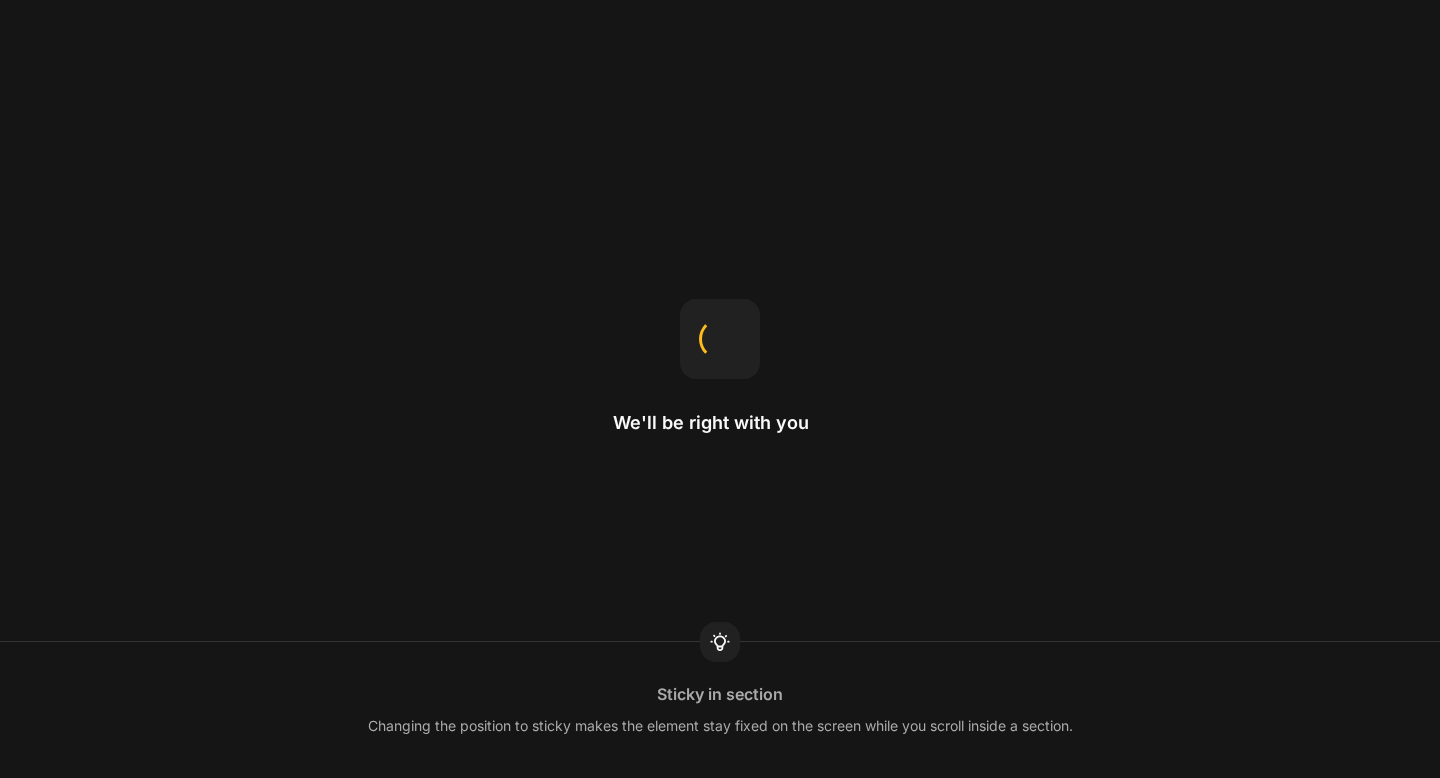 scroll, scrollTop: 0, scrollLeft: 0, axis: both 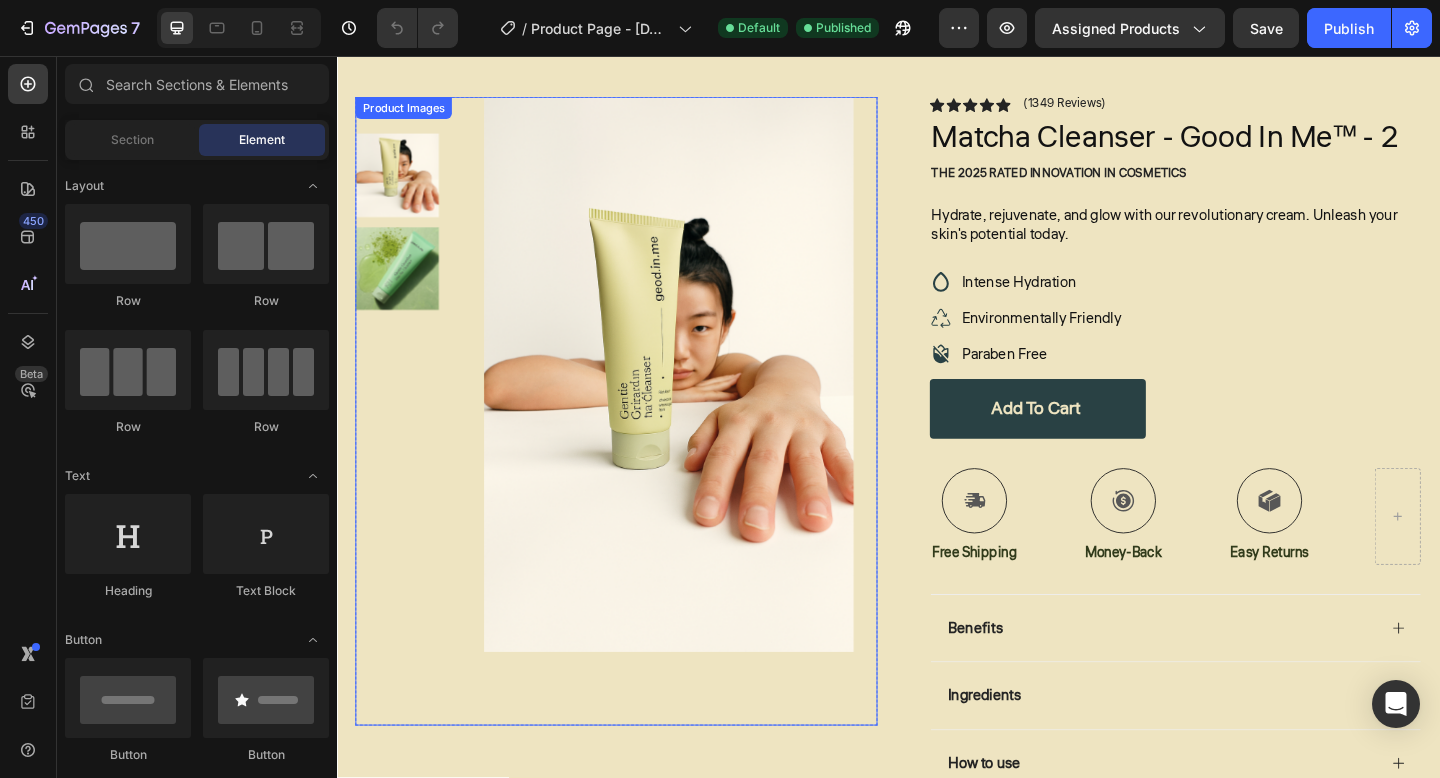 click at bounding box center (698, 403) 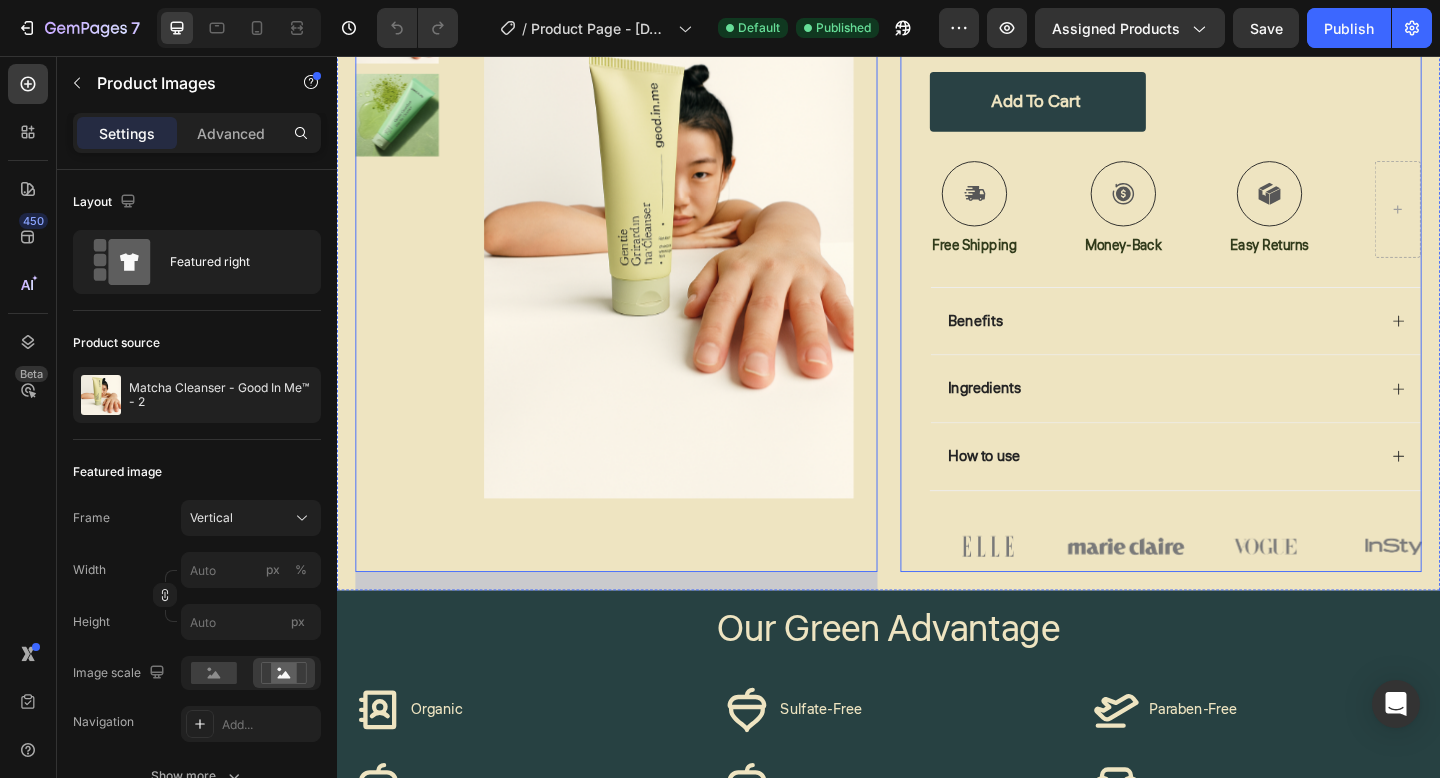 scroll, scrollTop: 413, scrollLeft: 0, axis: vertical 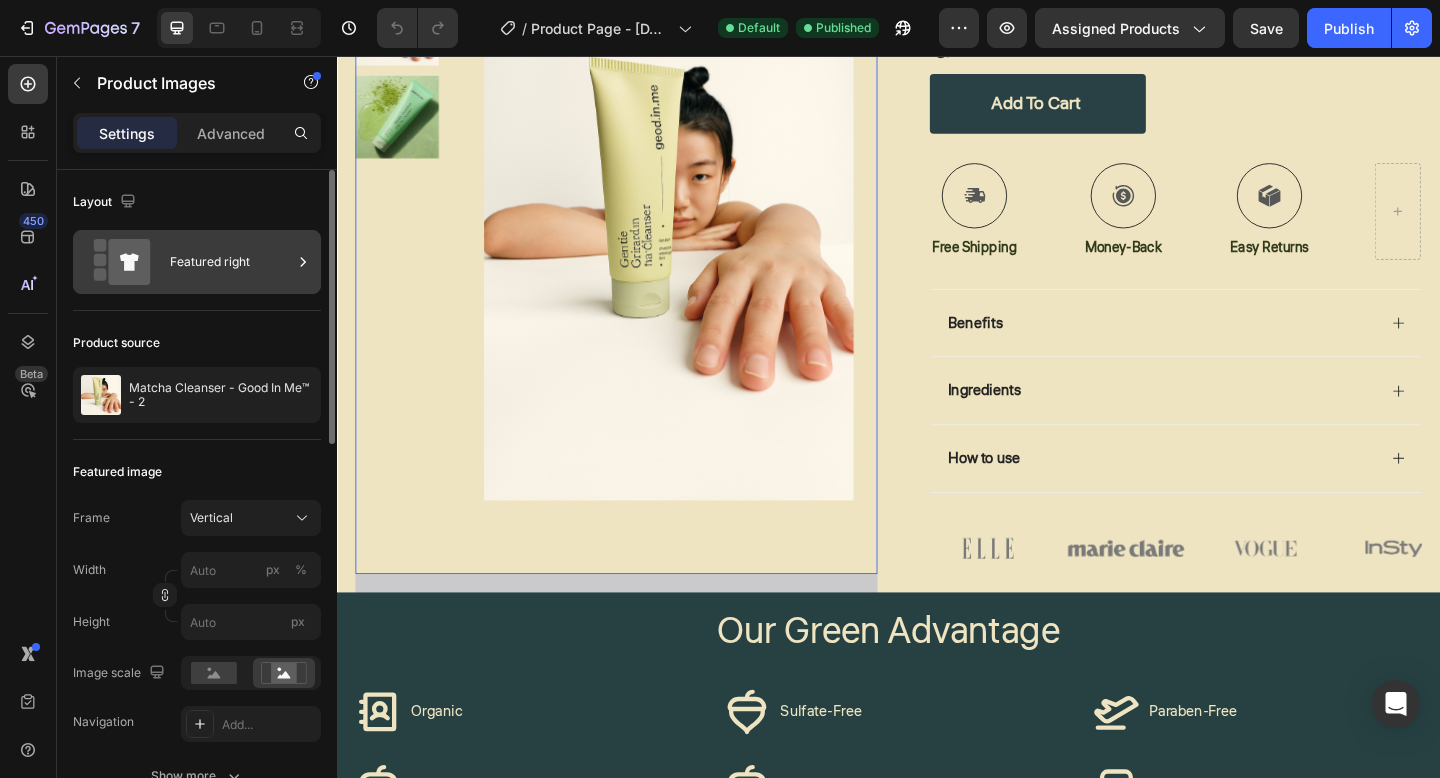 click on "Featured right" at bounding box center (197, 262) 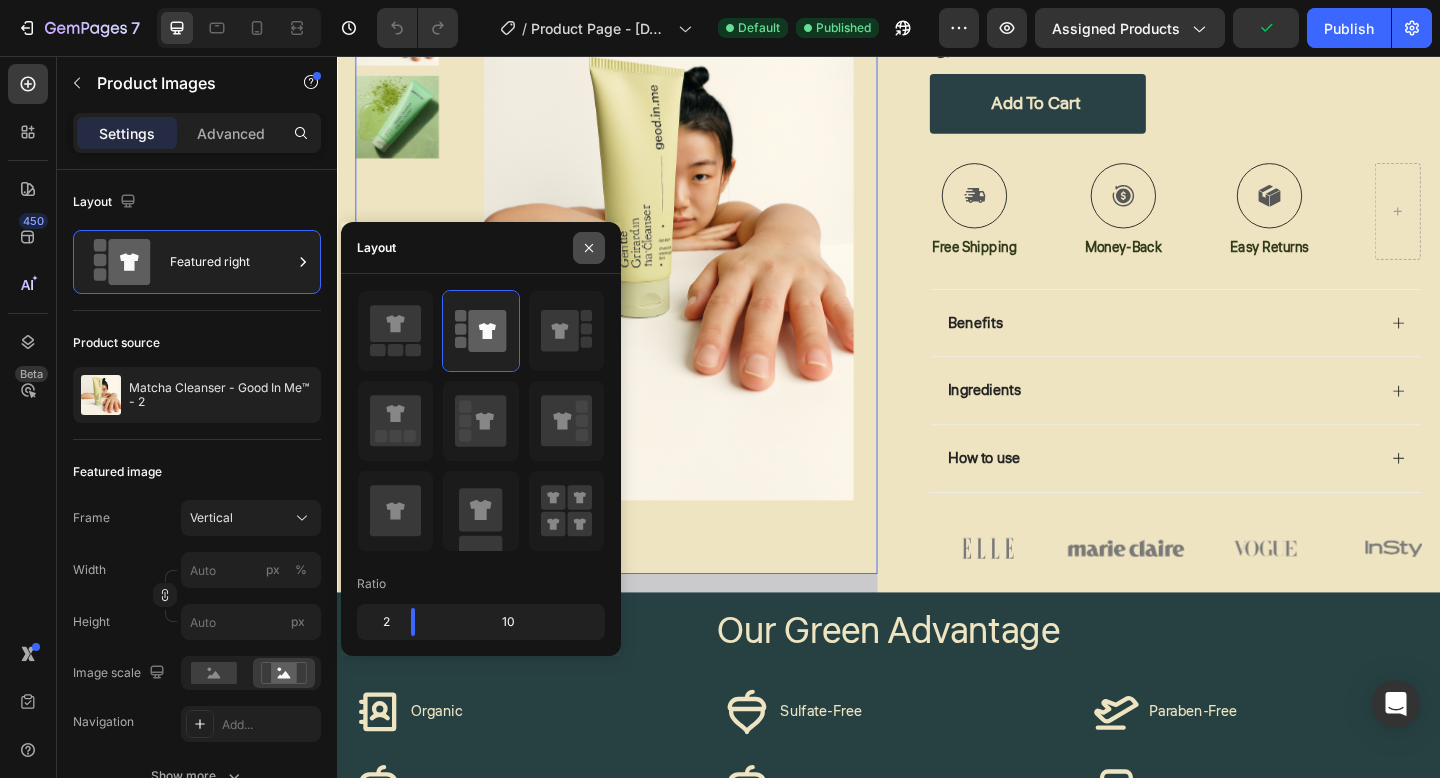 click 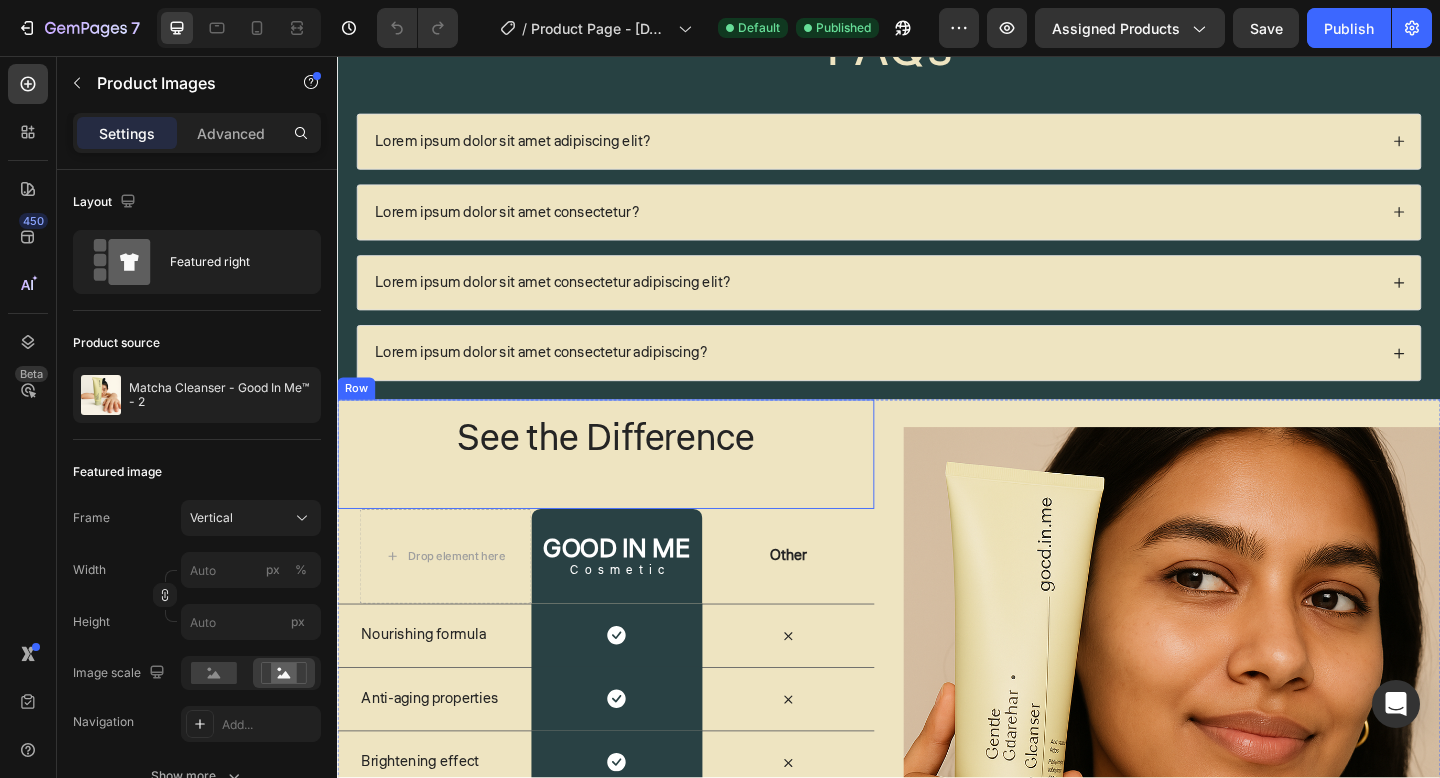 scroll, scrollTop: 1330, scrollLeft: 0, axis: vertical 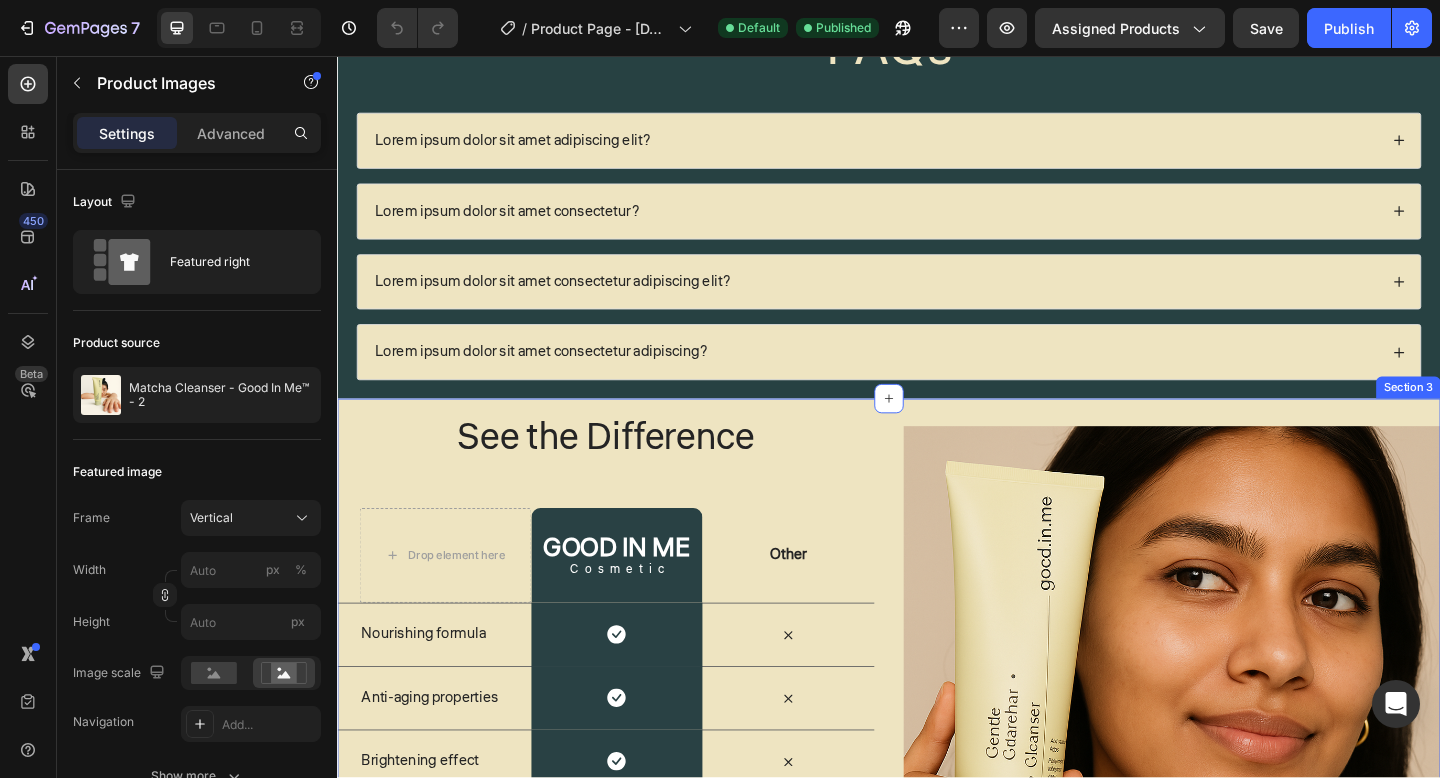 click on "See the Difference Heading Row
Drop element here GOOD IN ME Heading Cosmetic Text Block Row Other Text Block Row Nourishing formula Text Block
Icon Row
Icon Row Anti-aging properties Text Block
Icon Row
Icon Row Brightening effect Text Block
Icon Row
Icon Row Non-greasy formula Text Block
Icon Row
Icon Row Pore refinement Text Block
Icon Row
Icon Row Image Section 3" at bounding box center [937, 746] 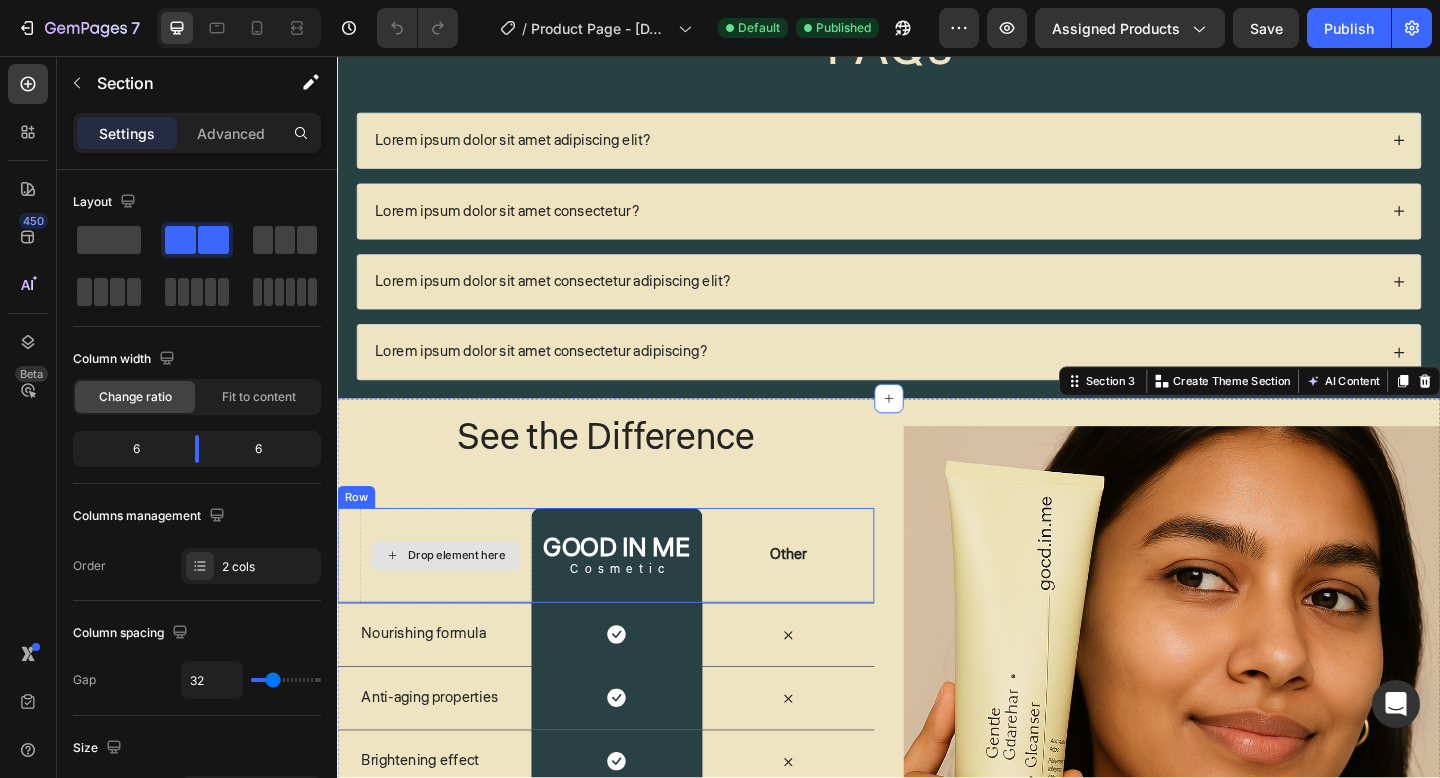 scroll, scrollTop: 1694, scrollLeft: 0, axis: vertical 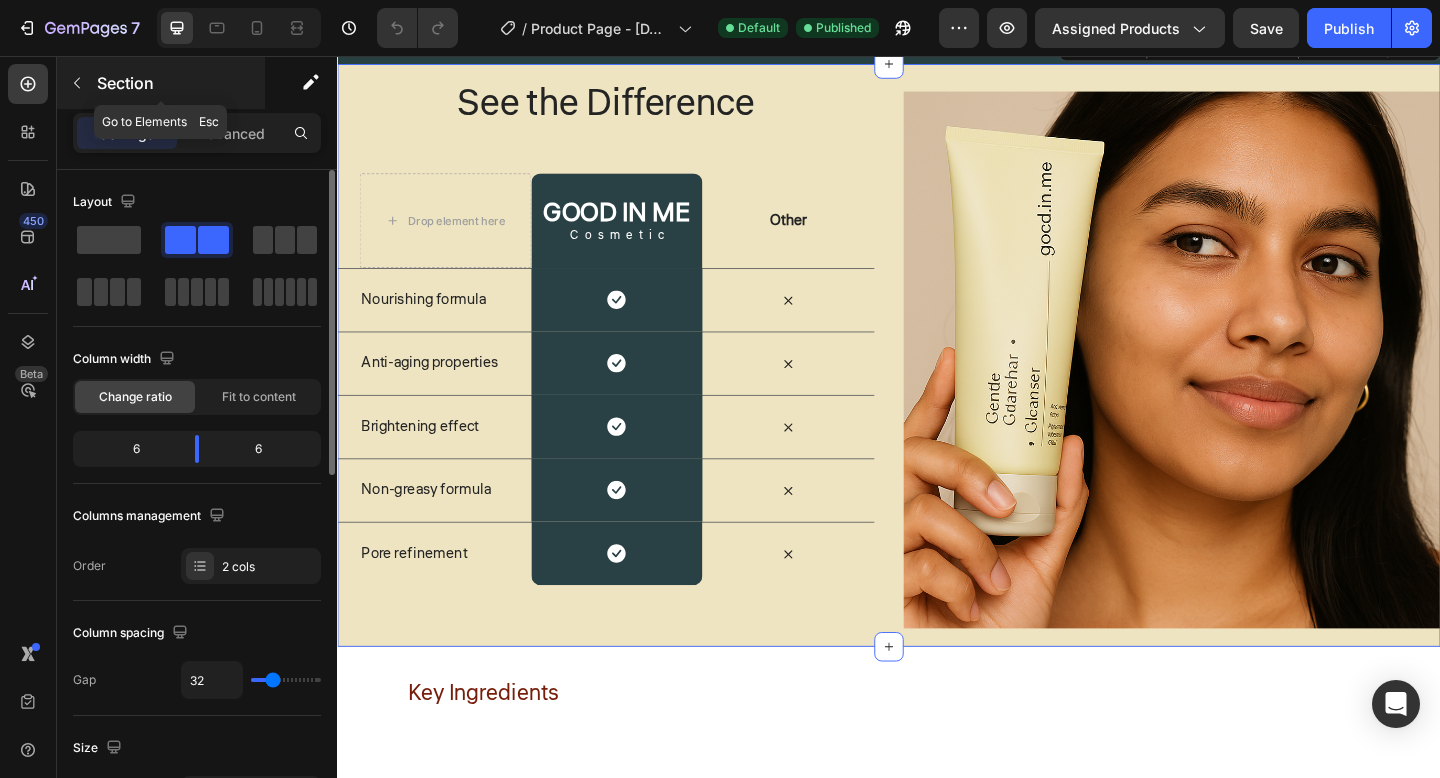 click 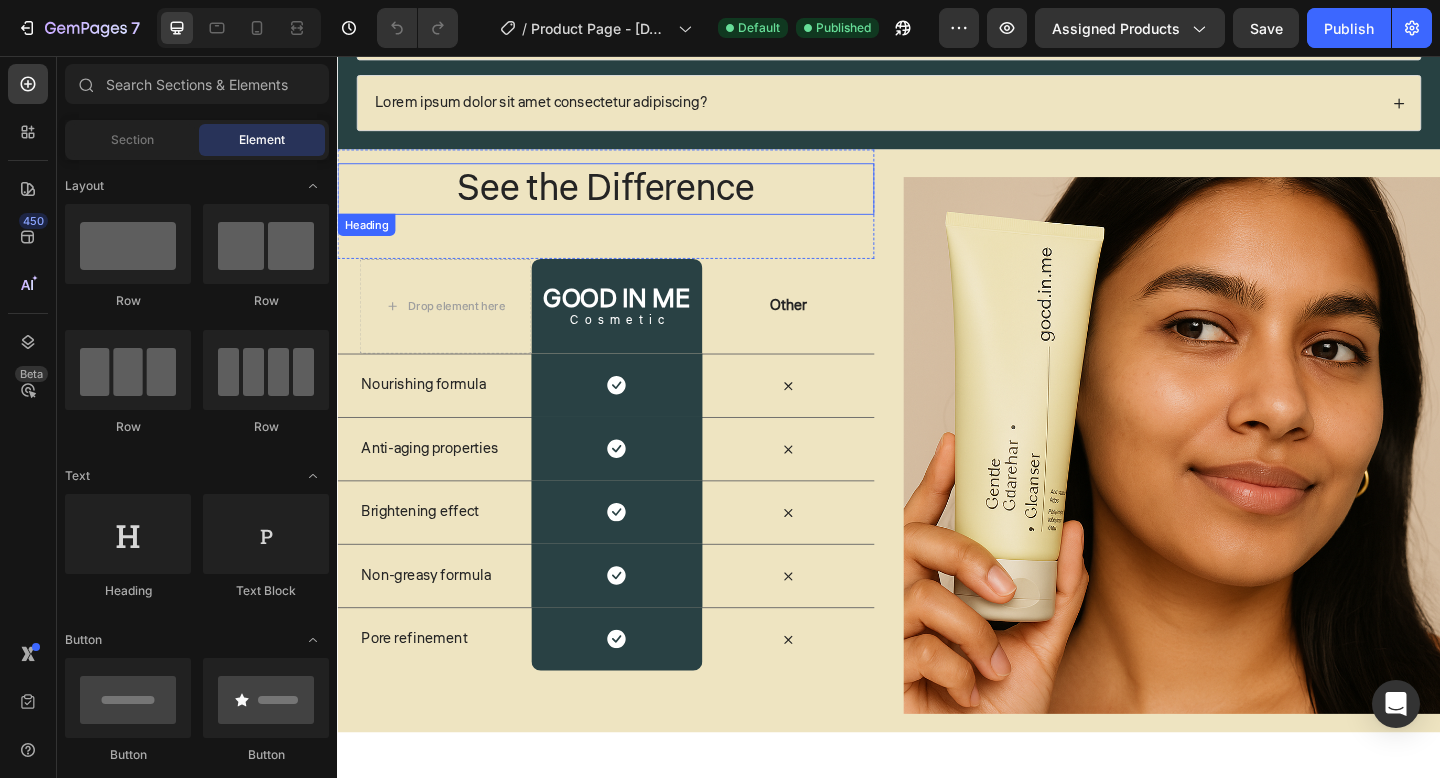 scroll, scrollTop: 1528, scrollLeft: 0, axis: vertical 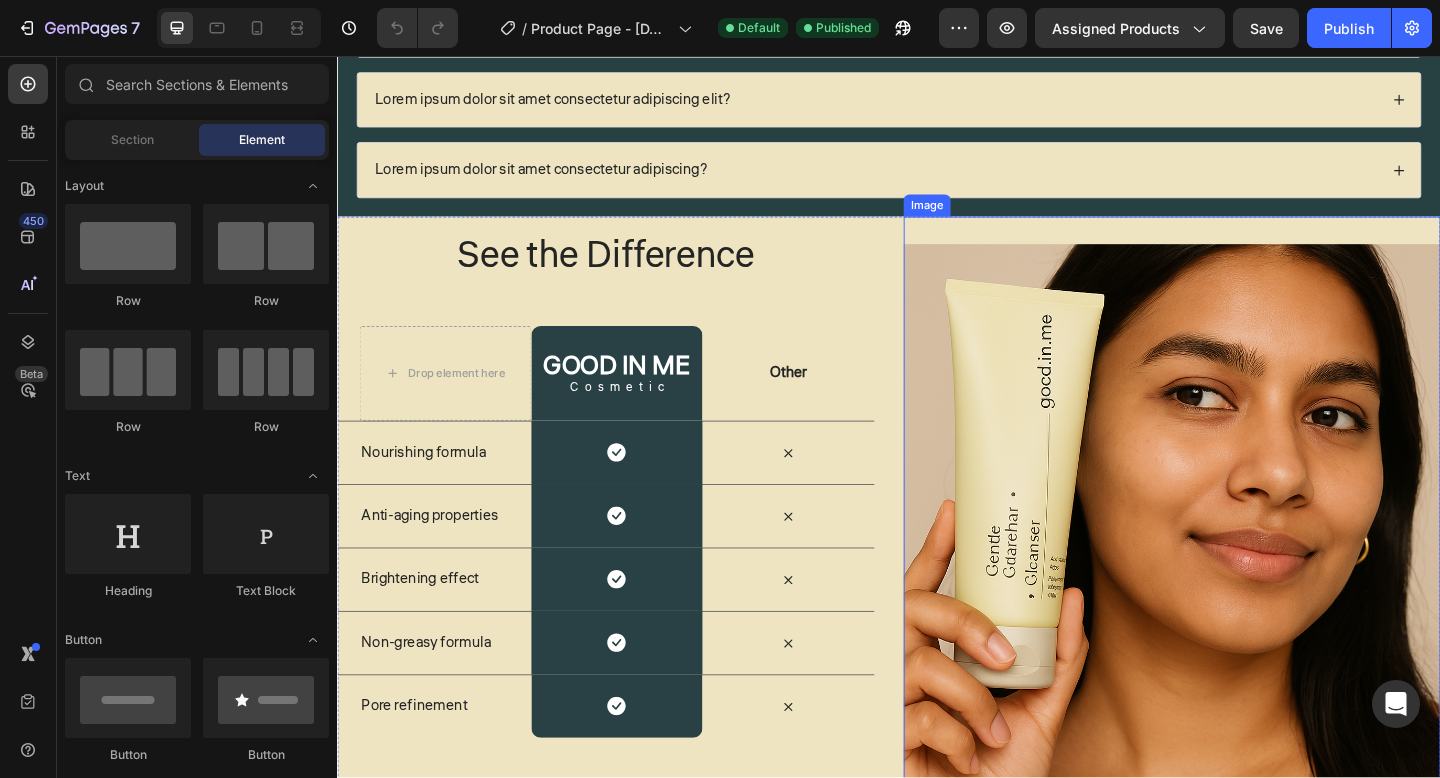 click on "See the Difference" at bounding box center (629, 274) 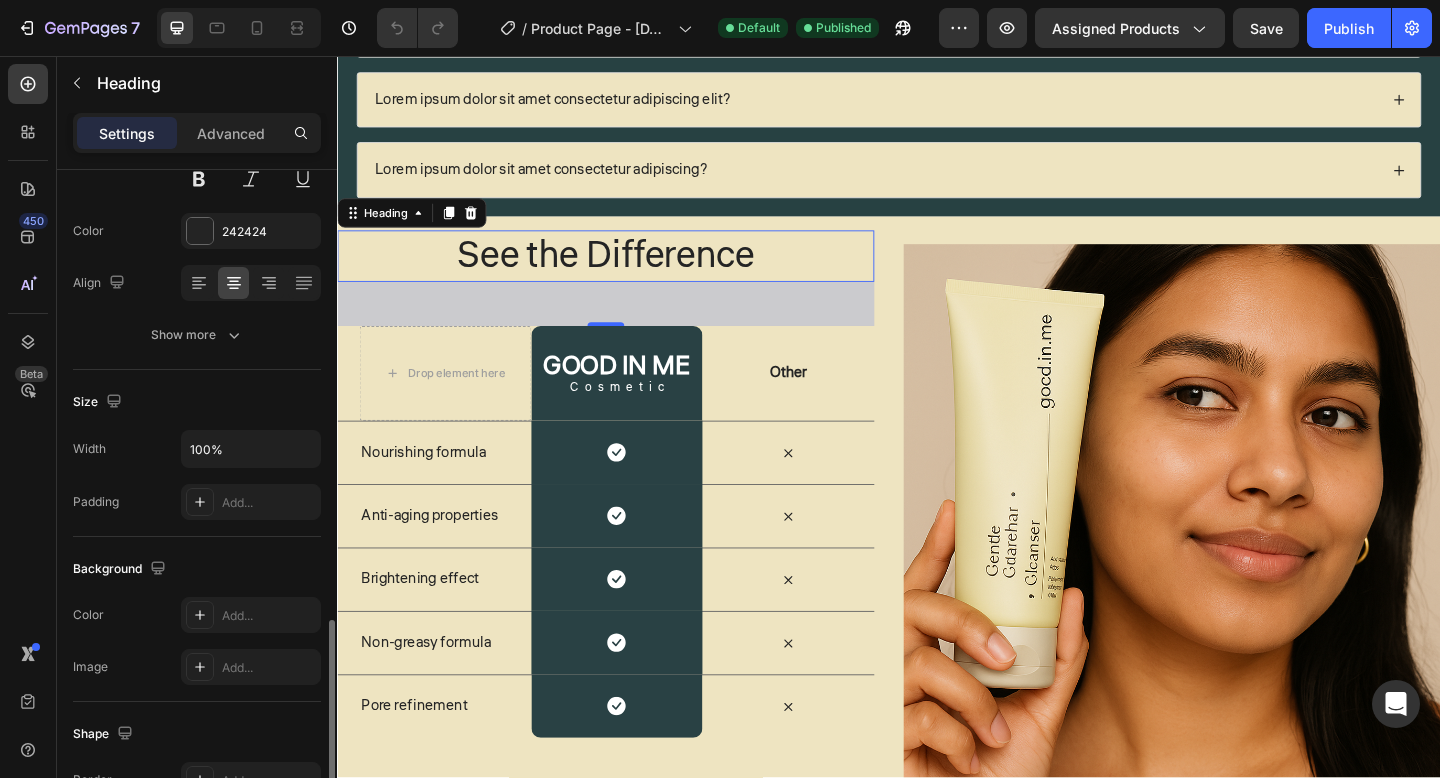 scroll, scrollTop: 450, scrollLeft: 0, axis: vertical 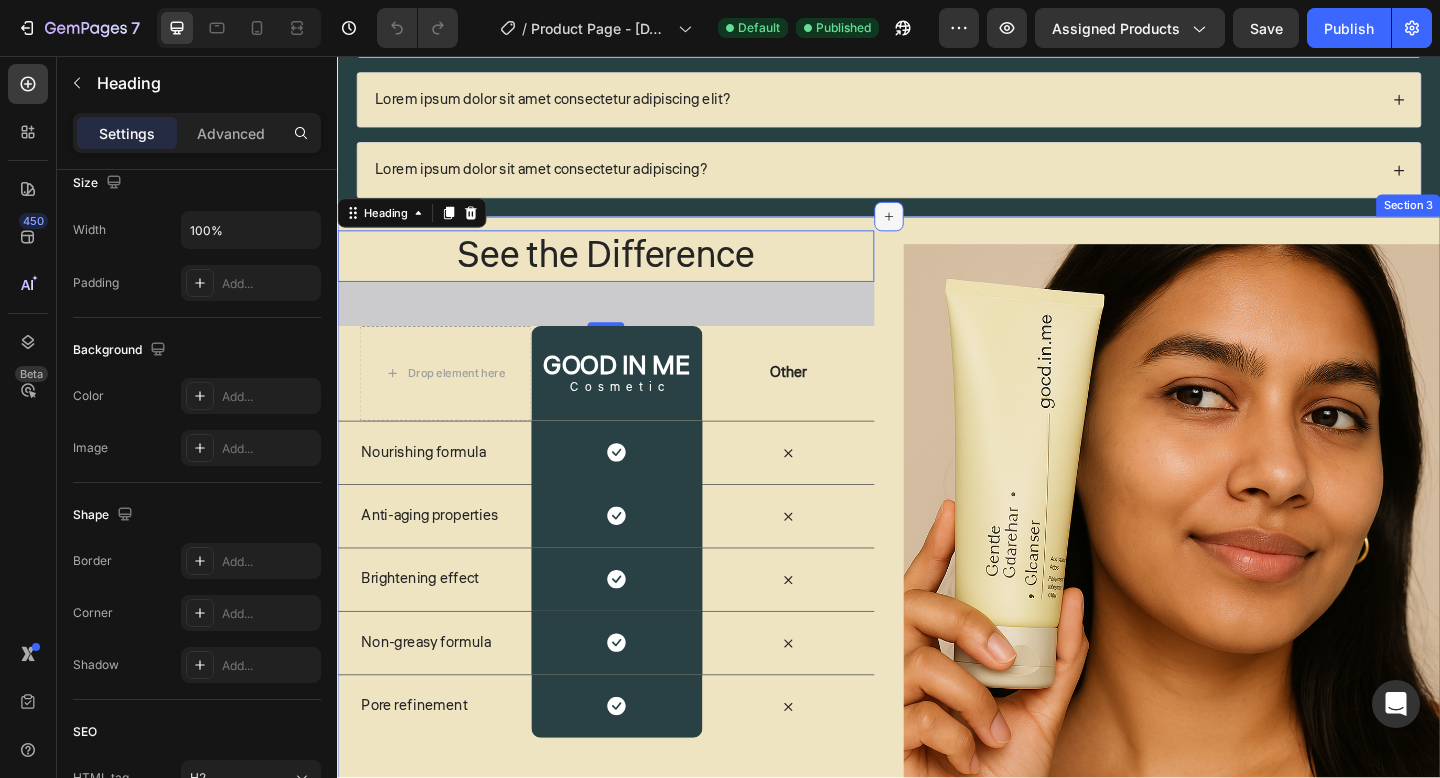 click 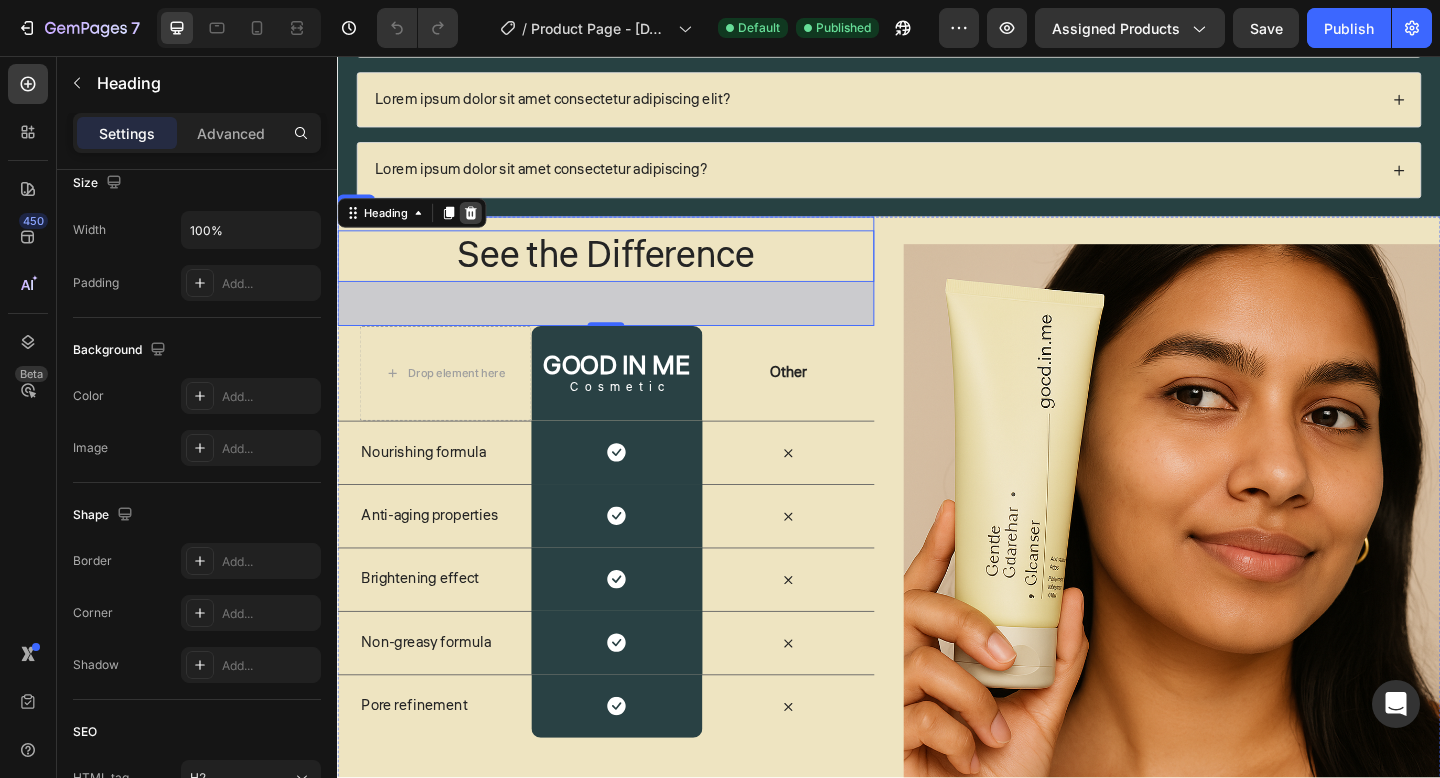 click at bounding box center [482, 227] 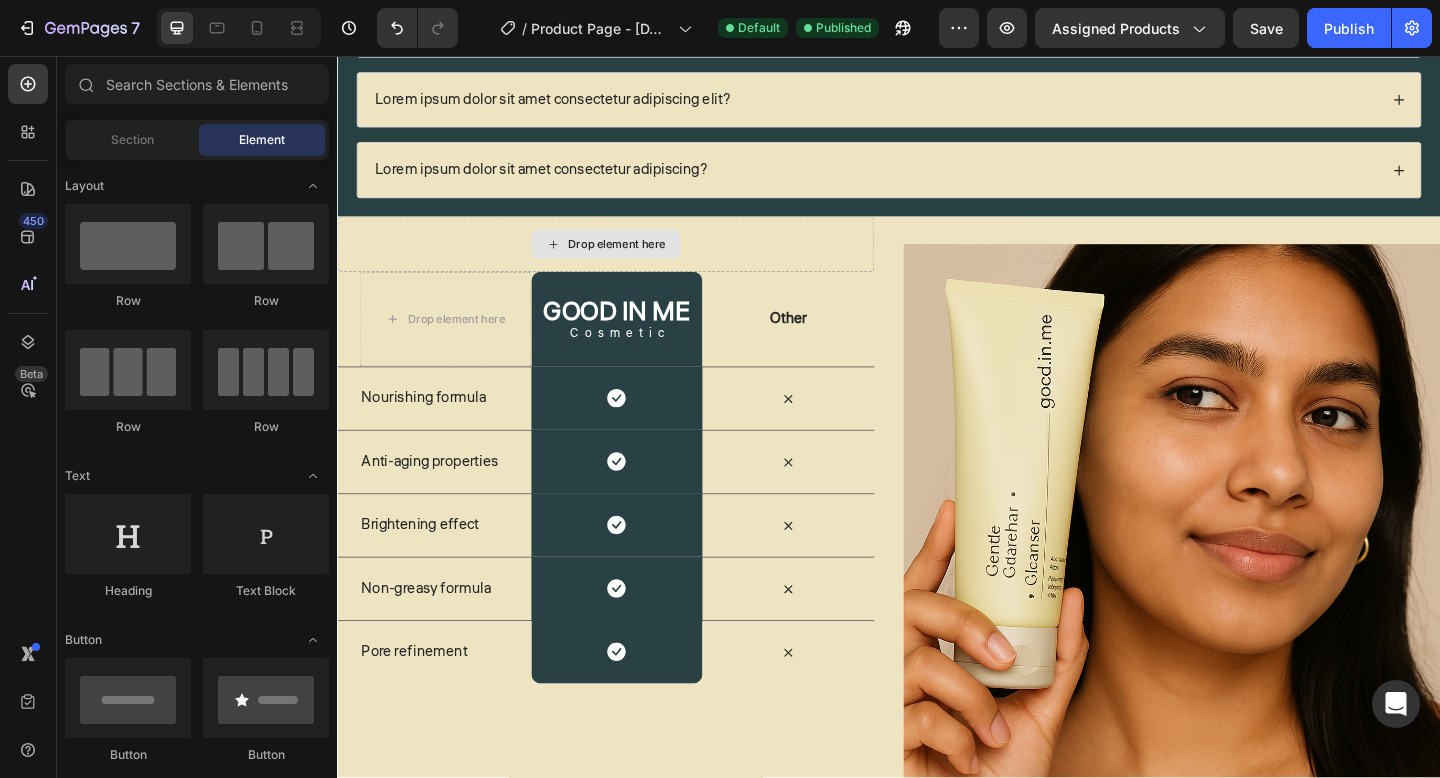 click on "Drop element here" at bounding box center [629, 261] 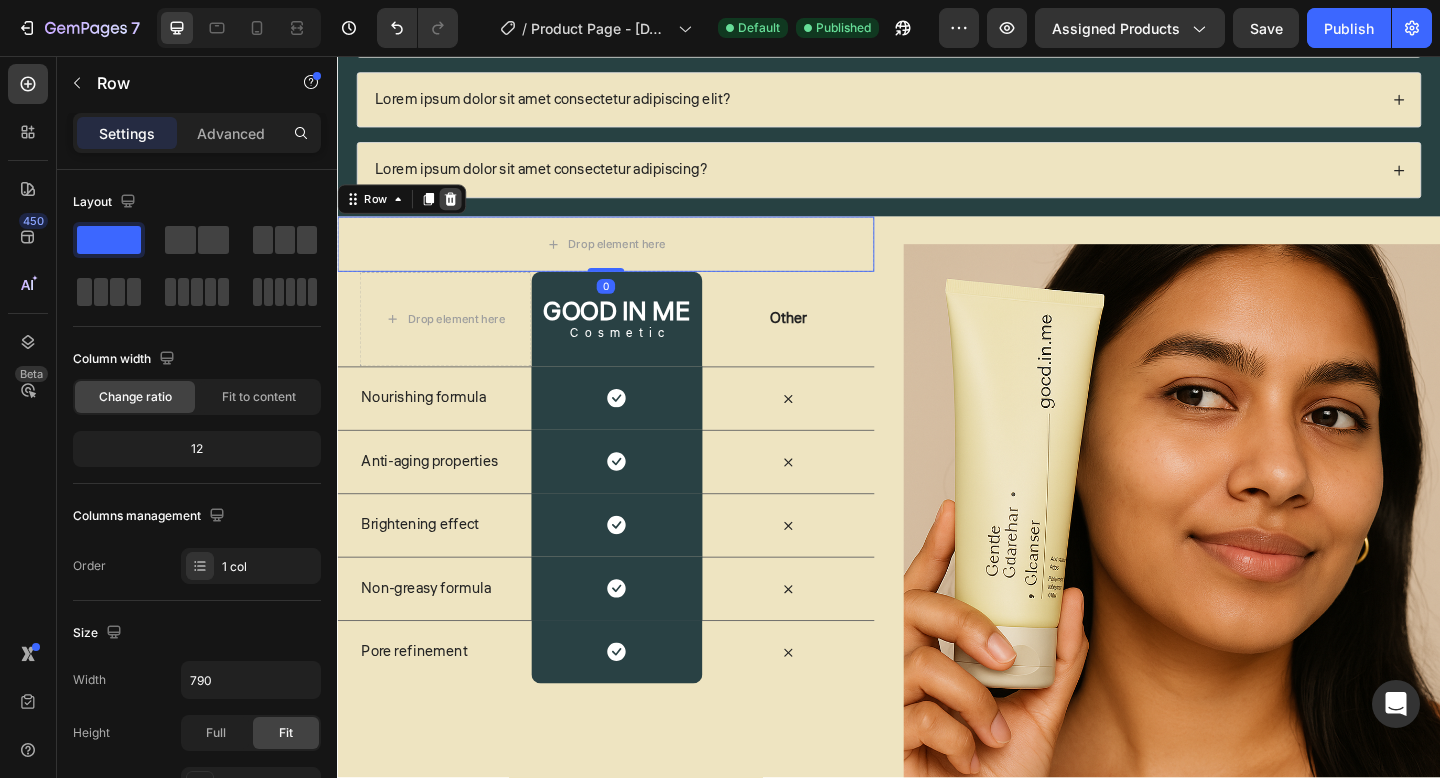 click 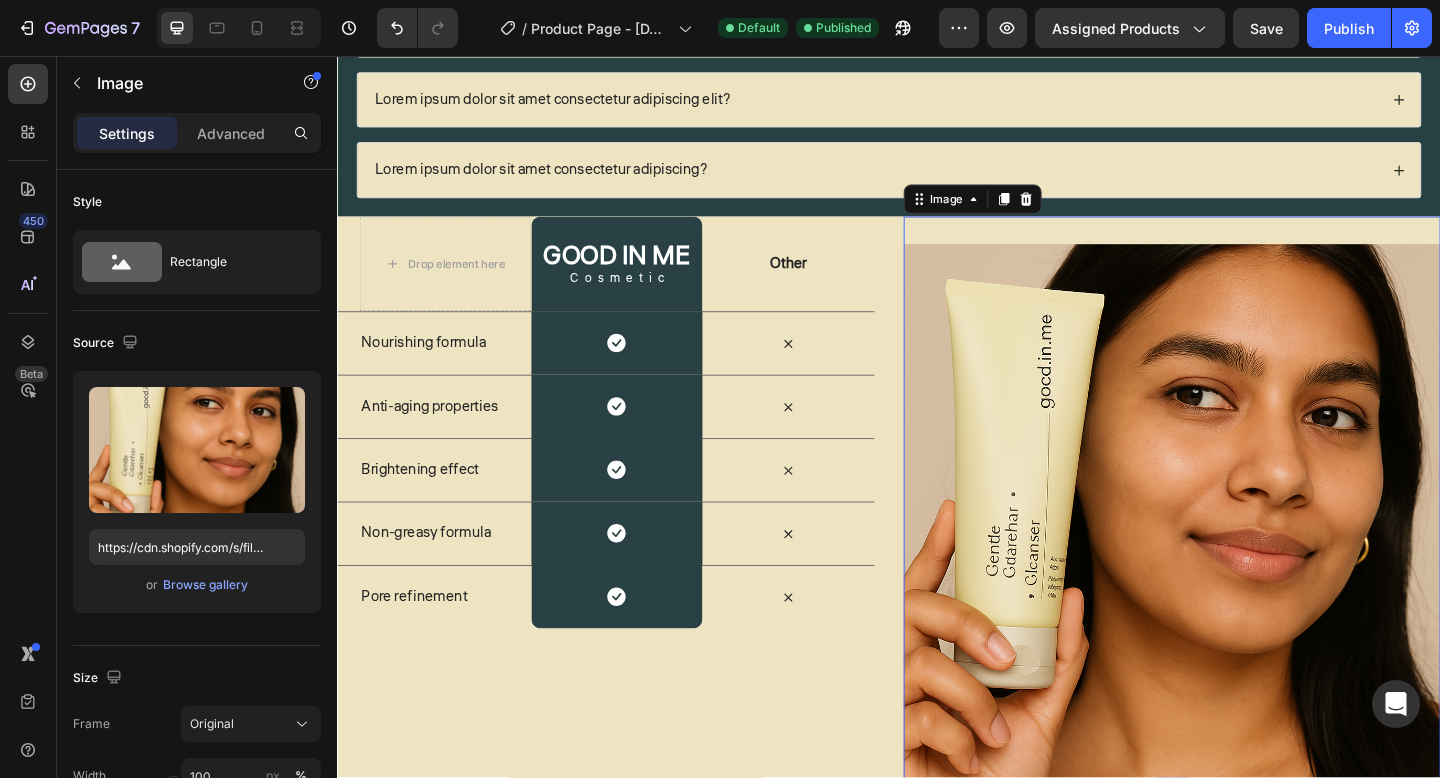 click on "Image   0" at bounding box center [1245, 538] 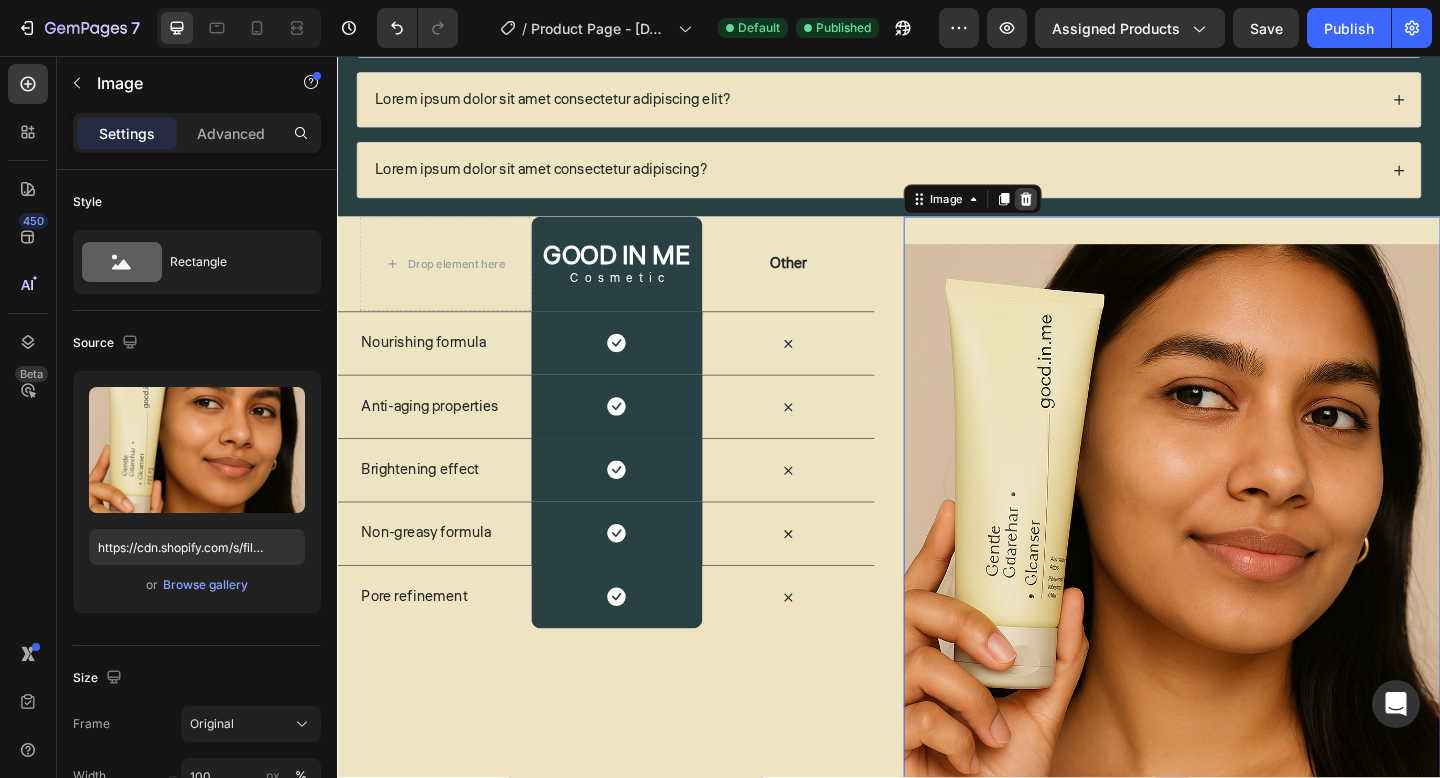click at bounding box center [1086, 212] 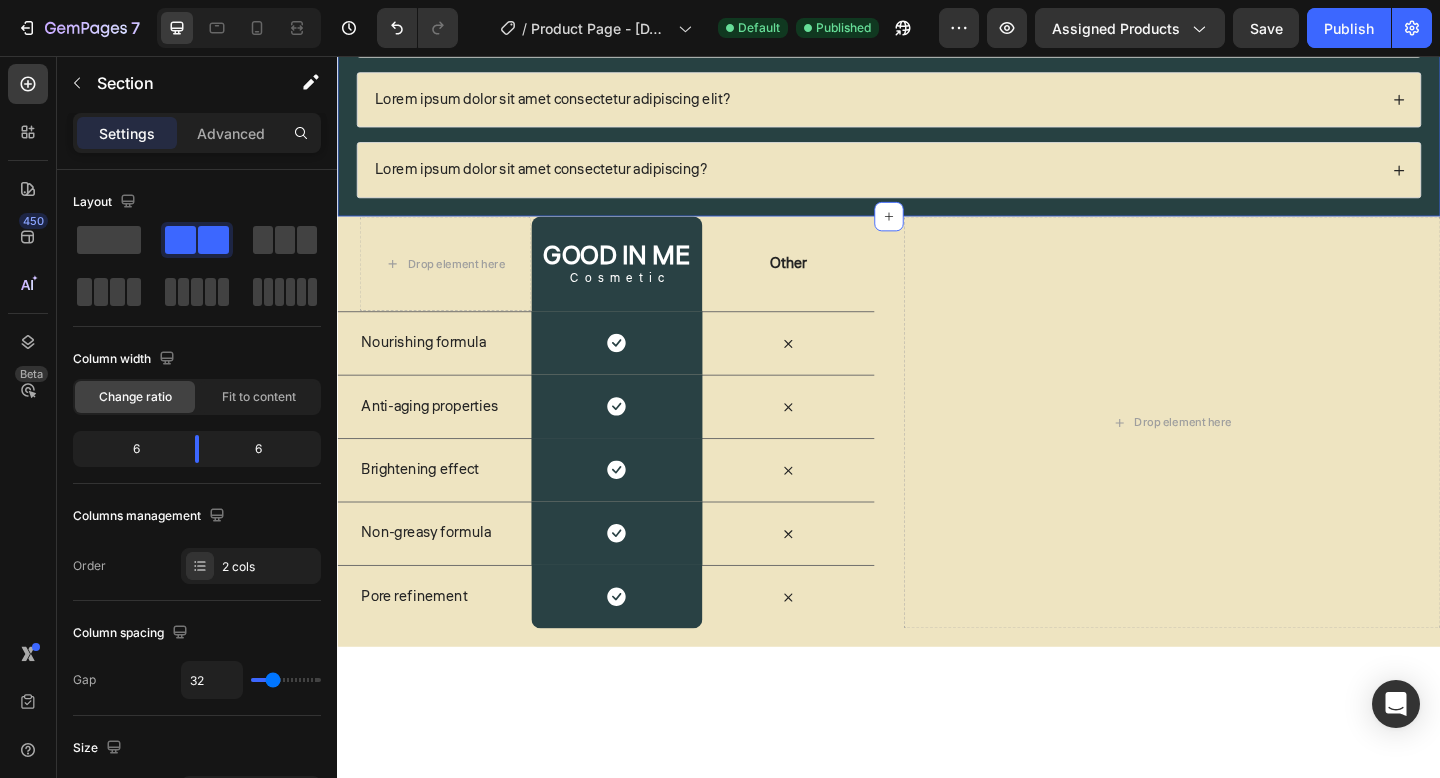 click on "Drop element here" at bounding box center (1245, 455) 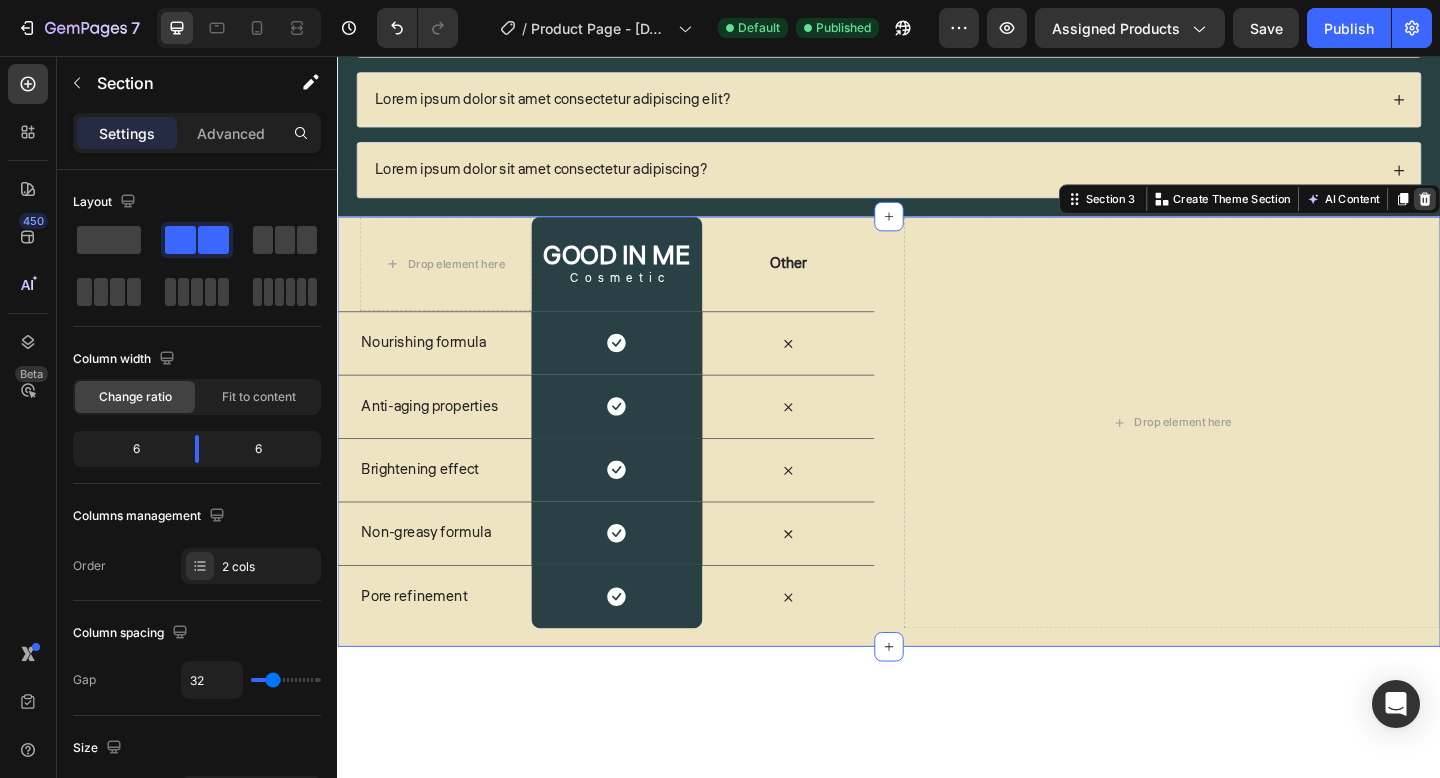 click 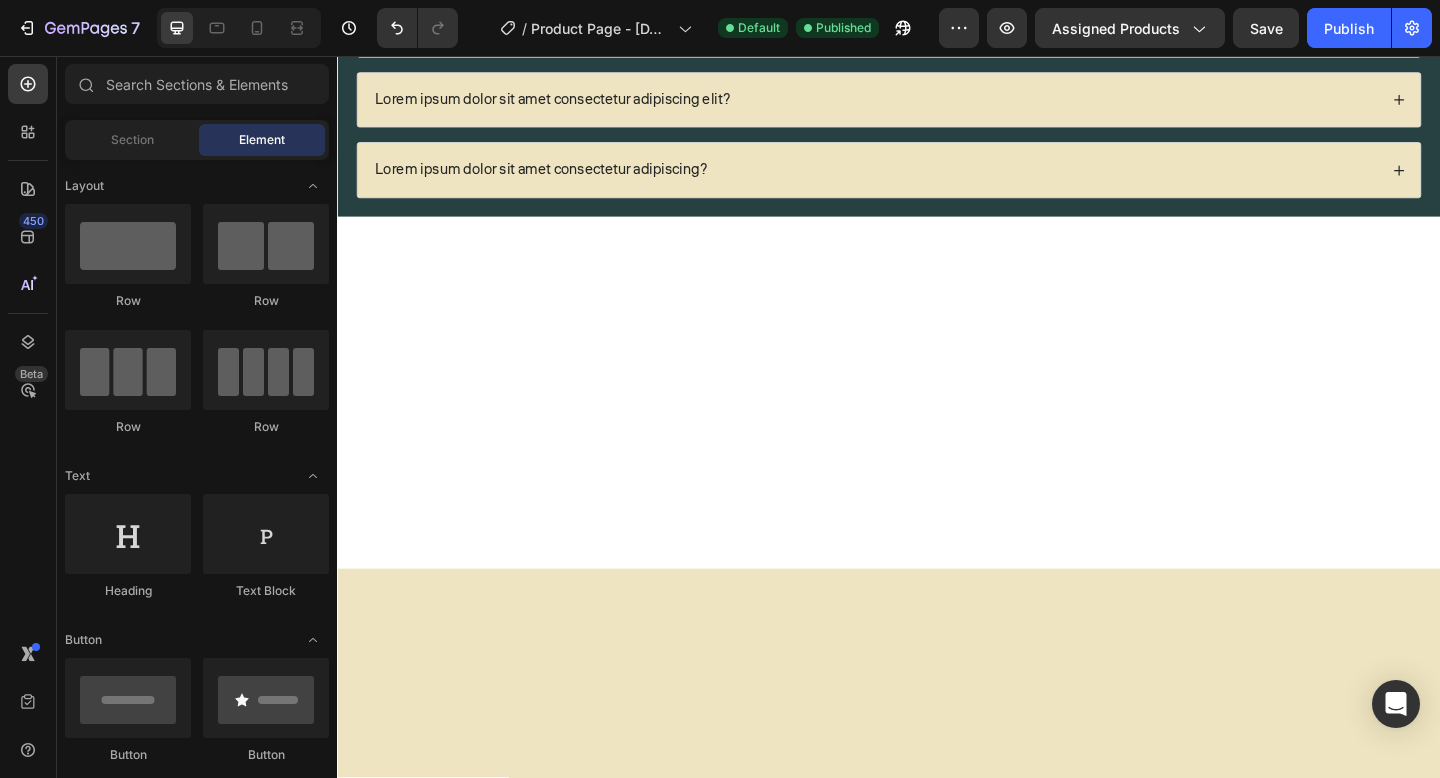 click at bounding box center [937, 473] 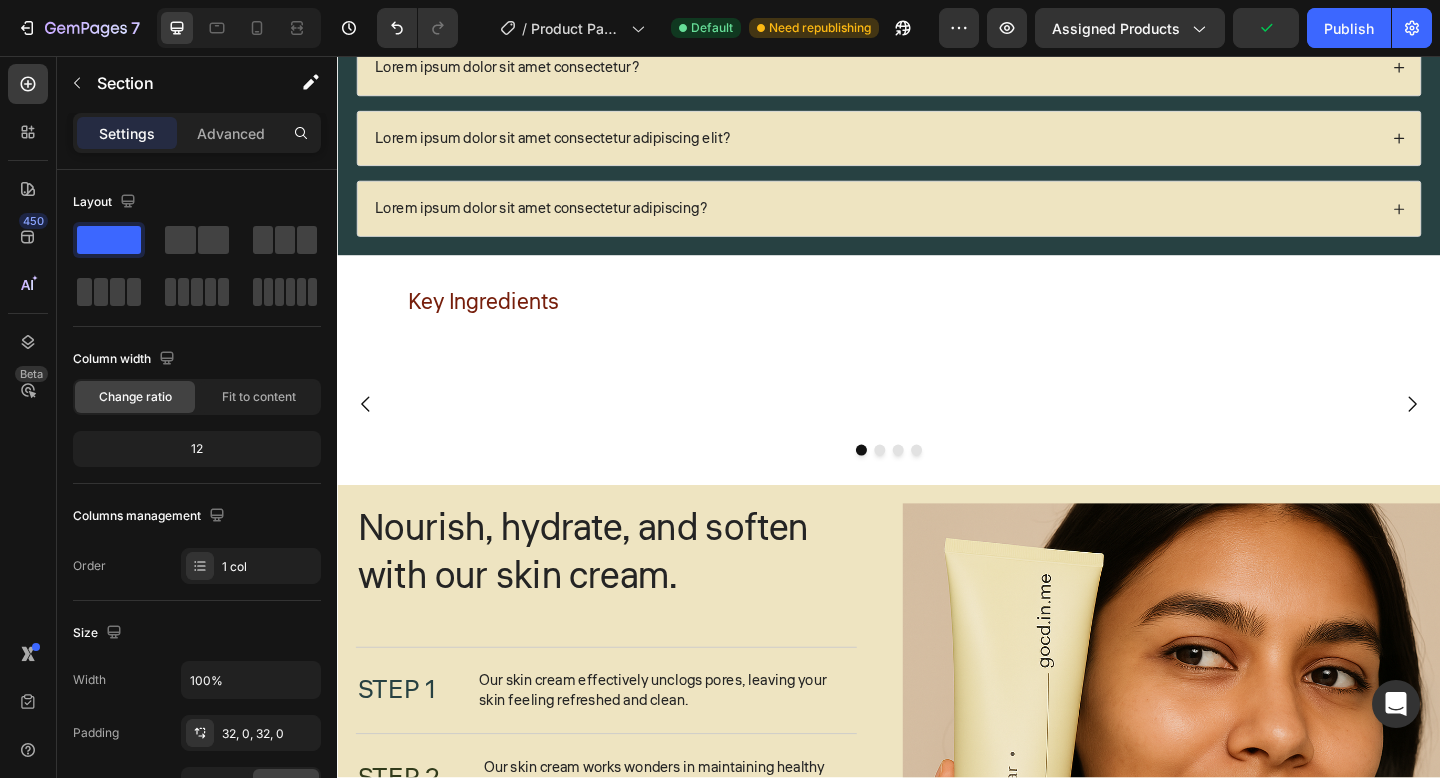 scroll, scrollTop: 1434, scrollLeft: 0, axis: vertical 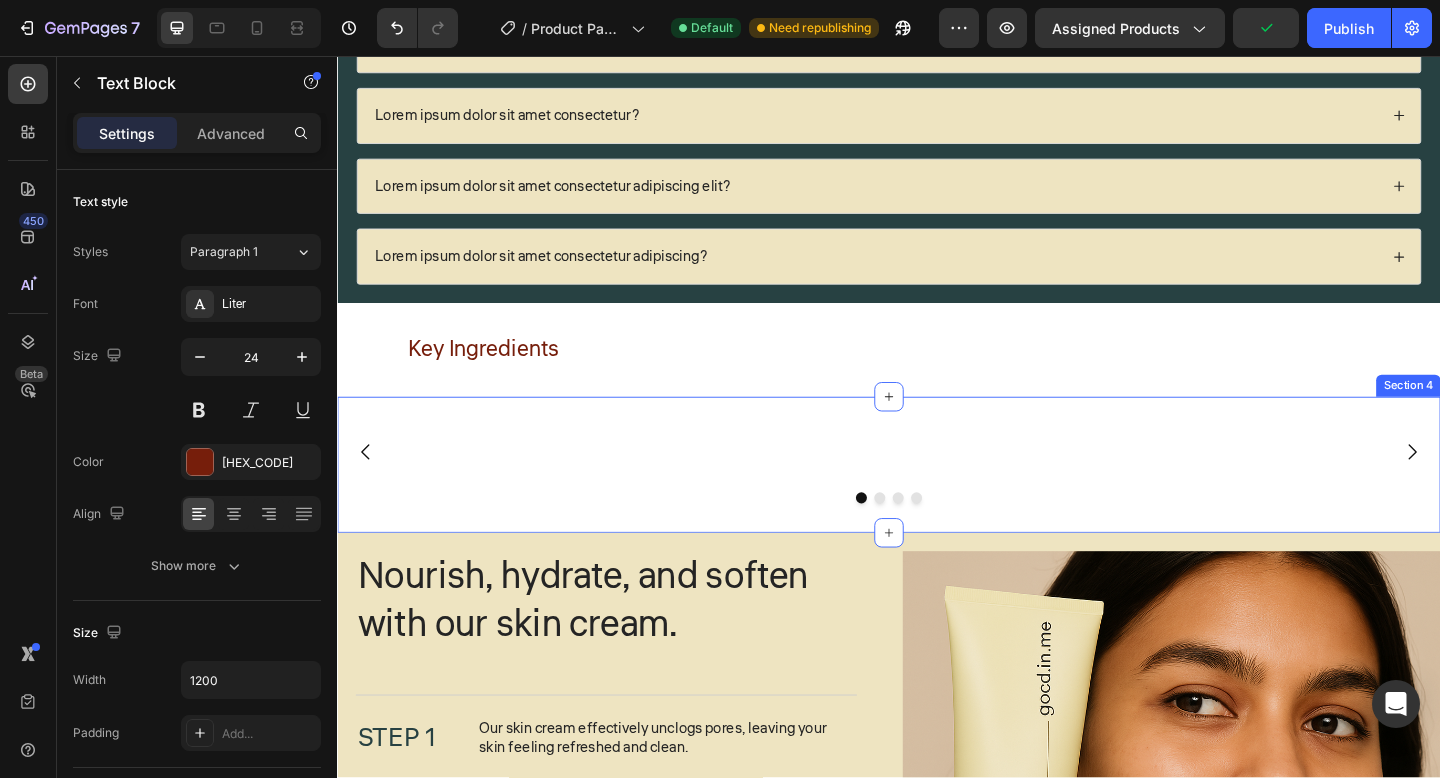 click on "Key Ingredients" at bounding box center [974, 376] 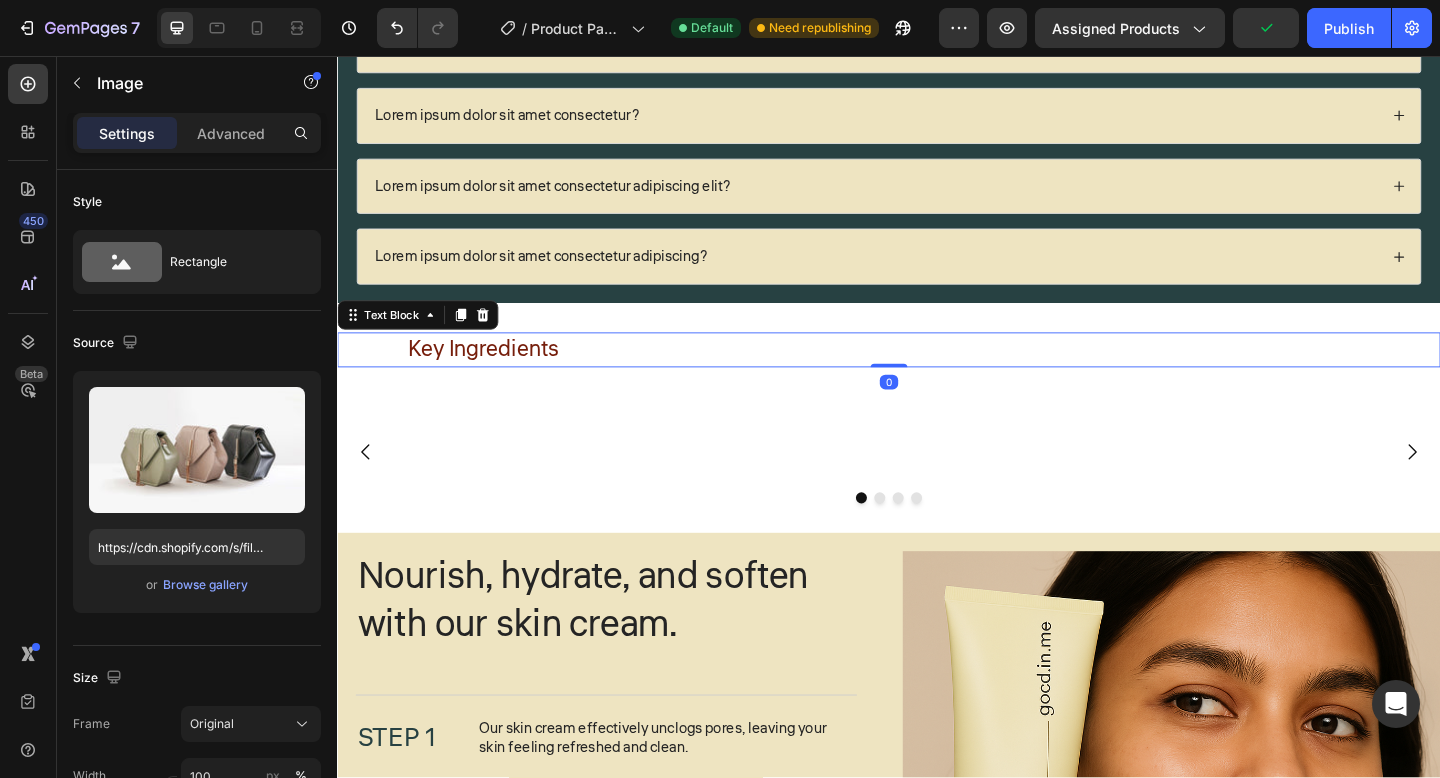 click at bounding box center [803, 487] 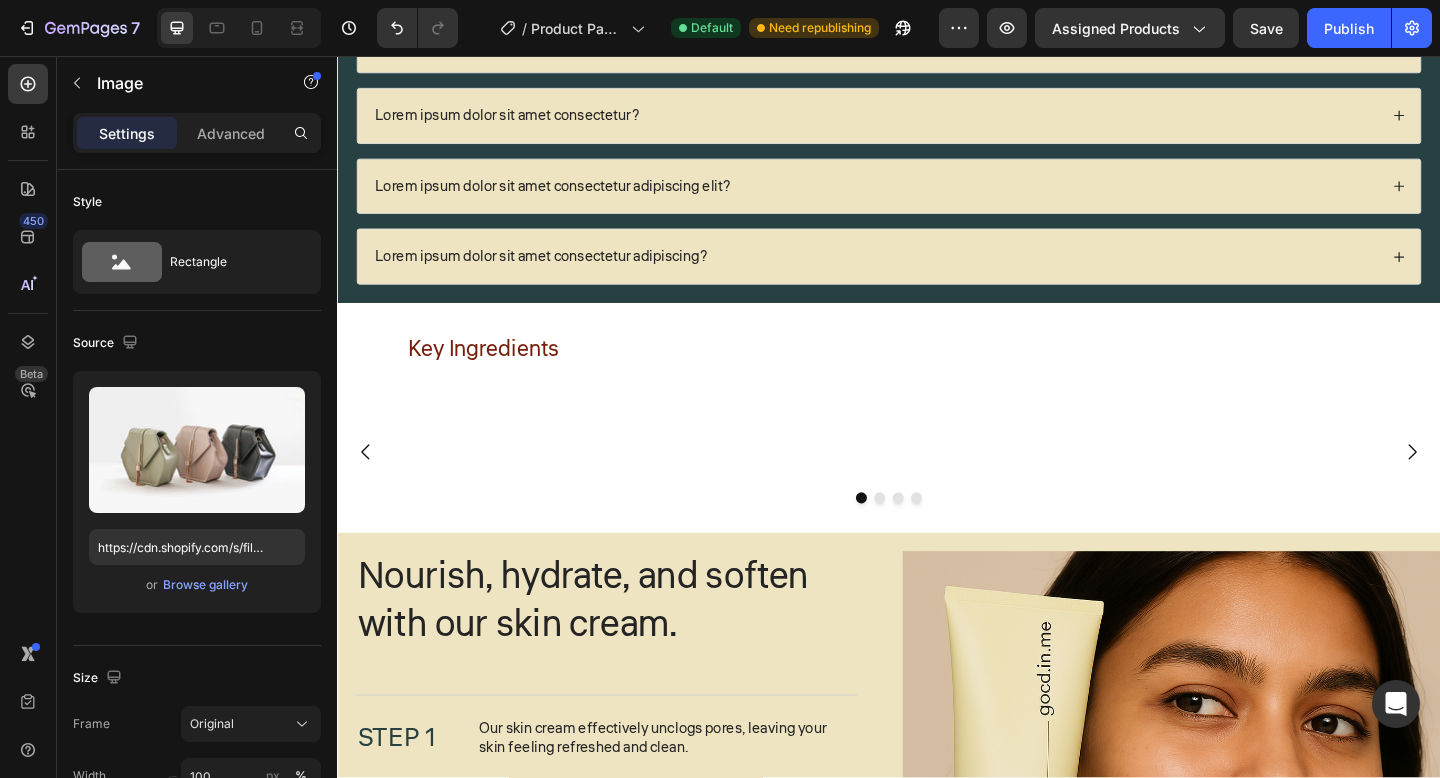 click at bounding box center (535, 487) 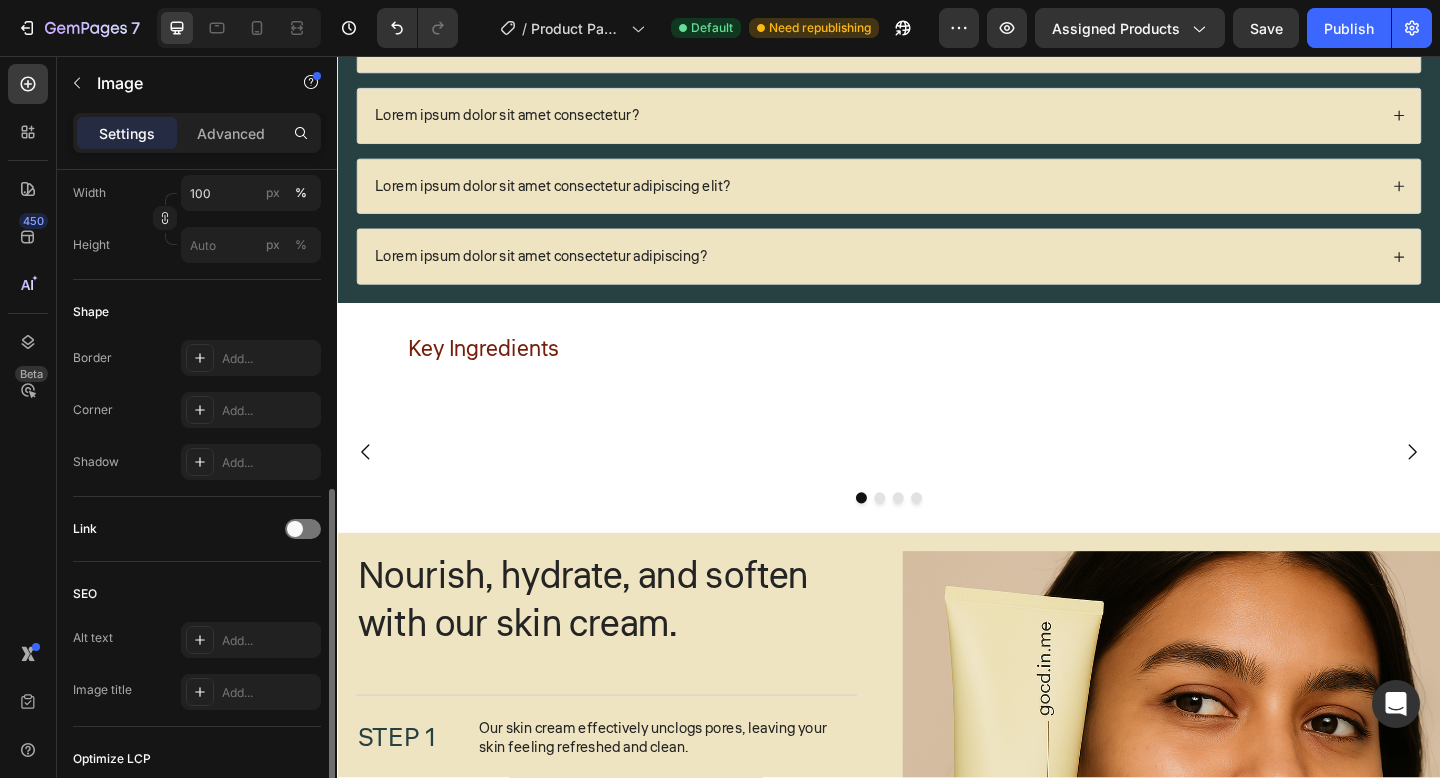 scroll, scrollTop: 845, scrollLeft: 0, axis: vertical 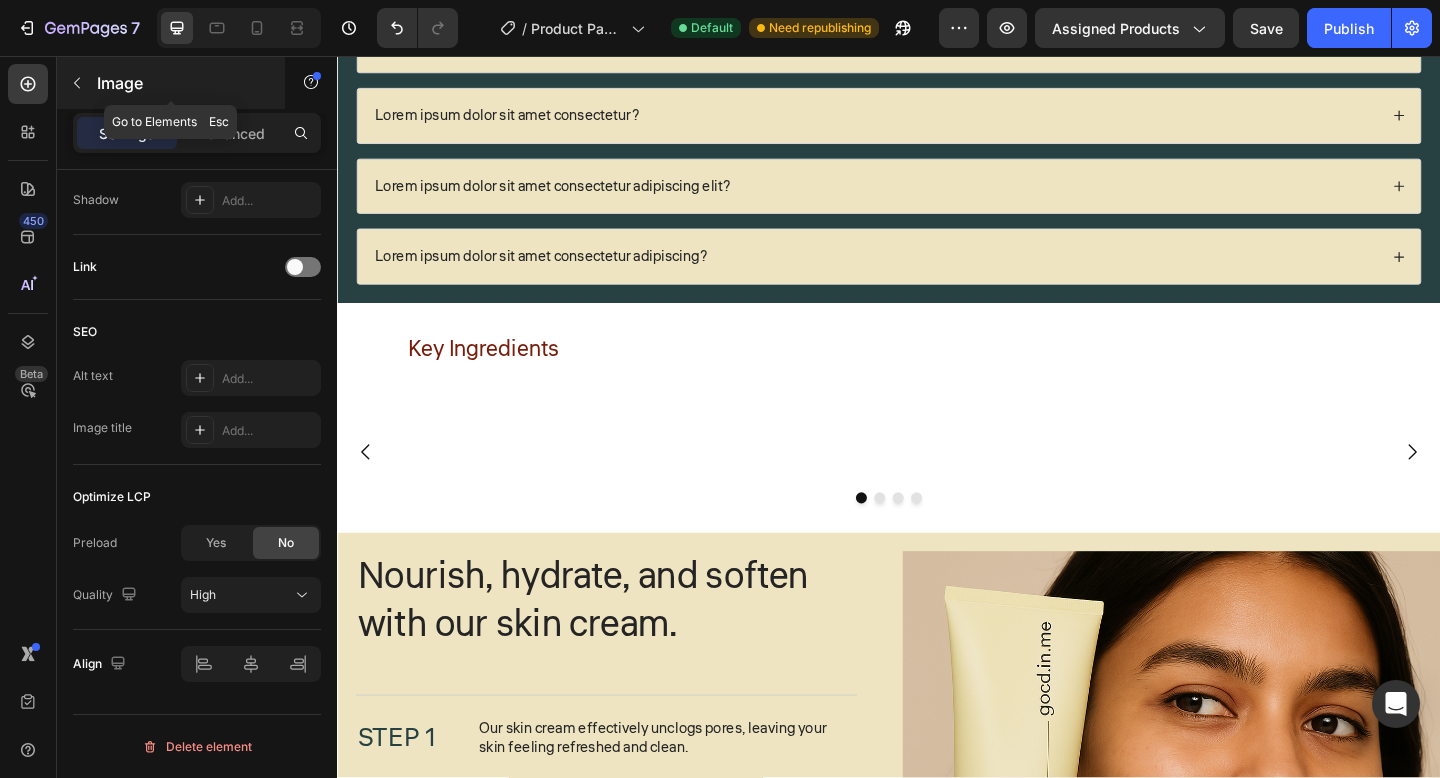 click 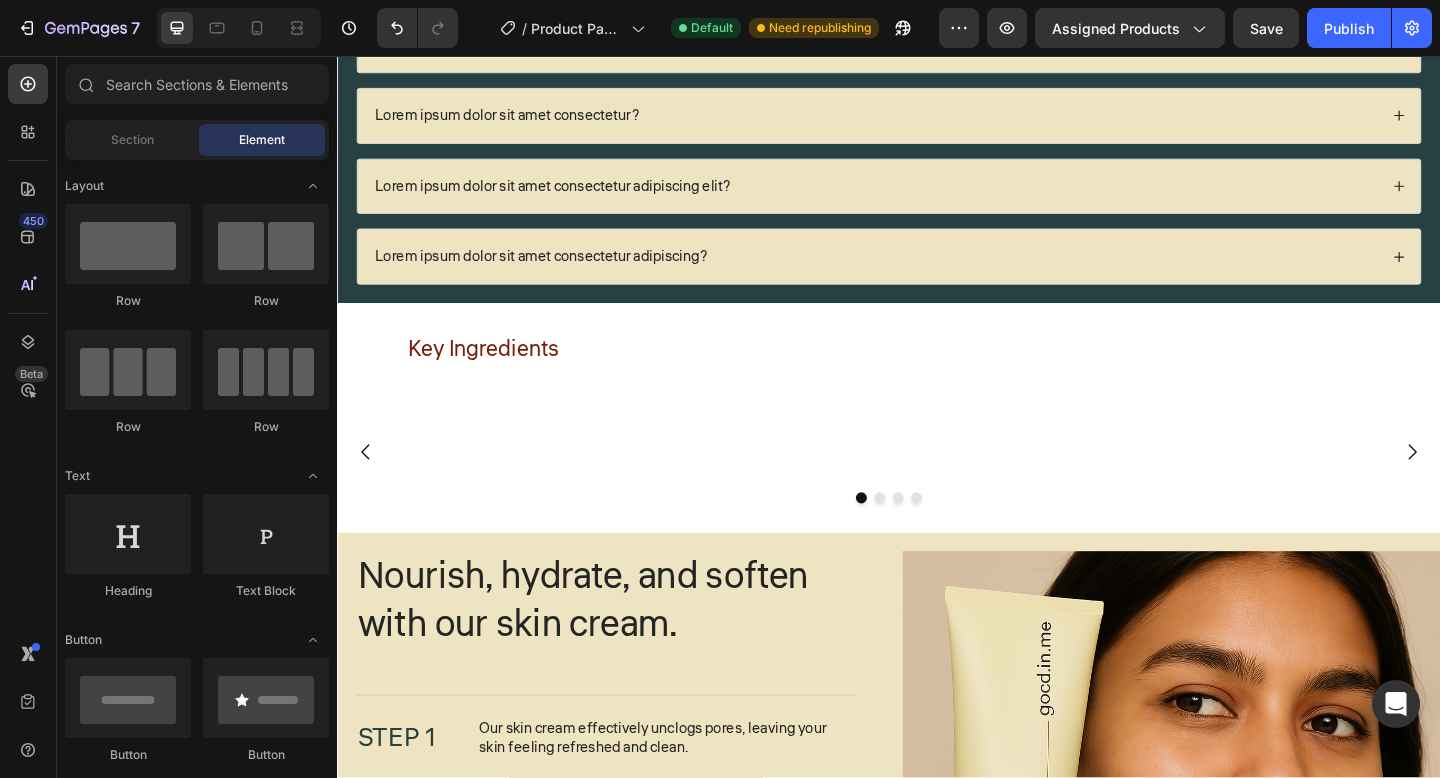 click at bounding box center [535, 487] 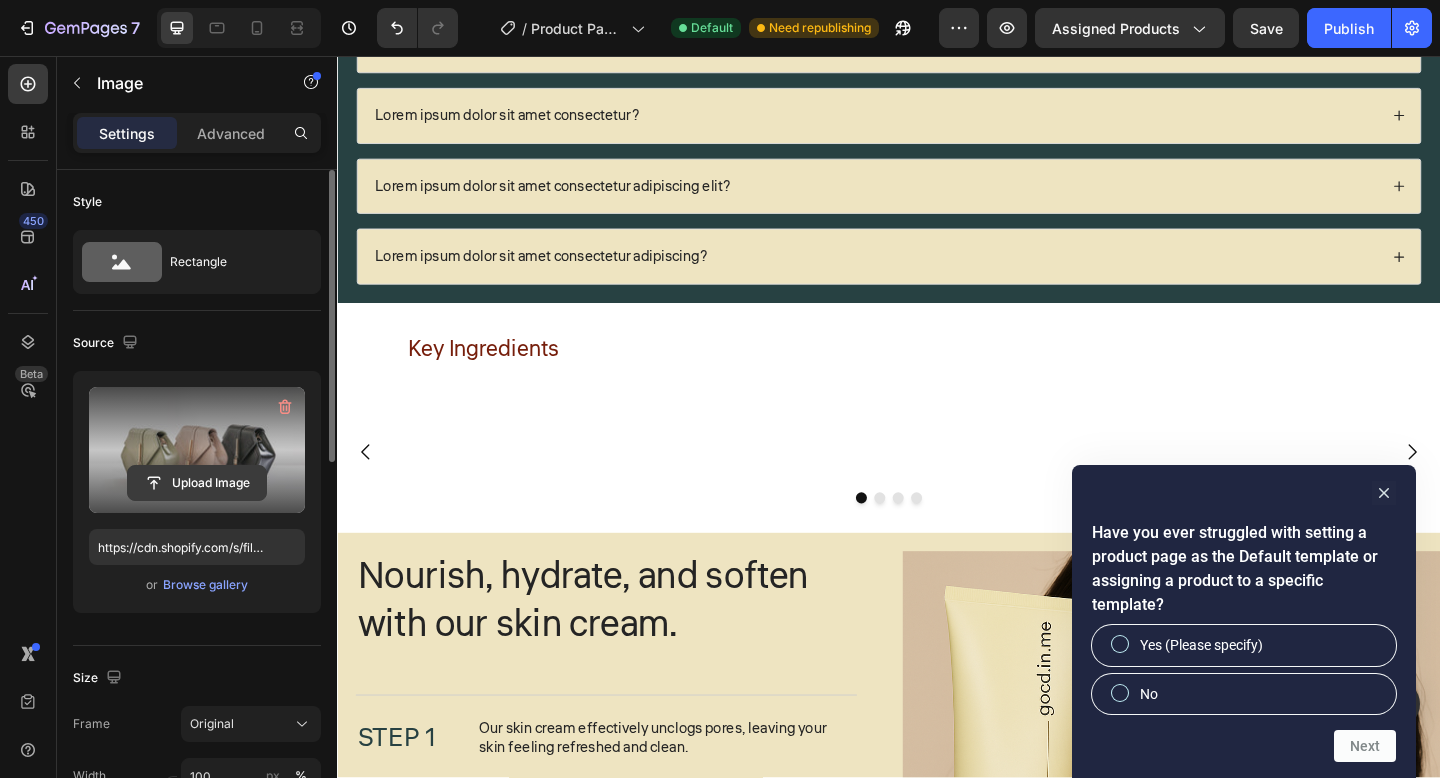 click 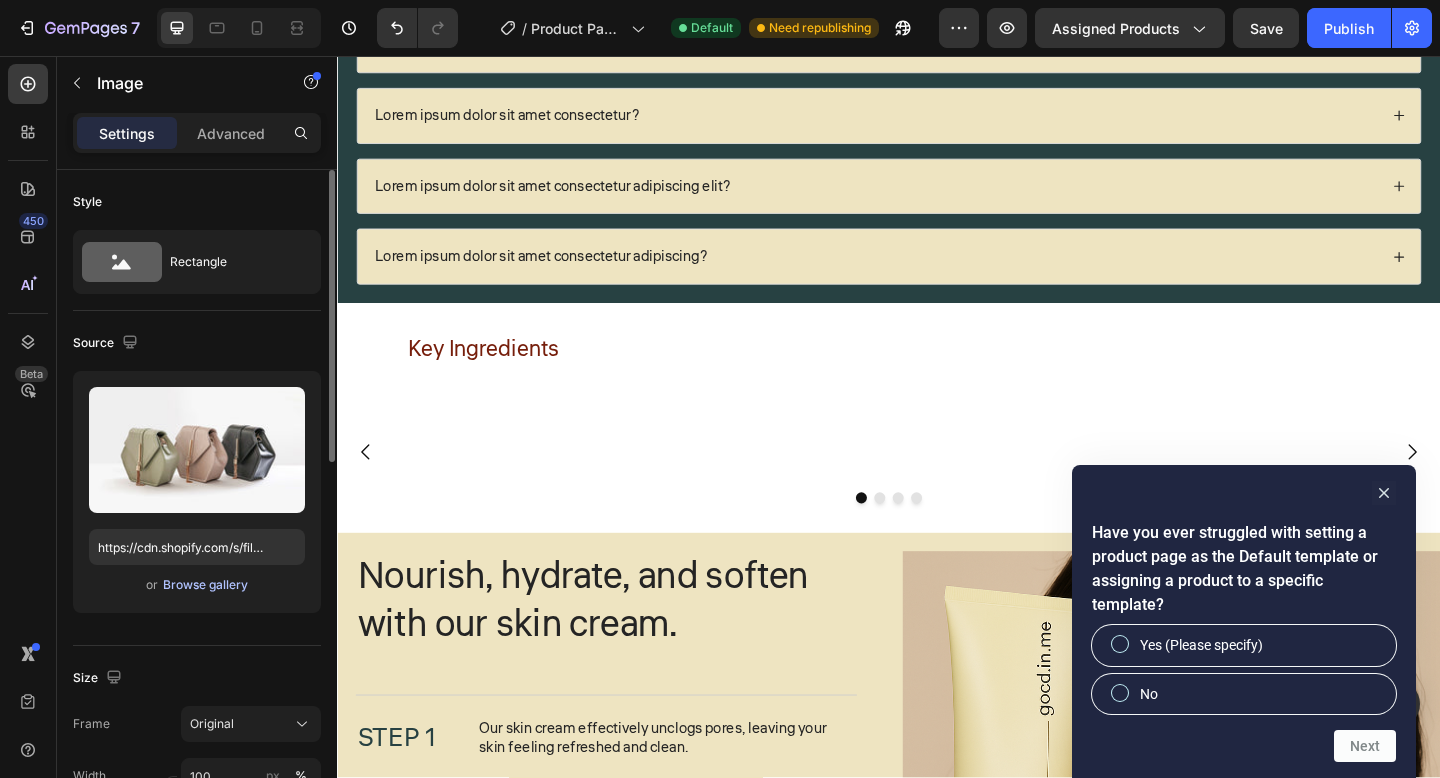 click on "Browse gallery" at bounding box center [205, 585] 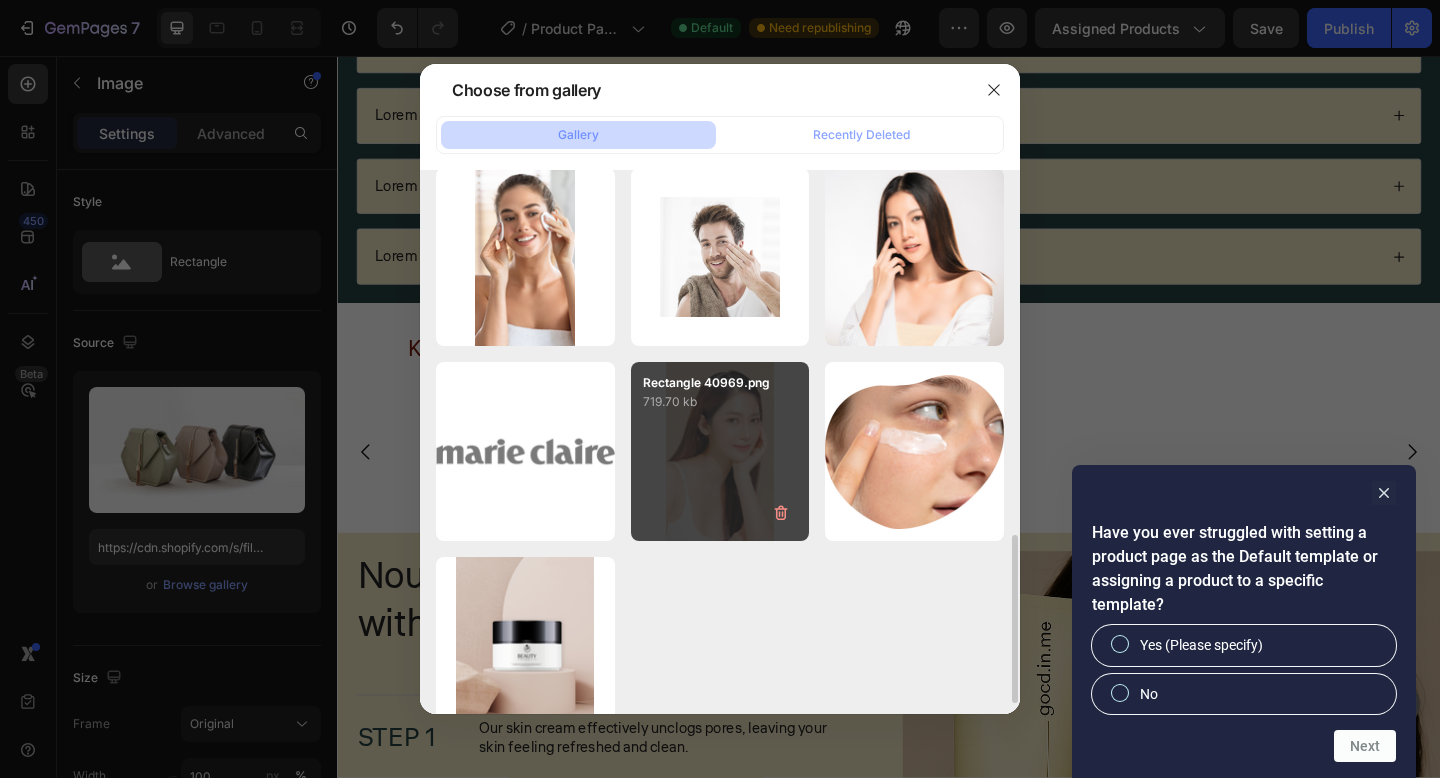 scroll, scrollTop: 1223, scrollLeft: 0, axis: vertical 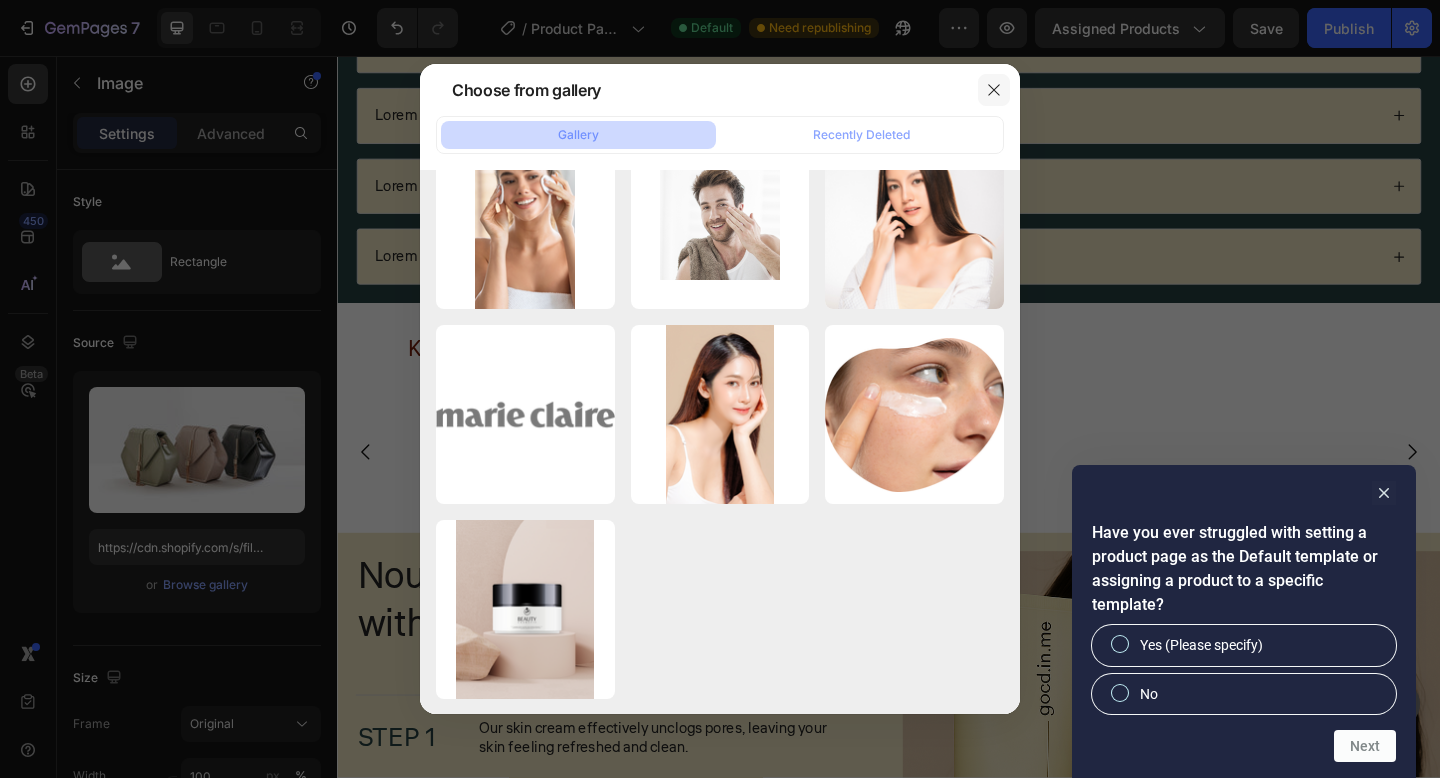 type 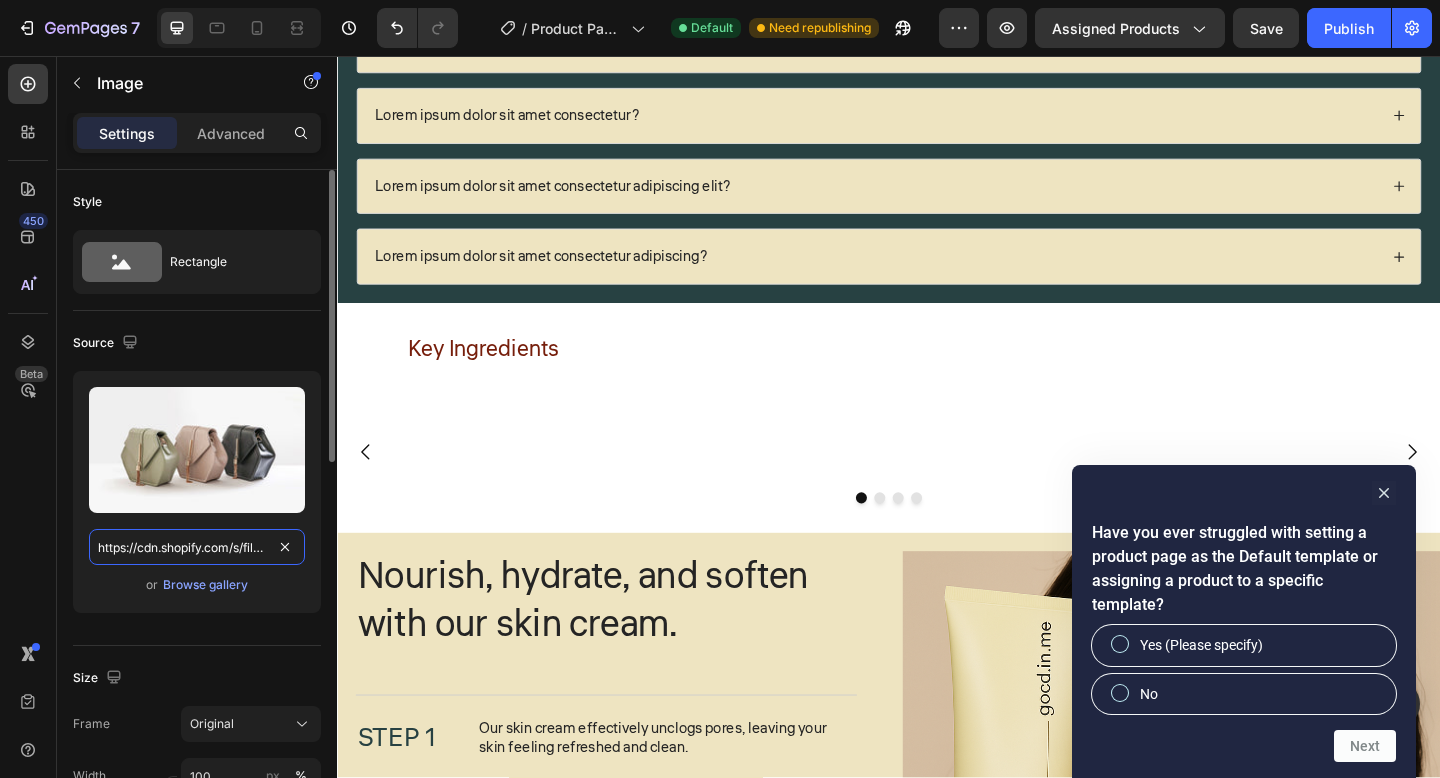 click on "https://cdn.shopify.com/s/files/1/2005/9307/files/image_demo.jpg" at bounding box center (197, 547) 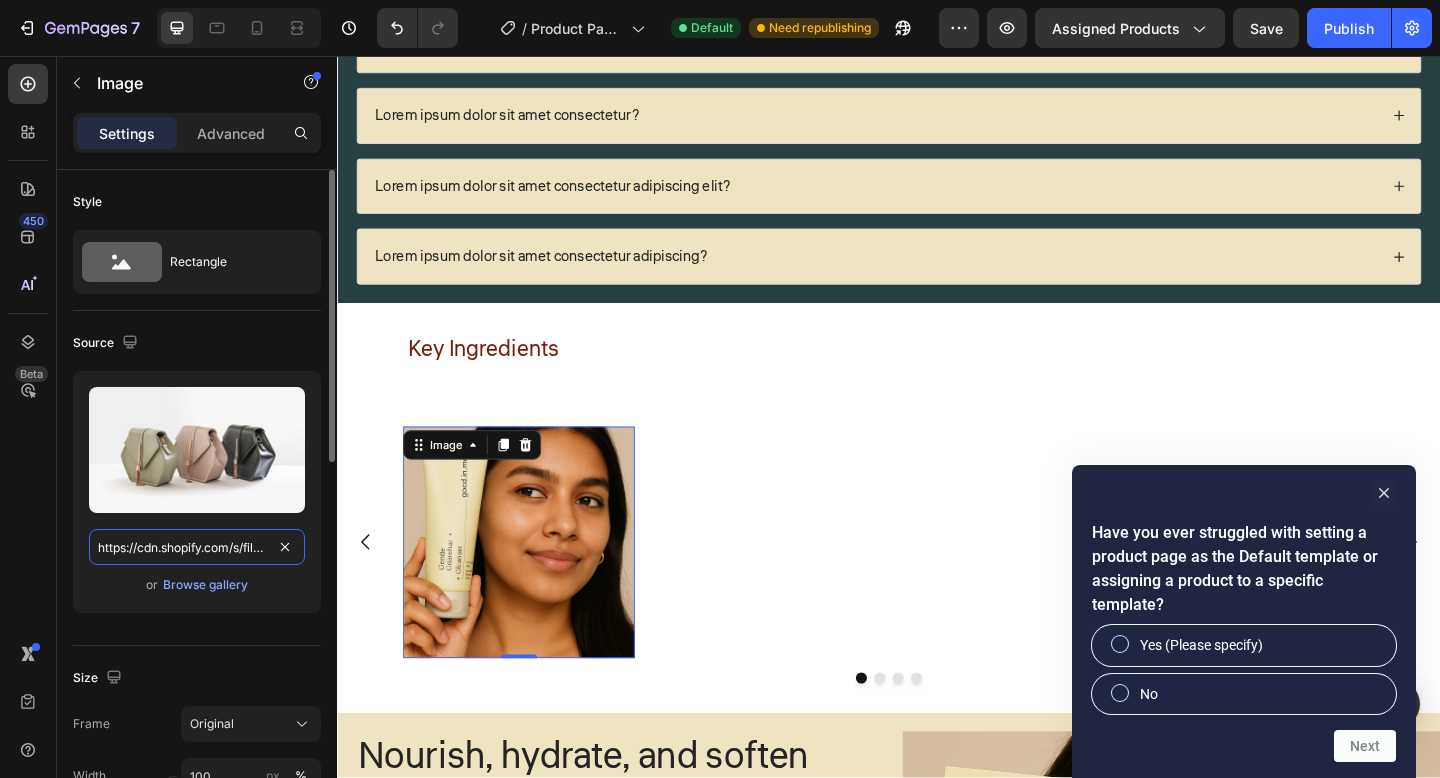 scroll, scrollTop: 0, scrollLeft: 515, axis: horizontal 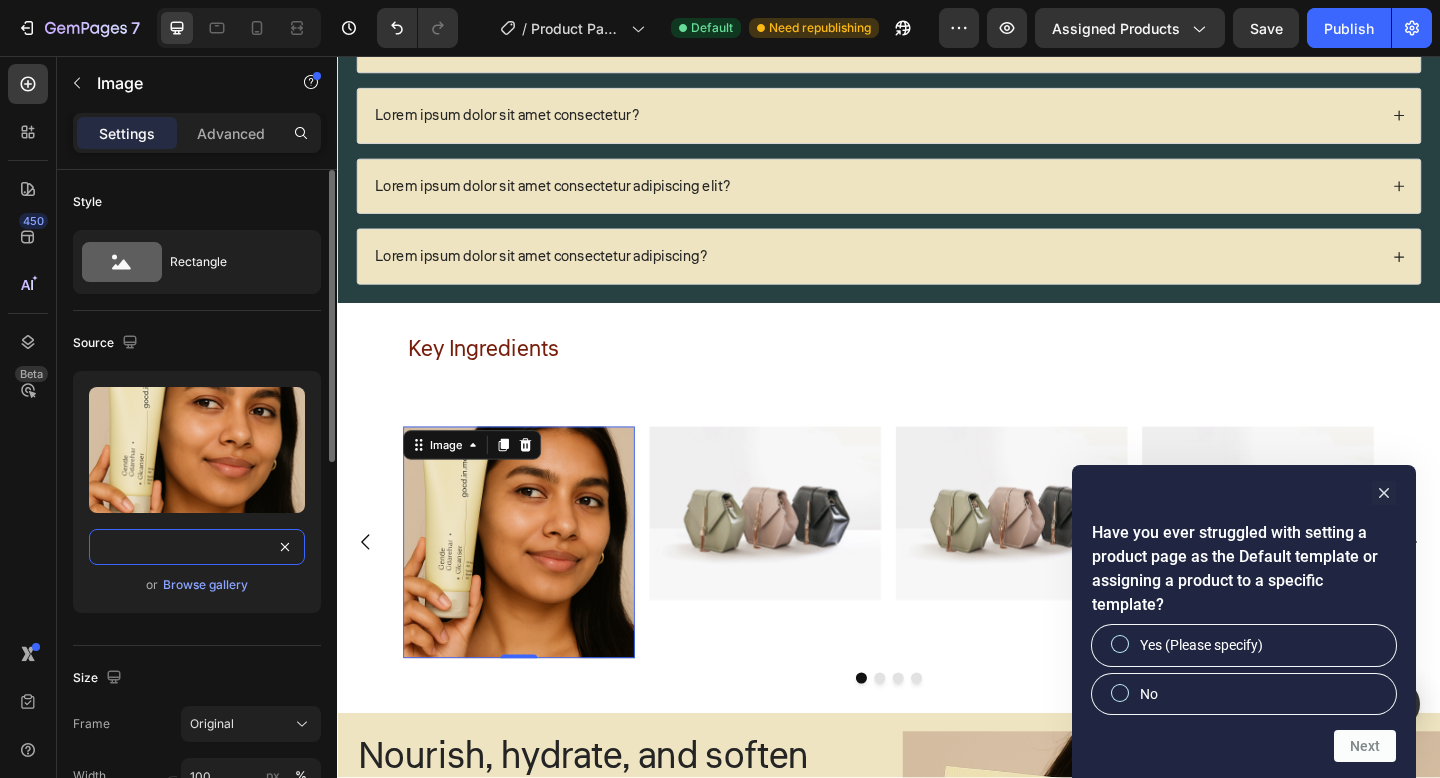 type on "https://cdn.shopify.com/s/files/1/0656/0245/3635/files/ChatGPT_Image_Jun_30_2025_04_41_24_PM.png?v=1751281902" 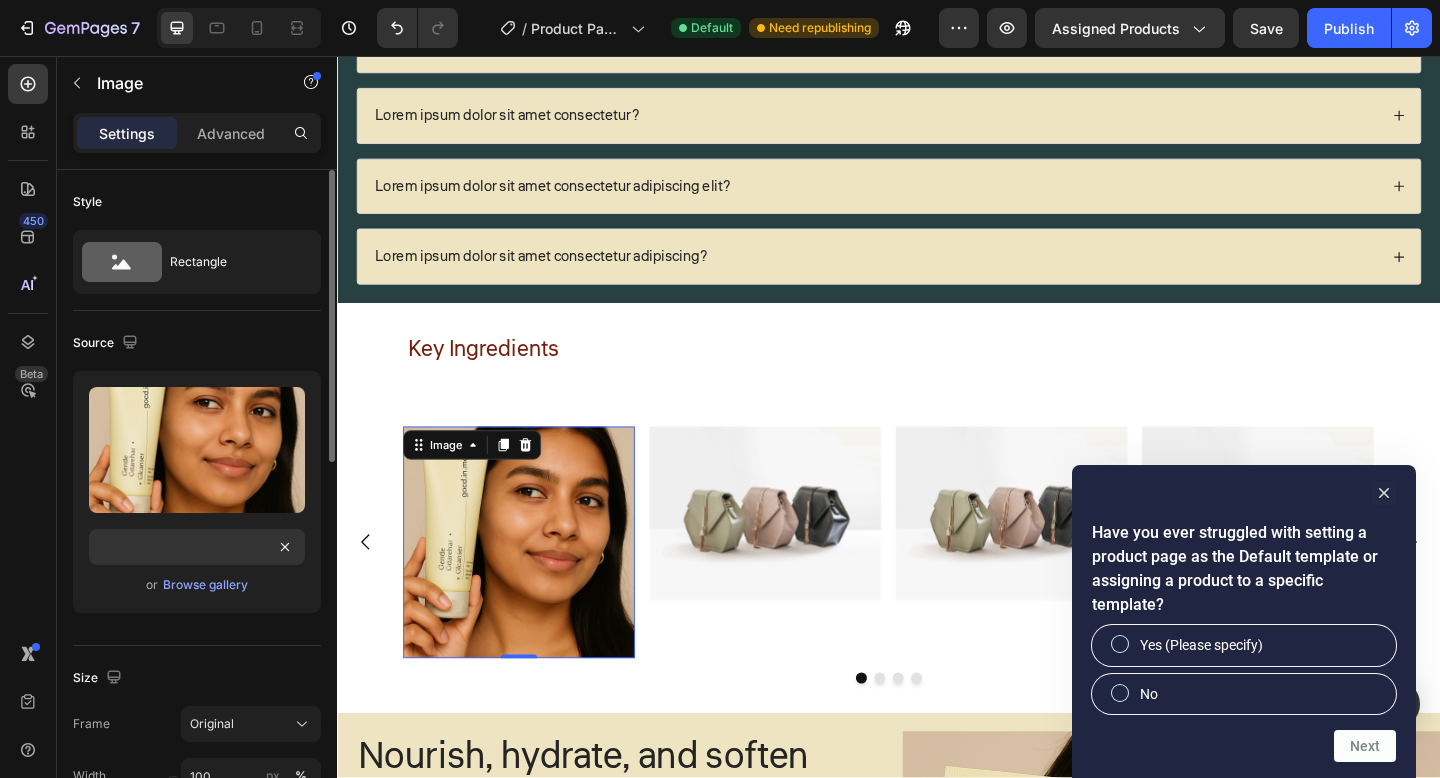 click on "Upload Image https://cdn.shopify.com/s/files/1/0656/0245/3635/files/ChatGPT_Image_Jun_30_2025_04_41_24_PM.png?v=1751281902 or  Browse gallery" at bounding box center [197, 492] 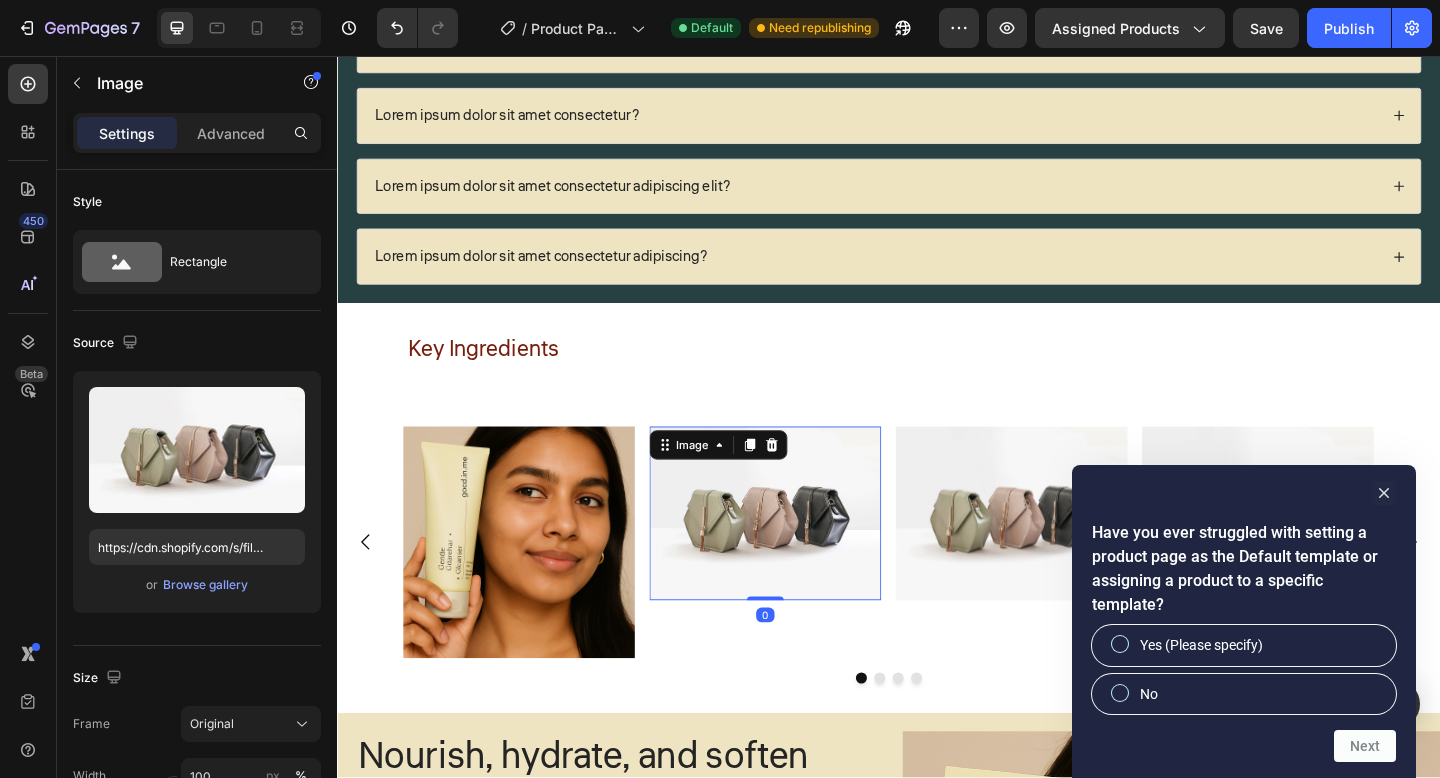 scroll, scrollTop: 705, scrollLeft: 0, axis: vertical 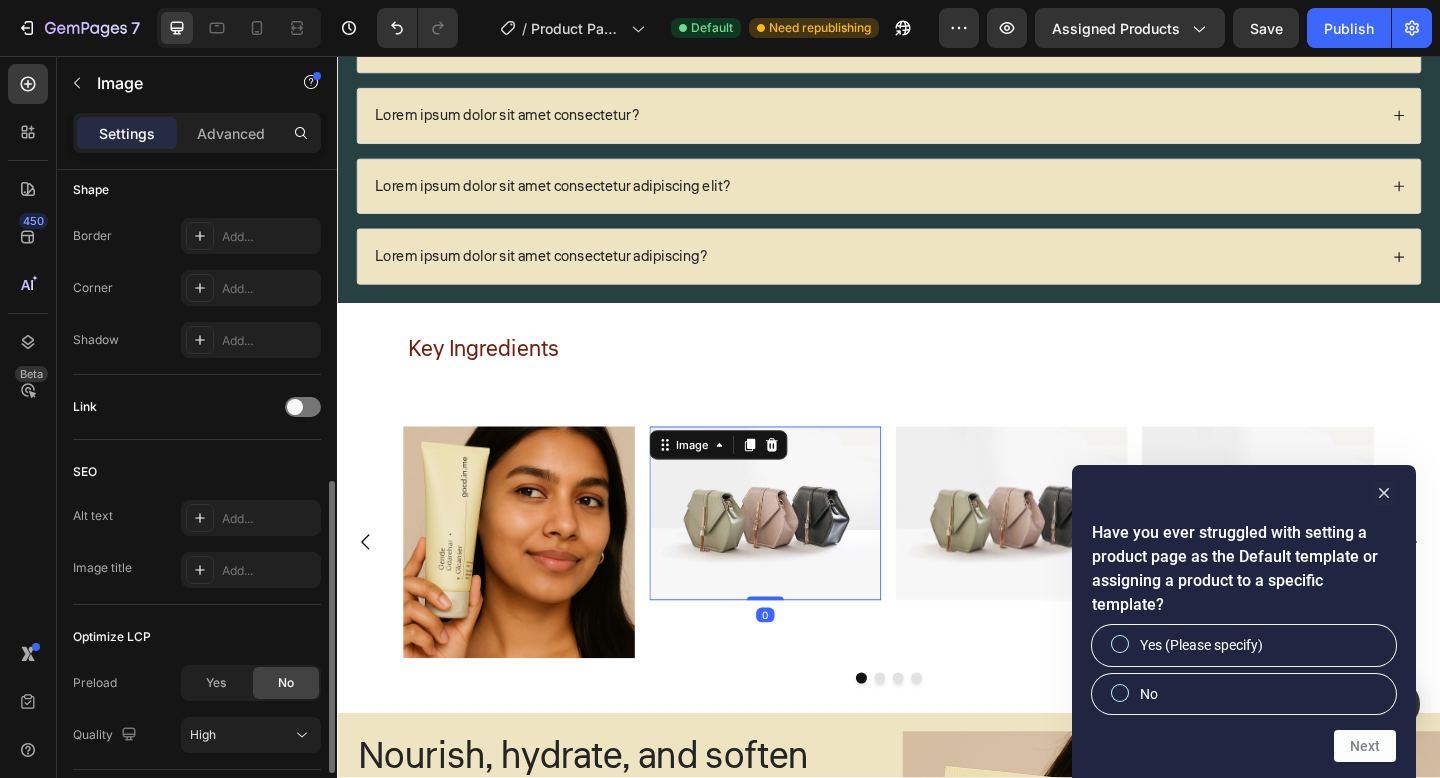 click at bounding box center (803, 553) 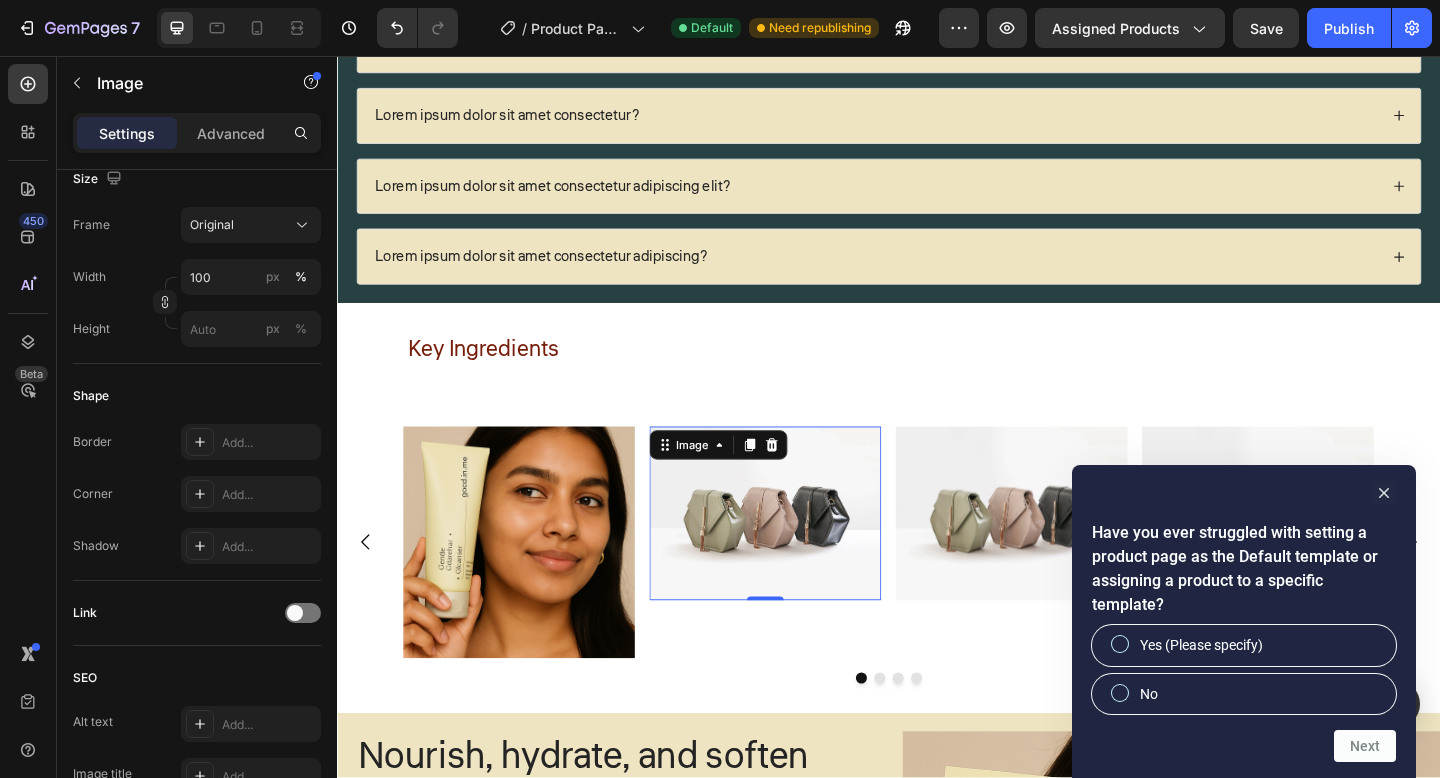 scroll, scrollTop: 0, scrollLeft: 0, axis: both 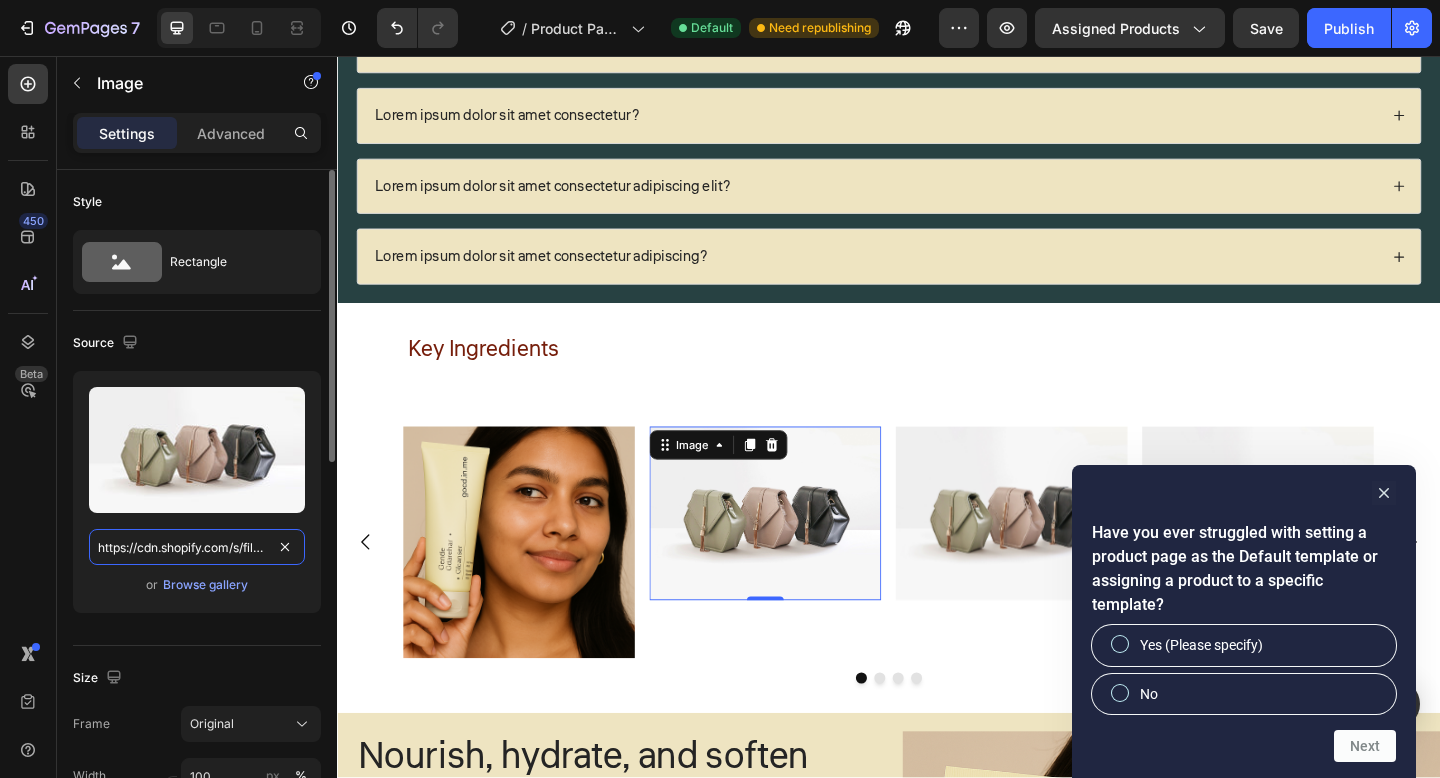 click on "https://cdn.shopify.com/s/files/1/2005/9307/files/image_demo.jpg" at bounding box center (197, 547) 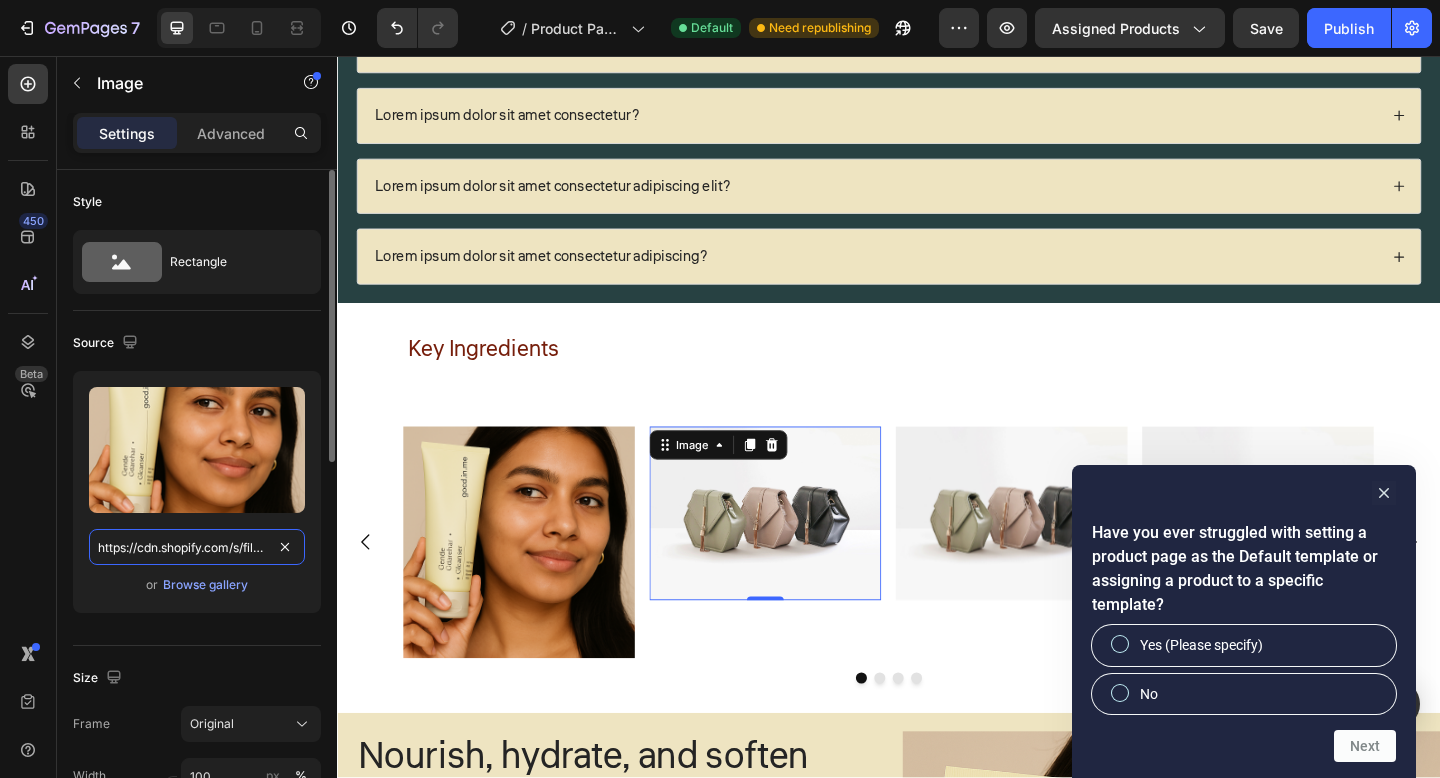 scroll, scrollTop: 0, scrollLeft: 515, axis: horizontal 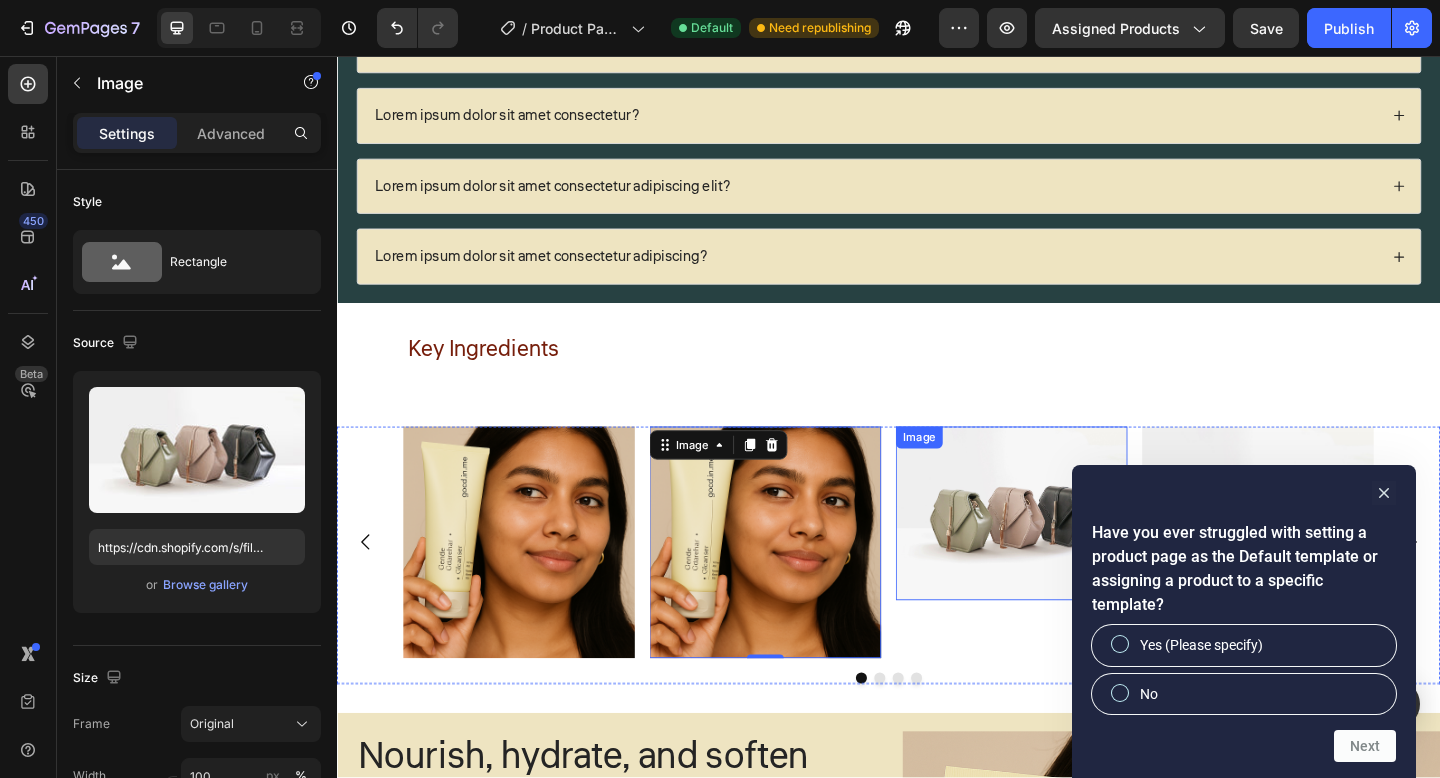 click at bounding box center (1071, 553) 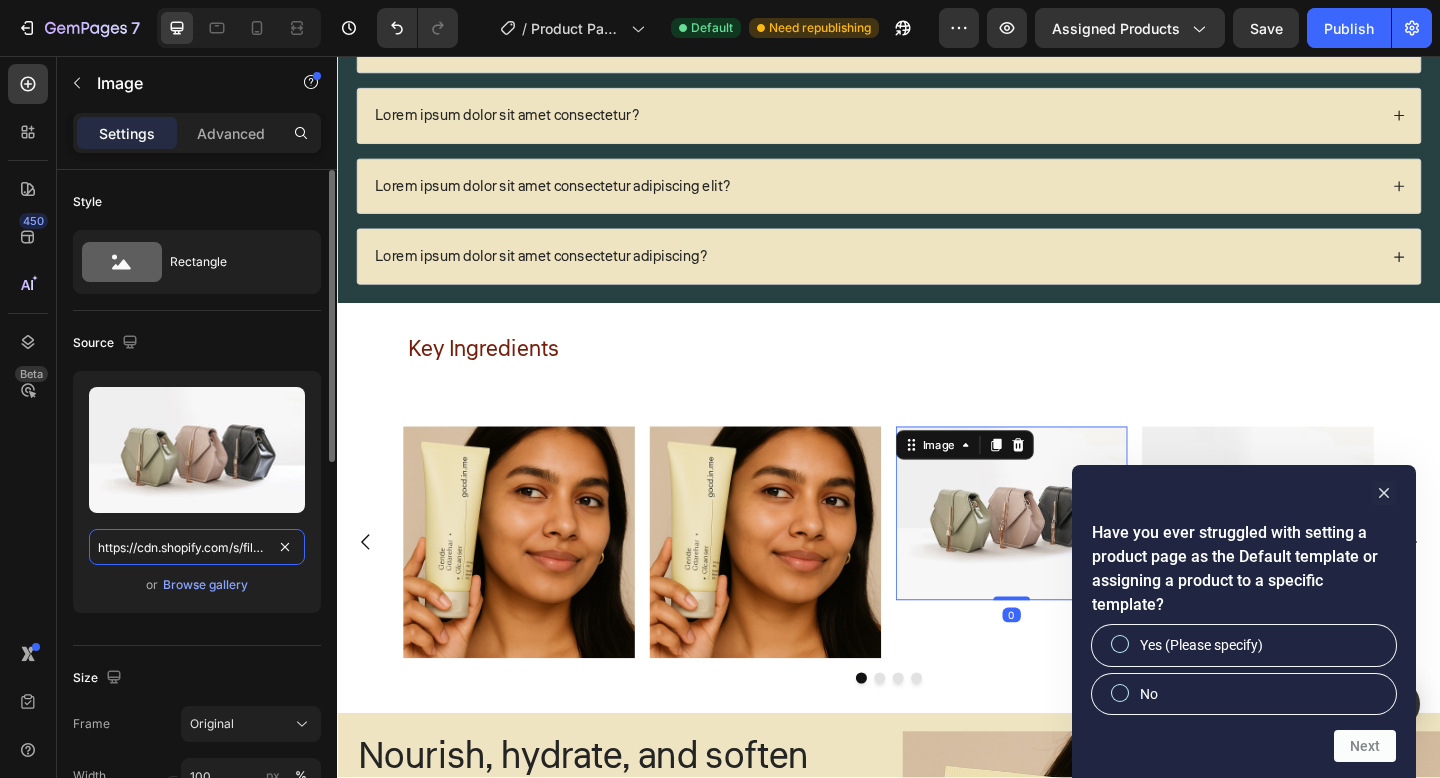 click on "https://cdn.shopify.com/s/files/1/2005/9307/files/image_demo.jpg" at bounding box center [197, 547] 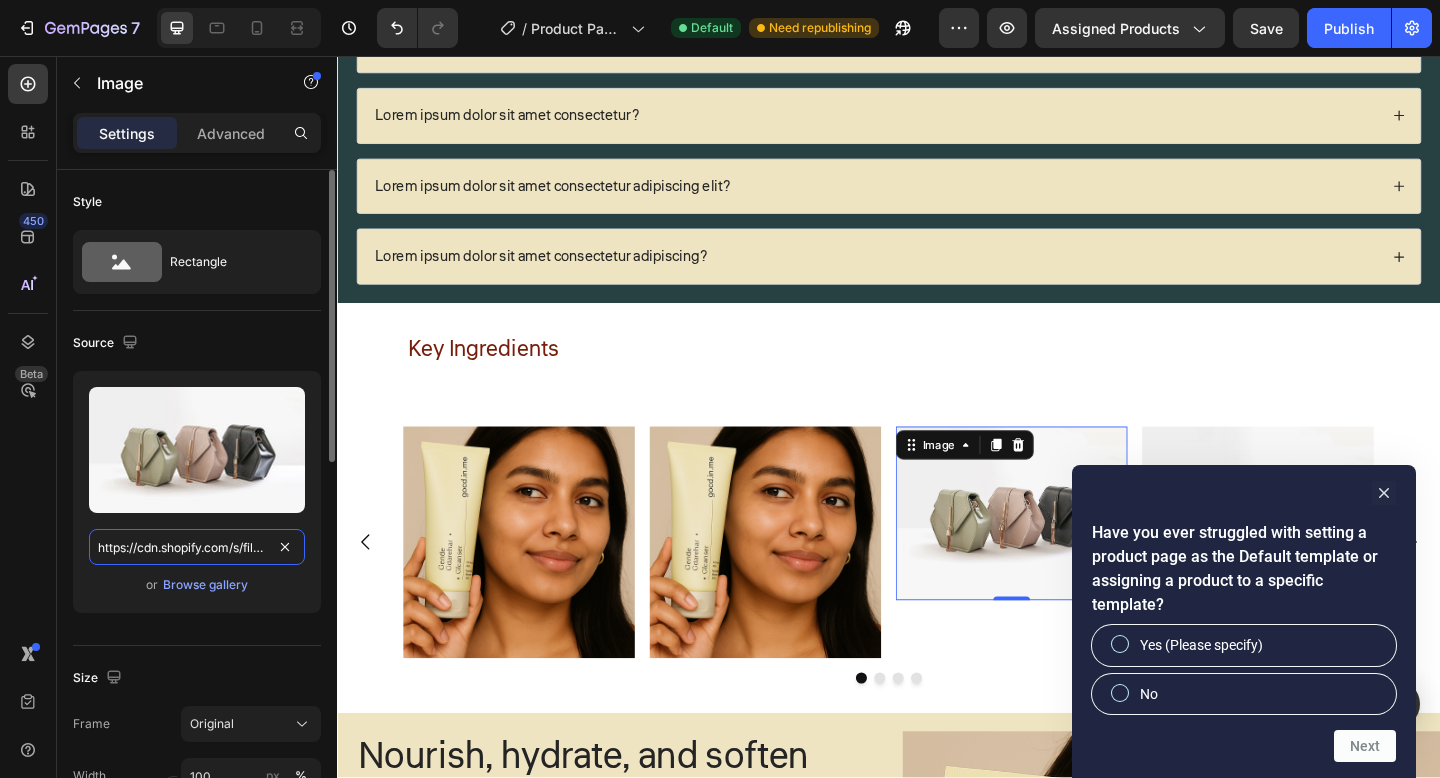 paste on "0656/0245/3635/files/ChatGPT_Image_Jun_30_2025_04_41_24_PM.png?v=1751281902" 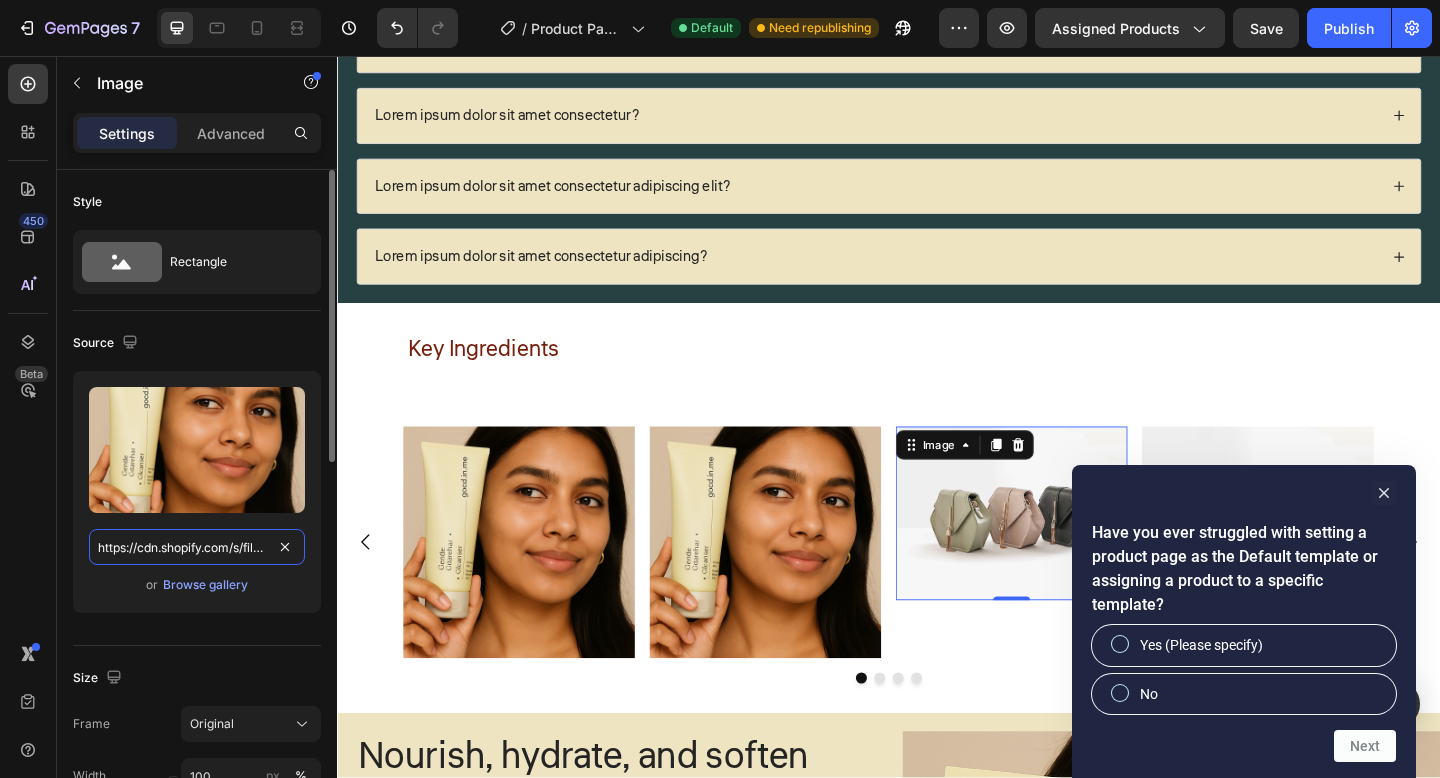 scroll, scrollTop: 0, scrollLeft: 515, axis: horizontal 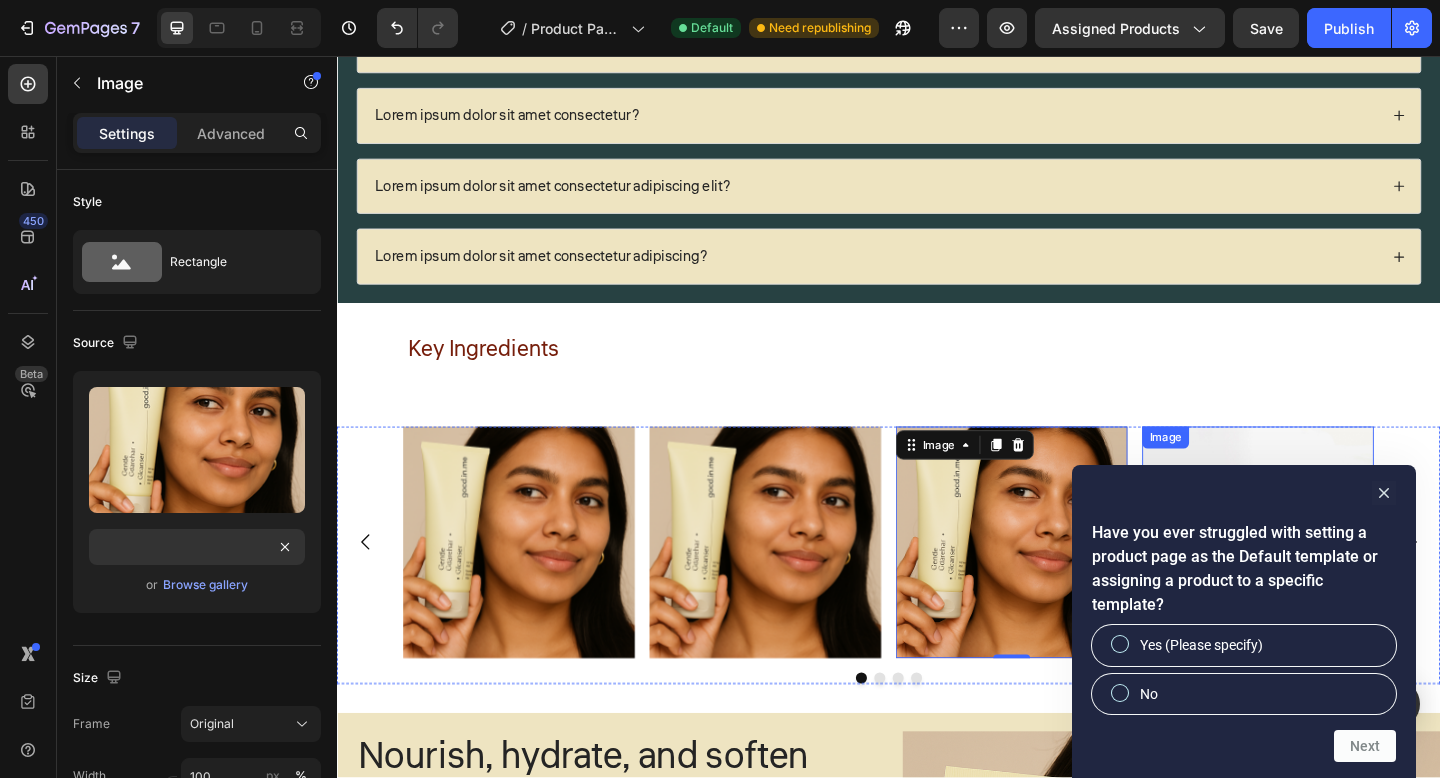 click on "Image" at bounding box center (1339, 553) 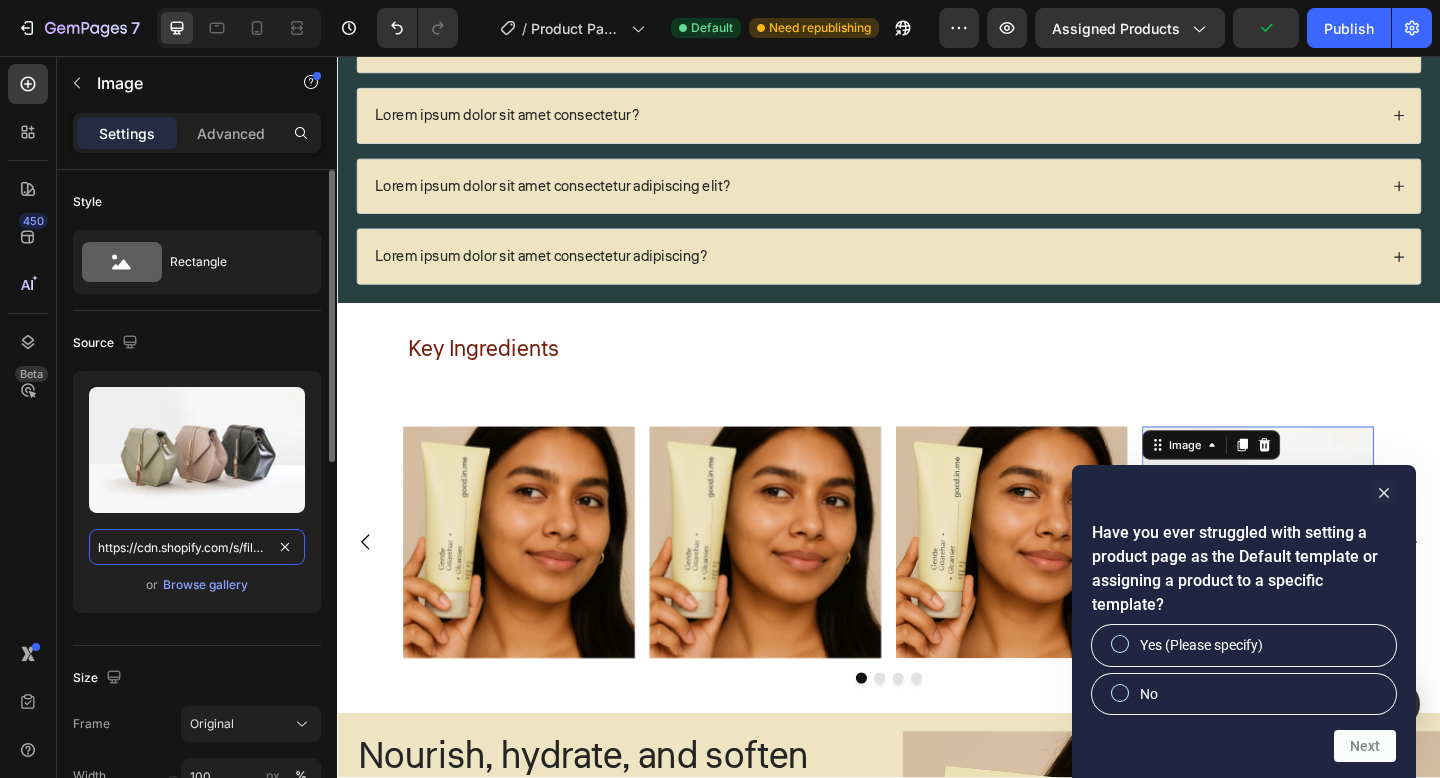 click on "https://cdn.shopify.com/s/files/1/2005/9307/files/image_demo.jpg" at bounding box center [197, 547] 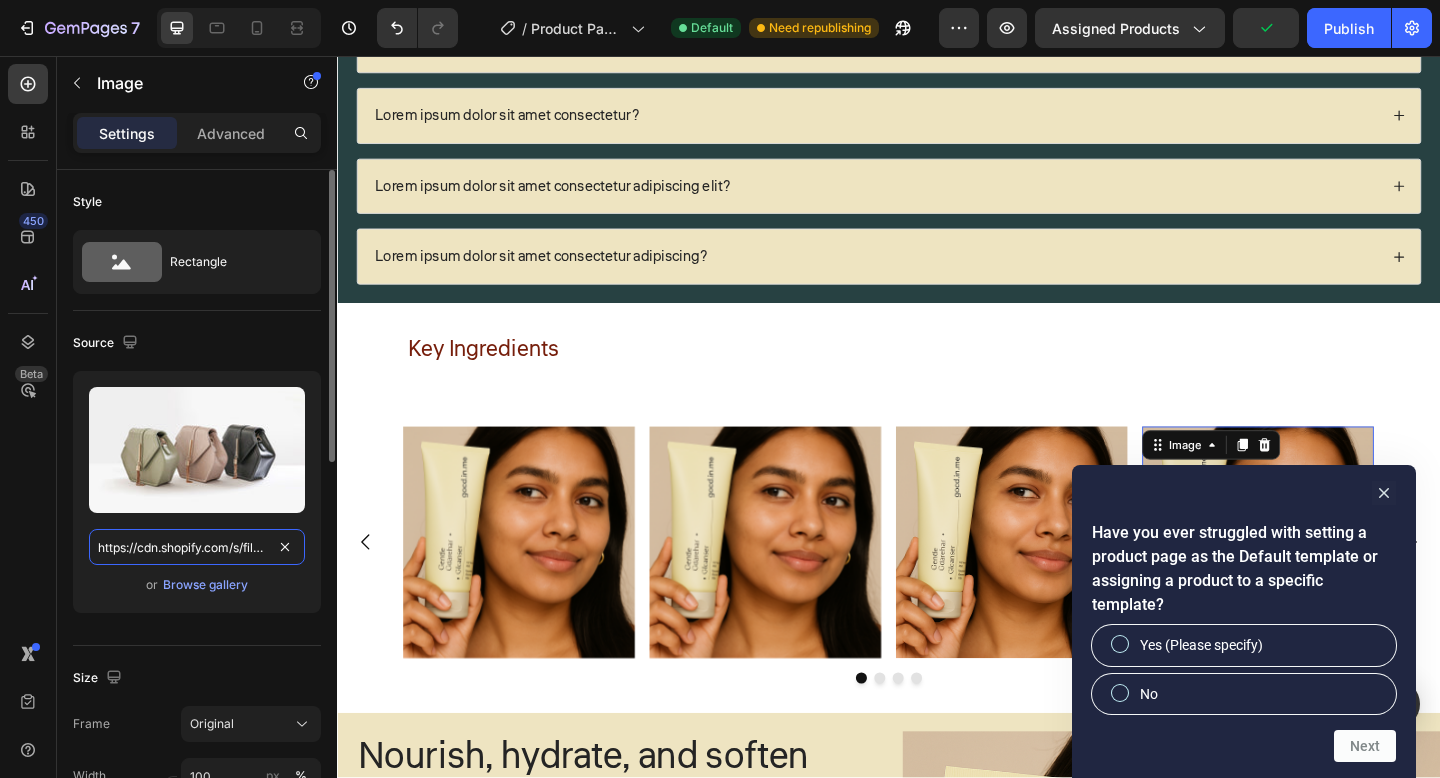 scroll, scrollTop: 0, scrollLeft: 515, axis: horizontal 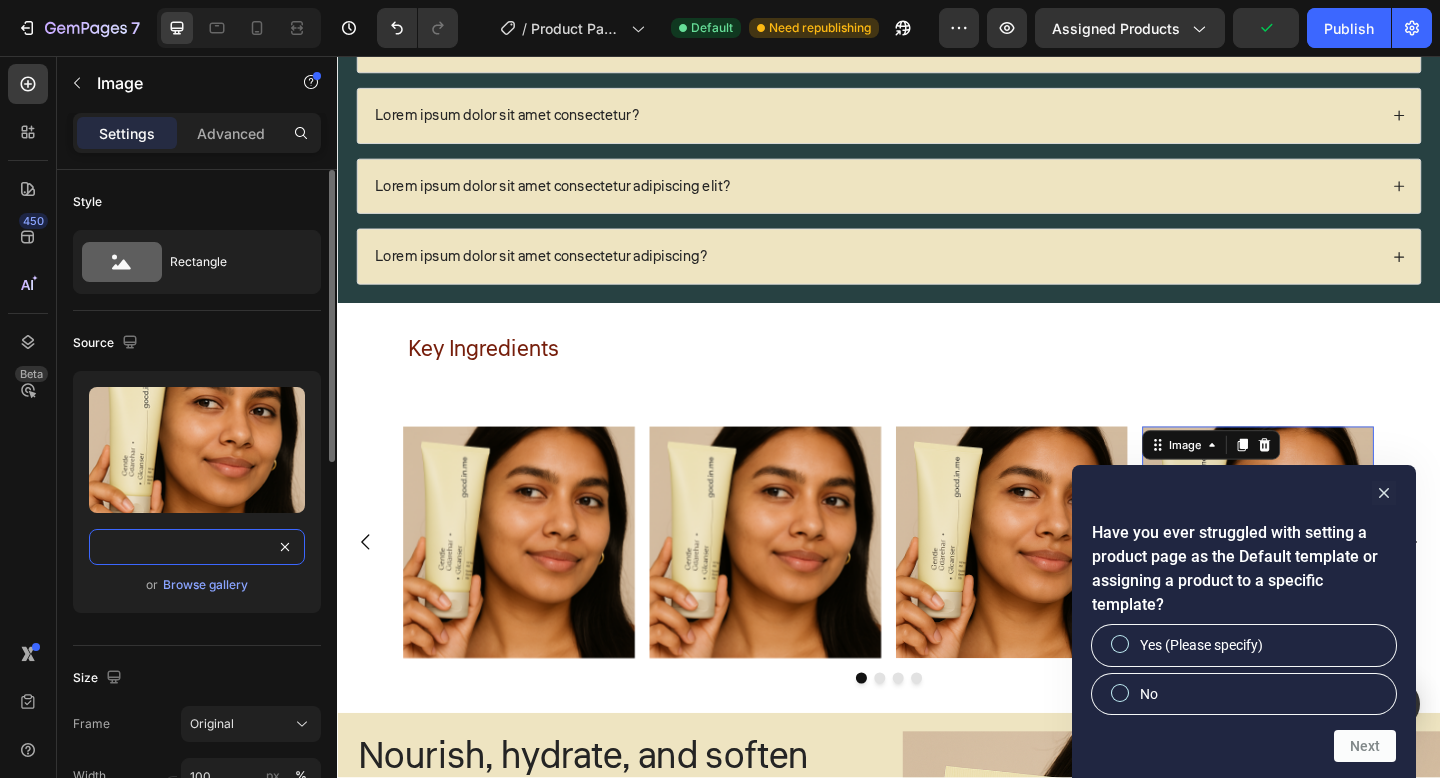 click on "https://cdn.shopify.com/s/files/1/0656/0245/3635/files/ChatGPT_Image_Jun_30_2025_04_41_24_PM.png?v=1751281902" at bounding box center [197, 547] 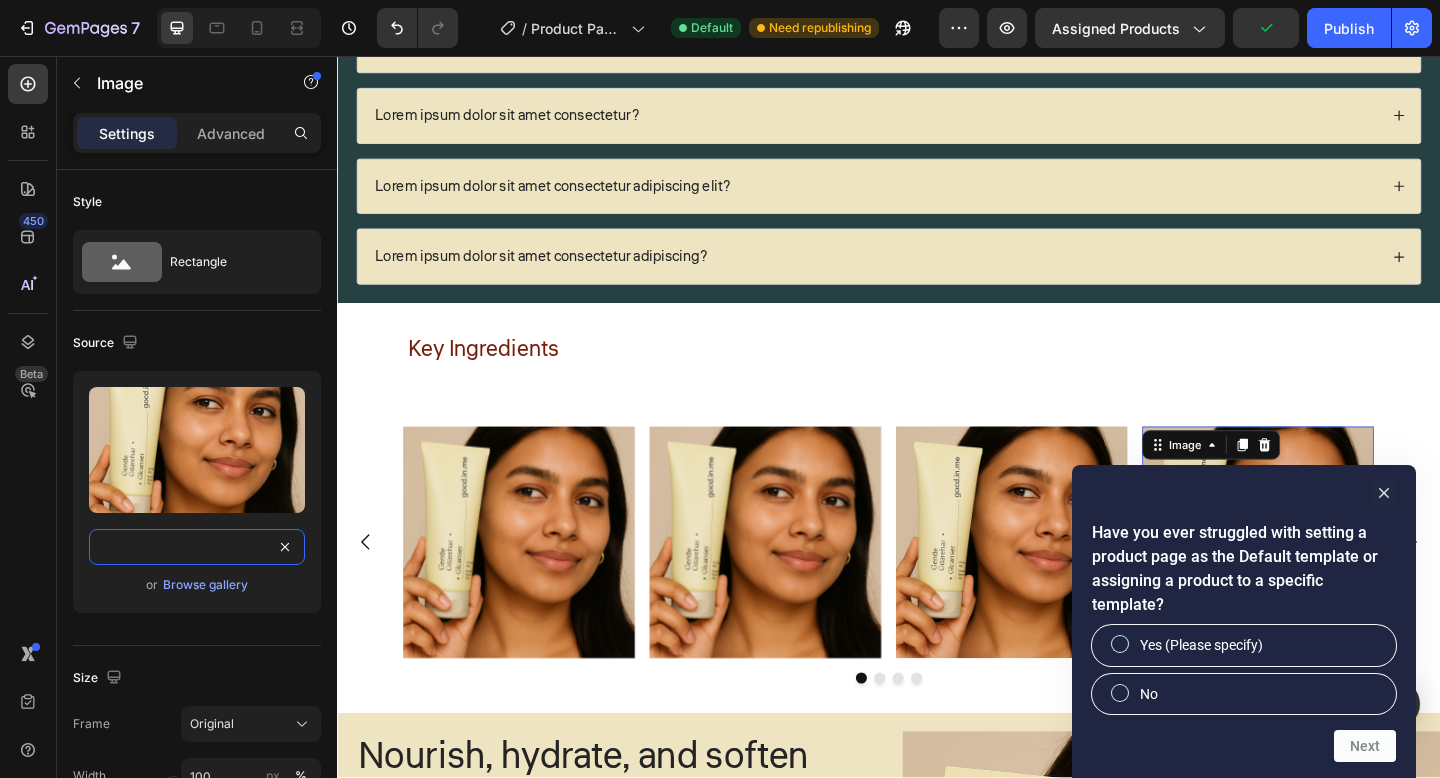 type on "https://cdn.shopify.com/s/files/1/0656/0245/3635/files/ChatGPT_Image_Jun_30_2025_04_41_24_PM.png?v=1751281902" 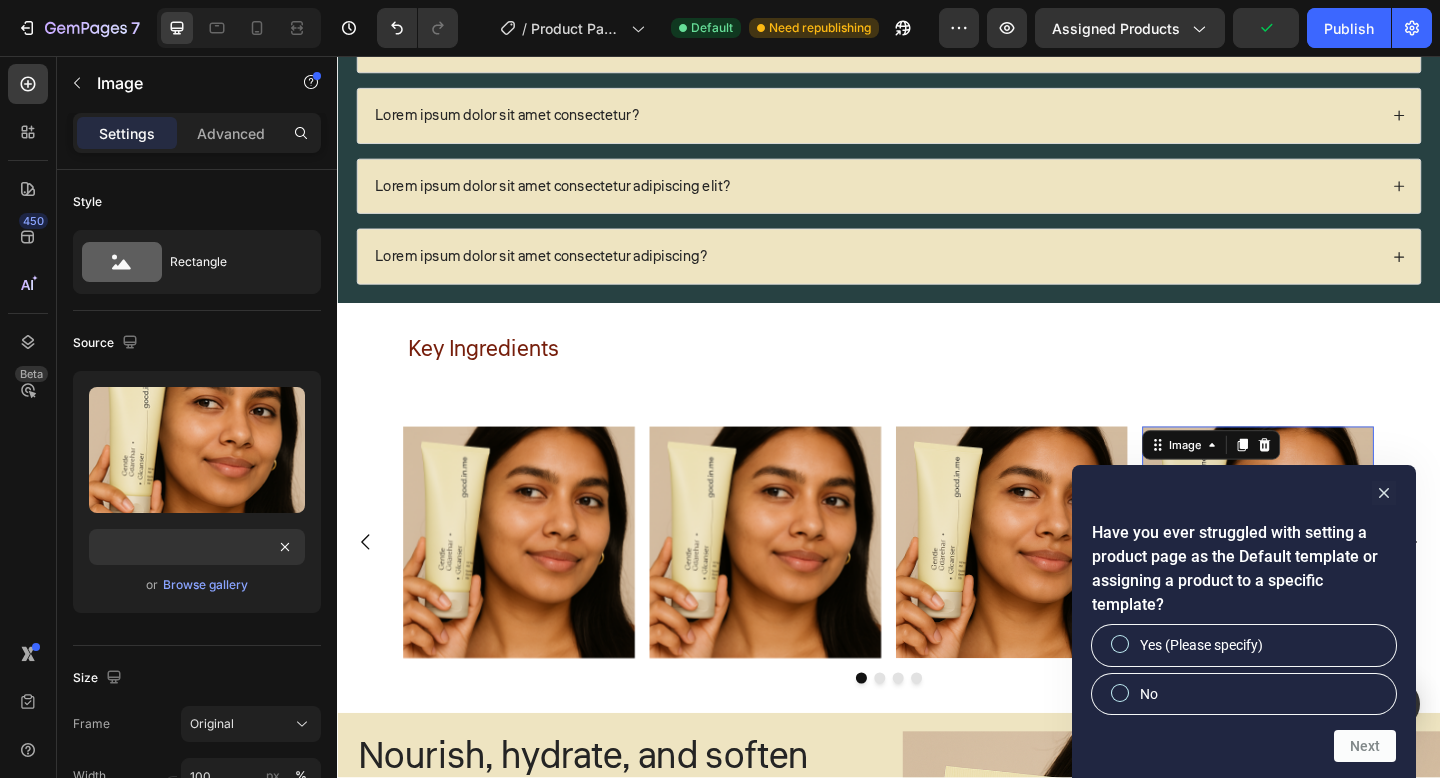click on "450 Beta" at bounding box center (28, 349) 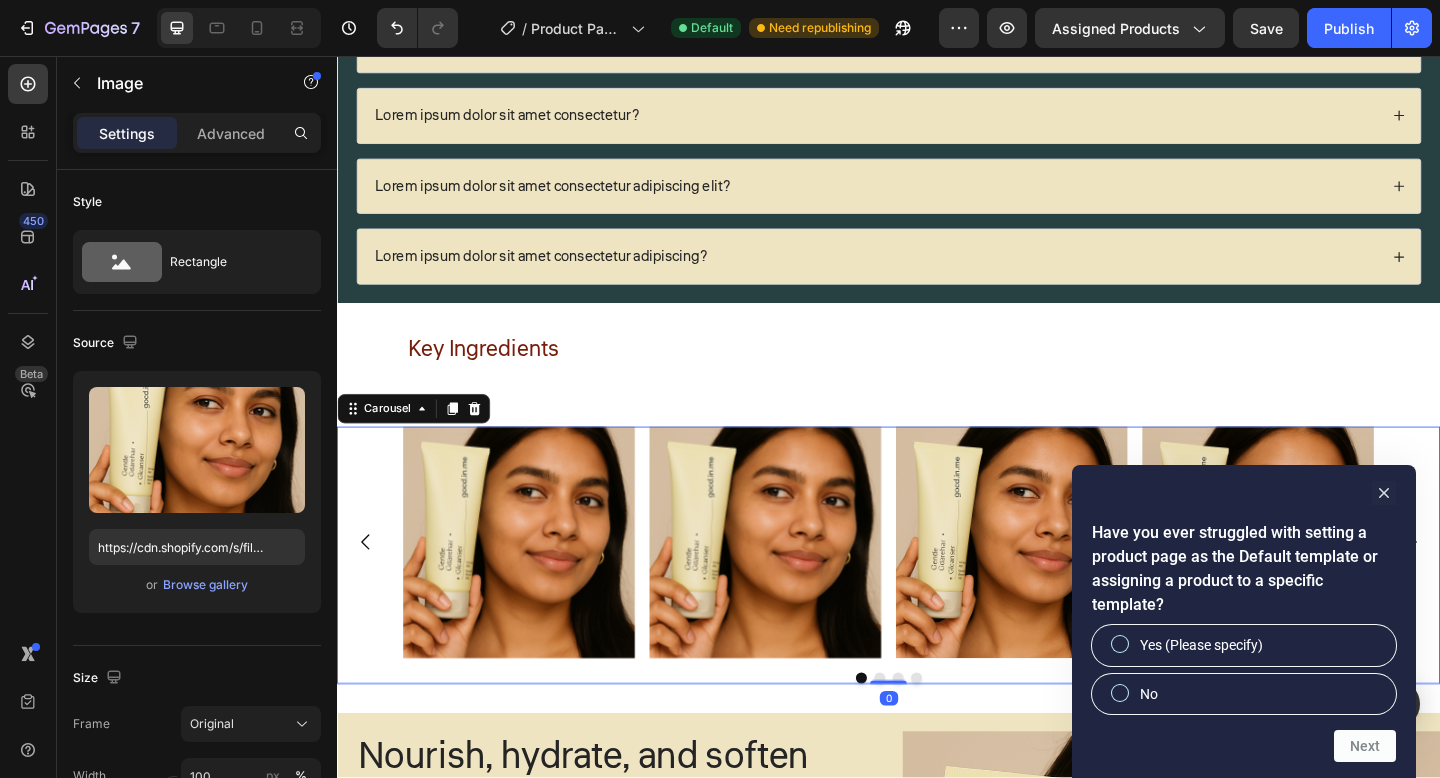 click on "Image Image Image Image
Carousel   0" at bounding box center [937, 599] 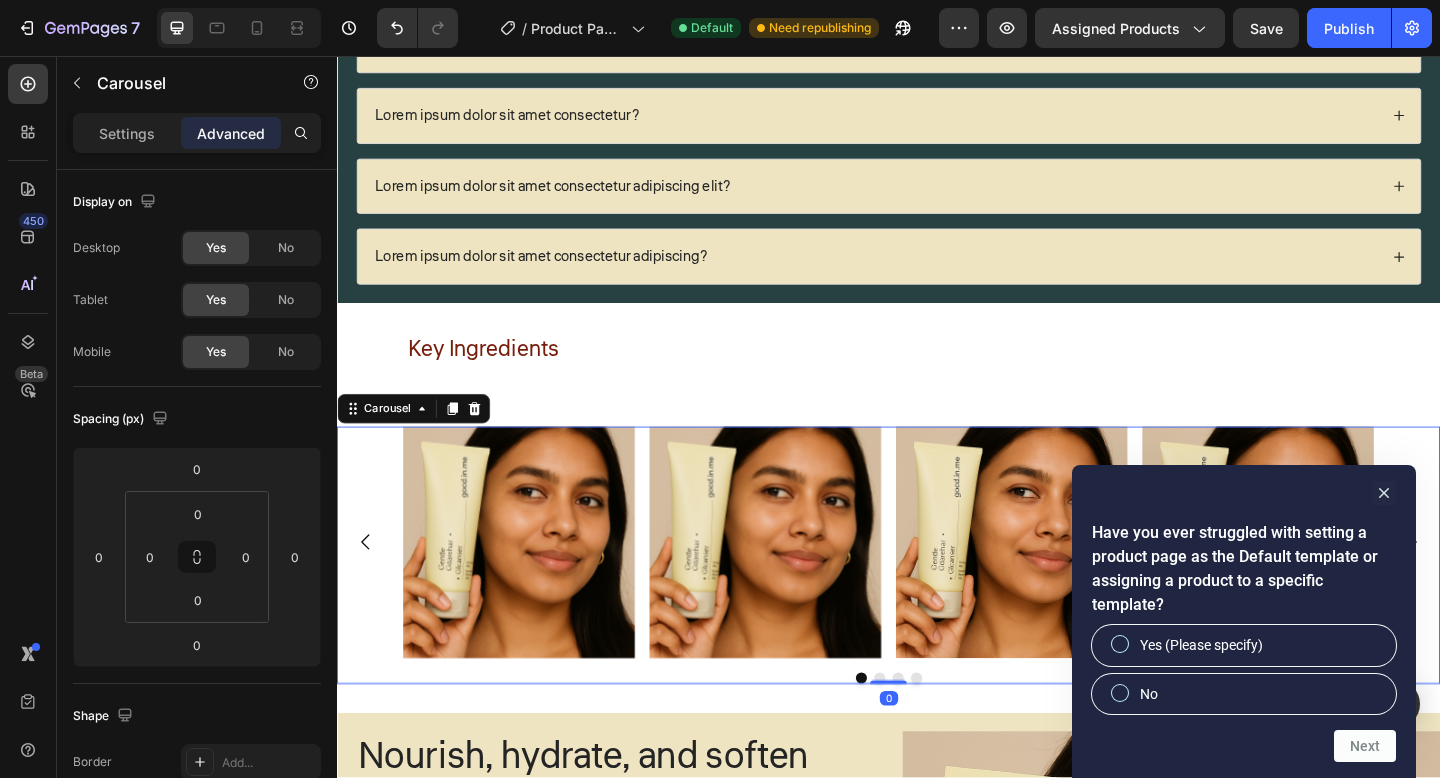 click on "Image Image Image Image
Carousel   0" at bounding box center (937, 599) 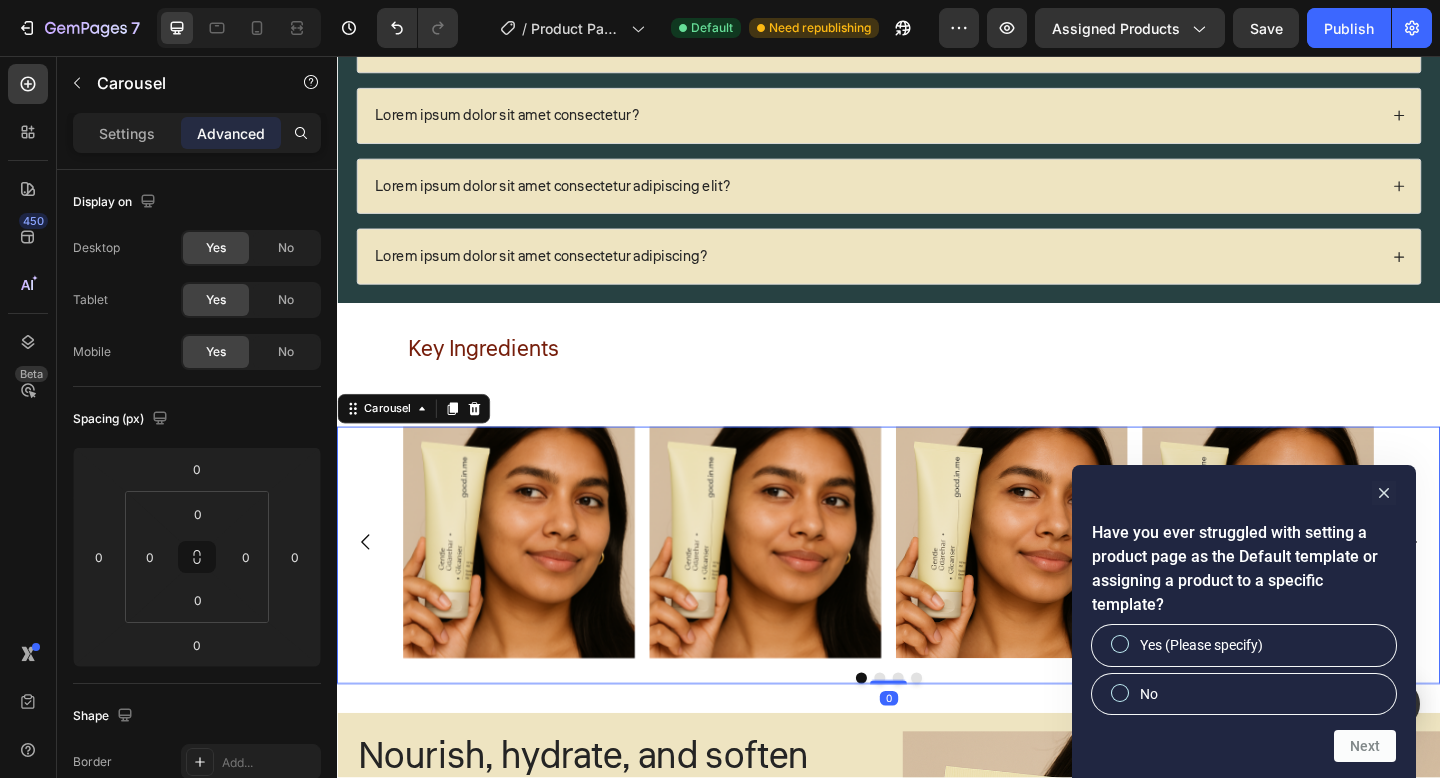 click at bounding box center [927, 733] 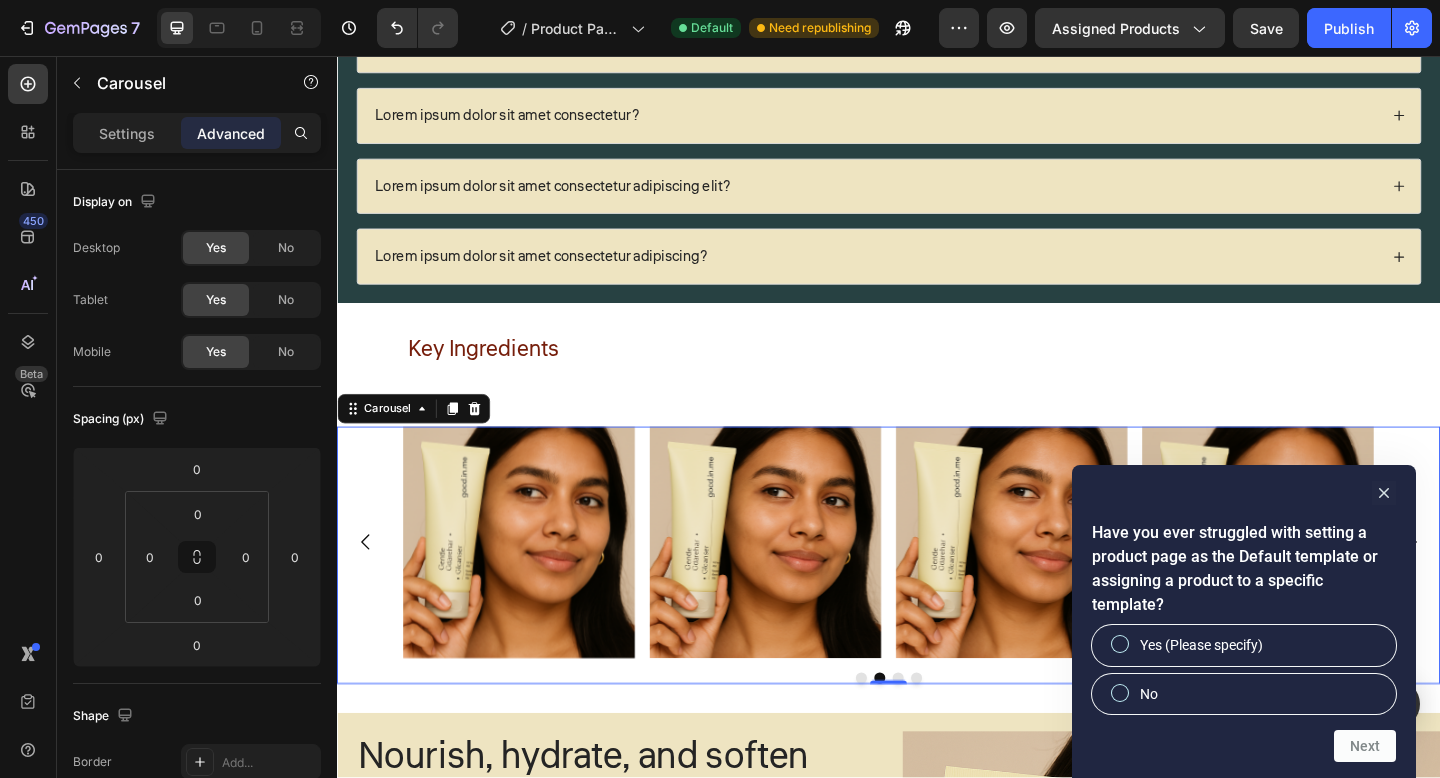 click at bounding box center (937, 733) 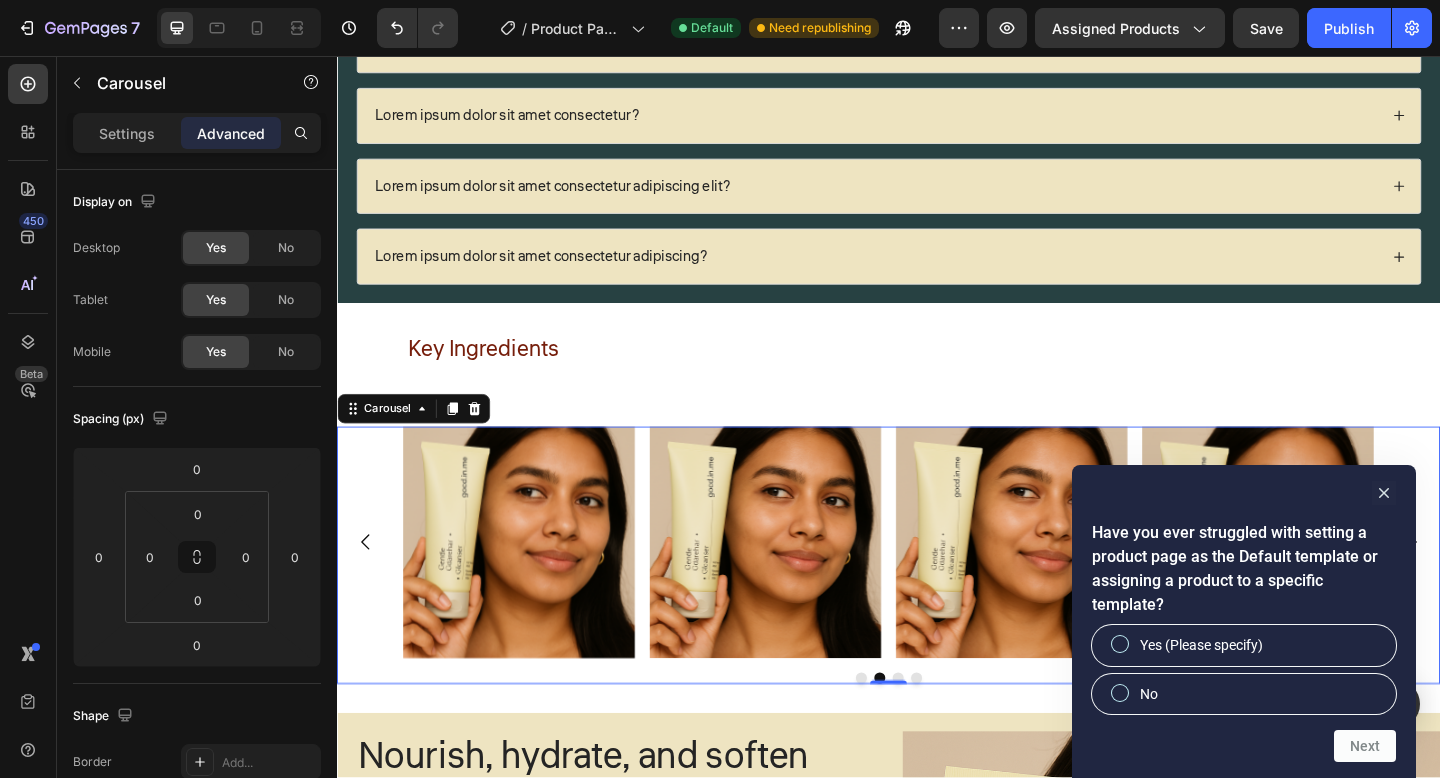 click at bounding box center [947, 733] 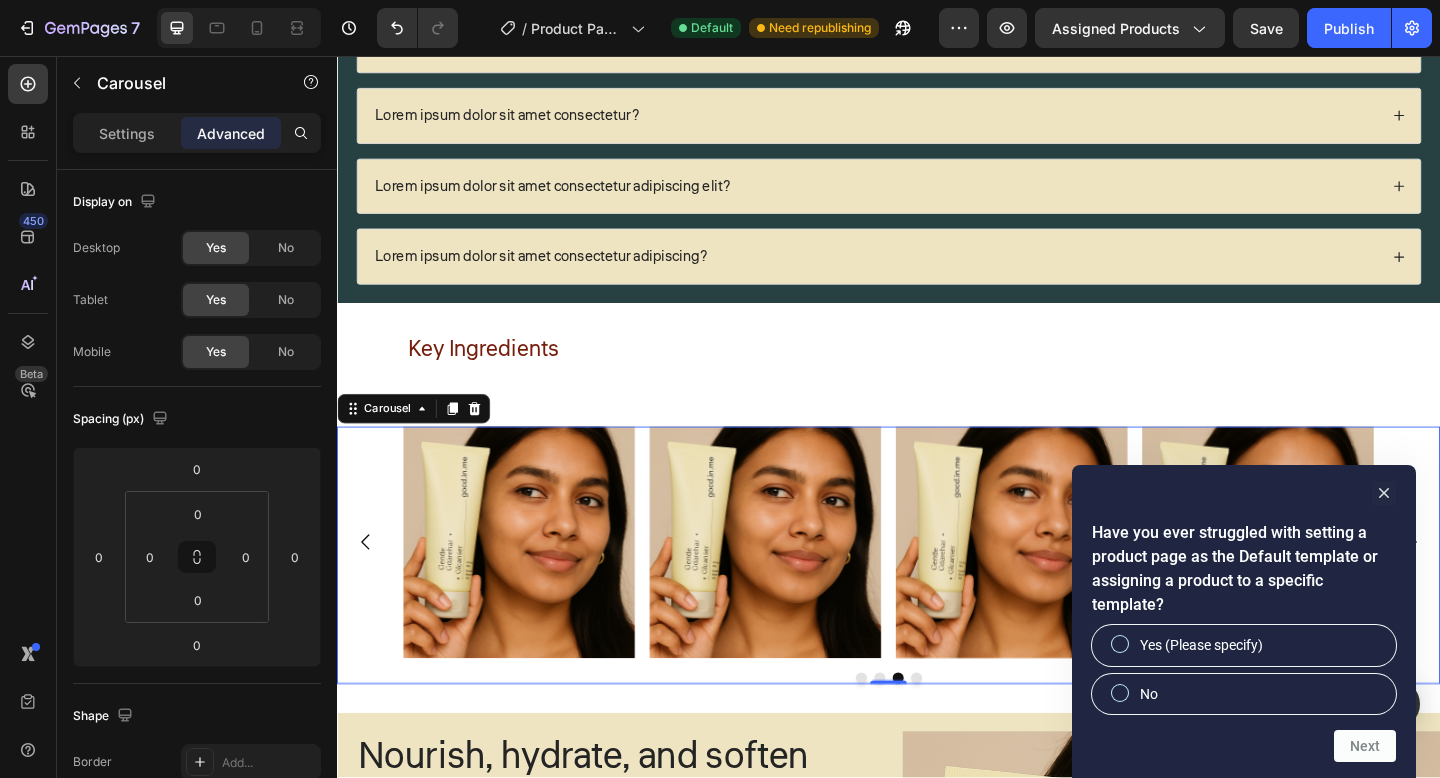 click at bounding box center (967, 733) 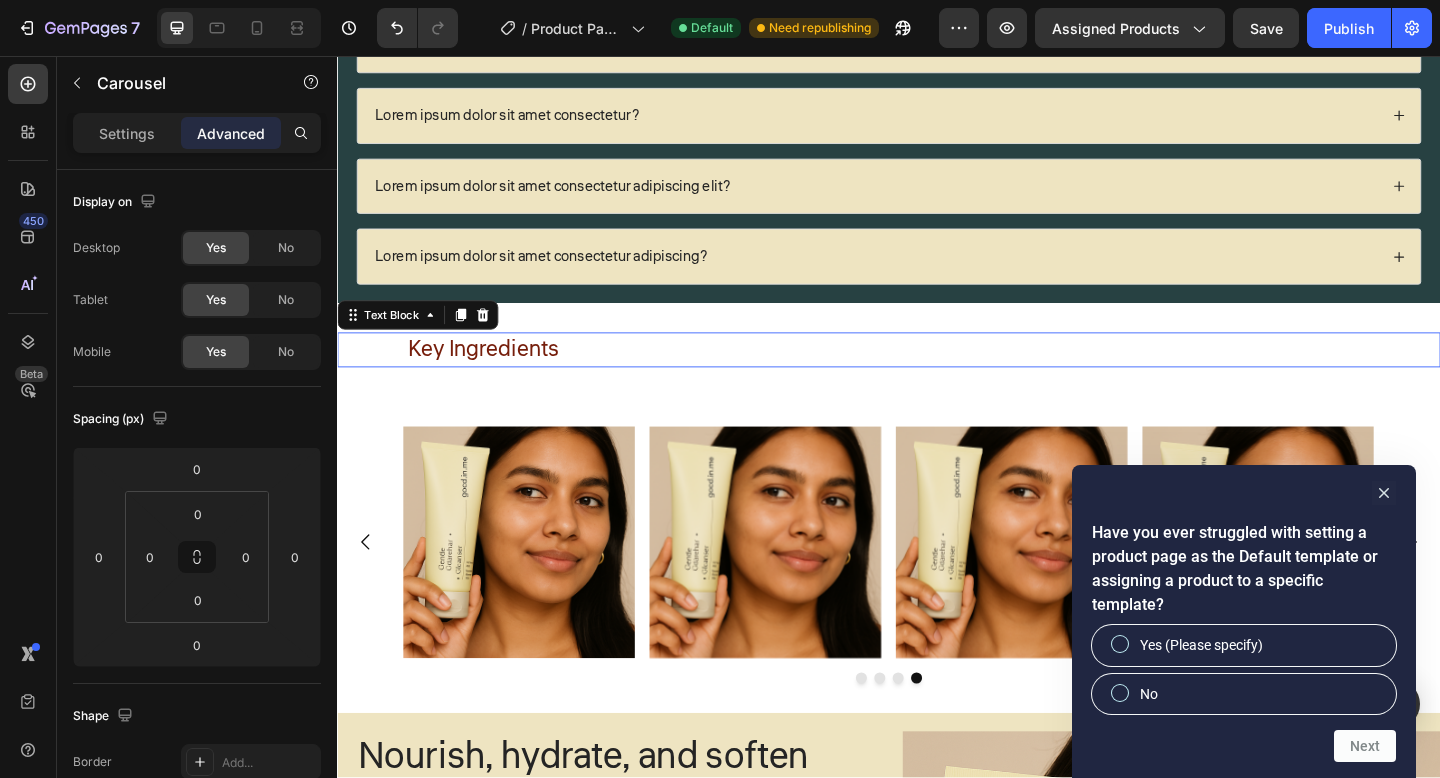 click on "Key Ingredients" at bounding box center (974, 376) 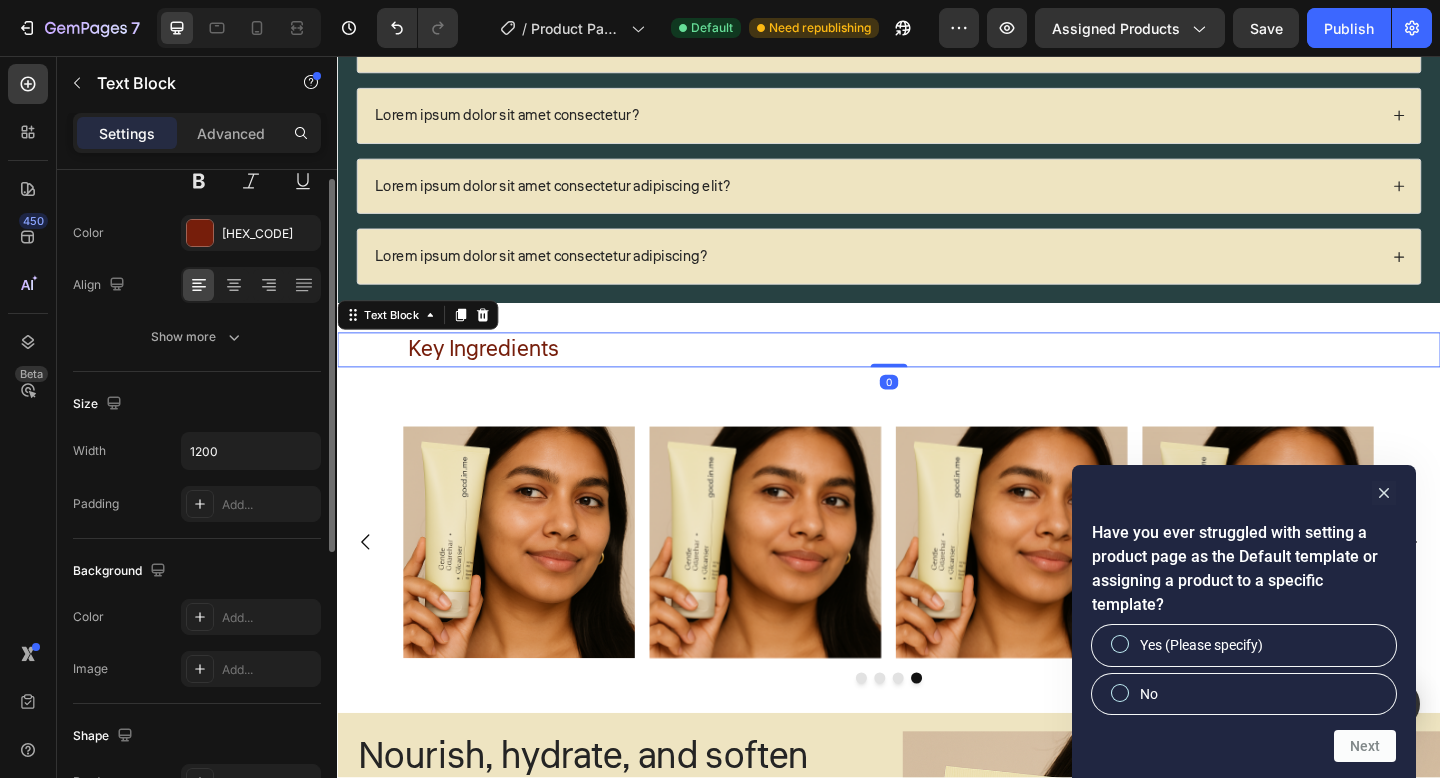 scroll, scrollTop: 308, scrollLeft: 0, axis: vertical 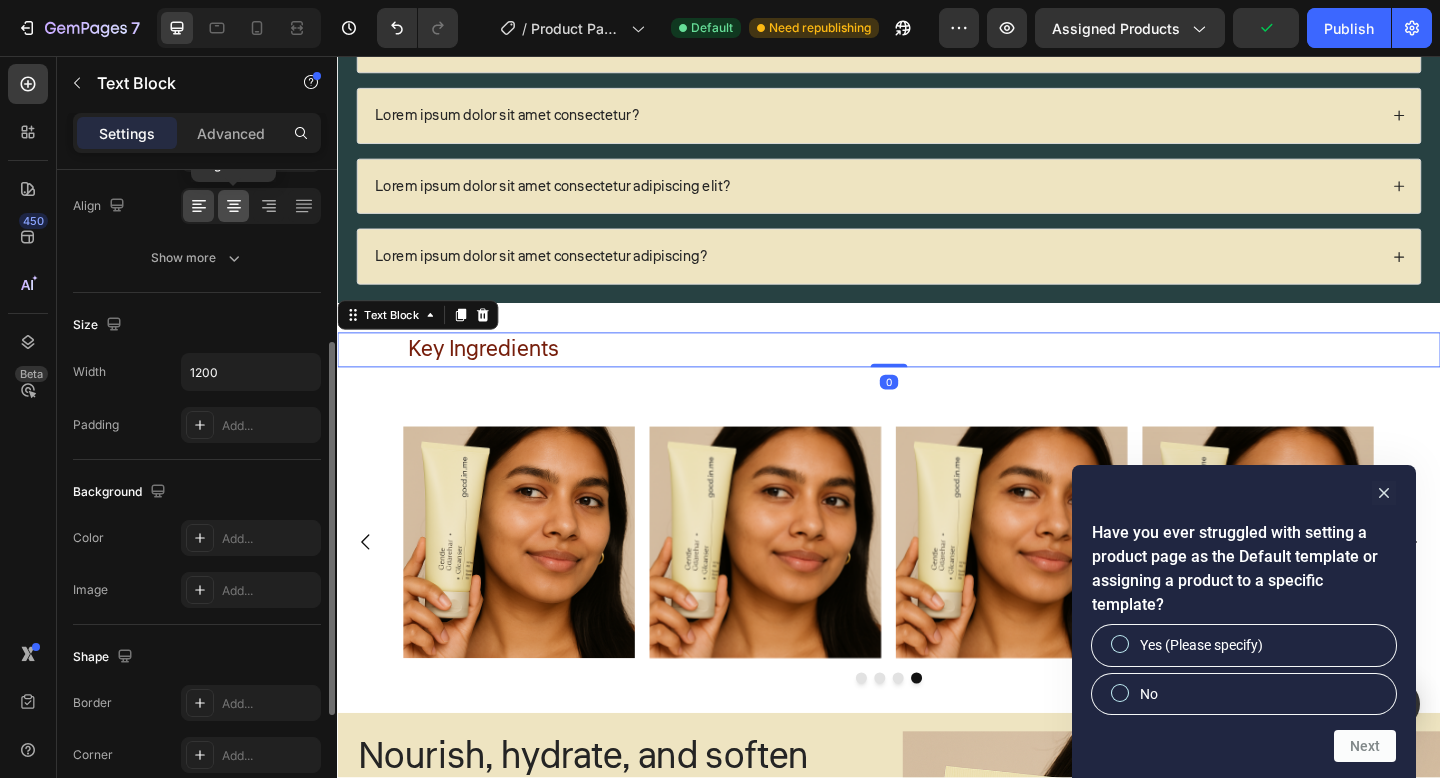 click 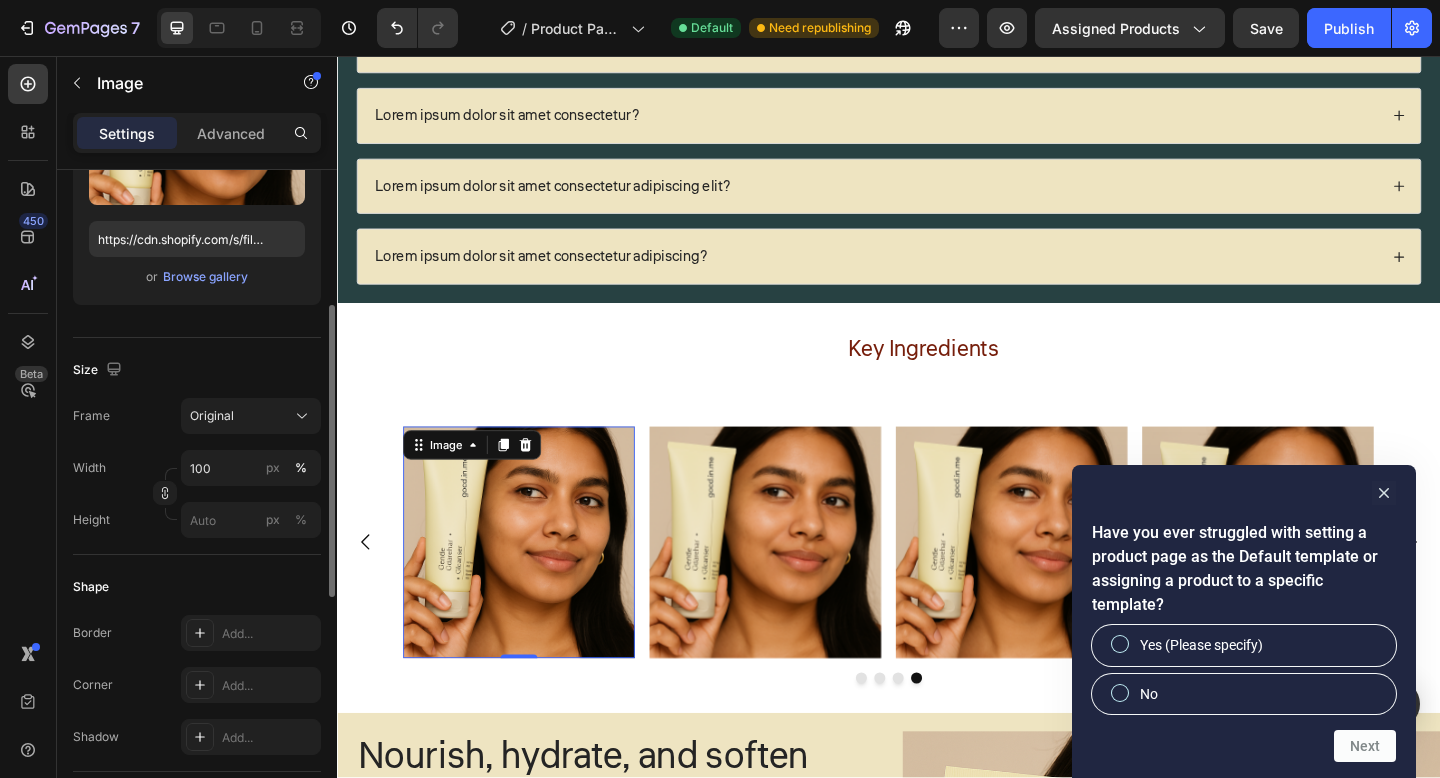 click at bounding box center (535, 585) 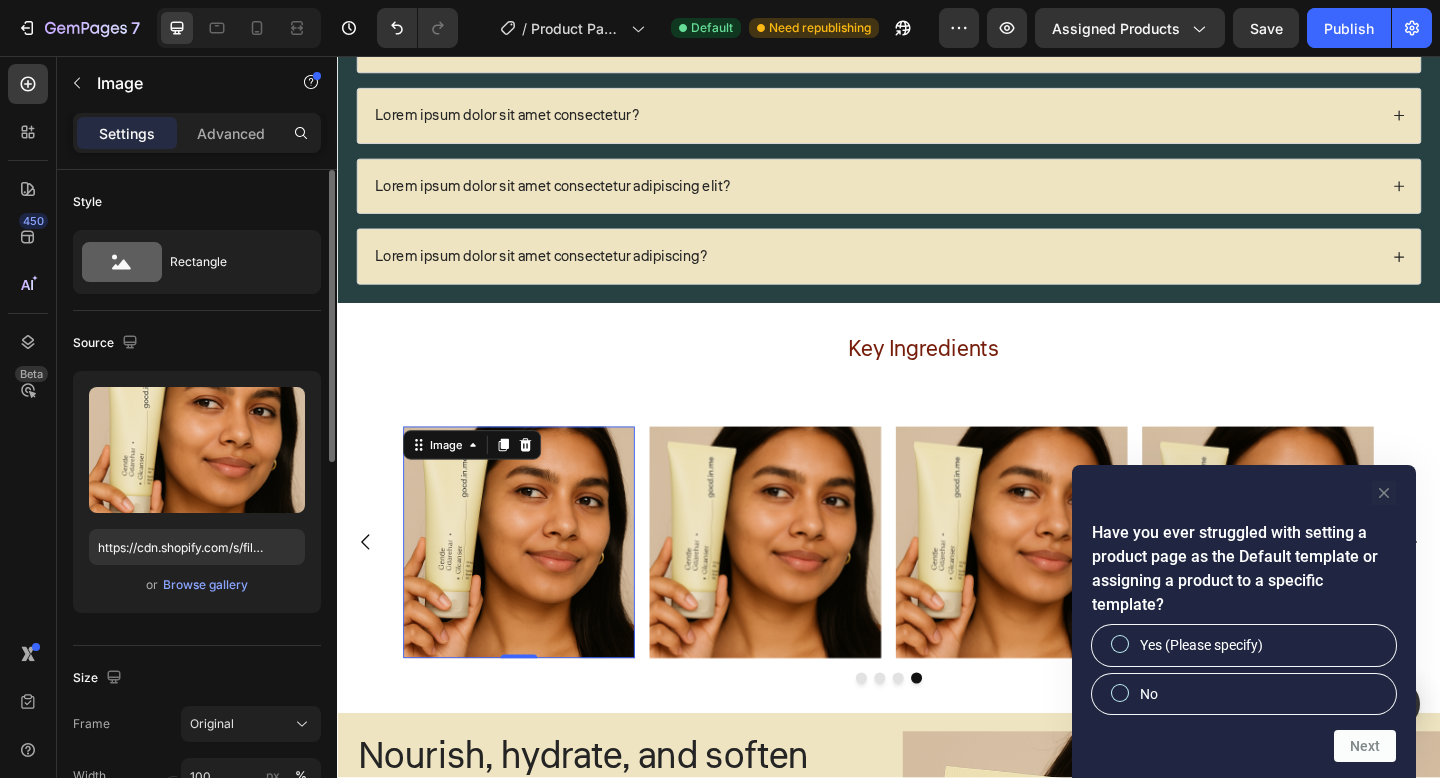 click 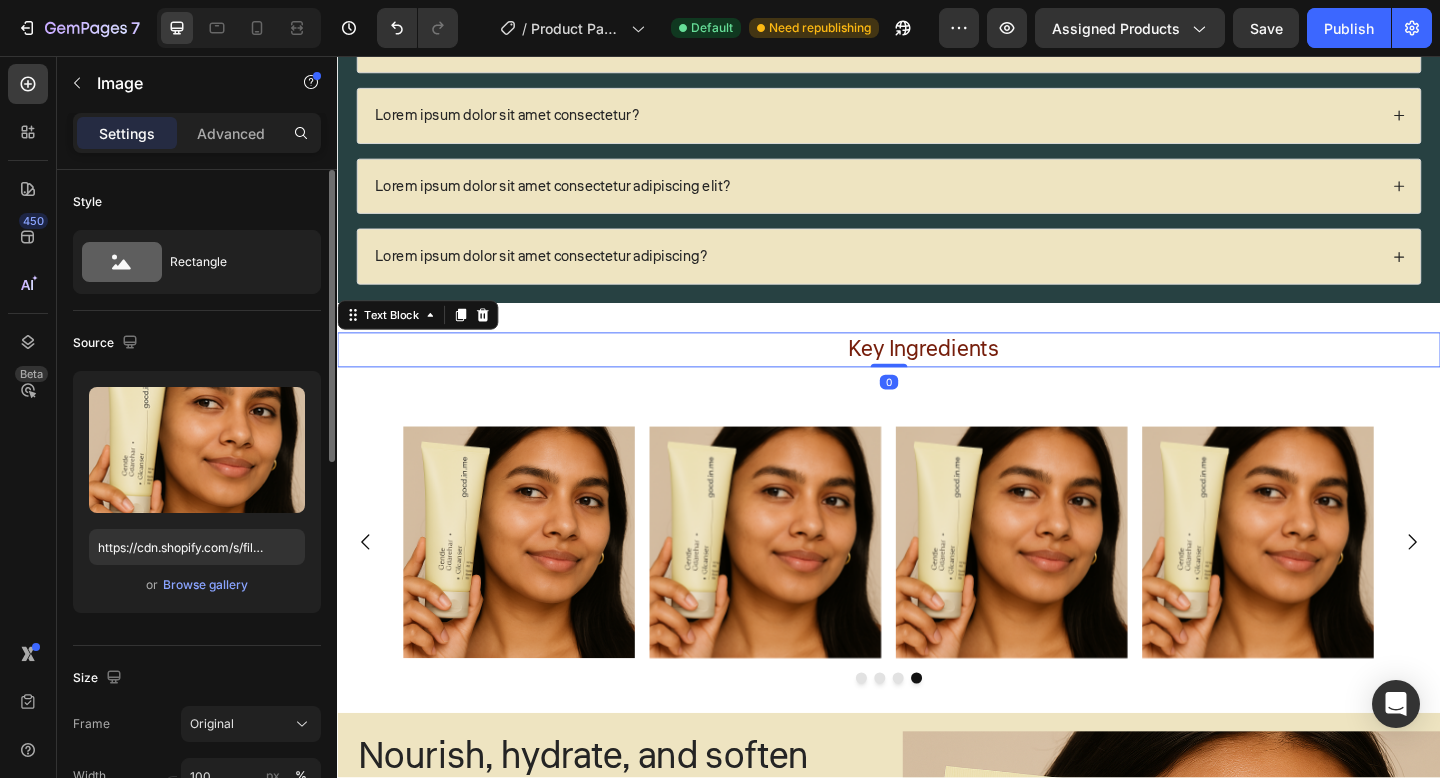 click on "Key Ingredients" at bounding box center [974, 376] 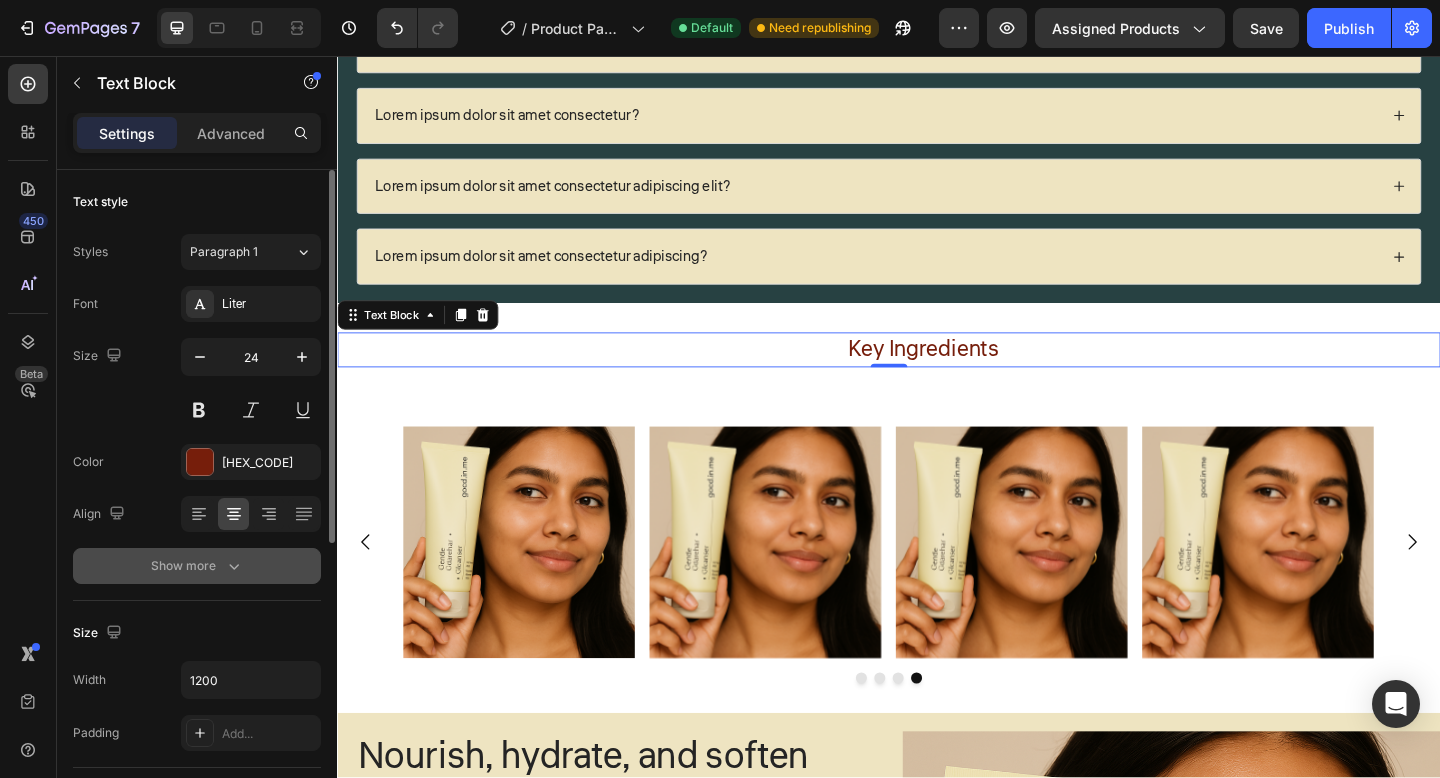 click 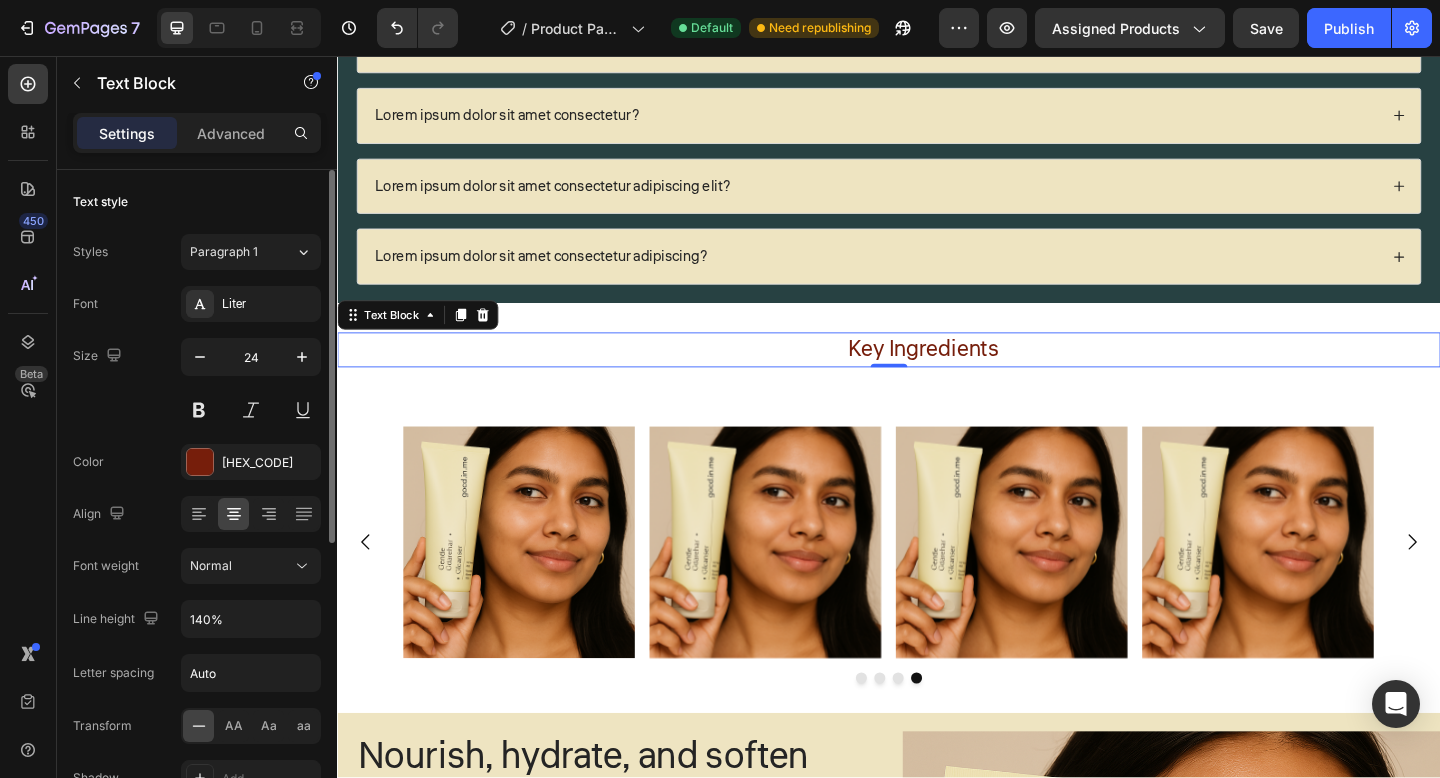 click on "Key Ingredients" at bounding box center (974, 376) 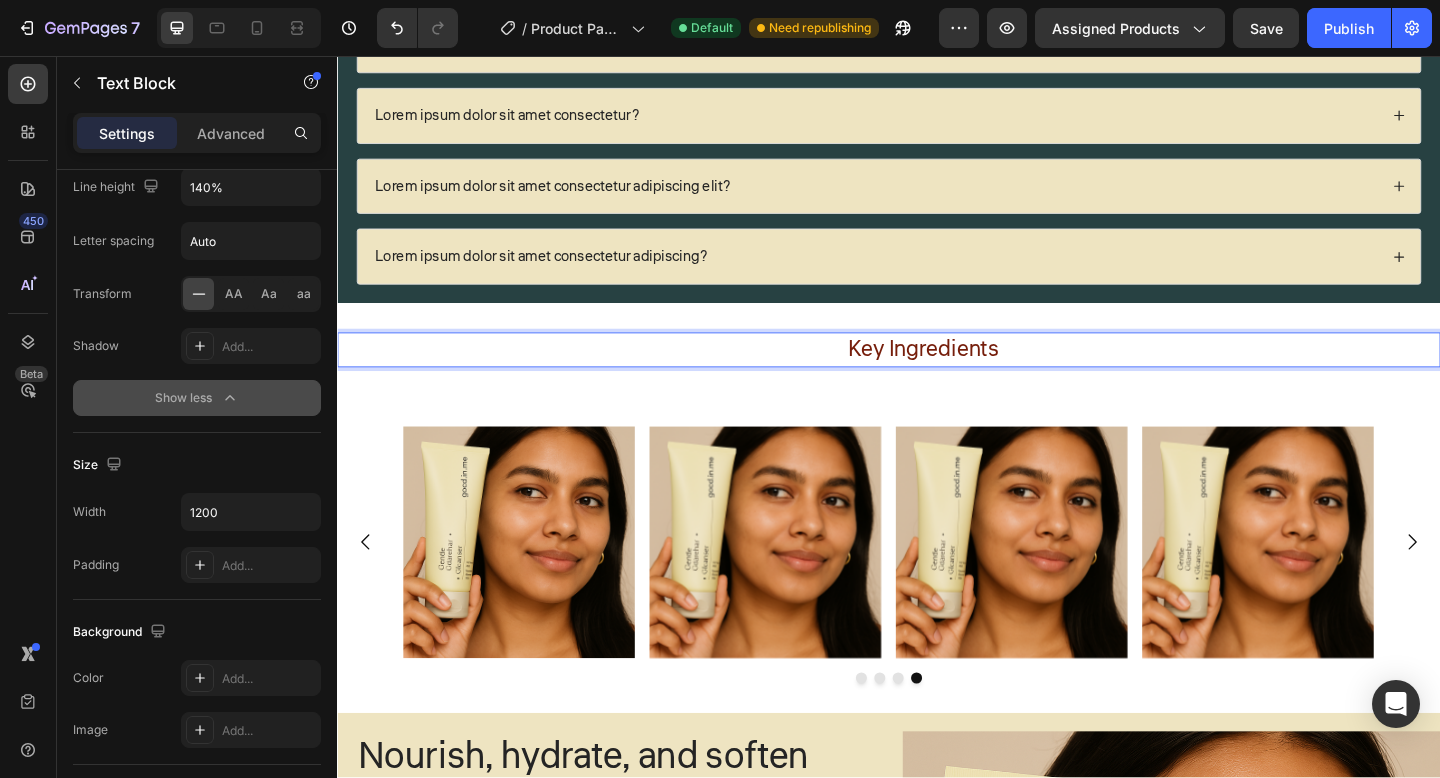 scroll, scrollTop: 784, scrollLeft: 0, axis: vertical 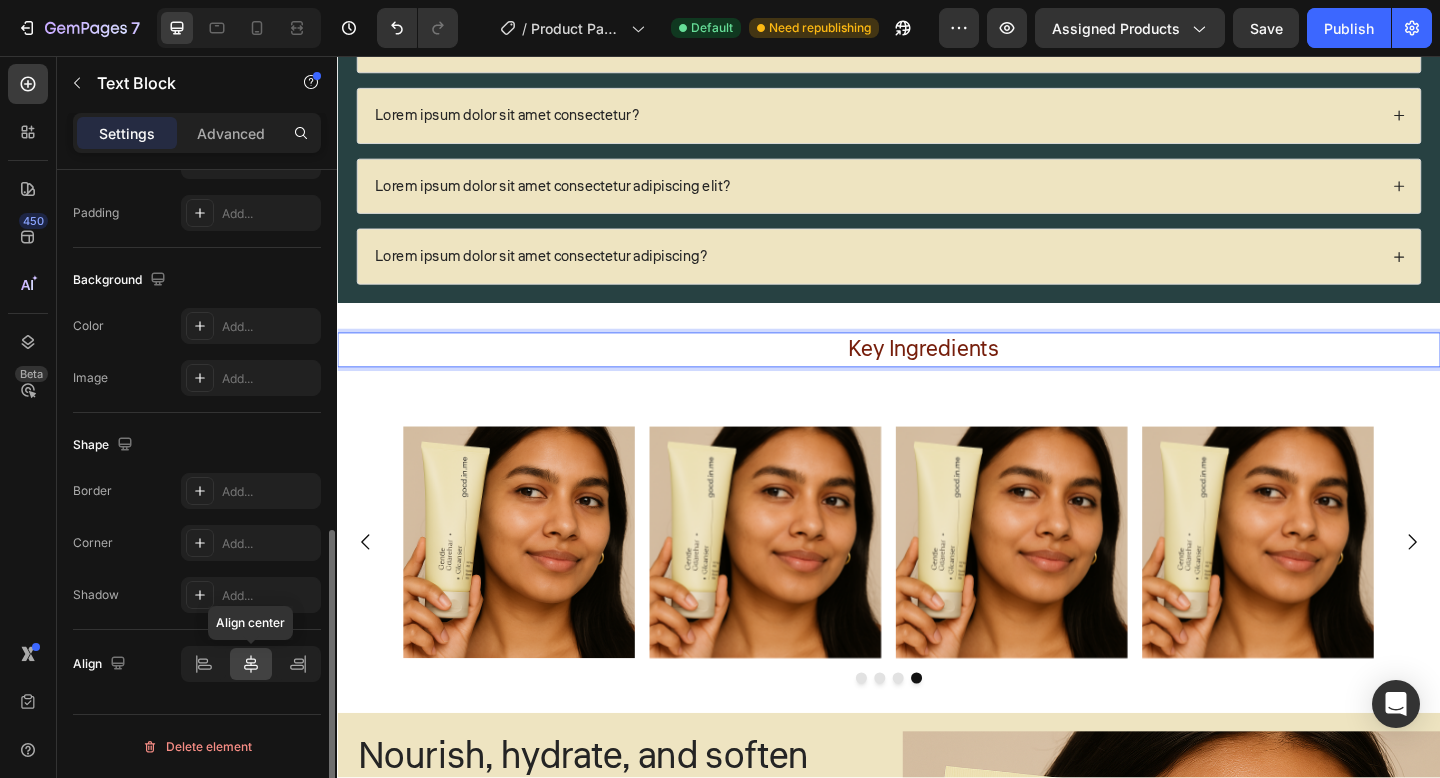 click 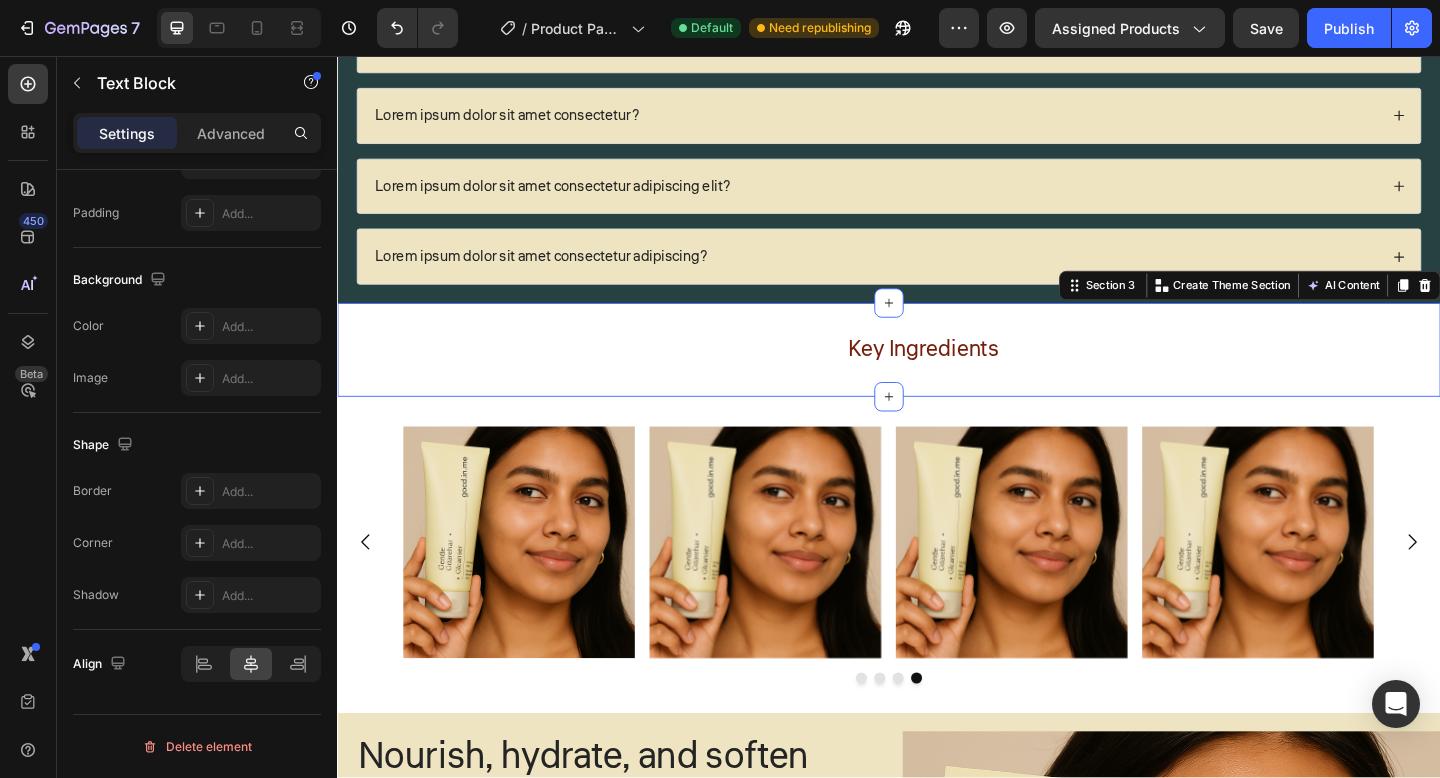 click on "Key Ingredients Text Block Section 3   You can create reusable sections Create Theme Section AI Content Write with GemAI What would you like to describe here? Tone and Voice Persuasive Product Show more Generate" at bounding box center (937, 376) 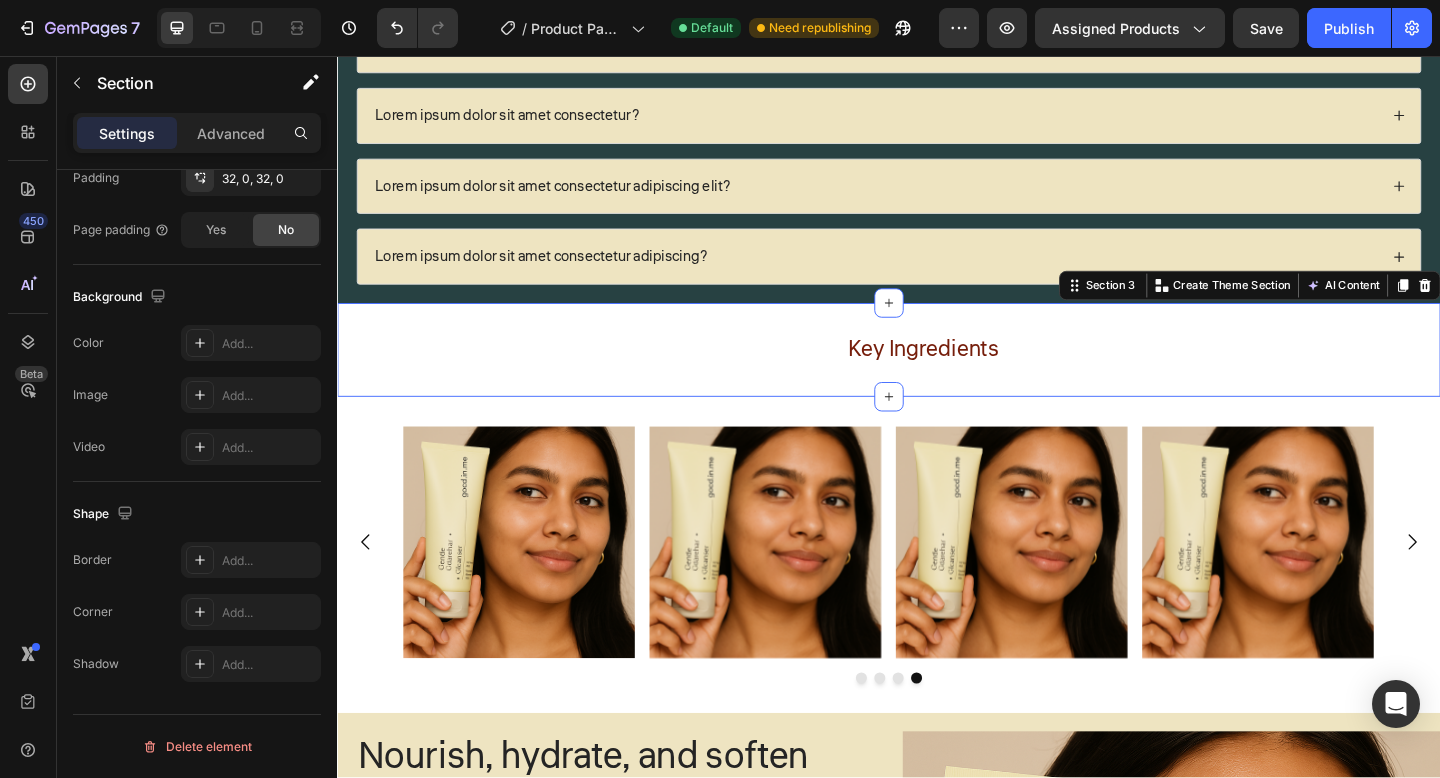 scroll, scrollTop: 0, scrollLeft: 0, axis: both 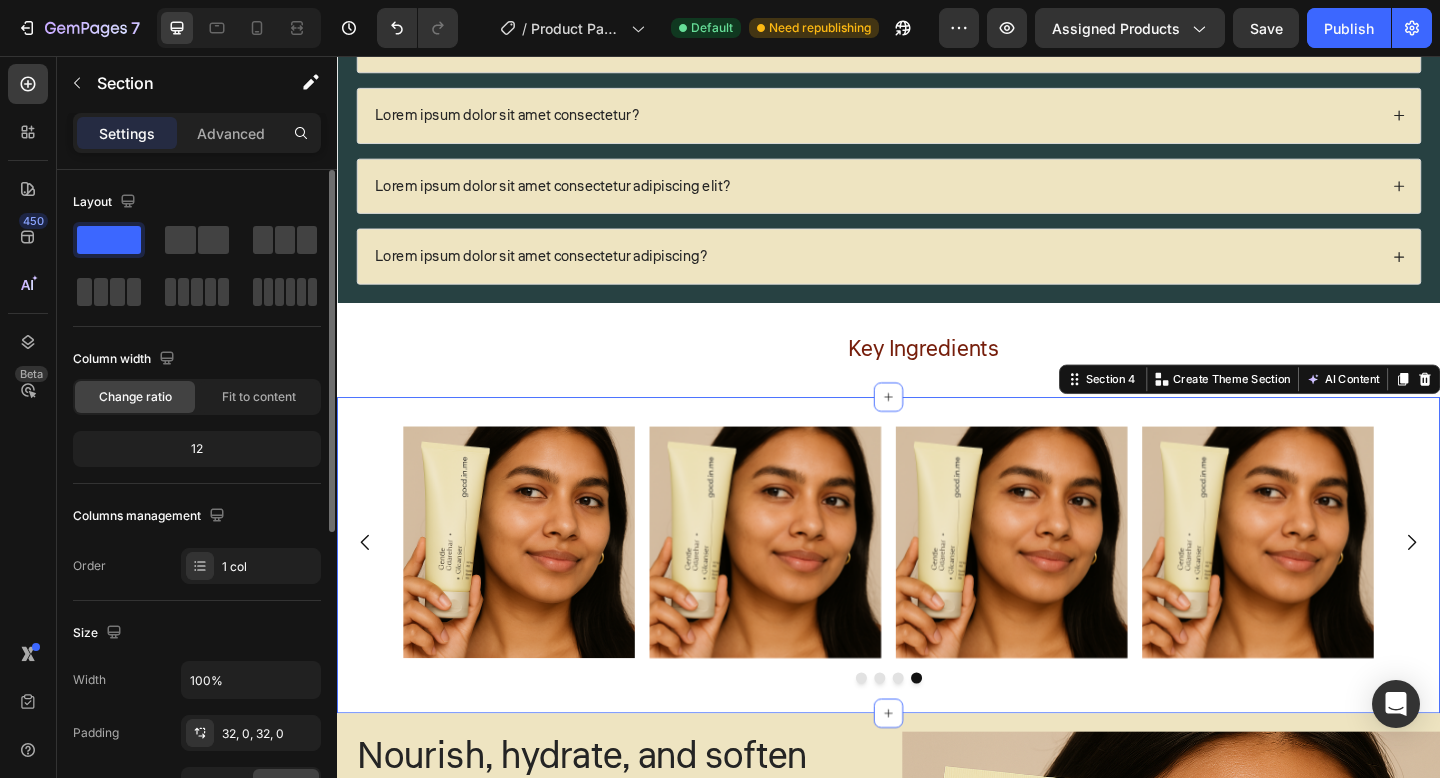 click on "Image Image Image Image
Carousel Section 4   You can create reusable sections Create Theme Section AI Content Write with GemAI What would you like to describe here? Tone and Voice Persuasive Product Matcha Cleanser - Good In Me™ - 2 Show more Generate" at bounding box center (937, 599) 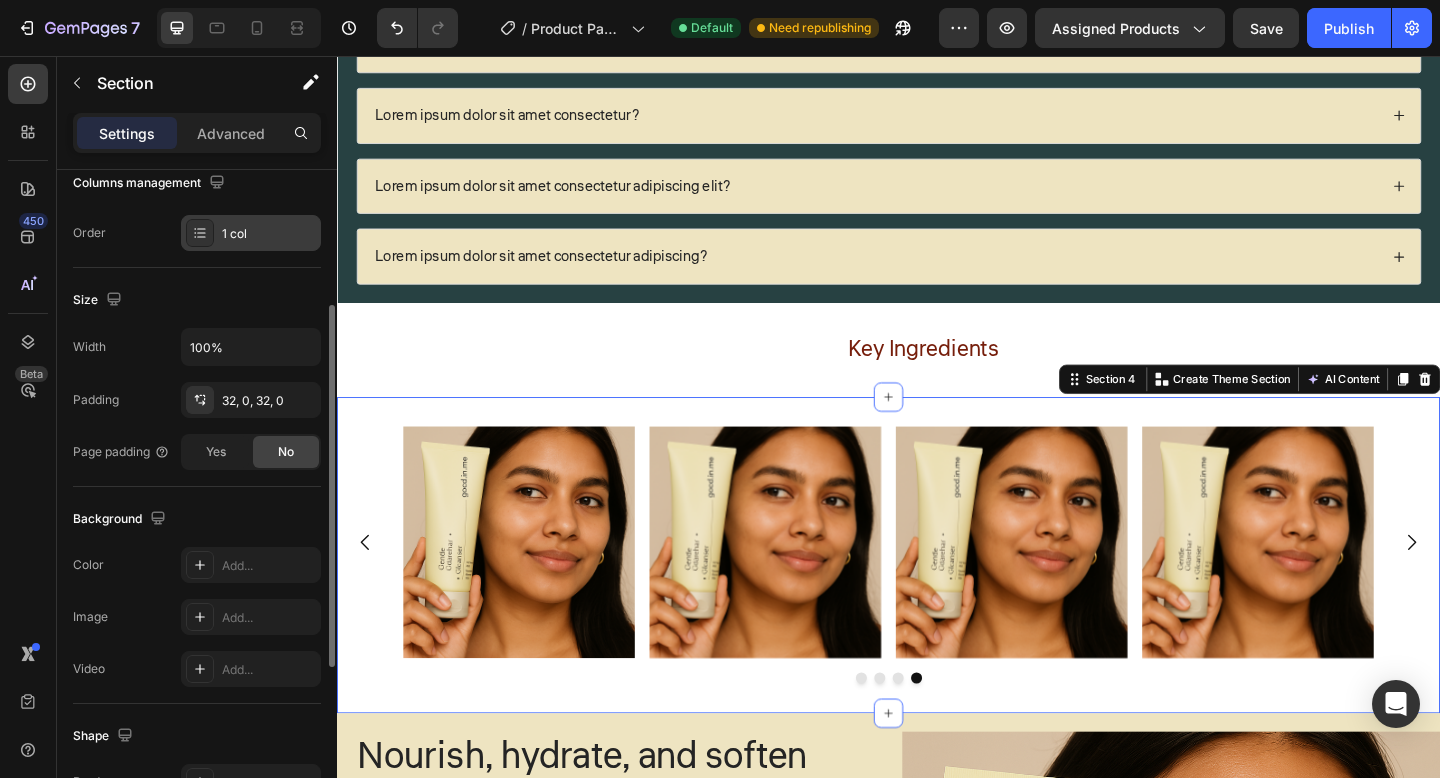scroll, scrollTop: 303, scrollLeft: 0, axis: vertical 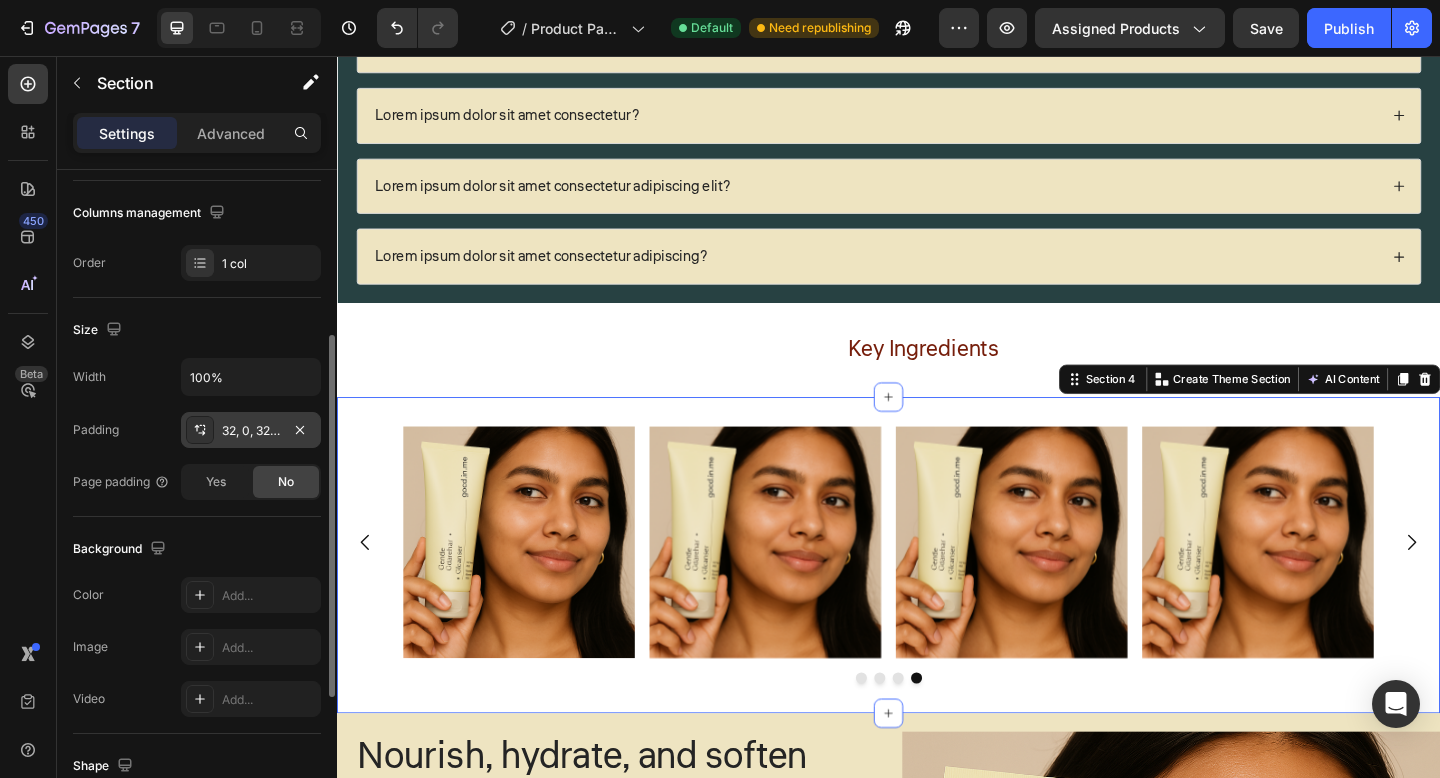 click on "32, 0, 32, 0" at bounding box center (251, 431) 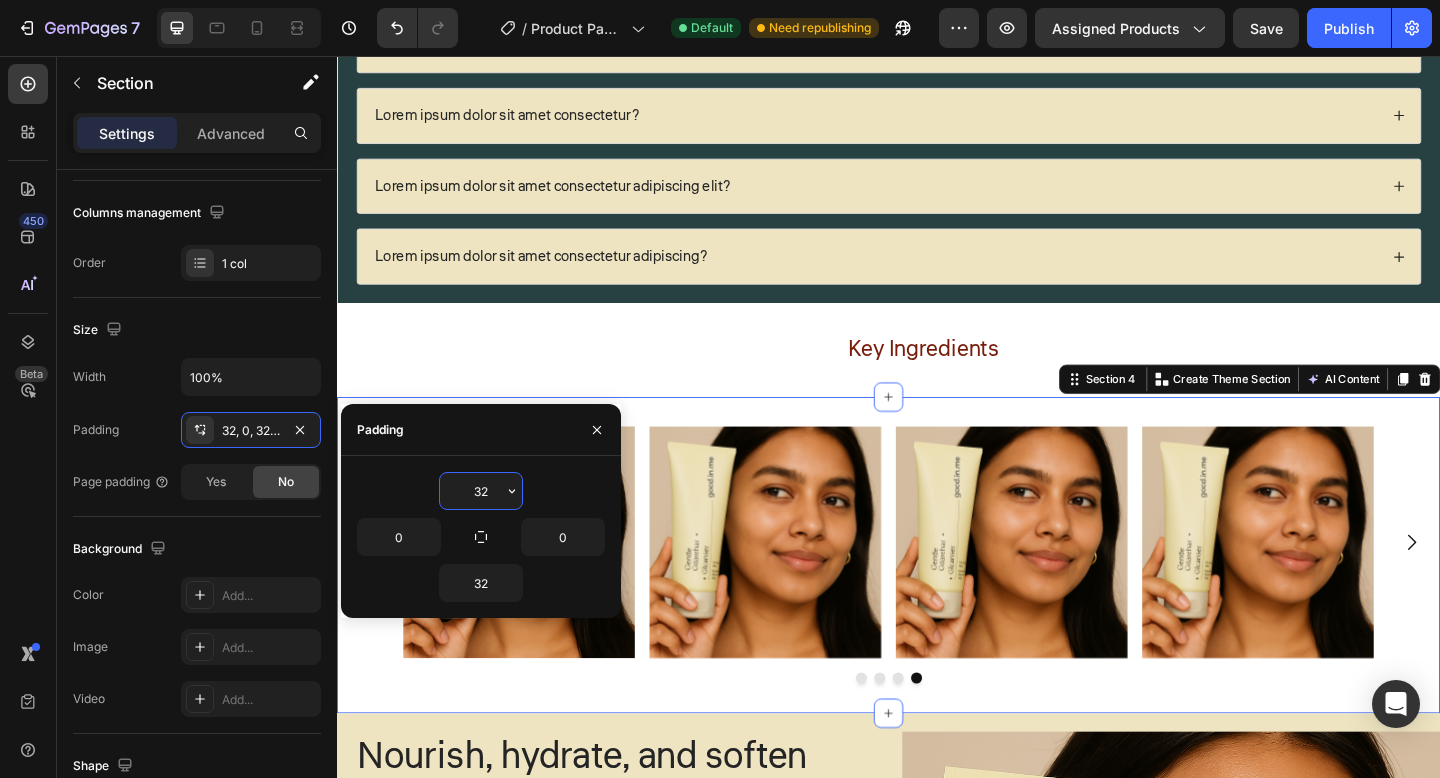 click on "32" at bounding box center (481, 491) 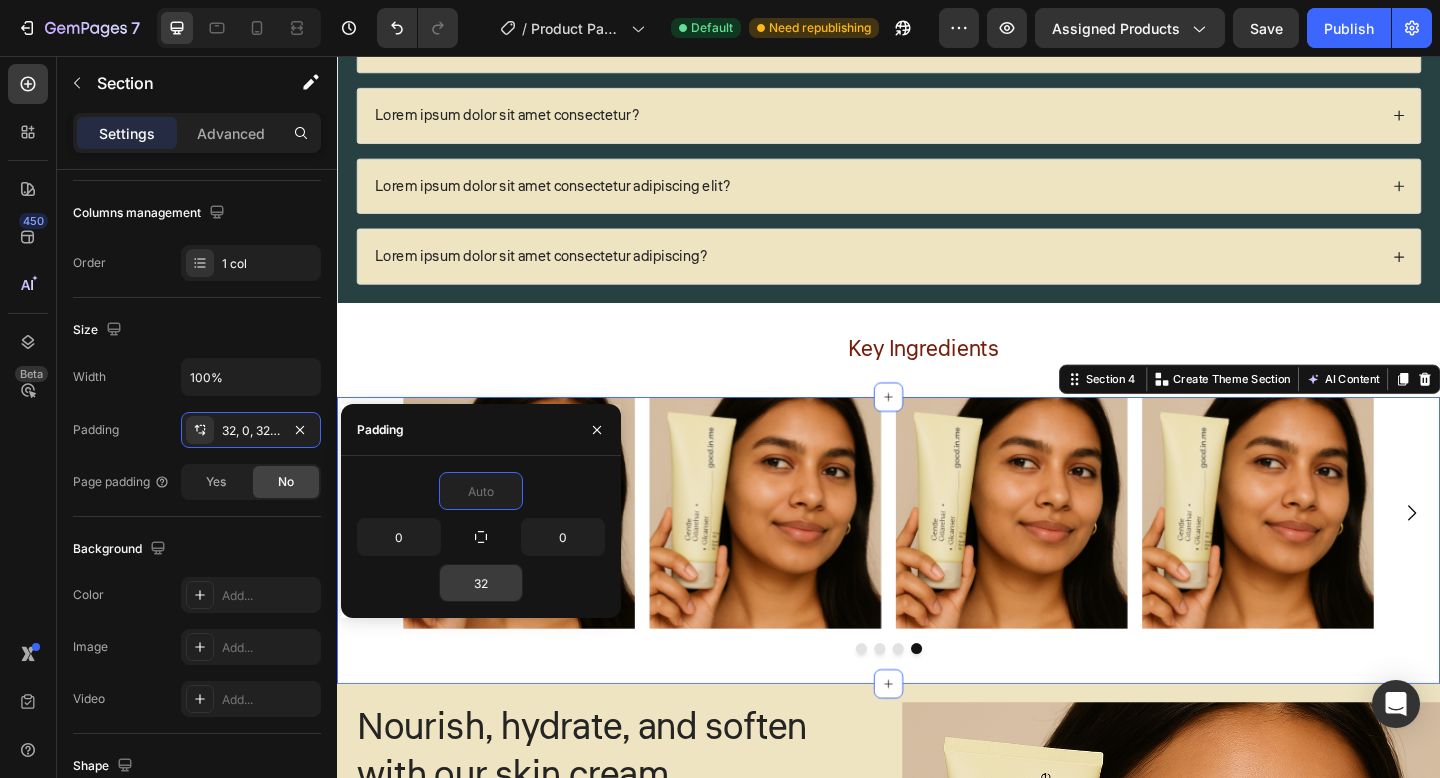 type on "0" 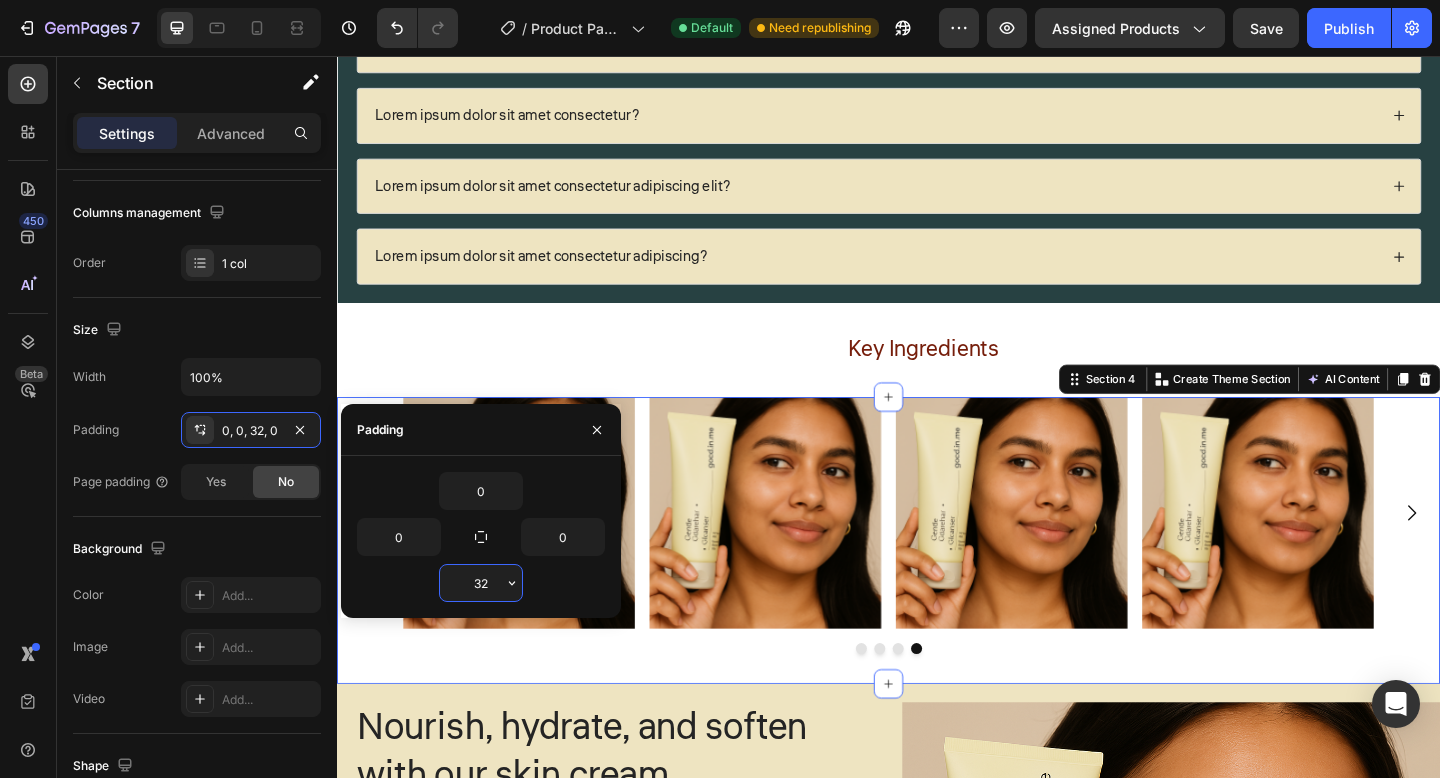 click on "32" at bounding box center (481, 583) 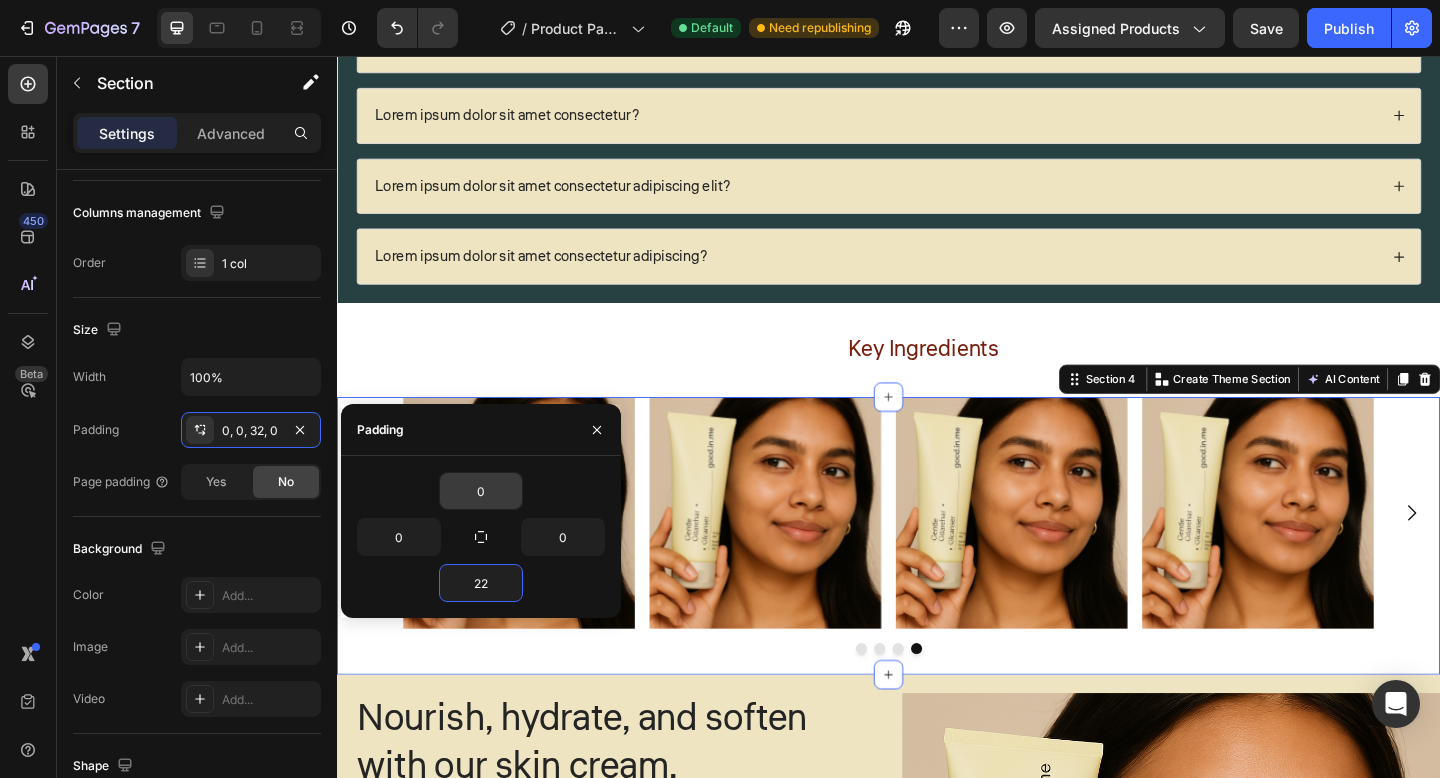 type on "22" 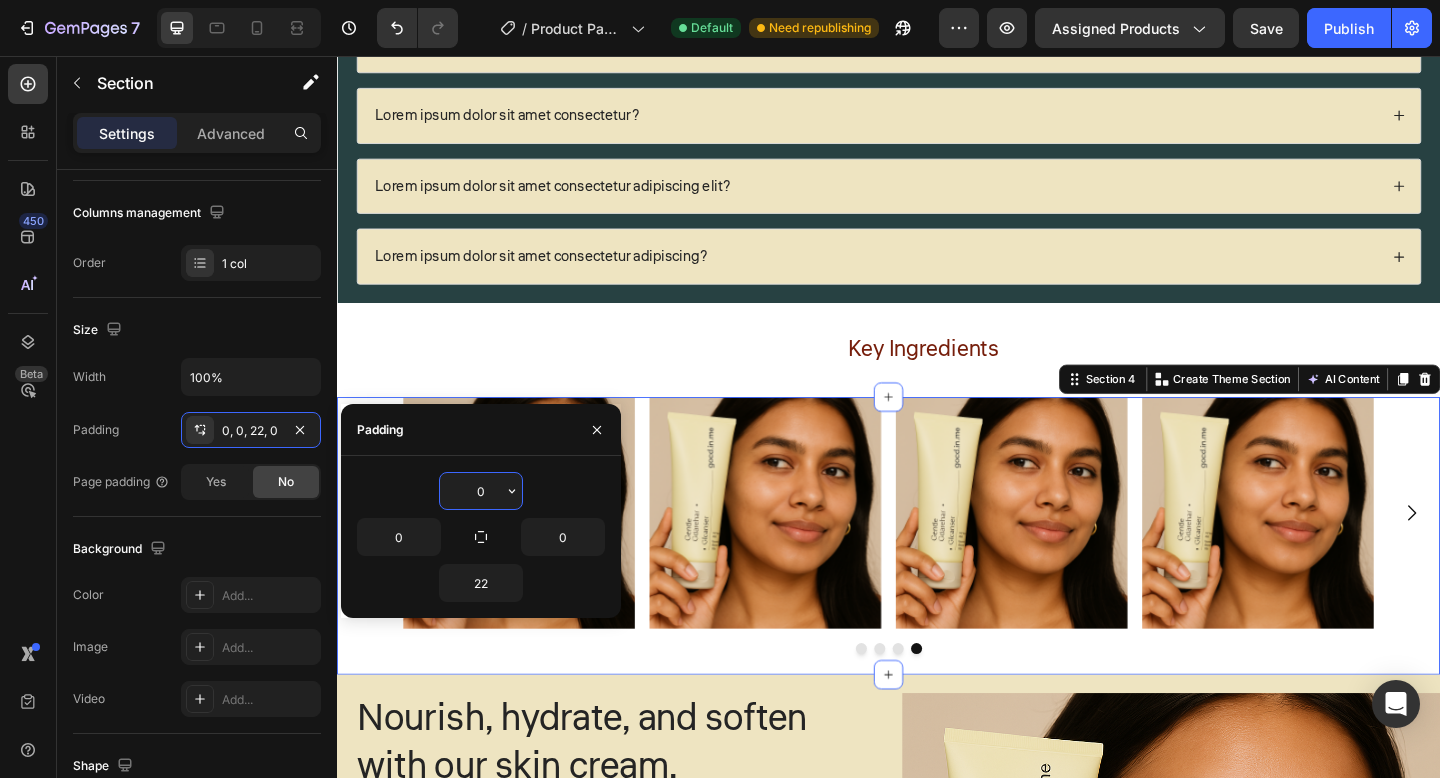 click on "0" at bounding box center [481, 491] 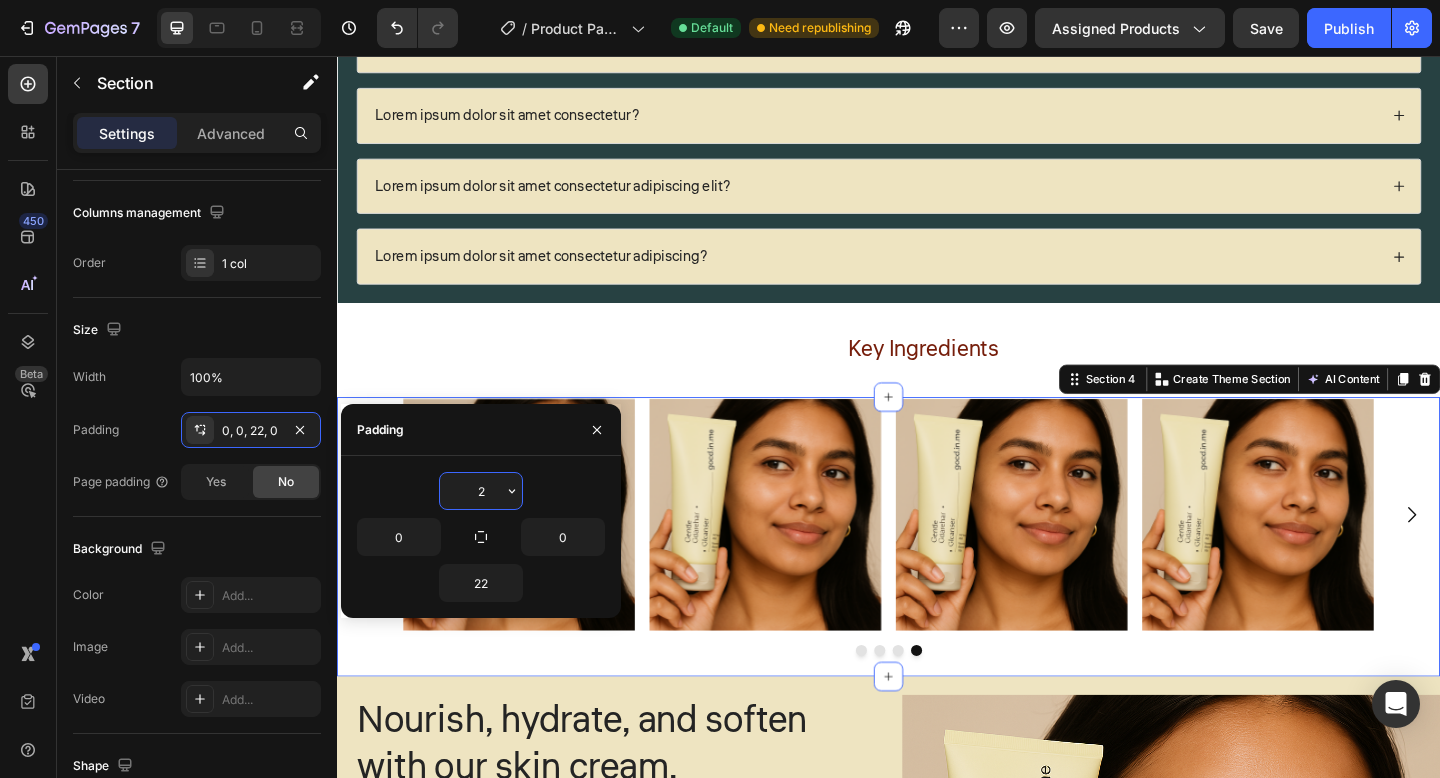 type on "22" 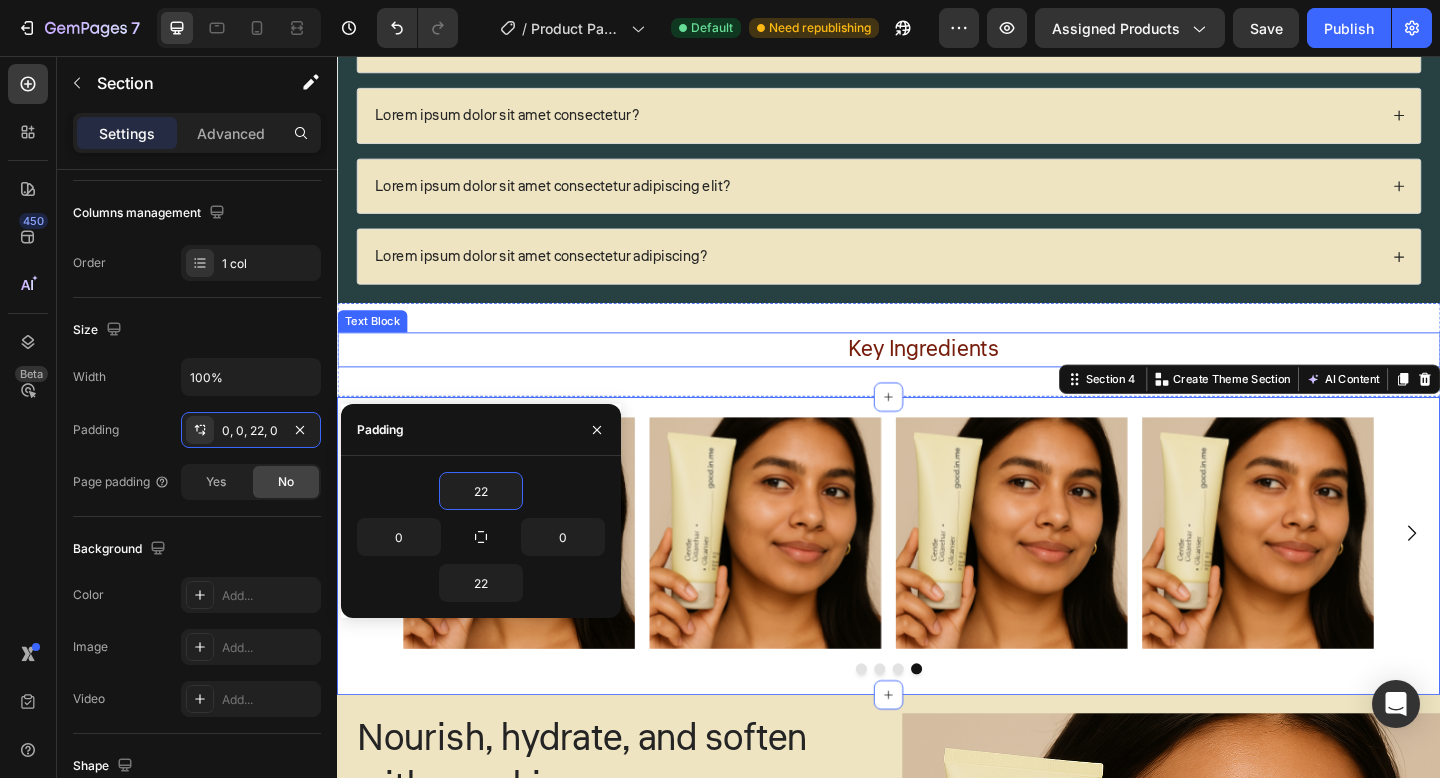 click on "Key Ingredients" at bounding box center (974, 376) 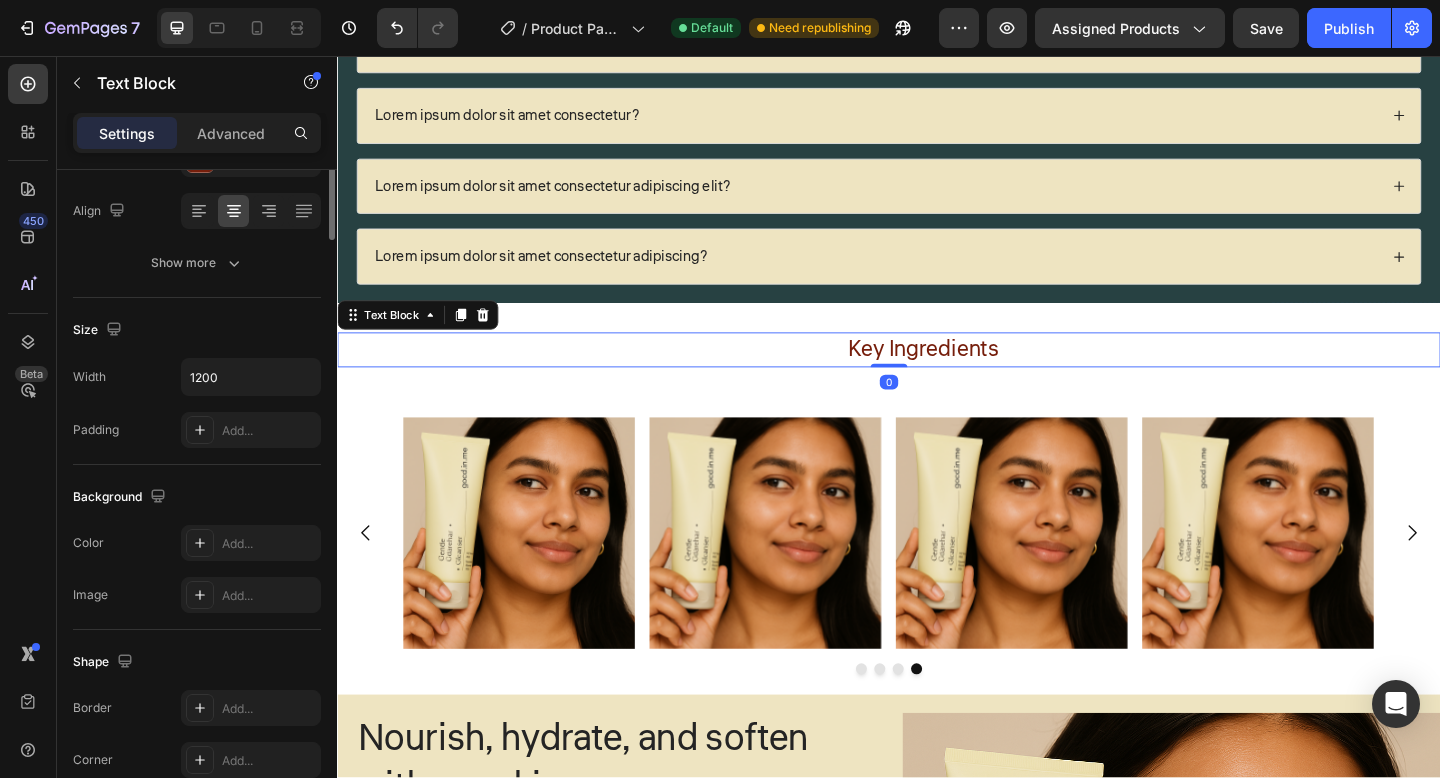 scroll, scrollTop: 0, scrollLeft: 0, axis: both 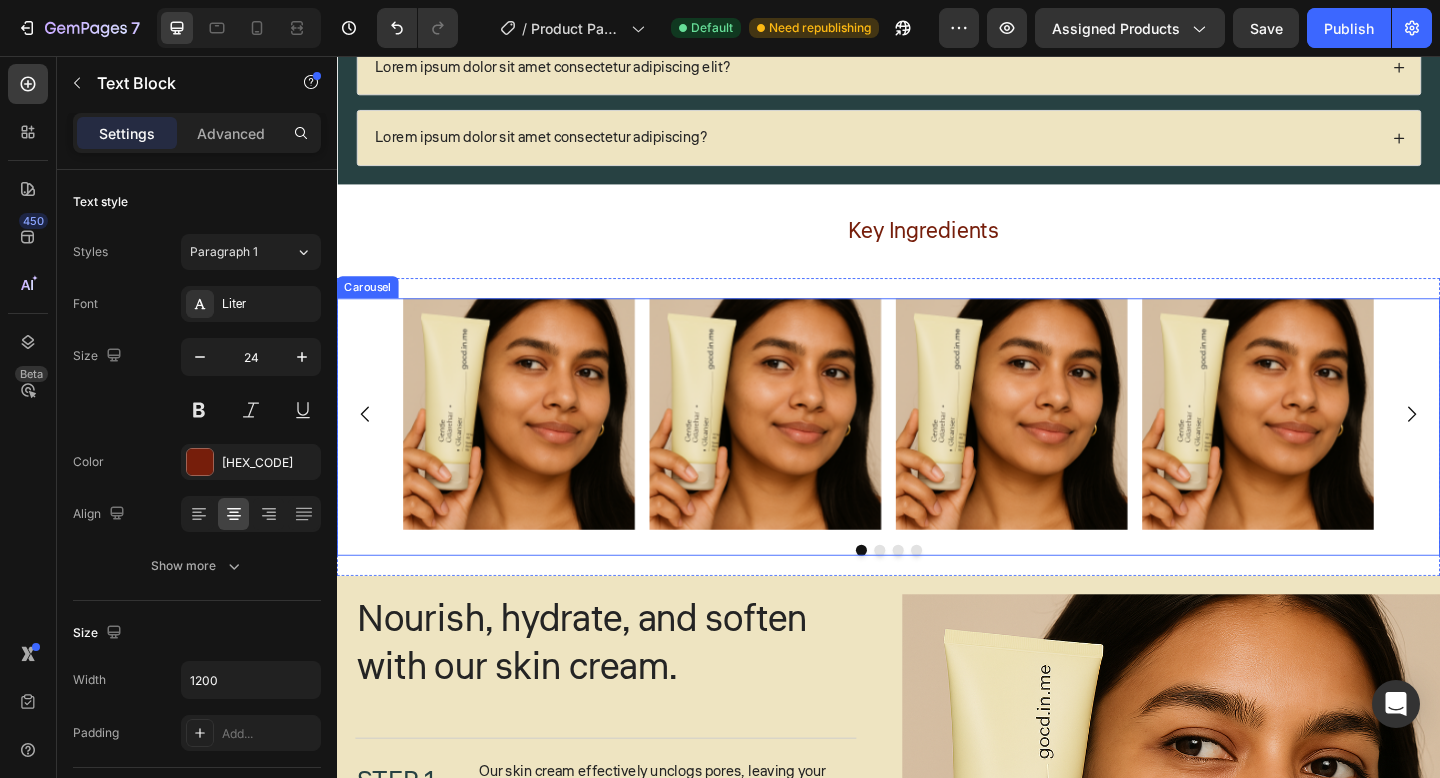 click at bounding box center [1506, 446] 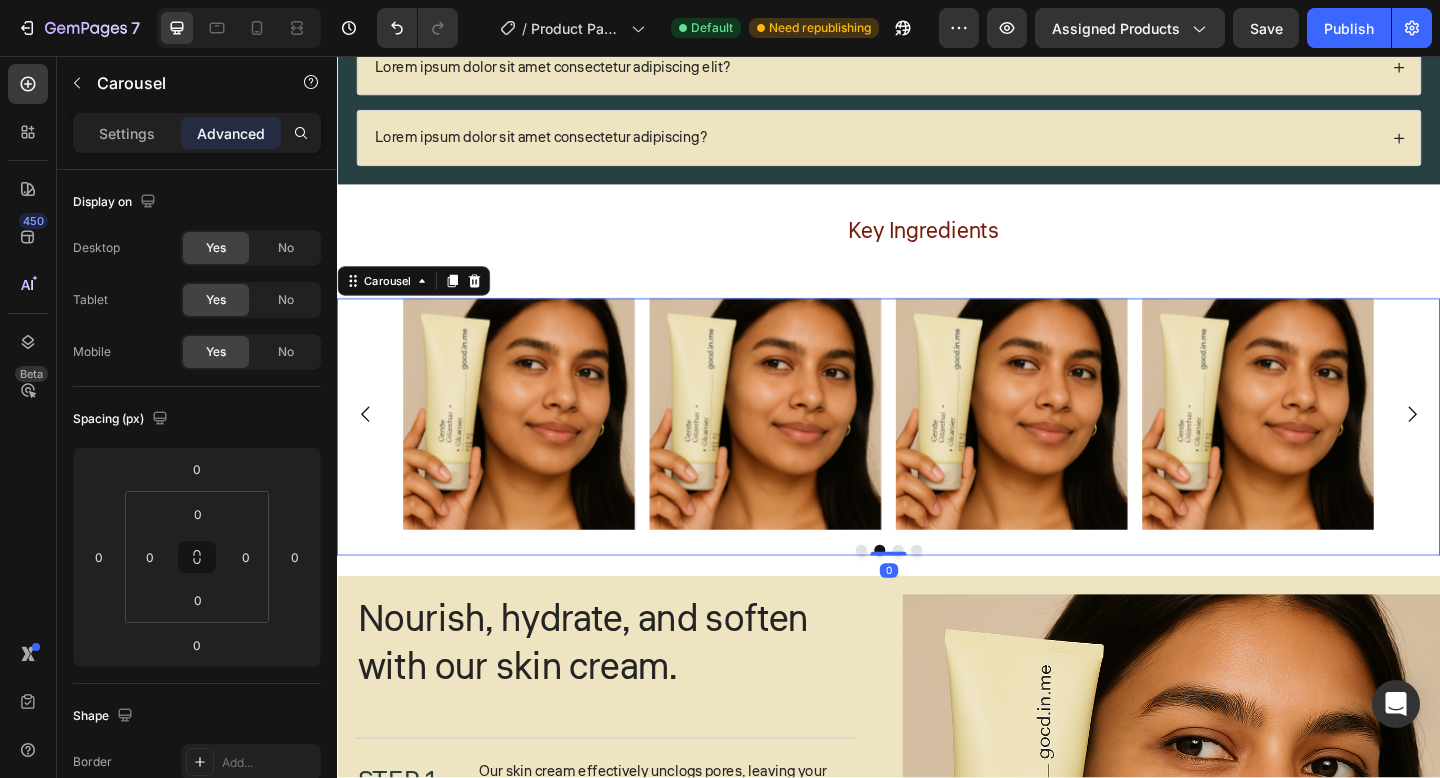 click 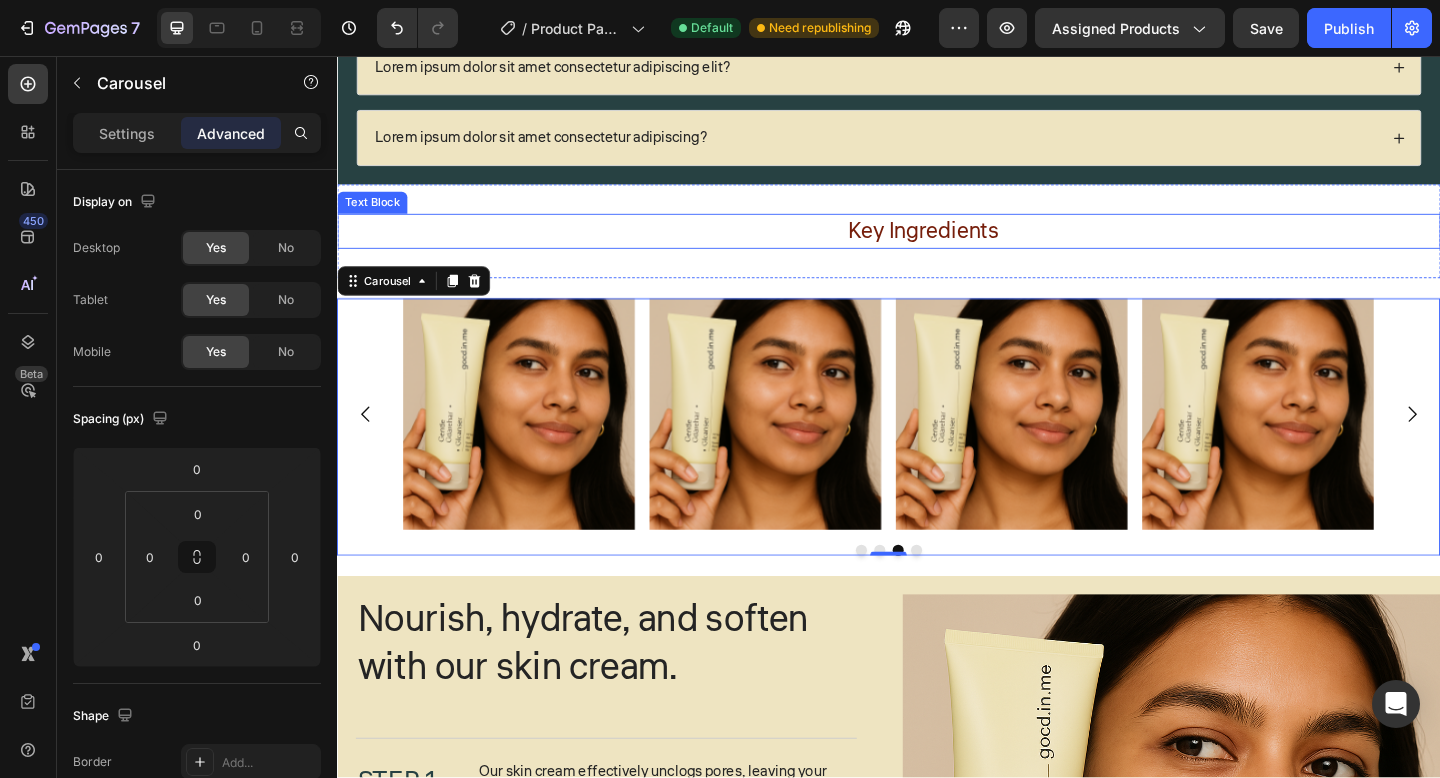 click on "Key Ingredients" at bounding box center (974, 247) 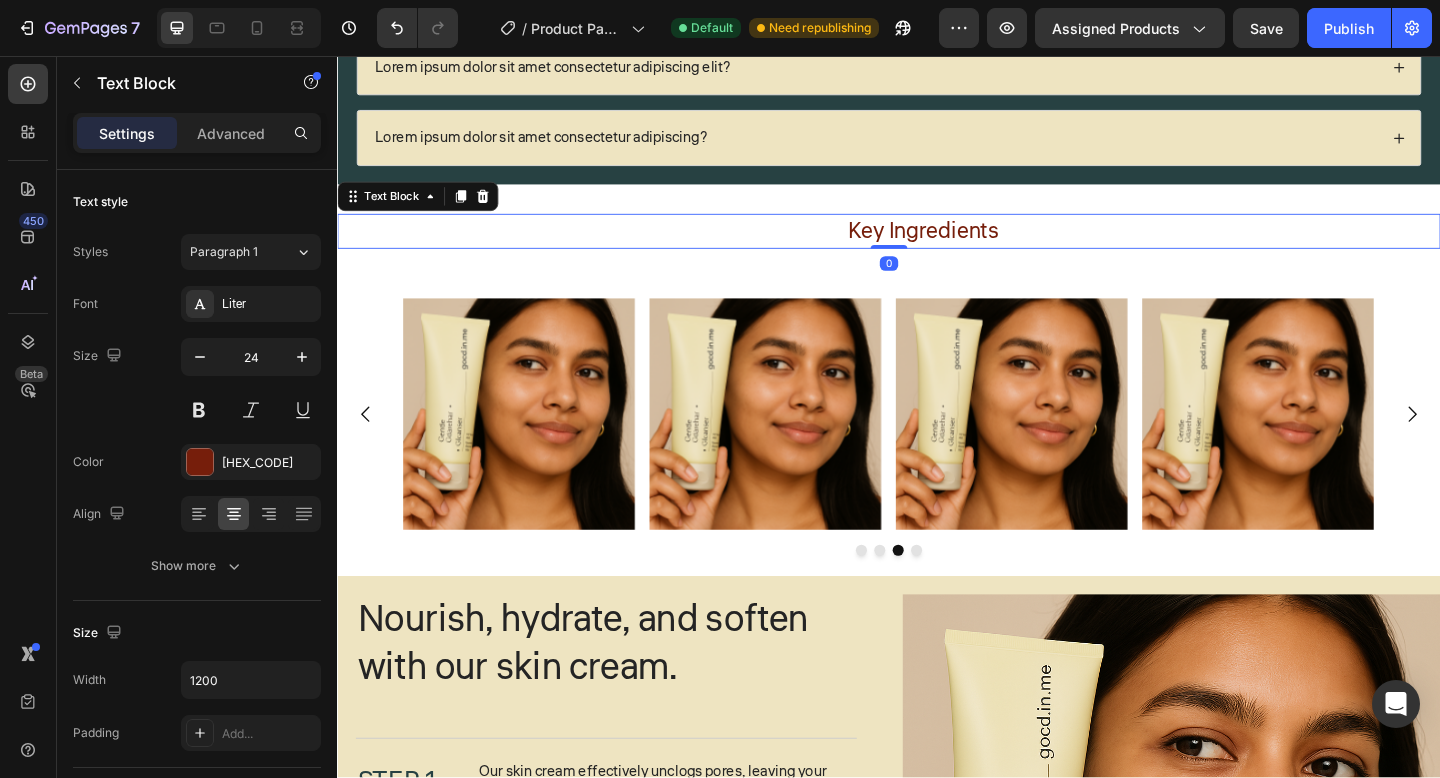 click on "Key Ingredients" at bounding box center (974, 247) 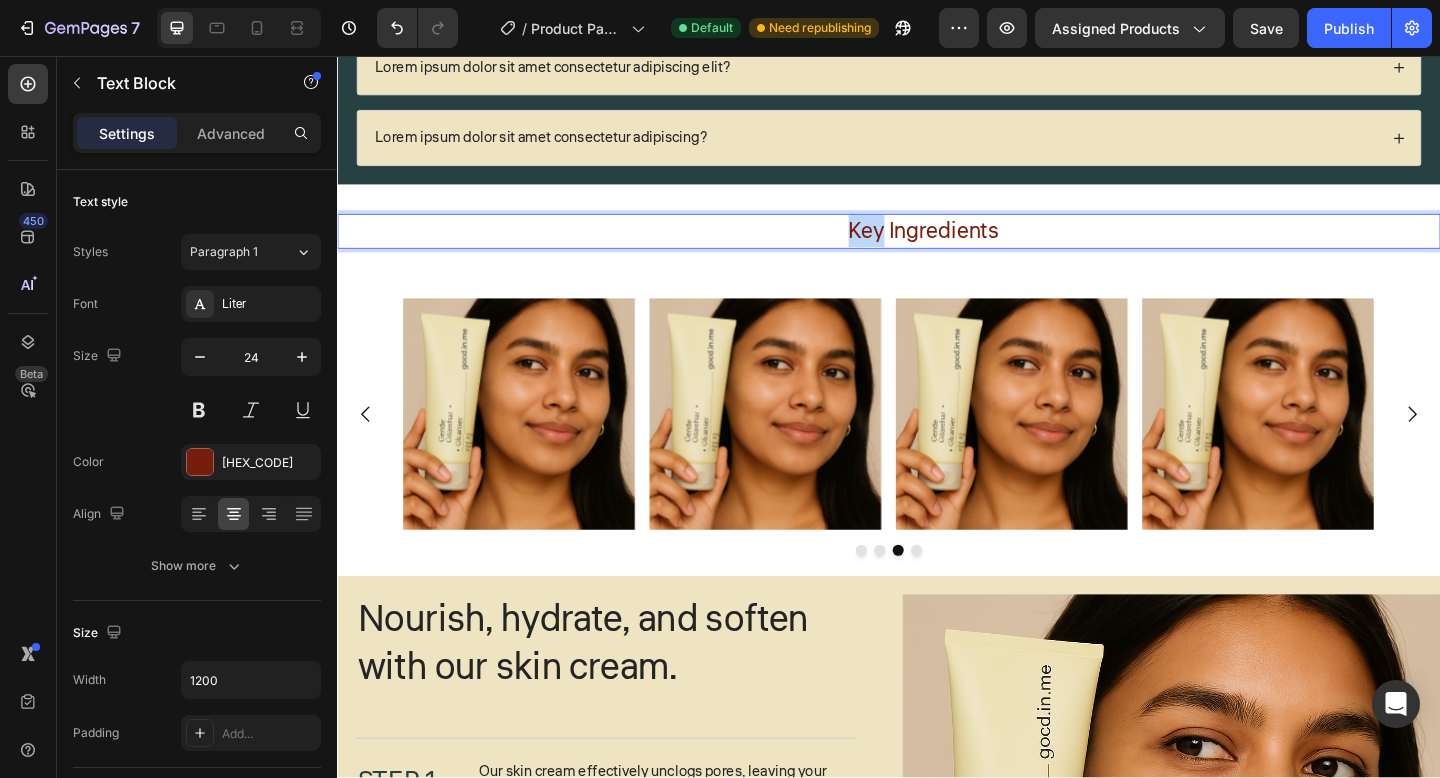click on "Key Ingredients" at bounding box center [974, 247] 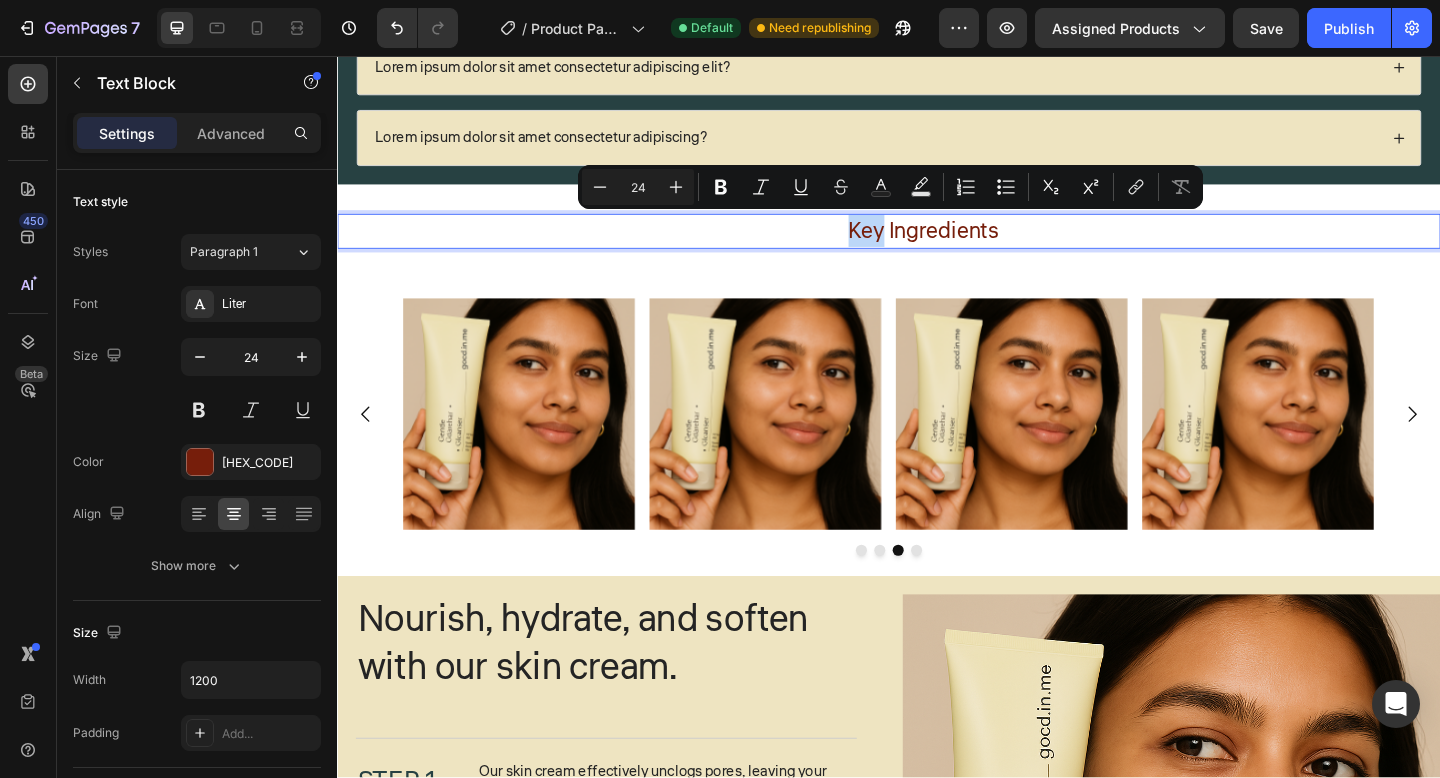 click on "Key Ingredients" at bounding box center (974, 247) 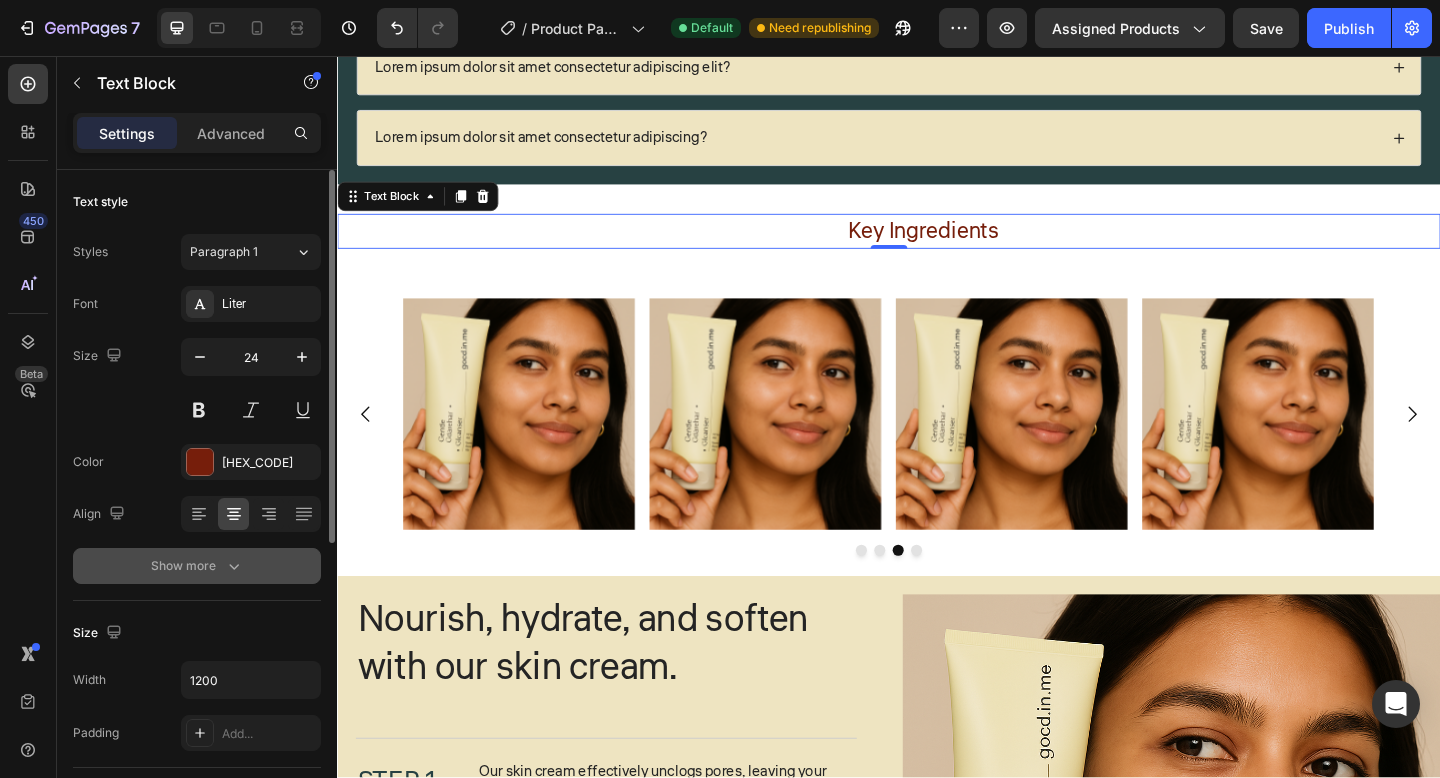 click on "Show more" at bounding box center (197, 566) 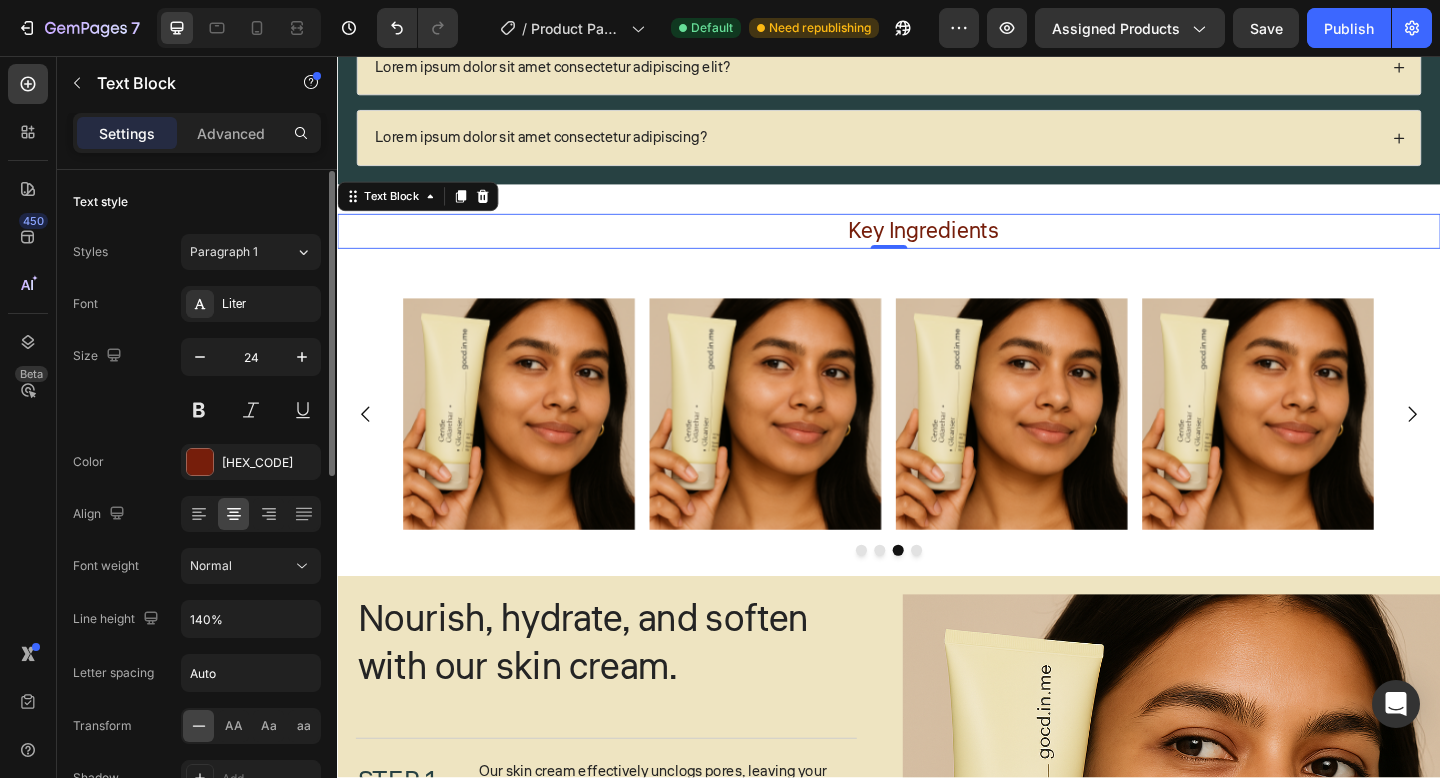 scroll, scrollTop: 64, scrollLeft: 0, axis: vertical 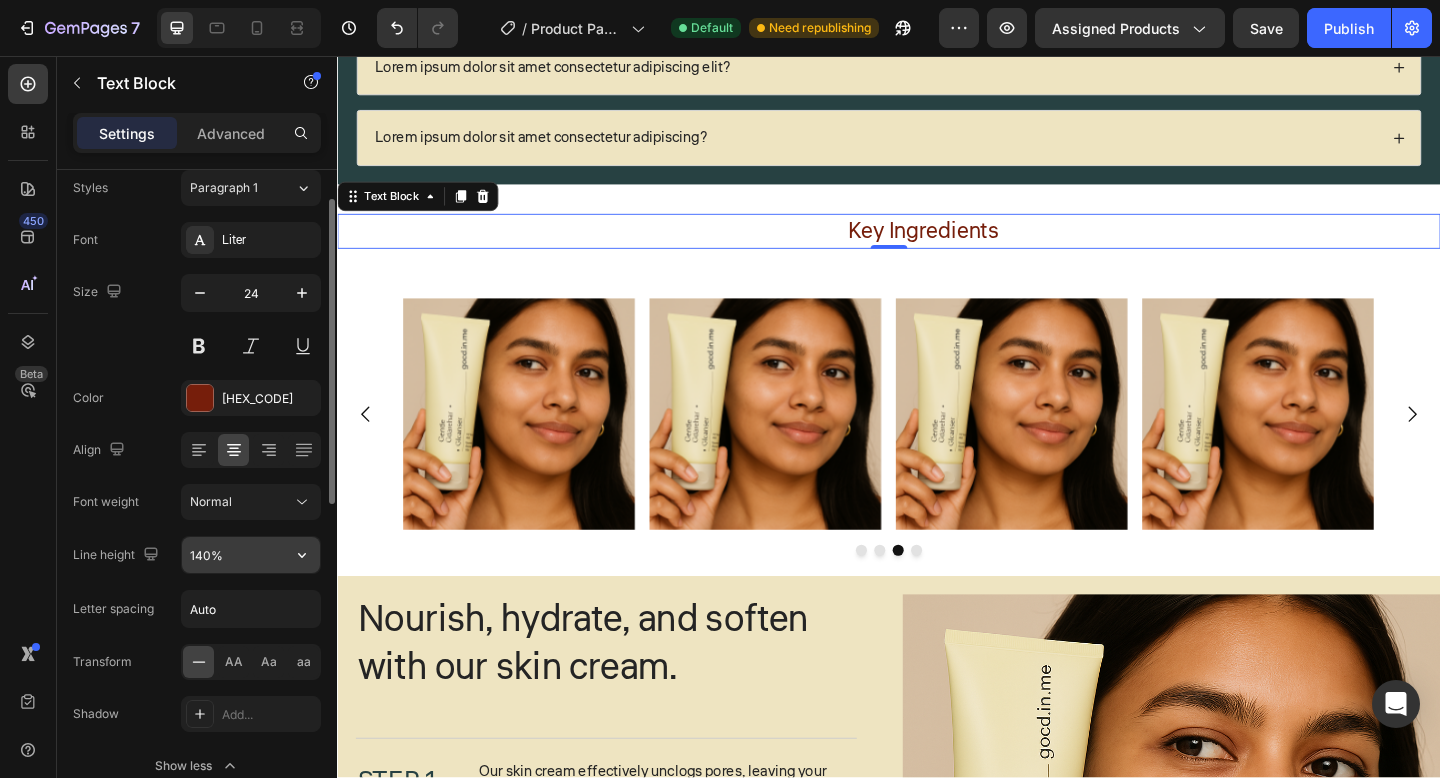 click on "140%" at bounding box center (251, 555) 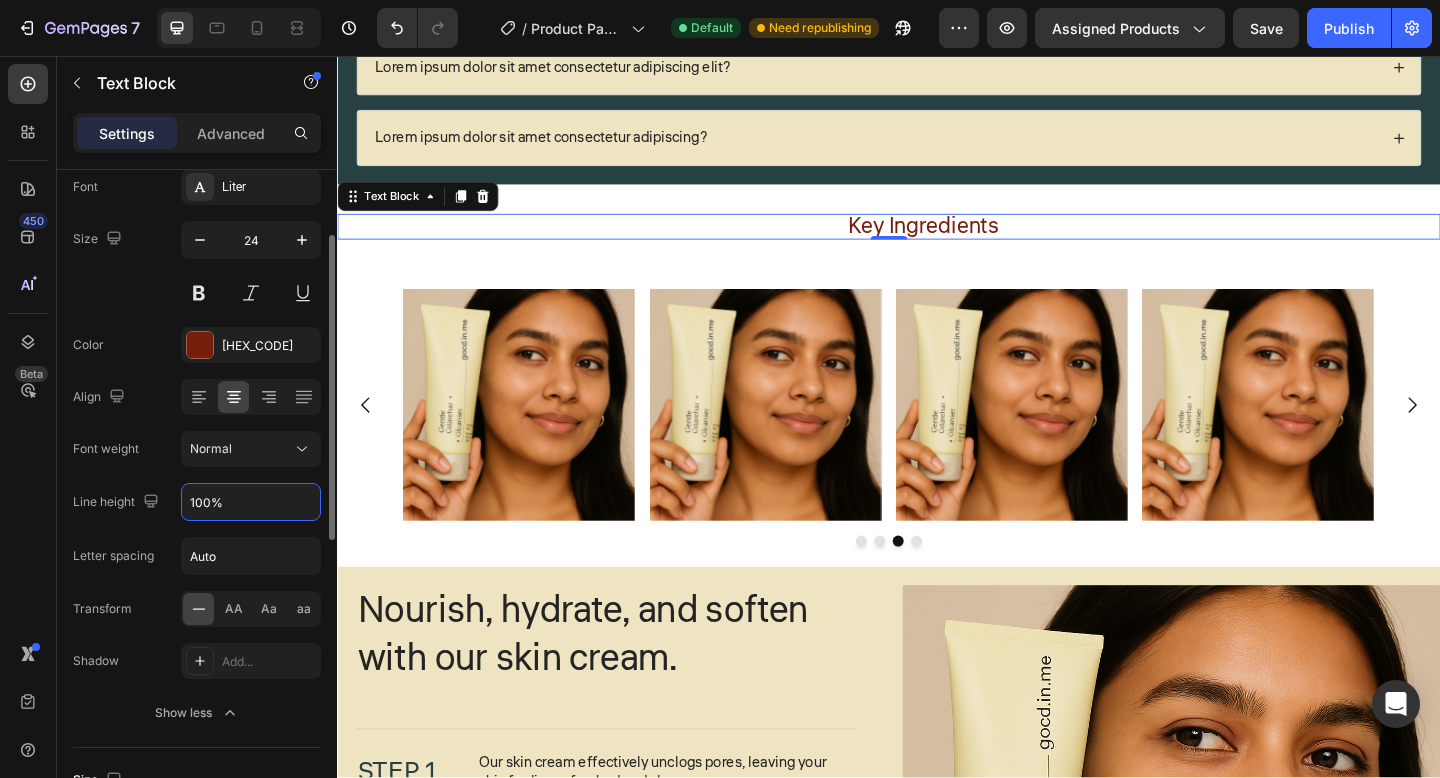 scroll, scrollTop: 125, scrollLeft: 0, axis: vertical 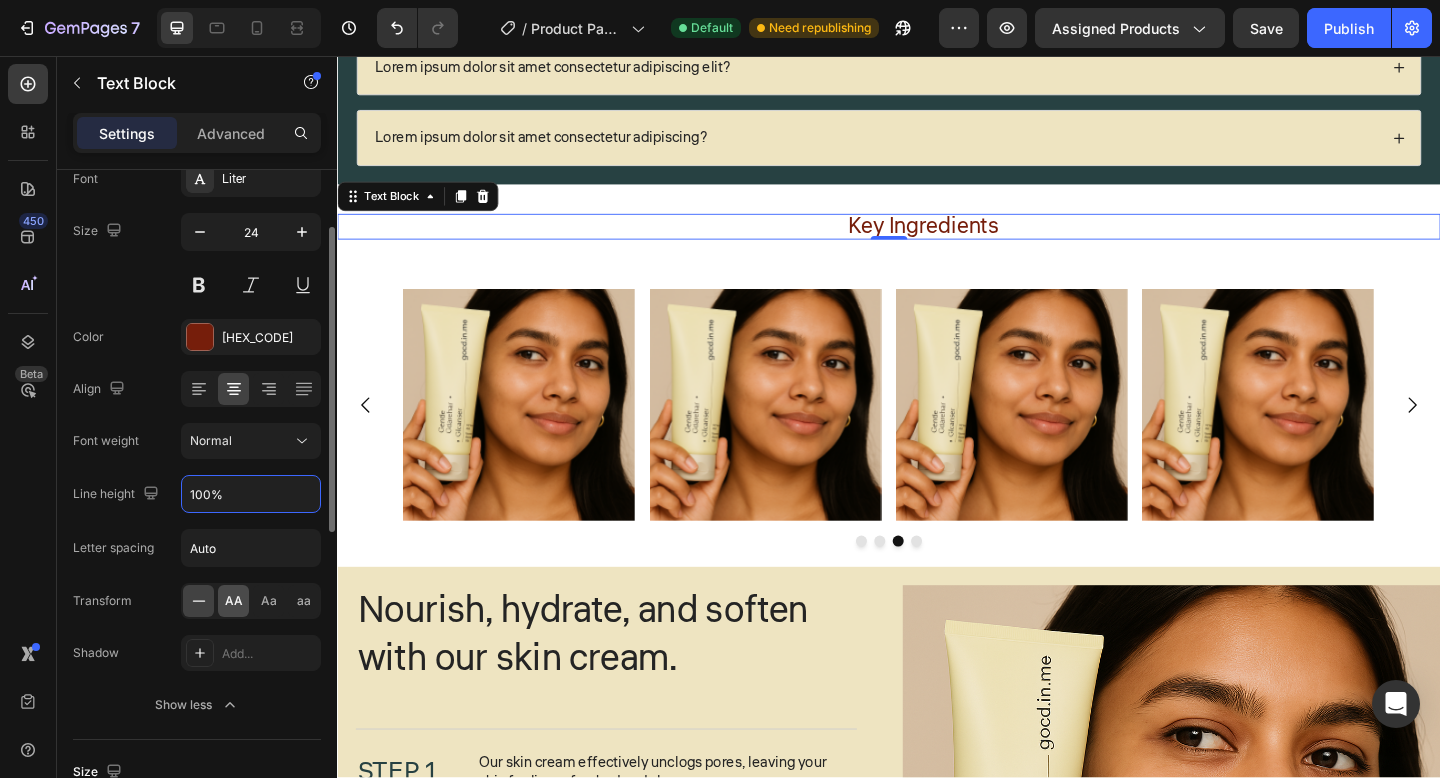 type on "100%" 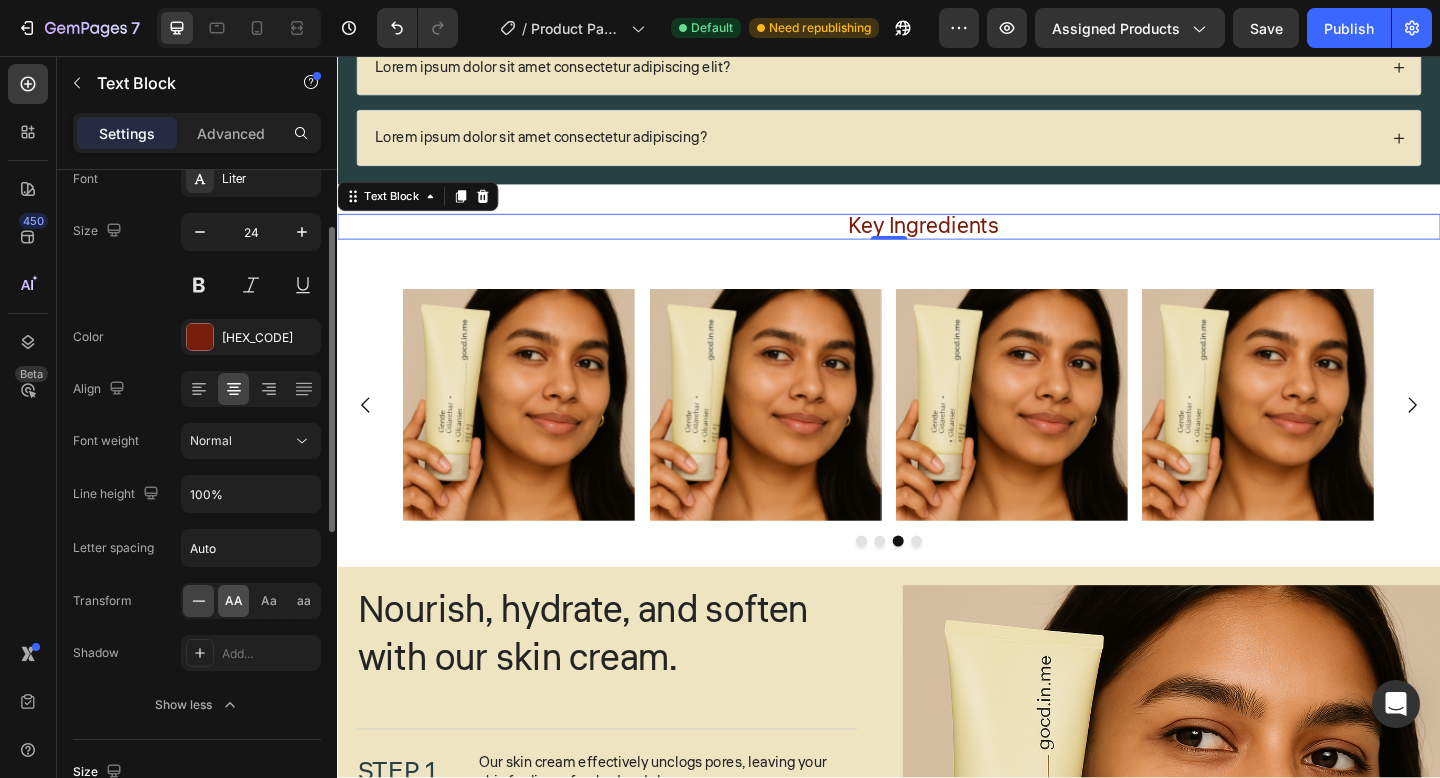 click on "AA" 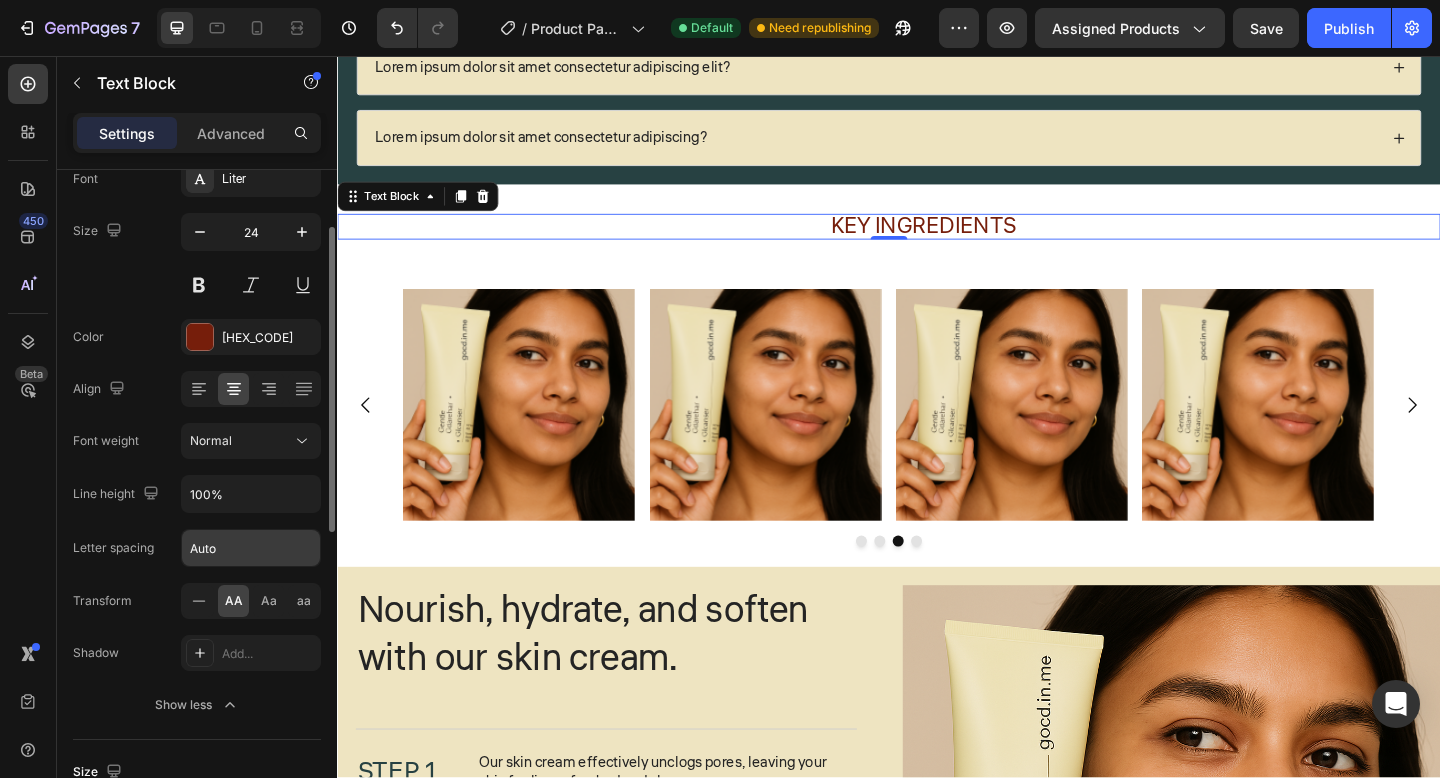 click on "Auto" at bounding box center [251, 548] 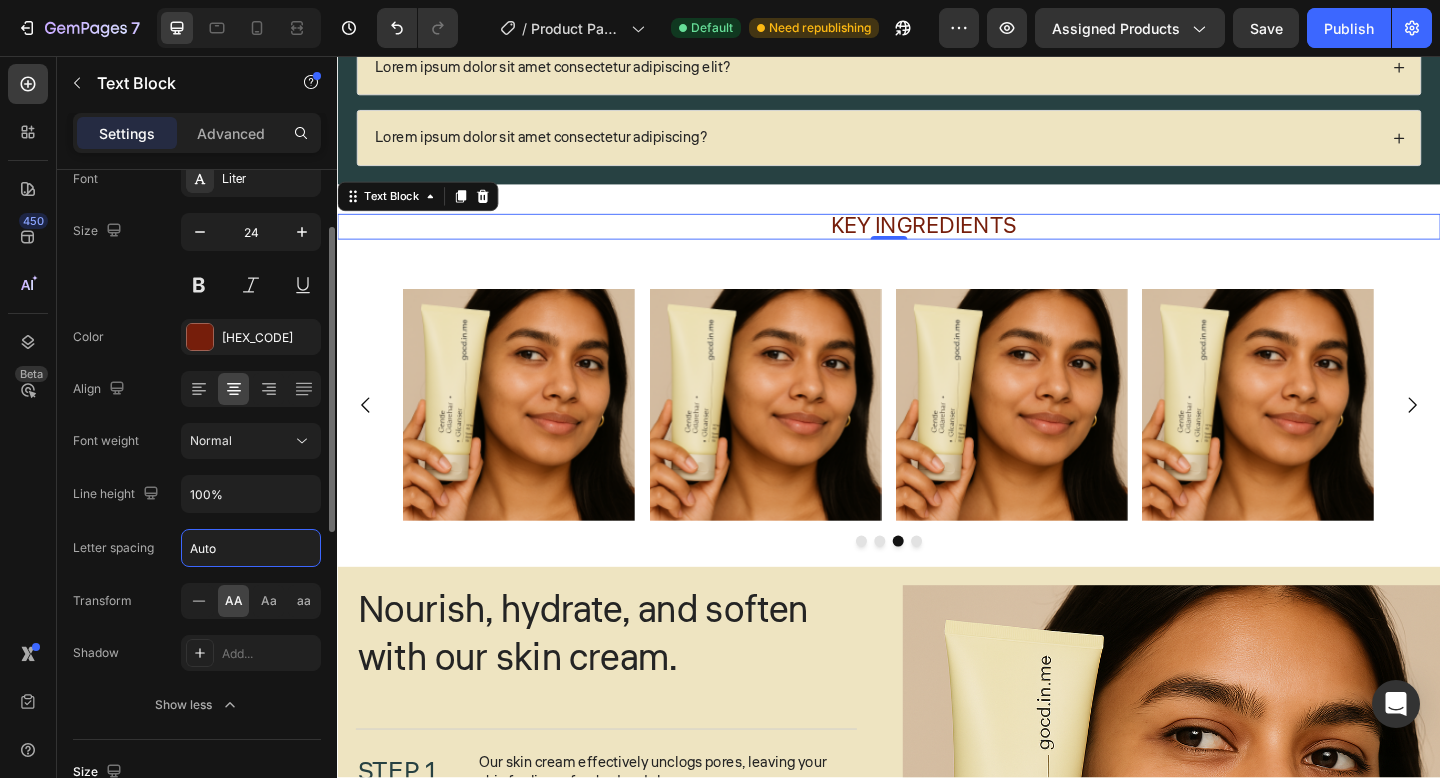 click on "Transform AA Aa aa" at bounding box center [197, 601] 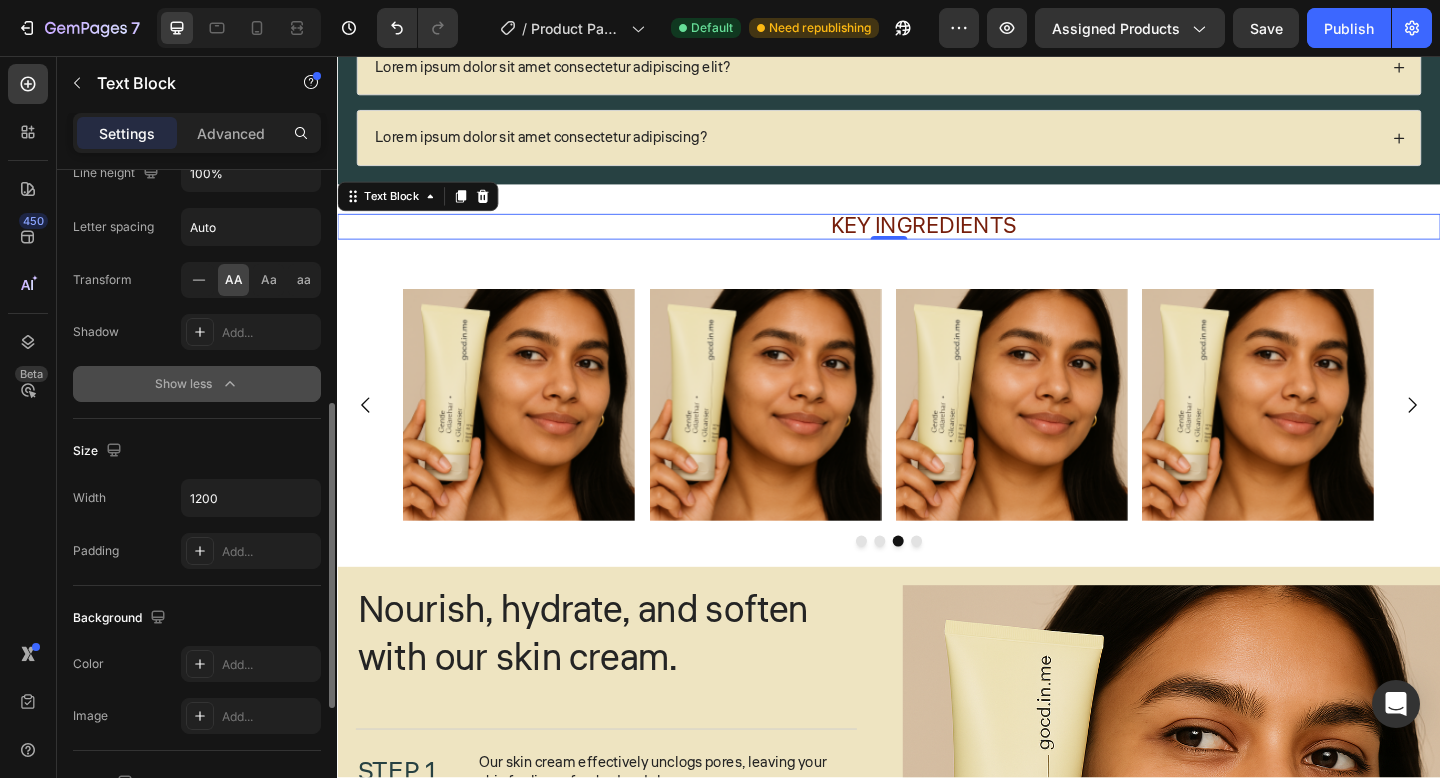 scroll, scrollTop: 466, scrollLeft: 0, axis: vertical 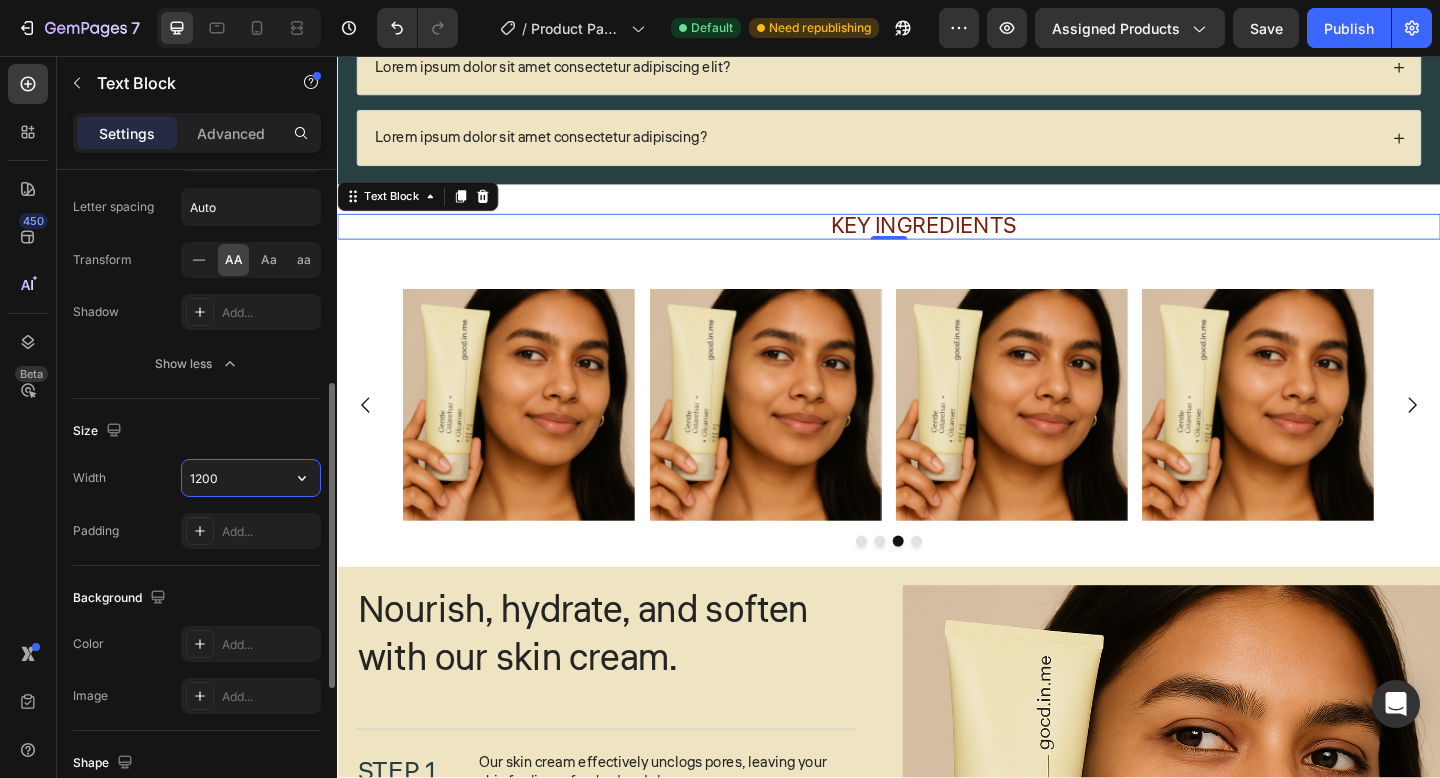 click on "1200" at bounding box center [251, 478] 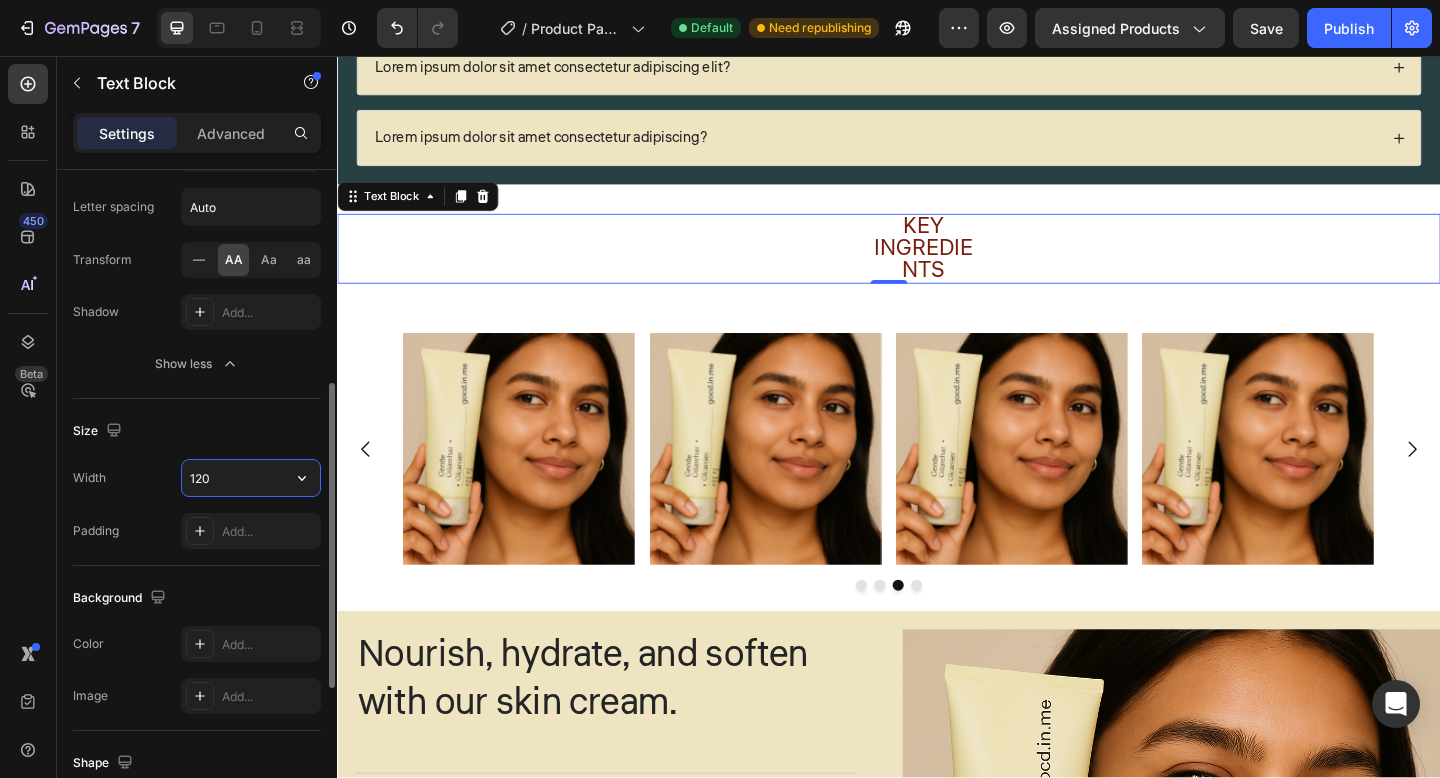 type on "1200" 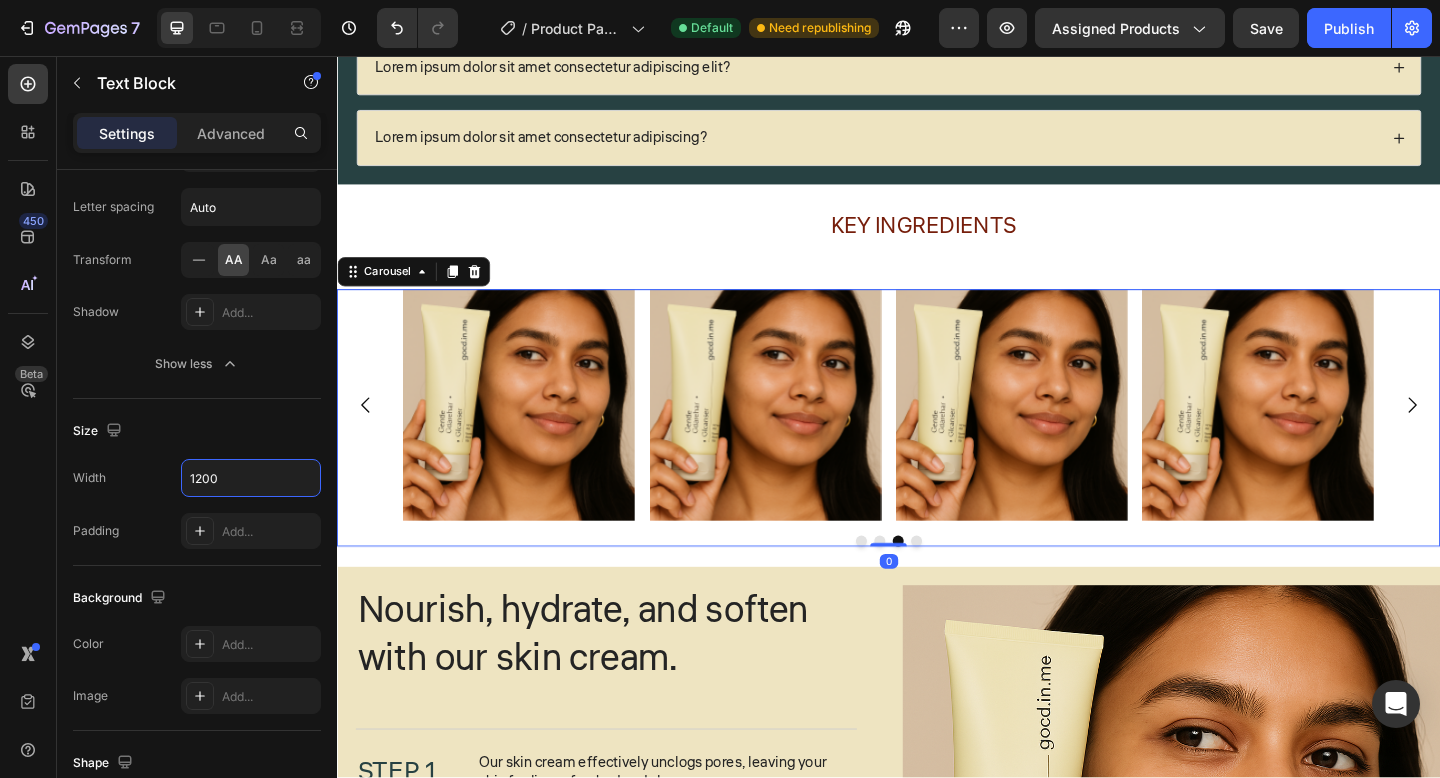 click on "Image Image Image Image" at bounding box center [937, 436] 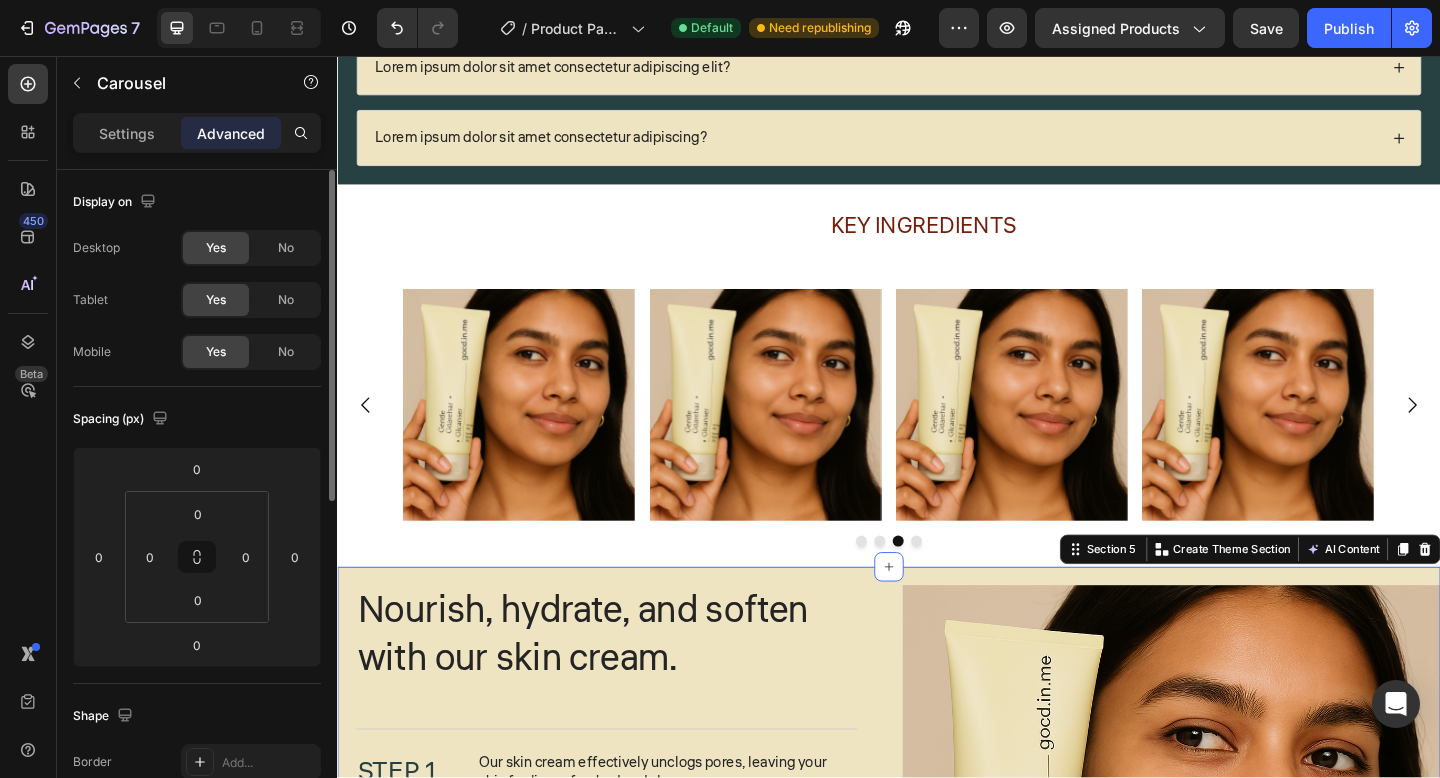 click on "Nourish, hydrate, and soften with our skin cream. Heading STEP 1 Text Block Our skin cream effectively unclogs pores, leaving your skin feeling refreshed and clean. Text Block Row STEP 2 Text Block Our skin cream works wonders in maintaining healthy skin, preventing dryness, and keeping breakouts at bay. Text Block Row STEP 3 Text Block Soothe and calm your skin with our skin cream's gentle formula, perfect for sensitive or irritated skin. Text Block Row get Yours Now Button Row Image Row Section 5   You can create reusable sections Create Theme Section AI Content Write with GemAI What would you like to describe here? Tone and Voice Persuasive Product Matcha Cleanser - Good In Me™ - 2 Show more Generate" at bounding box center (937, 914) 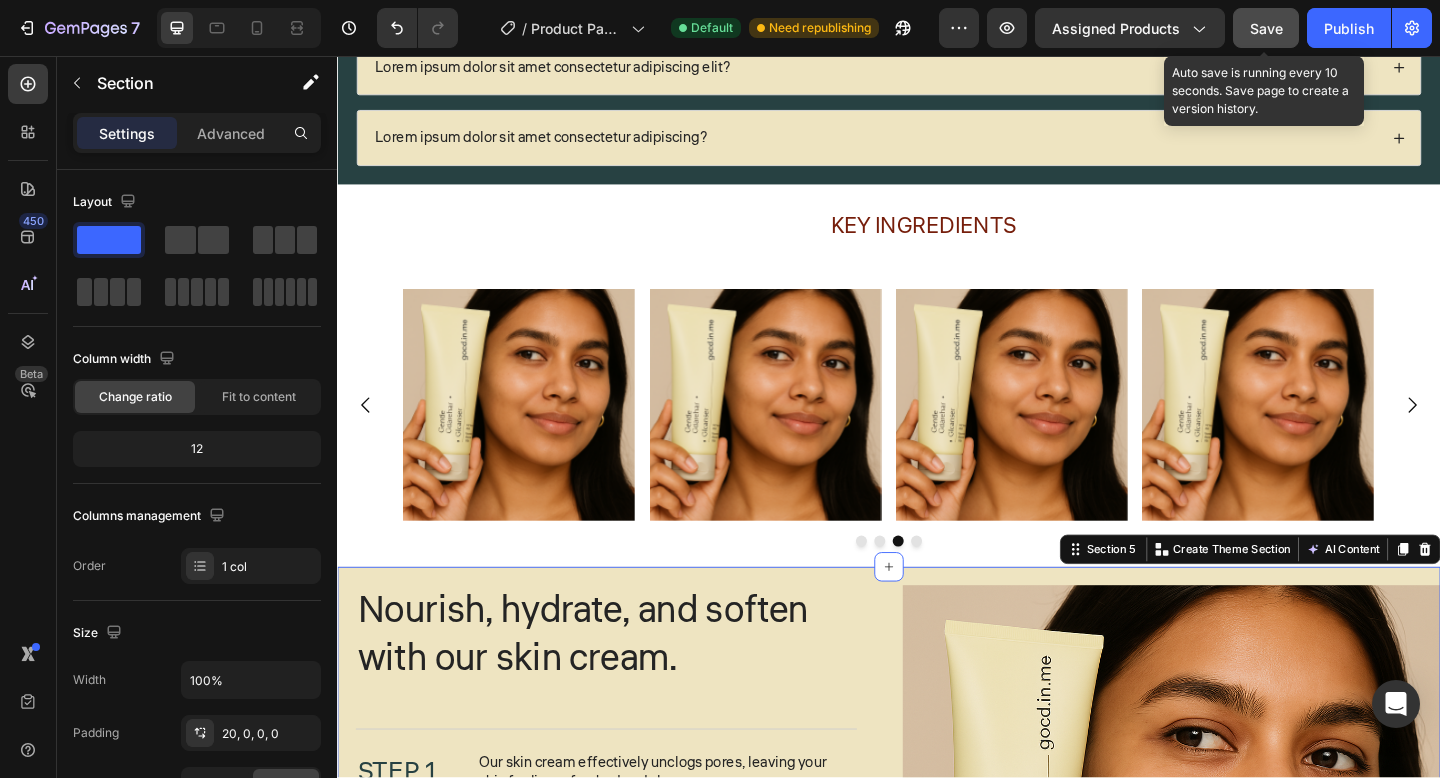 drag, startPoint x: 1005, startPoint y: 4, endPoint x: 1272, endPoint y: 29, distance: 268.16785 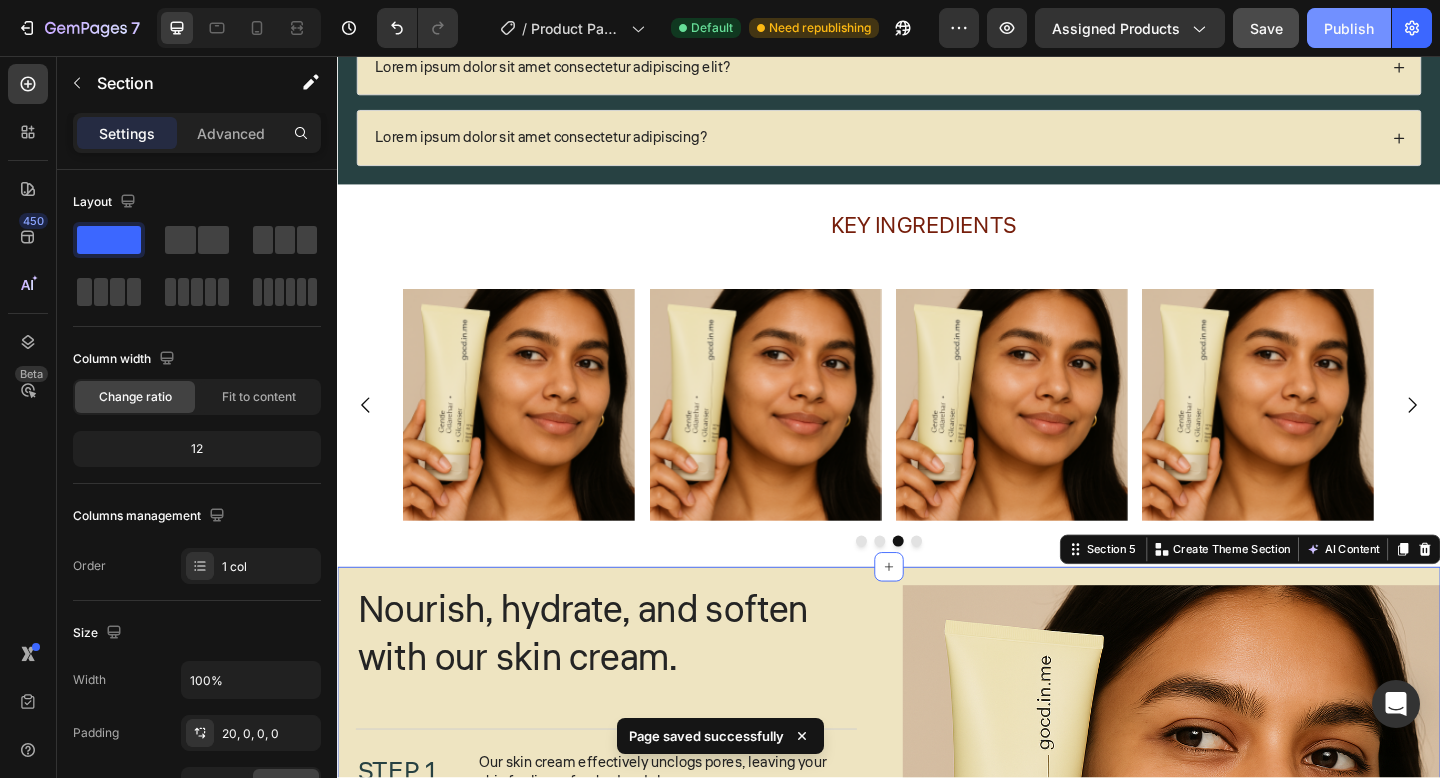 click on "Publish" at bounding box center (1349, 28) 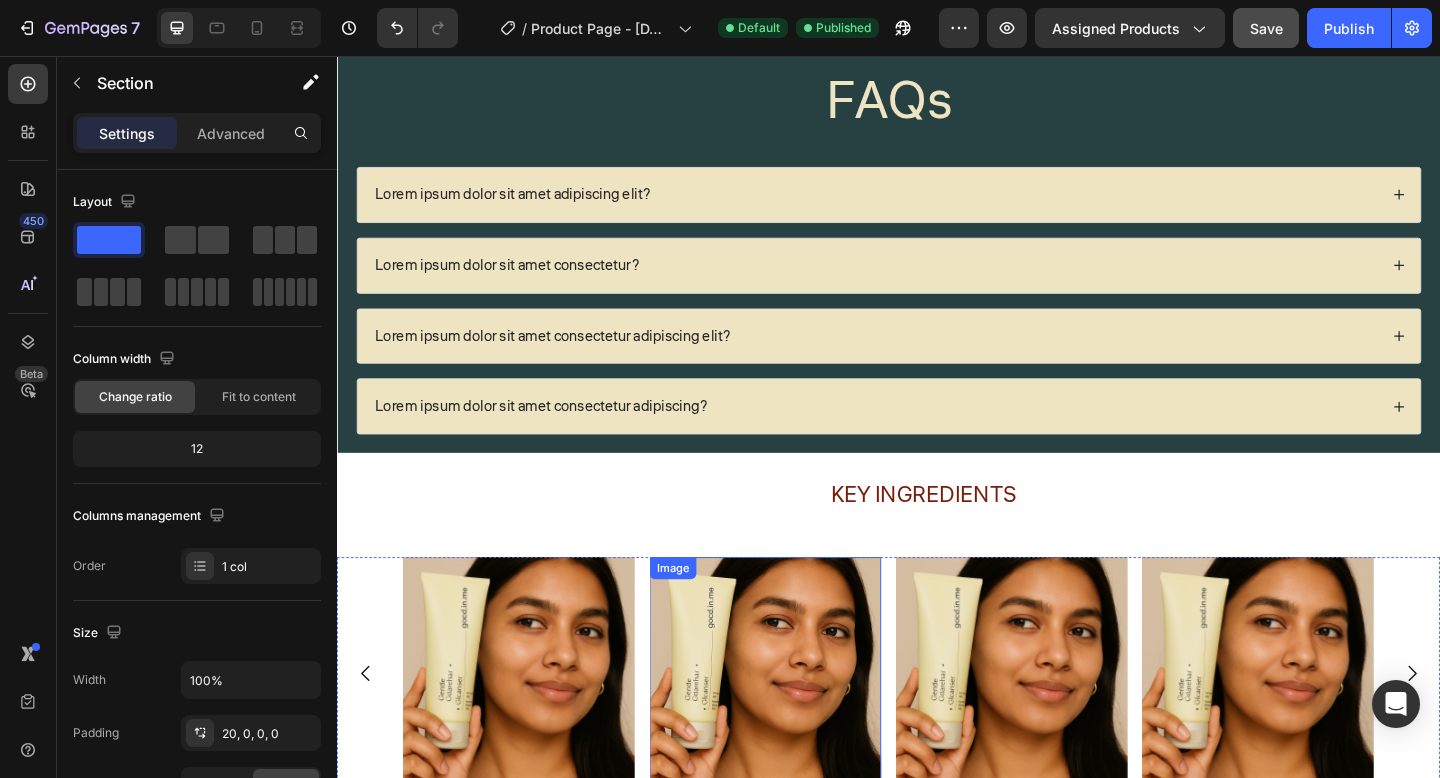 scroll, scrollTop: 1073, scrollLeft: 0, axis: vertical 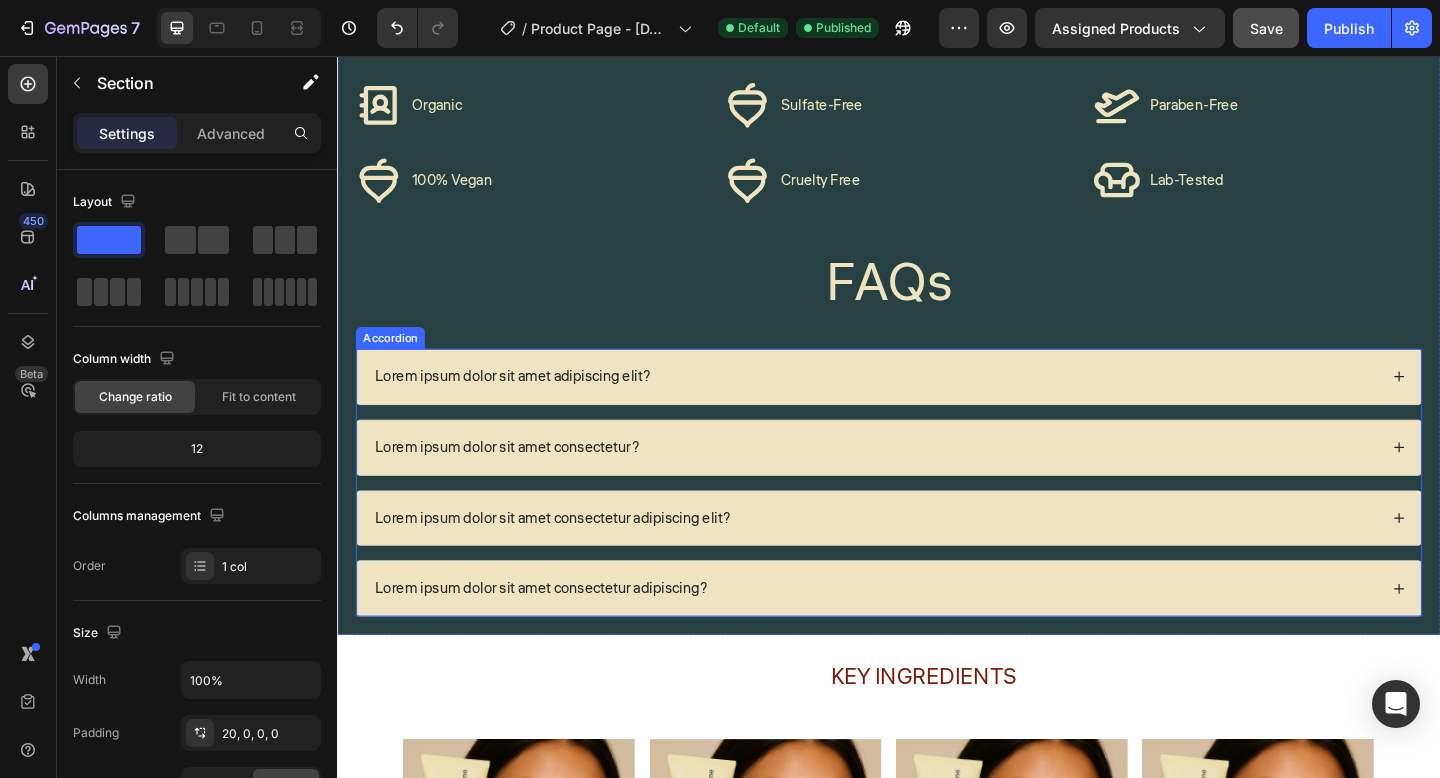 click on "Lorem ipsum dolor sit amet adipiscing elit?" at bounding box center (527, 405) 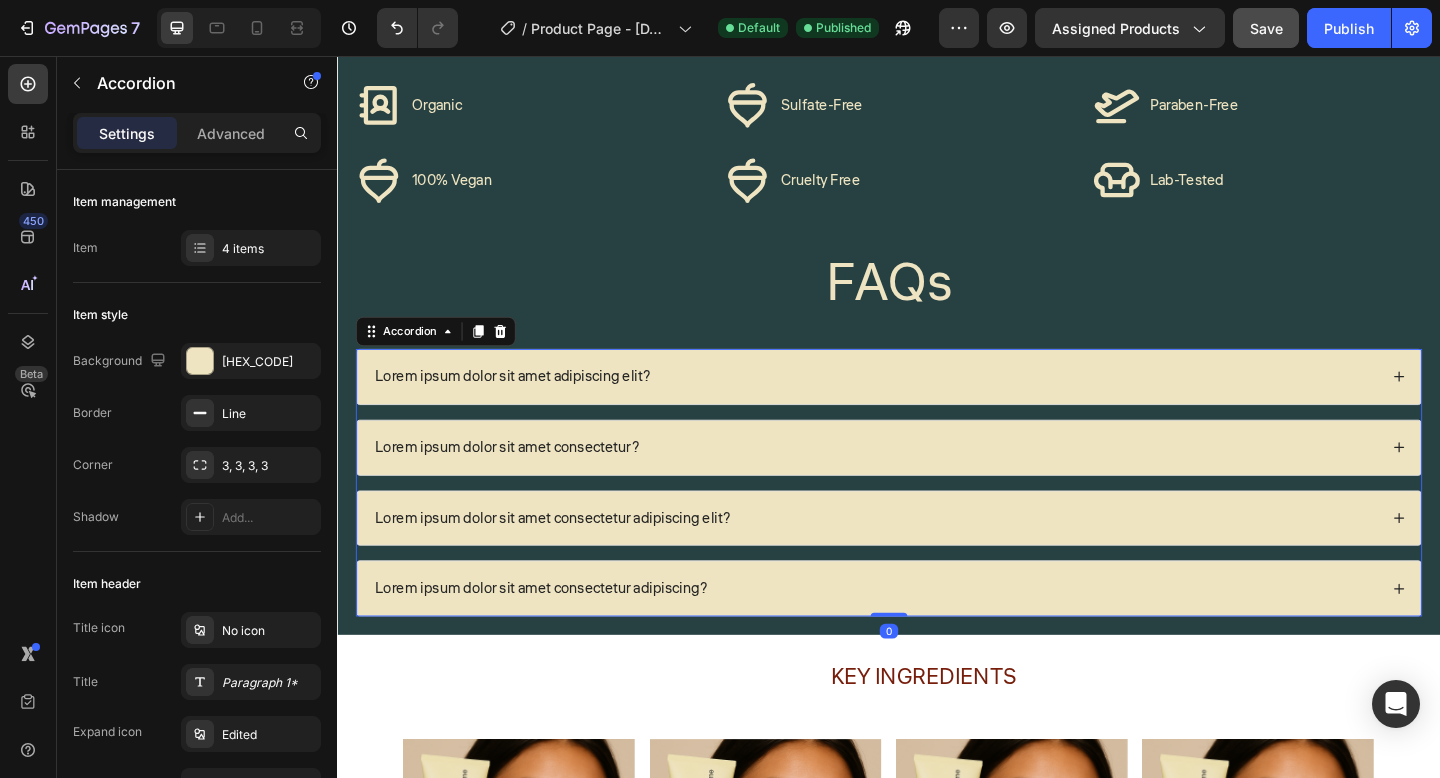 click on "Lorem ipsum dolor sit amet adipiscing elit?" at bounding box center [527, 405] 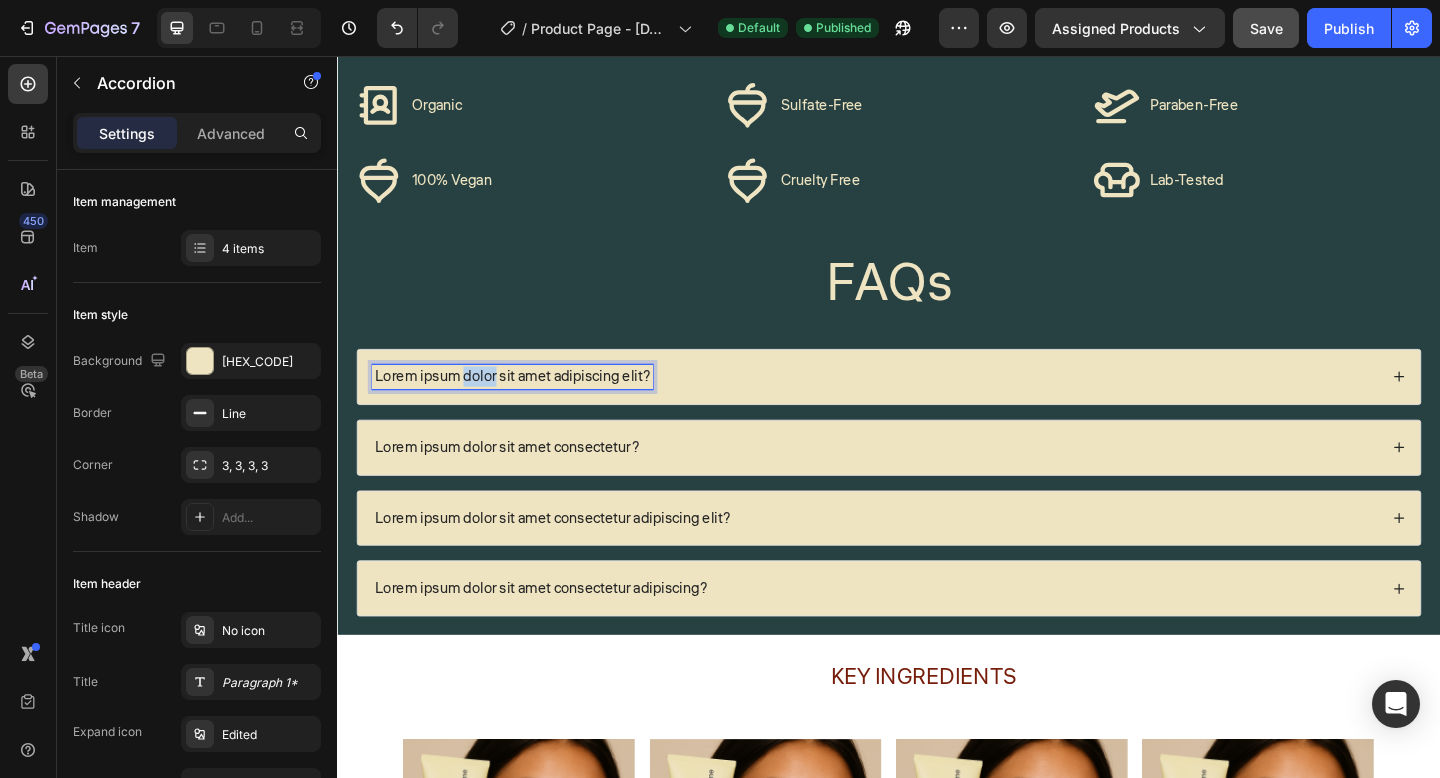 click on "Lorem ipsum dolor sit amet adipiscing elit?" at bounding box center [527, 405] 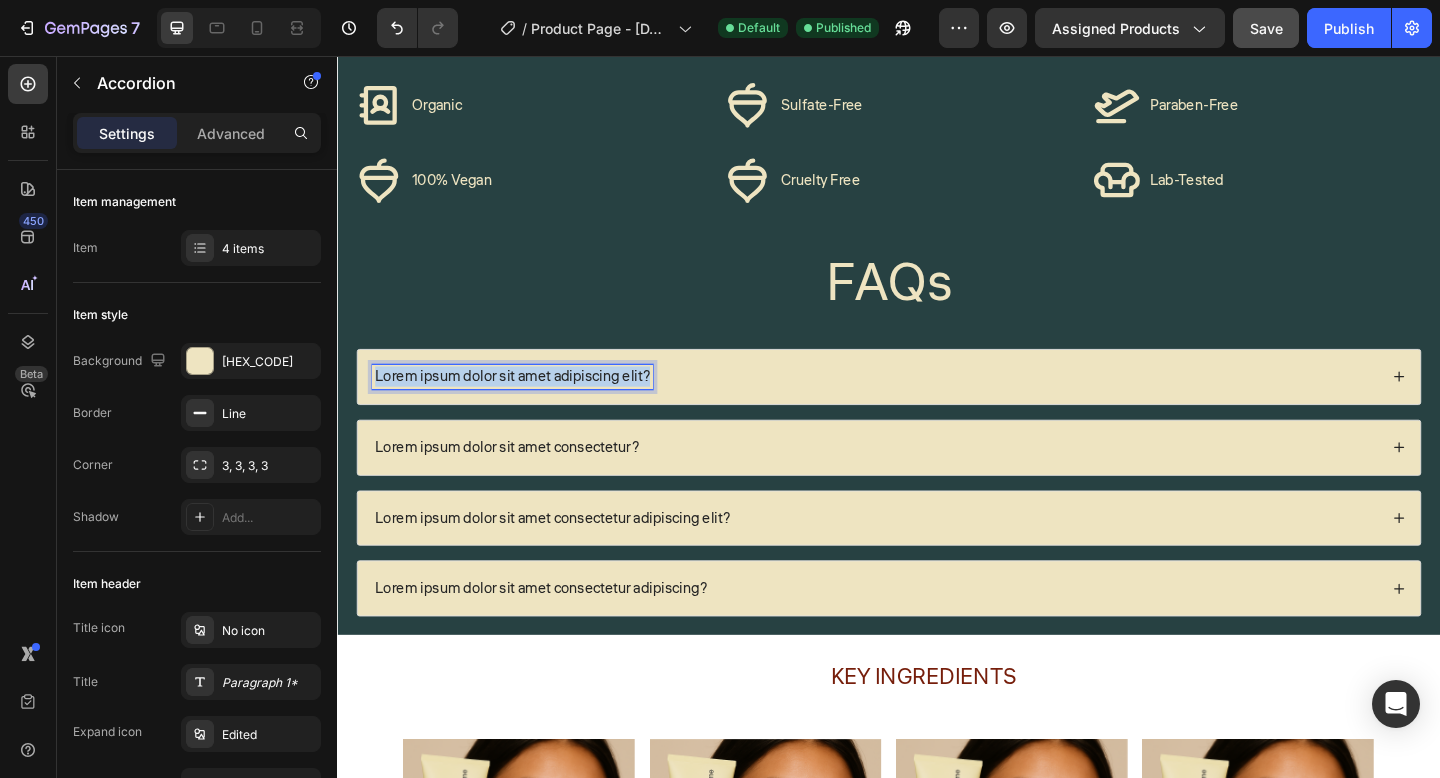 click on "Lorem ipsum dolor sit amet adipiscing elit?" at bounding box center [527, 405] 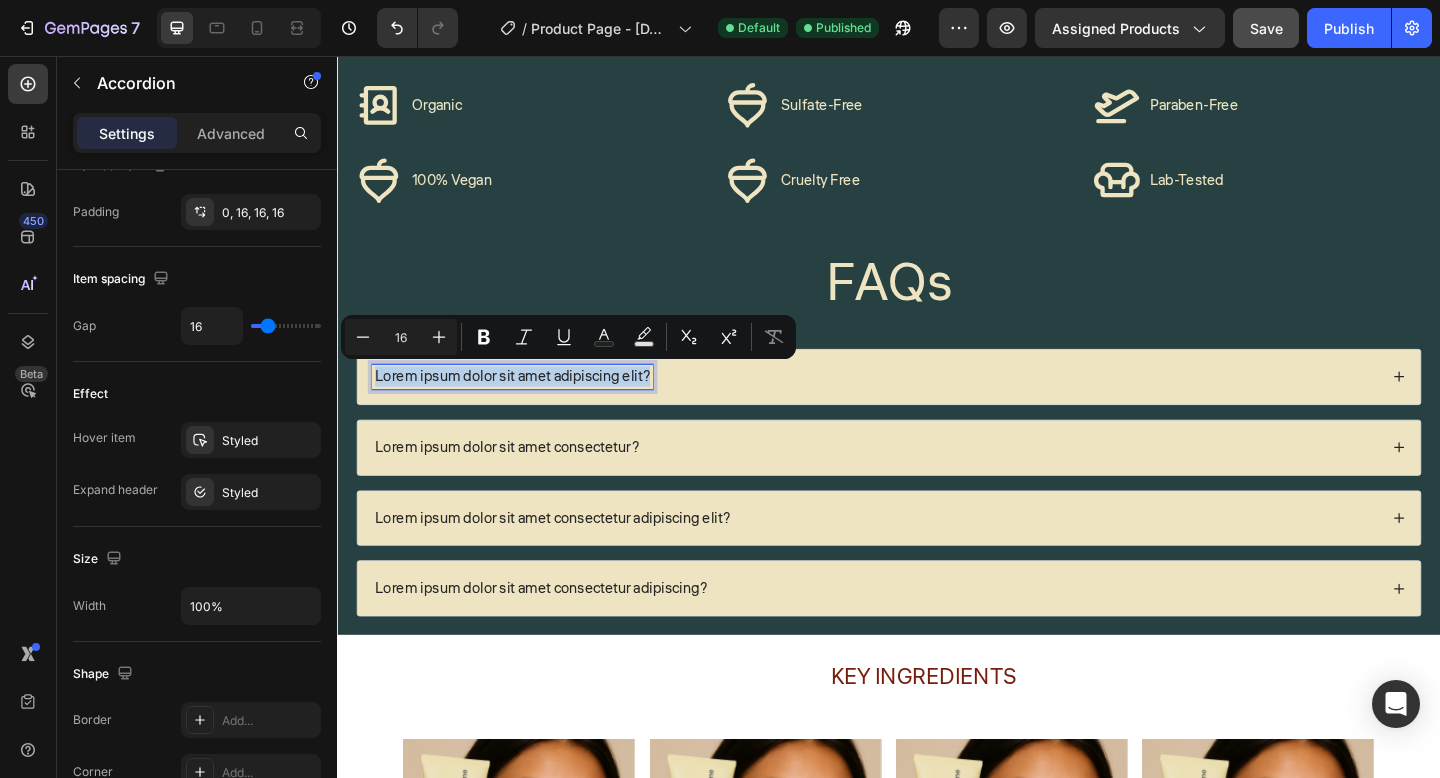 scroll, scrollTop: 1184, scrollLeft: 0, axis: vertical 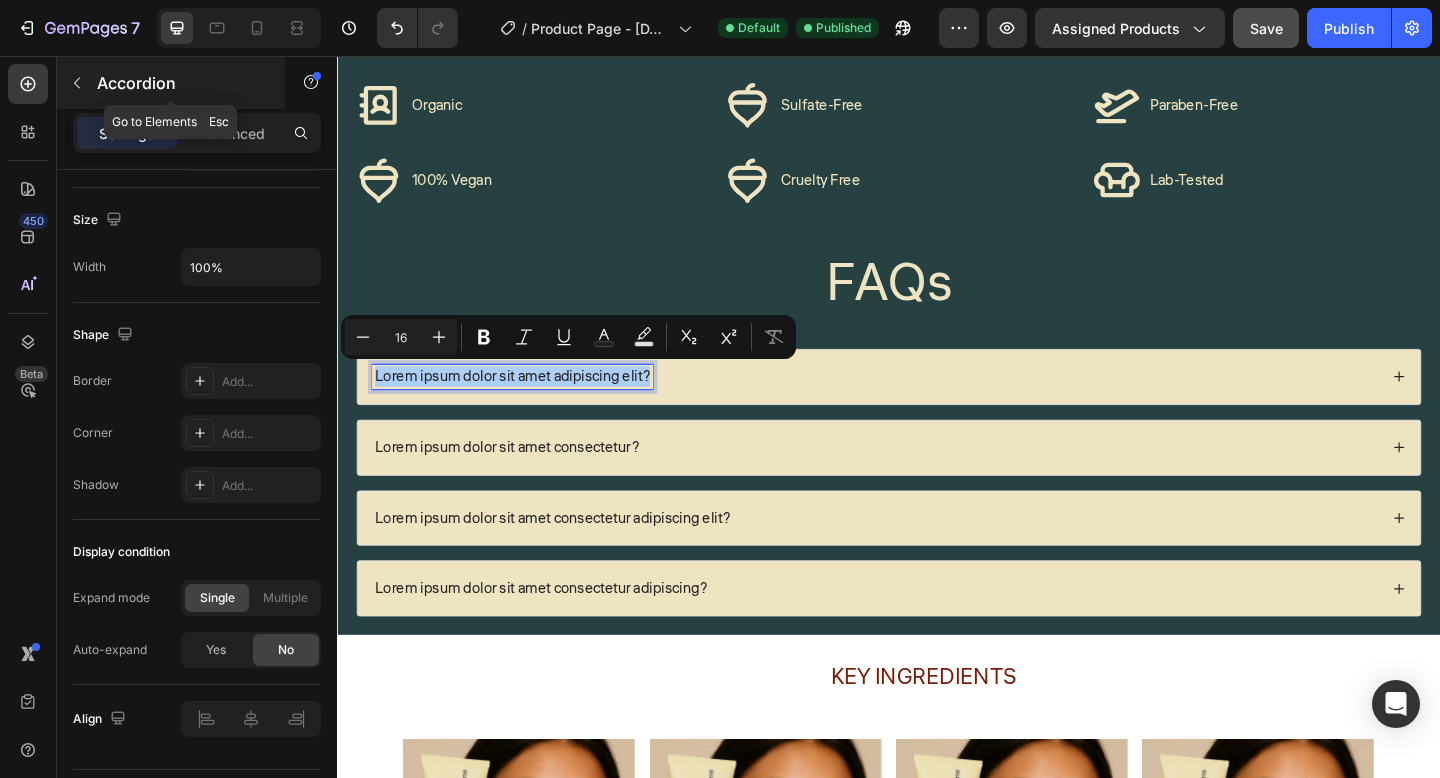 click 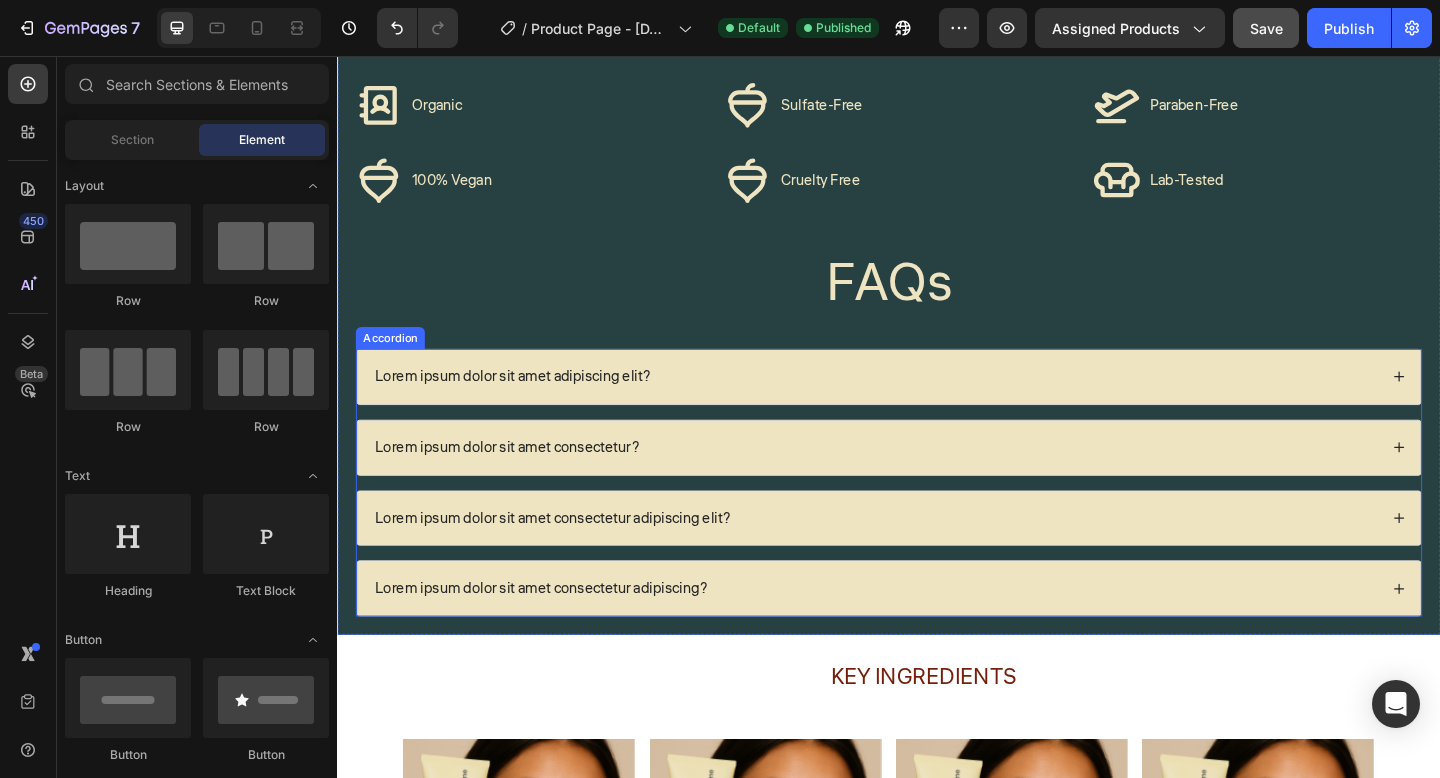 click on "Lorem ipsum dolor sit amet adipiscing elit?" at bounding box center (527, 405) 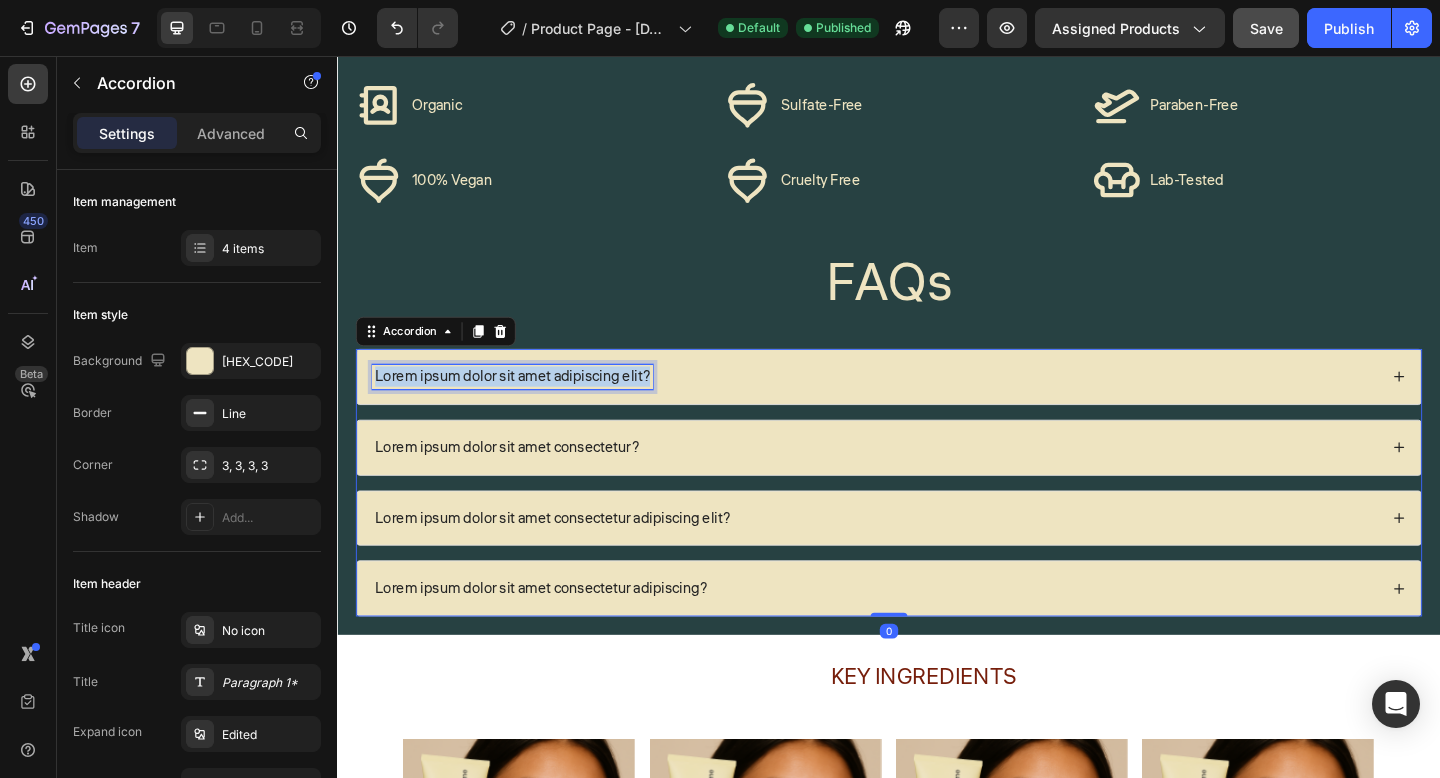 click on "Lorem ipsum dolor sit amet adipiscing elit?" at bounding box center (527, 405) 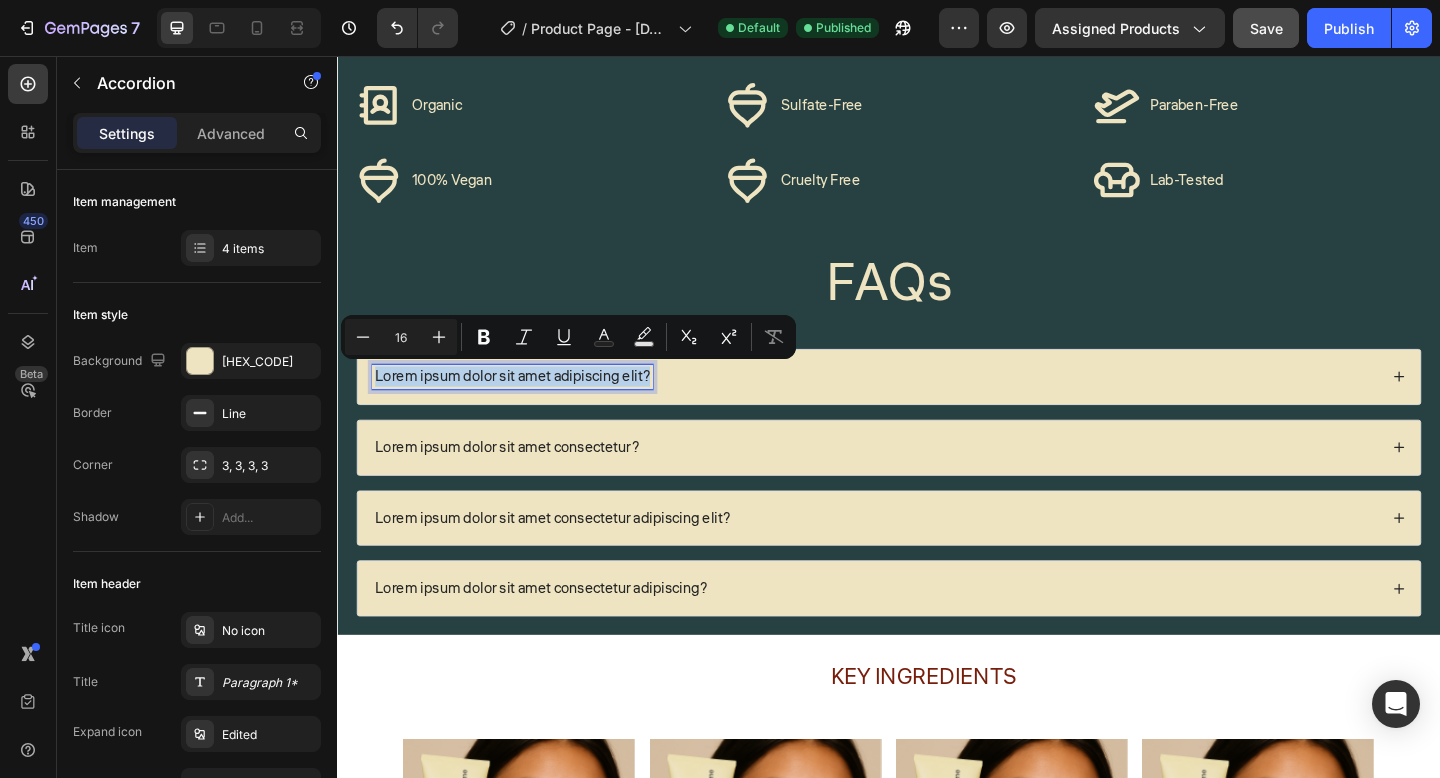 click 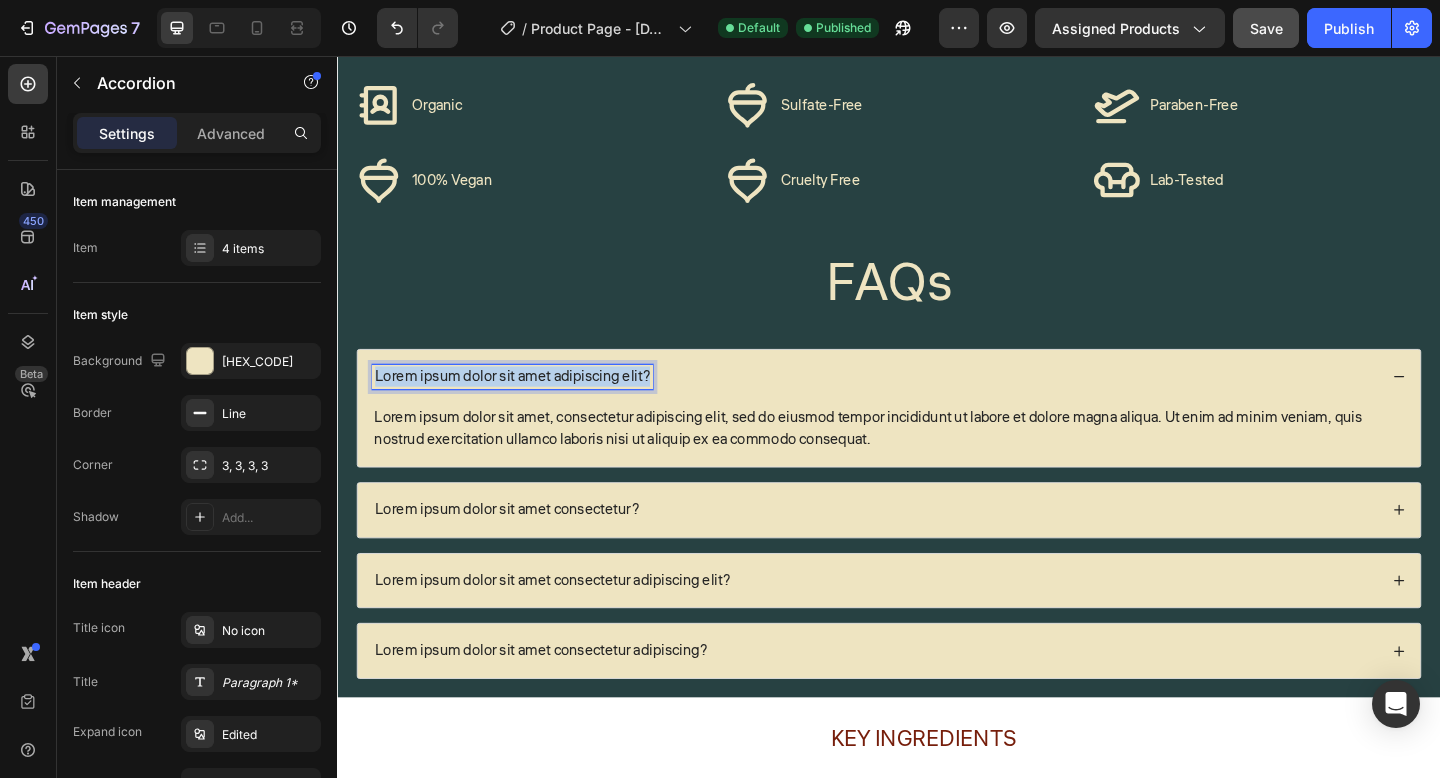 click on "Lorem ipsum dolor sit amet adipiscing elit?" at bounding box center (527, 405) 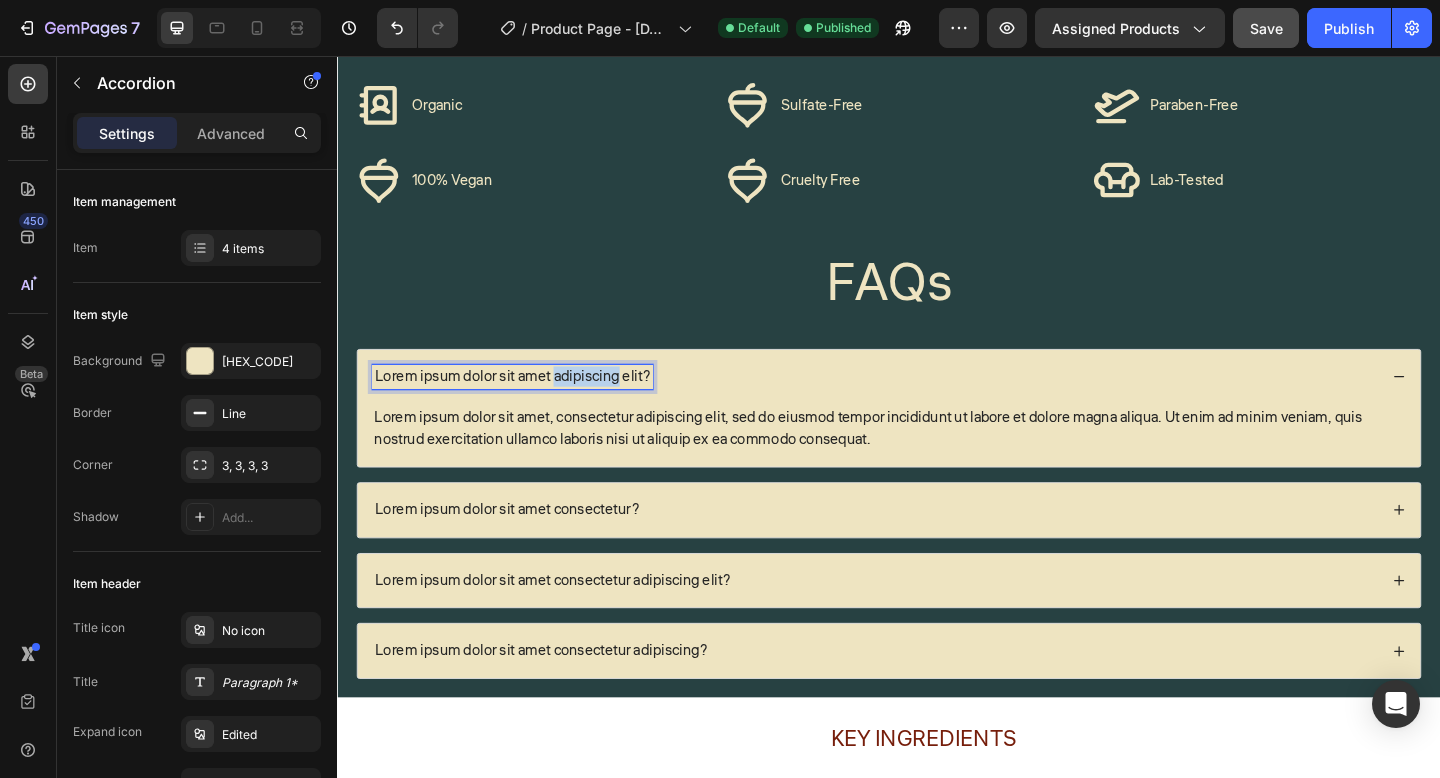click on "Lorem ipsum dolor sit amet adipiscing elit?" at bounding box center [527, 405] 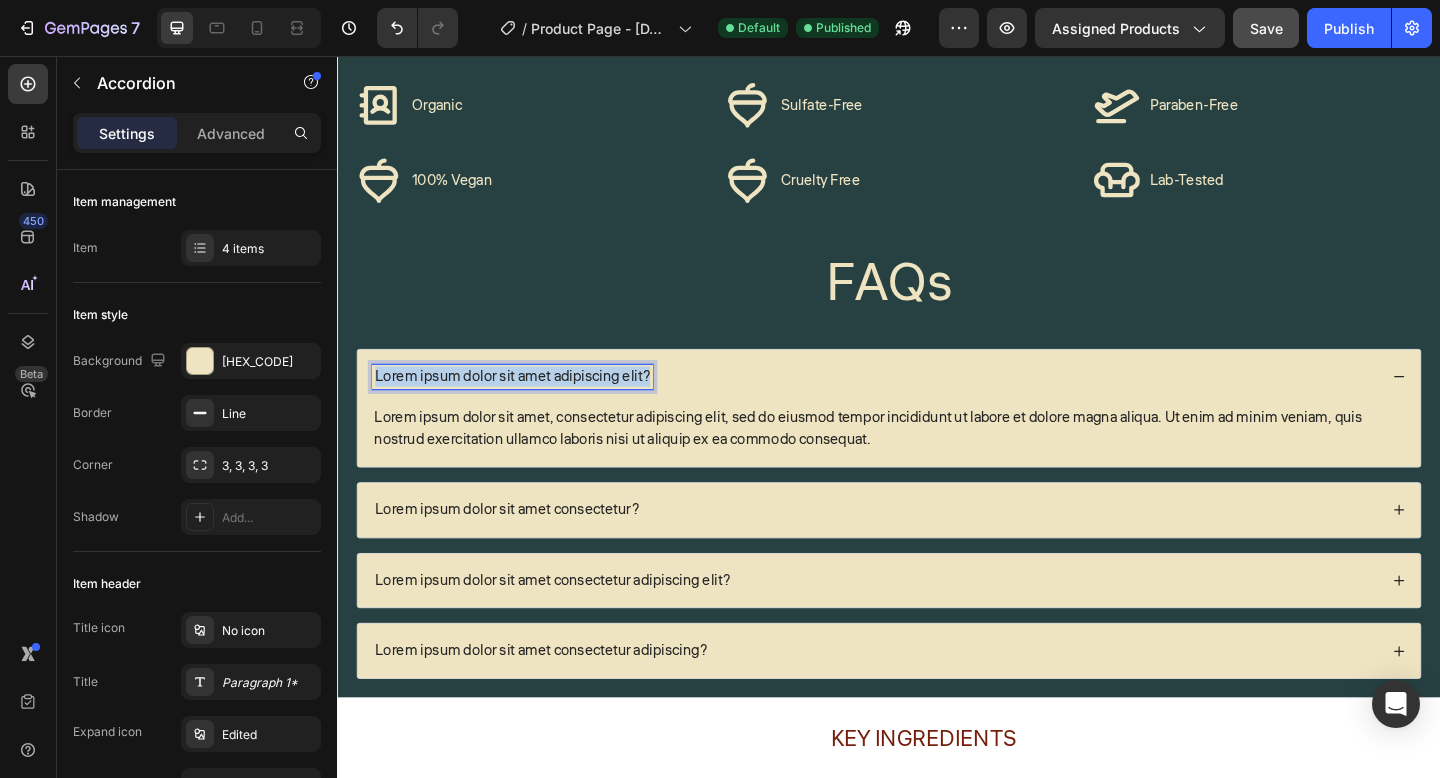 click on "Lorem ipsum dolor sit amet adipiscing elit?" at bounding box center (527, 405) 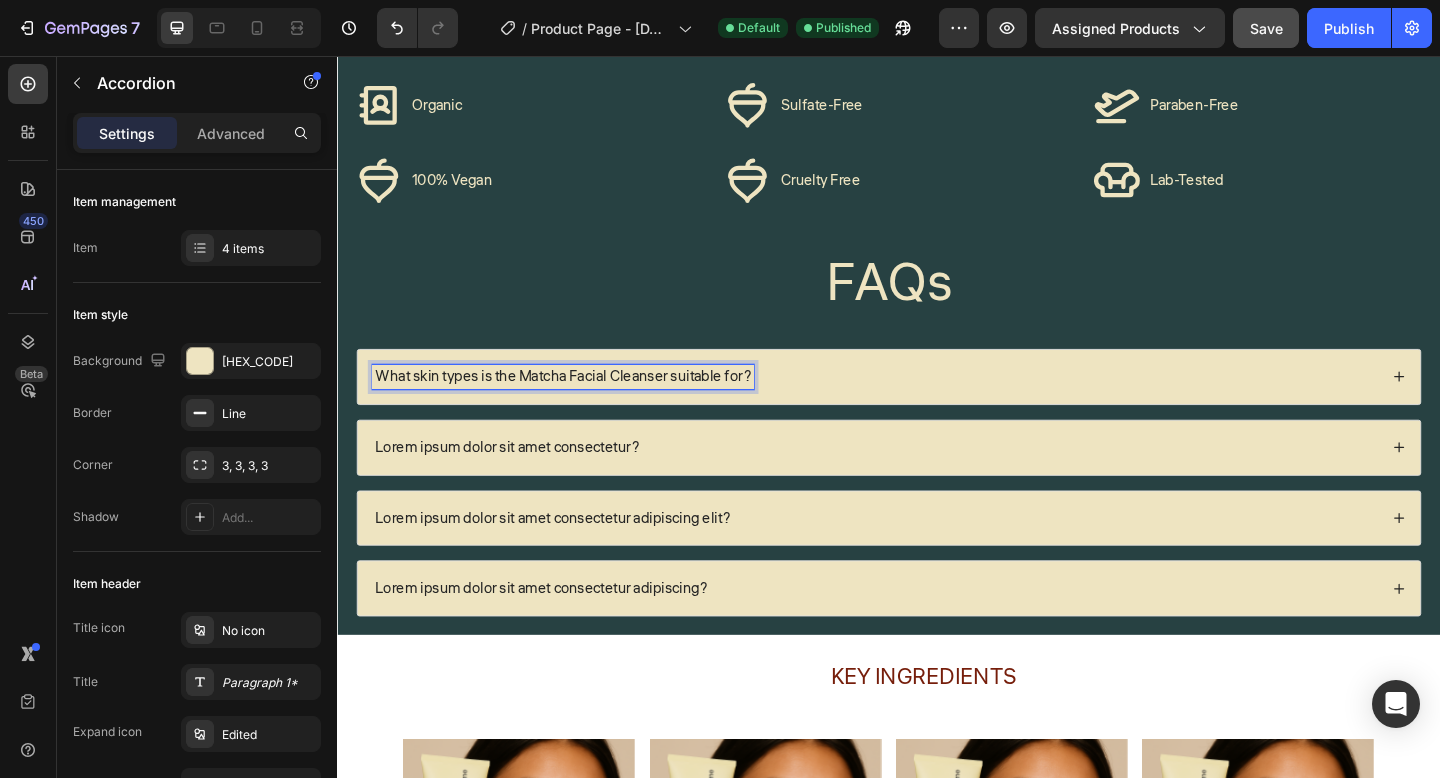 click on "What skin types is the Matcha Facial Cleanser suitable for?" at bounding box center [922, 405] 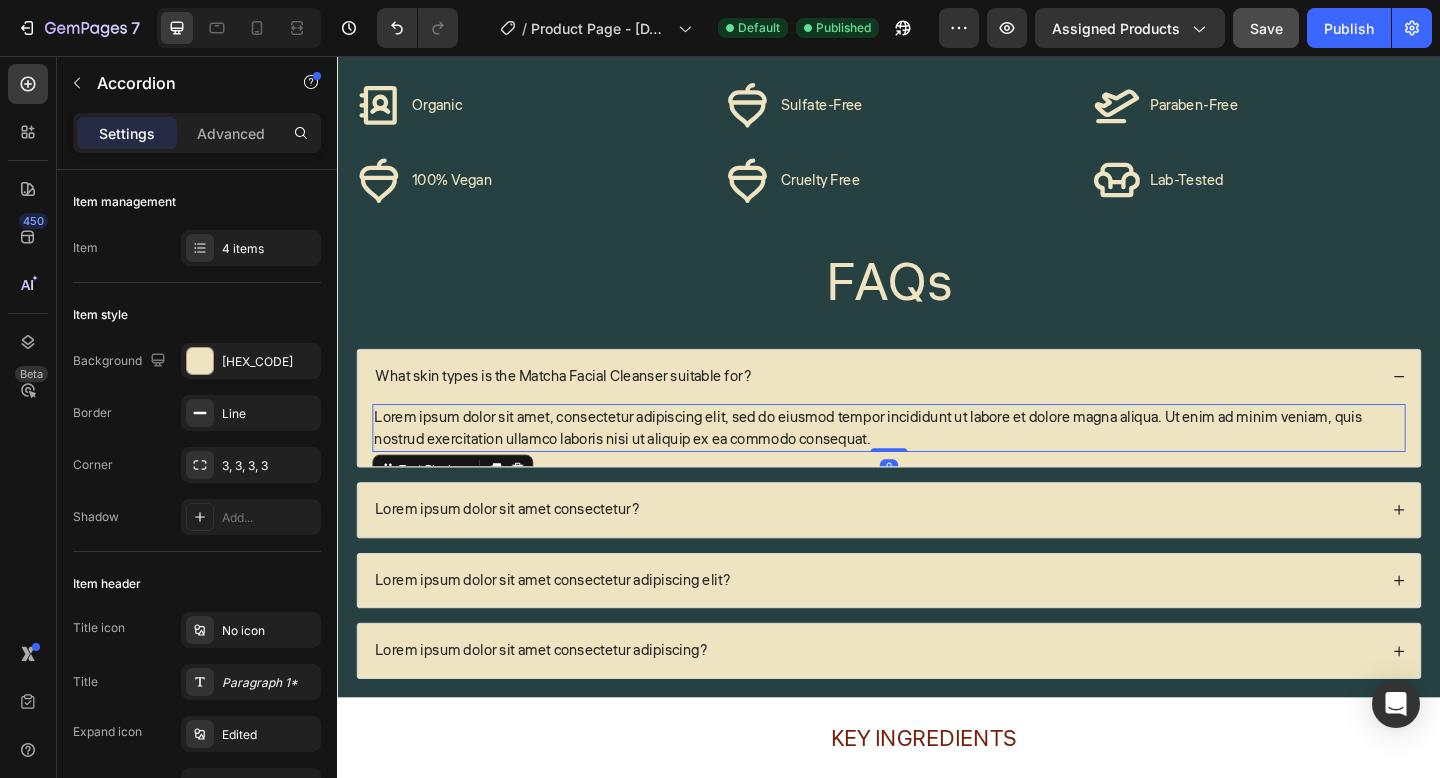 click on "Lorem ipsum dolor sit amet, consectetur adipiscing elit, sed do eiusmod tempor incididunt ut labore et dolore magna aliqua. Ut enim ad minim veniam, quis nostrud exercitation ullamco laboris nisi ut aliquip ex ea commodo consequat." at bounding box center (937, 461) 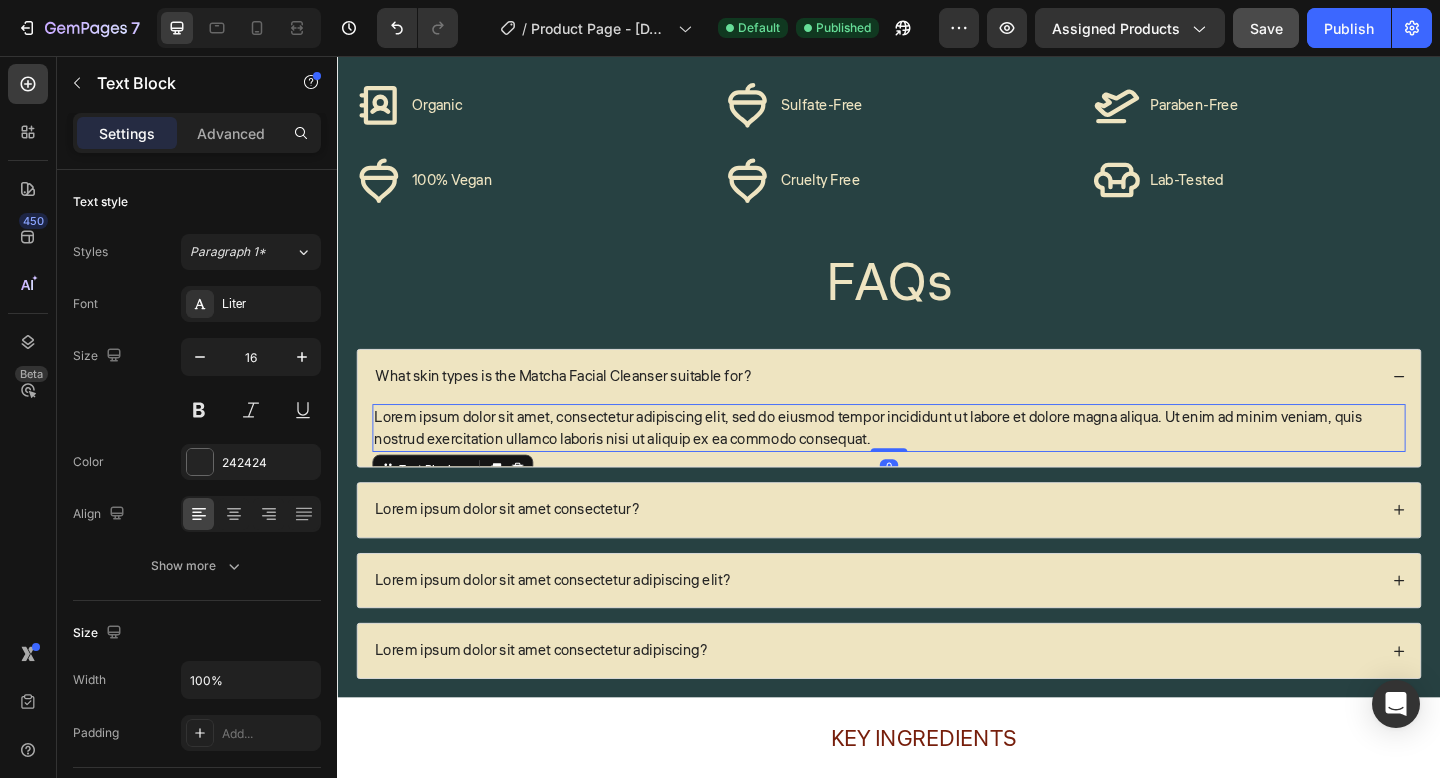 click on "Lorem ipsum dolor sit amet, consectetur adipiscing elit, sed do eiusmod tempor incididunt ut labore et dolore magna aliqua. Ut enim ad minim veniam, quis nostrud exercitation ullamco laboris nisi ut aliquip ex ea commodo consequat." at bounding box center (937, 461) 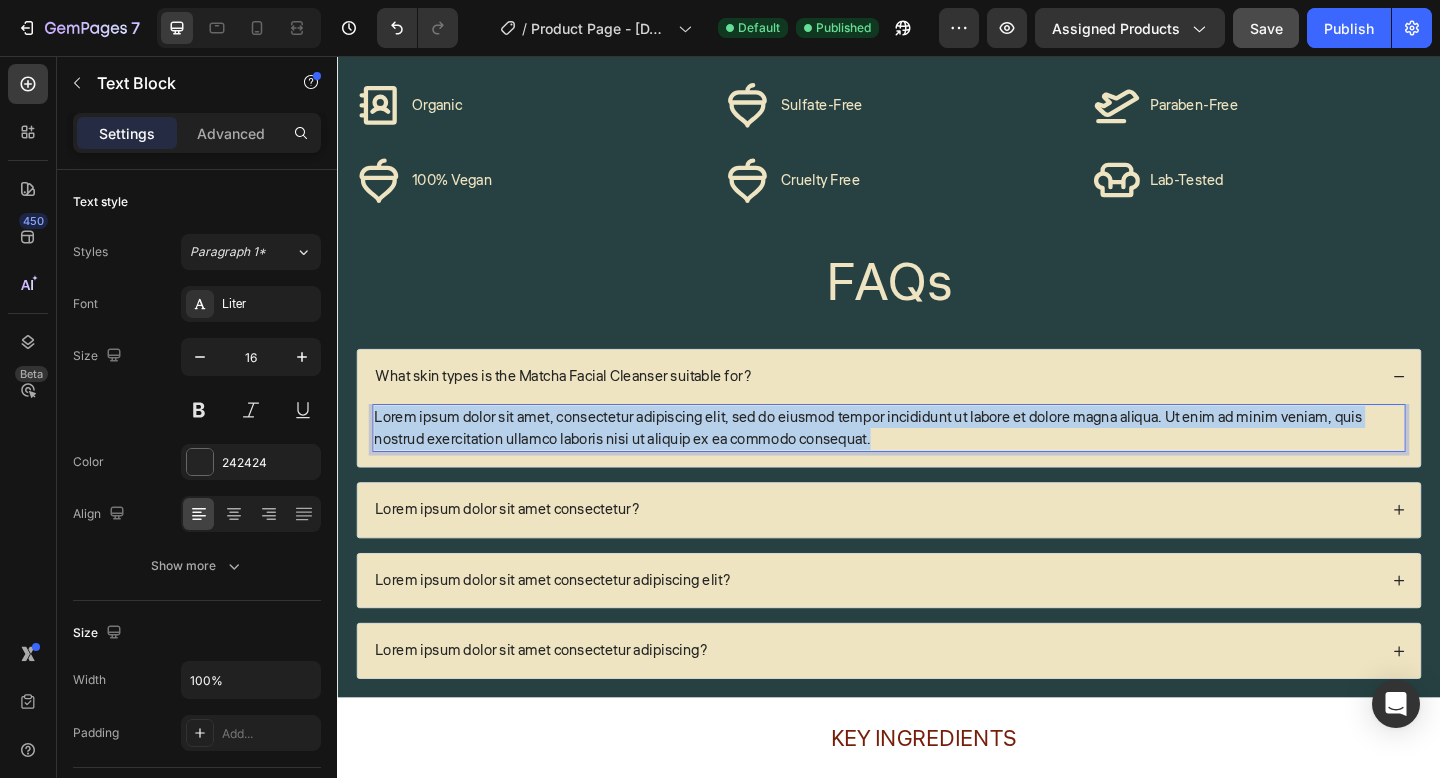 click on "Lorem ipsum dolor sit amet, consectetur adipiscing elit, sed do eiusmod tempor incididunt ut labore et dolore magna aliqua. Ut enim ad minim veniam, quis nostrud exercitation ullamco laboris nisi ut aliquip ex ea commodo consequat." at bounding box center (937, 461) 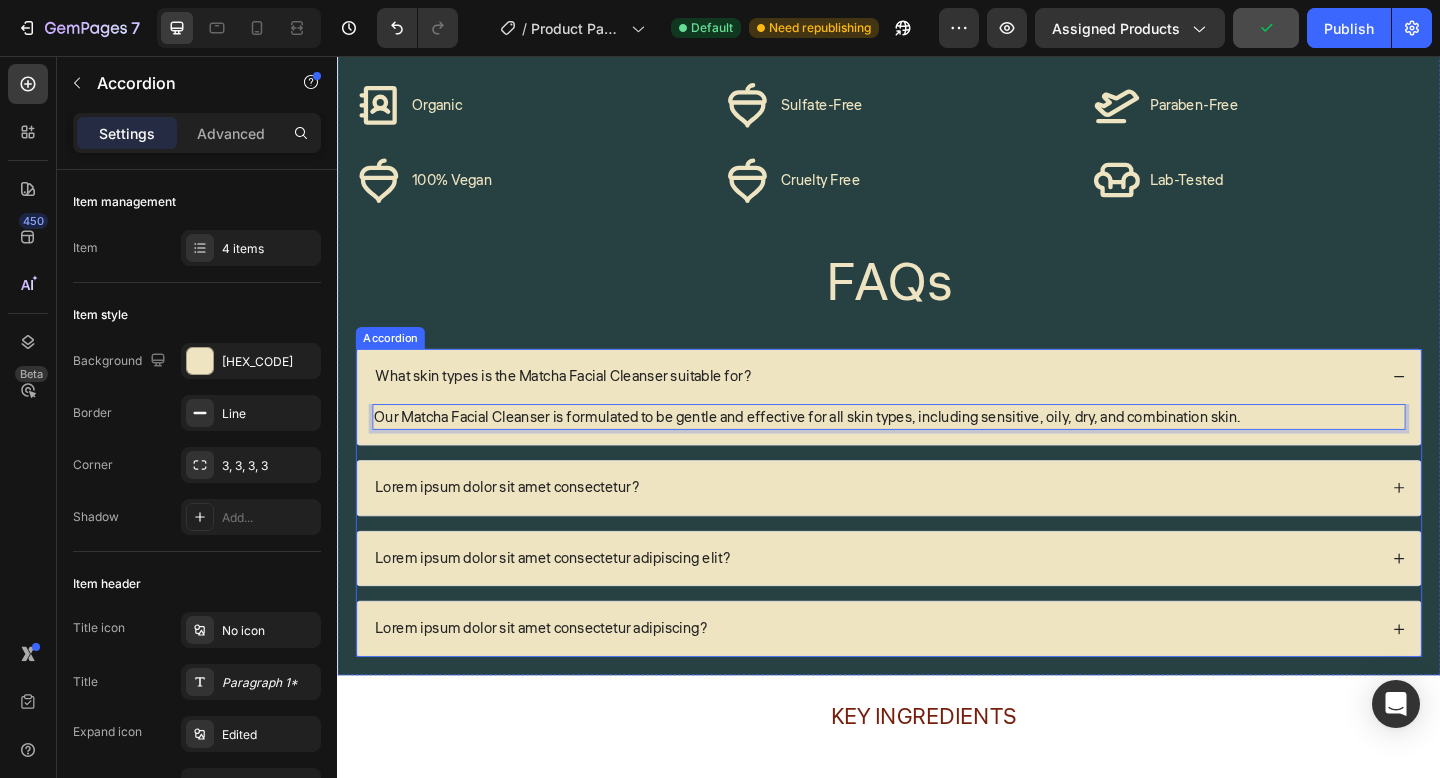 click on "Lorem ipsum dolor sit amet consectetur?" at bounding box center [521, 526] 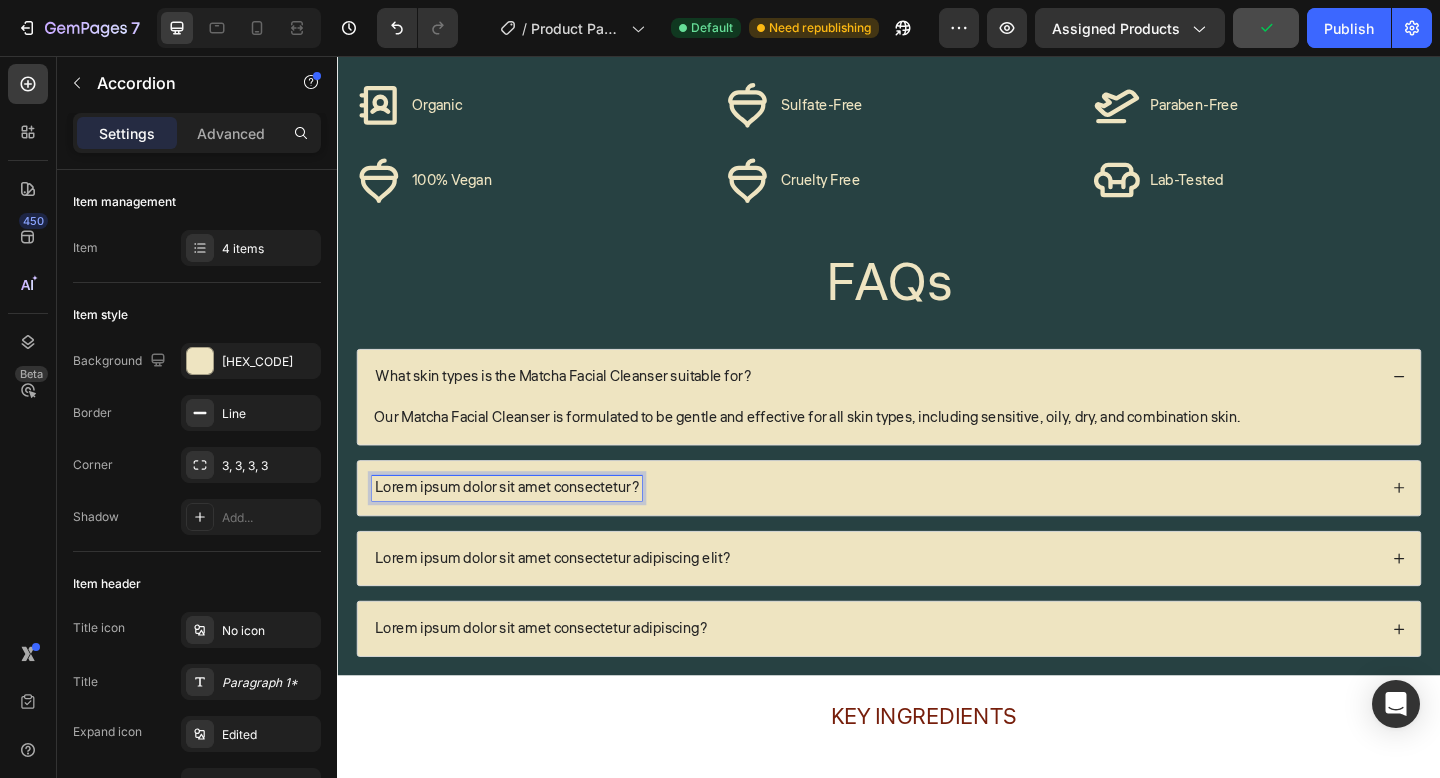 click on "Lorem ipsum dolor sit amet consectetur?" at bounding box center (521, 526) 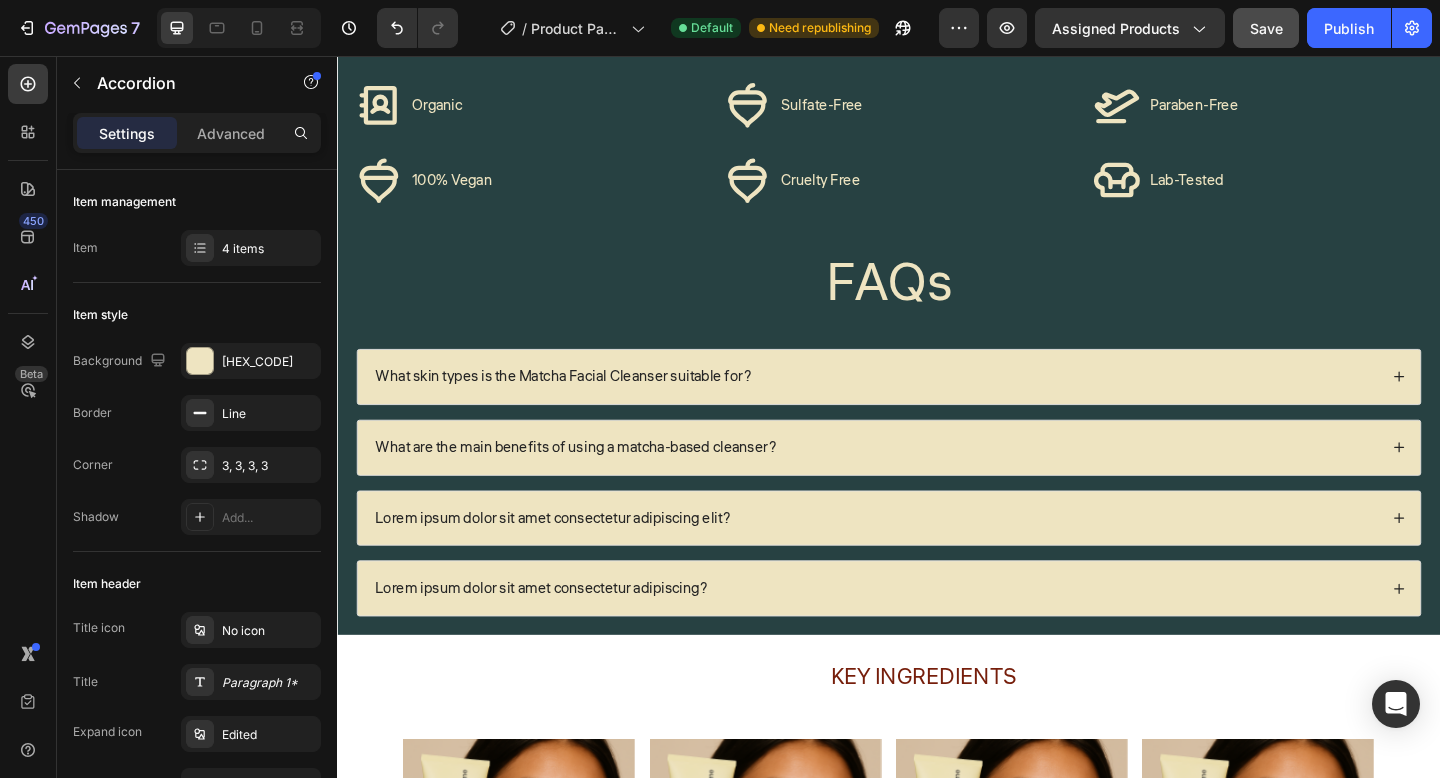 click on "What are the main benefits of using a matcha-based cleanser?" at bounding box center (922, 482) 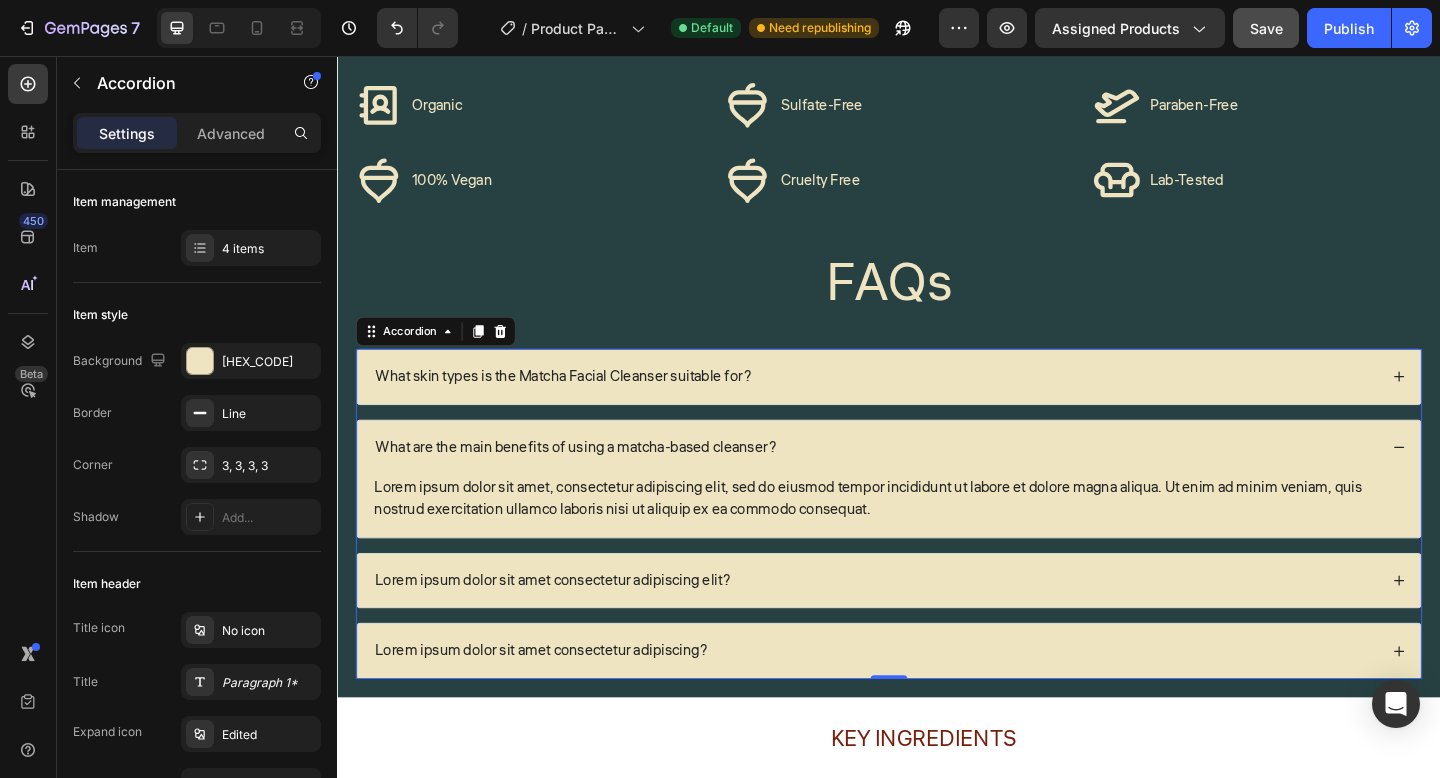 click on "Lorem ipsum dolor sit amet, consectetur adipiscing elit, sed do eiusmod tempor incididunt ut labore et dolore magna aliqua. Ut enim ad minim veniam, quis nostrud exercitation ullamco laboris nisi ut aliquip ex ea commodo consequat. Text Block" at bounding box center [937, 546] 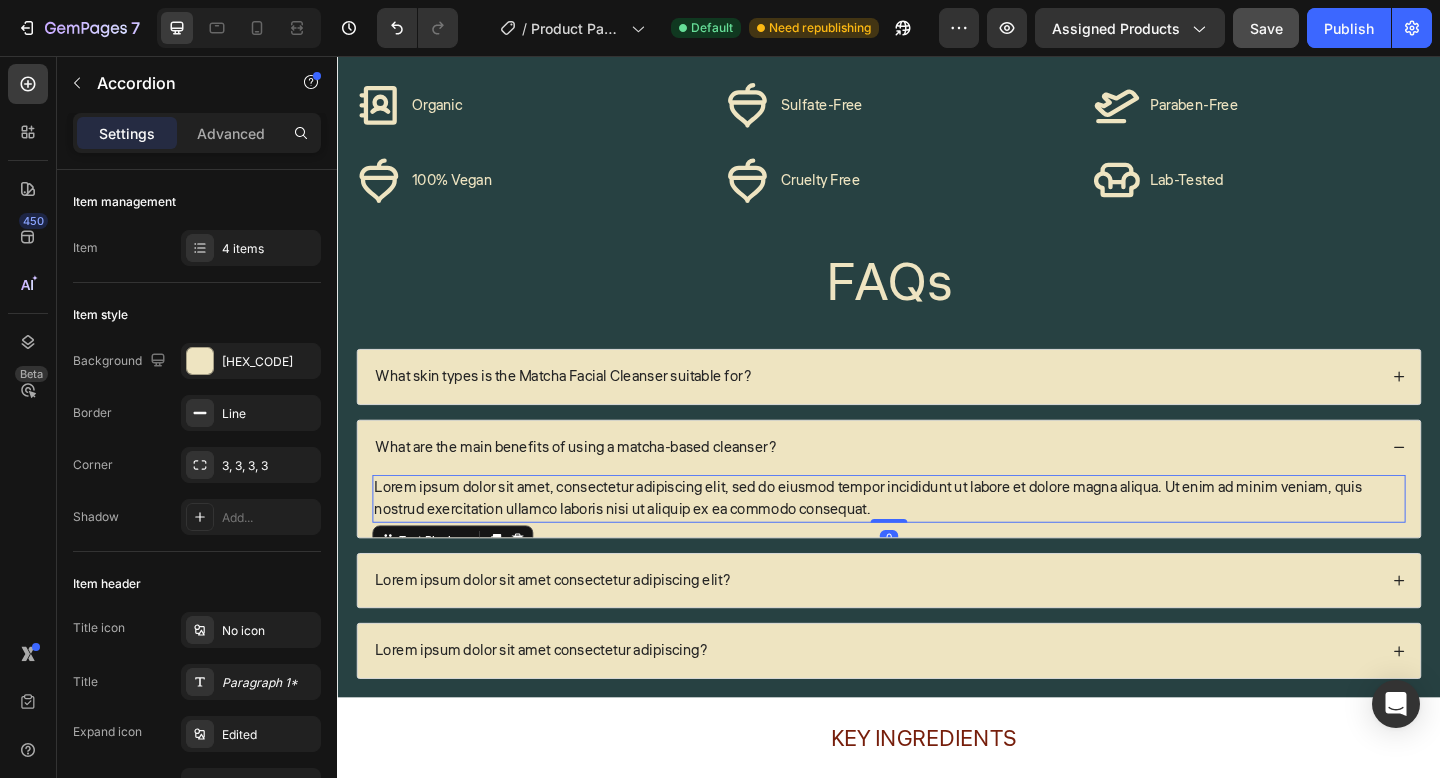click on "Lorem ipsum dolor sit amet, consectetur adipiscing elit, sed do eiusmod tempor incididunt ut labore et dolore magna aliqua. Ut enim ad minim veniam, quis nostrud exercitation ullamco laboris nisi ut aliquip ex ea commodo consequat." at bounding box center [937, 538] 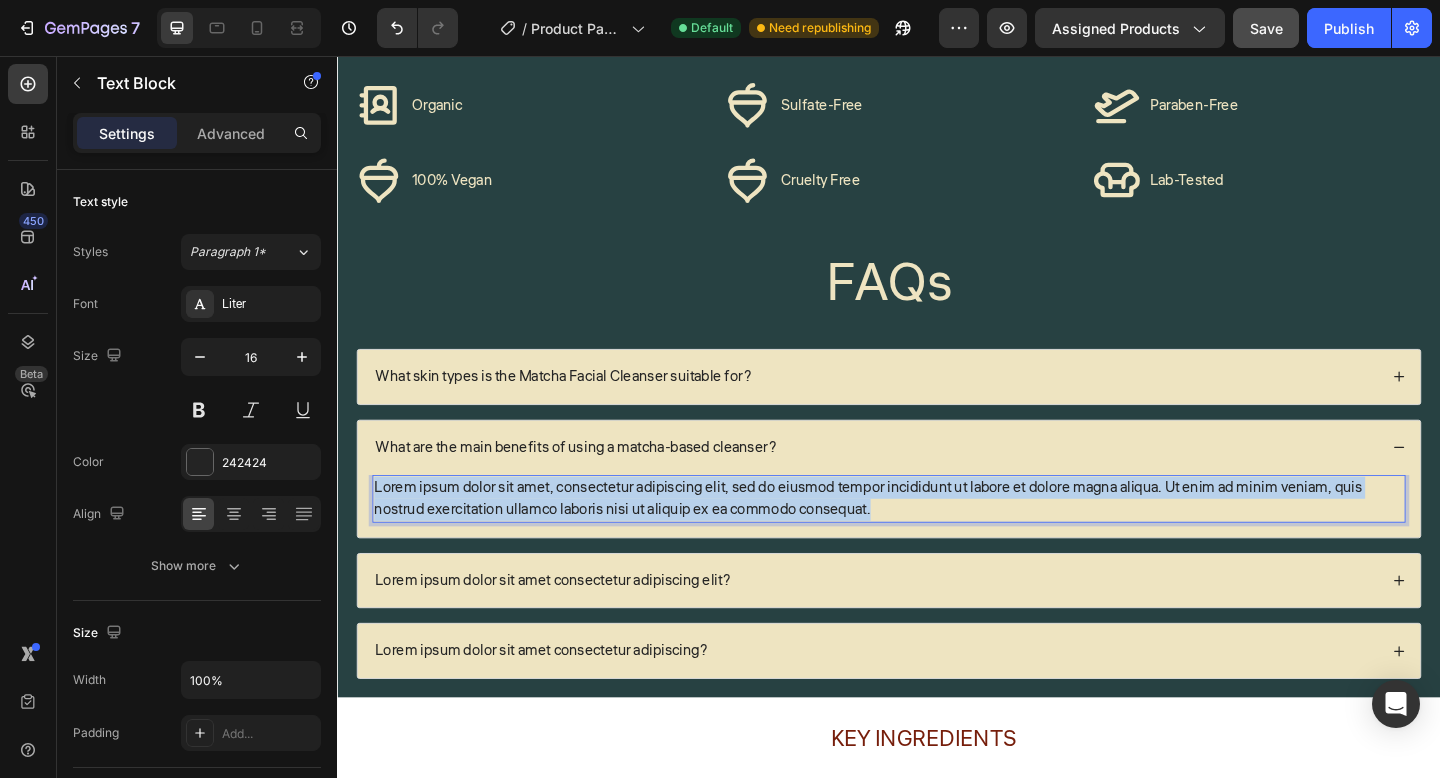 click on "Lorem ipsum dolor sit amet, consectetur adipiscing elit, sed do eiusmod tempor incididunt ut labore et dolore magna aliqua. Ut enim ad minim veniam, quis nostrud exercitation ullamco laboris nisi ut aliquip ex ea commodo consequat." at bounding box center [937, 538] 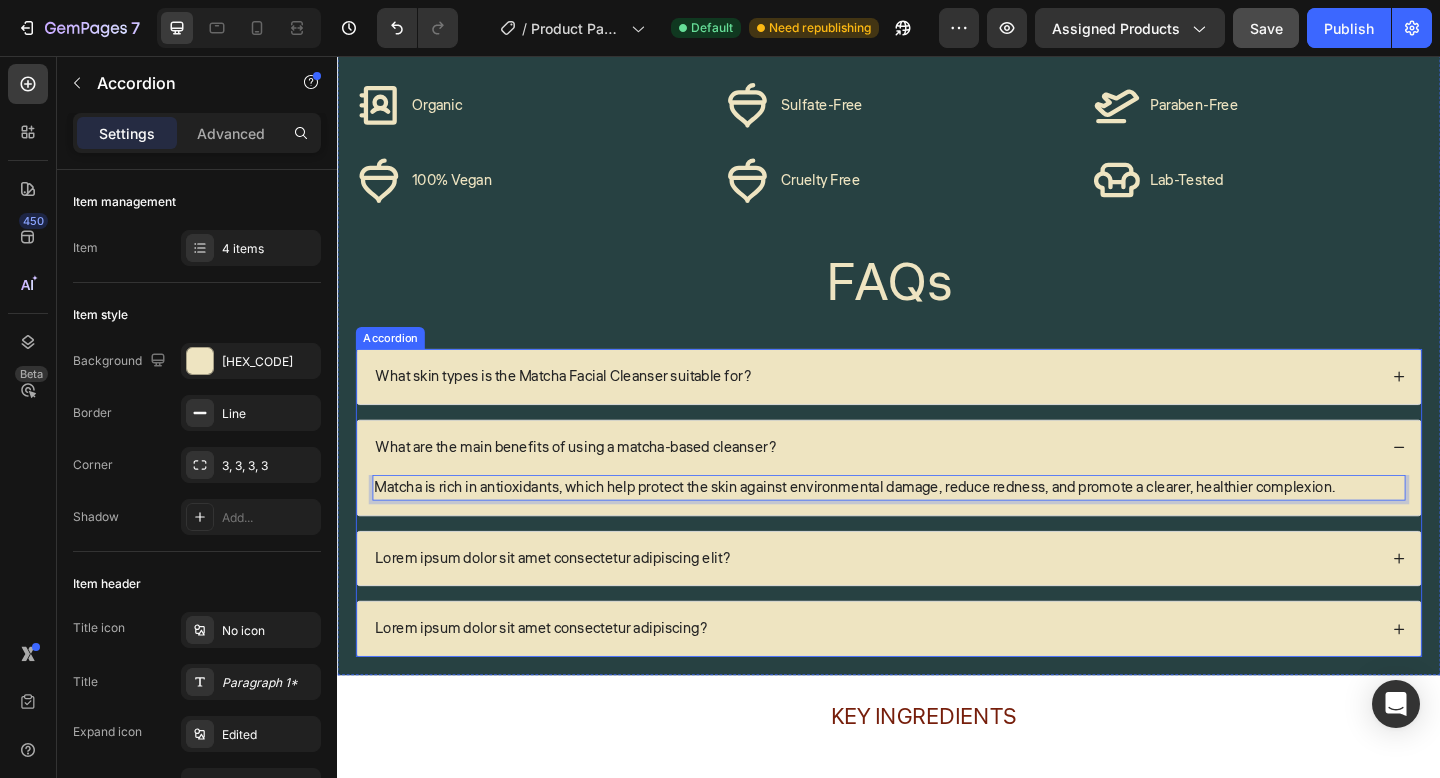 click on "Lorem ipsum dolor sit amet consectetur adipiscing elit?" at bounding box center (571, 603) 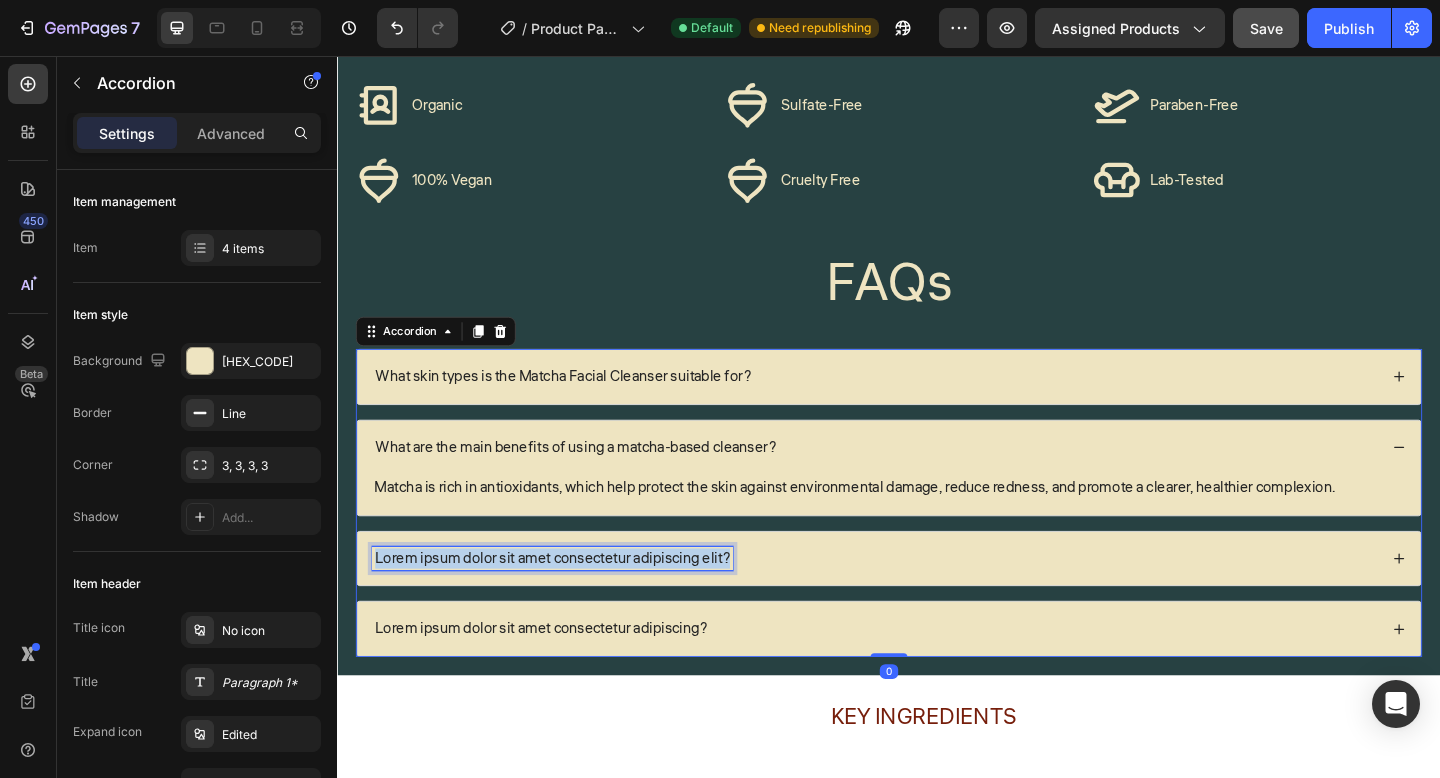 click on "Lorem ipsum dolor sit amet consectetur adipiscing elit?" at bounding box center (571, 603) 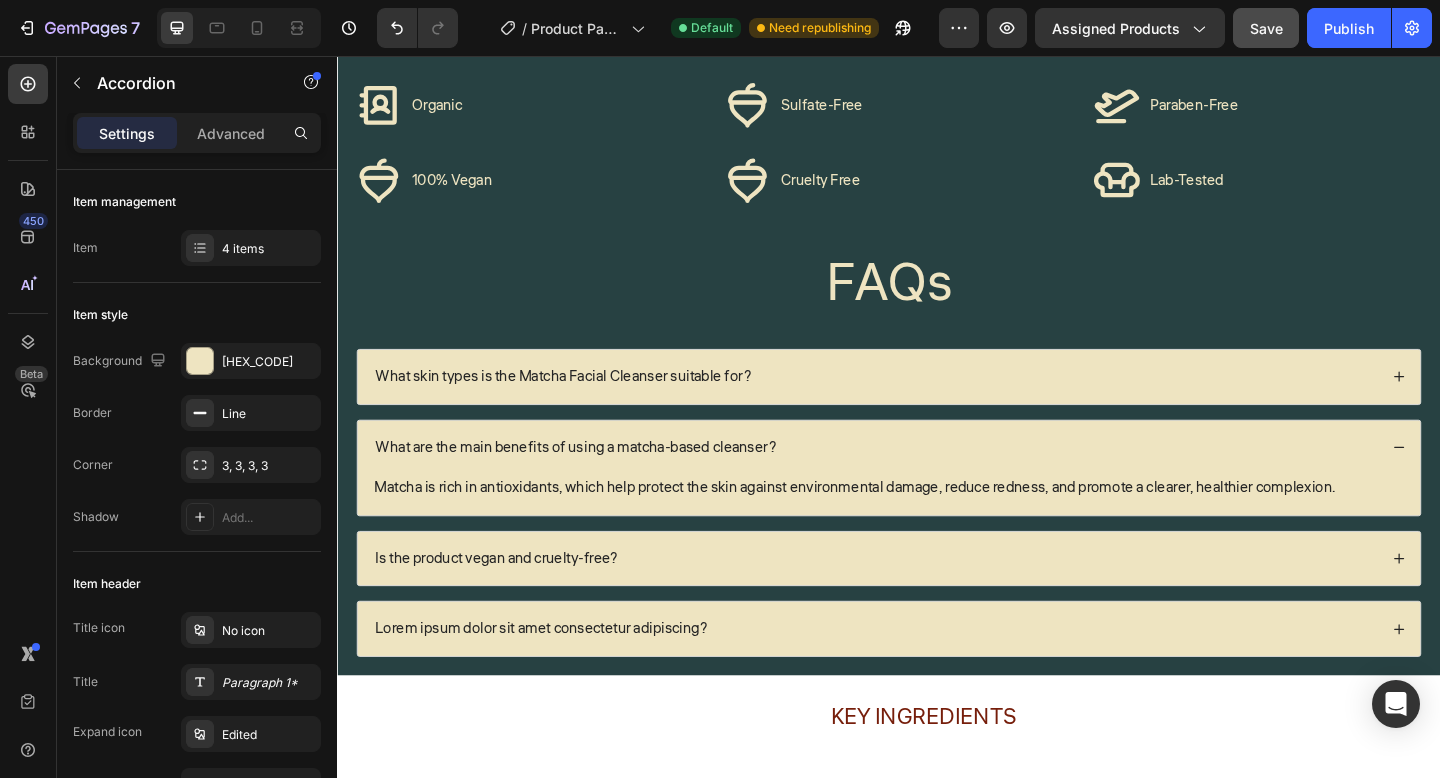 click on "Is the product vegan and cruelty-free?" at bounding box center [922, 603] 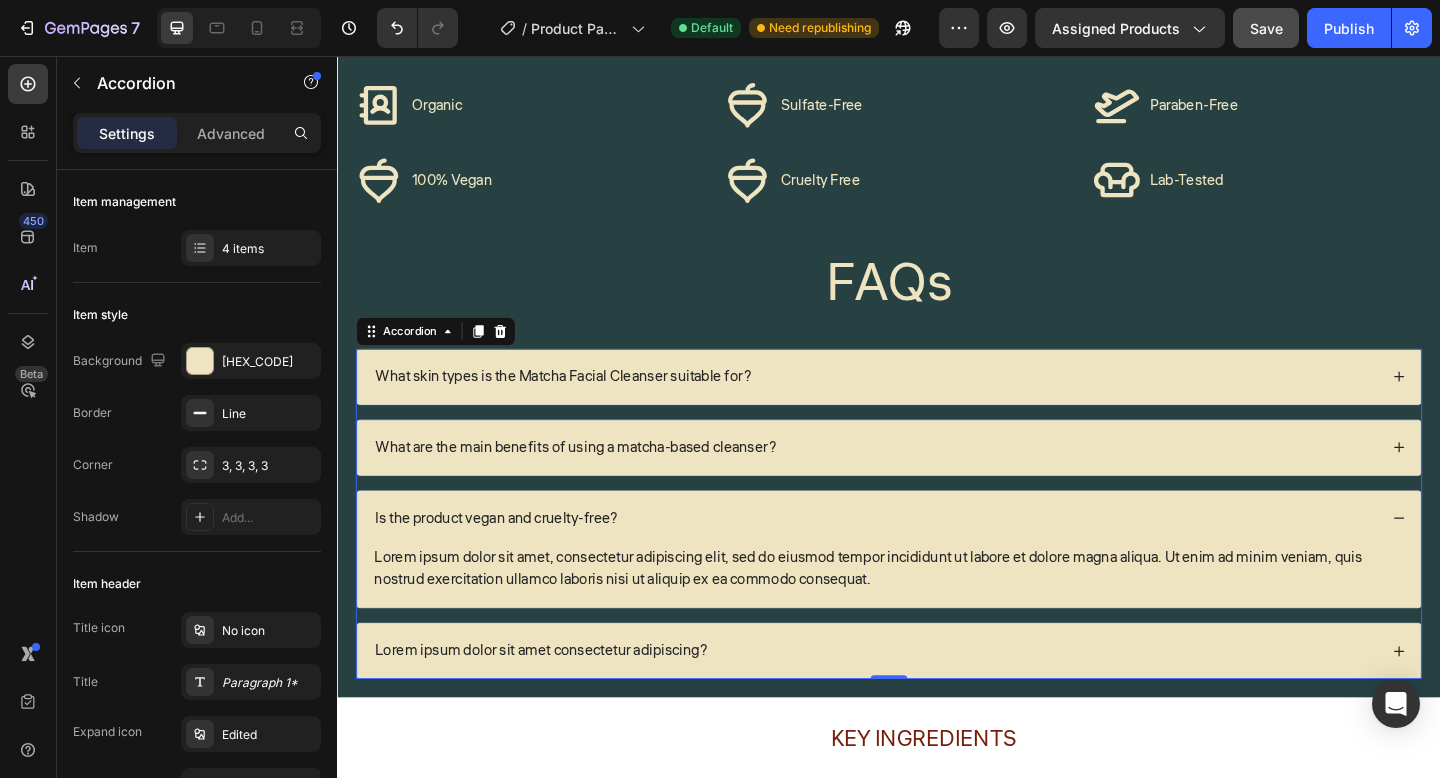 click on "Is the product vegan and cruelty-free? Lorem ipsum dolor sit amet, consectetur adipiscing elit, sed do eiusmod tempor incididunt ut labore et dolore magna aliqua. Ut enim ad minim veniam, quis nostrud exercitation ullamco laboris nisi ut aliquip ex ea commodo consequat. Text Block" at bounding box center (937, 593) 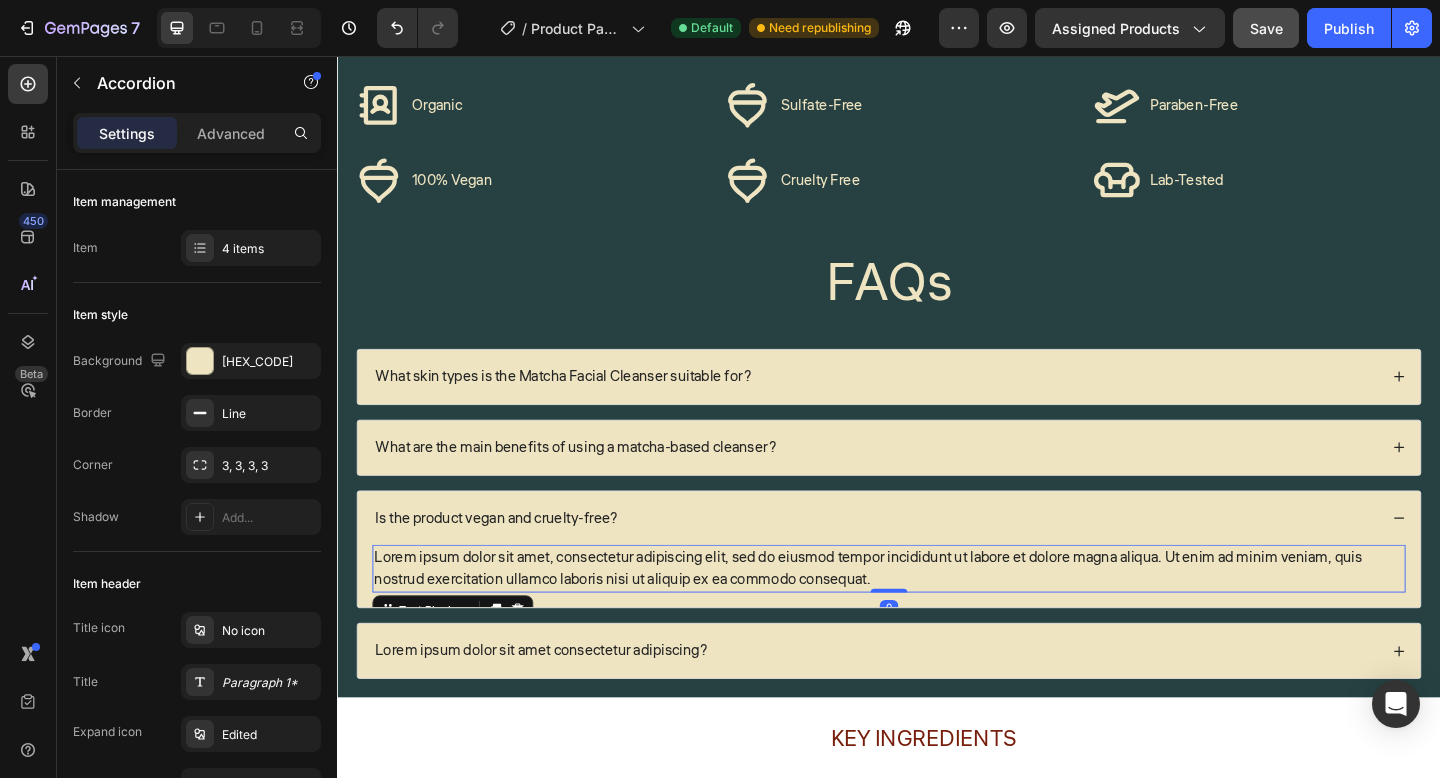 click on "Lorem ipsum dolor sit amet, consectetur adipiscing elit, sed do eiusmod tempor incididunt ut labore et dolore magna aliqua. Ut enim ad minim veniam, quis nostrud exercitation ullamco laboris nisi ut aliquip ex ea commodo consequat." at bounding box center (937, 614) 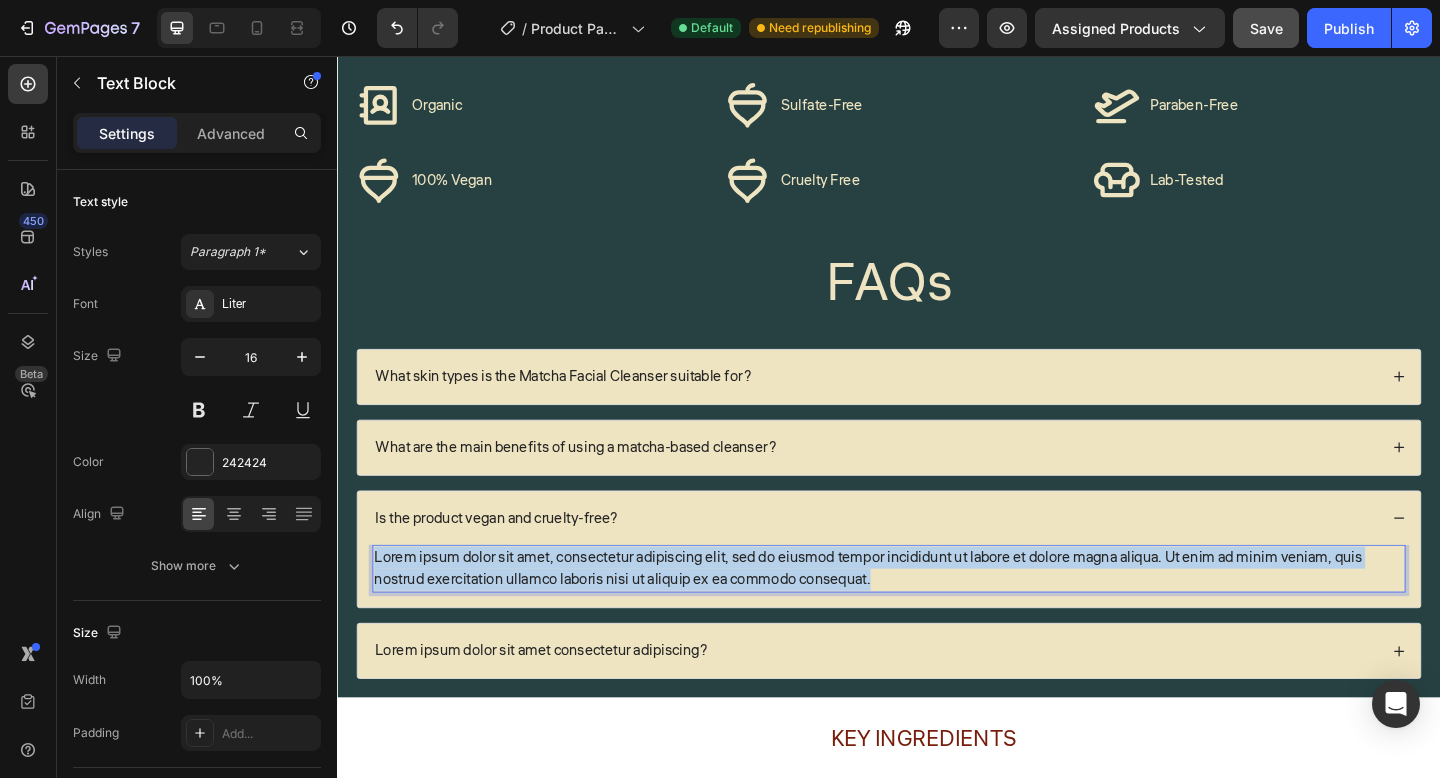 click on "Lorem ipsum dolor sit amet, consectetur adipiscing elit, sed do eiusmod tempor incididunt ut labore et dolore magna aliqua. Ut enim ad minim veniam, quis nostrud exercitation ullamco laboris nisi ut aliquip ex ea commodo consequat." at bounding box center [937, 614] 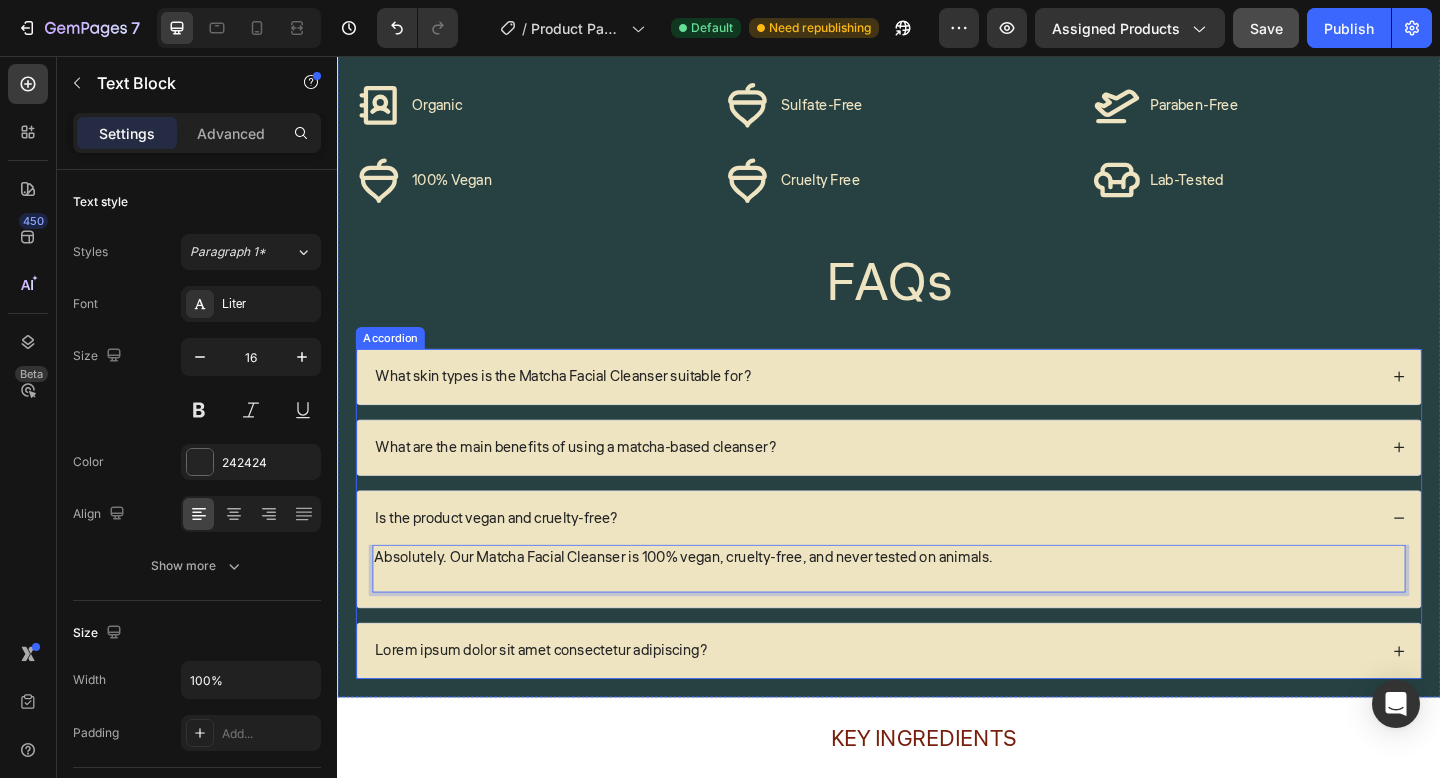 click on "Lorem ipsum dolor sit amet consectetur adipiscing?" at bounding box center [937, 703] 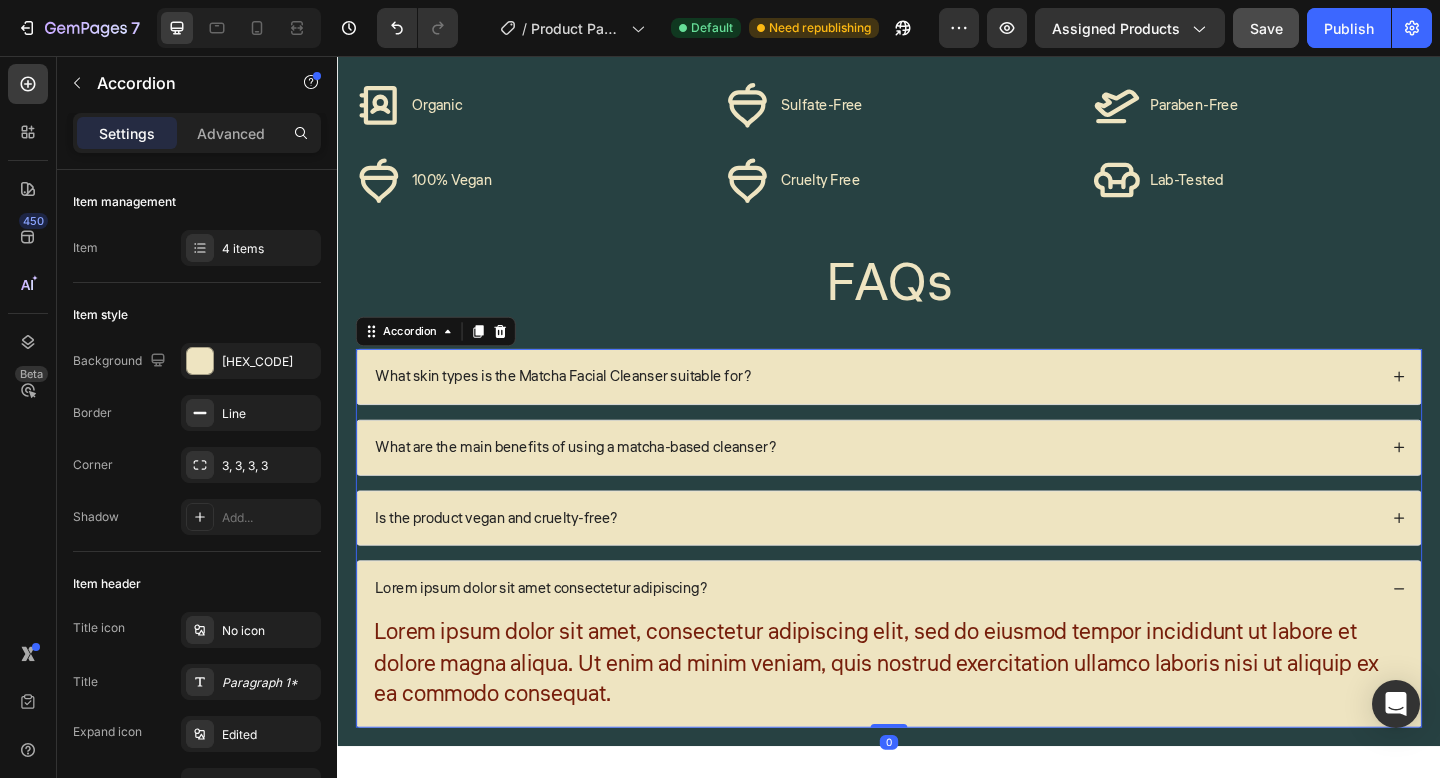 click on "What skin types is the Matcha Facial Cleanser suitable for?
What are the main benefits of using a matcha-based cleanser?
Is the product vegan and cruelty-free?
Lorem ipsum dolor sit amet consectetur adipiscing? Lorem ipsum dolor sit amet, consectetur adipiscing elit, sed do eiusmod tempor incididunt ut labore et dolore magna aliqua. Ut enim ad minim veniam, quis nostrud exercitation ullamco laboris nisi ut aliquip ex ea commodo consequat. Text Block" at bounding box center (937, 581) 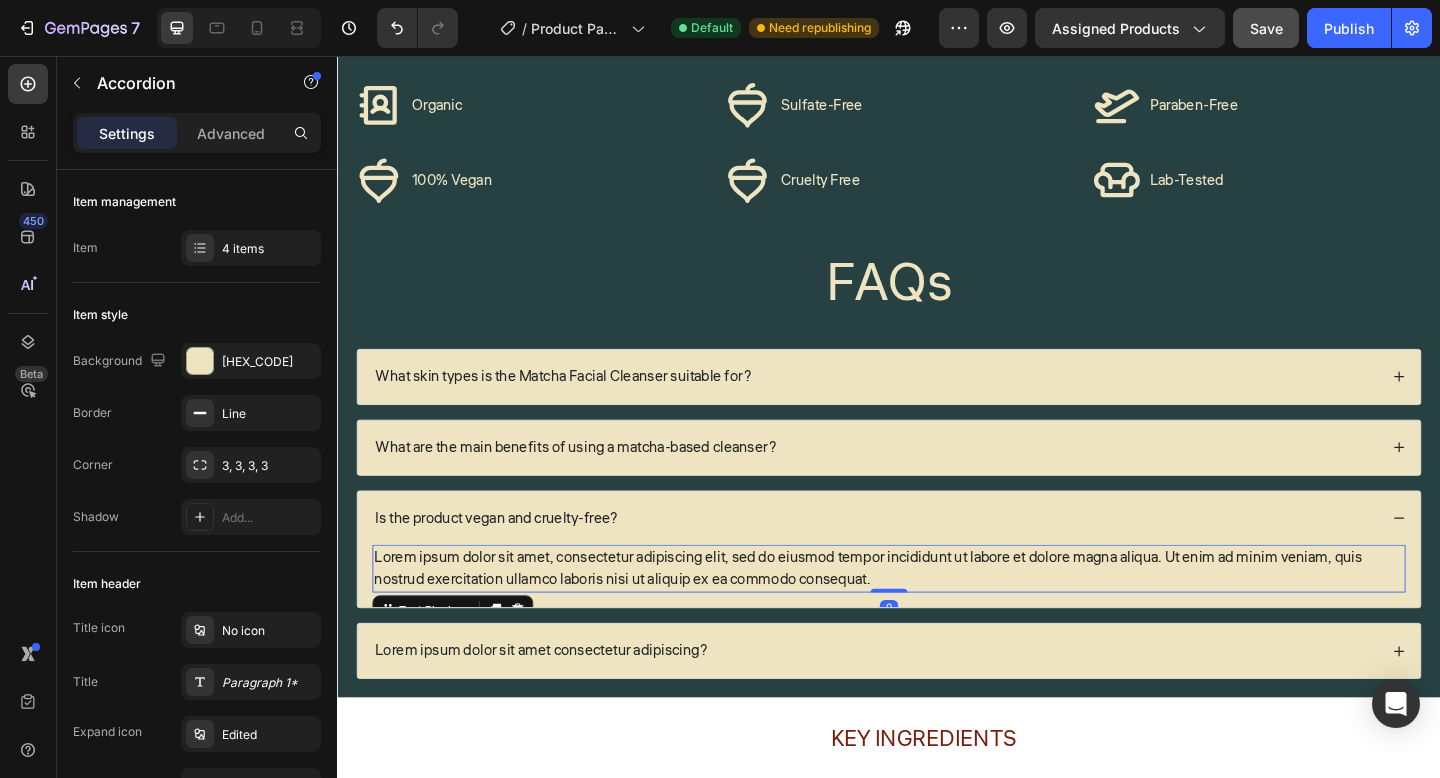 click on "Lorem ipsum dolor sit amet, consectetur adipiscing elit, sed do eiusmod tempor incididunt ut labore et dolore magna aliqua. Ut enim ad minim veniam, quis nostrud exercitation ullamco laboris nisi ut aliquip ex ea commodo consequat." at bounding box center [937, 614] 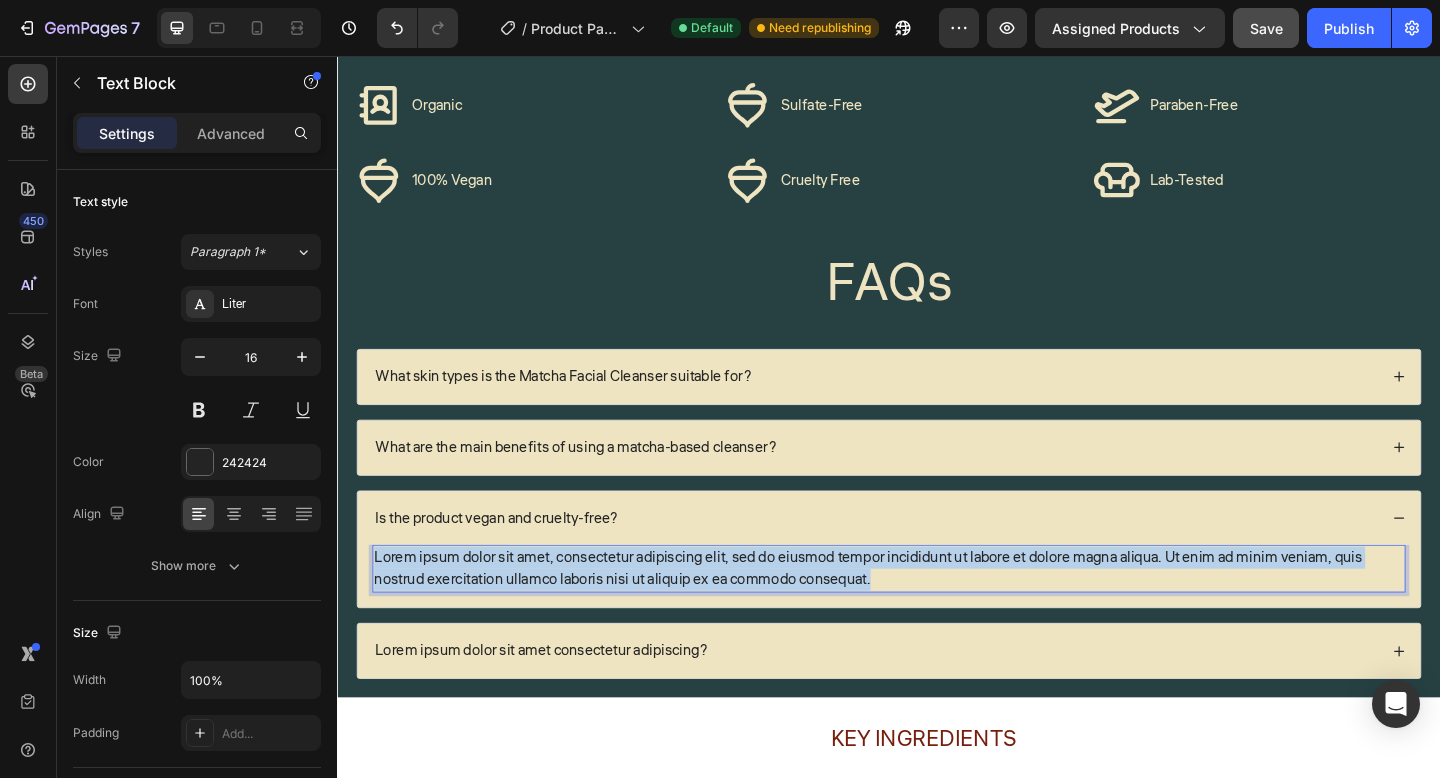 click on "Lorem ipsum dolor sit amet, consectetur adipiscing elit, sed do eiusmod tempor incididunt ut labore et dolore magna aliqua. Ut enim ad minim veniam, quis nostrud exercitation ullamco laboris nisi ut aliquip ex ea commodo consequat." at bounding box center (937, 614) 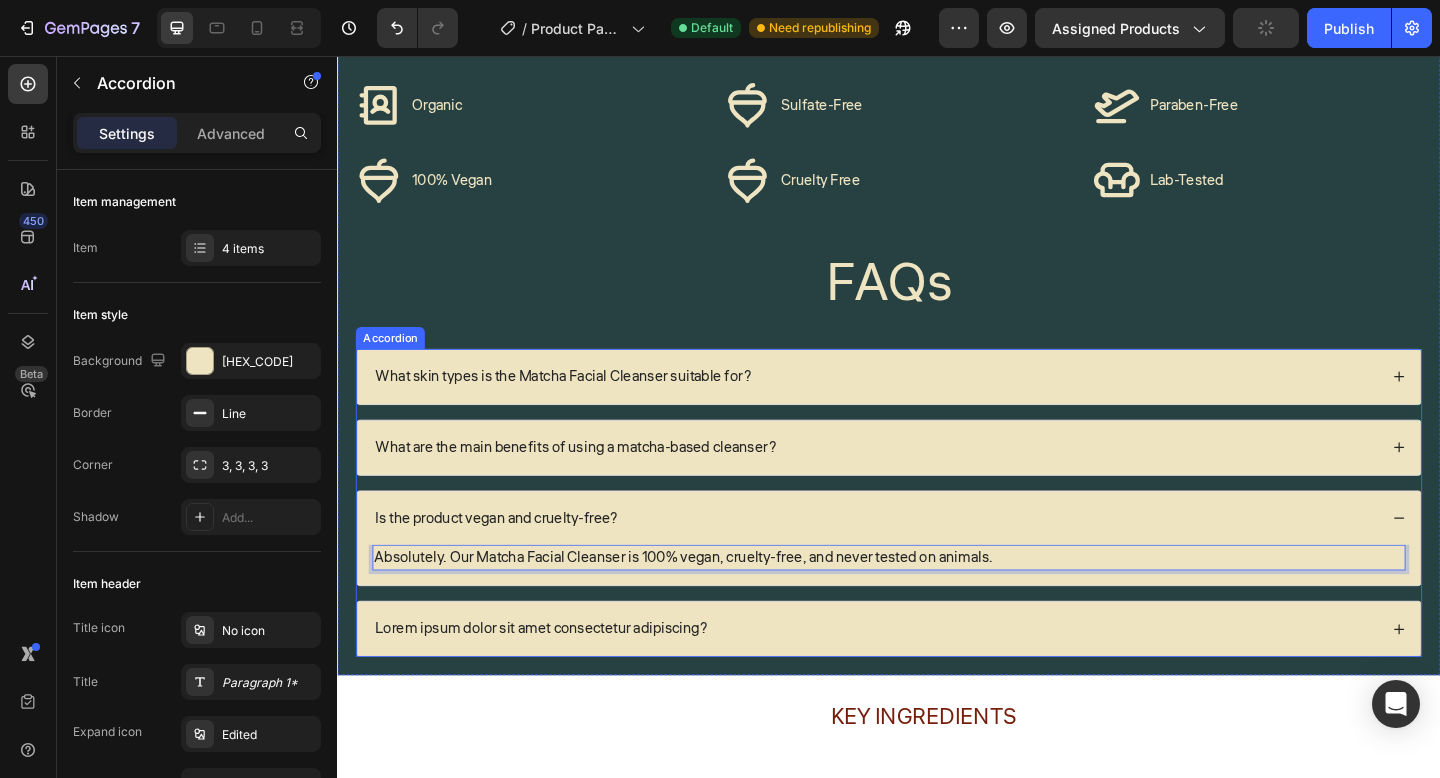 click on "Lorem ipsum dolor sit amet consectetur adipiscing?" at bounding box center [922, 679] 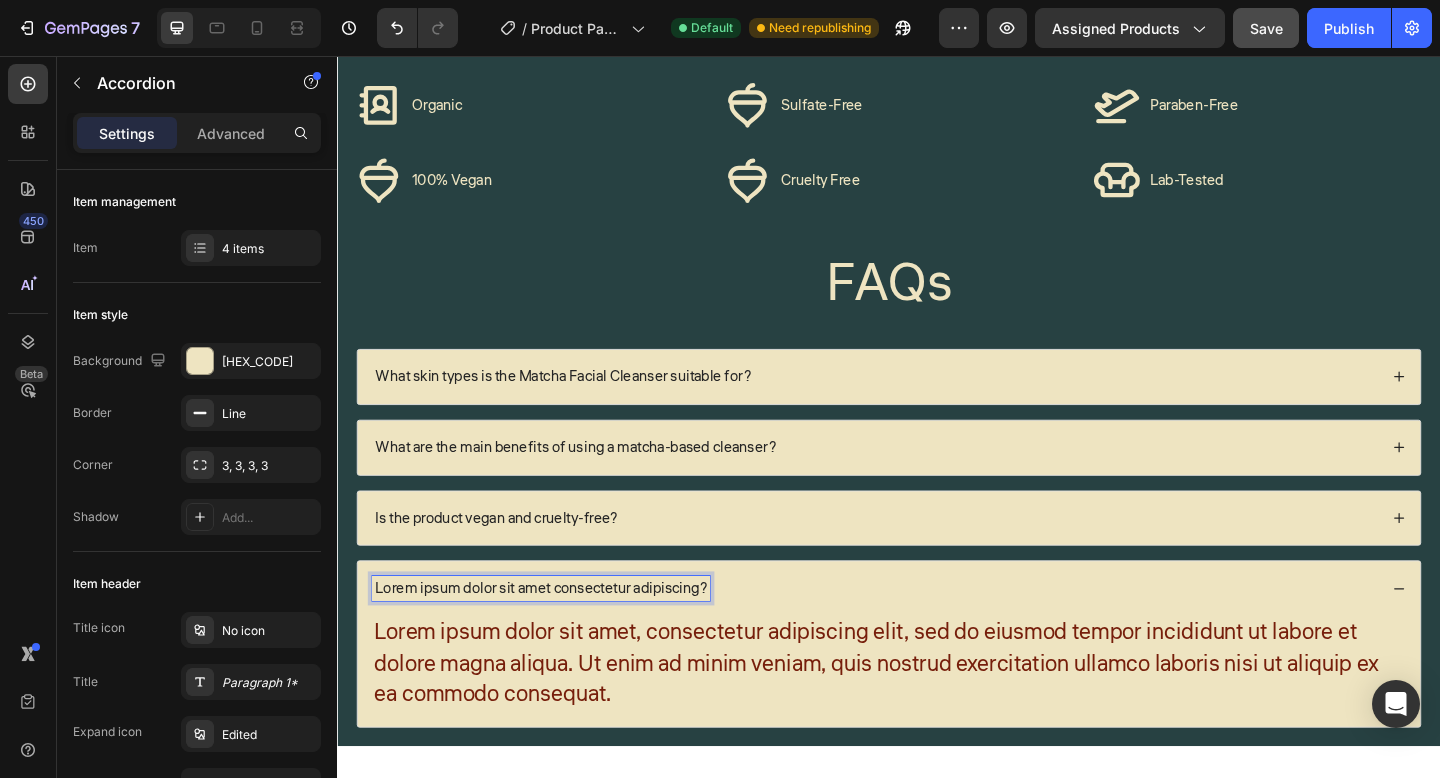 click on "Lorem ipsum dolor sit amet consectetur adipiscing?" at bounding box center [558, 635] 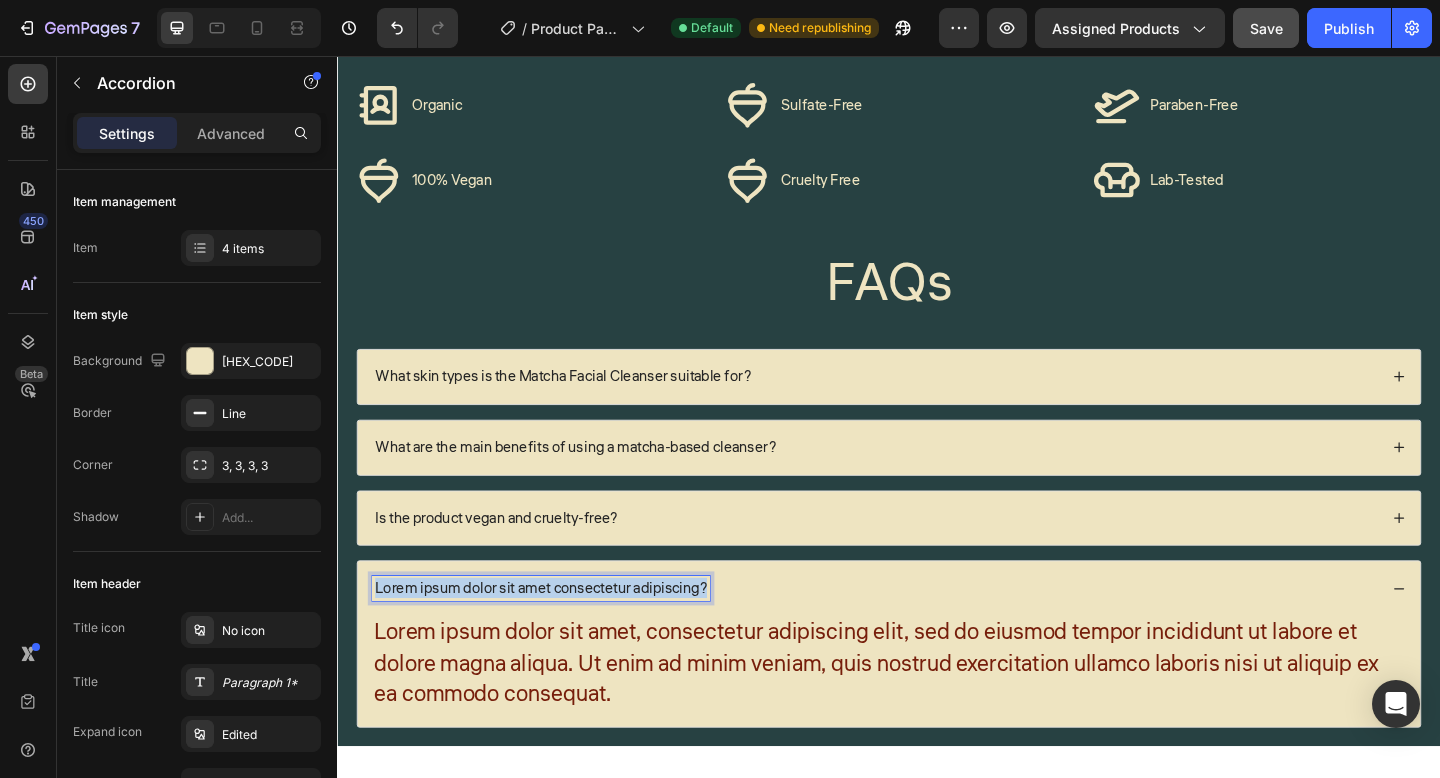 click on "Lorem ipsum dolor sit amet consectetur adipiscing?" at bounding box center (558, 635) 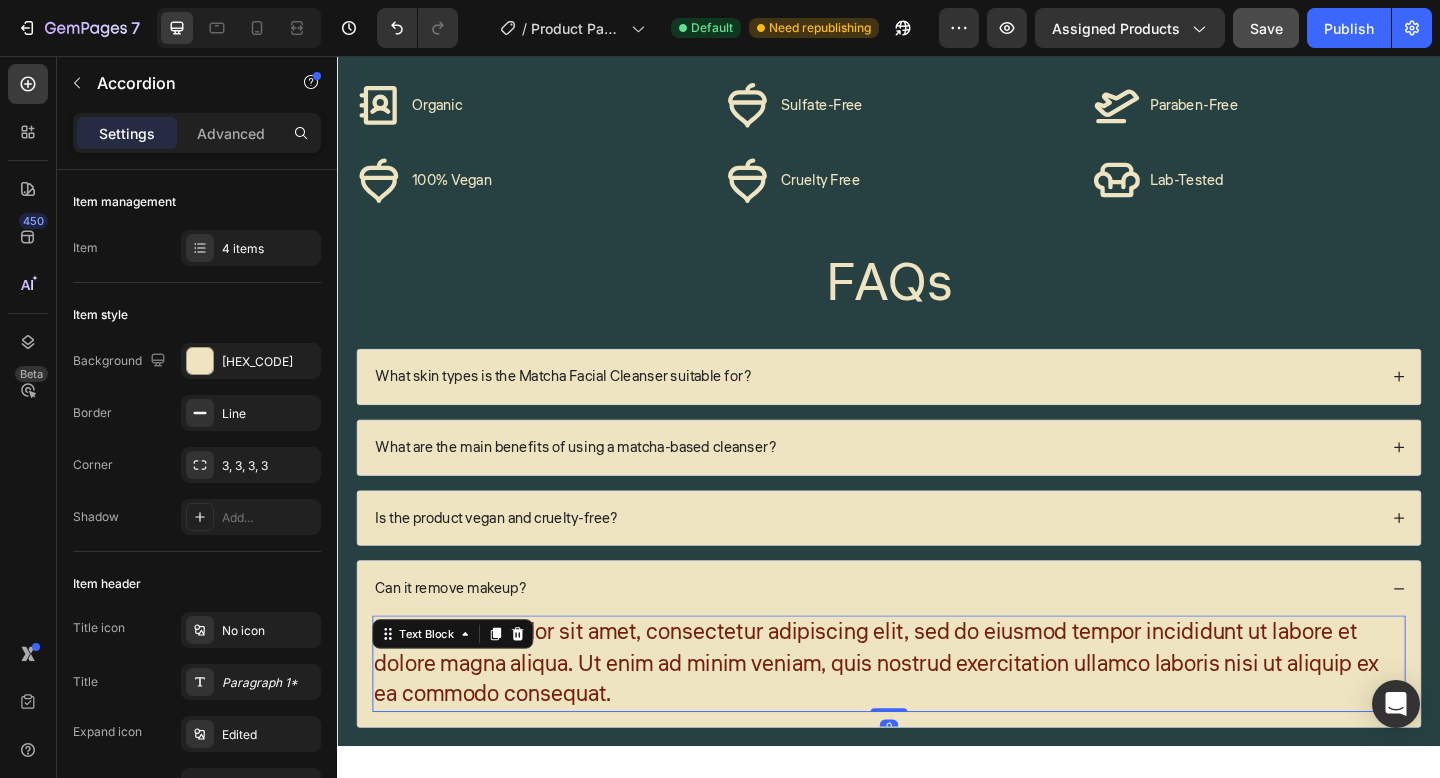 click on "Lorem ipsum dolor sit amet, consectetur adipiscing elit, sed do eiusmod tempor incididunt ut labore et dolore magna aliqua. Ut enim ad minim veniam, quis nostrud exercitation ullamco laboris nisi ut aliquip ex ea commodo consequat." at bounding box center (937, 717) 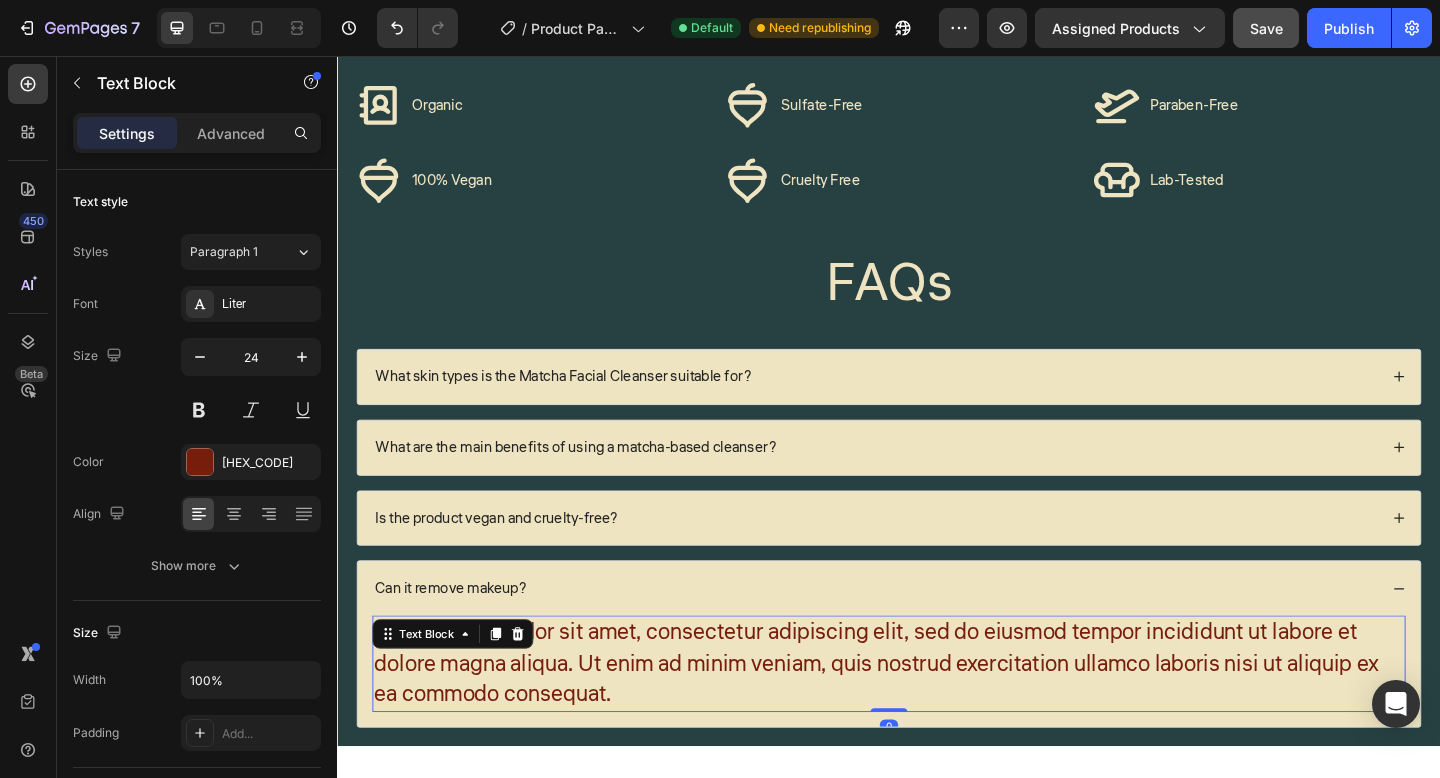 click on "Lorem ipsum dolor sit amet, consectetur adipiscing elit, sed do eiusmod tempor incididunt ut labore et dolore magna aliqua. Ut enim ad minim veniam, quis nostrud exercitation ullamco laboris nisi ut aliquip ex ea commodo consequat." at bounding box center [937, 717] 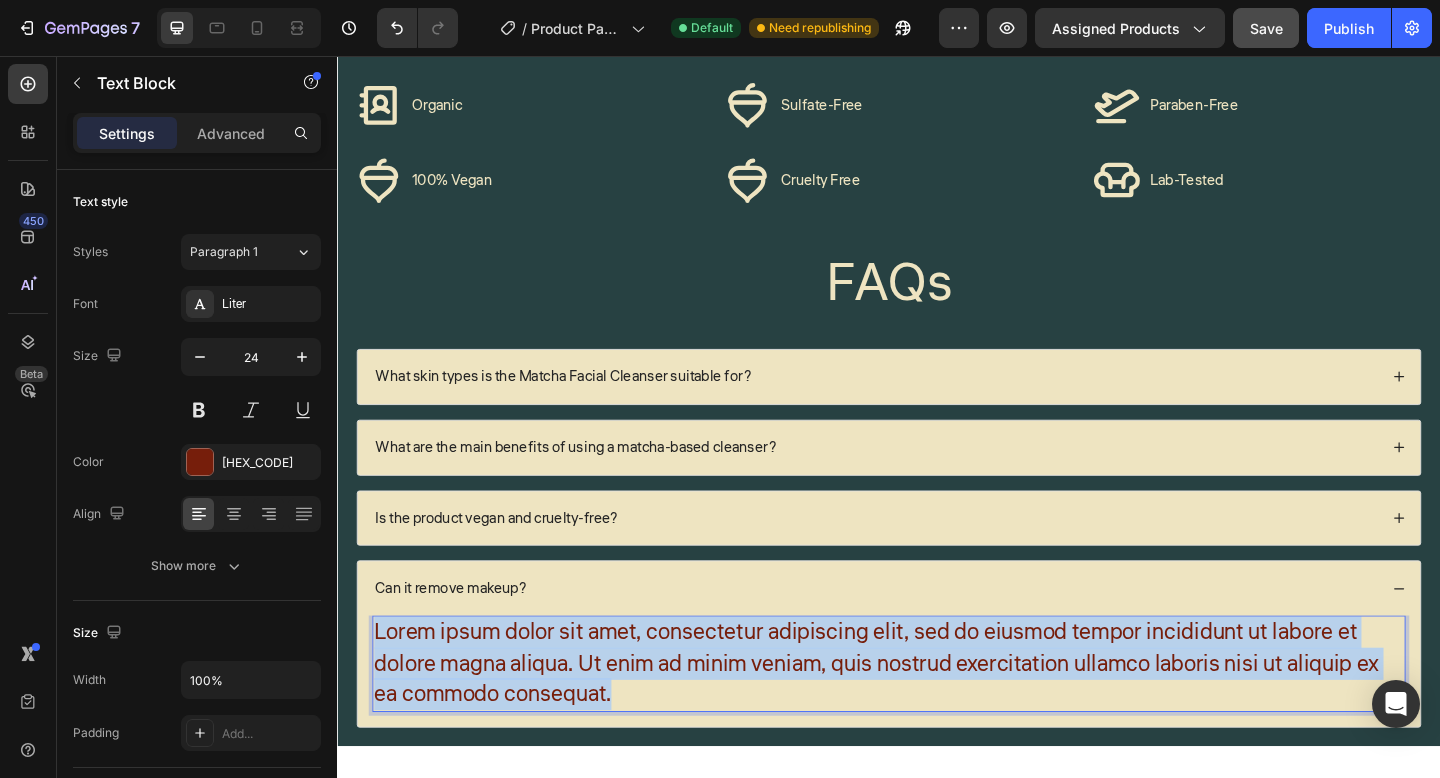 click on "Lorem ipsum dolor sit amet, consectetur adipiscing elit, sed do eiusmod tempor incididunt ut labore et dolore magna aliqua. Ut enim ad minim veniam, quis nostrud exercitation ullamco laboris nisi ut aliquip ex ea commodo consequat." at bounding box center [937, 717] 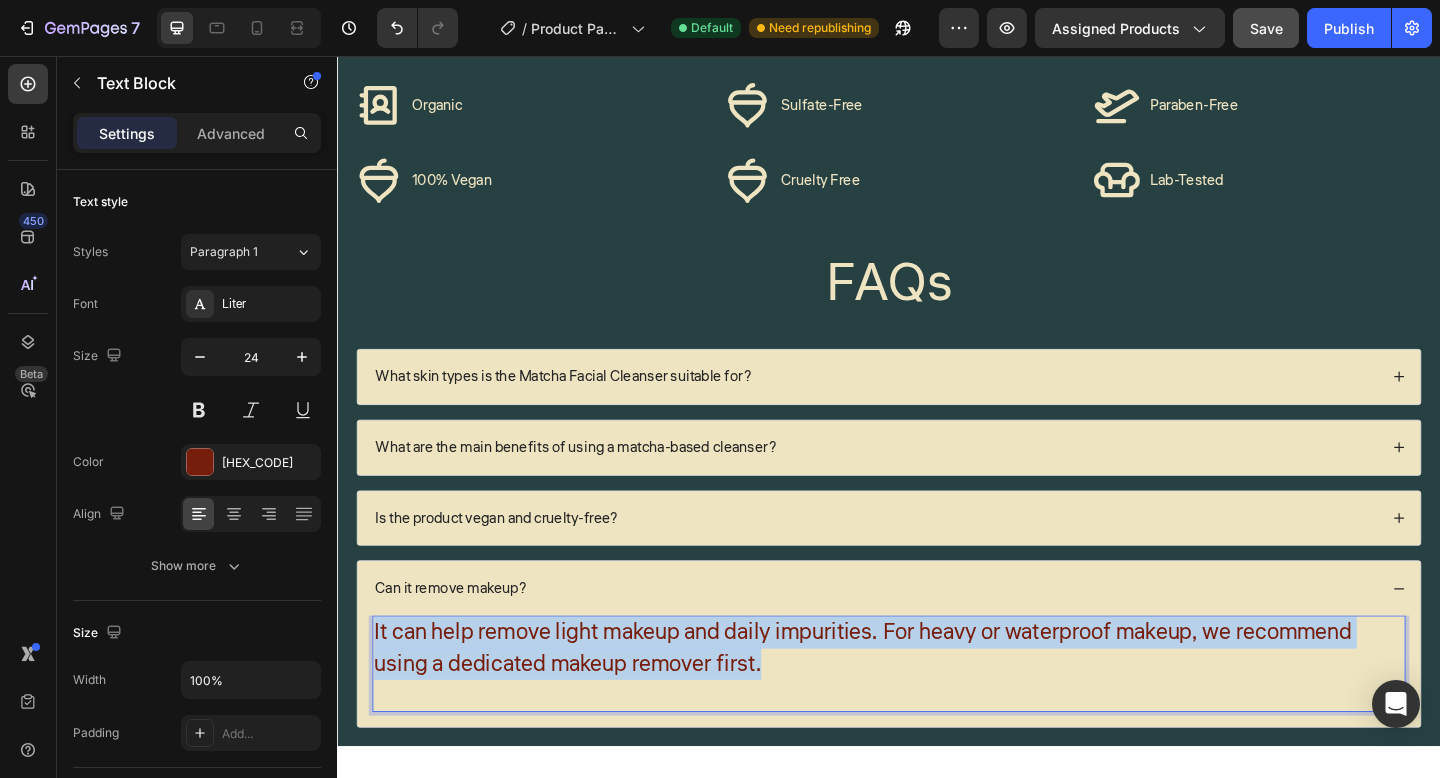 drag, startPoint x: 824, startPoint y: 721, endPoint x: 244, endPoint y: 685, distance: 581.11615 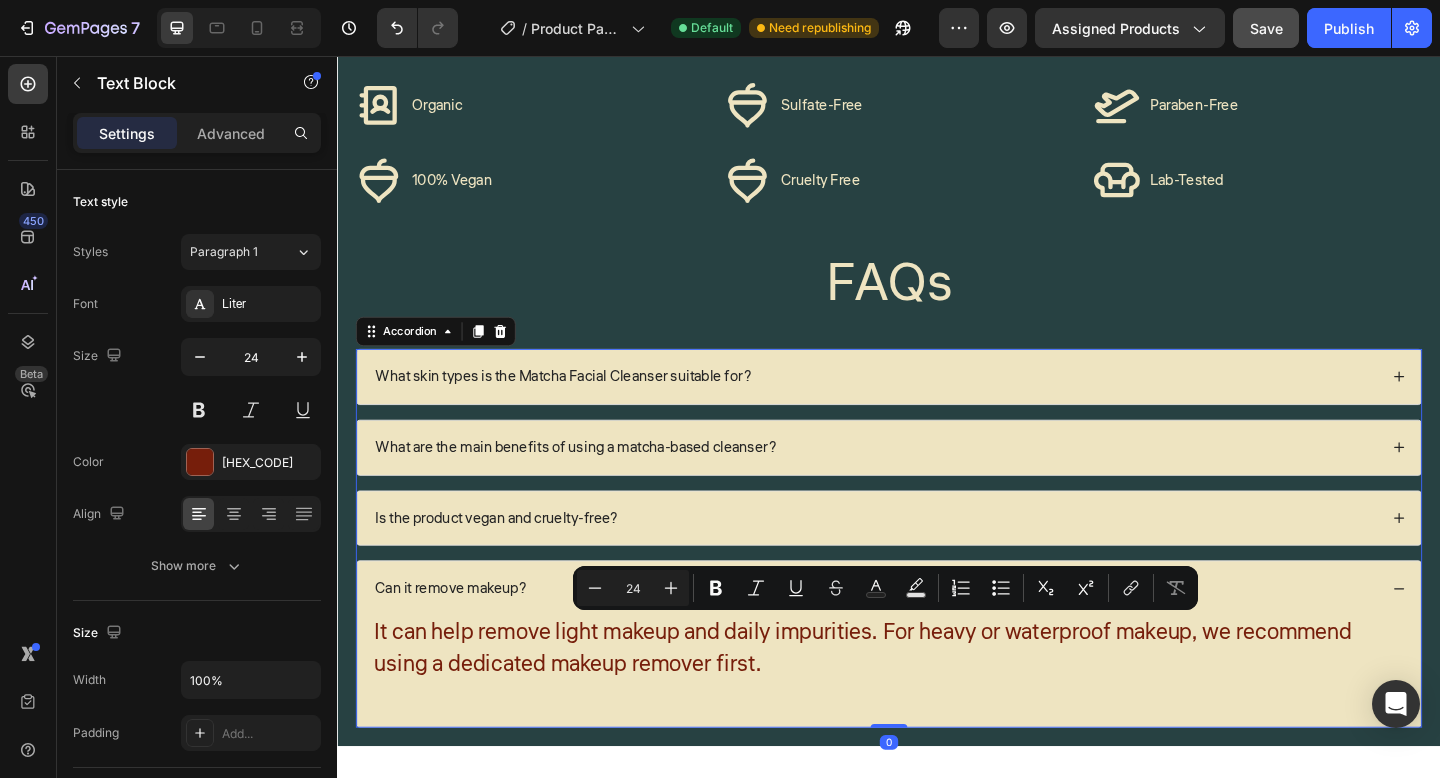 click on "Is the product vegan and cruelty-free?" at bounding box center (510, 559) 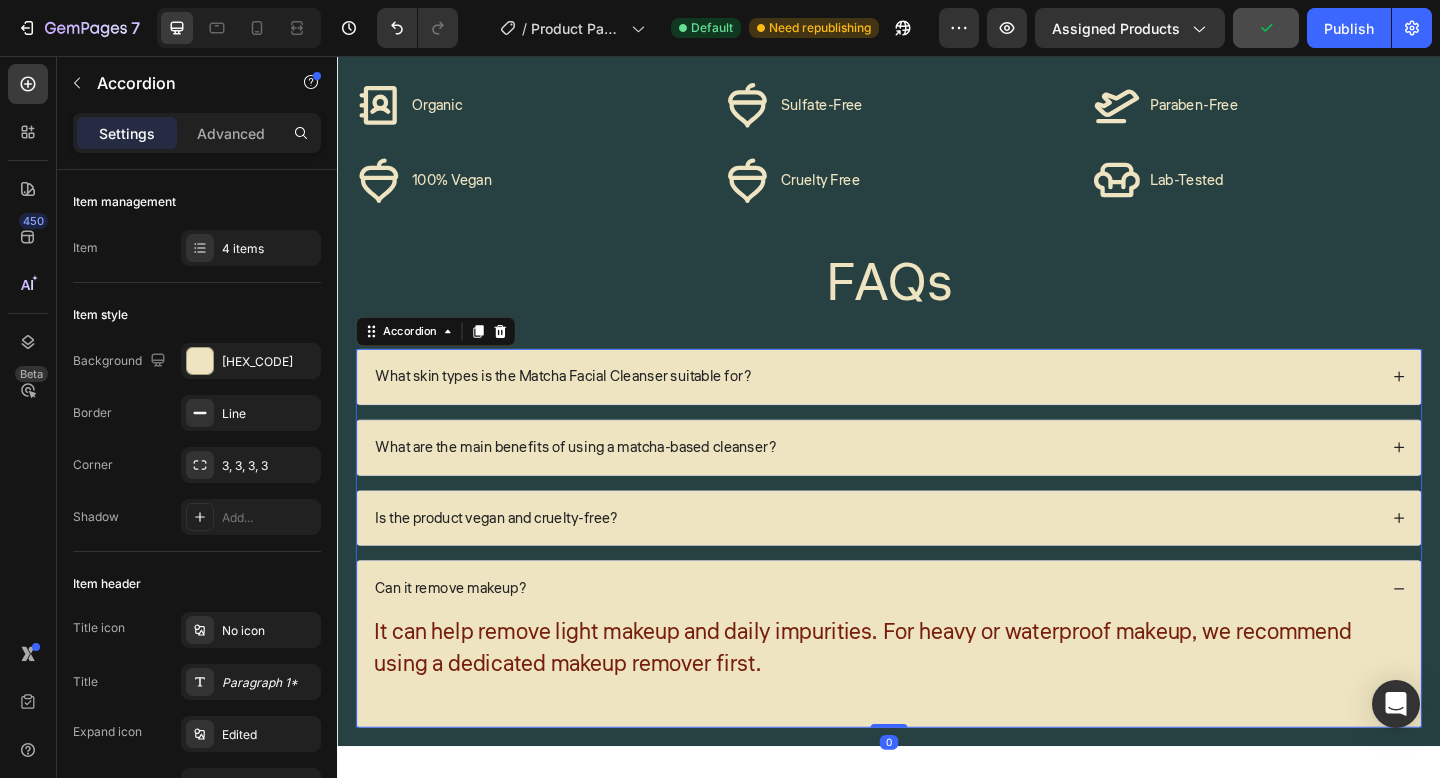 click on "Is the product vegan and cruelty-free?" at bounding box center [922, 559] 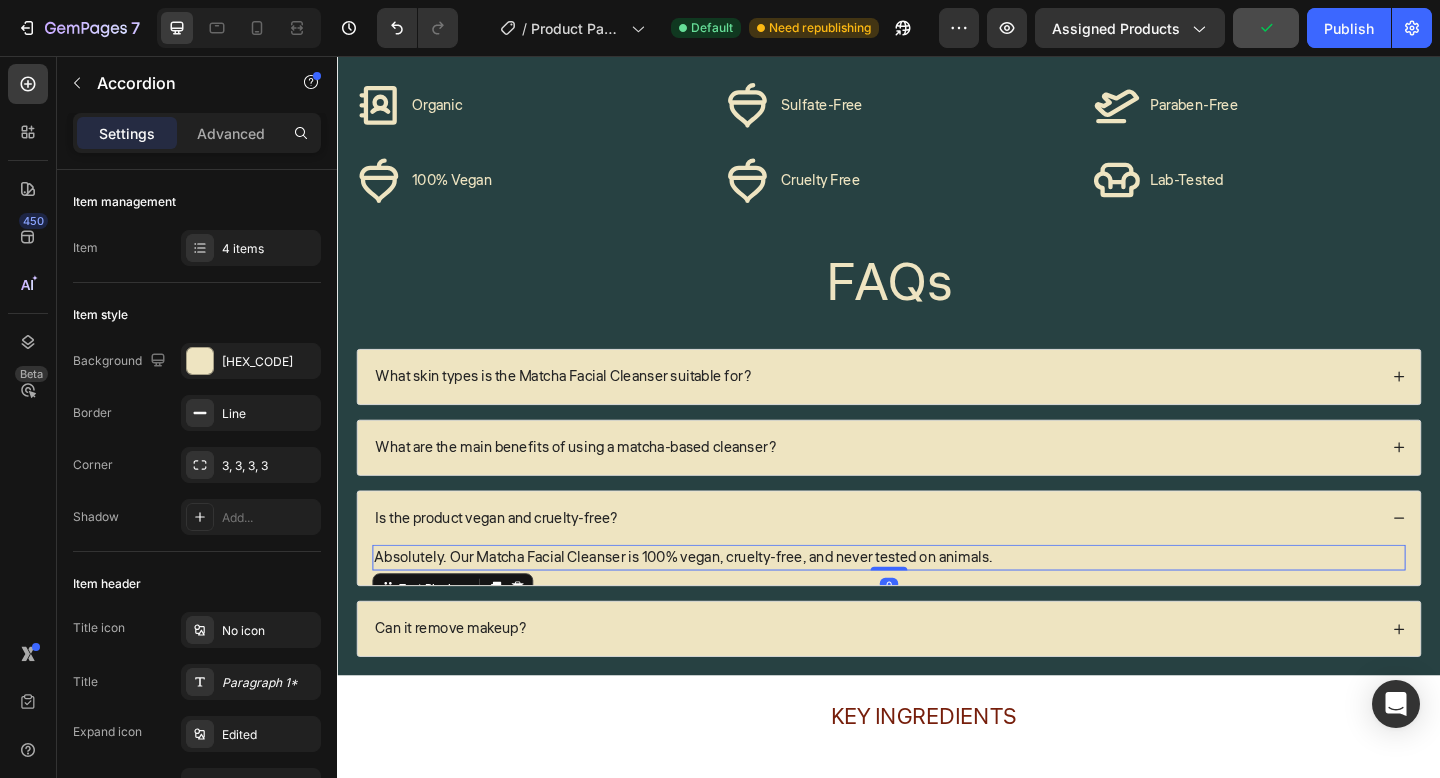 click on "Absolutely. Our Matcha Facial Cleanser is 100% vegan, cruelty-free, and never tested on animals." at bounding box center [937, 602] 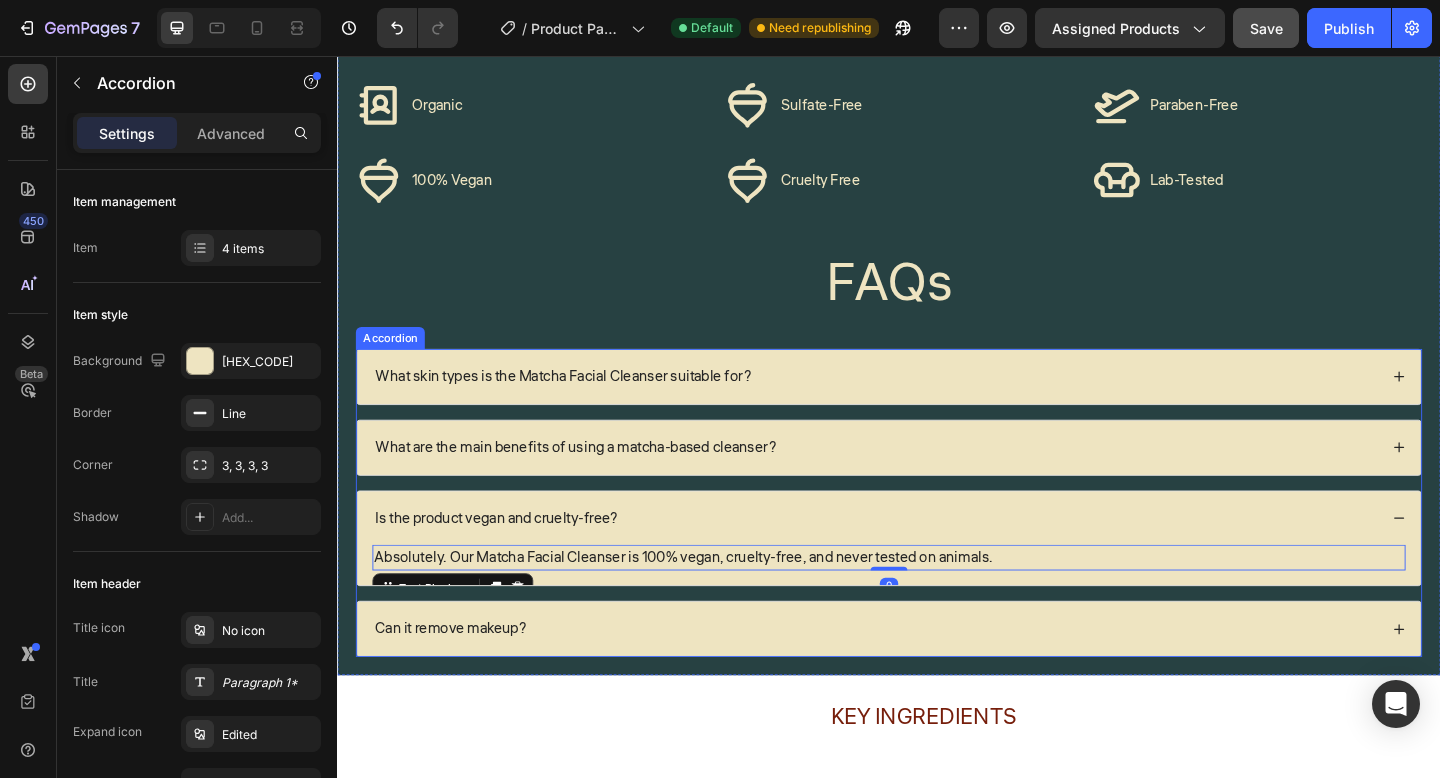 click on "Can it remove makeup?" at bounding box center [922, 679] 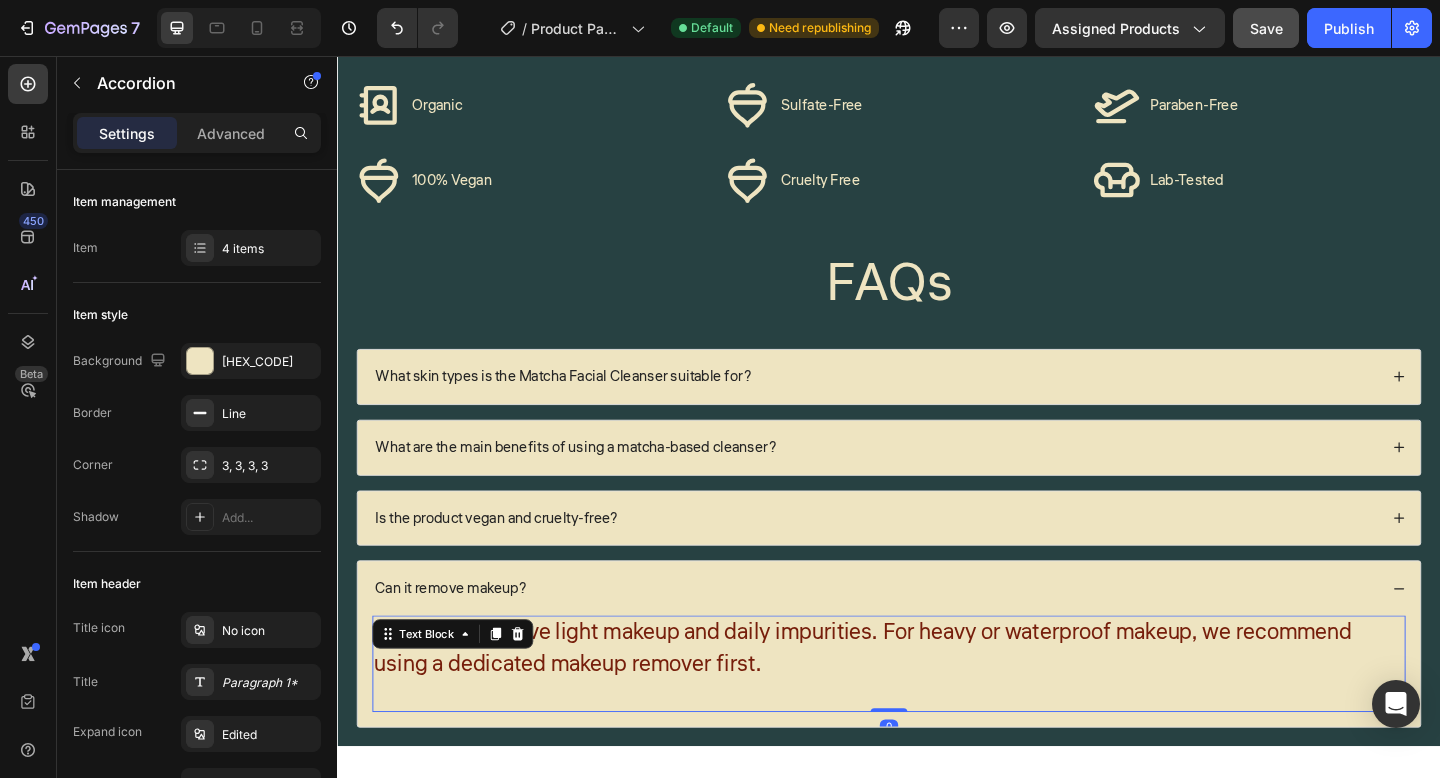 click on "It can help remove light makeup and daily impurities. For heavy or waterproof makeup, we recommend using a dedicated makeup remover first." at bounding box center (937, 700) 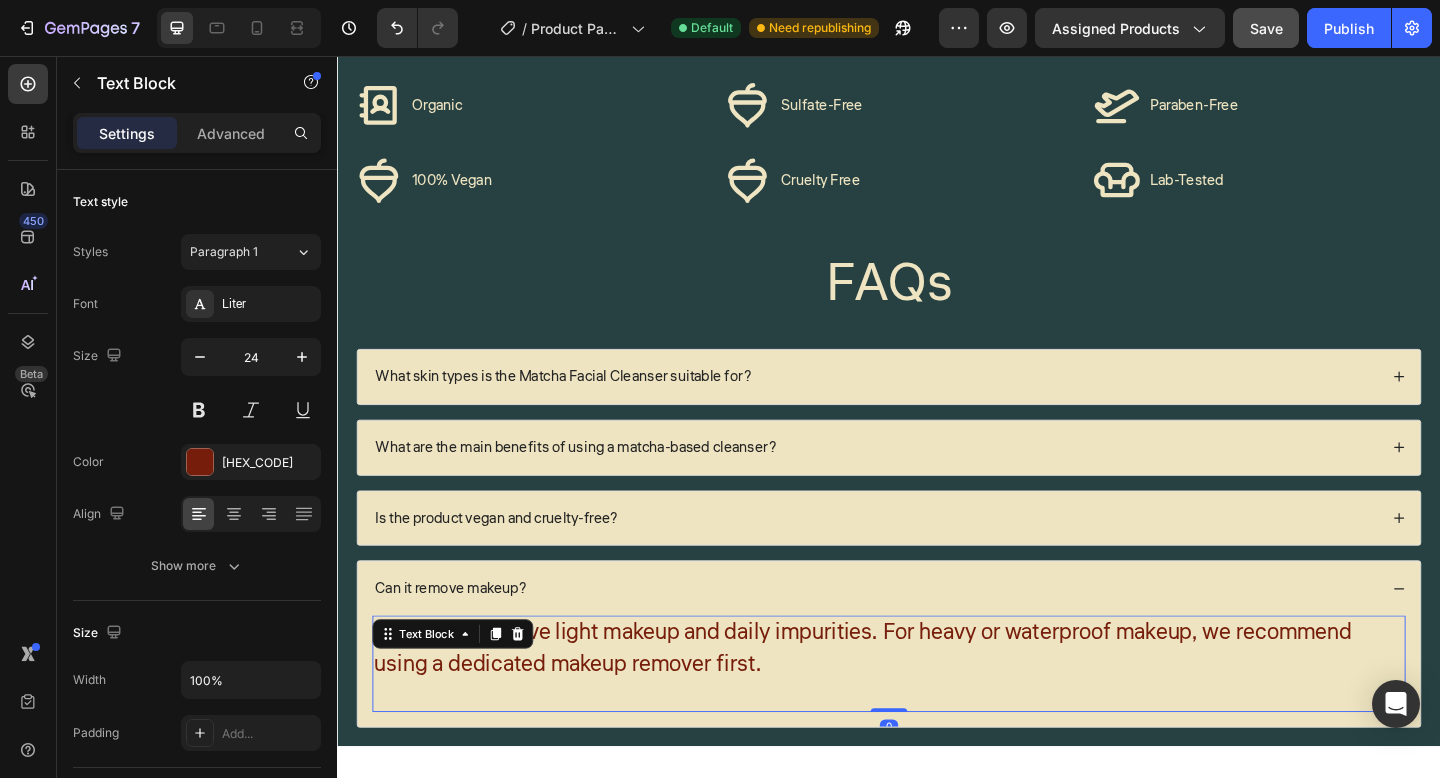click on "It can help remove light makeup and daily impurities. For heavy or waterproof makeup, we recommend using a dedicated makeup remover first." at bounding box center [937, 700] 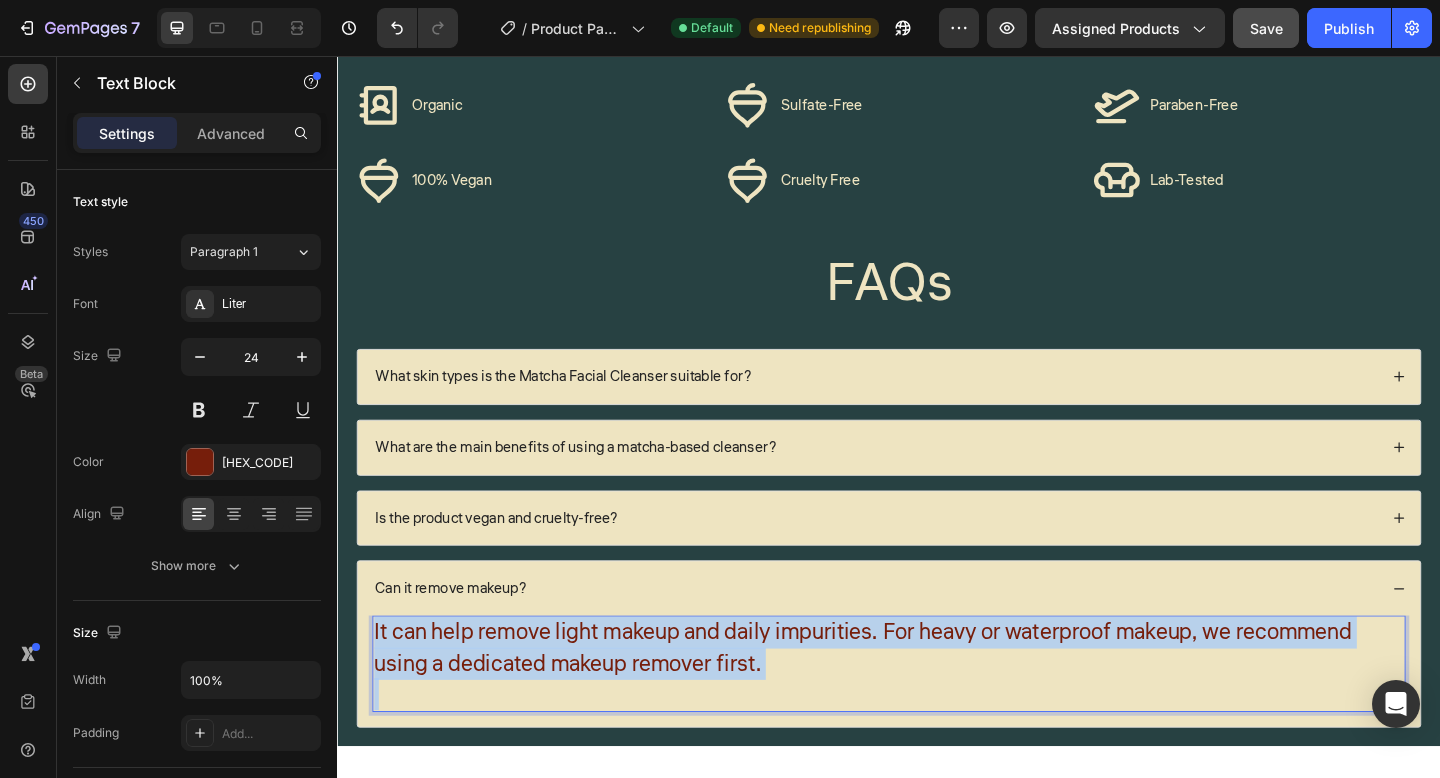 click on "It can help remove light makeup and daily impurities. For heavy or waterproof makeup, we recommend using a dedicated makeup remover first." at bounding box center (937, 700) 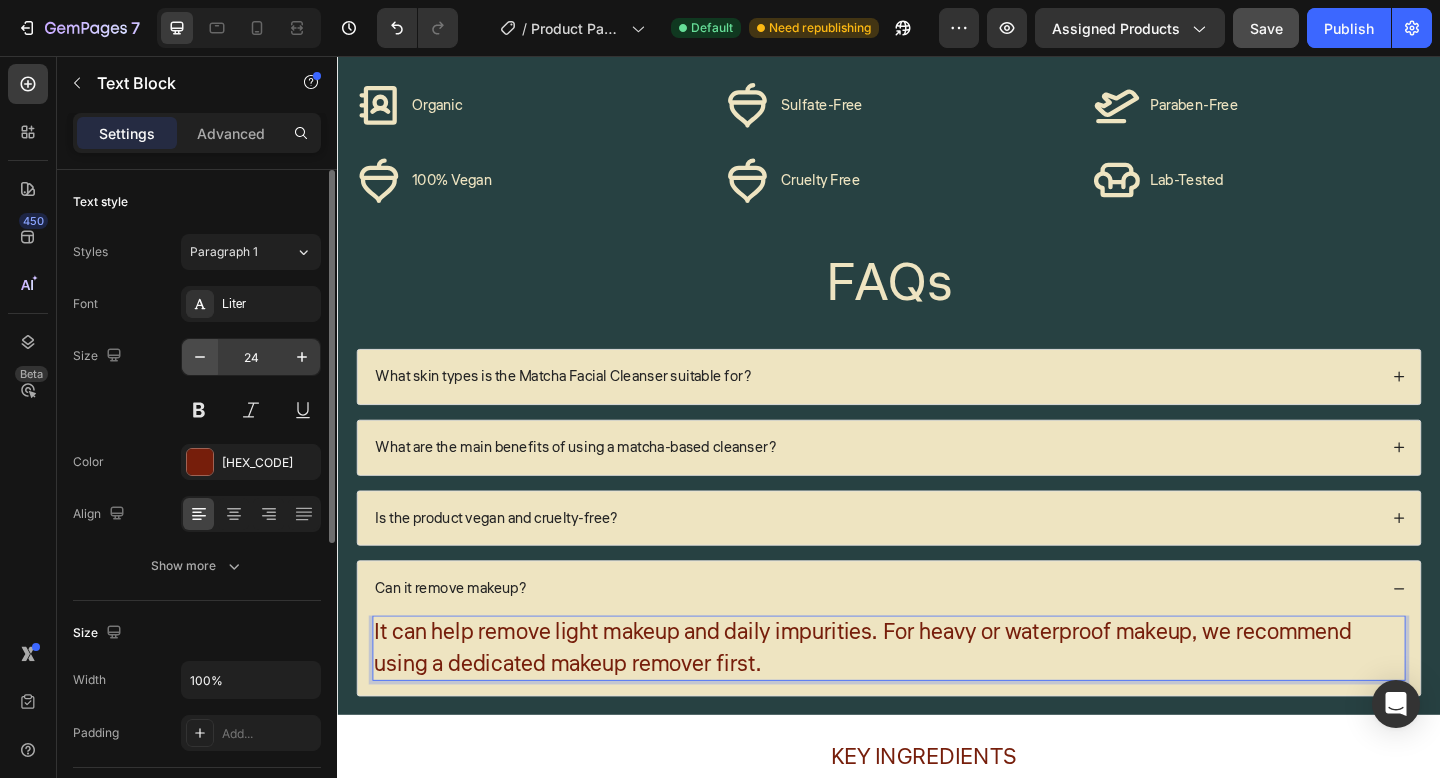 click 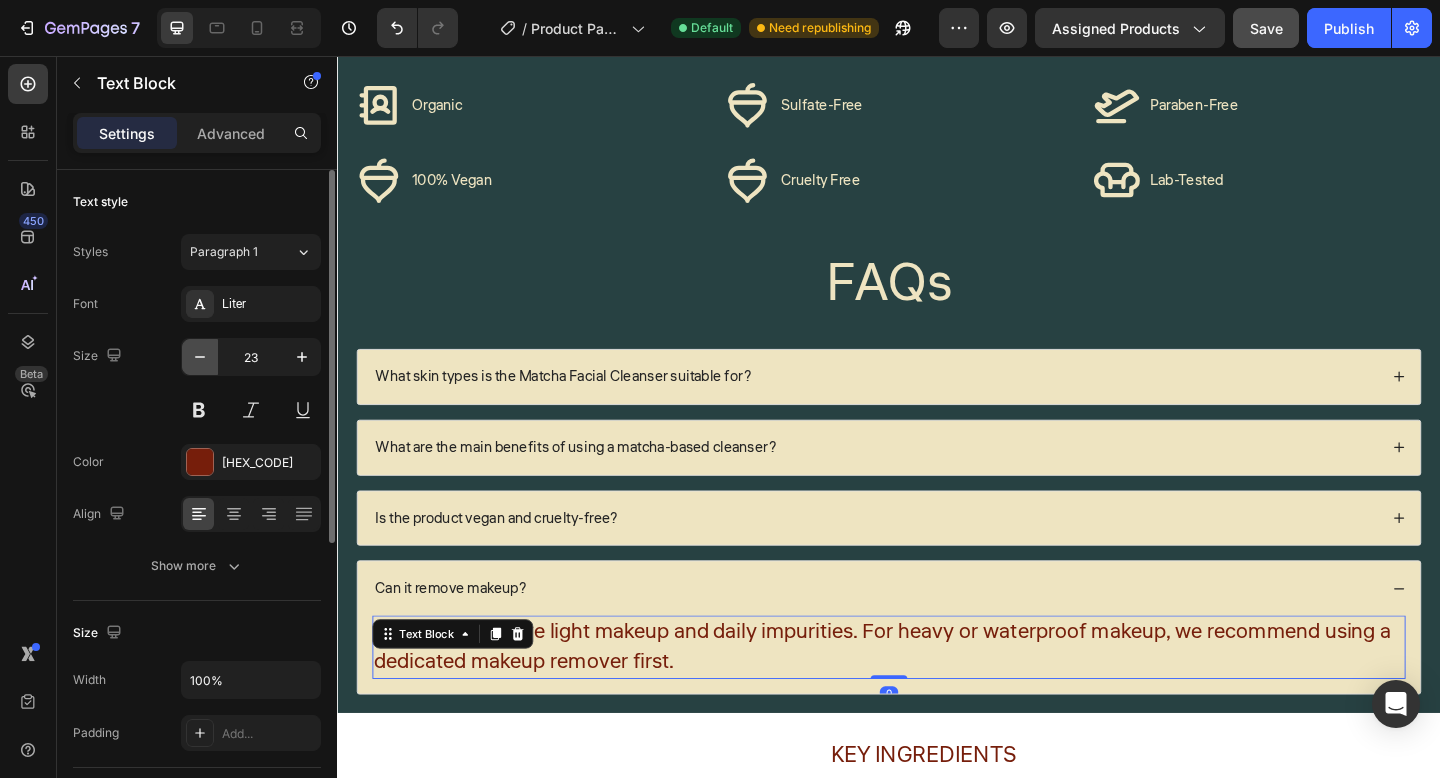 click 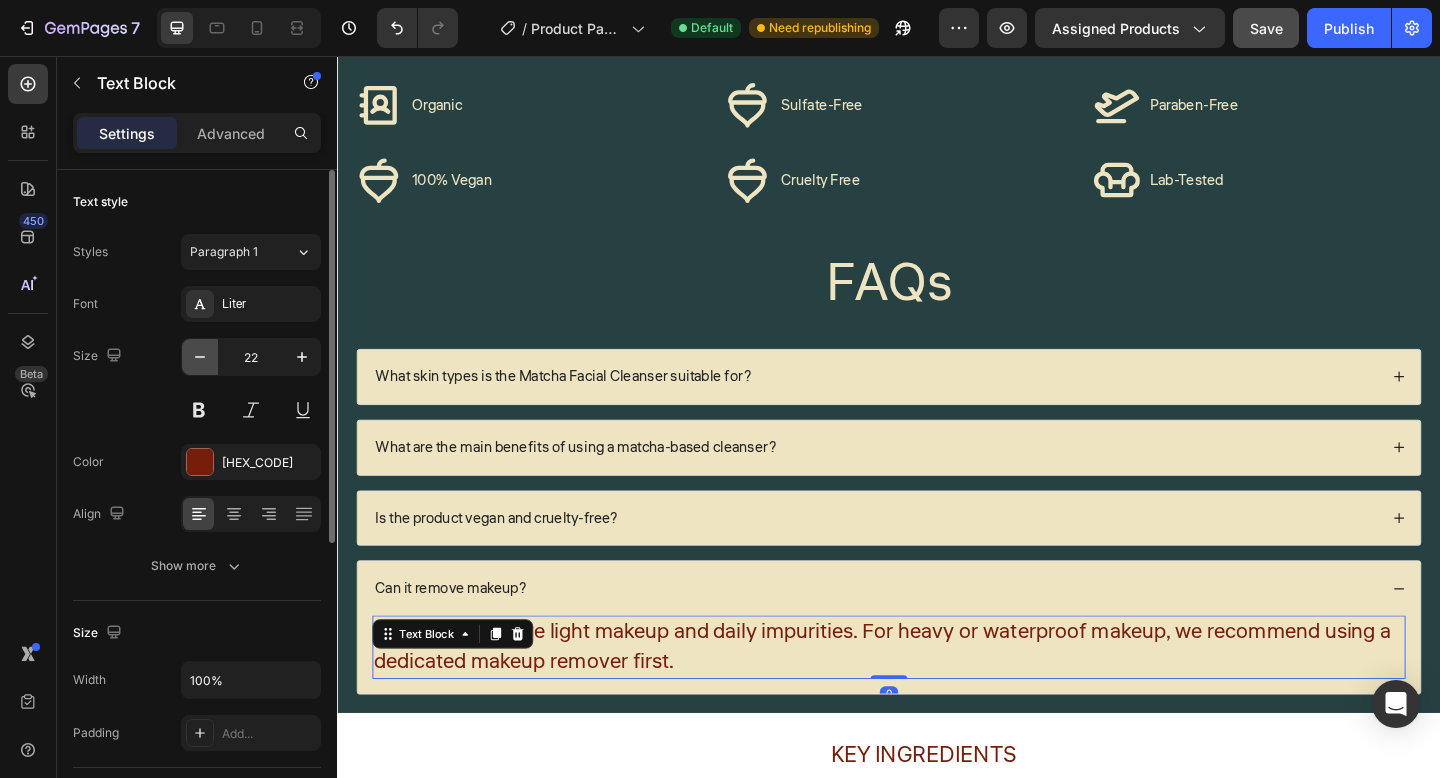 click 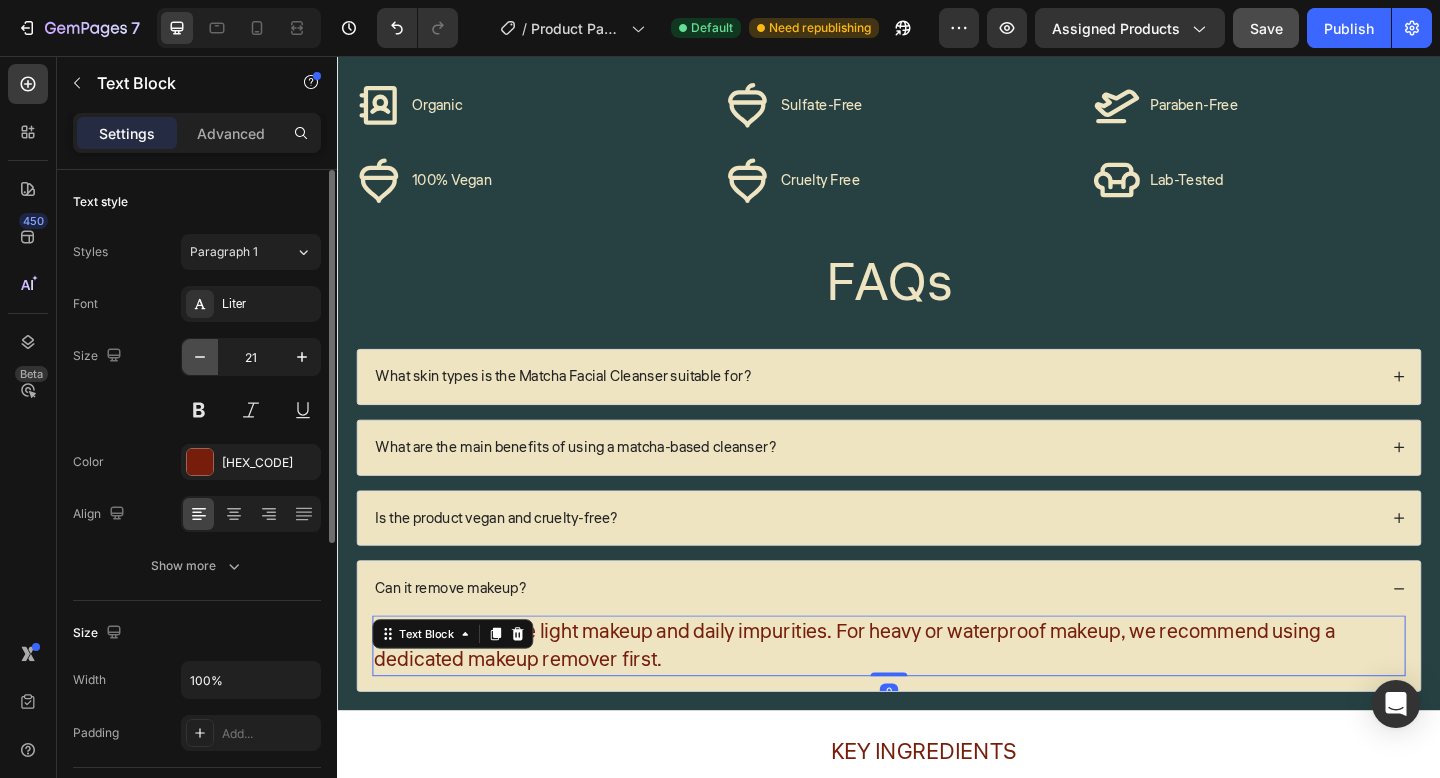 click 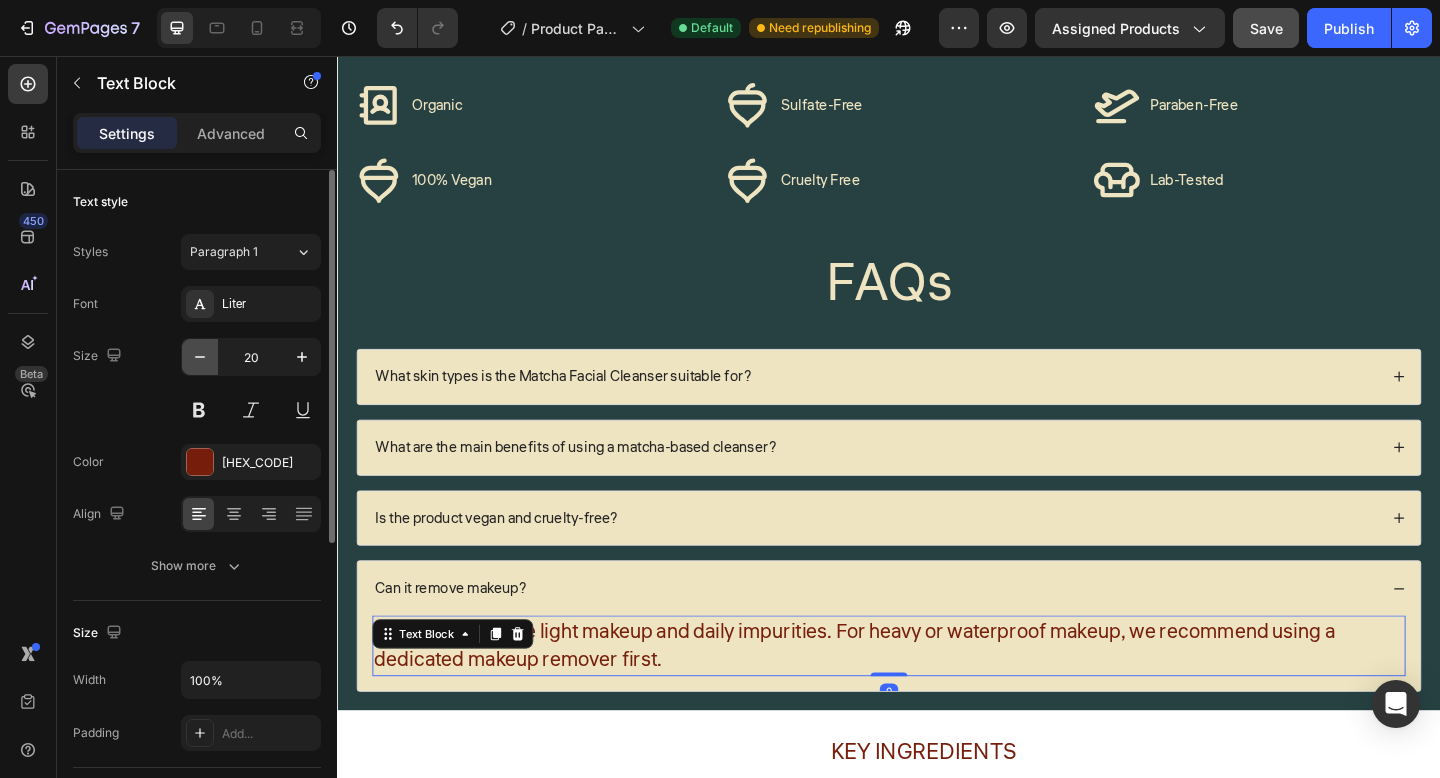 click 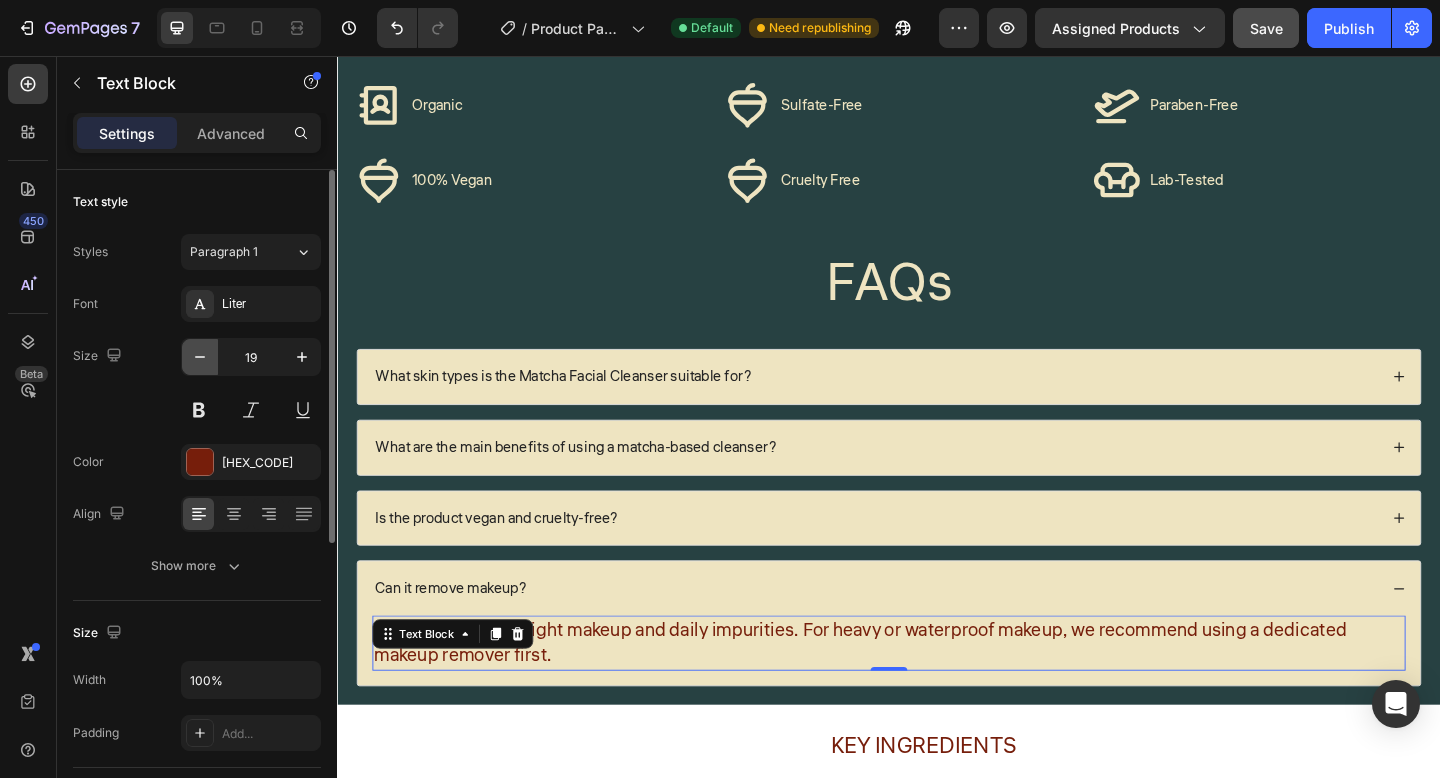 click 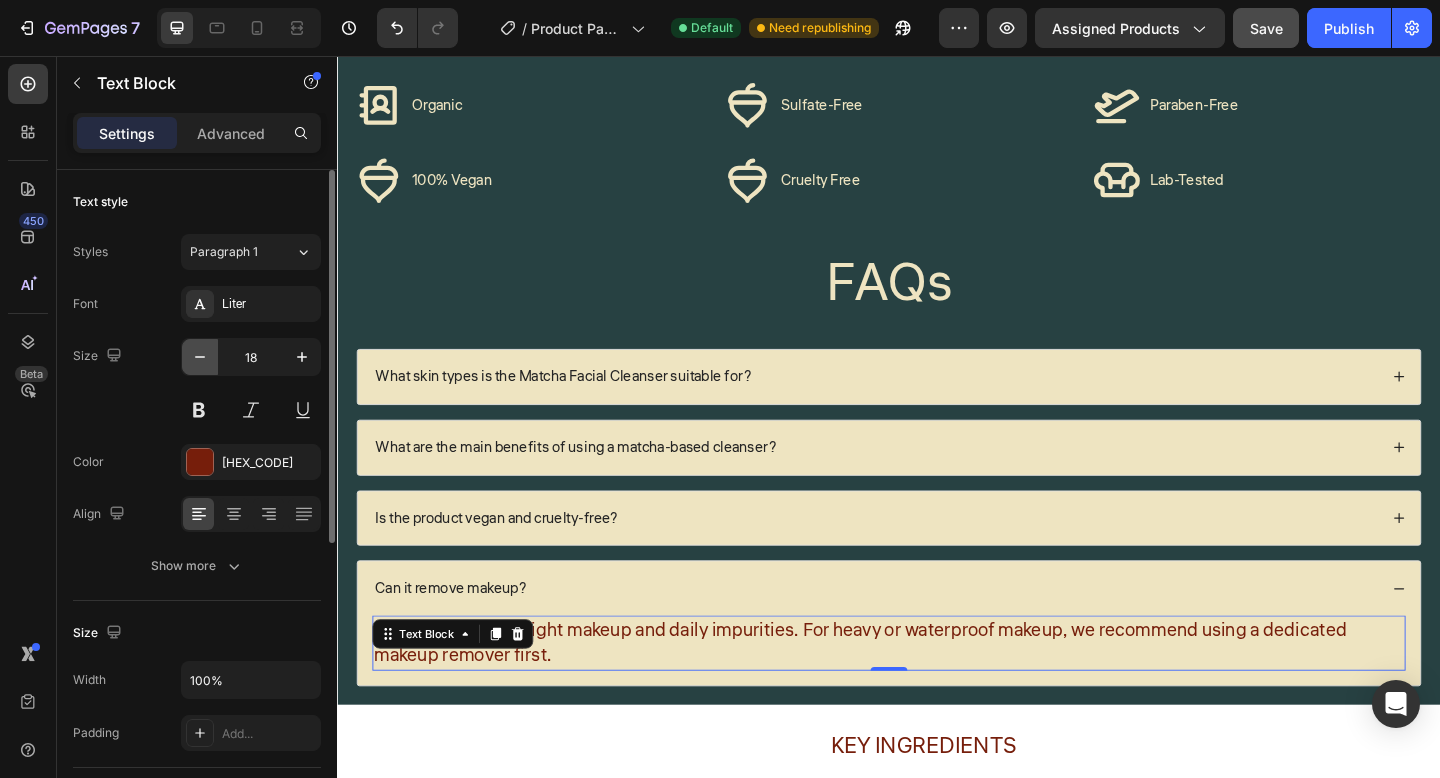 click 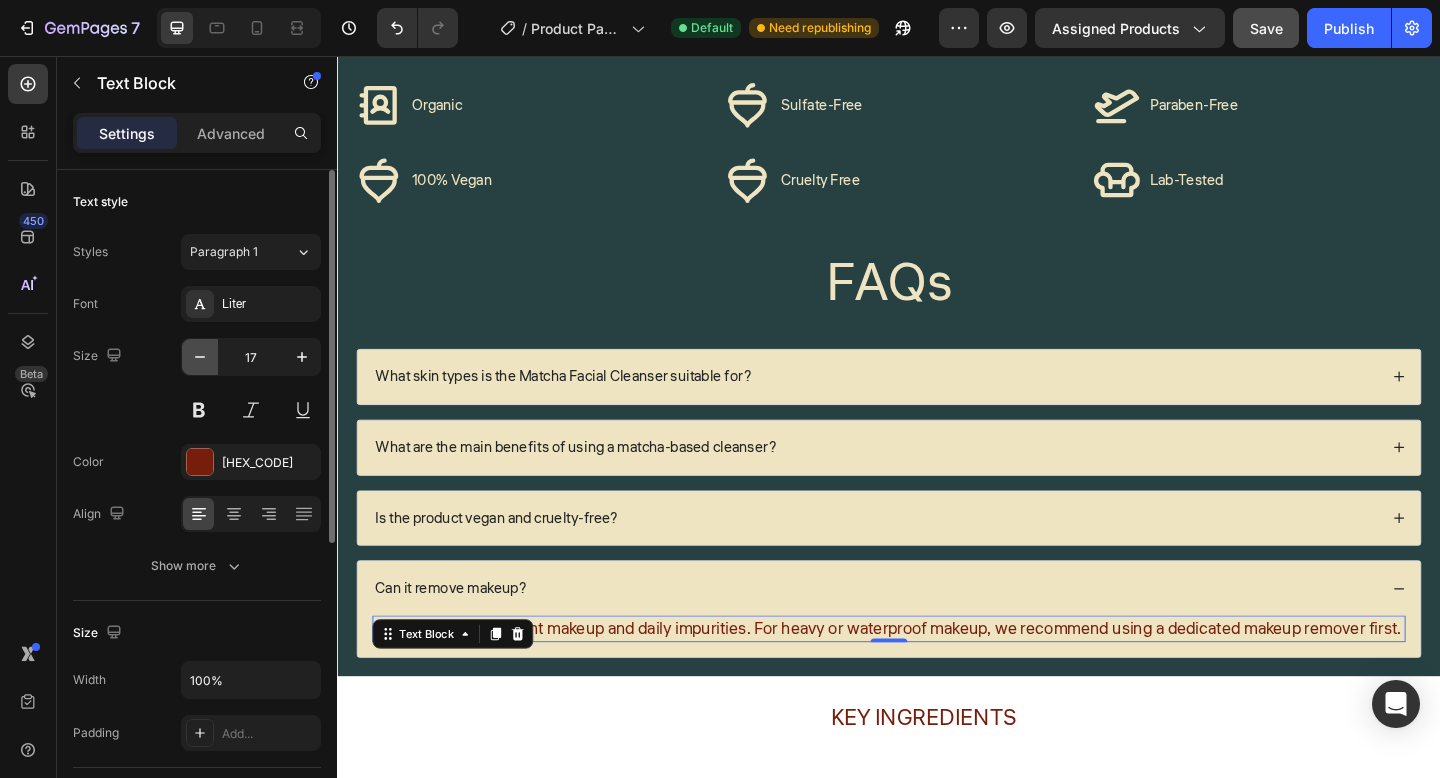 click 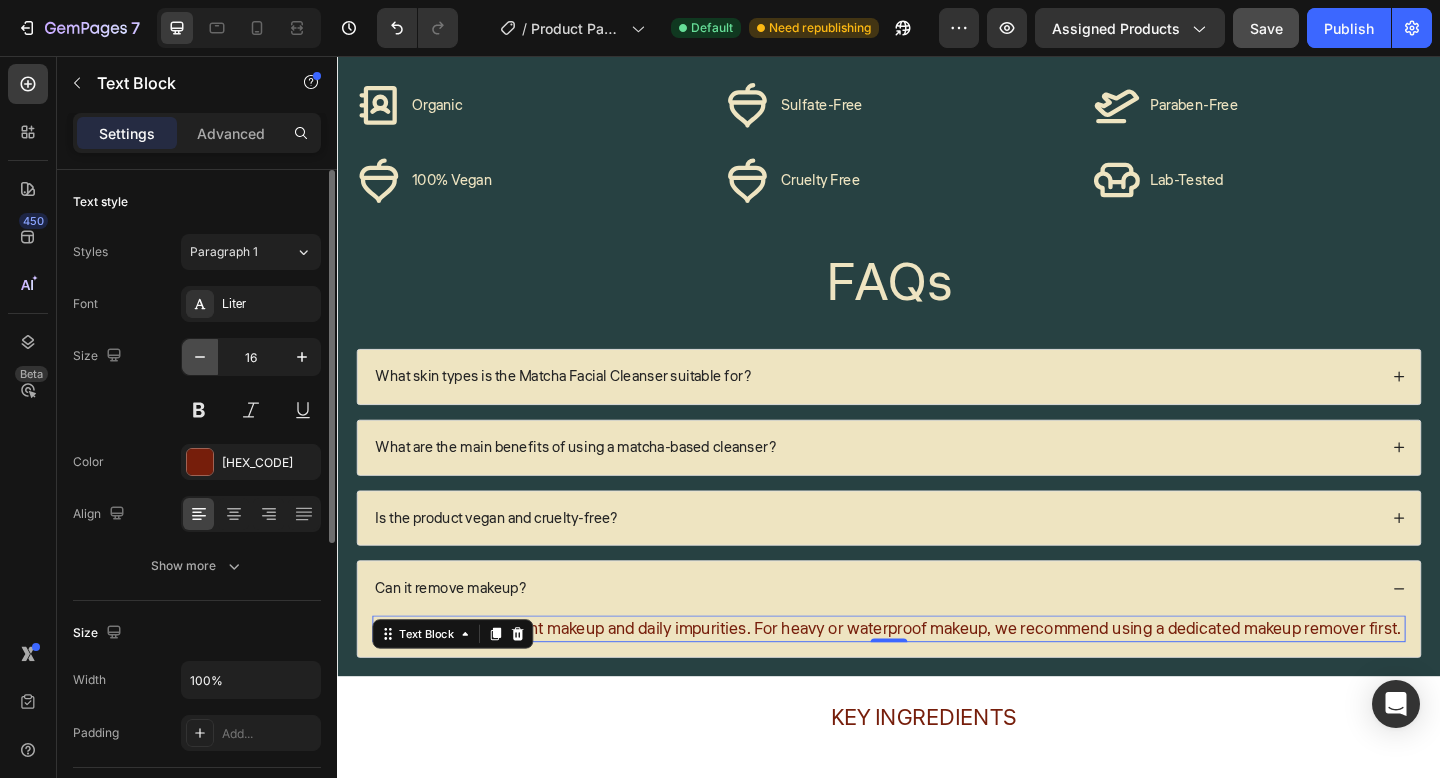 click 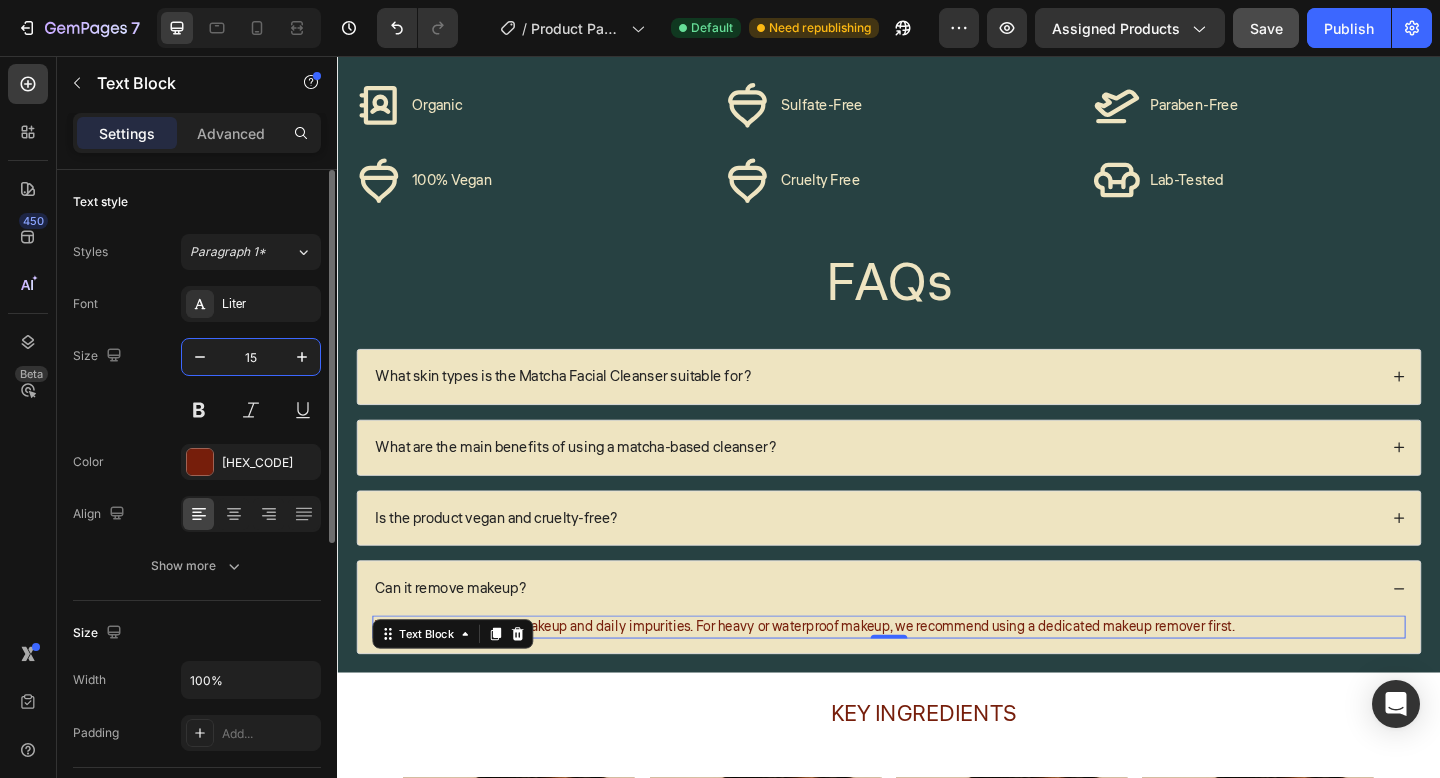 click on "15" at bounding box center (251, 357) 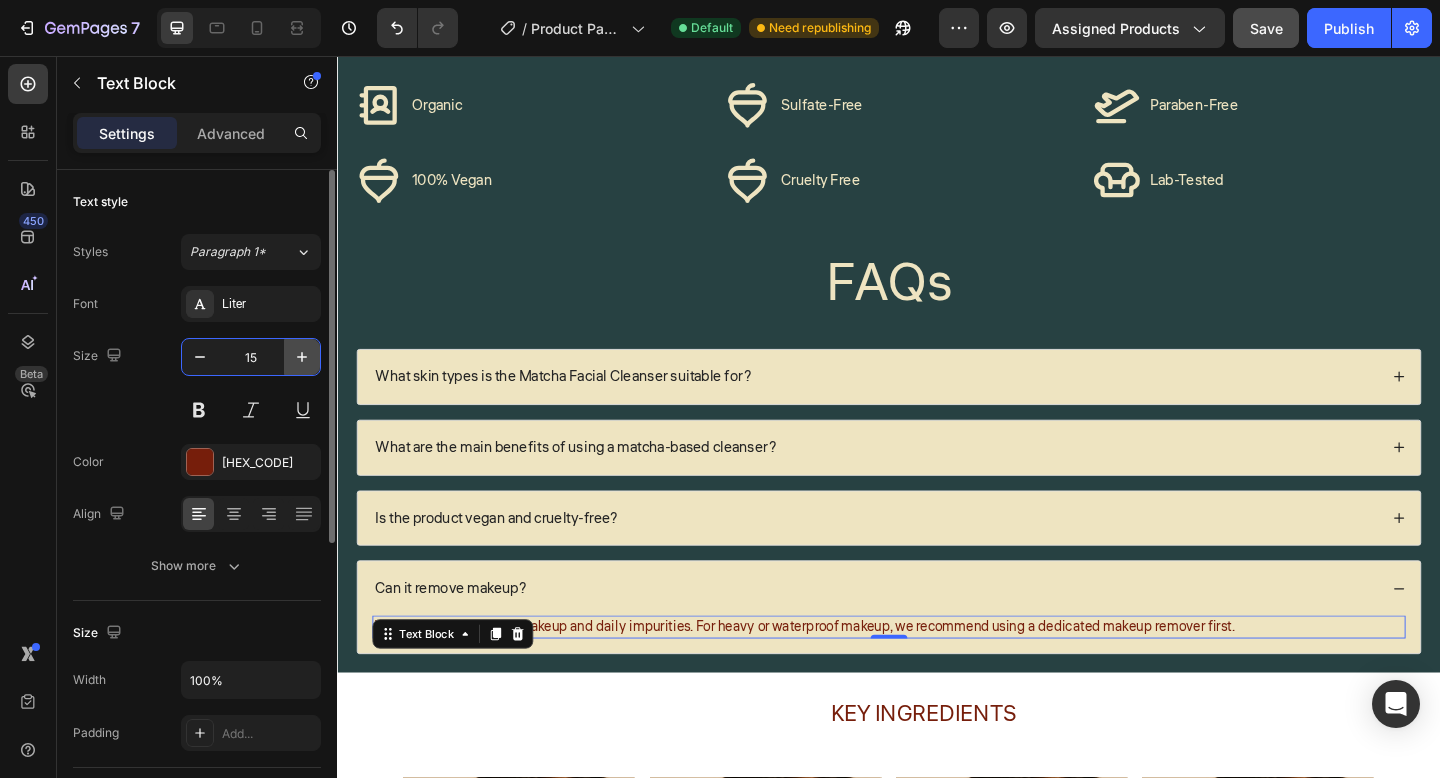 click 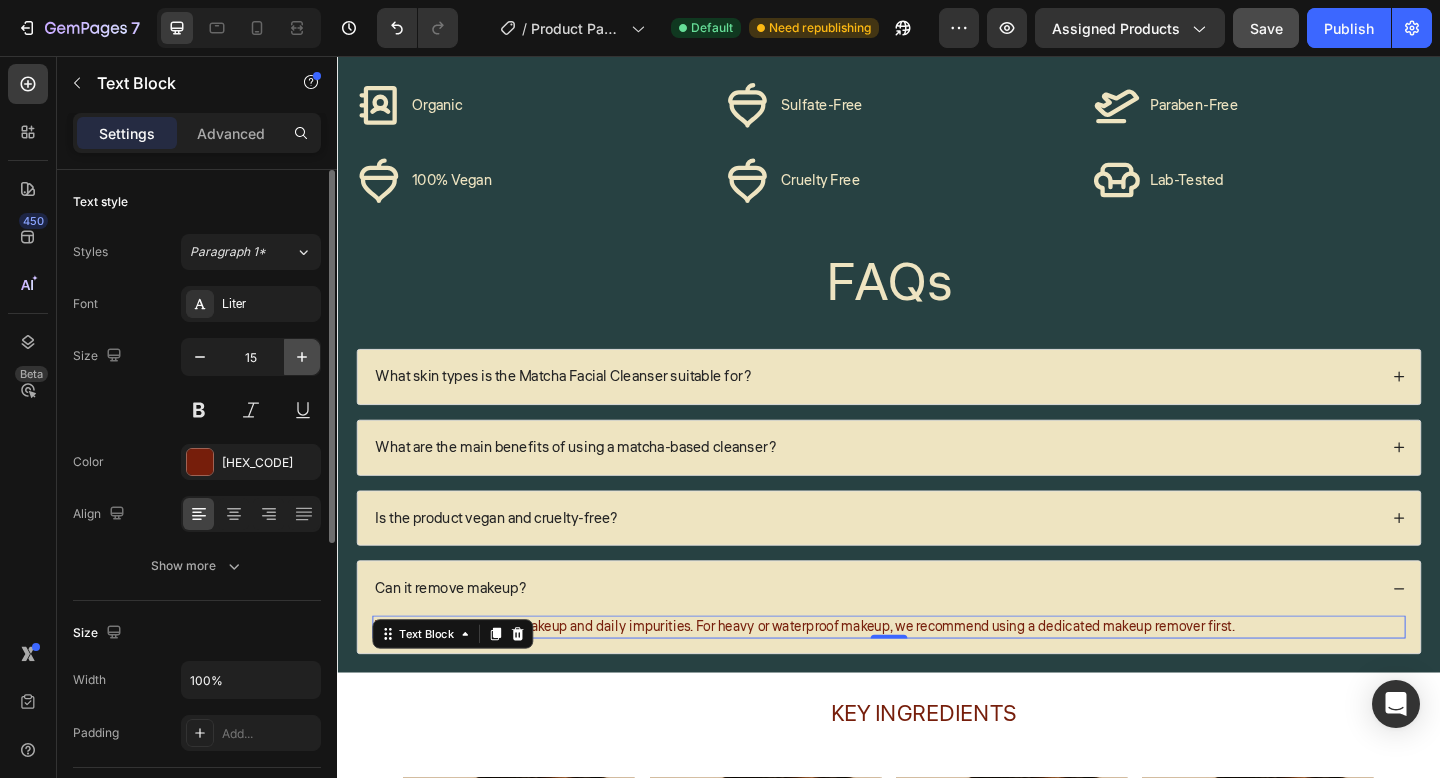 type on "16" 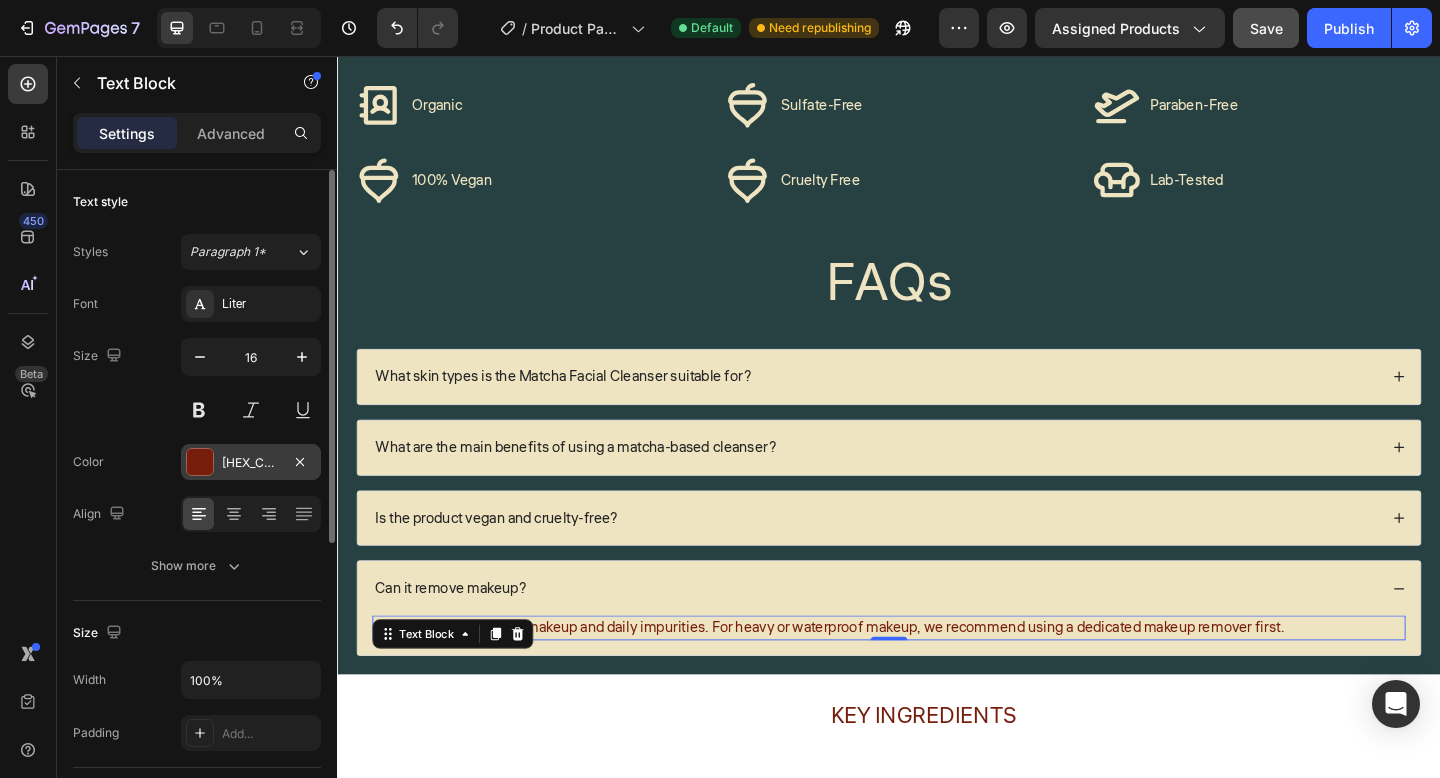 click at bounding box center (200, 462) 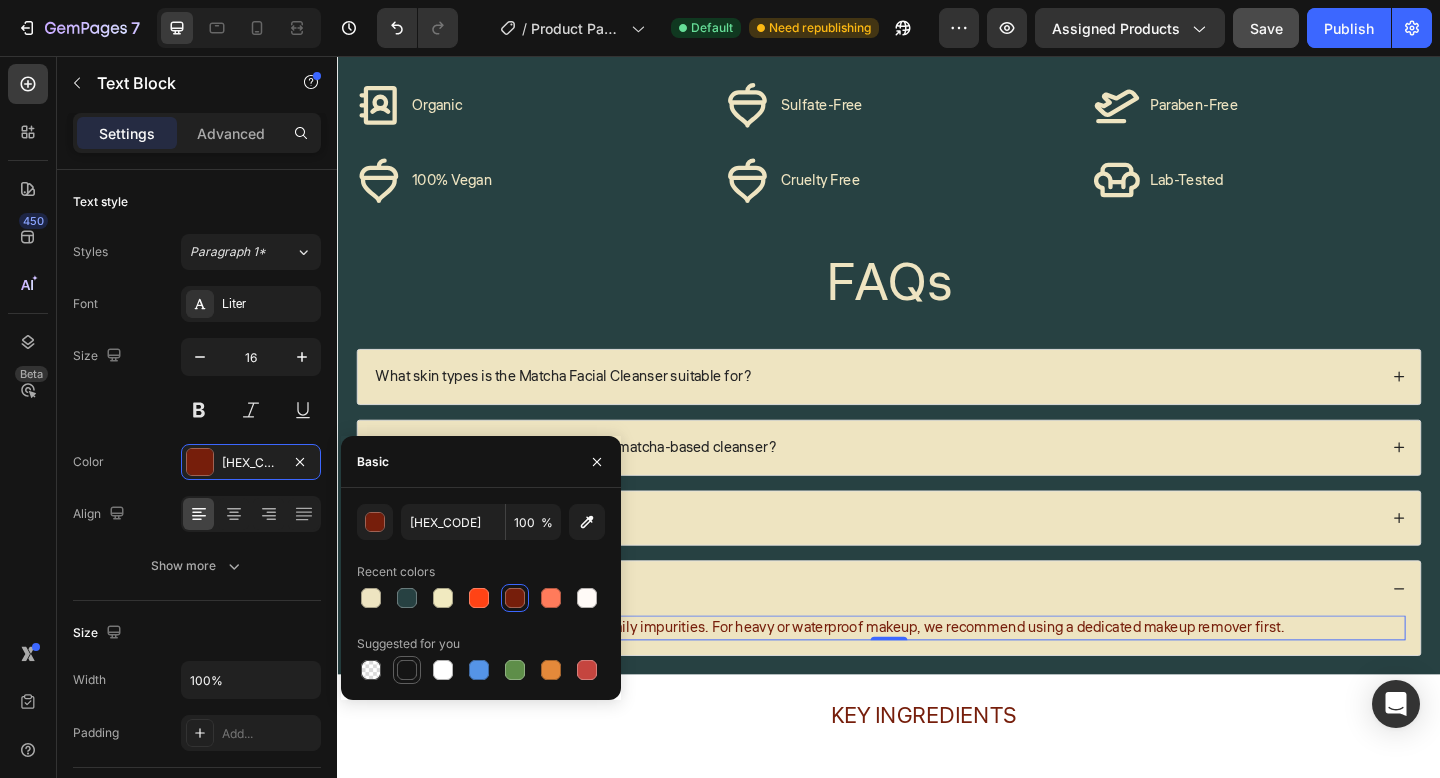 click at bounding box center [407, 670] 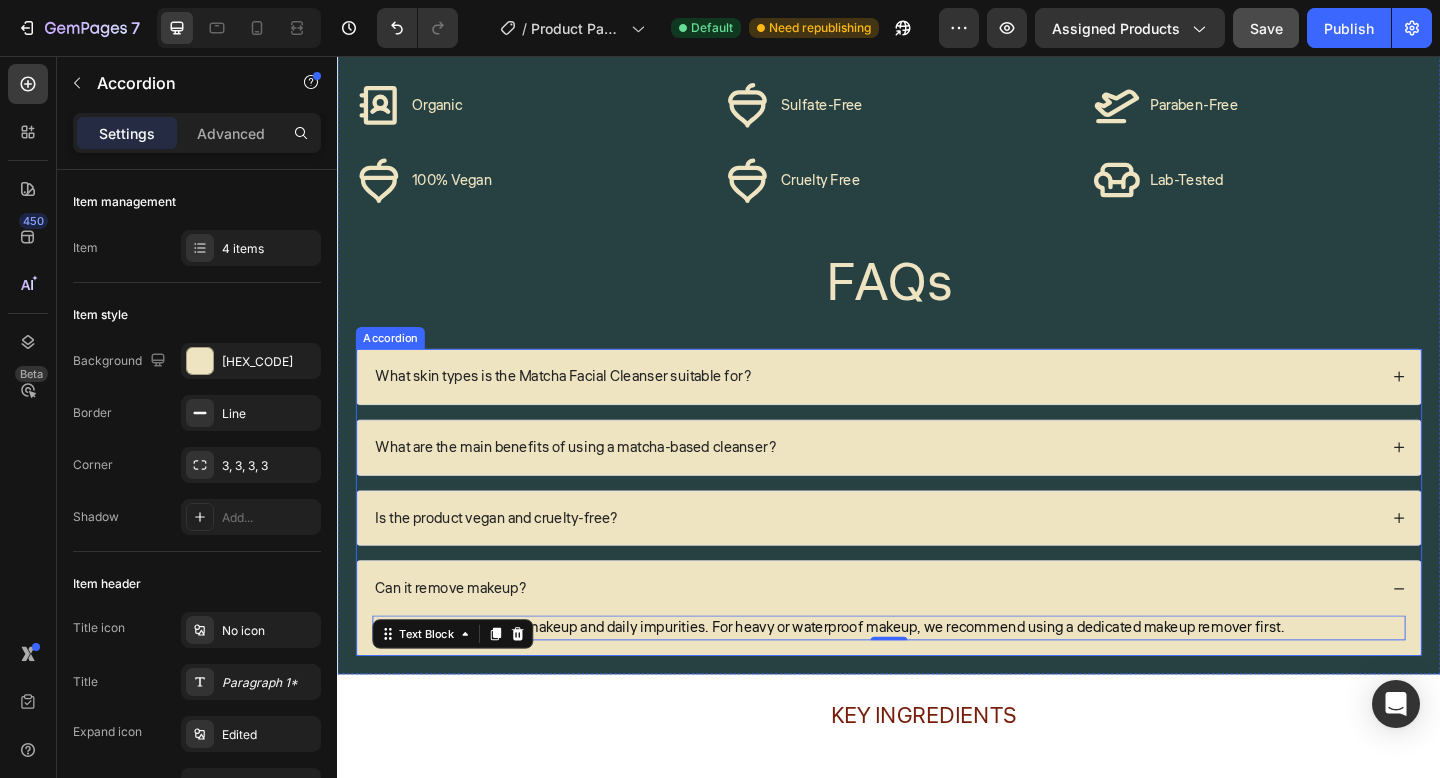 click on "What skin types is the Matcha Facial Cleanser suitable for?
What are the main benefits of using a matcha-based cleanser?
Is the product vegan and cruelty-free?
Can it remove makeup? It can help remove light makeup and daily impurities. For heavy or waterproof makeup, we recommend using a dedicated makeup remover first. Text Block   0" at bounding box center [937, 542] 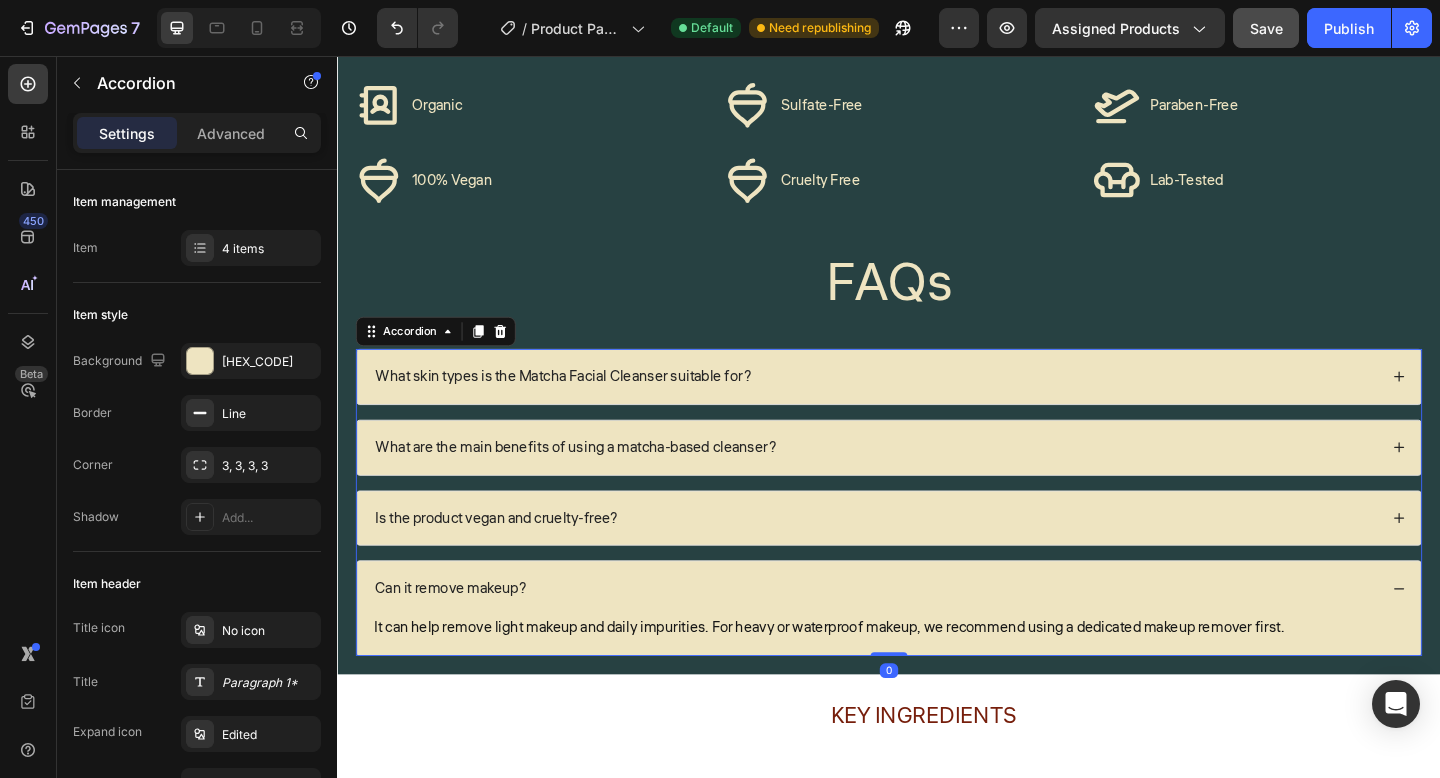 click on "Can it remove makeup?" at bounding box center [937, 635] 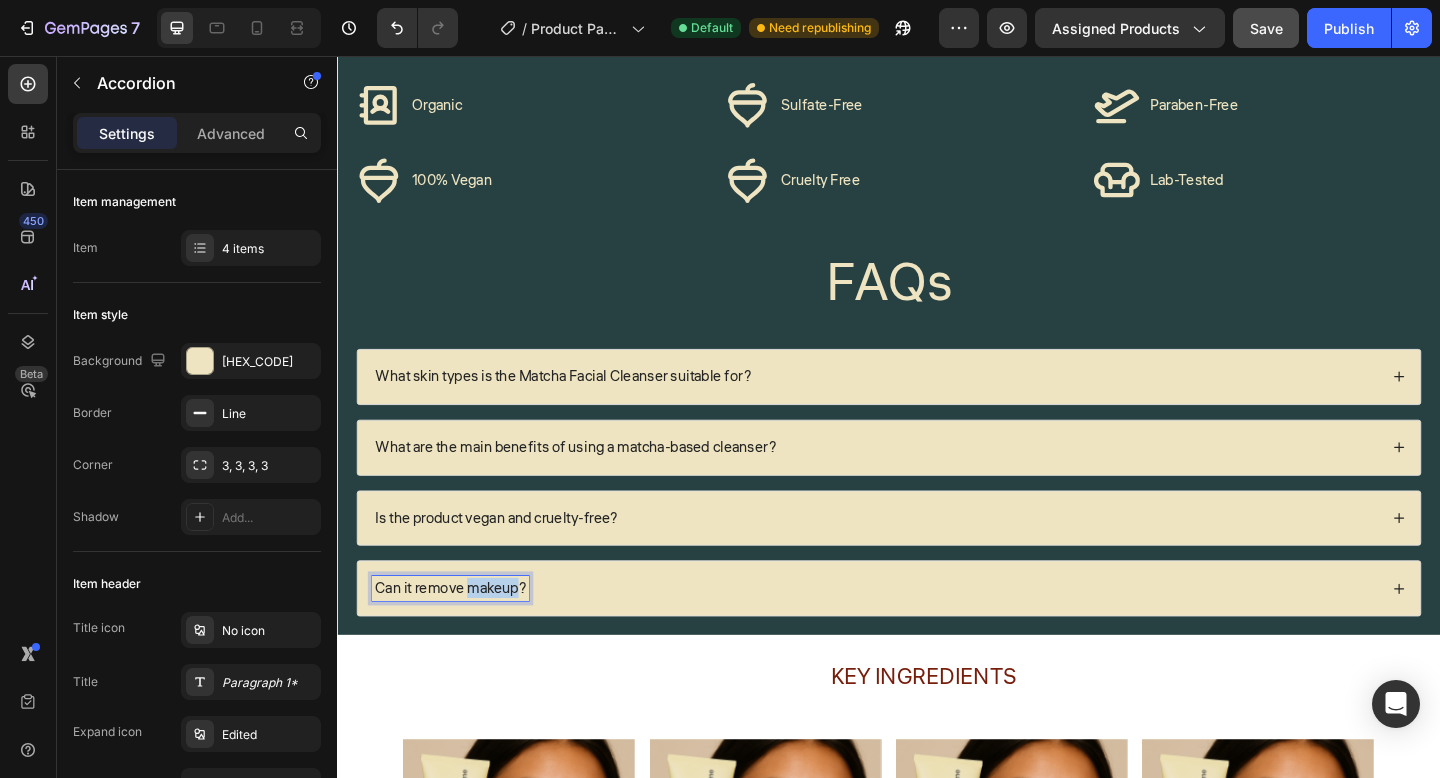 click on "Can it remove makeup?" at bounding box center (460, 635) 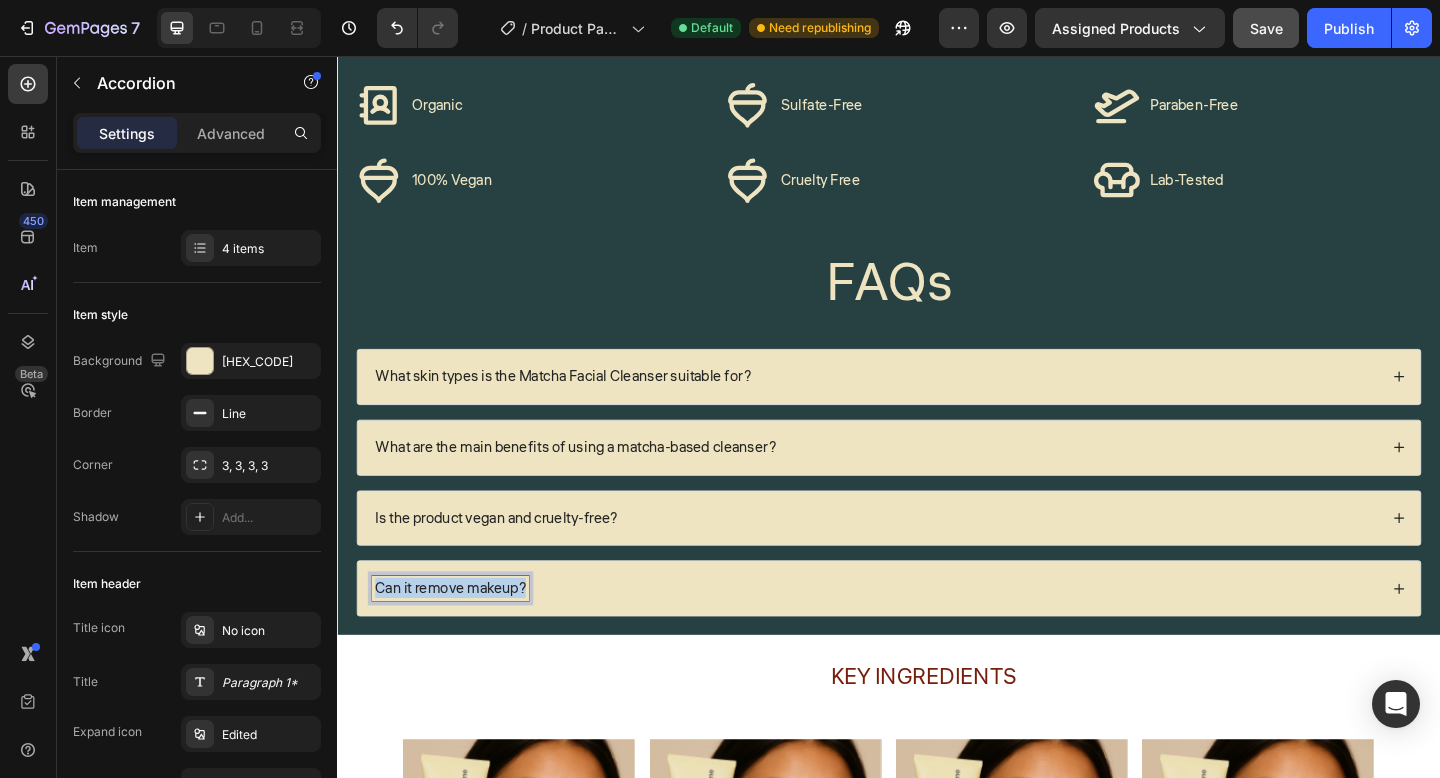 click on "Can it remove makeup?" at bounding box center (460, 635) 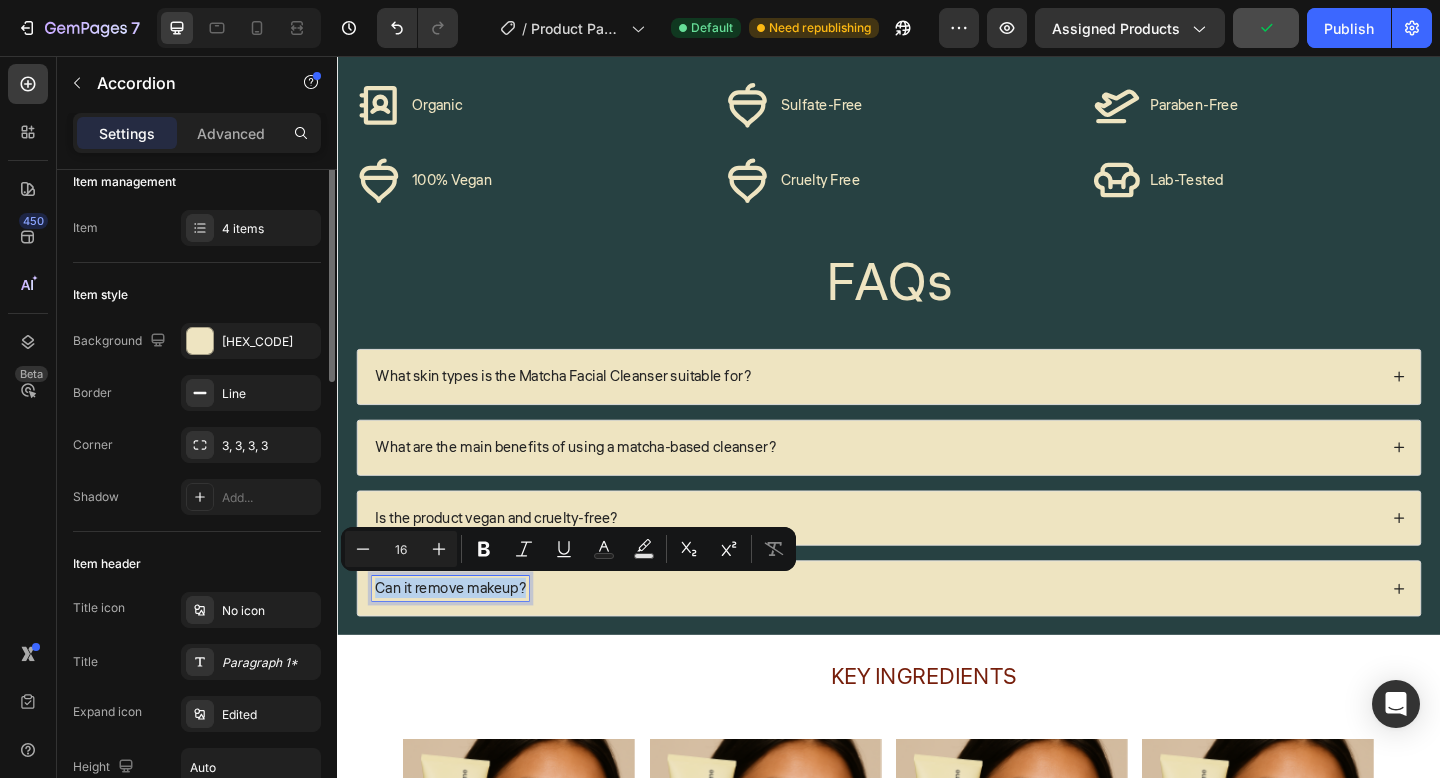 scroll, scrollTop: 0, scrollLeft: 0, axis: both 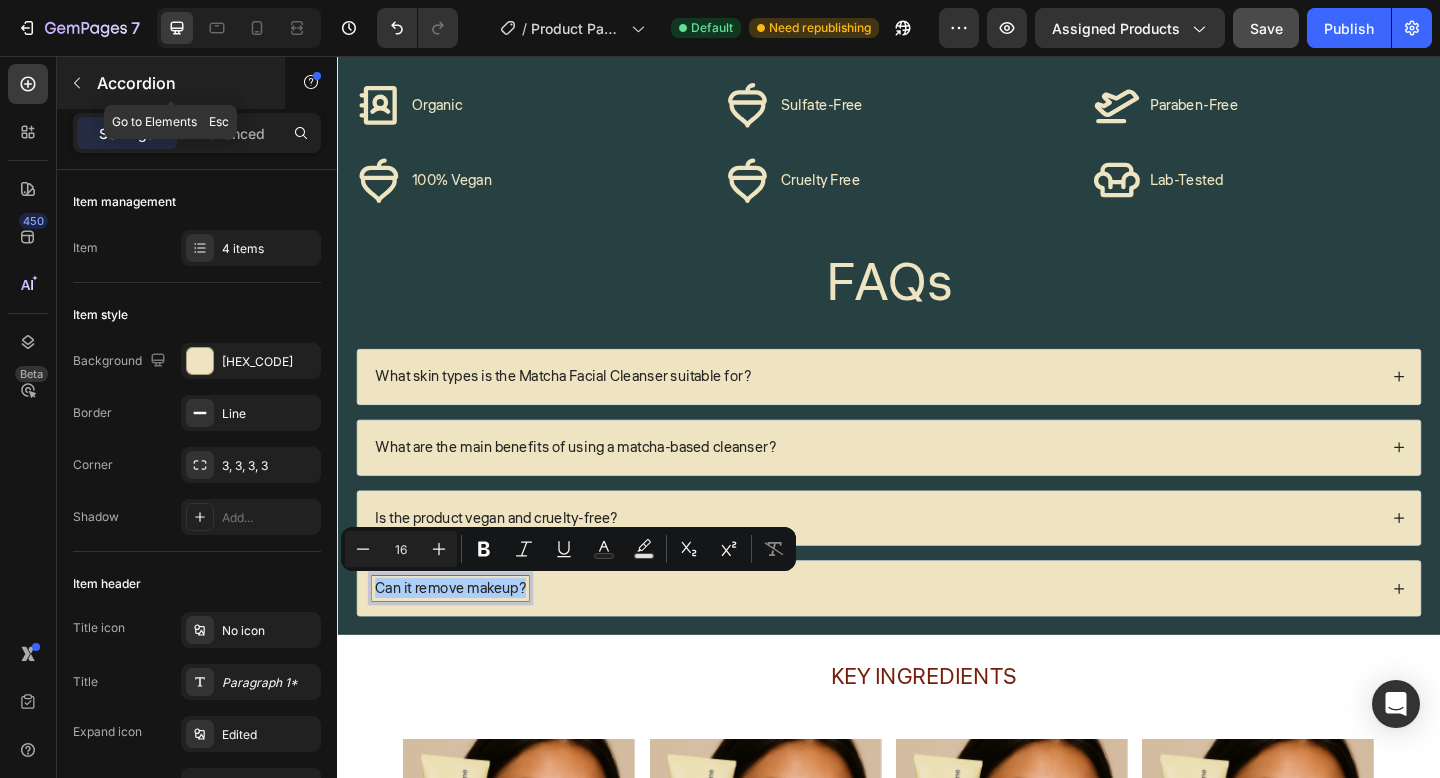 click 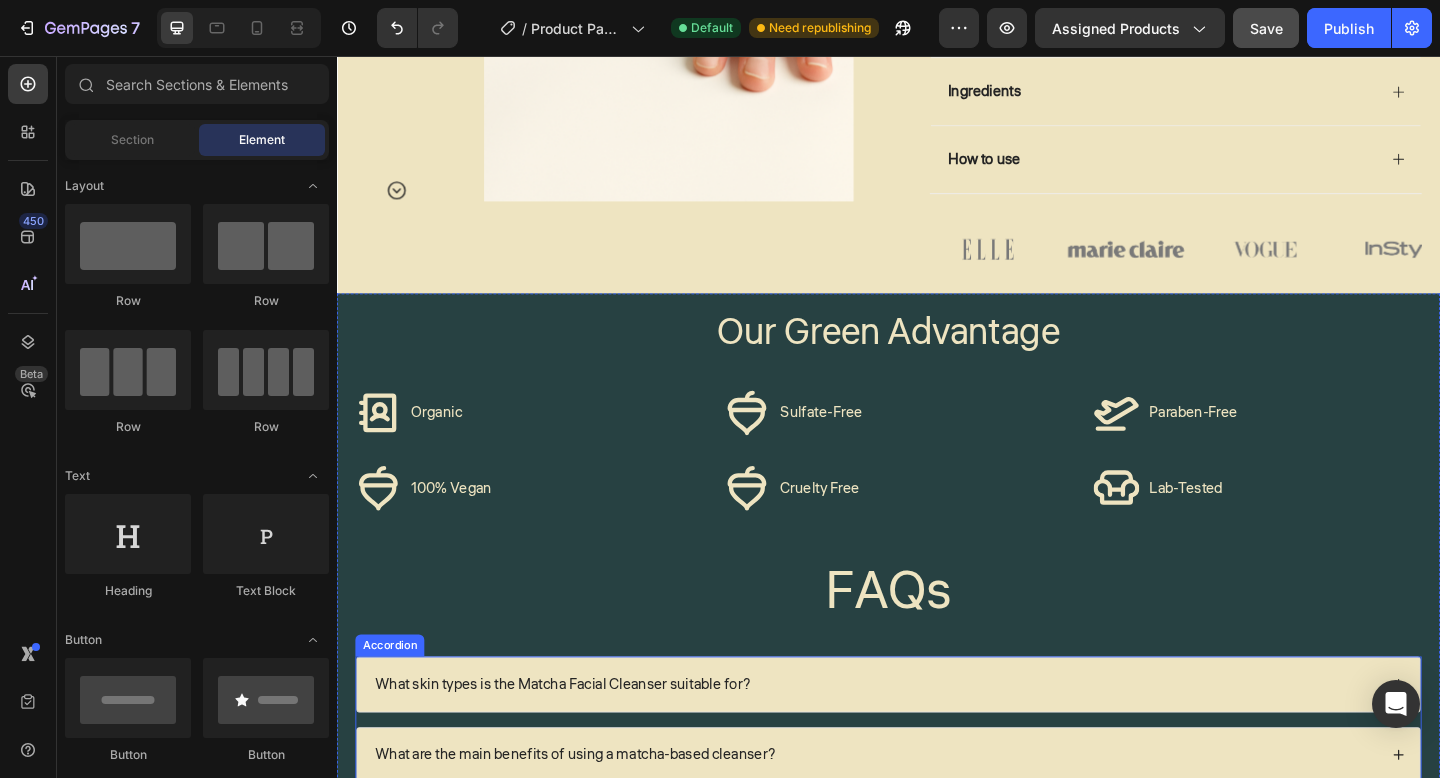 scroll, scrollTop: 556, scrollLeft: 0, axis: vertical 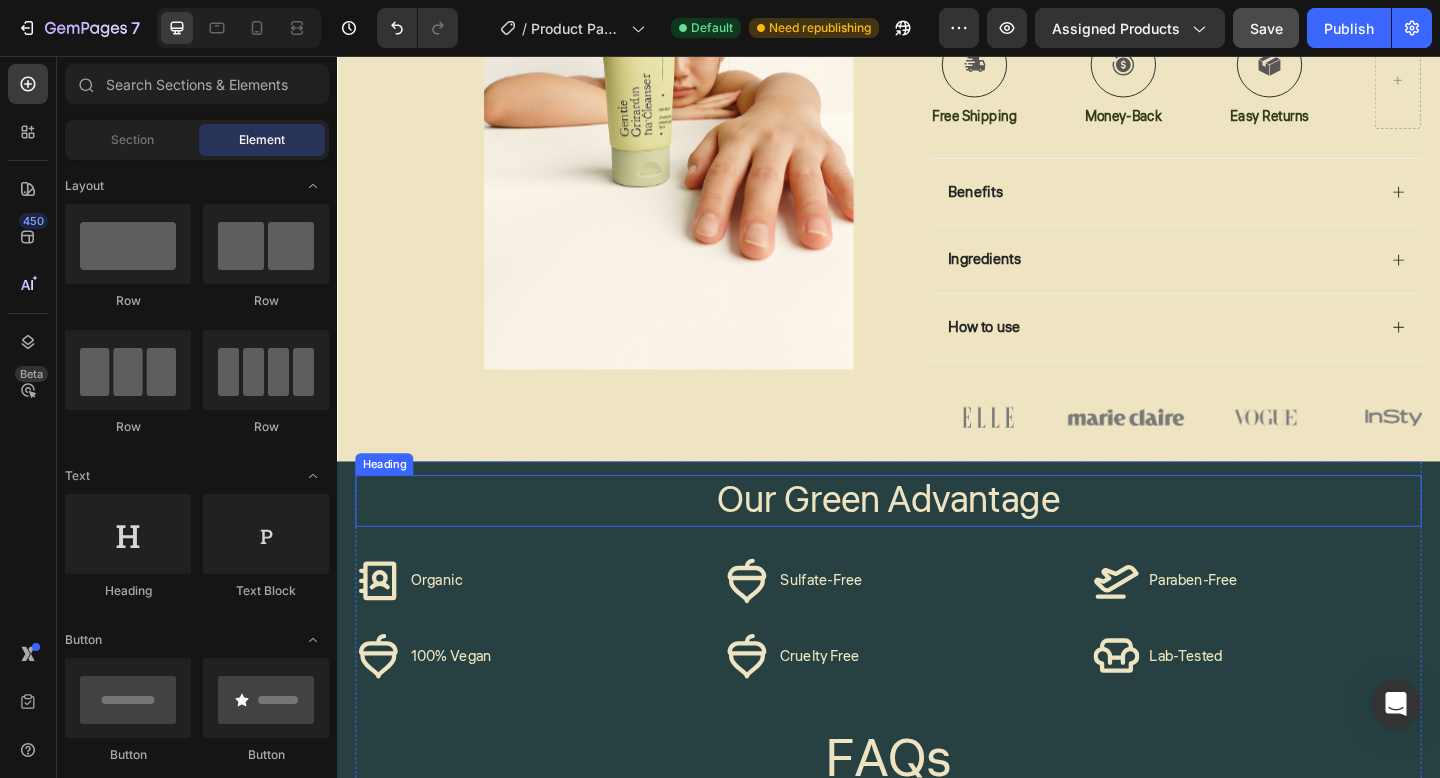 click on "Our Green Advantage" at bounding box center [937, 540] 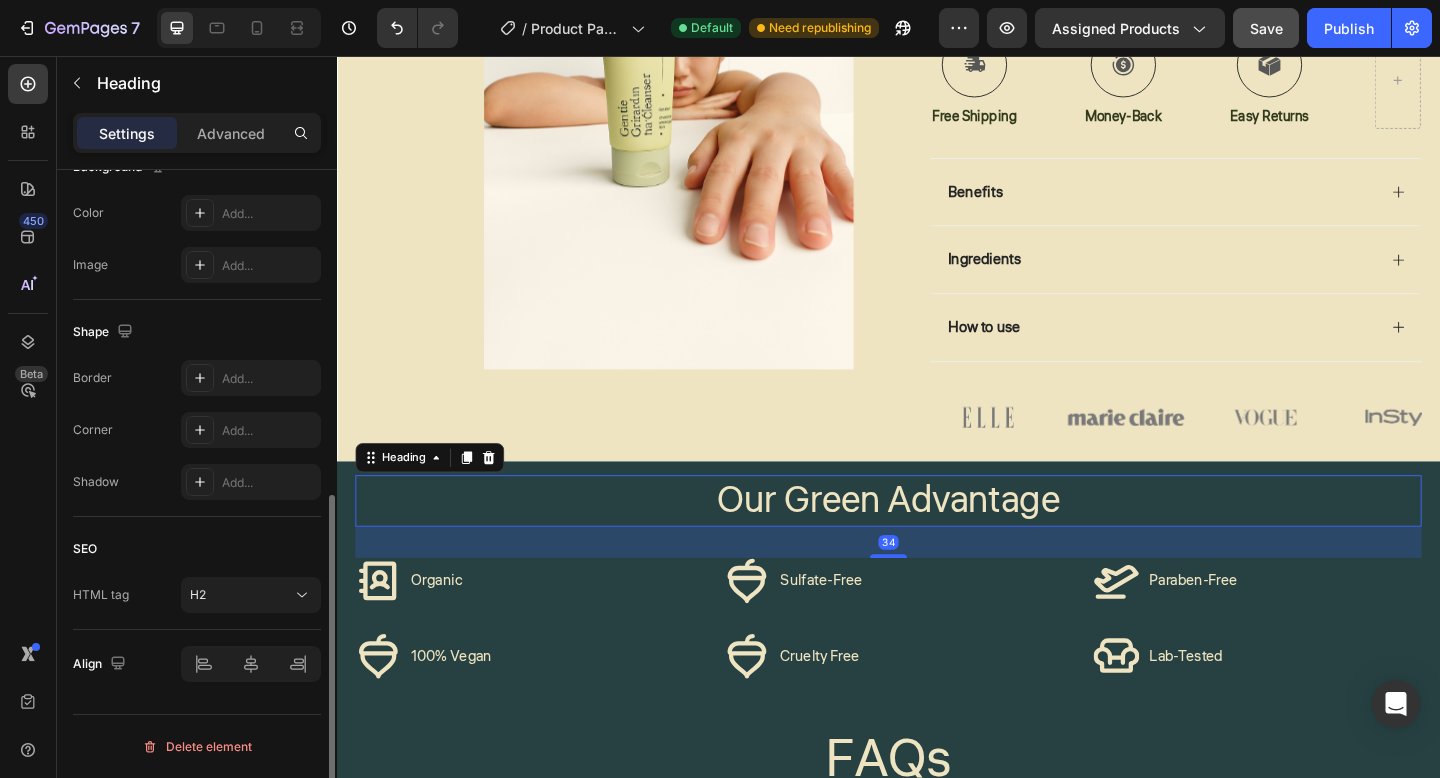 scroll, scrollTop: 124, scrollLeft: 0, axis: vertical 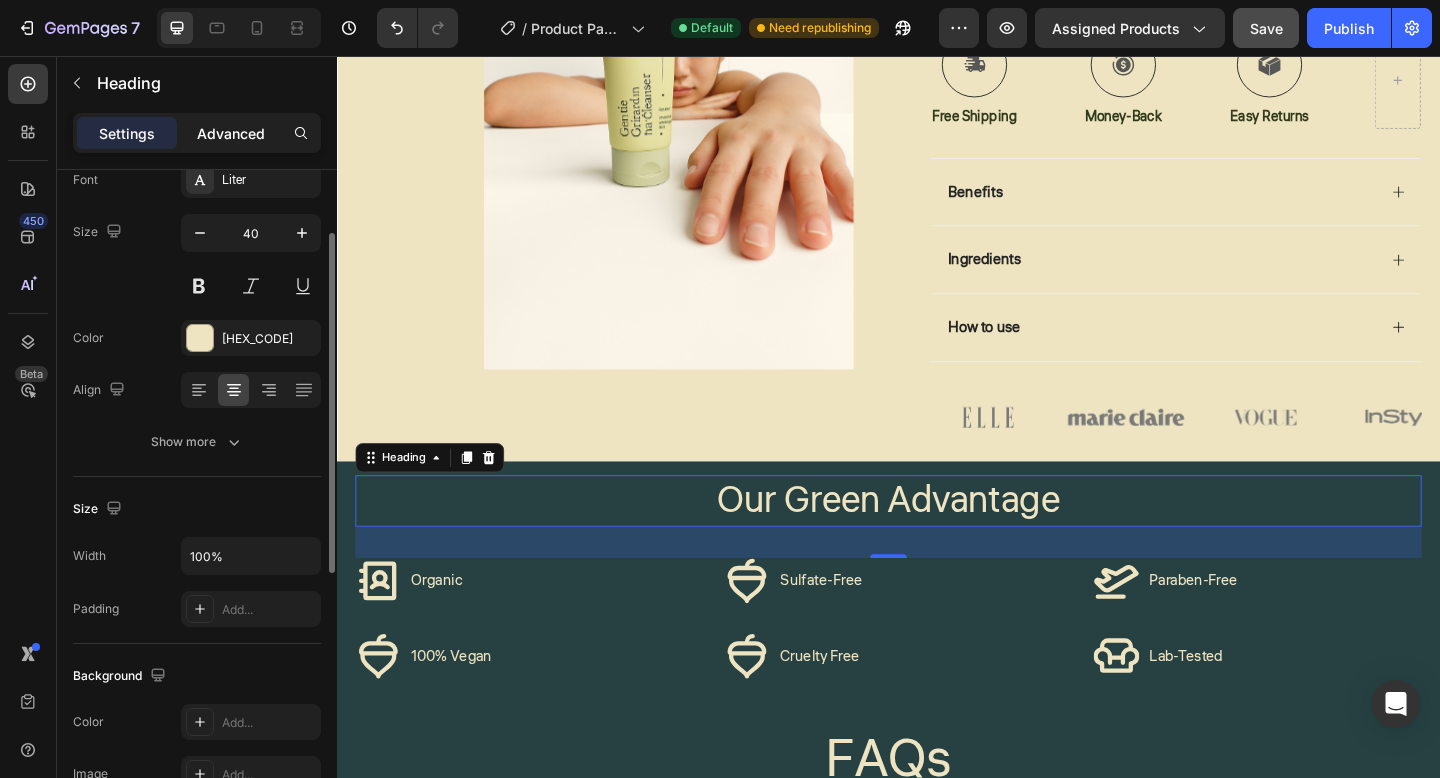 click on "Advanced" 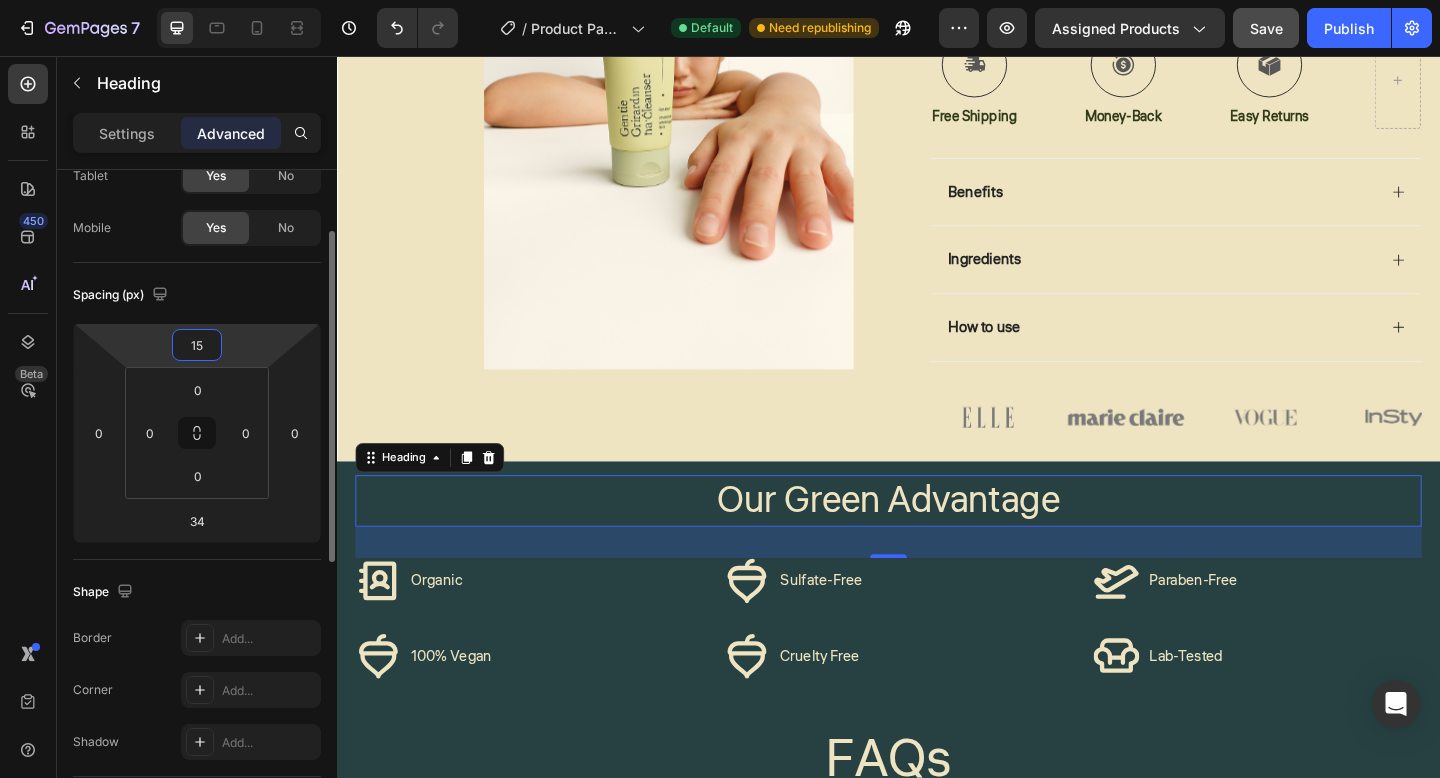 click on "15" at bounding box center [197, 345] 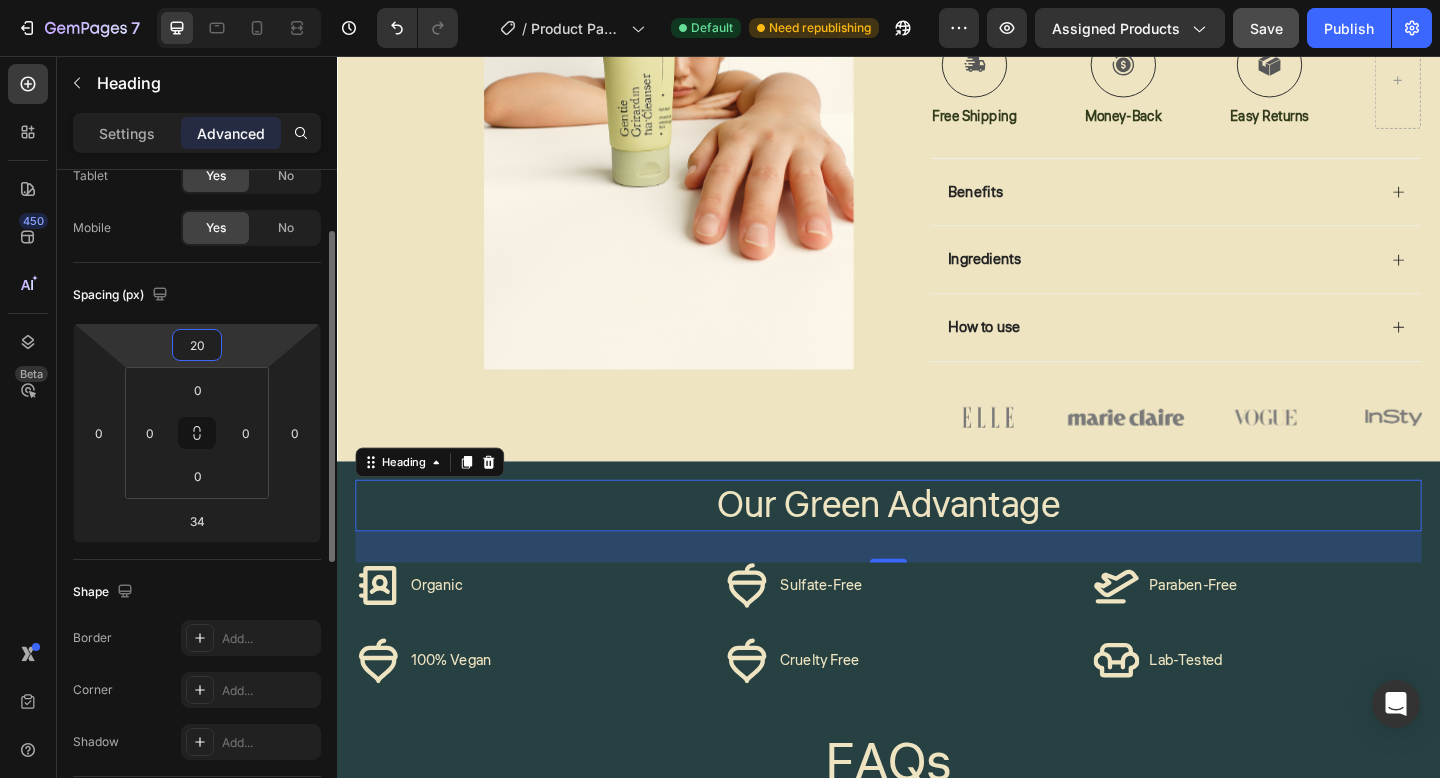 type on "2" 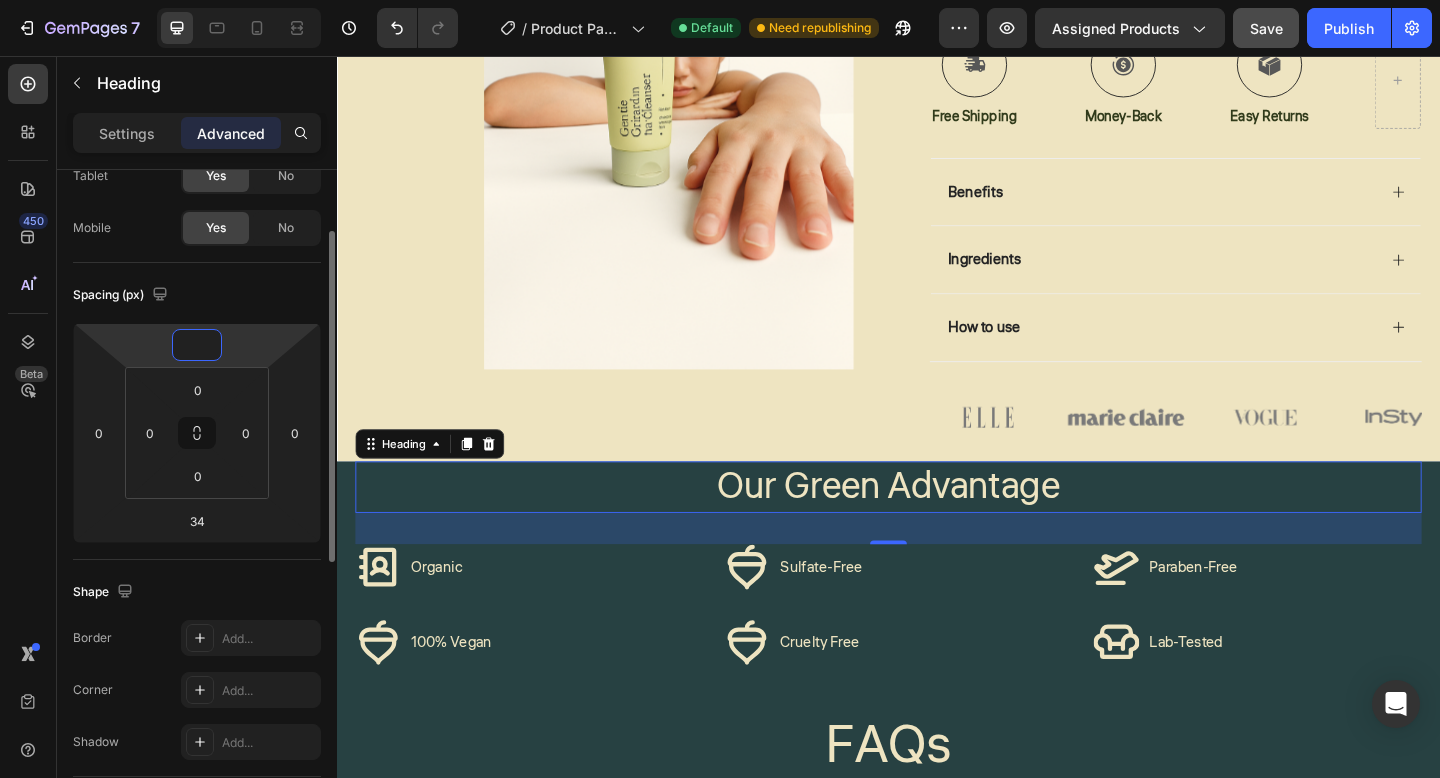 type on "2" 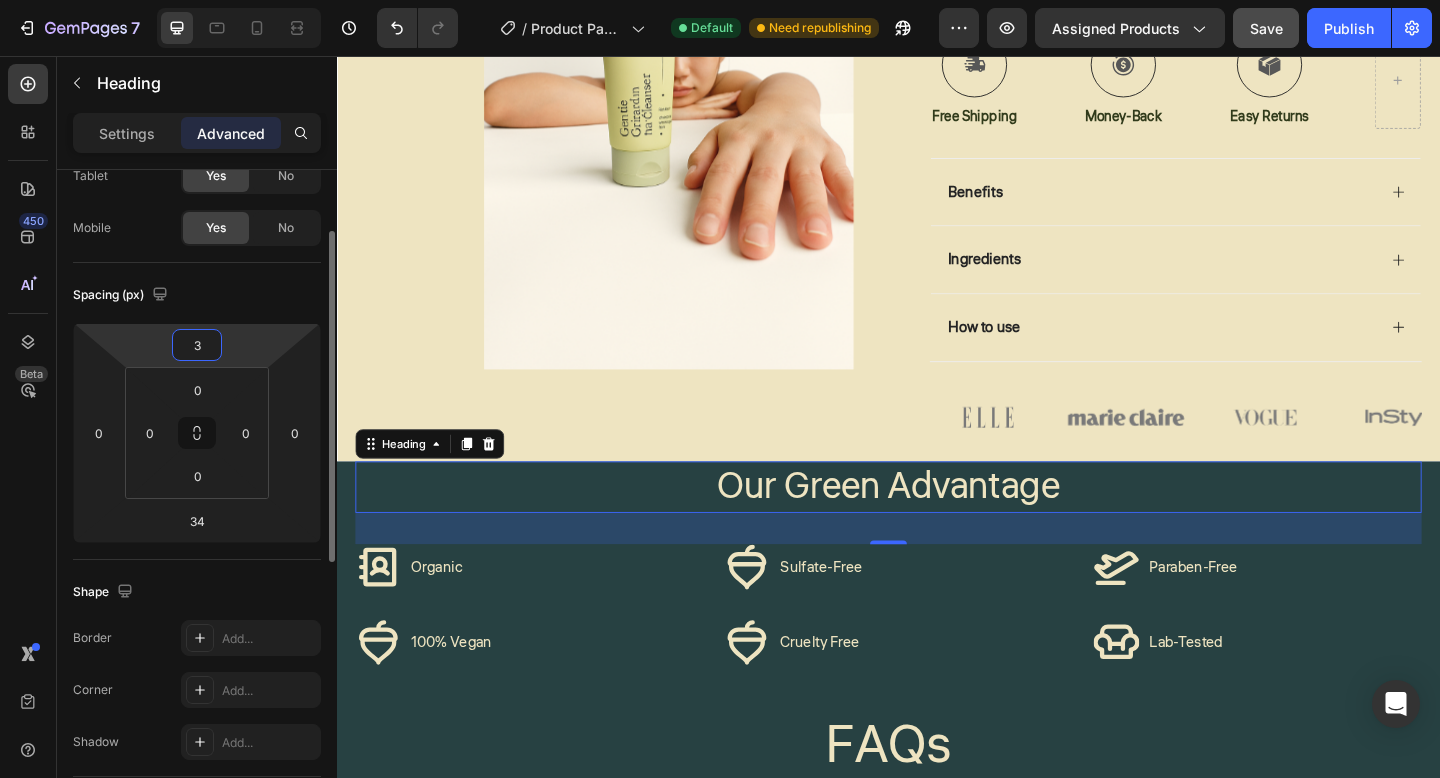 type on "30" 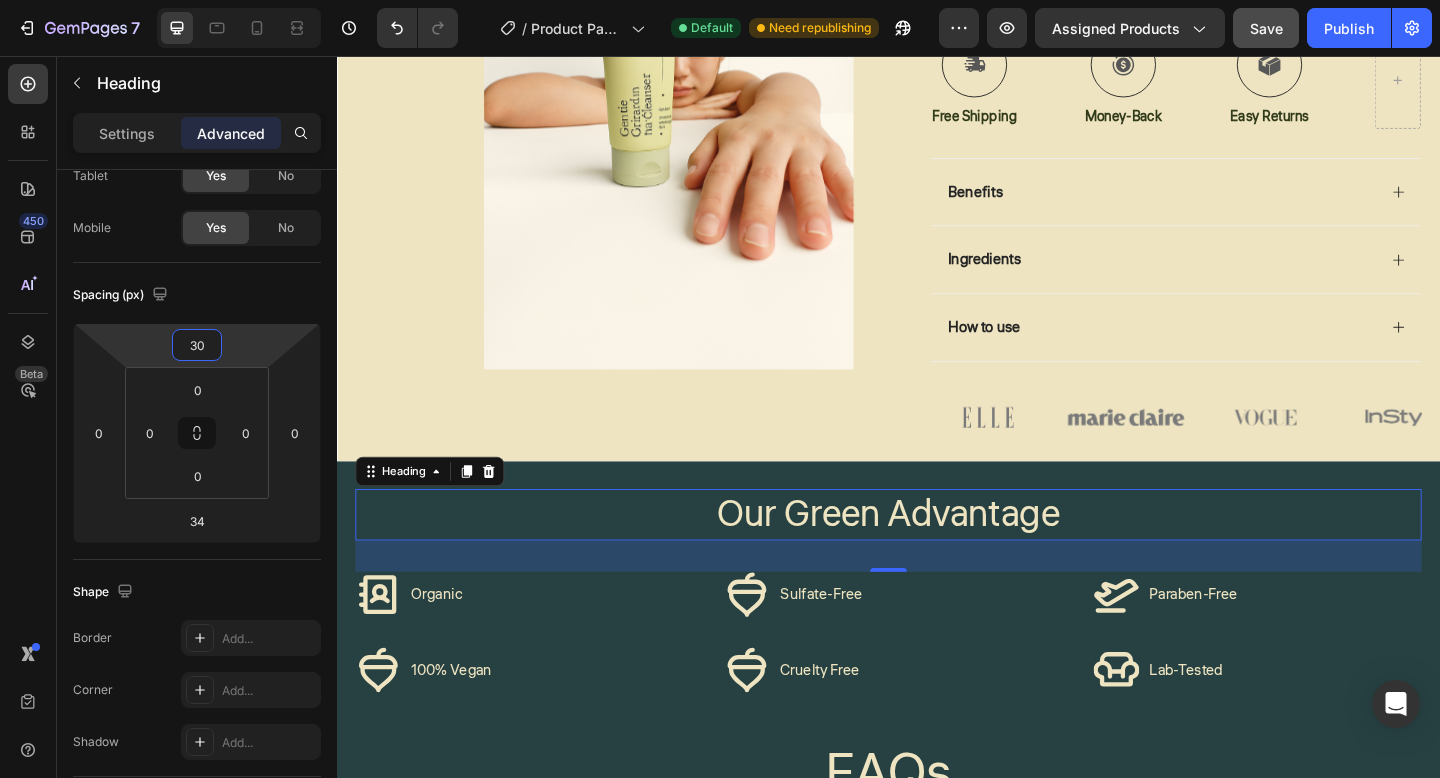 click on "Organic
100% Vegan" at bounding box center [535, 683] 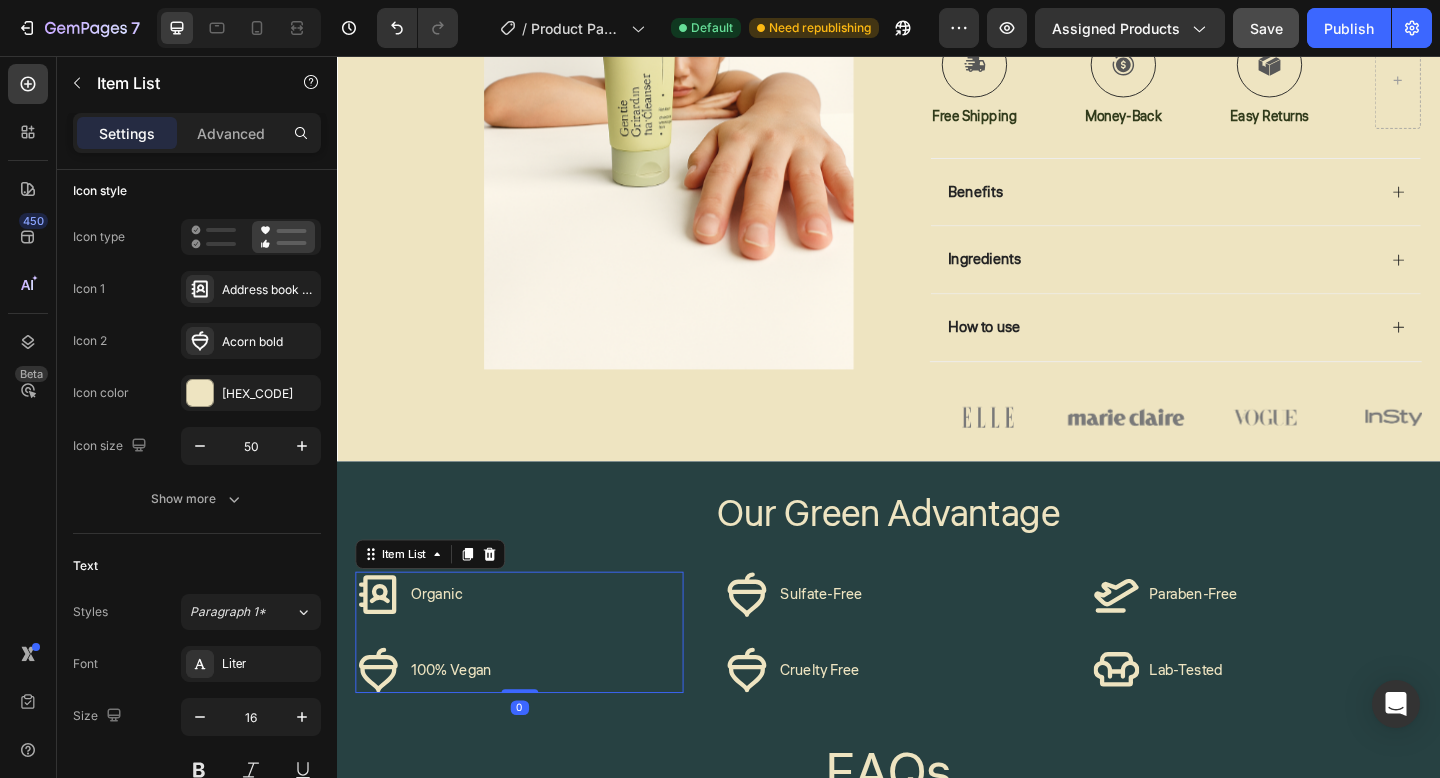 scroll, scrollTop: 0, scrollLeft: 0, axis: both 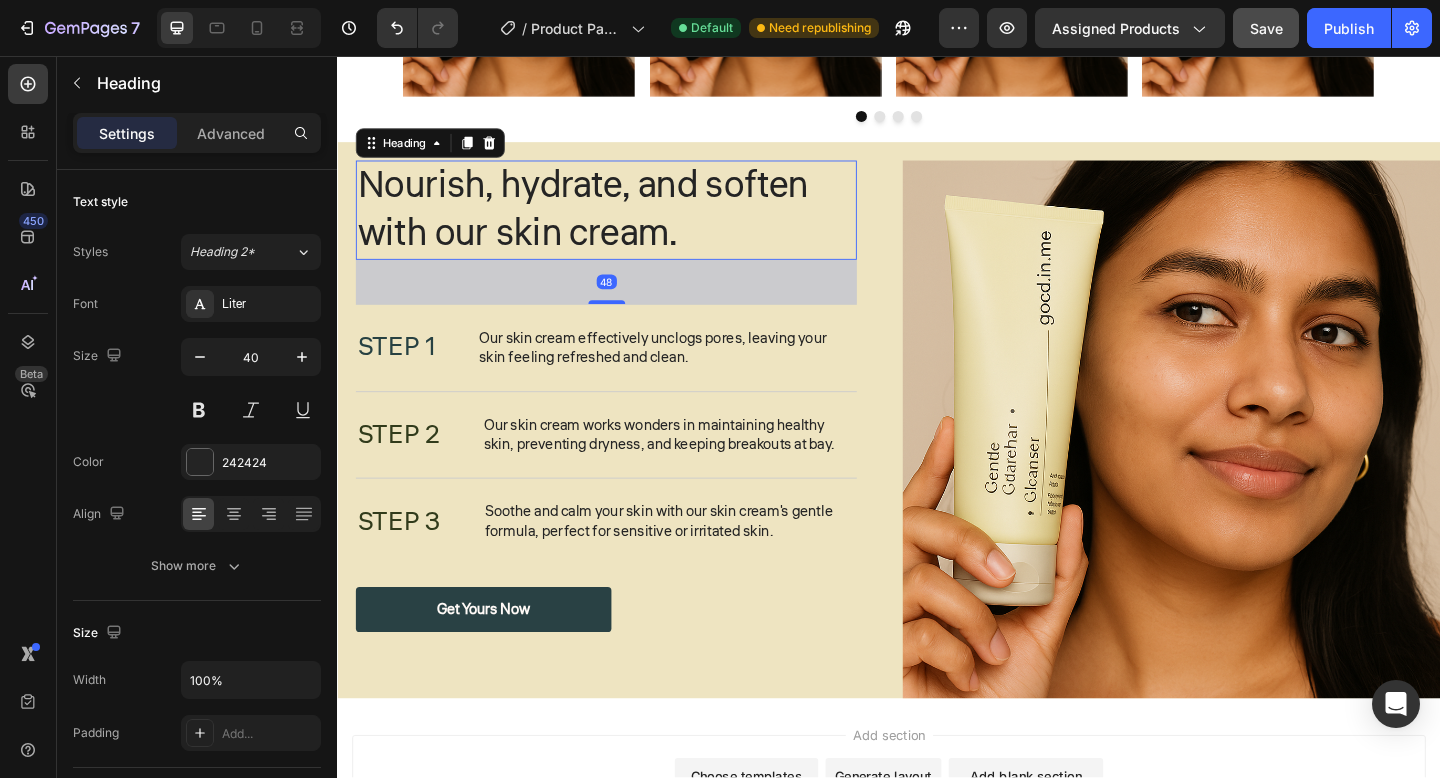 click on "Nourish, hydrate, and soften with our skin cream." at bounding box center (629, 224) 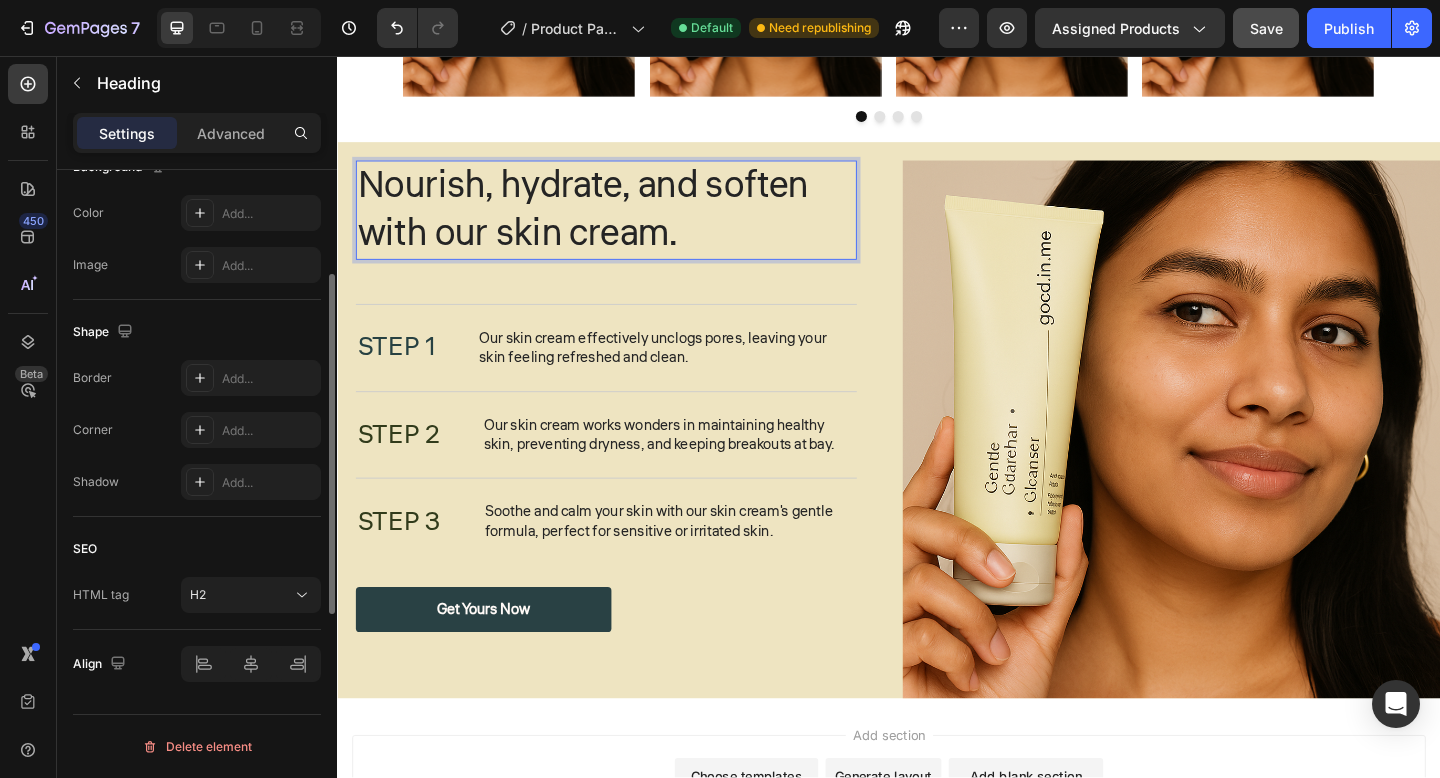 scroll, scrollTop: 0, scrollLeft: 0, axis: both 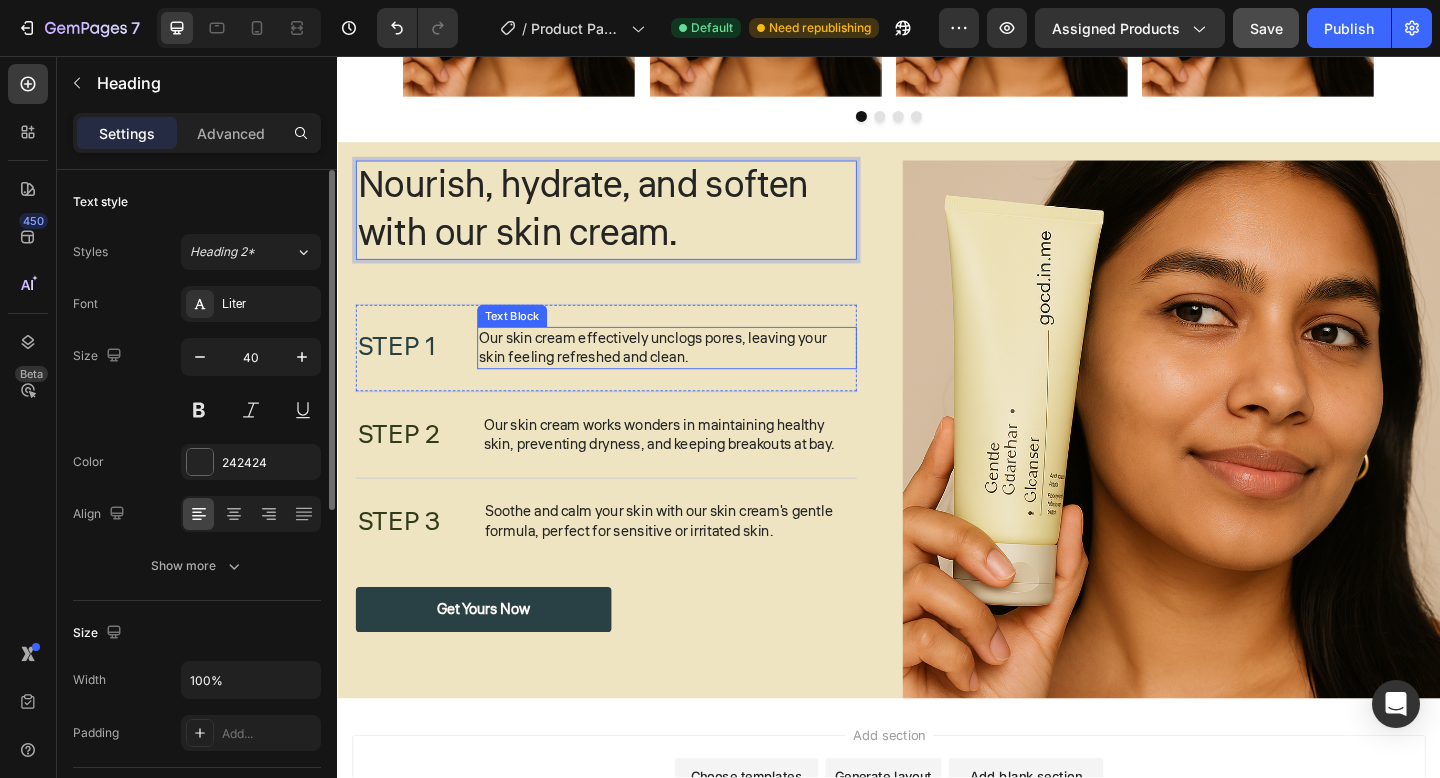 click on "Our skin cream effectively unclogs pores, leaving your skin feeling refreshed and clean." at bounding box center (695, 374) 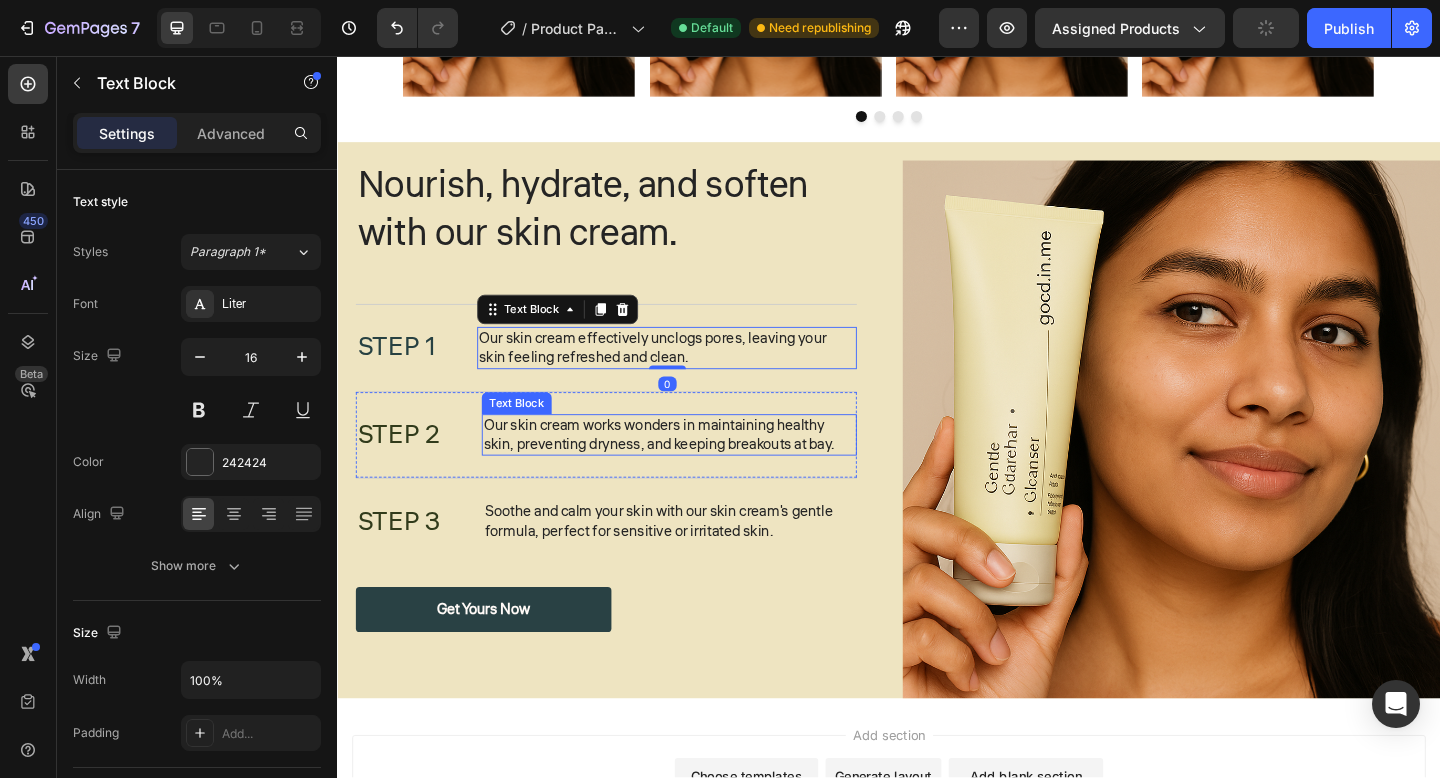 click on "Our skin cream works wonders in maintaining healthy skin, preventing dryness, and keeping breakouts at bay." at bounding box center (698, 469) 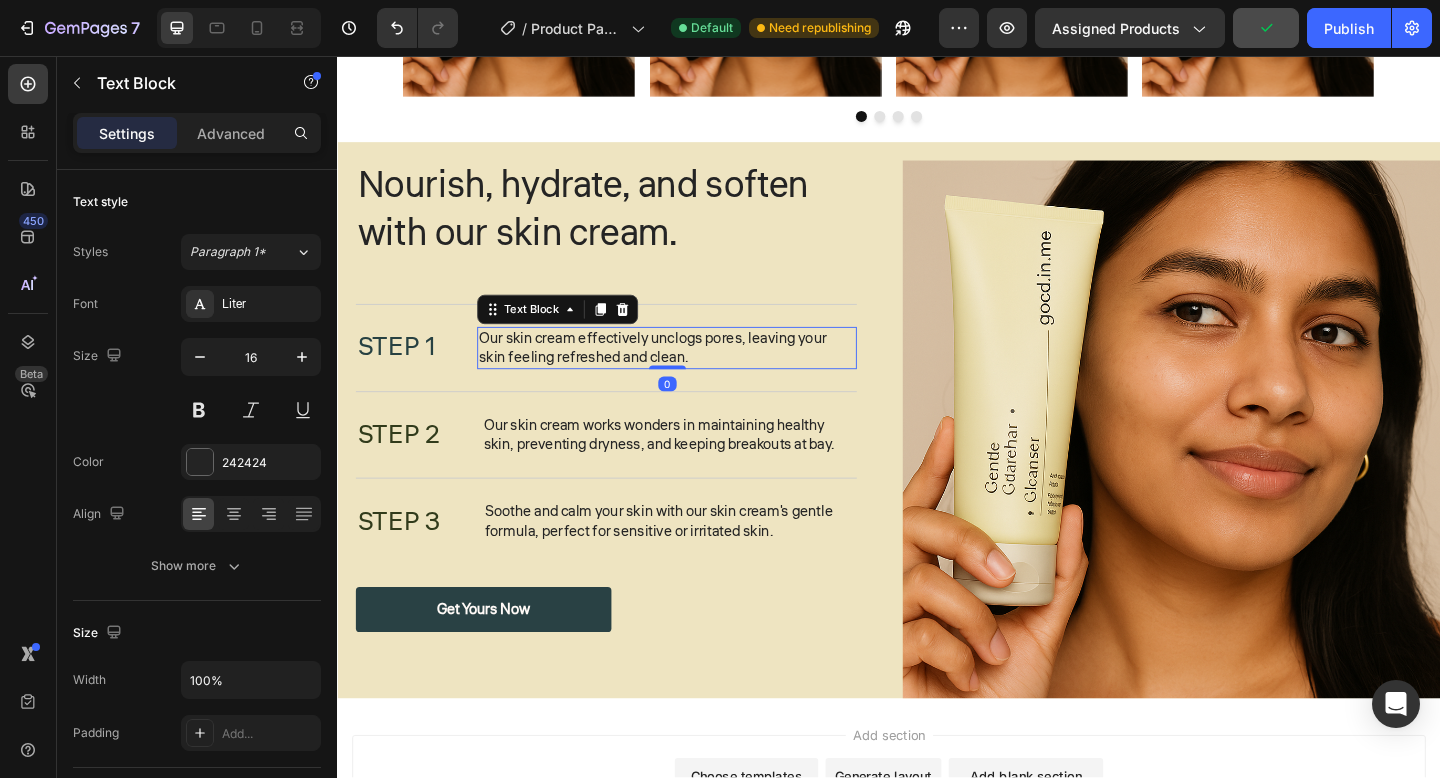click on "Our skin cream effectively unclogs pores, leaving your skin feeling refreshed and clean." at bounding box center (695, 374) 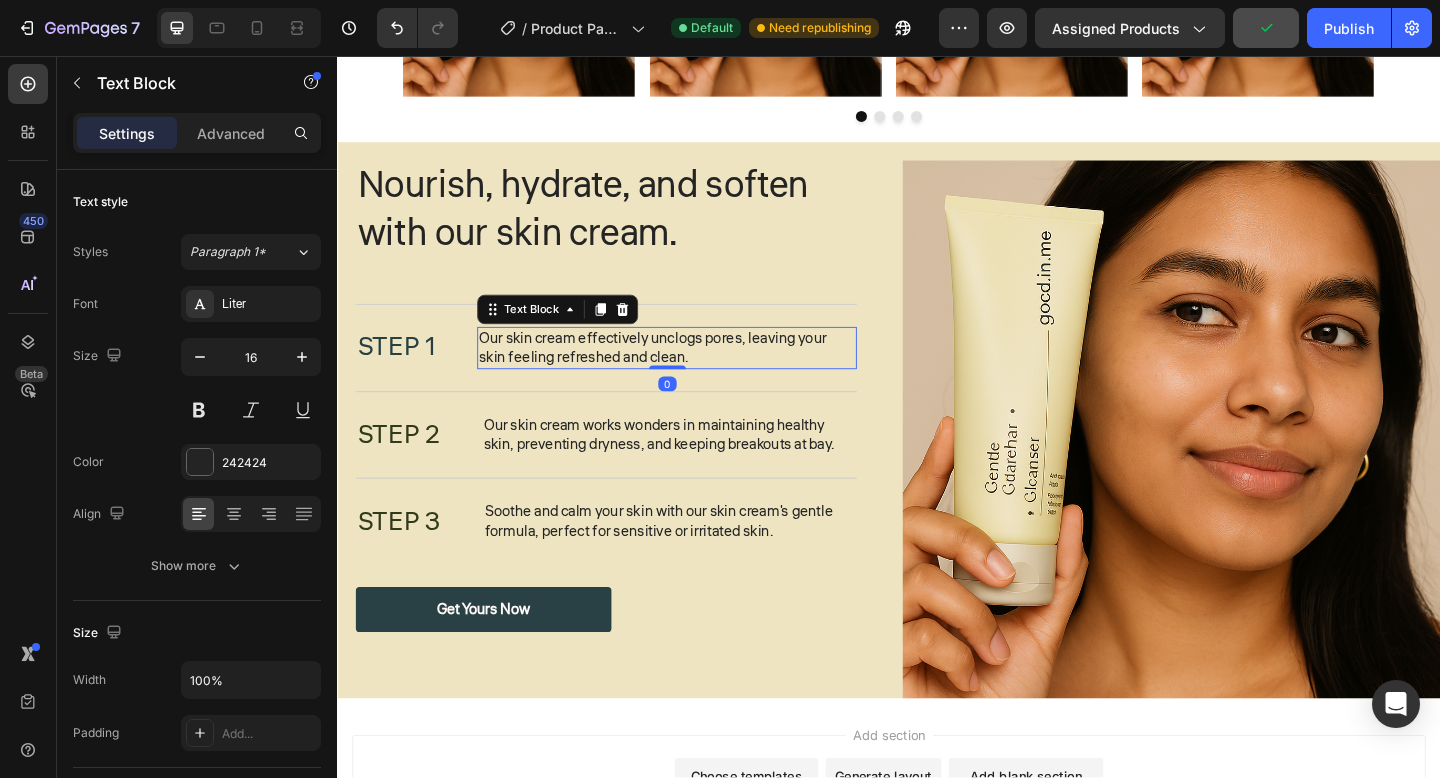 click on "Our skin cream effectively unclogs pores, leaving your skin feeling refreshed and clean." at bounding box center (695, 374) 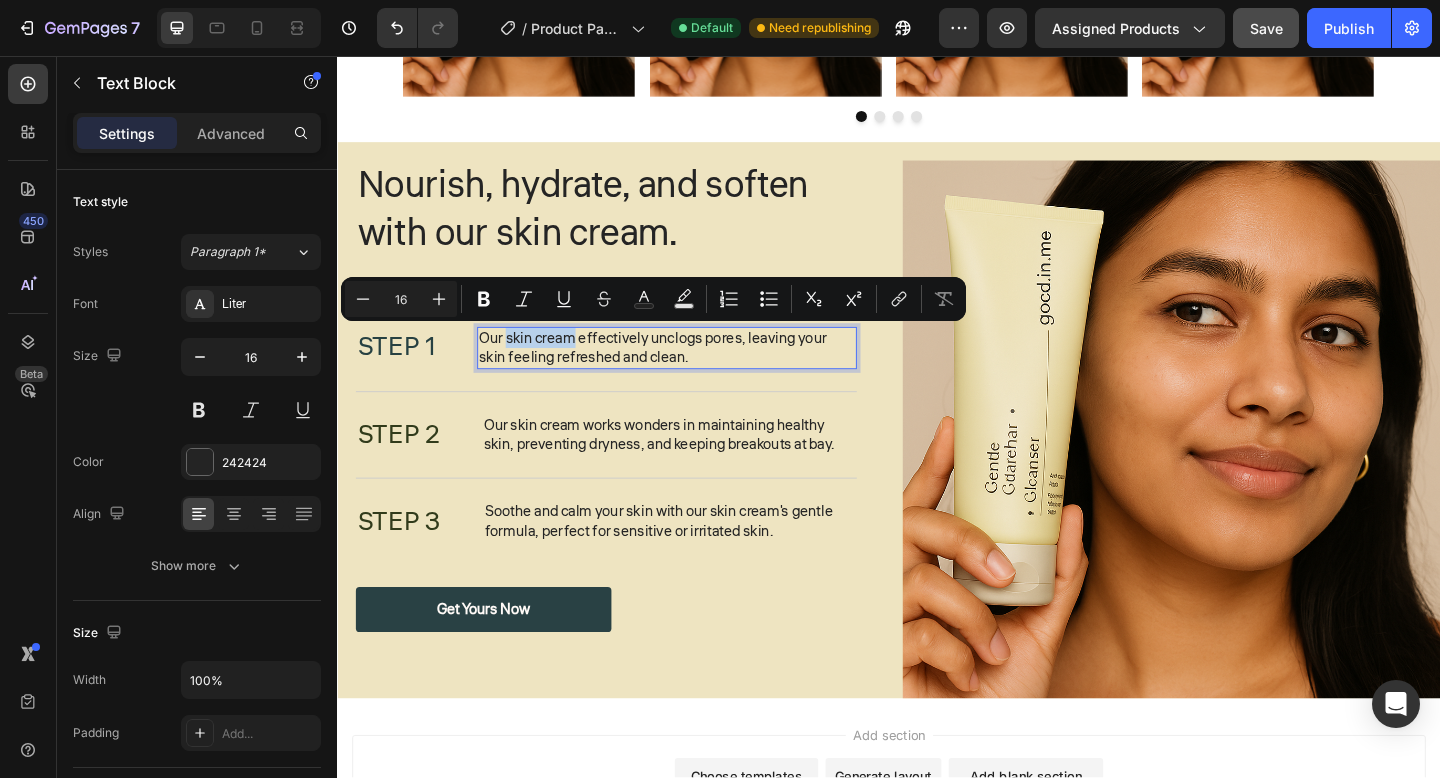 drag, startPoint x: 595, startPoint y: 363, endPoint x: 520, endPoint y: 363, distance: 75 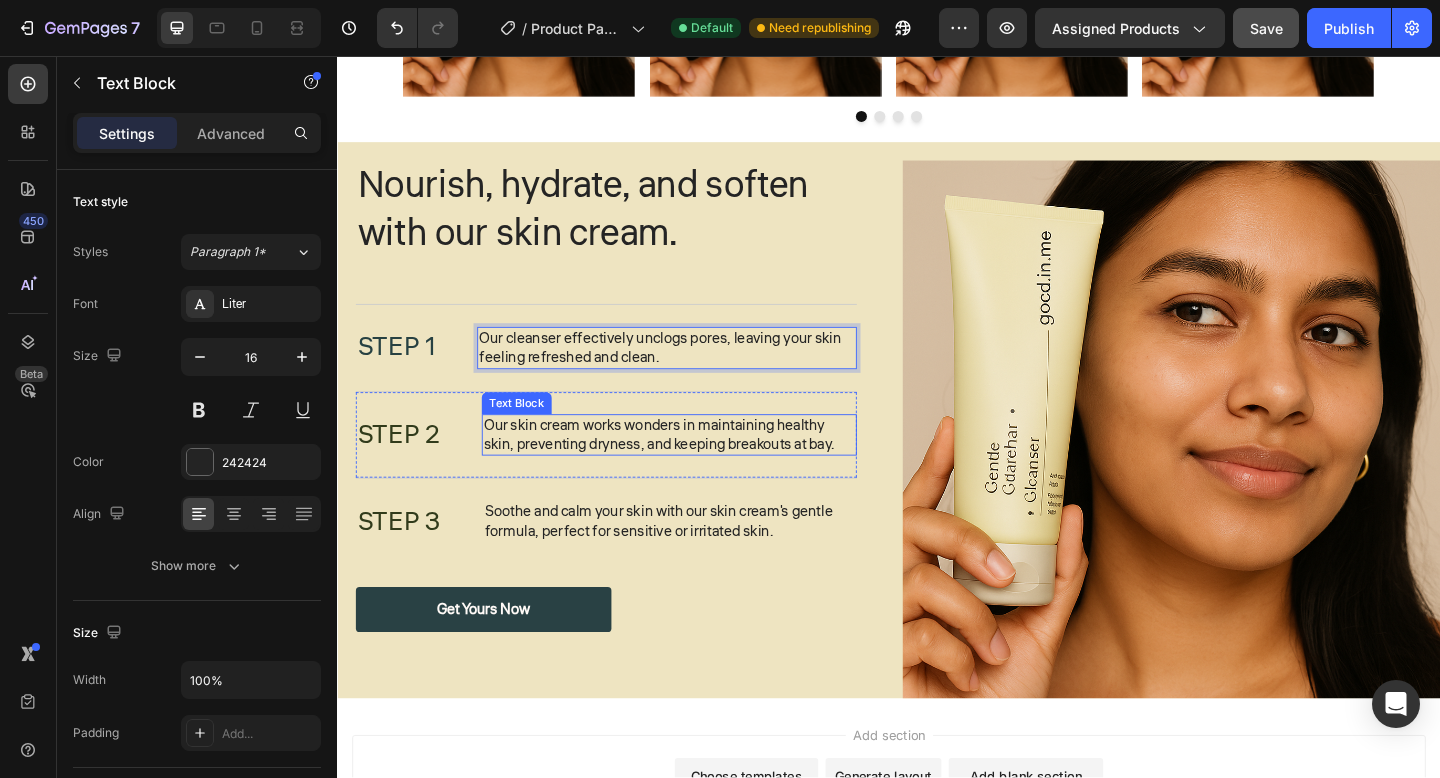 click on "Our skin cream works wonders in maintaining healthy skin, preventing dryness, and keeping breakouts at bay." at bounding box center (698, 469) 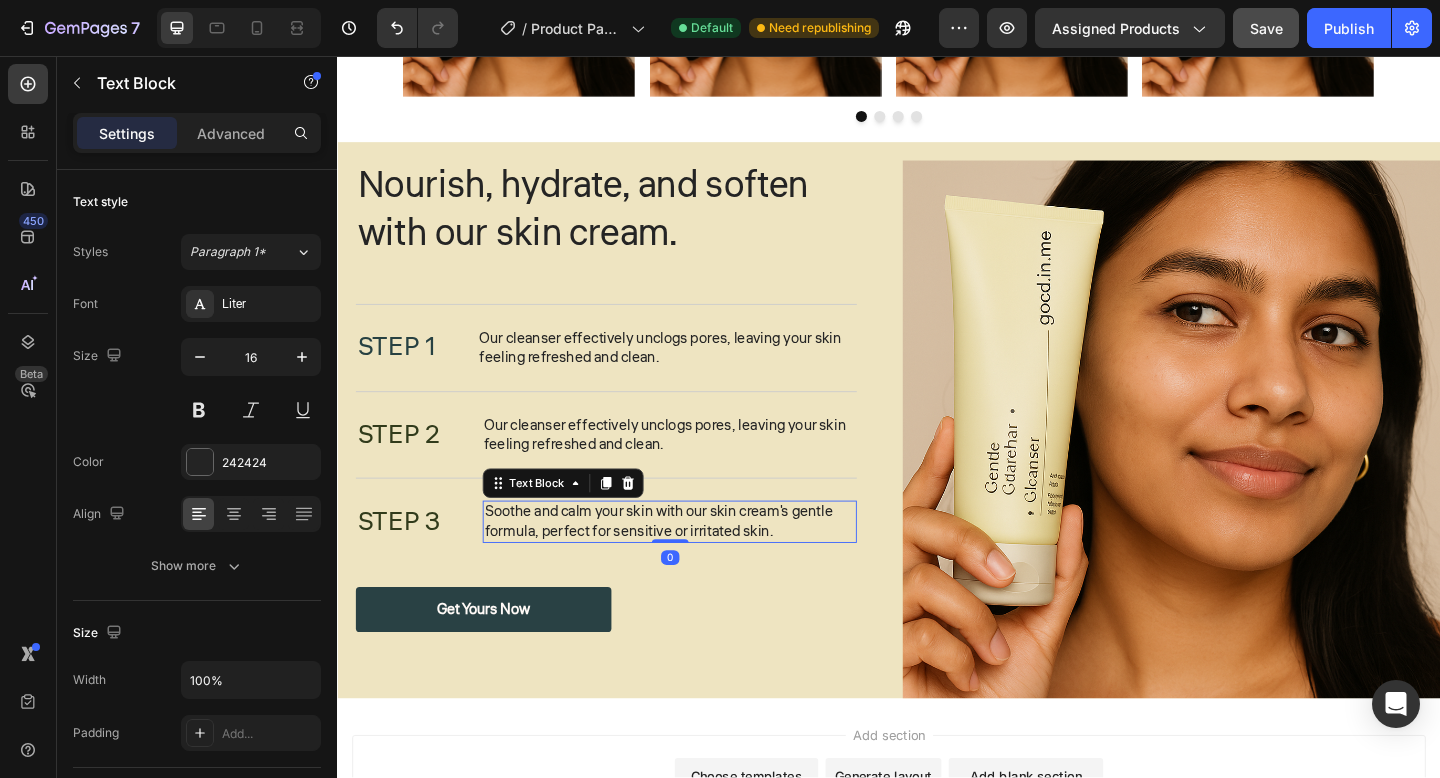 click on "Soothe and calm your skin with our skin cream's gentle formula, perfect for sensitive or irritated skin." at bounding box center [698, 563] 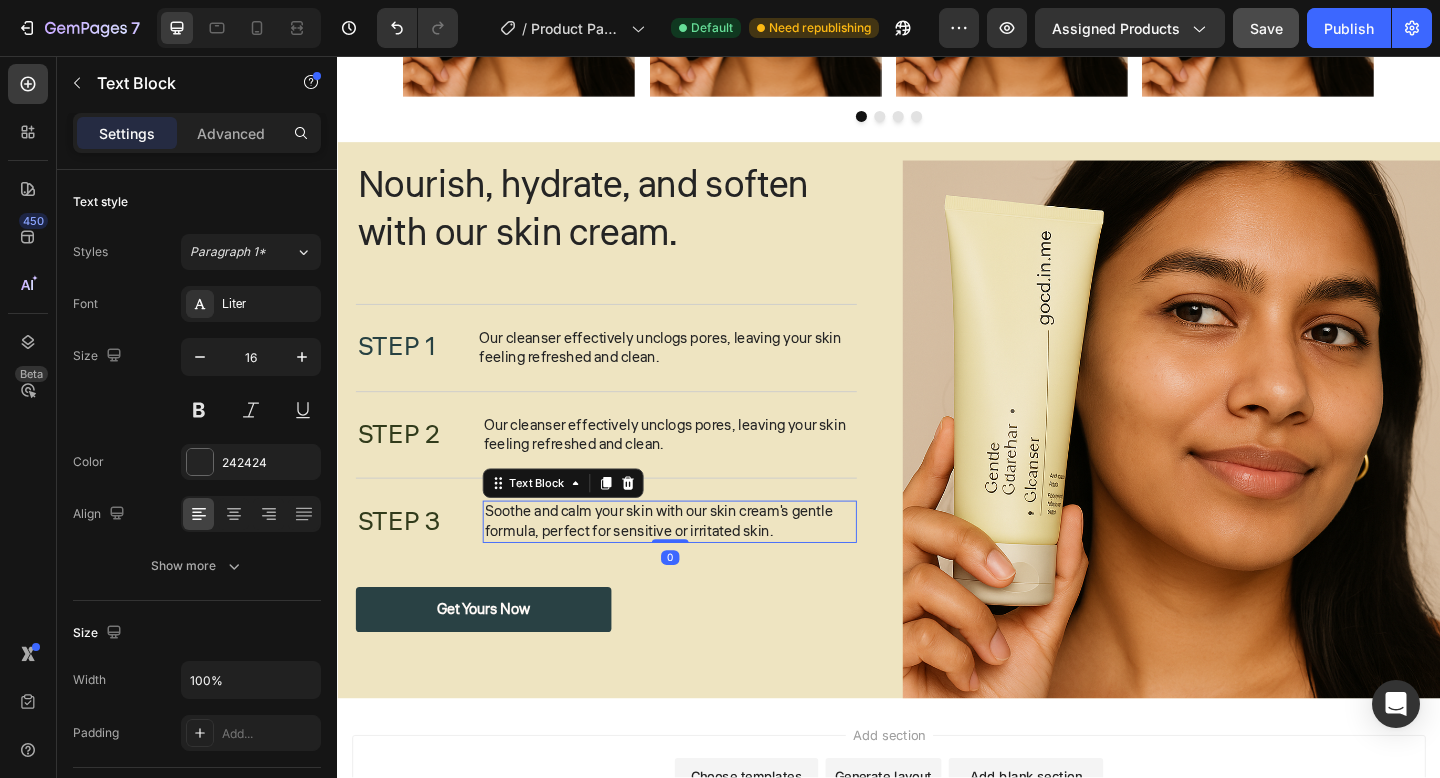 click on "Soothe and calm your skin with our skin cream's gentle formula, perfect for sensitive or irritated skin." at bounding box center (698, 563) 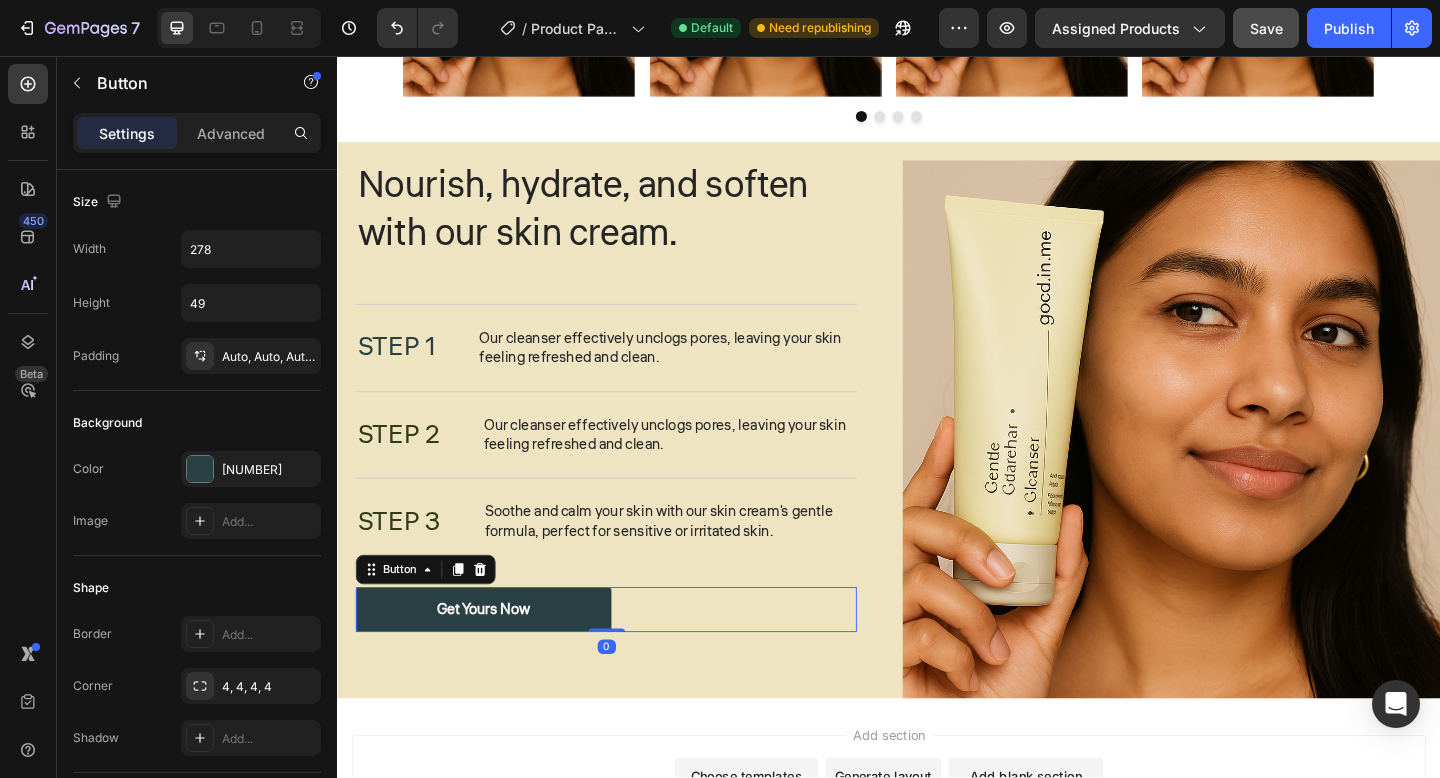 click on "get Yours Now Button   0" at bounding box center [629, 658] 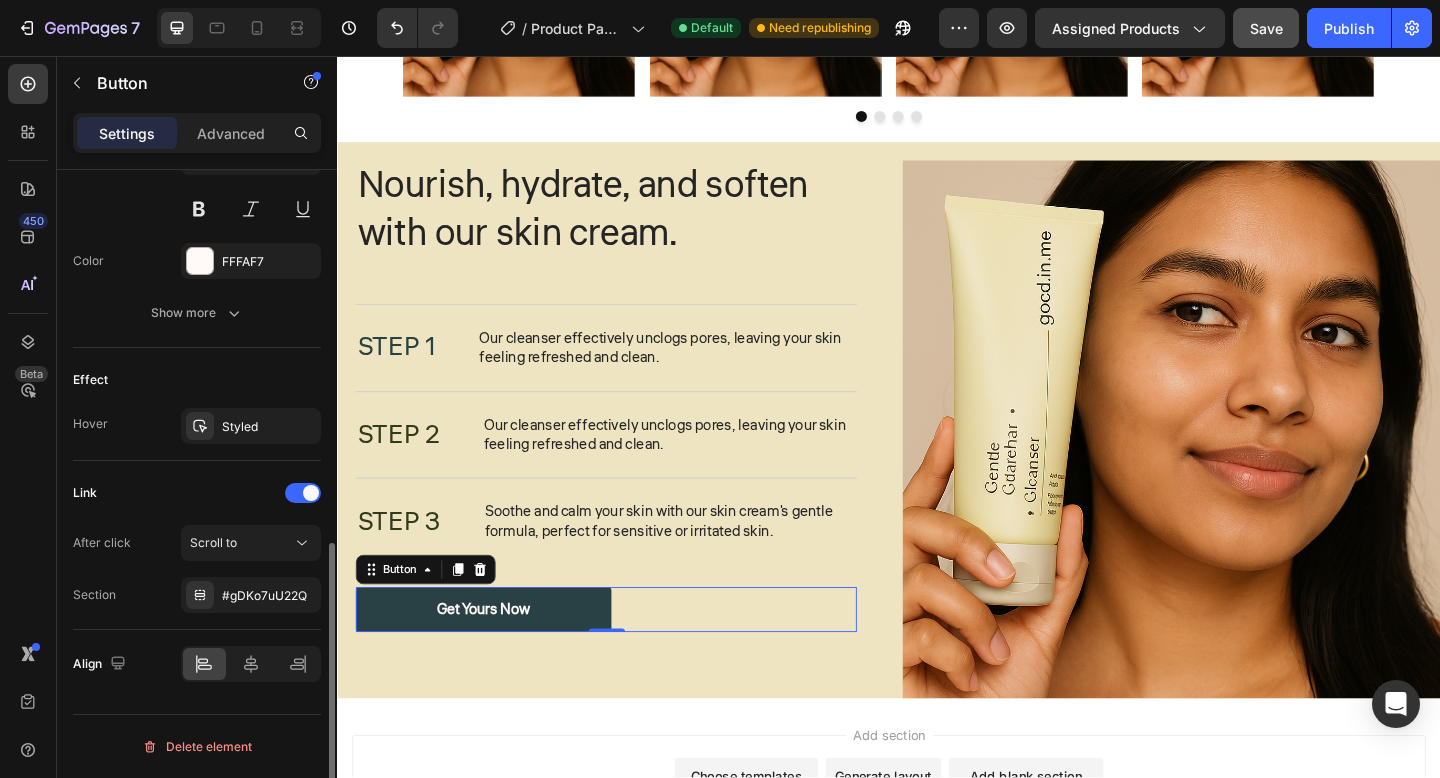 scroll, scrollTop: 0, scrollLeft: 0, axis: both 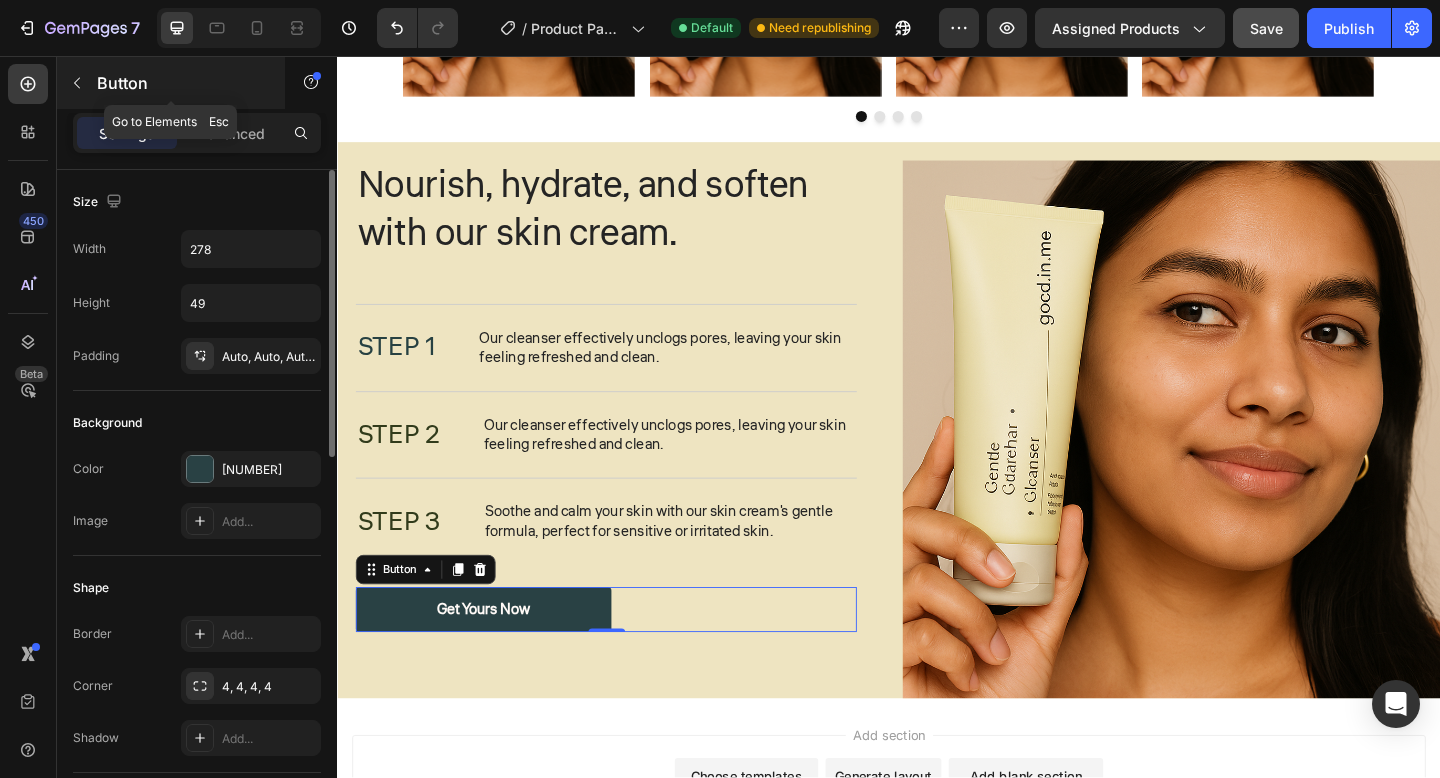 click 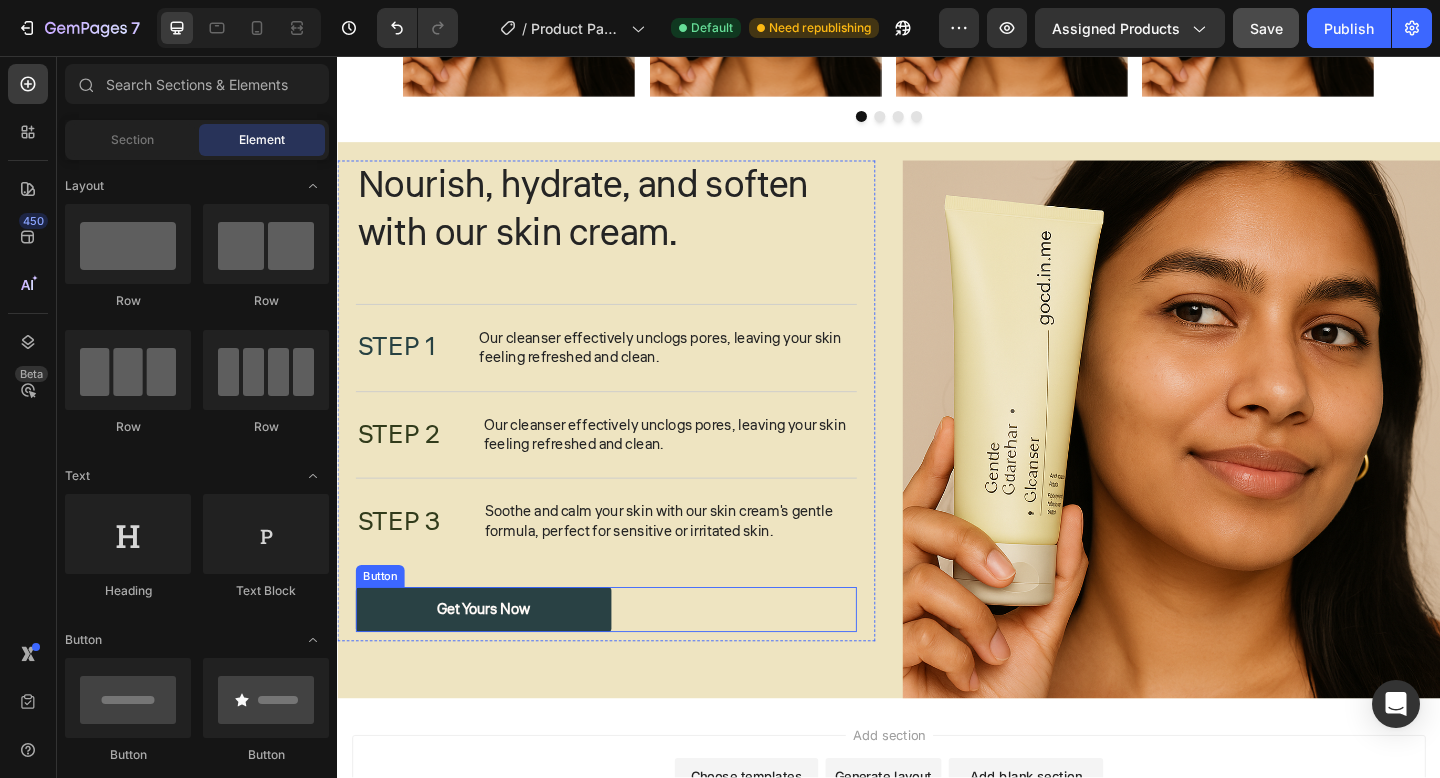 click on "get Yours Now" at bounding box center [496, 658] 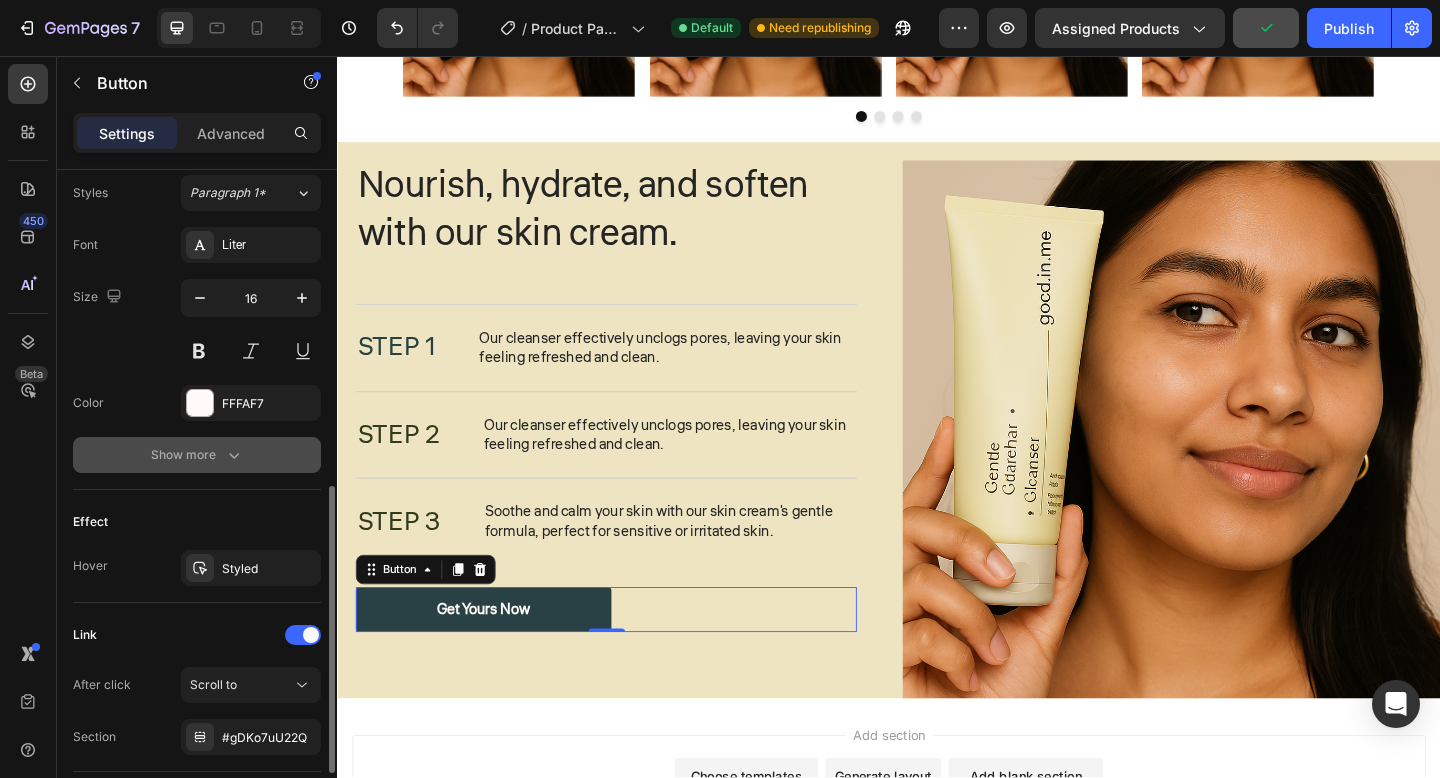 scroll, scrollTop: 873, scrollLeft: 0, axis: vertical 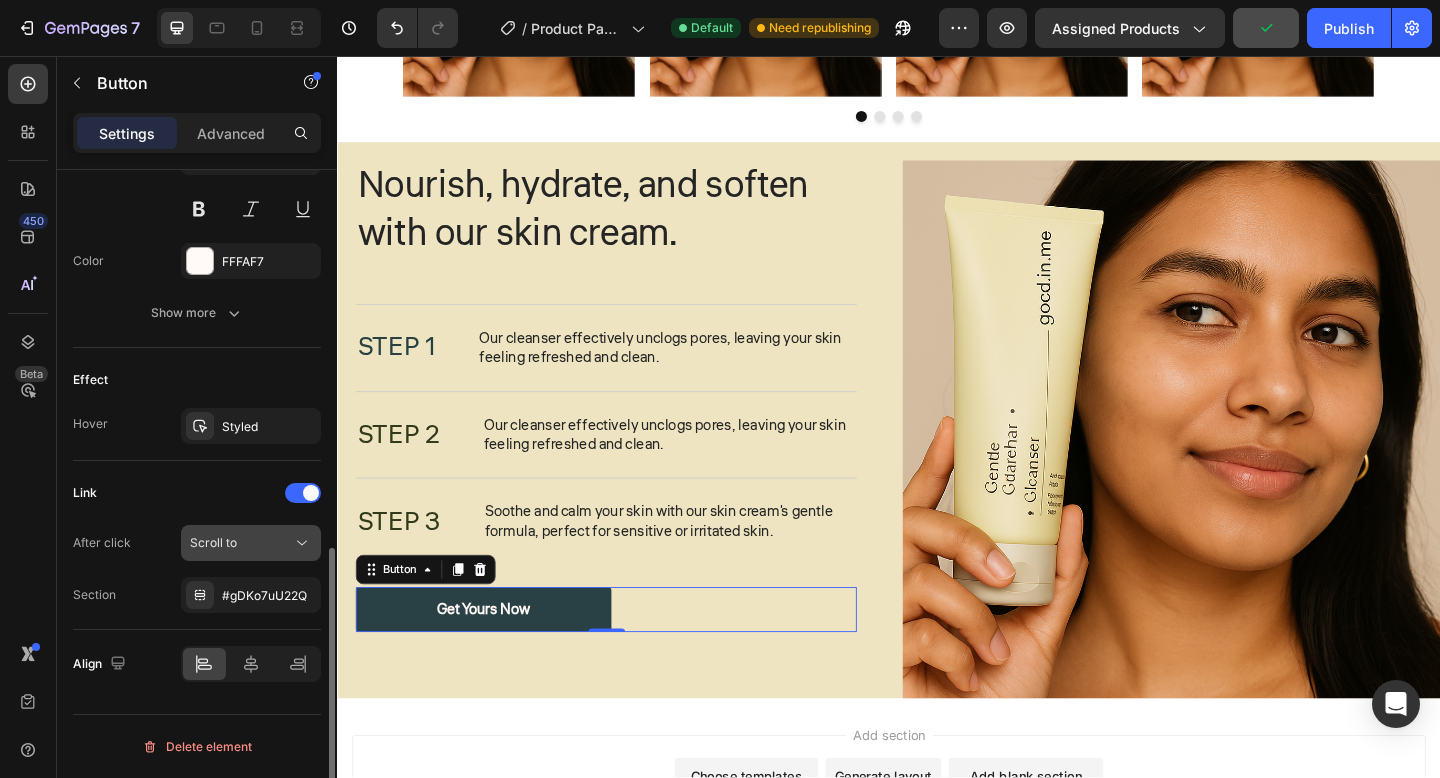 click on "Scroll to" at bounding box center [213, 542] 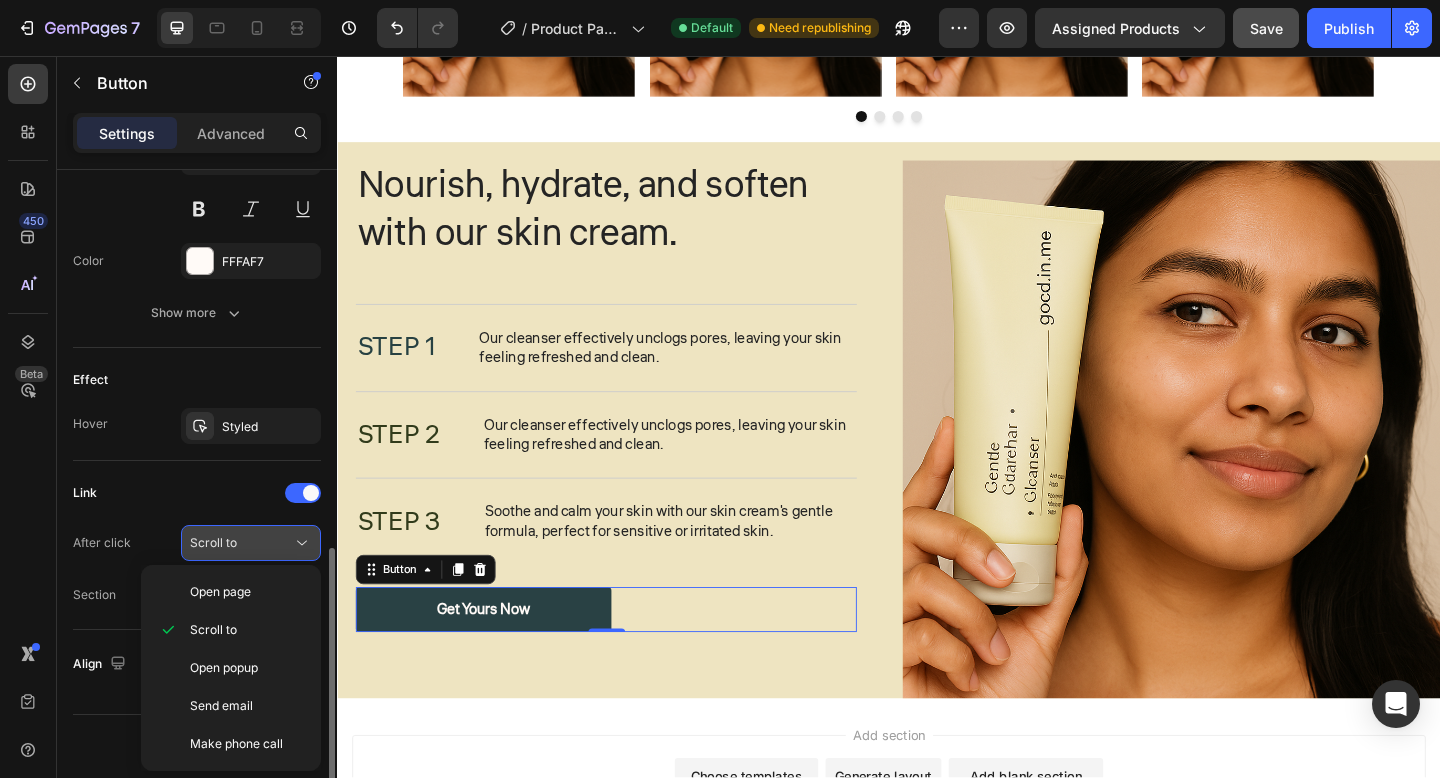 click on "Scroll to" at bounding box center [213, 542] 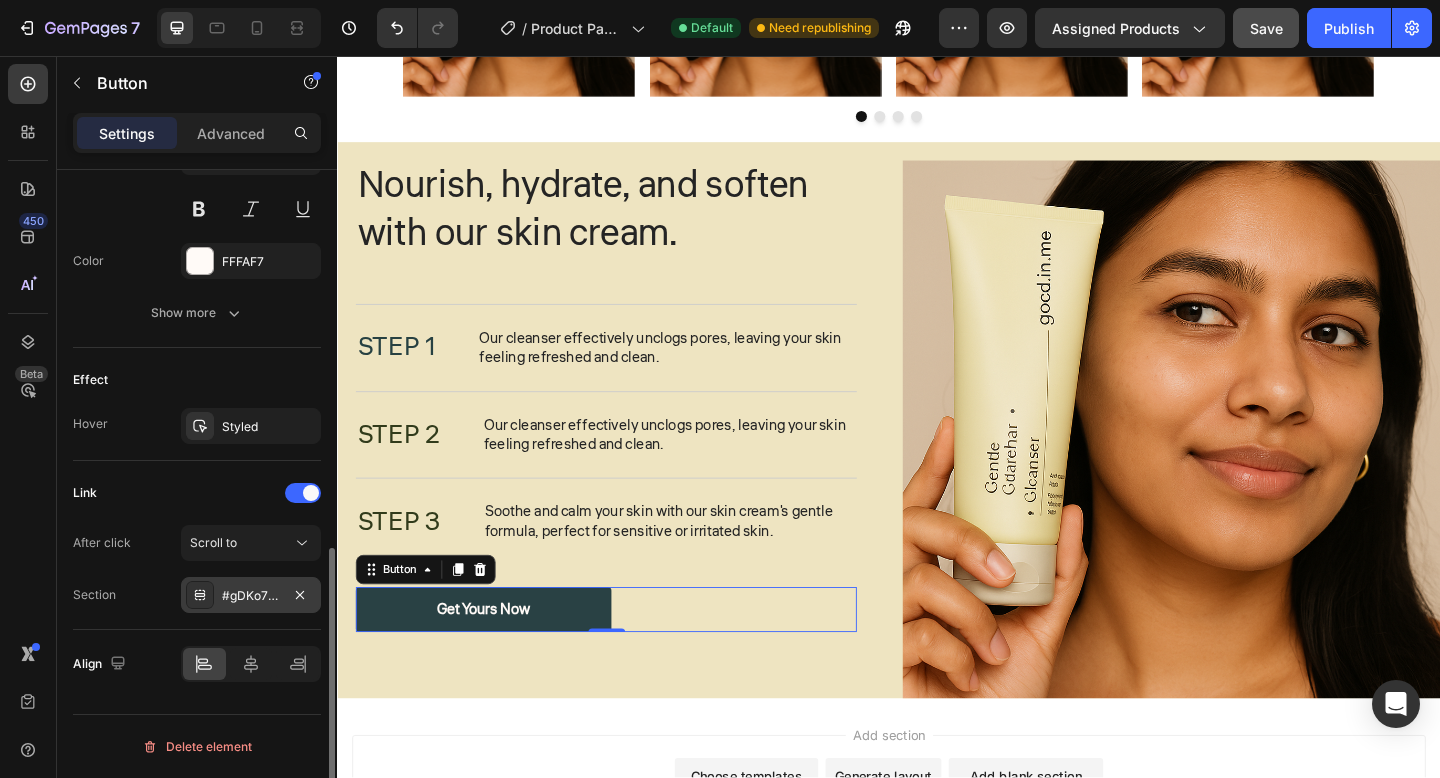 click on "#gDKo7uU22Q" at bounding box center [251, 596] 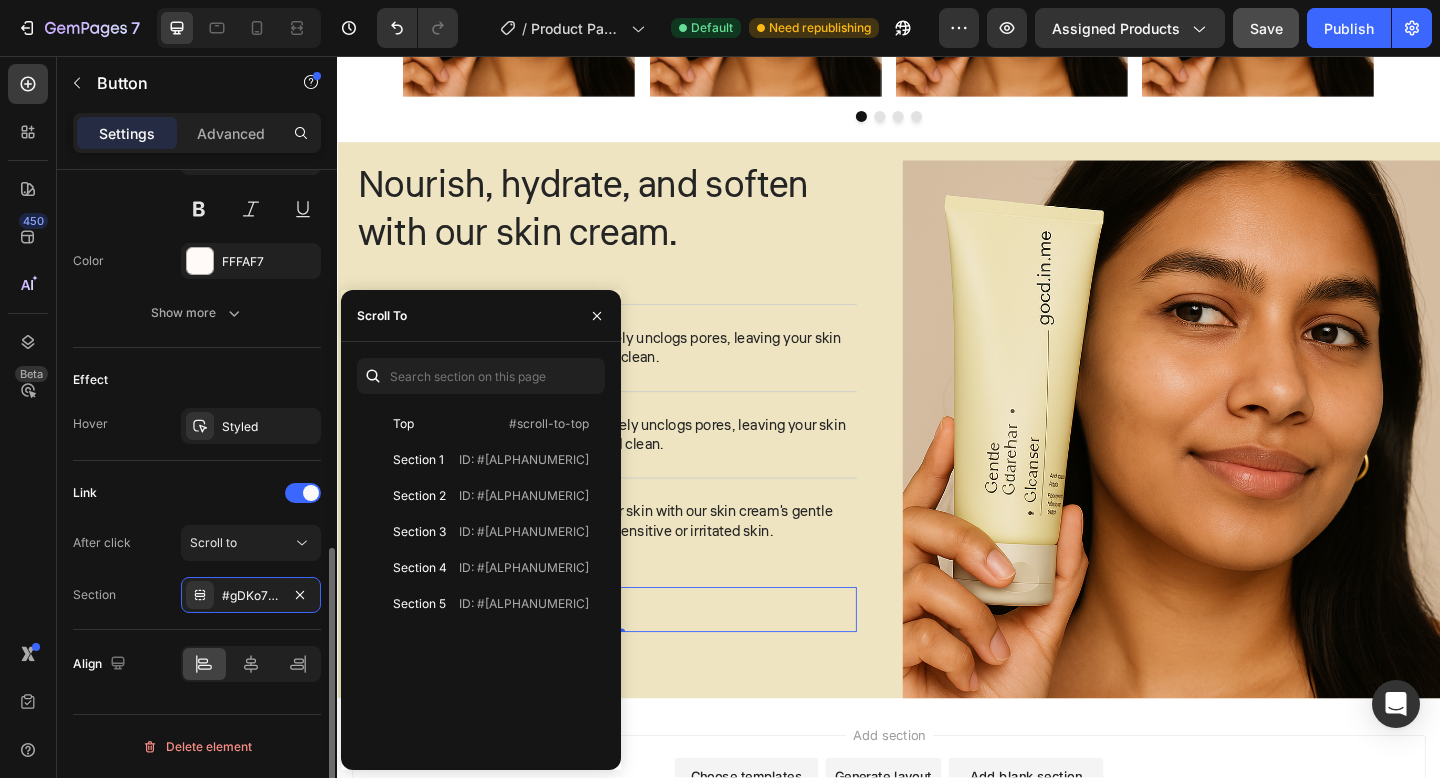 click on "Section #gDKo7uU22Q" at bounding box center [197, 595] 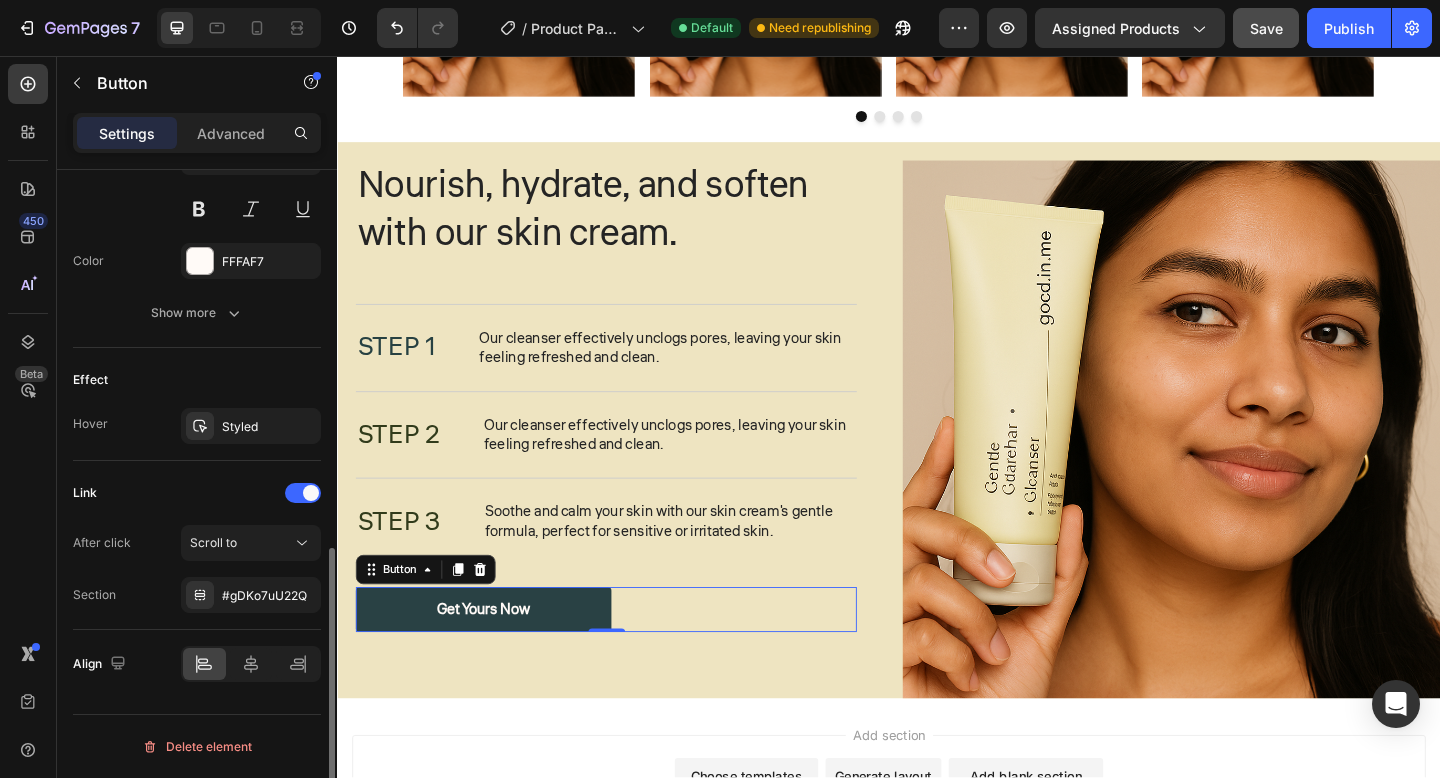 click on "Link After click Scroll to Section #gDKo7uU22Q" at bounding box center [197, 545] 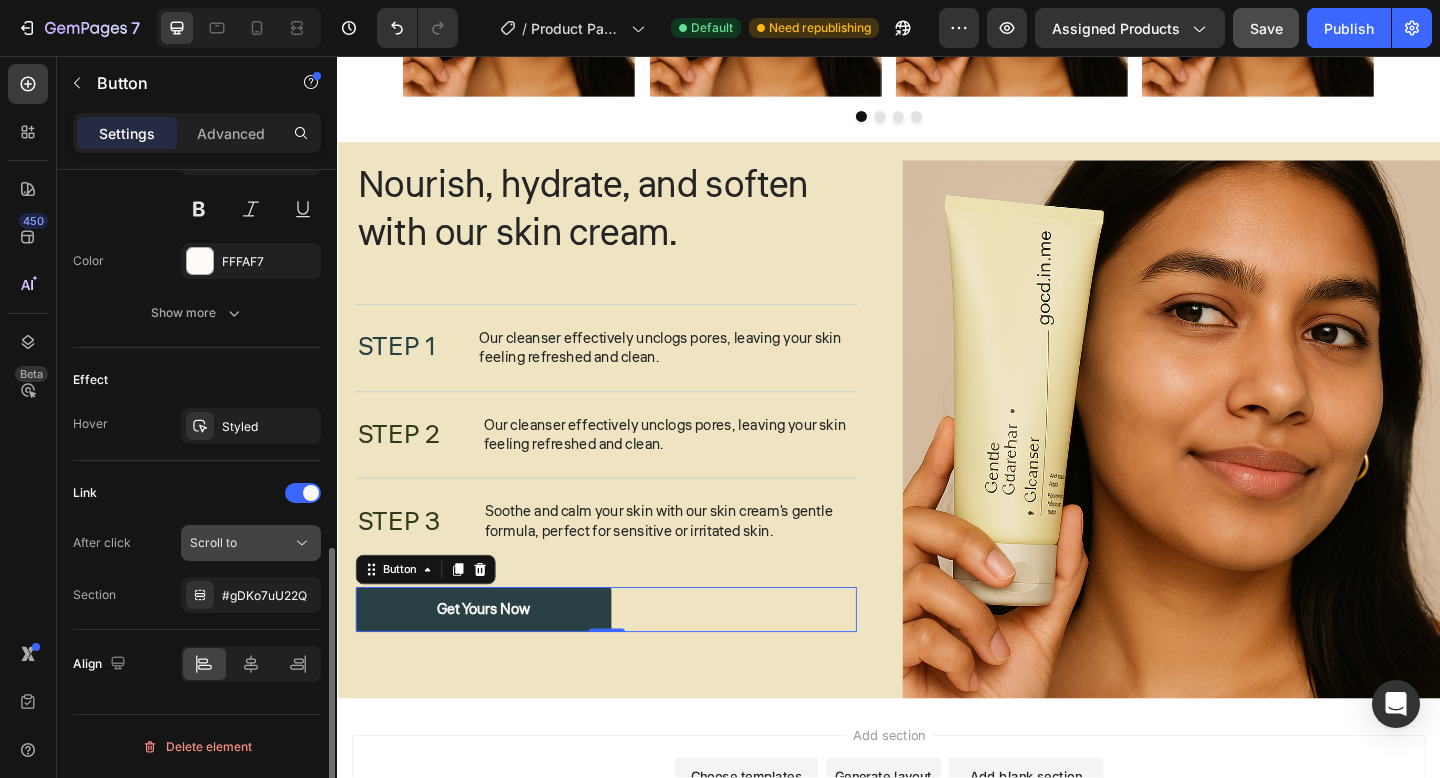 click on "Scroll to" at bounding box center (241, 543) 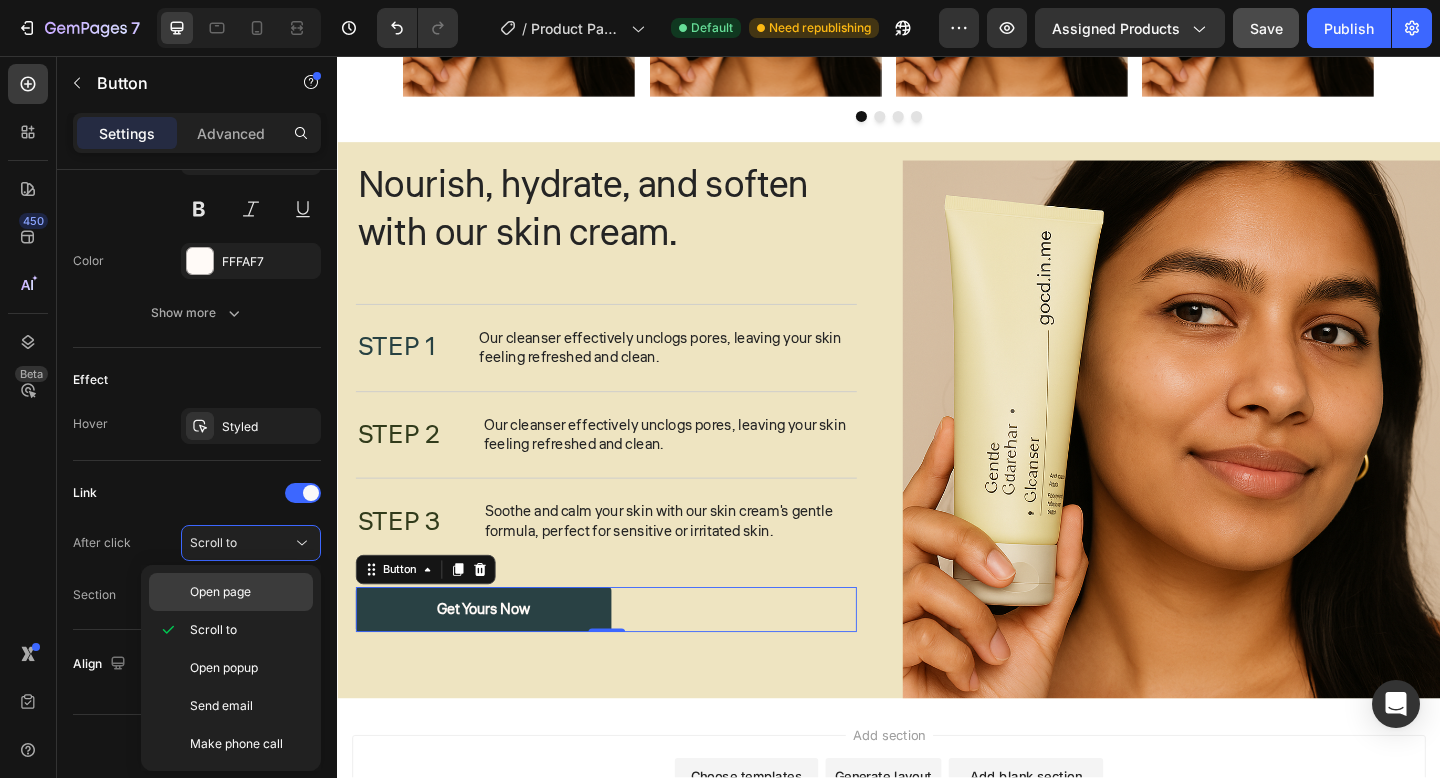 click on "Open page" at bounding box center [247, 592] 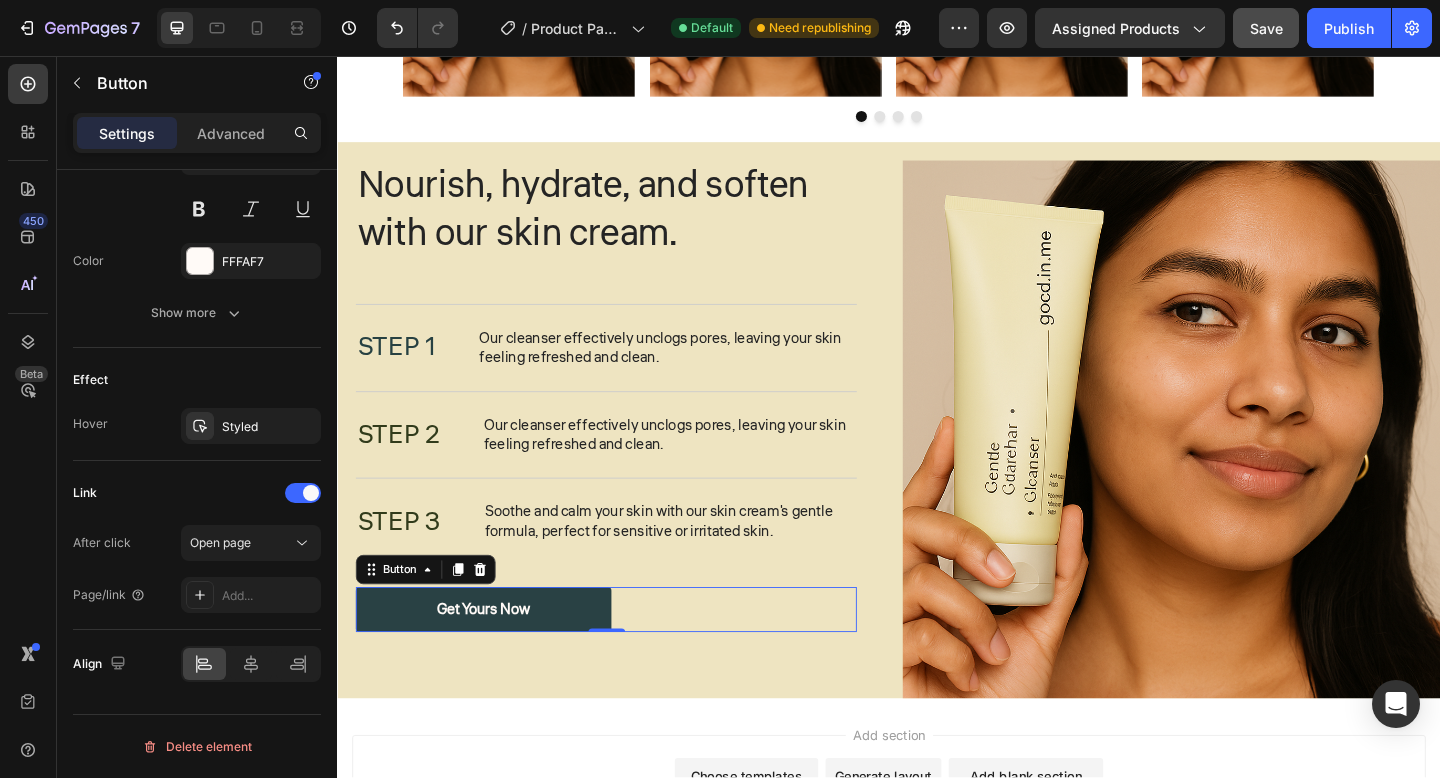 click on "Add..." at bounding box center [269, 596] 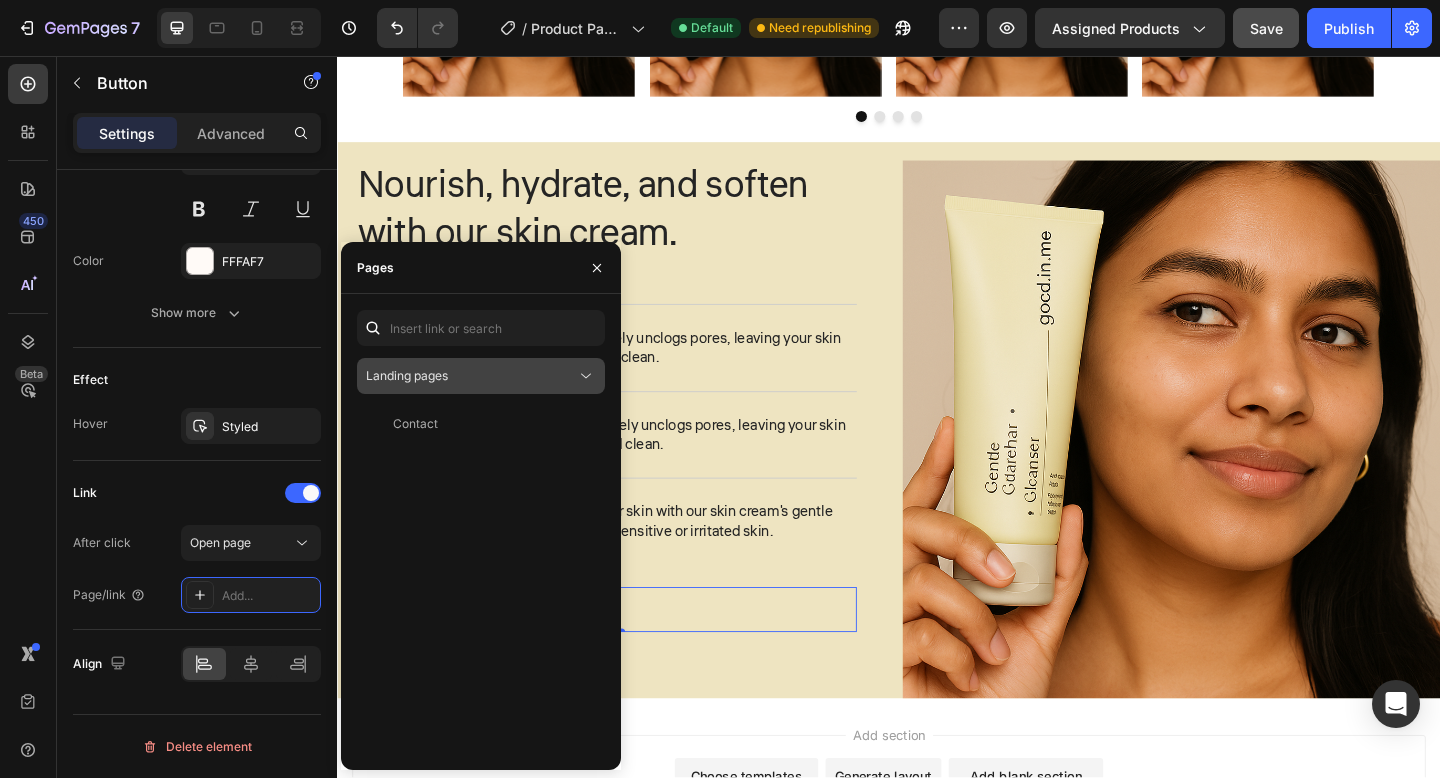 click on "Landing pages" at bounding box center (471, 376) 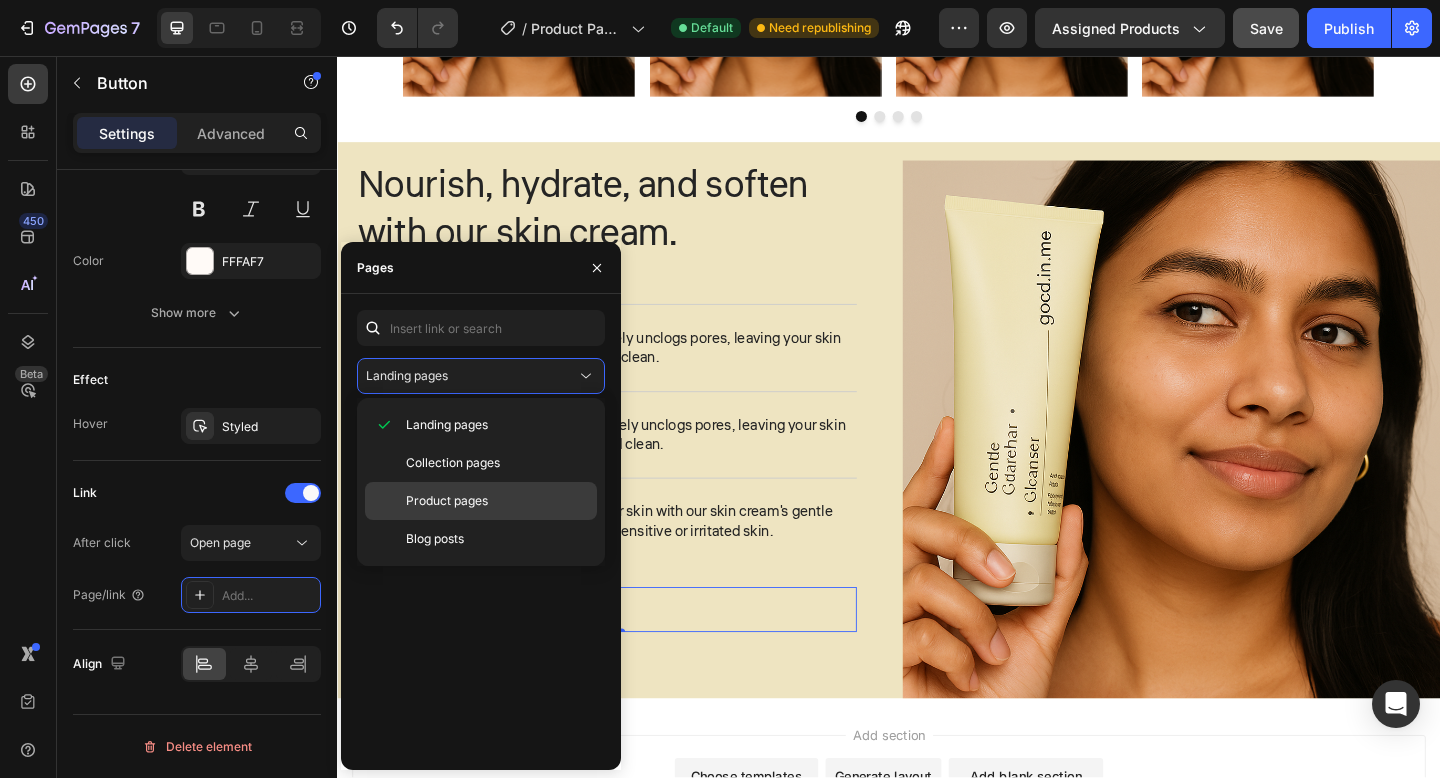 click on "Product pages" 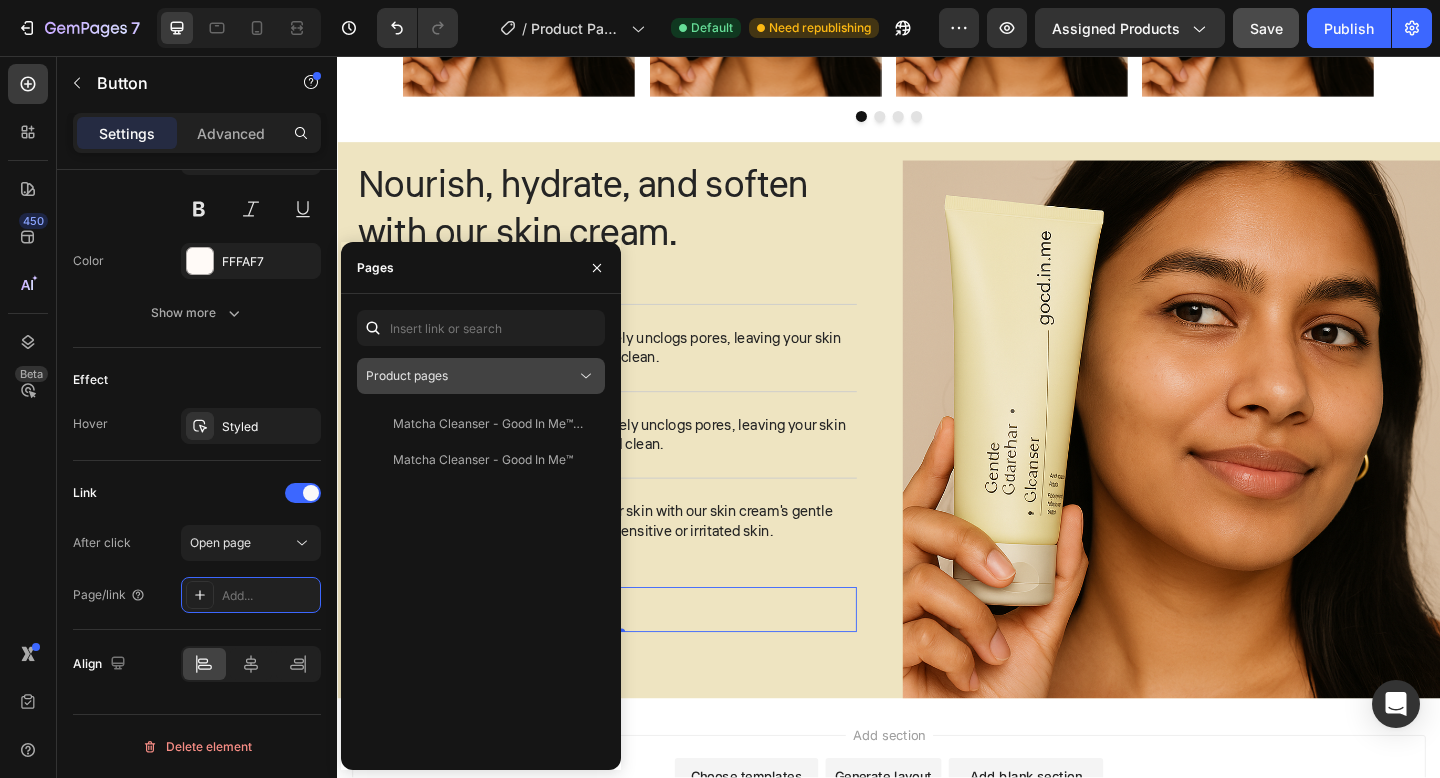 click on "Product pages" at bounding box center (471, 376) 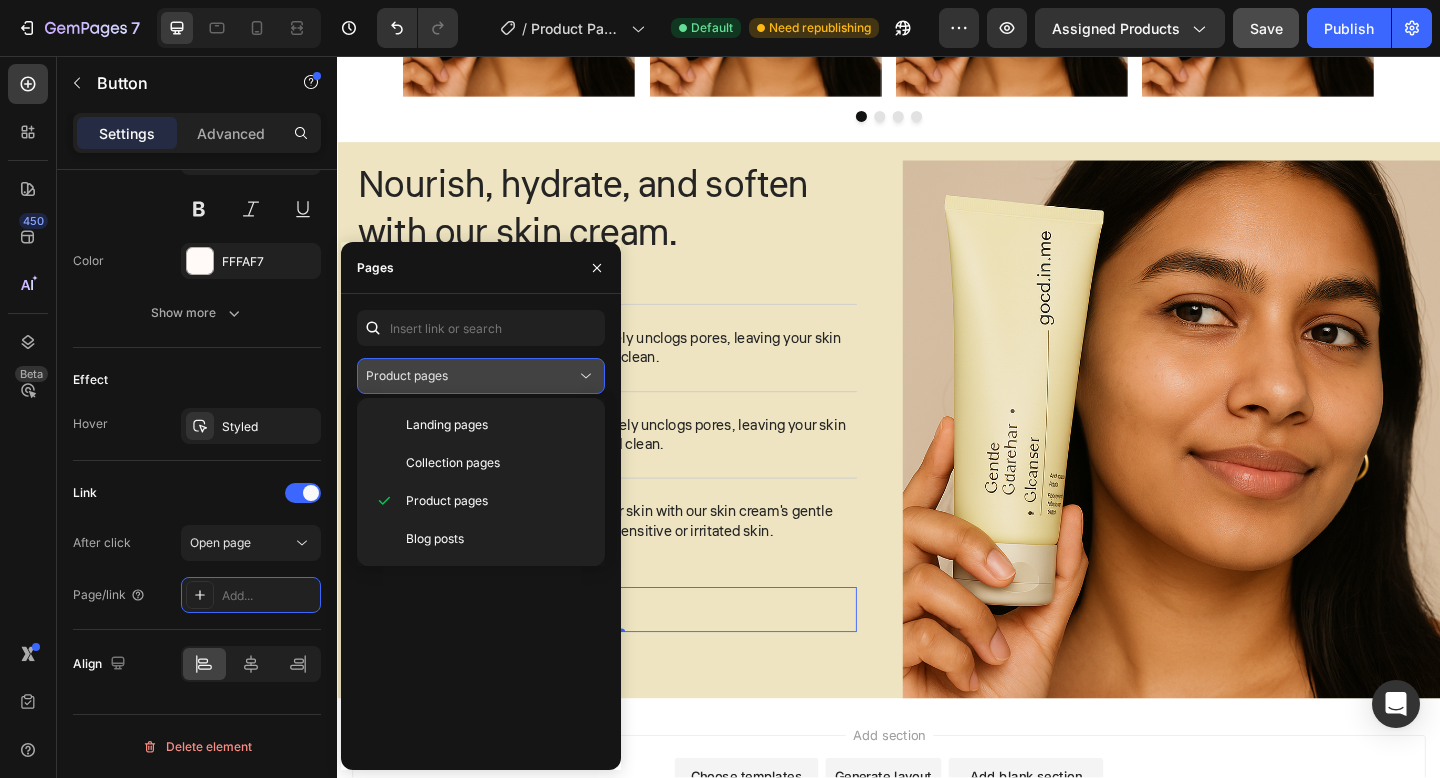 click on "Product pages" at bounding box center [471, 376] 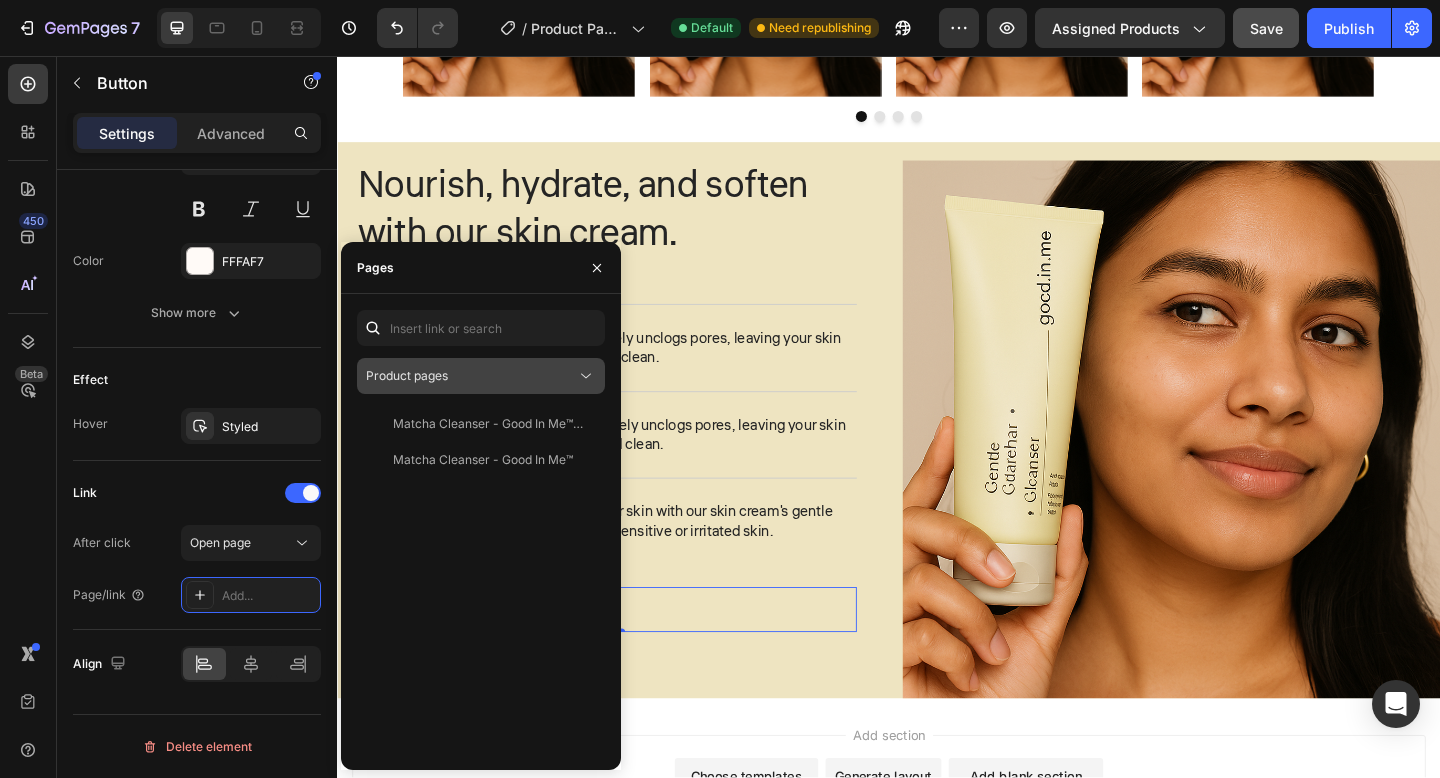 click on "Product pages" at bounding box center [471, 376] 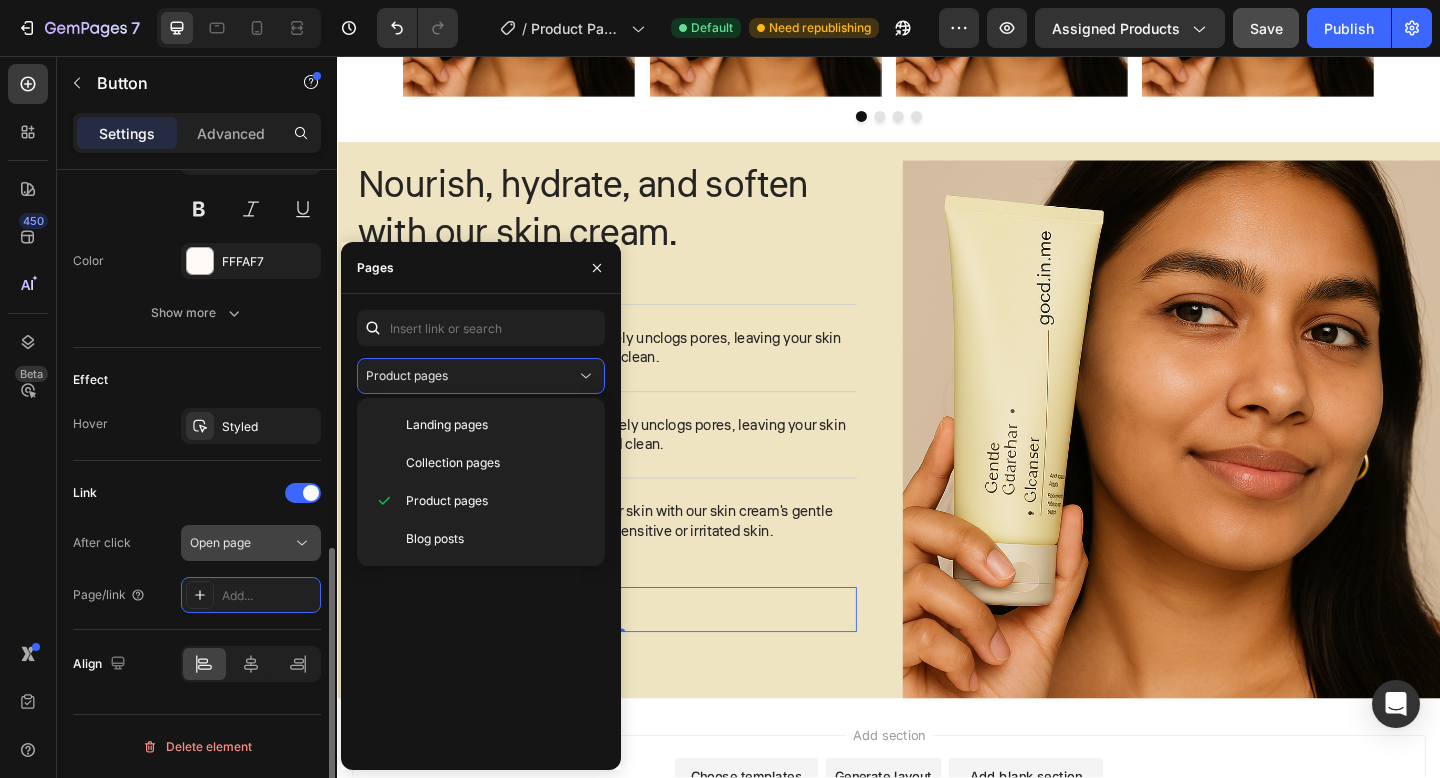 click on "Open page" at bounding box center (220, 542) 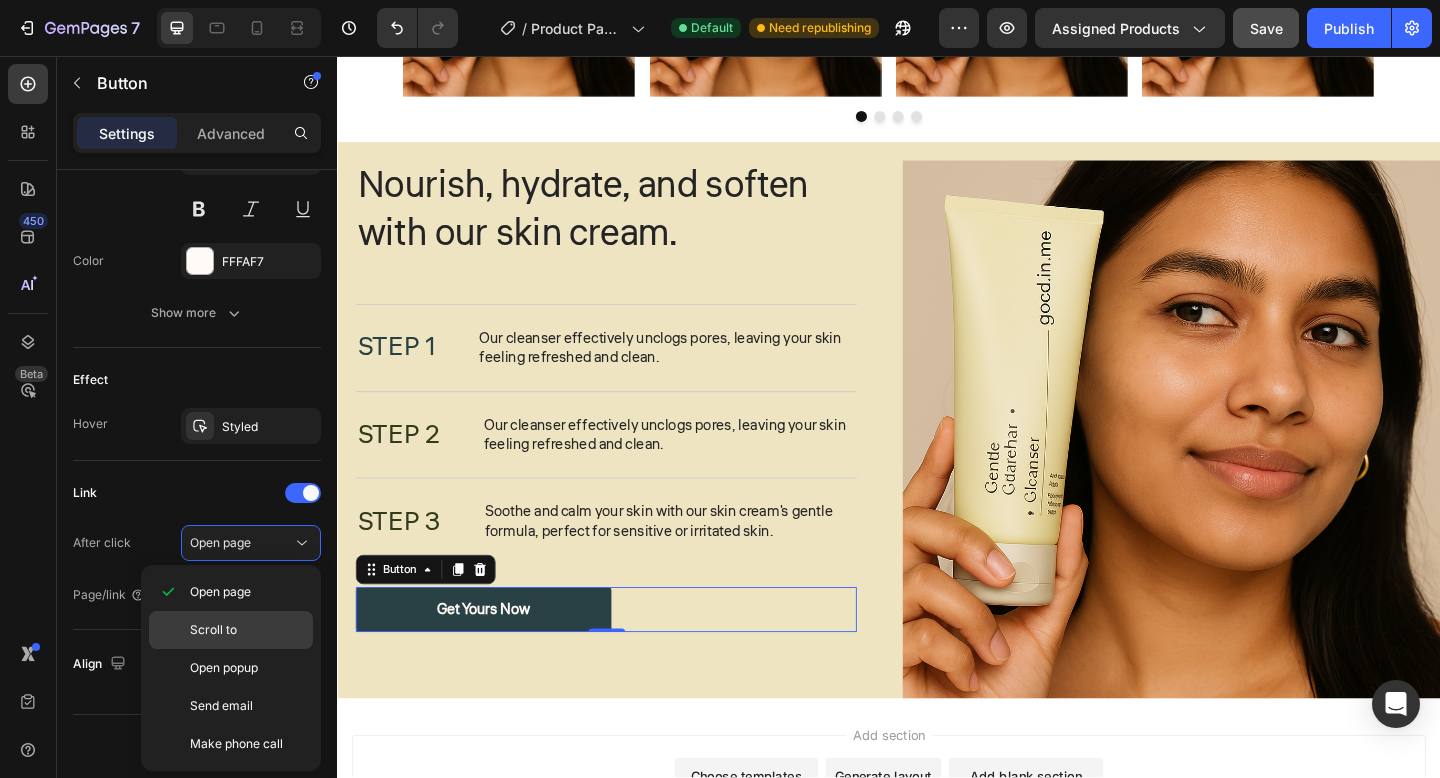 click on "Scroll to" at bounding box center (247, 630) 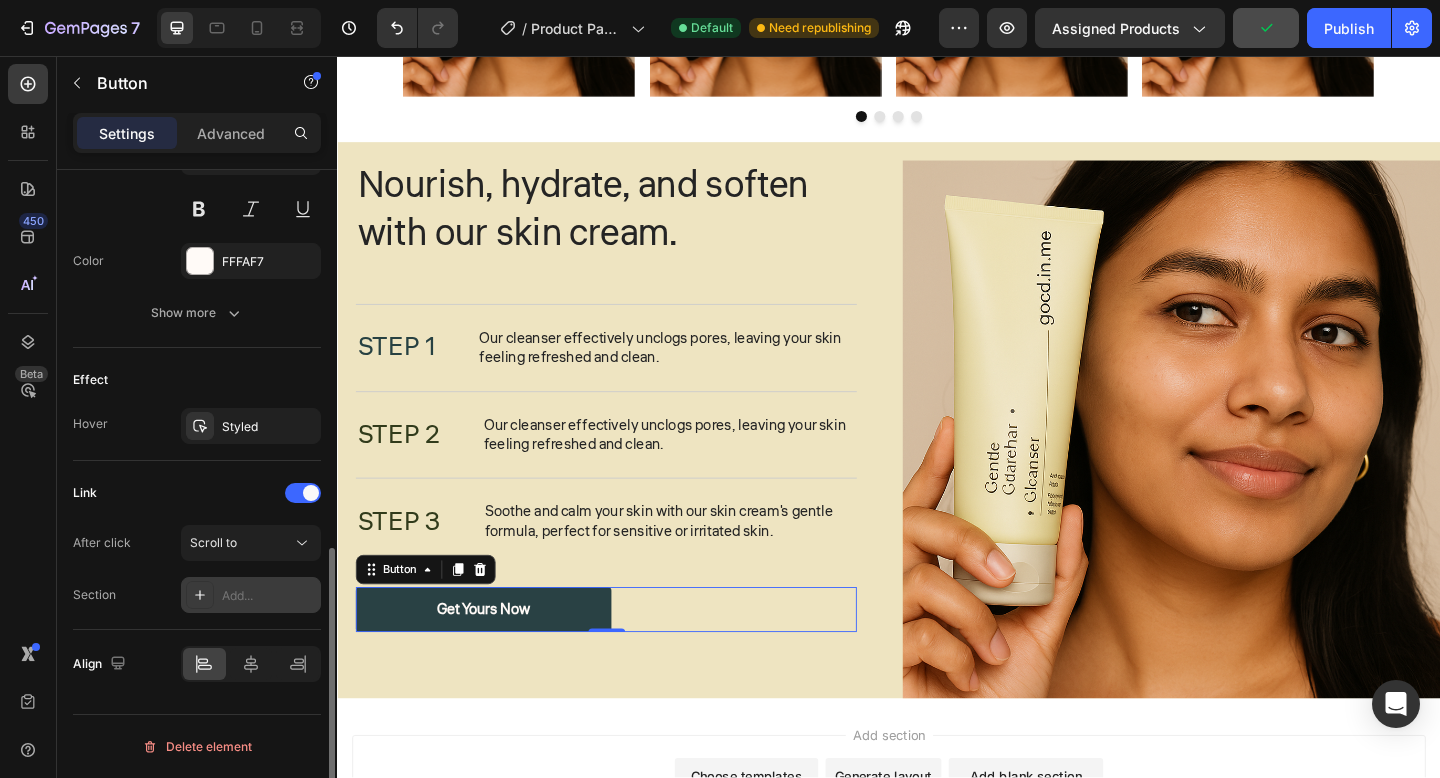 click on "Add..." at bounding box center [269, 596] 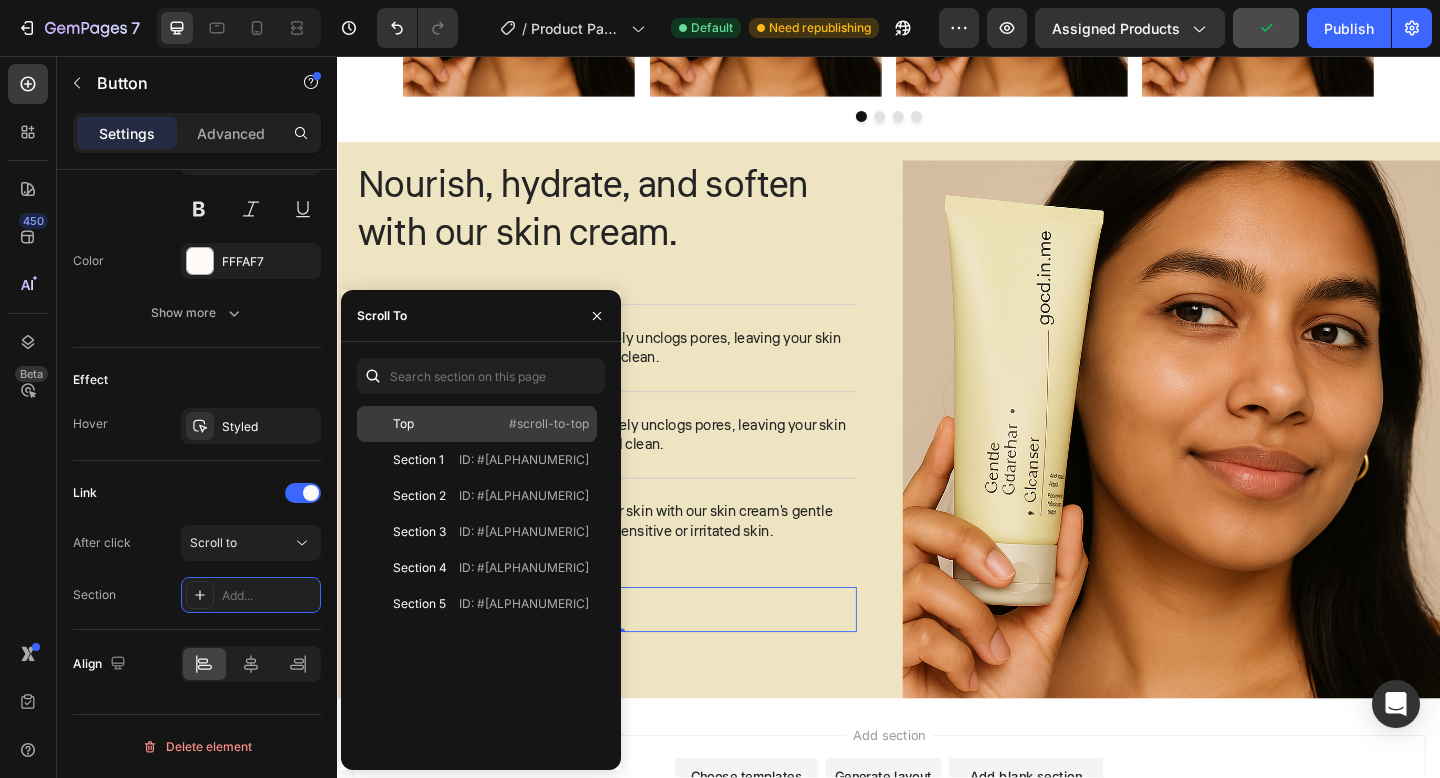 click on "Top   #scroll-to-top" 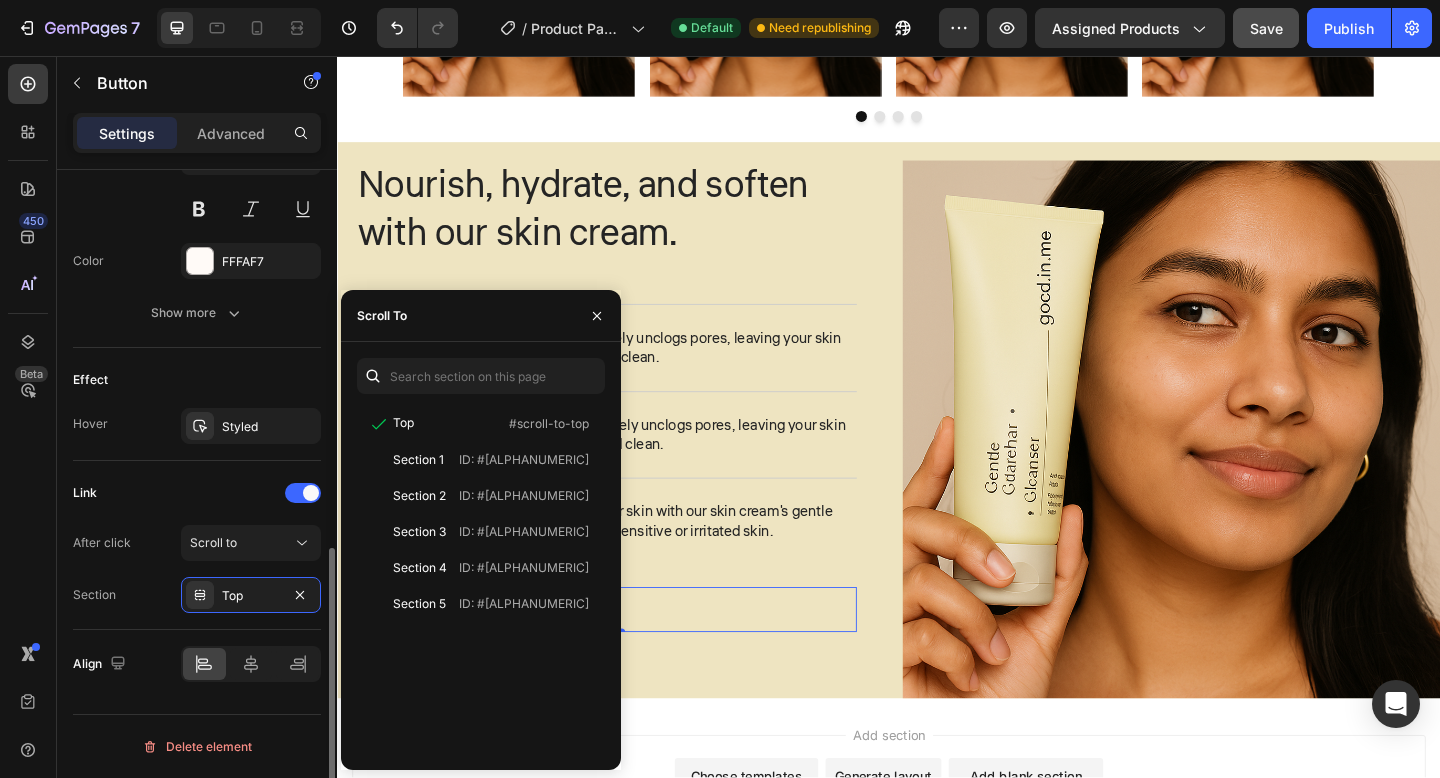 click on "Link" at bounding box center [197, 493] 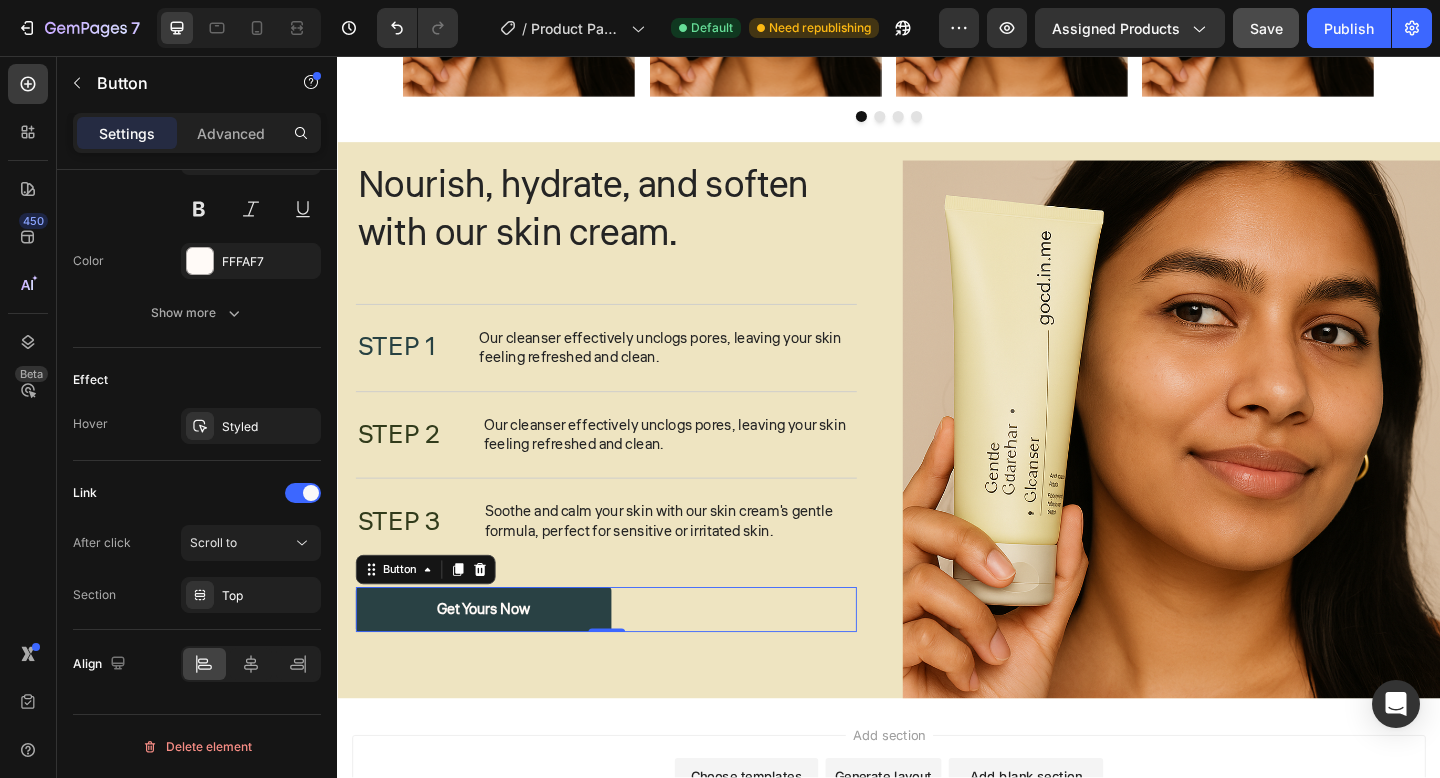 scroll, scrollTop: 2241, scrollLeft: 0, axis: vertical 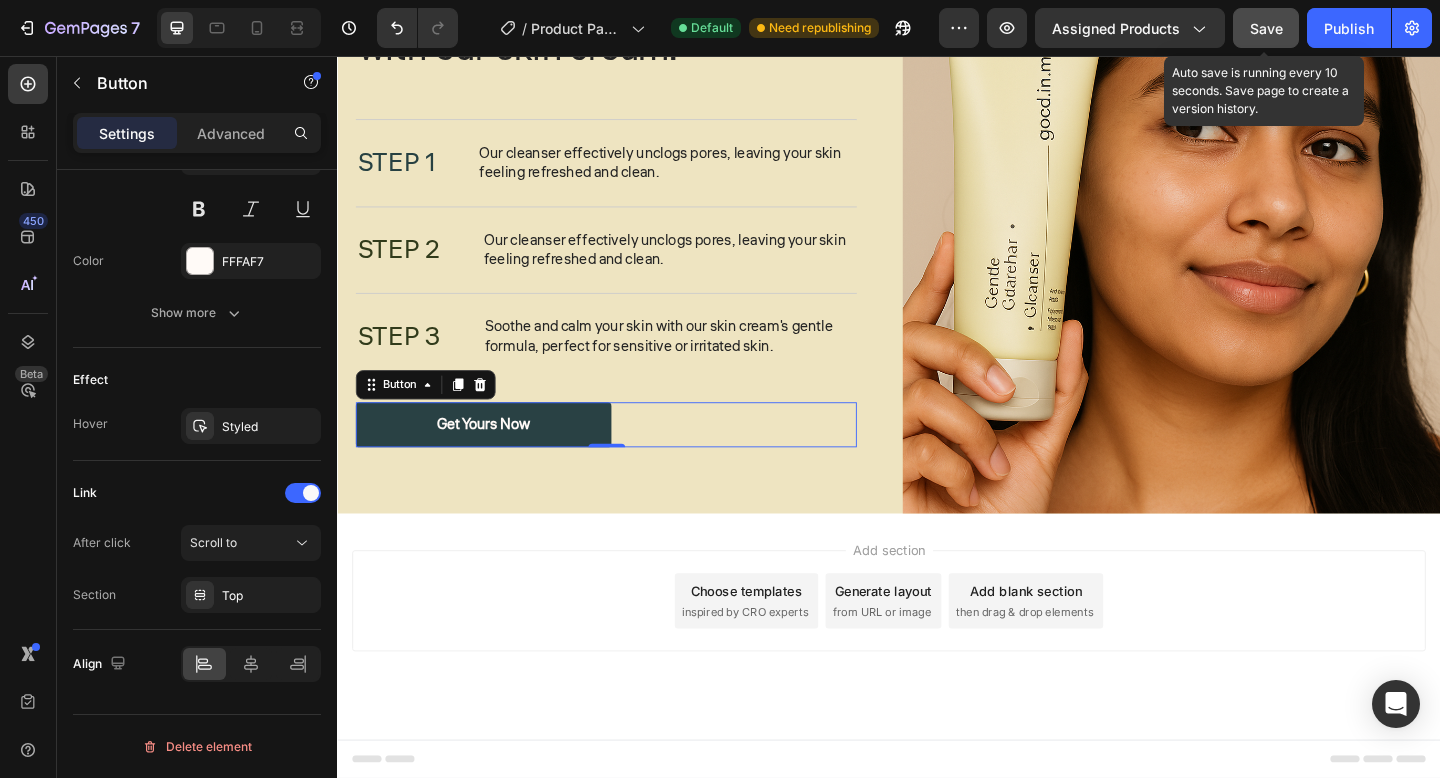 click on "Save" at bounding box center [1266, 28] 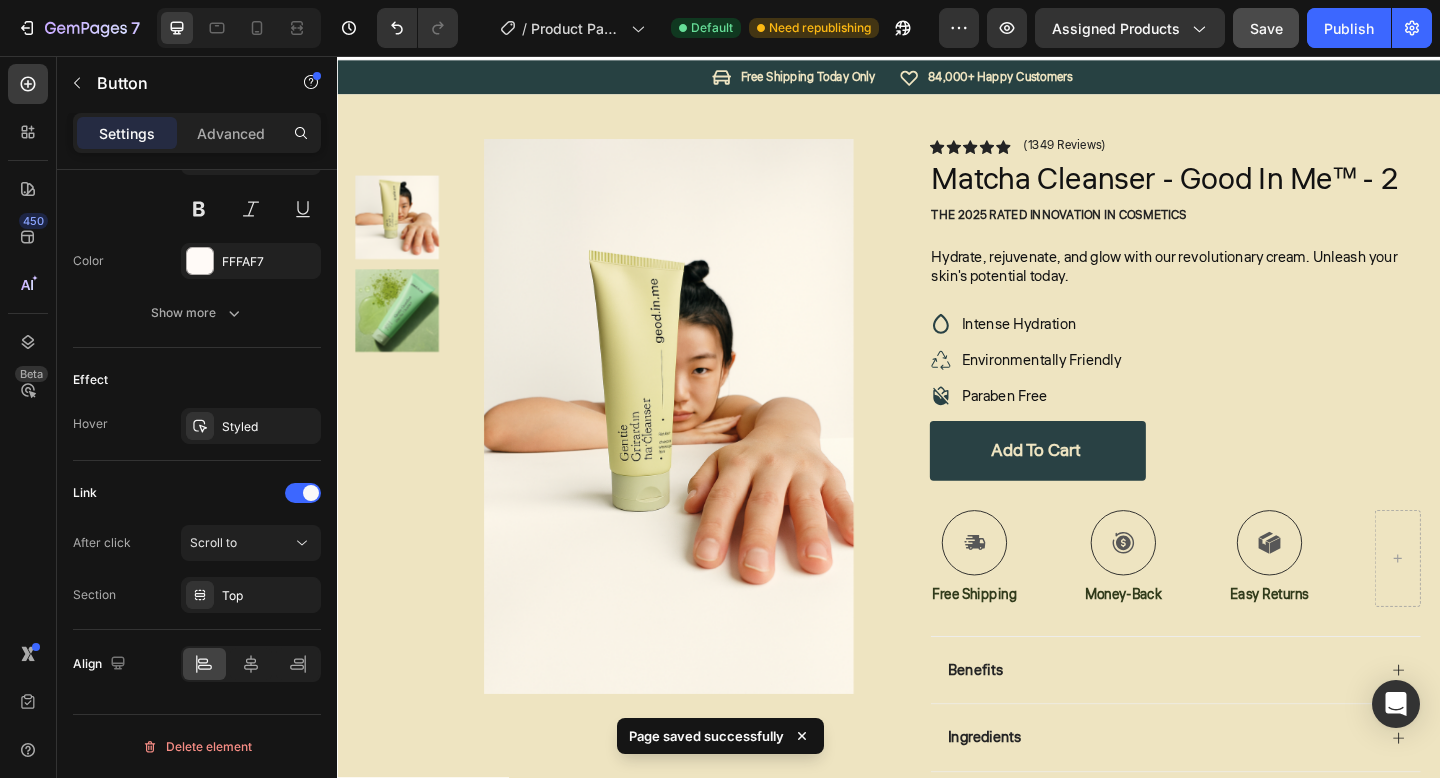 scroll, scrollTop: 0, scrollLeft: 0, axis: both 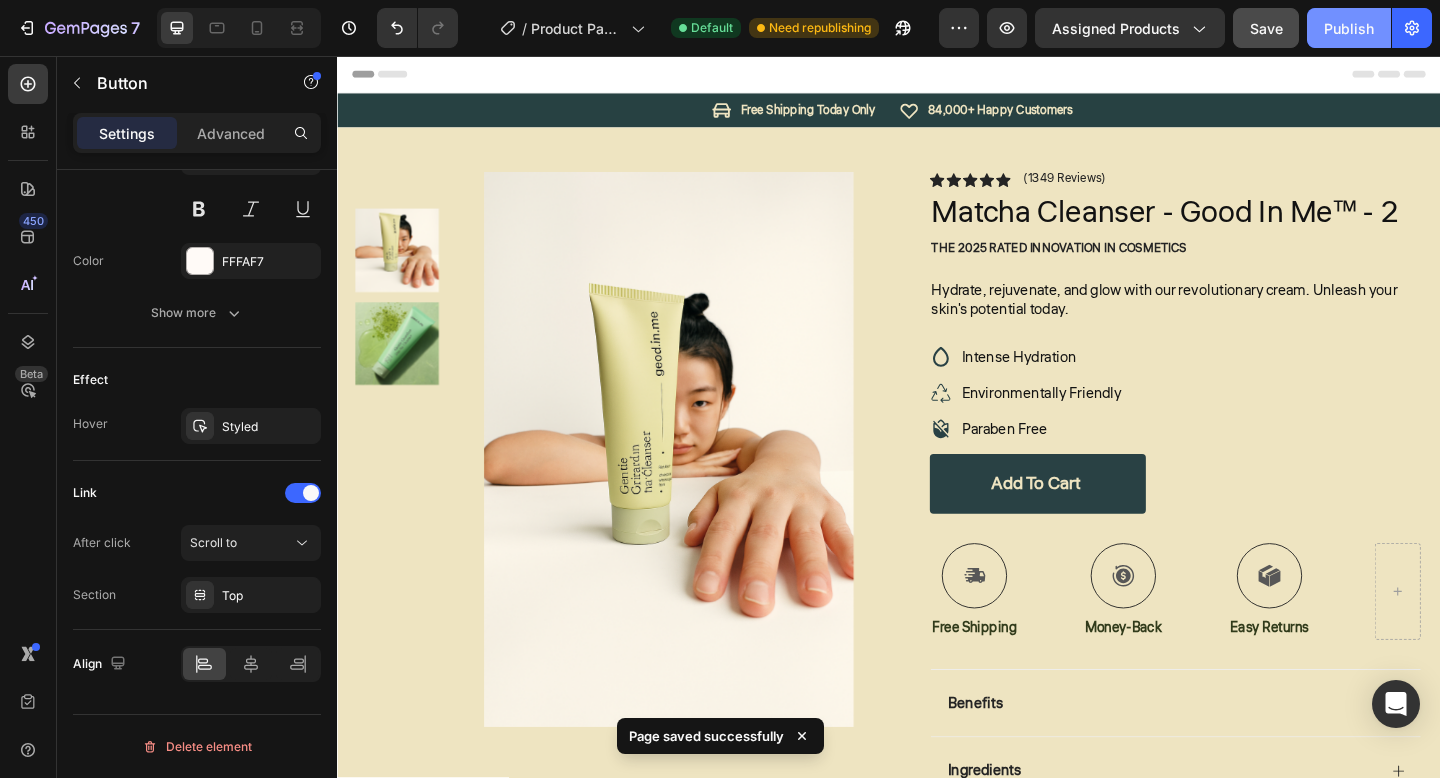 click on "Publish" at bounding box center [1349, 28] 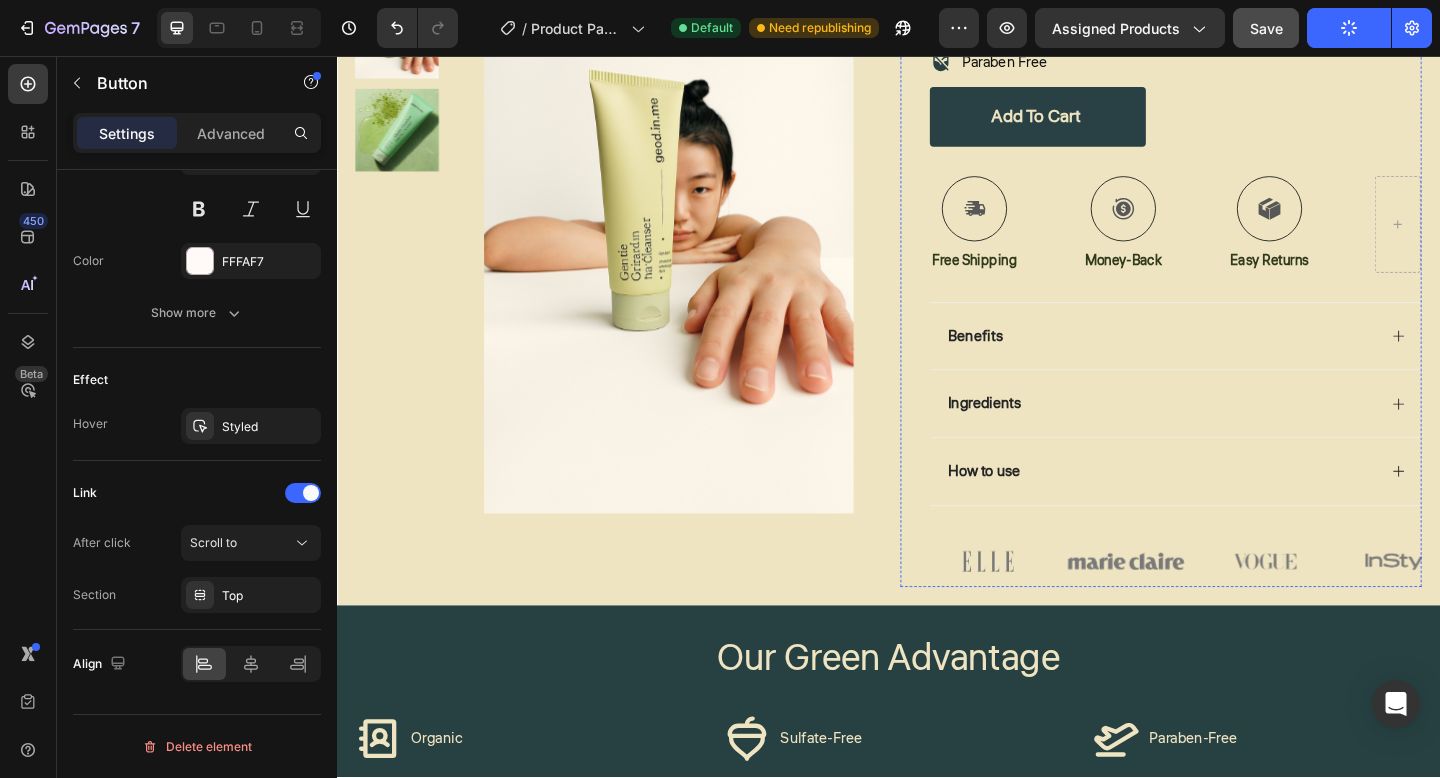 scroll, scrollTop: 401, scrollLeft: 0, axis: vertical 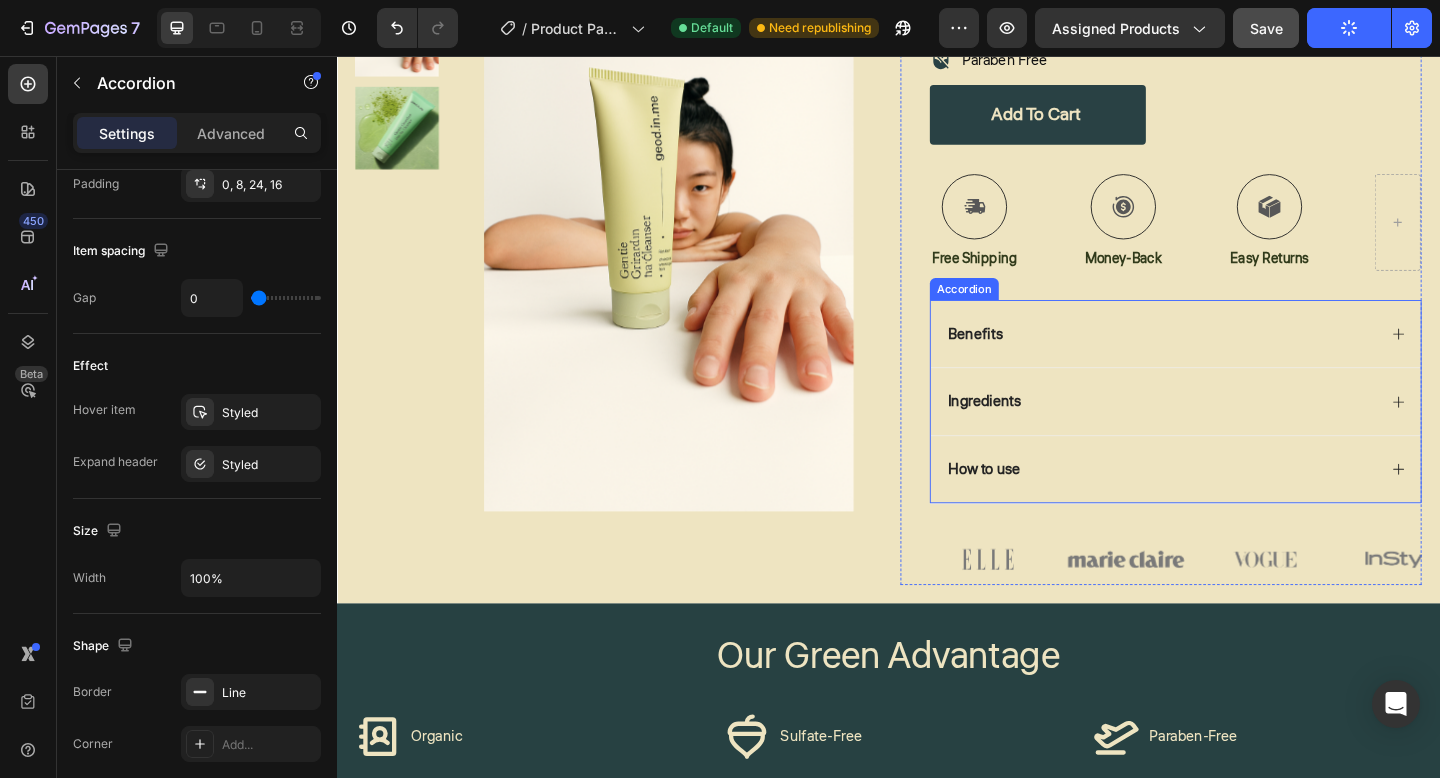 click on "Benefits" at bounding box center (1234, 359) 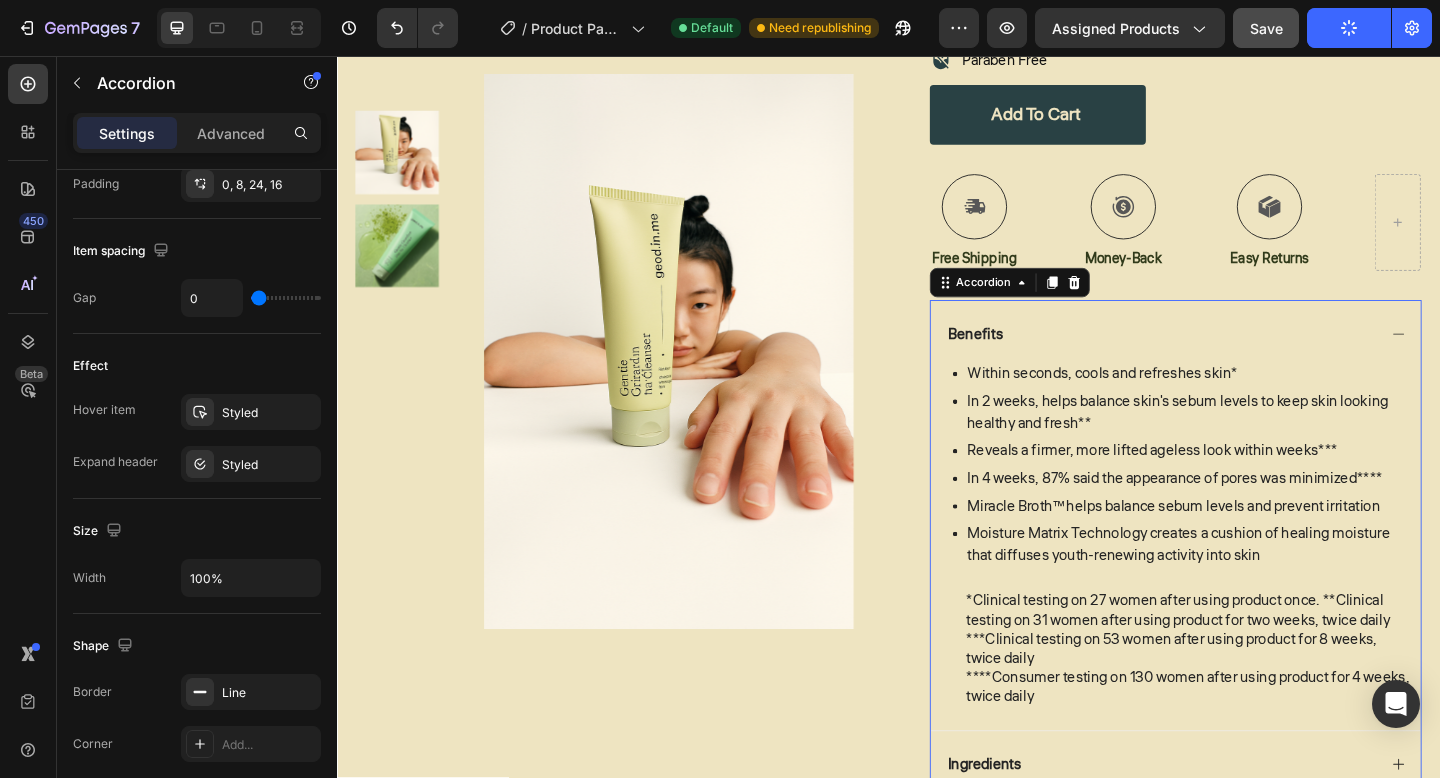 scroll, scrollTop: 0, scrollLeft: 0, axis: both 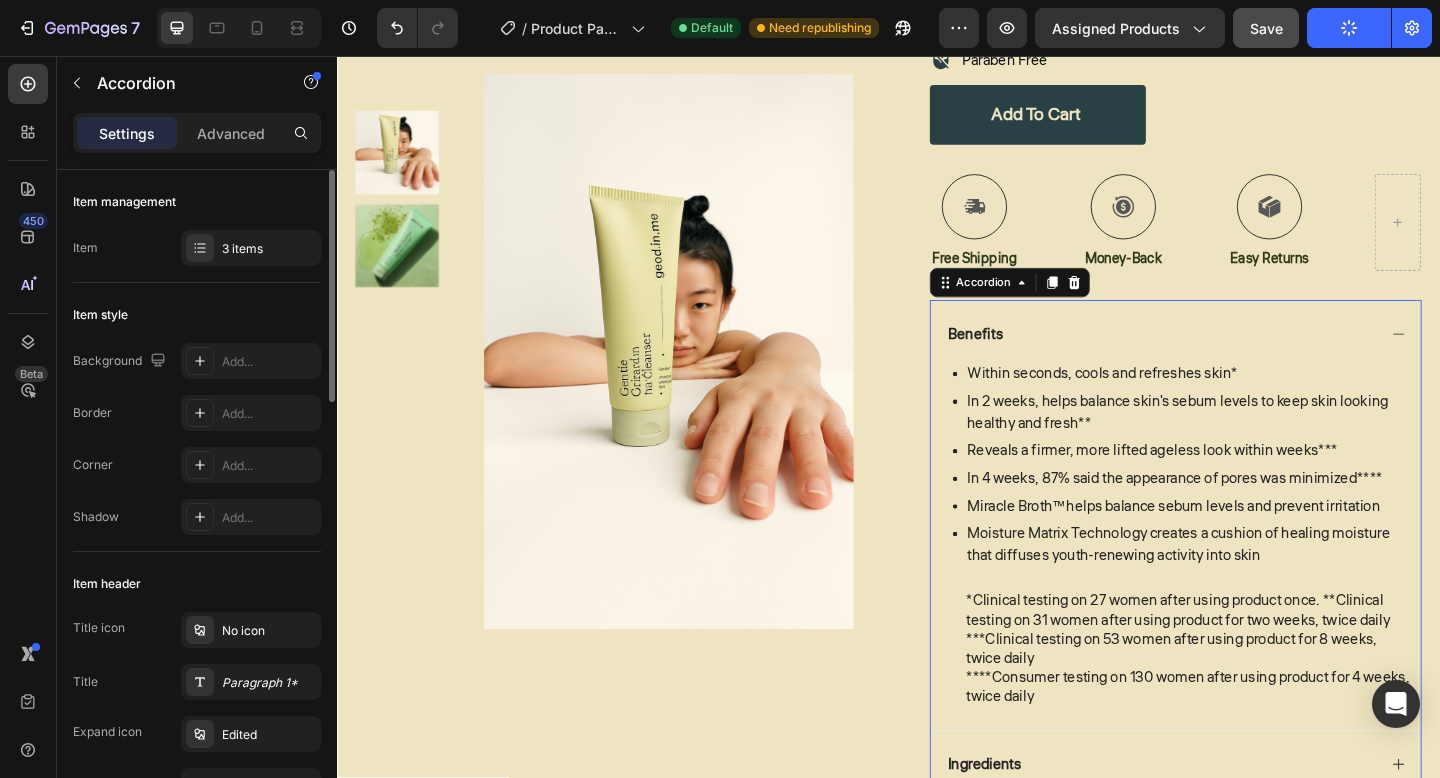 click on "Benefits" at bounding box center (1234, 359) 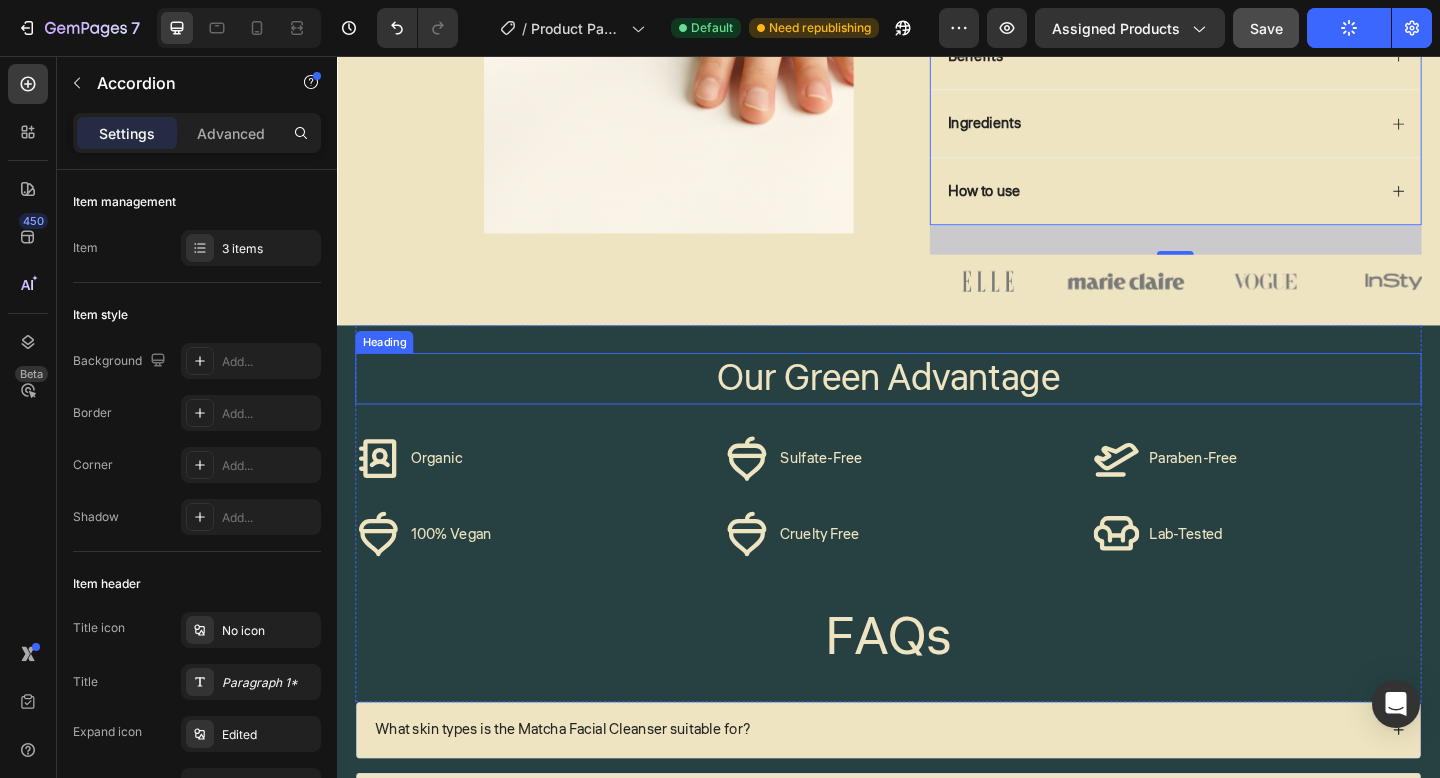 scroll, scrollTop: 908, scrollLeft: 0, axis: vertical 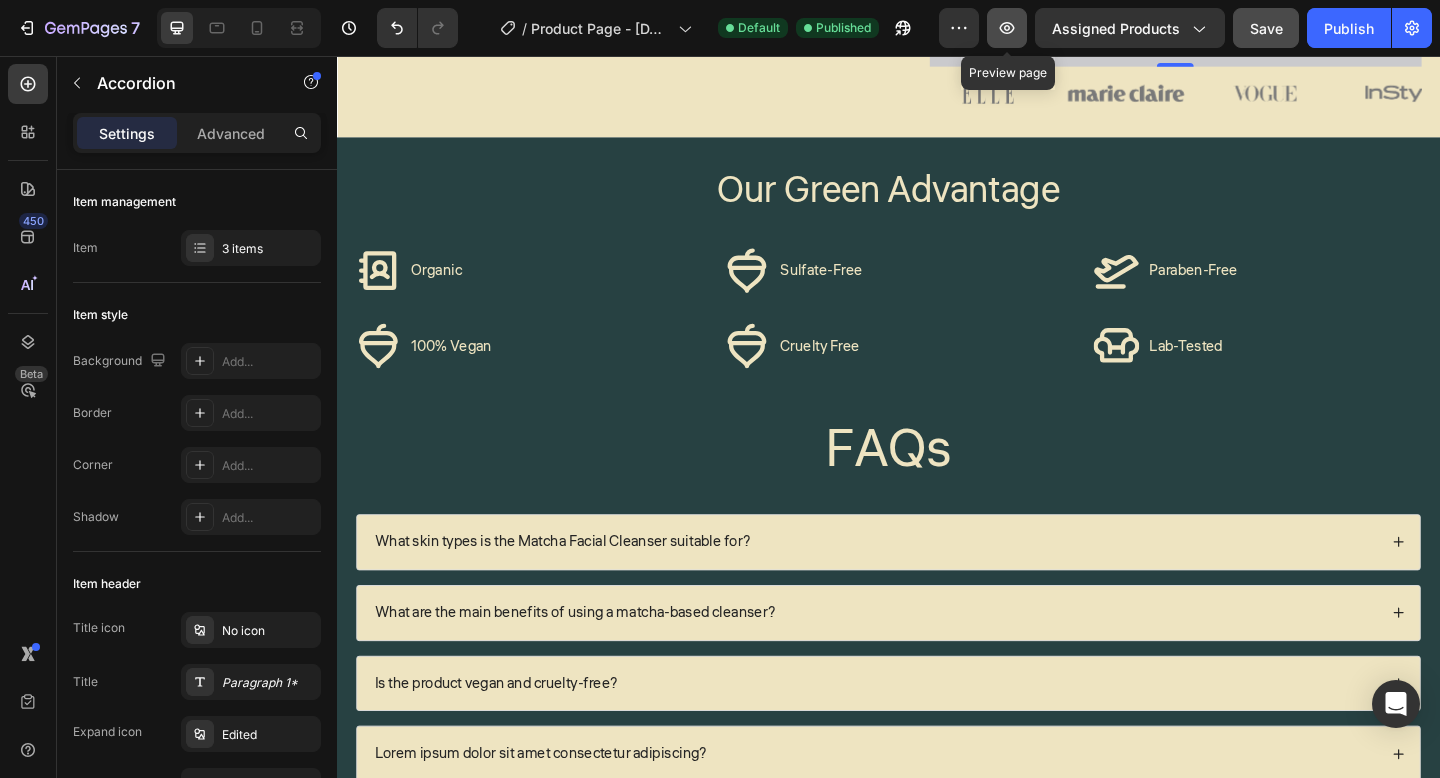 click 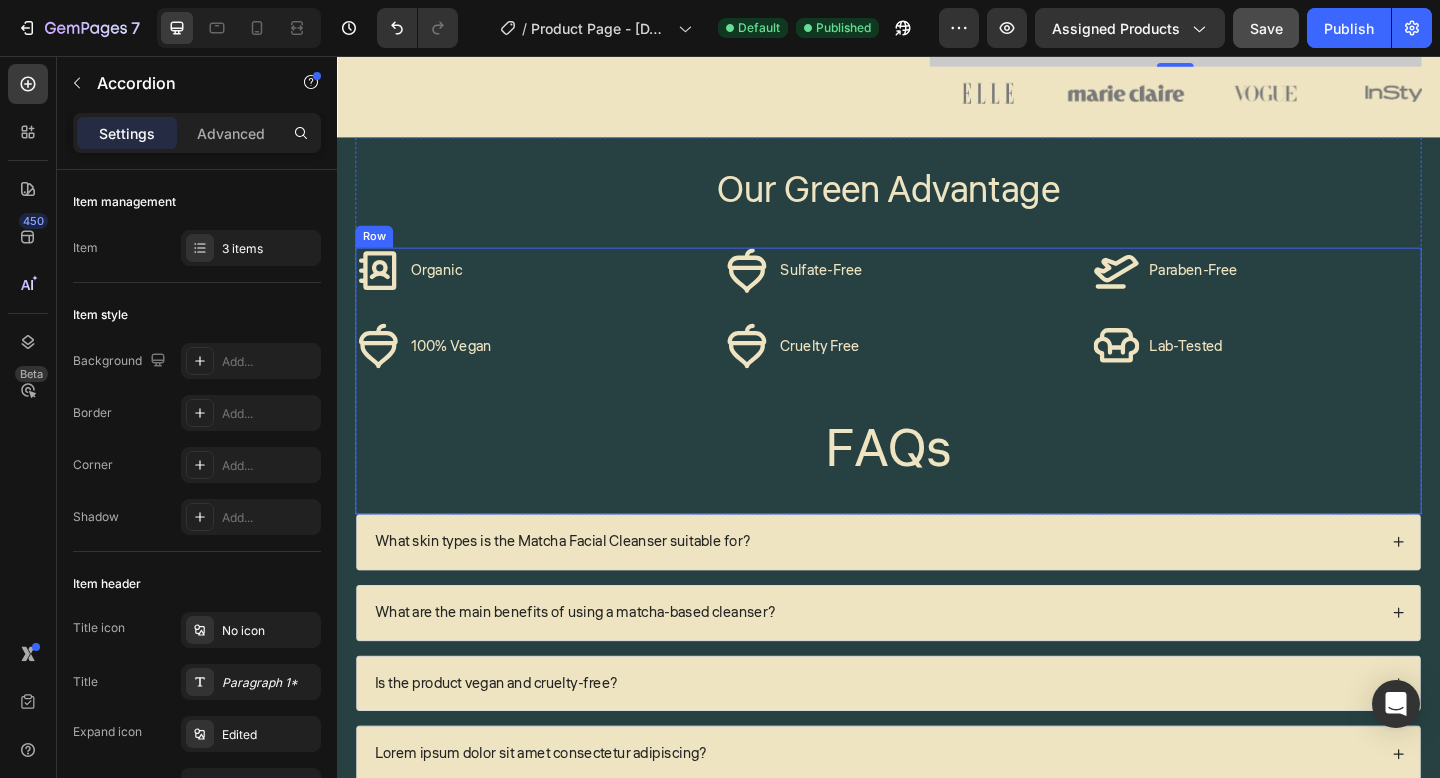 click on "Organic
100% Vegan" at bounding box center [535, 331] 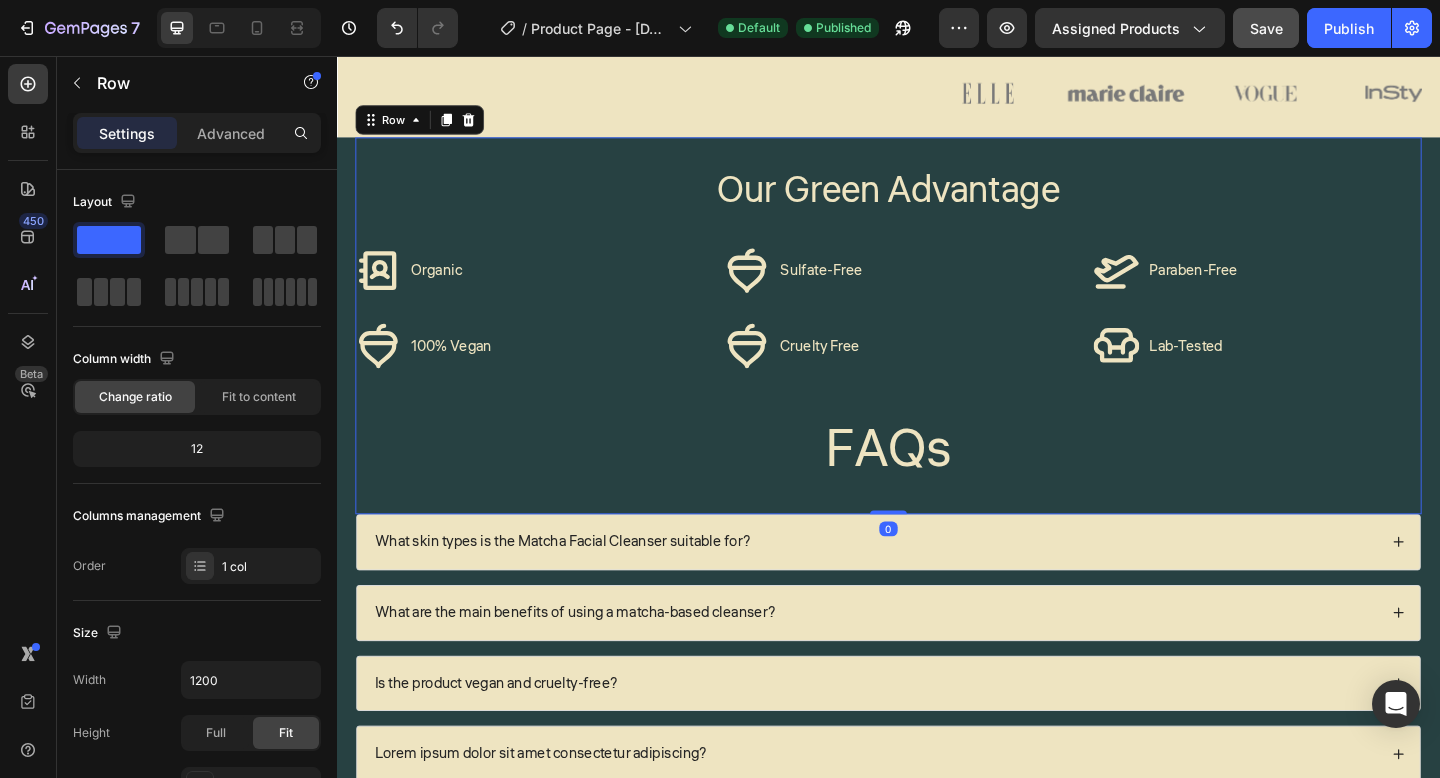 click on "Our Green Advantage Heading
Organic
Sulfate-Free
Paraben-Free Item List
100% Vegan
Cruelty Free
Lab-Tested Item List Row
Organic
100% Vegan Item List
Sulfate-Free
Cruelty Free Item List
Paraben-Free
Lab-Tested Item List Row FAQs Heading Row" at bounding box center (937, 350) 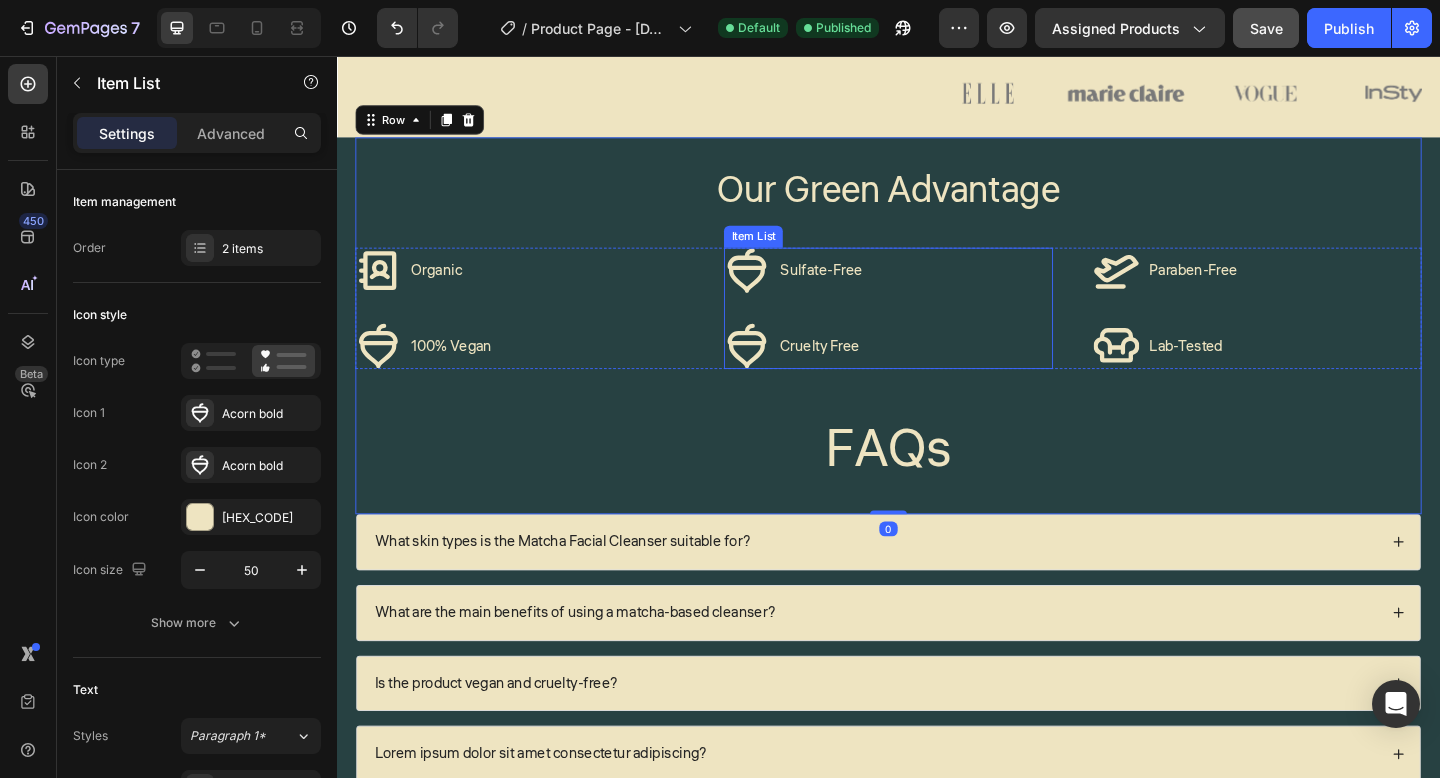 click on "Sulfate-Free
Cruelty Free" at bounding box center [936, 331] 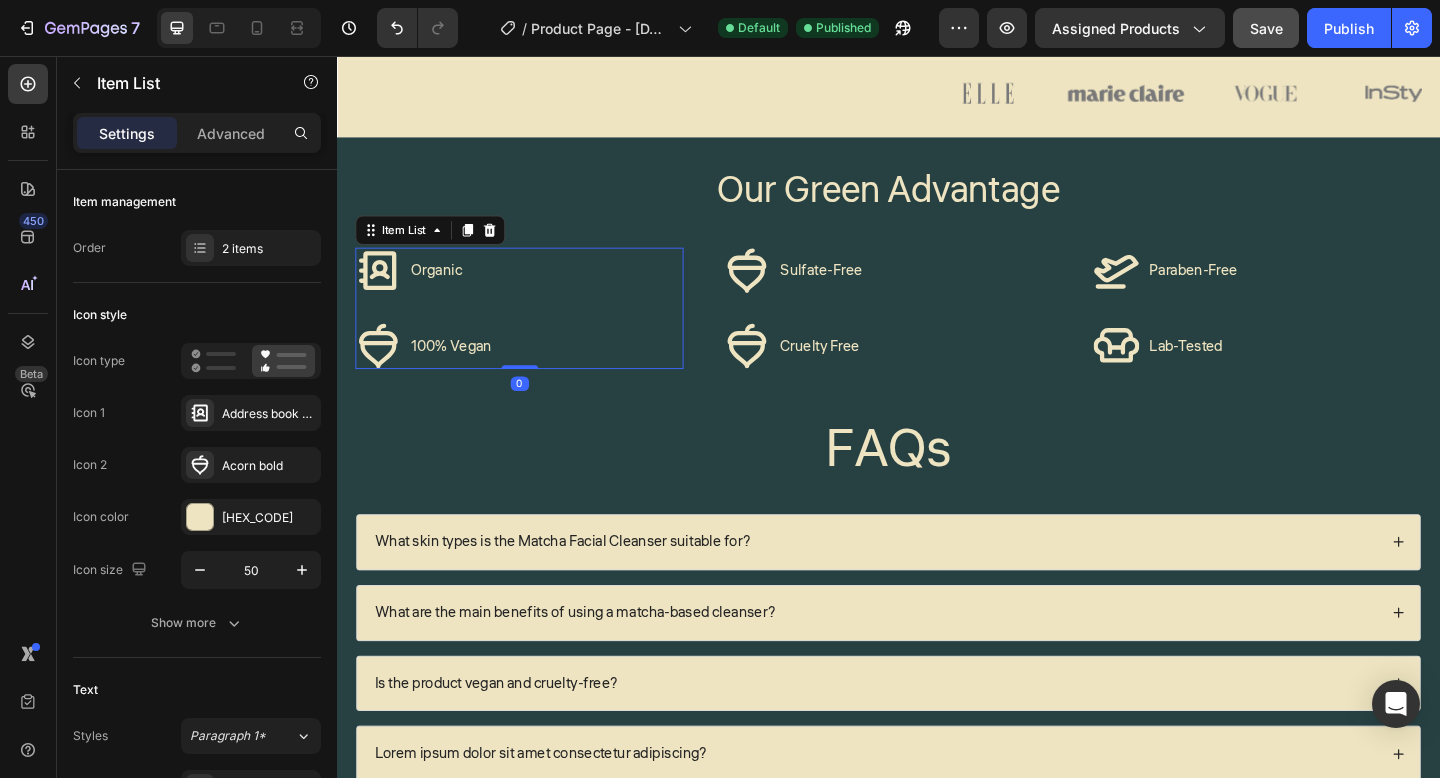 click on "Organic
100% Vegan" at bounding box center [535, 331] 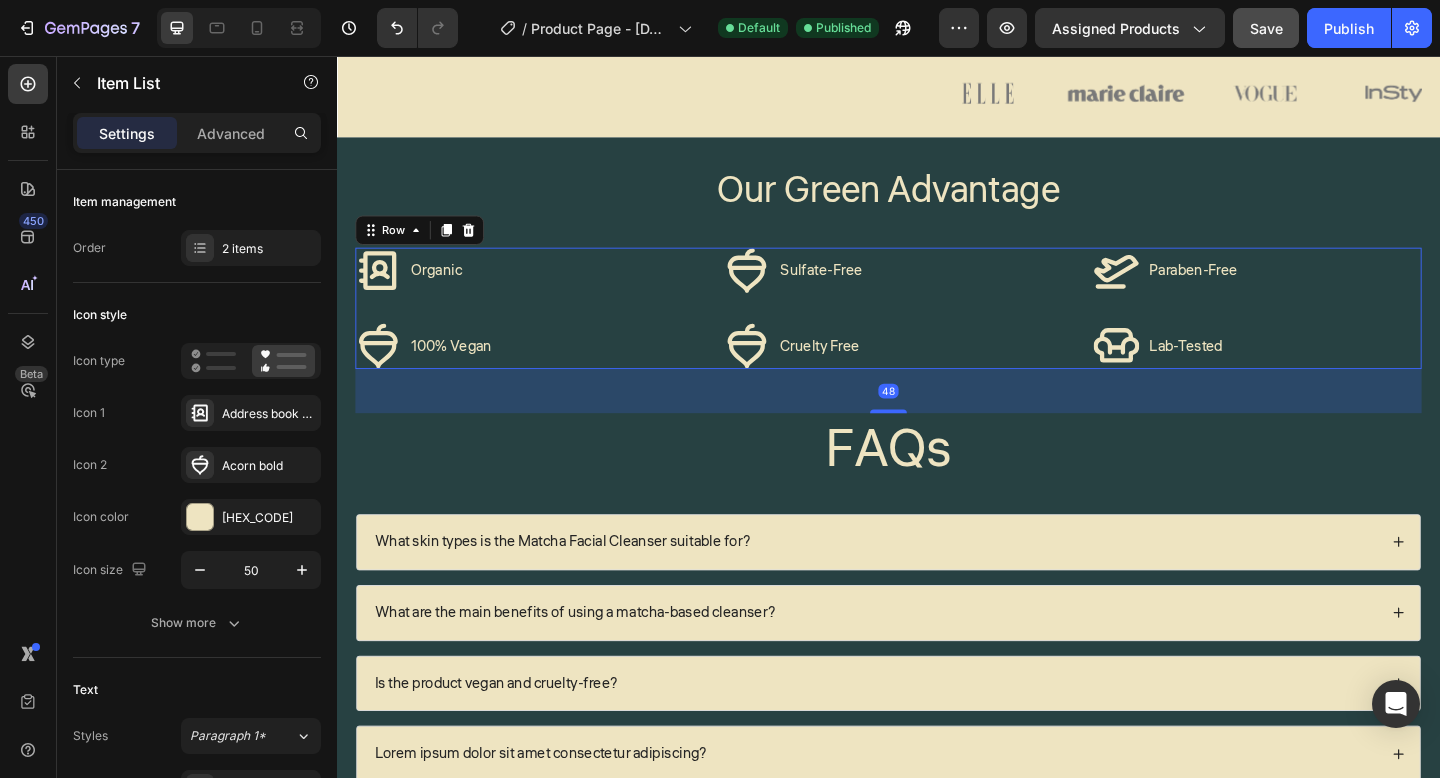 click on "Organic
100% Vegan Item List
Sulfate-Free
Cruelty Free Item List
Paraben-Free
Lab-Tested Item List Row   48" at bounding box center [937, 331] 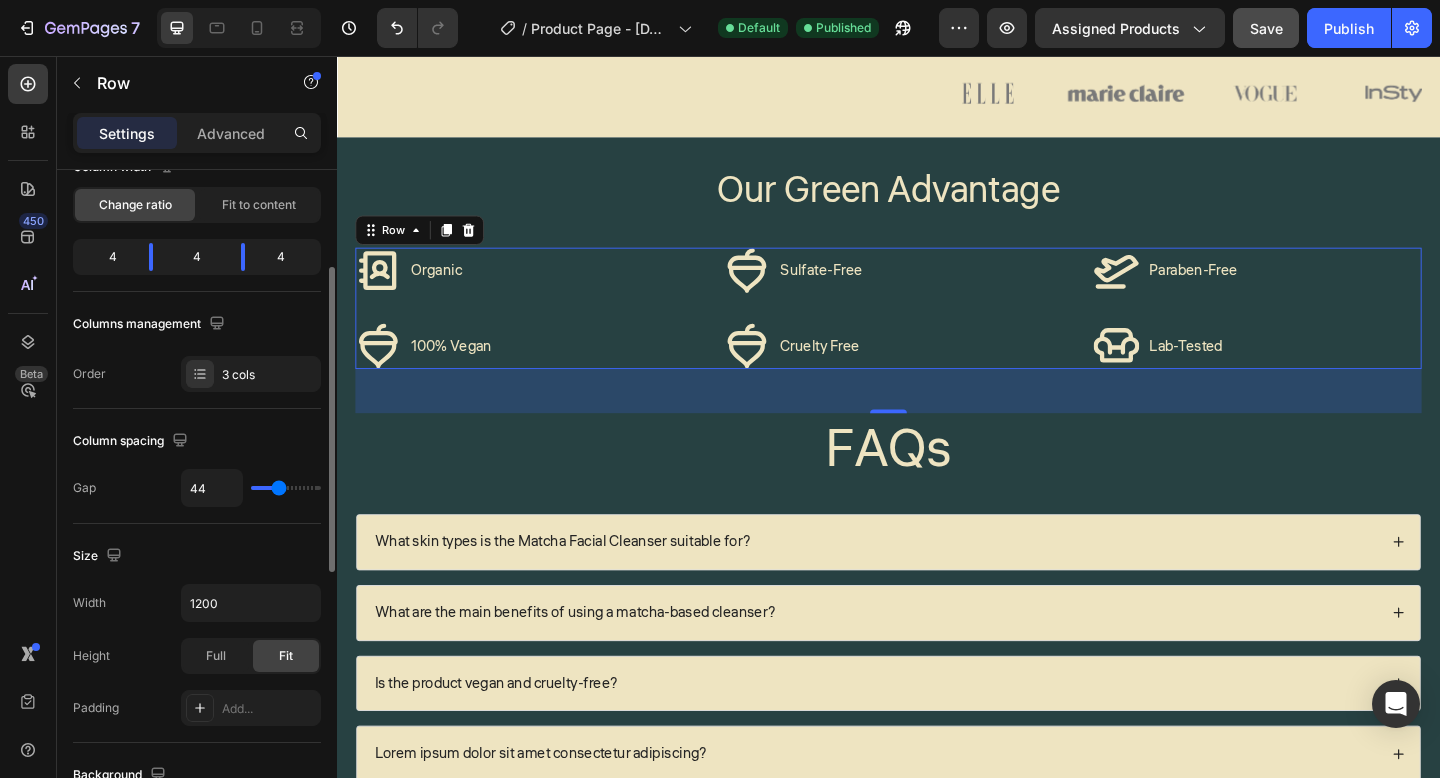 scroll, scrollTop: 198, scrollLeft: 0, axis: vertical 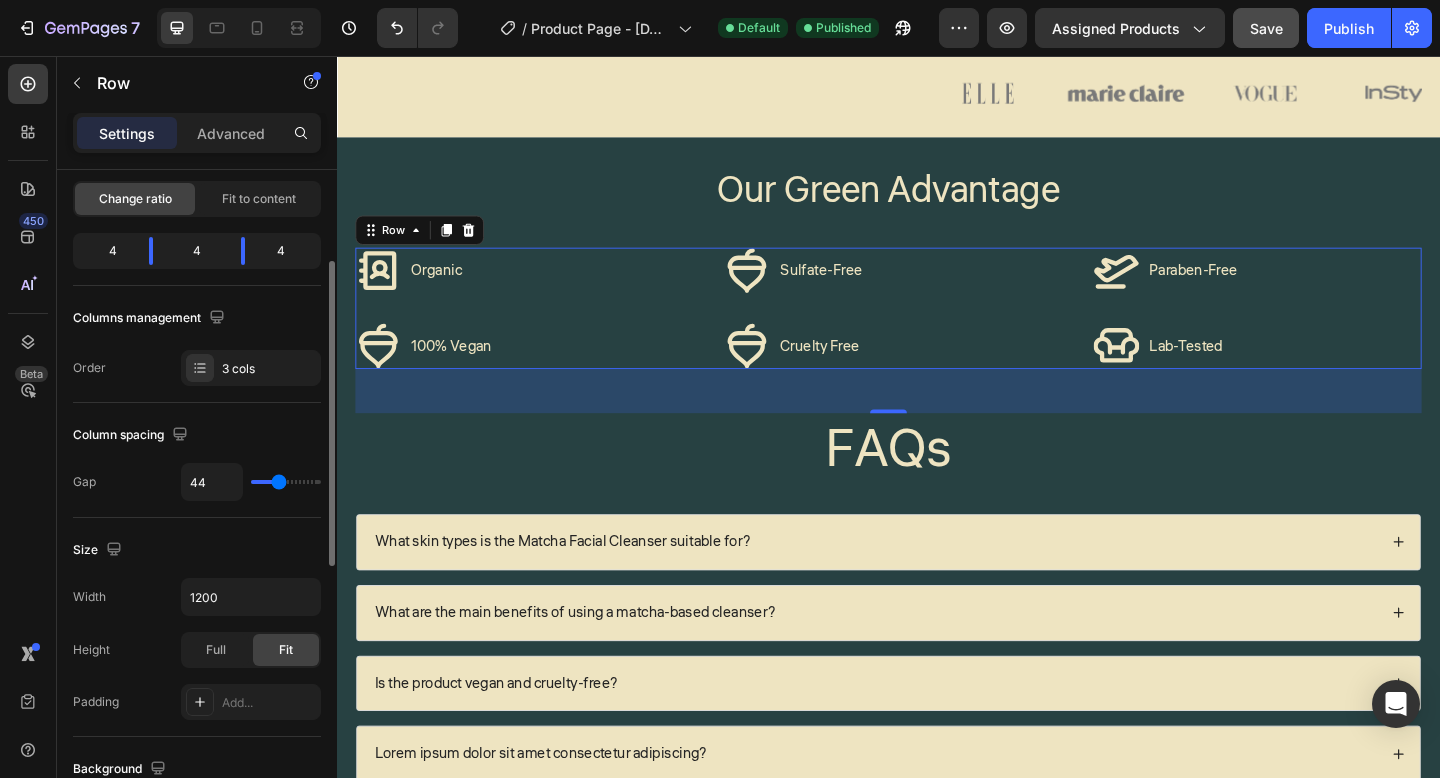 drag, startPoint x: 276, startPoint y: 489, endPoint x: 291, endPoint y: 489, distance: 15 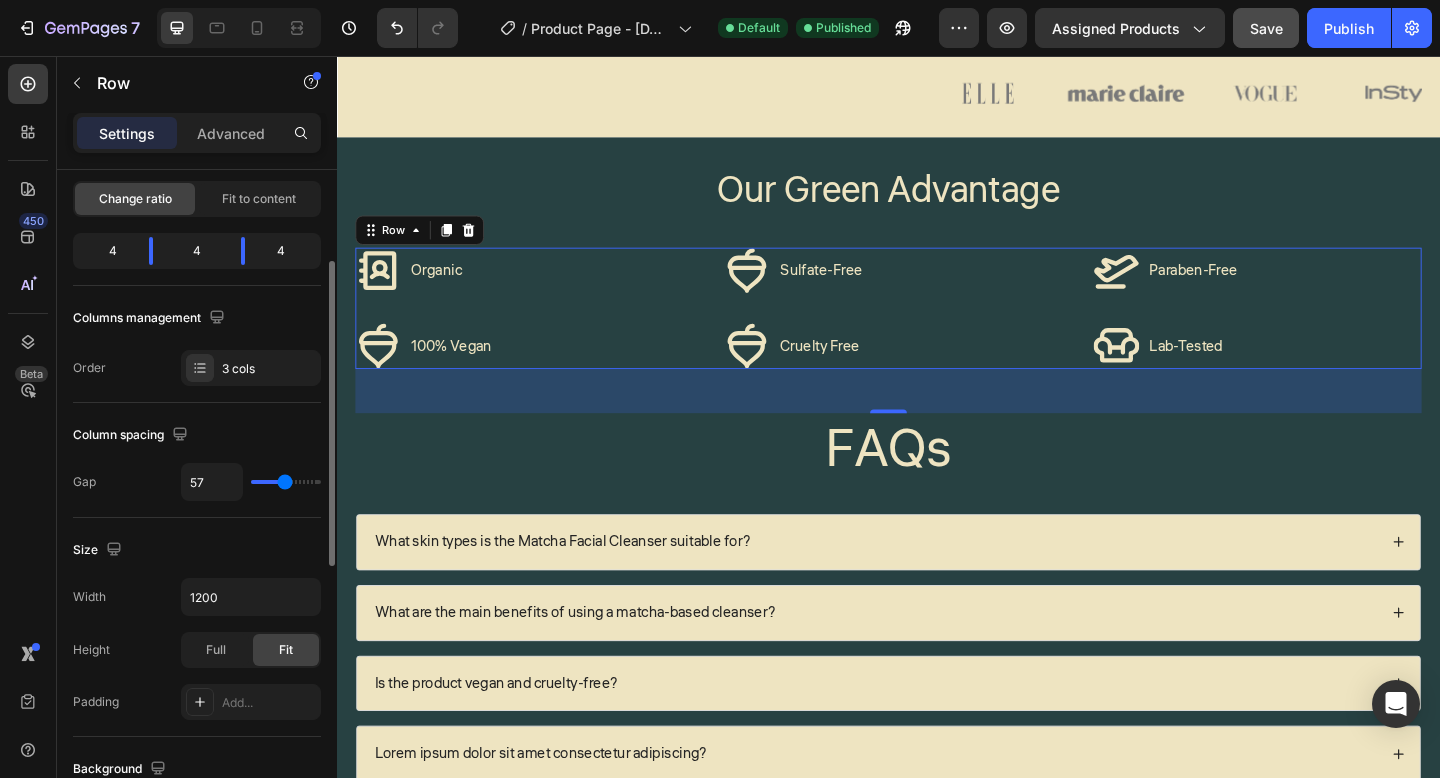 type on "67" 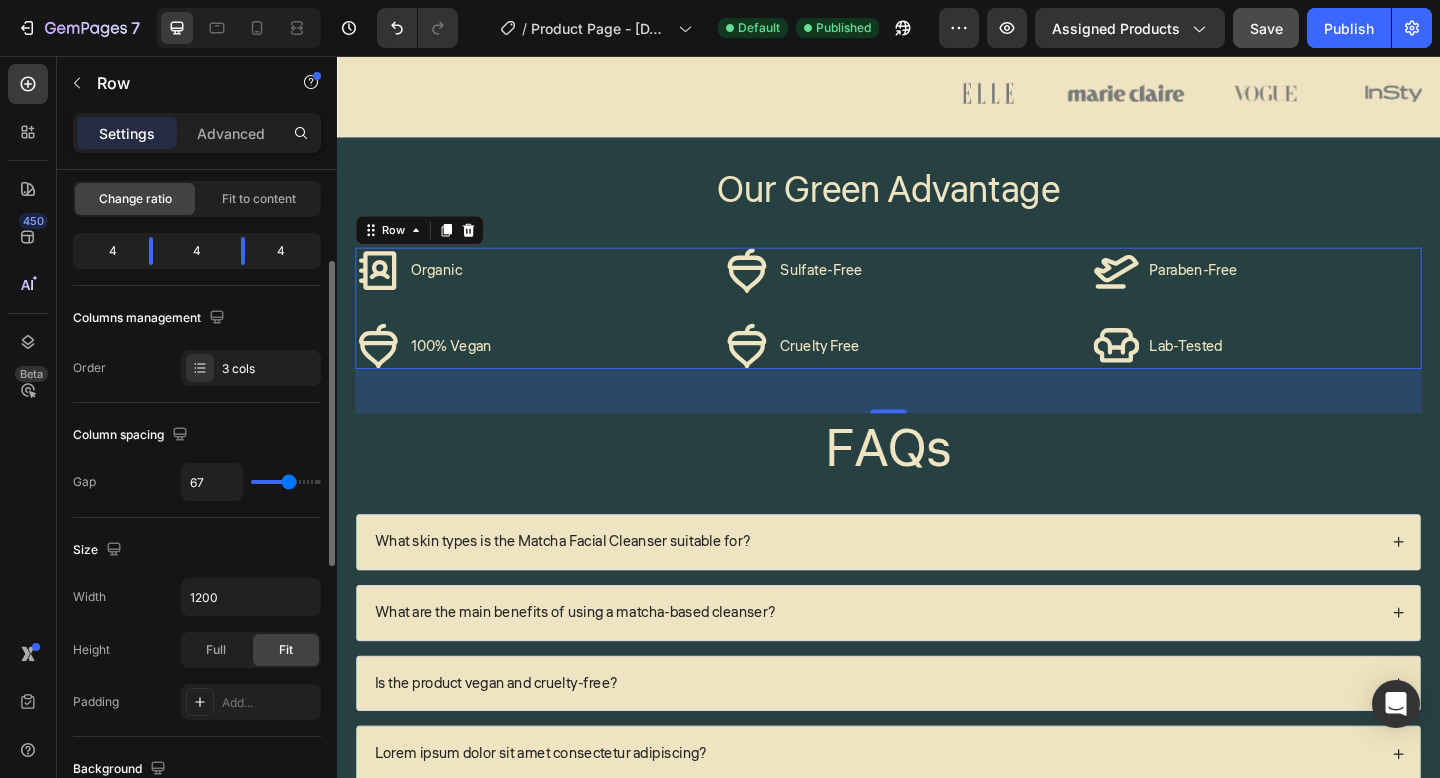 type on "68" 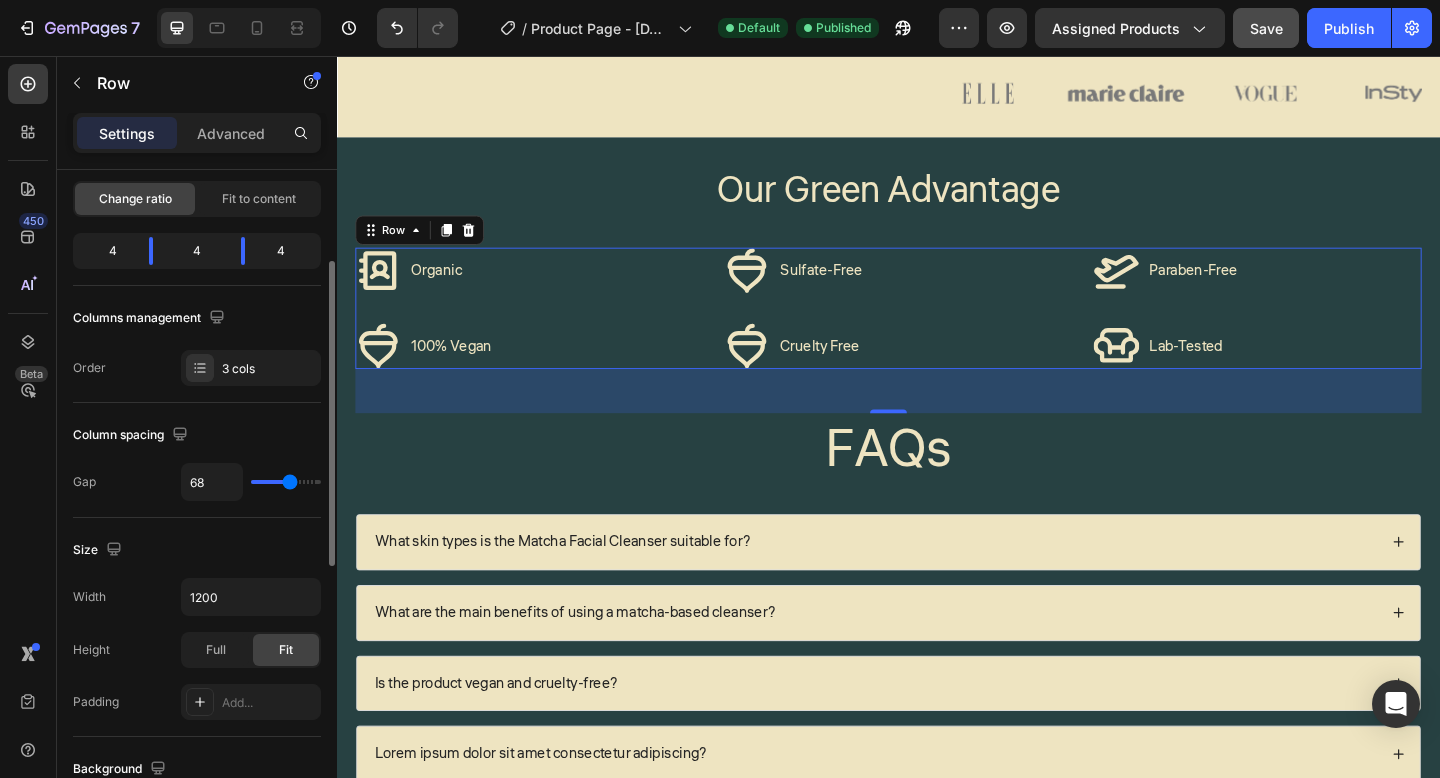 type on "69" 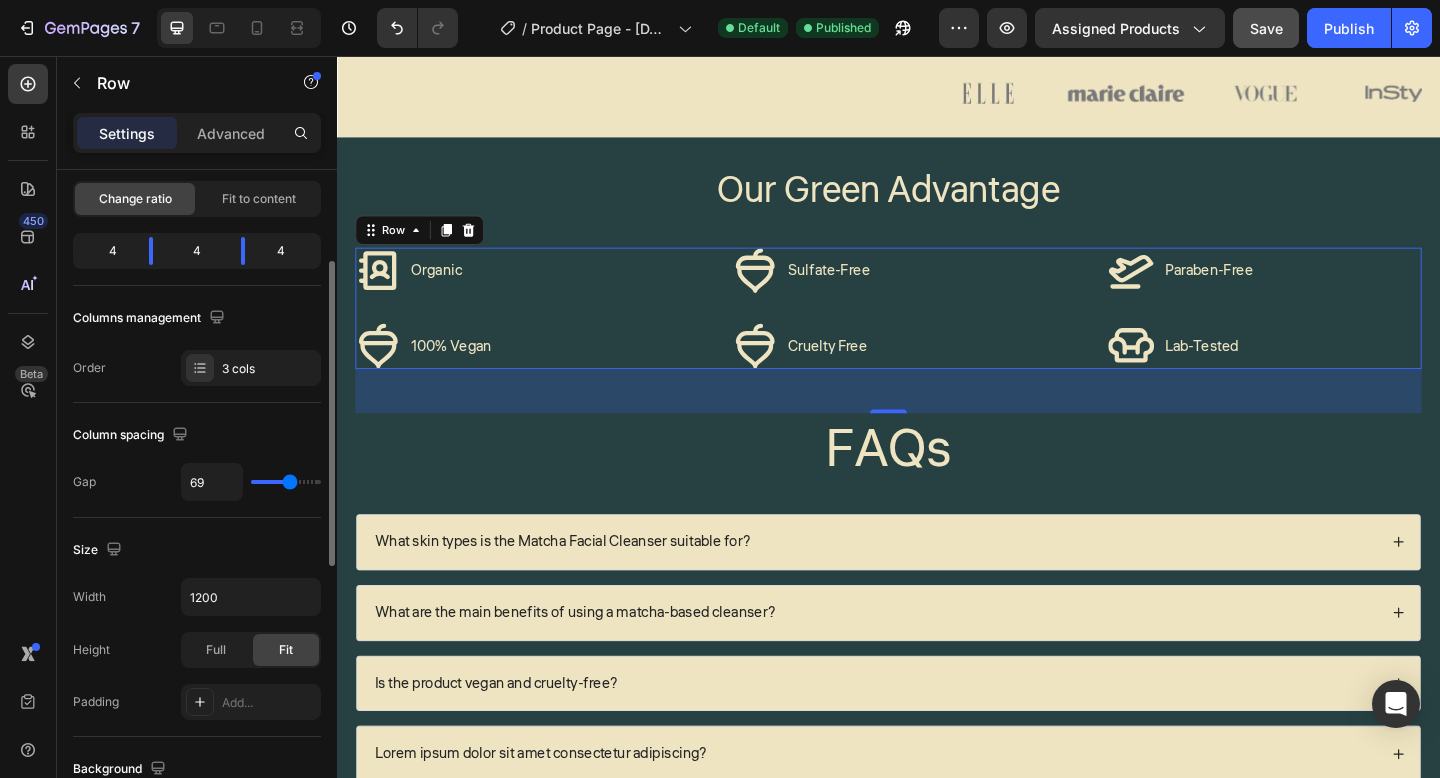 type on "70" 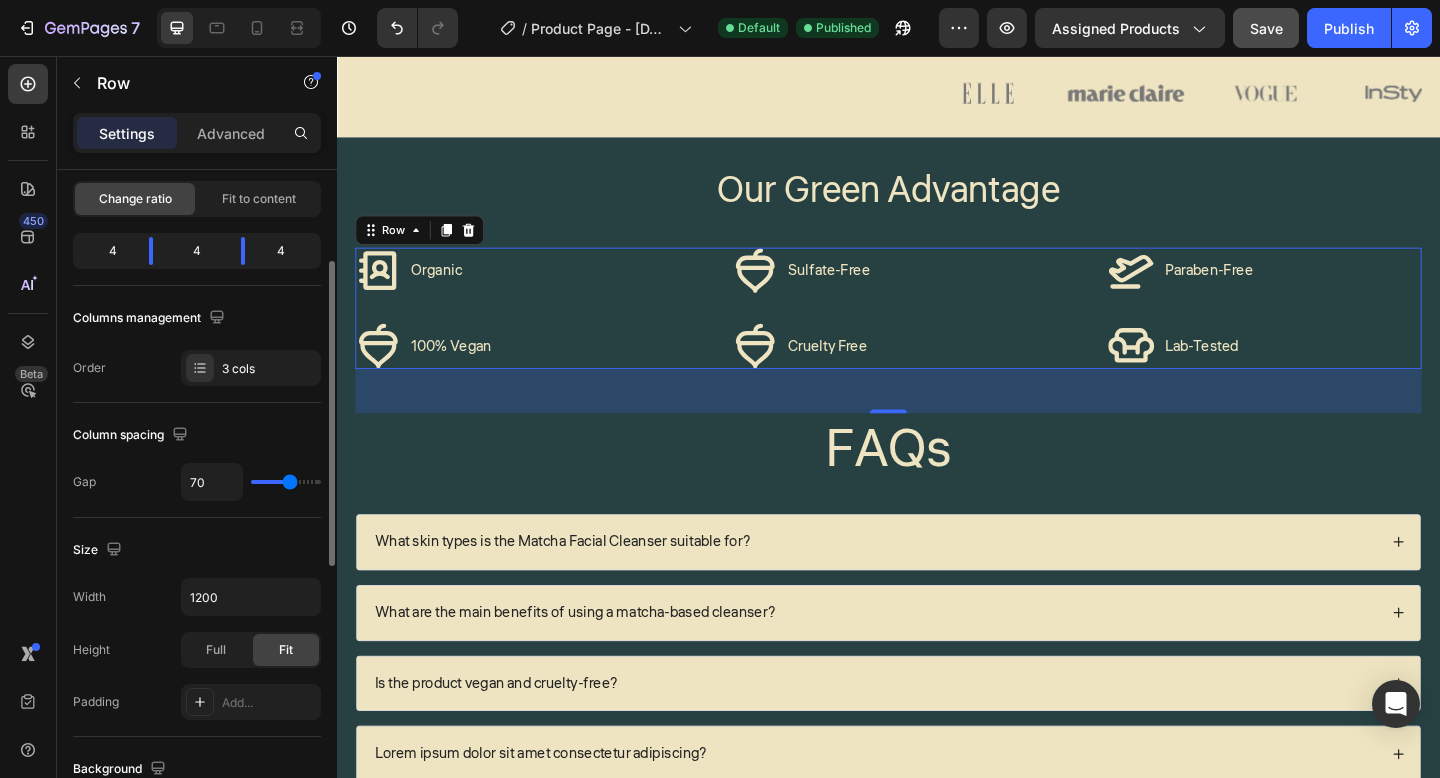 type on "71" 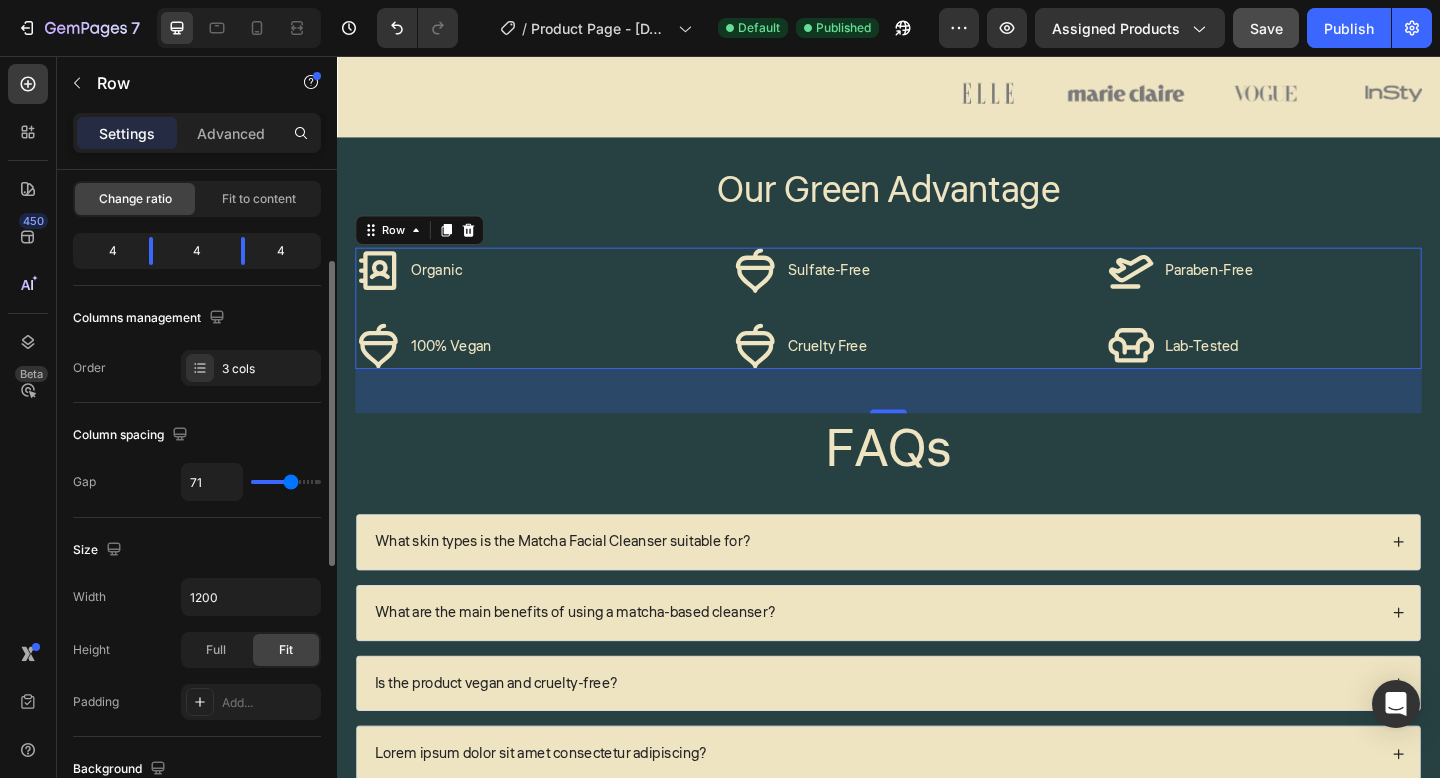 type on "73" 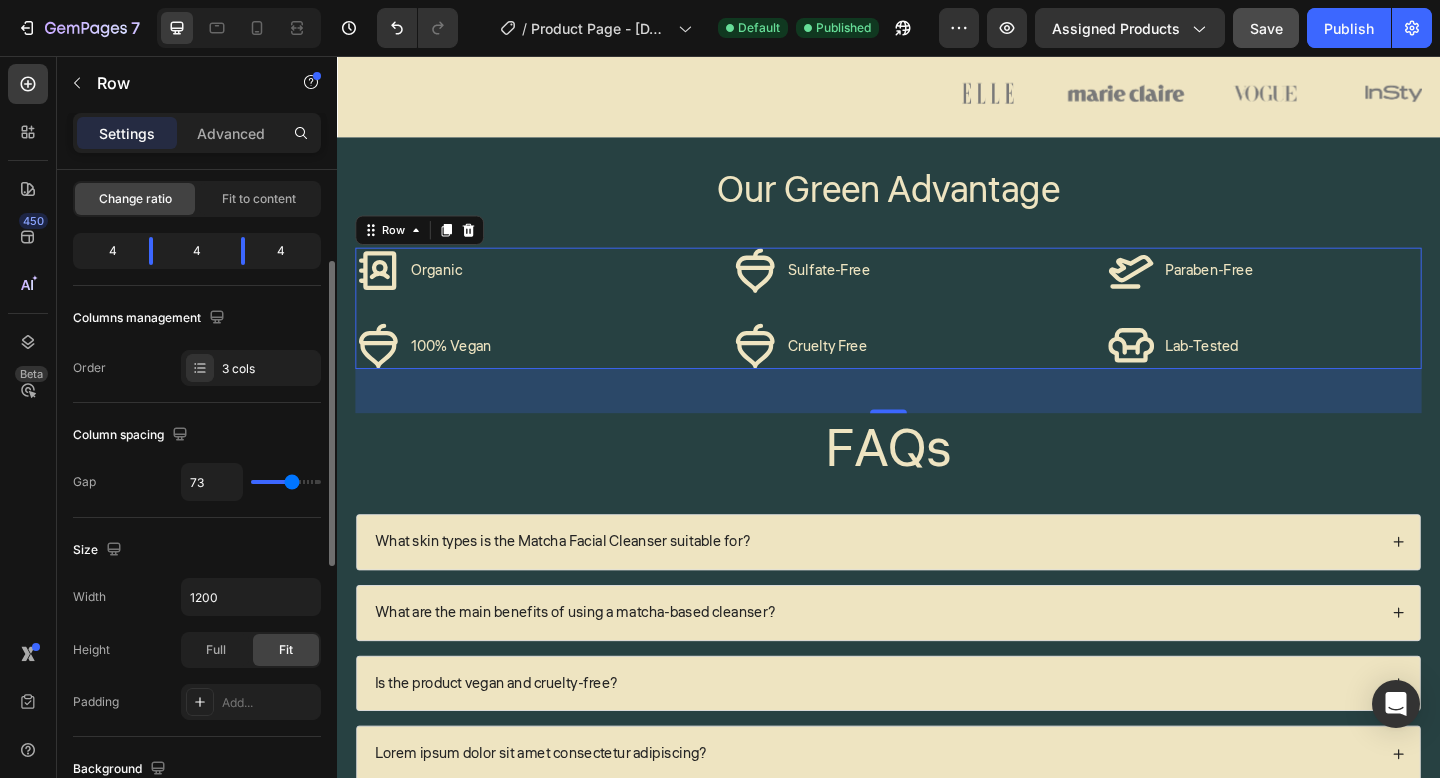 type on "74" 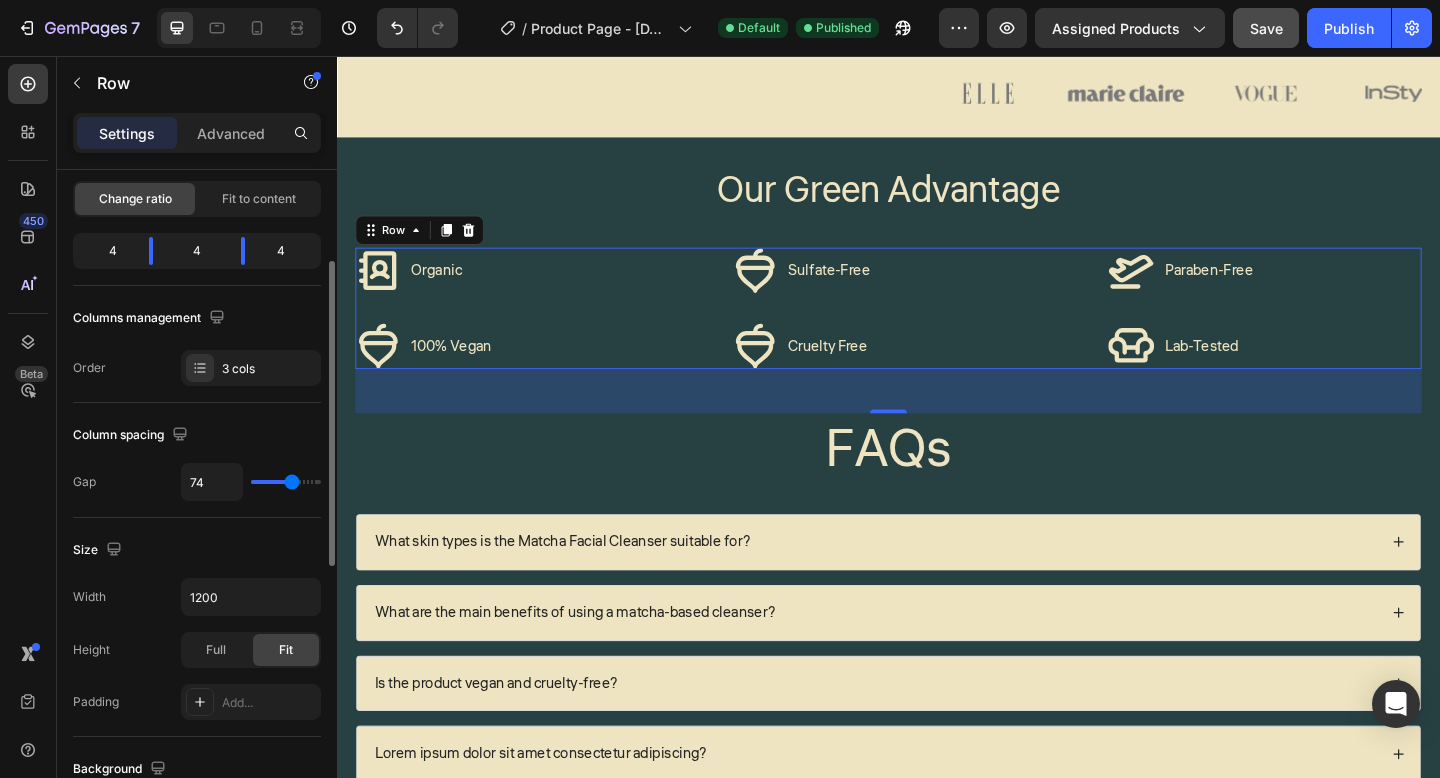 type on "76" 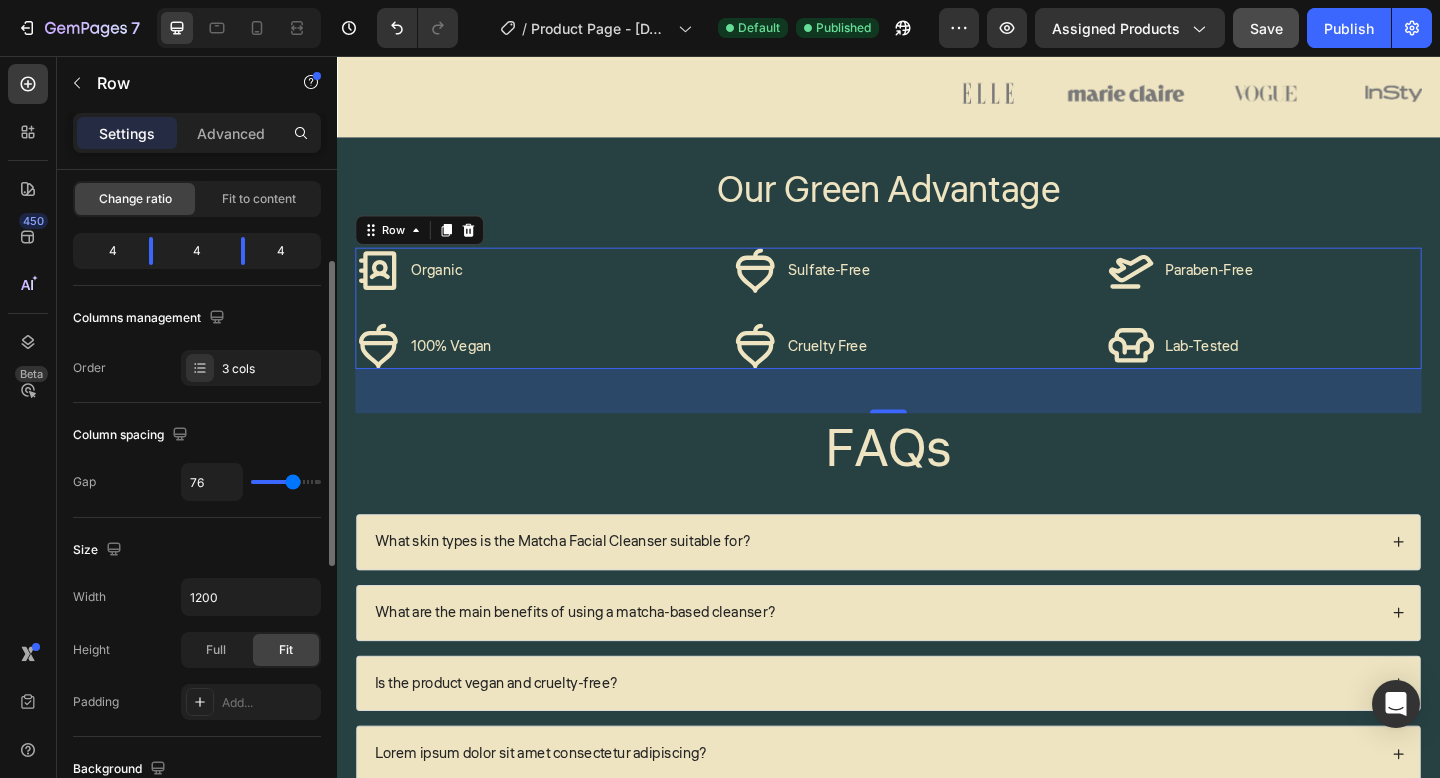 type on "77" 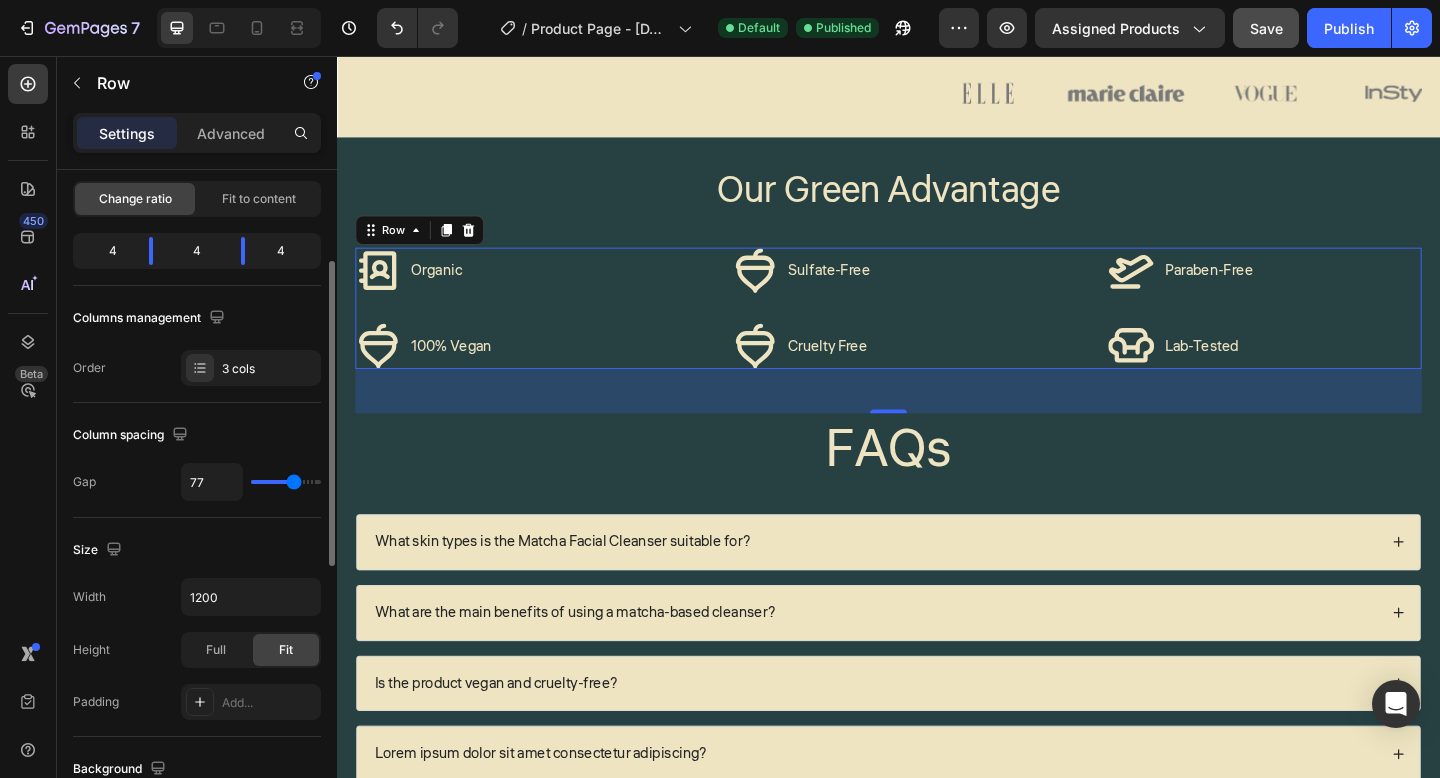 type on "78" 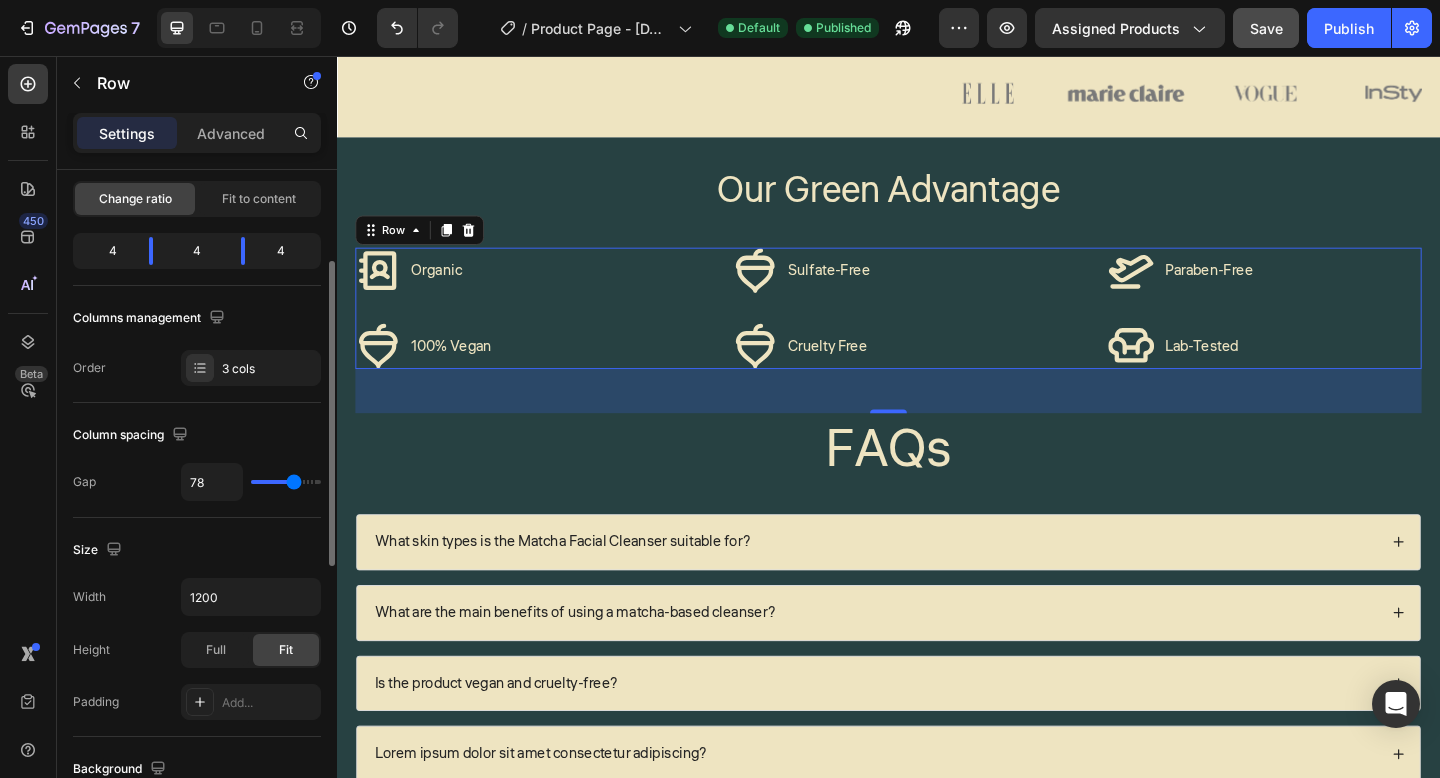 type on "79" 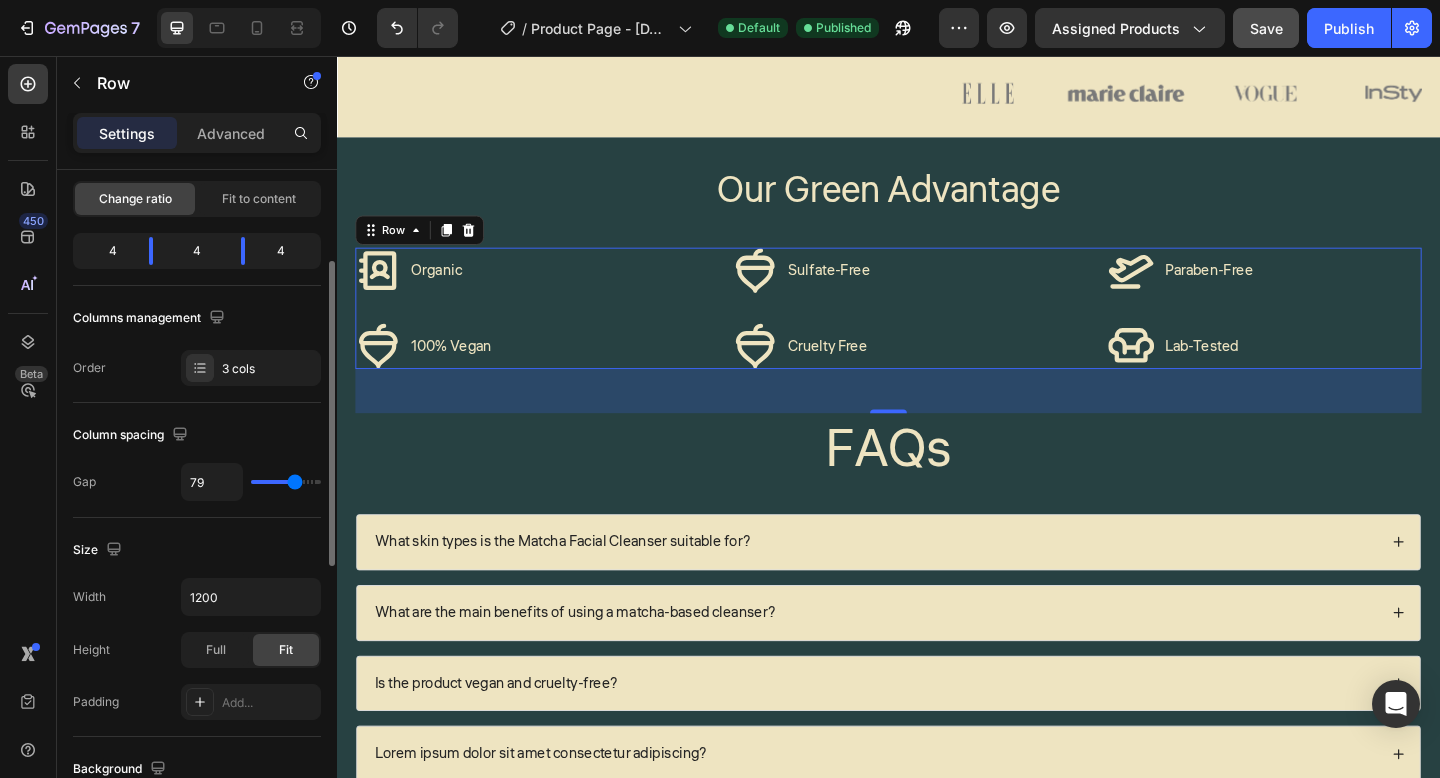 type on "80" 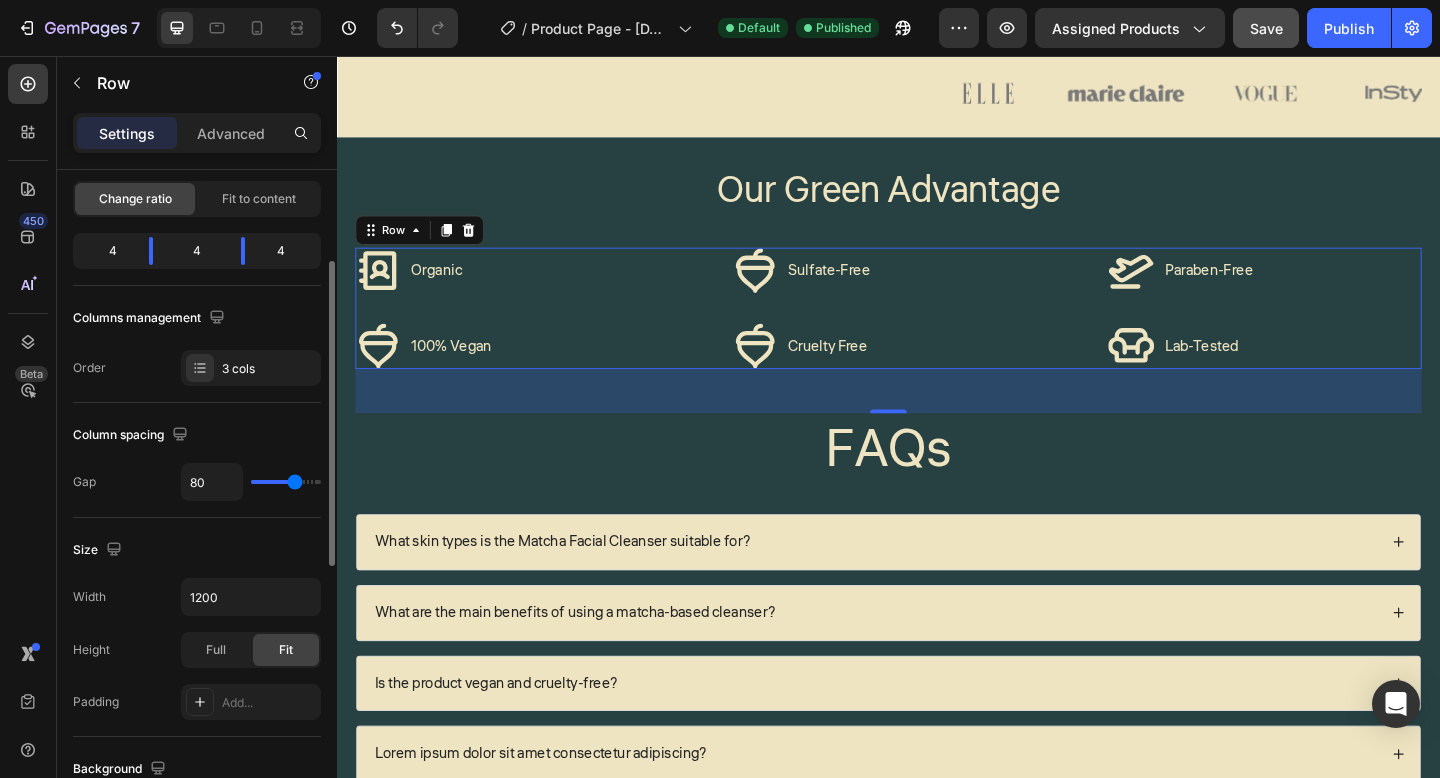 type on "81" 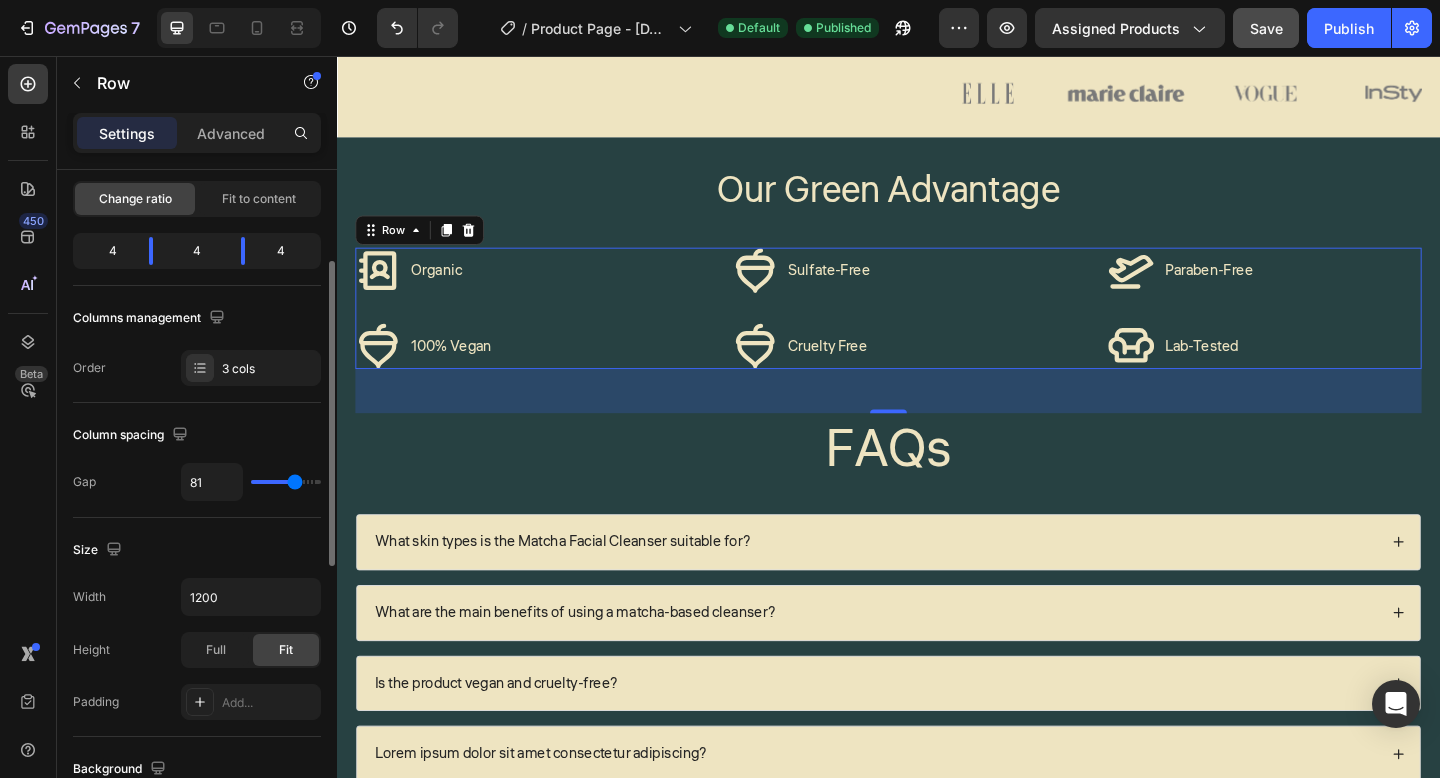 type on "82" 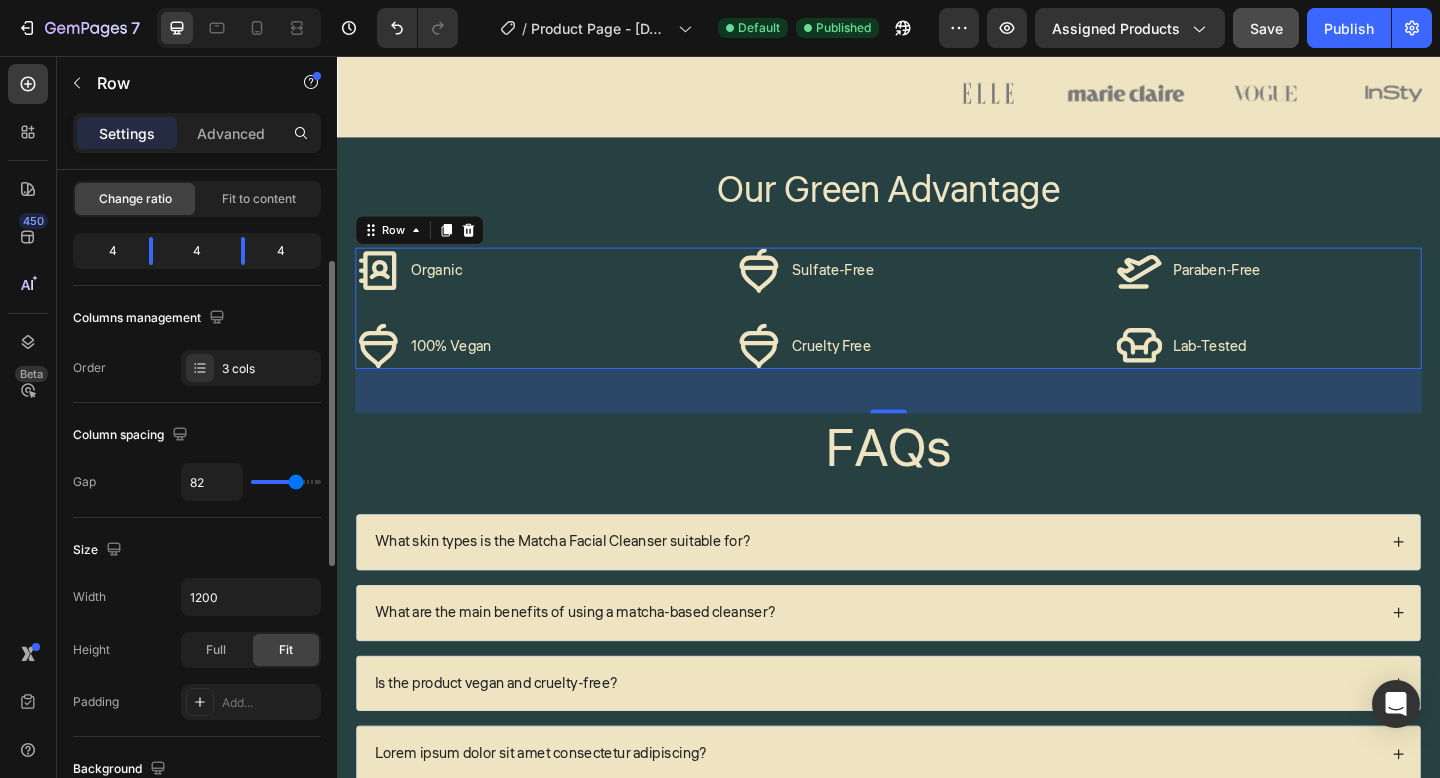 type on "83" 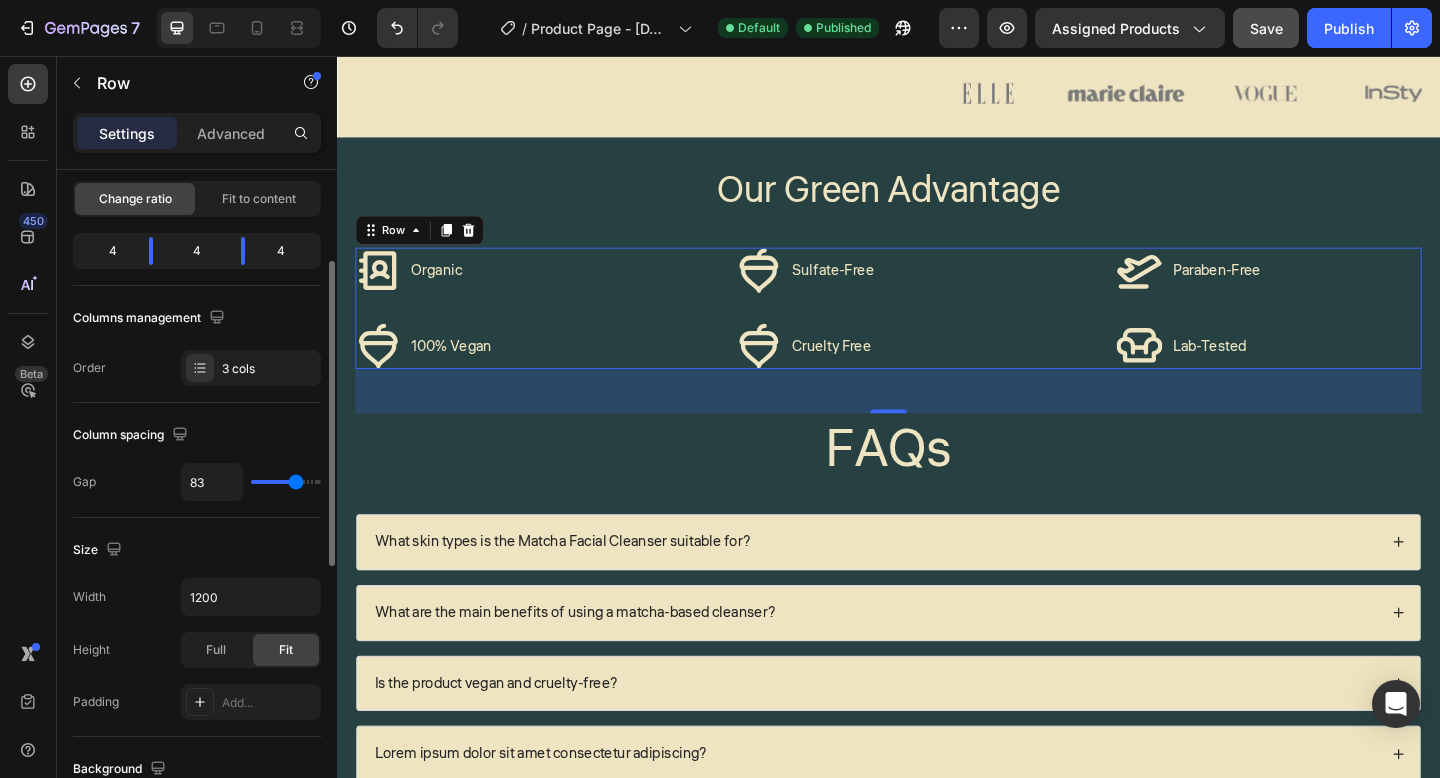 type on "84" 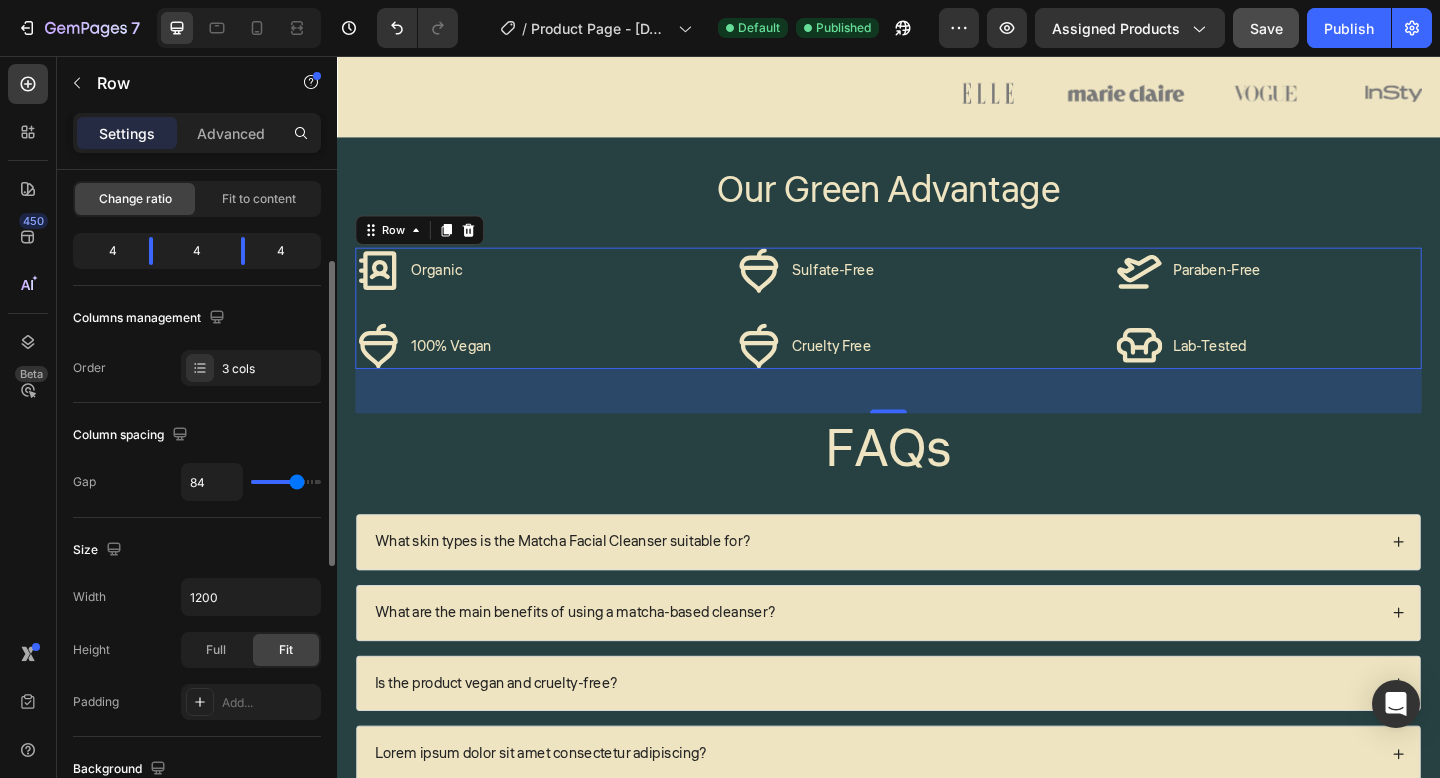 type on "85" 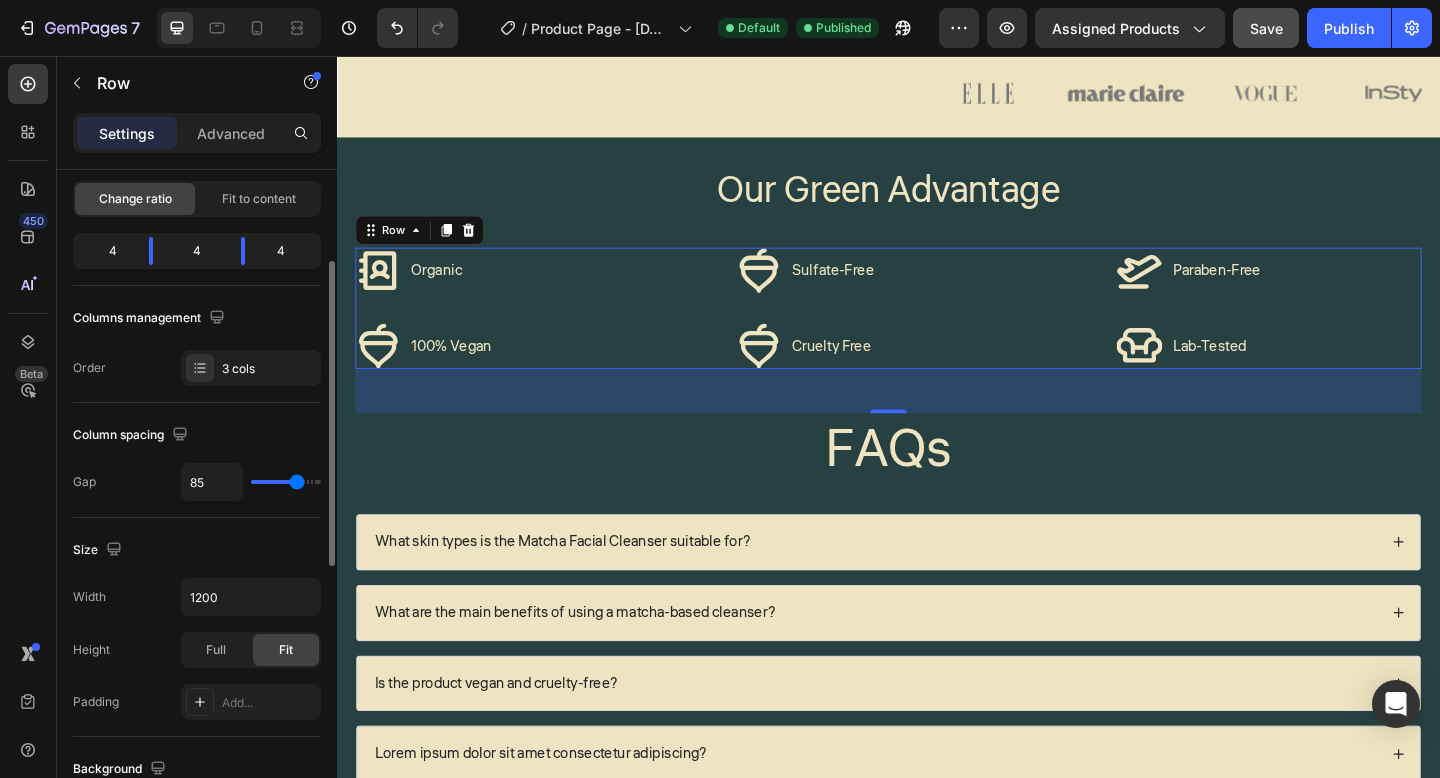 type on "86" 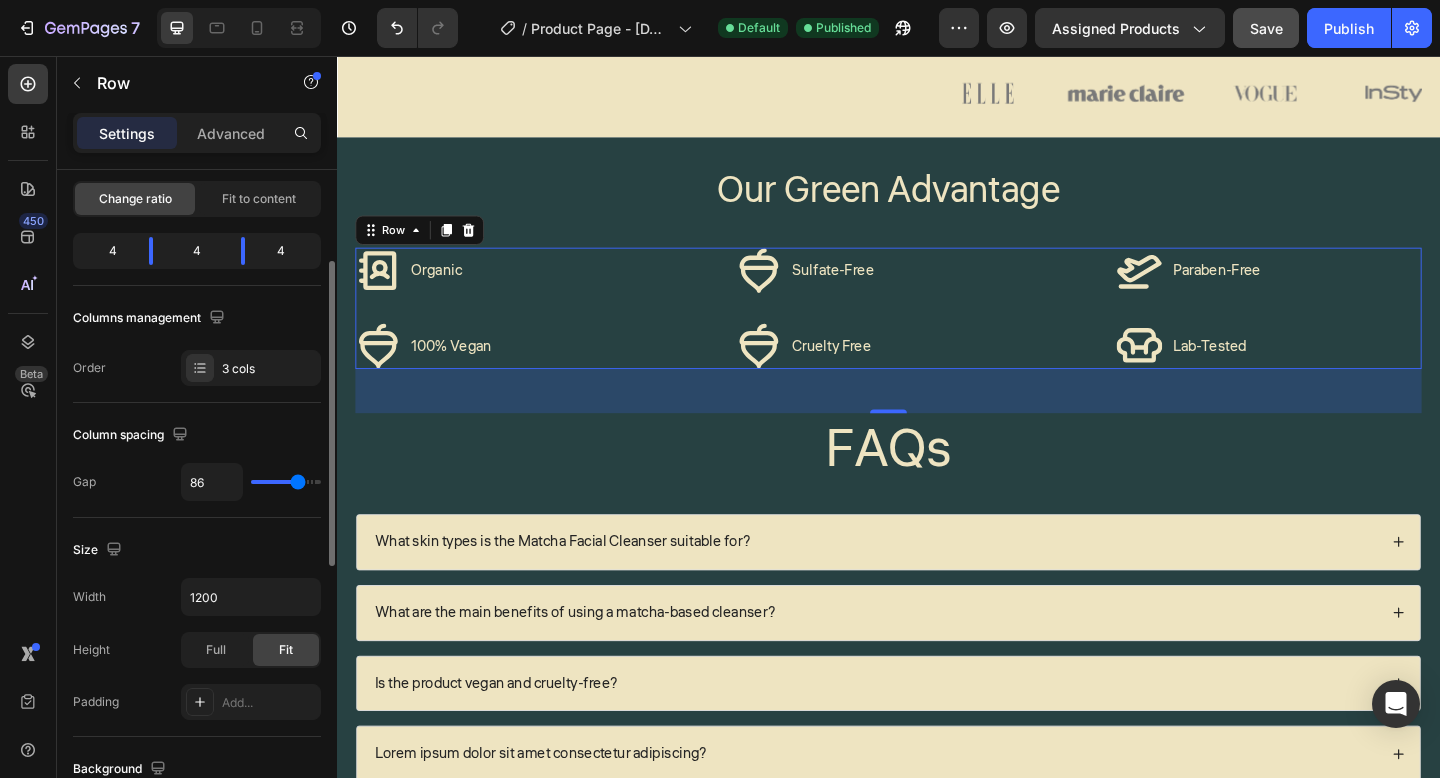 type on "87" 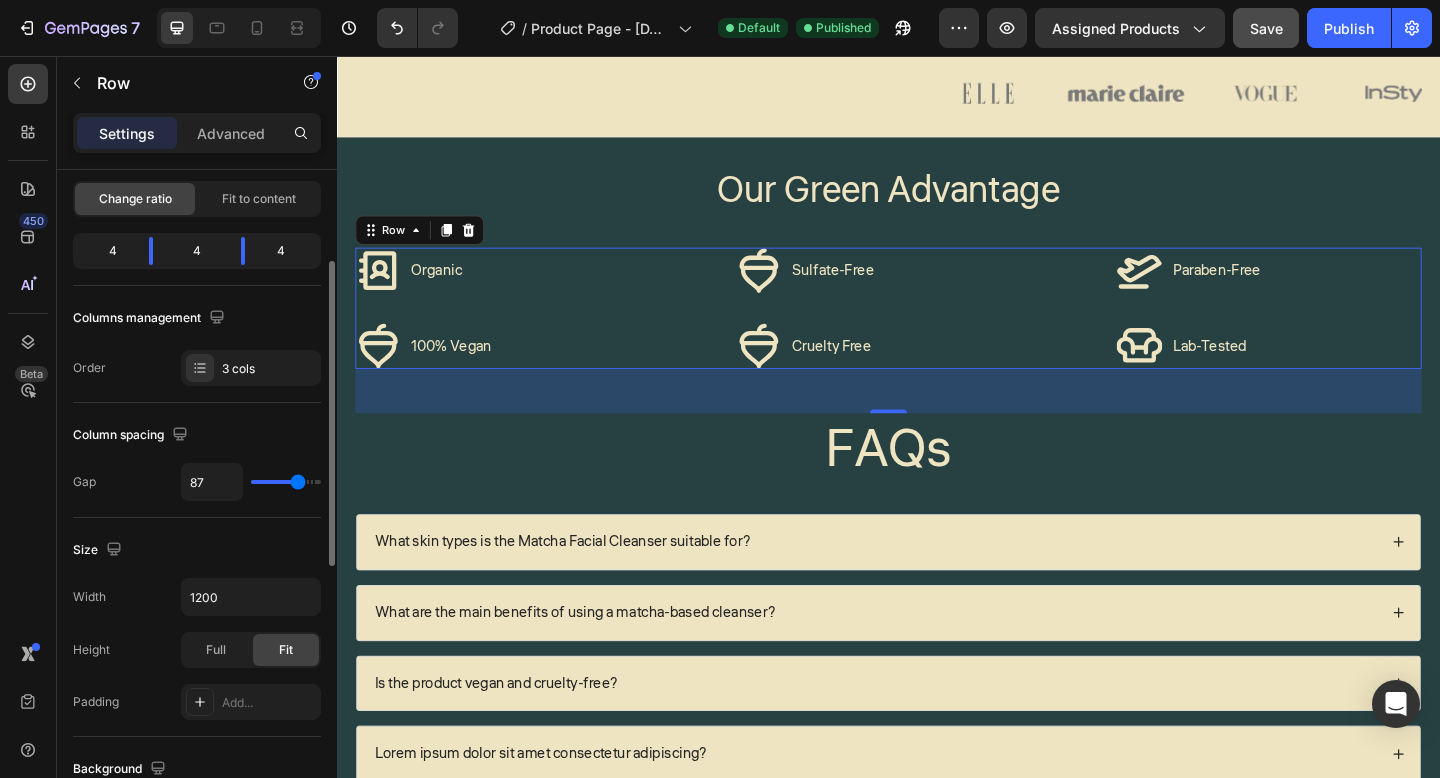type on "88" 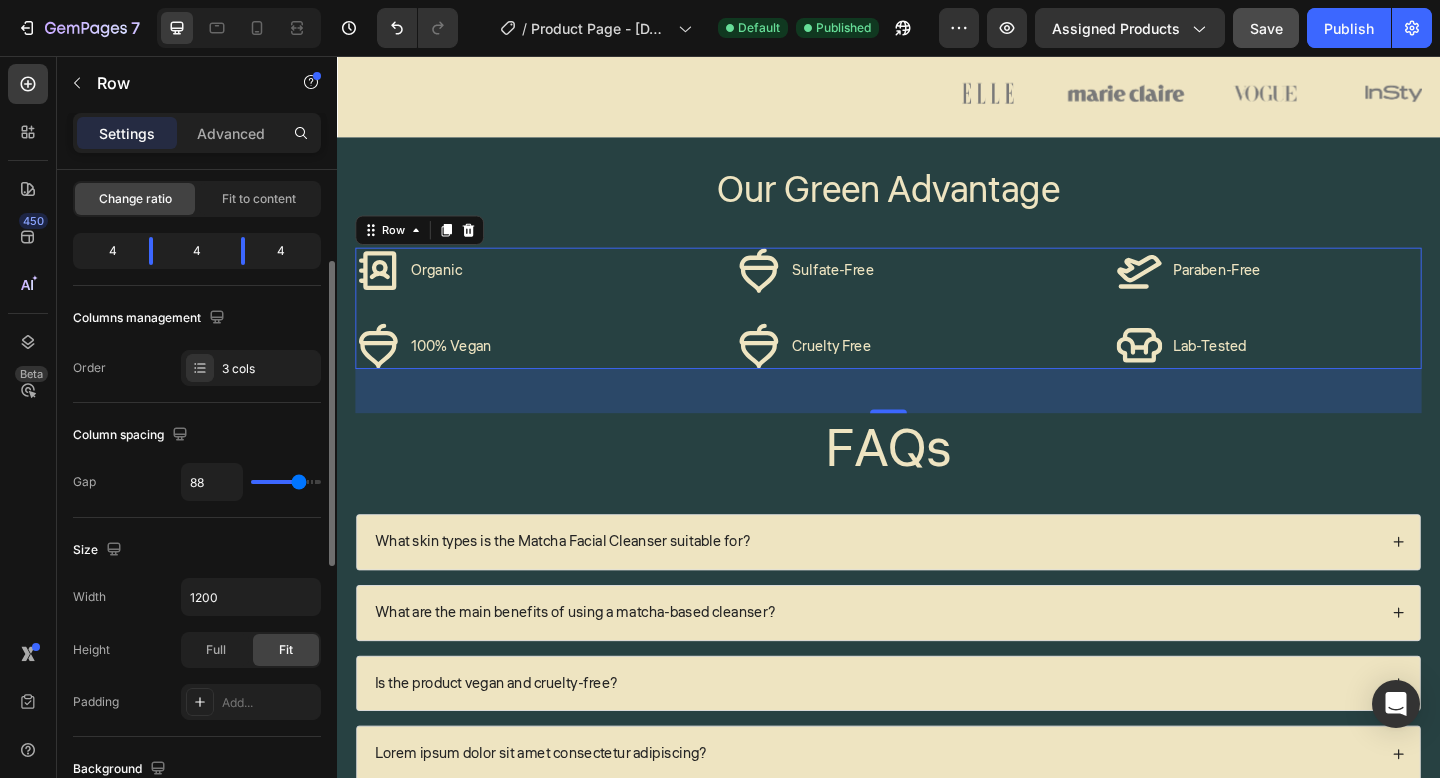 type on "90" 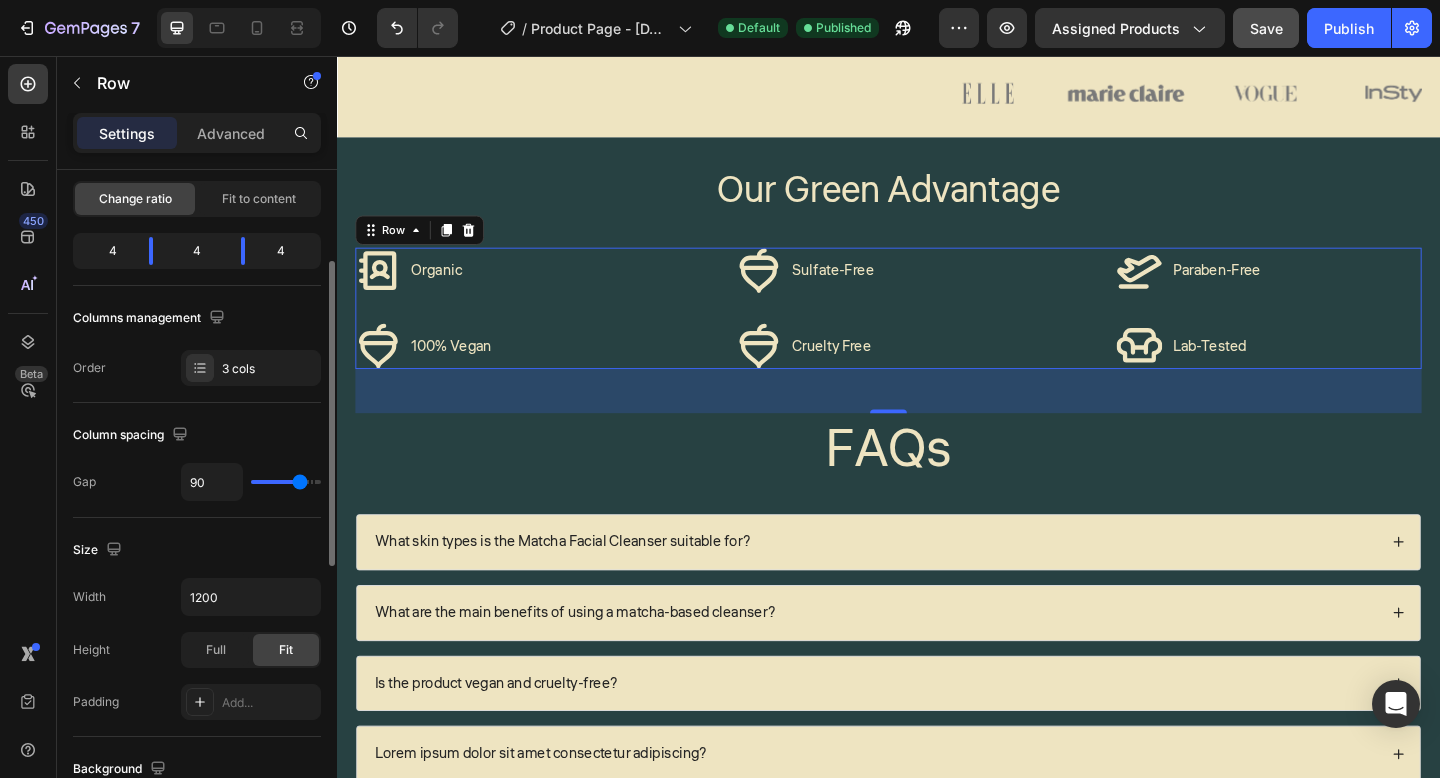 type on "92" 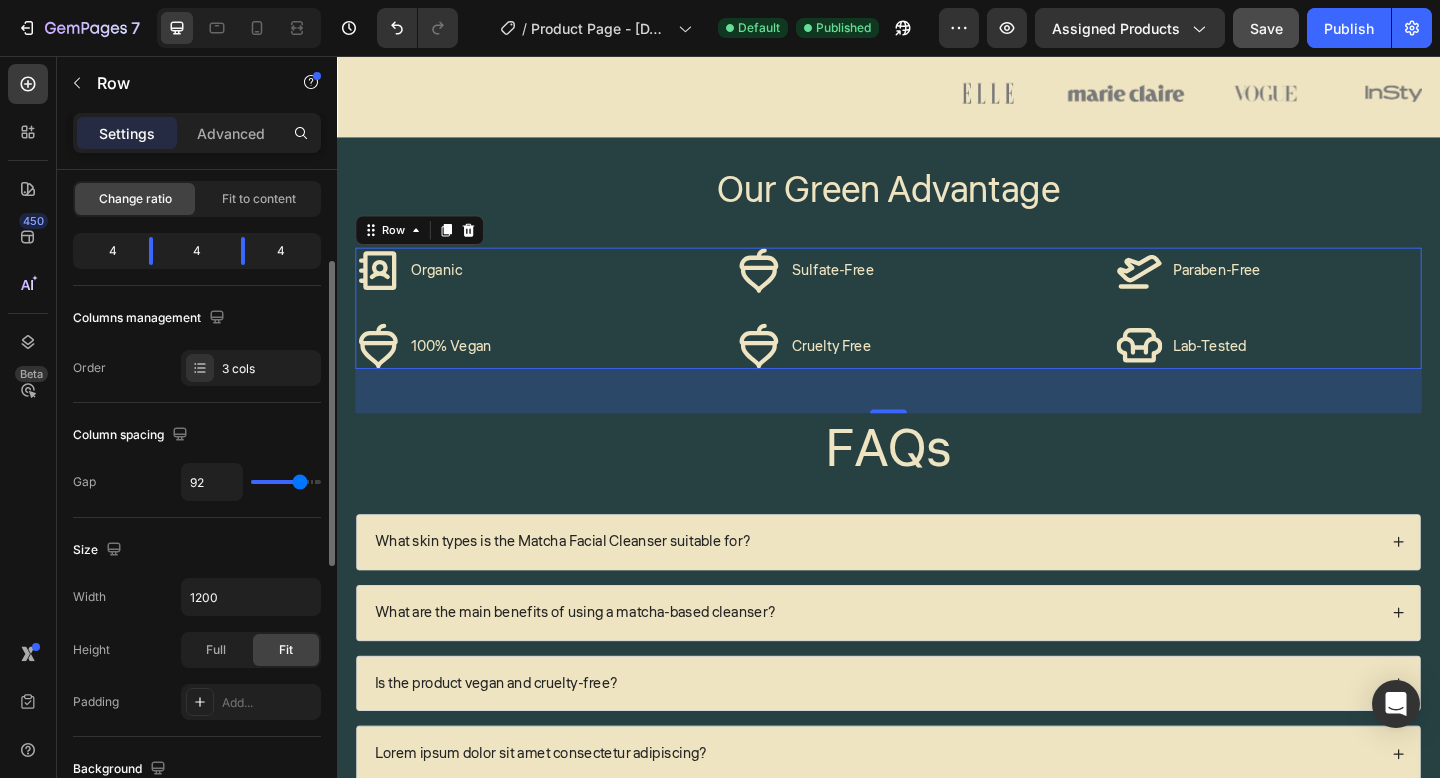 type on "95" 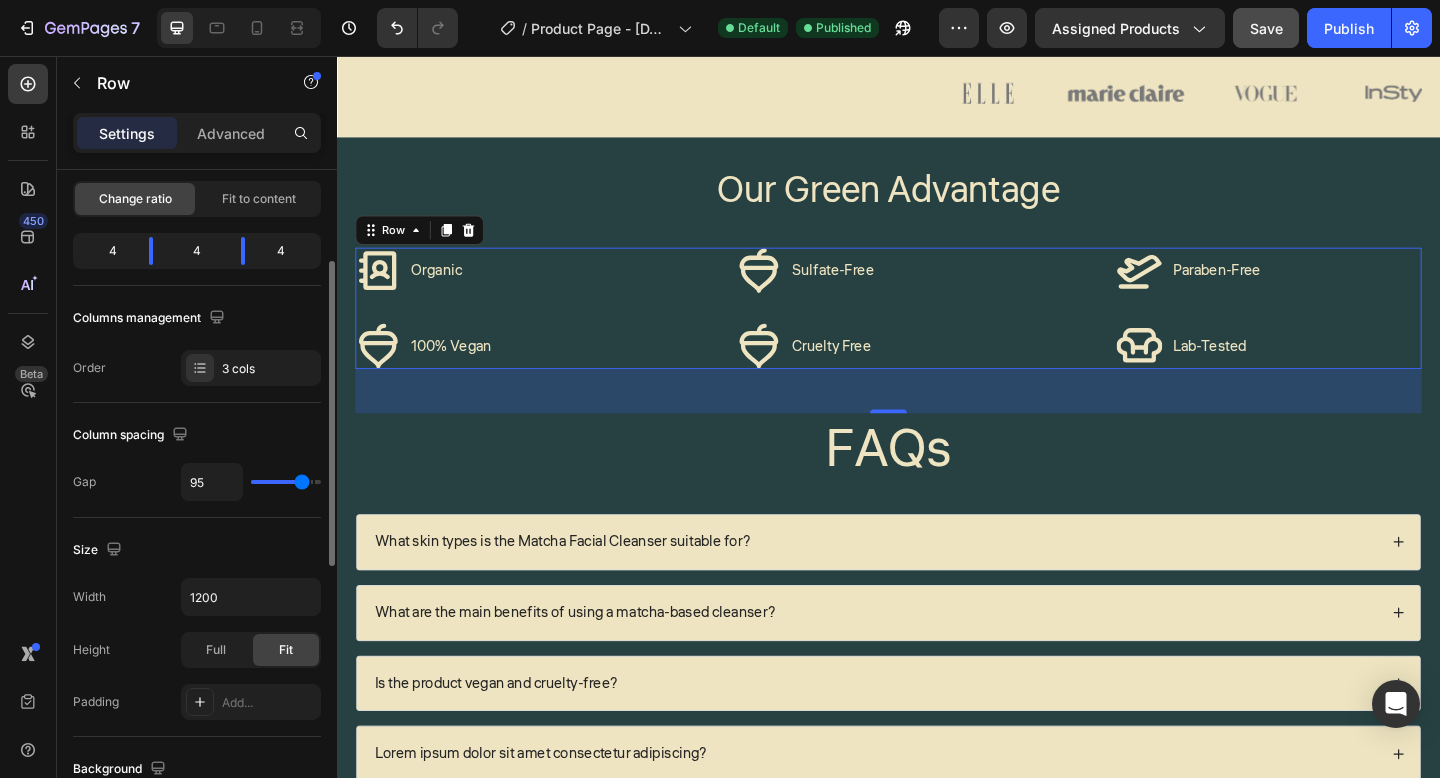 type on "99" 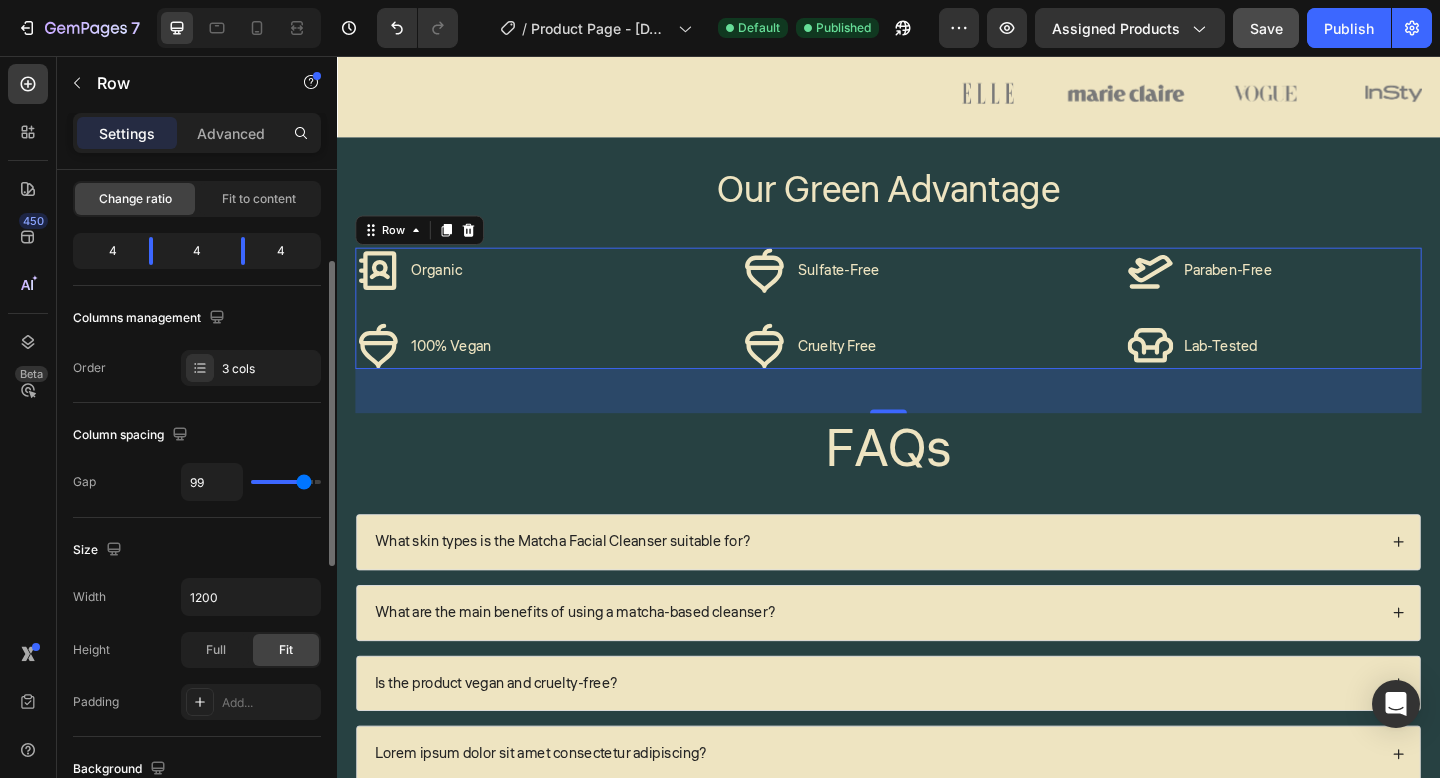 type on "100" 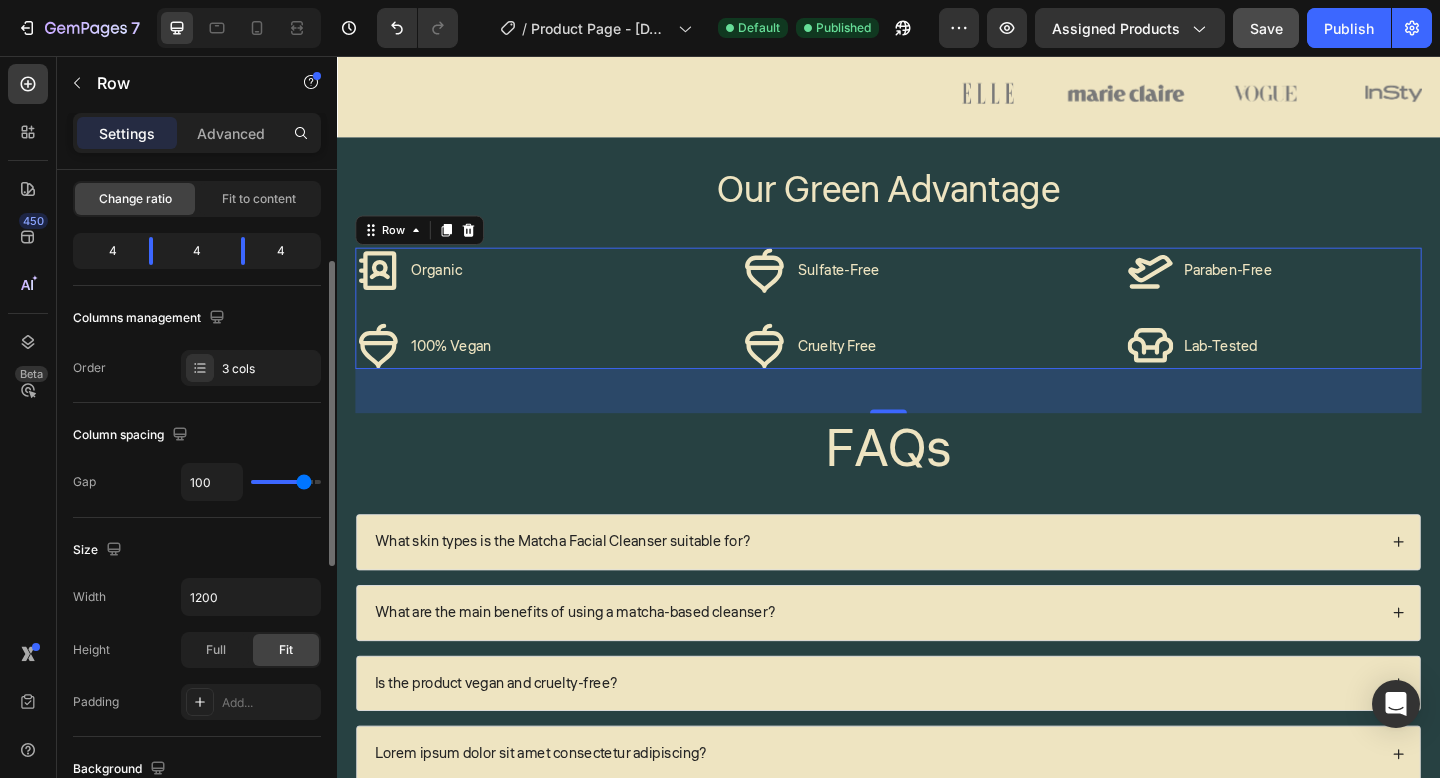 type on "101" 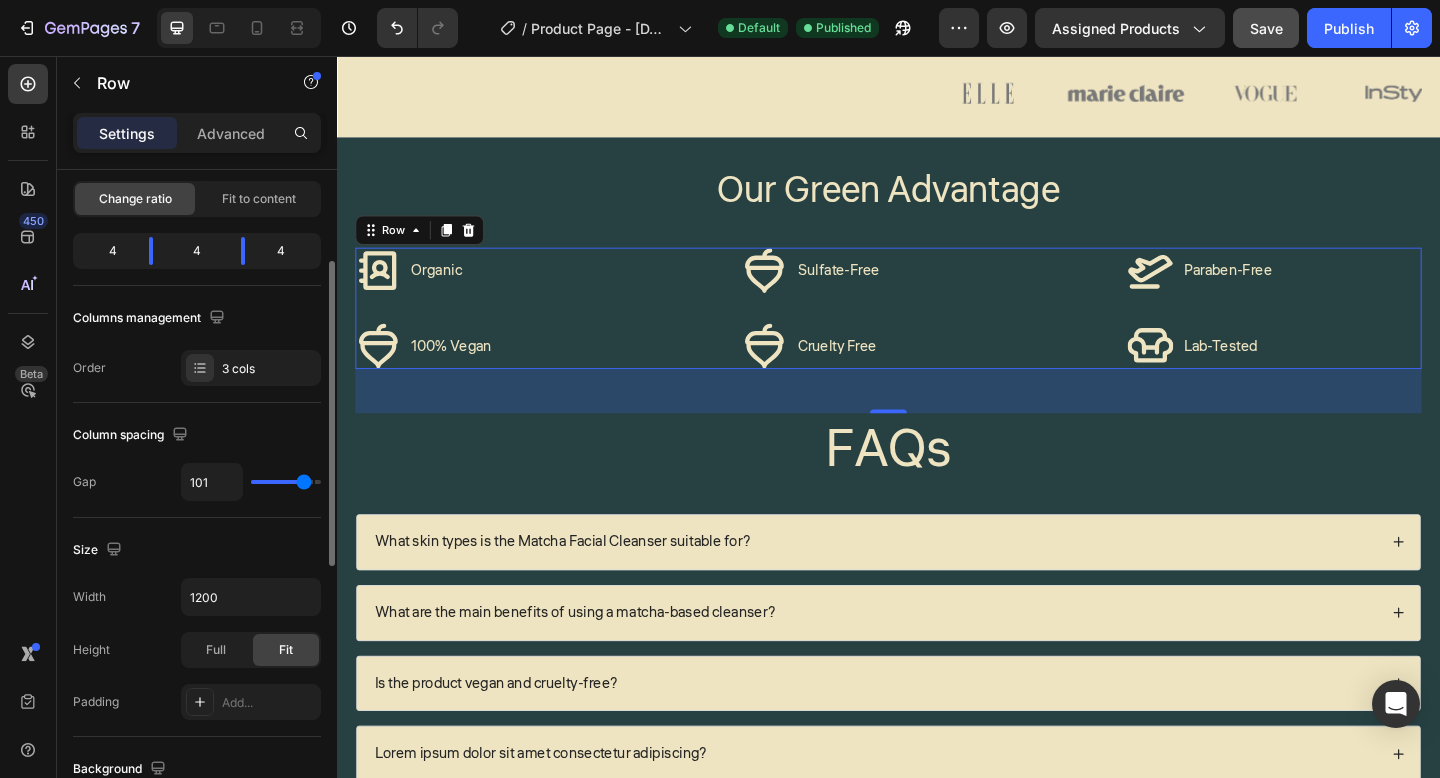 type on "102" 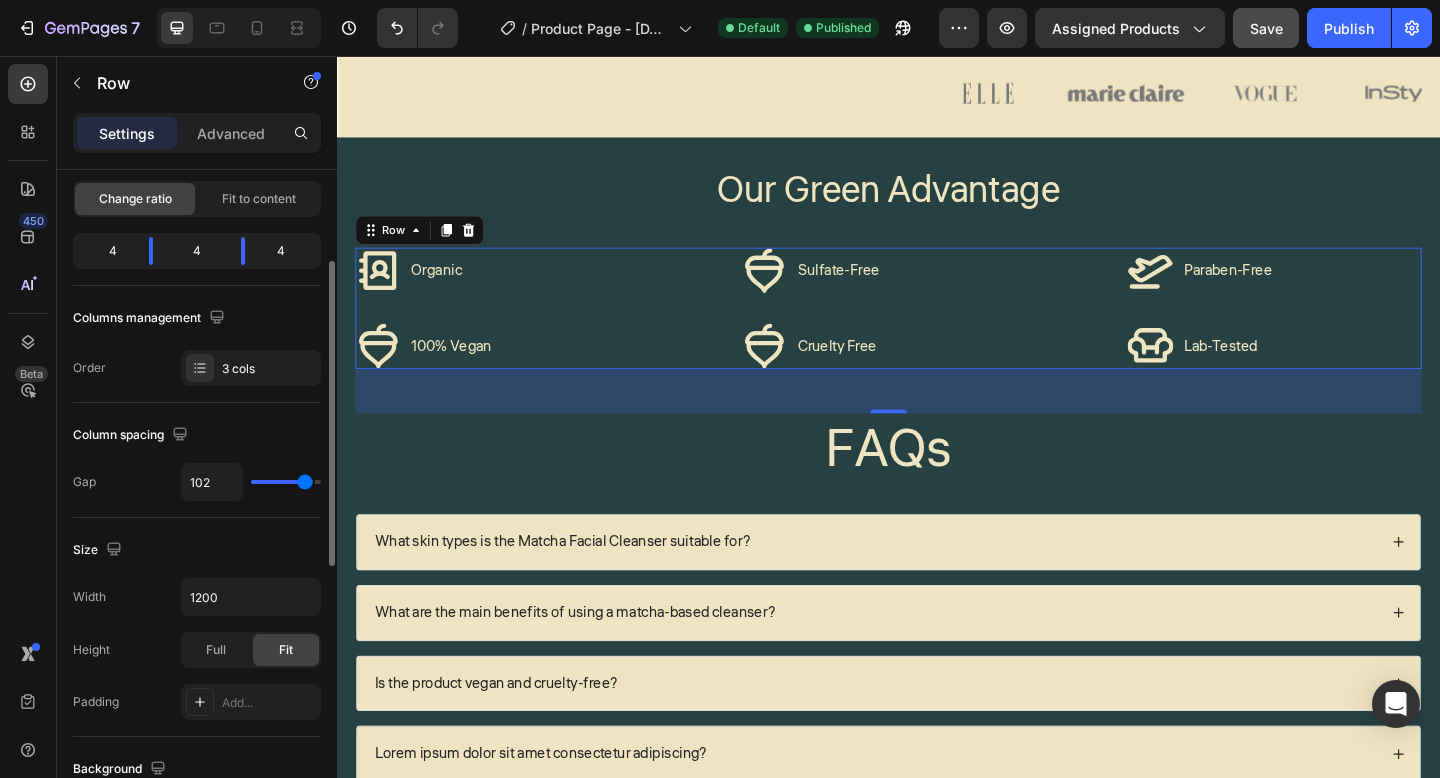type on "103" 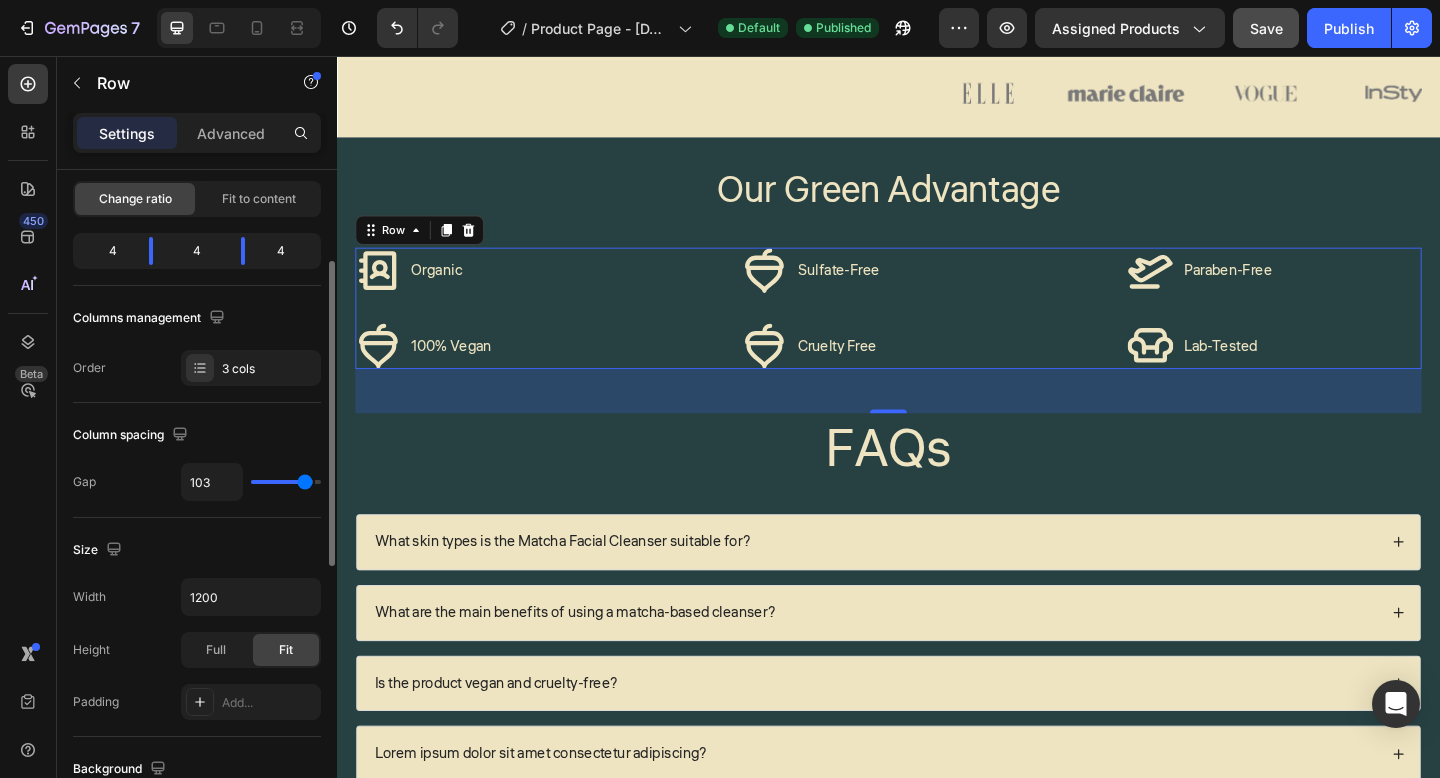 type on "105" 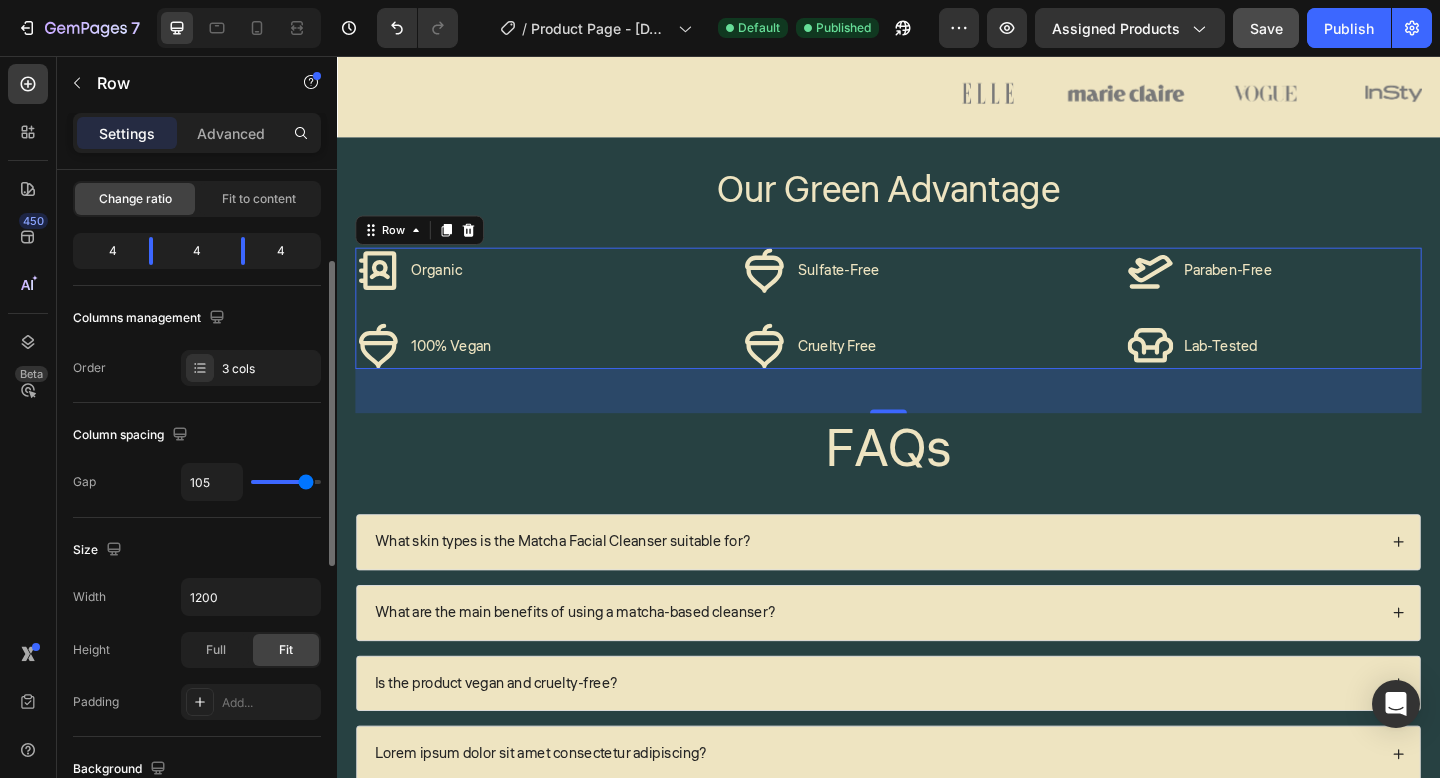 type on "106" 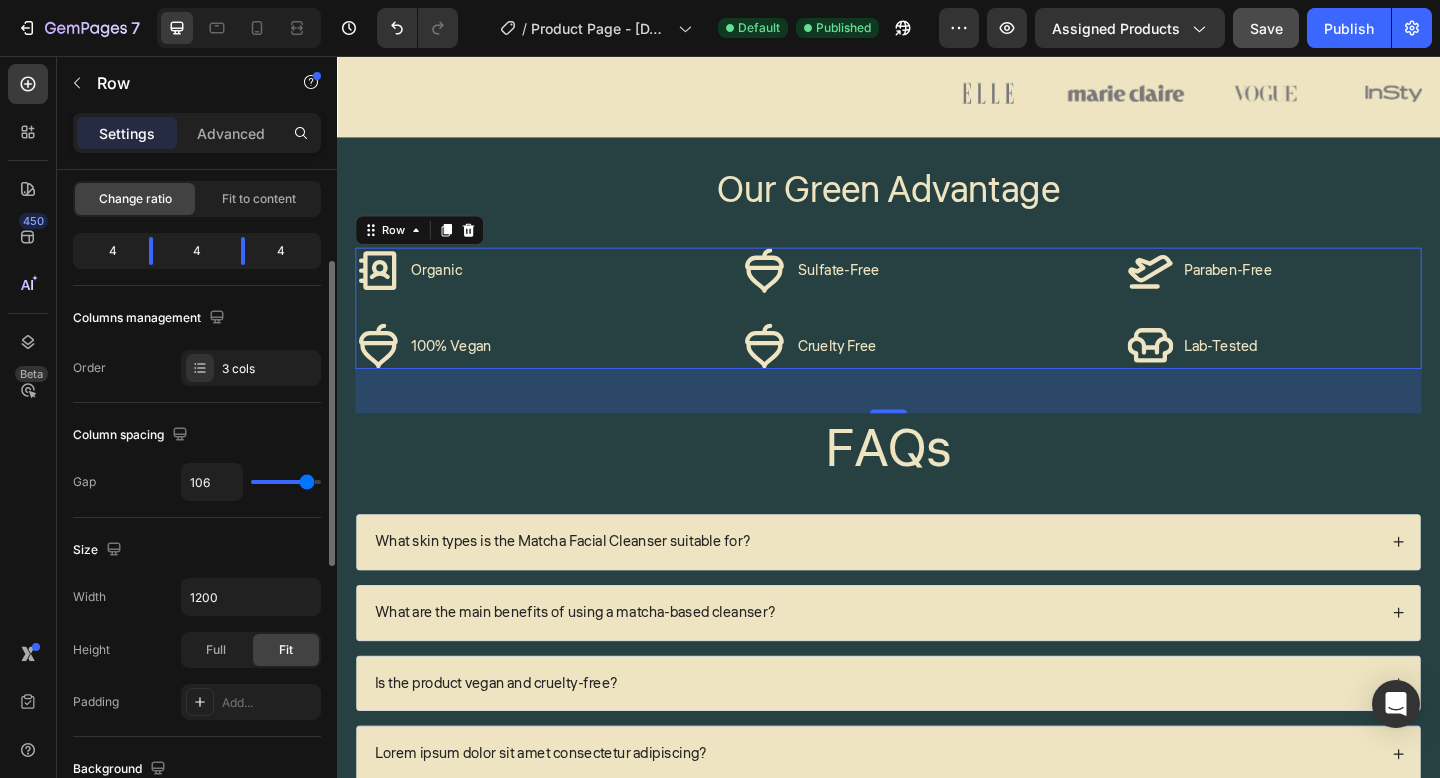 type on "107" 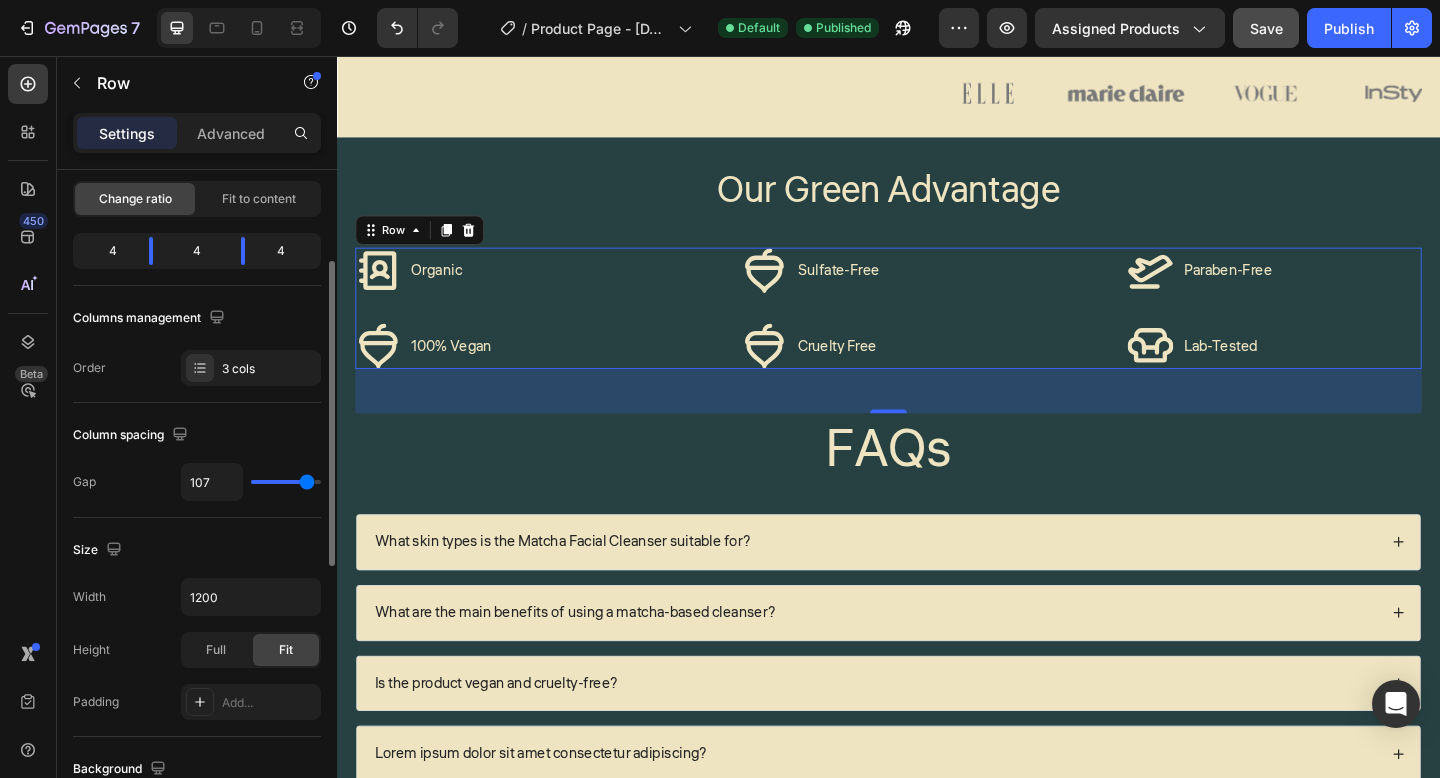 type on "109" 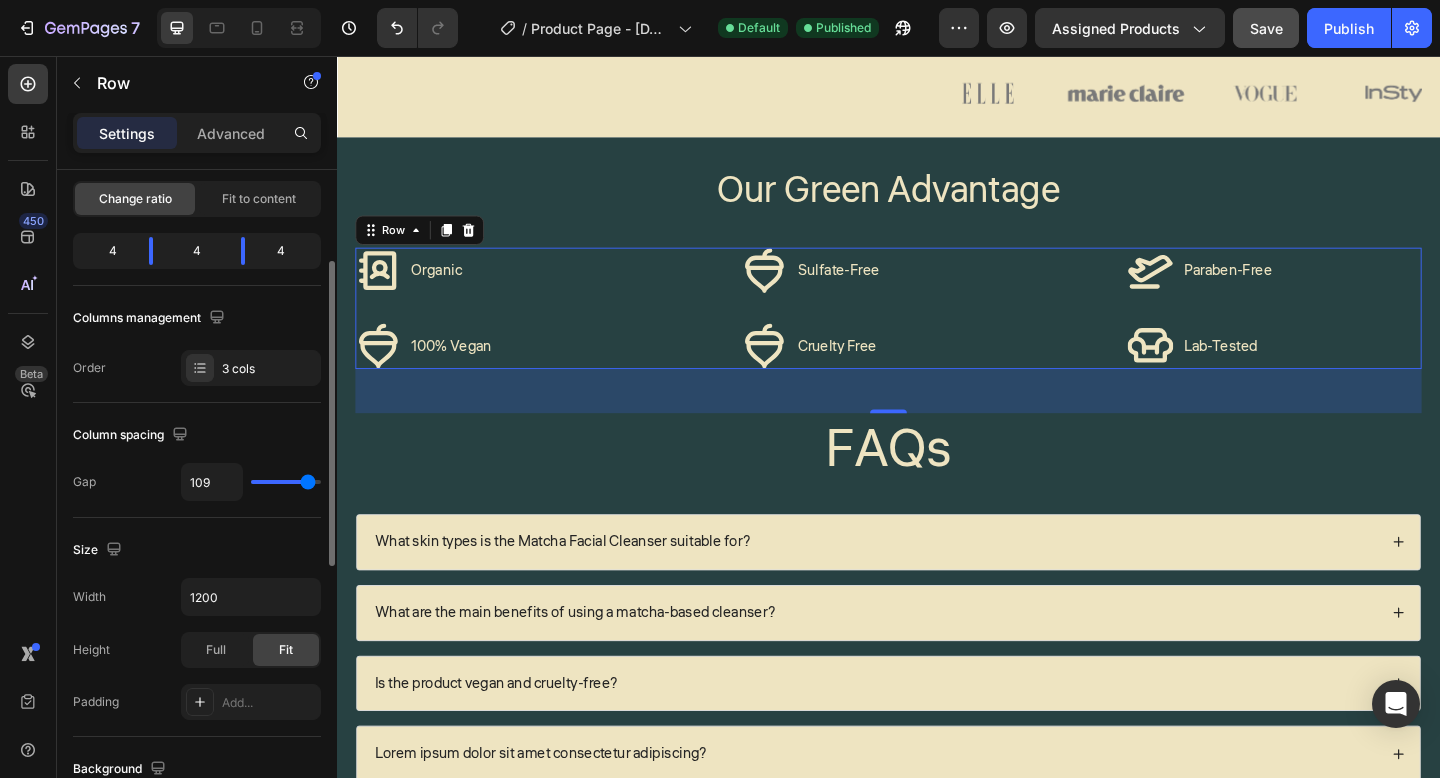 type on "112" 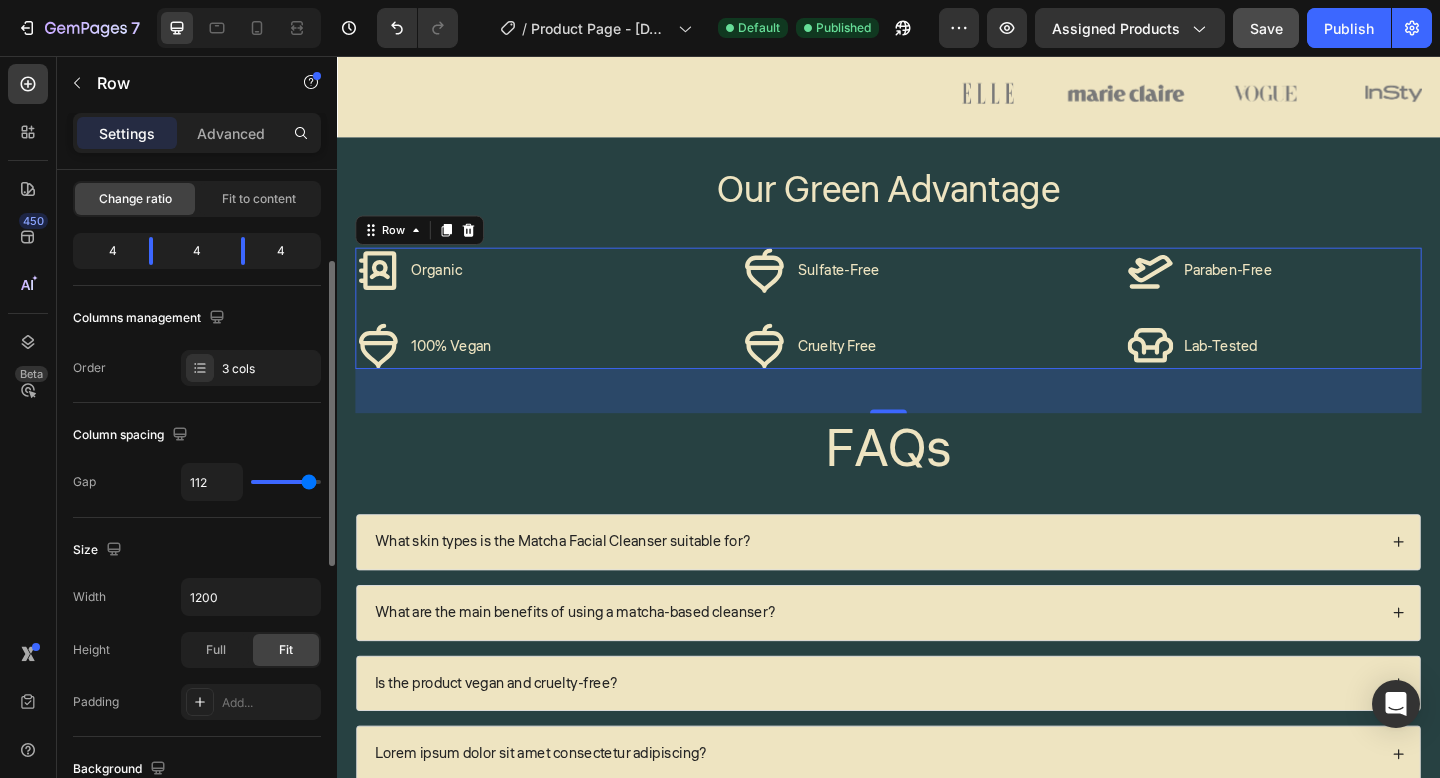 type on "114" 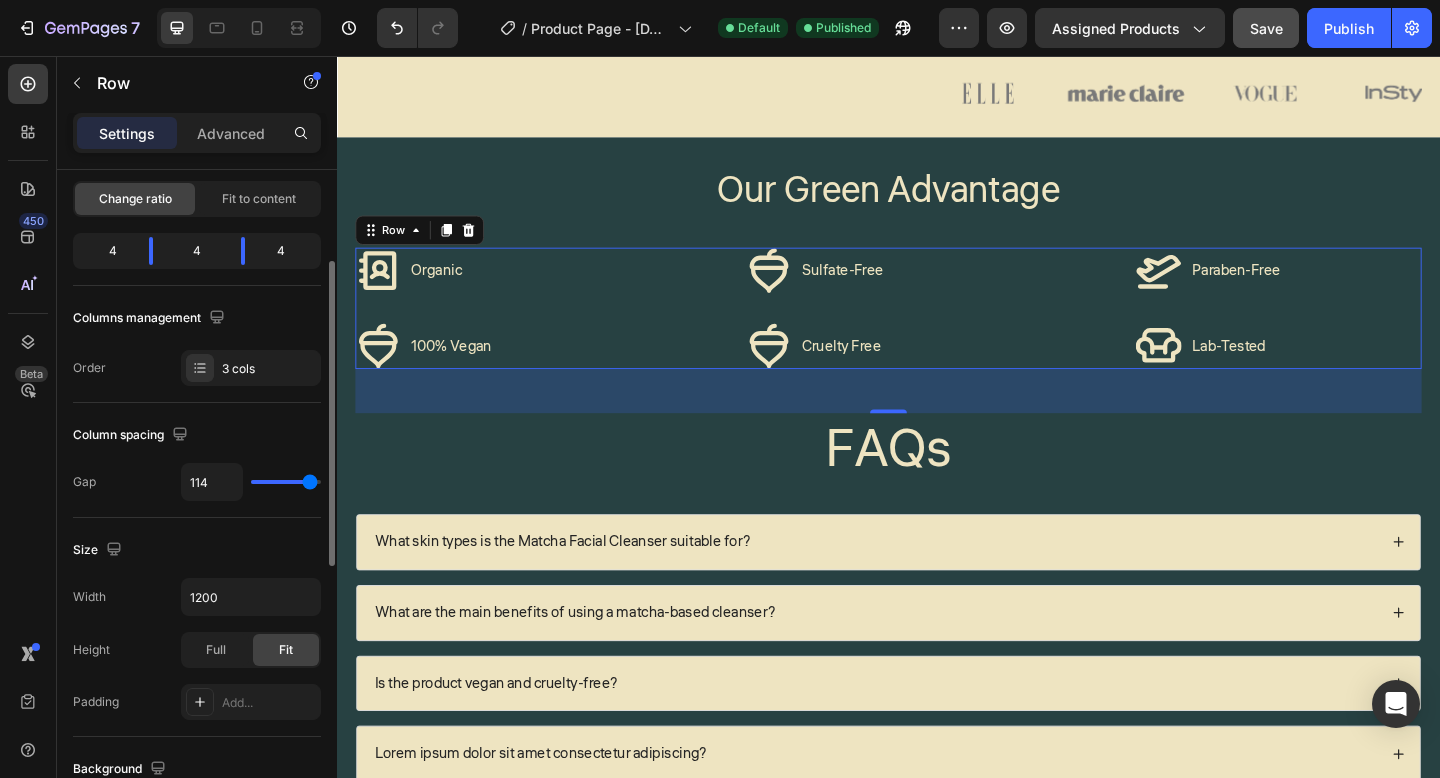 type on "115" 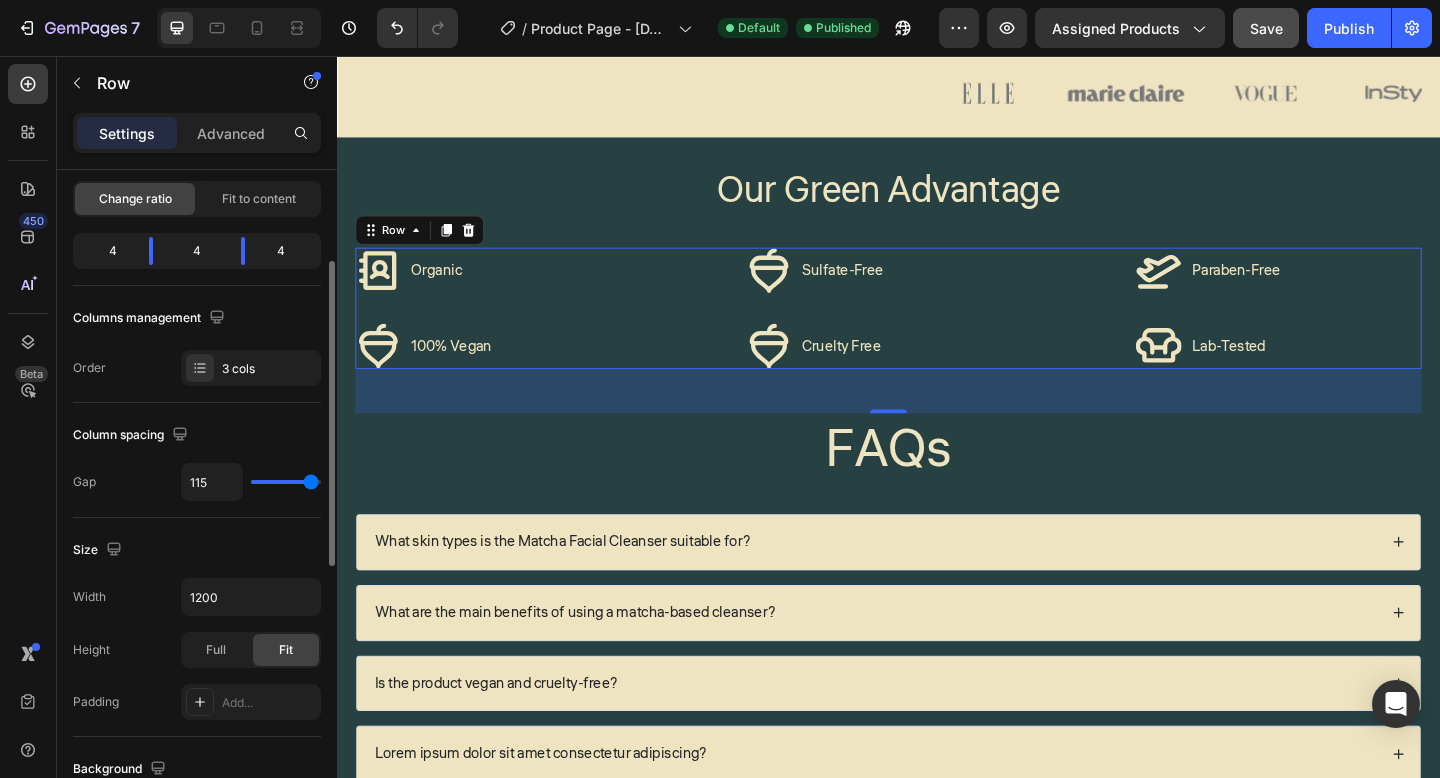type on "117" 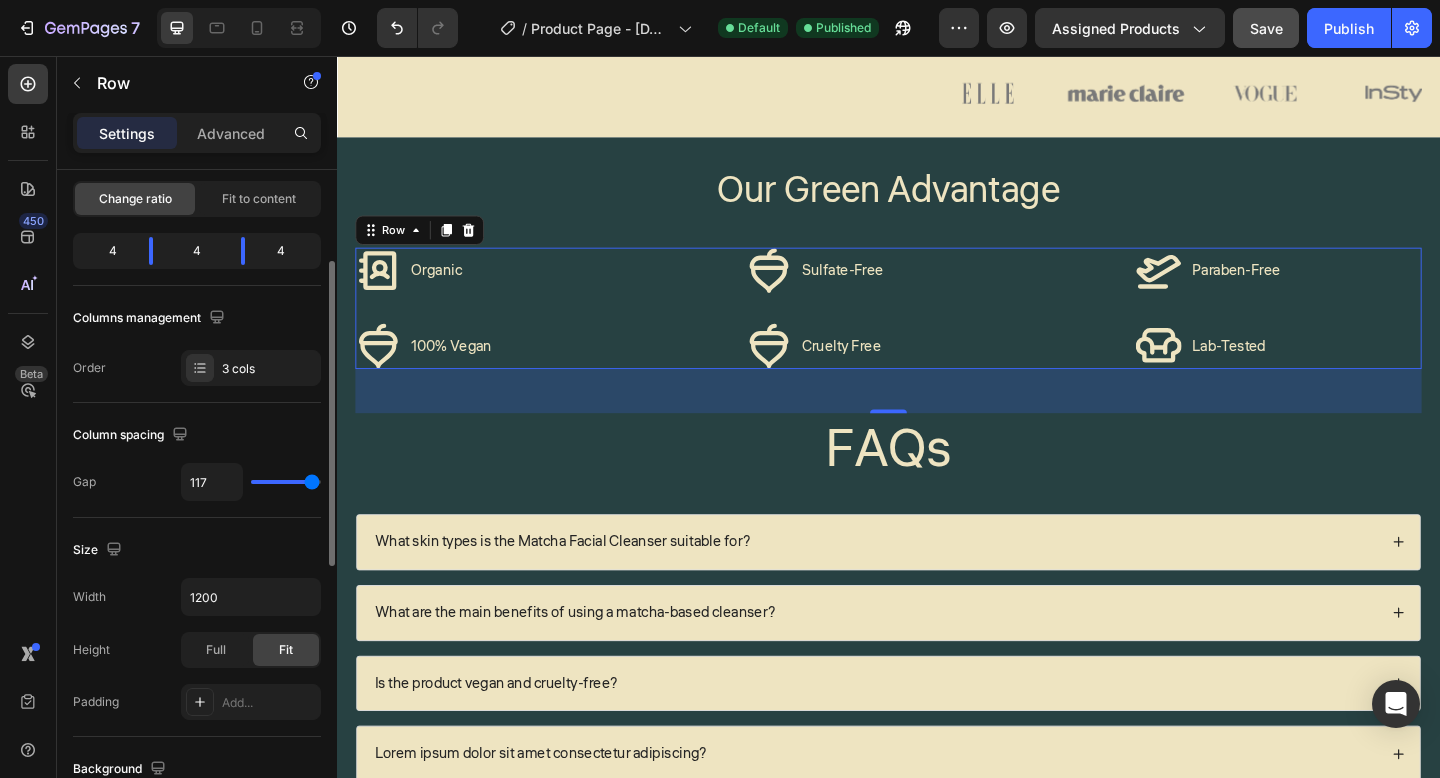 type on "118" 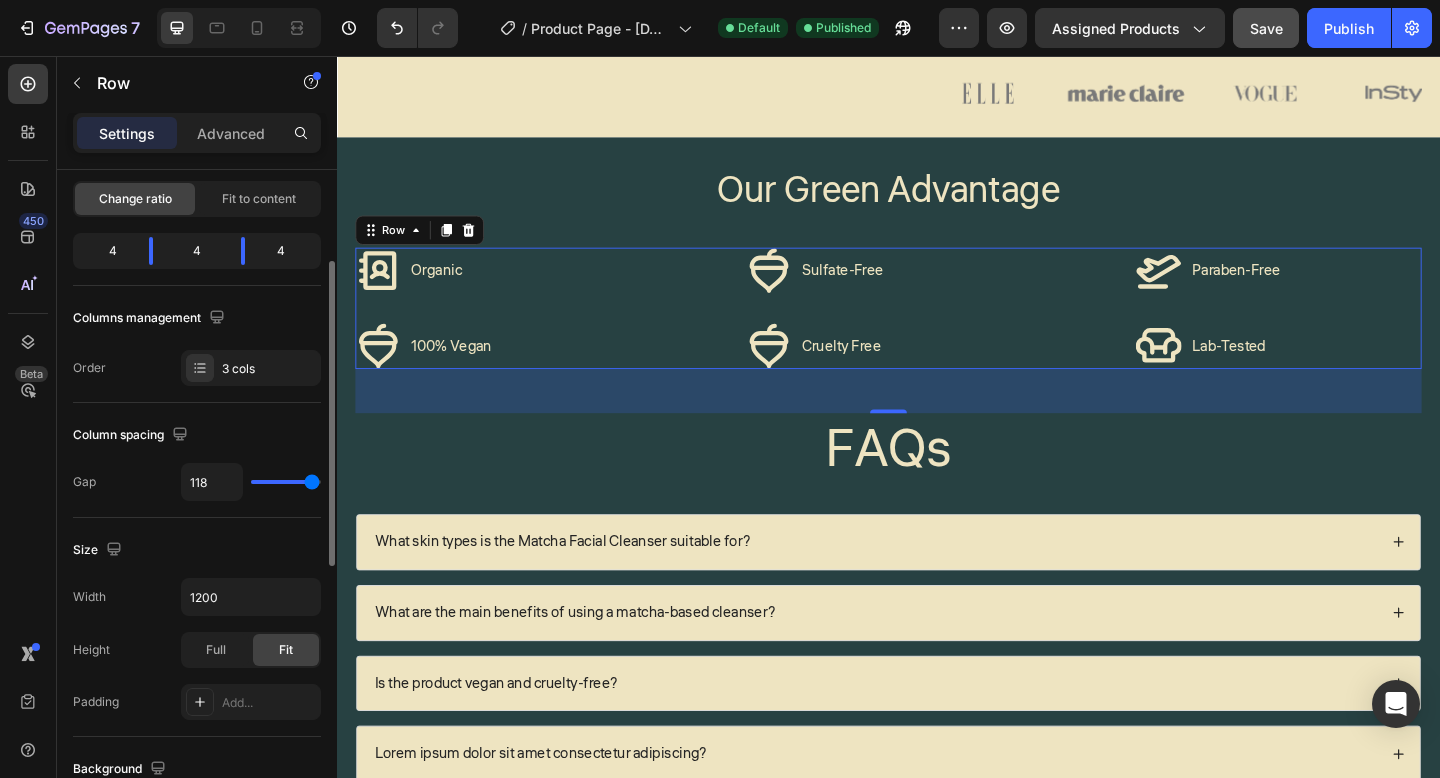 type on "119" 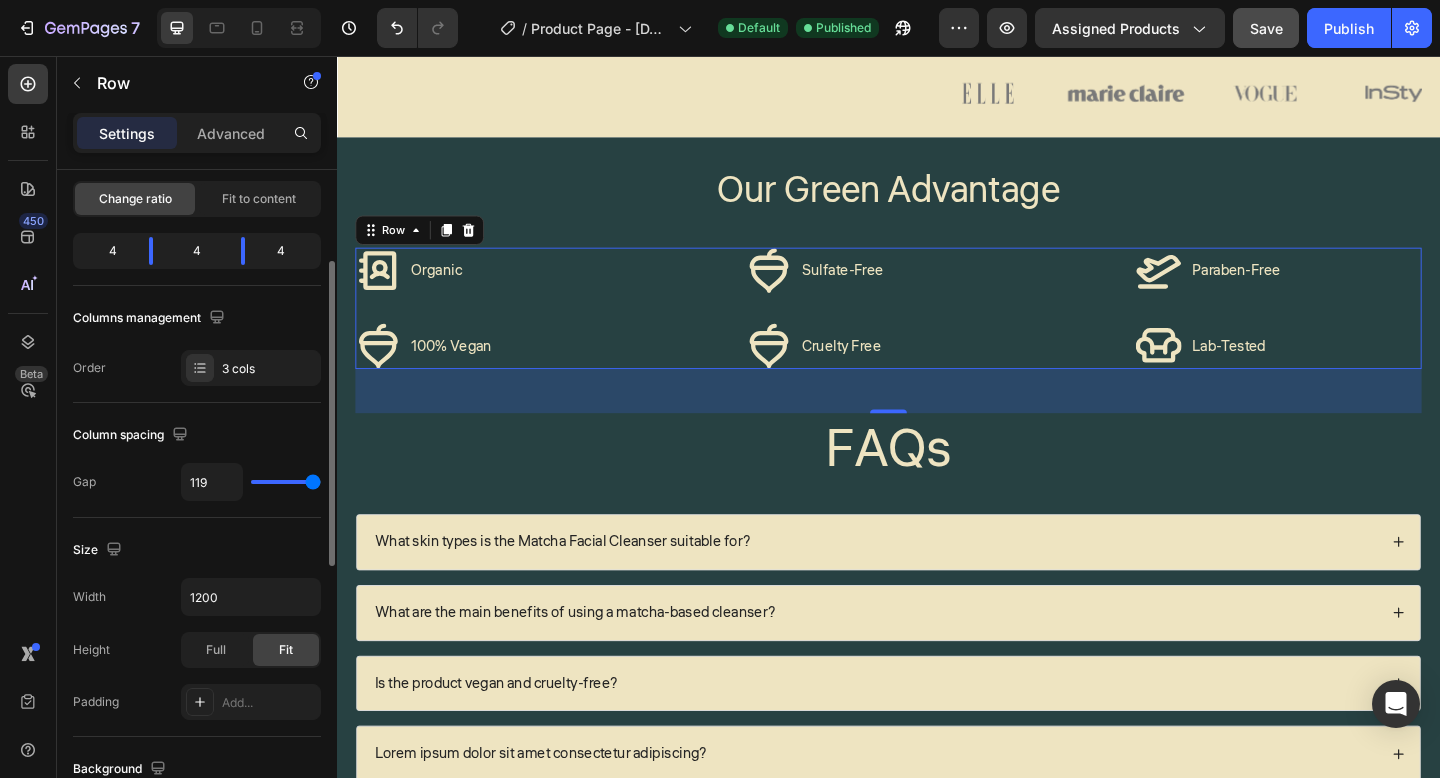 type on "120" 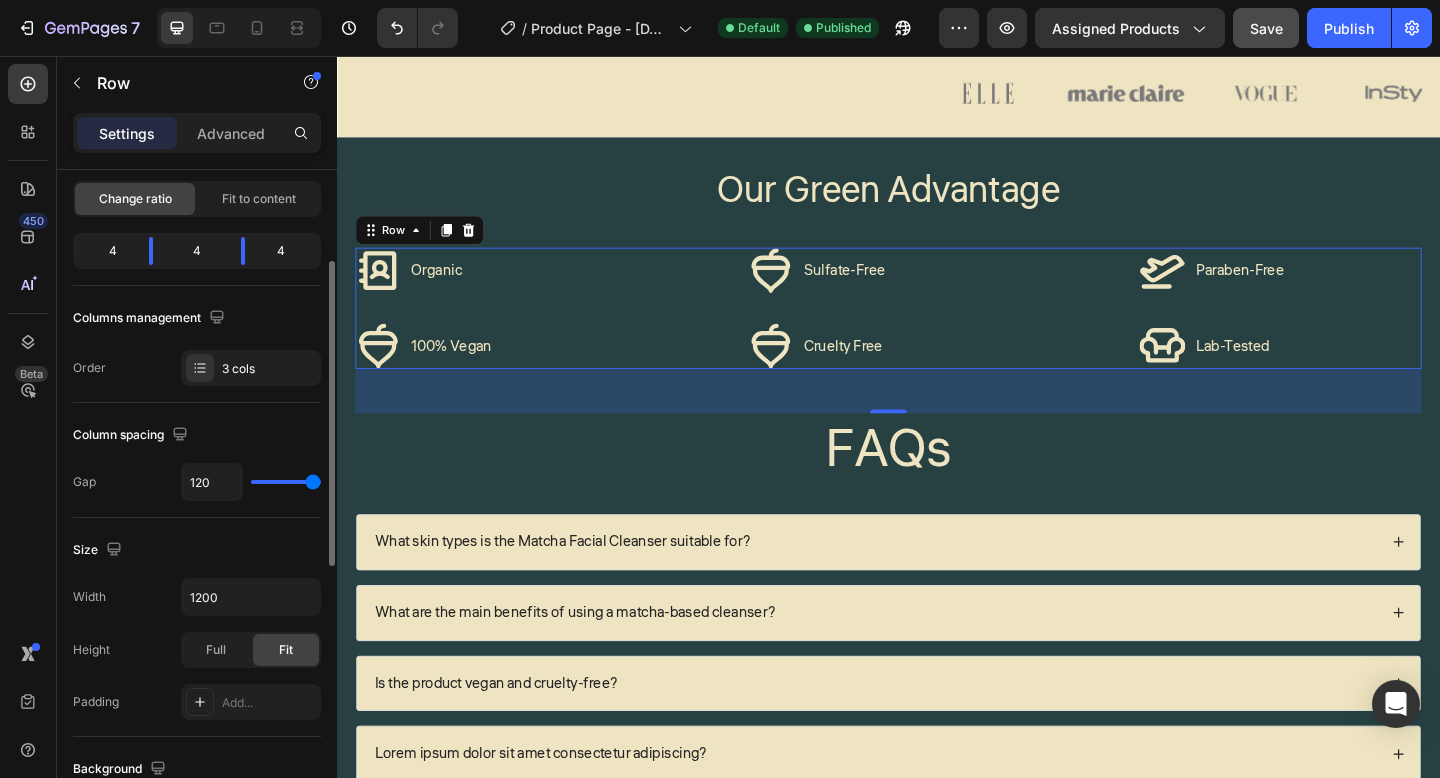 drag, startPoint x: 283, startPoint y: 479, endPoint x: 362, endPoint y: 486, distance: 79.30952 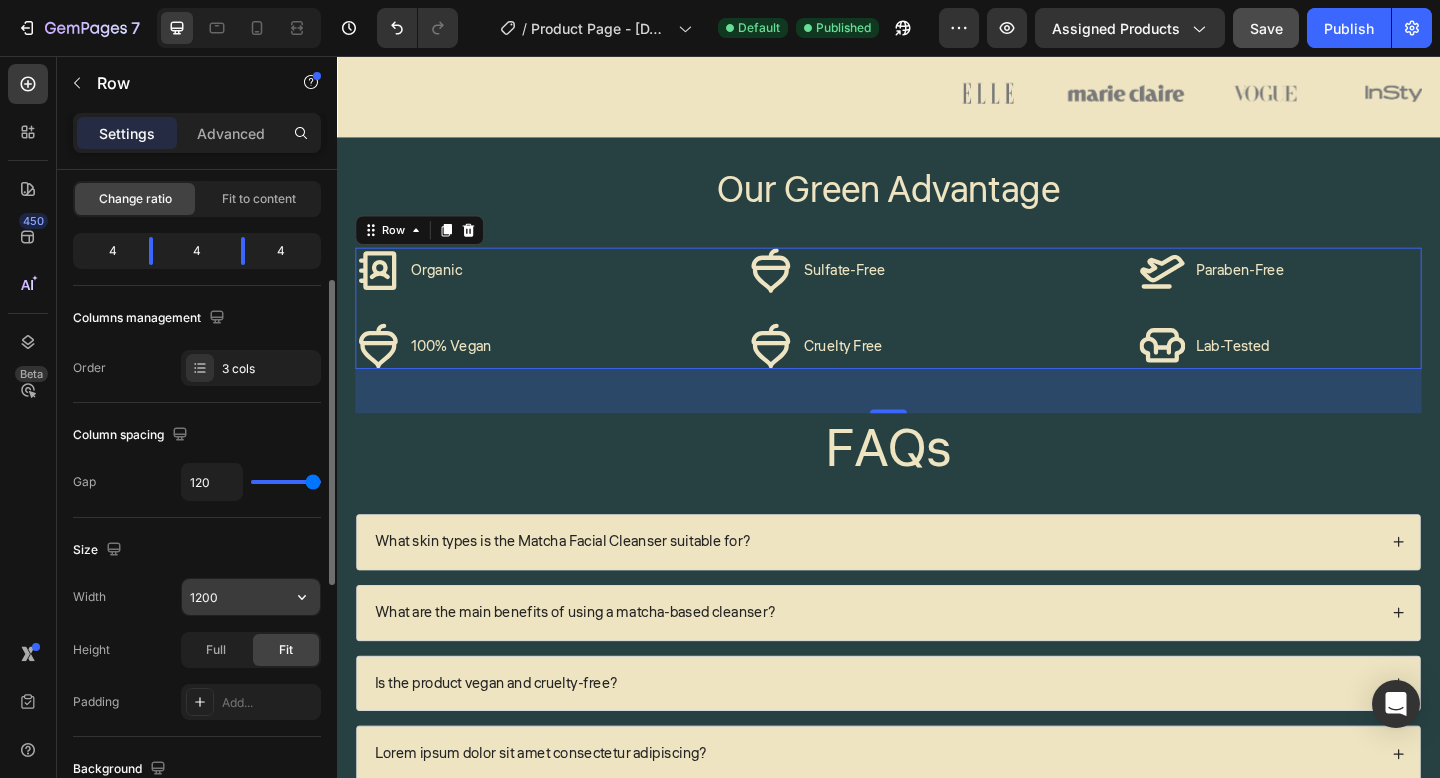 scroll, scrollTop: 216, scrollLeft: 0, axis: vertical 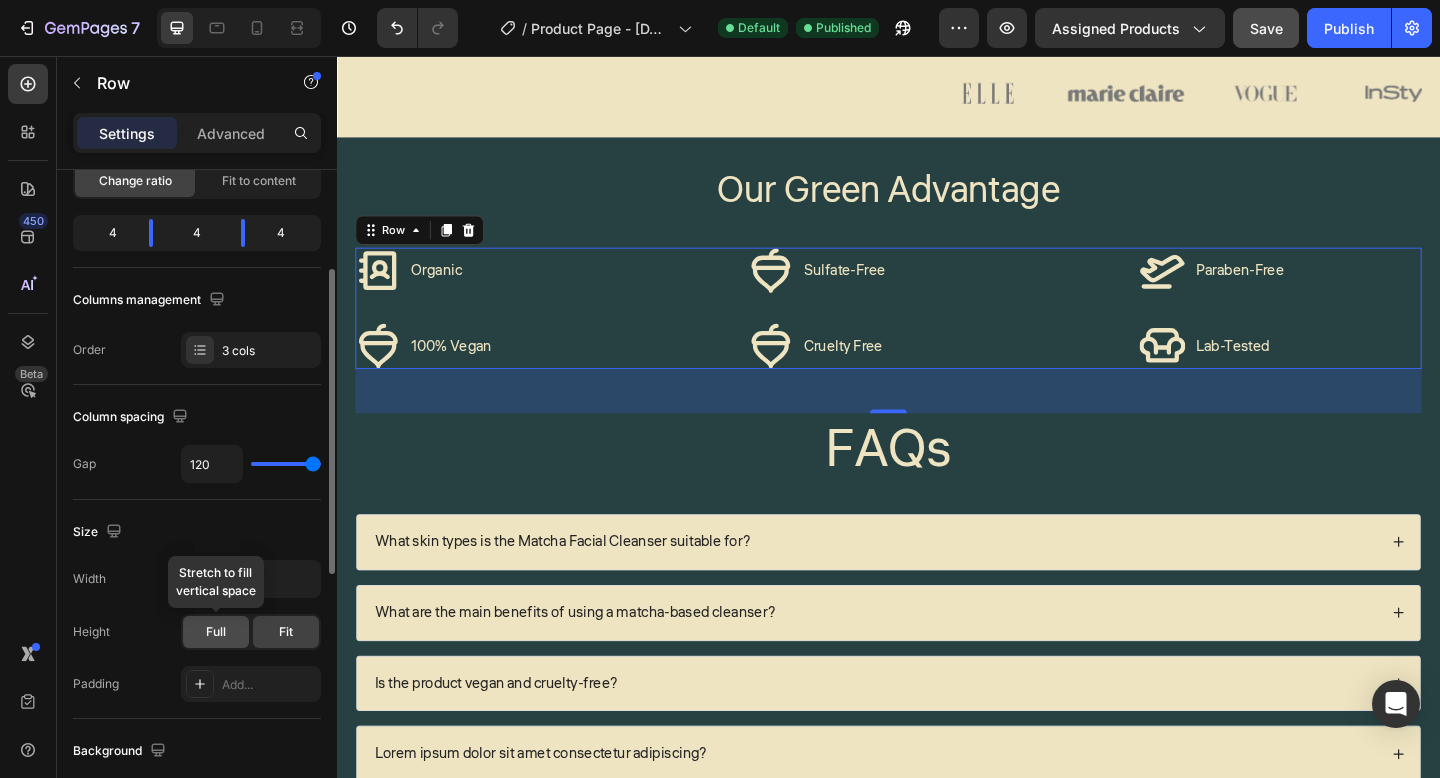 click on "Full" 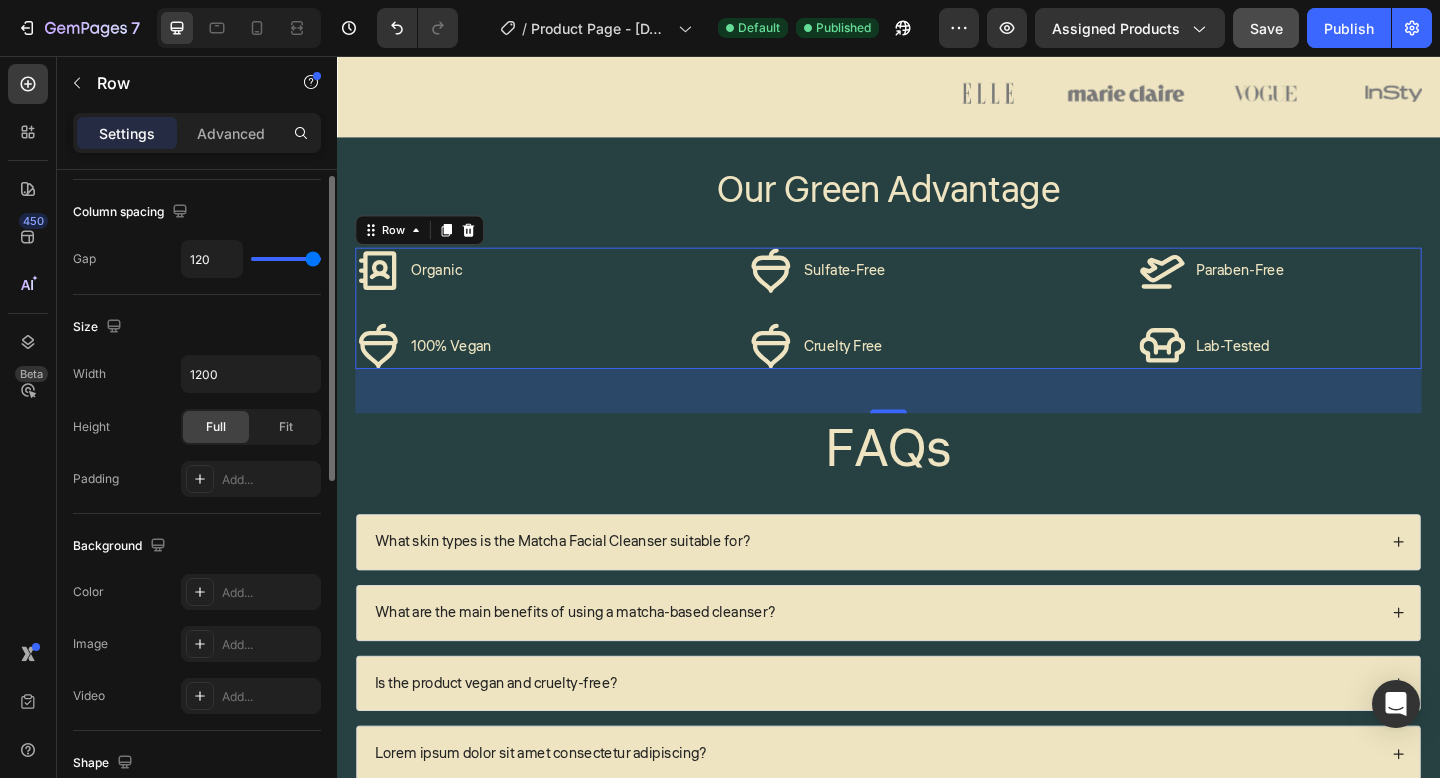 scroll, scrollTop: 502, scrollLeft: 0, axis: vertical 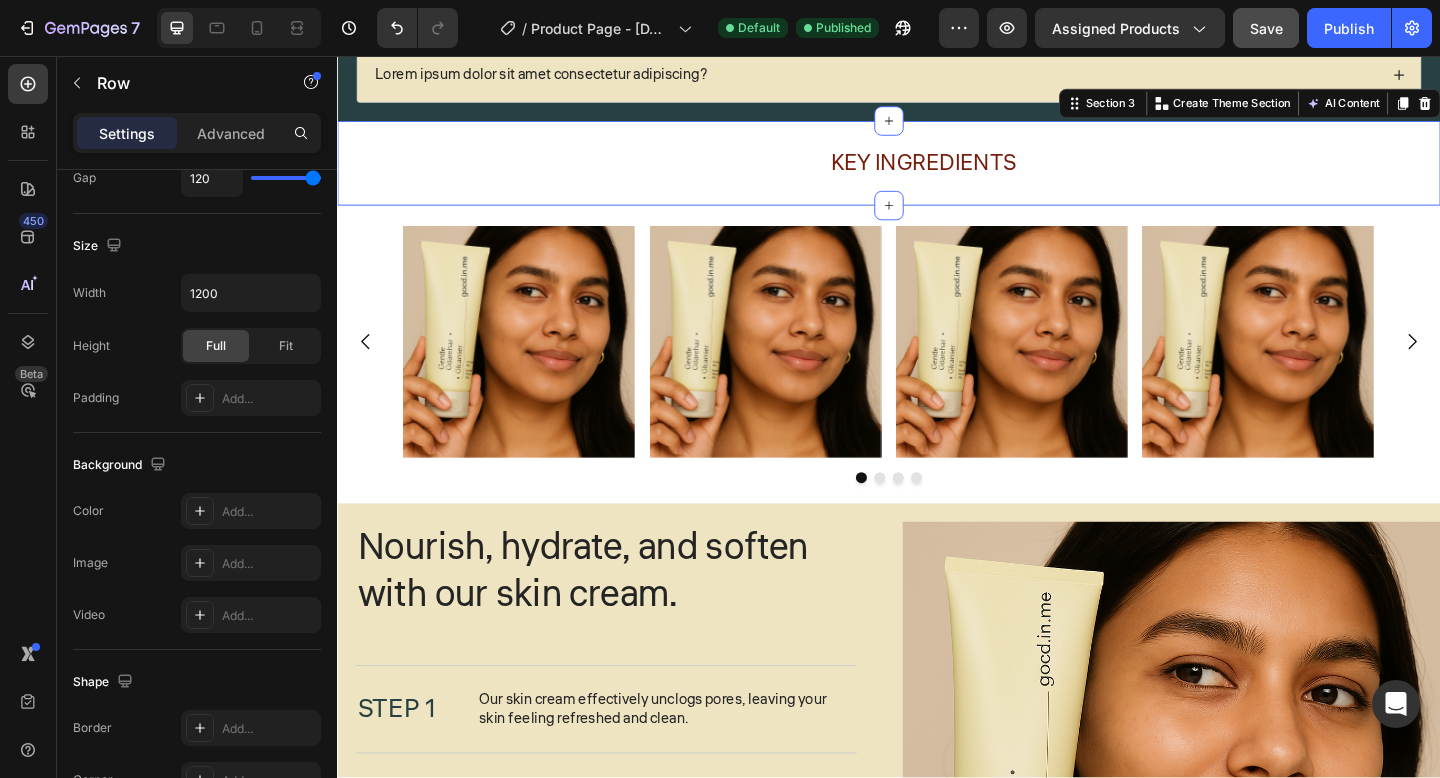 click on "Key Ingredients Text Block Section 3   You can create reusable sections Create Theme Section AI Content Write with GemAI What would you like to describe here? Tone and Voice Persuasive Product Matcha Cleanser - Good In Me™ - 2 Show more Generate" at bounding box center (937, 173) 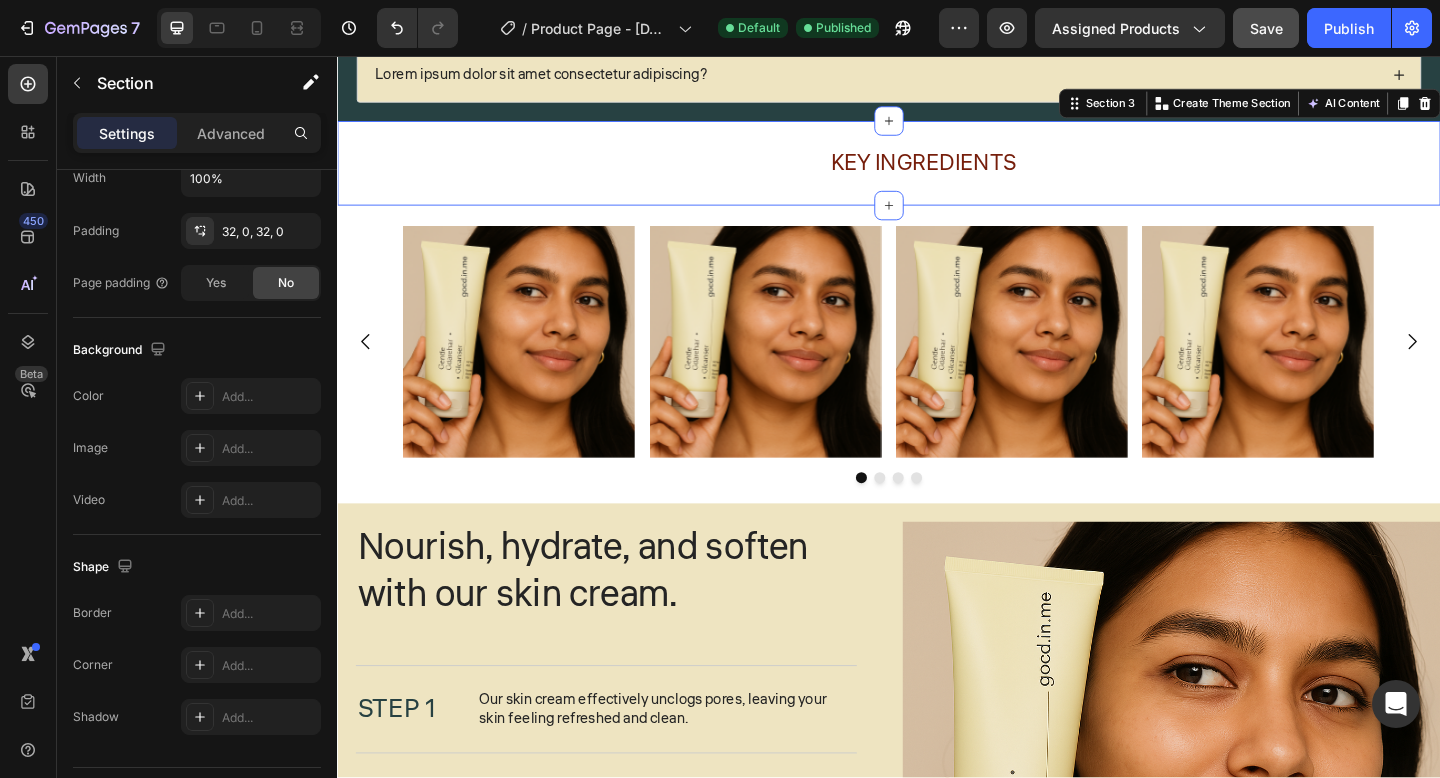 scroll, scrollTop: 0, scrollLeft: 0, axis: both 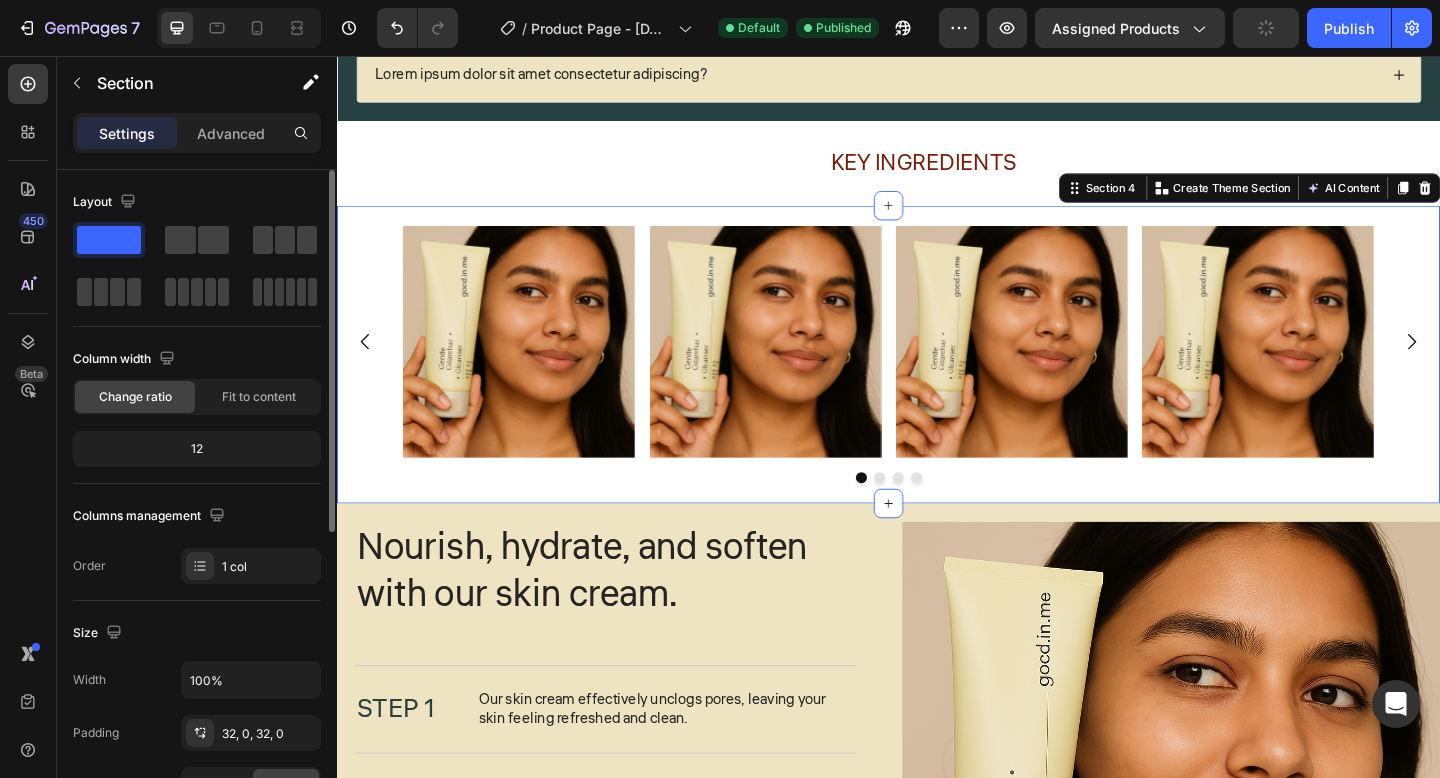 click on "Image Image Image Image
Carousel Section 4   You can create reusable sections Create Theme Section AI Content Write with GemAI What would you like to describe here? Tone and Voice Persuasive Product Matcha Cleanser - Good In Me™ - 2 Show more Generate" at bounding box center (937, 381) 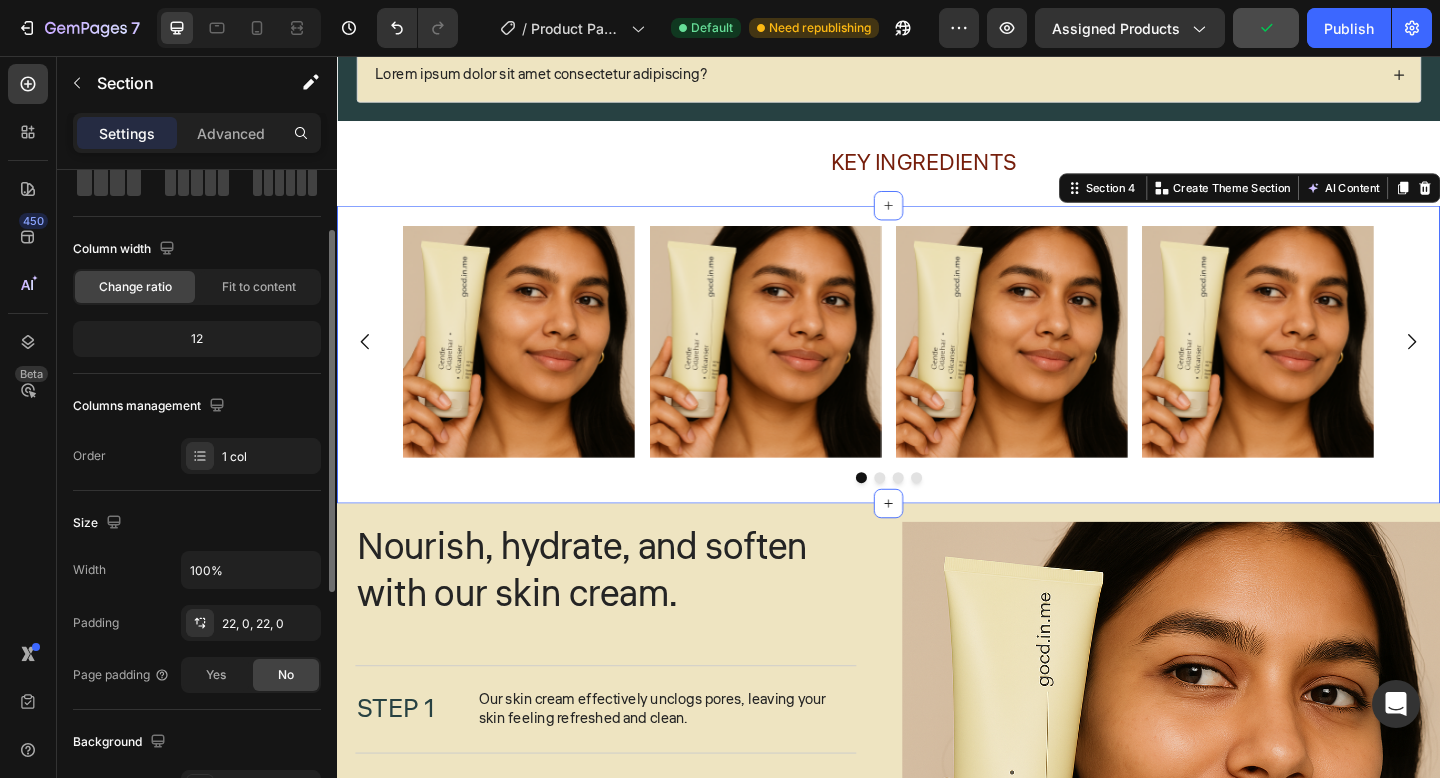 scroll, scrollTop: 0, scrollLeft: 0, axis: both 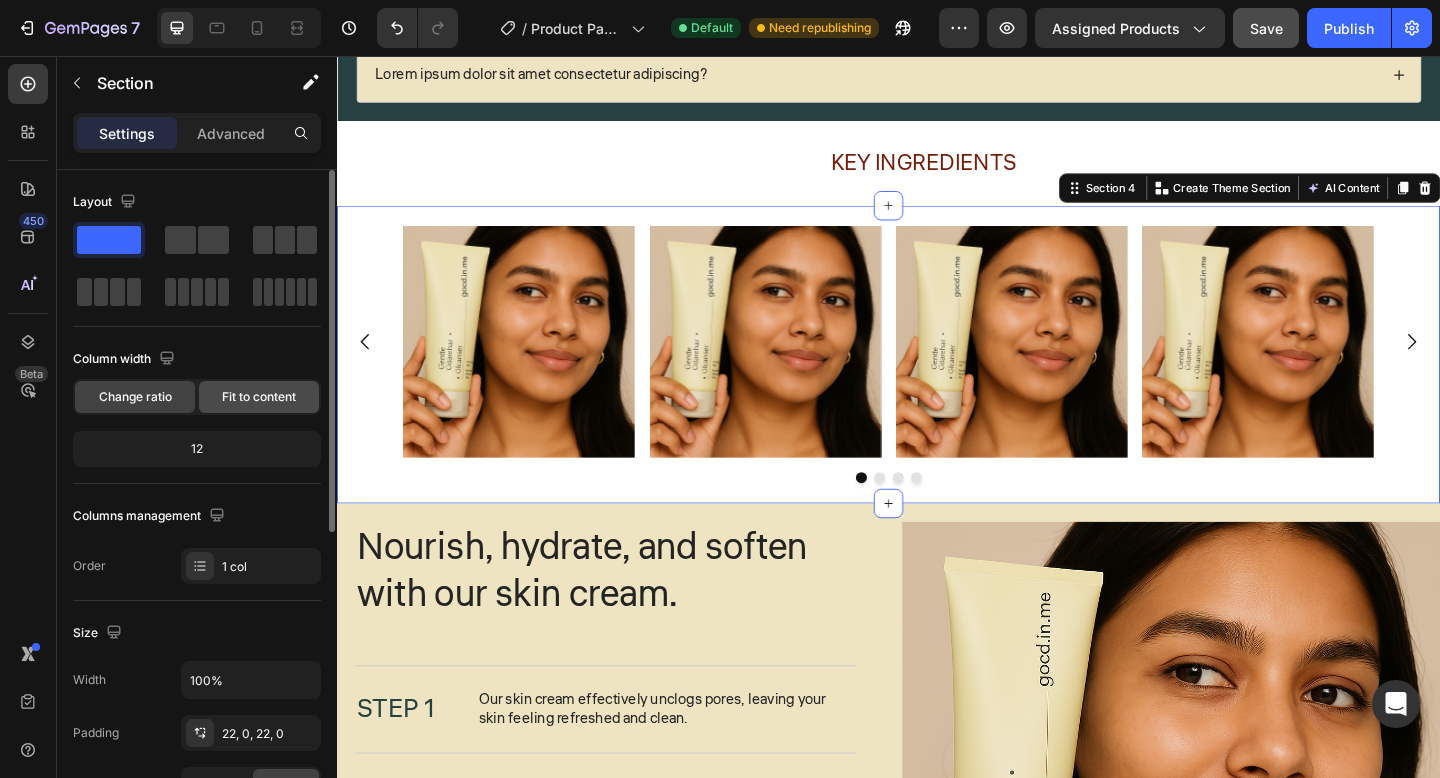 click on "Fit to content" 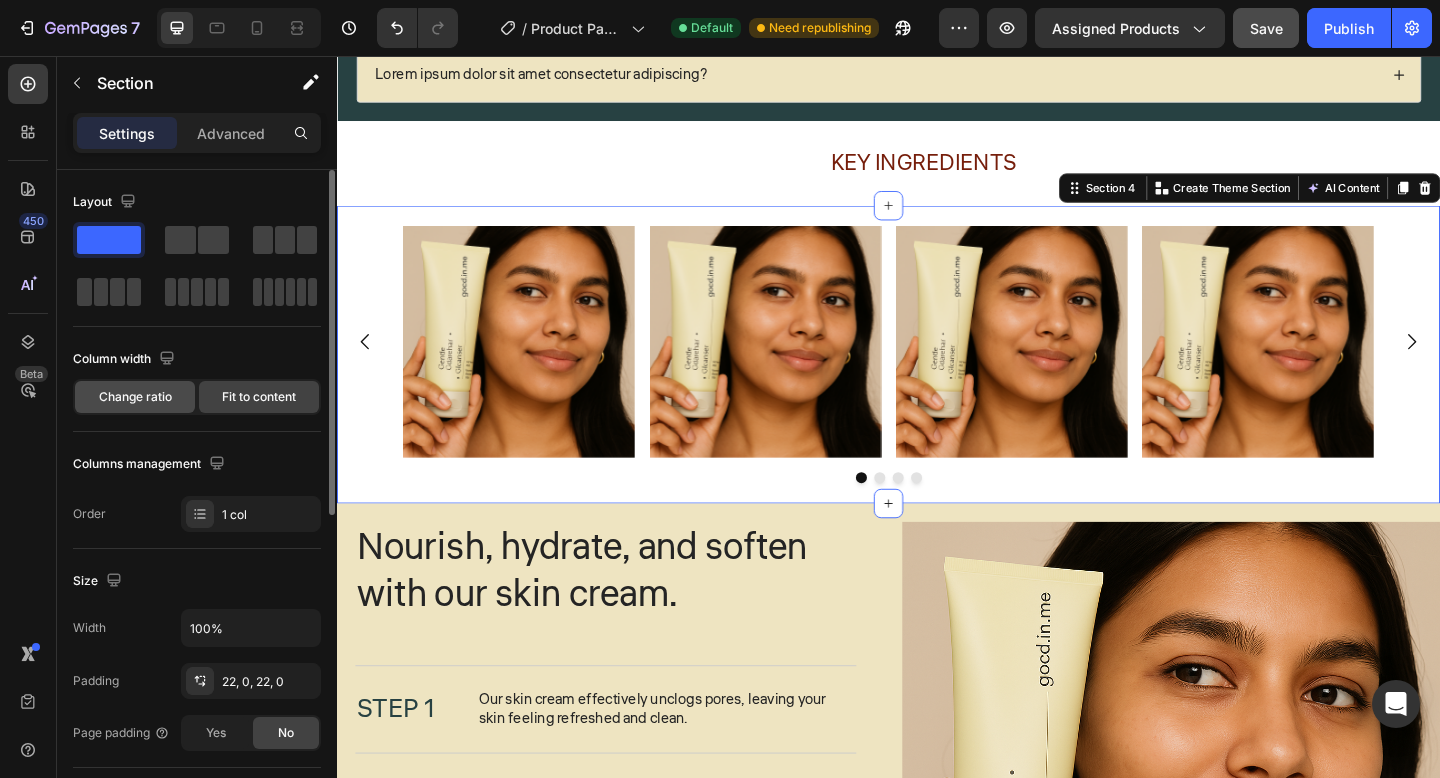 click on "Change ratio" 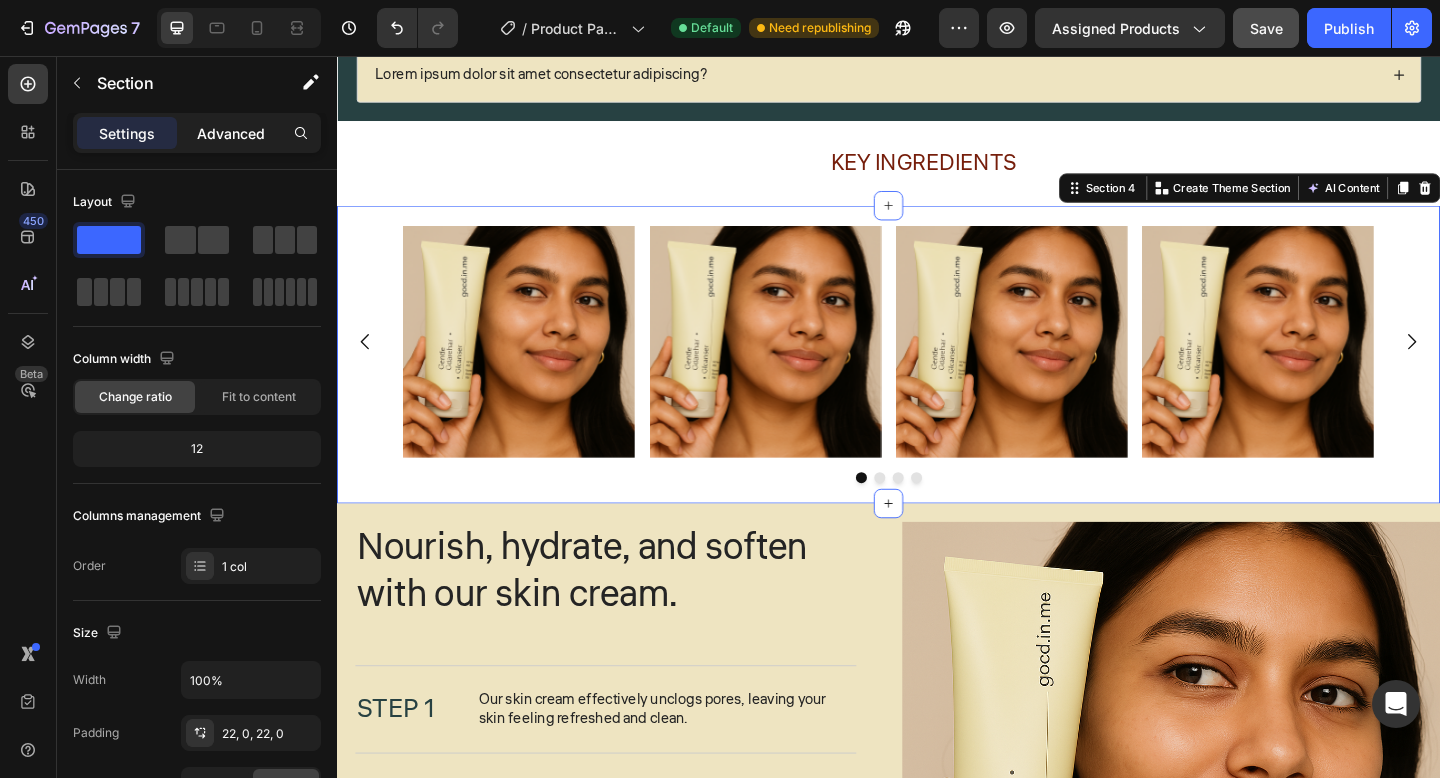 click on "Advanced" at bounding box center [231, 133] 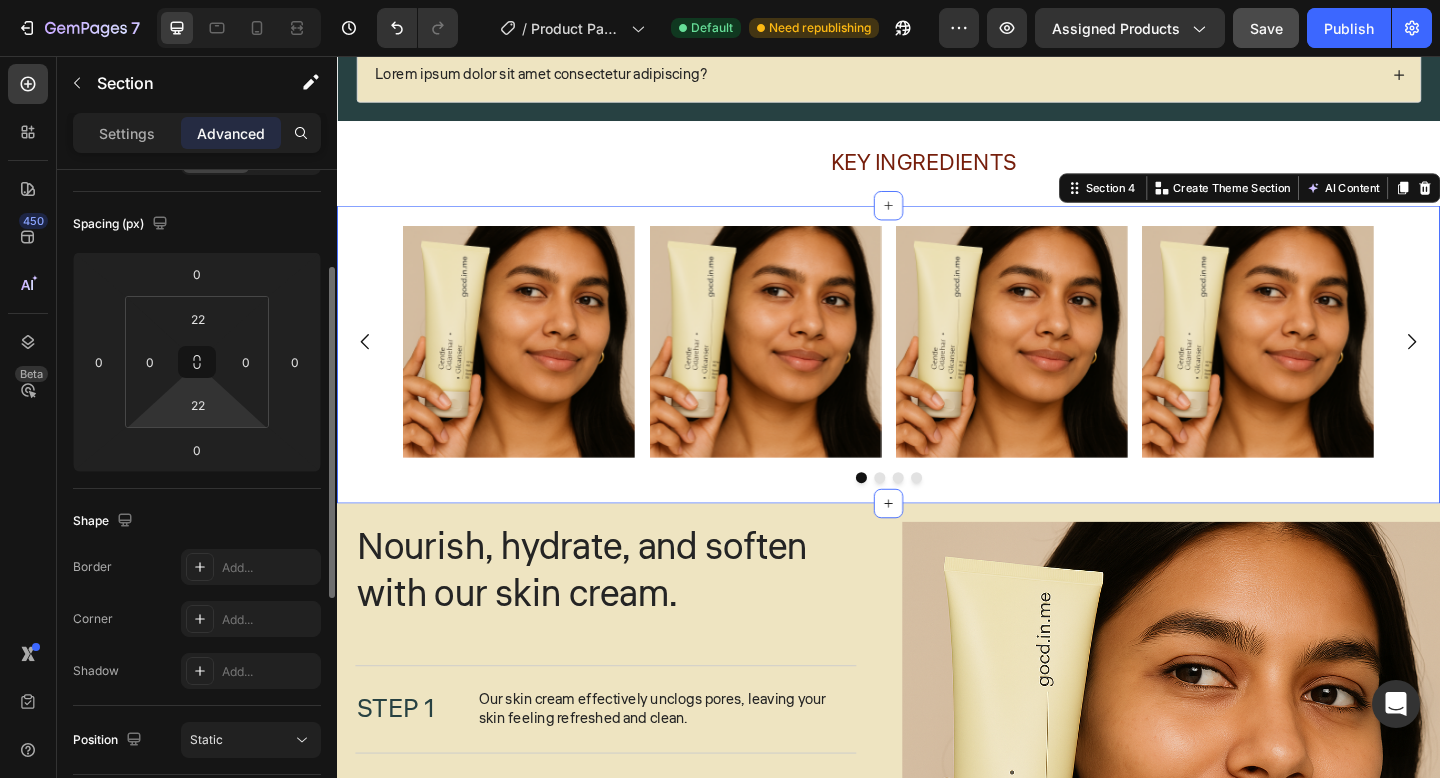 scroll, scrollTop: 175, scrollLeft: 0, axis: vertical 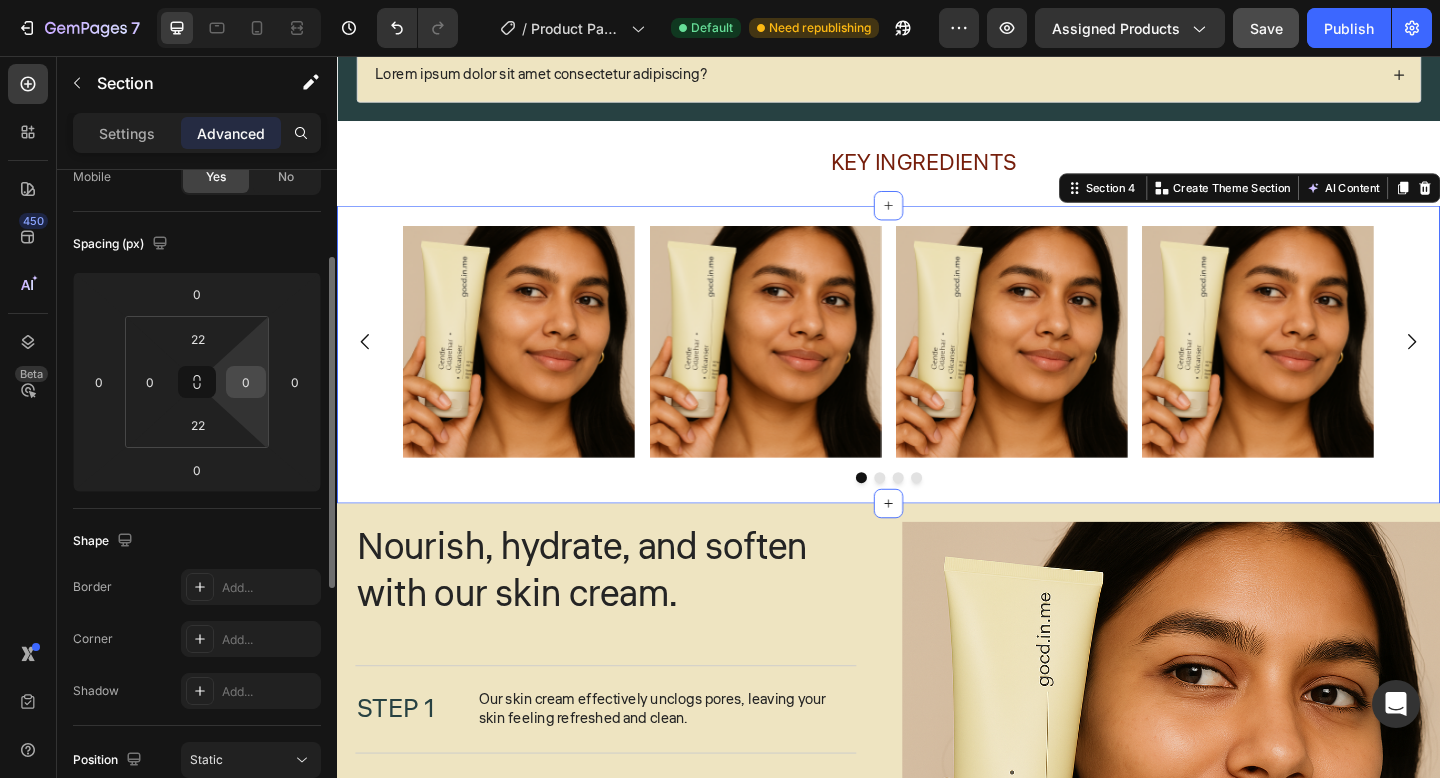 click on "0" at bounding box center (246, 382) 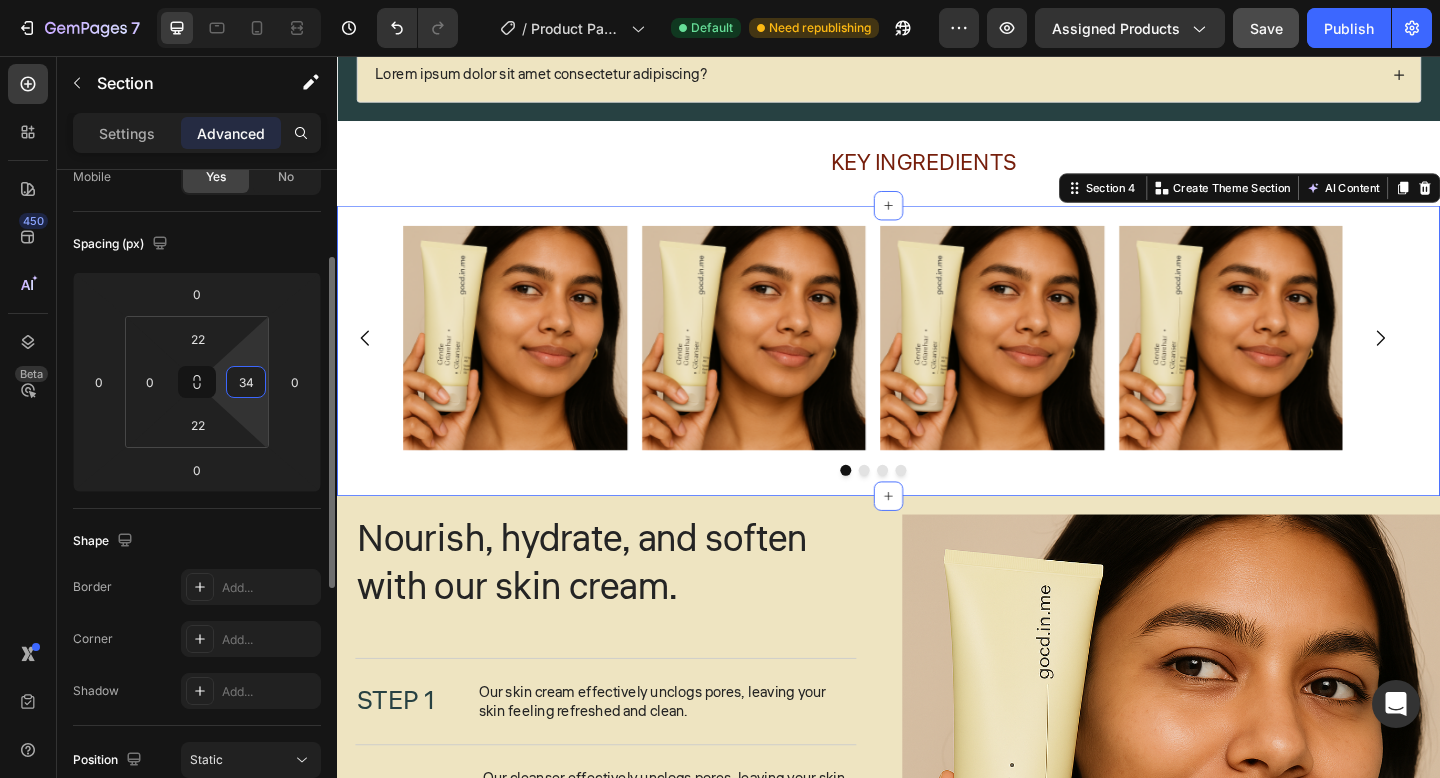 type on "3" 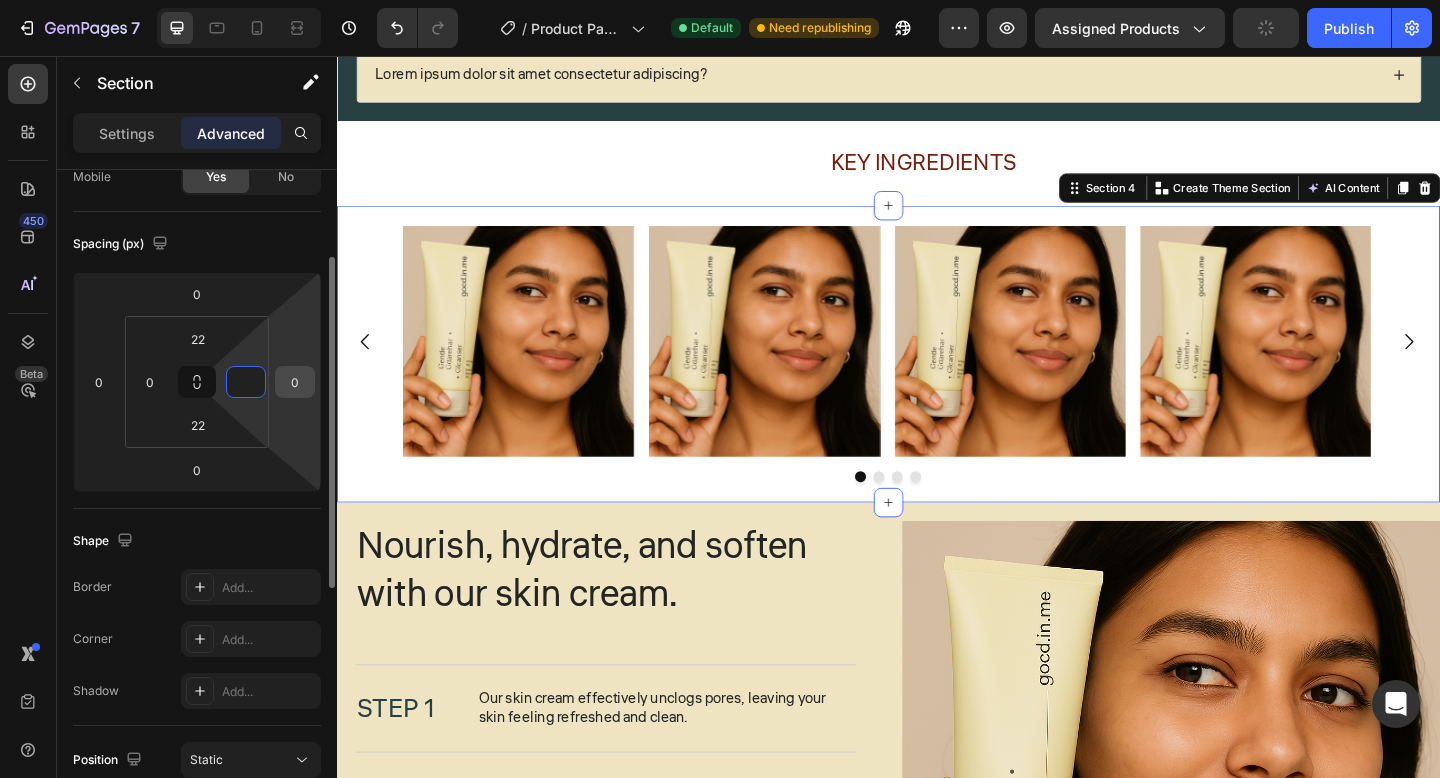click on "0" at bounding box center (295, 382) 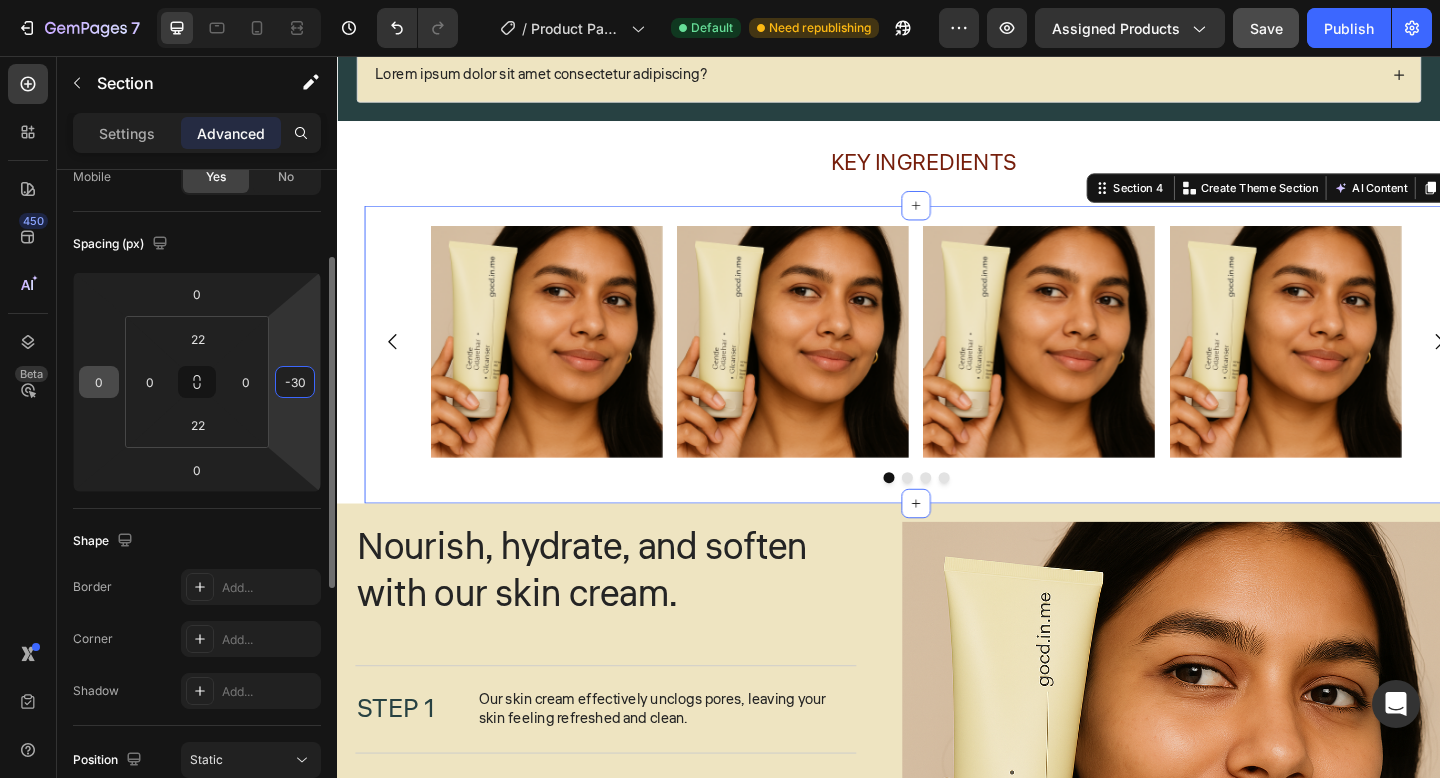 type on "-30" 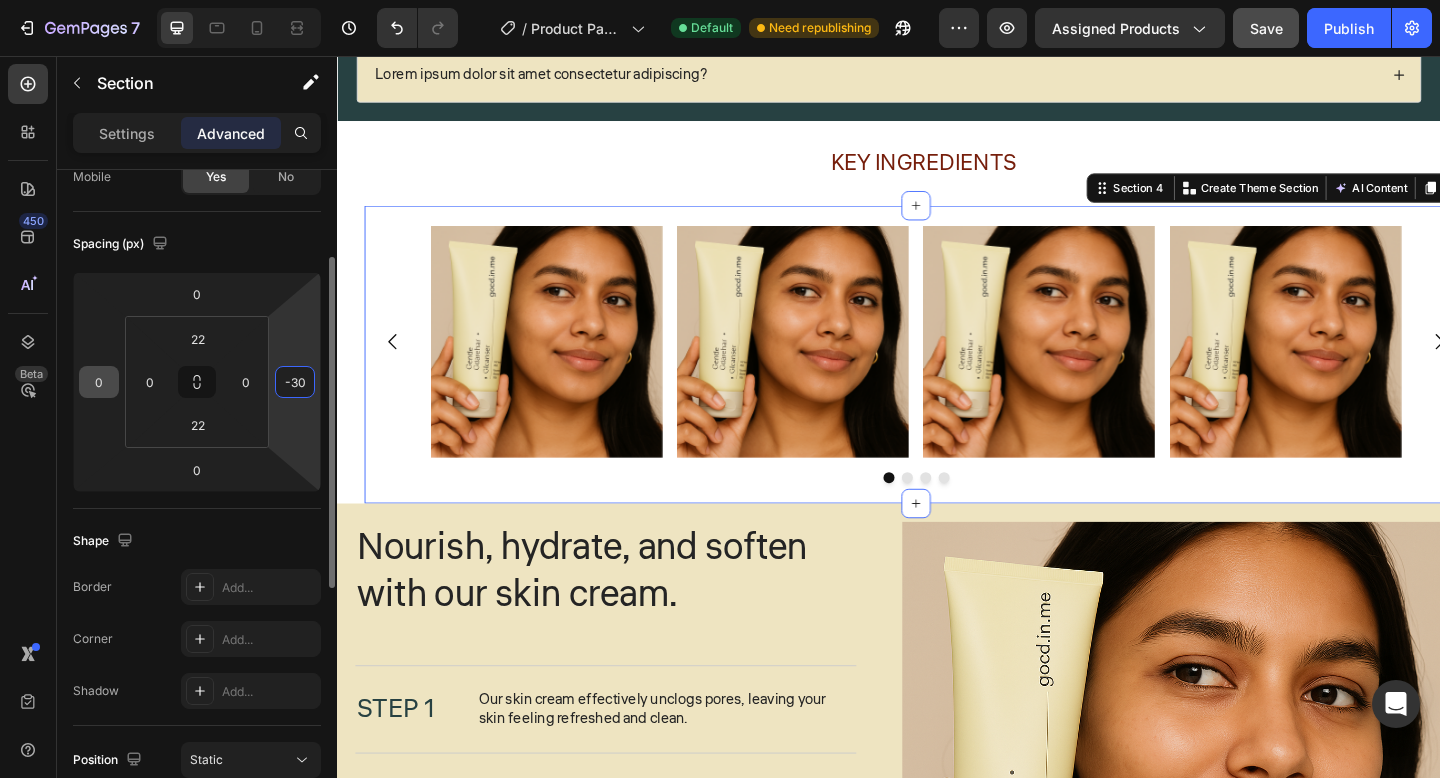 click on "0" at bounding box center (99, 382) 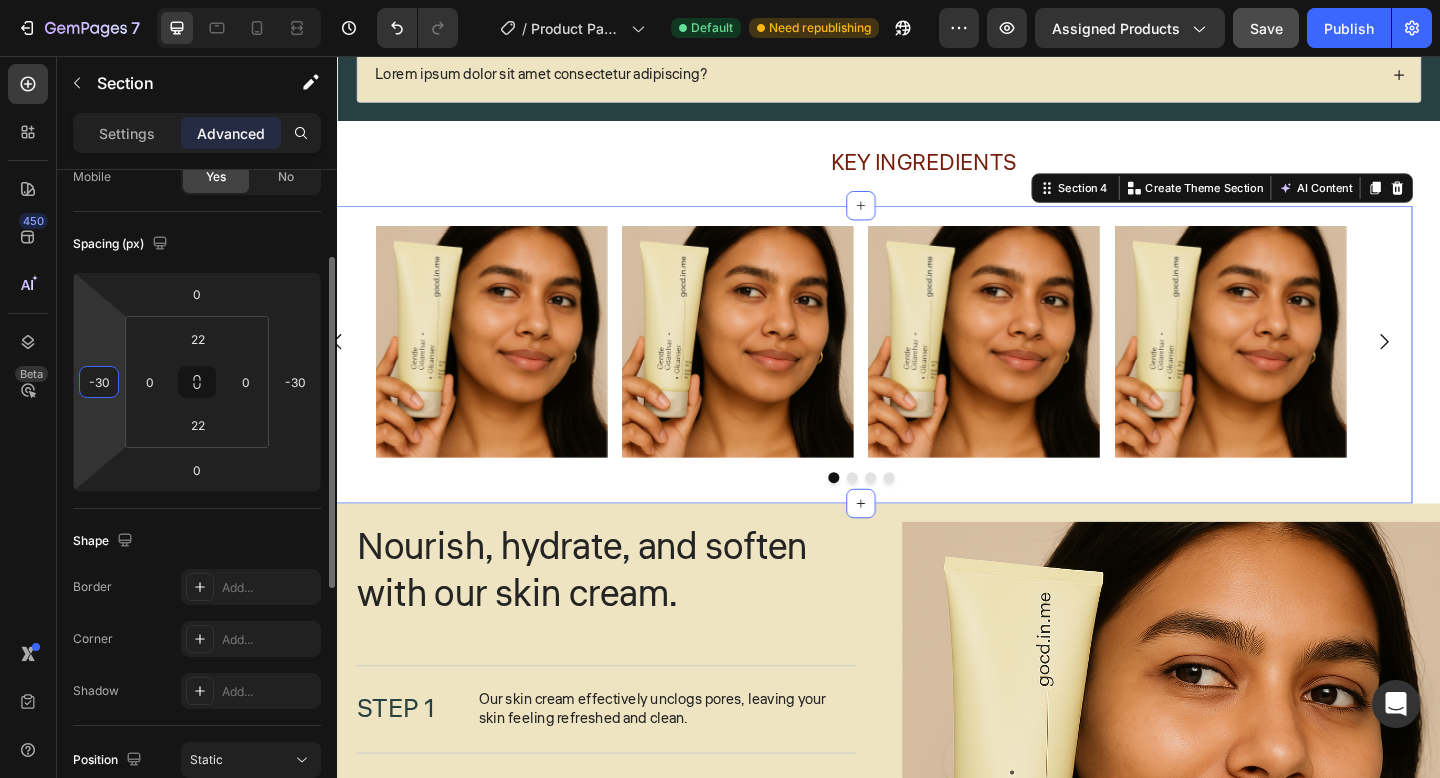 type on "-3" 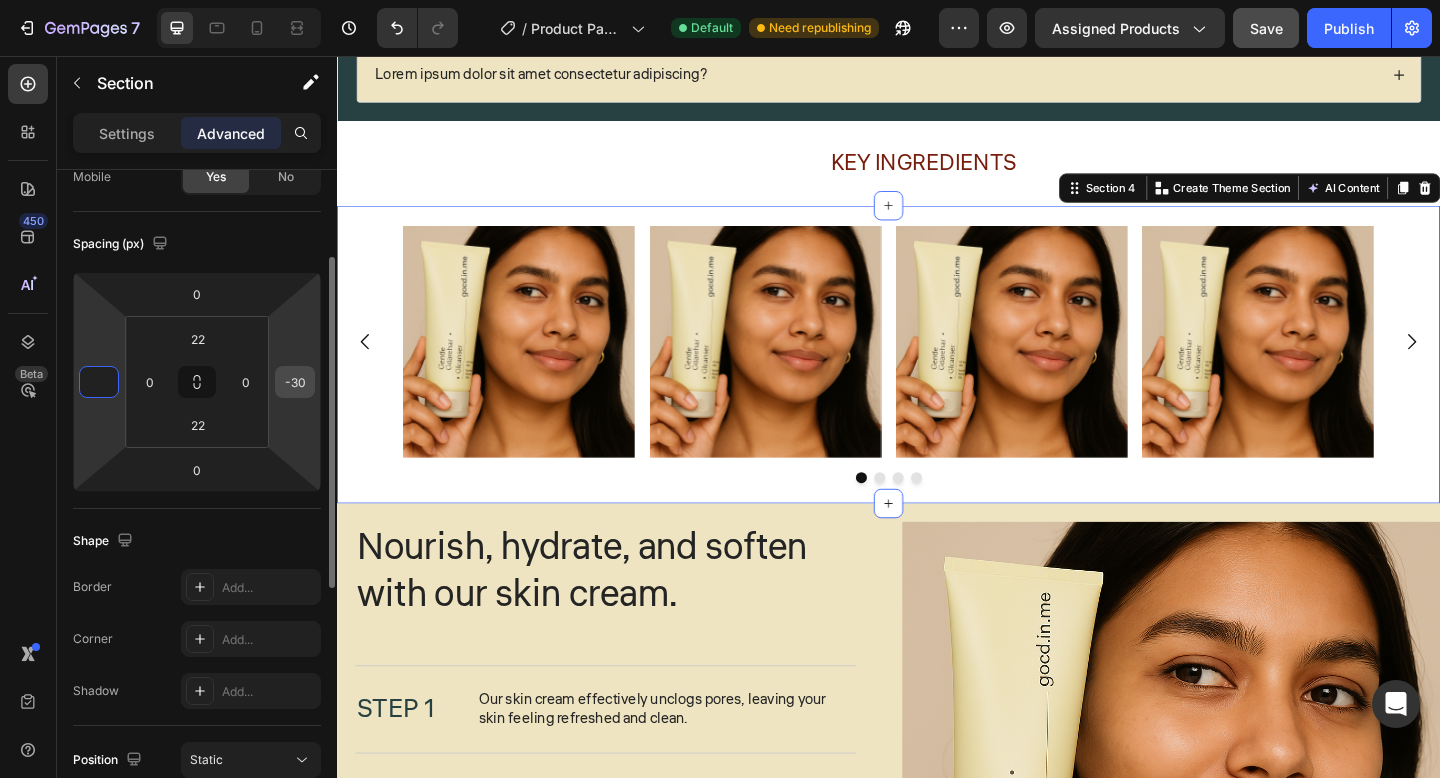 click on "-30" at bounding box center (295, 382) 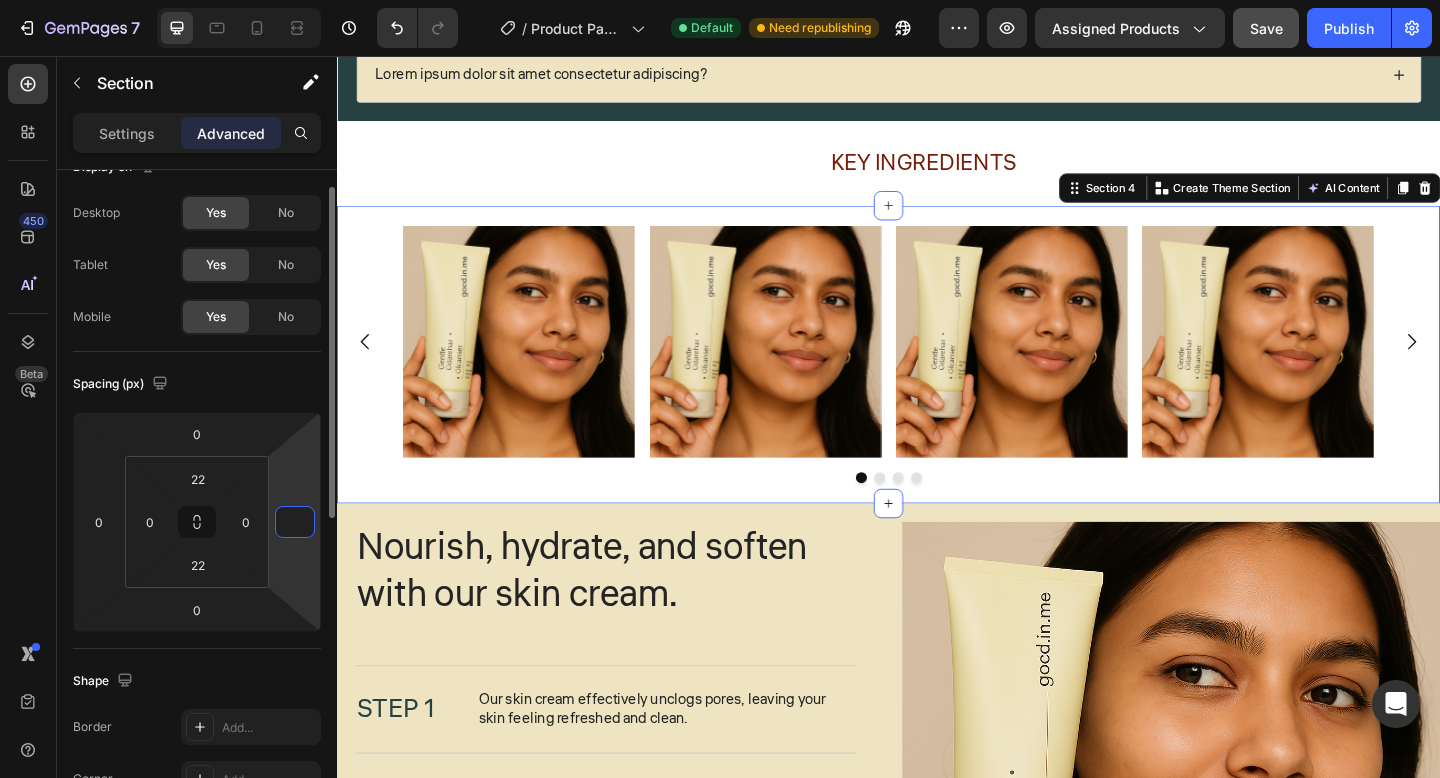 scroll, scrollTop: 0, scrollLeft: 0, axis: both 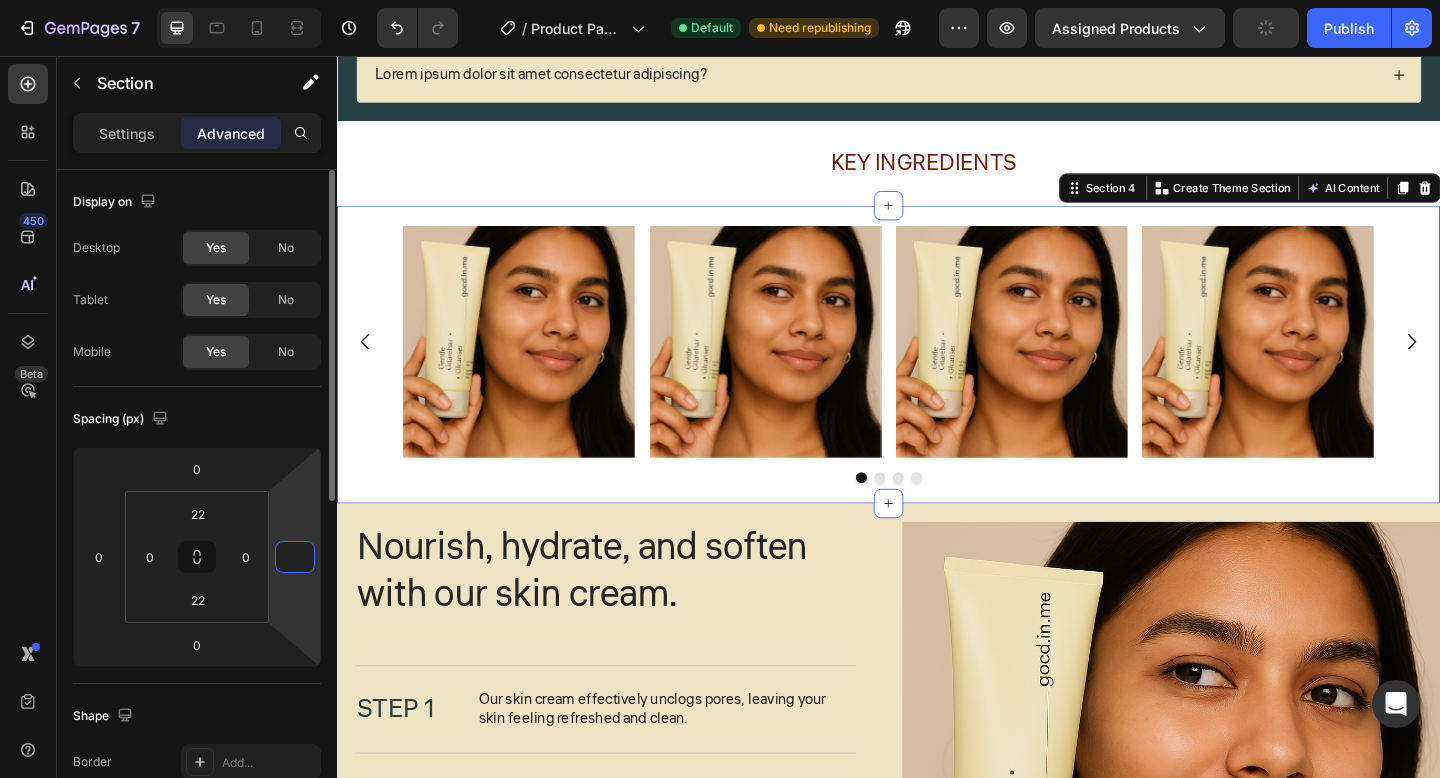 type on "0" 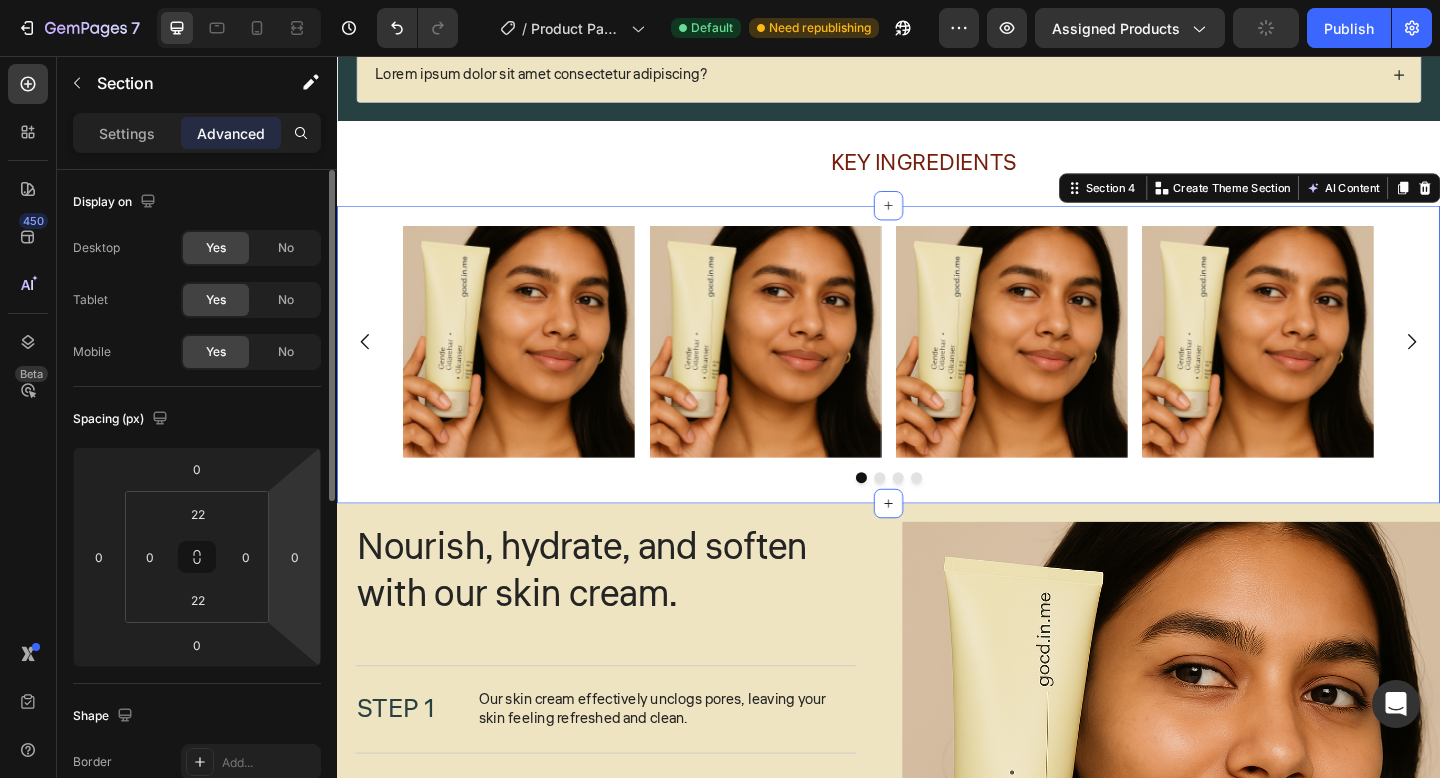 click on "Settings Advanced" at bounding box center (197, 141) 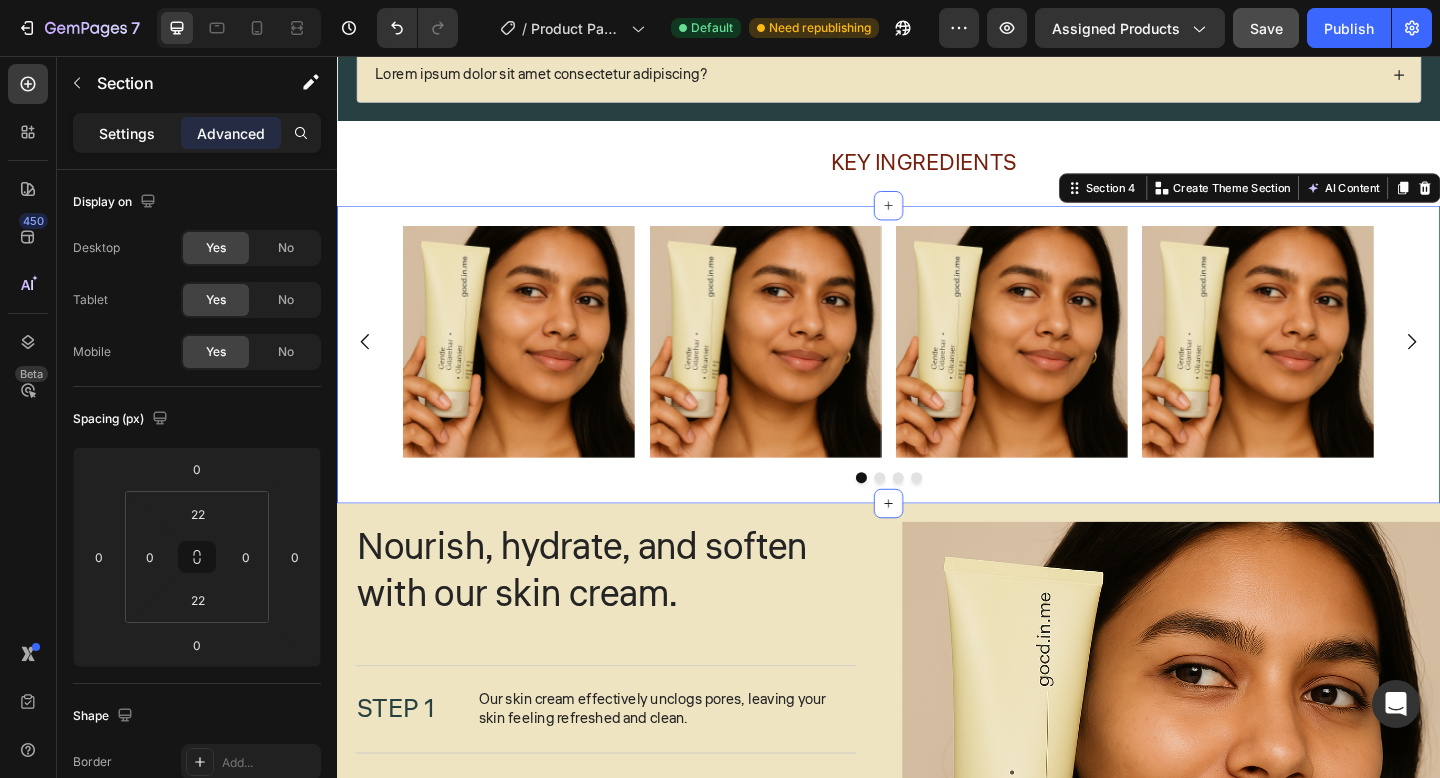 click on "Settings" 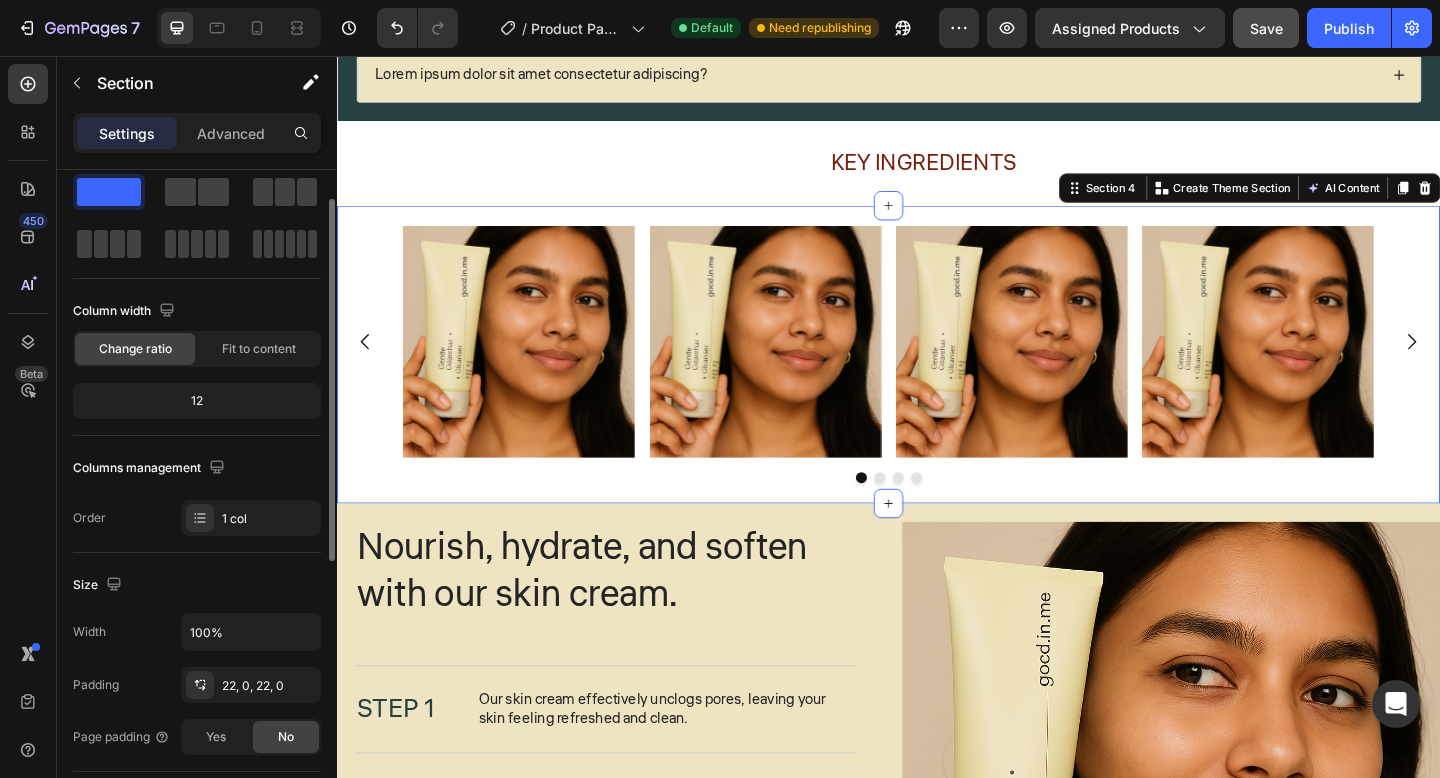 scroll, scrollTop: 50, scrollLeft: 0, axis: vertical 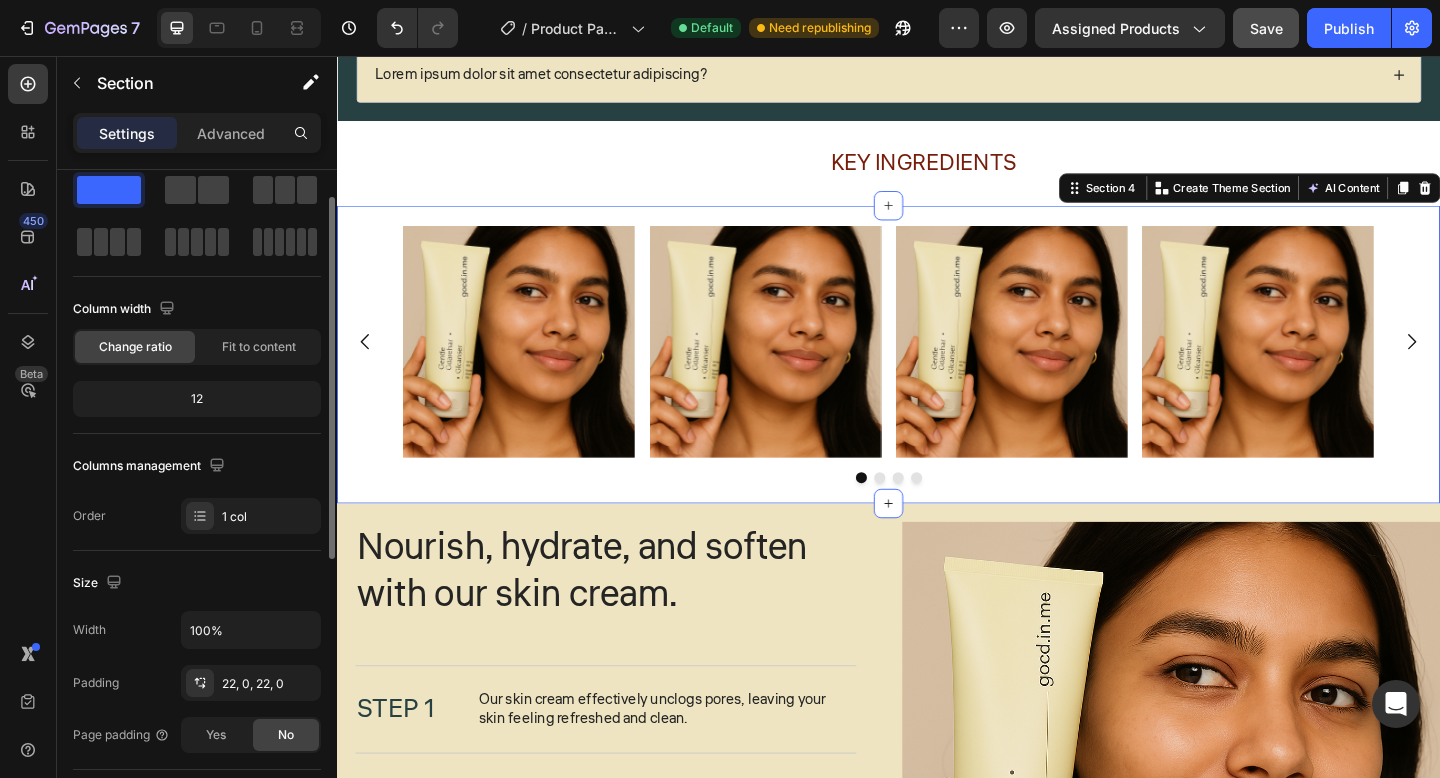 click on "12" 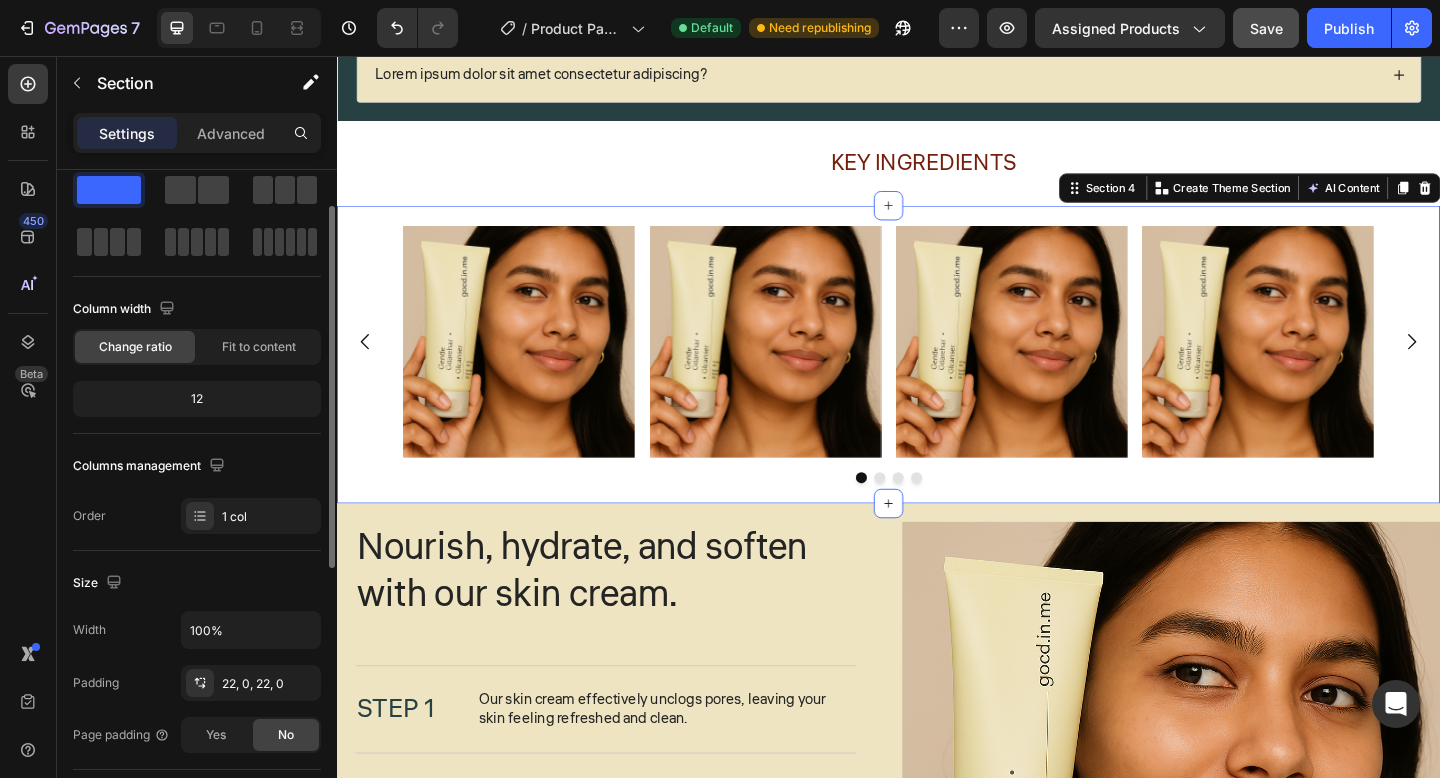 scroll, scrollTop: 114, scrollLeft: 0, axis: vertical 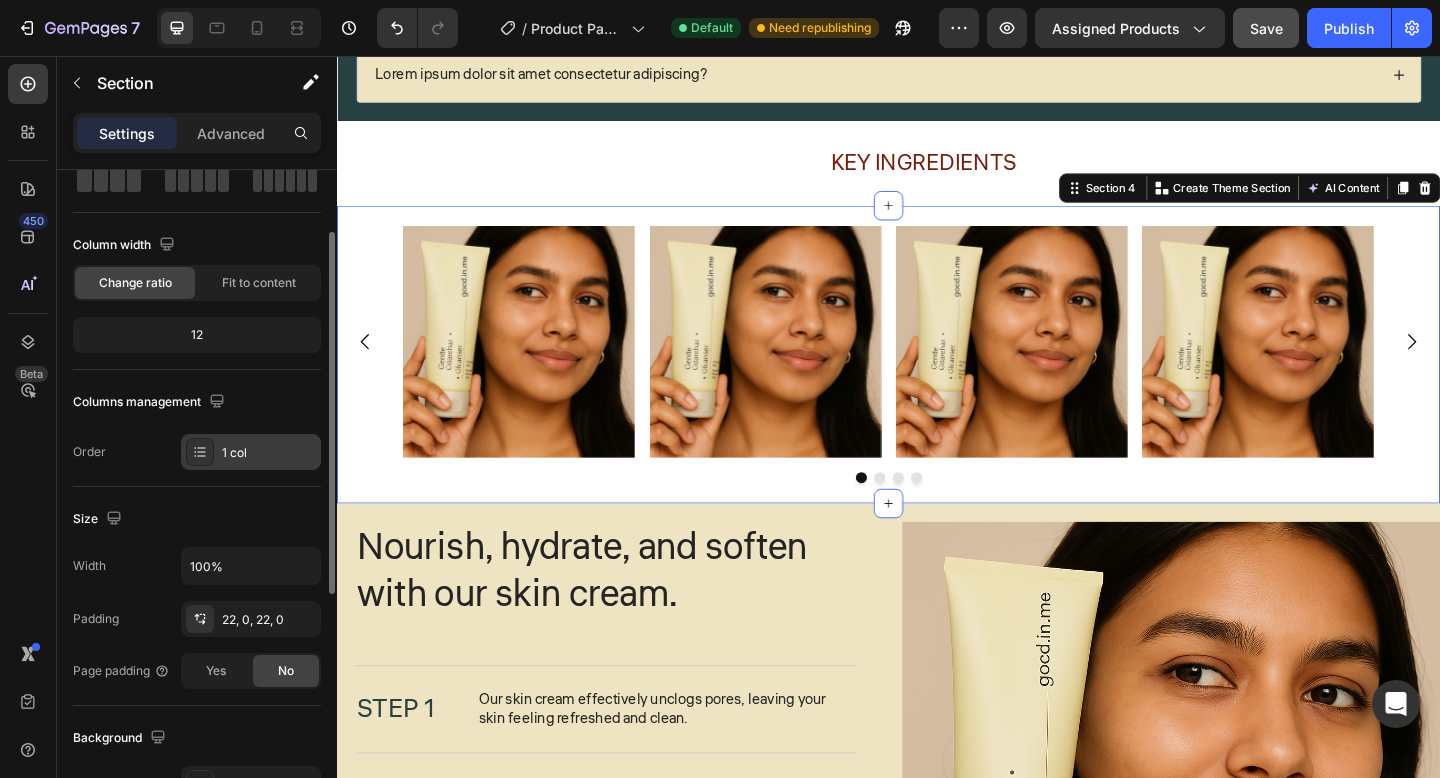 click 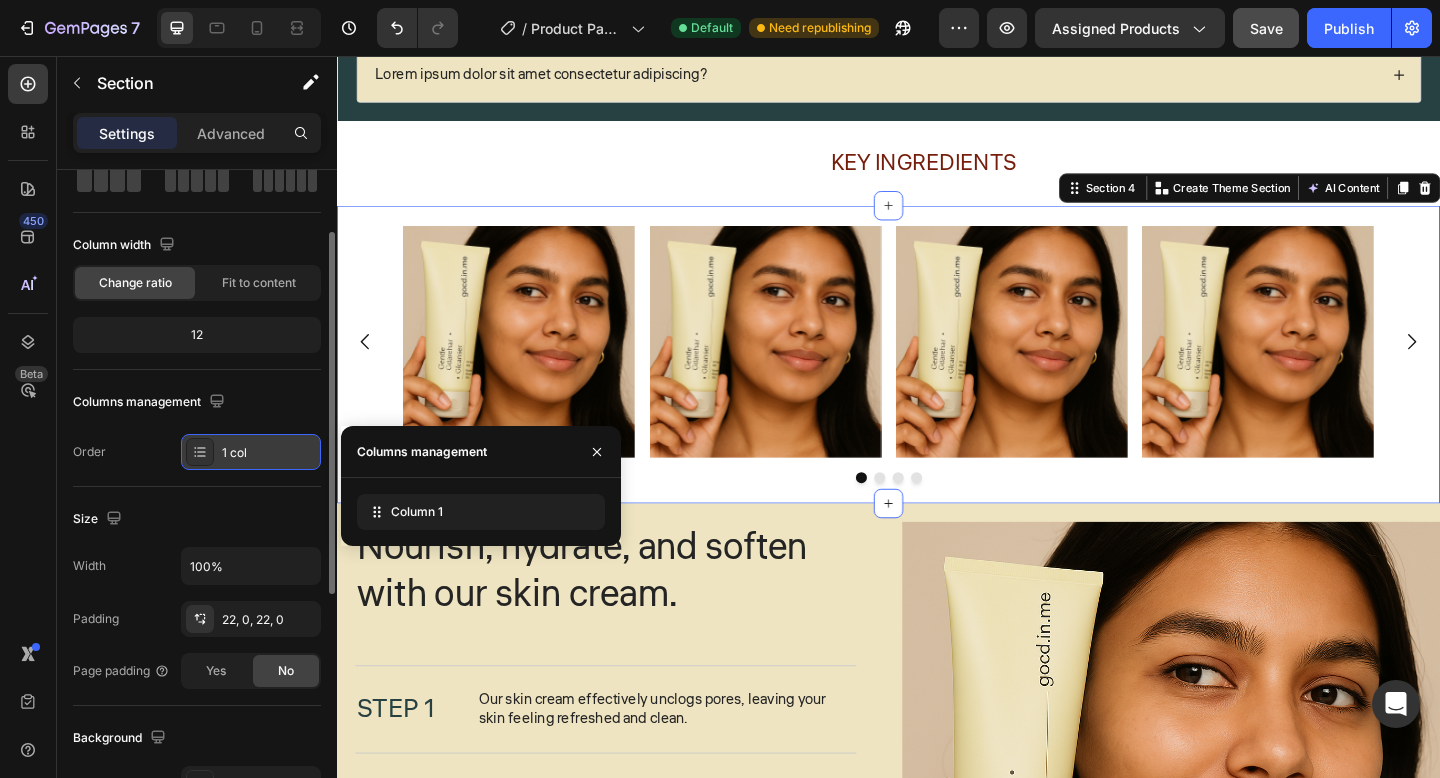 click 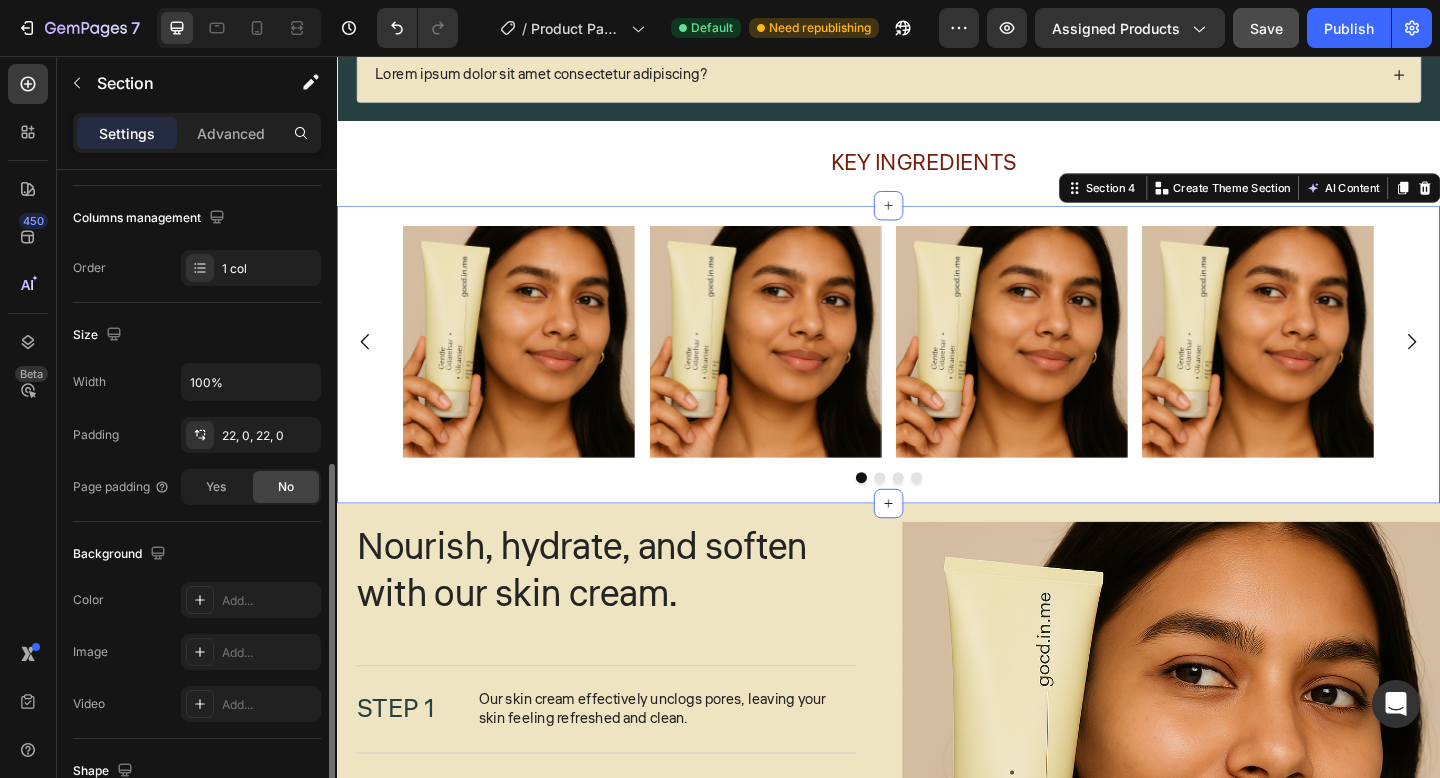 scroll, scrollTop: 555, scrollLeft: 0, axis: vertical 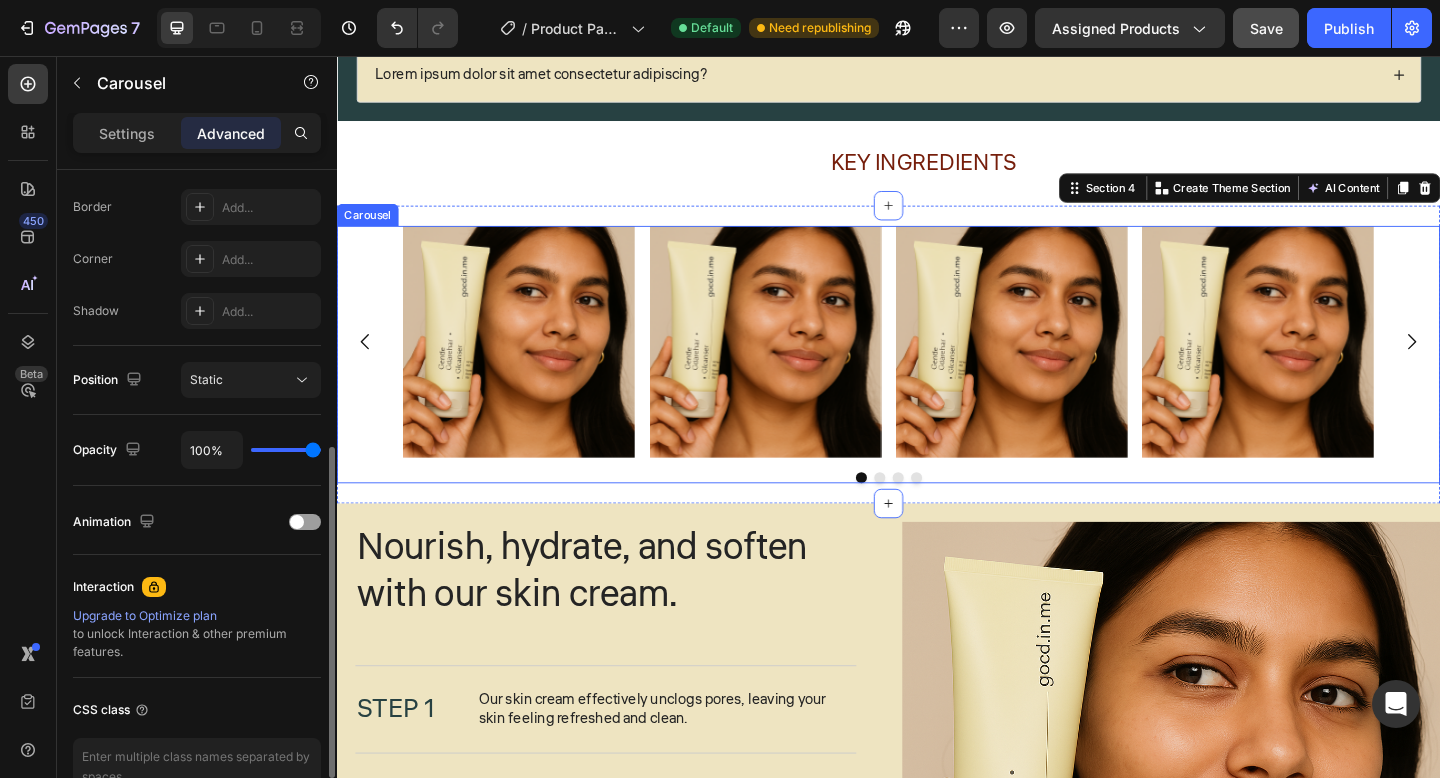 click on "Image Image Image Image" at bounding box center [937, 367] 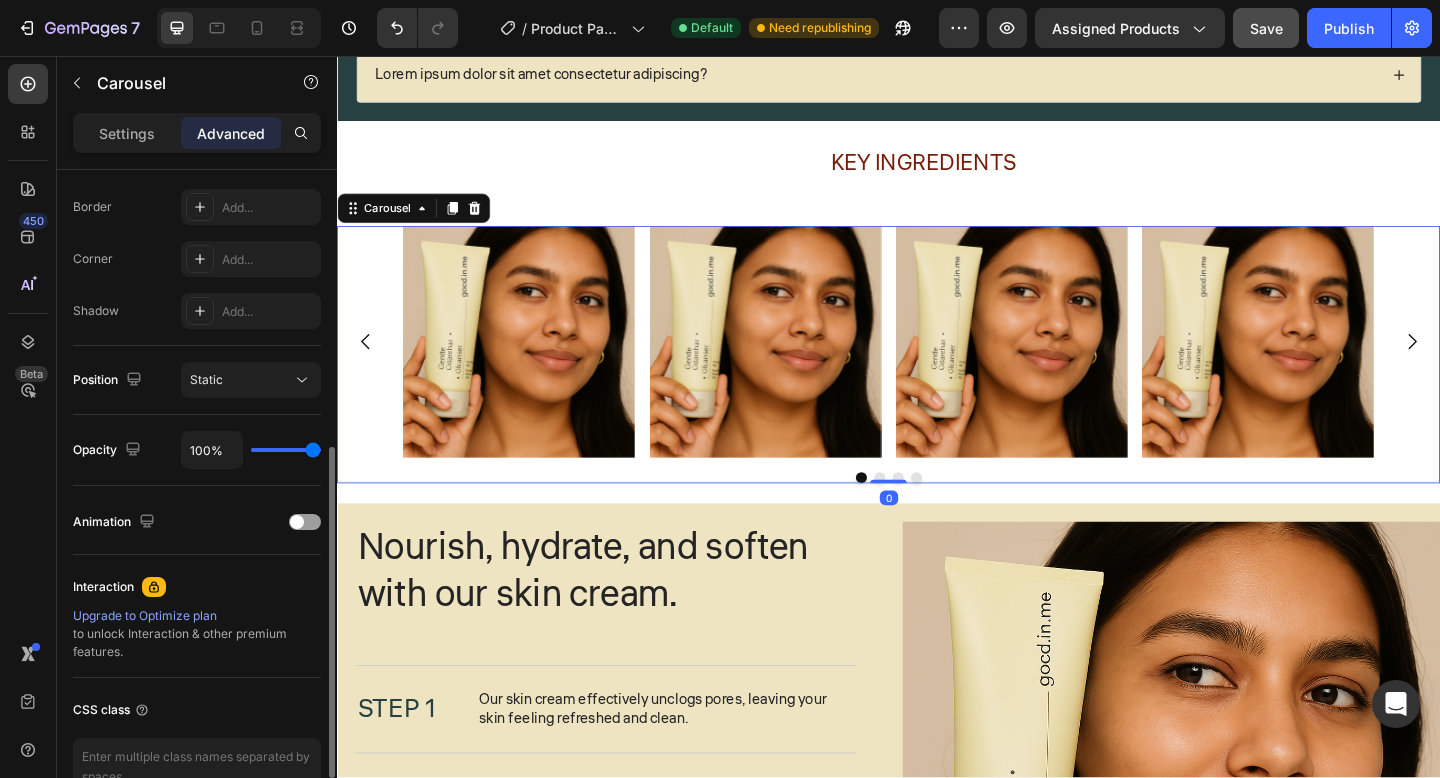 scroll, scrollTop: 0, scrollLeft: 0, axis: both 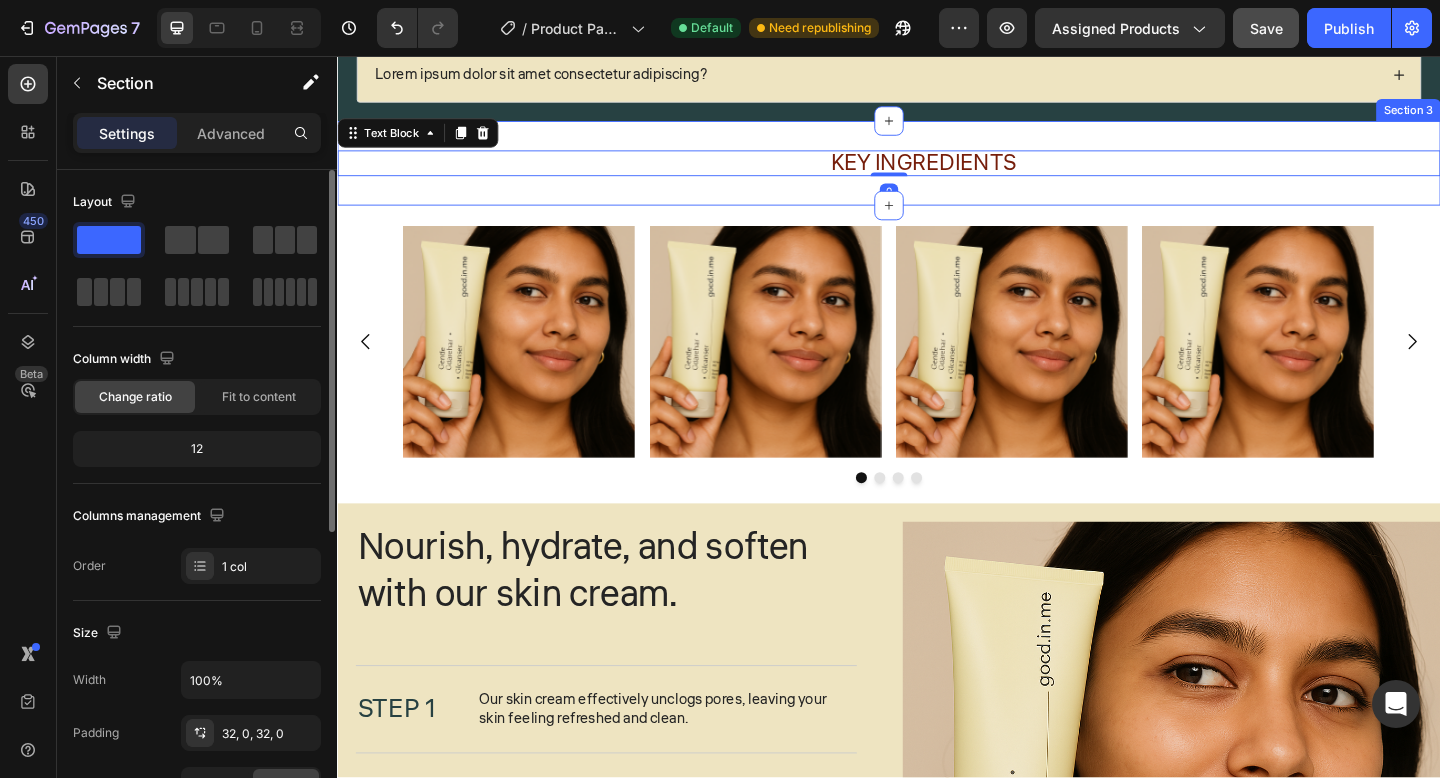 click on "Key Ingredients Text Block   0 Section 3" at bounding box center [937, 173] 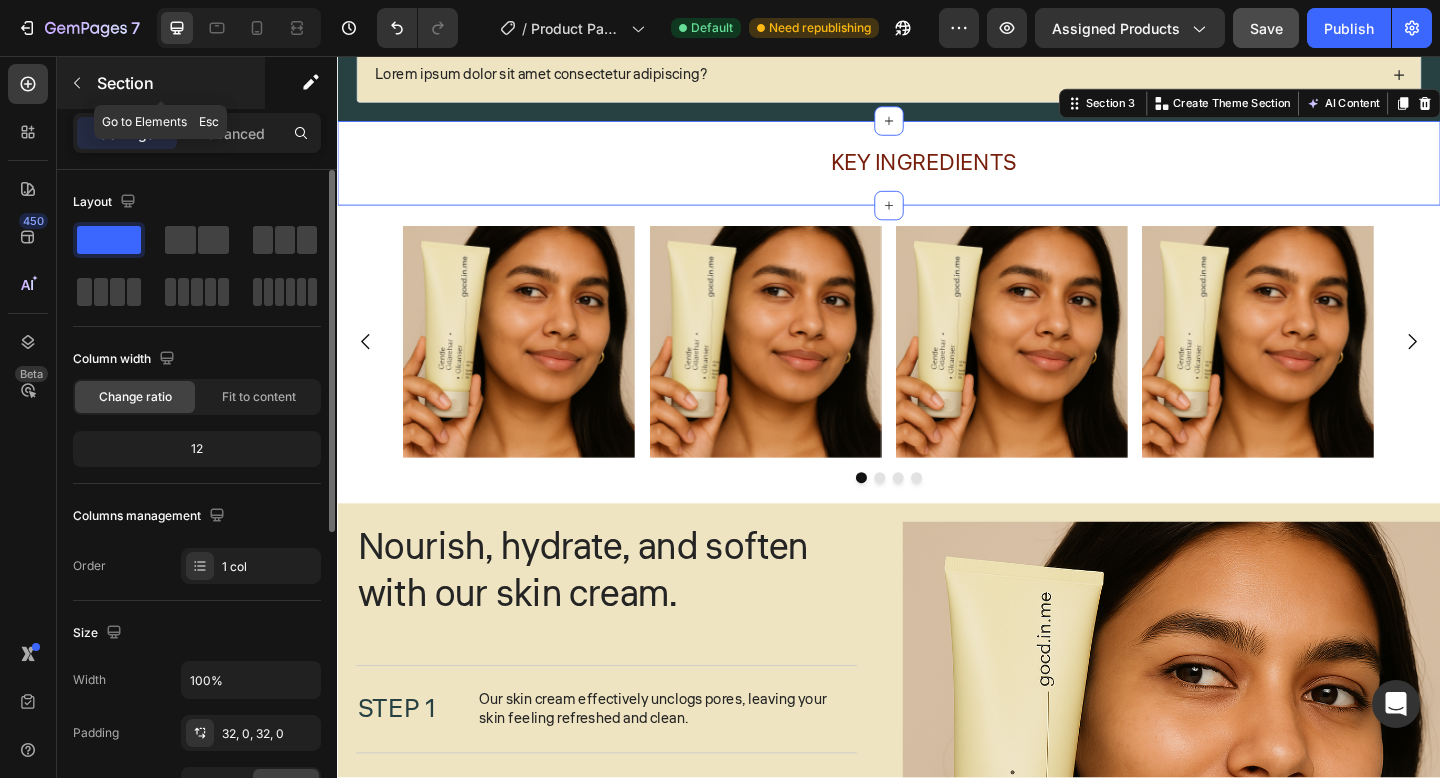 click 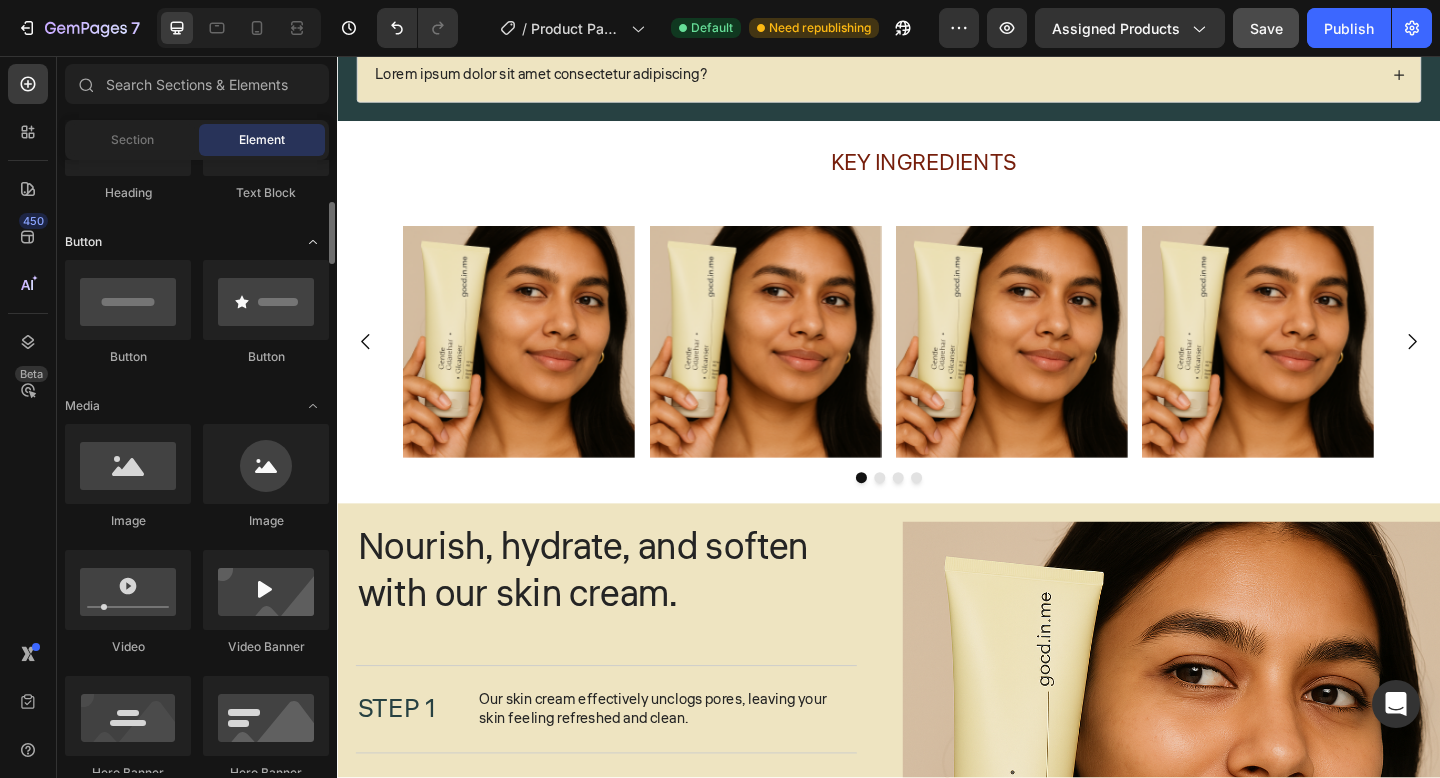 scroll, scrollTop: 445, scrollLeft: 0, axis: vertical 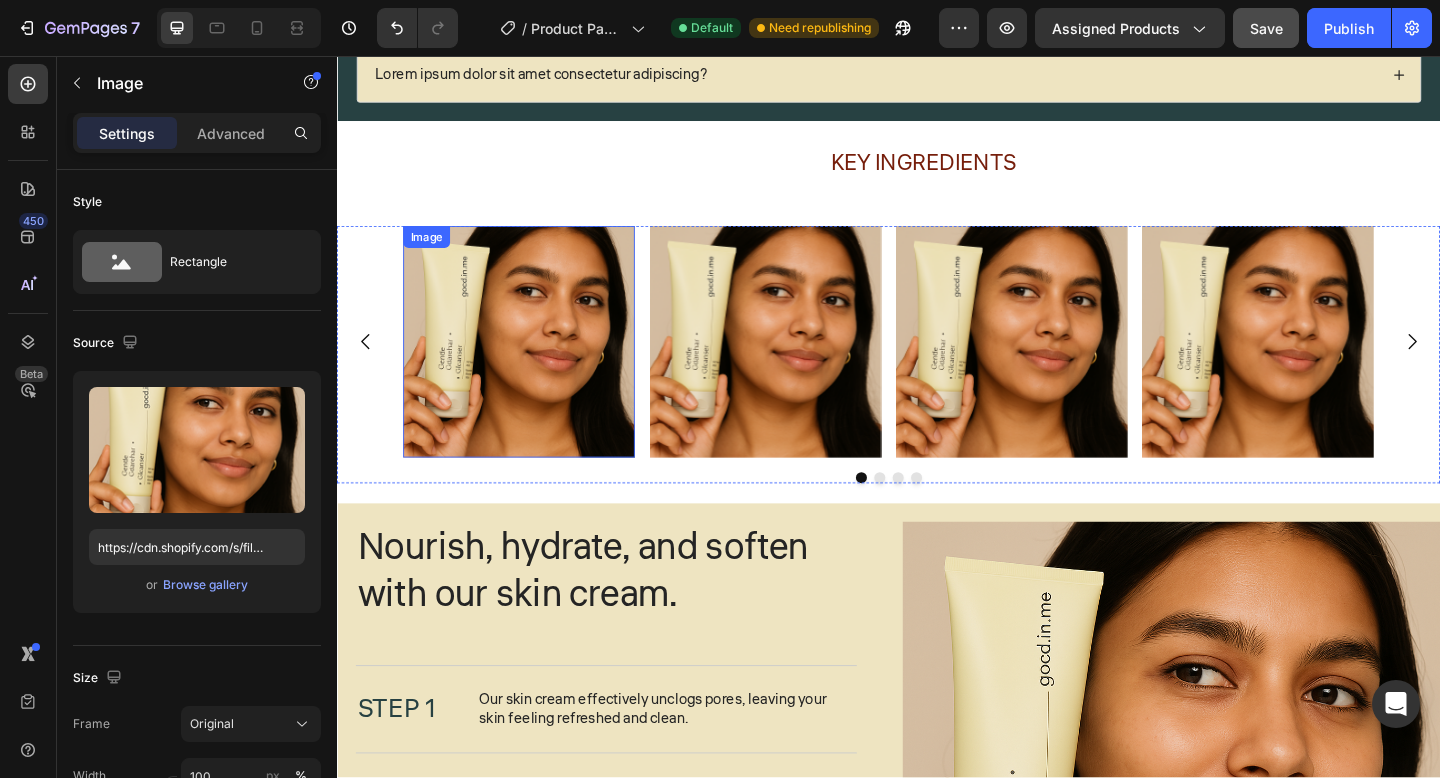 click at bounding box center [535, 367] 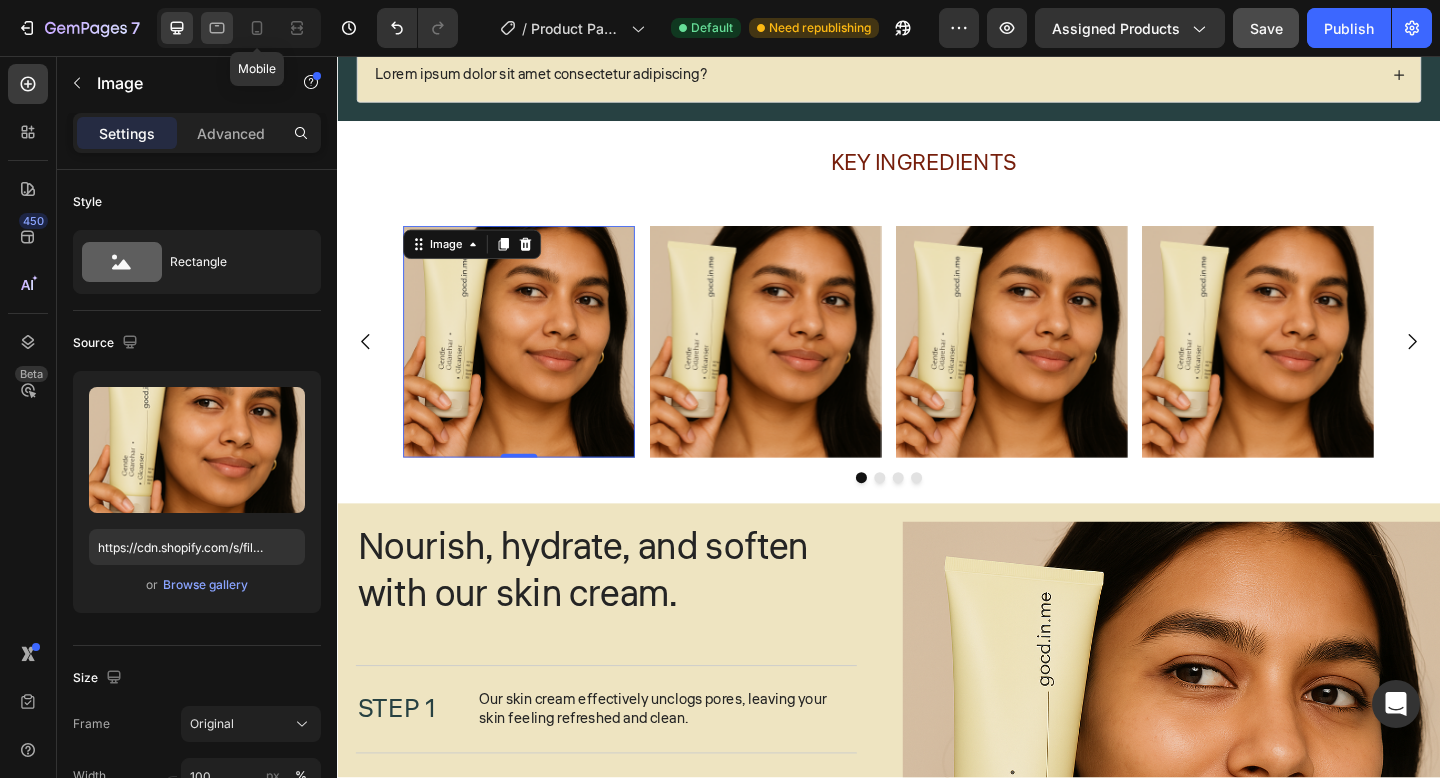 click 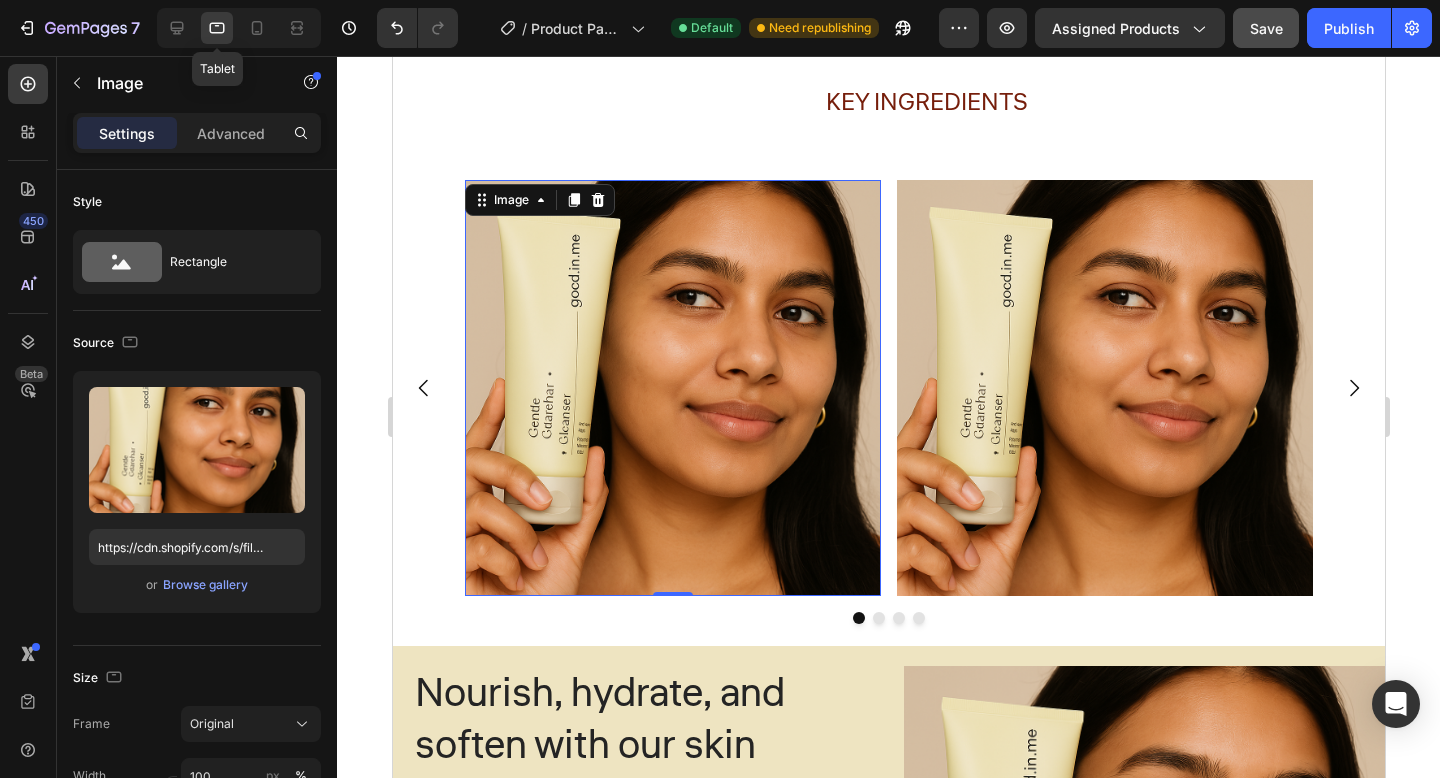 scroll, scrollTop: 1831, scrollLeft: 0, axis: vertical 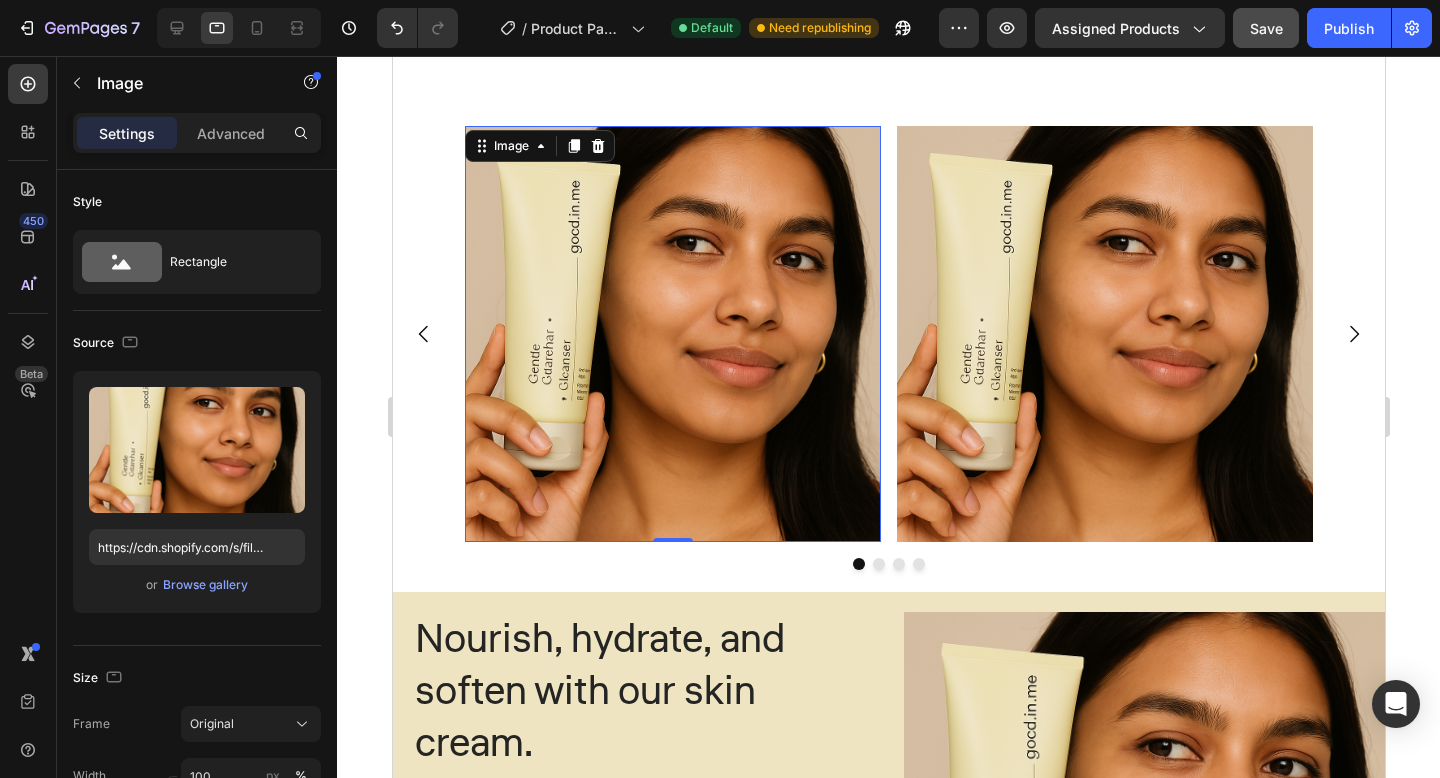 click at bounding box center (239, 28) 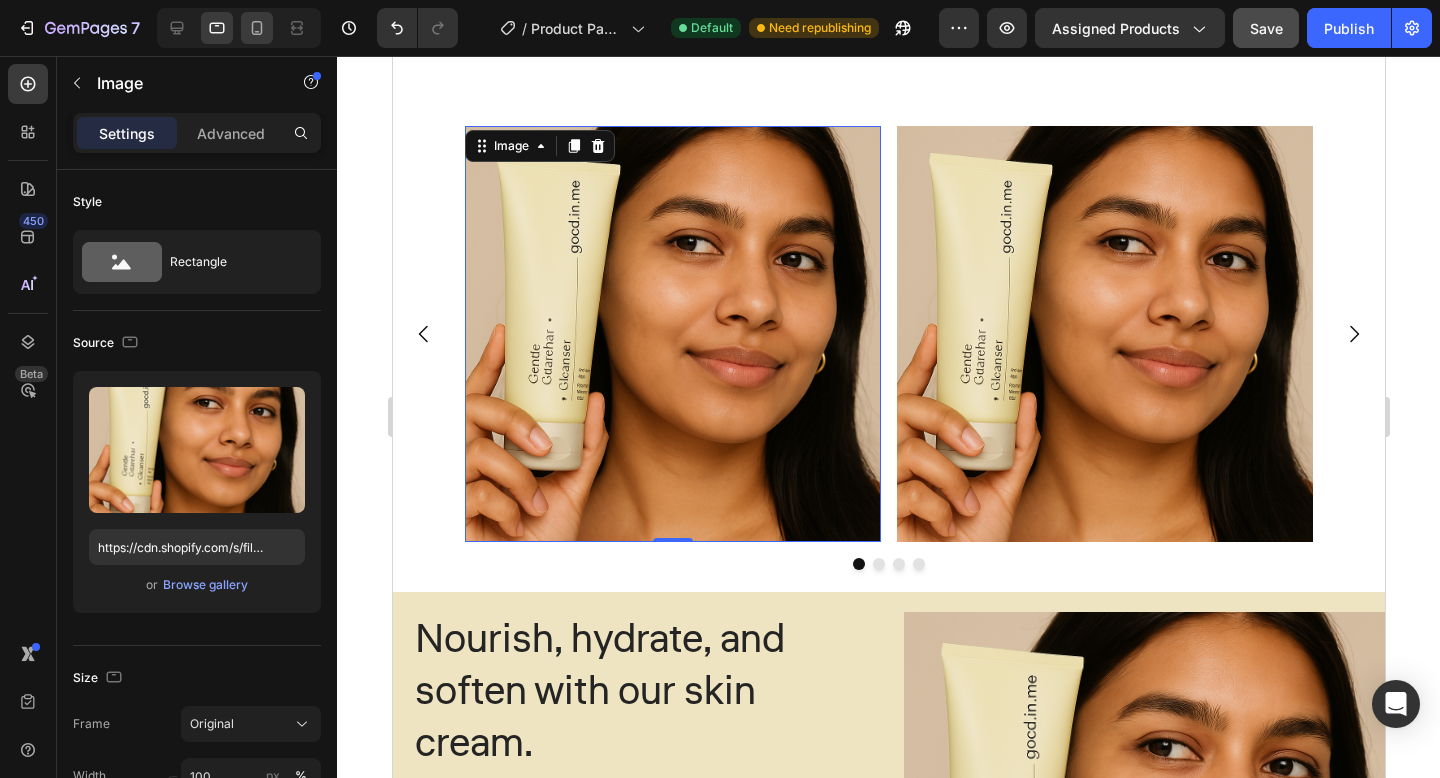 click 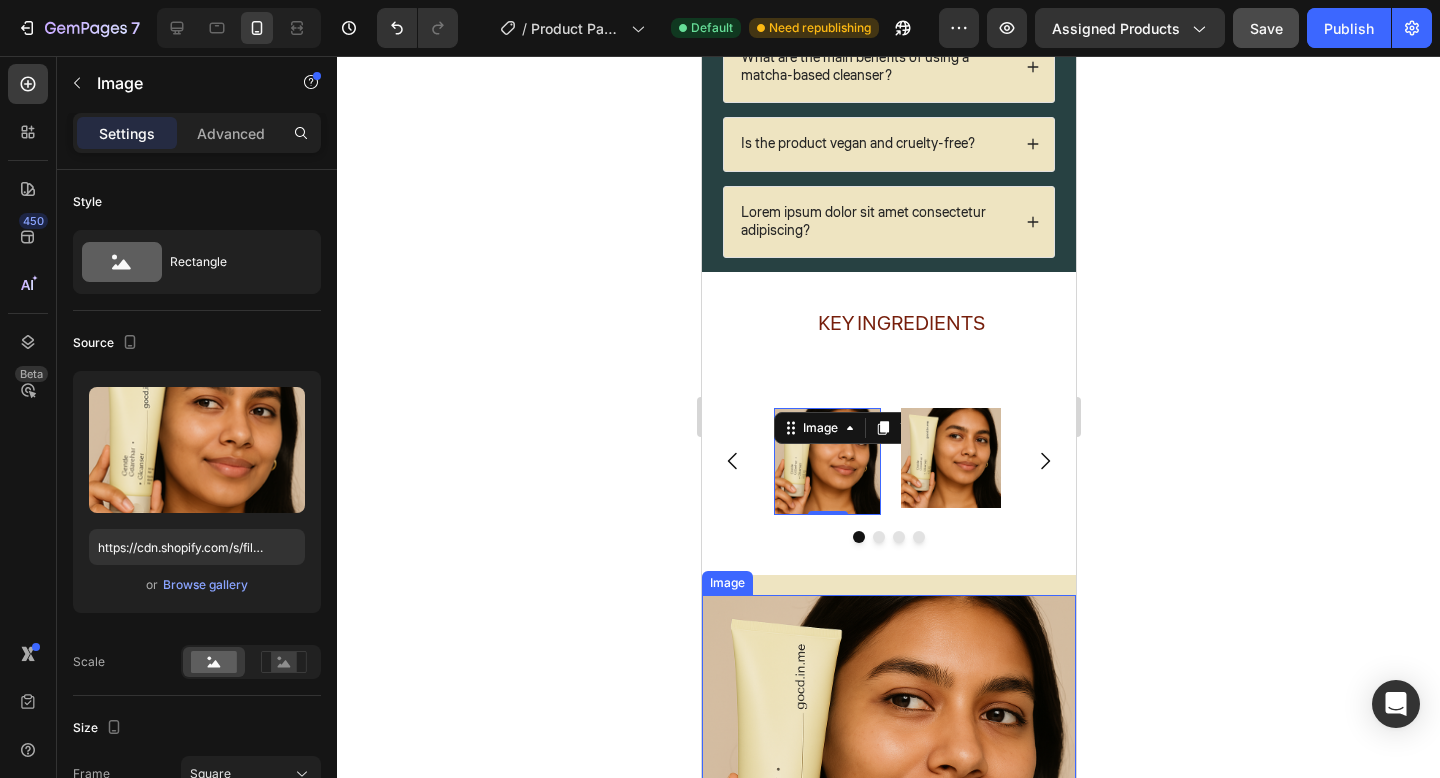 scroll, scrollTop: 1446, scrollLeft: 0, axis: vertical 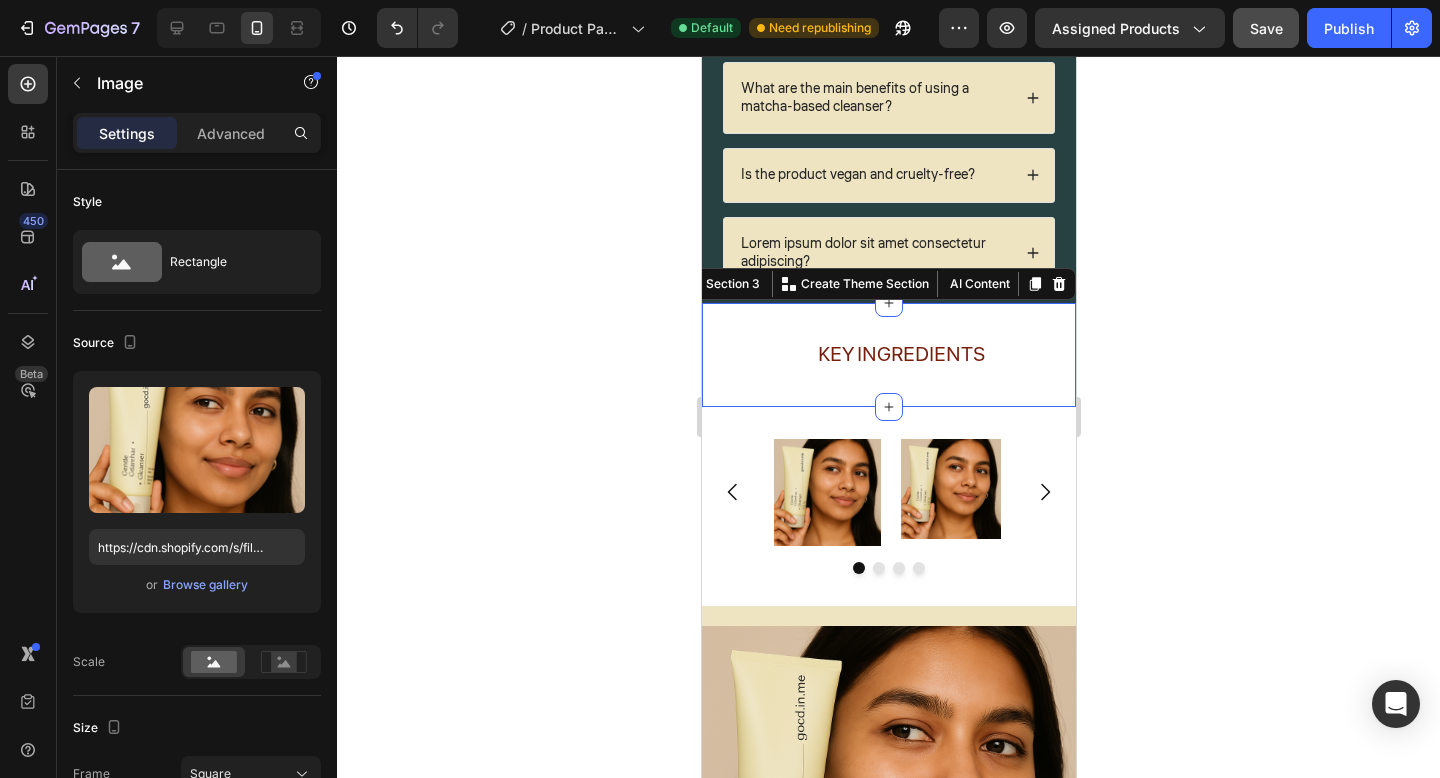 click on "Key Ingredients Text Block Section 3   You can create reusable sections Create Theme Section AI Content Write with GemAI What would you like to describe here? Tone and Voice Persuasive Product Matcha Cleanser - Good In Me™ - 2 Show more Generate" at bounding box center [888, 355] 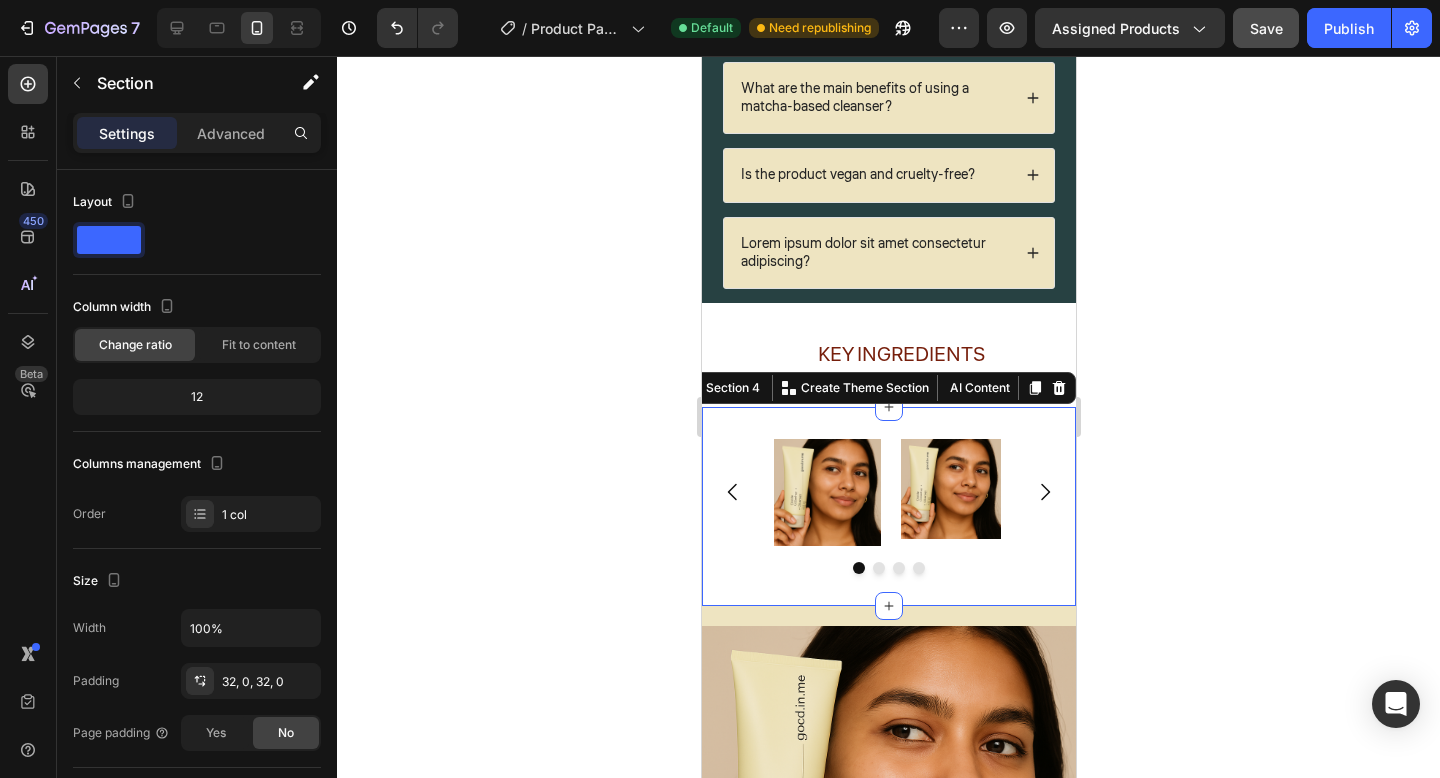 click on "Image Image Image Image
Carousel Section 4   You can create reusable sections Create Theme Section AI Content Write with GemAI What would you like to describe here? Tone and Voice Persuasive Product Matcha Cleanser - Good In Me™ - 2 Show more Generate" at bounding box center (888, 506) 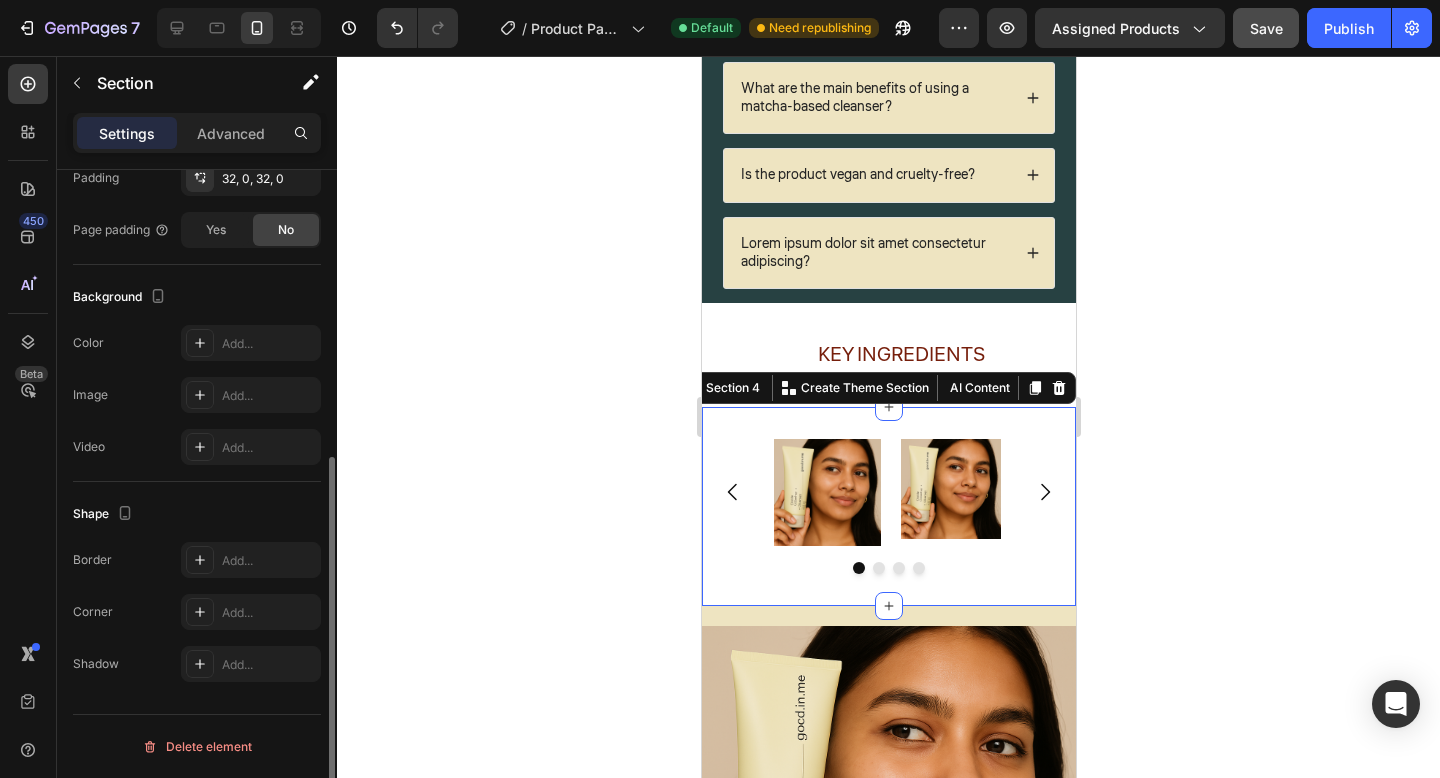 scroll, scrollTop: 241, scrollLeft: 0, axis: vertical 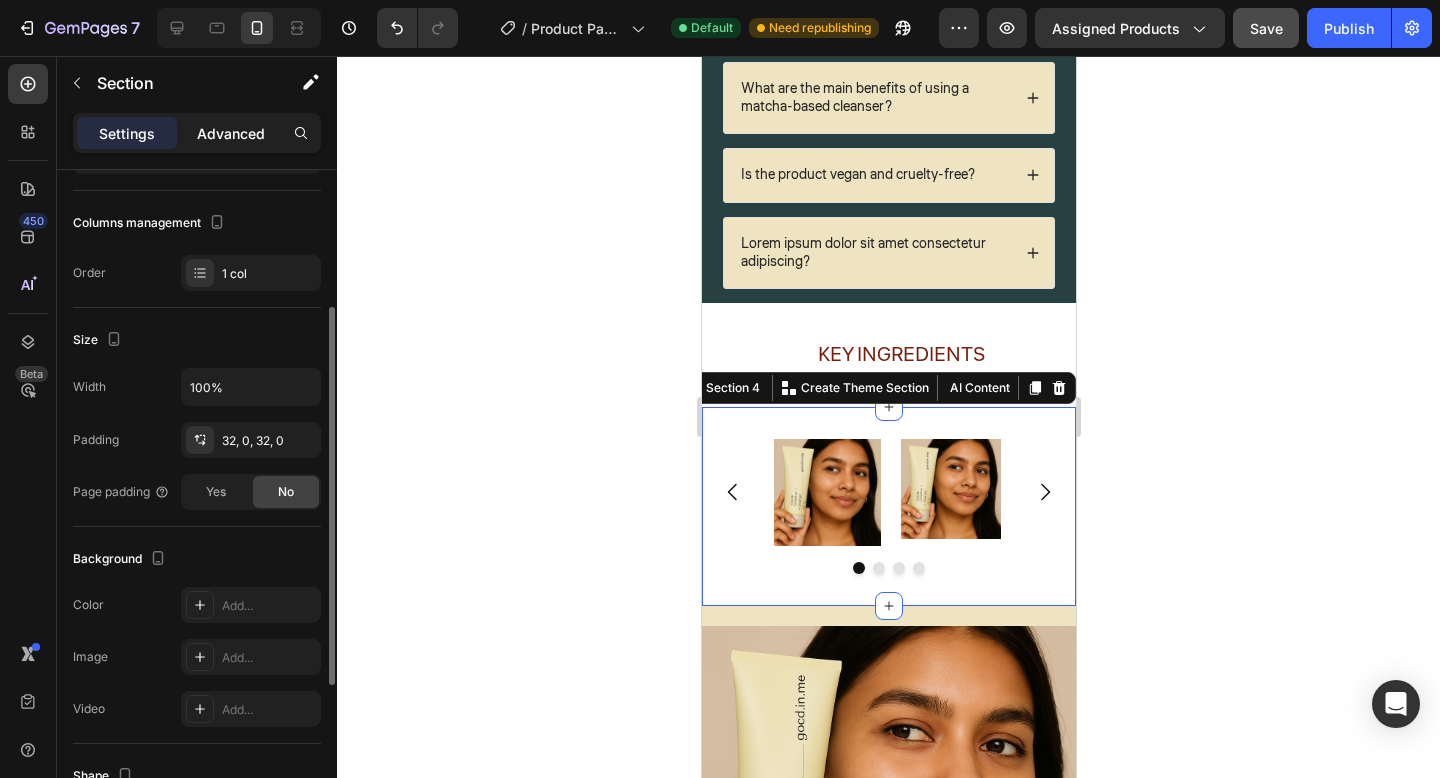 click on "Advanced" 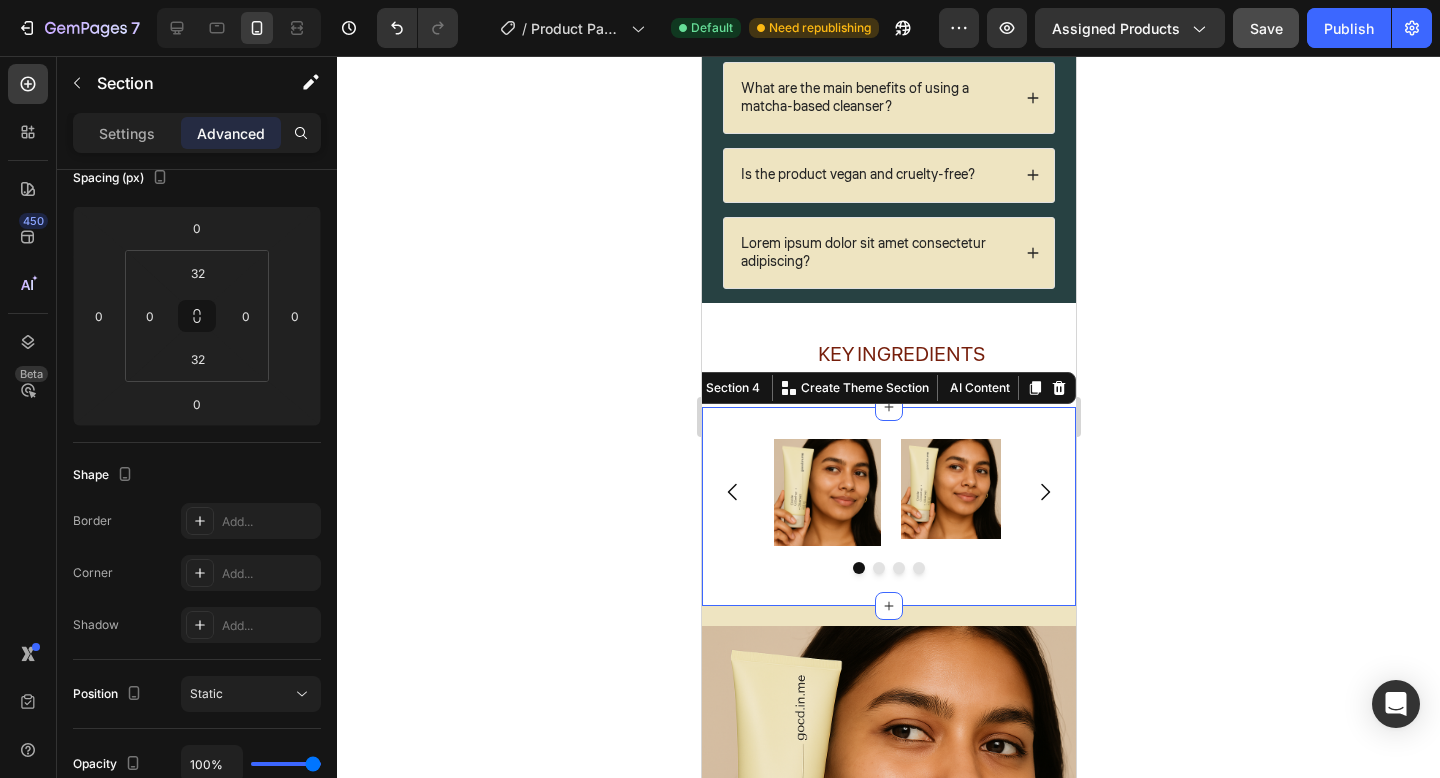 click on "Settings Advanced" at bounding box center (197, 141) 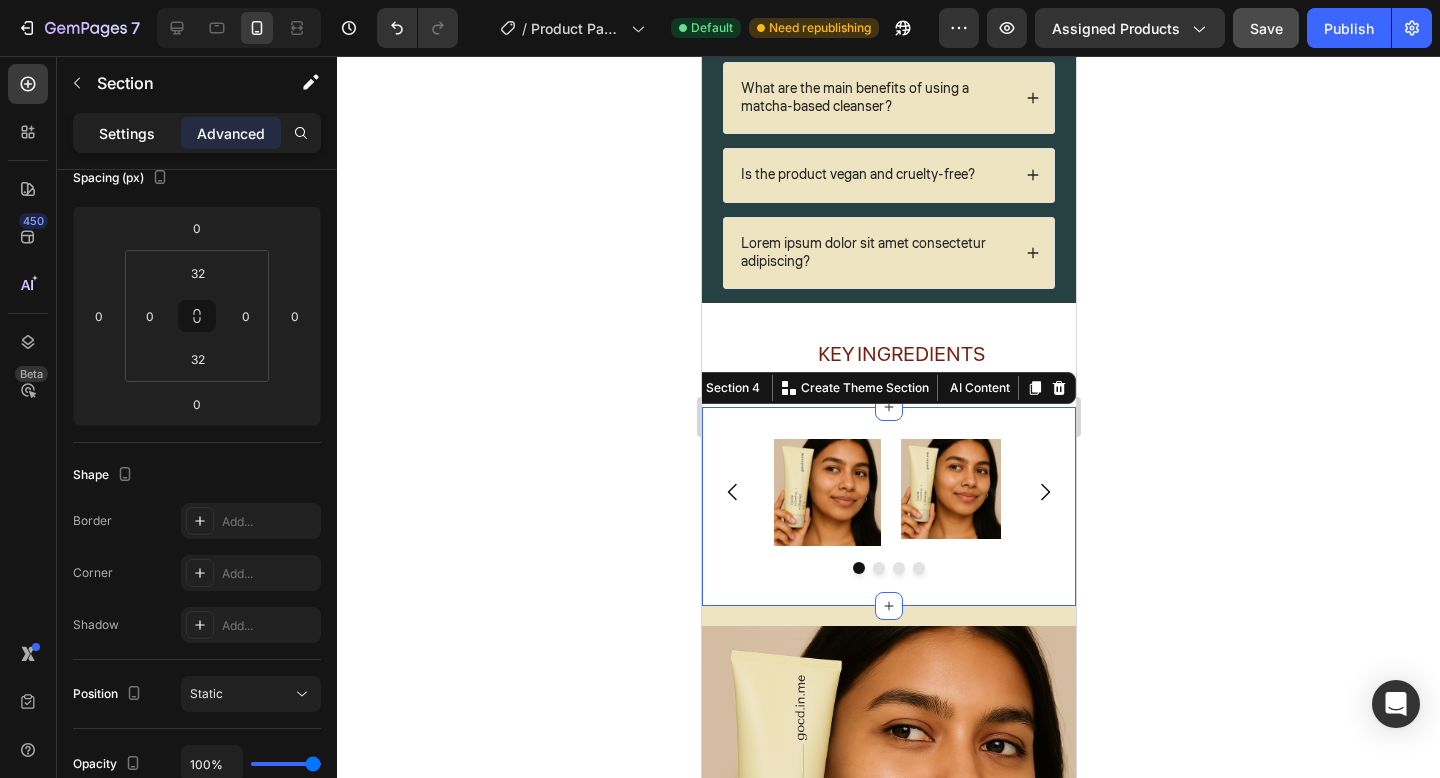 click on "Settings" at bounding box center (127, 133) 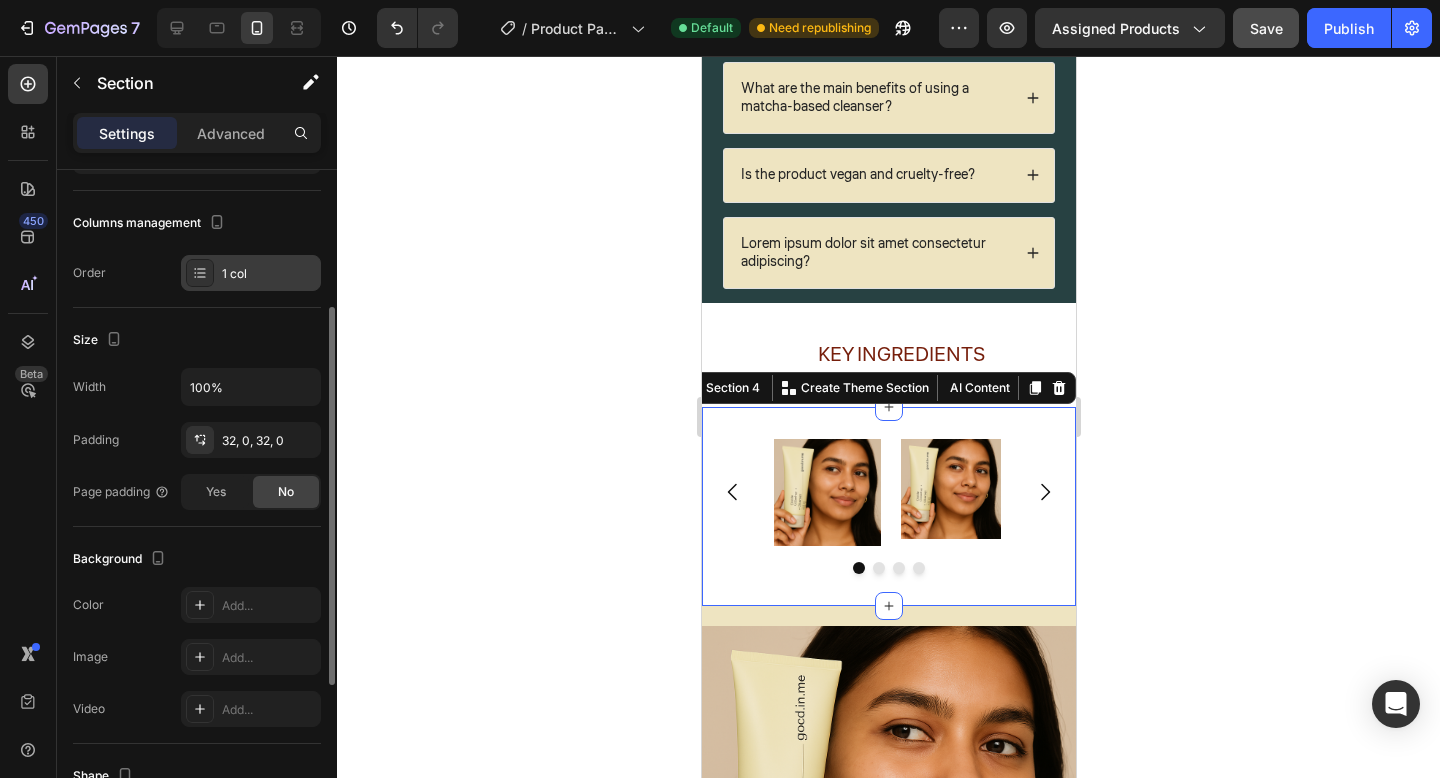 click on "1 col" at bounding box center [251, 273] 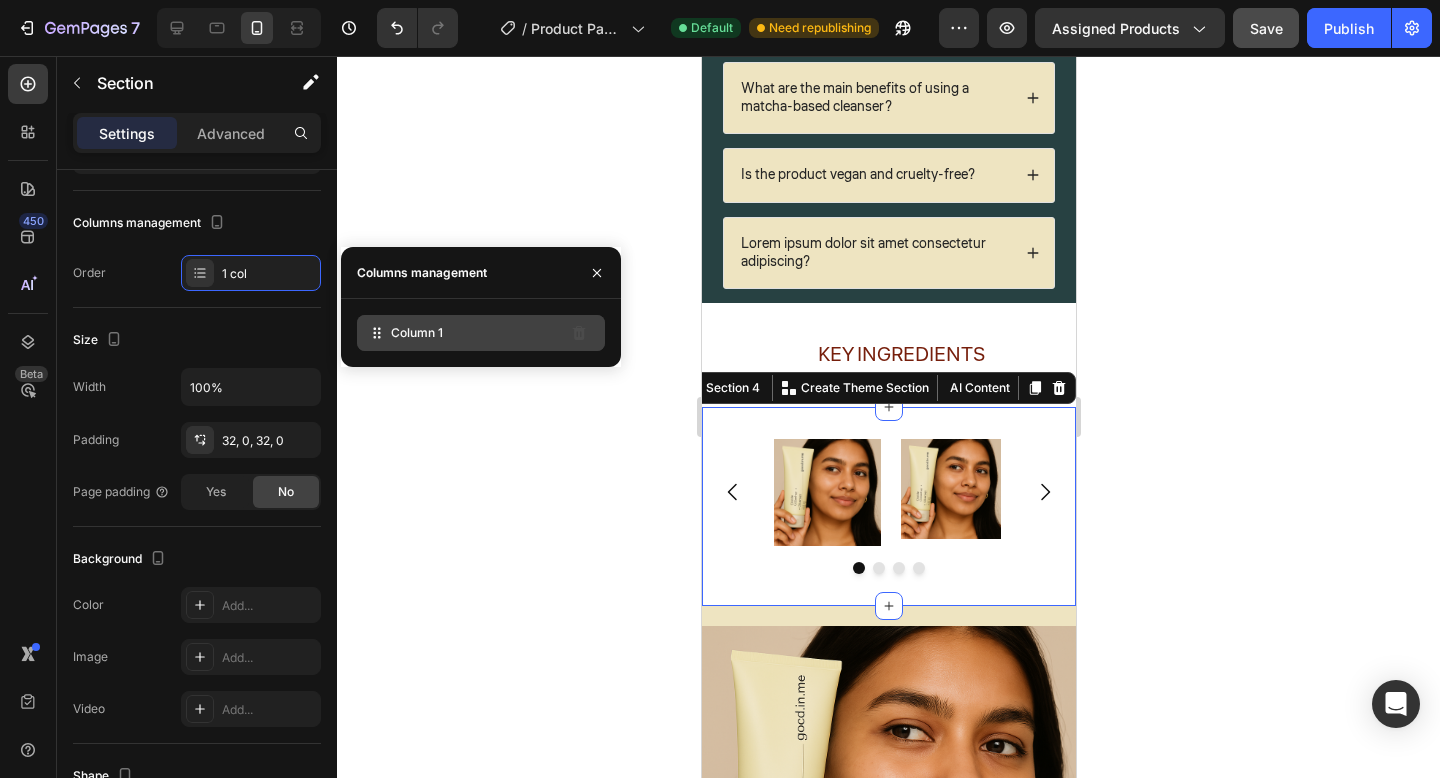 click on "Column 1" 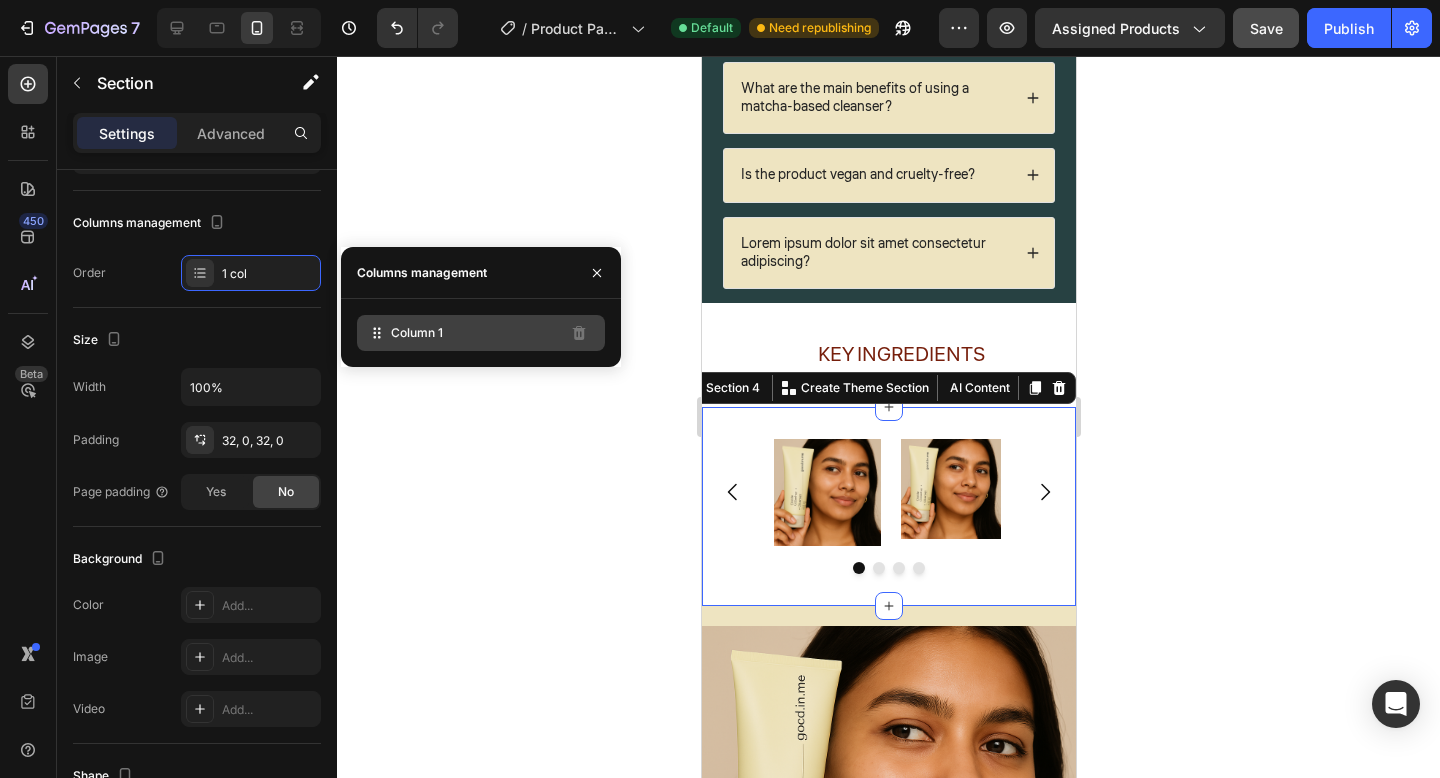 click on "Column 1" 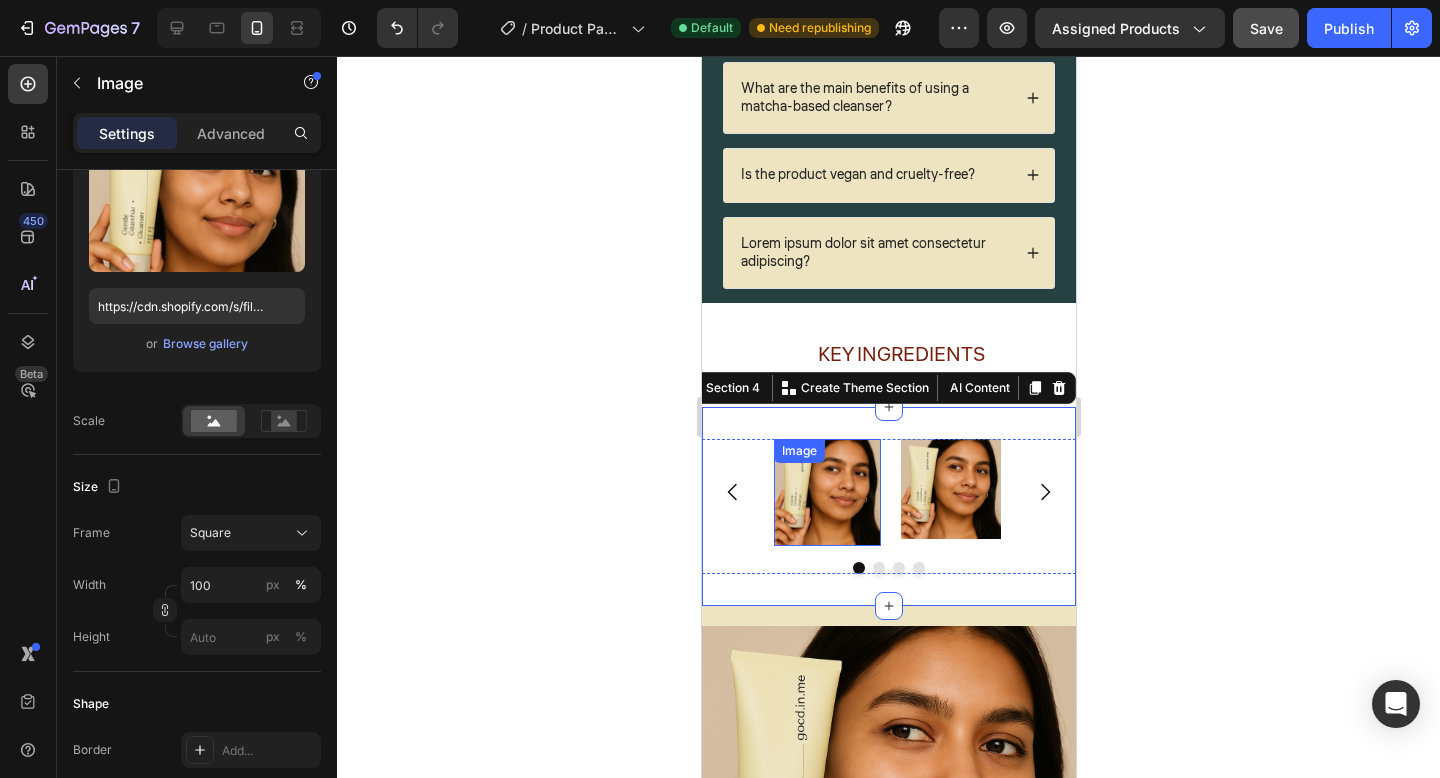 click at bounding box center (826, 492) 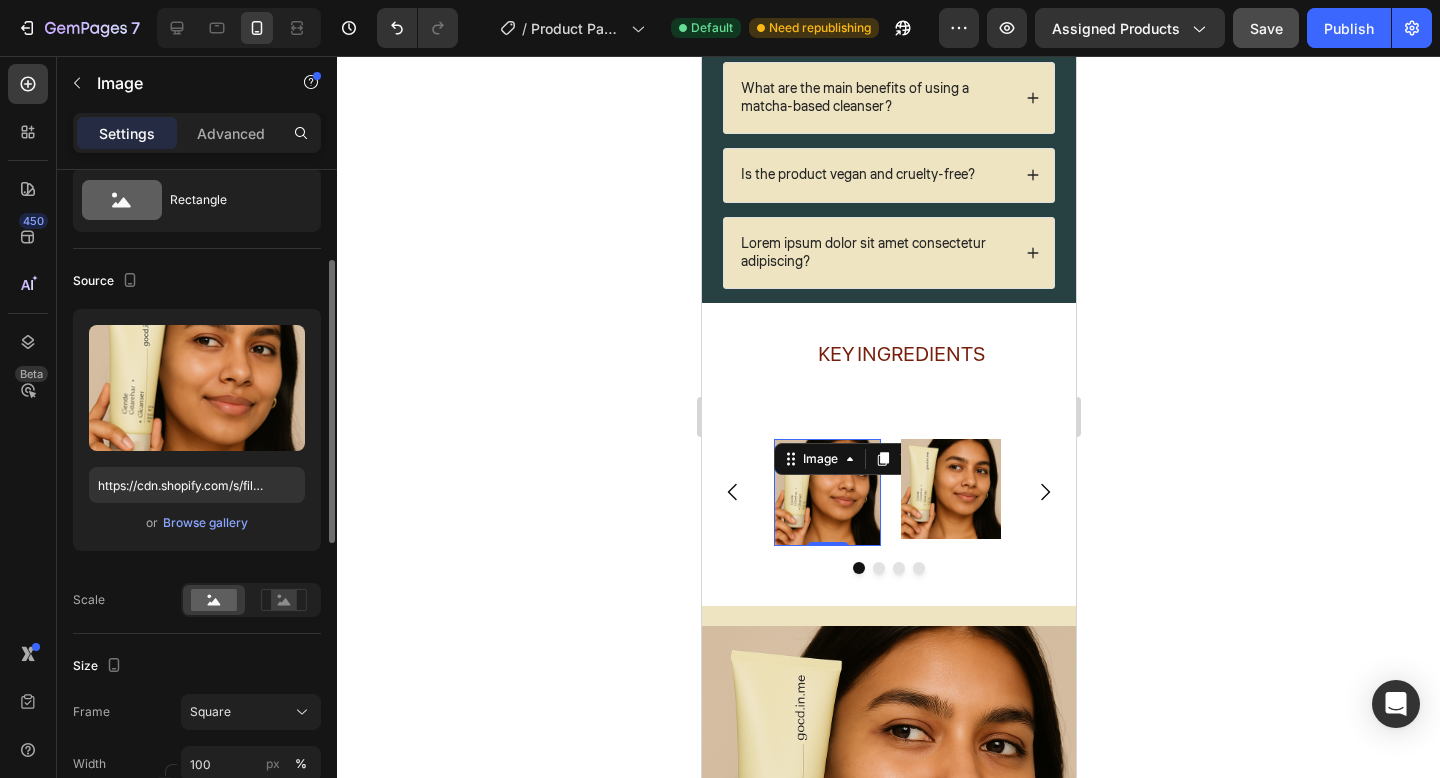 scroll, scrollTop: 107, scrollLeft: 0, axis: vertical 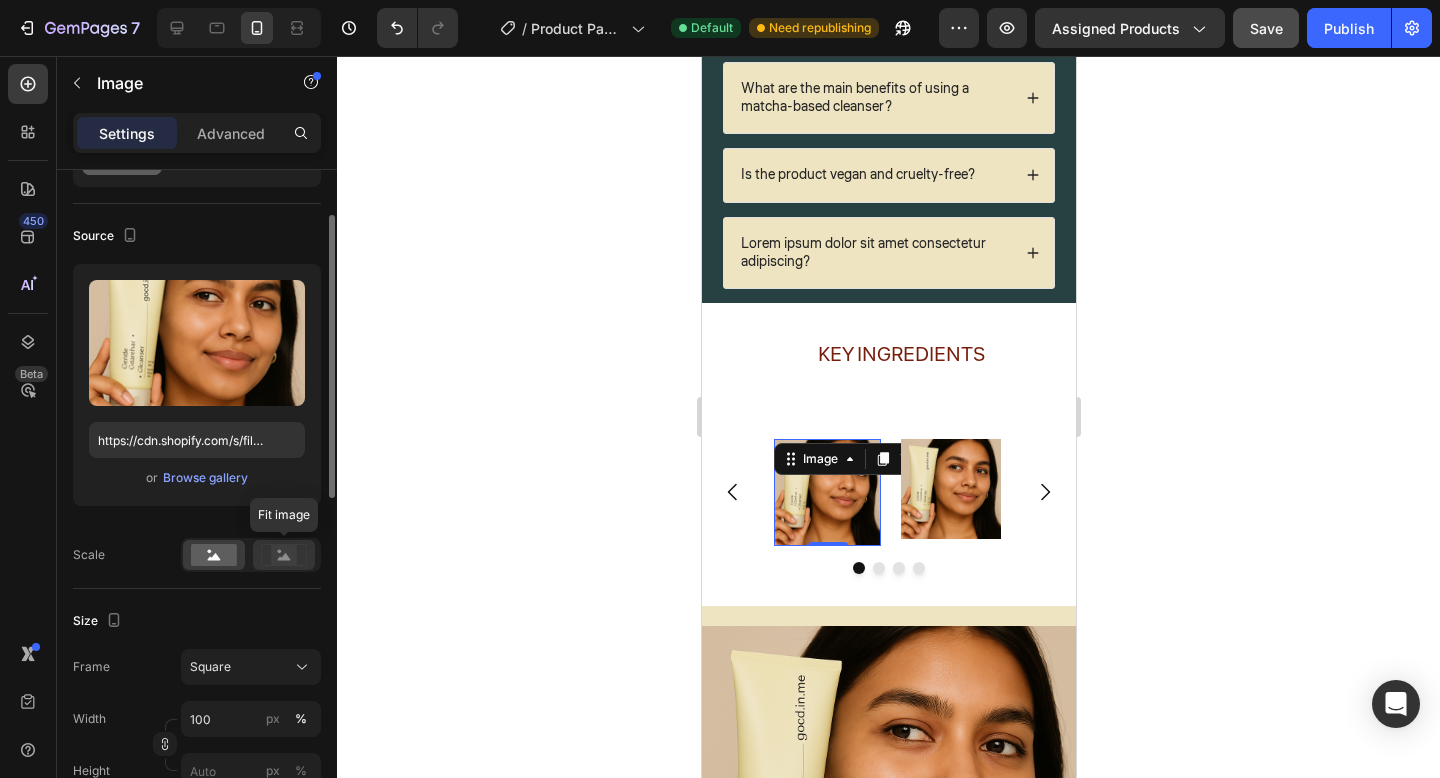 click 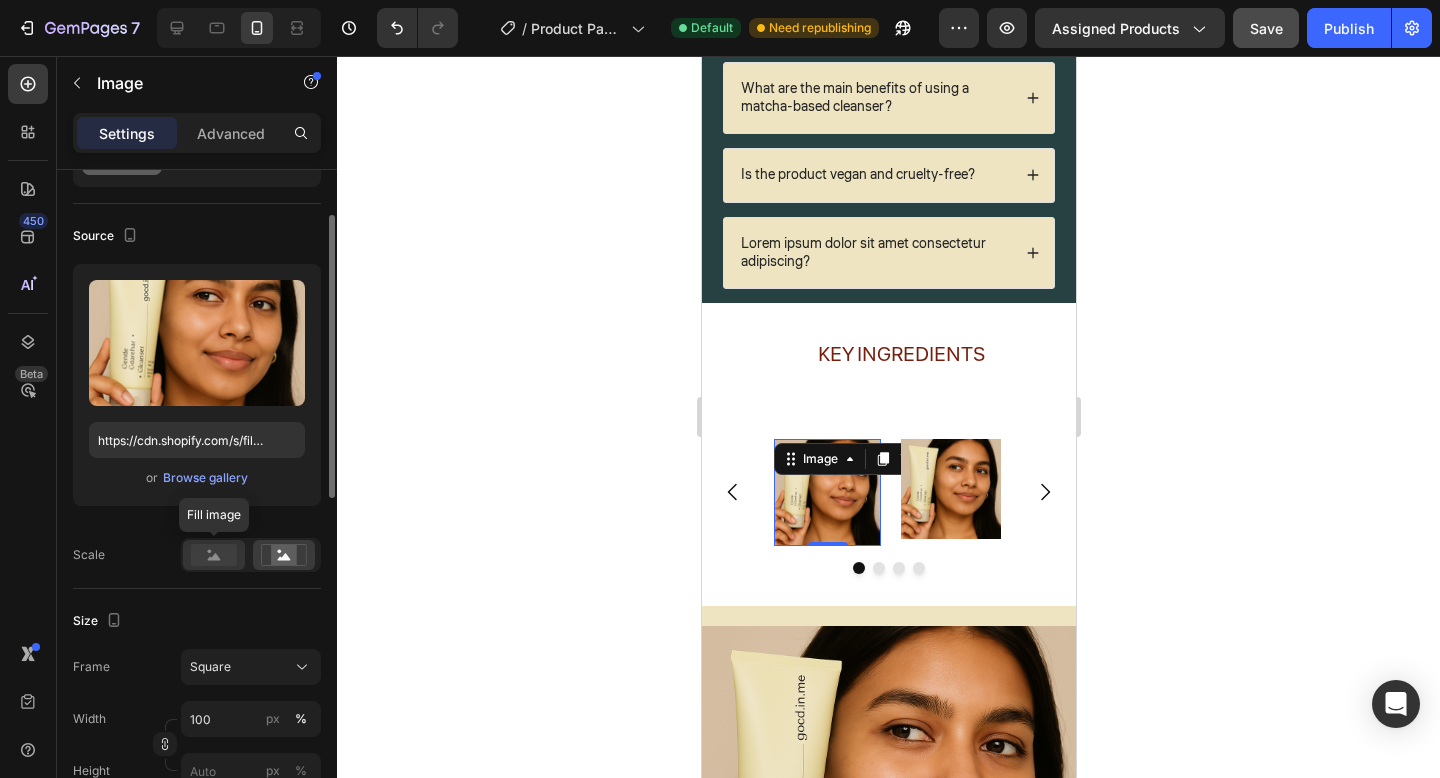 click 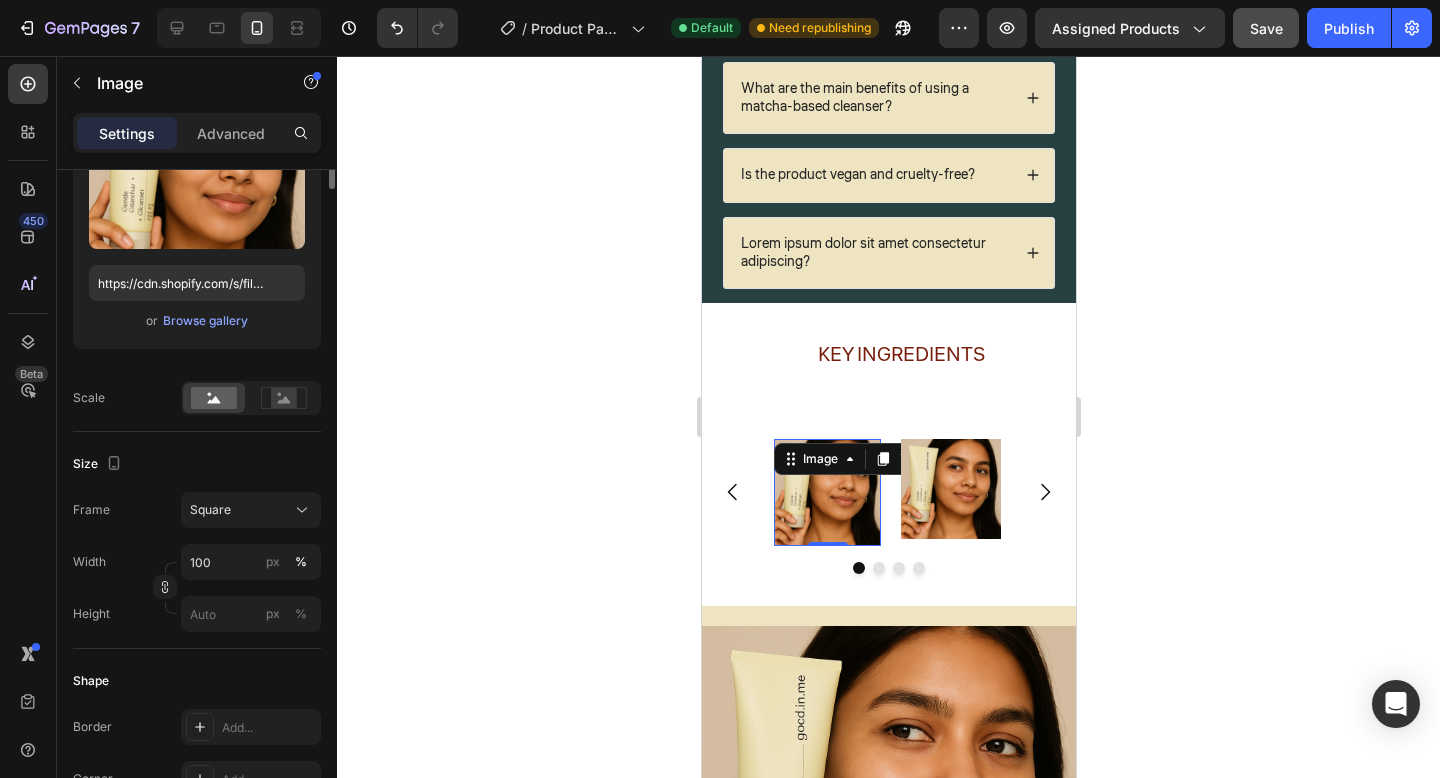 scroll, scrollTop: 0, scrollLeft: 0, axis: both 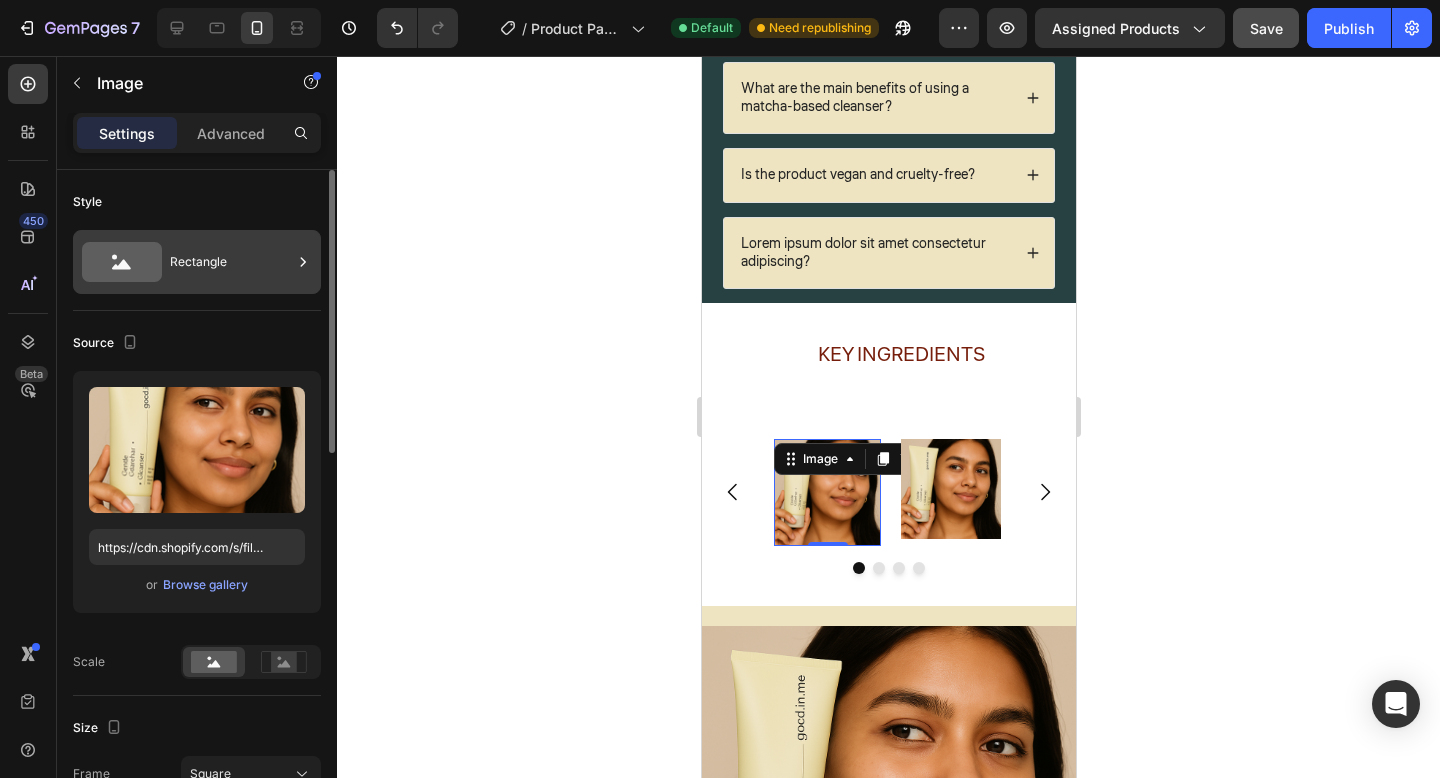 click 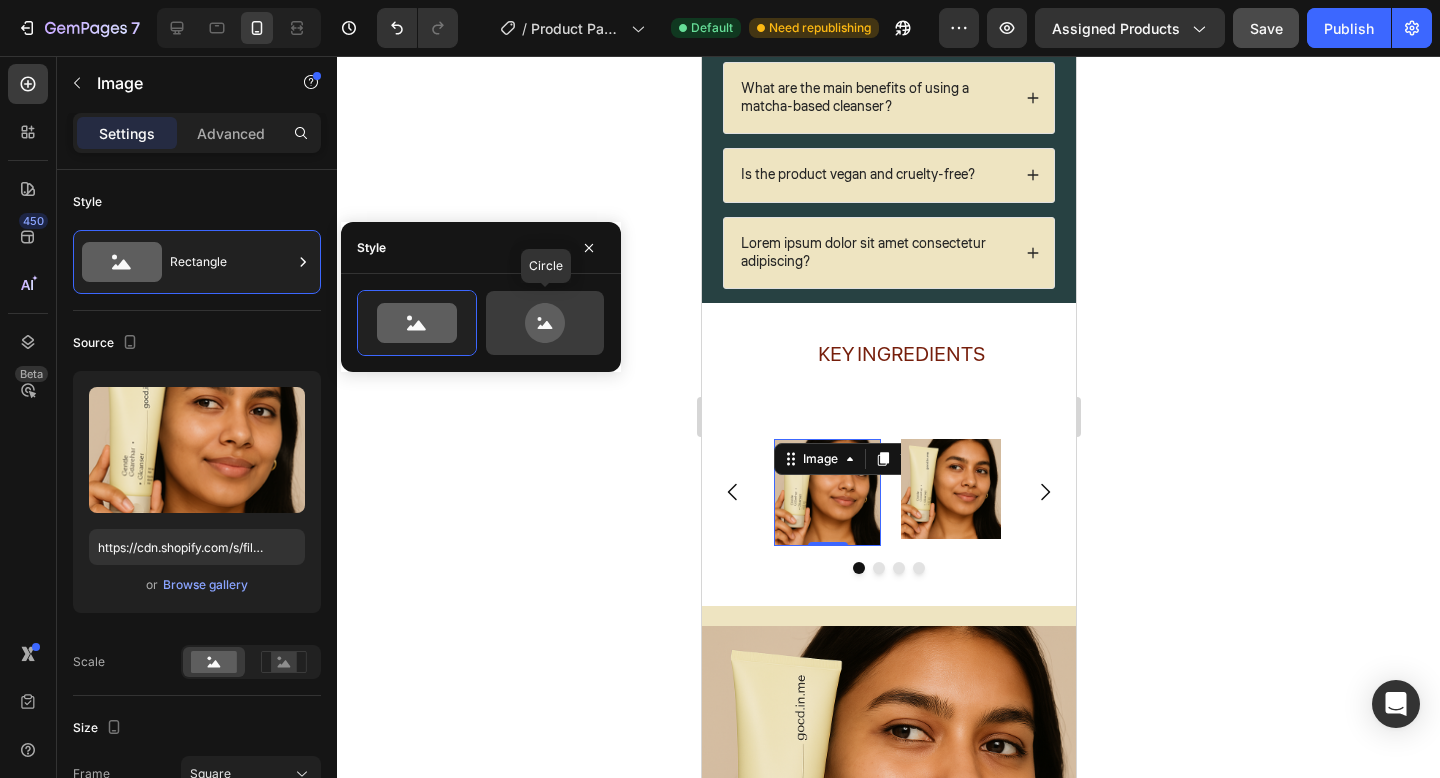 click 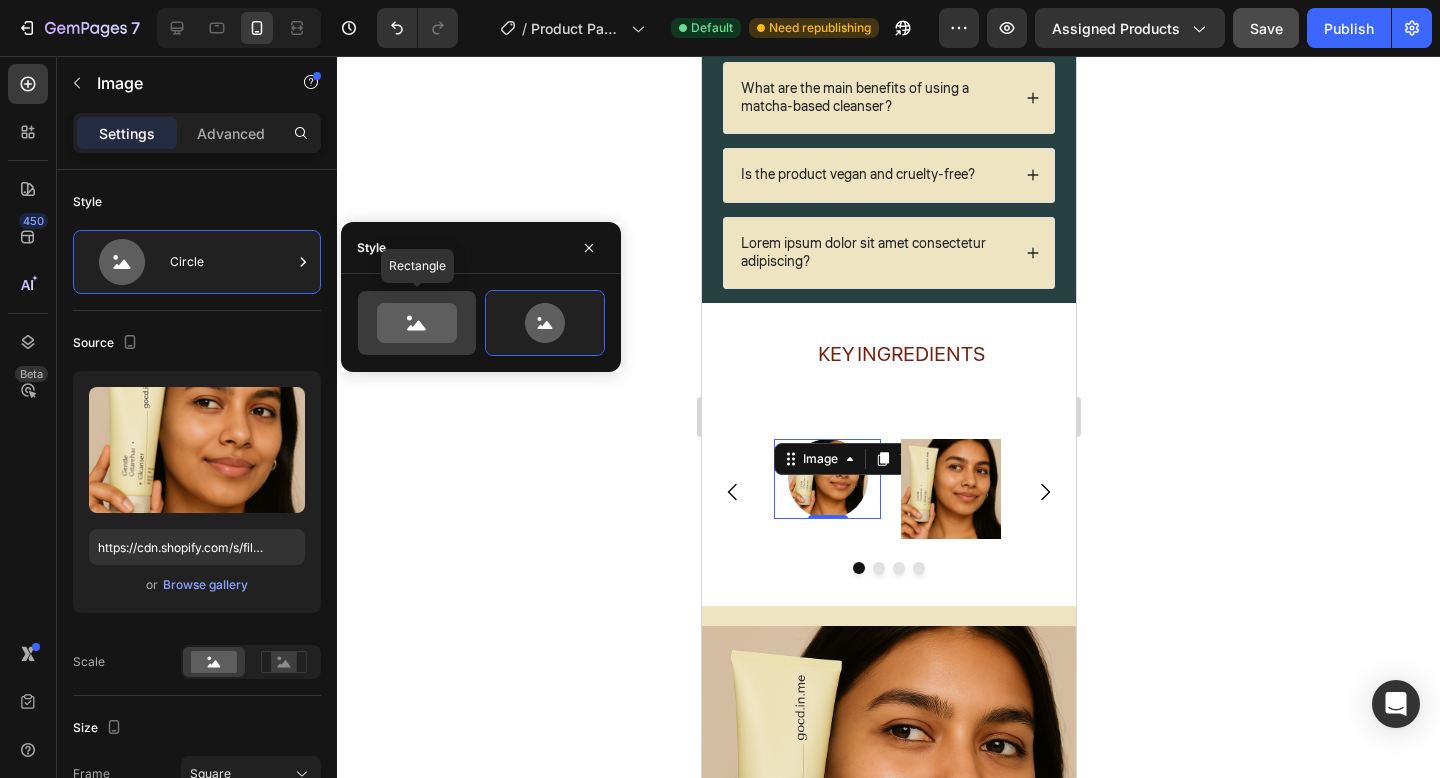 click 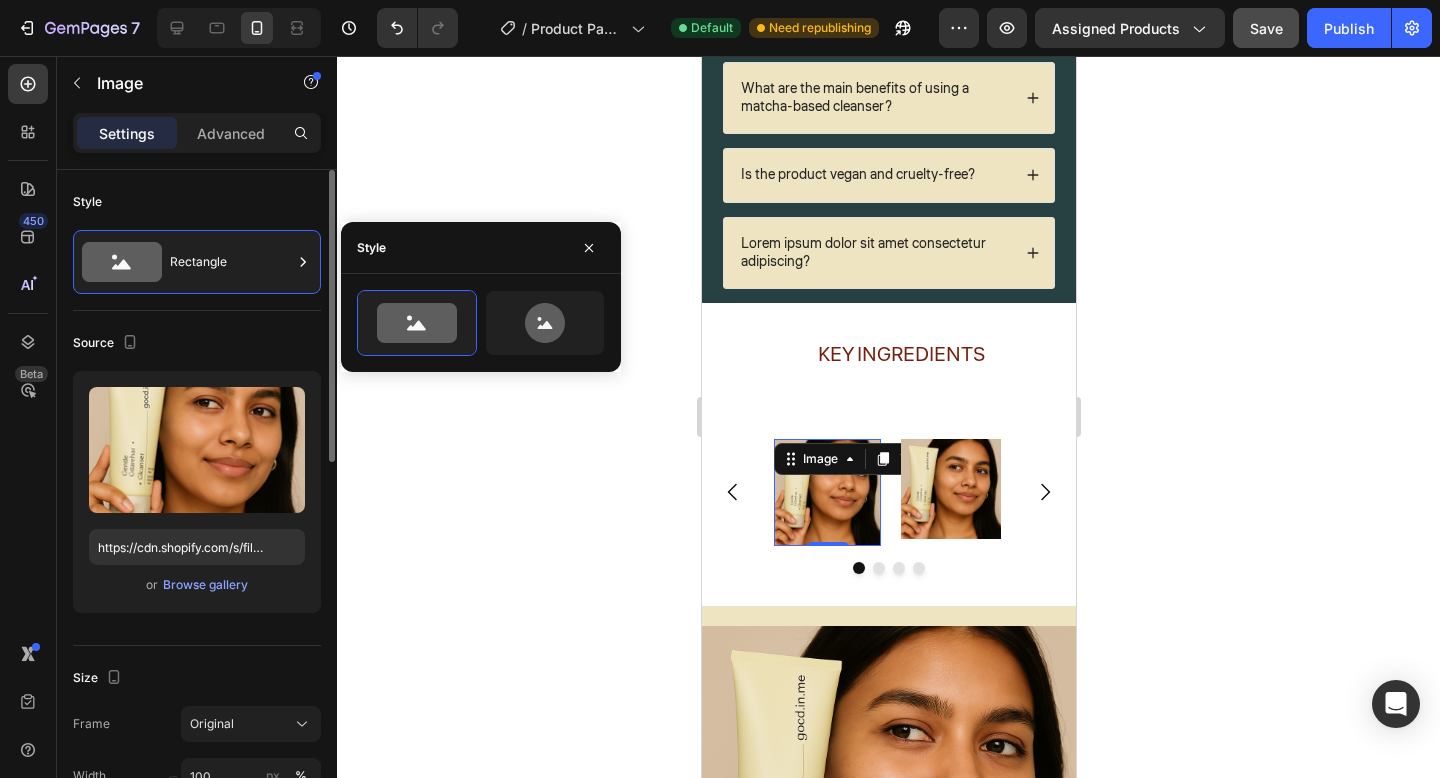 click on "Source" at bounding box center [197, 343] 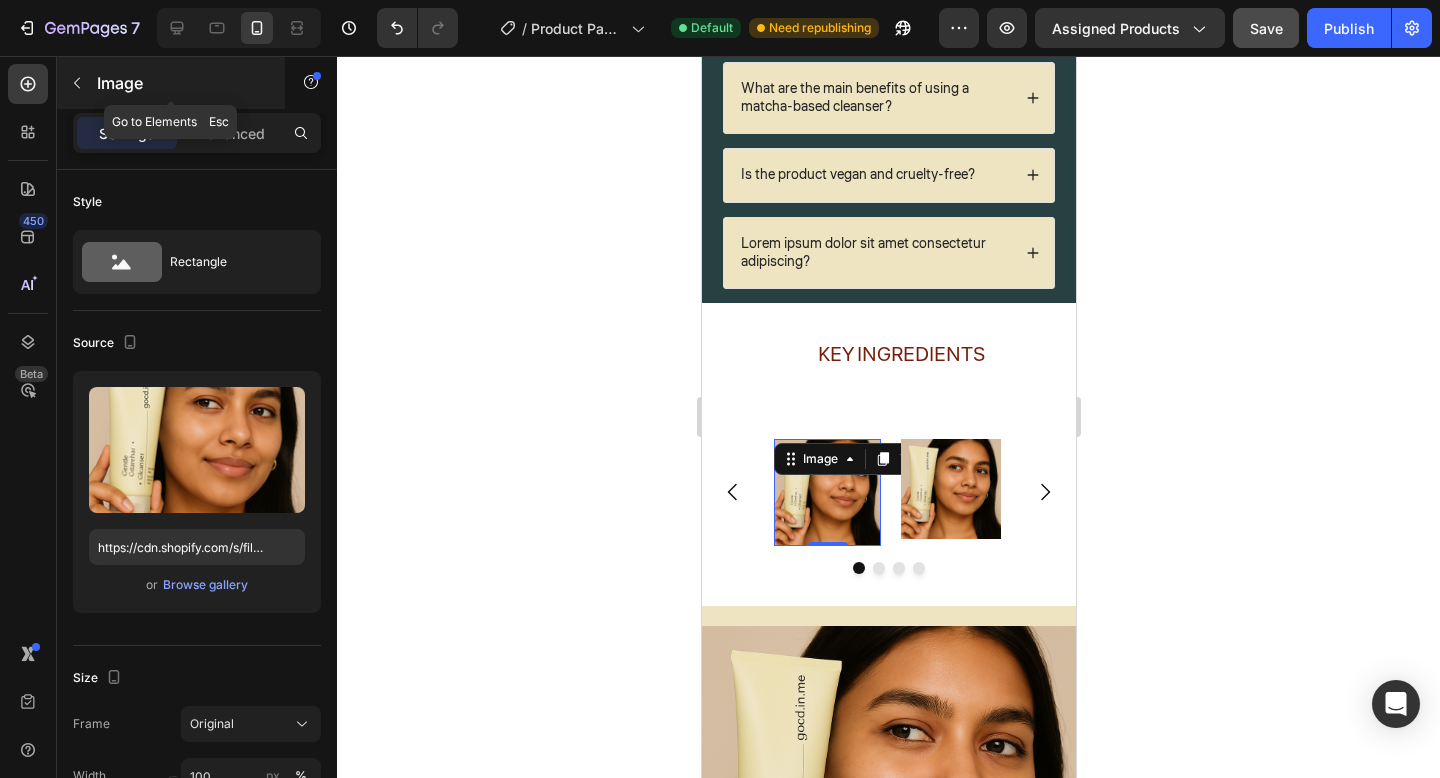 click at bounding box center (77, 83) 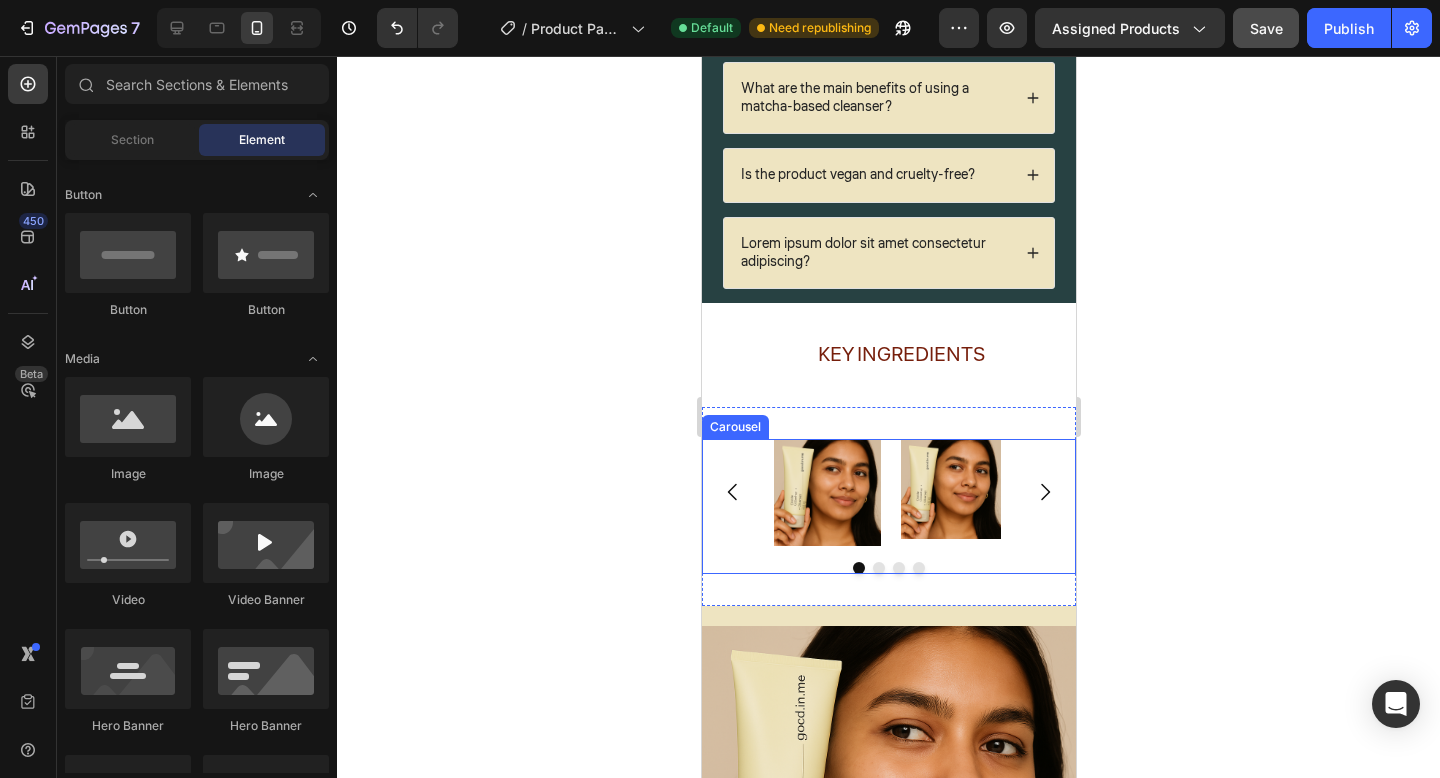 click on "Image Image Image Image" at bounding box center [888, 492] 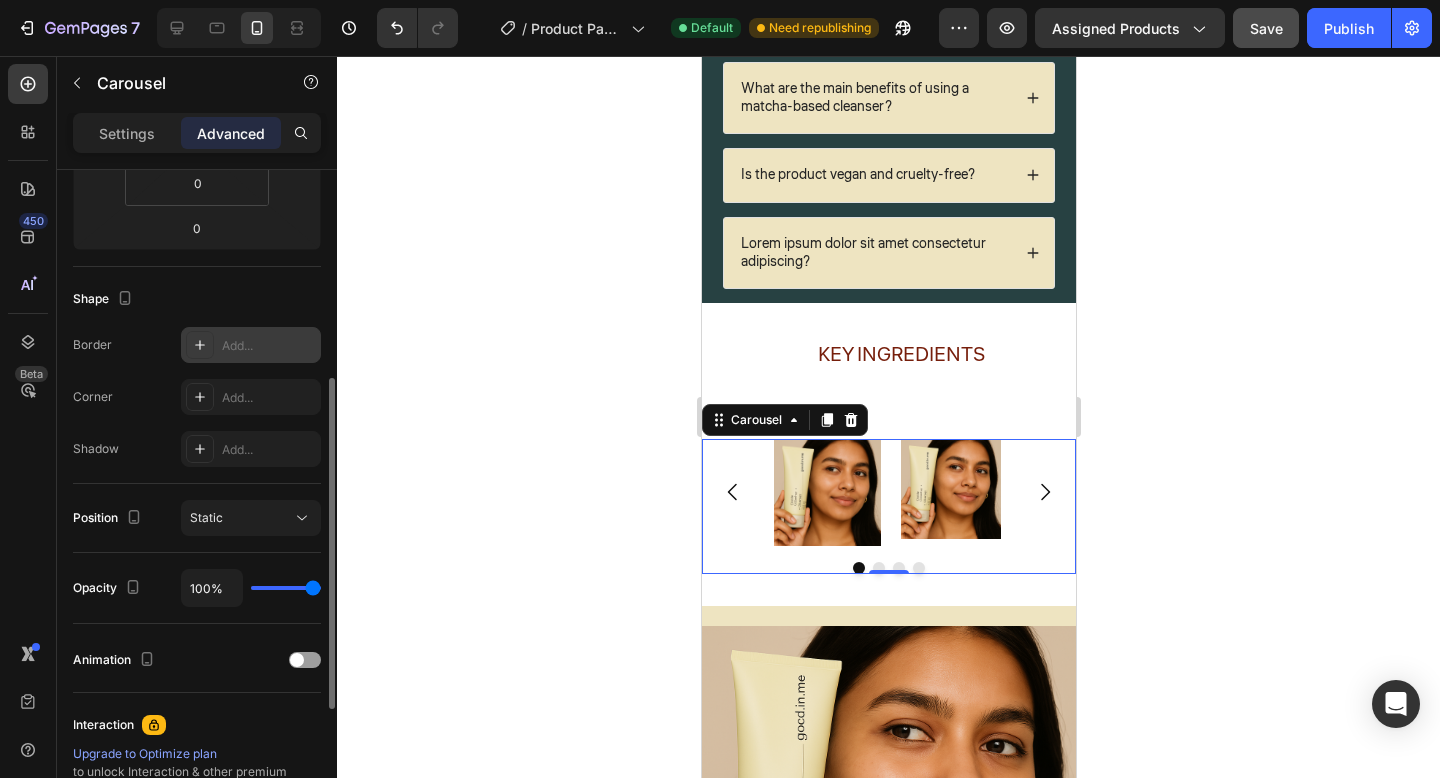 scroll, scrollTop: 447, scrollLeft: 0, axis: vertical 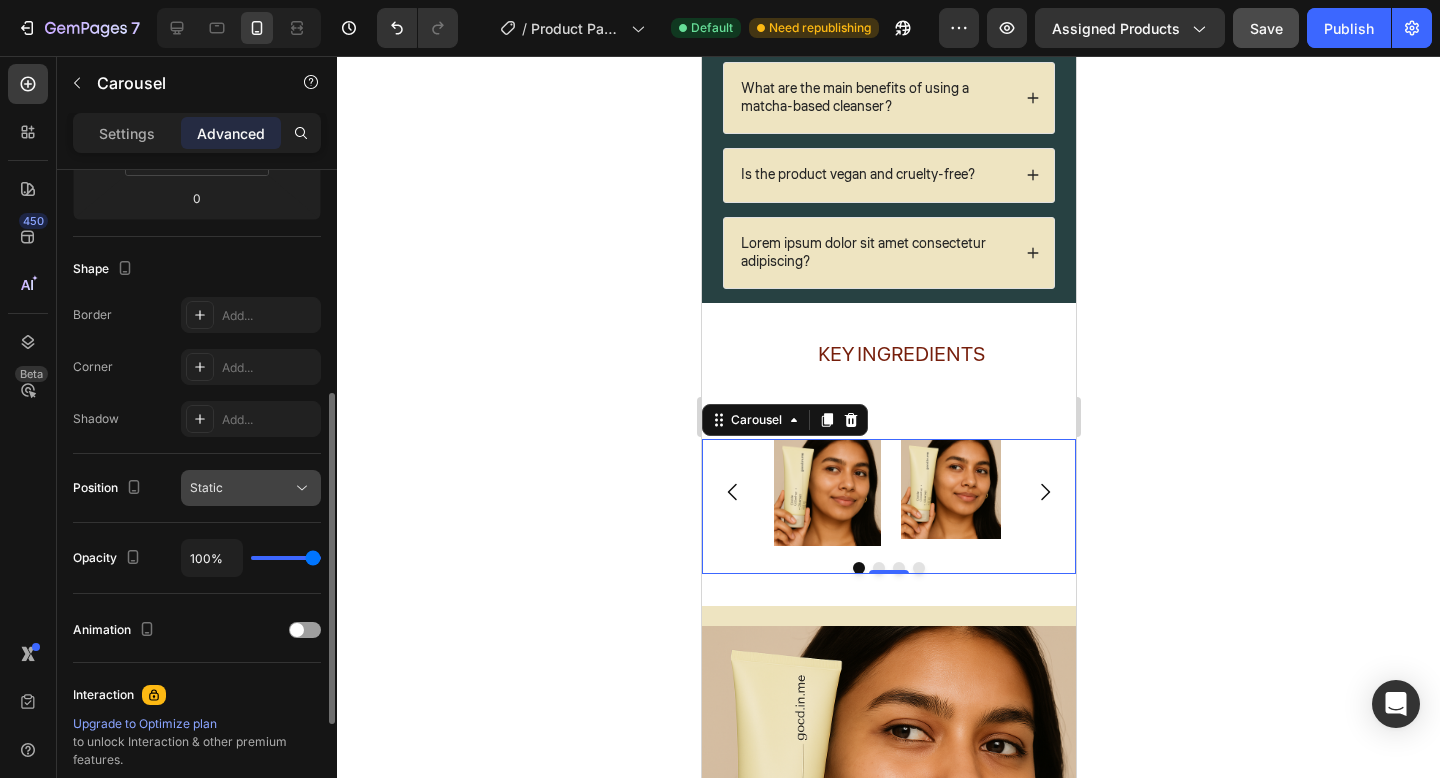 click on "Static" at bounding box center [241, 488] 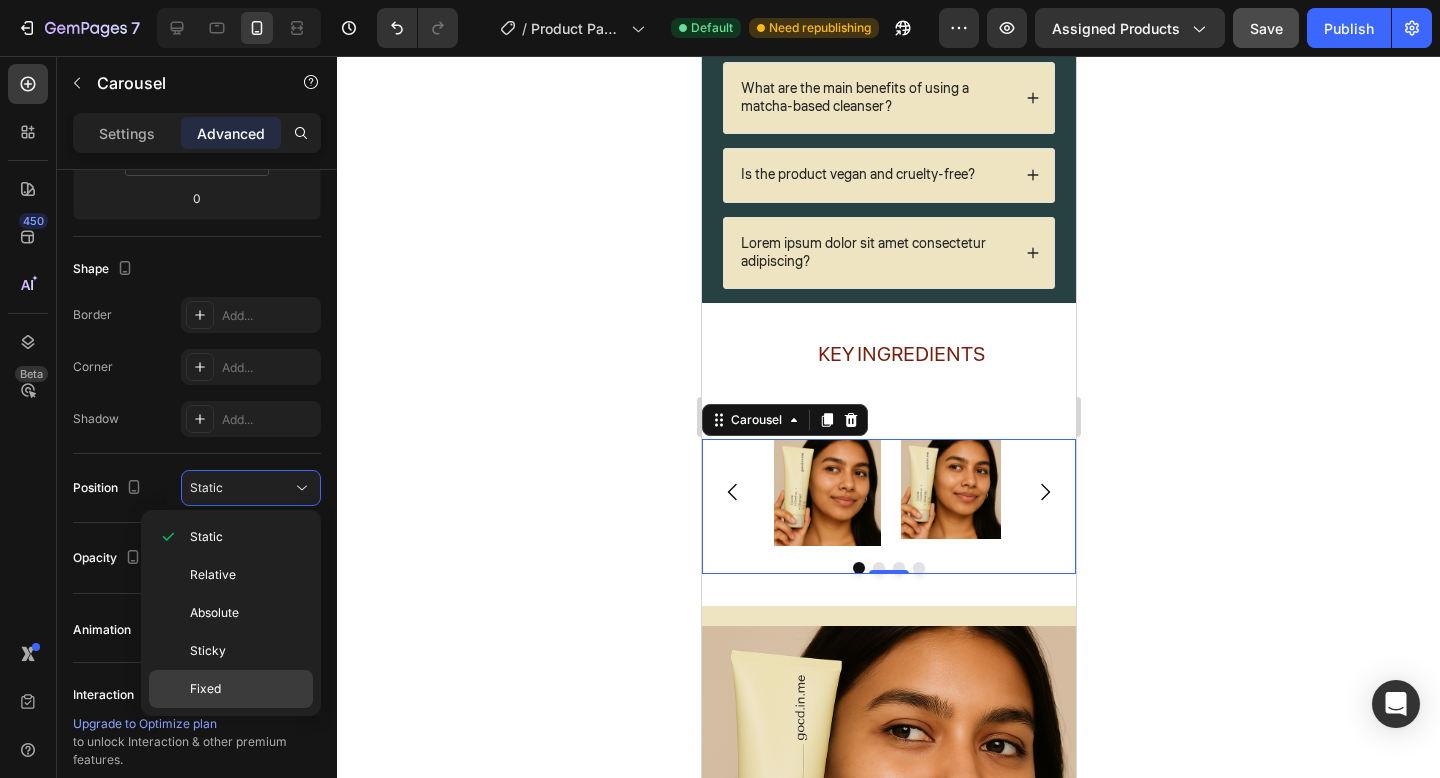 click on "Fixed" at bounding box center [247, 689] 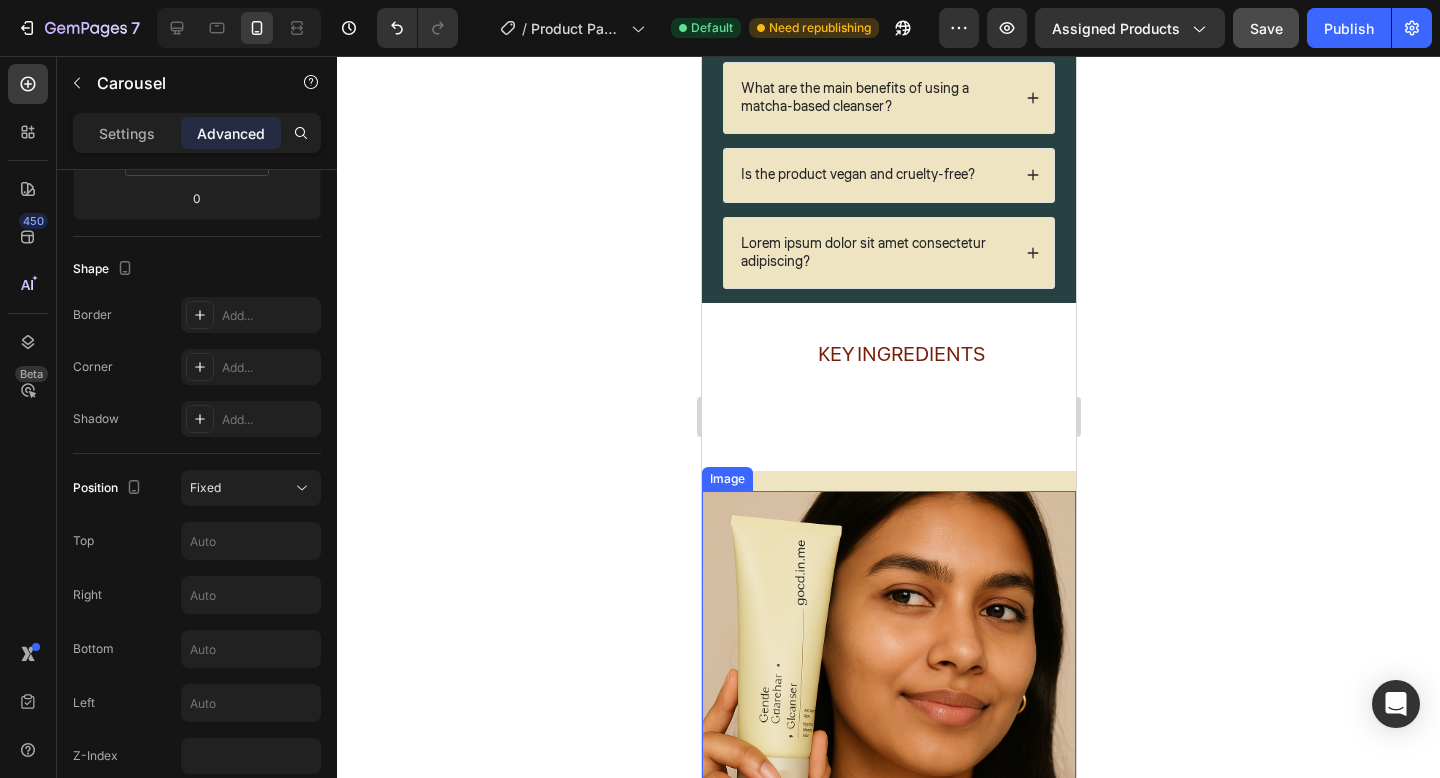 scroll, scrollTop: 1518, scrollLeft: 0, axis: vertical 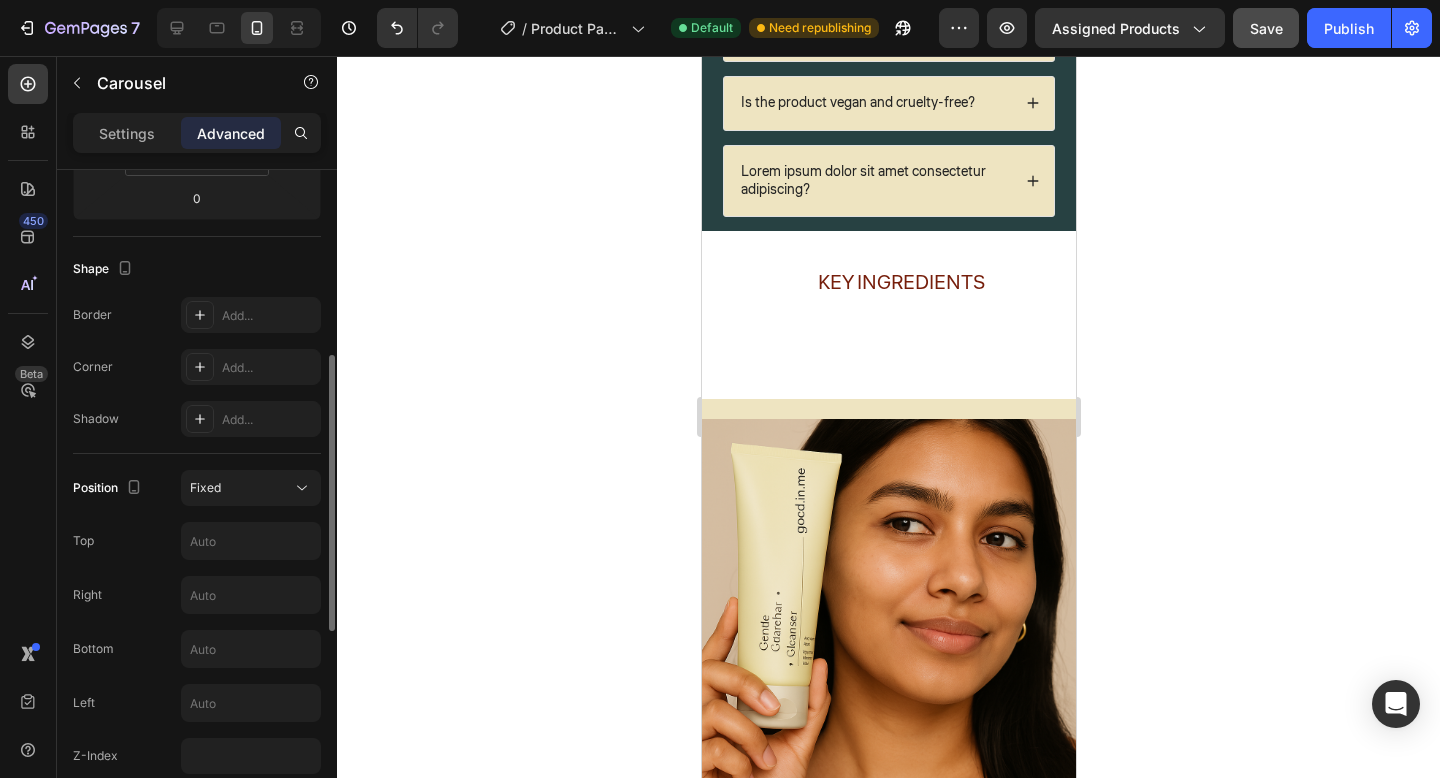 click on "Position Fixed Top Right Bottom Left Z-Index" at bounding box center [197, 622] 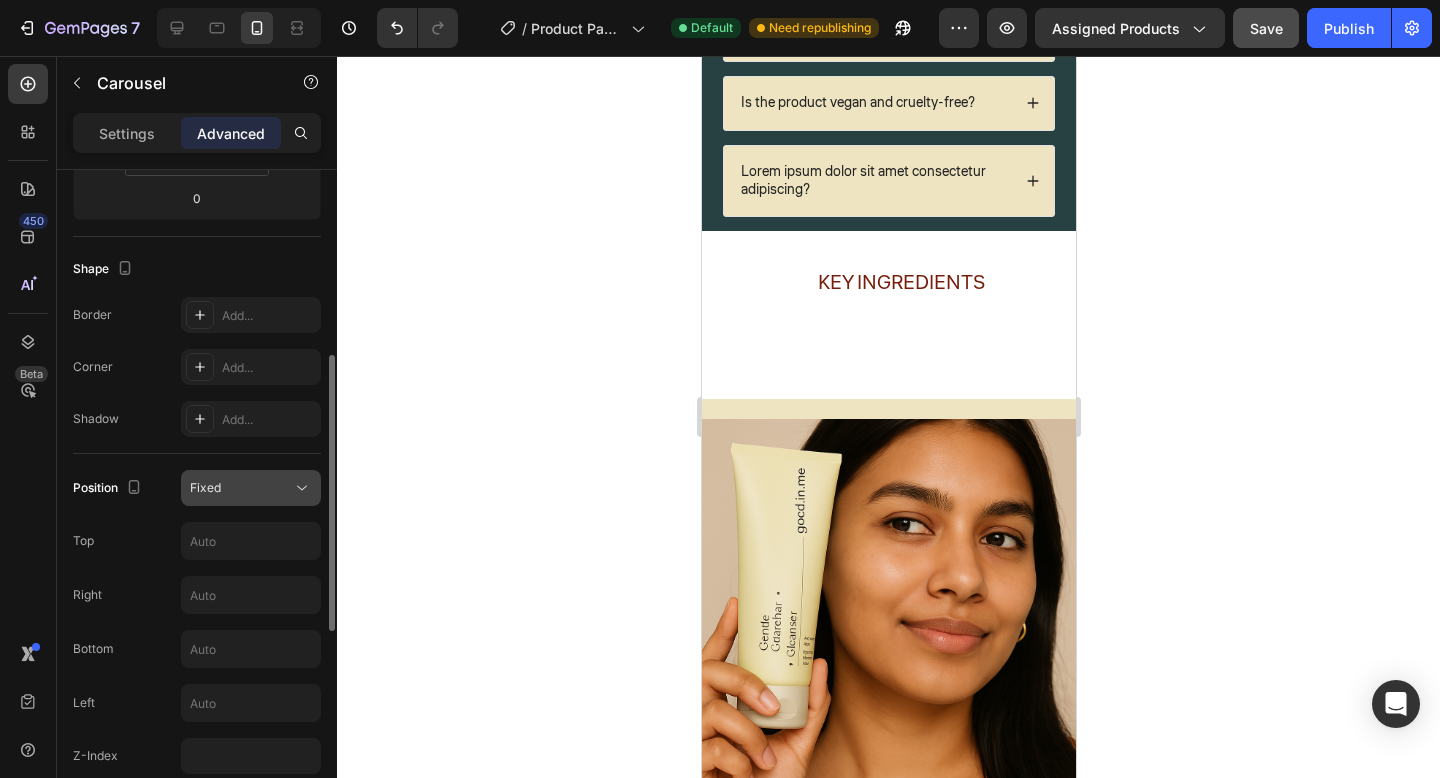 click on "Fixed" at bounding box center [241, 488] 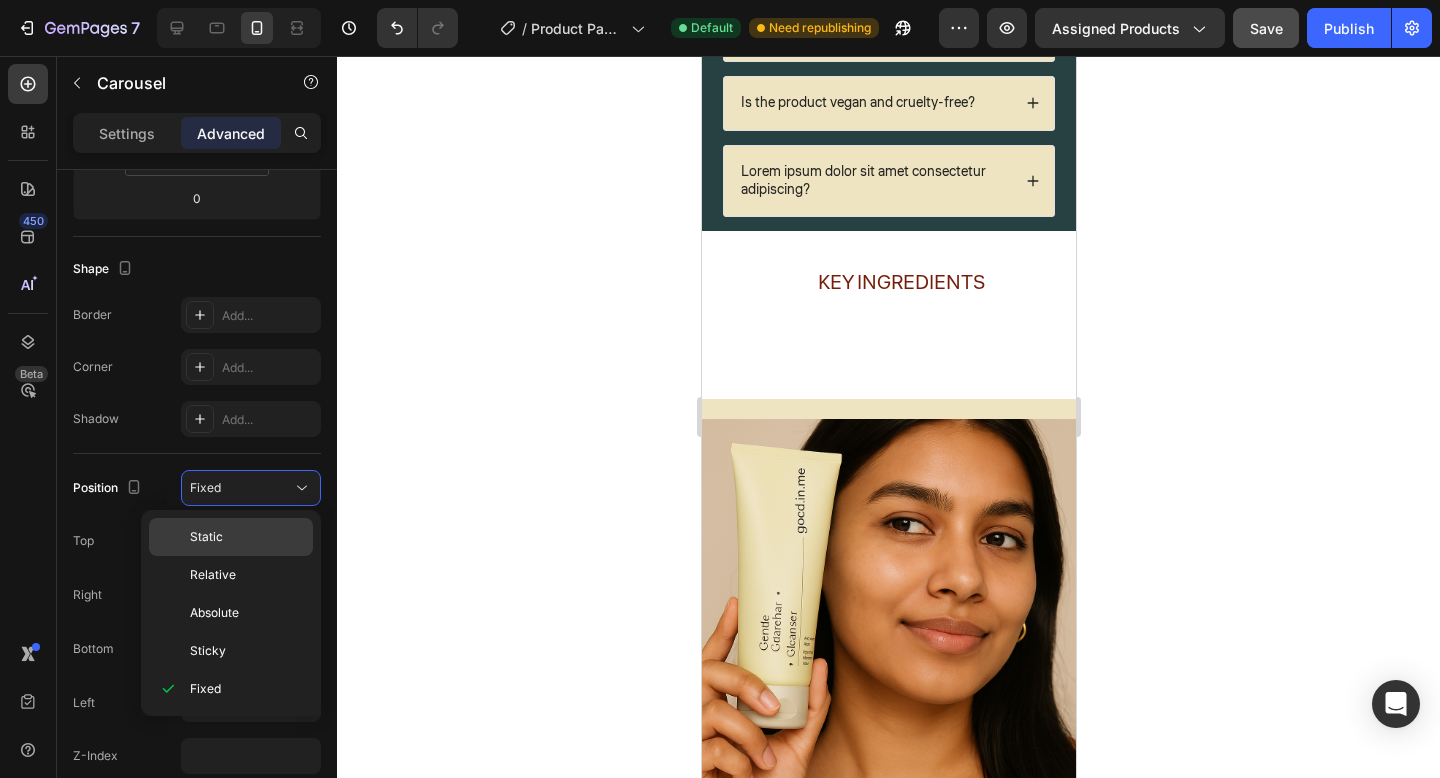 click on "Static" at bounding box center [247, 537] 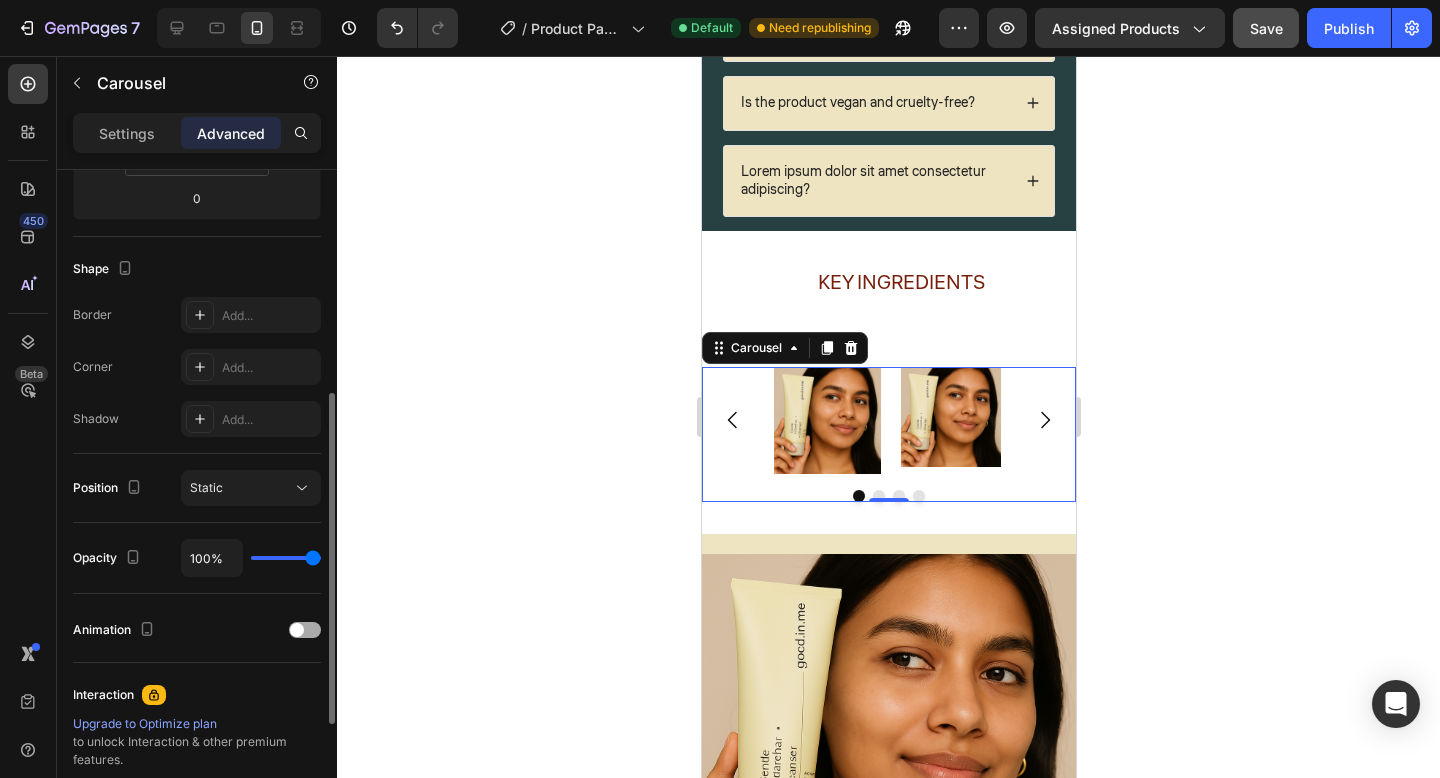click at bounding box center [297, 630] 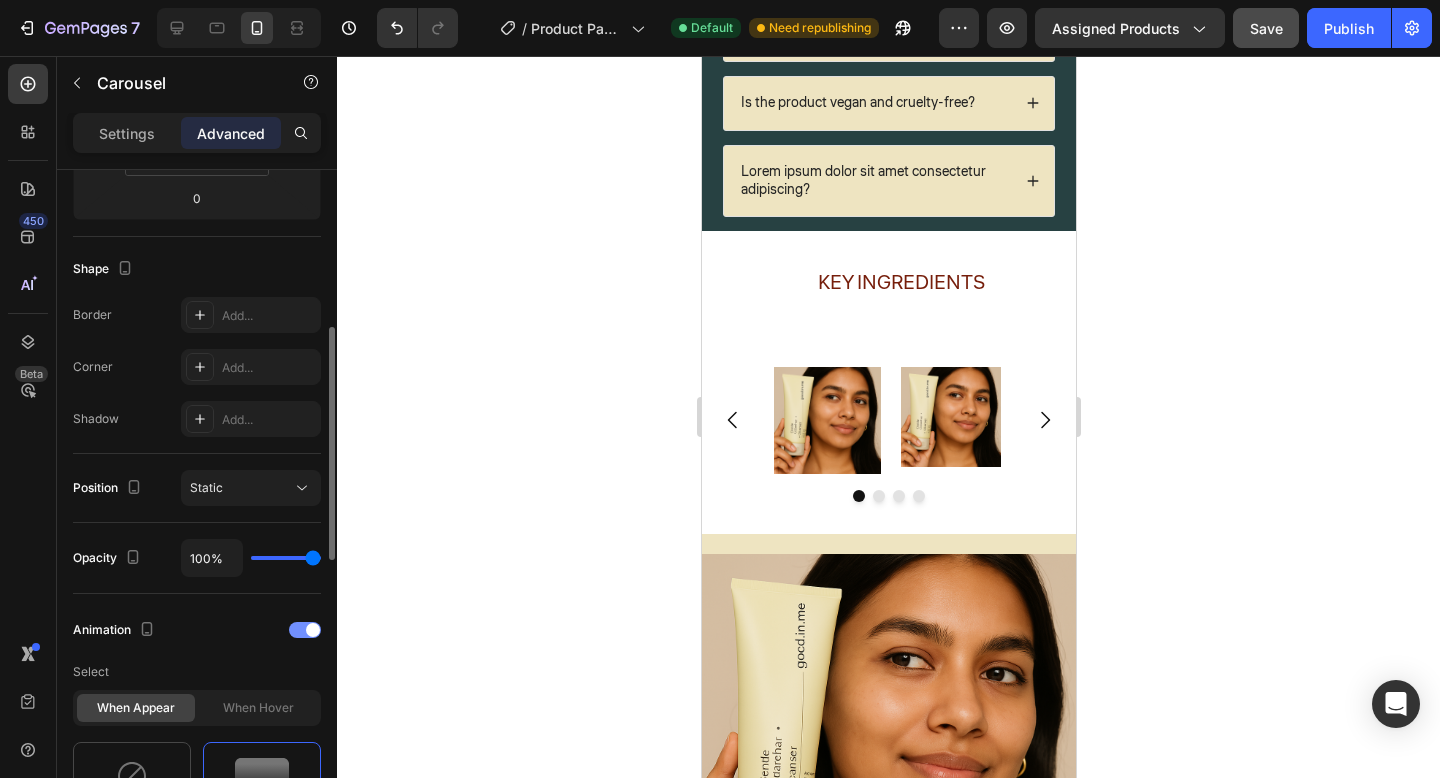 click at bounding box center [305, 630] 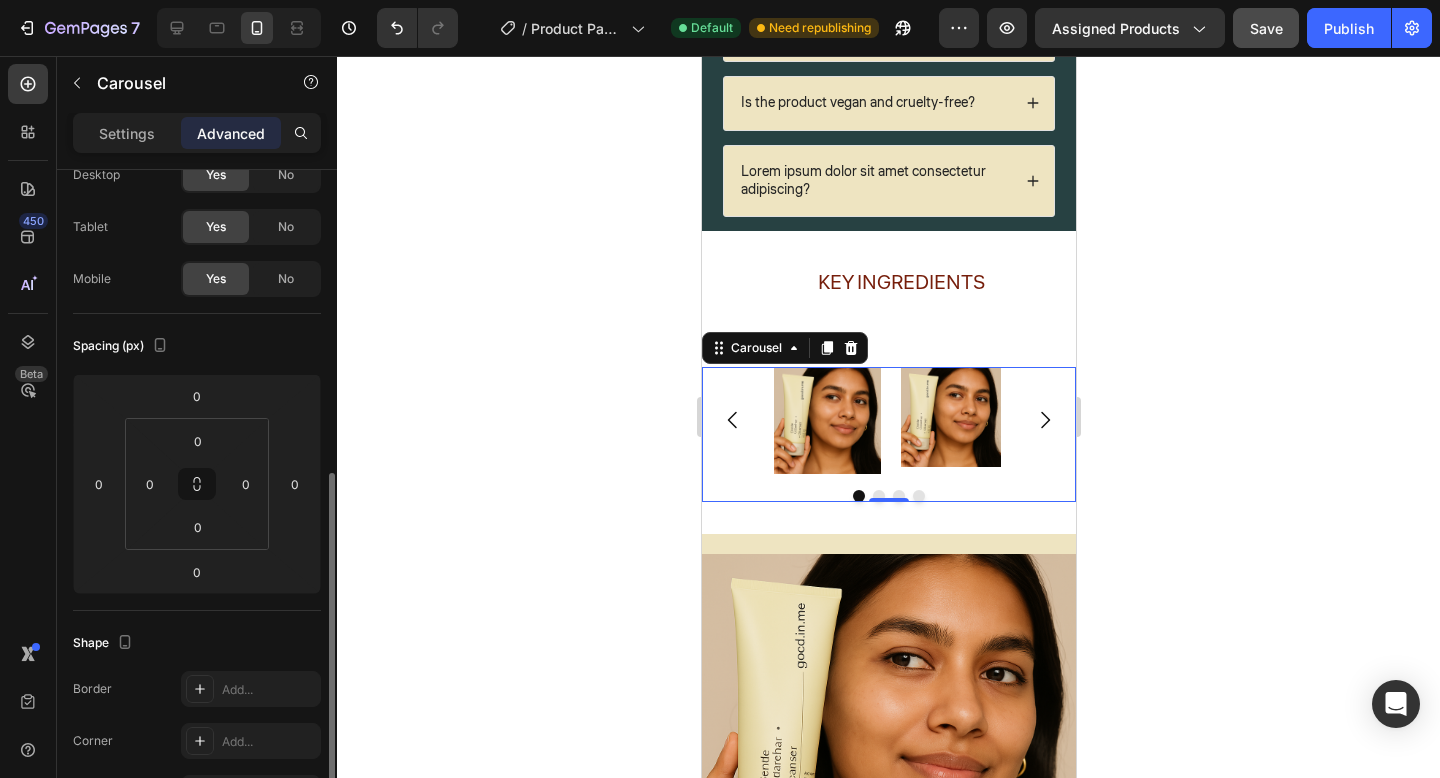 scroll, scrollTop: 0, scrollLeft: 0, axis: both 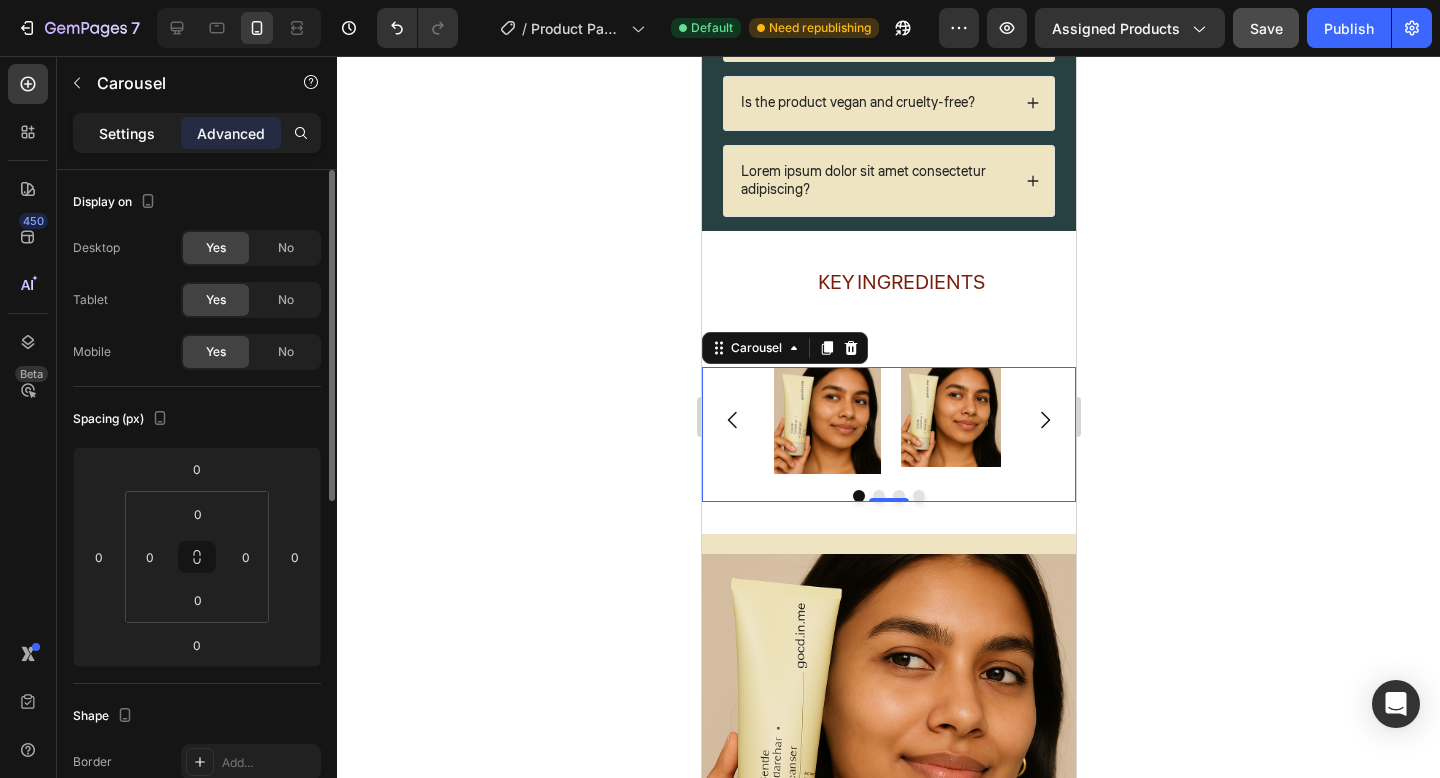 click on "Settings" 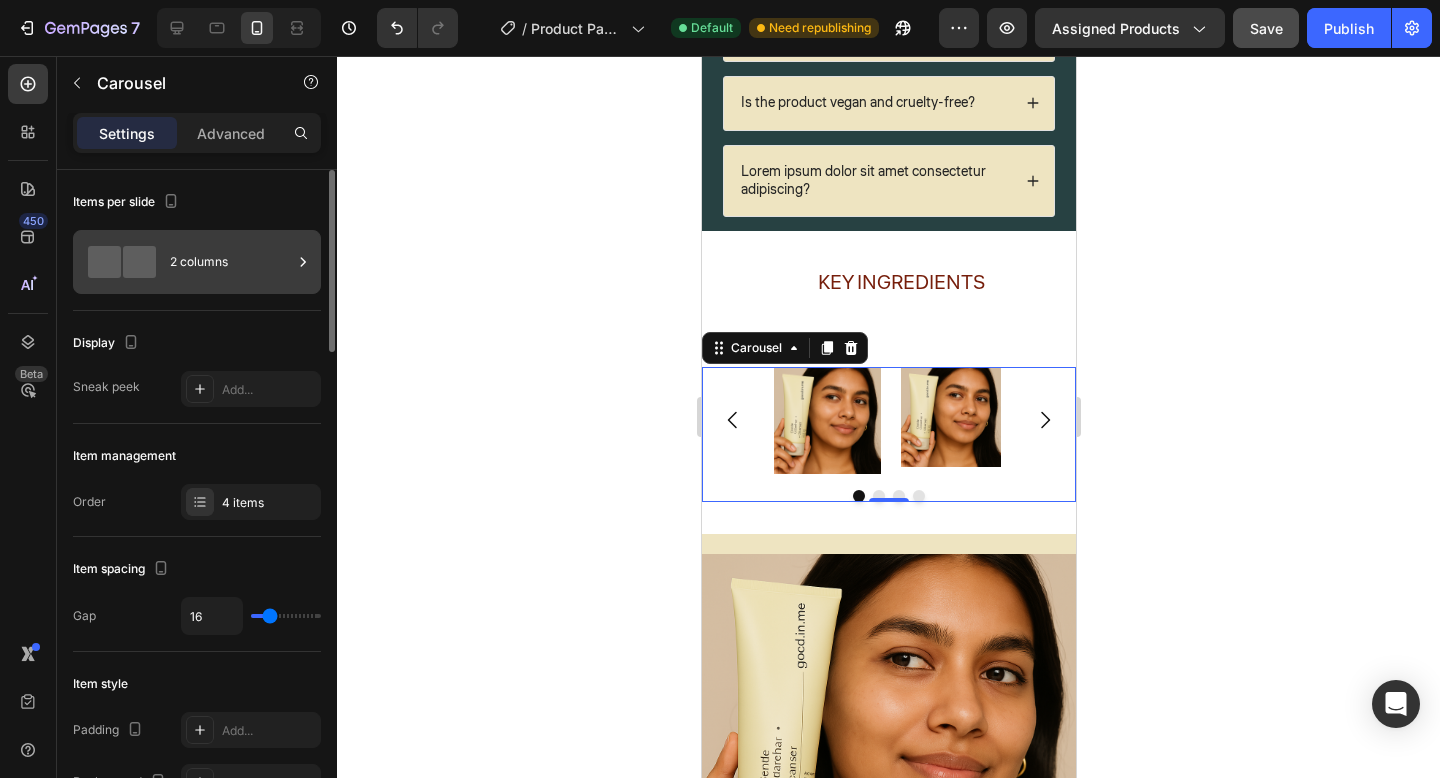 click 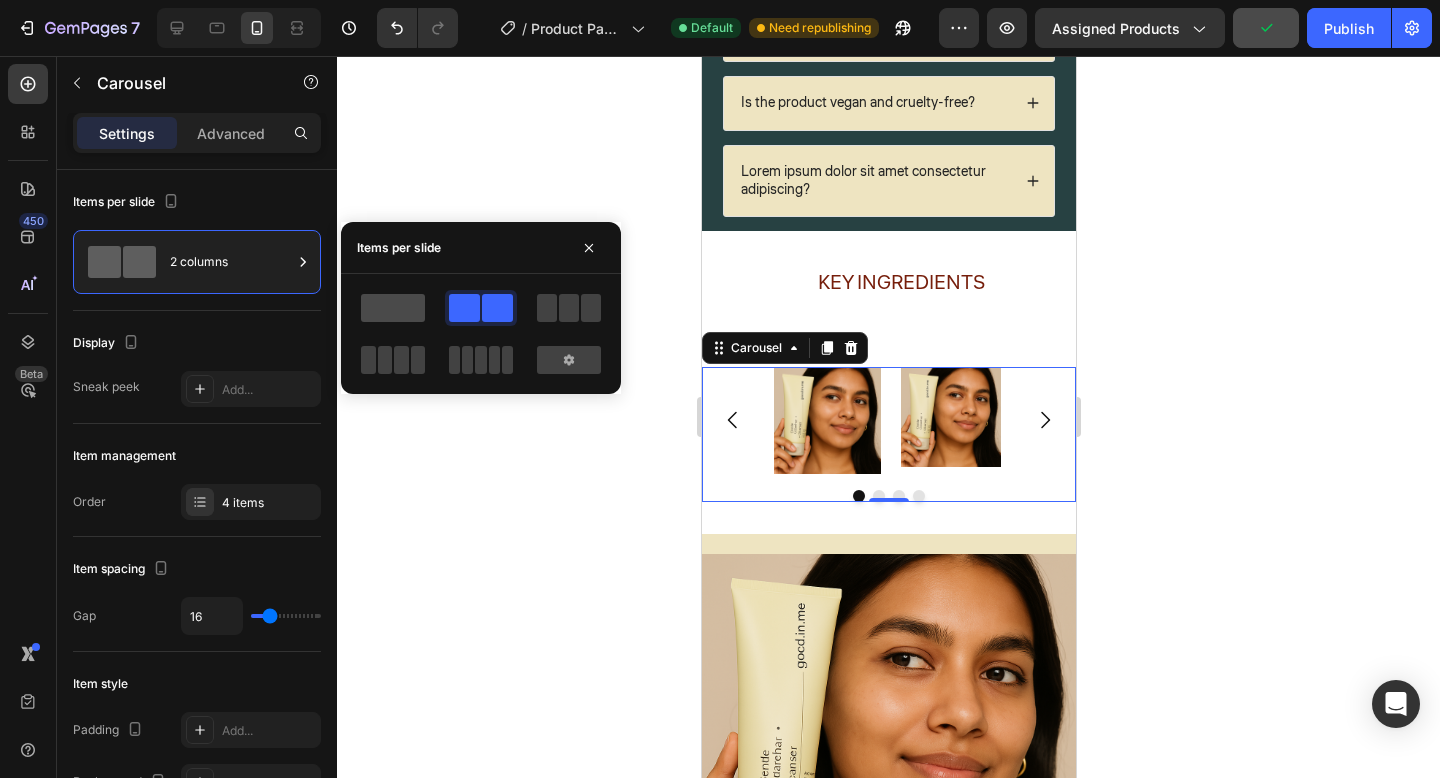 click 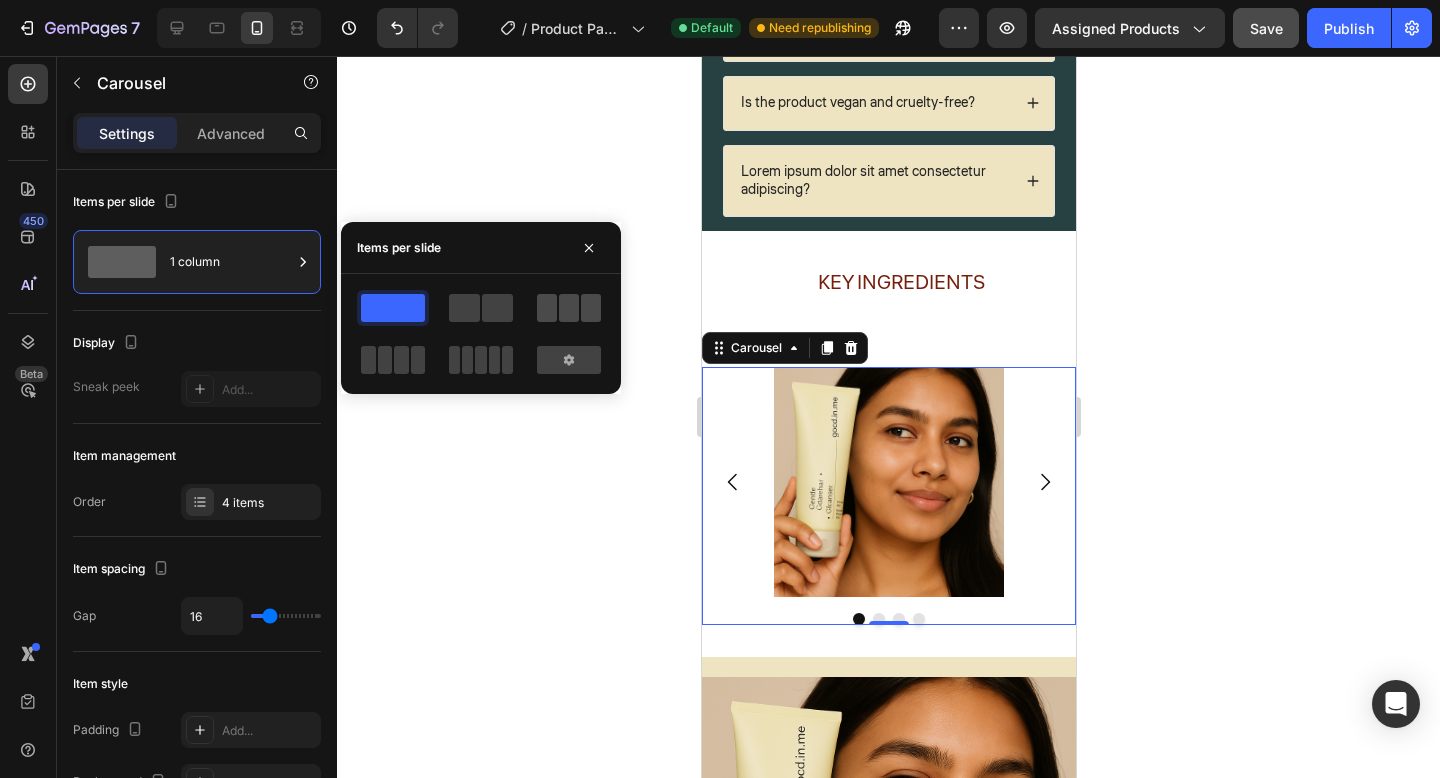 click 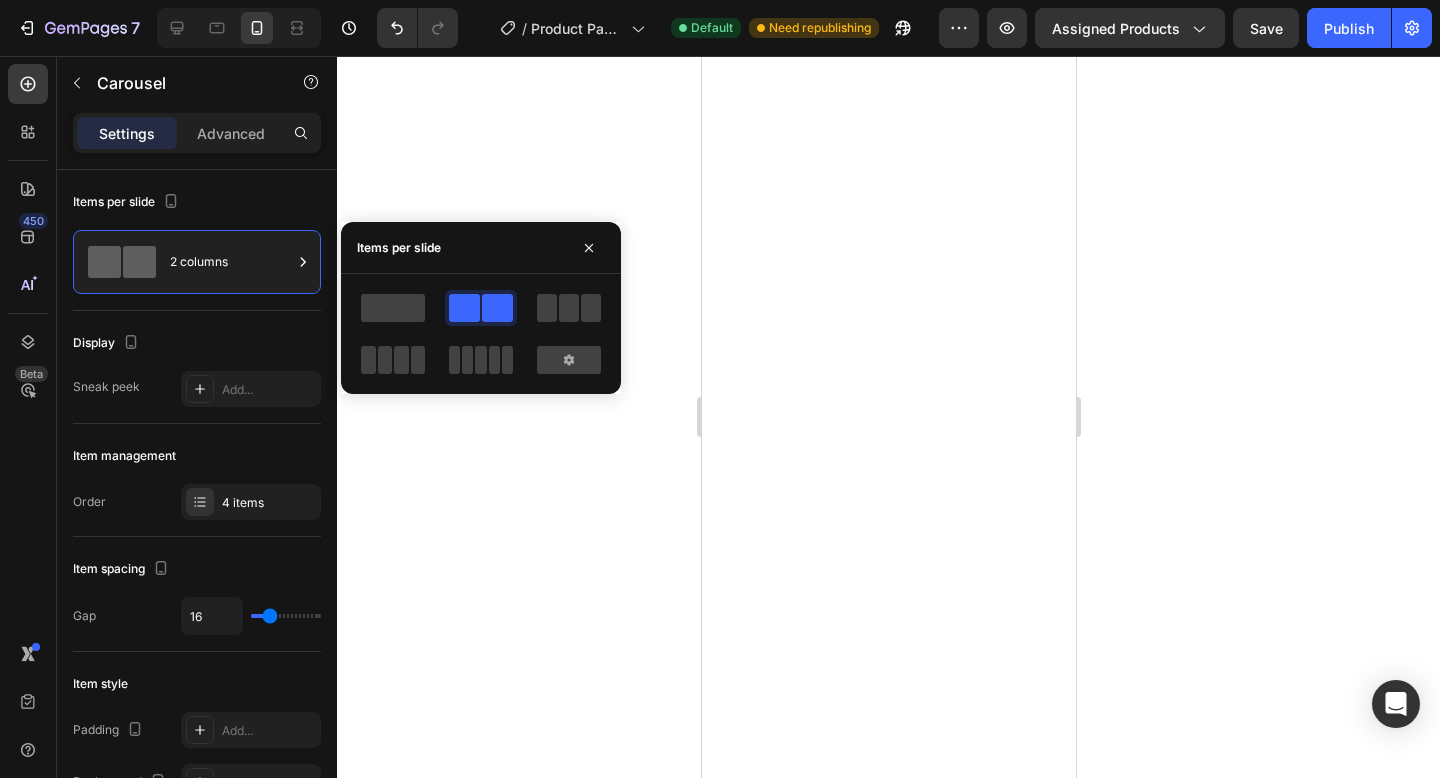 click 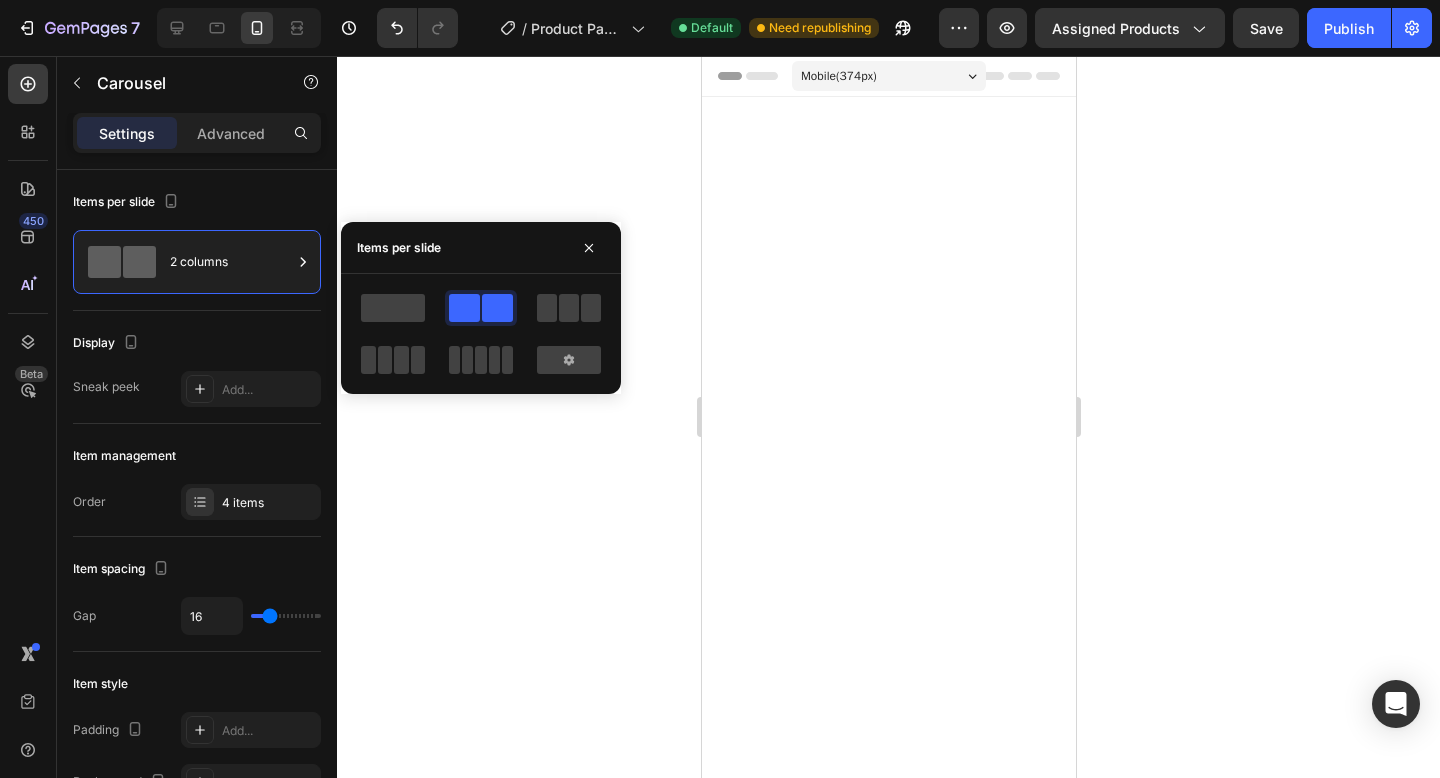 scroll, scrollTop: 0, scrollLeft: 0, axis: both 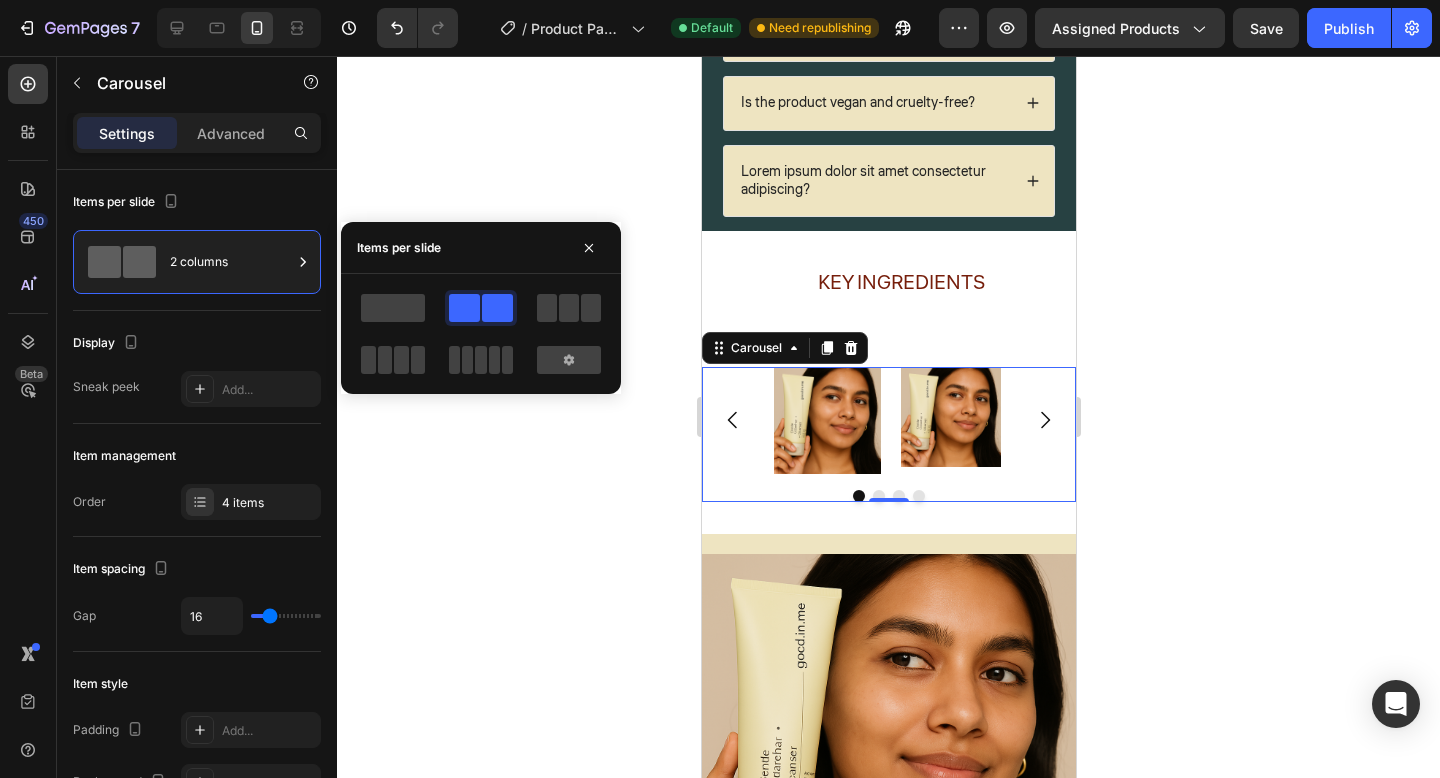 click 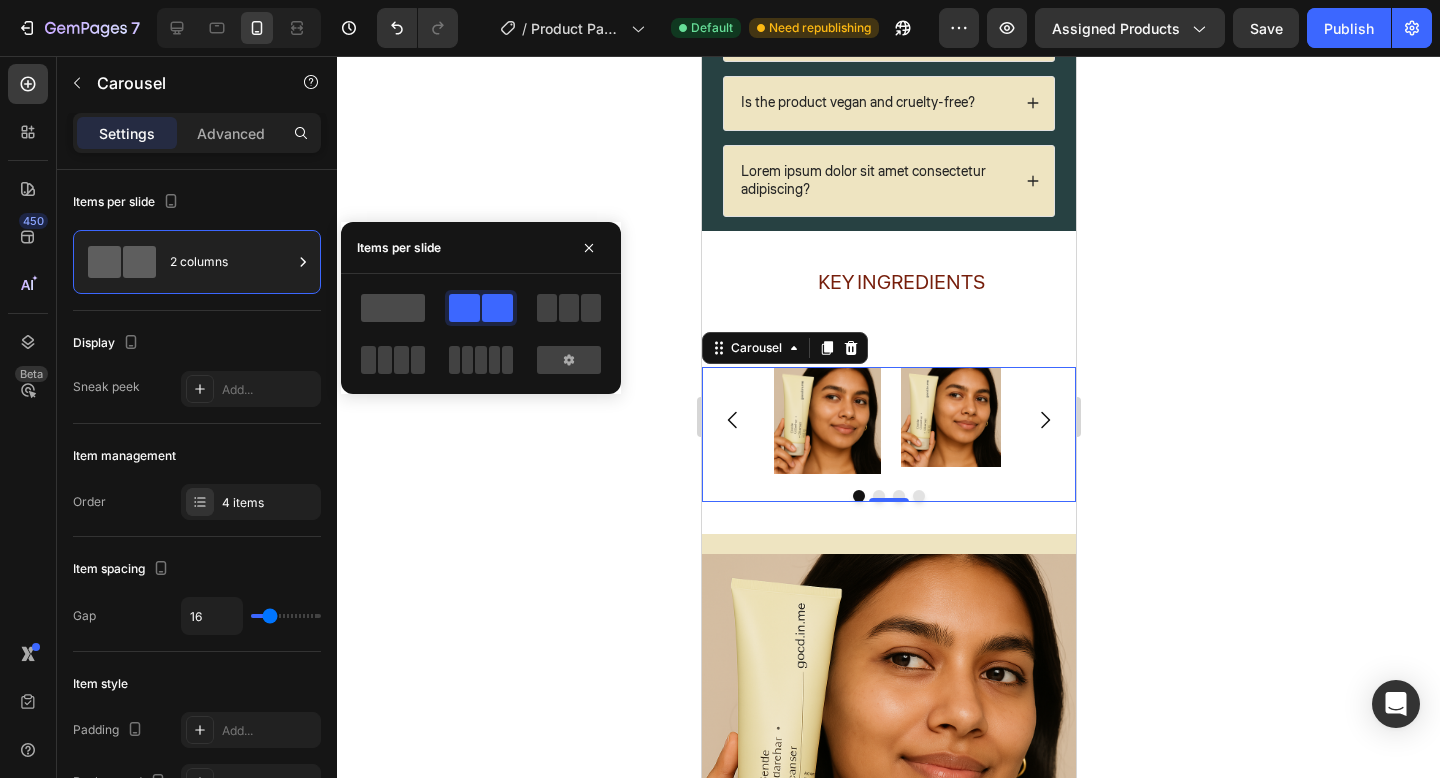 click 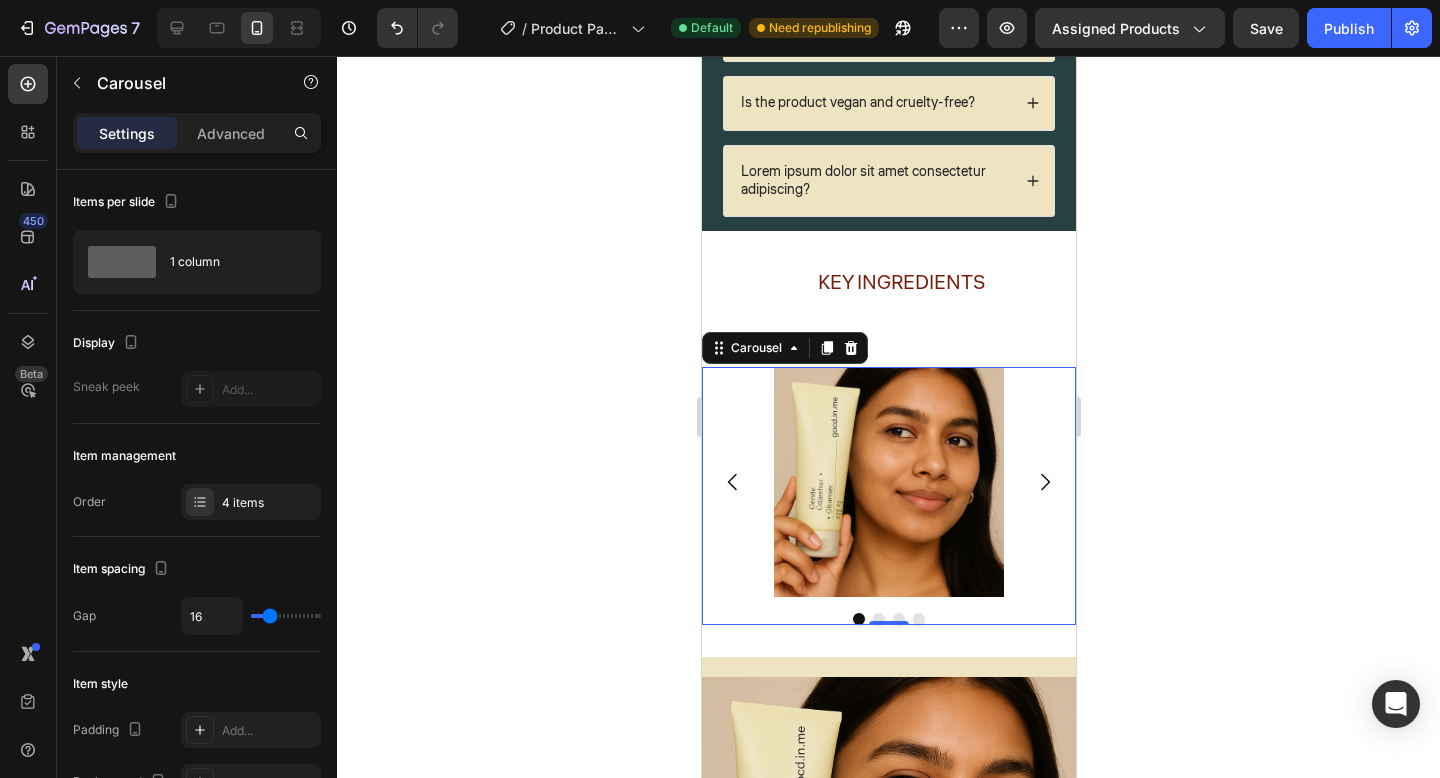 click 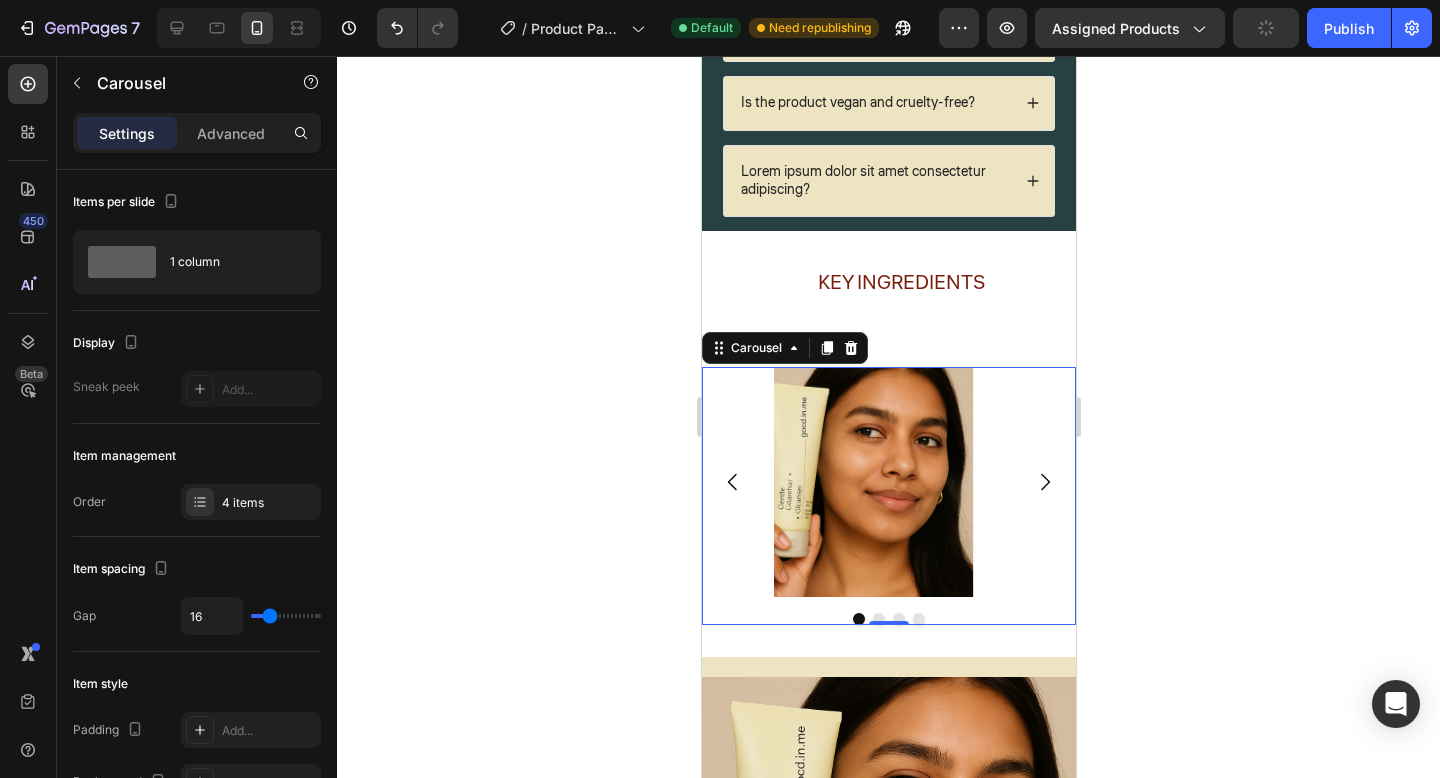 click 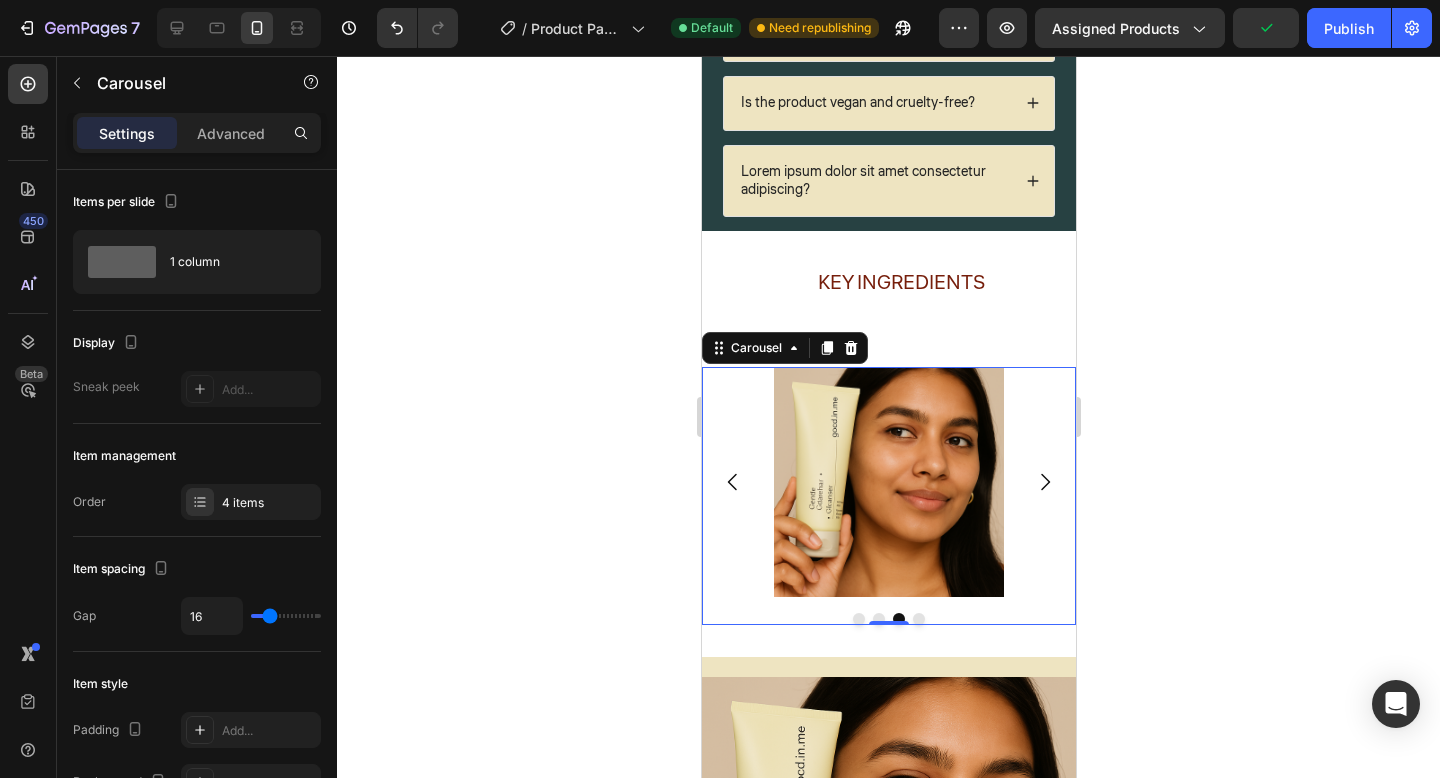 click 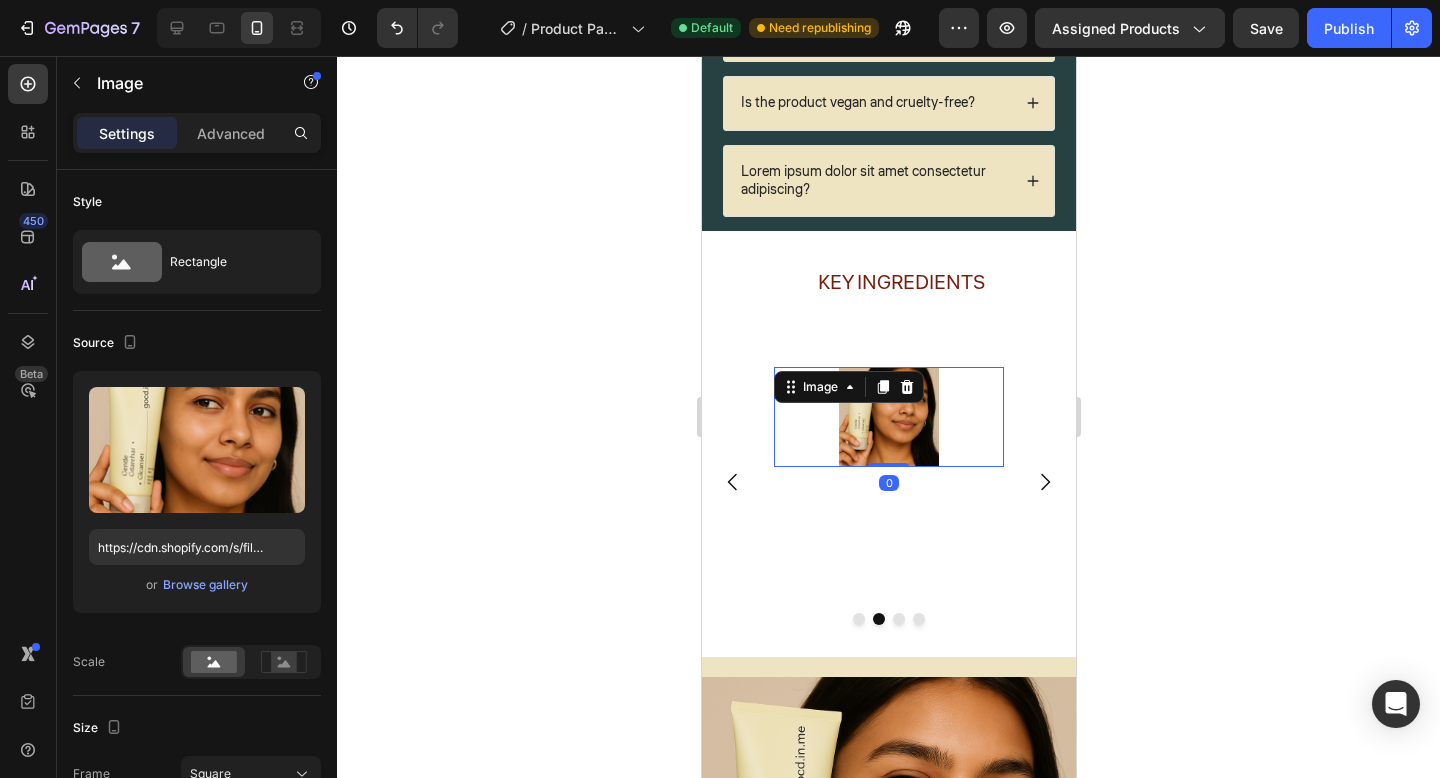 click at bounding box center [888, 417] 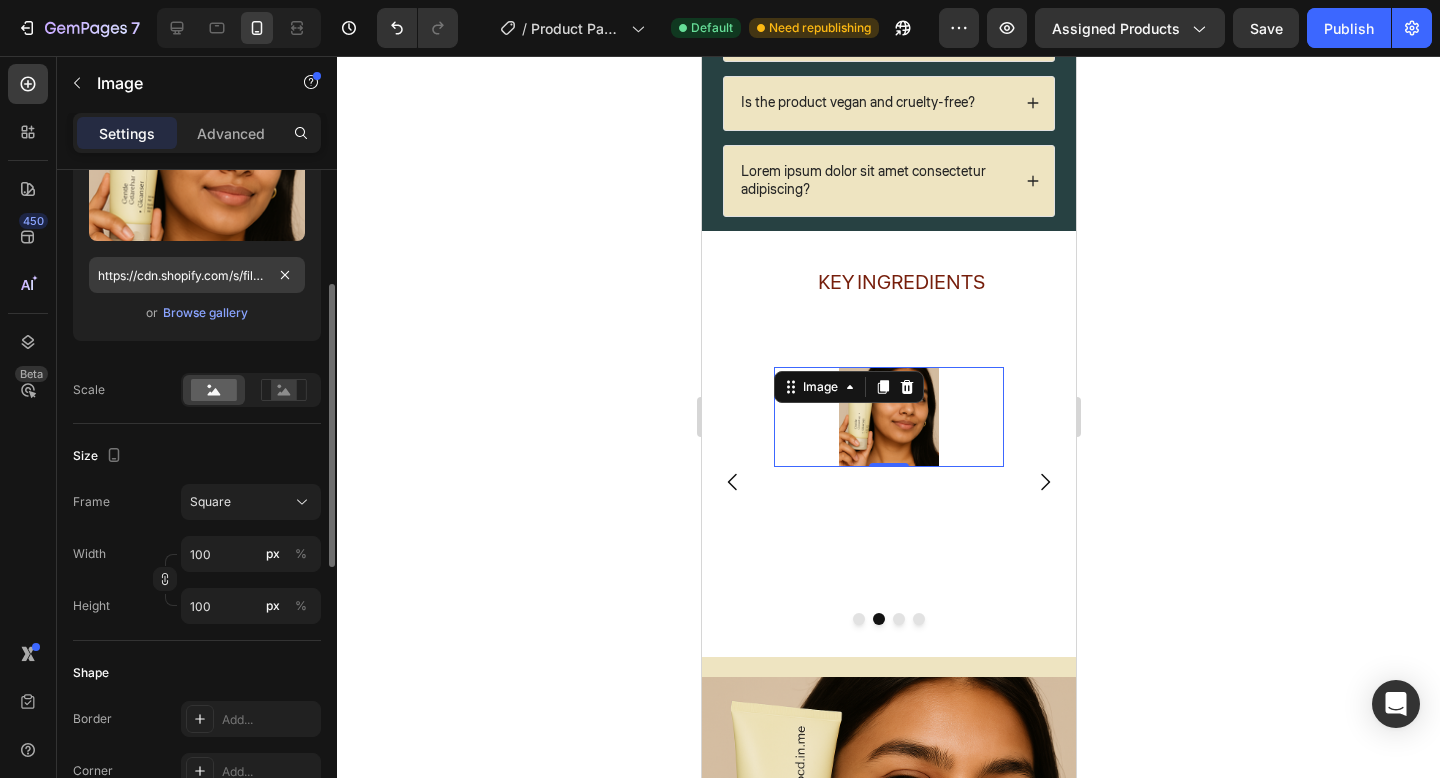 scroll, scrollTop: 0, scrollLeft: 0, axis: both 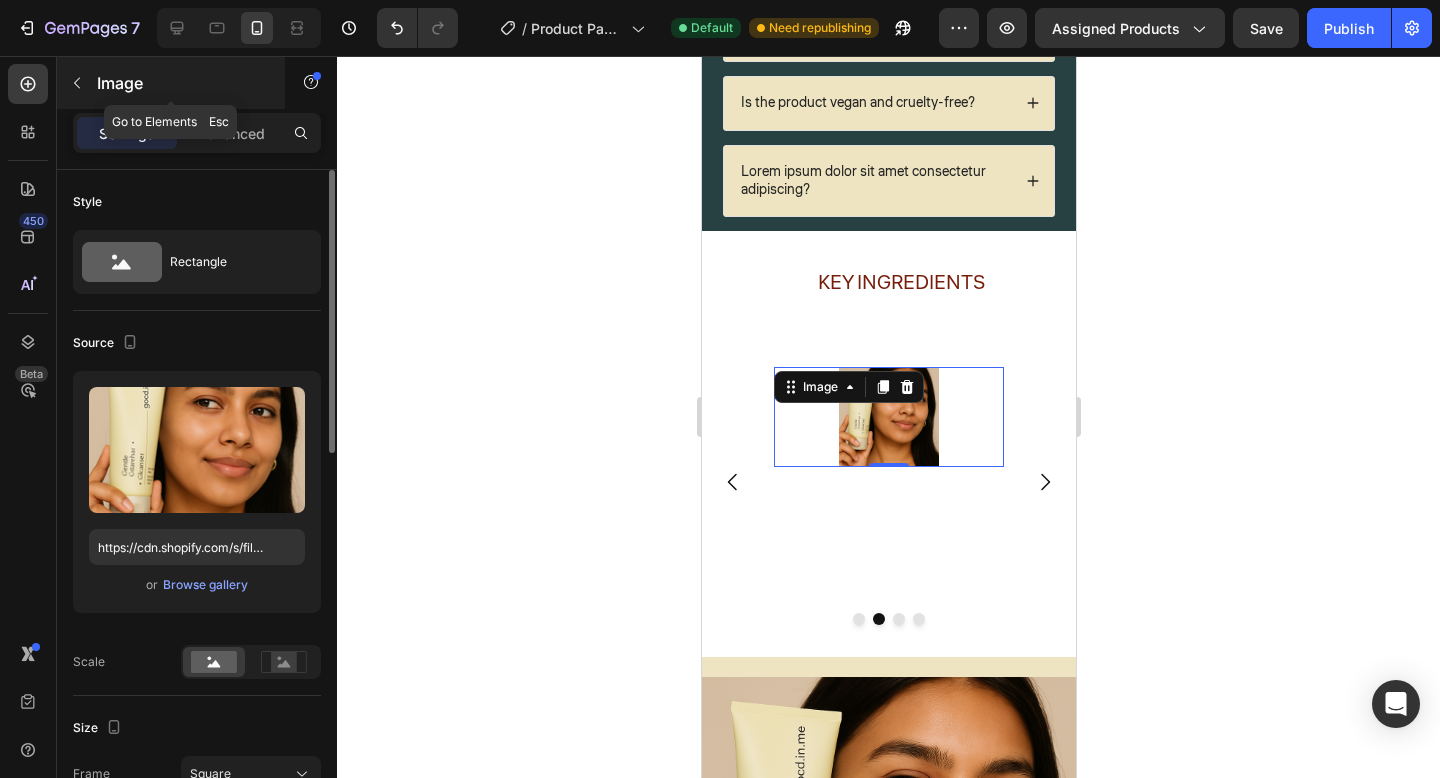 click 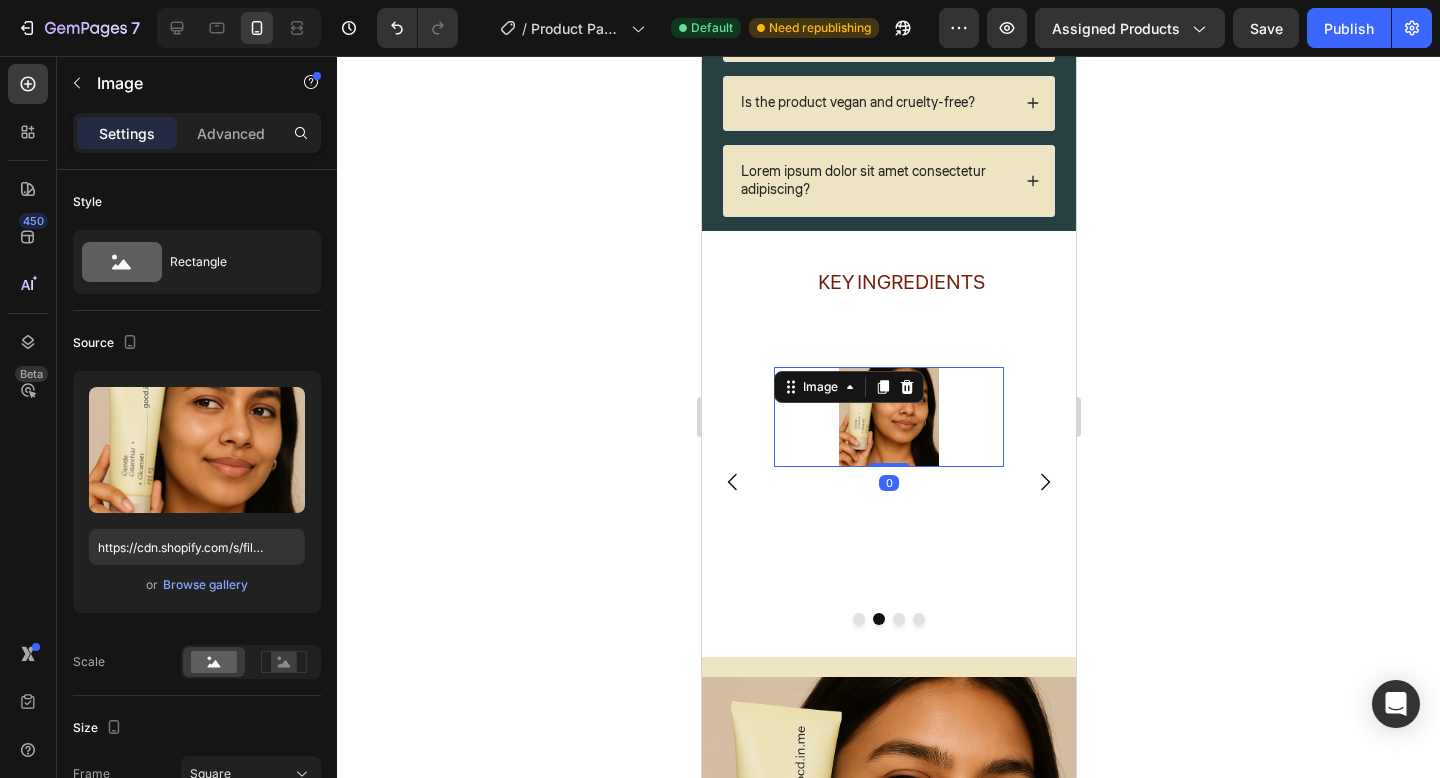 click at bounding box center (888, 417) 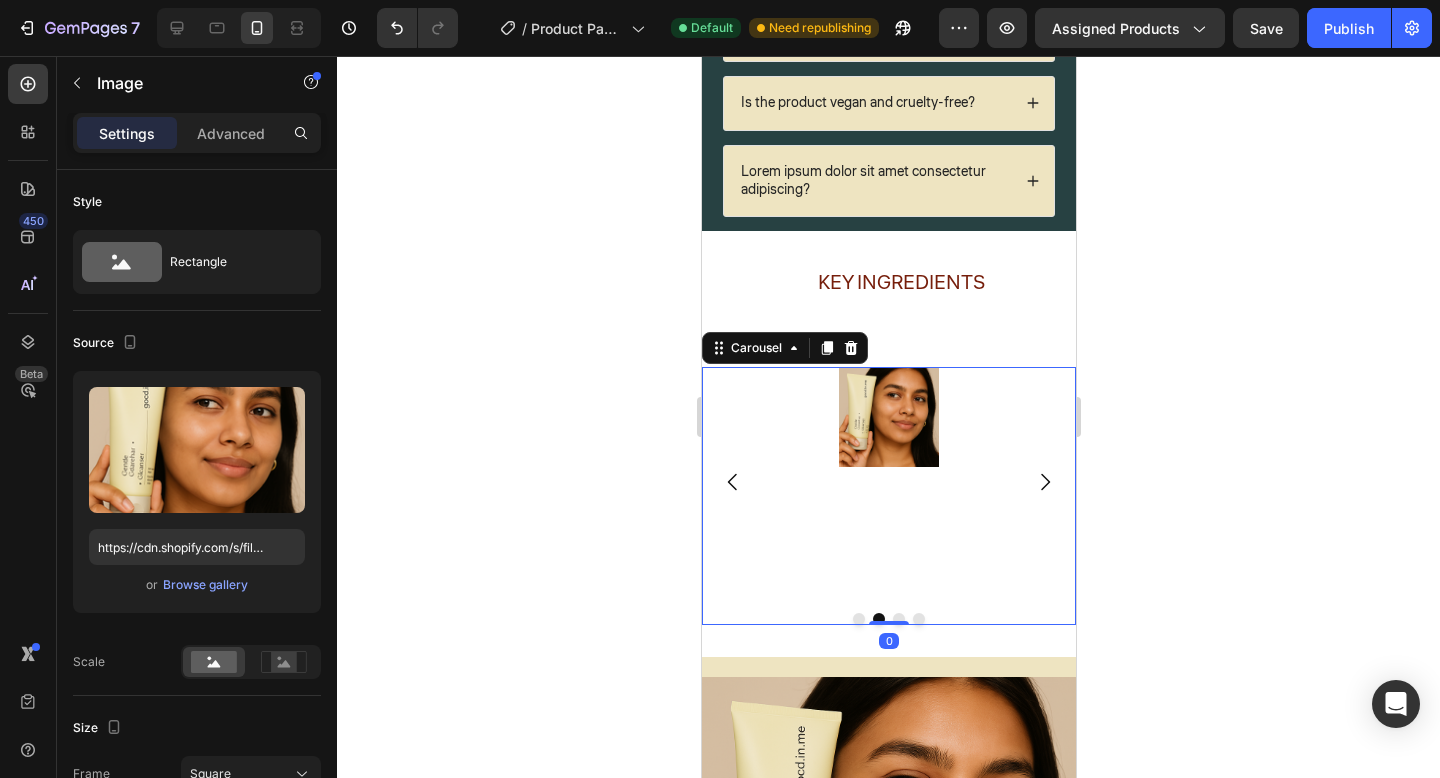 click on "Image" at bounding box center (888, 482) 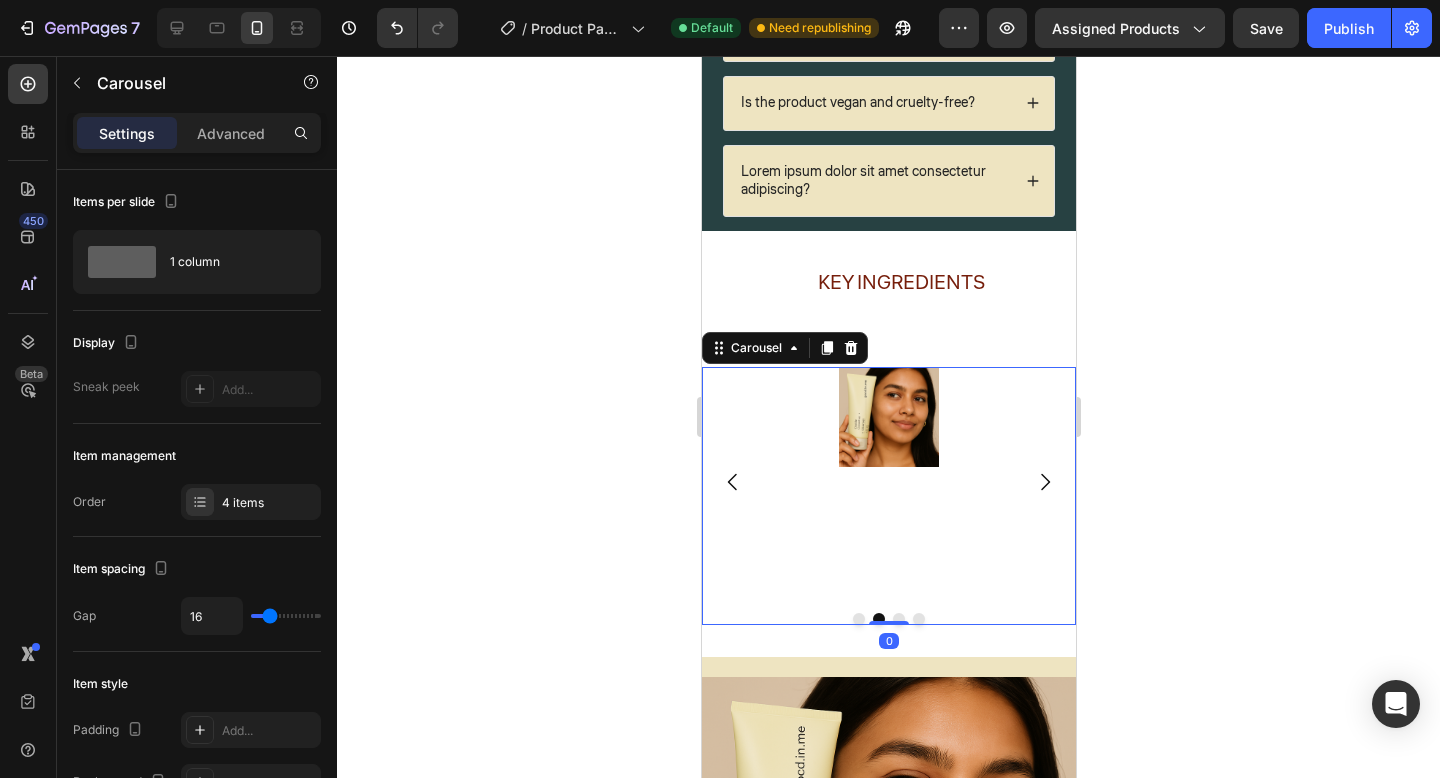 click 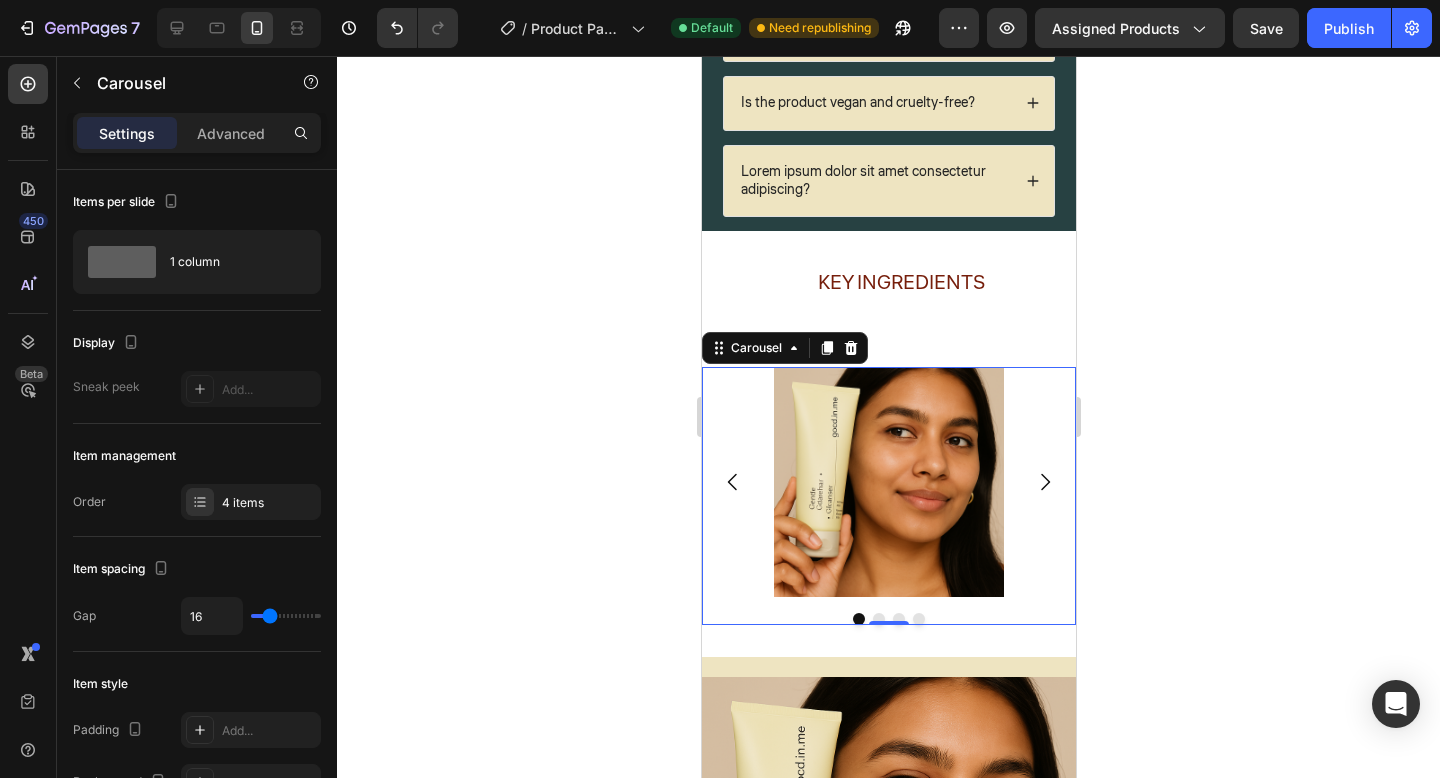 click on "Image Image Image Image" at bounding box center [888, 482] 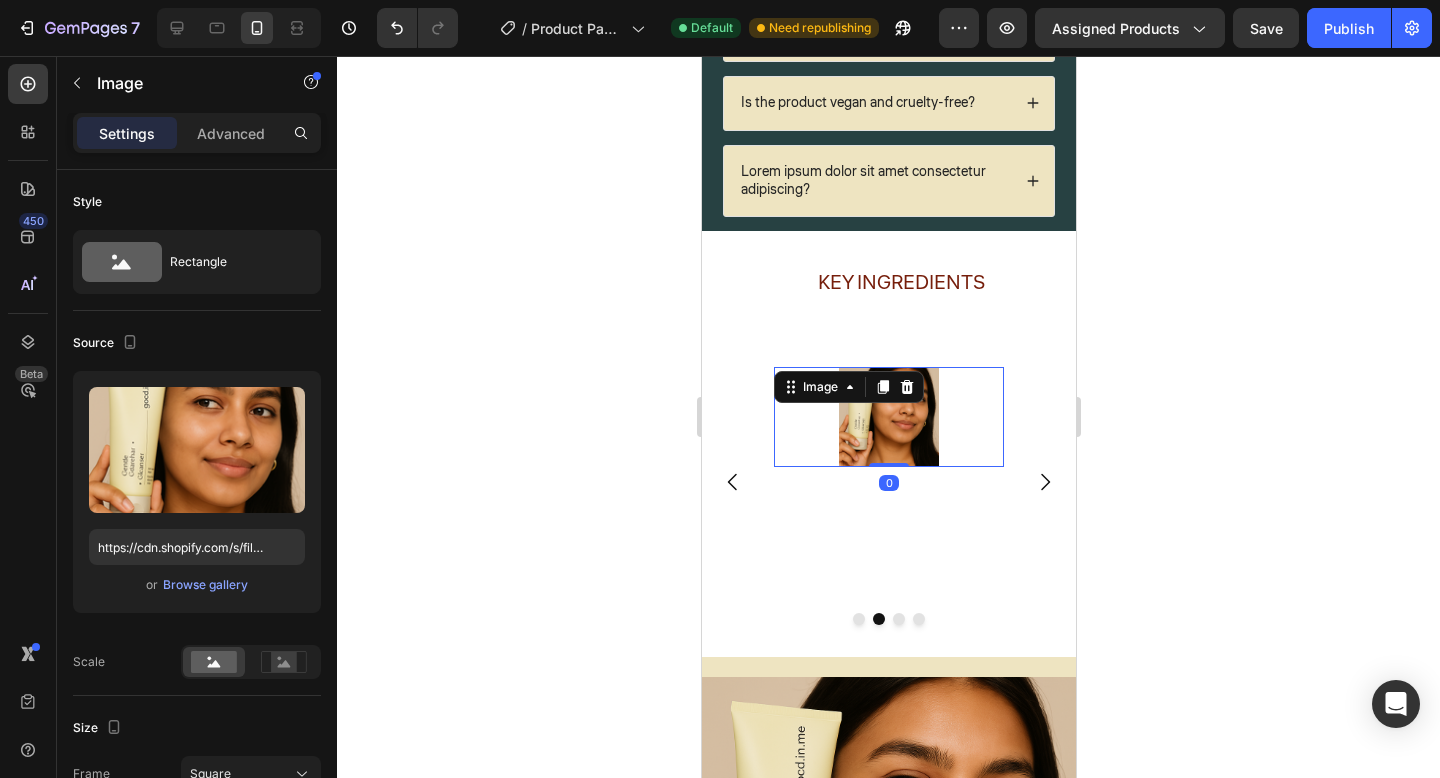 click at bounding box center (888, 417) 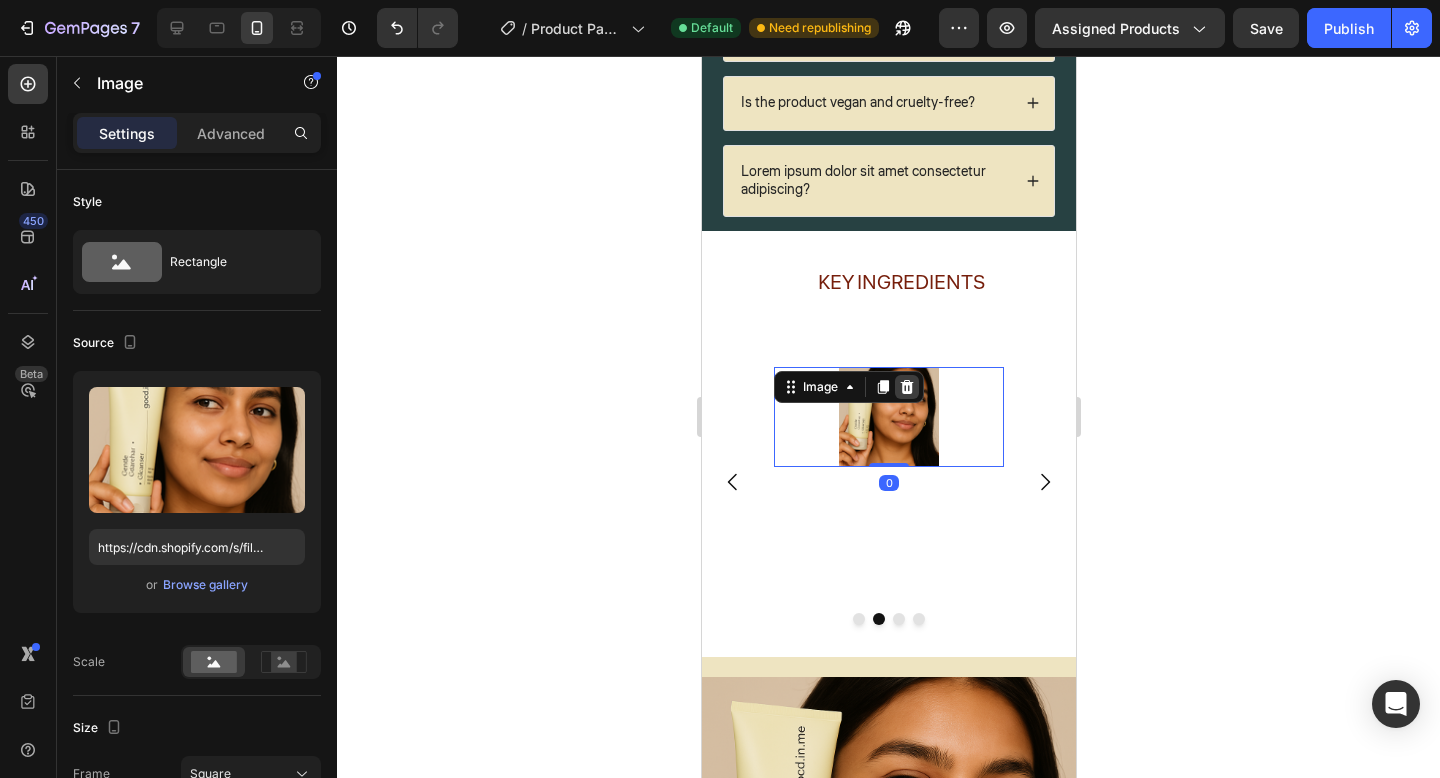 click 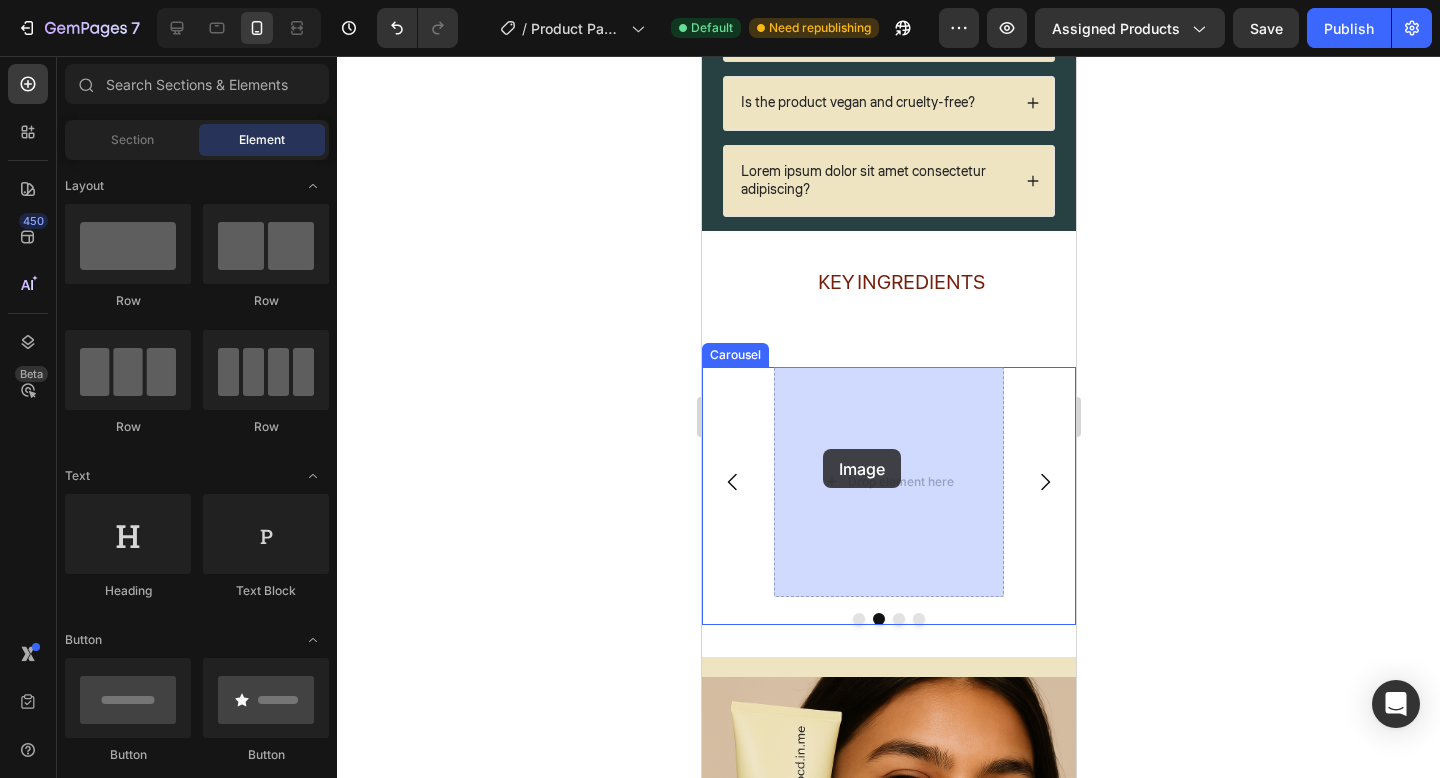 drag, startPoint x: 816, startPoint y: 483, endPoint x: 827, endPoint y: 451, distance: 33.83785 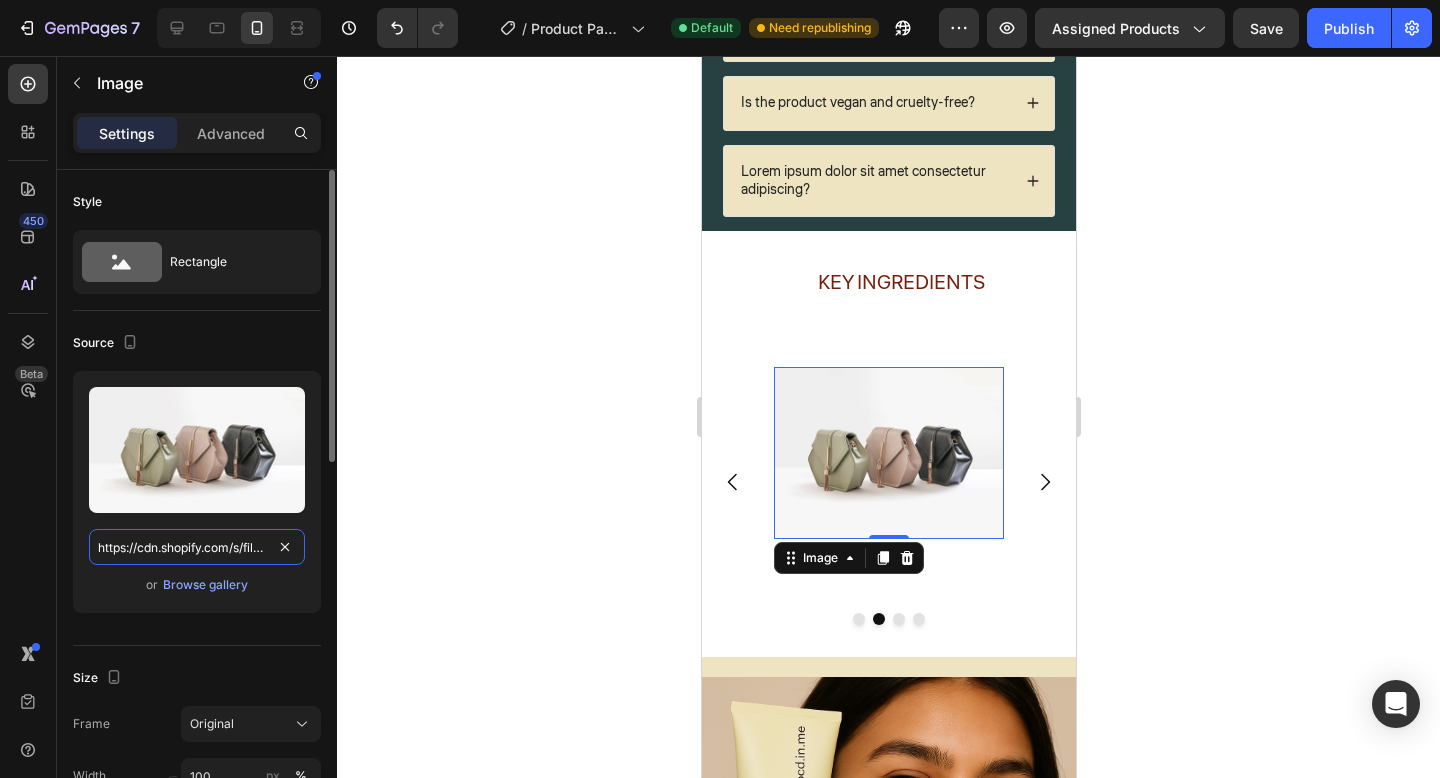 click on "https://cdn.shopify.com/s/files/1/2005/9307/files/image_demo.jpg" at bounding box center (197, 547) 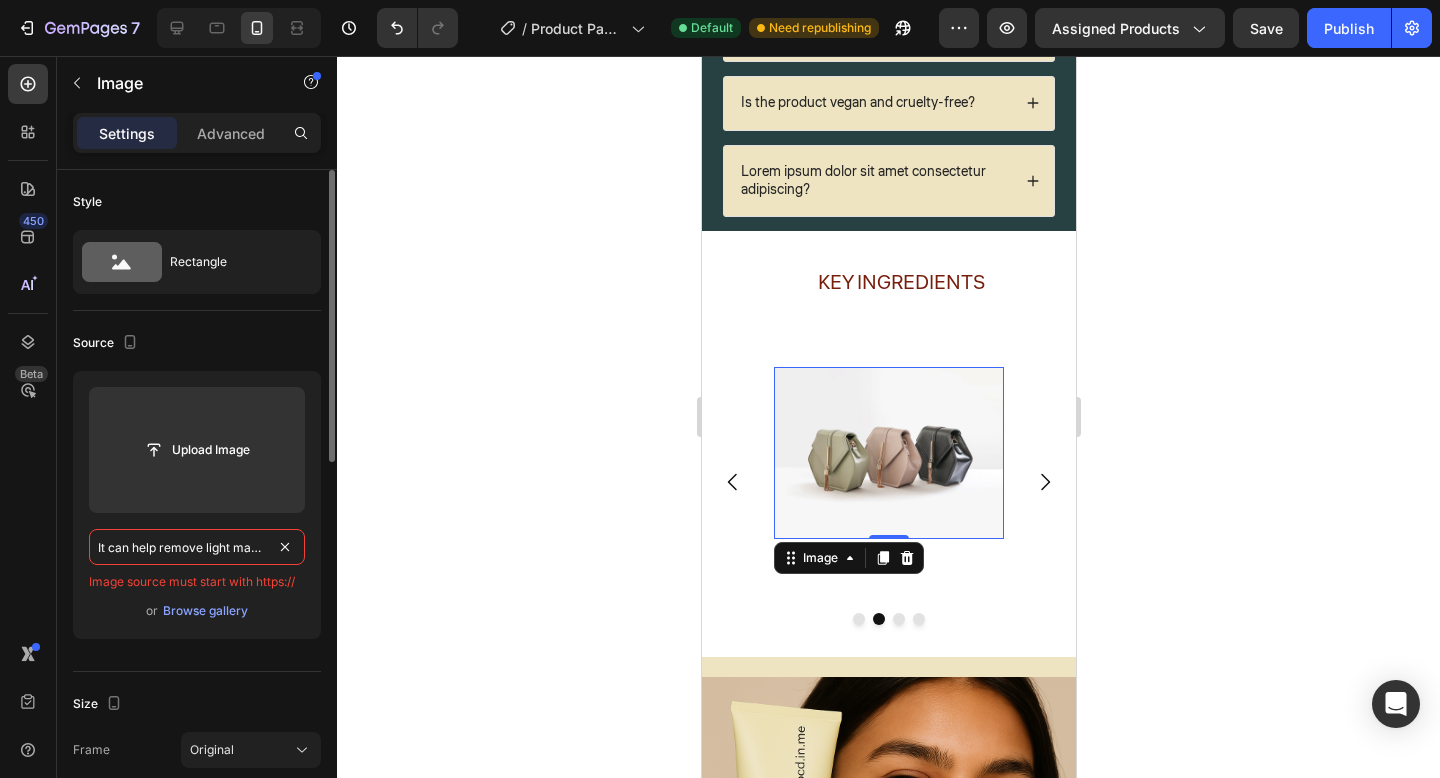 scroll, scrollTop: 0, scrollLeft: 646, axis: horizontal 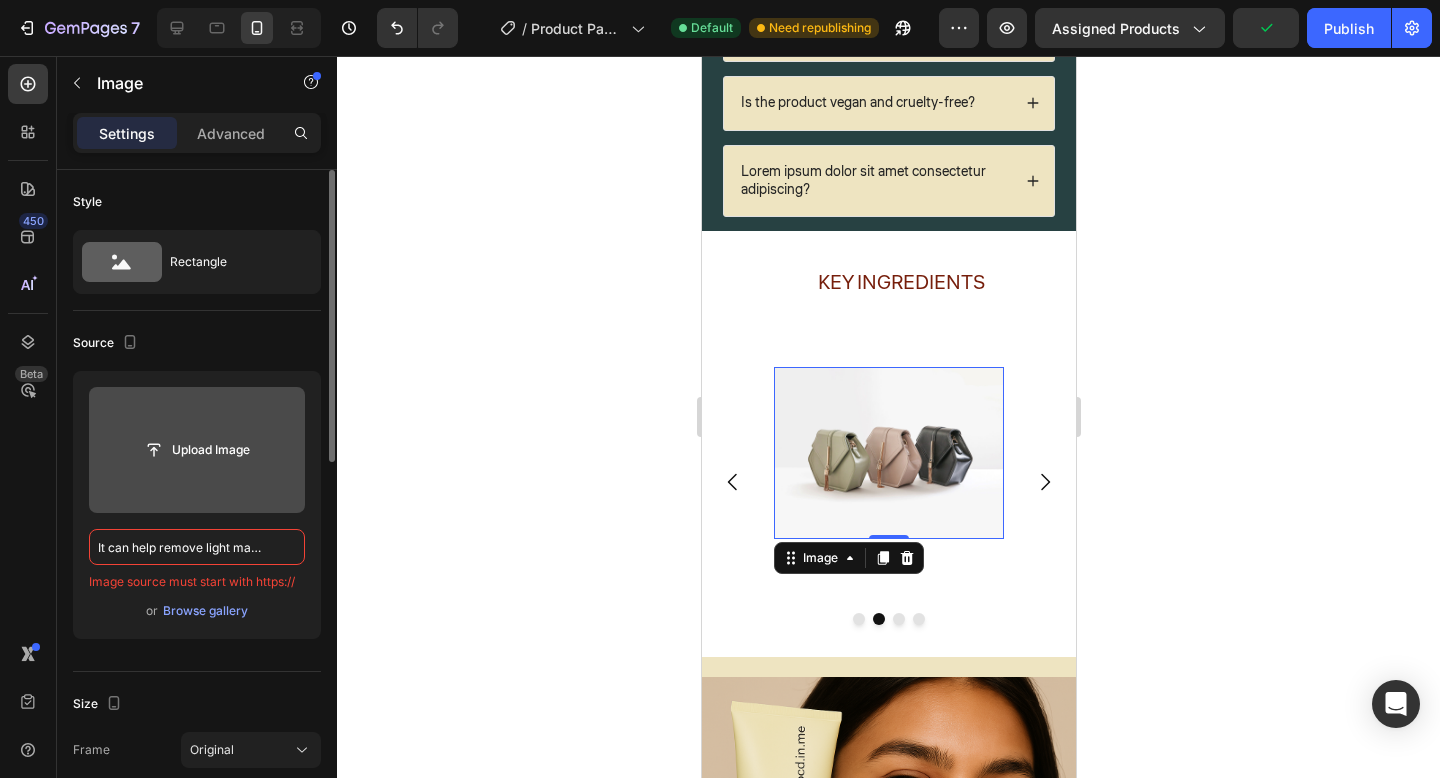 paste on "https://cdn.shopify.com/s/files/1/0656/0245/3635/files/ChatGPT_Image_Jun_30_2025_04_41_24_PM.png?v=1751281902" 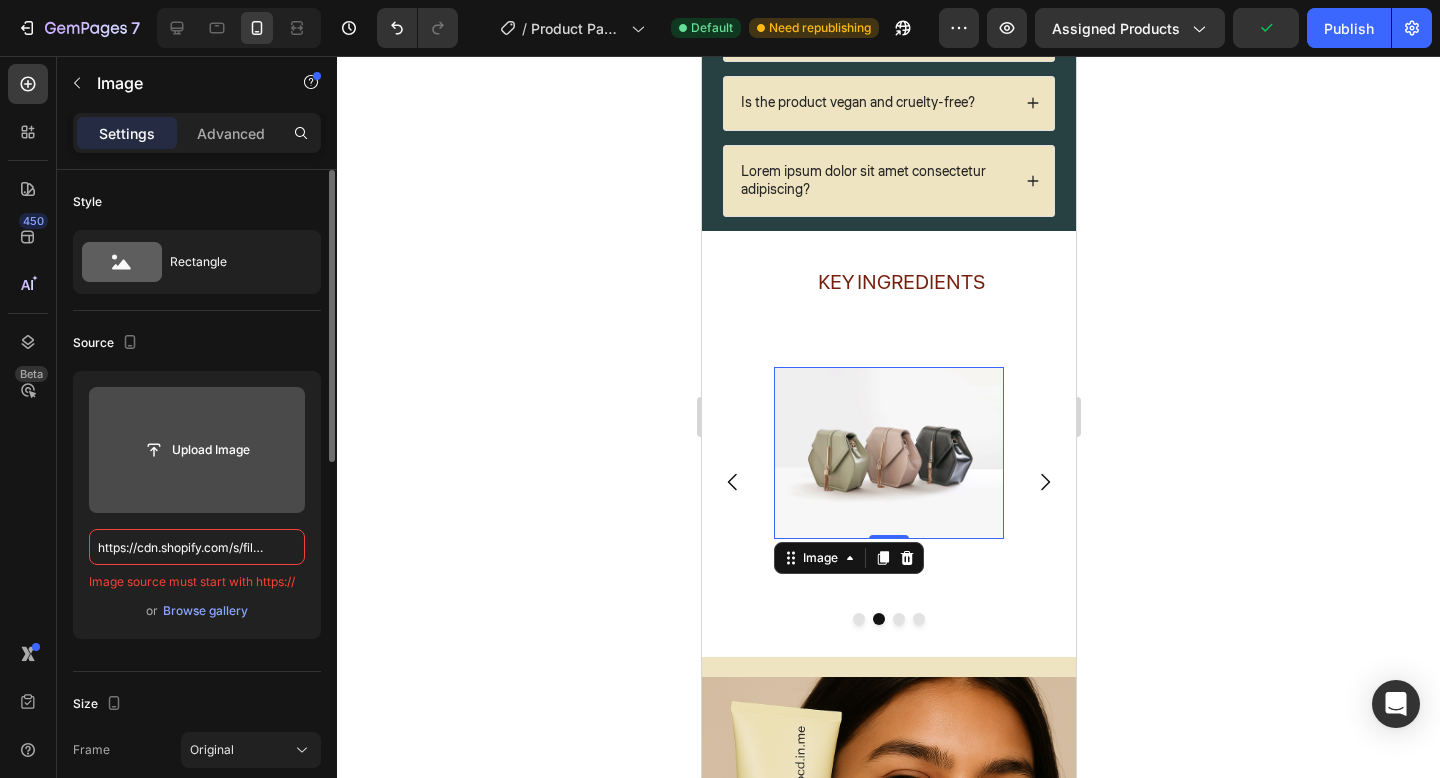 scroll, scrollTop: 0, scrollLeft: 515, axis: horizontal 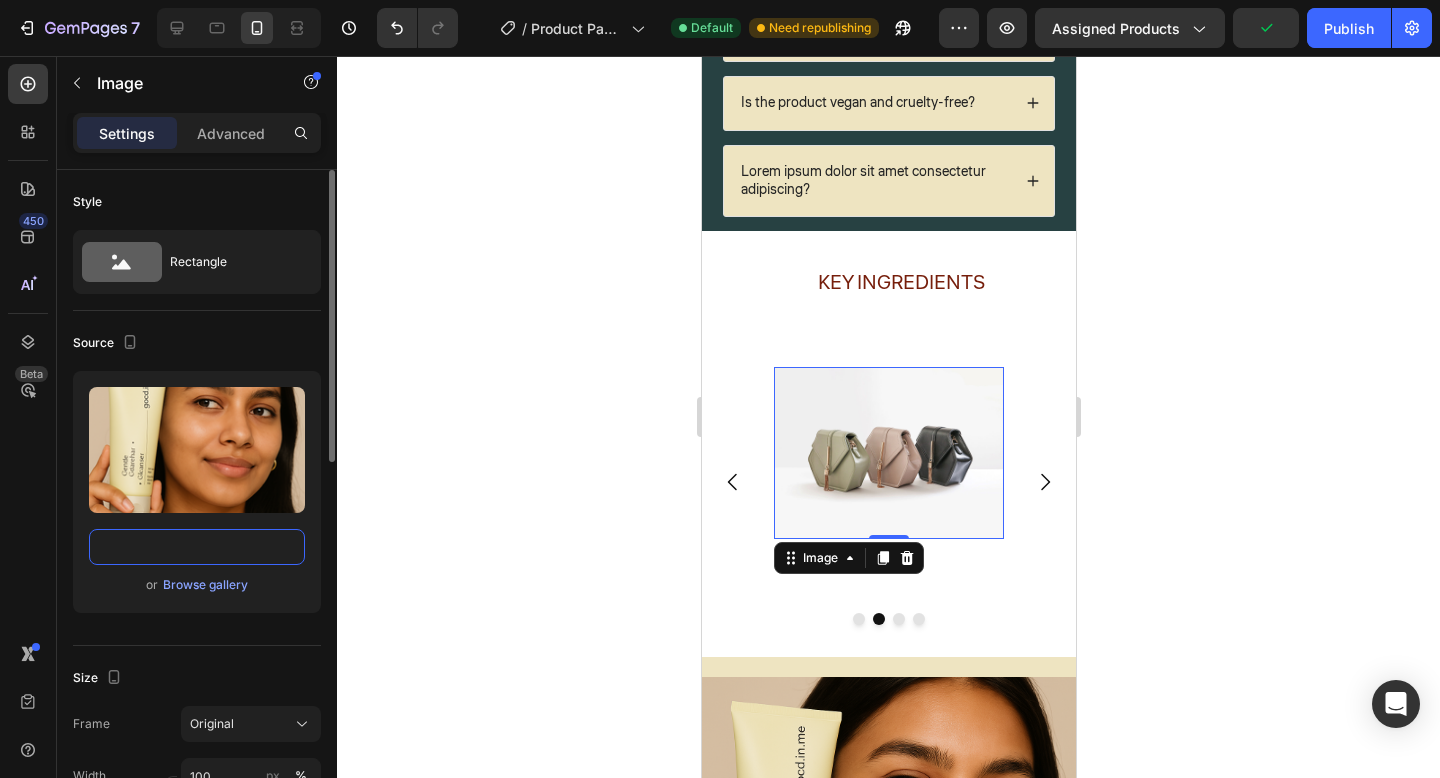 type on "https://cdn.shopify.com/s/files/1/0656/0245/3635/files/ChatGPT_Image_Jun_30_2025_04_41_24_PM.png?v=1751281902" 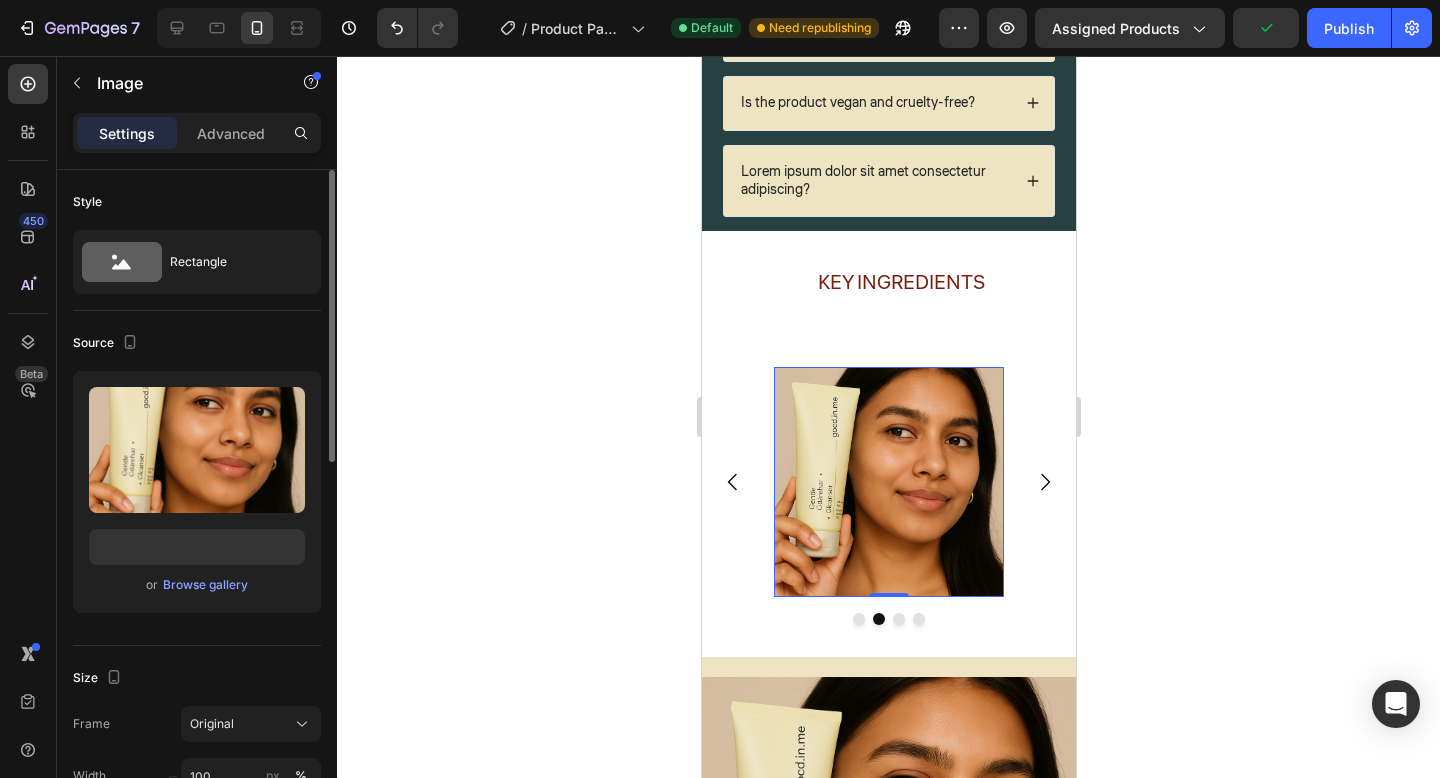click on "Style Rectangle Source Upload Image https://cdn.shopify.com/s/files/1/0656/0245/3635/files/ChatGPT_Image_Jun_30_2025_04_41_24_PM.png?v=1751281902 or  Browse gallery  Size Frame Original Width 100 px % Height px % Shape Border Add... Corner Add... Shadow Add... Link SEO Alt text Add... Image title Add... Optimize LCP Preload Yes No Quality High Align Delete element" at bounding box center (197, 925) 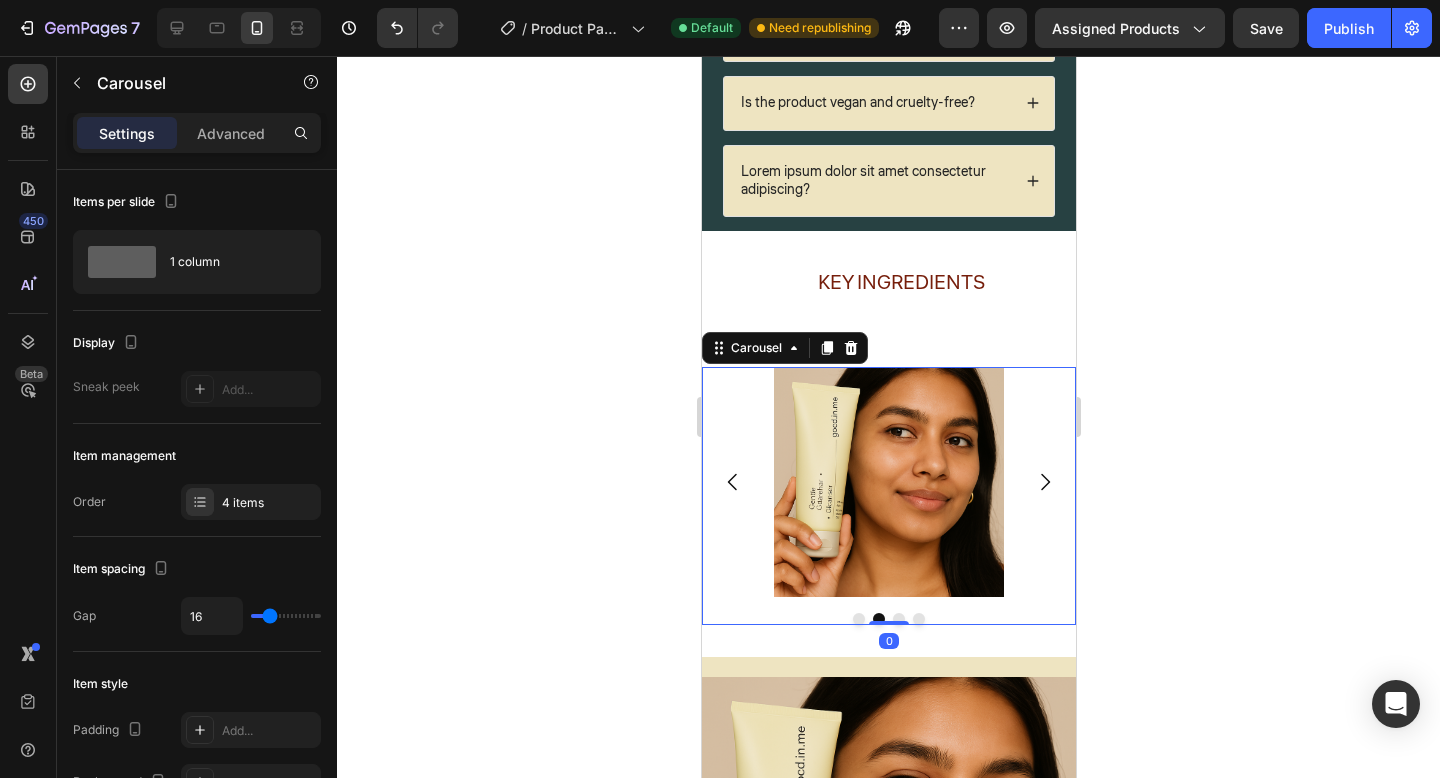 click 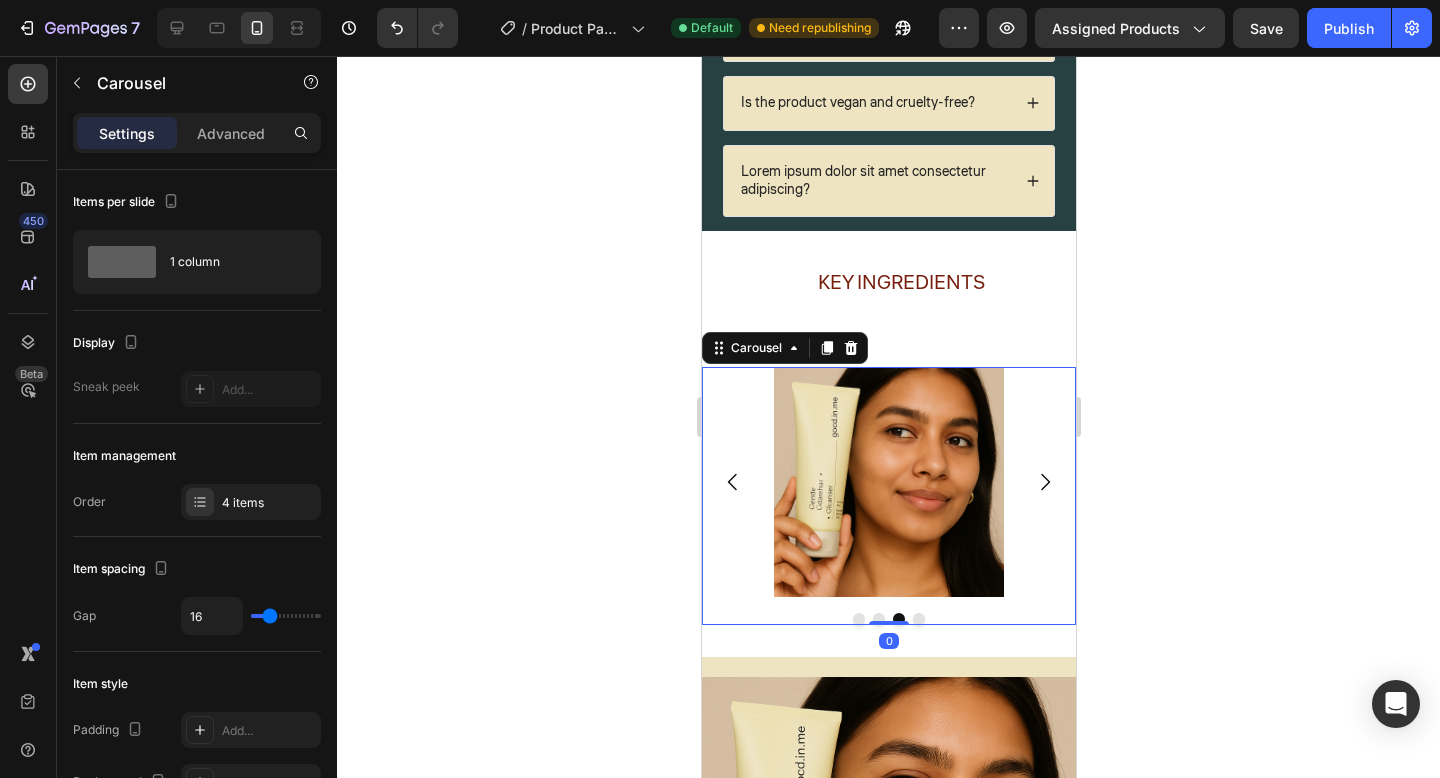 click 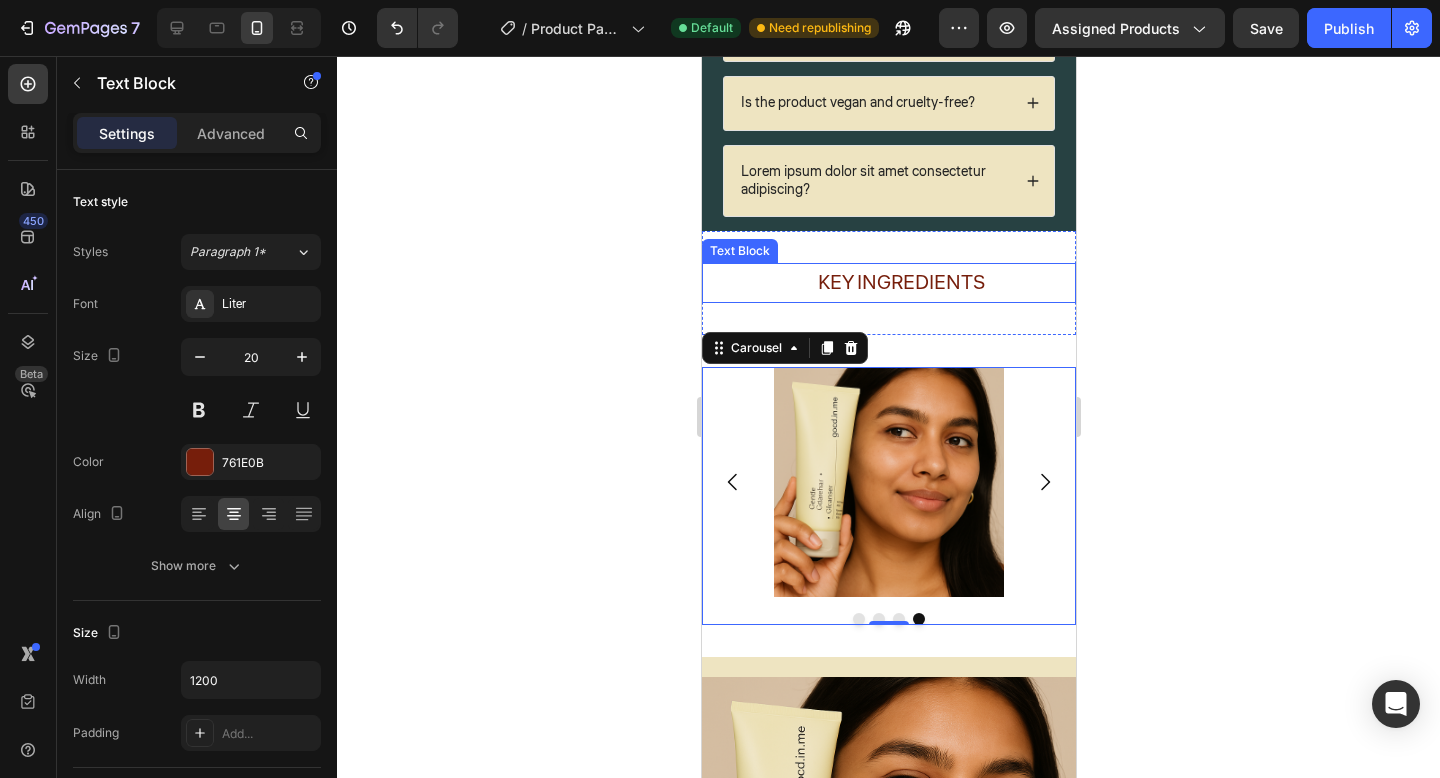 click on "Key Ingredients" at bounding box center (900, 283) 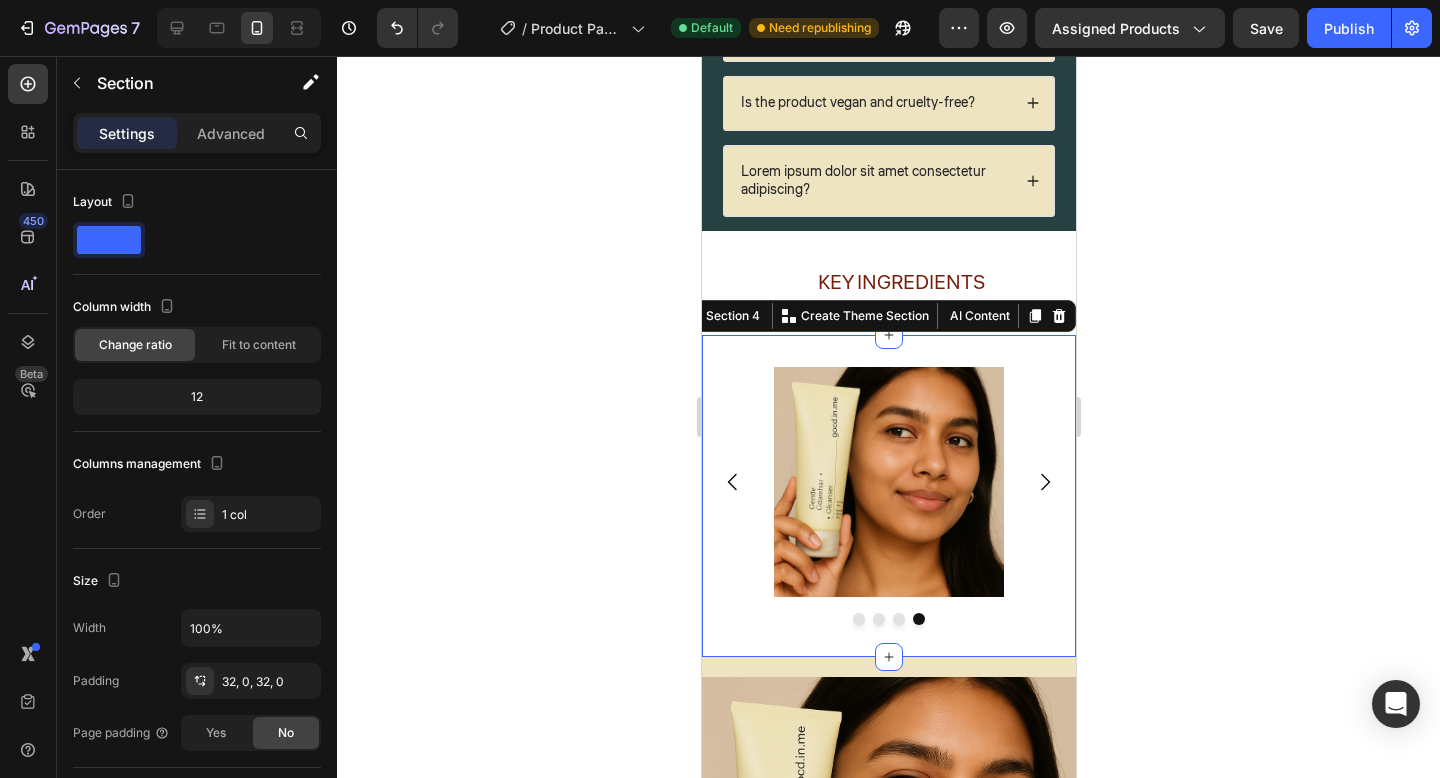 click on "Image Image Image Image
Carousel Section 4   You can create reusable sections Create Theme Section AI Content Write with GemAI What would you like to describe here? Tone and Voice Persuasive Product Matcha Cleanser - Good In Me™ - 2 Show more Generate" at bounding box center [888, 496] 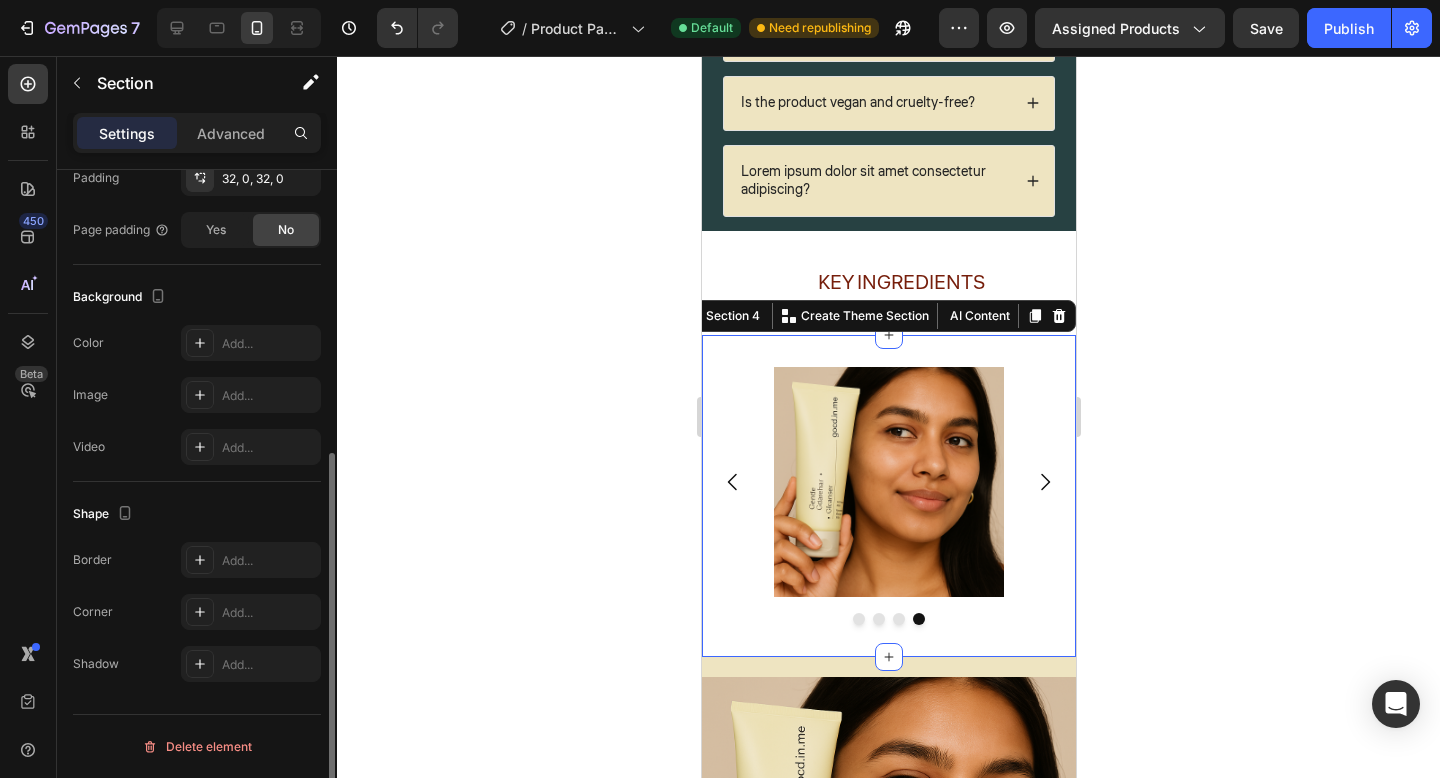 scroll, scrollTop: 277, scrollLeft: 0, axis: vertical 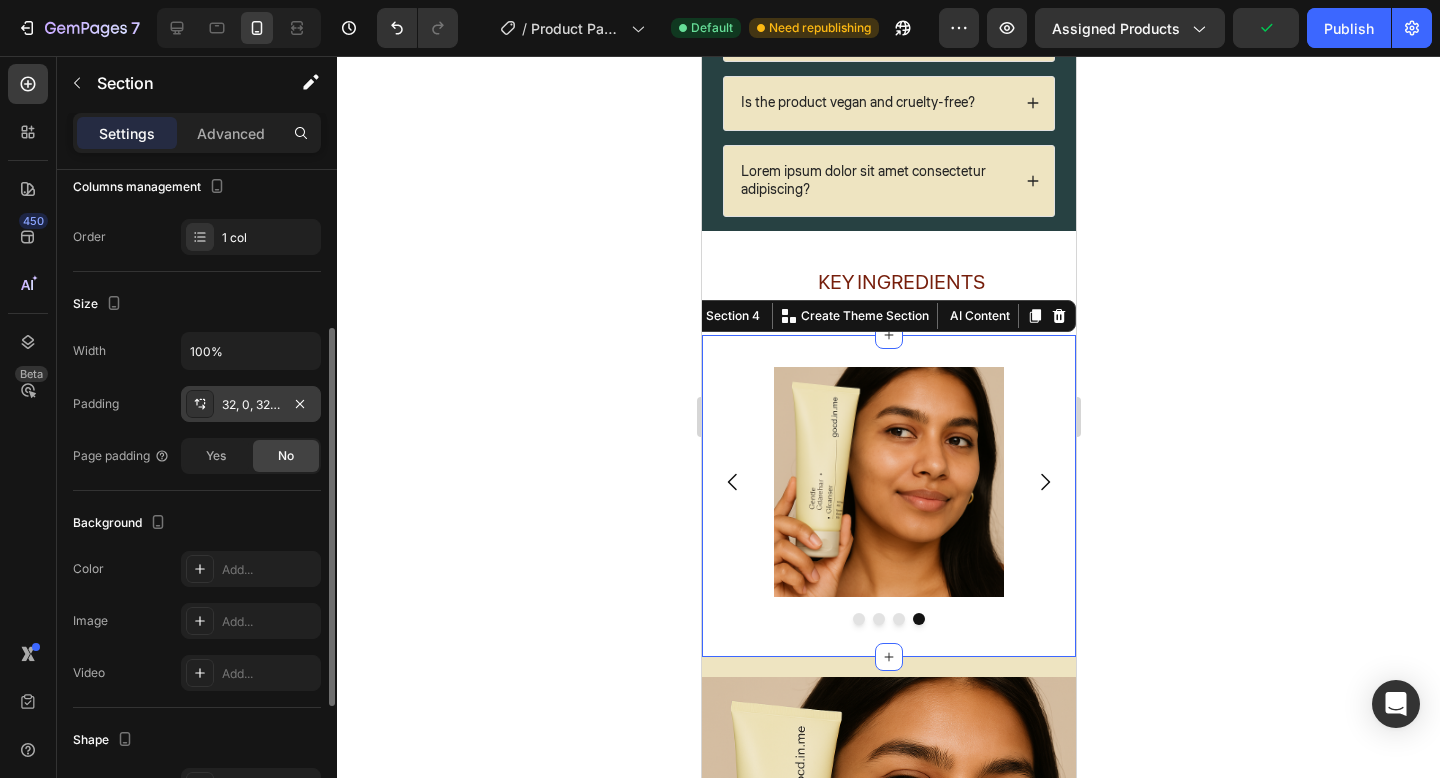 click on "32, 0, 32, 0" at bounding box center (251, 405) 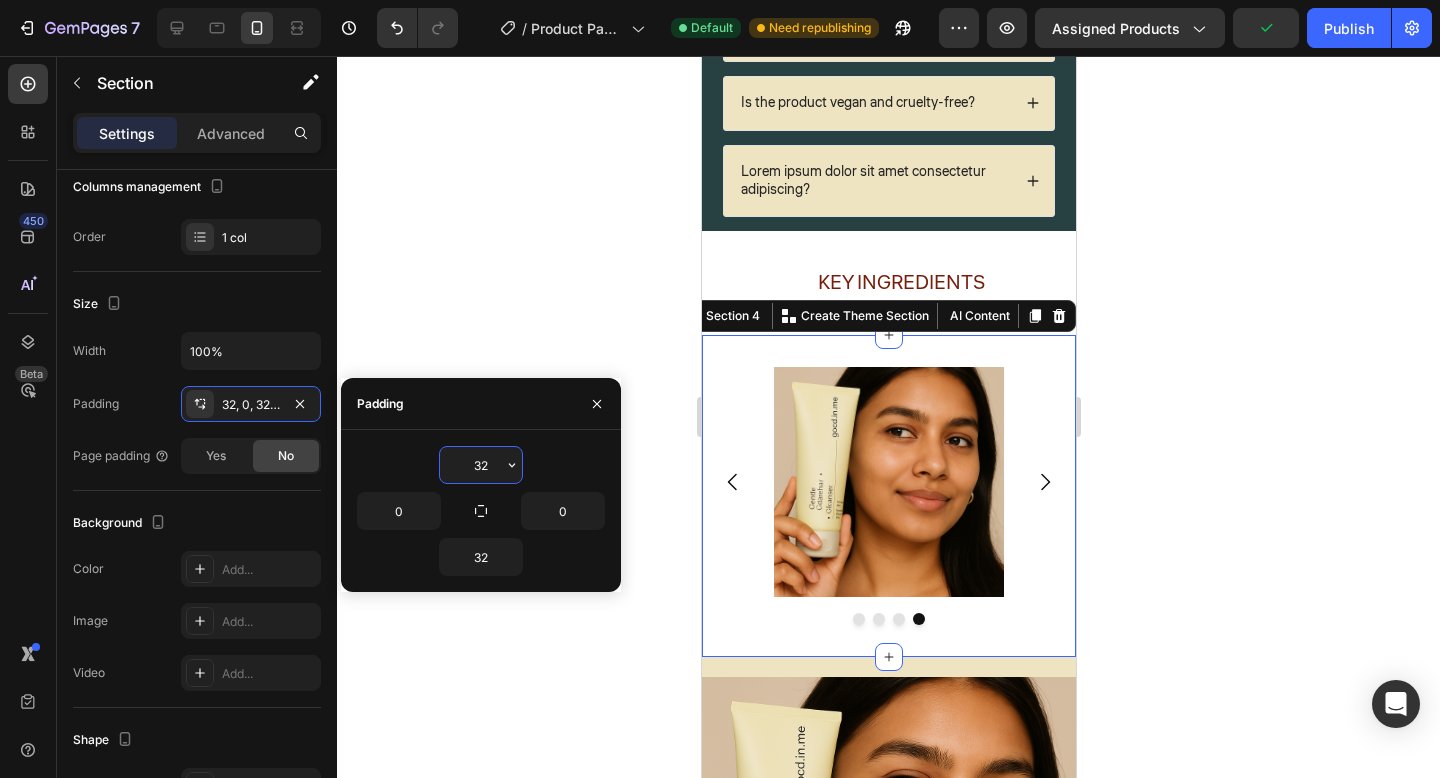 click on "32" at bounding box center [481, 465] 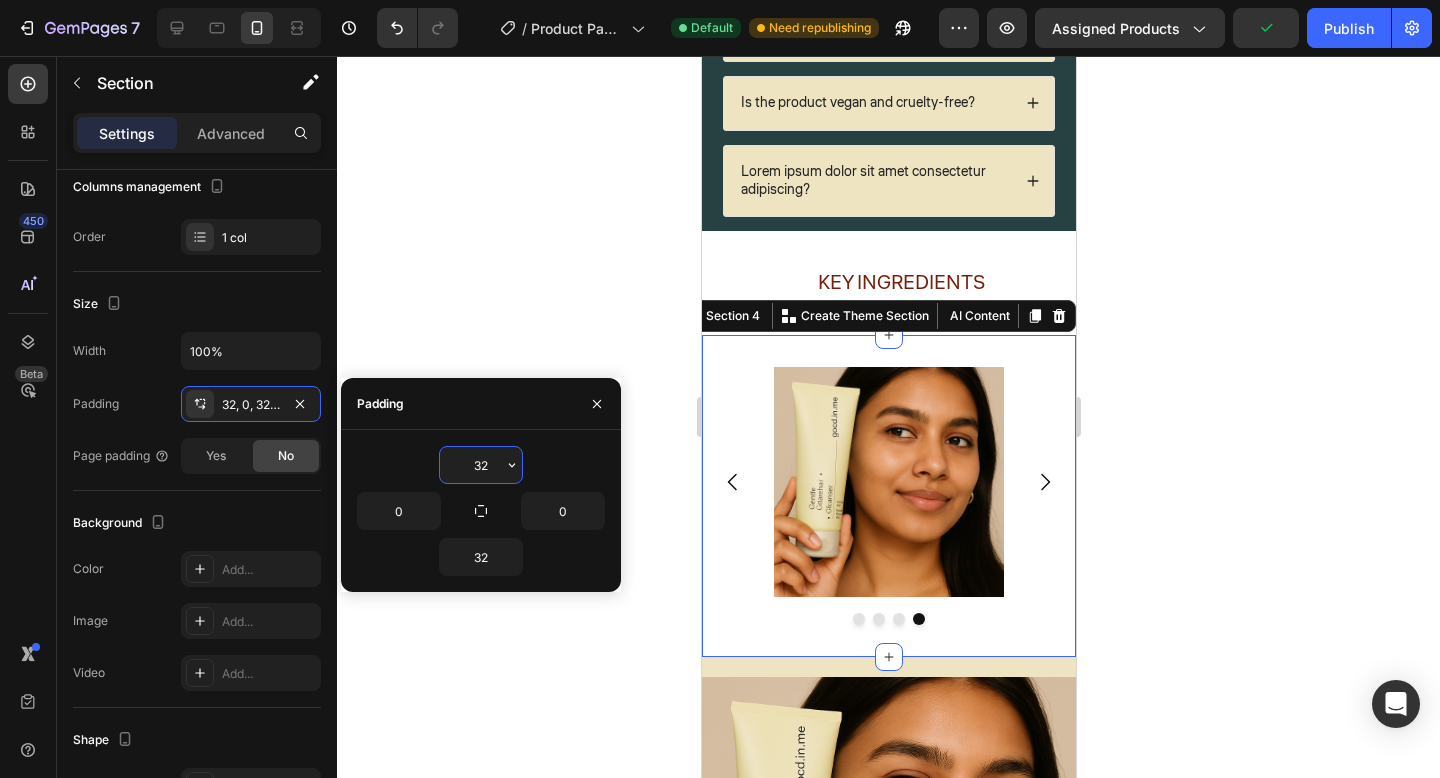 click on "32" at bounding box center [481, 465] 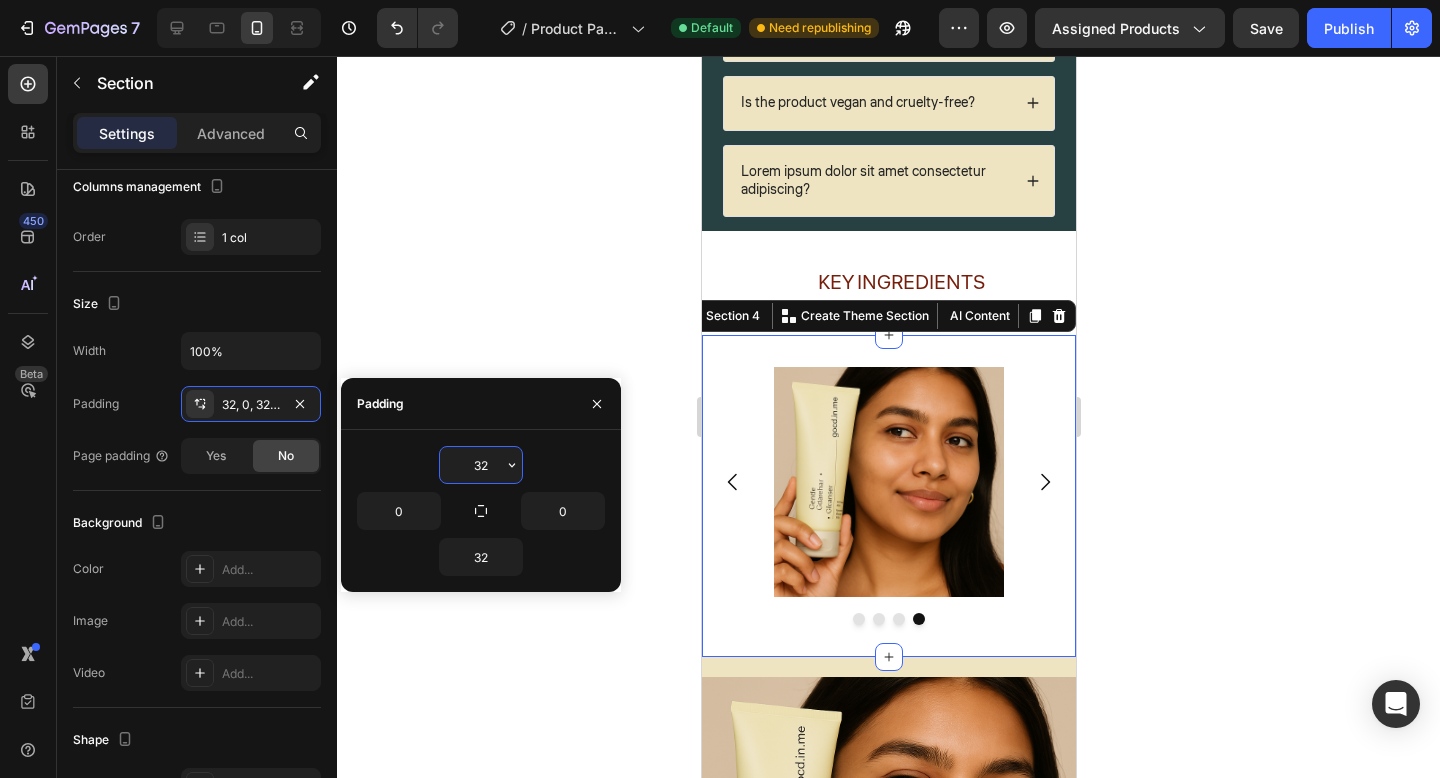type 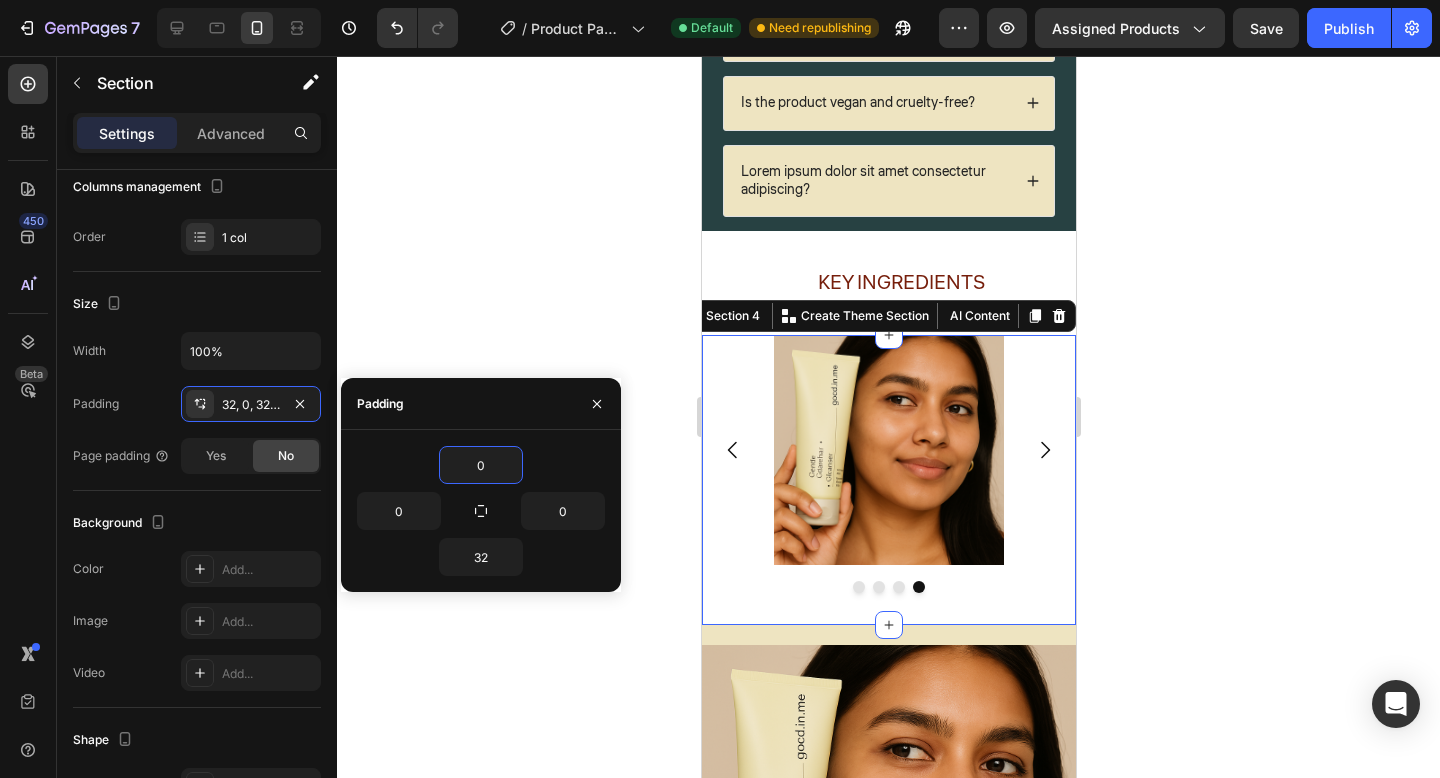 click on "450 Beta" at bounding box center (28, 417) 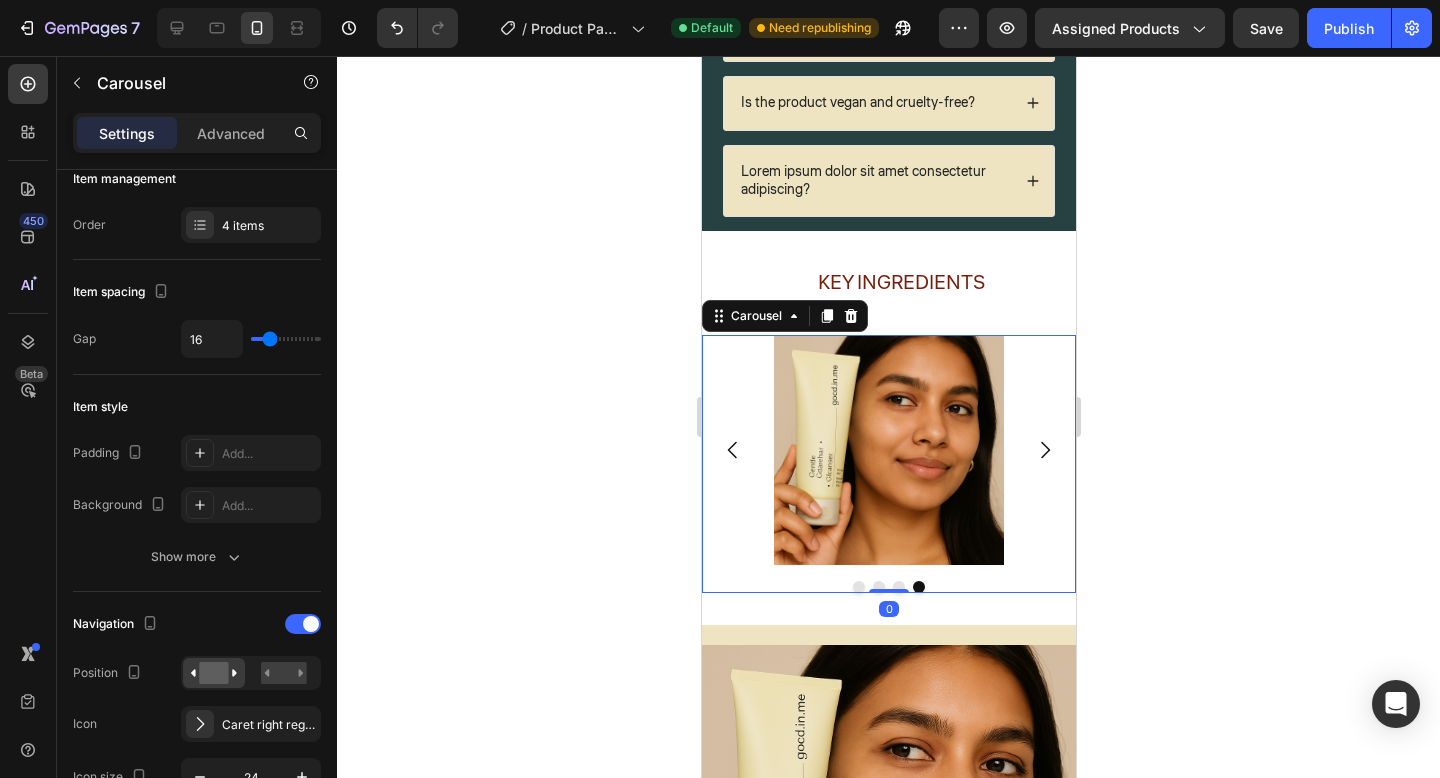 click on "Image Image Image Image" at bounding box center (888, 450) 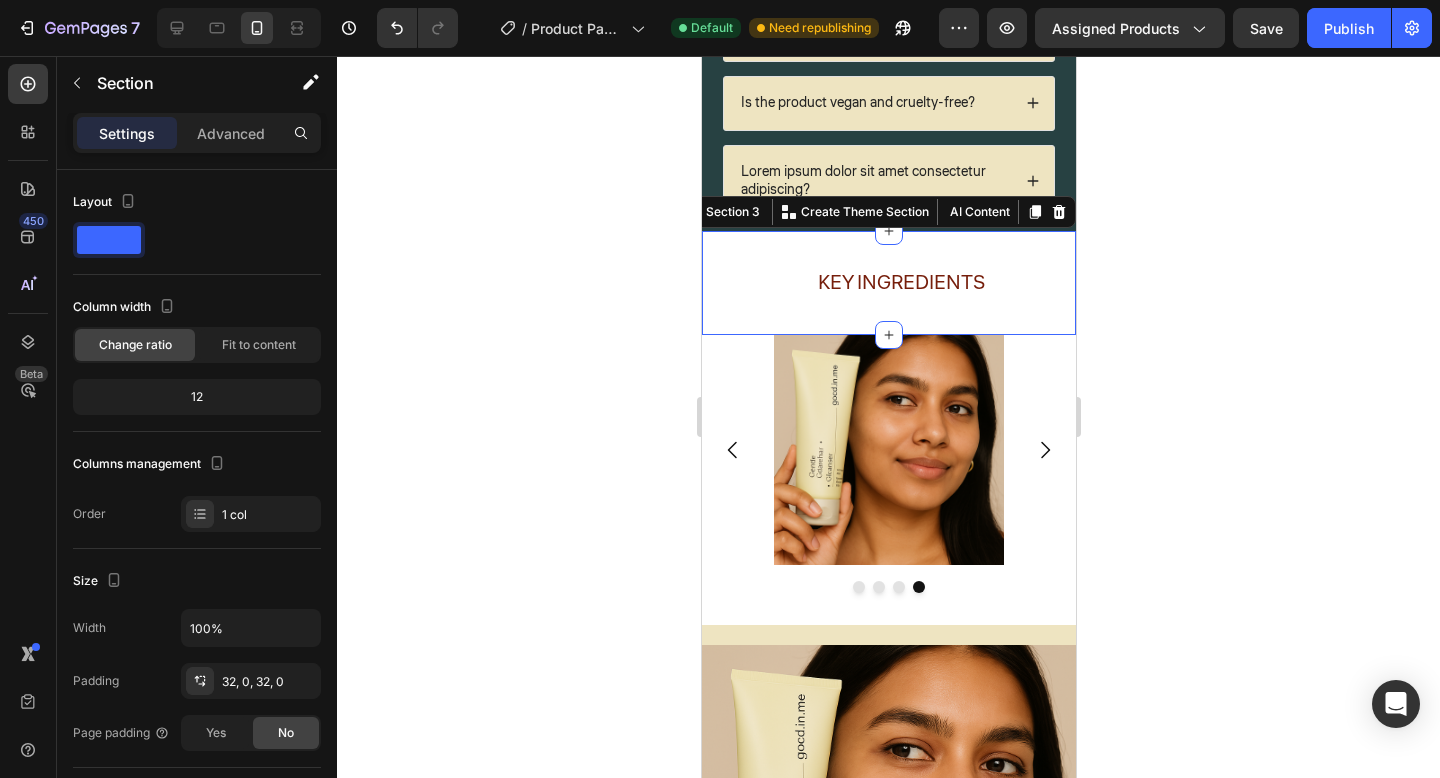 click on "Key Ingredients Text Block Section 3   You can create reusable sections Create Theme Section AI Content Write with GemAI What would you like to describe here? Tone and Voice Persuasive Product Matcha Cleanser - Good In Me™ - 2 Show more Generate" at bounding box center (888, 283) 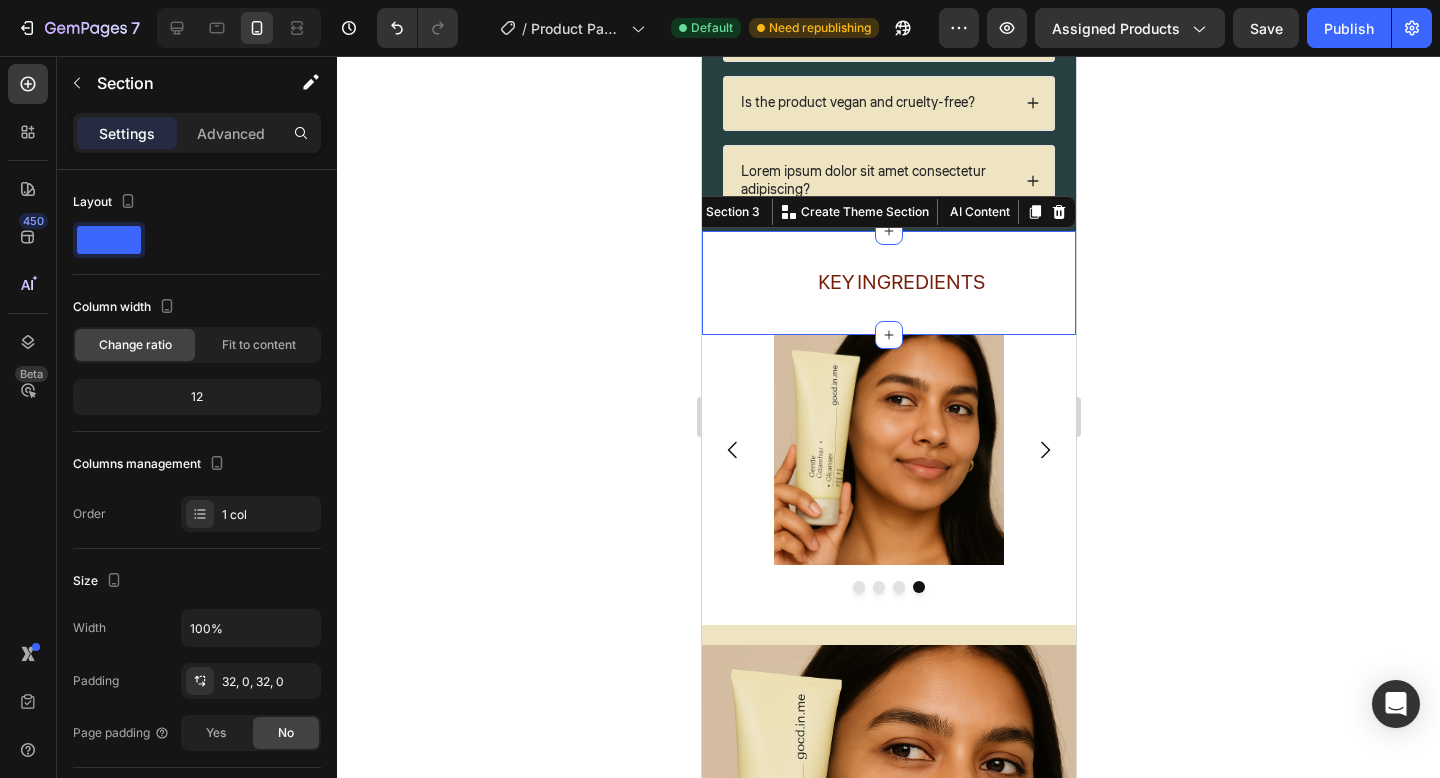 click 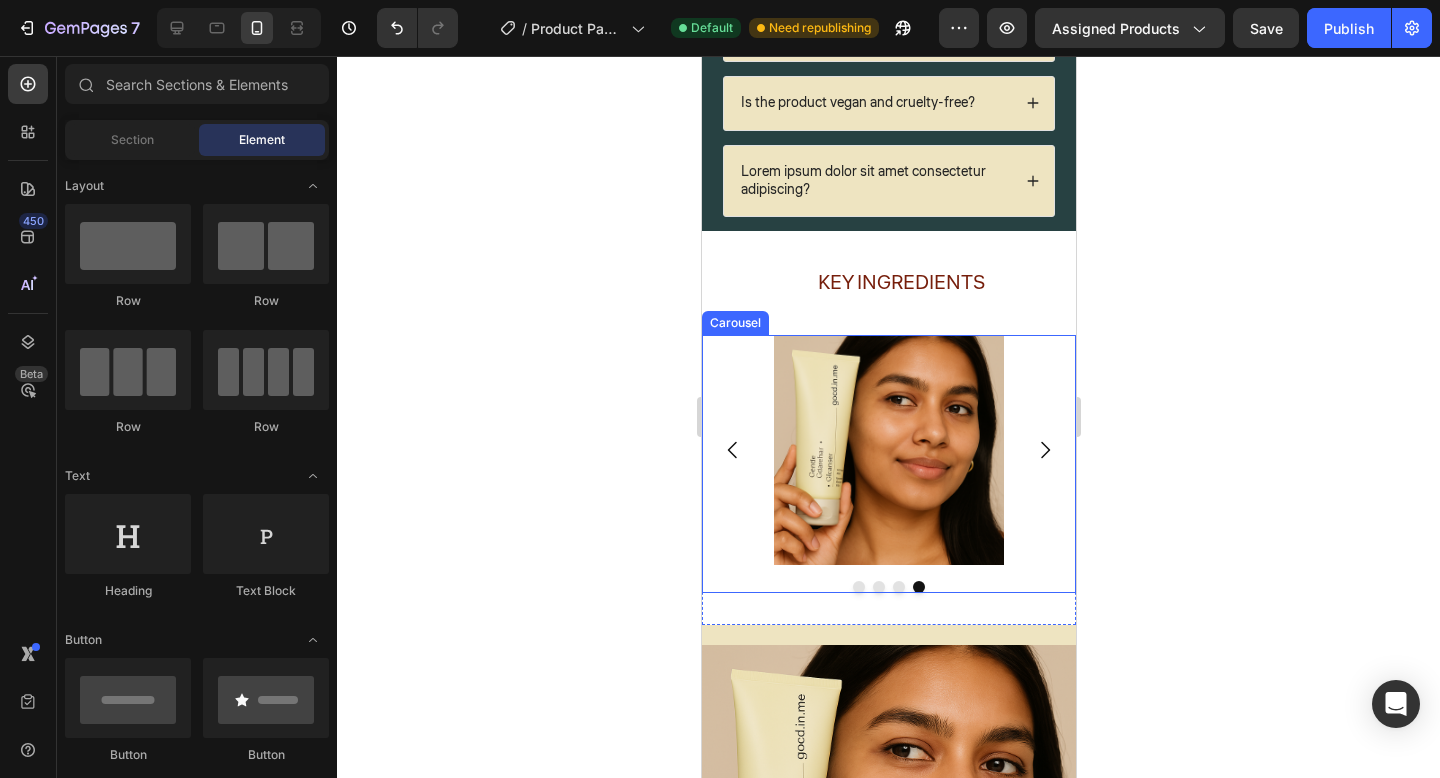 click at bounding box center (1044, 450) 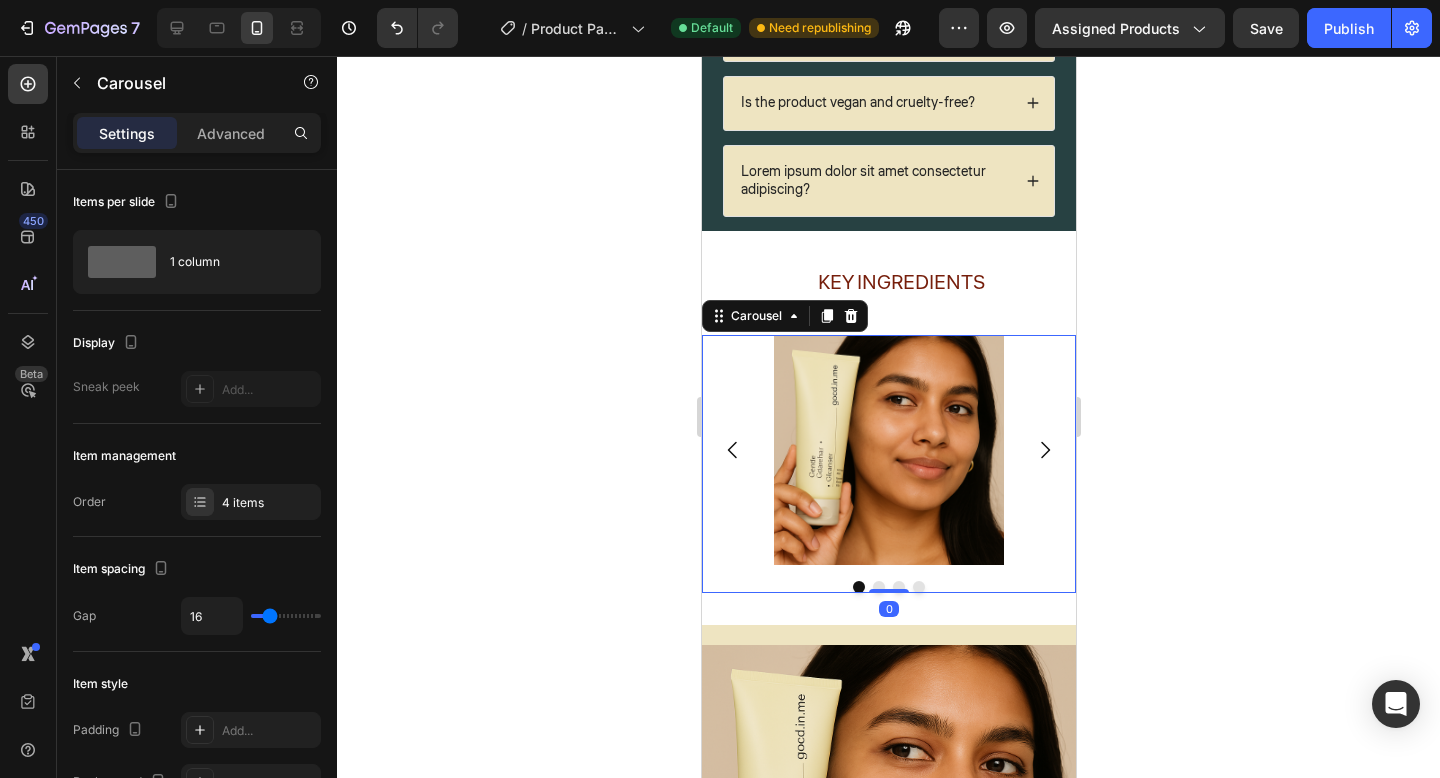 click at bounding box center [1044, 450] 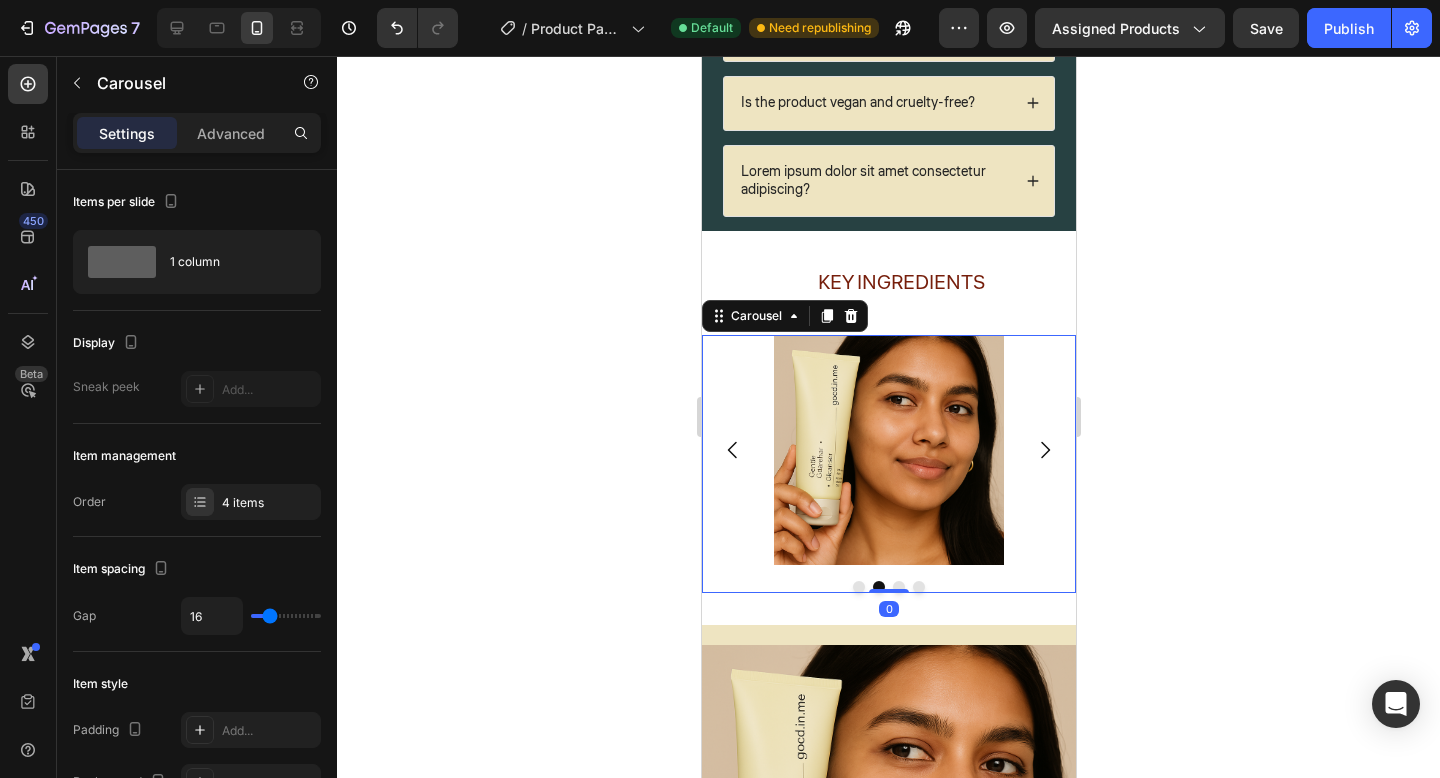 click at bounding box center [1044, 450] 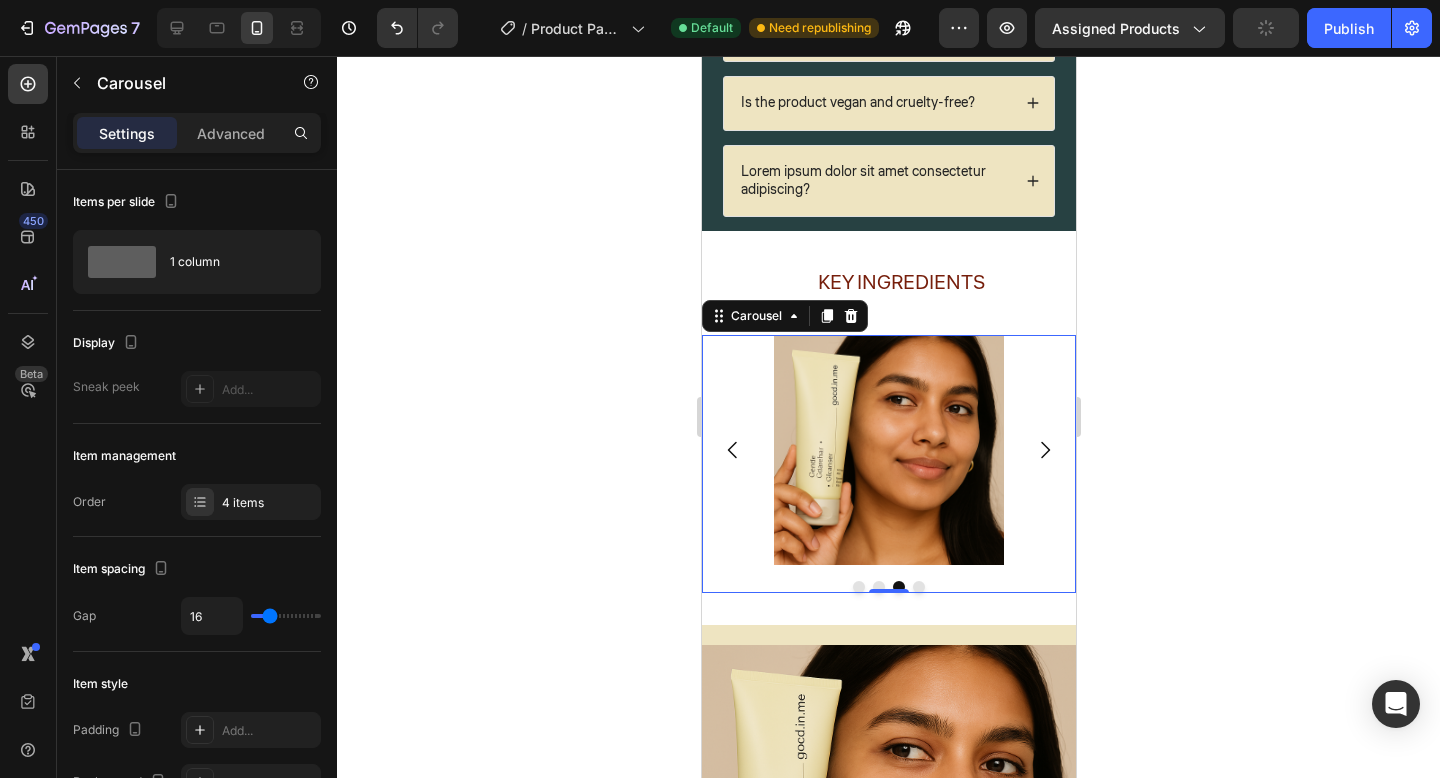 click at bounding box center (1044, 450) 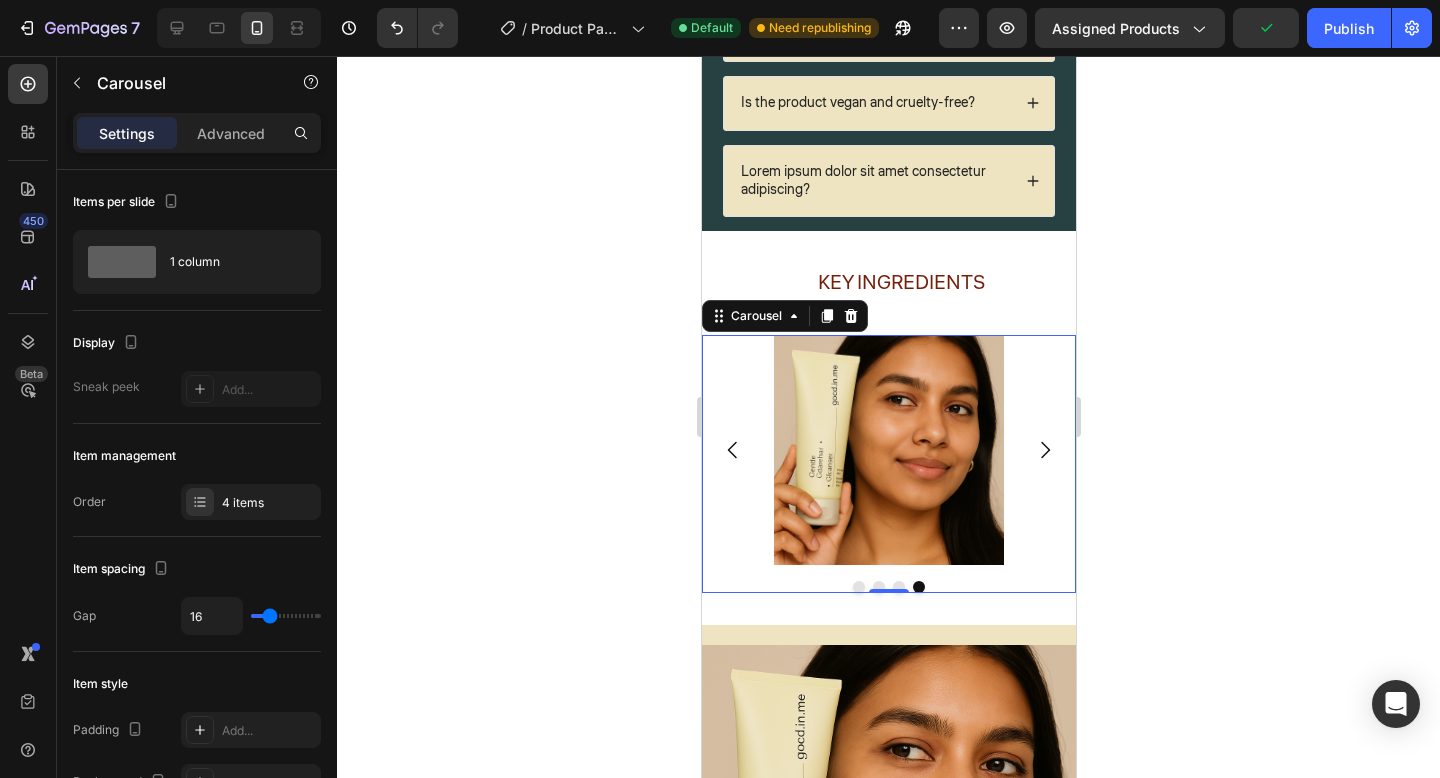 click at bounding box center (1044, 450) 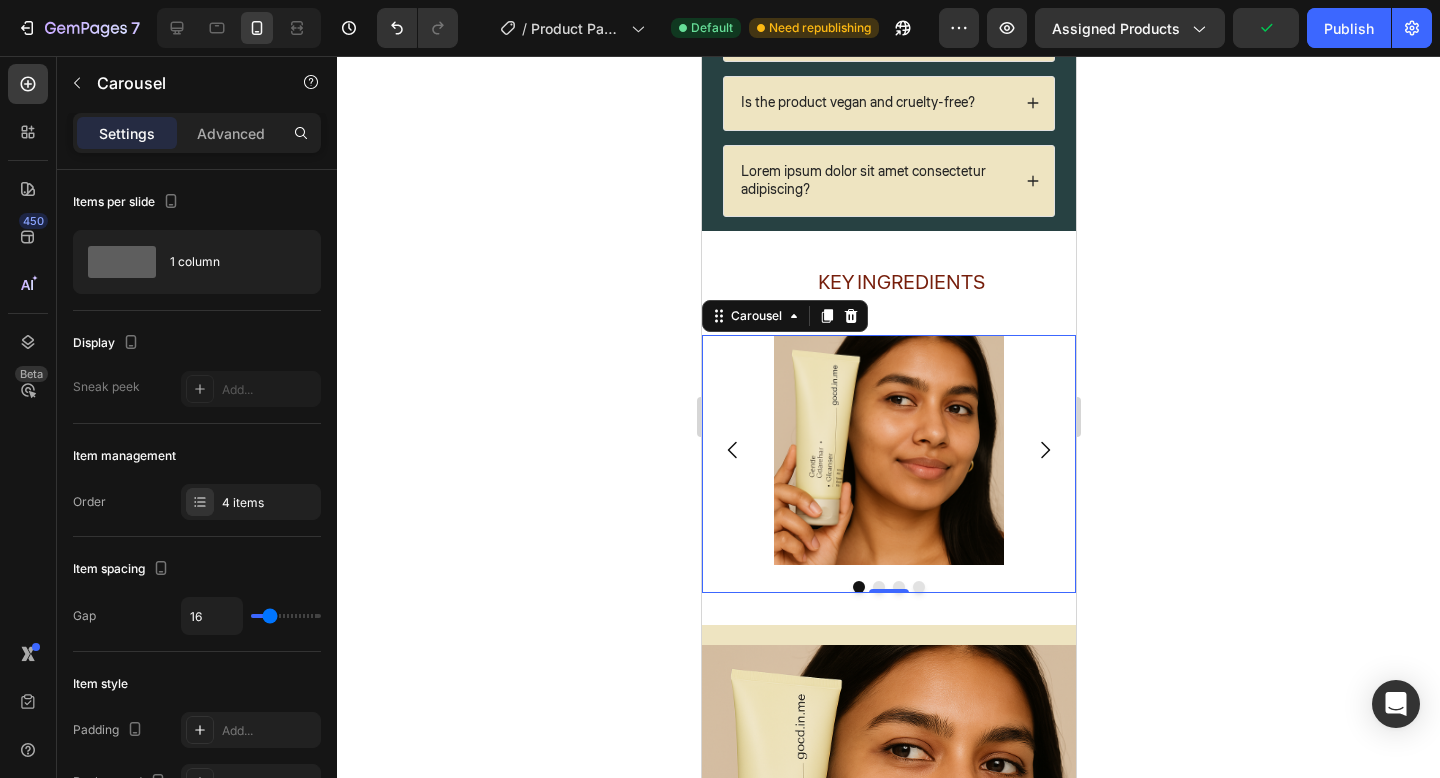 click at bounding box center (1044, 450) 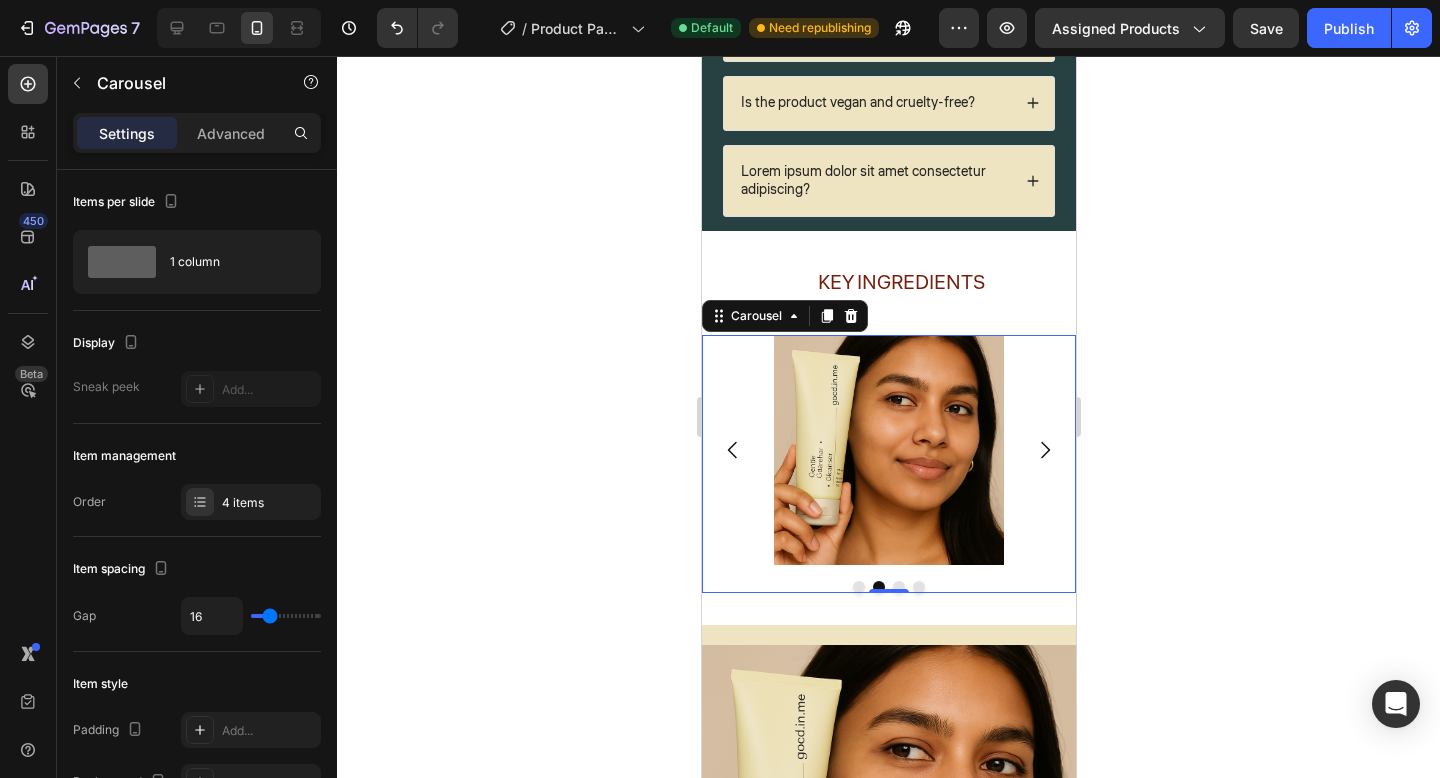 click at bounding box center [1044, 450] 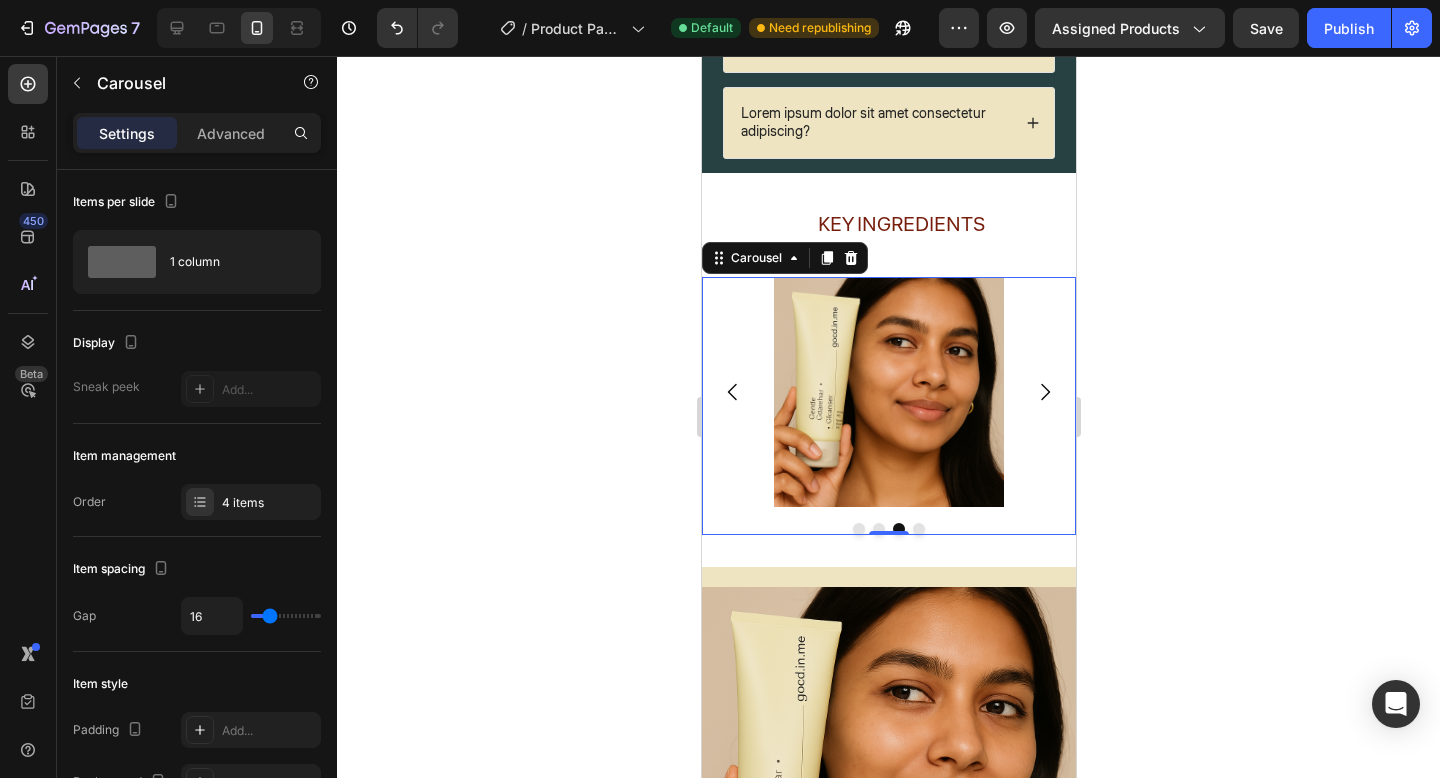 scroll, scrollTop: 1595, scrollLeft: 0, axis: vertical 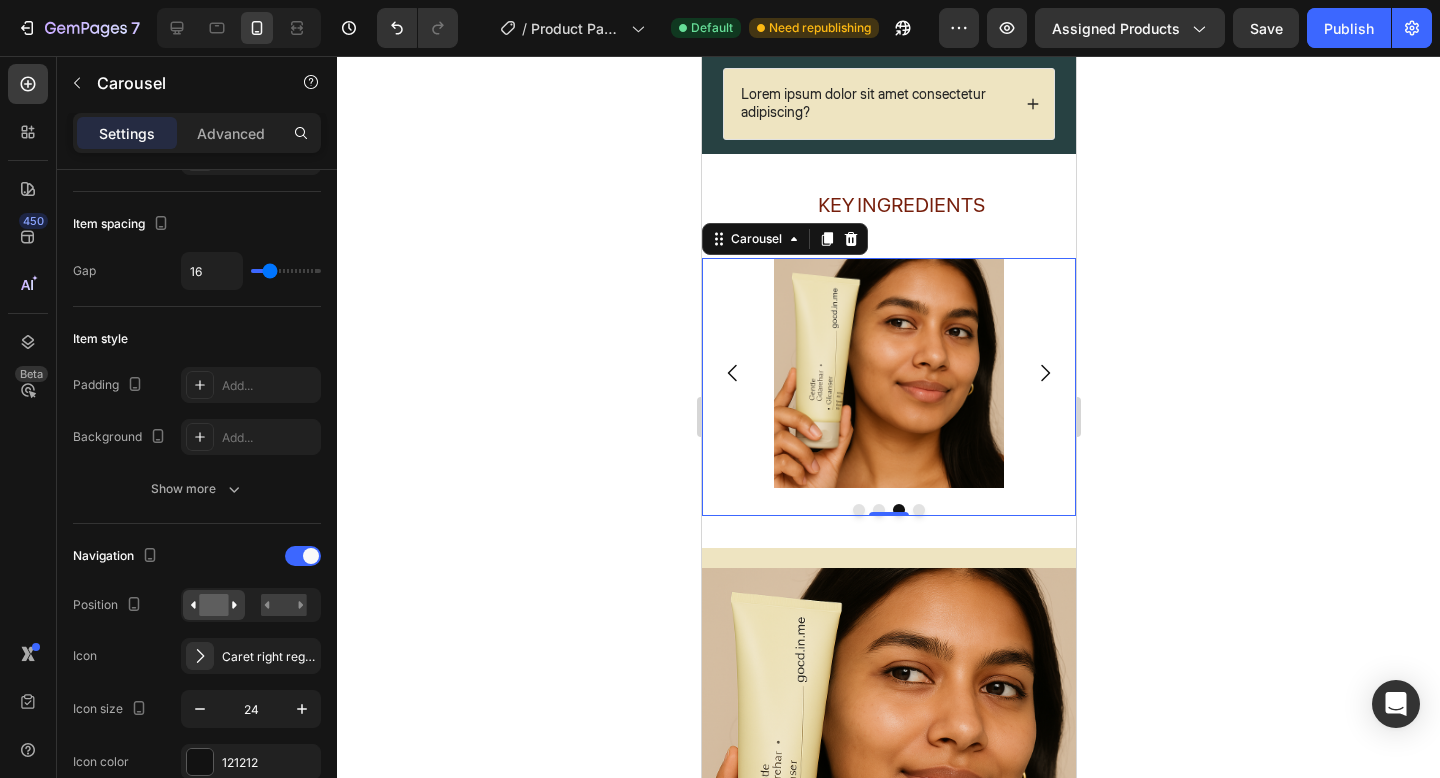 click on "Image Image Image Image
Carousel   0" at bounding box center (888, 387) 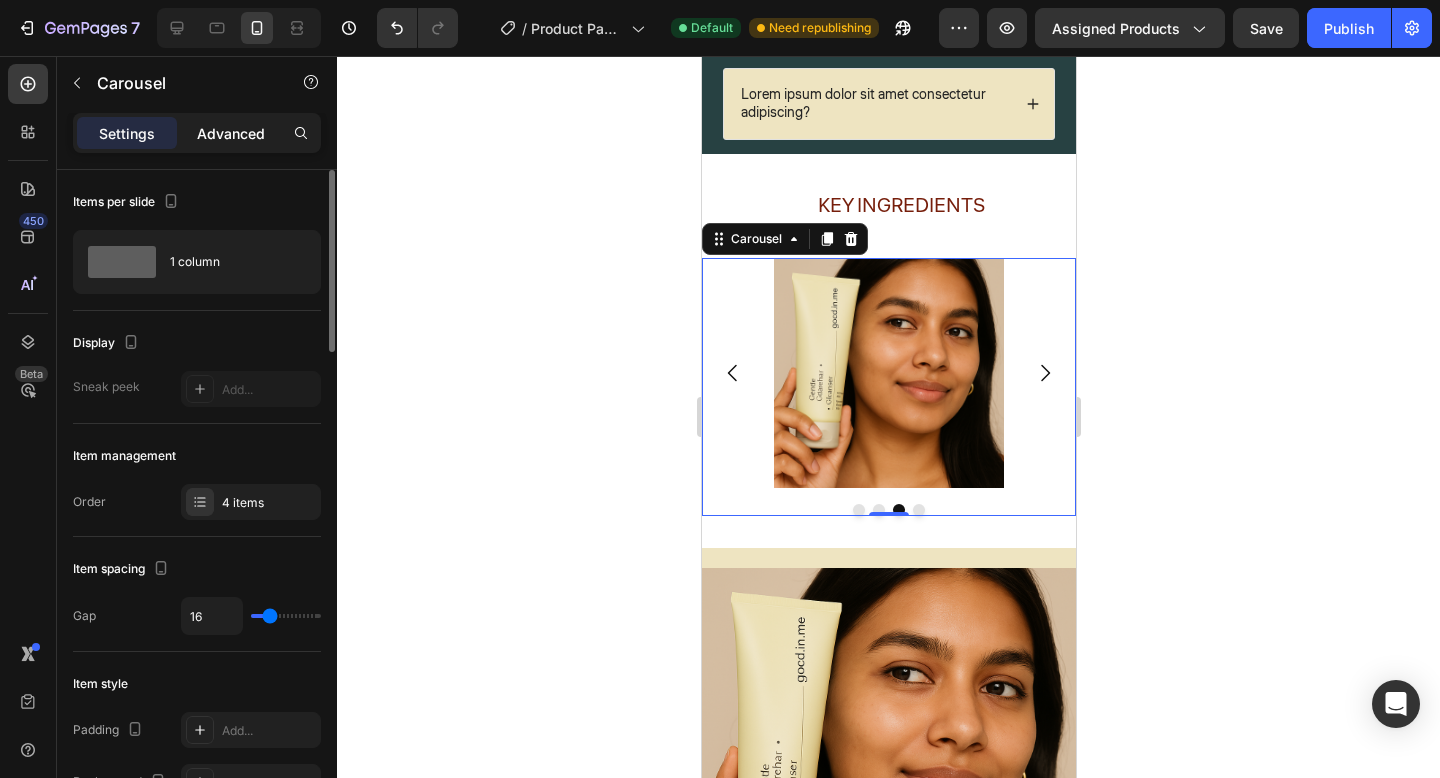 click on "Advanced" at bounding box center (231, 133) 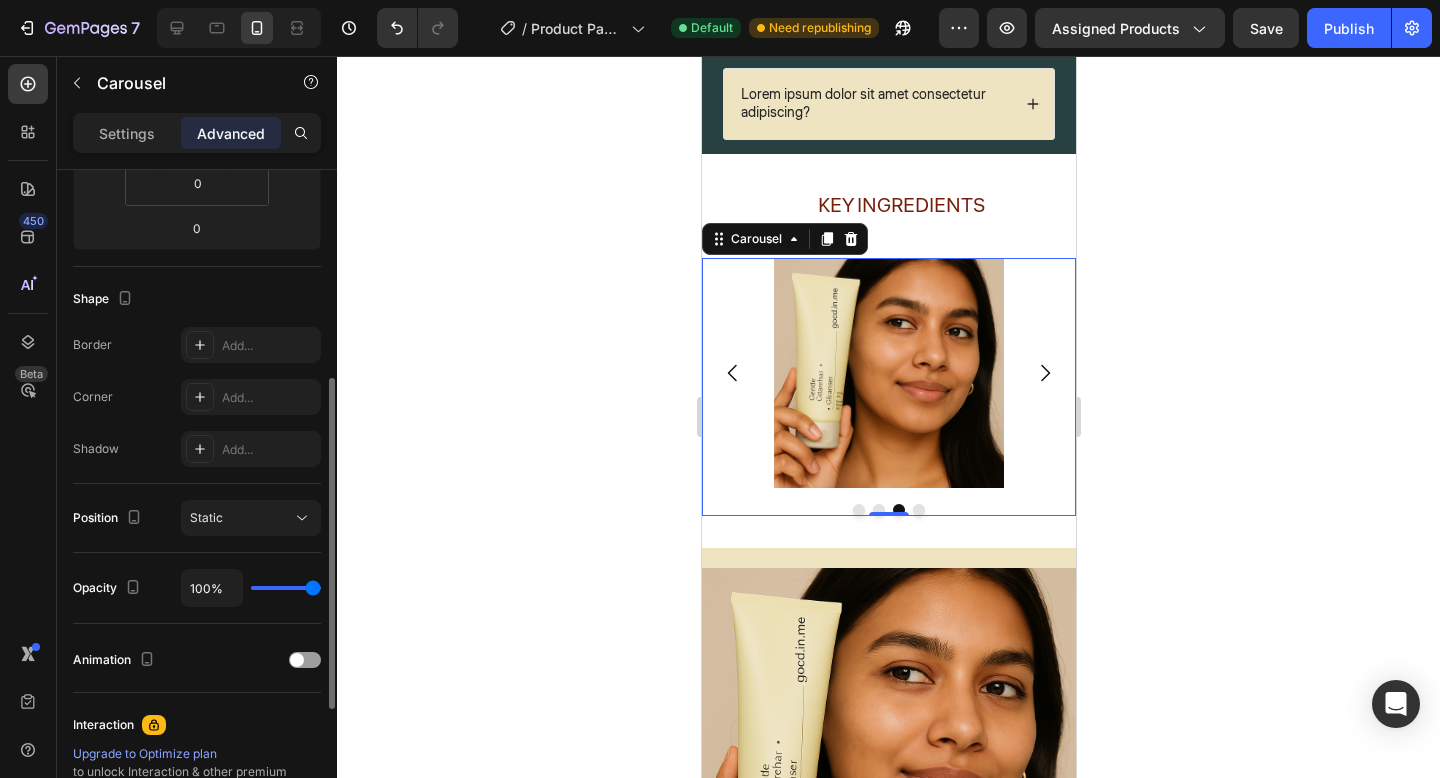 scroll, scrollTop: 669, scrollLeft: 0, axis: vertical 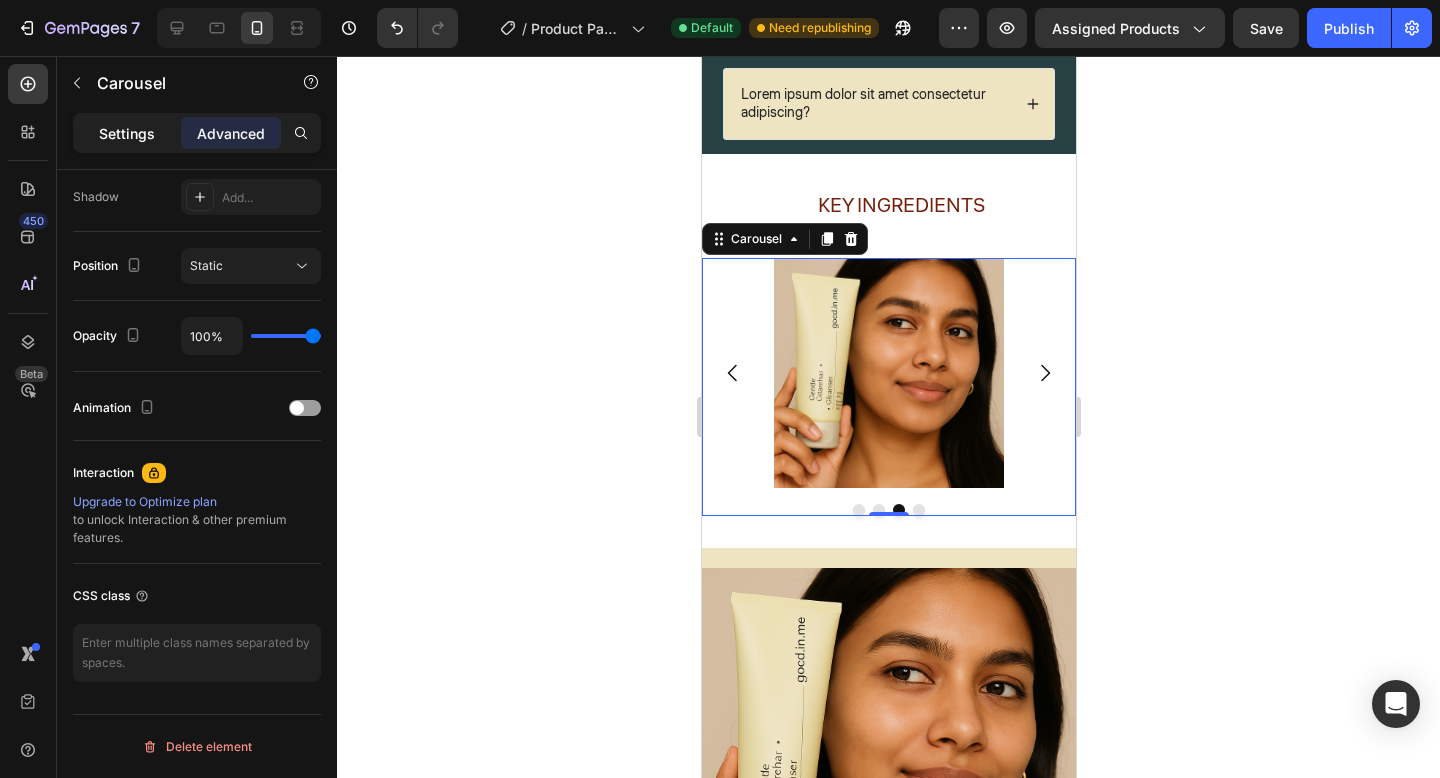 click on "Settings" 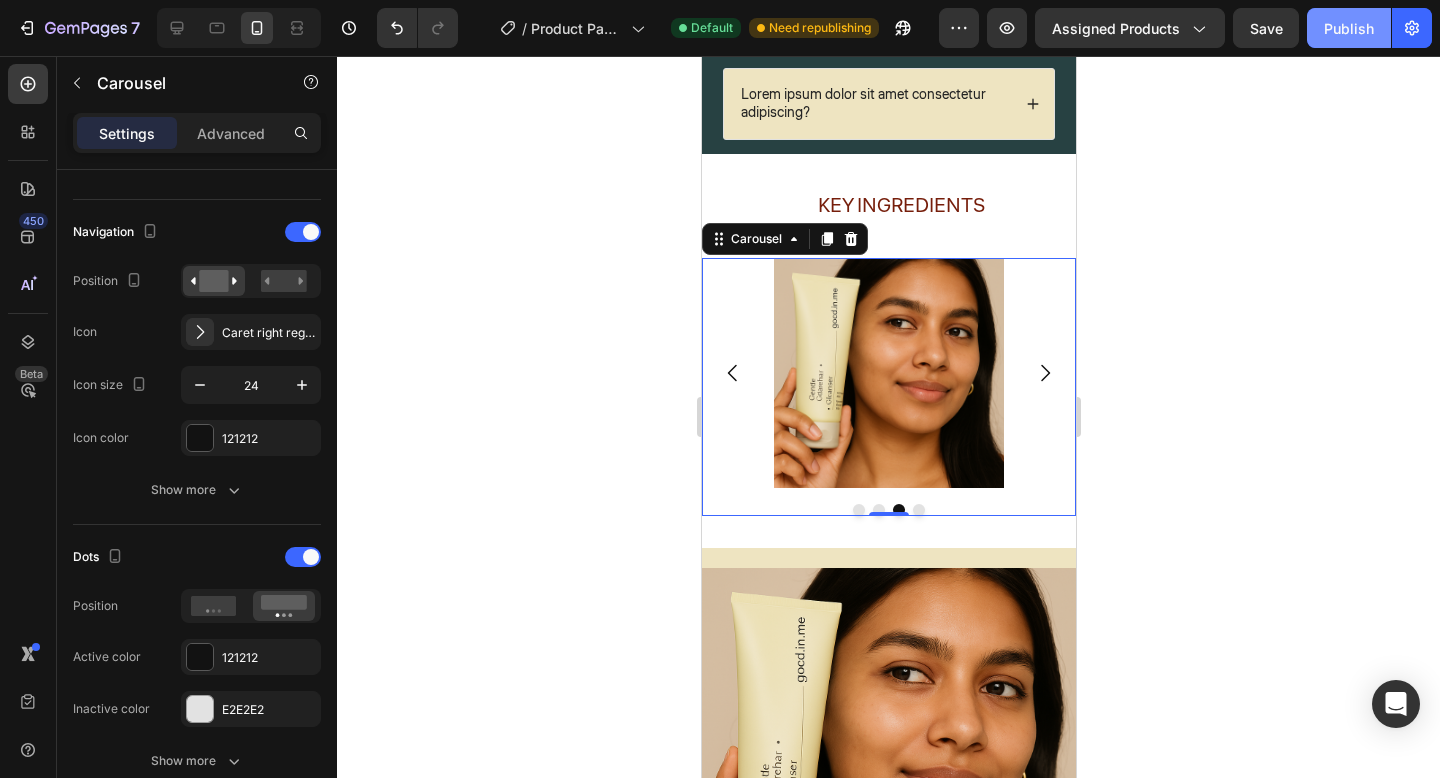 click on "Publish" 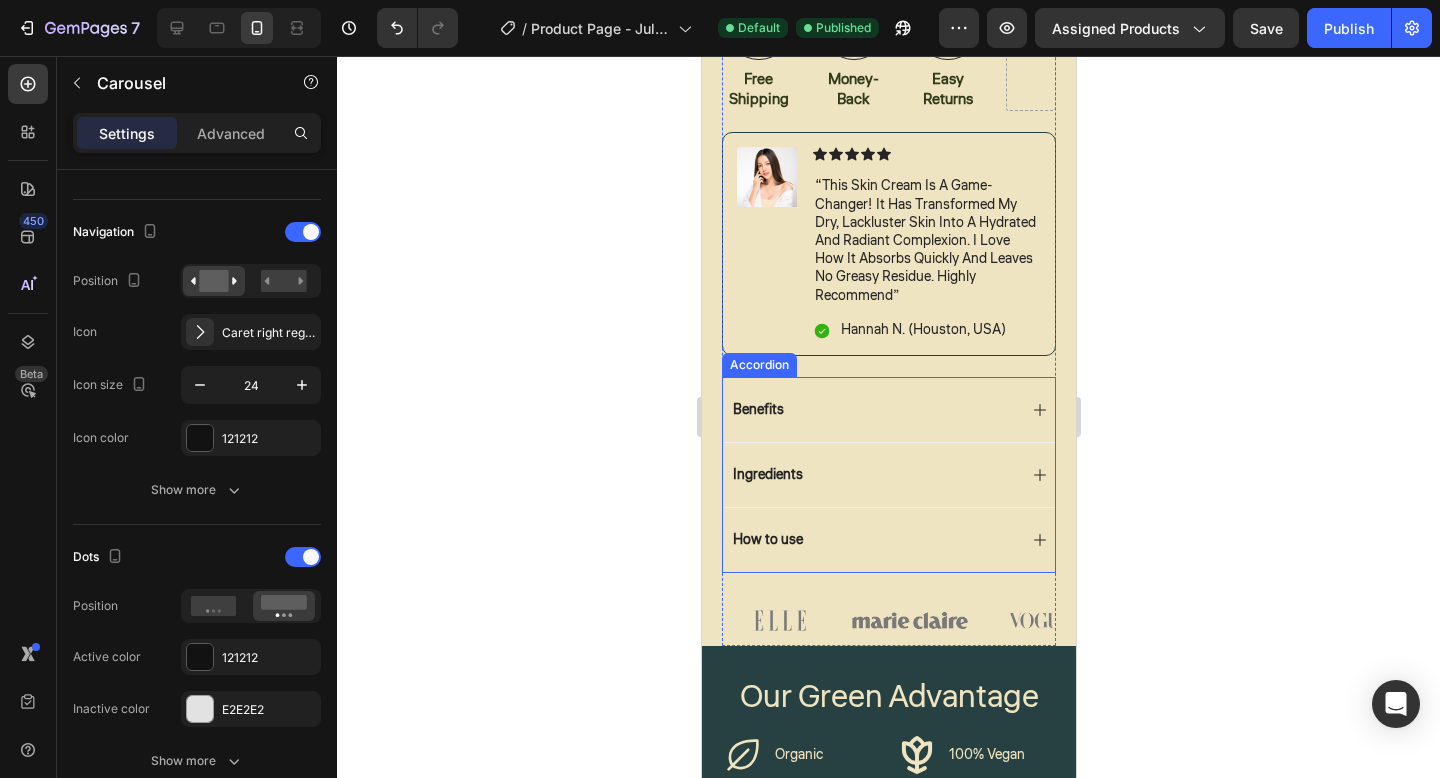 scroll, scrollTop: 950, scrollLeft: 0, axis: vertical 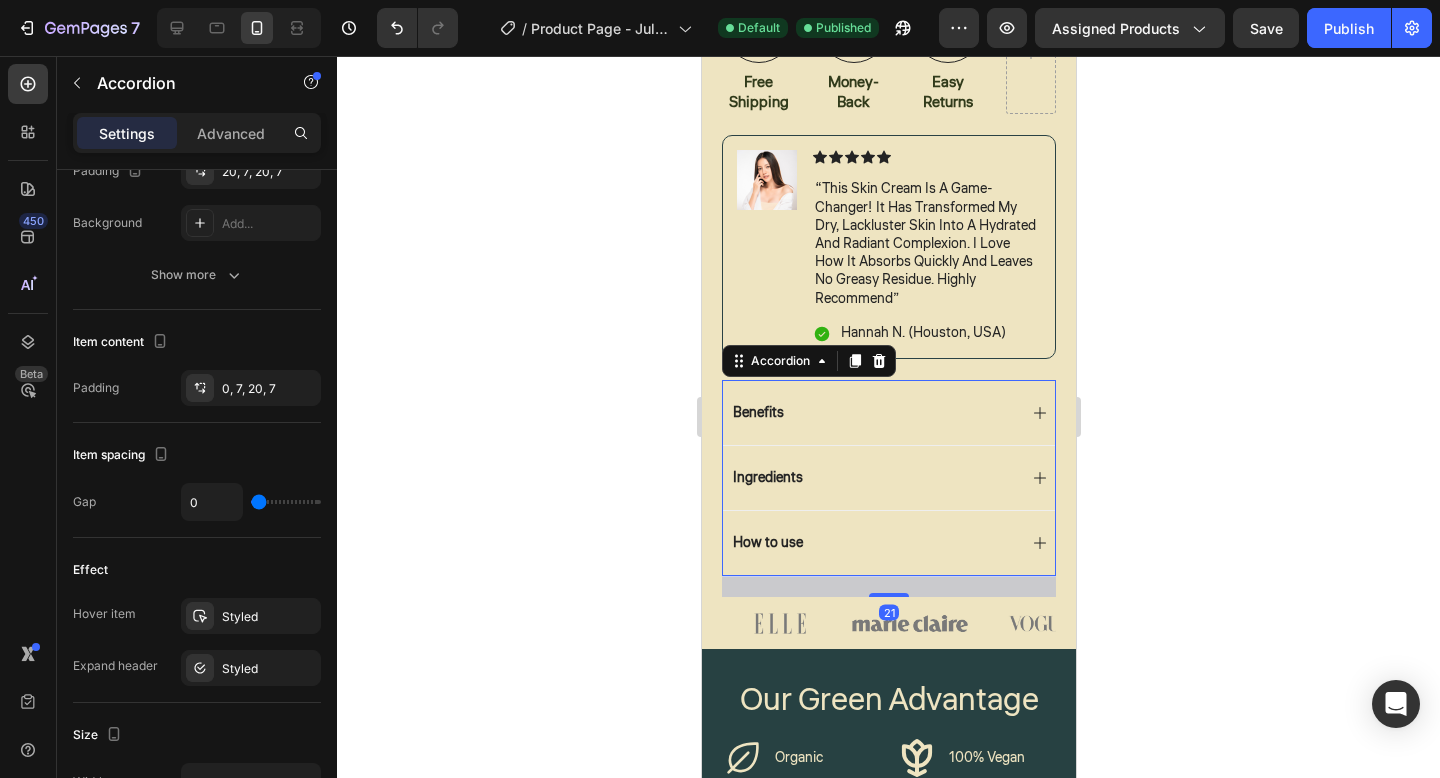click 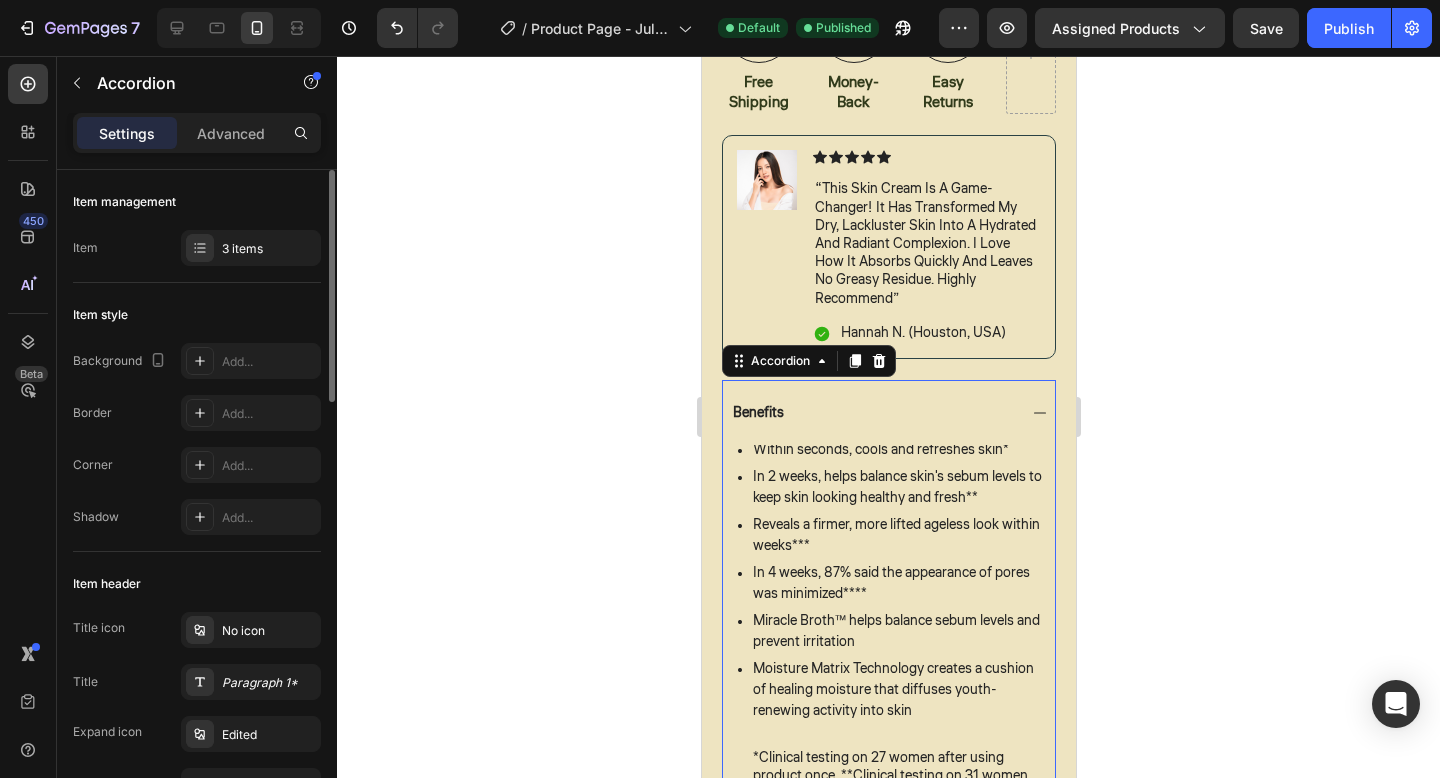 click 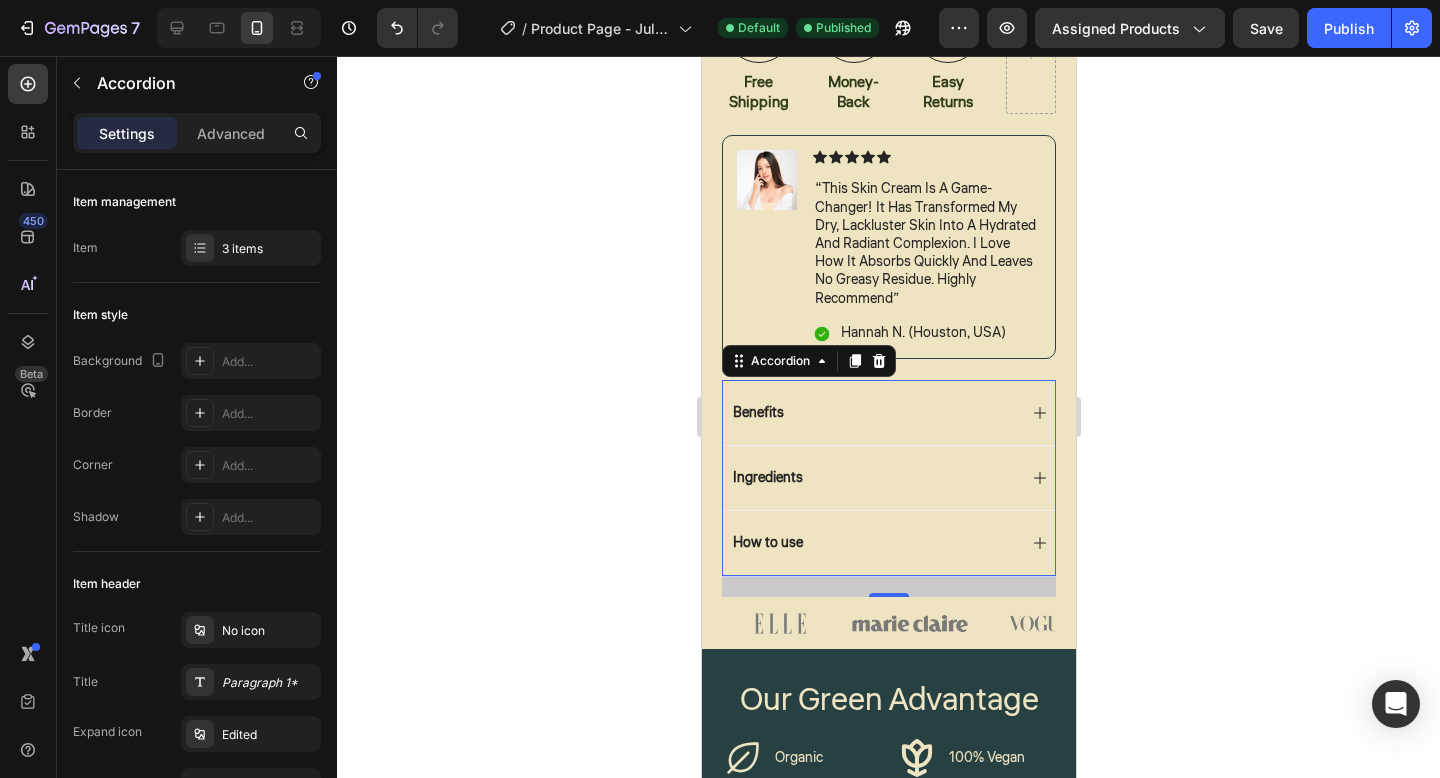 click on "Ingredients" at bounding box center (888, 477) 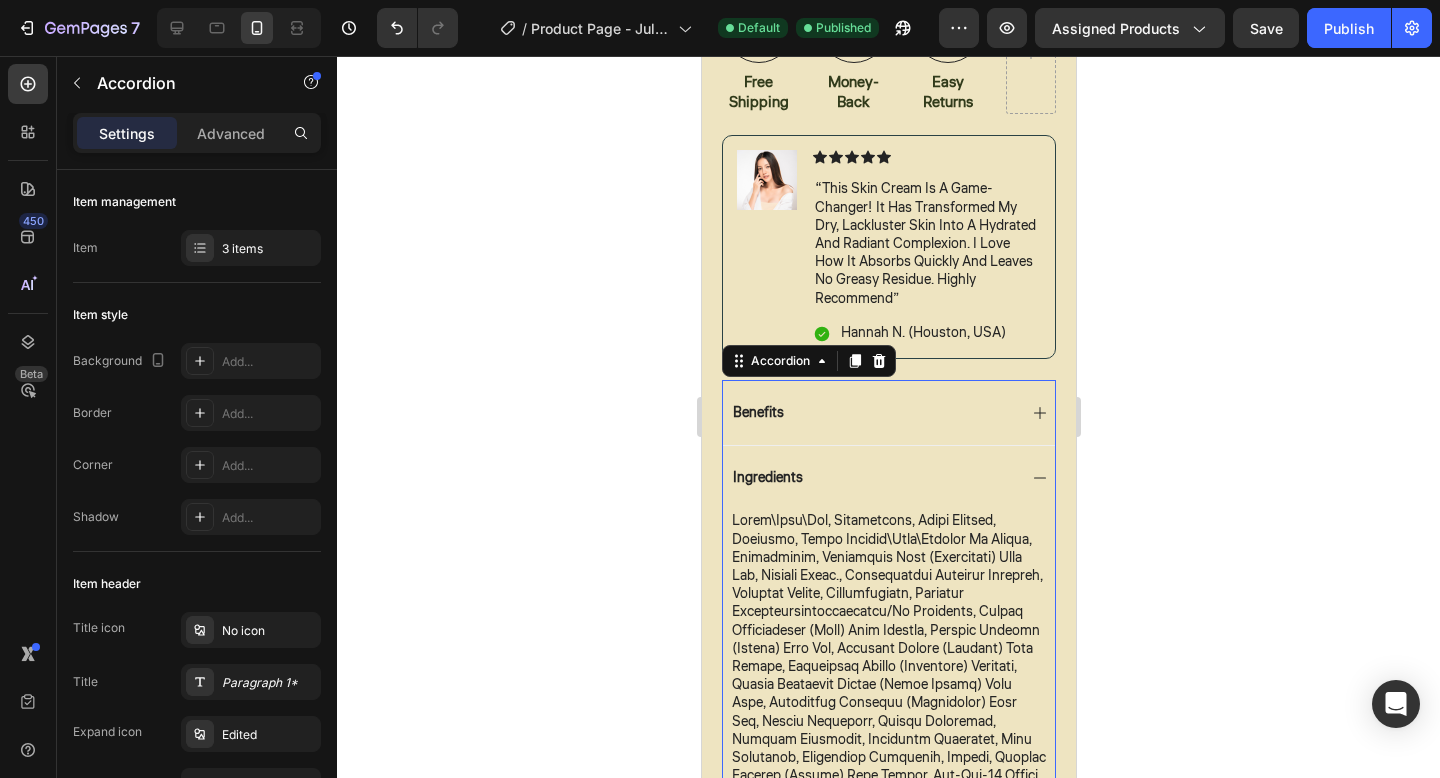 click on "Ingredients" at bounding box center (888, 477) 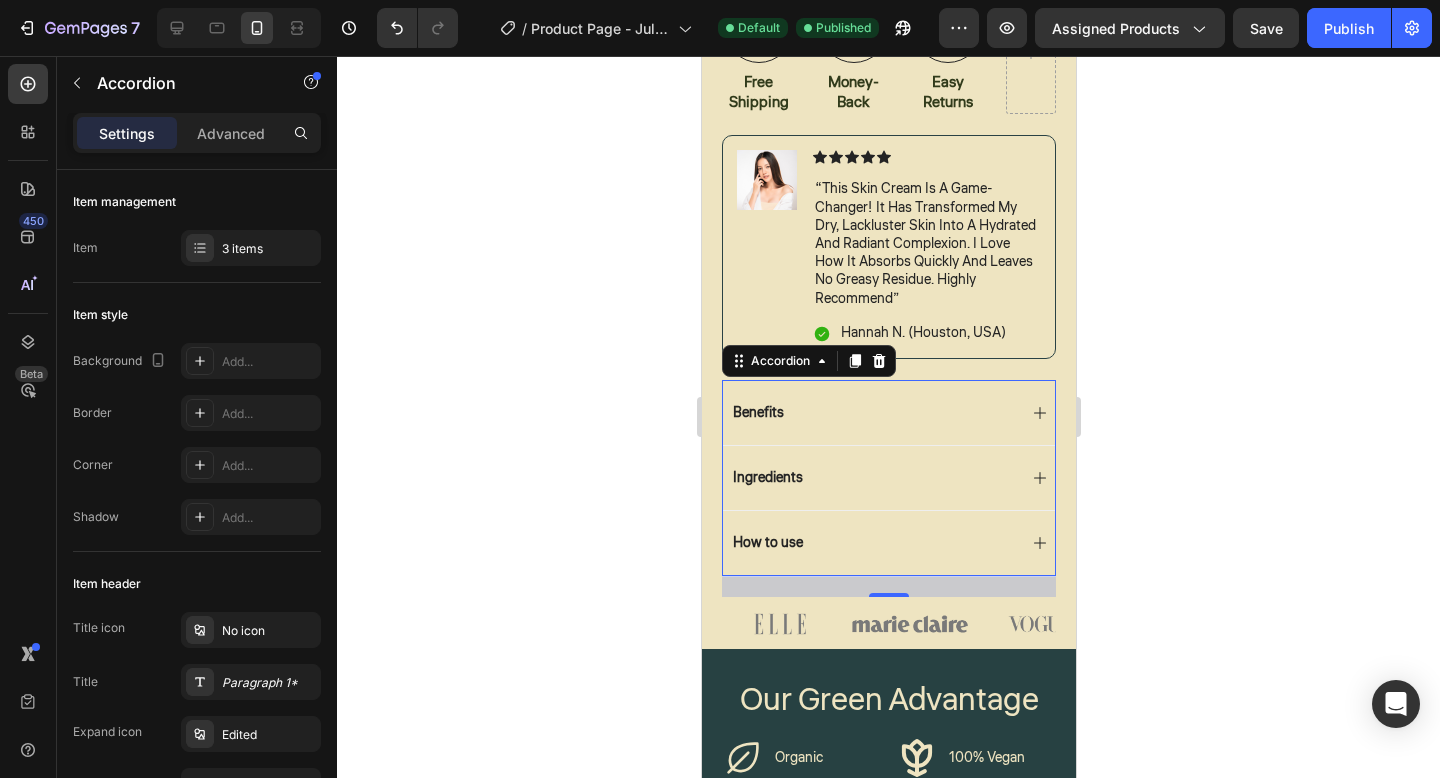 click on "How to use" at bounding box center (888, 542) 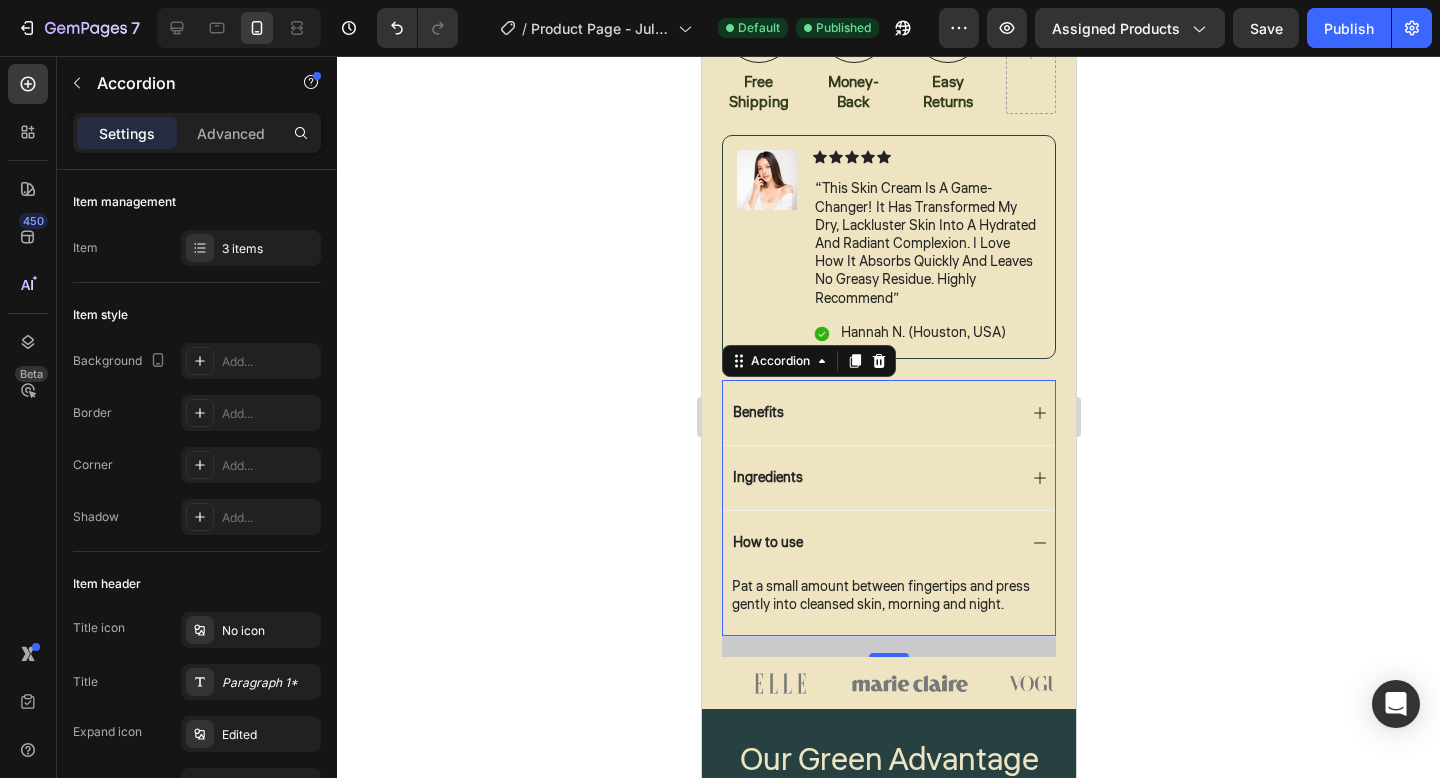 click on "How to use" at bounding box center [888, 542] 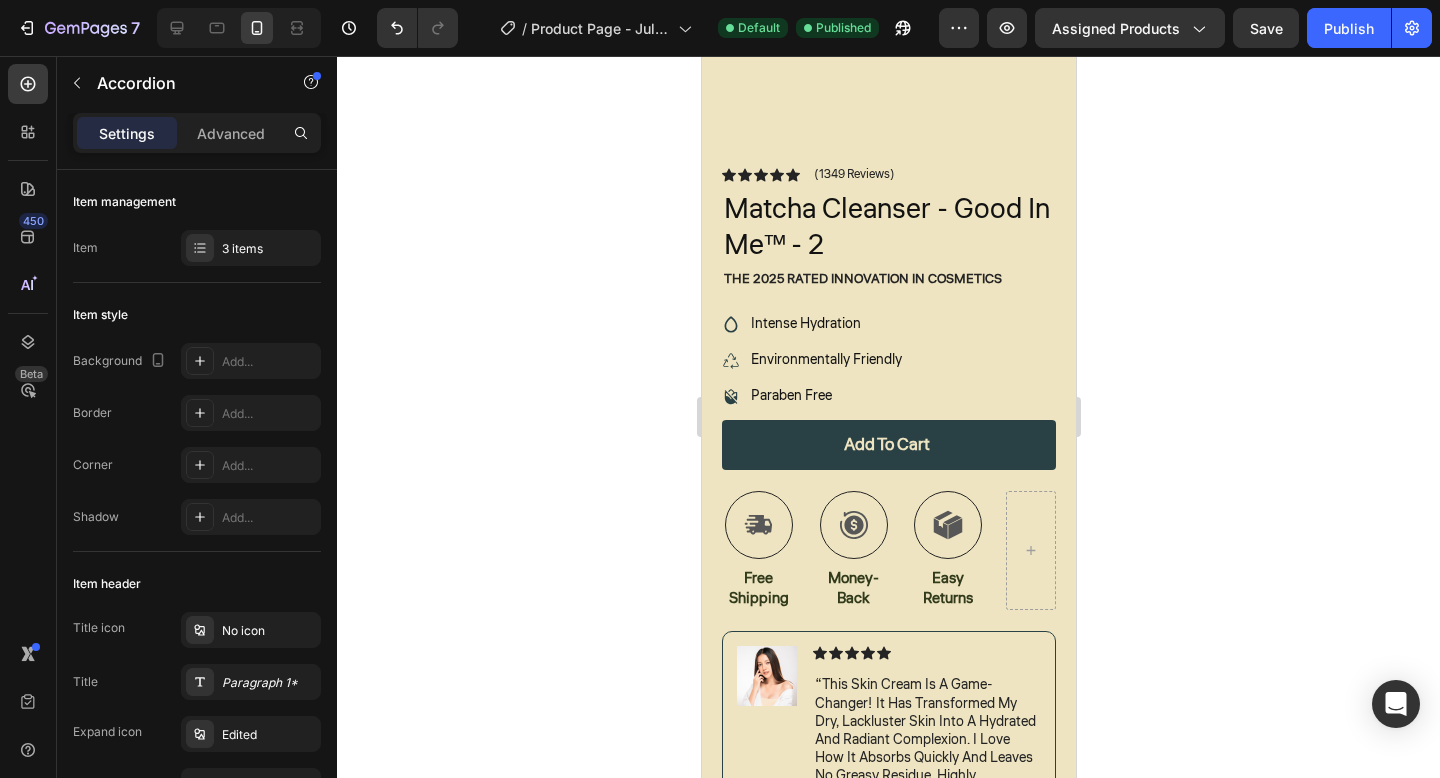 scroll, scrollTop: 421, scrollLeft: 0, axis: vertical 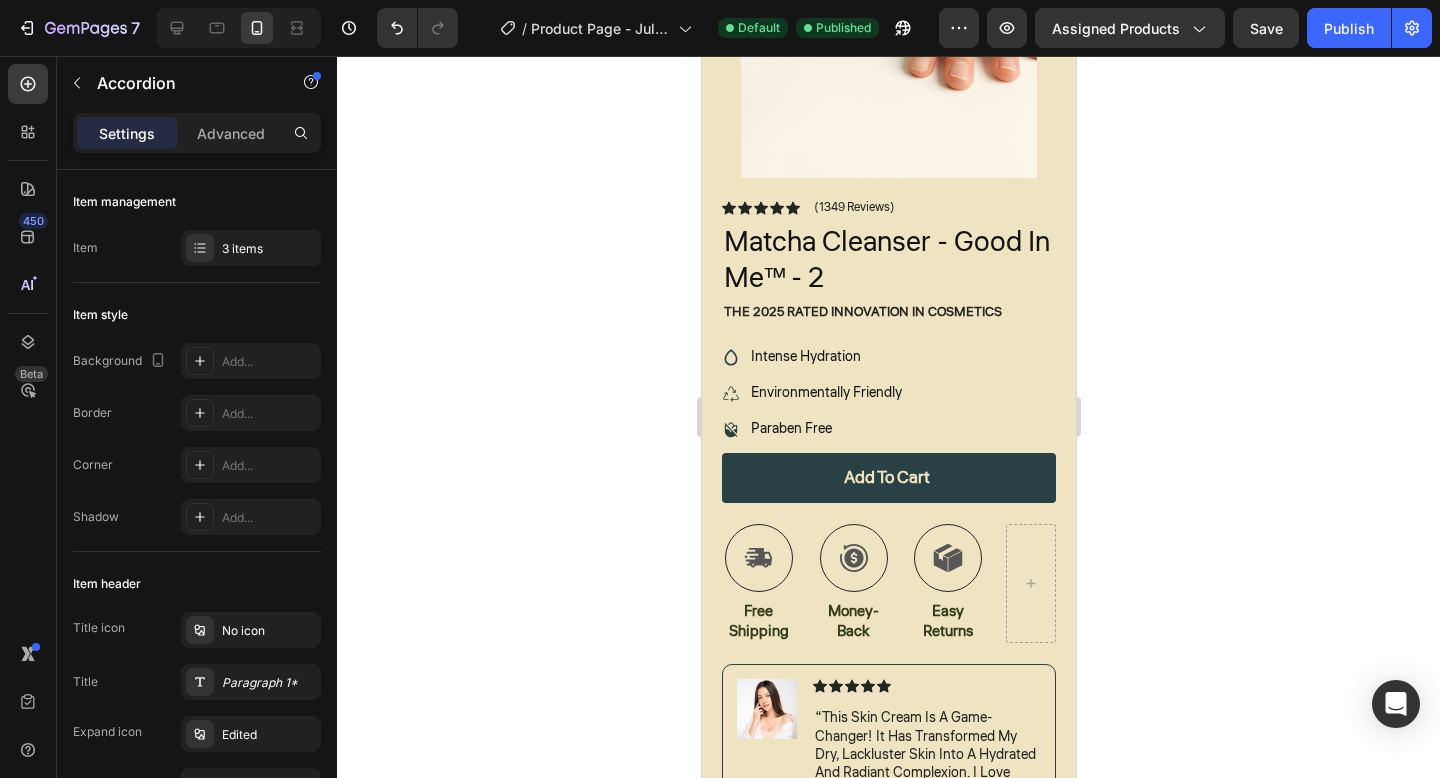 click 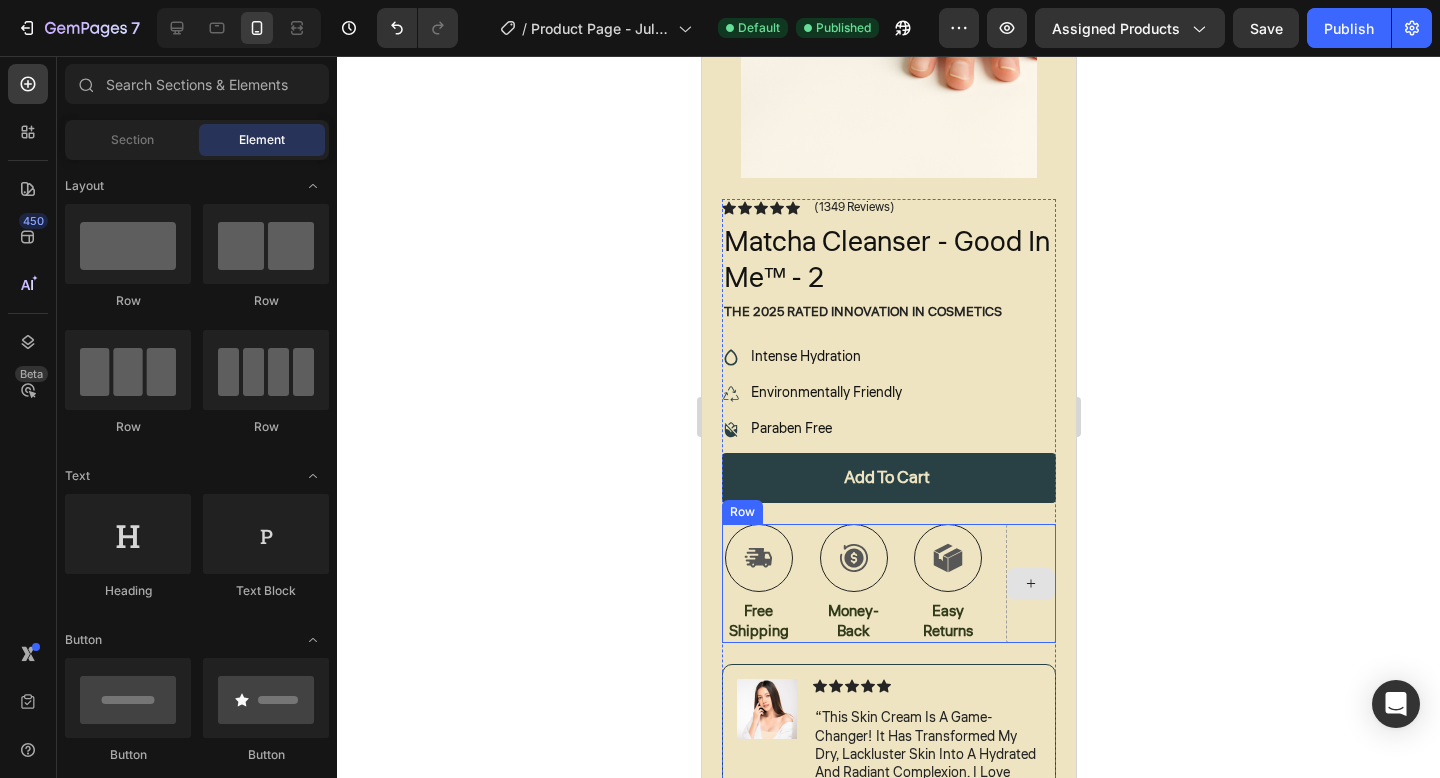 click at bounding box center (1030, 584) 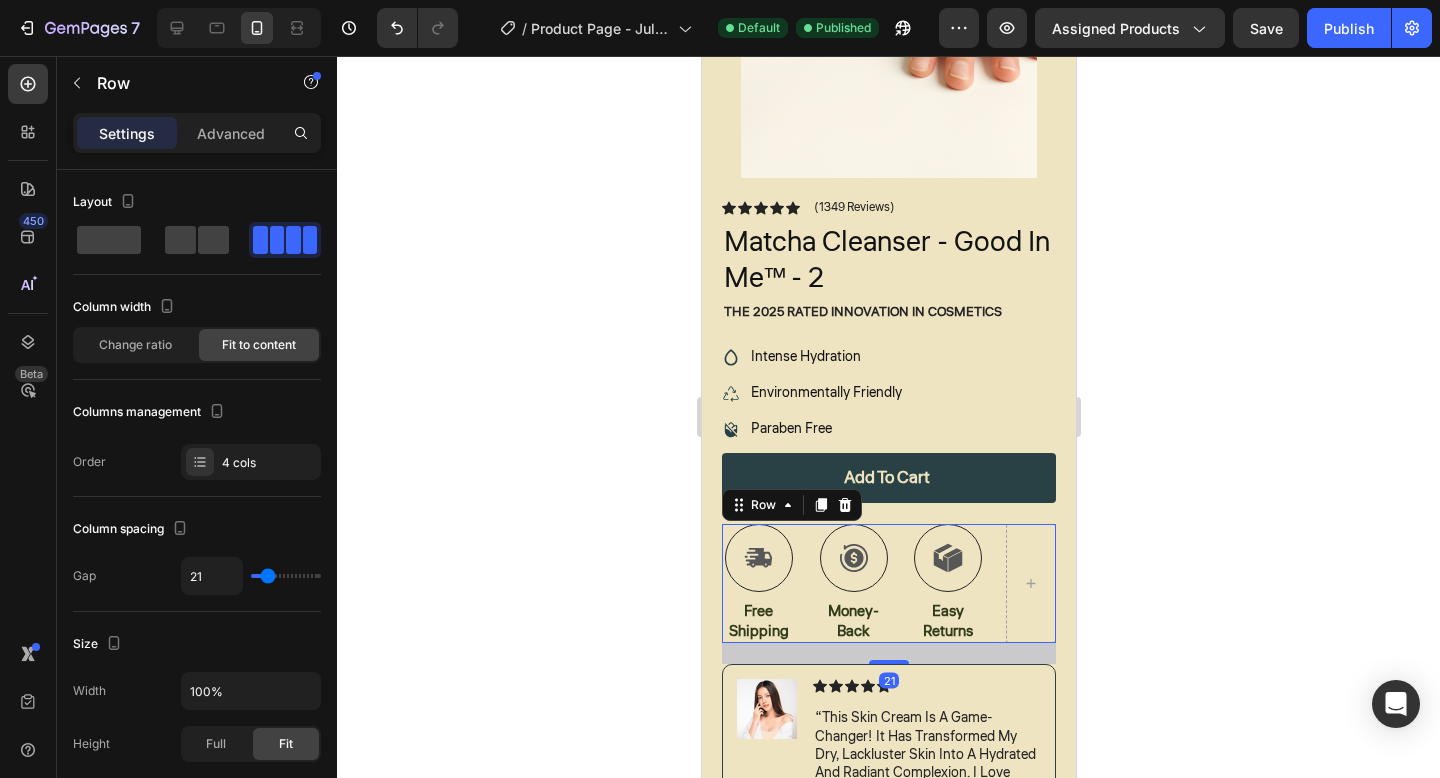 click on "Icon Free Shipping Text Block
Icon Money-Back Text Block
Icon Easy Returns Text Block
Row   21" at bounding box center (888, 583) 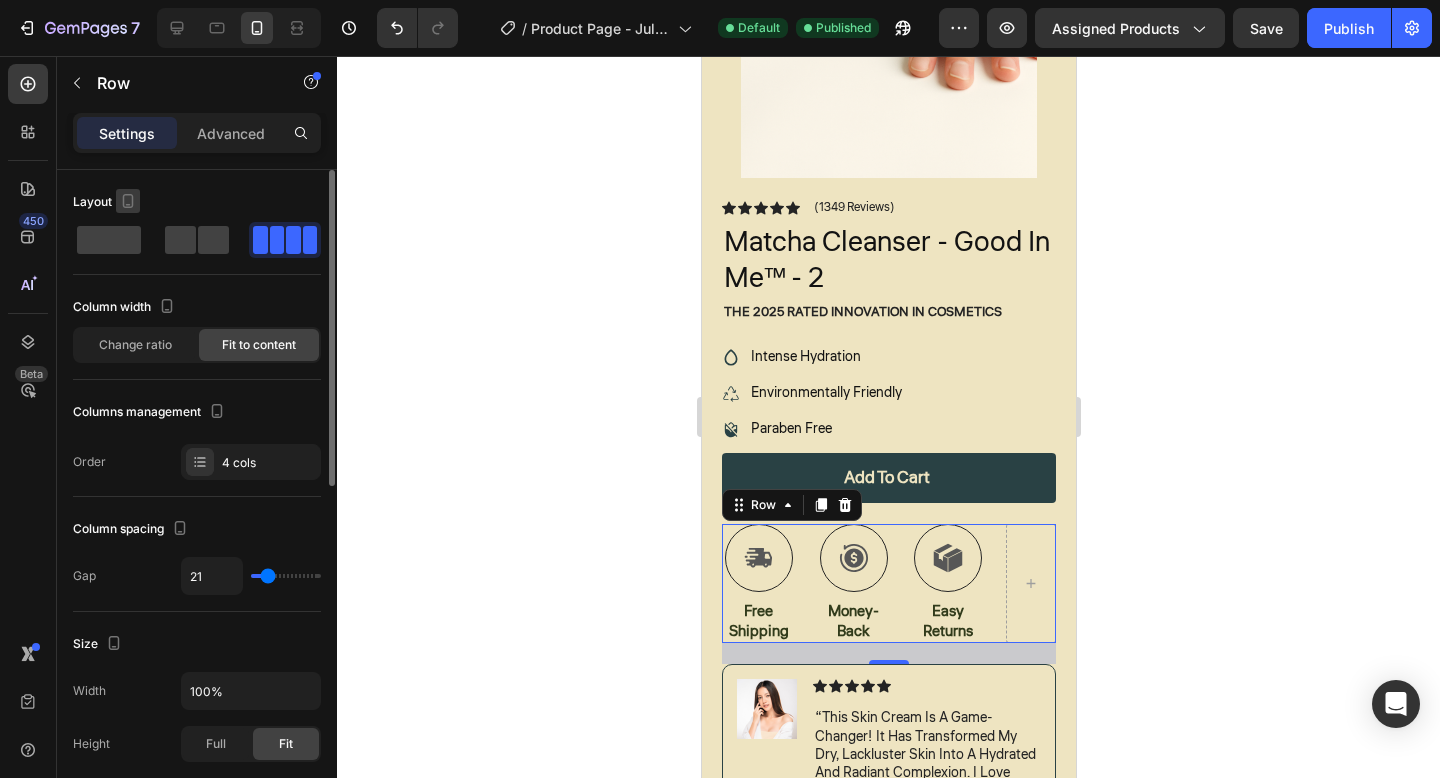 click 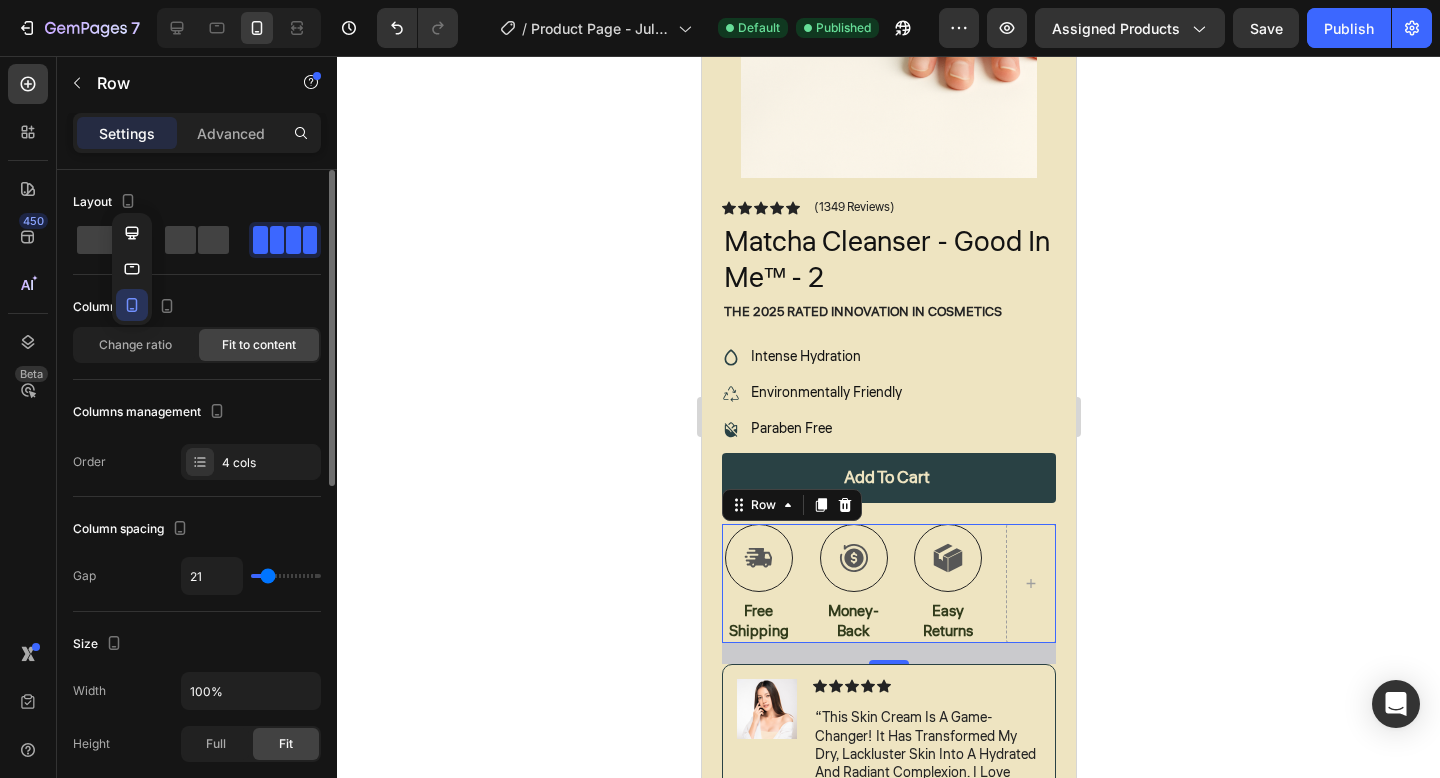 click on "Layout" at bounding box center (197, 202) 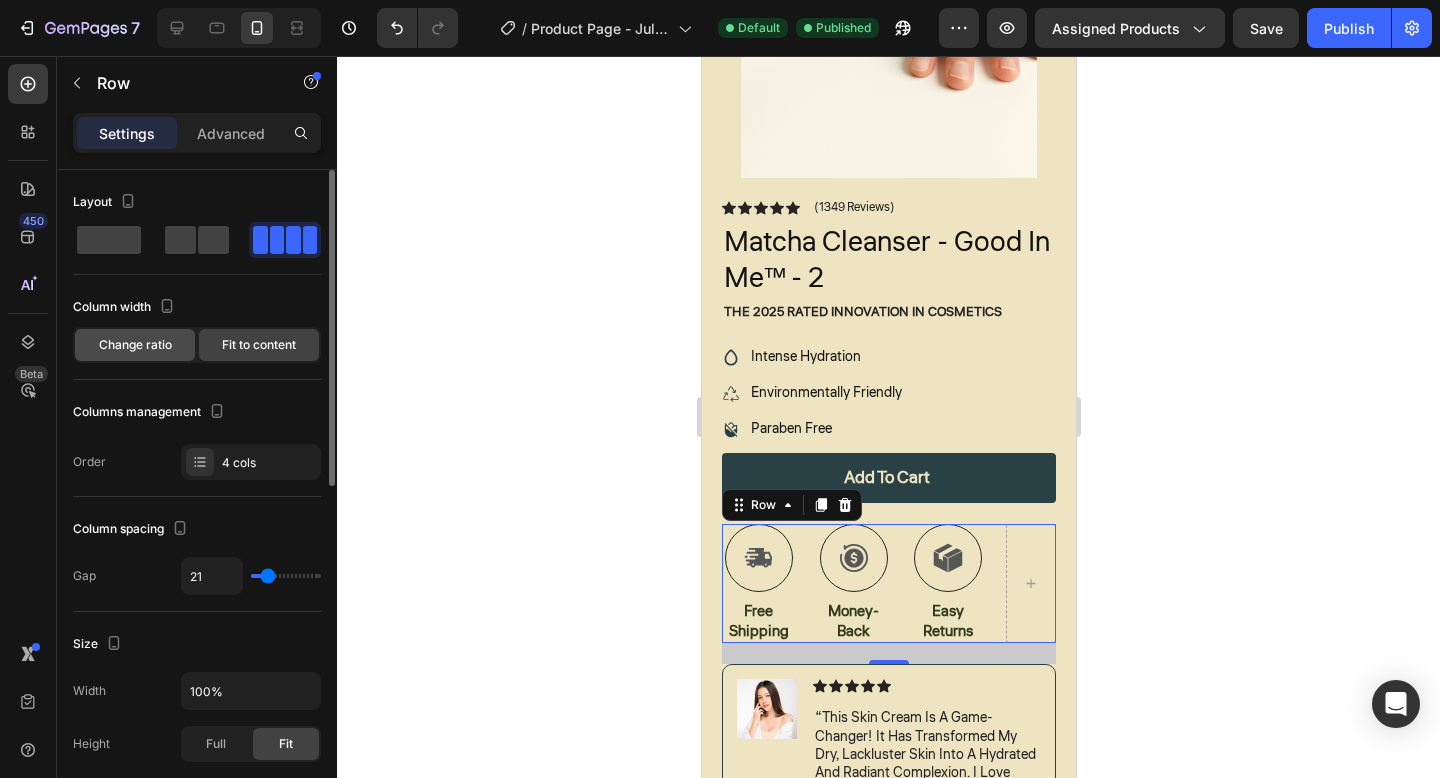 click on "Change ratio" 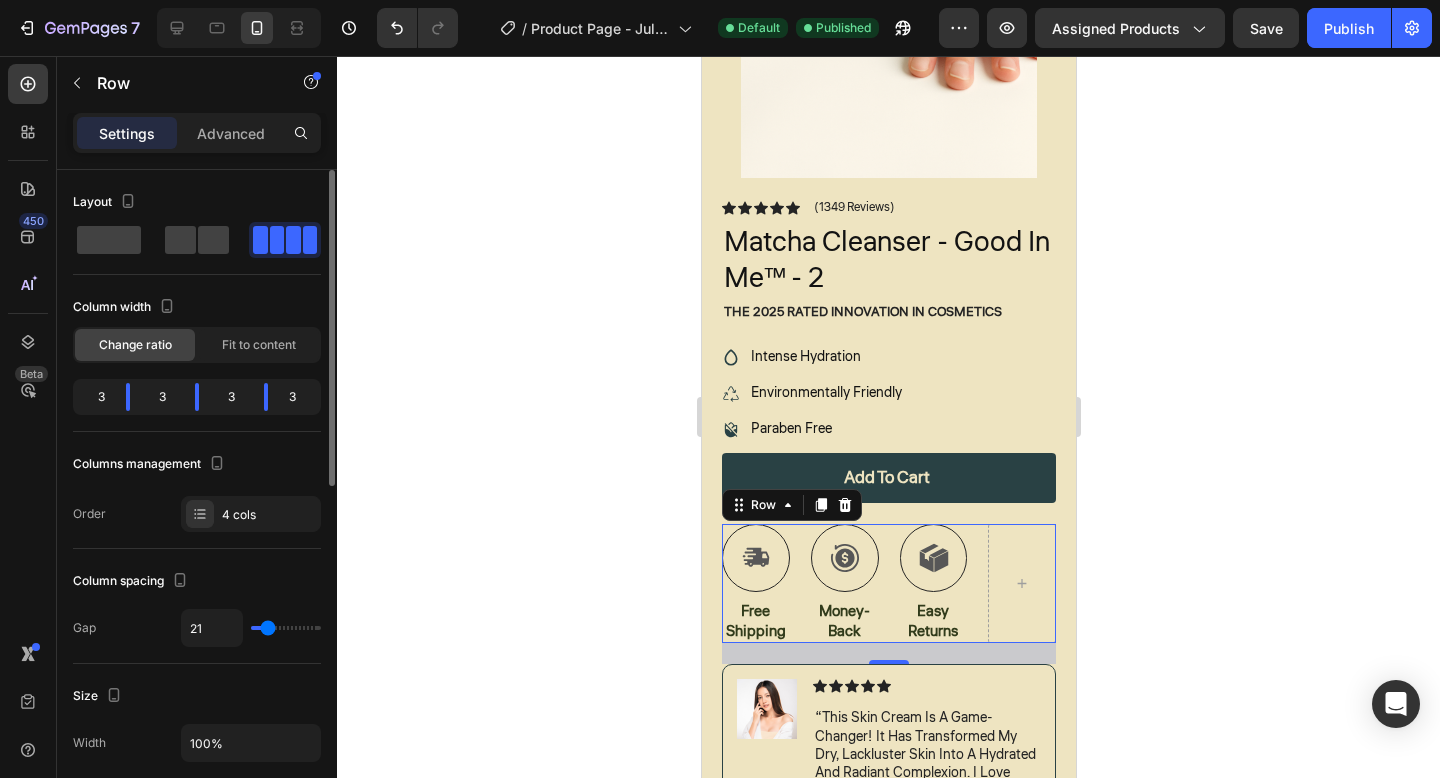 click on "3" 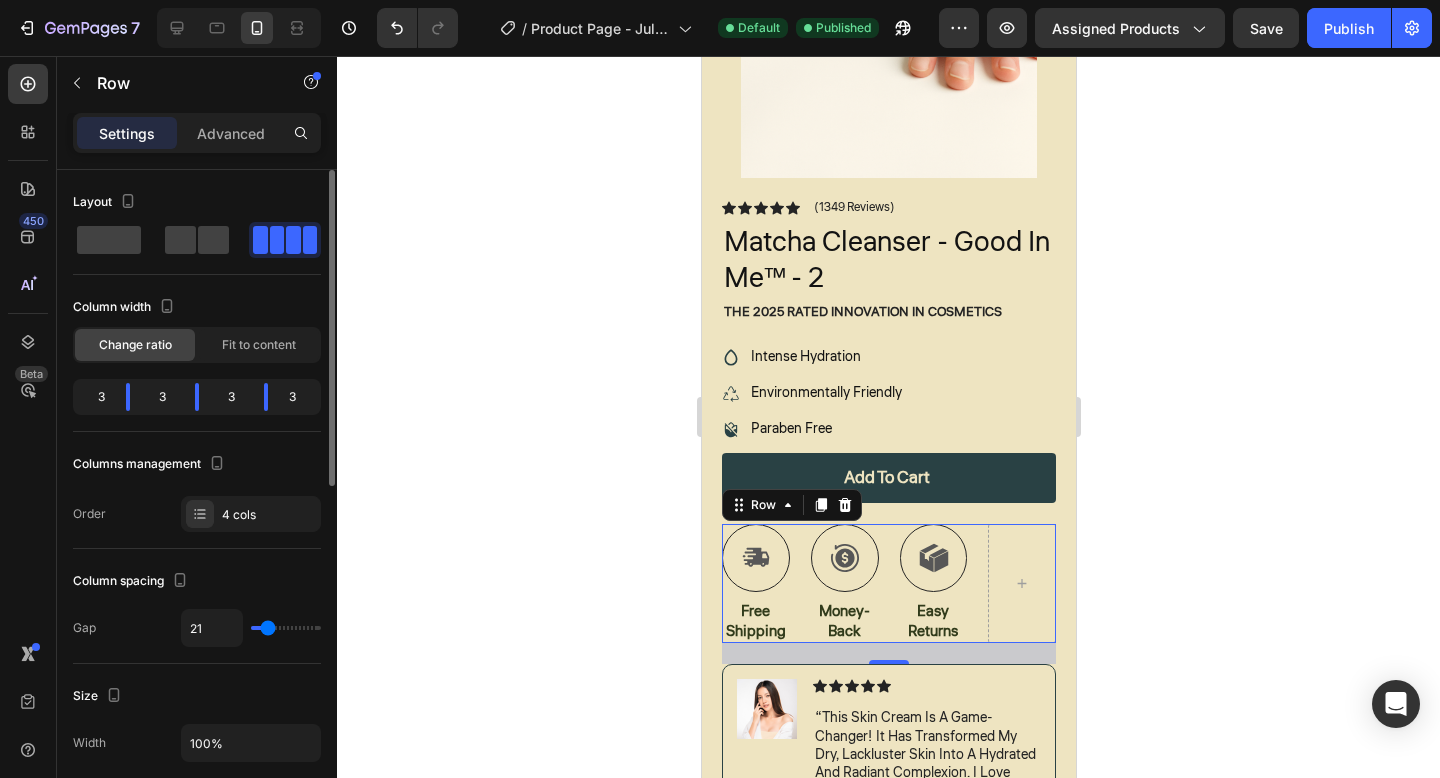 click on "3" 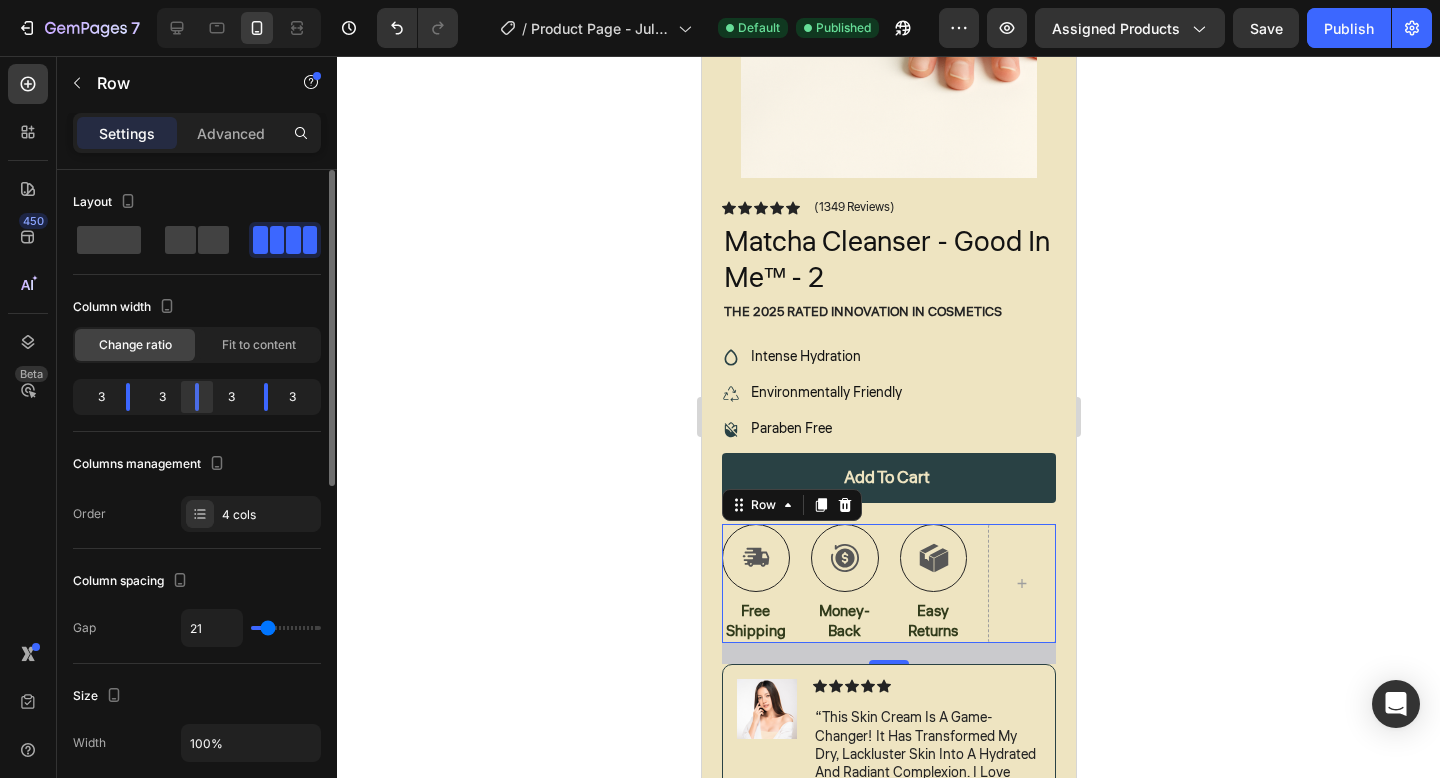 click on "7  Version history  /  Product Page - Jul 29, 08:32:23 Default Published Preview Assigned Products  Save   Publish  450 Beta Sections(18) Elements(84) Section Element Hero Section Product Detail Brands Trusted Badges Guarantee Product Breakdown How to use Testimonials Compare Bundle FAQs Social Proof Brand Story Product List Collection Blog List Contact Sticky Add to Cart Custom Footer Browse Library 450 Layout
Row
Row
Row
Row Text
Heading
Text Block Button
Button
Button Media
Image
Image Video" at bounding box center (720, 0) 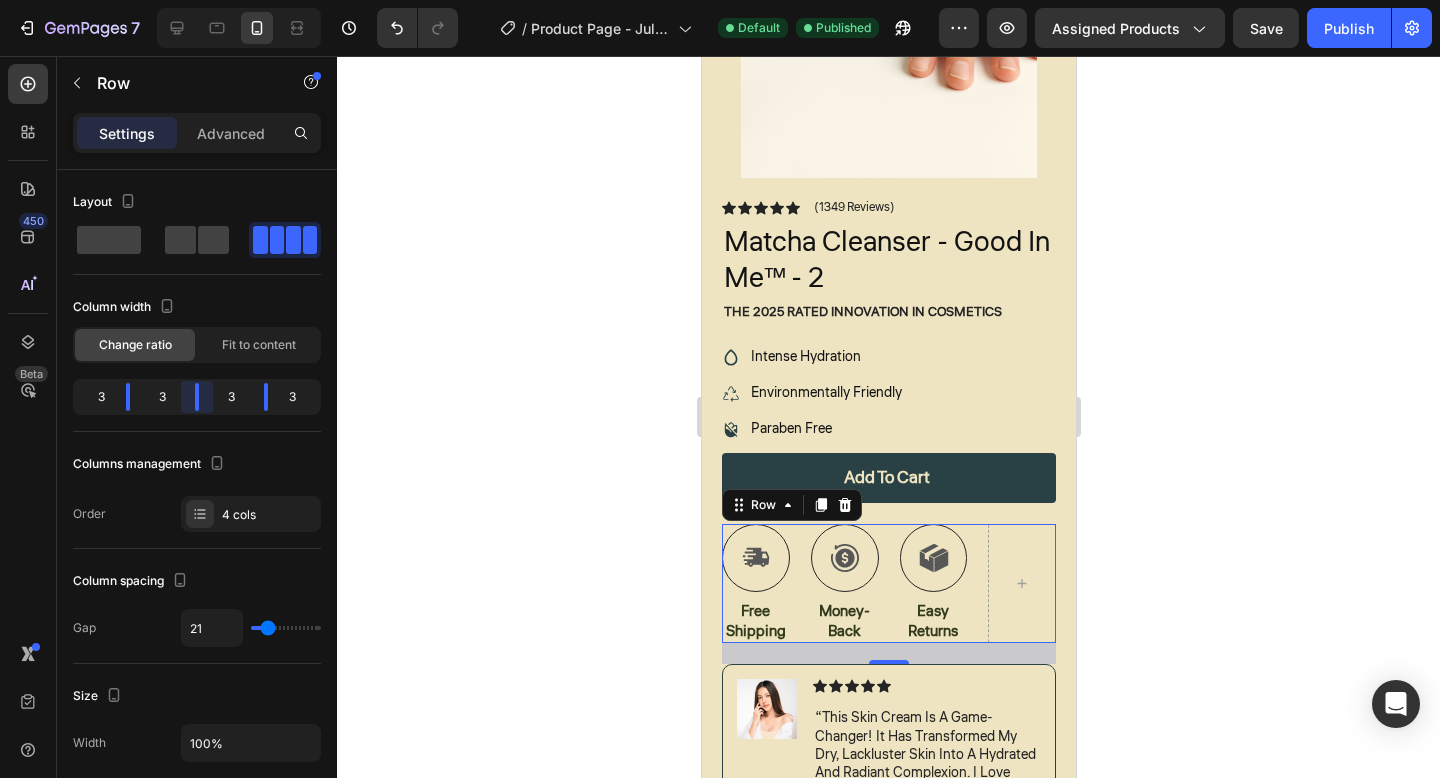click on "7  Version history  /  Product Page - Jul 29, 08:32:23 Default Published Preview Assigned Products  Save   Publish  450 Beta Sections(18) Elements(84) Section Element Hero Section Product Detail Brands Trusted Badges Guarantee Product Breakdown How to use Testimonials Compare Bundle FAQs Social Proof Brand Story Product List Collection Blog List Contact Sticky Add to Cart Custom Footer Browse Library 450 Layout
Row
Row
Row
Row Text
Heading
Text Block Button
Button
Button Media
Image
Image Video" at bounding box center [720, 0] 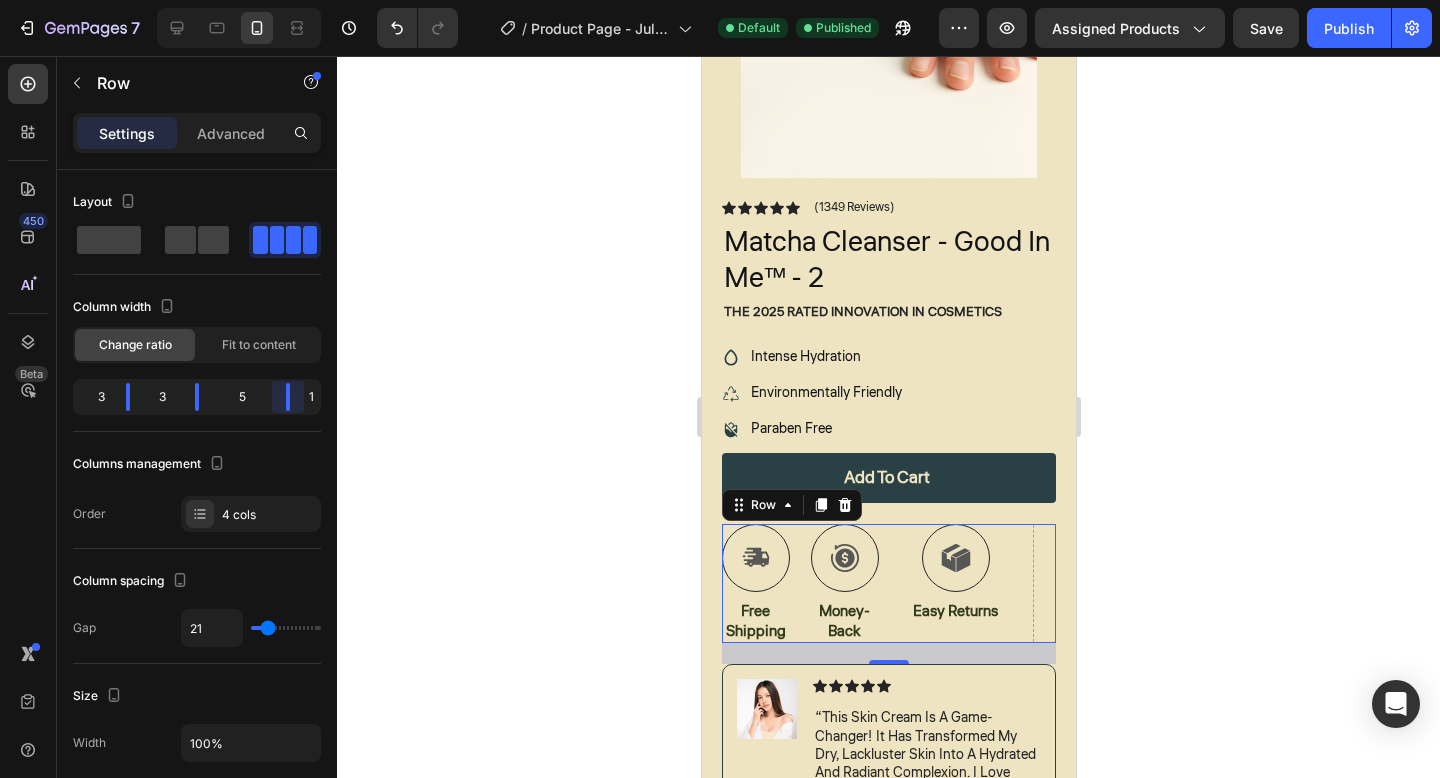 drag, startPoint x: 263, startPoint y: 398, endPoint x: 343, endPoint y: 402, distance: 80.09994 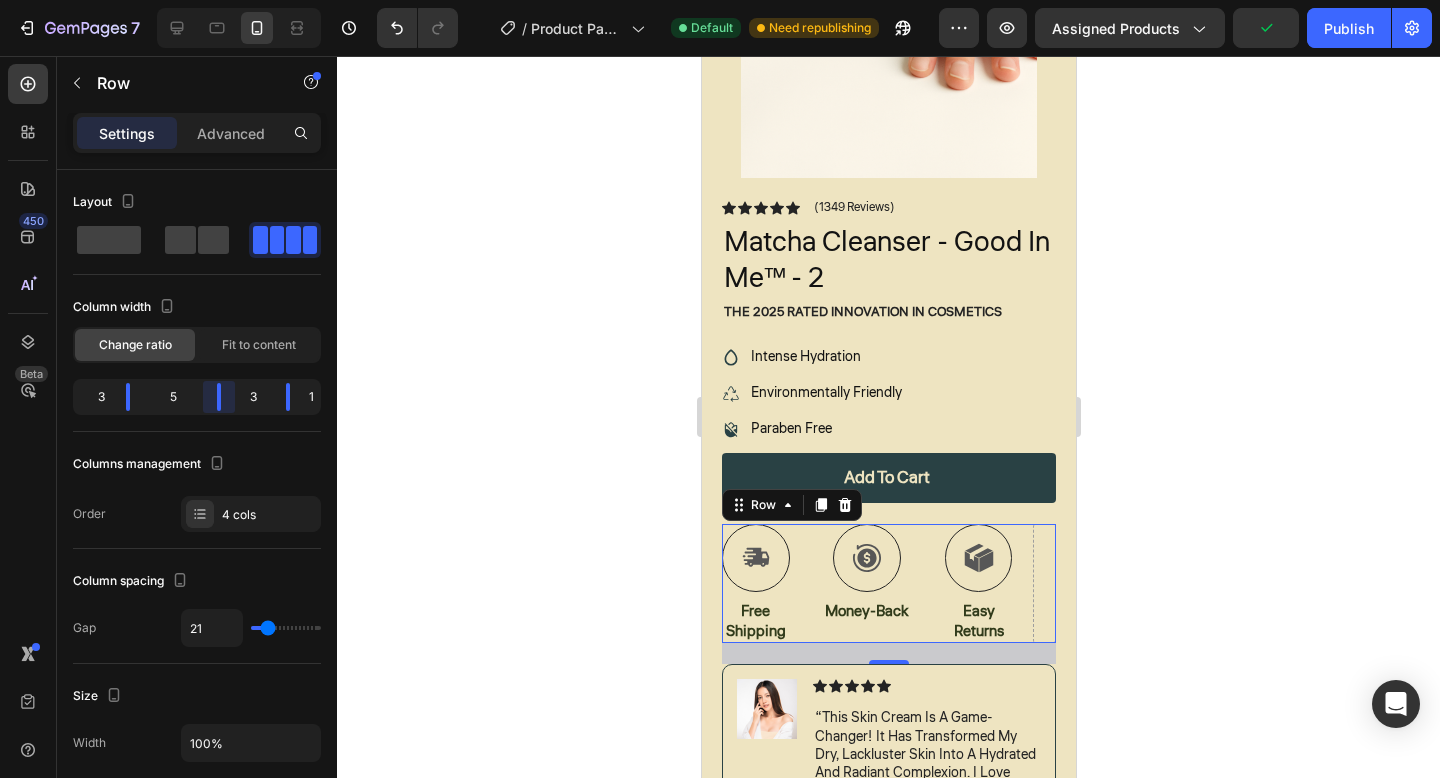 drag, startPoint x: 195, startPoint y: 398, endPoint x: 246, endPoint y: 404, distance: 51.351727 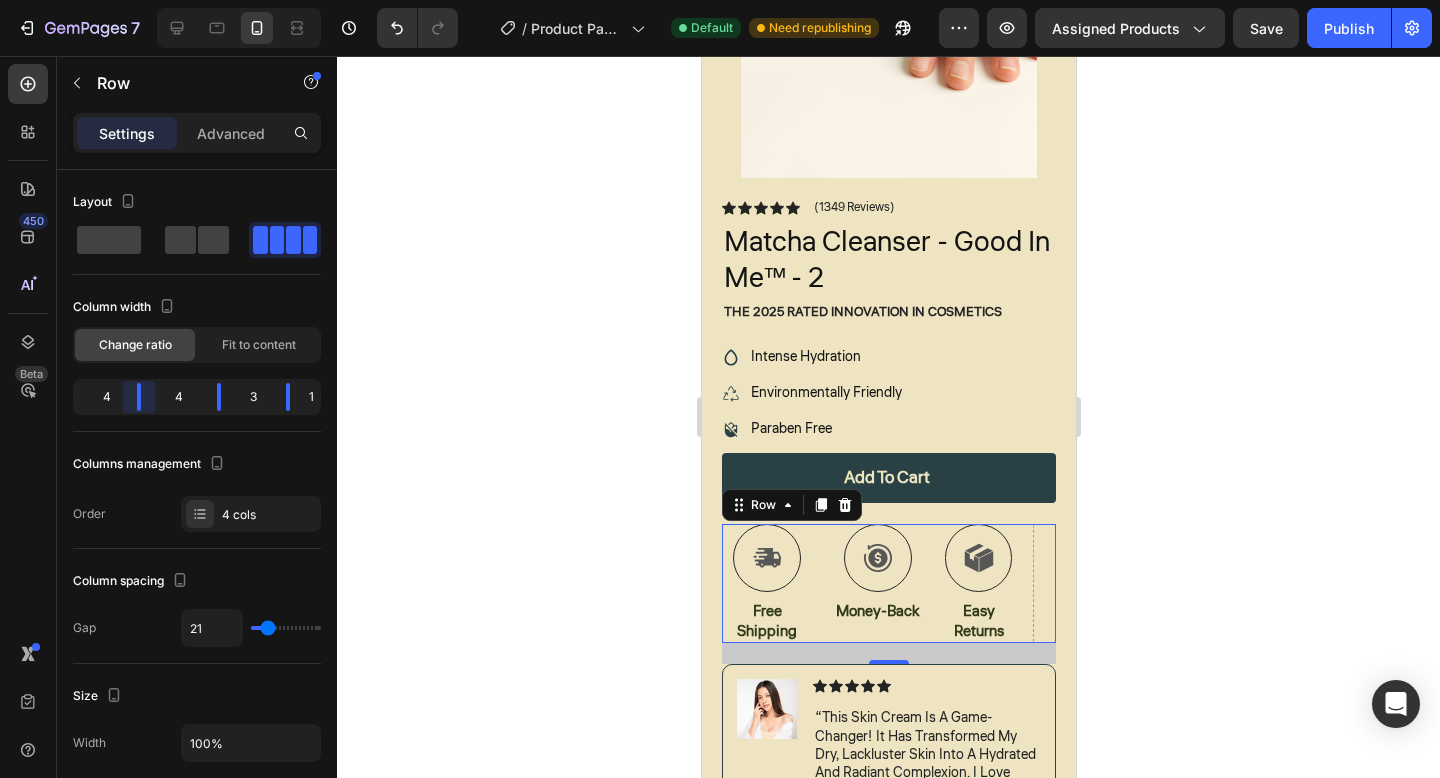 drag, startPoint x: 131, startPoint y: 395, endPoint x: 164, endPoint y: 399, distance: 33.24154 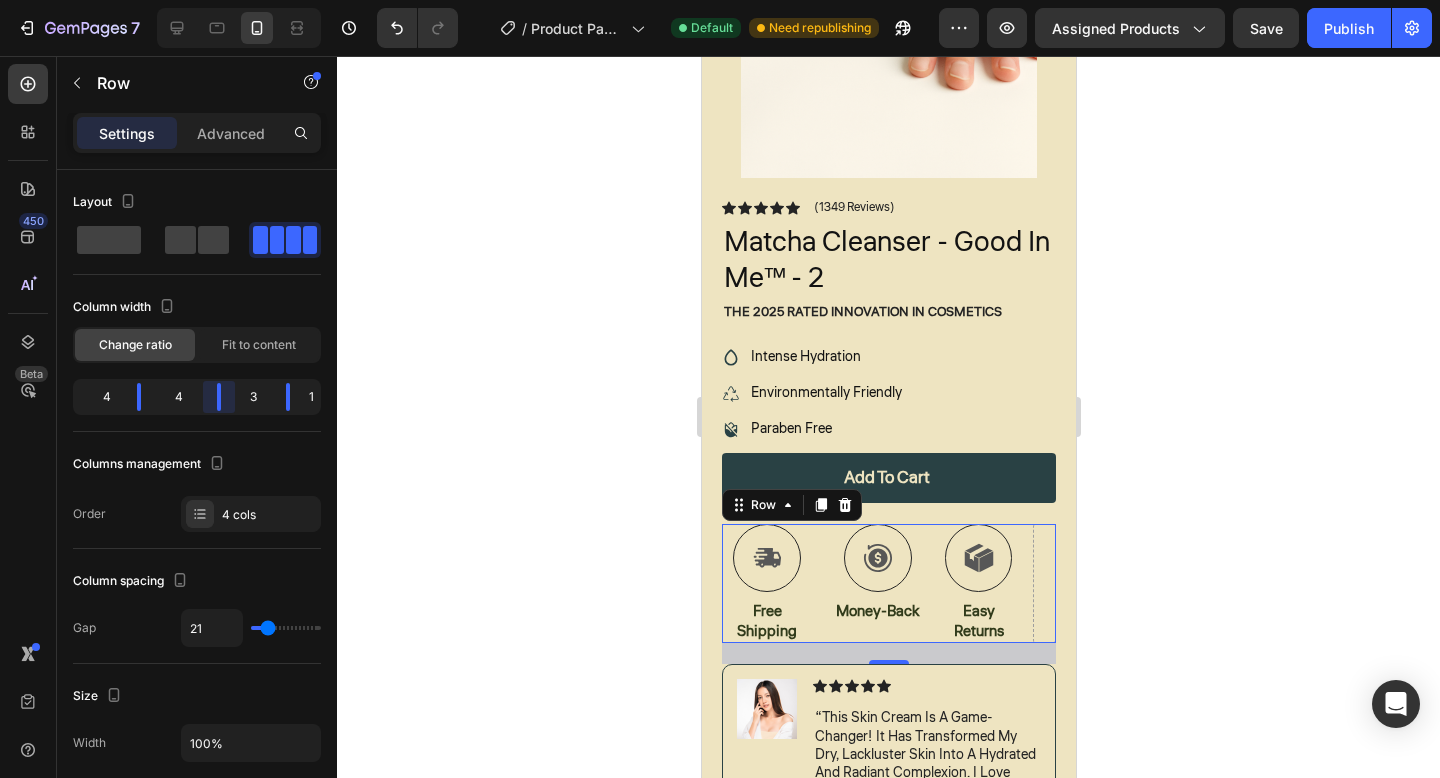 drag, startPoint x: 223, startPoint y: 403, endPoint x: 245, endPoint y: 401, distance: 22.090721 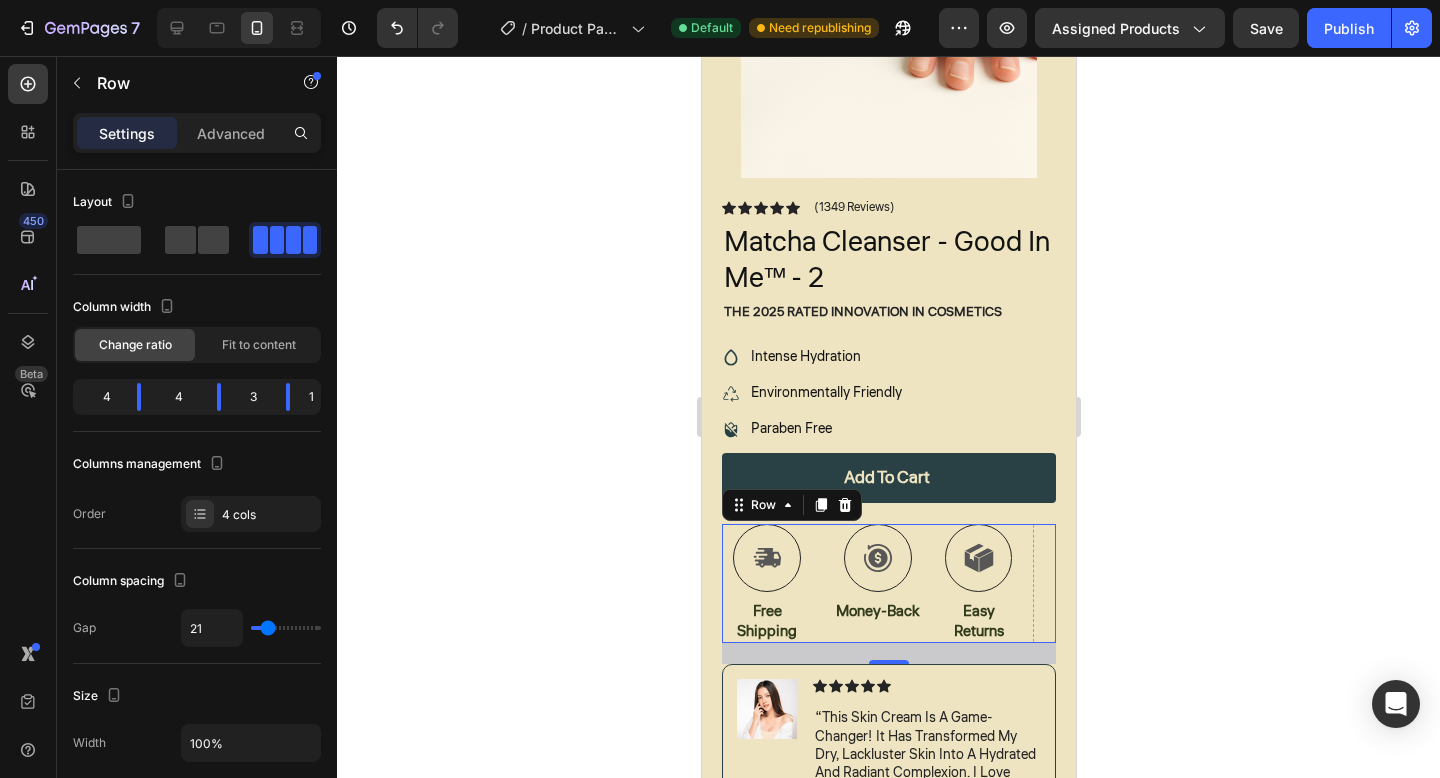 click 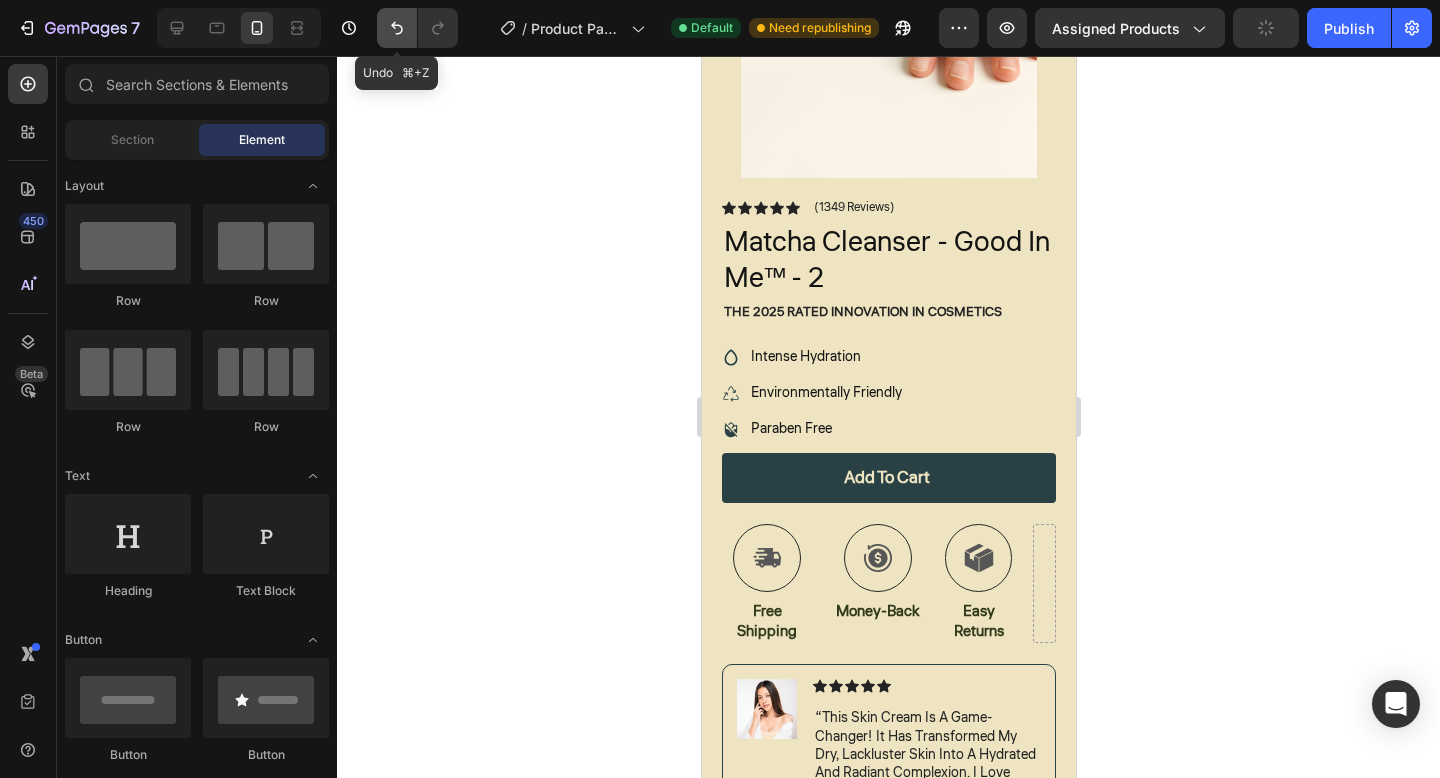 click 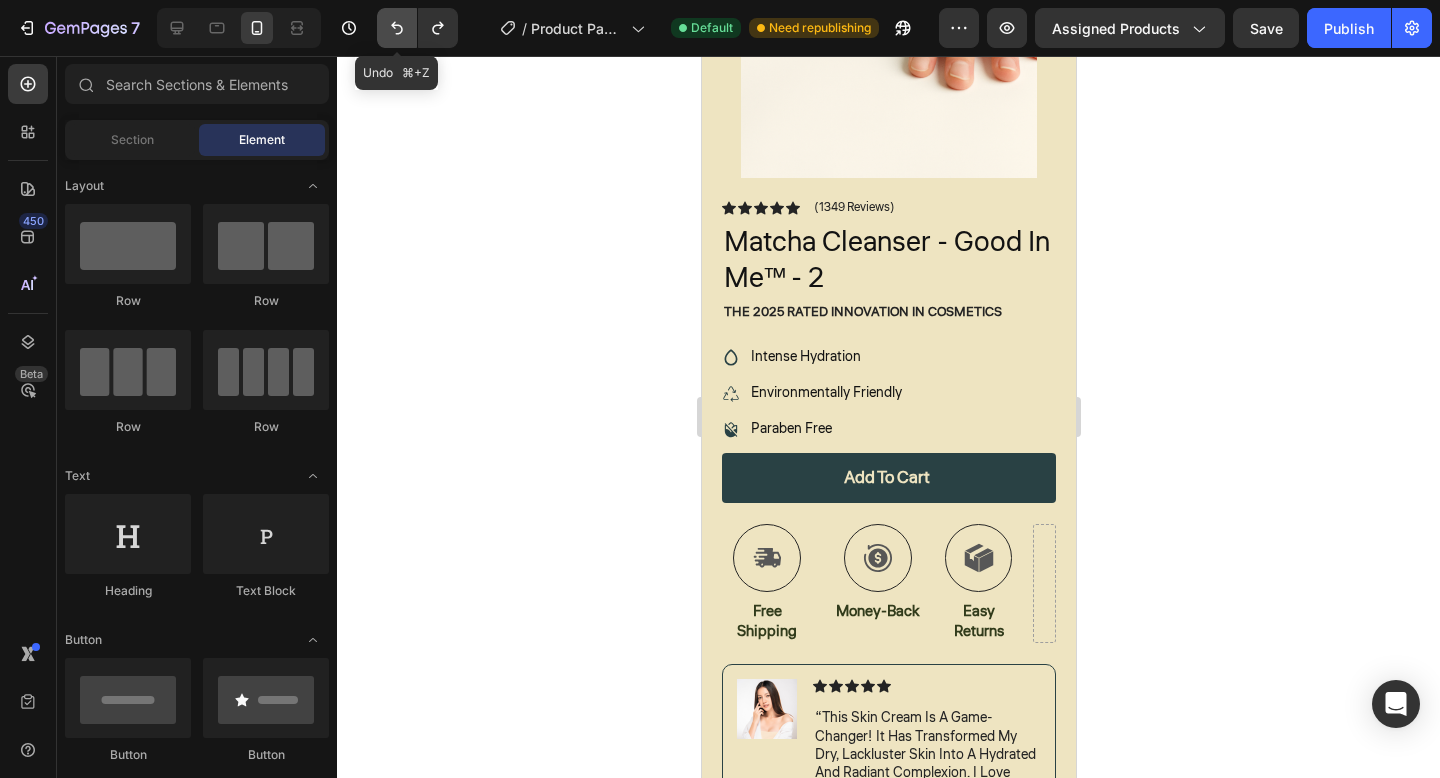 click 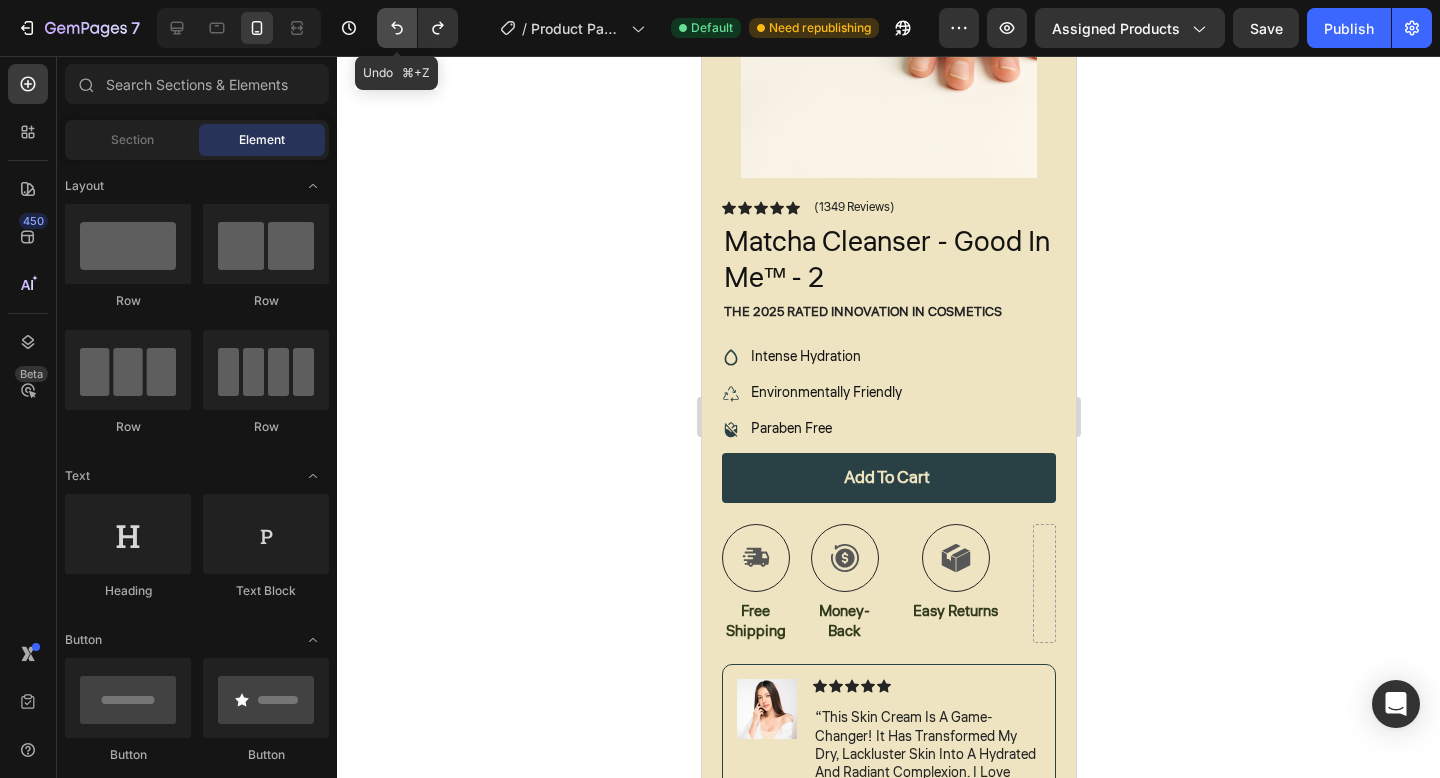 click 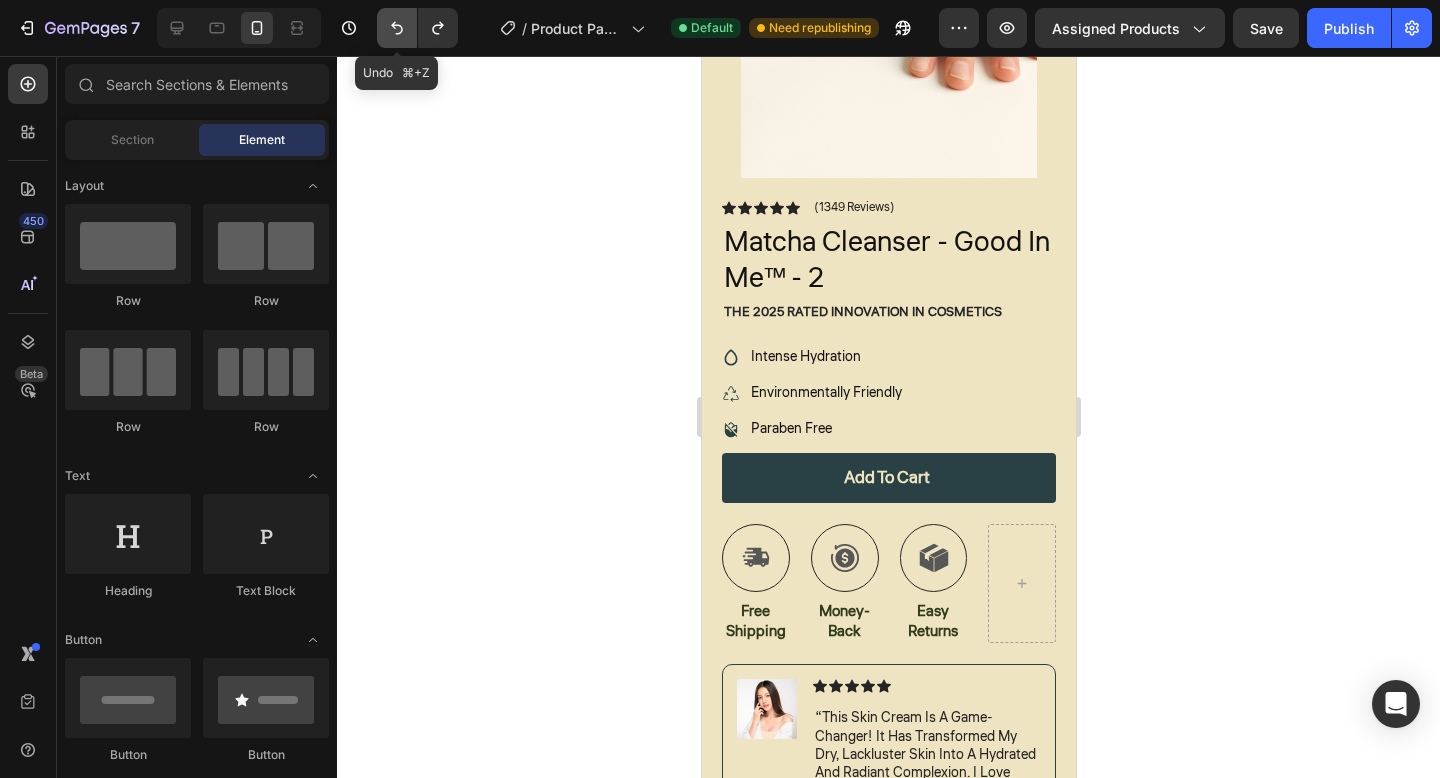click 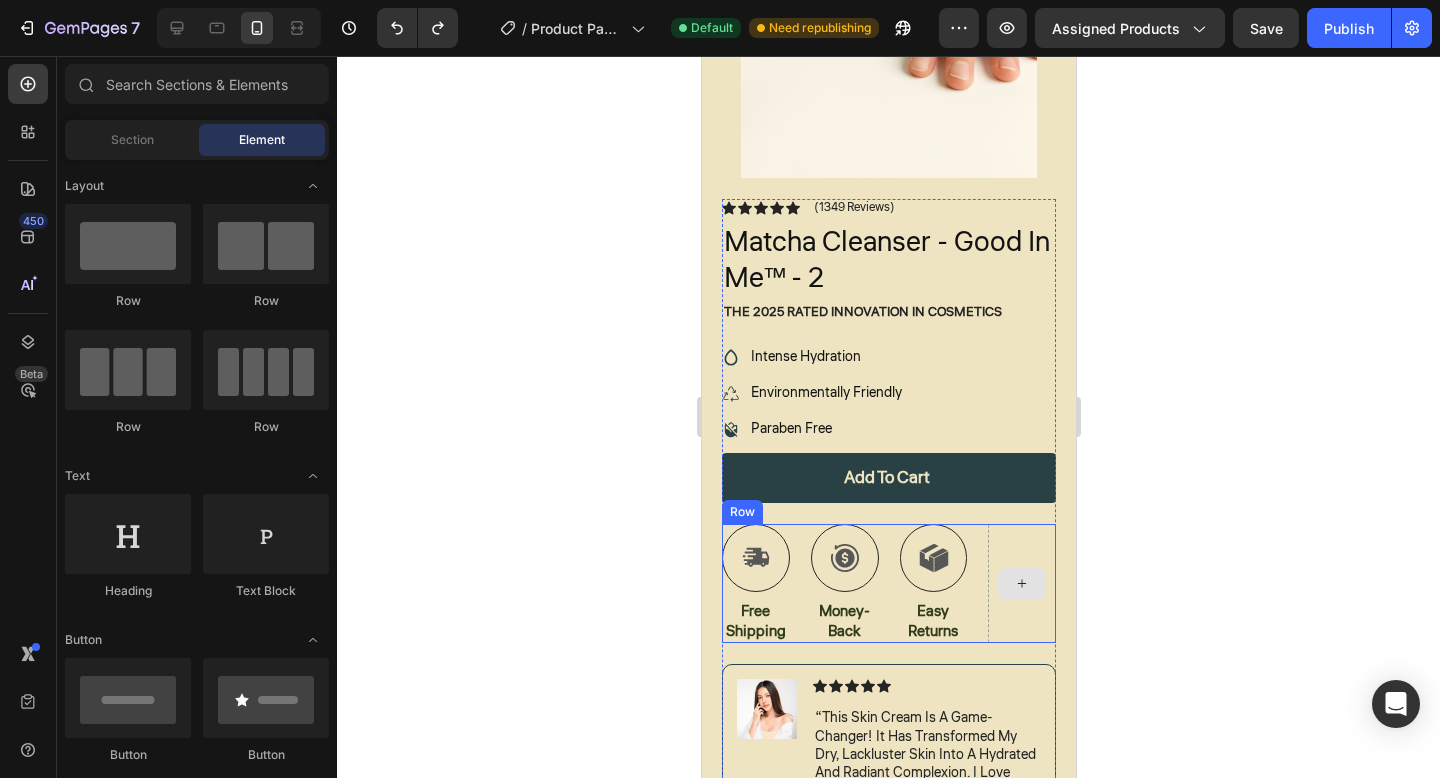 click at bounding box center (1021, 584) 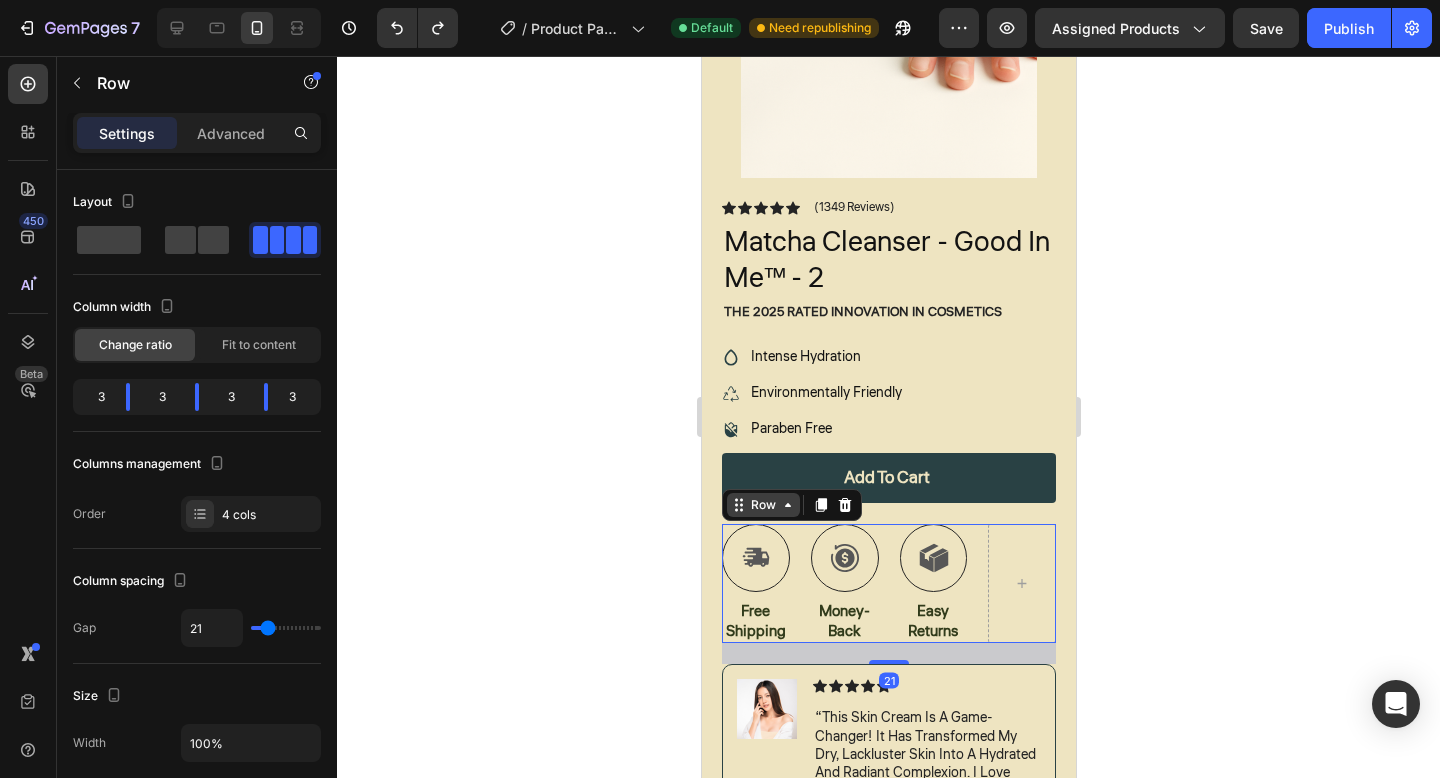 click on "Row" at bounding box center [762, 505] 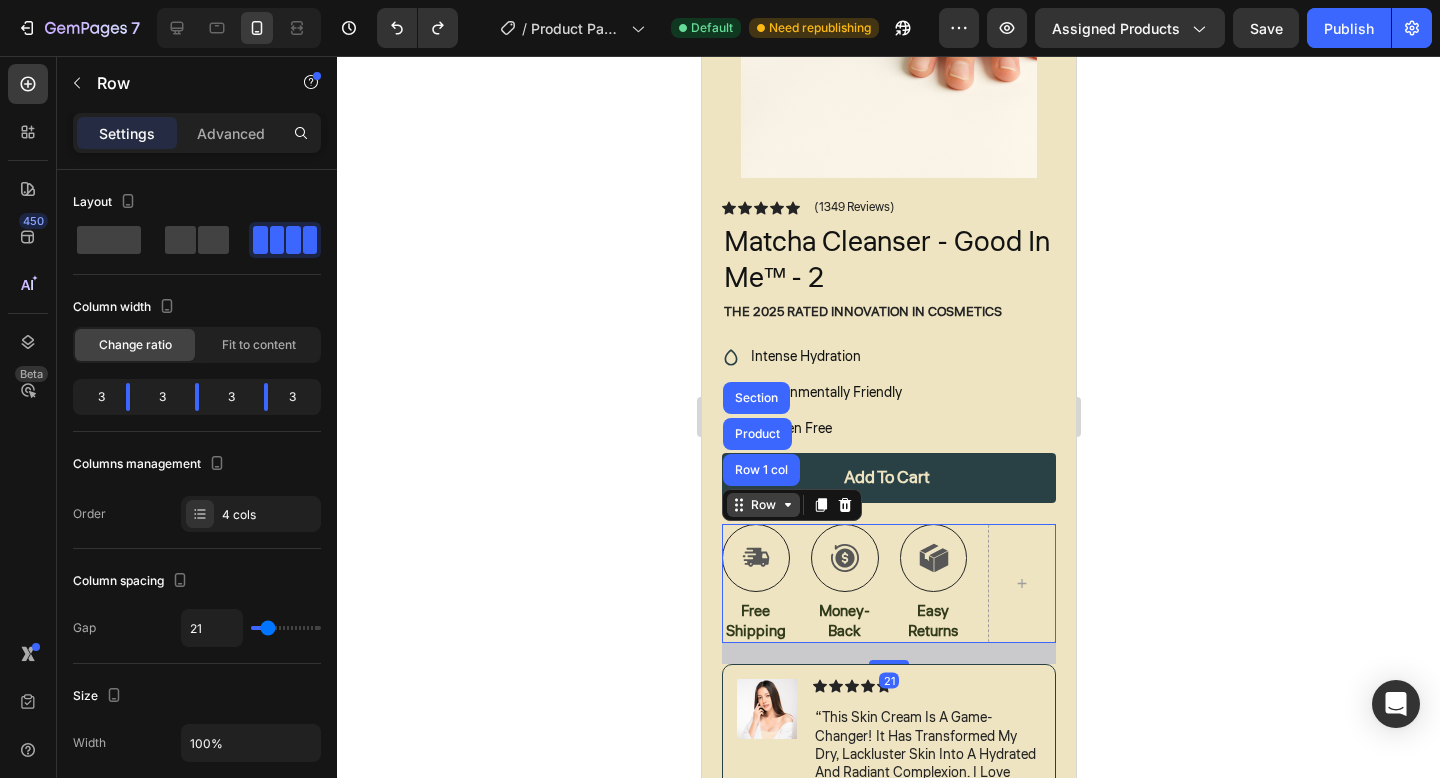 click on "Row" at bounding box center (762, 505) 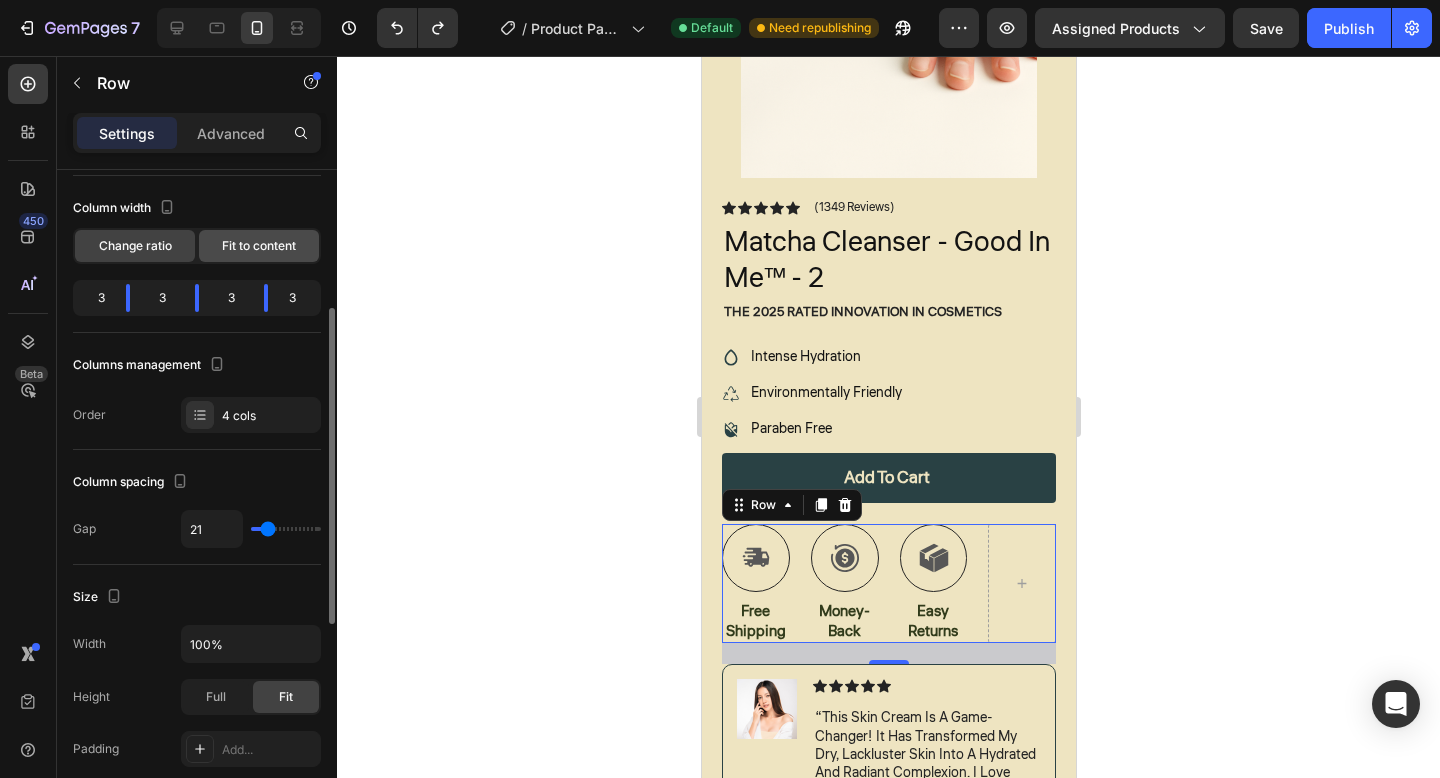 scroll, scrollTop: 224, scrollLeft: 0, axis: vertical 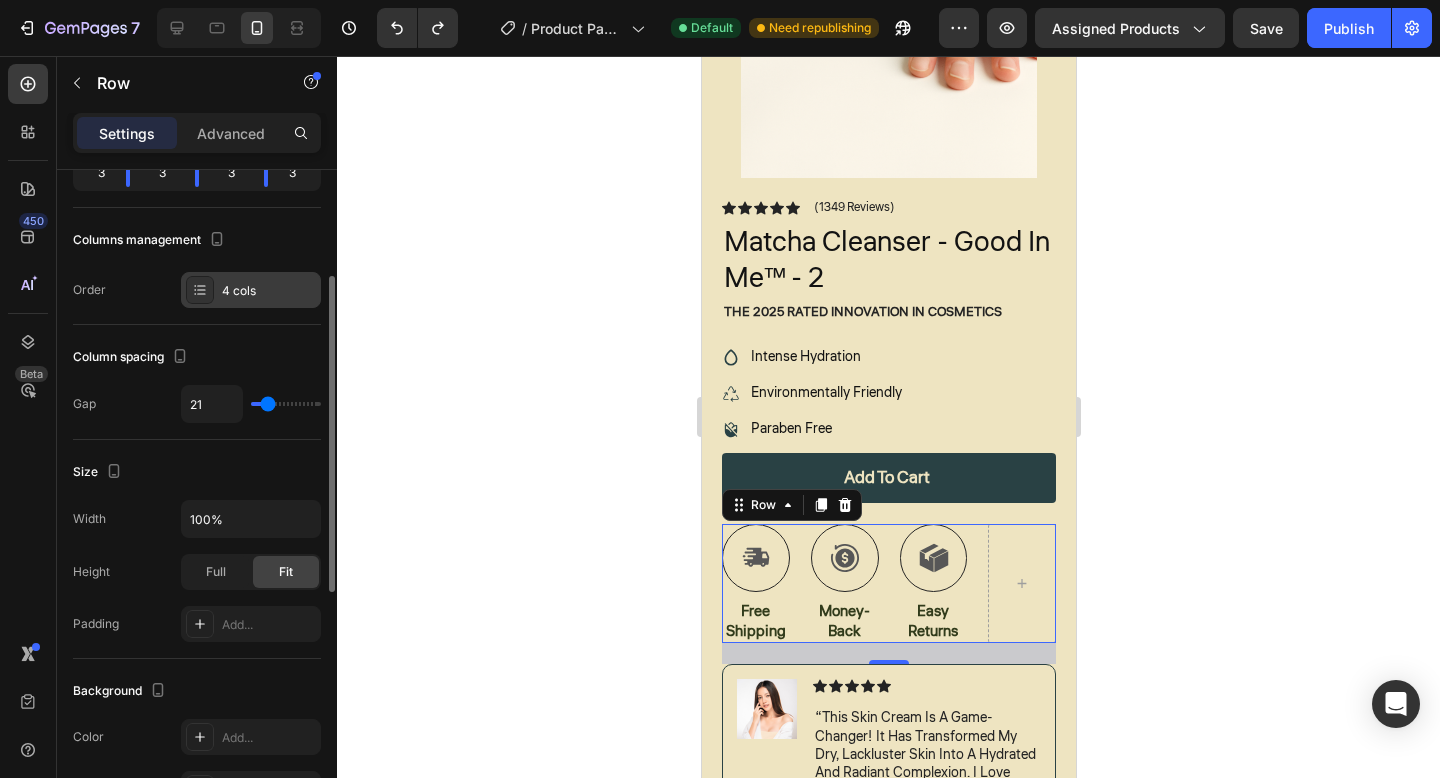 click 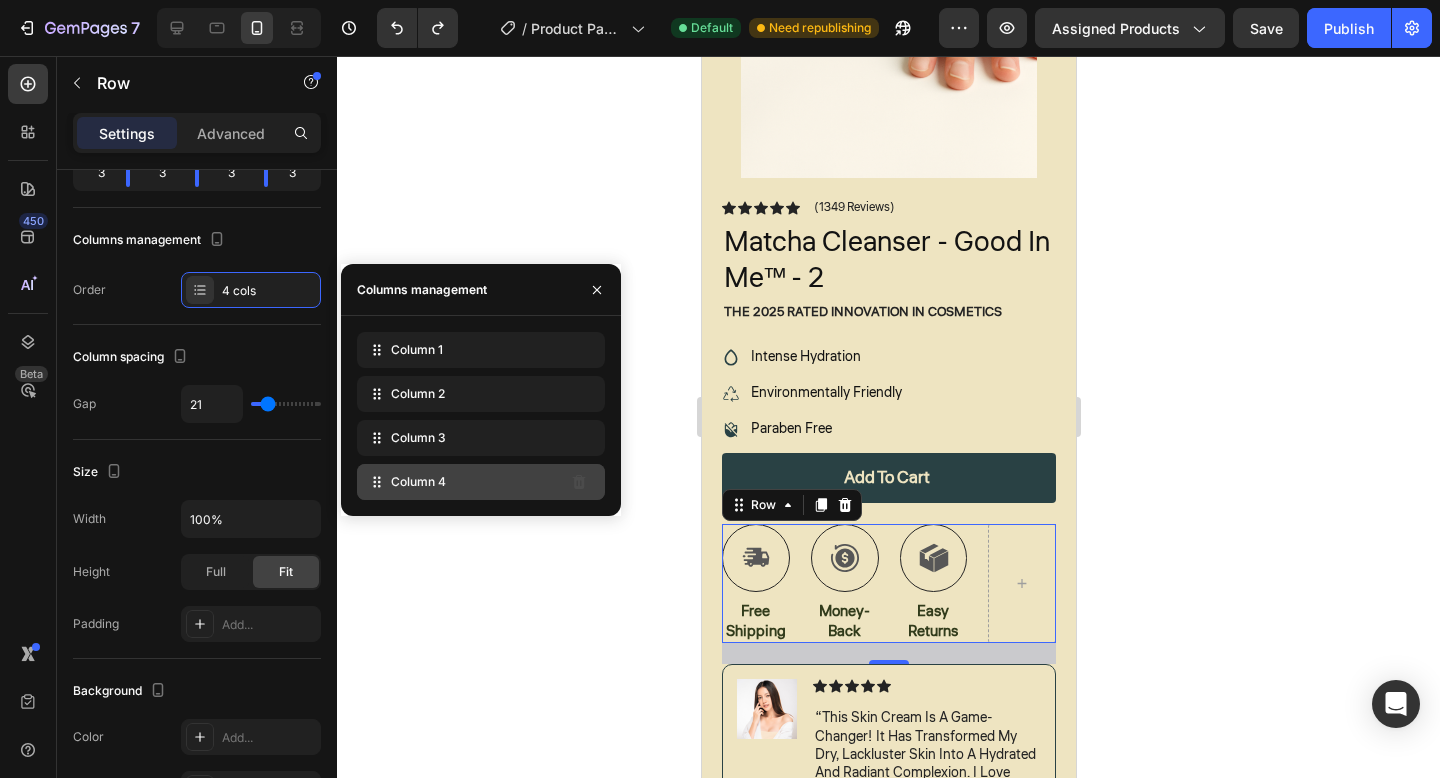 click on "Column 4" 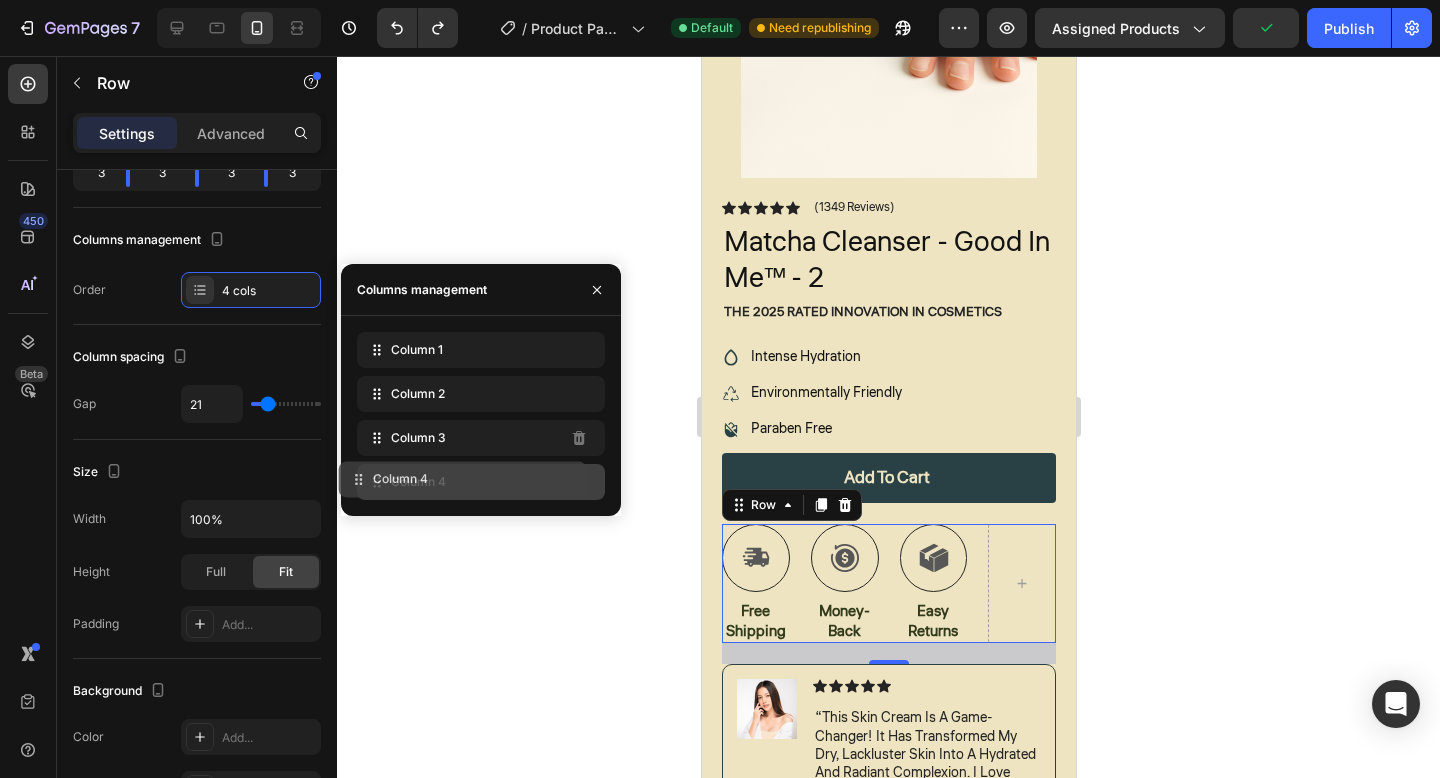 type 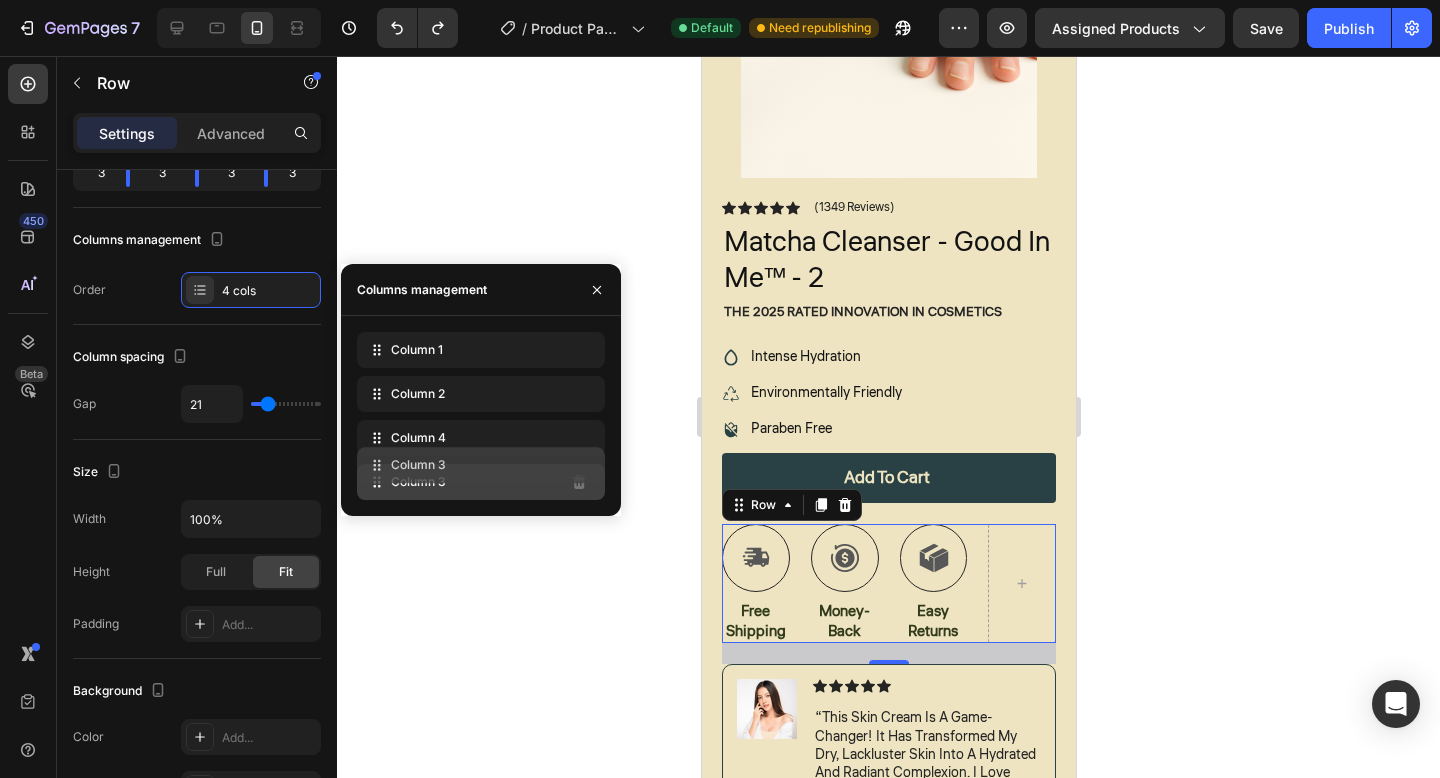 drag, startPoint x: 380, startPoint y: 443, endPoint x: 380, endPoint y: 477, distance: 34 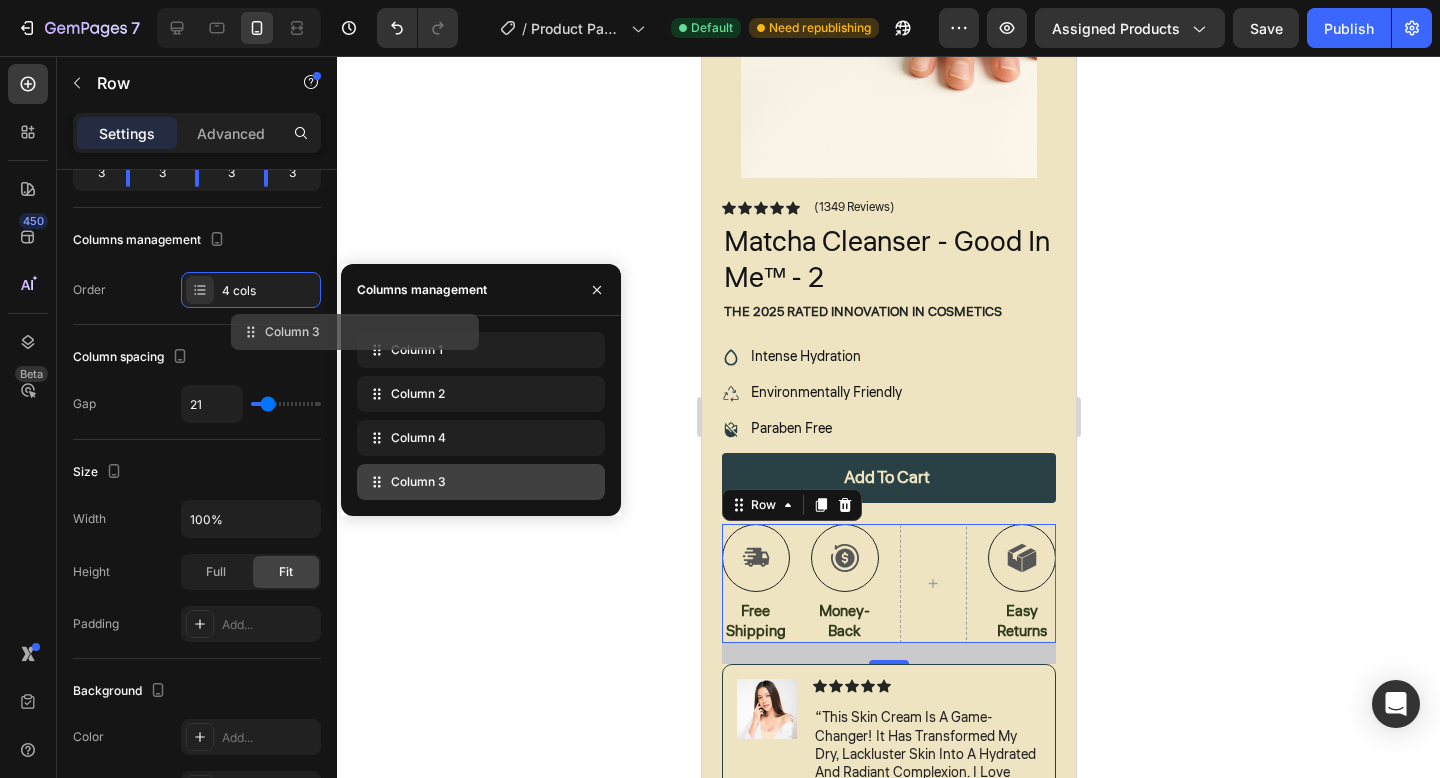 click 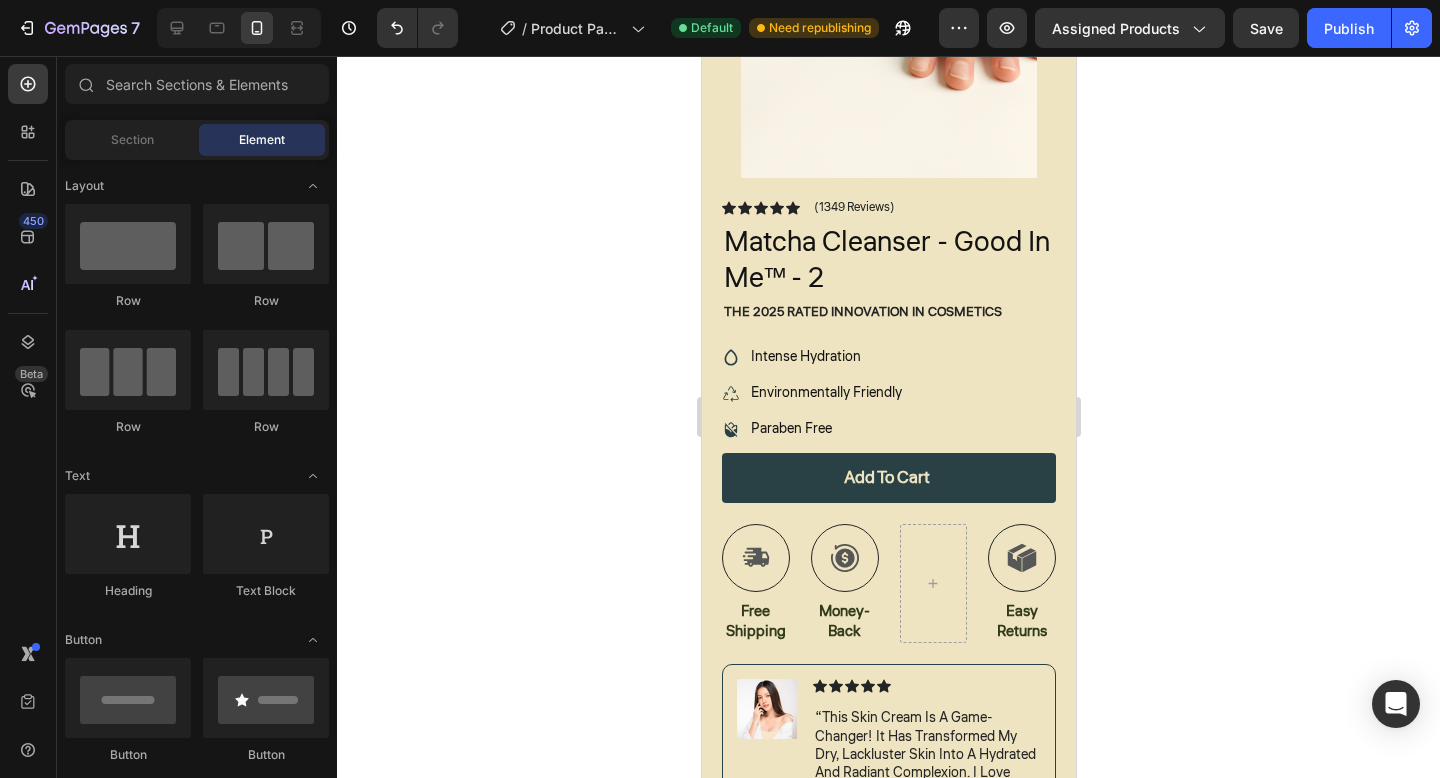 click 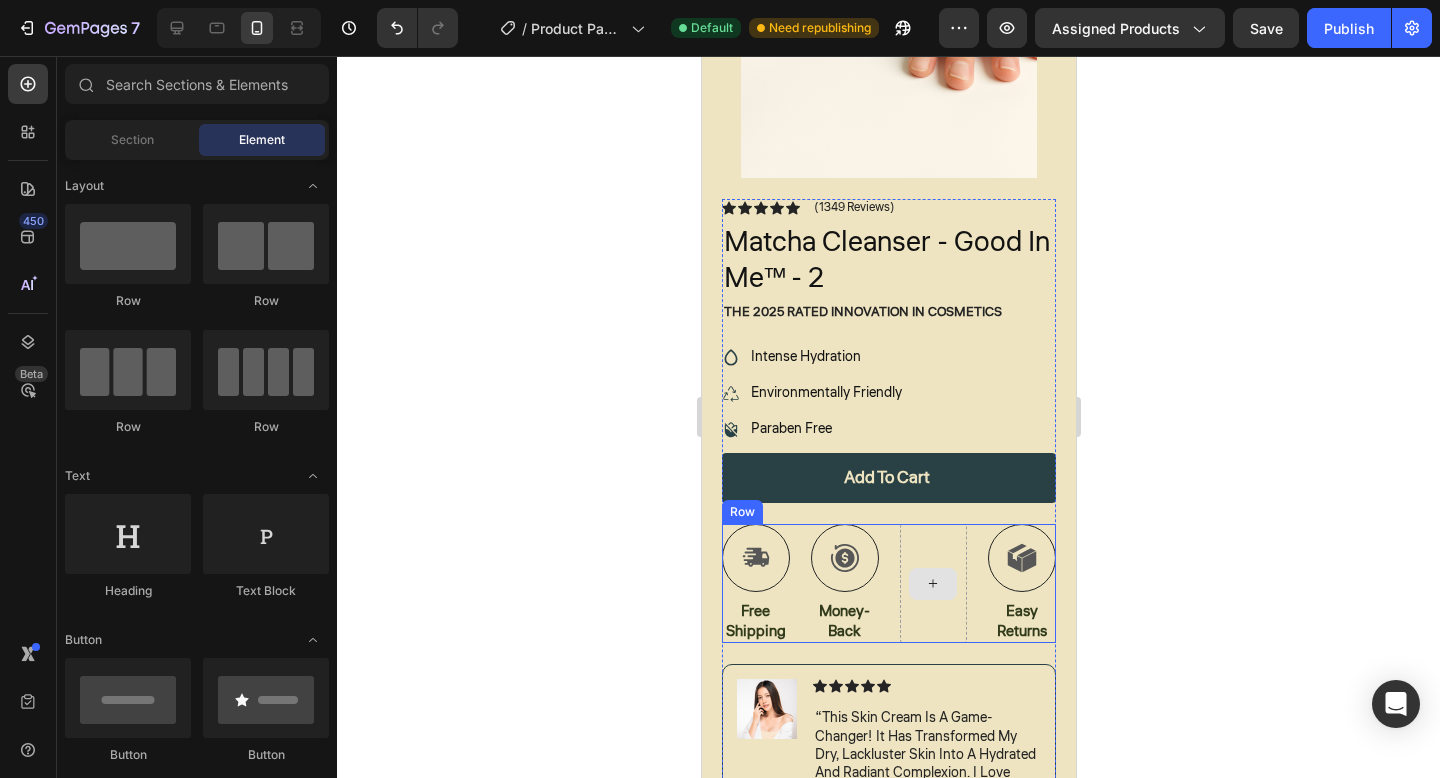 click at bounding box center (933, 583) 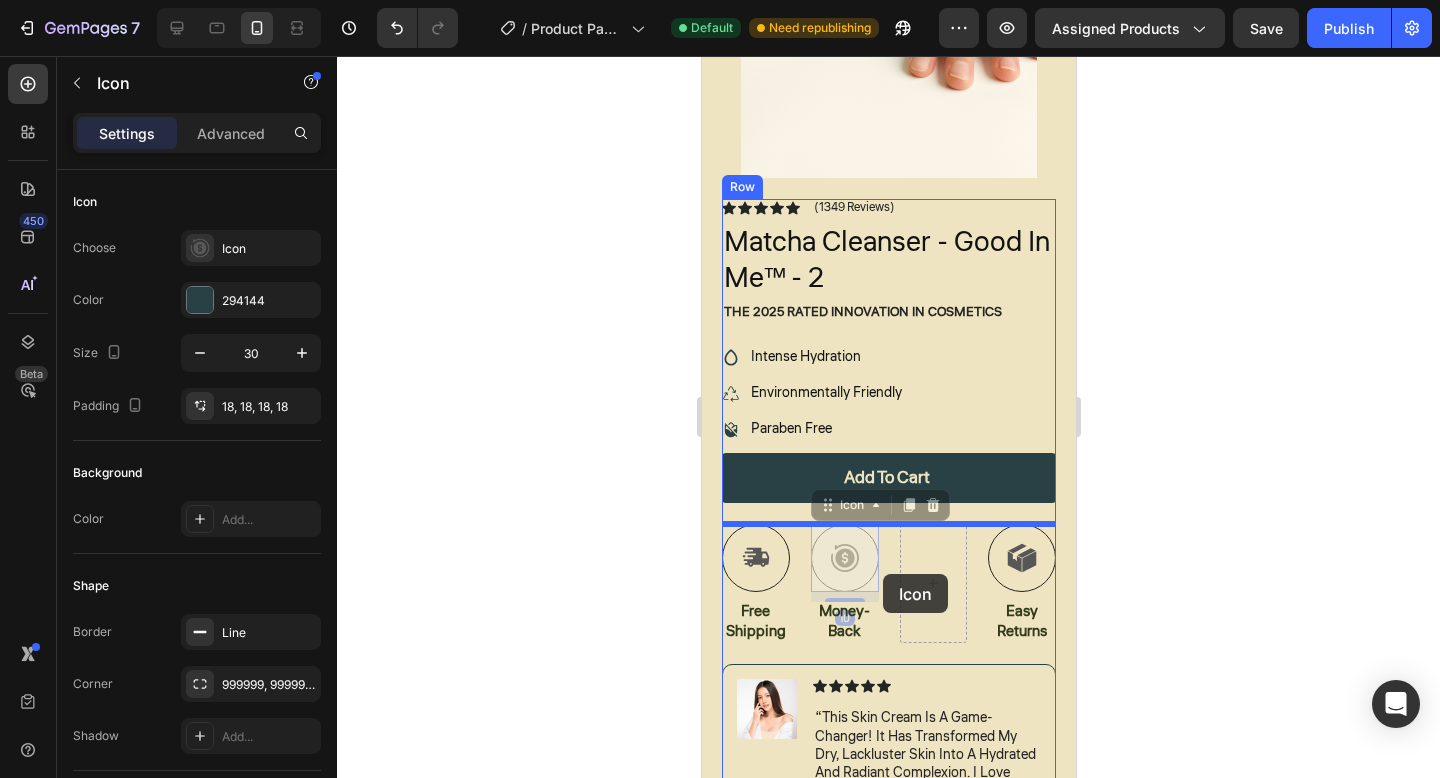 drag, startPoint x: 823, startPoint y: 569, endPoint x: 845, endPoint y: 554, distance: 26.627054 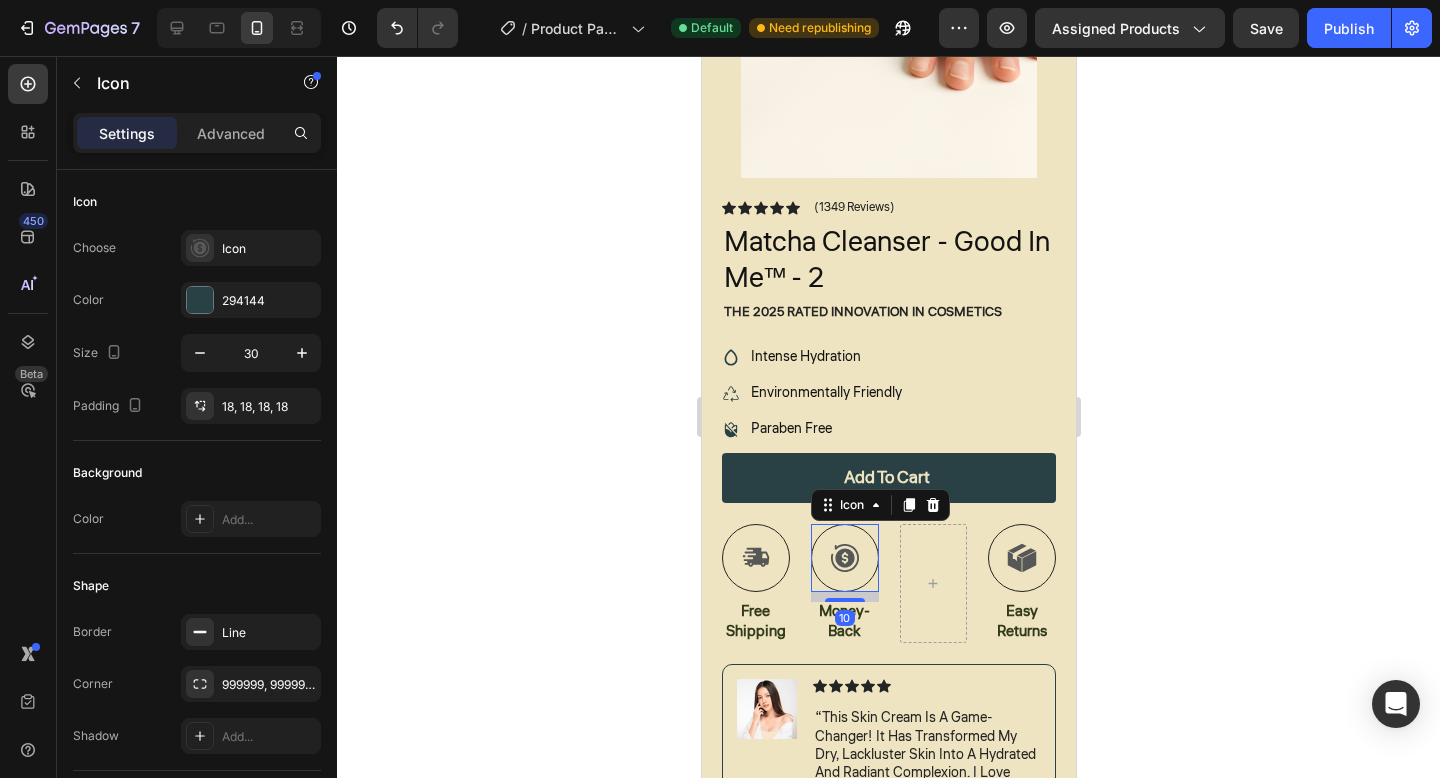 click 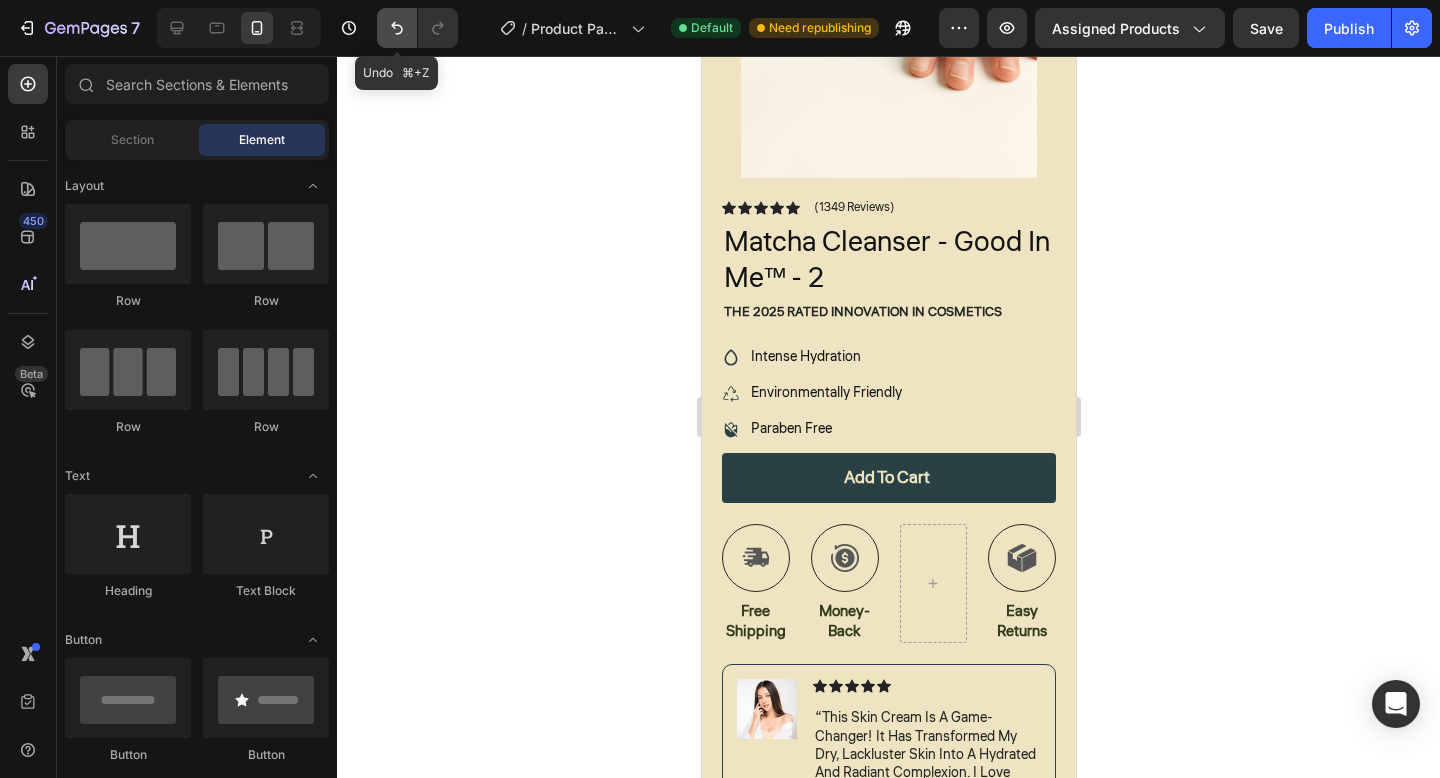 click 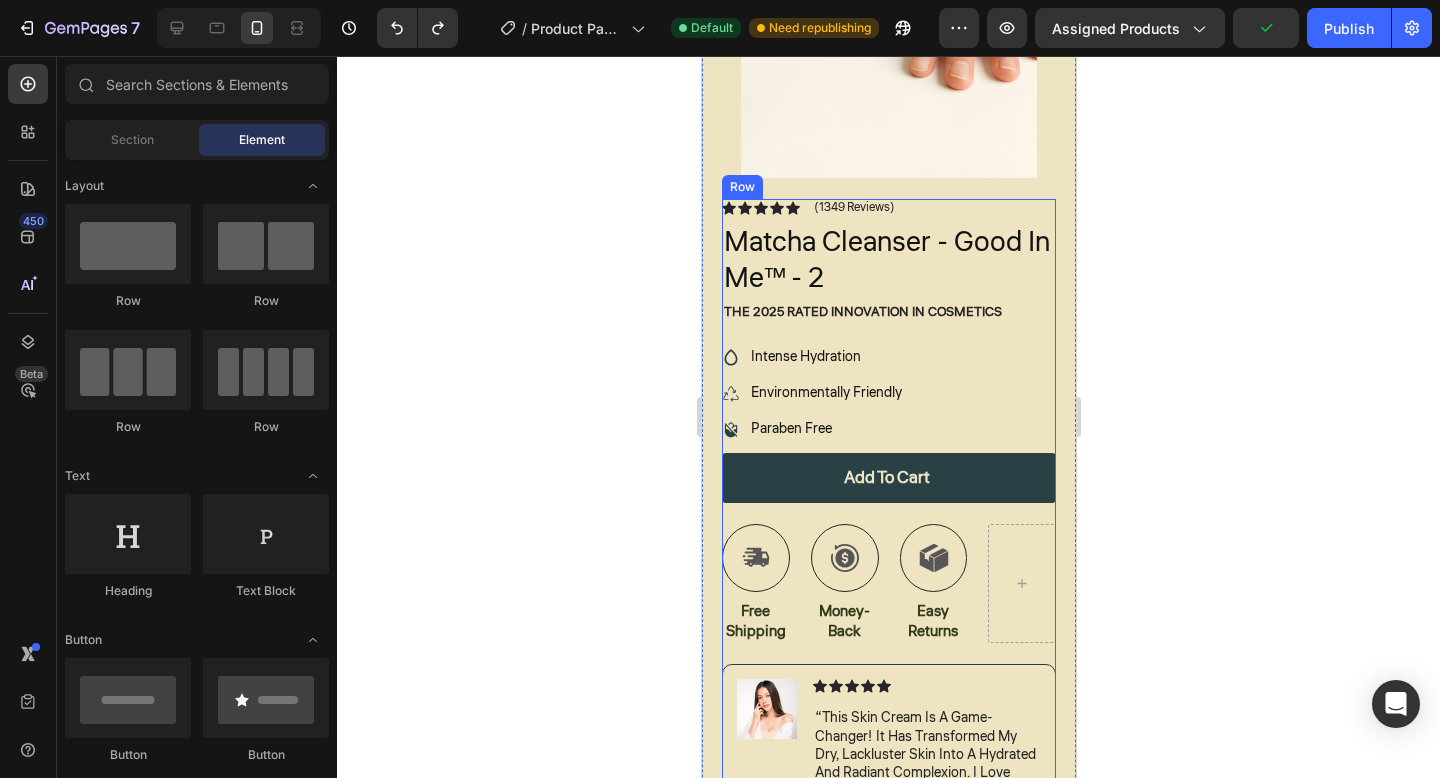 click on "Add to cart Add to Cart" at bounding box center [888, 488] 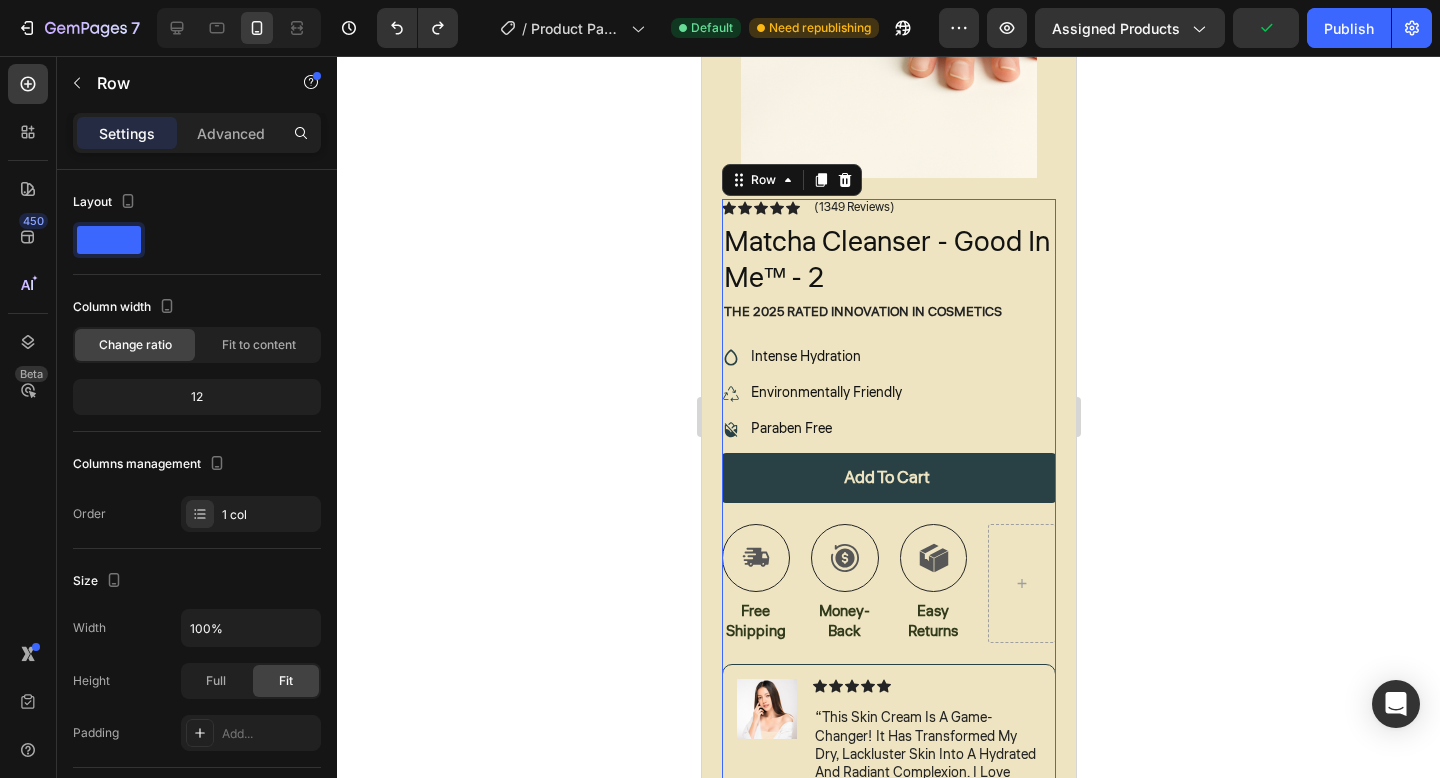 click on "Icon Icon Icon Icon Icon Icon List (1349 Reviews) Text Block Row Matcha Cleanser - Good In Me™ - 2 Product Title The 2025 Rated Innovation in Cosmetics Text Block Hydrate, rejuvenate, and glow with our revolutionary cream. Unleash your skin's potential today. Text Block
Intense Hydration
Environmentally Friendly
Paraben Free Item List Add to cart Add to Cart
Icon Free Shipping Text Block
Icon Money-Back Text Block
Icon Easy Returns Text Block
Row Image Icon Icon Icon Icon Icon Icon List “this skin cream is a game-changer! it has transformed my dry, lackluster skin into a hydrated and radiant complexion. i love how it absorbs quickly and leaves no greasy residue. highly recommend” Text Block
Icon [FIRST] [LAST] ([CITY], [COUNTRY]) Text Block Row Row
Benefits
Ingredients" at bounding box center (888, 688) 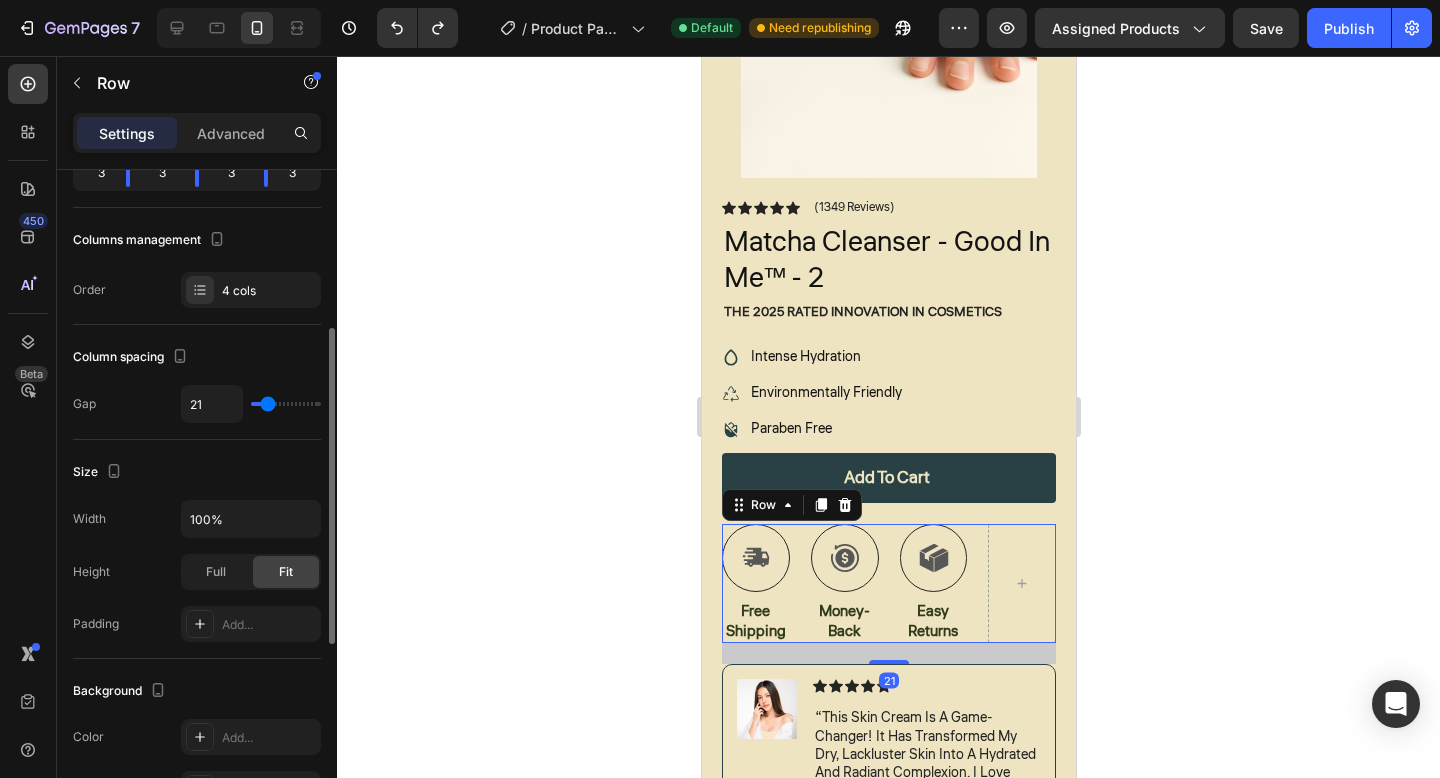scroll, scrollTop: 350, scrollLeft: 0, axis: vertical 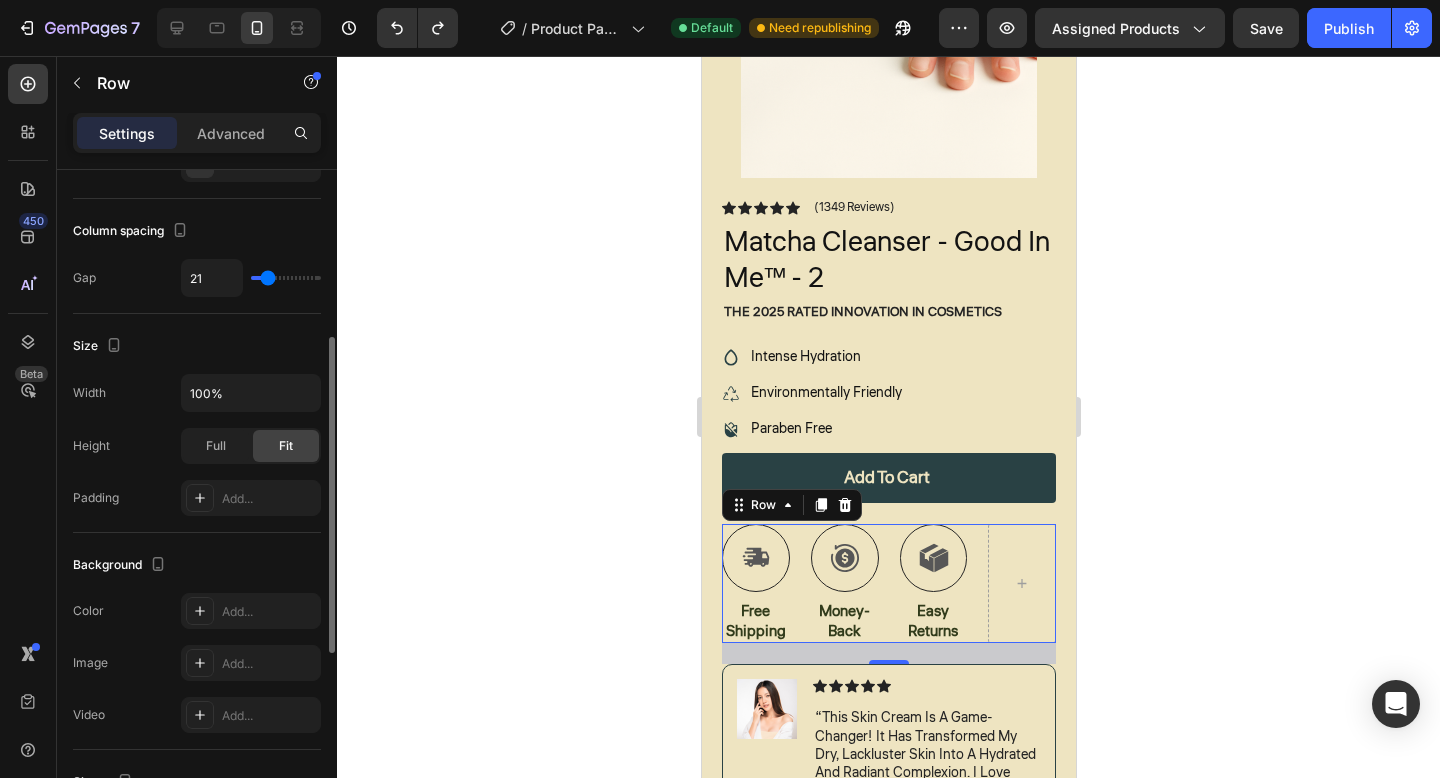 click on "21" at bounding box center (251, 278) 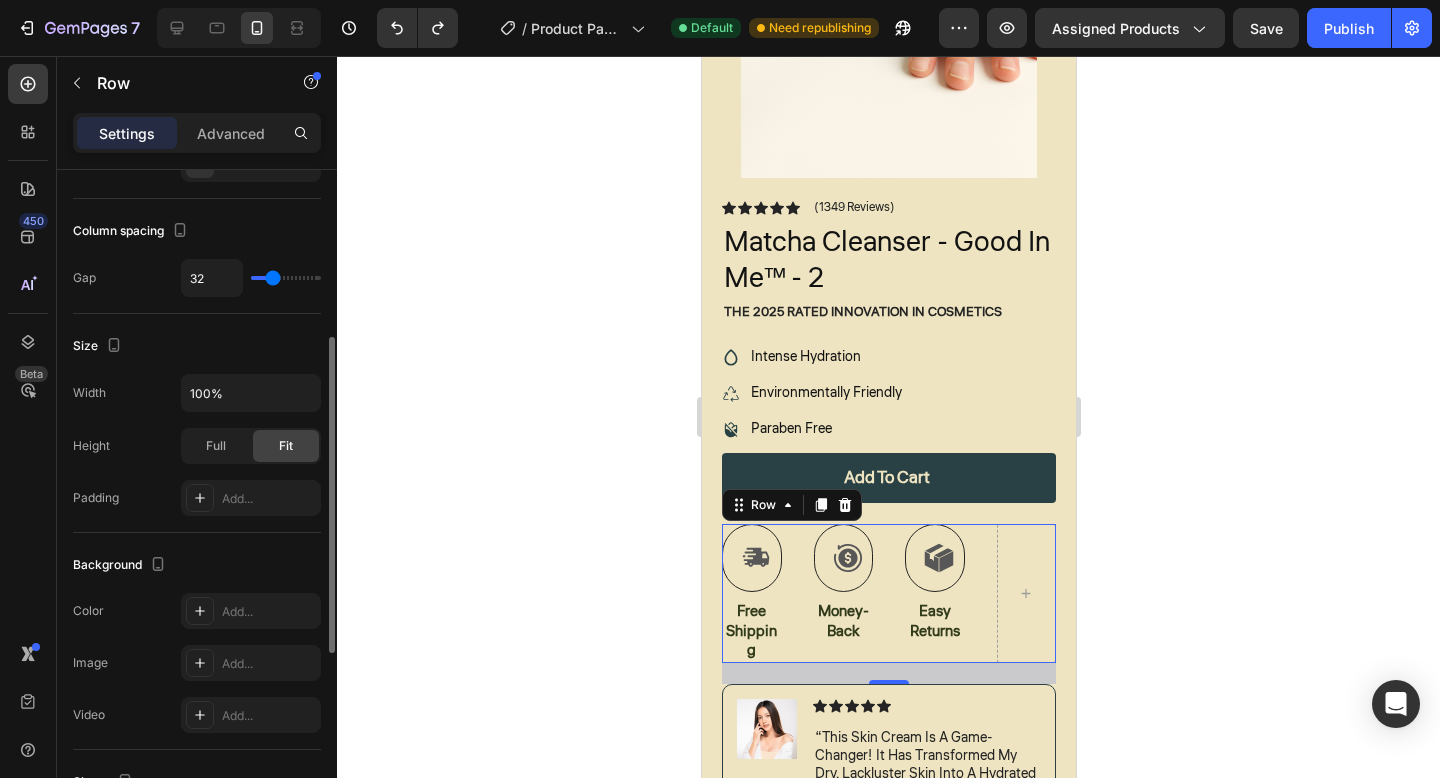 type on "34" 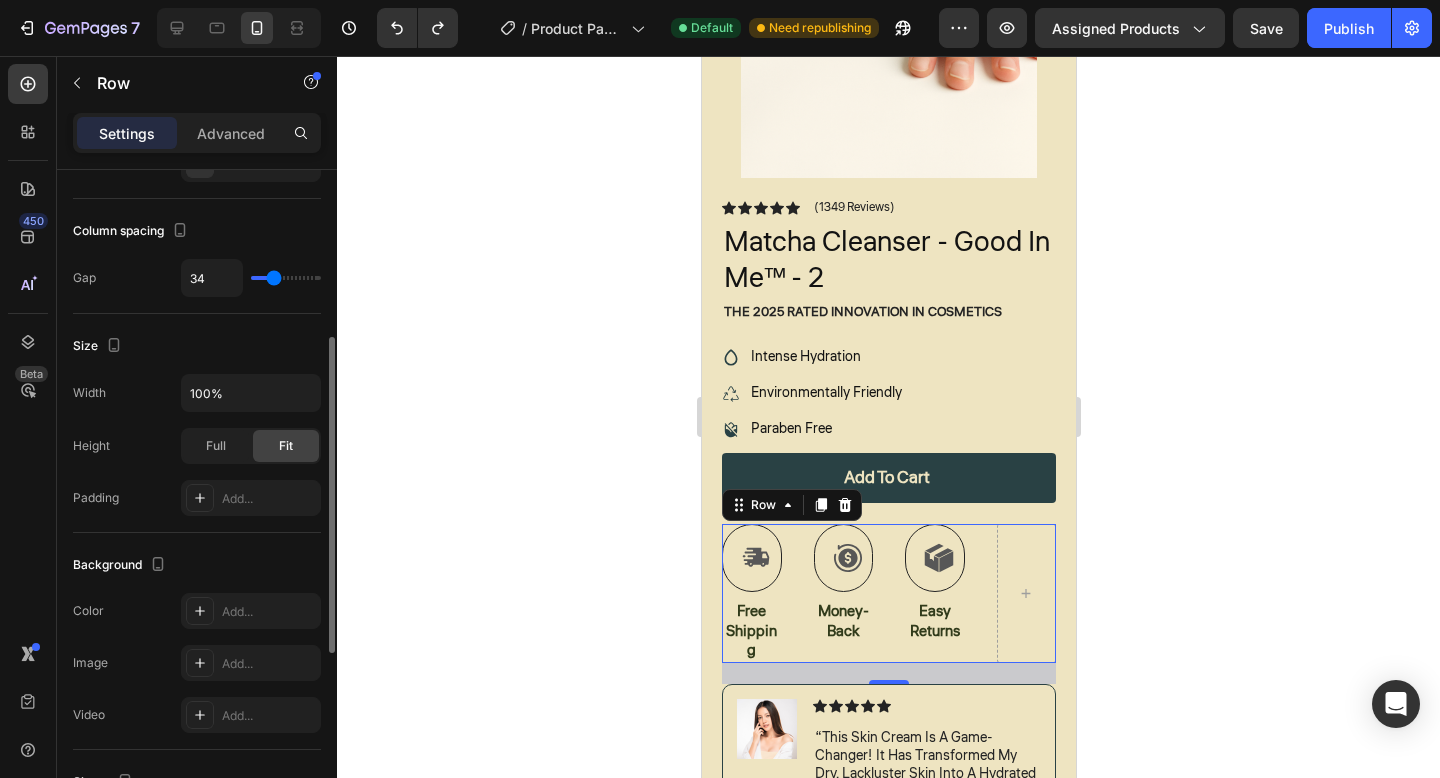 type on "37" 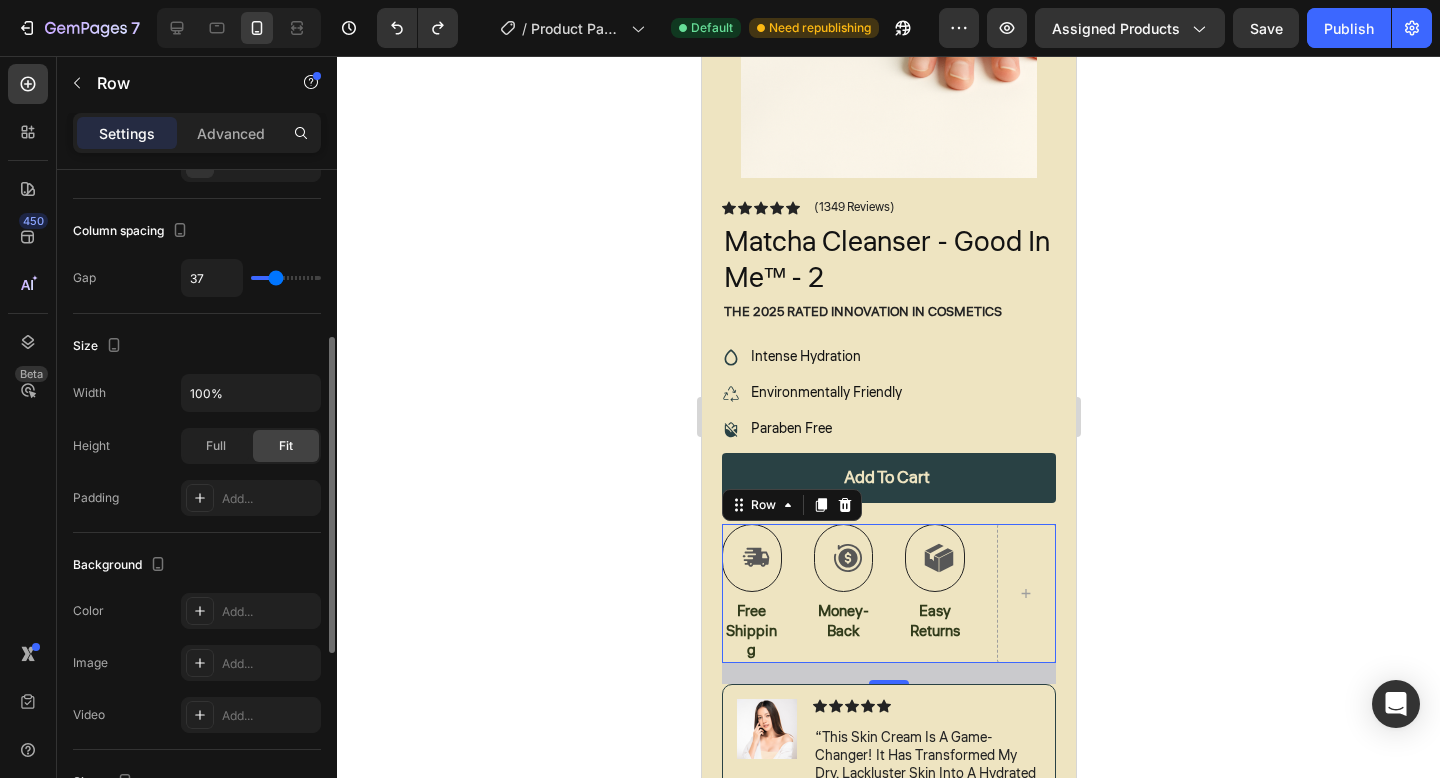 type on "46" 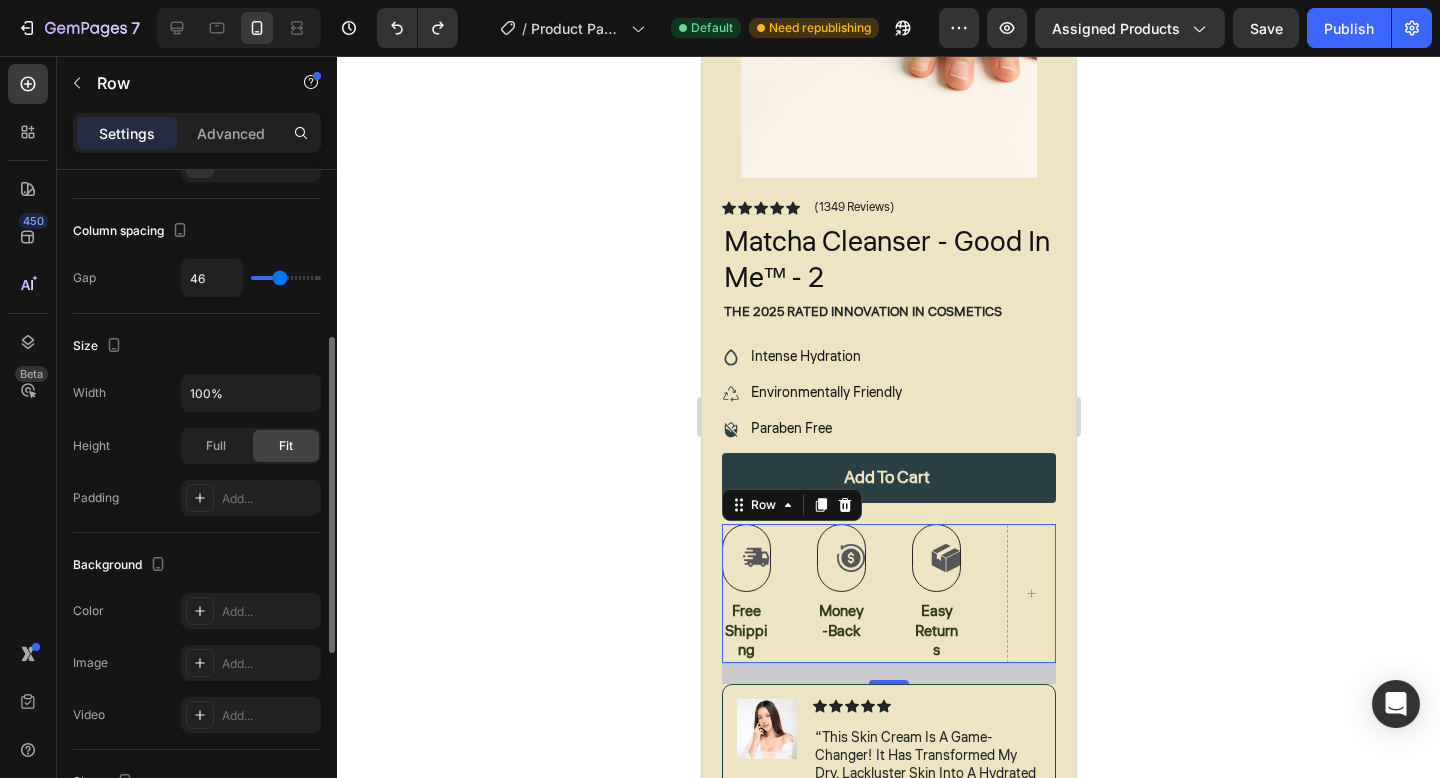 type on "44" 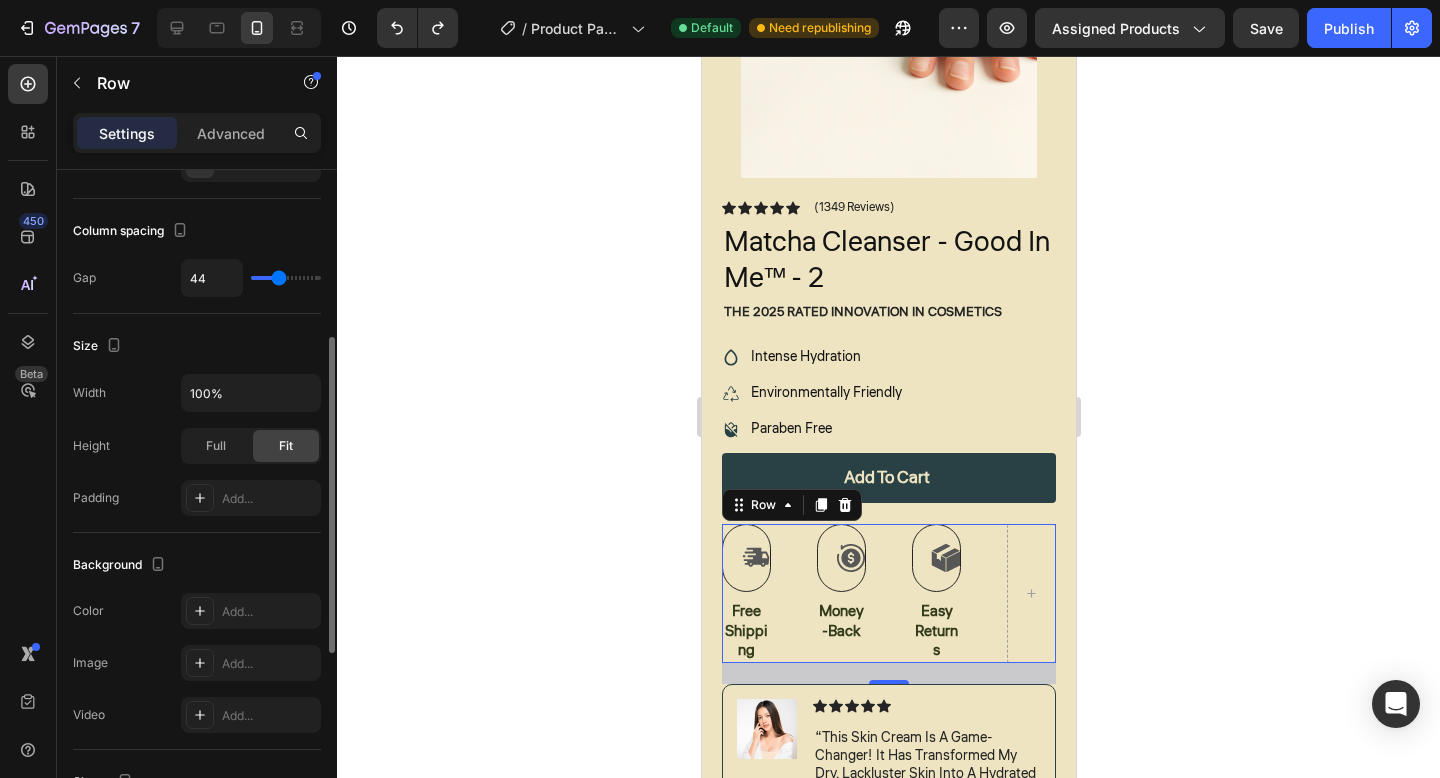 type on "21" 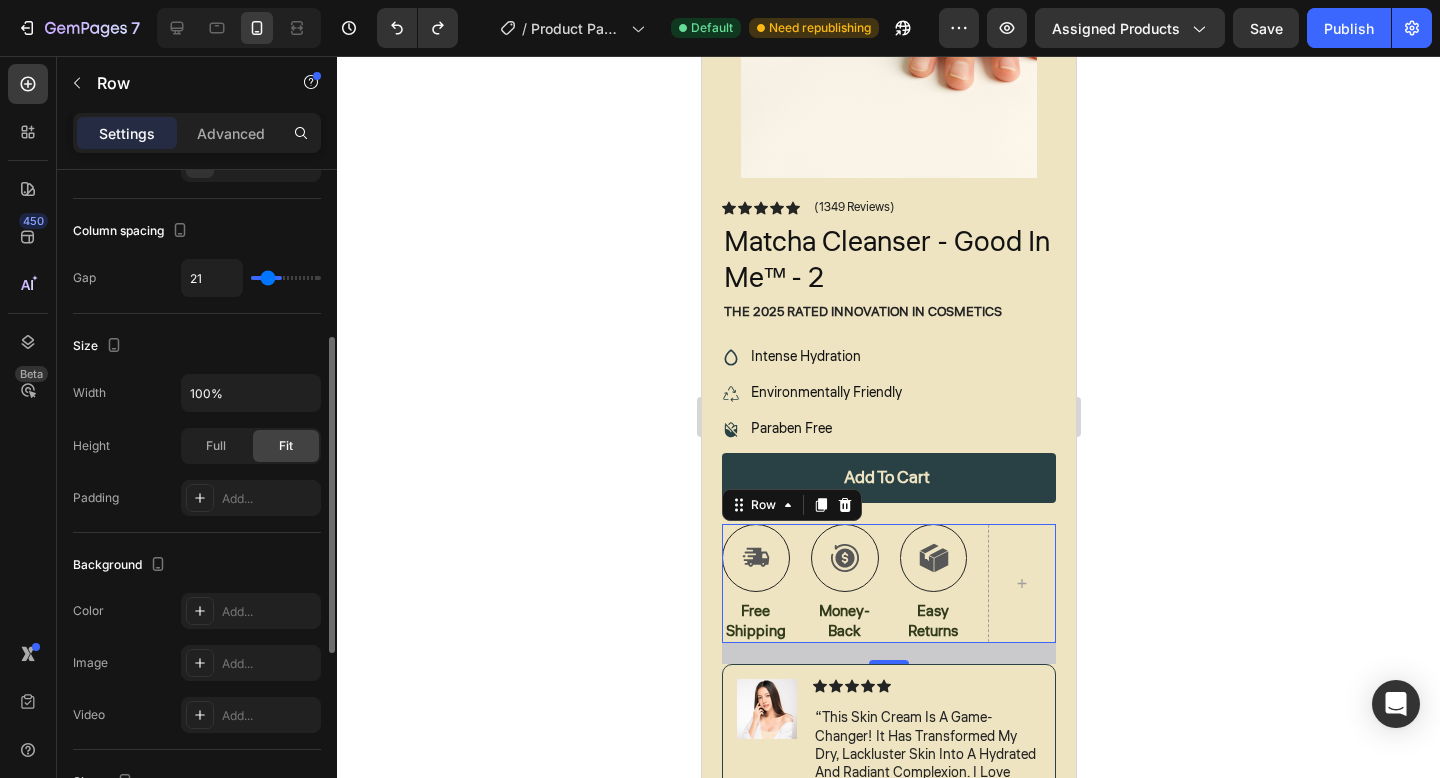 type on "0" 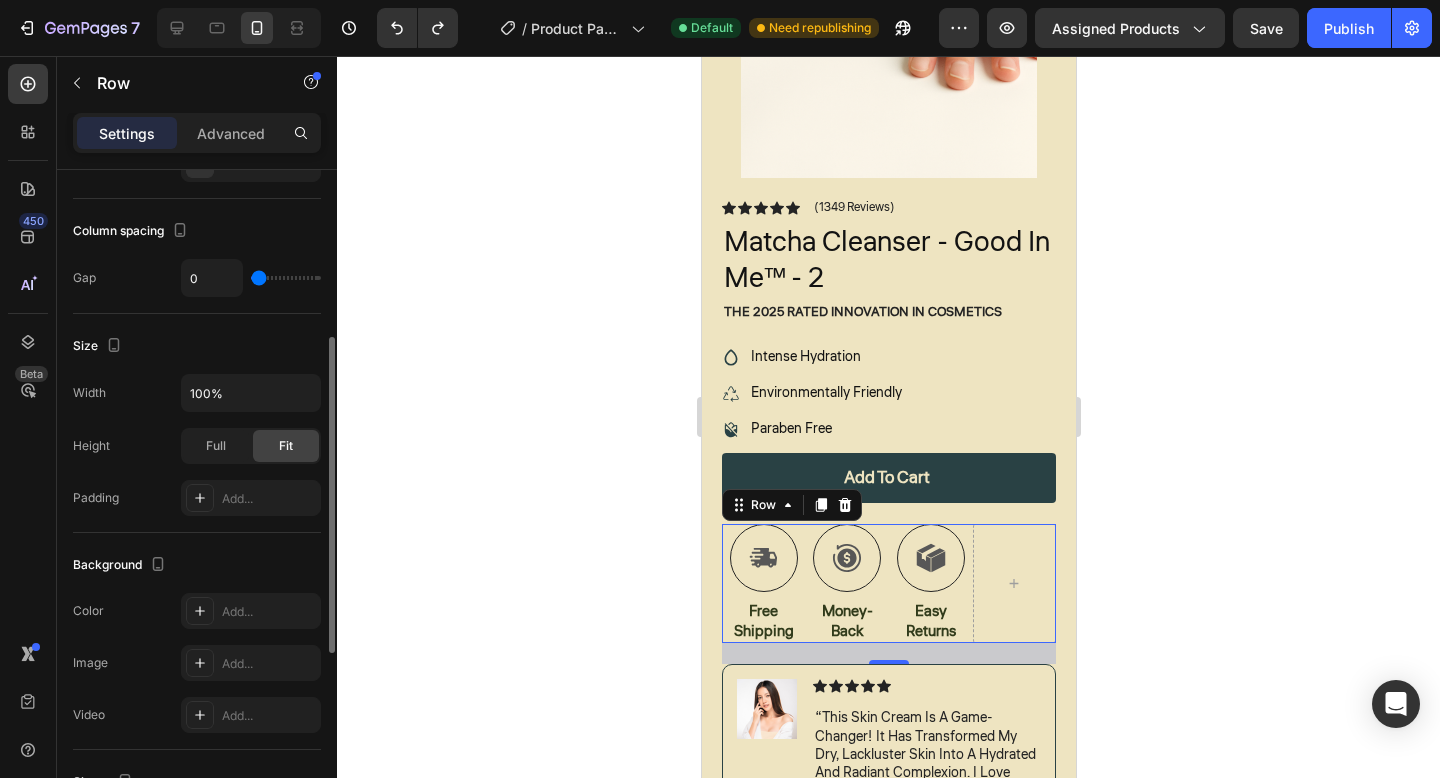 type on "1" 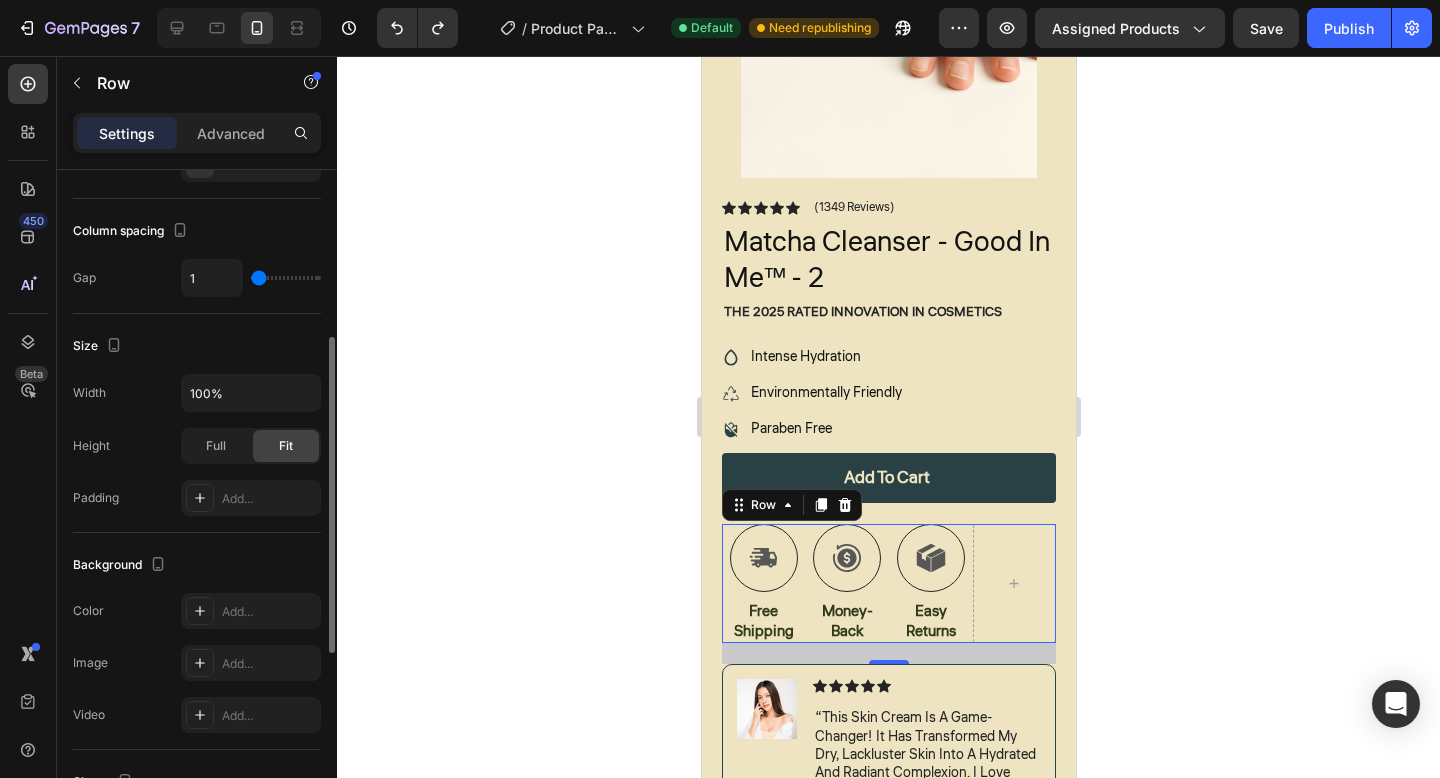 type on "3" 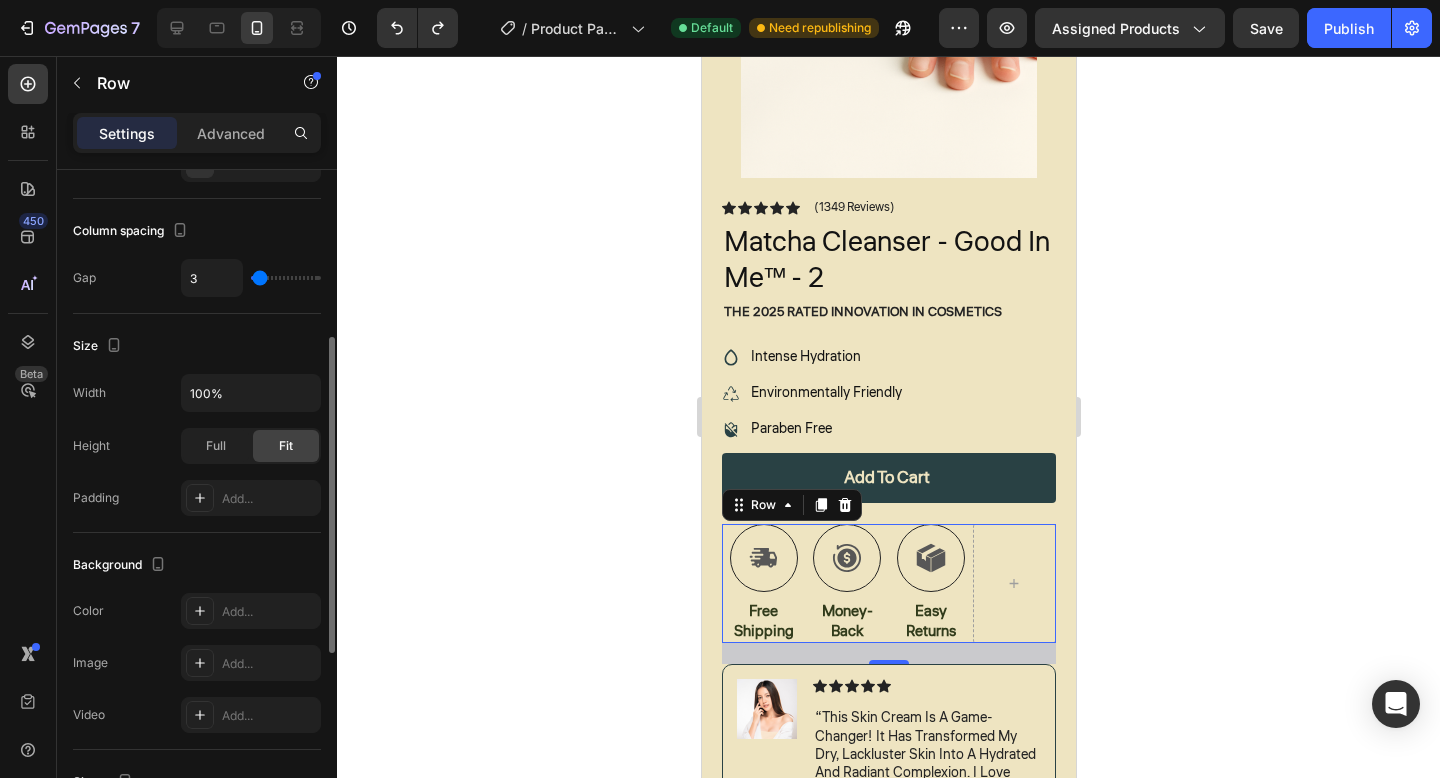 type on "4" 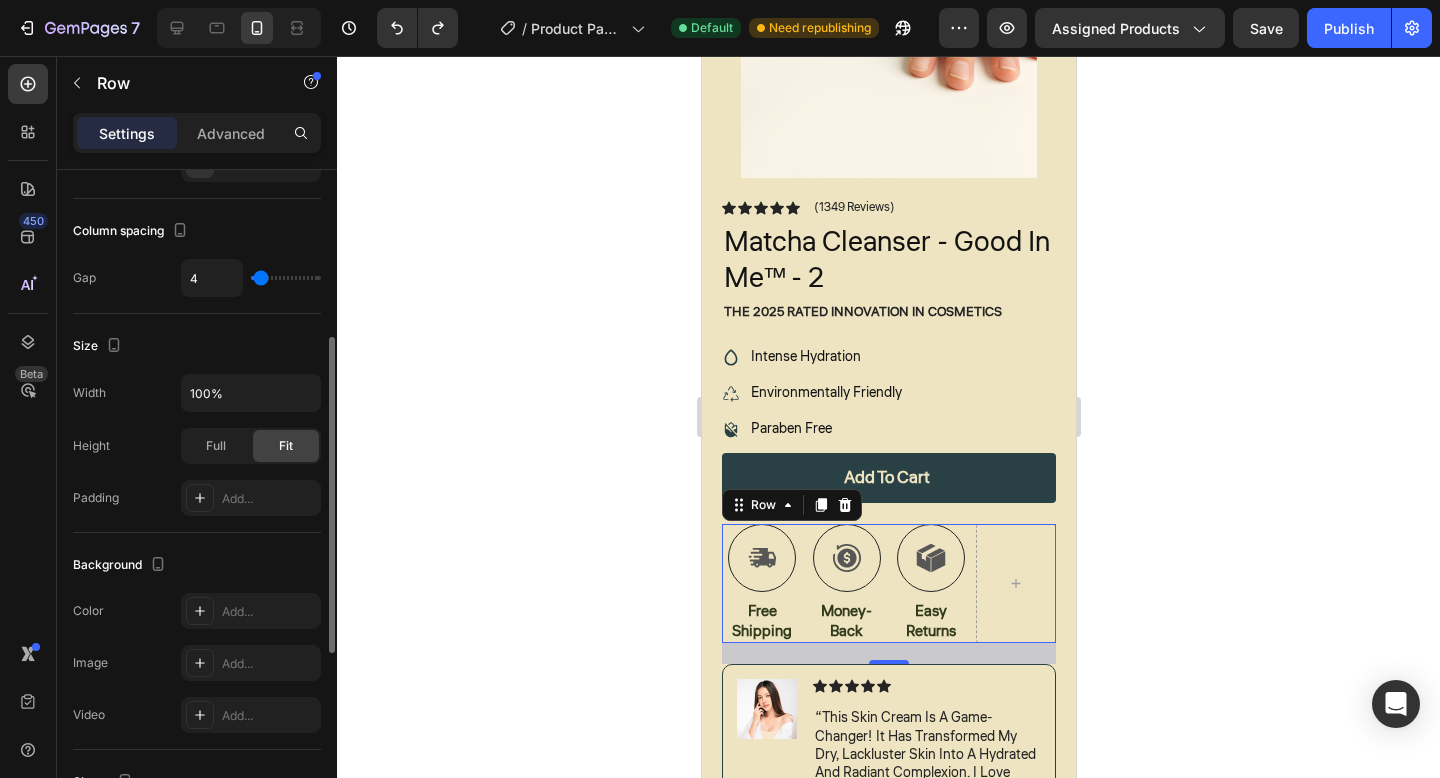 type on "6" 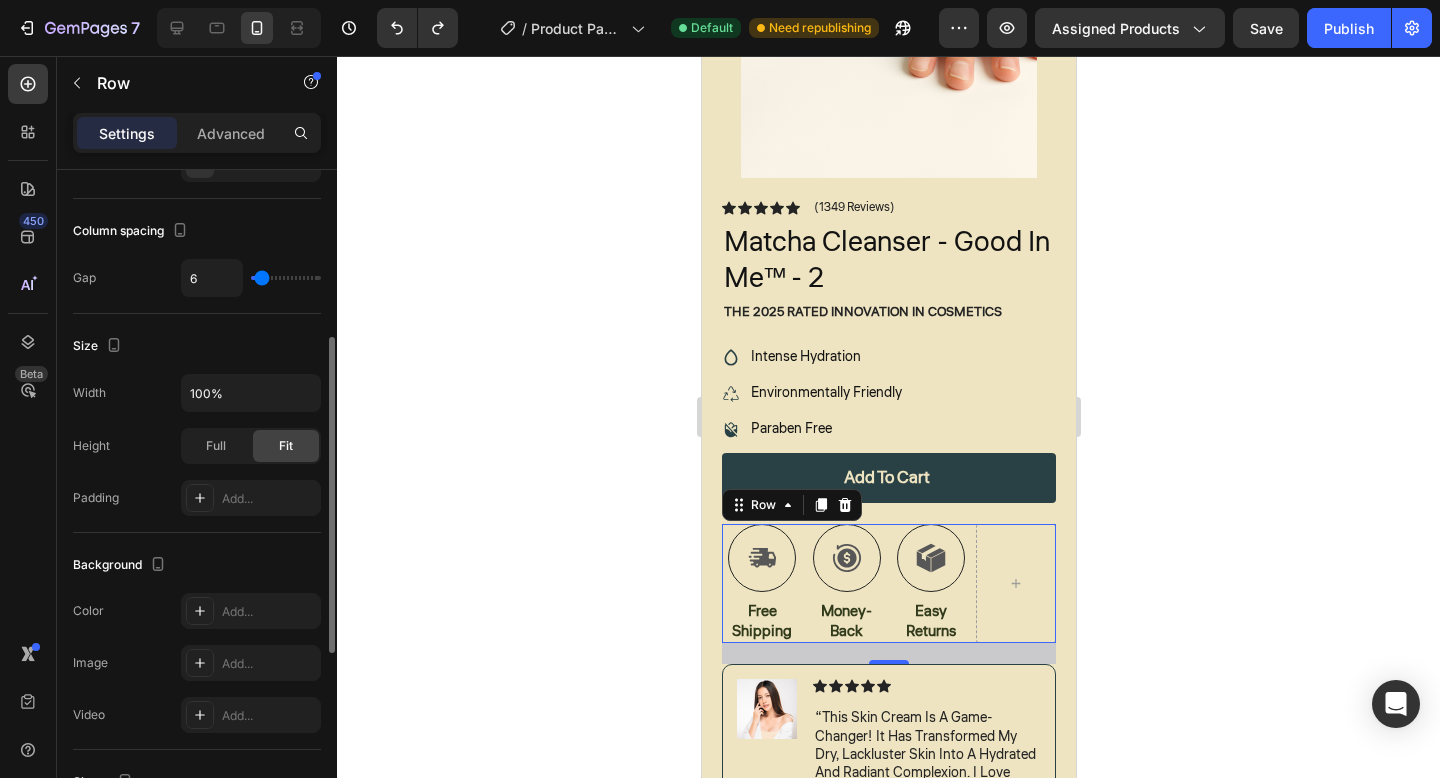 type on "7" 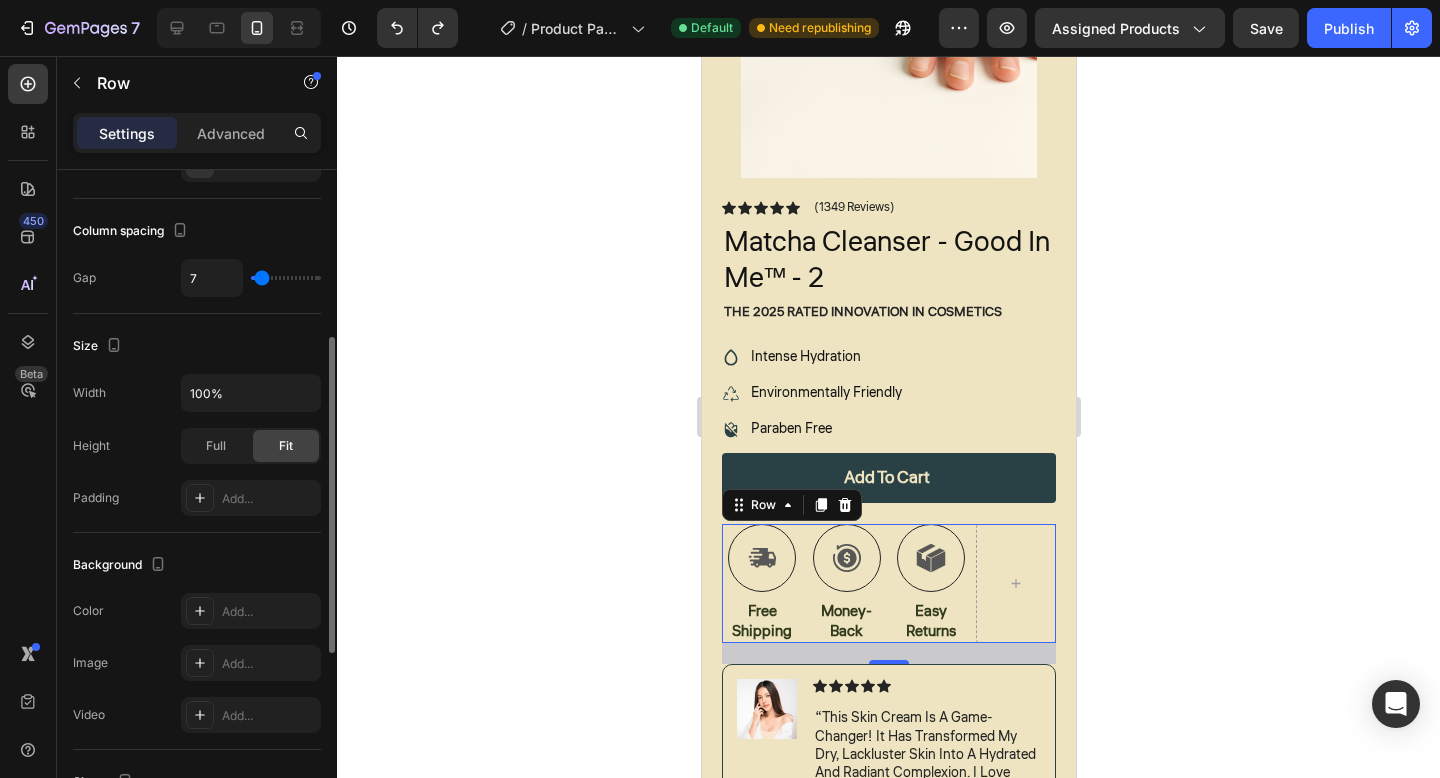 type on "8" 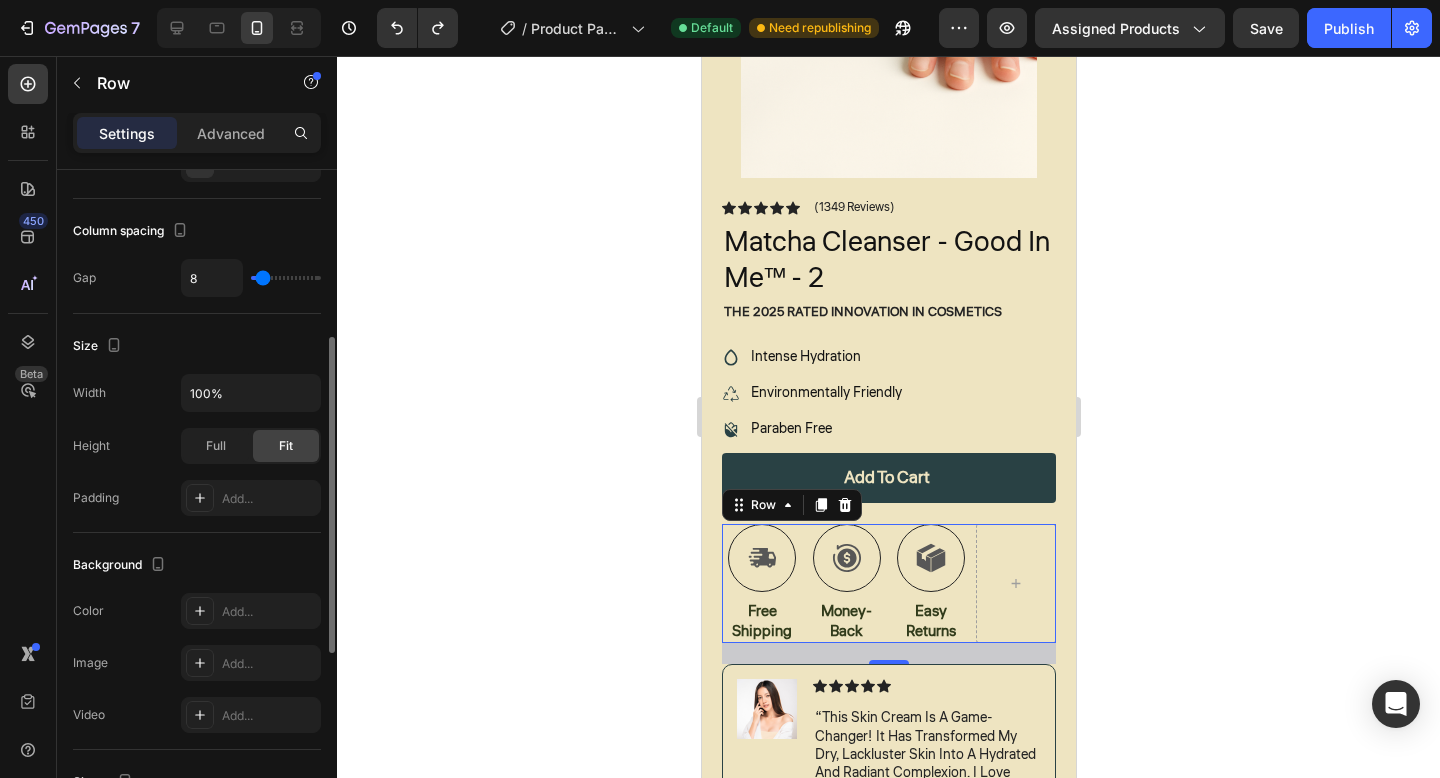 type on "9" 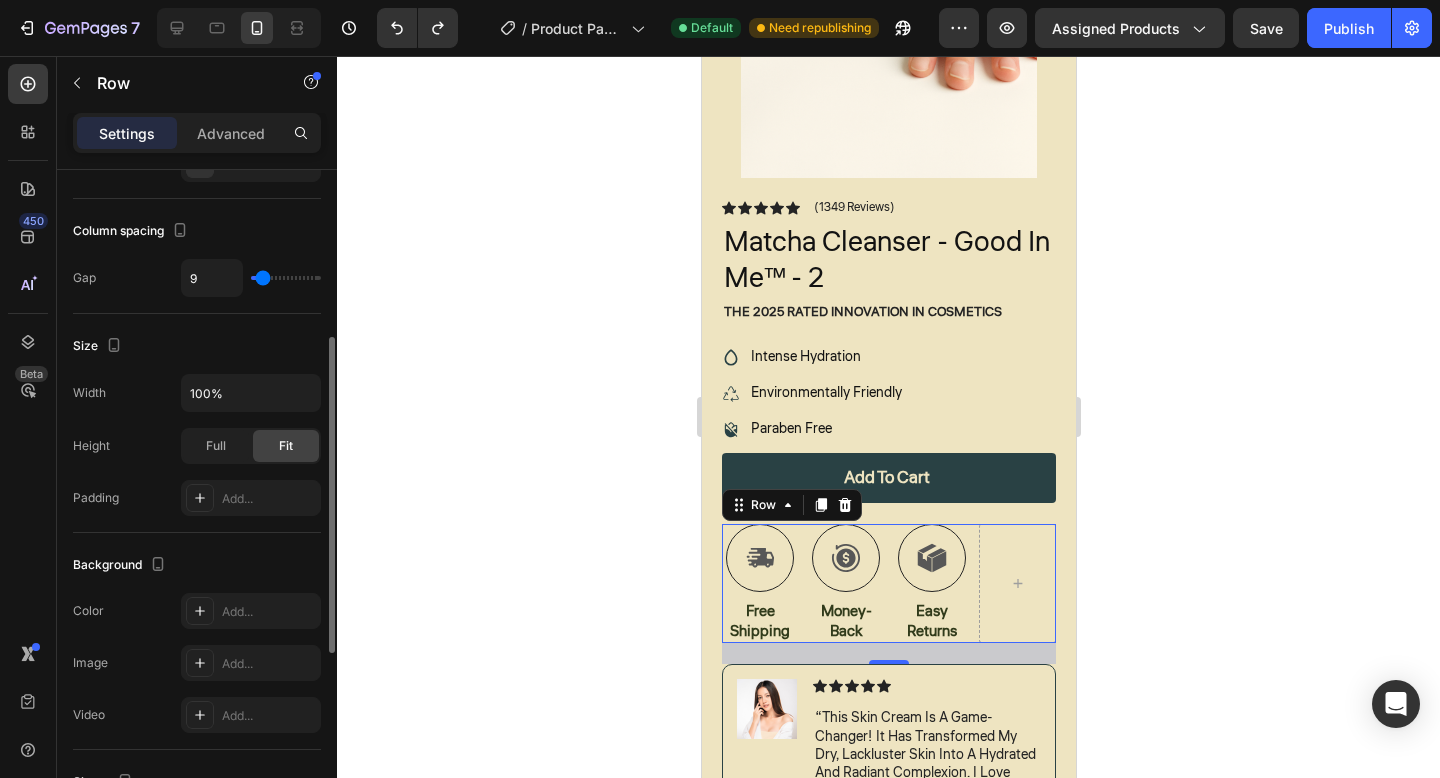 type on "11" 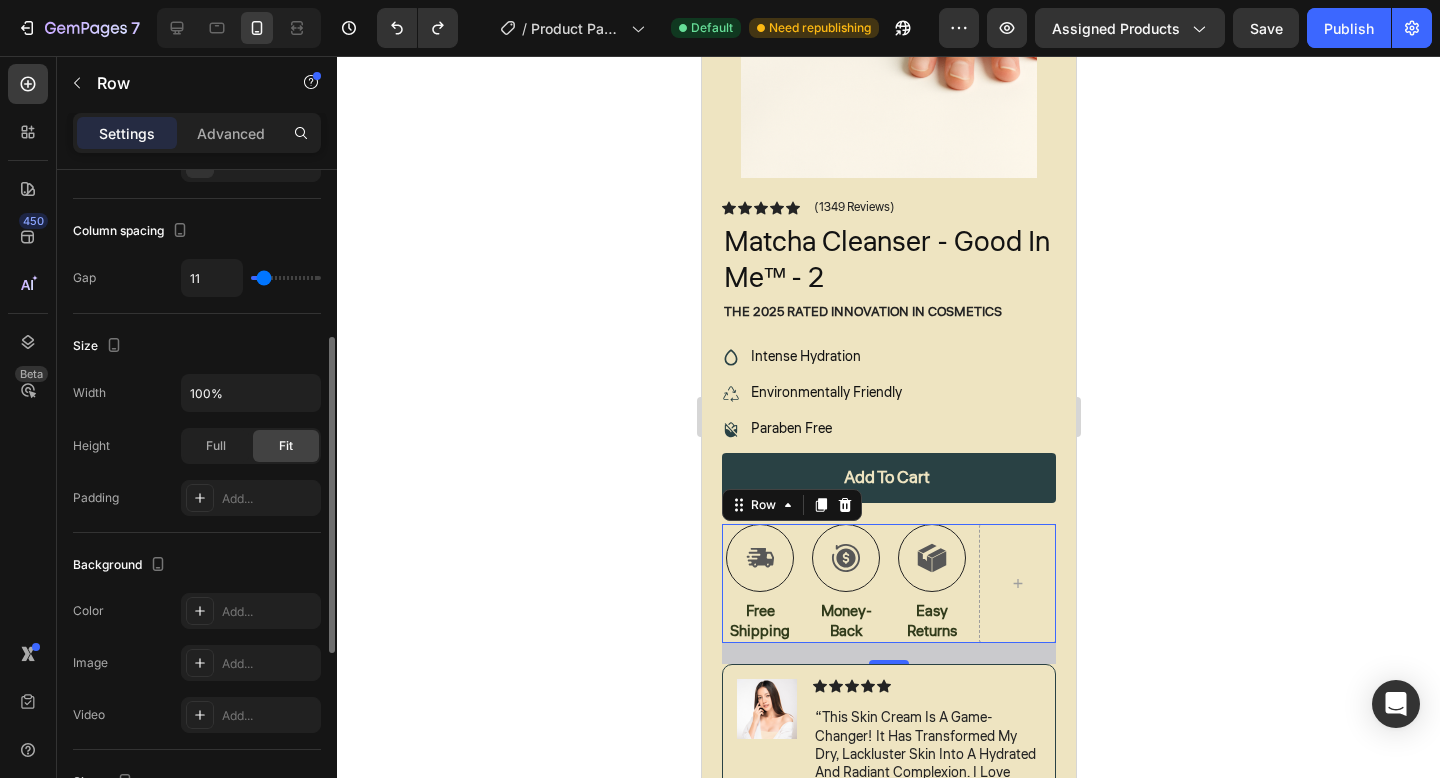 type on "12" 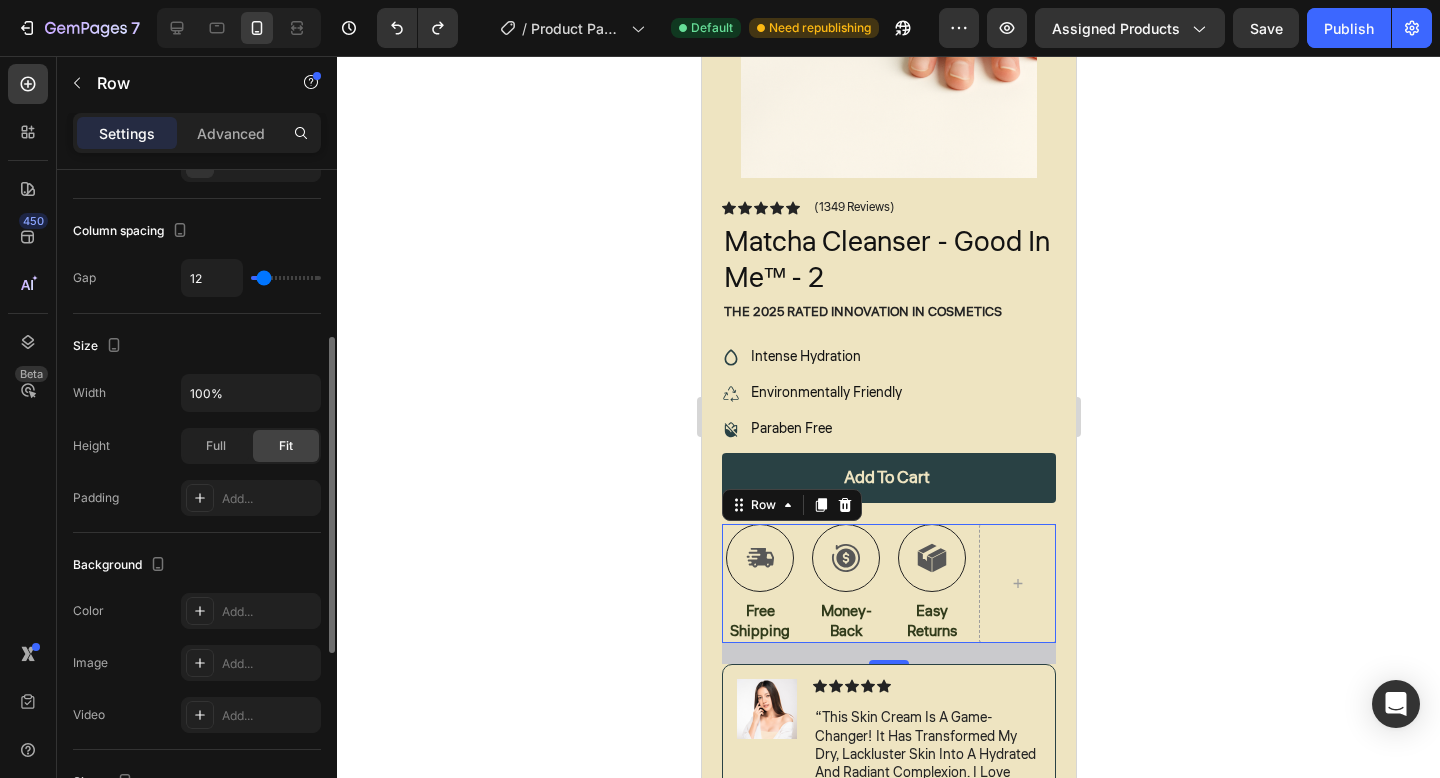 type on "13" 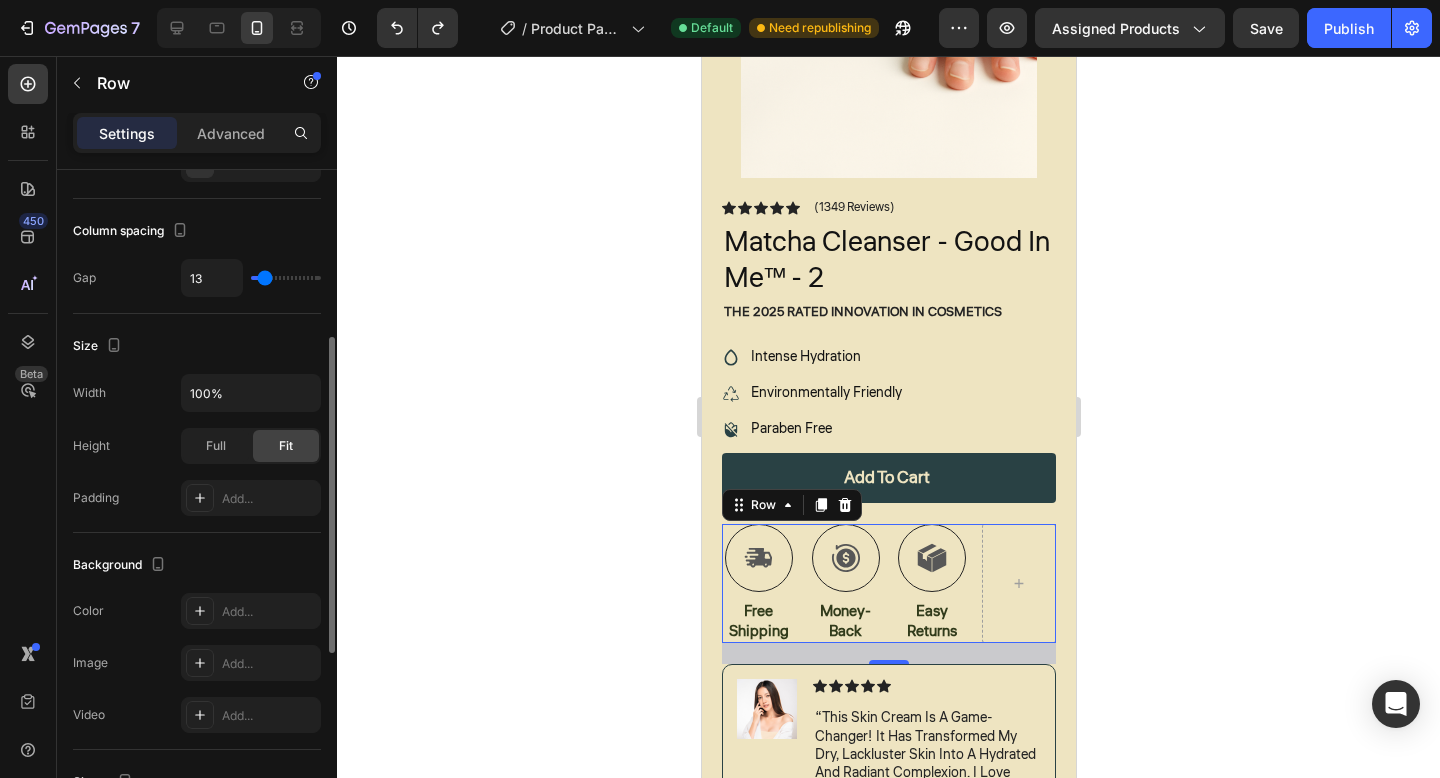 type on "15" 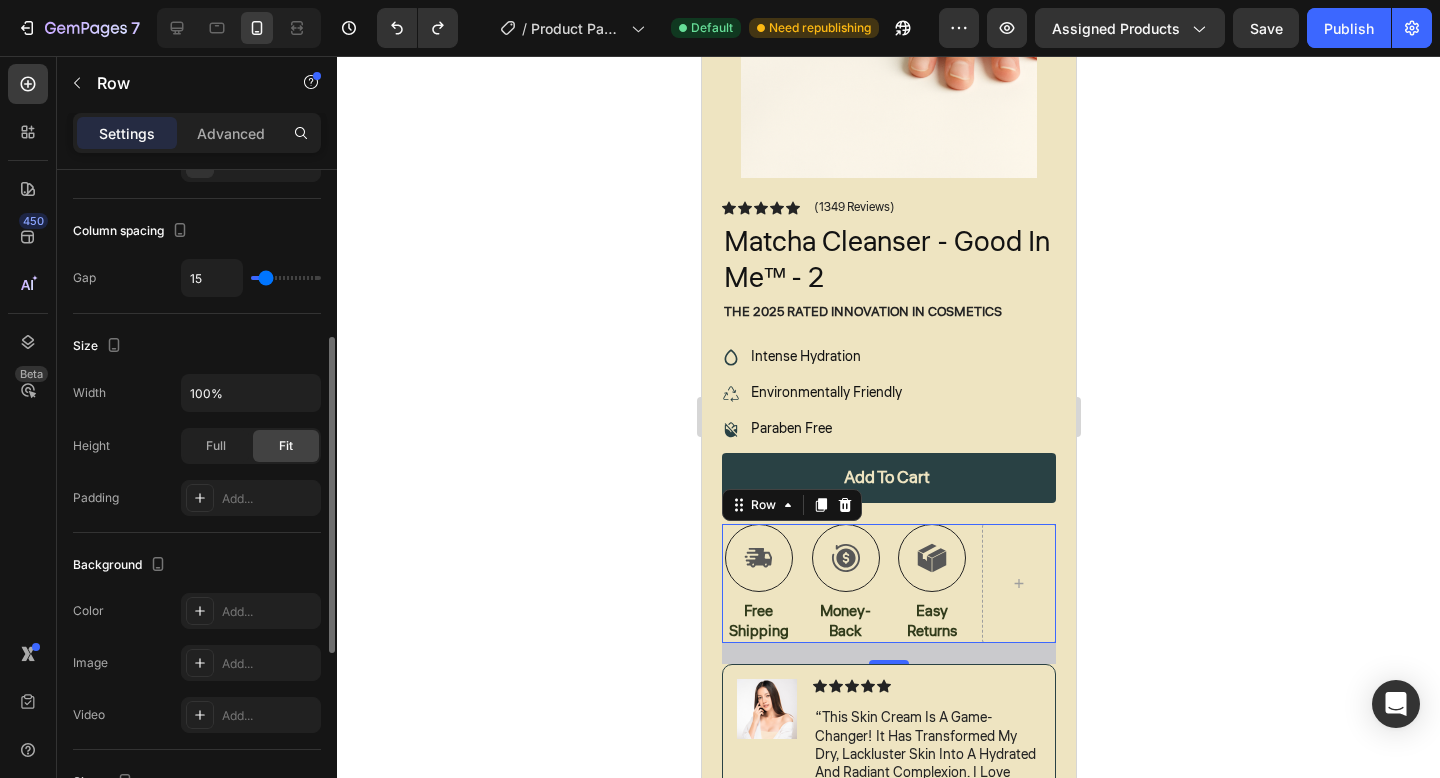 type on "16" 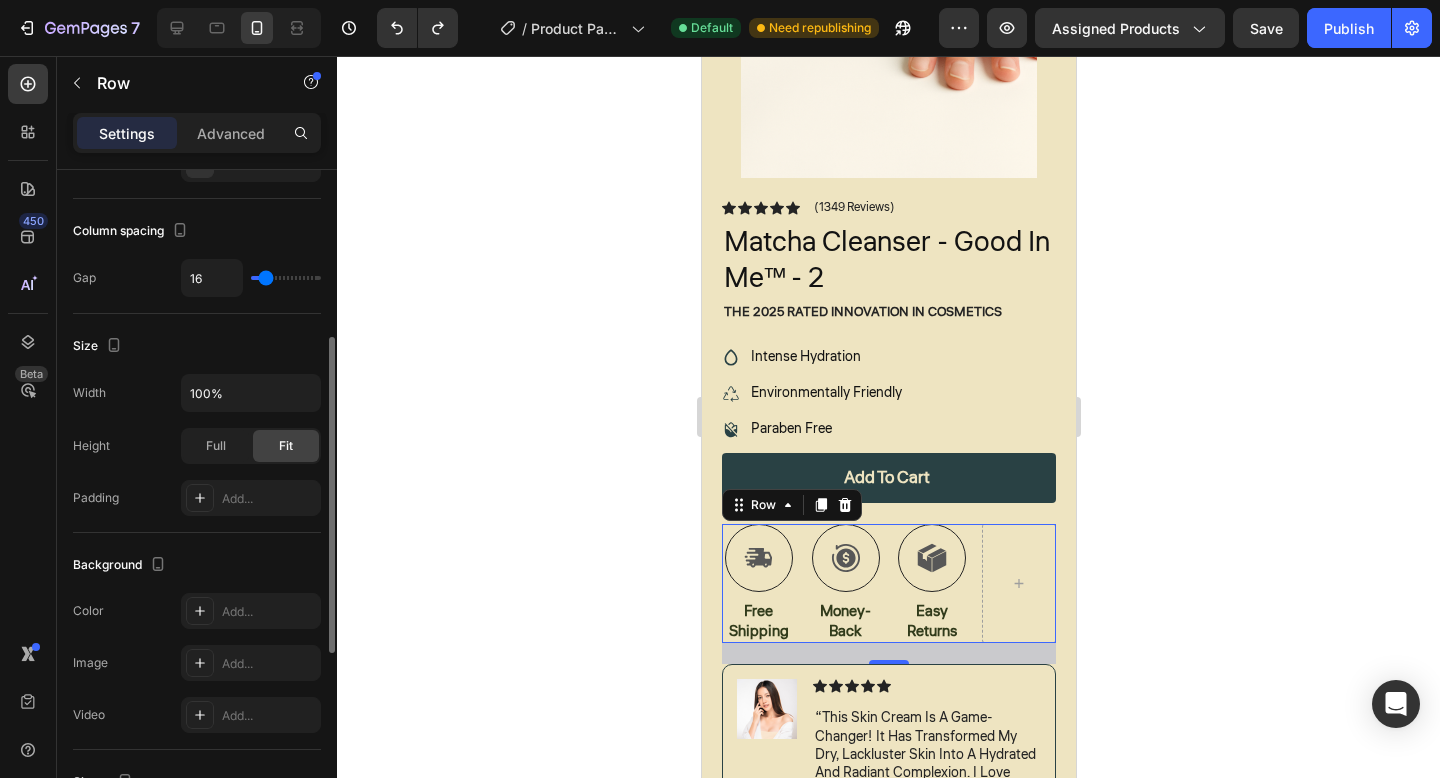 type on "17" 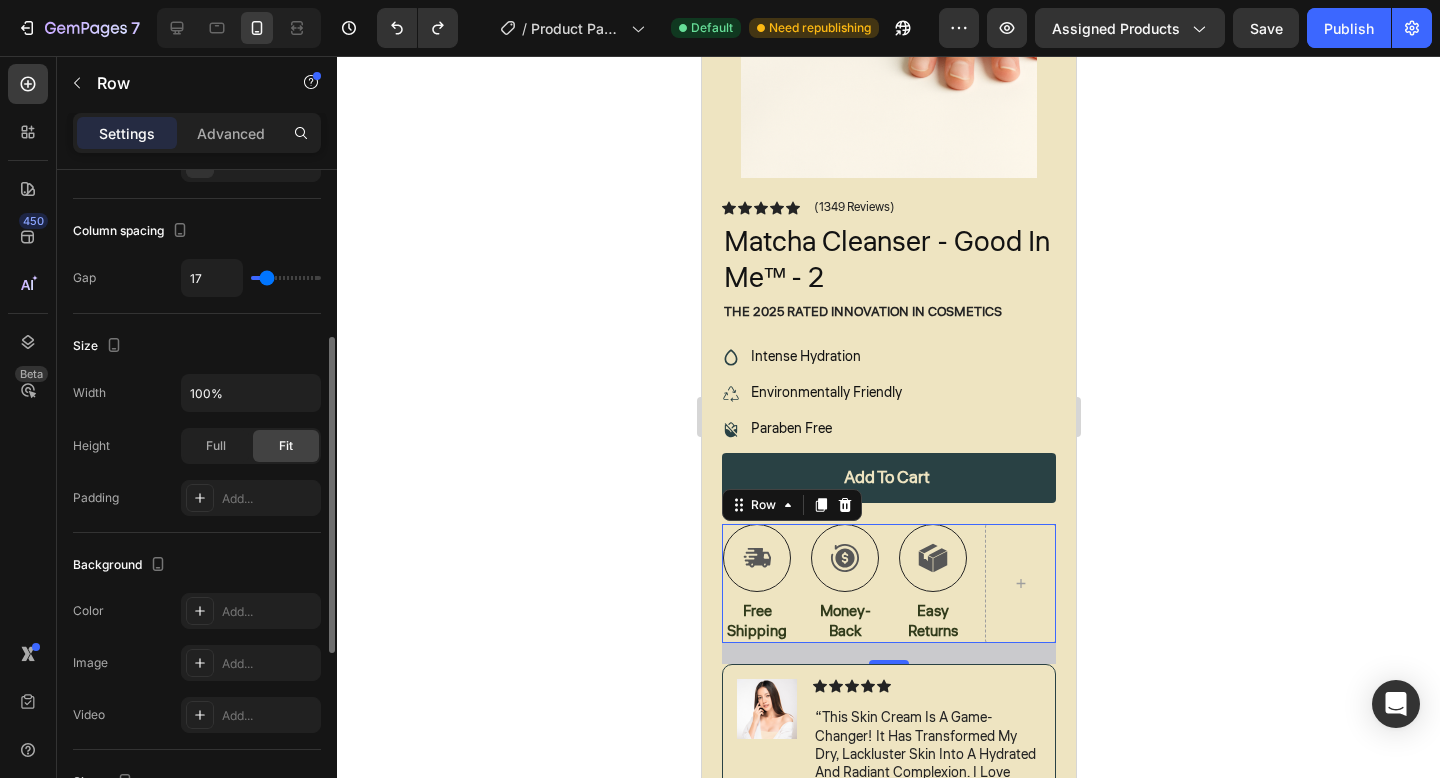 type on "18" 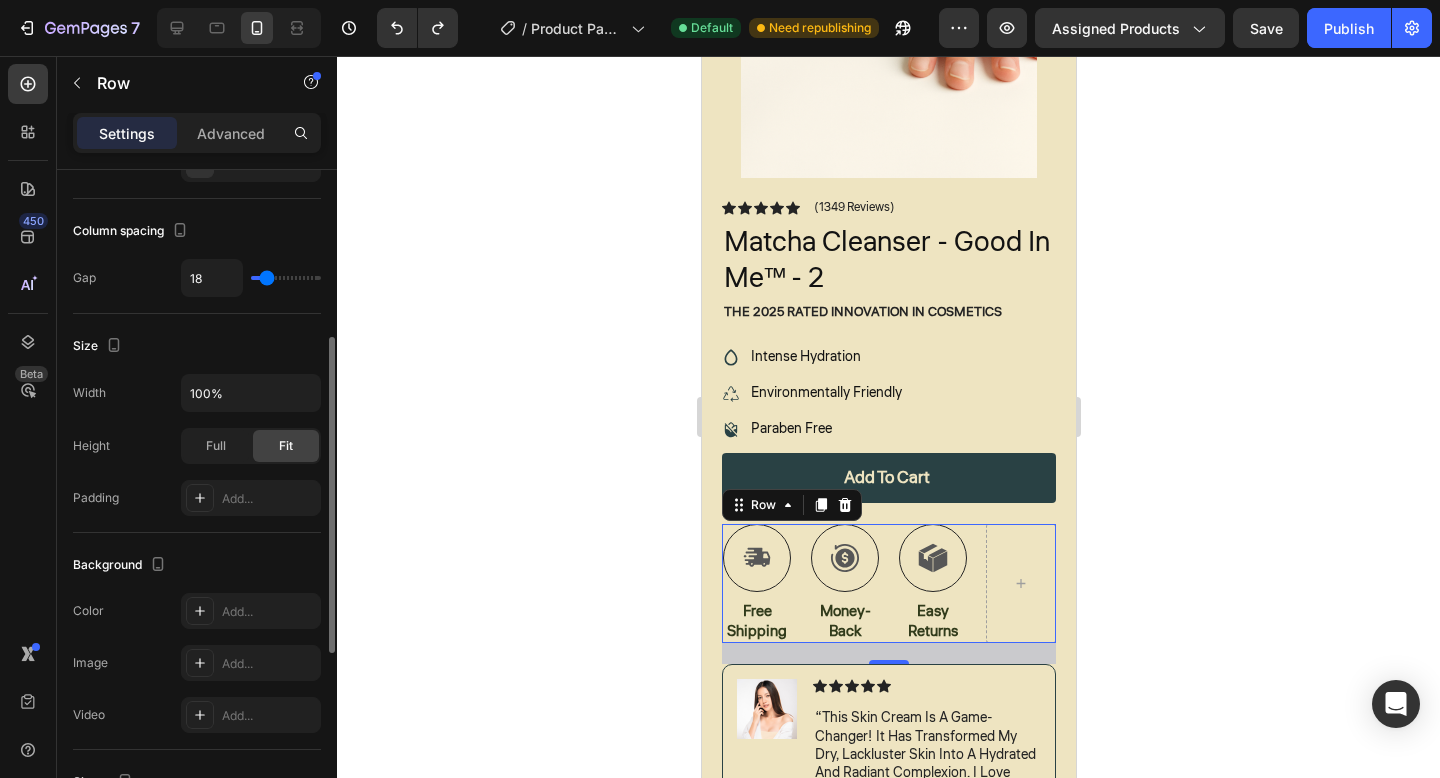 type on "19" 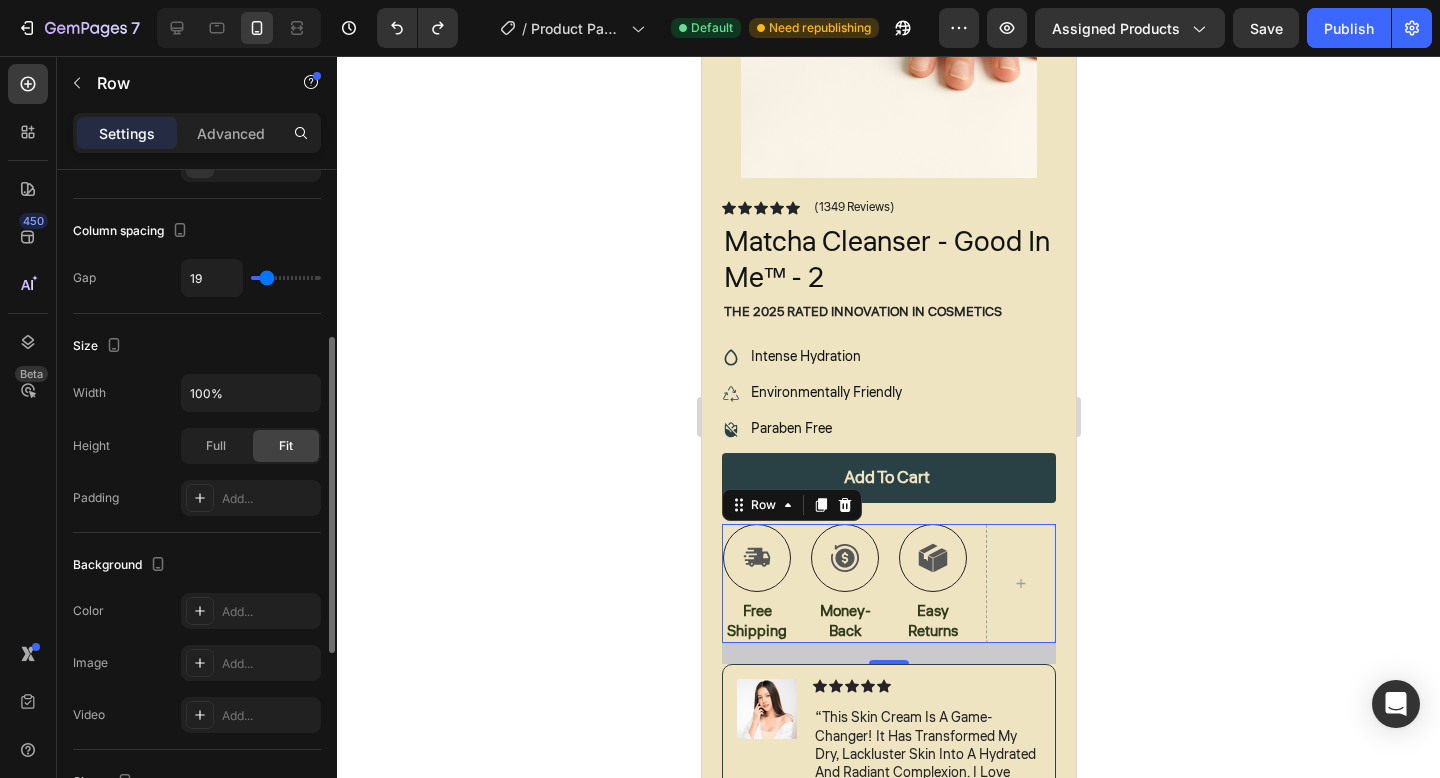 type on "19" 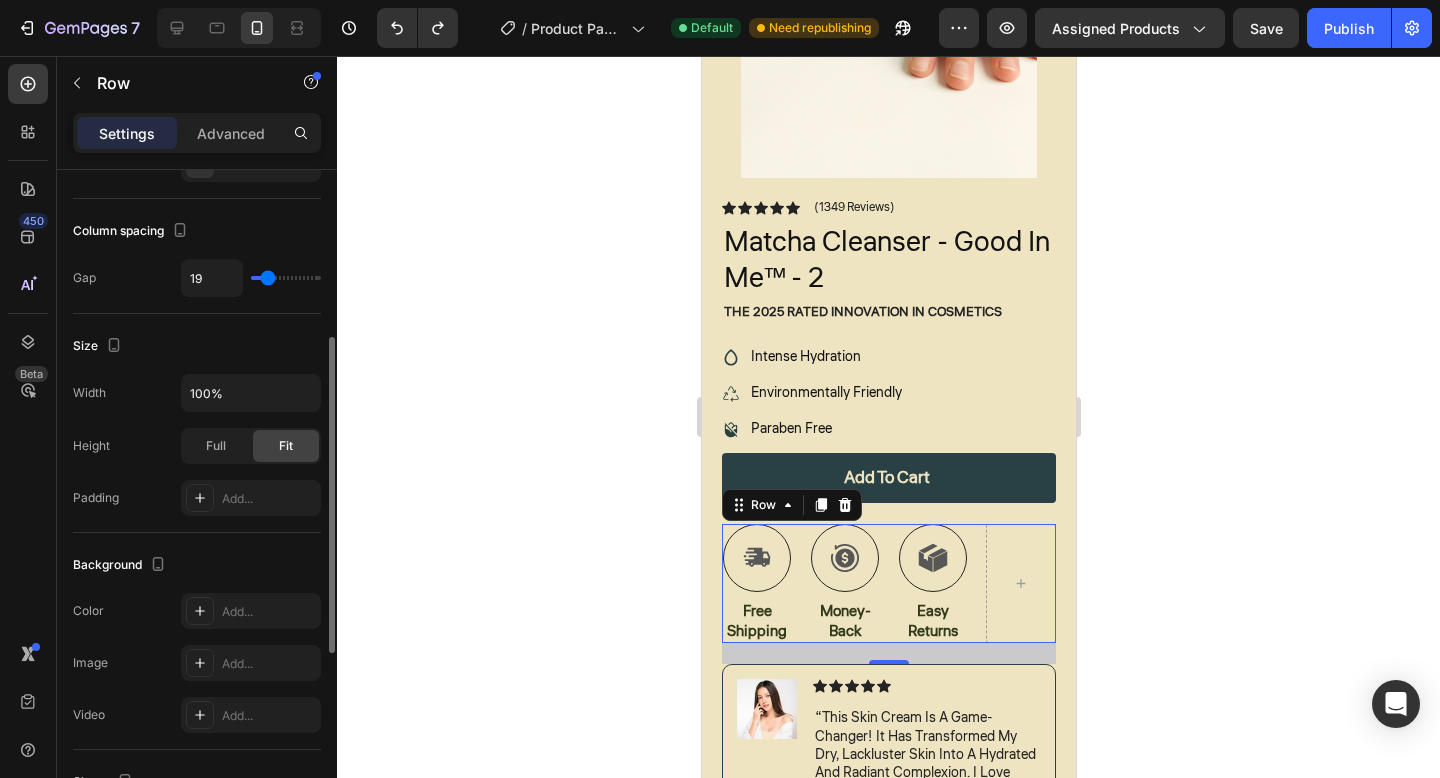 type on "20" 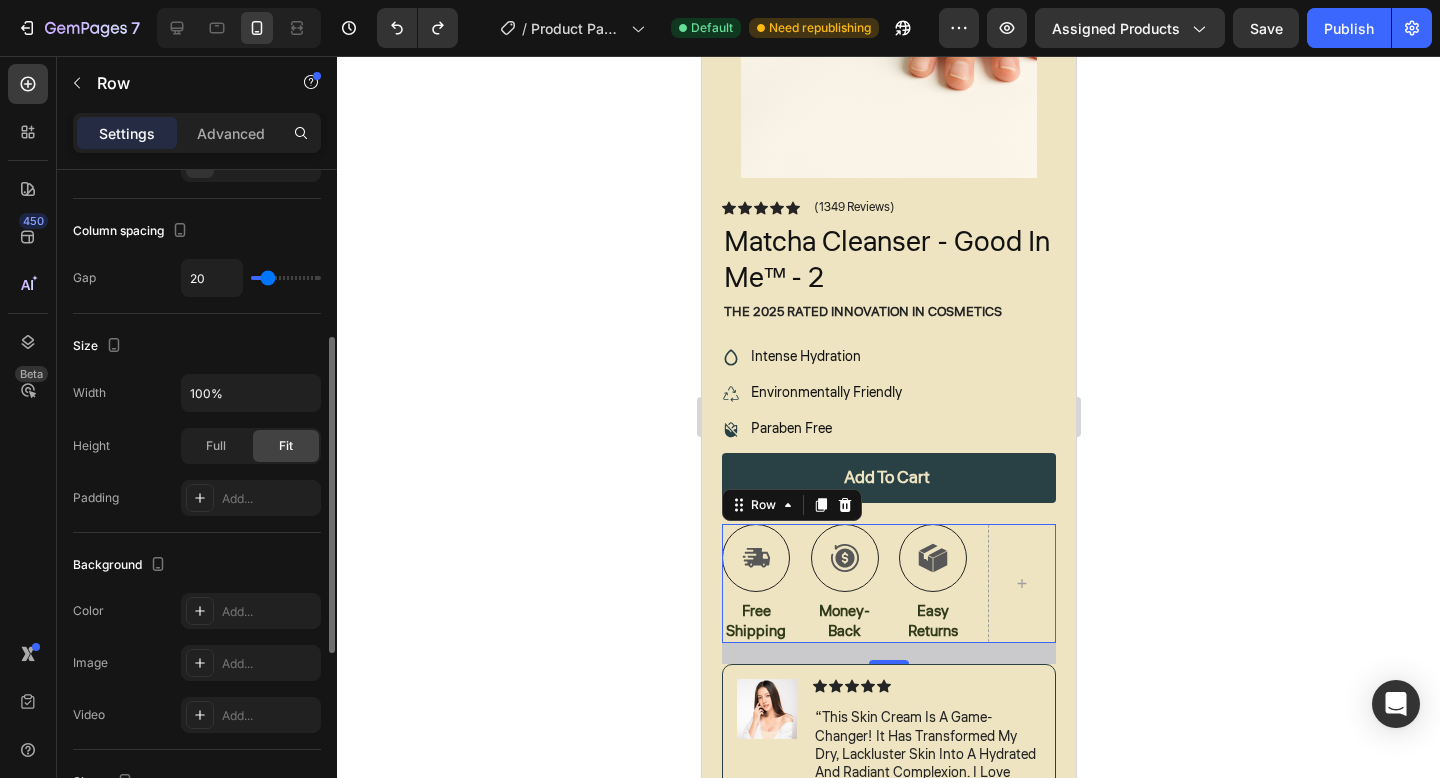type on "21" 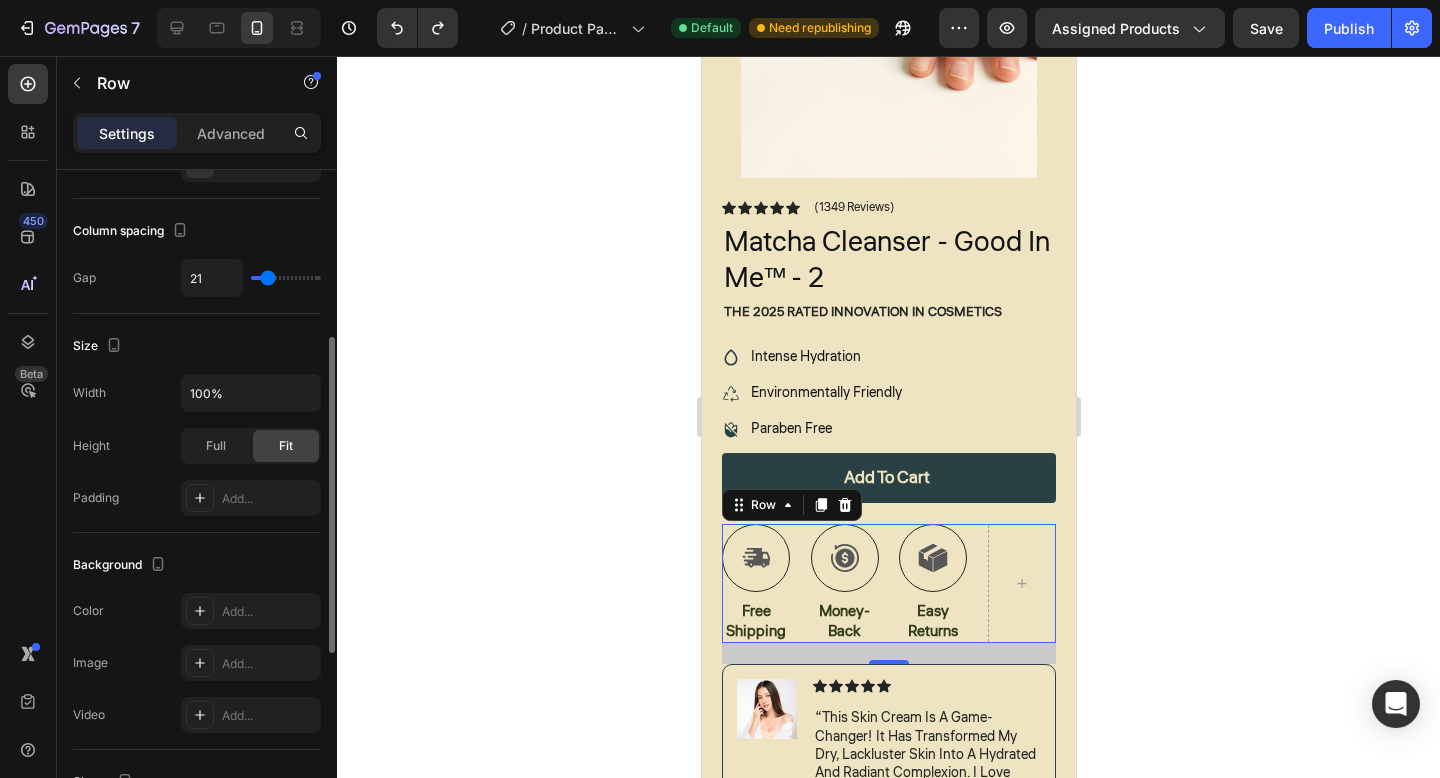 type on "22" 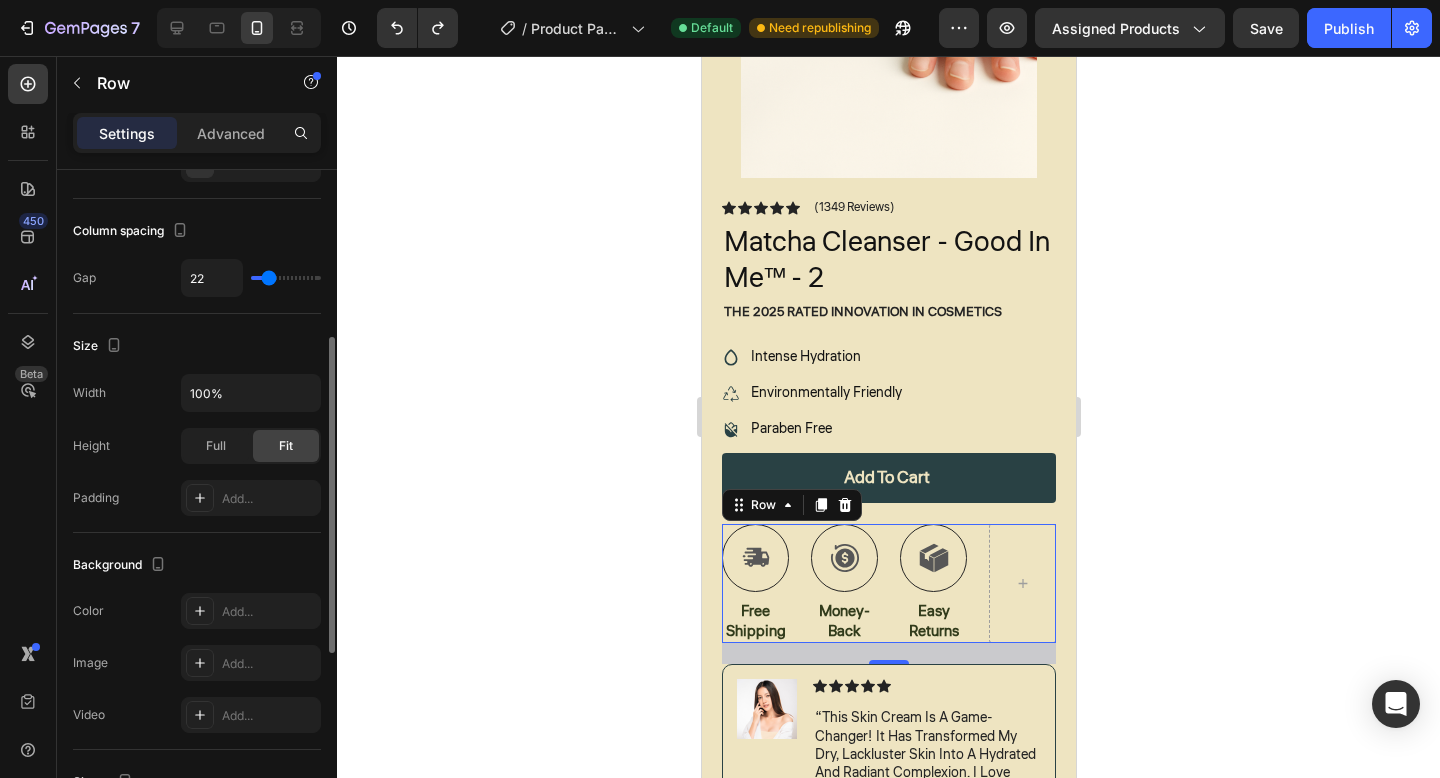 type on "20" 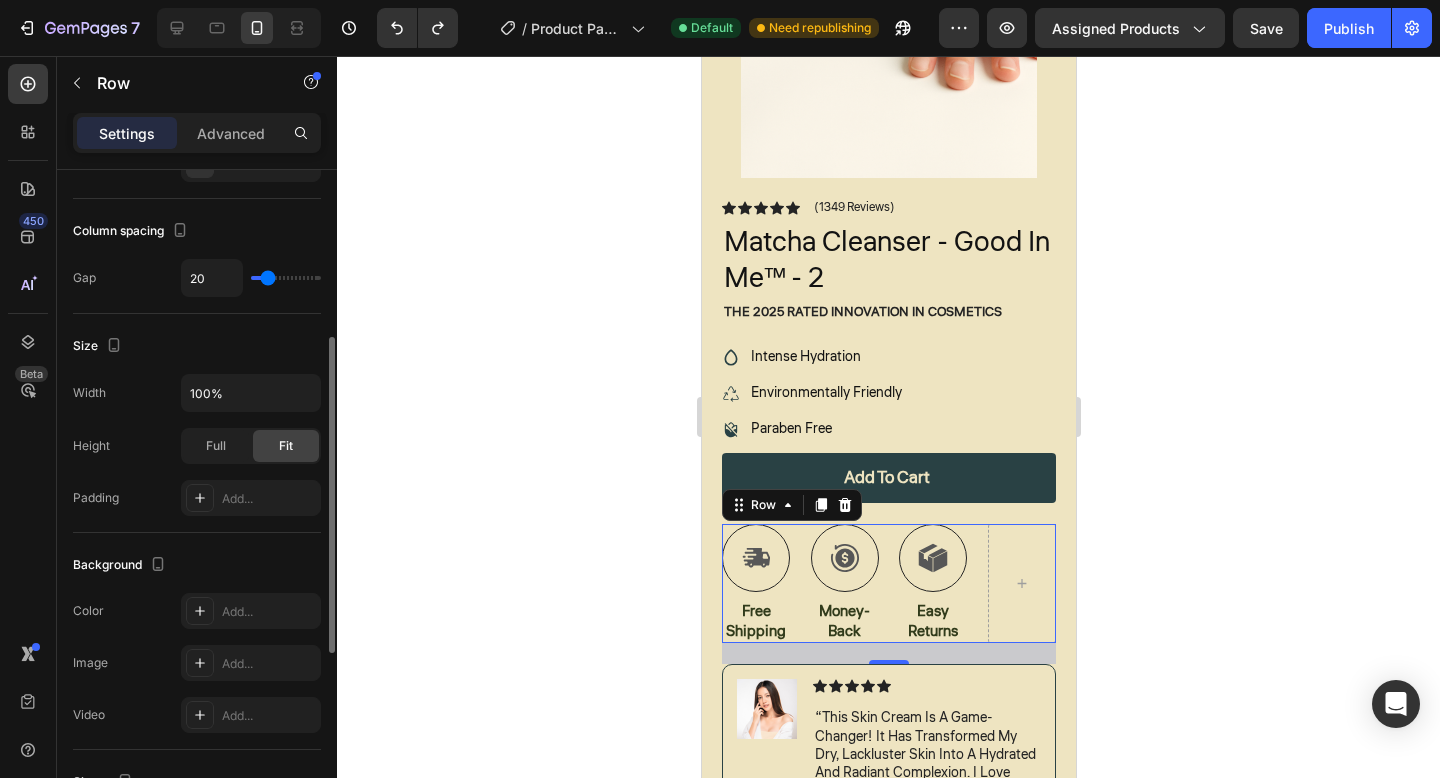 type on "20" 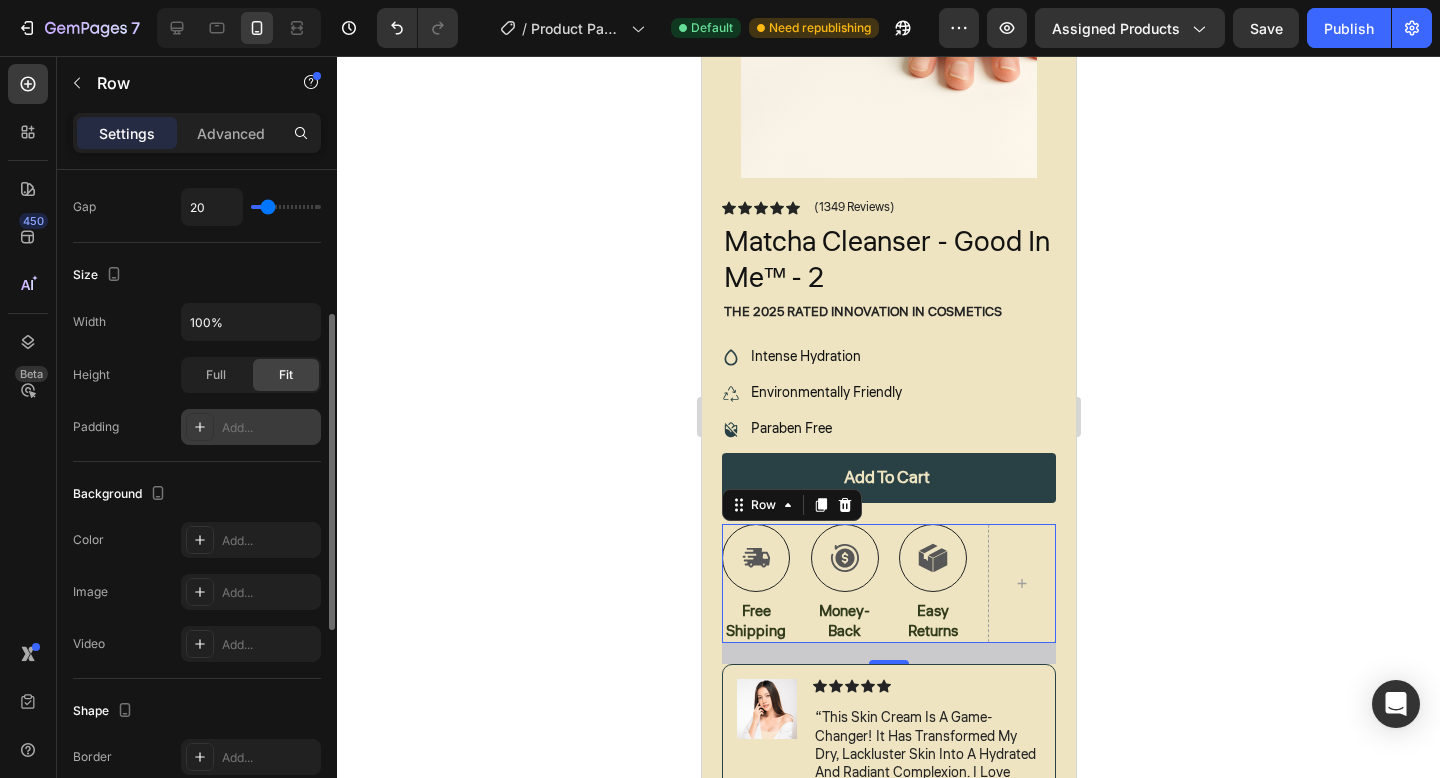 scroll, scrollTop: 422, scrollLeft: 0, axis: vertical 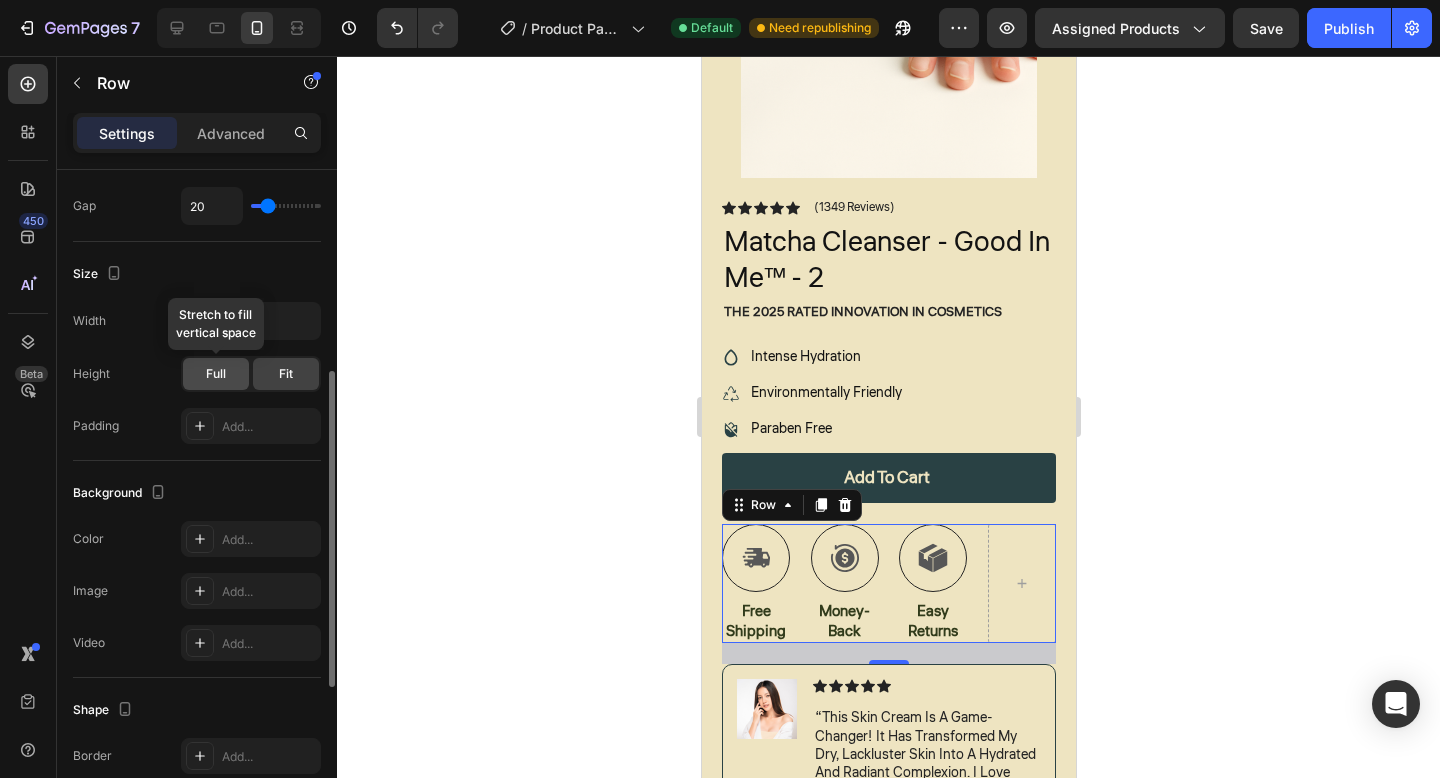 click on "Full" 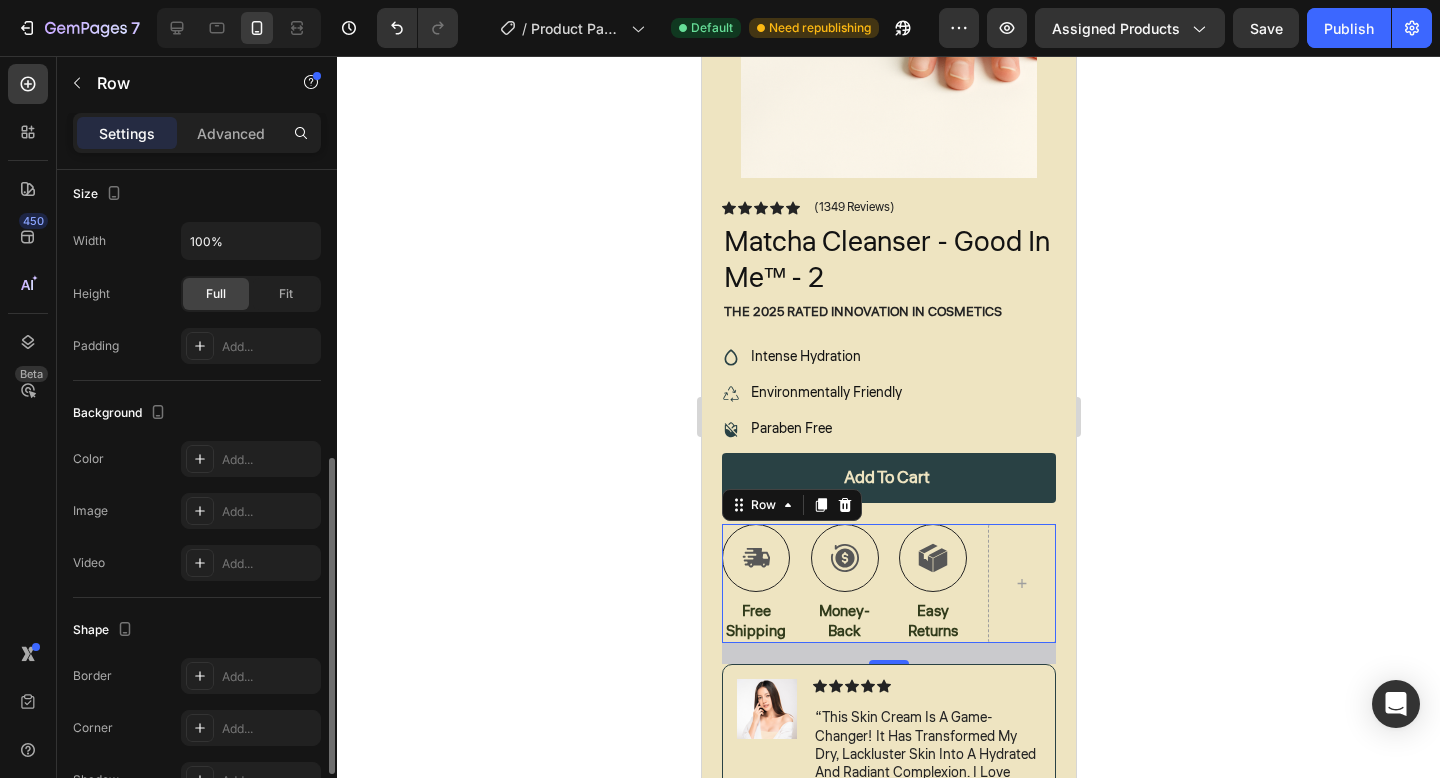 scroll, scrollTop: 580, scrollLeft: 0, axis: vertical 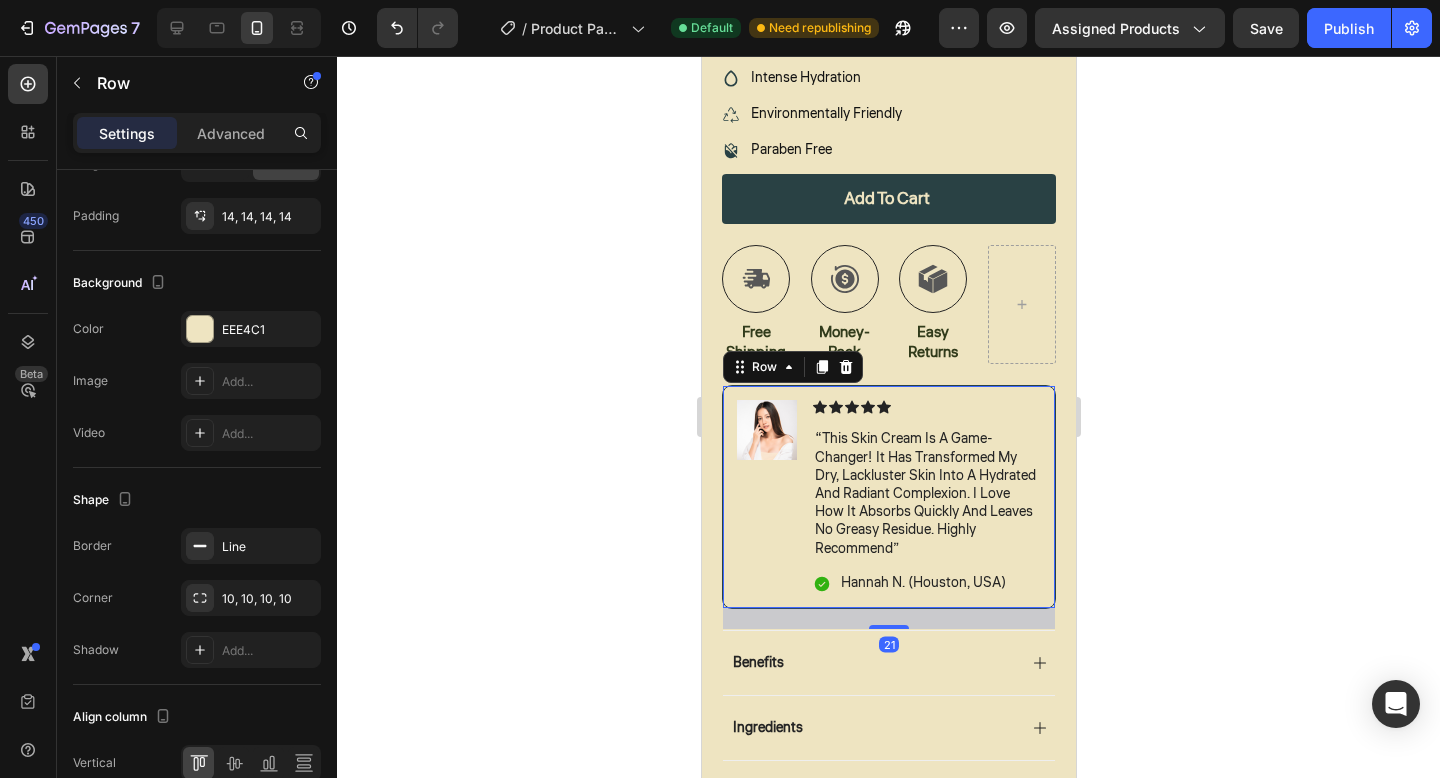 click on "Image Icon Icon Icon Icon Icon Icon List “this skin cream is a game-changer! it has transformed my dry, lackluster skin into a hydrated and radiant complexion. i love how it absorbs quickly and leaves no greasy residue. highly recommend” Text Block
Icon [FIRST] [LAST] ([CITY], [COUNTRY]) Text Block Row Row   21" at bounding box center [888, 497] 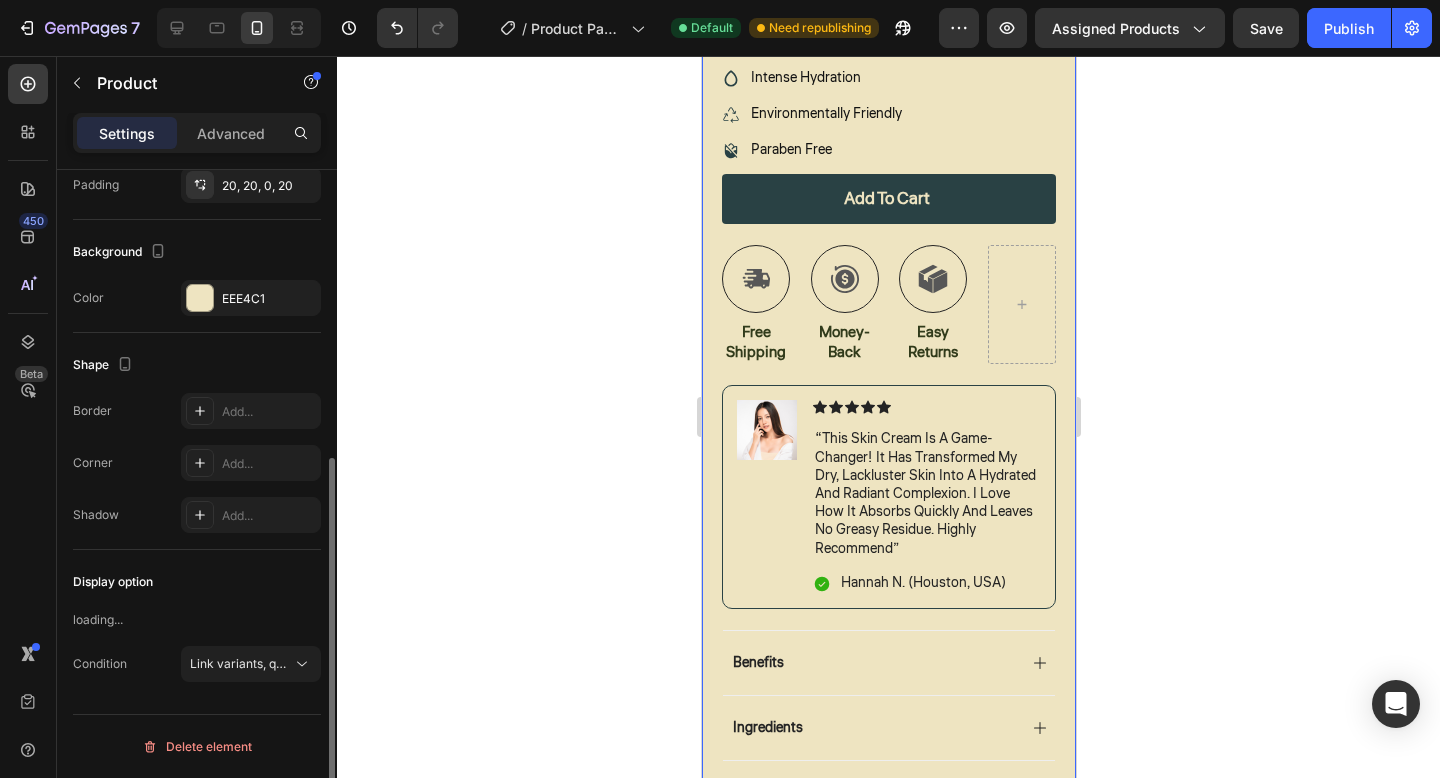 scroll, scrollTop: 0, scrollLeft: 0, axis: both 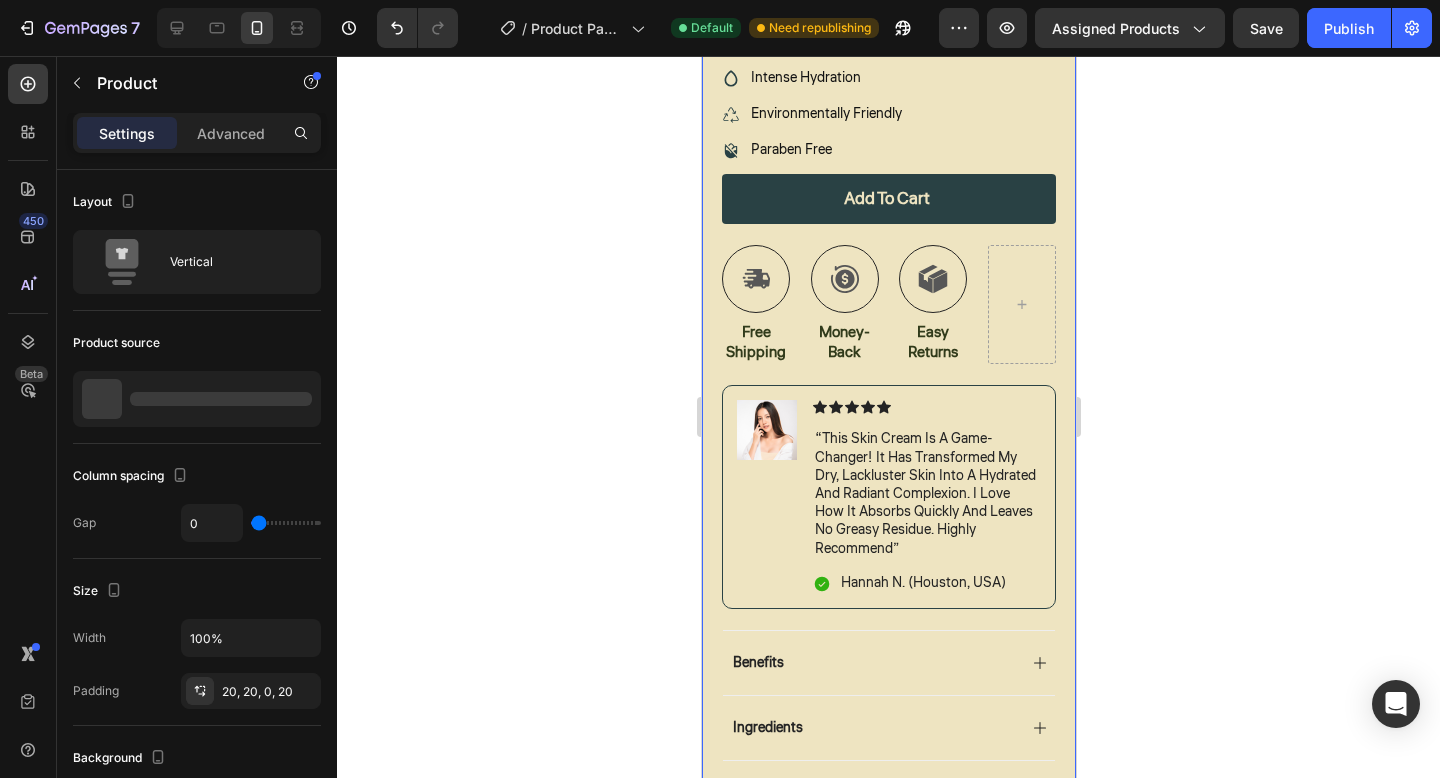 click on "Icon Free Shipping Text Block
Icon Money-Back Text Block
Icon Easy Returns Text Block
Row Image Icon Icon Icon Icon Icon Icon List “this skin cream is a game-changer! it has transformed my dry, lackluster skin into a hydrated and radiant complexion. i love how it absorbs quickly and leaves no greasy residue. highly recommend” Text Block
Icon [FIRST] [LAST] ([CITY], [COUNTRY]) Text Block Row Row
Benefits
Image" at bounding box center [888, 166] 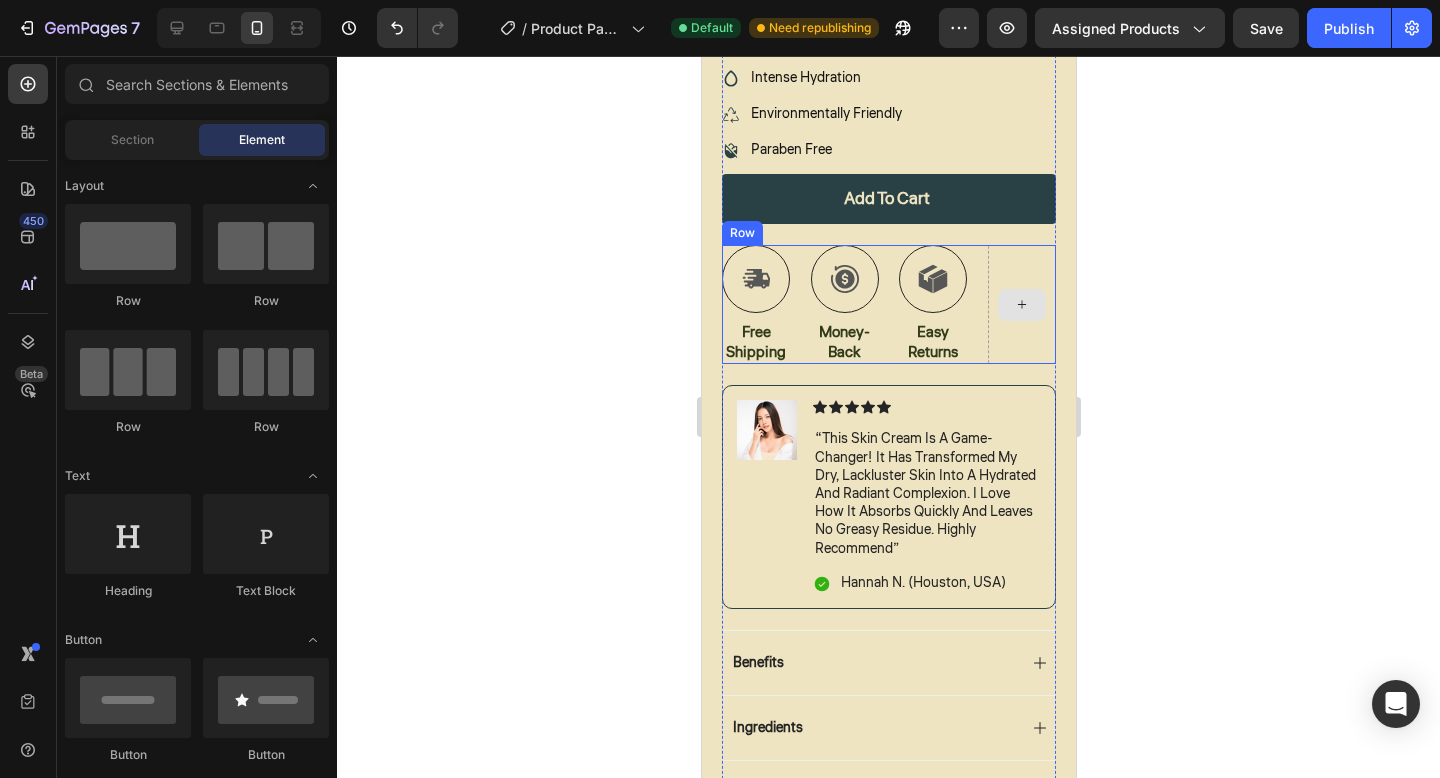 click 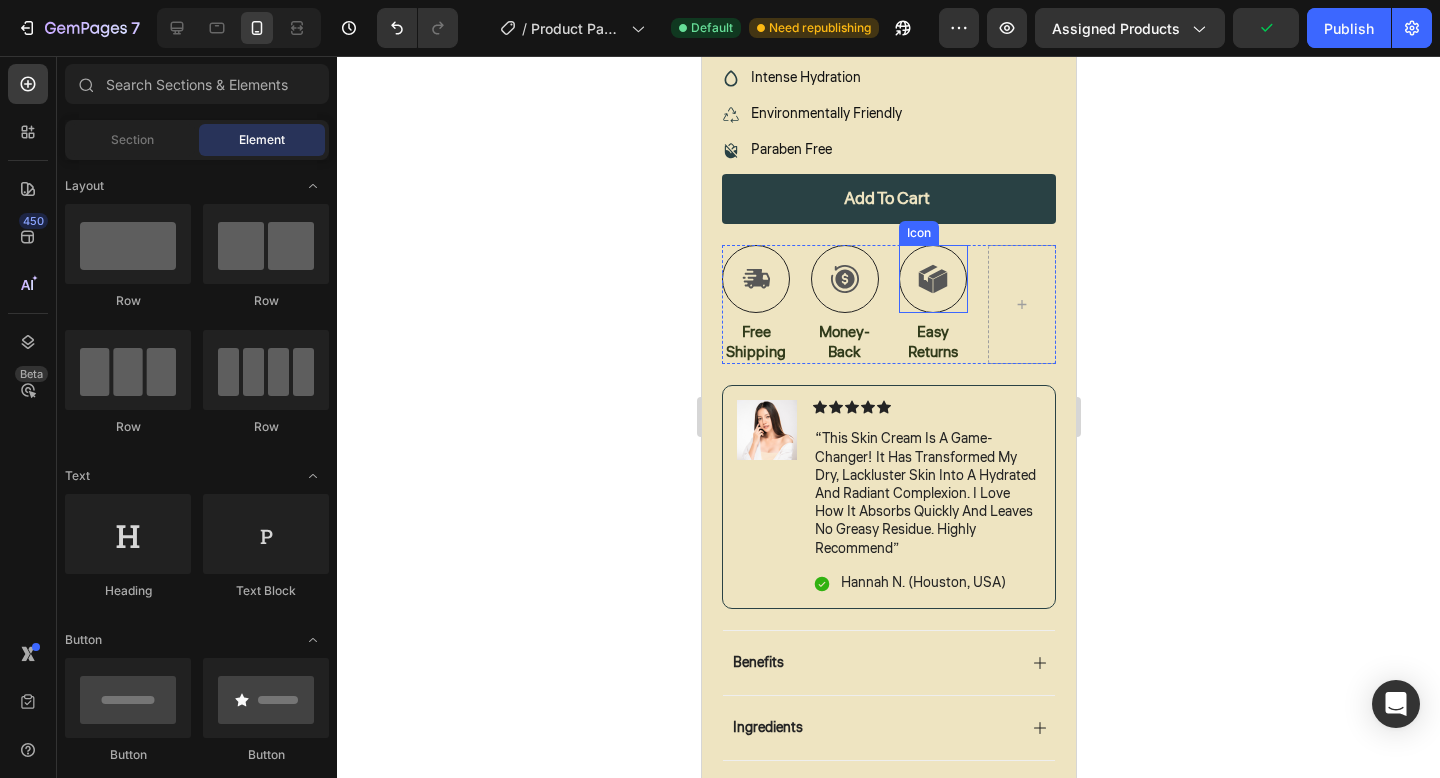 click at bounding box center (932, 279) 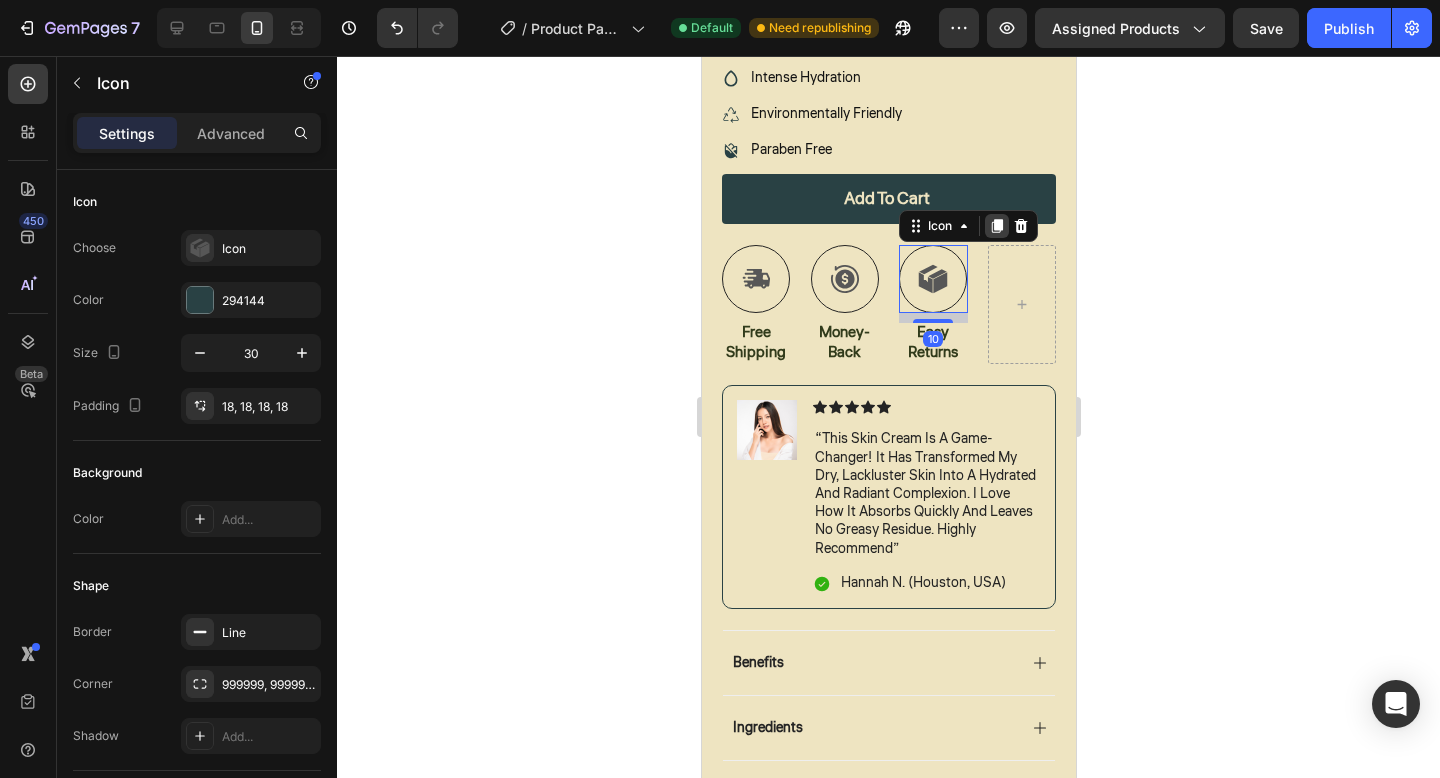 click 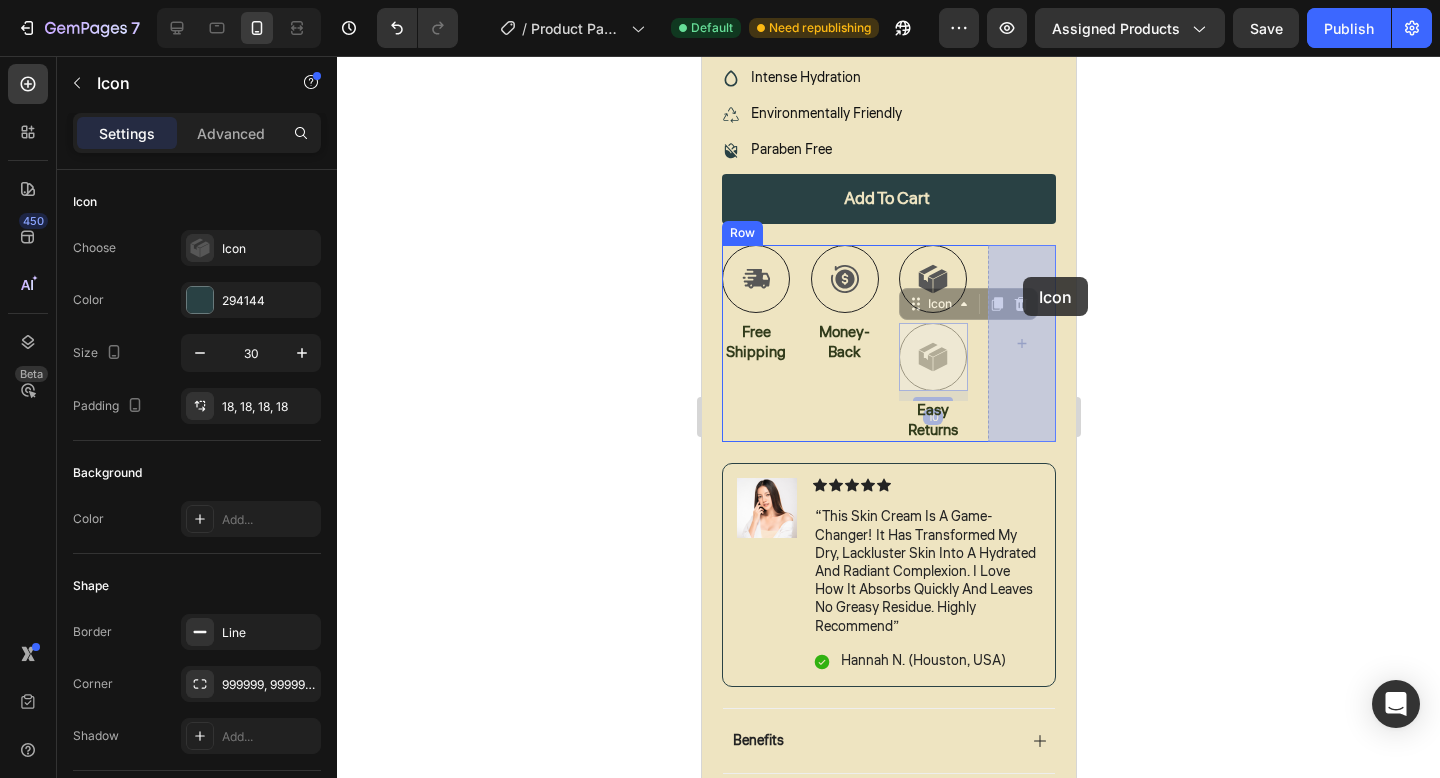 drag, startPoint x: 944, startPoint y: 353, endPoint x: 1022, endPoint y: 277, distance: 108.903625 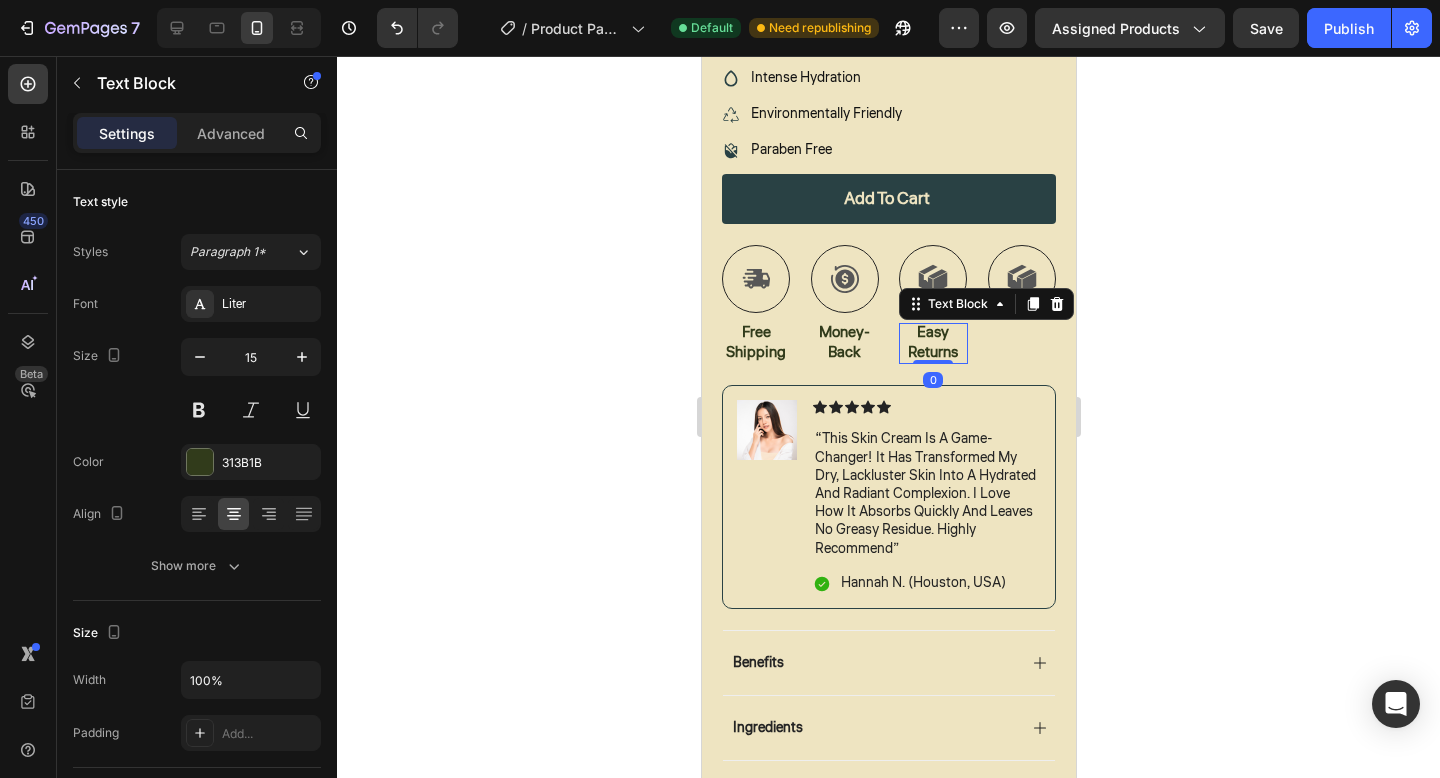 click on "Easy Returns" at bounding box center [932, 342] 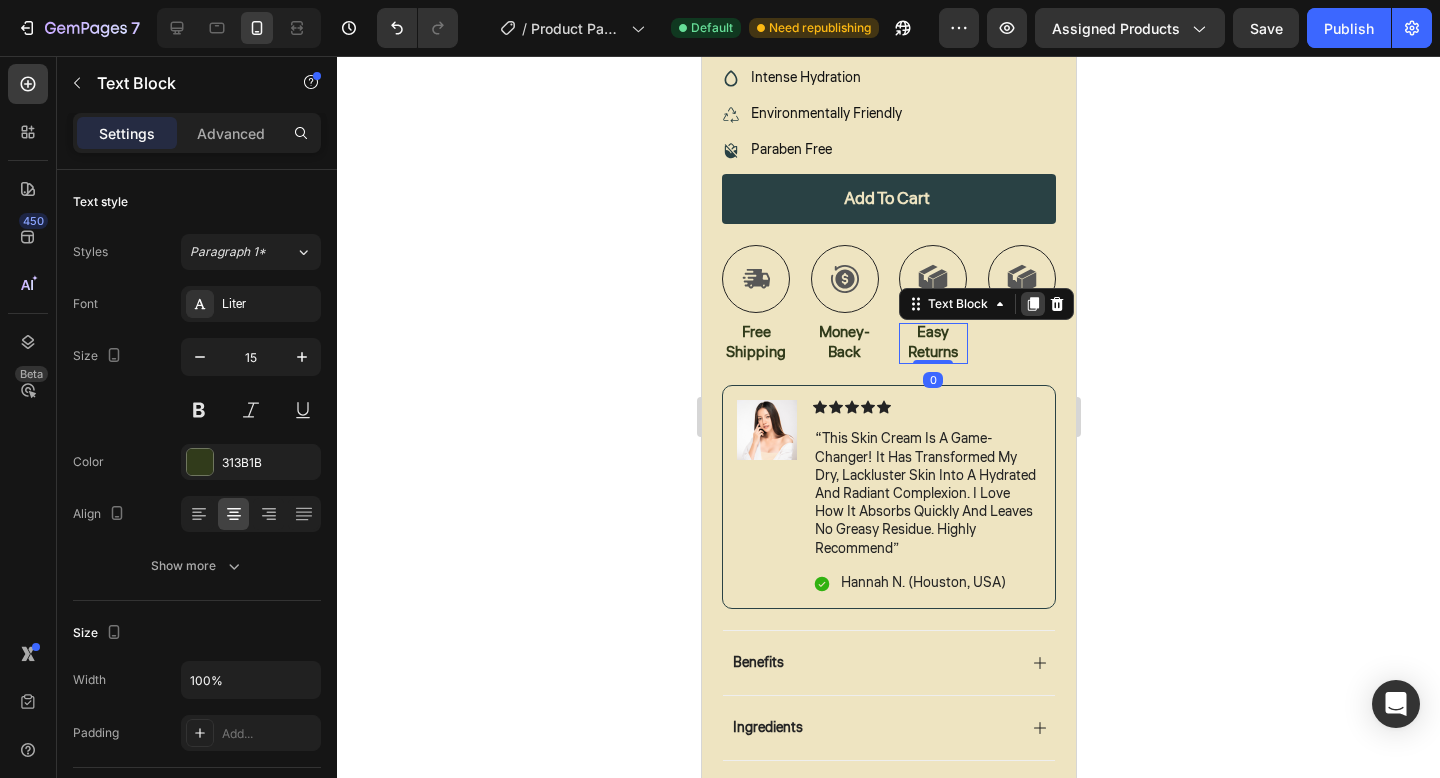 click 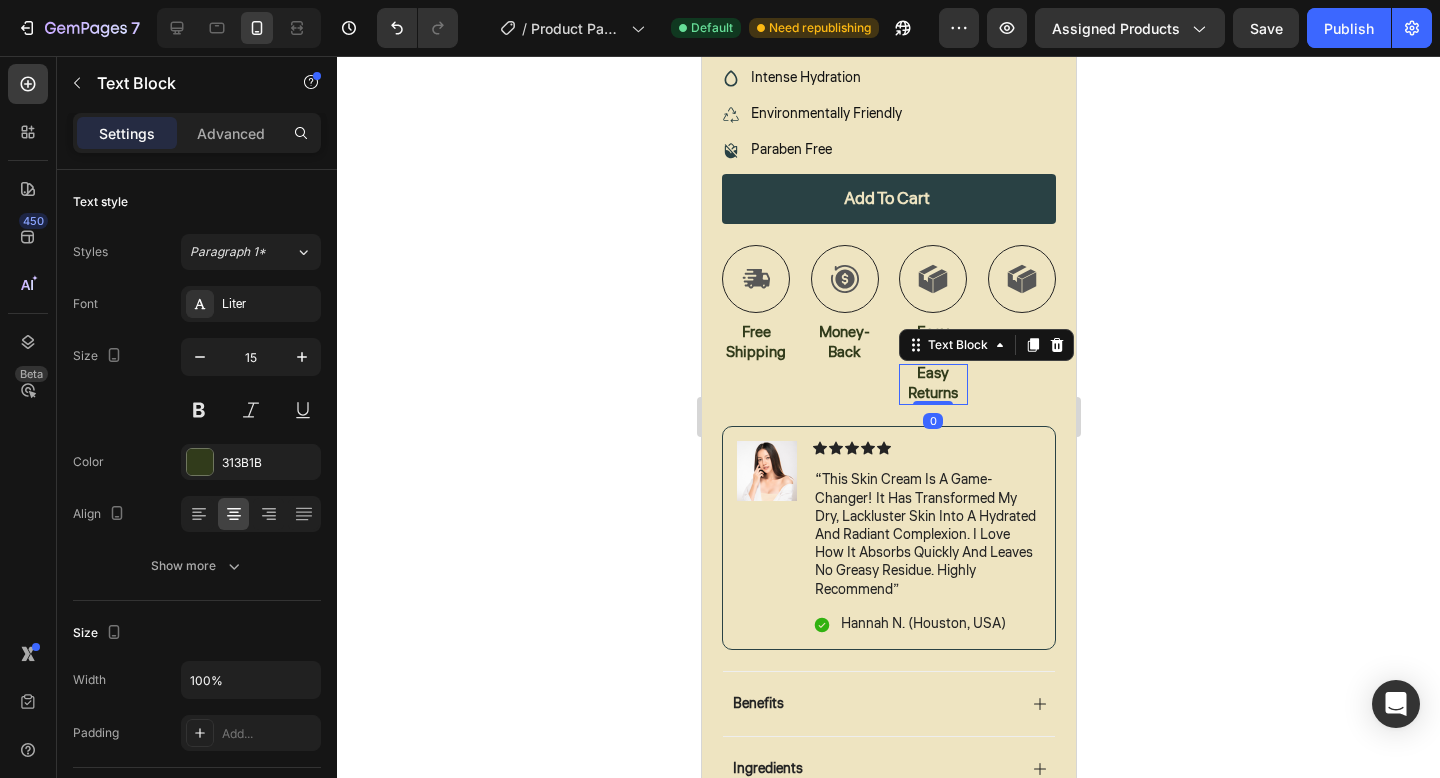 drag, startPoint x: 924, startPoint y: 399, endPoint x: 1007, endPoint y: 370, distance: 87.92042 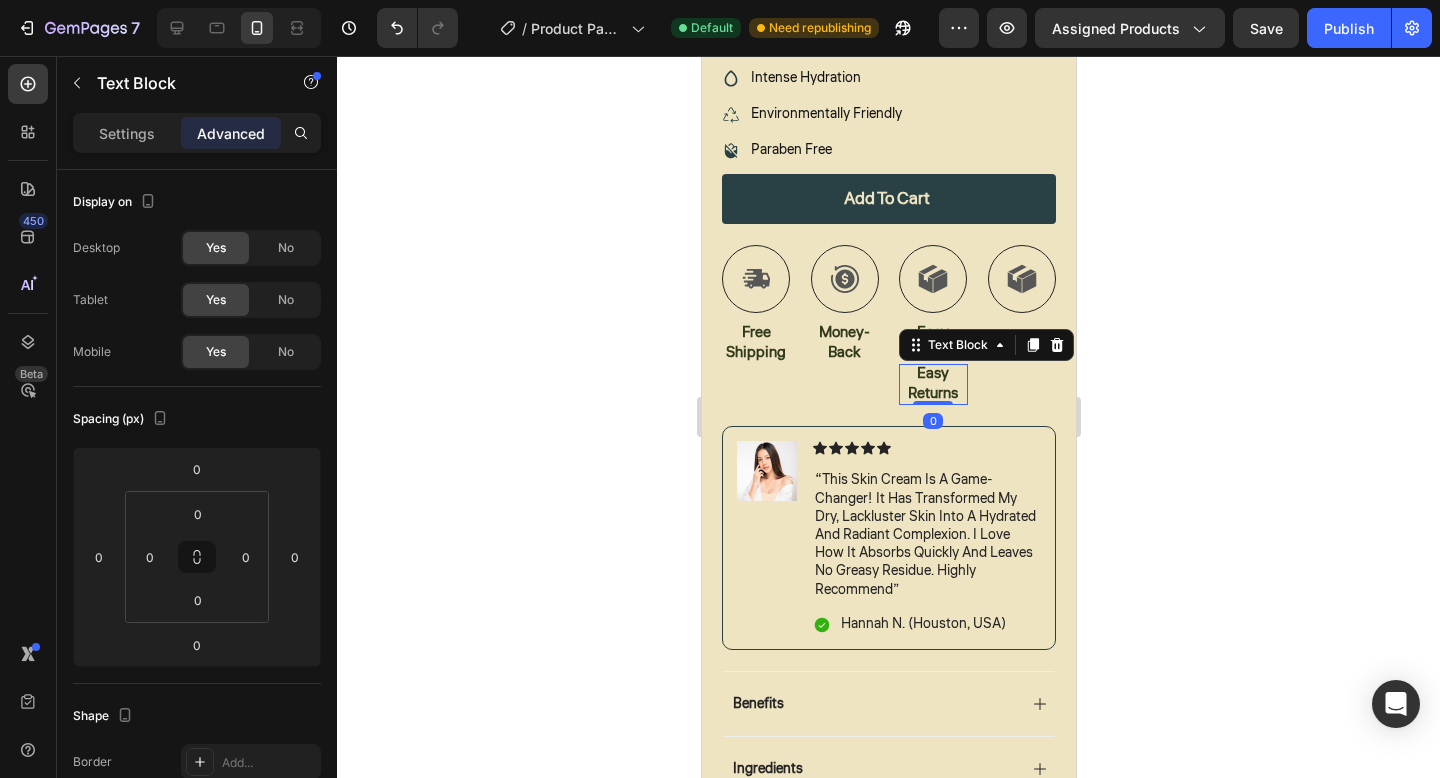 drag, startPoint x: 955, startPoint y: 371, endPoint x: 967, endPoint y: 372, distance: 12.0415945 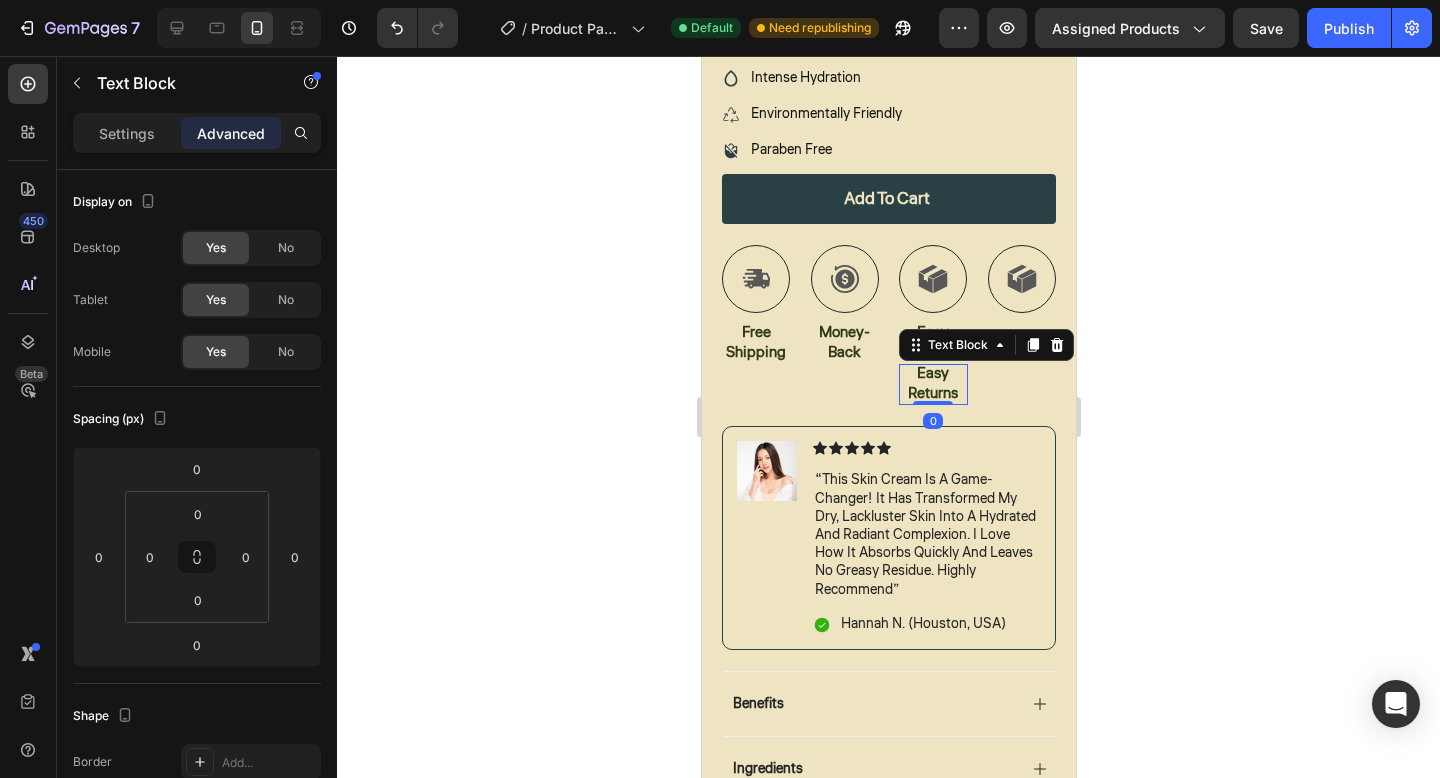 click on "Icon Free Shipping Text Block
Icon Money-Back Text Block
Icon Easy Returns Text Block Easy Returns Text Block   0
Icon Row" at bounding box center (888, 325) 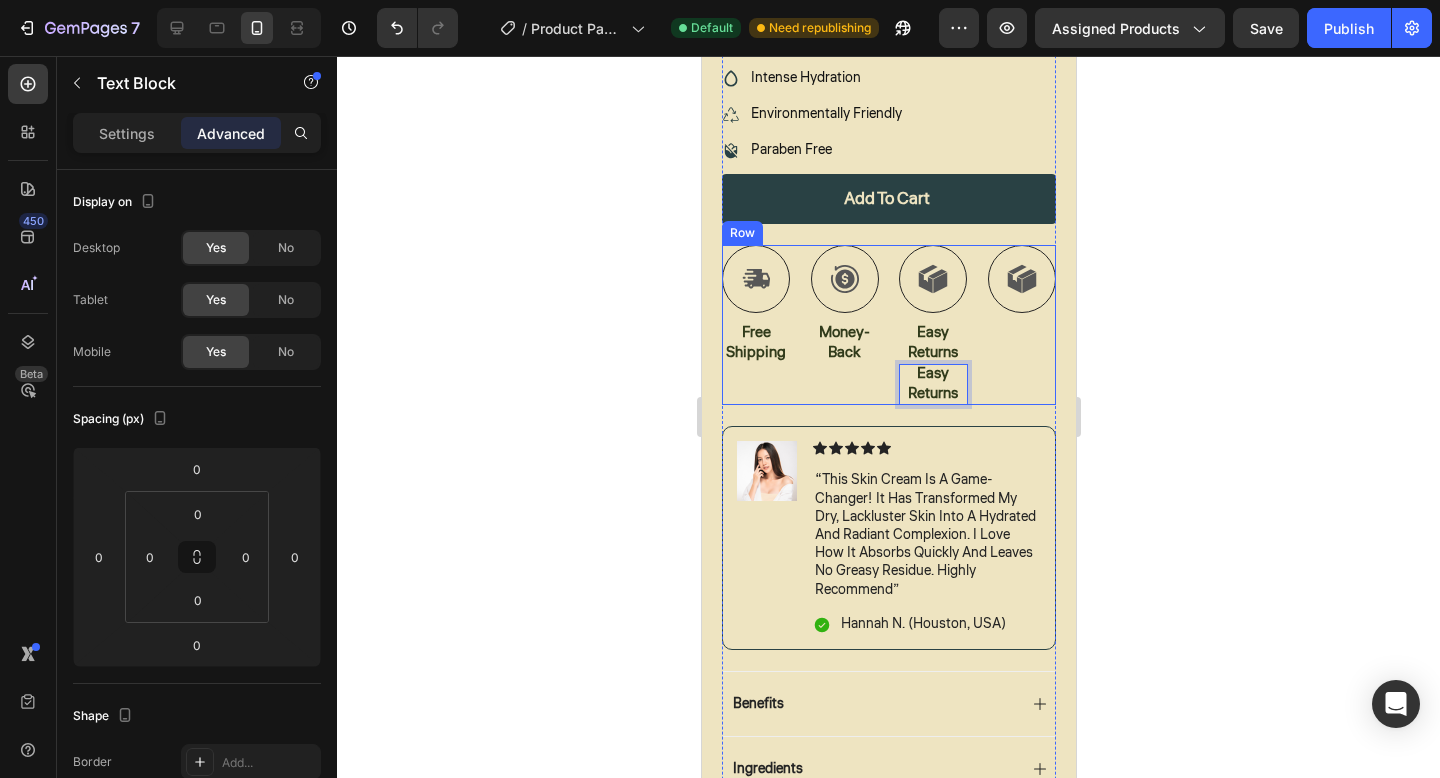click on "Easy Returns" at bounding box center [932, 383] 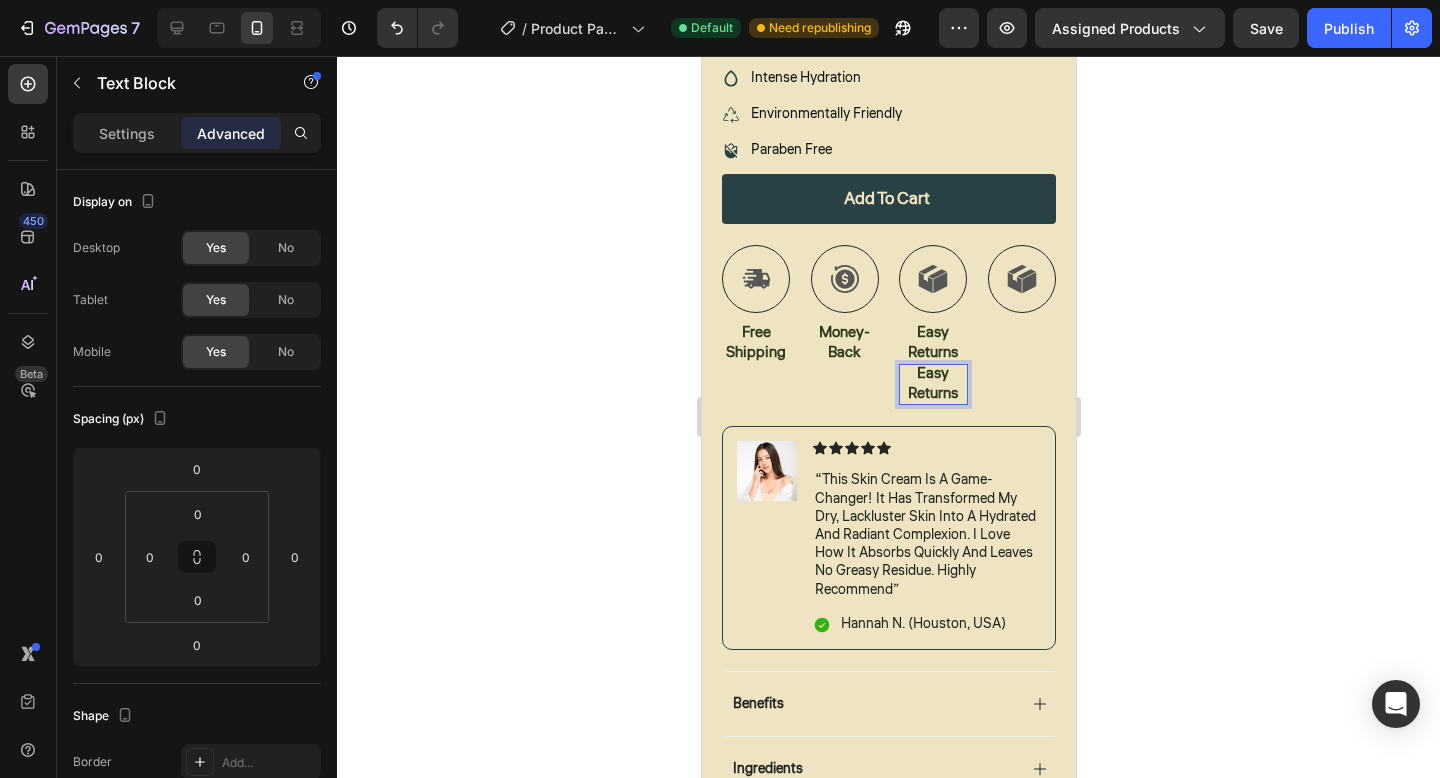 click on "Easy Returns" at bounding box center [932, 383] 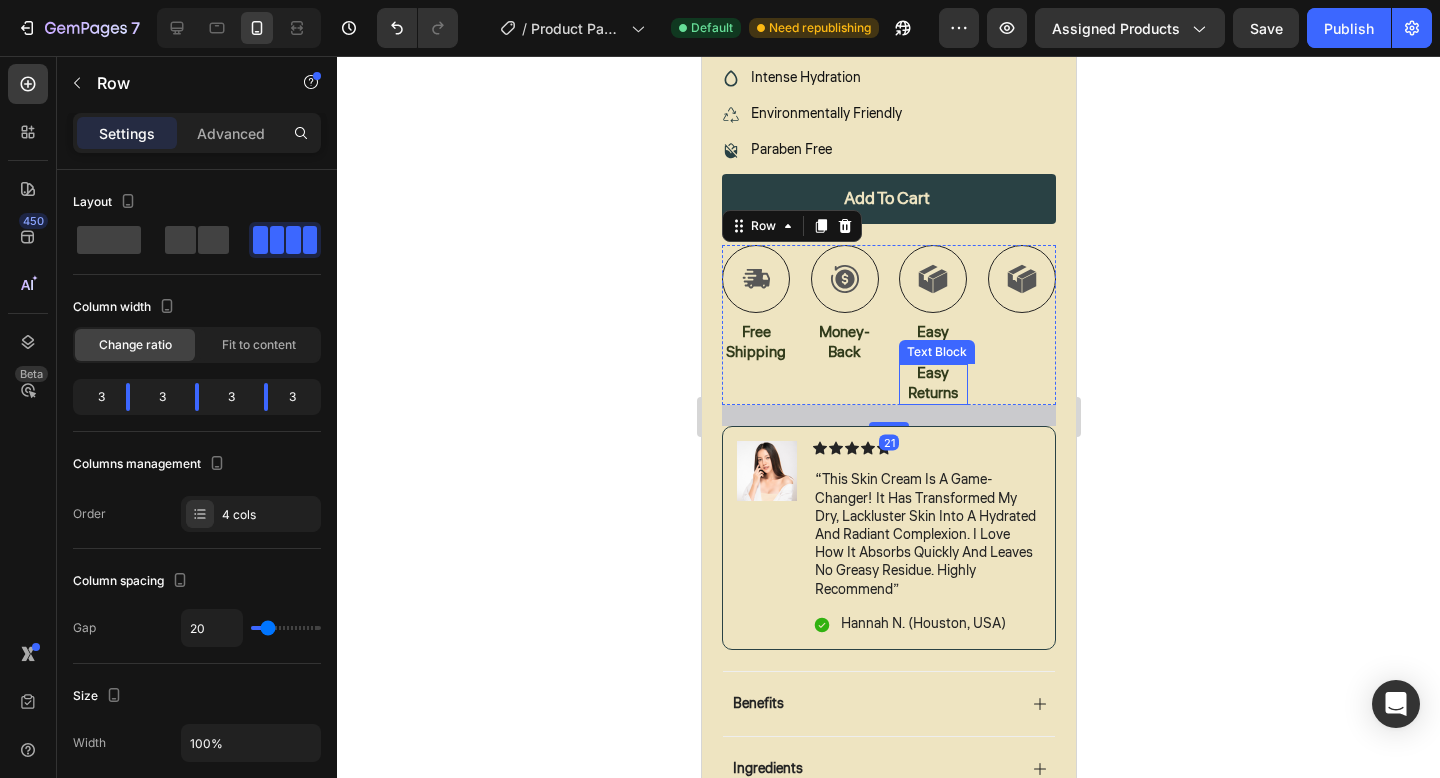 click on "Easy Returns" at bounding box center (932, 383) 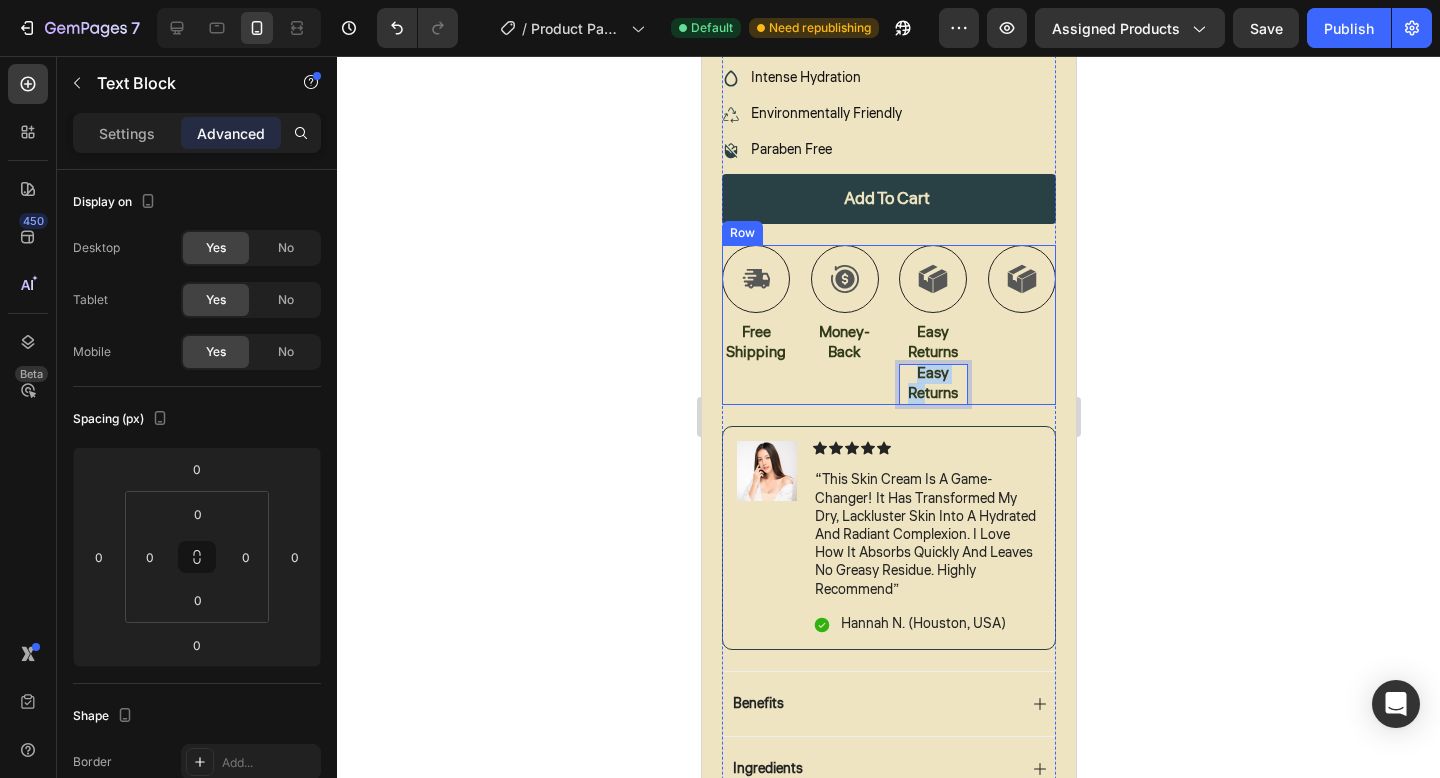 drag, startPoint x: 925, startPoint y: 388, endPoint x: 1018, endPoint y: 358, distance: 97.71899 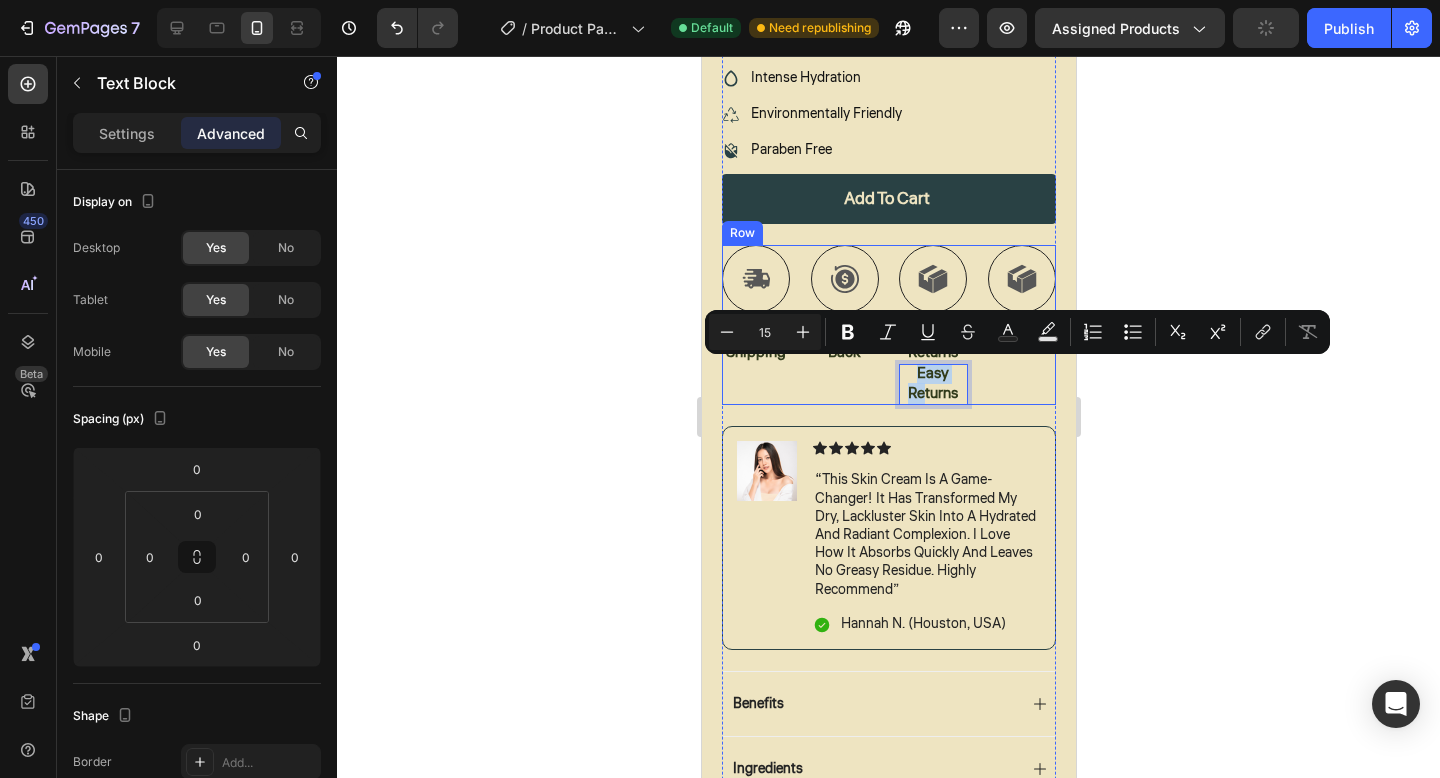 click on "Icon Free Shipping Text Block
Icon Money-Back Text Block
Icon Easy Returns Text Block Easy Returns Text Block   0
Icon Row" at bounding box center [888, 325] 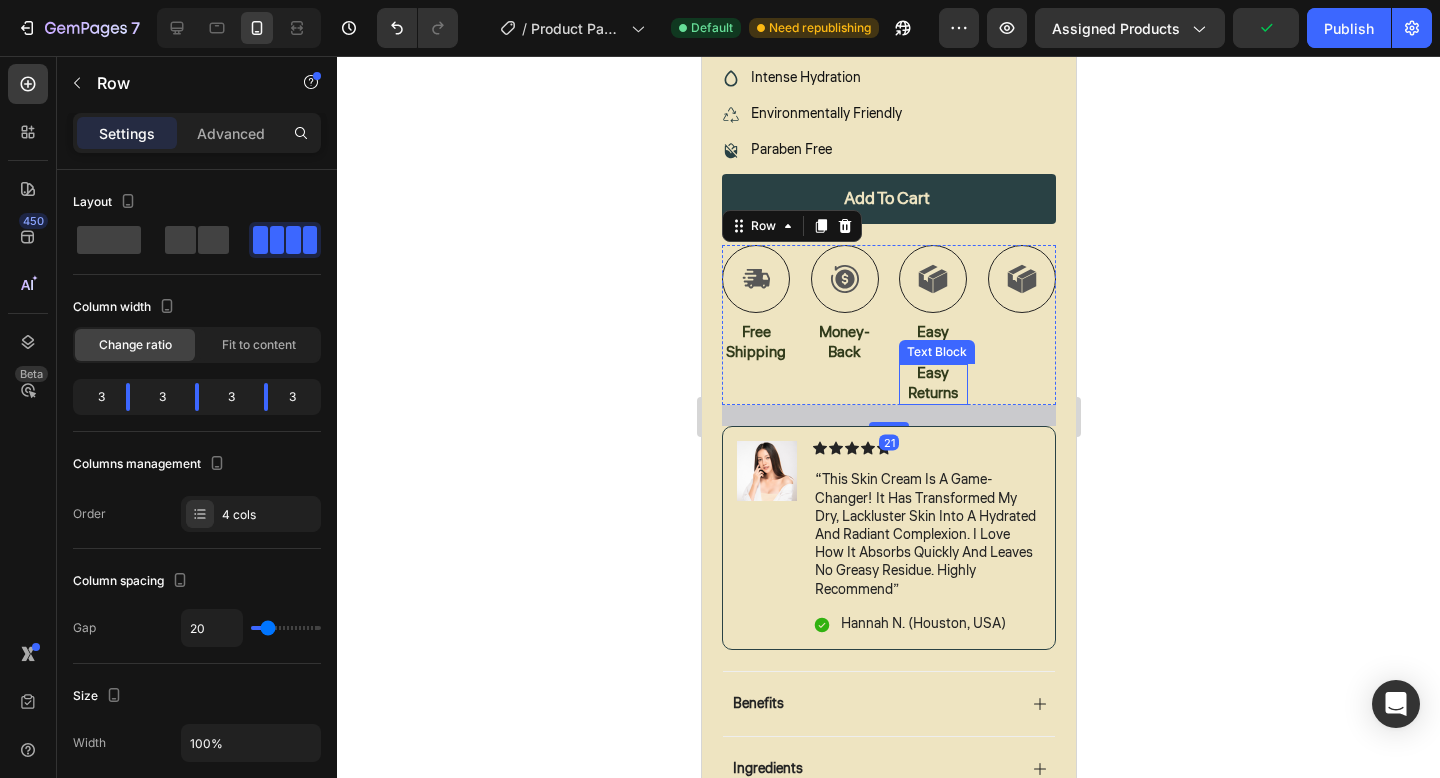 click on "Easy Returns" at bounding box center (932, 383) 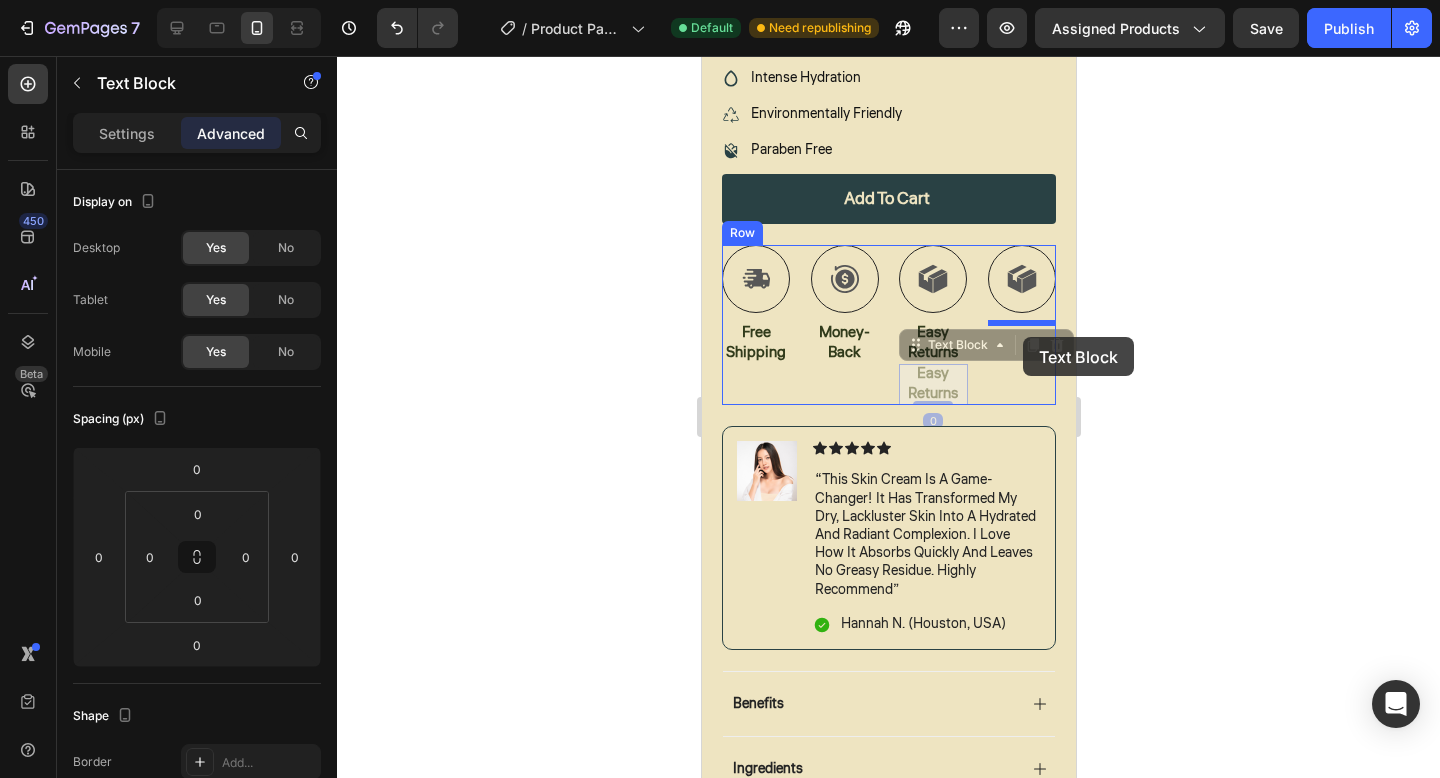 drag, startPoint x: 920, startPoint y: 343, endPoint x: 1021, endPoint y: 336, distance: 101.24229 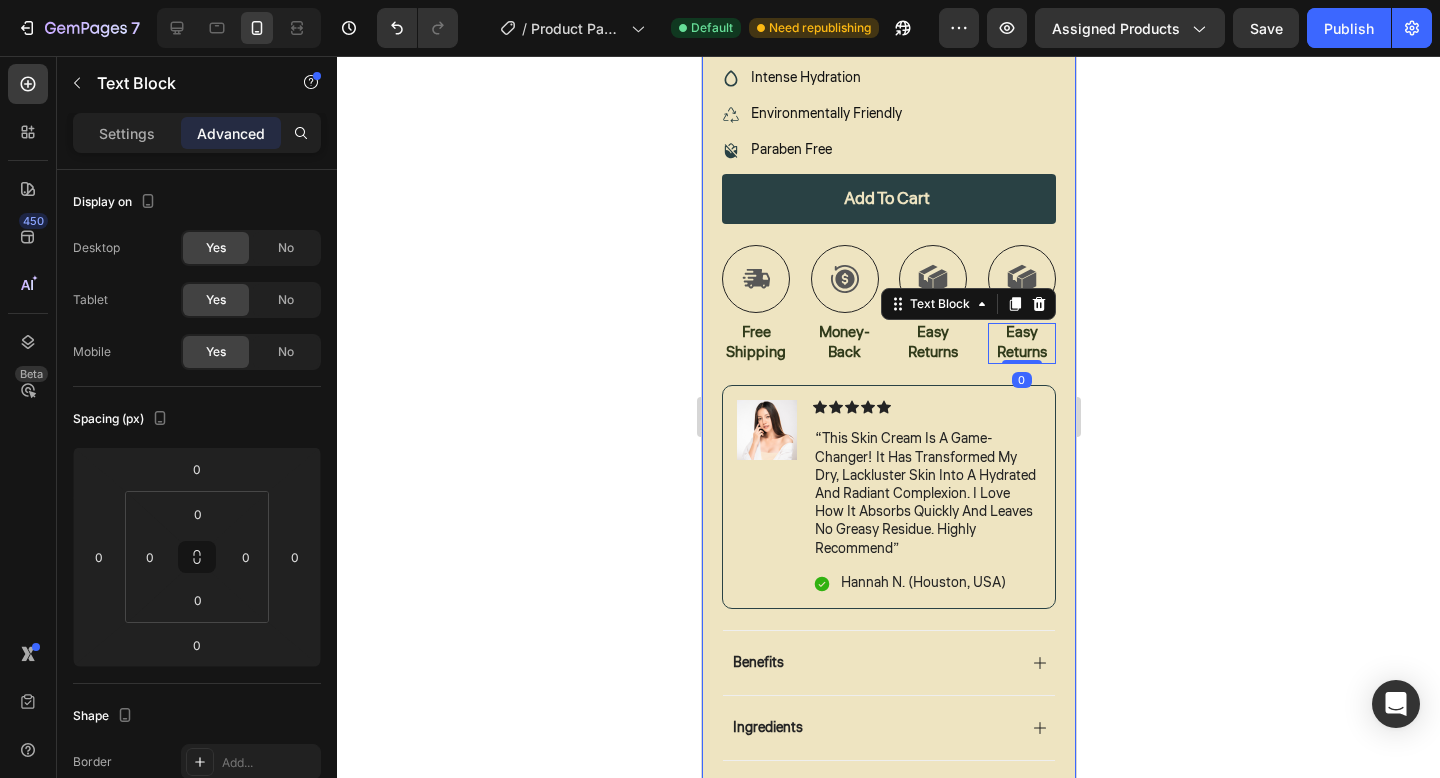 click 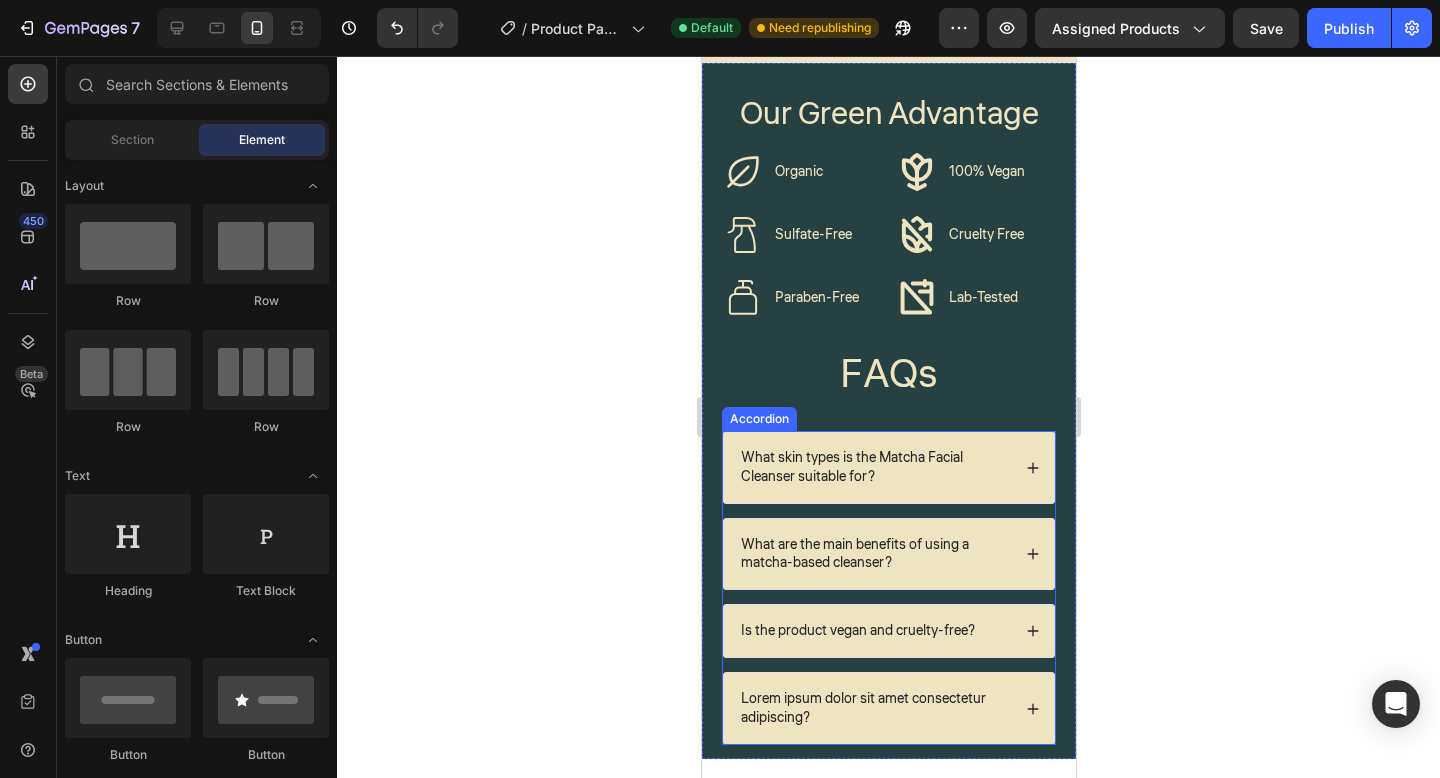 scroll, scrollTop: 1478, scrollLeft: 0, axis: vertical 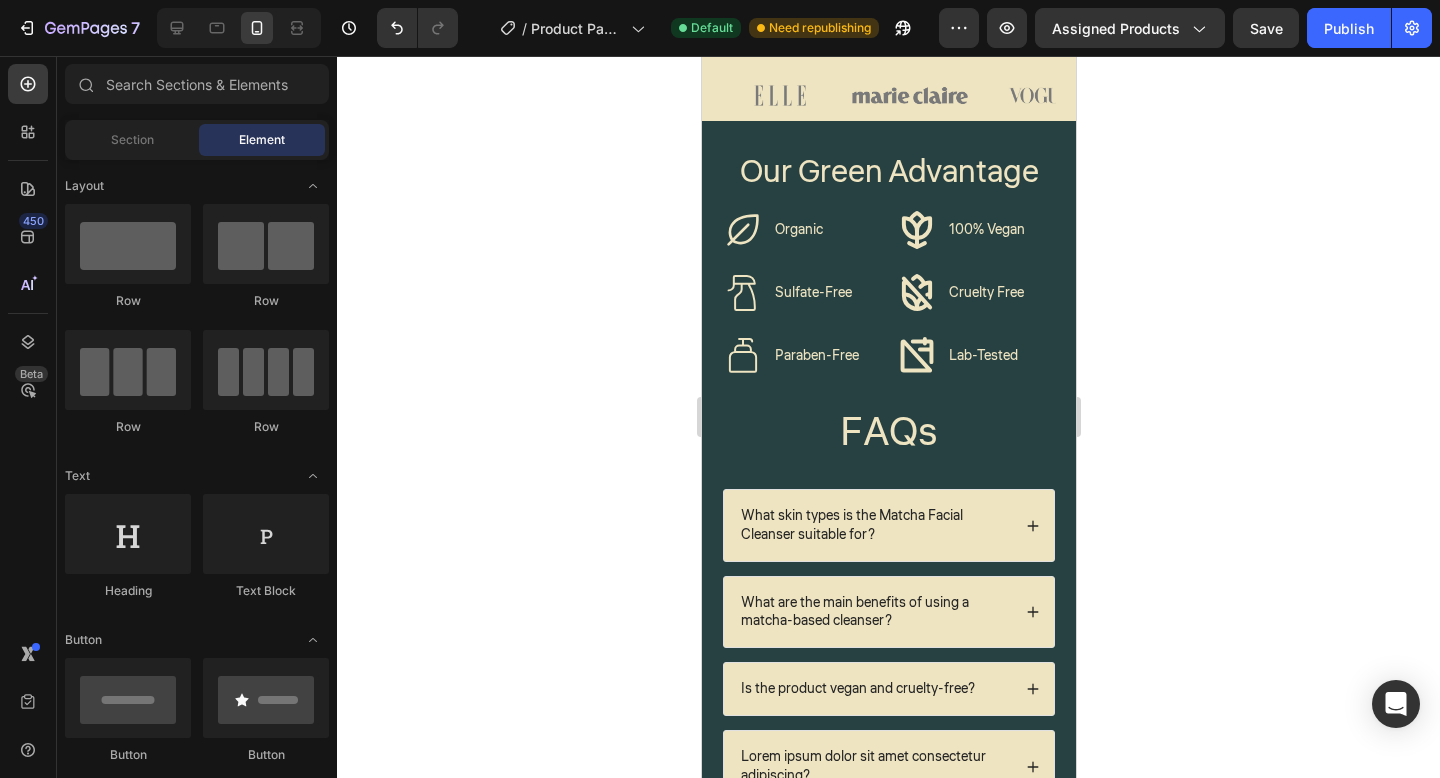 click 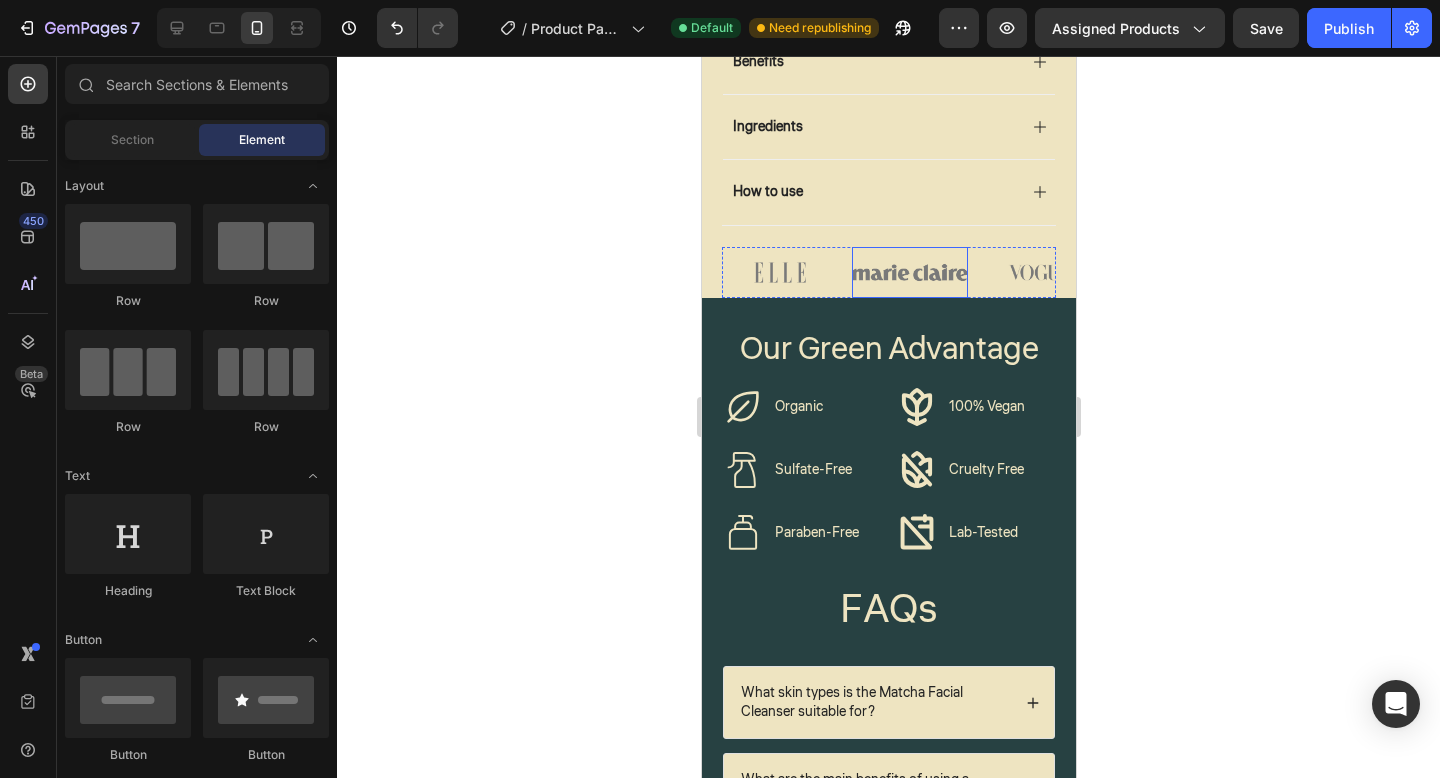 click at bounding box center [909, 272] 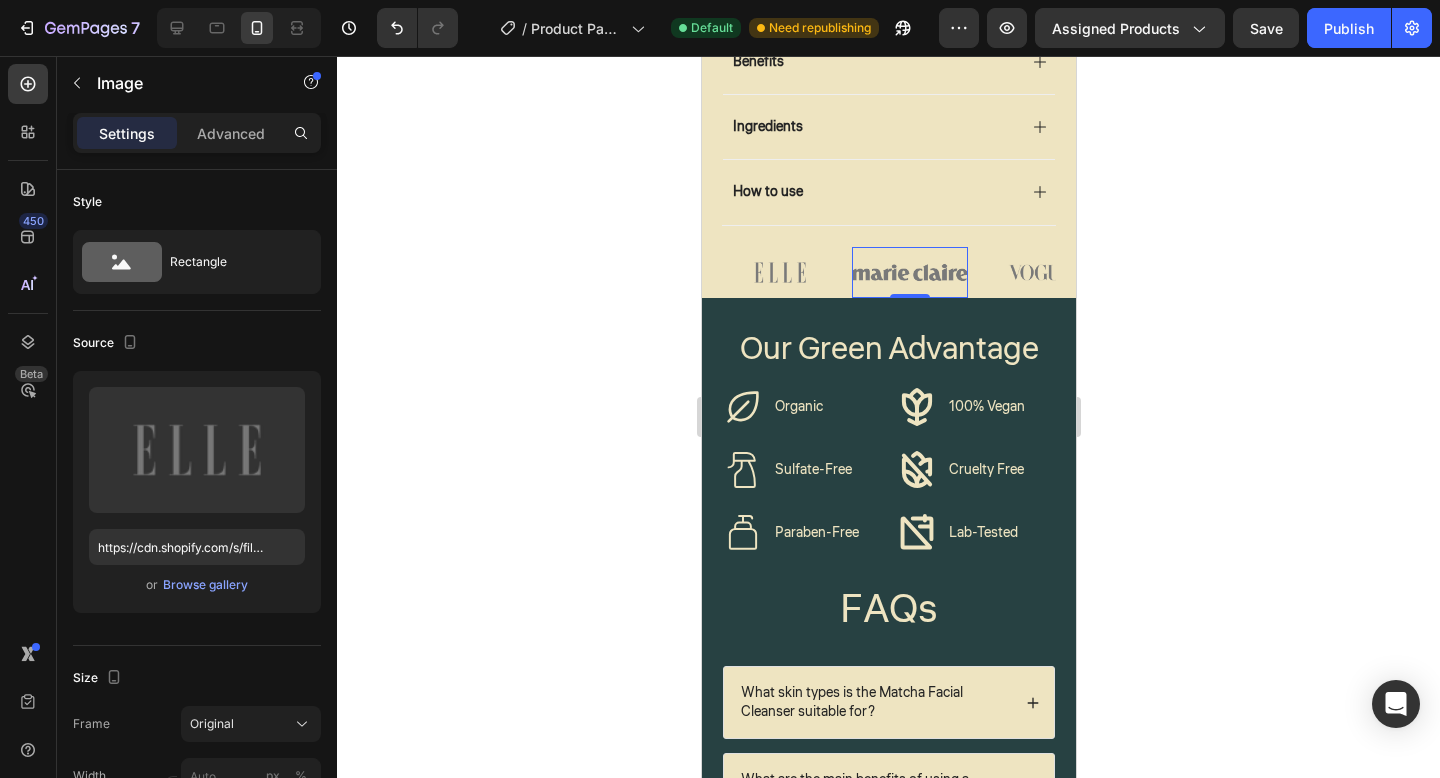 click at bounding box center [779, 272] 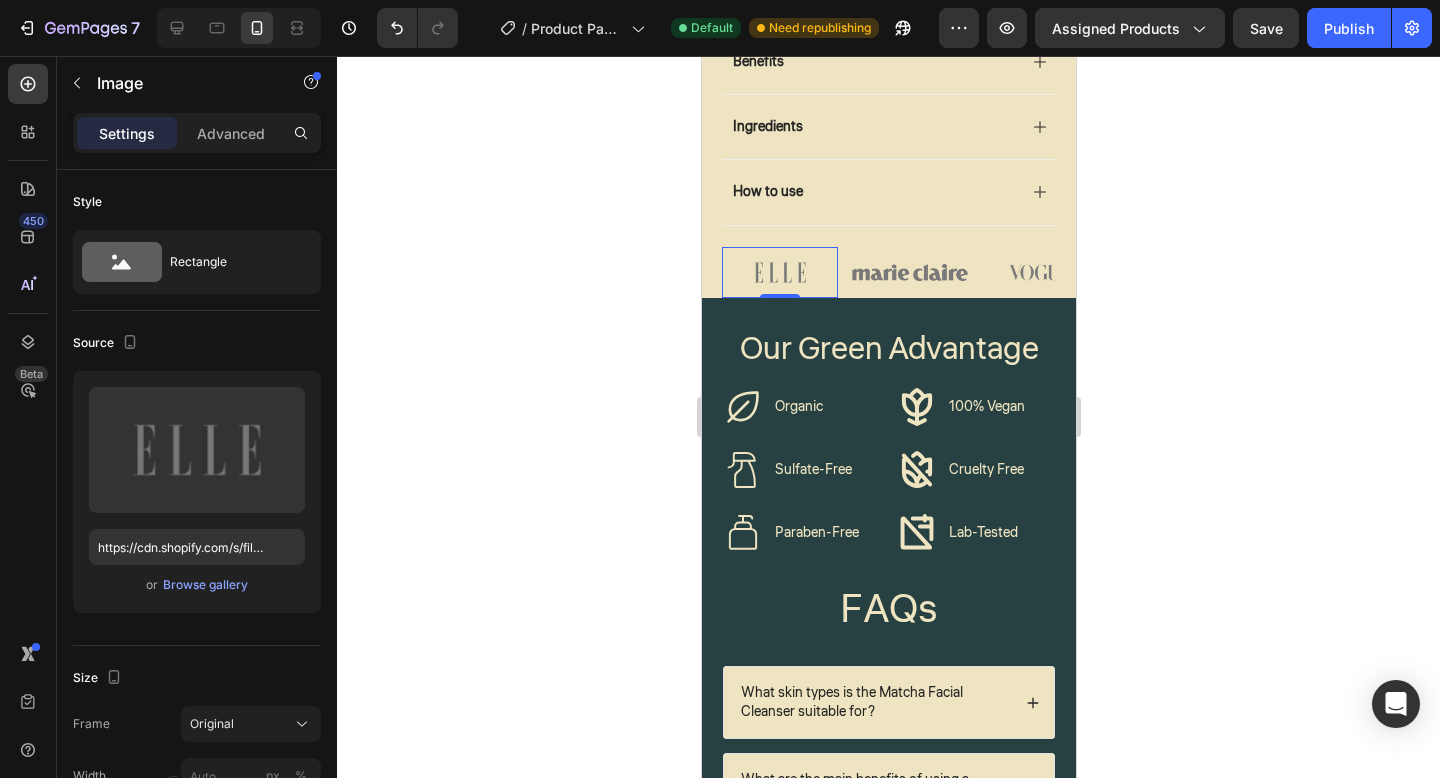 click on "Icon Free Shipping Text Block
Icon Money-Back Text Block
Icon Easy Returns Text Block
Icon Easy Returns Text Block Row Image Icon Icon Icon Icon Icon Icon List “this skin cream is a game-changer! it has transformed my dry, lackluster skin into a hydrated and radiant complexion. i love how it absorbs quickly and leaves no greasy residue. highly recommend” Text Block
Icon [FIRST] [LAST] ([CITY], [COUNTRY]) Text Block Row Row
Benefits" at bounding box center (888, -435) 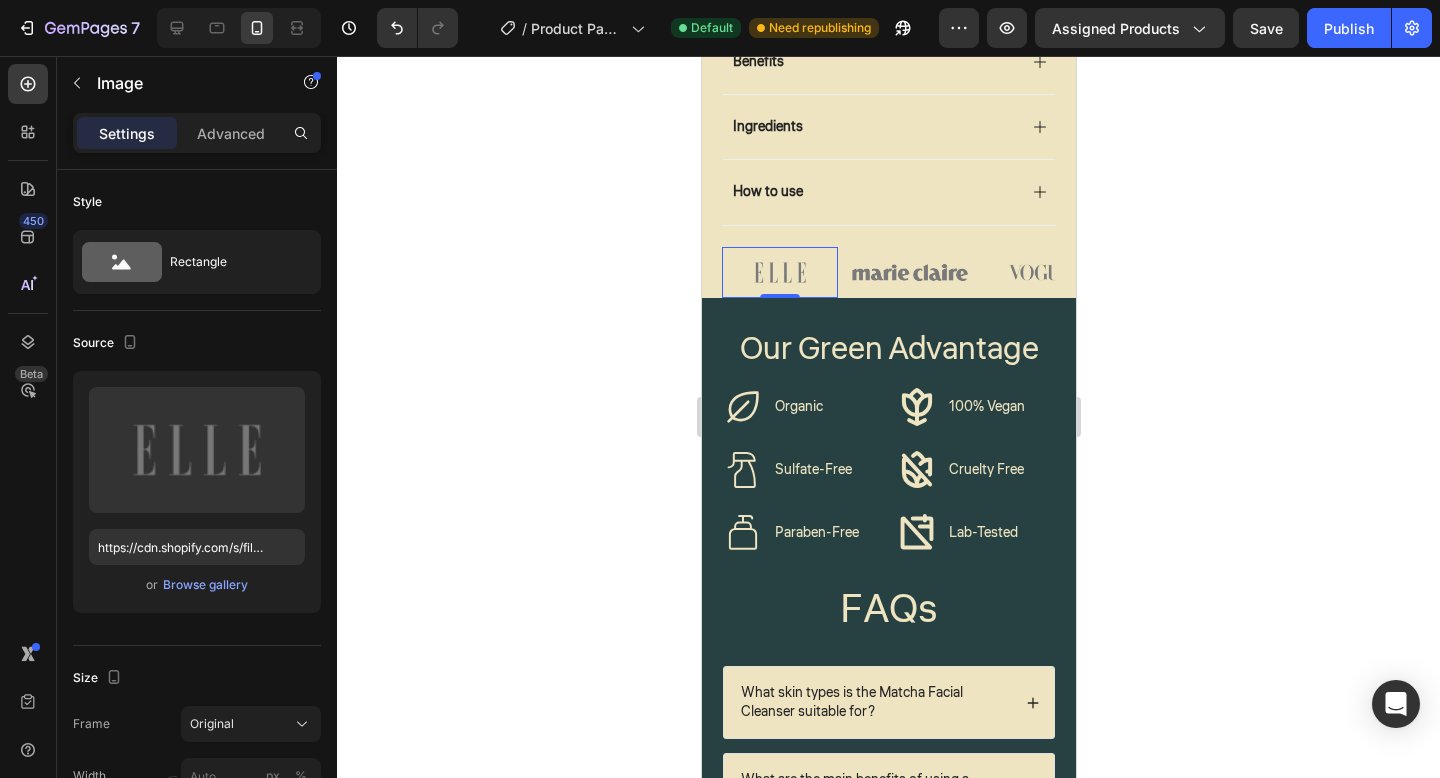 click at bounding box center [779, 272] 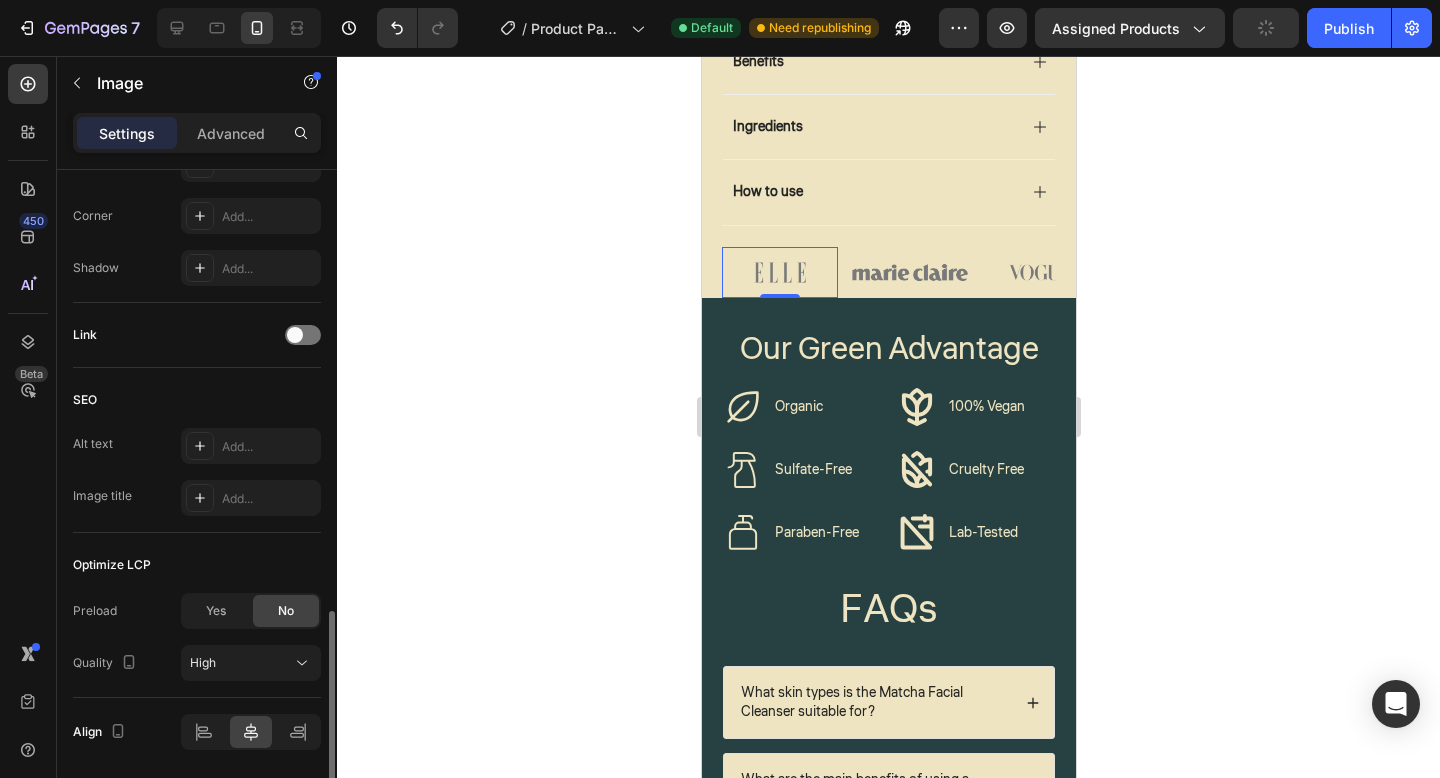 scroll, scrollTop: 845, scrollLeft: 0, axis: vertical 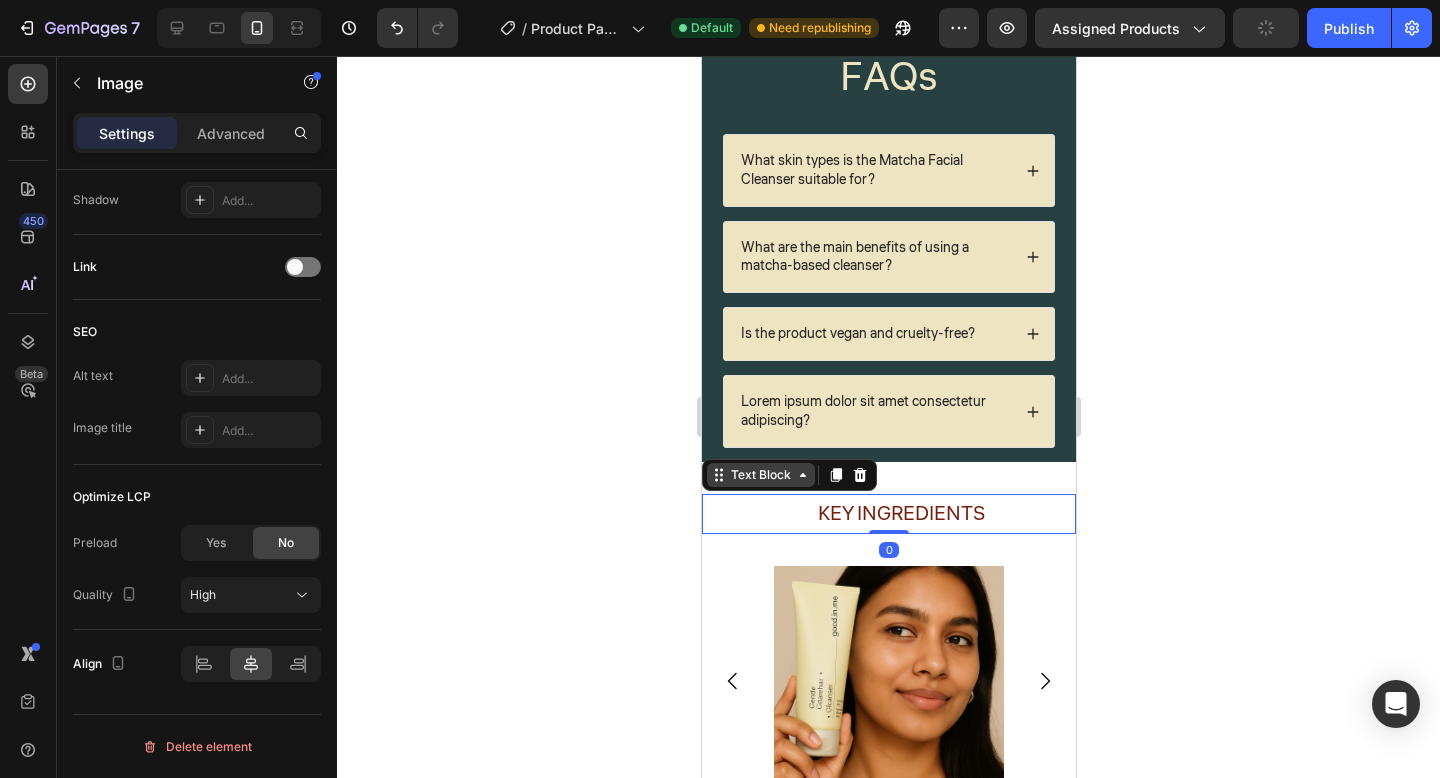 click on "Text Block" at bounding box center (760, 475) 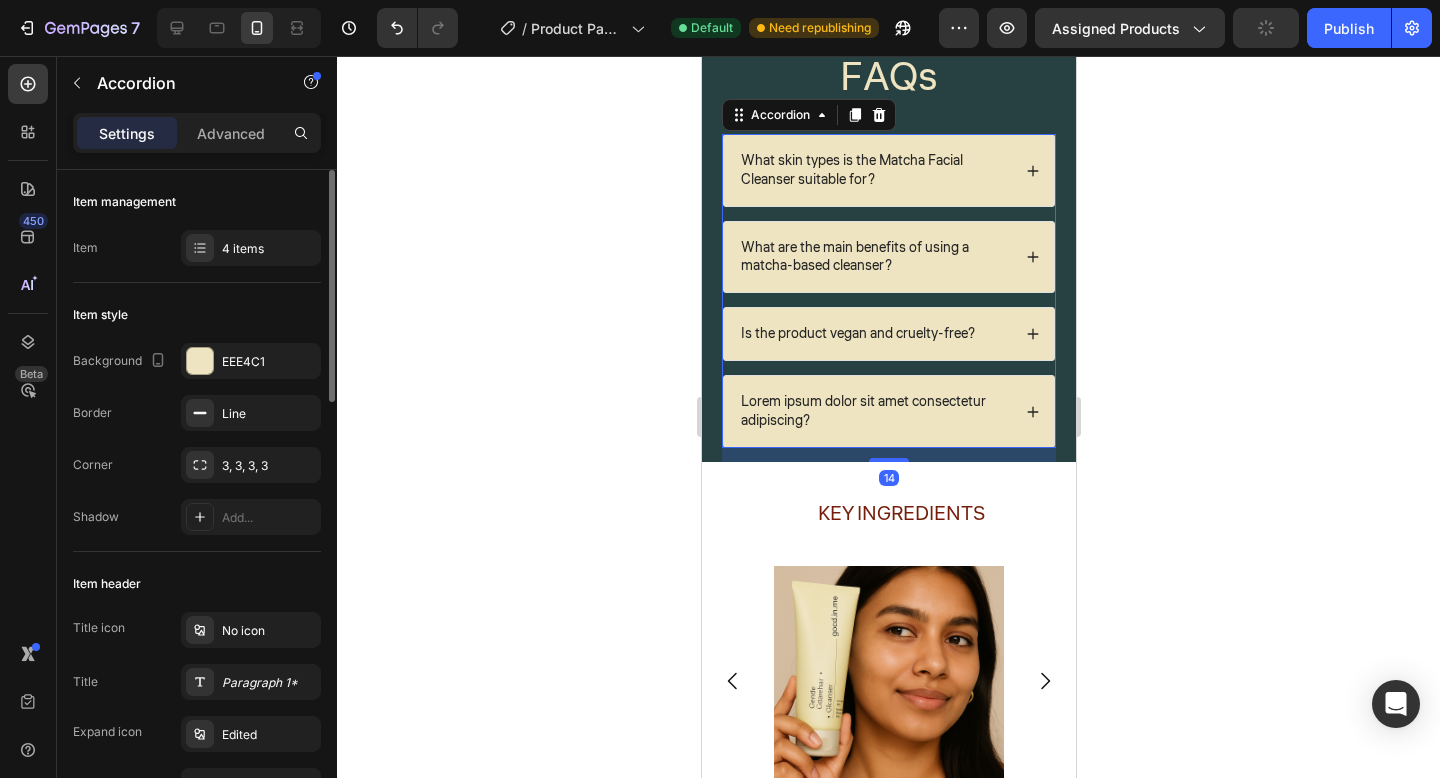 click on "What skin types is the Matcha Facial Cleanser suitable for?" at bounding box center (873, 170) 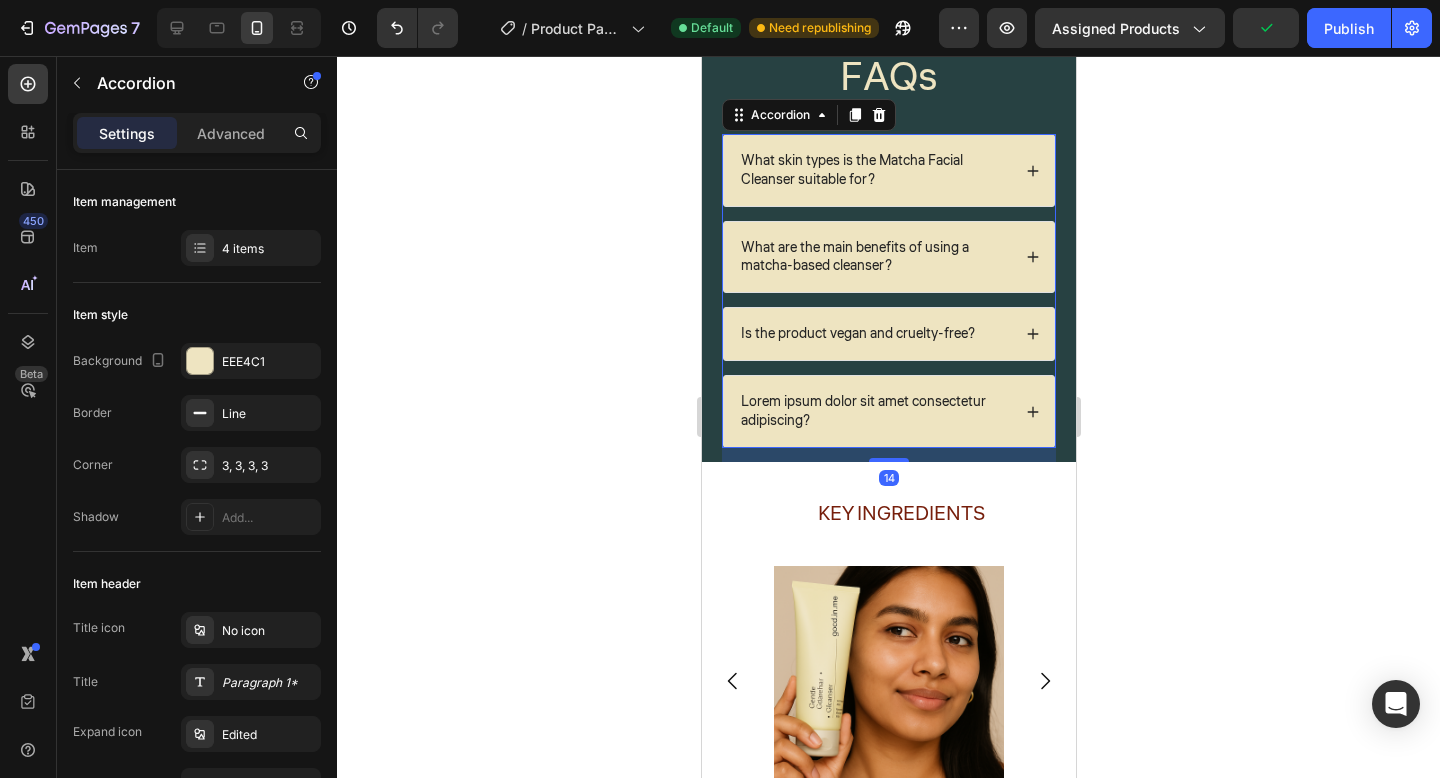 click on "What skin types is the Matcha Facial Cleanser suitable for?" at bounding box center [888, 170] 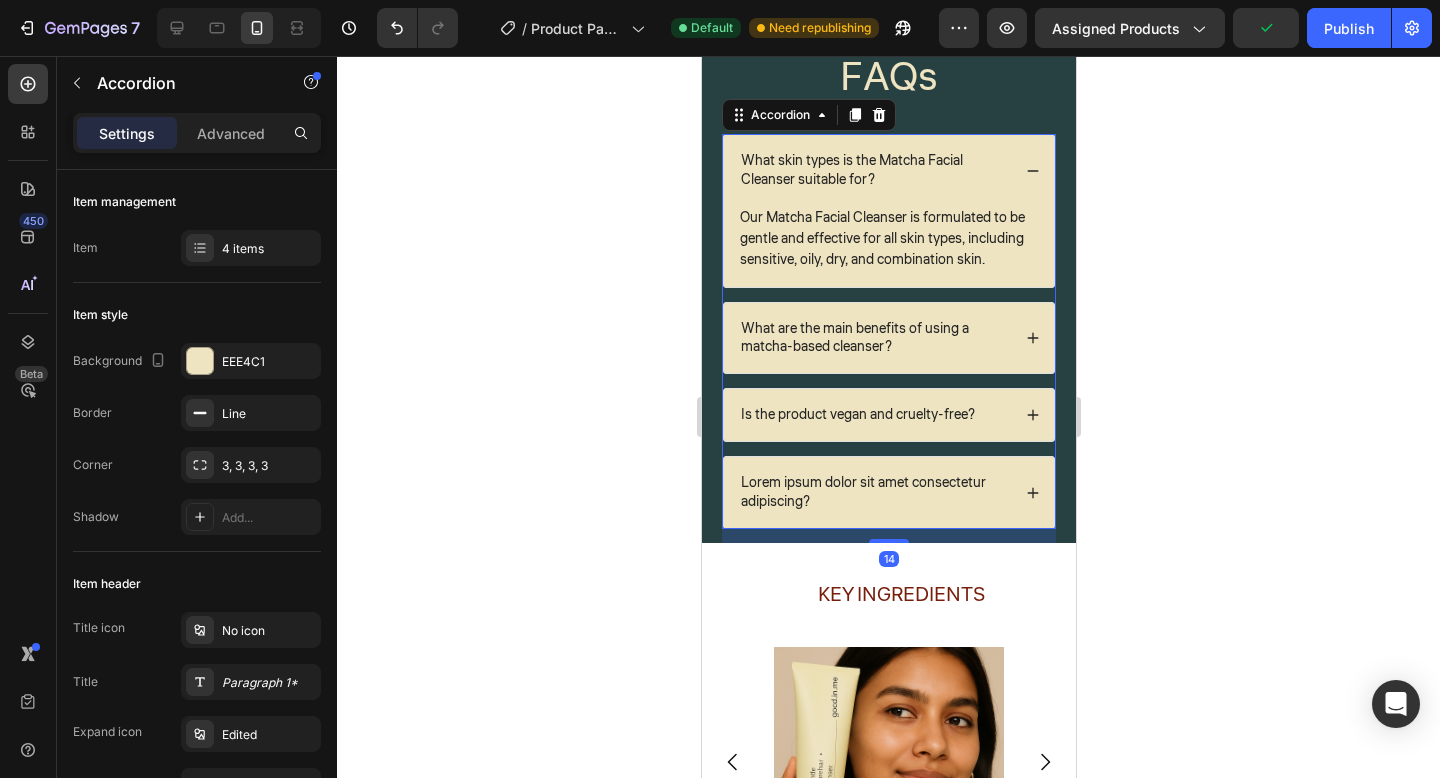 click on "What skin types is the Matcha Facial Cleanser suitable for?" at bounding box center [888, 170] 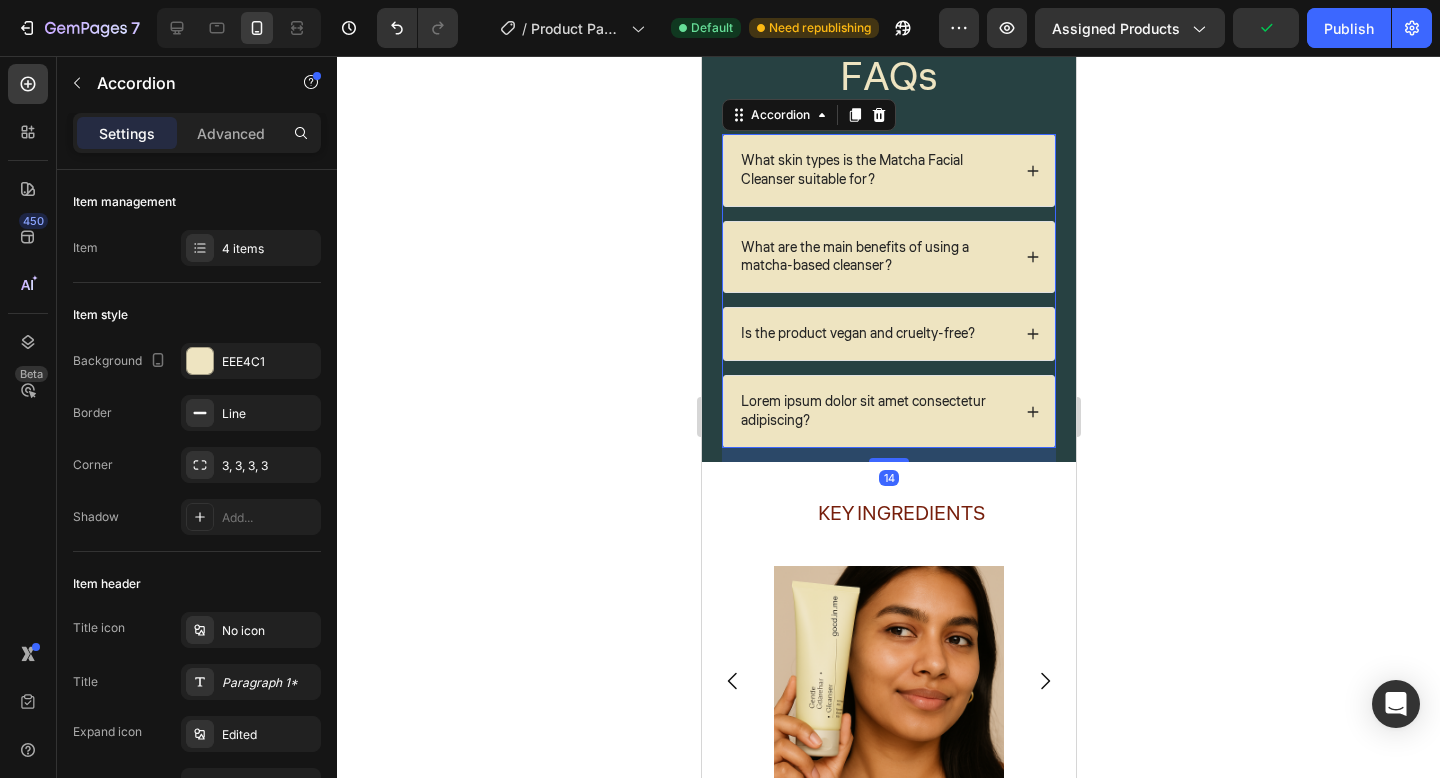 click on "What are the main benefits of using a matcha-based cleanser?" at bounding box center (888, 257) 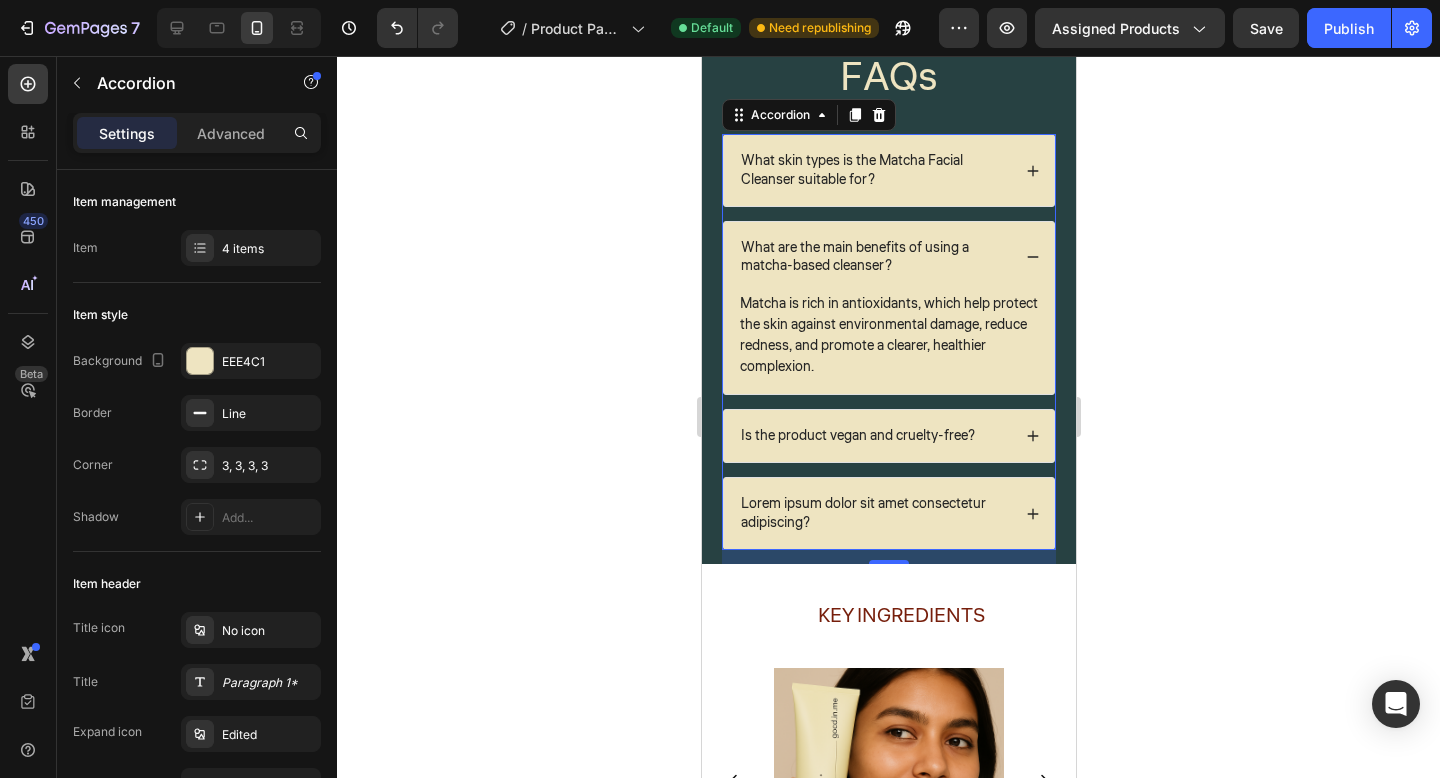 click on "What are the main benefits of using a matcha-based cleanser?" at bounding box center [888, 257] 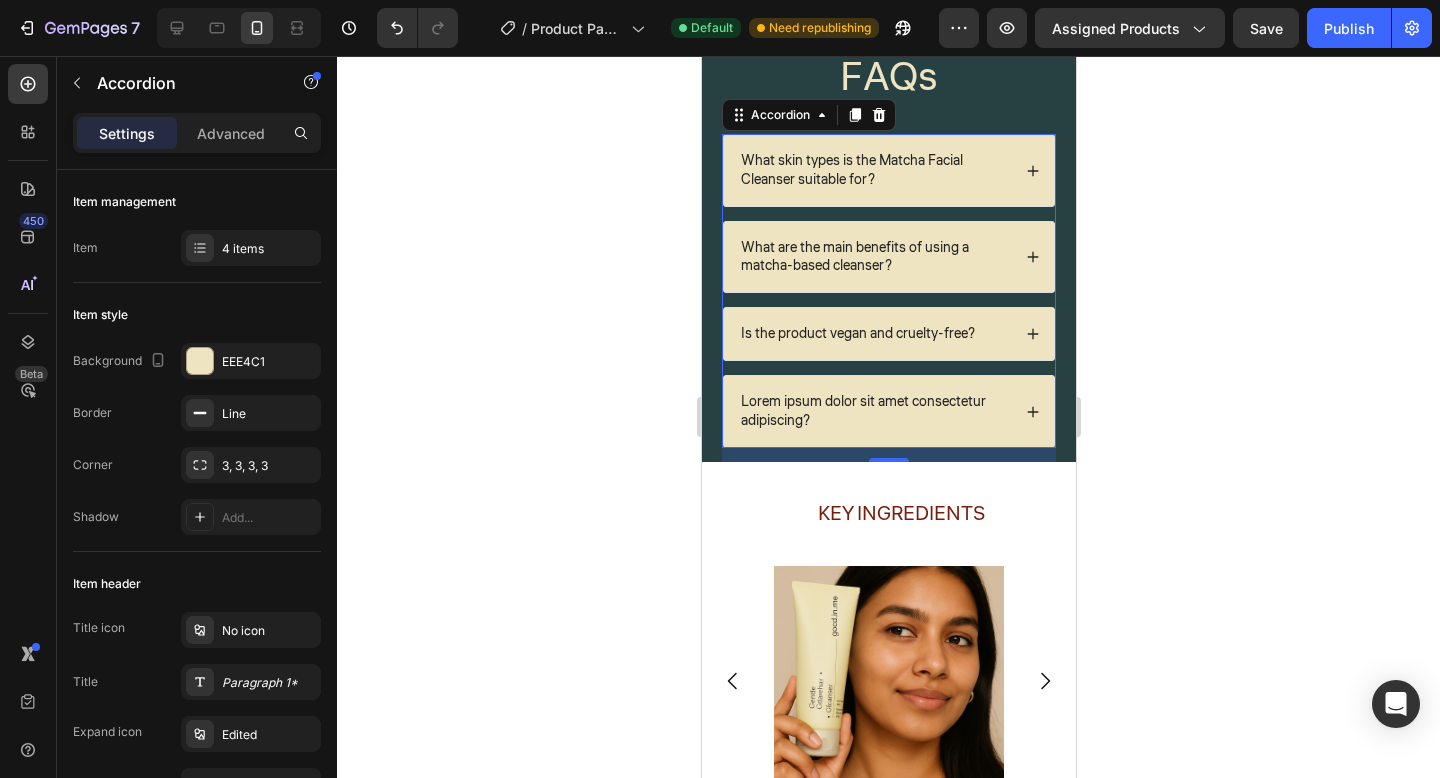 scroll, scrollTop: 1948, scrollLeft: 0, axis: vertical 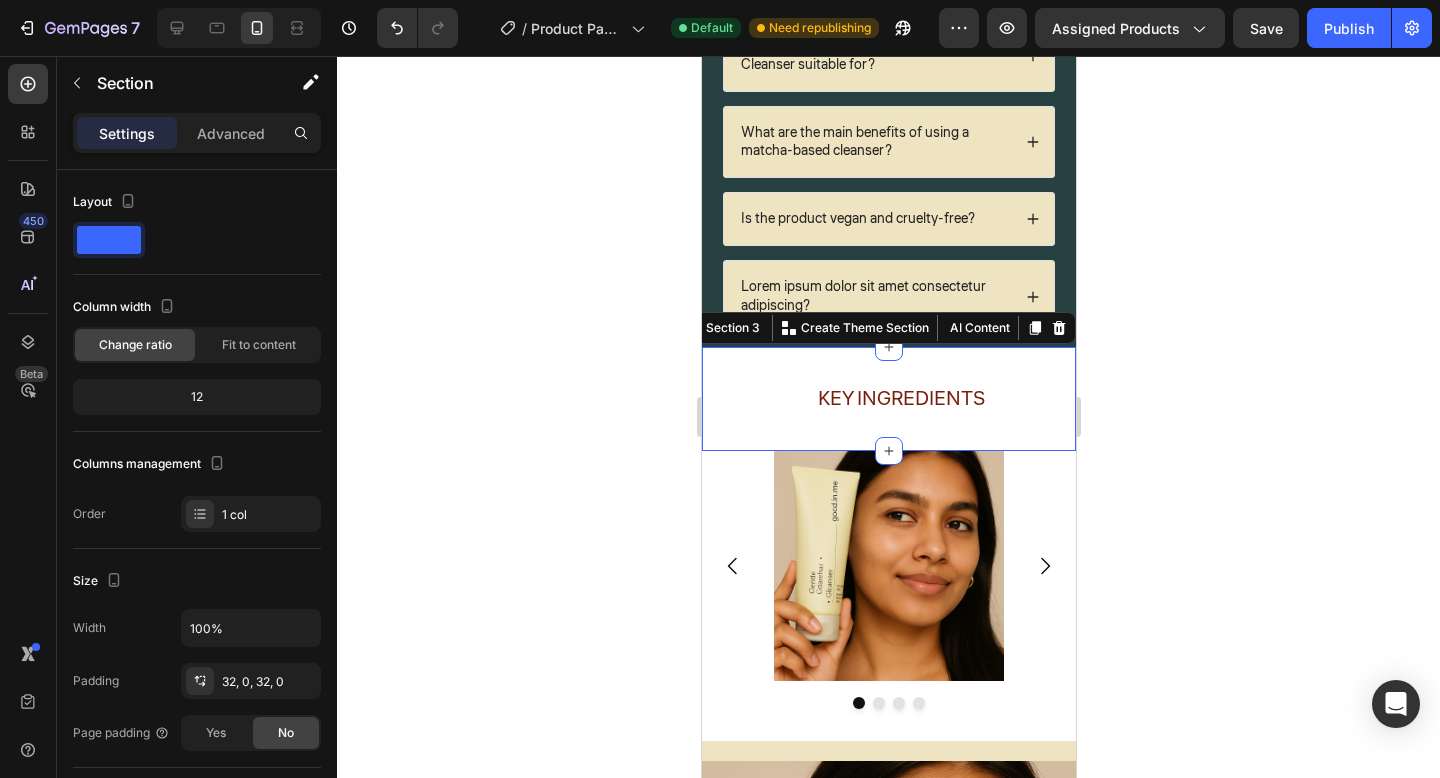 click on "Key Ingredients Text Block Section 3   You can create reusable sections Create Theme Section AI Content Write with GemAI What would you like to describe here? Tone and Voice Persuasive Product Matcha Cleanser - Good In Me™ - 2 Show more Generate" at bounding box center [888, 399] 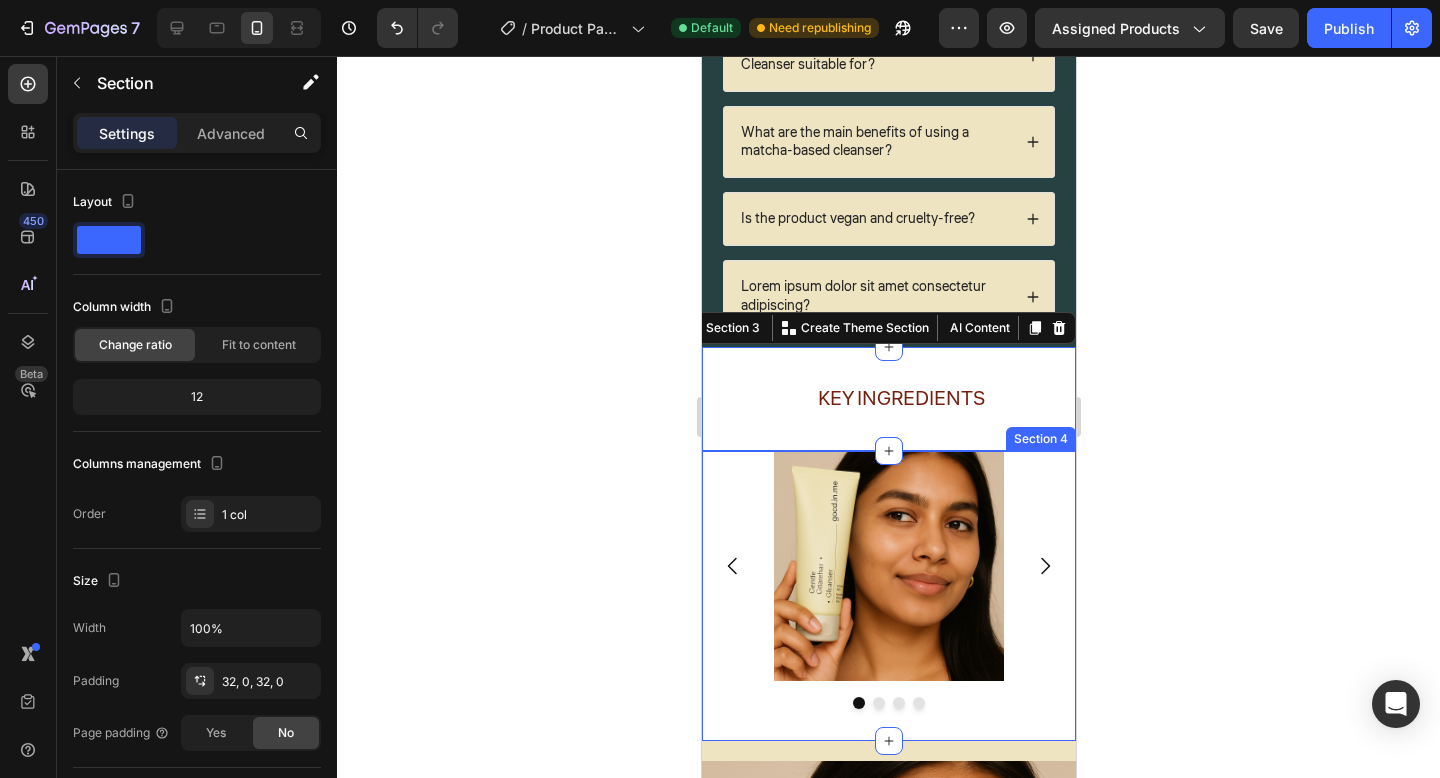 click on "Image Image Image Image
Carousel Section 4" at bounding box center [888, 596] 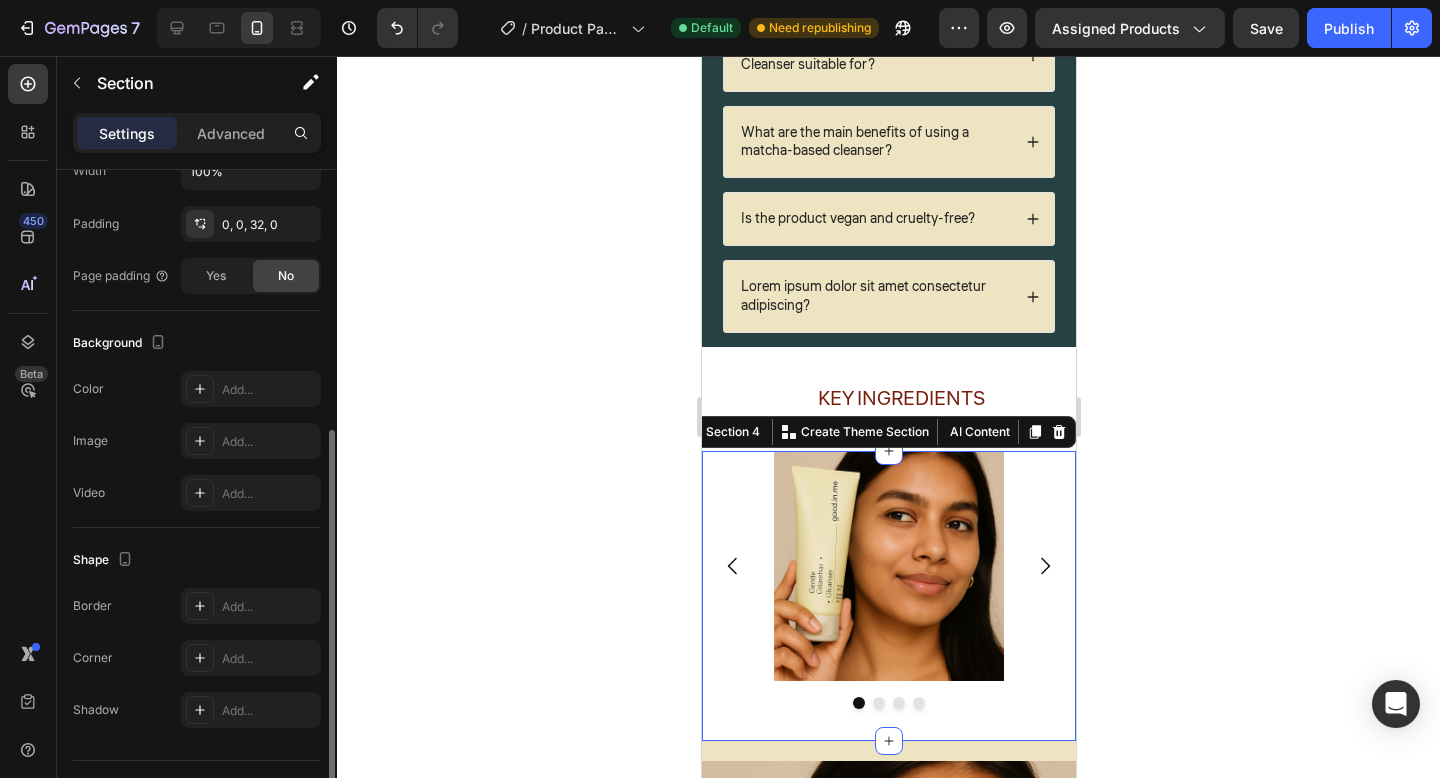 scroll, scrollTop: 503, scrollLeft: 0, axis: vertical 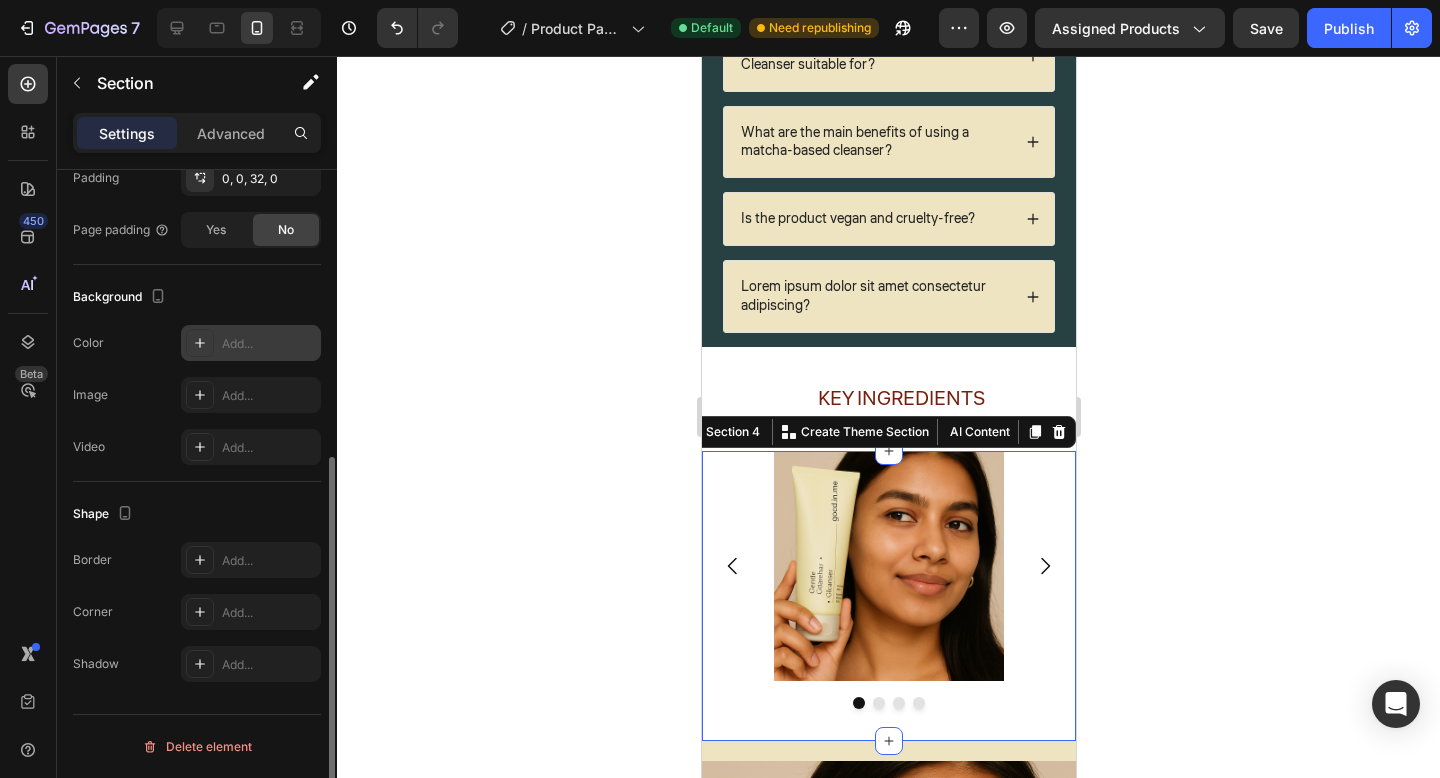 click on "Add..." at bounding box center [269, 344] 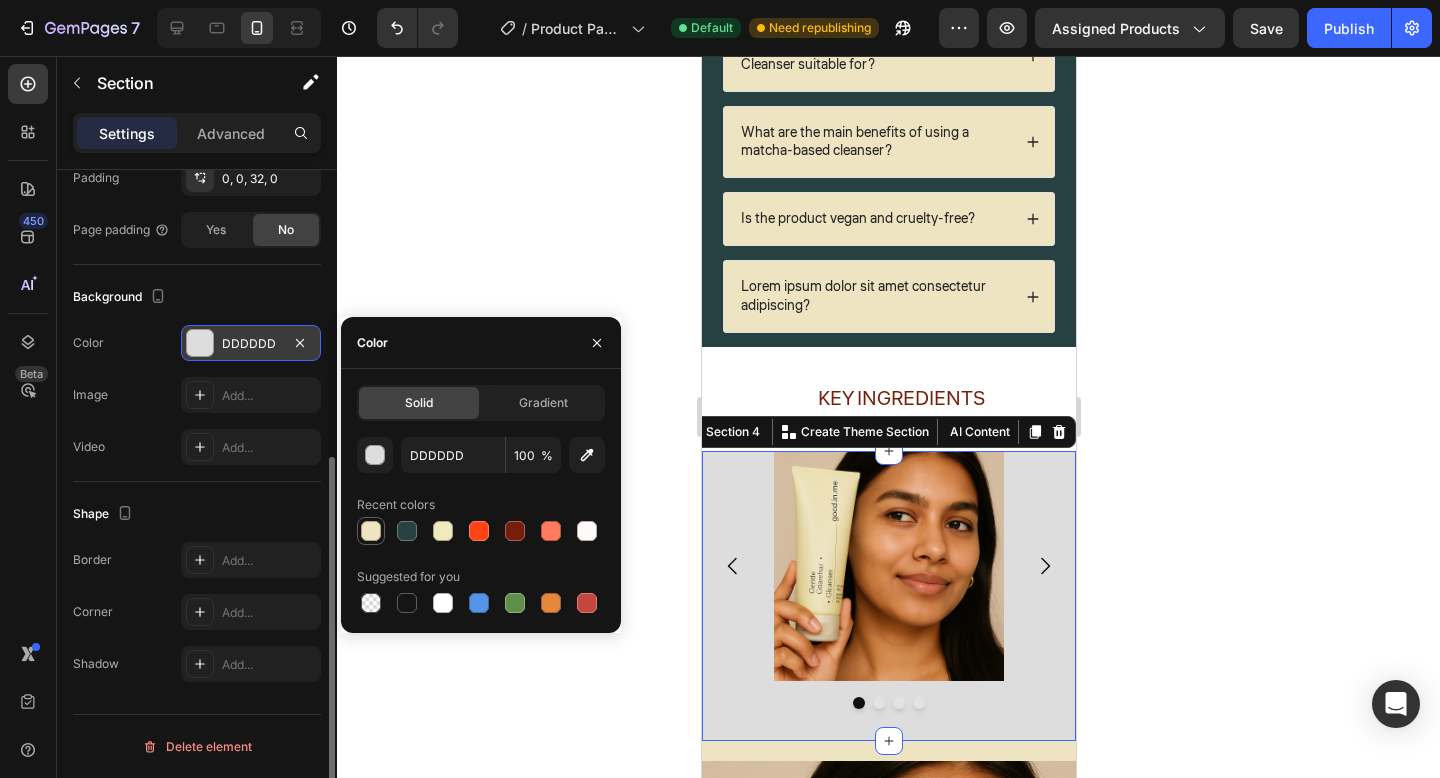 click at bounding box center [371, 531] 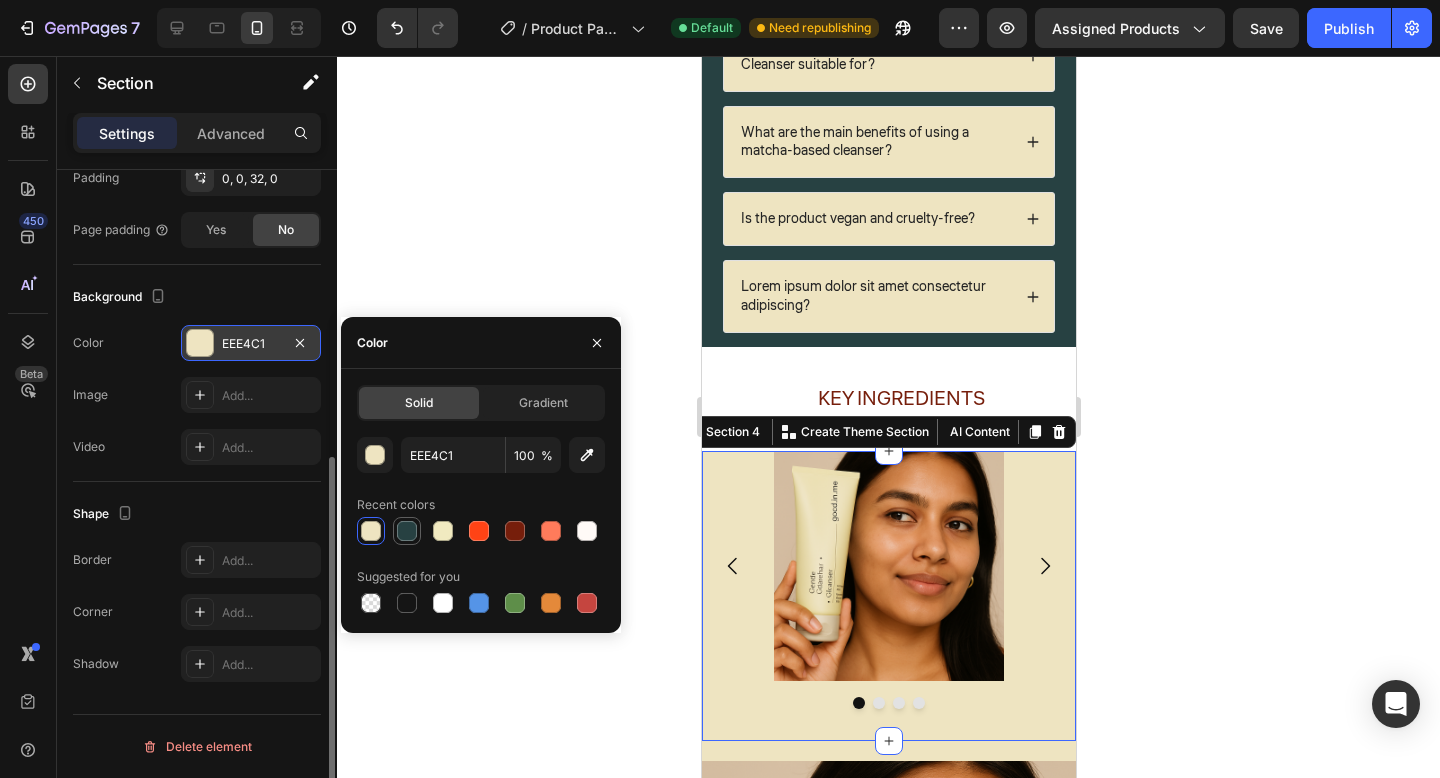 click at bounding box center (407, 531) 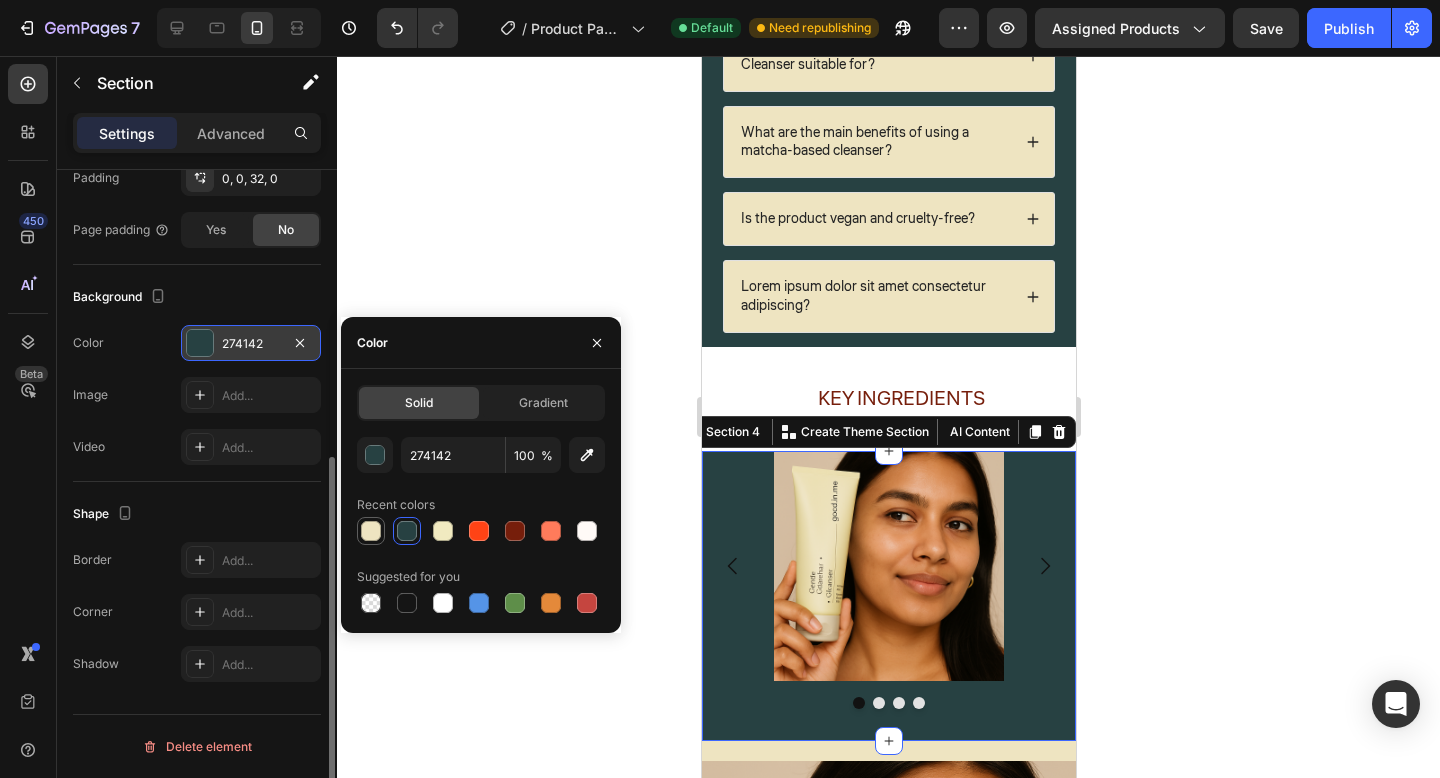 click at bounding box center [371, 531] 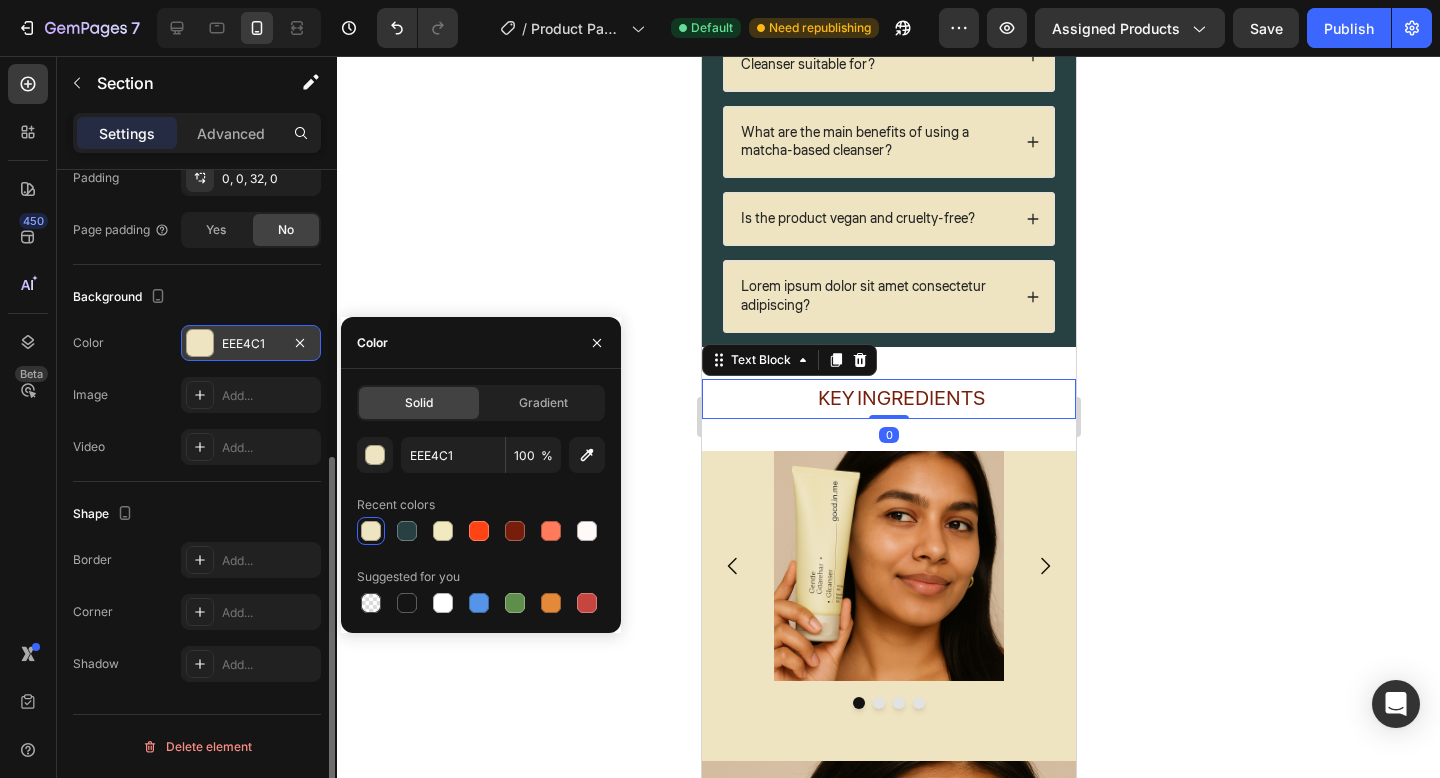 click on "Key Ingredients" at bounding box center (900, 399) 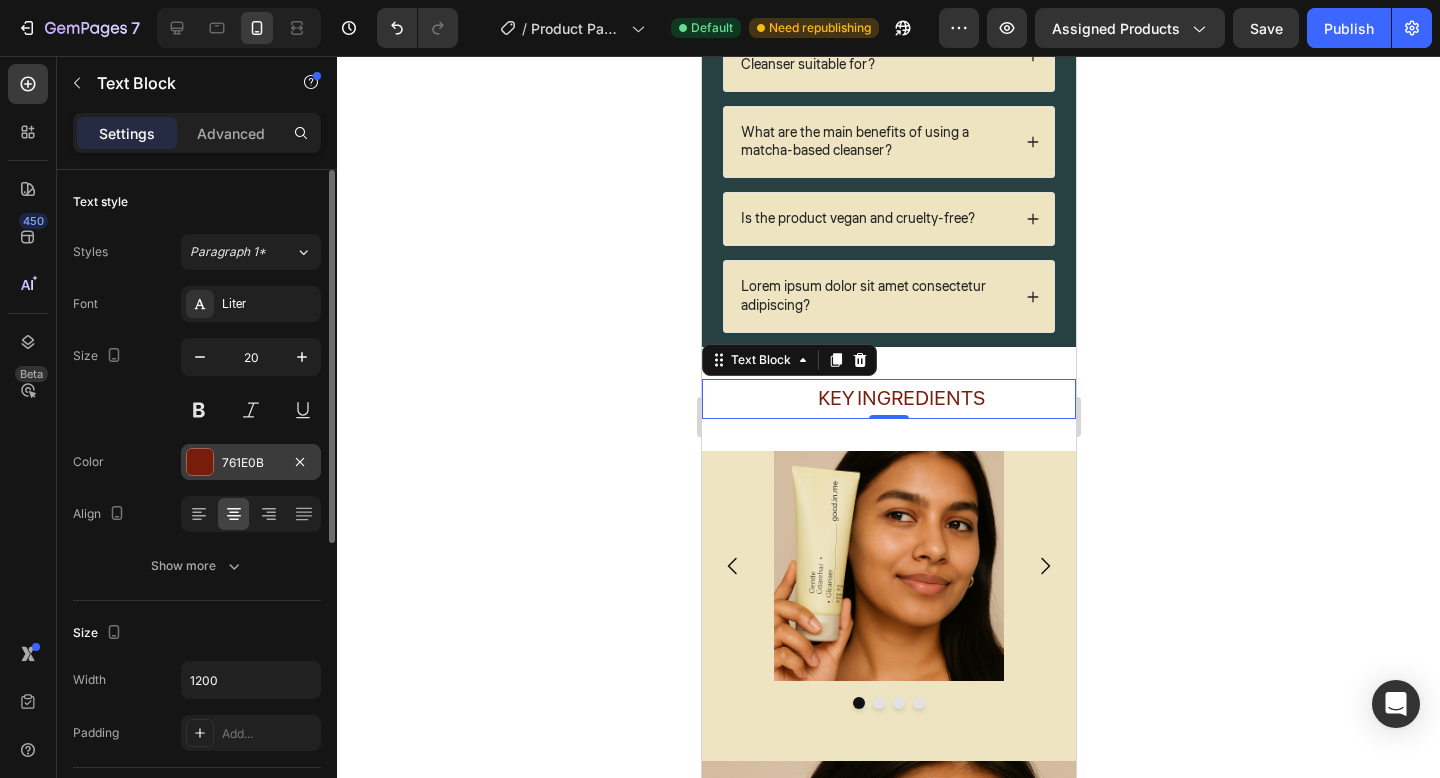 click at bounding box center (200, 462) 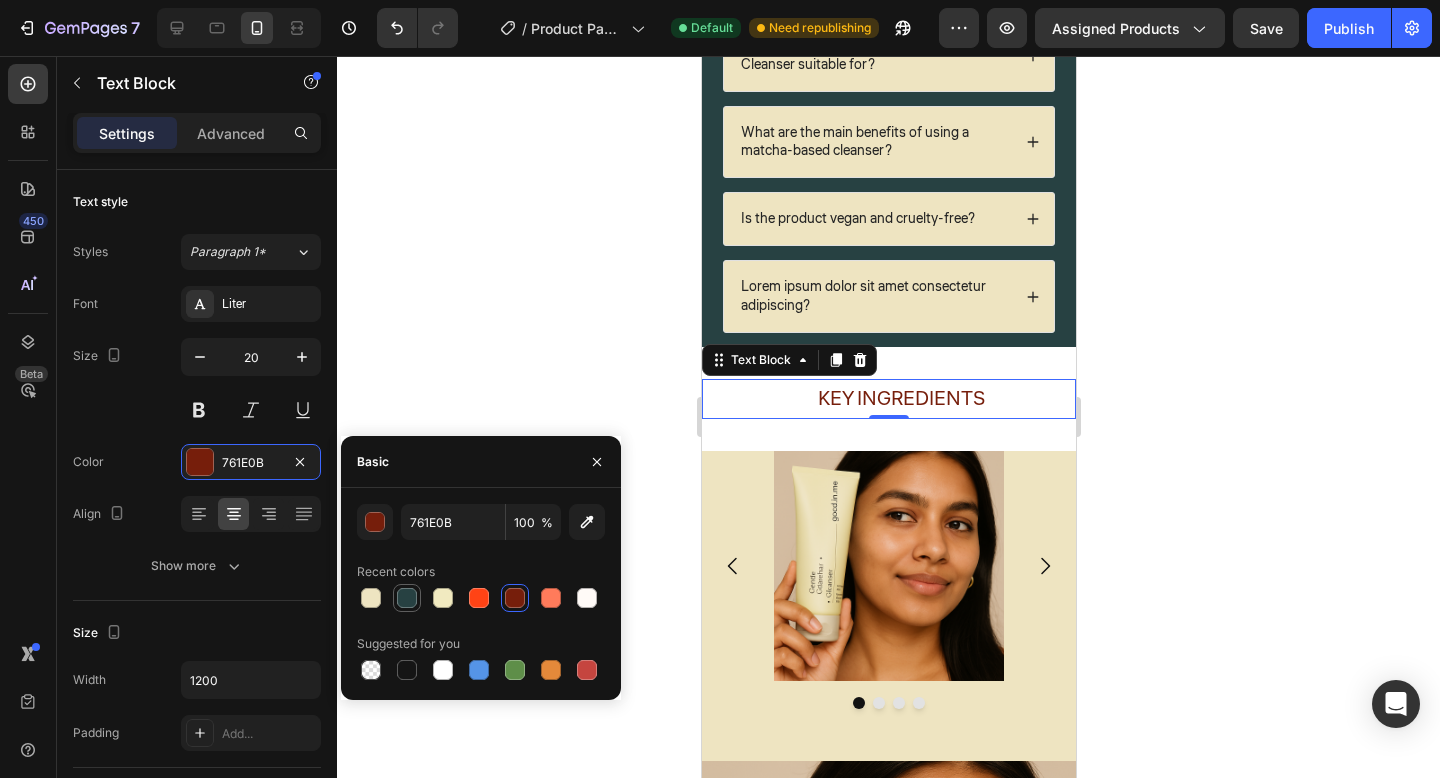 click at bounding box center [407, 598] 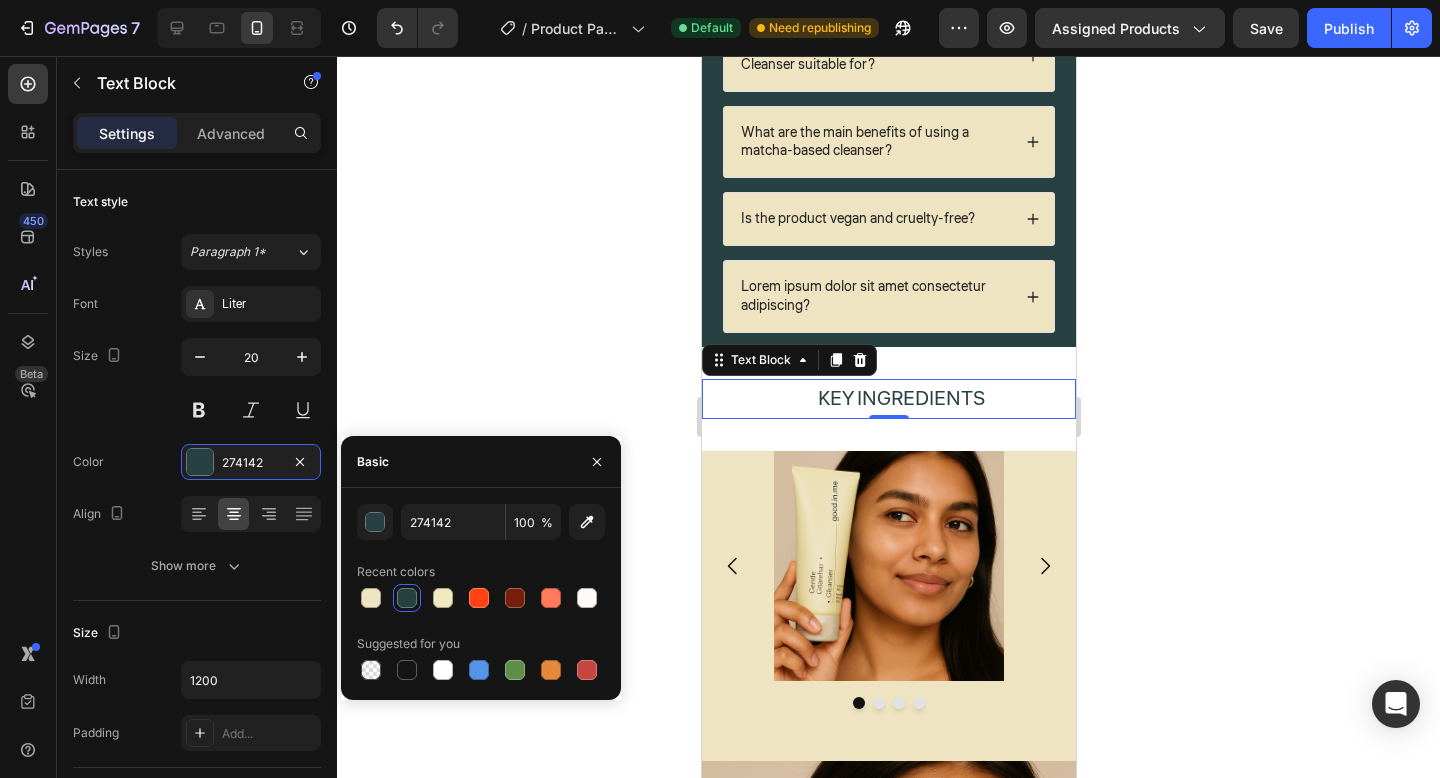 click 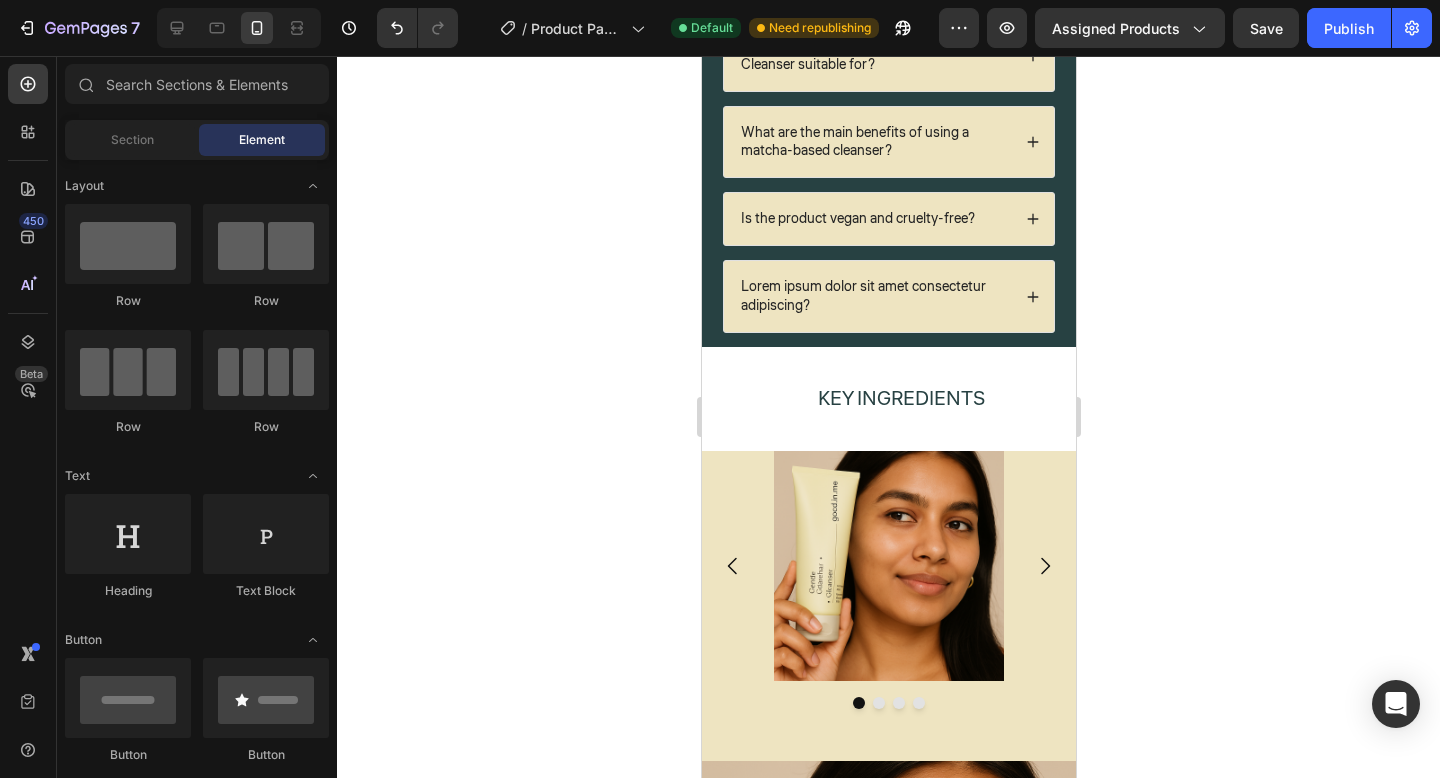 click 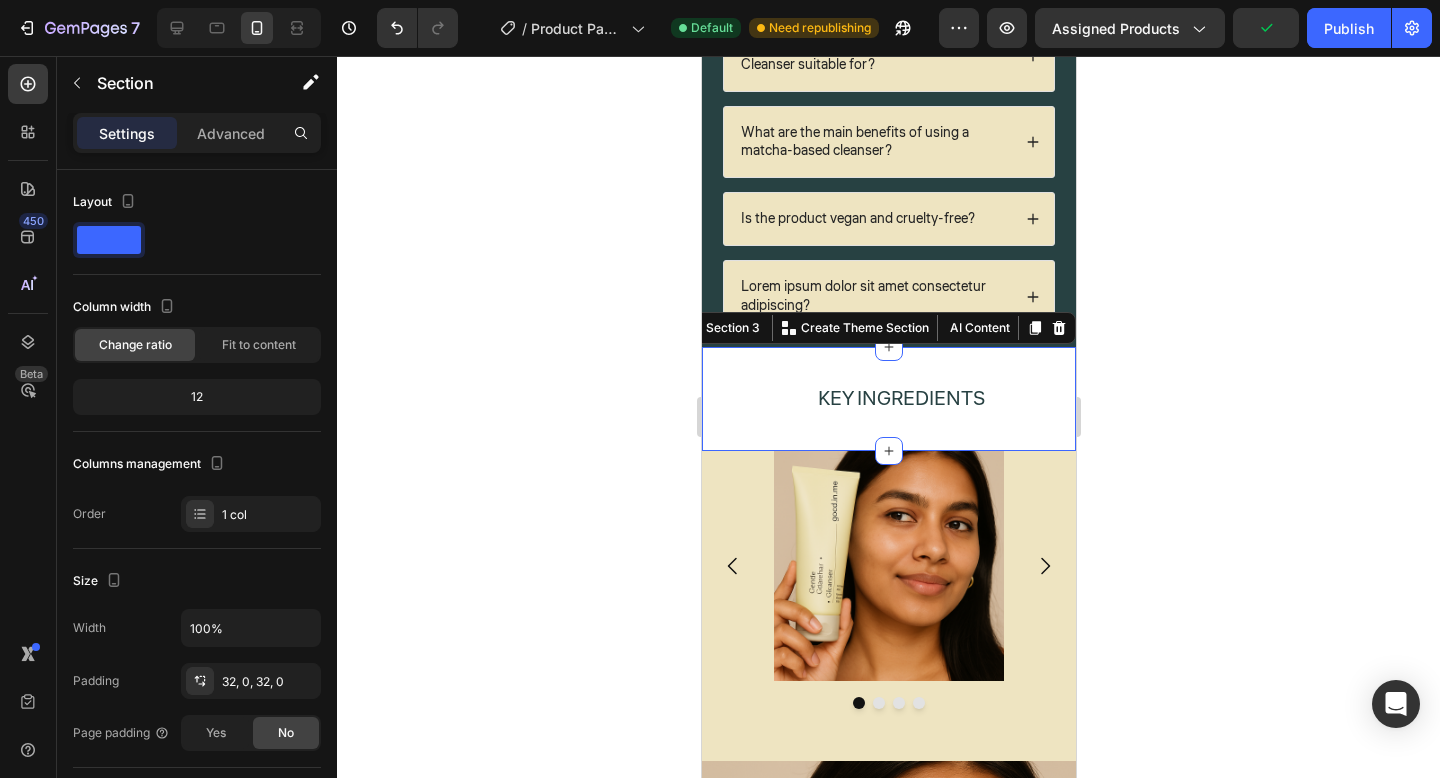click on "Key Ingredients Text Block Section 3   You can create reusable sections Create Theme Section AI Content Write with GemAI What would you like to describe here? Tone and Voice Persuasive Product Matcha Cleanser - Good In Me™ - 2 Show more Generate" at bounding box center [888, 399] 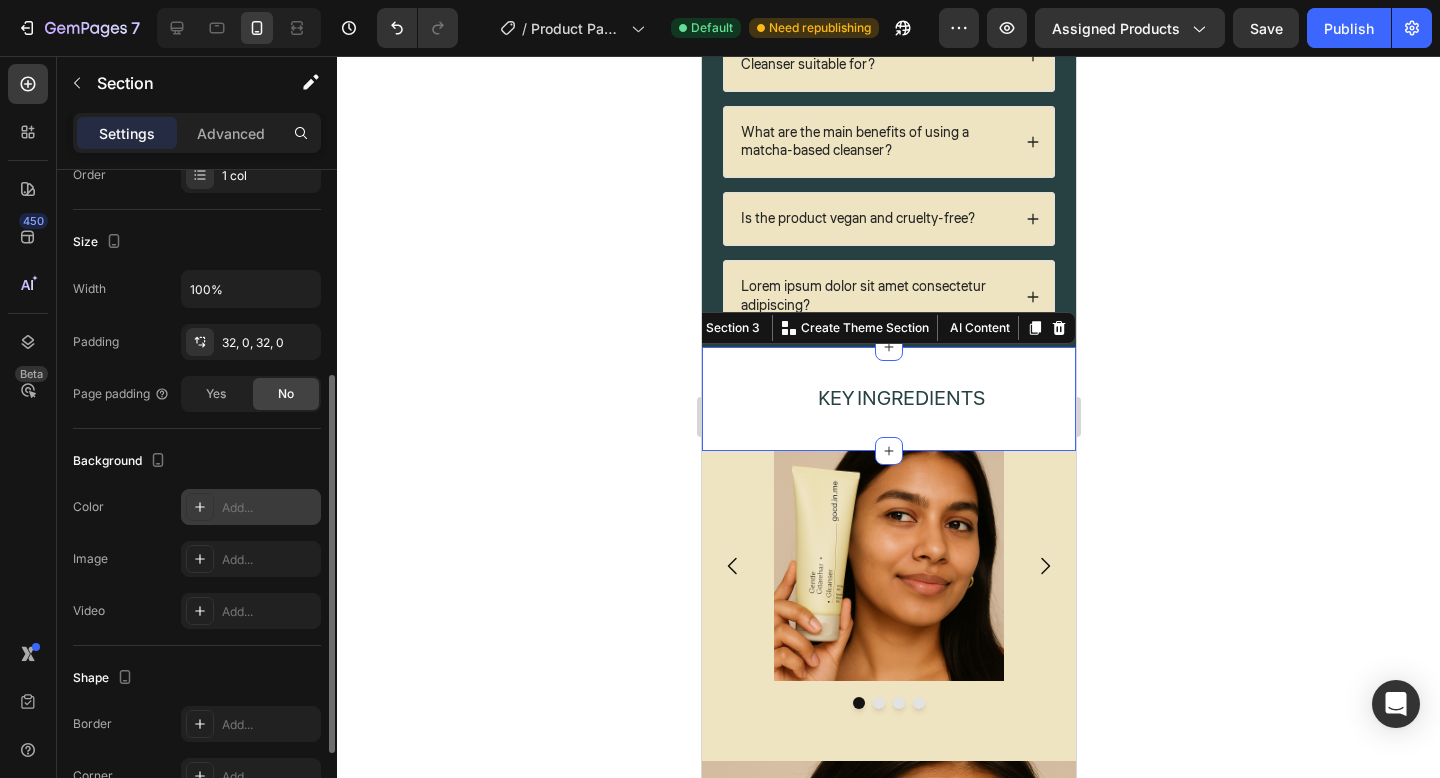 scroll, scrollTop: 377, scrollLeft: 0, axis: vertical 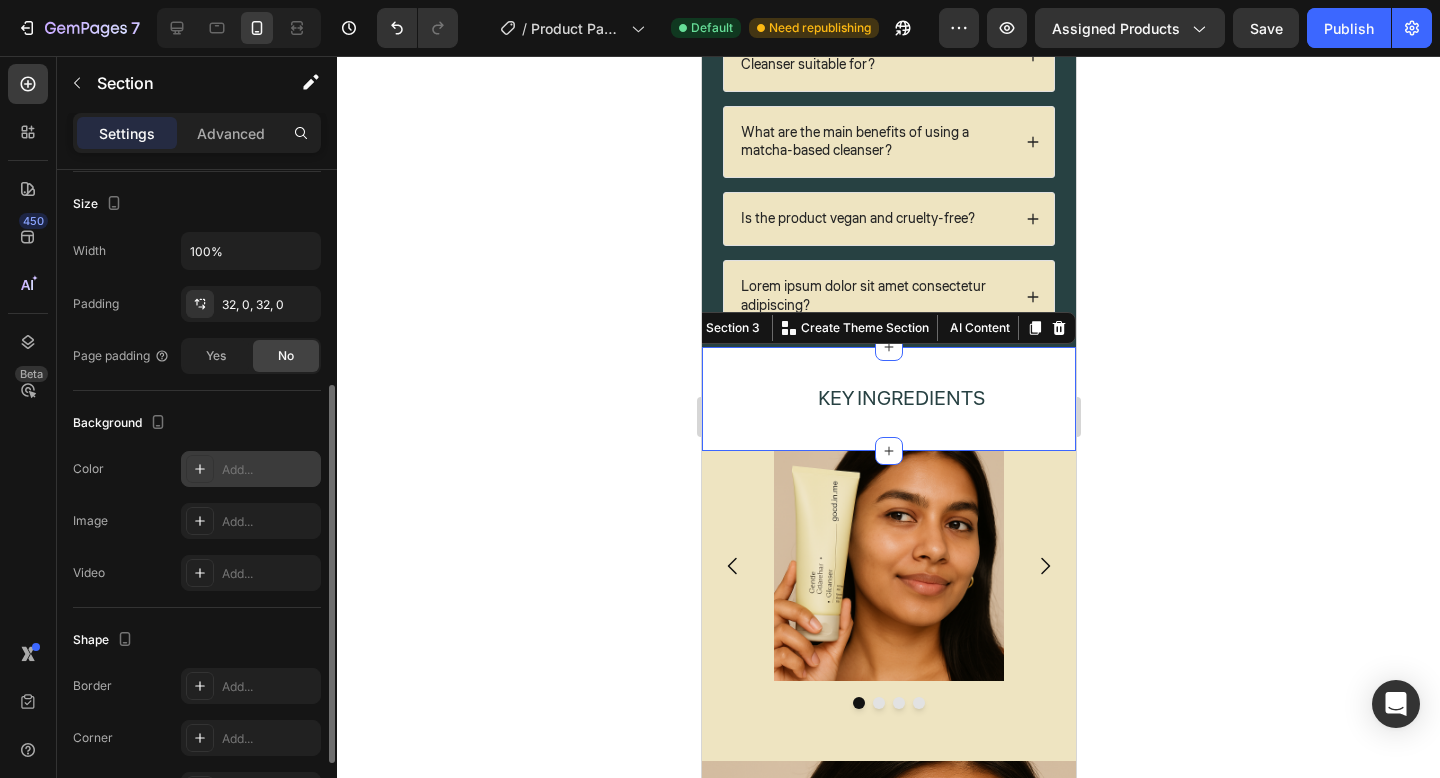 click on "Add..." at bounding box center [269, 470] 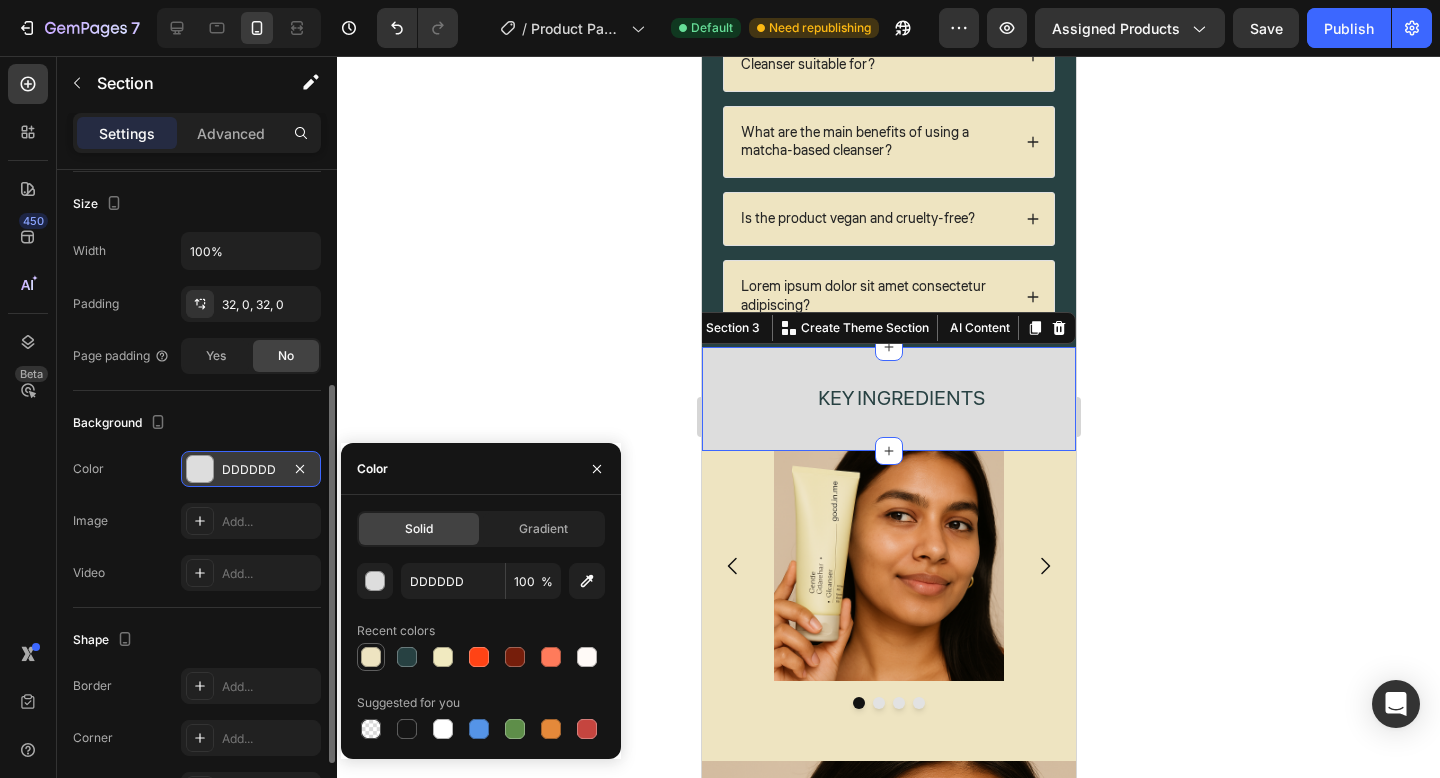click at bounding box center [371, 657] 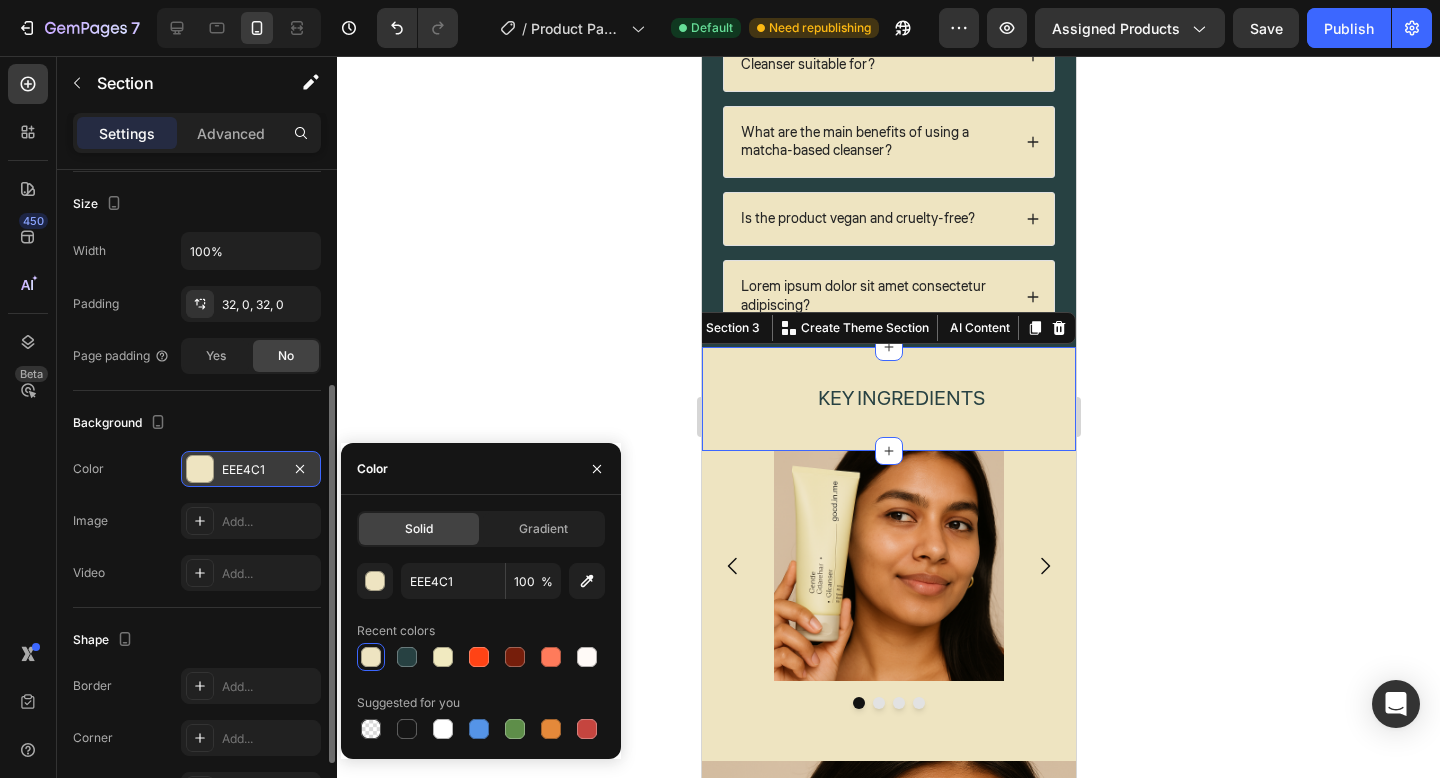 click 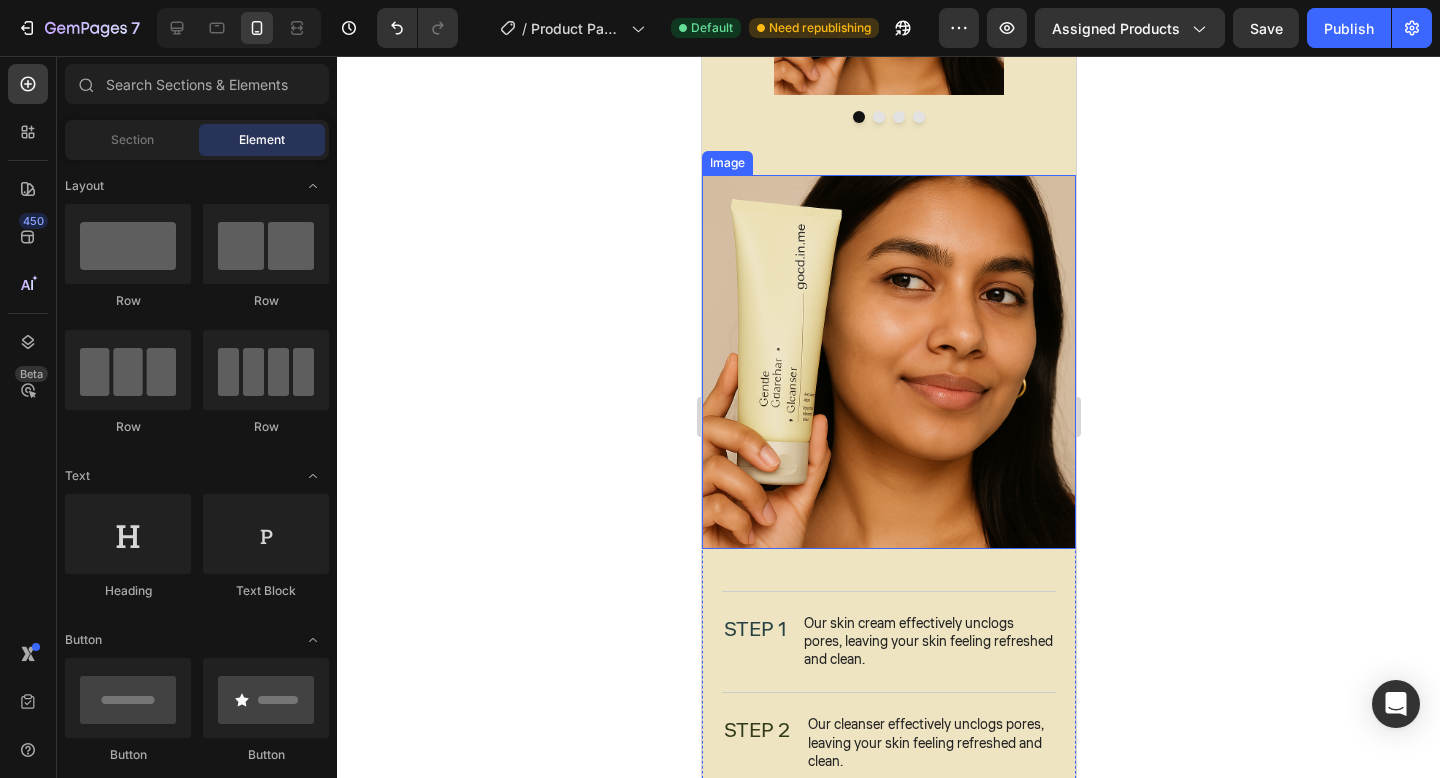 scroll, scrollTop: 2598, scrollLeft: 0, axis: vertical 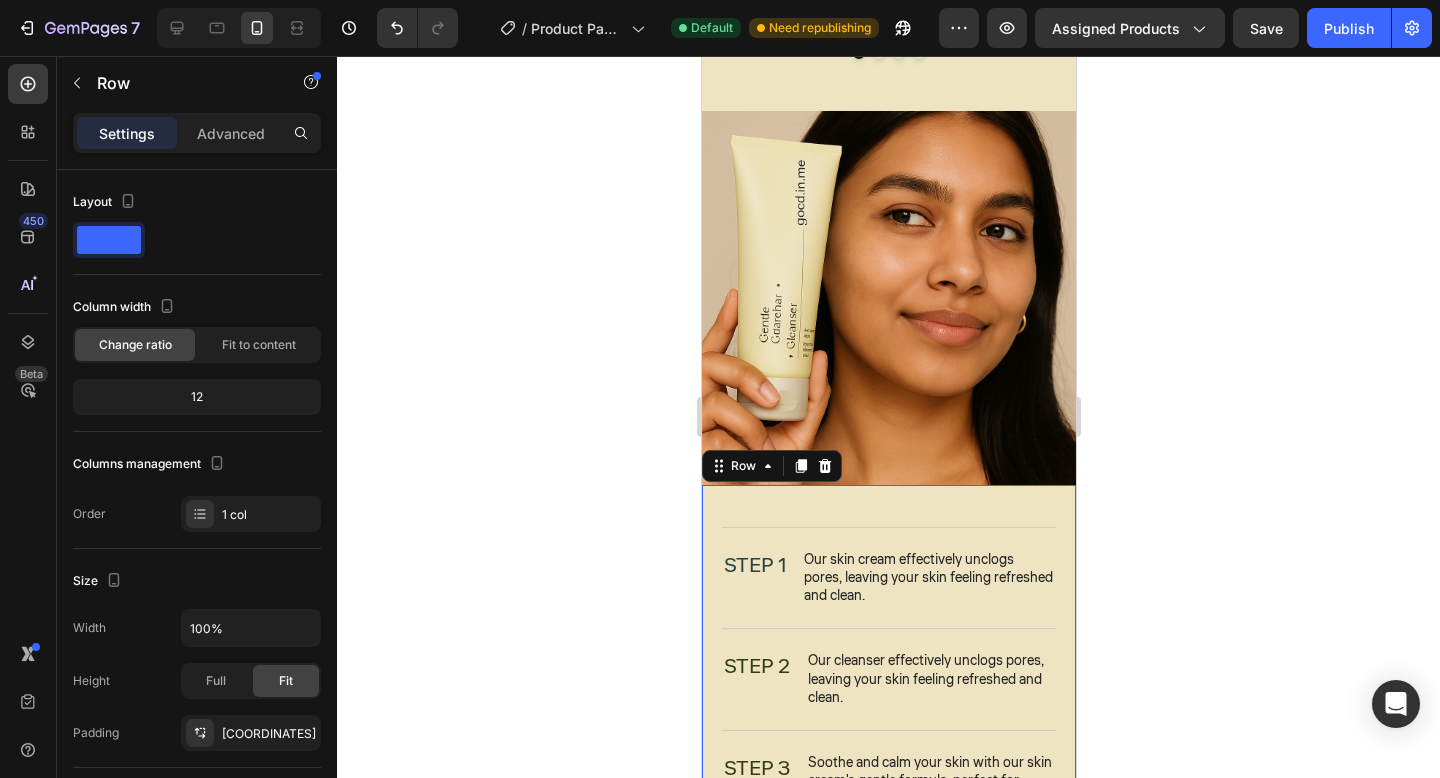 click on "Nourish, hydrate, and soften with our skin cream. Heading STEP 1 Text Block Our skin cream effectively unclogs pores, leaving your skin feeling refreshed and clean. Text Block Row STEP 2 Text Block Our cleanser effectively unclogs pores, leaving your skin feeling refreshed and clean. Text Block Row STEP 3 Text Block Soothe and calm your skin with our skin cream's gentle formula, perfect for sensitive or irritated skin. Text Block Row get Yours Now Button" at bounding box center (888, 690) 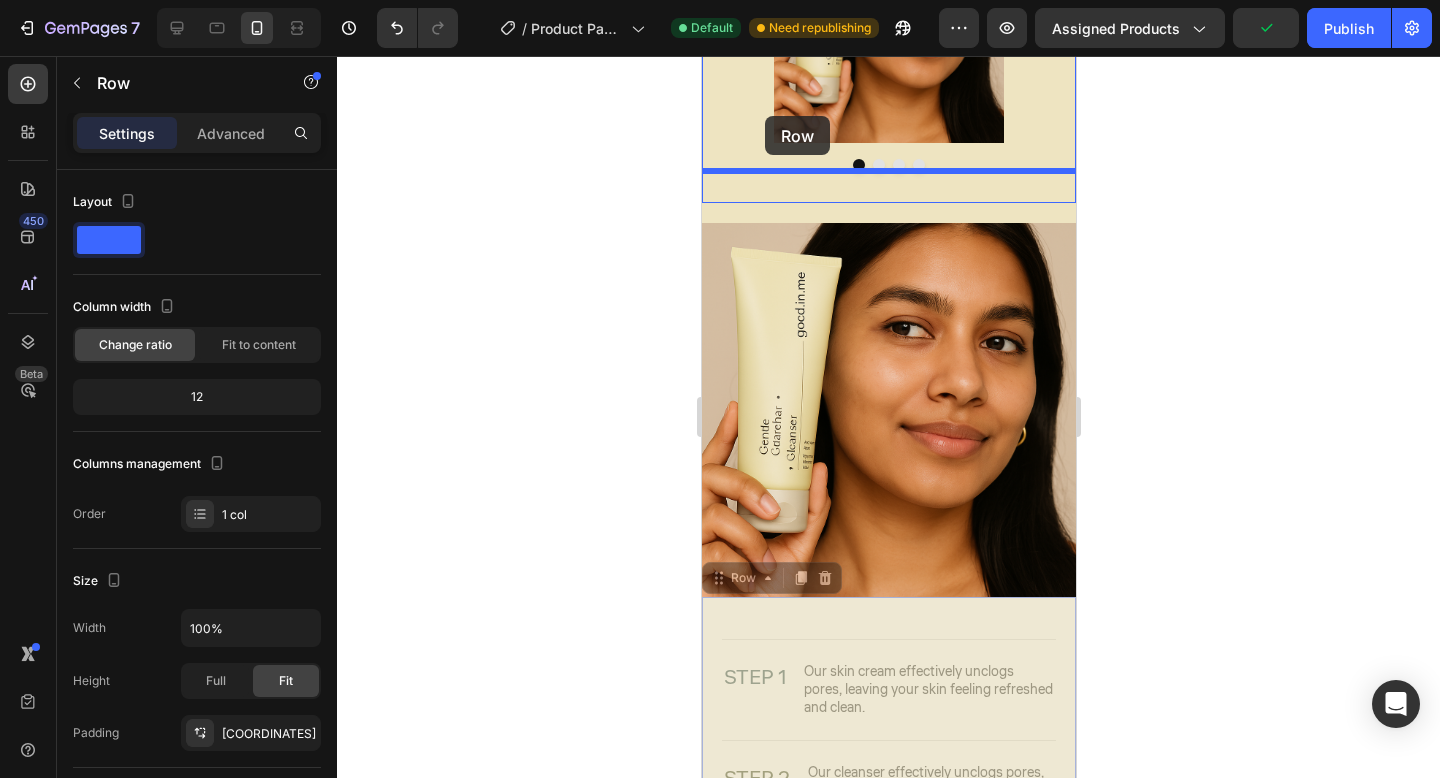 scroll, scrollTop: 2453, scrollLeft: 0, axis: vertical 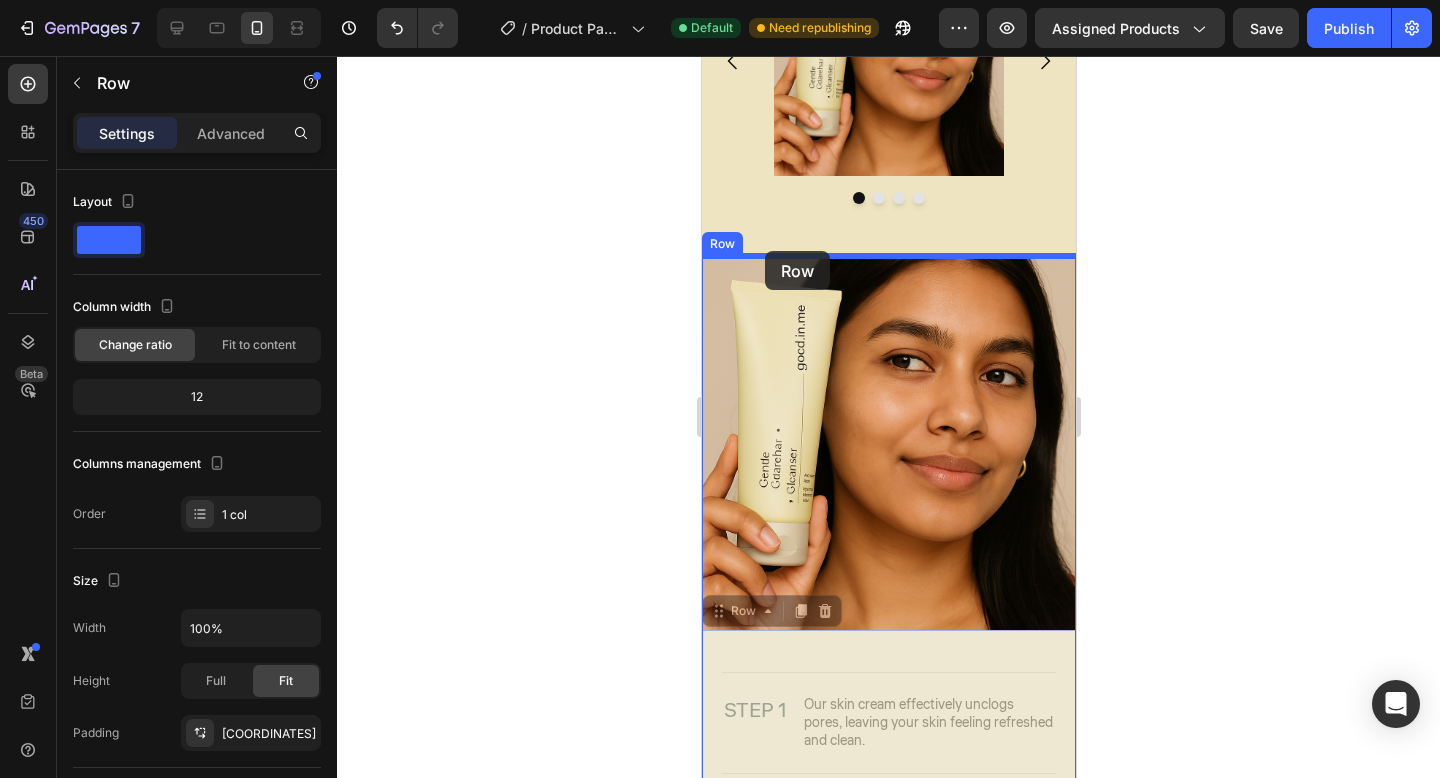 drag, startPoint x: 721, startPoint y: 474, endPoint x: 763, endPoint y: 251, distance: 226.92068 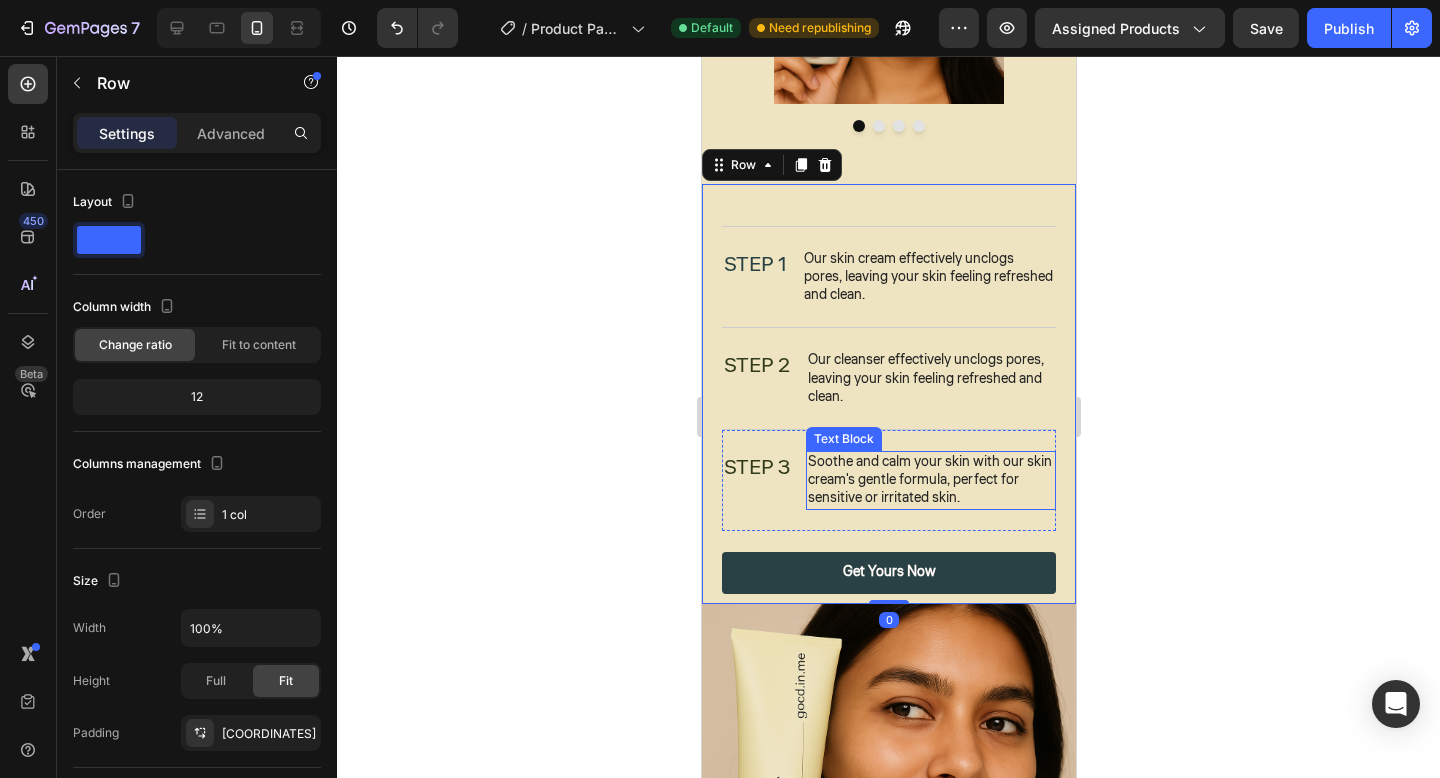 scroll, scrollTop: 2575, scrollLeft: 0, axis: vertical 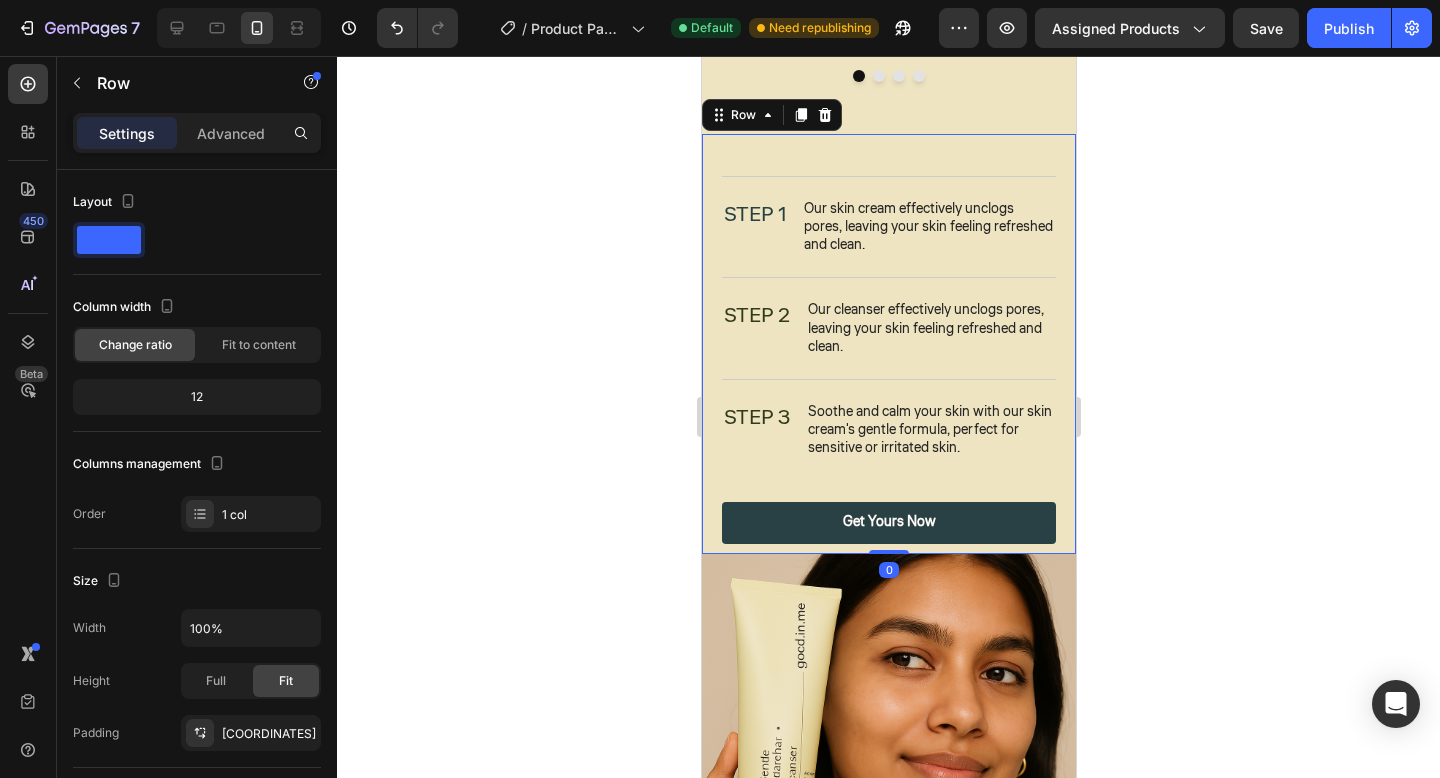 click 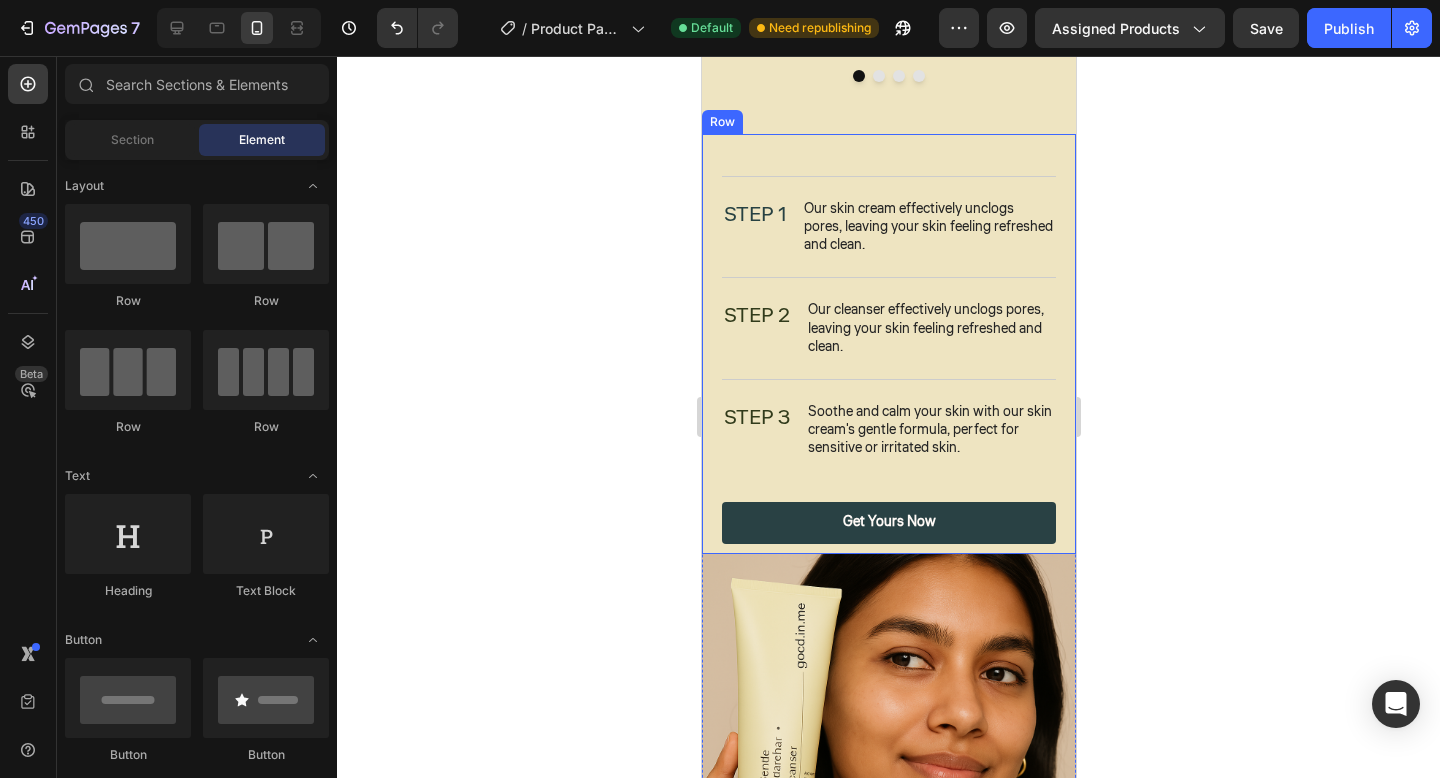 scroll, scrollTop: 2387, scrollLeft: 0, axis: vertical 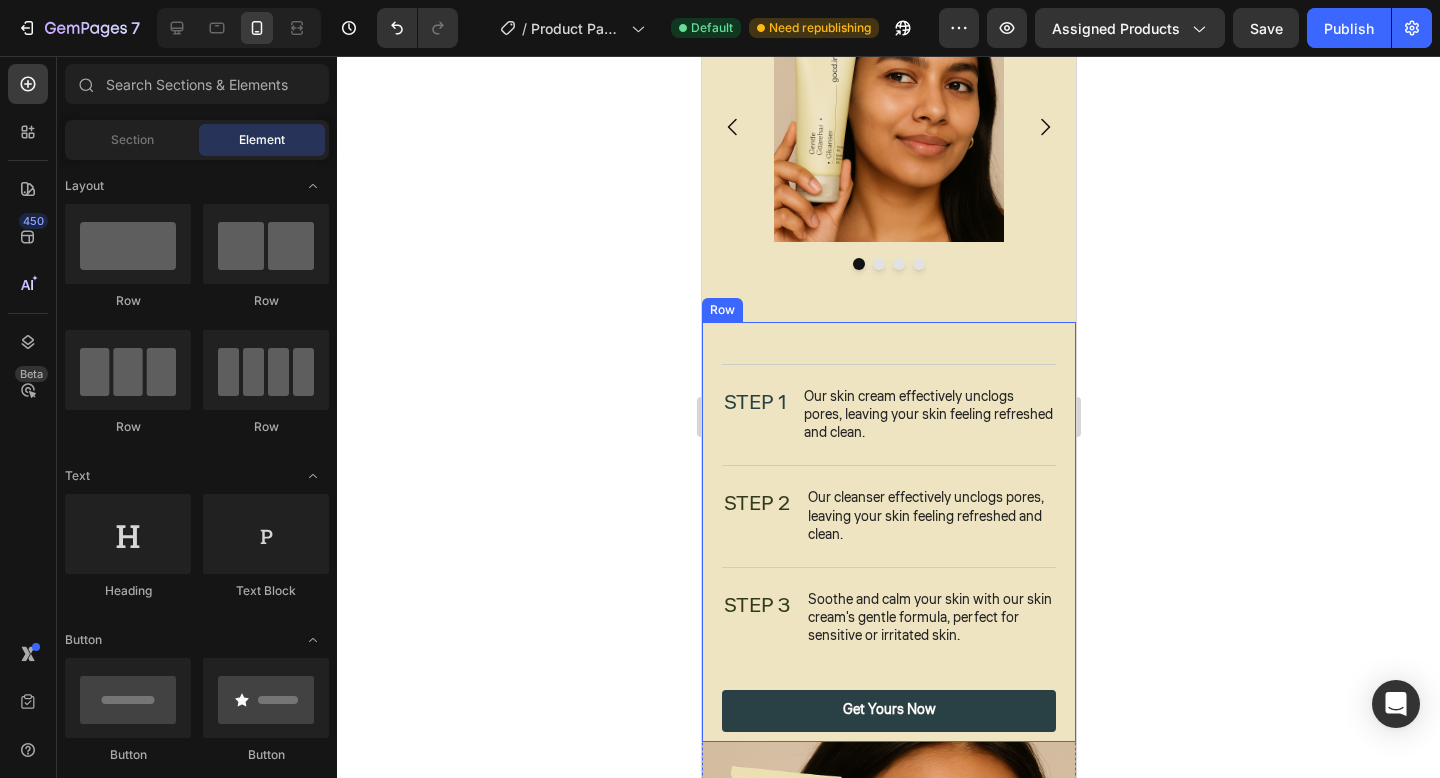 click on "Nourish, hydrate, and soften with our skin cream. Heading STEP 1 Text Block Our skin cream effectively unclogs pores, leaving your skin feeling refreshed and clean. Text Block Row STEP 2 Text Block Our cleanser effectively unclogs pores, leaving your skin feeling refreshed and clean. Text Block Row STEP 3 Text Block Soothe and calm your skin with our skin cream's gentle formula, perfect for sensitive or irritated skin. Text Block Row get Yours Now Button" at bounding box center [888, 527] 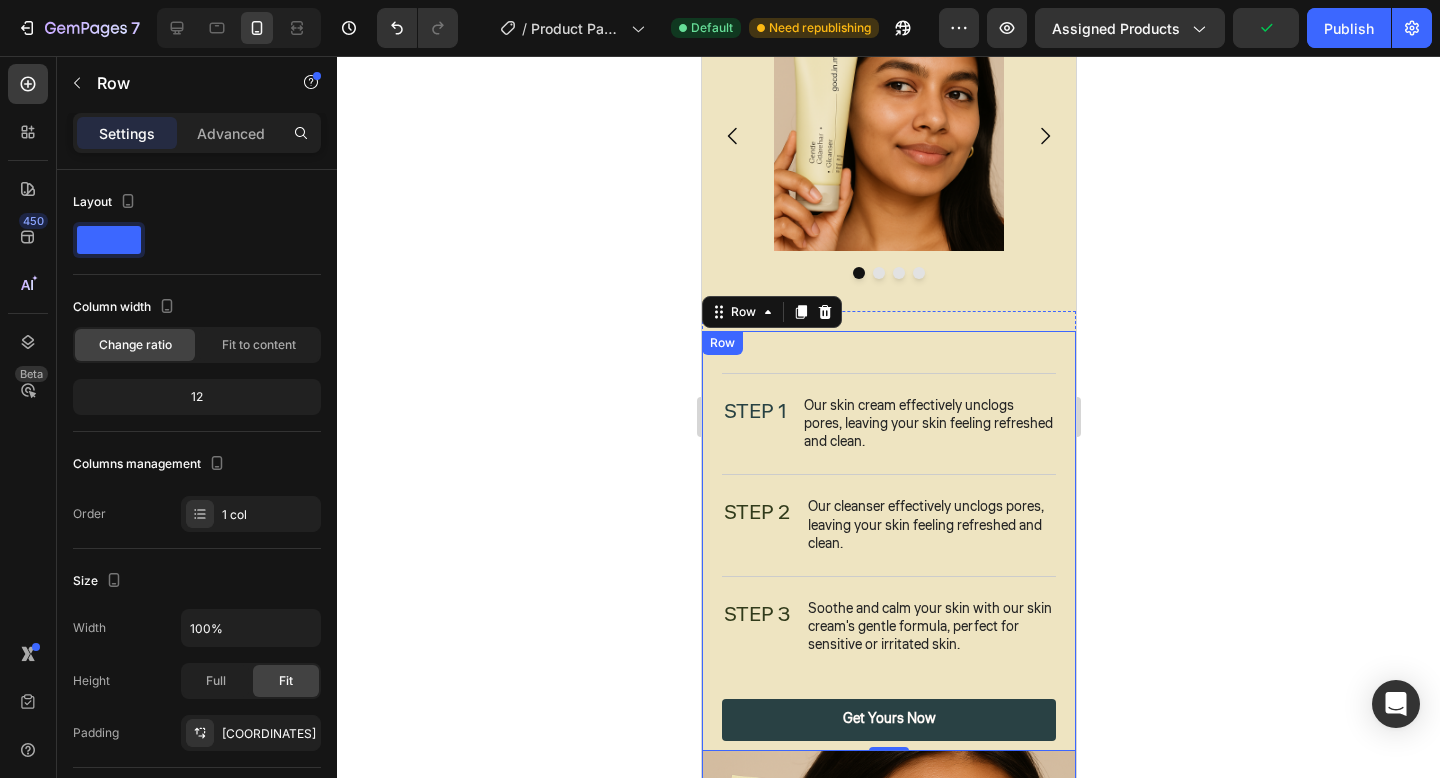scroll, scrollTop: 2372, scrollLeft: 0, axis: vertical 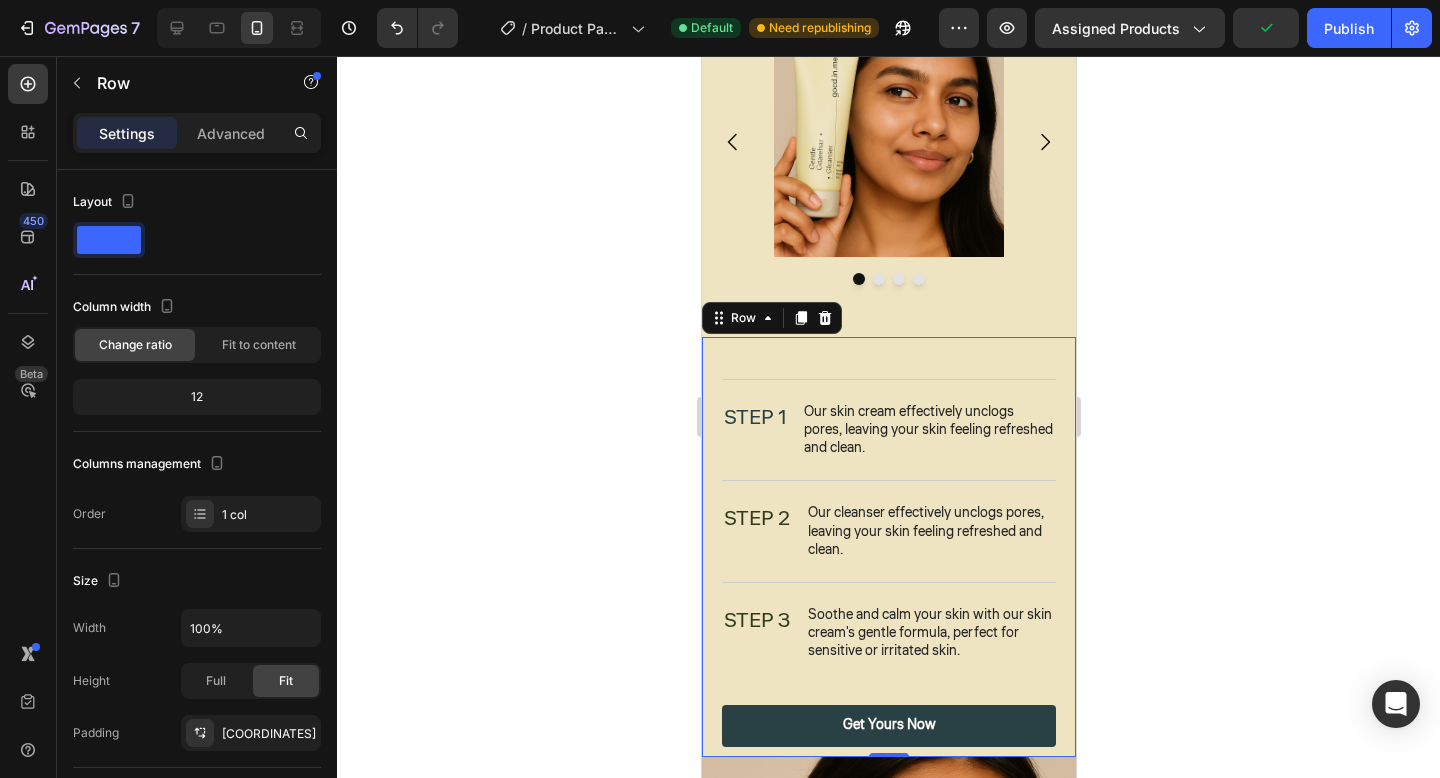 click on "Nourish, hydrate, and soften with our skin cream. Heading STEP 1 Text Block Our skin cream effectively unclogs pores, leaving your skin feeling refreshed and clean. Text Block Row STEP 2 Text Block Our cleanser effectively unclogs pores, leaving your skin feeling refreshed and clean. Text Block Row STEP 3 Text Block Soothe and calm your skin with our skin cream's gentle formula, perfect for sensitive or irritated skin. Text Block Row get Yours Now Button" at bounding box center [888, 542] 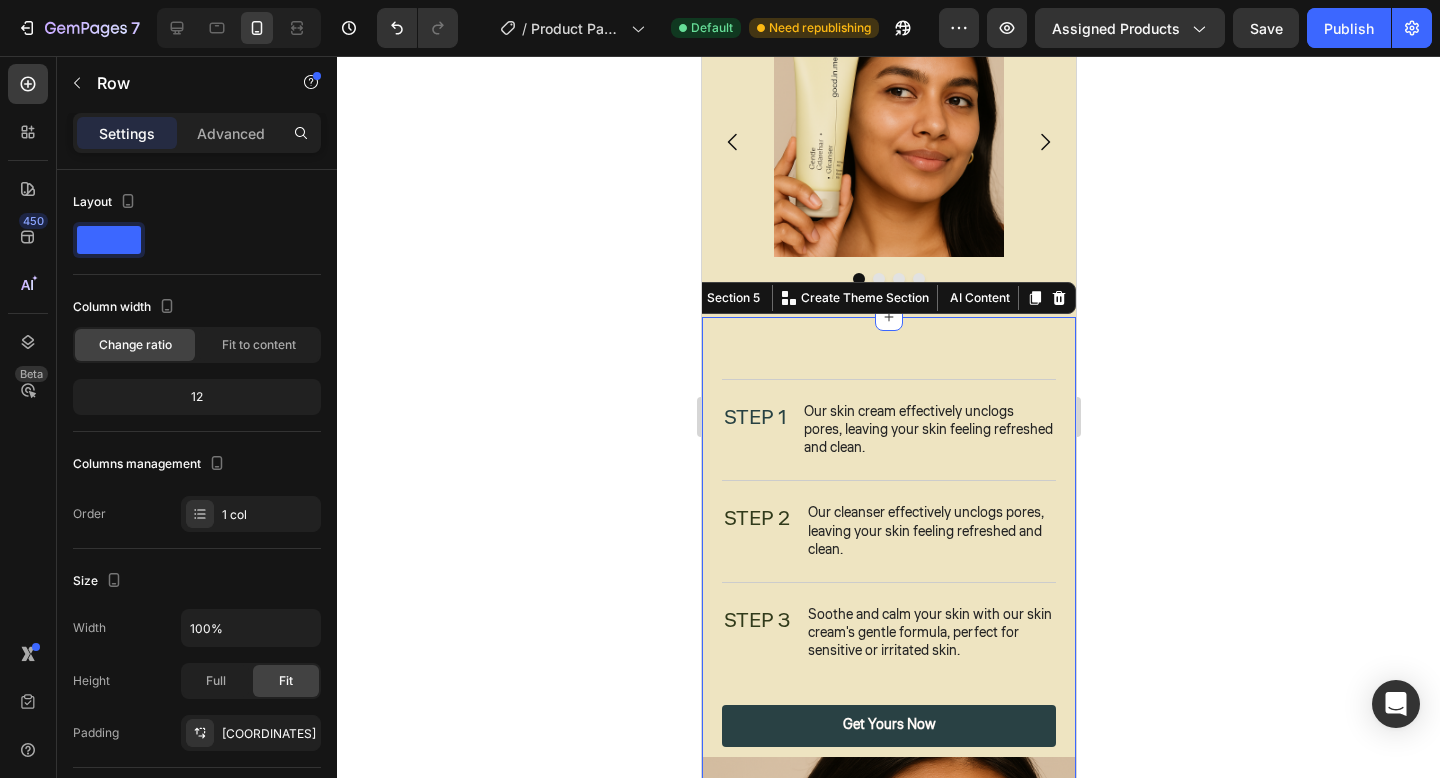 click on "Drop element here Nourish, hydrate, and soften with our skin cream. Heading STEP 1 Text Block Our skin cream effectively unclogs pores, leaving your skin feeling refreshed and clean. Text Block Row STEP 2 Text Block Our cleanser effectively unclogs pores, leaving your skin feeling refreshed and clean. Text Block Row STEP 3 Text Block Soothe and calm your skin with our skin cream's gentle formula, perfect for sensitive or irritated skin. Text Block Row get Yours Now Button Row Image Row Section 5   You can create reusable sections Create Theme Section AI Content Write with GemAI What would you like to describe here? Tone and Voice Persuasive Product Matcha Cleanser - Good In Me™ - 2 Show more Generate" at bounding box center (888, 754) 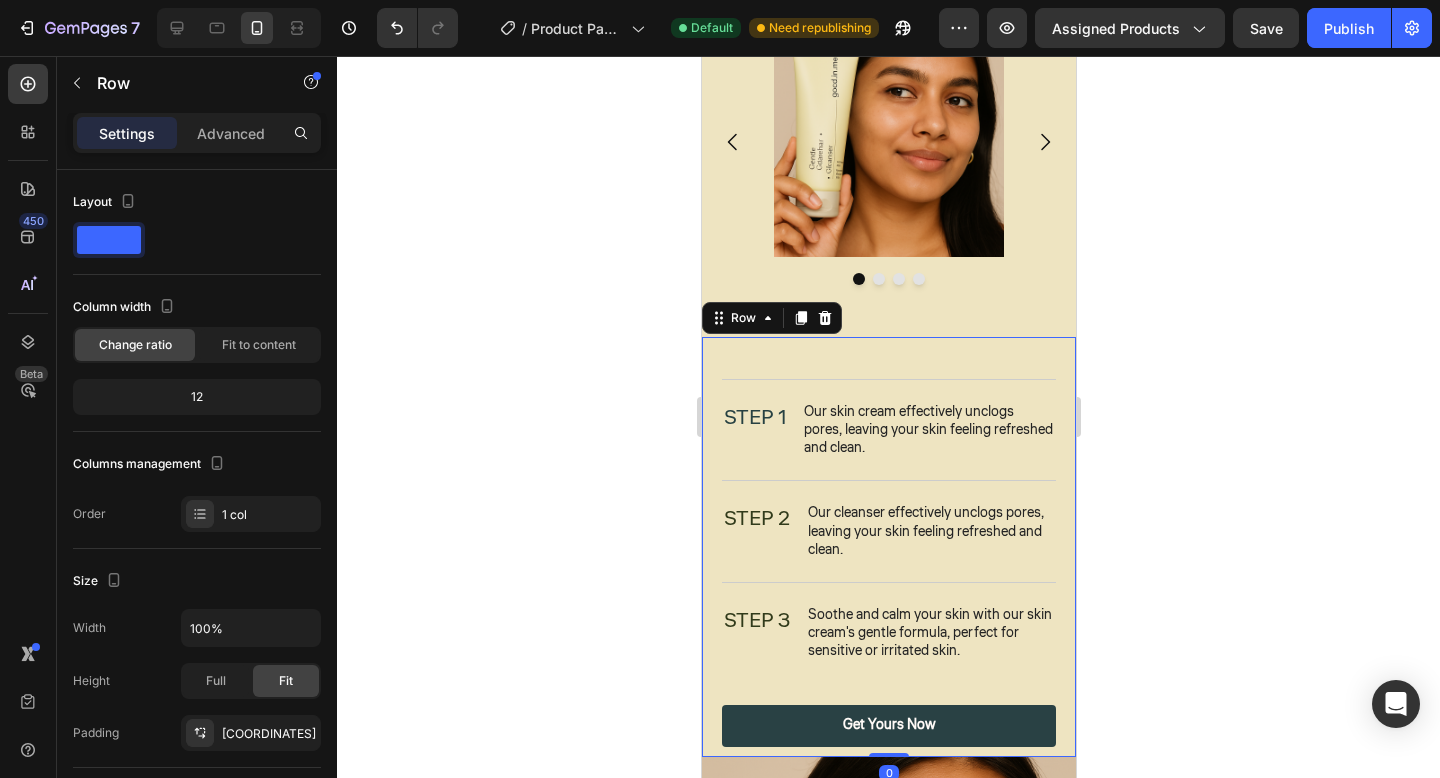 click on "Nourish, hydrate, and soften with our skin cream. Heading STEP 1 Text Block Our skin cream effectively unclogs pores, leaving your skin feeling refreshed and clean. Text Block Row STEP 2 Text Block Our cleanser effectively unclogs pores, leaving your skin feeling refreshed and clean. Text Block Row STEP 3 Text Block Soothe and calm your skin with our skin cream's gentle formula, perfect for sensitive or irritated skin. Text Block Row get Yours Now Button" at bounding box center [888, 542] 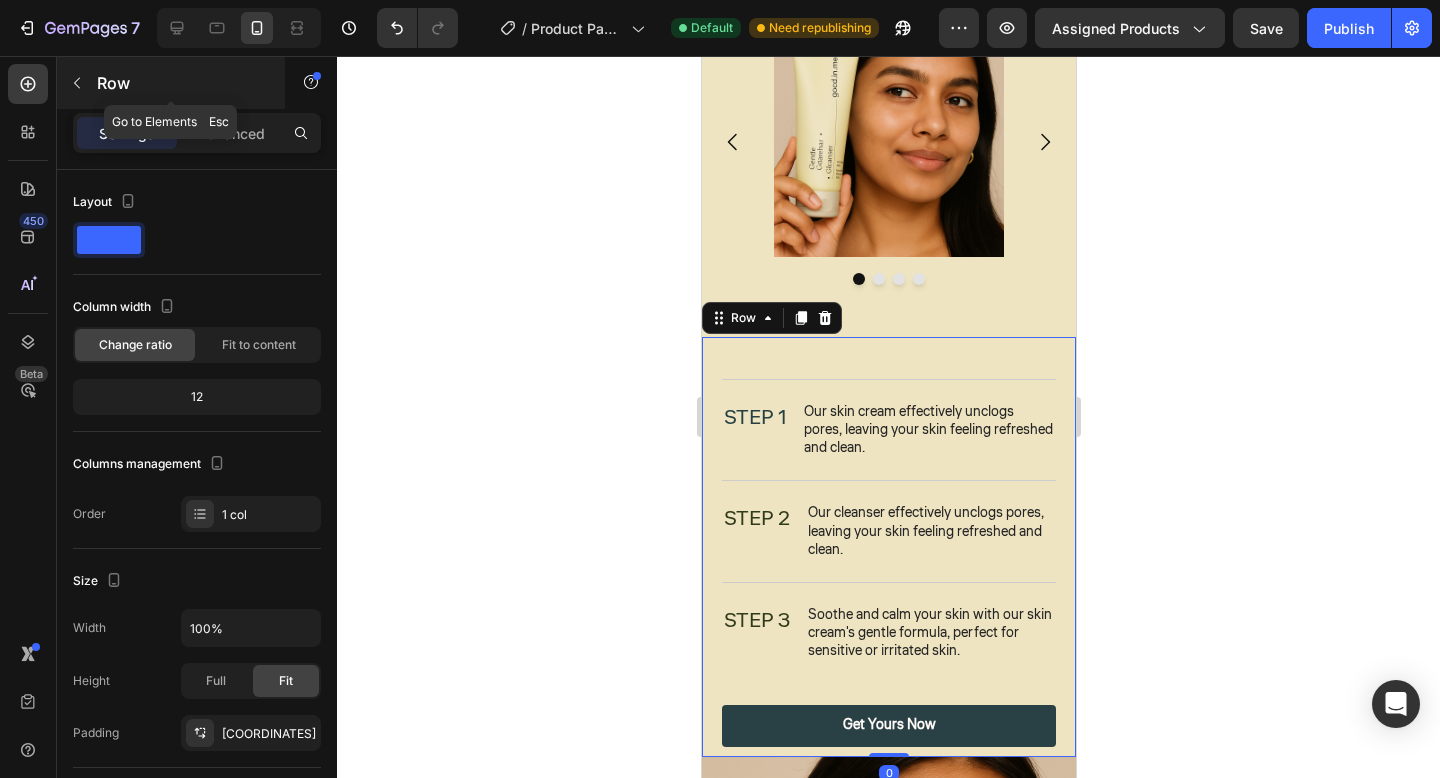 click 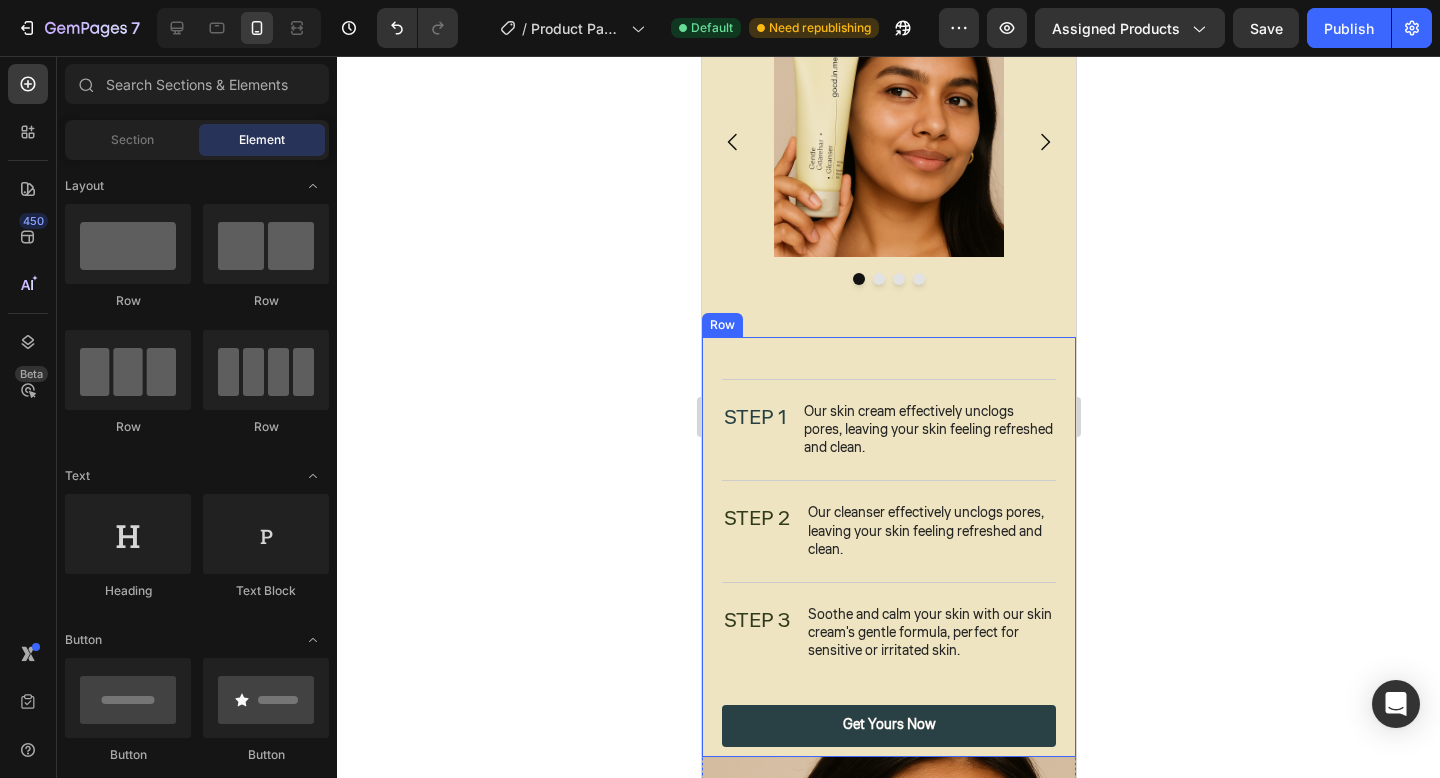 click on "Nourish, hydrate, and soften with our skin cream. Heading STEP 1 Text Block Our skin cream effectively unclogs pores, leaving your skin feeling refreshed and clean. Text Block Row STEP 2 Text Block Our cleanser effectively unclogs pores, leaving your skin feeling refreshed and clean. Text Block Row STEP 3 Text Block Soothe and calm your skin with our skin cream's gentle formula, perfect for sensitive or irritated skin. Text Block Row get Yours Now Button" at bounding box center (888, 542) 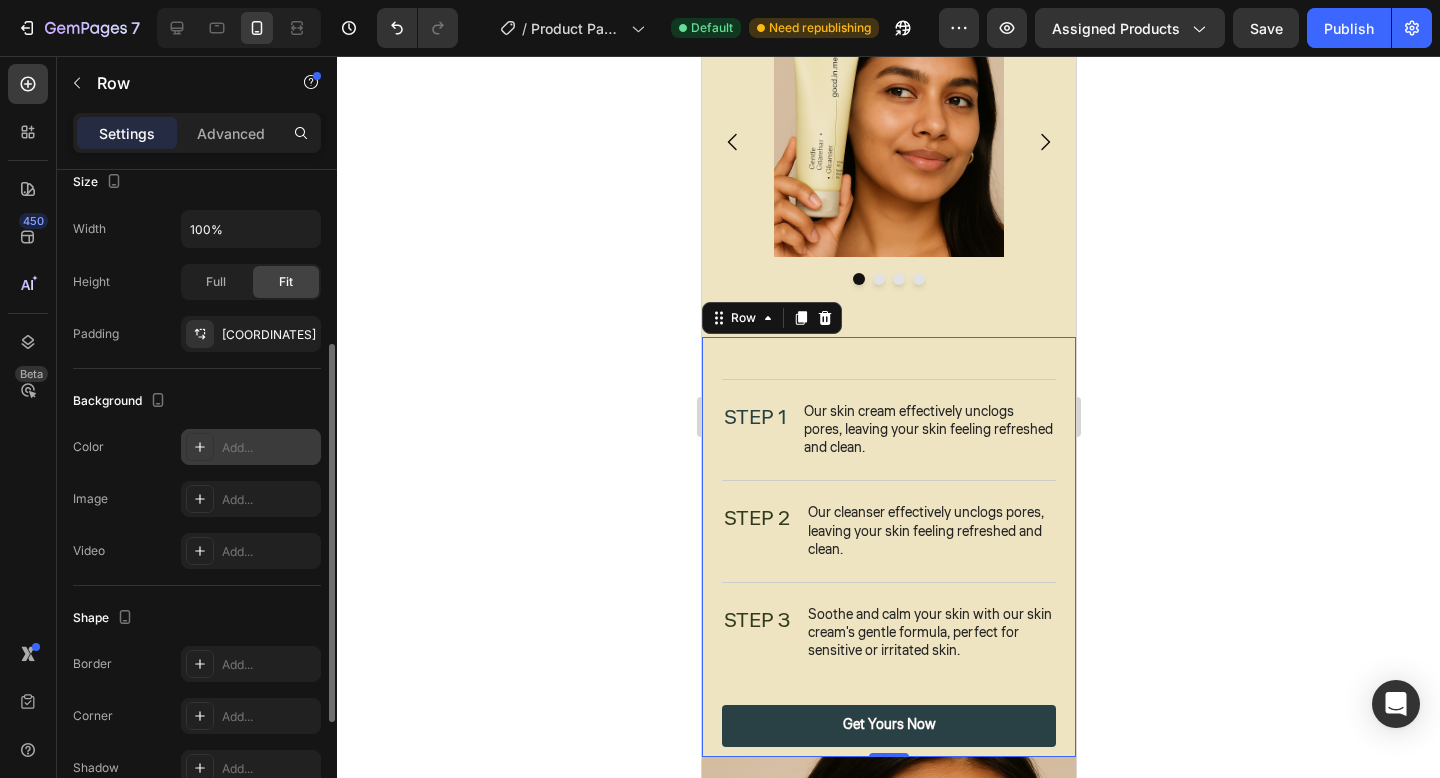scroll, scrollTop: 403, scrollLeft: 0, axis: vertical 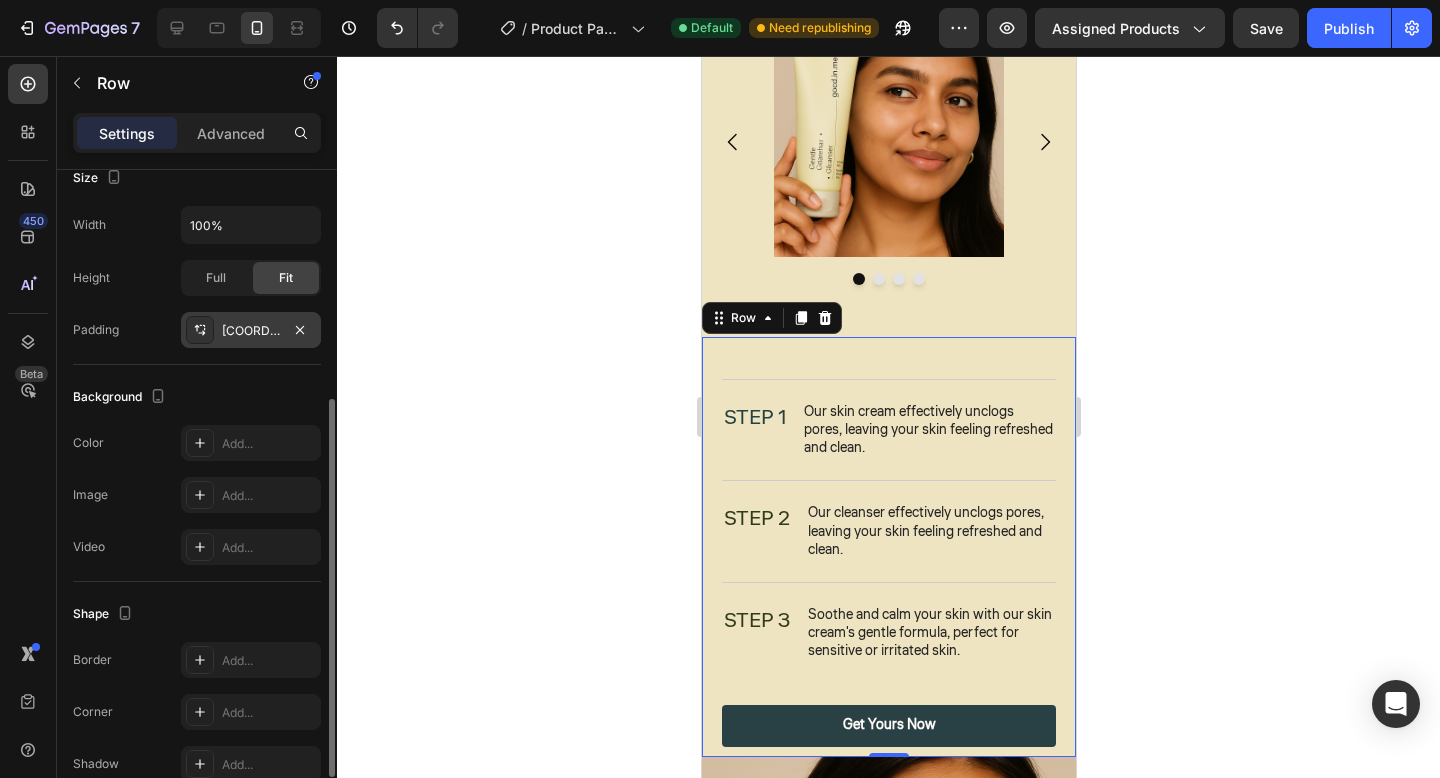 click on "[COORDINATES]" at bounding box center (251, 331) 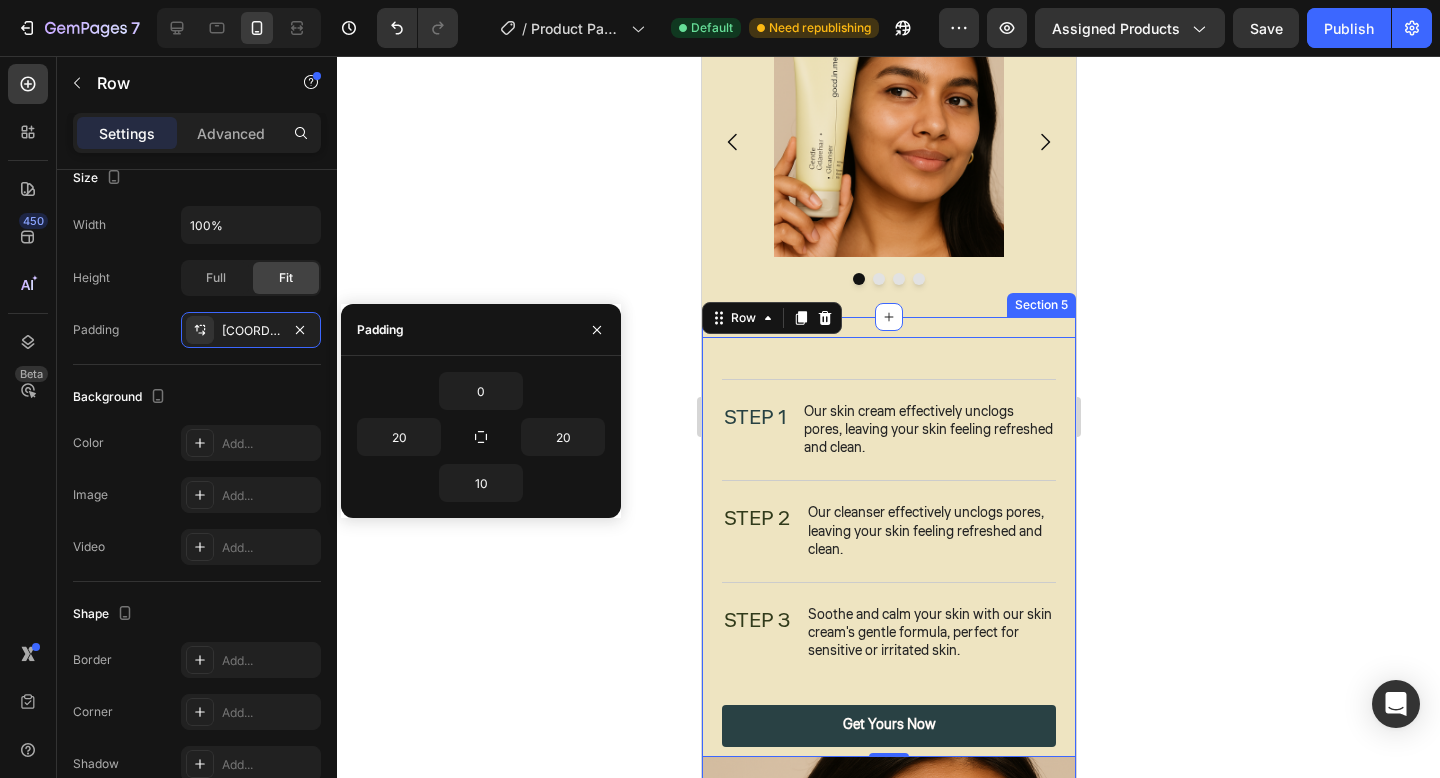 click on "Drop element here Nourish, hydrate, and soften with our skin cream. Heading STEP 1 Text Block Our skin cream effectively unclogs pores, leaving your skin feeling refreshed and clean. Text Block Row STEP 2 Text Block Our cleanser effectively unclogs pores, leaving your skin feeling refreshed and clean. Text Block Row STEP 3 Text Block Soothe and calm your skin with our skin cream's gentle formula, perfect for sensitive or irritated skin. Text Block Row get Yours Now Button Row   0 Image Row Section 5" at bounding box center [888, 754] 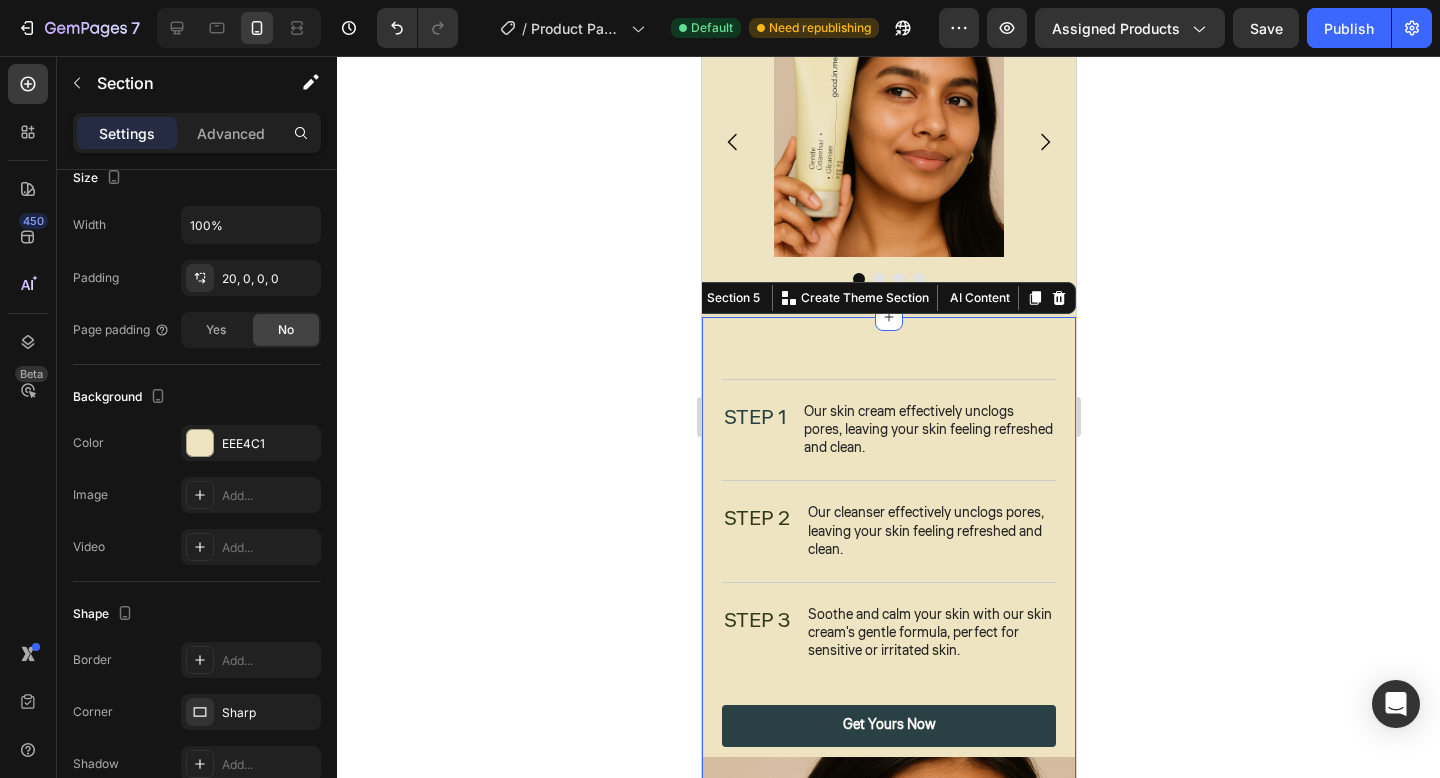 scroll, scrollTop: 0, scrollLeft: 0, axis: both 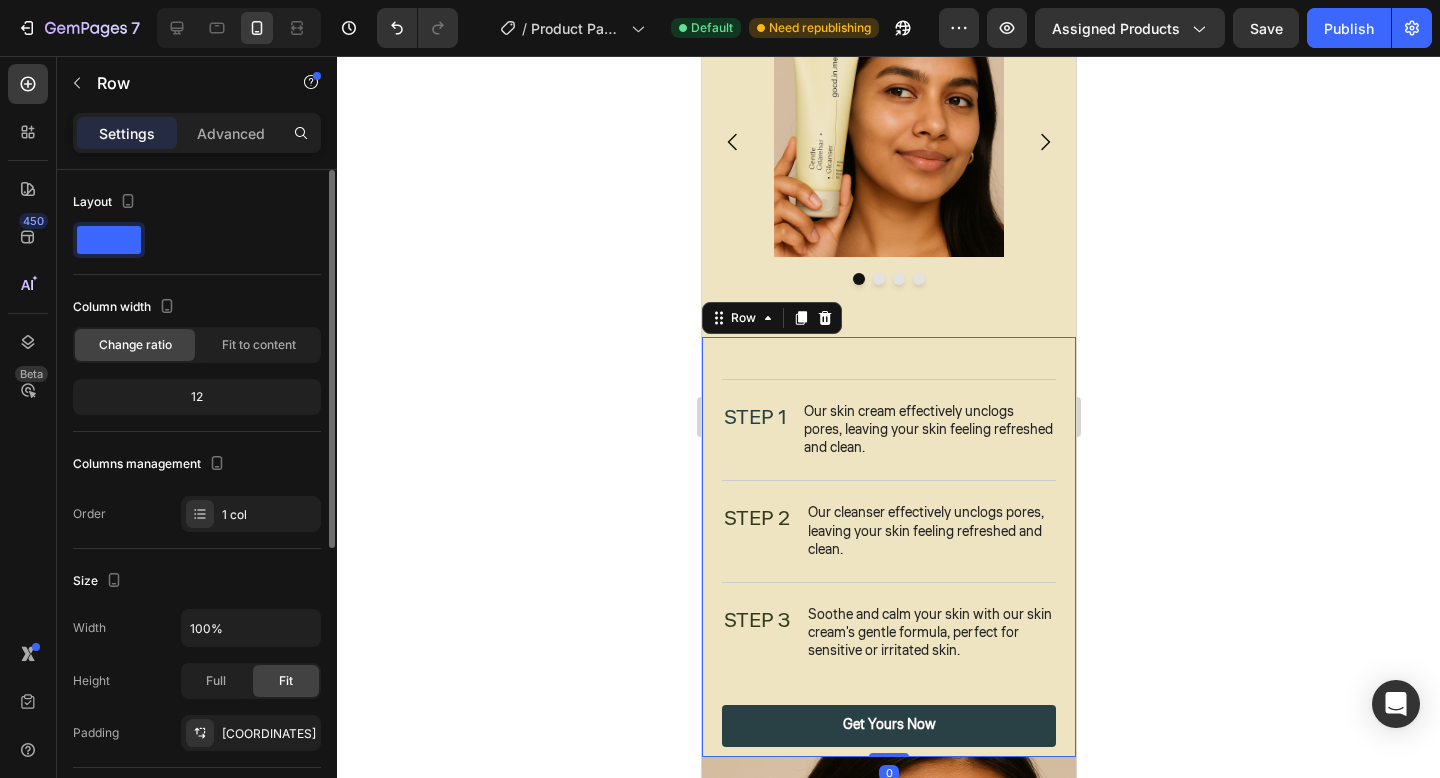 click on "Nourish, hydrate, and soften with our skin cream. Heading STEP 1 Text Block Our skin cream effectively unclogs pores, leaving your skin feeling refreshed and clean. Text Block Row STEP 2 Text Block Our cleanser effectively unclogs pores, leaving your skin feeling refreshed and clean. Text Block Row STEP 3 Text Block Soothe and calm your skin with our skin cream's gentle formula, perfect for sensitive or irritated skin. Text Block Row get Yours Now Button" at bounding box center [888, 542] 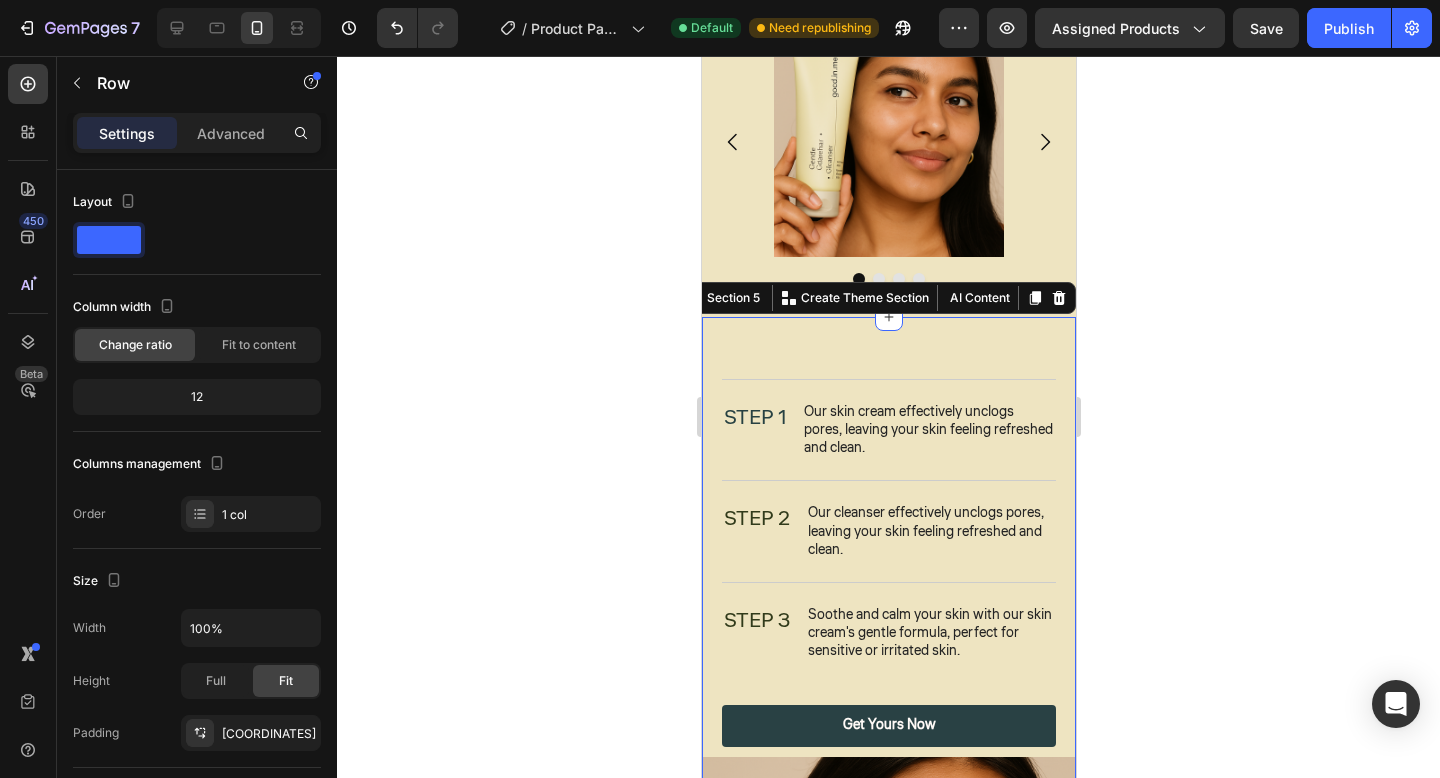 click on "Drop element here Nourish, hydrate, and soften with our skin cream. Heading STEP 1 Text Block Our skin cream effectively unclogs pores, leaving your skin feeling refreshed and clean. Text Block Row STEP 2 Text Block Our cleanser effectively unclogs pores, leaving your skin feeling refreshed and clean. Text Block Row STEP 3 Text Block Soothe and calm your skin with our skin cream's gentle formula, perfect for sensitive or irritated skin. Text Block Row get Yours Now Button Row Image Row Section 5   You can create reusable sections Create Theme Section AI Content Write with GemAI What would you like to describe here? Tone and Voice Persuasive Product Matcha Cleanser - Good In Me™ - 2 Show more Generate" at bounding box center [888, 754] 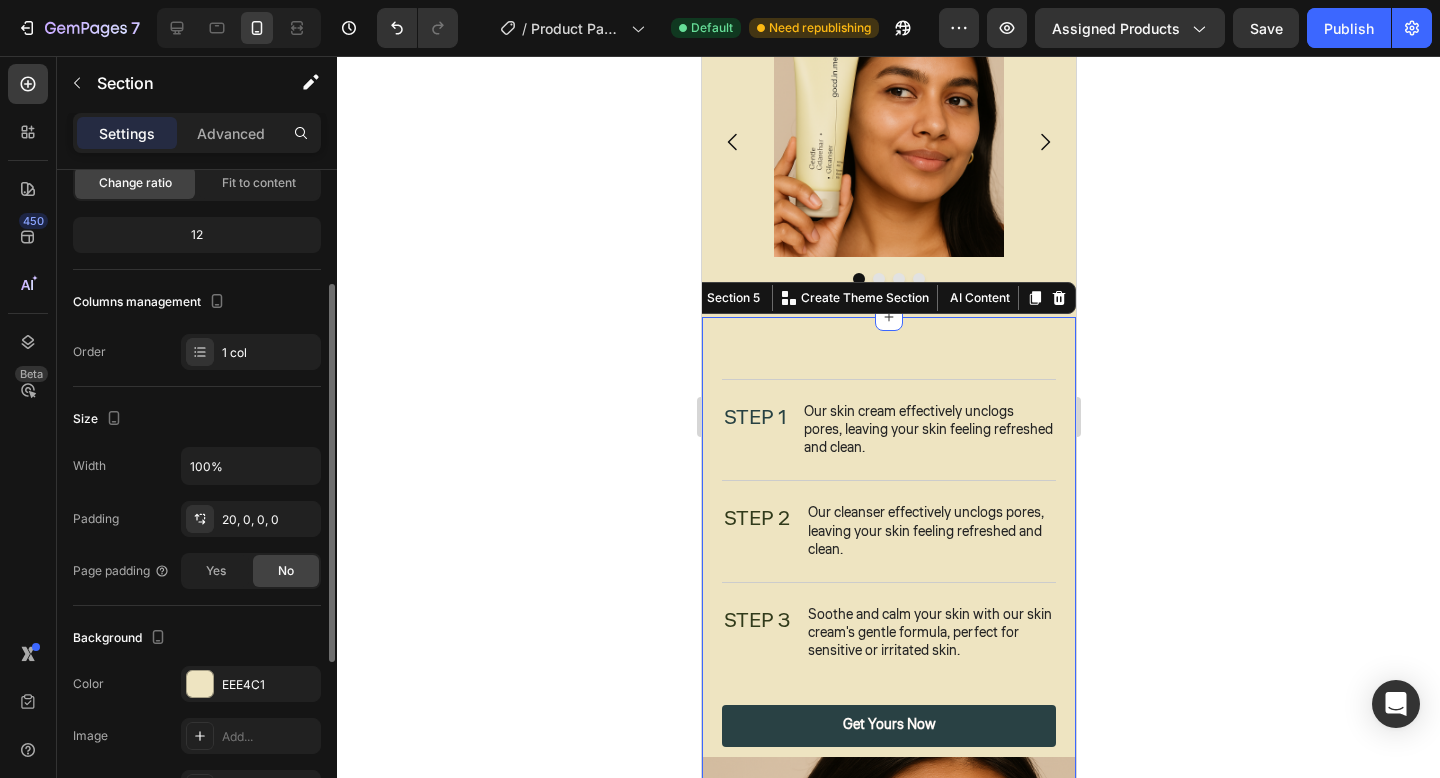 scroll, scrollTop: 181, scrollLeft: 0, axis: vertical 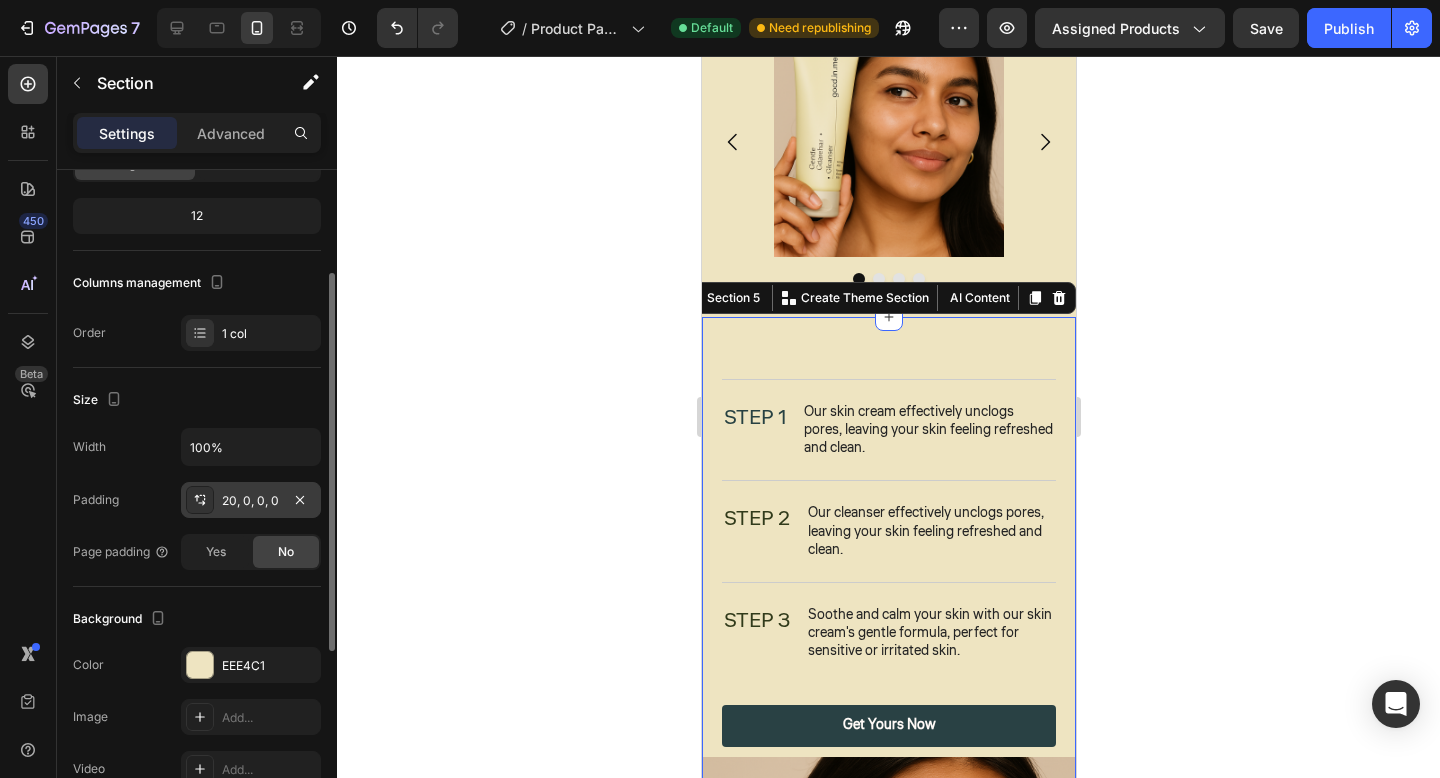 click on "20, 0, 0, 0" at bounding box center (251, 501) 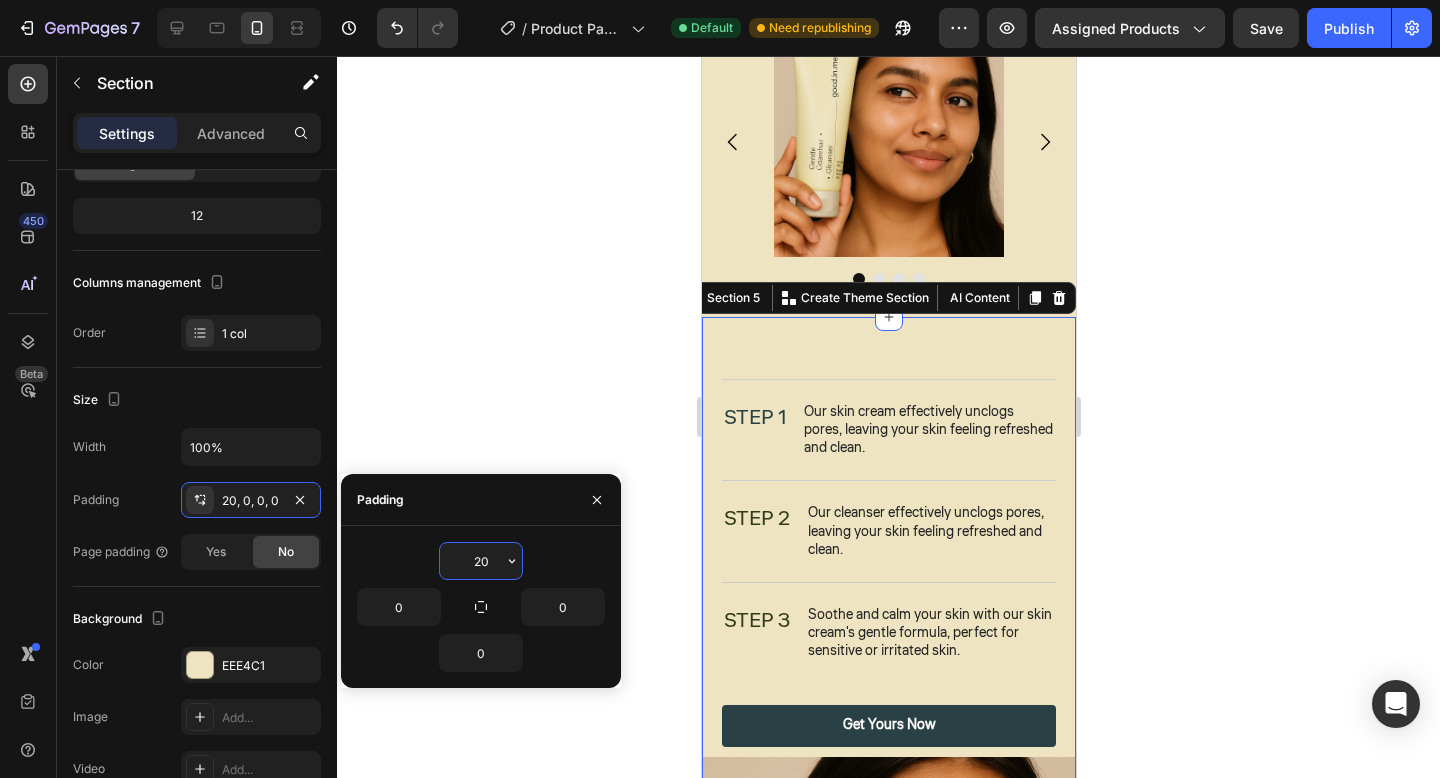 click on "20" at bounding box center (481, 561) 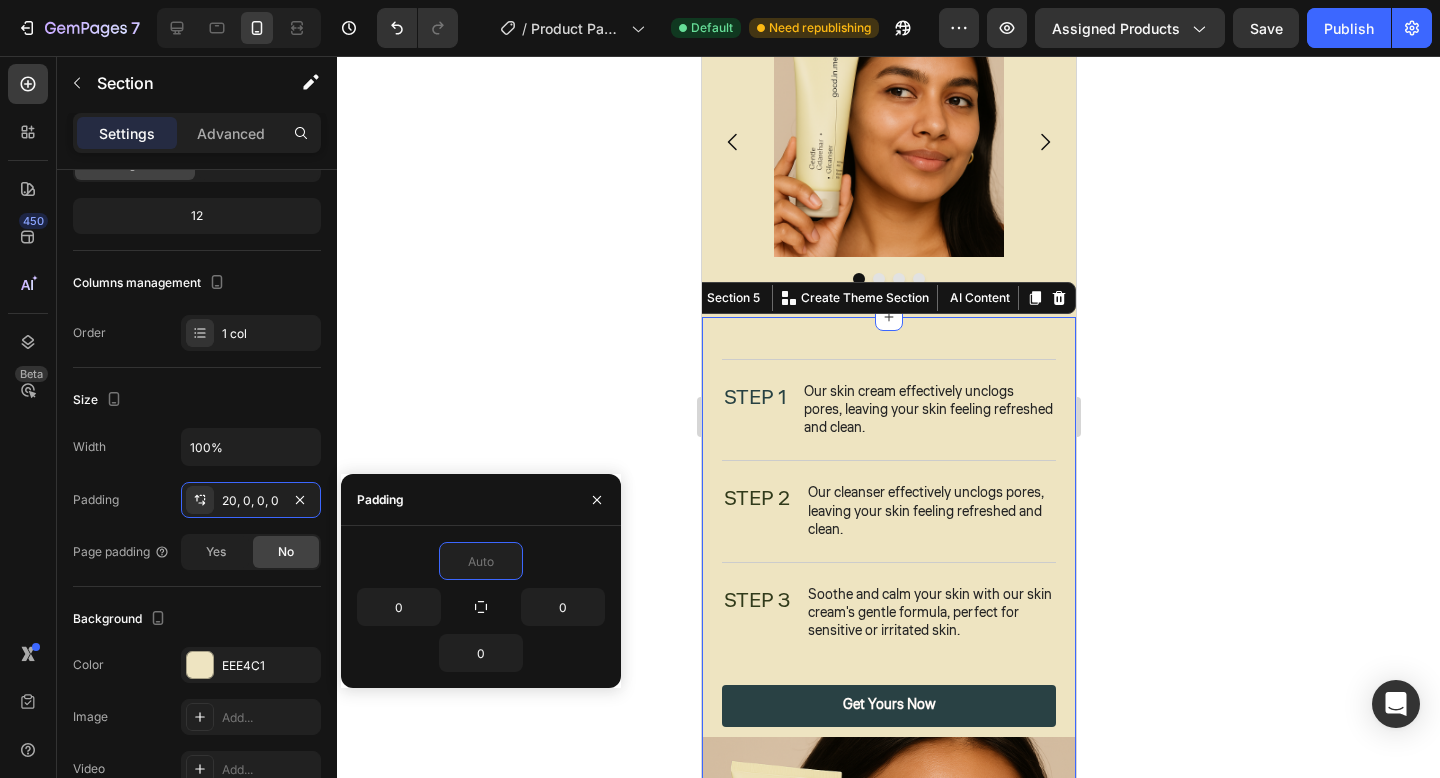 click 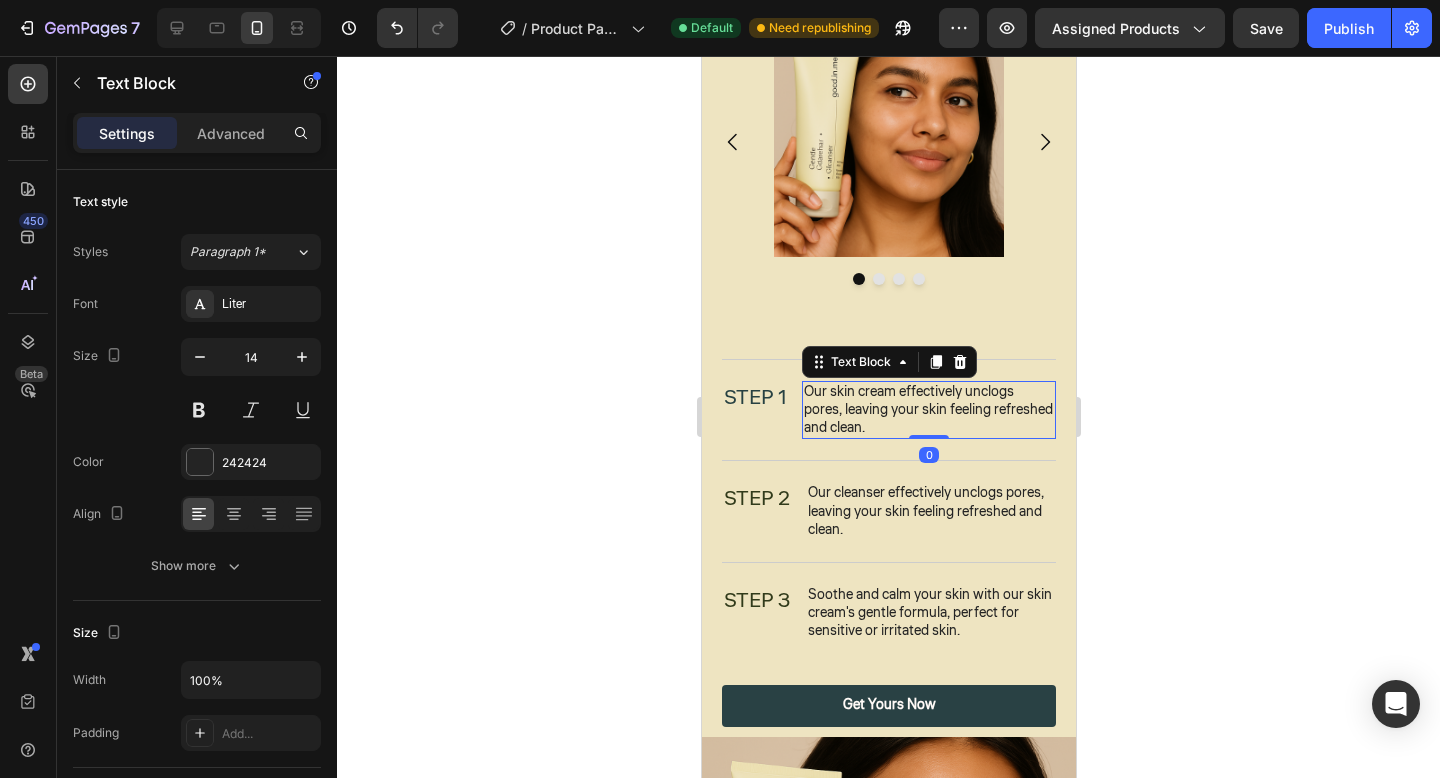 click on "Our skin cream effectively unclogs pores, leaving your skin feeling refreshed and clean." at bounding box center (928, 410) 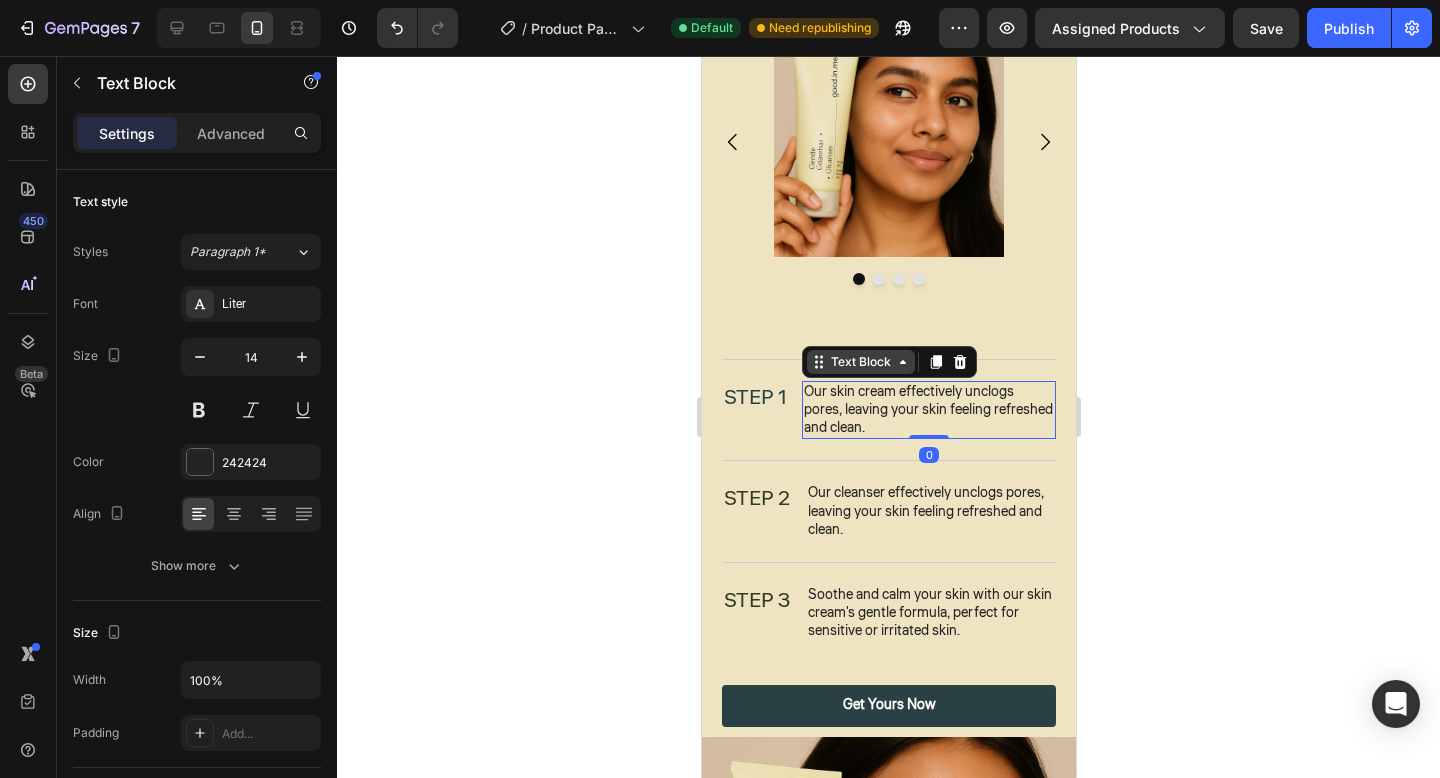 click 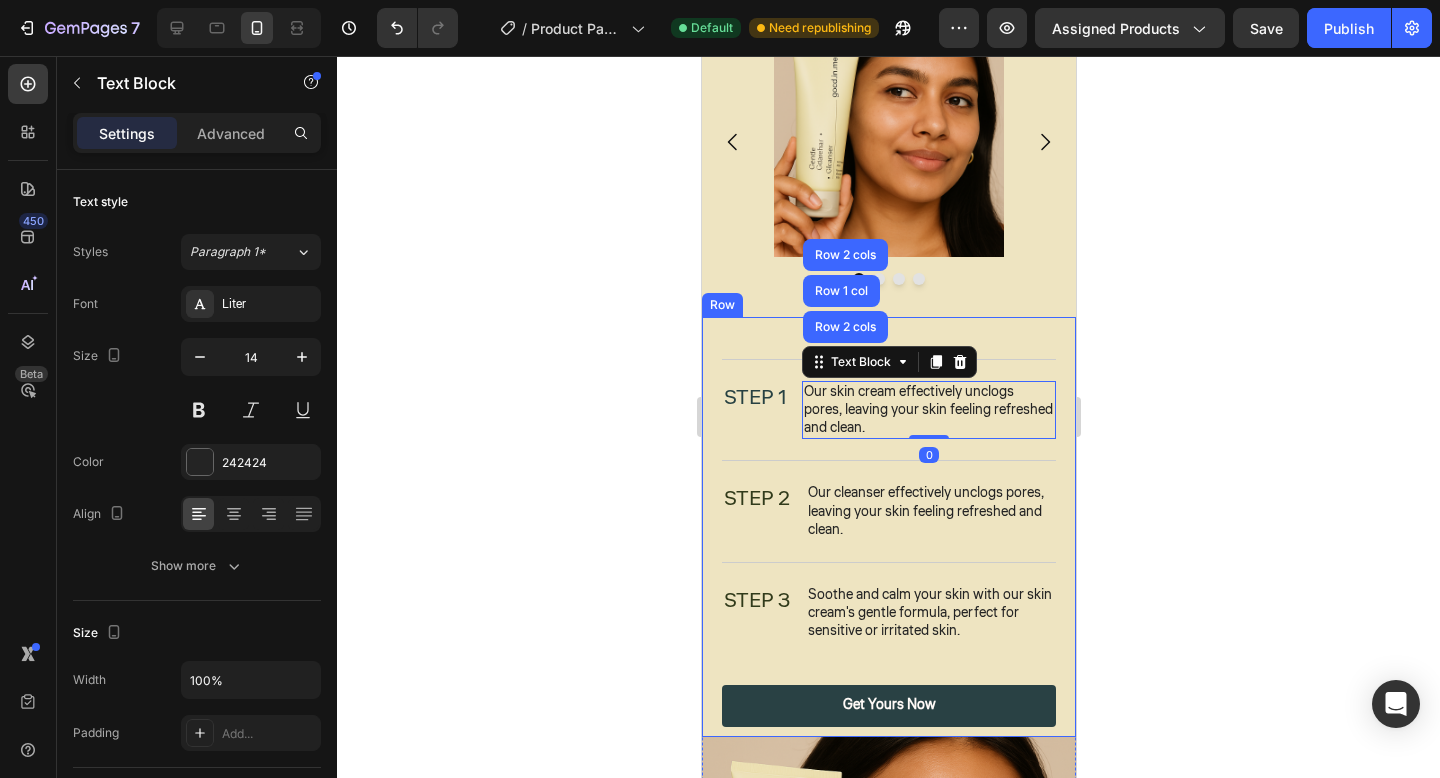 click on "Nourish, hydrate, and soften with our skin cream. Heading STEP 1 Text Block Our skin cream effectively unclogs pores, leaving your skin feeling refreshed and clean. Text Block Row 2 cols Row 1 col Row 2 cols   0 Row STEP 2 Text Block Our cleanser effectively unclogs pores, leaving your skin feeling refreshed and clean. Text Block Row STEP 3 Text Block Soothe and calm your skin with our skin cream's gentle formula, perfect for sensitive or irritated skin. Text Block Row get Yours Now Button" at bounding box center (888, 522) 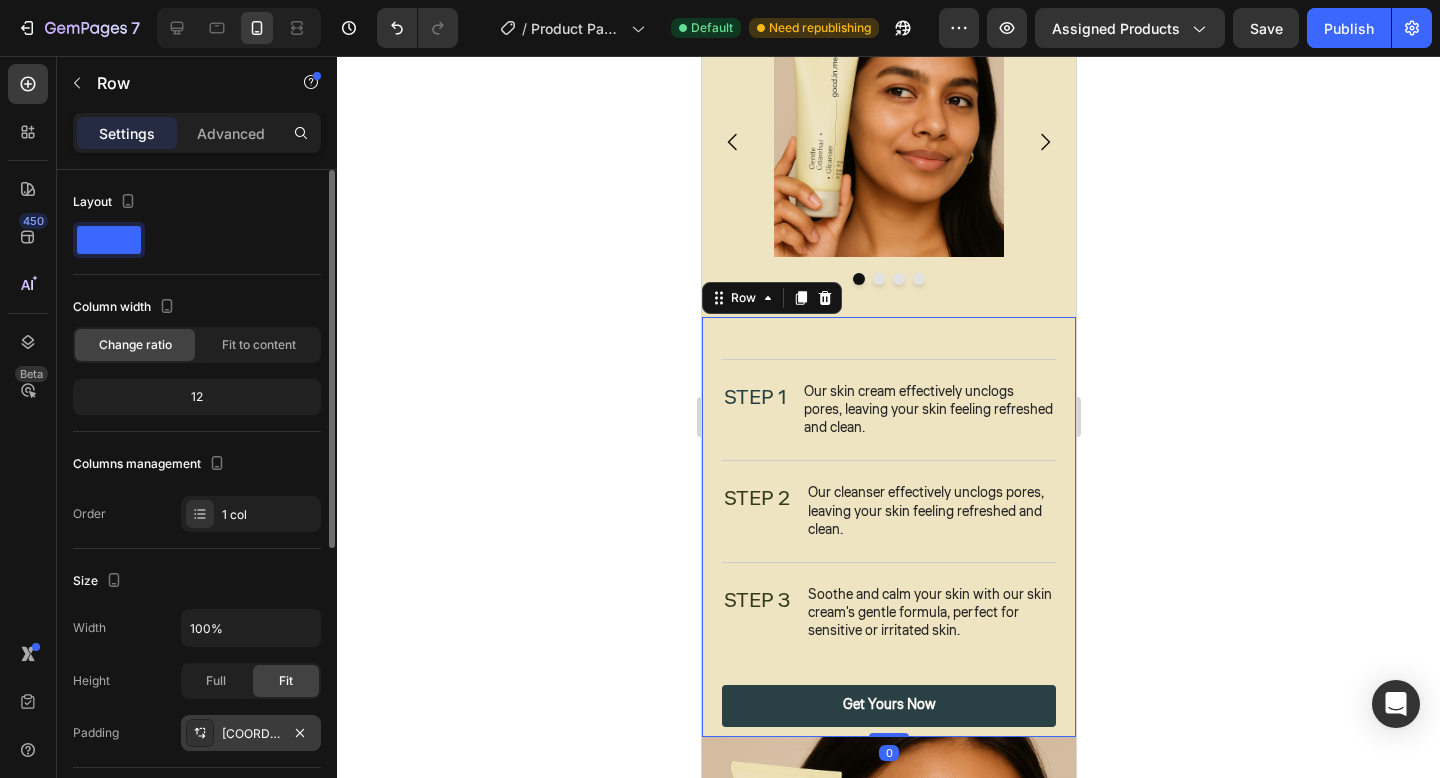 click on "[COORDINATES]" at bounding box center [251, 734] 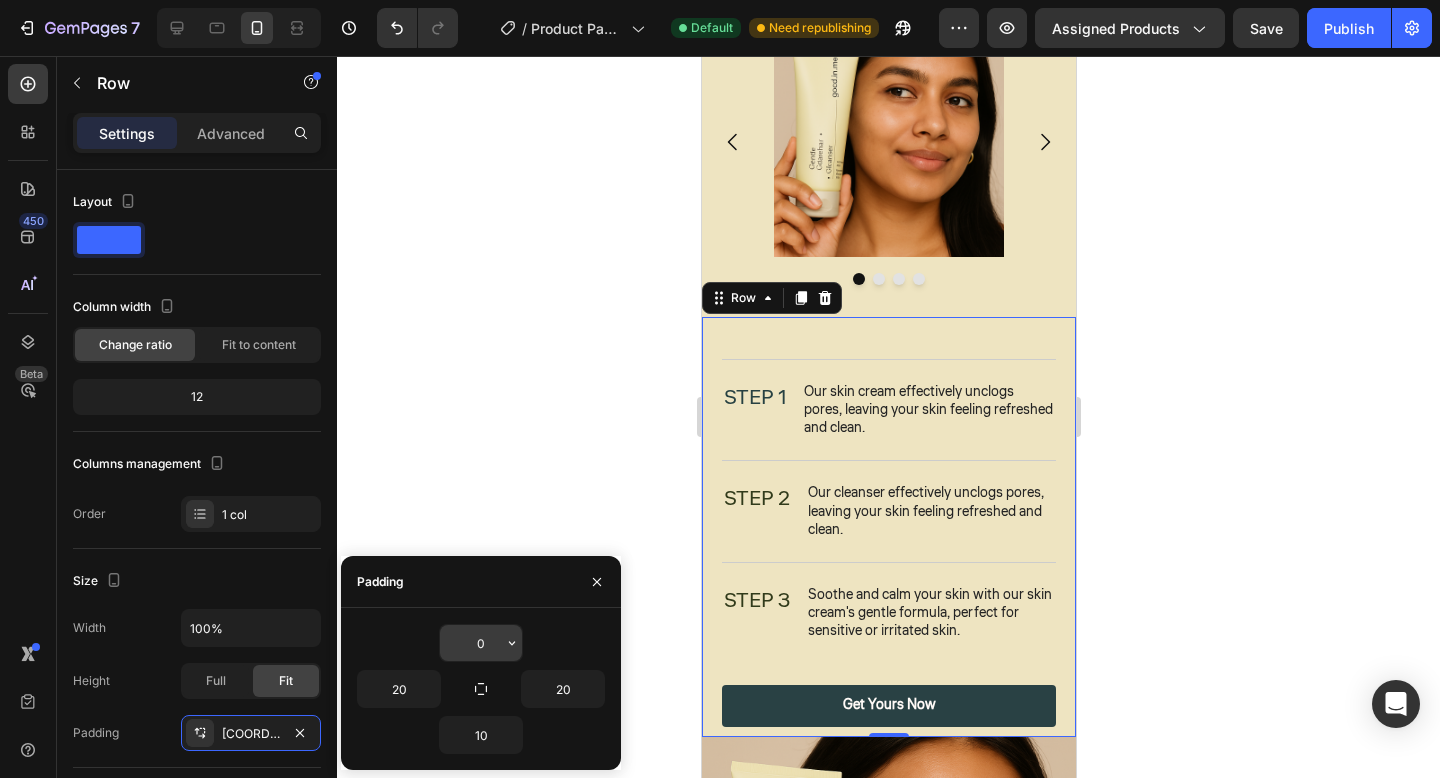 click on "0" at bounding box center (481, 643) 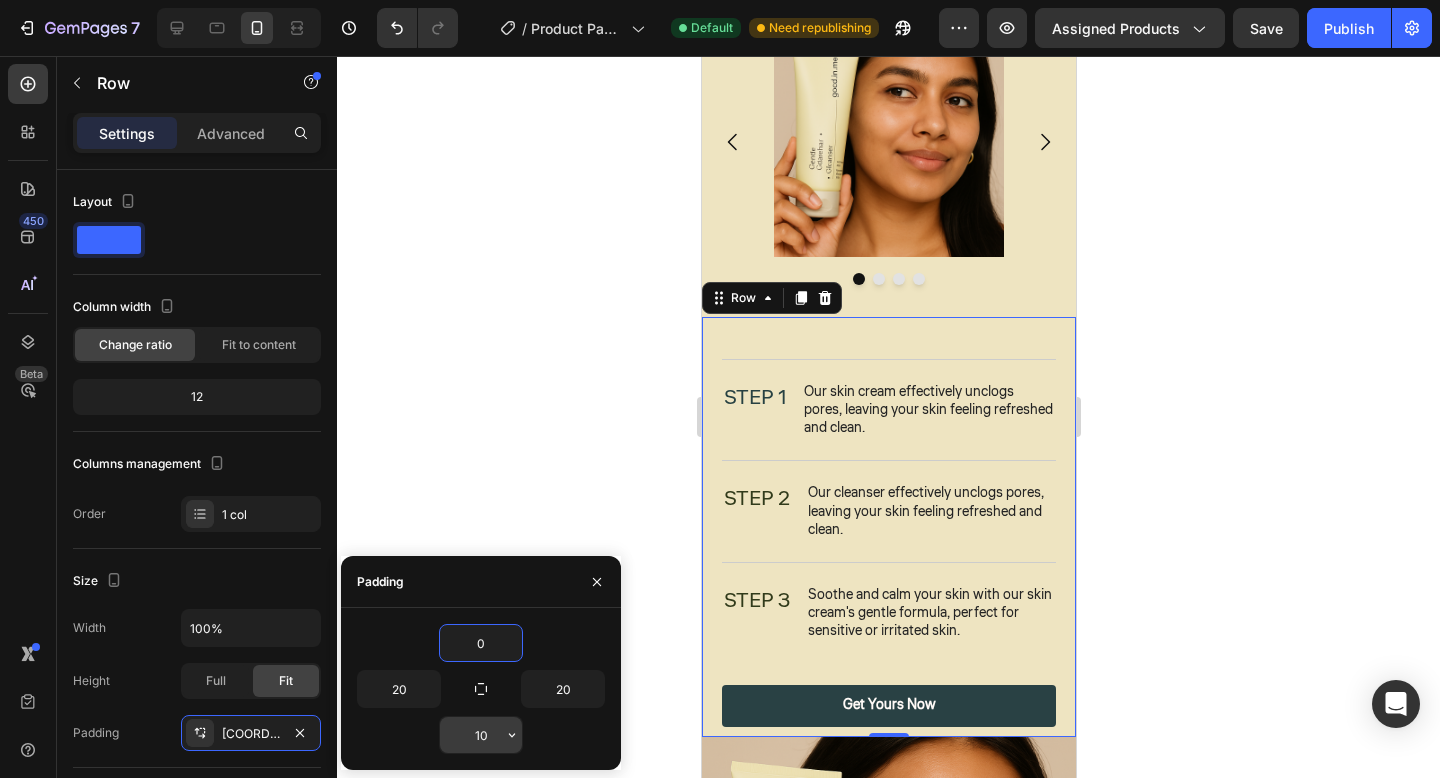 click on "10" at bounding box center [481, 735] 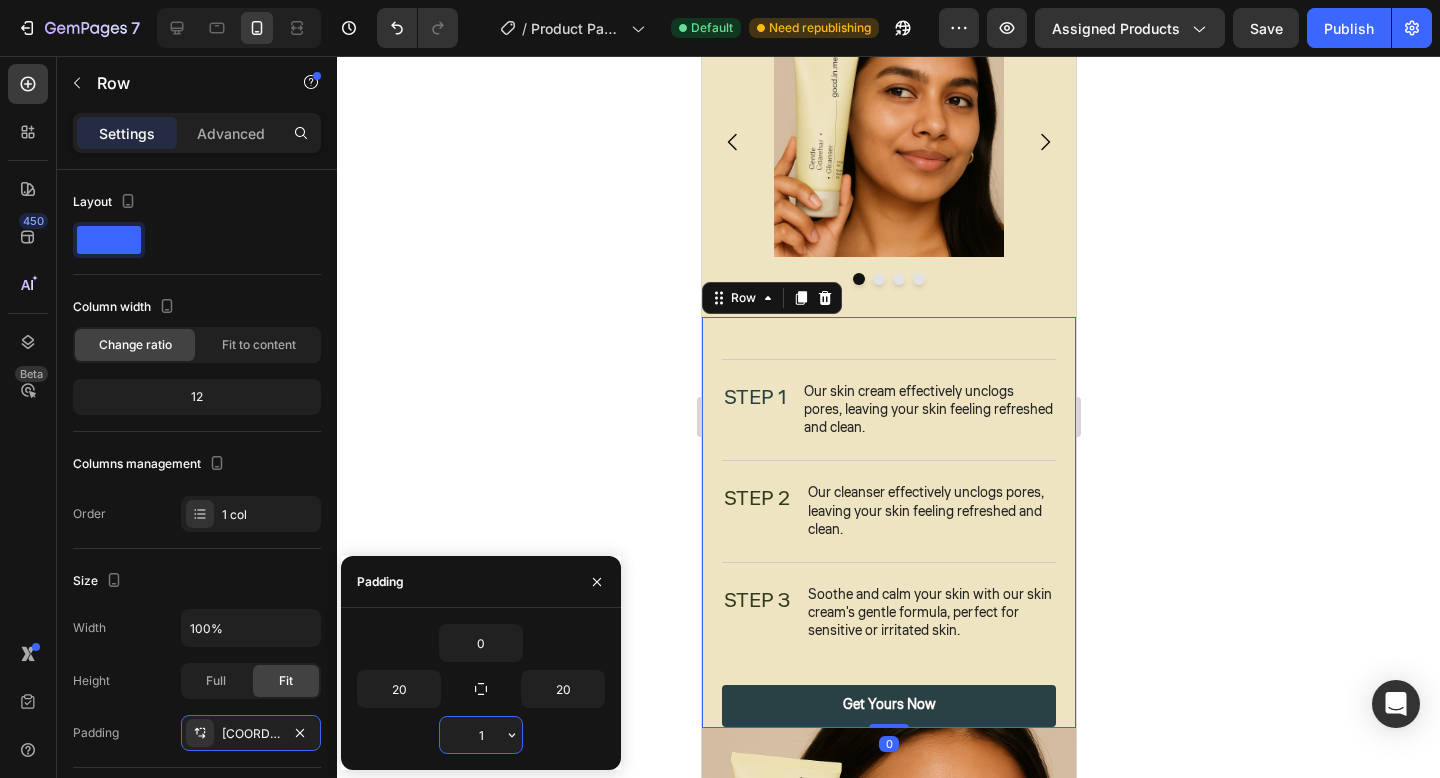 type on "10" 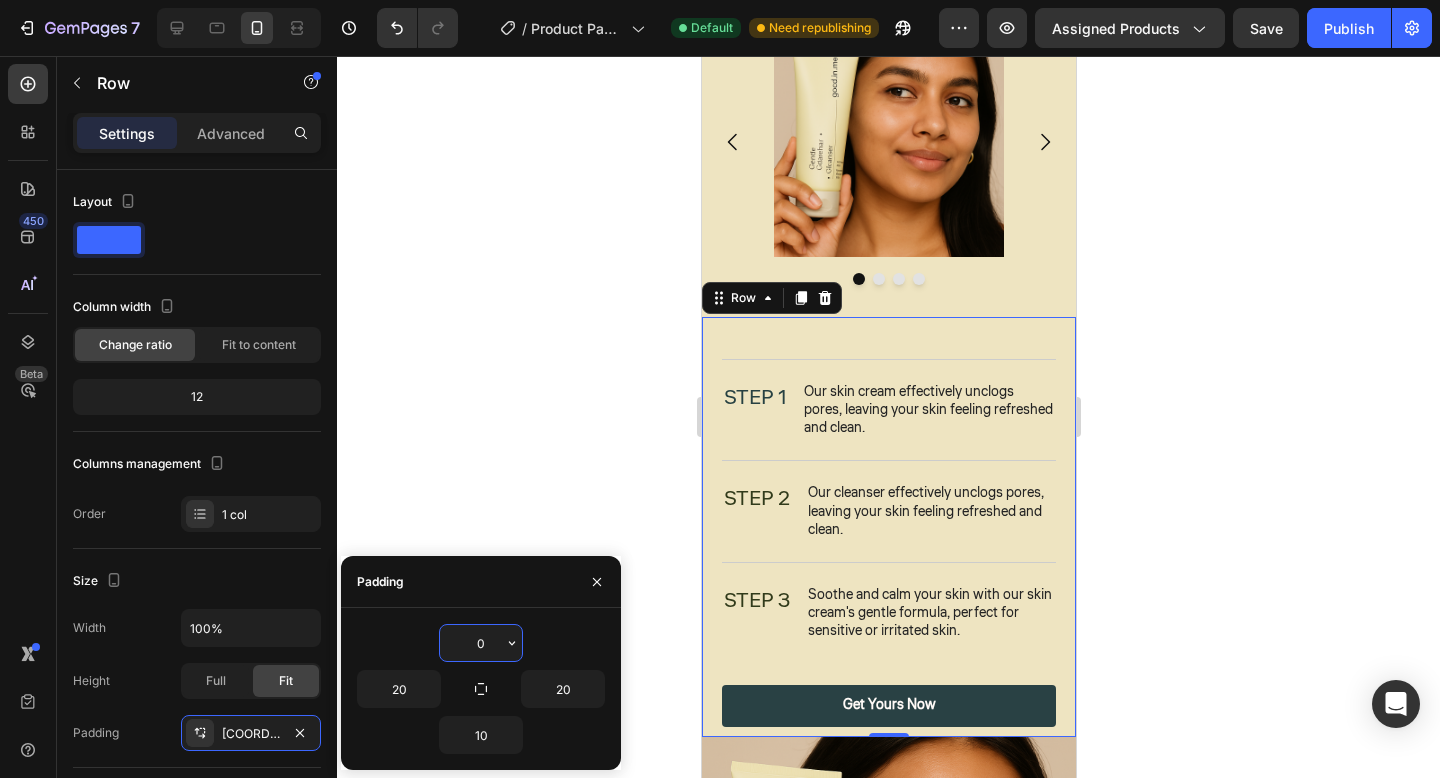 click on "0" at bounding box center (481, 643) 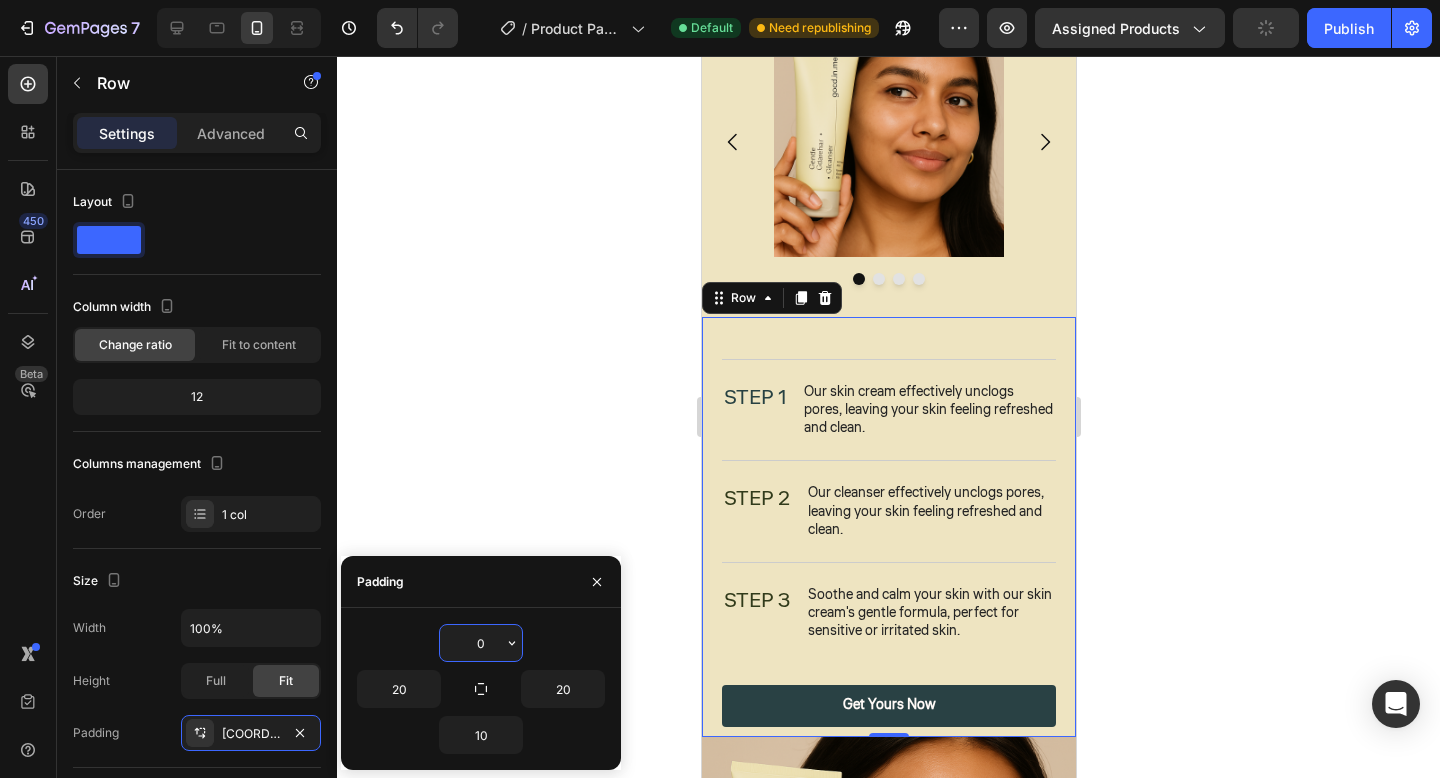 type on "1" 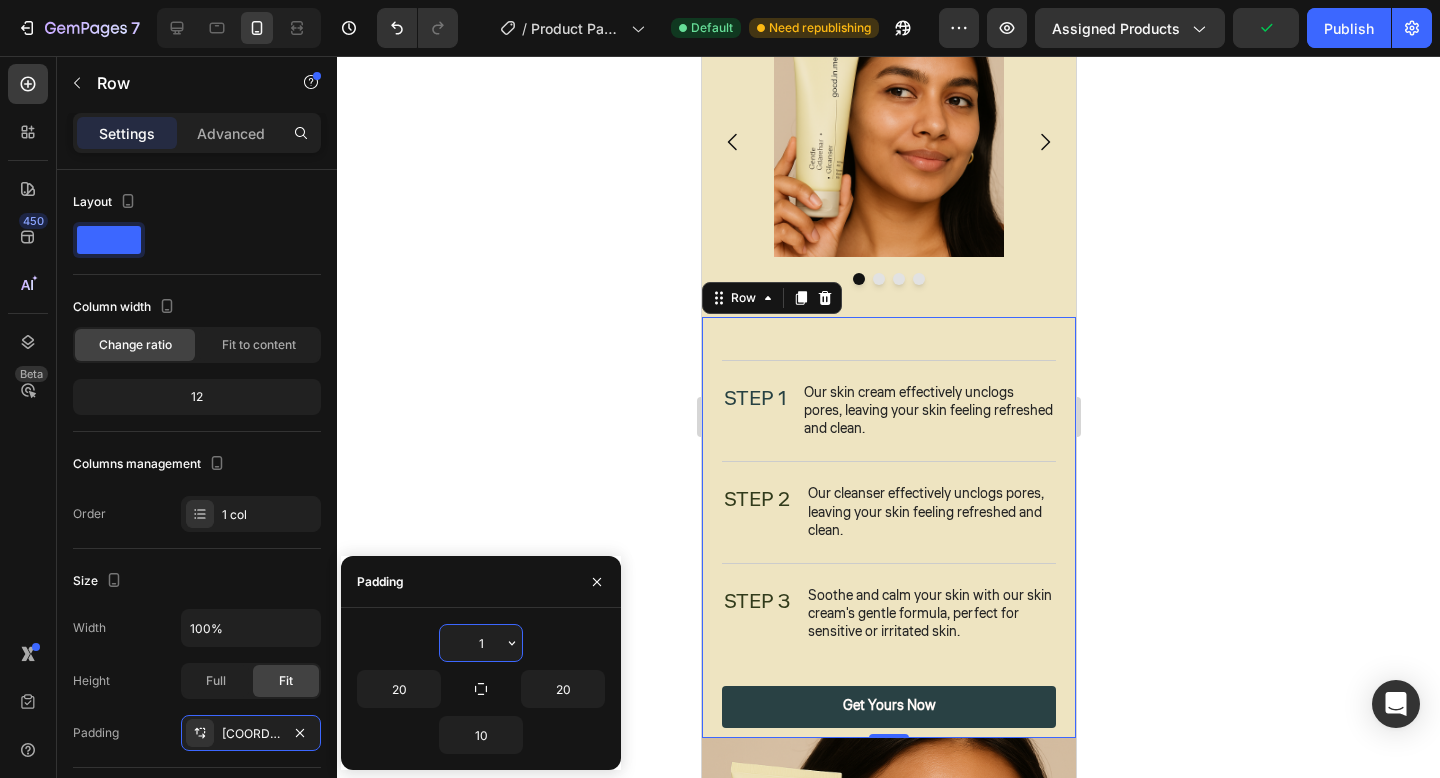 type 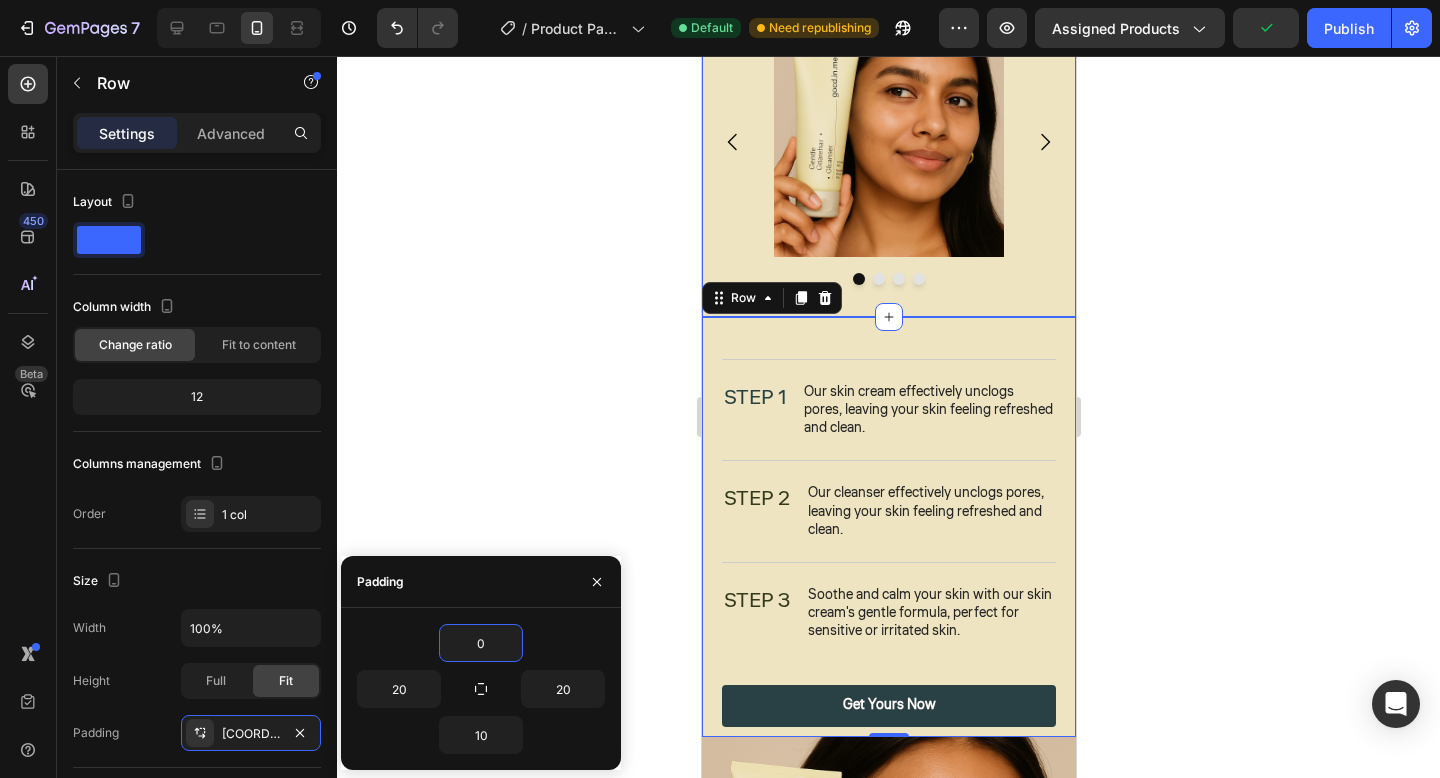 click on "Image Image Image Image
Carousel Section 4" at bounding box center (888, 172) 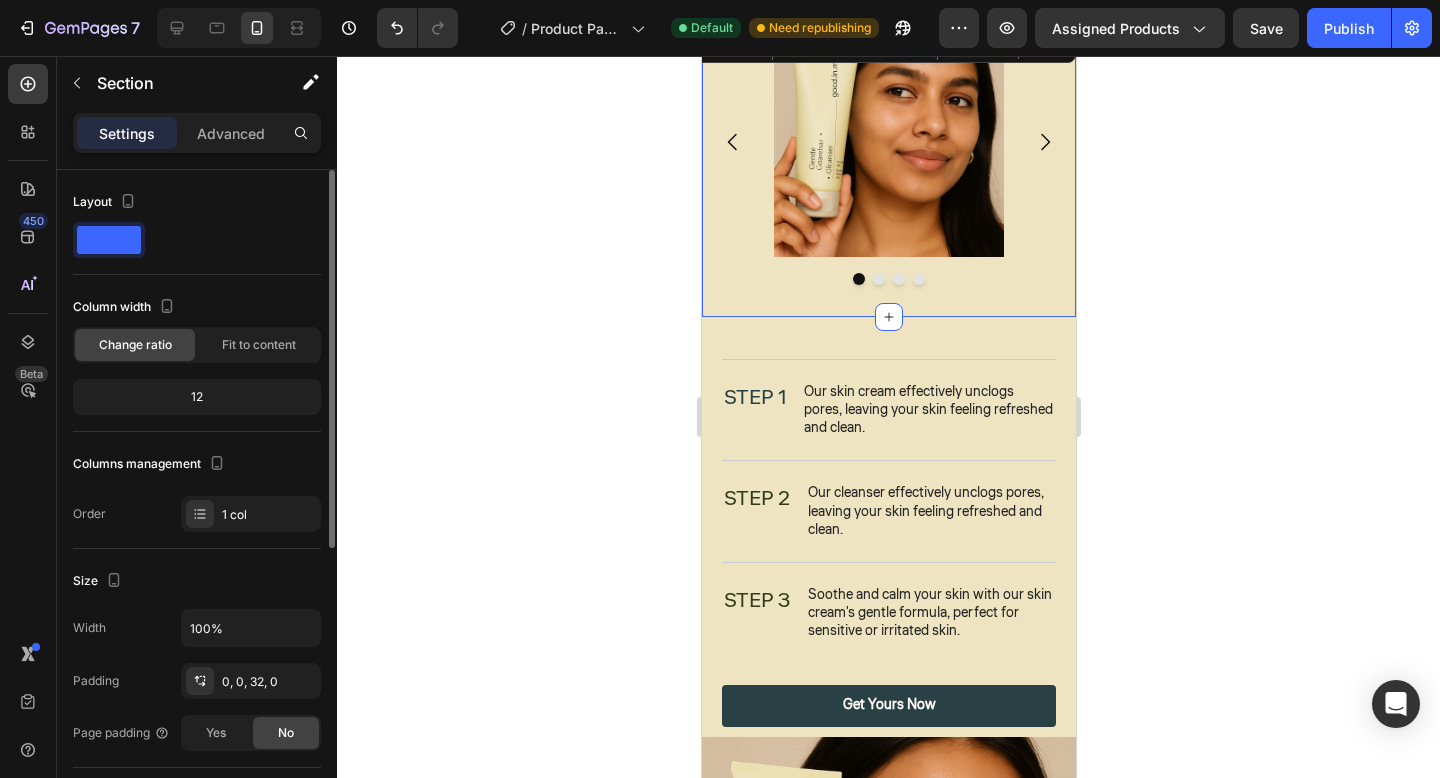 scroll, scrollTop: 213, scrollLeft: 0, axis: vertical 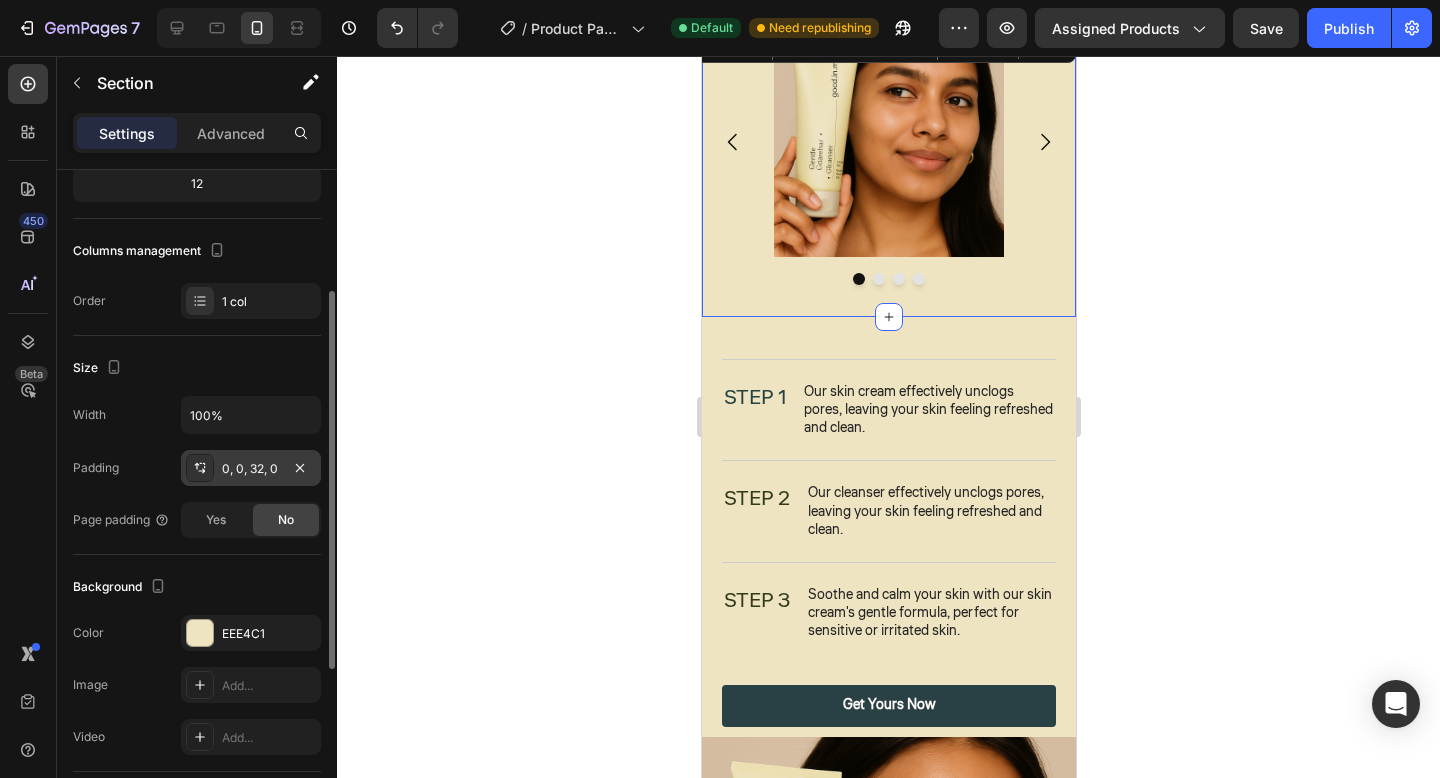 click on "0, 0, 32, 0" at bounding box center [251, 469] 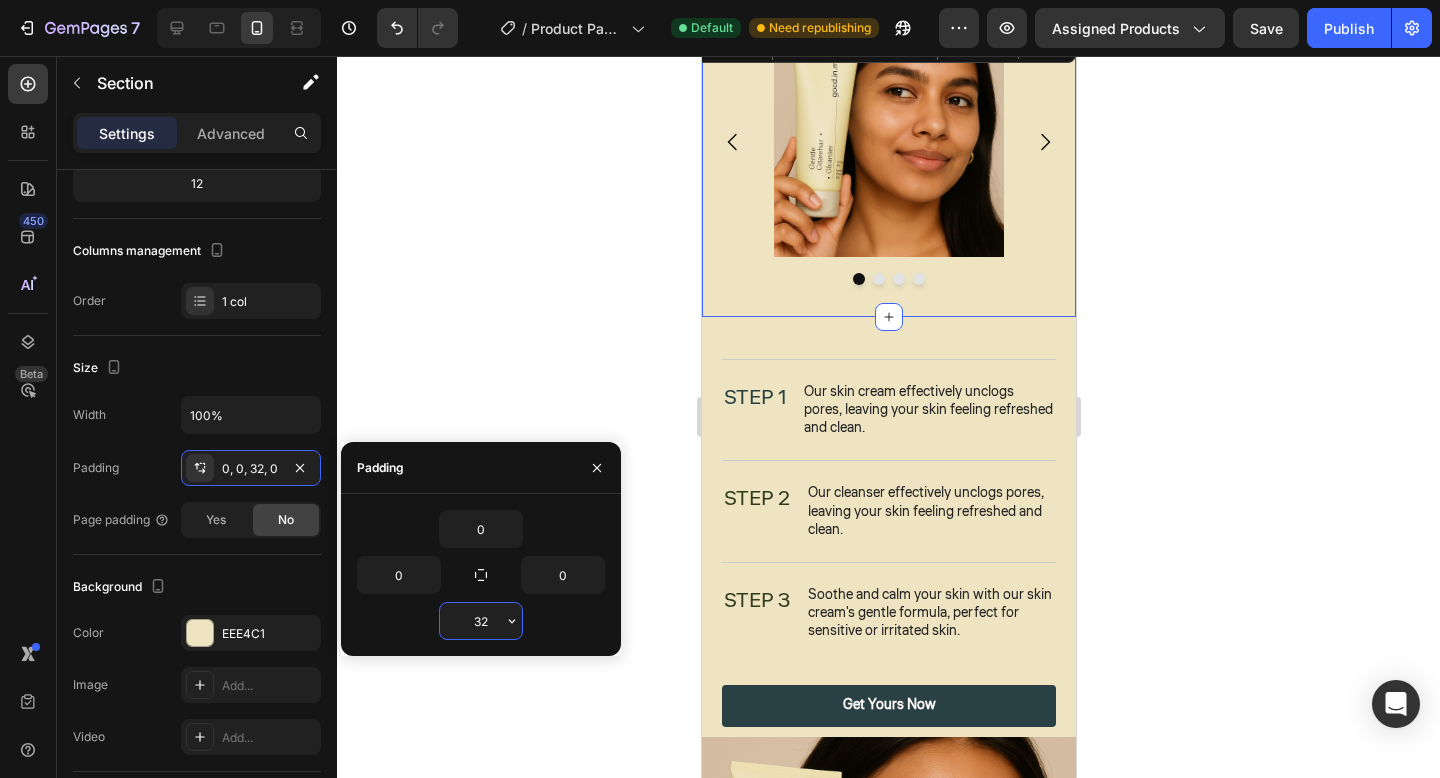 click on "32" at bounding box center (481, 621) 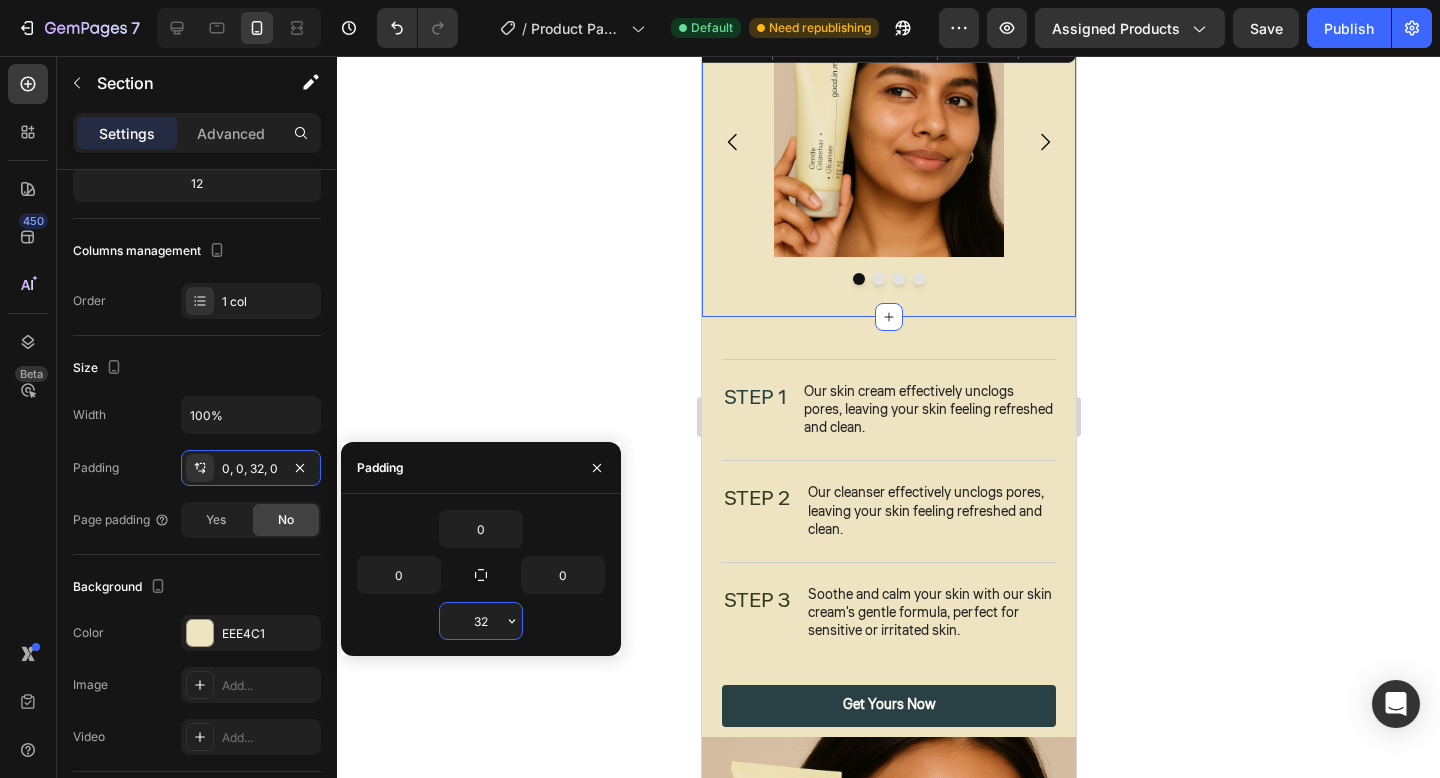 type on "3" 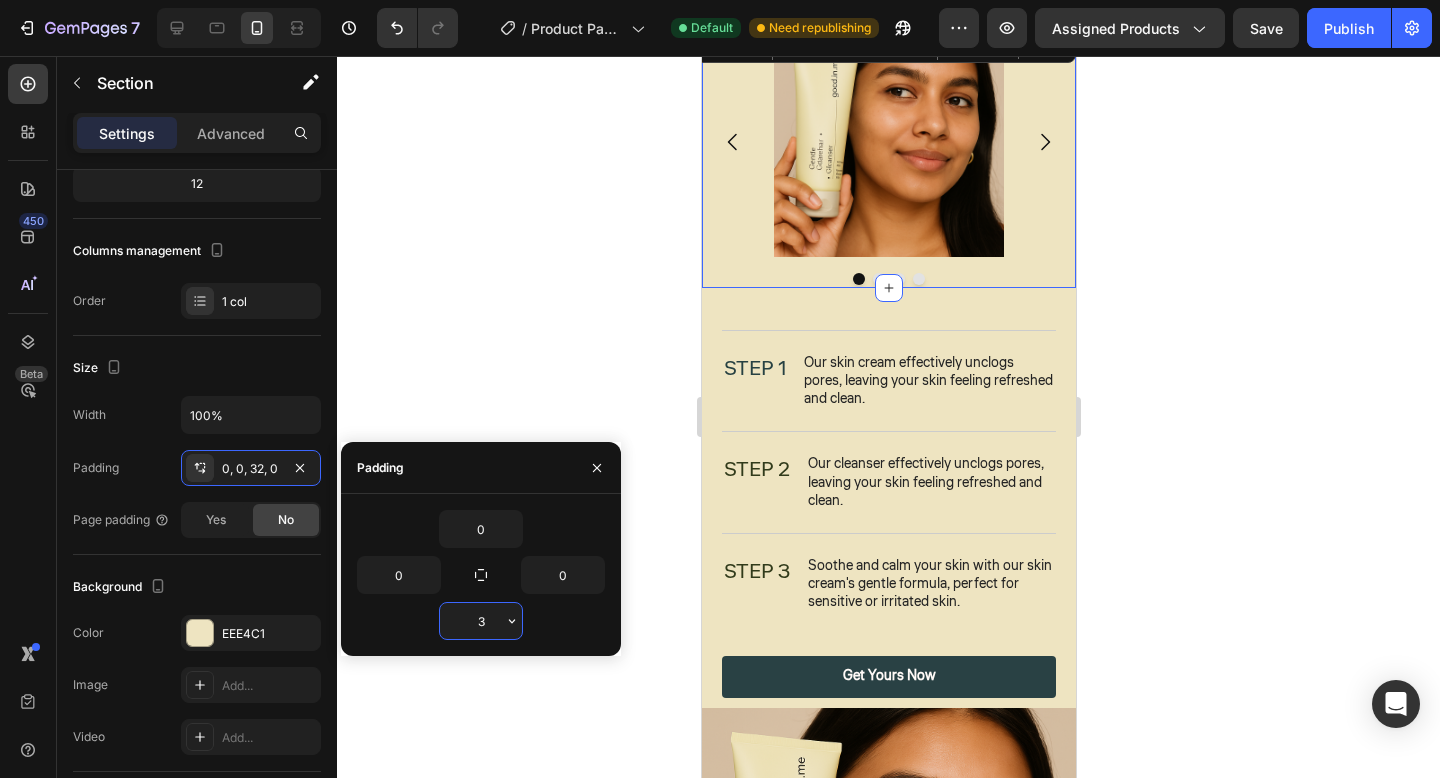 type 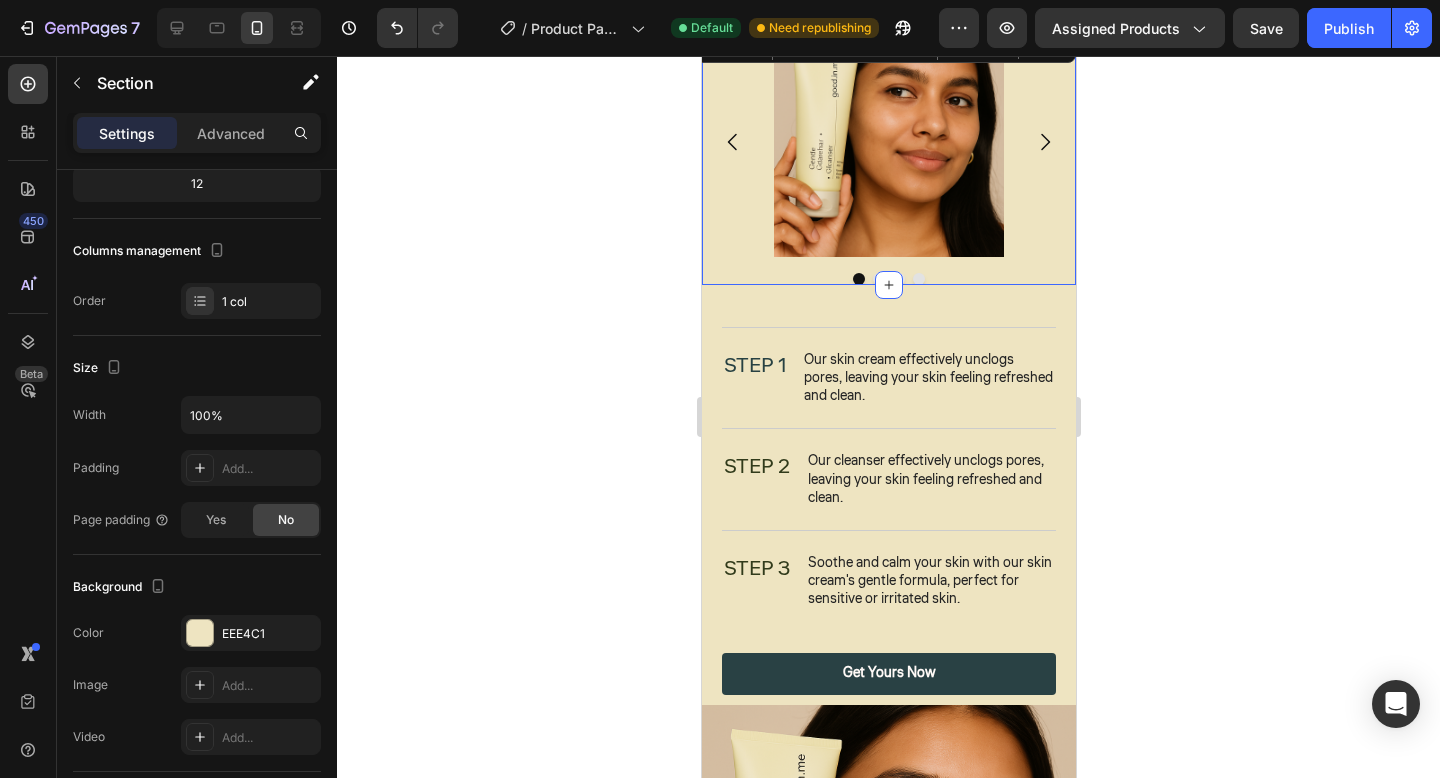 click 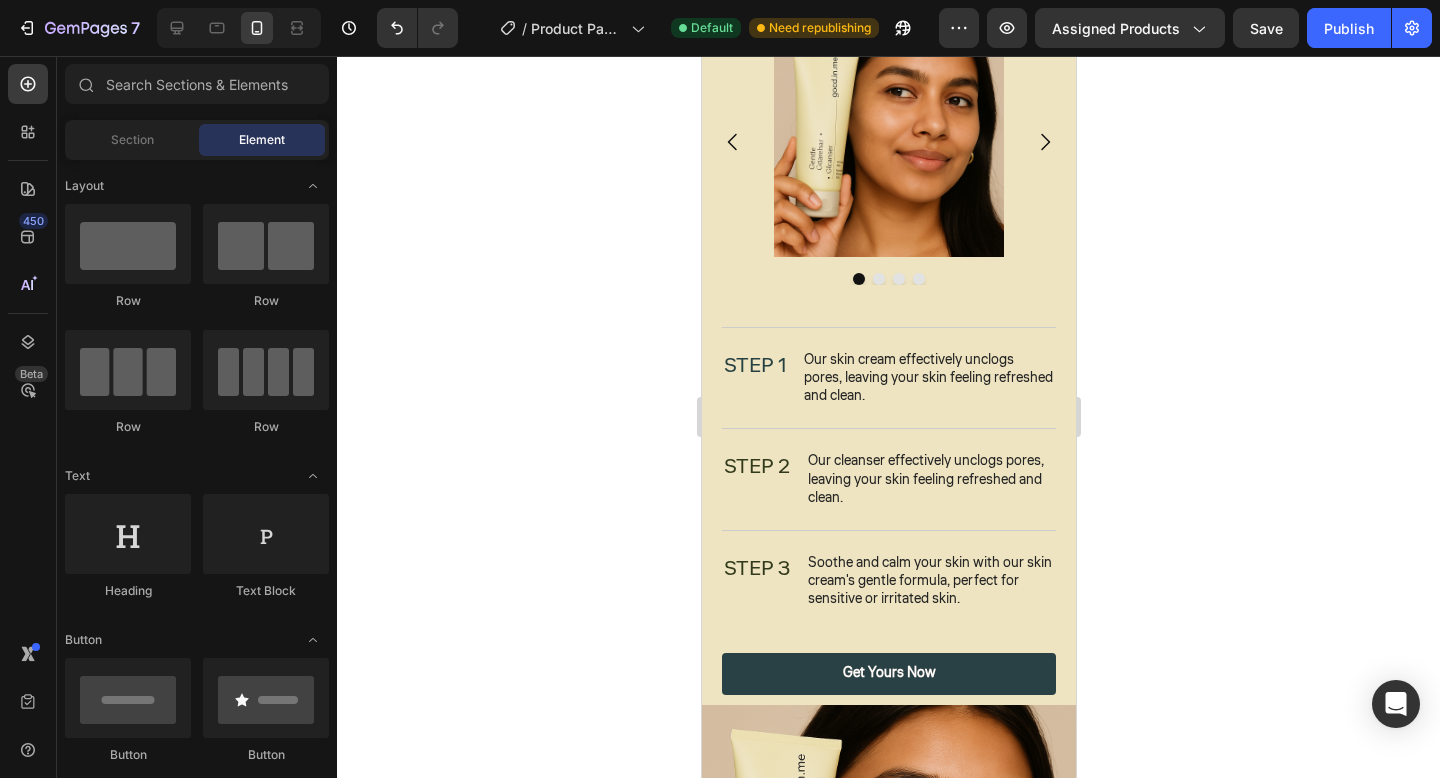 click 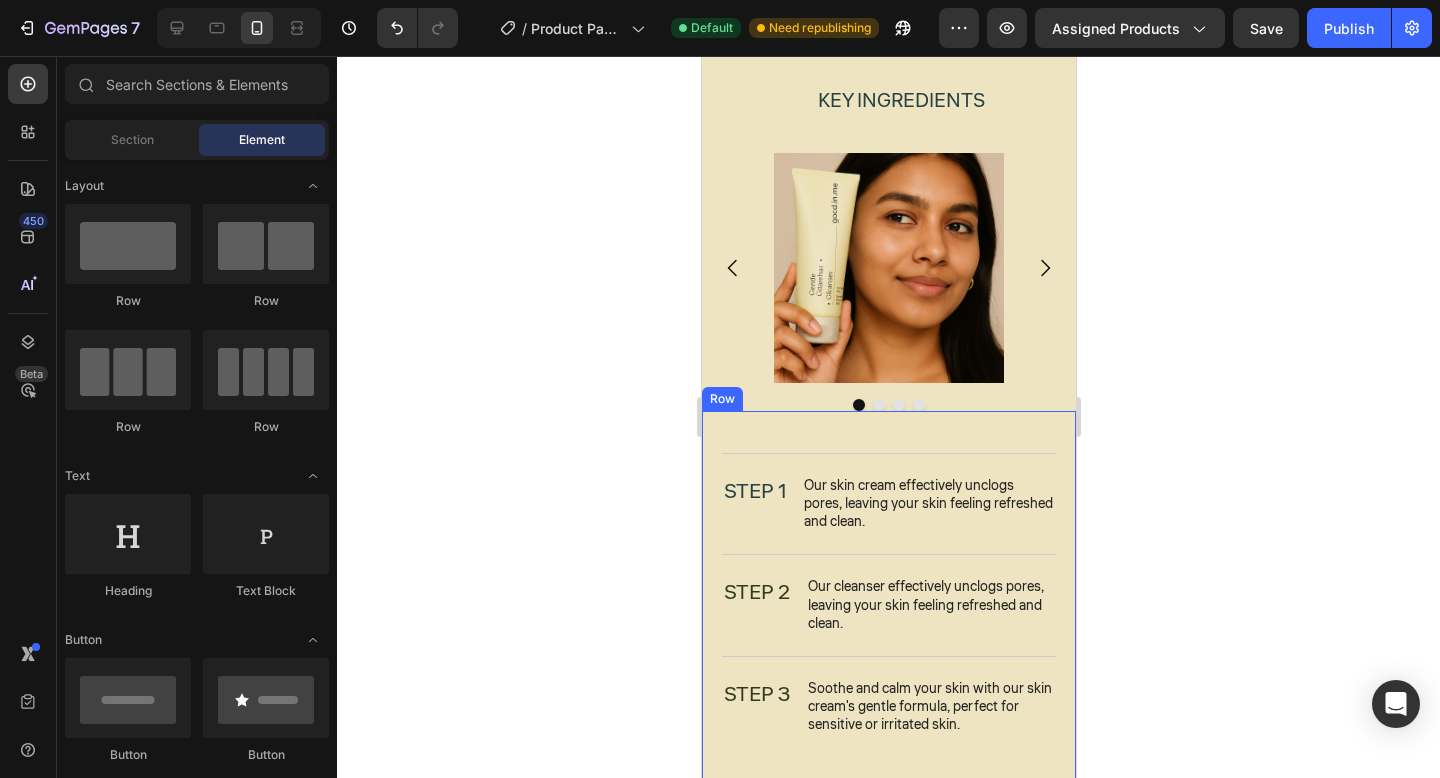 scroll, scrollTop: 2037, scrollLeft: 0, axis: vertical 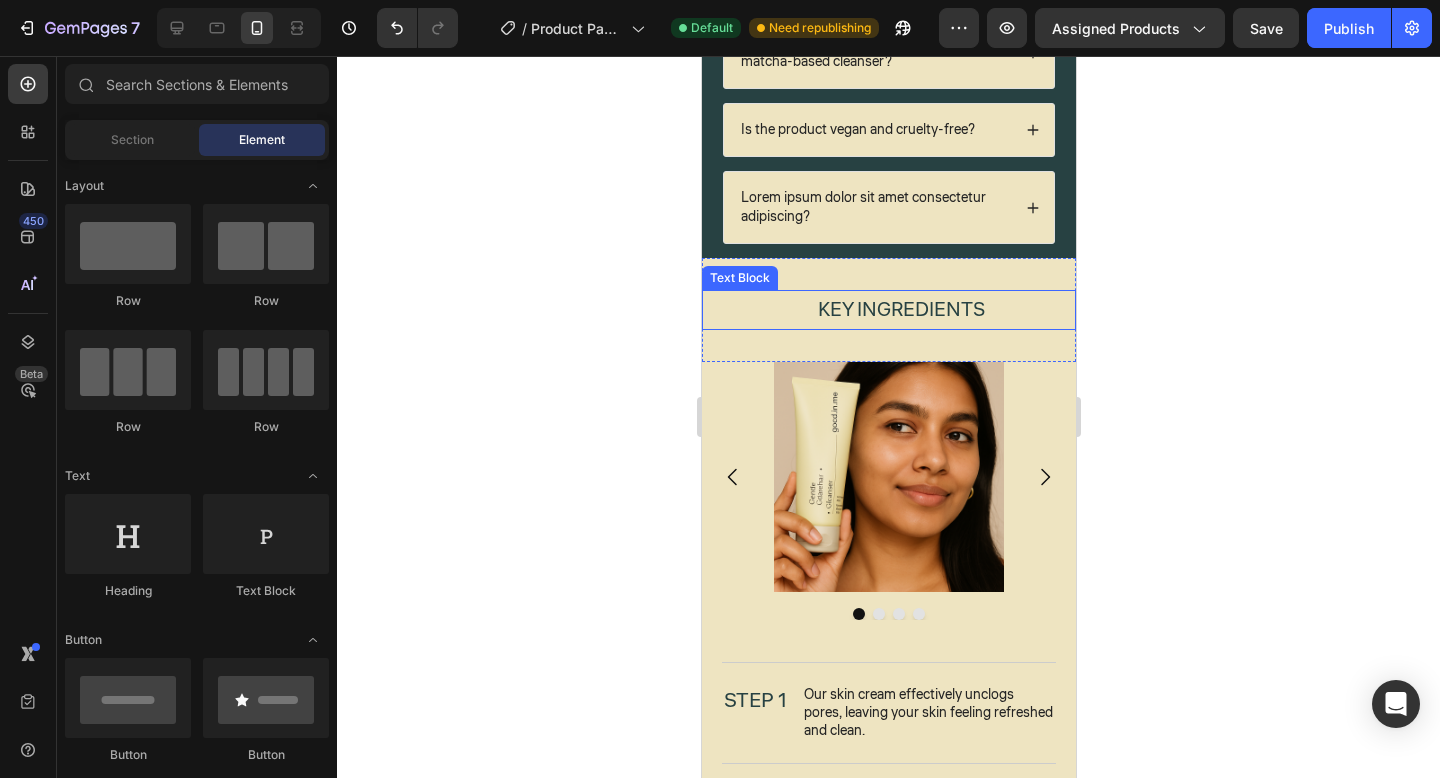 click on "Key Ingredients" at bounding box center (900, 310) 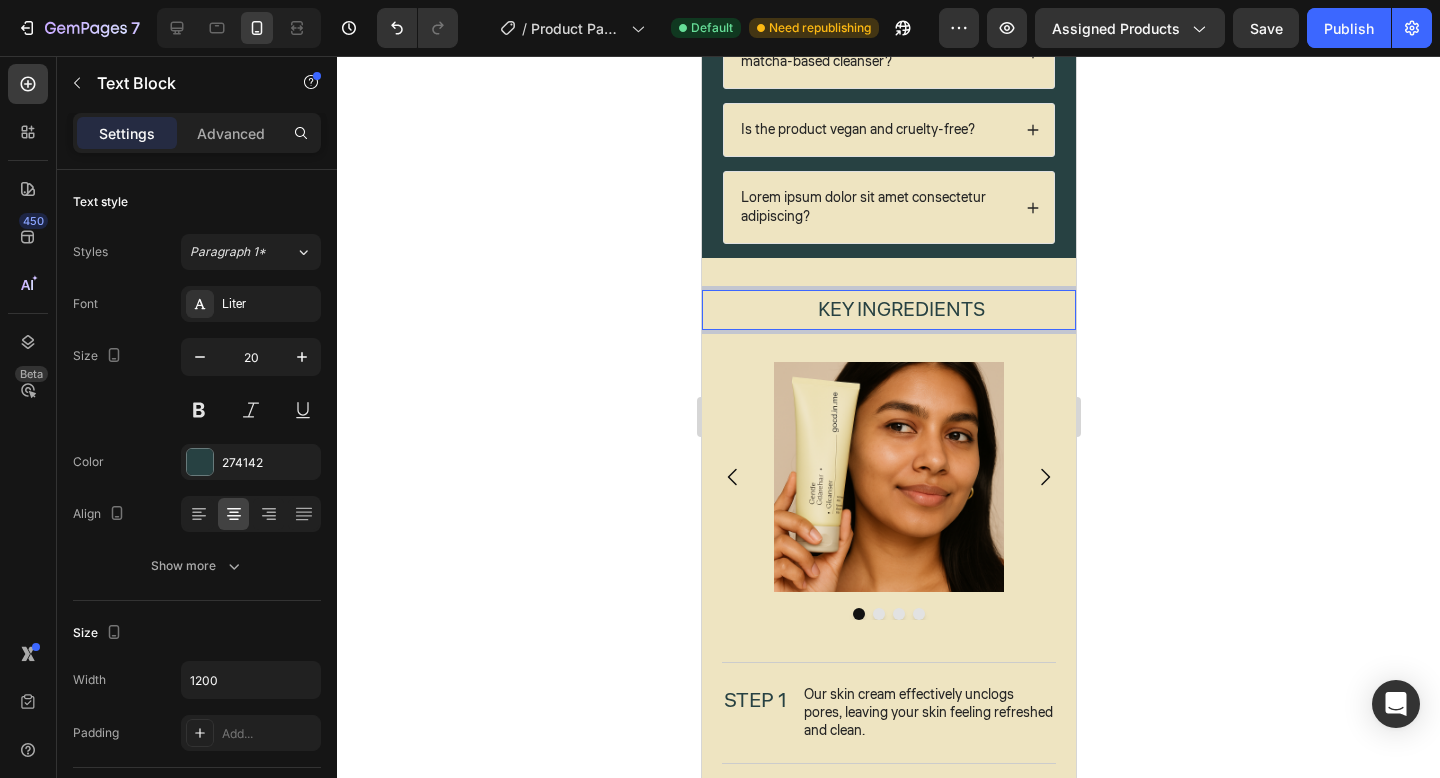 click on "Key Ingredients" at bounding box center (900, 310) 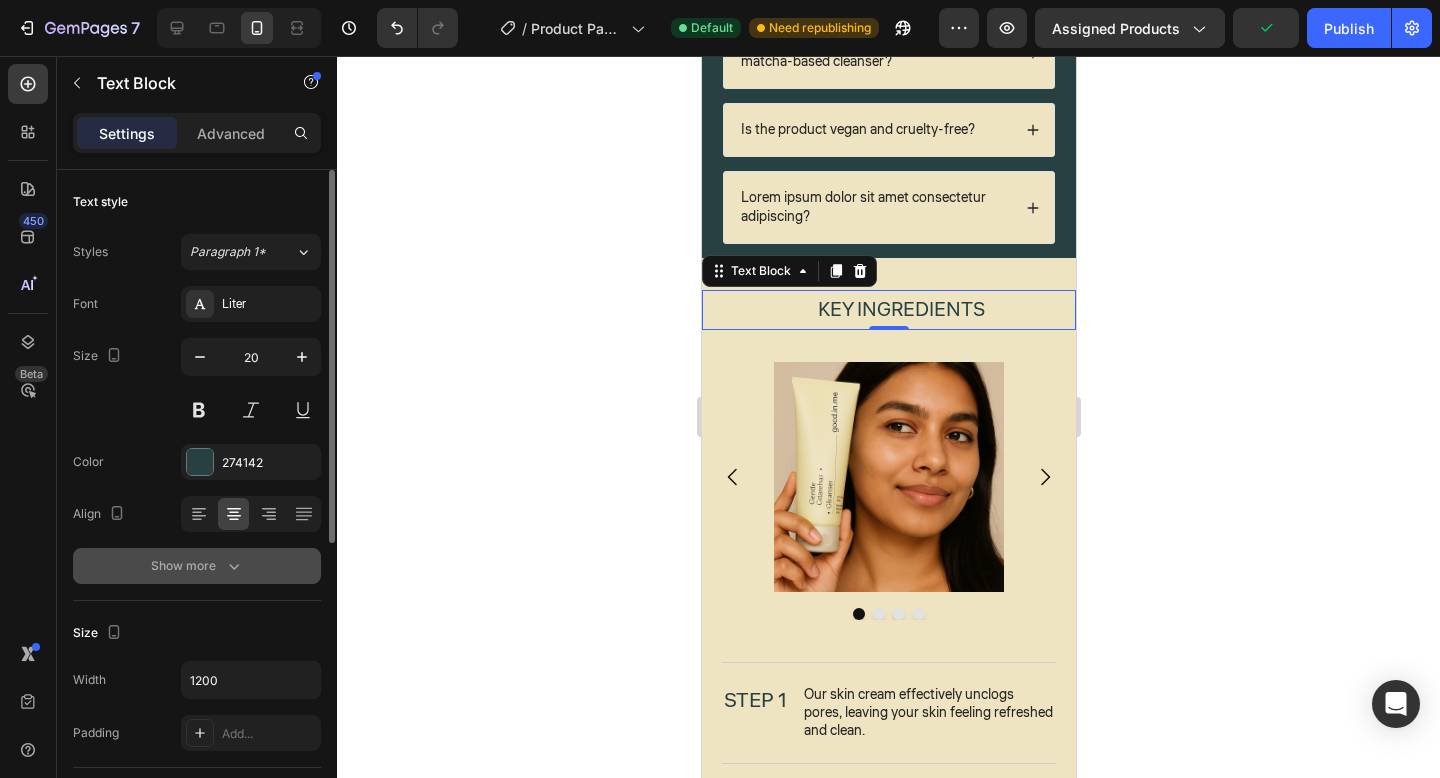 click on "Show more" at bounding box center (197, 566) 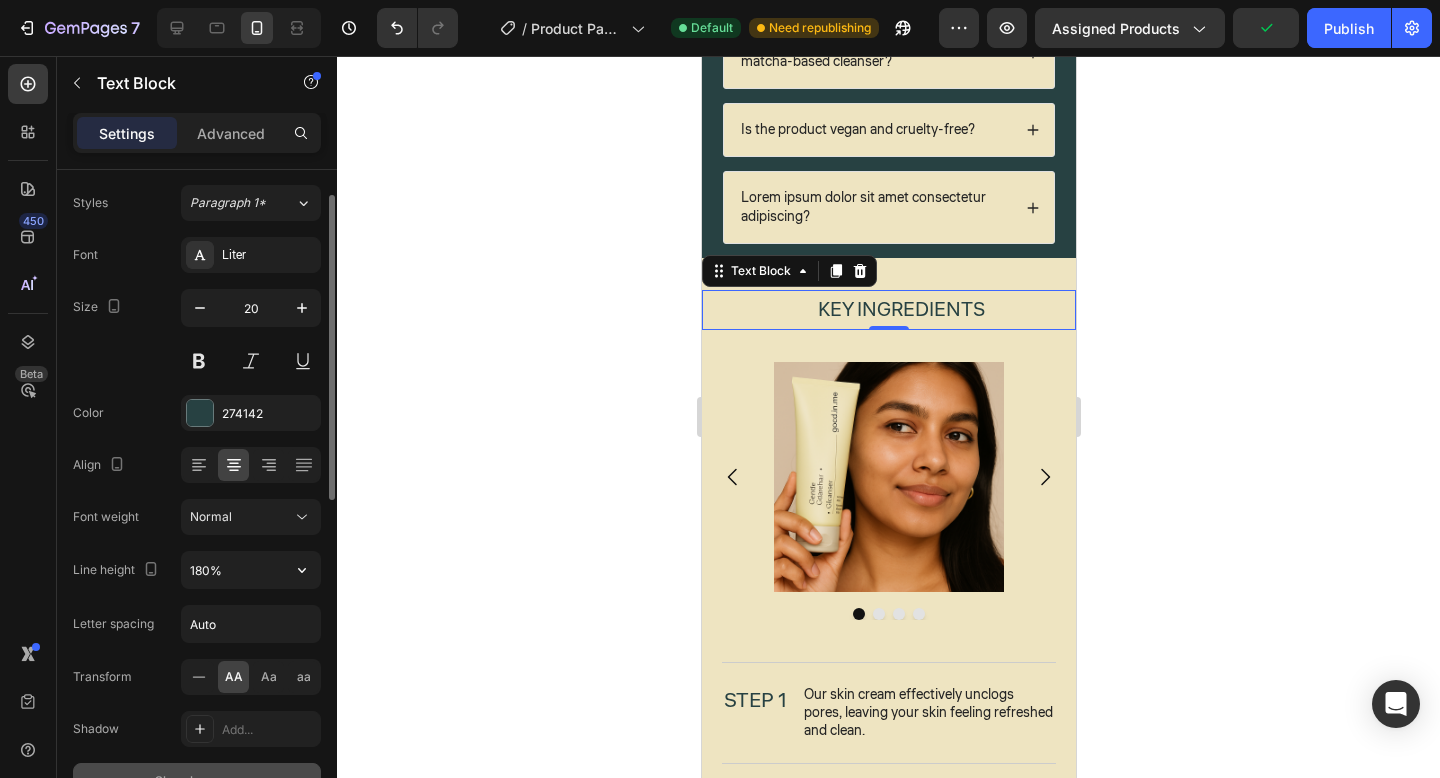 scroll, scrollTop: 53, scrollLeft: 0, axis: vertical 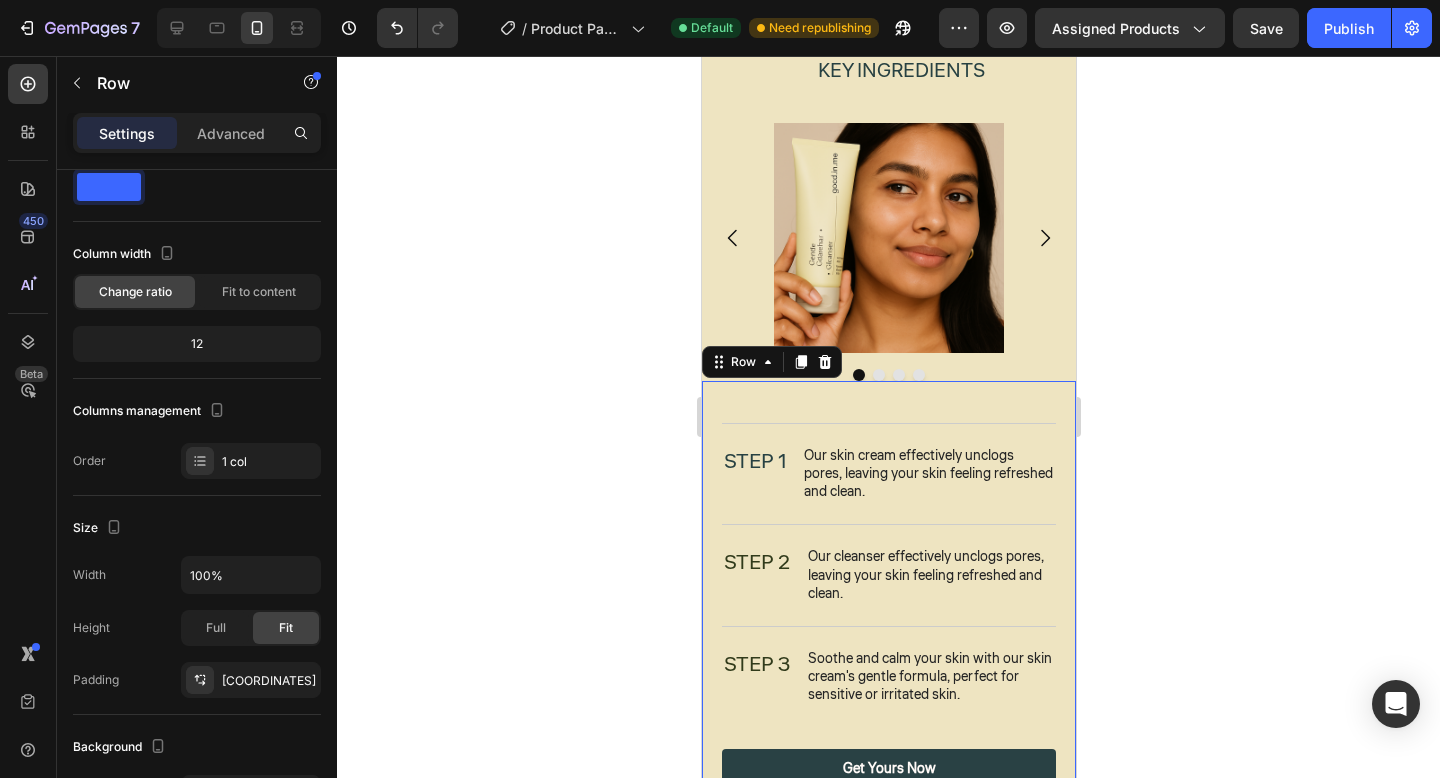 click on "Nourish, hydrate, and soften with our skin cream. Heading STEP 1 Text Block Our skin cream effectively unclogs pores, leaving your skin feeling refreshed and clean. Text Block Row STEP 2 Text Block Our cleanser effectively unclogs pores, leaving your skin feeling refreshed and clean. Text Block Row STEP 3 Text Block Soothe and calm your skin with our skin cream's gentle formula, perfect for sensitive or irritated skin. Text Block Row get Yours Now Button" at bounding box center (888, 586) 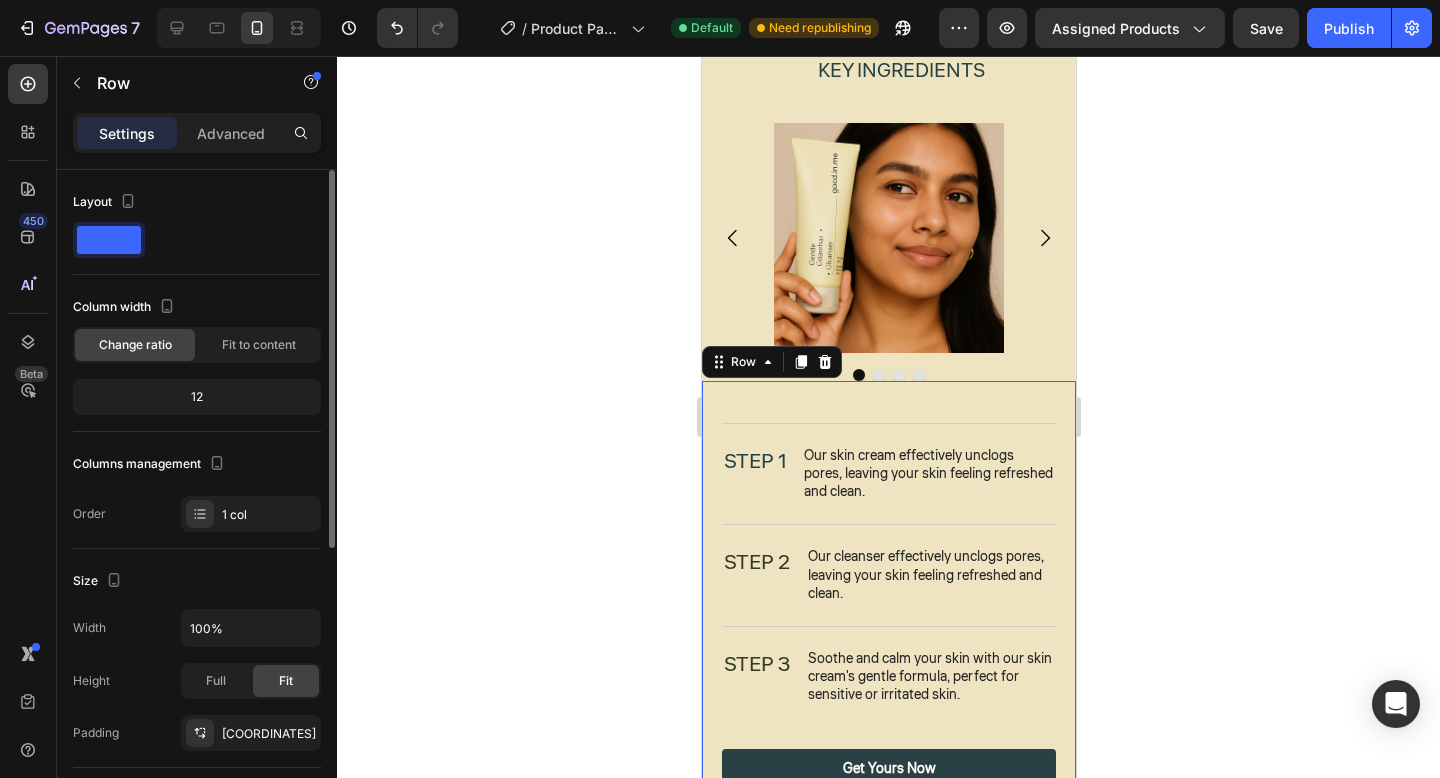 scroll, scrollTop: 2387, scrollLeft: 0, axis: vertical 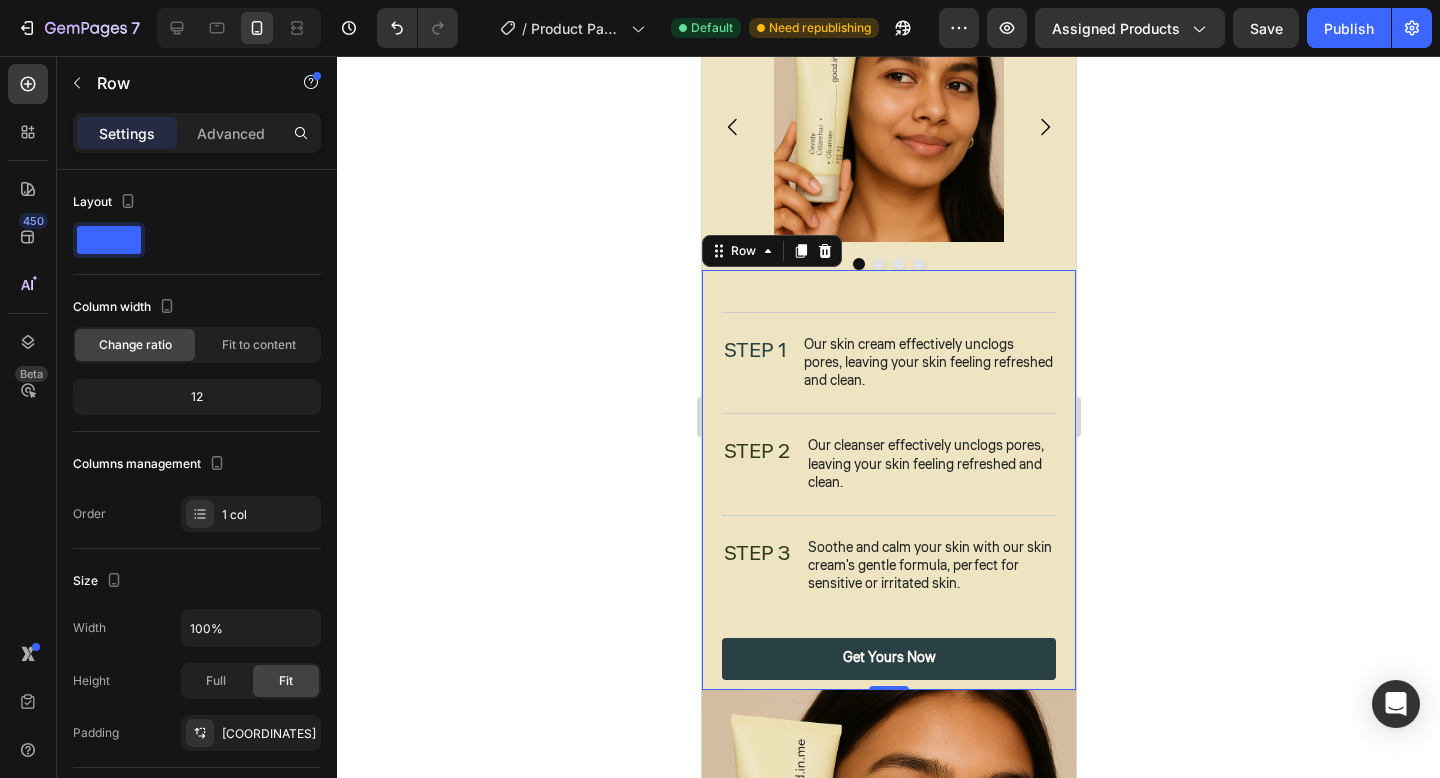 click on "Nourish, hydrate, and soften with our skin cream. Heading STEP 1 Text Block Our skin cream effectively unclogs pores, leaving your skin feeling refreshed and clean. Text Block Row STEP 2 Text Block Our cleanser effectively unclogs pores, leaving your skin feeling refreshed and clean. Text Block Row STEP 3 Text Block Soothe and calm your skin with our skin cream's gentle formula, perfect for sensitive or irritated skin. Text Block Row get Yours Now Button Row   0" at bounding box center [888, 480] 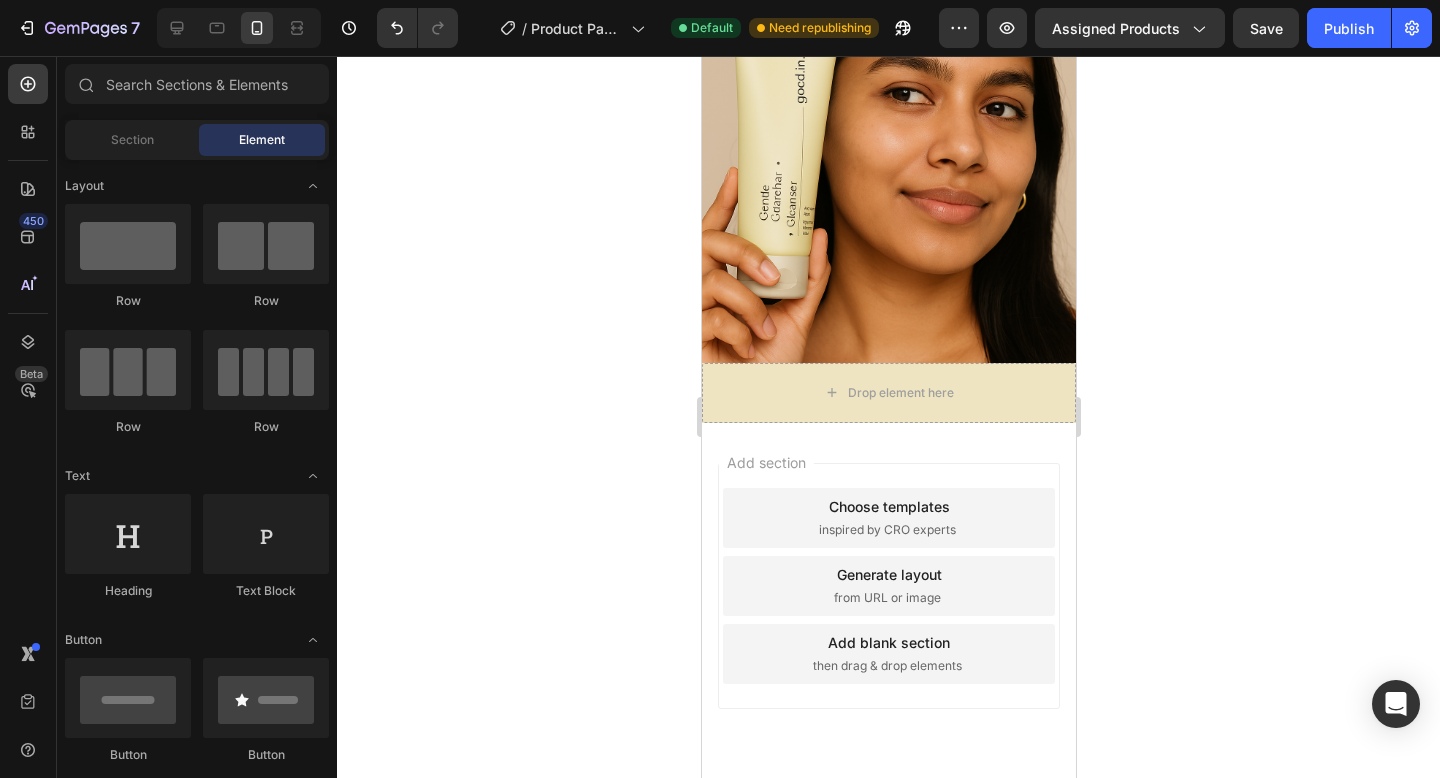 scroll, scrollTop: 3156, scrollLeft: 0, axis: vertical 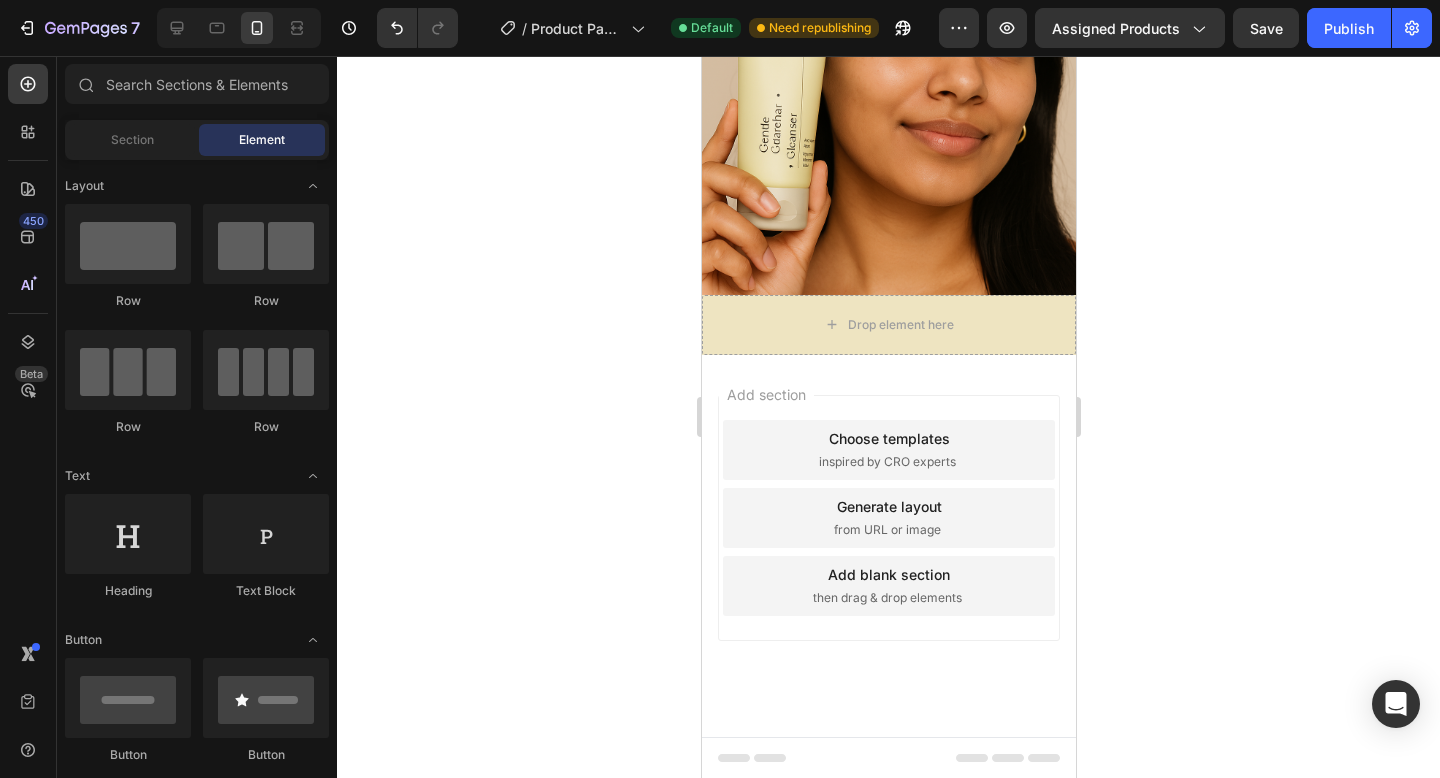 click on "Add section Choose templates inspired by CRO experts Generate layout from URL or image Add blank section then drag & drop elements" at bounding box center [888, 546] 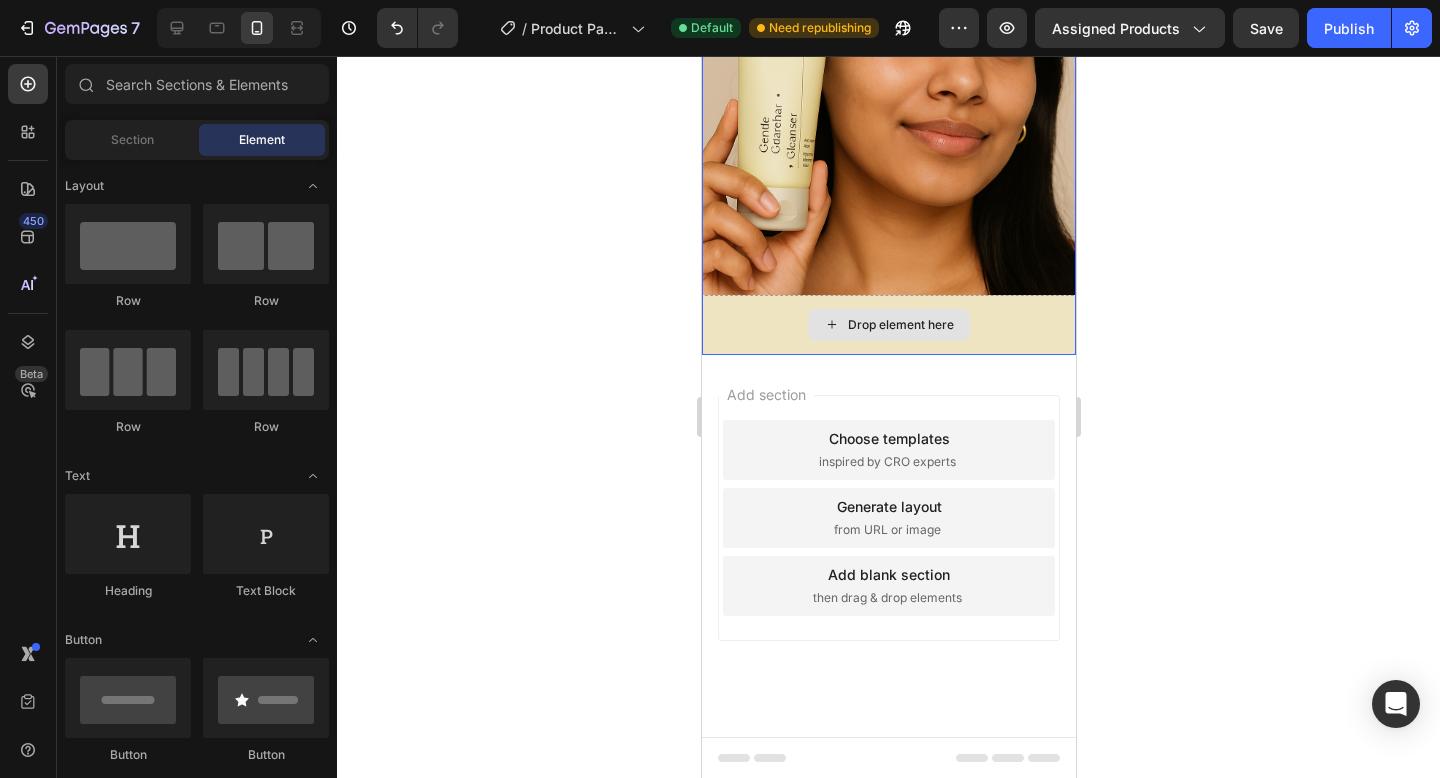 click on "Drop element here" at bounding box center (888, 325) 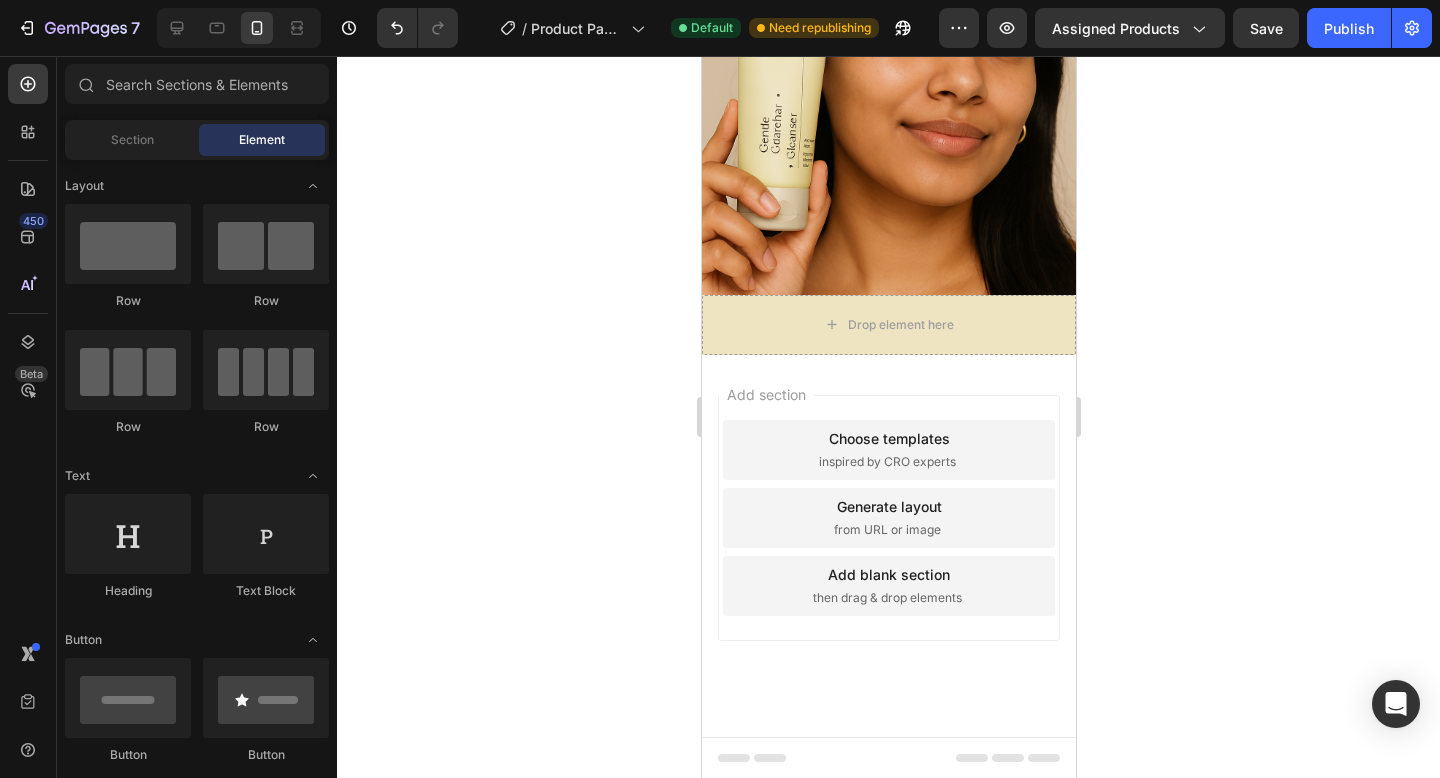 click on "Add section Choose templates inspired by CRO experts Generate layout from URL or image Add blank section then drag & drop elements" at bounding box center (888, 518) 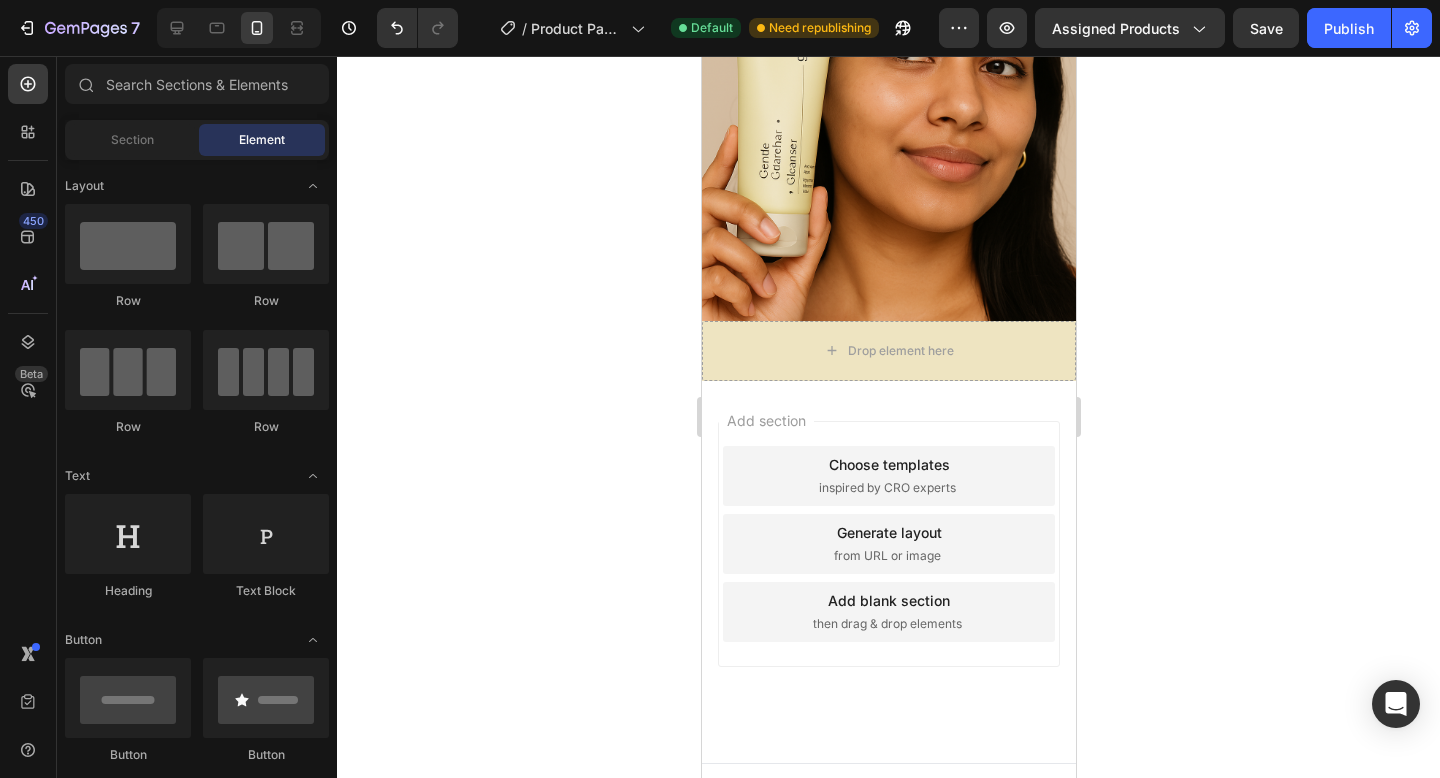 scroll, scrollTop: 3156, scrollLeft: 0, axis: vertical 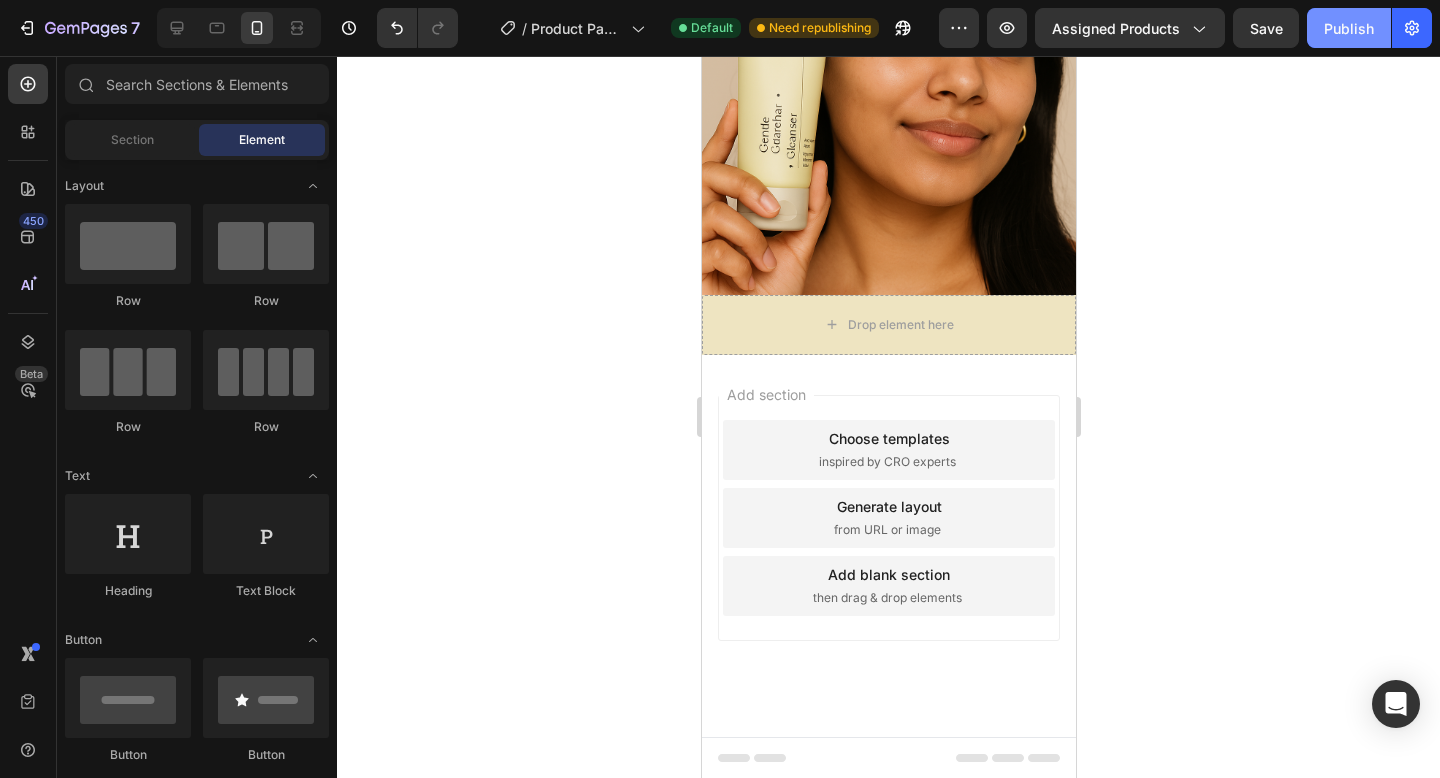 click on "Publish" at bounding box center [1349, 28] 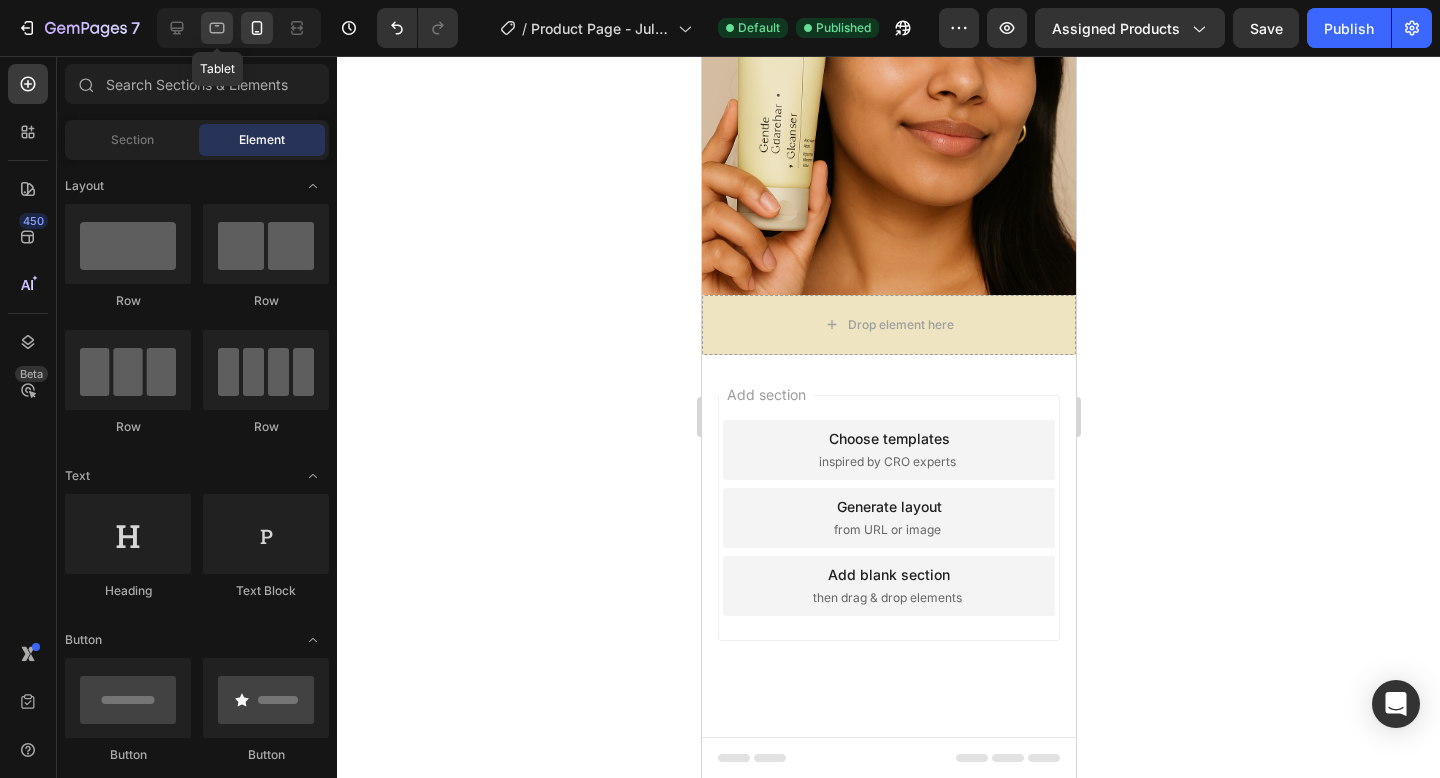 click 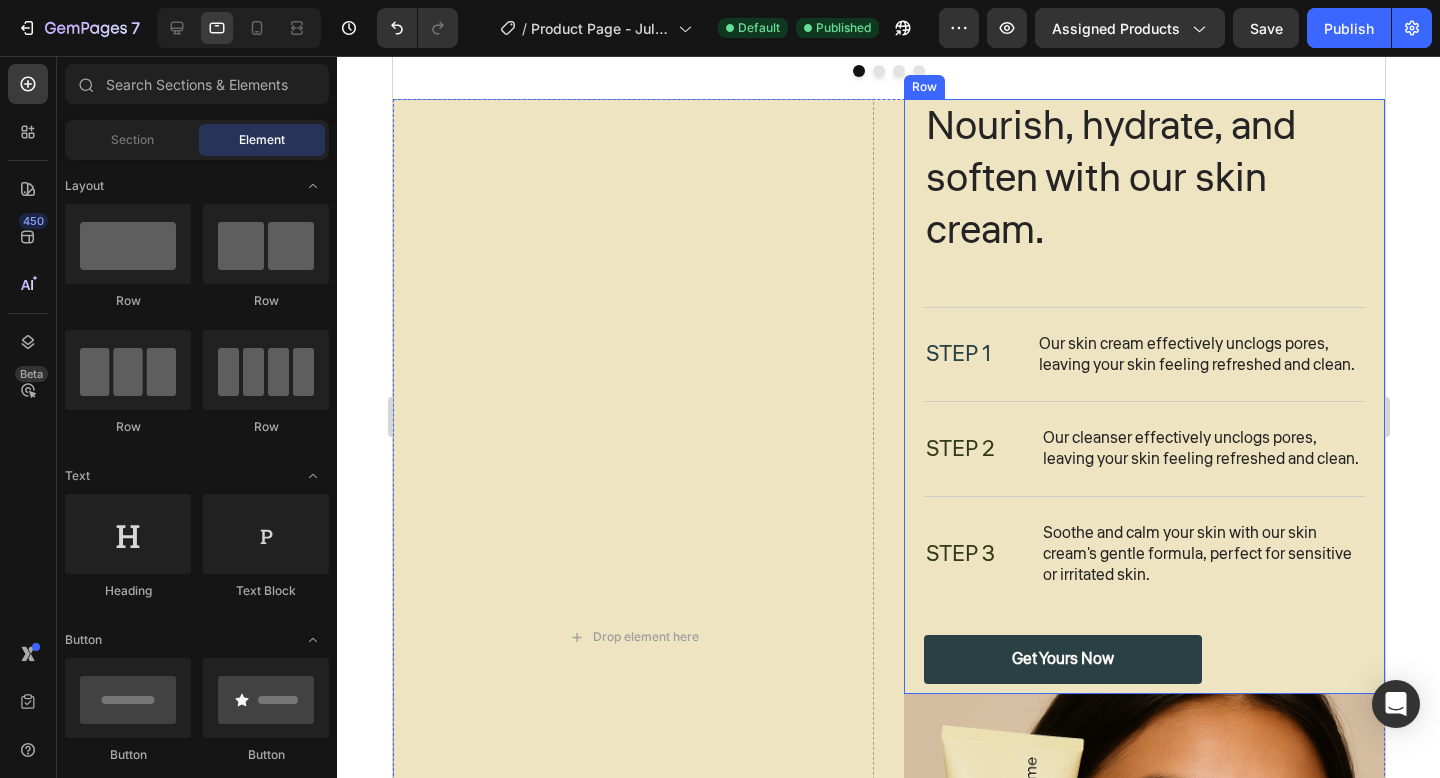 scroll, scrollTop: 2971, scrollLeft: 0, axis: vertical 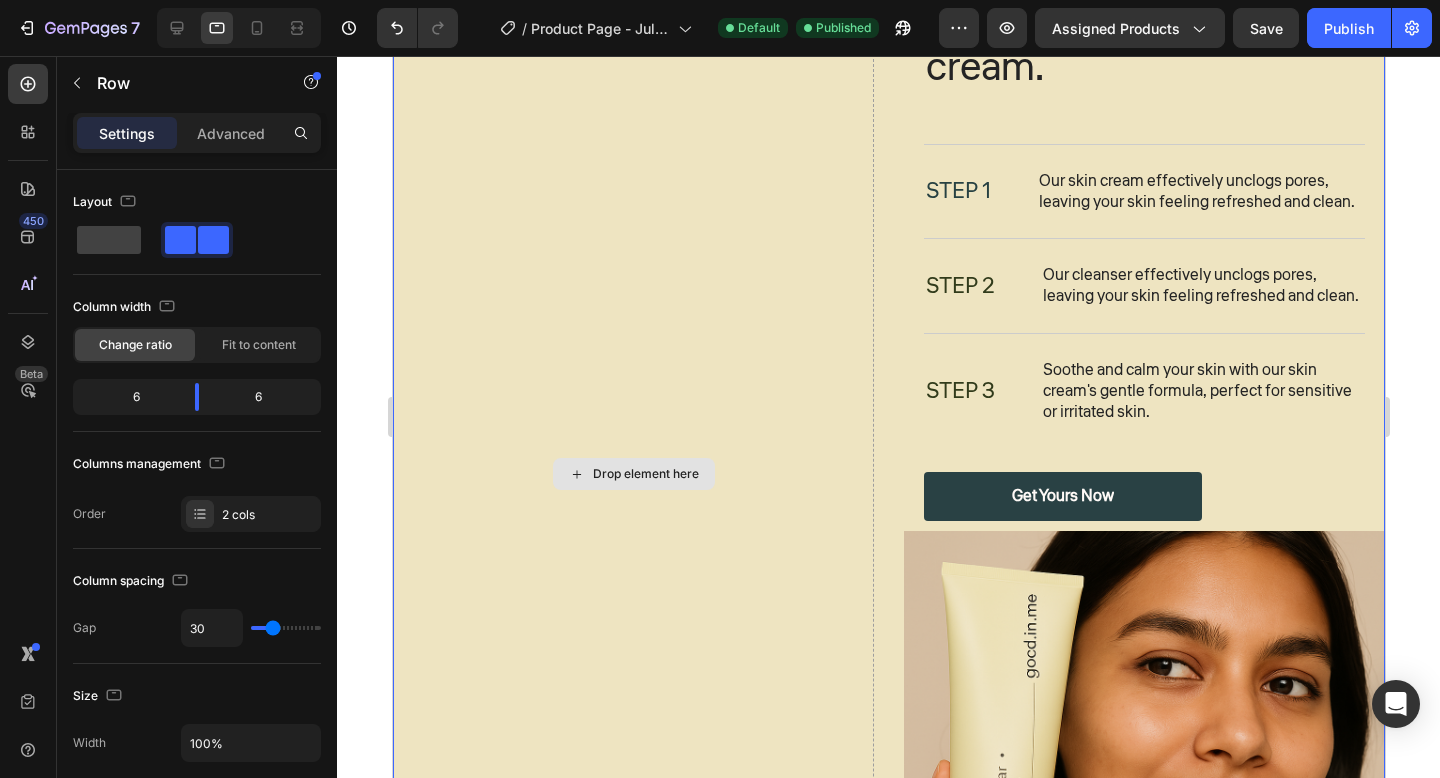 click on "Drop element here" at bounding box center (632, 474) 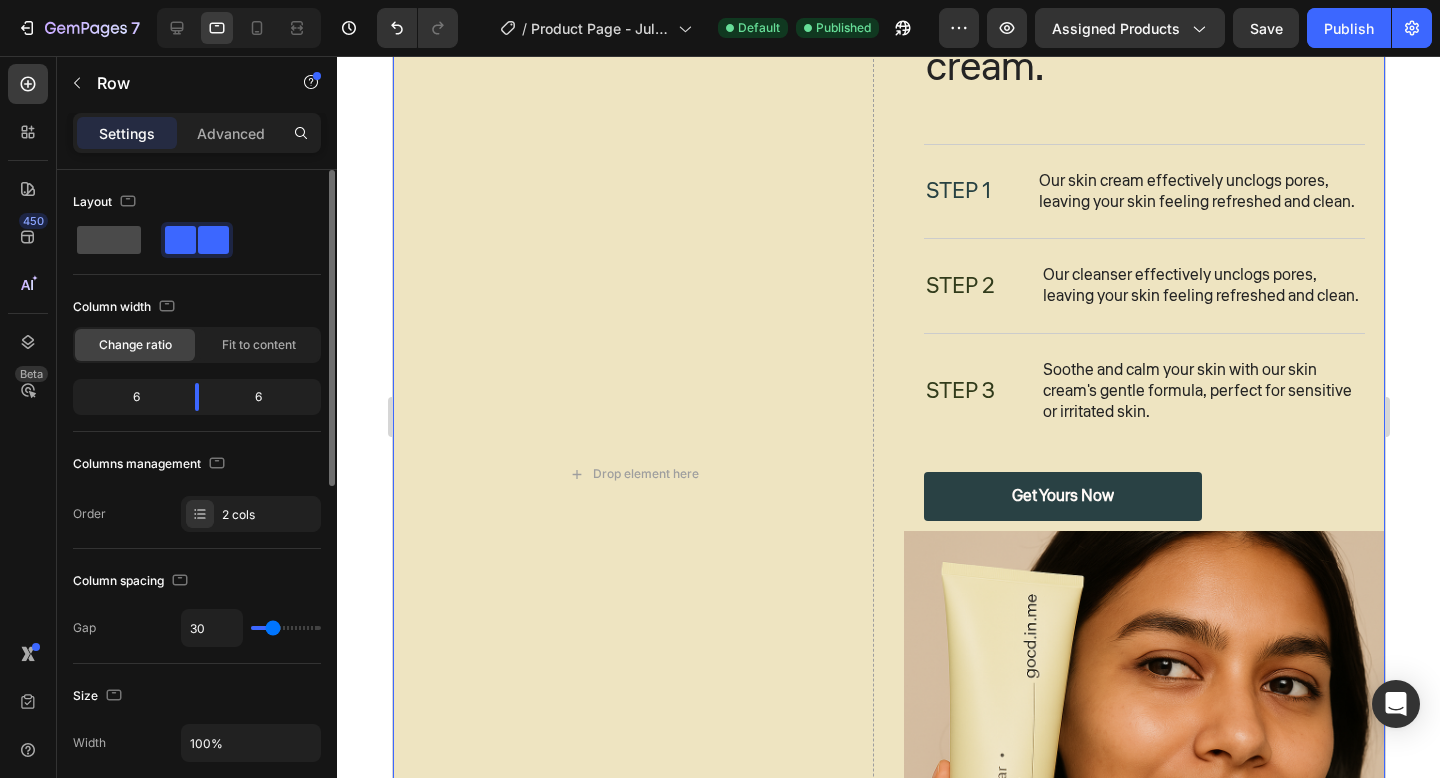 click 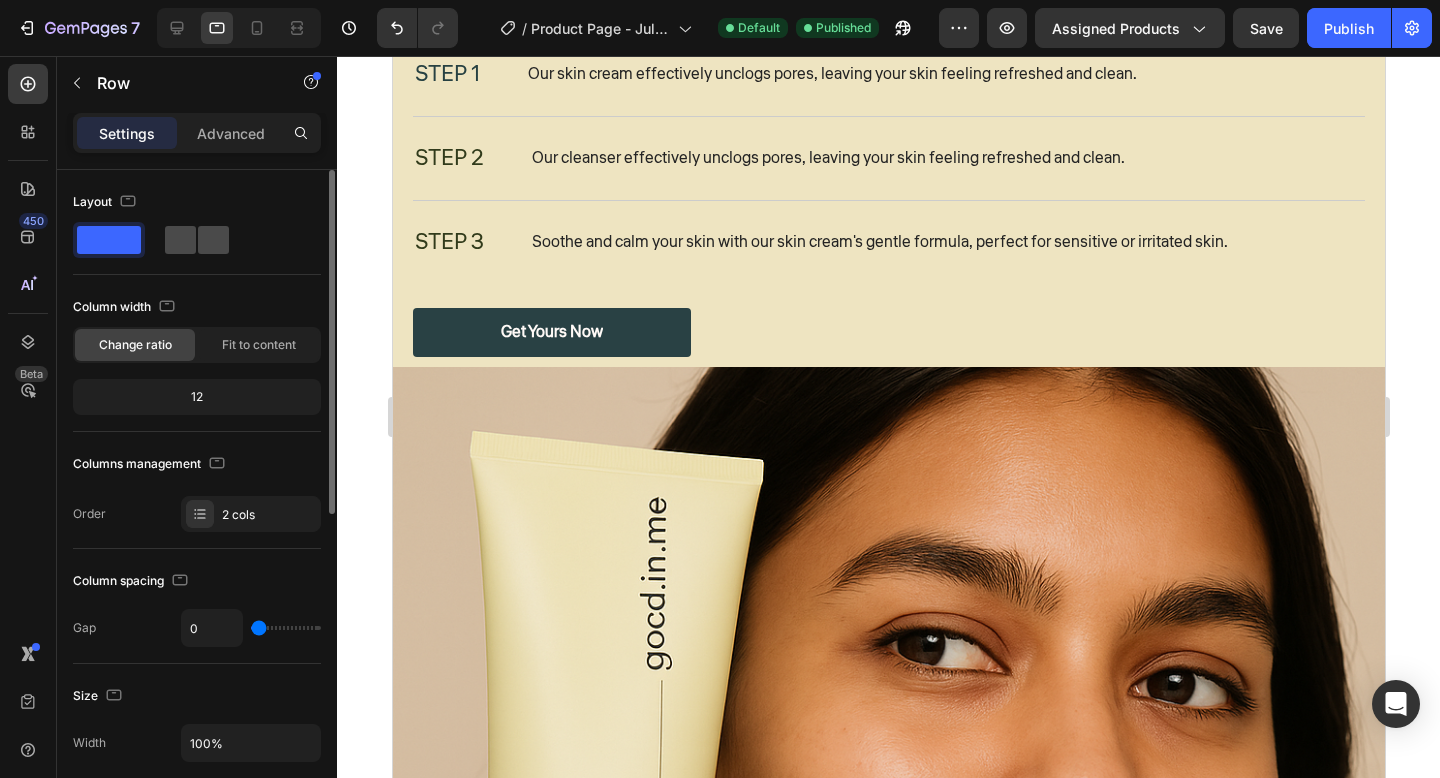 click 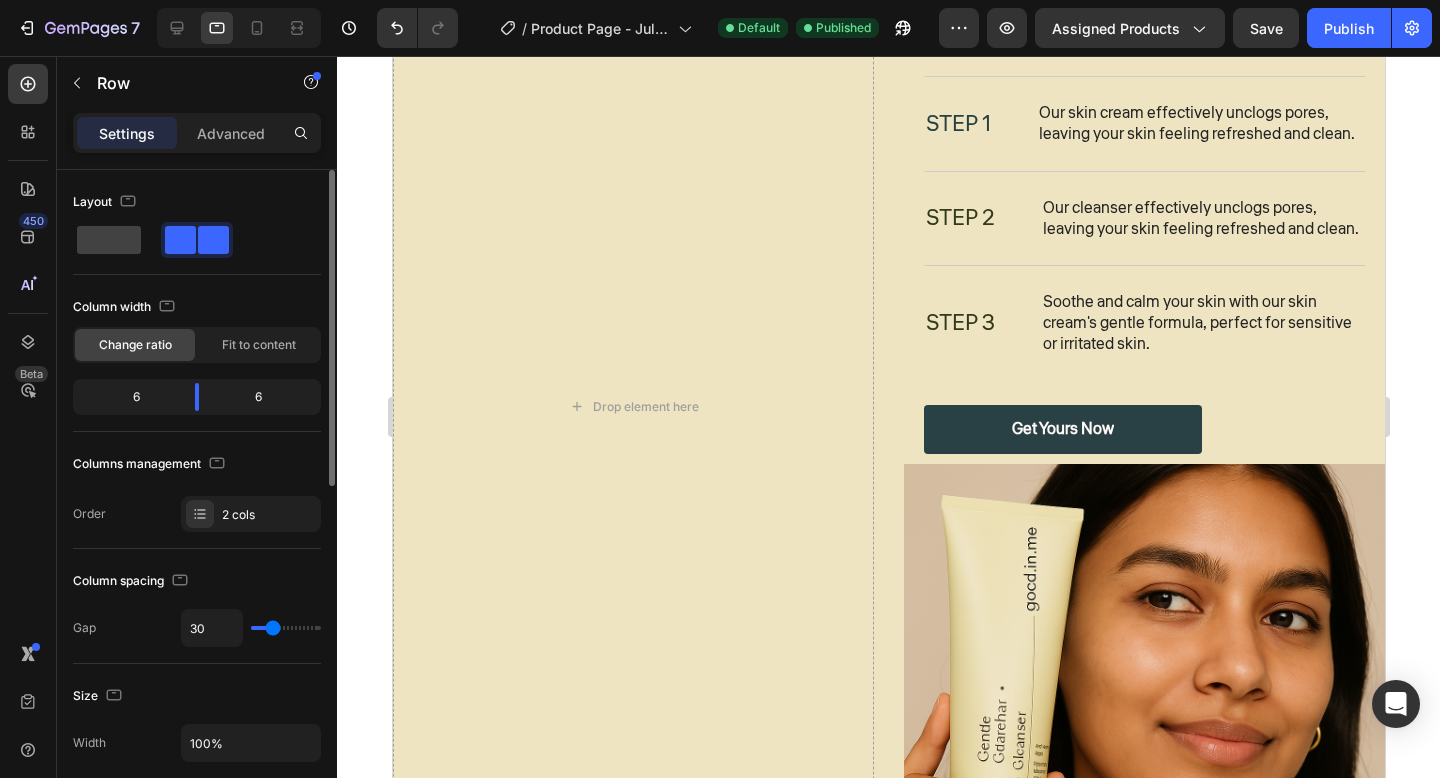 scroll, scrollTop: 3145, scrollLeft: 0, axis: vertical 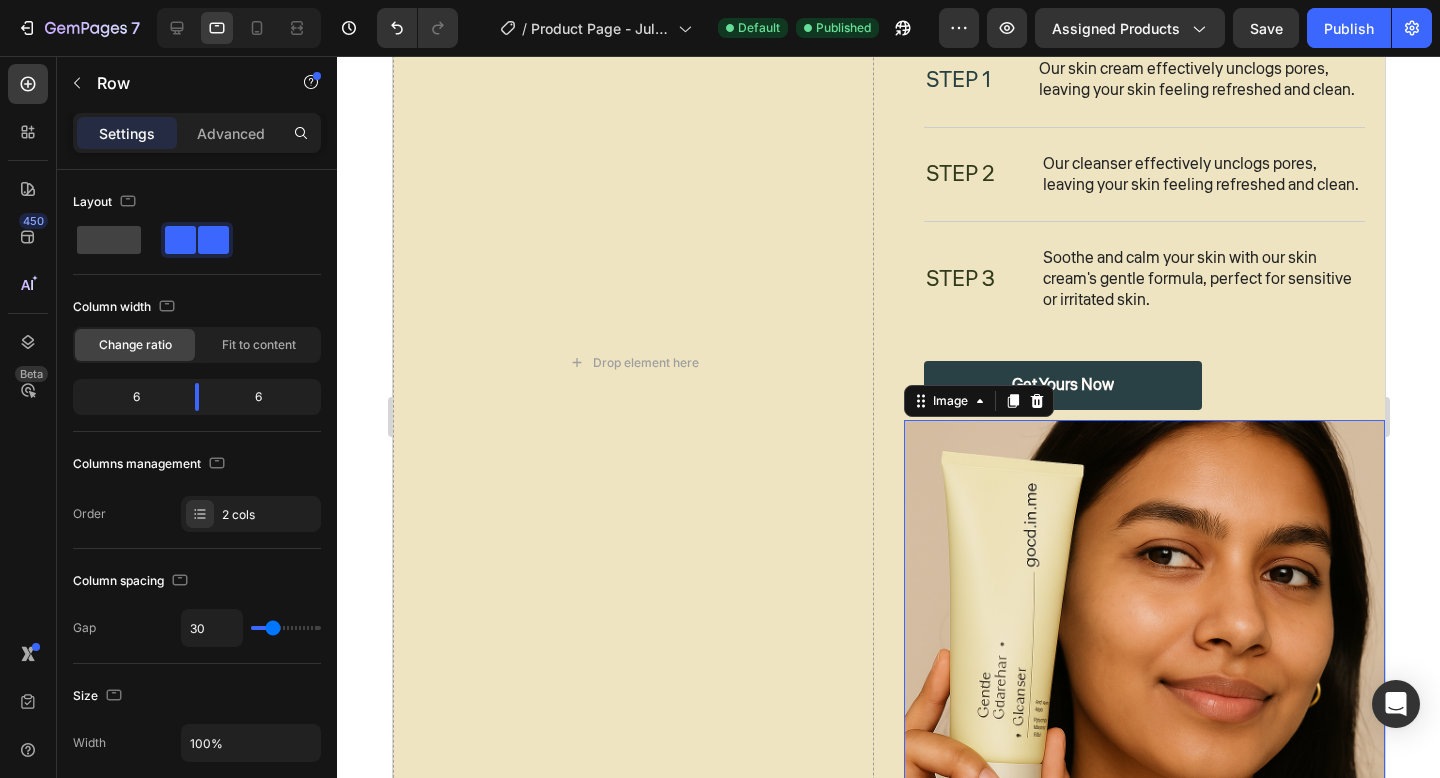 click at bounding box center (1143, 660) 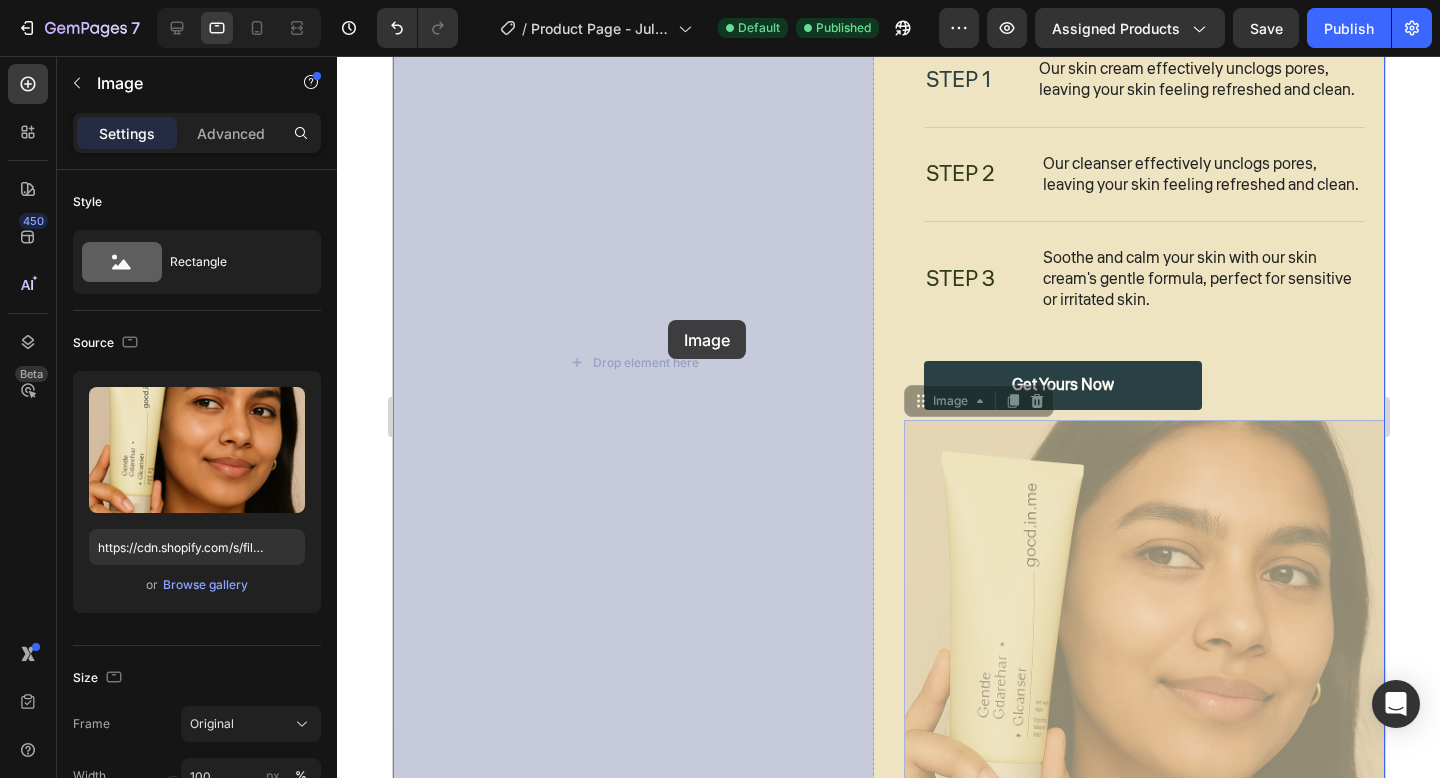drag, startPoint x: 920, startPoint y: 392, endPoint x: 626, endPoint y: 284, distance: 313.2092 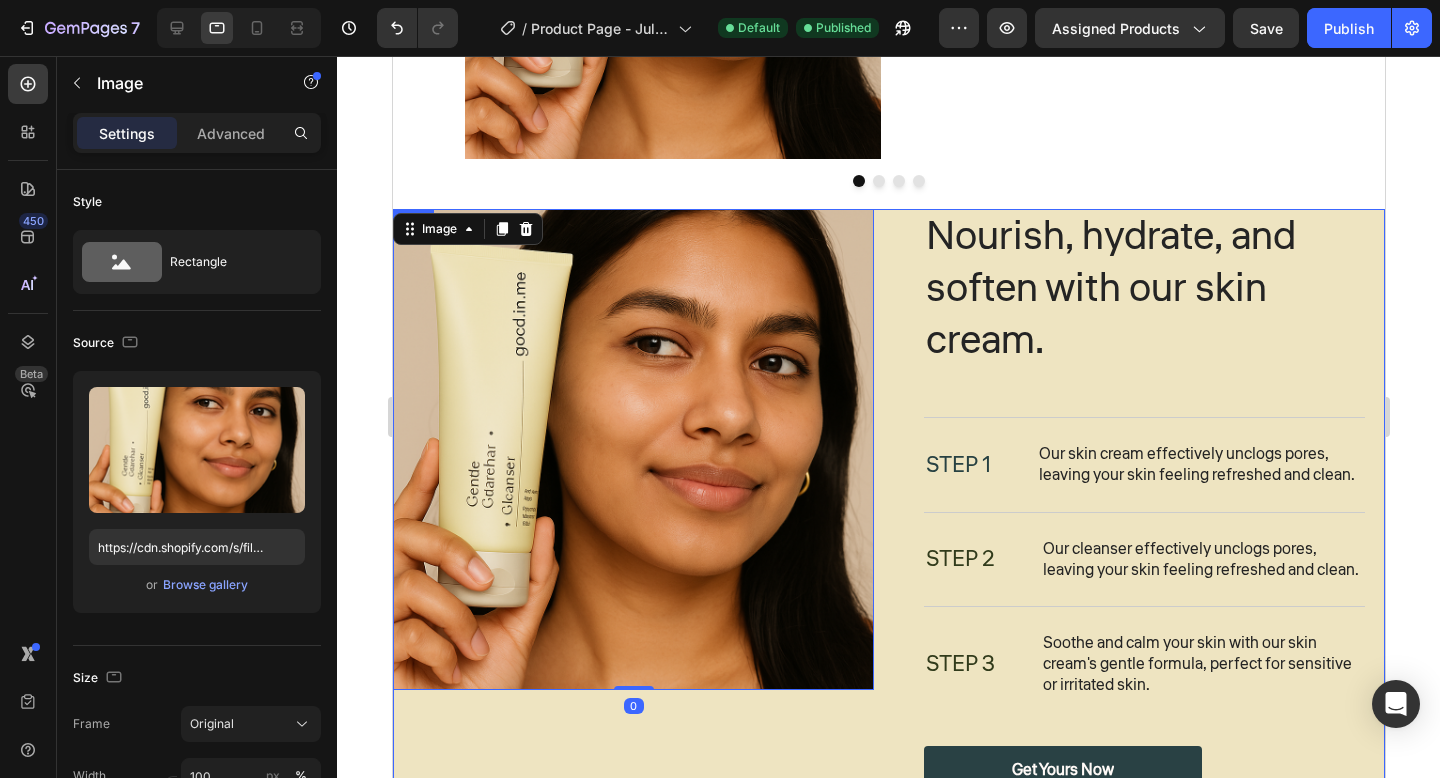 scroll, scrollTop: 2877, scrollLeft: 0, axis: vertical 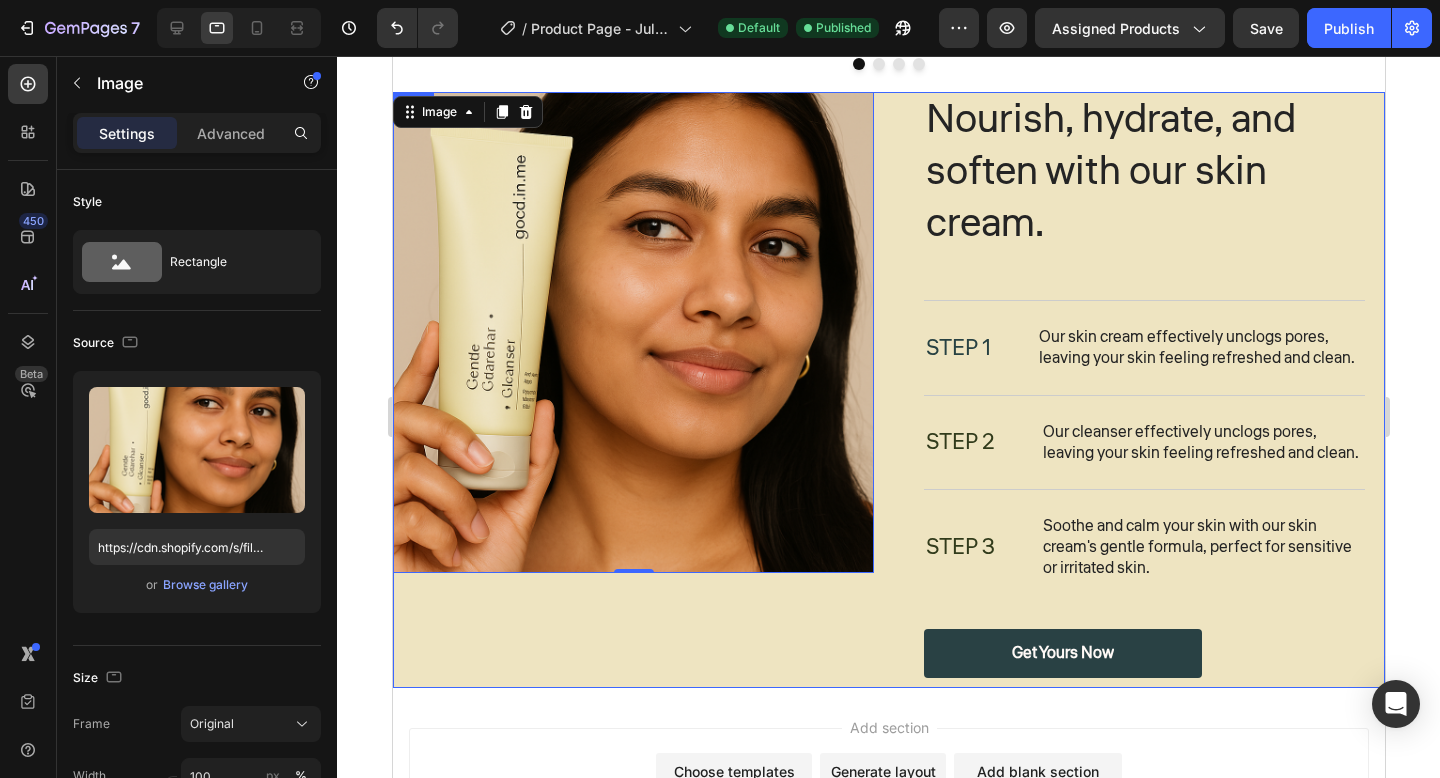 click on "Image   0 Nourish, hydrate, and soften with our skin cream. Heading STEP 1 Text Block Our skin cream effectively unclogs pores, leaving your skin feeling refreshed and clean. Text Block Row STEP 2 Text Block Our cleanser effectively unclogs pores, leaving your skin feeling refreshed and clean. Text Block Row STEP 3 Text Block Soothe and calm your skin with our skin cream's gentle formula, perfect for sensitive or irritated skin. Text Block Row get Yours Now Button Row Row" at bounding box center (888, 390) 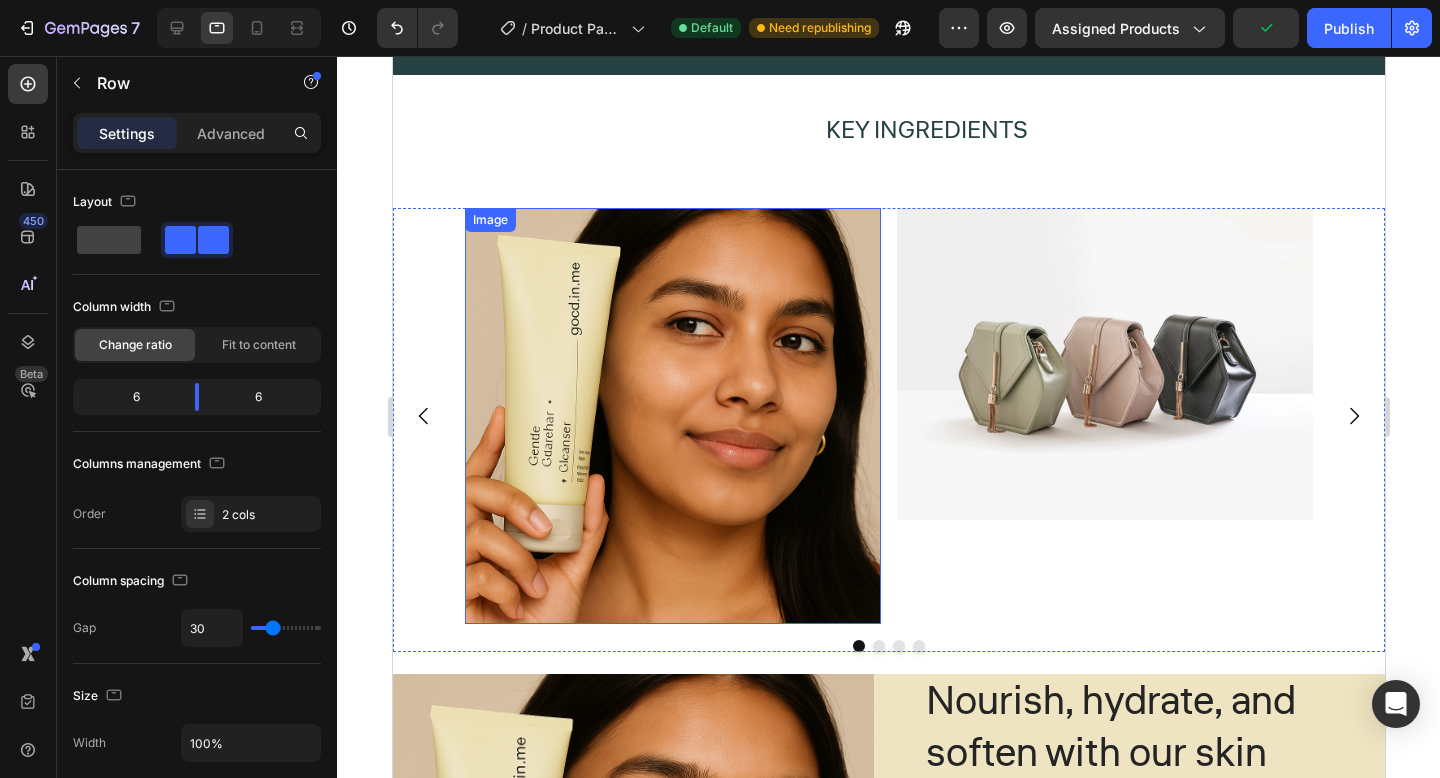 scroll, scrollTop: 2384, scrollLeft: 0, axis: vertical 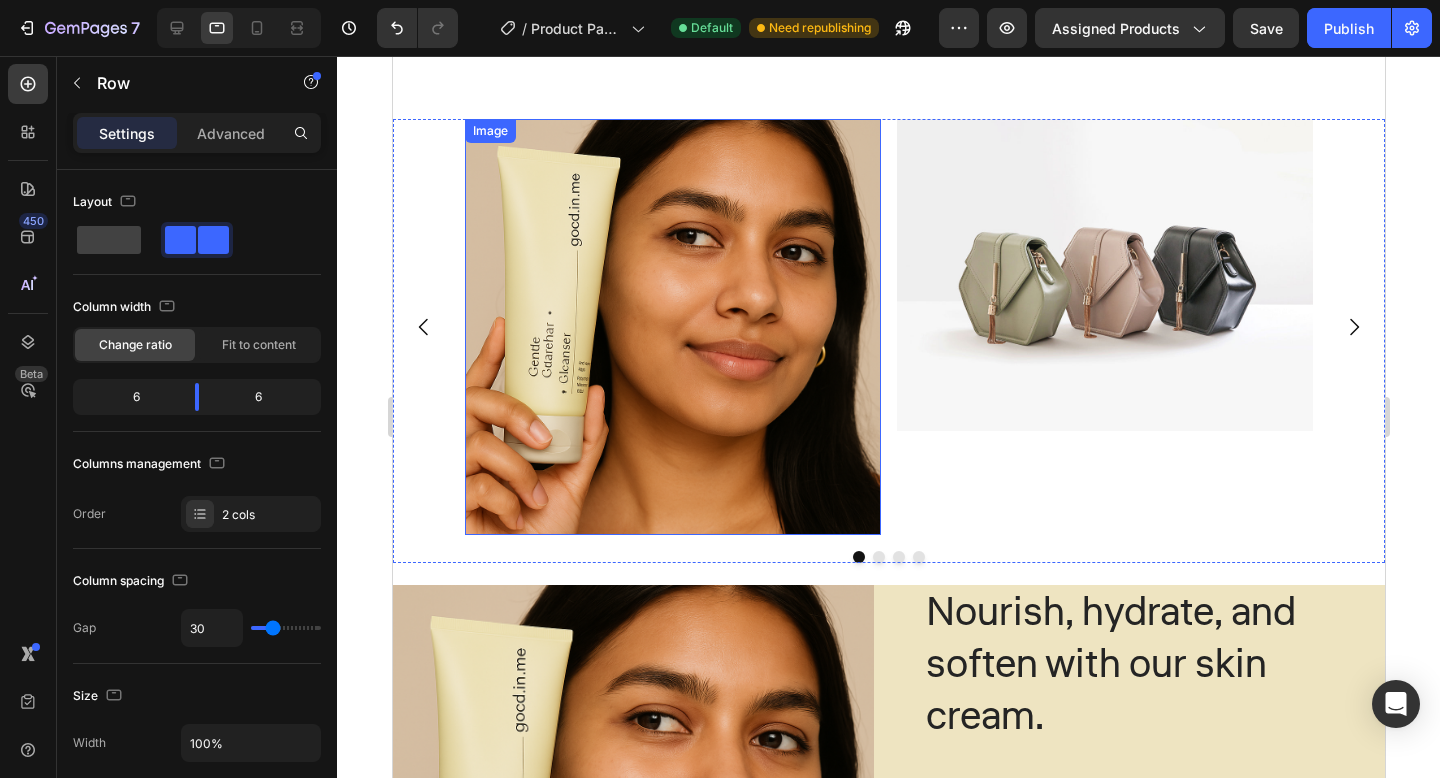click at bounding box center [672, 327] 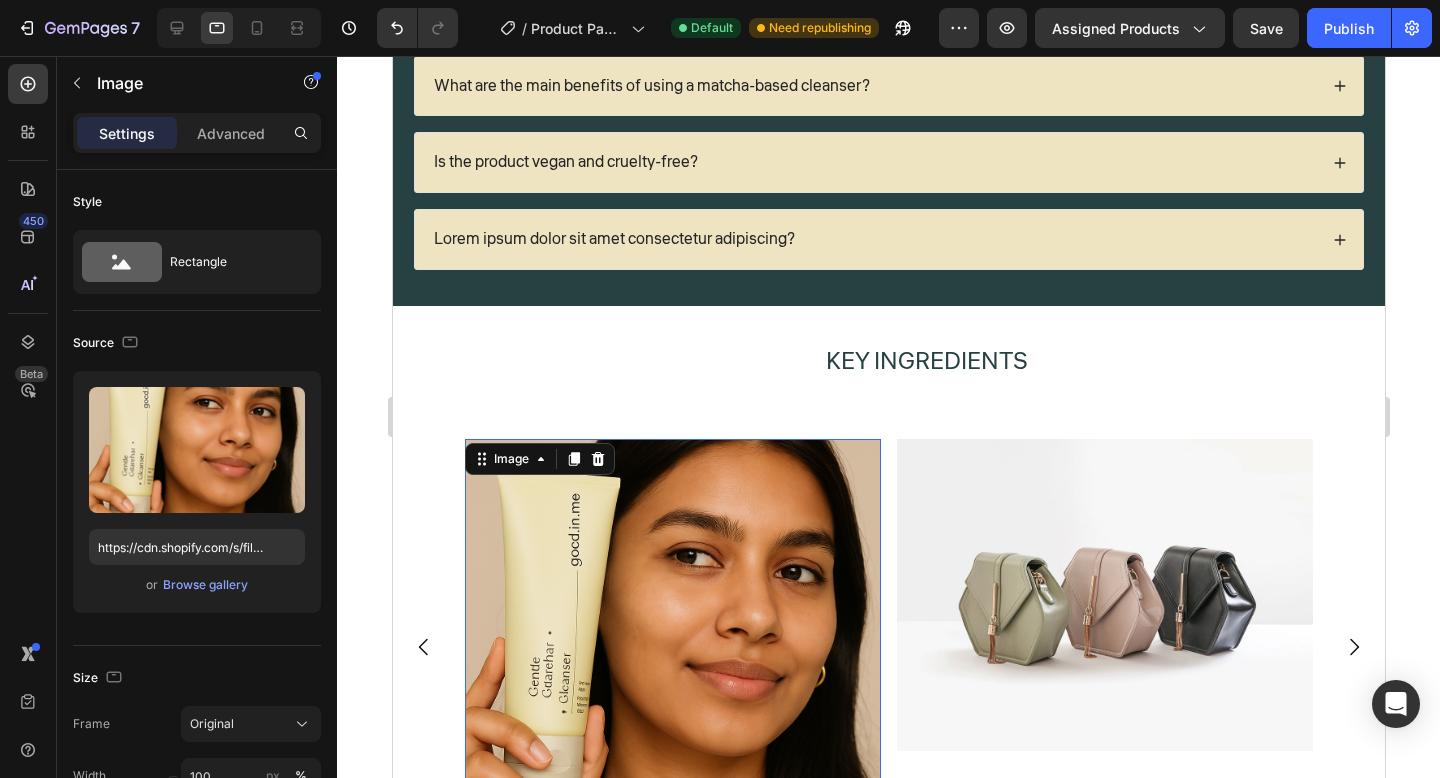 scroll, scrollTop: 2143, scrollLeft: 0, axis: vertical 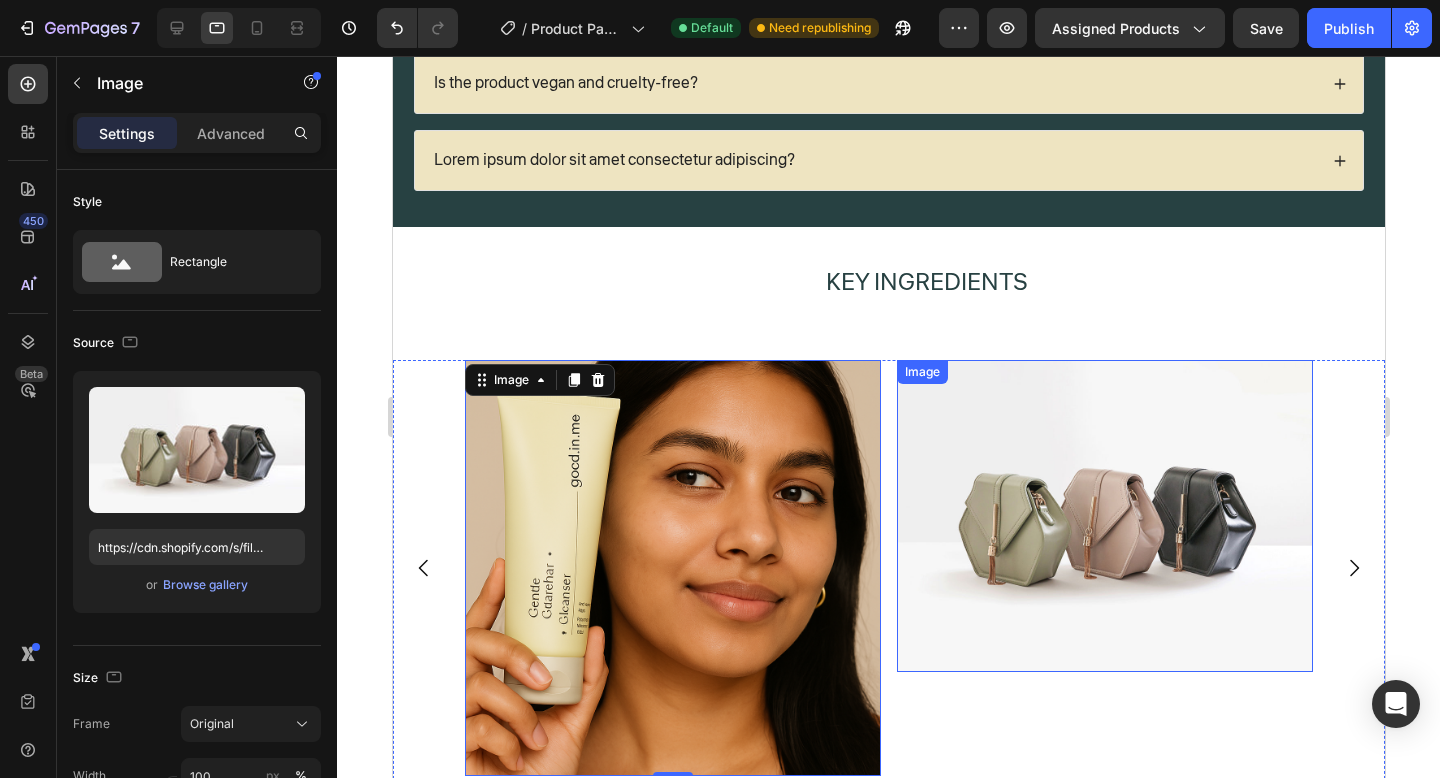 click at bounding box center (1104, 516) 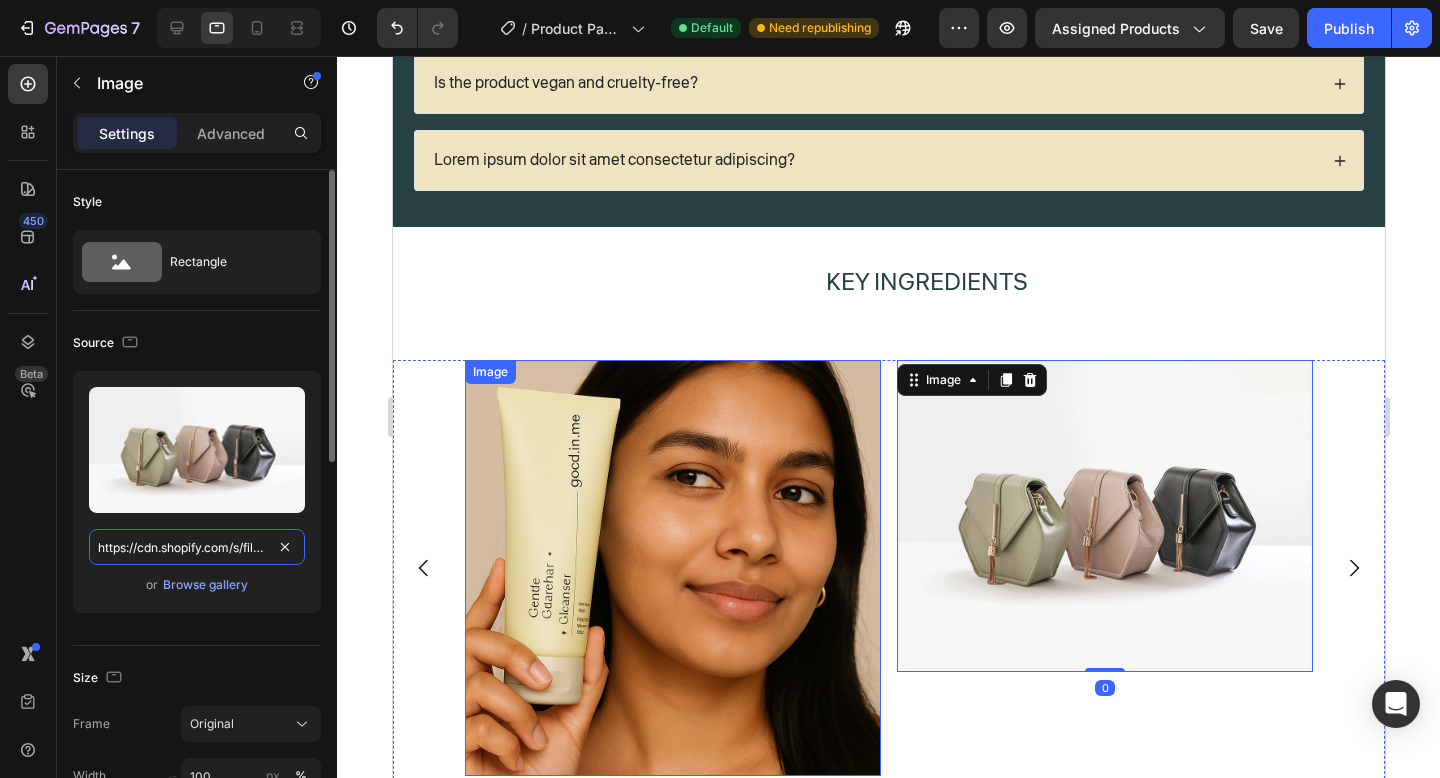 click on "https://cdn.shopify.com/s/files/1/2005/9307/files/image_demo.jpg" at bounding box center [197, 547] 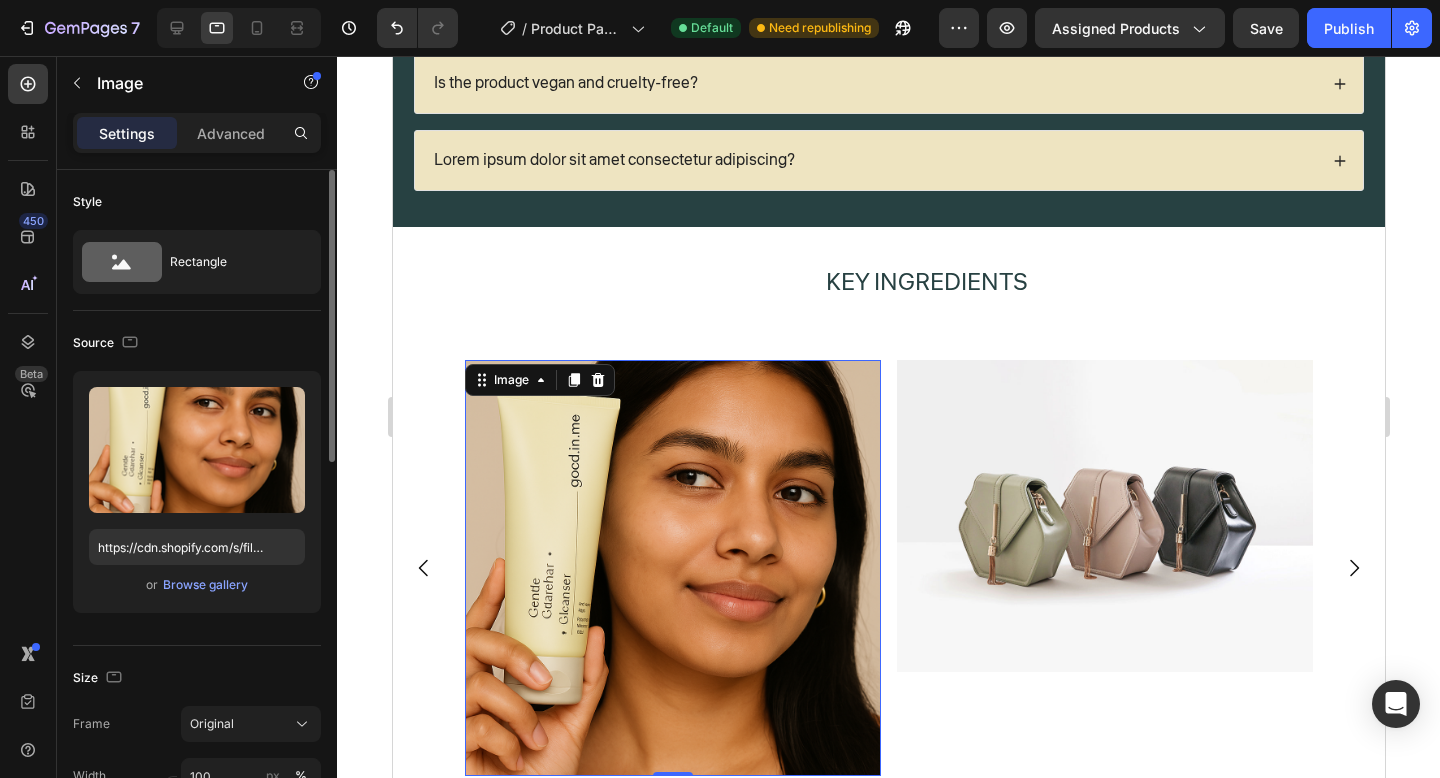 click at bounding box center (672, 568) 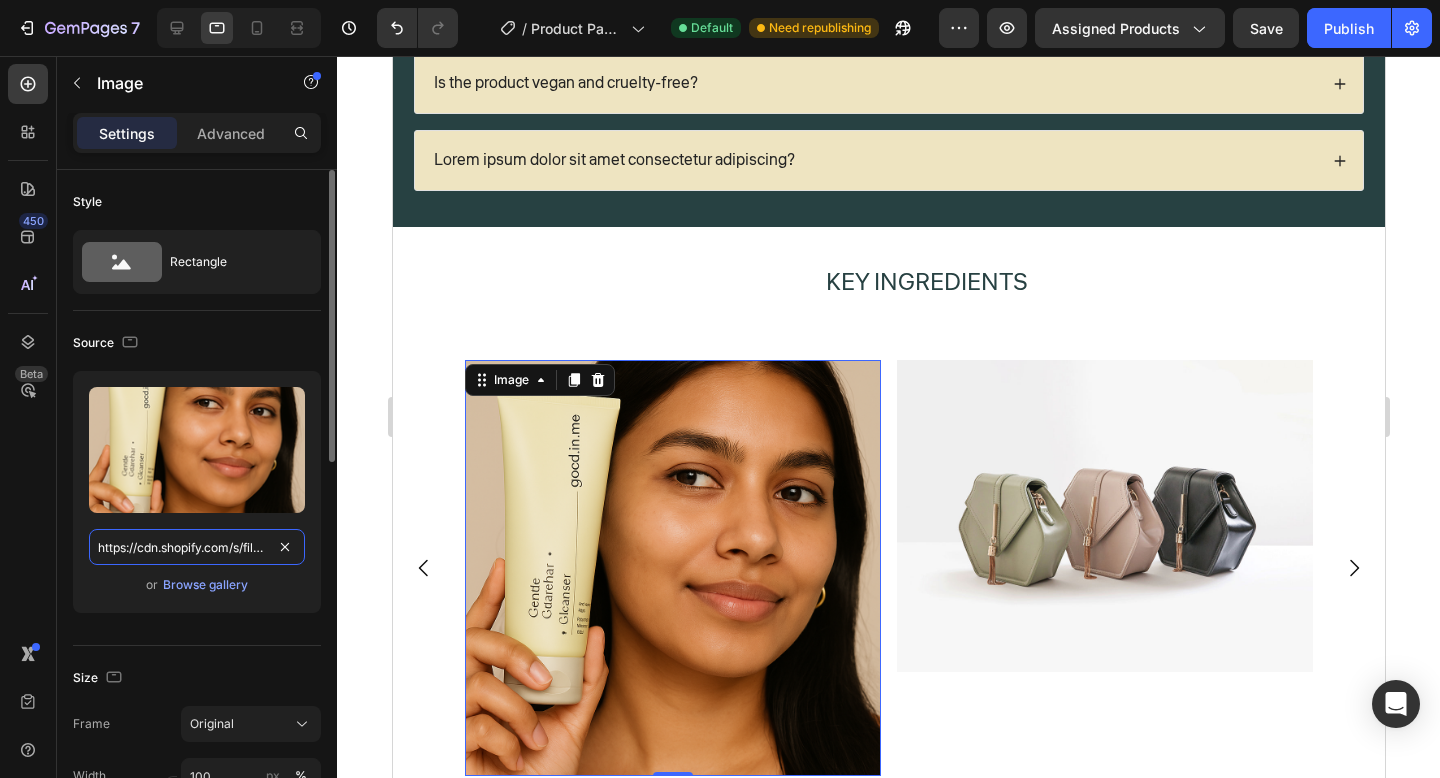 click on "https://cdn.shopify.com/s/files/1/0656/0245/3635/files/ChatGPT_Image_Jun_30_2025_04_41_24_PM.png?v=1751281902" at bounding box center [197, 547] 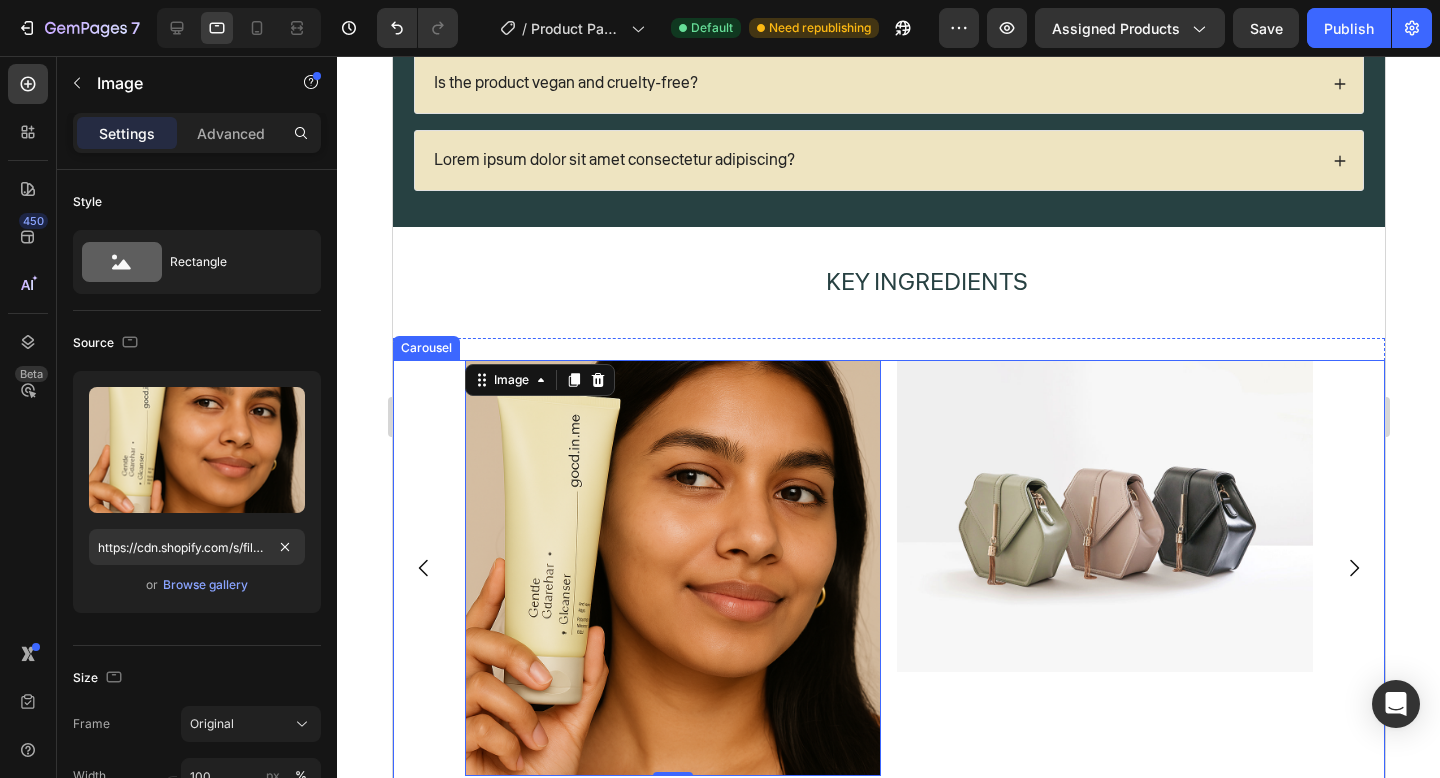 click on "Image   0 Image Image Image" at bounding box center (888, 568) 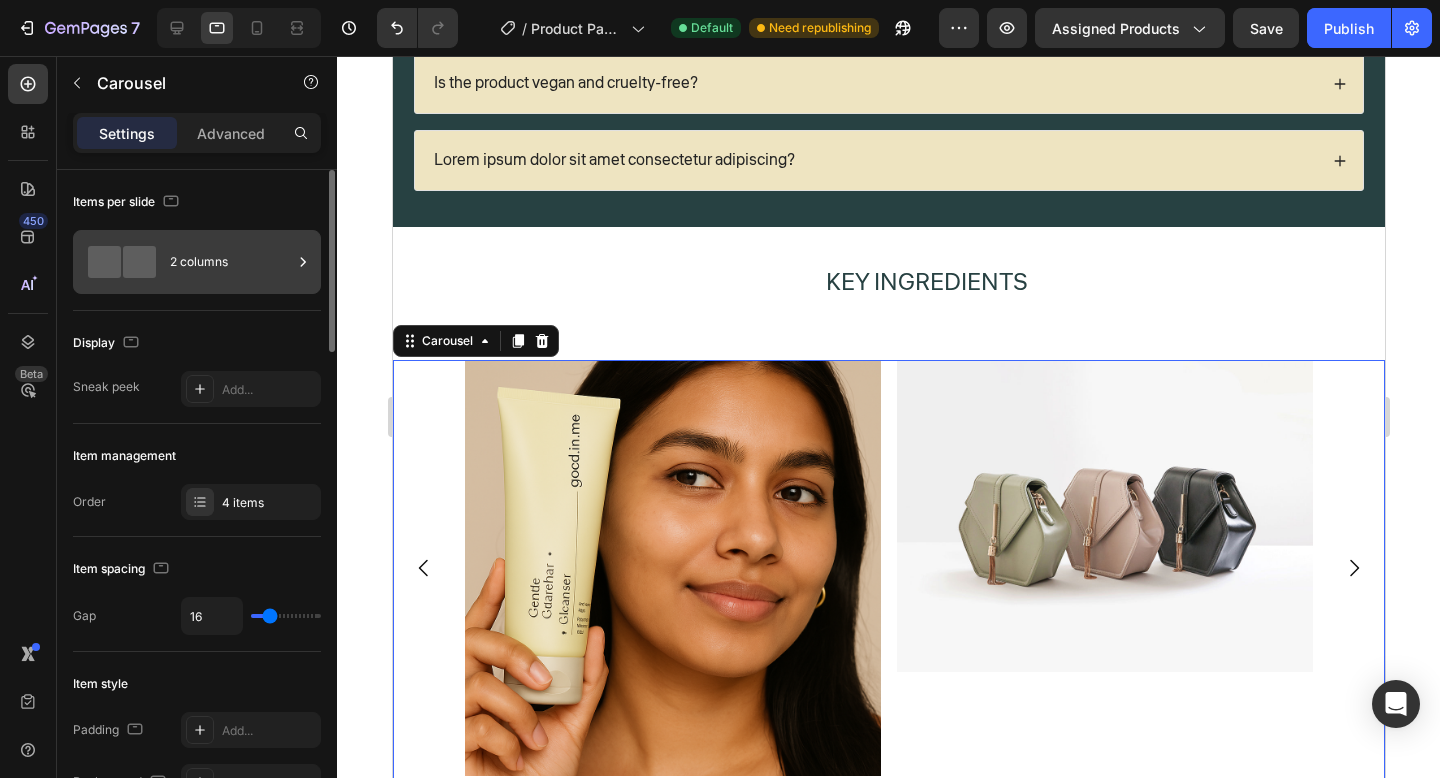 click on "2 columns" at bounding box center (231, 262) 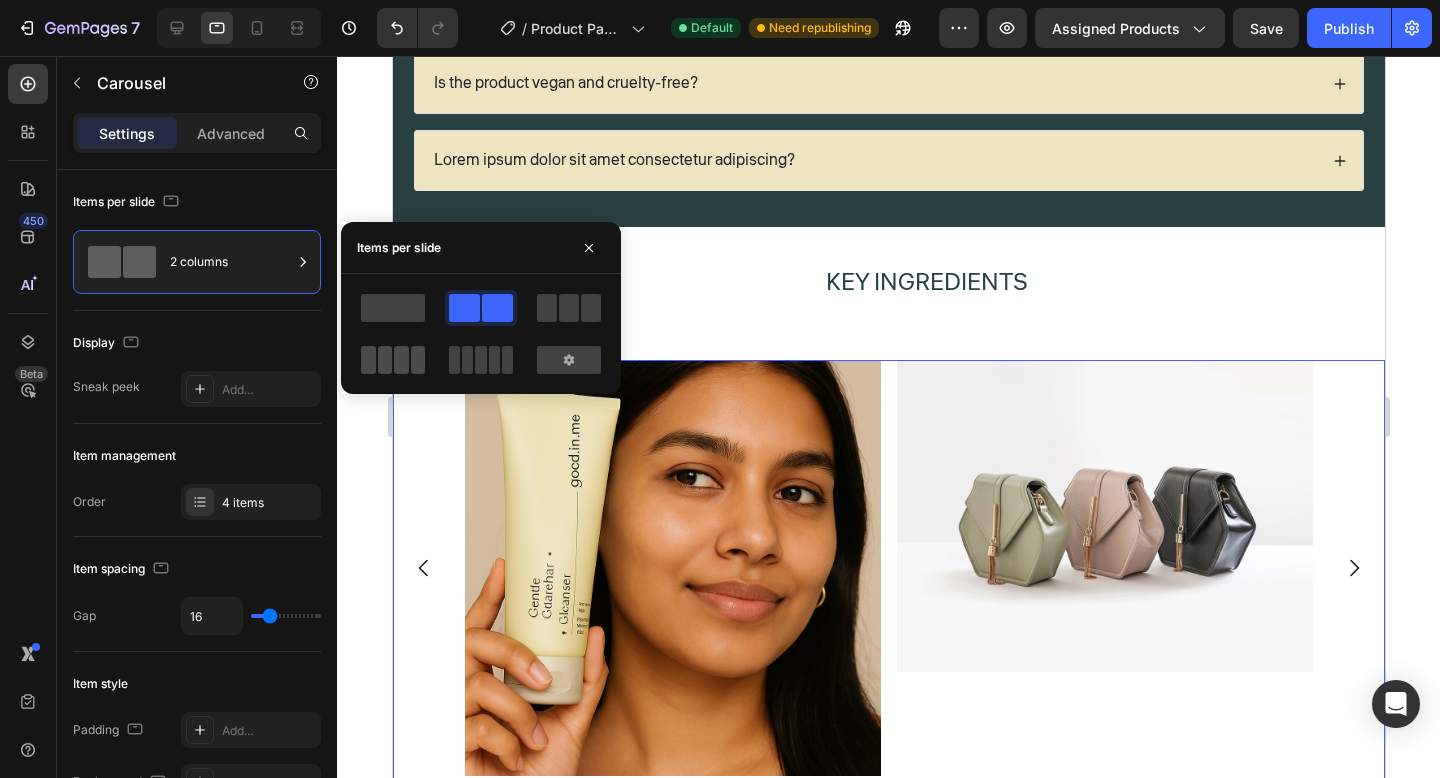 click 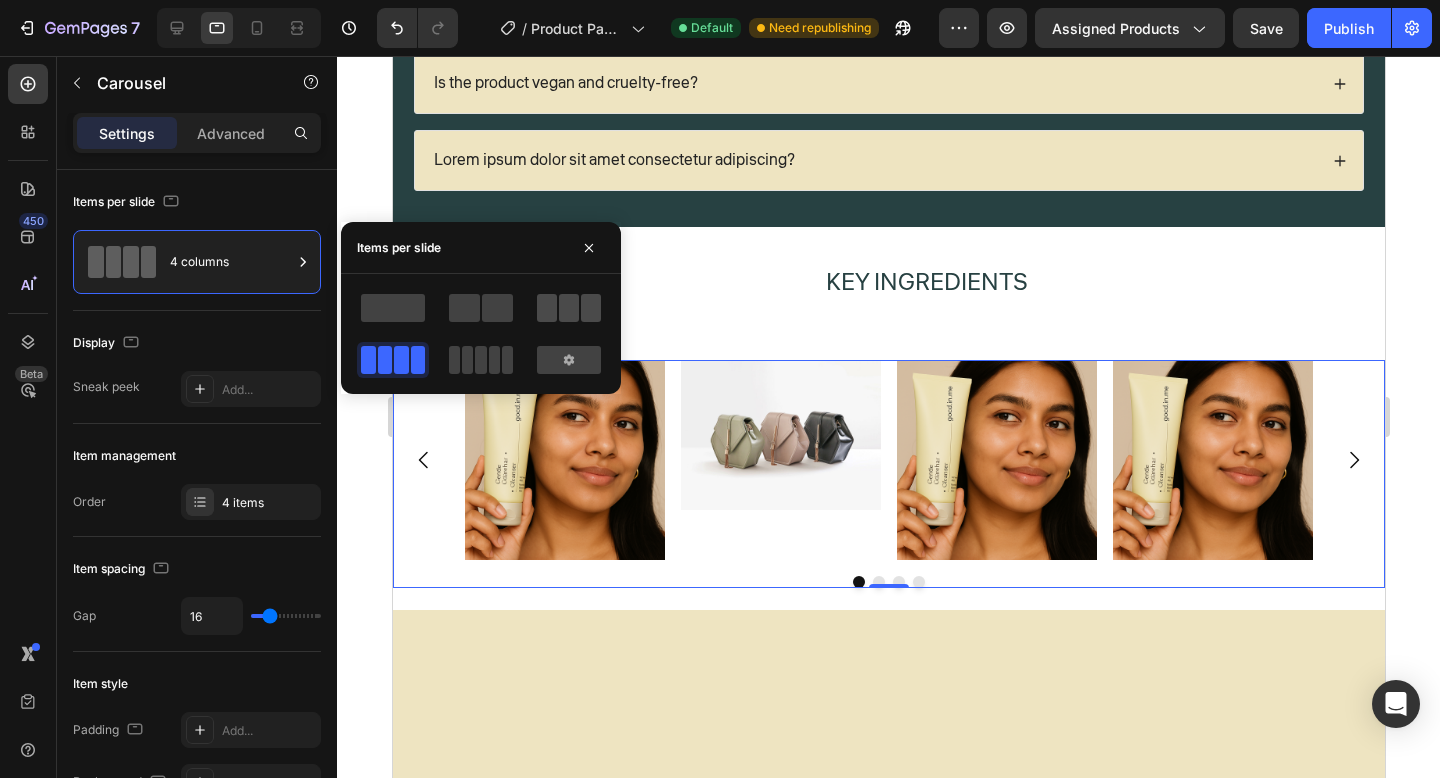 click 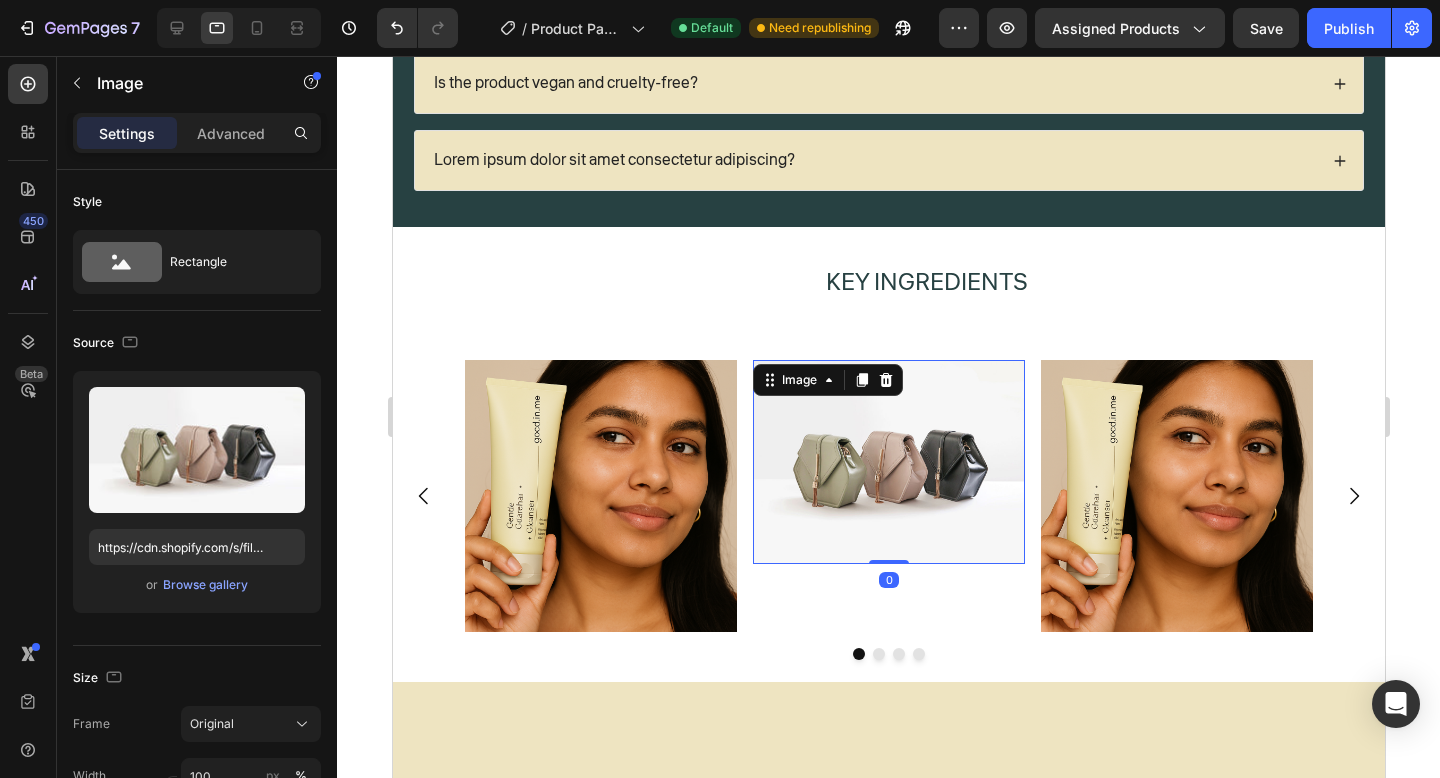 click at bounding box center (888, 462) 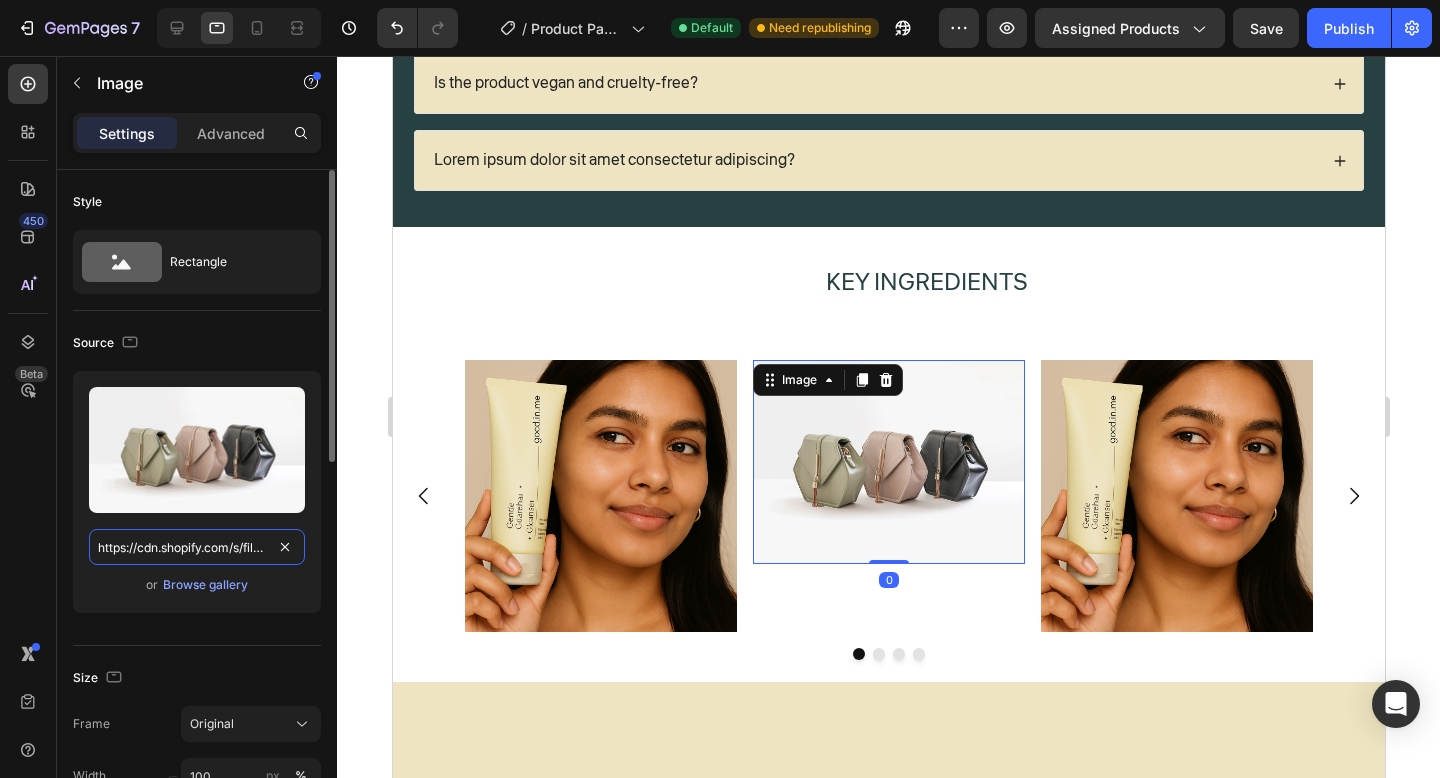 click on "https://cdn.shopify.com/s/files/1/2005/9307/files/image_demo.jpg" at bounding box center [197, 547] 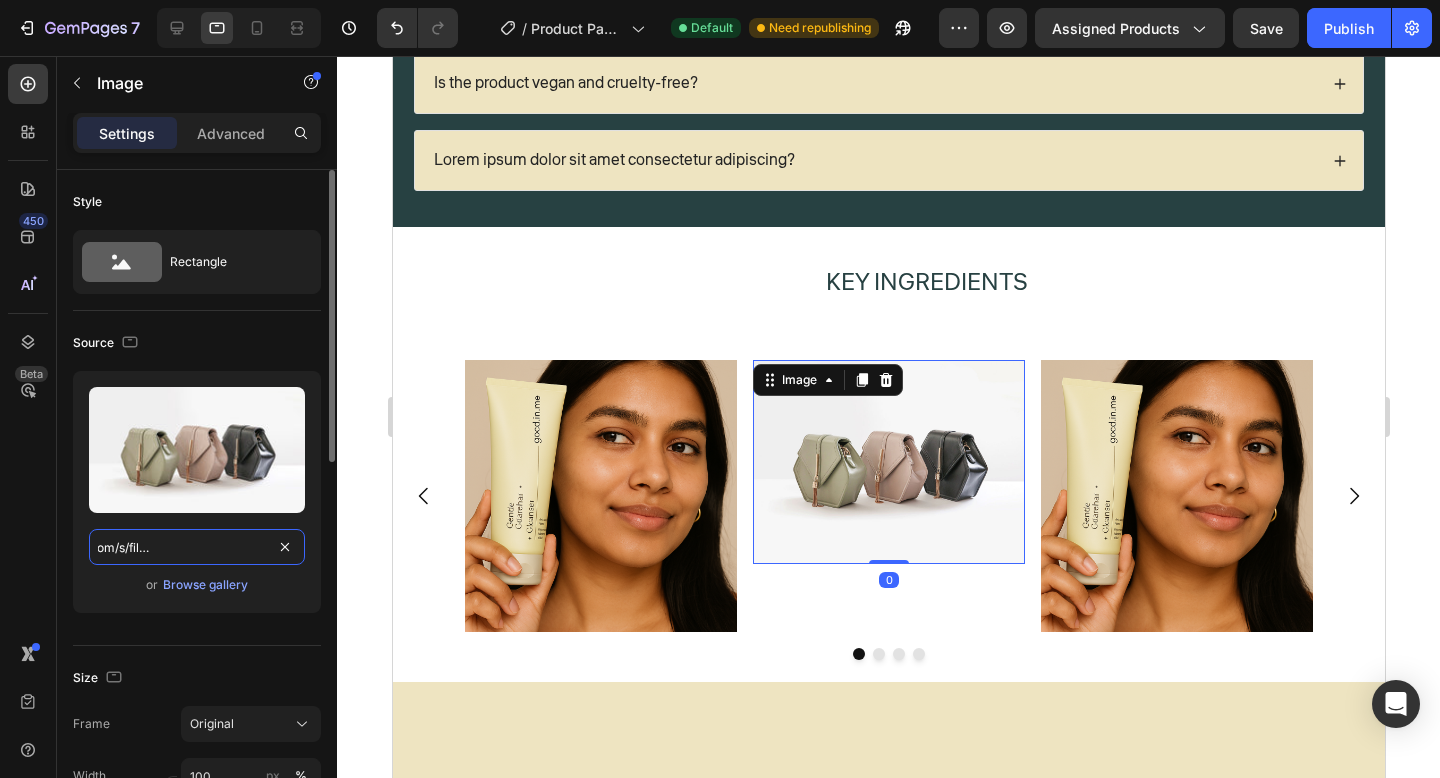 click on "https://cdn.shopify.com/s/files/1/2005/9307/files/image_demo.jpg" at bounding box center (197, 547) 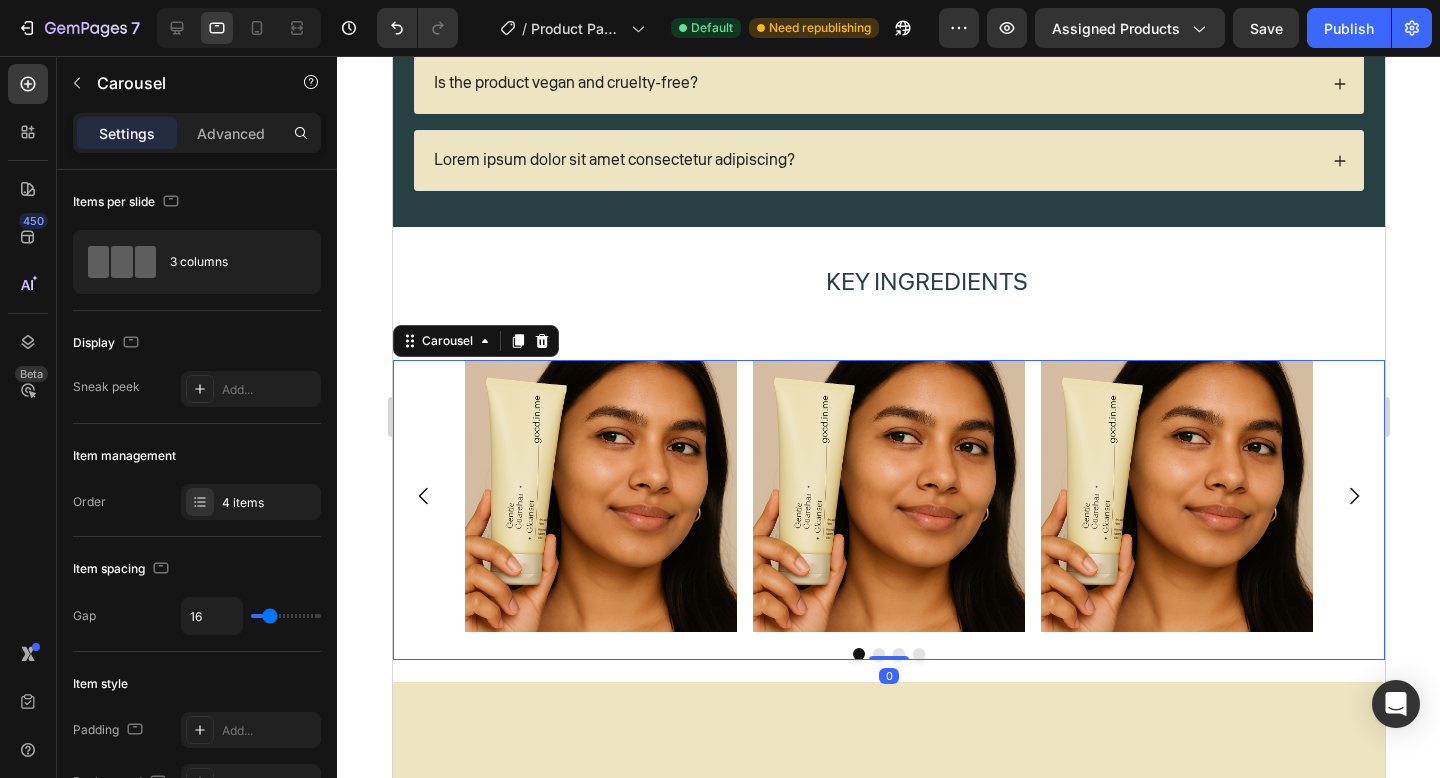click at bounding box center [1353, 496] 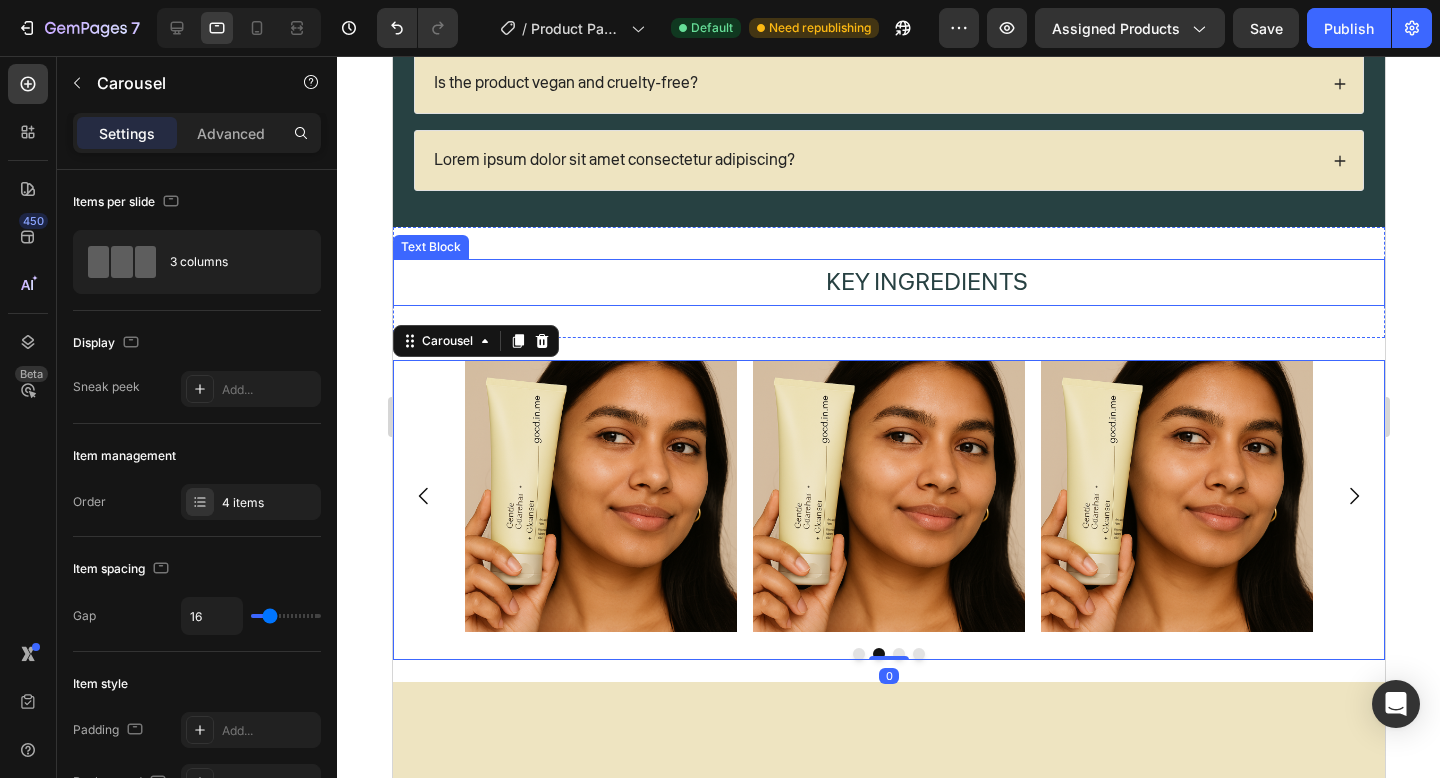 click on "Key Ingredients" at bounding box center [925, 282] 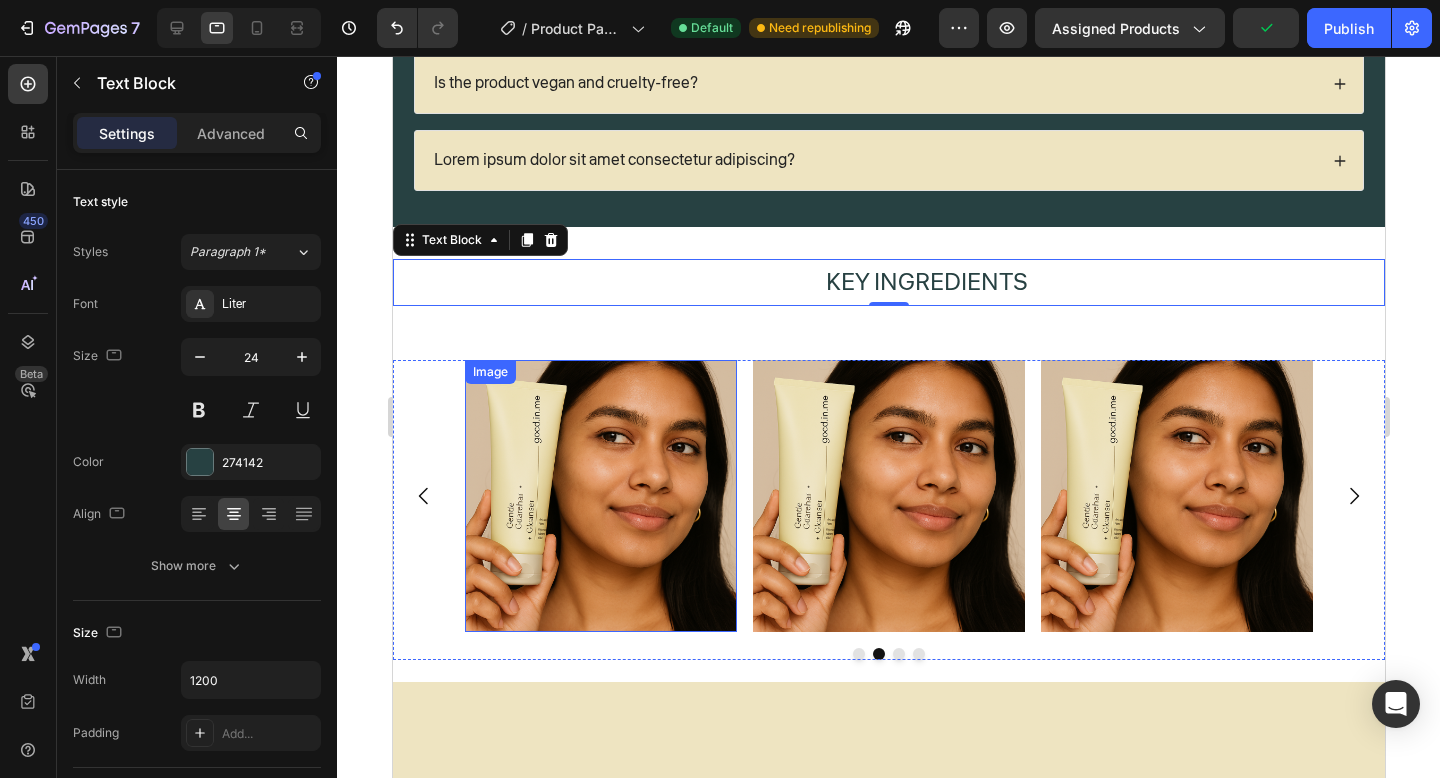 click at bounding box center (600, 496) 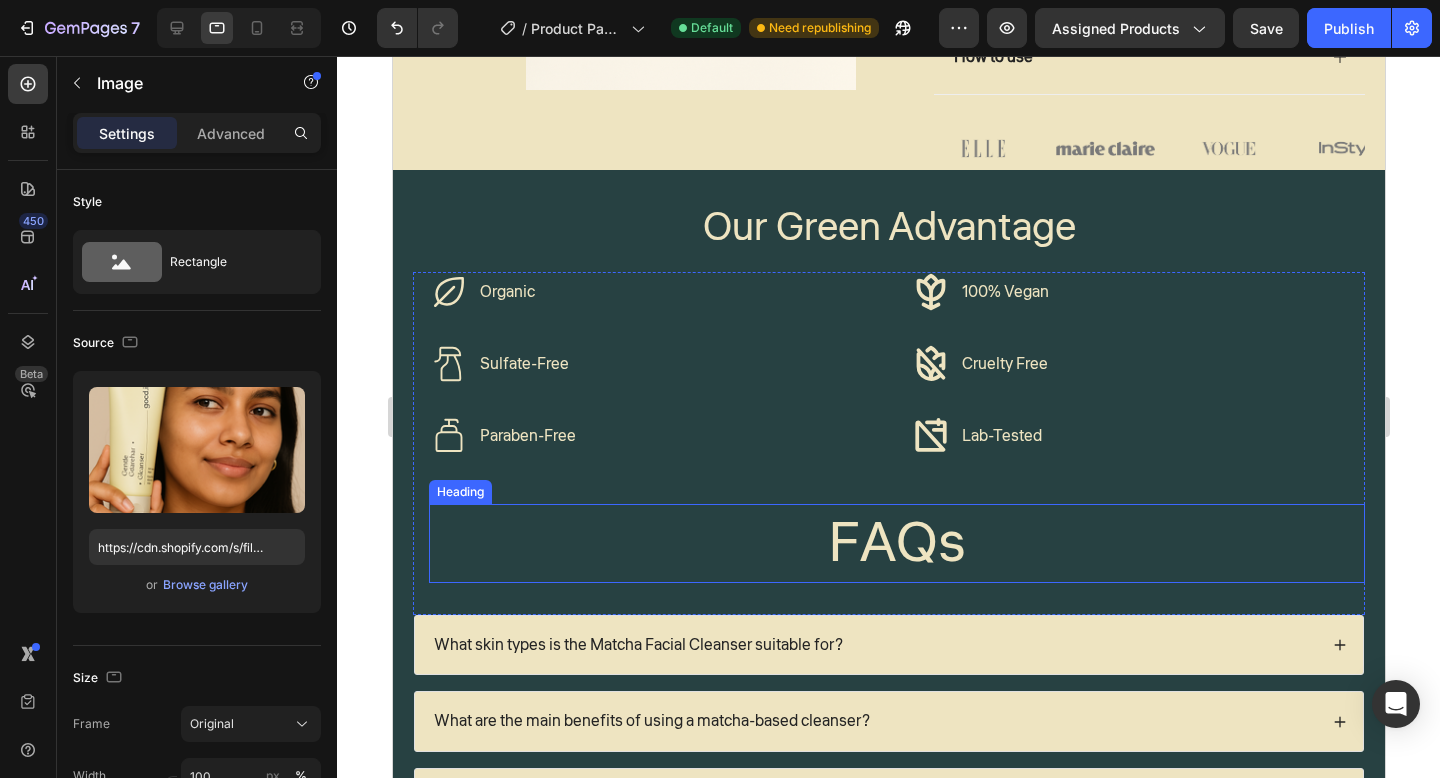 scroll, scrollTop: 928, scrollLeft: 0, axis: vertical 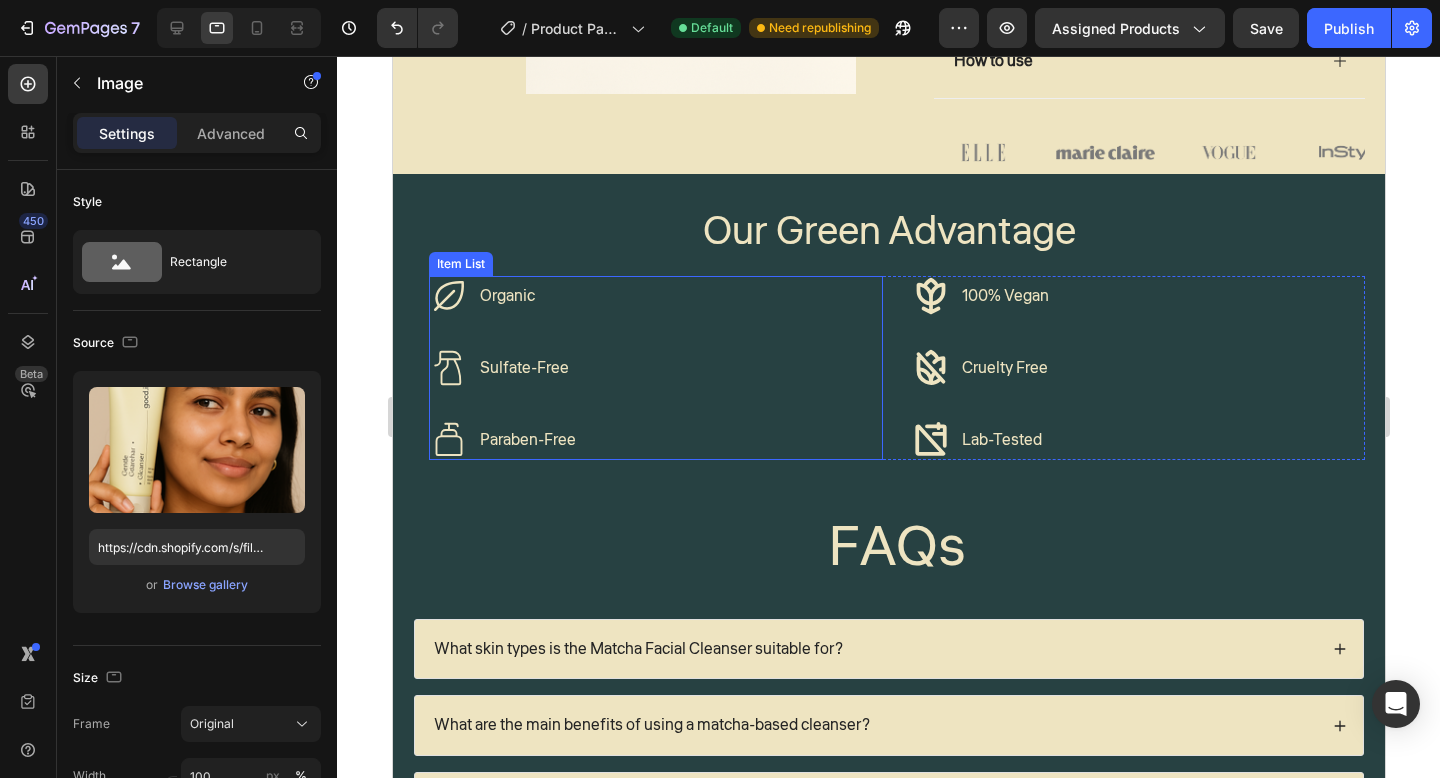 click on "Organic
Sulfate-Free
Paraben-Free" at bounding box center [655, 368] 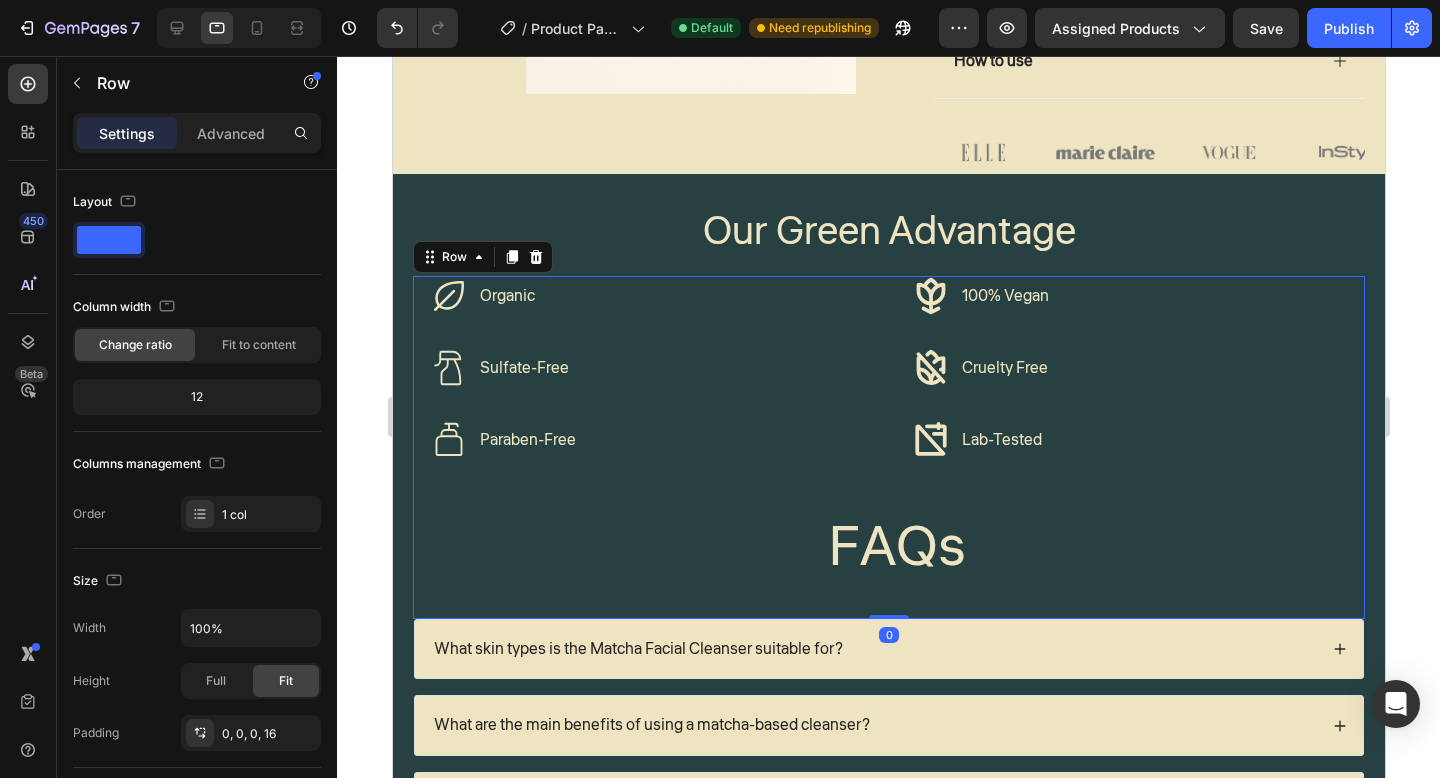 click on "Organic
Sulfate-Free
Paraben-Free Item List
100% Vegan
Cruelty Free
Lab-Tested Item List Row
Organic
100% Vegan Item List
Sulfate-Free
Cruelty Free Item List
Paraben-Free
Lab-Tested Item List Row FAQs Heading" at bounding box center (896, 447) 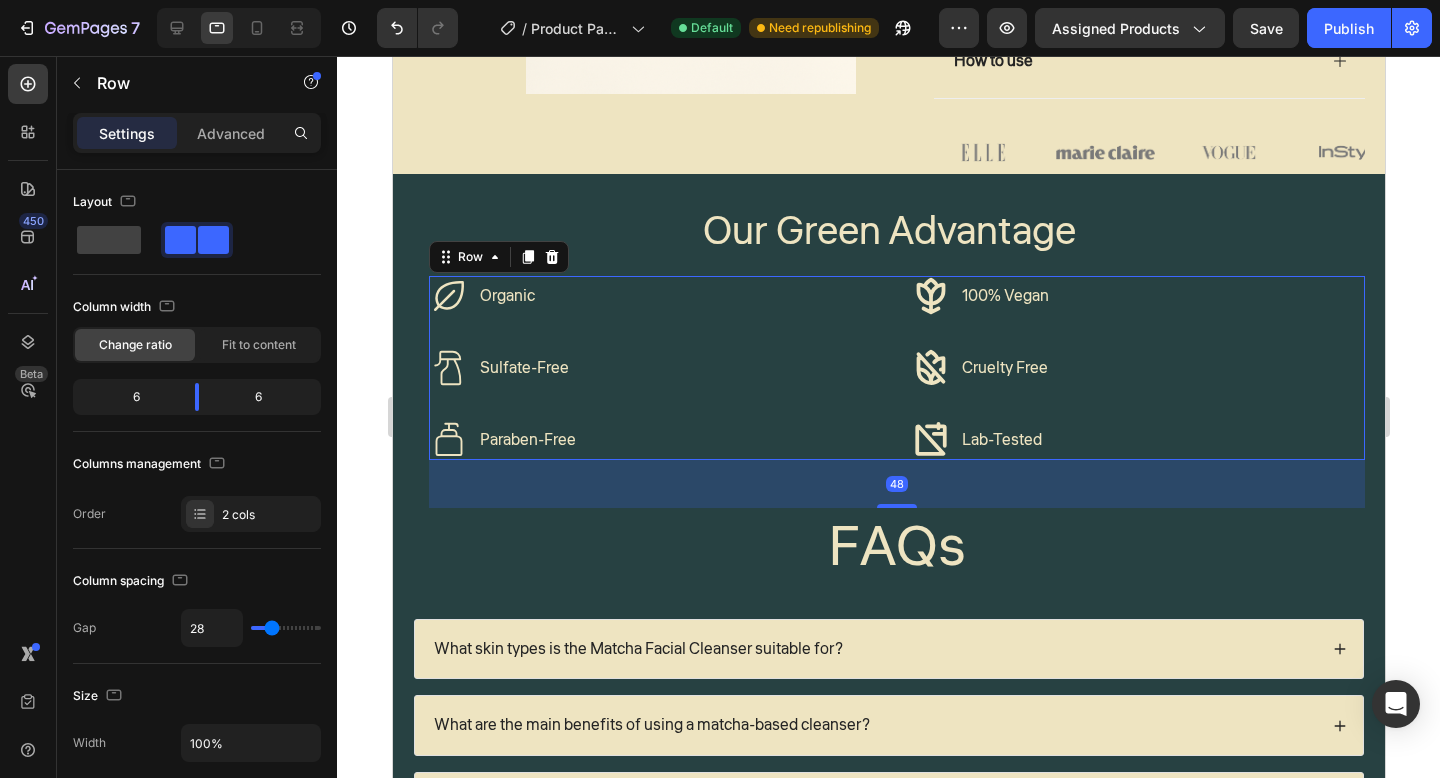 click on "Organic
Sulfate-Free
Paraben-Free Item List
100% Vegan
Cruelty Free
Lab-Tested Item List Row   48" at bounding box center [896, 368] 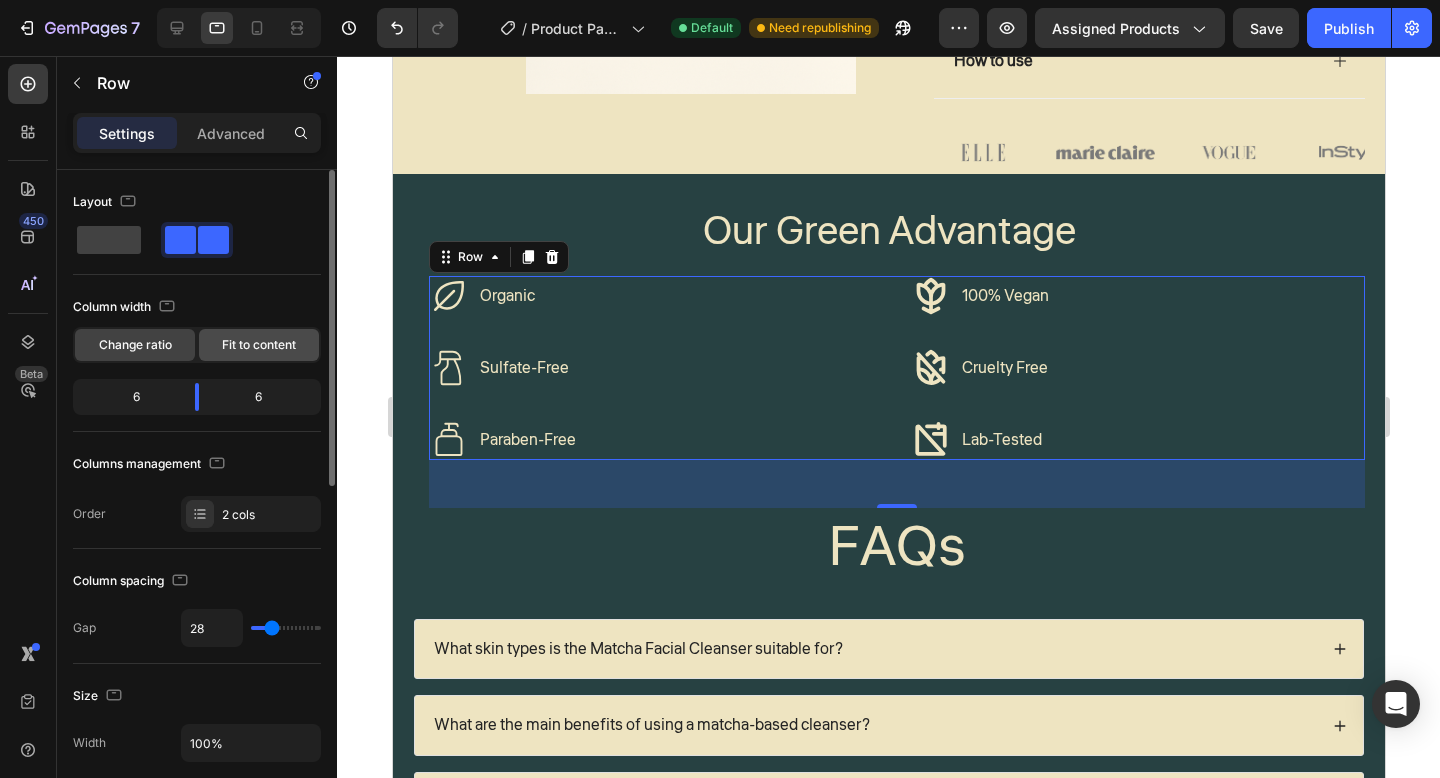 click on "Fit to content" 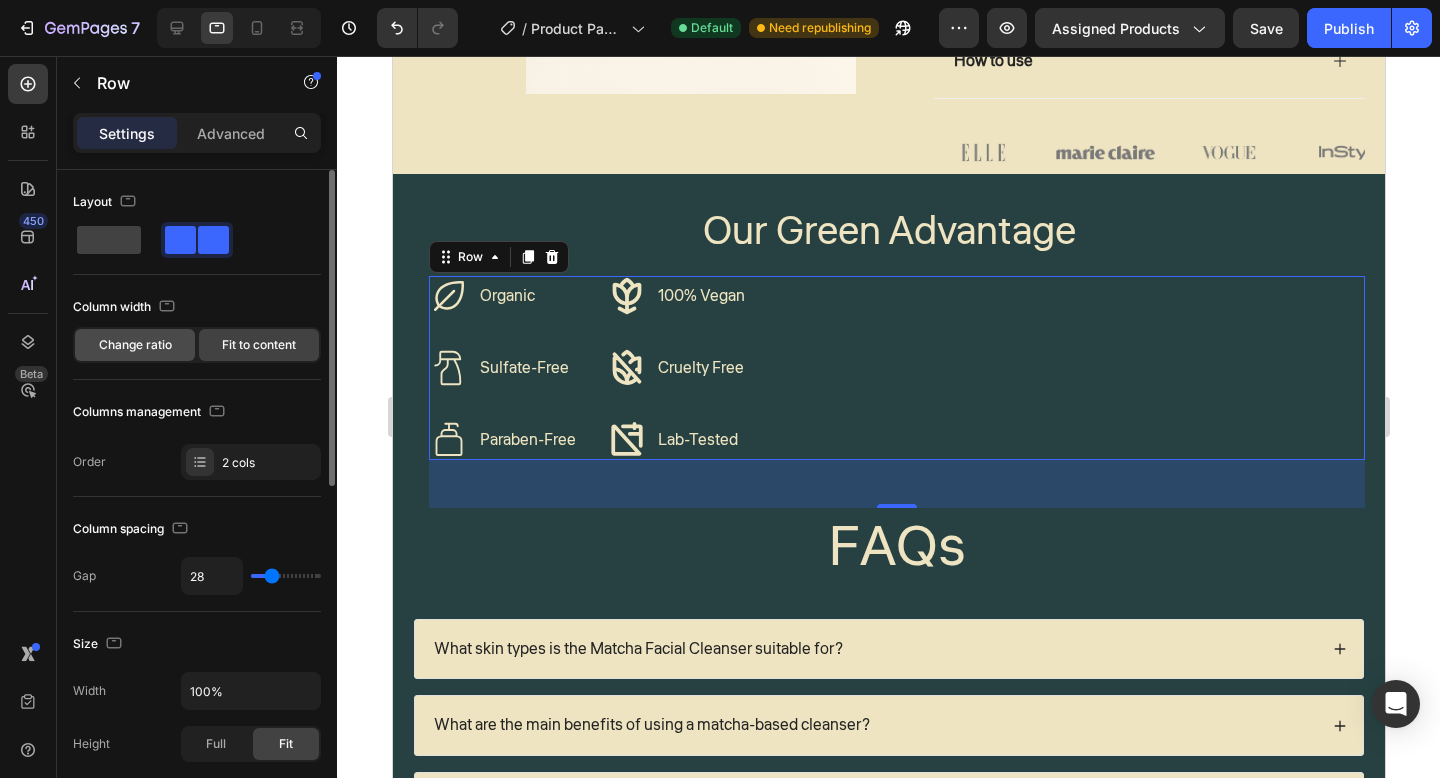 click on "Change ratio" 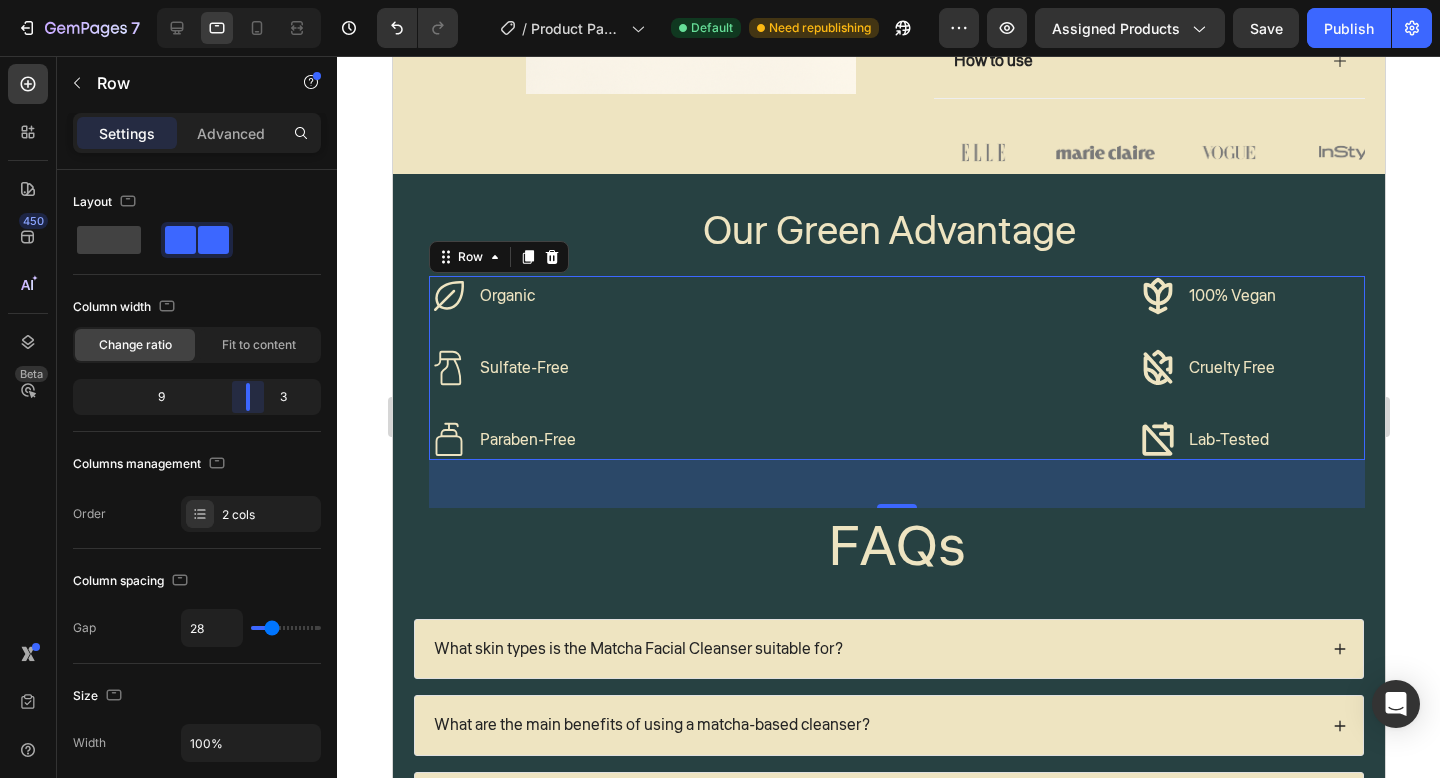 drag, startPoint x: 192, startPoint y: 395, endPoint x: 268, endPoint y: 400, distance: 76.1643 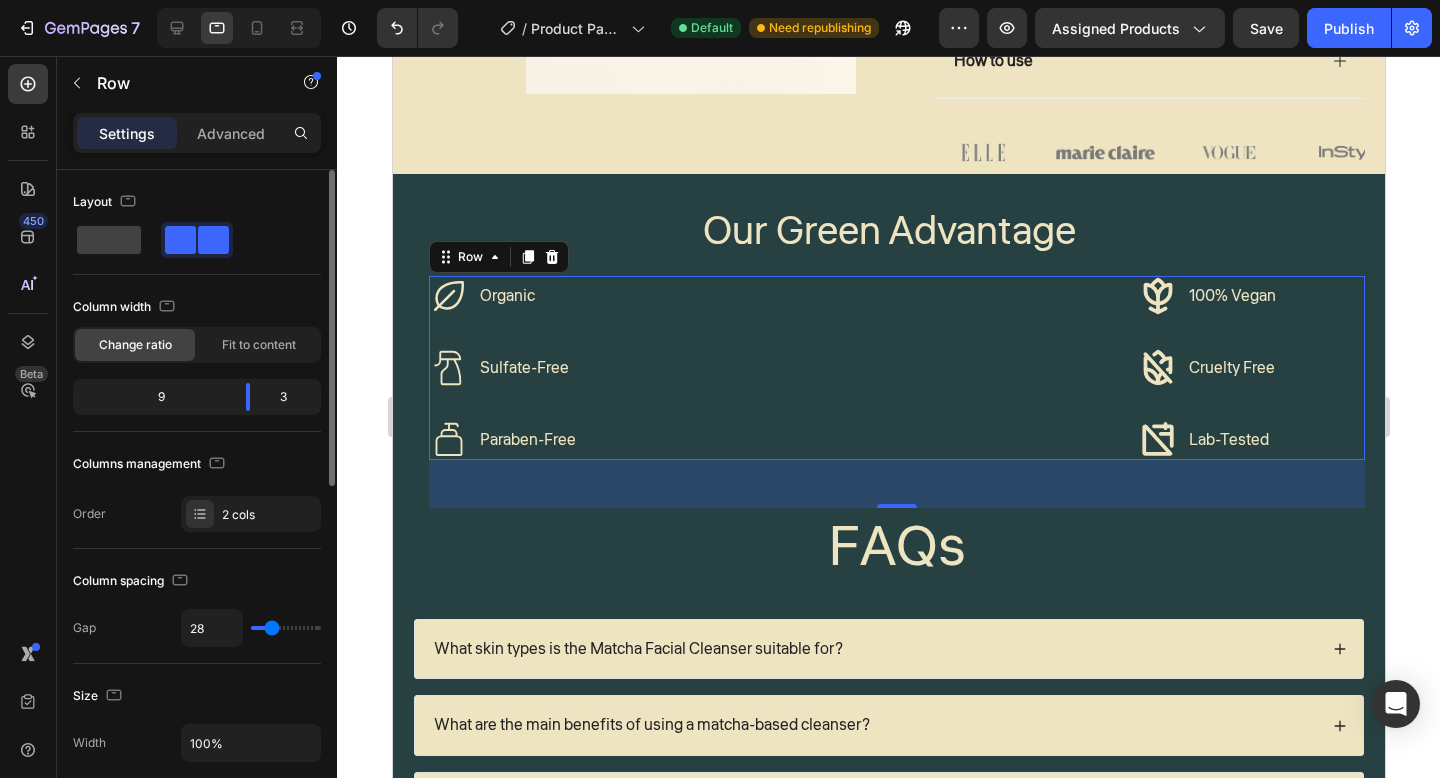 click on "9" 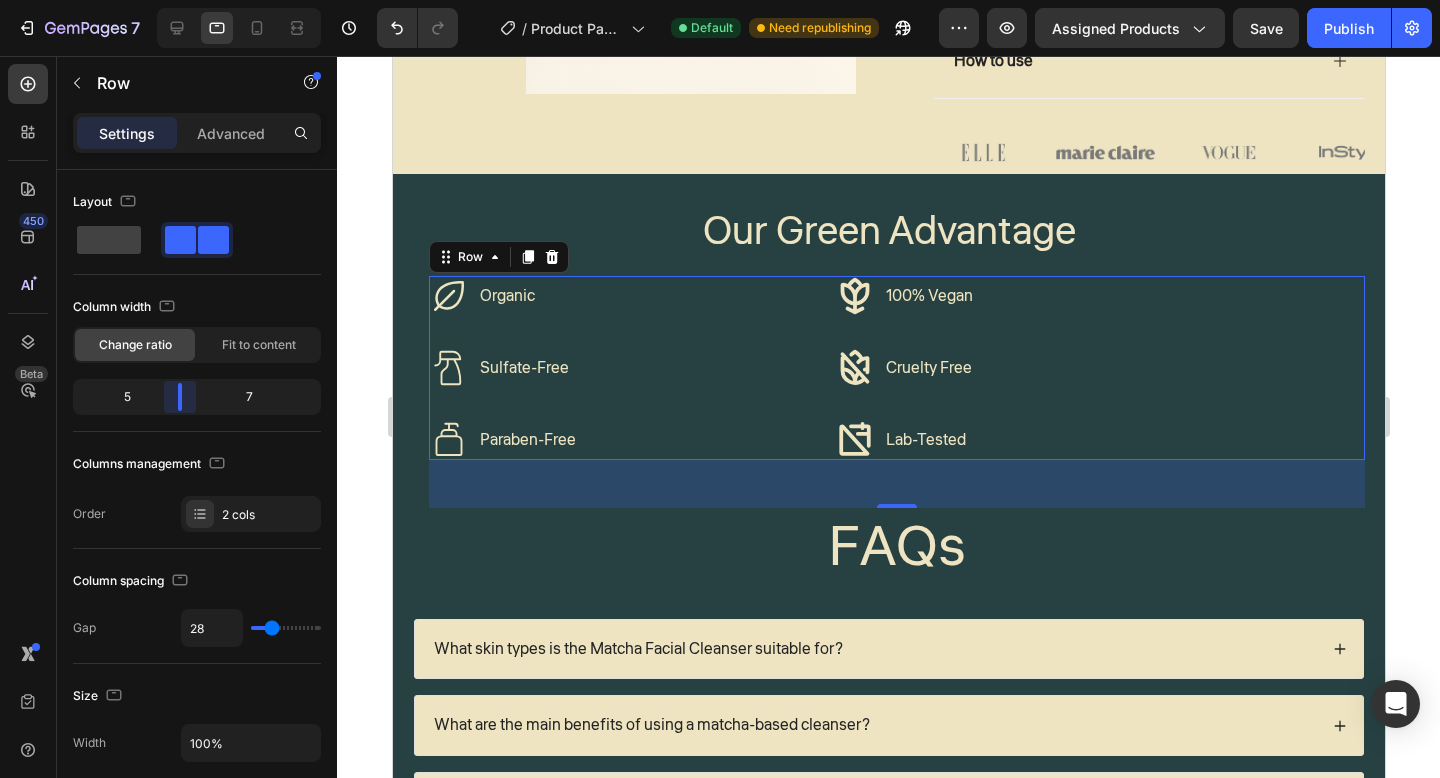 drag, startPoint x: 251, startPoint y: 396, endPoint x: 183, endPoint y: 396, distance: 68 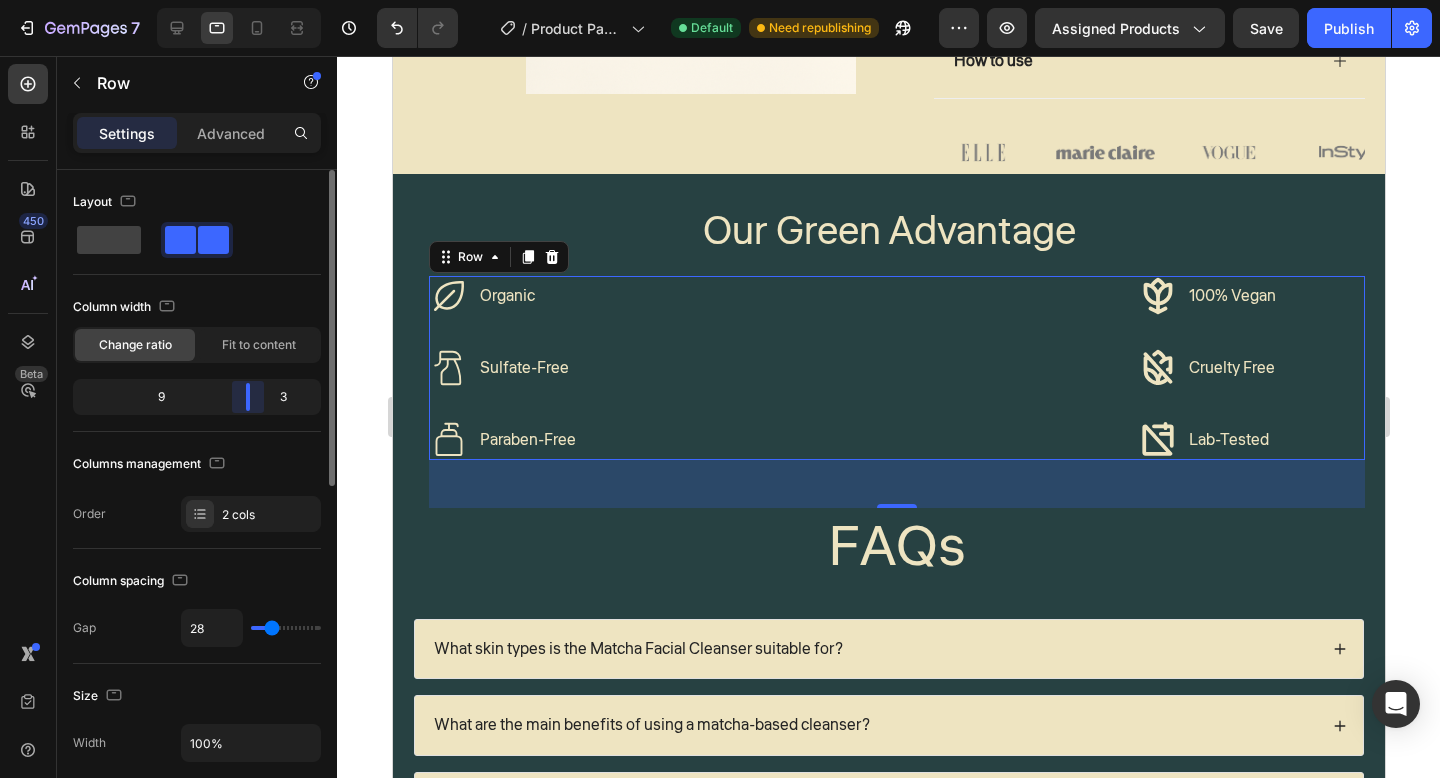 drag, startPoint x: 183, startPoint y: 396, endPoint x: 266, endPoint y: 413, distance: 84.723076 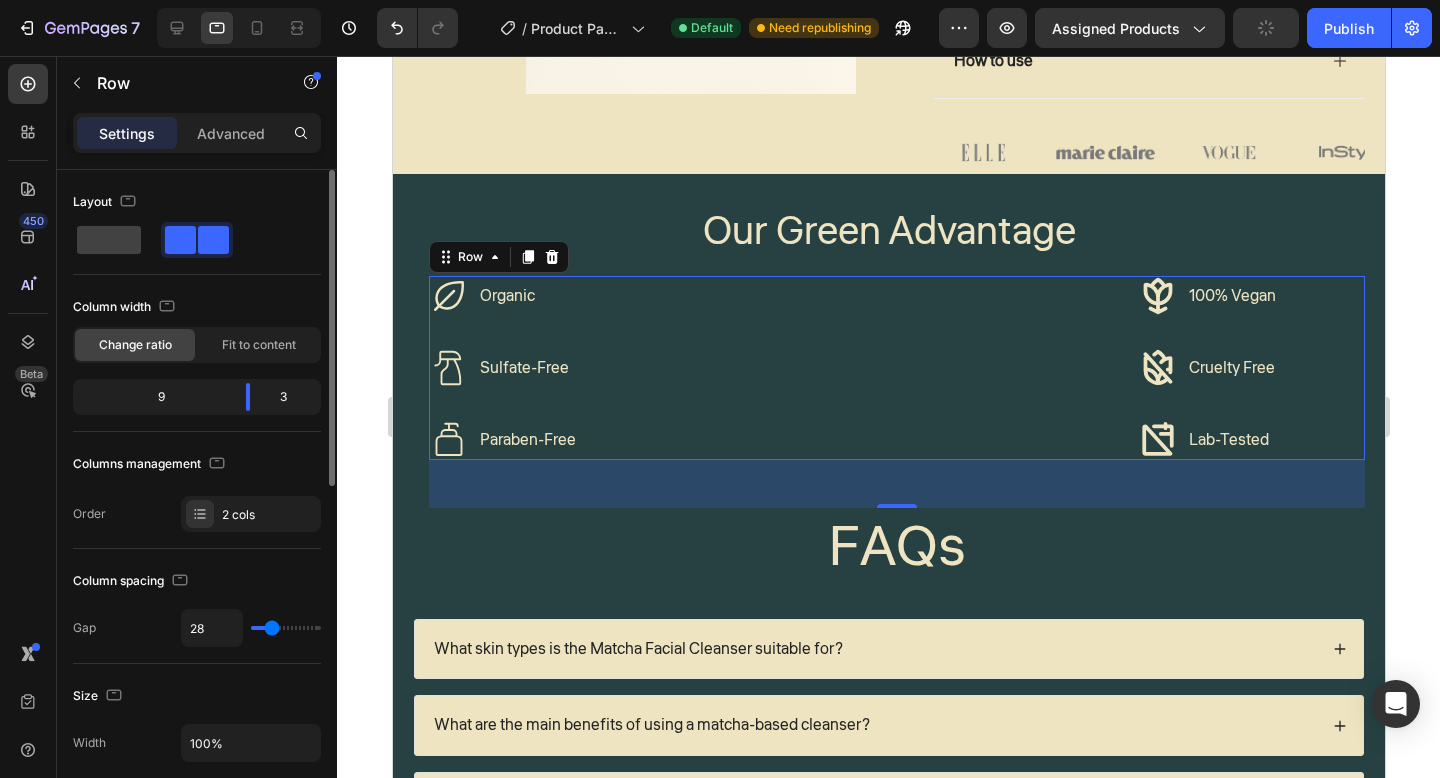 click on "9 3" at bounding box center [197, 397] 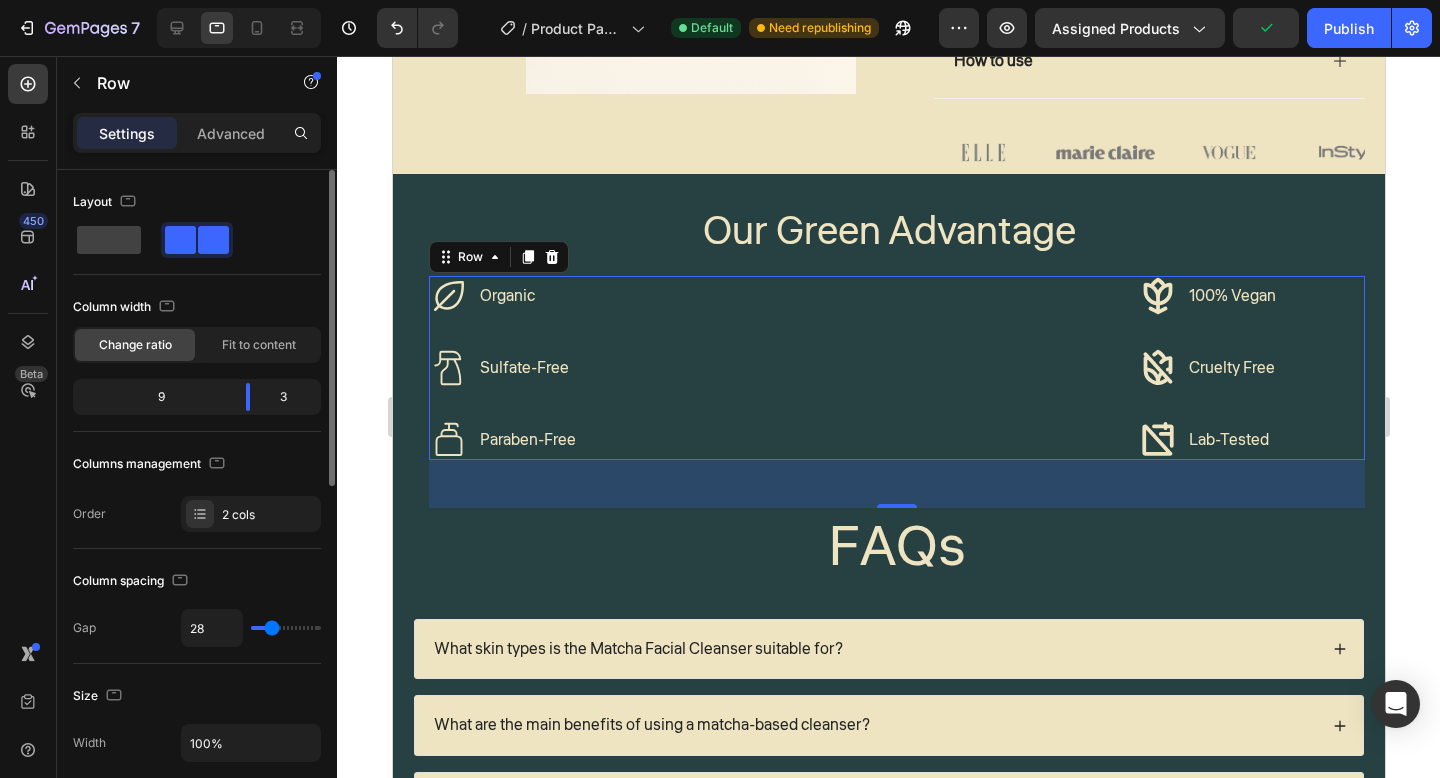 click on "9" 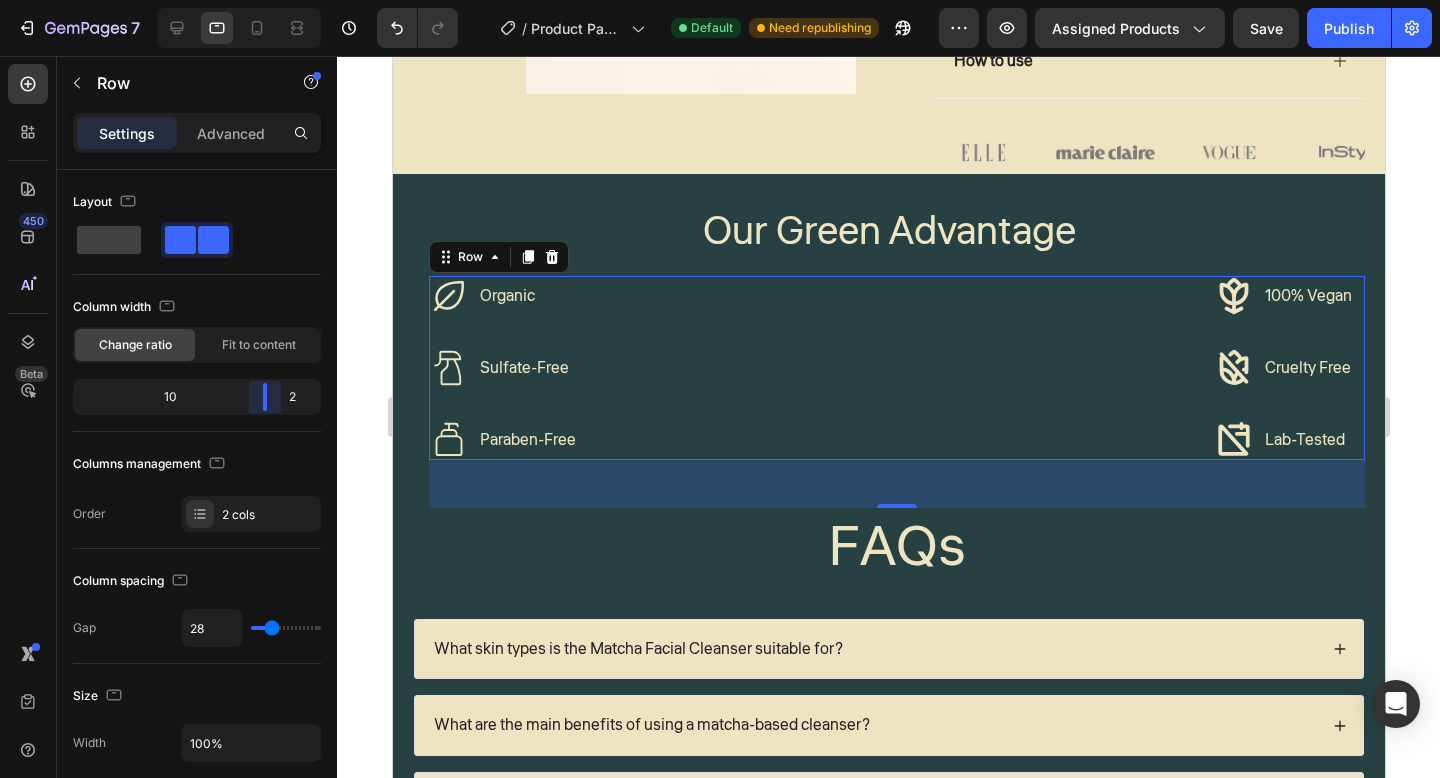 drag, startPoint x: 254, startPoint y: 401, endPoint x: 284, endPoint y: 407, distance: 30.594116 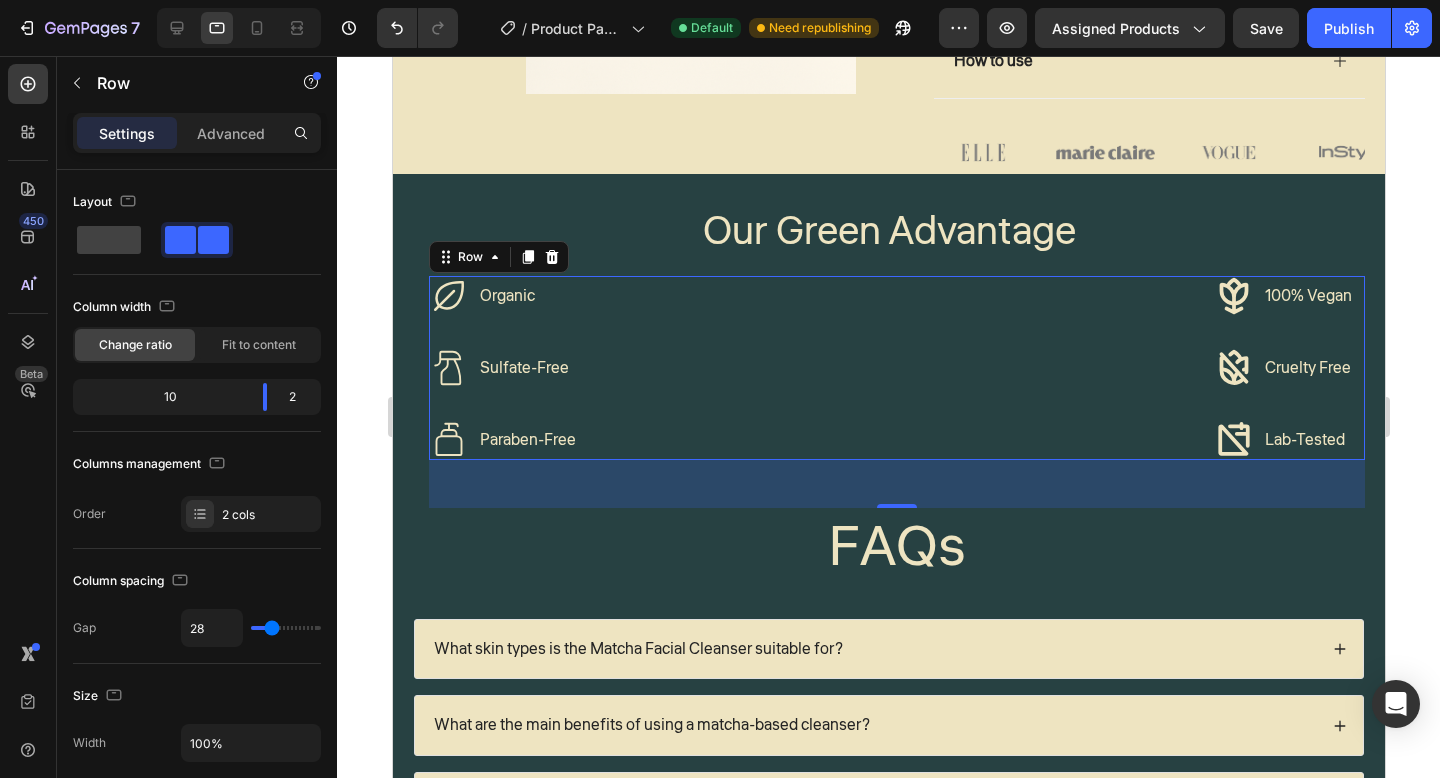 click on "FAQs" at bounding box center (896, 547) 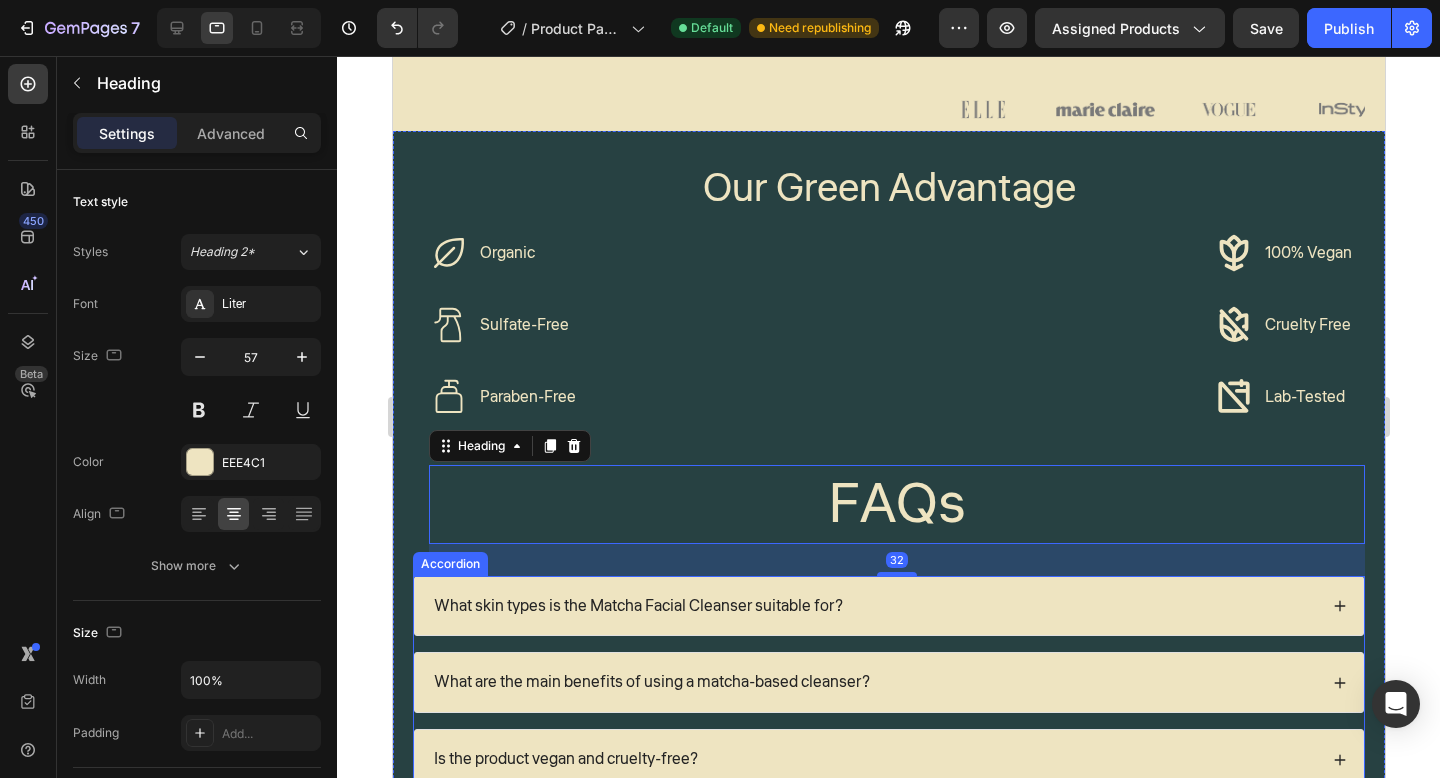 scroll, scrollTop: 972, scrollLeft: 0, axis: vertical 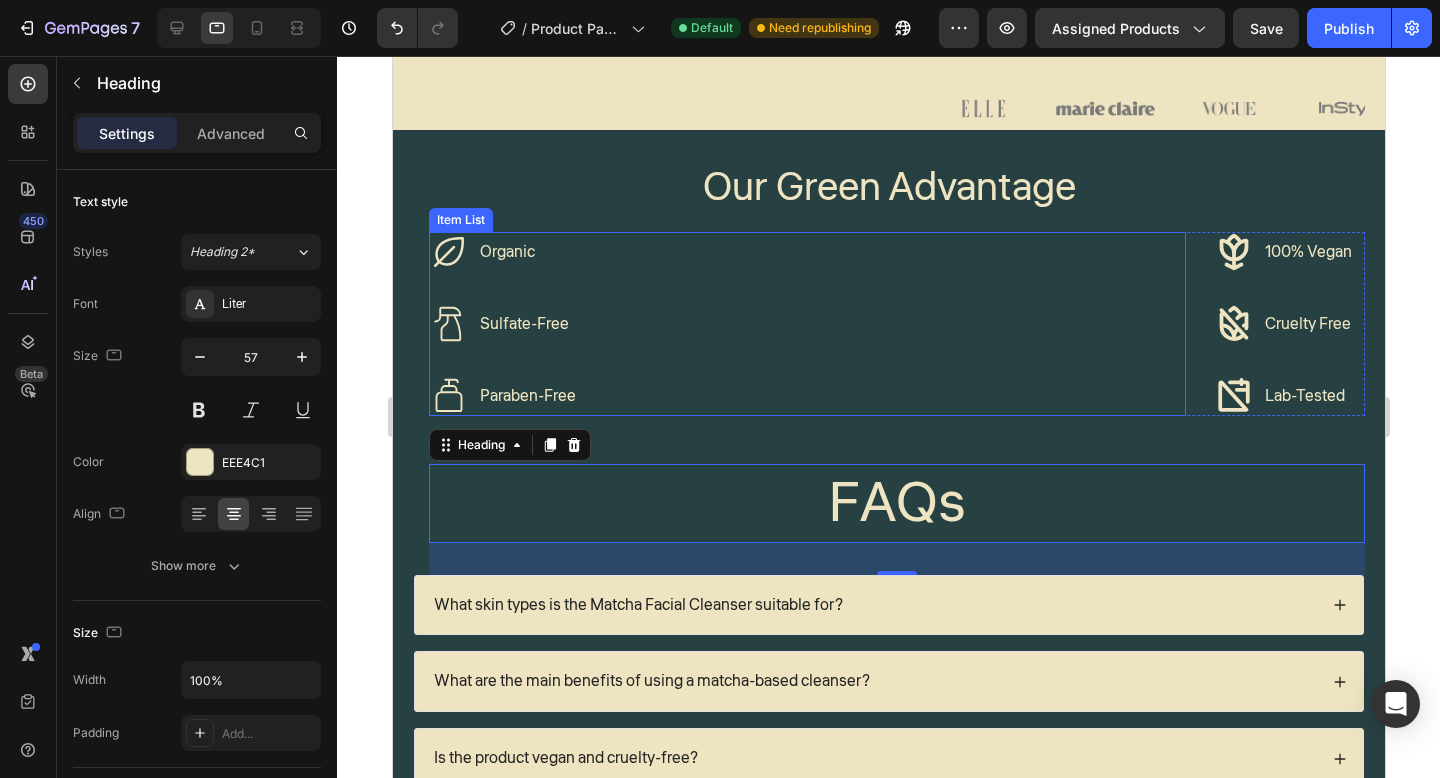 click on "Organic
Sulfate-Free
Paraben-Free" at bounding box center [806, 324] 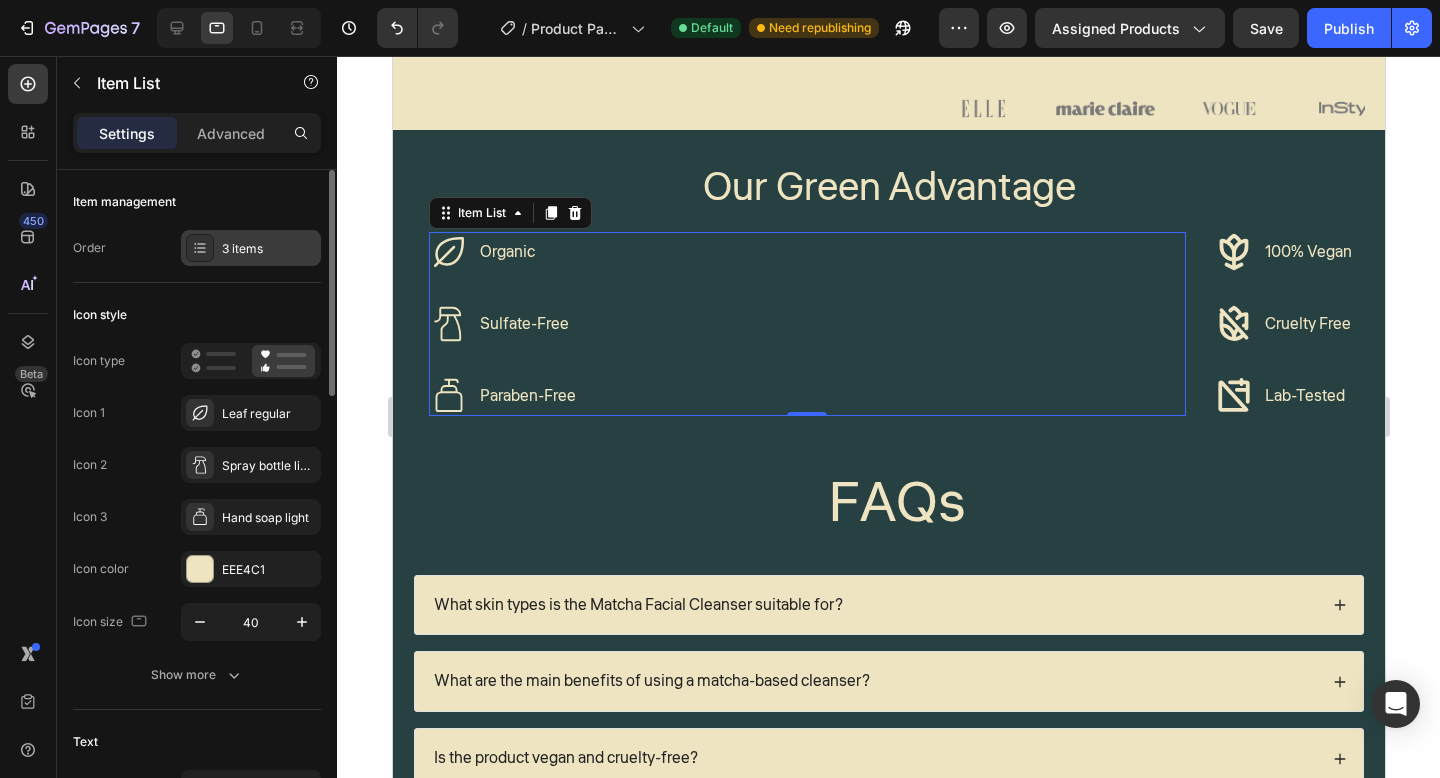click on "3 items" at bounding box center [269, 249] 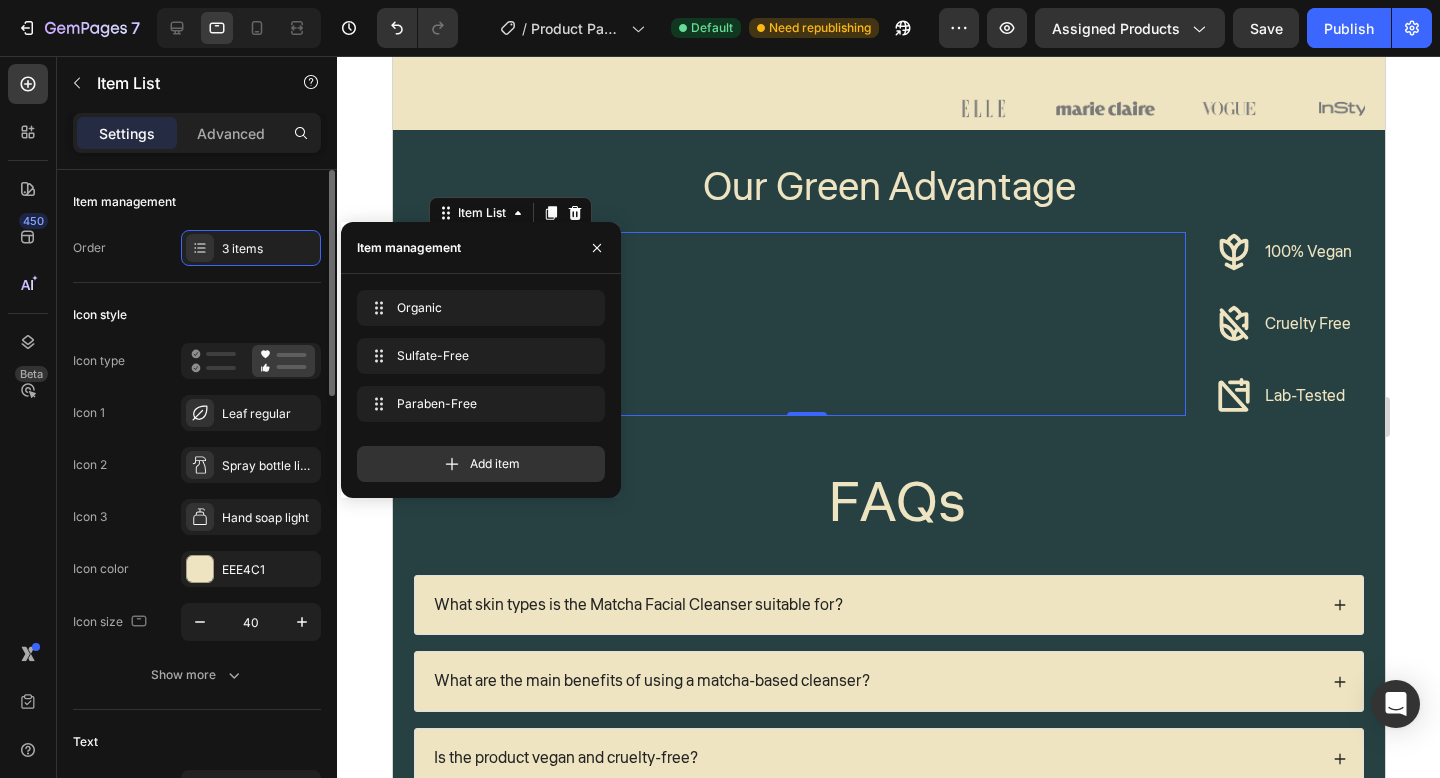 click on "Item management Order 3 items" 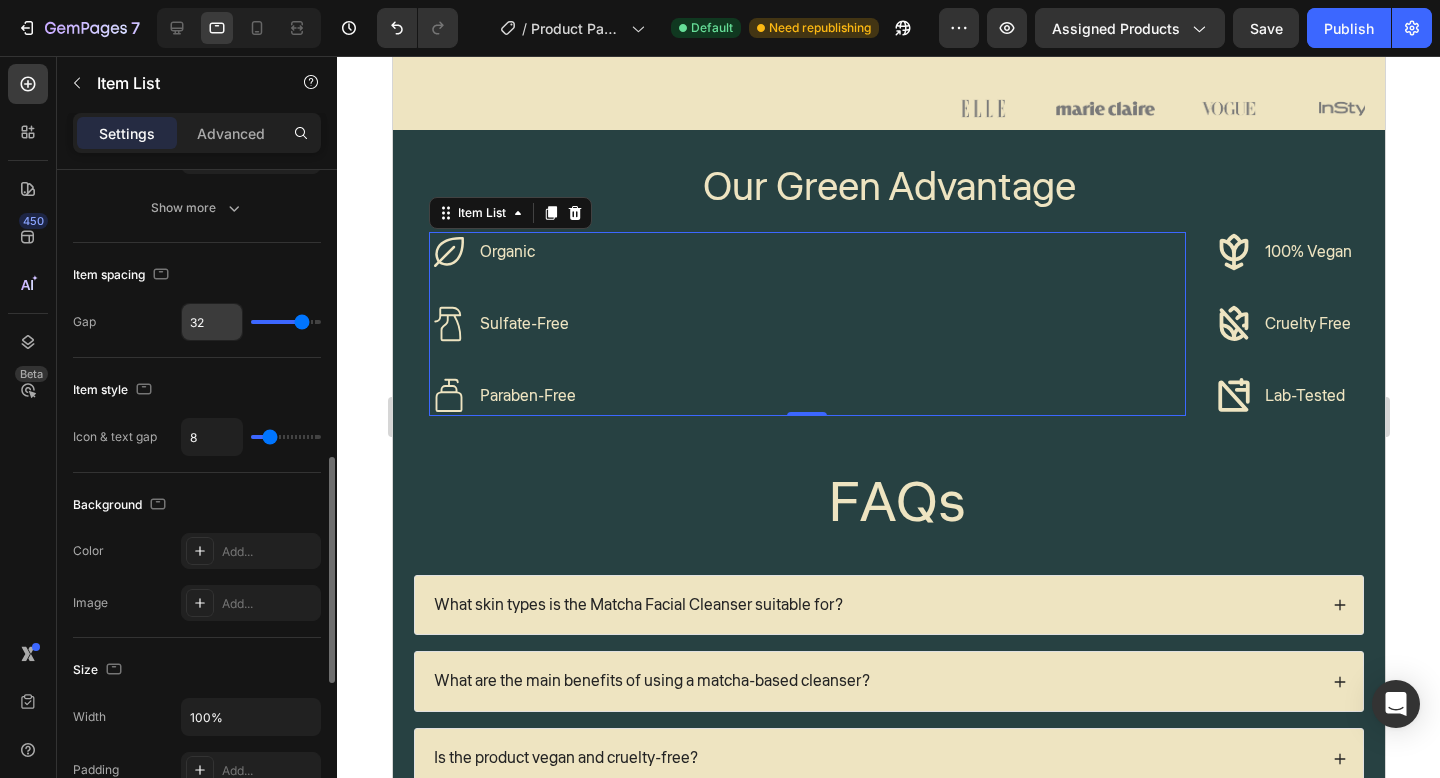 scroll, scrollTop: 749, scrollLeft: 0, axis: vertical 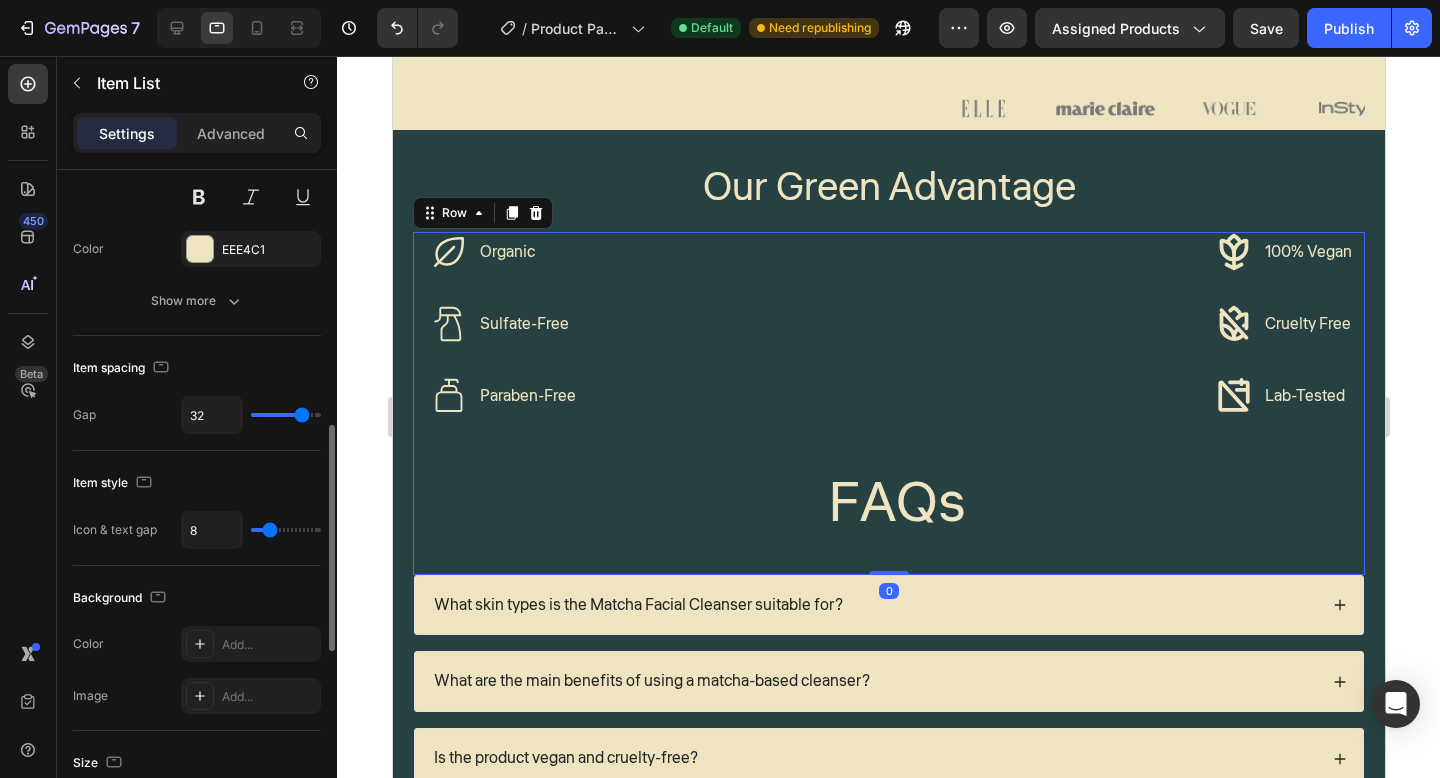 click on "Organic
Sulfate-Free
Paraben-Free Item List
100% Vegan
Cruelty Free
Lab-Tested Item List Row
Organic
100% Vegan Item List
Sulfate-Free
Cruelty Free Item List
Paraben-Free
Lab-Tested Item List Row FAQs Heading" at bounding box center [896, 403] 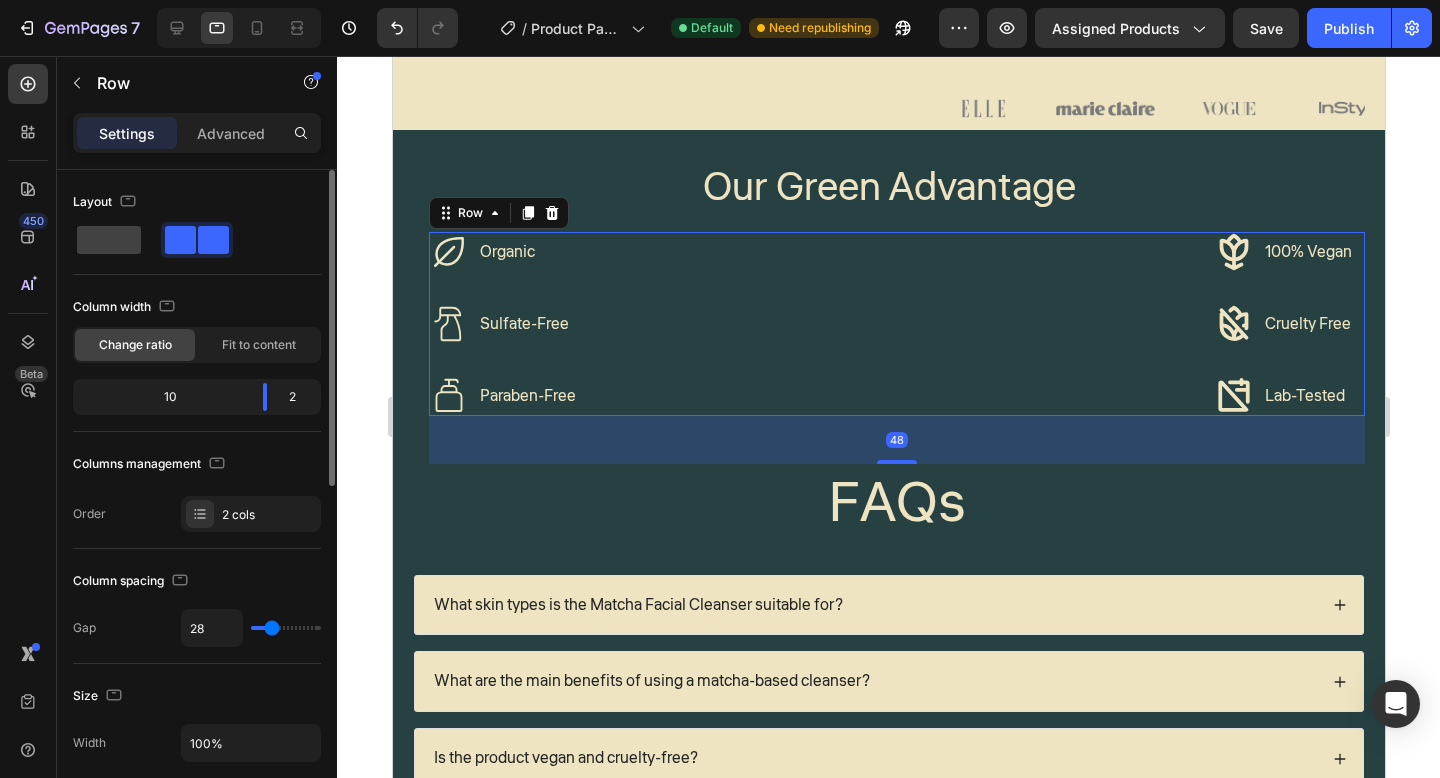 click on "Organic
Sulfate-Free
Paraben-Free Item List
100% Vegan
Cruelty Free
Lab-Tested Item List Row   48" at bounding box center (896, 324) 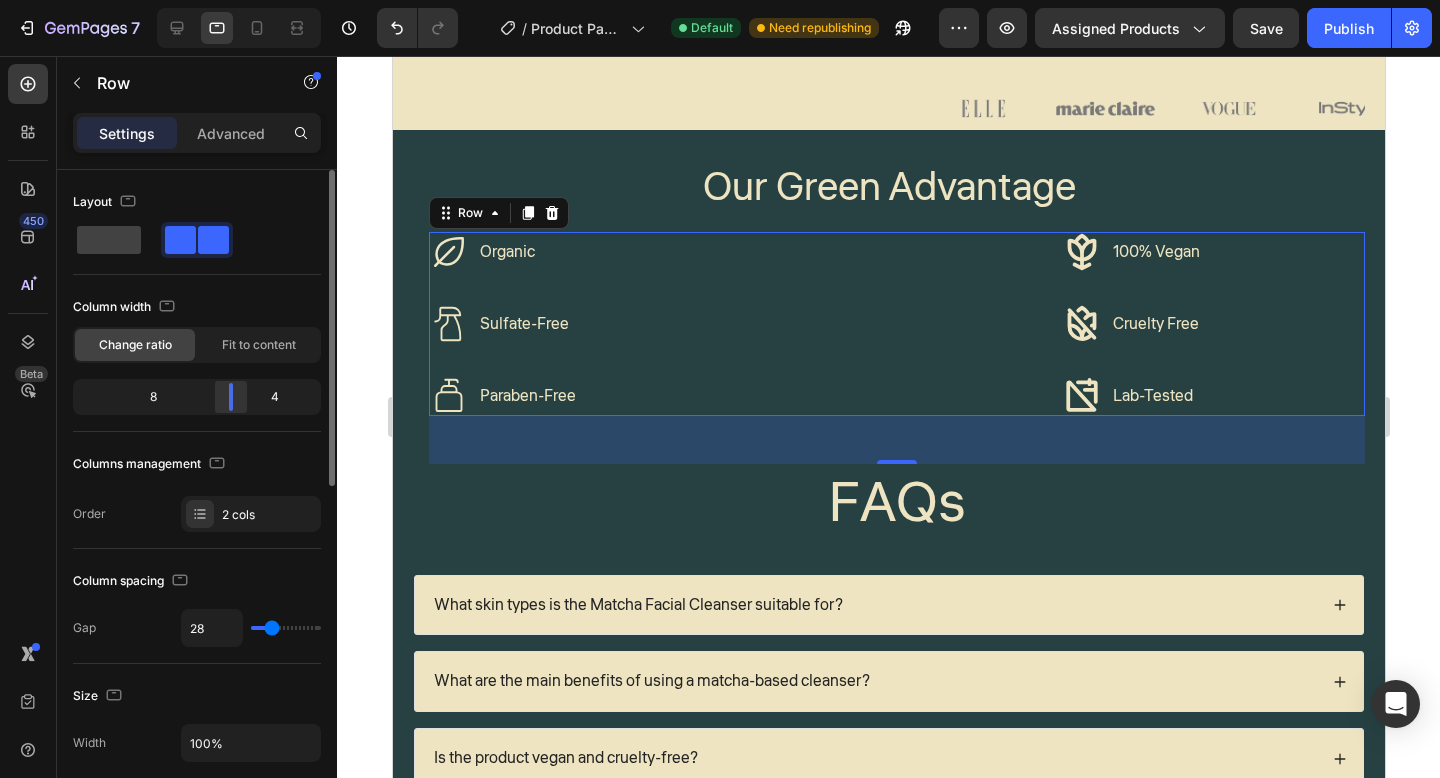 drag, startPoint x: 265, startPoint y: 406, endPoint x: 241, endPoint y: 409, distance: 24.186773 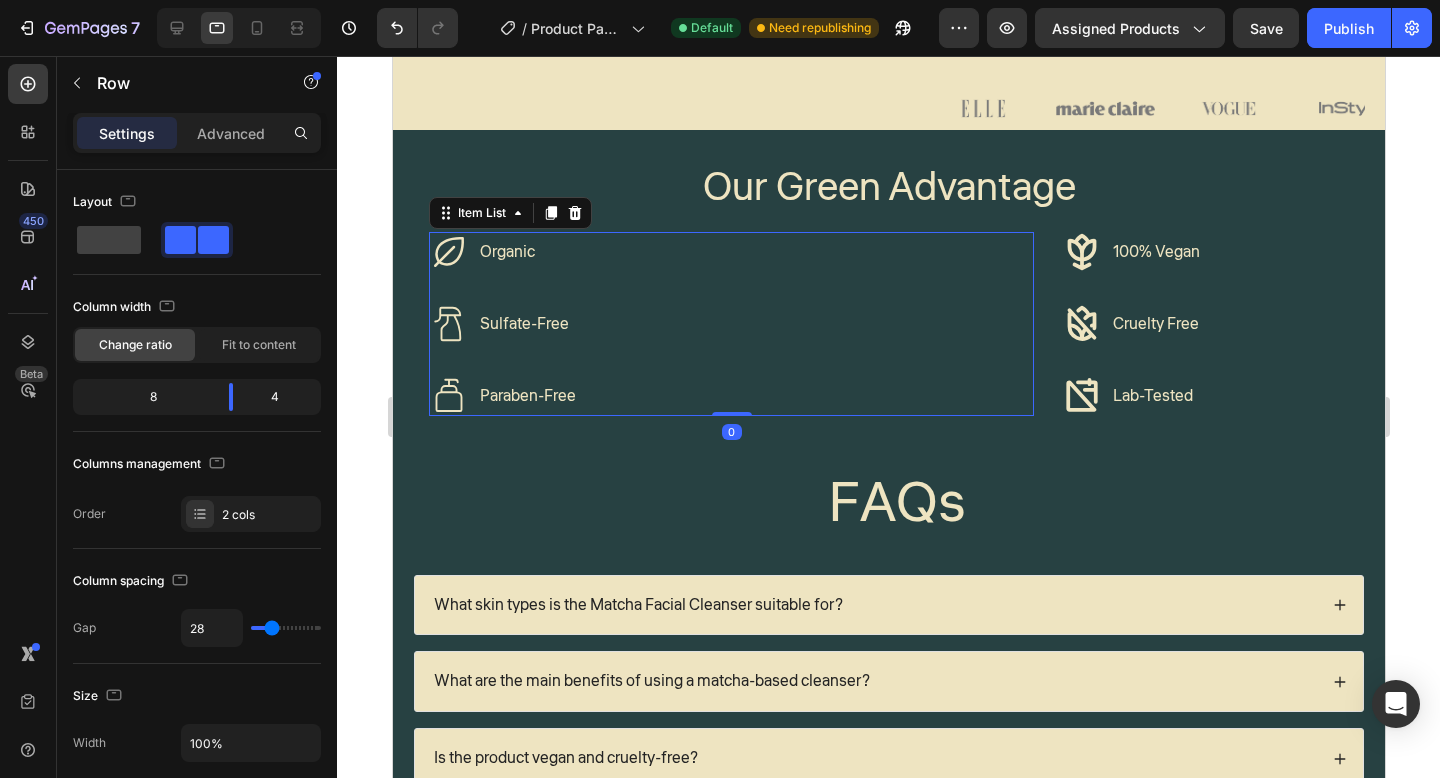 click on "Sulfate-Free" at bounding box center [527, 324] 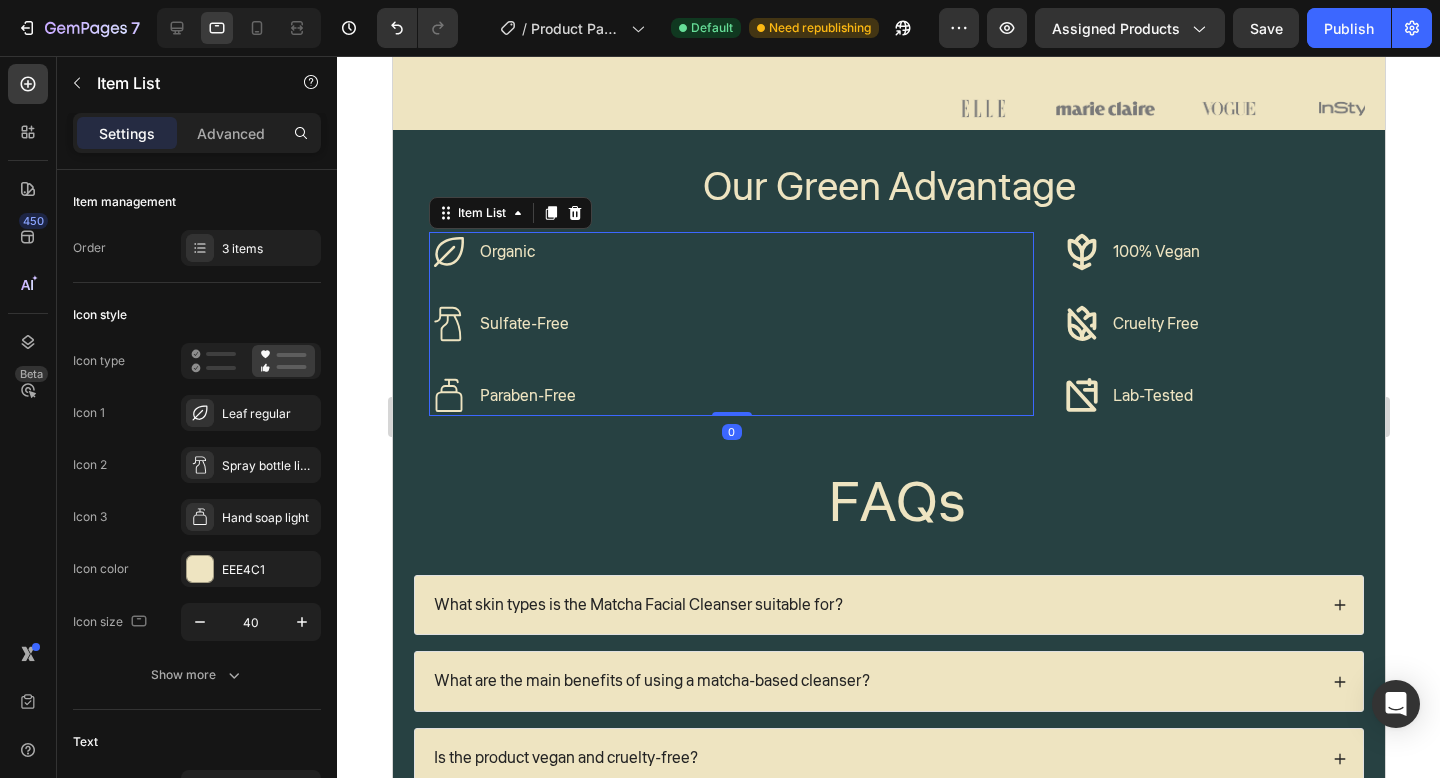 click 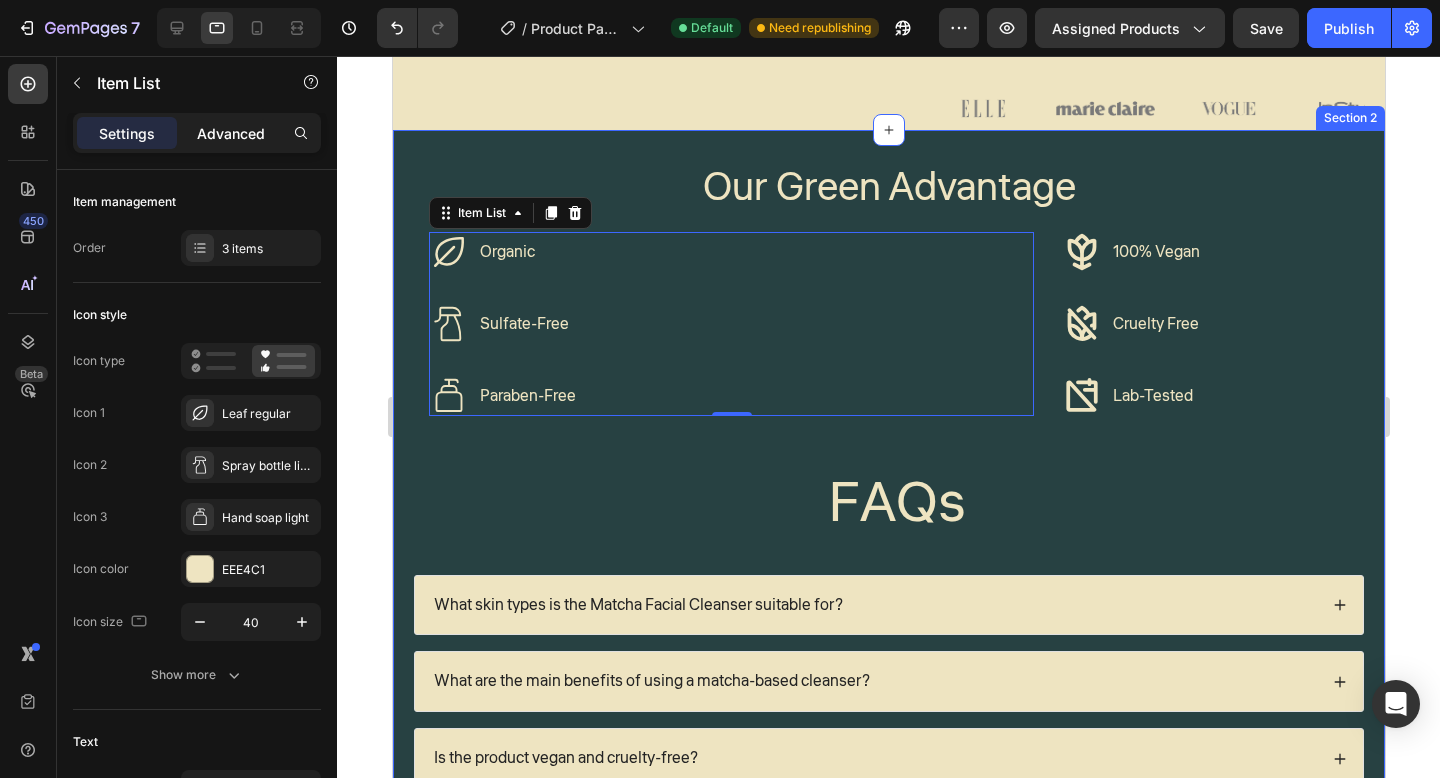 click on "Advanced" at bounding box center (231, 133) 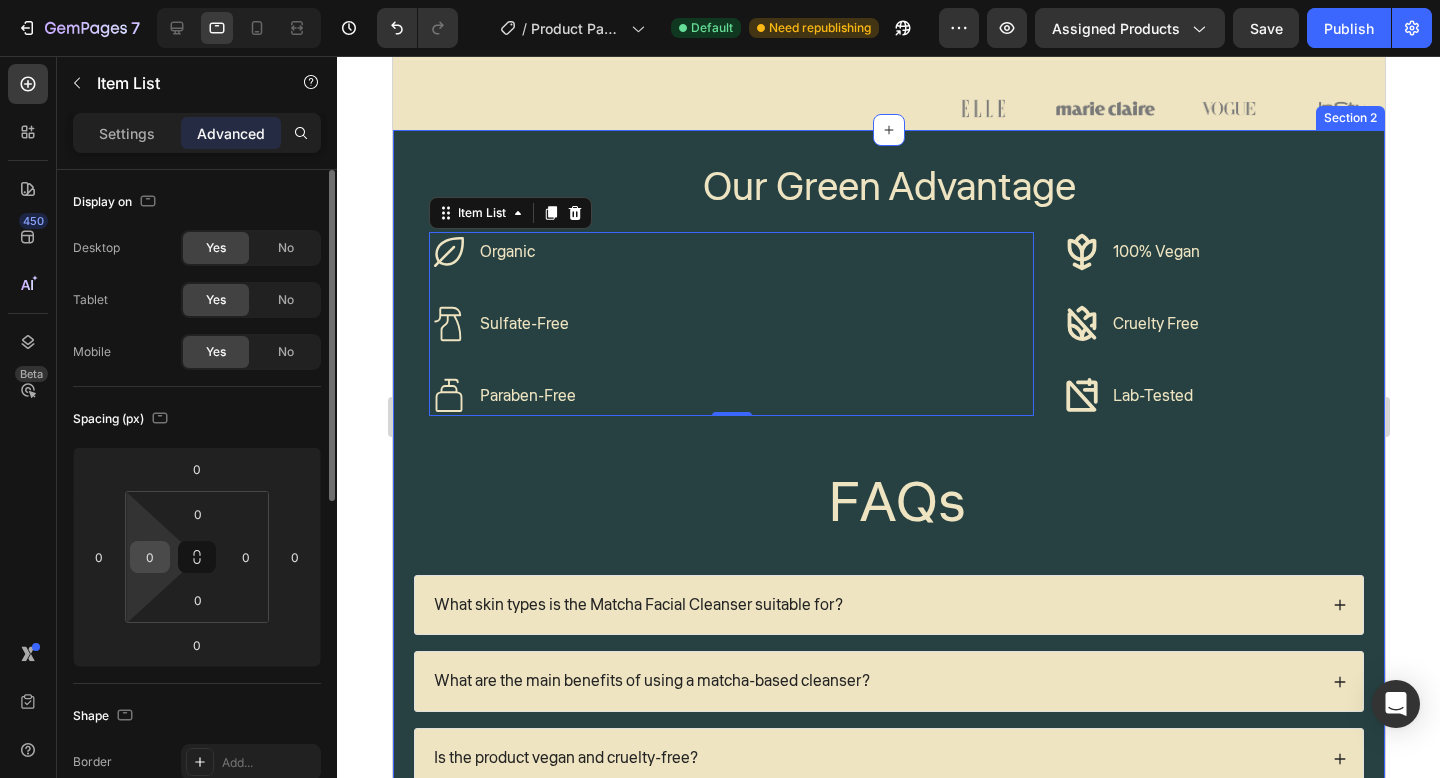 click on "0" at bounding box center (150, 557) 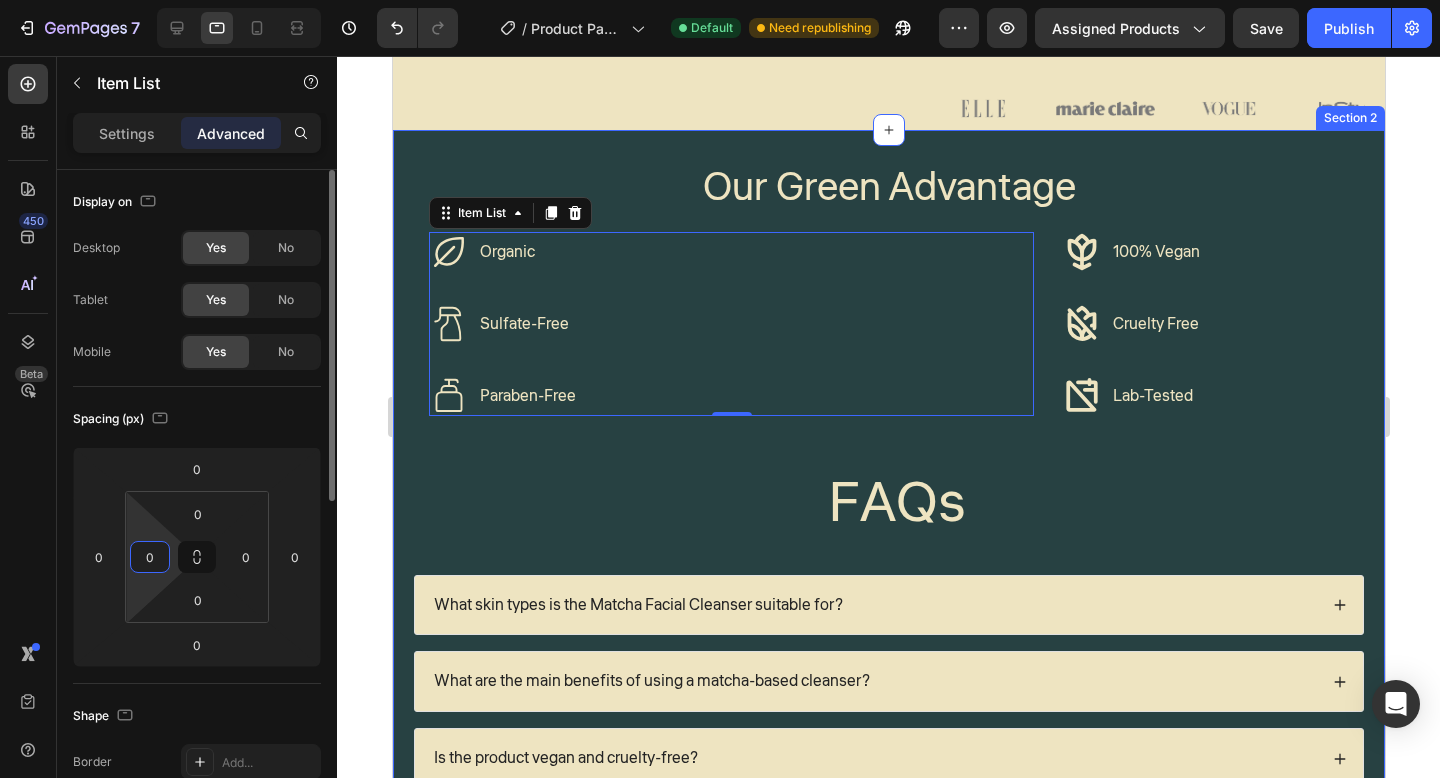 click on "0" at bounding box center (150, 557) 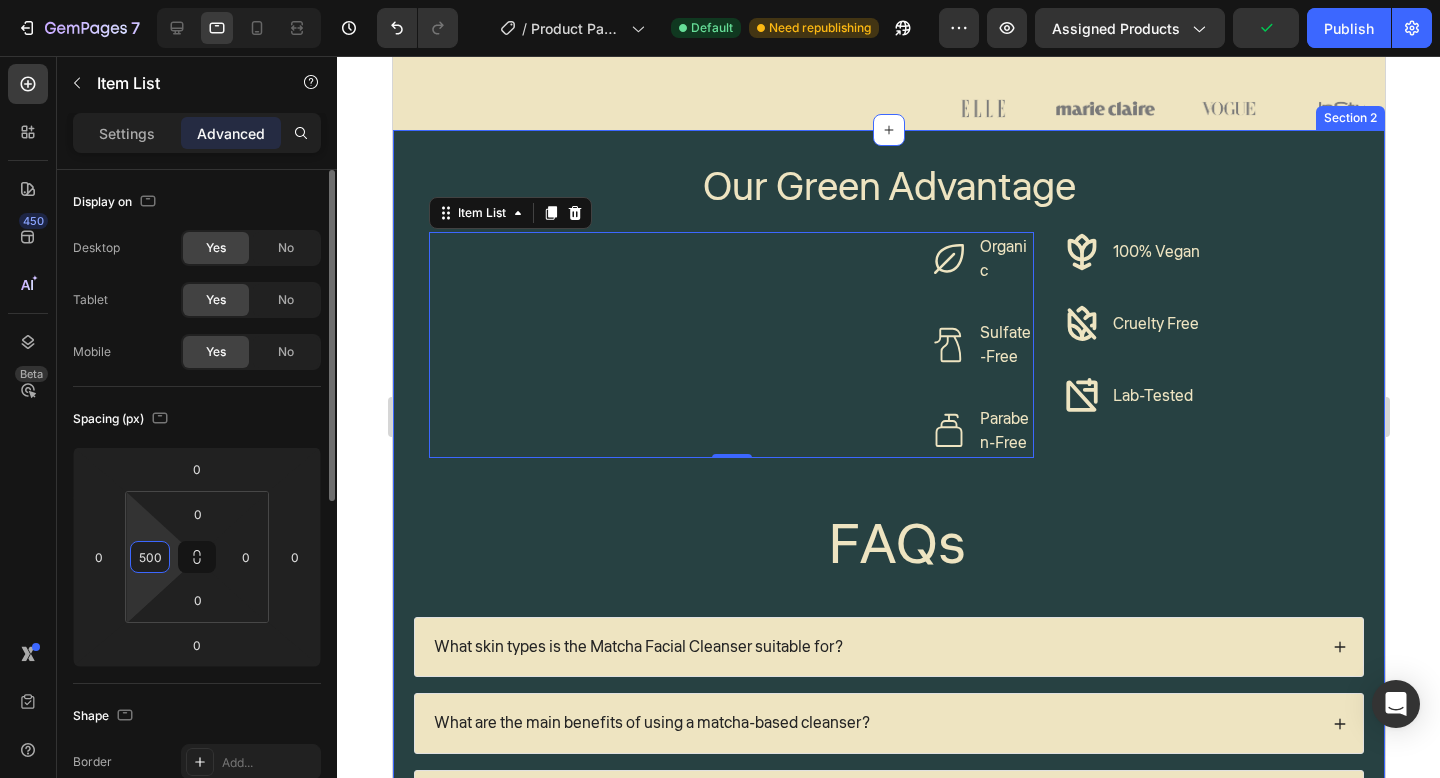 type on "50" 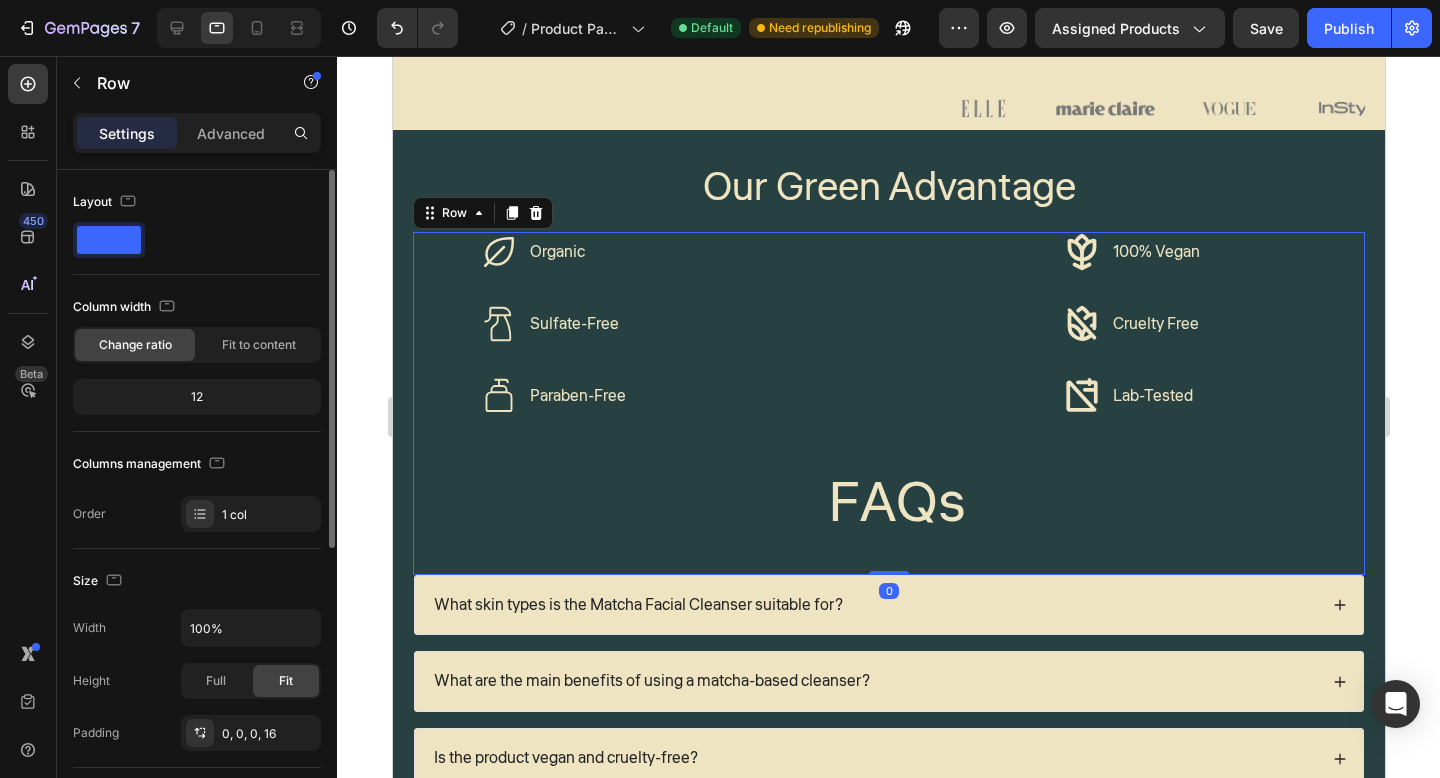 click on "Organic
Sulfate-Free
Paraben-Free Item List
100% Vegan
Cruelty Free
Lab-Tested Item List Row
Organic
100% Vegan Item List
Sulfate-Free
Cruelty Free Item List
Paraben-Free
Lab-Tested Item List Row FAQs Heading" at bounding box center [896, 403] 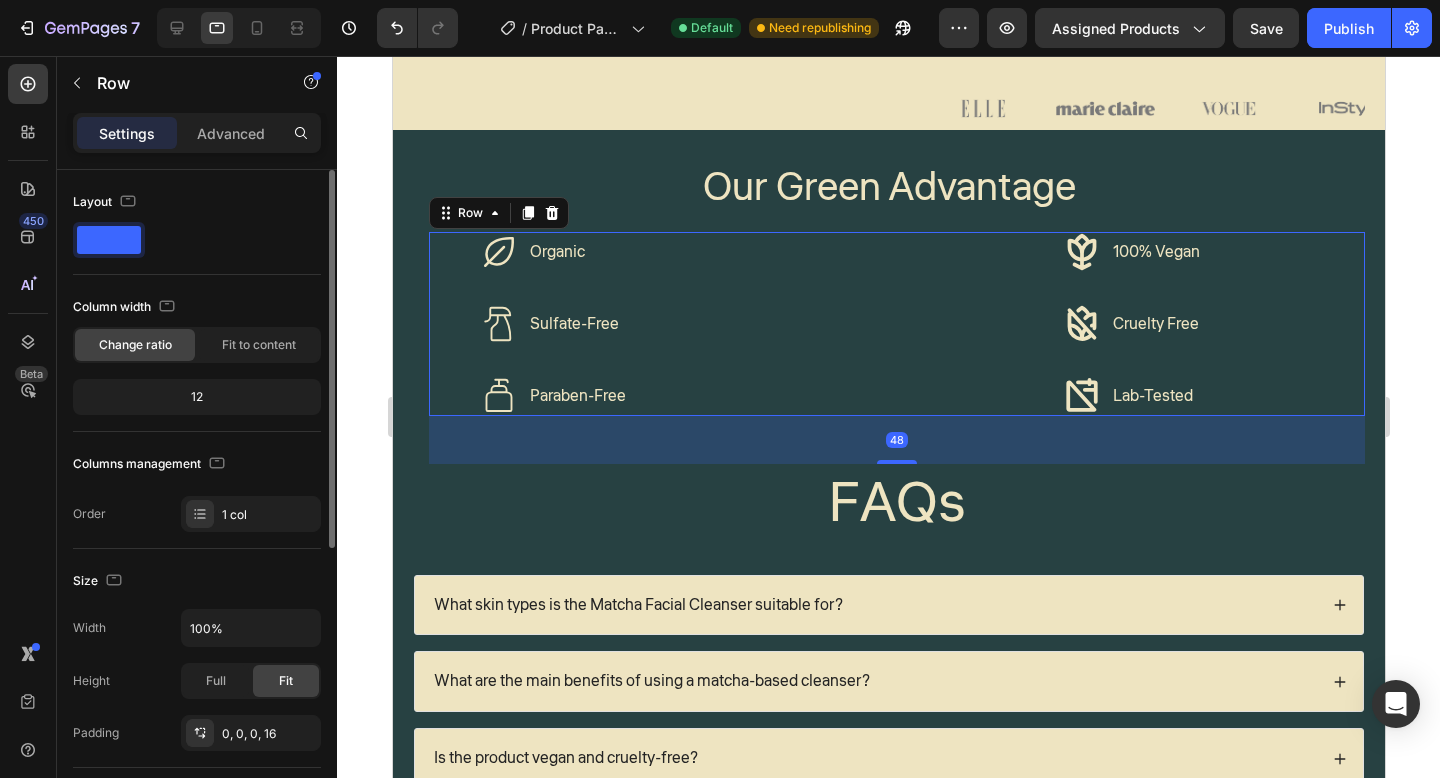 click on "Organic
Sulfate-Free
Paraben-Free Item List
100% Vegan
Cruelty Free
Lab-Tested Item List Row   48" at bounding box center [896, 324] 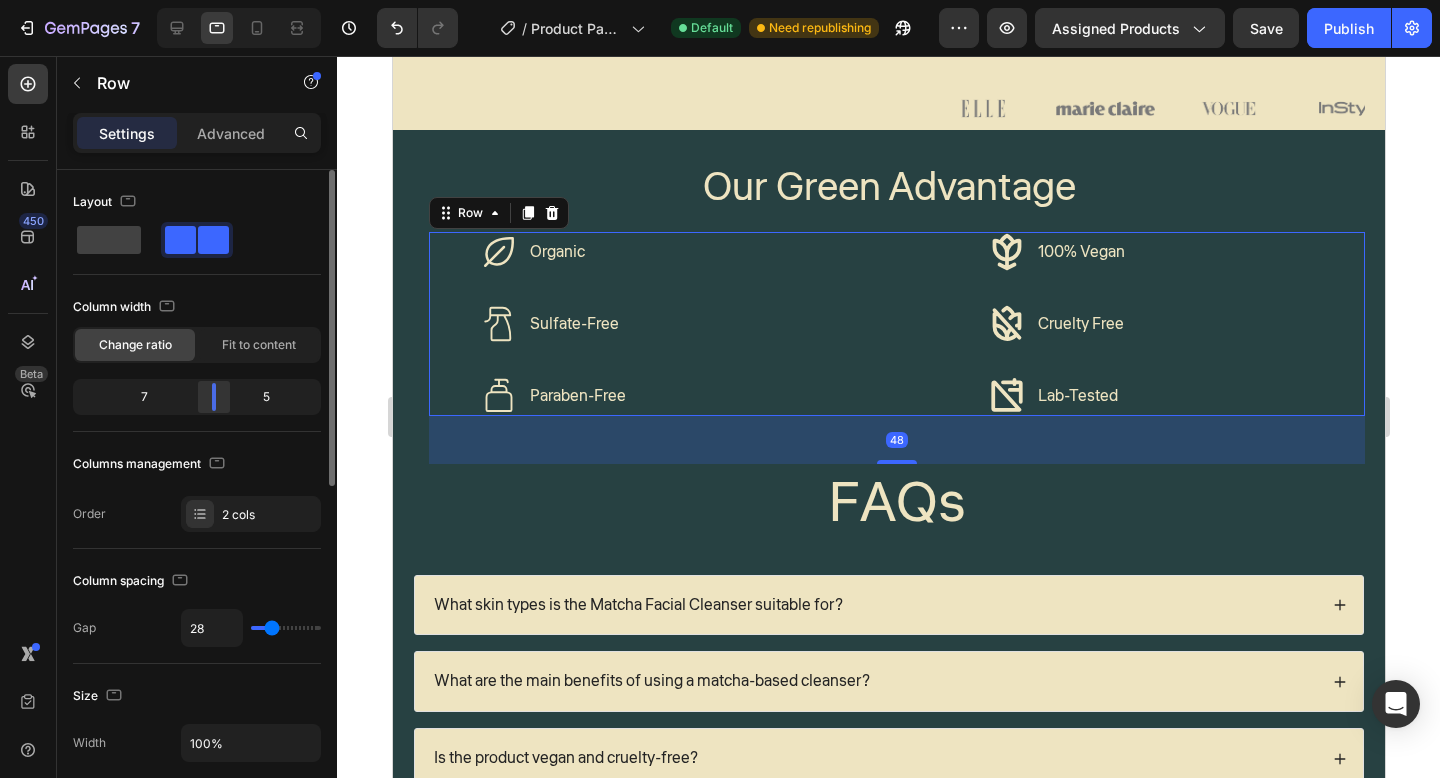 drag, startPoint x: 240, startPoint y: 402, endPoint x: 214, endPoint y: 402, distance: 26 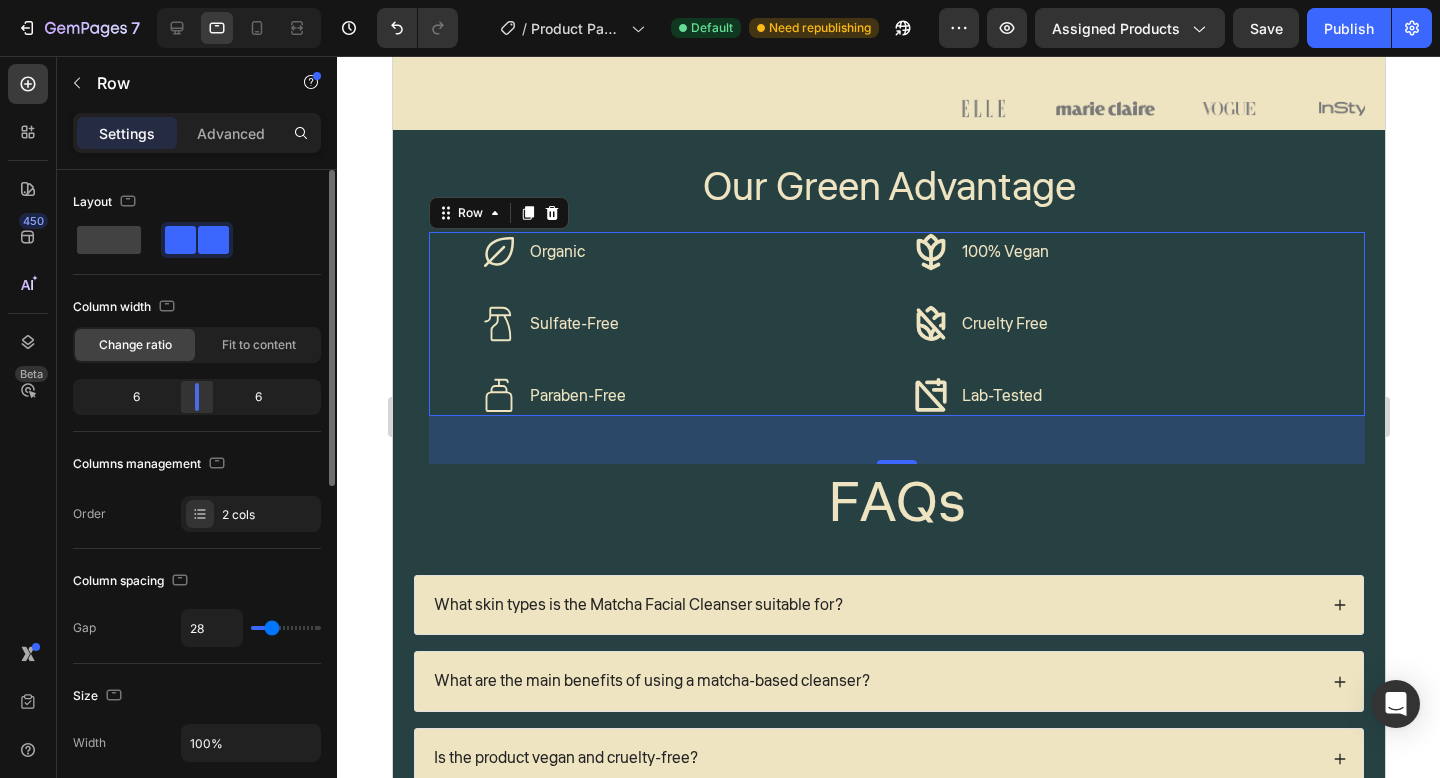 drag, startPoint x: 214, startPoint y: 402, endPoint x: 201, endPoint y: 400, distance: 13.152946 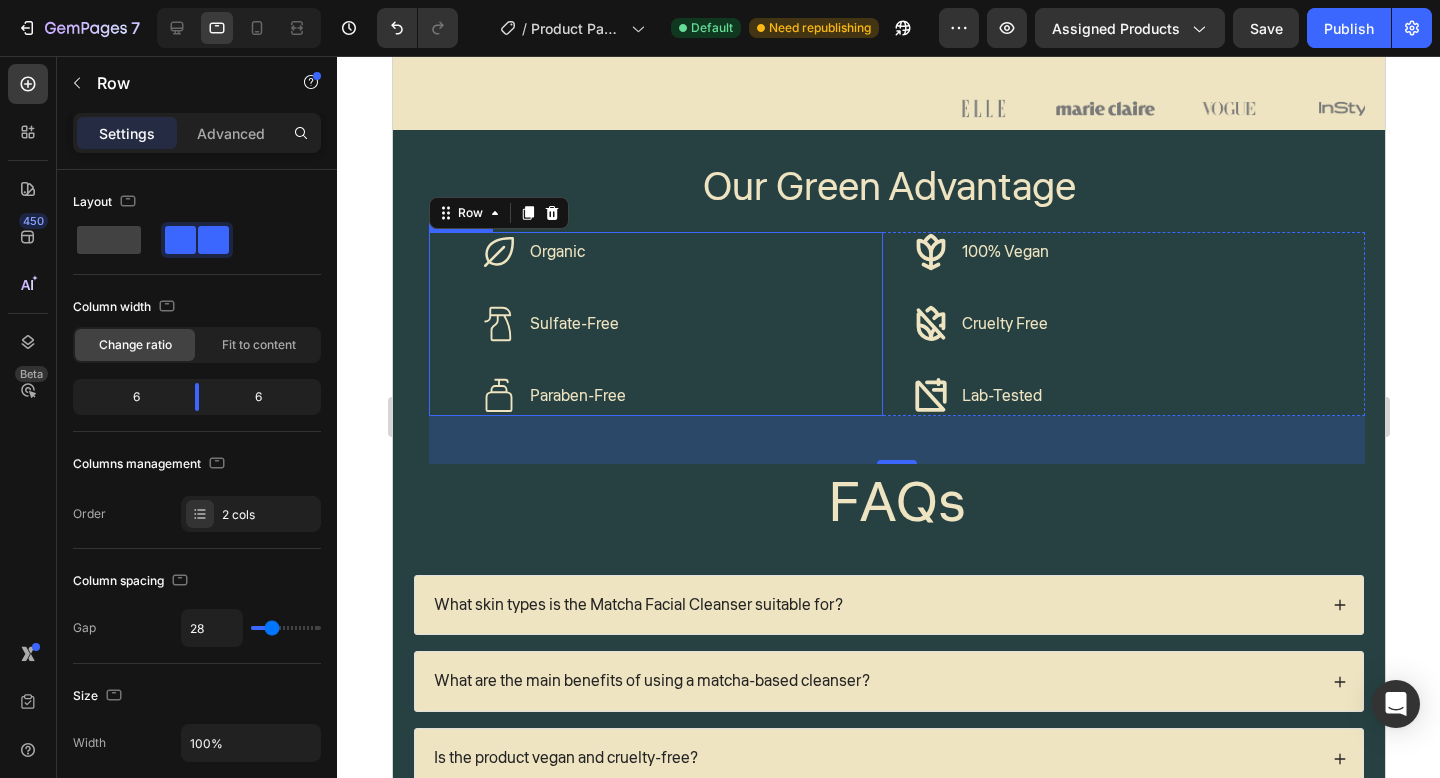 click on "Organic
Sulfate-Free
Paraben-Free" at bounding box center [680, 324] 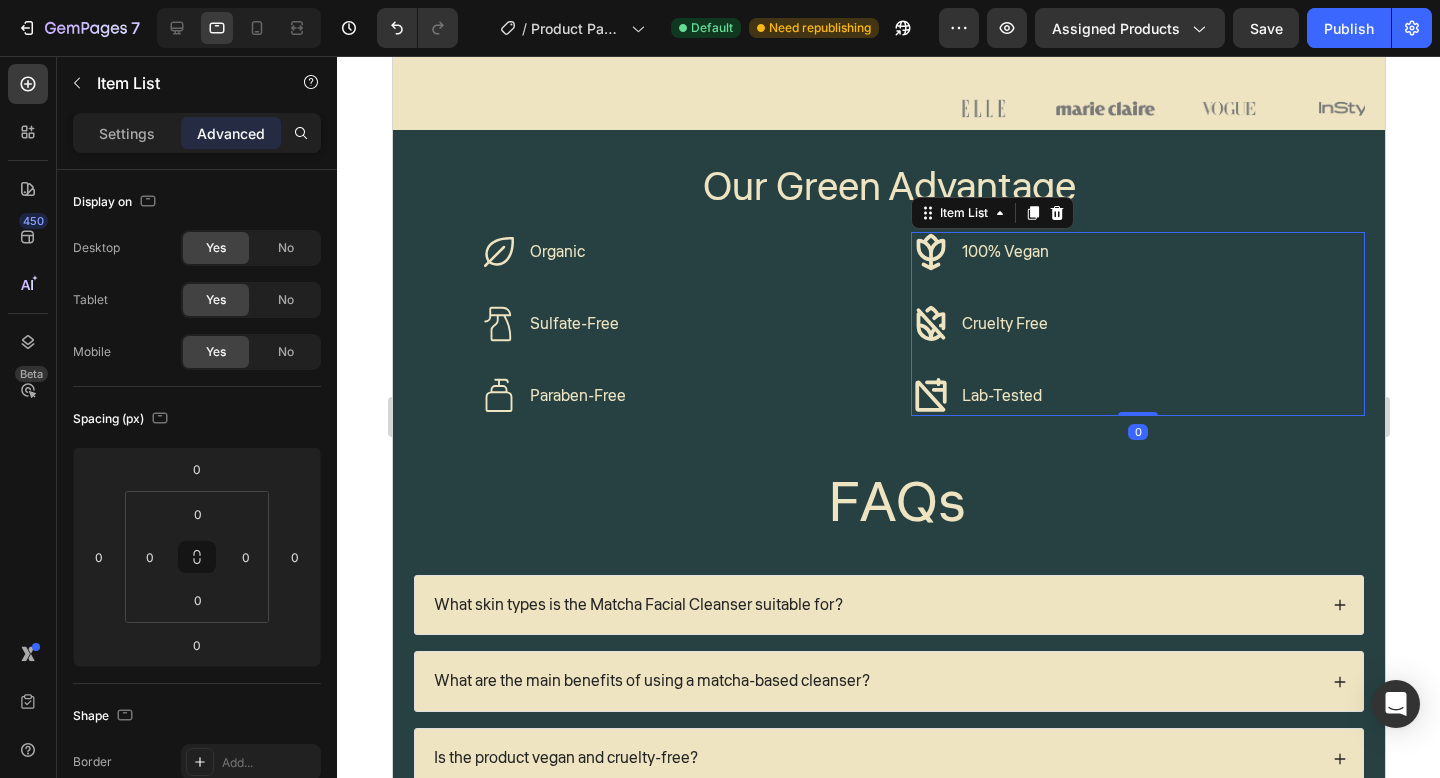 click on "100% Vegan
Cruelty Free
Lab-Tested" at bounding box center (1137, 324) 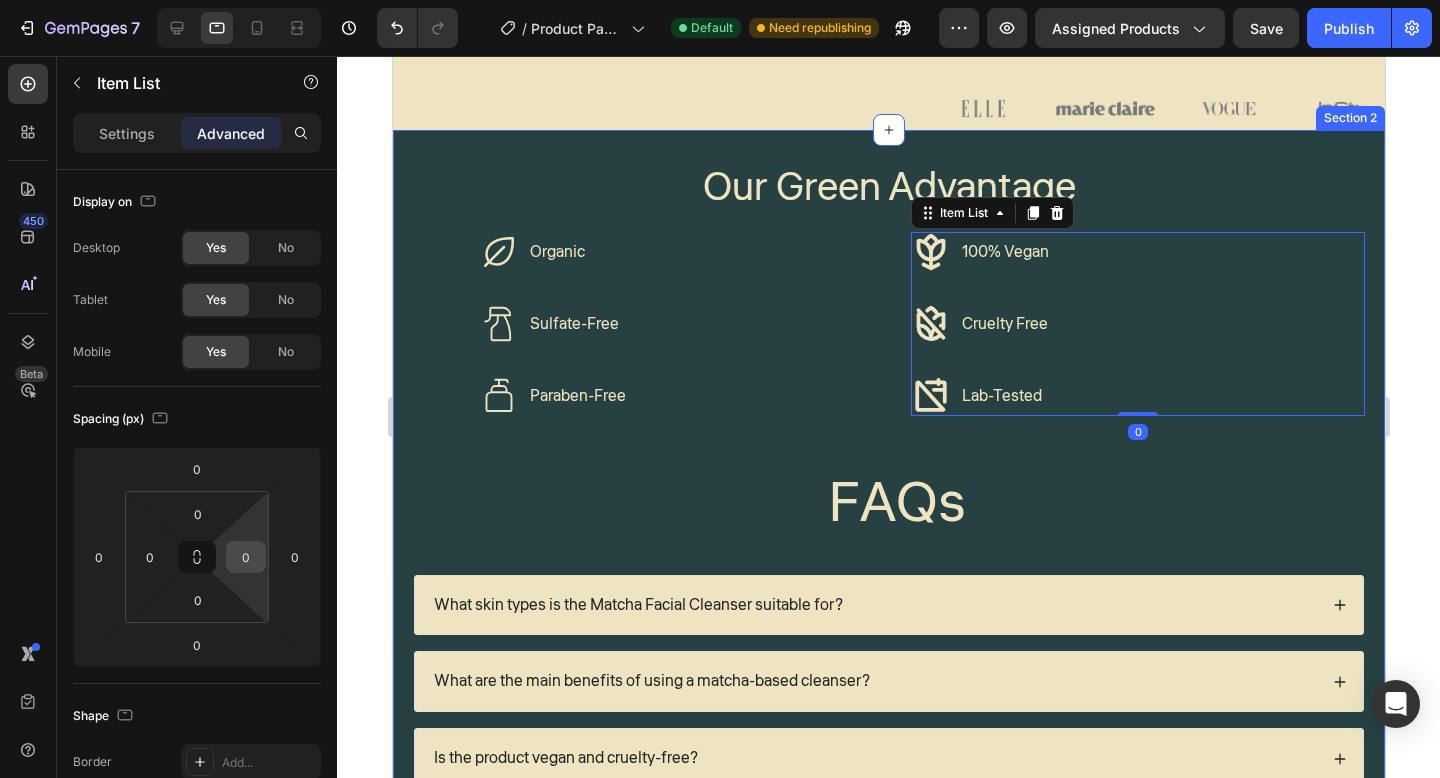 click on "0" at bounding box center (246, 557) 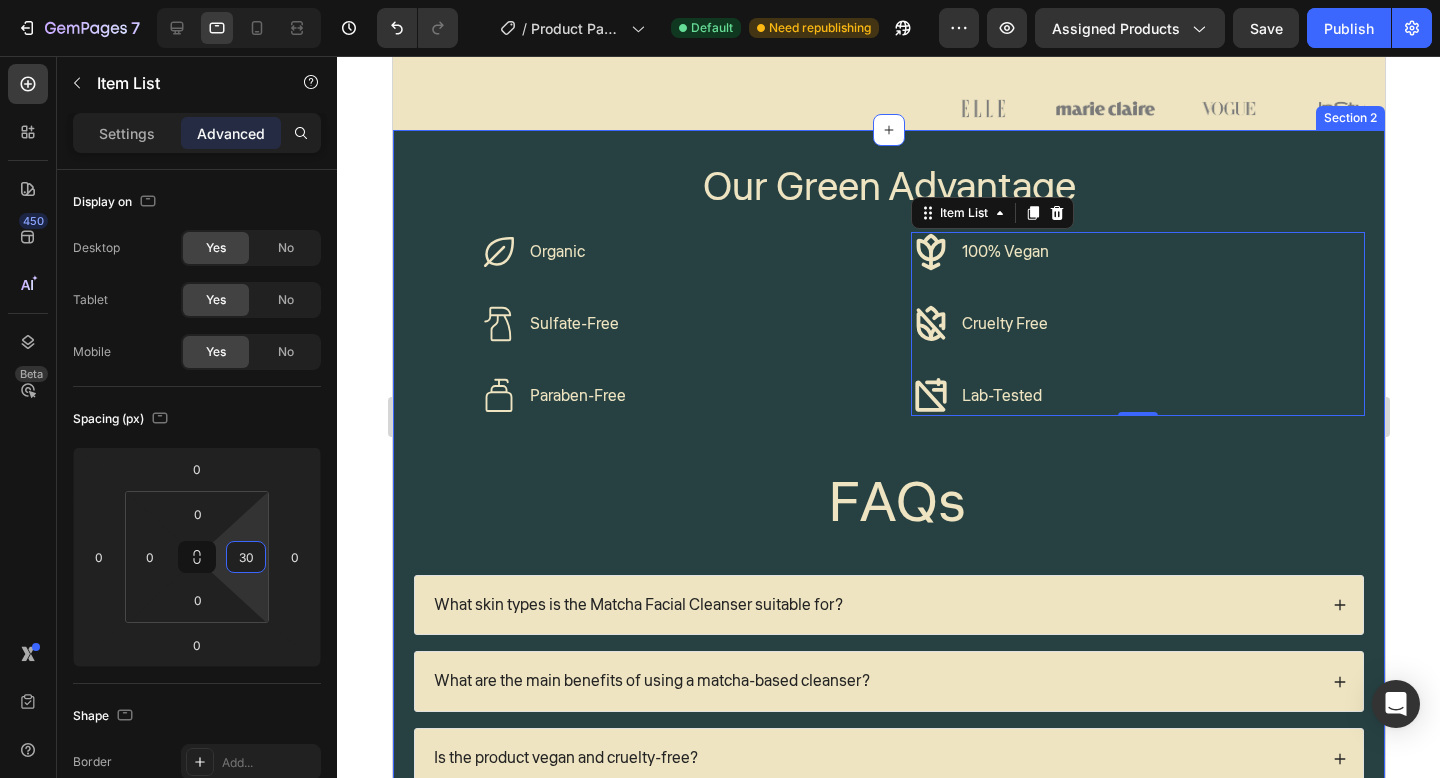 type on "3" 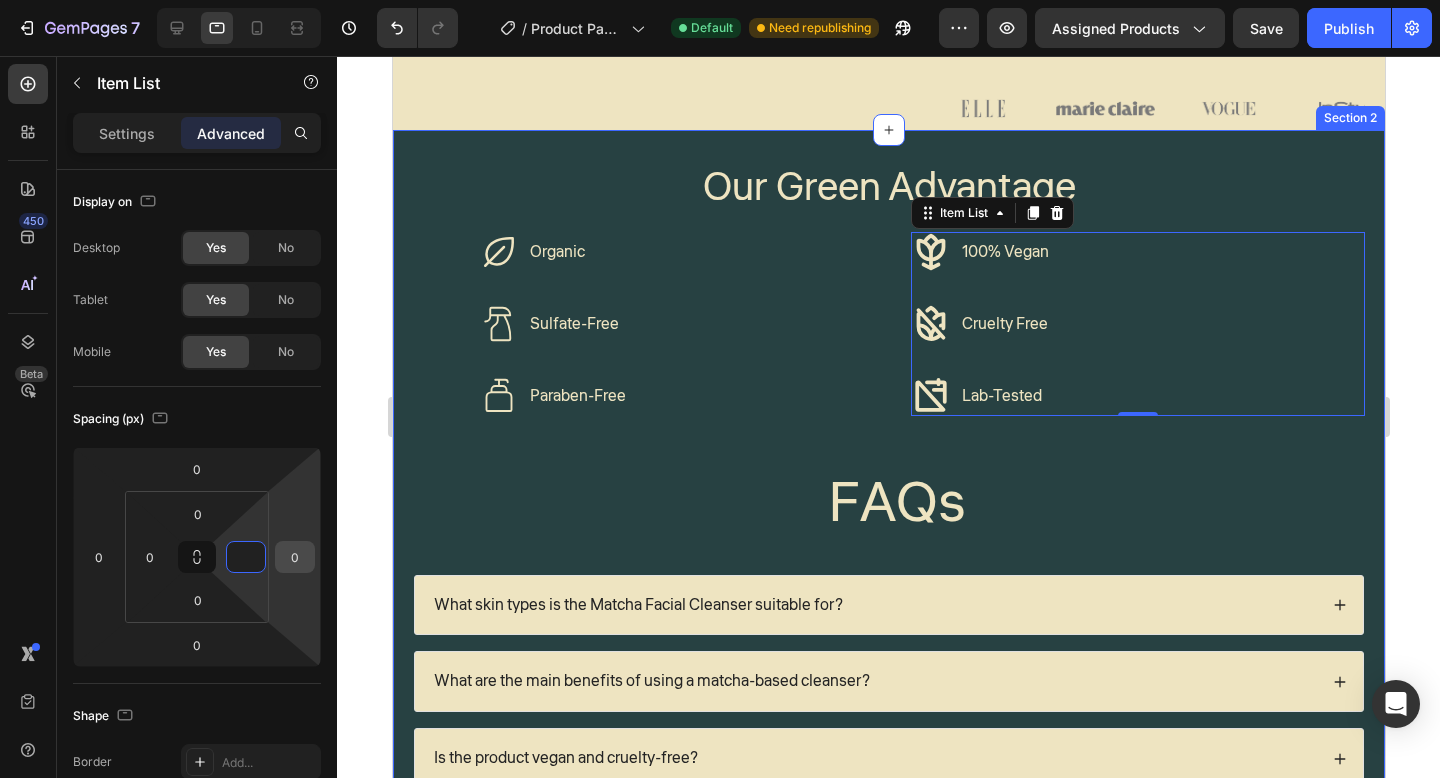 click on "0" at bounding box center (295, 557) 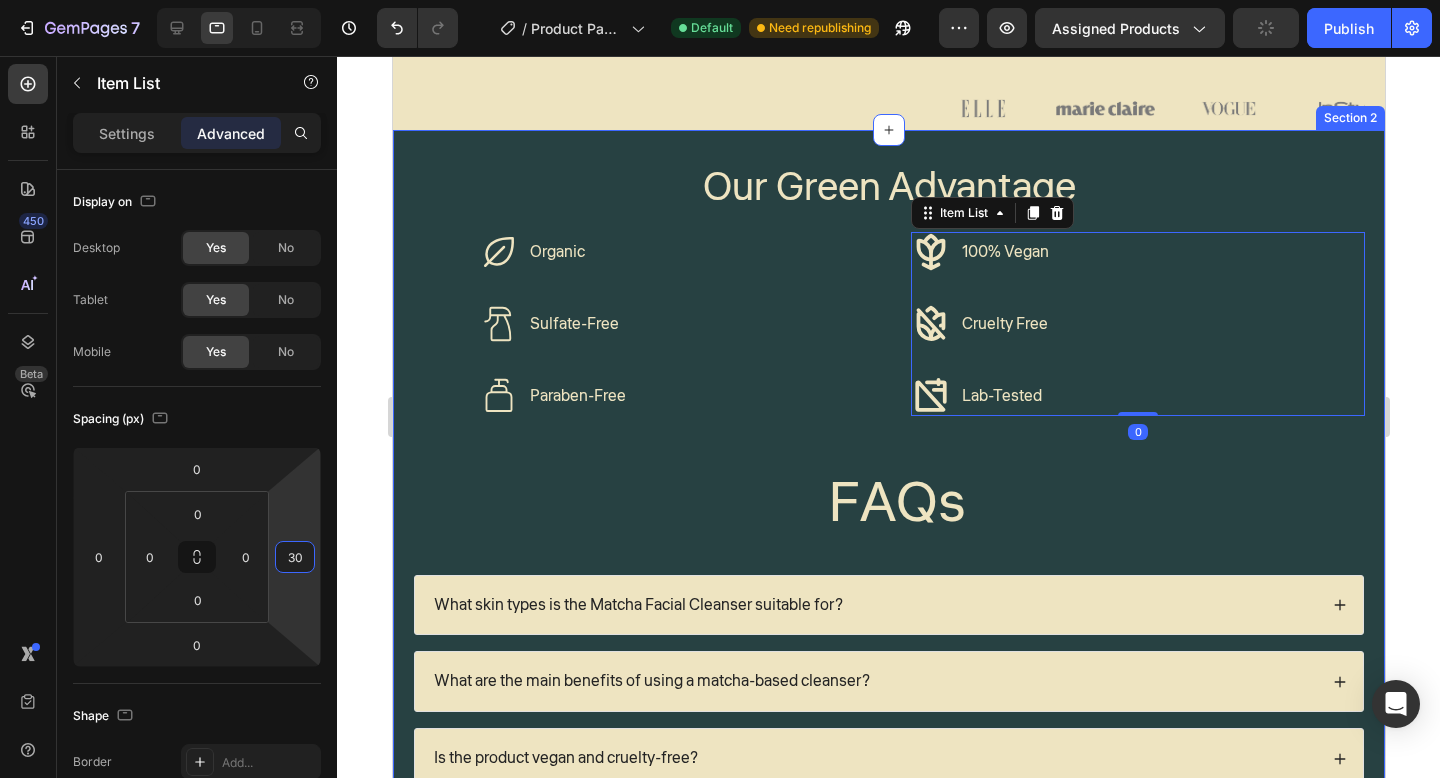 type on "3" 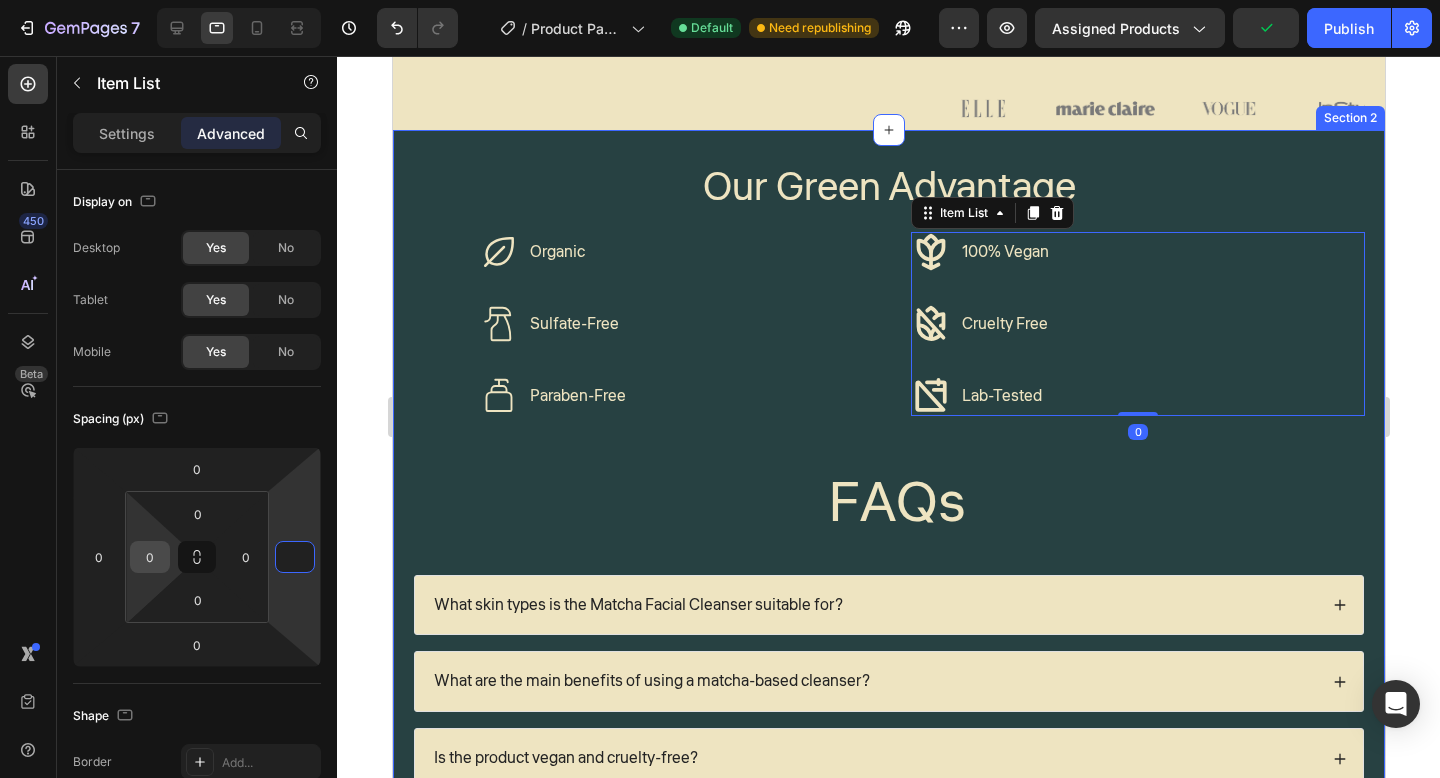 click on "0" at bounding box center (150, 557) 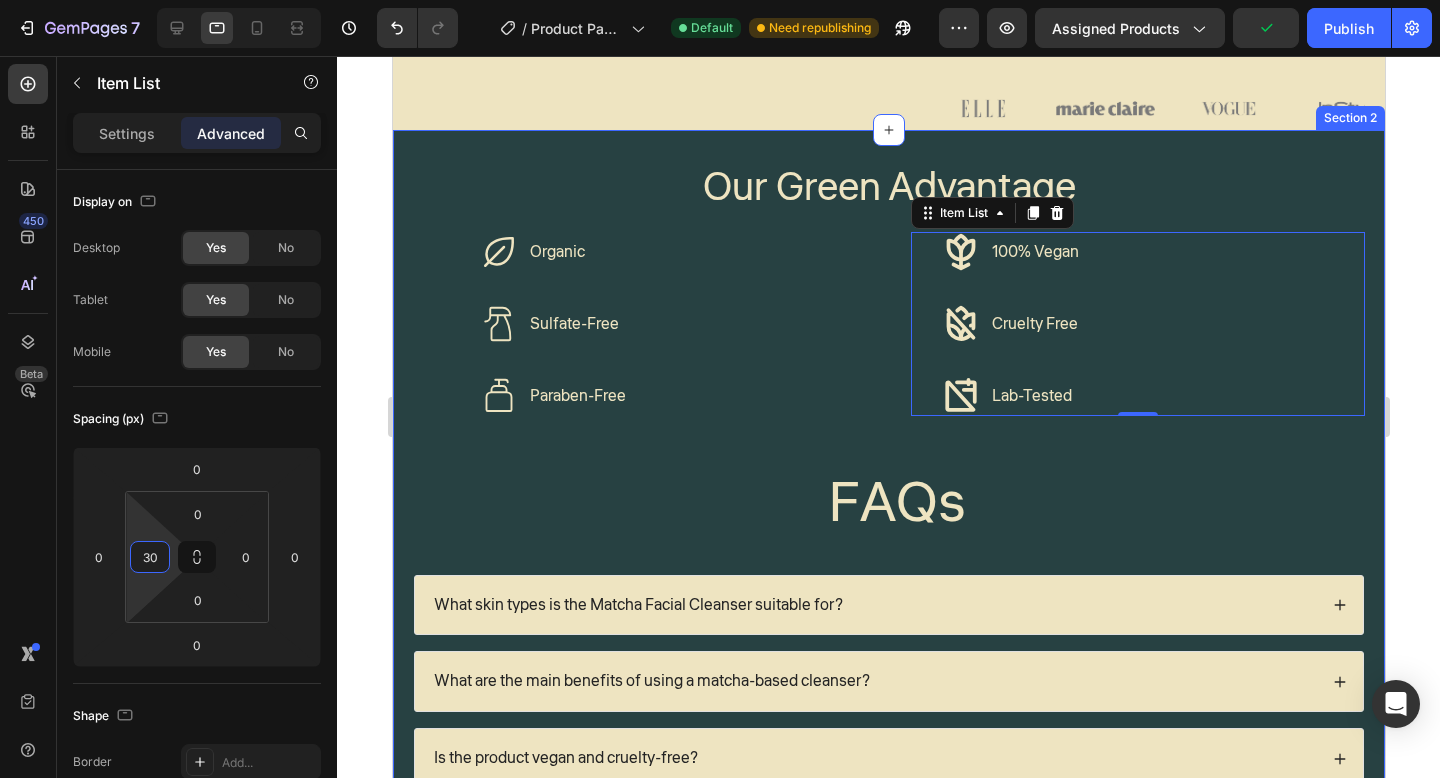 type on "3" 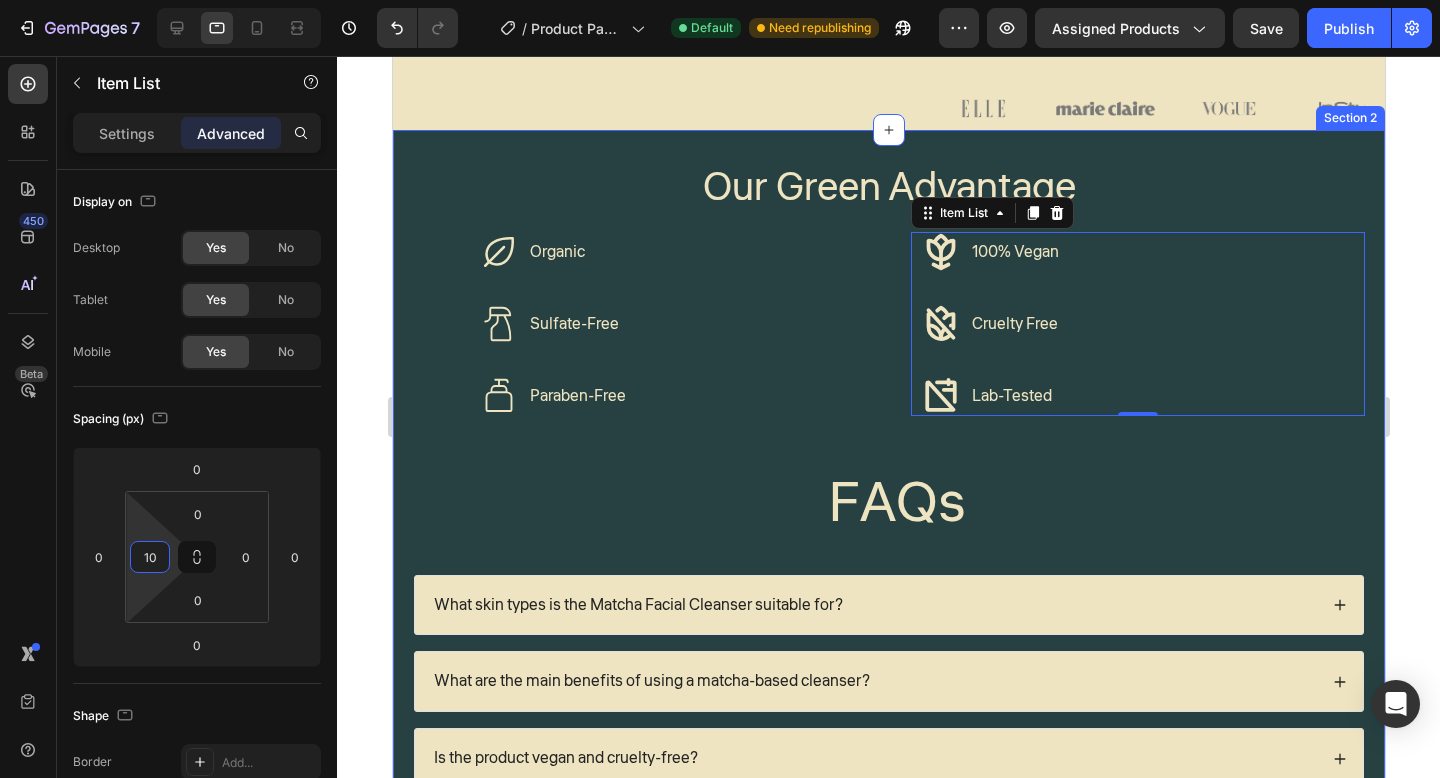 type on "1" 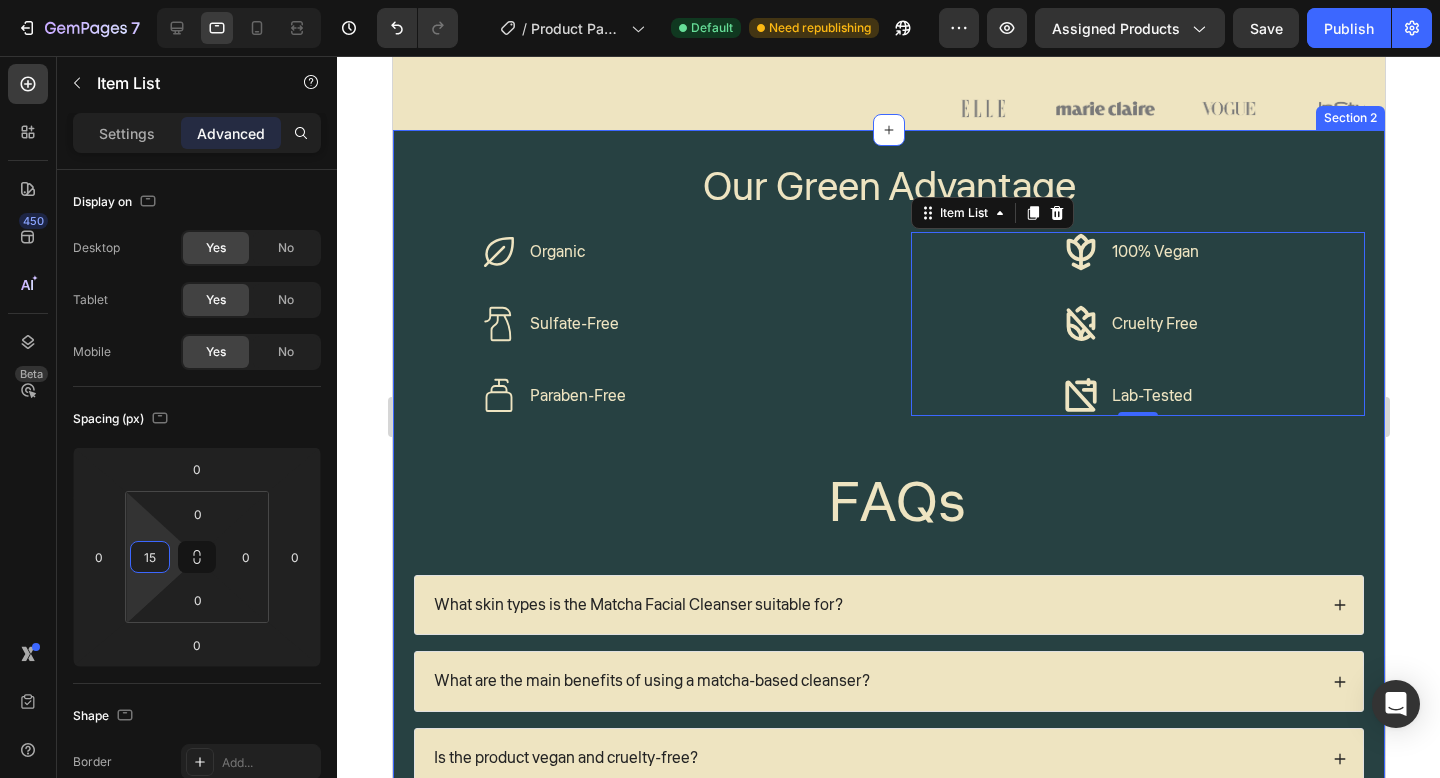 type on "1" 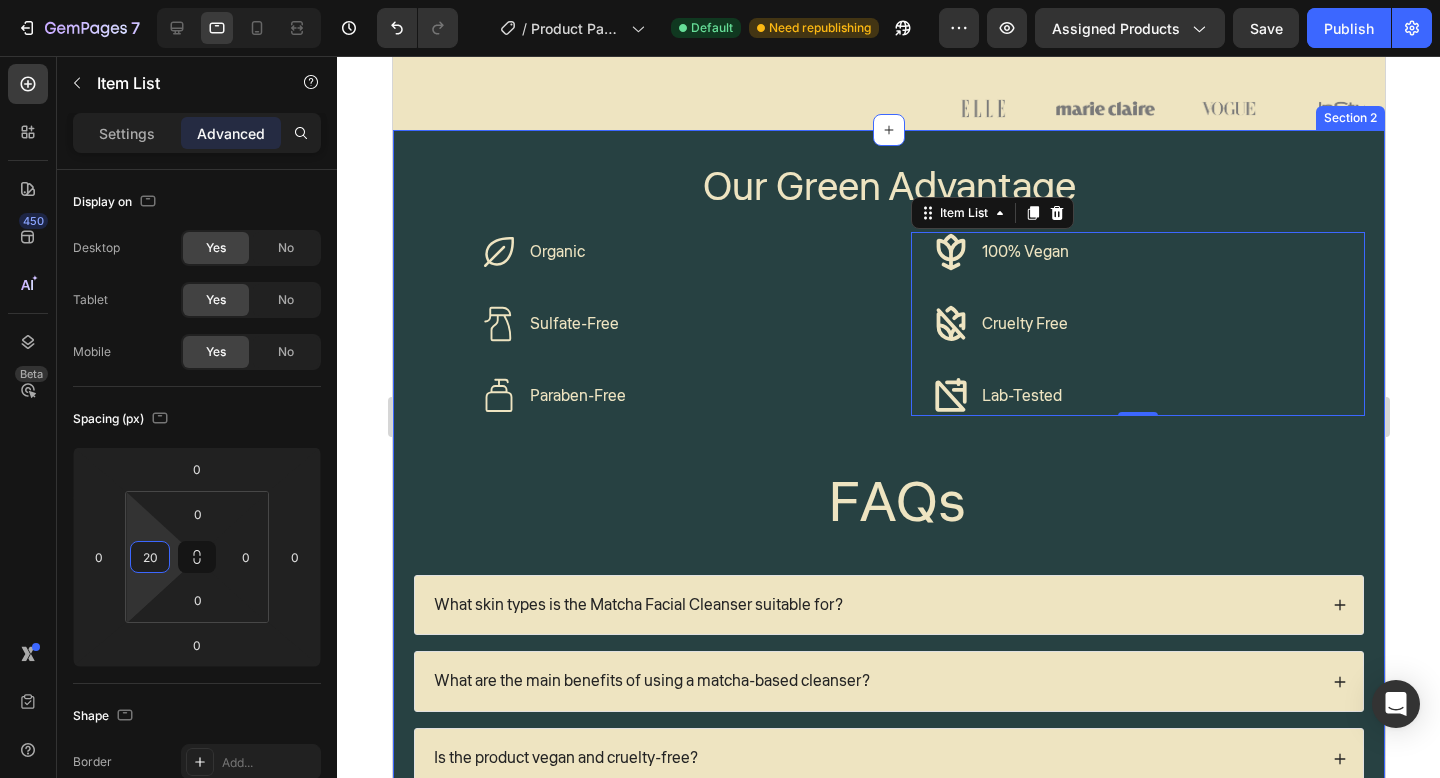 type on "200" 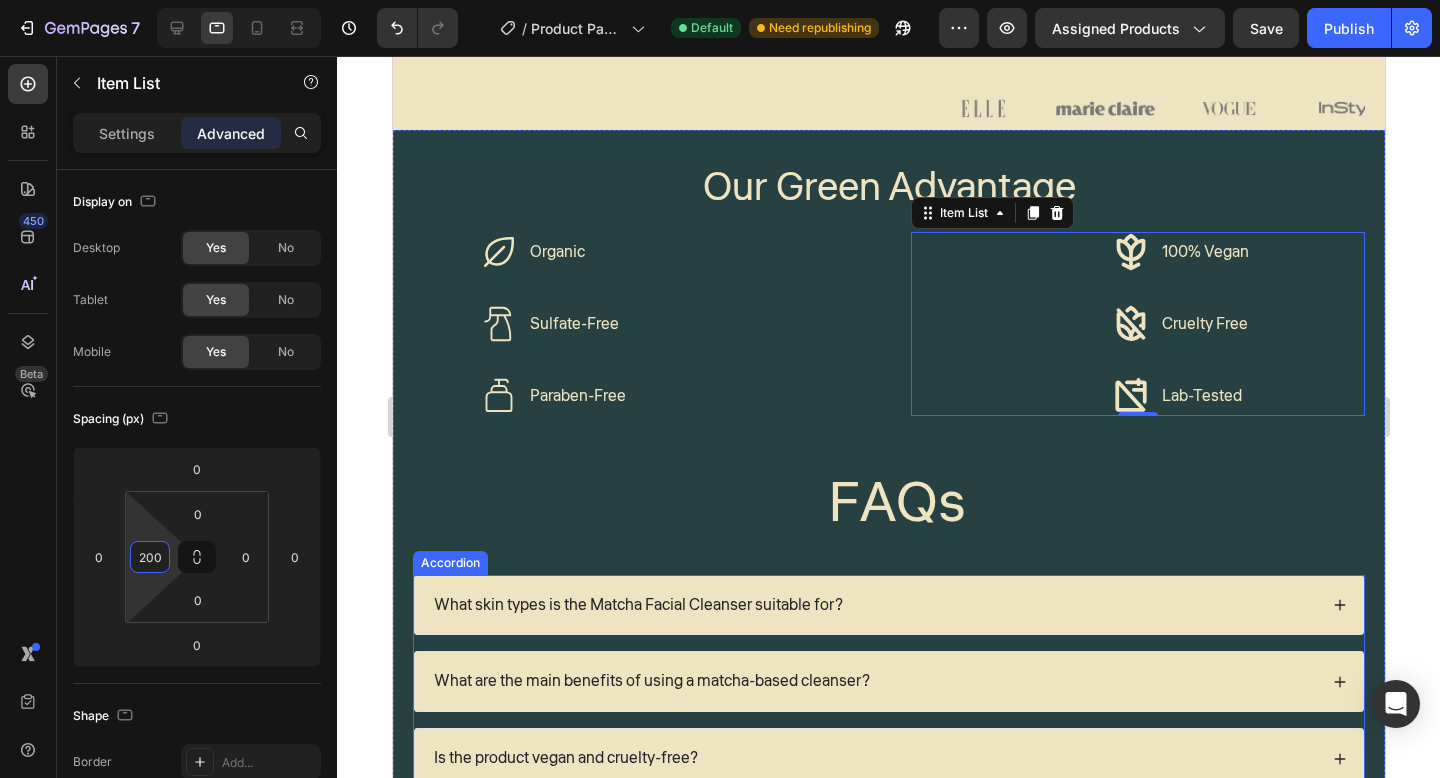 click on "What are the main benefits of using a matcha-based cleanser?" at bounding box center [888, 681] 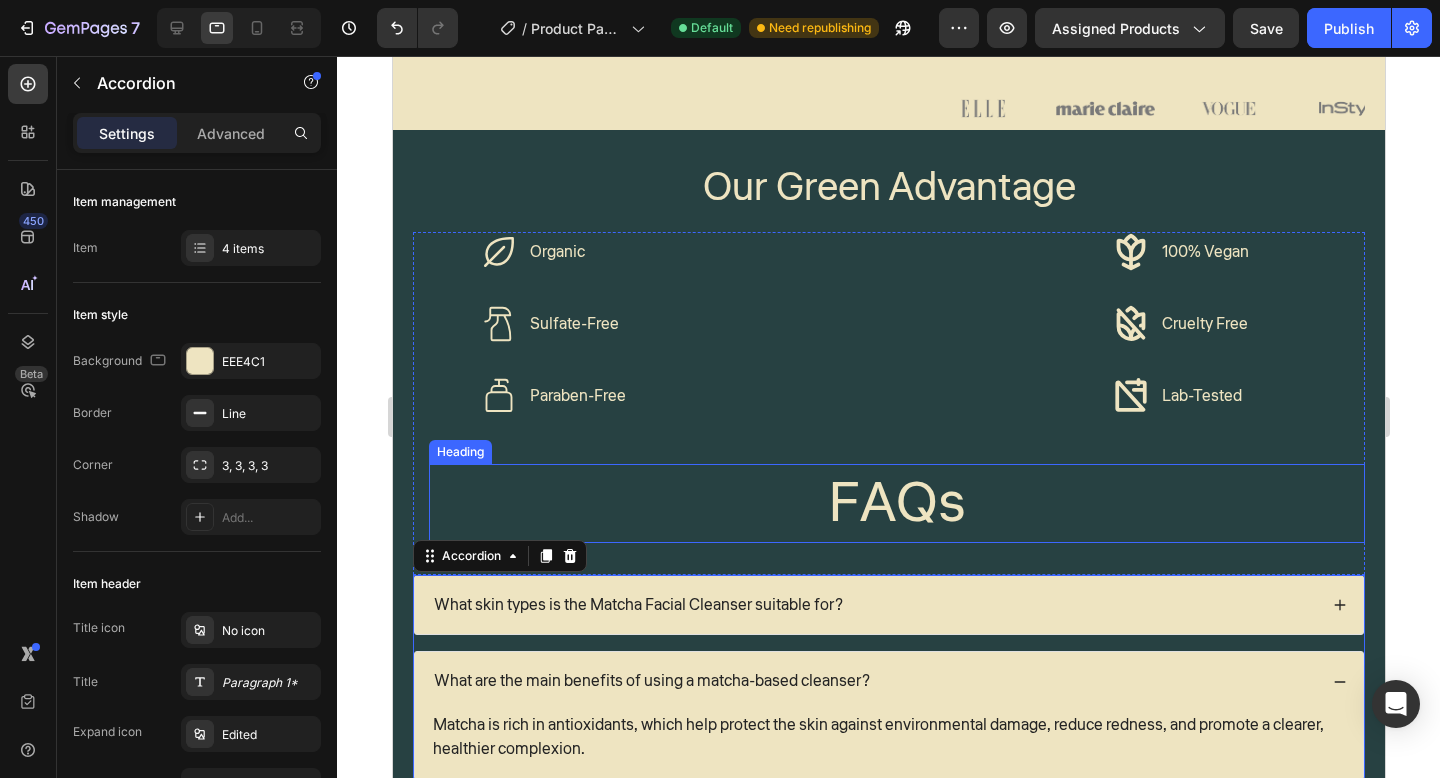click on "FAQs" at bounding box center (896, 503) 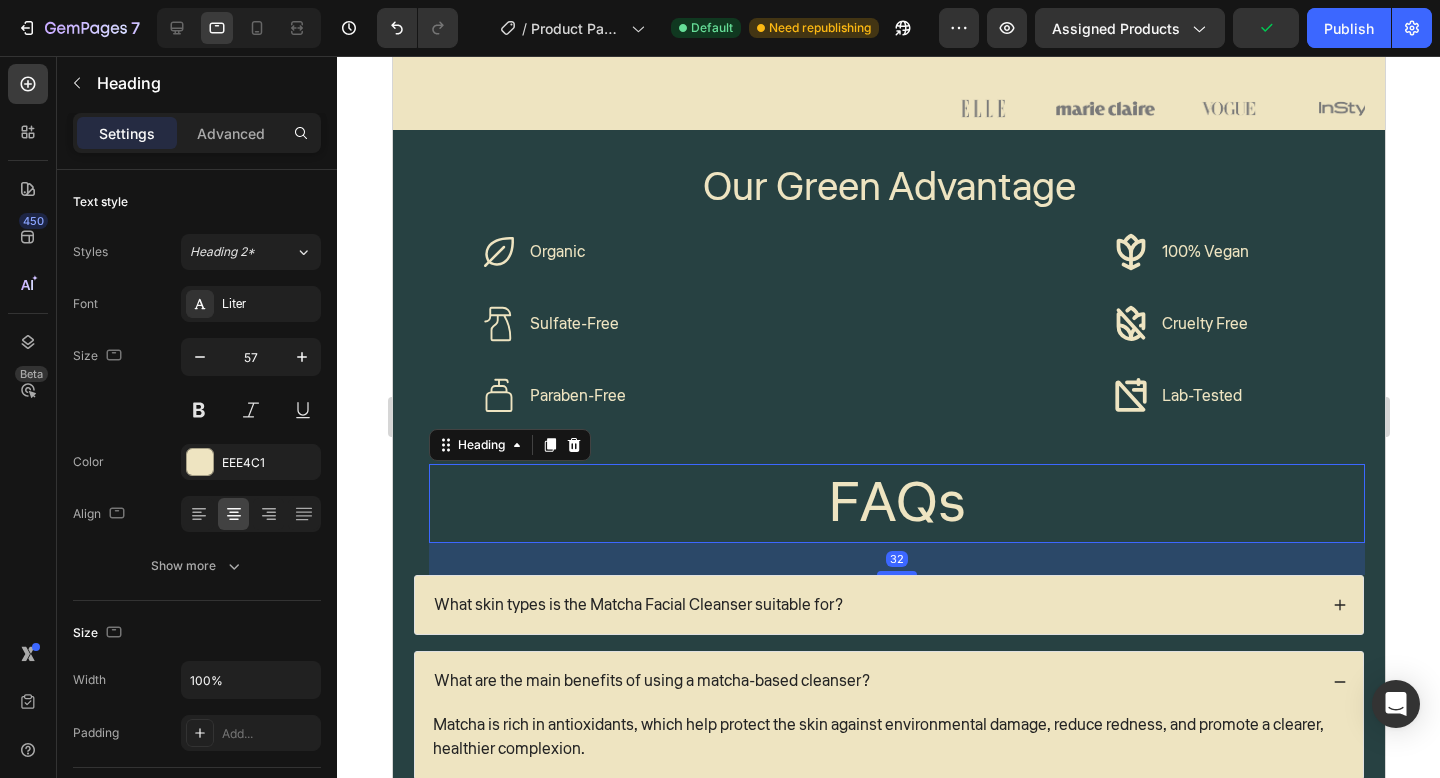 click on "FAQs" at bounding box center [896, 503] 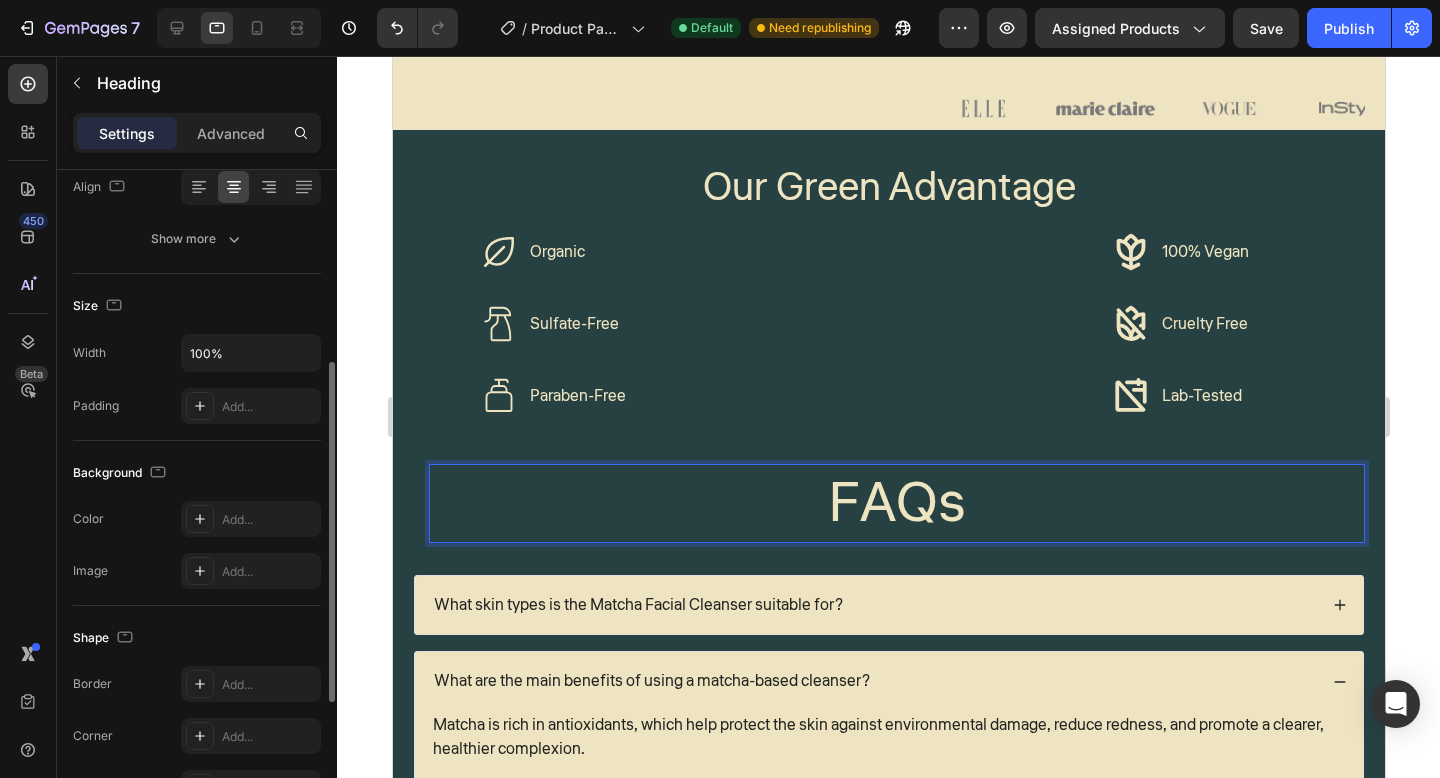 scroll, scrollTop: 343, scrollLeft: 0, axis: vertical 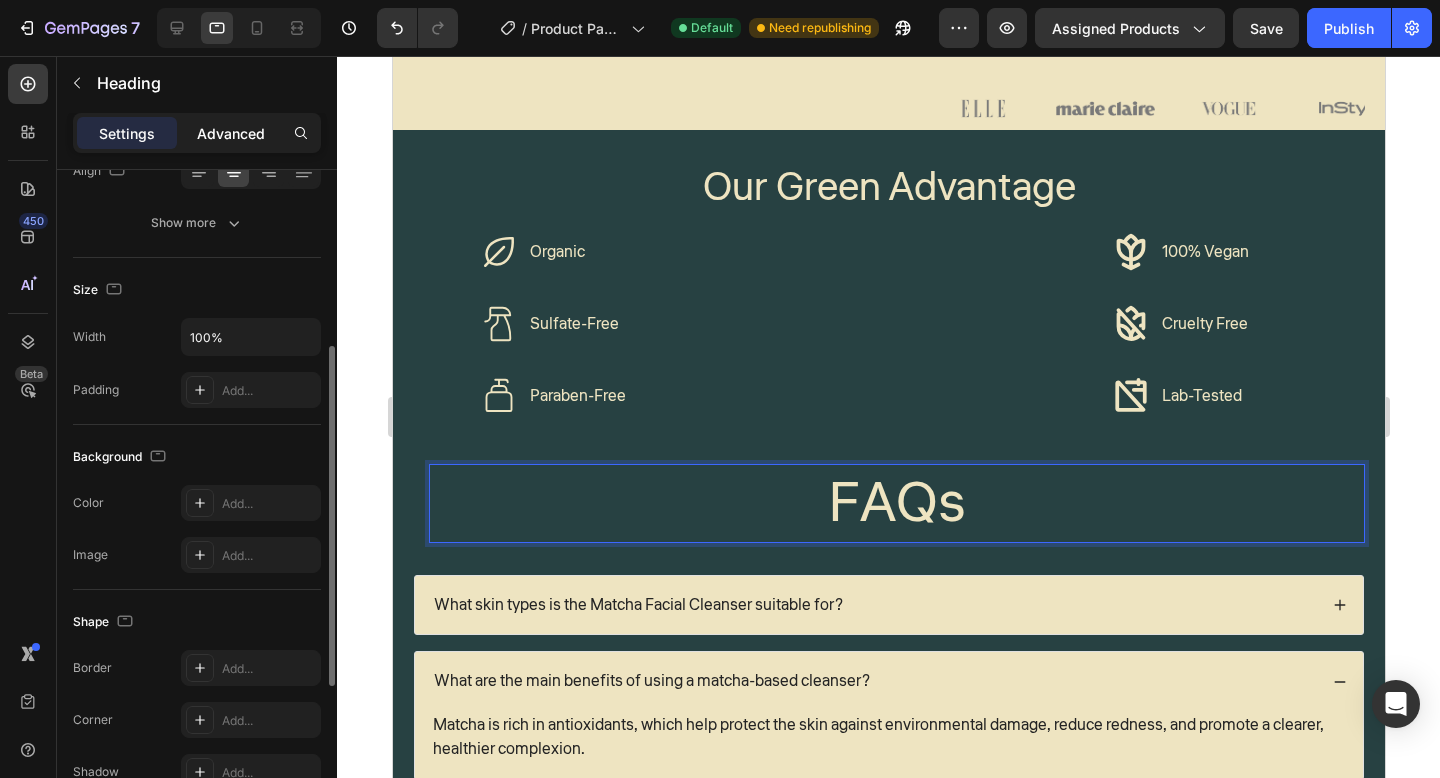 click on "Advanced" 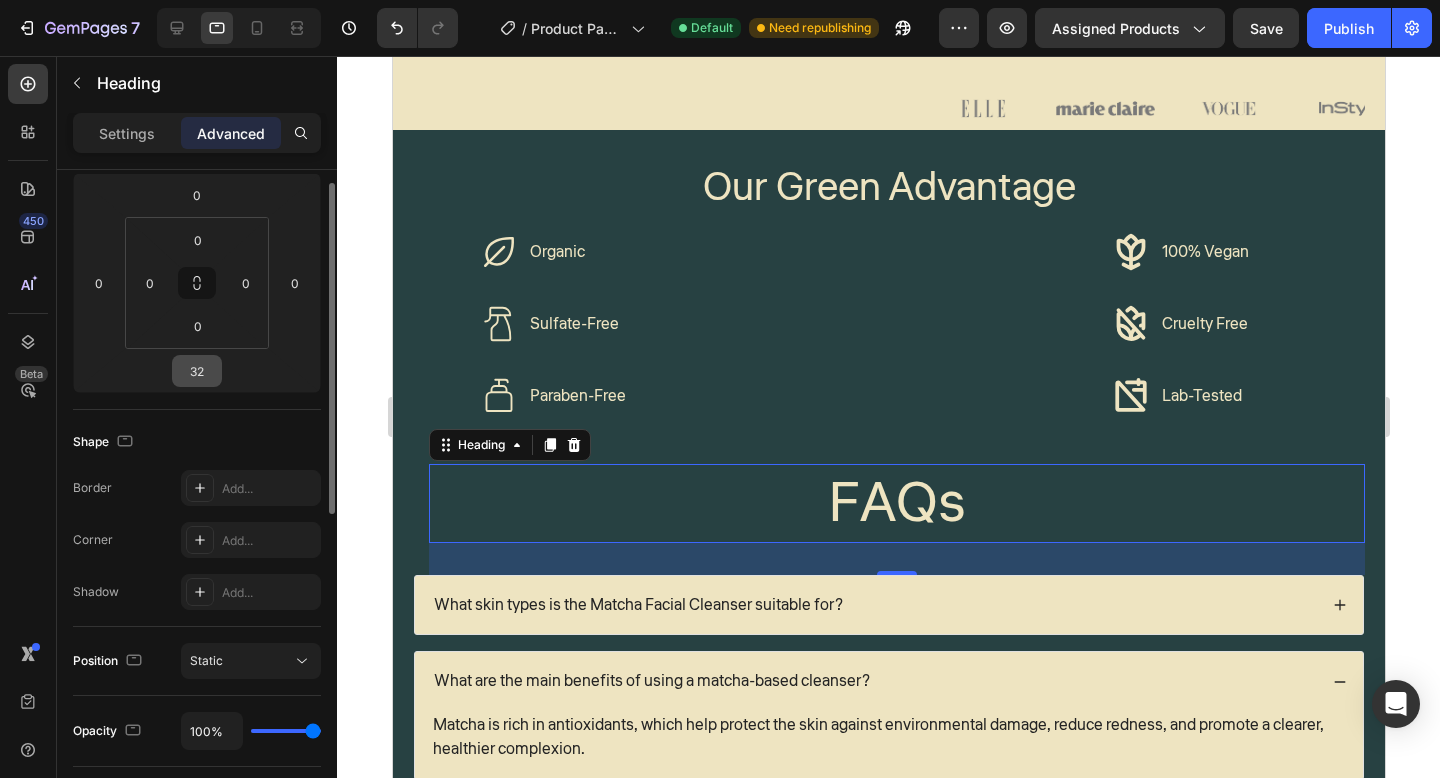 scroll, scrollTop: 173, scrollLeft: 0, axis: vertical 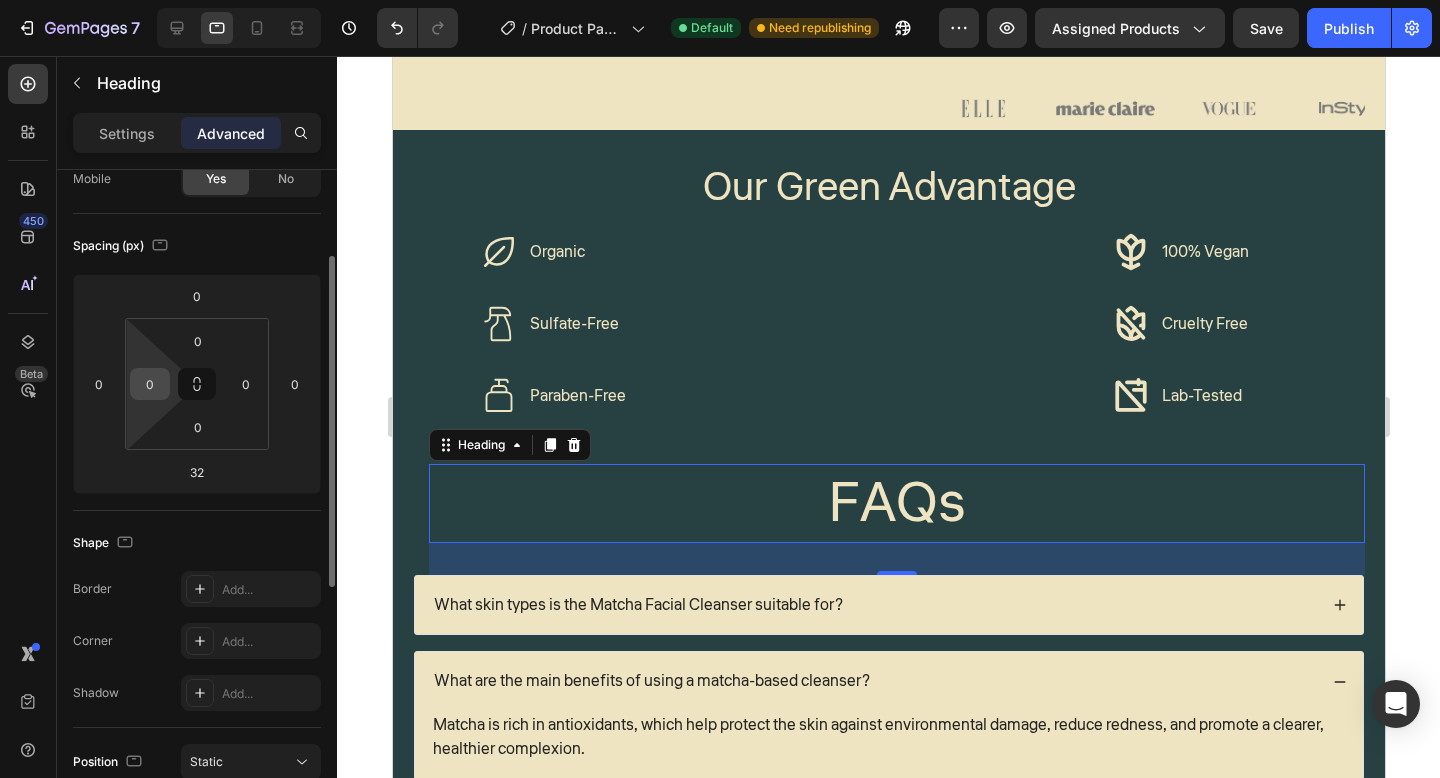 click on "0" at bounding box center (150, 384) 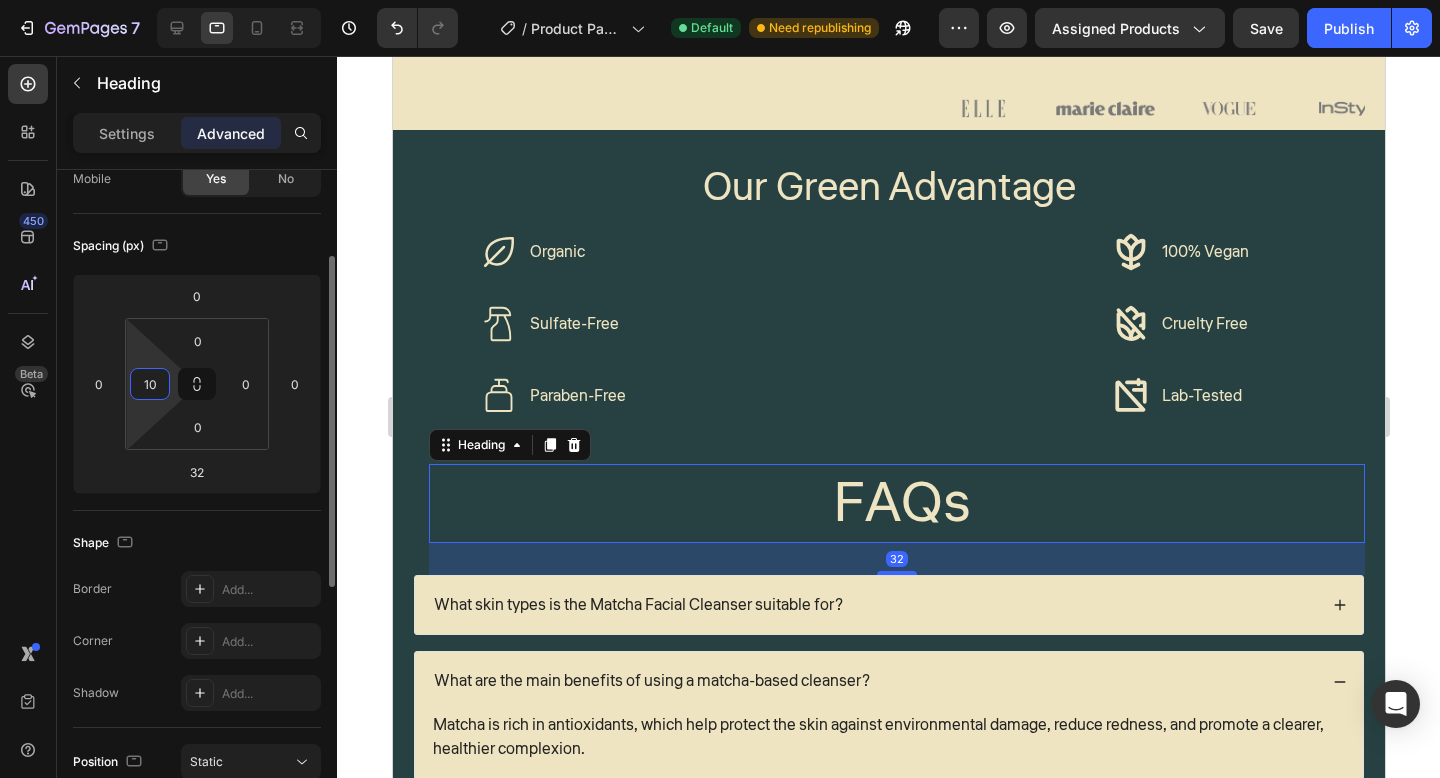 type on "1" 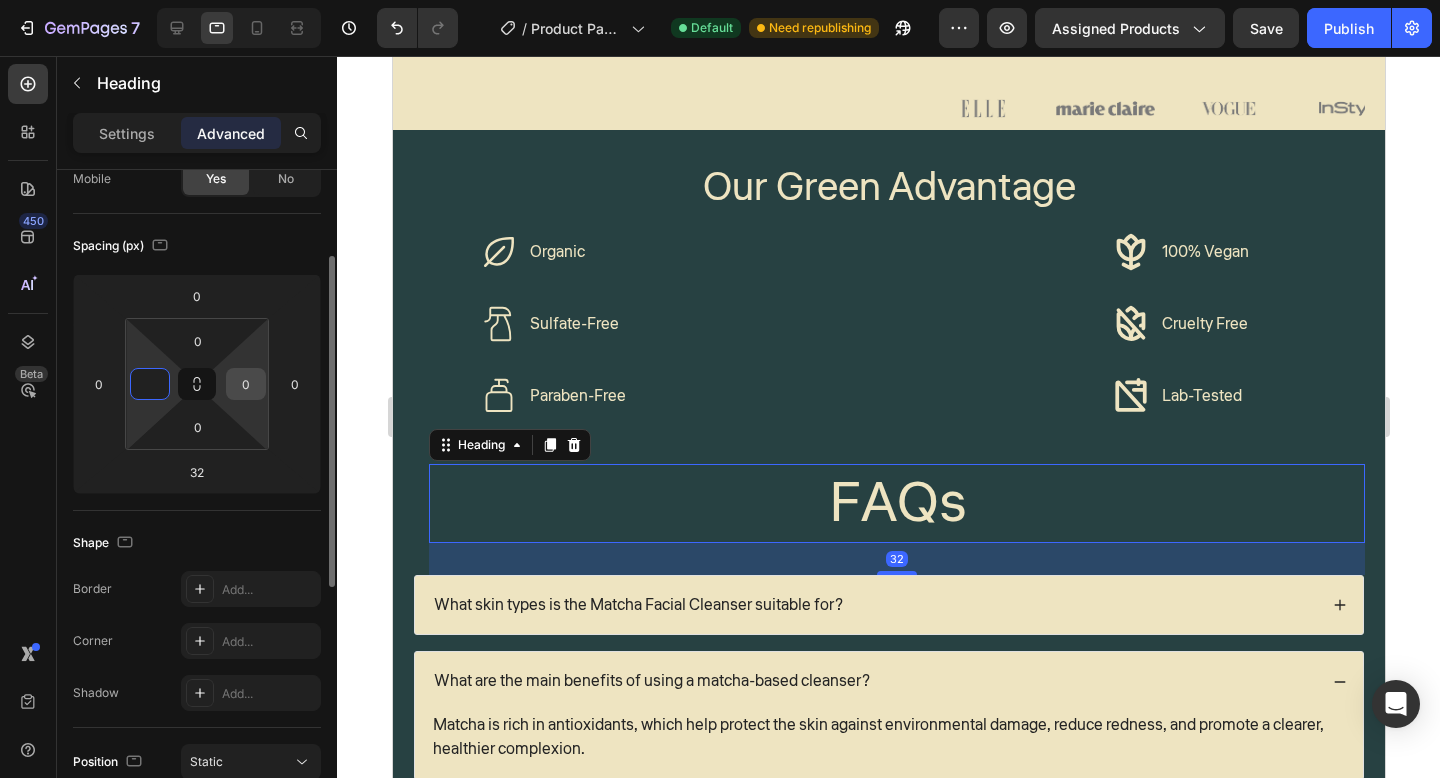 click on "0" at bounding box center (246, 384) 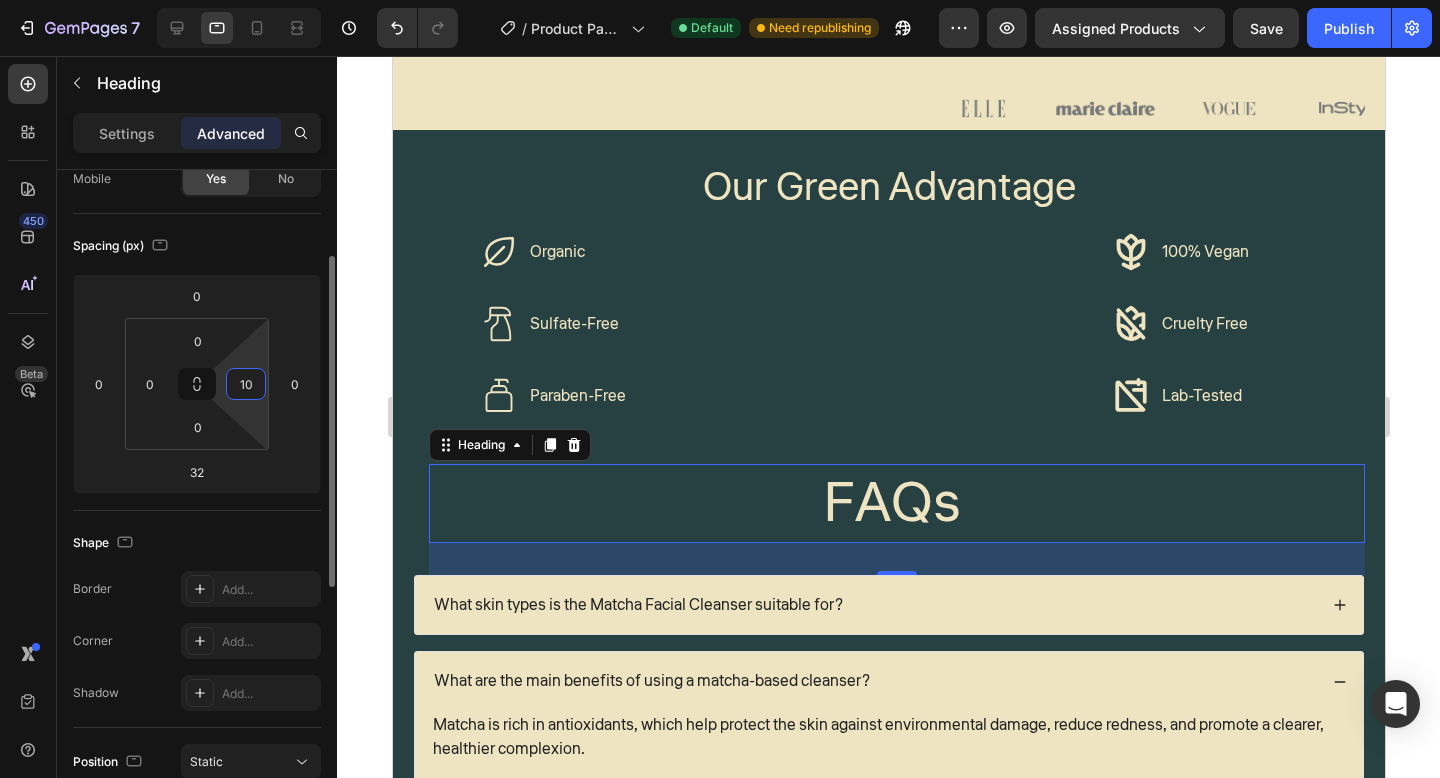 type on "1" 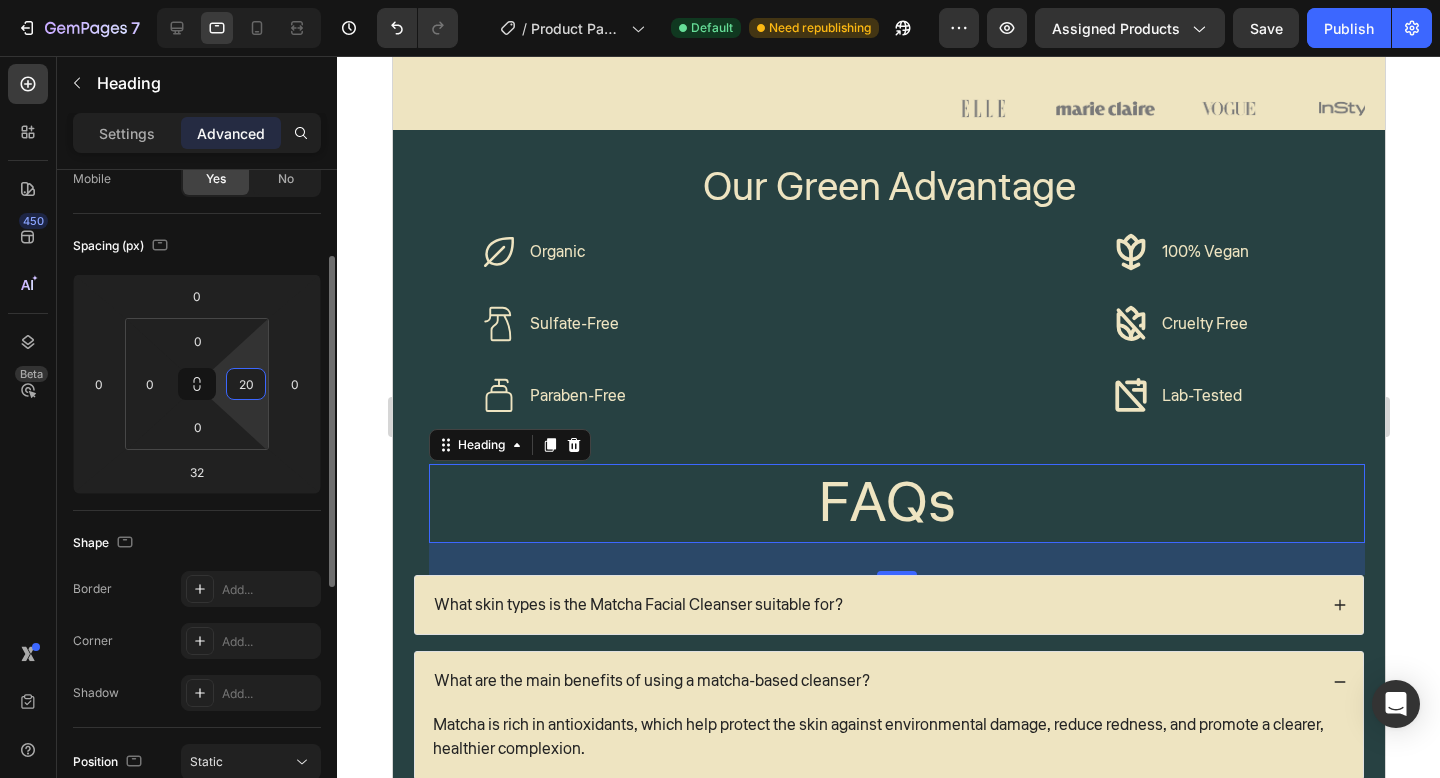 type on "2" 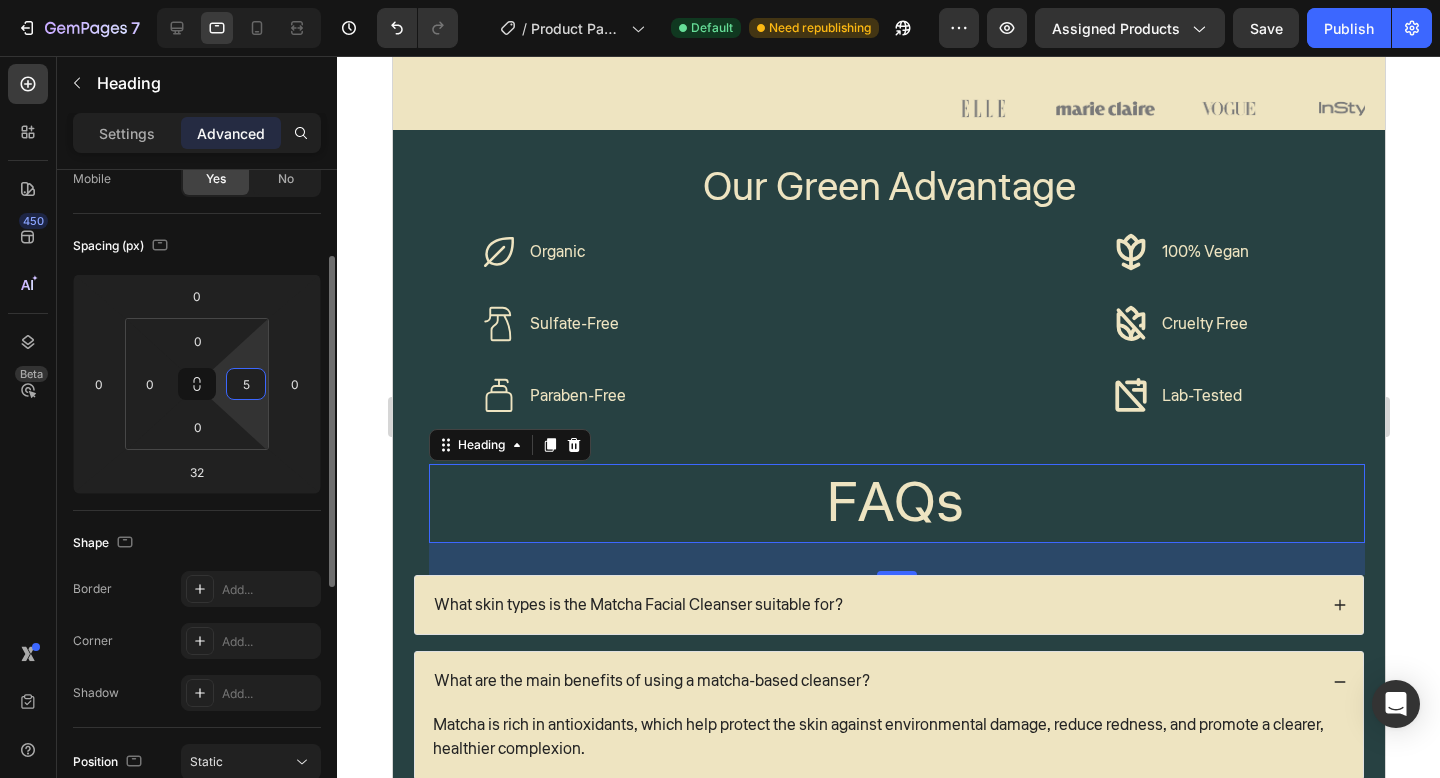 type on "50" 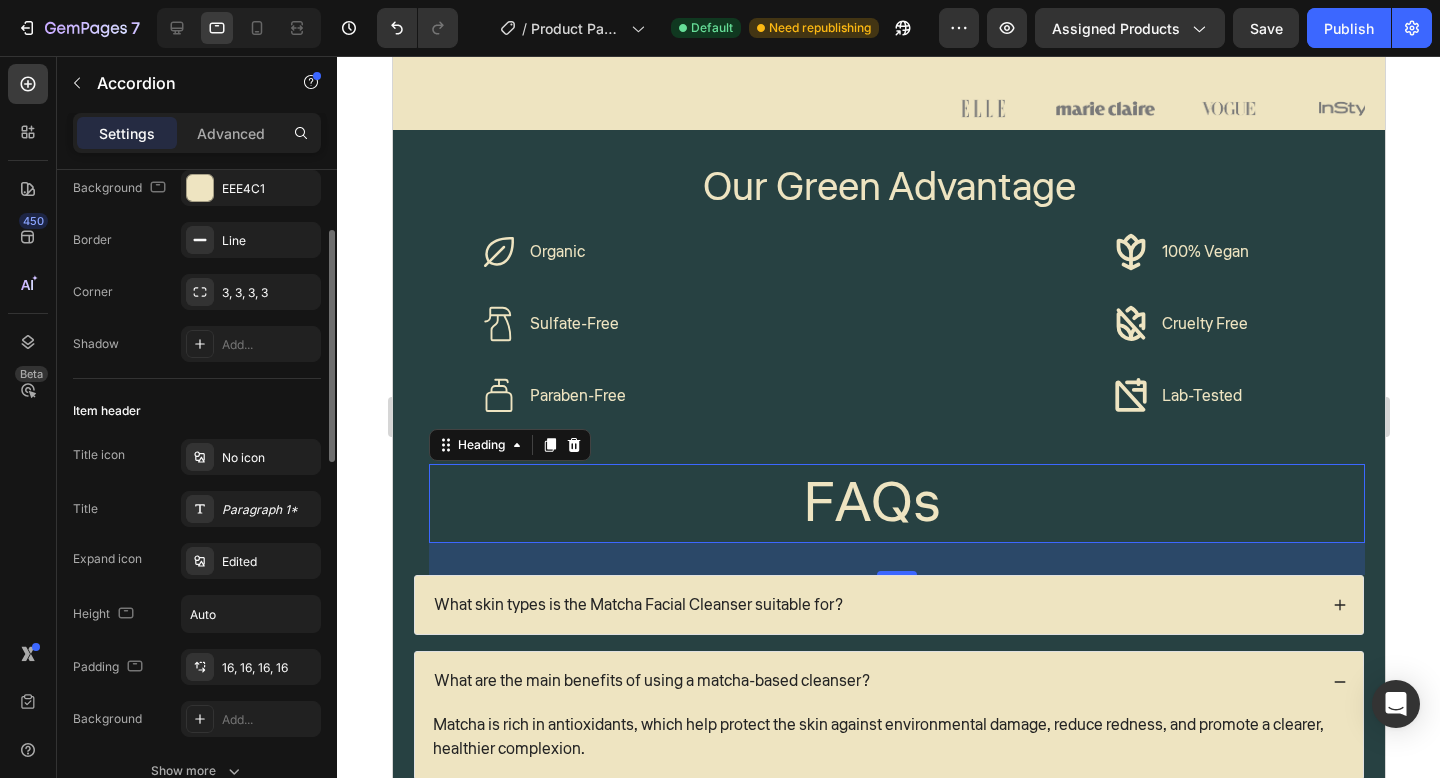 click on "What skin types is the Matcha Facial Cleanser suitable for?" at bounding box center [637, 605] 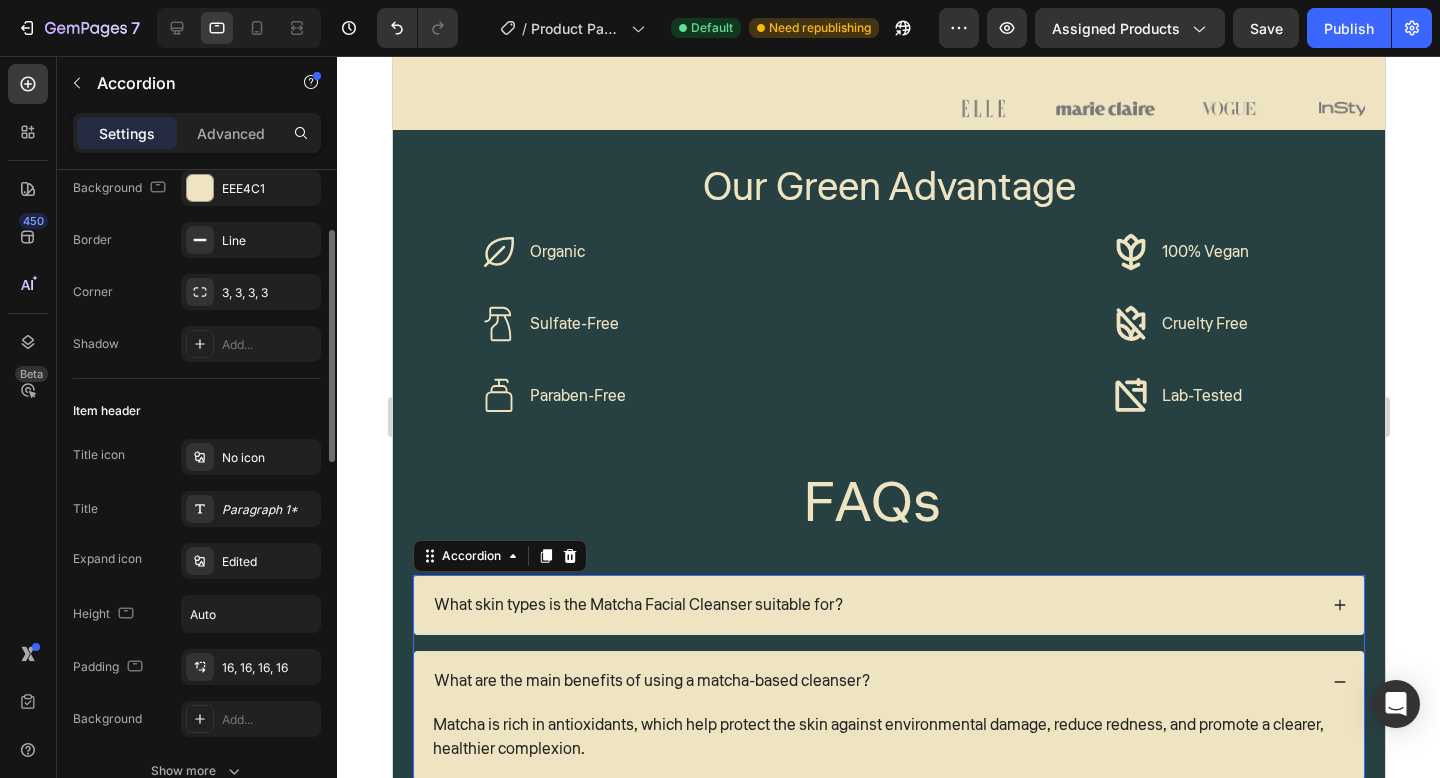 scroll, scrollTop: 0, scrollLeft: 0, axis: both 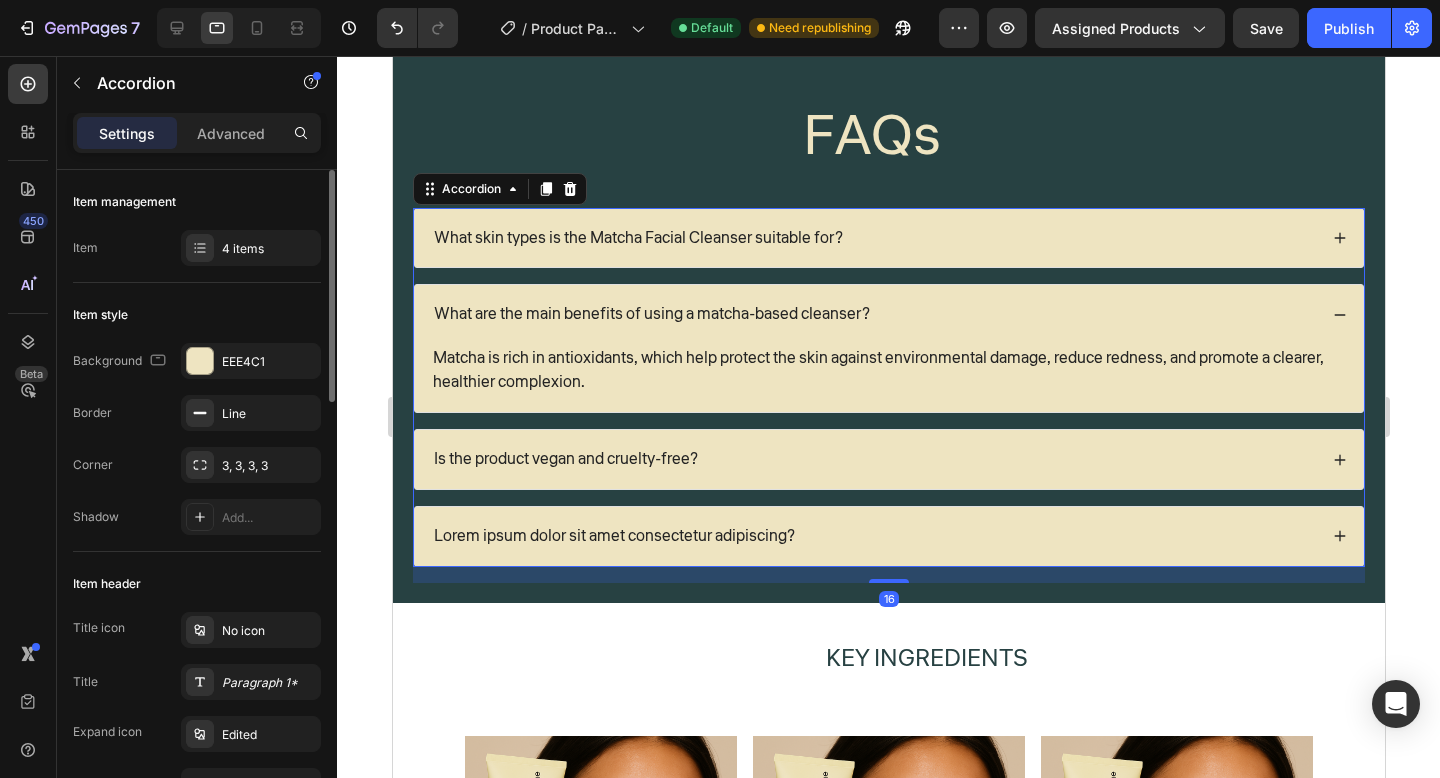click on "What skin types is the Matcha Facial Cleanser suitable for?" at bounding box center [873, 238] 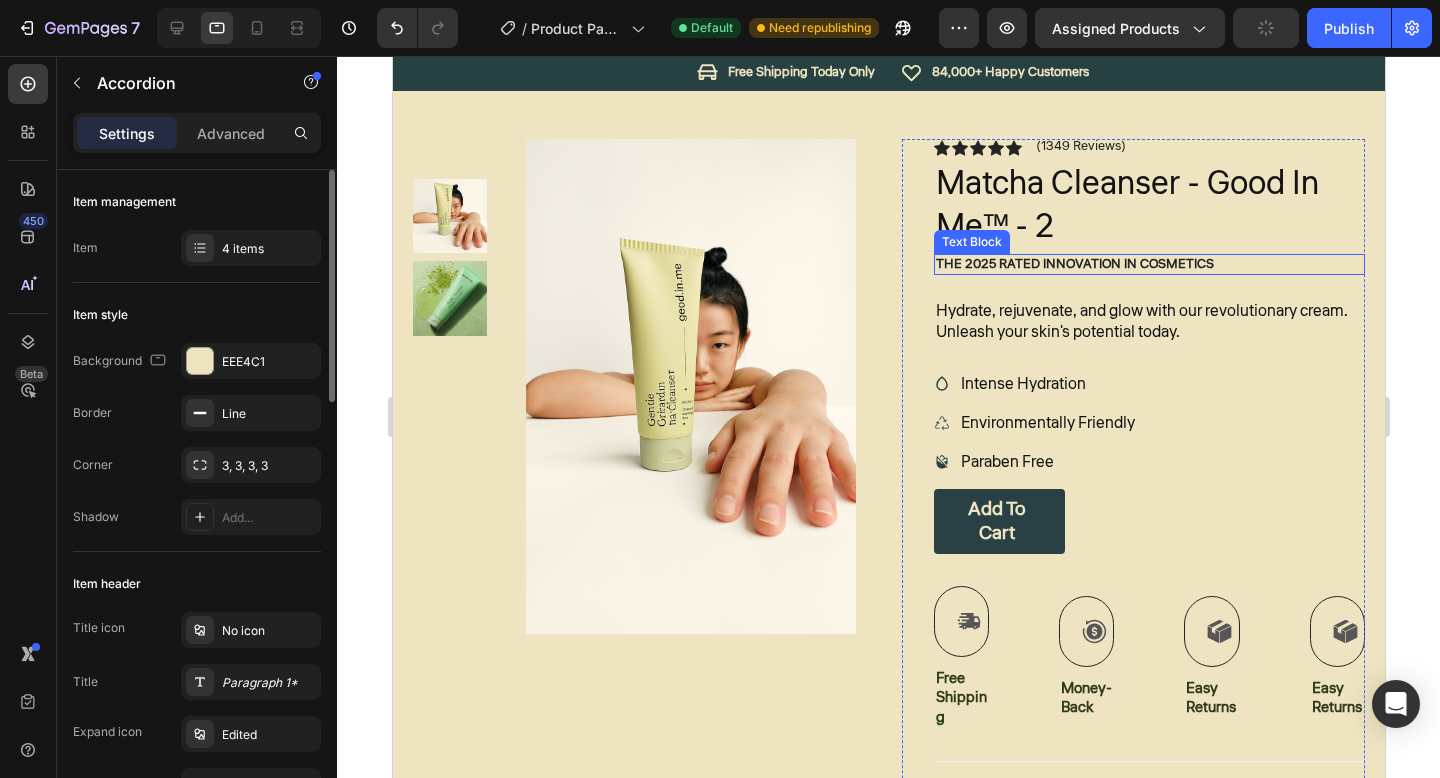 scroll, scrollTop: 0, scrollLeft: 0, axis: both 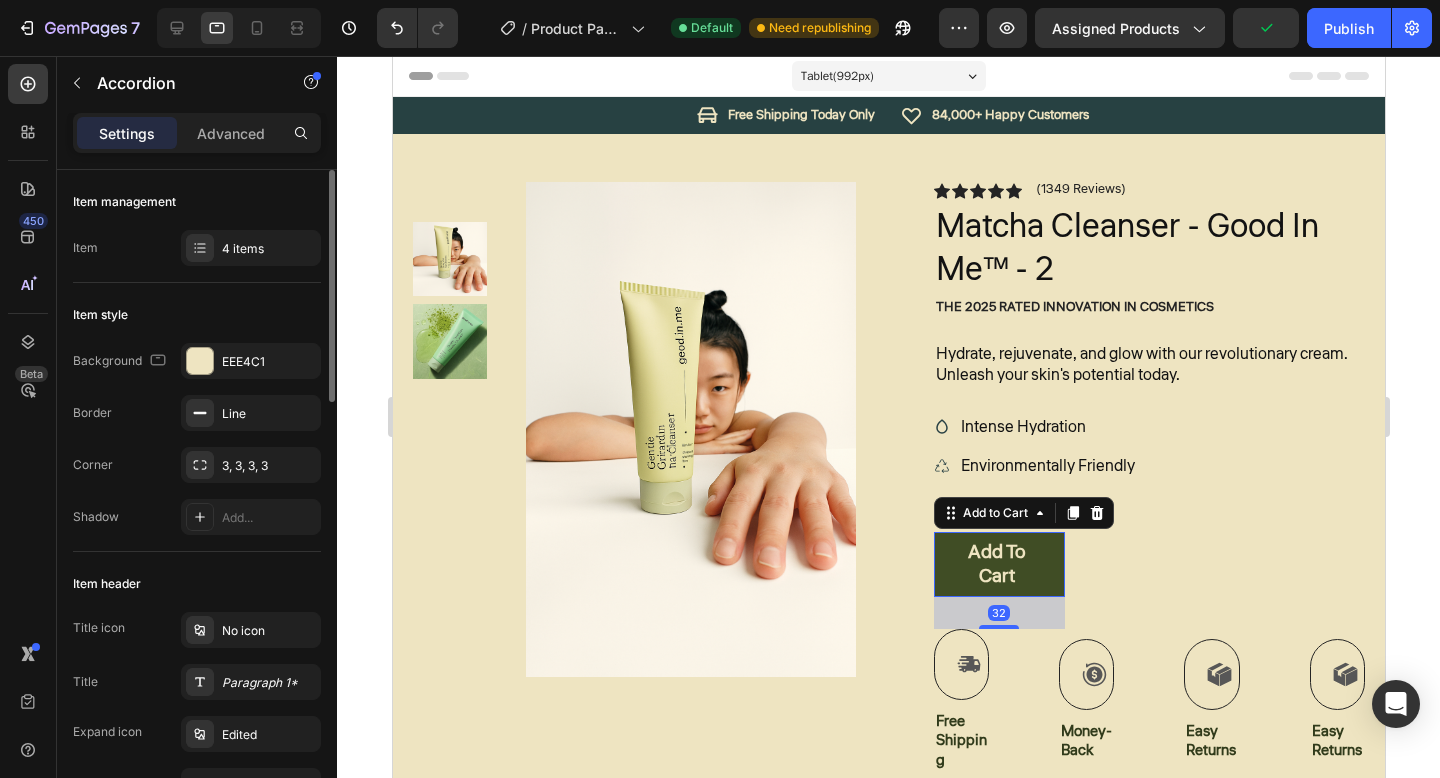 click on "Add to cart" at bounding box center [999, 564] 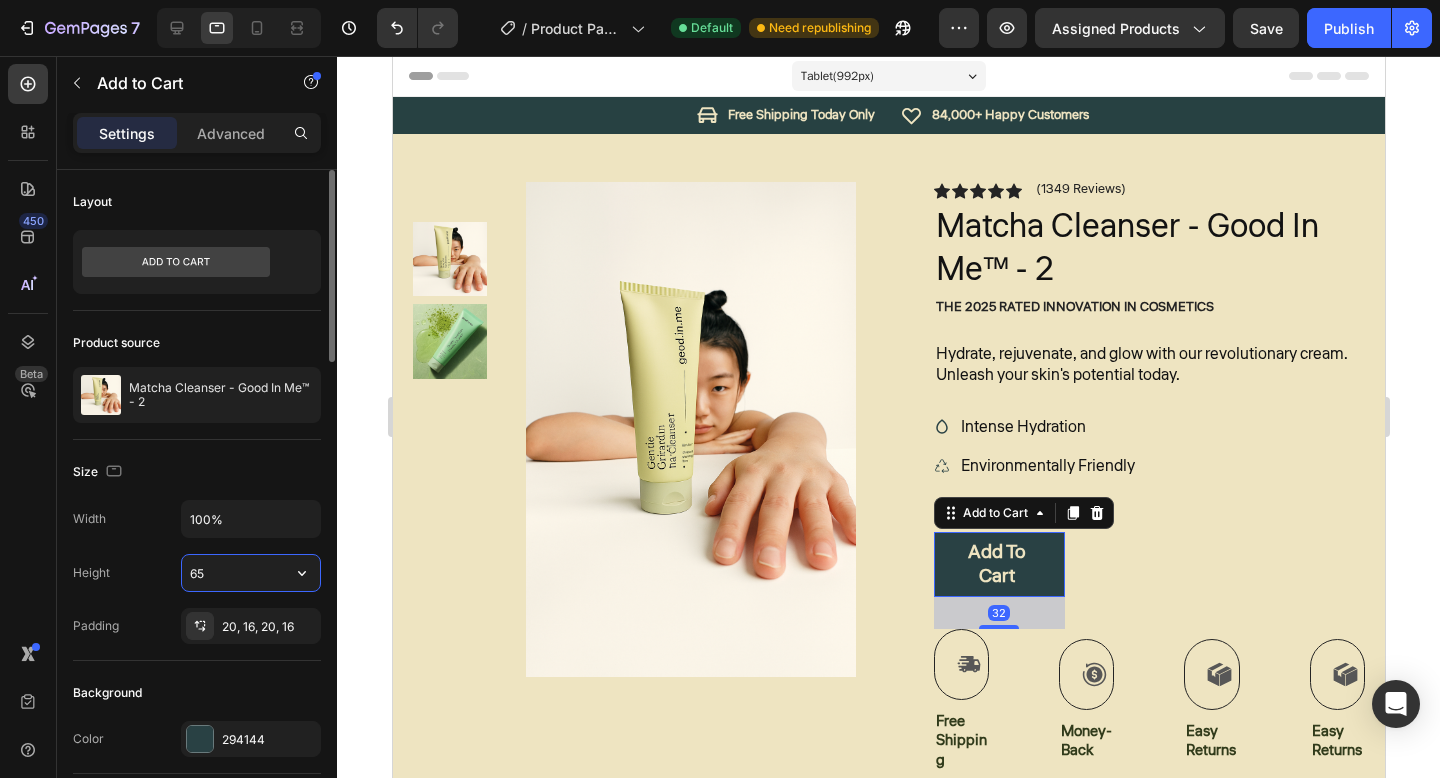 click on "65" at bounding box center [251, 573] 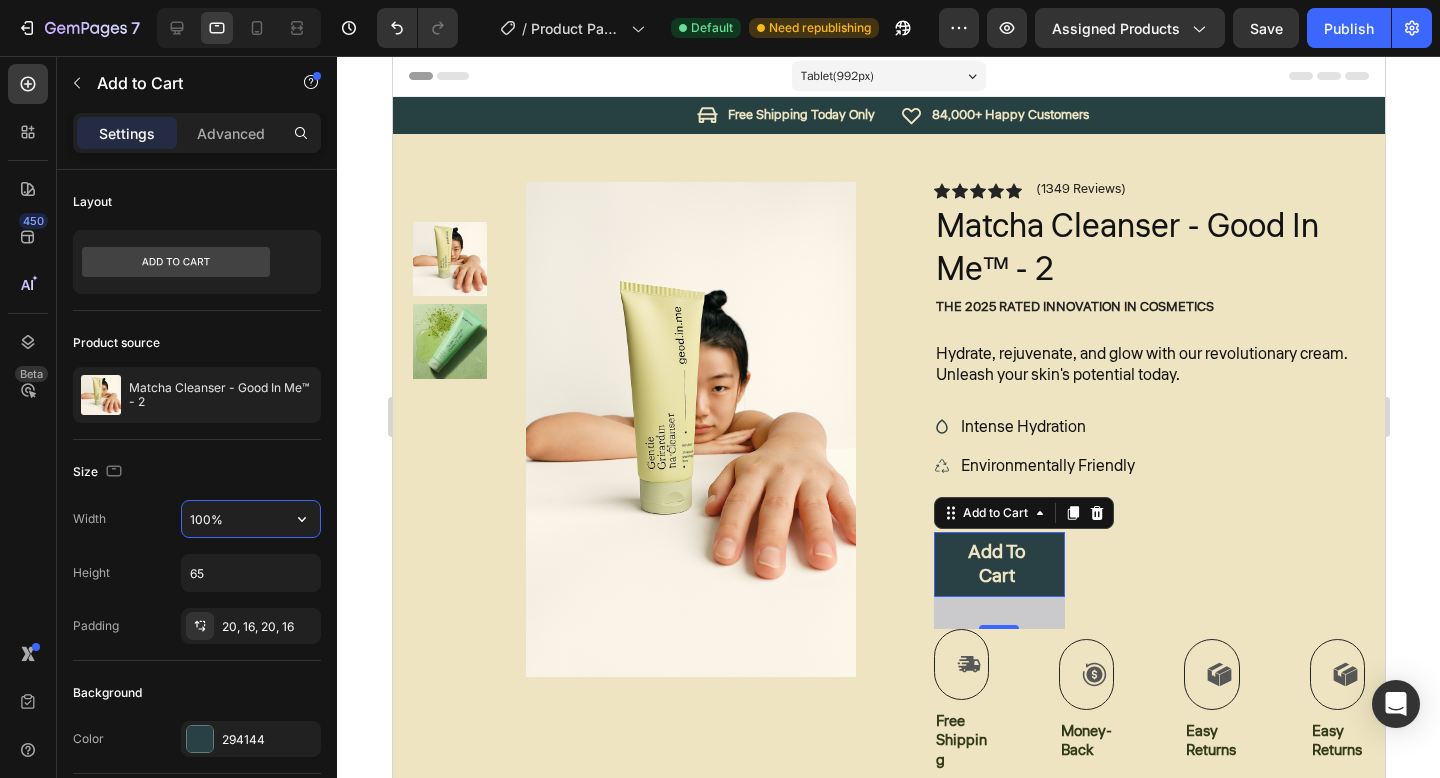 click on "100%" at bounding box center [251, 519] 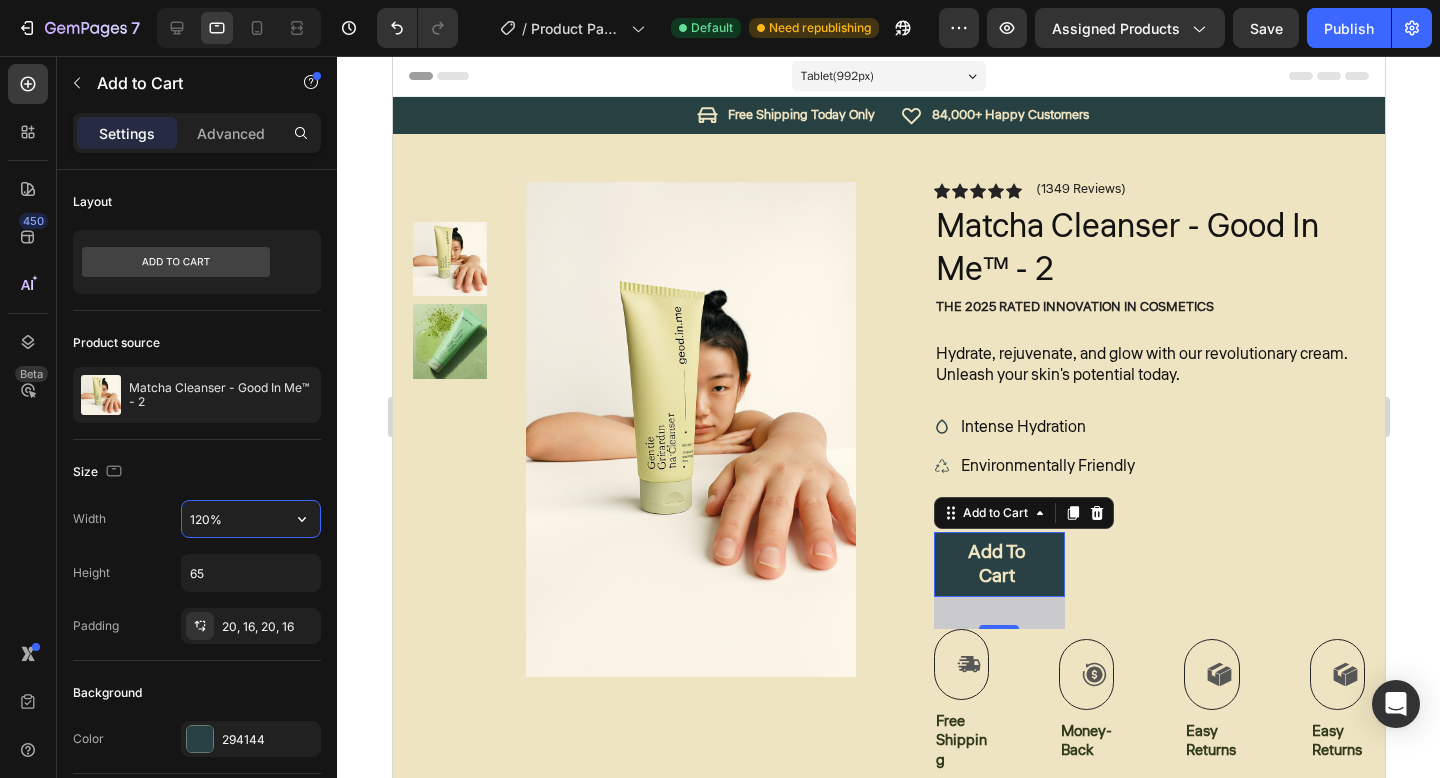 click on "120%" at bounding box center [251, 519] 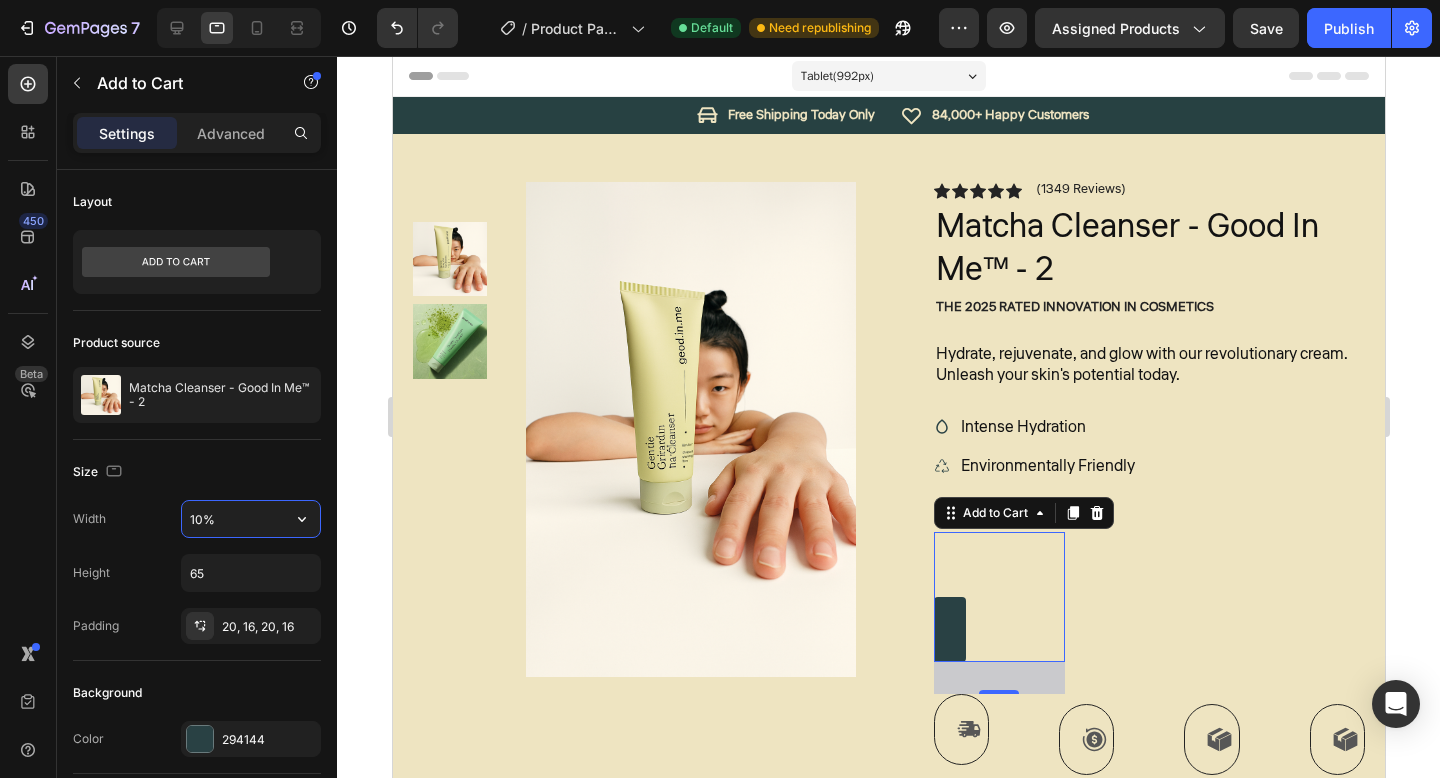type on "100%" 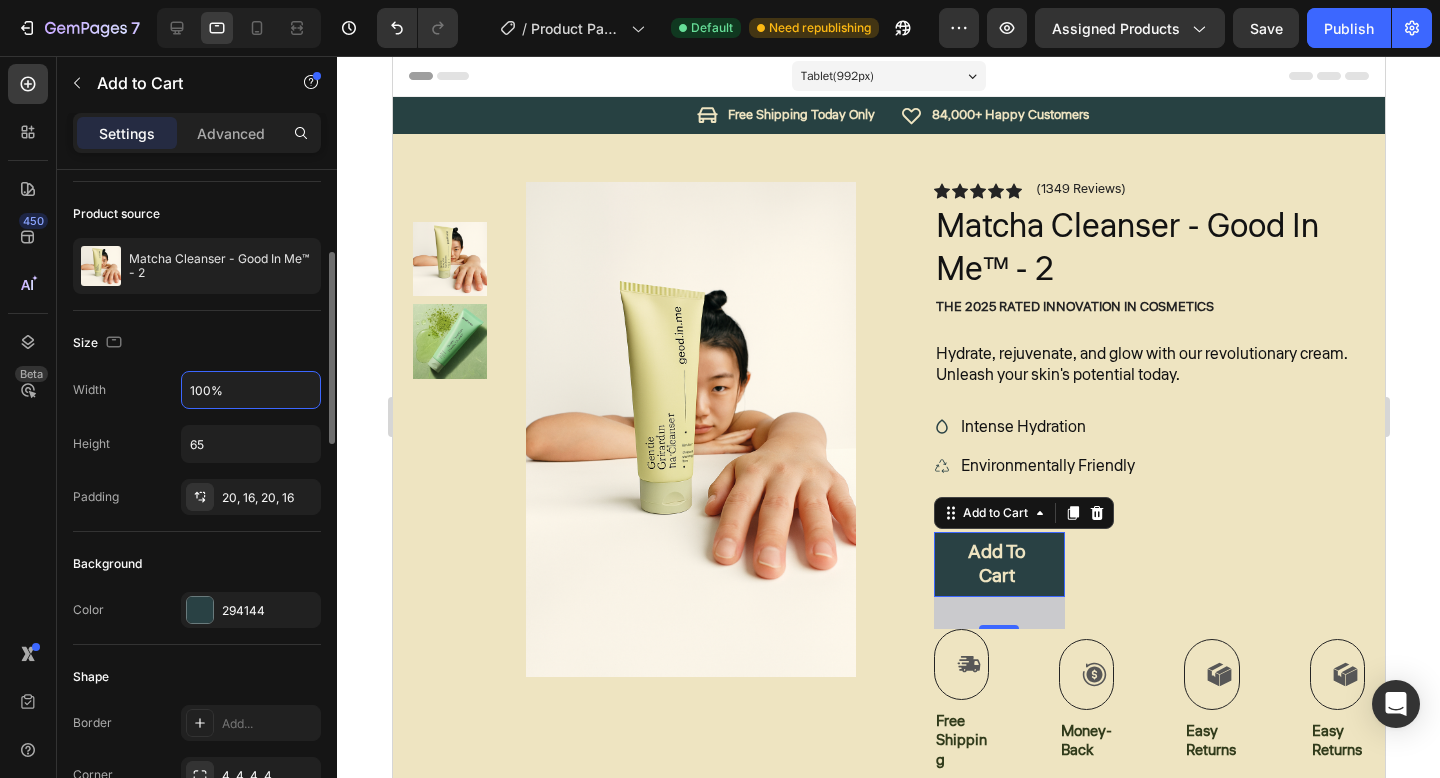 scroll, scrollTop: 274, scrollLeft: 0, axis: vertical 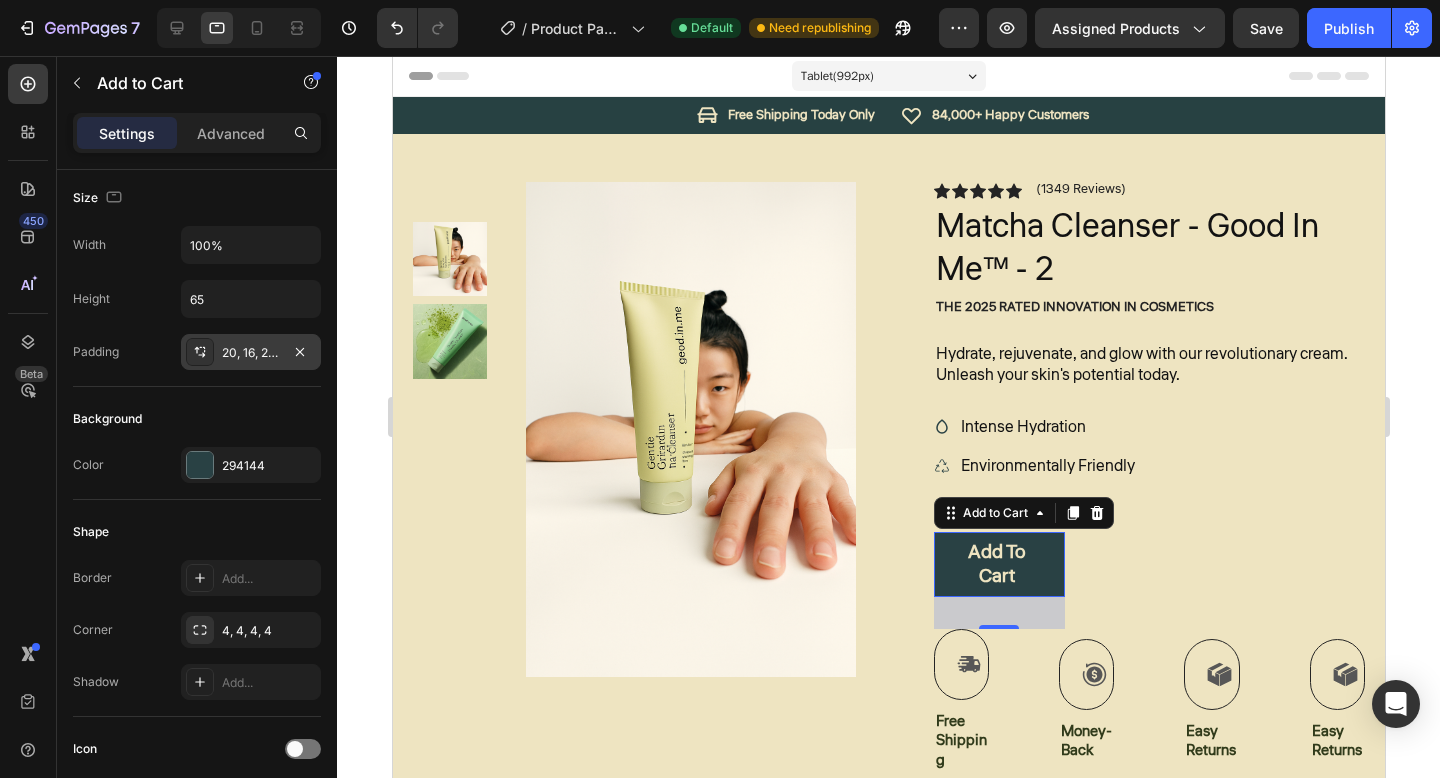 click on "20, 16, 20, 16" at bounding box center [251, 352] 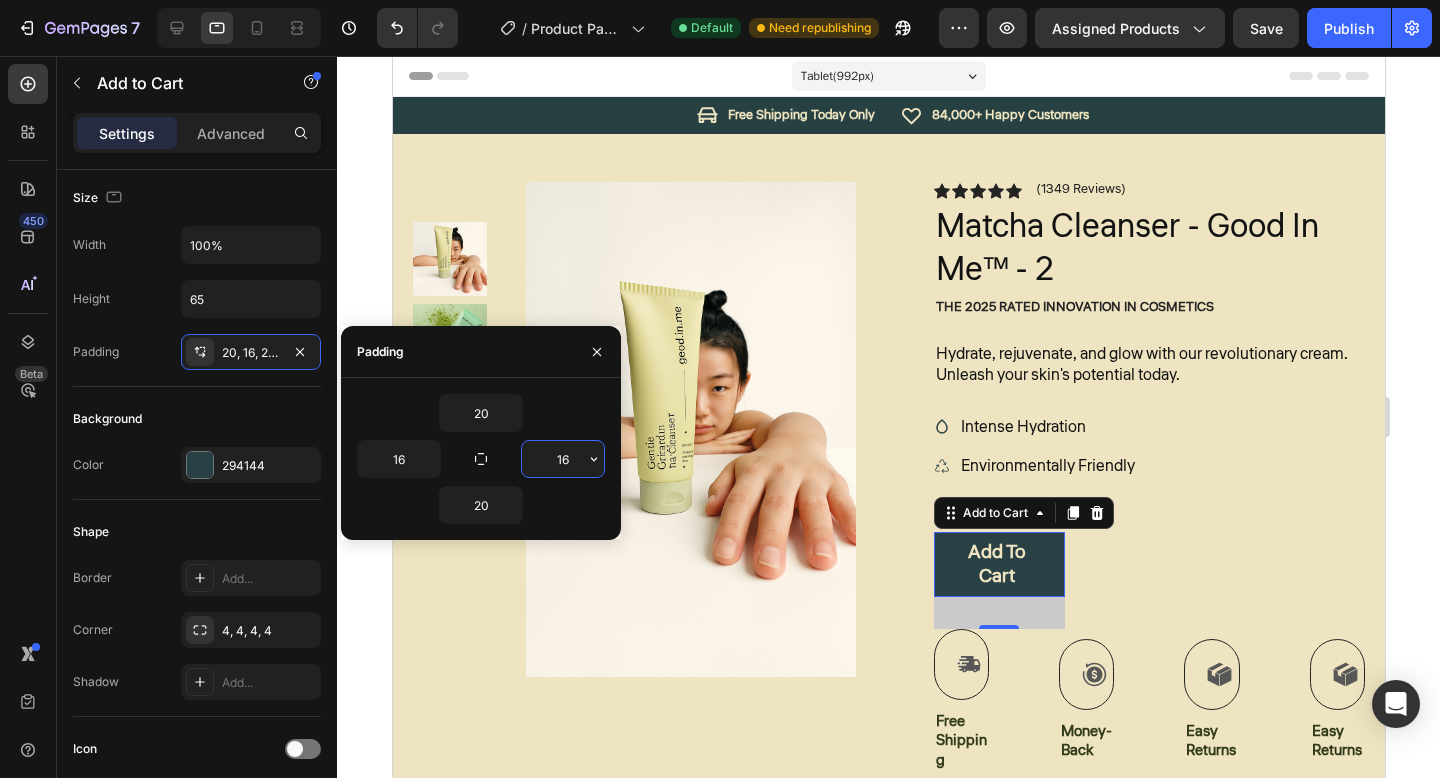 click on "16" at bounding box center [563, 459] 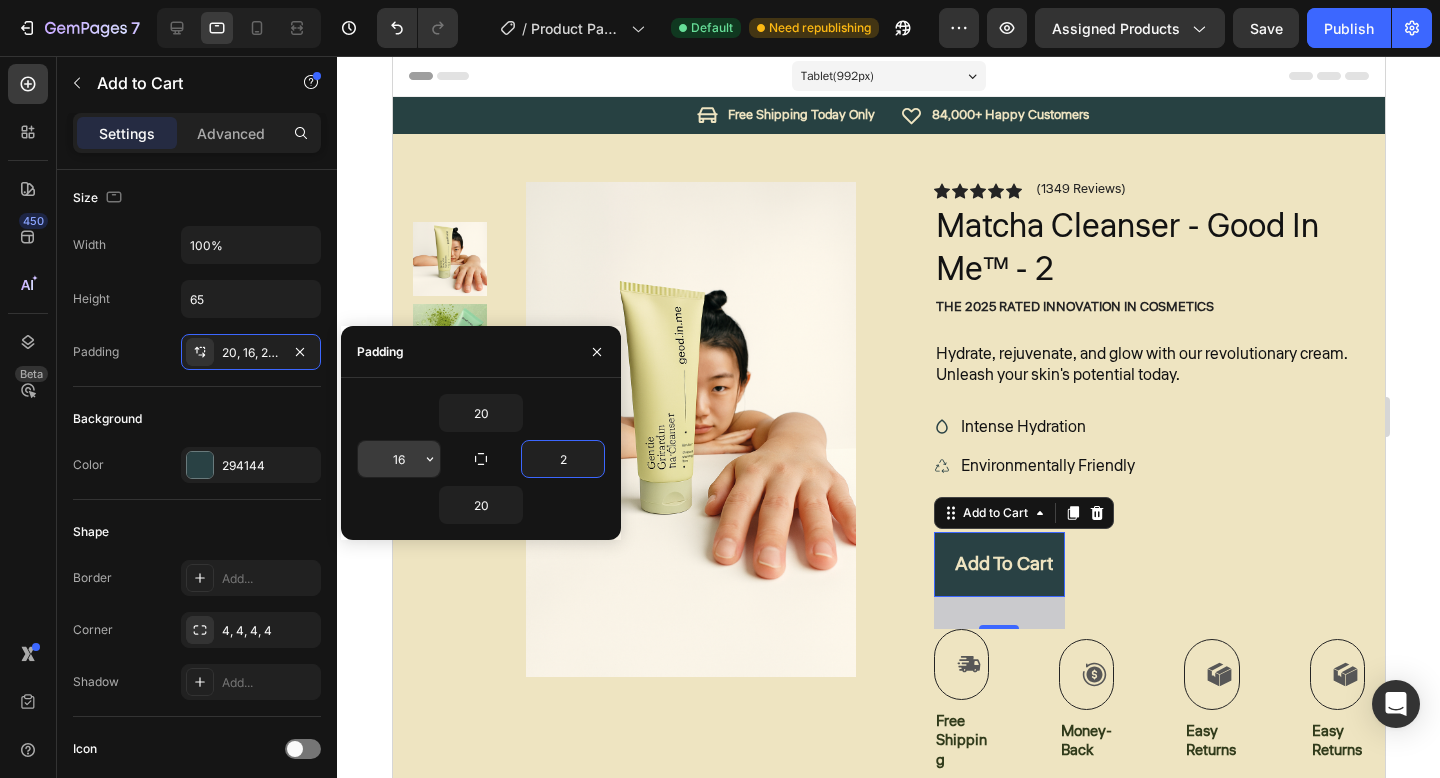 type on "2" 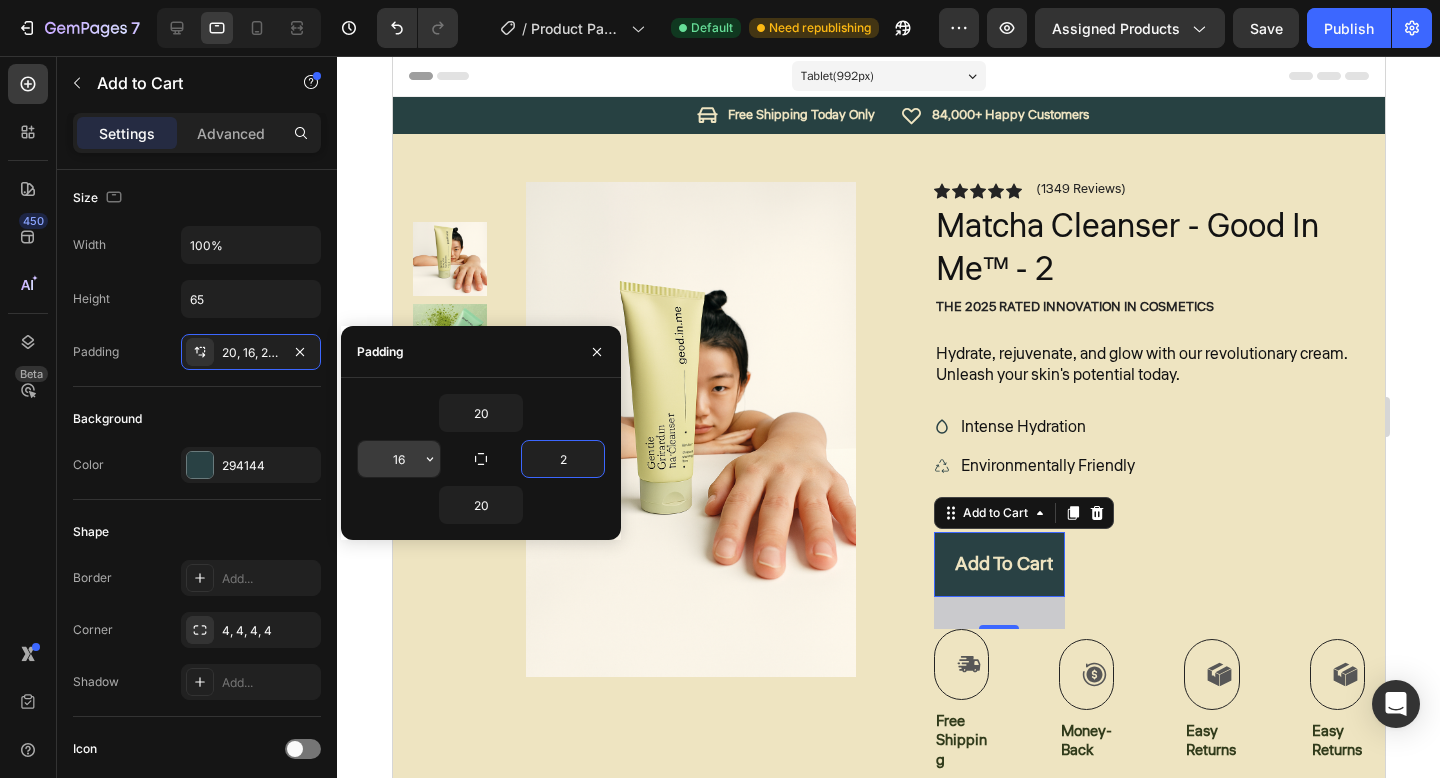 click on "16" at bounding box center [399, 459] 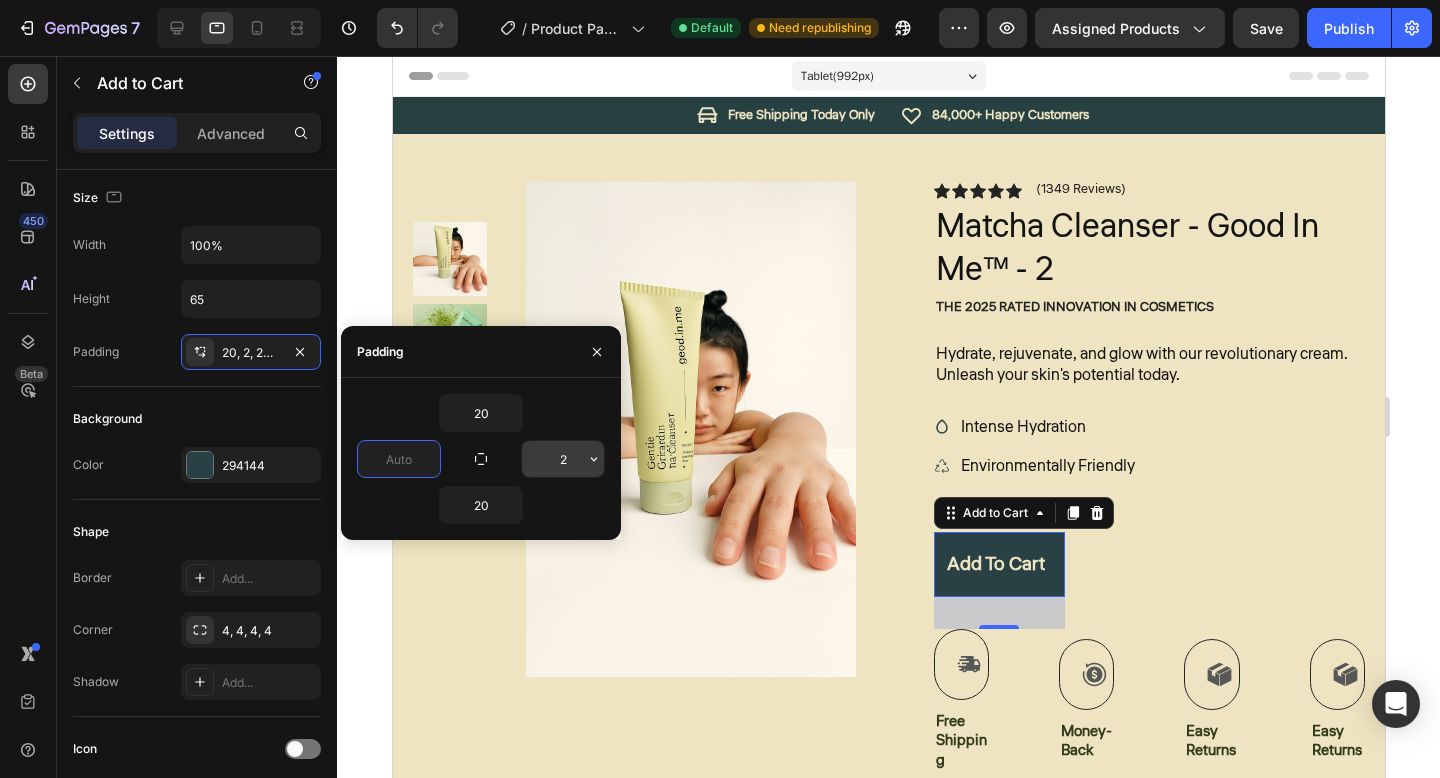 type on "0" 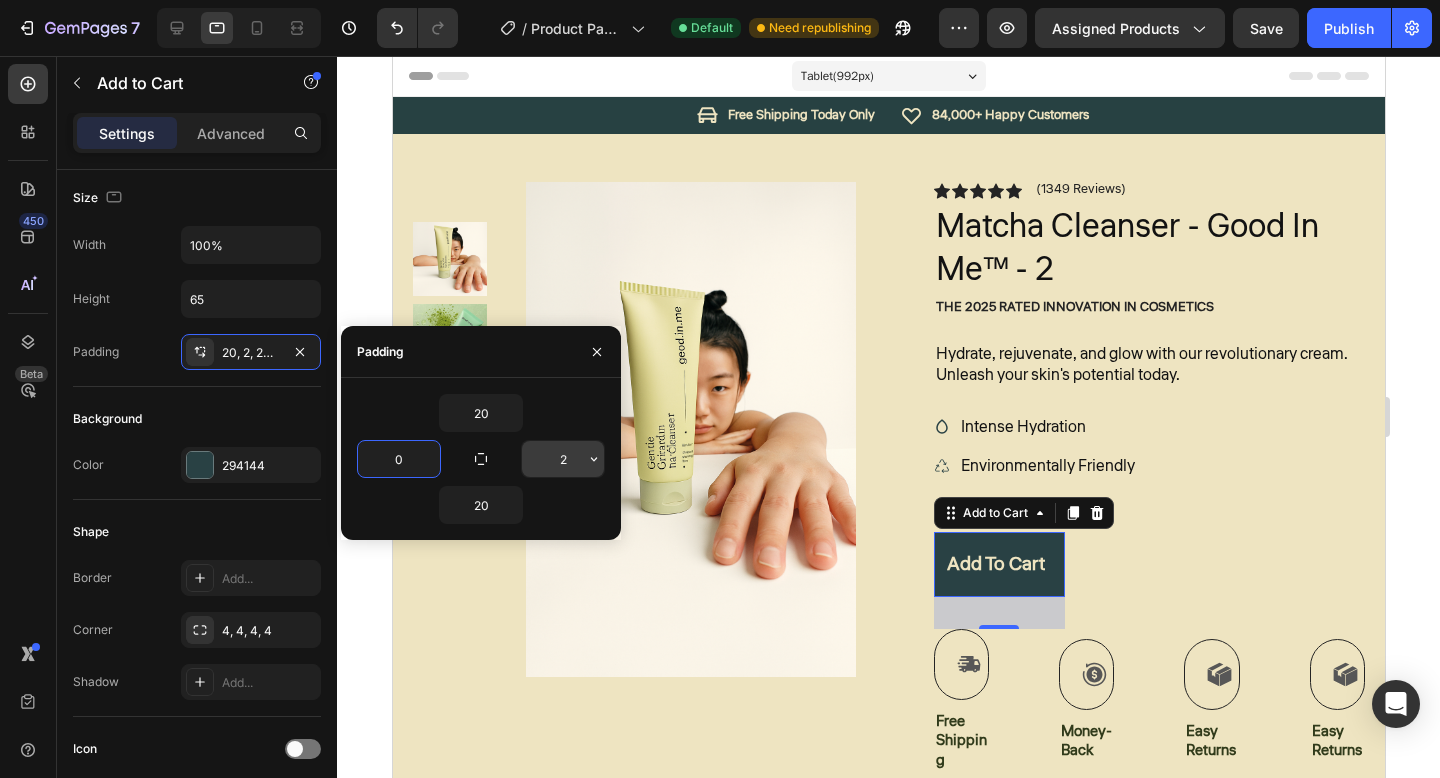 click on "2" at bounding box center (563, 459) 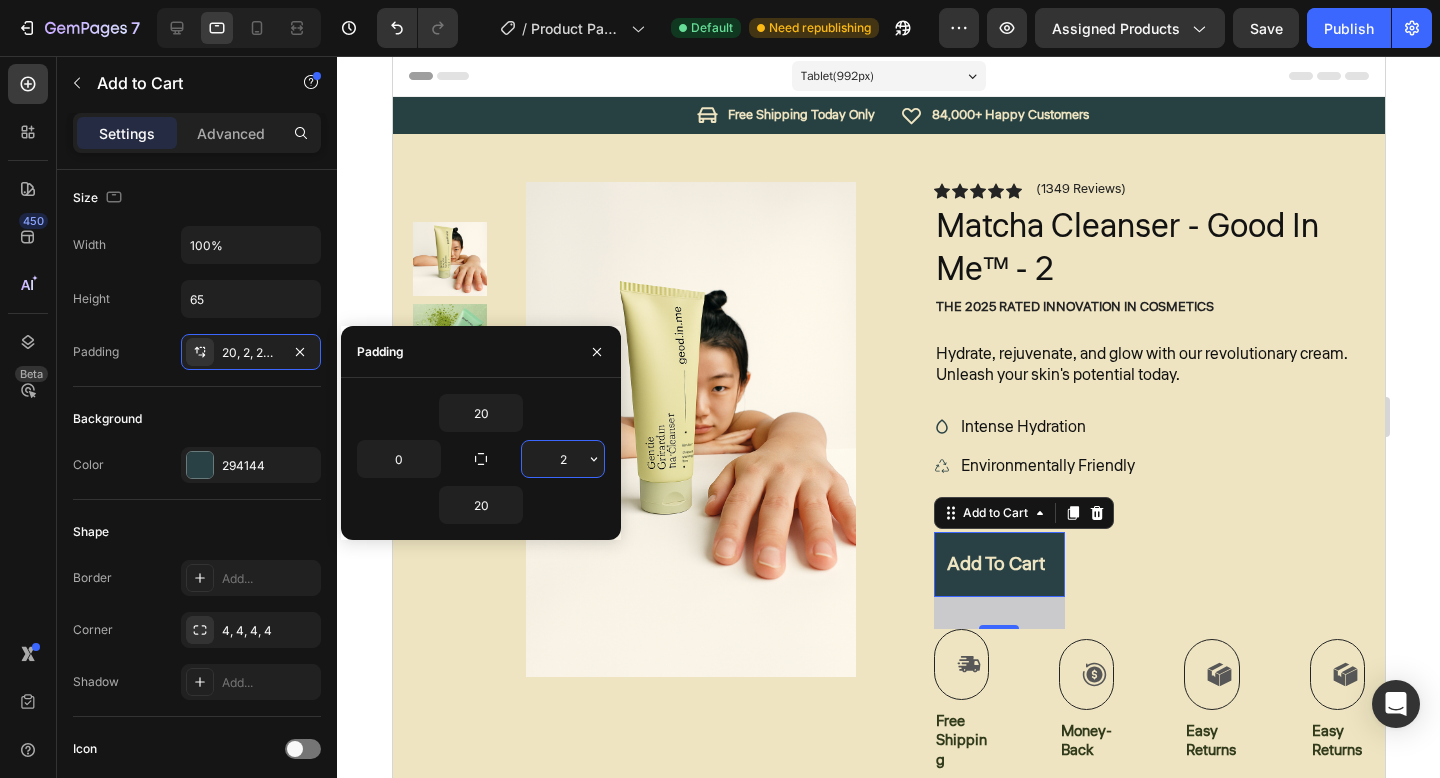 click on "2" at bounding box center (563, 459) 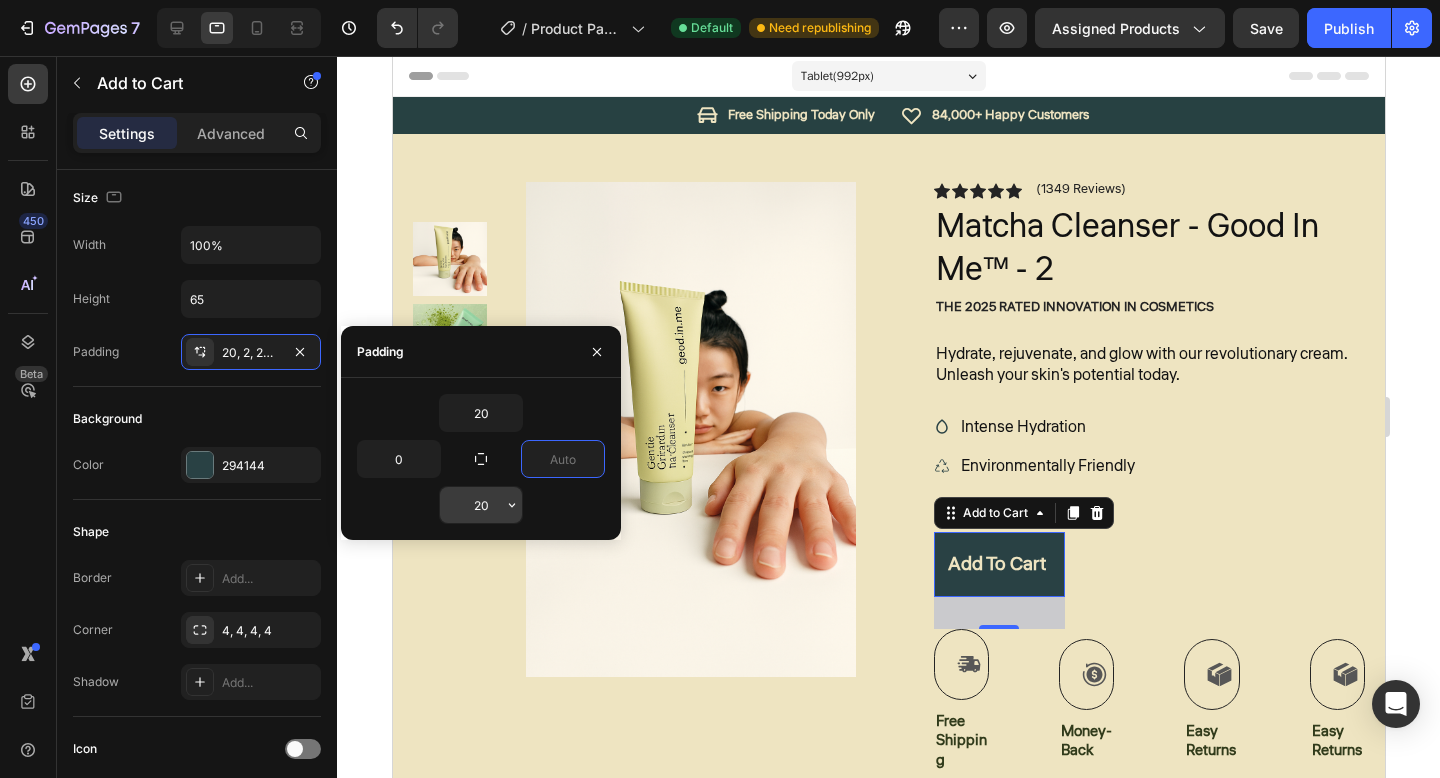 type on "0" 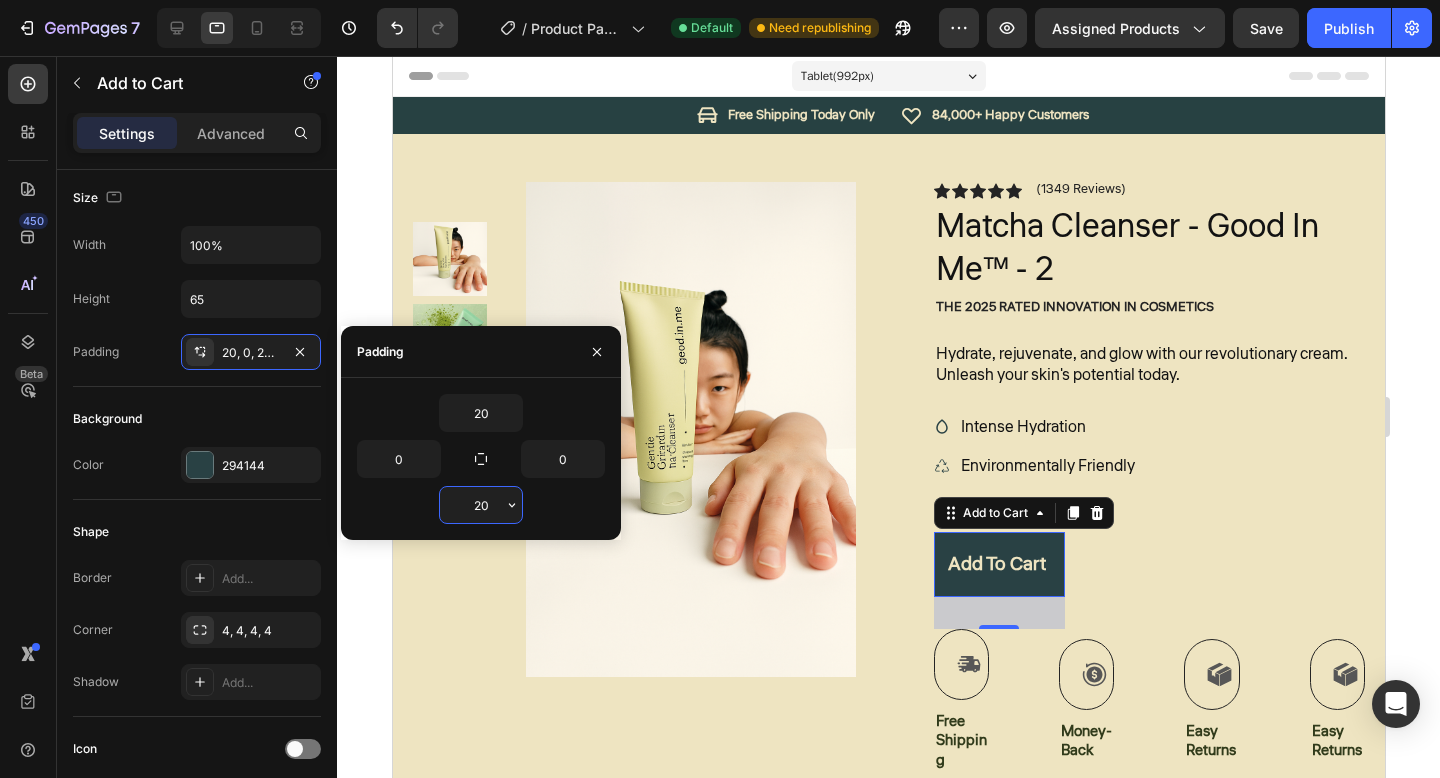 click on "20" at bounding box center (481, 505) 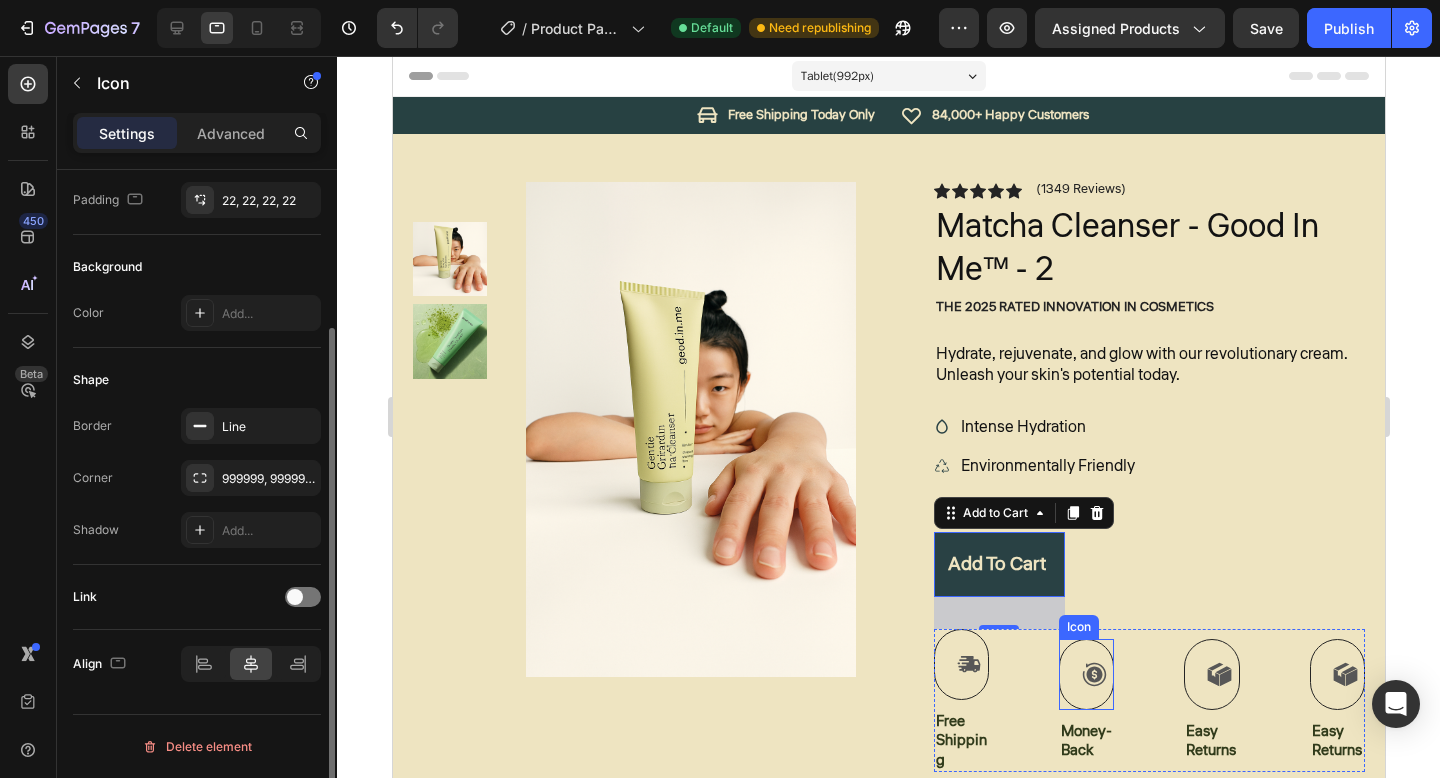 click on "Icon" at bounding box center [1085, 674] 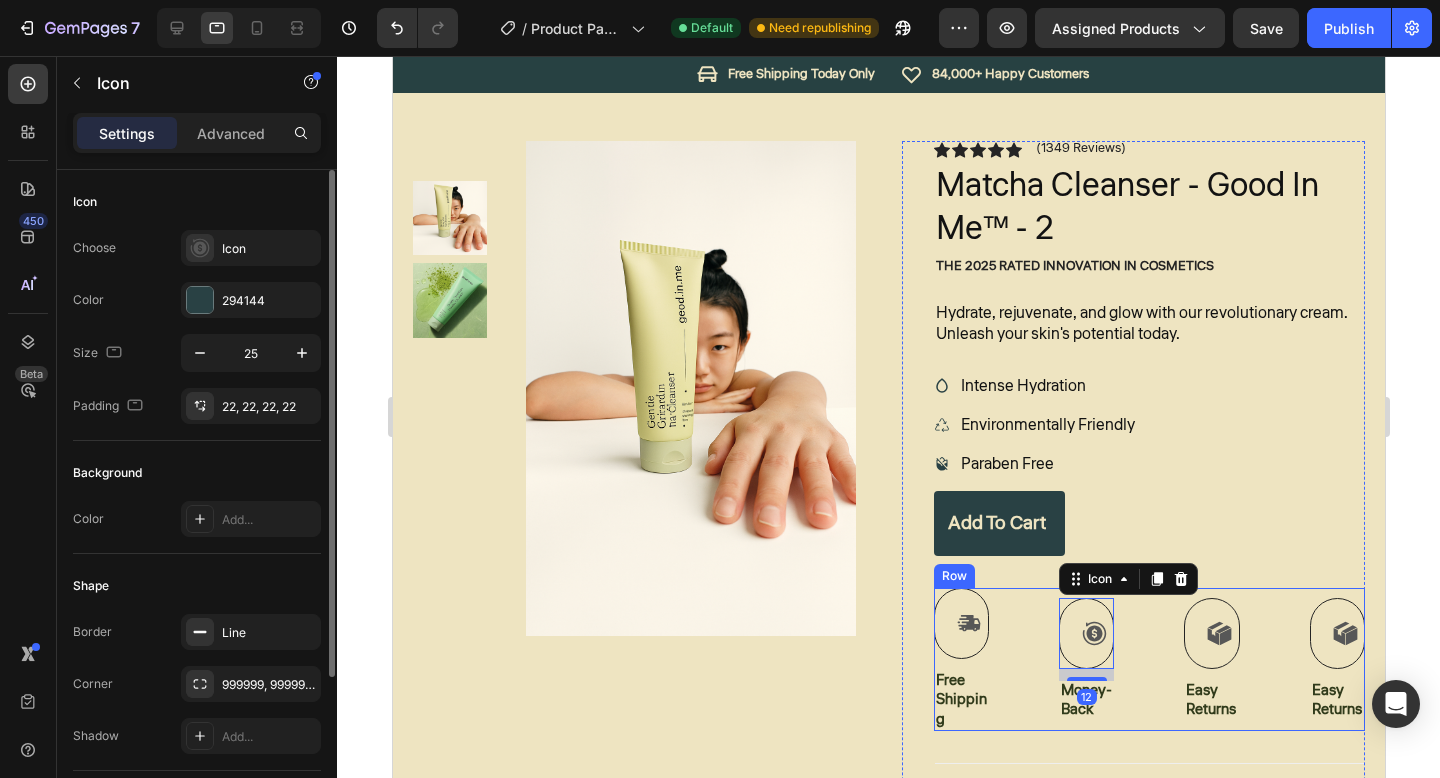scroll, scrollTop: 43, scrollLeft: 0, axis: vertical 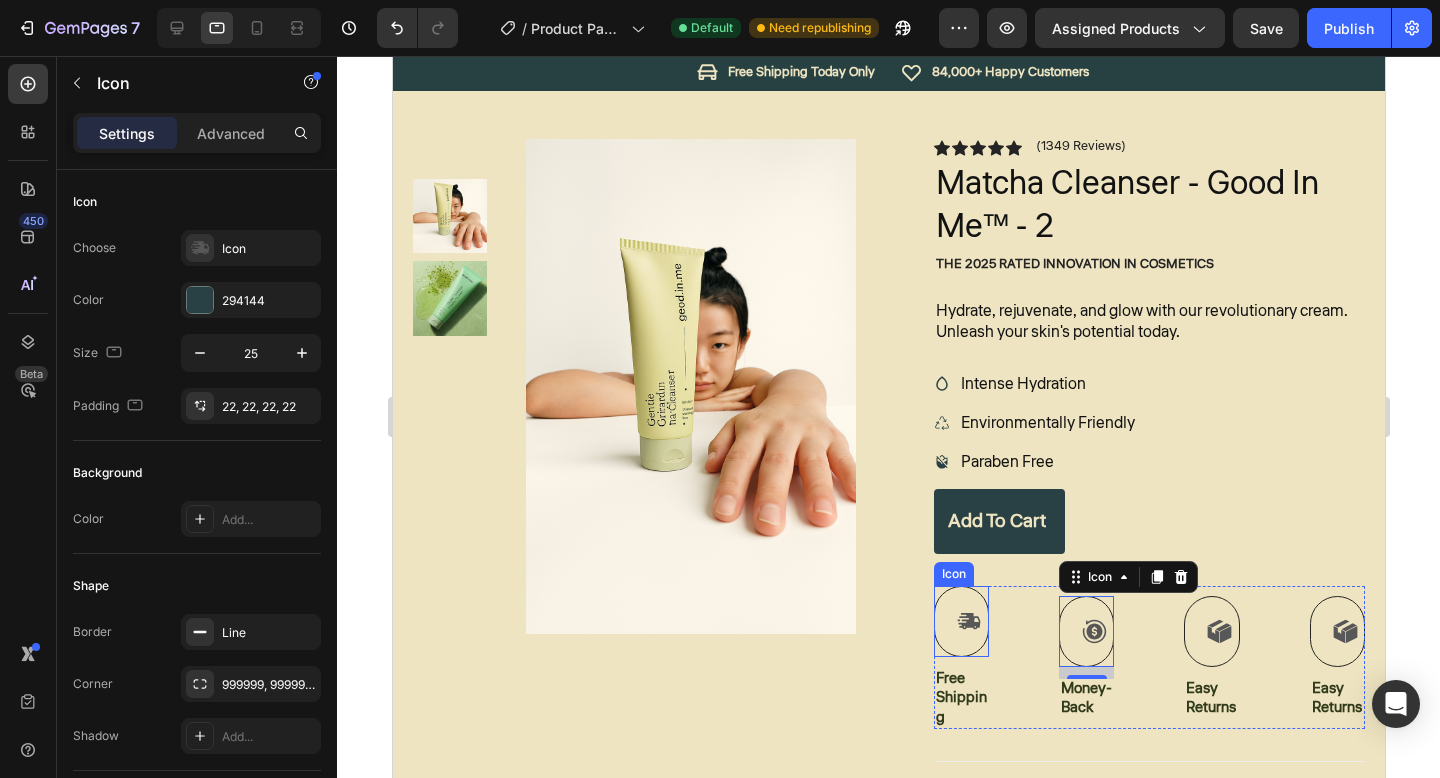 click at bounding box center (960, 621) 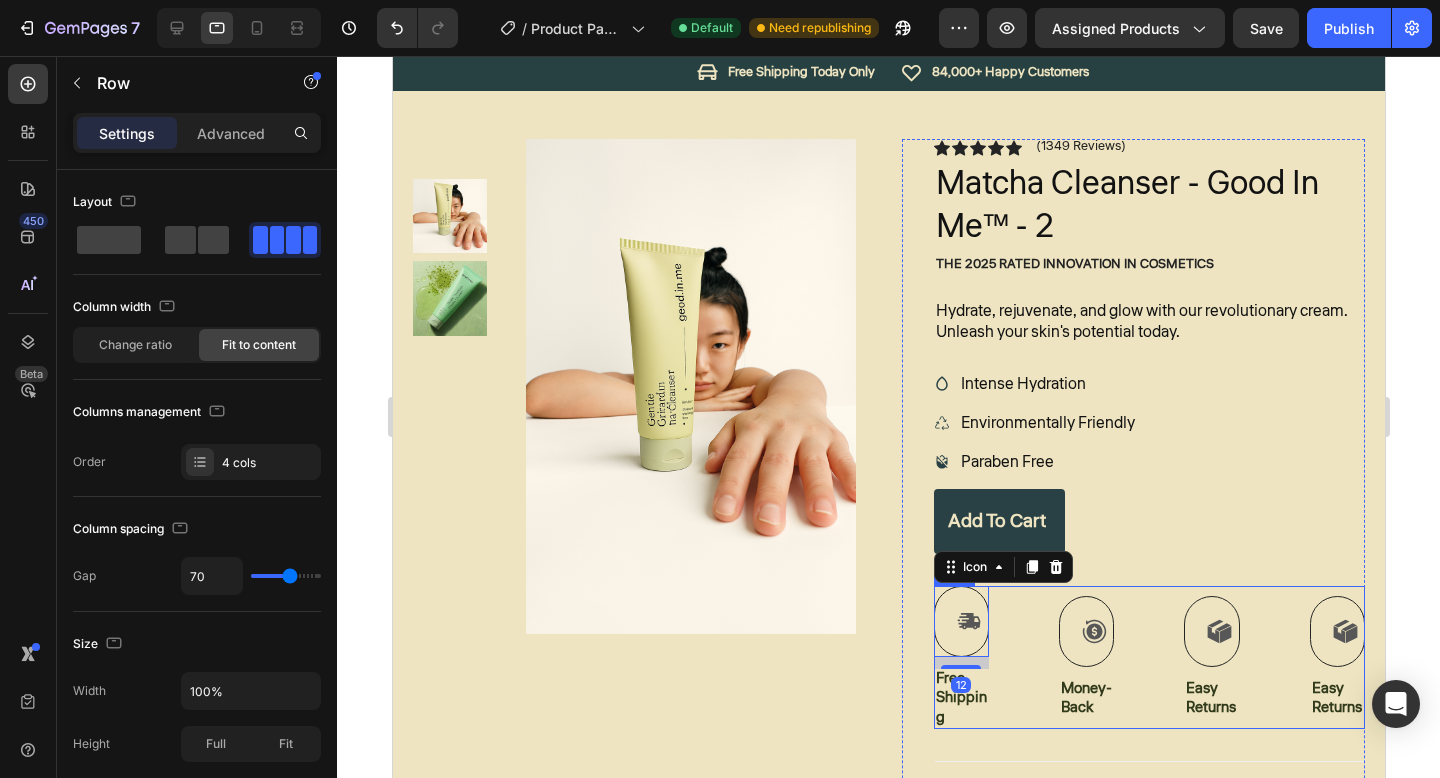 click on "Icon   12 Free Shipping Text Block
Icon Money-Back Text Block
Icon Easy Returns Text Block
Icon Easy Returns Text Block Row" at bounding box center [1149, 658] 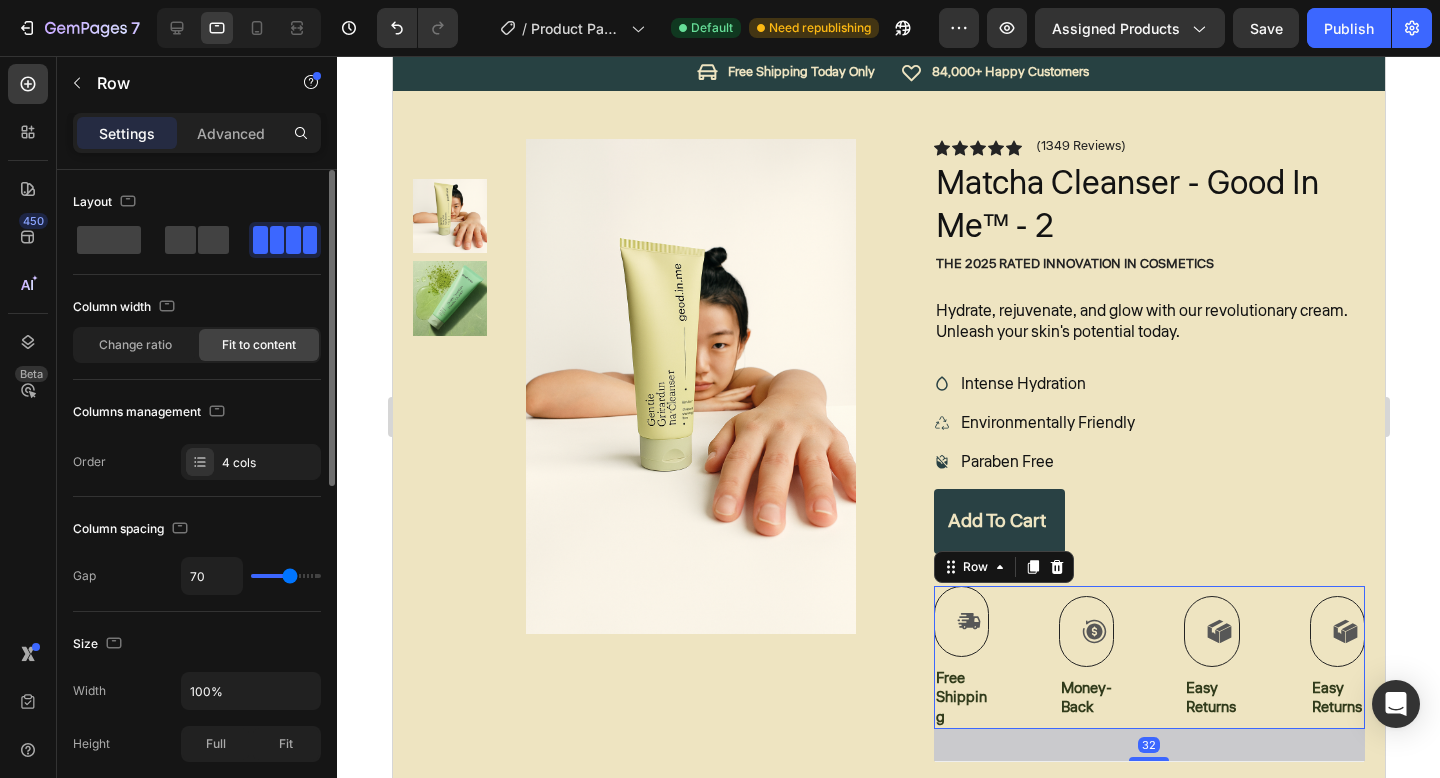 type on "66" 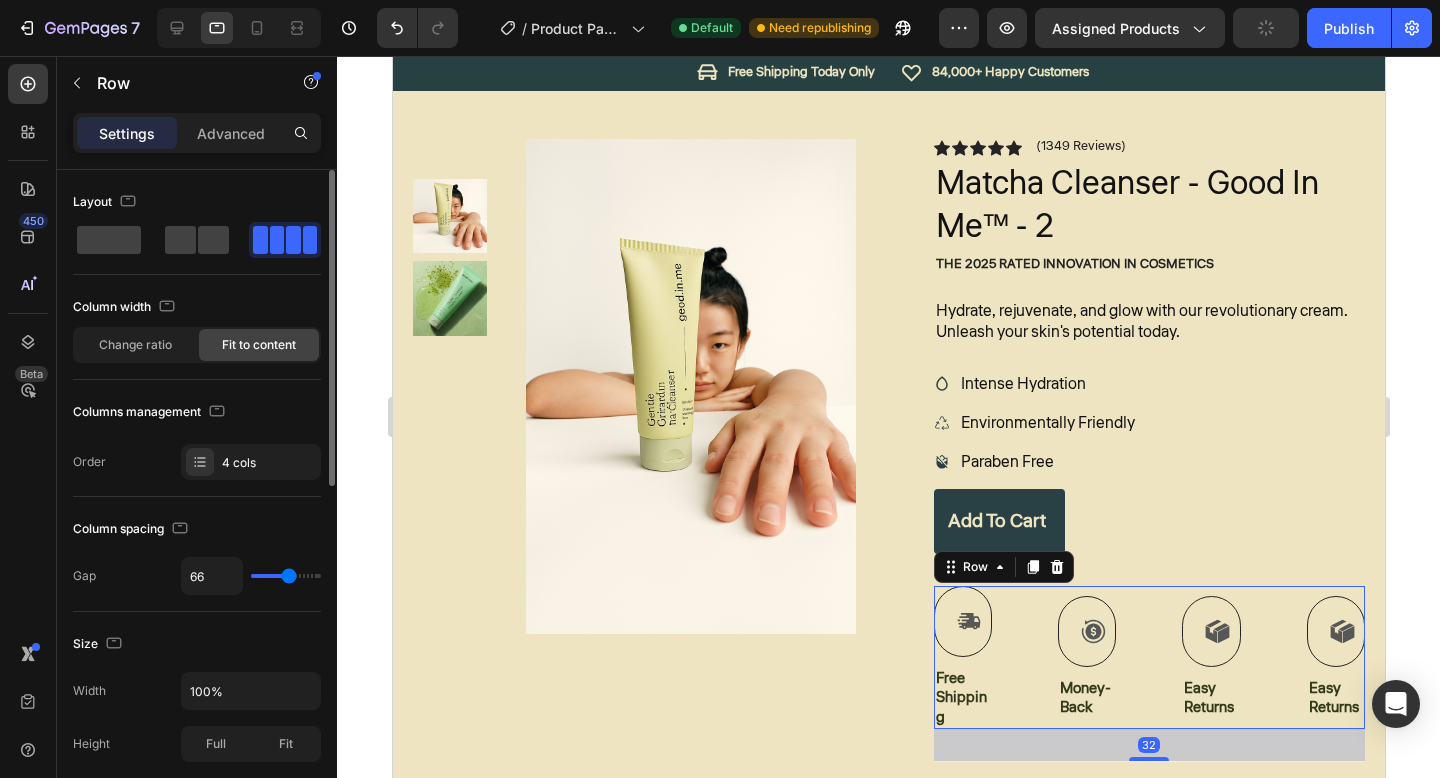 type on "65" 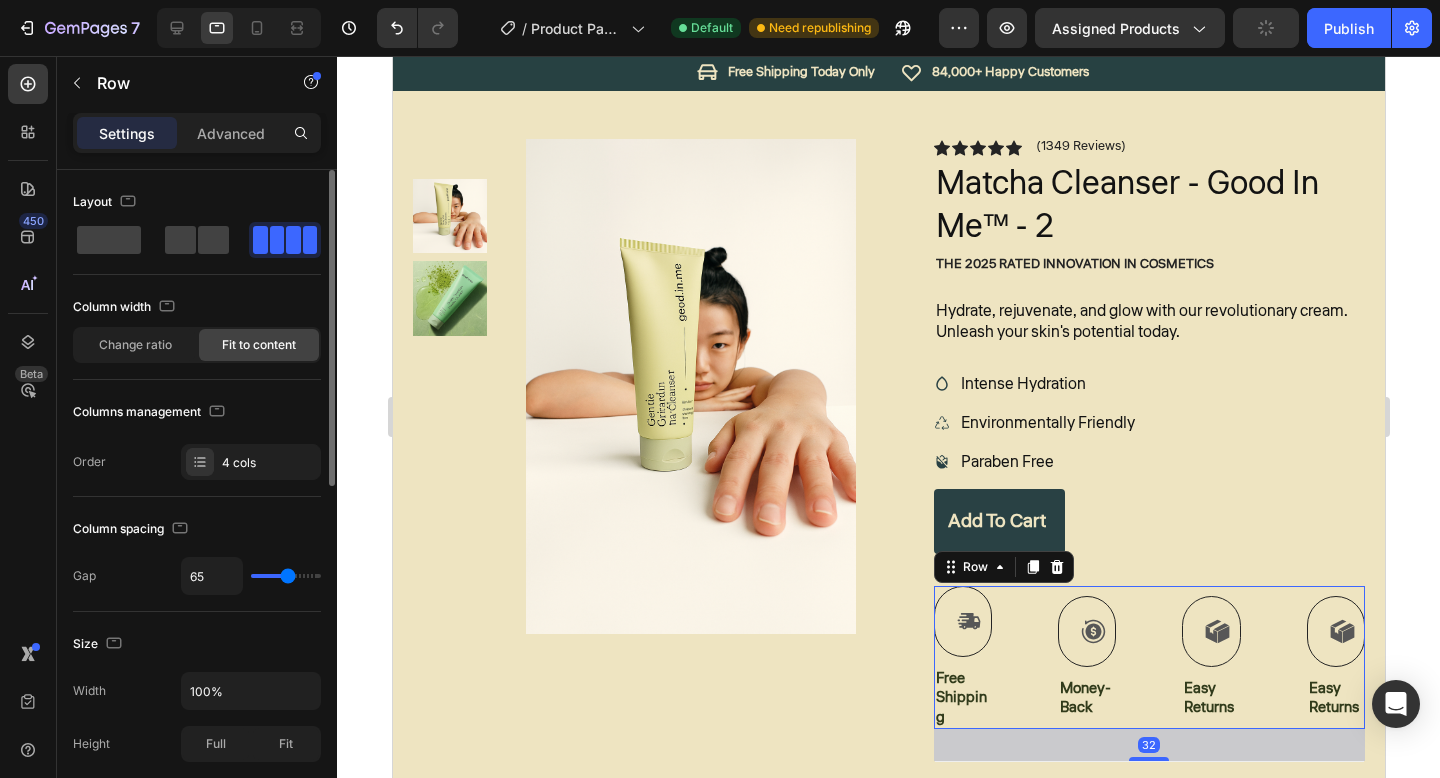 type on "22" 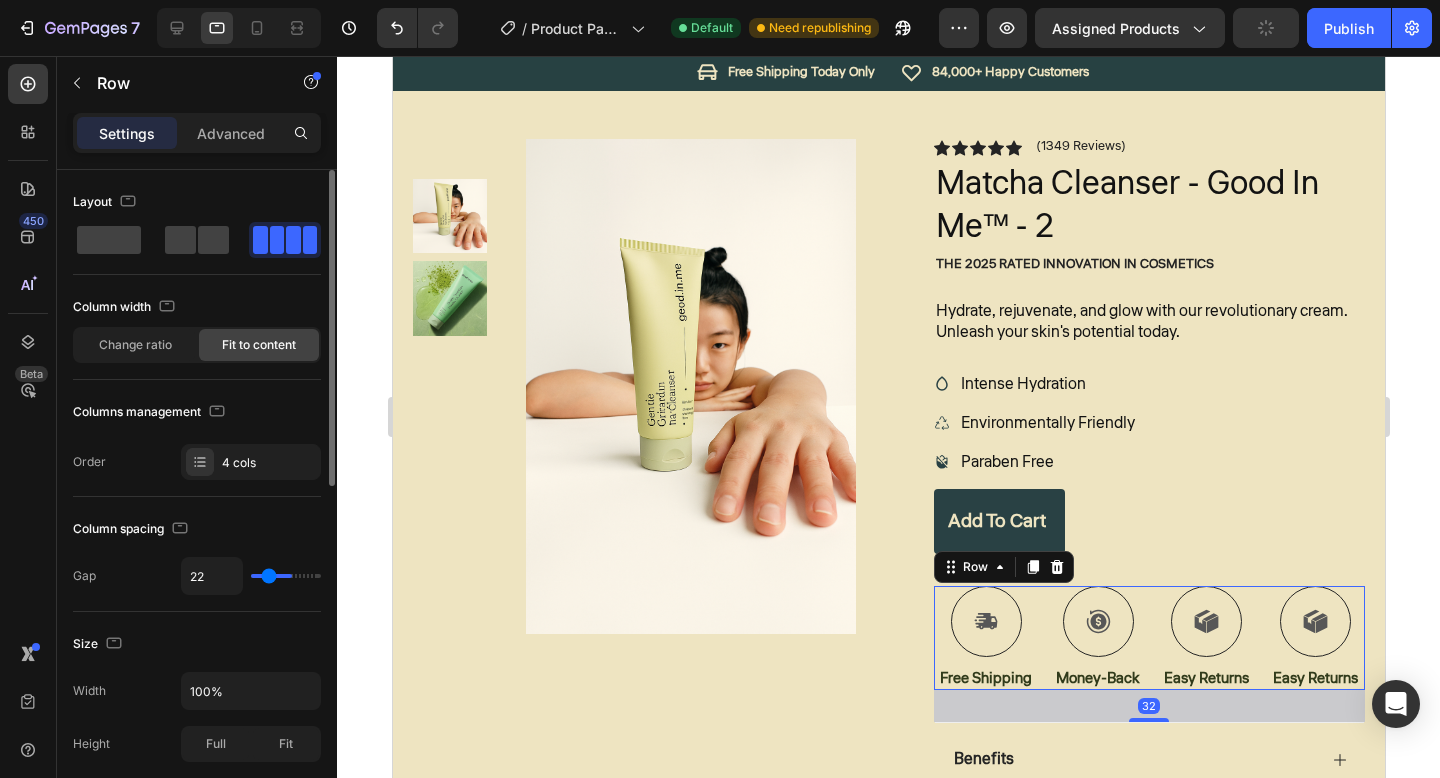 type on "20" 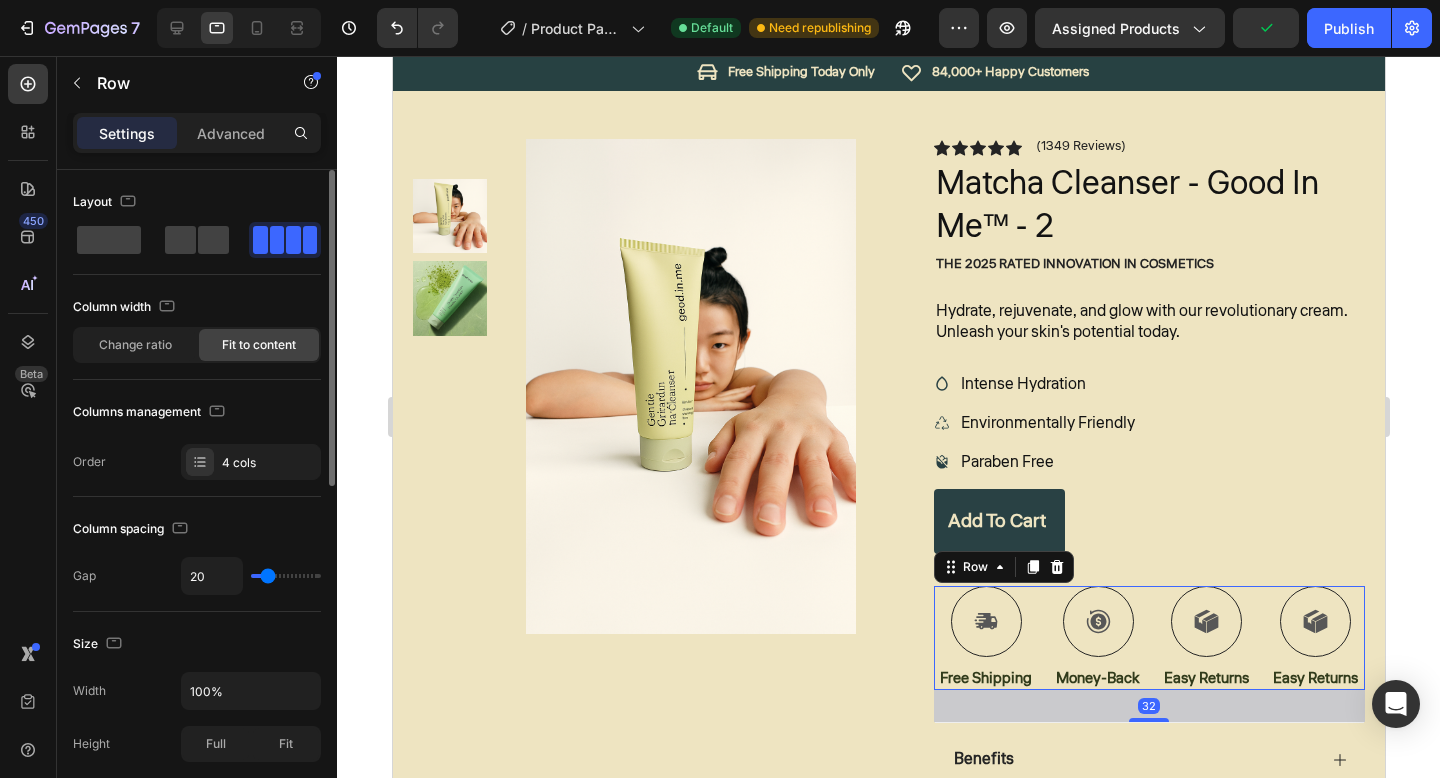 type on "19" 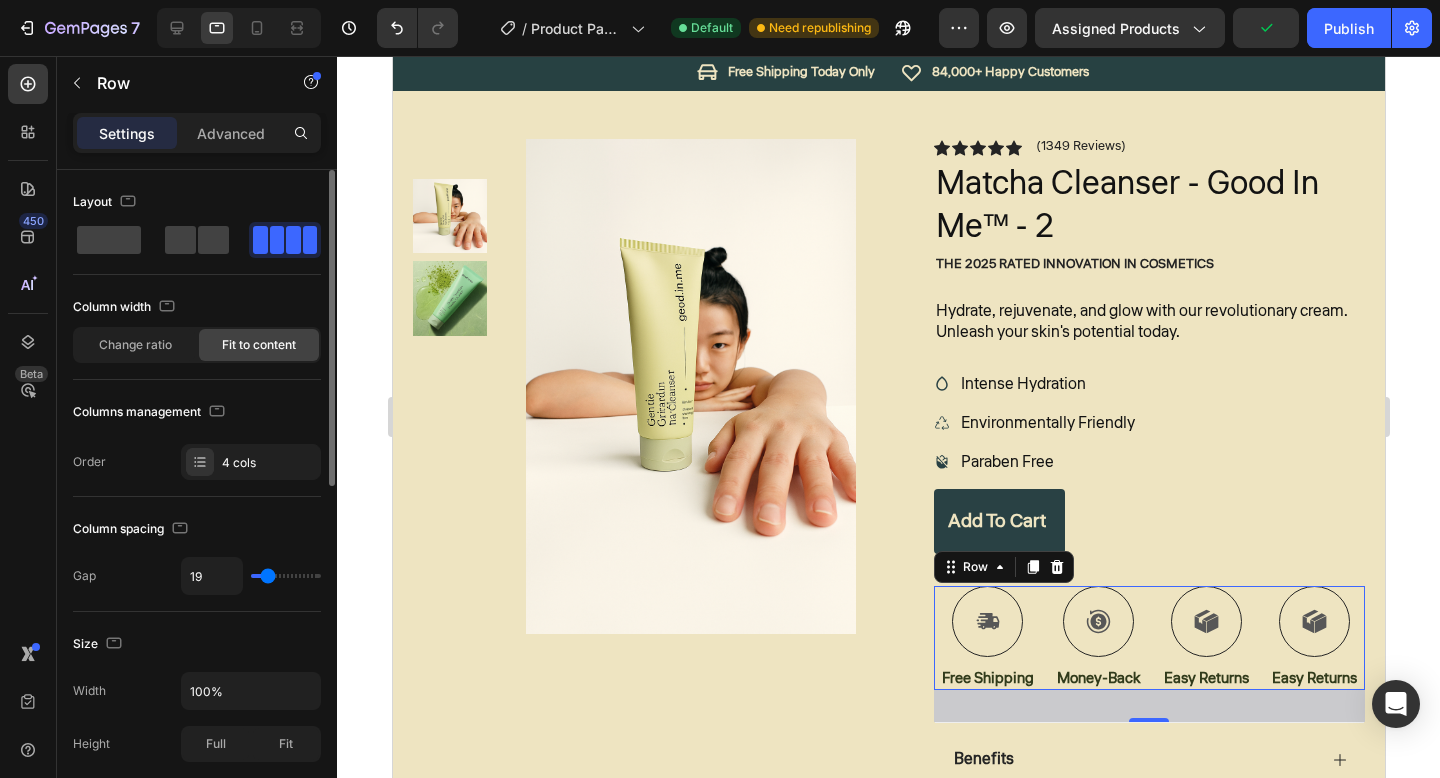 type on "18" 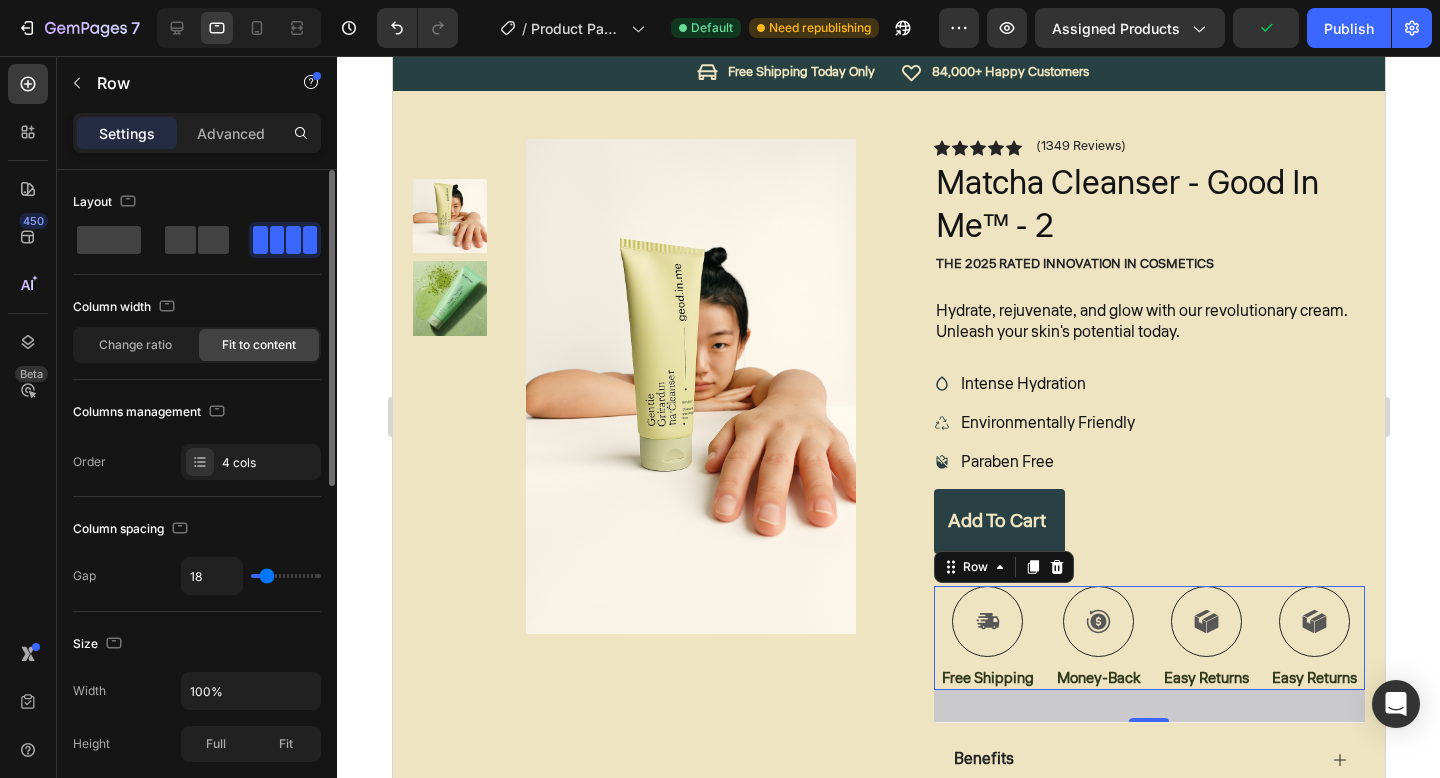 type on "0" 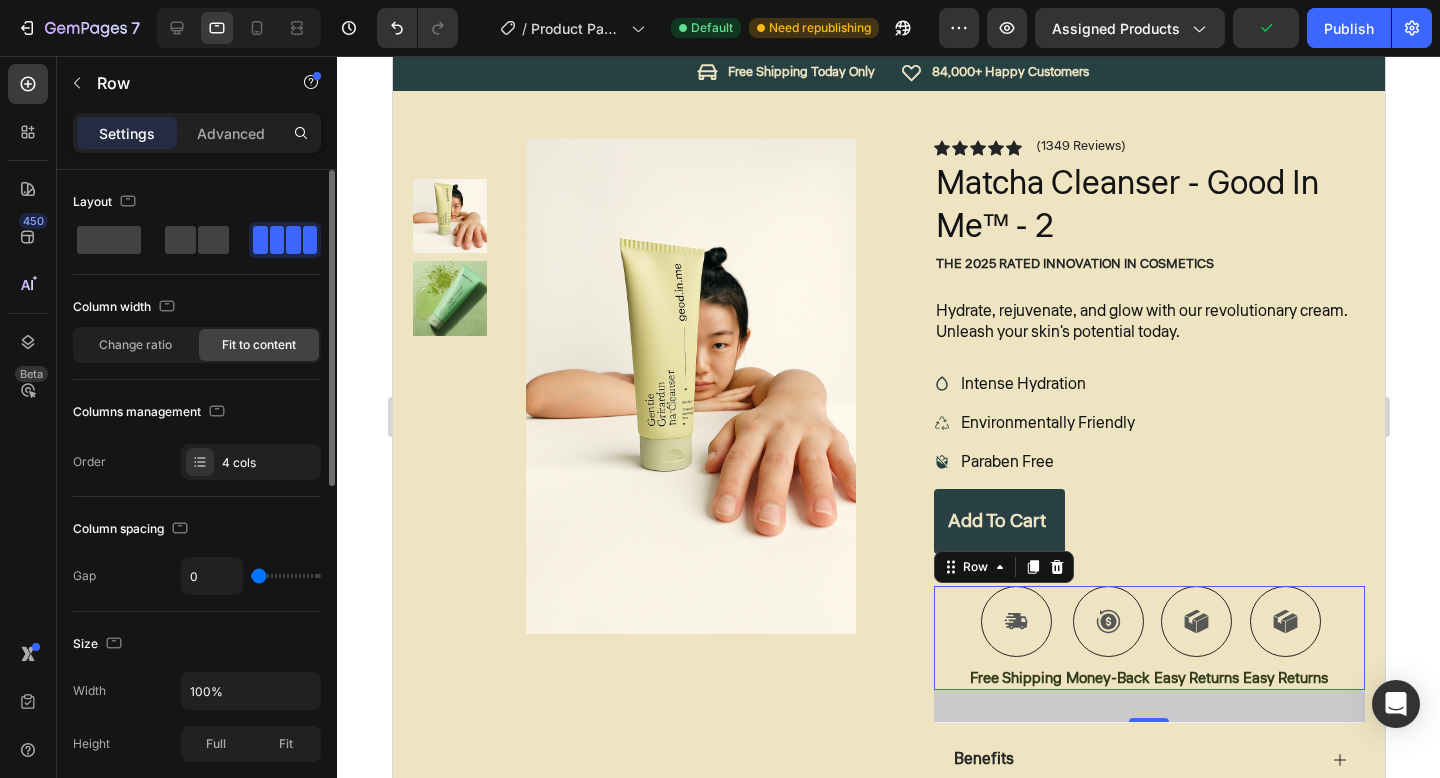 type on "2" 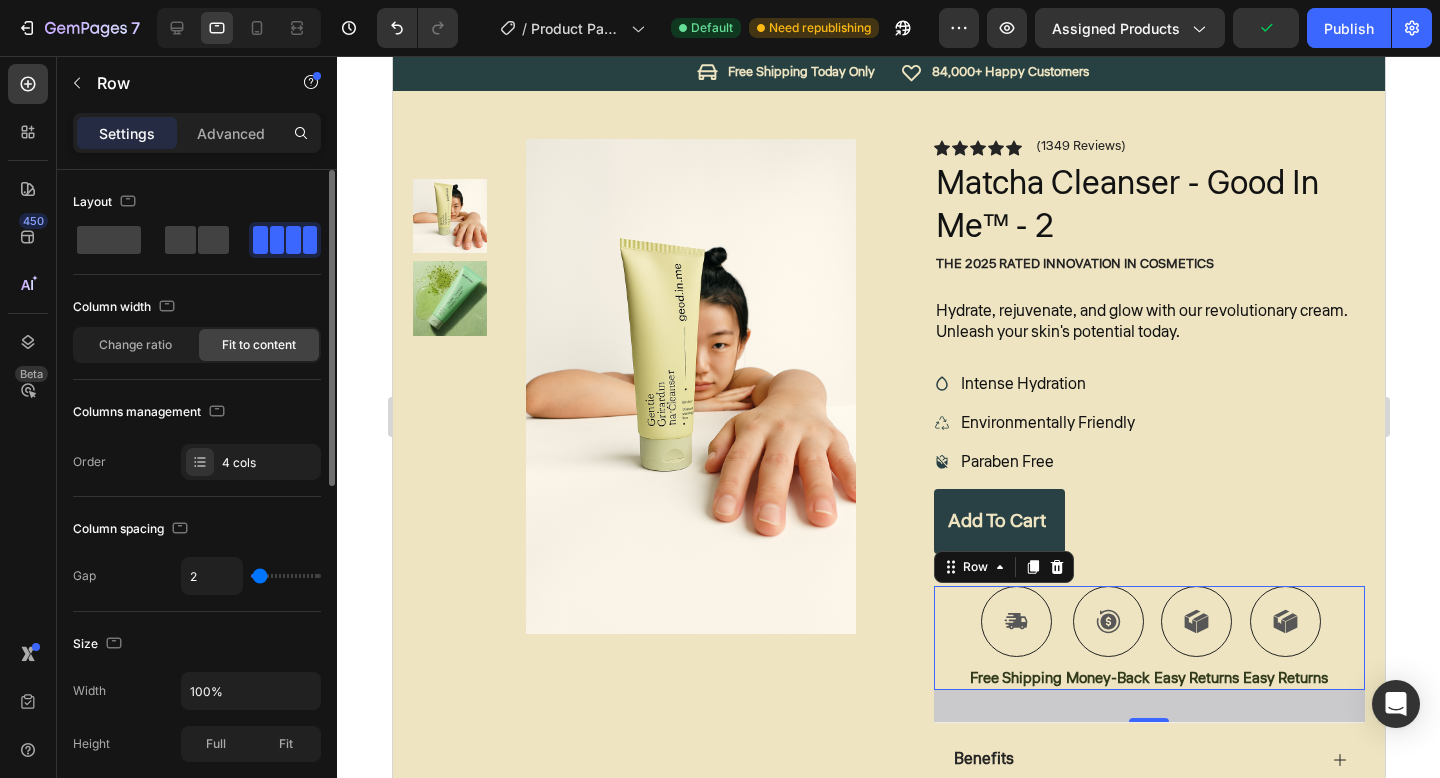 type on "19" 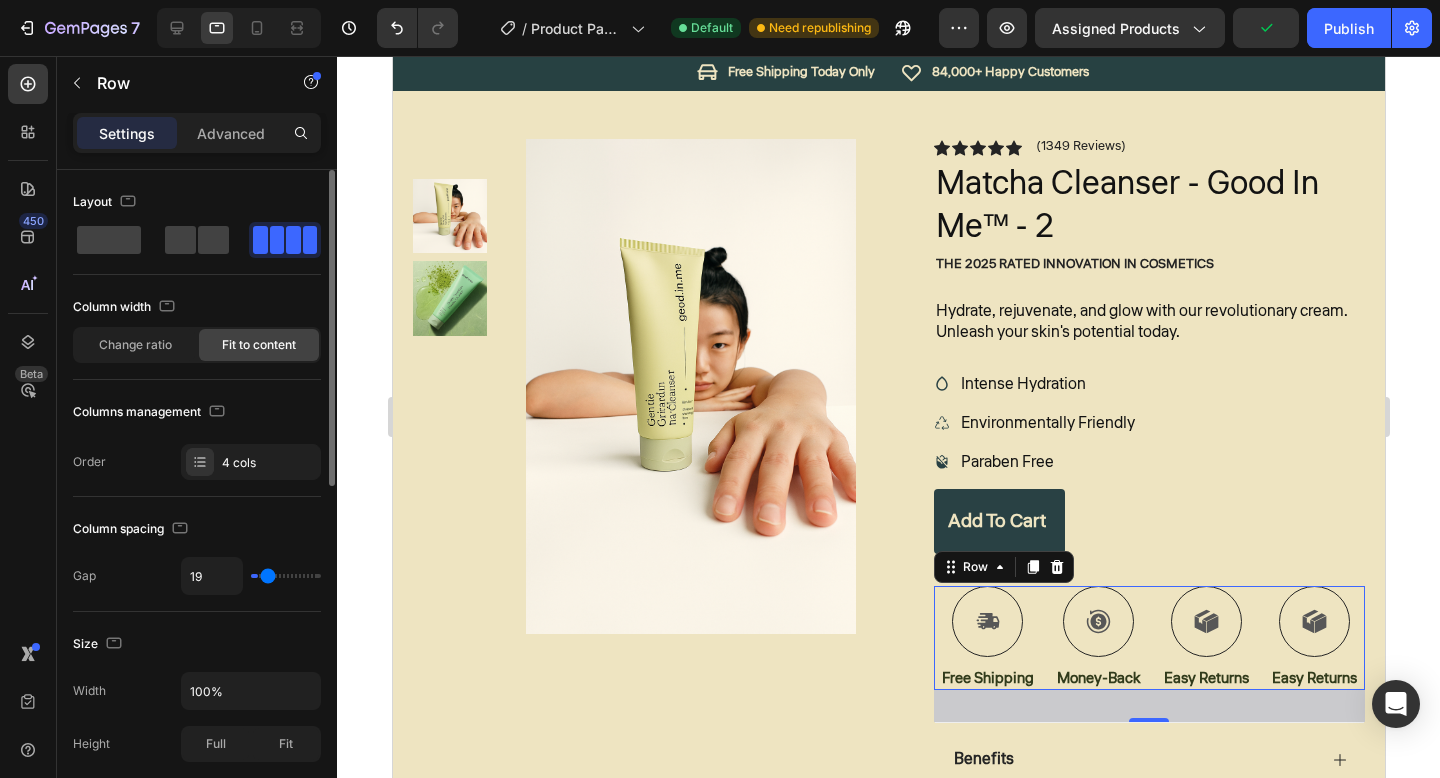 type on "24" 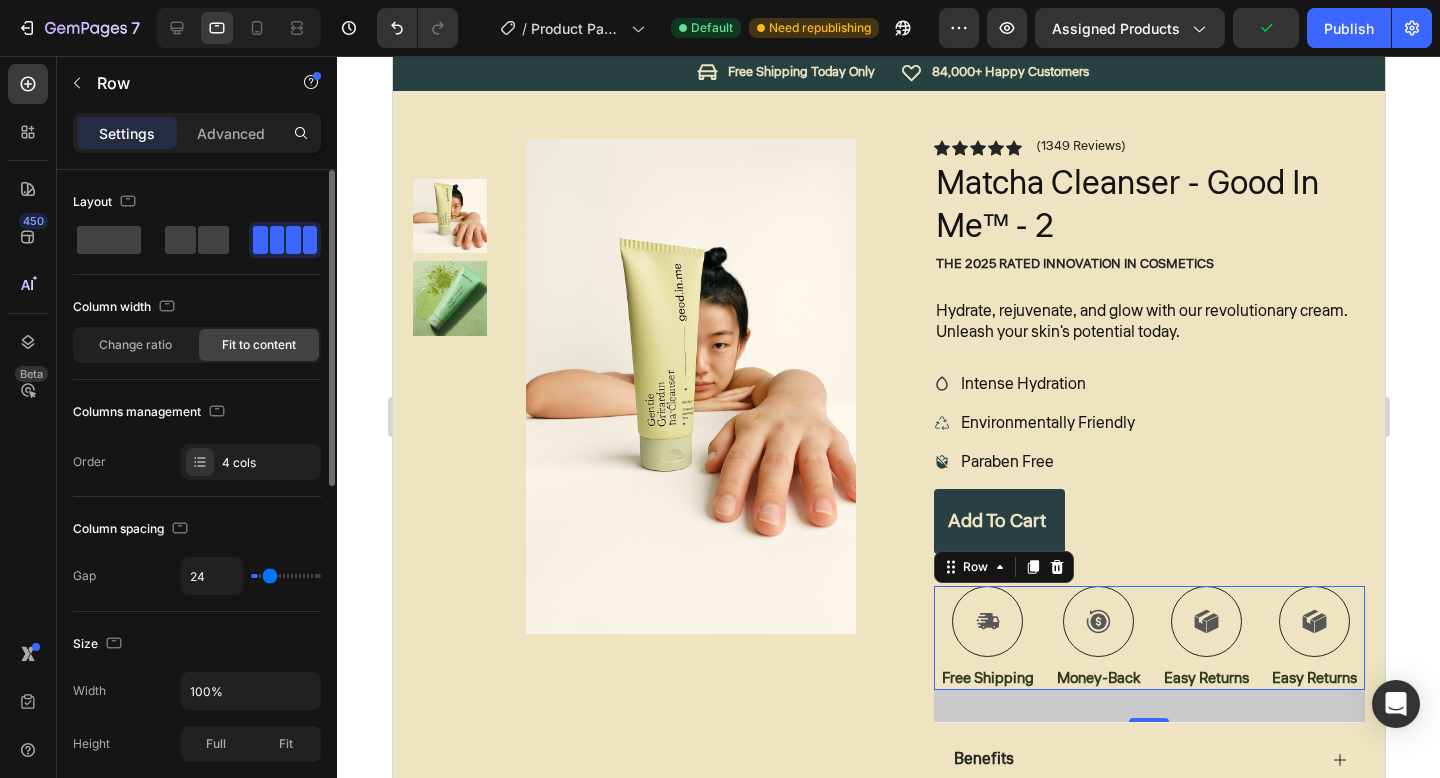 type on "25" 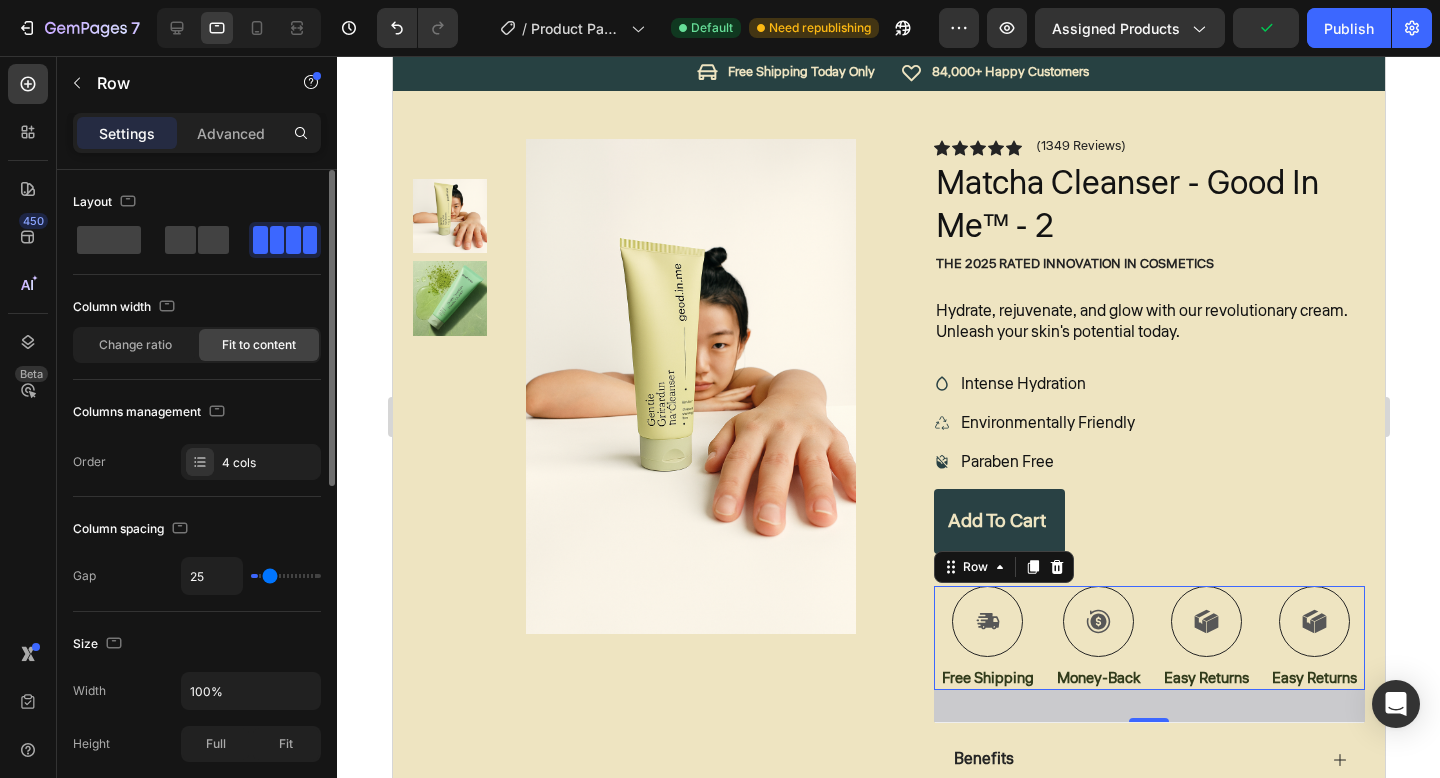 type on "28" 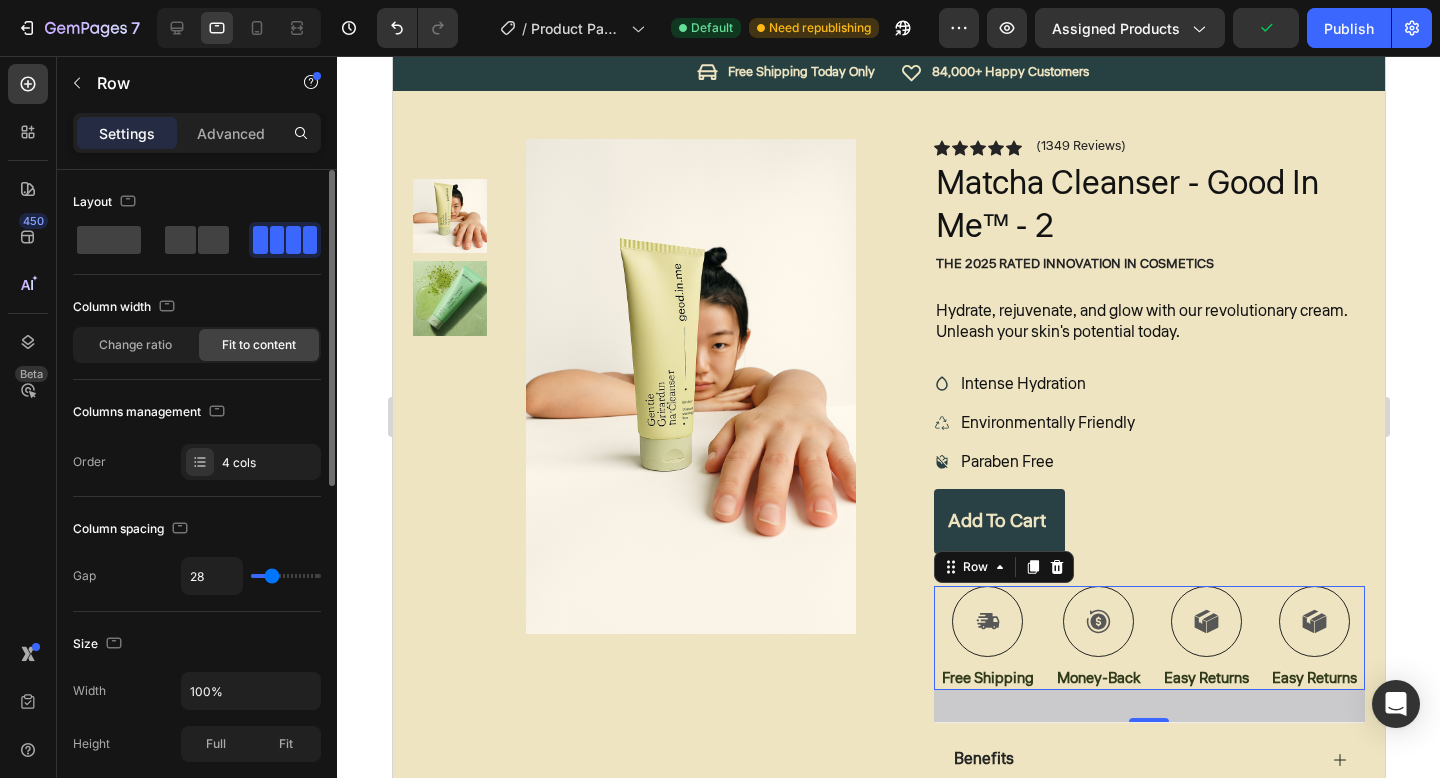 type on "29" 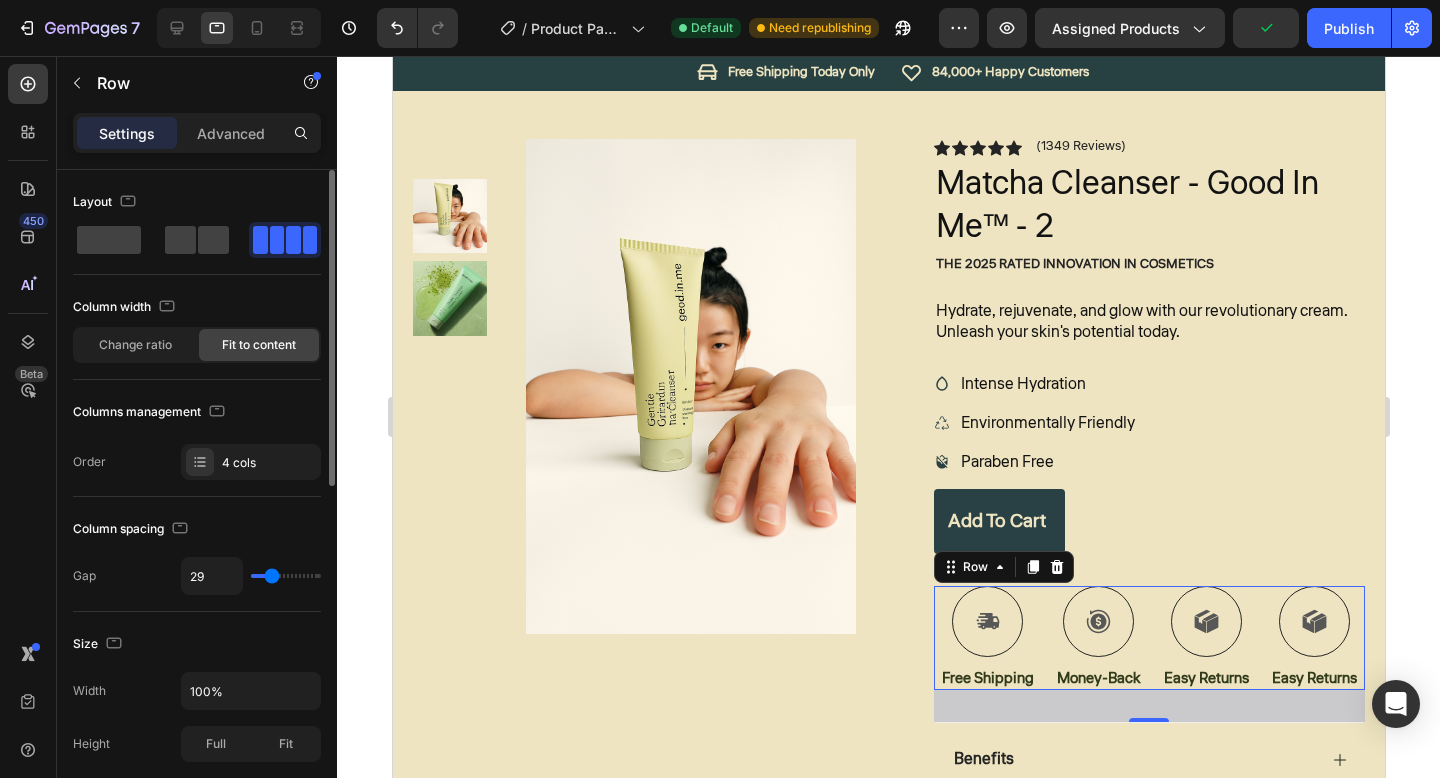 type on "30" 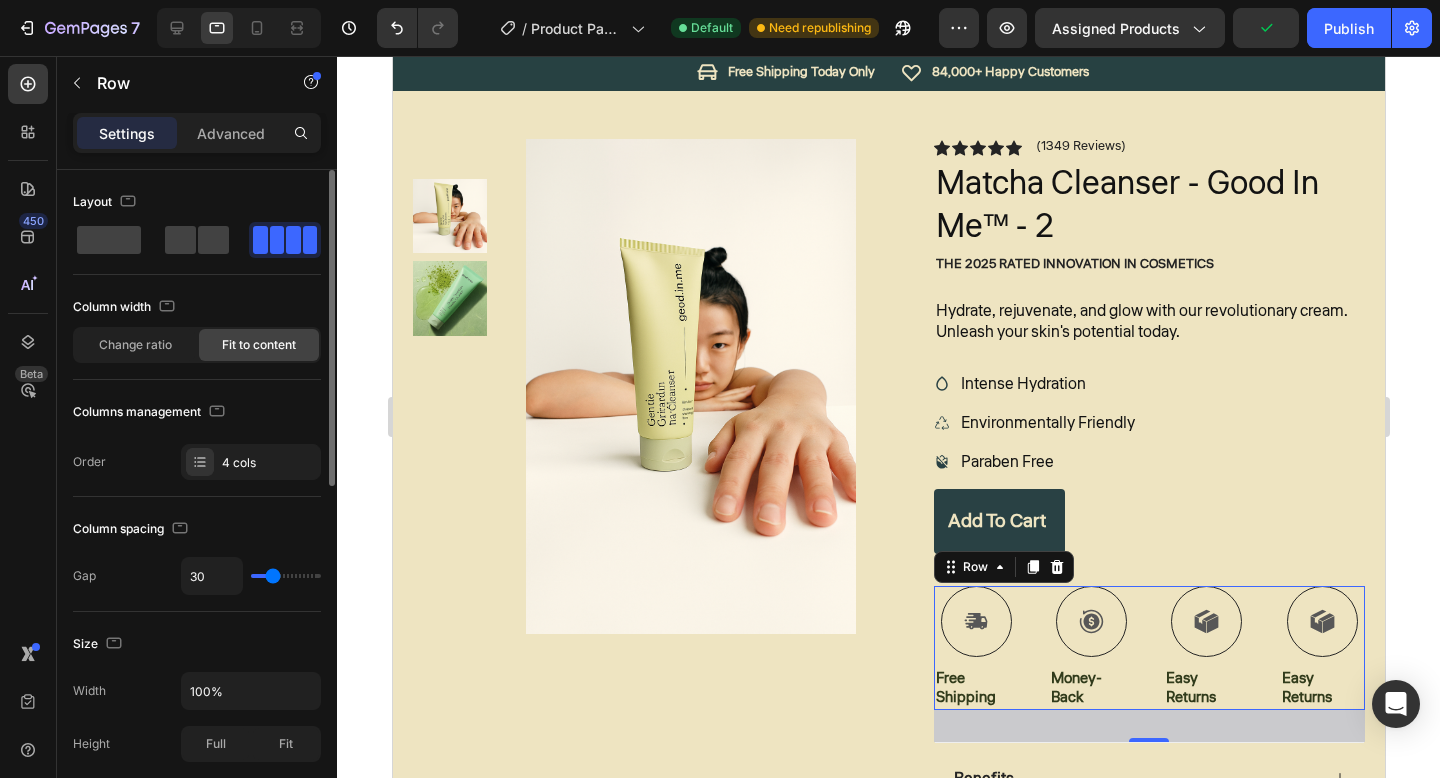 type on "31" 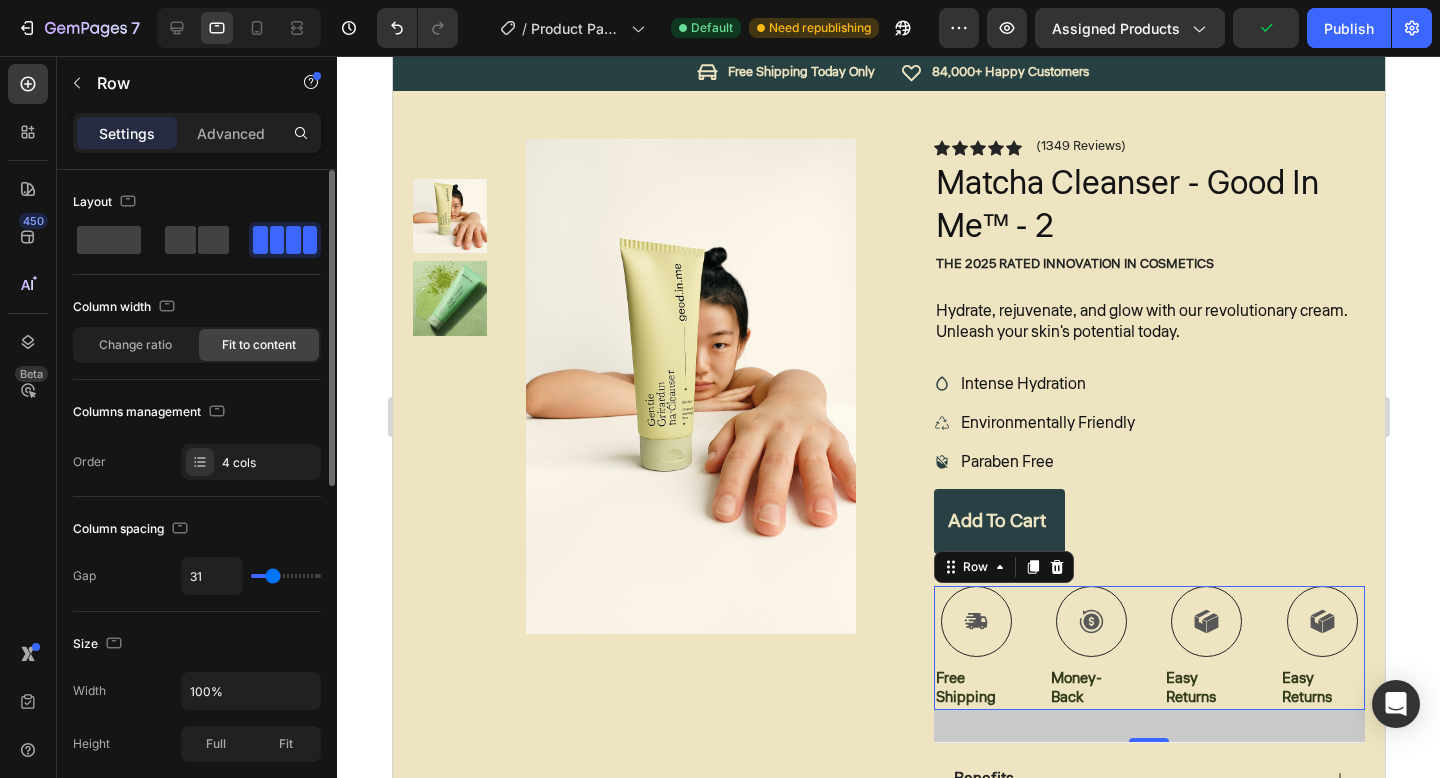 type on "32" 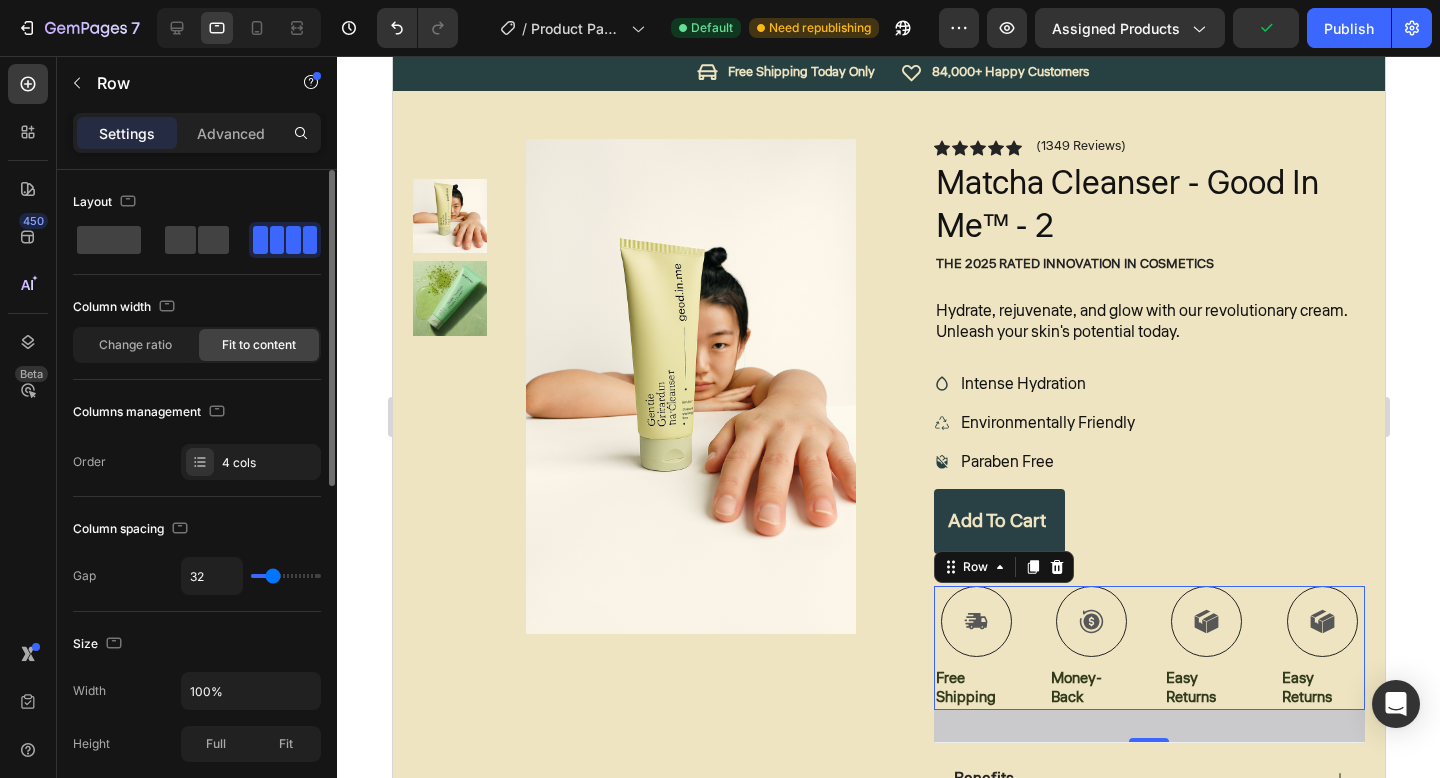 type on "33" 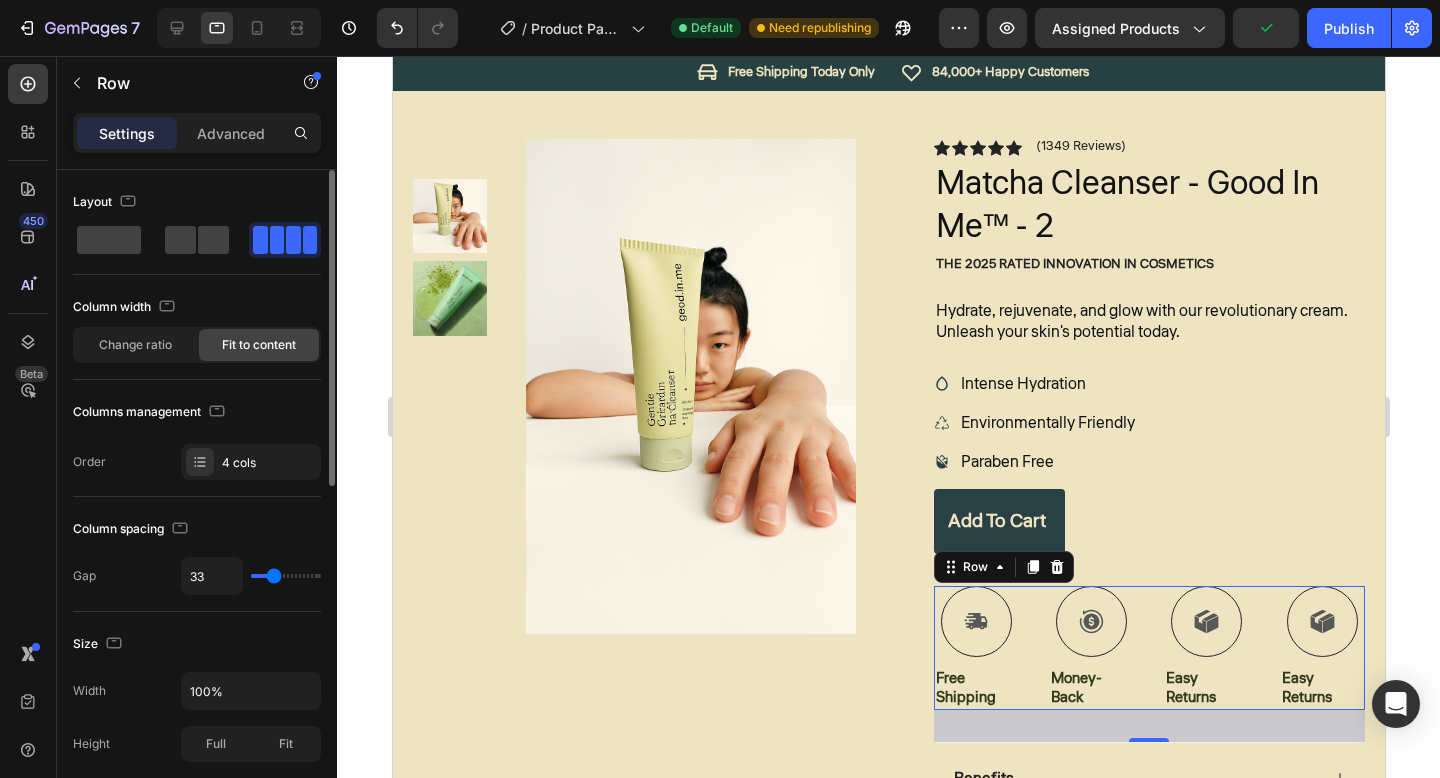 type on "32" 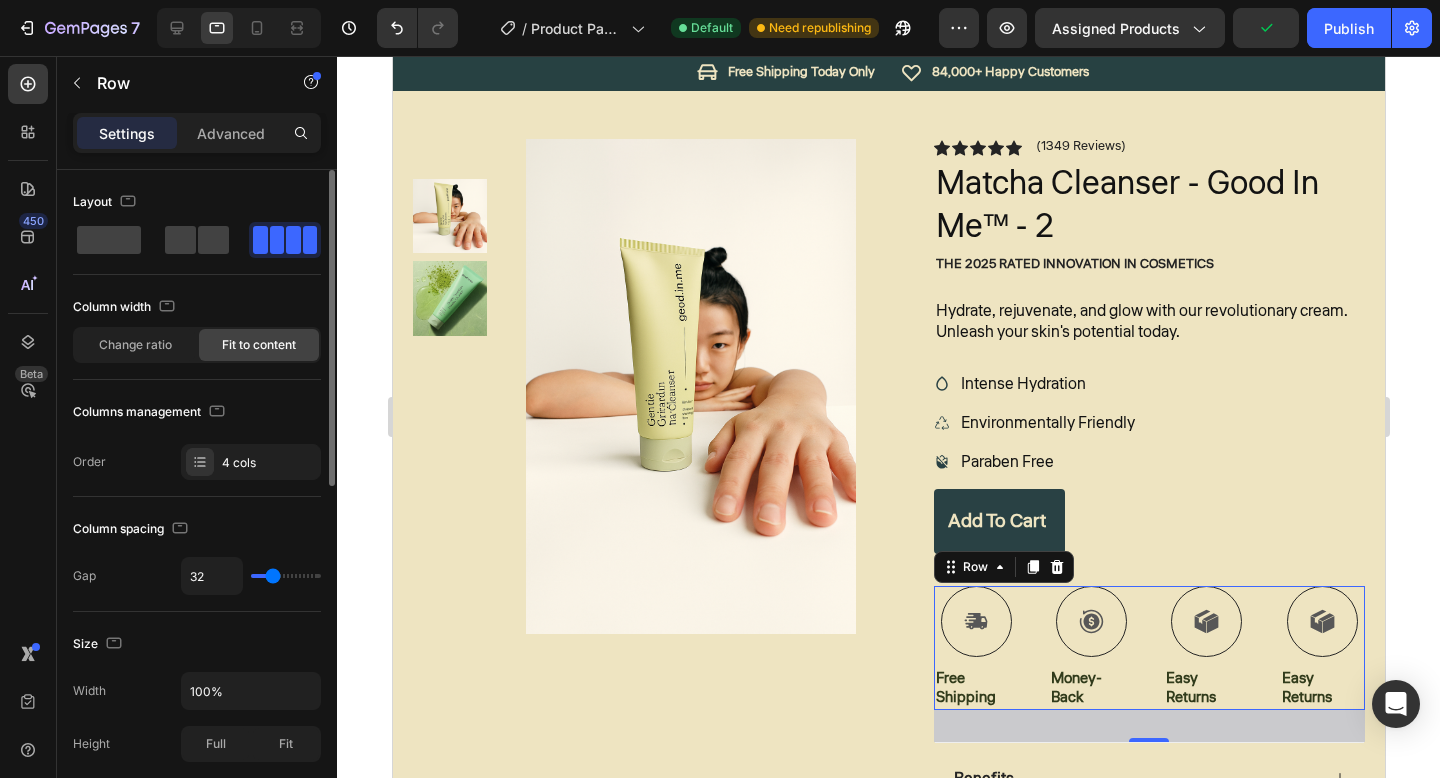 type on "30" 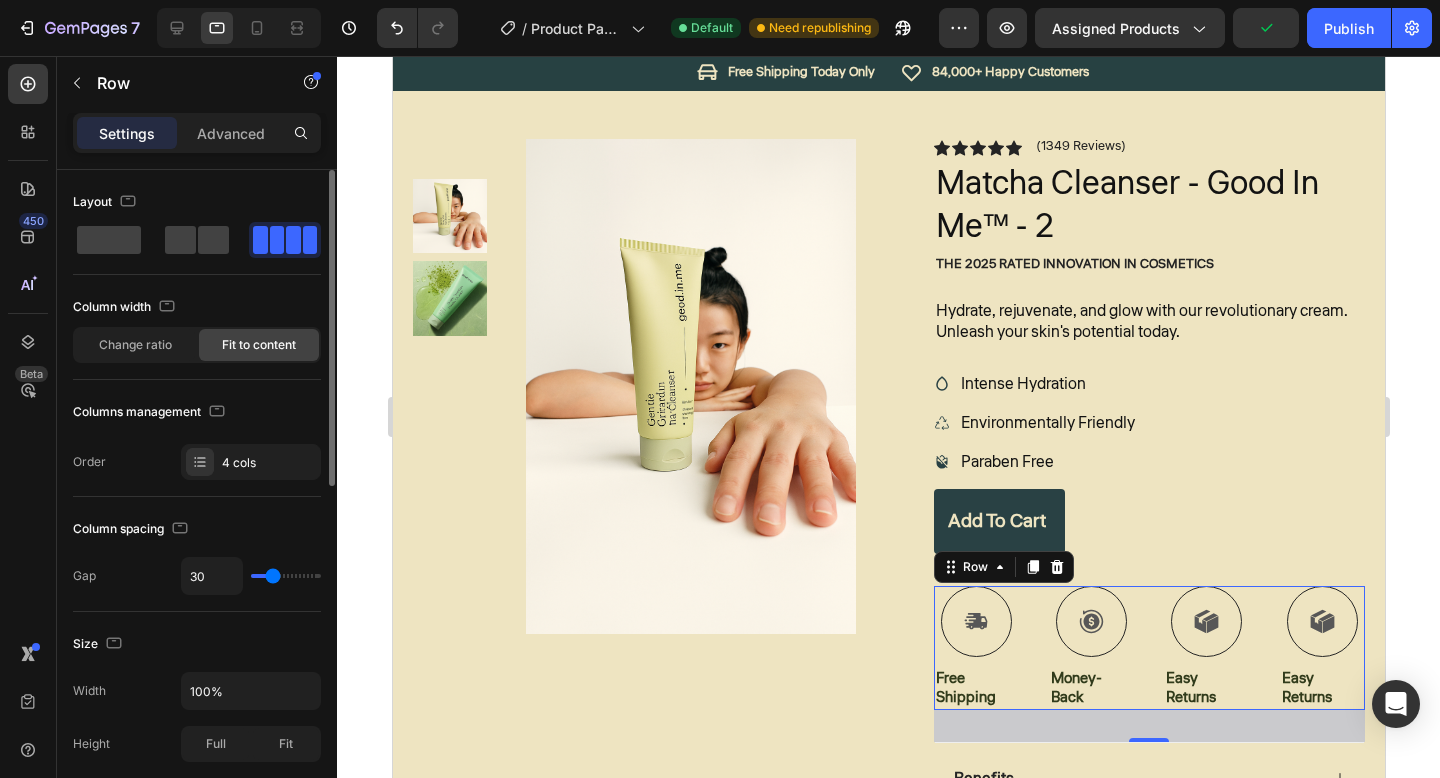 type on "29" 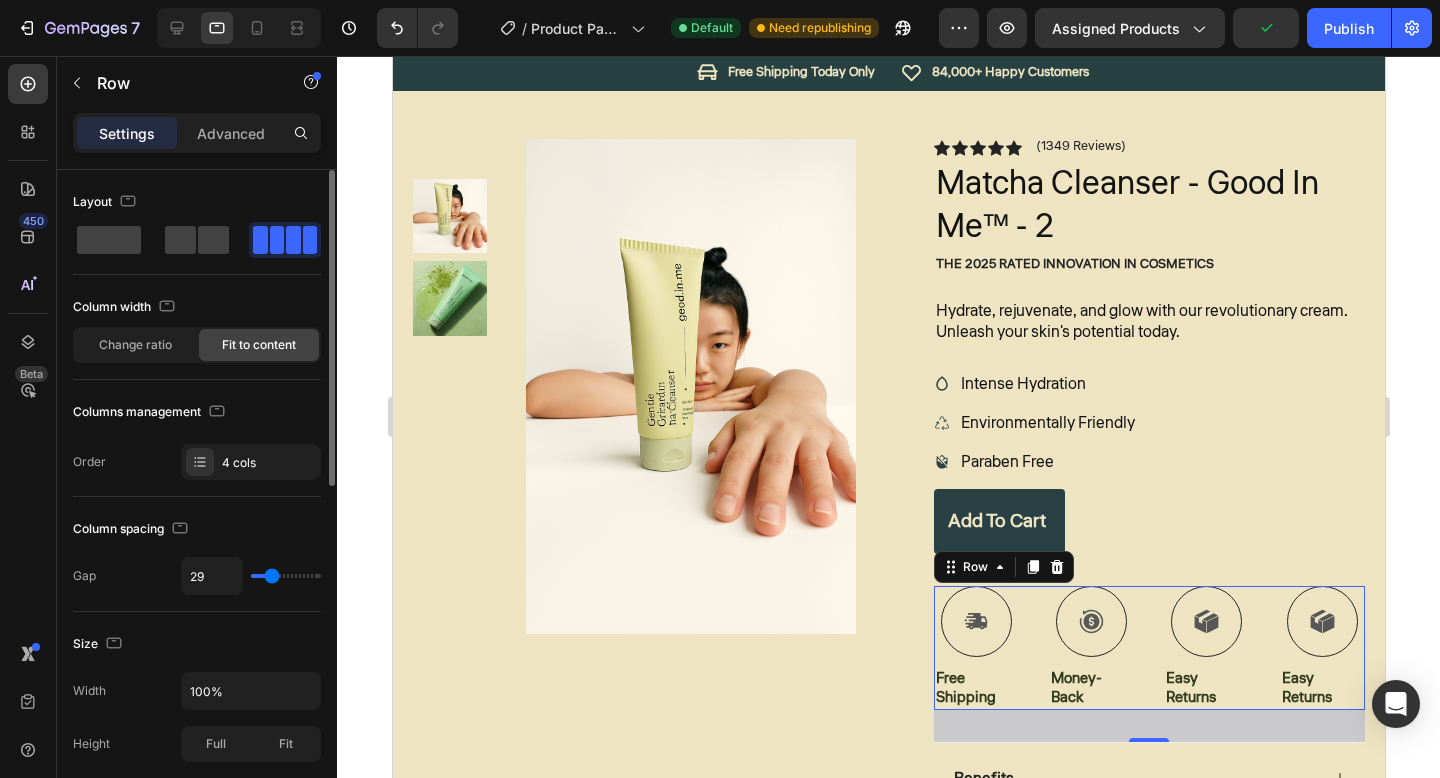 type on "25" 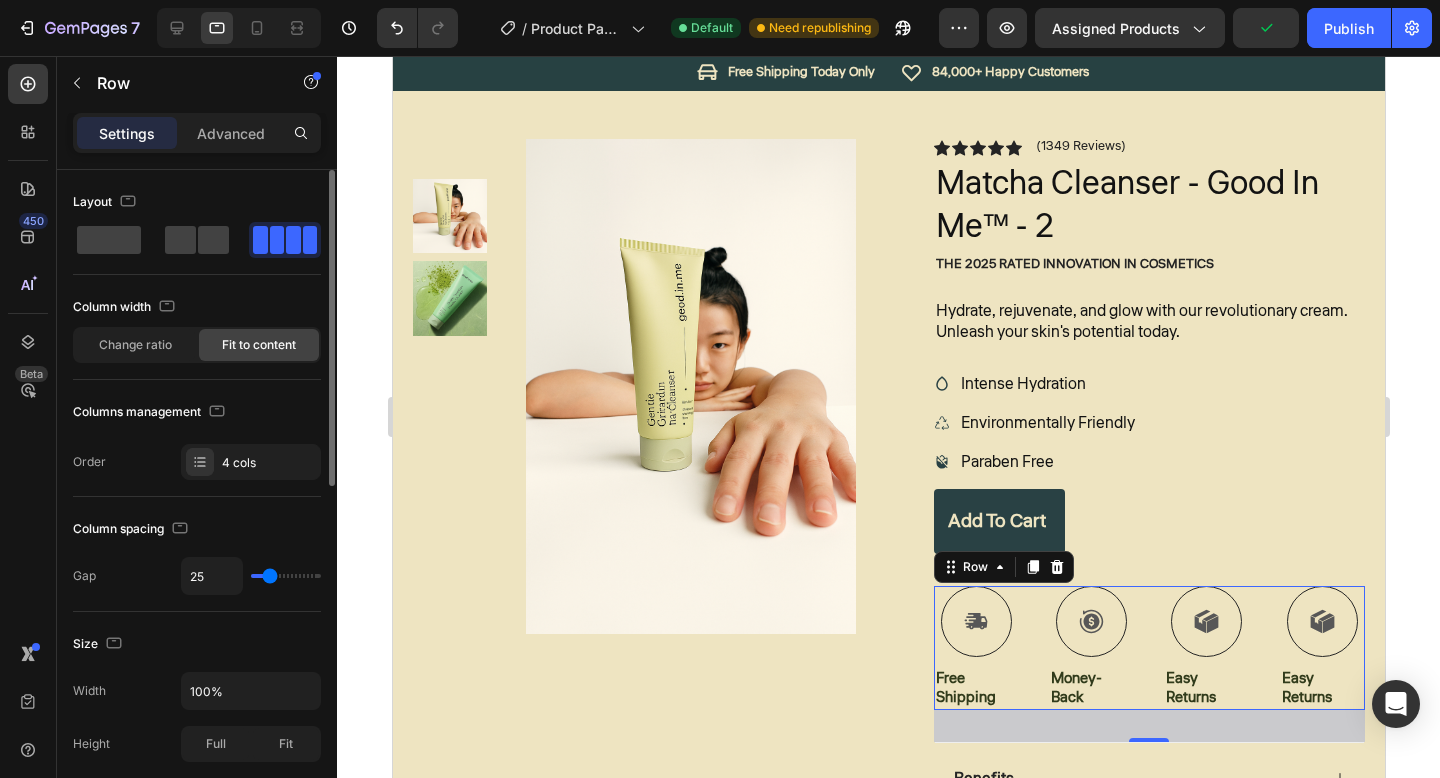 type on "24" 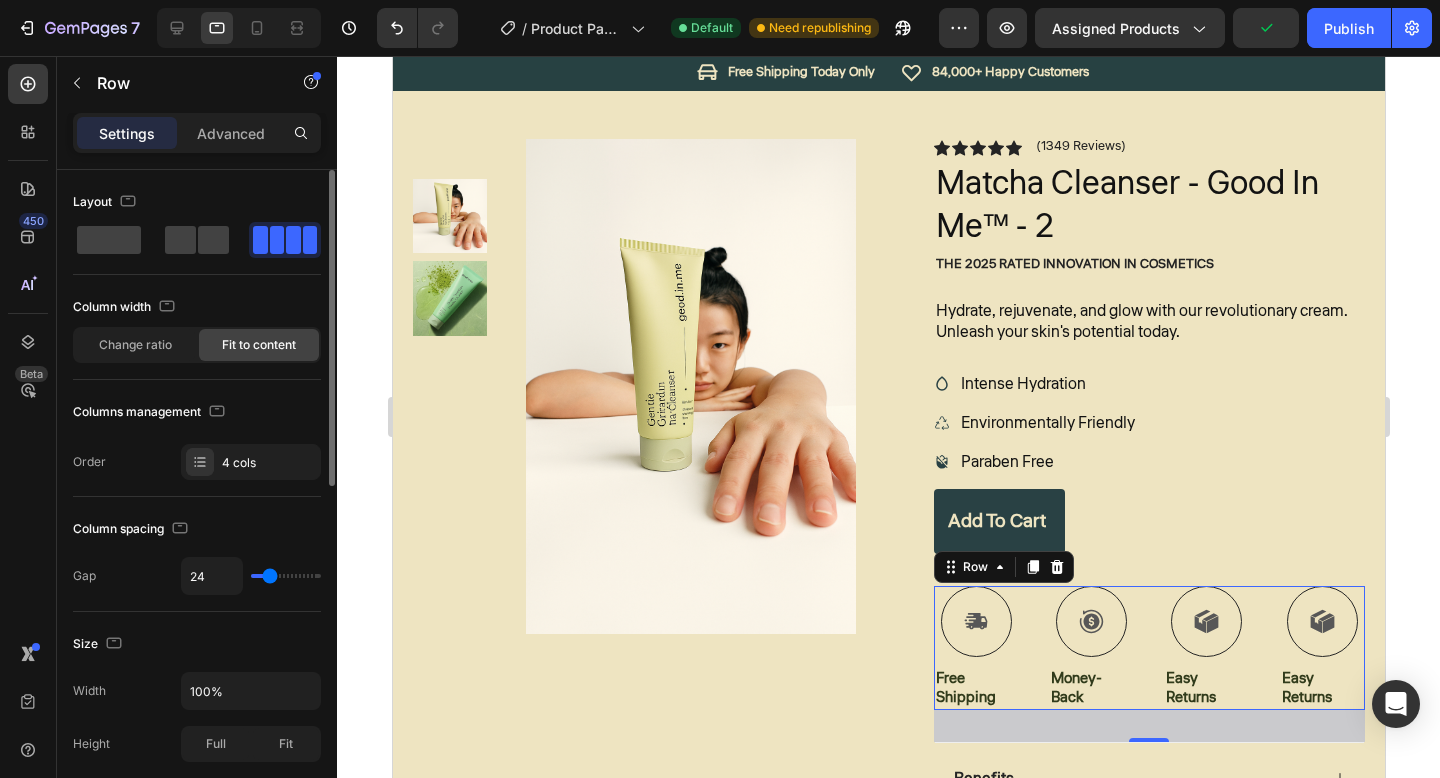 type on "23" 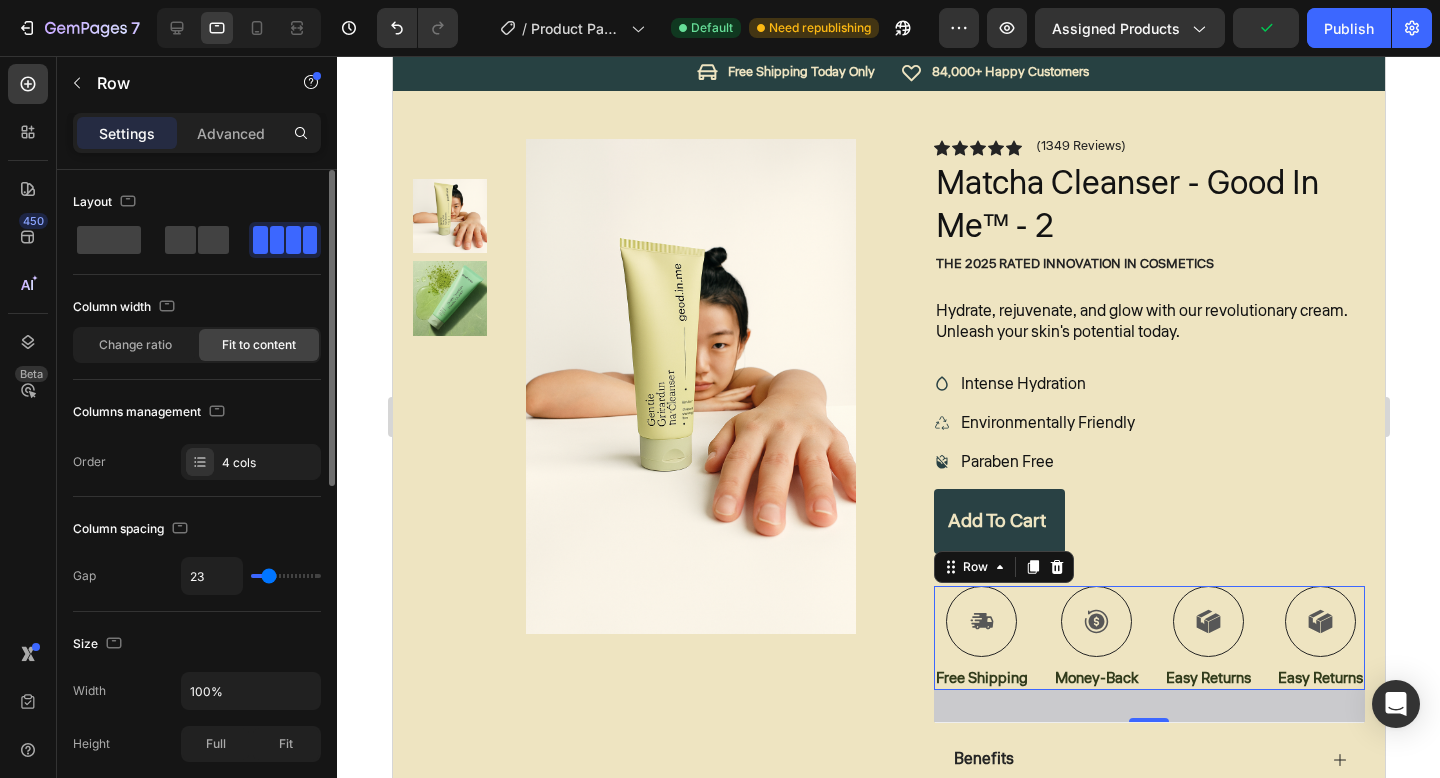 type on "22" 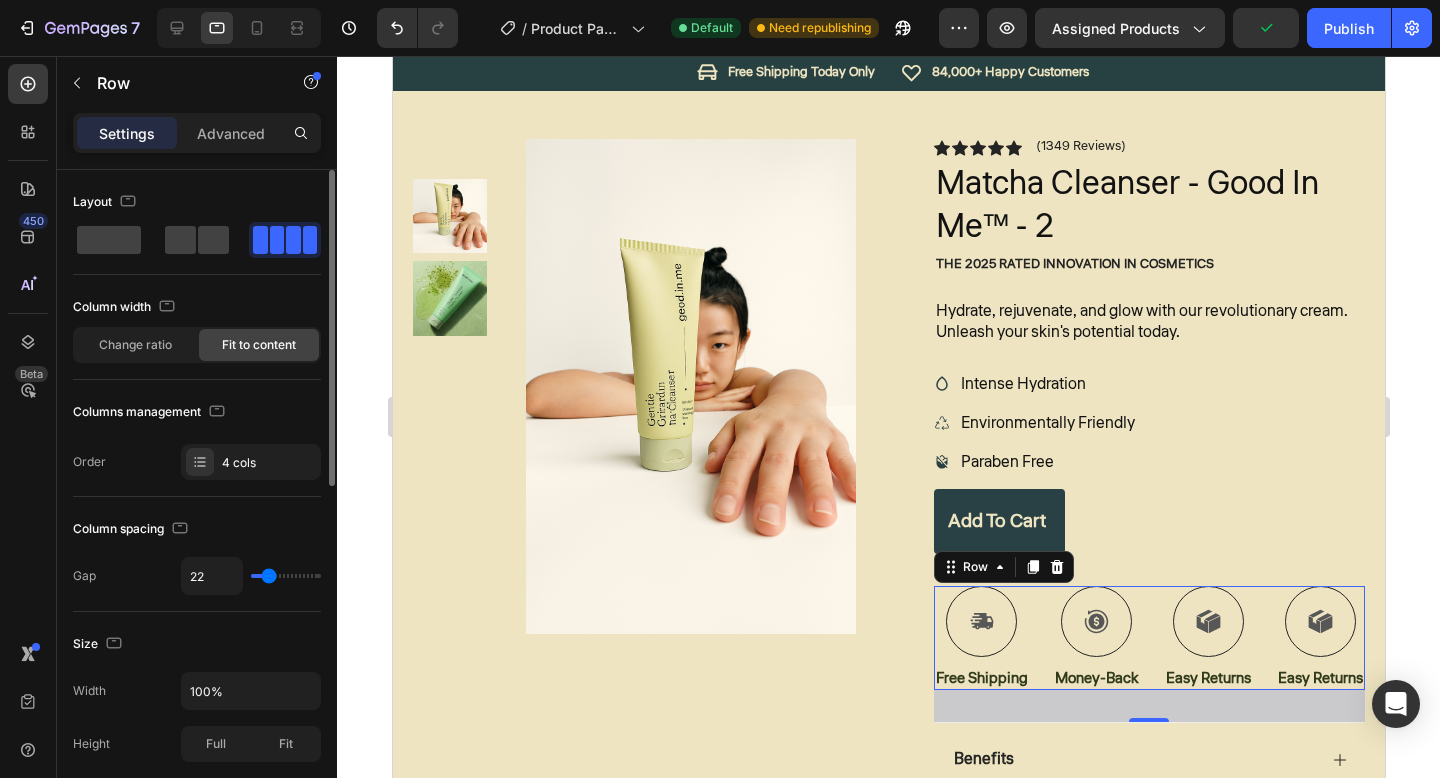 type on "21" 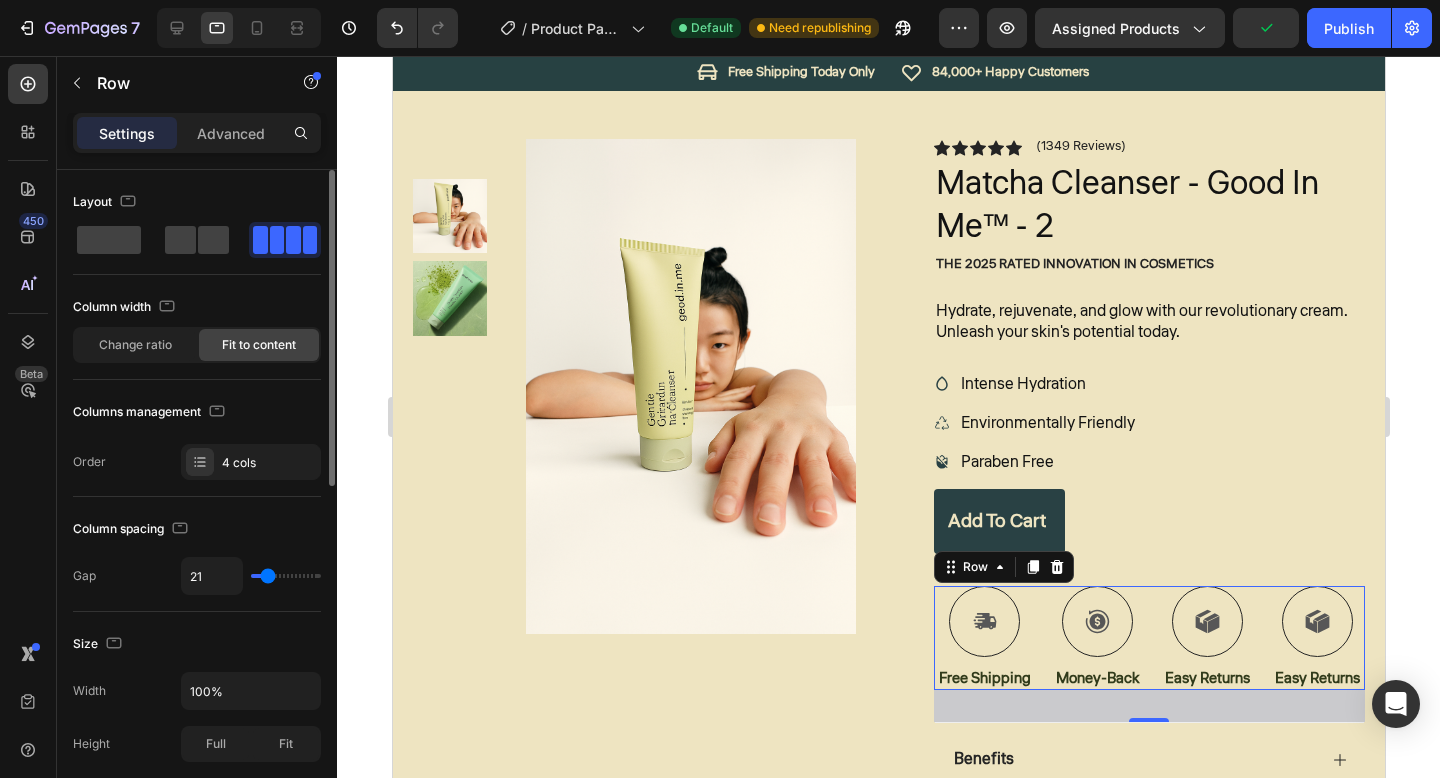 drag, startPoint x: 288, startPoint y: 571, endPoint x: 268, endPoint y: 572, distance: 20.024984 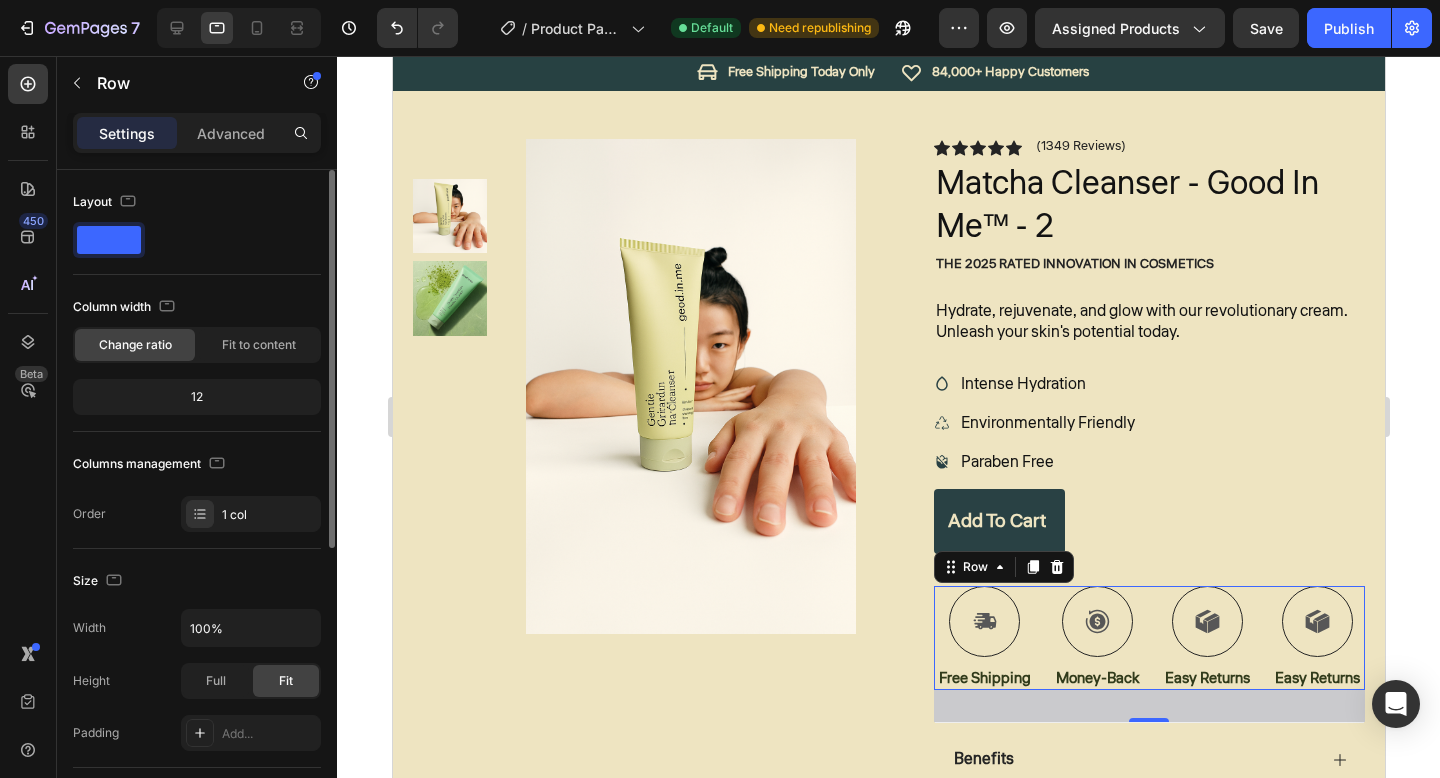 click on "Product Images" at bounding box center [644, 426] 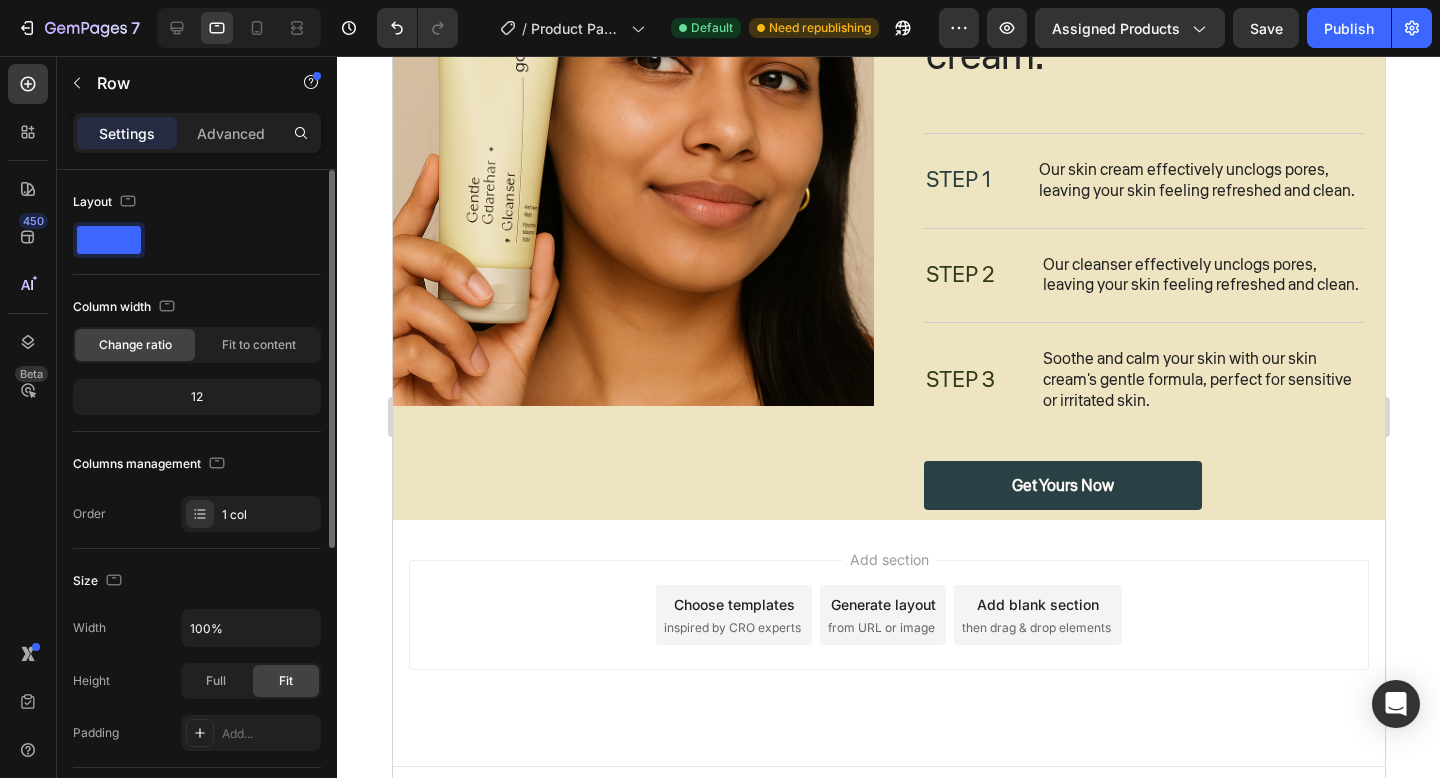 scroll, scrollTop: 2395, scrollLeft: 0, axis: vertical 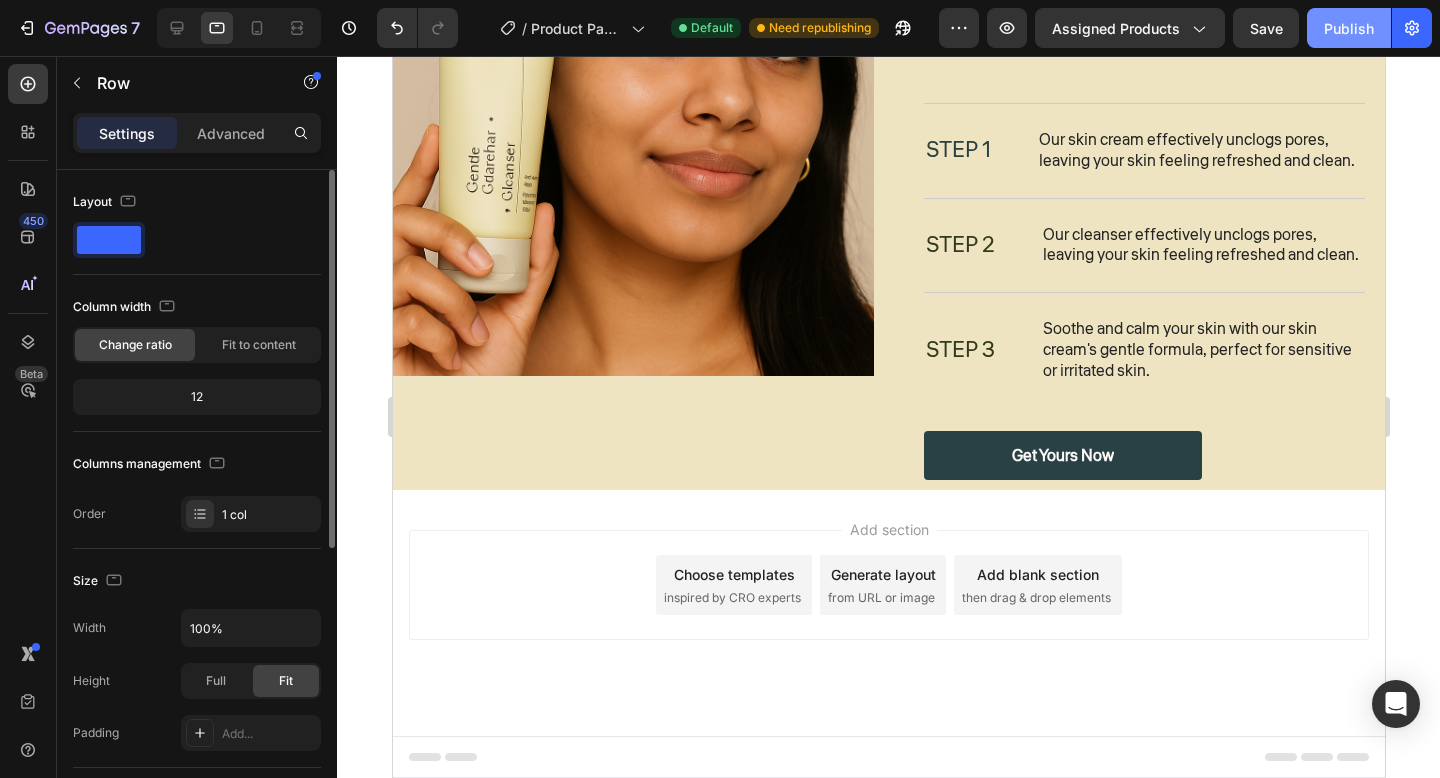 click on "Publish" 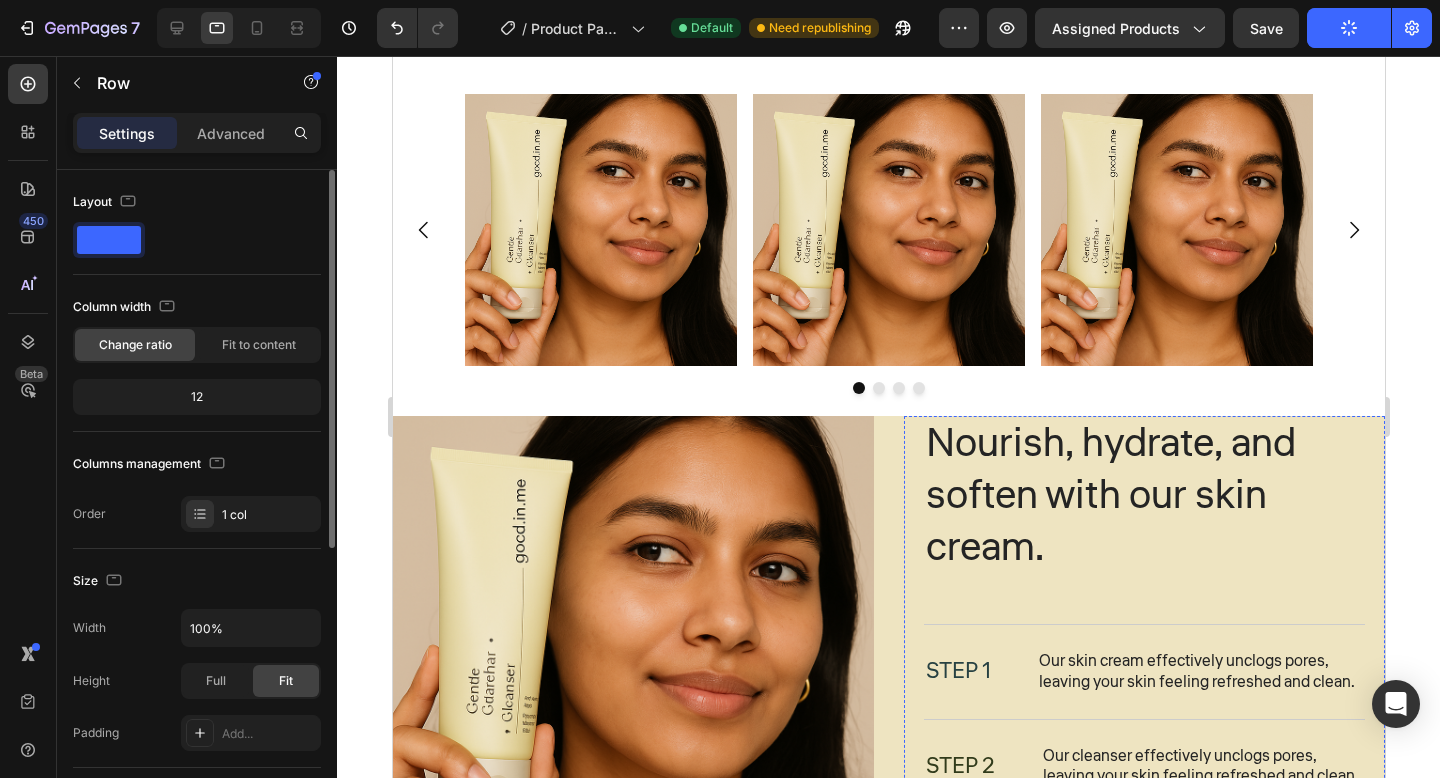 scroll, scrollTop: 1466, scrollLeft: 0, axis: vertical 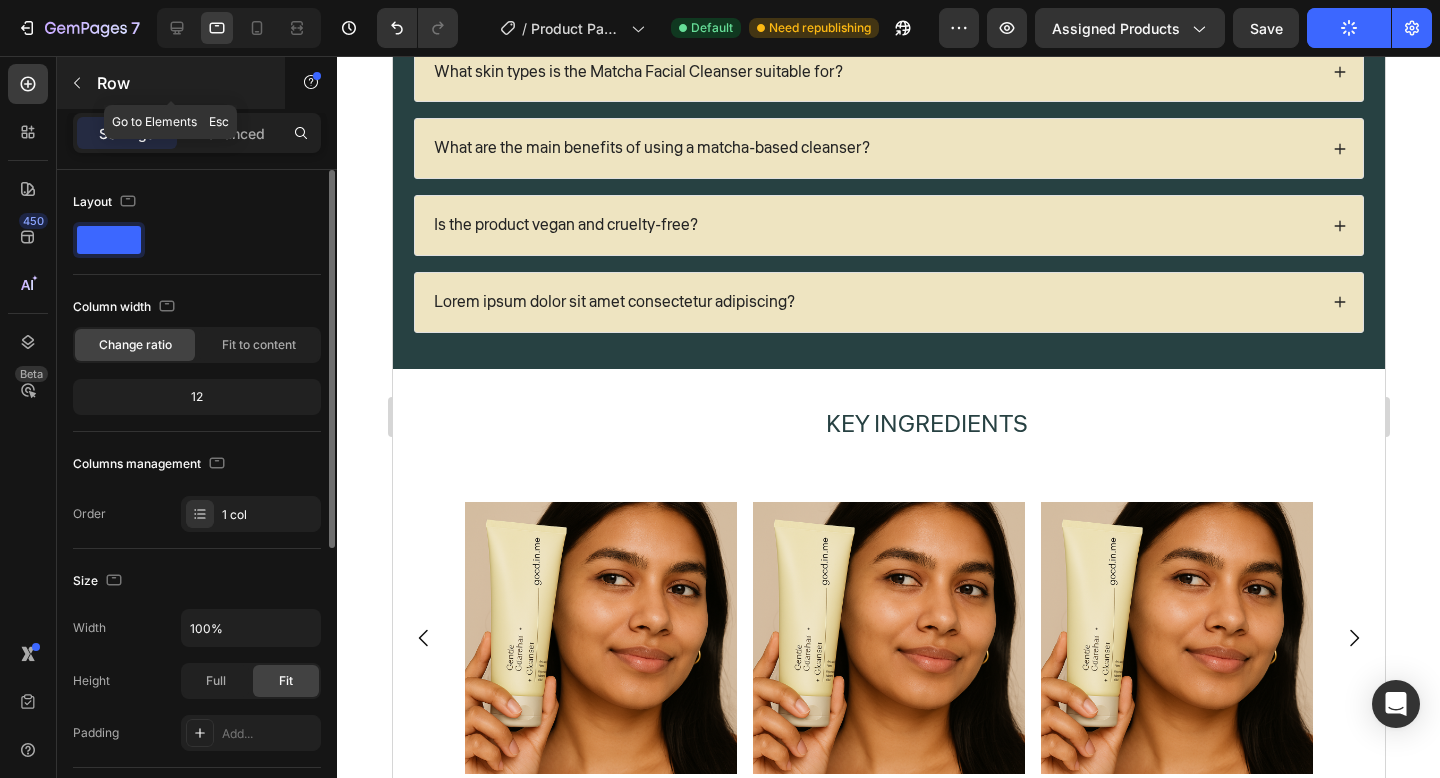 click 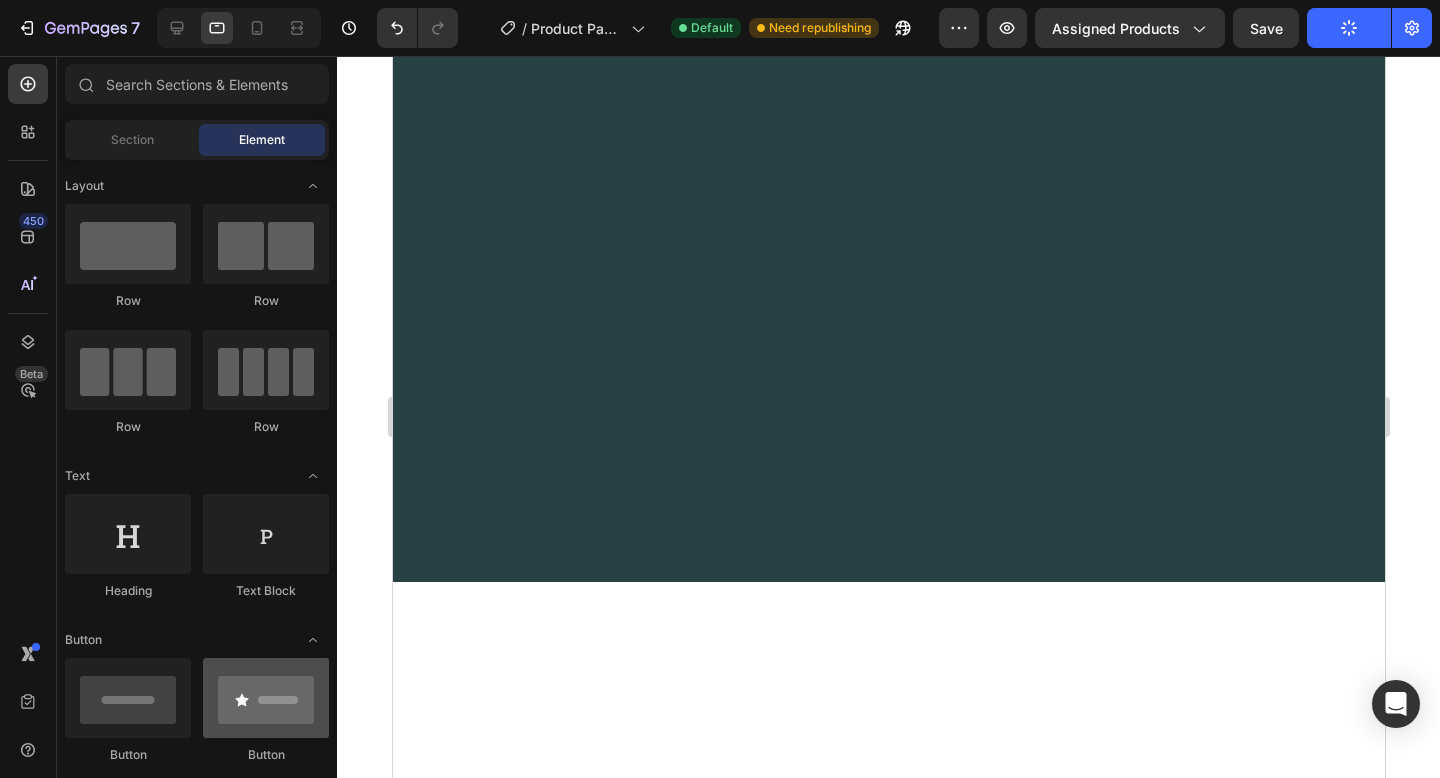 scroll, scrollTop: 106, scrollLeft: 0, axis: vertical 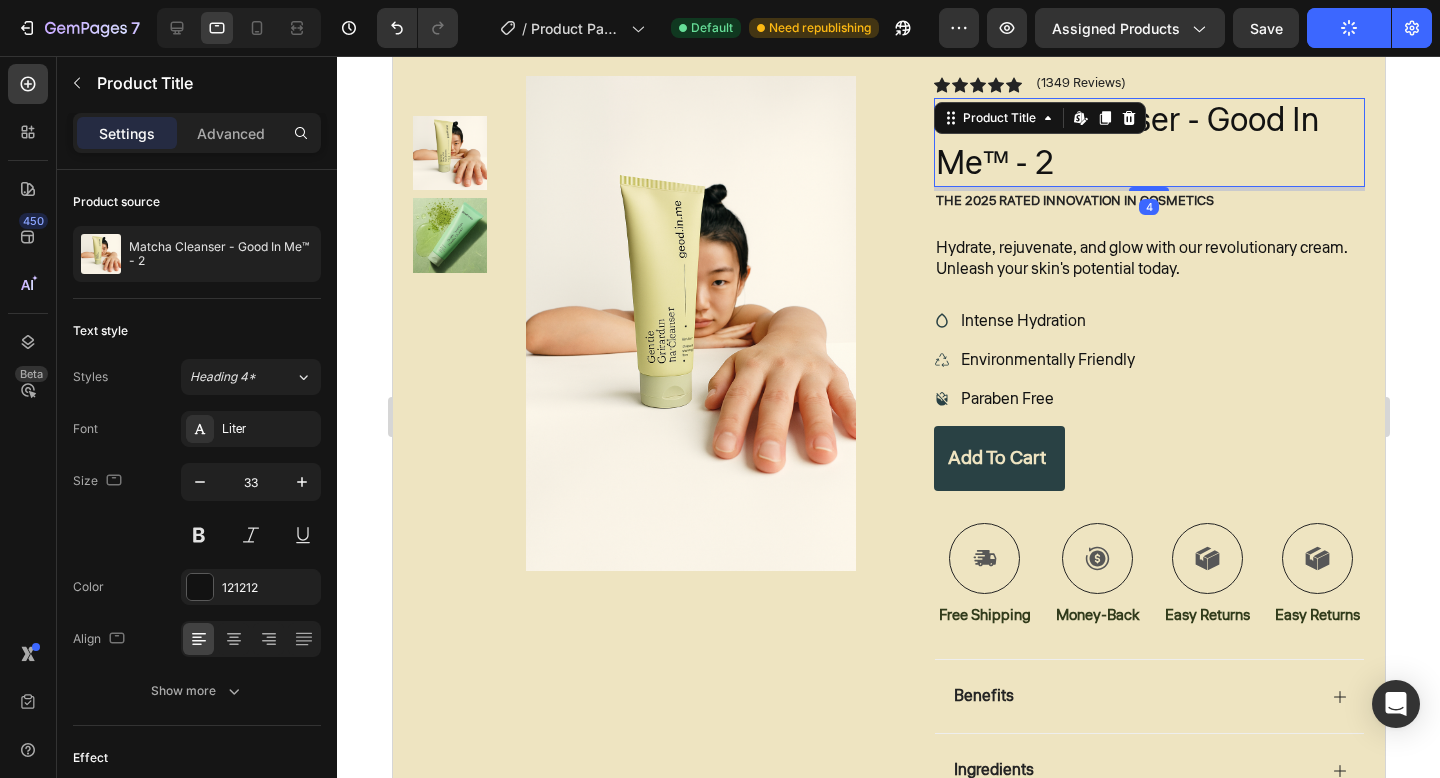 click on "Matcha Cleanser - Good In Me™ - 2 Product Title   Edit content in Shopify 4" at bounding box center [1149, 143] 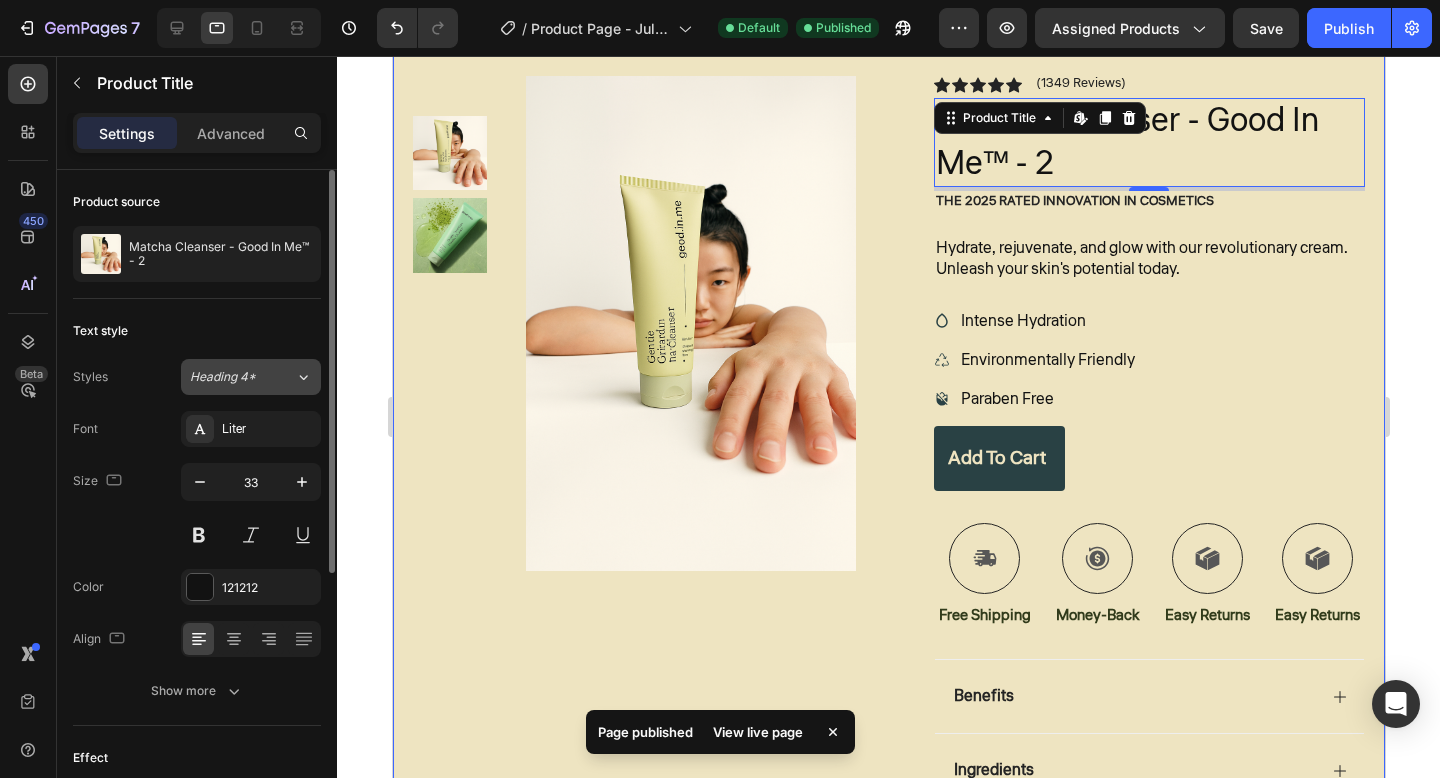 click on "Heading 4*" at bounding box center (230, 377) 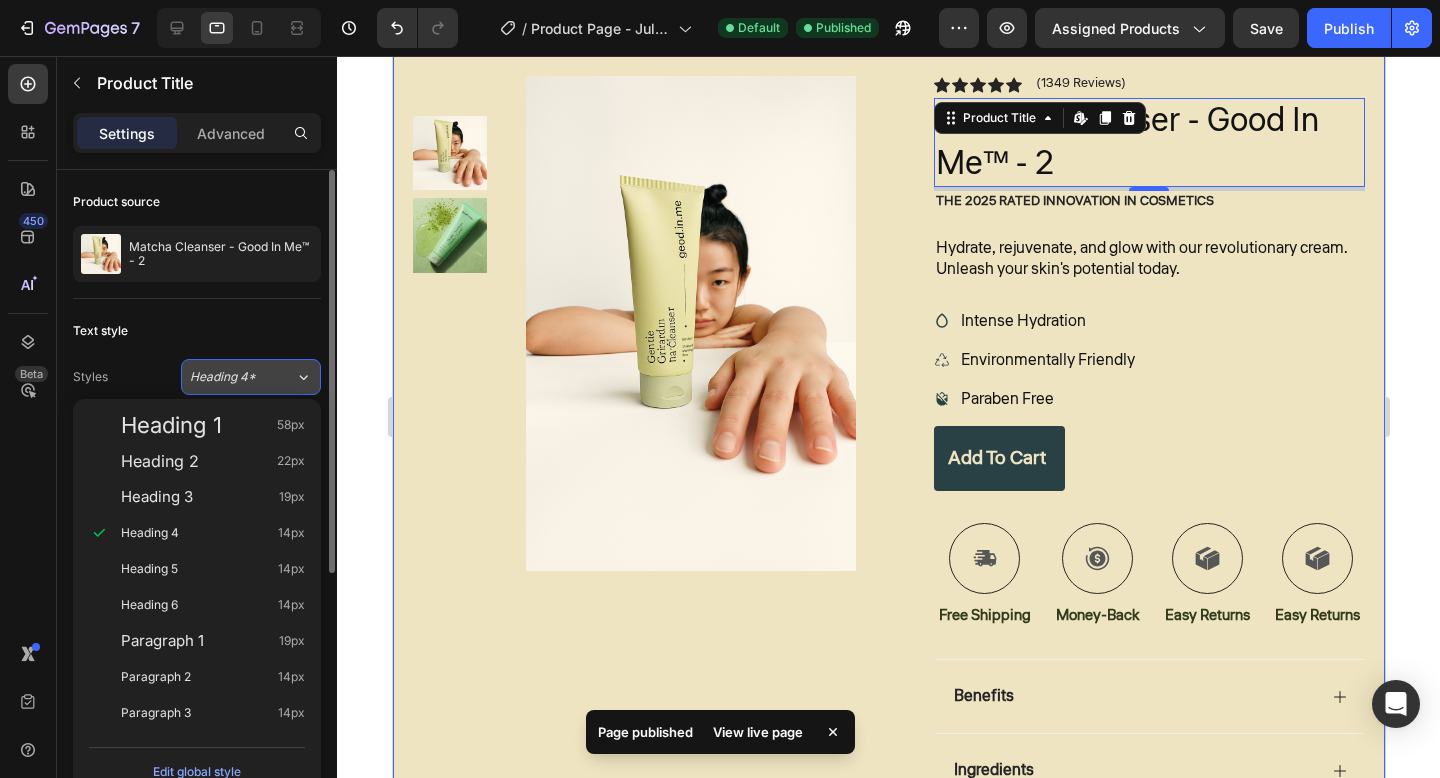 click on "Heading 4*" at bounding box center [242, 377] 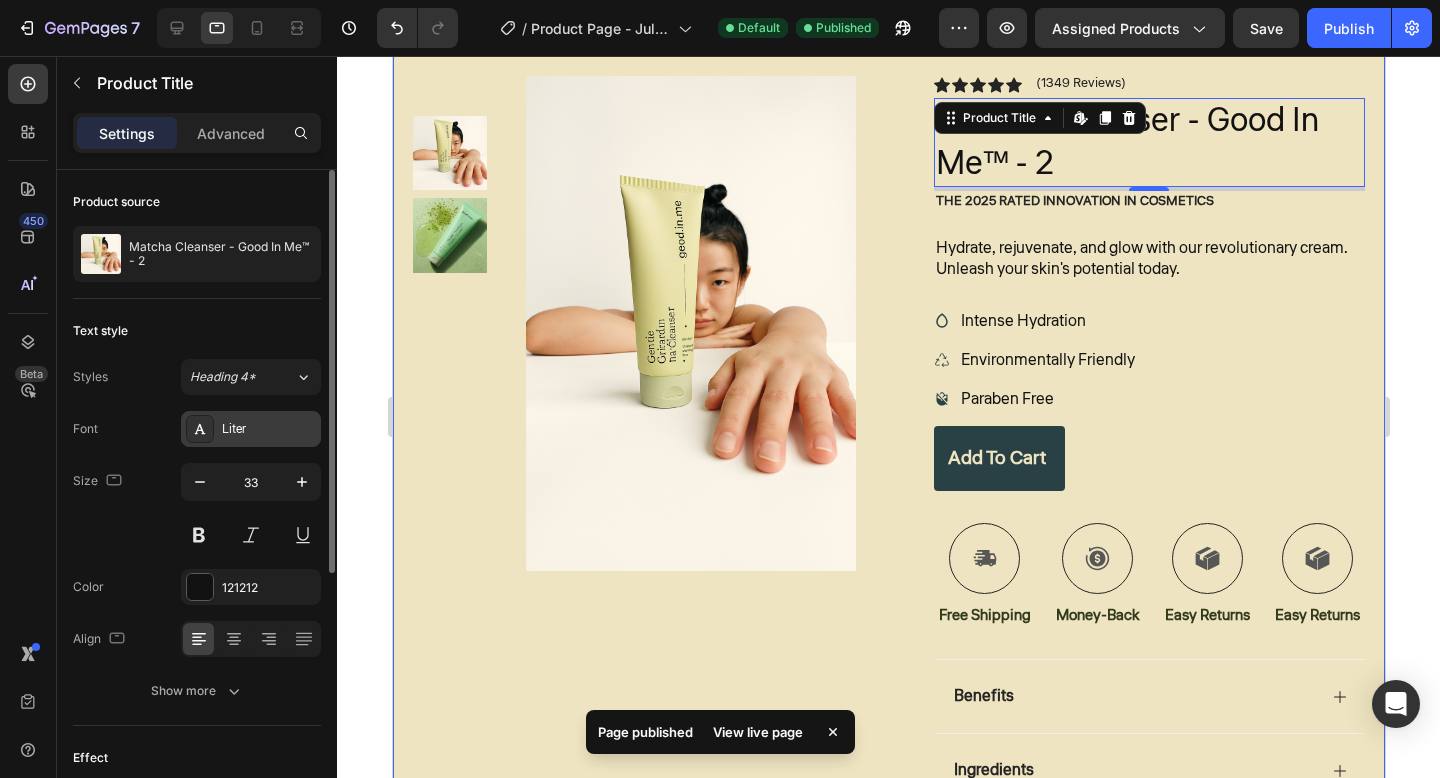 click on "Liter" at bounding box center (269, 430) 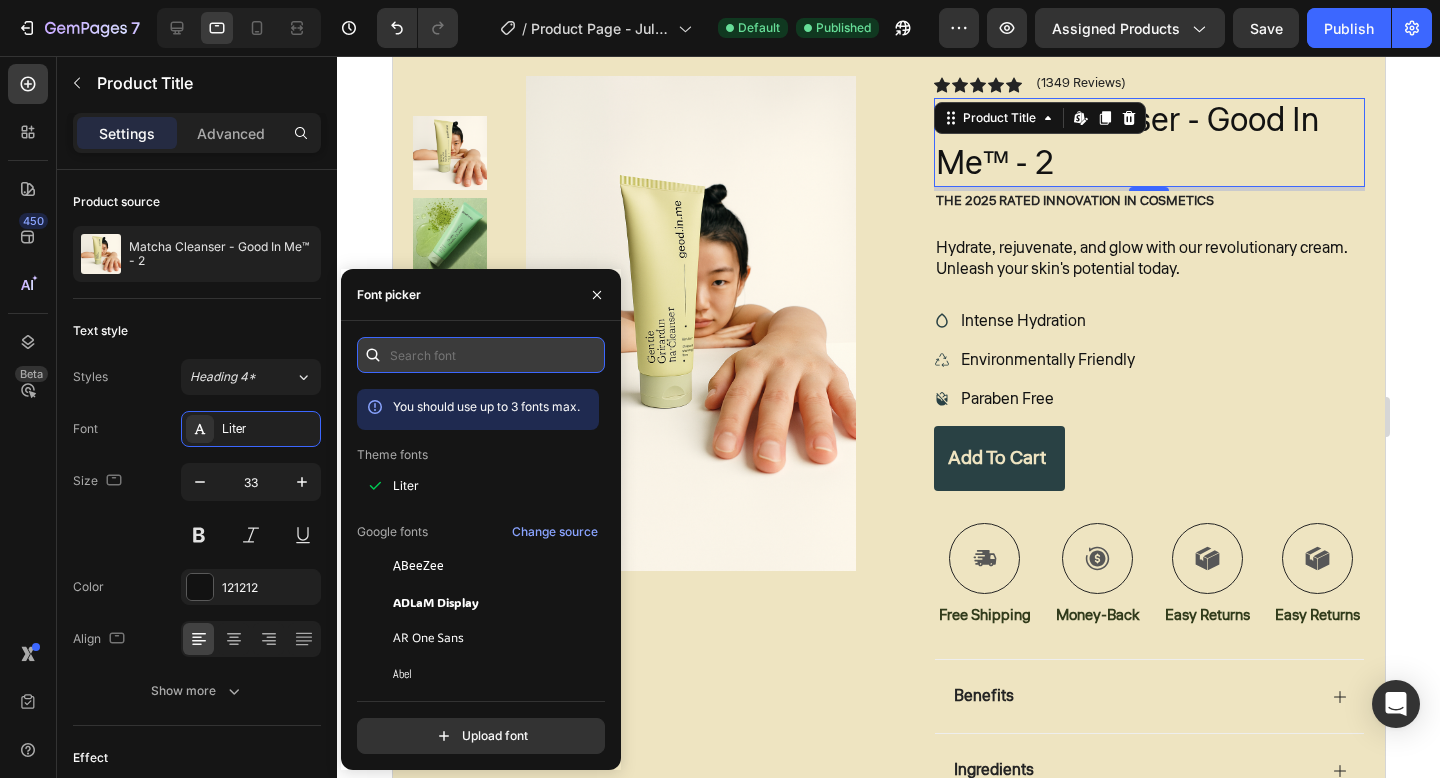 click at bounding box center [481, 355] 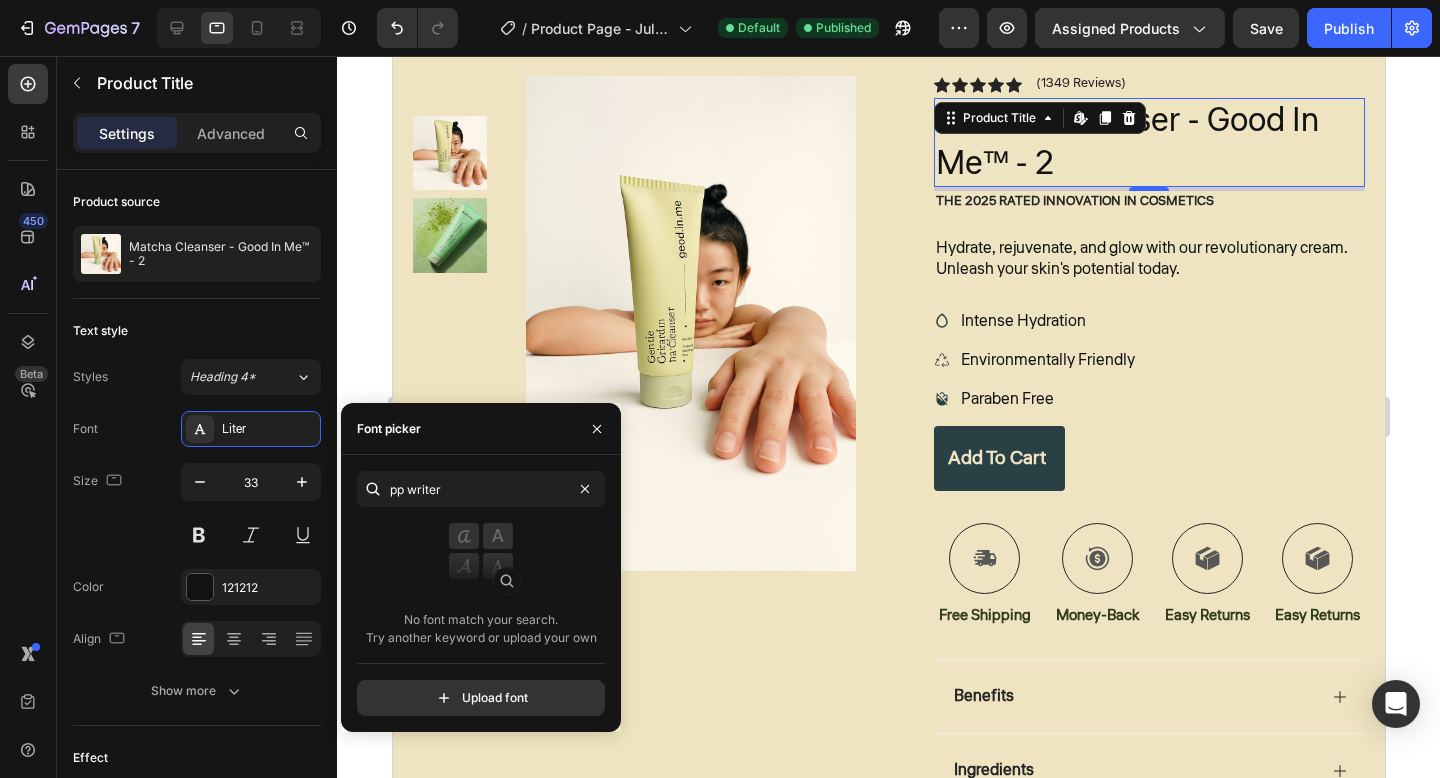 click on "pp writer No font match your search.  Try another keyword or upload your own  Upload font" at bounding box center [481, 593] 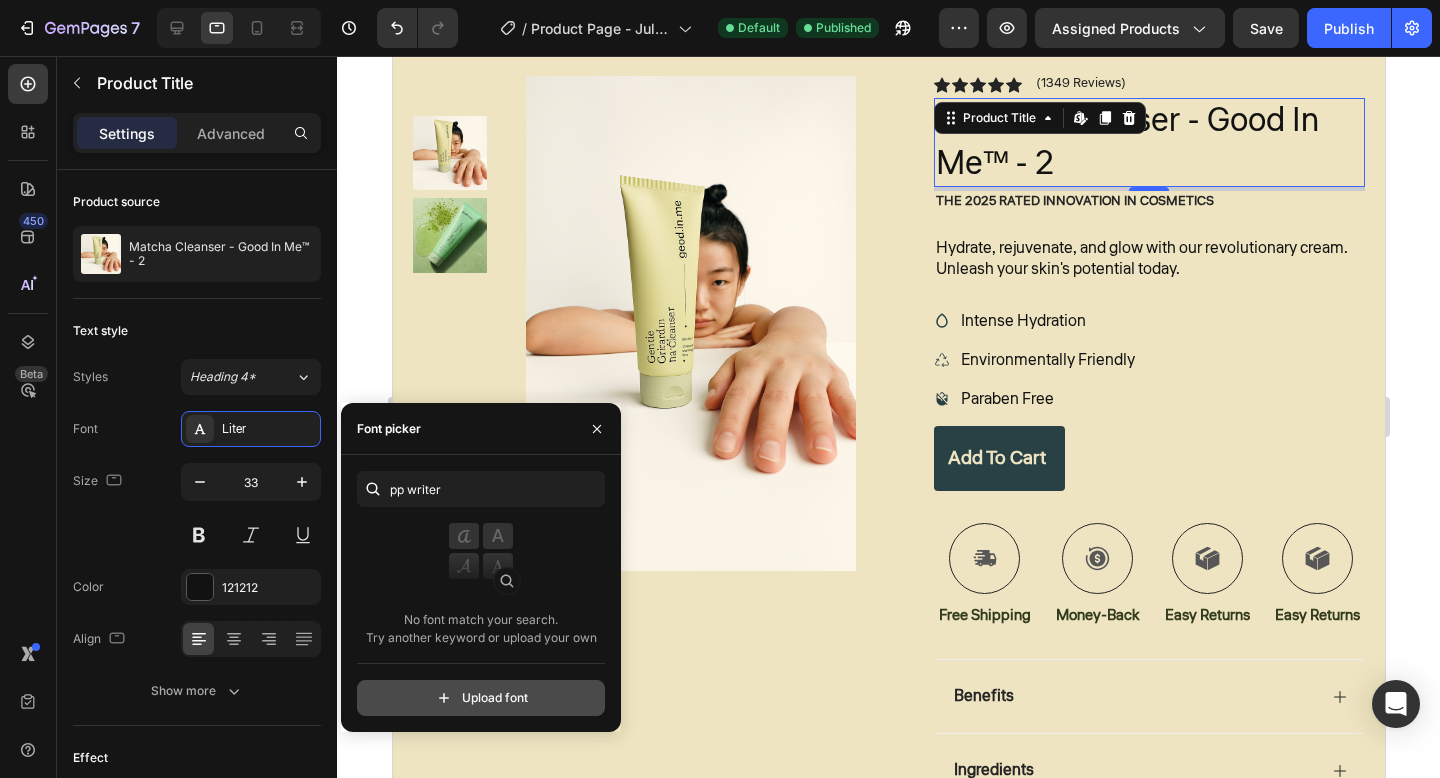 click 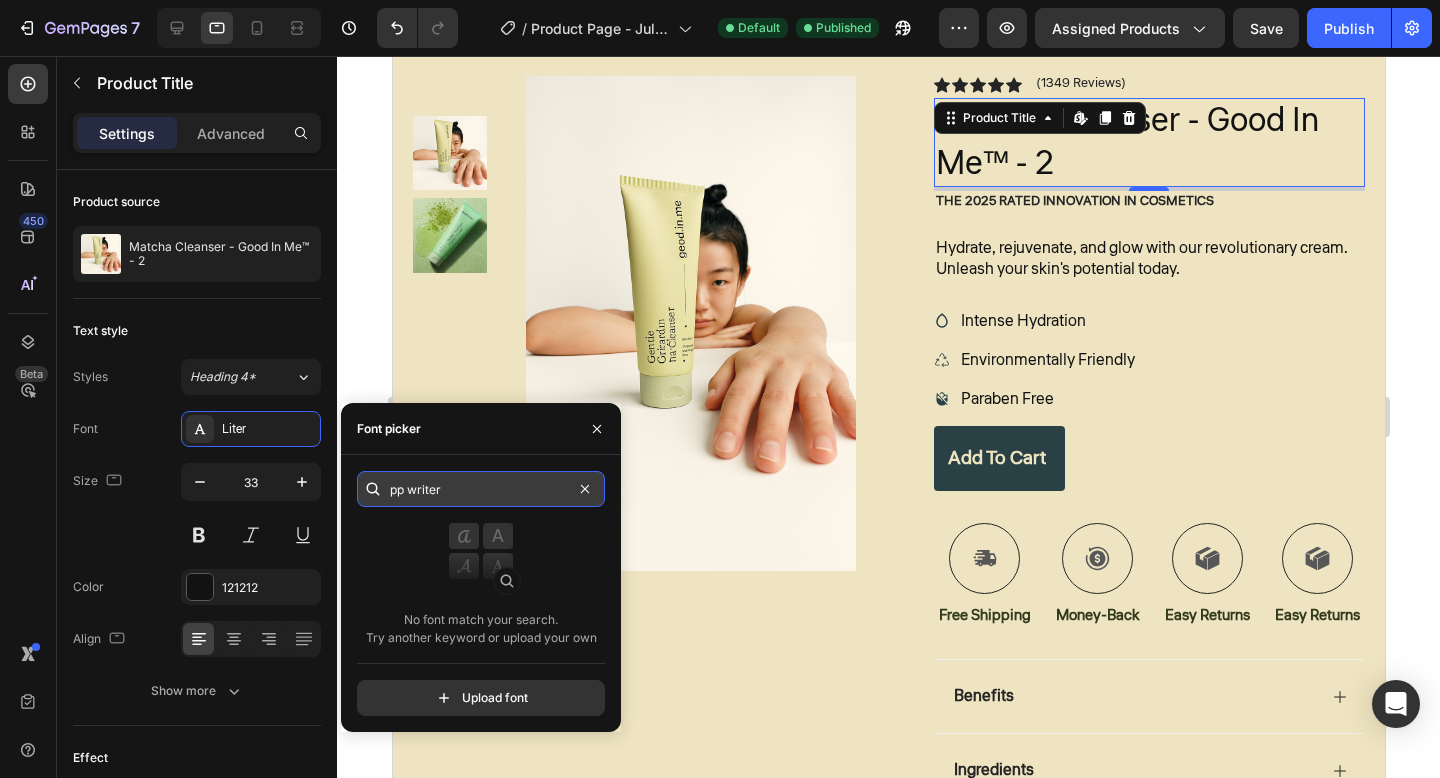 click on "pp writer" at bounding box center [481, 489] 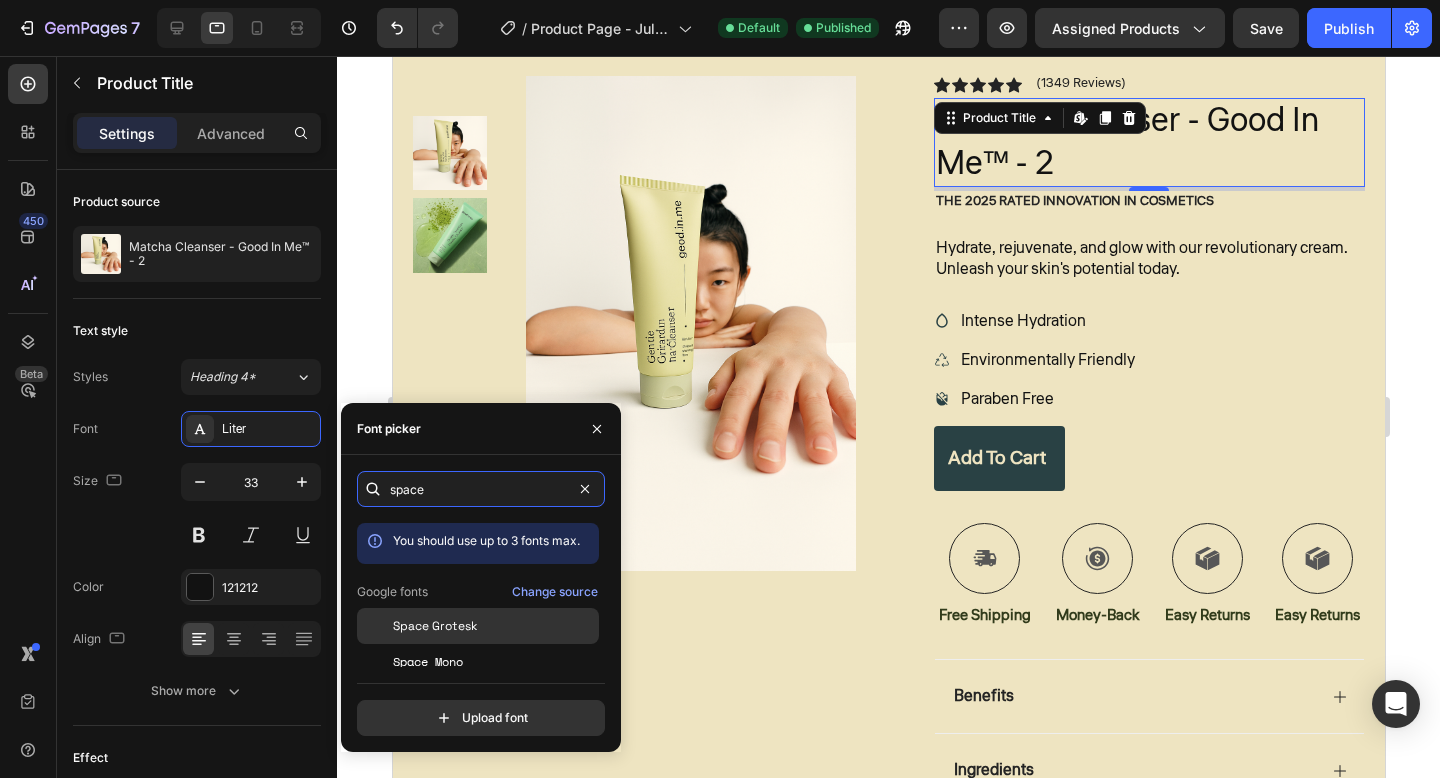 type on "space" 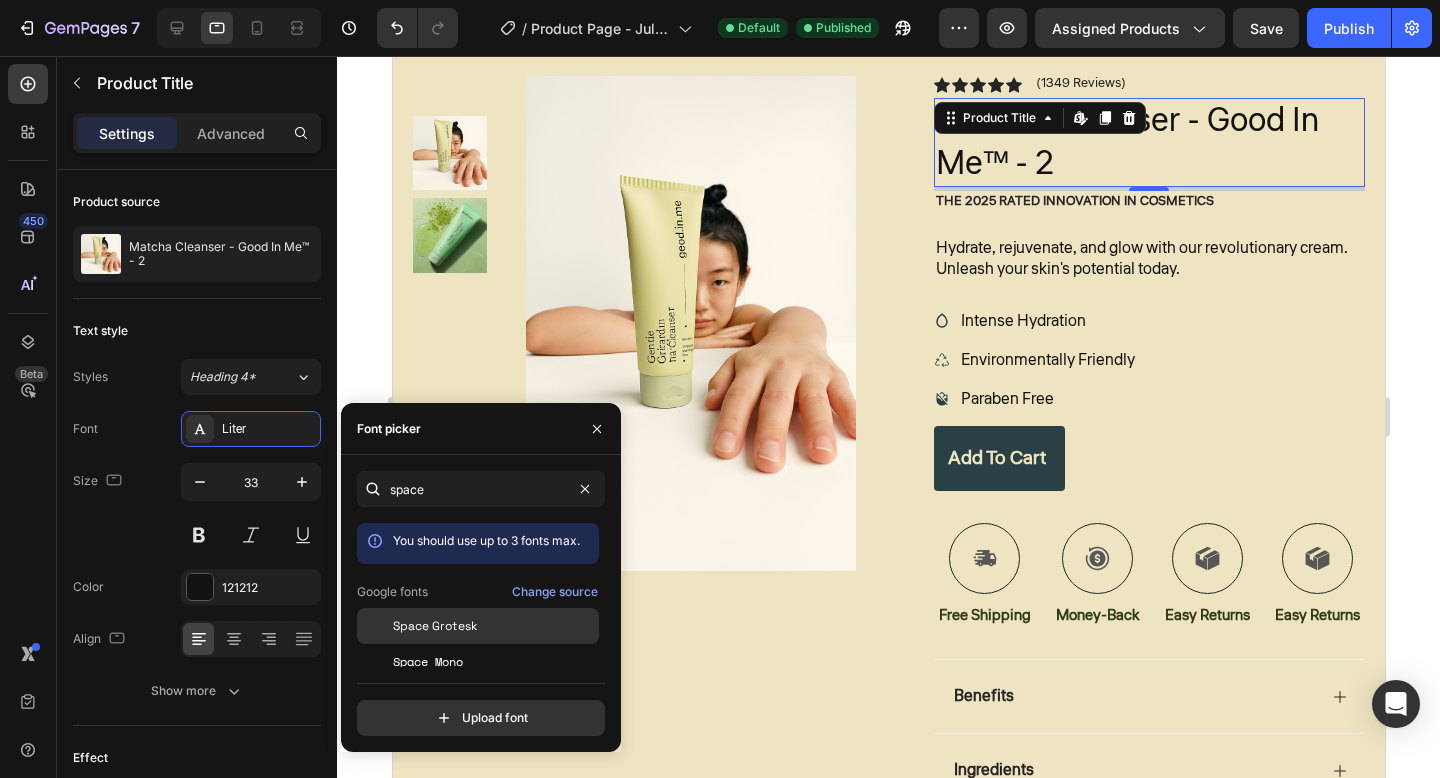 click on "Space Grotesk" at bounding box center [435, 626] 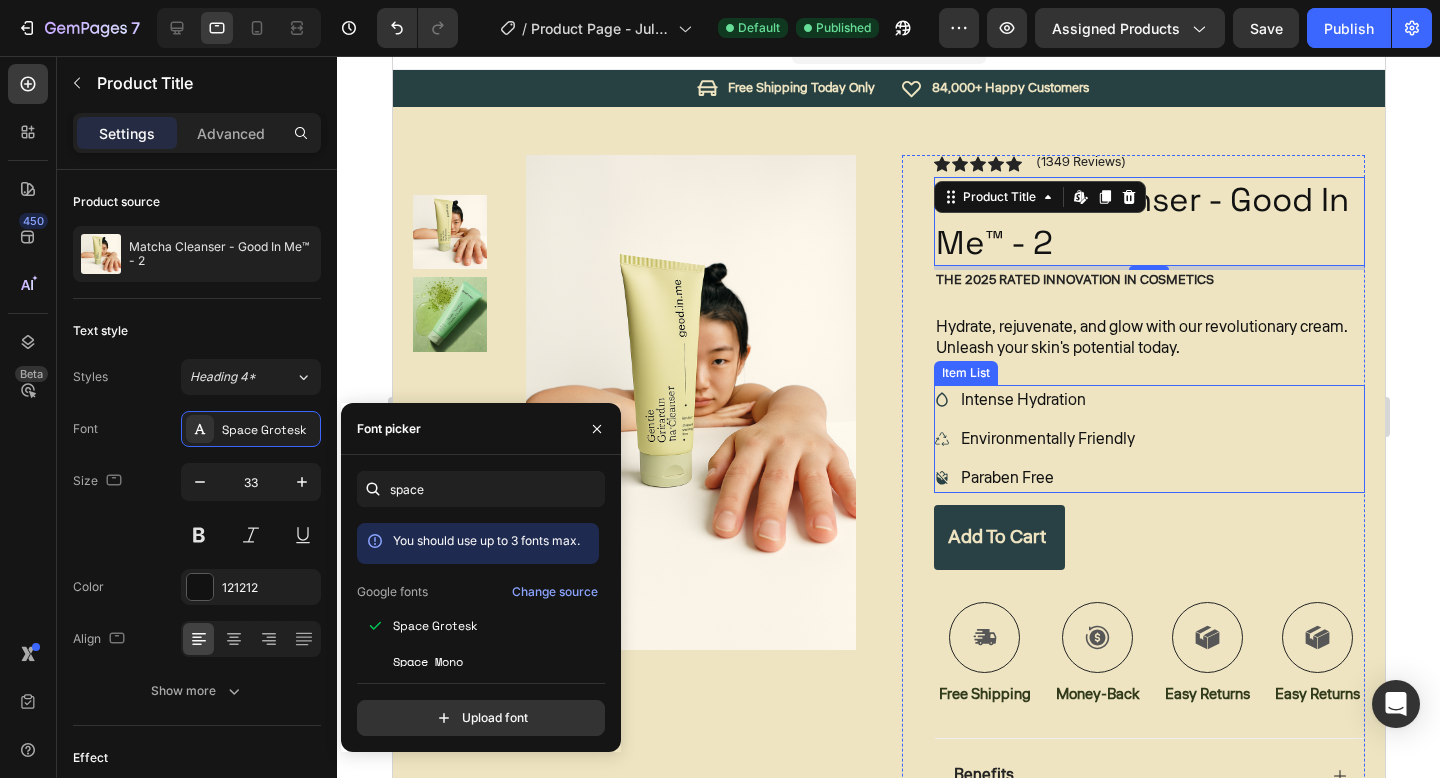 scroll, scrollTop: 24, scrollLeft: 0, axis: vertical 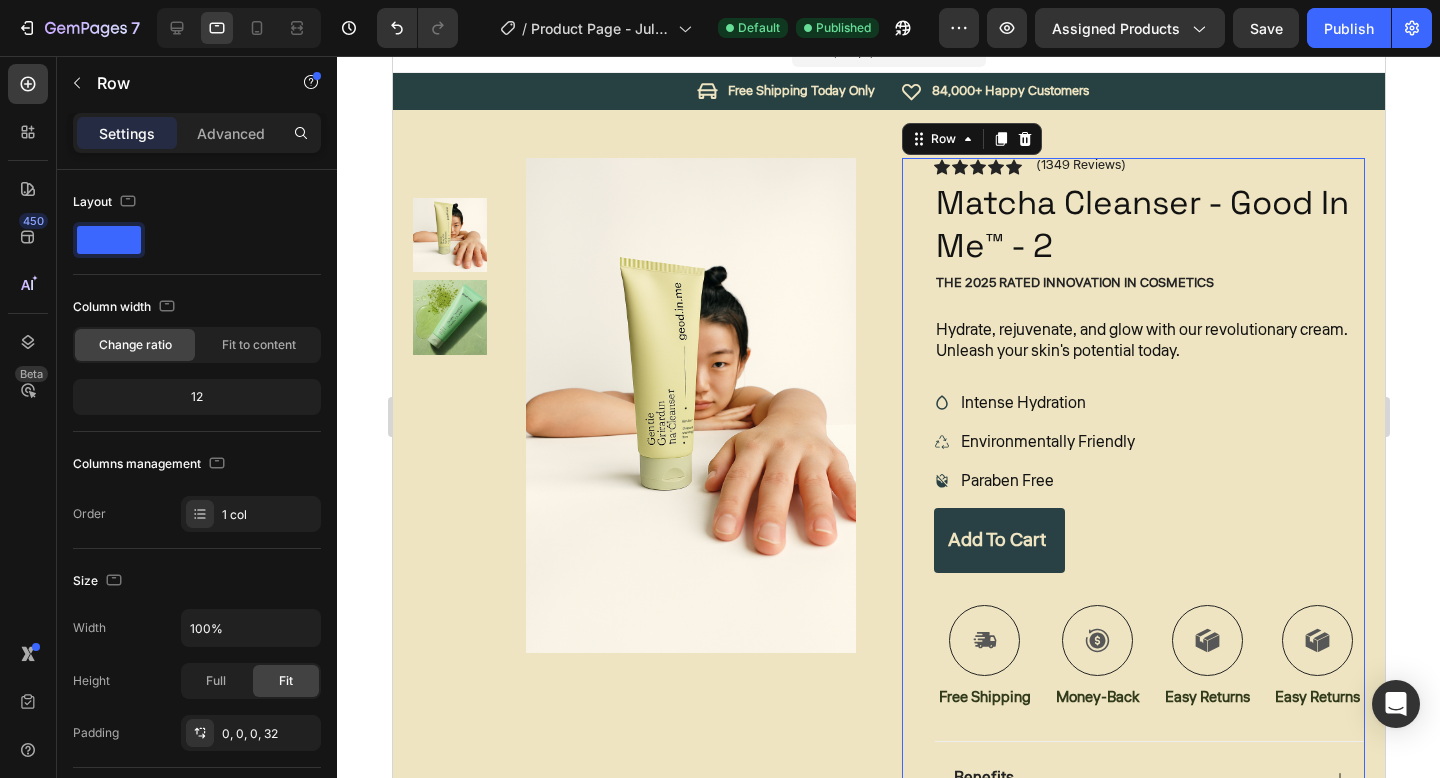 click on "Icon Icon Icon Icon Icon Icon List (1349 Reviews) Text Block Row Matcha Cleanser - Good In Me™ - 2 Product Title The 2025 Rated Innovation in Cosmetics Text Block Hydrate, rejuvenate, and glow with our revolutionary cream. Unleash your skin's potential today. Text Block
Intense Hydration
Environmentally Friendly
Paraben Free Item List Add to cart Add to Cart
Icon Free Shipping Text Block
Icon Money-Back Text Block
Icon Easy Returns Text Block
Icon Easy Returns Text Block Row Image Icon Icon Icon Icon Icon Icon List “this skin cream is a game-changer! it has transformed my dry, lackluster skin into a hydrated and radiant complexion. i love how it absorbs quickly and leaves no greasy residue. highly recommend” Text Block
Icon [FIRST] [LAST] ([CITY], [COUNTRY]) Text Block Row Row
Benefits
Image" at bounding box center [1149, 598] 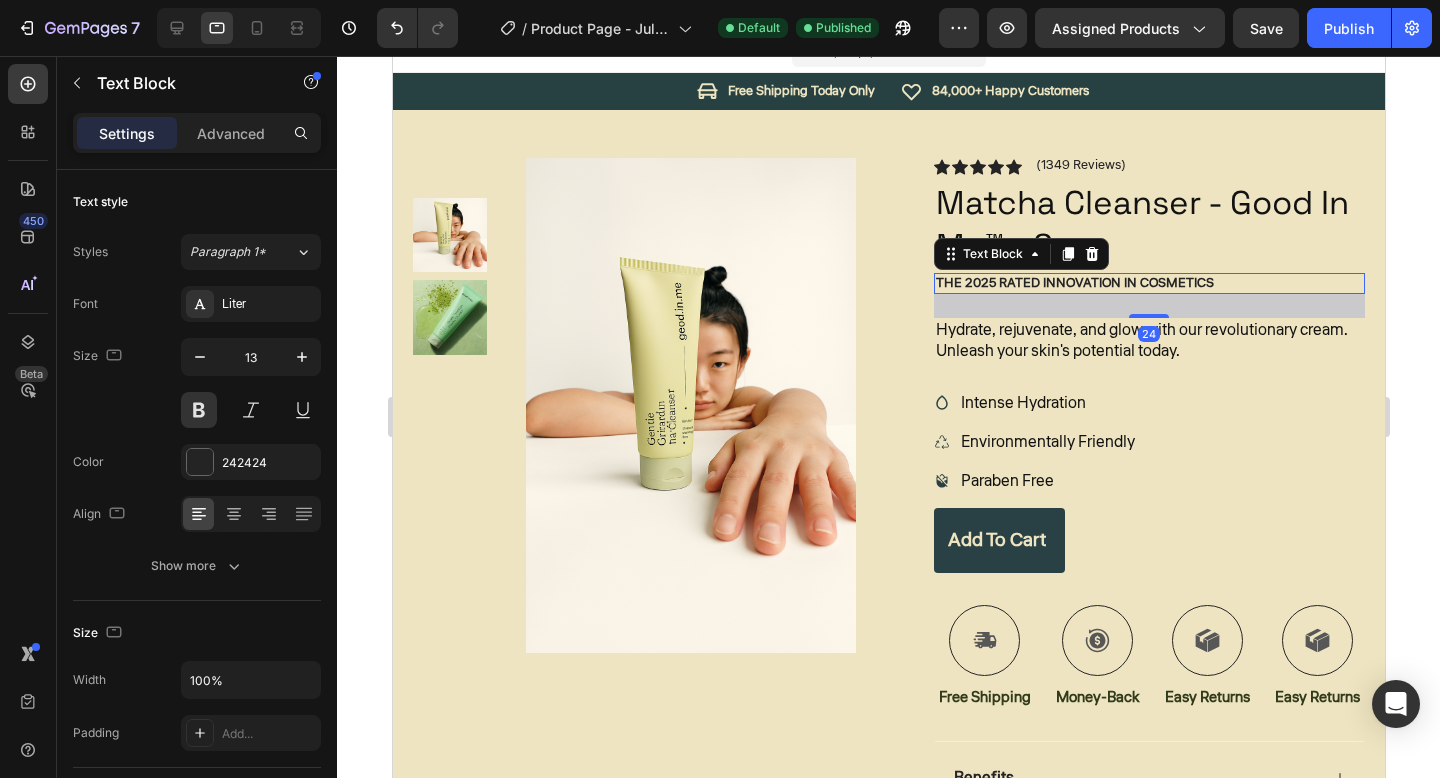 click on "The 2025 Rated Innovation in Cosmetics" at bounding box center [1149, 283] 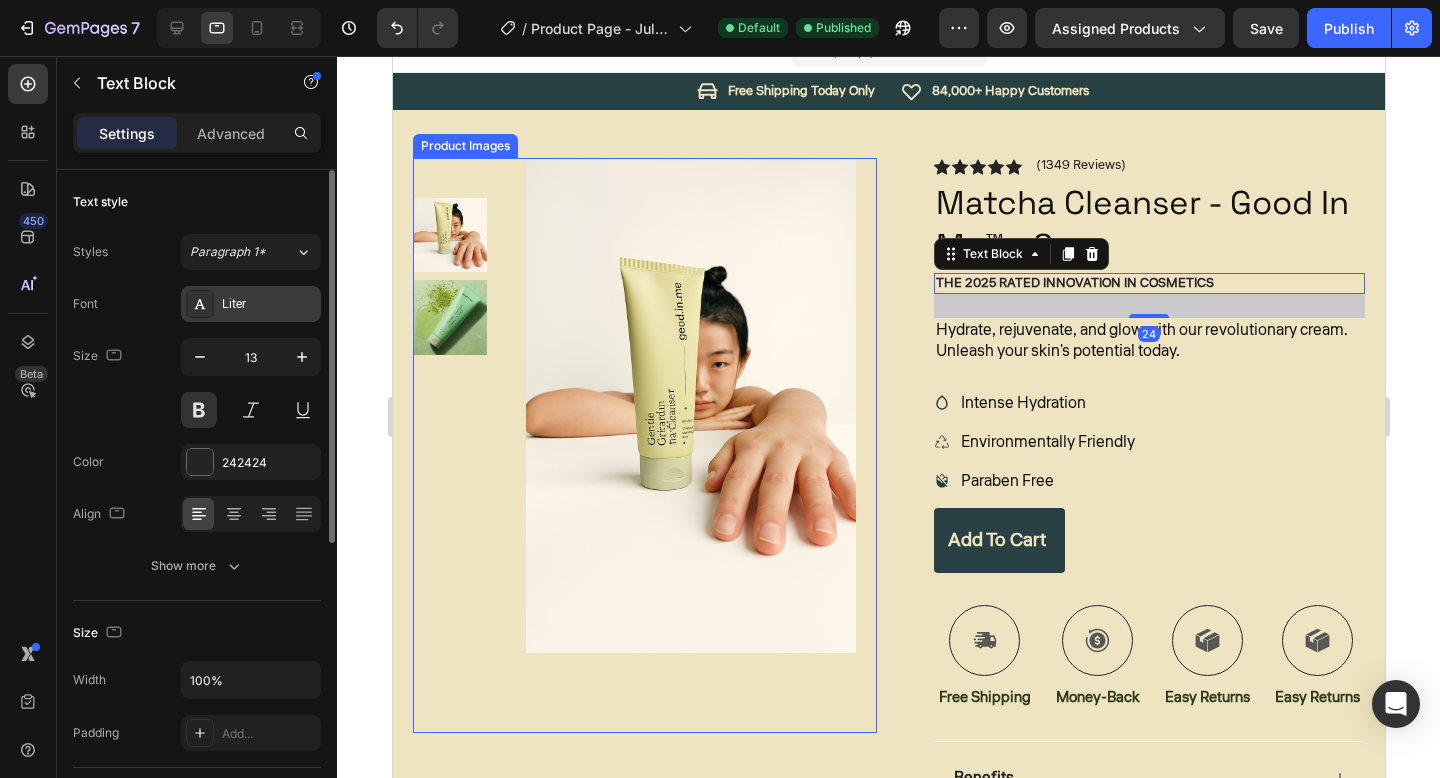 click on "Liter" at bounding box center (269, 305) 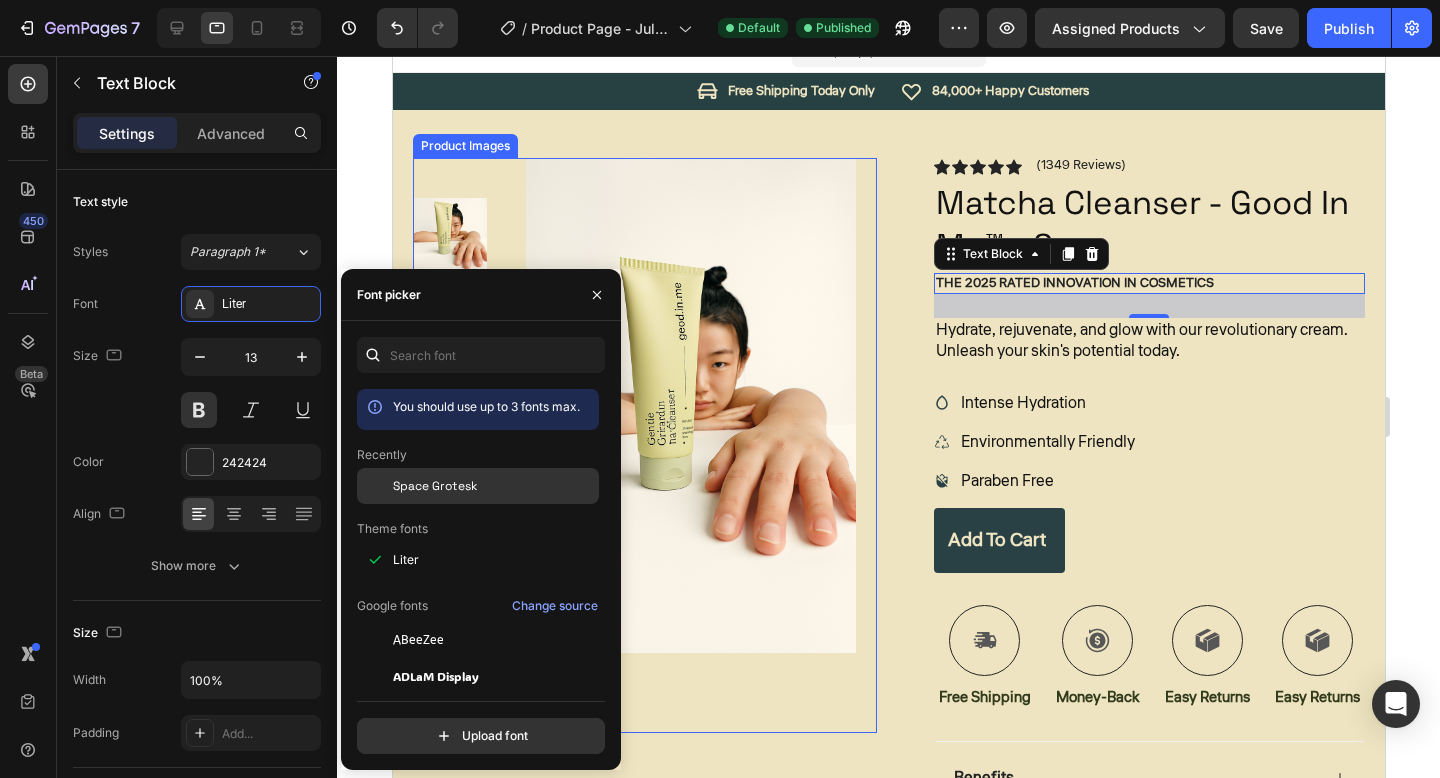 click on "Space Grotesk" at bounding box center [435, 486] 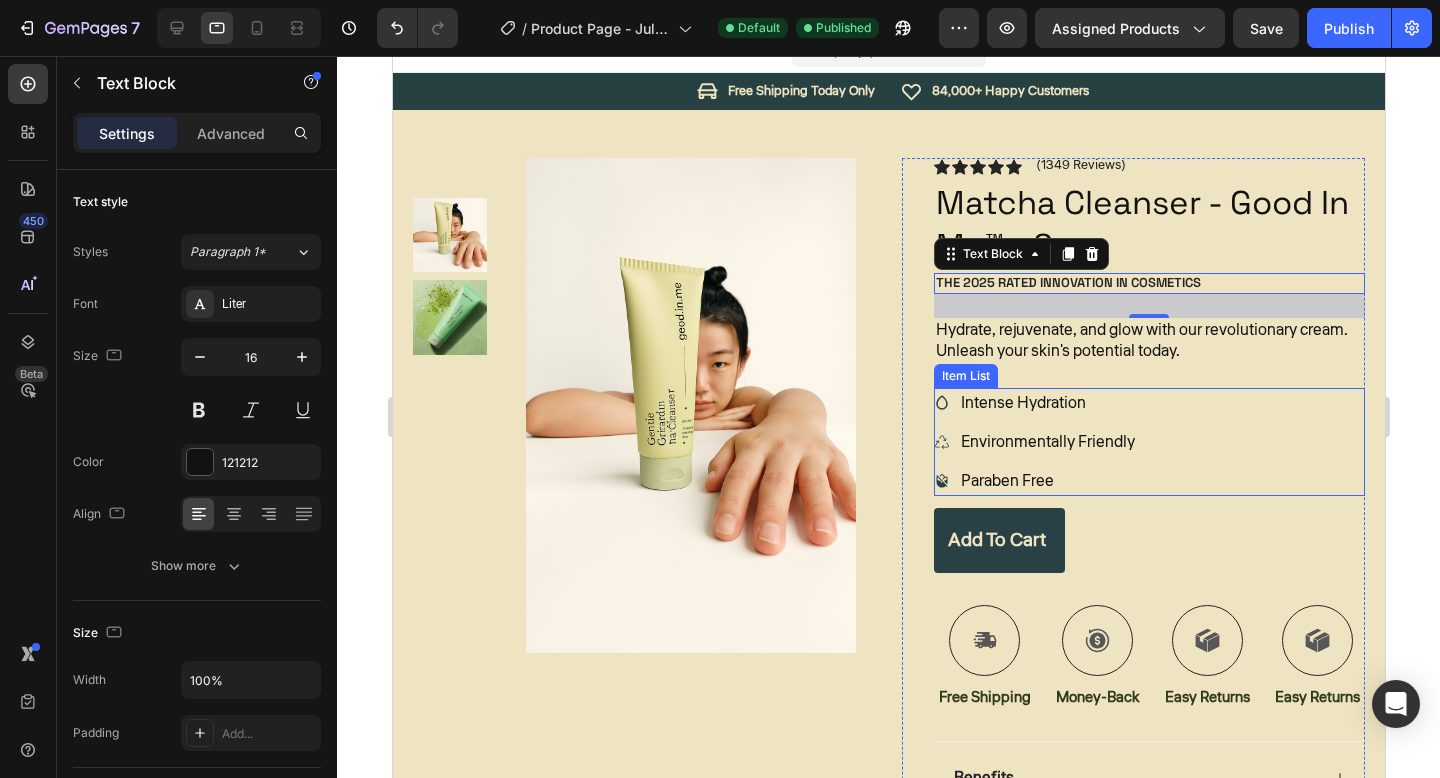 click on "Hydrate, rejuvenate, and glow with our revolutionary cream. Unleash your skin's potential today." at bounding box center [1149, 341] 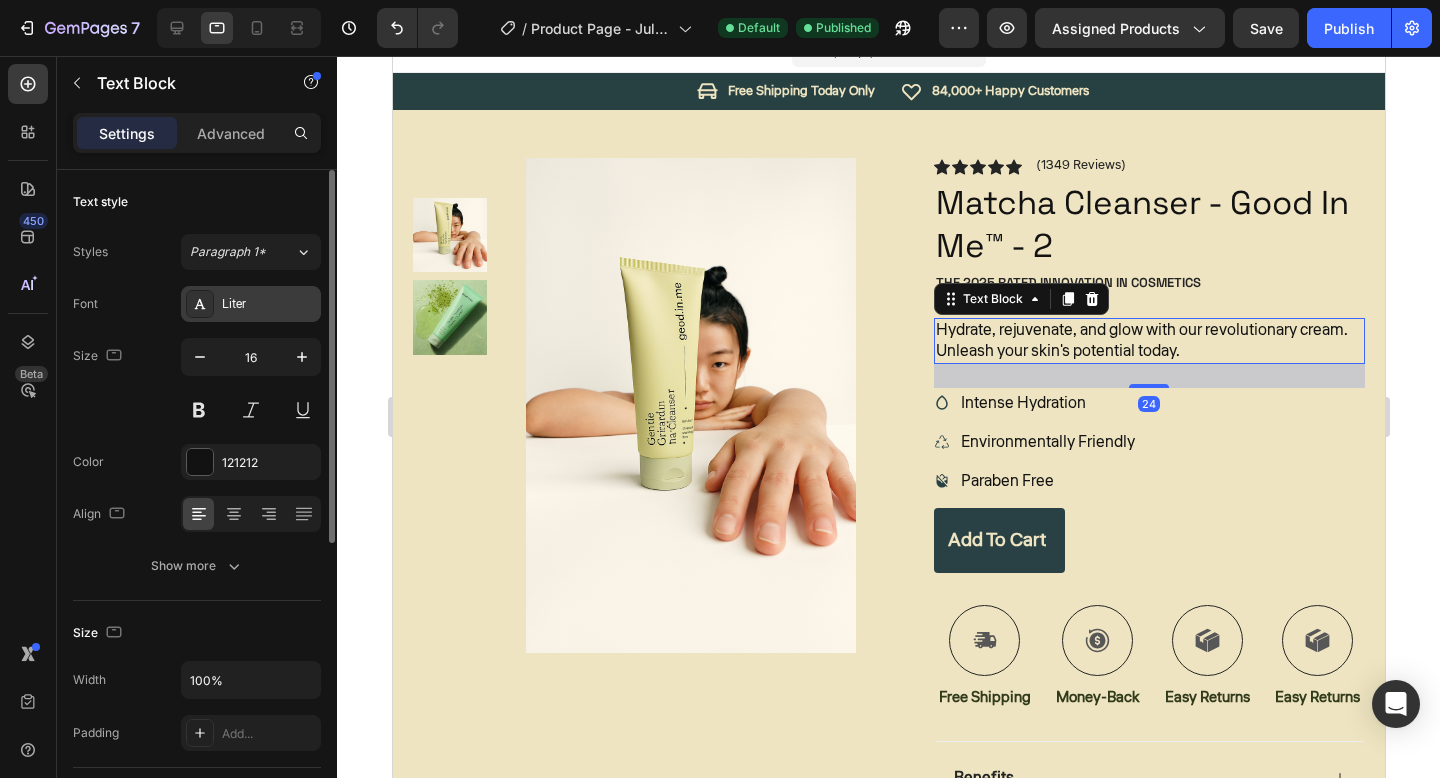 click on "Liter" at bounding box center [269, 305] 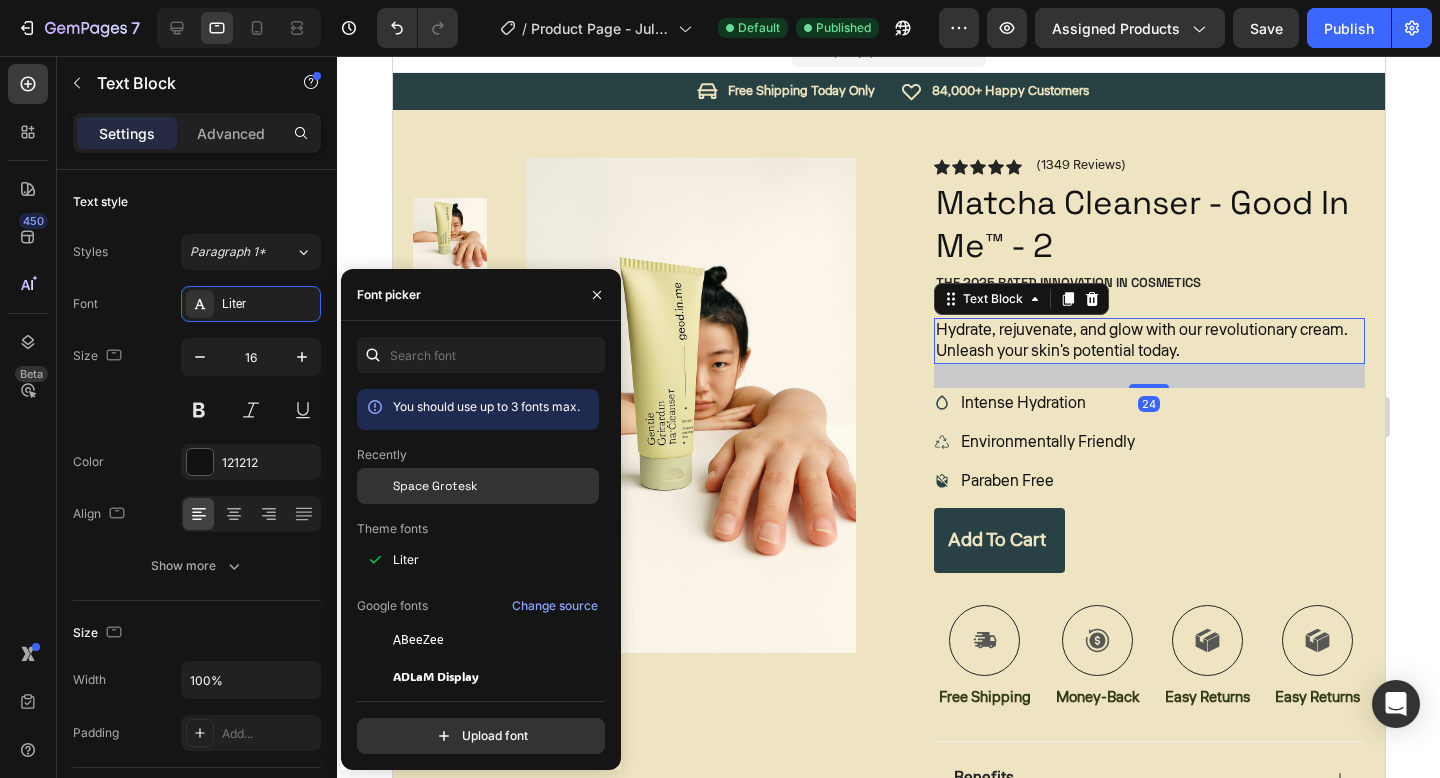 click on "Space Grotesk" at bounding box center [435, 486] 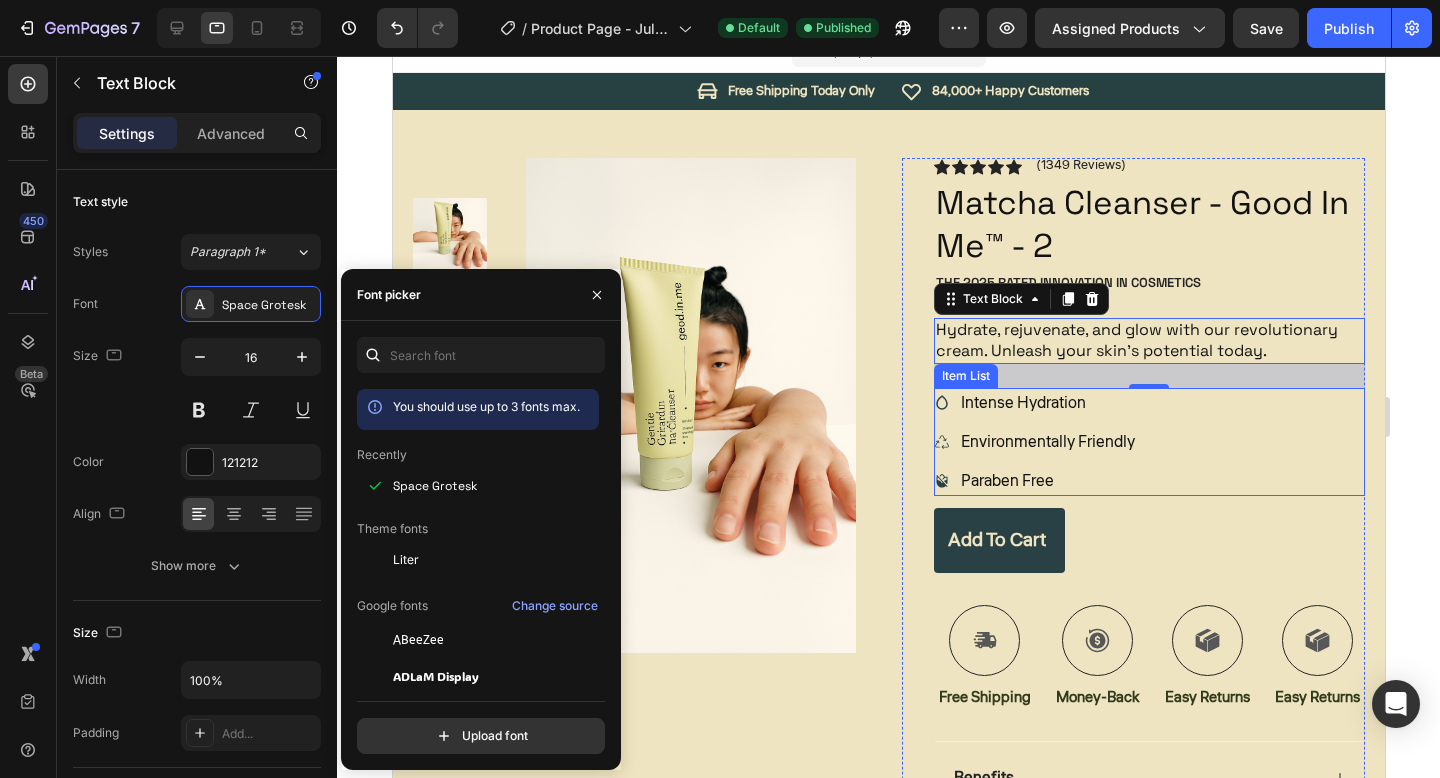 click on "Intense Hydration" at bounding box center (1047, 403) 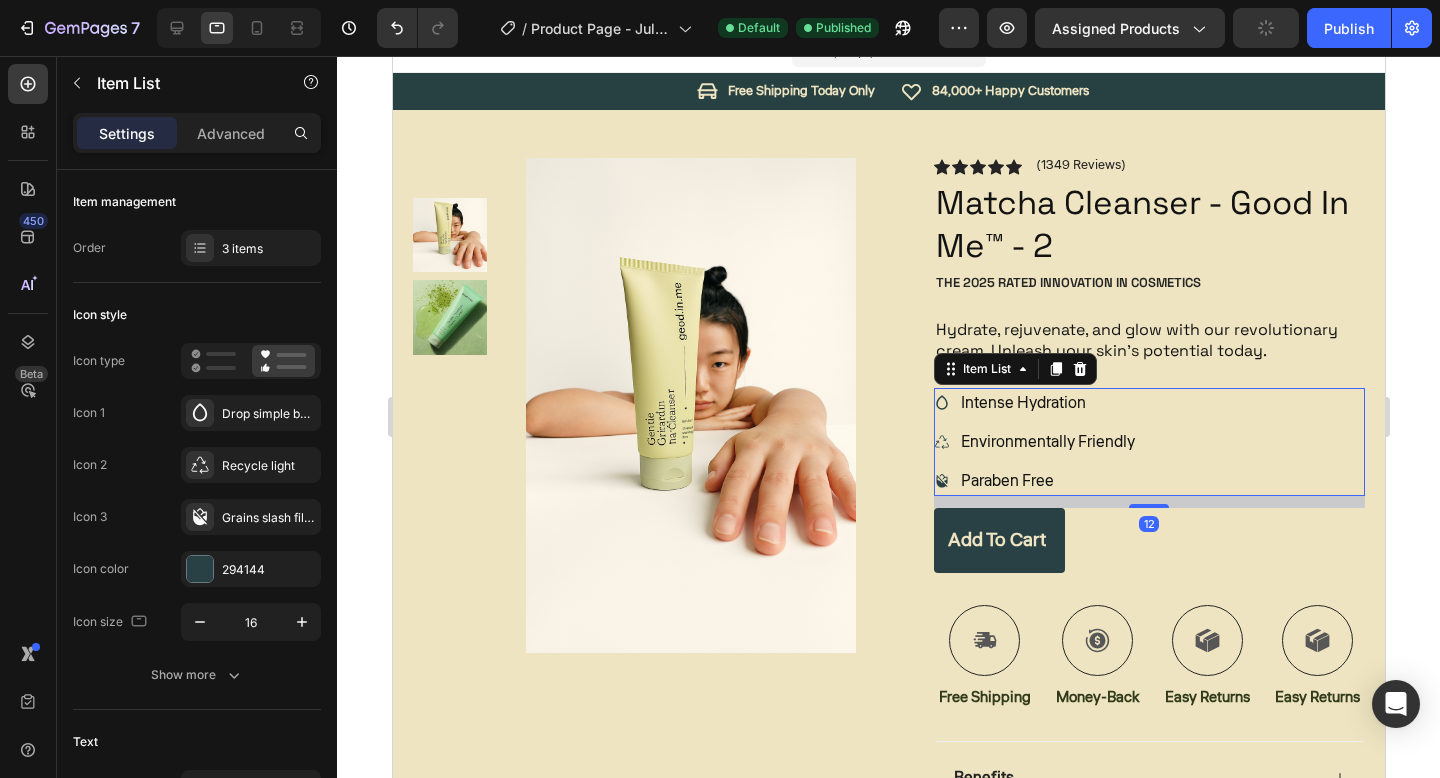 click on "Intense Hydration
Environmentally Friendly
Paraben Free" at bounding box center (1149, 442) 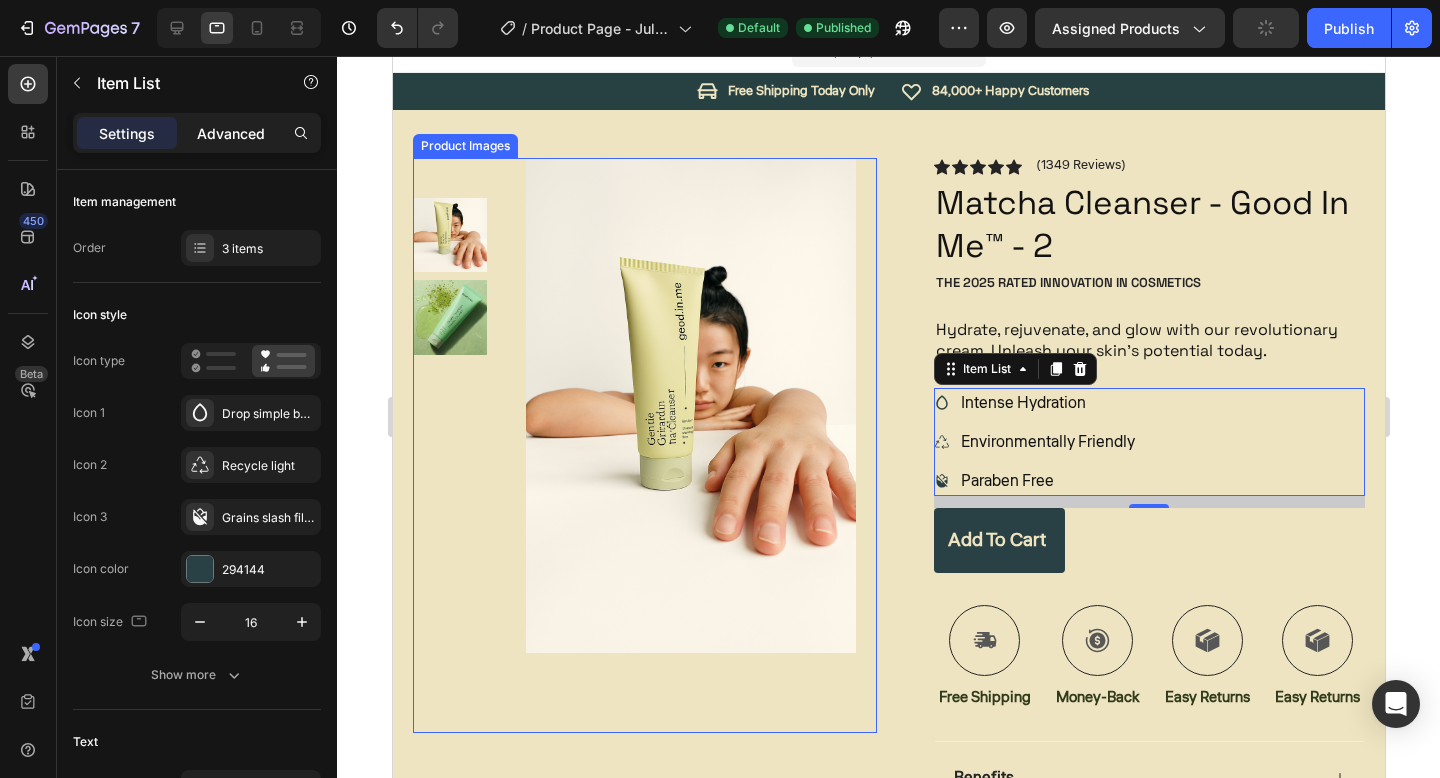 click on "Advanced" at bounding box center (231, 133) 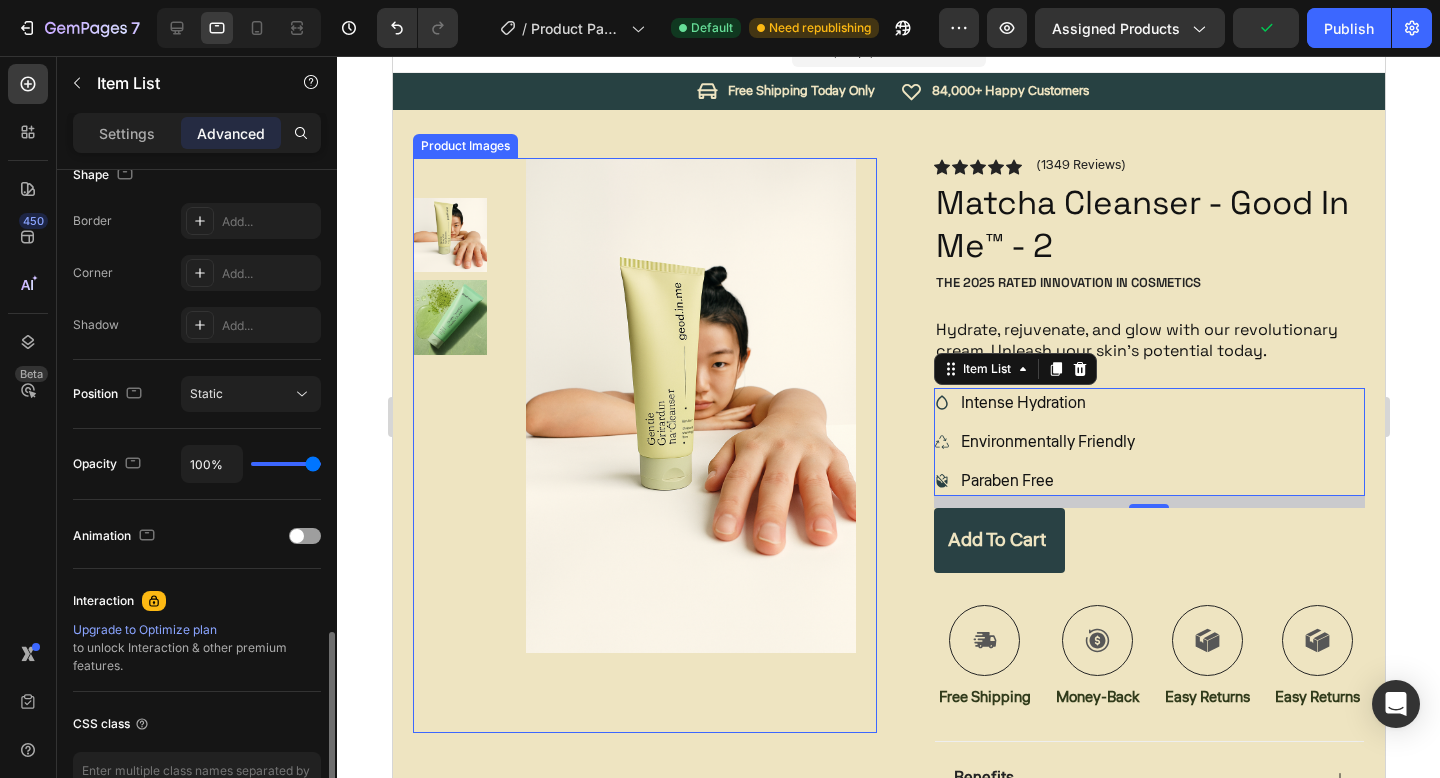 scroll, scrollTop: 669, scrollLeft: 0, axis: vertical 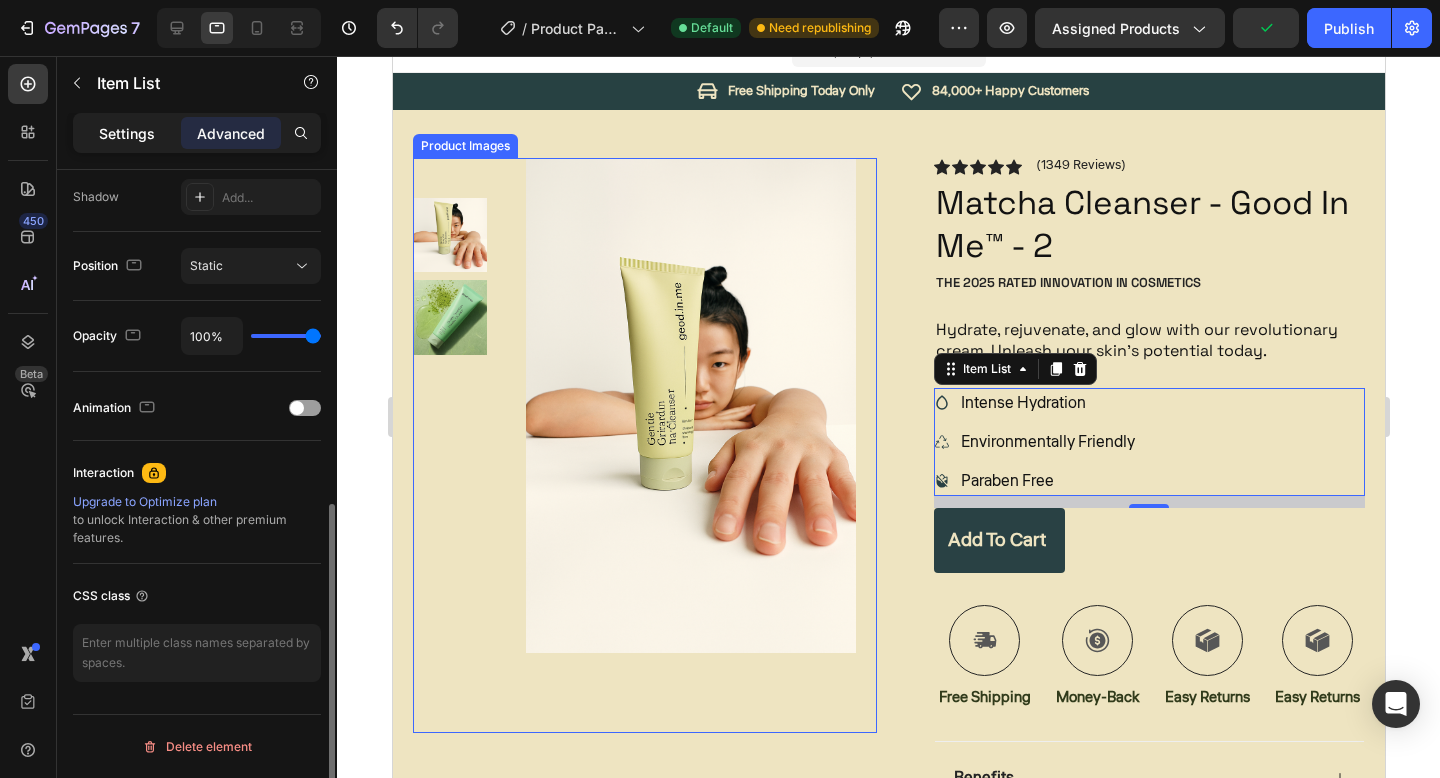 click on "Settings" at bounding box center (127, 133) 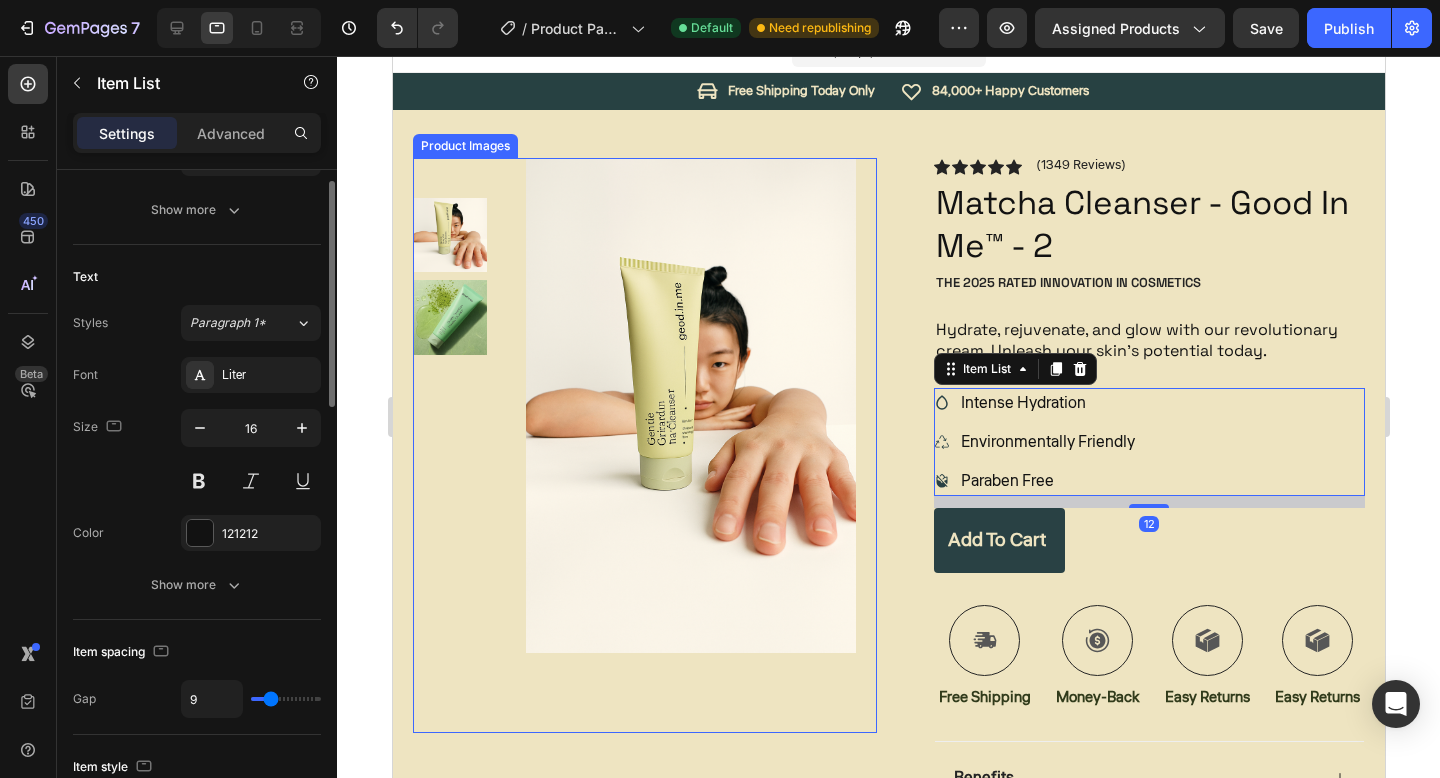 scroll, scrollTop: 253, scrollLeft: 0, axis: vertical 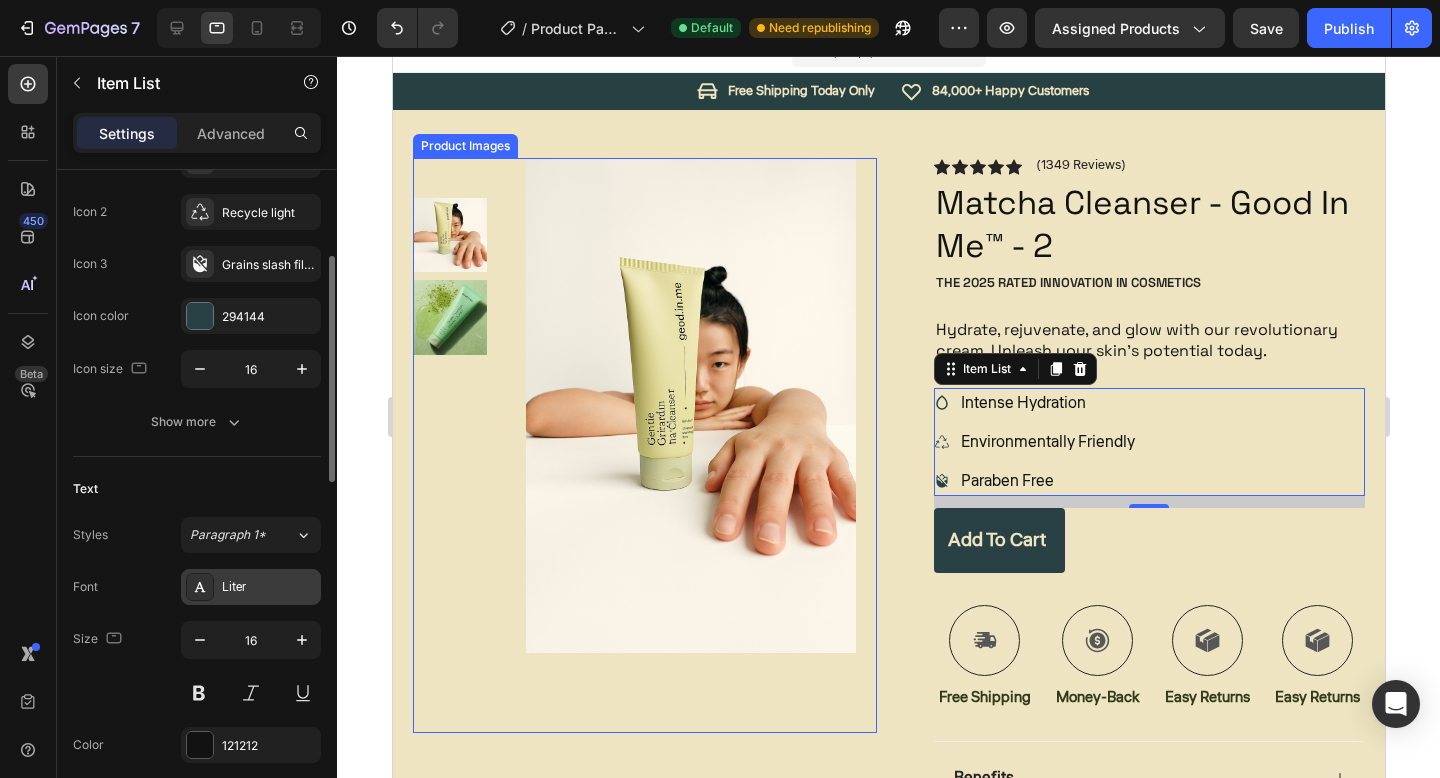 click on "Liter" at bounding box center (269, 588) 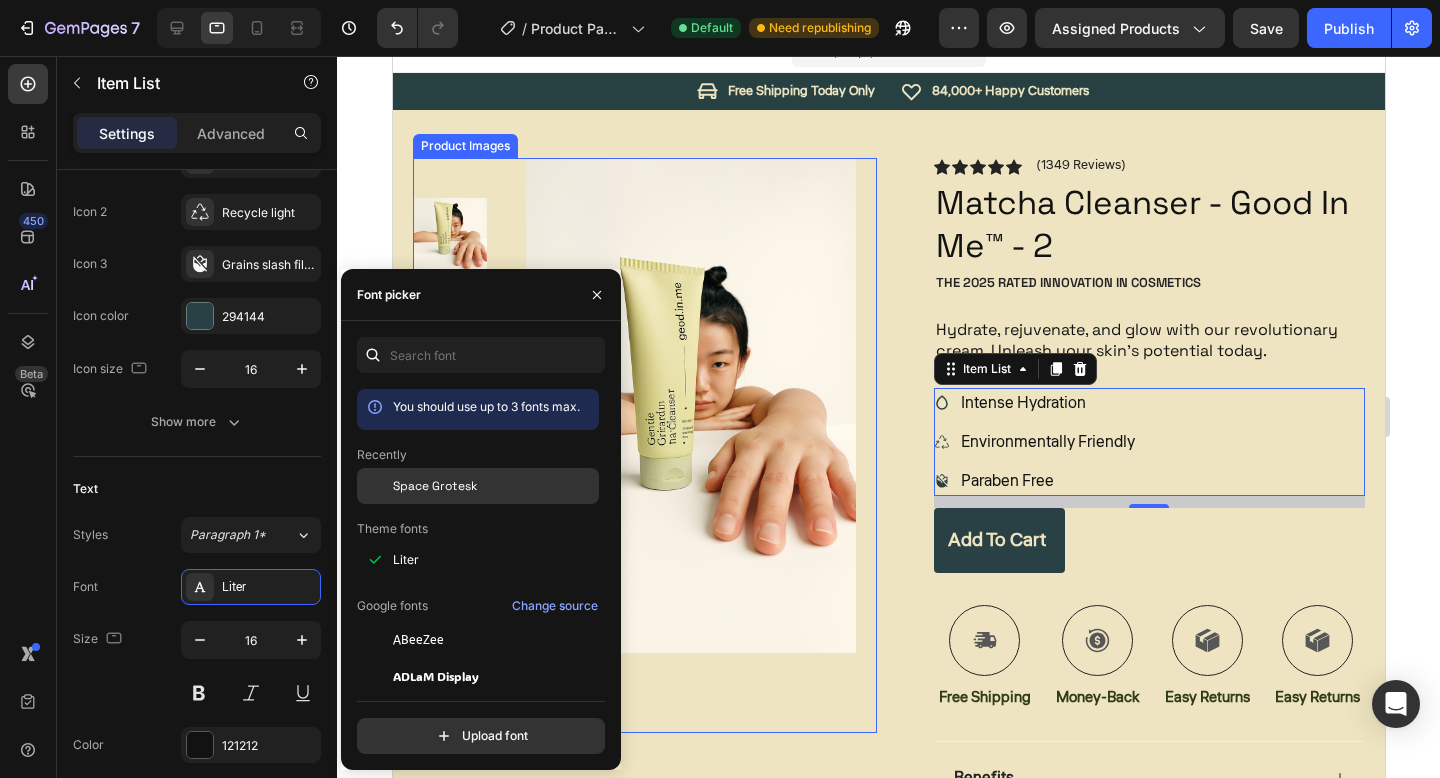 click on "Space Grotesk" at bounding box center [435, 486] 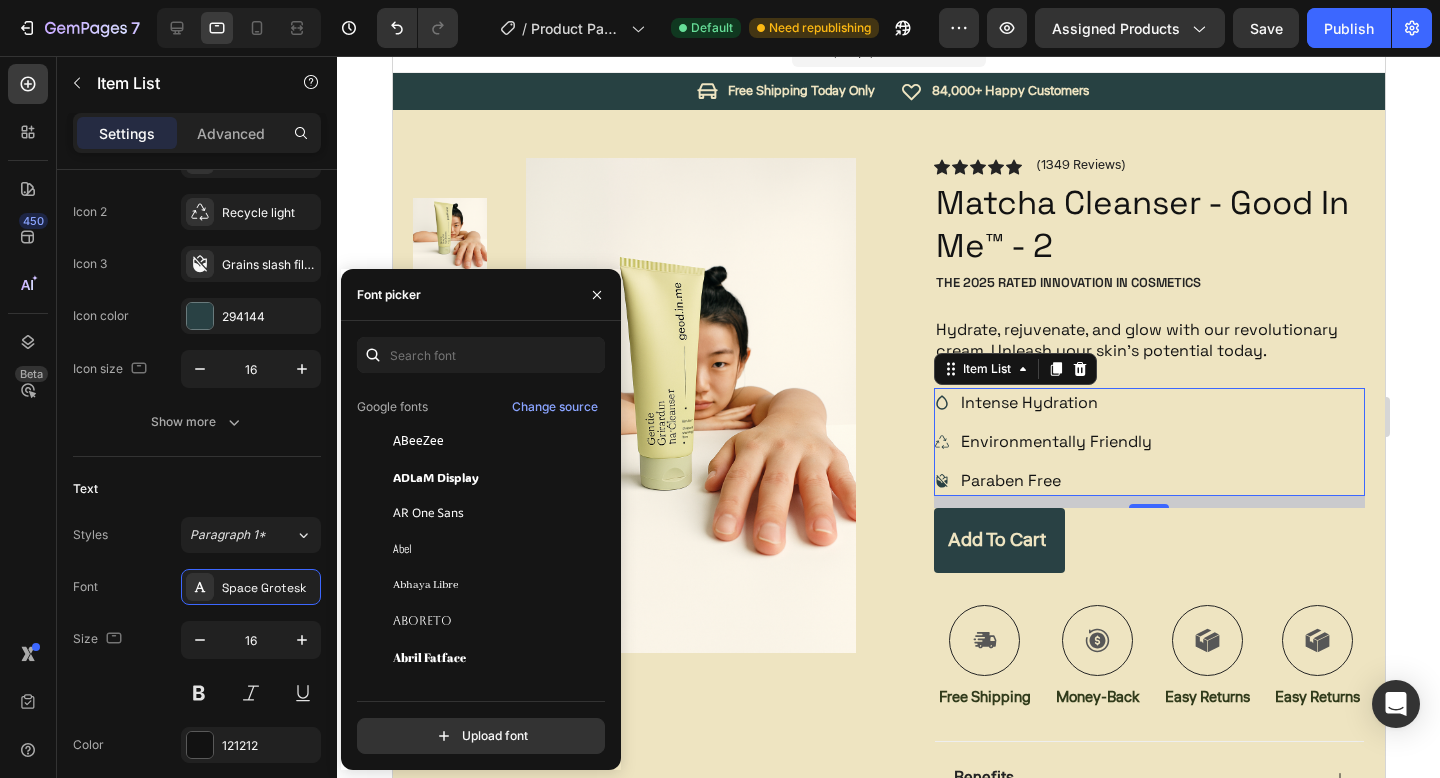 scroll, scrollTop: 308, scrollLeft: 0, axis: vertical 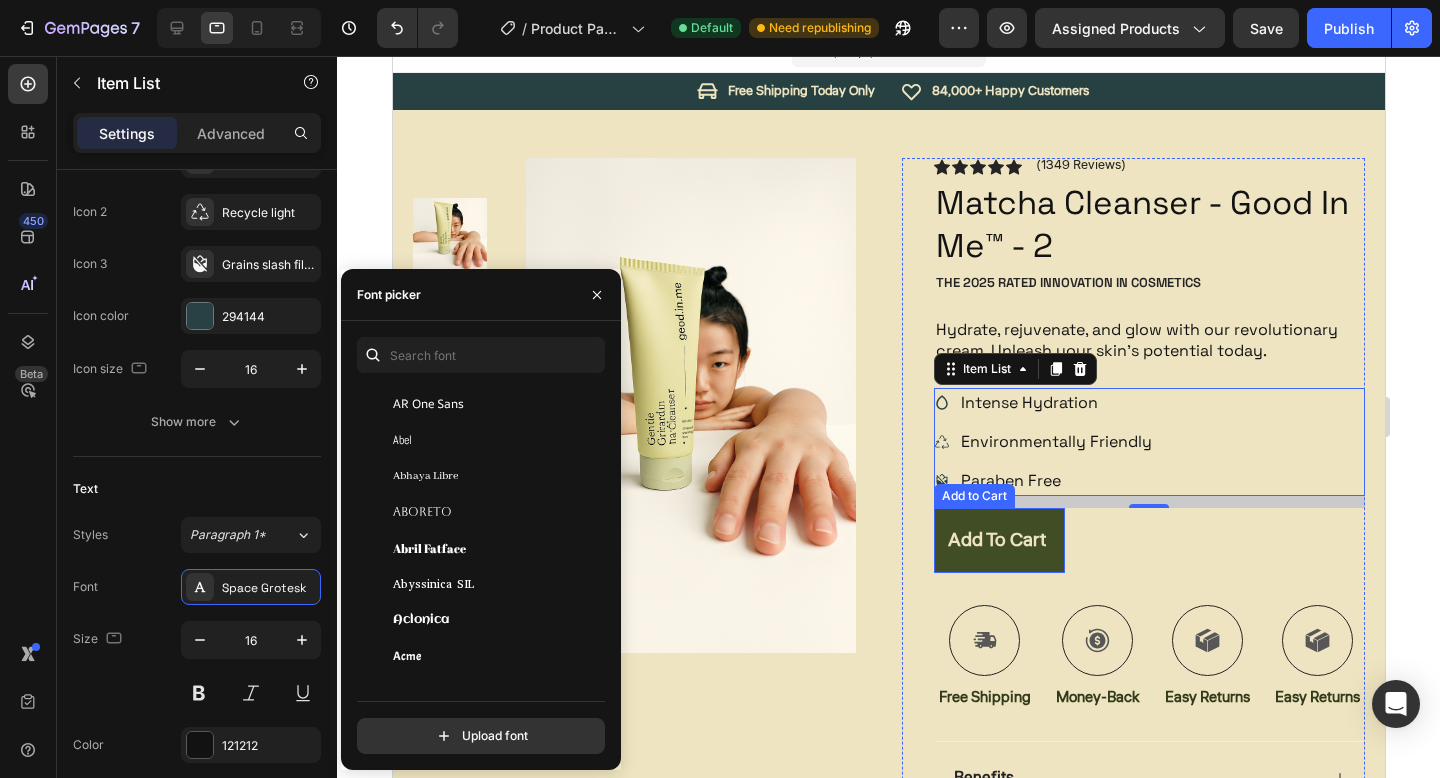 click on "Add to cart" at bounding box center [999, 540] 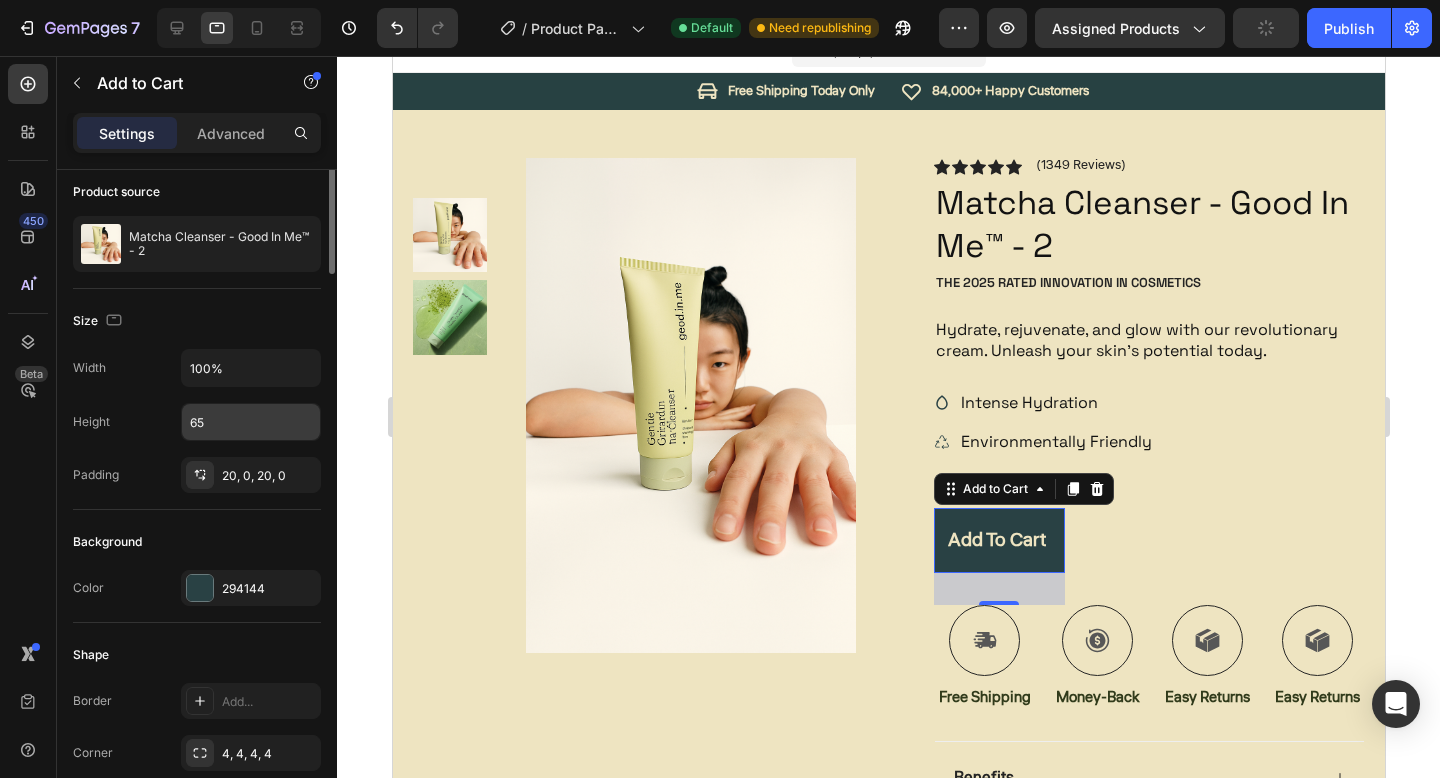 scroll, scrollTop: 16, scrollLeft: 0, axis: vertical 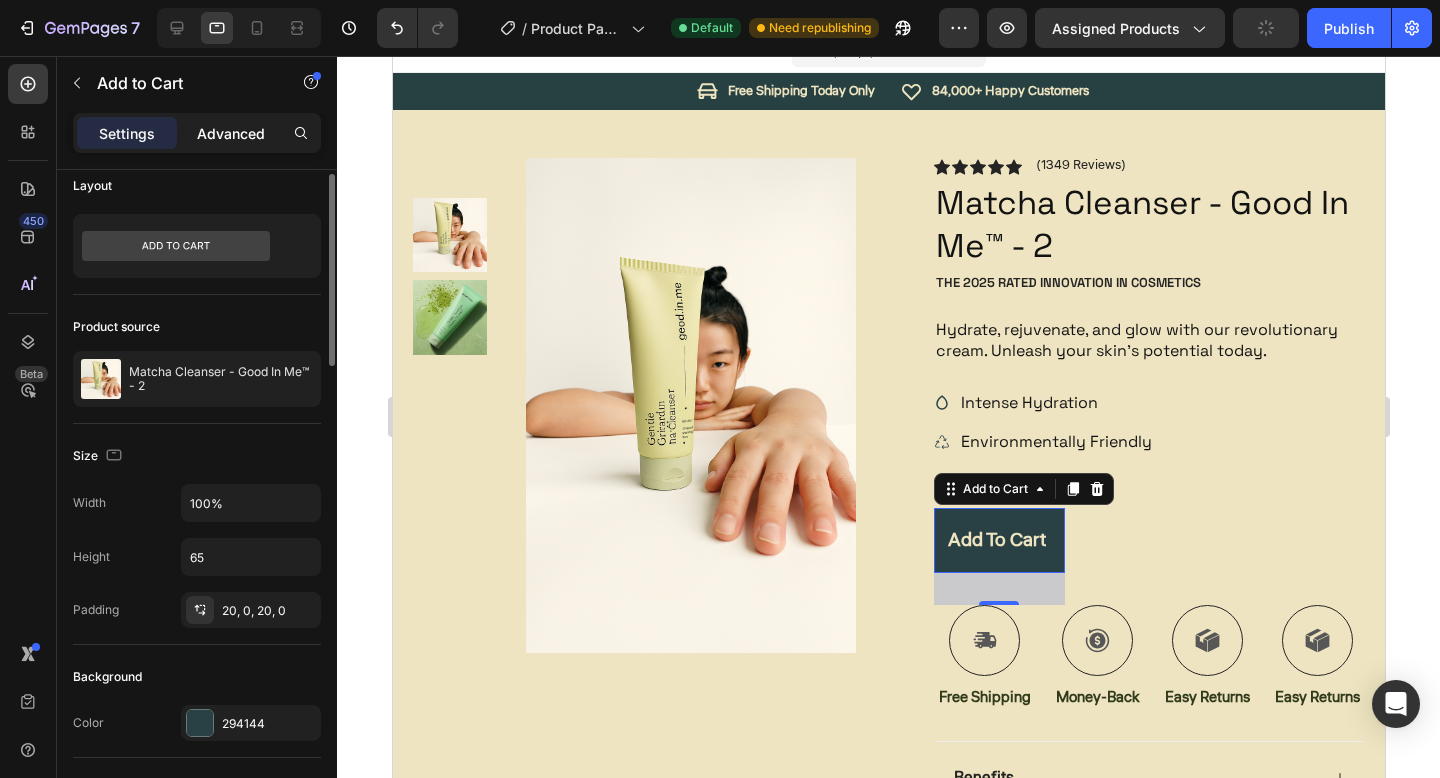 click on "Advanced" at bounding box center [231, 133] 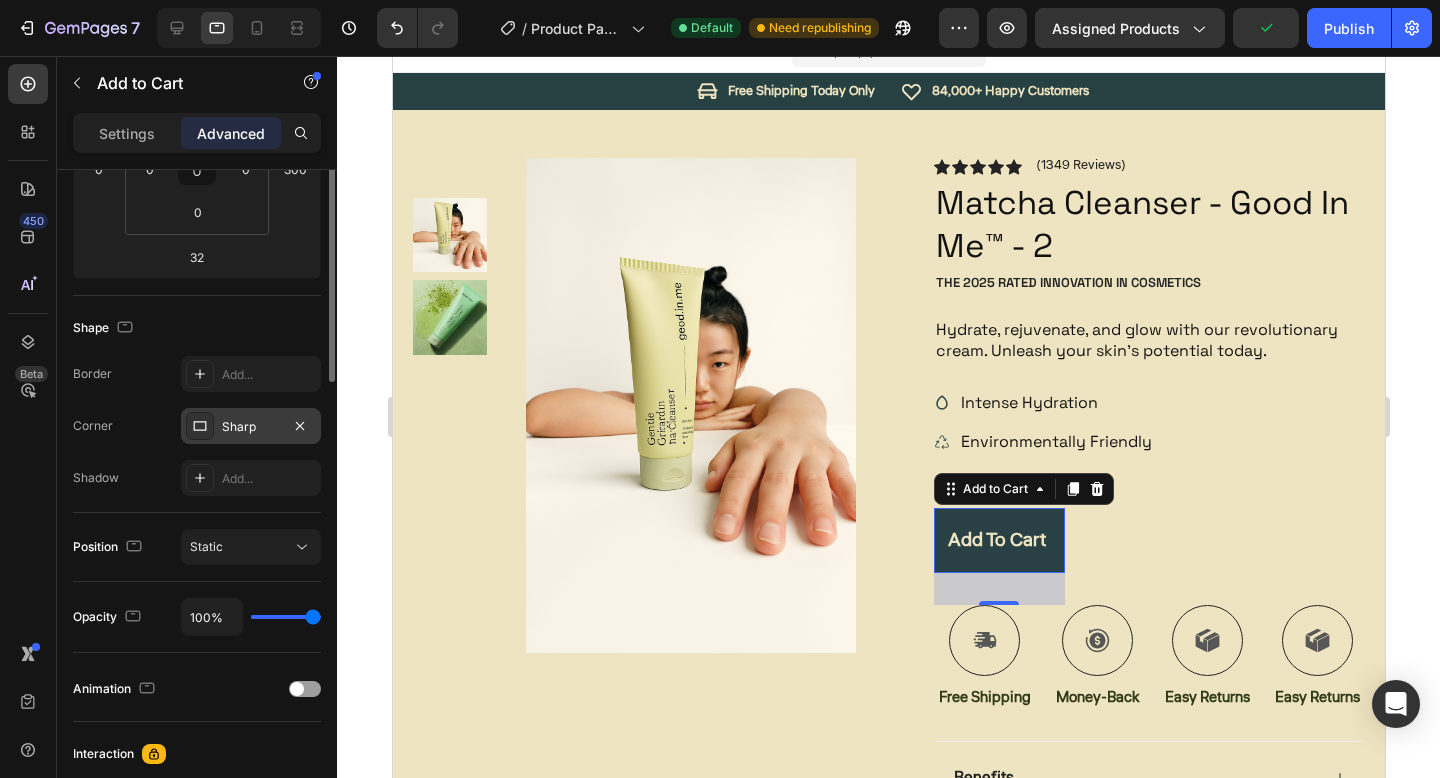 scroll, scrollTop: 0, scrollLeft: 0, axis: both 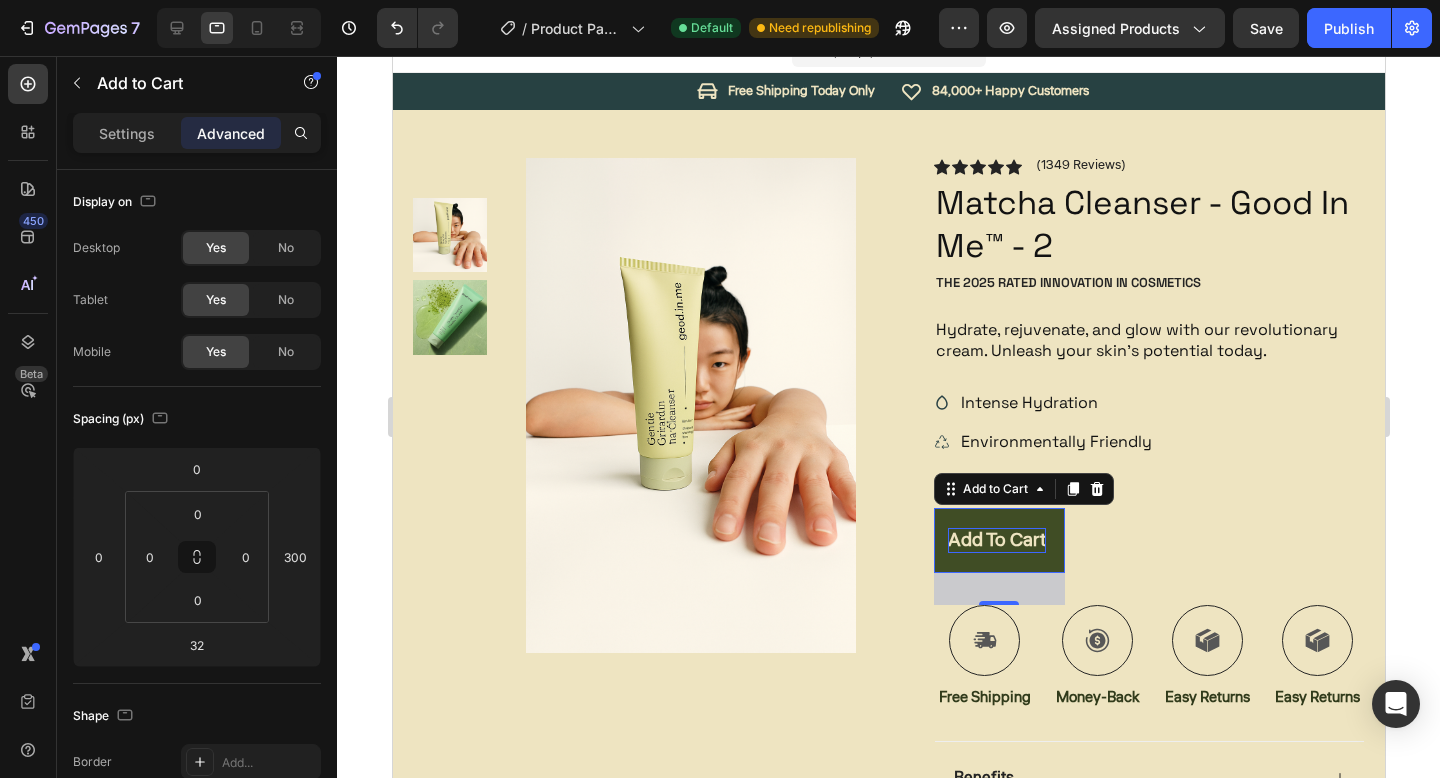 click on "Add to cart" at bounding box center [996, 540] 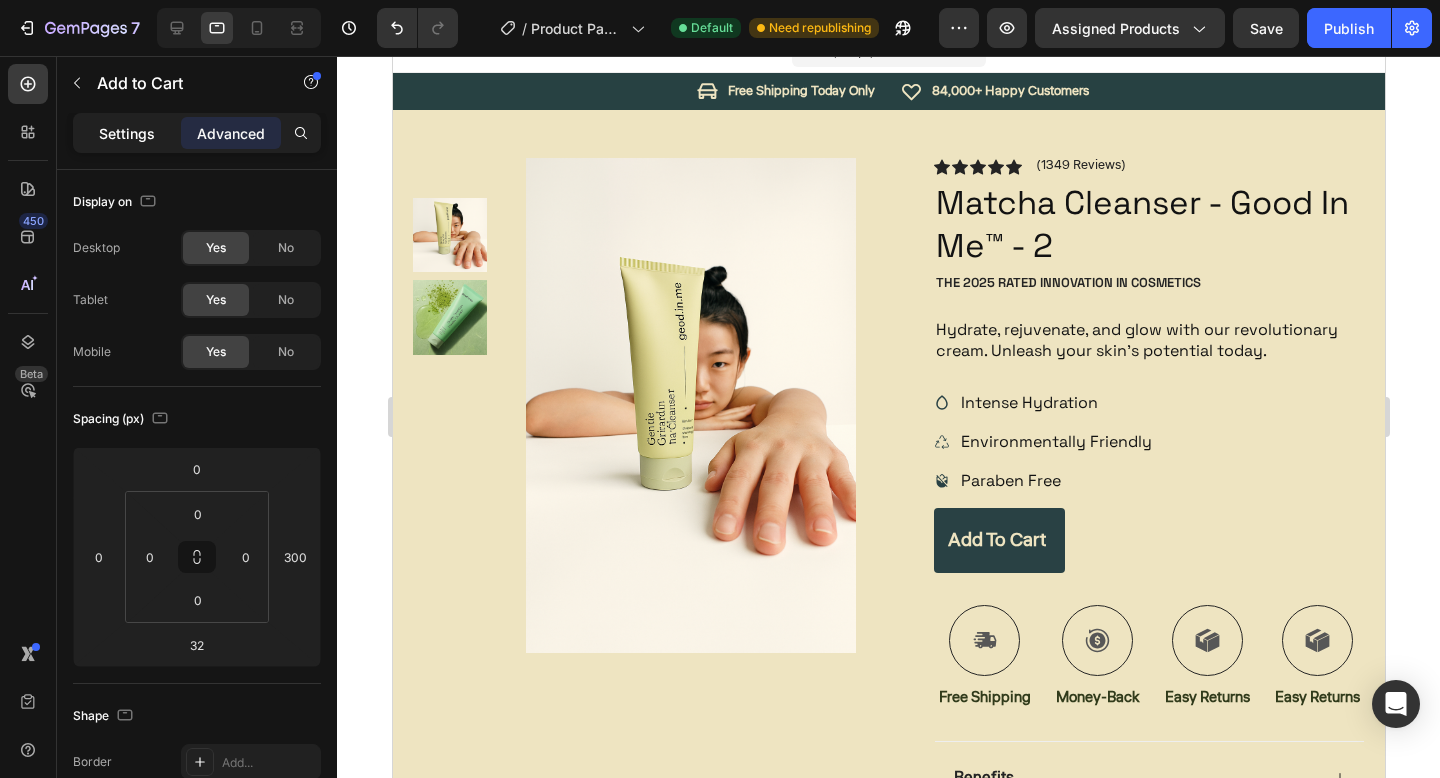 click on "Settings" at bounding box center (127, 133) 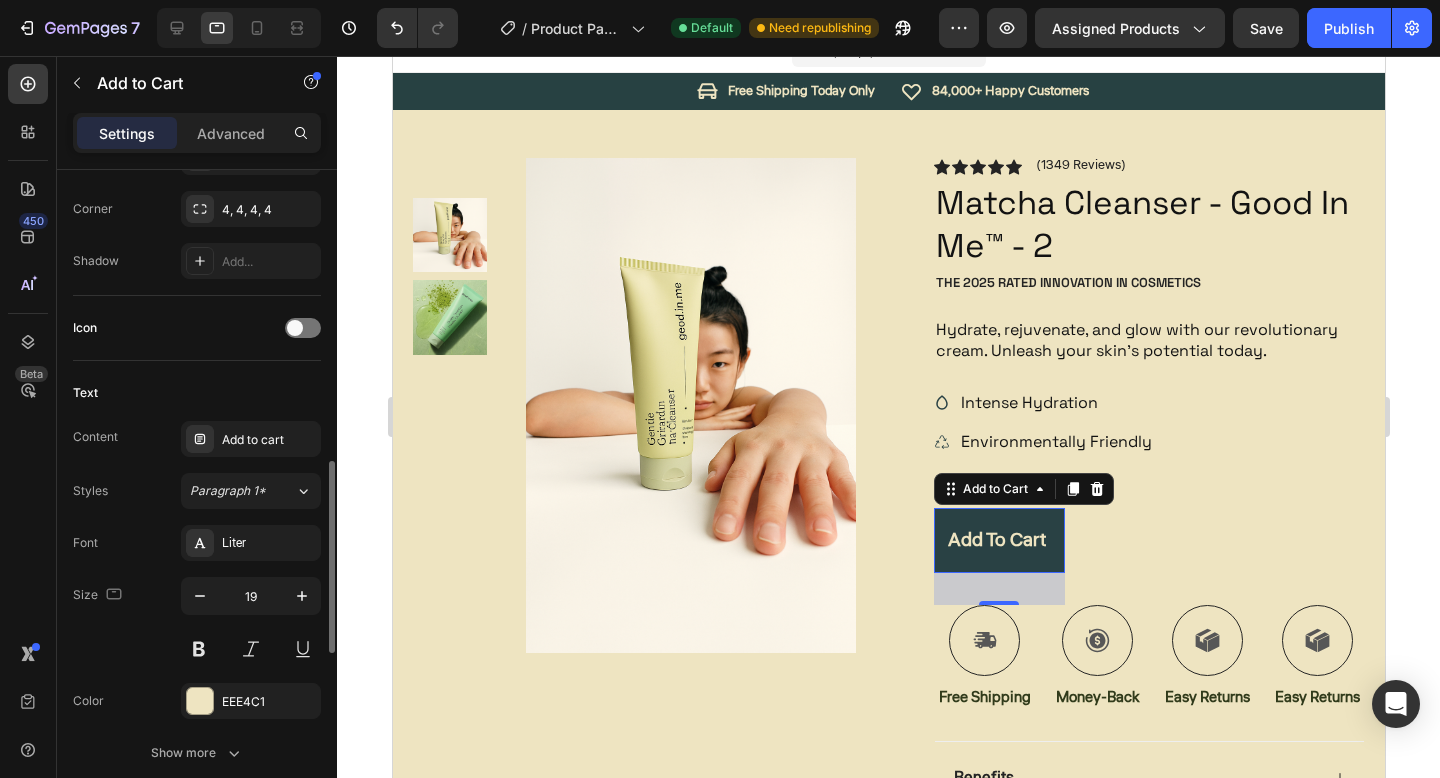 scroll, scrollTop: 765, scrollLeft: 0, axis: vertical 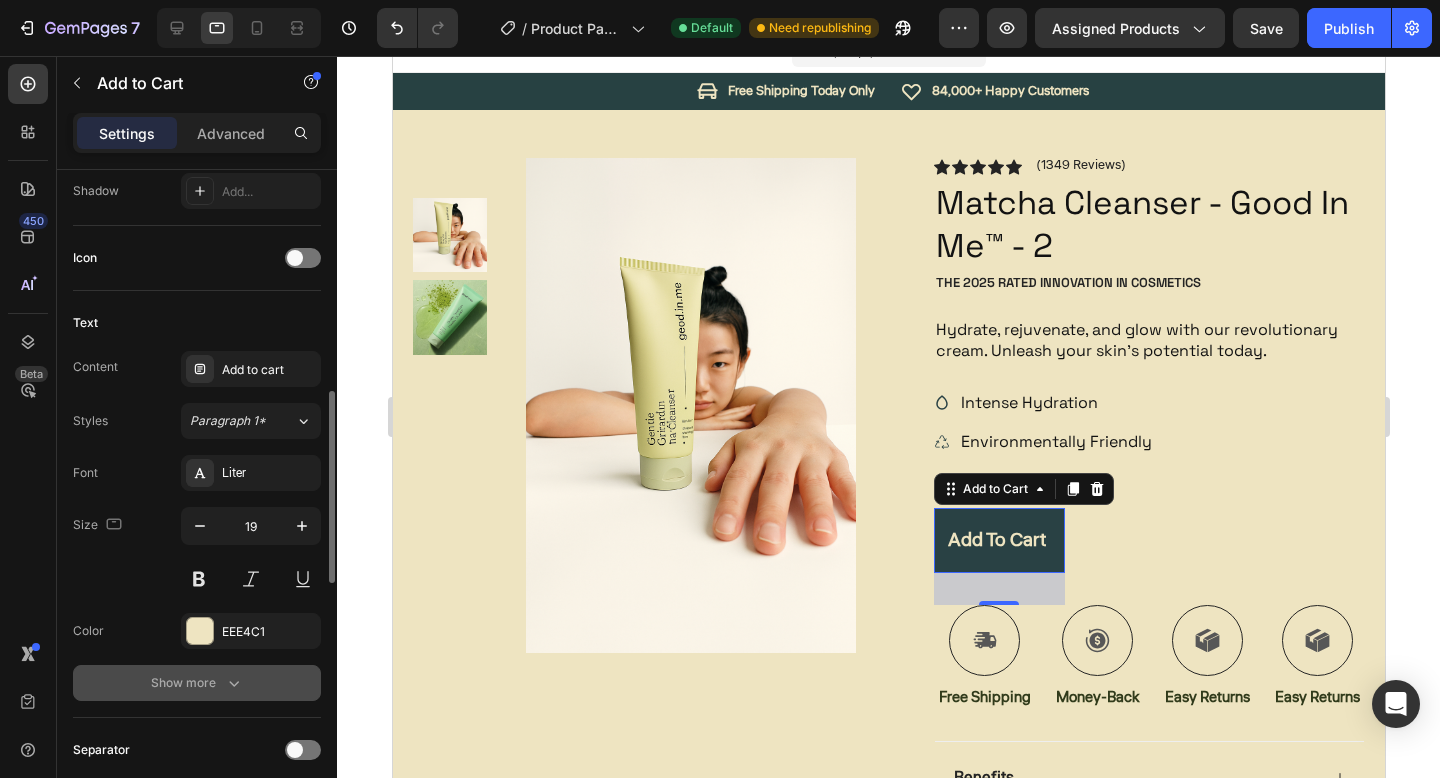 click 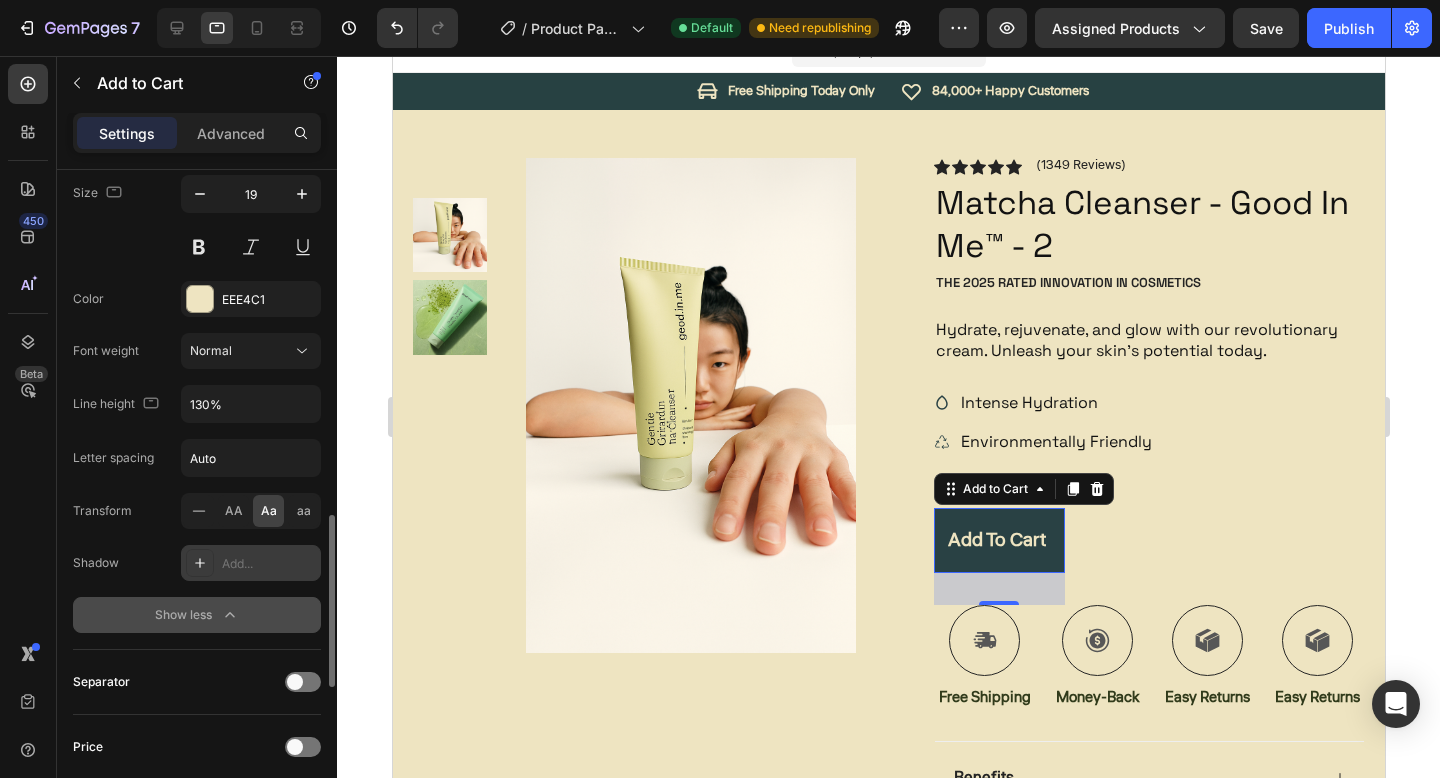 scroll, scrollTop: 1476, scrollLeft: 0, axis: vertical 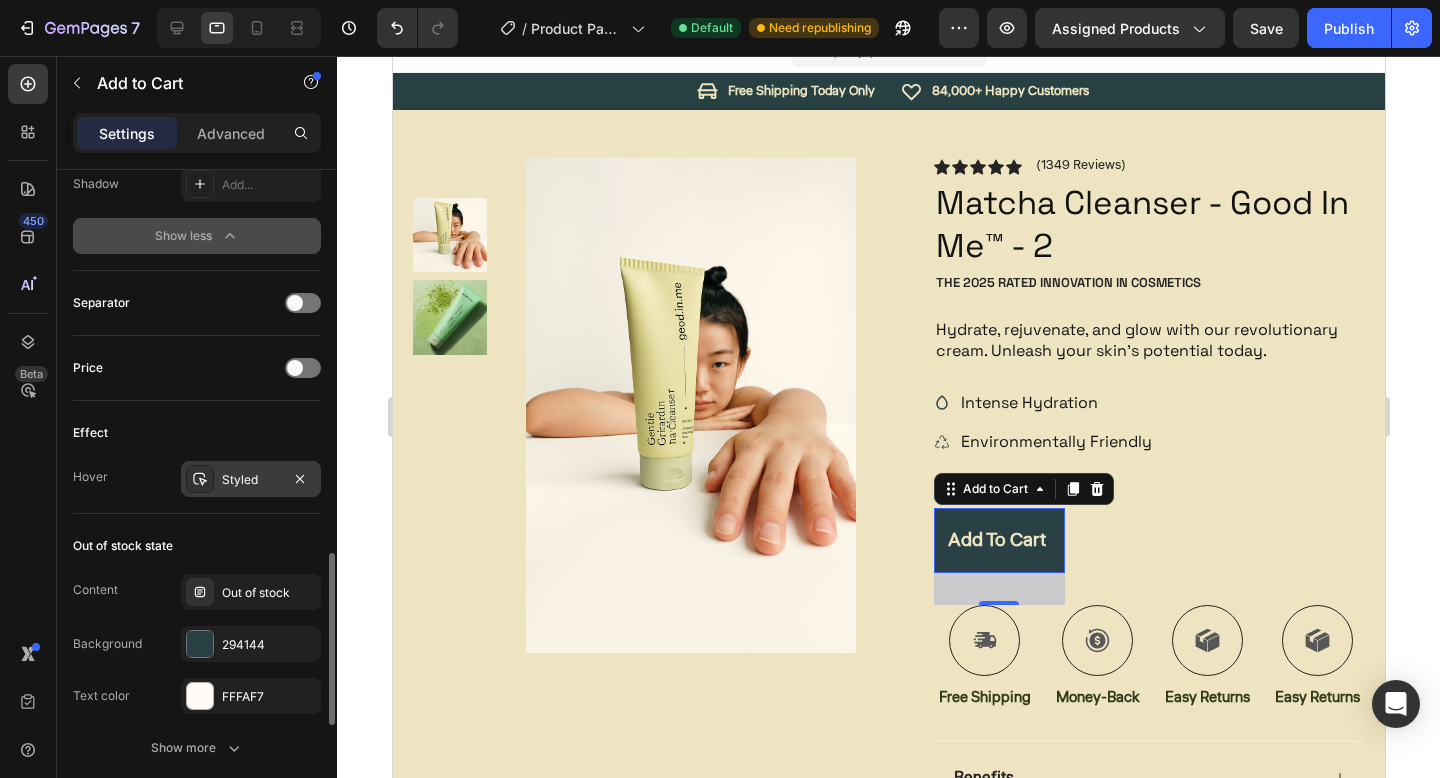 click on "Styled" at bounding box center (251, 479) 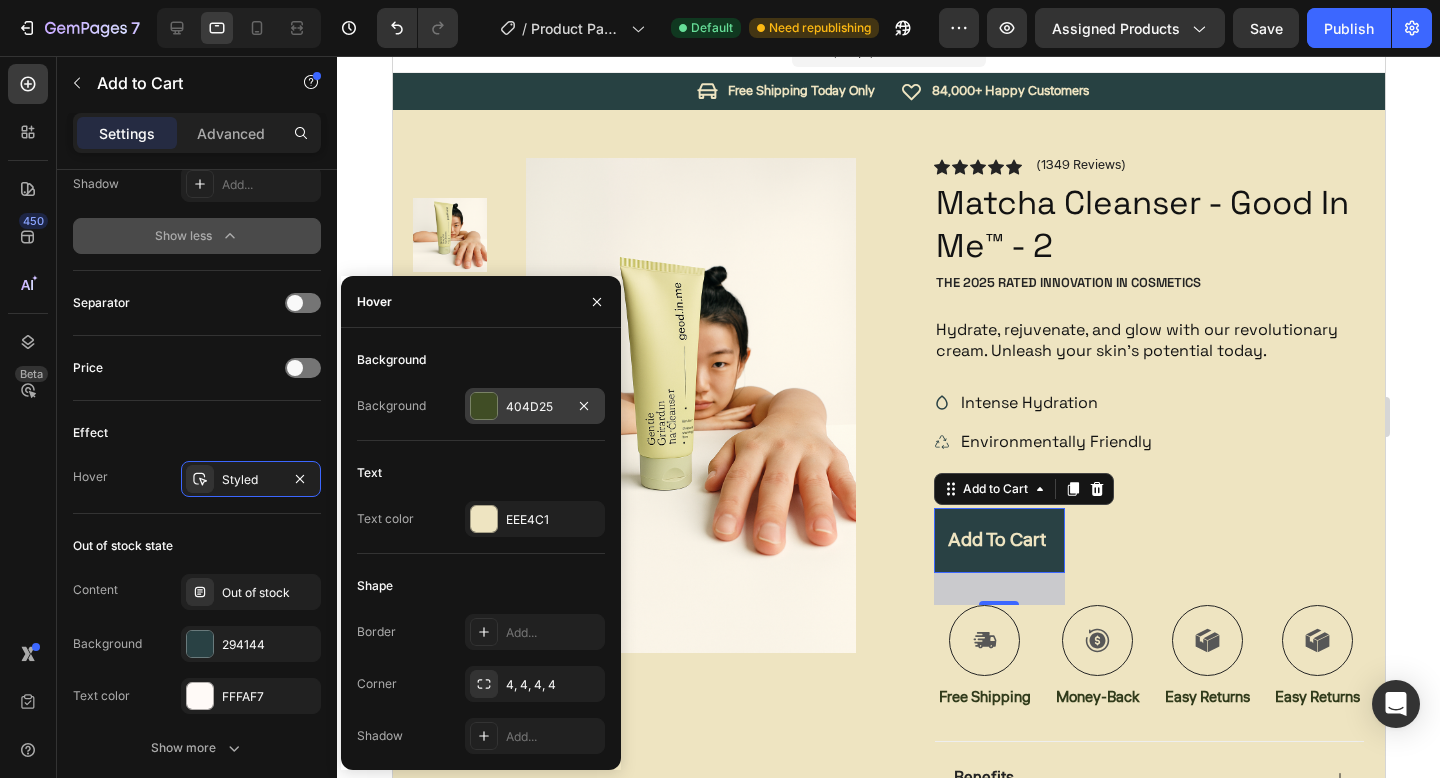 click at bounding box center (484, 406) 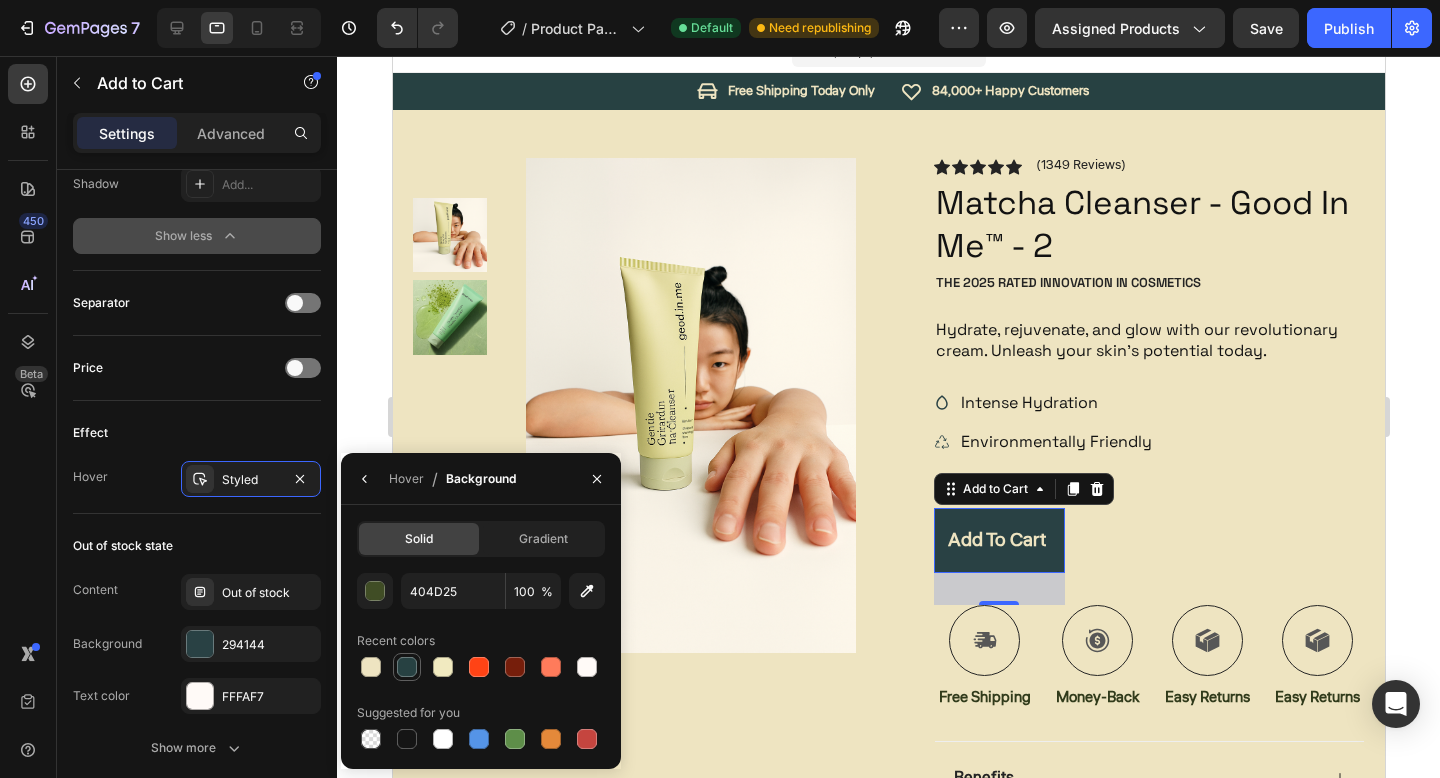 click at bounding box center [407, 667] 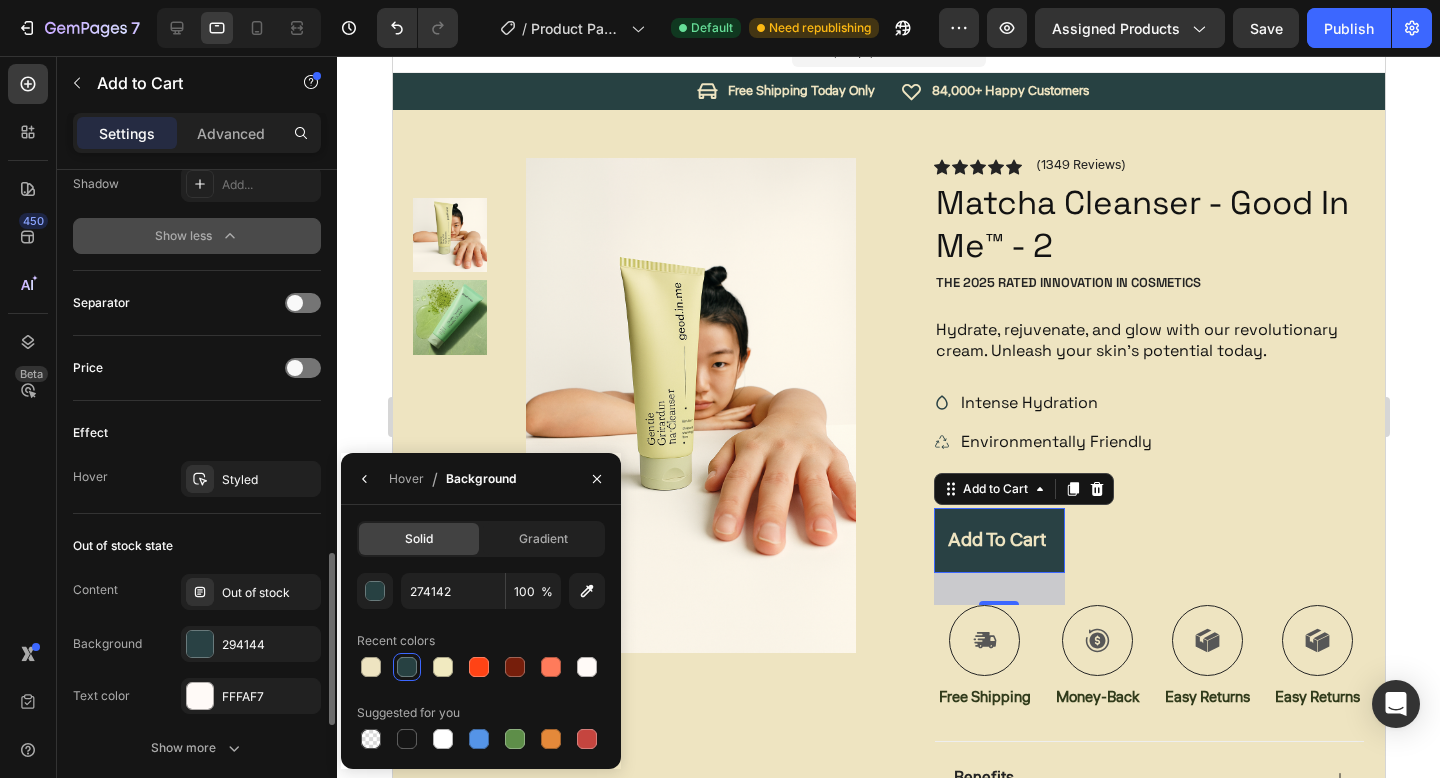 click on "Out of stock state" at bounding box center (197, 546) 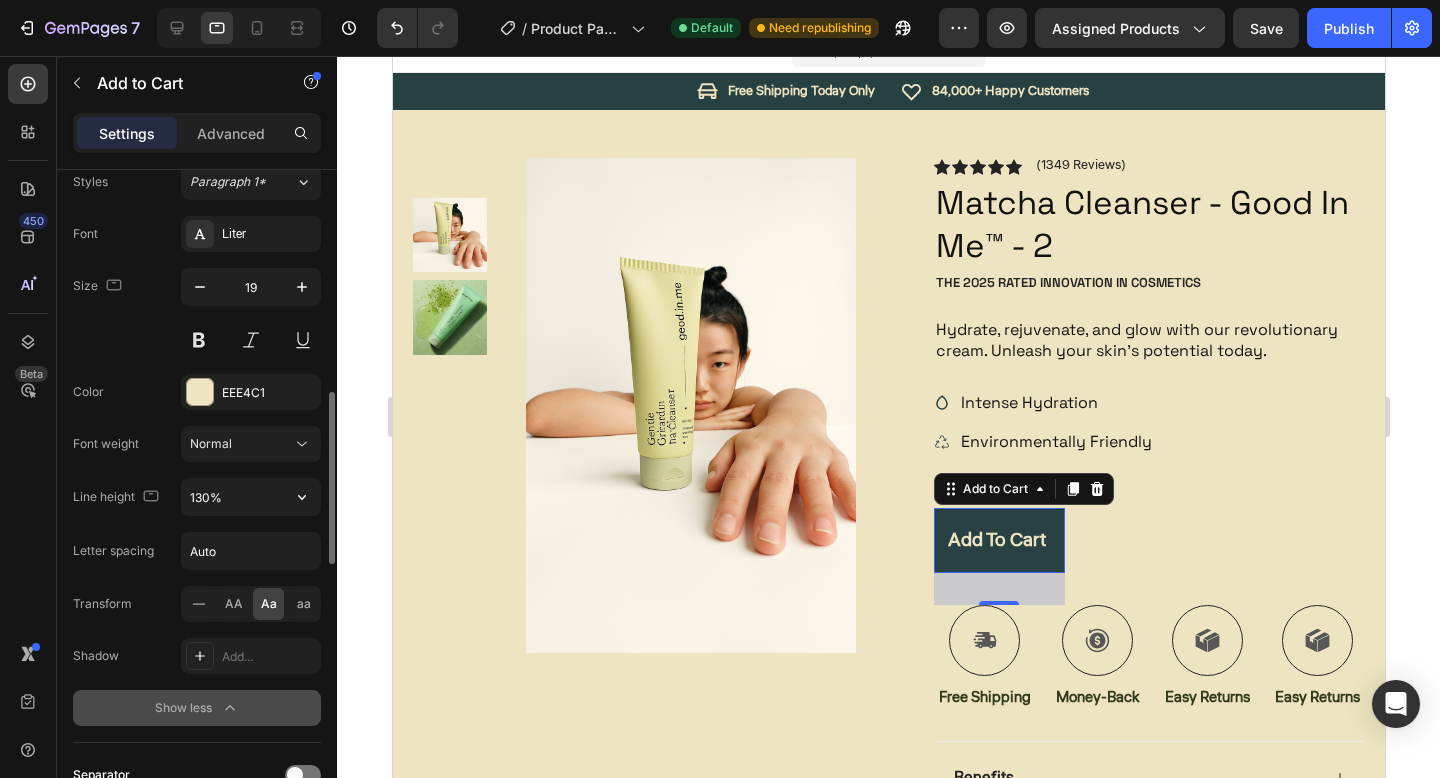 scroll, scrollTop: 961, scrollLeft: 0, axis: vertical 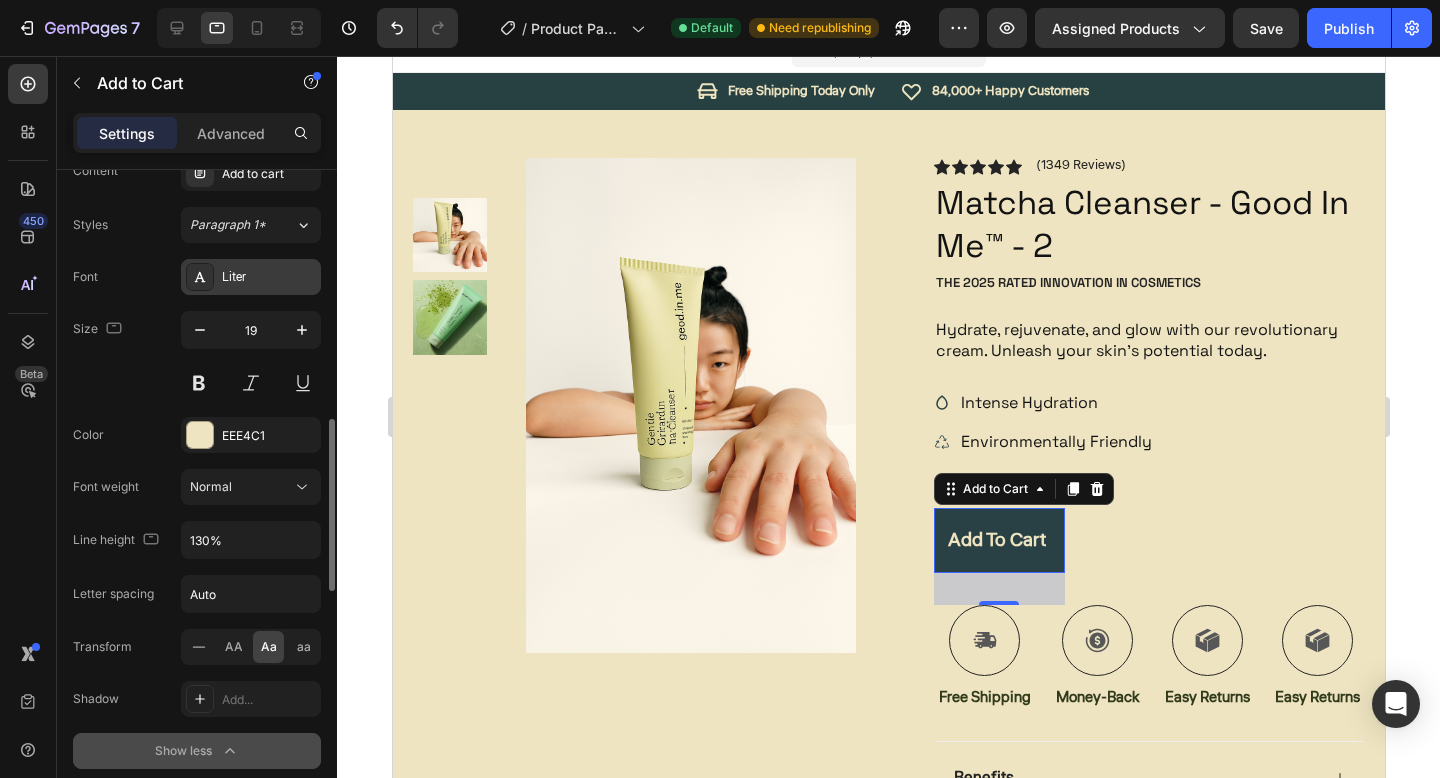 click on "Liter" at bounding box center [251, 277] 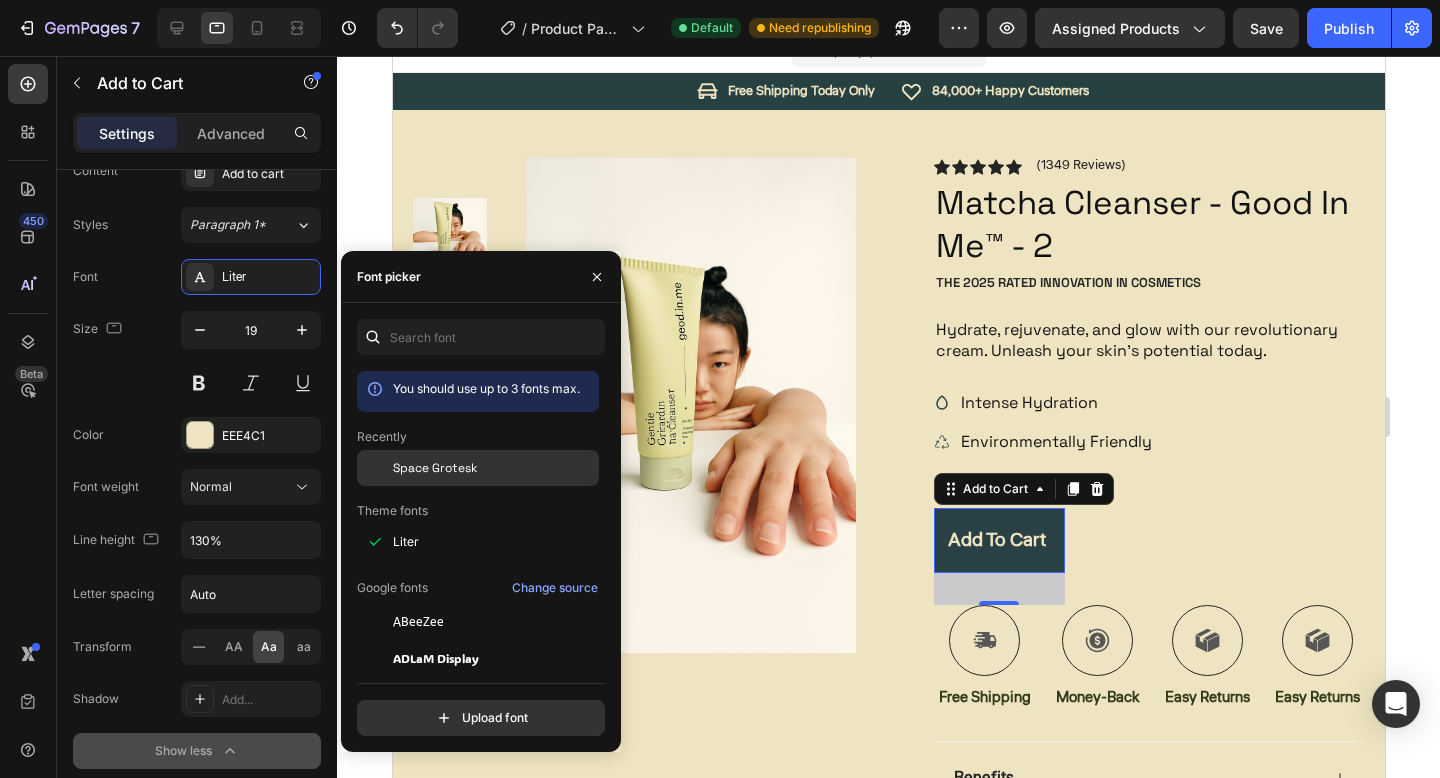 click on "Space Grotesk" 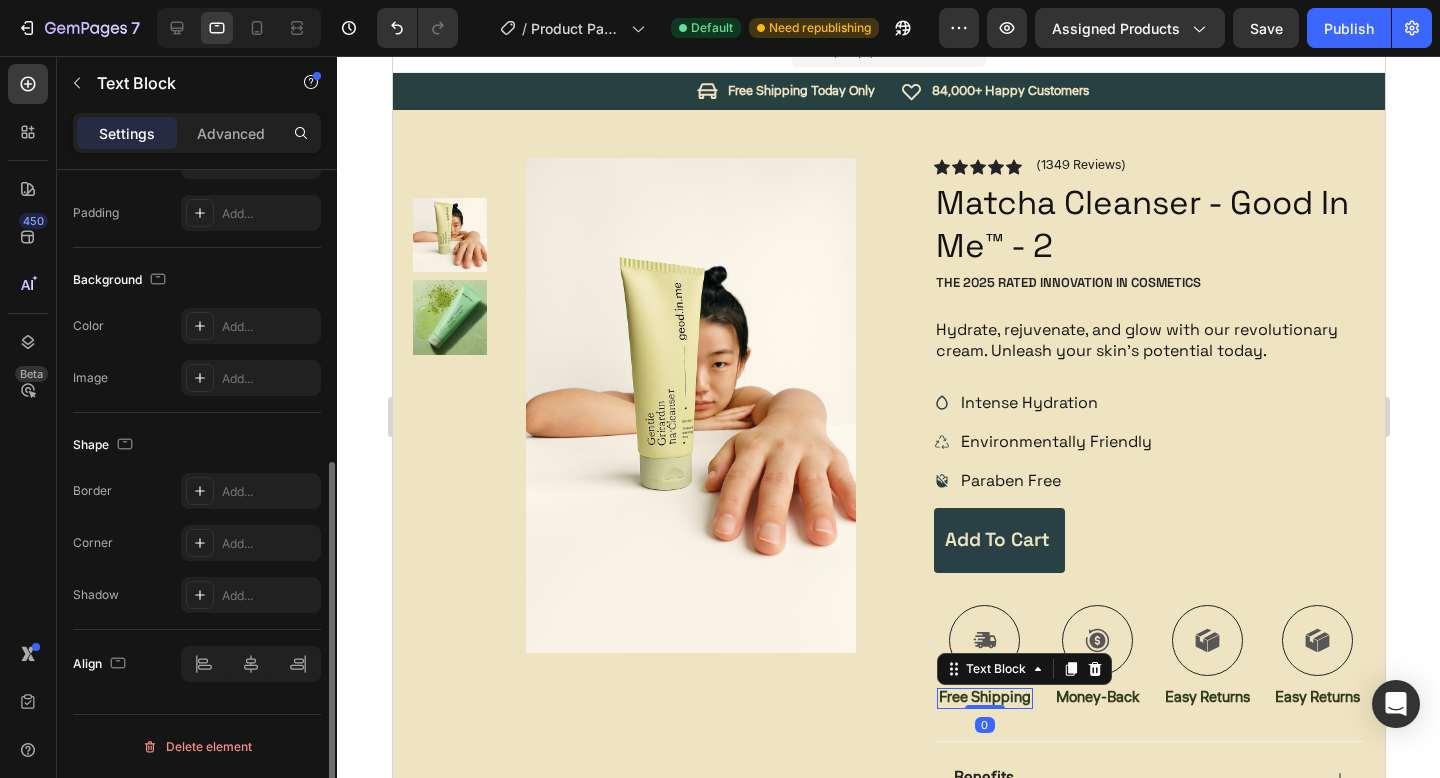scroll, scrollTop: 0, scrollLeft: 0, axis: both 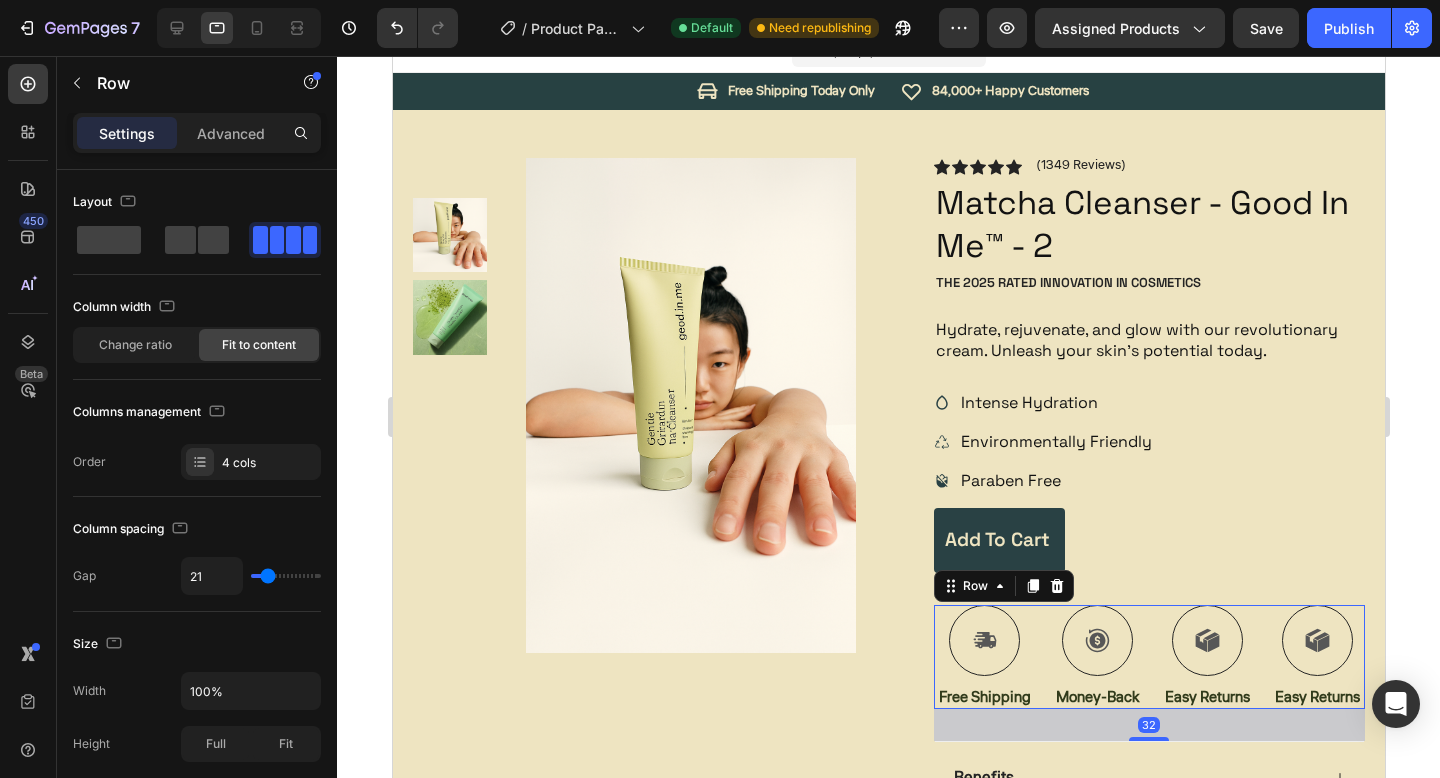 click on "Icon Free Shipping Text Block
Icon Money-Back Text Block
Icon Easy Returns Text Block
Icon Easy Returns Text Block Row   32" at bounding box center [1149, 657] 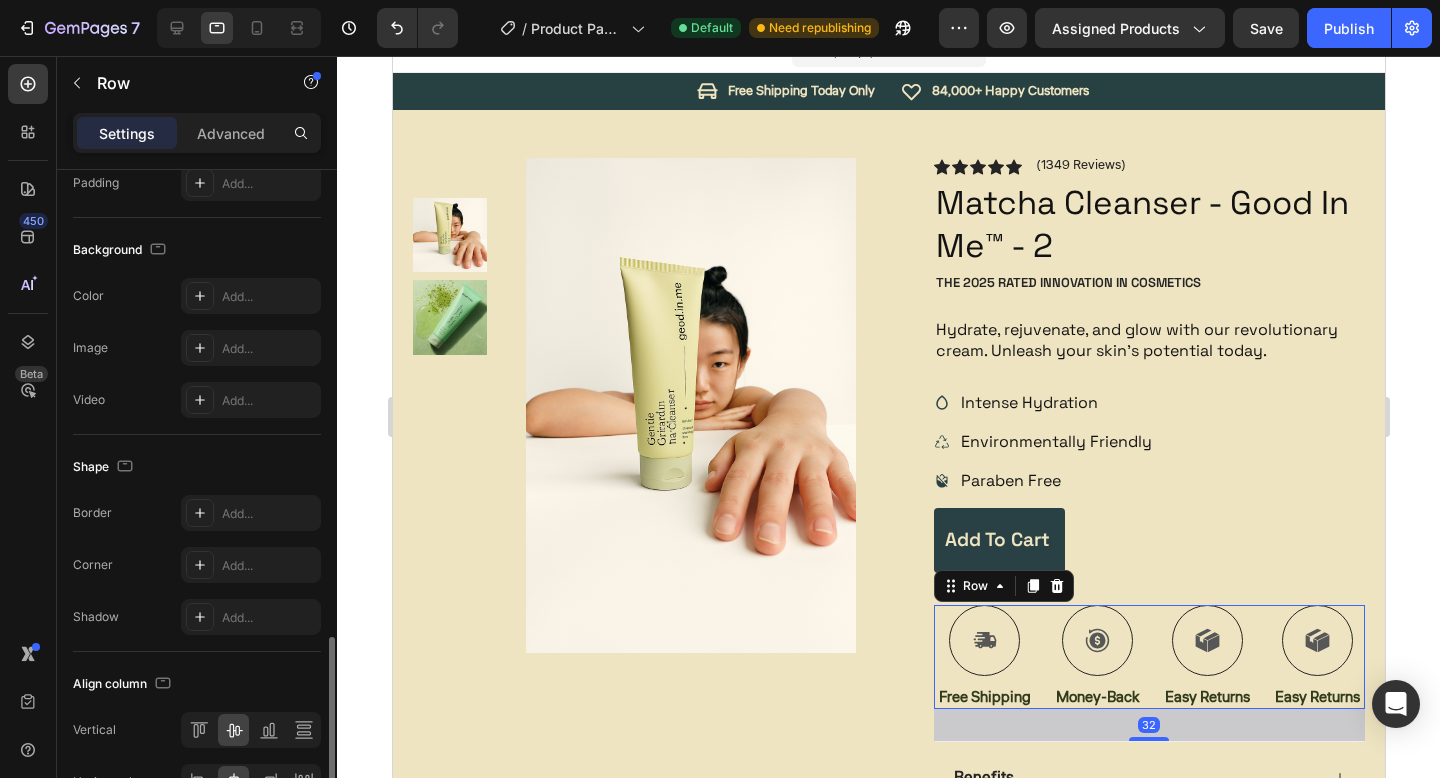 scroll, scrollTop: 731, scrollLeft: 0, axis: vertical 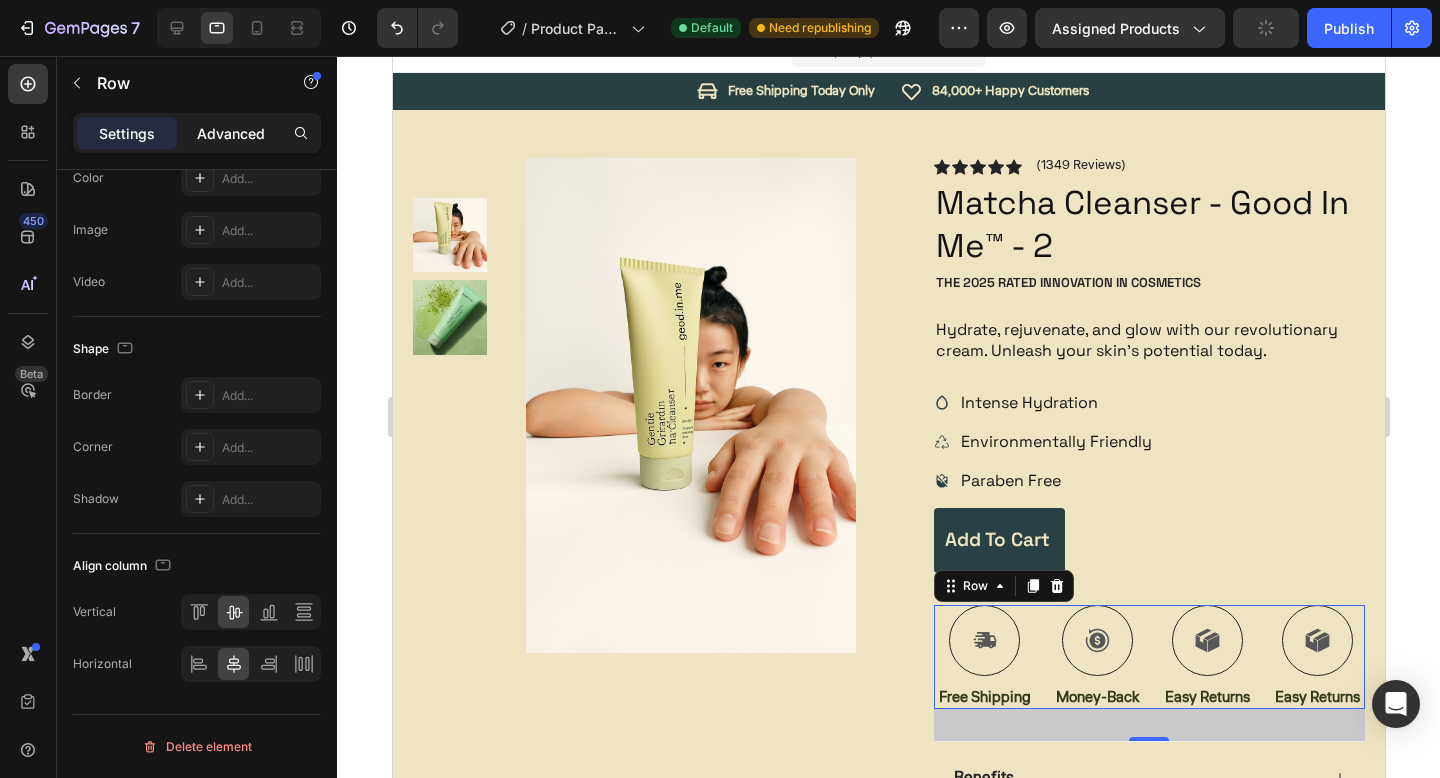 click on "Advanced" at bounding box center [231, 133] 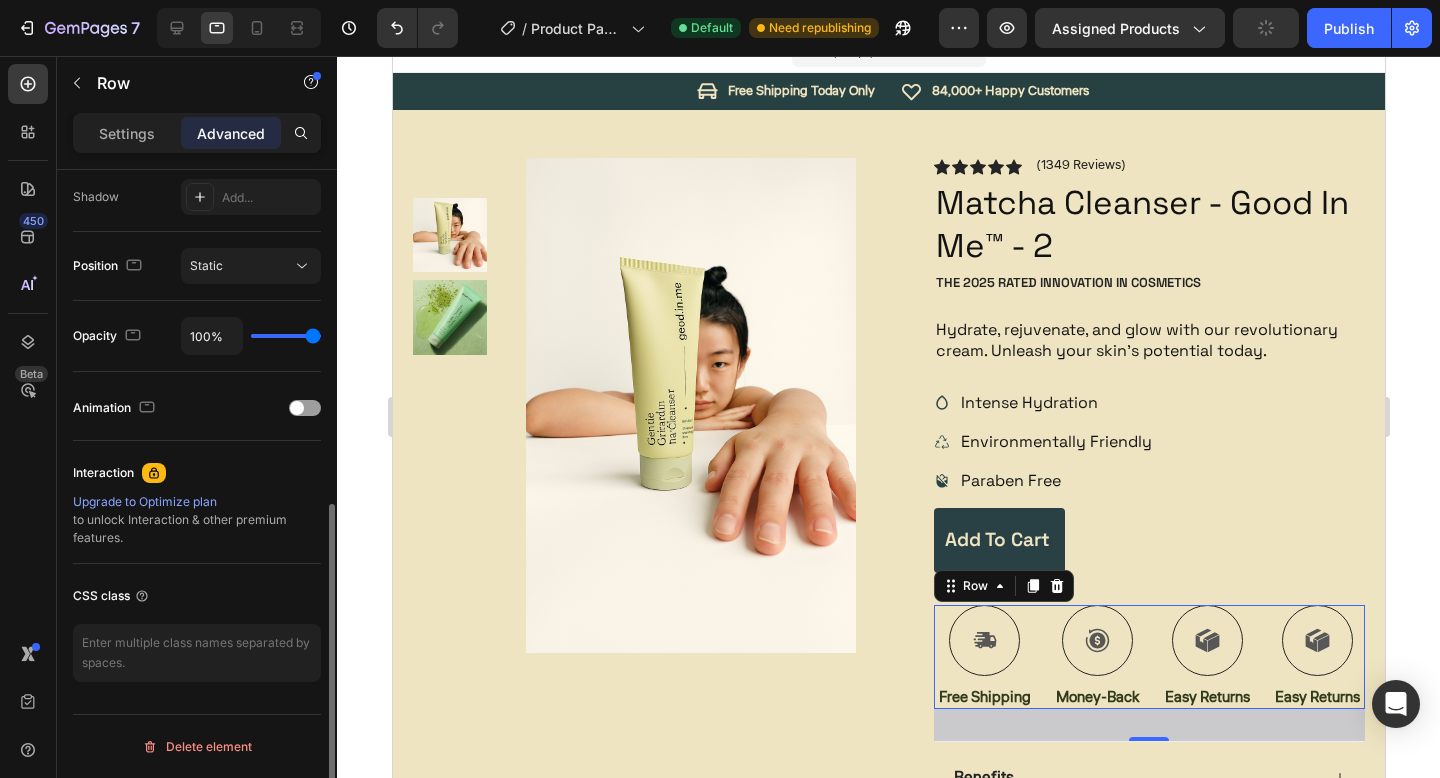 scroll, scrollTop: 669, scrollLeft: 0, axis: vertical 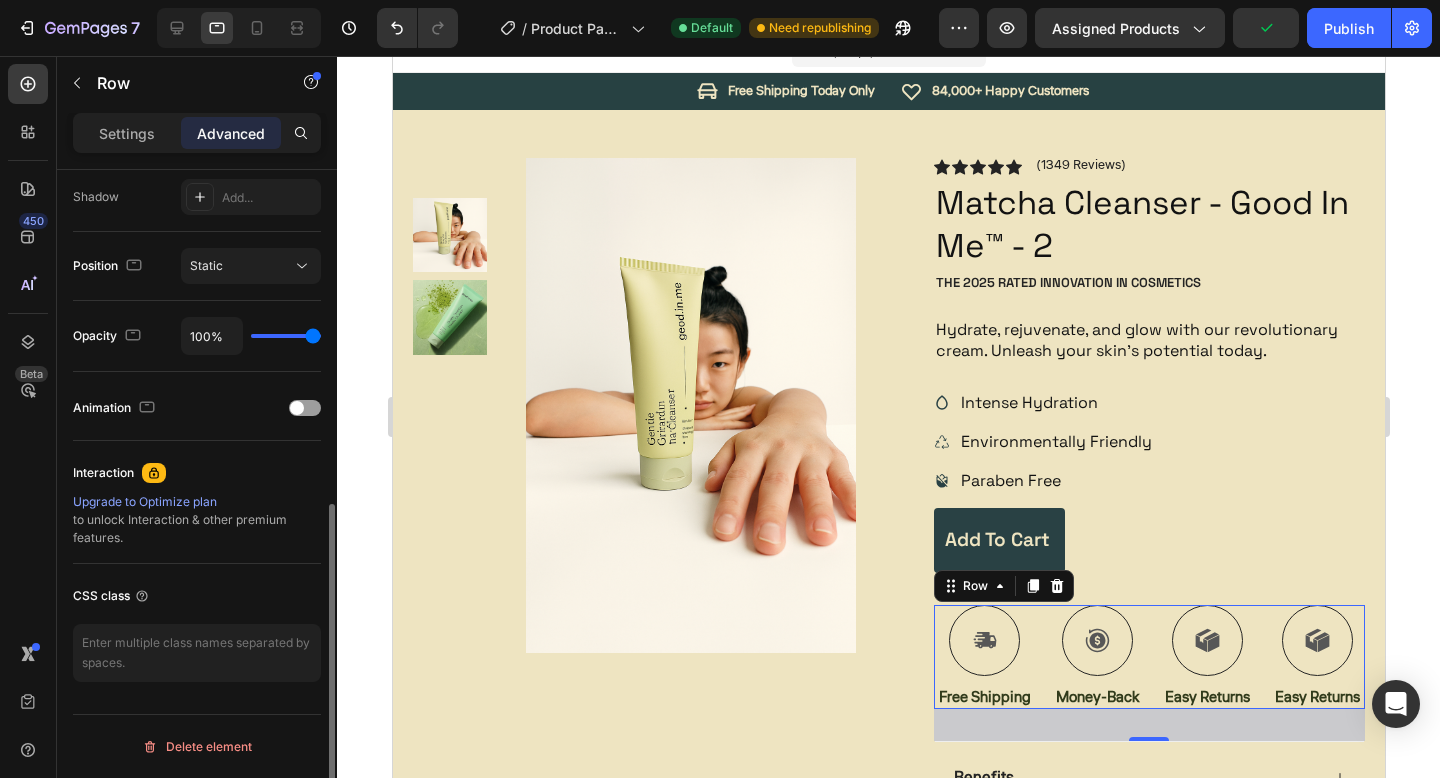 click on "Settings" at bounding box center [127, 133] 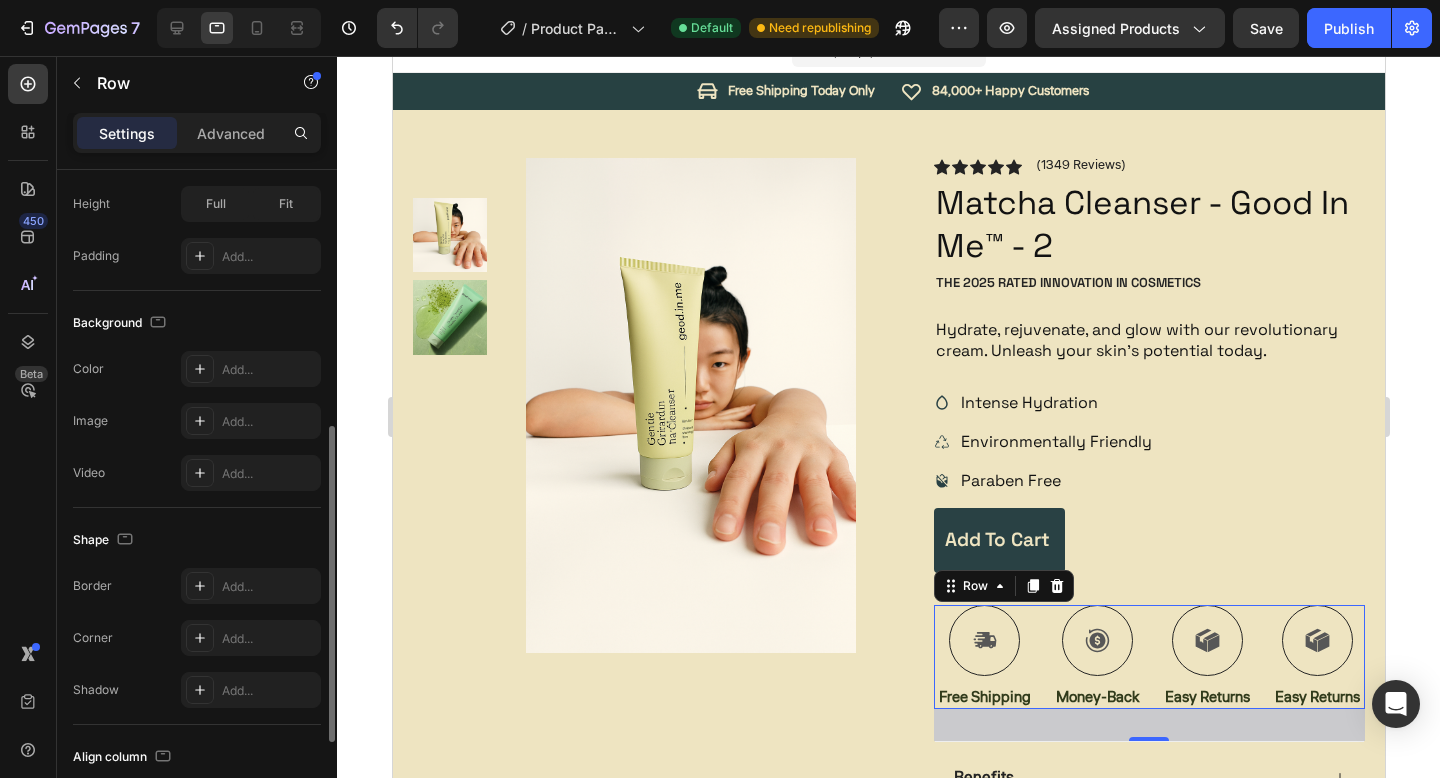scroll, scrollTop: 542, scrollLeft: 0, axis: vertical 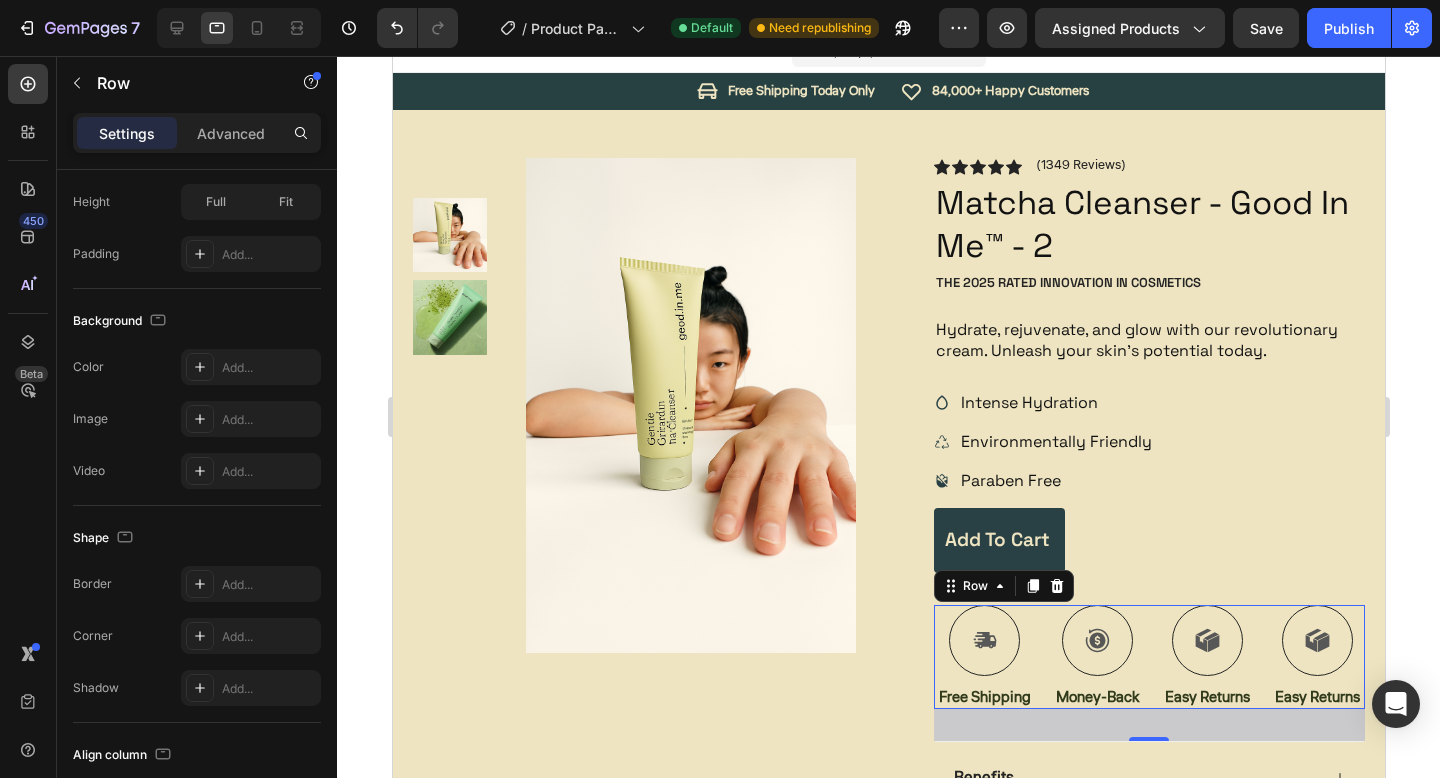 click on "32" at bounding box center (1149, 725) 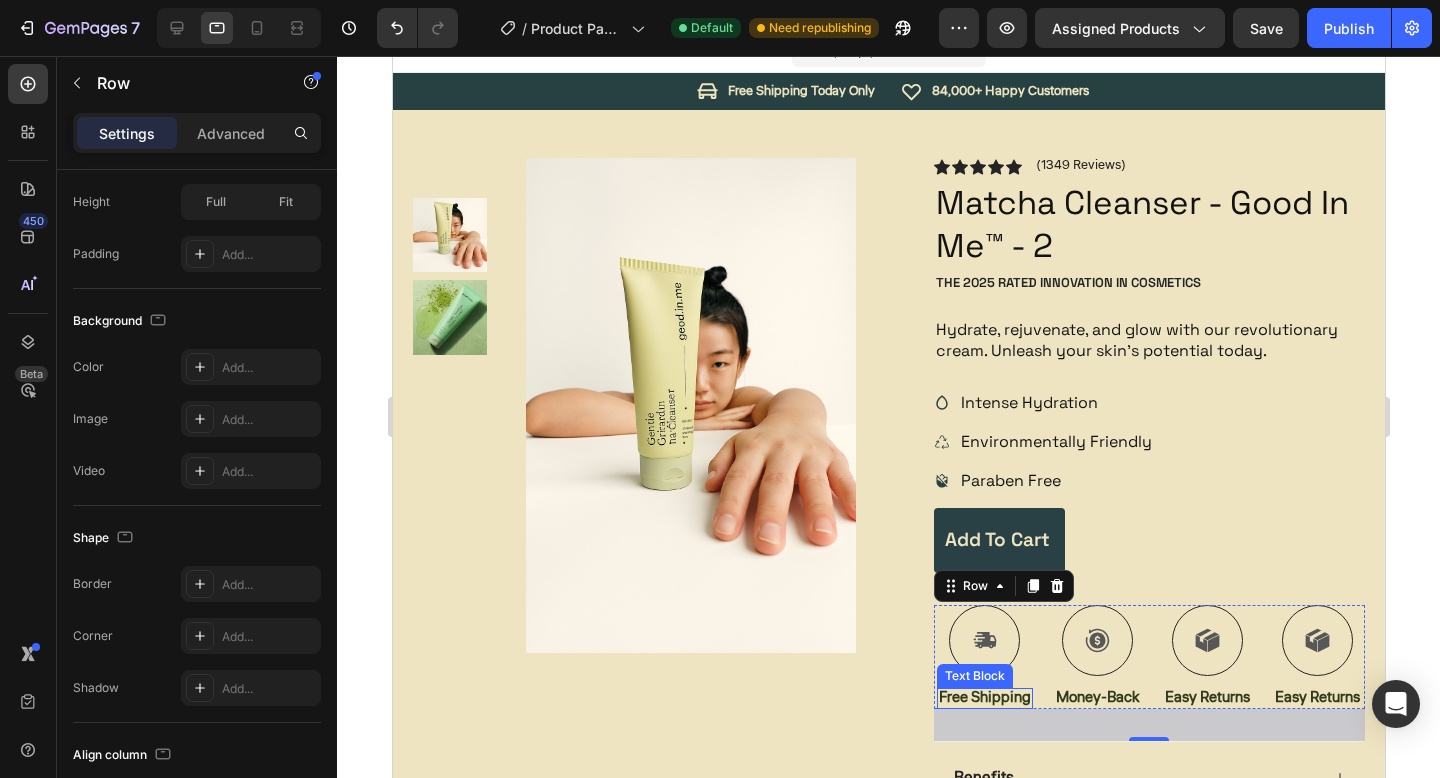 click on "Free Shipping" at bounding box center (984, 698) 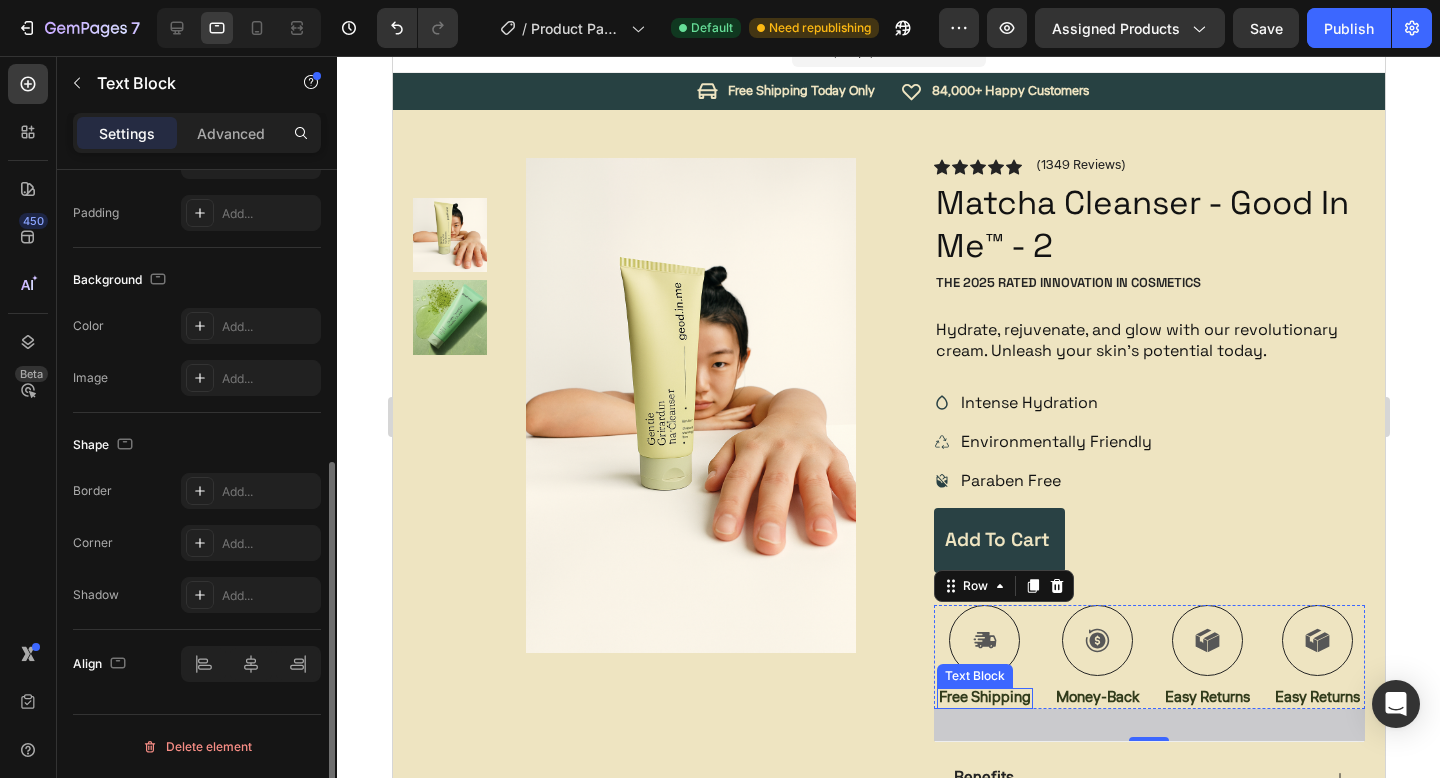 scroll, scrollTop: 0, scrollLeft: 0, axis: both 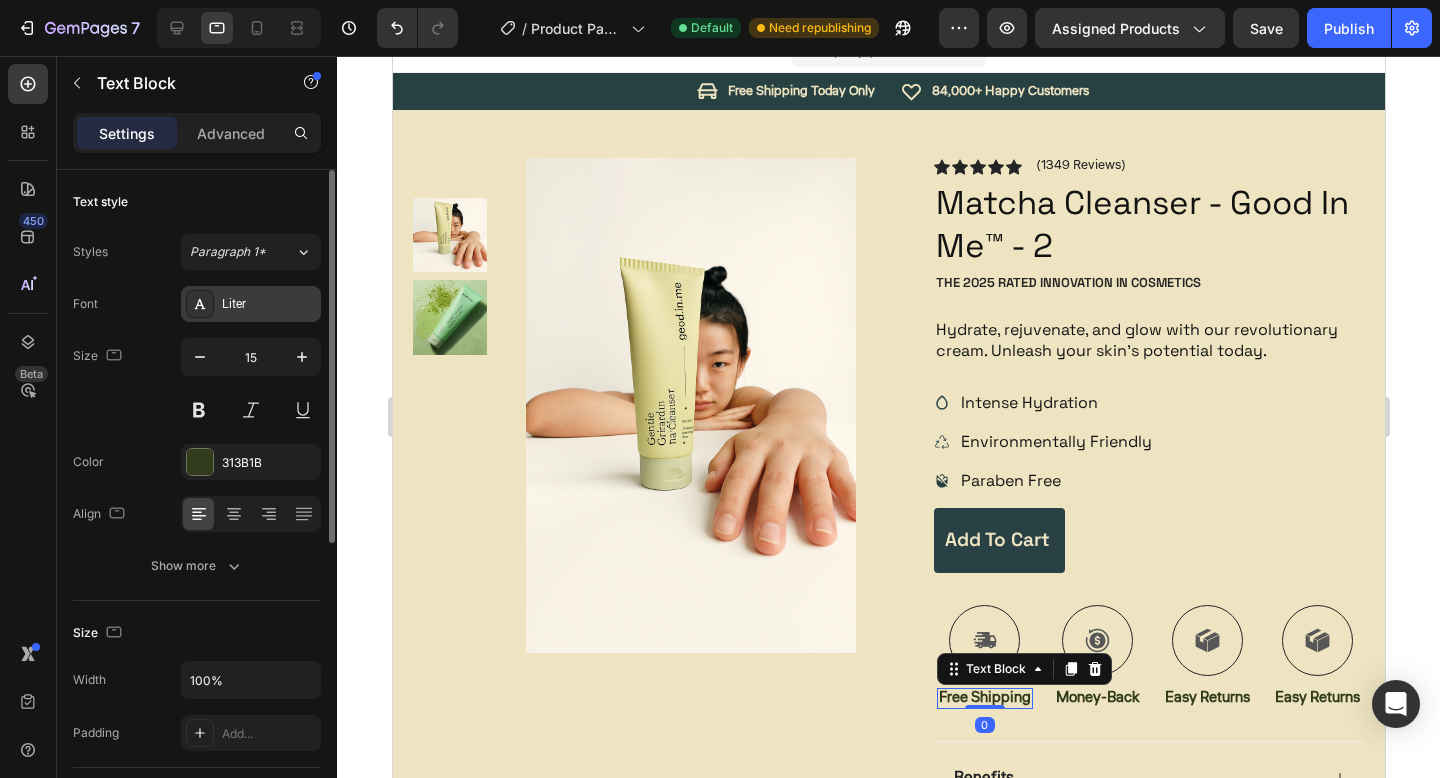click on "Liter" at bounding box center (251, 304) 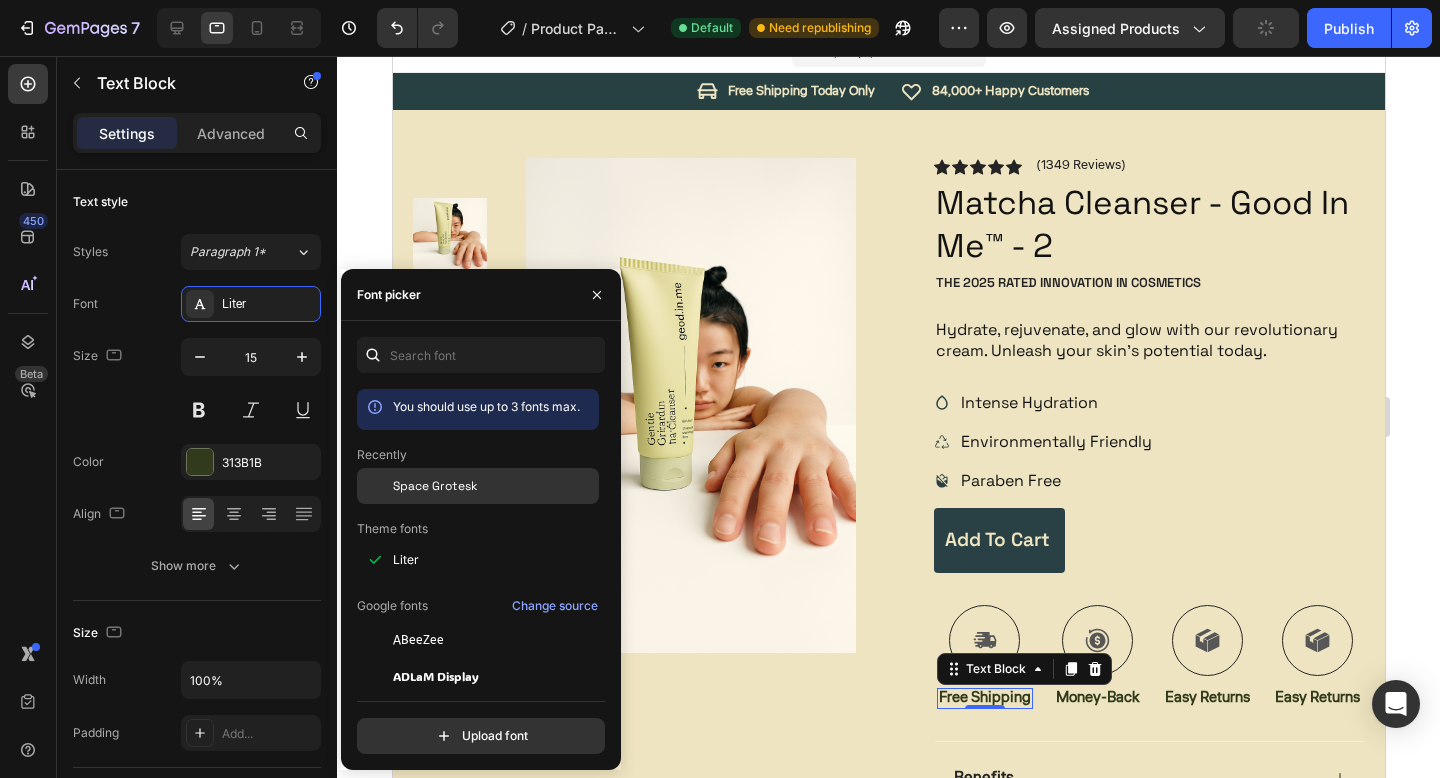 click on "Space Grotesk" 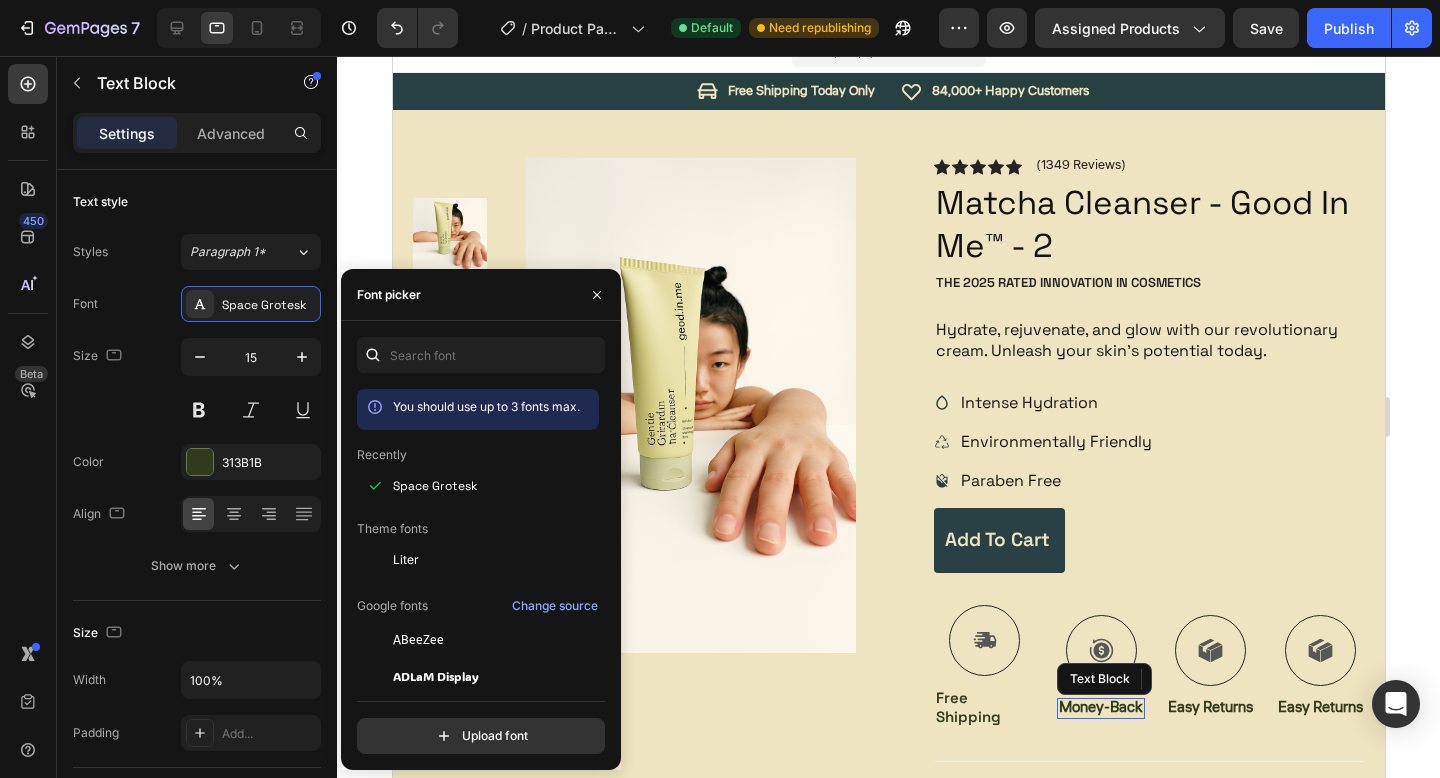 click on "Money-Back" at bounding box center (1100, 709) 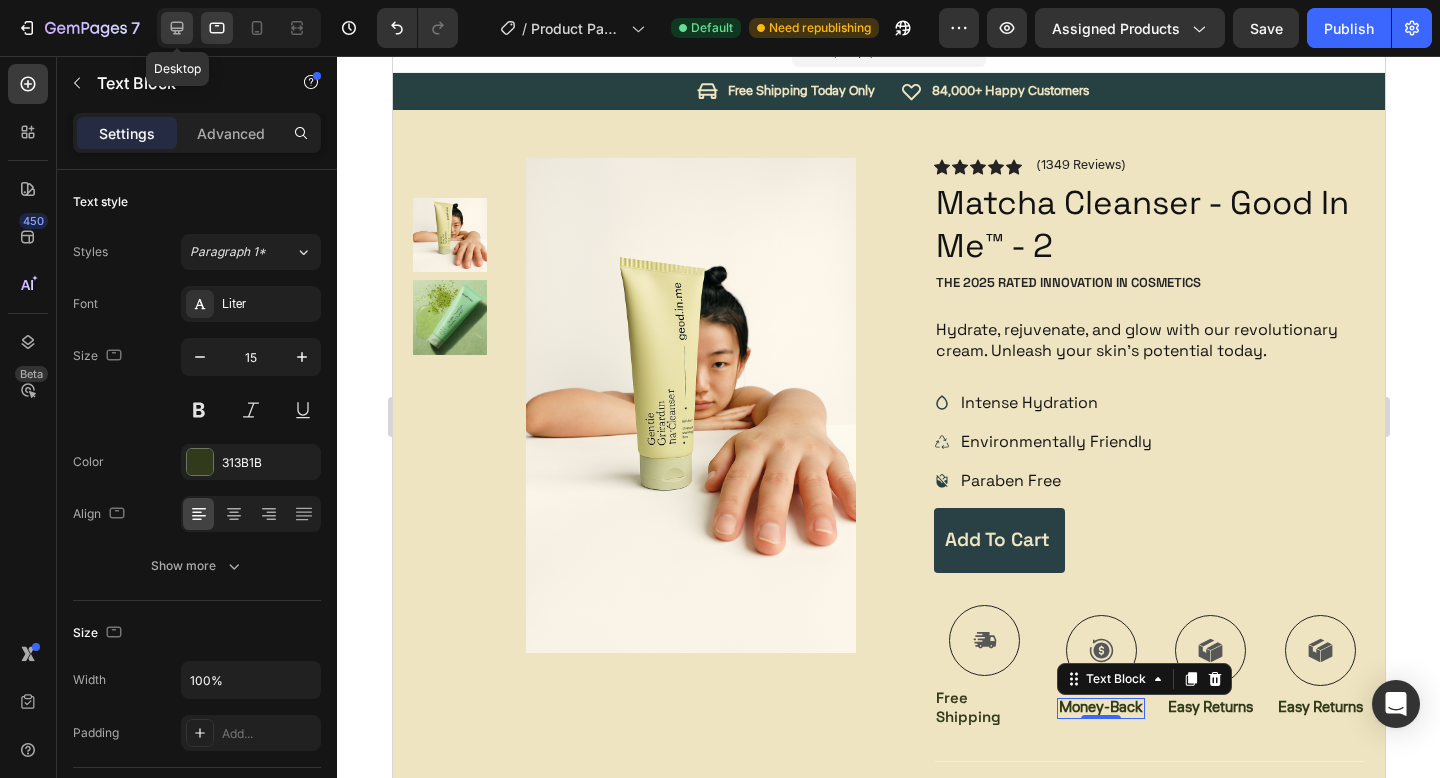 click 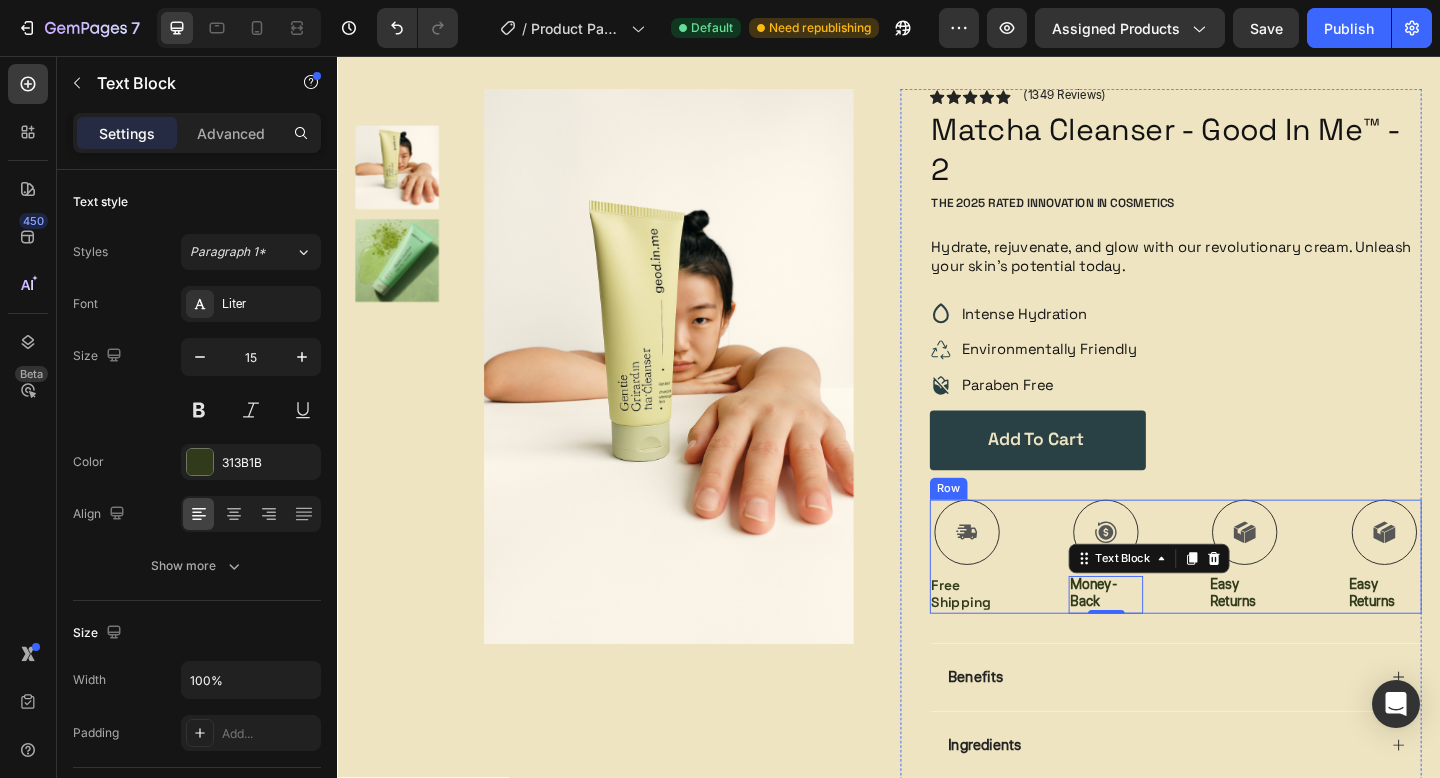 scroll, scrollTop: 91, scrollLeft: 0, axis: vertical 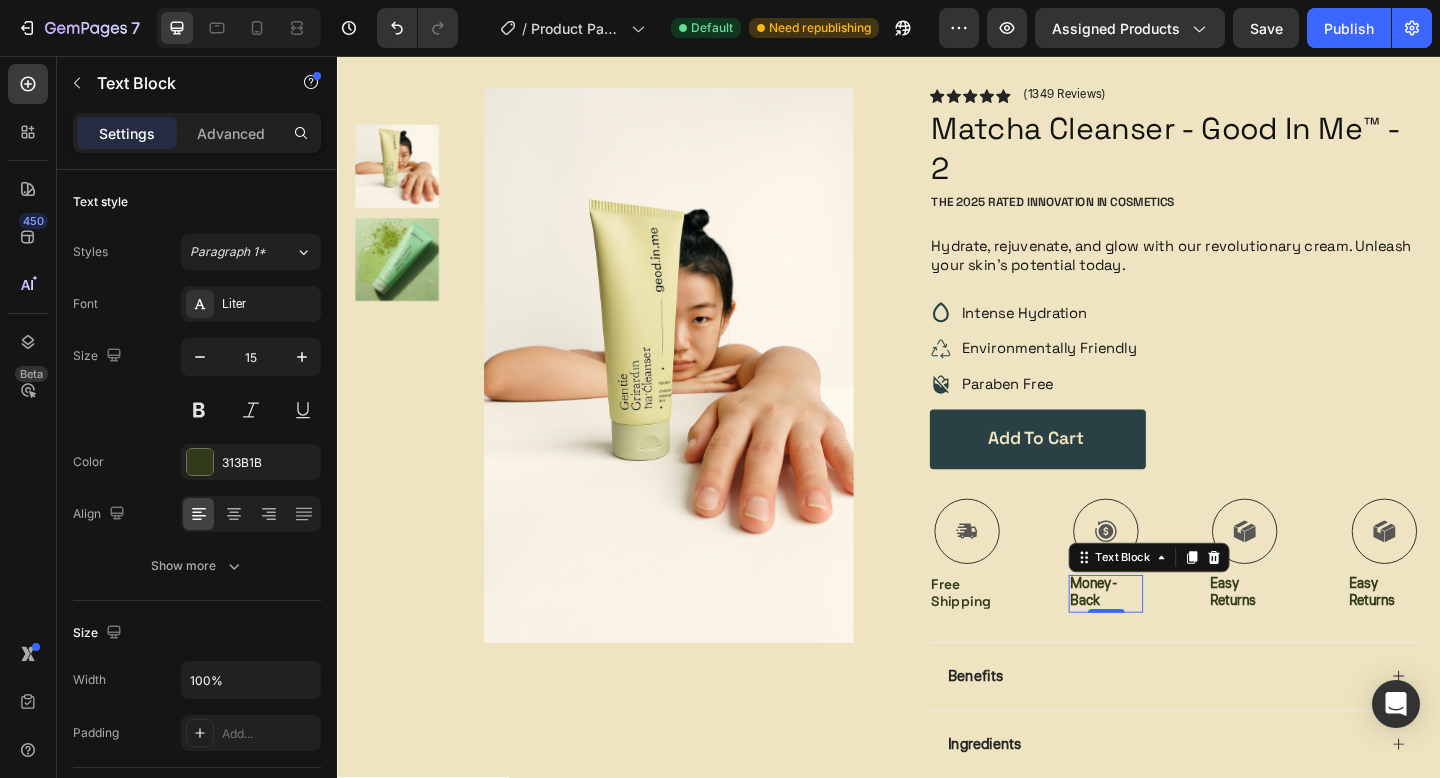 click on "Money-Back" at bounding box center (1173, 640) 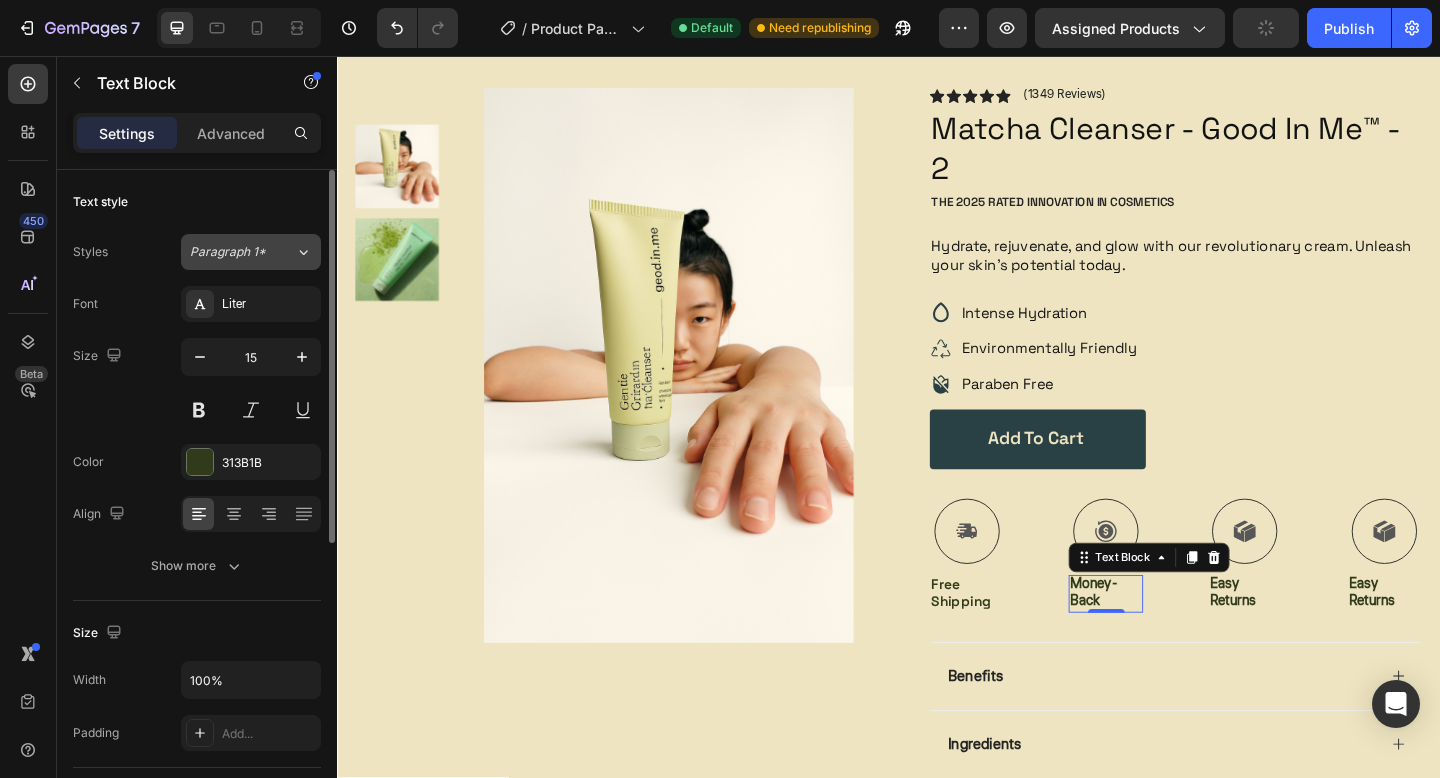 click on "Paragraph 1*" 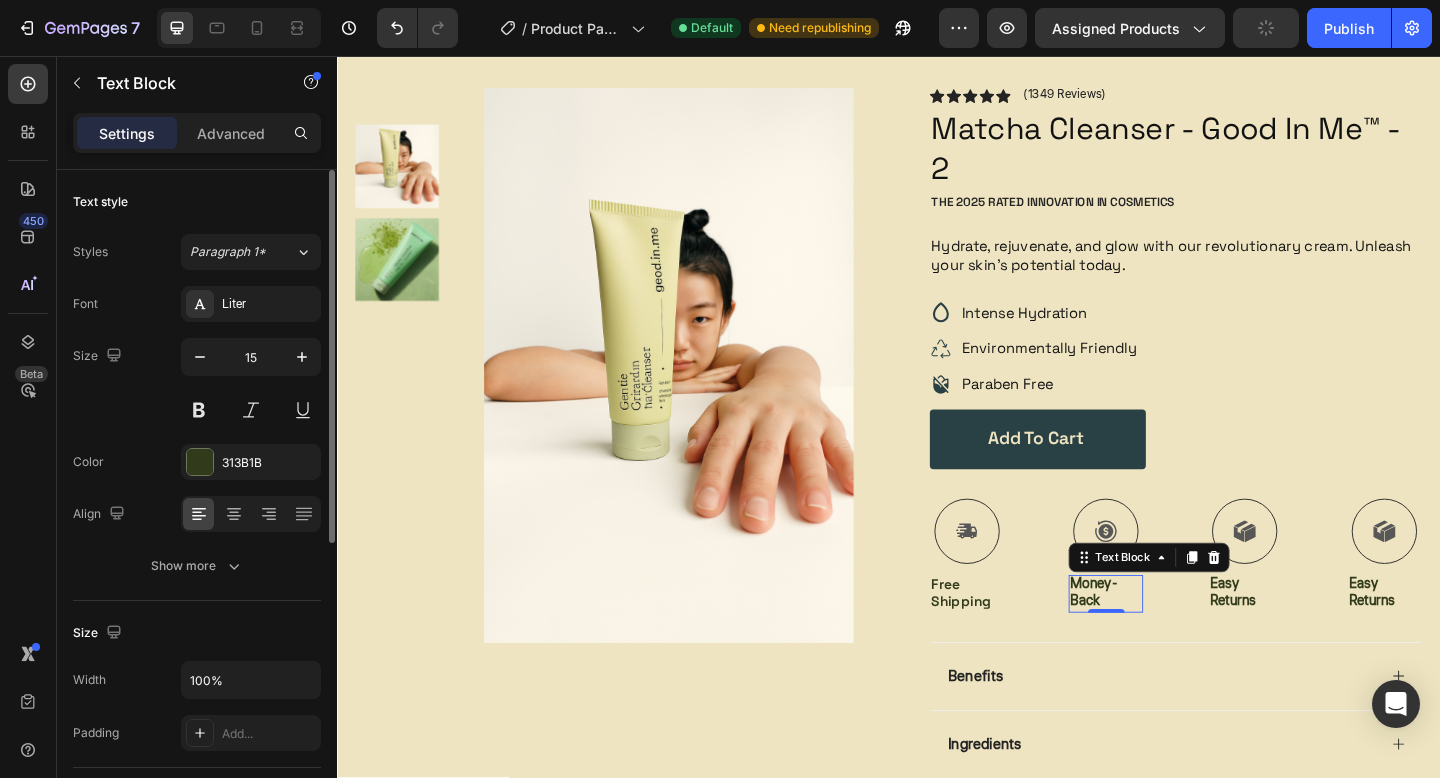 click on "Text style Styles Paragraph 1* Font Liter Size 15 Color 313B1B Align Show more" 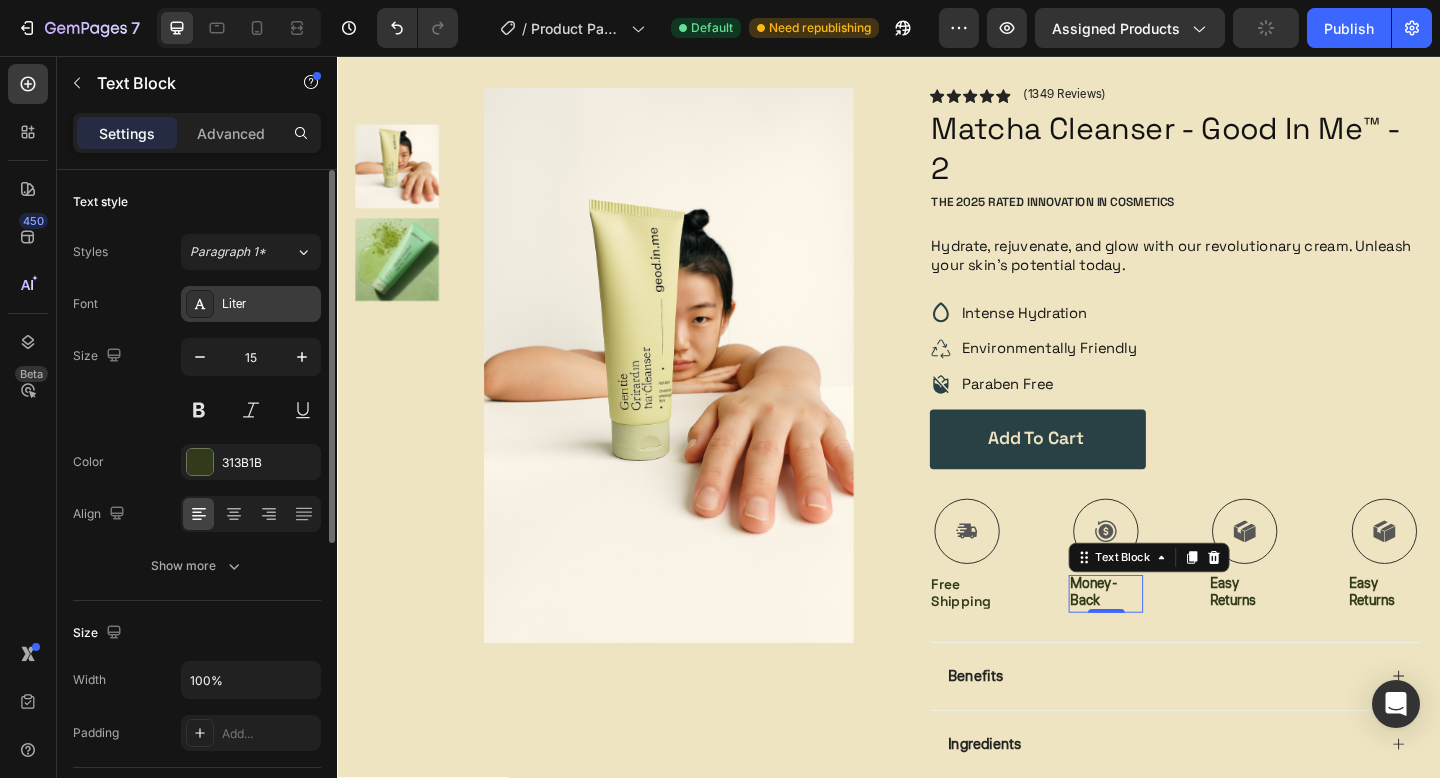 click on "Liter" at bounding box center [251, 304] 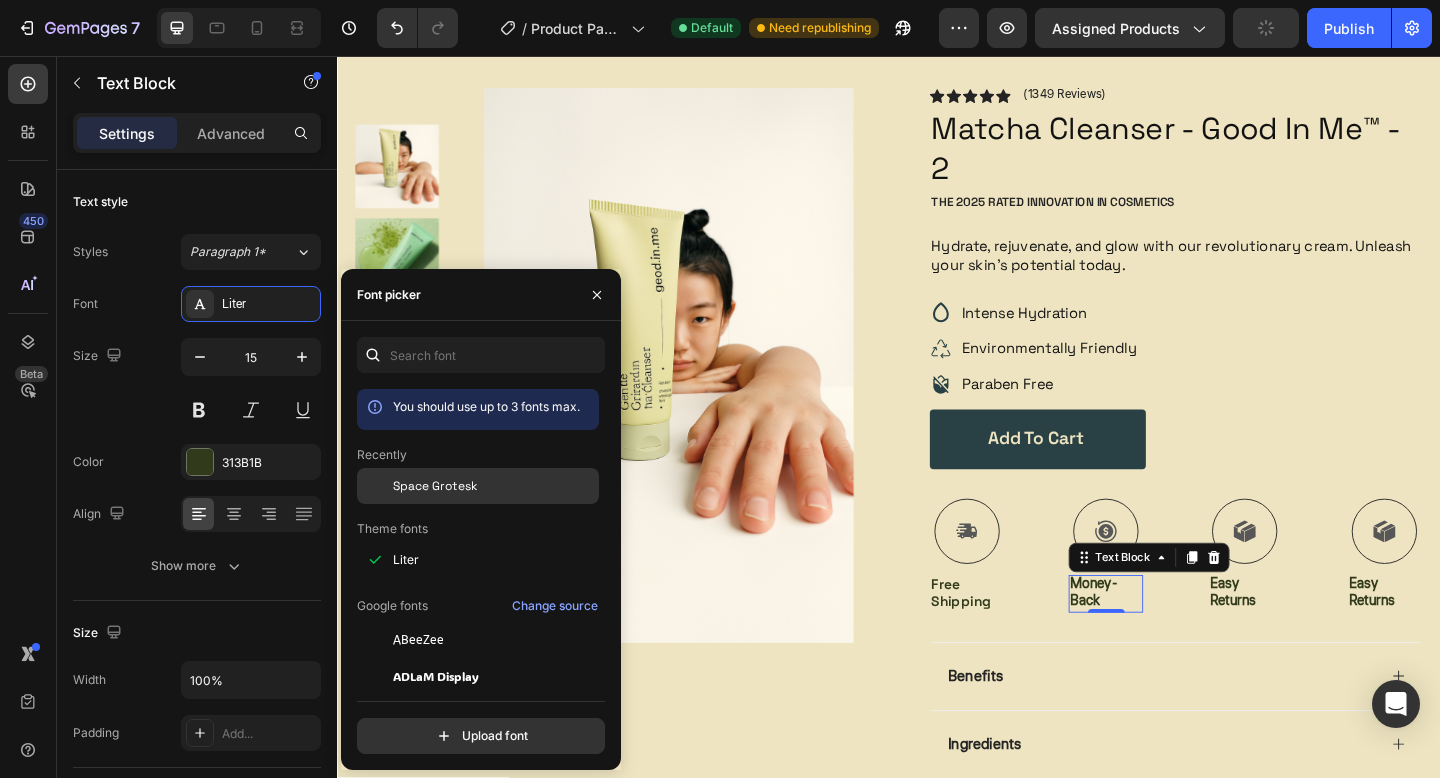 click on "Space Grotesk" at bounding box center (435, 486) 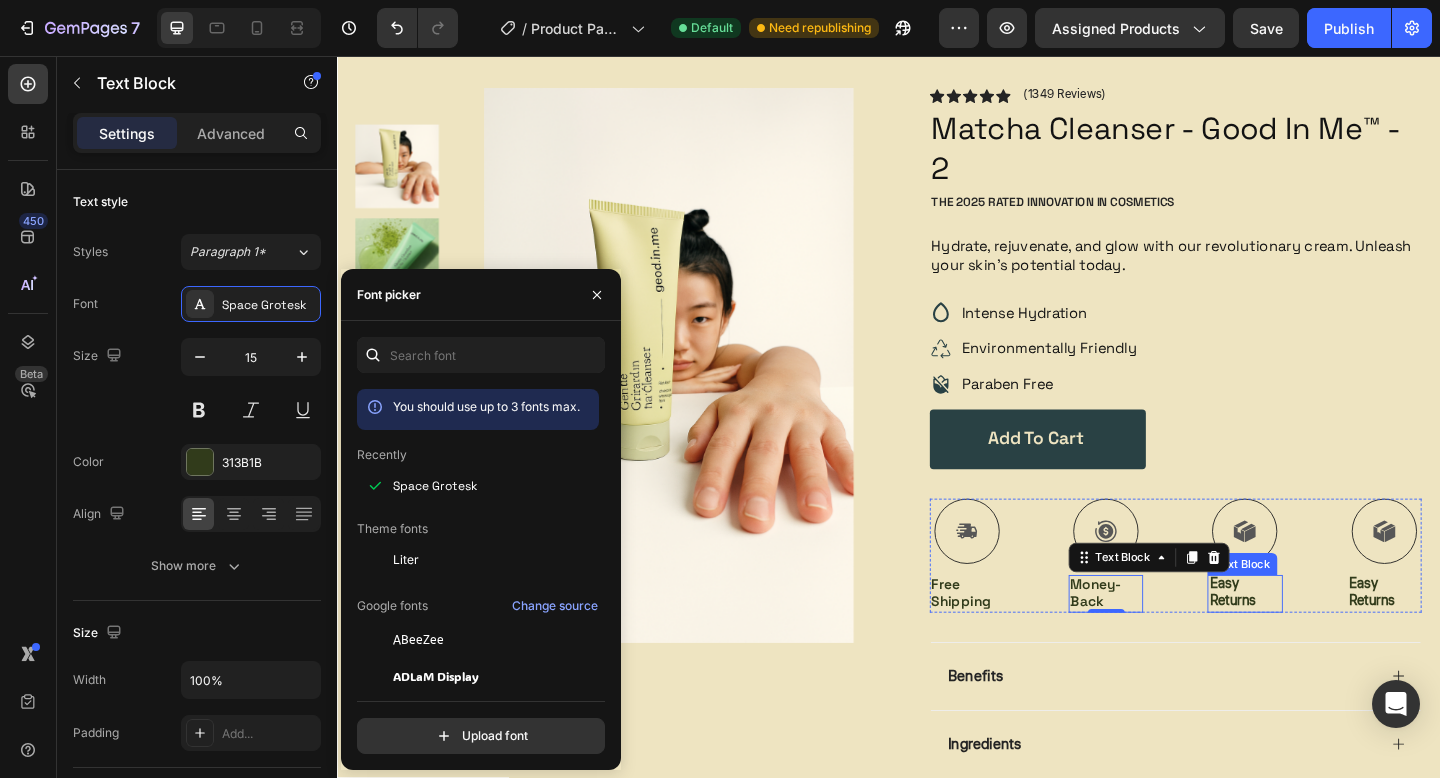 click on "Easy Returns" at bounding box center (1324, 640) 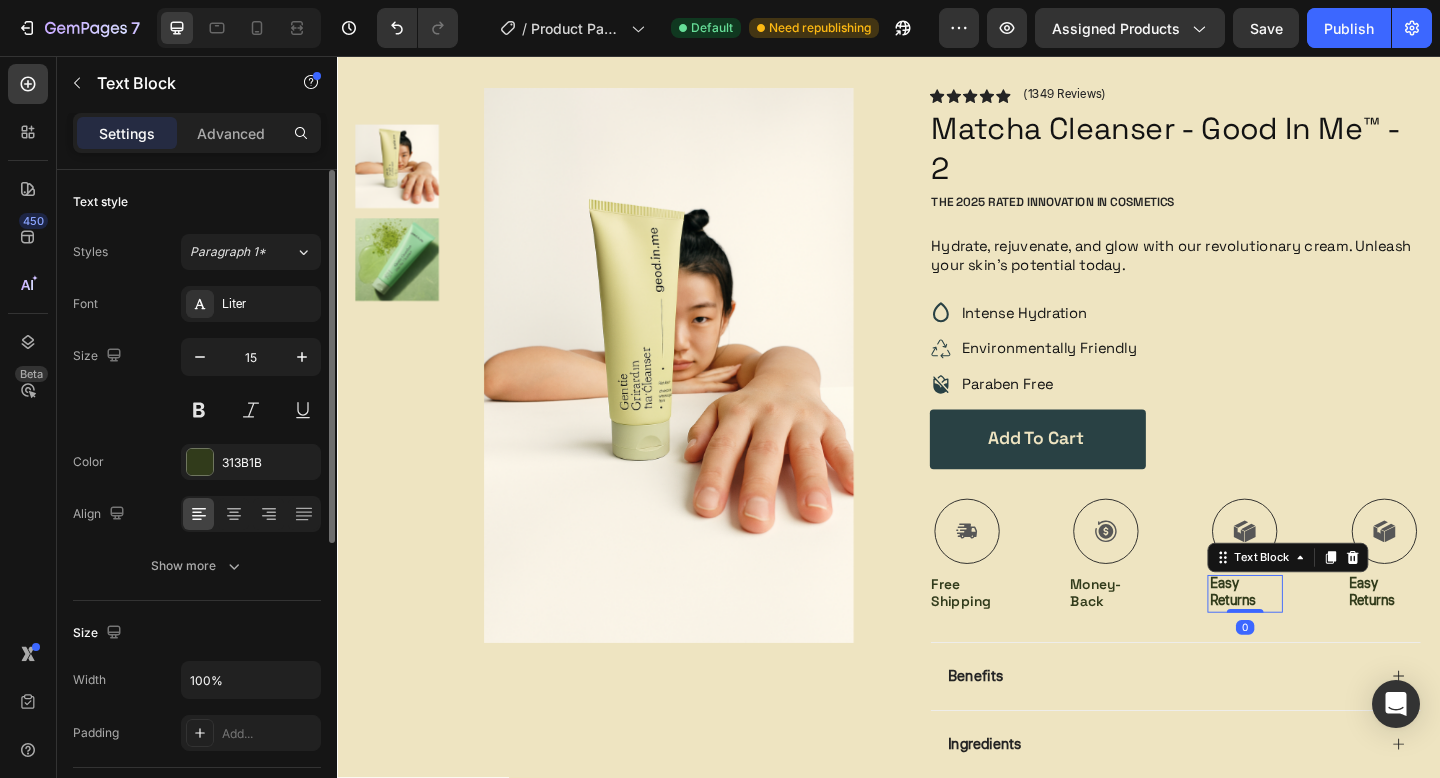 click on "Font Liter Size 15 Color 313B1B Align Show more" at bounding box center (197, 435) 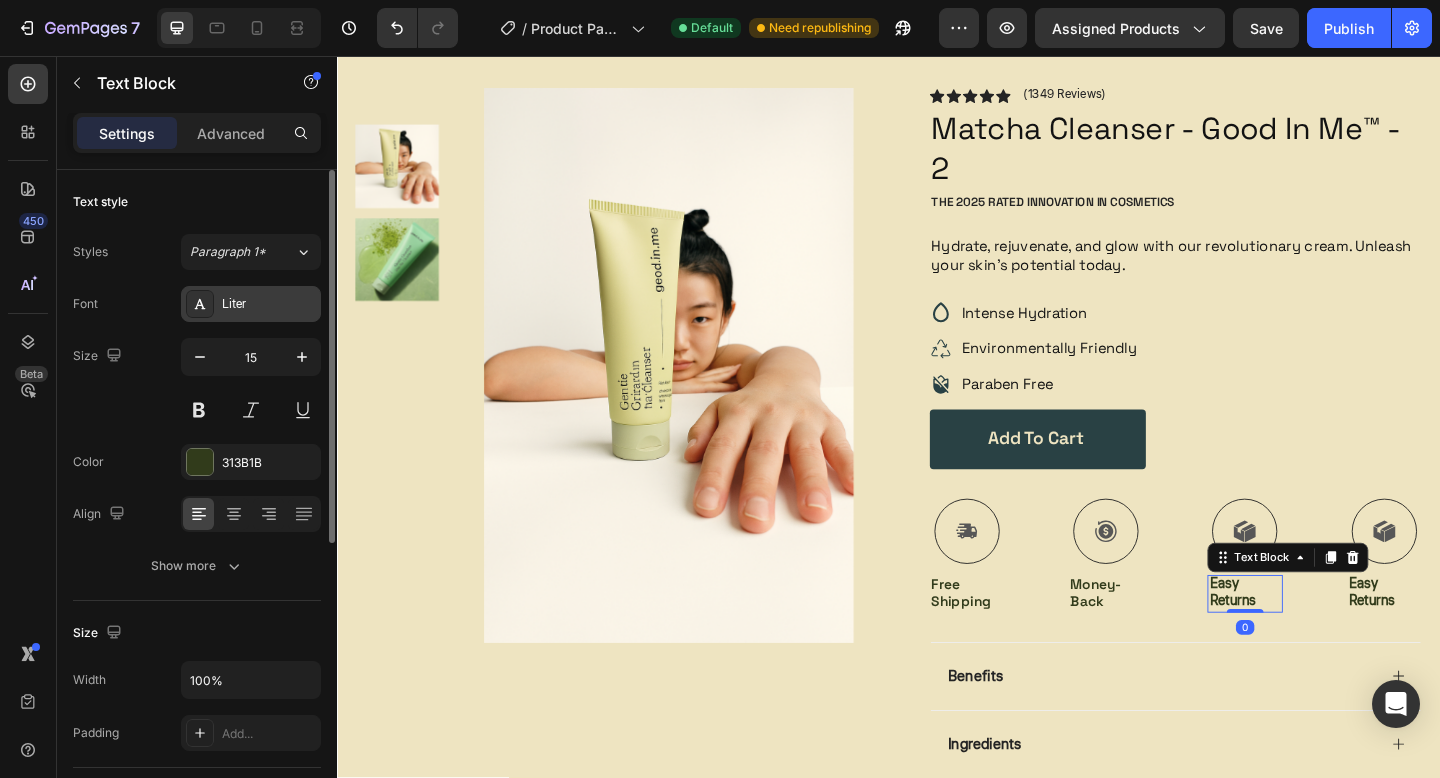 click on "Liter" at bounding box center (269, 305) 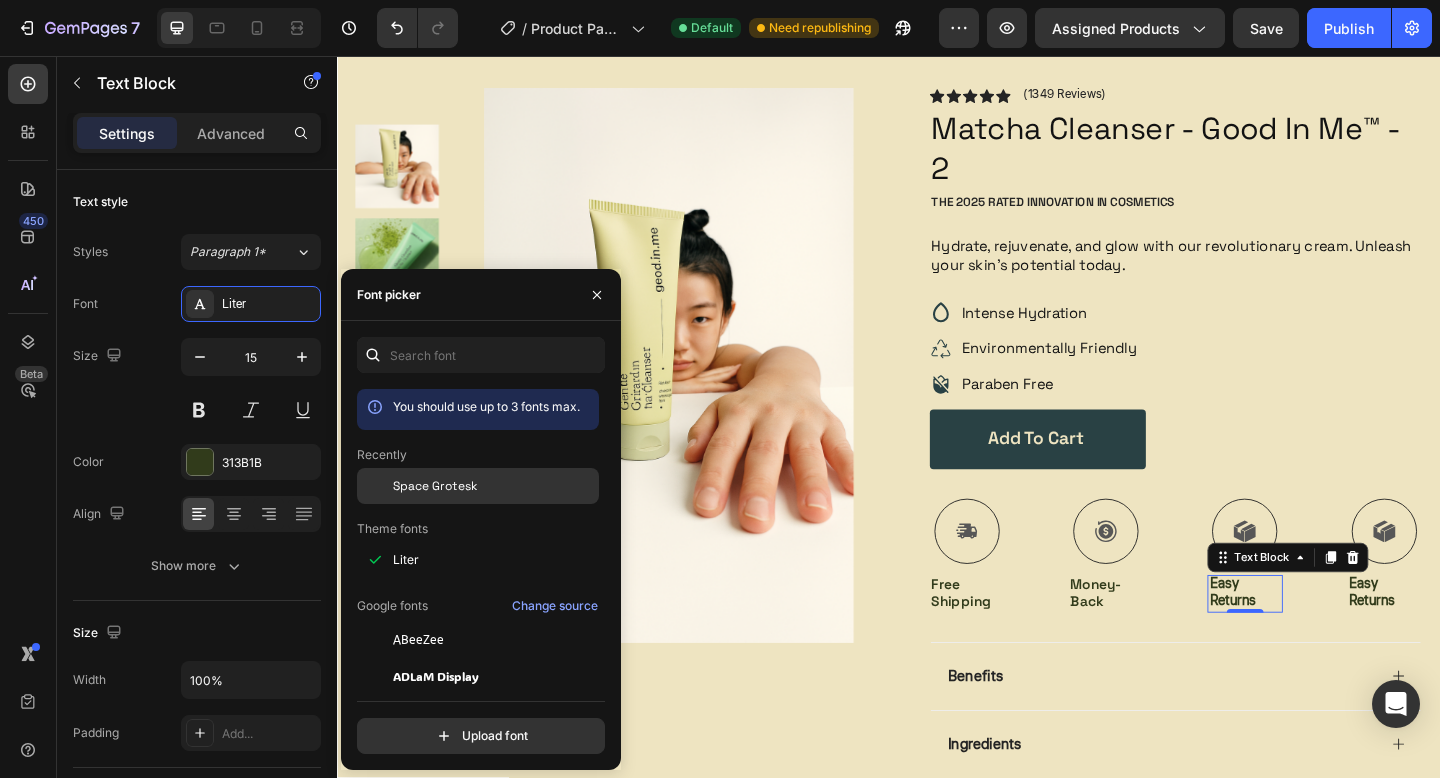 click on "Space Grotesk" at bounding box center (435, 486) 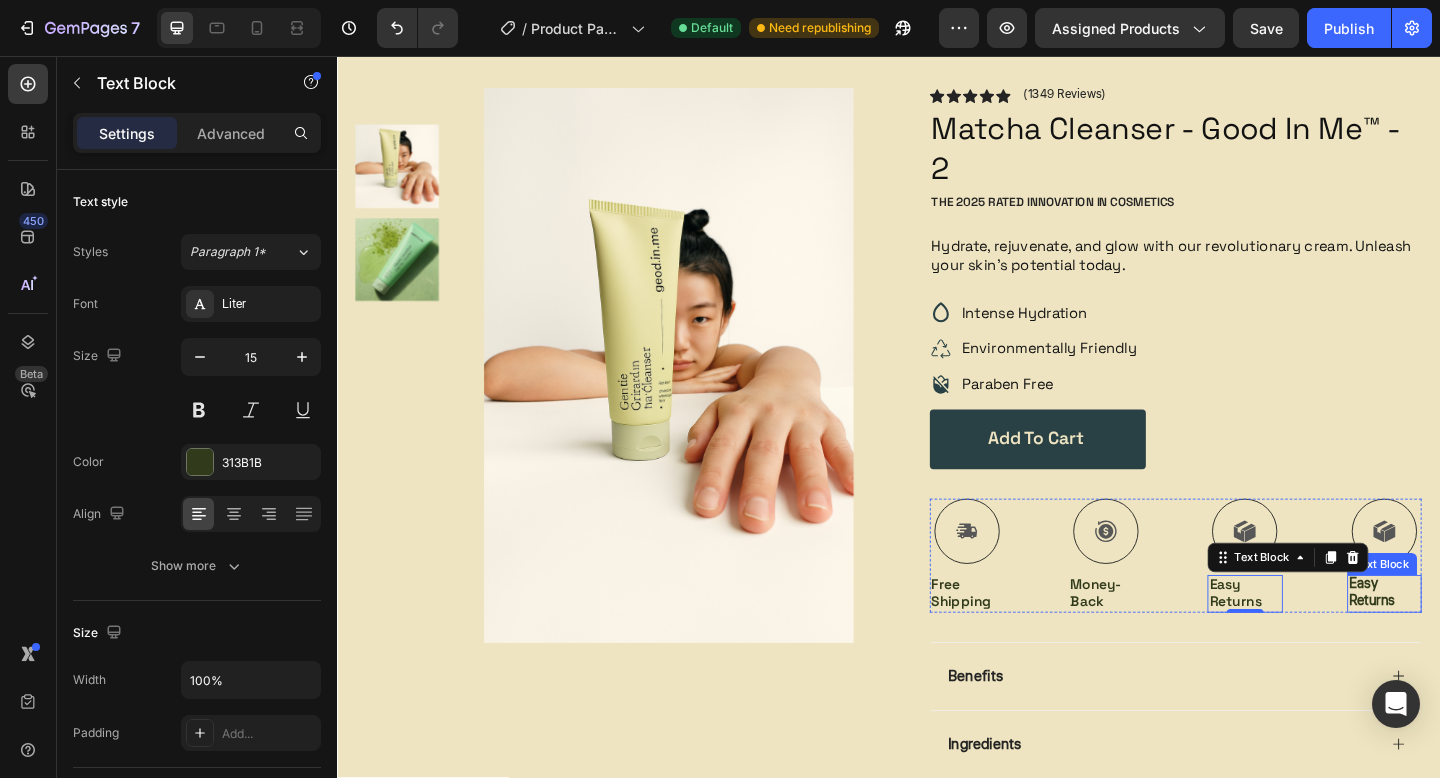 click on "Easy Returns" at bounding box center [1476, 640] 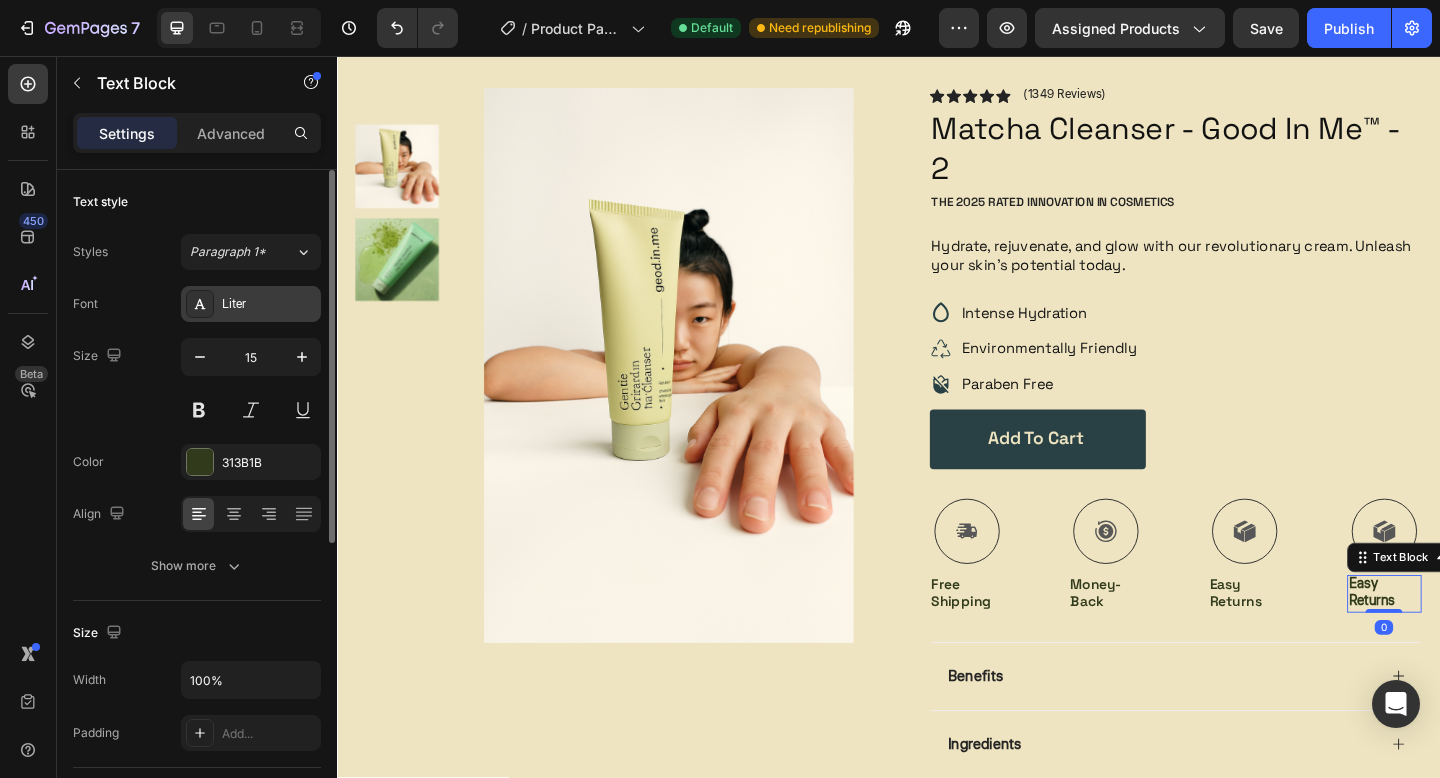 click on "Liter" at bounding box center [251, 304] 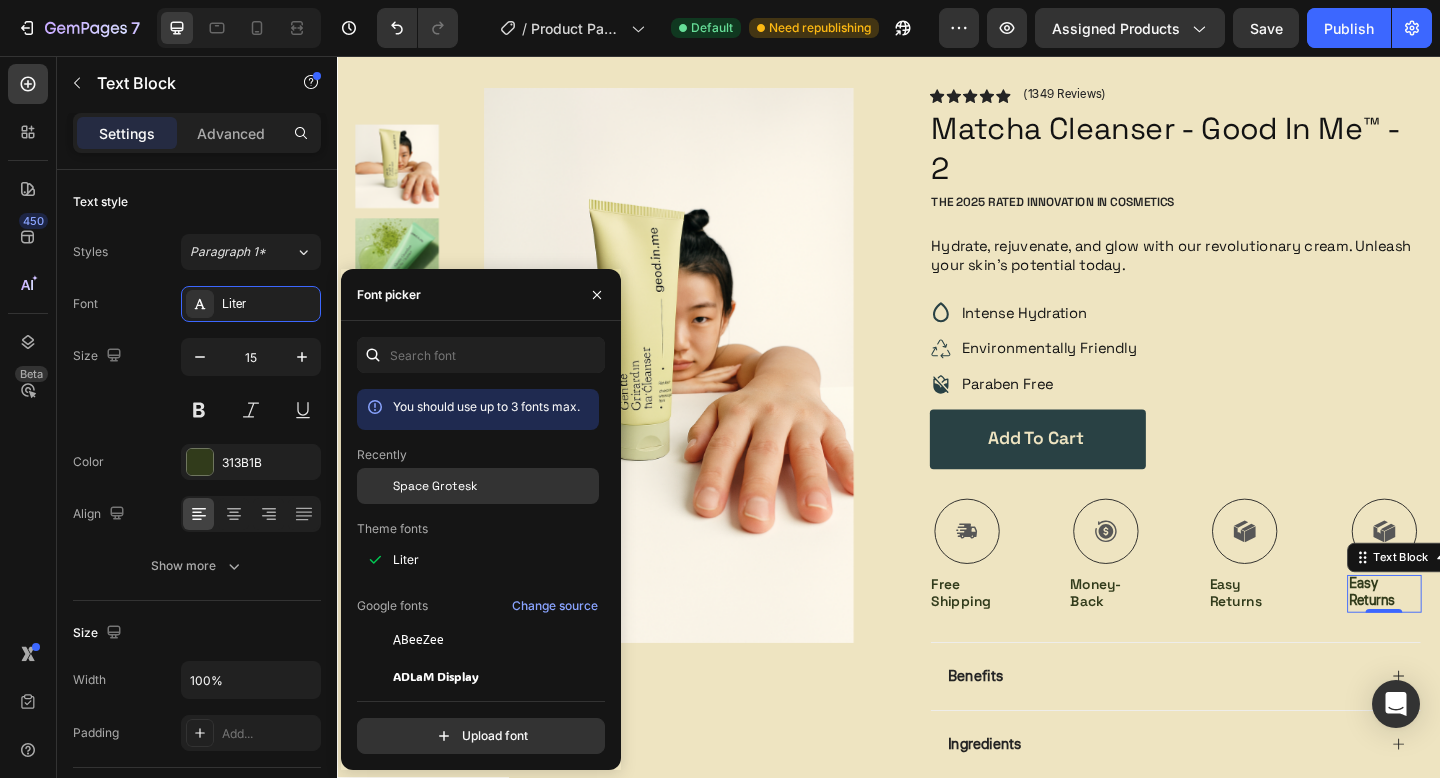 click on "Space Grotesk" 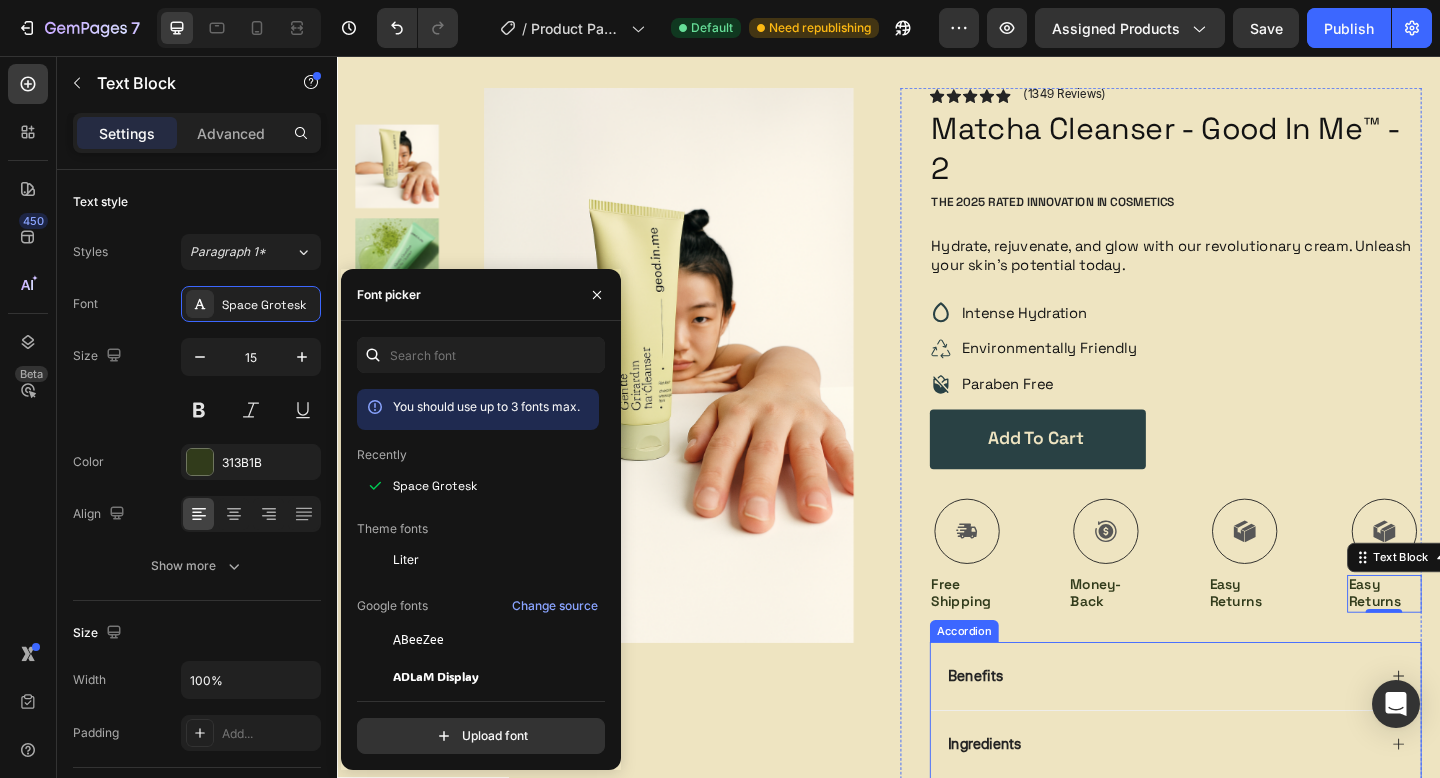 click on "Benefits" at bounding box center [1234, 731] 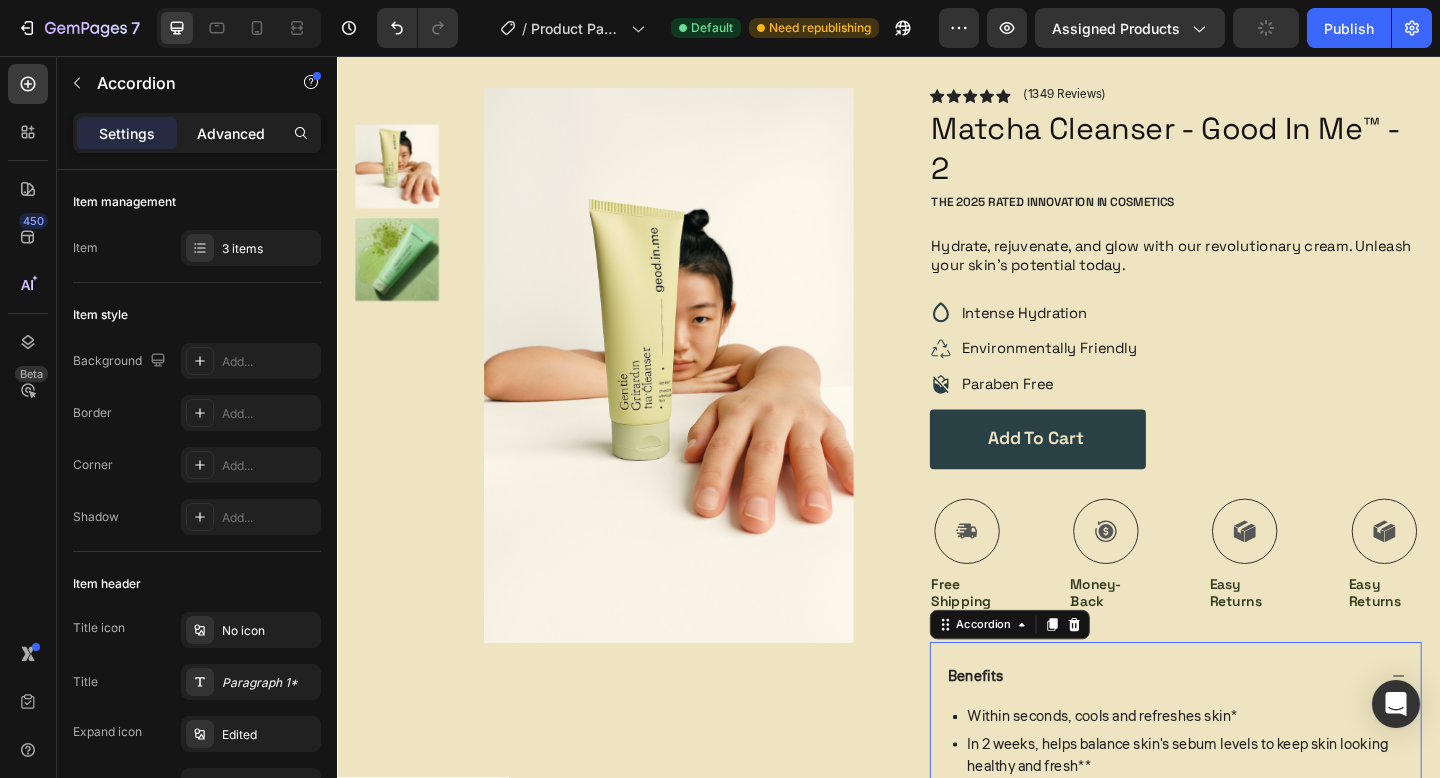 click on "Advanced" at bounding box center [231, 133] 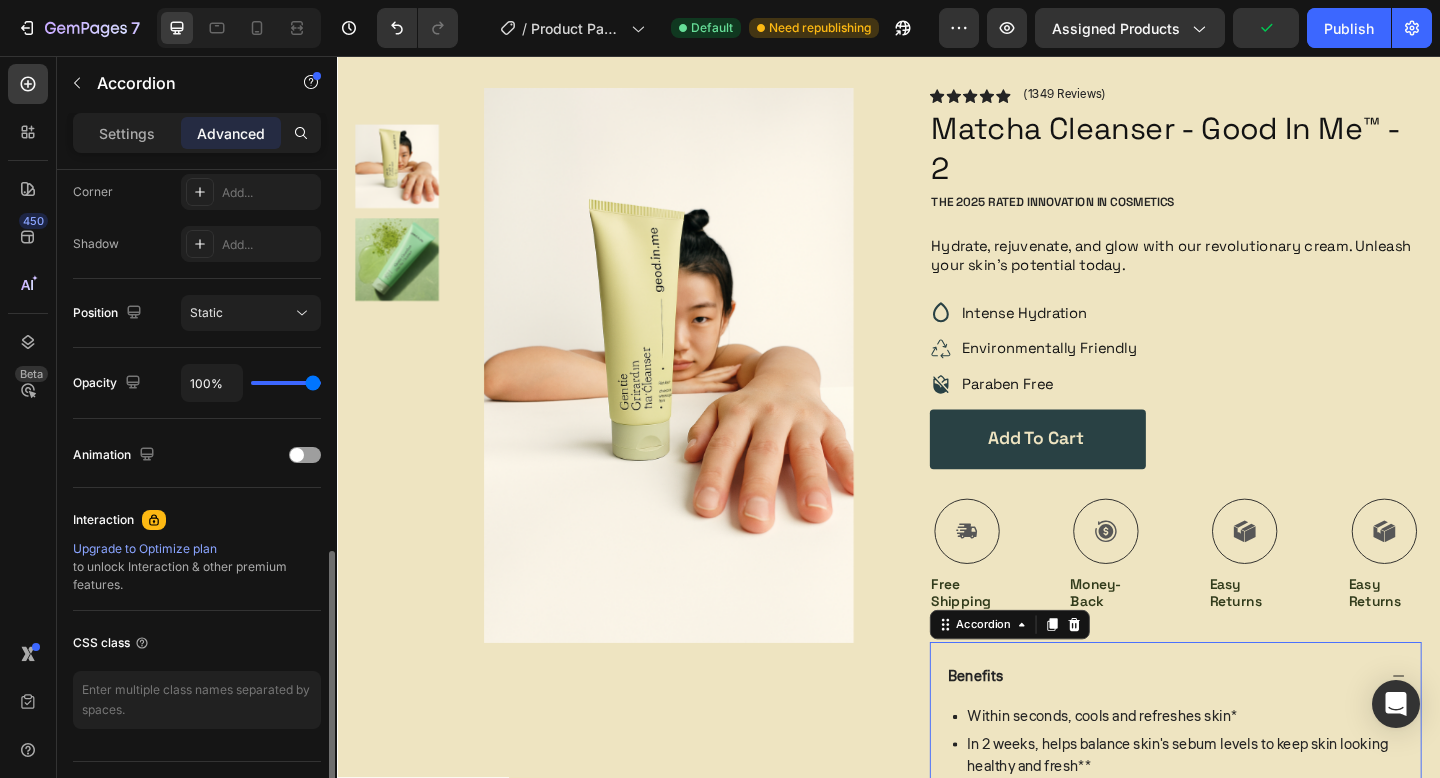 scroll, scrollTop: 669, scrollLeft: 0, axis: vertical 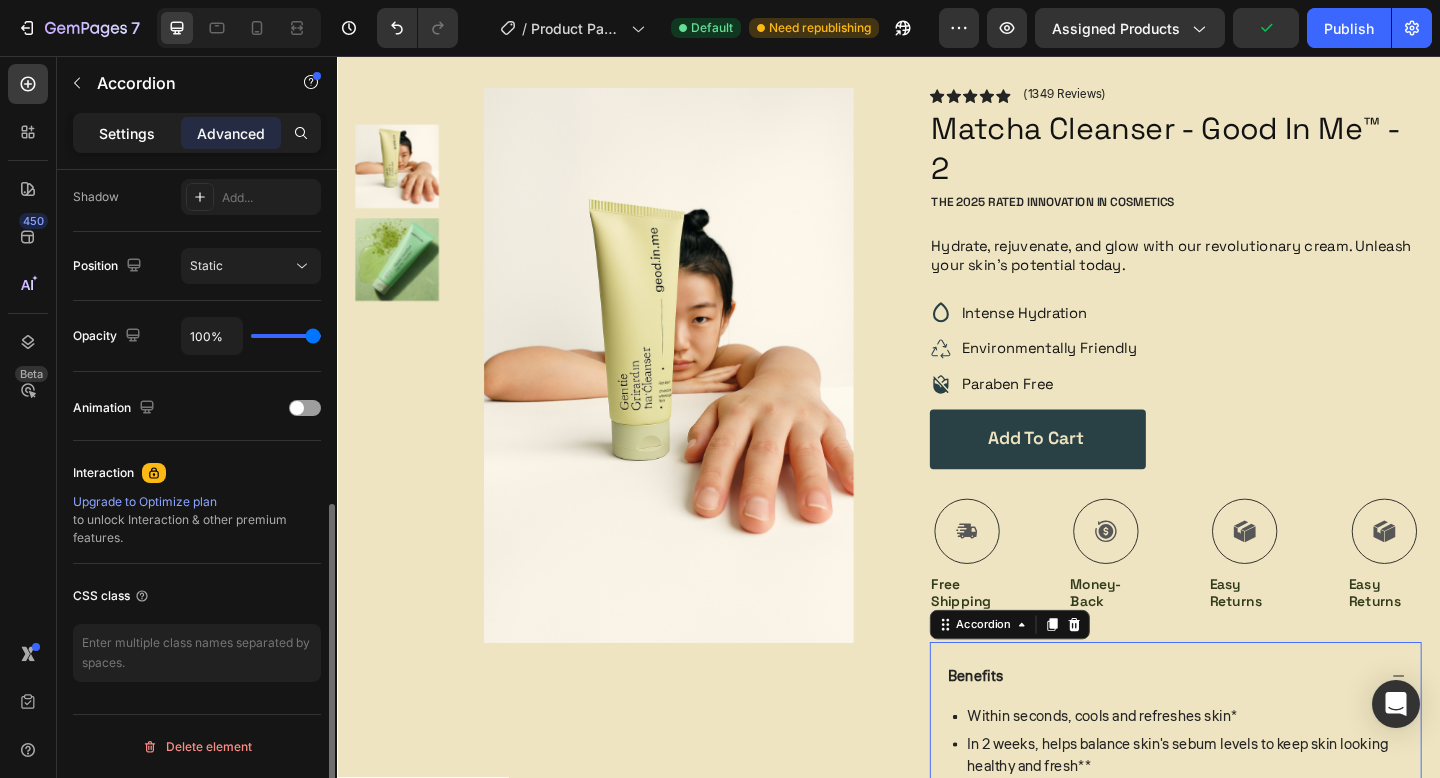 click on "Settings" at bounding box center [127, 133] 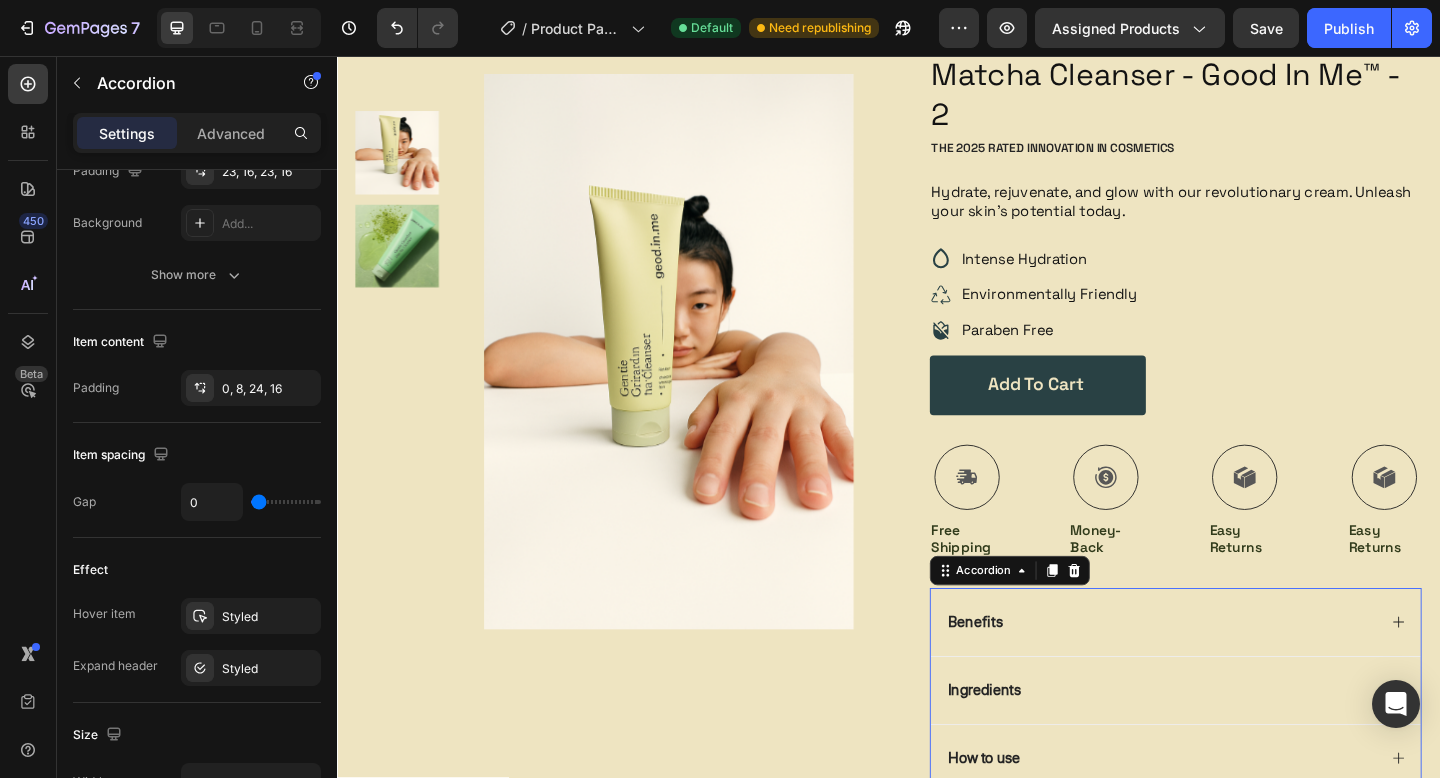 scroll, scrollTop: 186, scrollLeft: 0, axis: vertical 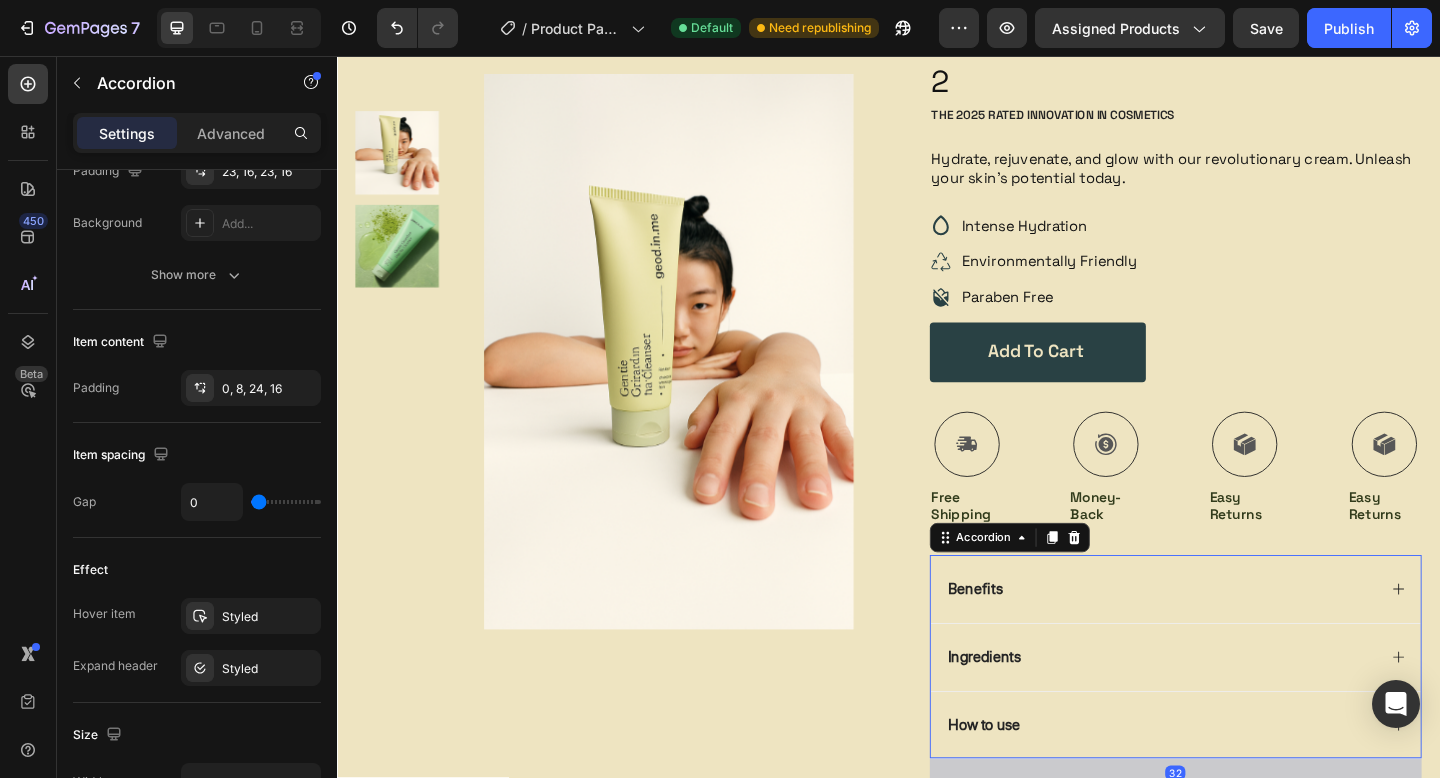 click on "Benefits" at bounding box center [1032, 636] 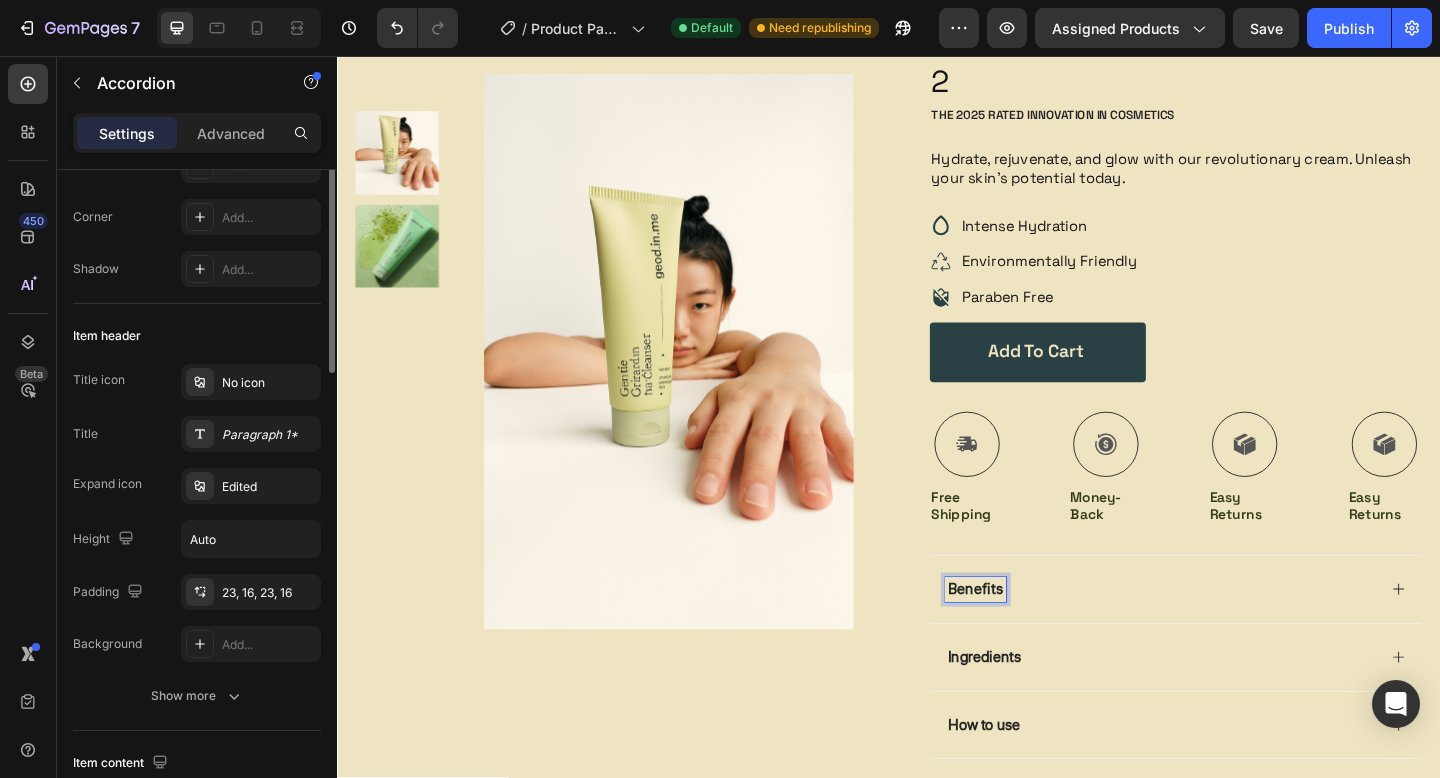 scroll, scrollTop: 278, scrollLeft: 0, axis: vertical 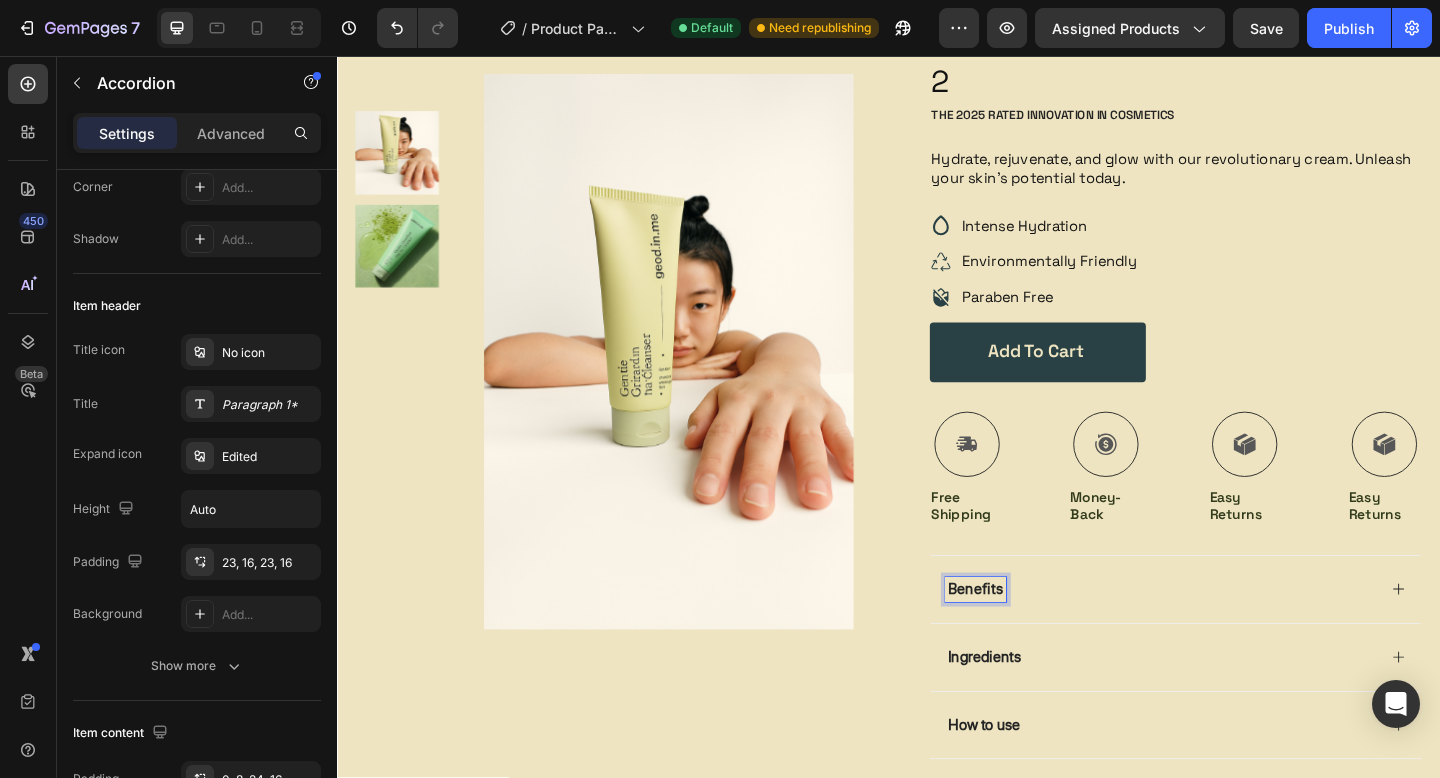 click on "Ingredients" at bounding box center [1042, 710] 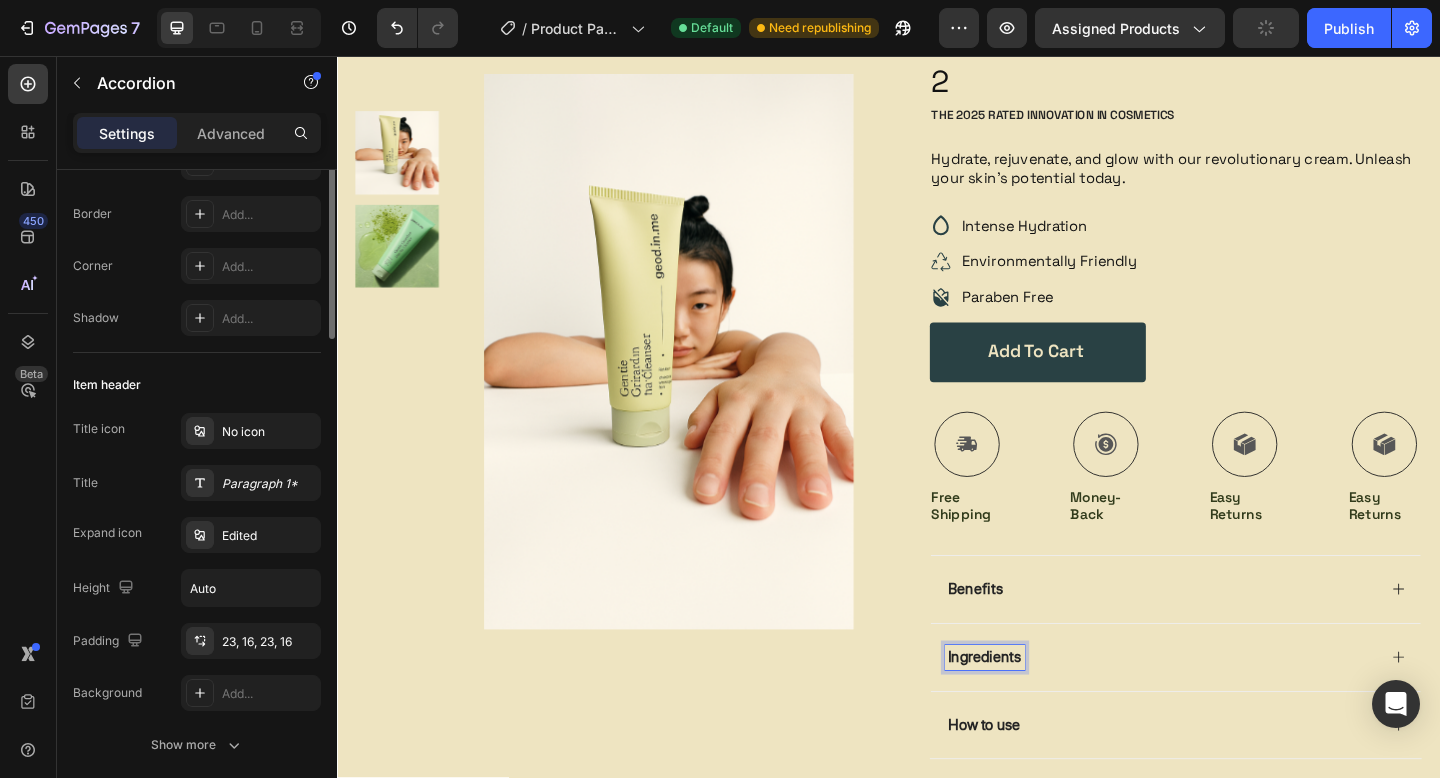 scroll, scrollTop: 0, scrollLeft: 0, axis: both 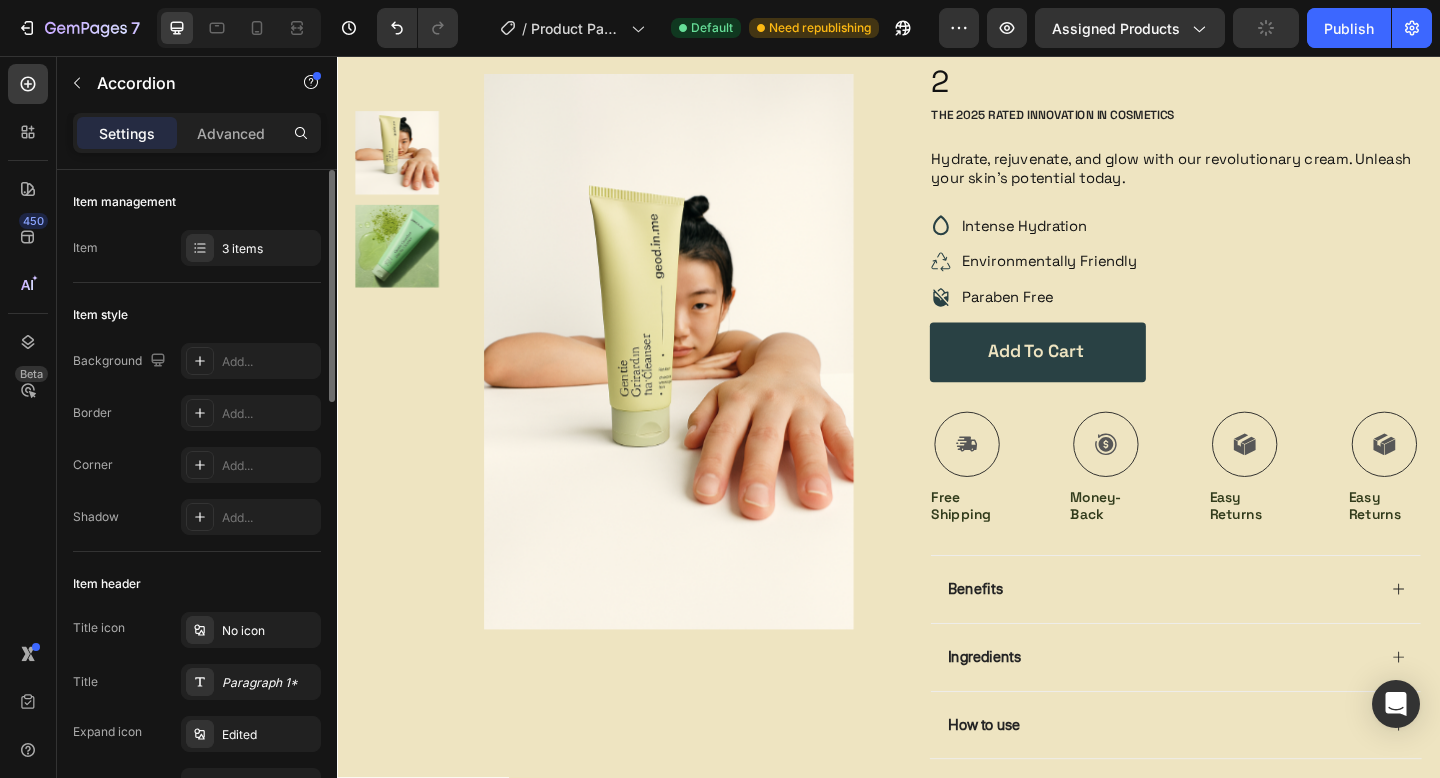 click on "Settings Advanced" at bounding box center [197, 133] 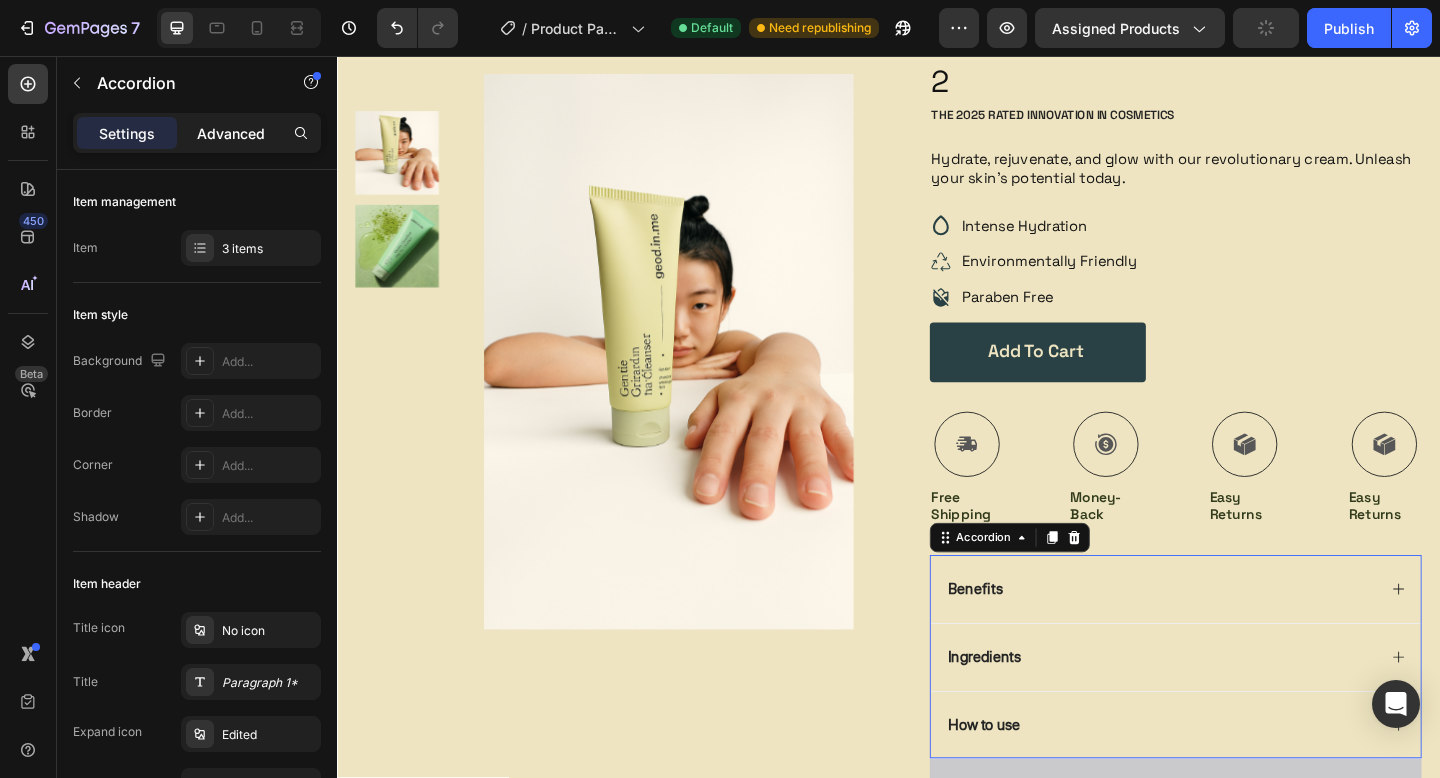 click on "Advanced" at bounding box center (231, 133) 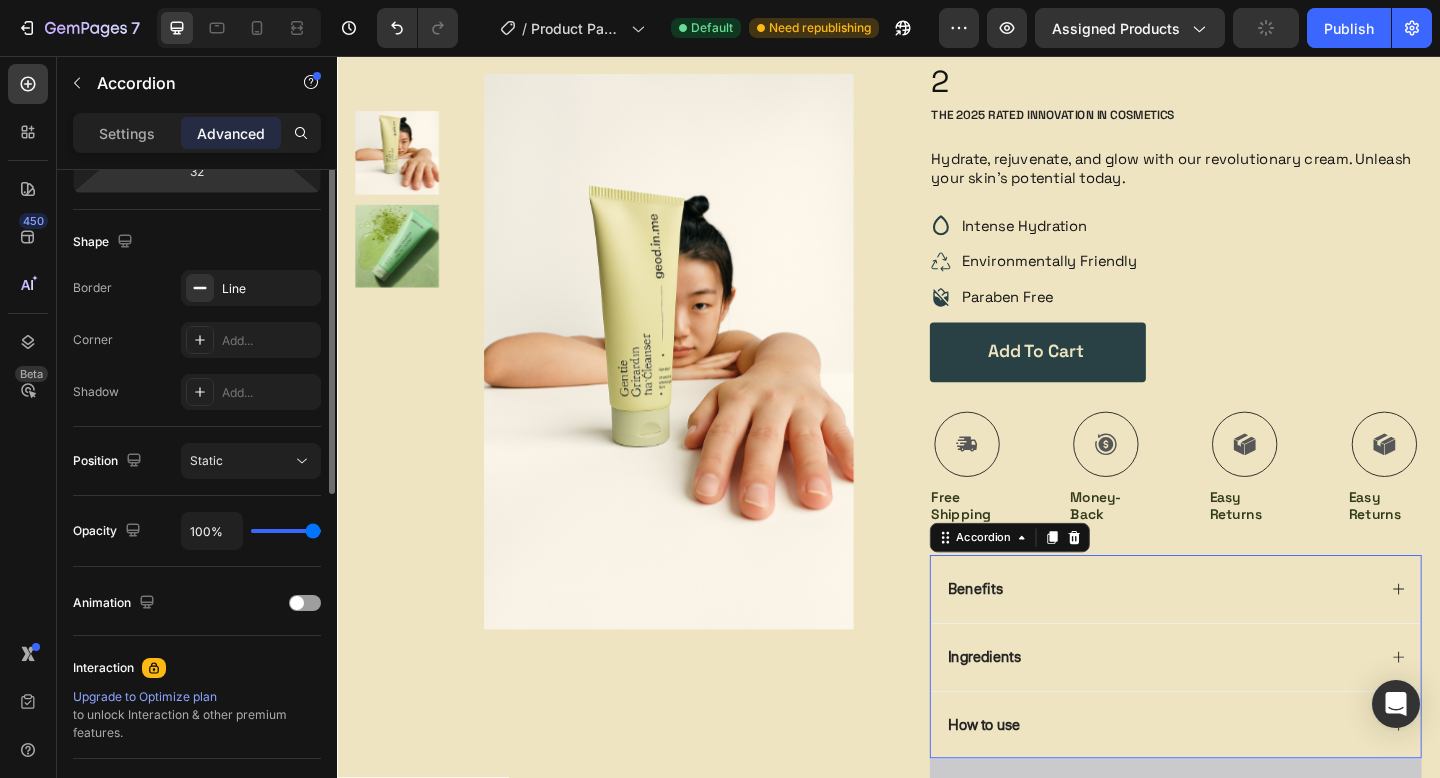 scroll, scrollTop: 669, scrollLeft: 0, axis: vertical 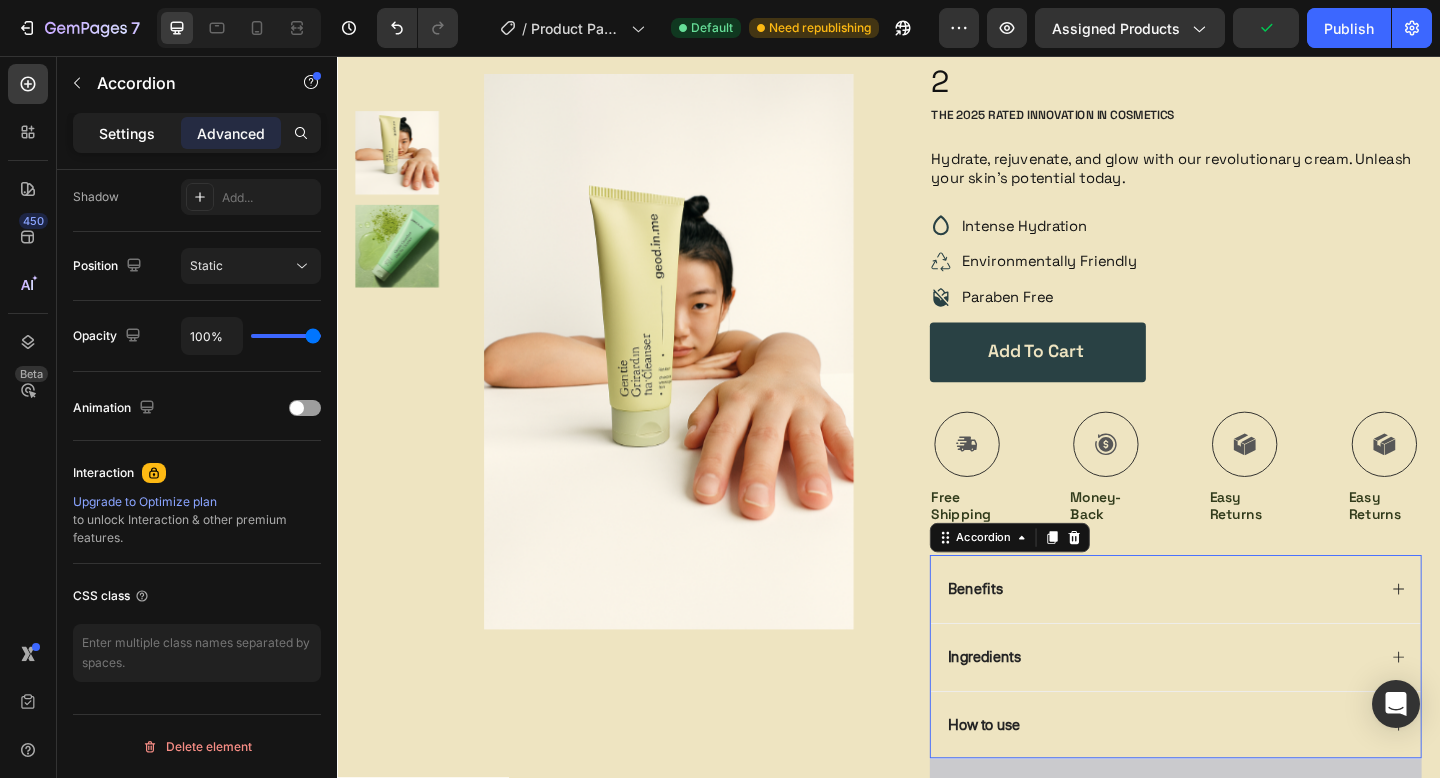 click on "Settings" at bounding box center [127, 133] 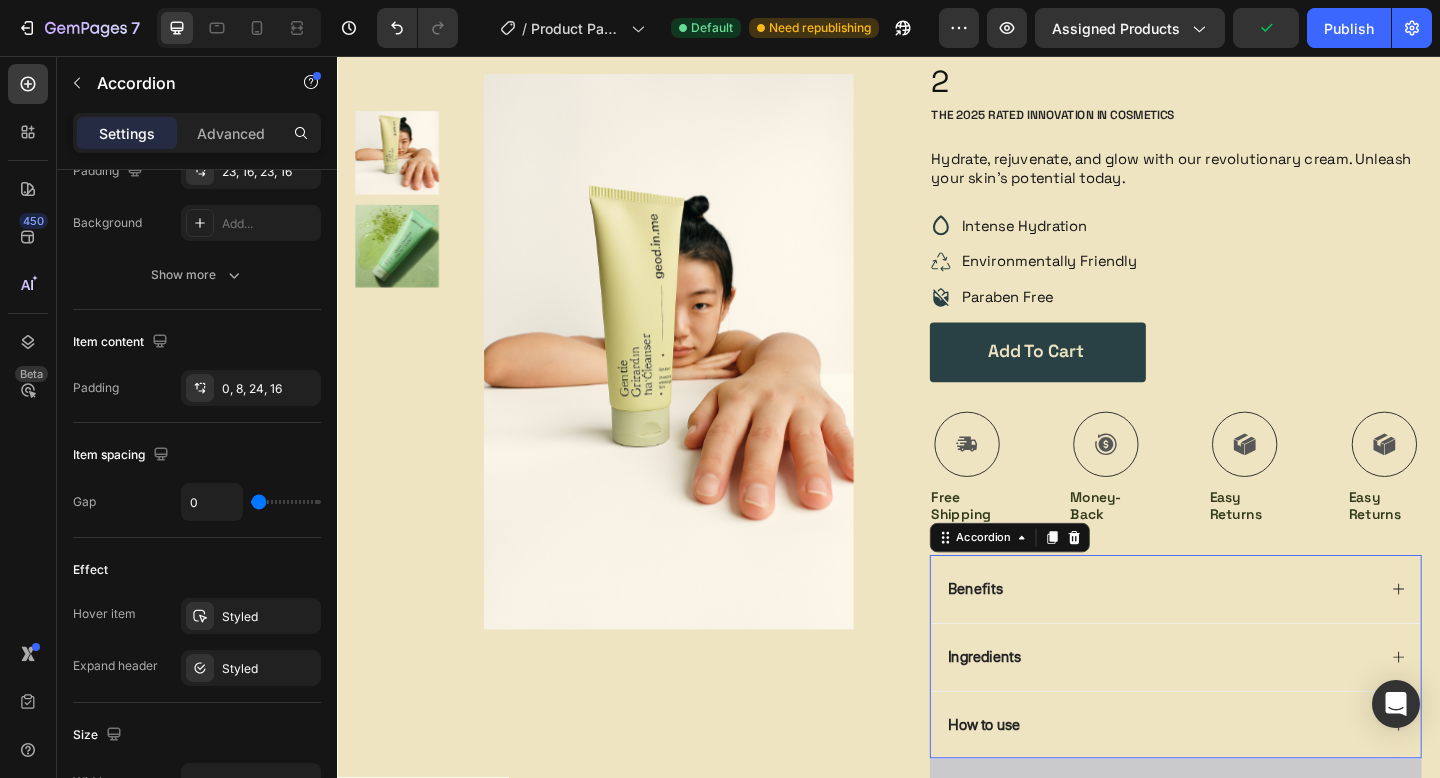 click on "Ingredients" at bounding box center (1250, 710) 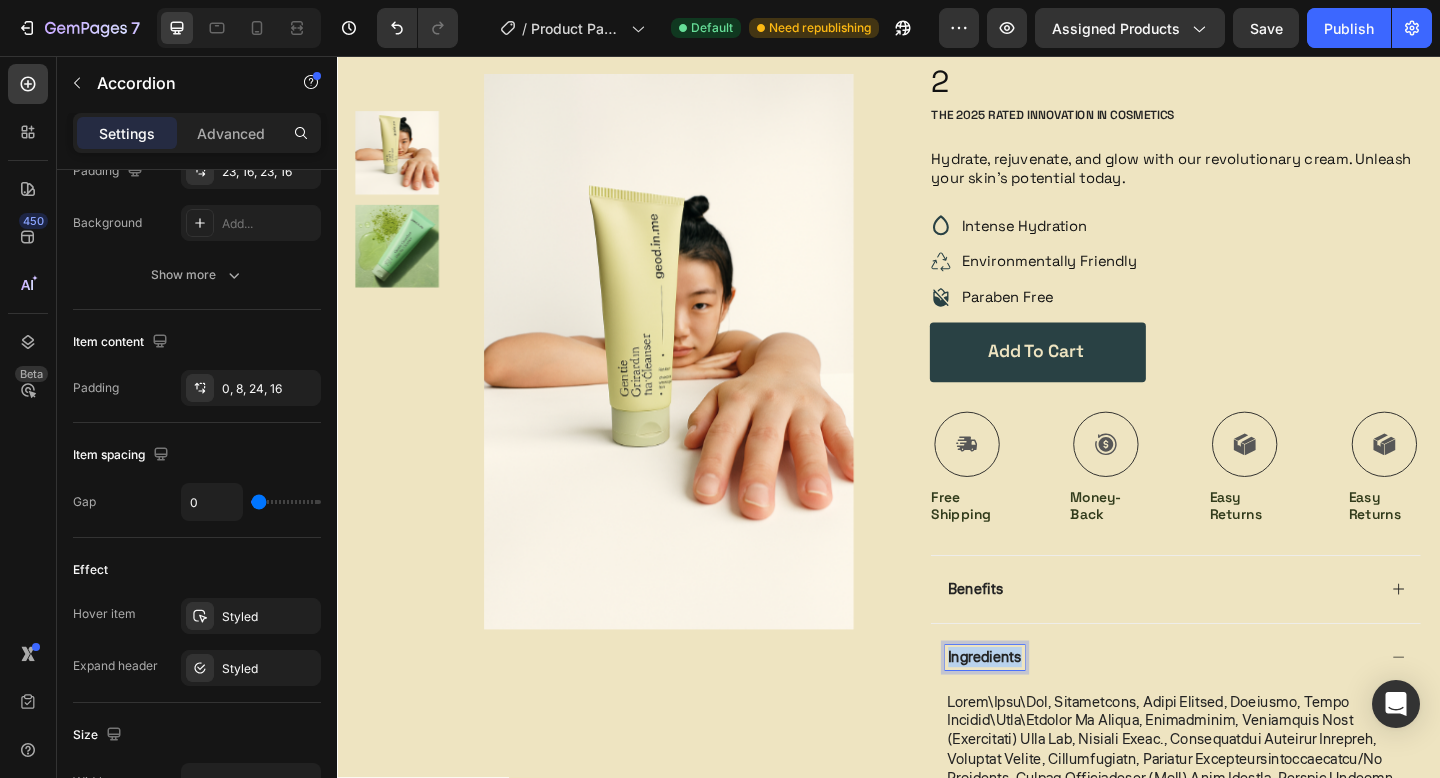 click on "Ingredients" at bounding box center (1042, 710) 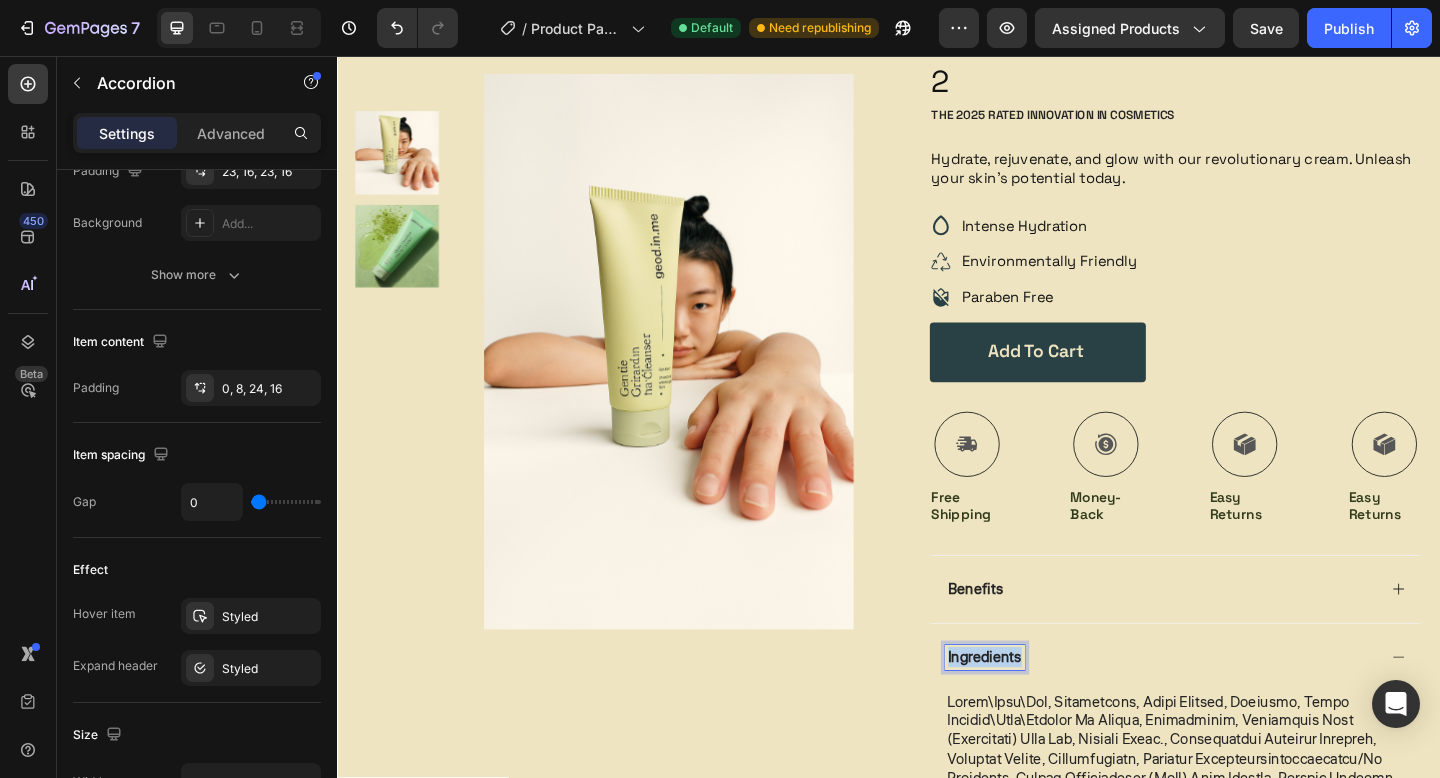 click on "Ingredients" at bounding box center (1042, 710) 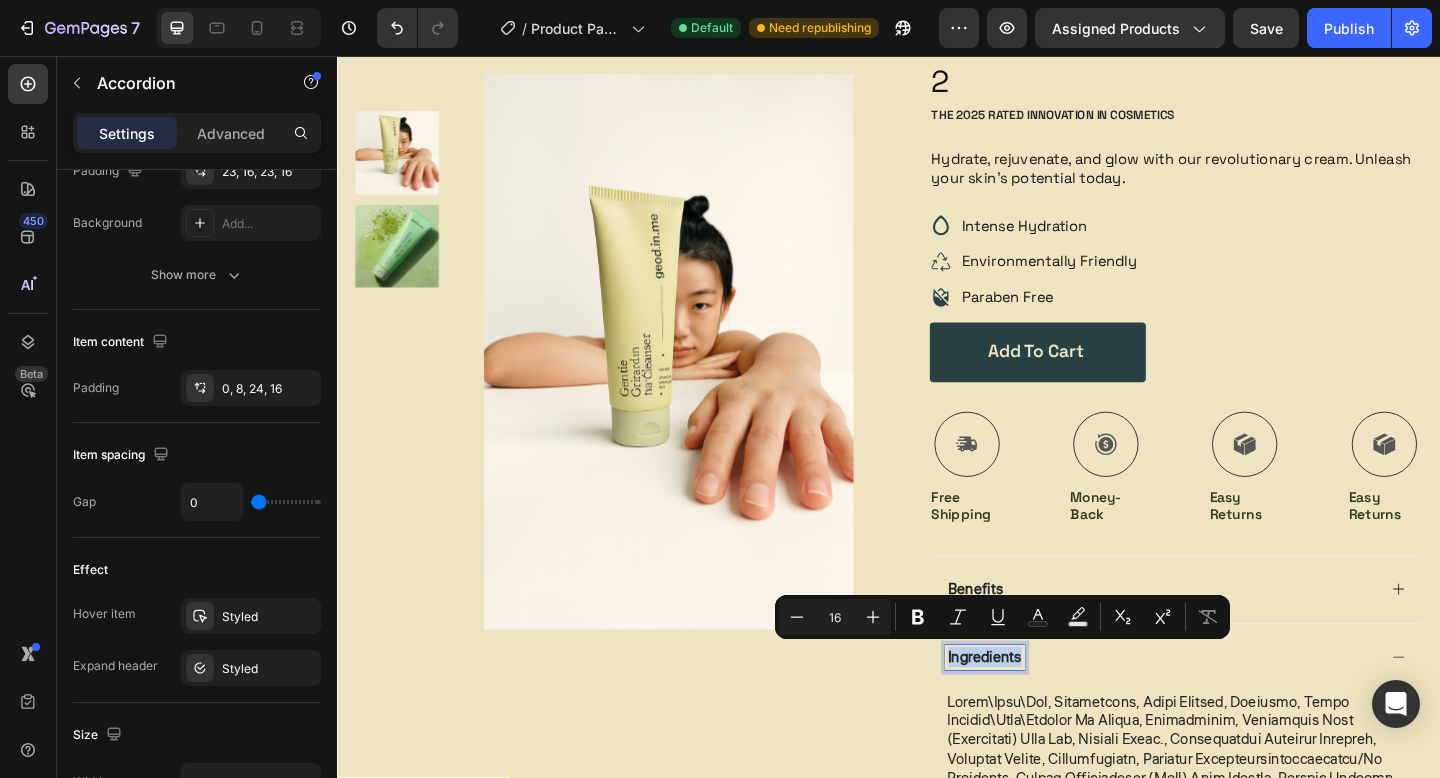 click on "Ingredients" at bounding box center (1042, 710) 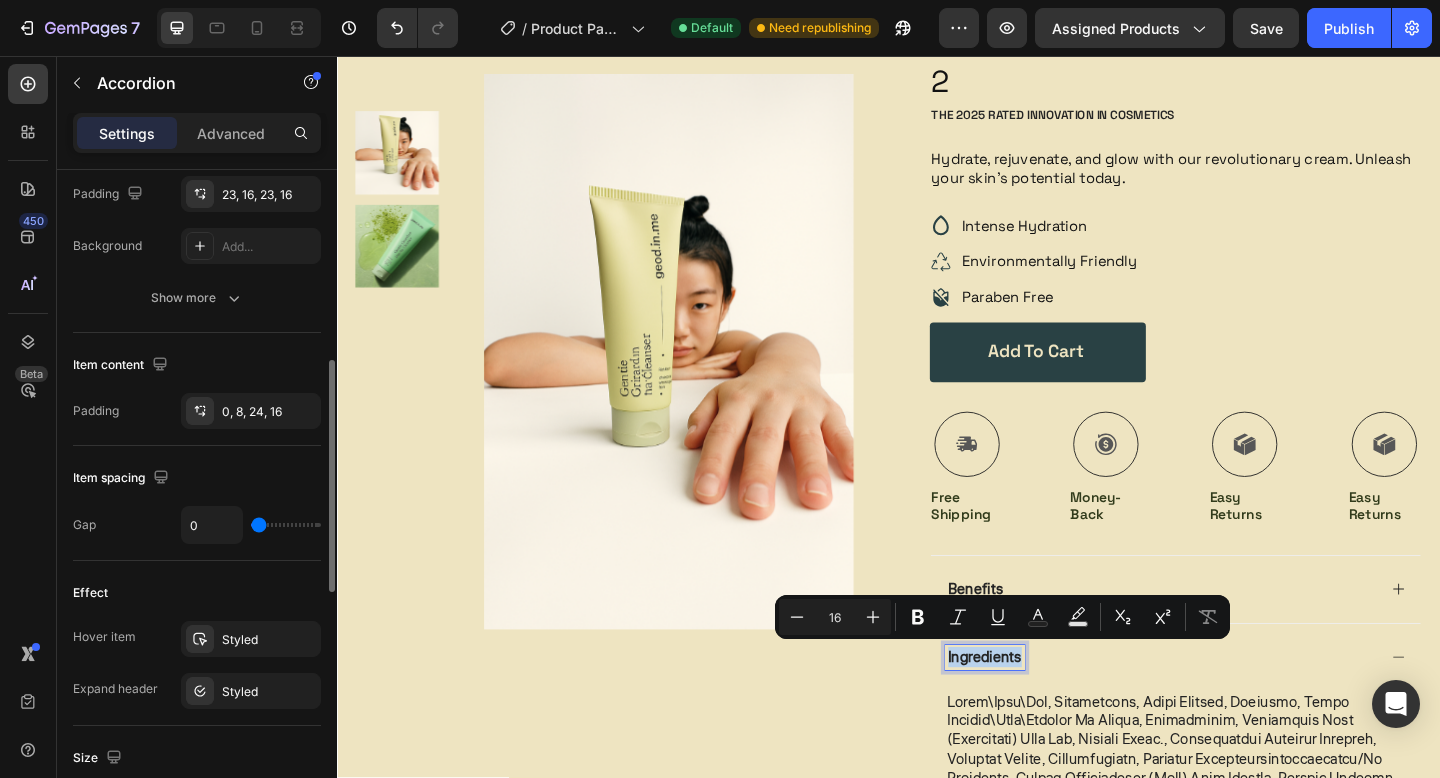scroll, scrollTop: 620, scrollLeft: 0, axis: vertical 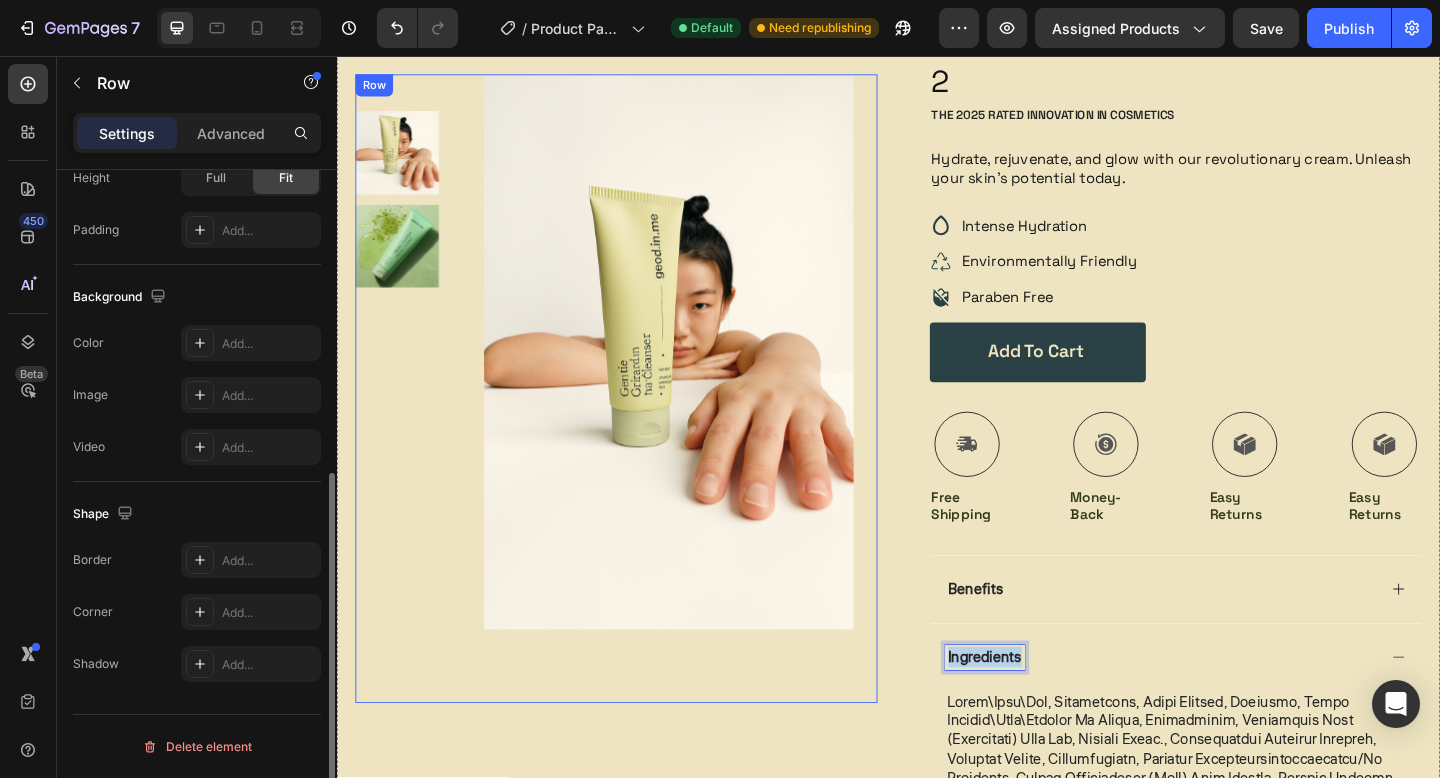 click on "Product Images" at bounding box center [641, 418] 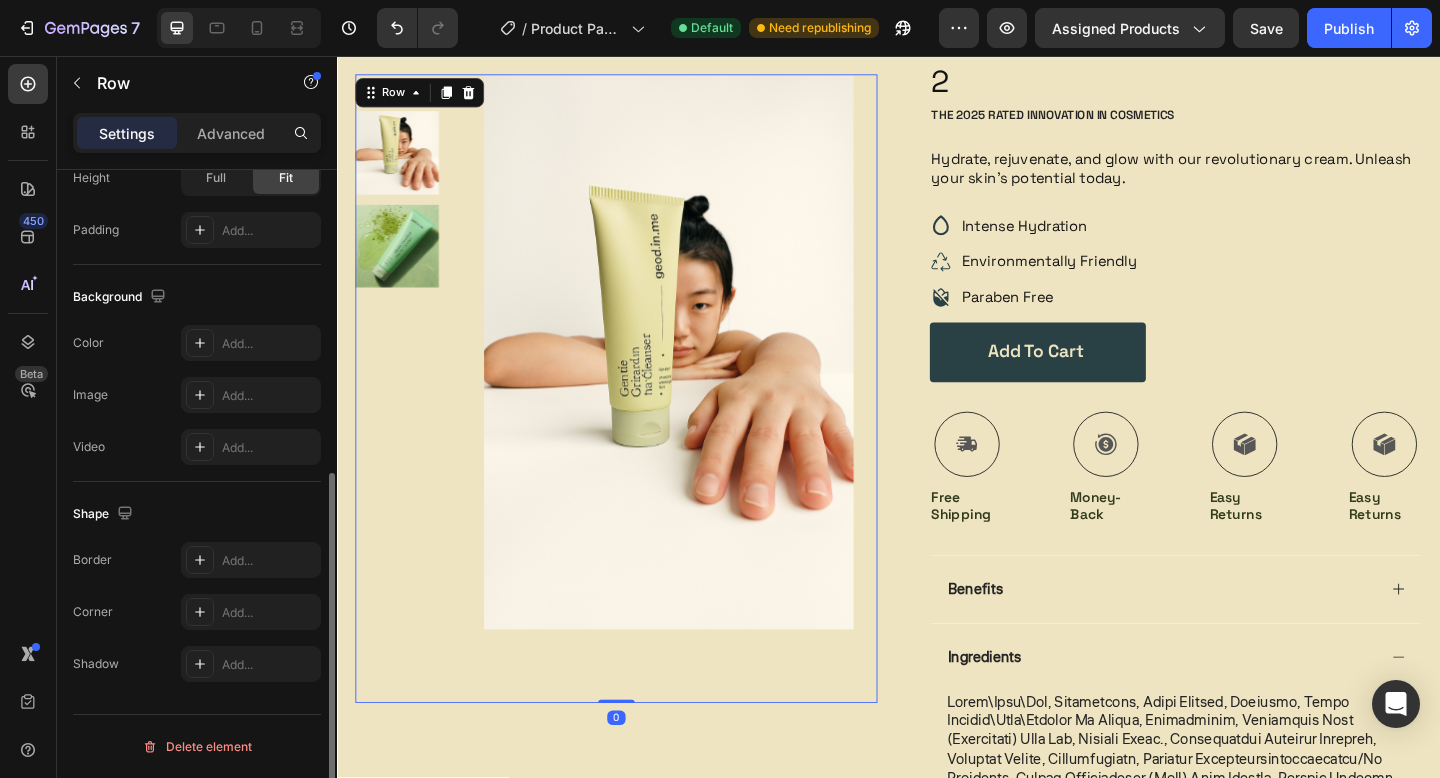 scroll, scrollTop: 0, scrollLeft: 0, axis: both 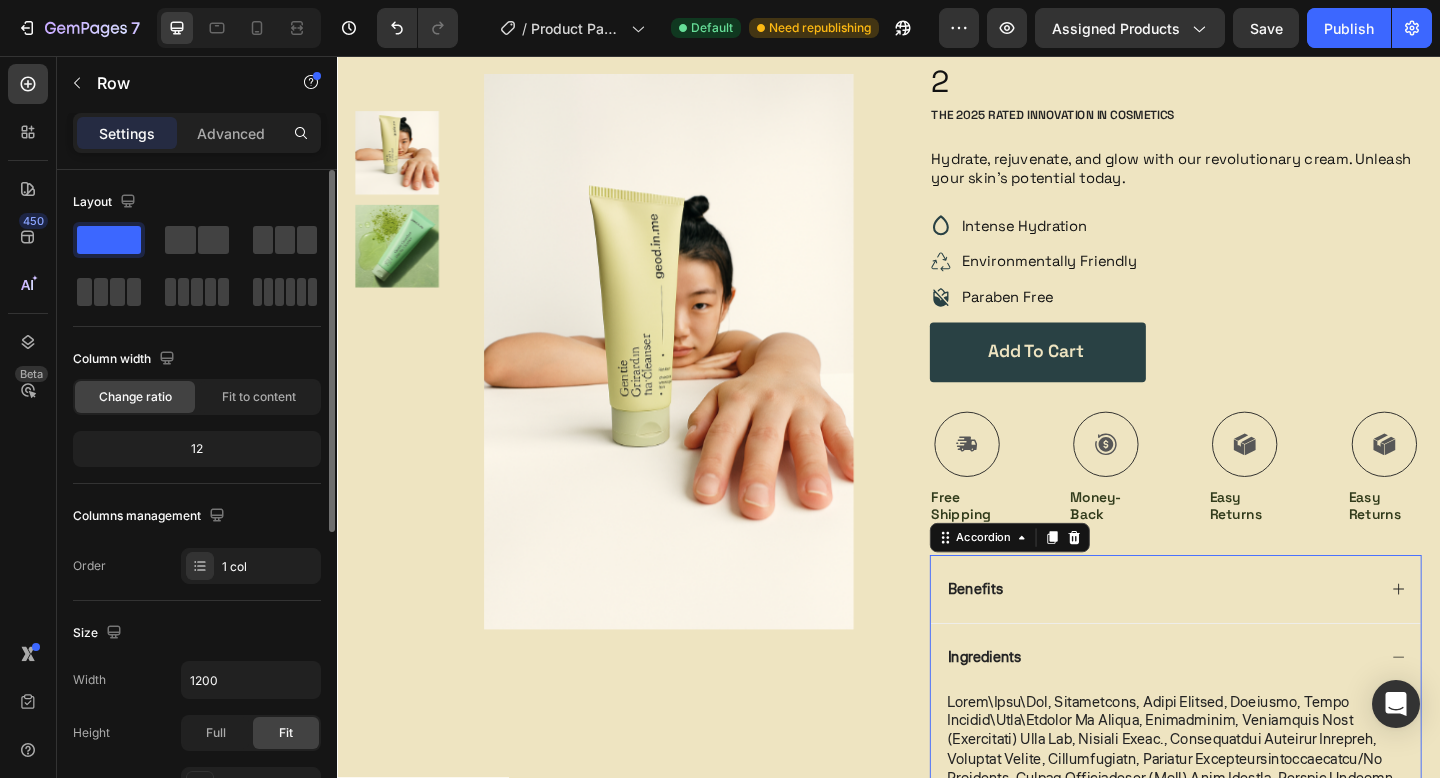 click on "Ingredients" at bounding box center [1234, 710] 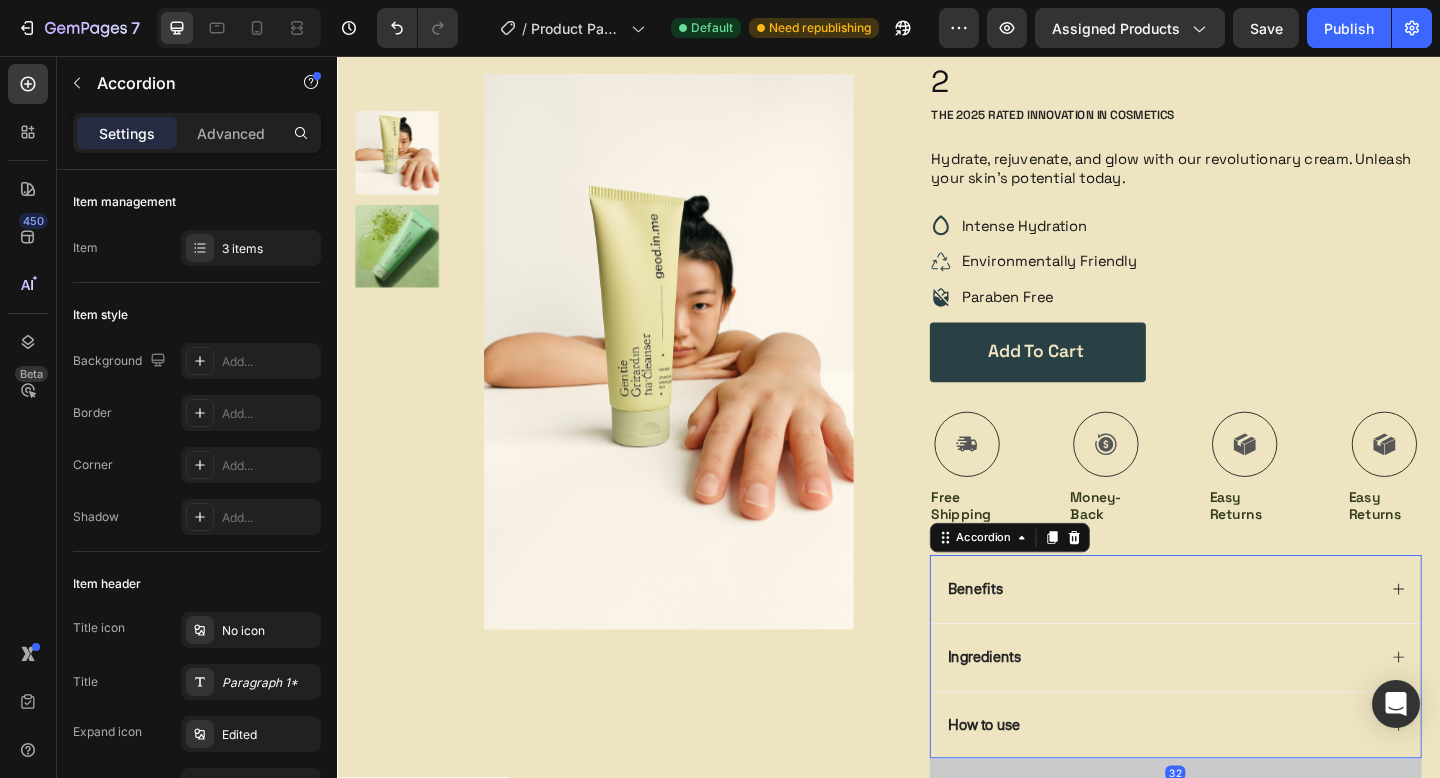 click on "Ingredients" at bounding box center [1250, 710] 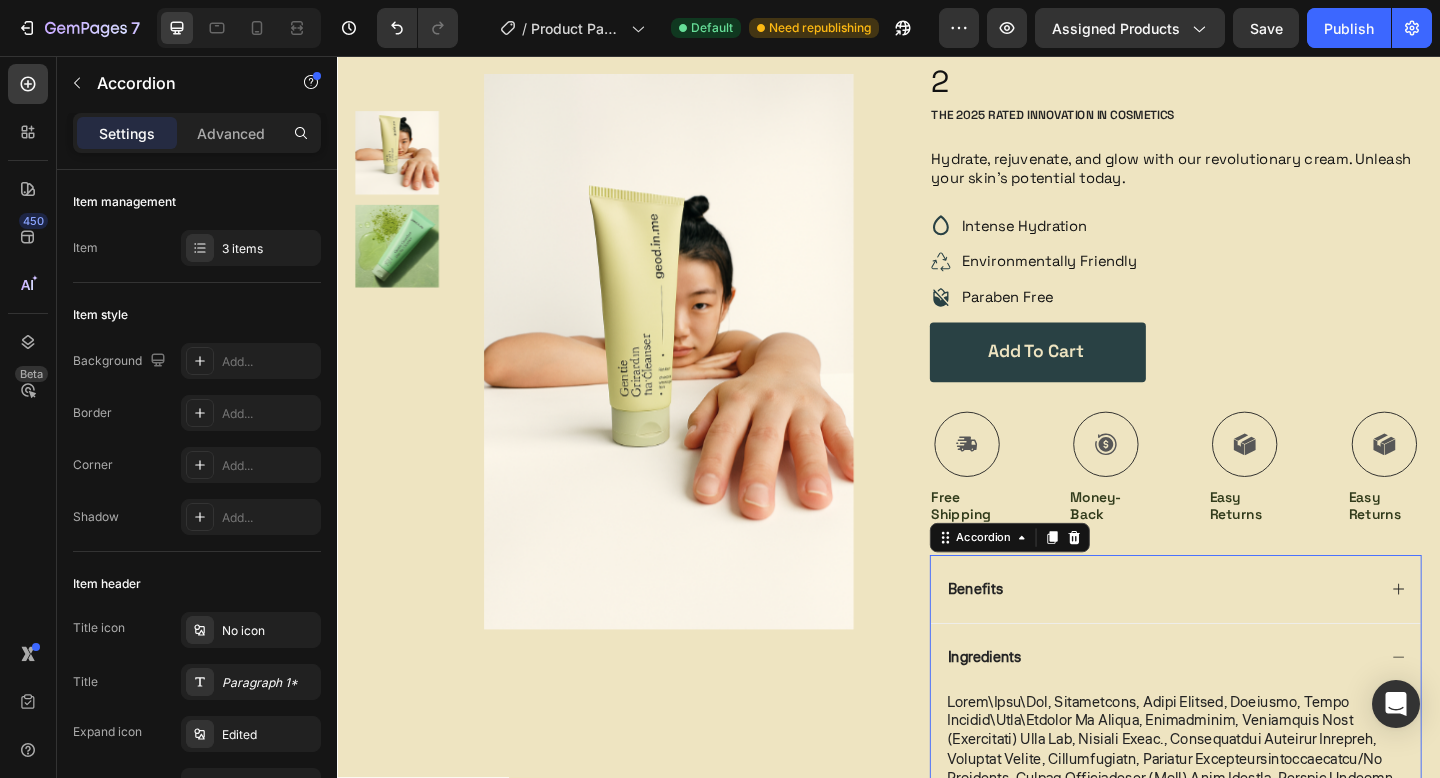 click on "Ingredients" at bounding box center (1250, 710) 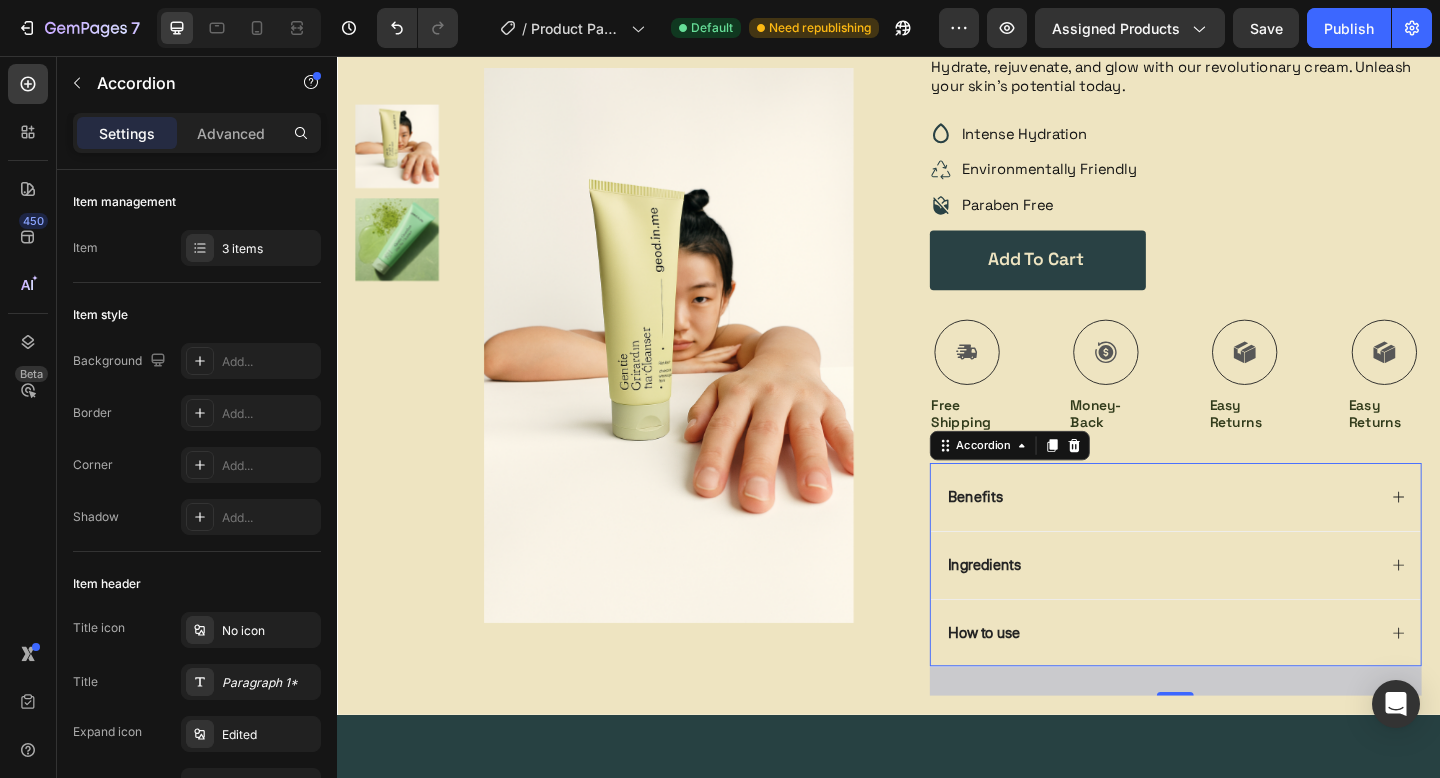 scroll, scrollTop: 510, scrollLeft: 0, axis: vertical 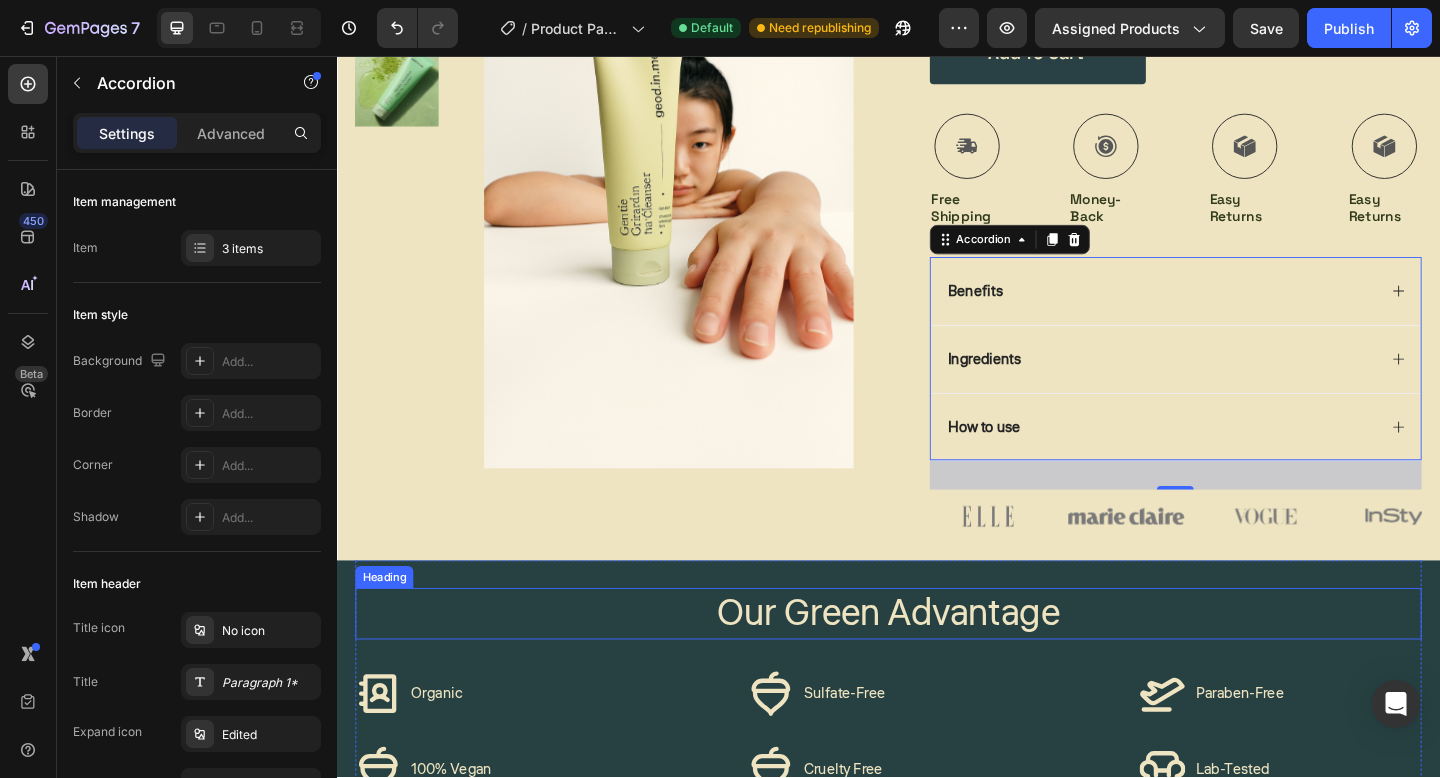 click on "Our Green Advantage" at bounding box center (937, 663) 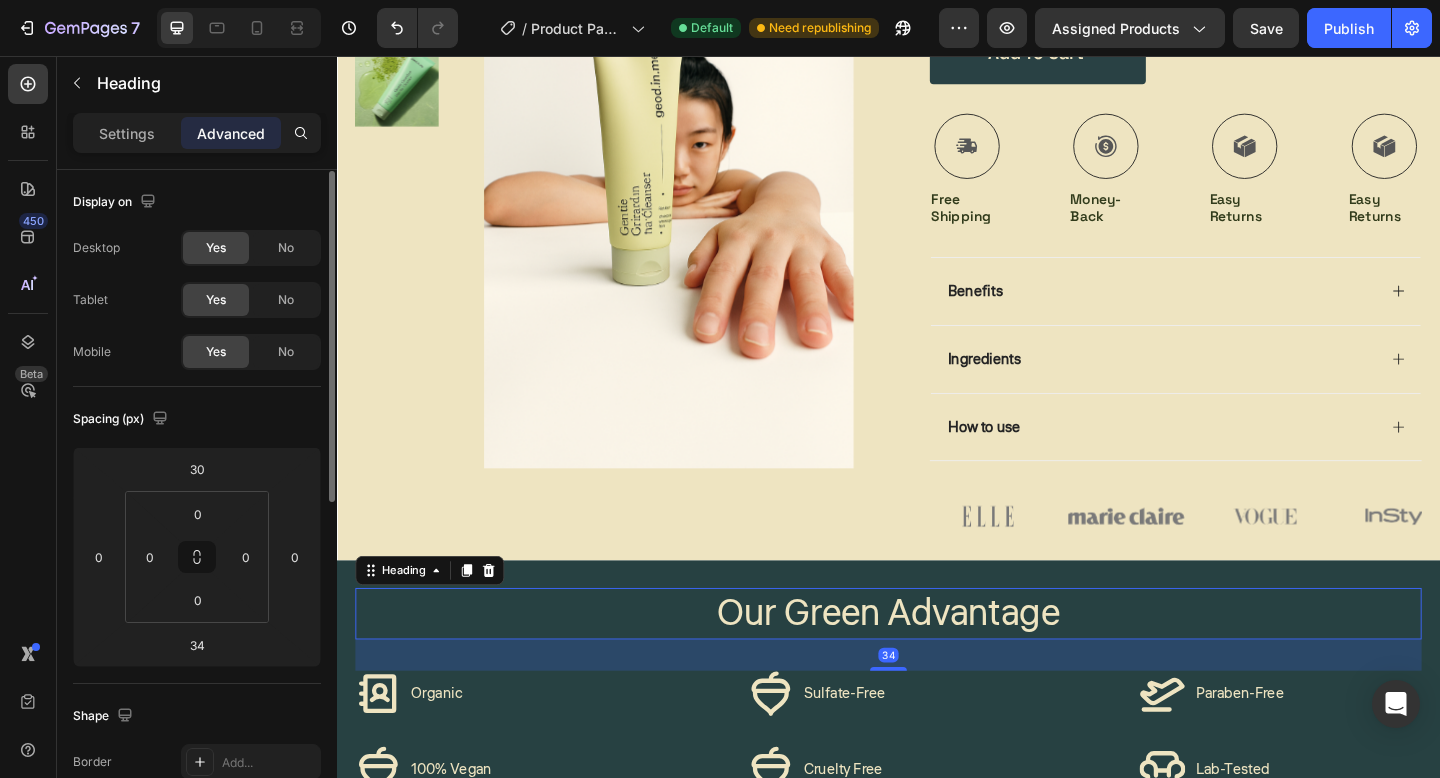 scroll, scrollTop: 193, scrollLeft: 0, axis: vertical 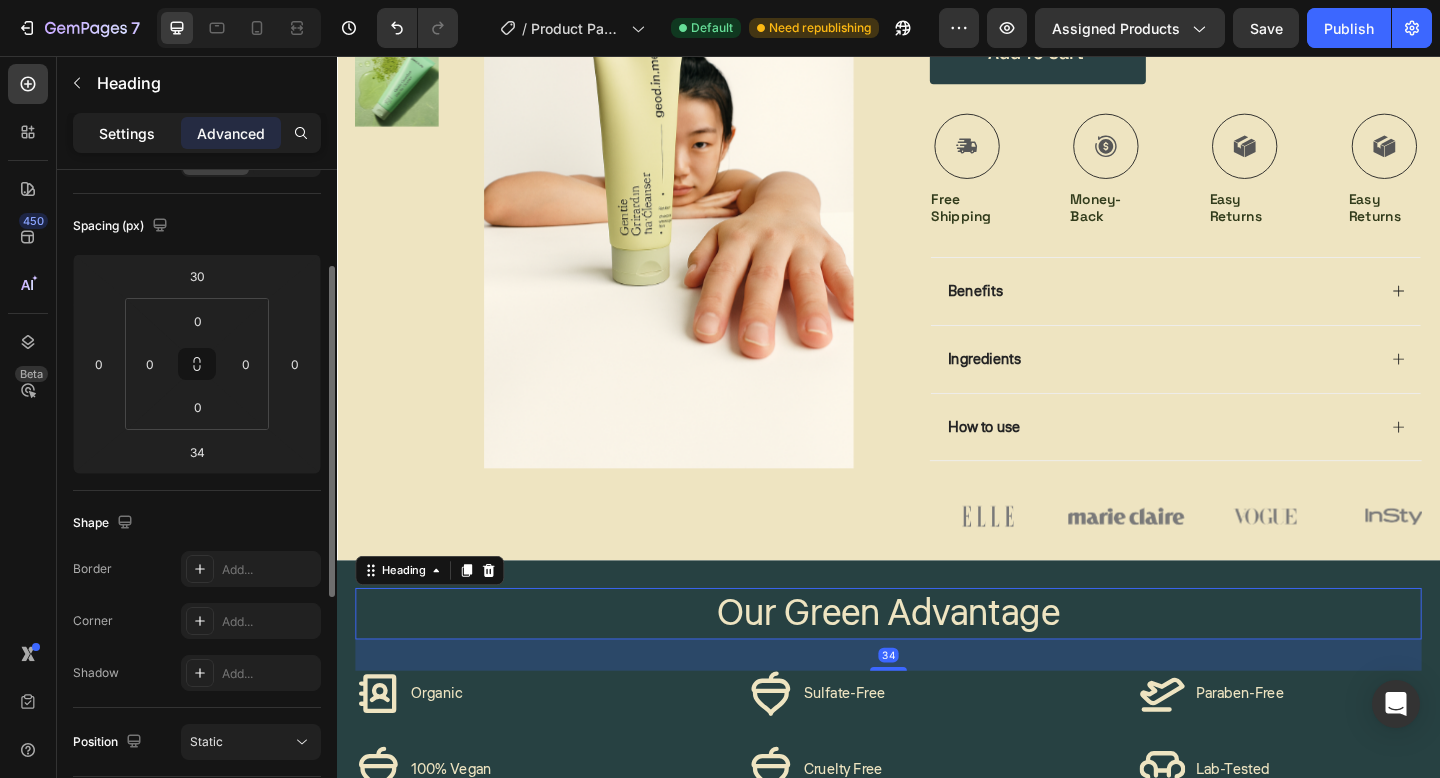 click on "Settings" 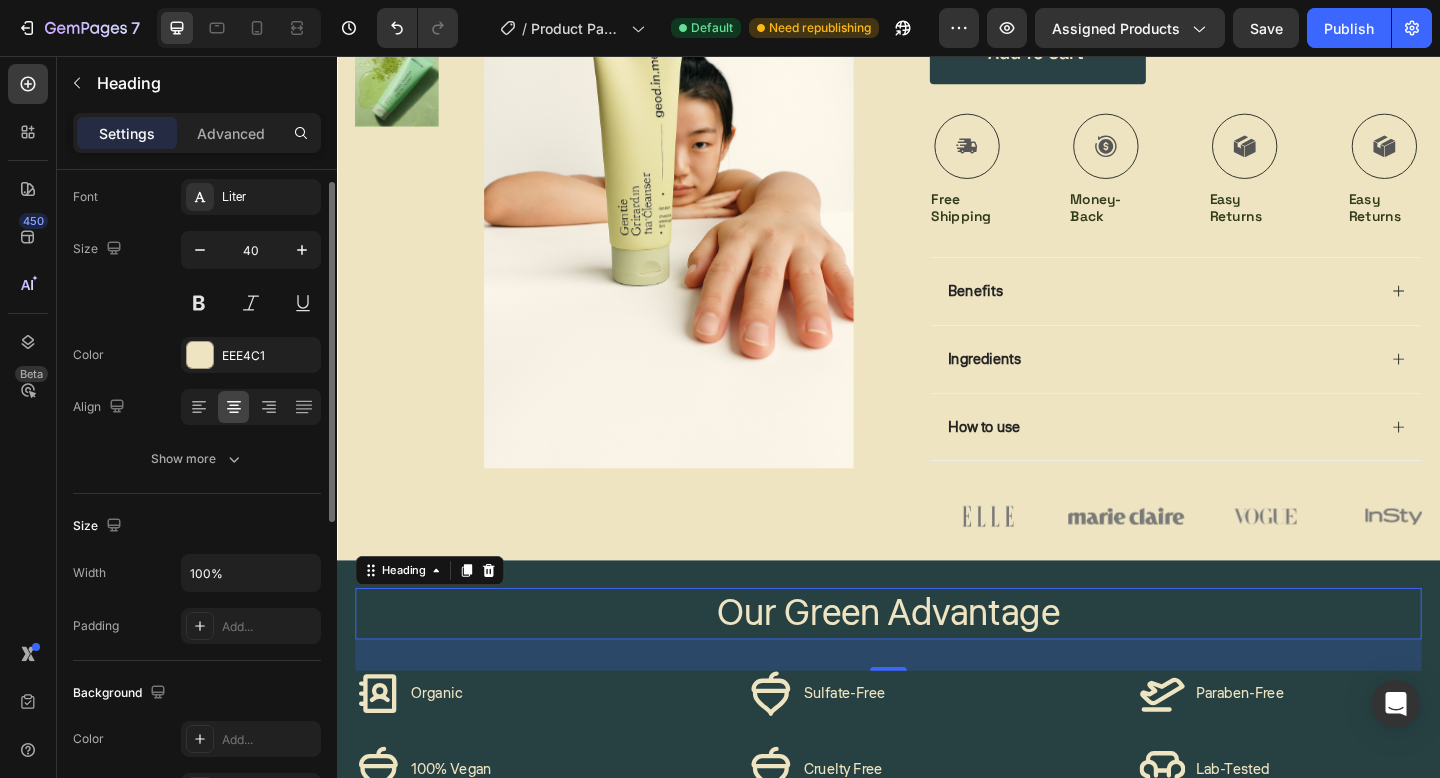 scroll, scrollTop: 0, scrollLeft: 0, axis: both 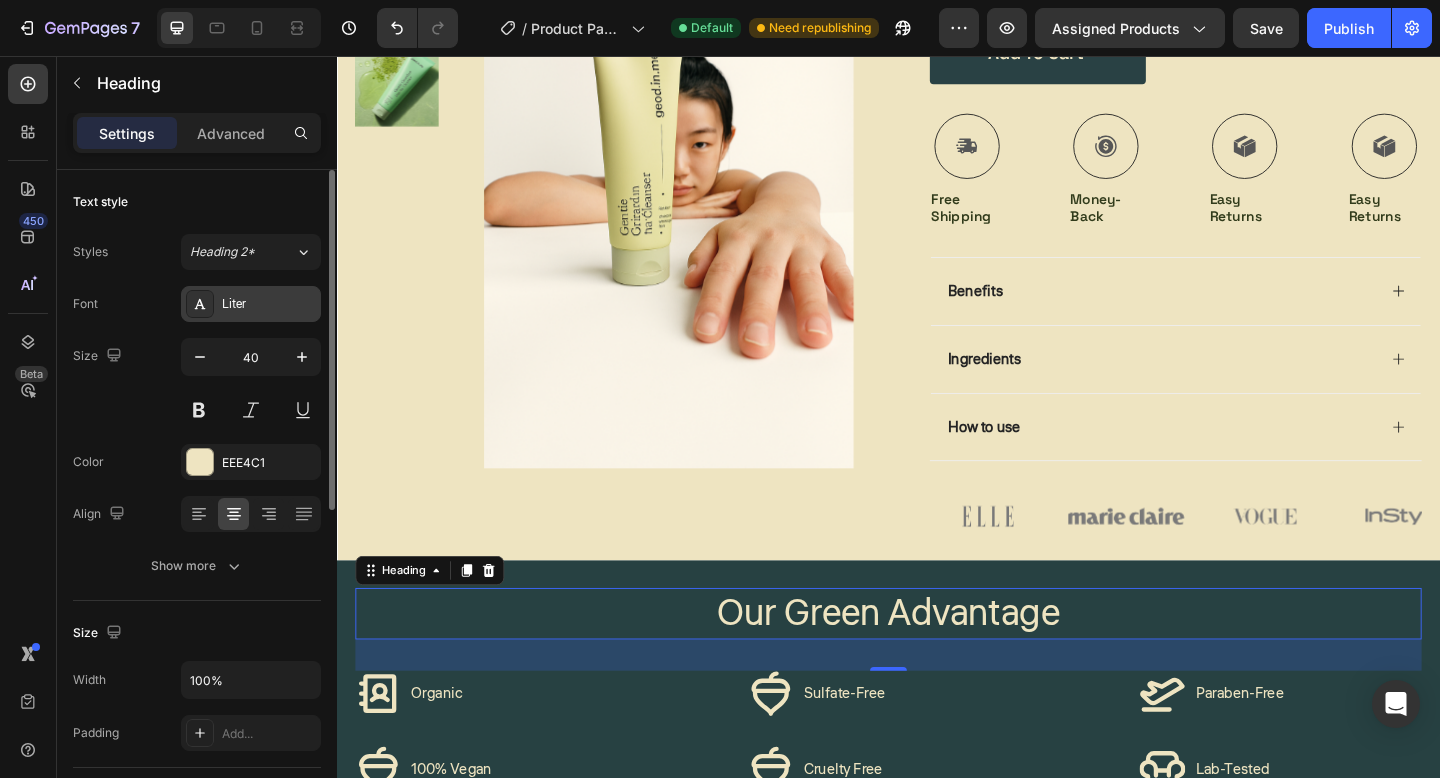 click on "Liter" at bounding box center [269, 305] 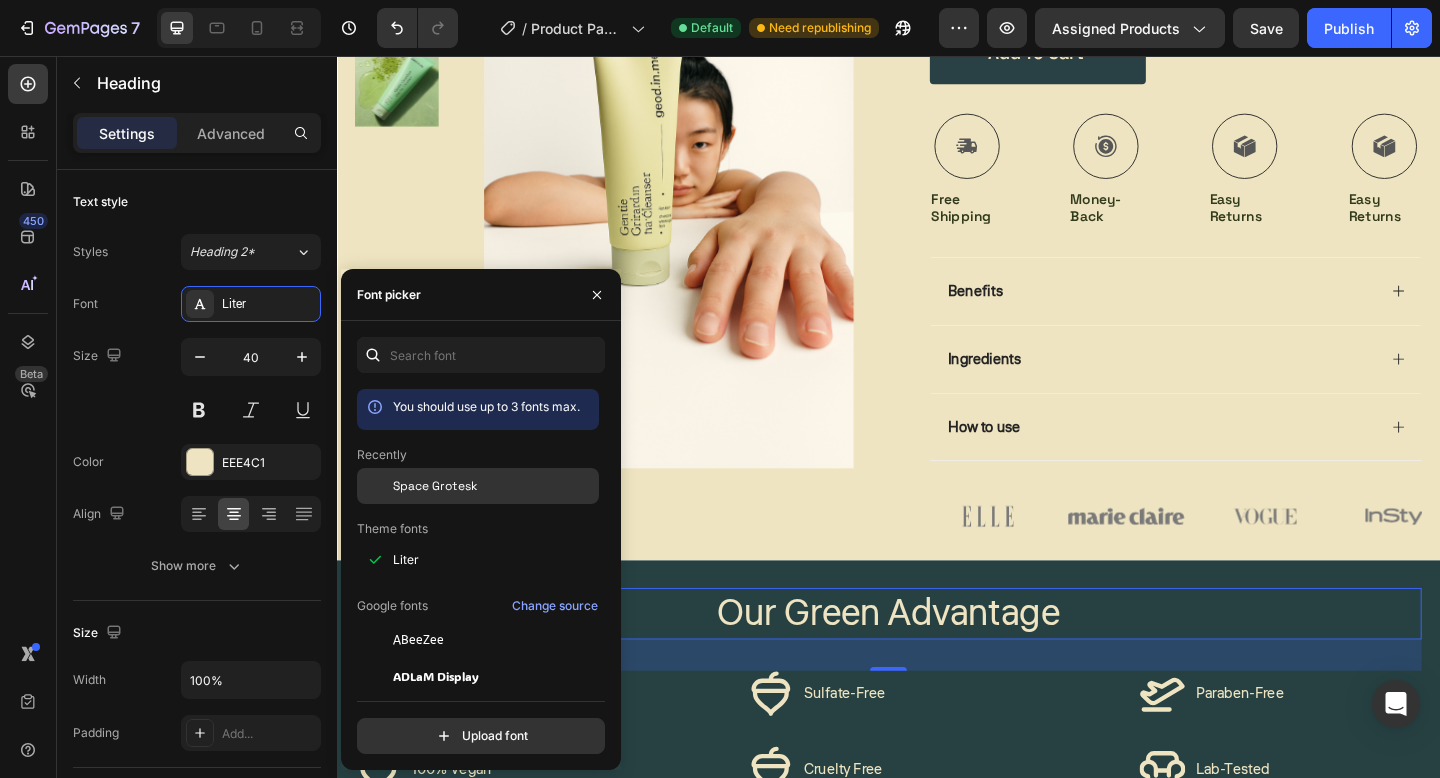 click on "Space Grotesk" at bounding box center [435, 486] 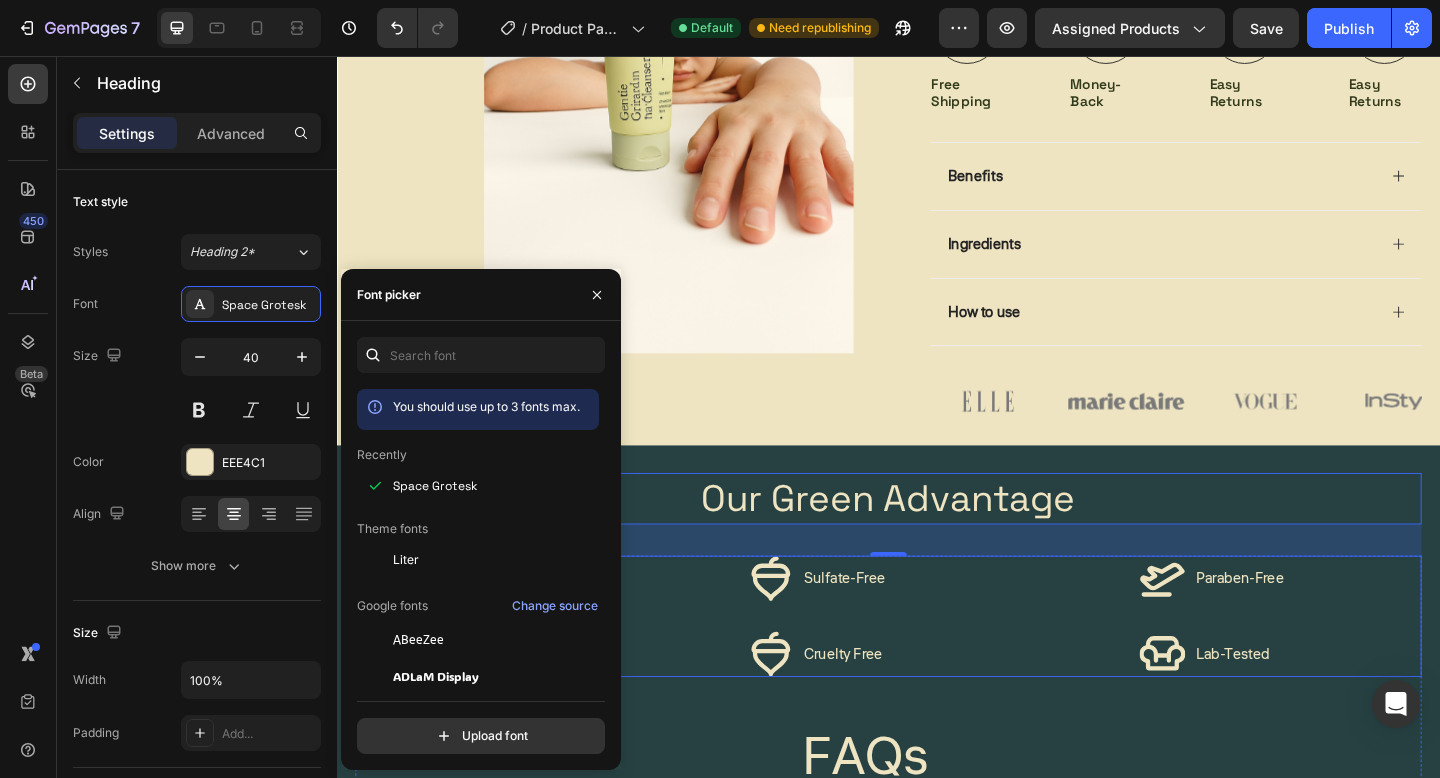 scroll, scrollTop: 687, scrollLeft: 0, axis: vertical 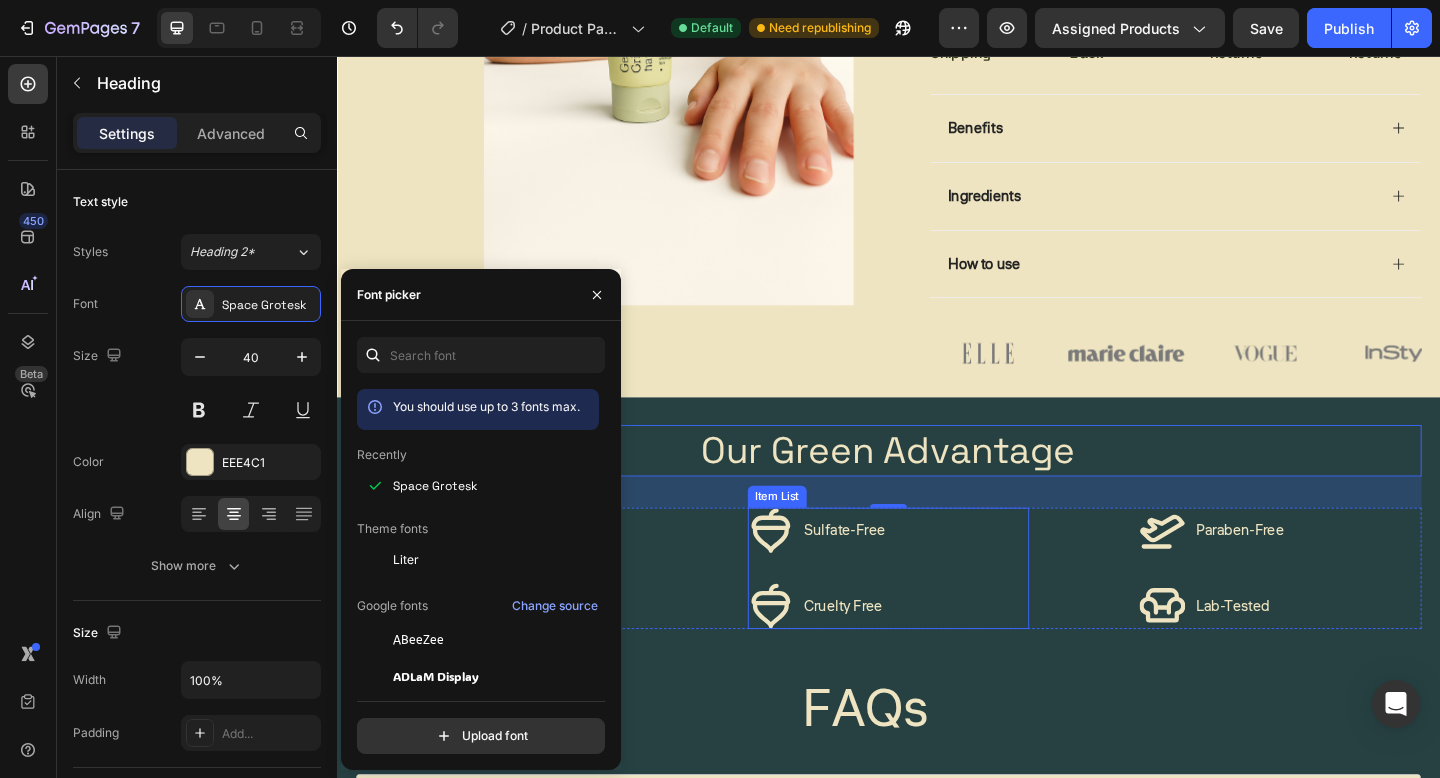 click on "Sulfate-Free" at bounding box center (889, 573) 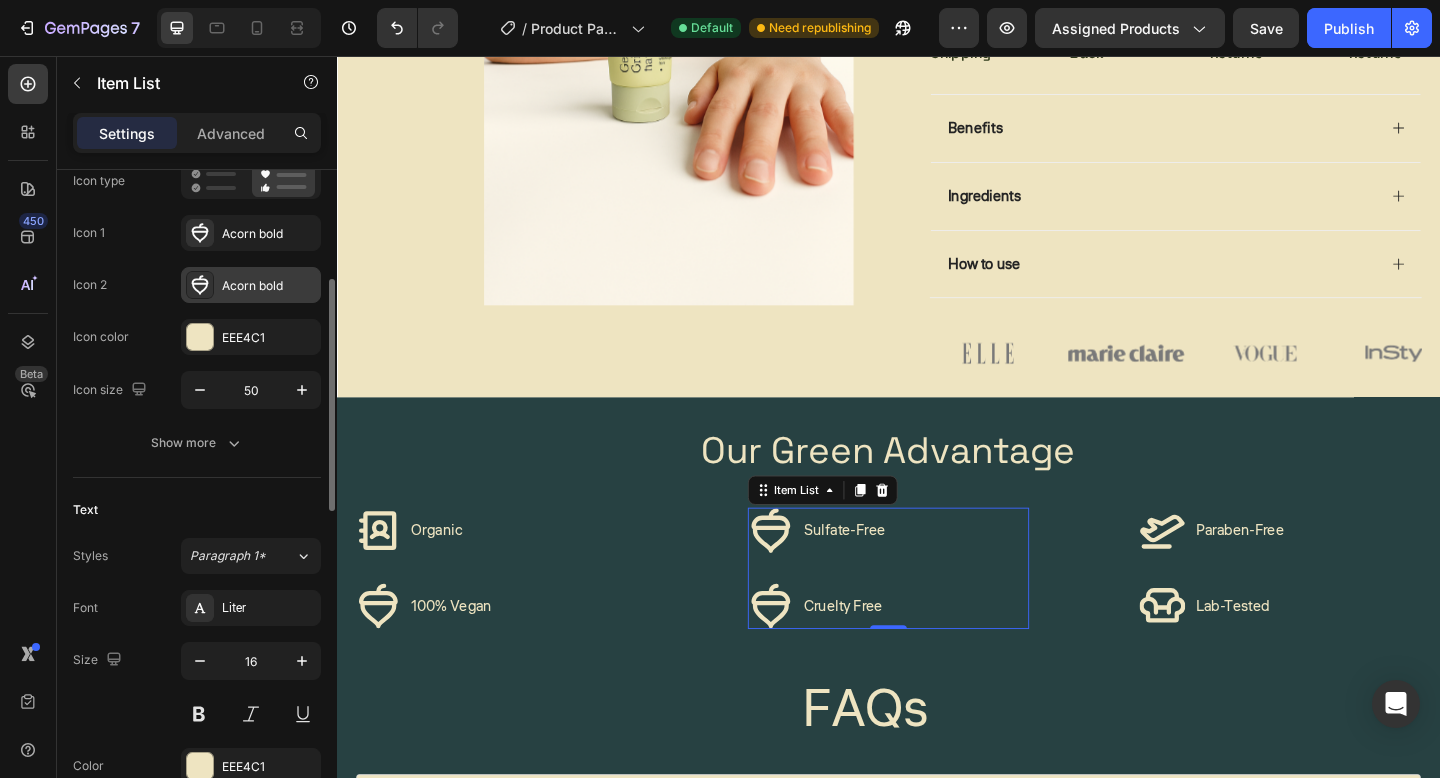scroll, scrollTop: 399, scrollLeft: 0, axis: vertical 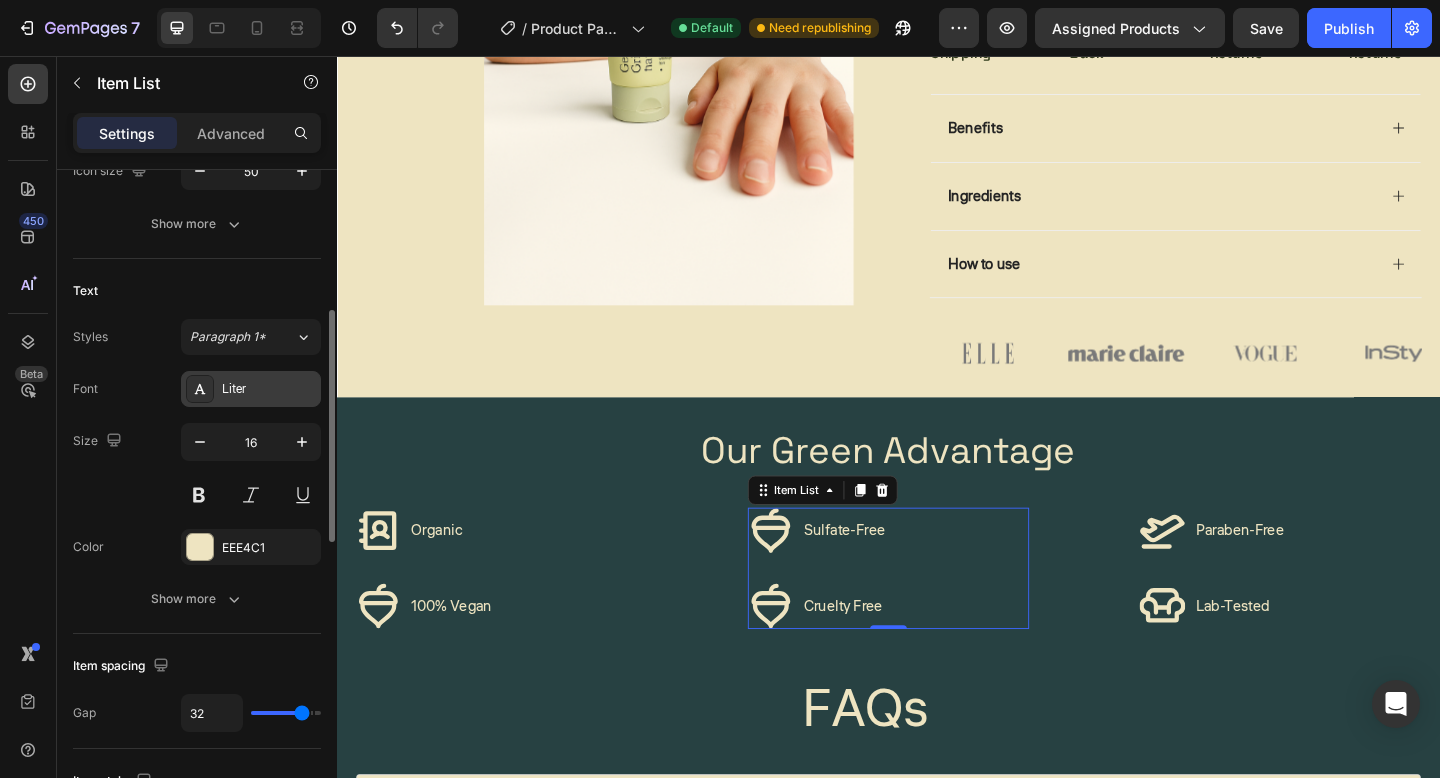 click on "Liter" at bounding box center [251, 389] 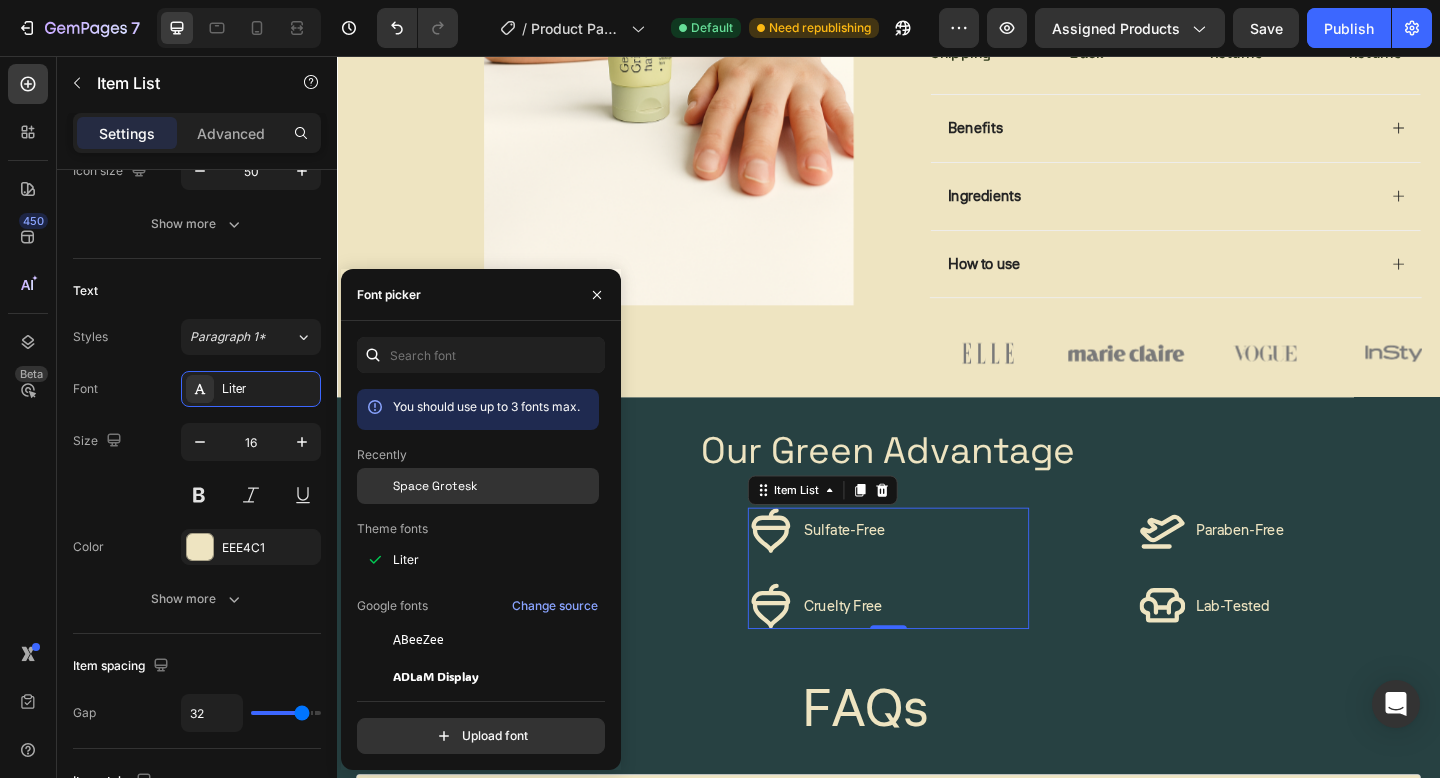 click on "Space Grotesk" at bounding box center [435, 486] 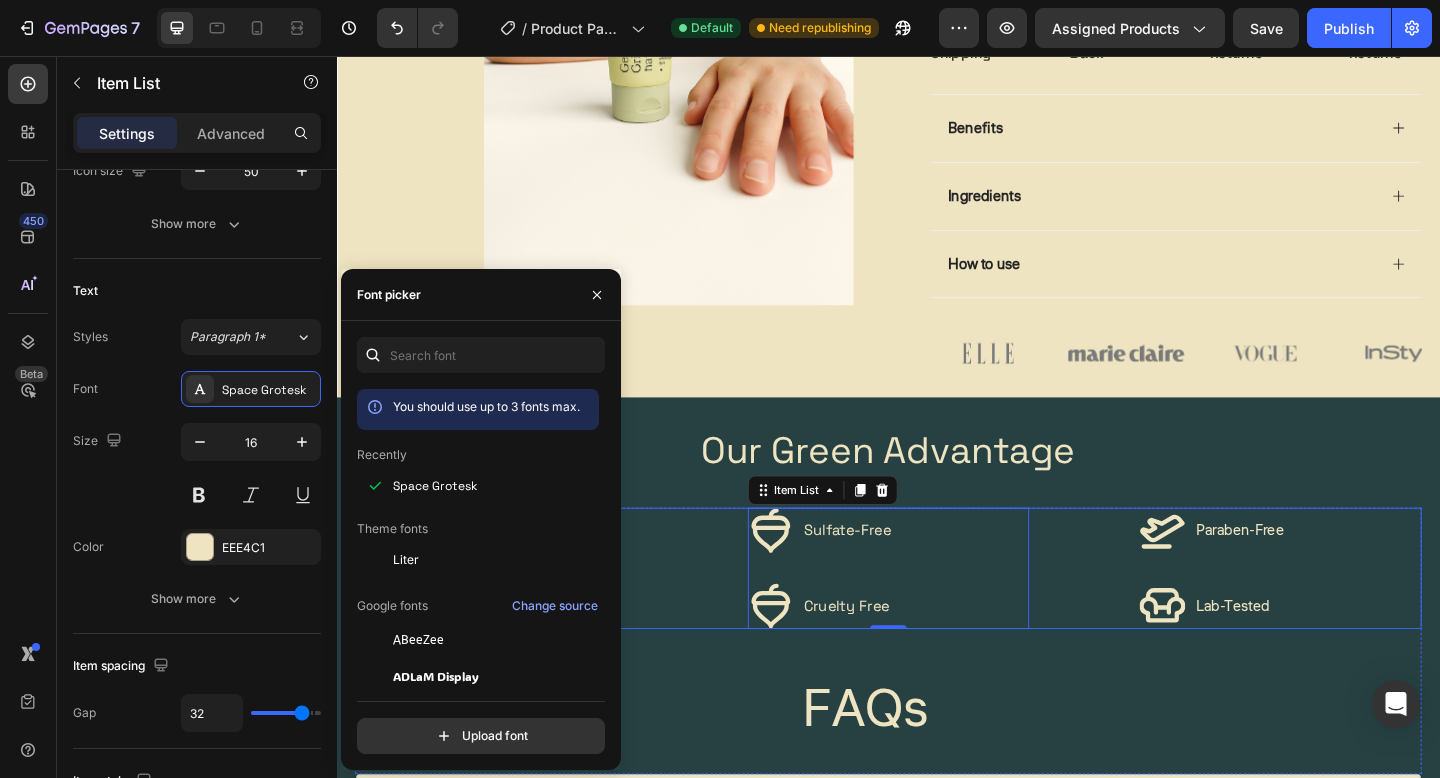 click on "FAQs" at bounding box center (912, 767) 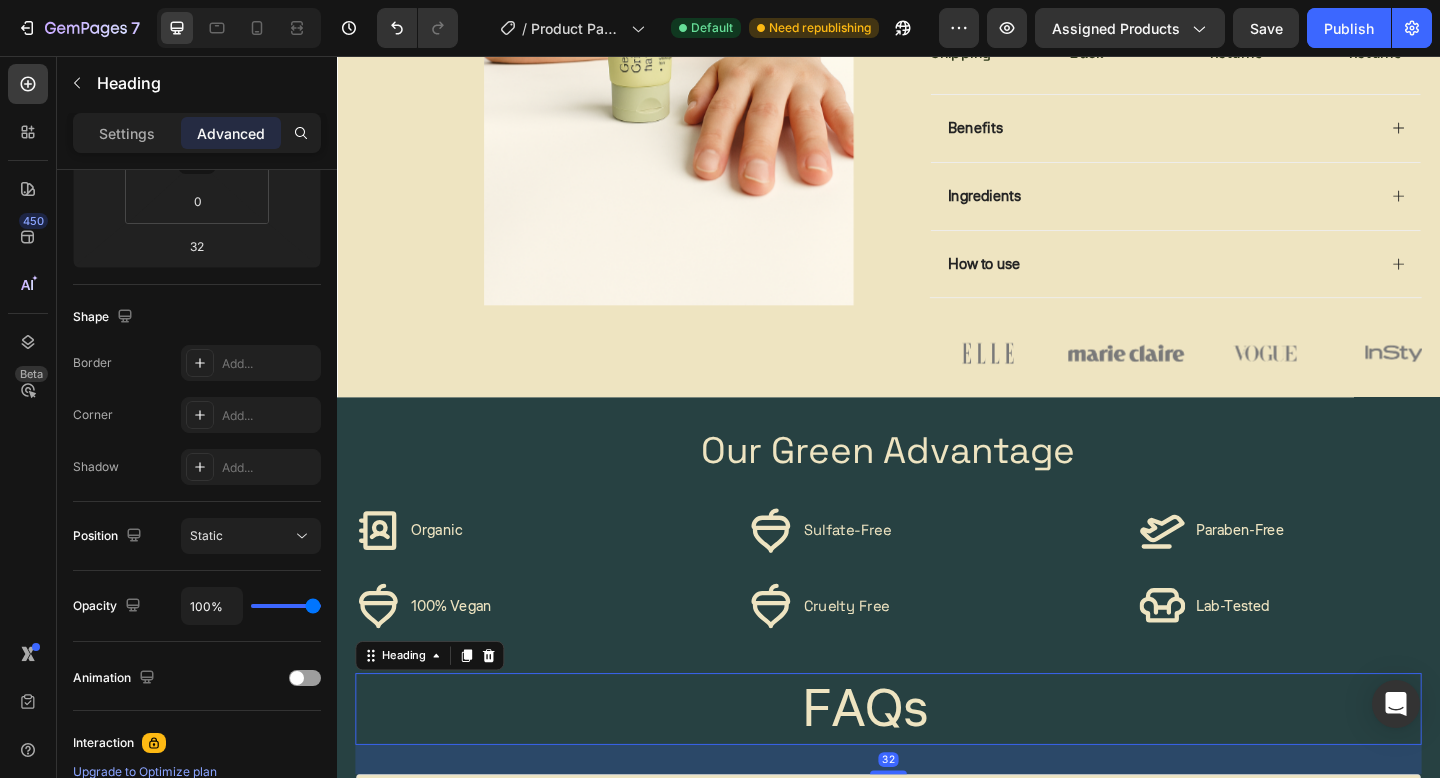 scroll, scrollTop: 0, scrollLeft: 0, axis: both 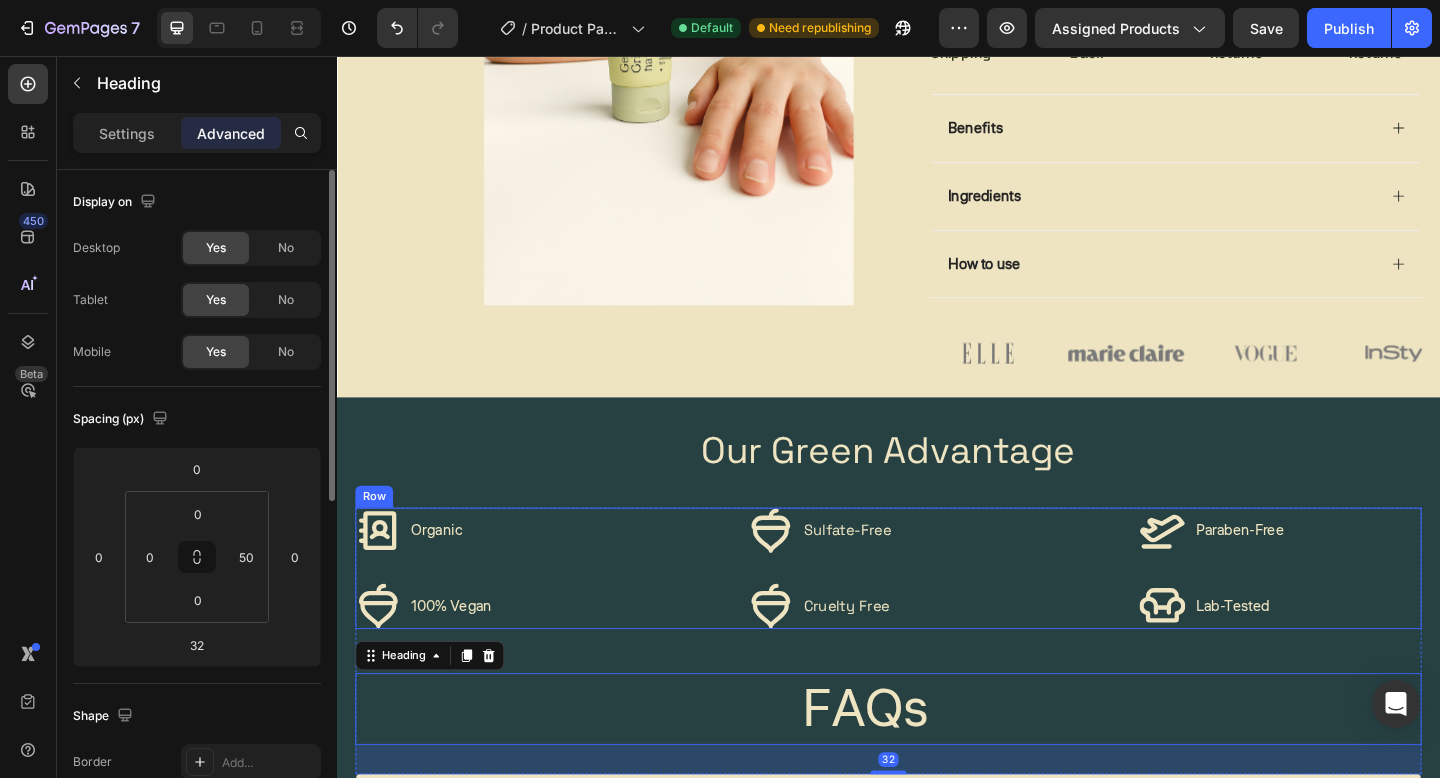 click on "Organic
100% Vegan Item List
Sulfate-Free
Cruelty Free Item List
Paraben-Free
Lab-Tested Item List Row" at bounding box center [937, 614] 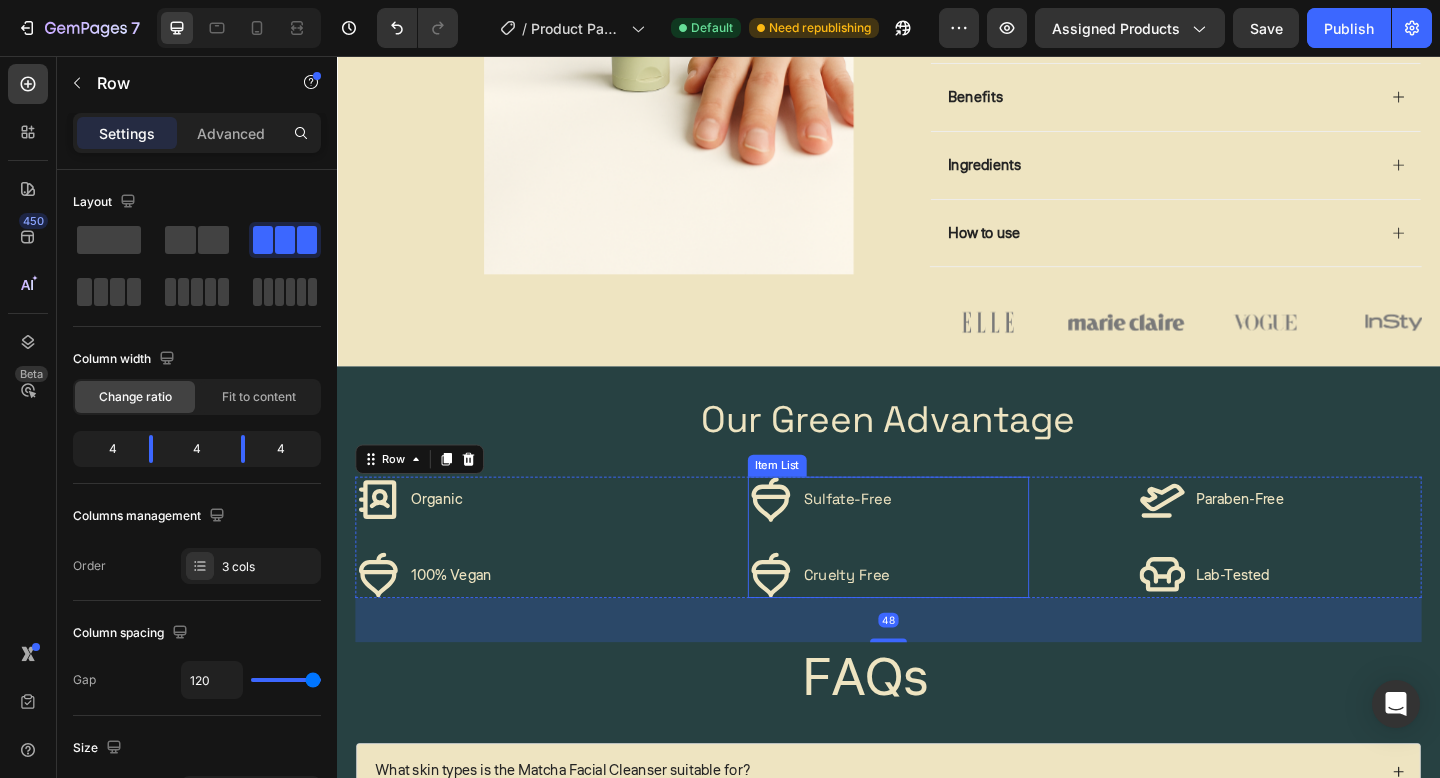 scroll, scrollTop: 797, scrollLeft: 0, axis: vertical 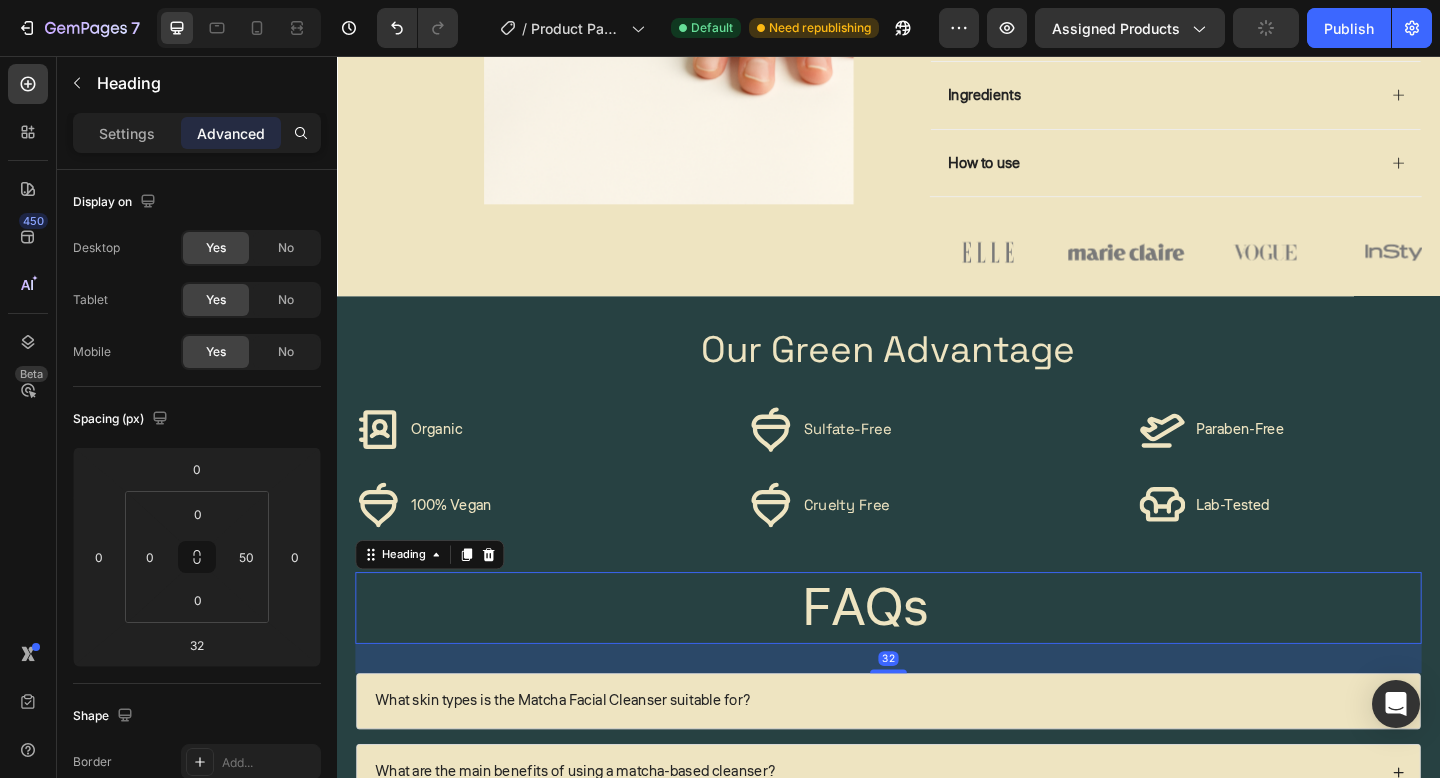 click on "FAQs" at bounding box center [912, 657] 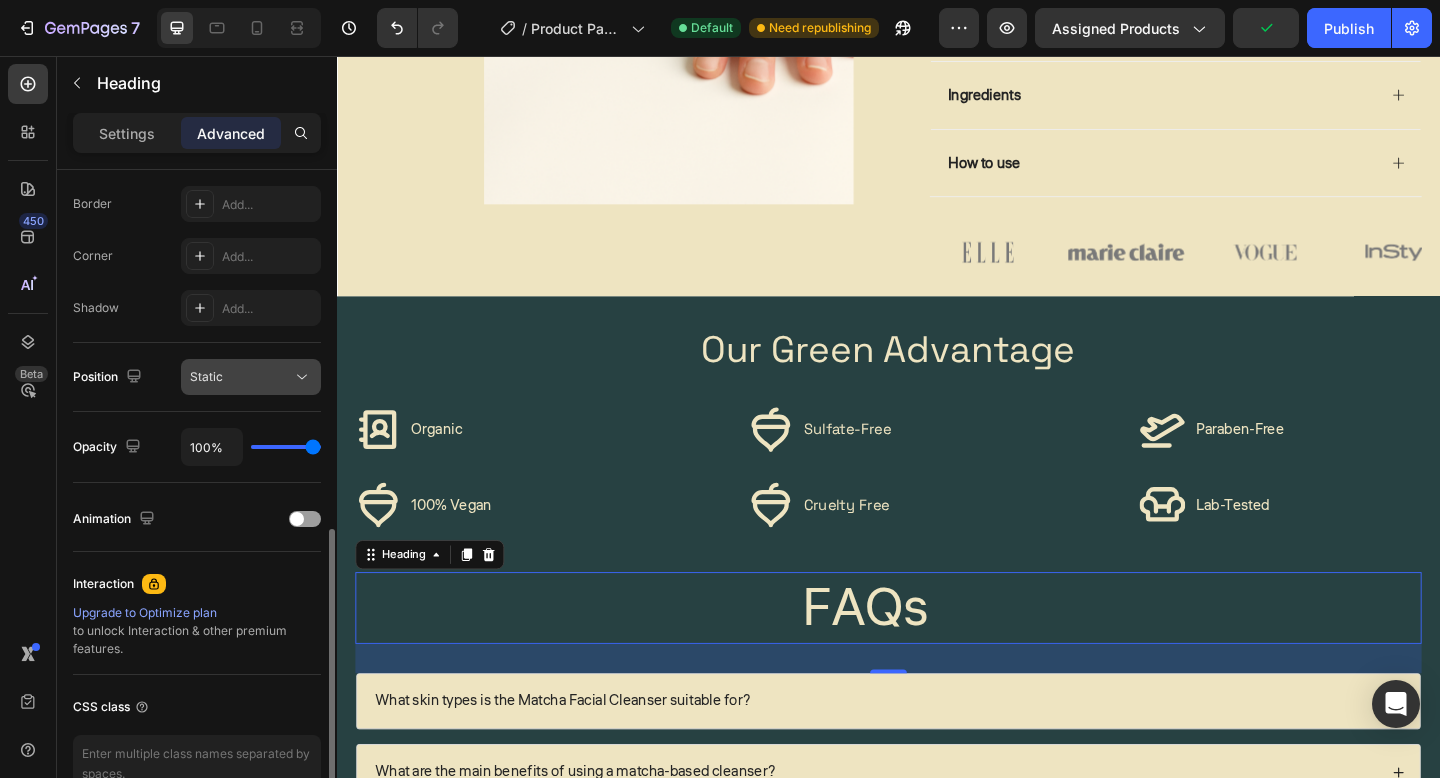 scroll, scrollTop: 669, scrollLeft: 0, axis: vertical 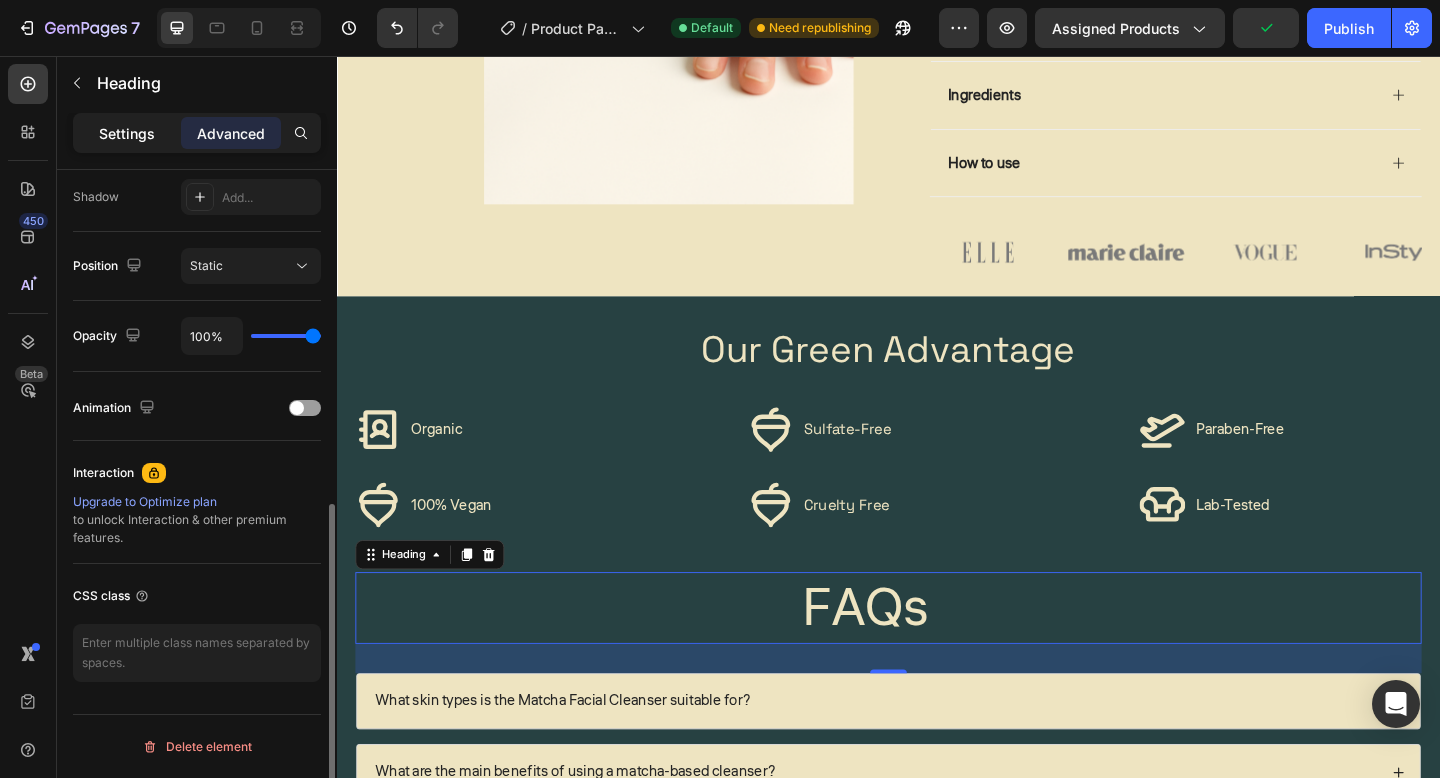 click on "Settings" at bounding box center [127, 133] 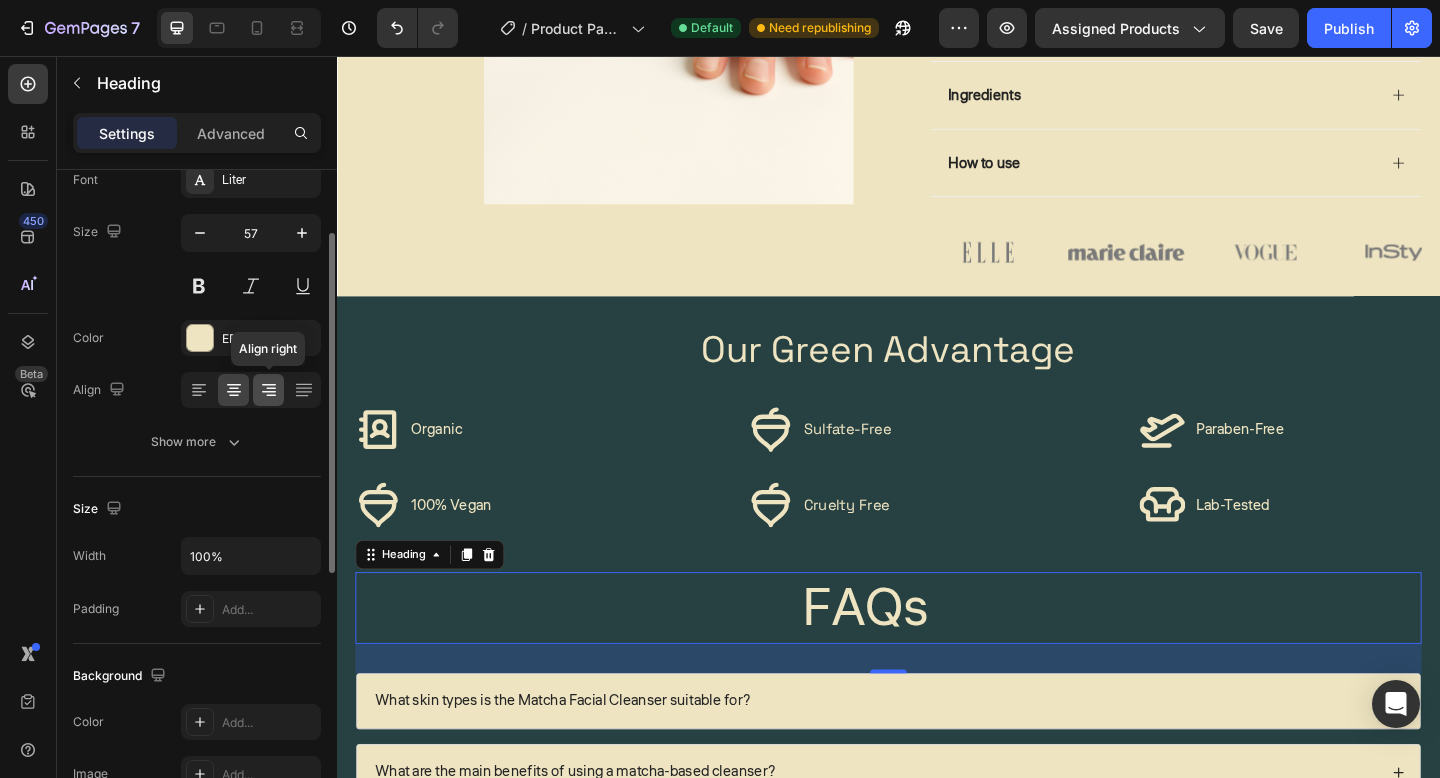 scroll, scrollTop: 0, scrollLeft: 0, axis: both 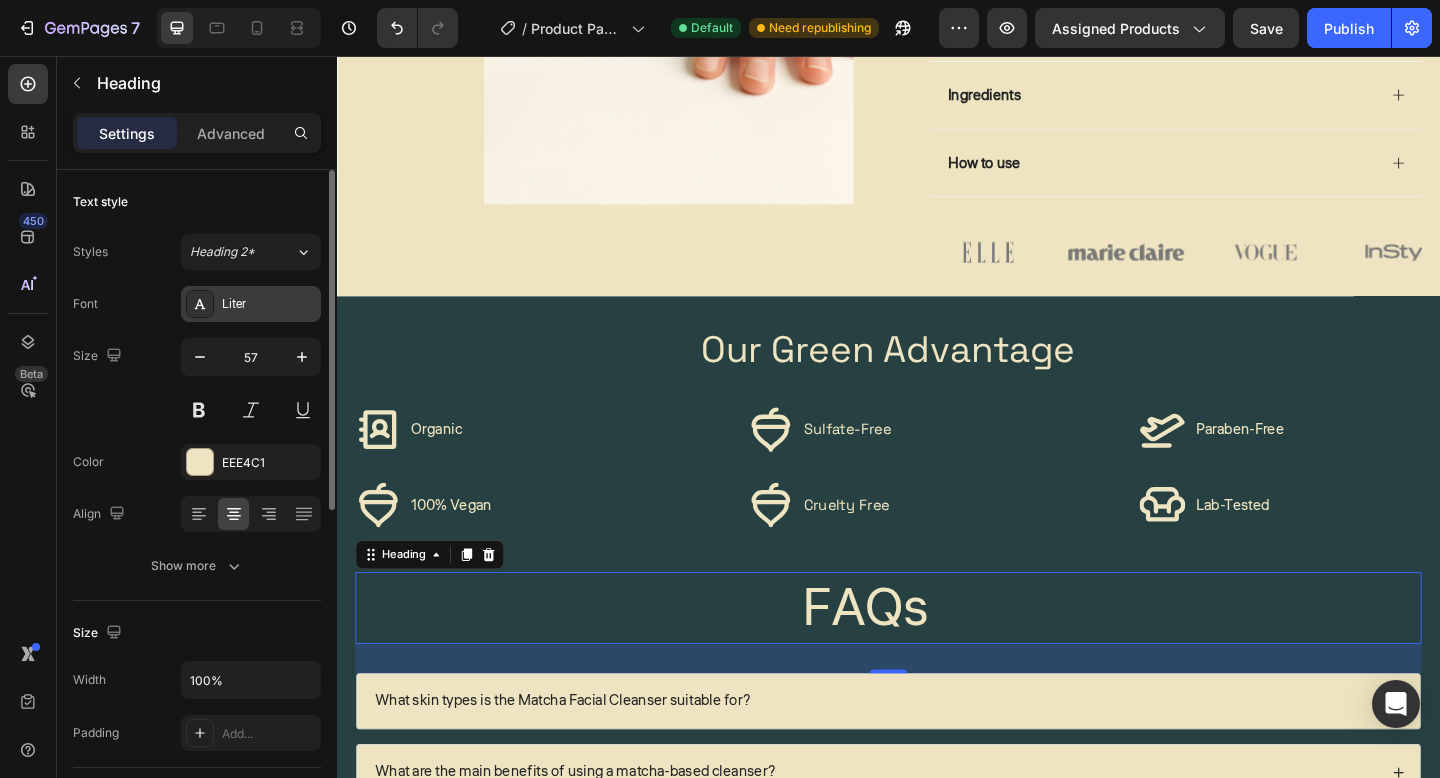 click on "Liter" at bounding box center [251, 304] 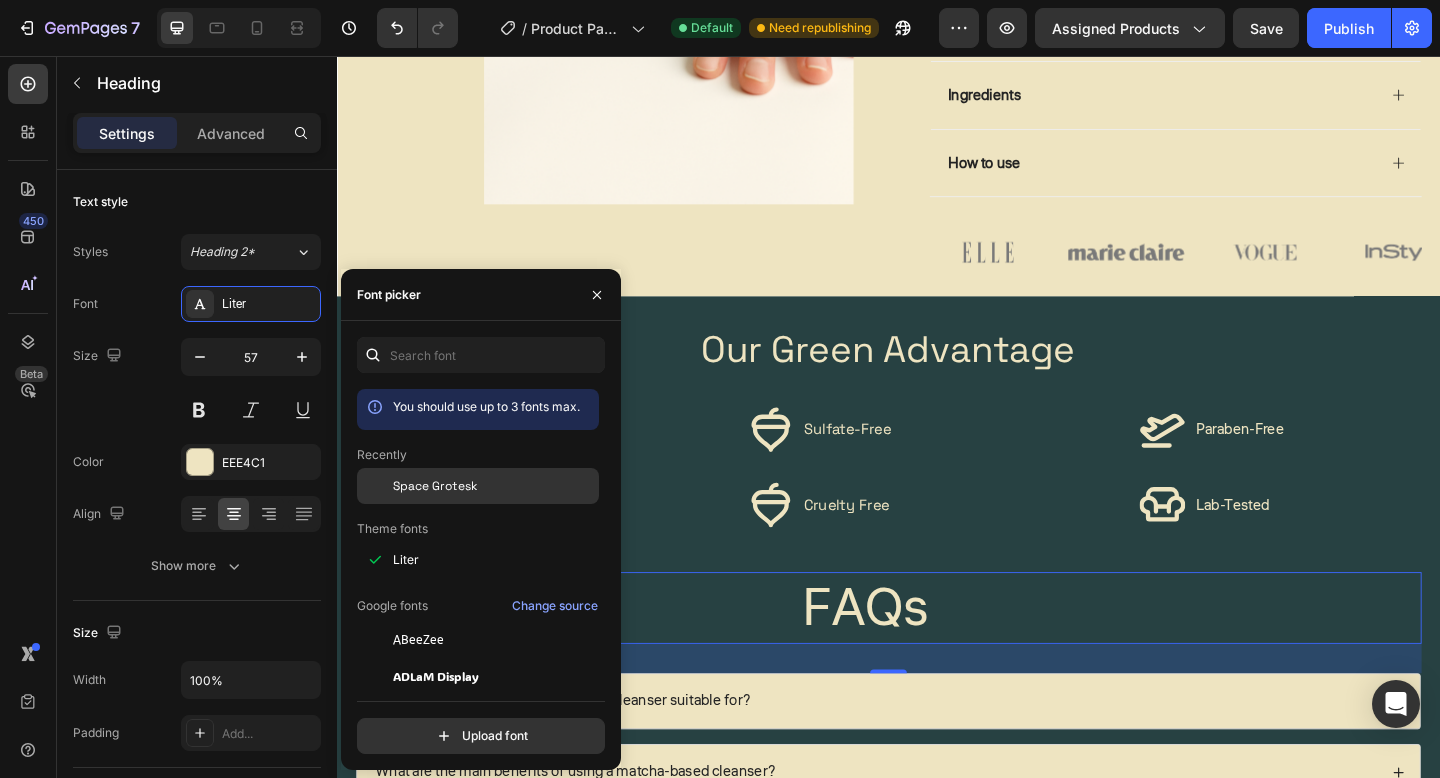 click on "Space Grotesk" at bounding box center [435, 486] 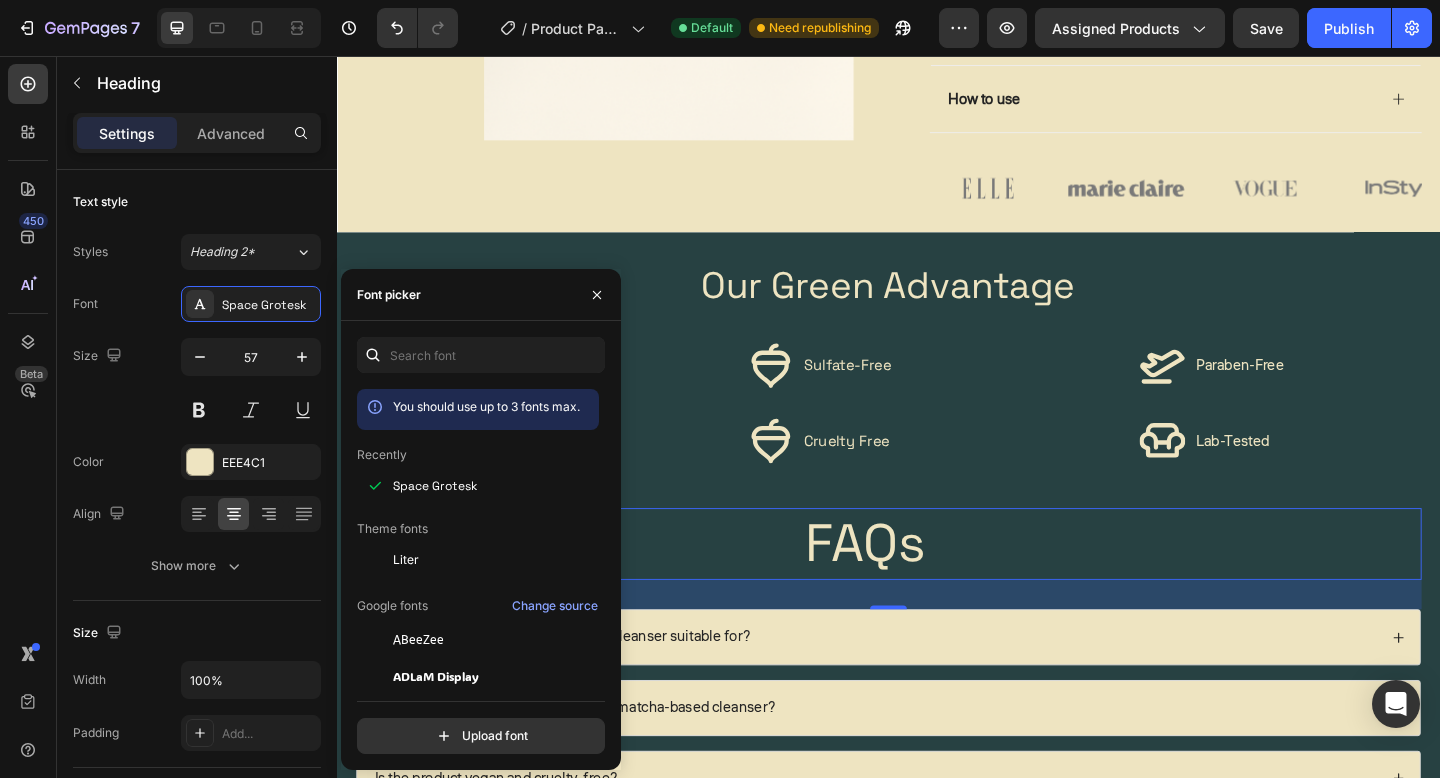 scroll, scrollTop: 1101, scrollLeft: 0, axis: vertical 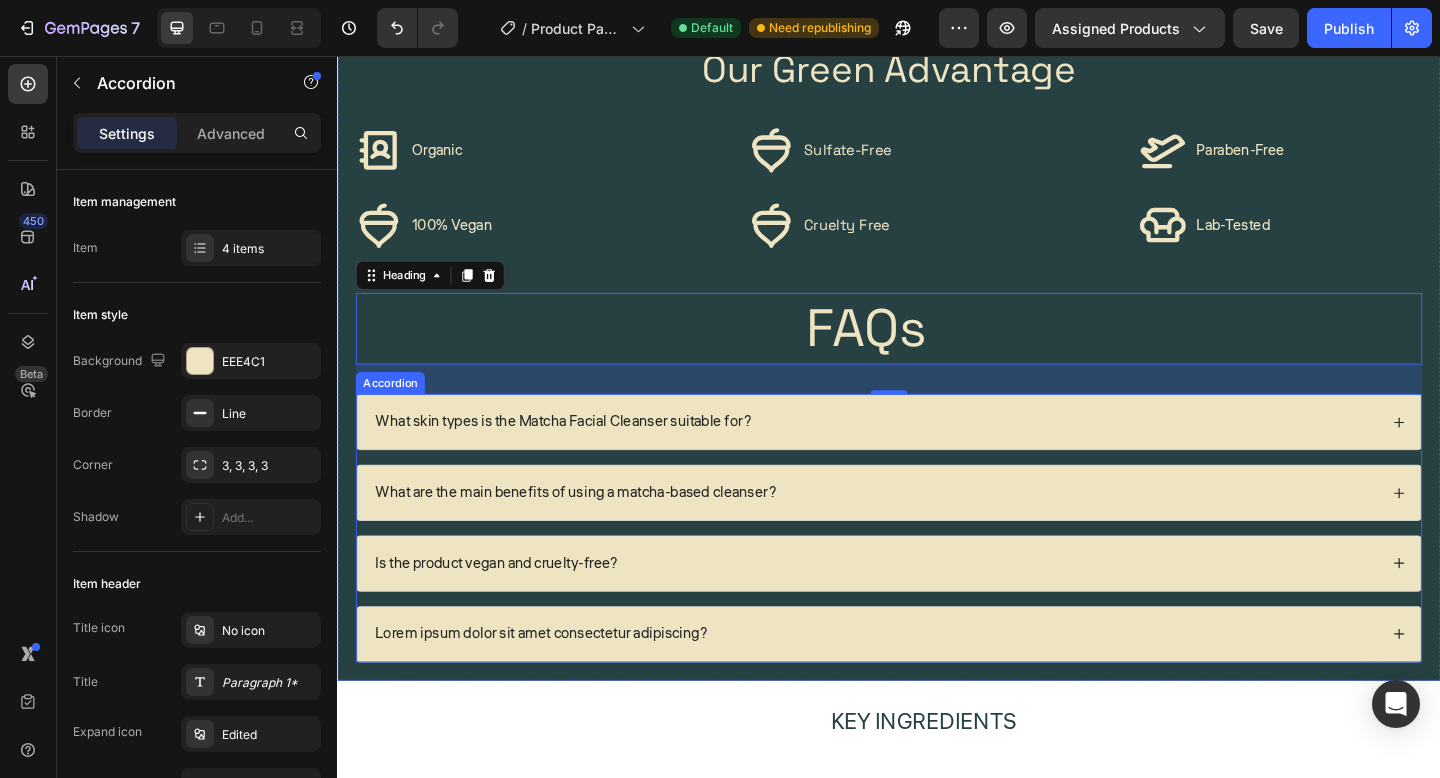 click on "What skin types is the Matcha Facial Cleanser suitable for?" at bounding box center (582, 454) 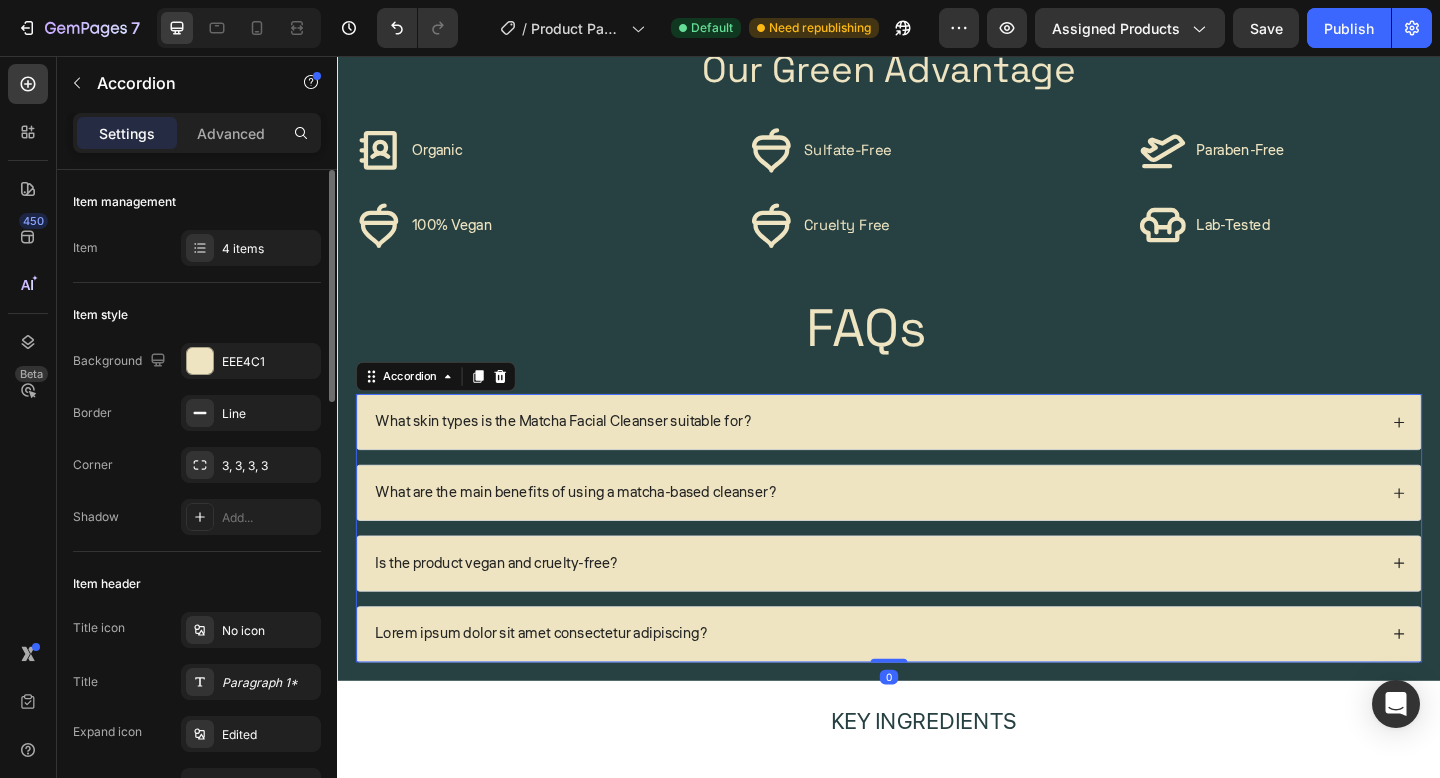 click on "Background EEE4C1 Border Line Corner 3, 3, 3, 3 Shadow Add..." at bounding box center (197, 439) 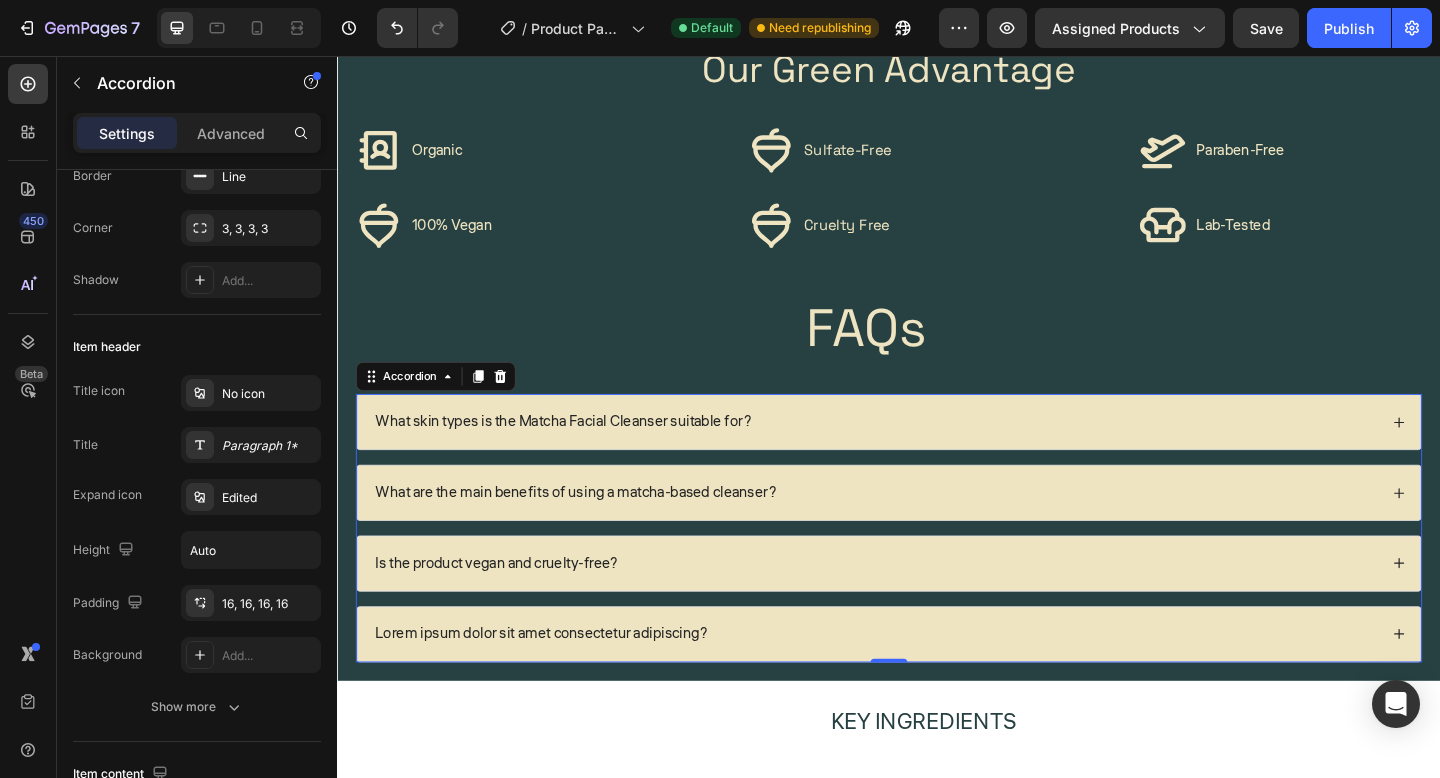 scroll, scrollTop: 0, scrollLeft: 0, axis: both 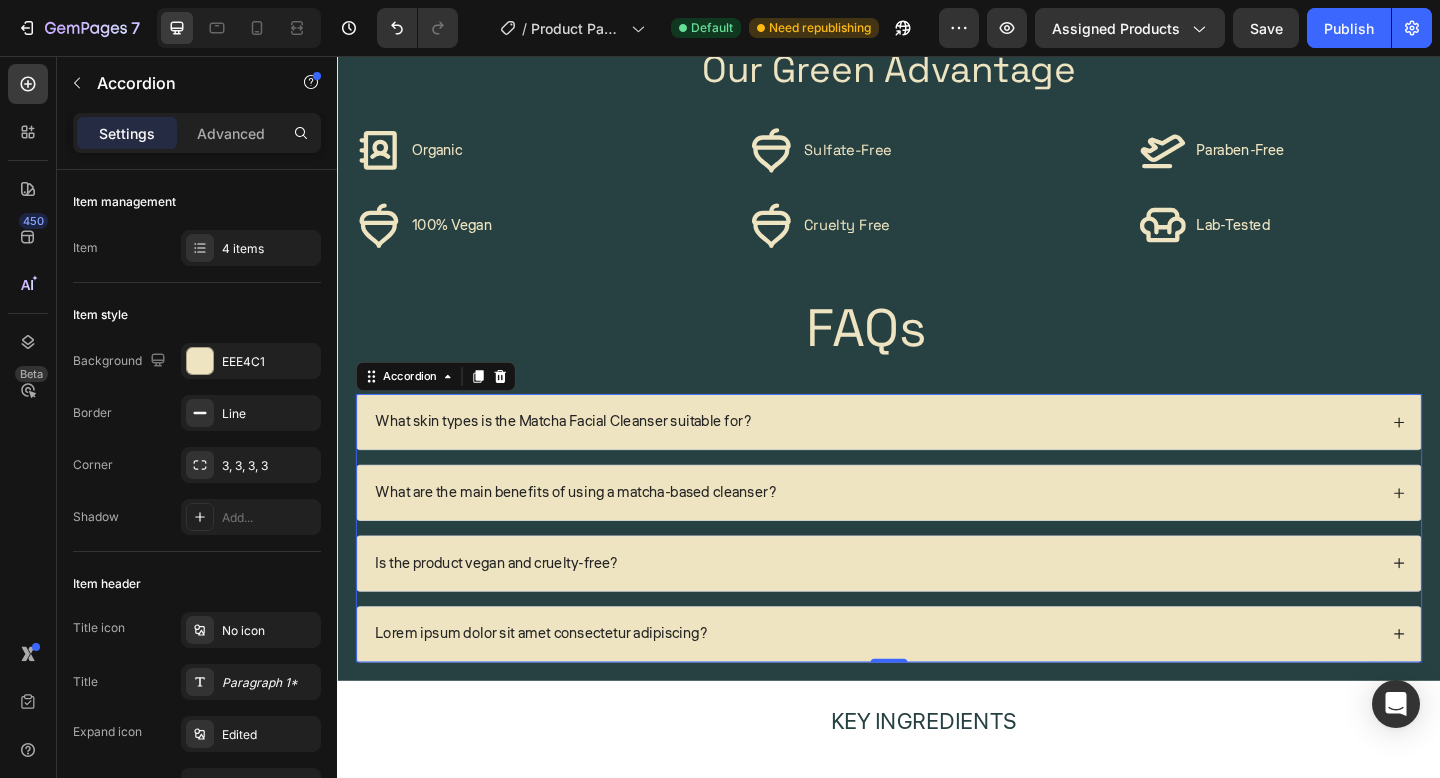 click on "What skin types is the Matcha Facial Cleanser suitable for?" at bounding box center (582, 454) 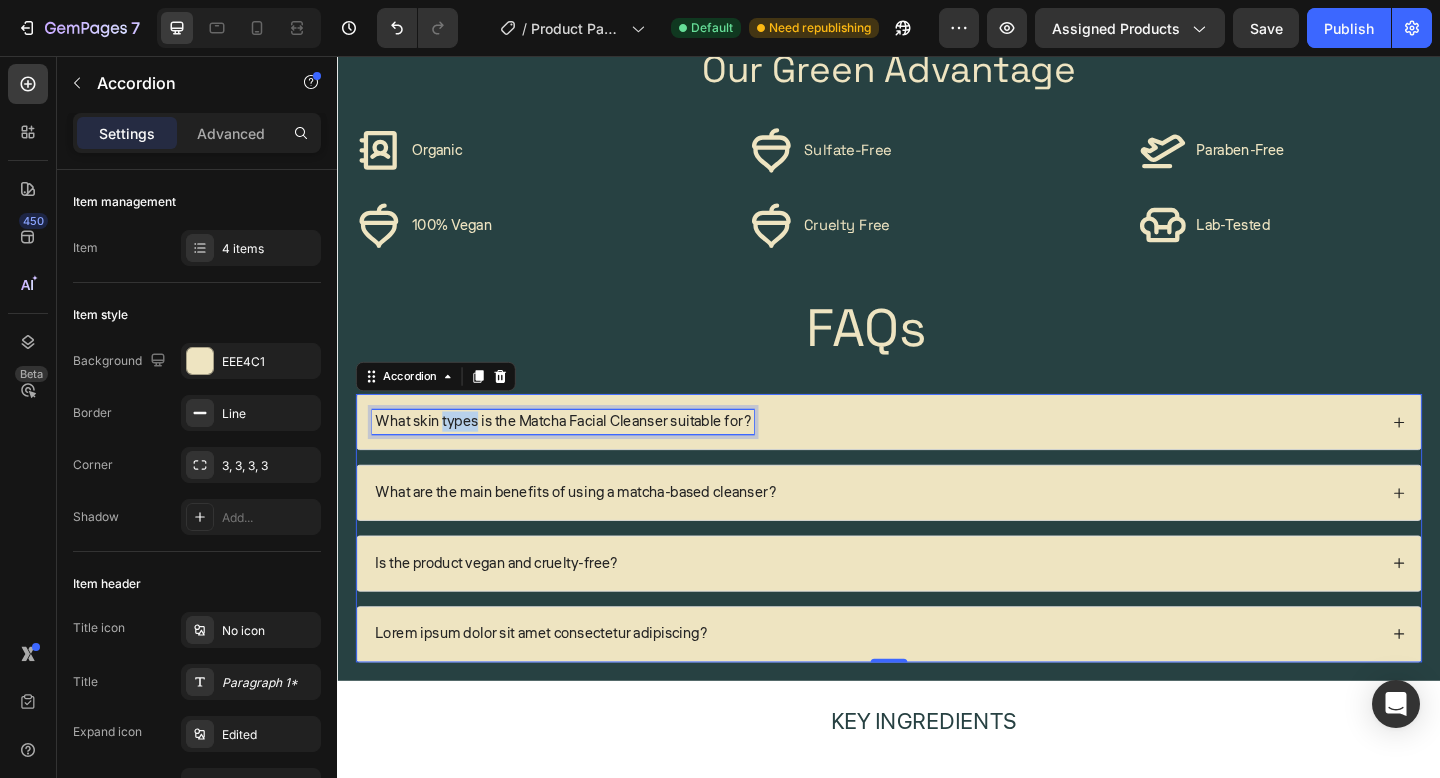 click on "What skin types is the Matcha Facial Cleanser suitable for?" at bounding box center [582, 454] 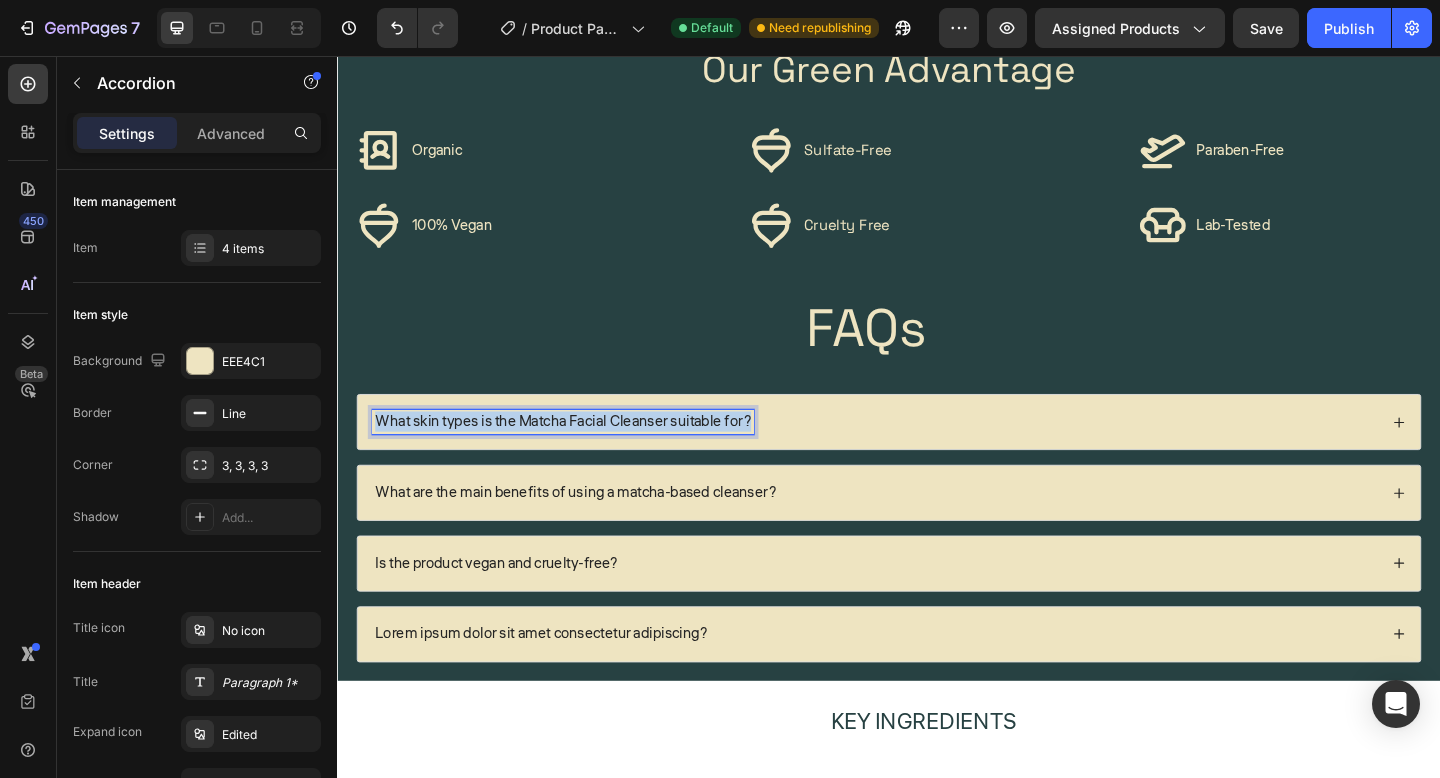 click on "What skin types is the Matcha Facial Cleanser suitable for?" at bounding box center (582, 454) 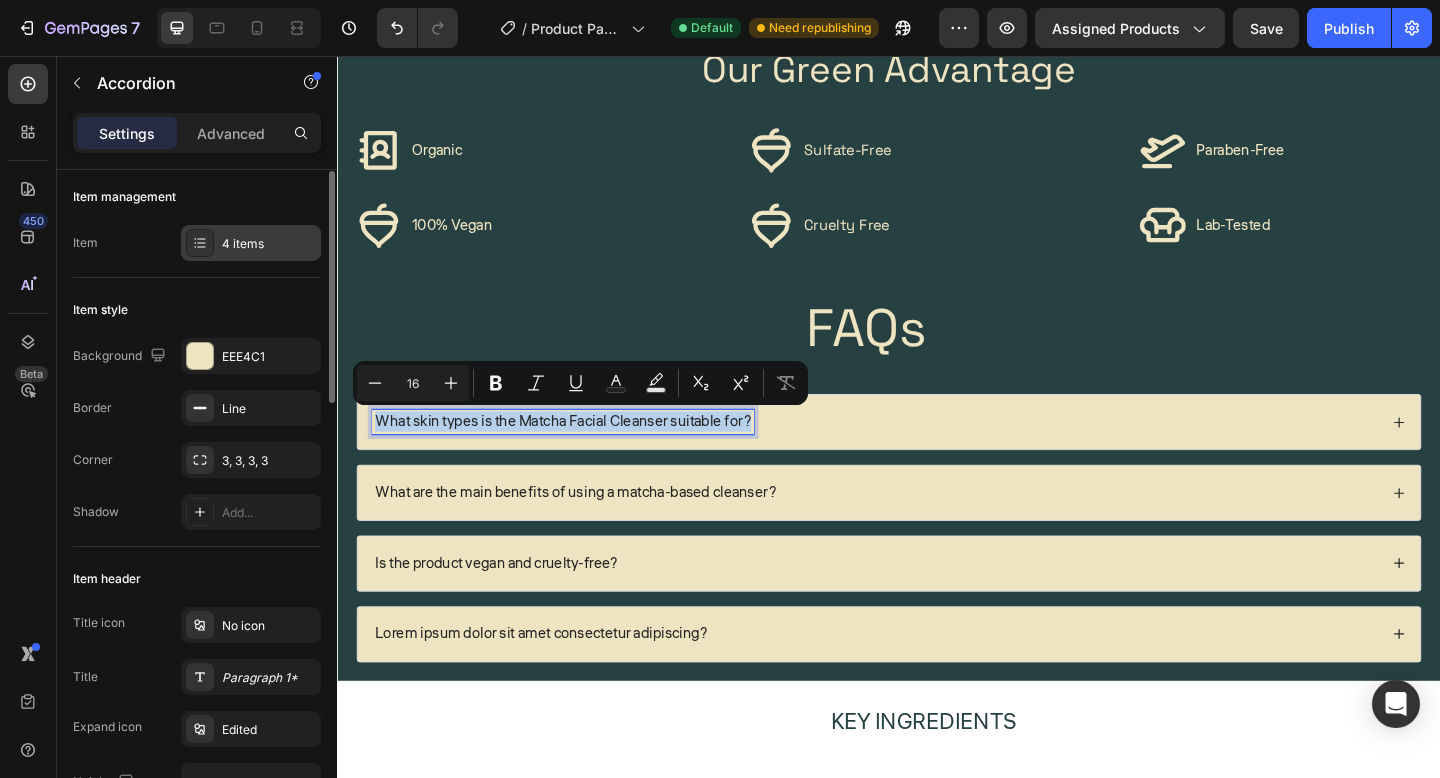 scroll, scrollTop: 0, scrollLeft: 0, axis: both 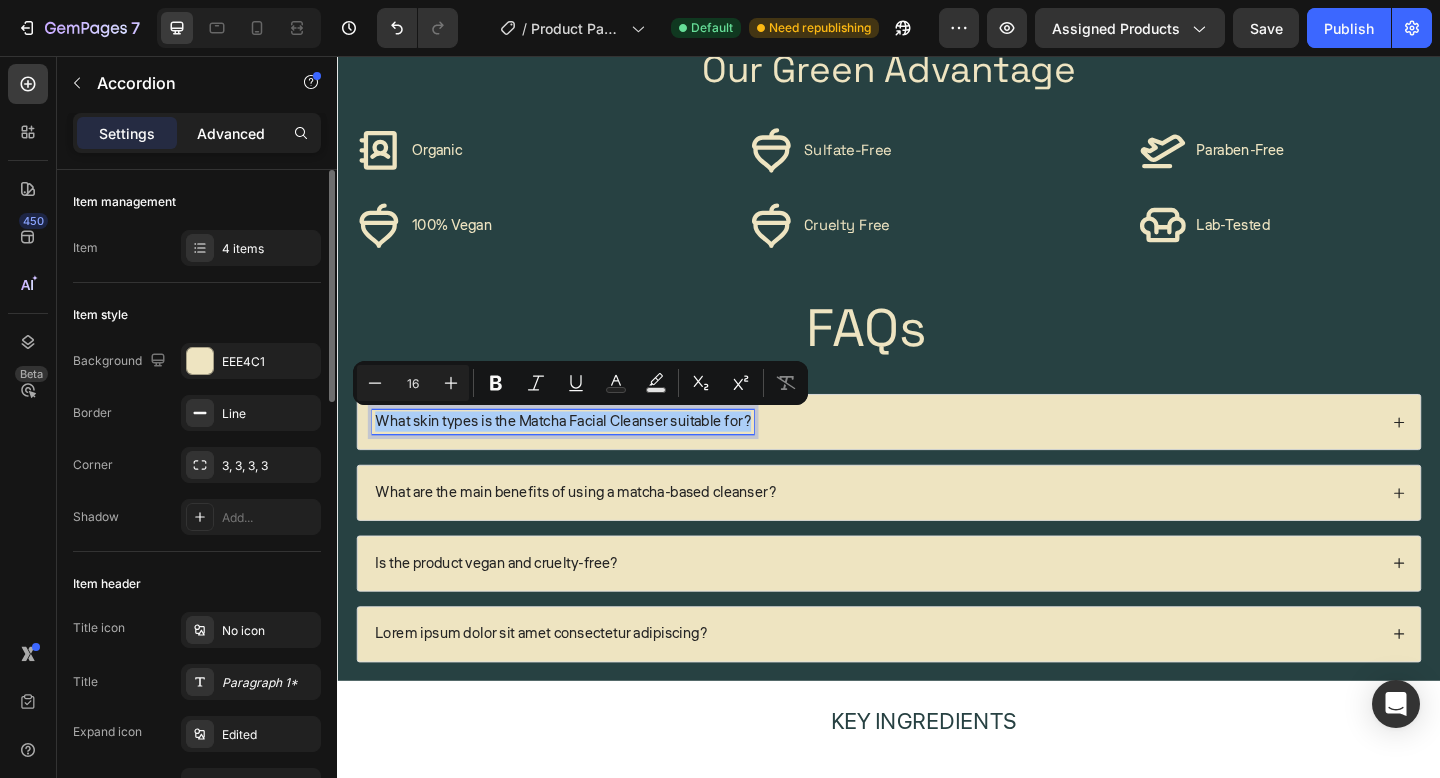 click on "Advanced" at bounding box center [231, 133] 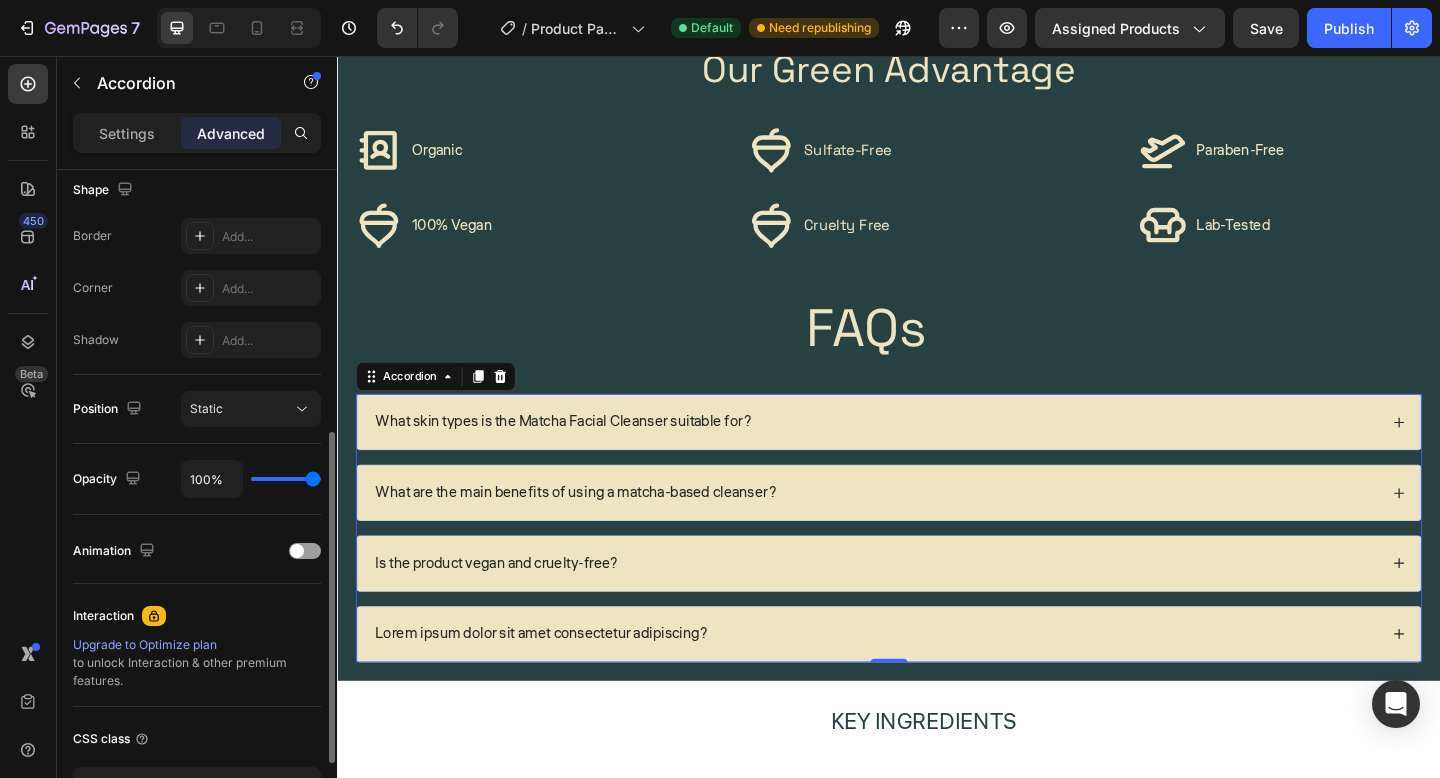 scroll, scrollTop: 669, scrollLeft: 0, axis: vertical 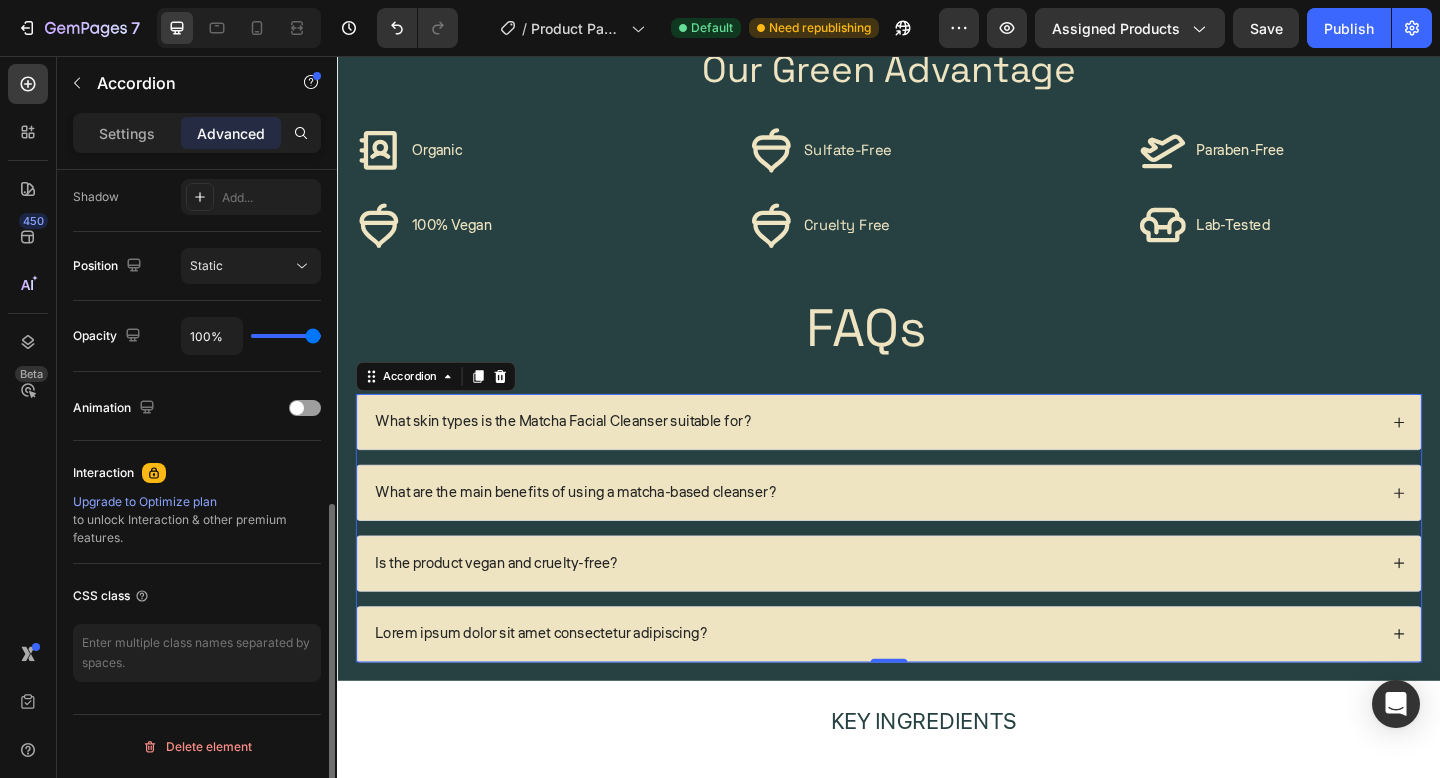 click on "What are the main benefits of using a matcha-based cleanser?" at bounding box center [937, 531] 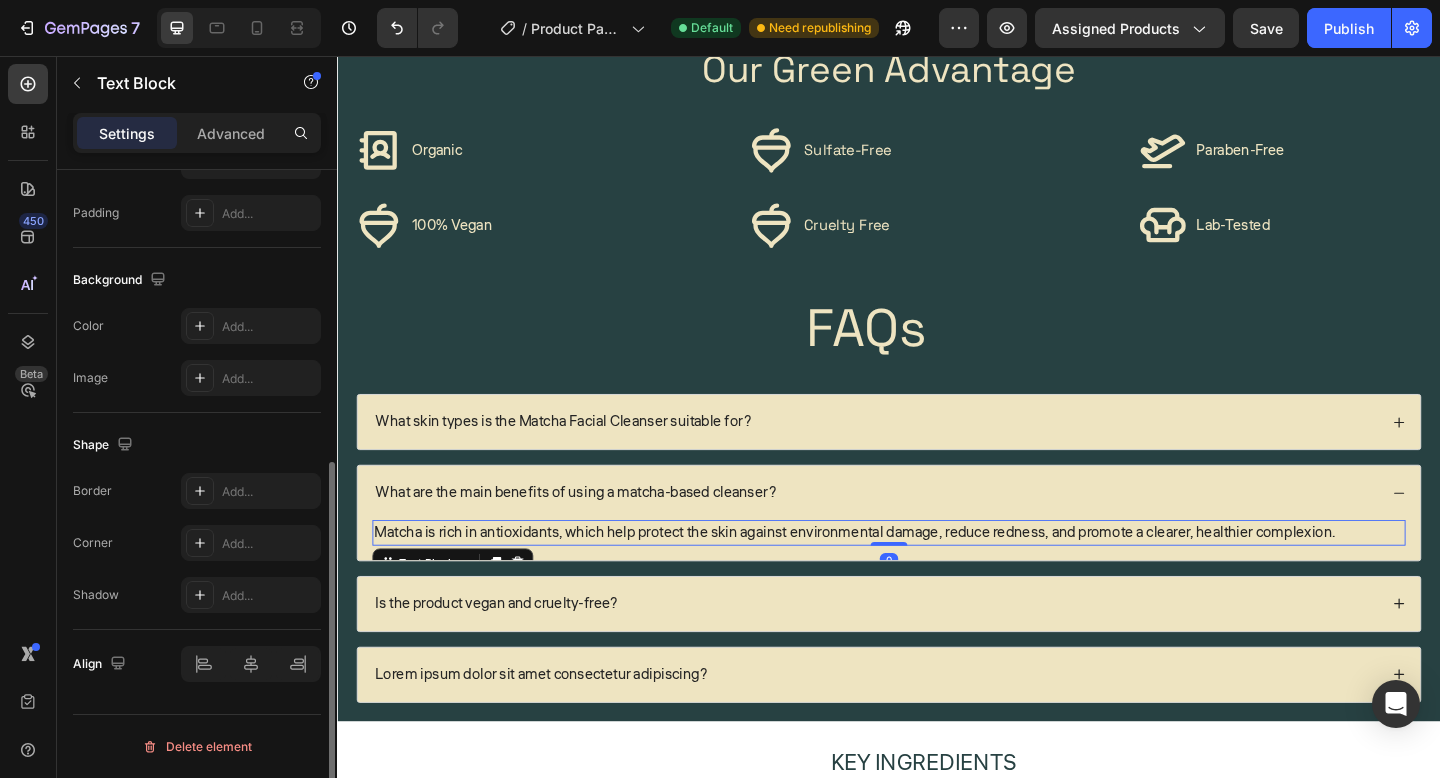 click on "Matcha is rich in antioxidants, which help protect the skin against environmental damage, reduce redness, and promote a clearer, healthier complexion." at bounding box center (937, 575) 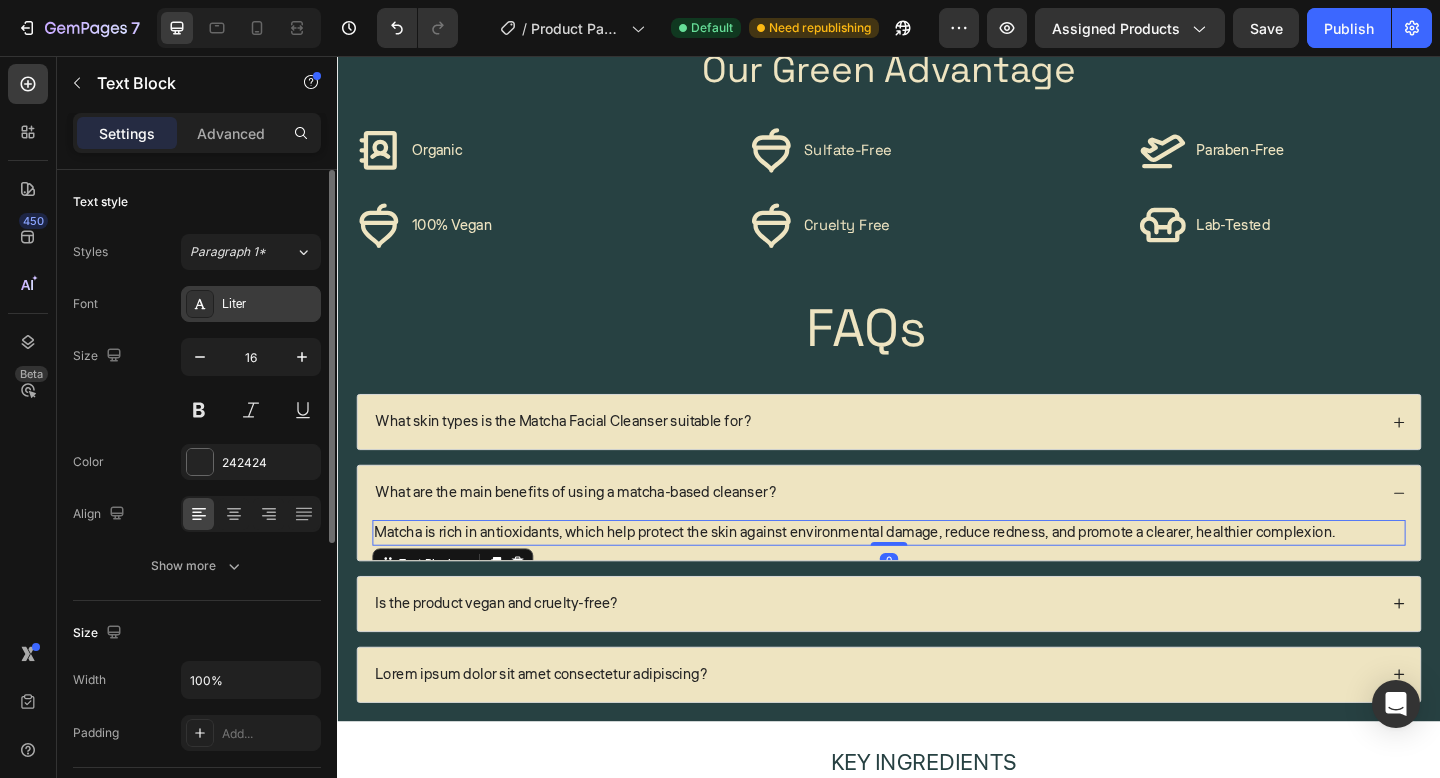 click on "Liter" at bounding box center [269, 305] 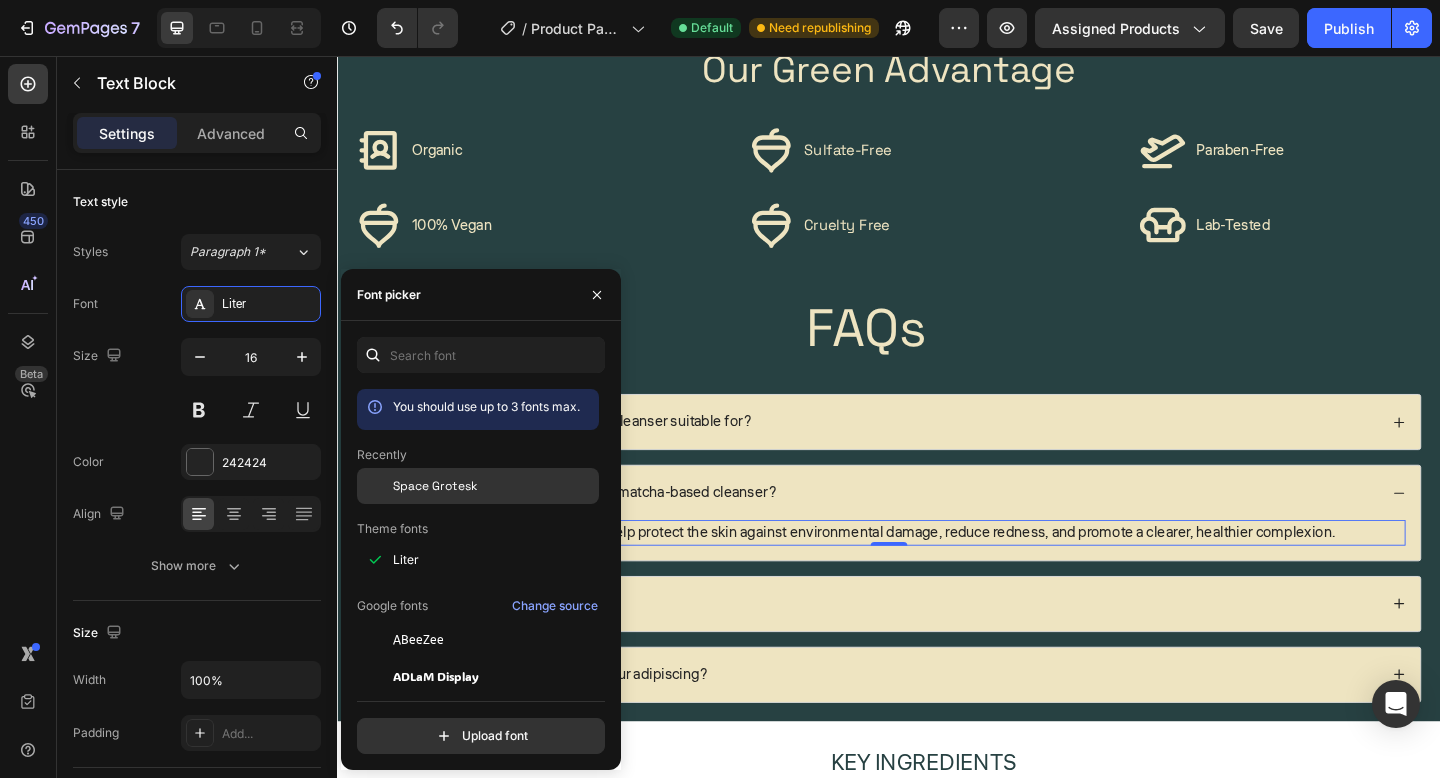 click on "Space Grotesk" 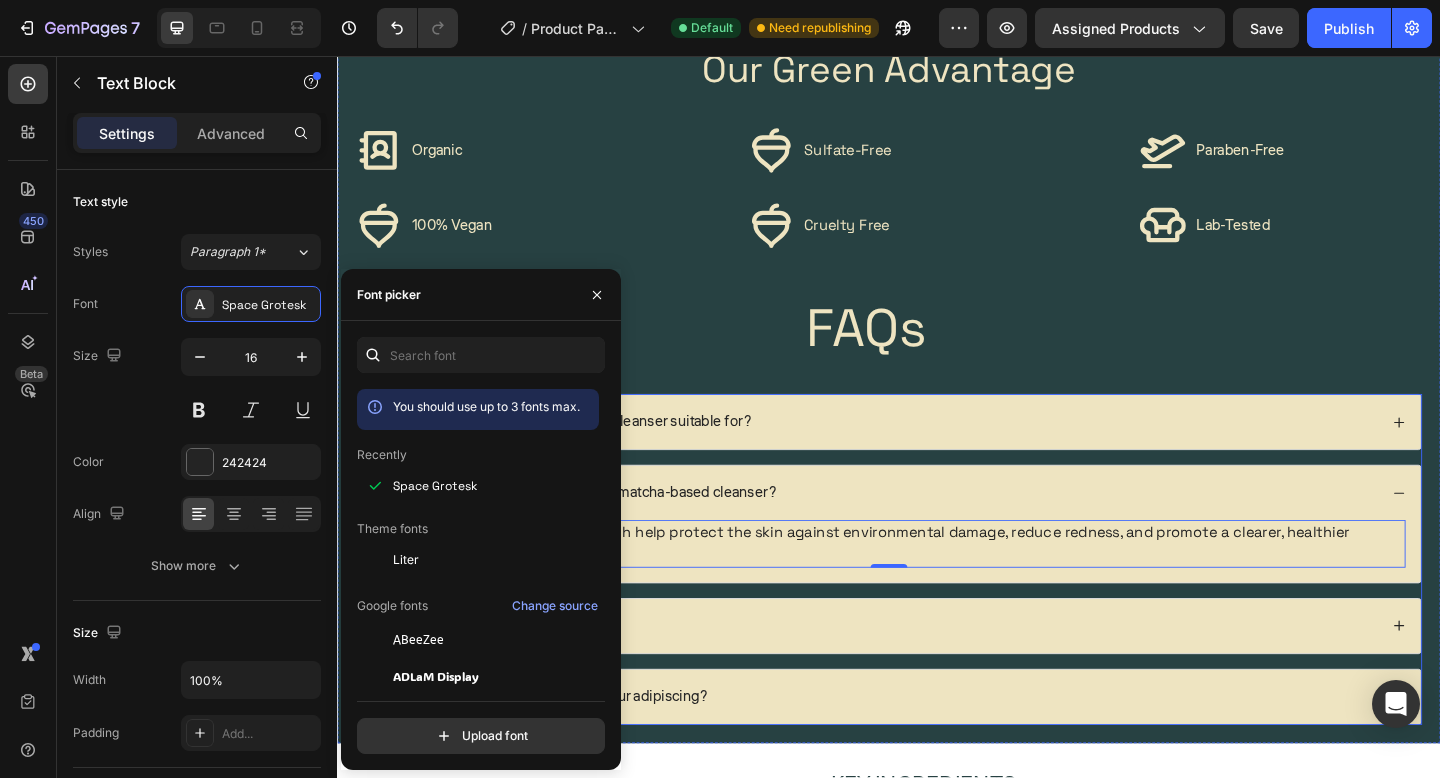 click on "What are the main benefits of using a matcha-based cleanser?" at bounding box center (596, 531) 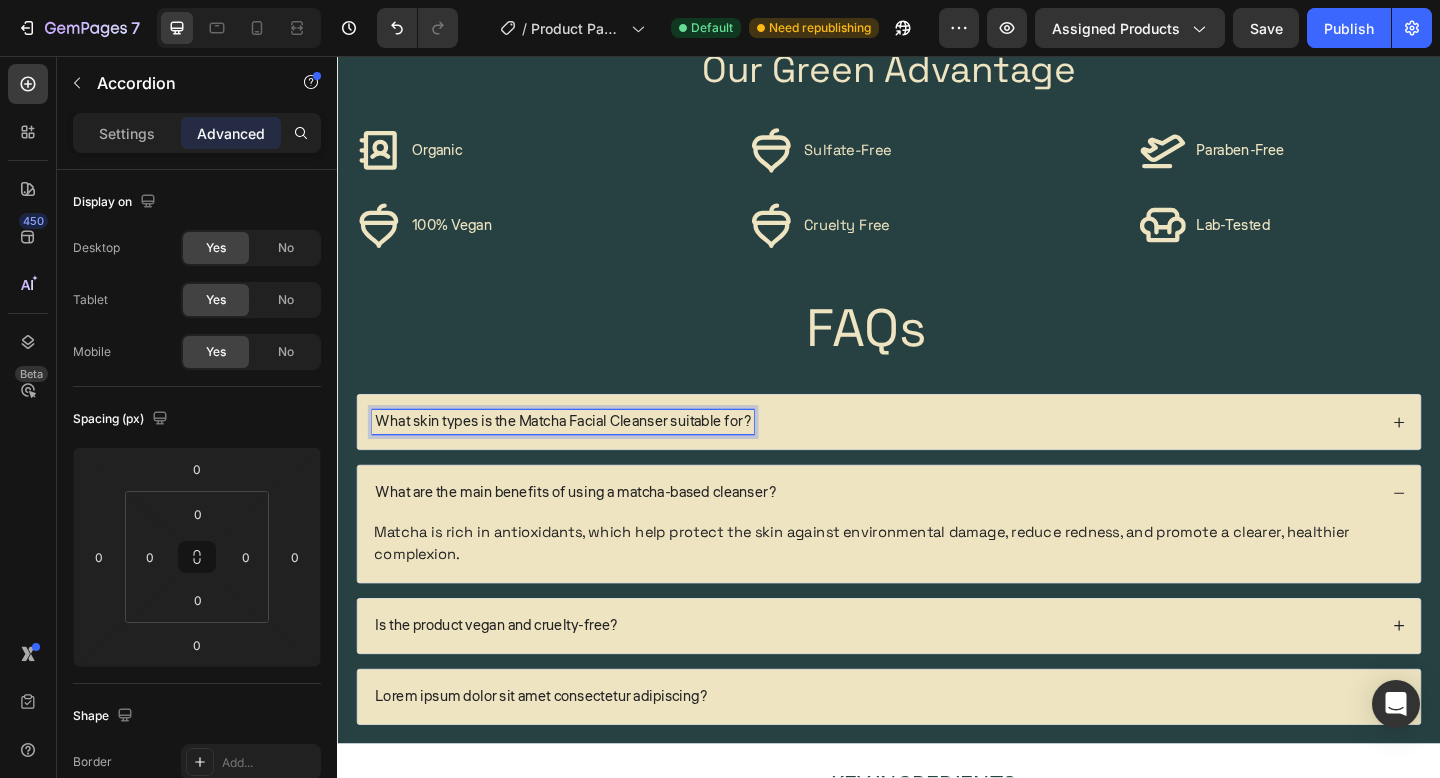 click on "What skin types is the Matcha Facial Cleanser suitable for?" at bounding box center [937, 454] 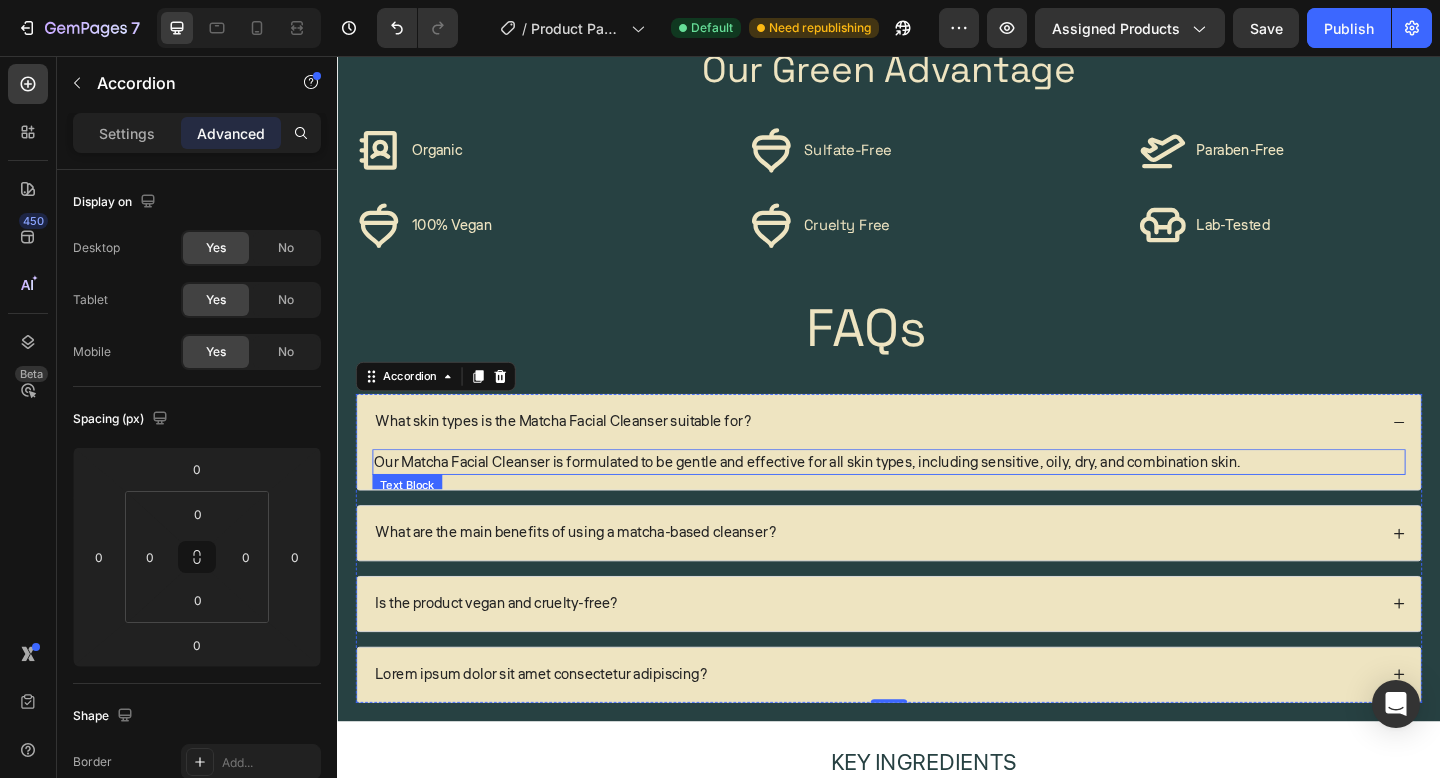 click on "Our Matcha Facial Cleanser is formulated to be gentle and effective for all skin types, including sensitive, oily, dry, and combination skin." at bounding box center (937, 498) 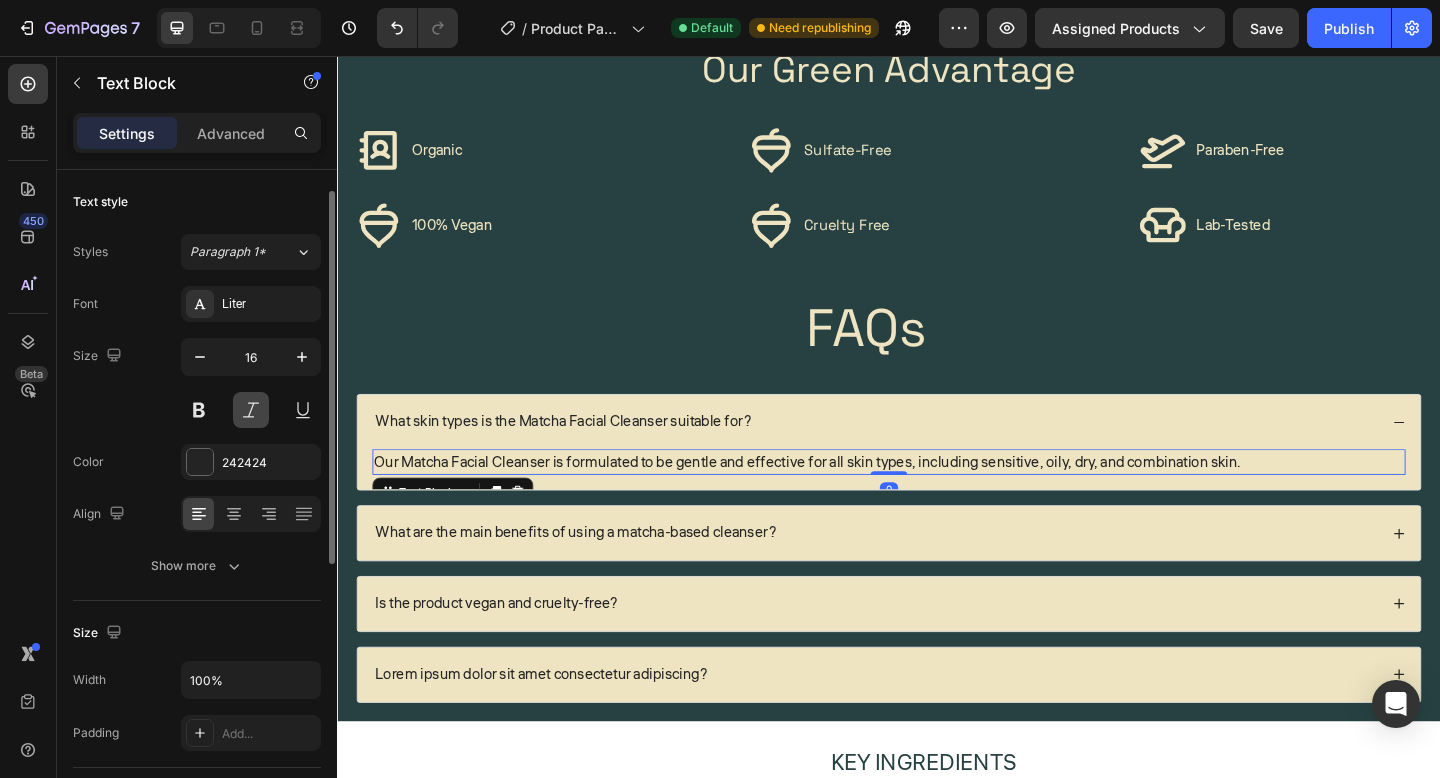 scroll, scrollTop: 19, scrollLeft: 0, axis: vertical 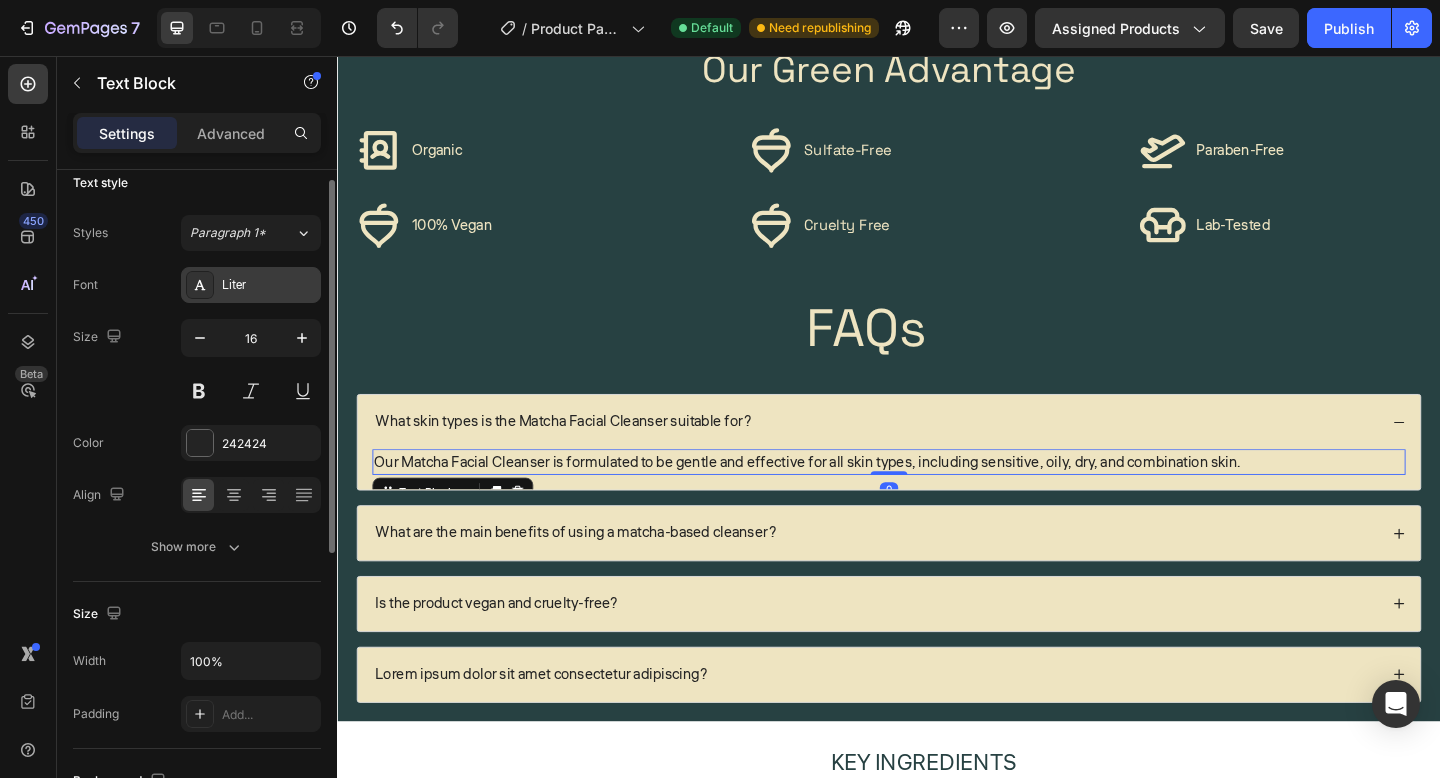 click on "Liter" at bounding box center [269, 286] 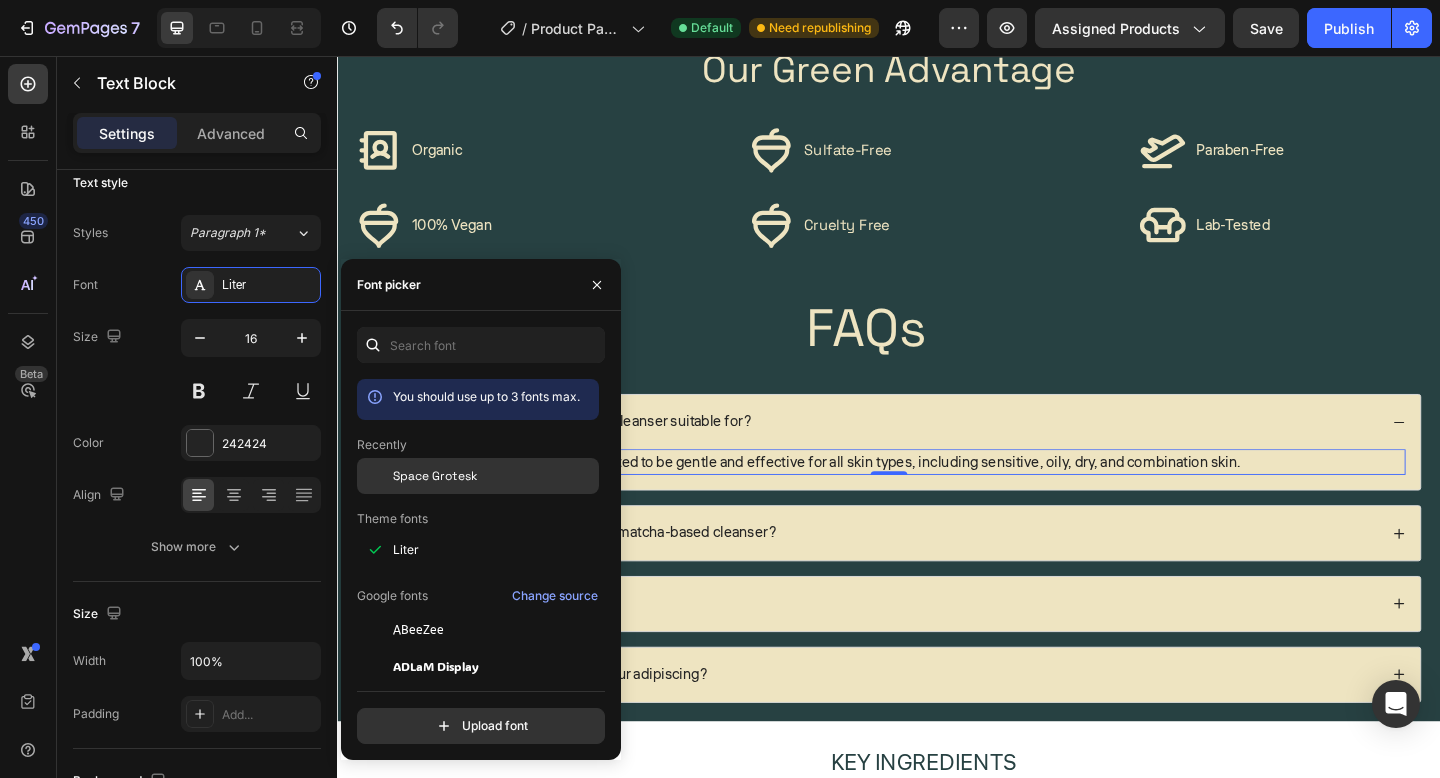 click on "Space Grotesk" at bounding box center [435, 476] 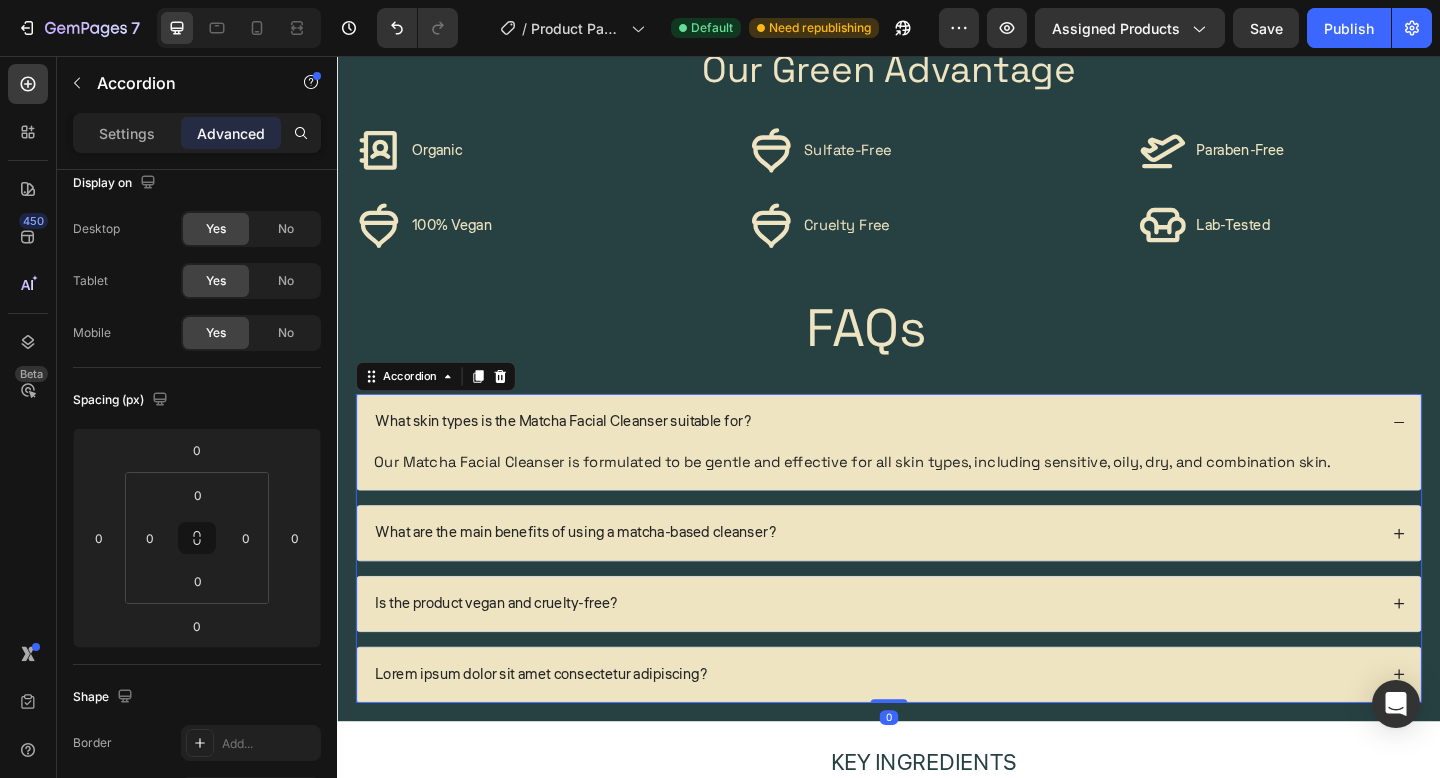 click on "What skin types is the Matcha Facial Cleanser suitable for?" at bounding box center (582, 454) 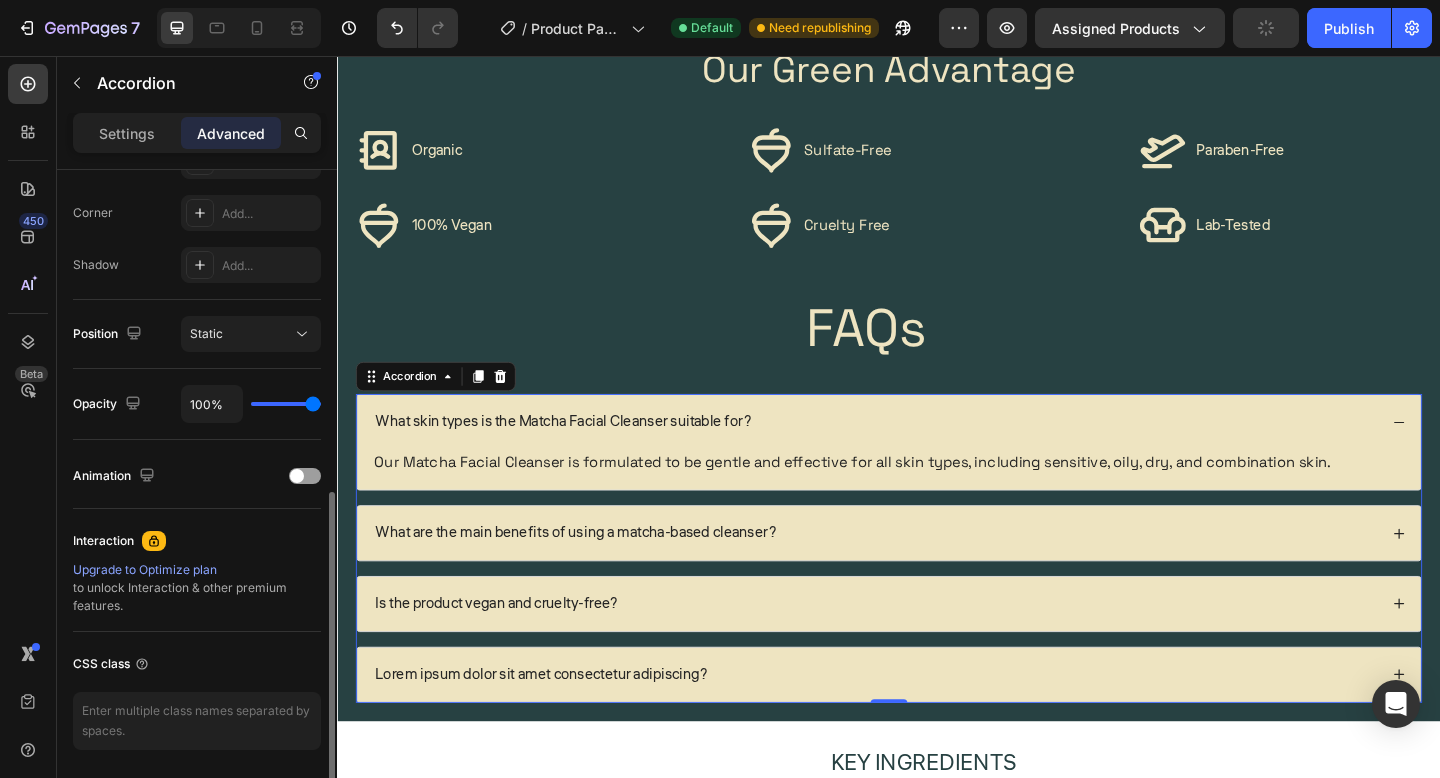 scroll, scrollTop: 669, scrollLeft: 0, axis: vertical 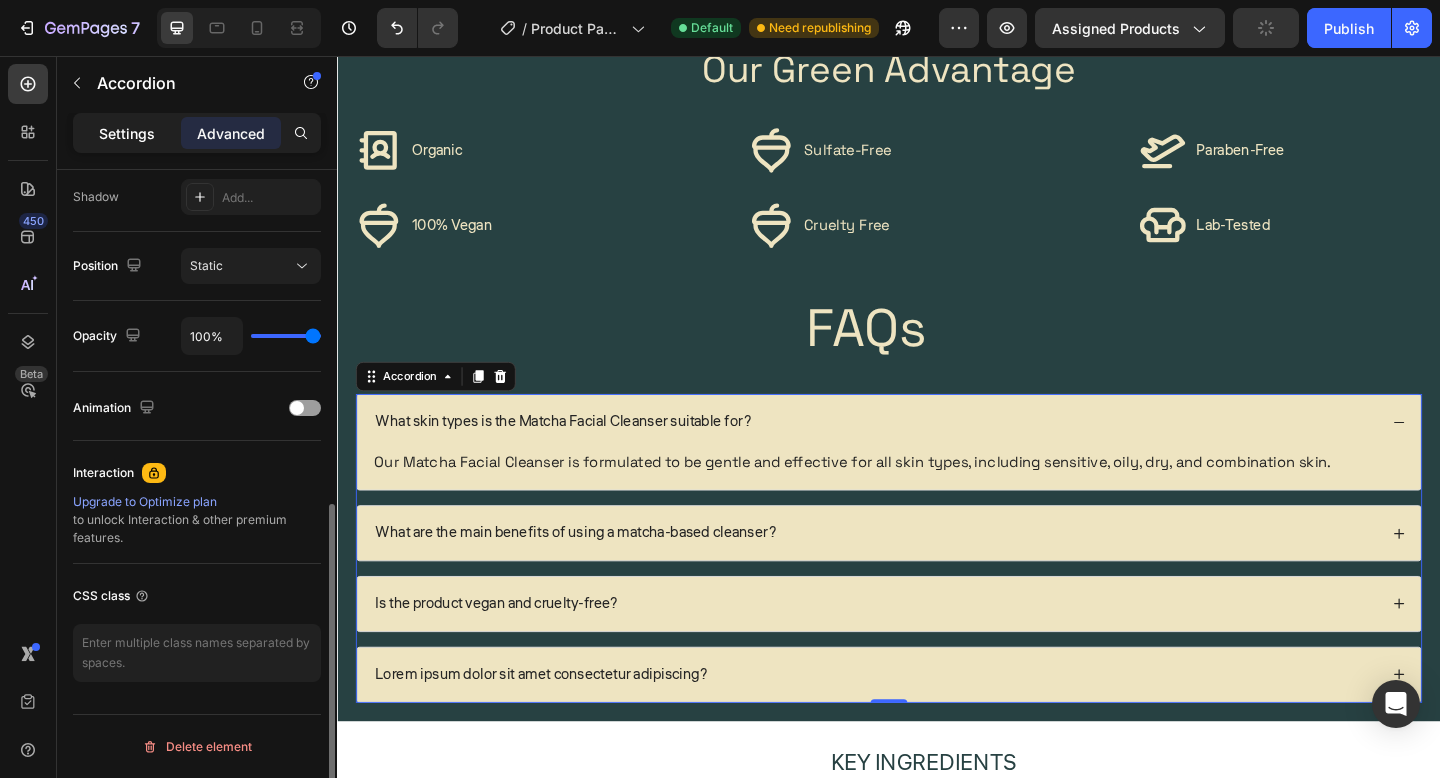 click on "Settings" at bounding box center (127, 133) 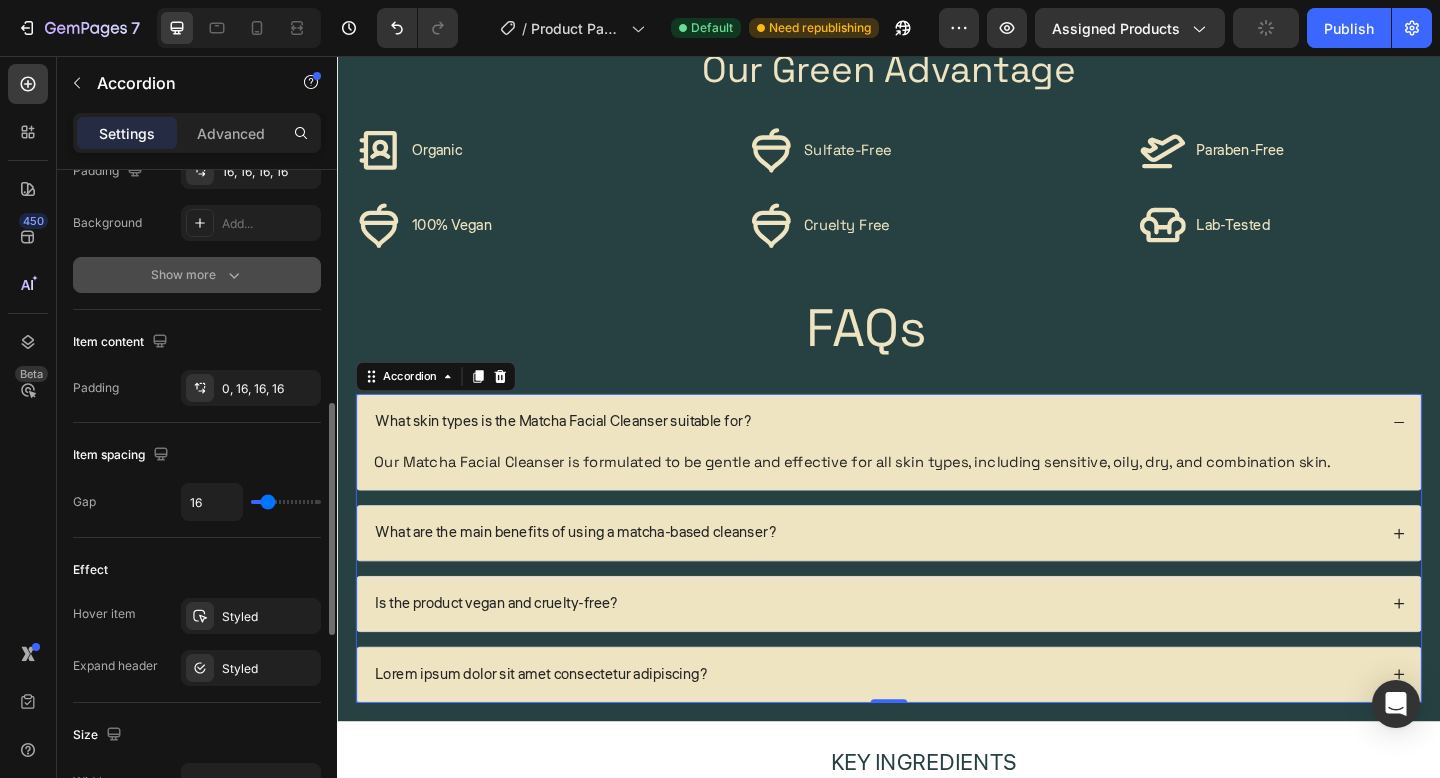 click on "Show more" at bounding box center (197, 275) 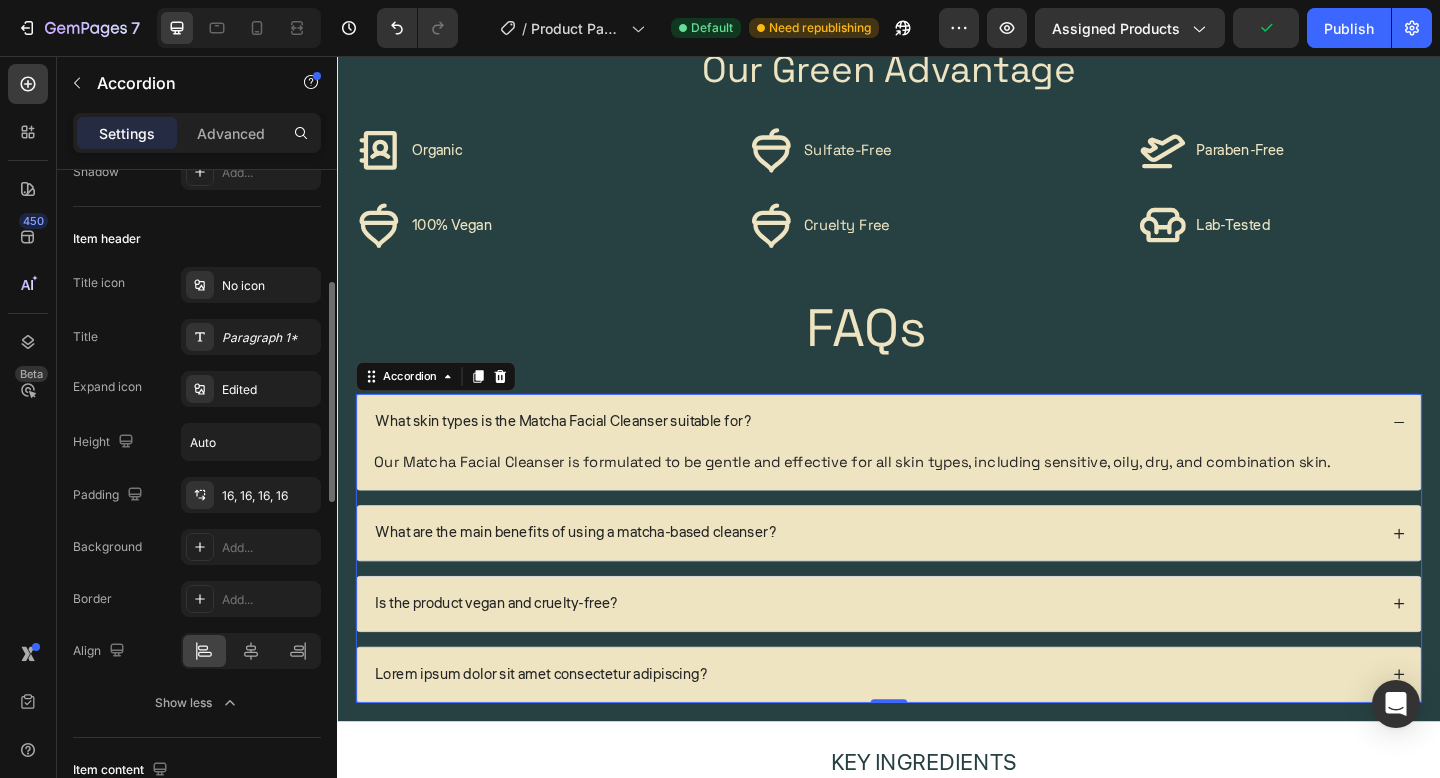 scroll, scrollTop: 337, scrollLeft: 0, axis: vertical 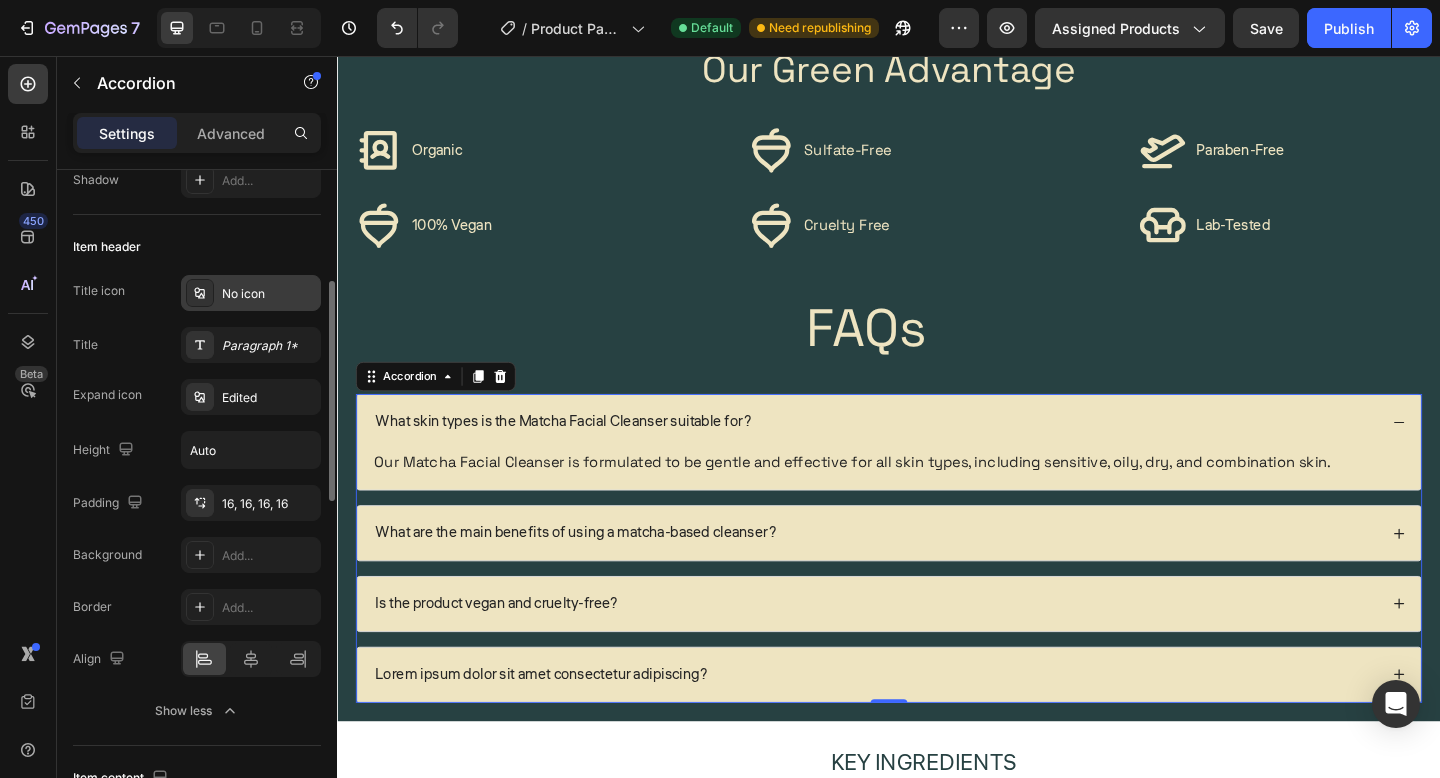 click on "No icon" at bounding box center [269, 294] 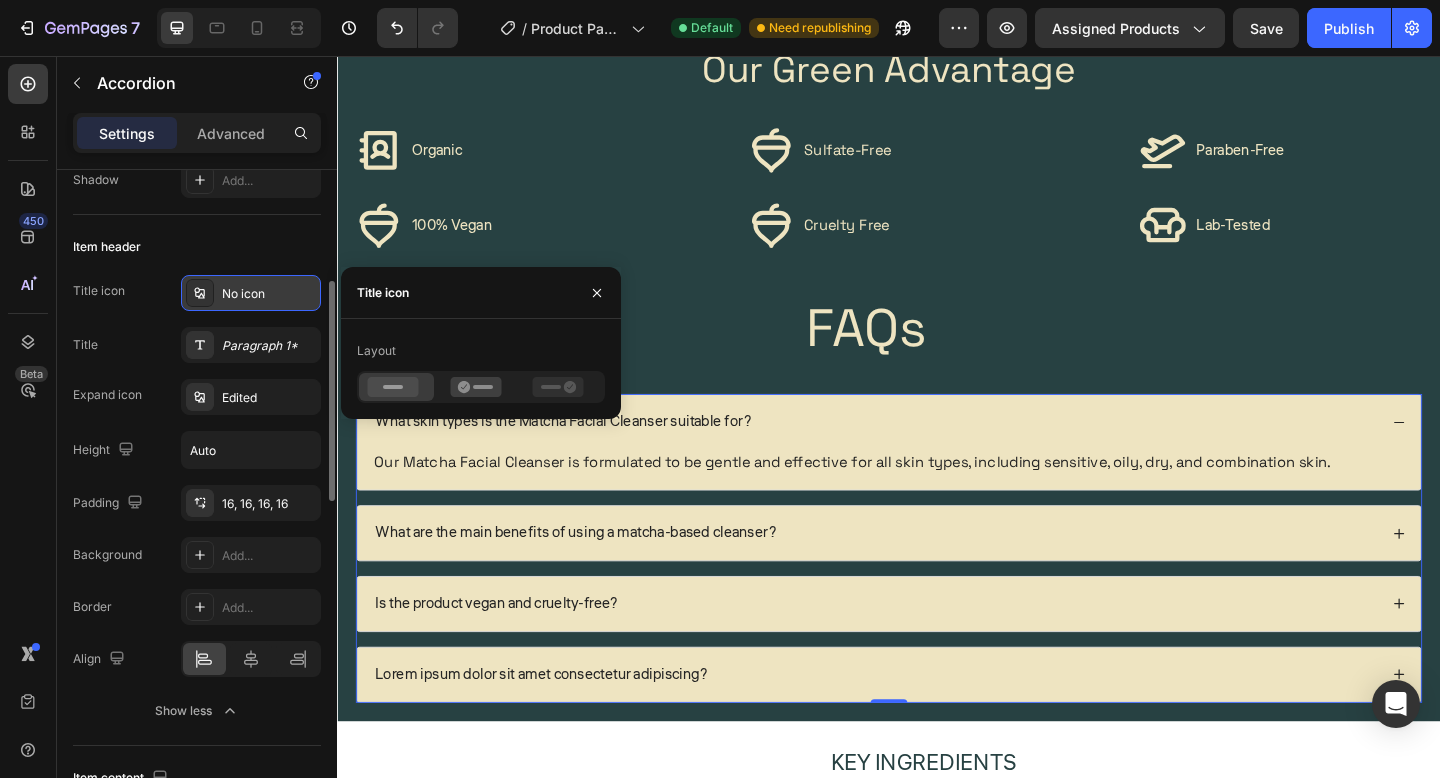 click on "No icon" at bounding box center (269, 294) 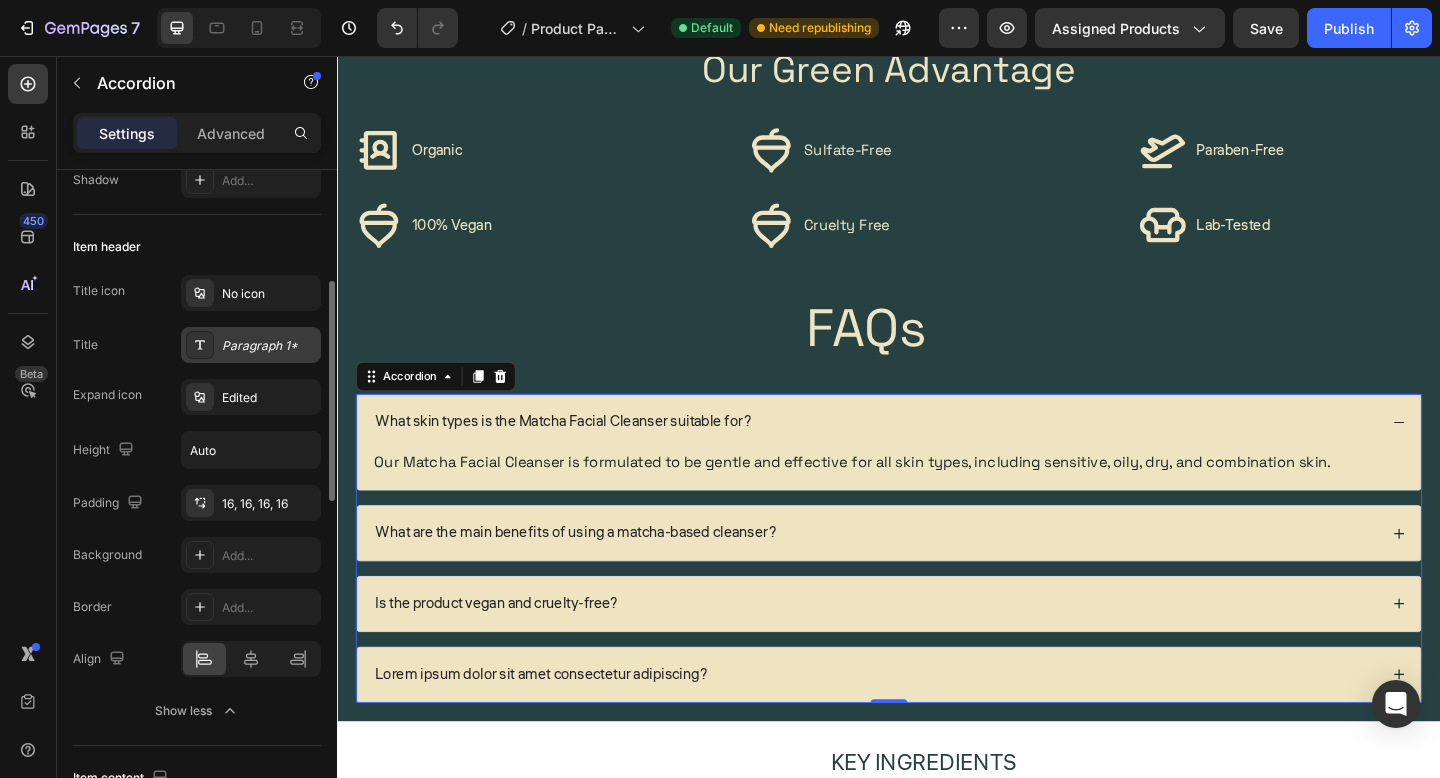 click on "Paragraph 1*" at bounding box center (251, 345) 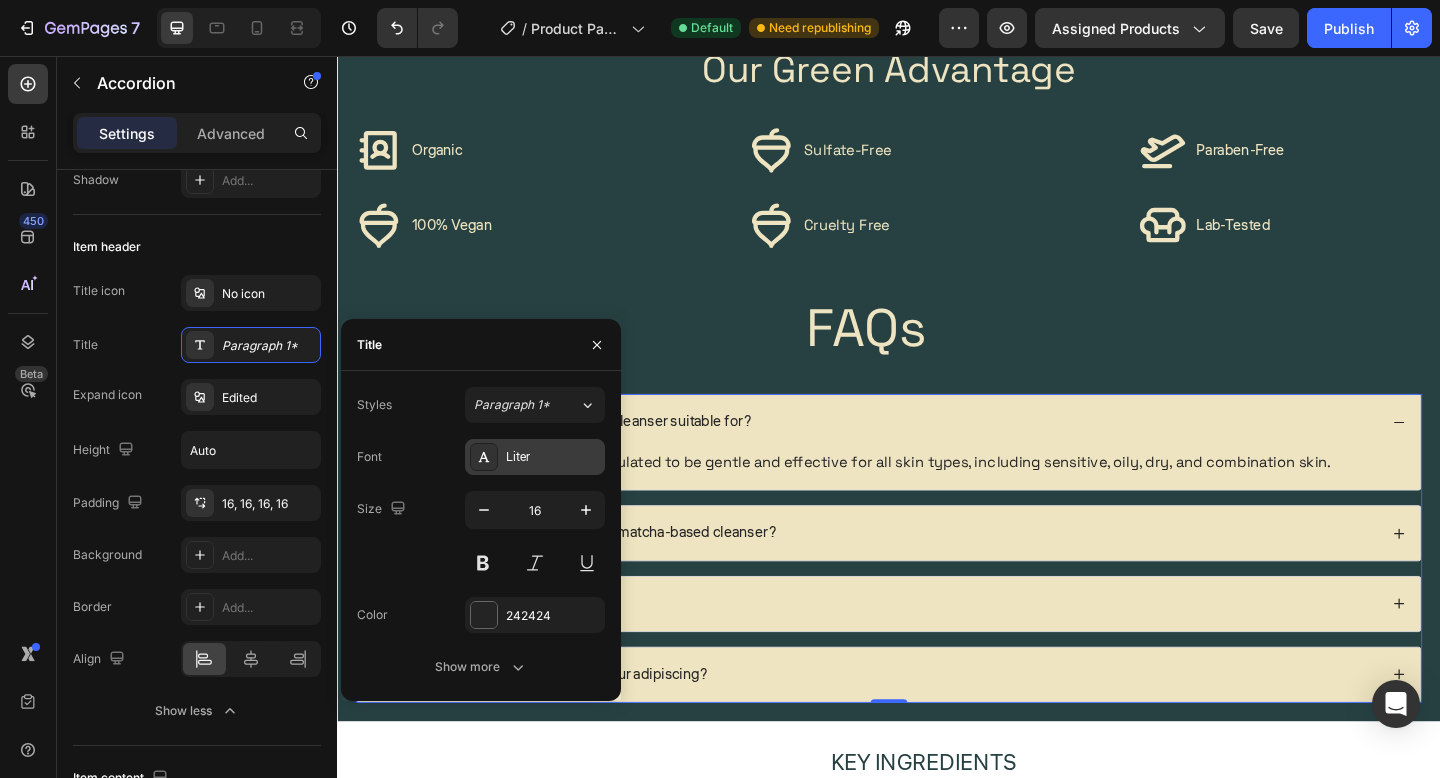 click on "Liter" at bounding box center [535, 457] 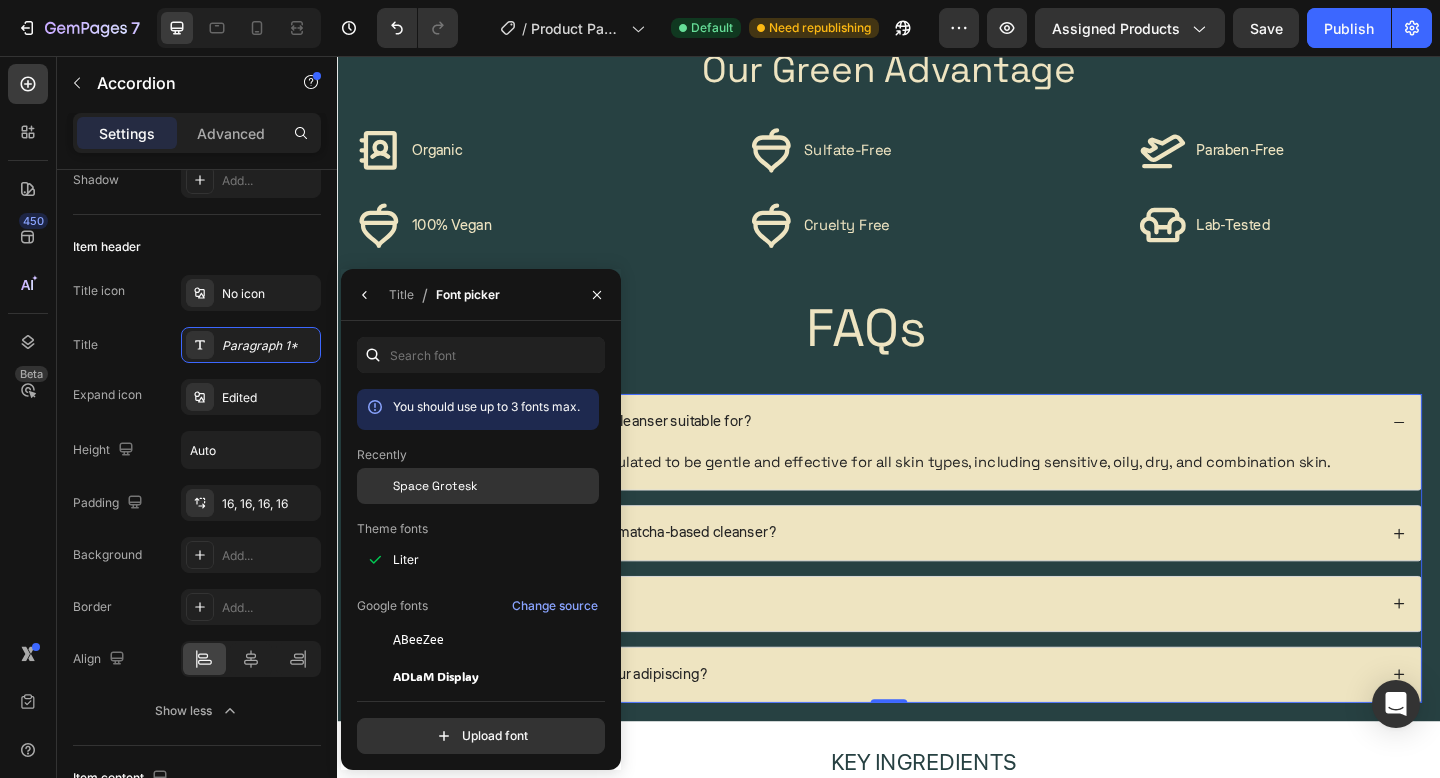 click on "Space Grotesk" at bounding box center (494, 486) 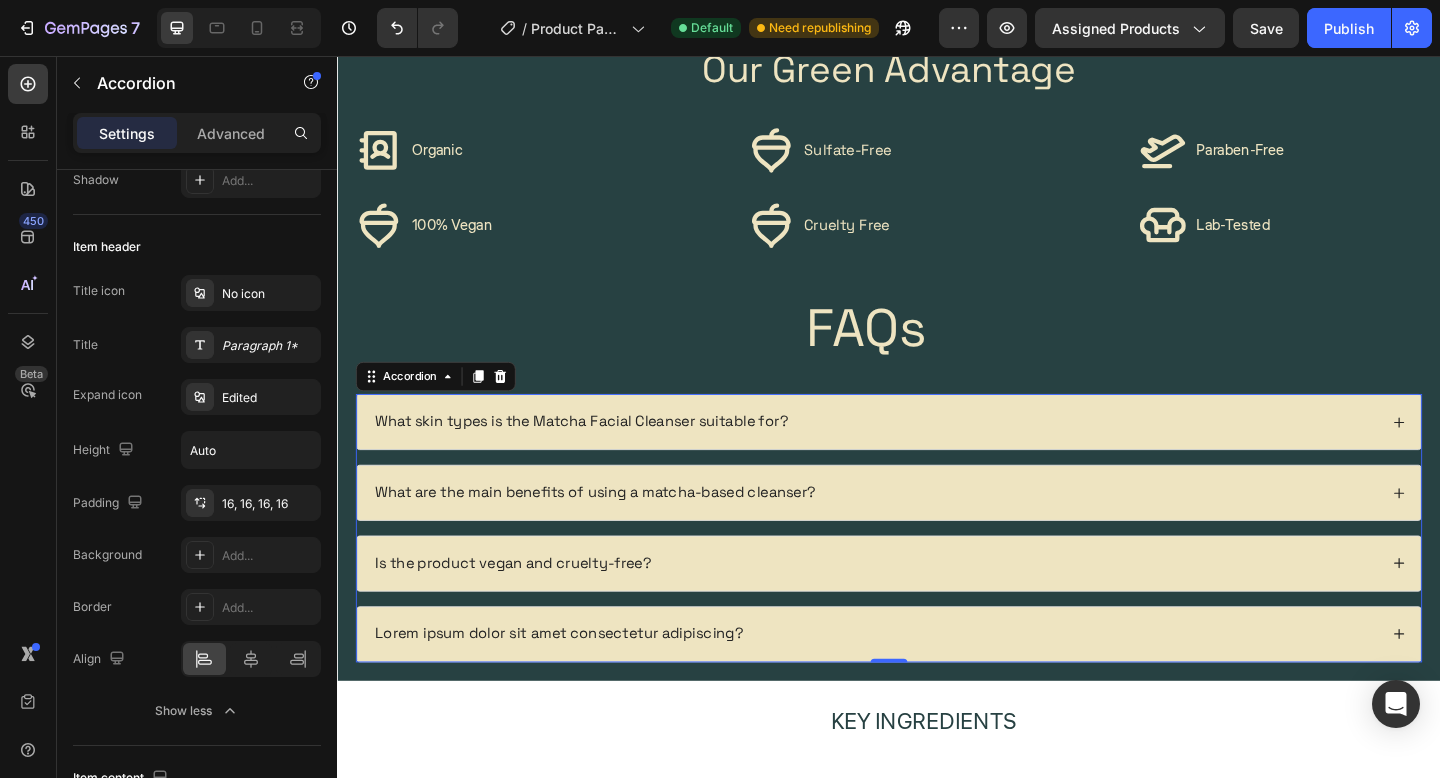 click on "What are the main benefits of using a matcha-based cleanser?" at bounding box center [937, 531] 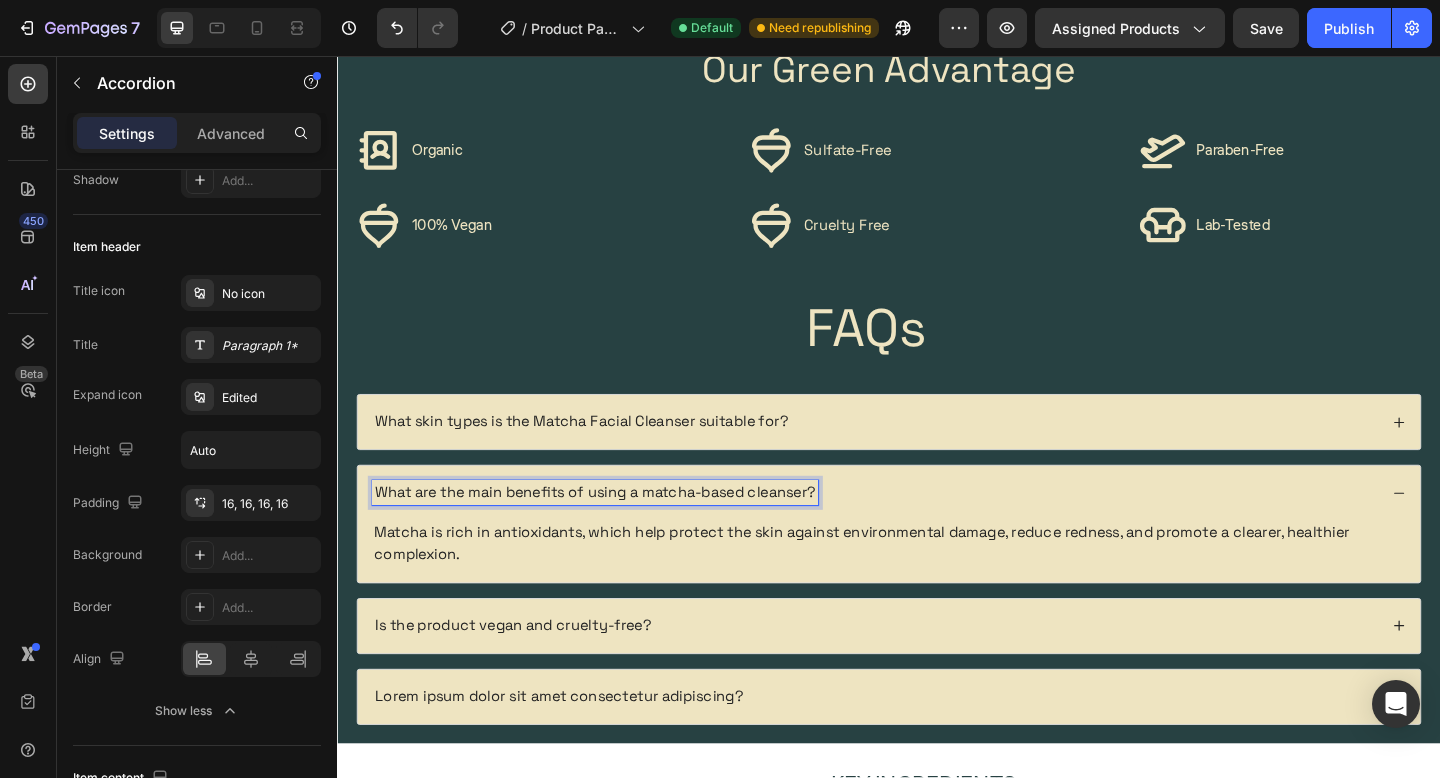 click on "Is the product vegan and cruelty-free?" at bounding box center (528, 676) 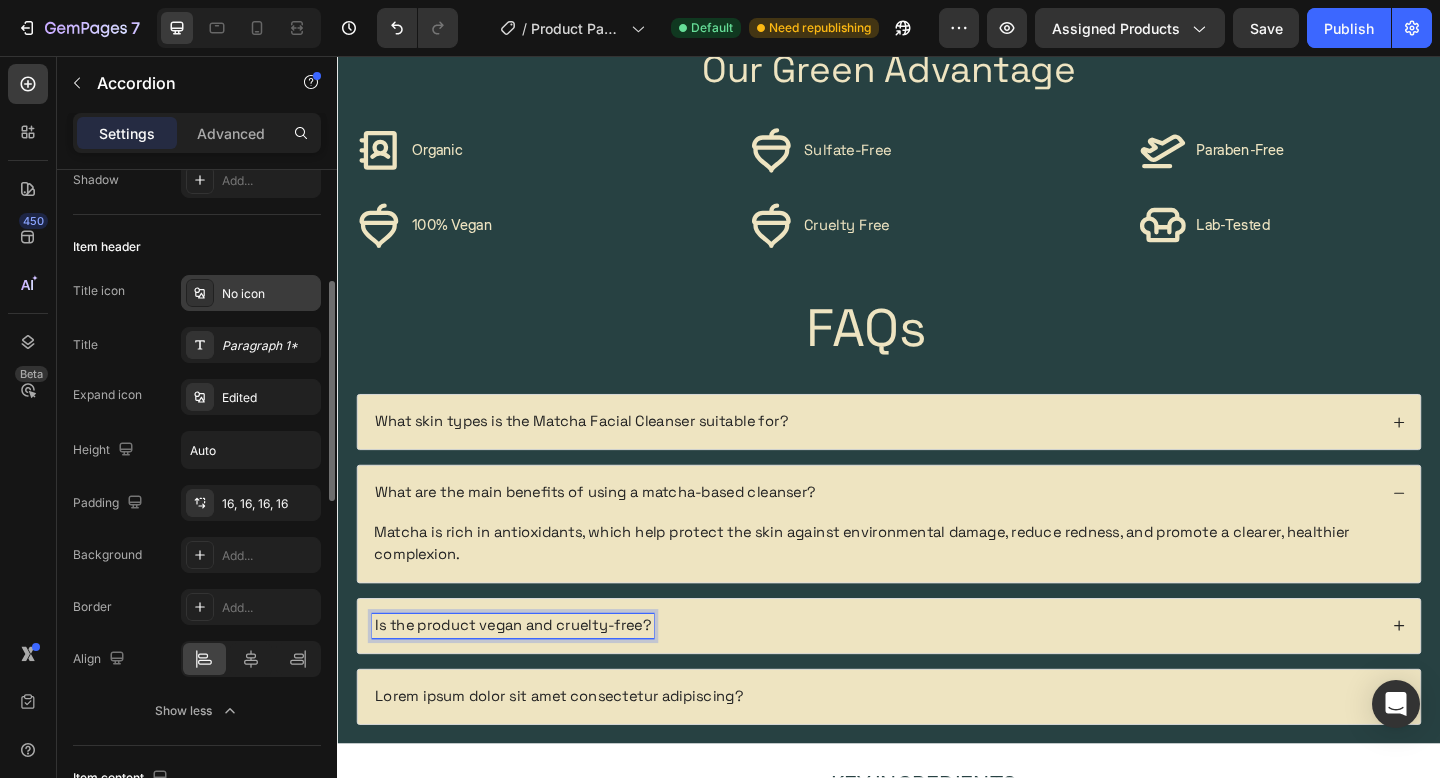 click on "No icon" at bounding box center [269, 294] 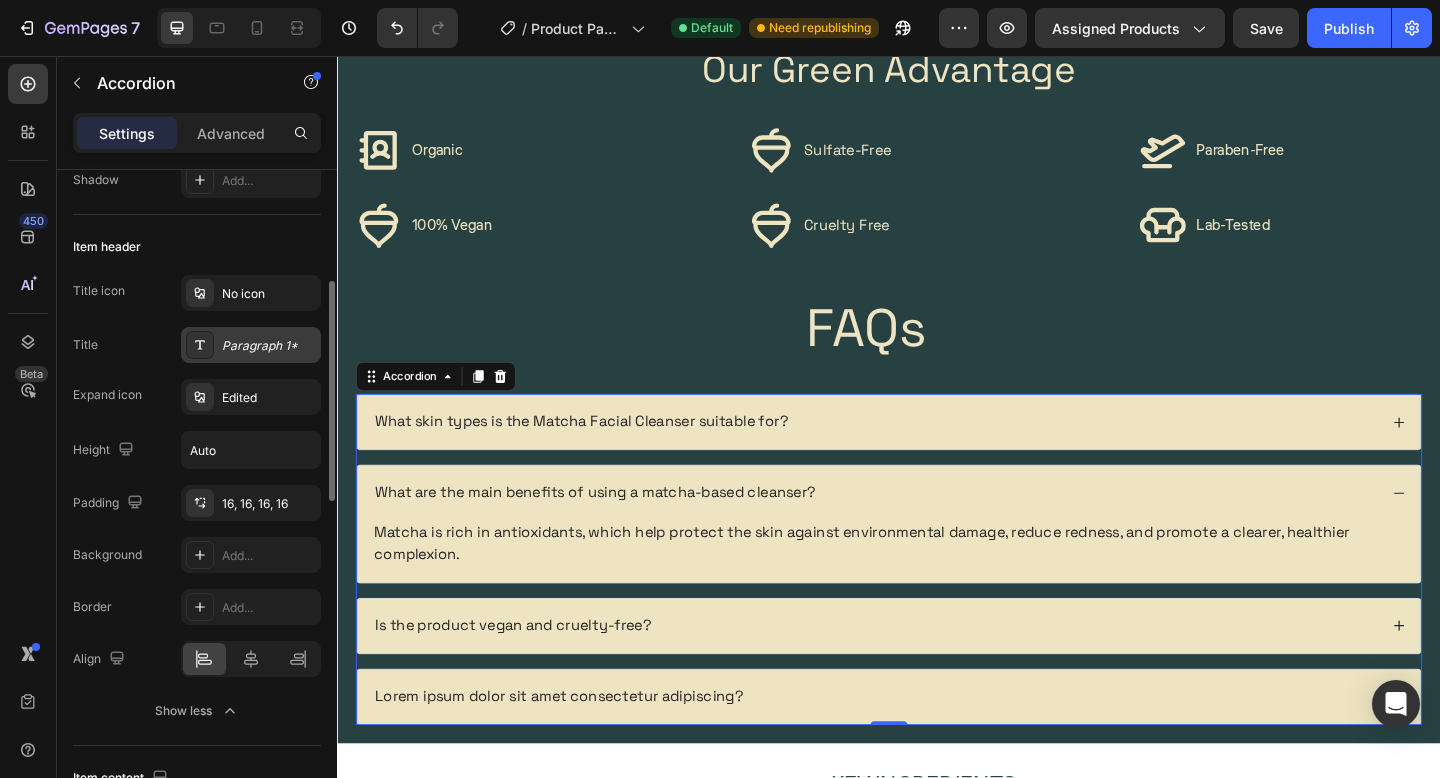 click on "Paragraph 1*" at bounding box center (269, 346) 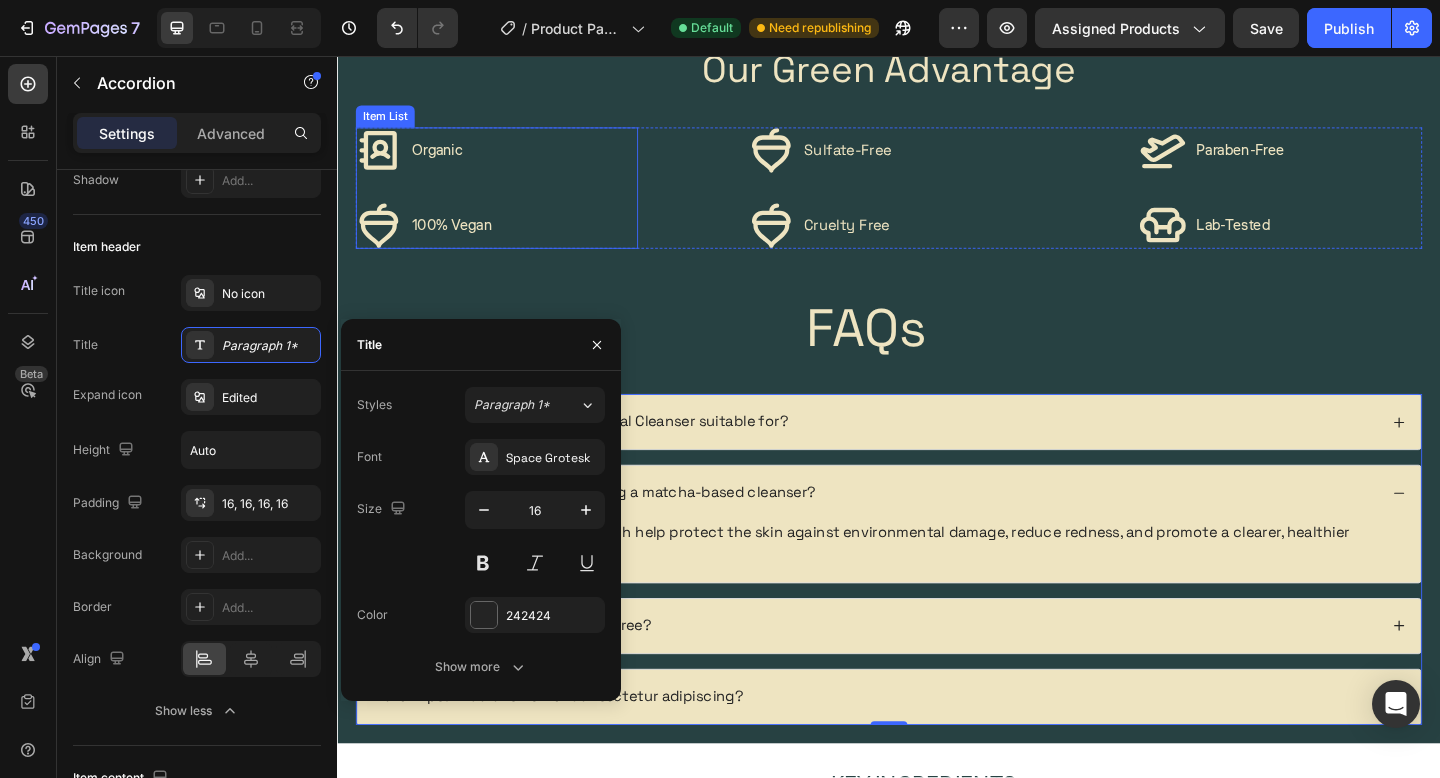 click on "Organic
100% Vegan" at bounding box center (510, 200) 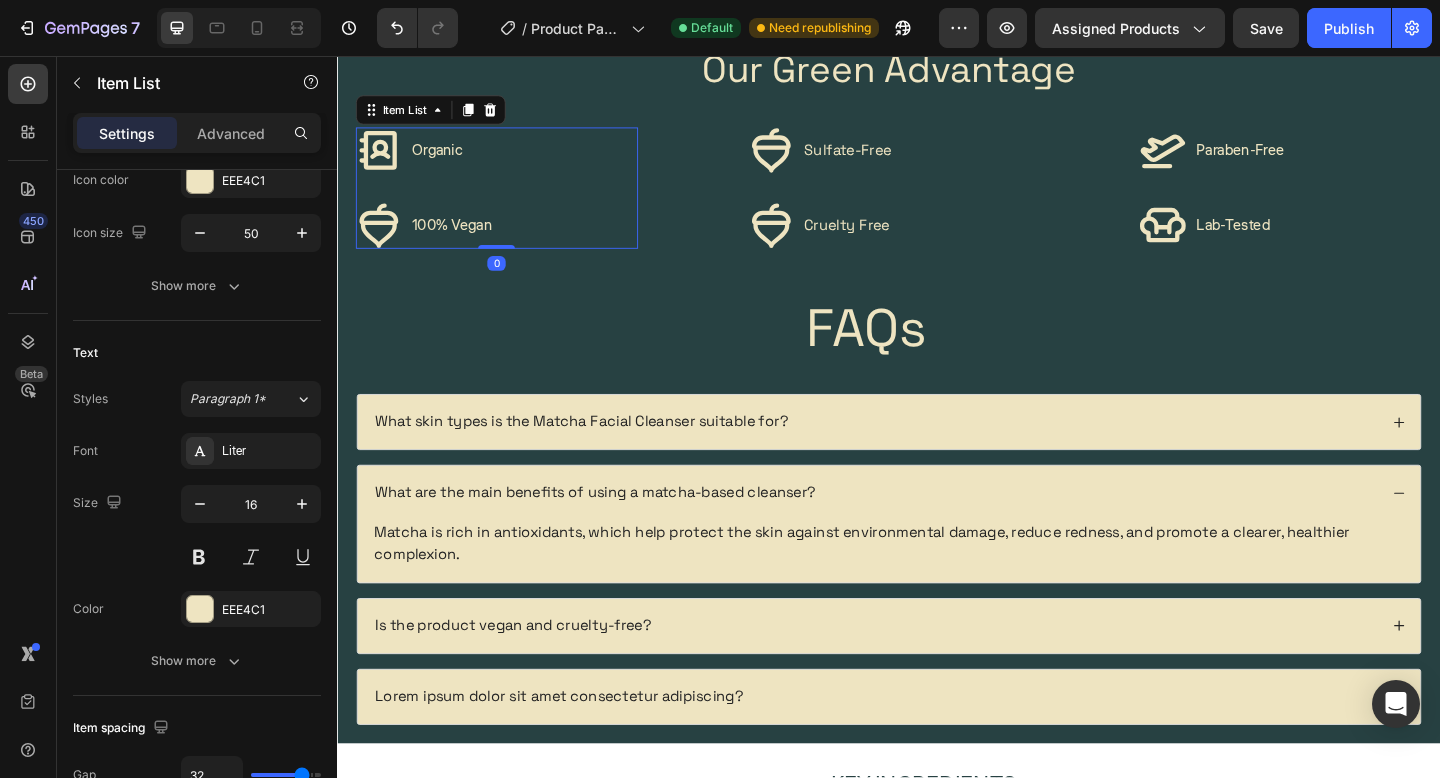 scroll, scrollTop: 0, scrollLeft: 0, axis: both 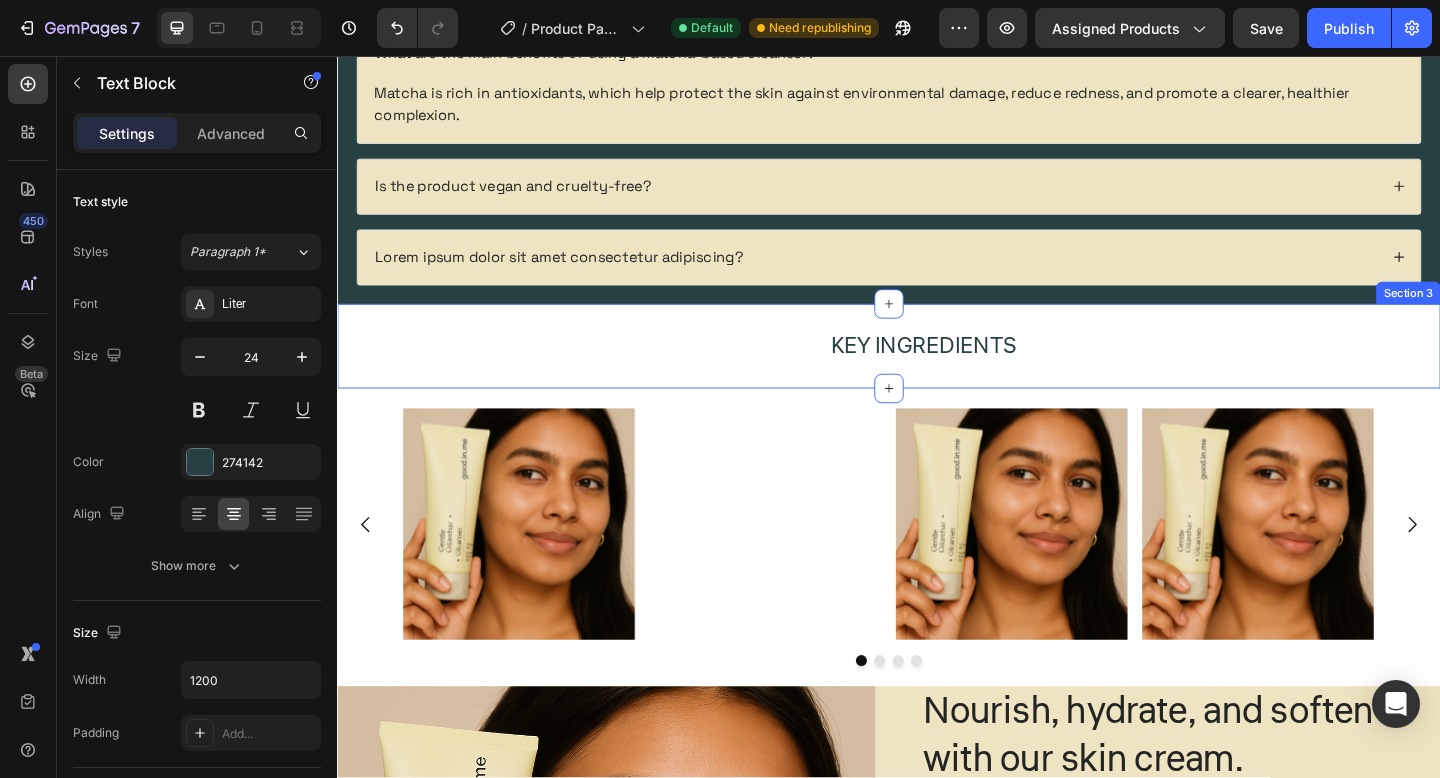 click on "Key Ingredients" at bounding box center [974, 372] 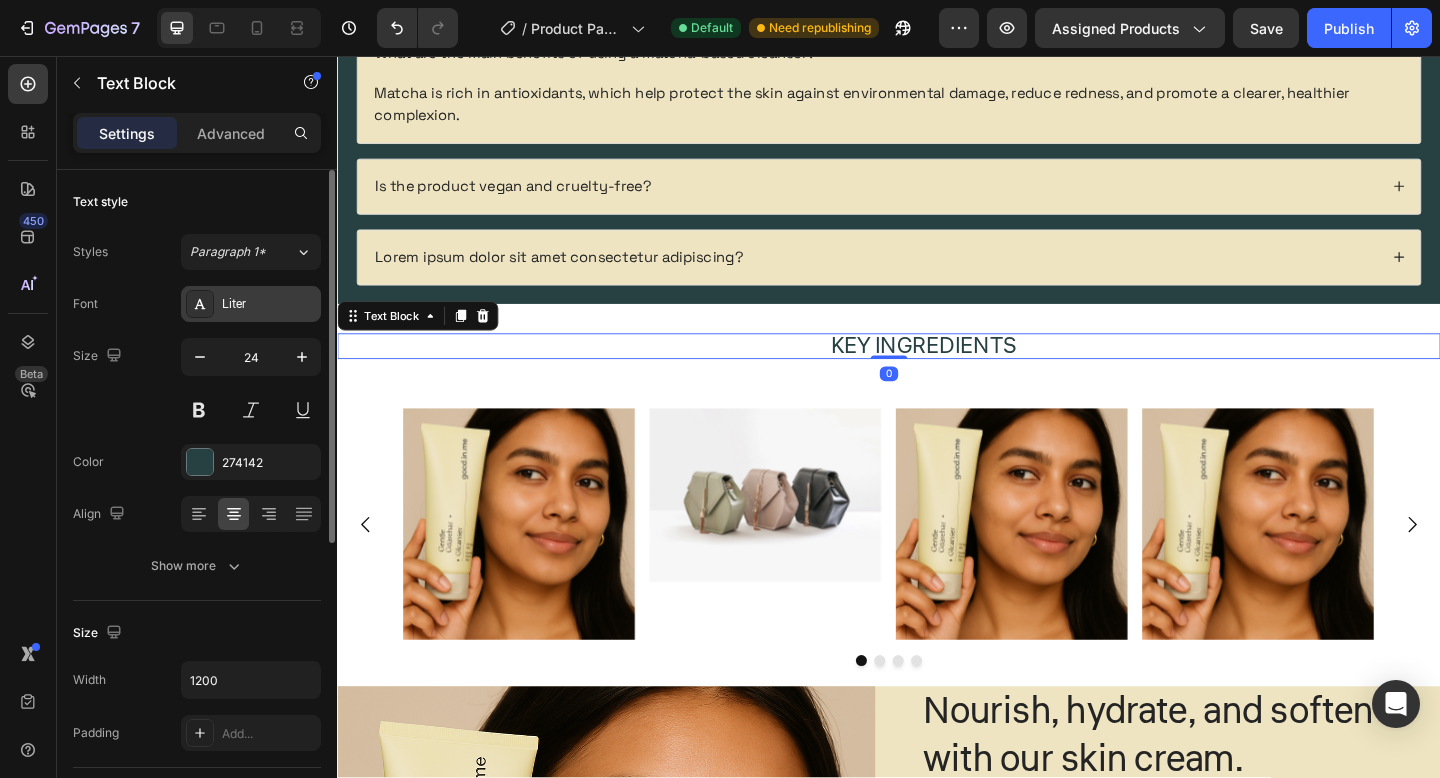 click on "Liter" at bounding box center [251, 304] 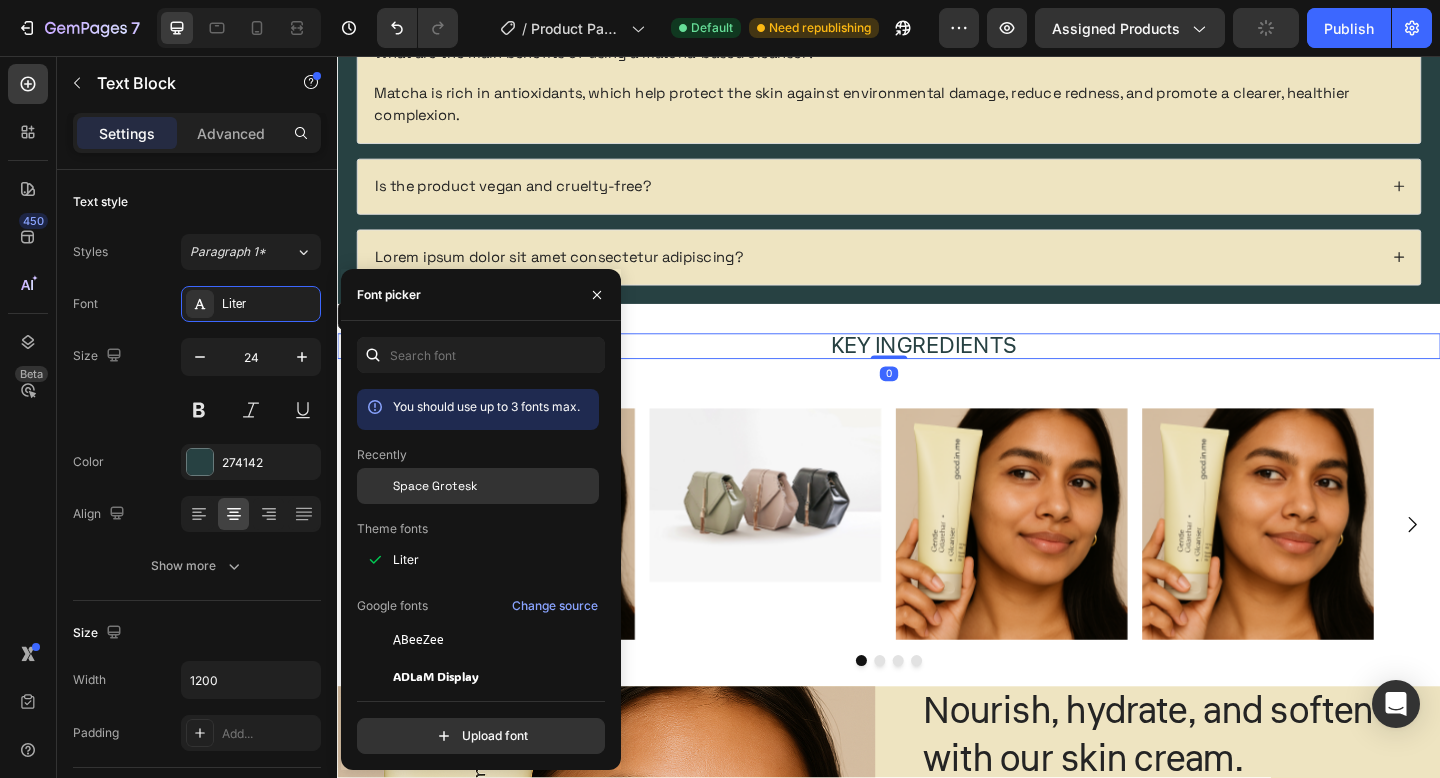 click on "Space Grotesk" at bounding box center (435, 486) 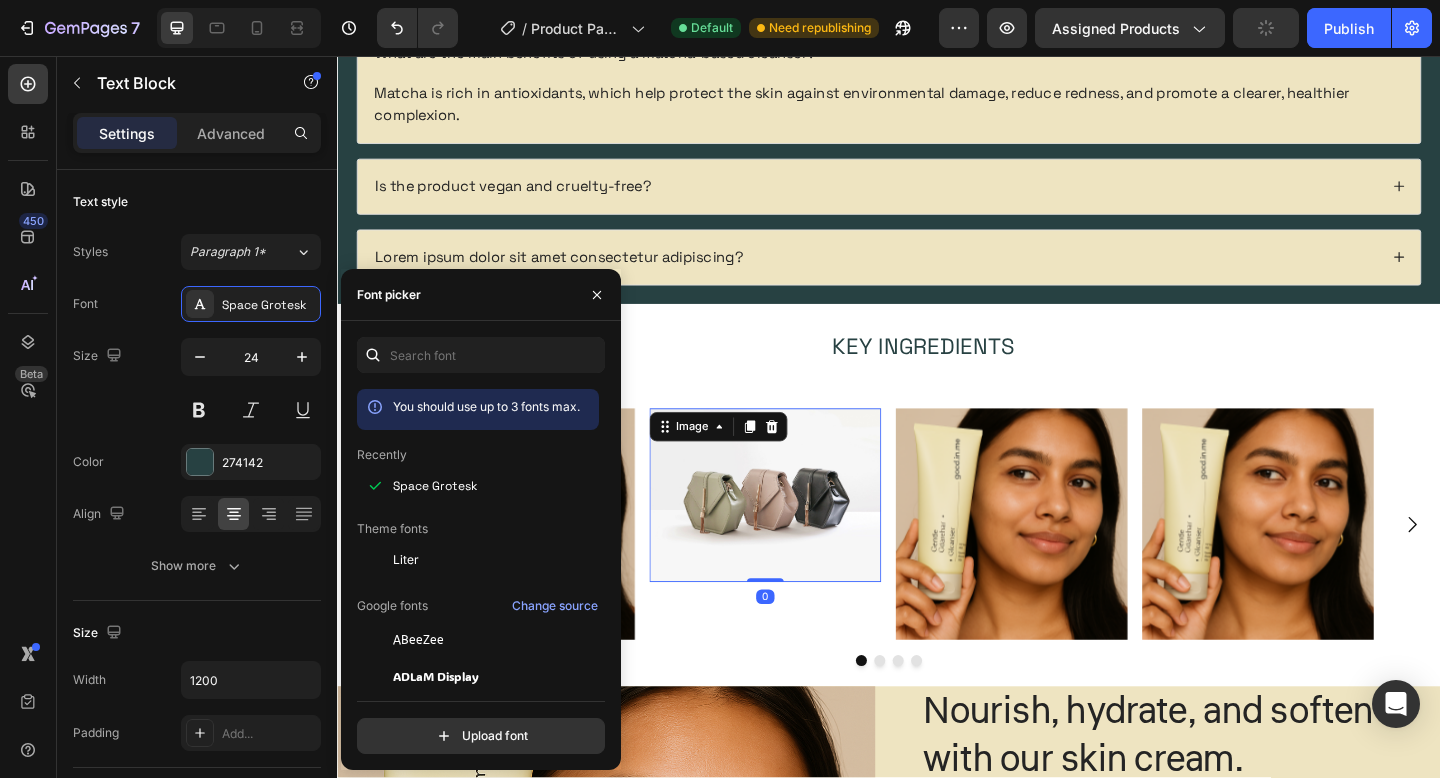 click at bounding box center [803, 534] 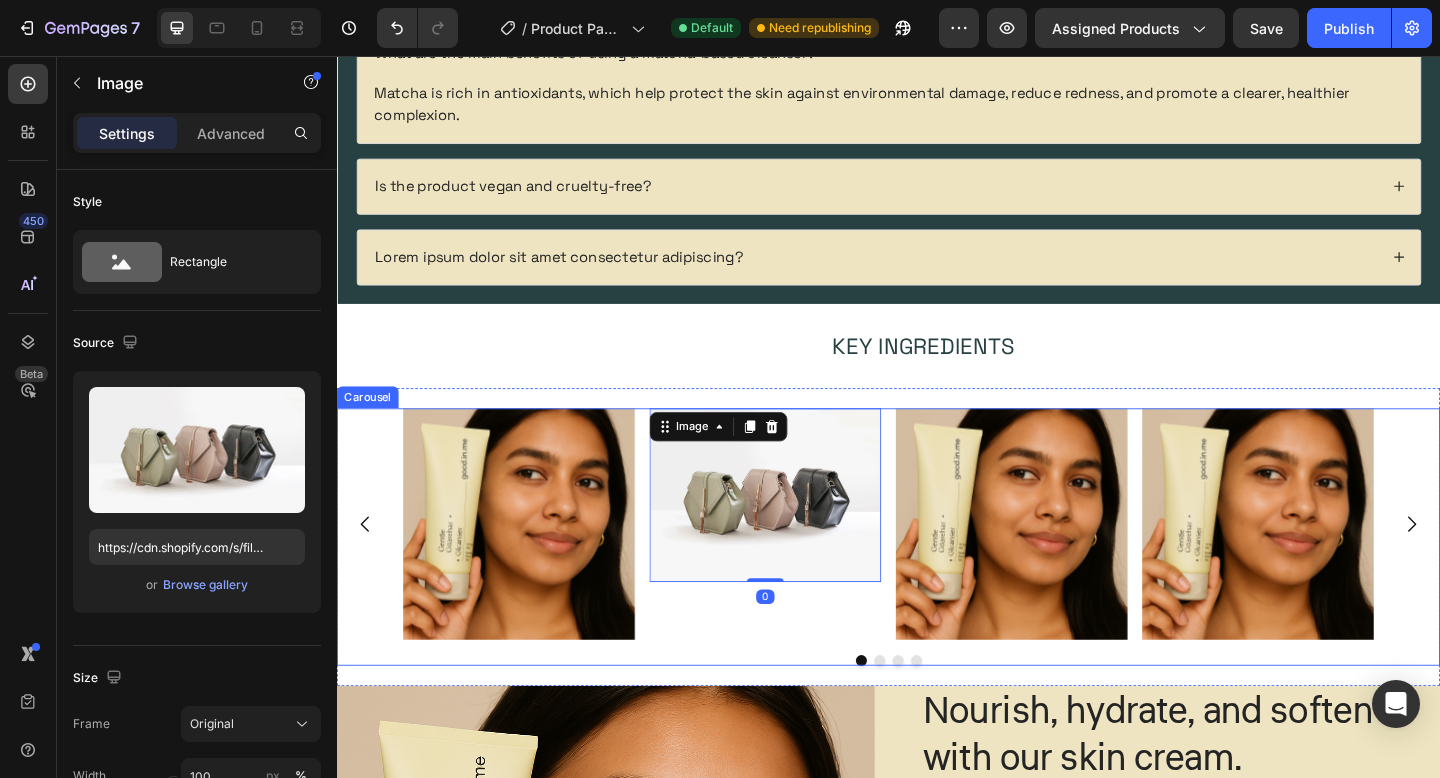 click on "Image Image   0 Image Image
Carousel Section 4" at bounding box center [937, 580] 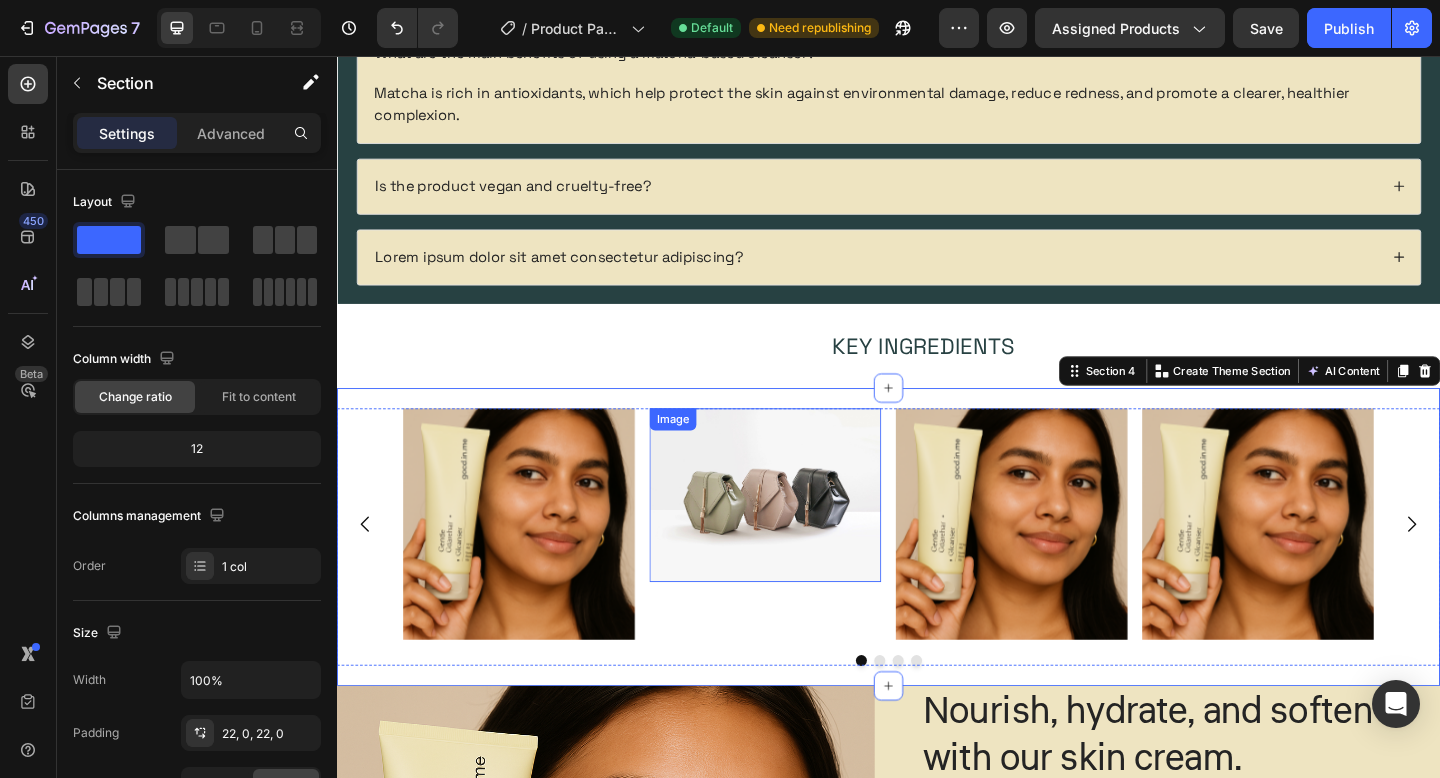 click at bounding box center (803, 534) 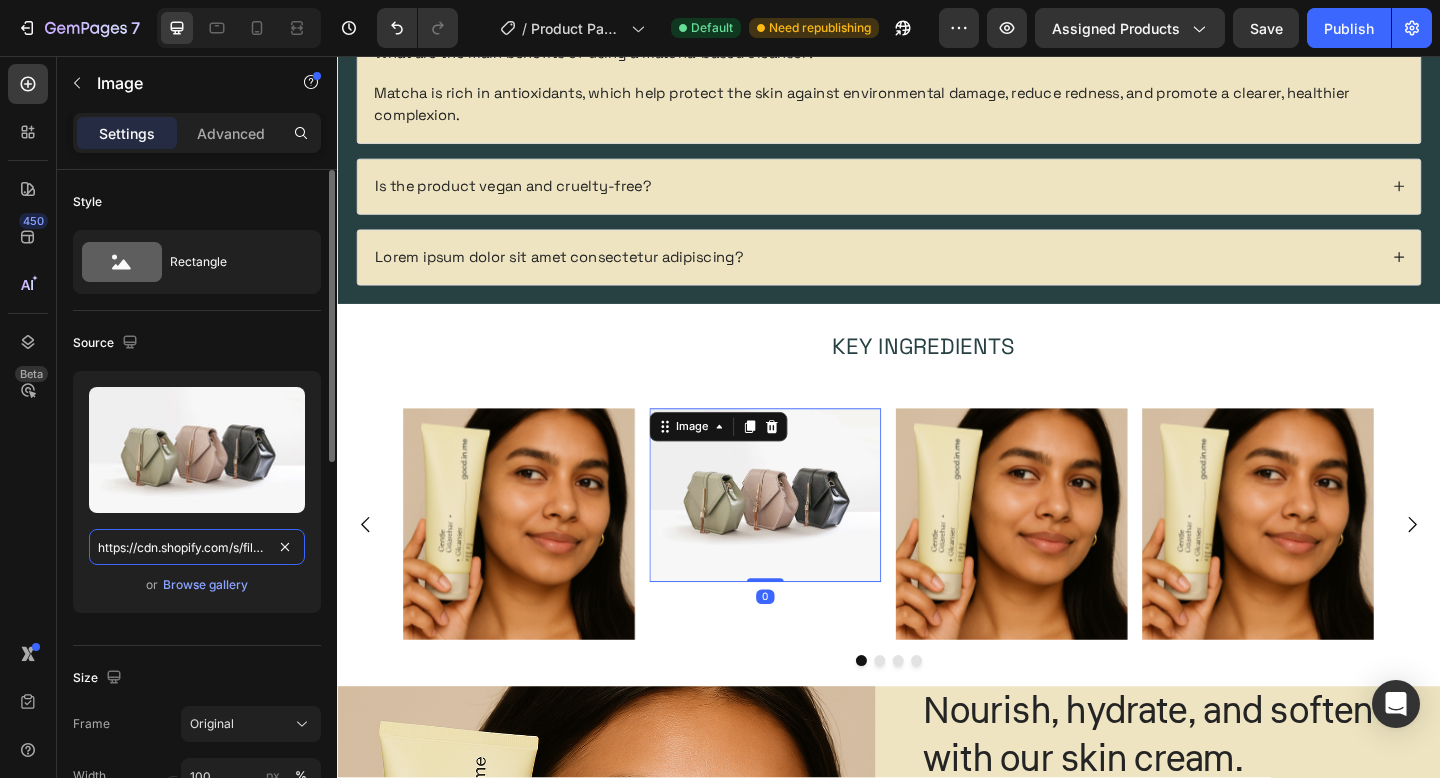 click on "https://cdn.shopify.com/s/files/1/2005/9307/files/image_demo.jpg" at bounding box center [197, 547] 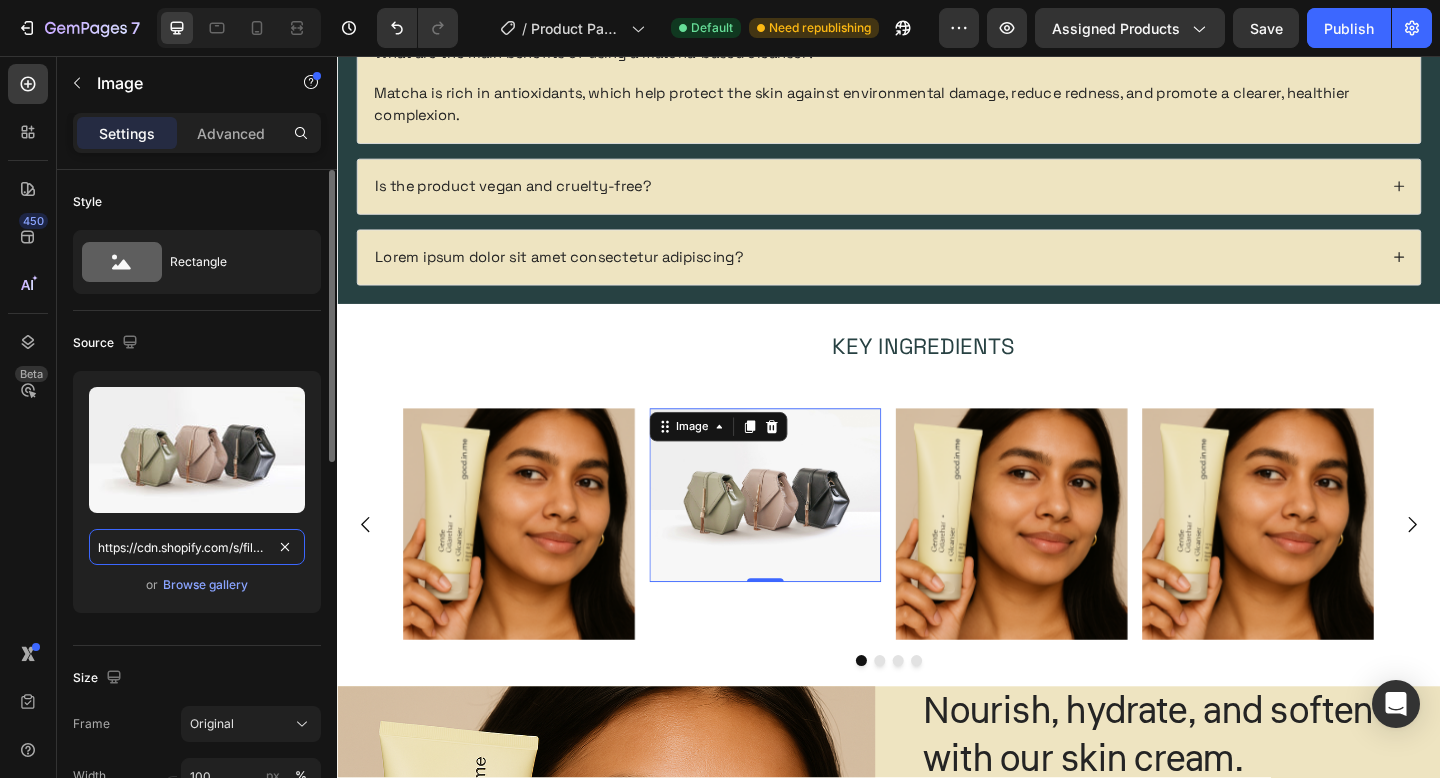 paste on "0656/0245/3635/files/ChatGPT_Image_Jun_30_2025_04_41_24_PM.png?v=1751281902" 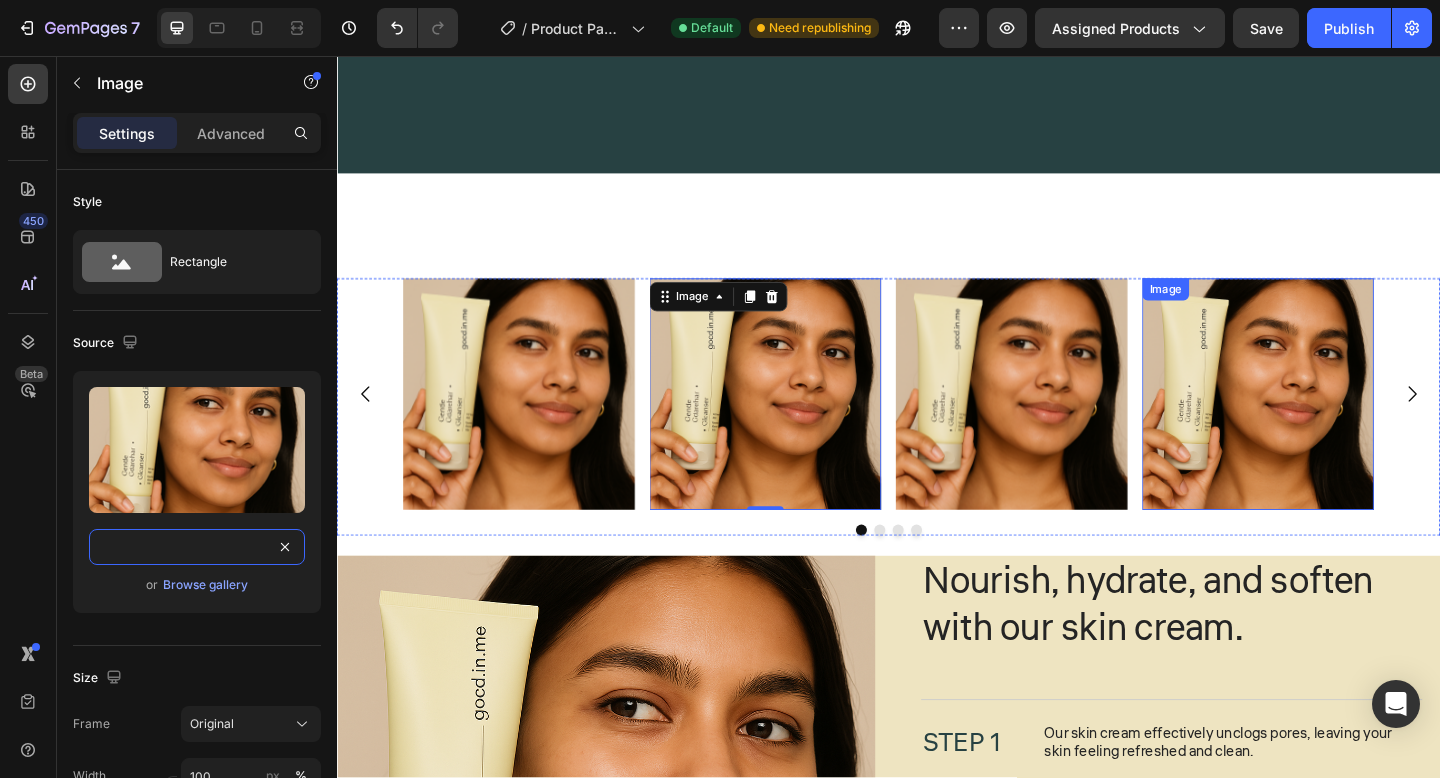 scroll, scrollTop: 2077, scrollLeft: 0, axis: vertical 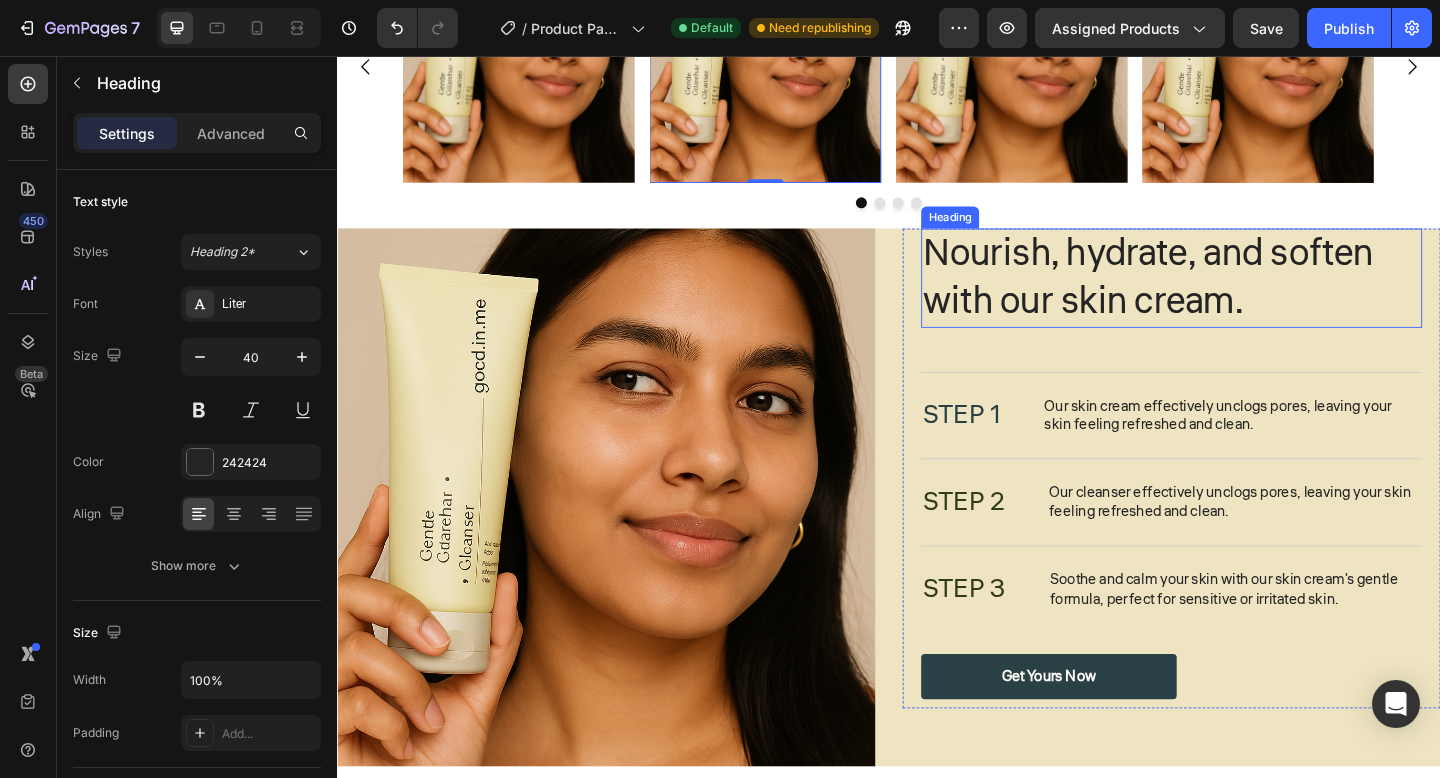 click on "Nourish, hydrate, and soften with our skin cream." at bounding box center [1244, 298] 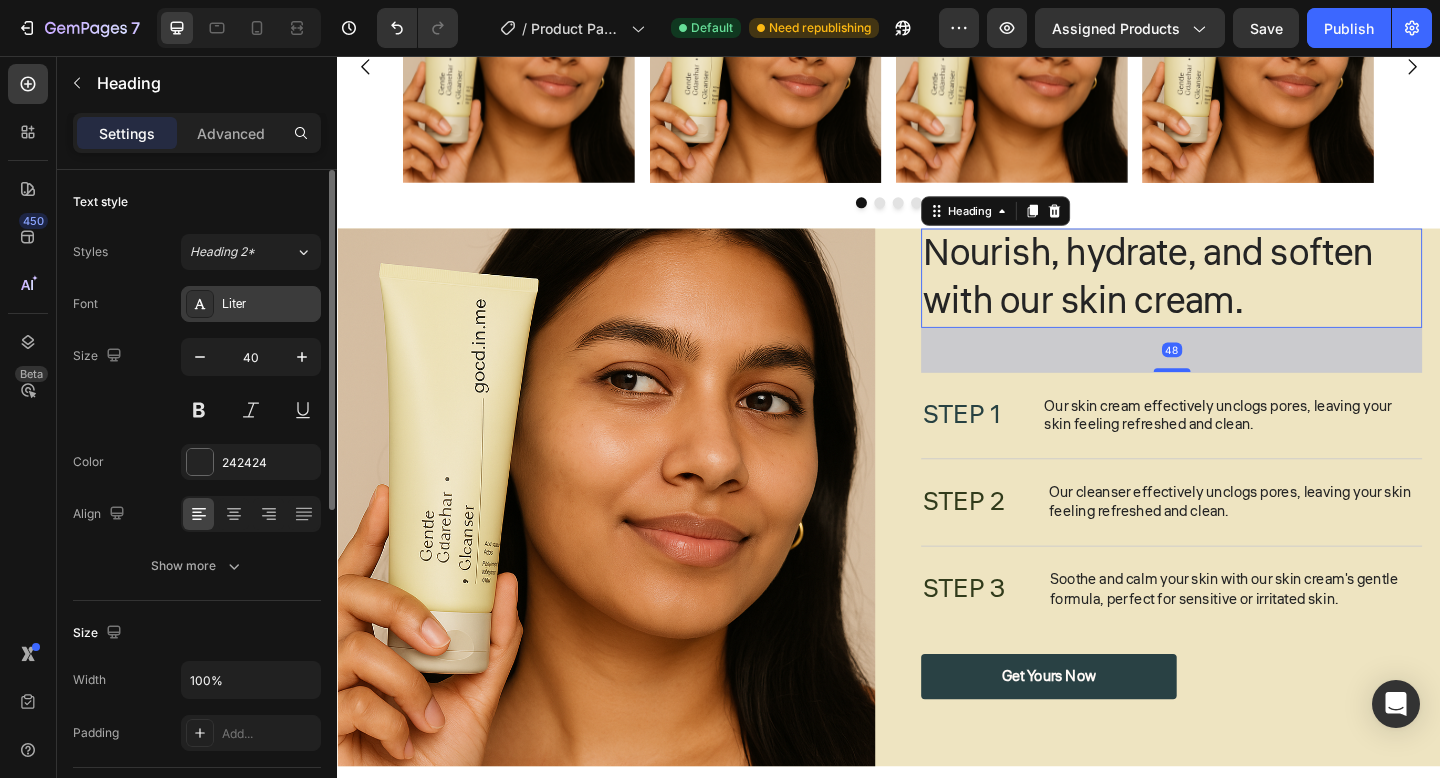 click at bounding box center [200, 304] 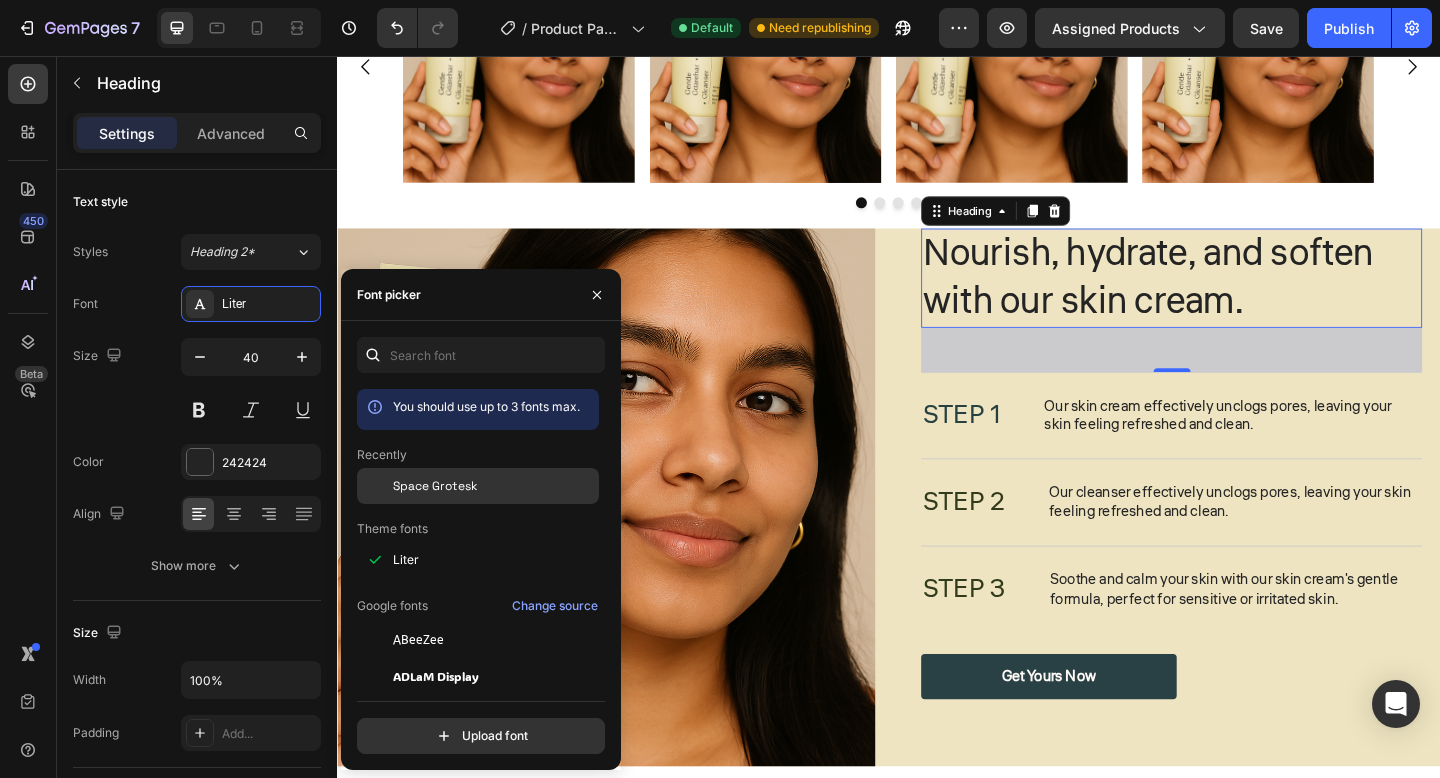 click on "Space Grotesk" at bounding box center [435, 486] 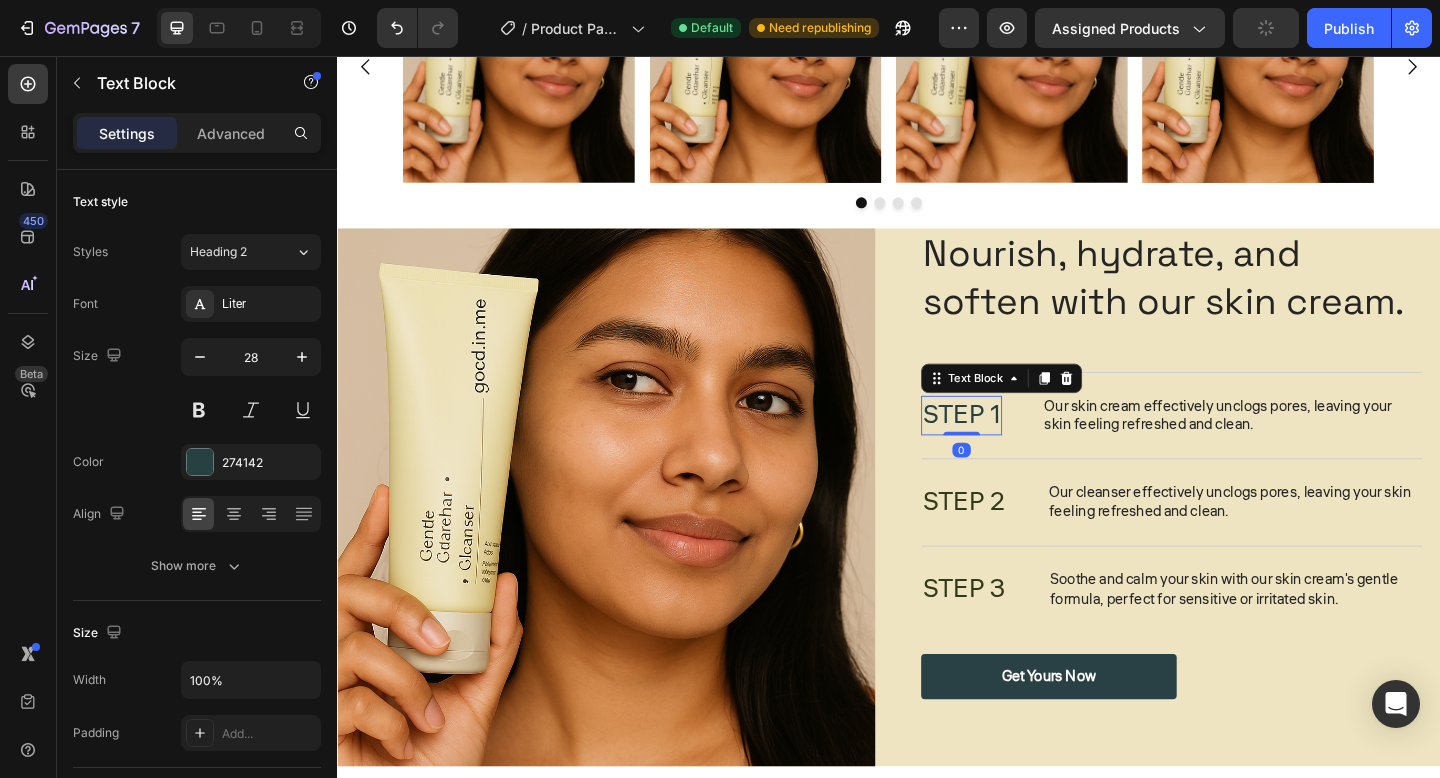 click on "STEP 1" at bounding box center (1016, 447) 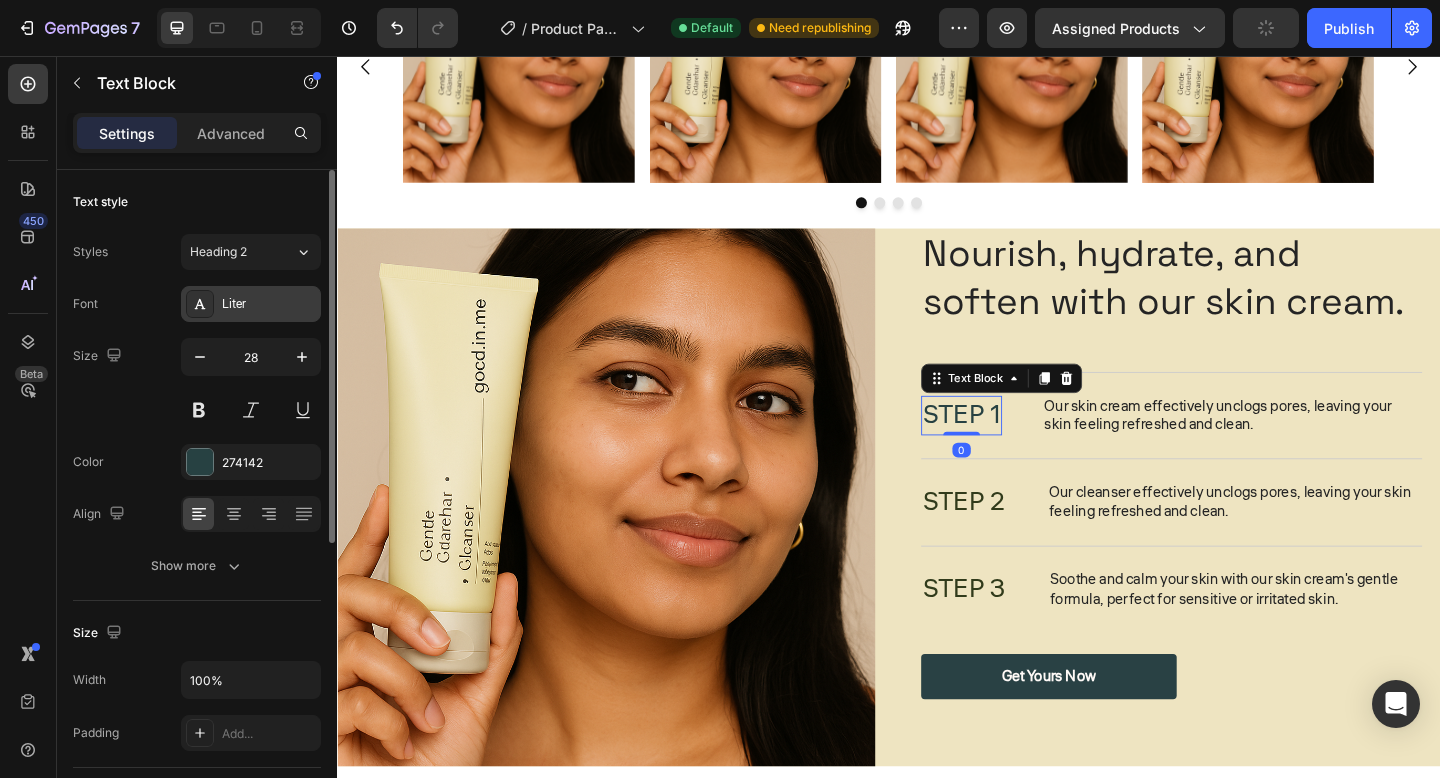 click on "Liter" at bounding box center (269, 305) 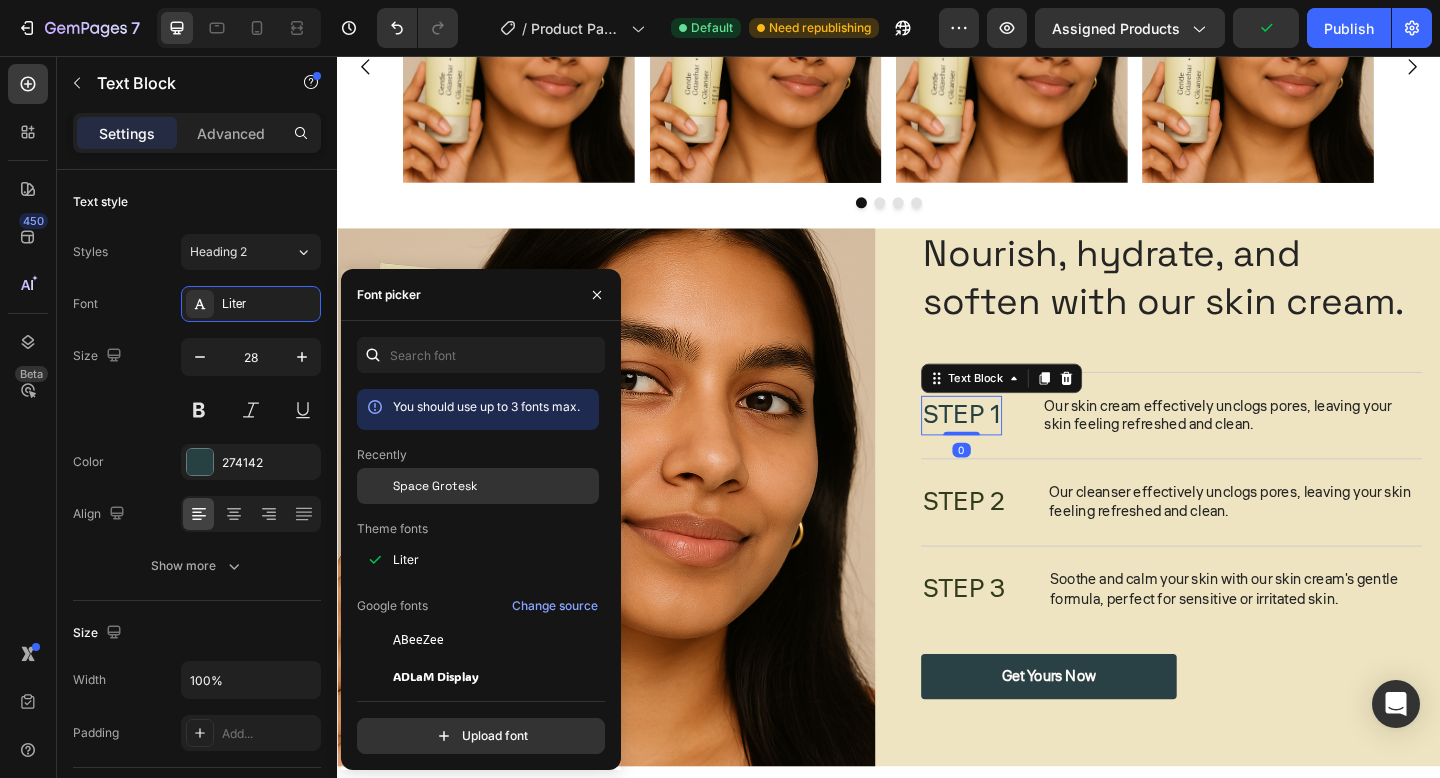 click on "Space Grotesk" 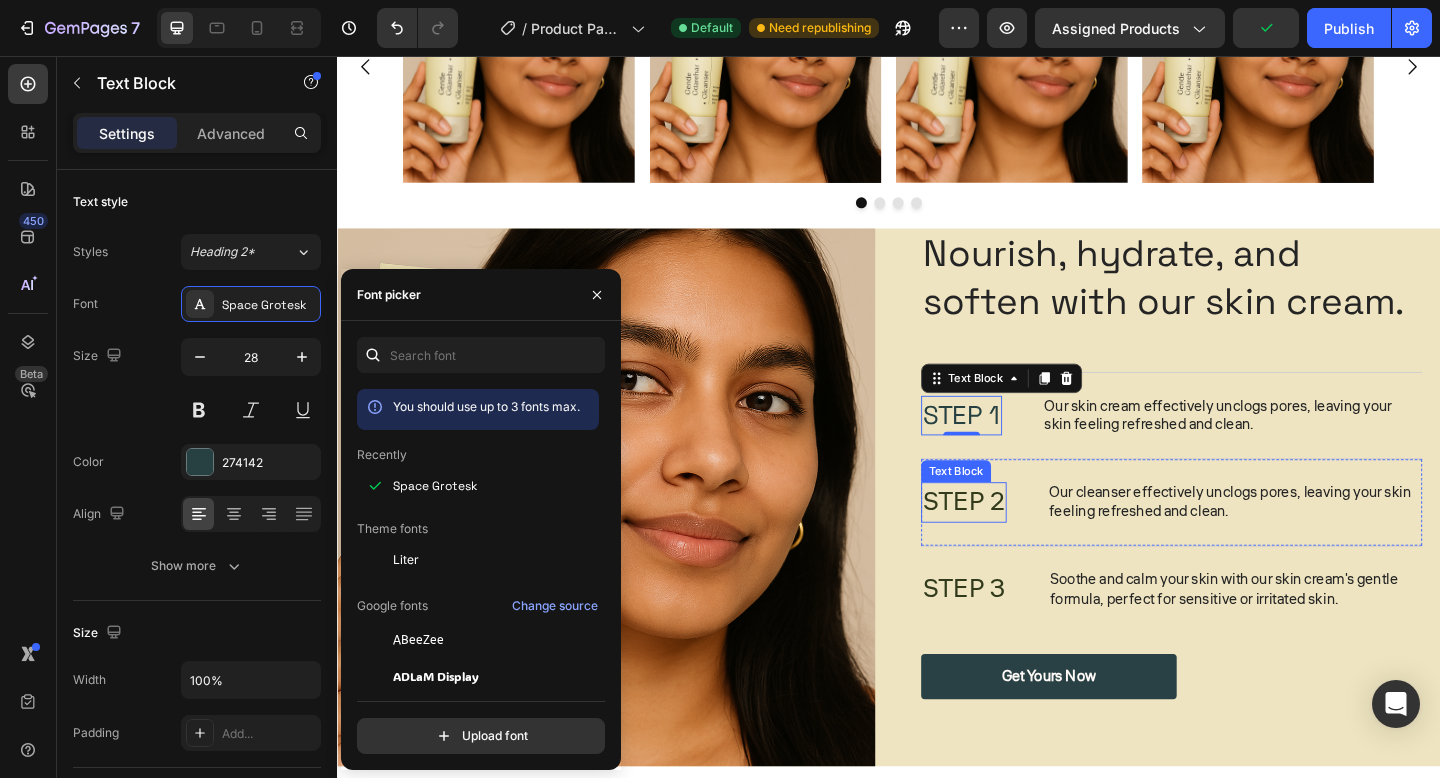 click on "STEP 2" at bounding box center (1018, 541) 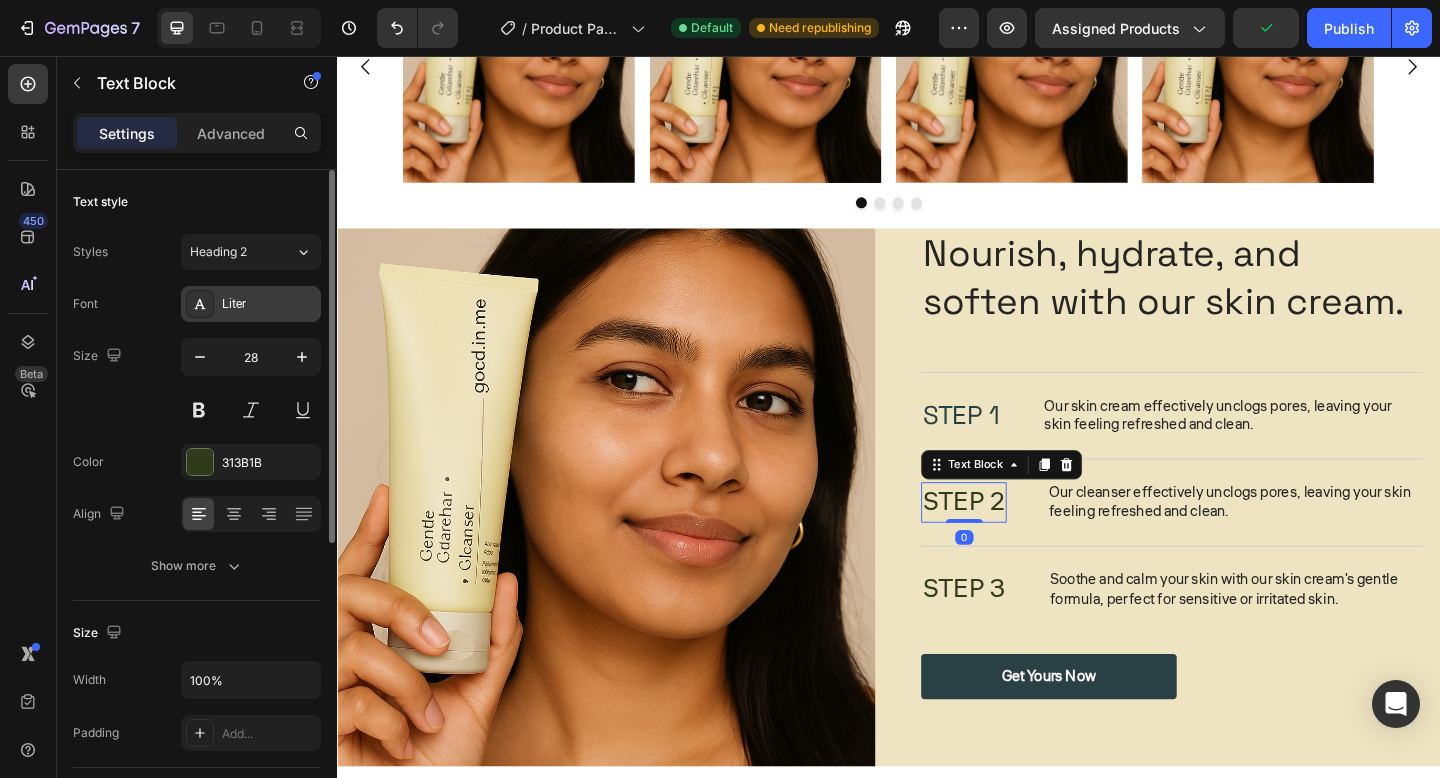 click on "Styles Heading 2 Font Liter Size 28 Color 313B1B Align Show more" at bounding box center (197, 409) 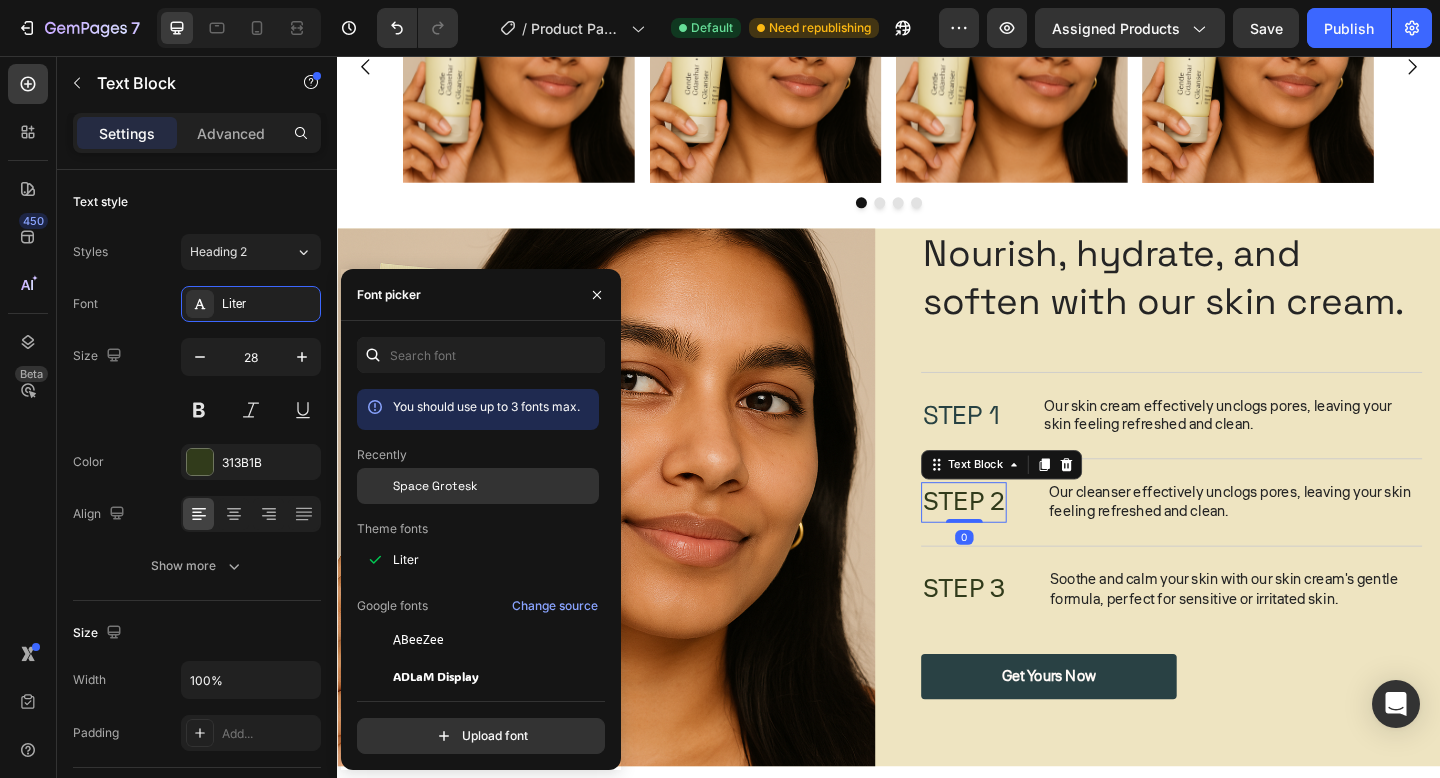 click on "Space Grotesk" 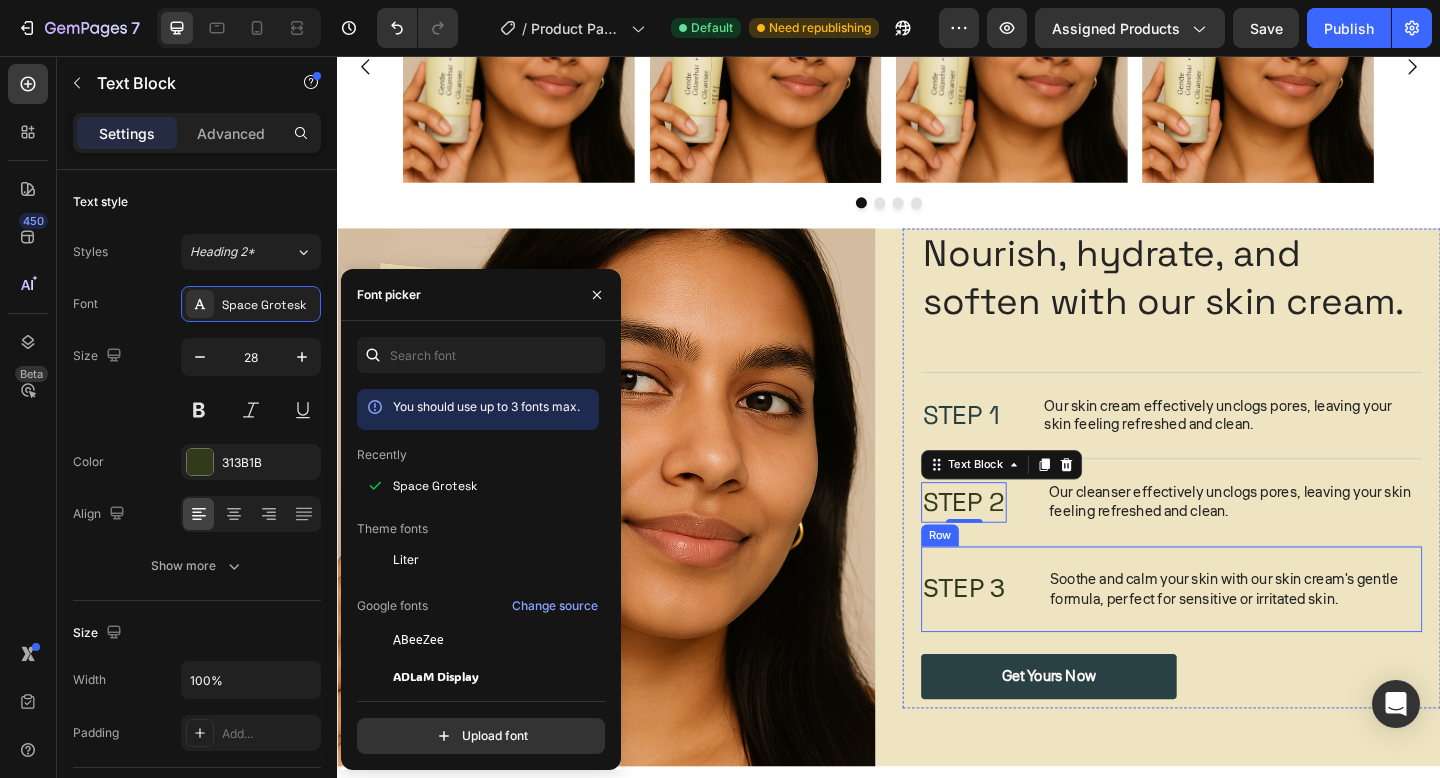 click on "STEP 3" at bounding box center (1019, 636) 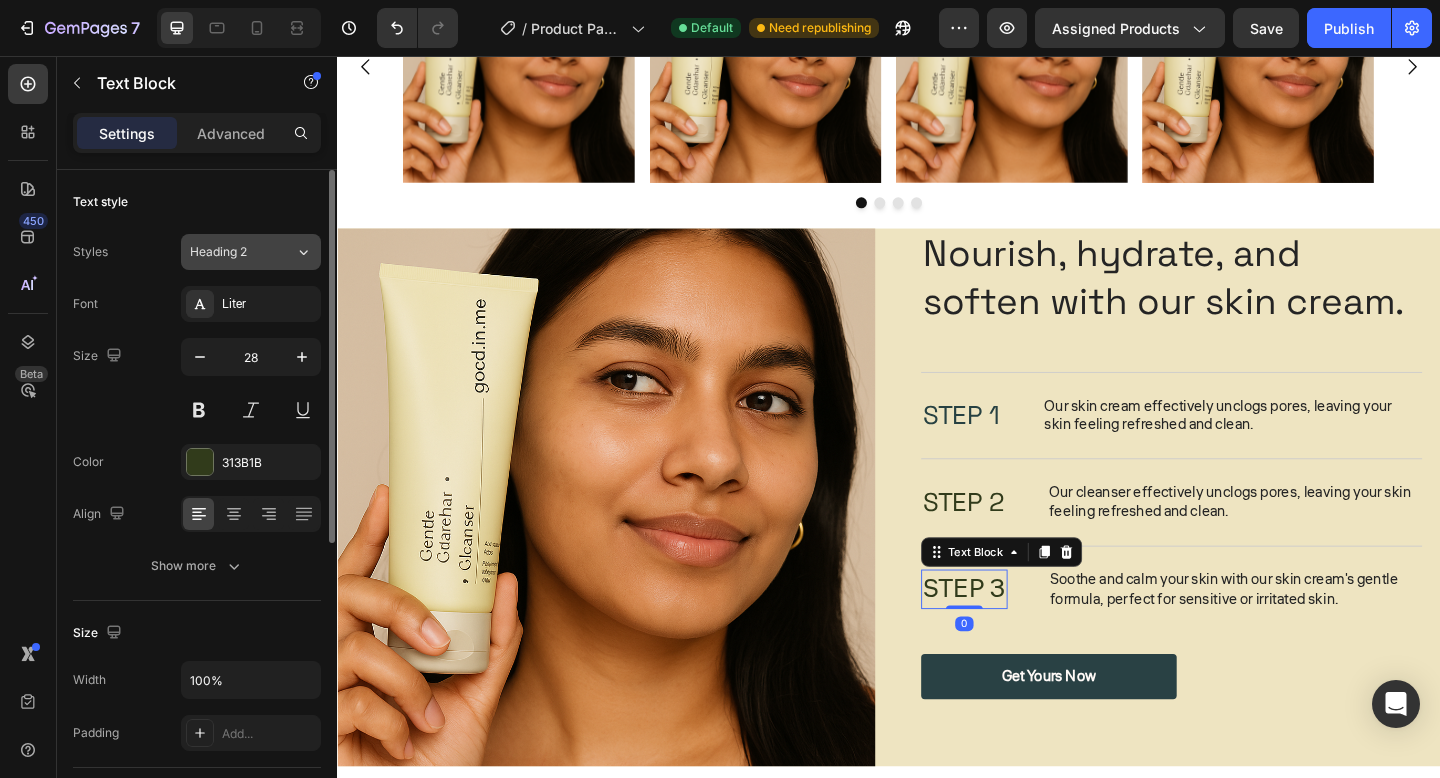 click on "Heading 2" at bounding box center [230, 252] 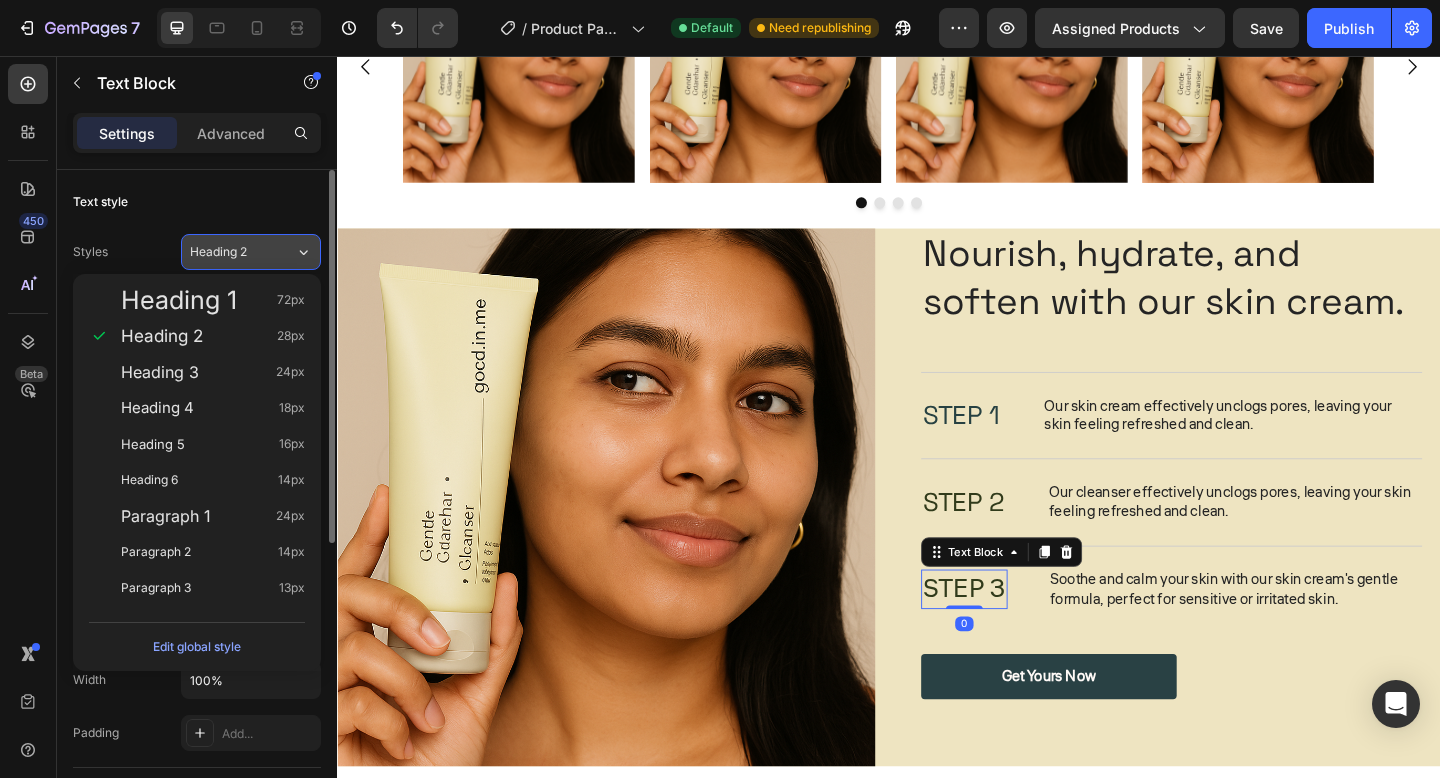 click on "Heading 2" at bounding box center (230, 252) 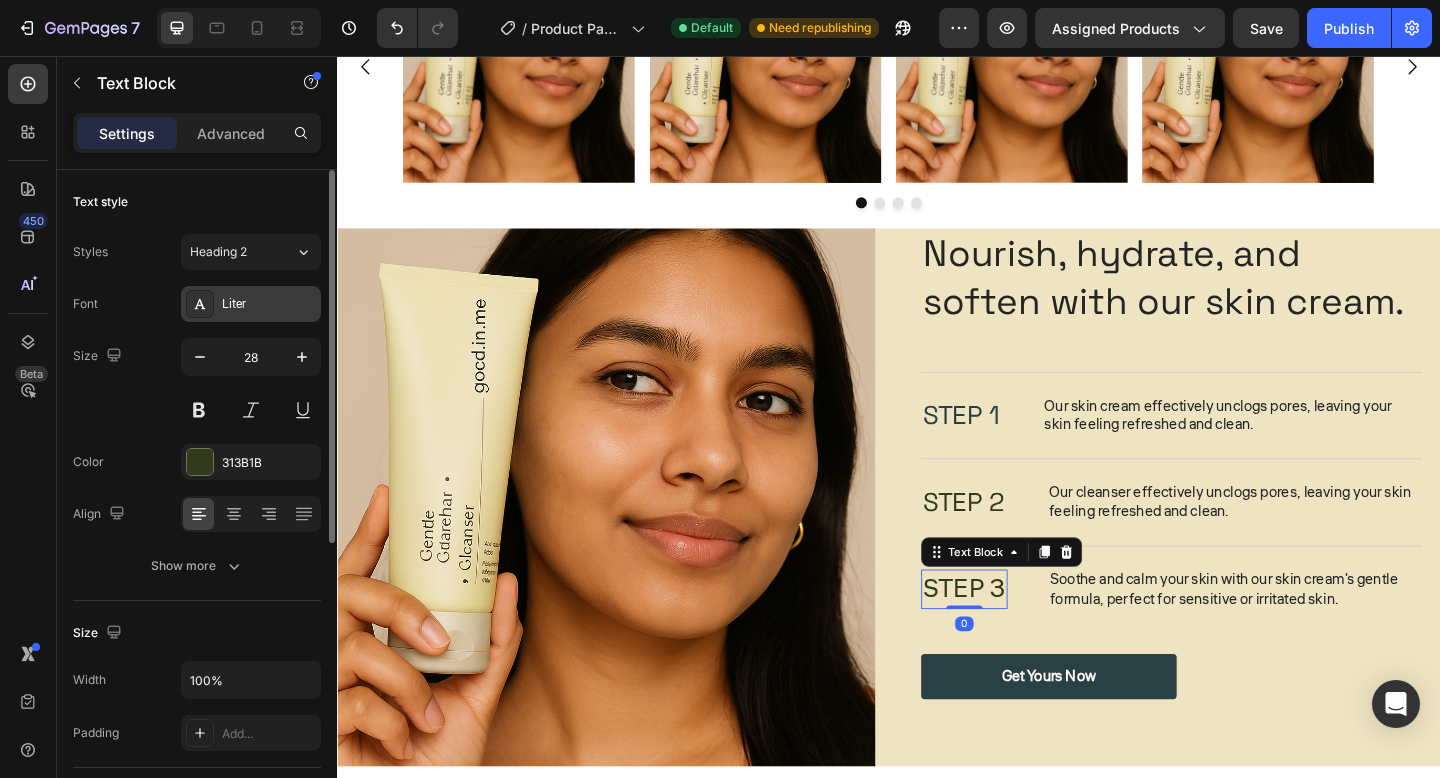click on "Liter" at bounding box center [269, 305] 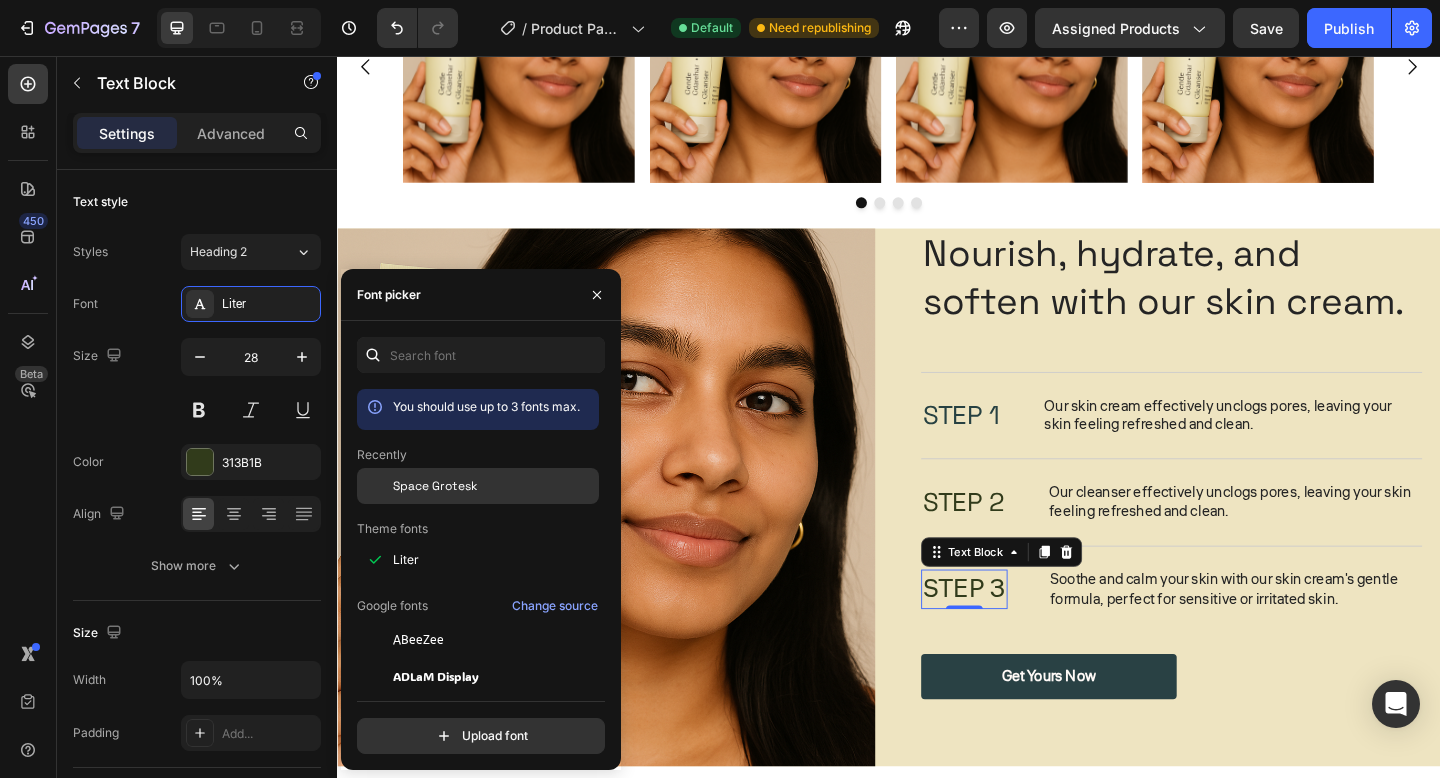 click on "Space Grotesk" 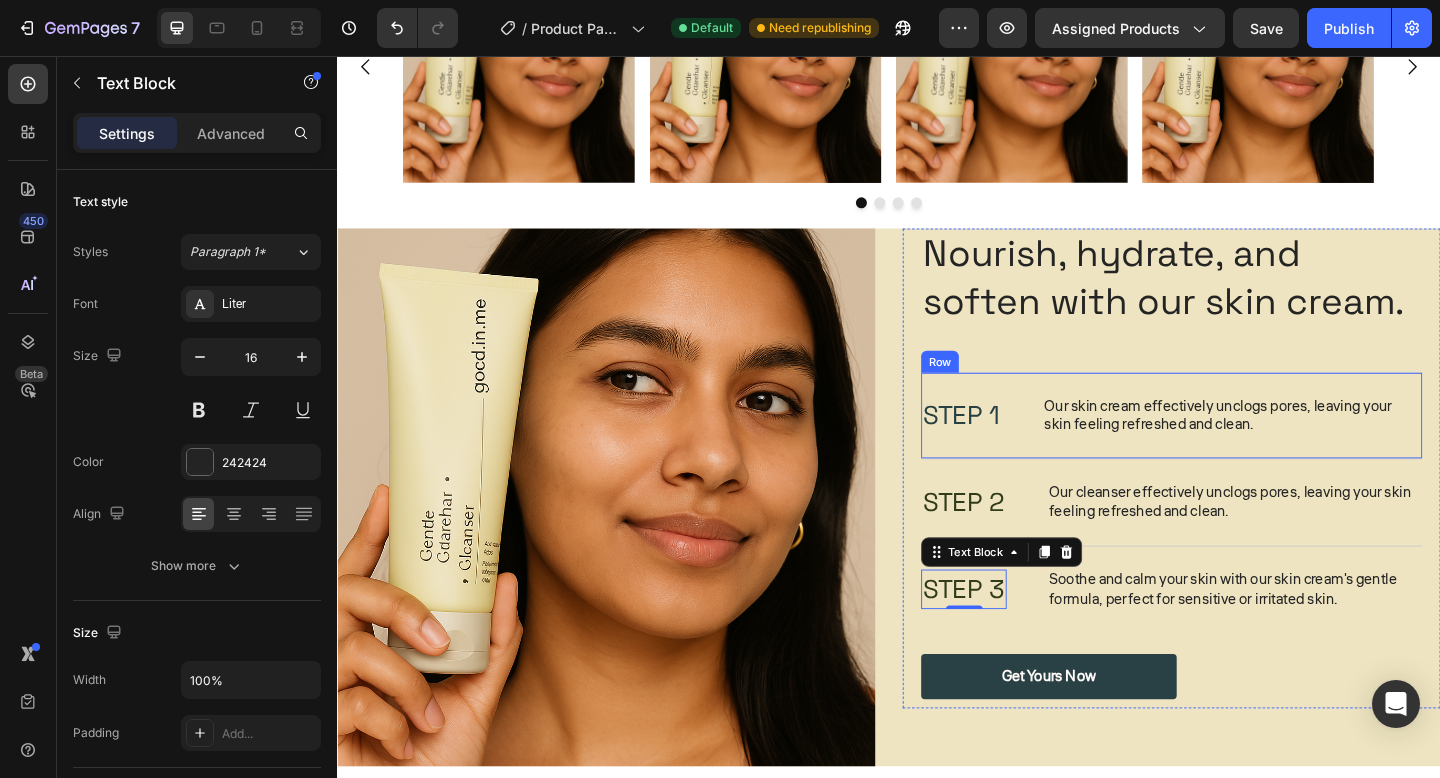 click on "Our skin cream effectively unclogs pores, leaving your skin feeling refreshed and clean." at bounding box center (1310, 448) 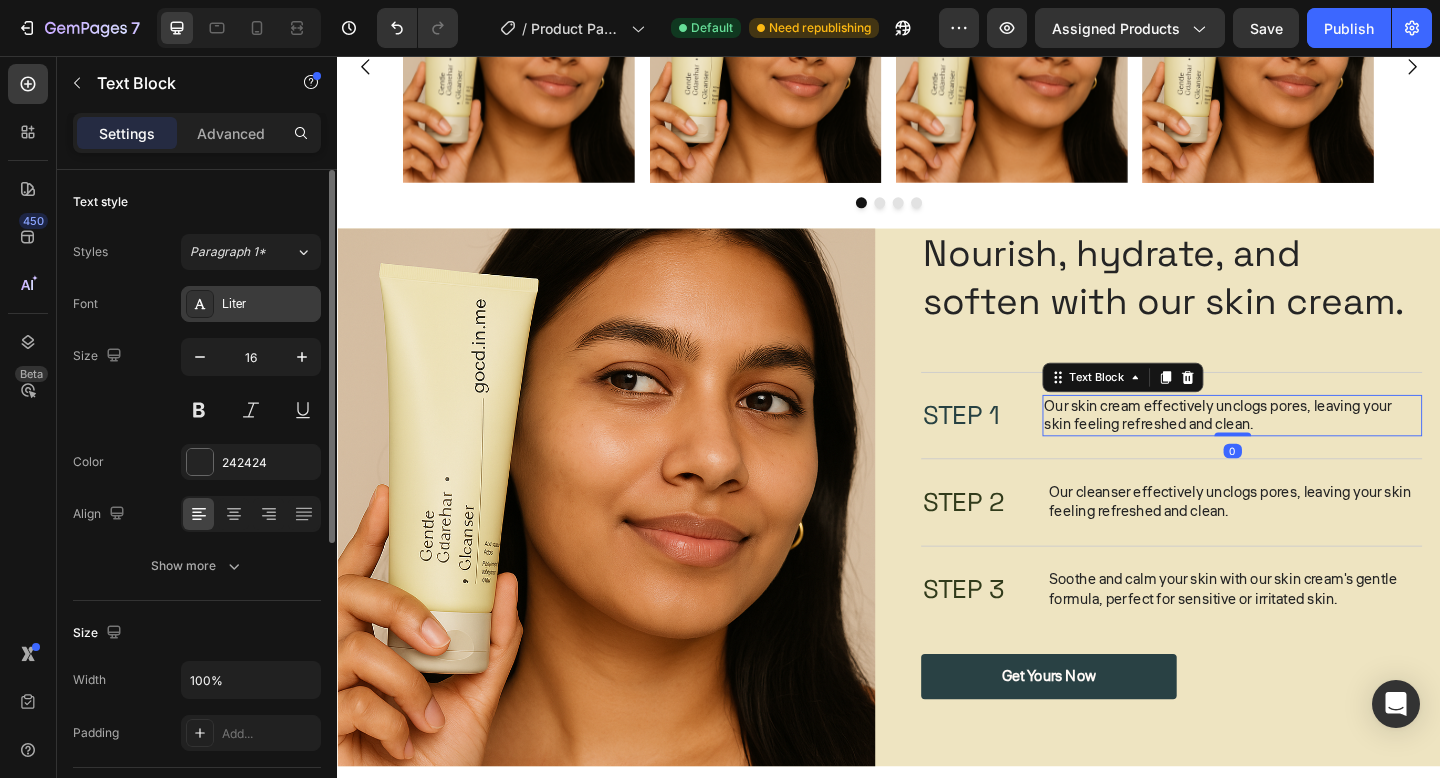 click on "Liter" at bounding box center [251, 304] 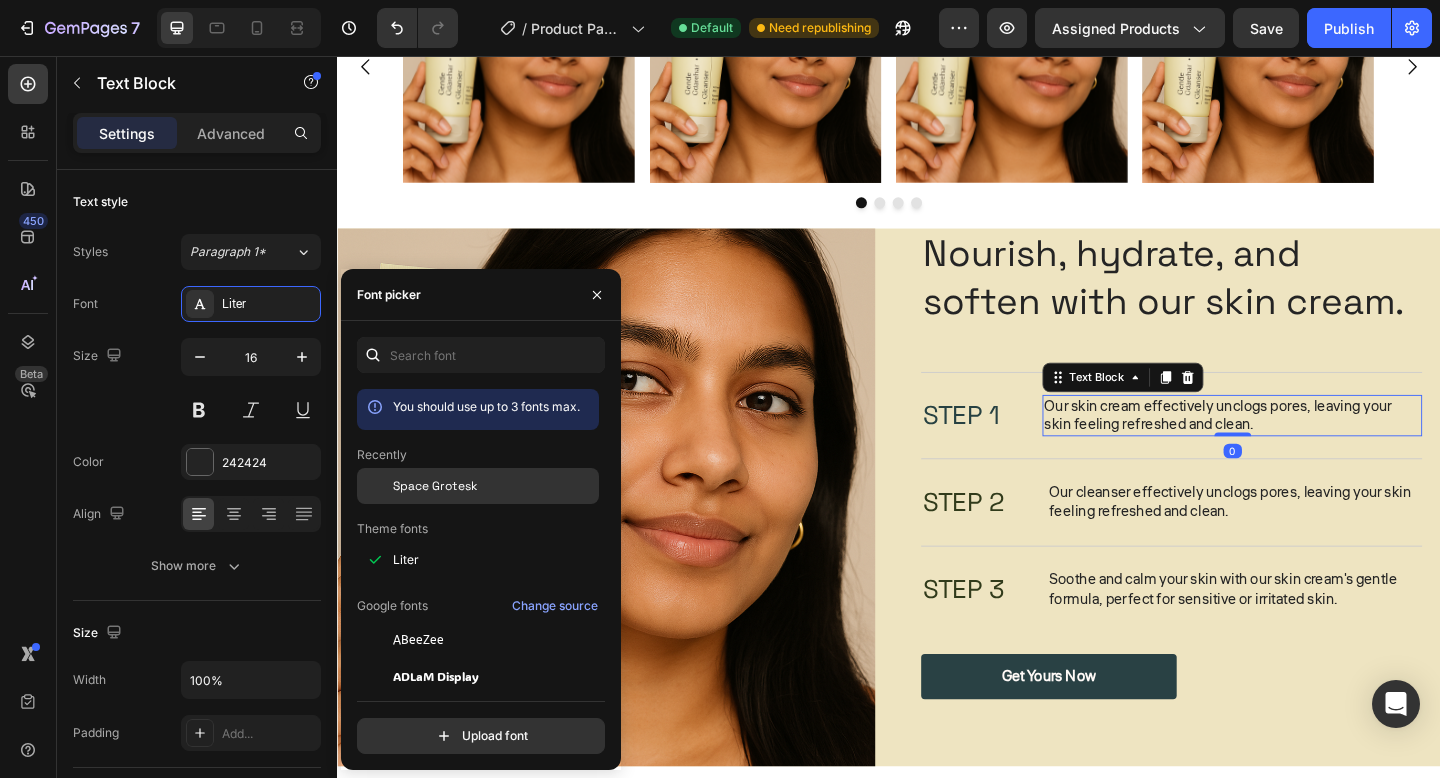 click at bounding box center [375, 486] 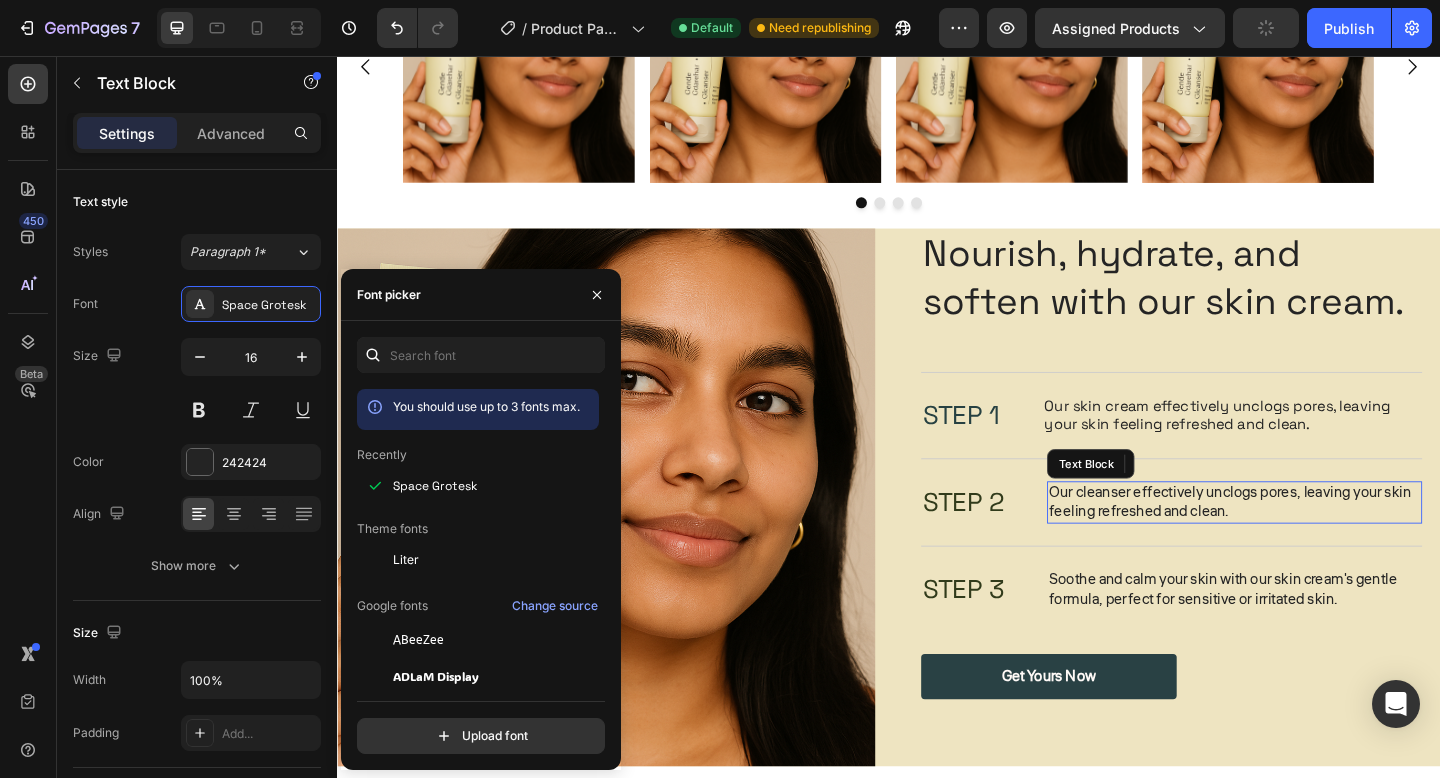 click on "Our cleanser effectively unclogs pores, leaving your skin feeling refreshed and clean." at bounding box center (1313, 542) 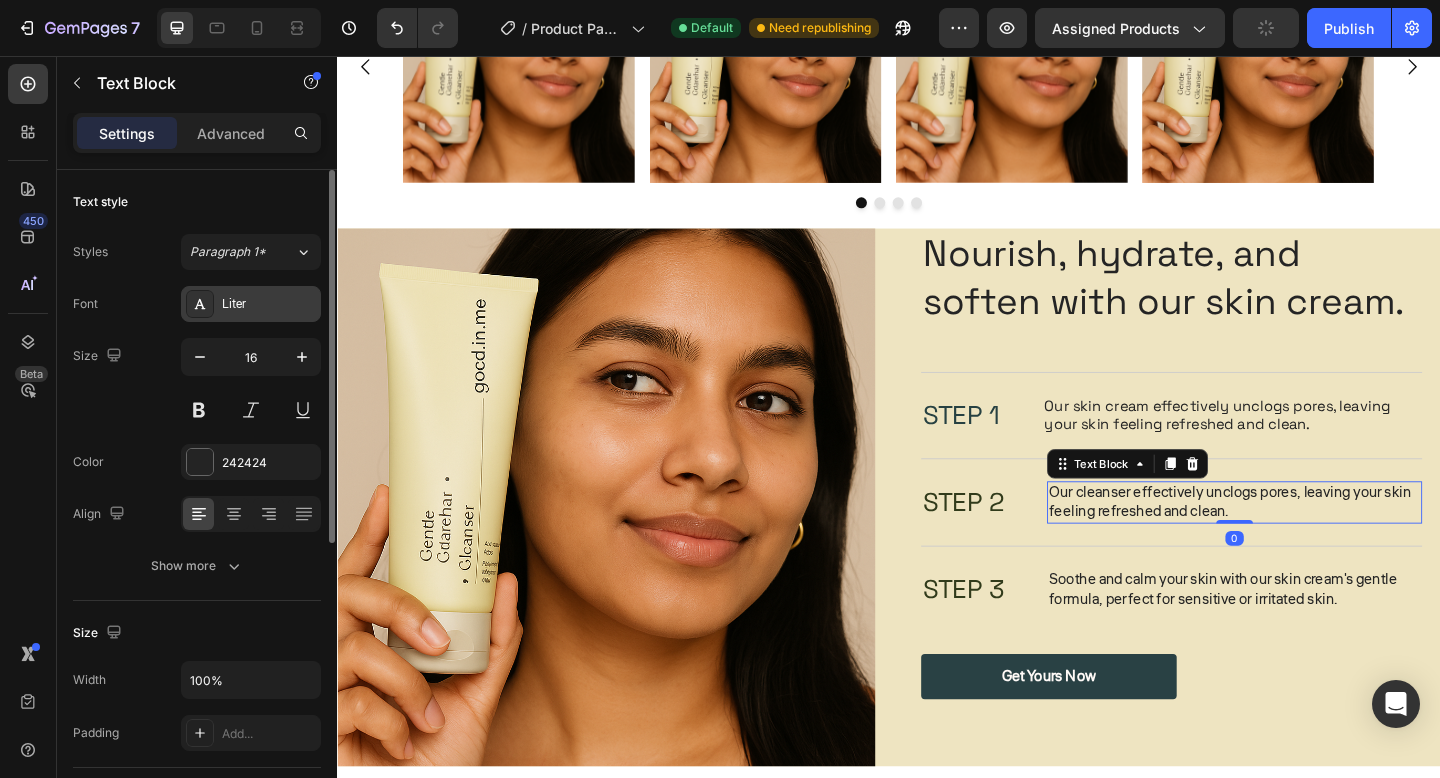 click on "Liter" at bounding box center [269, 305] 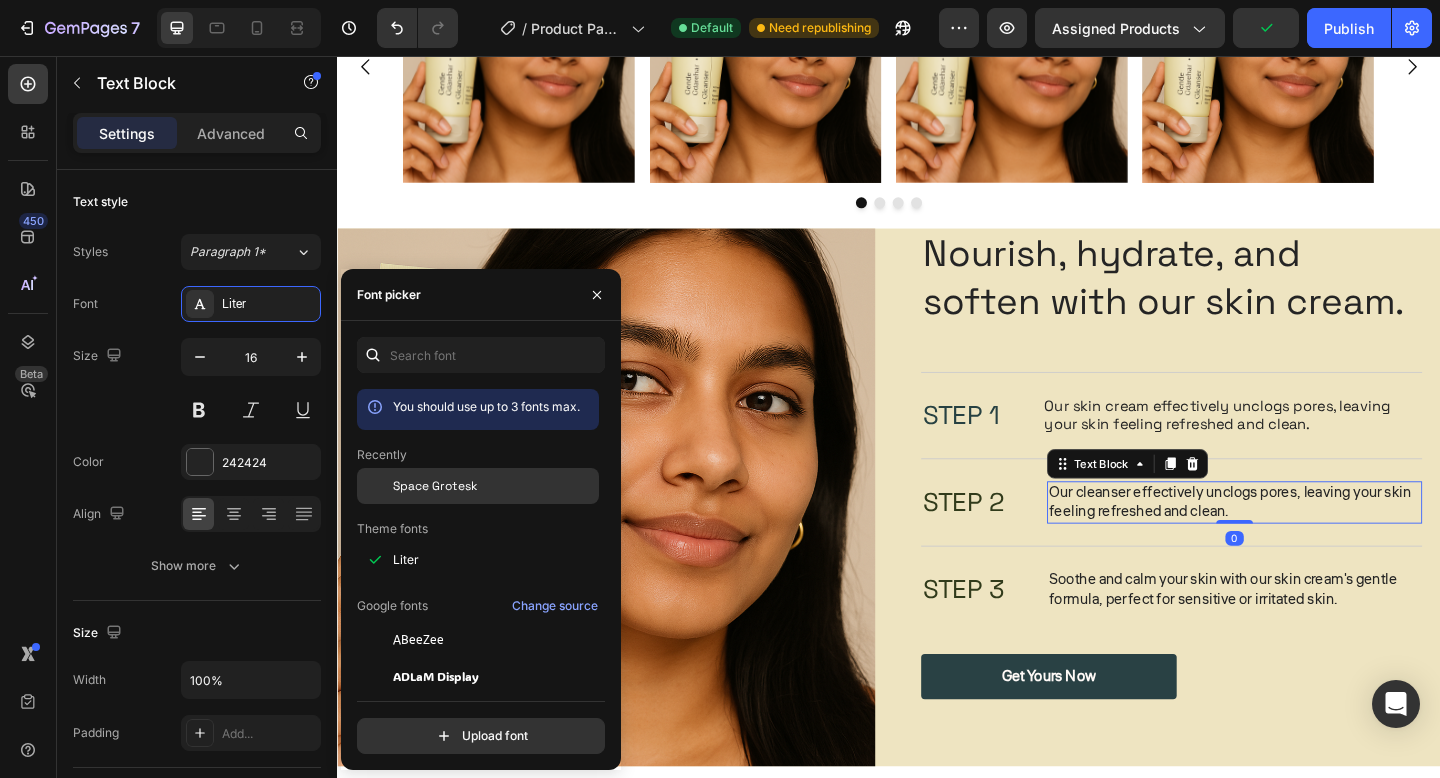 click at bounding box center [375, 486] 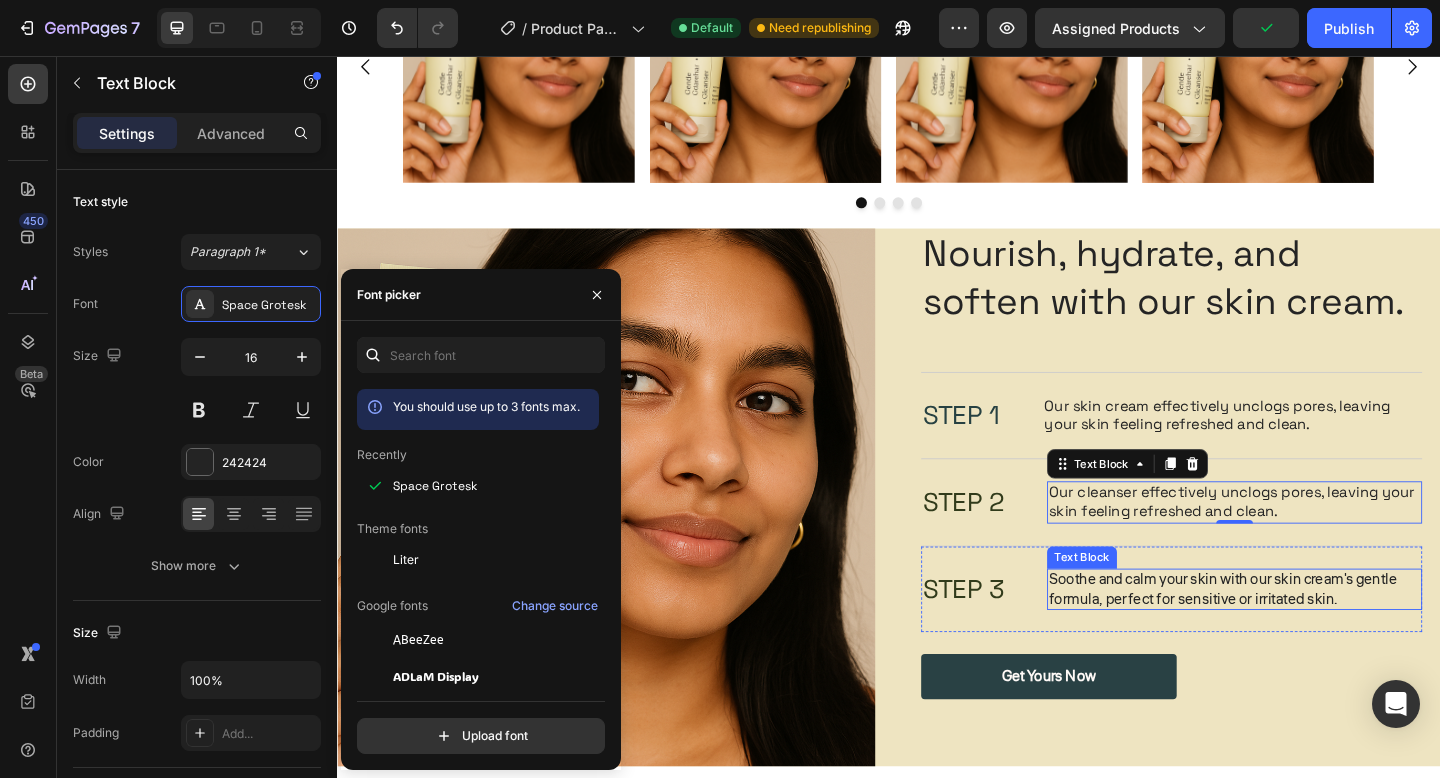 click on "Soothe and calm your skin with our skin cream's gentle formula, perfect for sensitive or irritated skin." at bounding box center (1313, 637) 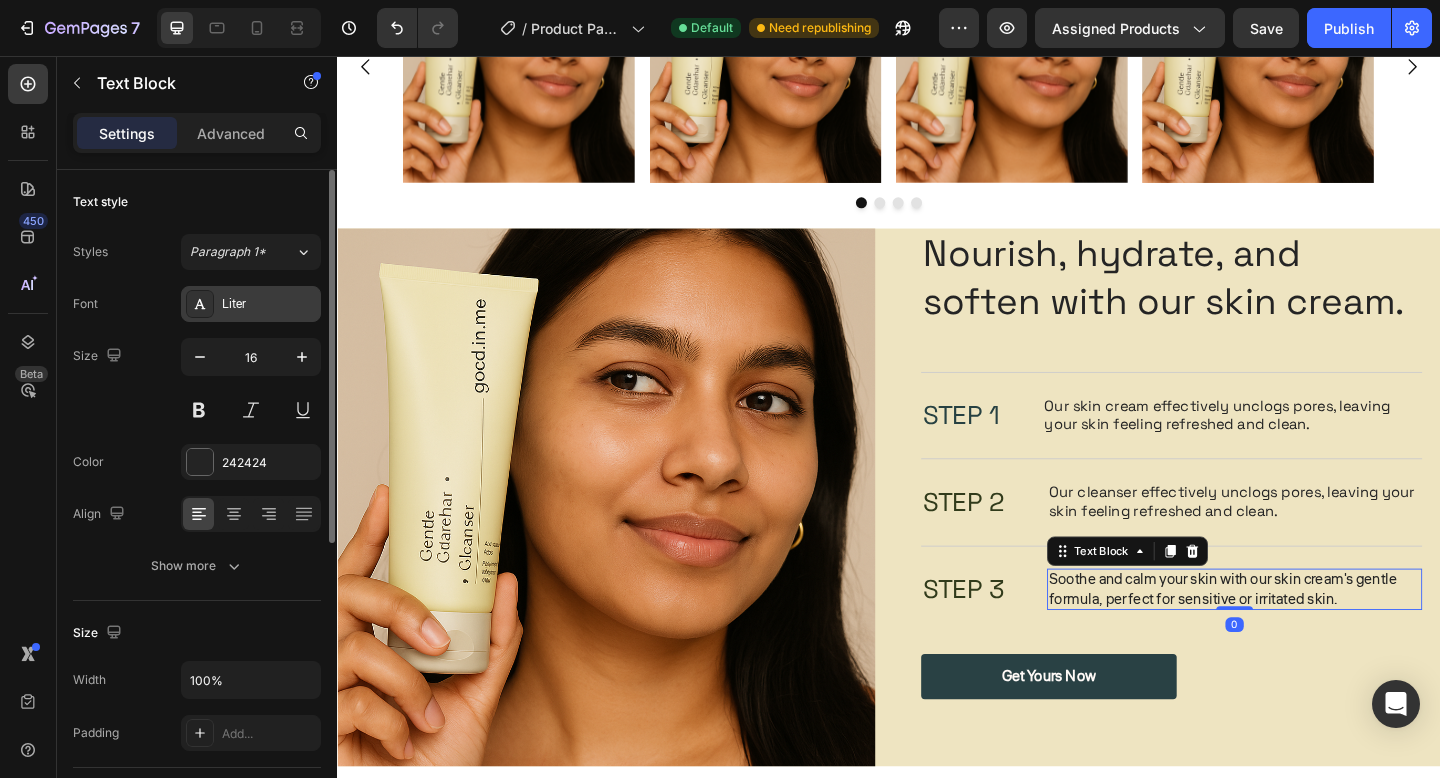 click on "Liter" at bounding box center (269, 305) 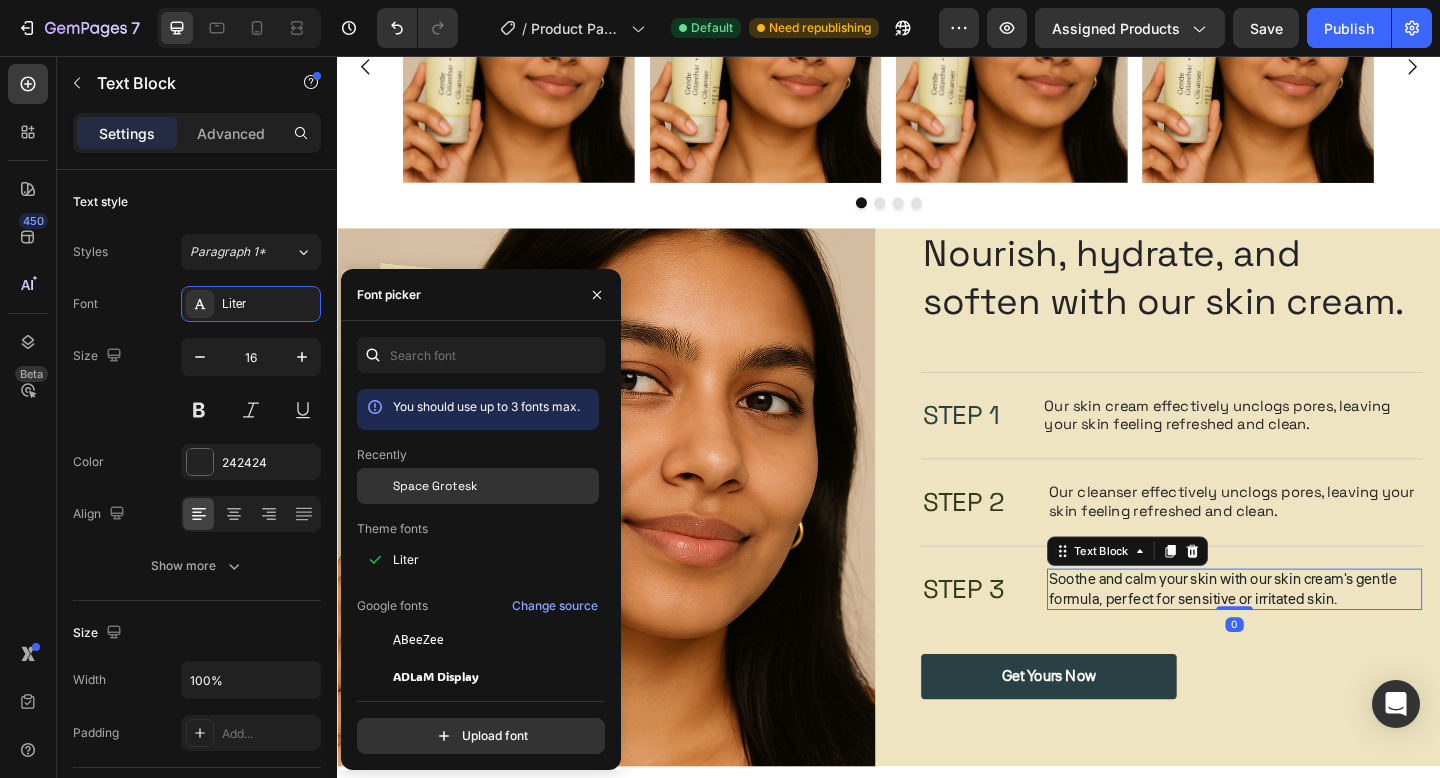 click at bounding box center (375, 486) 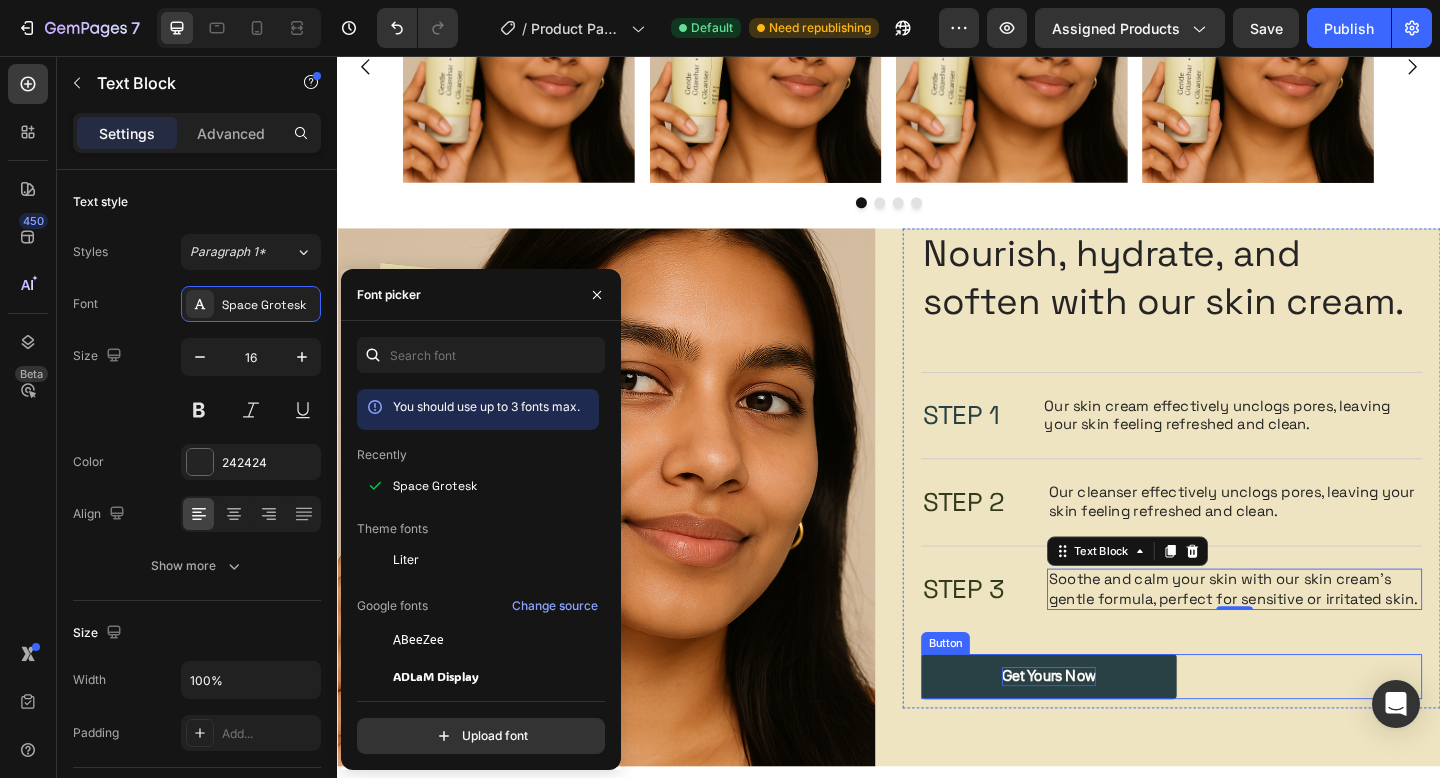 click on "get Yours Now" at bounding box center (1111, 731) 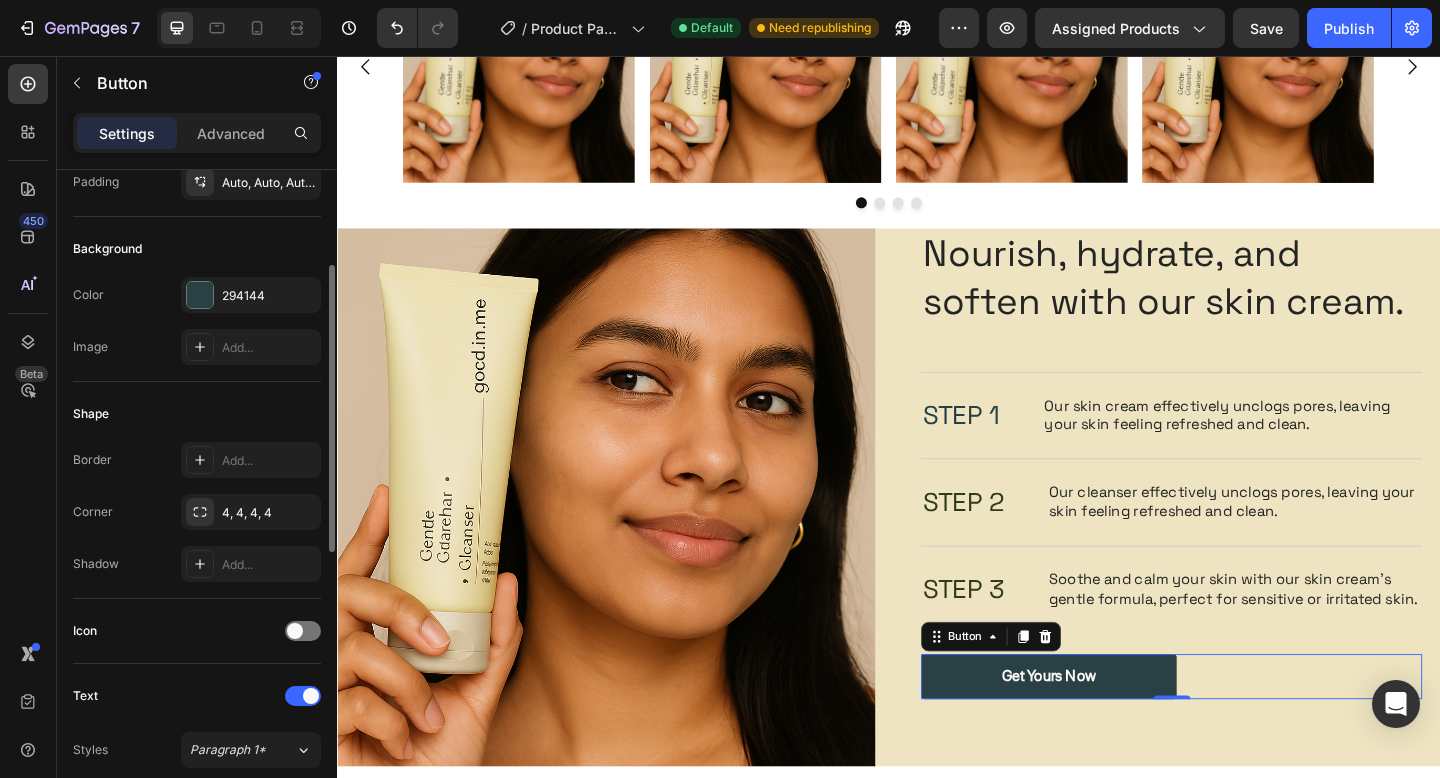 scroll, scrollTop: 213, scrollLeft: 0, axis: vertical 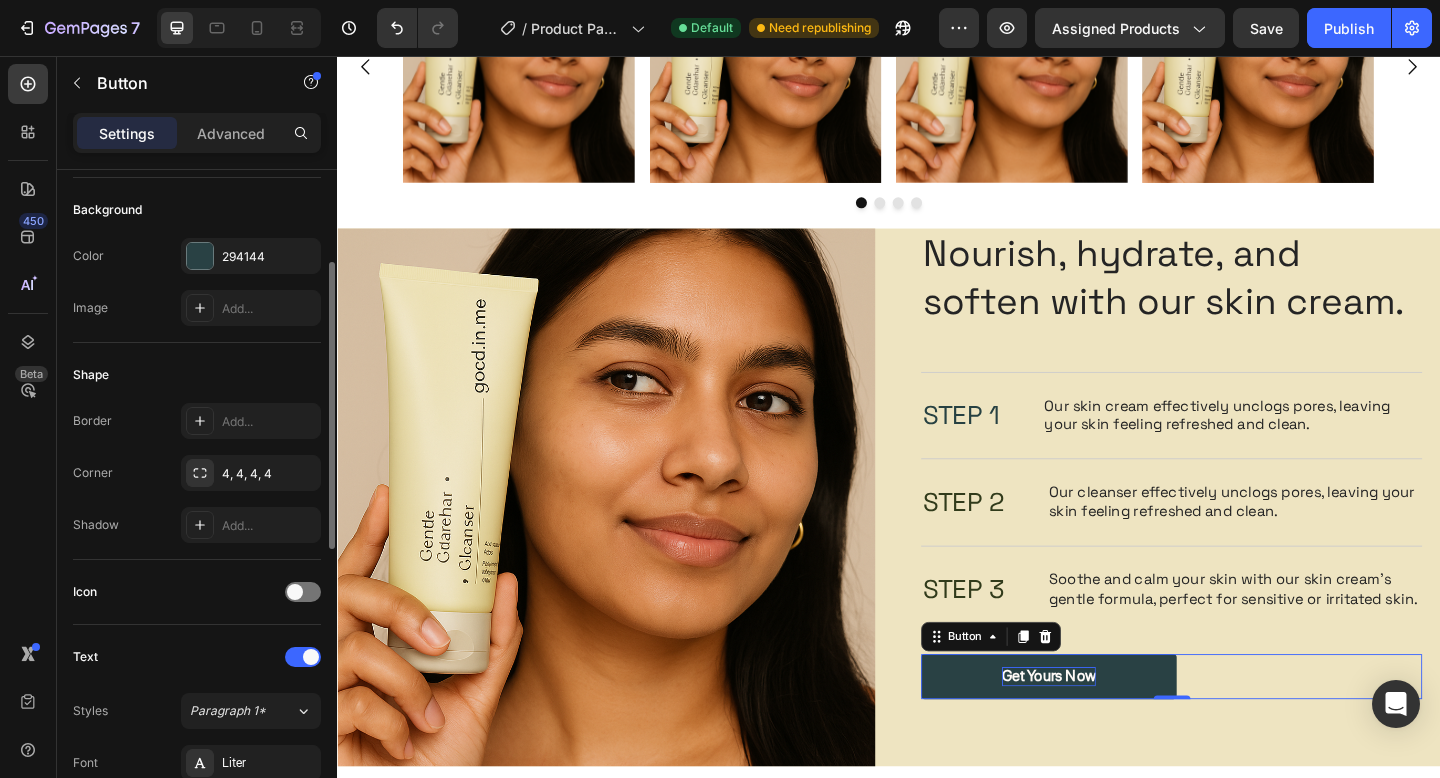 click on "get Yours Now" at bounding box center (1111, 731) 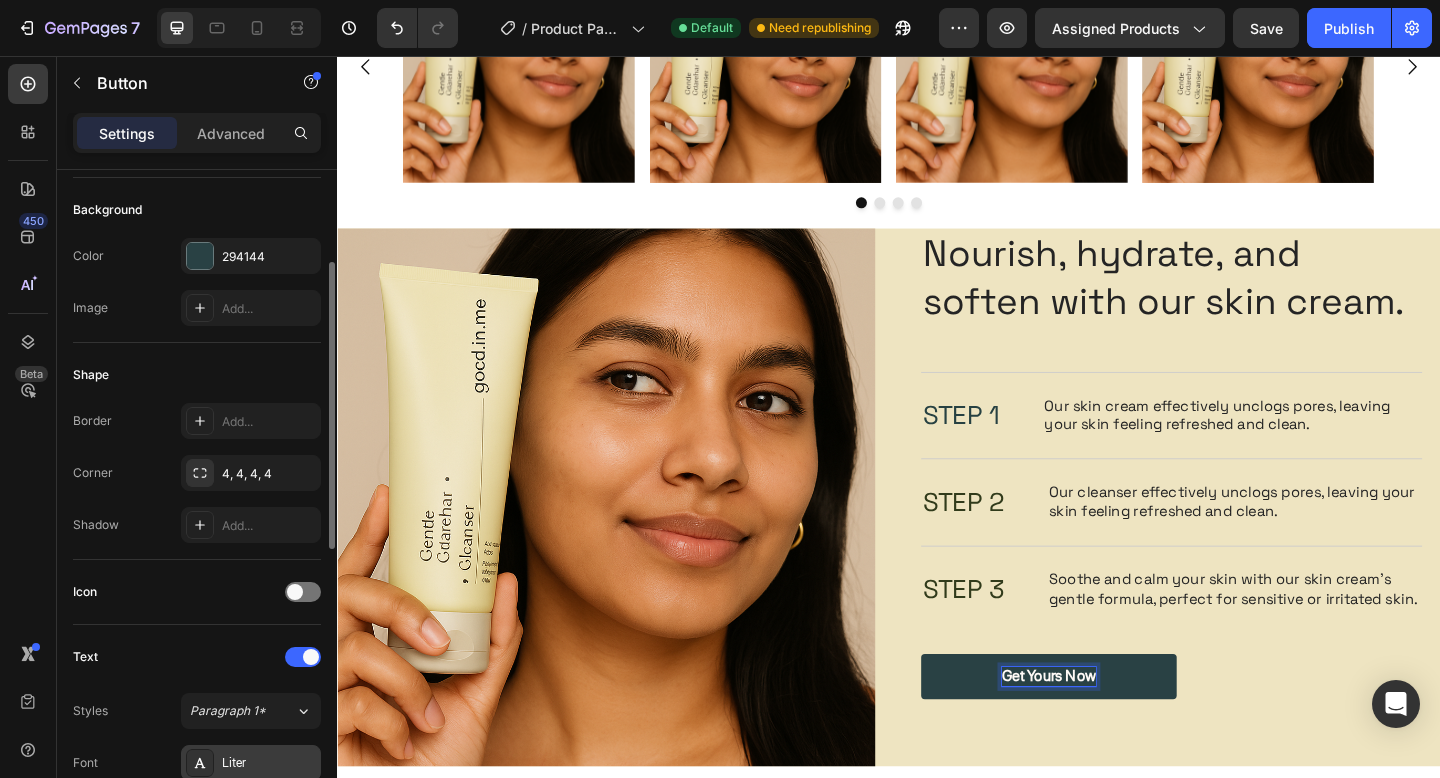 click on "Liter" at bounding box center (269, 764) 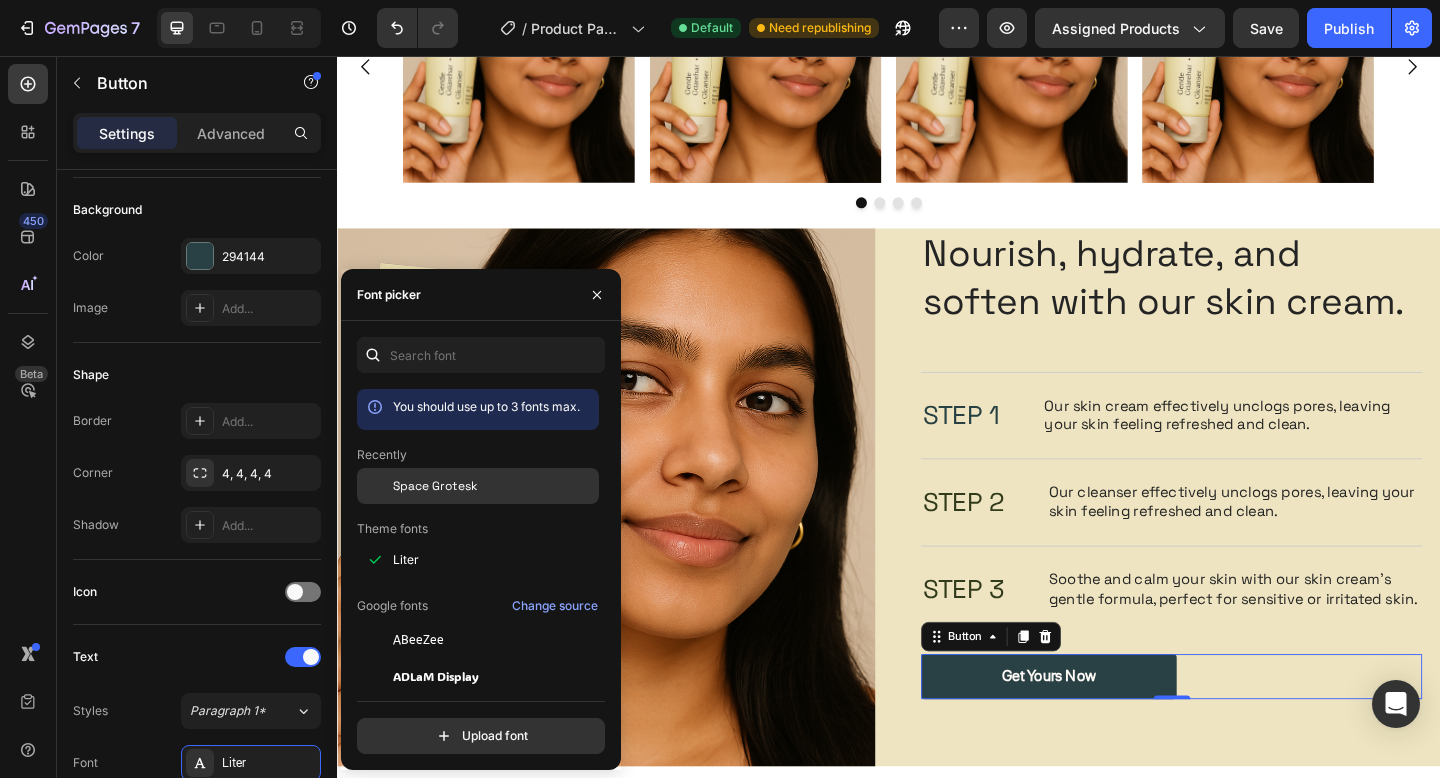 click on "Space Grotesk" 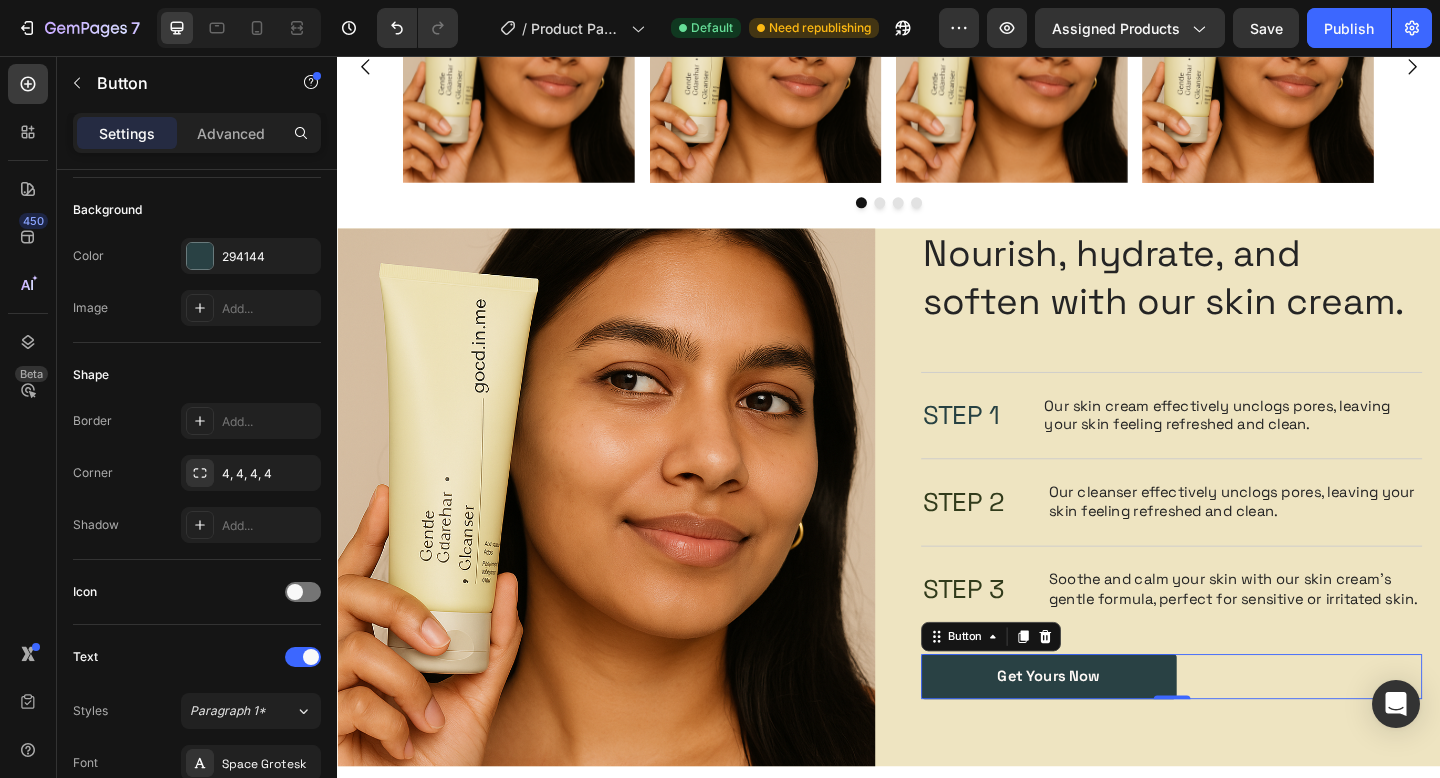 click on "get Yours Now" at bounding box center [1111, 731] 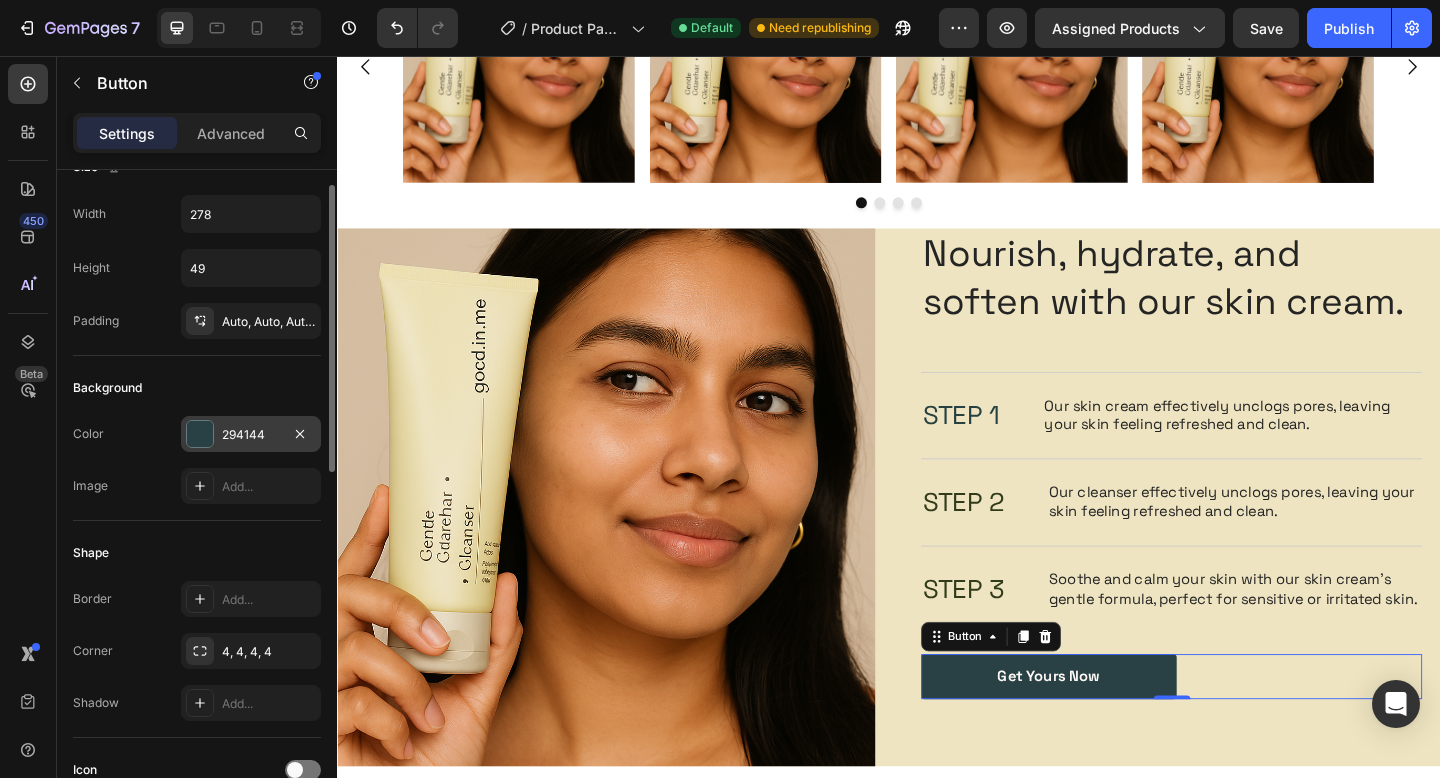 scroll, scrollTop: 0, scrollLeft: 0, axis: both 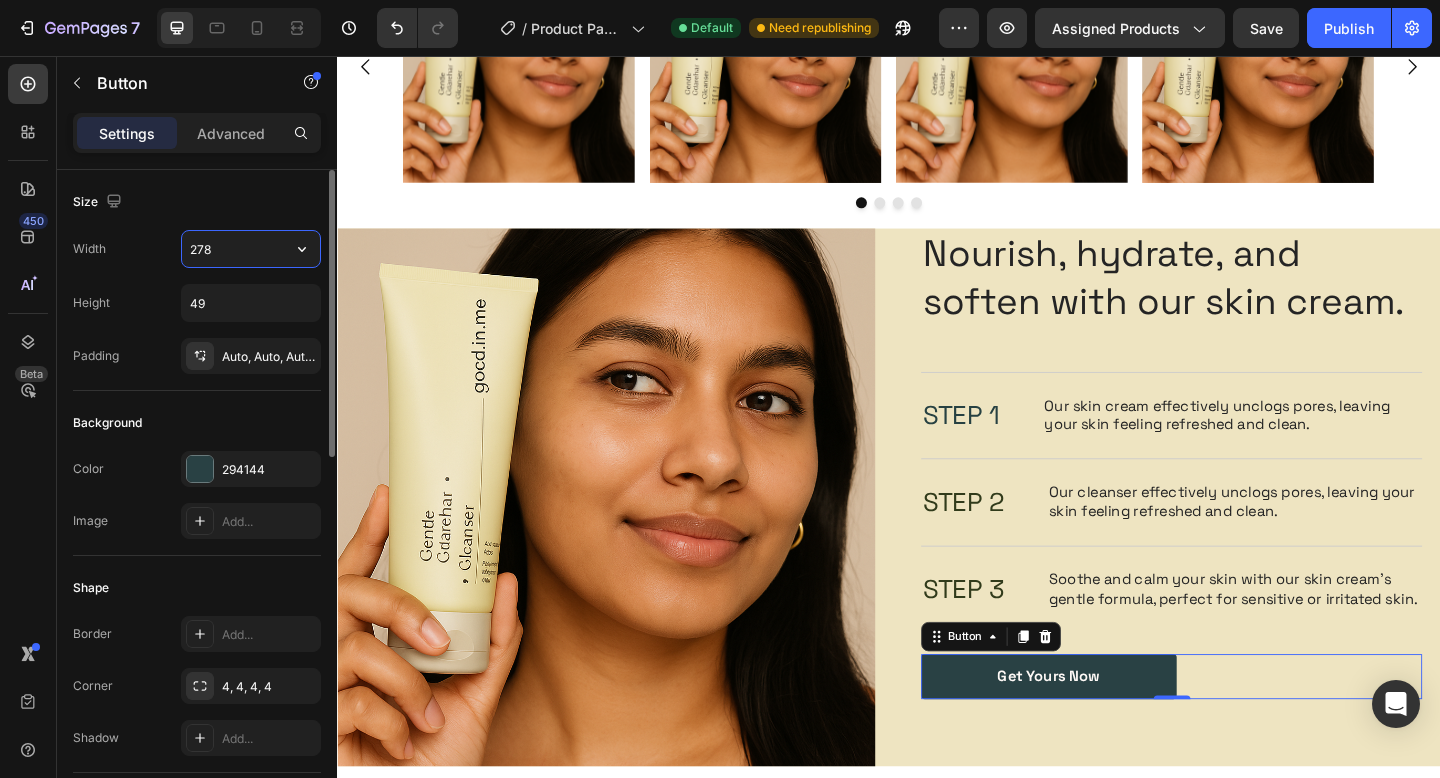 click on "278" at bounding box center [251, 249] 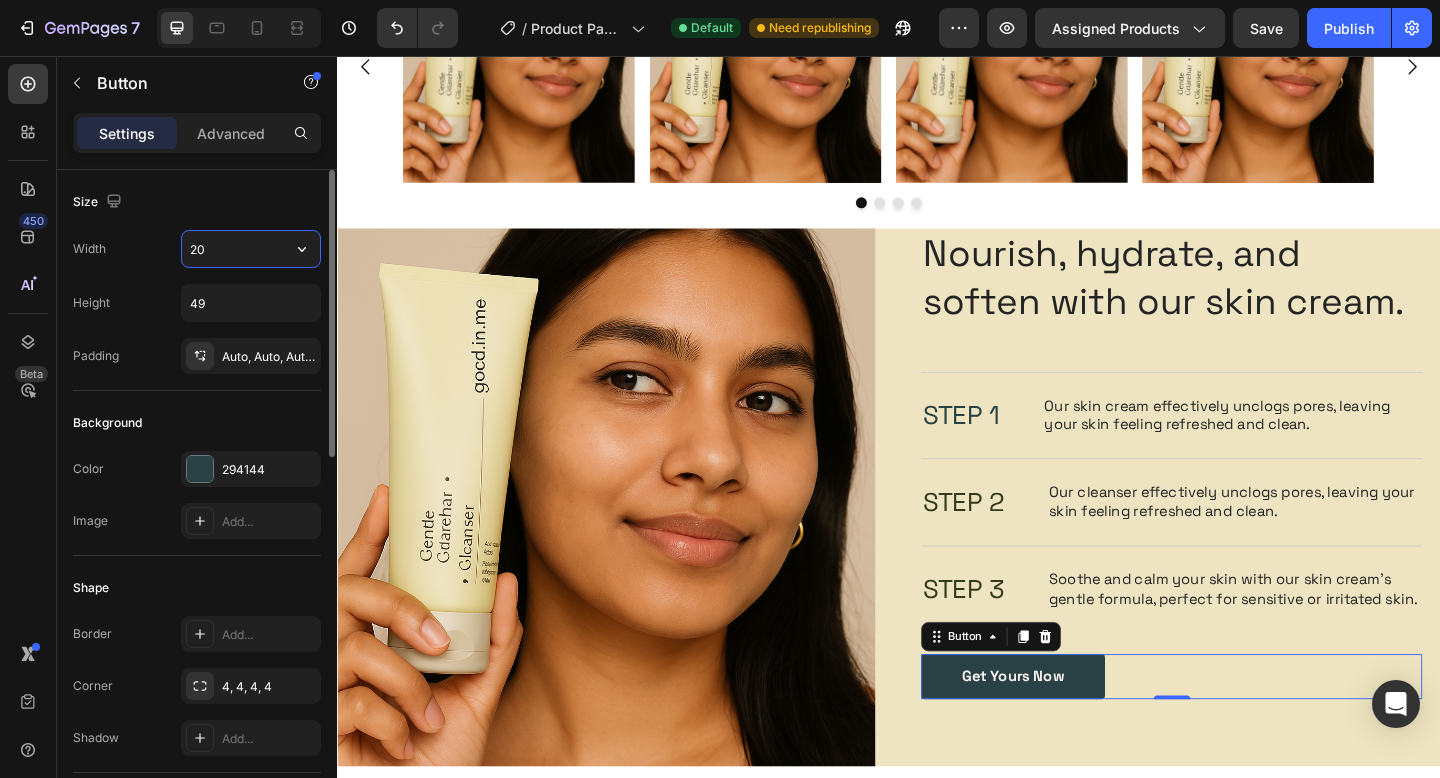 type on "2" 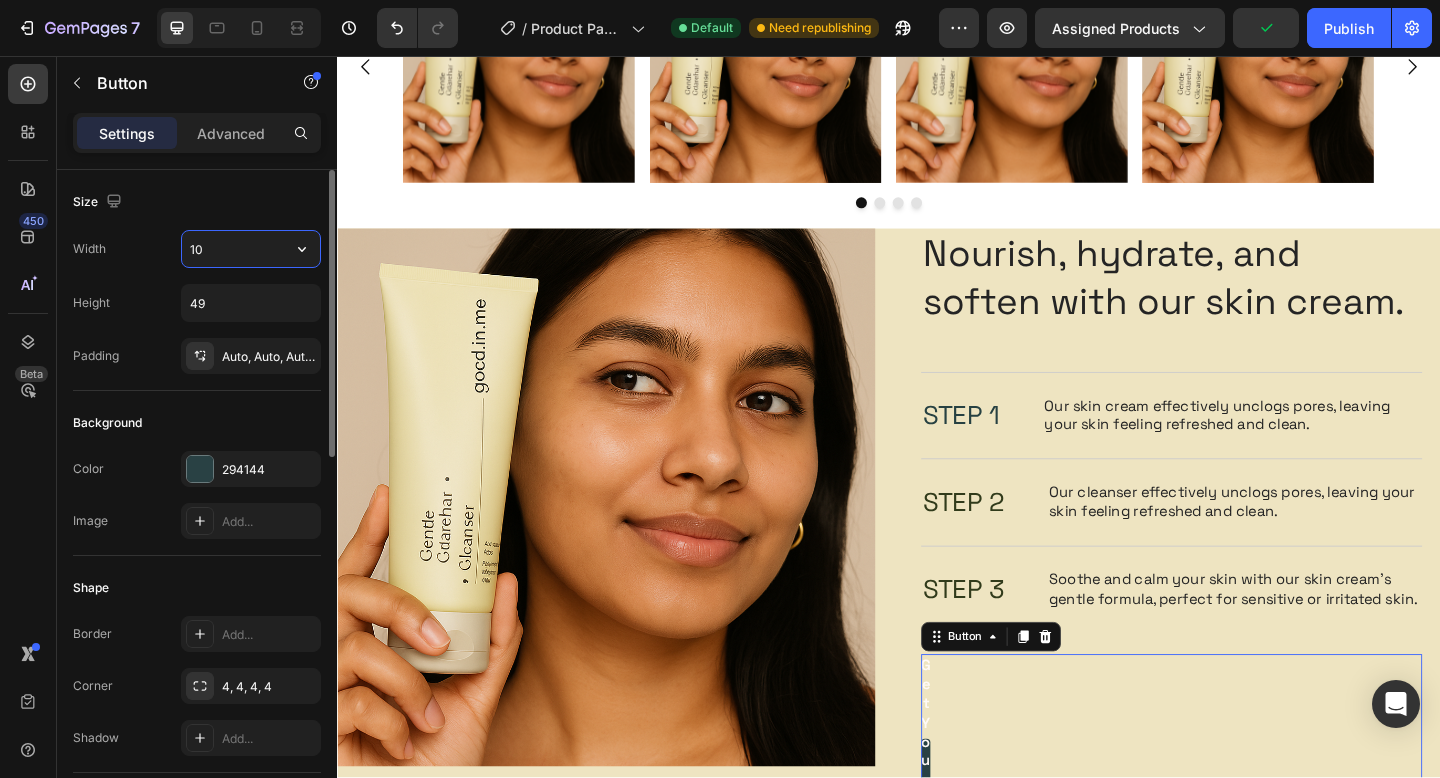 type on "1" 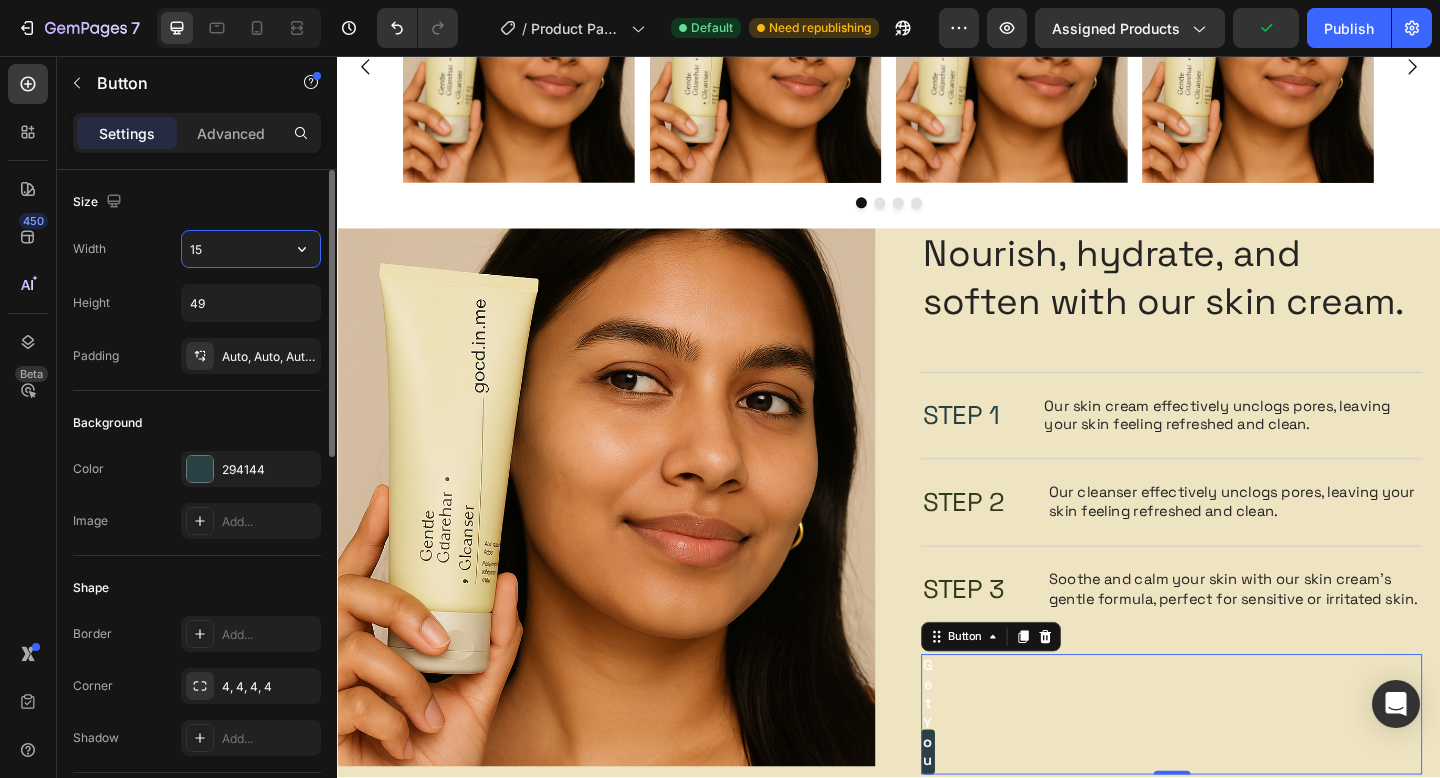type on "150" 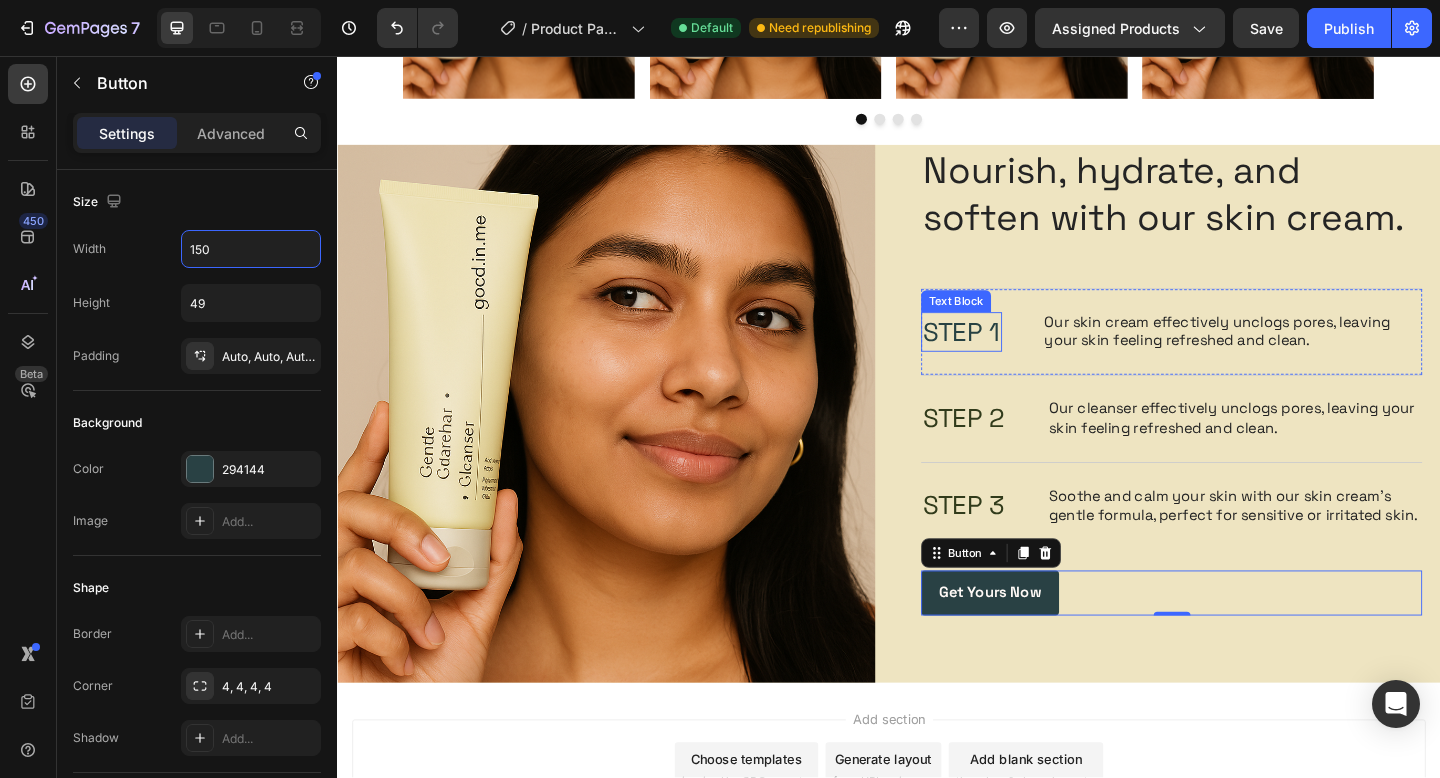 scroll, scrollTop: 2065, scrollLeft: 0, axis: vertical 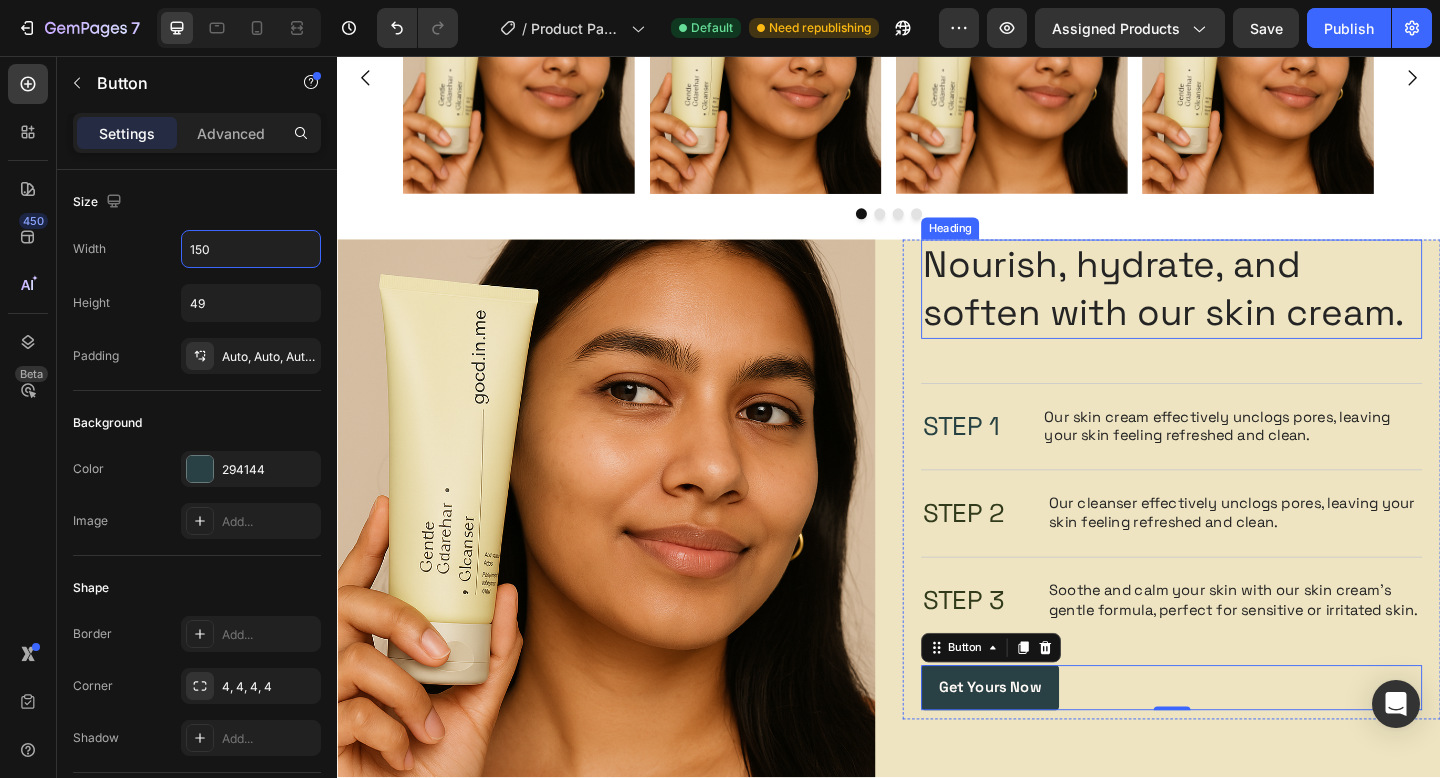 click on "Nourish, hydrate, and soften with our skin cream." at bounding box center [1244, 310] 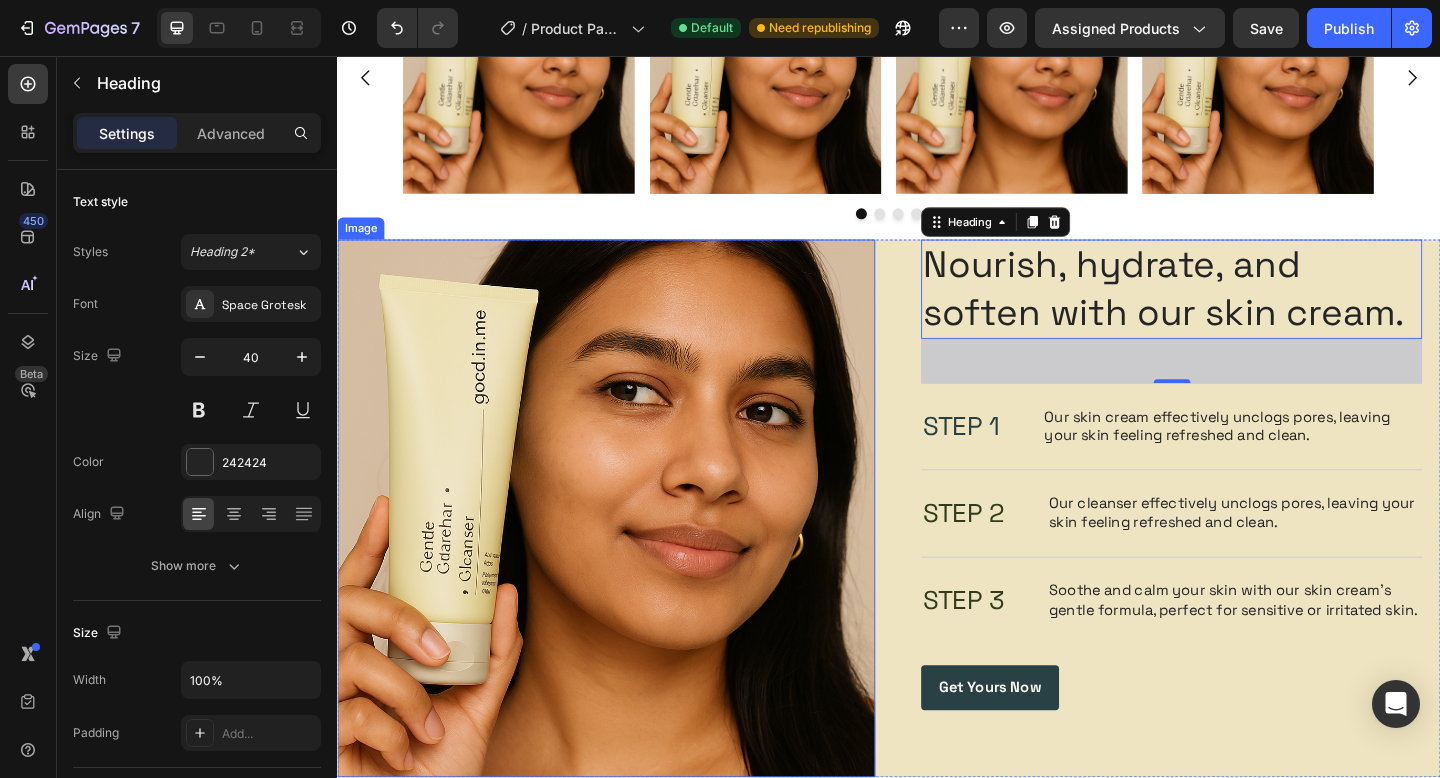click at bounding box center [629, 548] 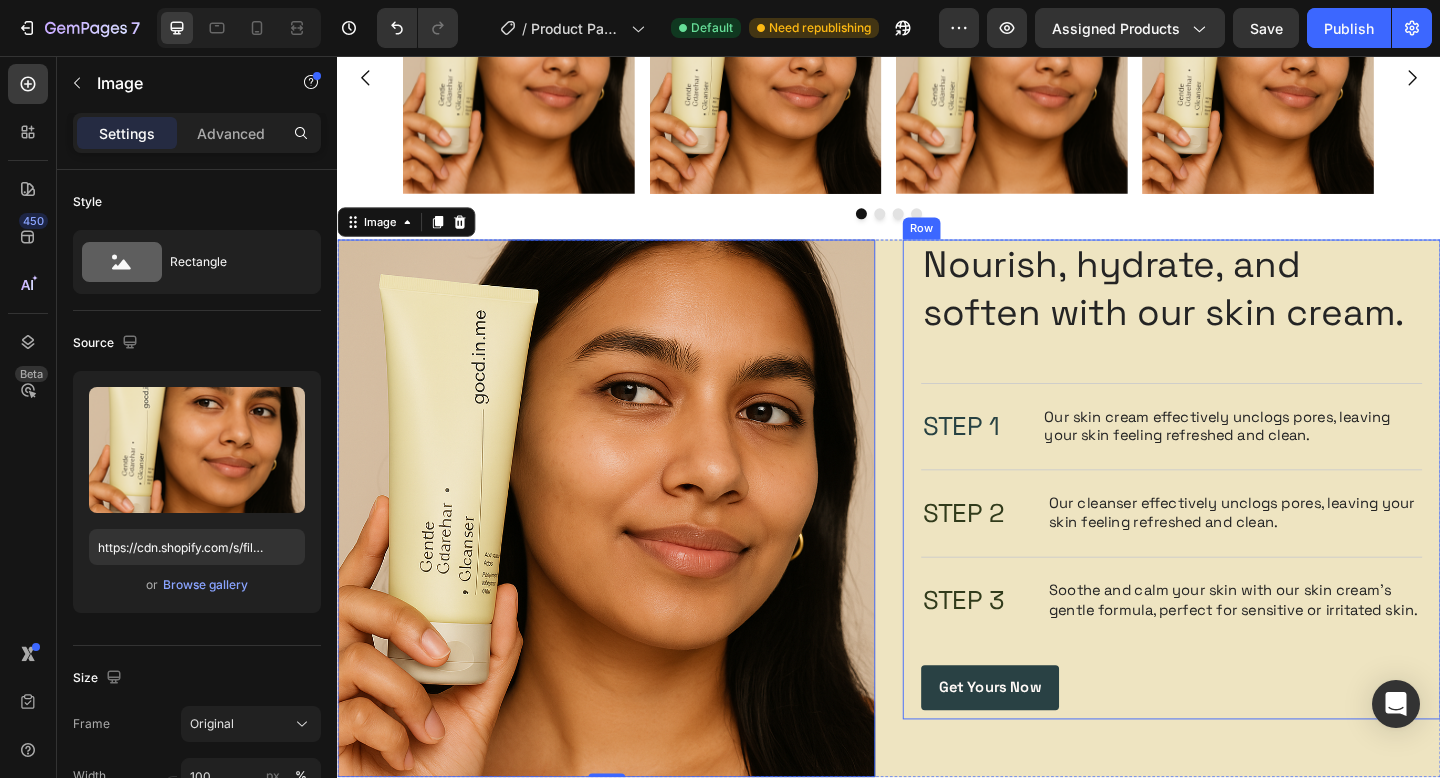 click on "Nourish, hydrate, and soften with our skin cream." at bounding box center (1244, 310) 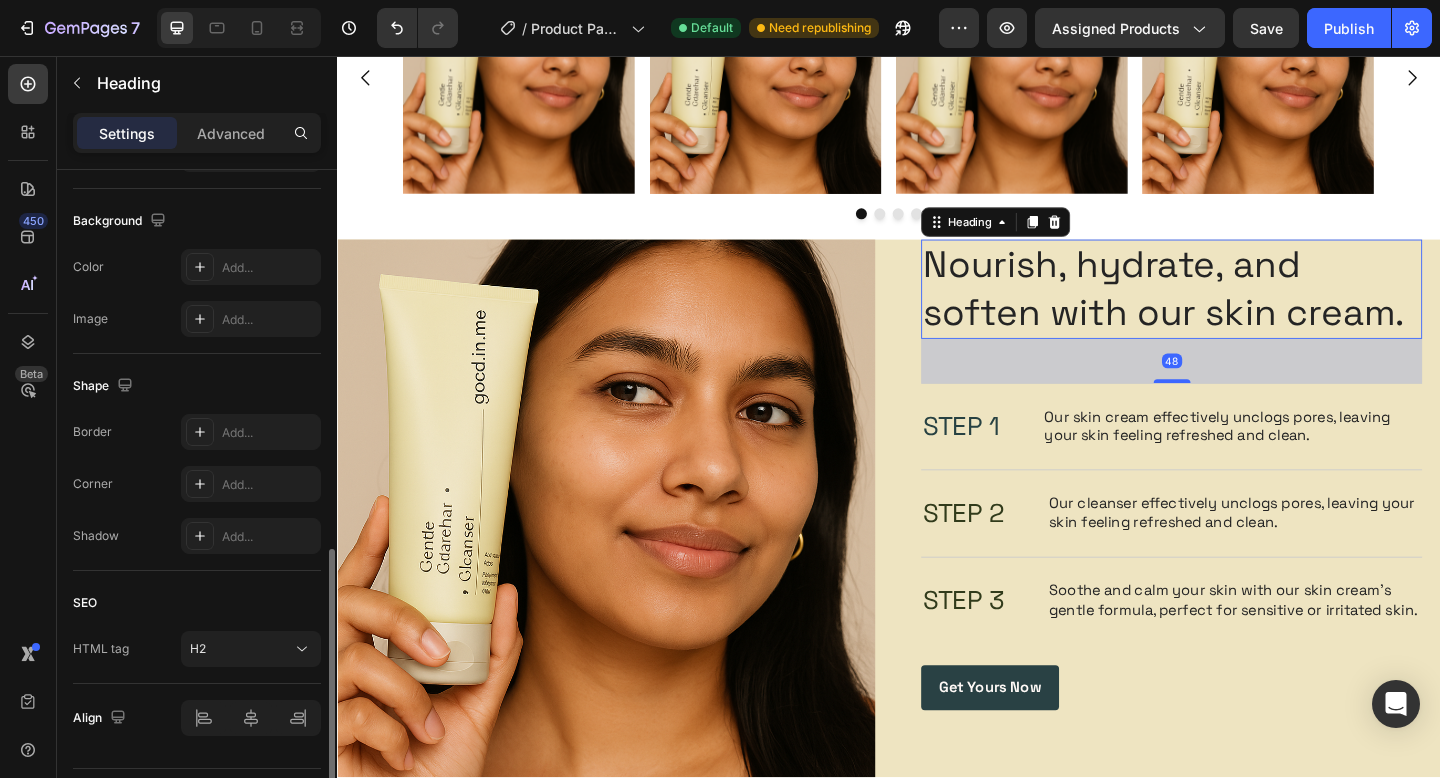 scroll, scrollTop: 633, scrollLeft: 0, axis: vertical 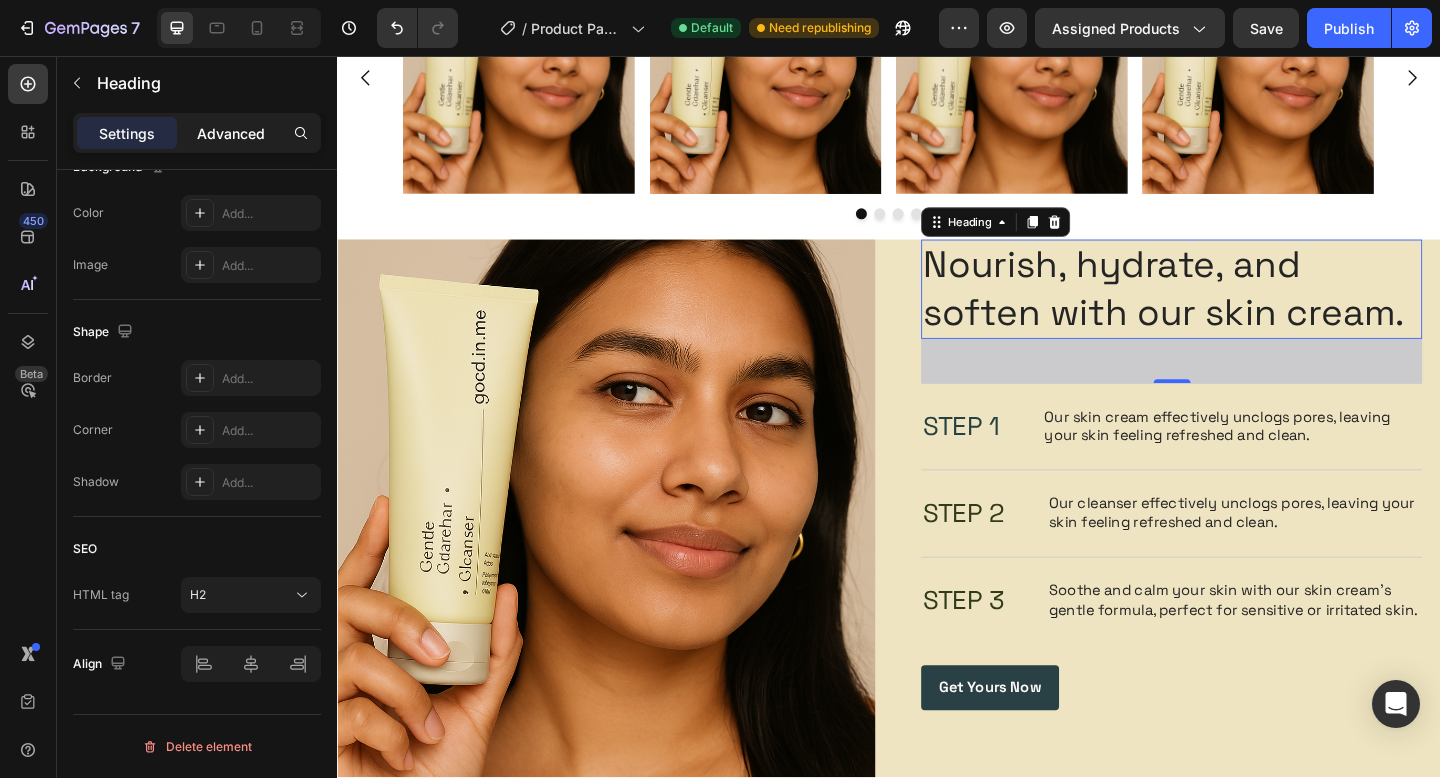 click on "Advanced" at bounding box center [231, 133] 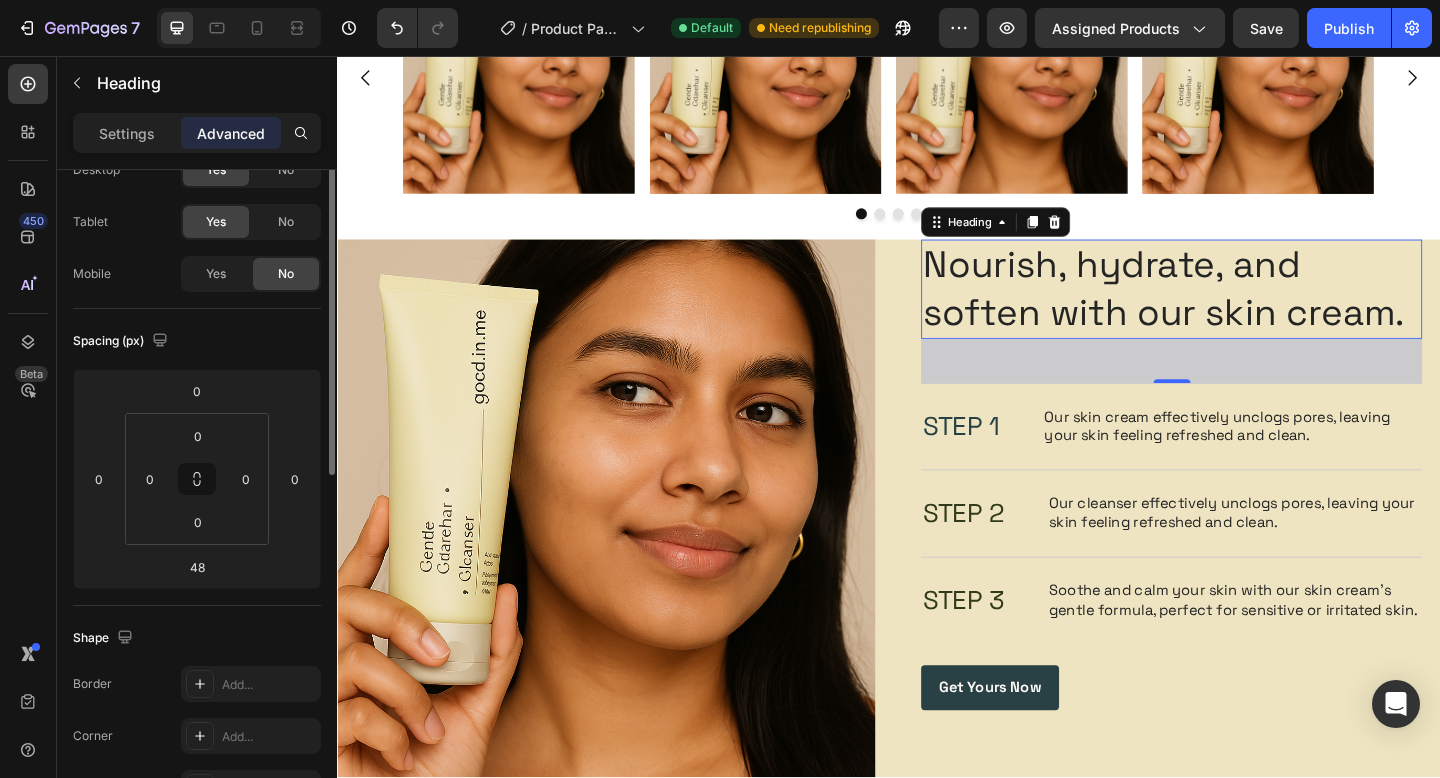 scroll, scrollTop: 0, scrollLeft: 0, axis: both 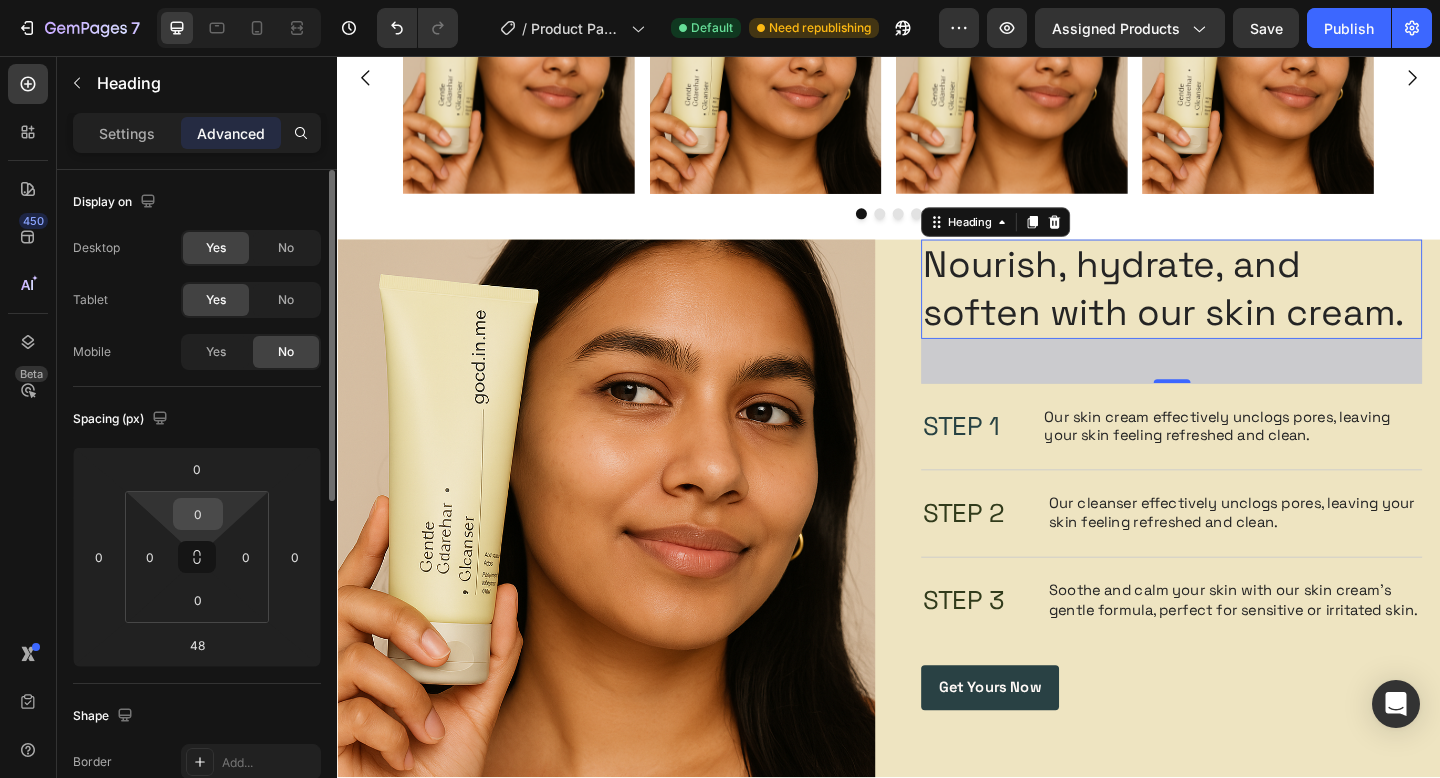 click on "0" at bounding box center (198, 514) 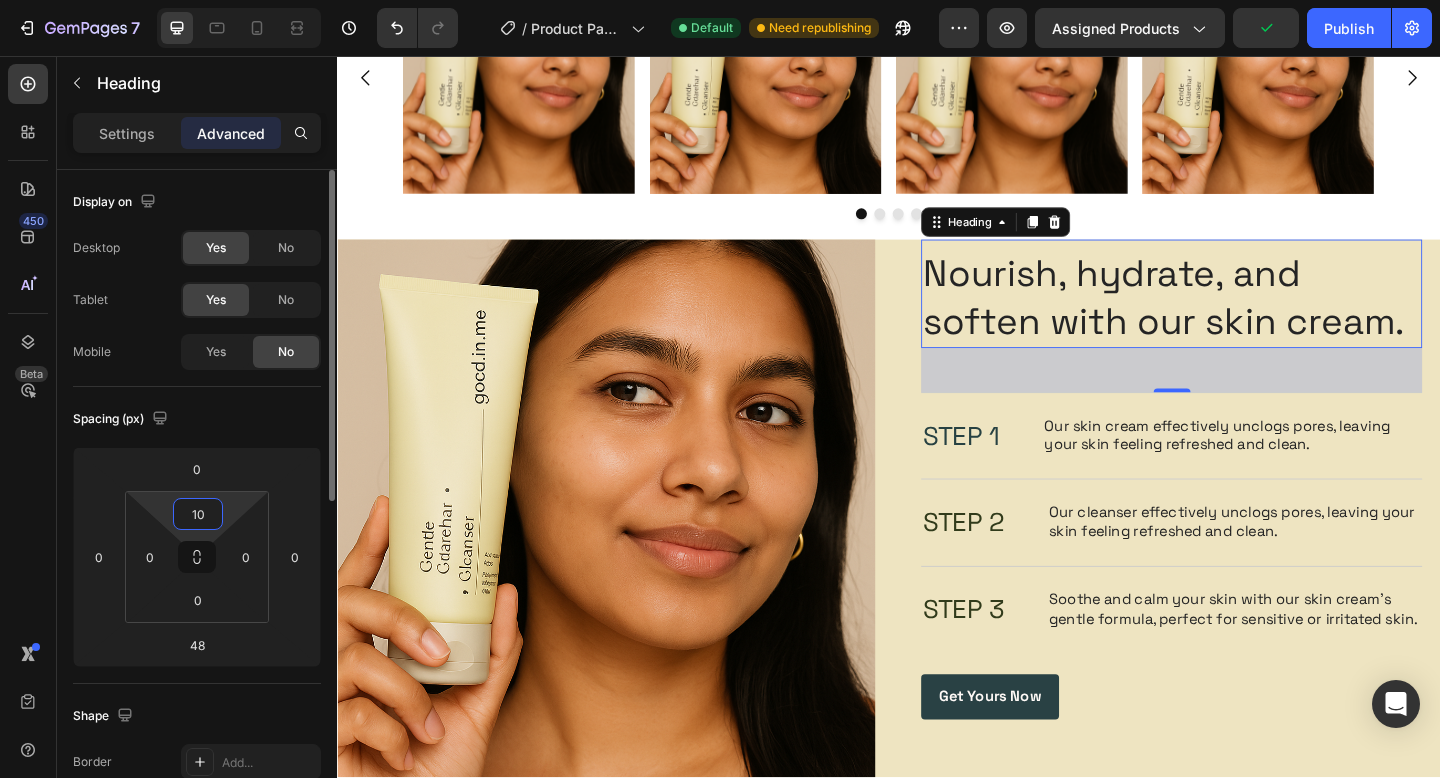 type on "1" 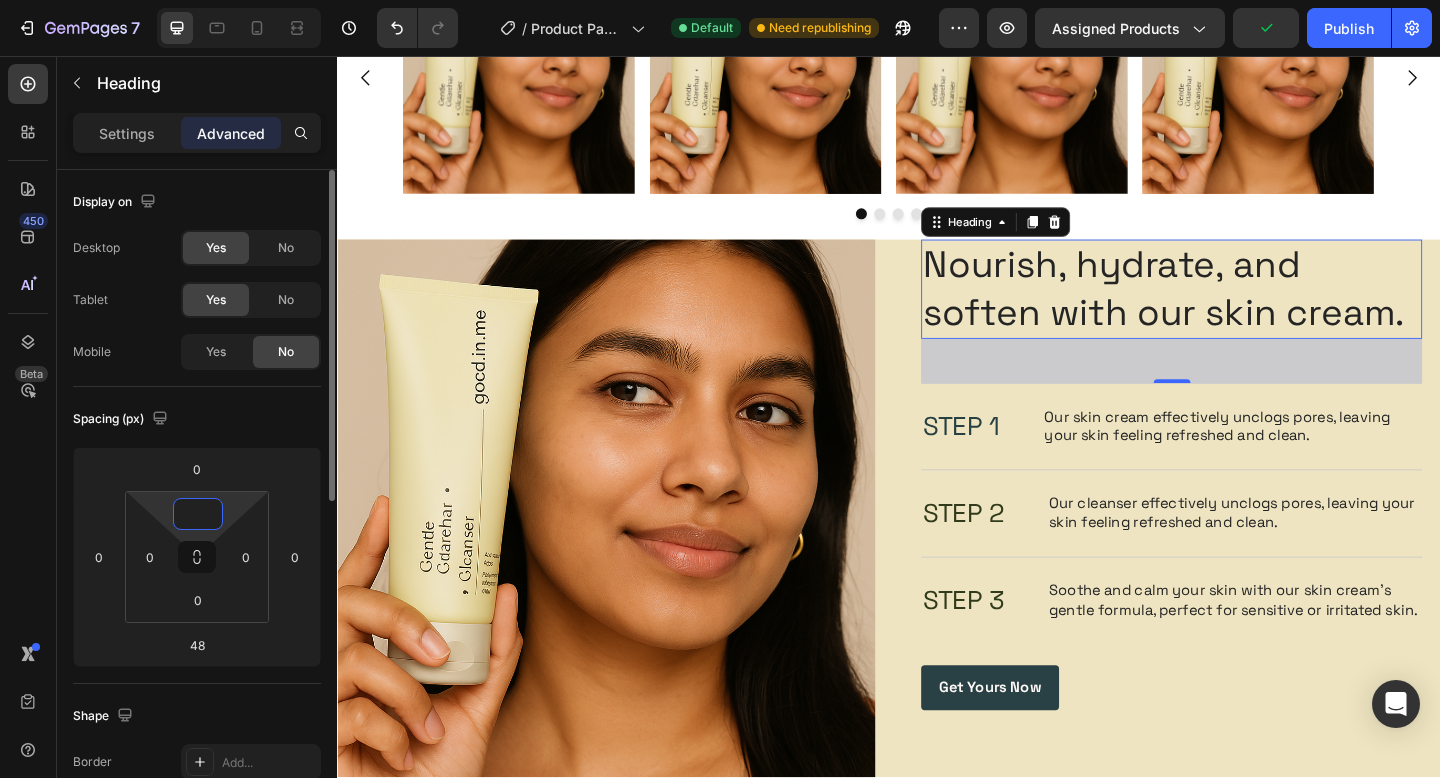 type on "0" 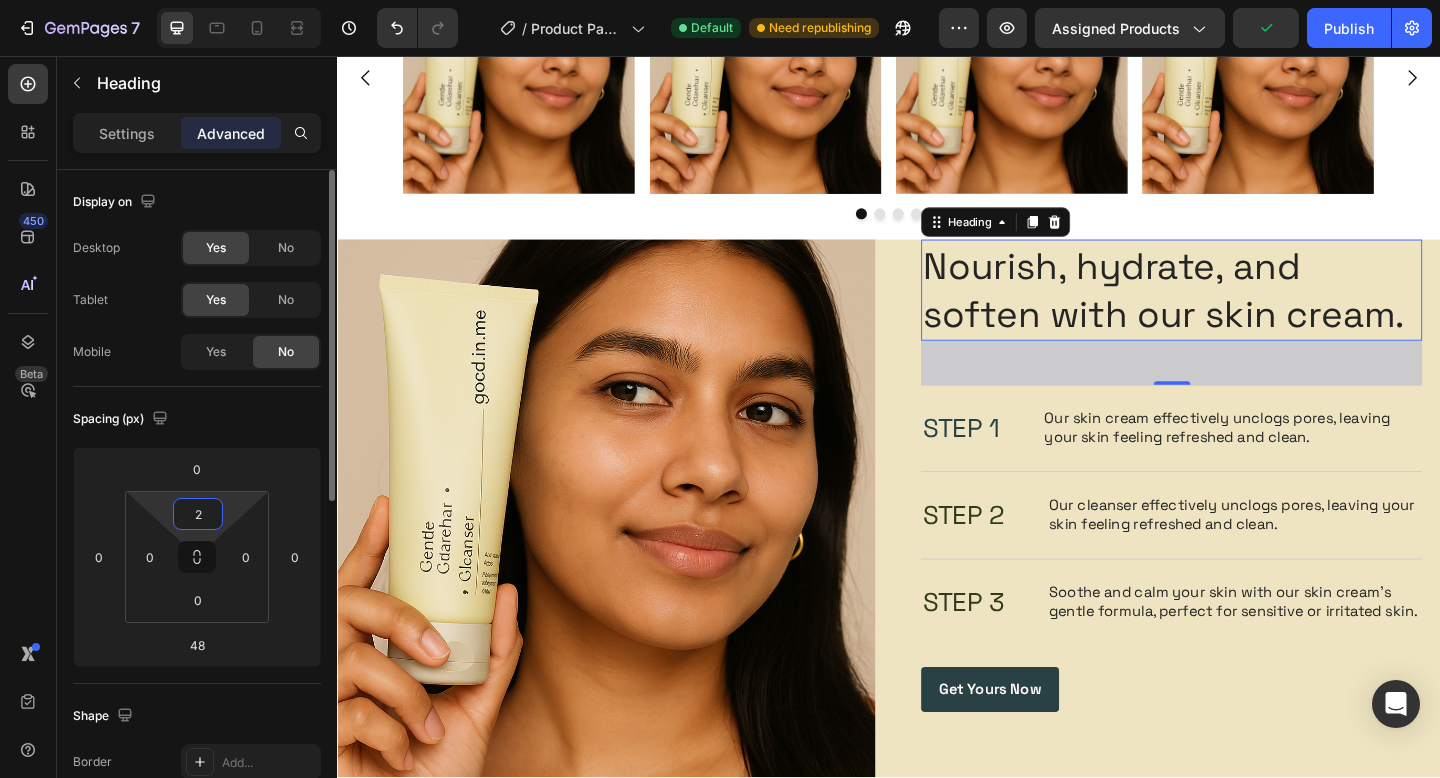 type on "25" 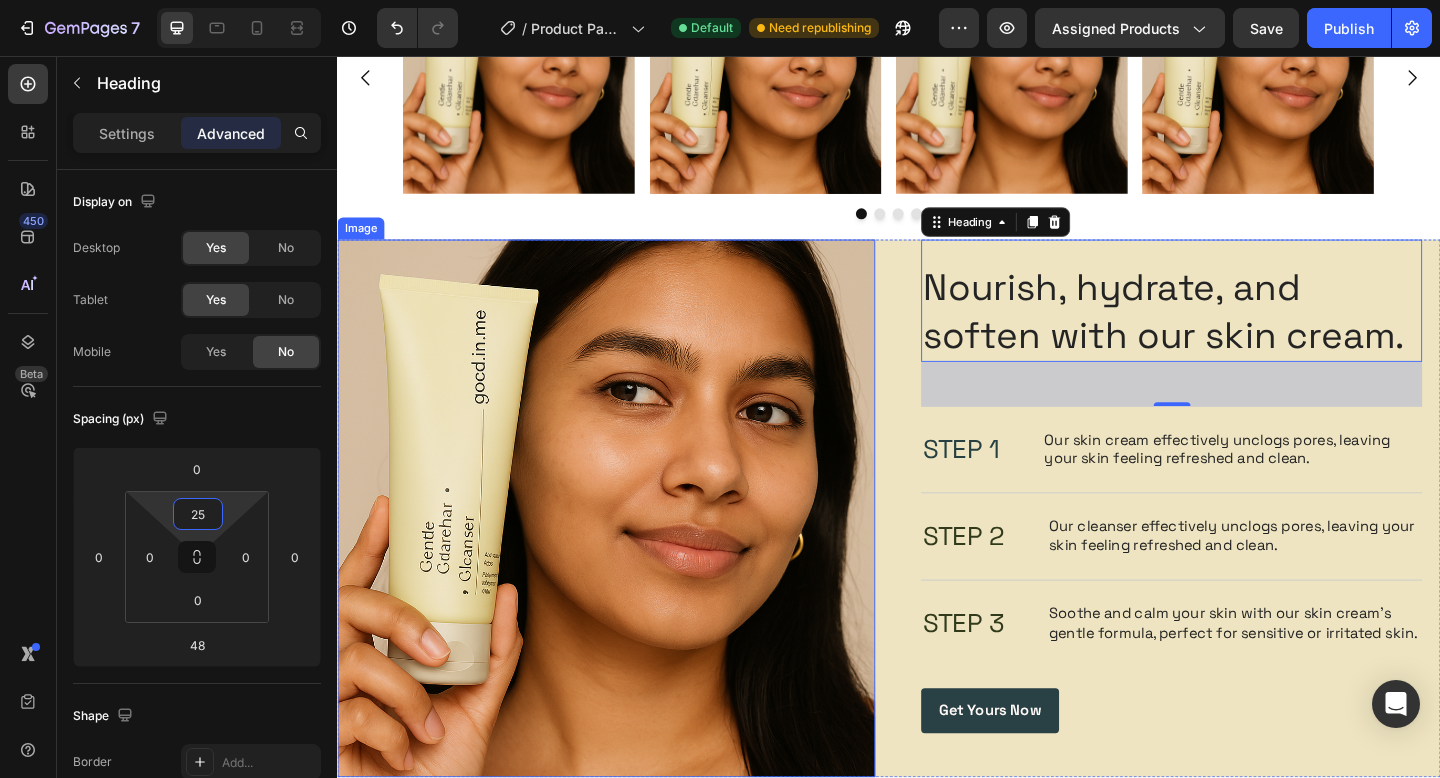 click on "STEP 3 Text Block Soothe and calm your skin with our skin cream's gentle formula, perfect for sensitive or irritated skin. Text Block Row" at bounding box center [1244, 673] 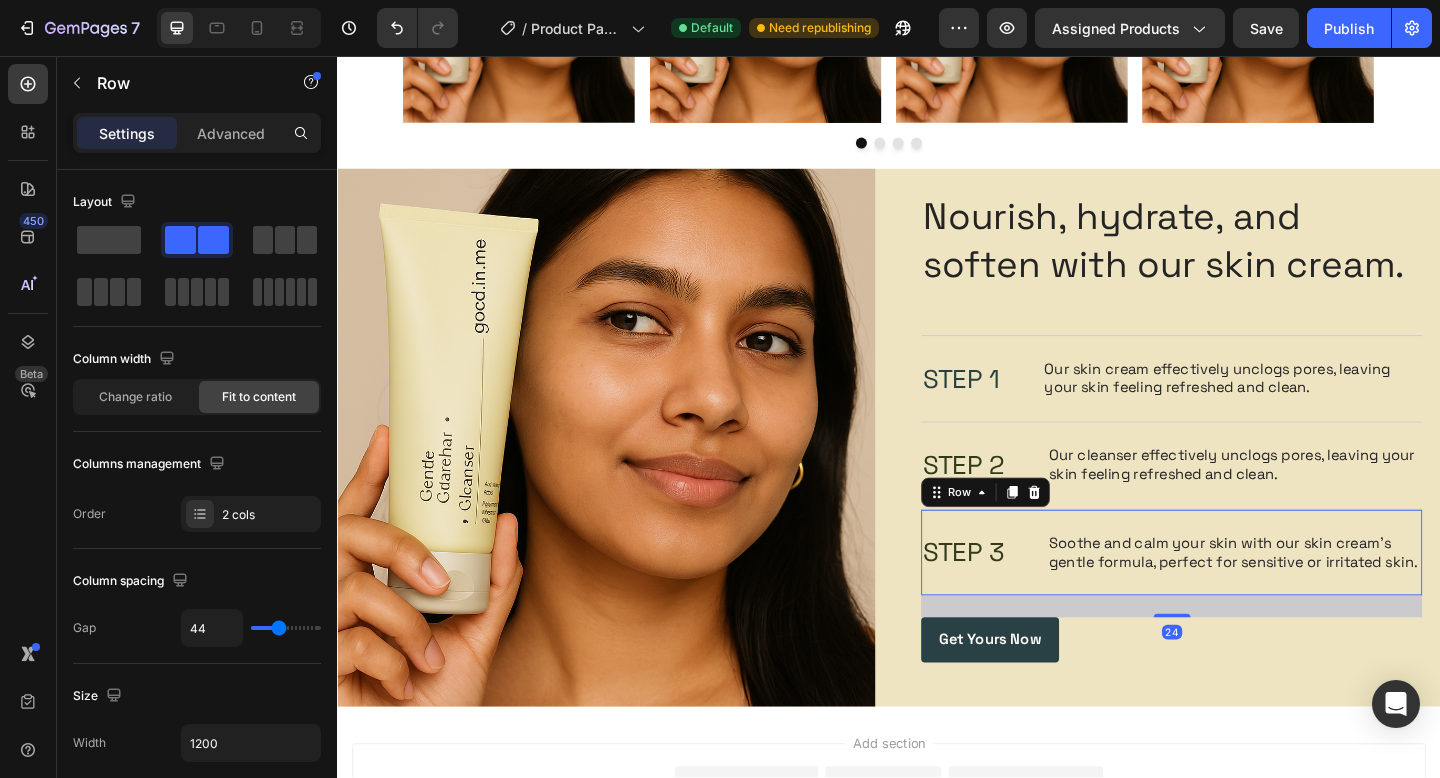 scroll, scrollTop: 2152, scrollLeft: 0, axis: vertical 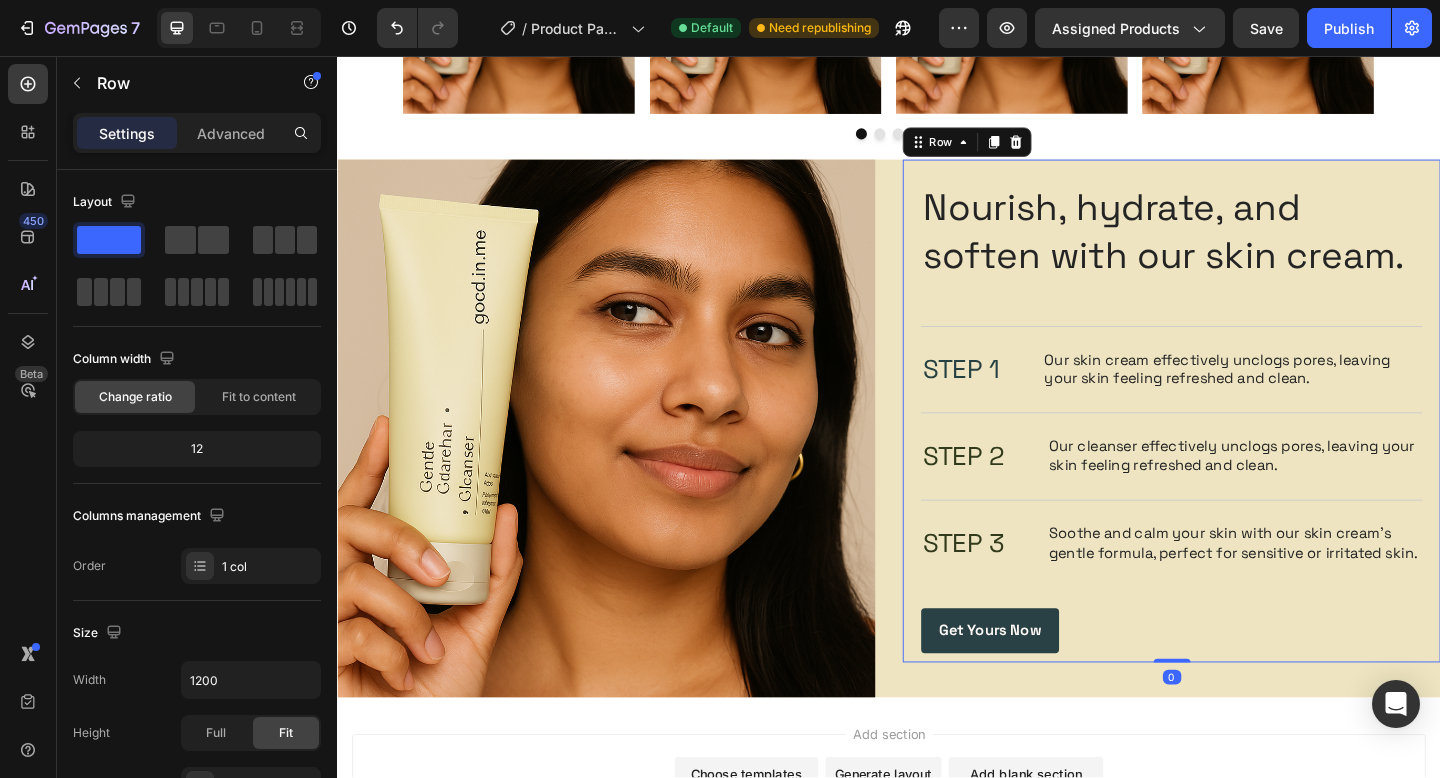 click on "Nourish, hydrate, and soften with our skin cream. Heading STEP 1 Text Block Our skin cream effectively unclogs pores, leaving your skin feeling refreshed and clean. Text Block Row STEP 2 Text Block Our cleanser effectively unclogs pores, leaving your skin feeling refreshed and clean. Text Block Row STEP 3 Text Block Soothe and calm your skin with our skin cream's gentle formula, perfect for sensitive or irritated skin. Text Block Row get Yours Now Button" at bounding box center [1244, 438] 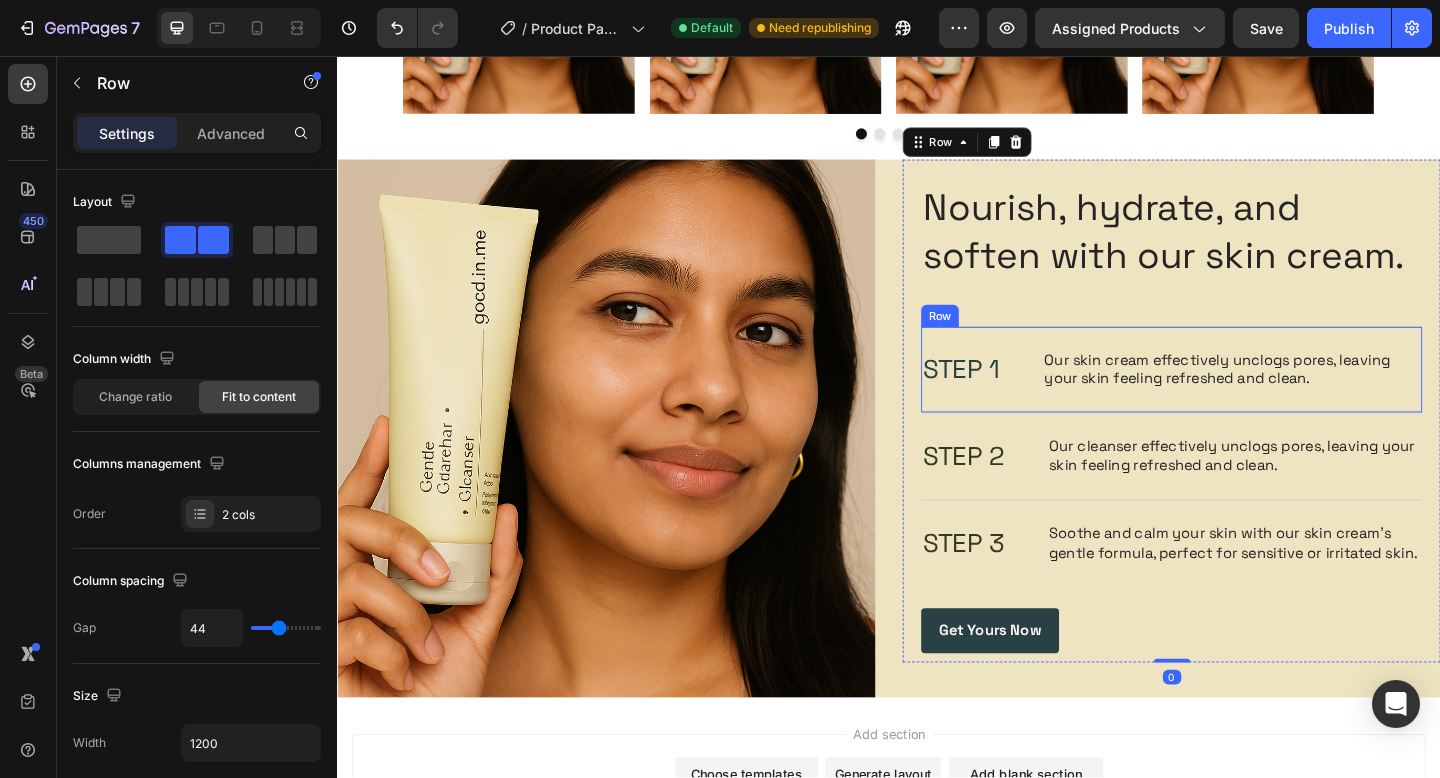 click on "STEP 1 Text Block Our skin cream effectively unclogs pores, leaving your skin feeling refreshed and clean. Text Block Row" at bounding box center [1244, 397] 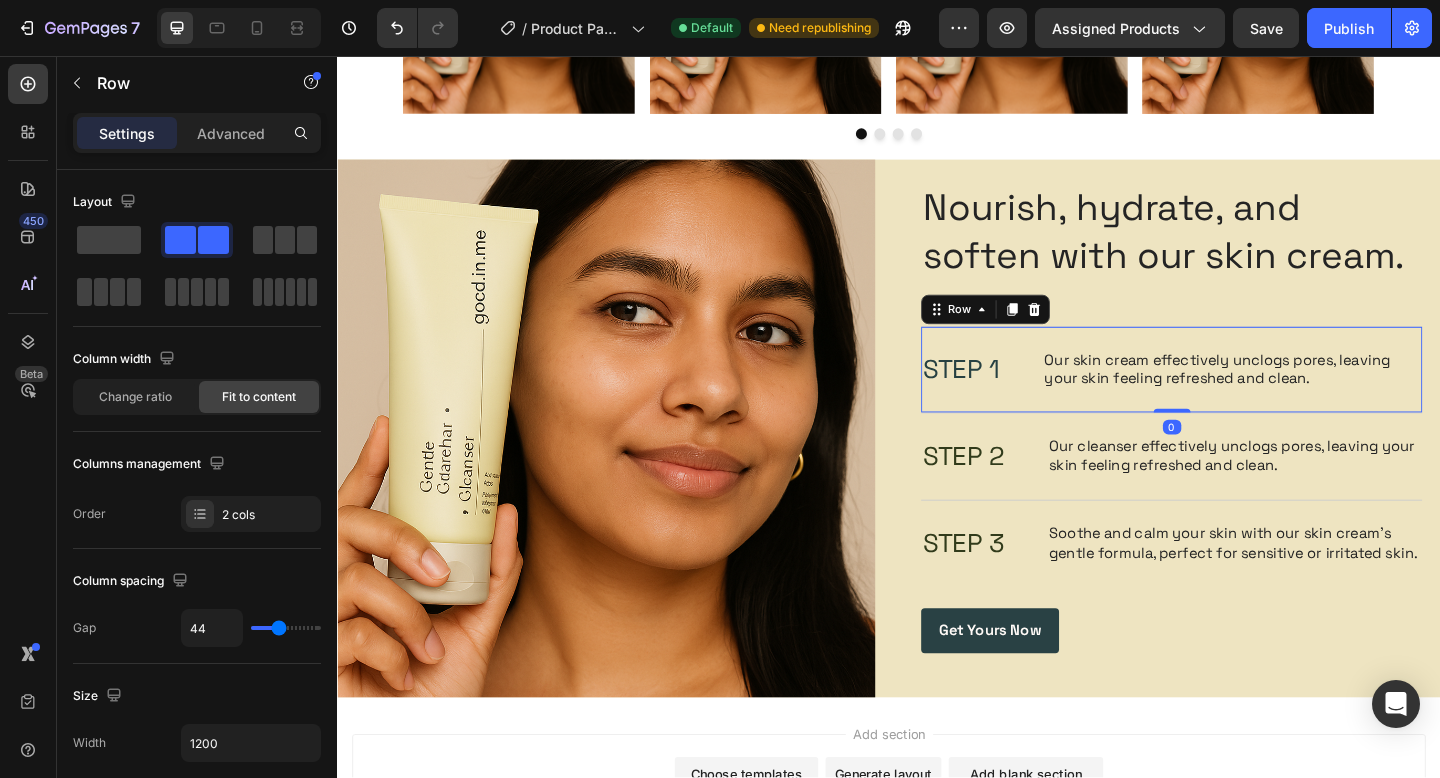 click on "STEP 2 Text Block Our cleanser effectively unclogs pores, leaving your skin feeling refreshed and clean. Text Block Row" at bounding box center (1244, 491) 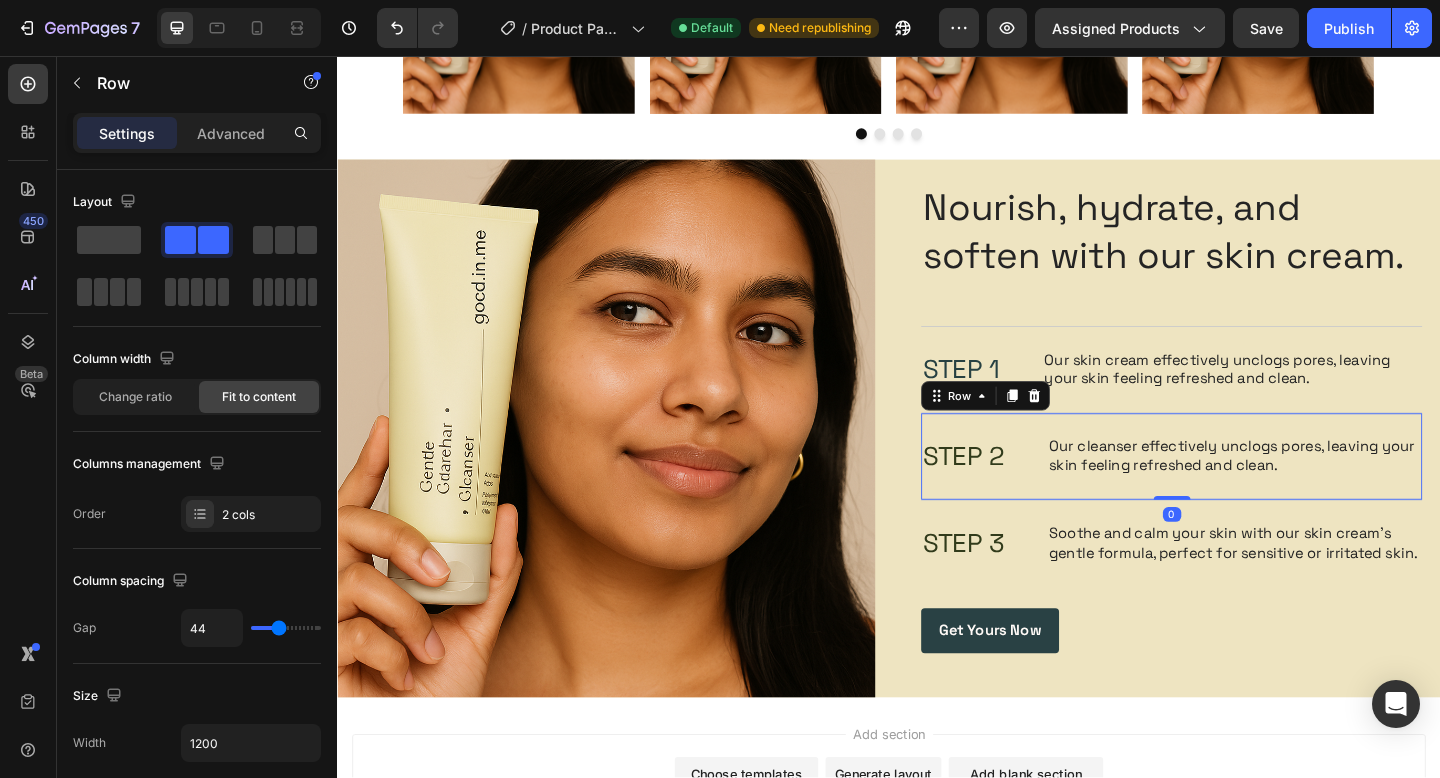 click on "STEP 3 Text Block Soothe and calm your skin with our skin cream's gentle formula, perfect for sensitive or irritated skin. Text Block Row" at bounding box center (1244, 586) 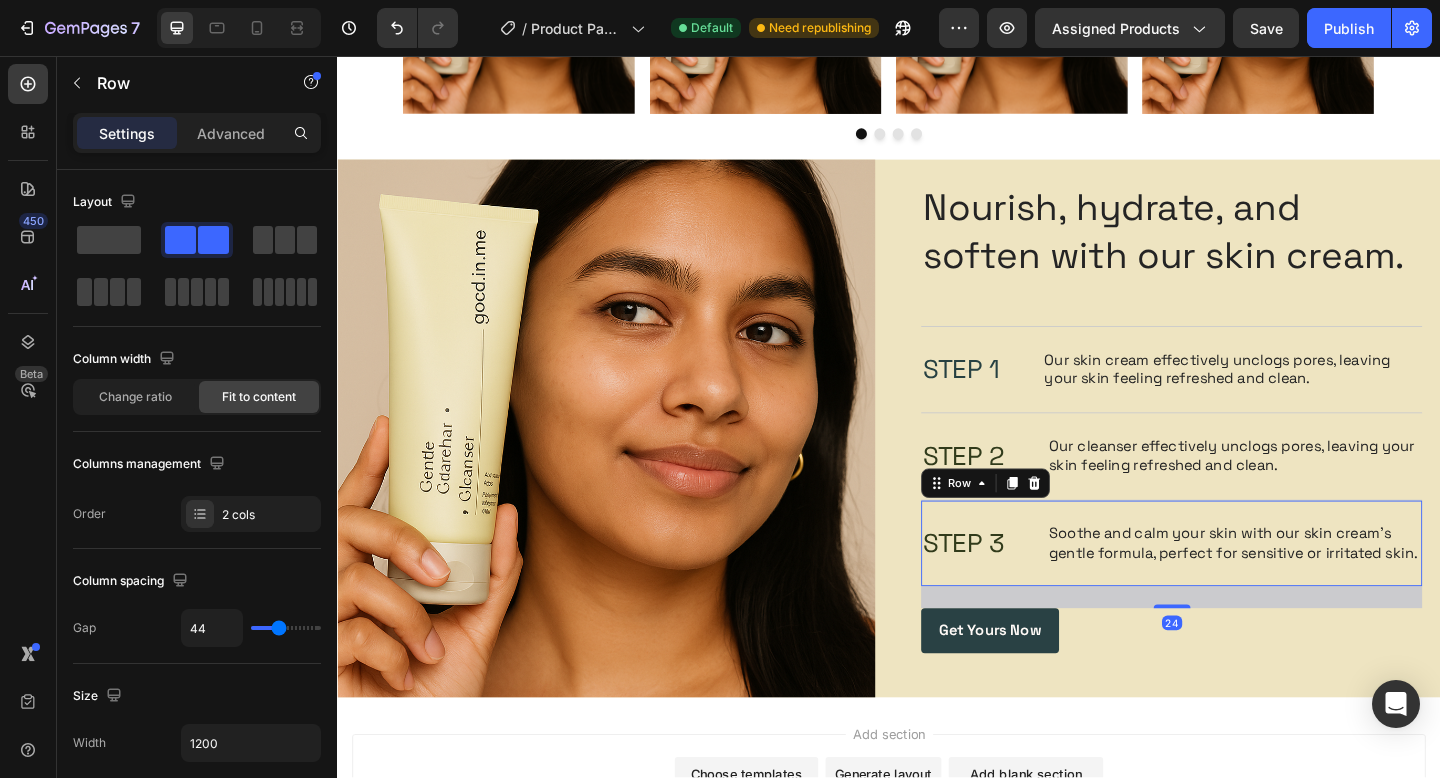 click on "STEP 3 Text Block Soothe and calm your skin with our skin cream's gentle formula, perfect for sensitive or irritated skin. Text Block Row   24" at bounding box center [1244, 586] 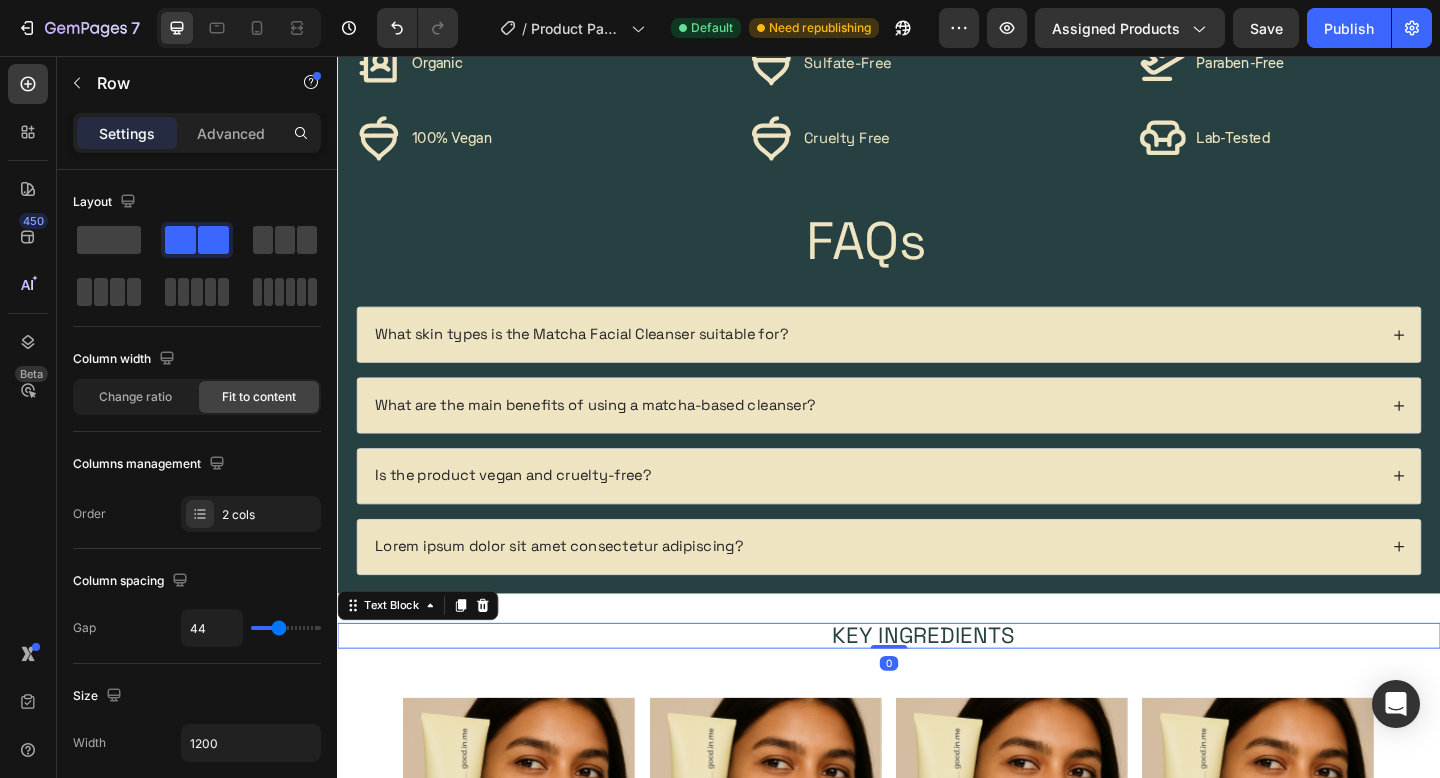 click on "Key Ingredients" at bounding box center [974, 687] 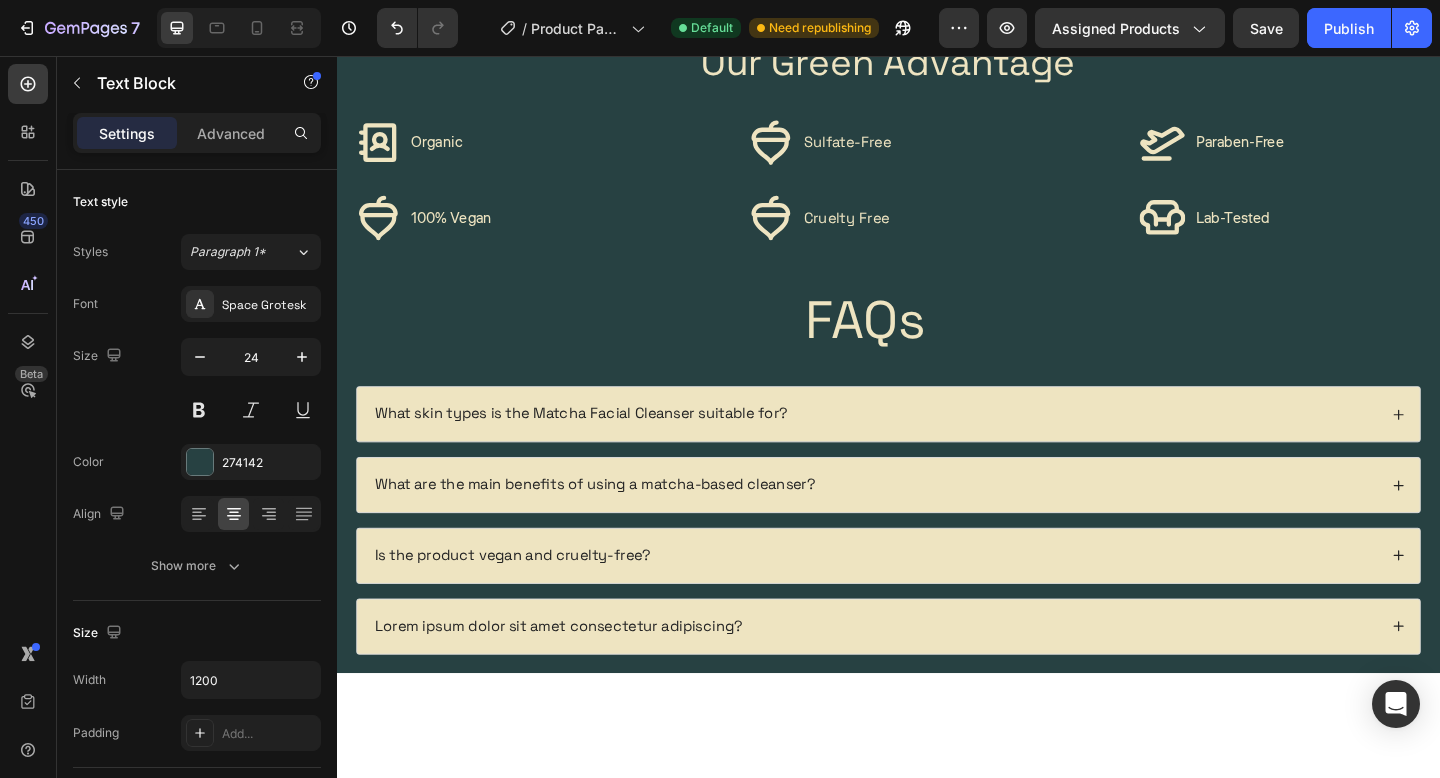scroll, scrollTop: 850, scrollLeft: 0, axis: vertical 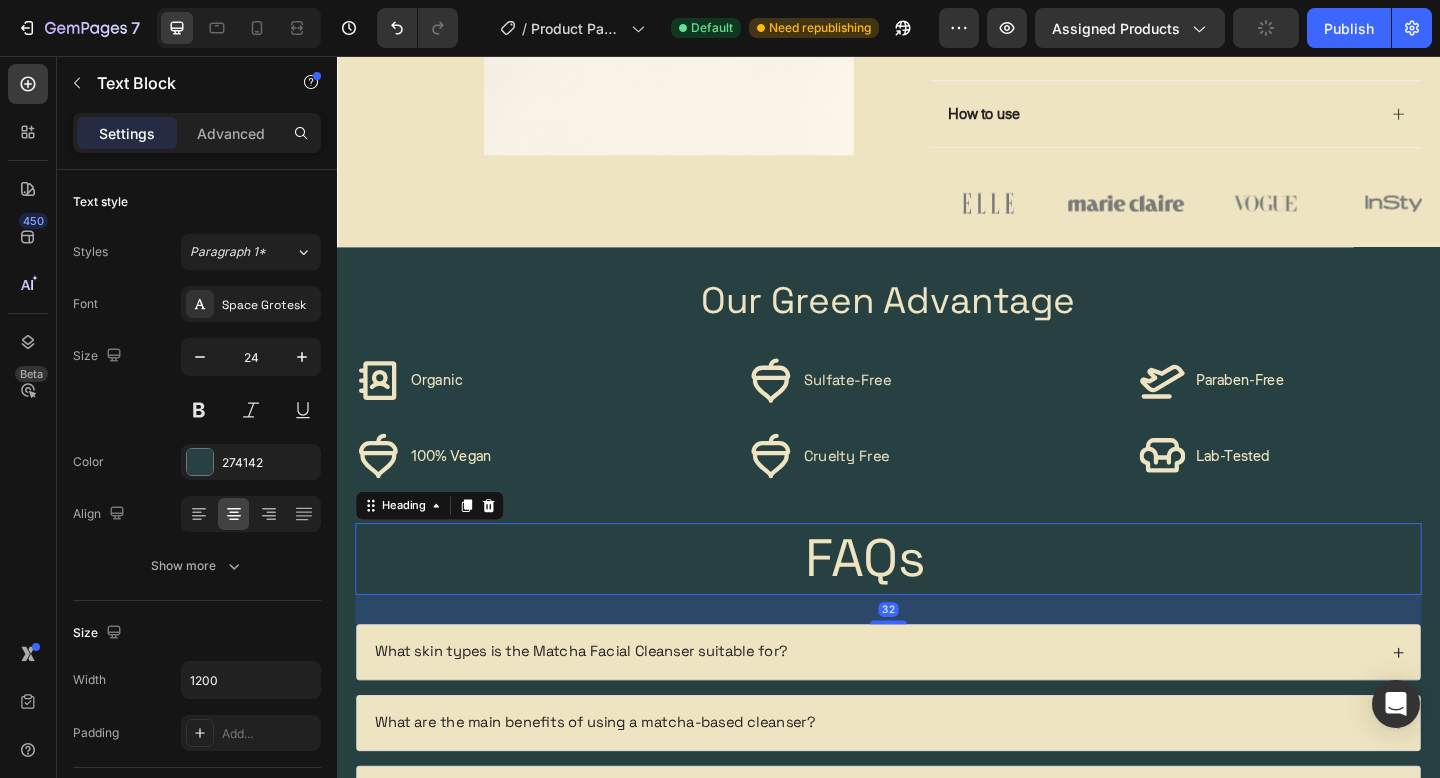 click on "FAQs" at bounding box center [912, 604] 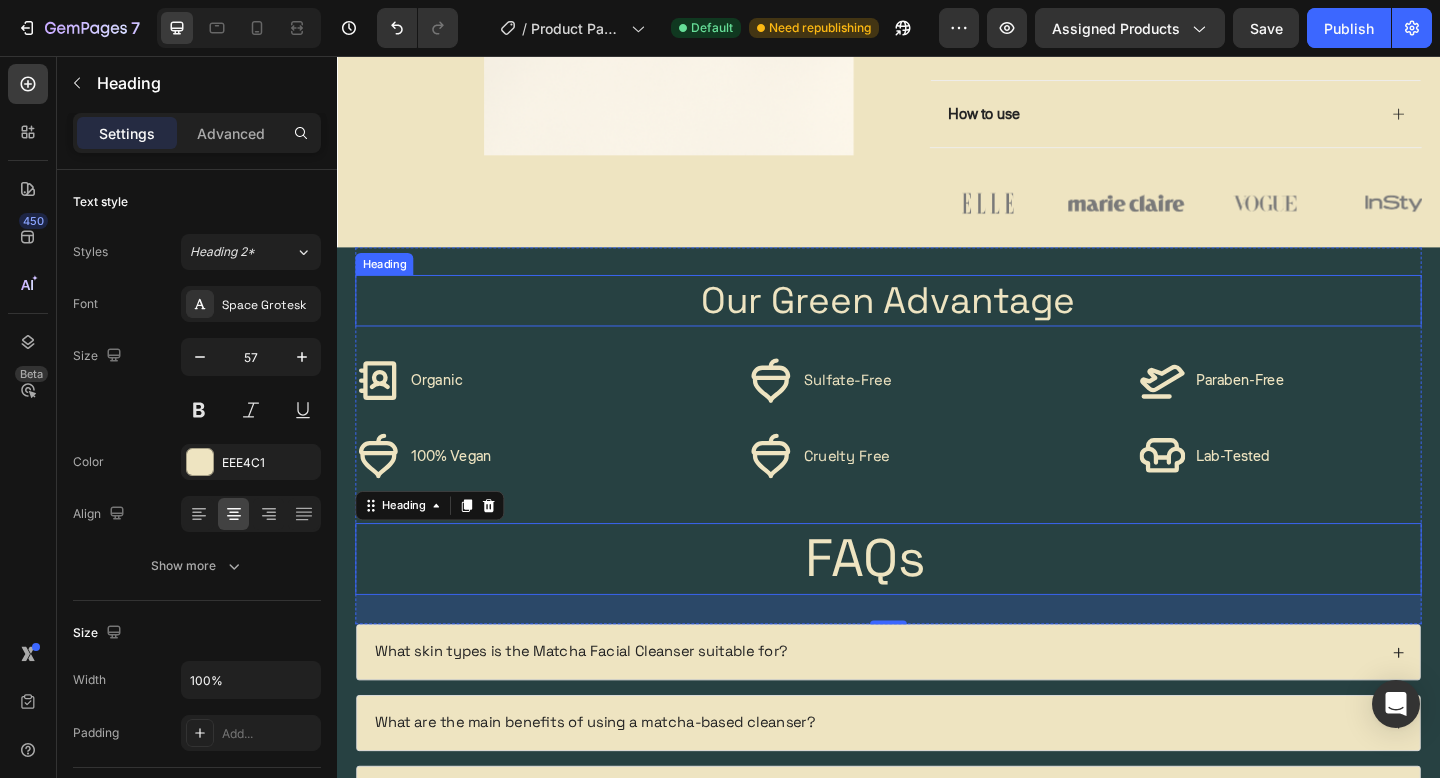 scroll, scrollTop: 586, scrollLeft: 0, axis: vertical 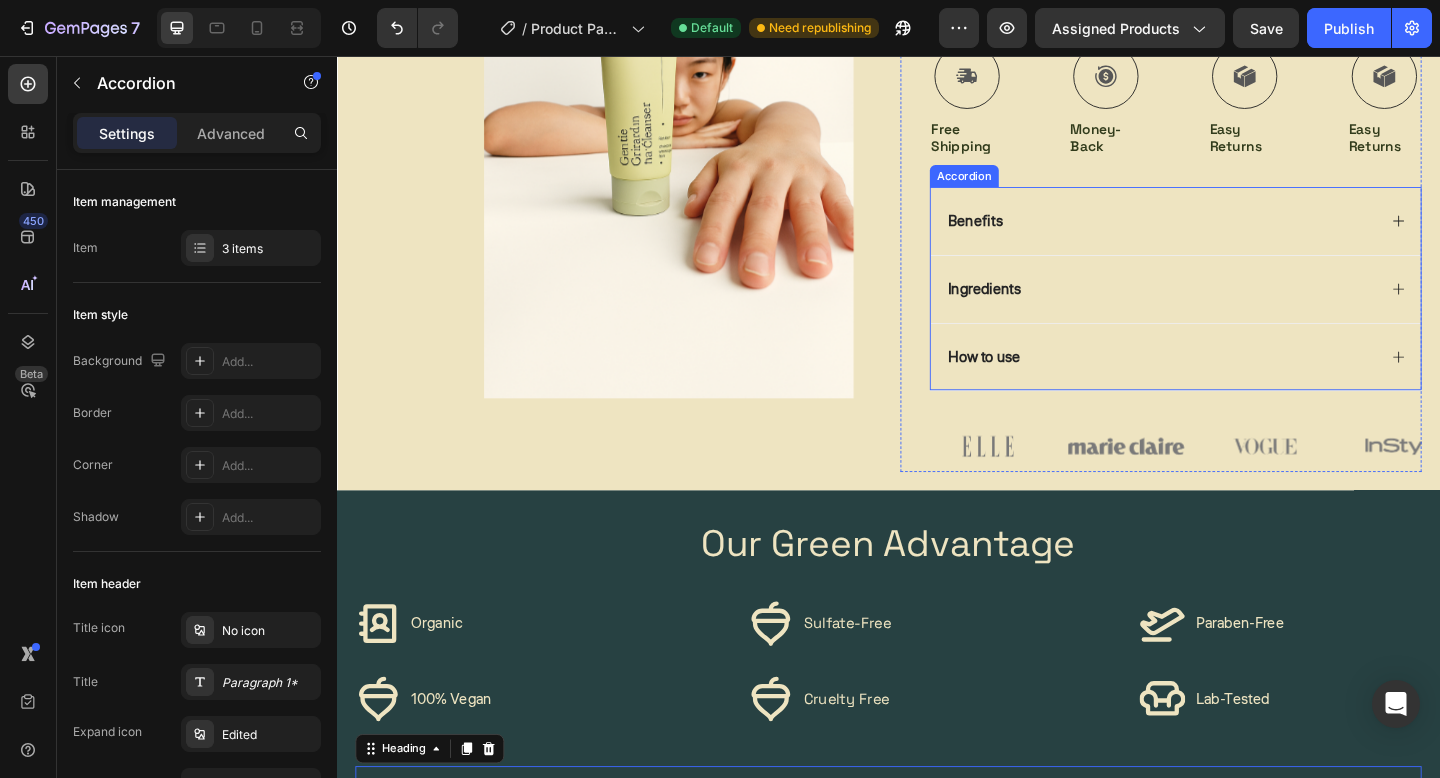 click on "How to use" at bounding box center [1250, 384] 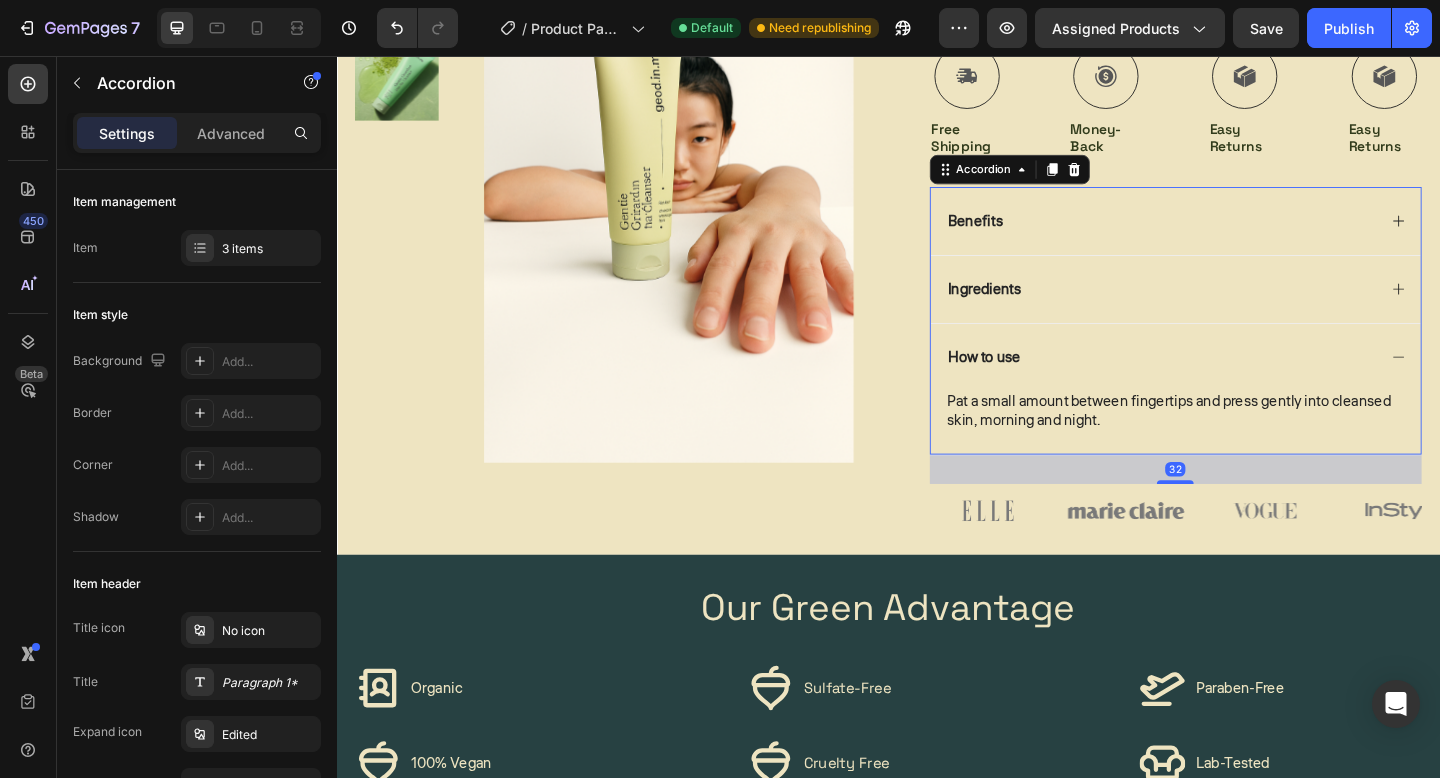 click on "Ingredients" at bounding box center [1234, 310] 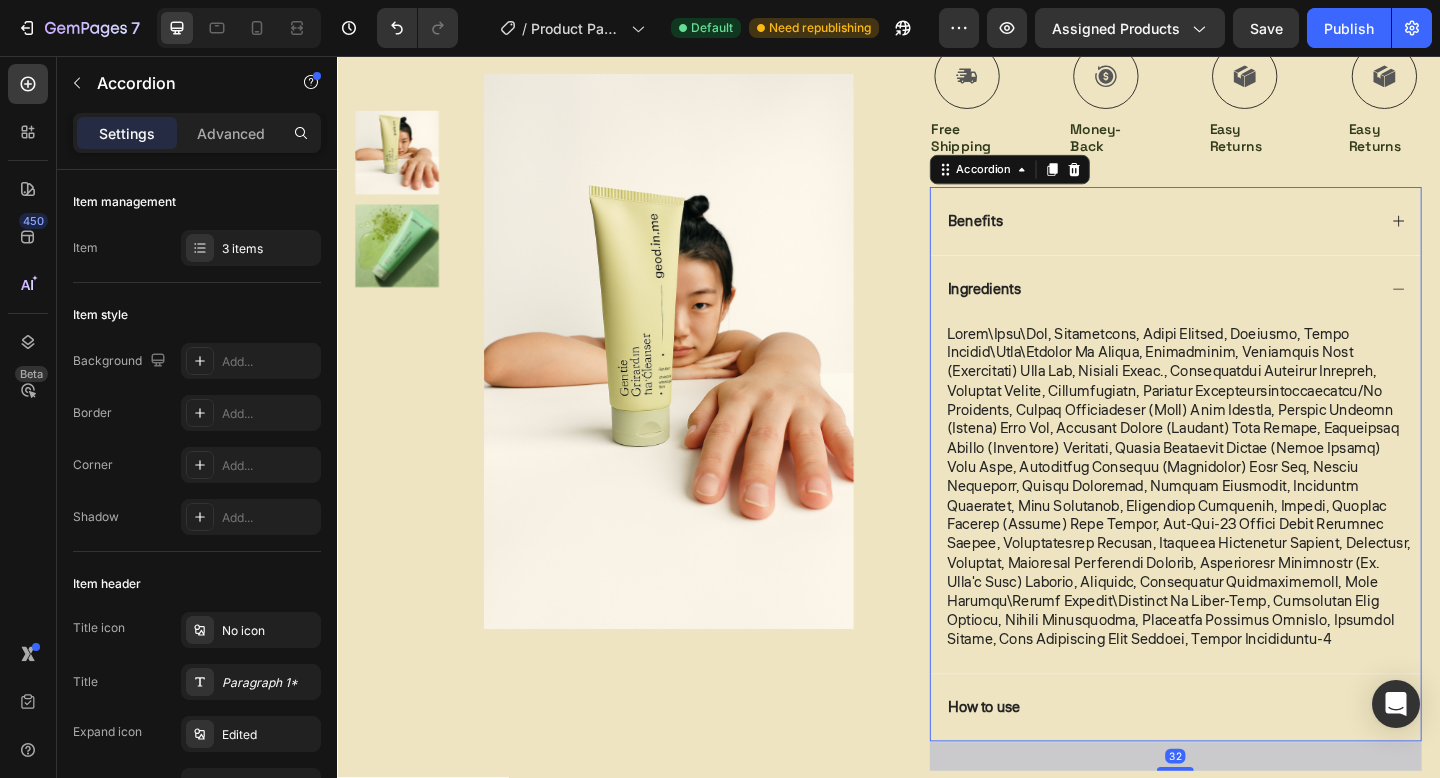 click on "Ingredients" at bounding box center [1234, 310] 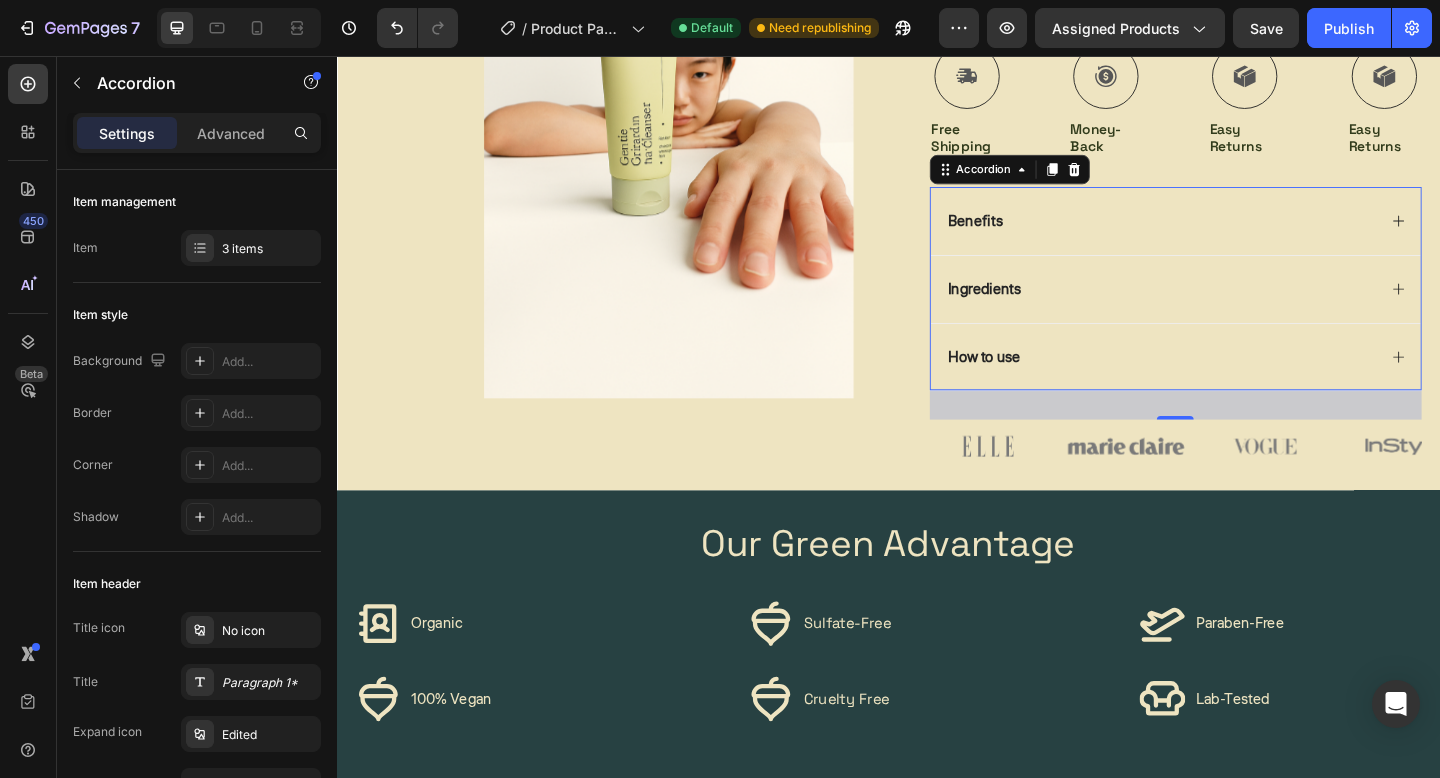 click on "Benefits" at bounding box center (1250, 236) 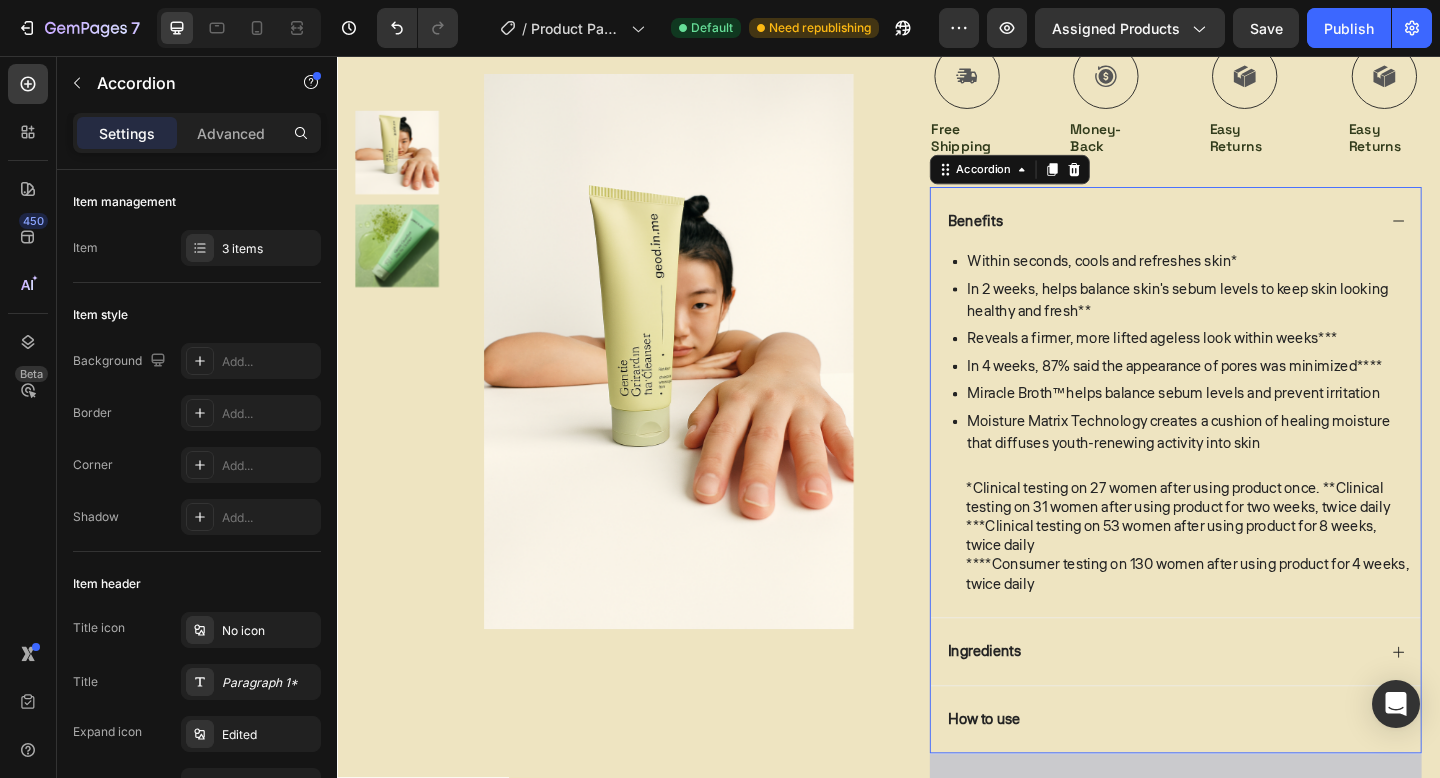 click on "Benefits" at bounding box center [1250, 236] 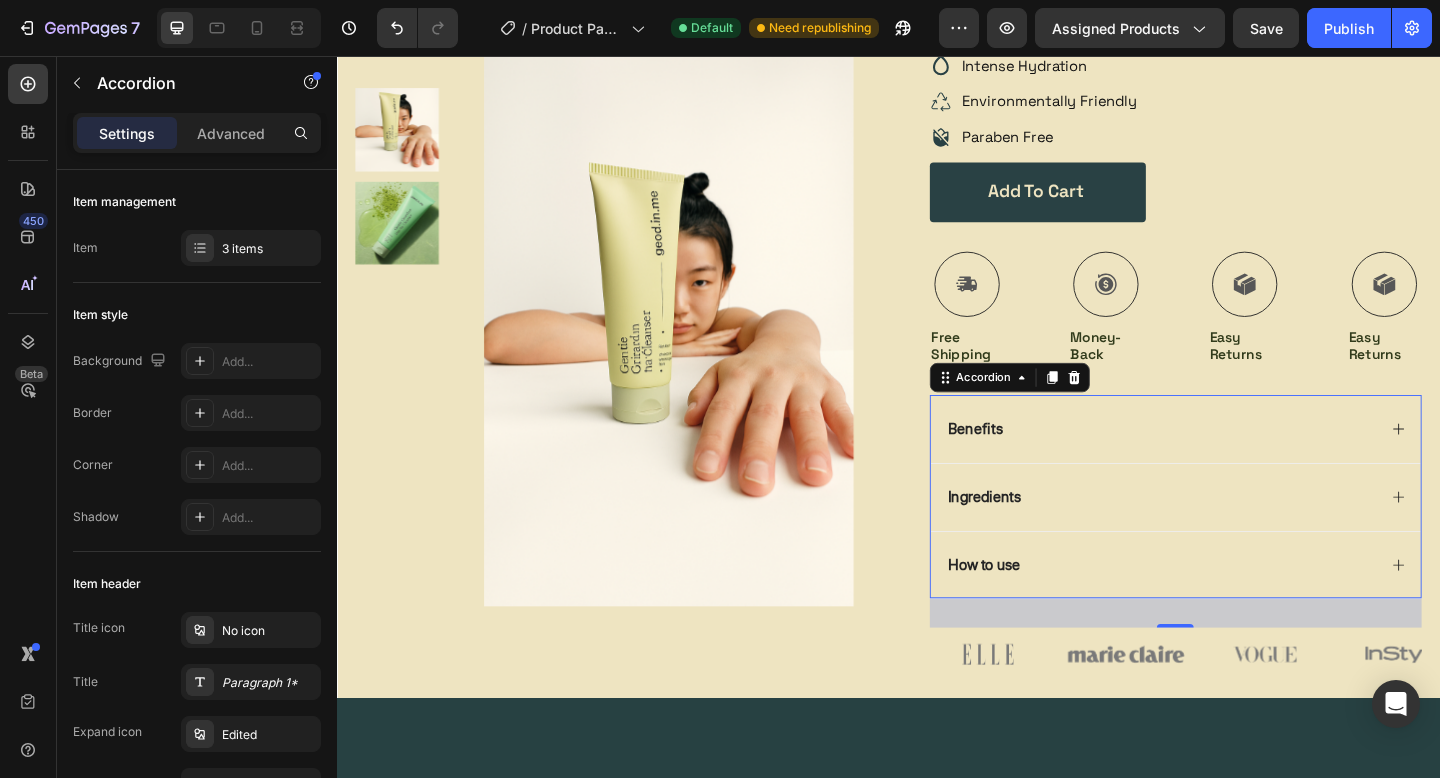scroll, scrollTop: 233, scrollLeft: 0, axis: vertical 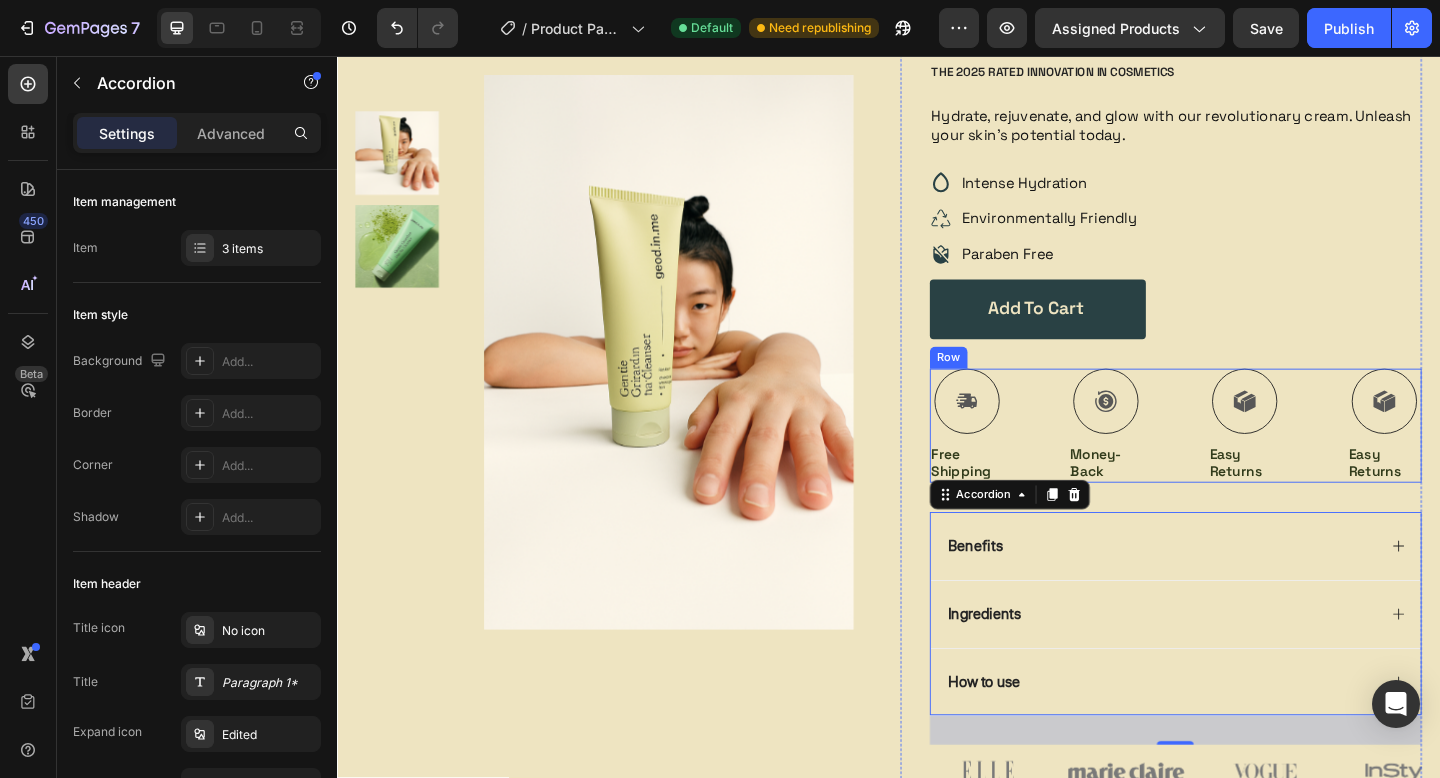 click on "Free Shipping" at bounding box center (1022, 499) 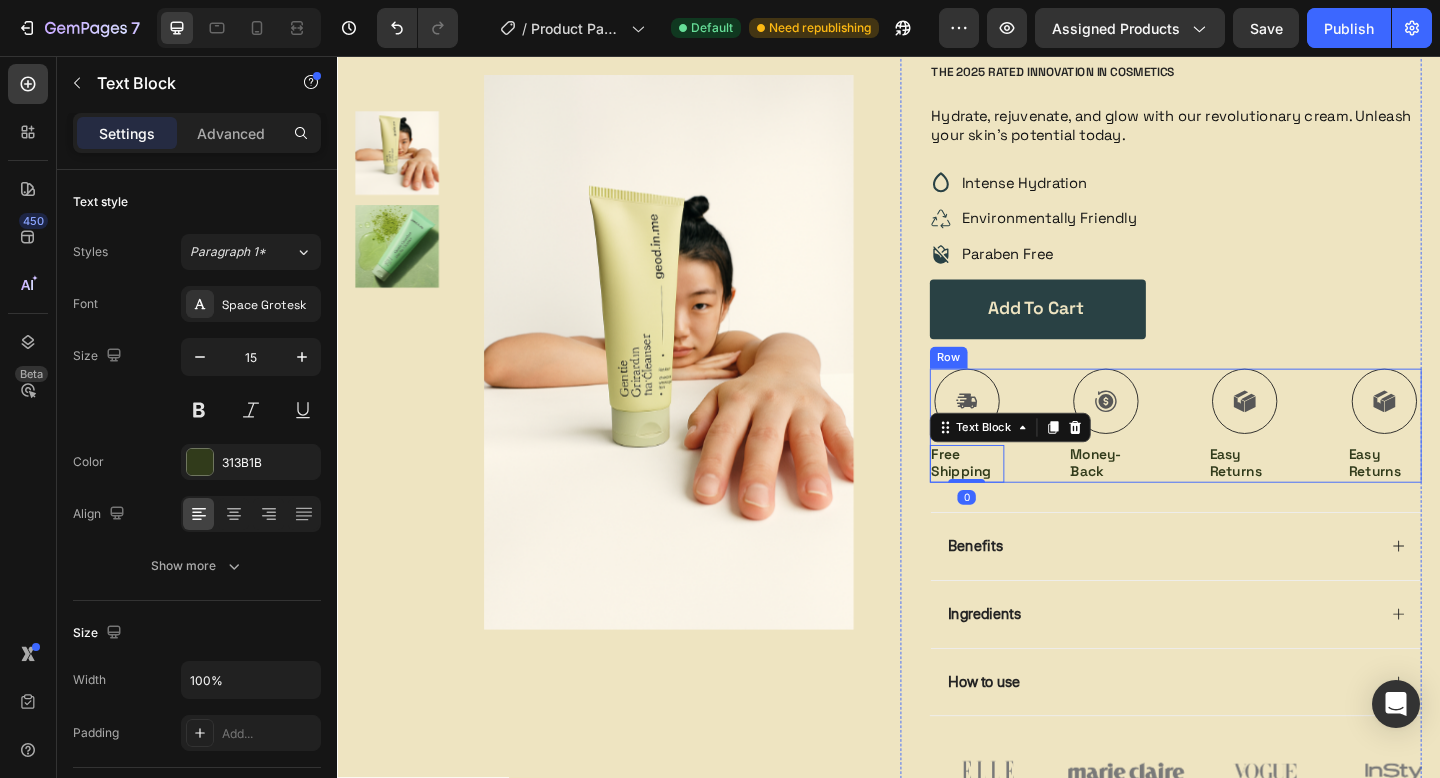 click on "Icon Free Shipping Text Block   0
Icon Money-Back Text Block
Icon Easy Returns Text Block
Icon Easy Returns Text Block Row" at bounding box center [1250, 458] 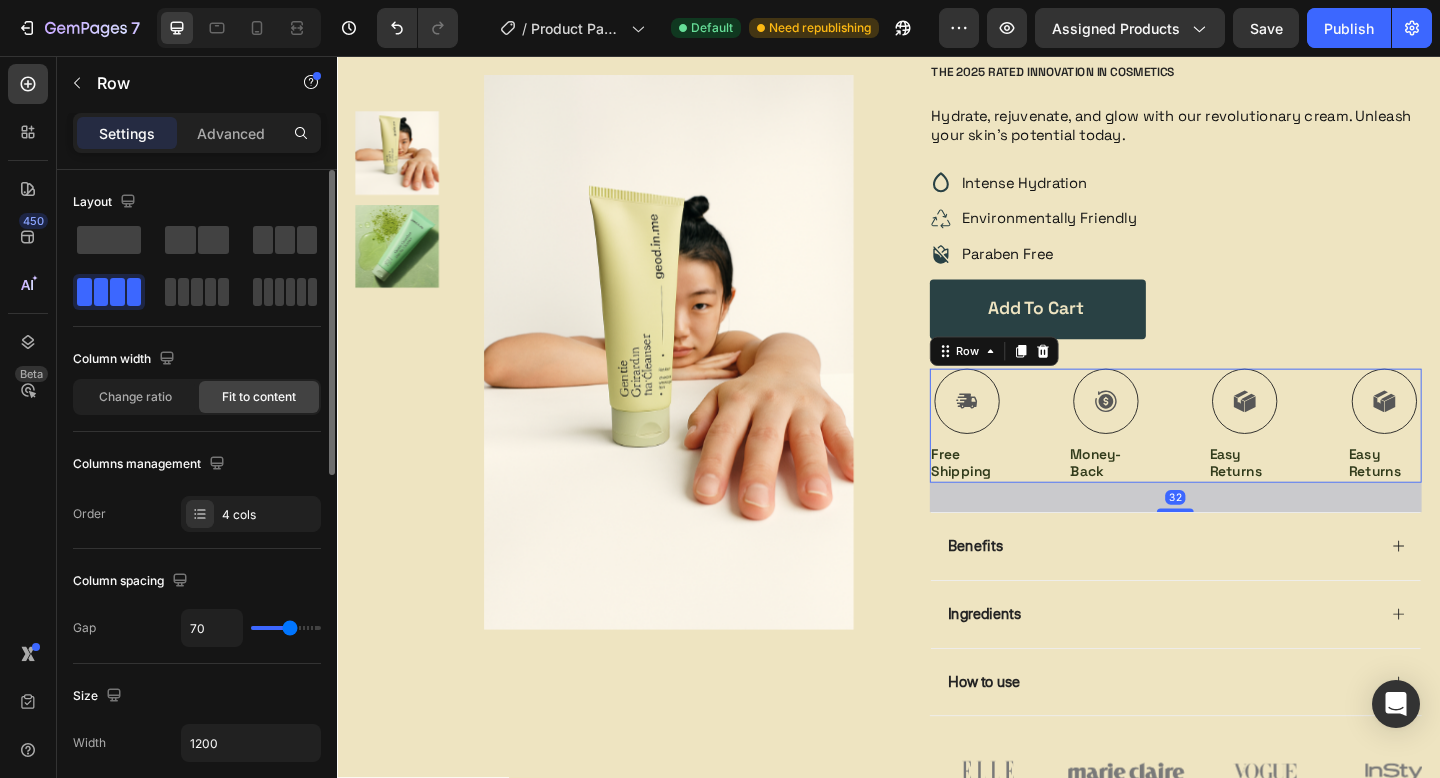 type on "55" 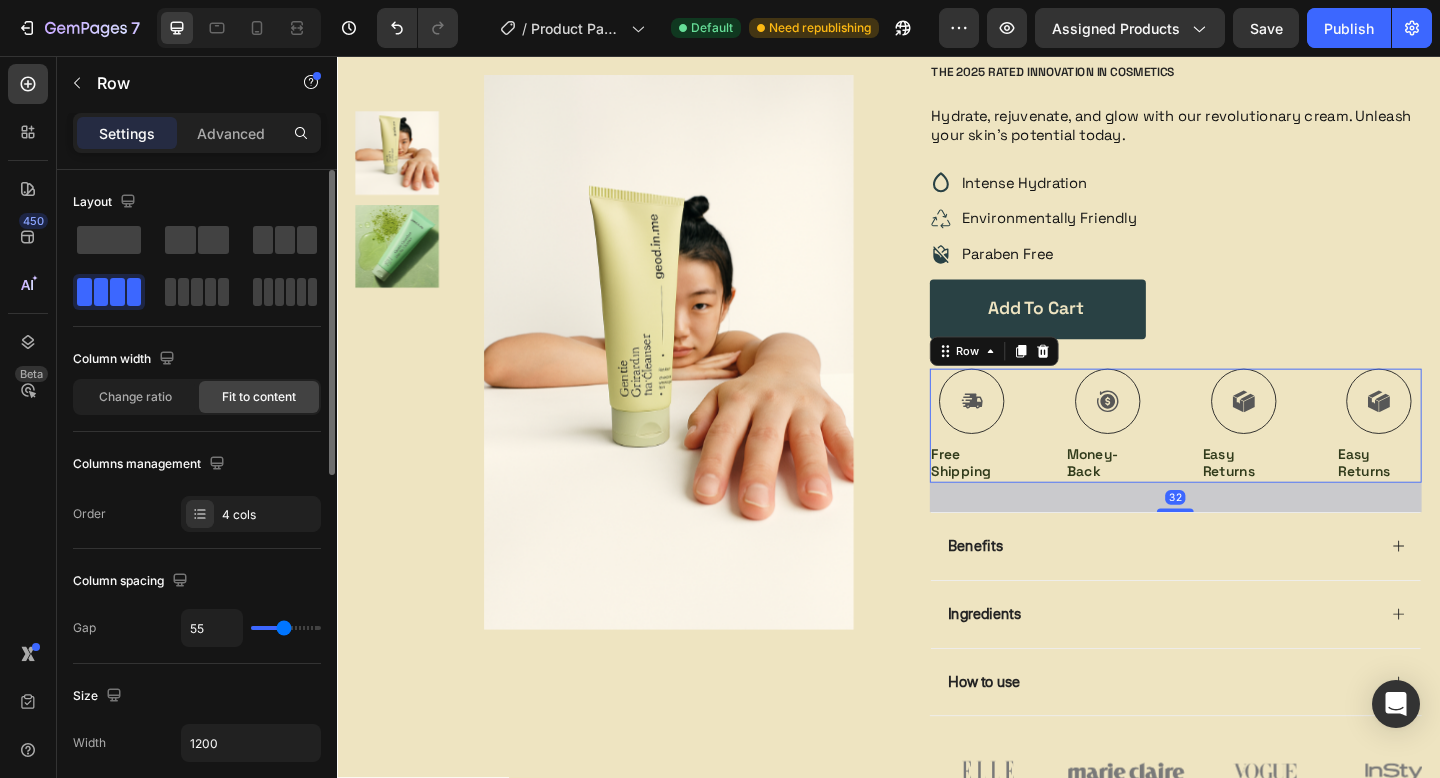 type on "57" 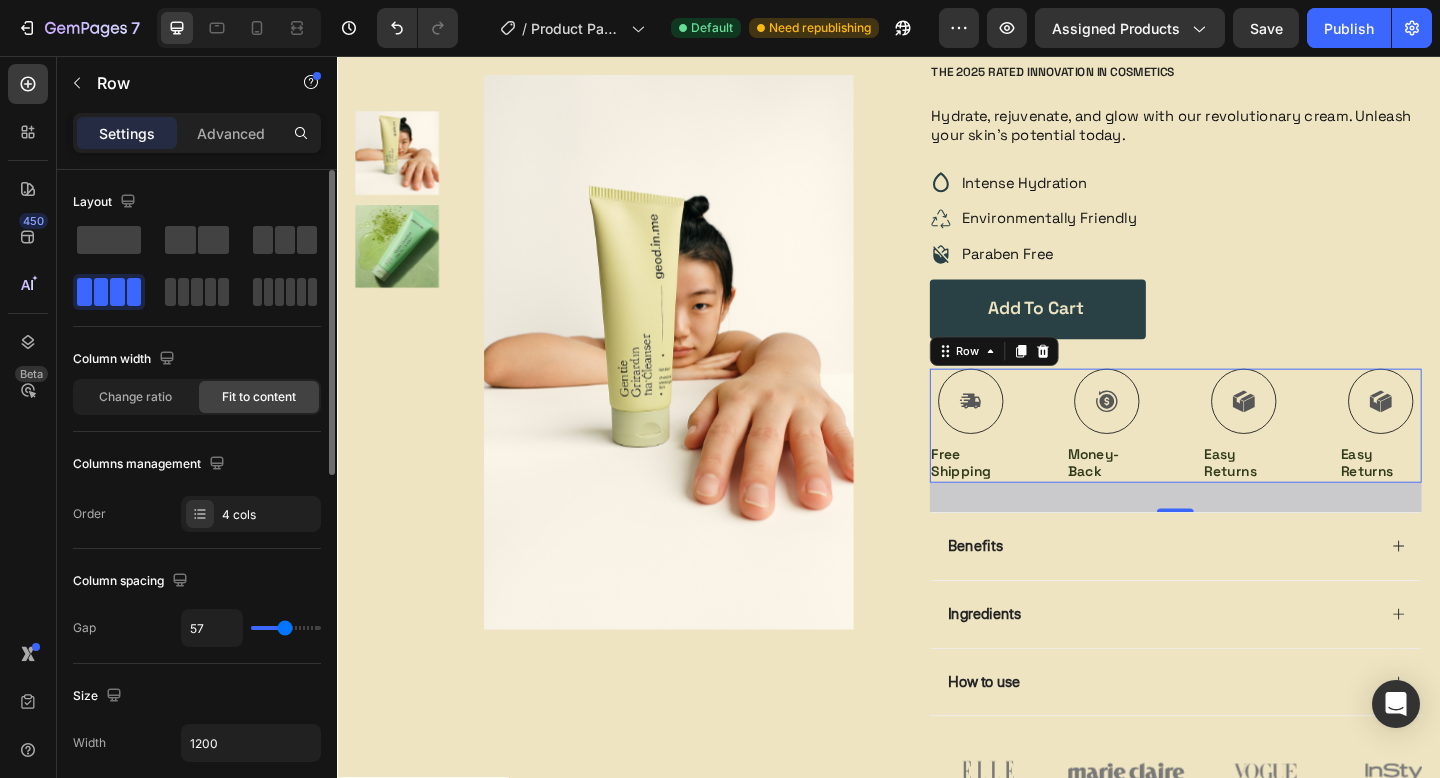 type on "62" 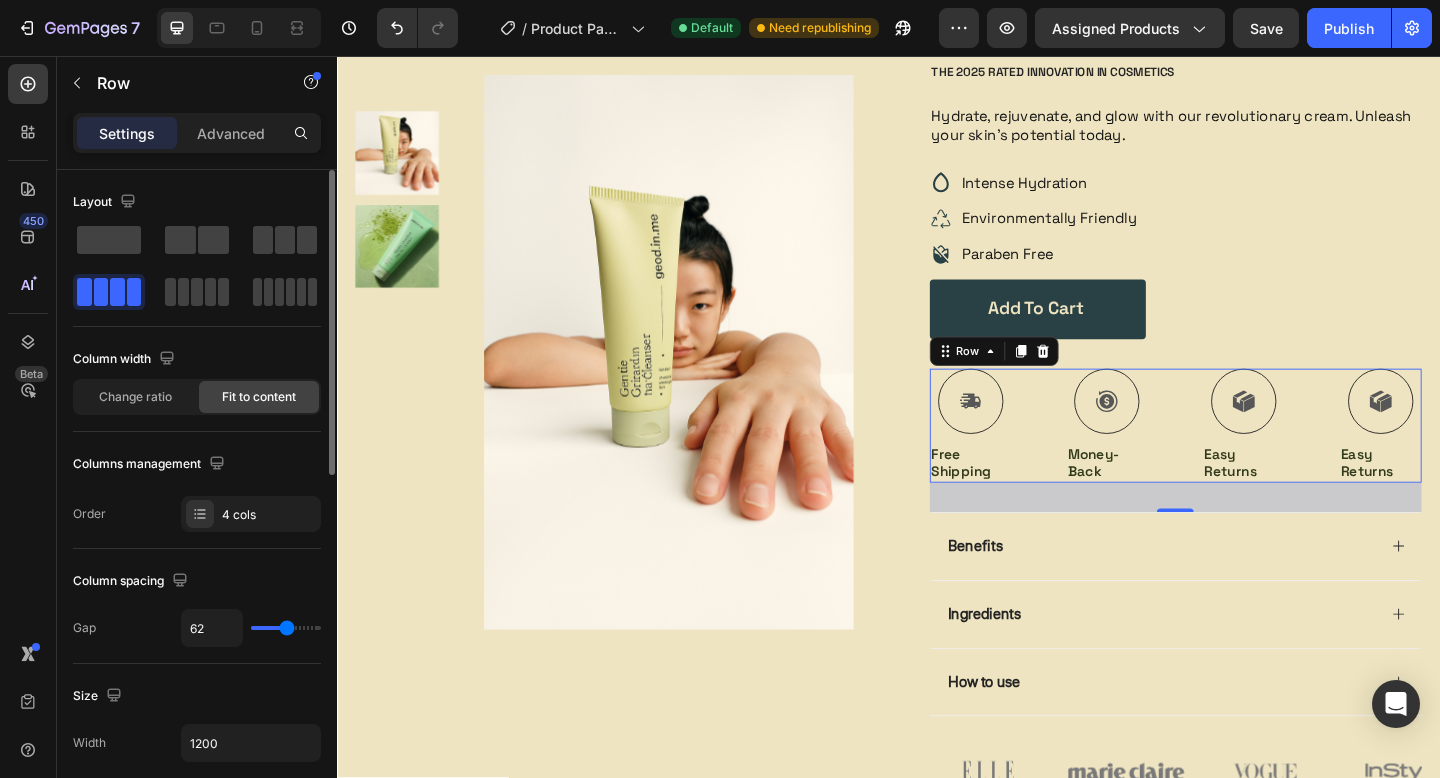 type on "63" 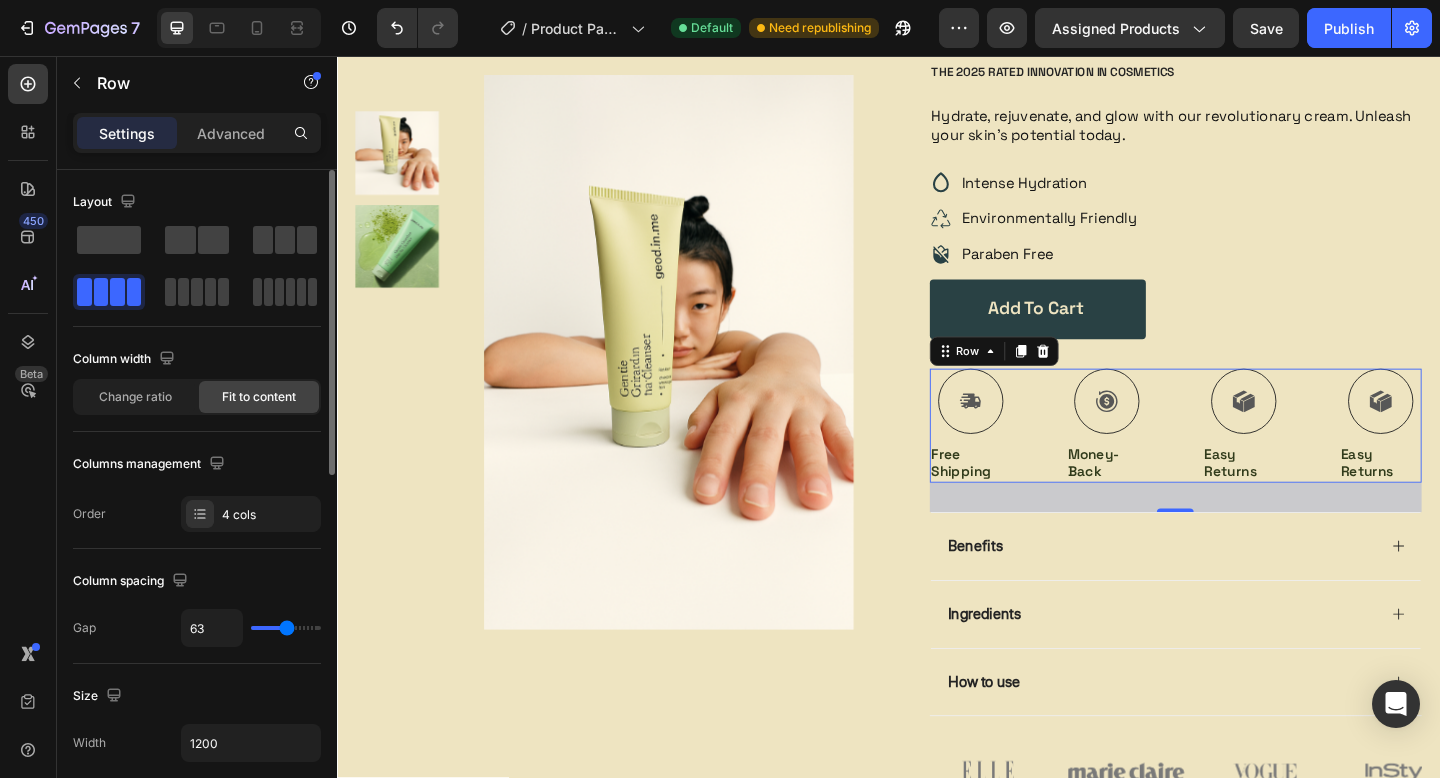 type on "64" 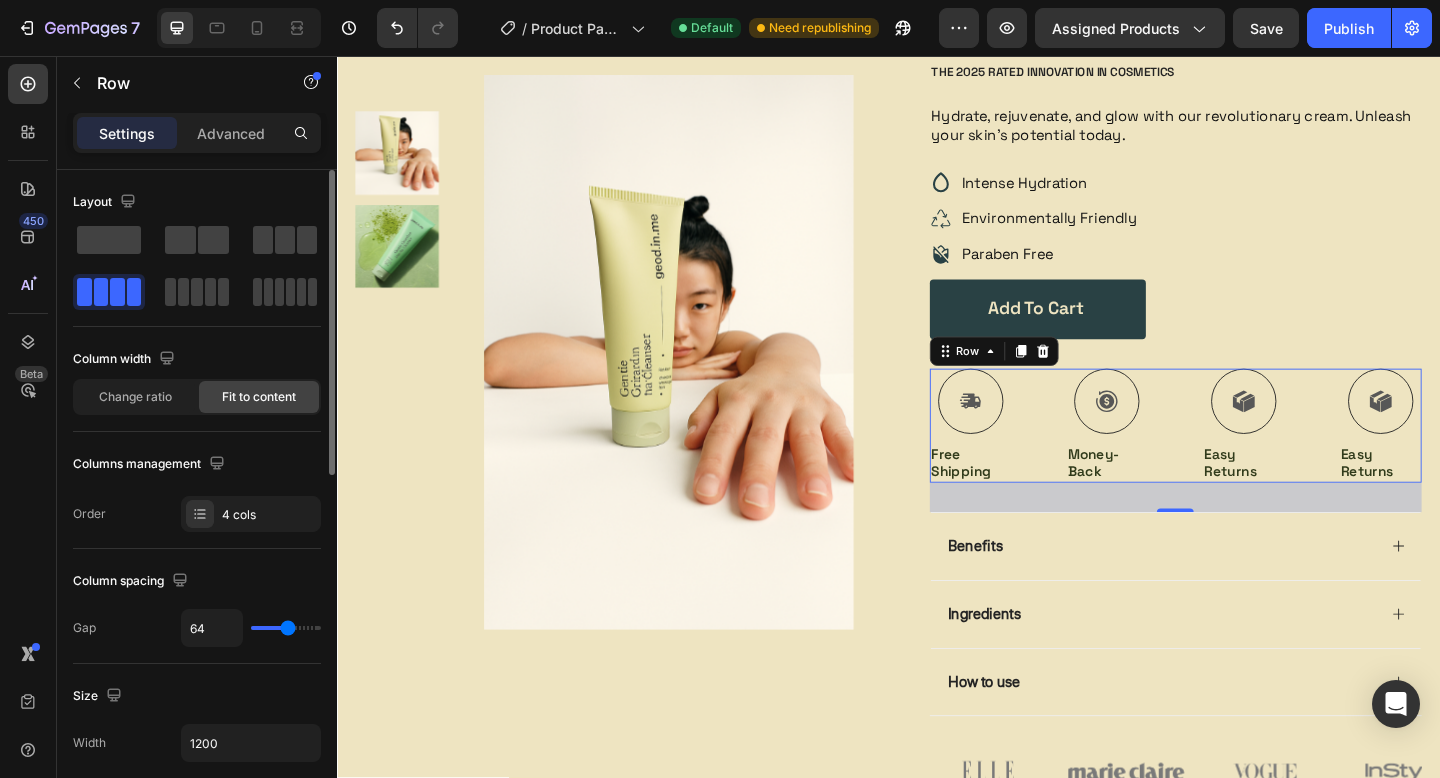 type on "65" 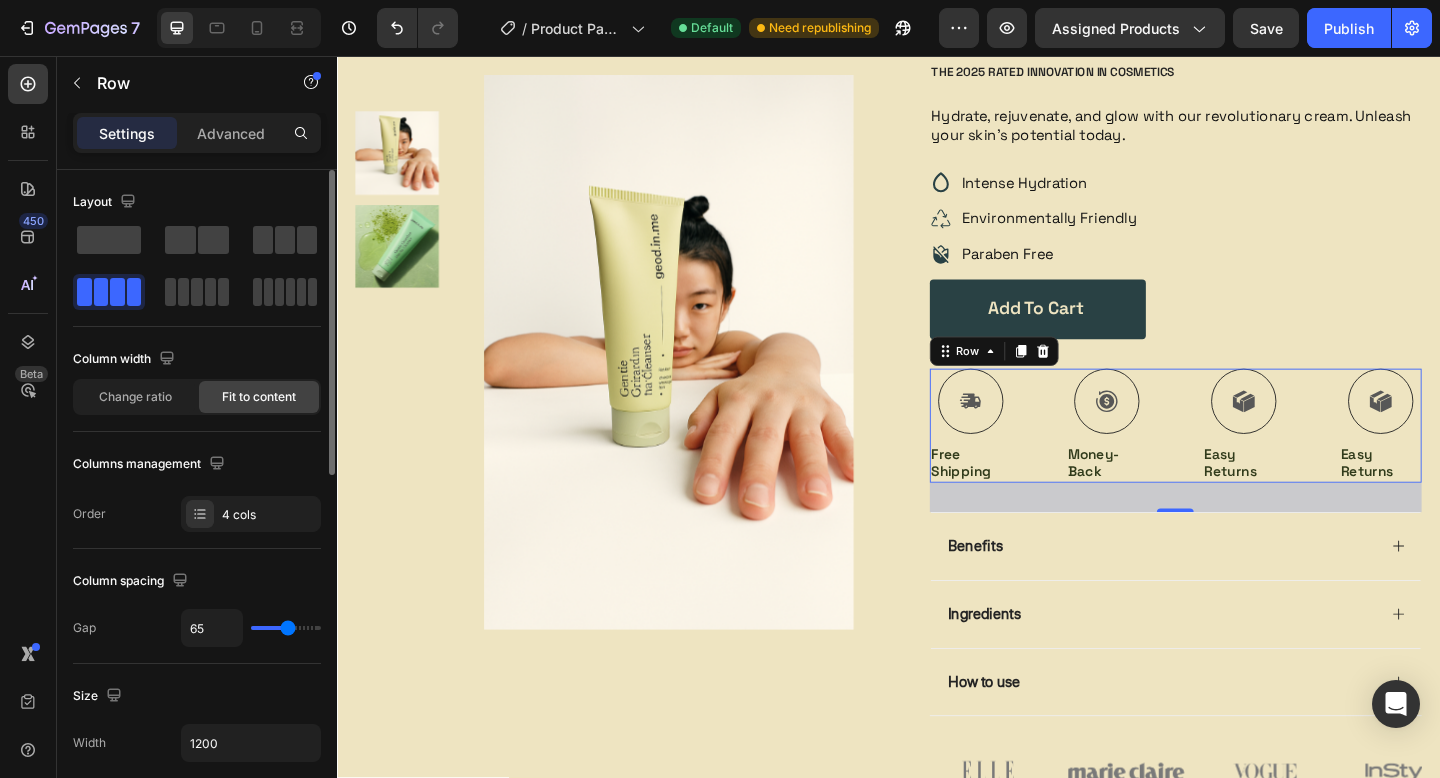 type on "66" 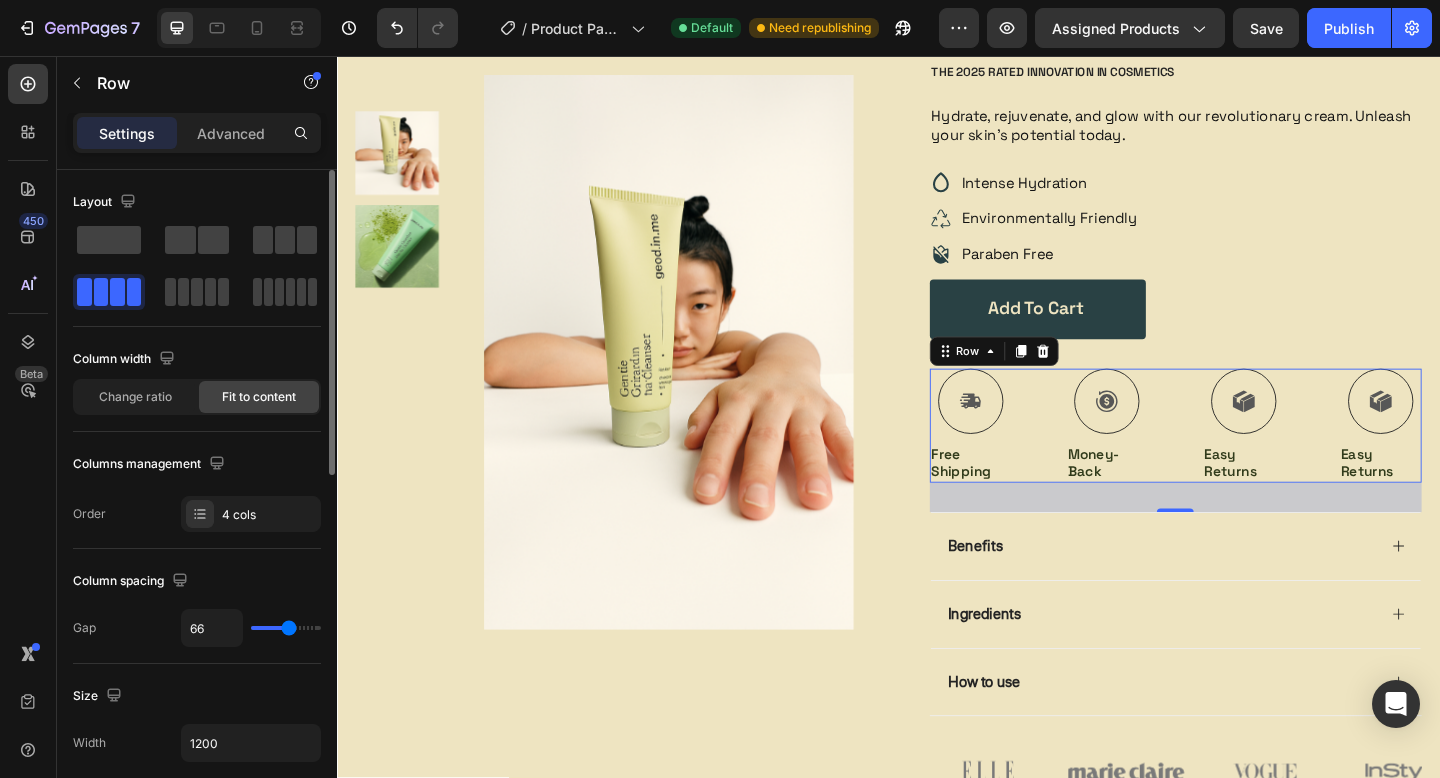 type on "67" 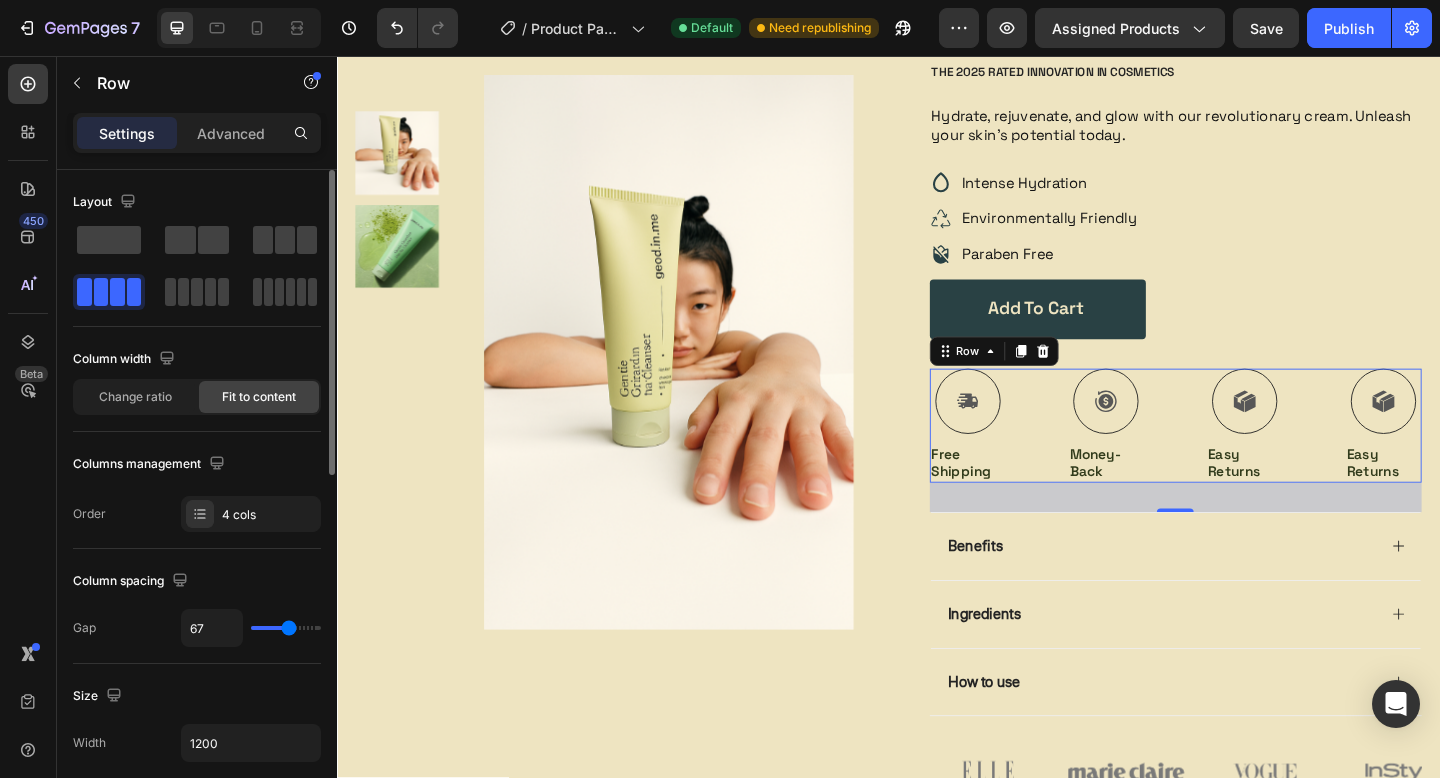 type on "68" 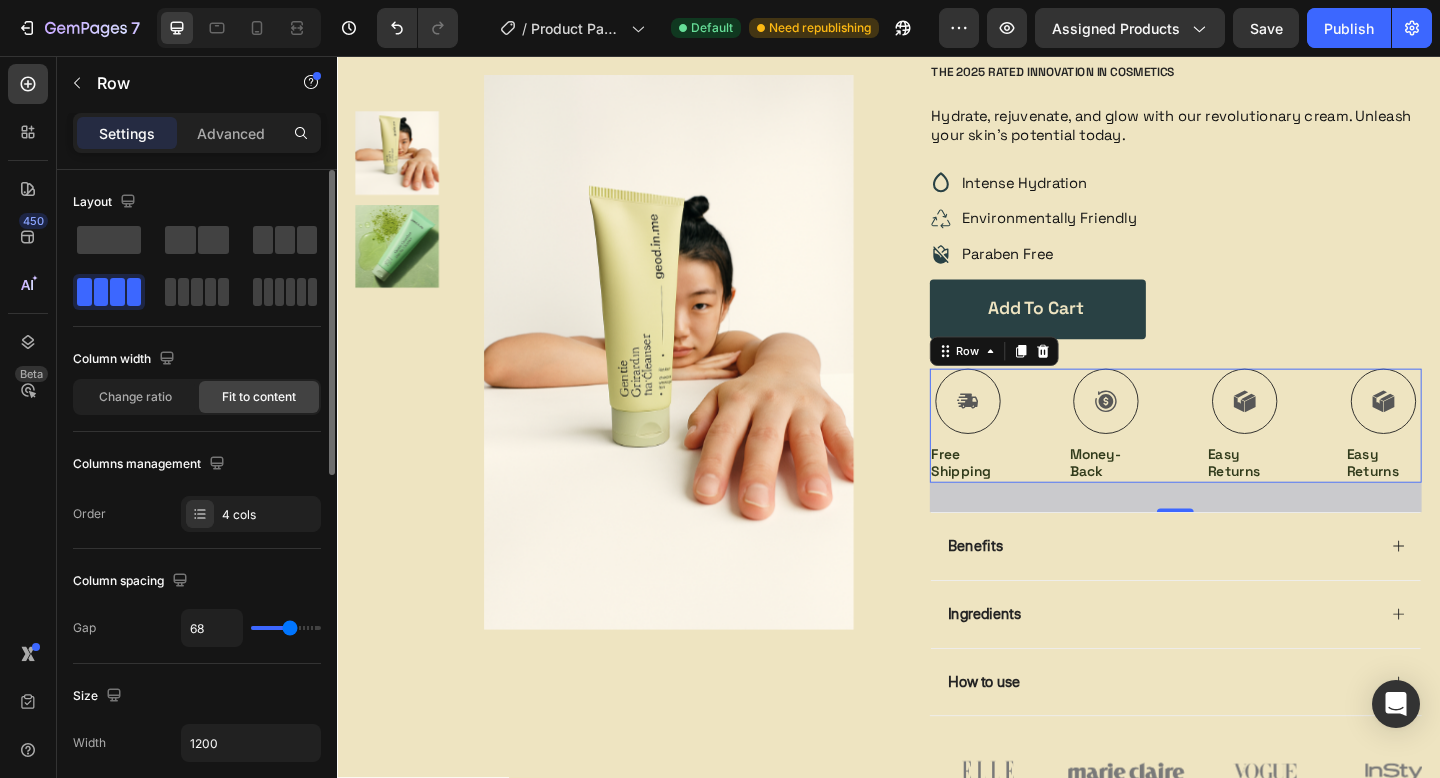 type on "69" 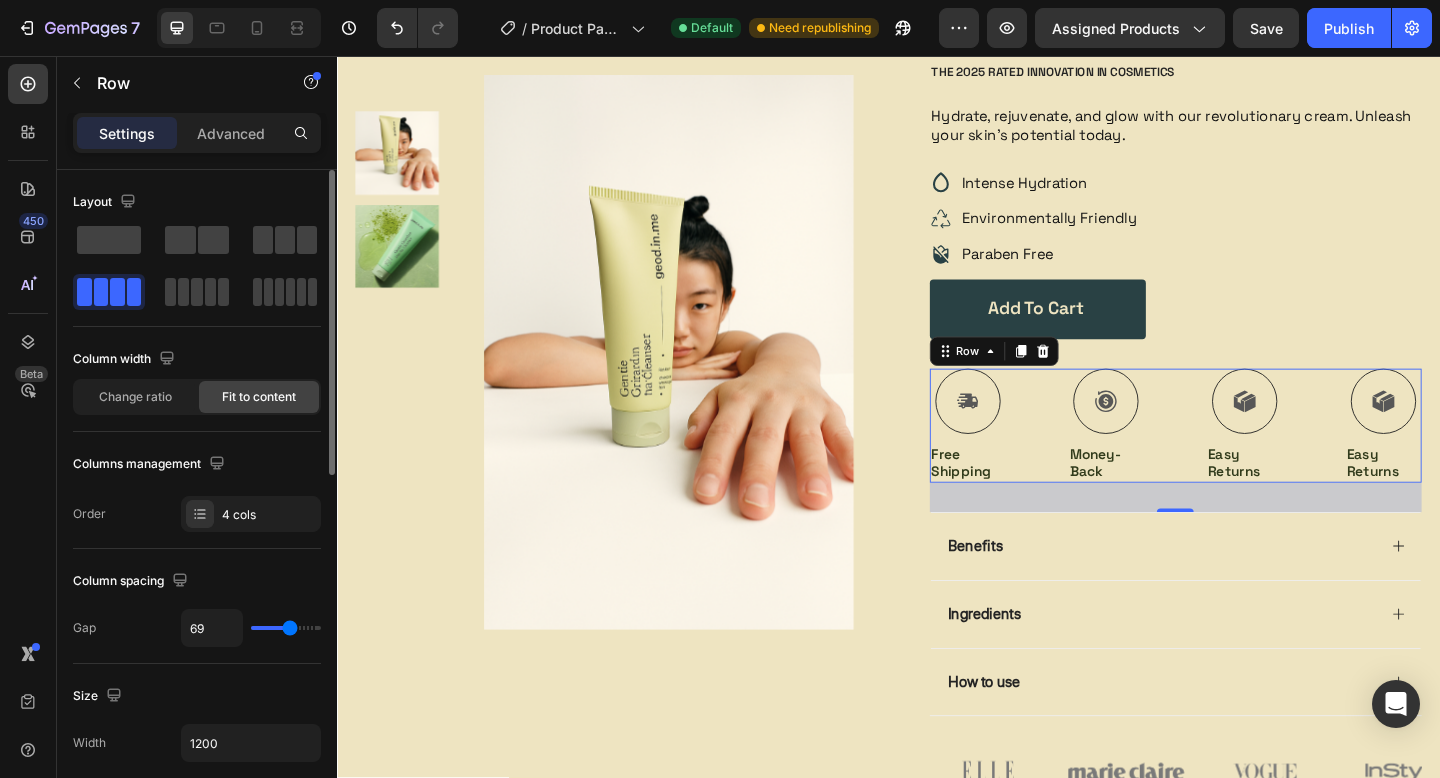 type on "70" 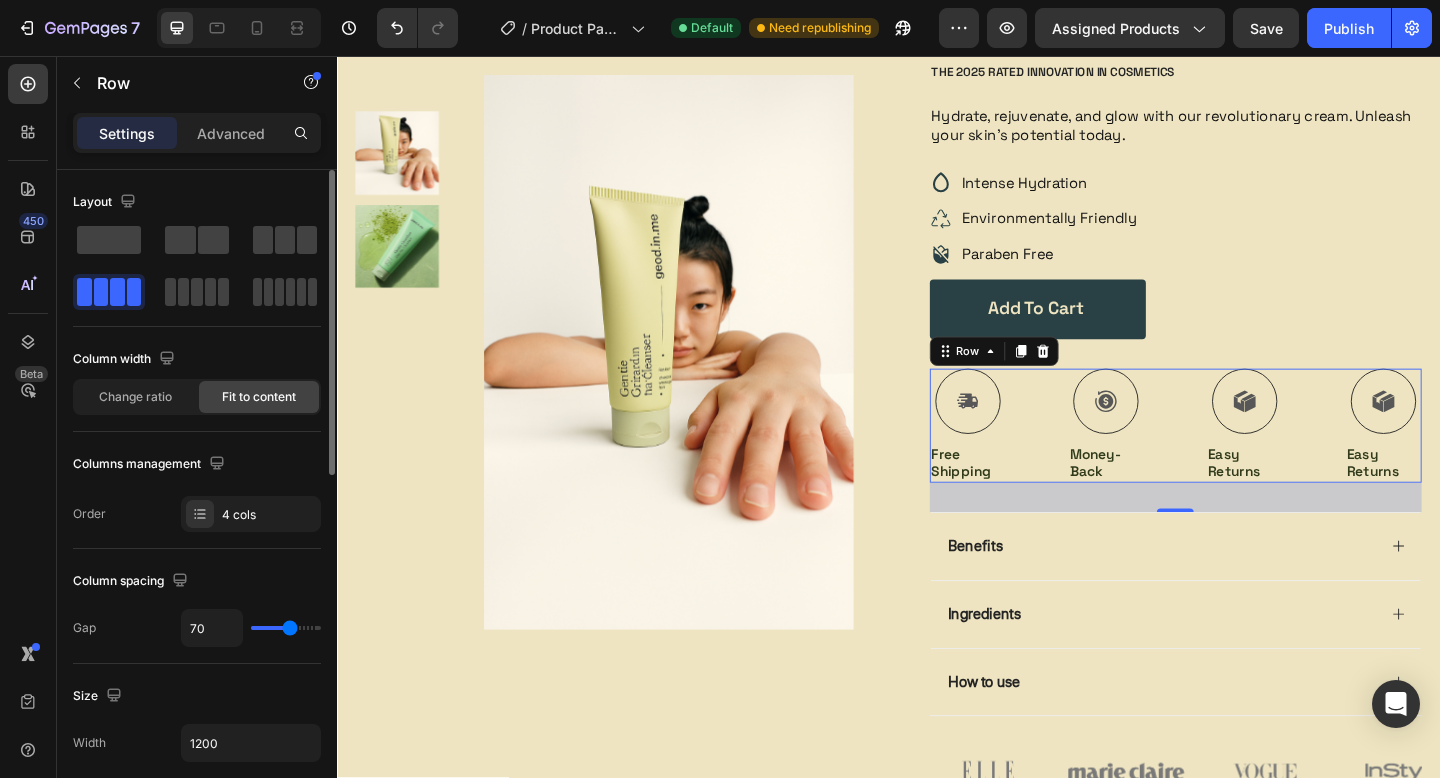 type on "71" 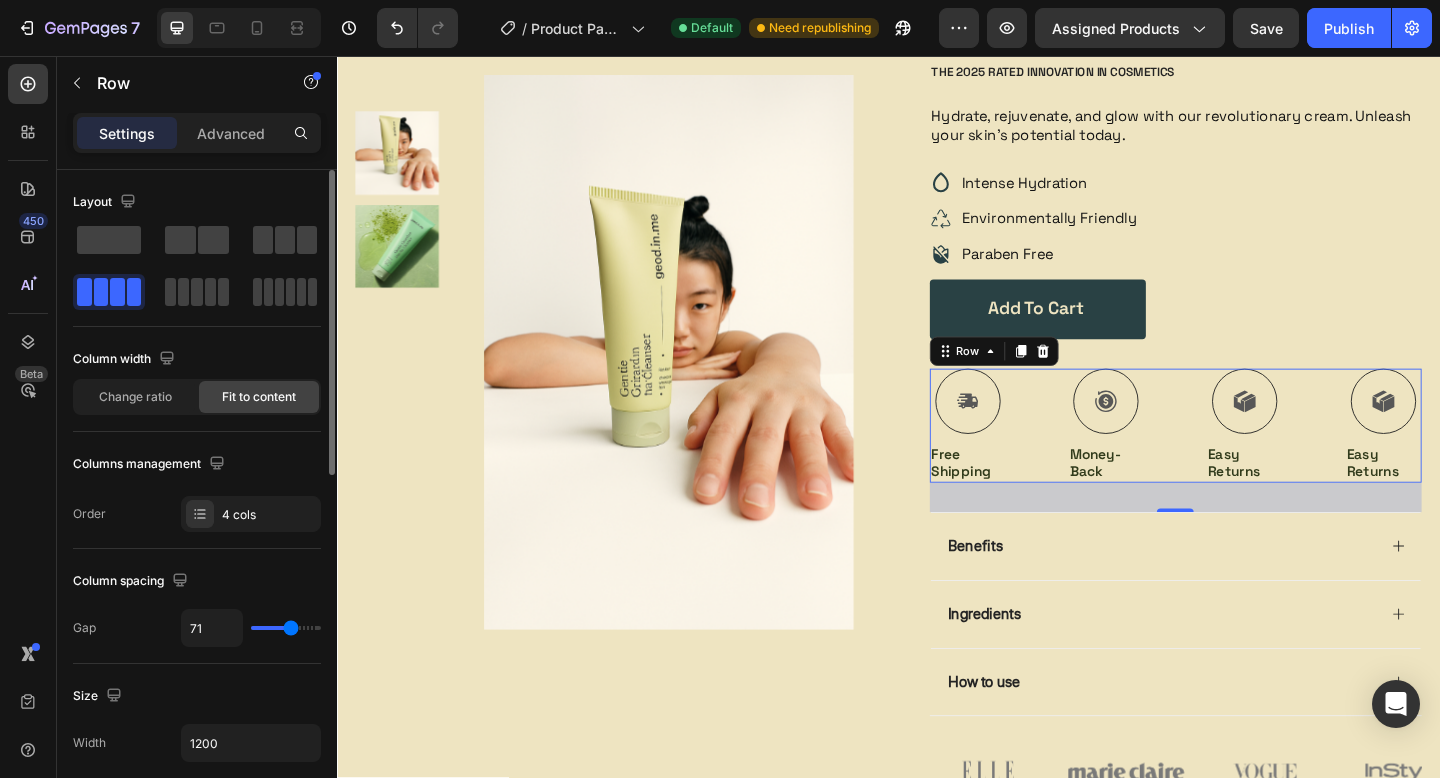 type on "72" 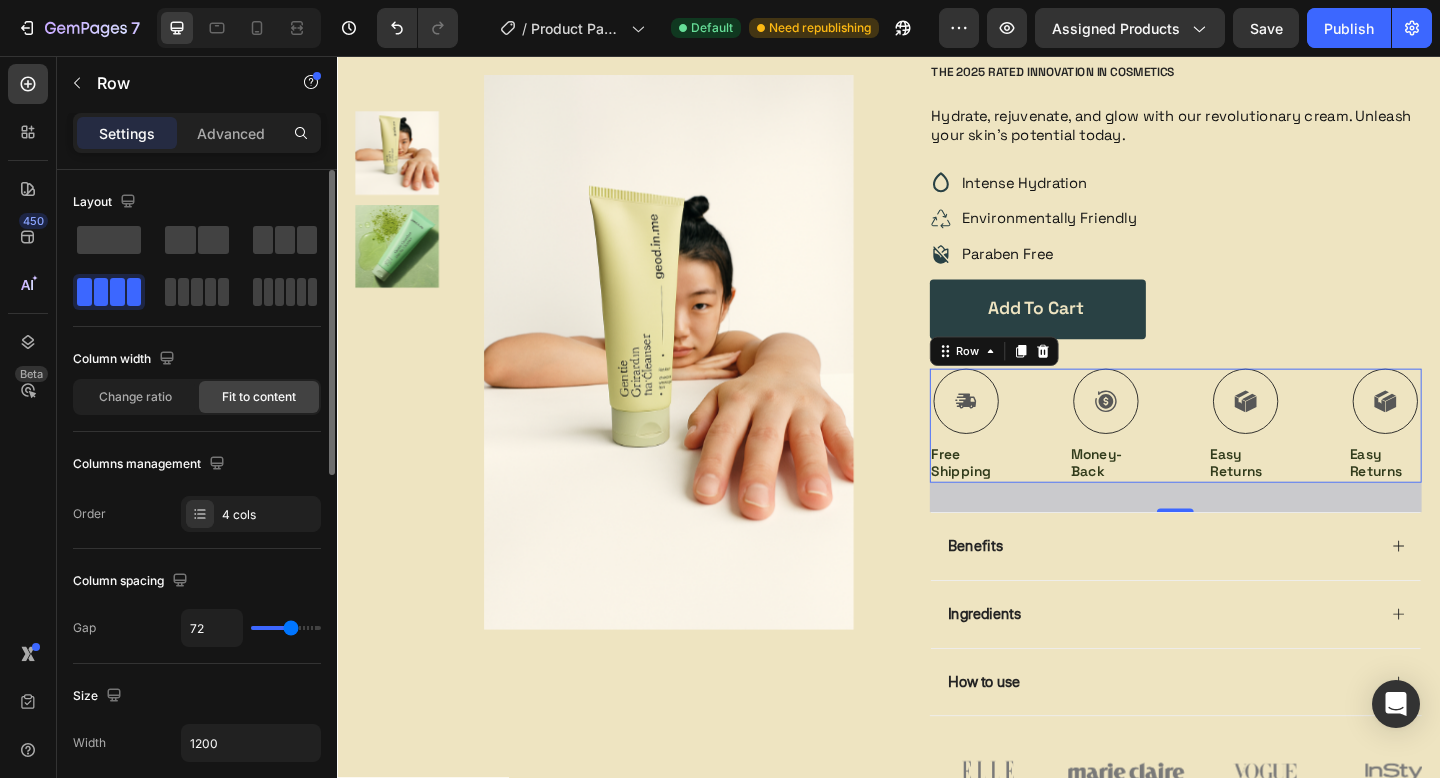 type on "73" 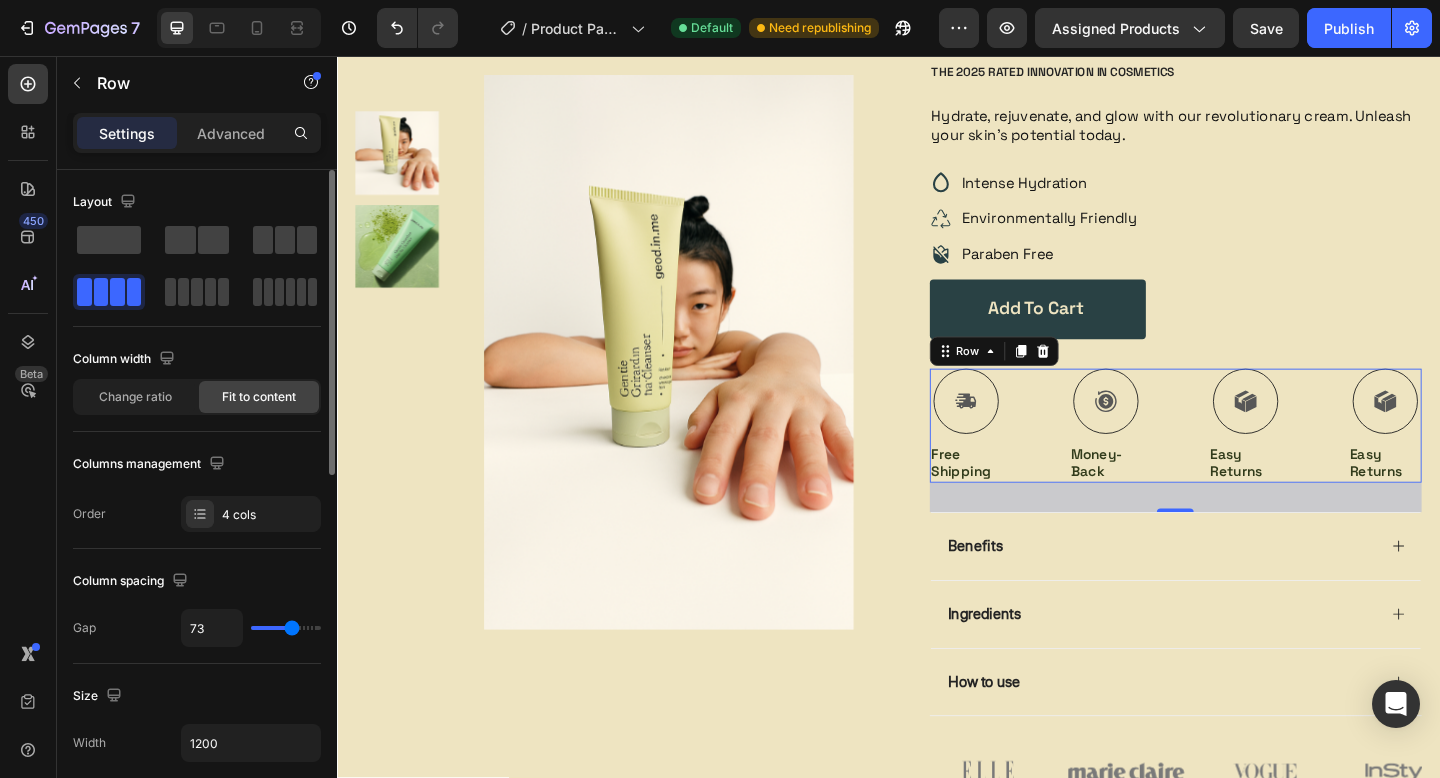 type on "72" 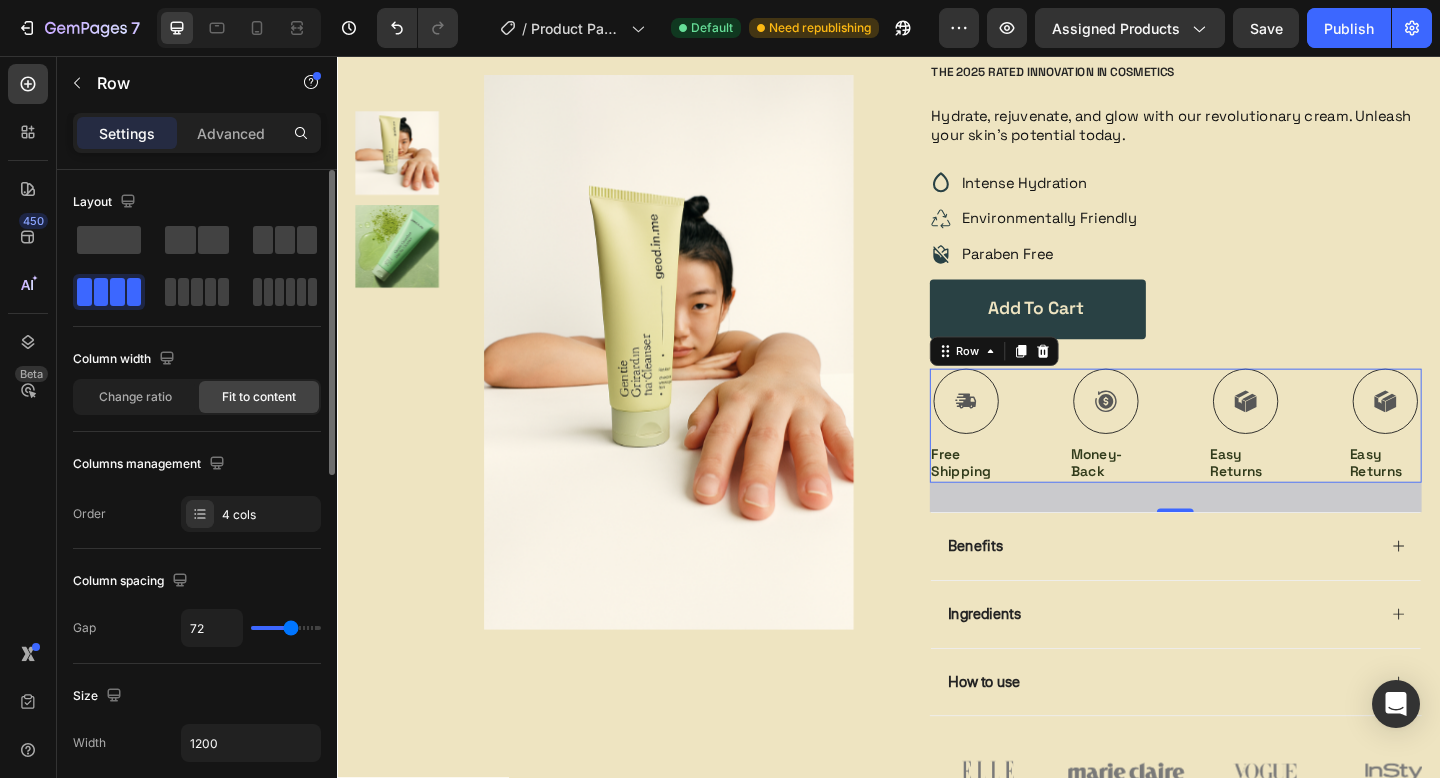 type on "68" 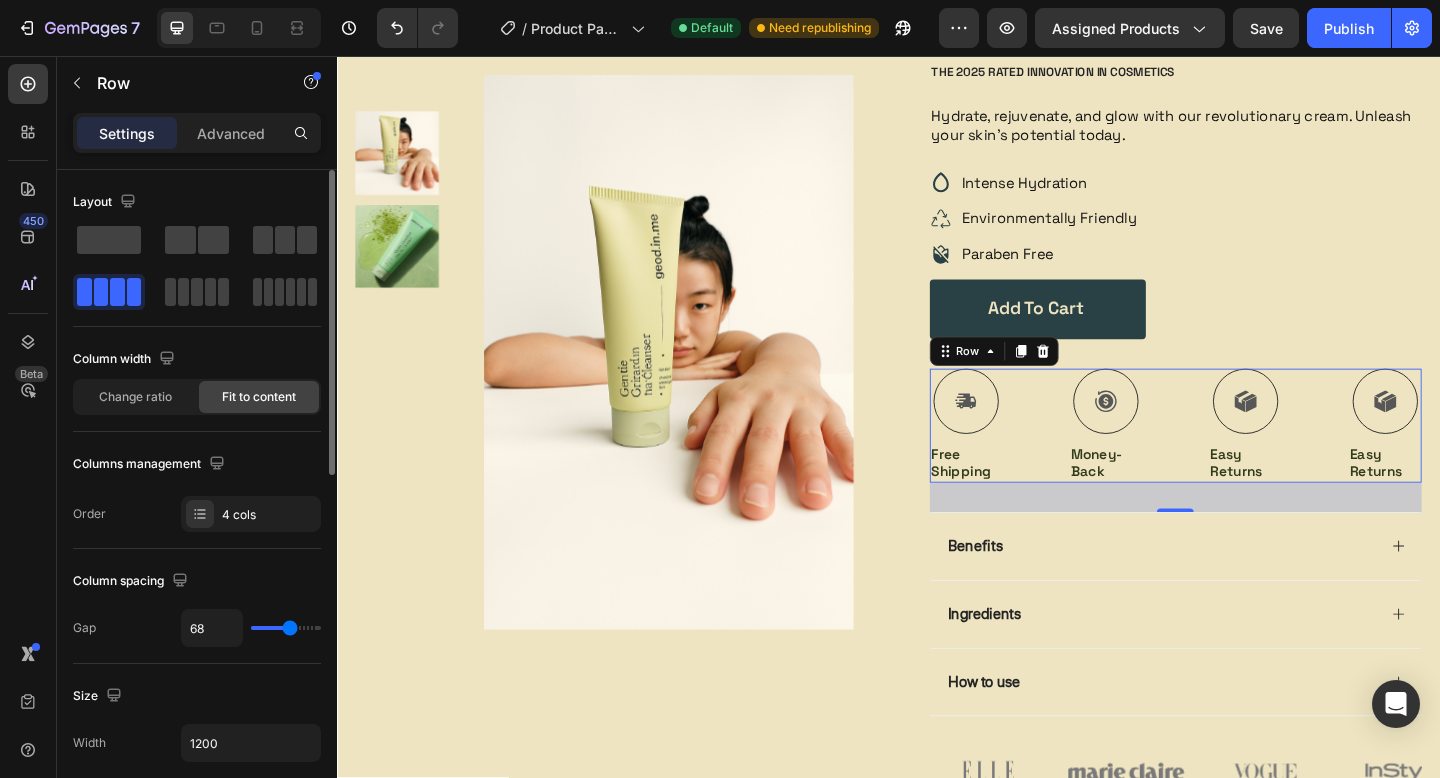 type on "64" 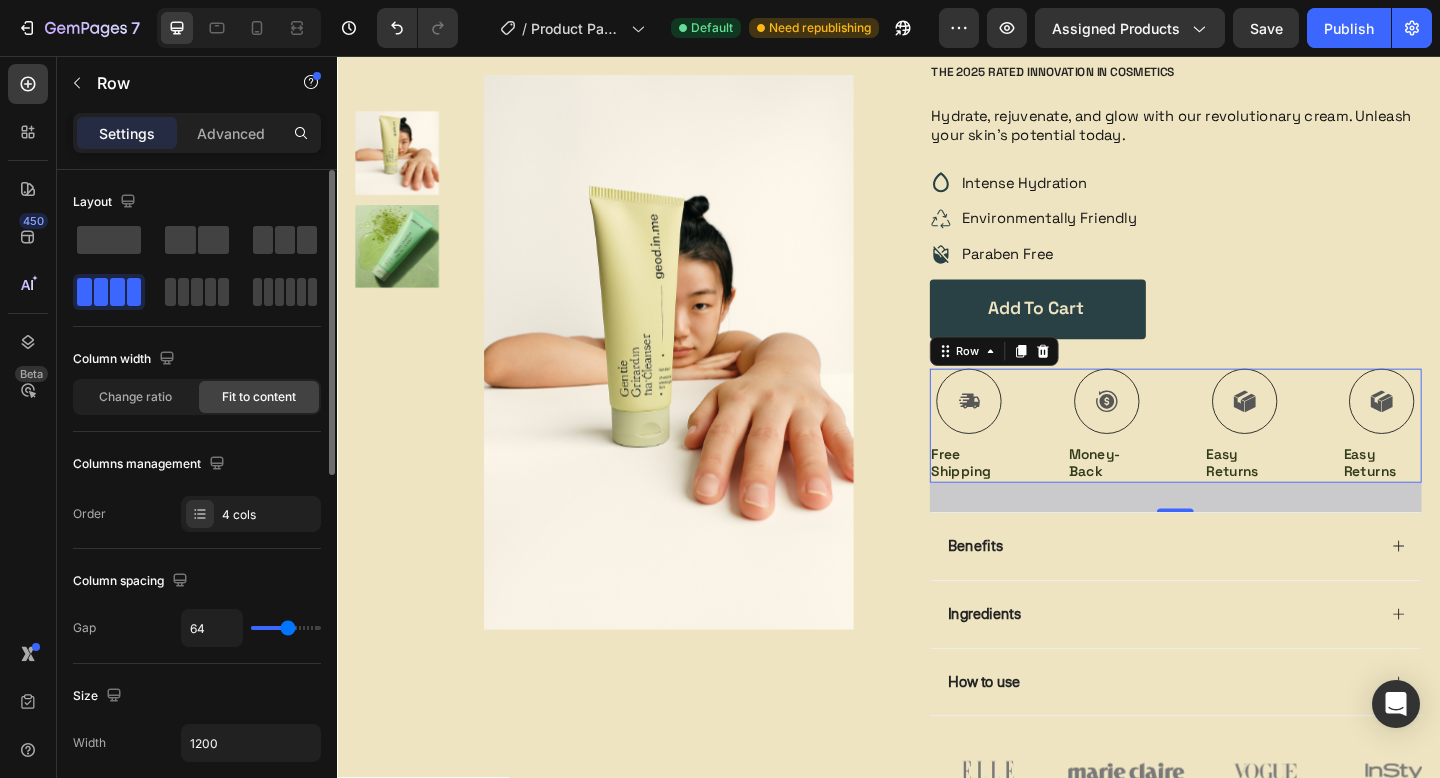 type on "63" 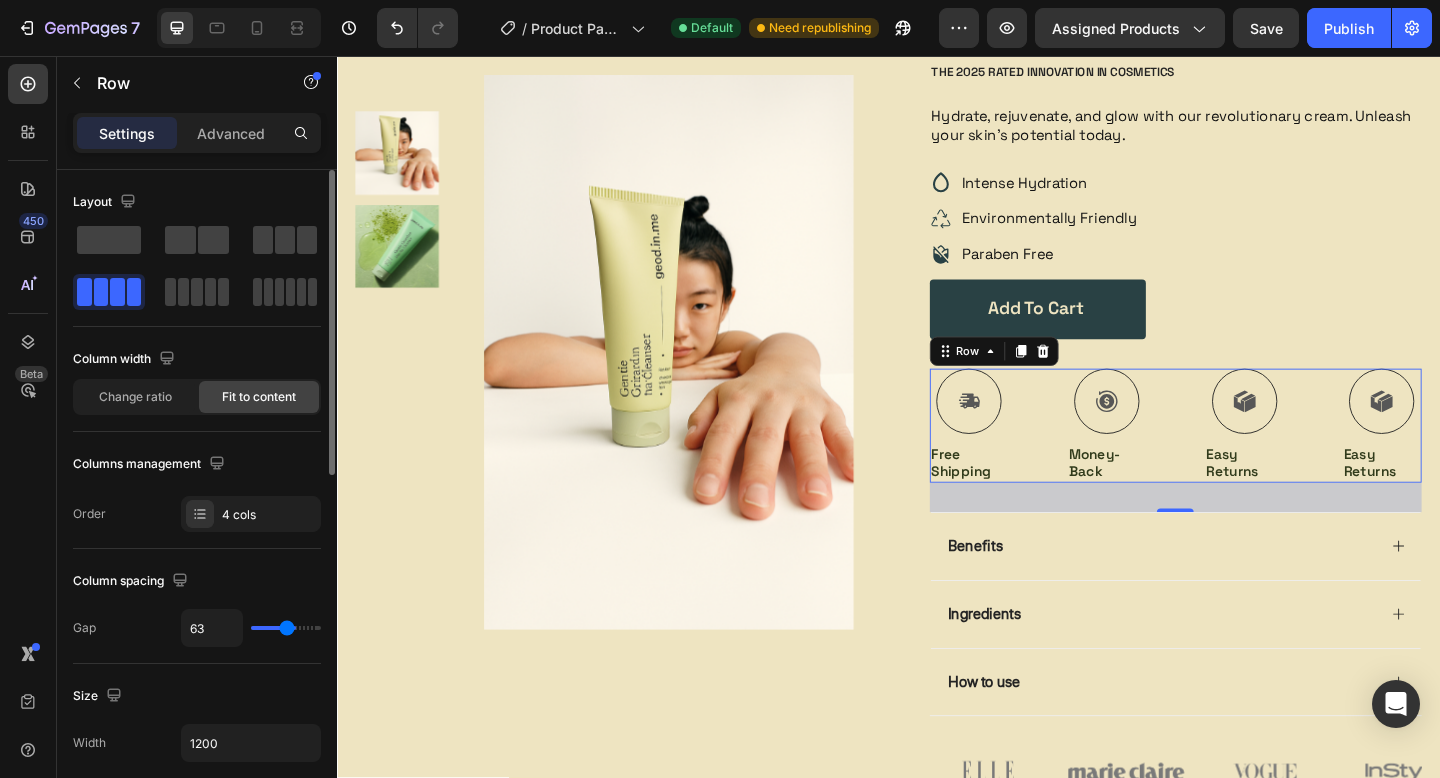 type on "62" 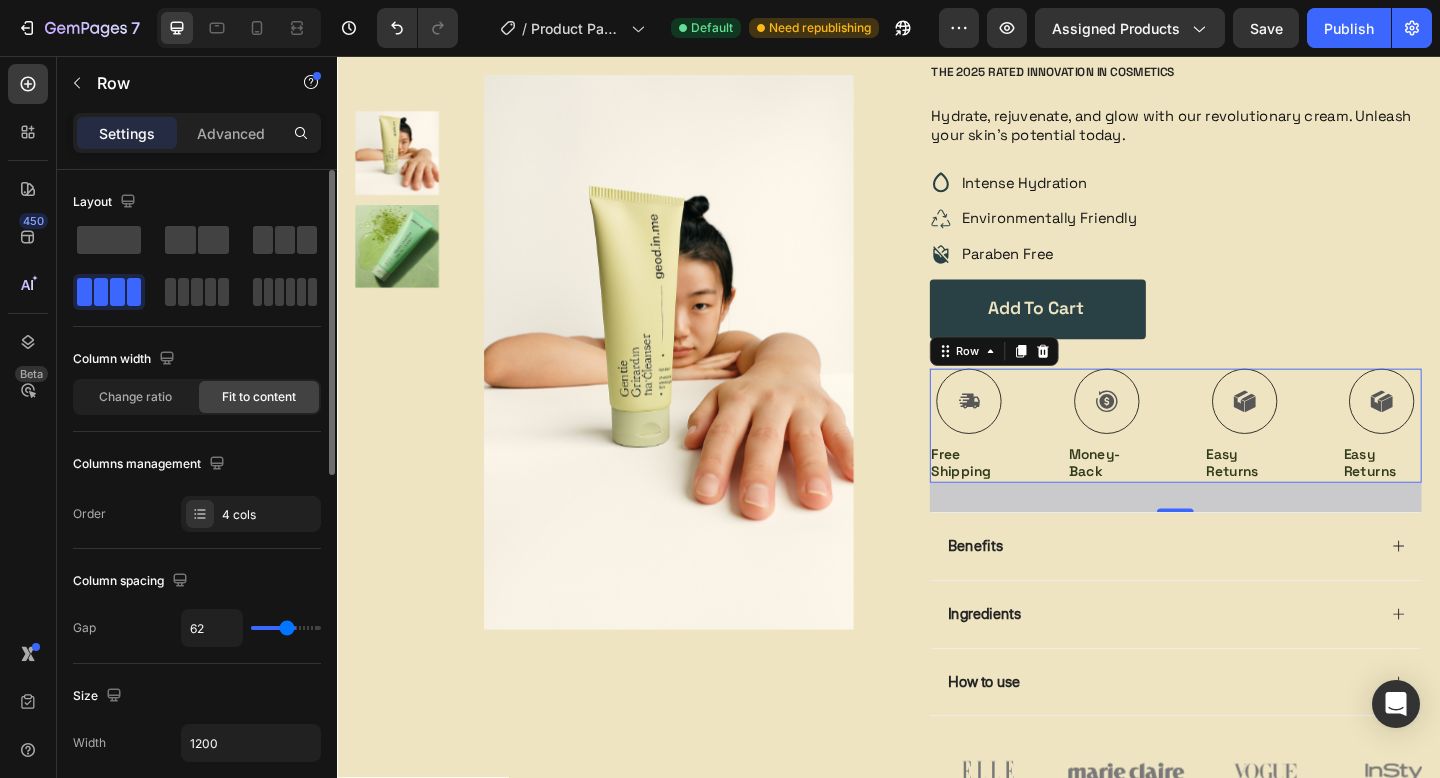 type on "61" 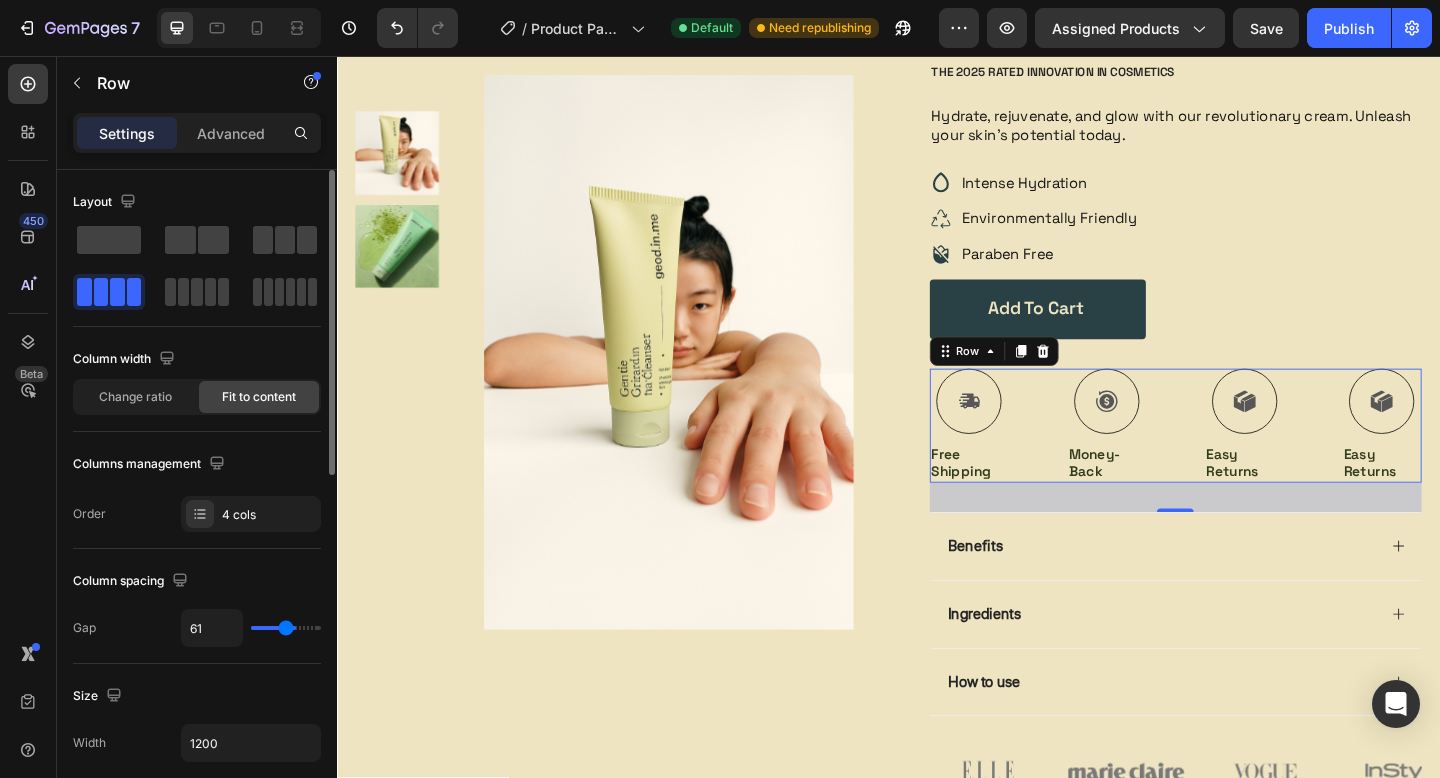 type on "59" 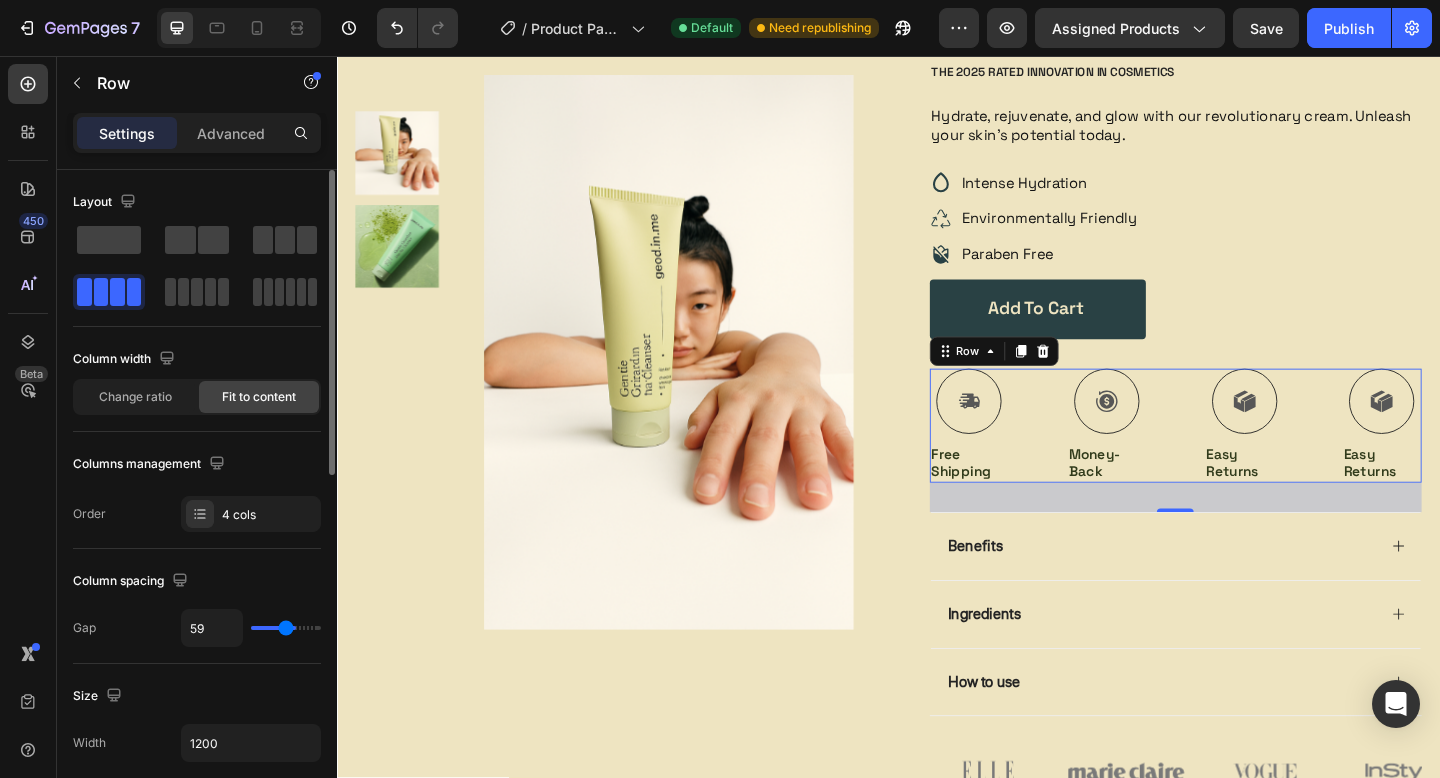 type on "58" 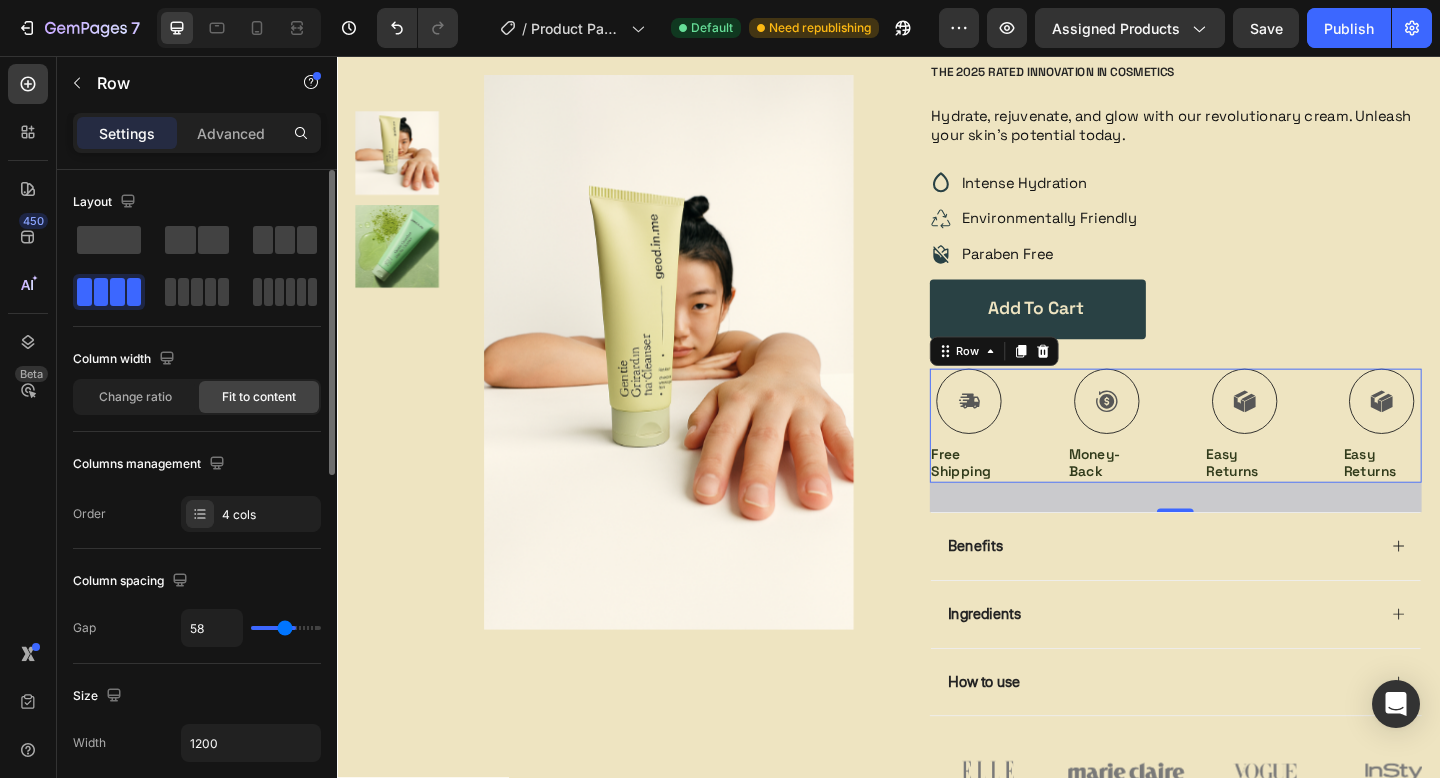 type on "53" 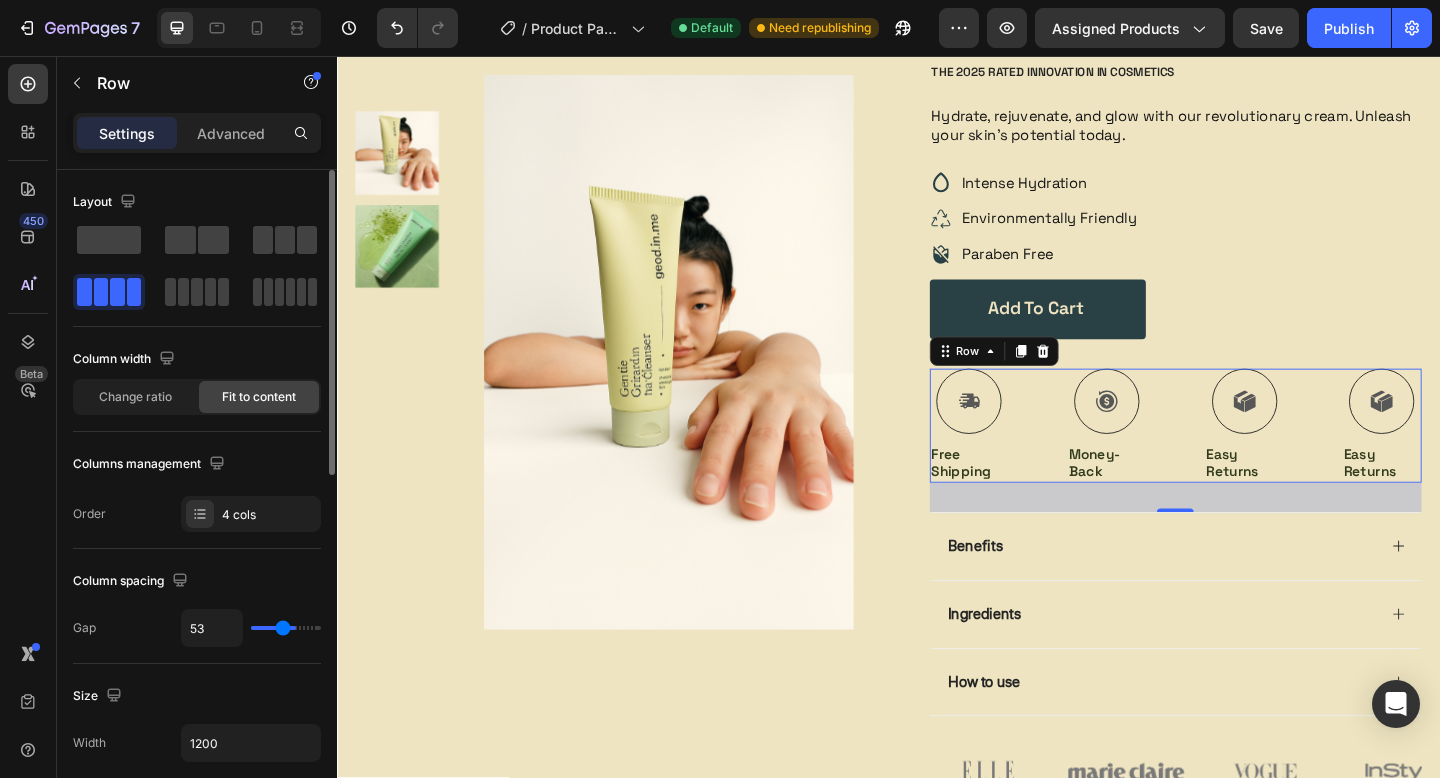 type on "50" 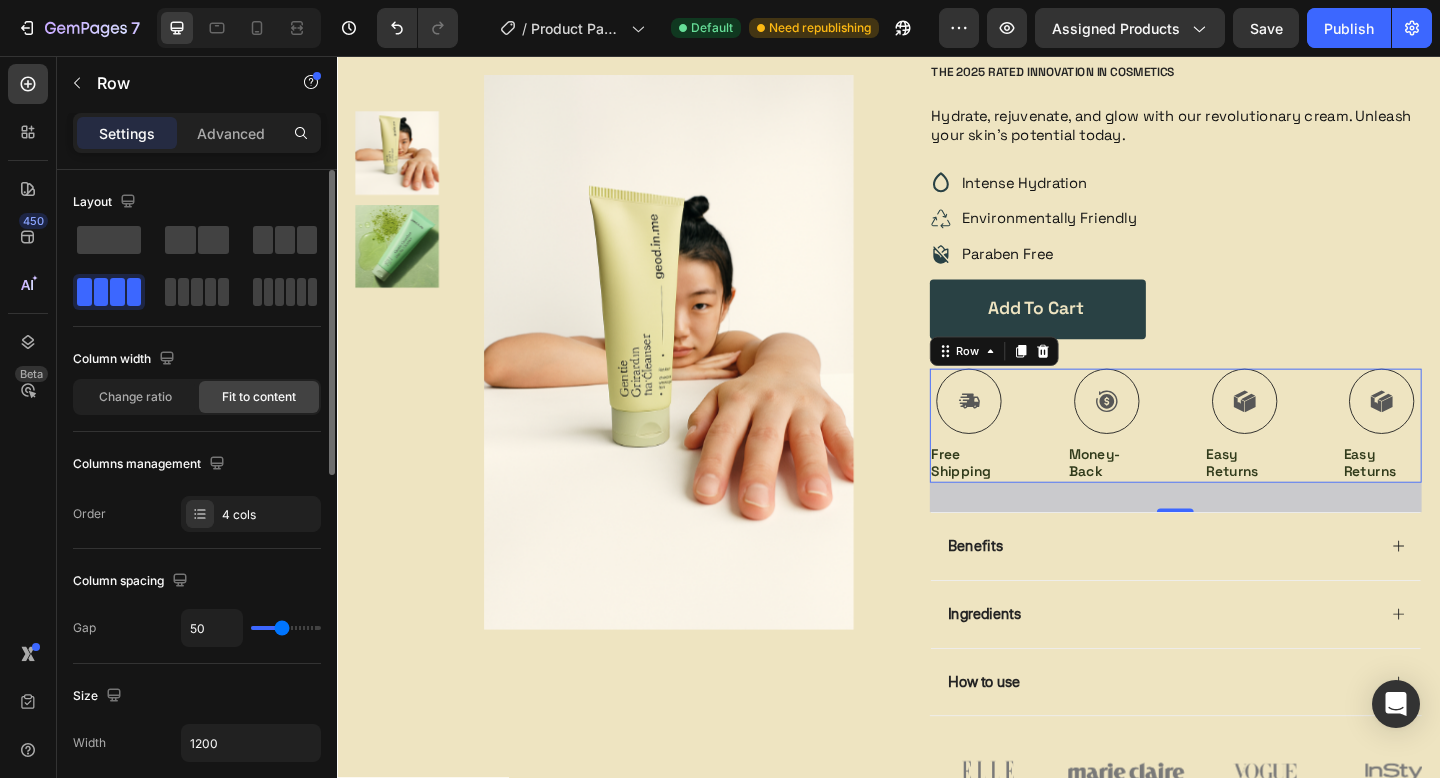 type on "46" 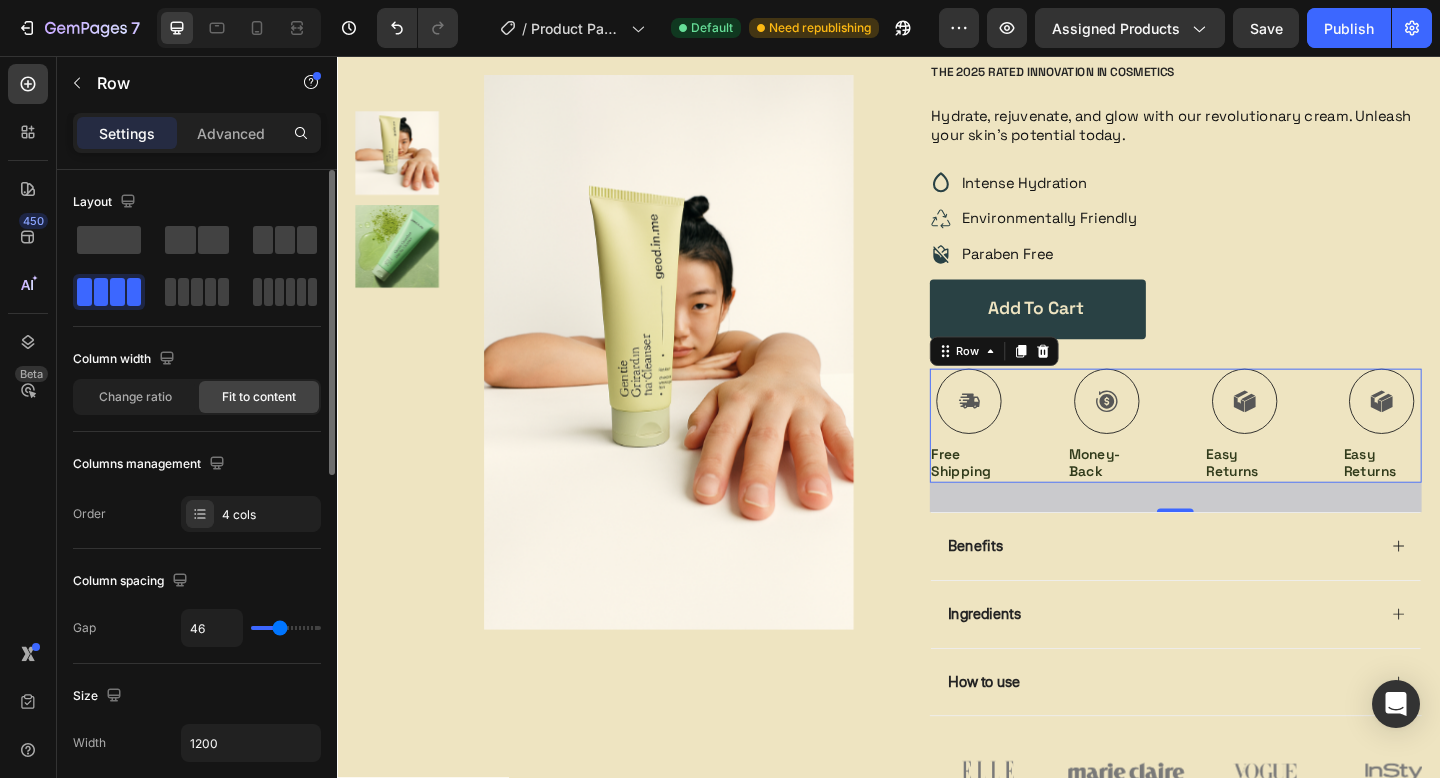 type on "39" 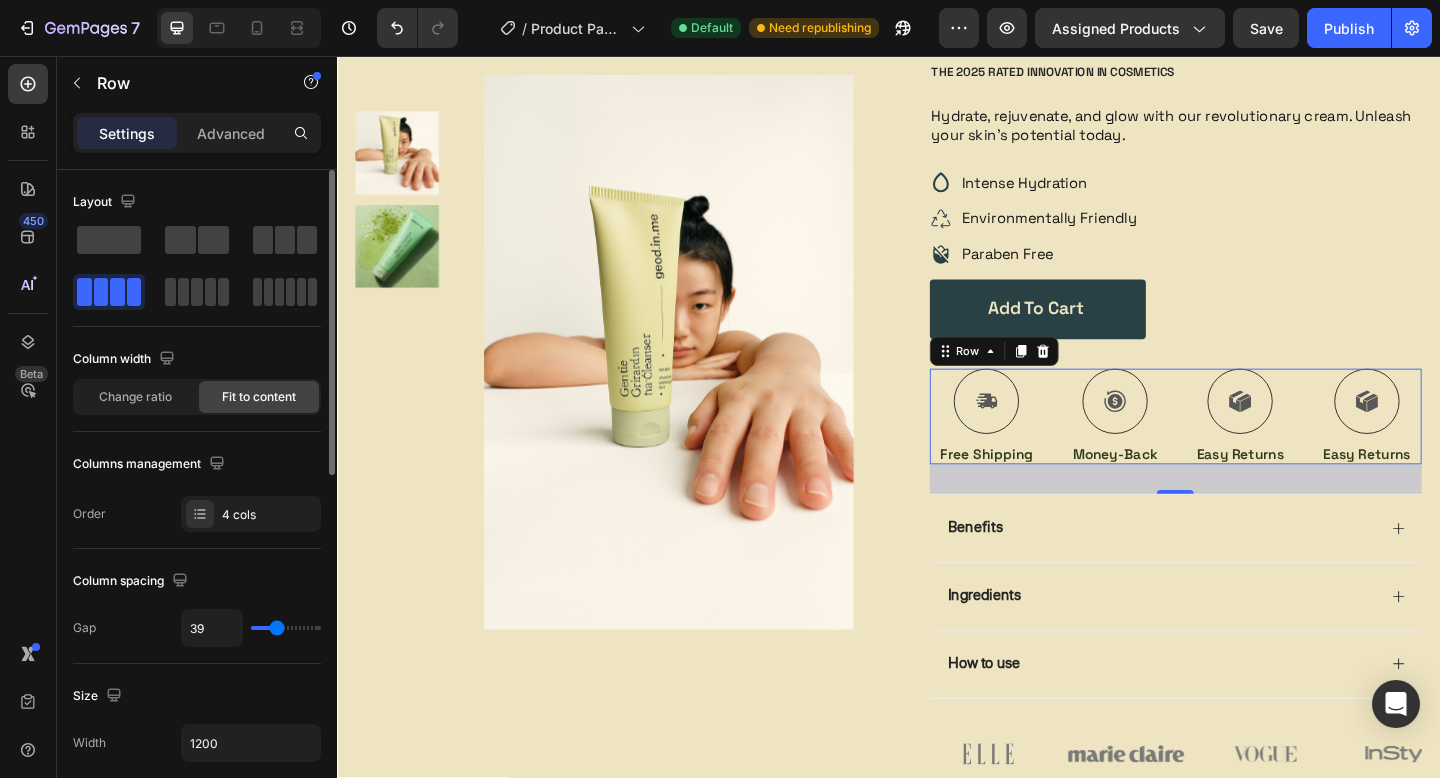 type on "36" 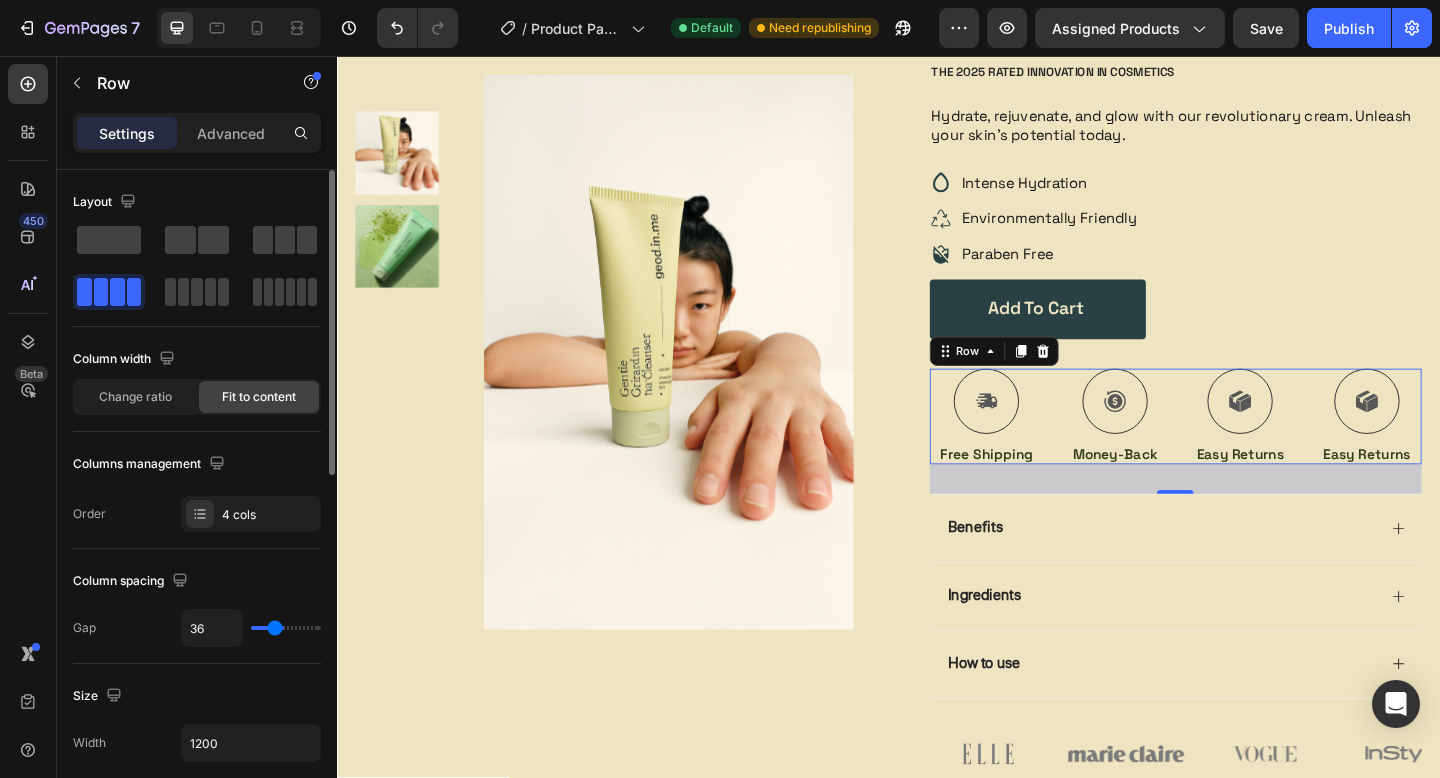 type on "34" 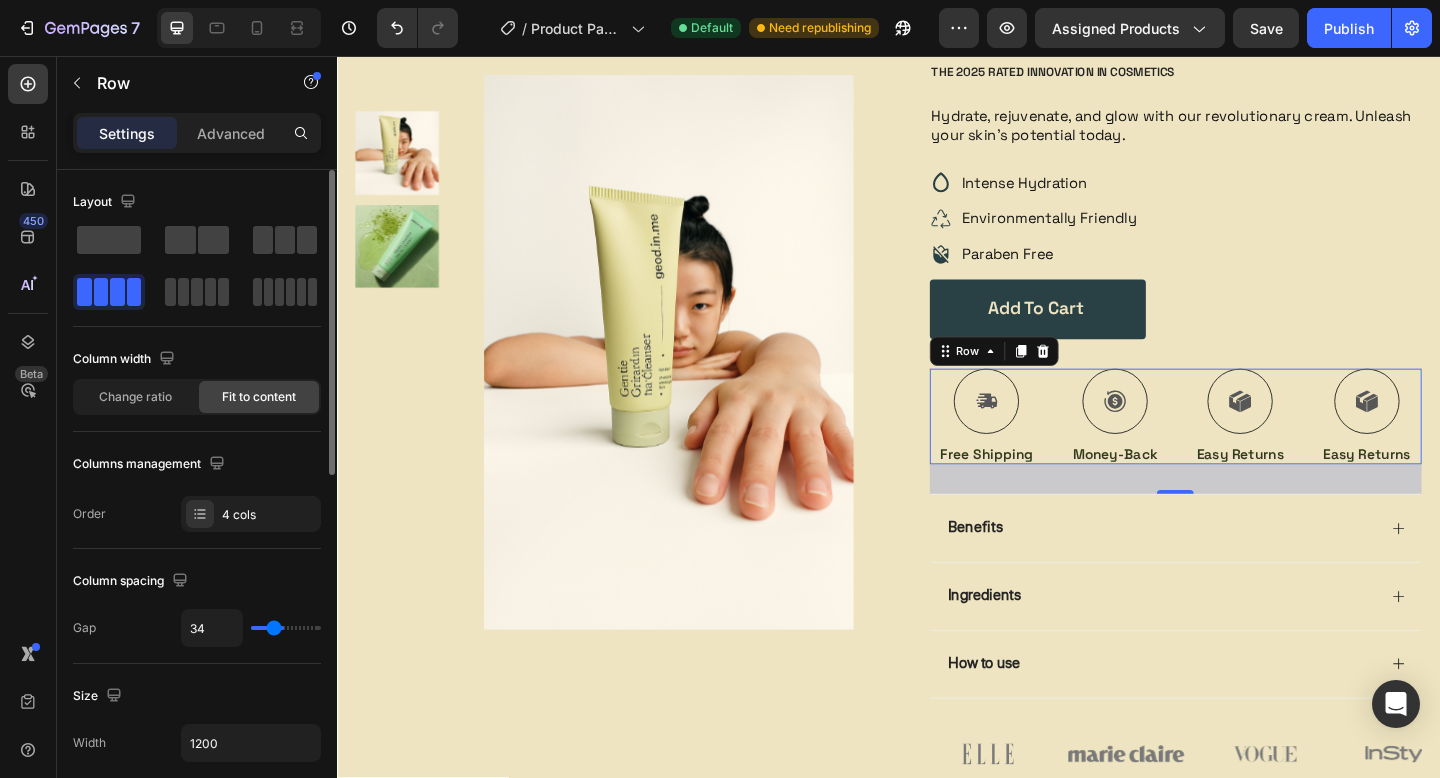 type on "32" 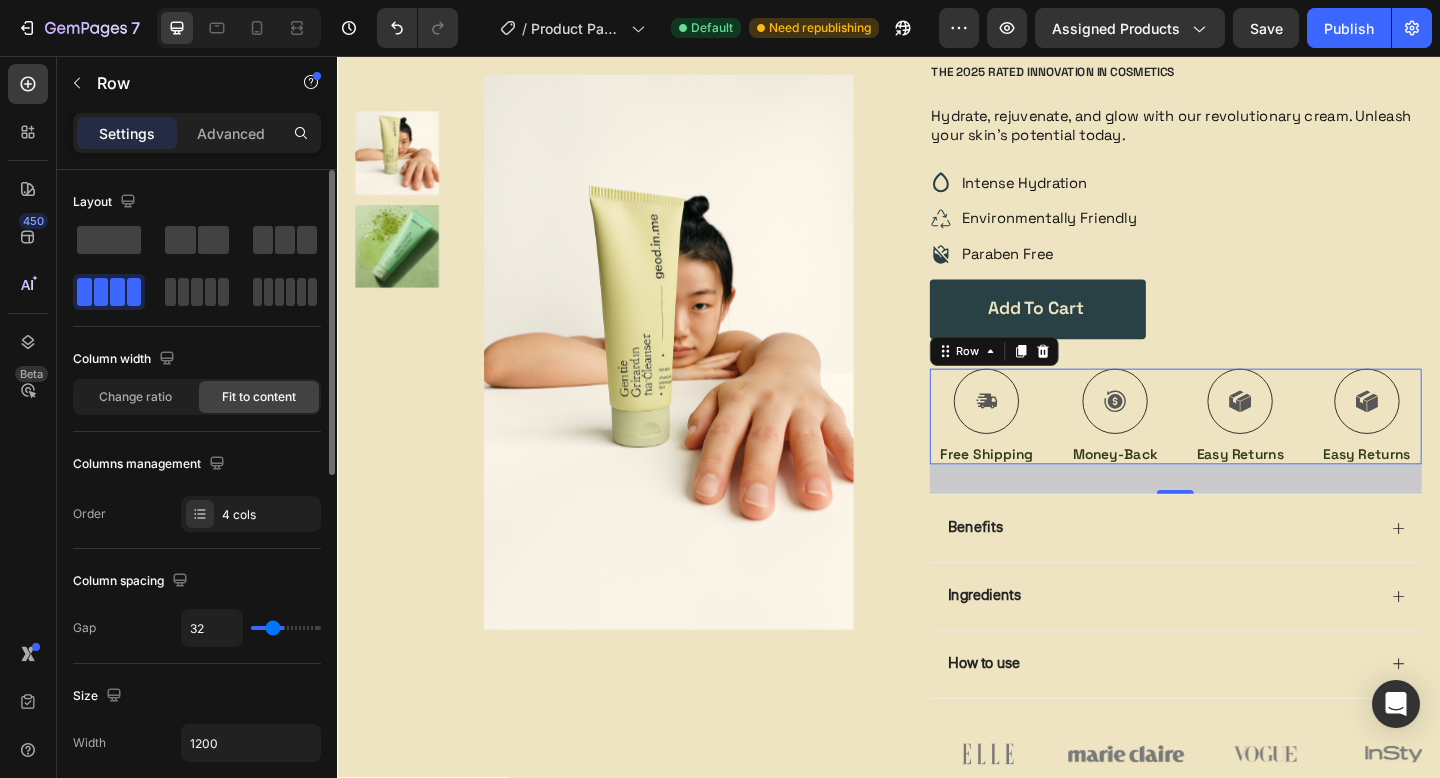 type on "30" 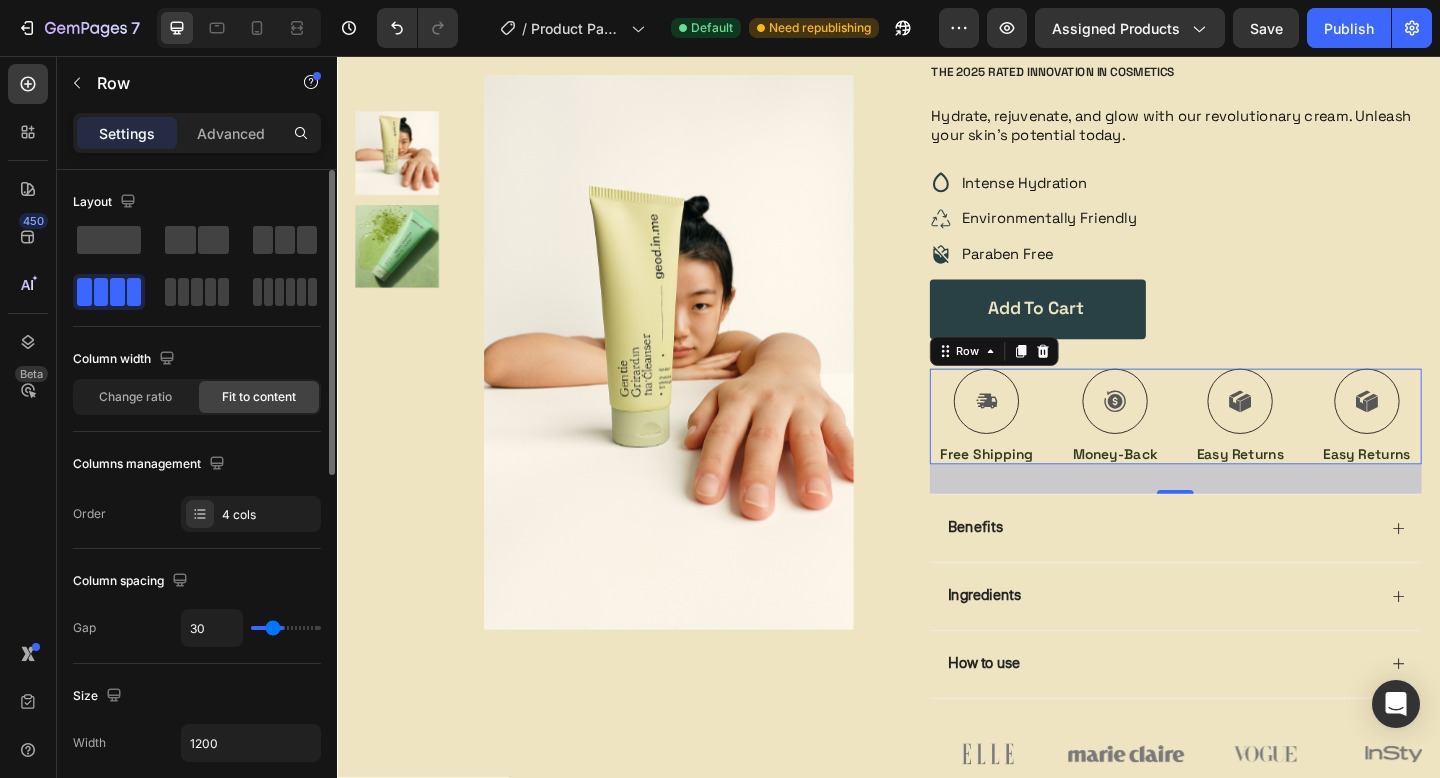 type on "30" 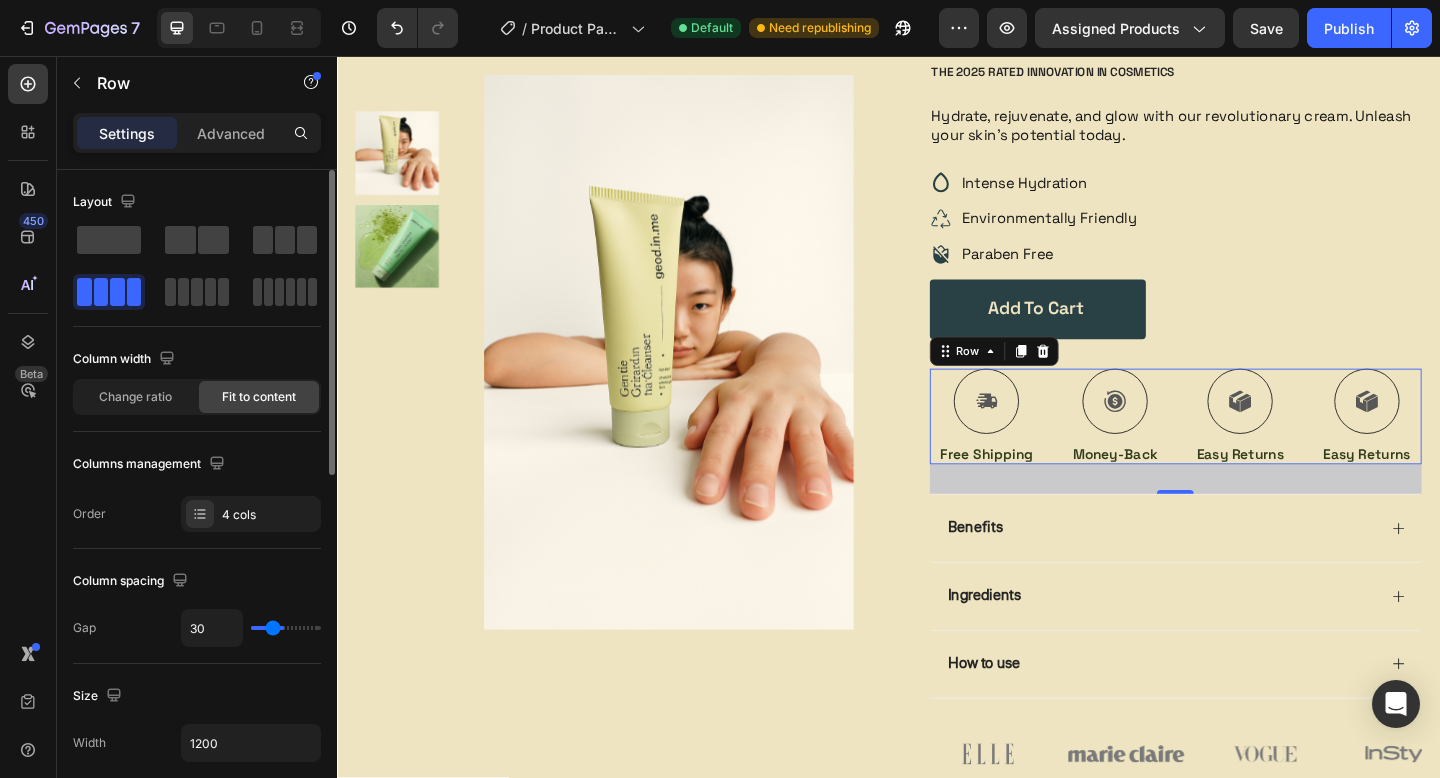 type on "28" 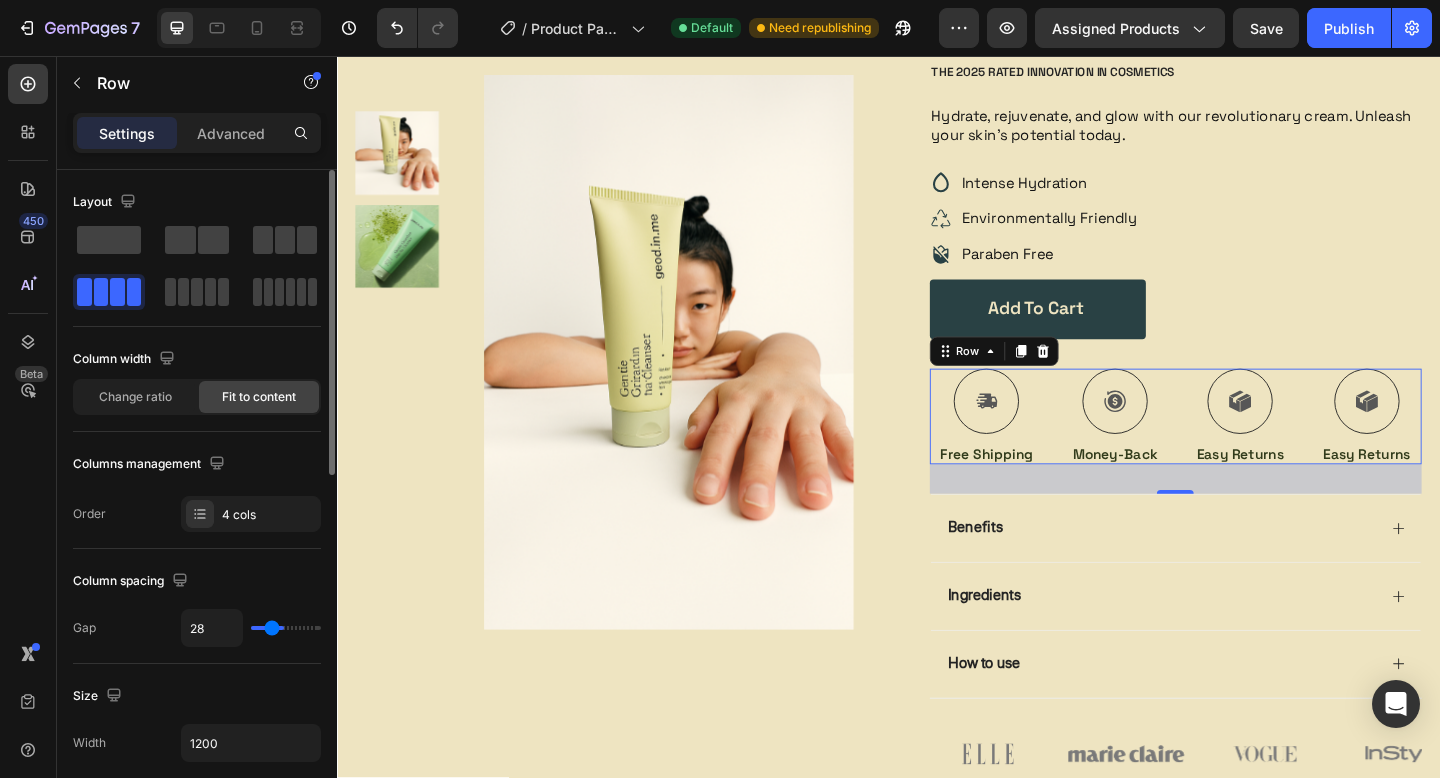 type on "26" 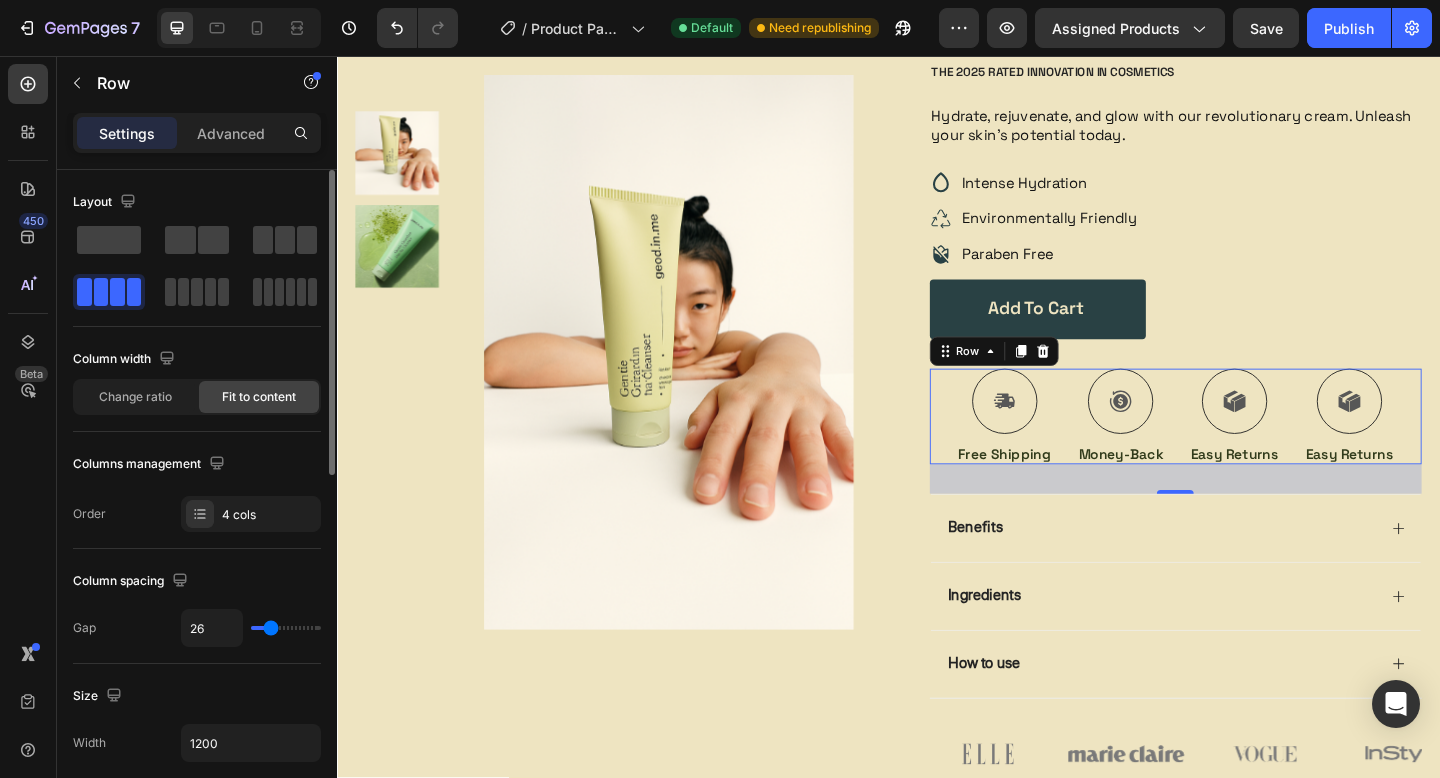 type on "27" 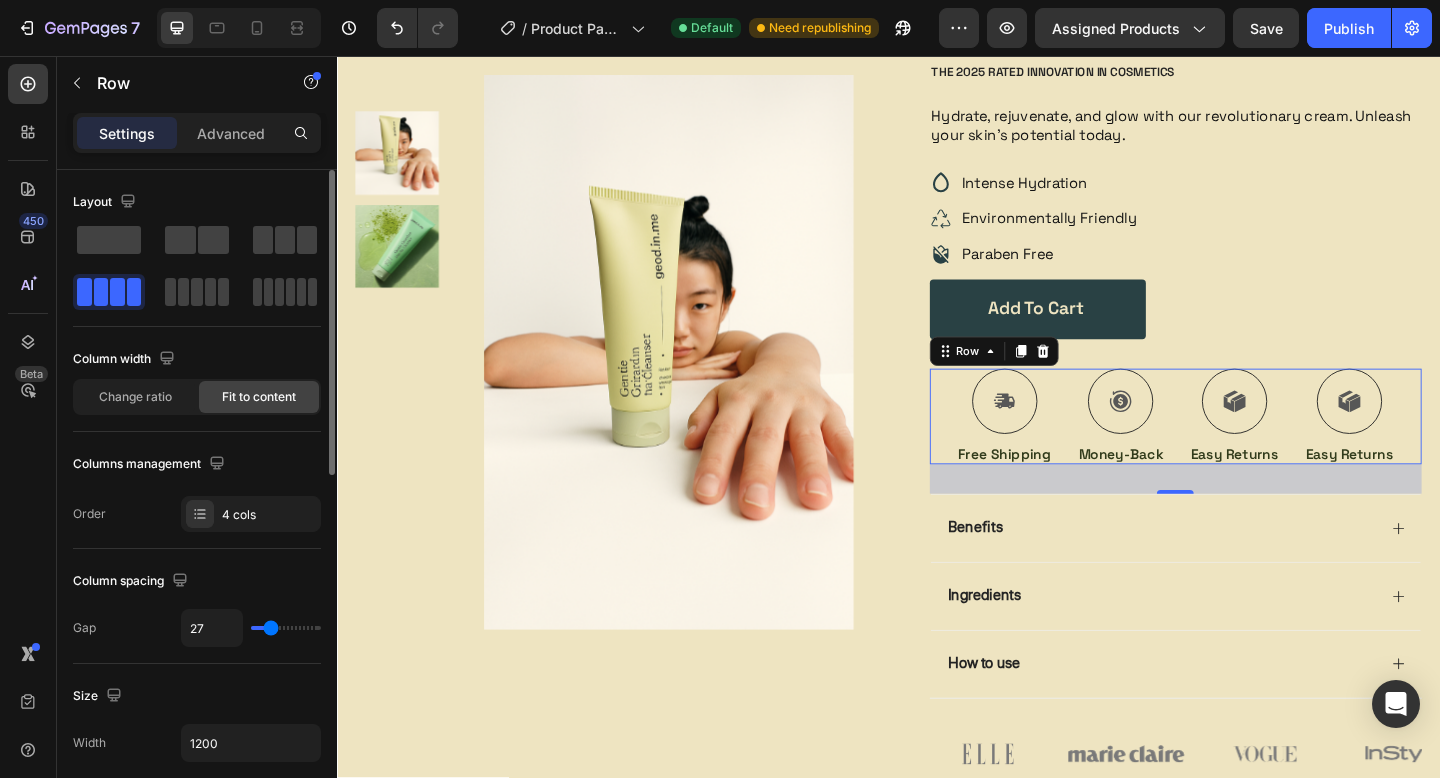 type on "33" 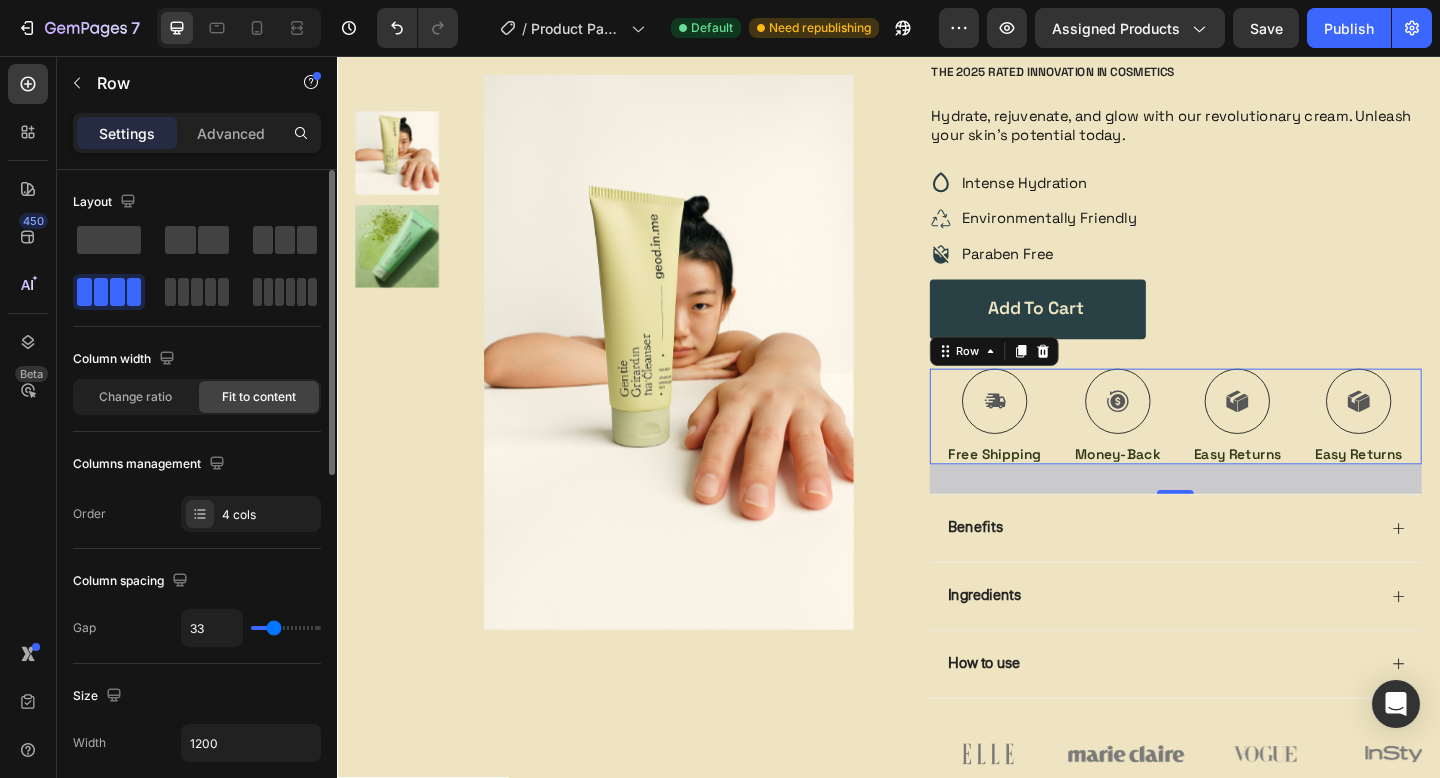 type on "34" 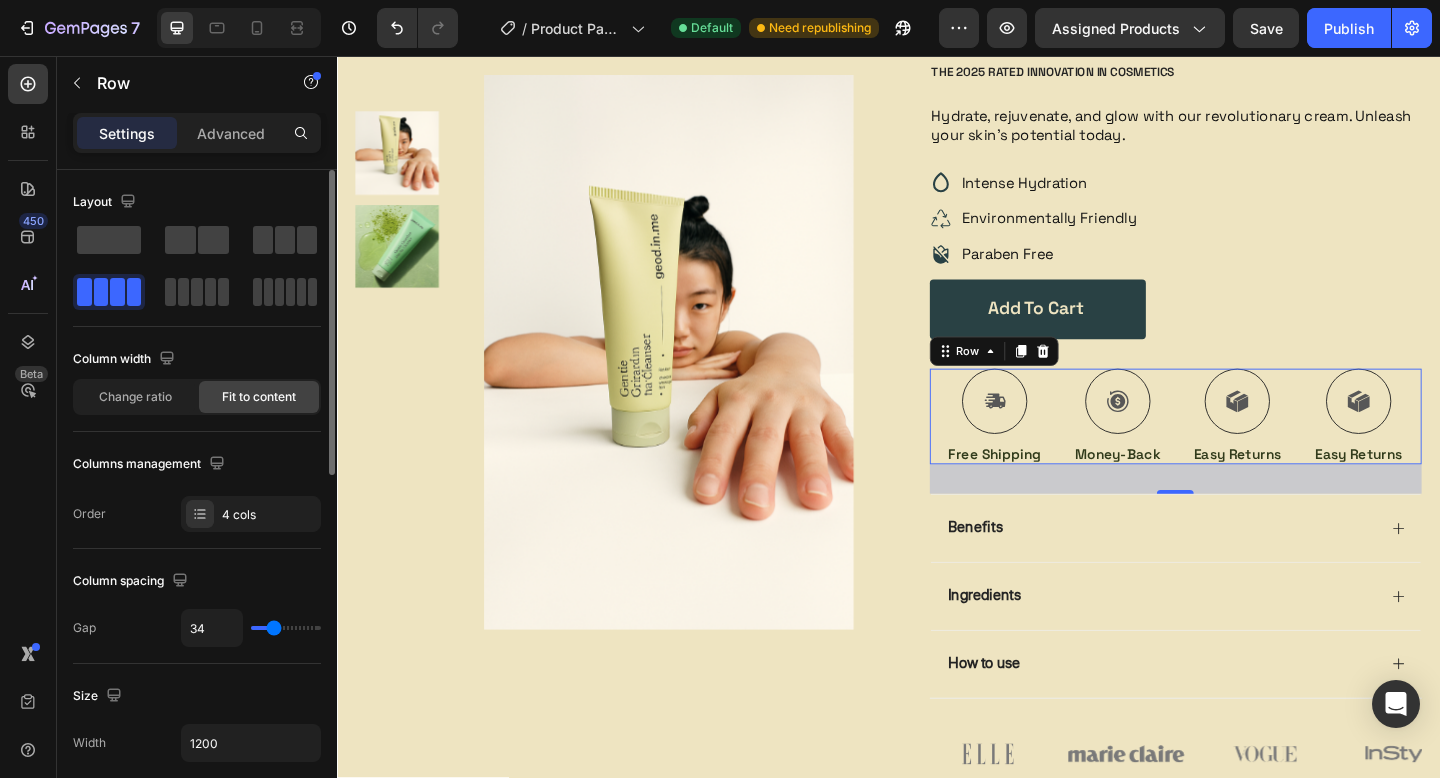 type on "35" 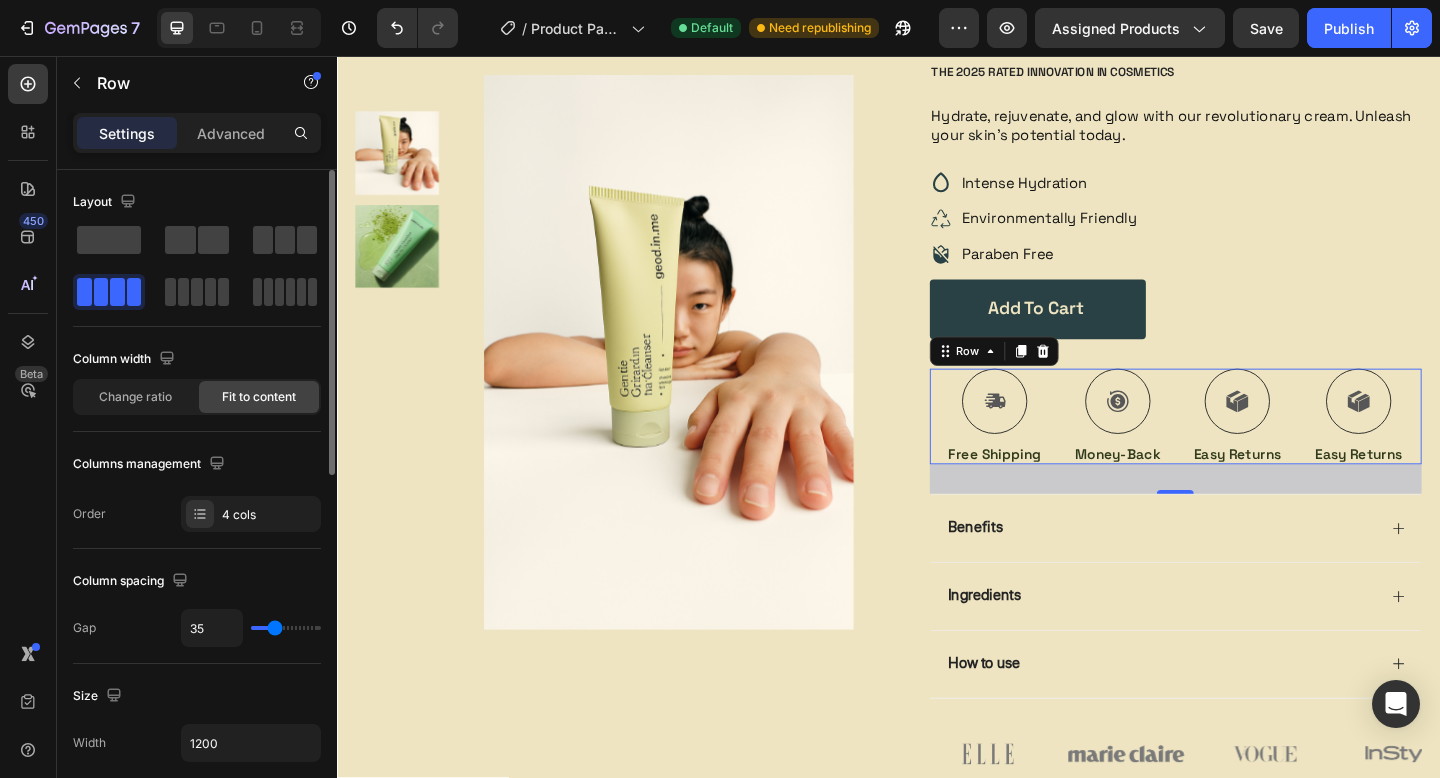 type on "36" 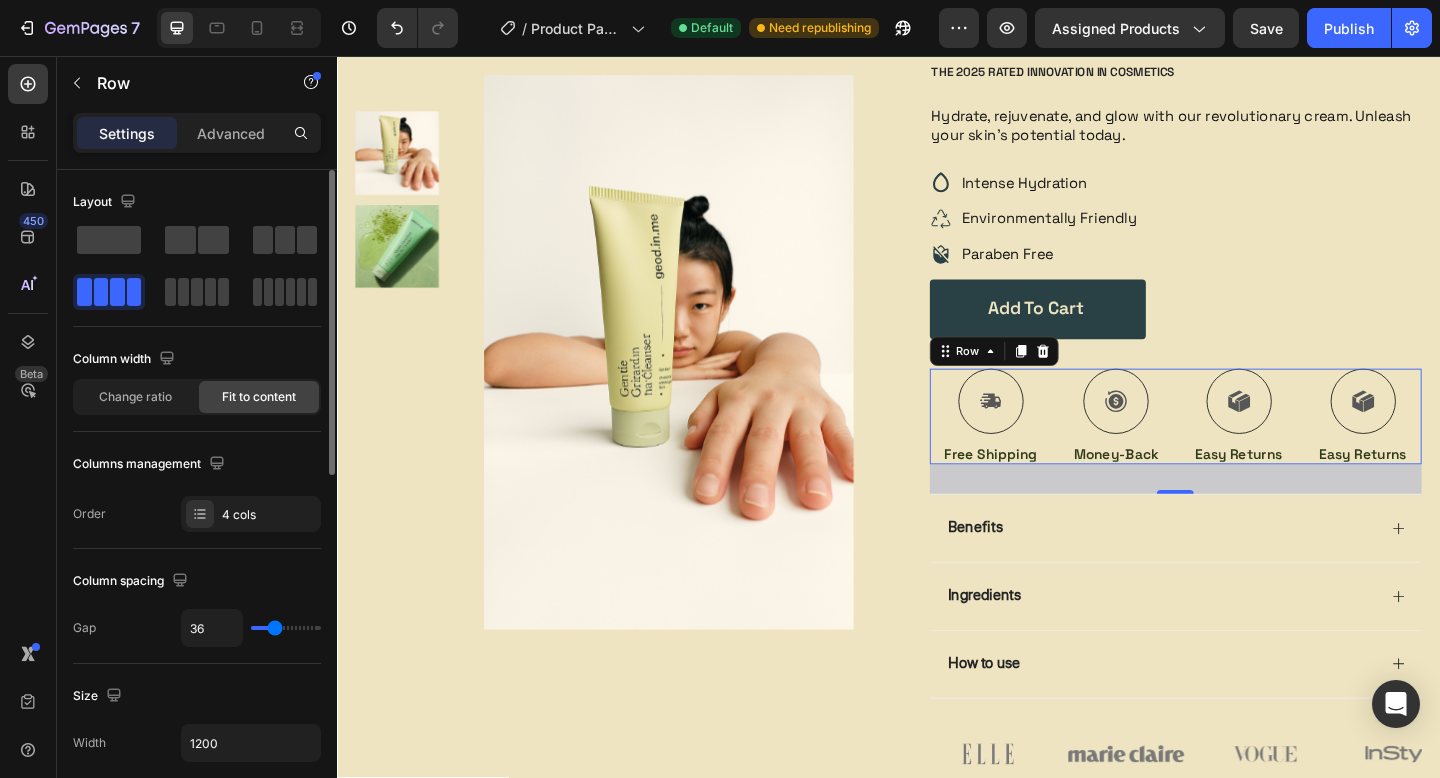 type on "37" 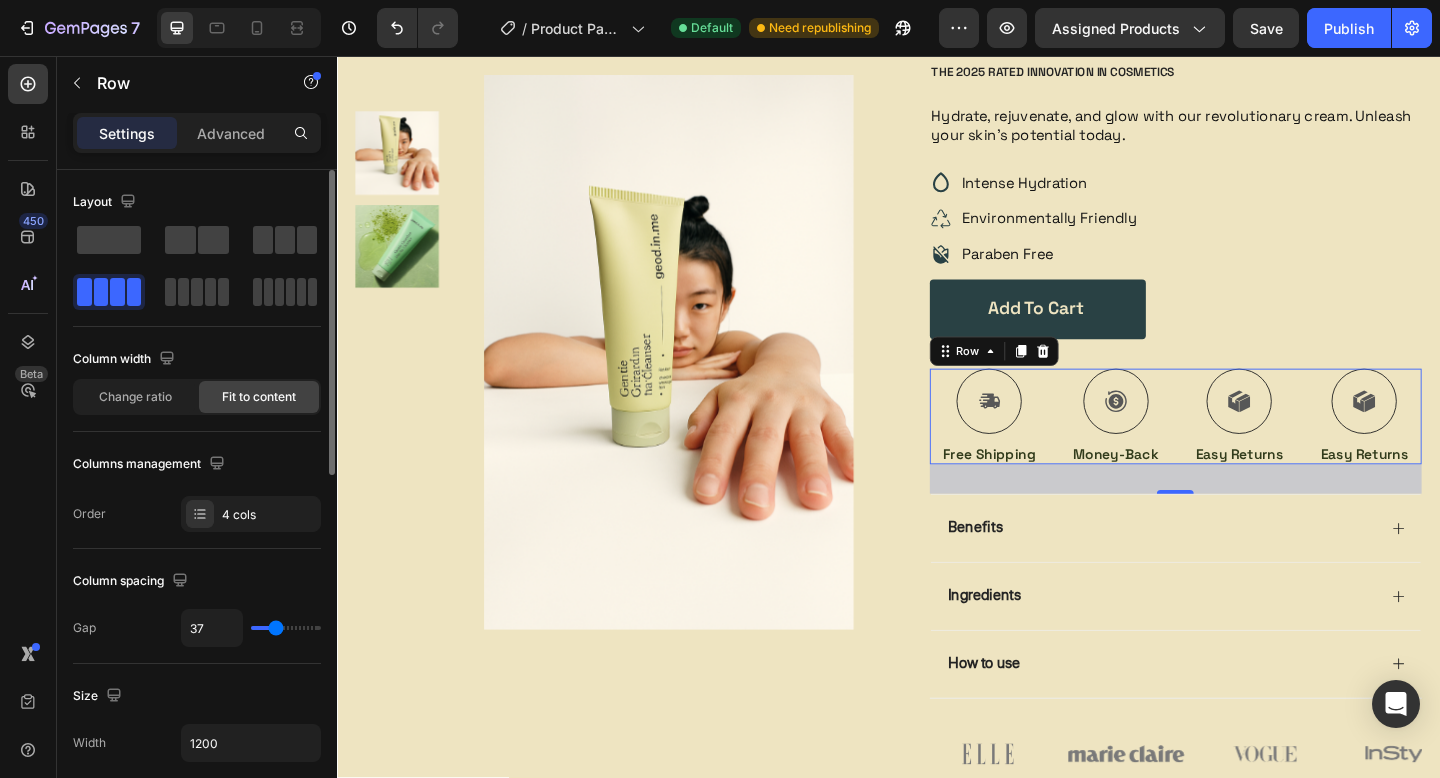 type on "38" 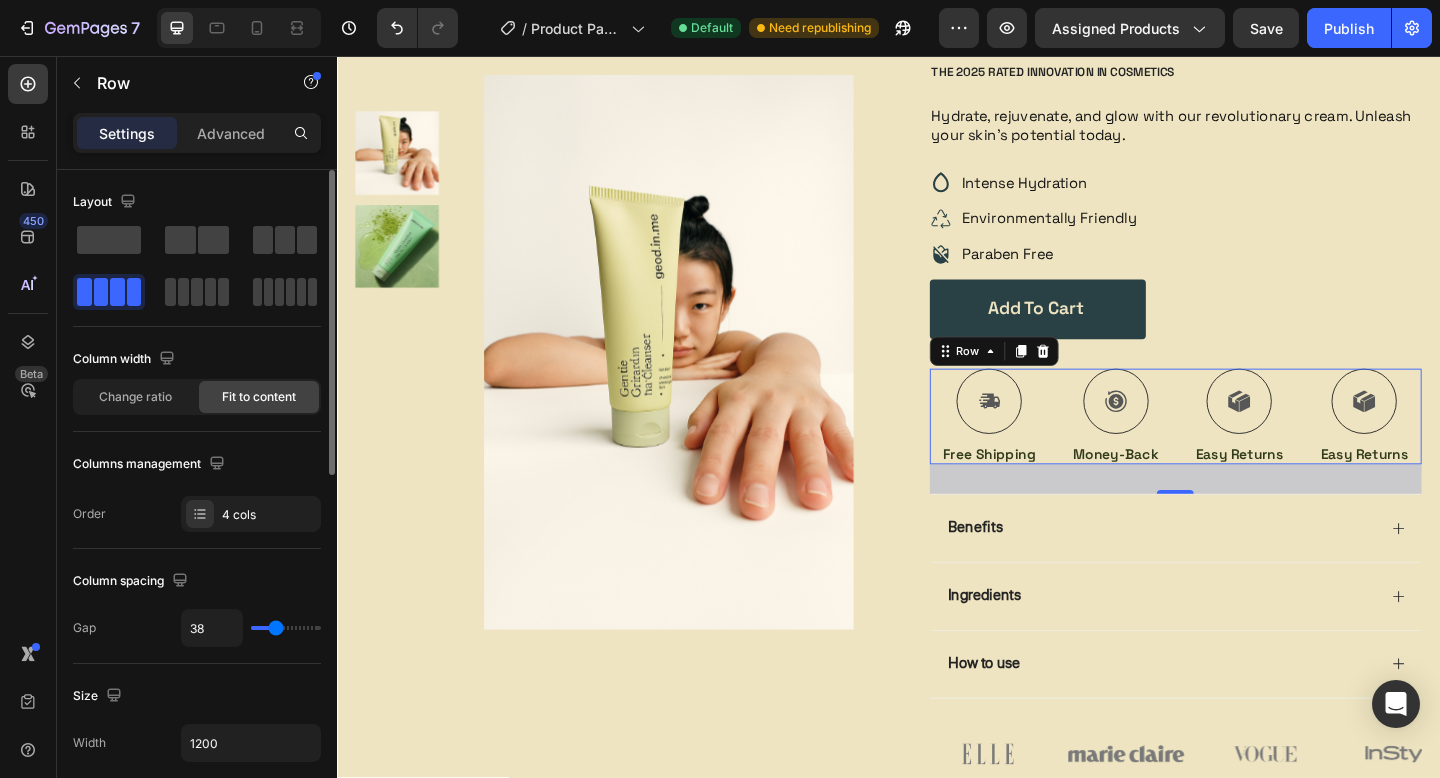 type on "39" 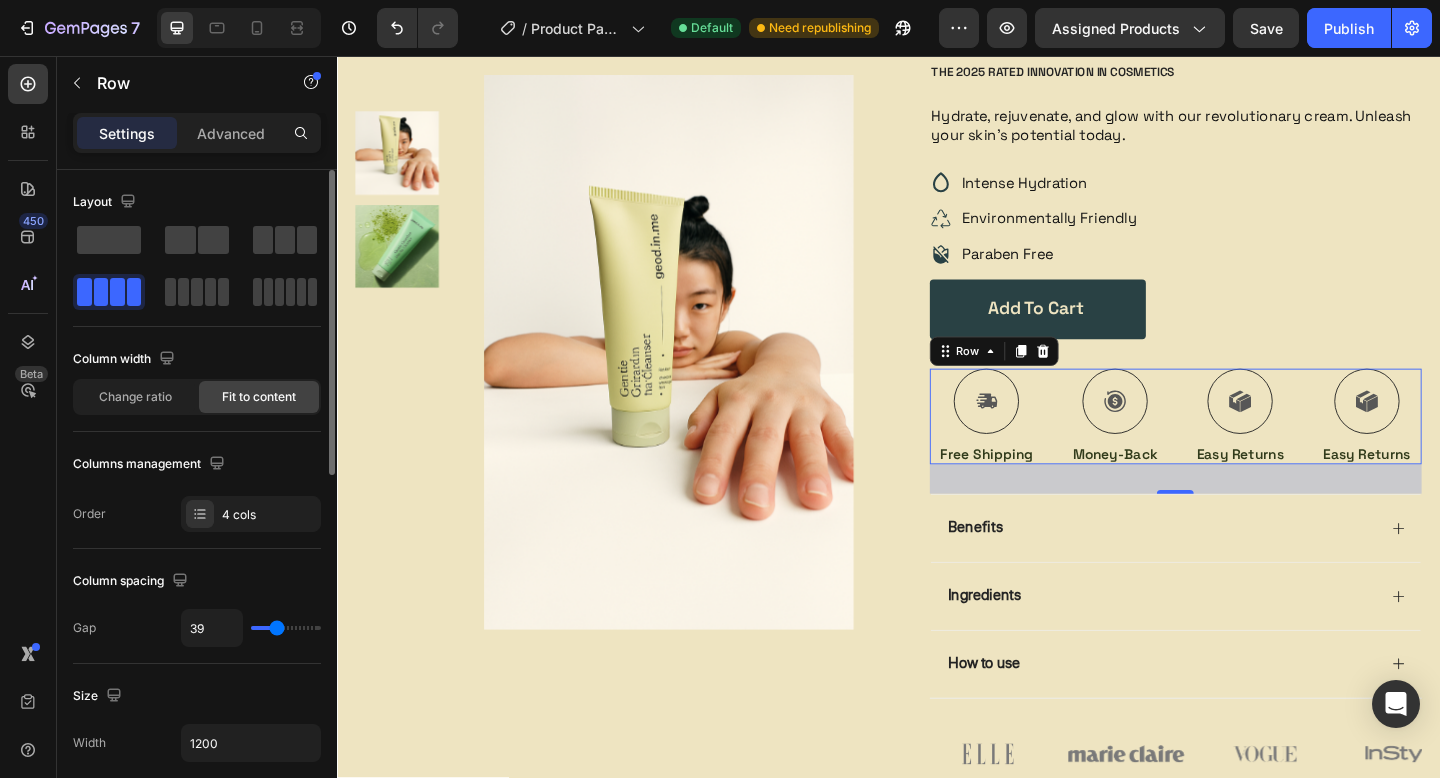 type on "40" 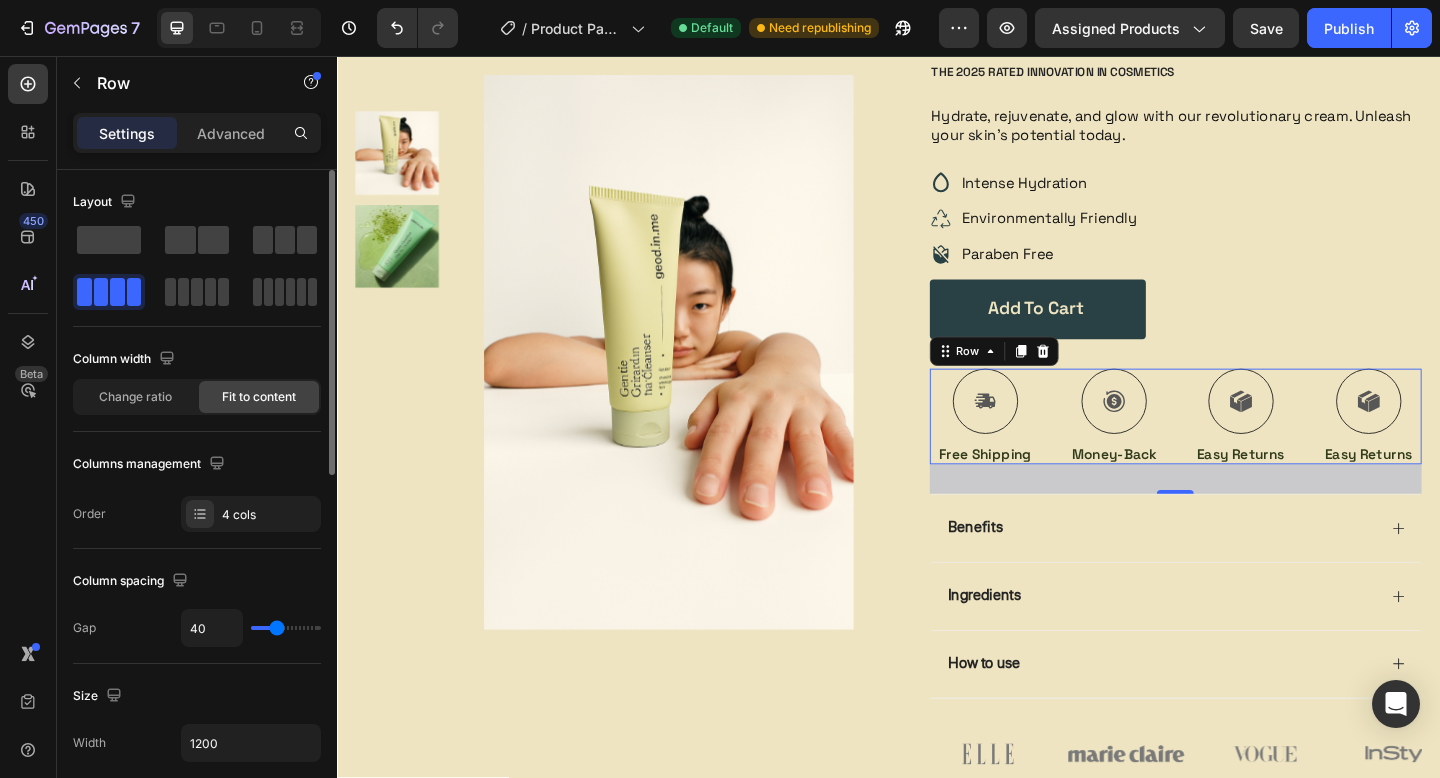 type on "41" 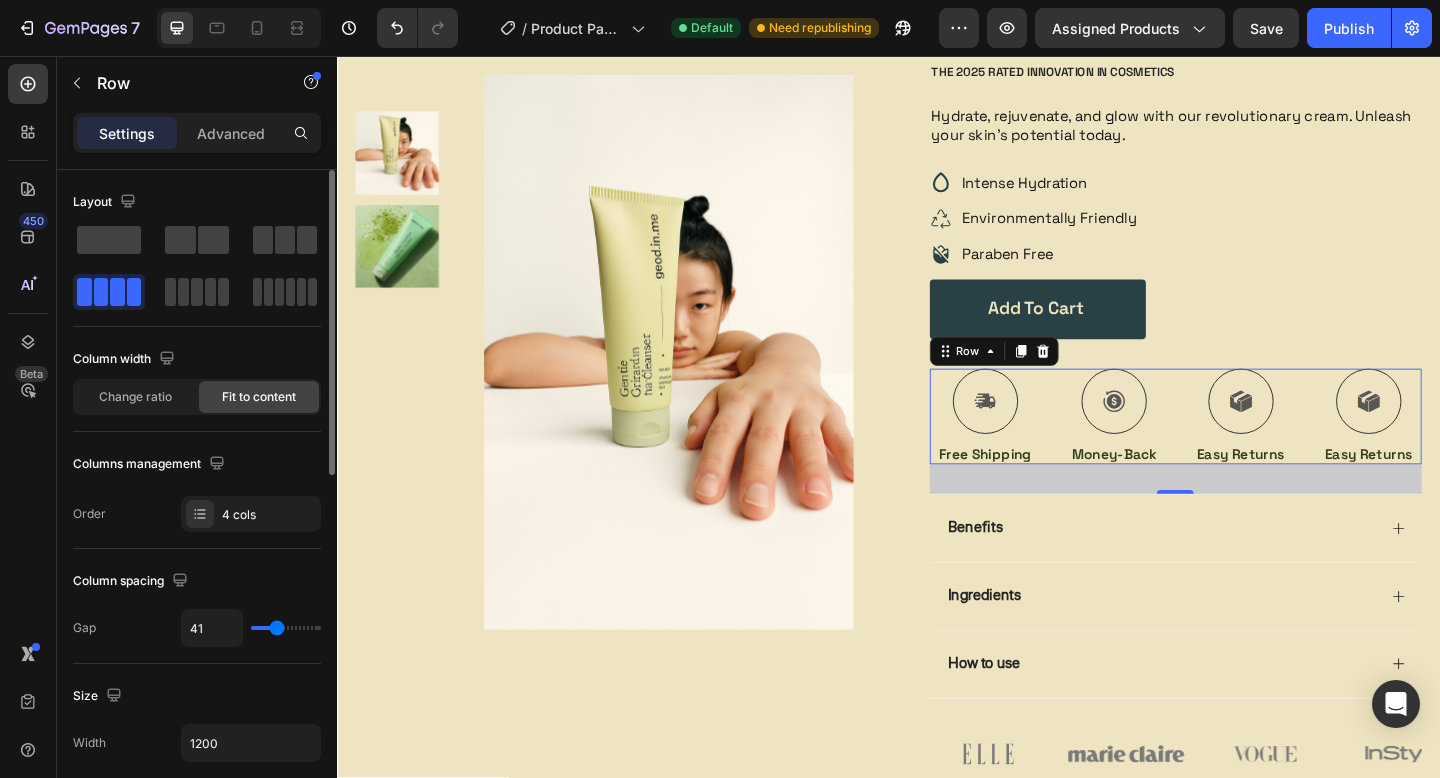 type on "42" 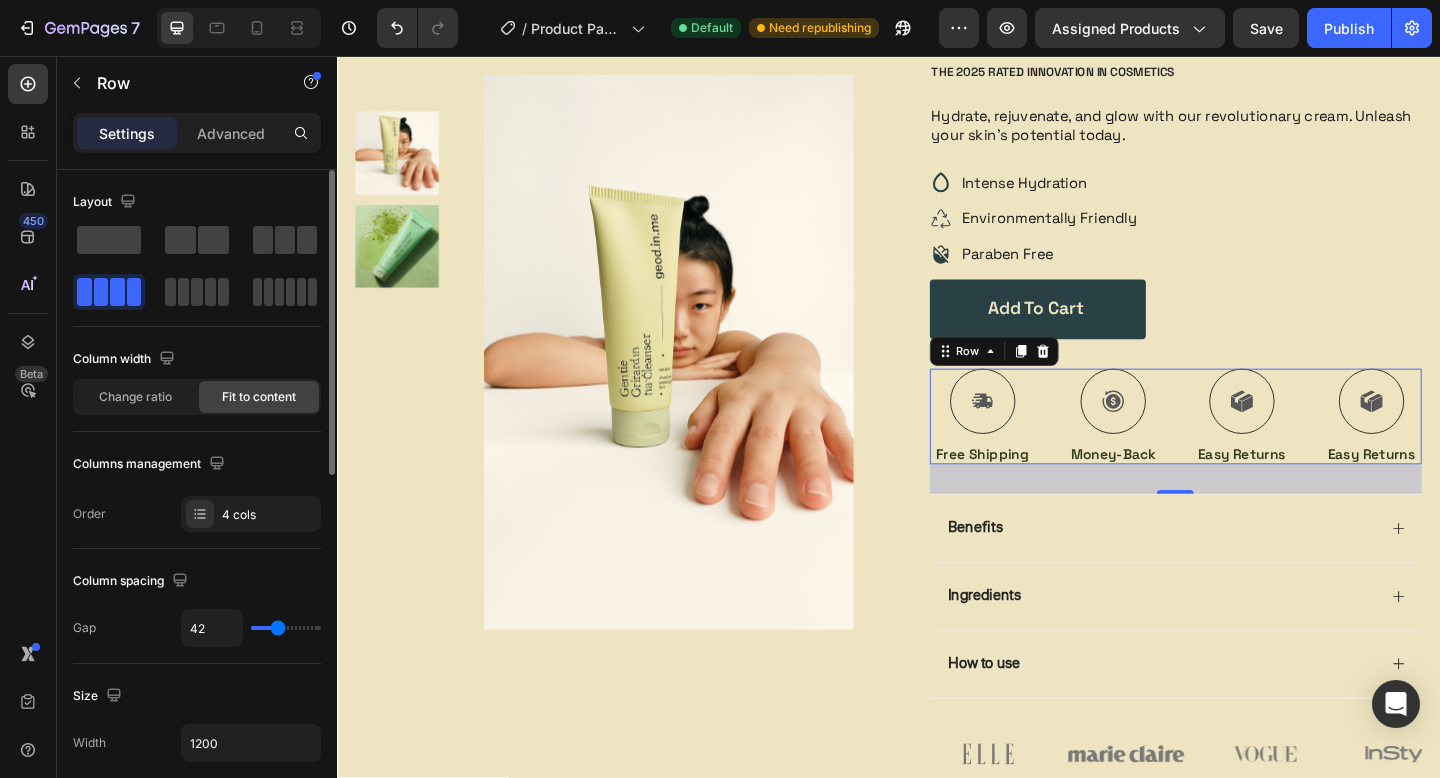 type on "43" 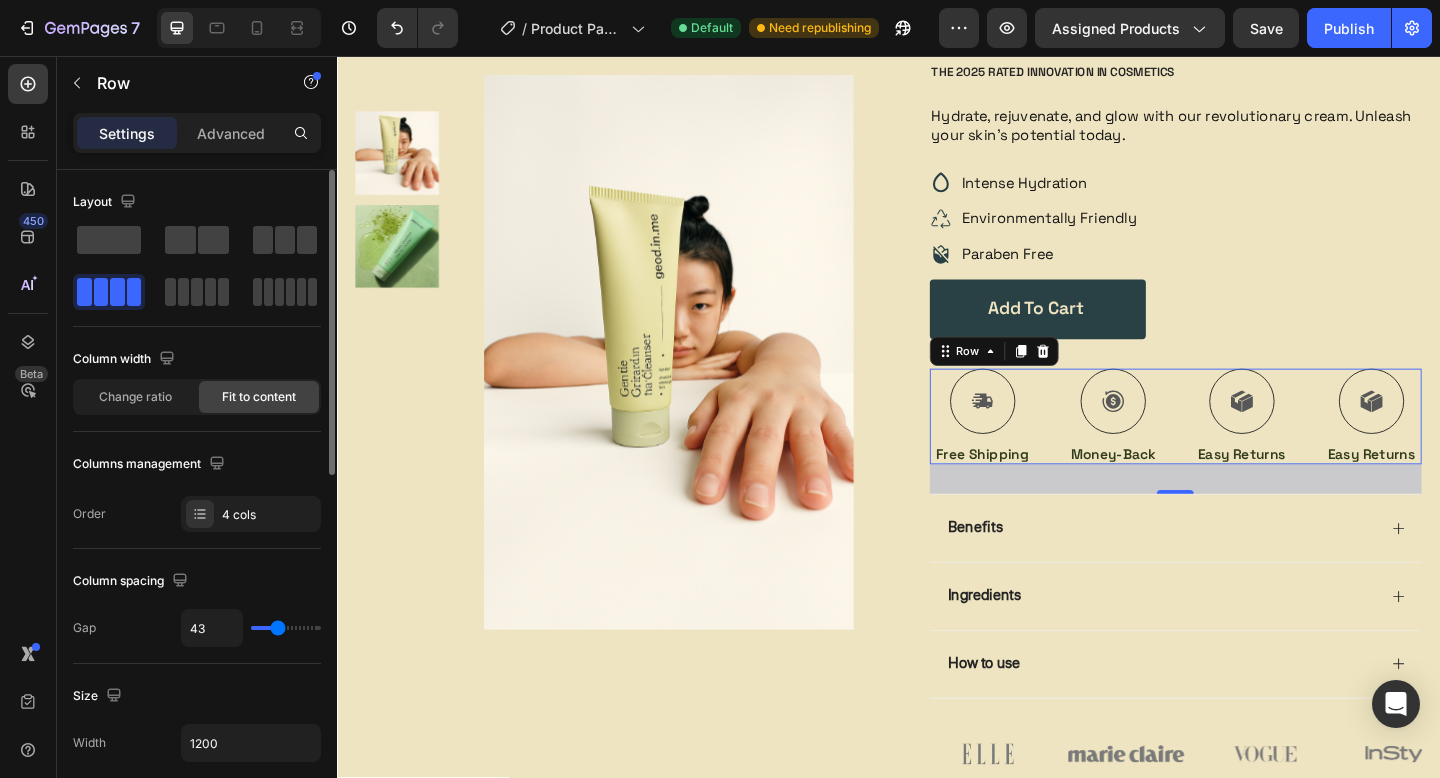 type on "44" 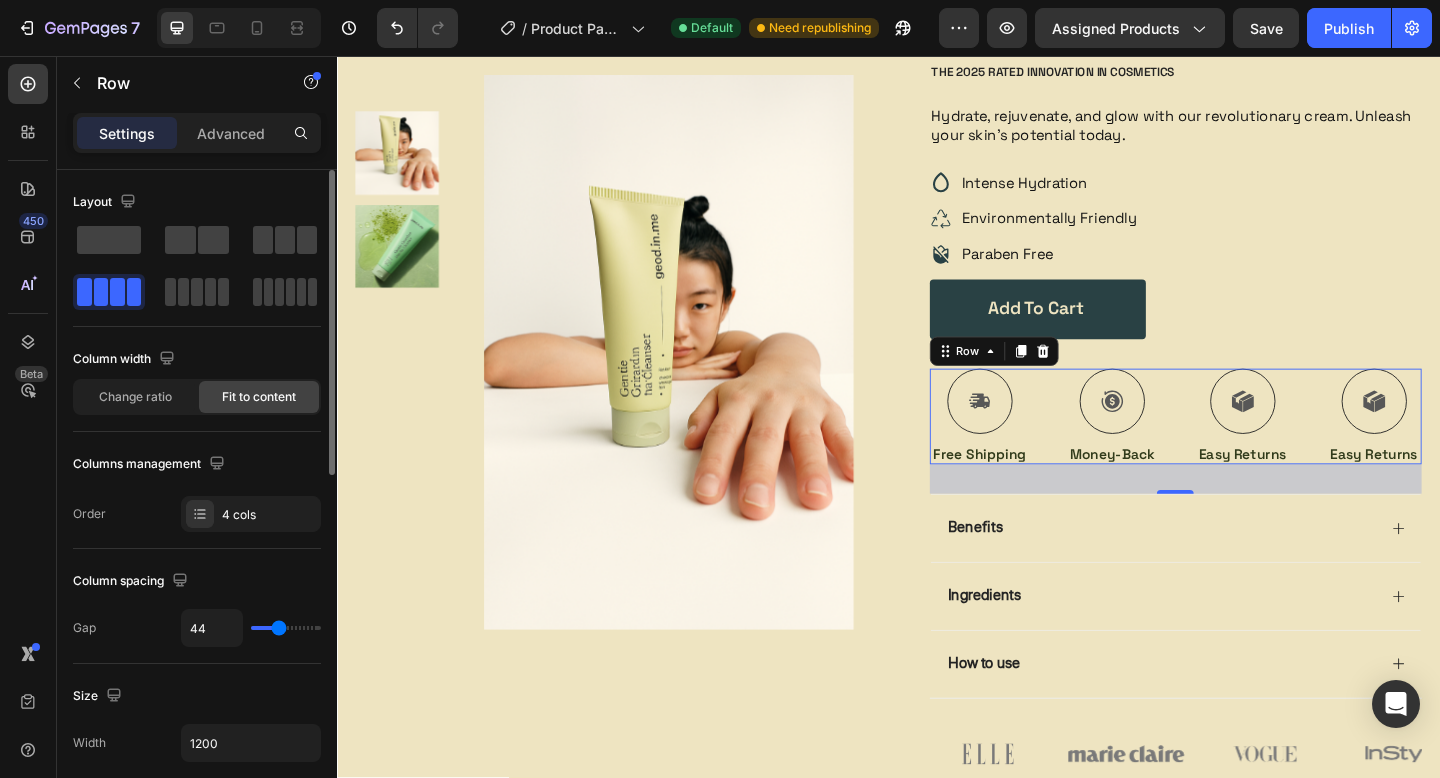 type on "45" 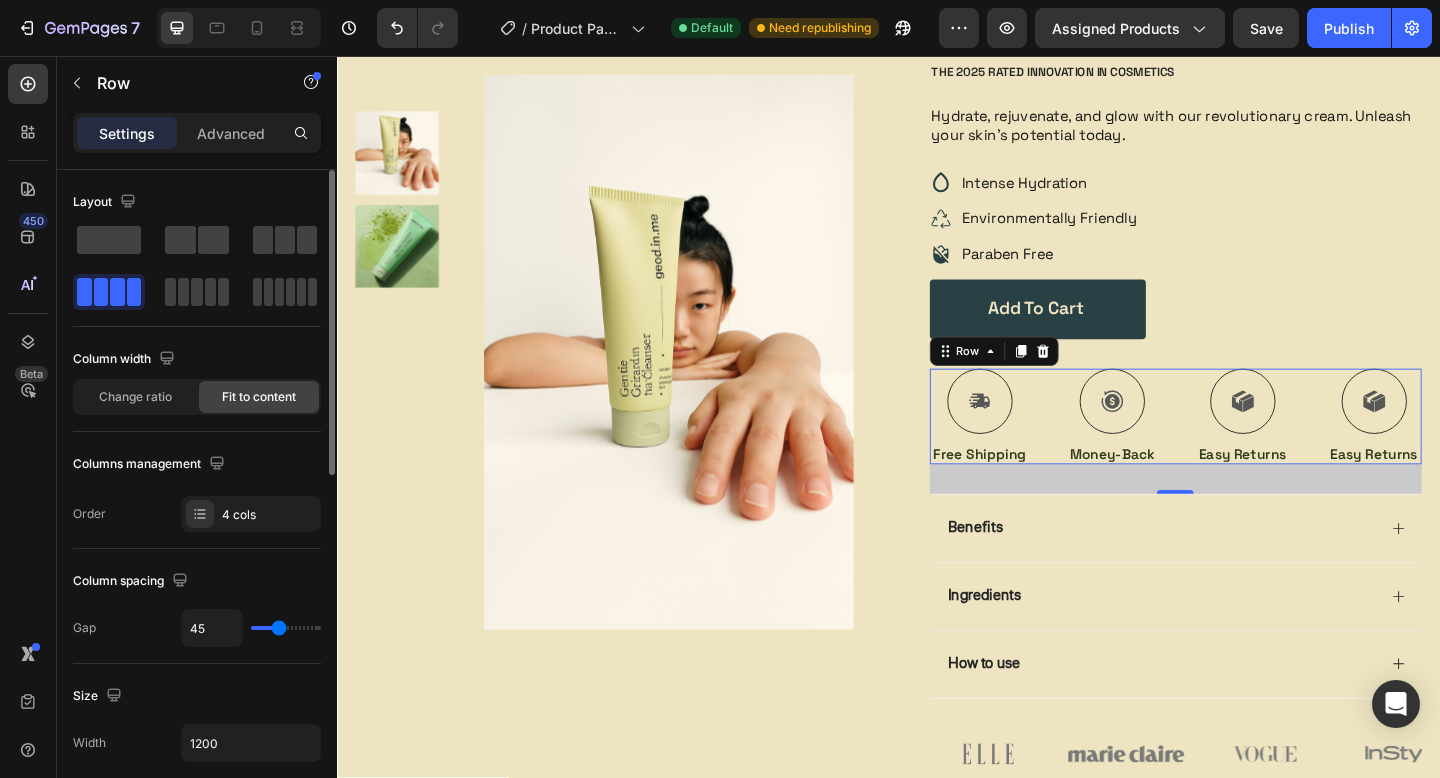 type on "47" 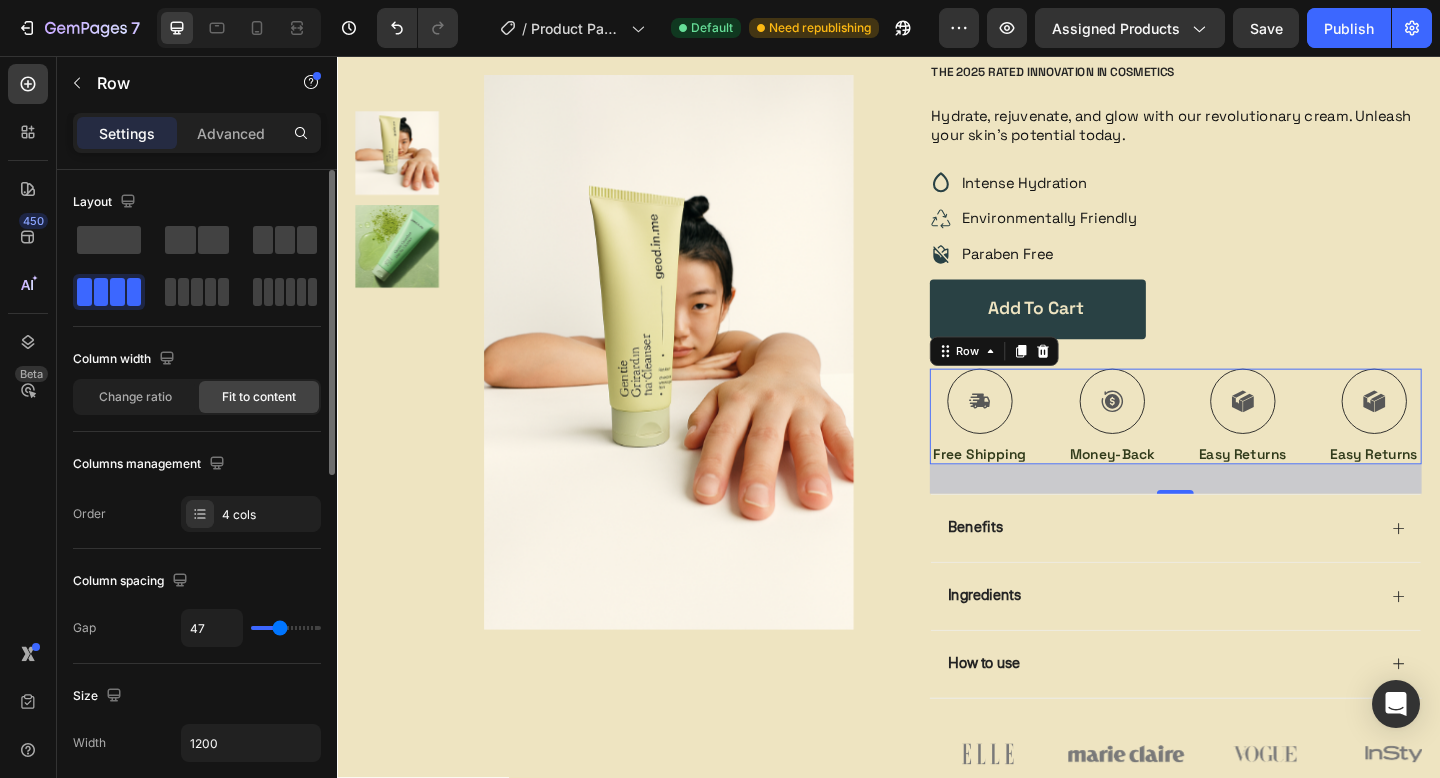 type on "48" 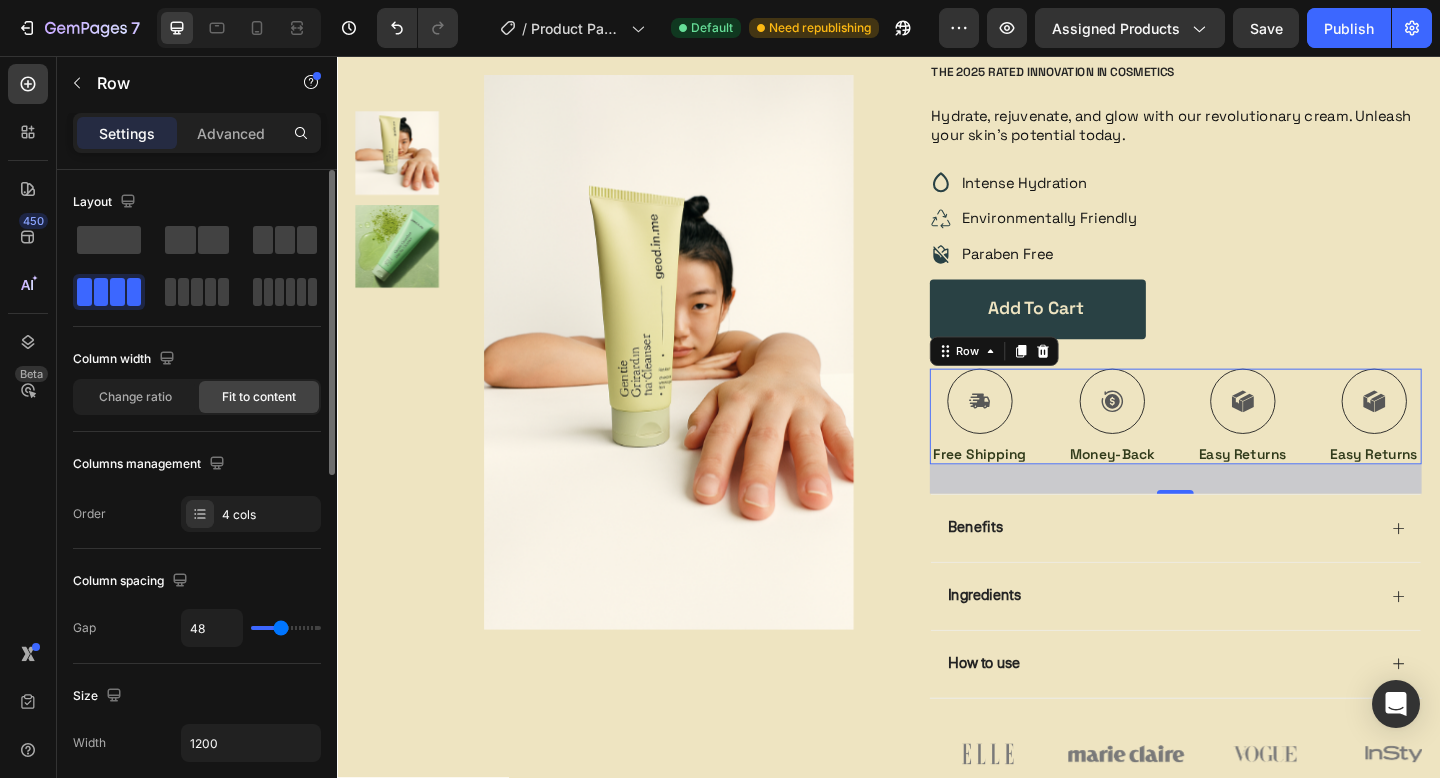 type on "49" 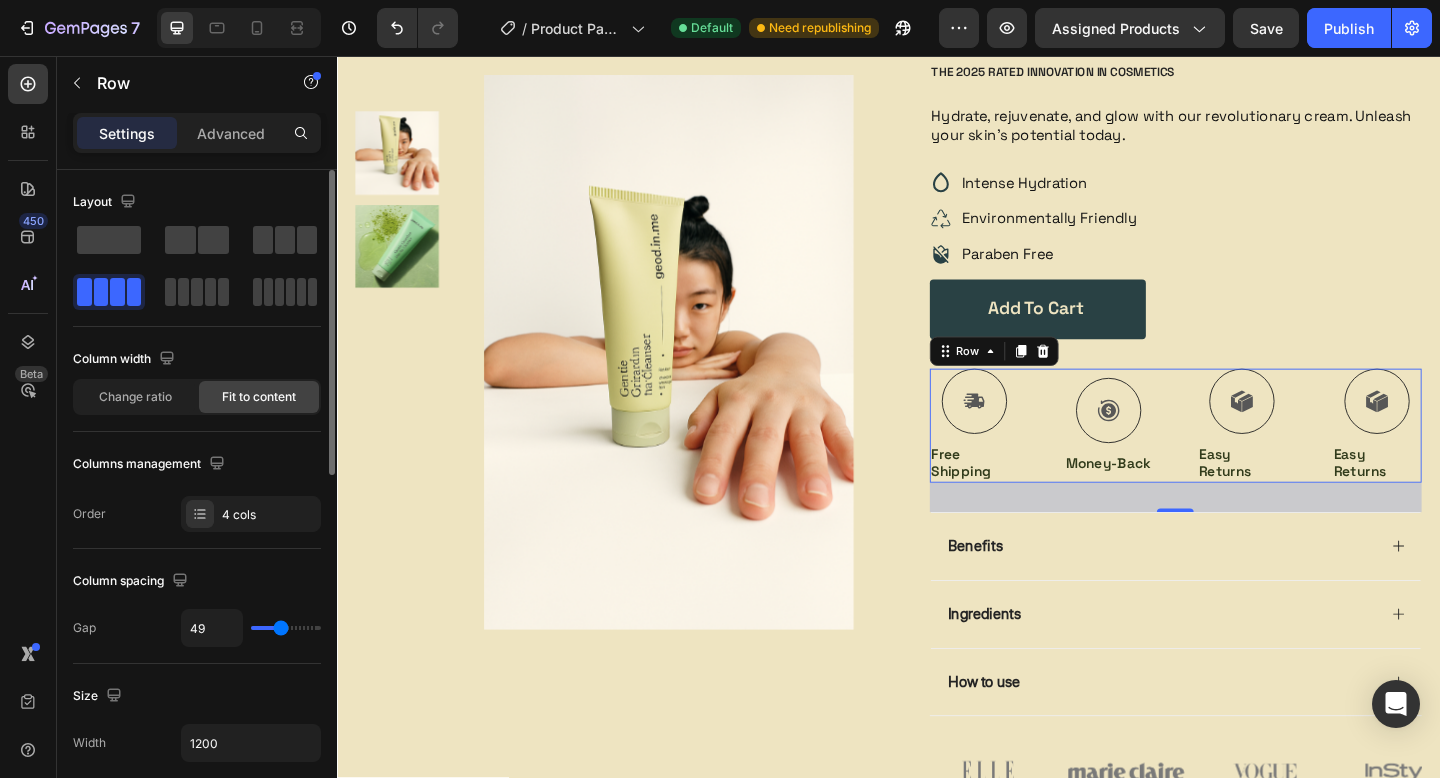 type on "50" 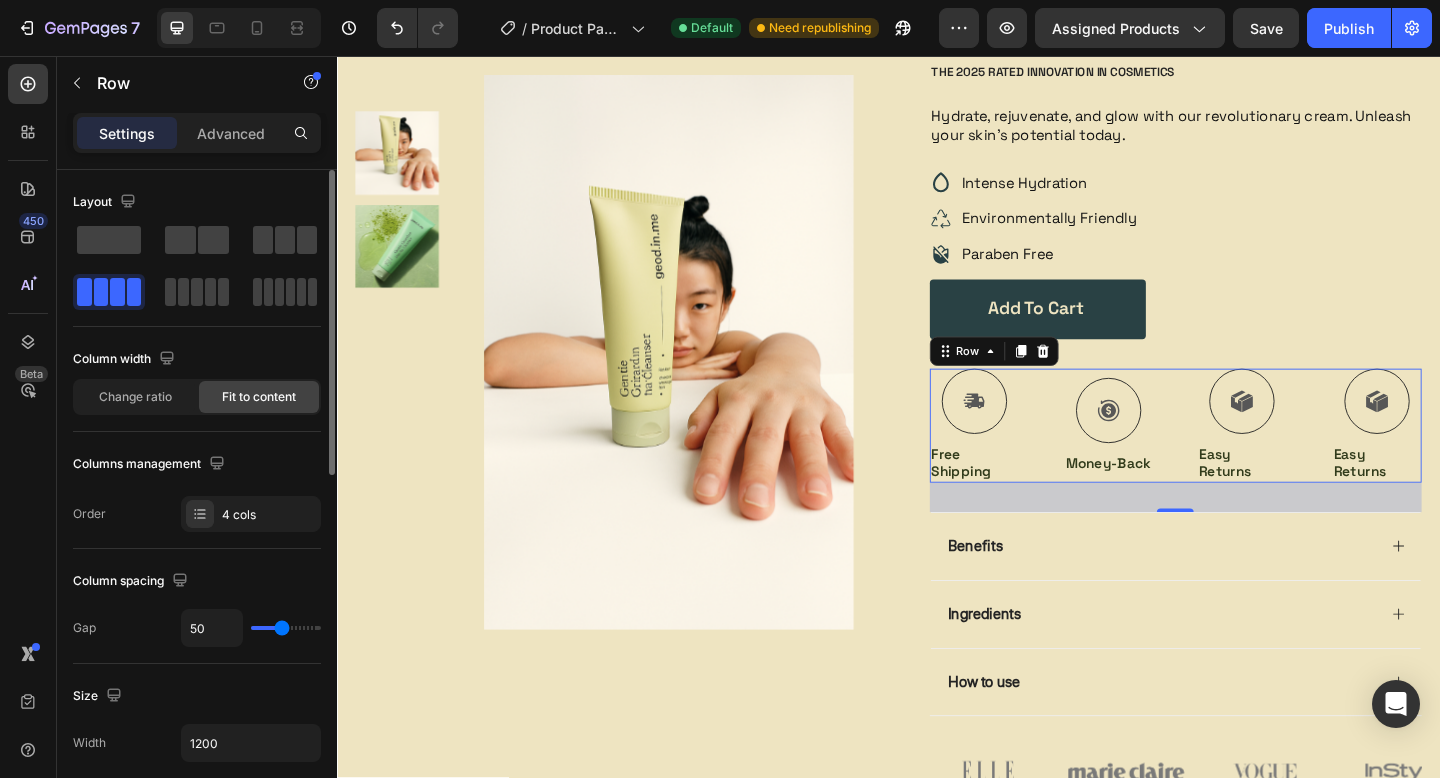 type on "51" 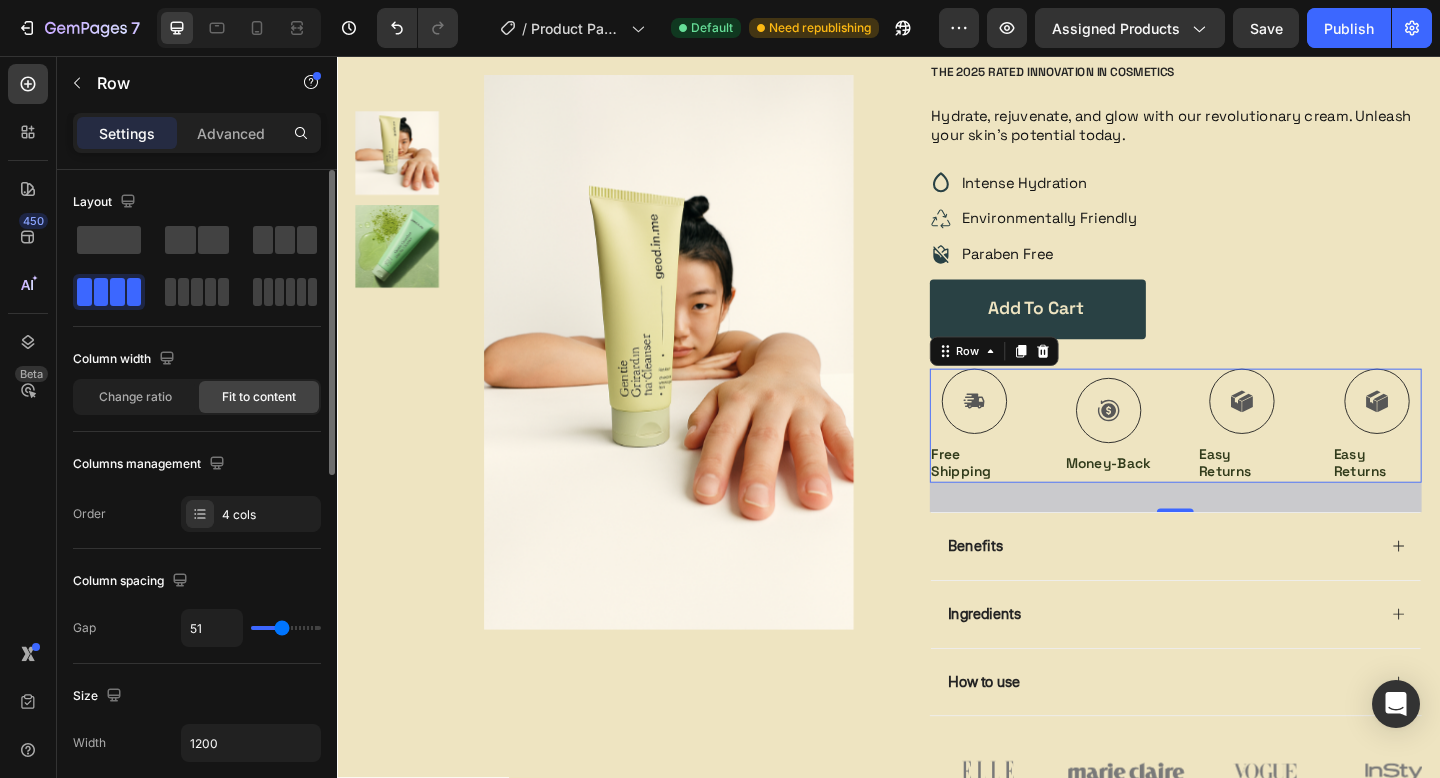 type on "51" 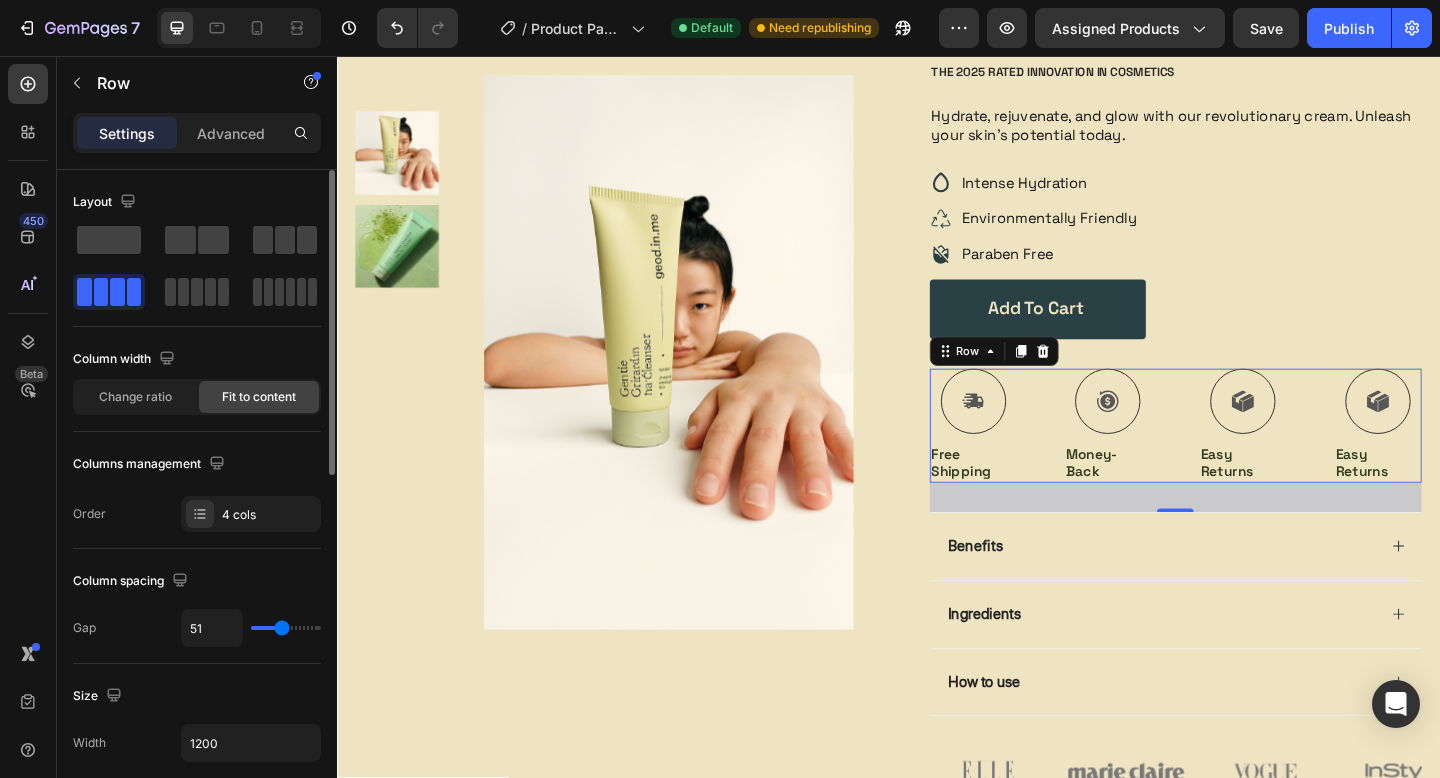 type on "50" 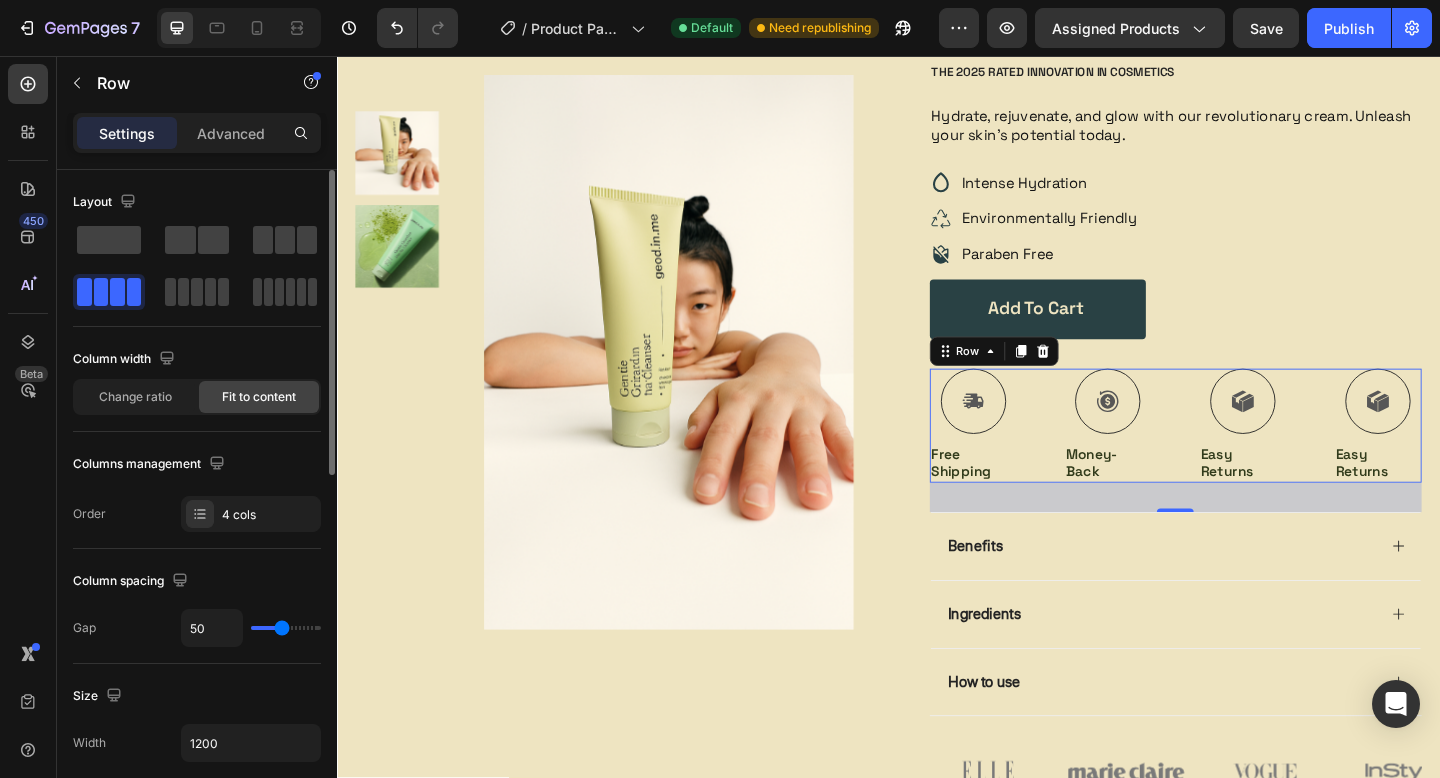 type on "48" 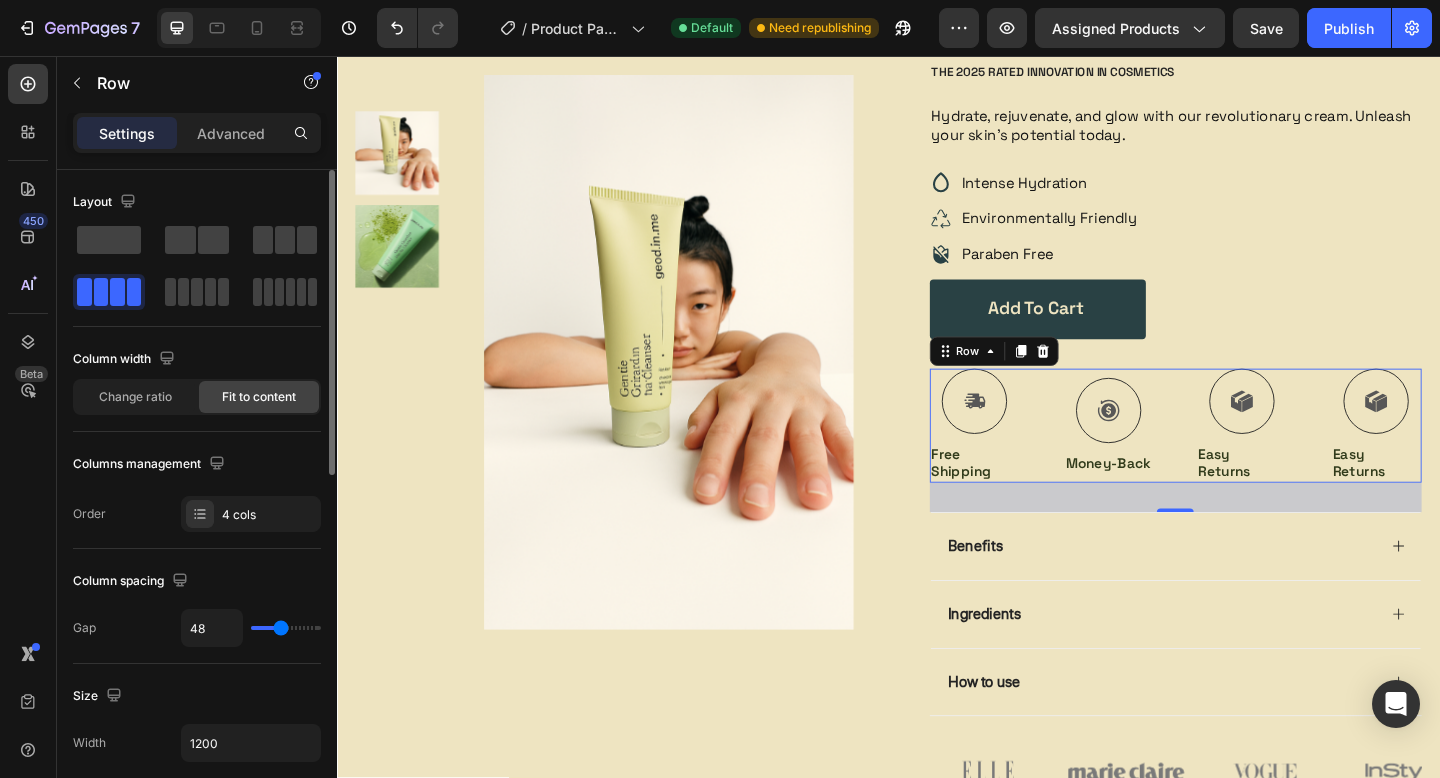 type on "47" 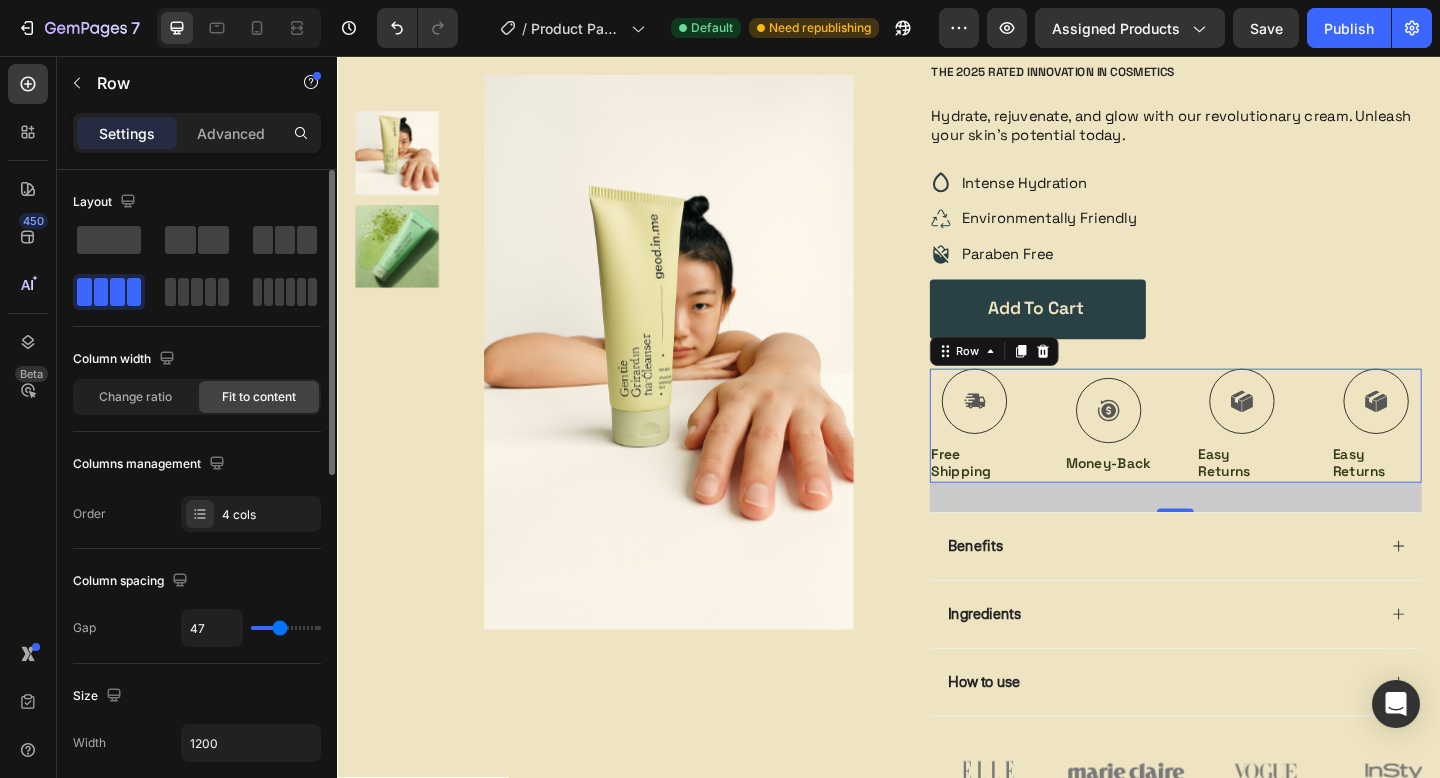type on "46" 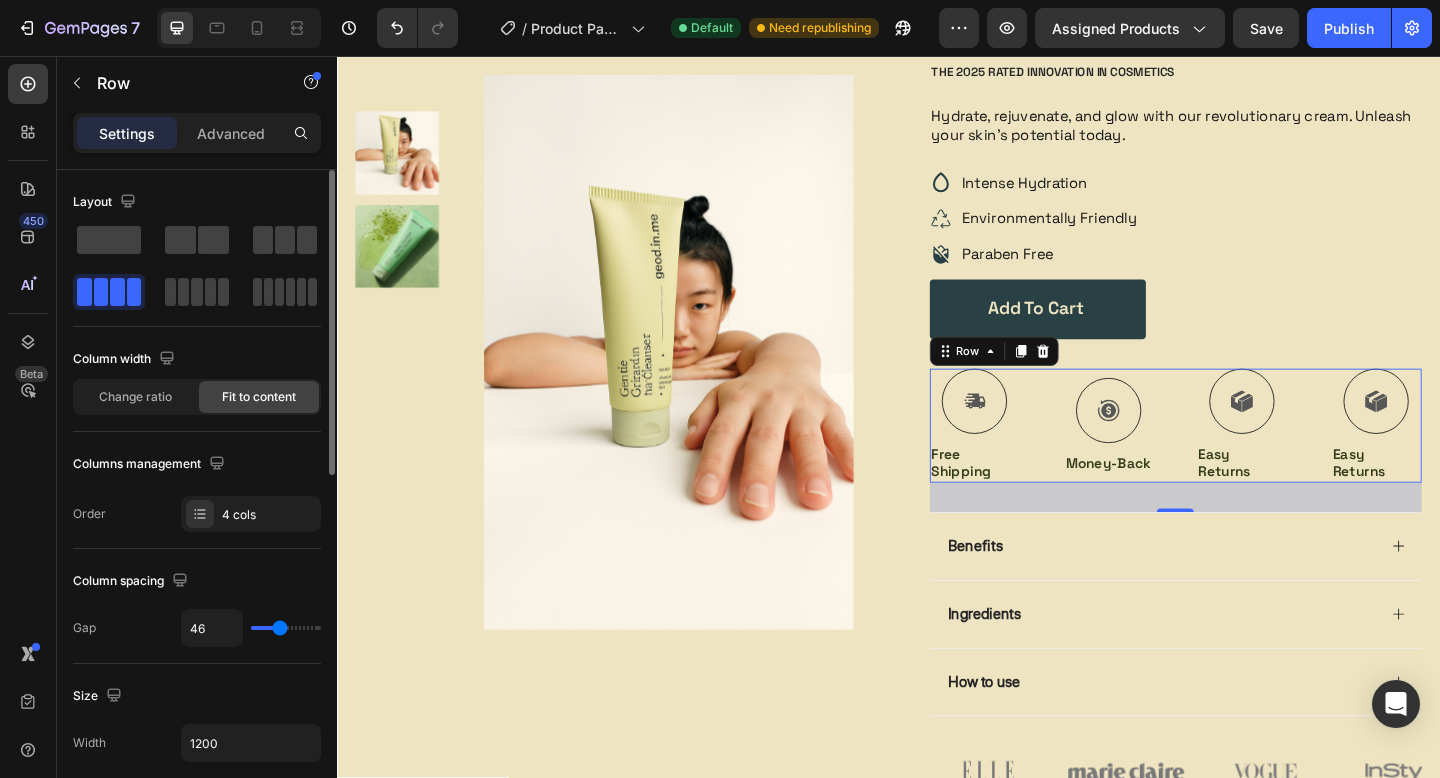 type on "45" 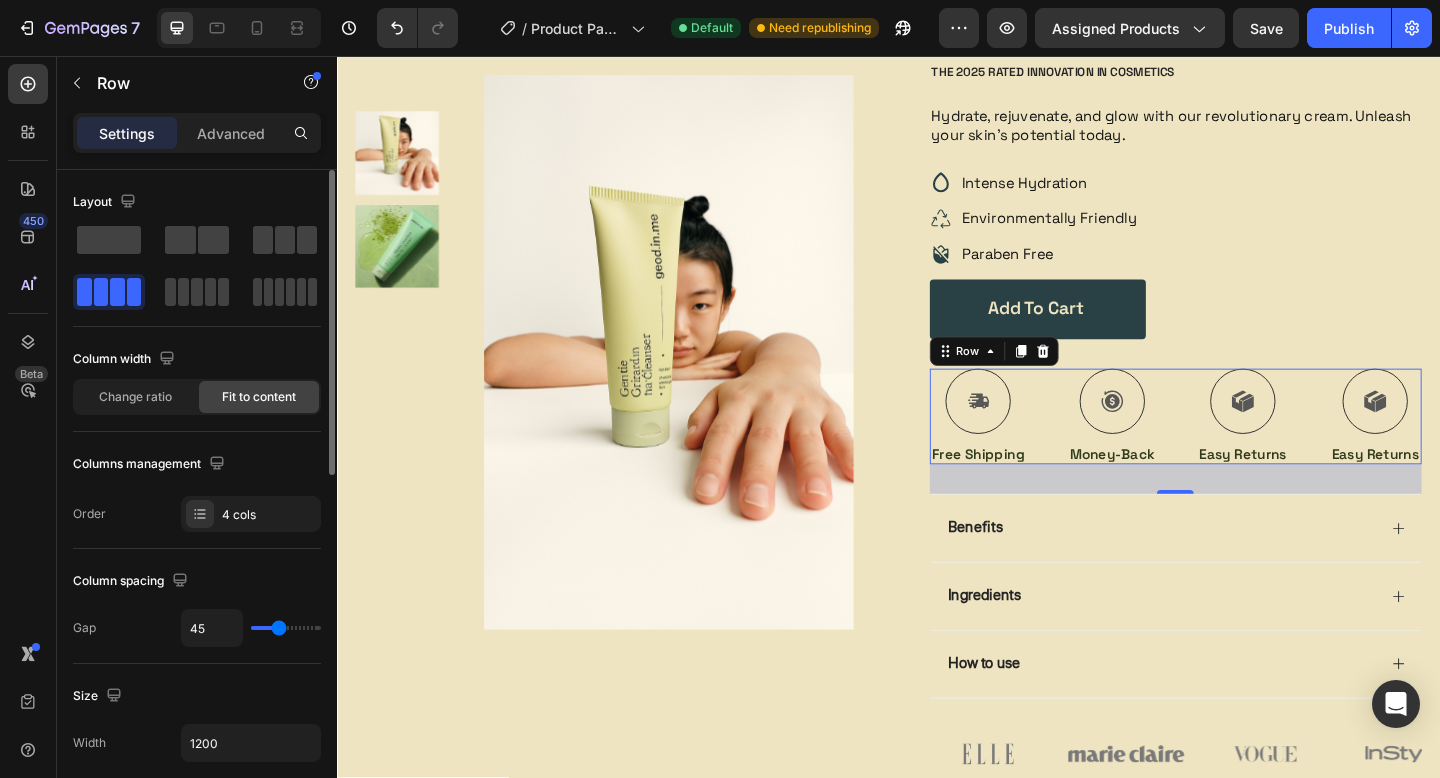 type on "44" 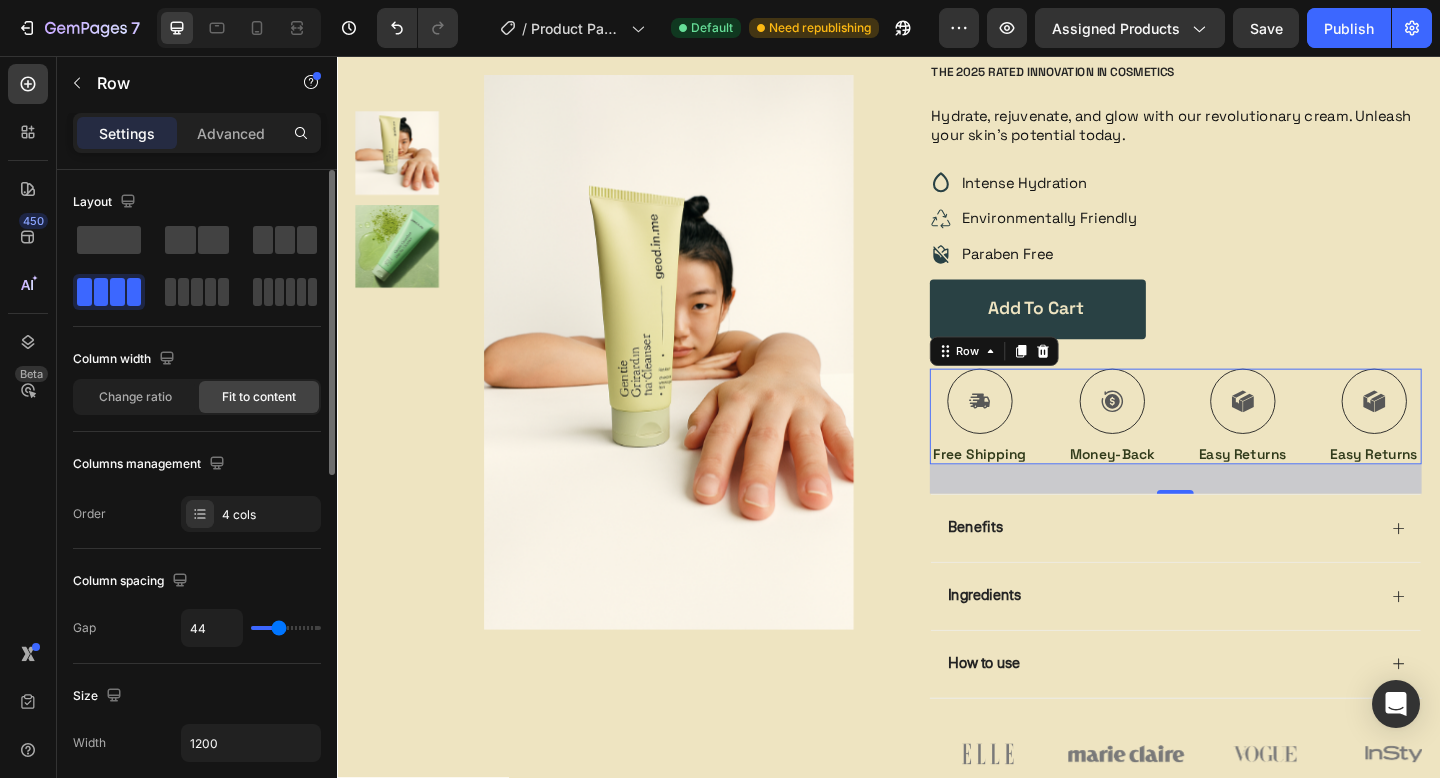 type on "44" 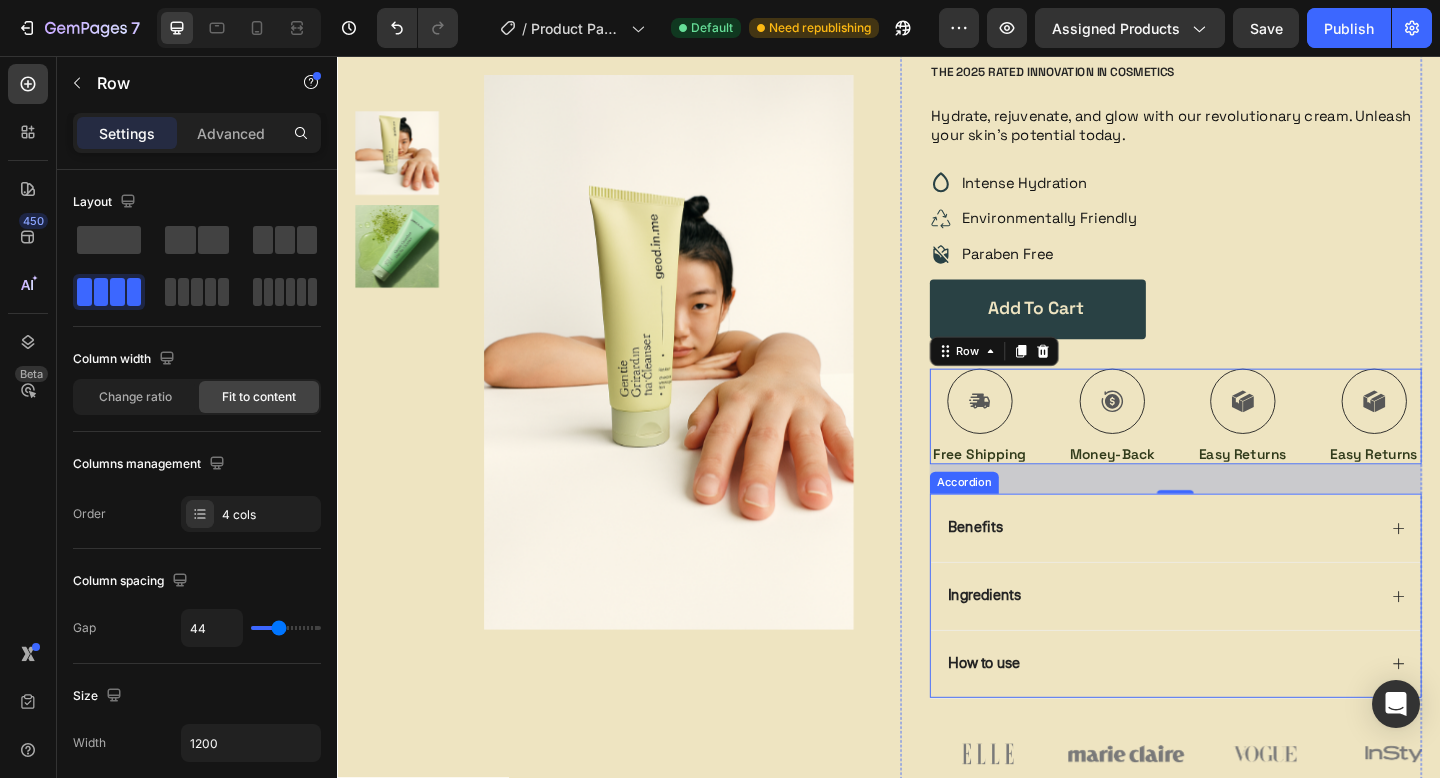click on "Ingredients" at bounding box center [1250, 643] 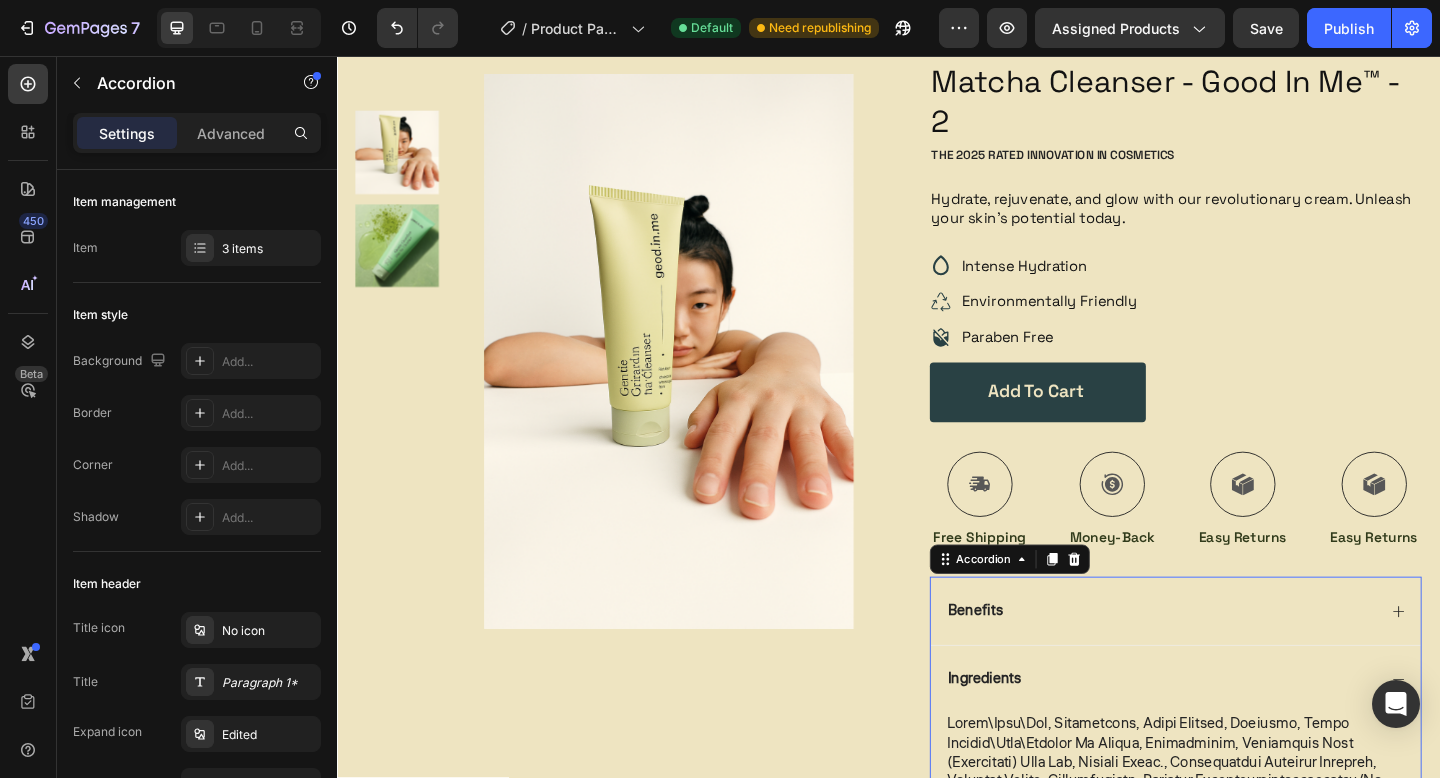 scroll, scrollTop: 59, scrollLeft: 0, axis: vertical 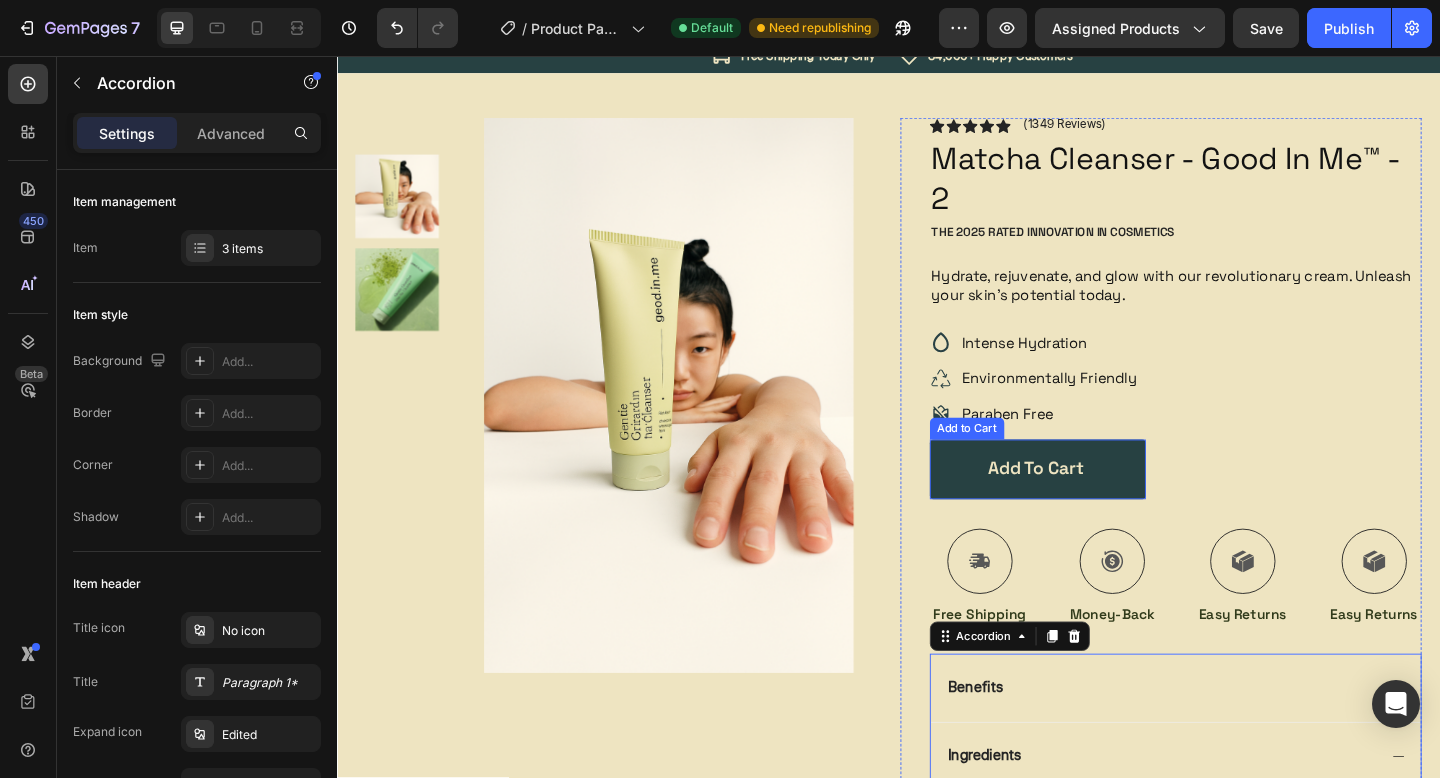 click on "Add to cart" at bounding box center [1100, 505] 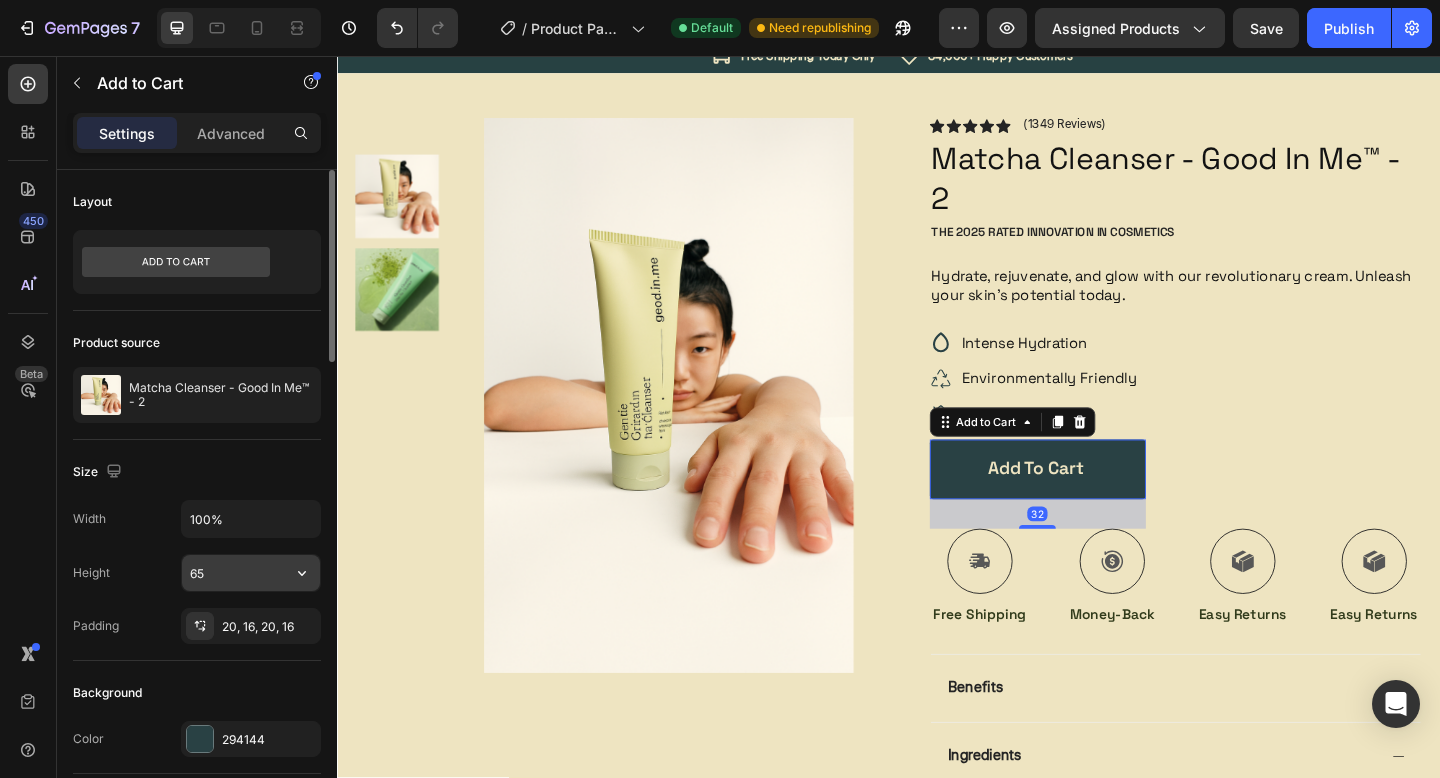 click on "65" at bounding box center (251, 573) 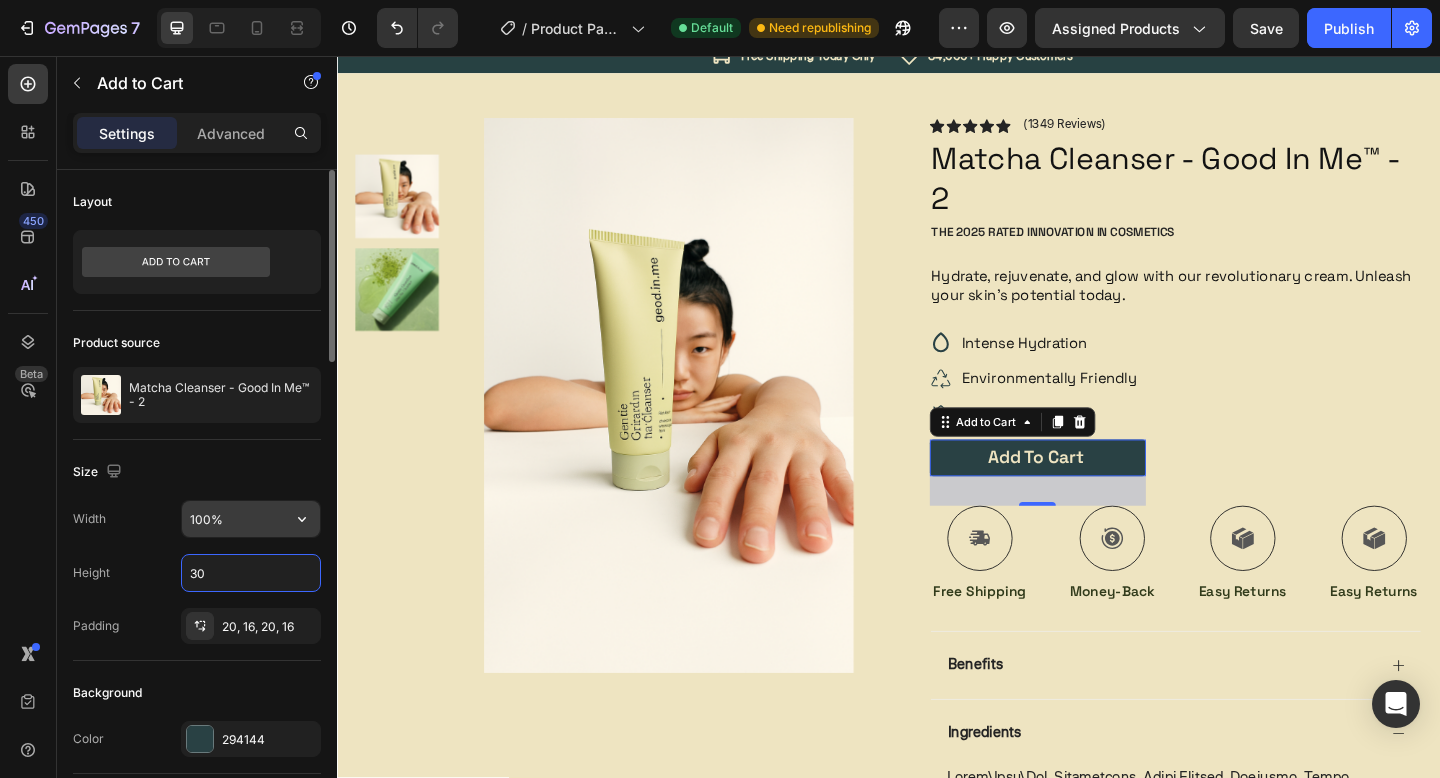 type on "30" 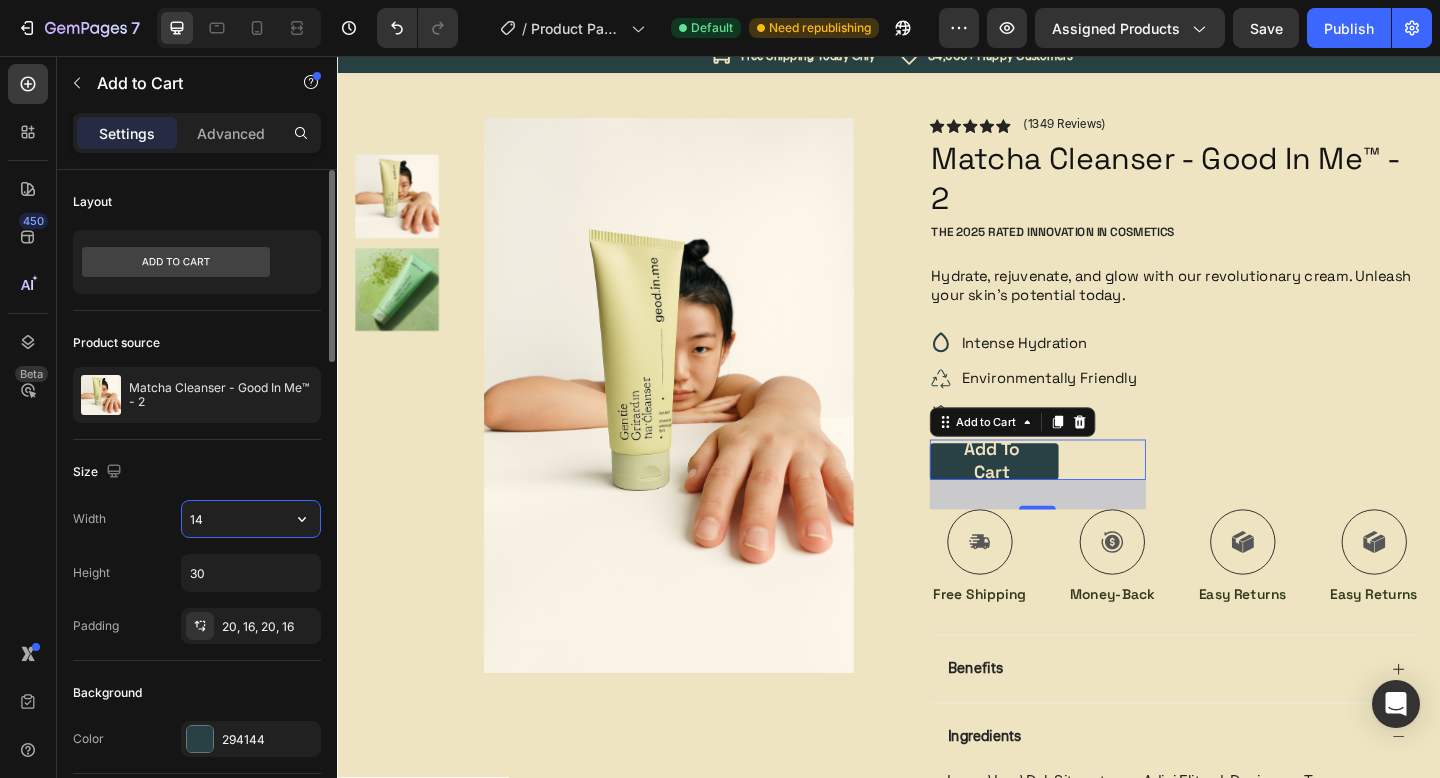 type on "1" 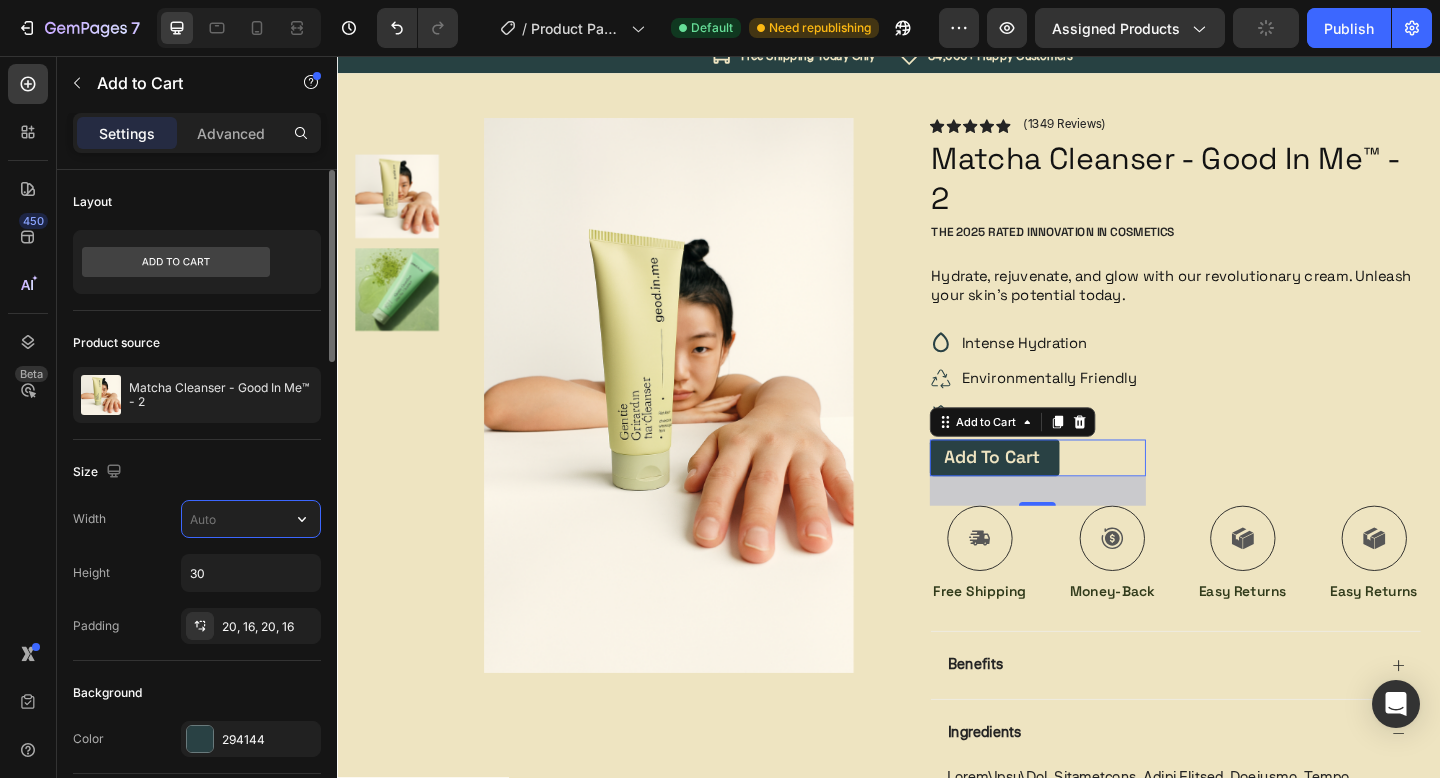 type on "1" 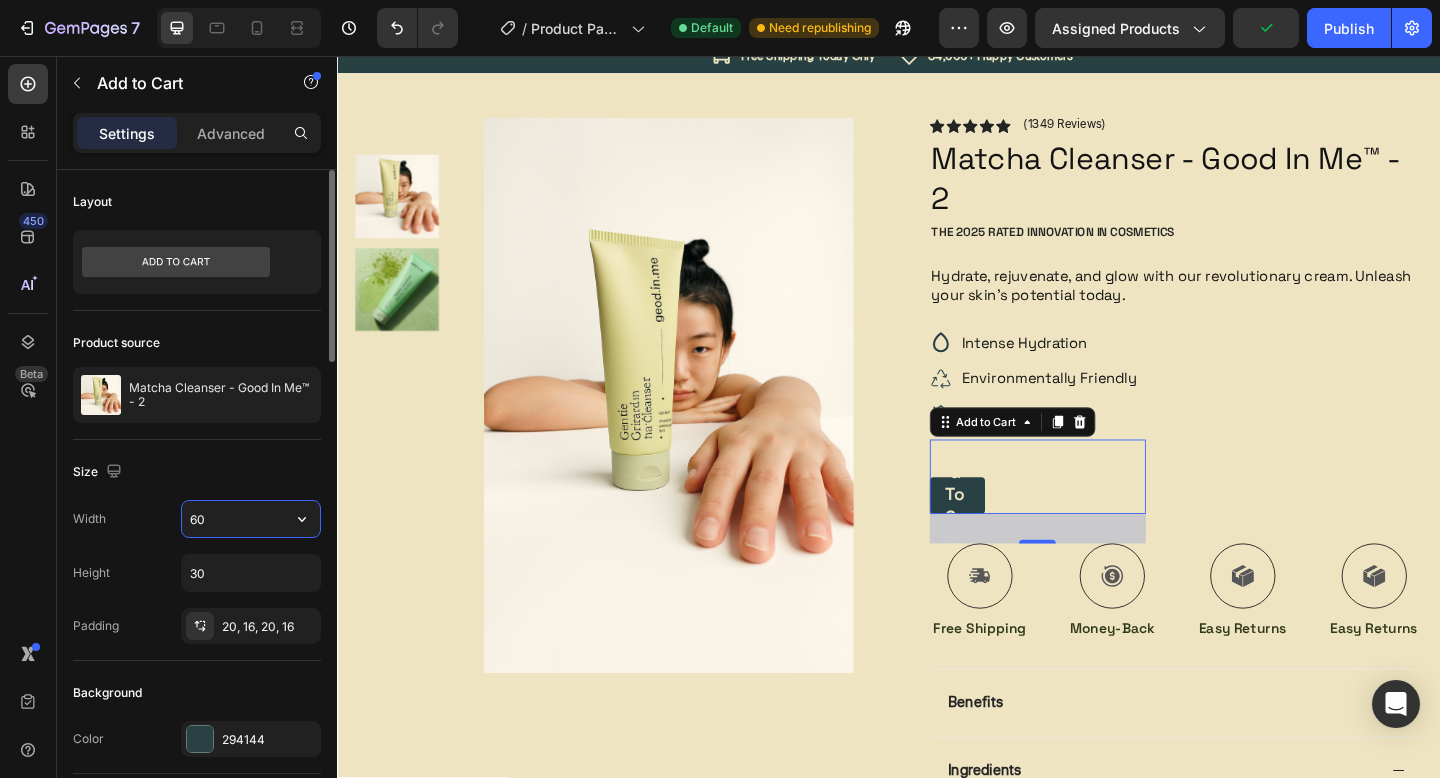 type on "6" 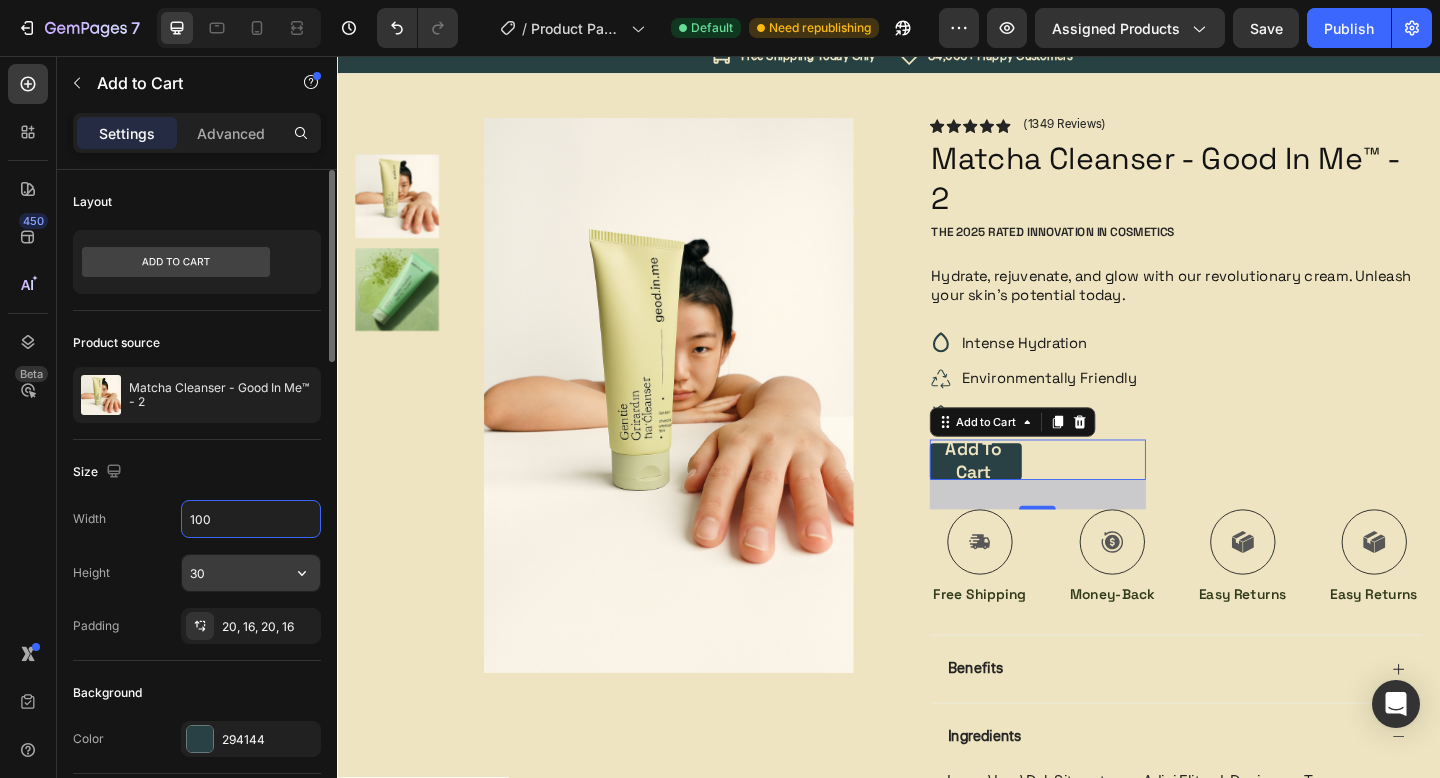 type on "100" 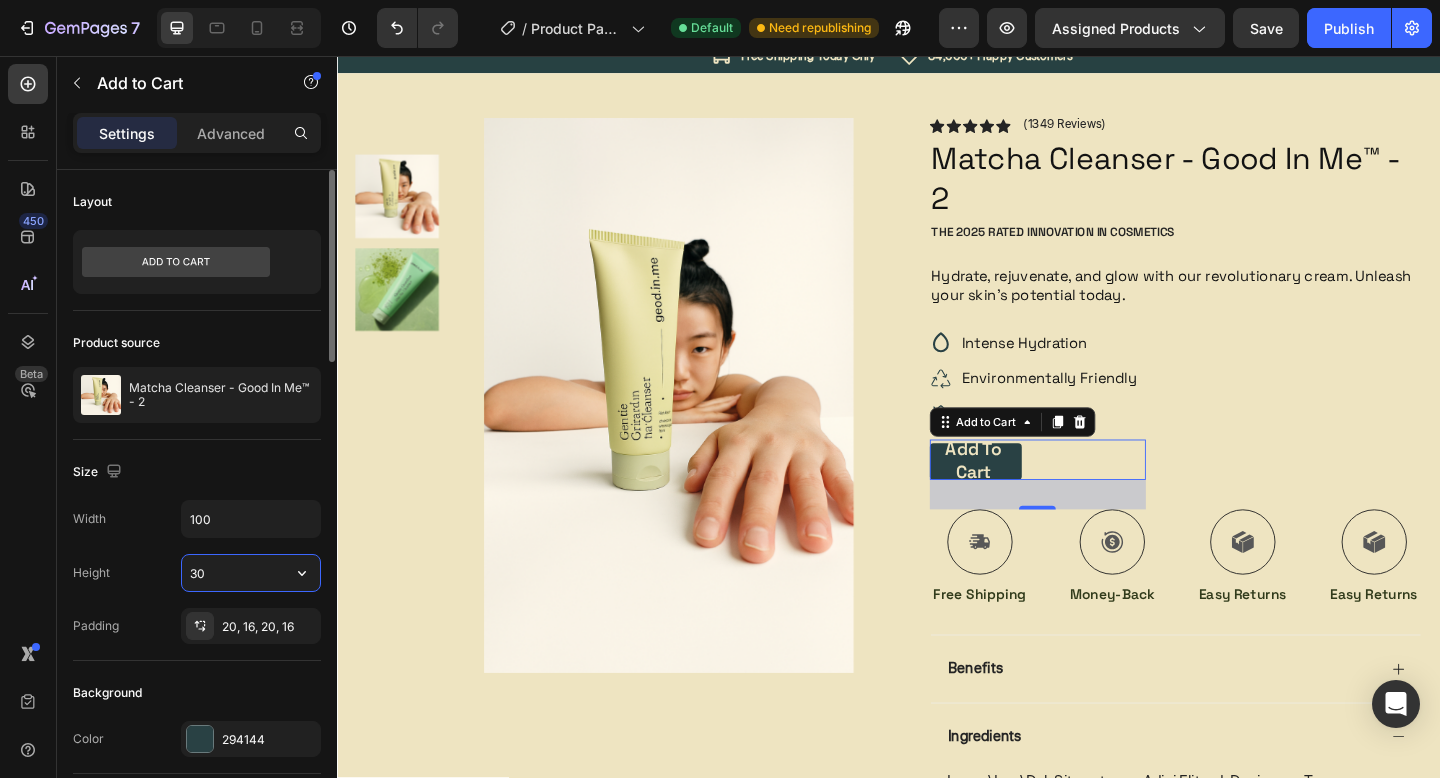 click on "30" at bounding box center [251, 573] 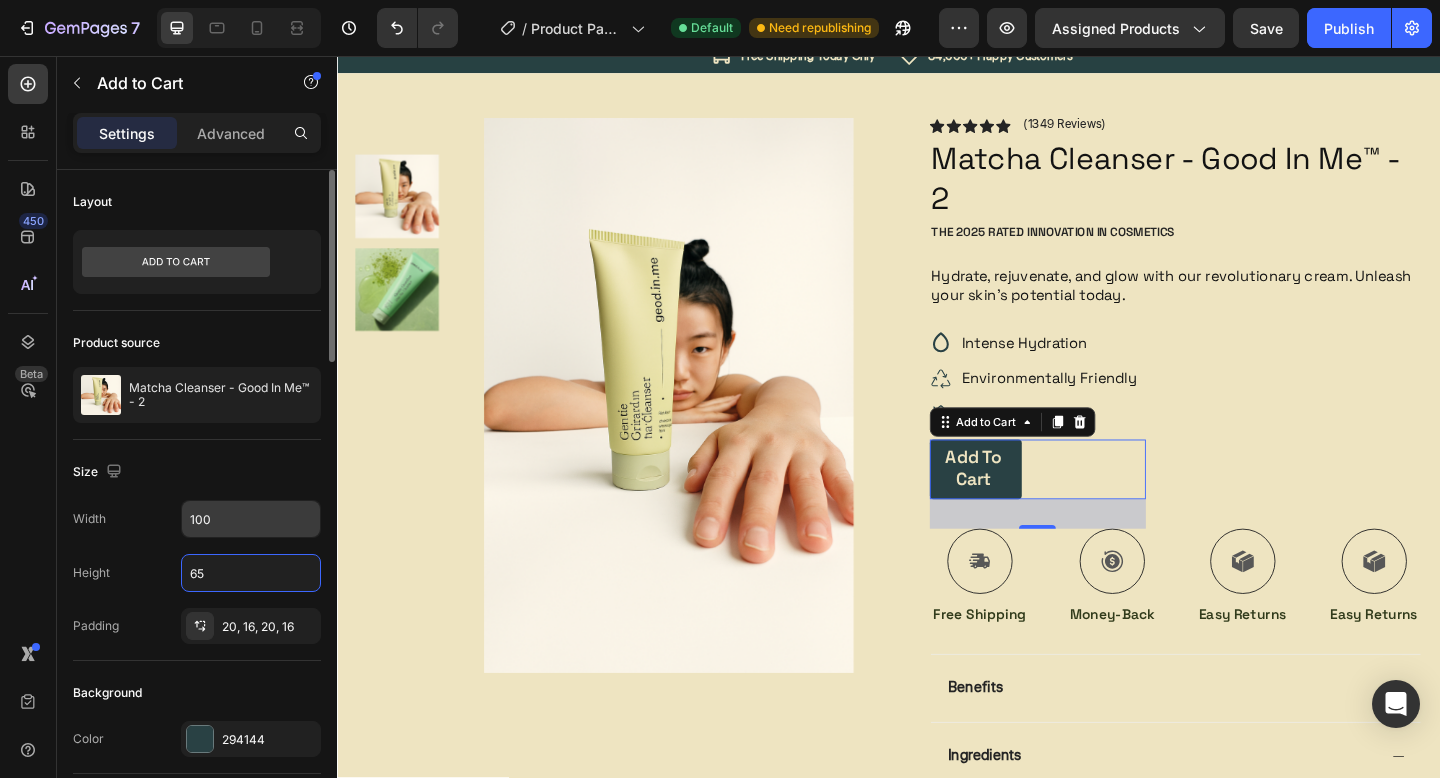 type on "65" 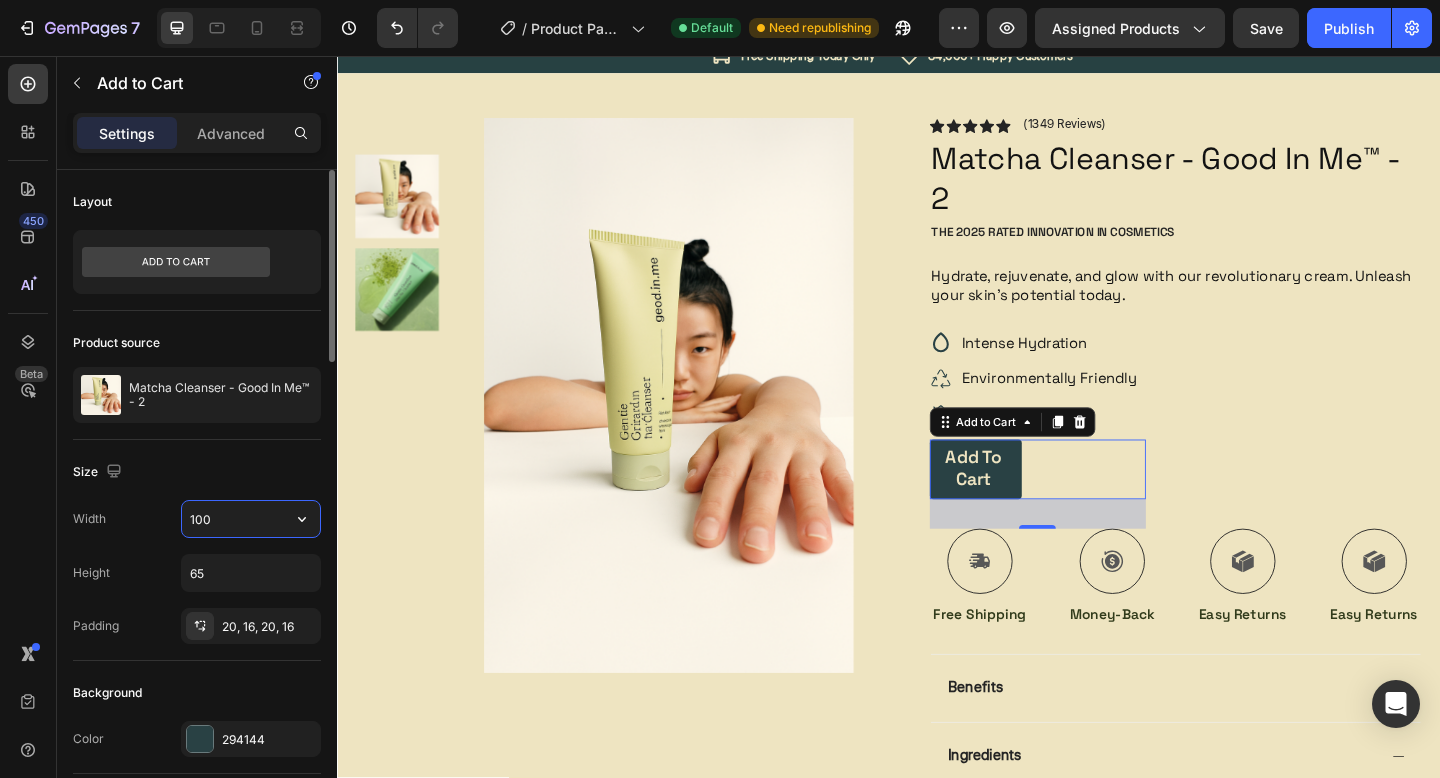 click on "100" at bounding box center (251, 519) 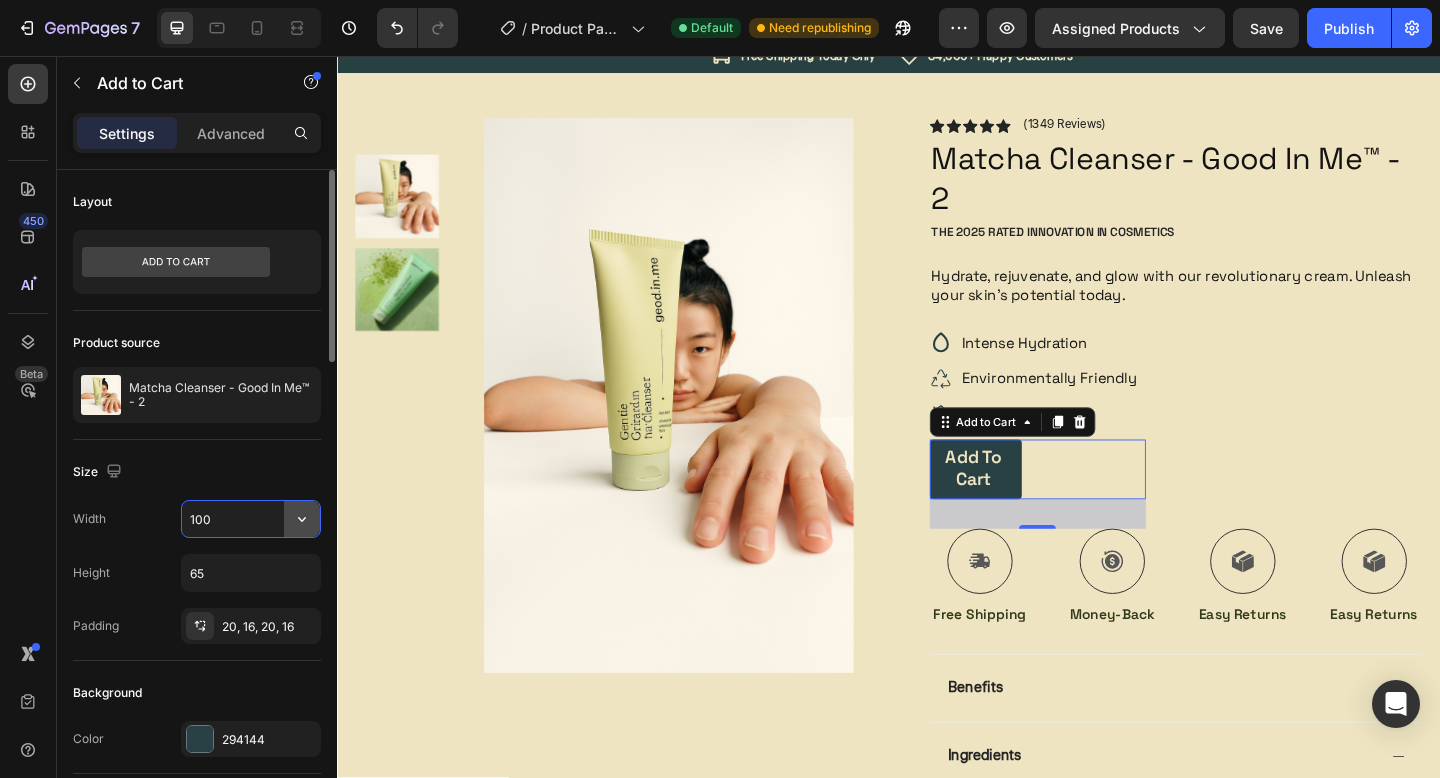 click 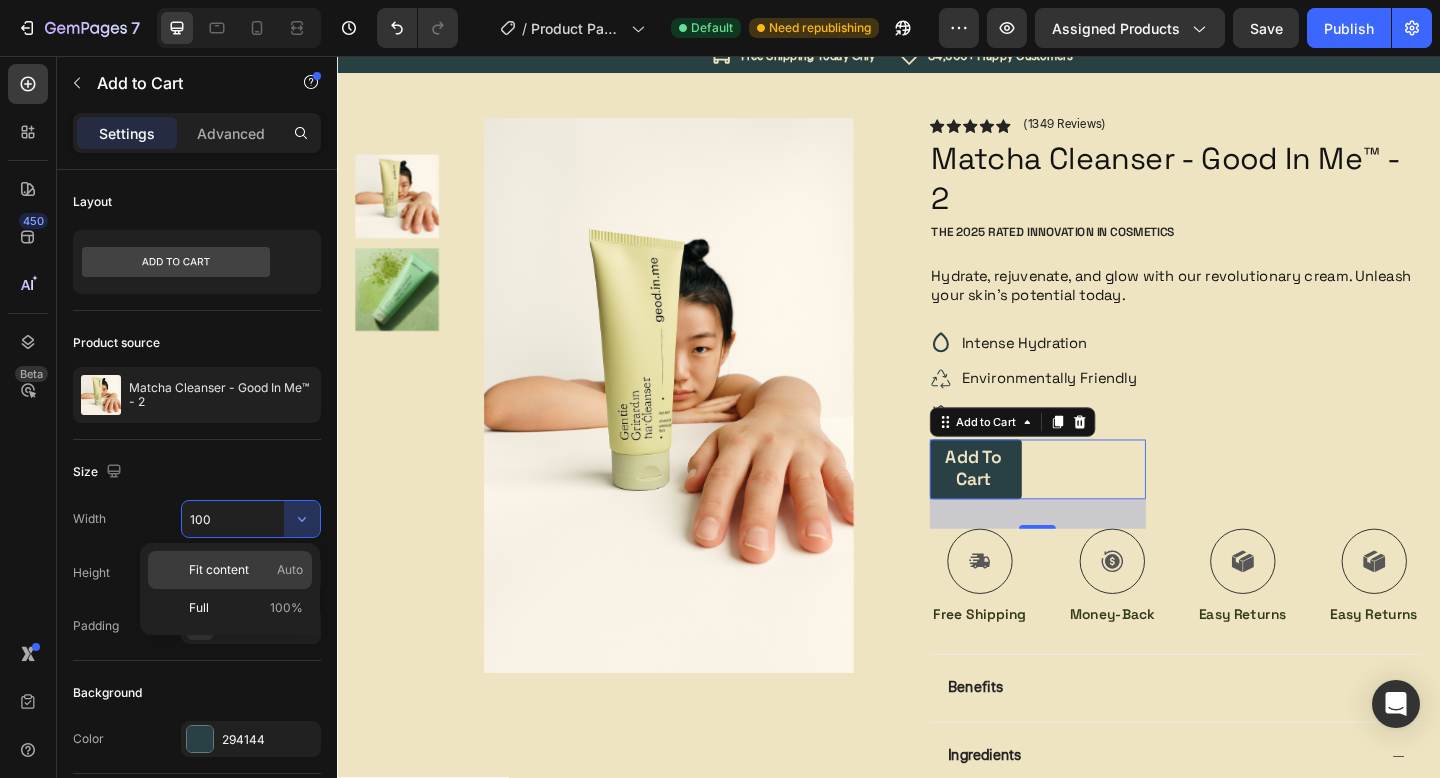click on "Auto" at bounding box center (290, 570) 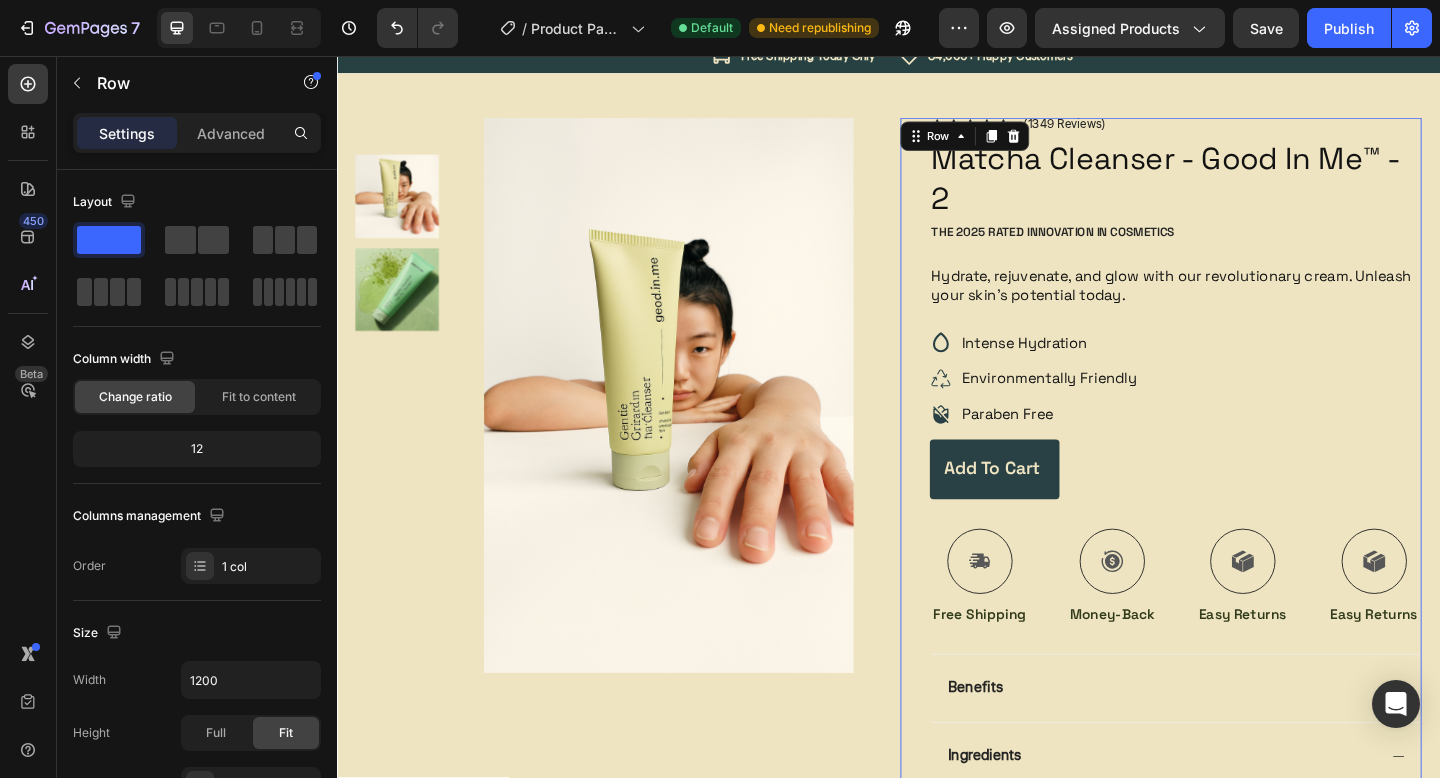 click on "Icon Icon Icon Icon Icon Icon List (1349 Reviews) Text Block Row Matcha Cleanser - Good In Me™ - 2 Product Title The 2025 Rated Innovation in Cosmetics Text Block Hydrate, rejuvenate, and glow with our revolutionary cream. Unleash your skin's potential today. Text Block
Intense Hydration
Environmentally Friendly
Paraben Free Item List Add to cart Add to Cart
Icon Free Shipping Text Block
Icon Money-Back Text Block
Icon Easy Returns Text Block
Icon Easy Returns Text Block Row Image Icon Icon Icon Icon Icon Icon List “this skin cream is a game-changer! it has transformed my dry, lackluster skin into a hydrated and radiant complexion. i love how it absorbs quickly and leaves no greasy residue. highly recommend” Text Block
Icon [FIRST] [LAST] ([CITY], [COUNTRY]) Text Block Row Row
Benefits
Image" at bounding box center [1234, 760] 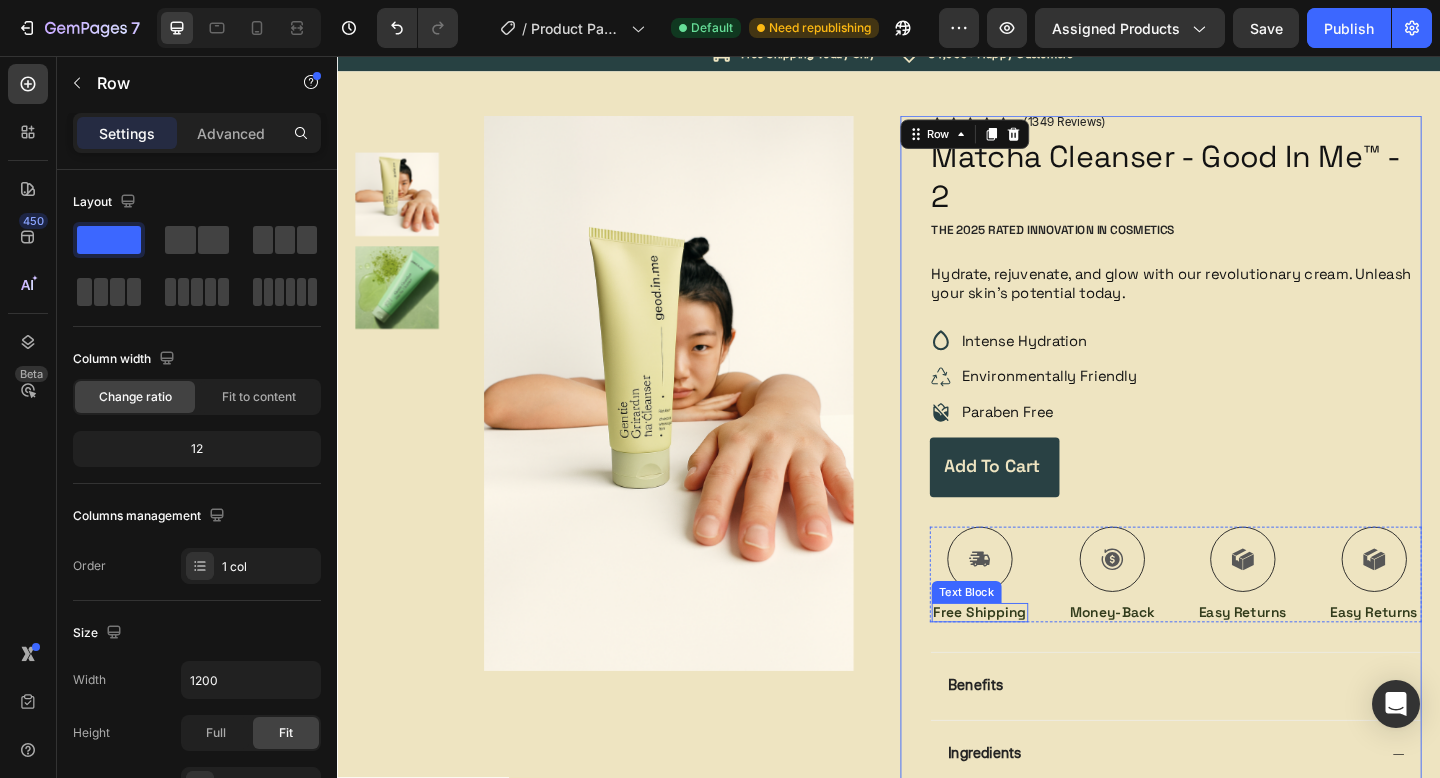 scroll, scrollTop: 65, scrollLeft: 0, axis: vertical 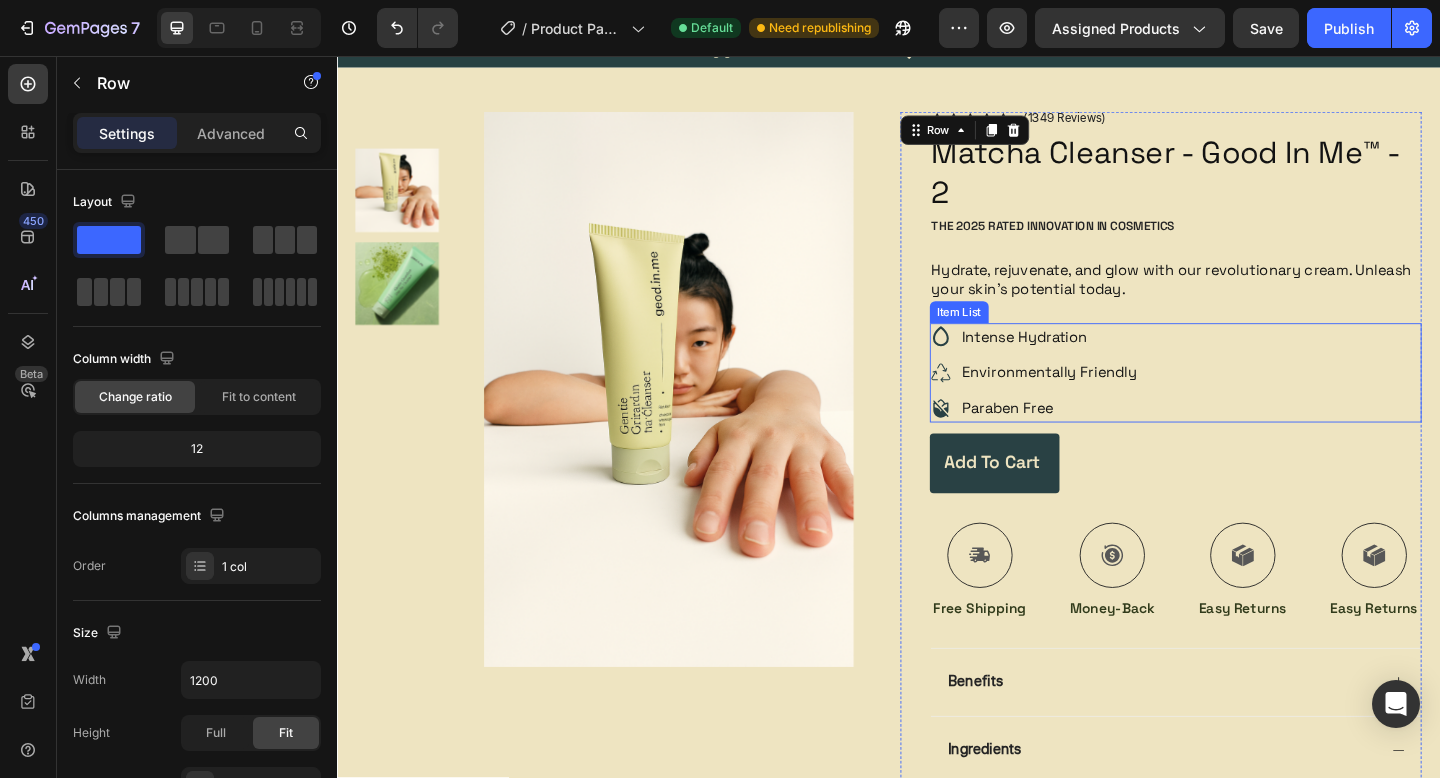 click on "Environmentally Friendly" at bounding box center [1112, 401] 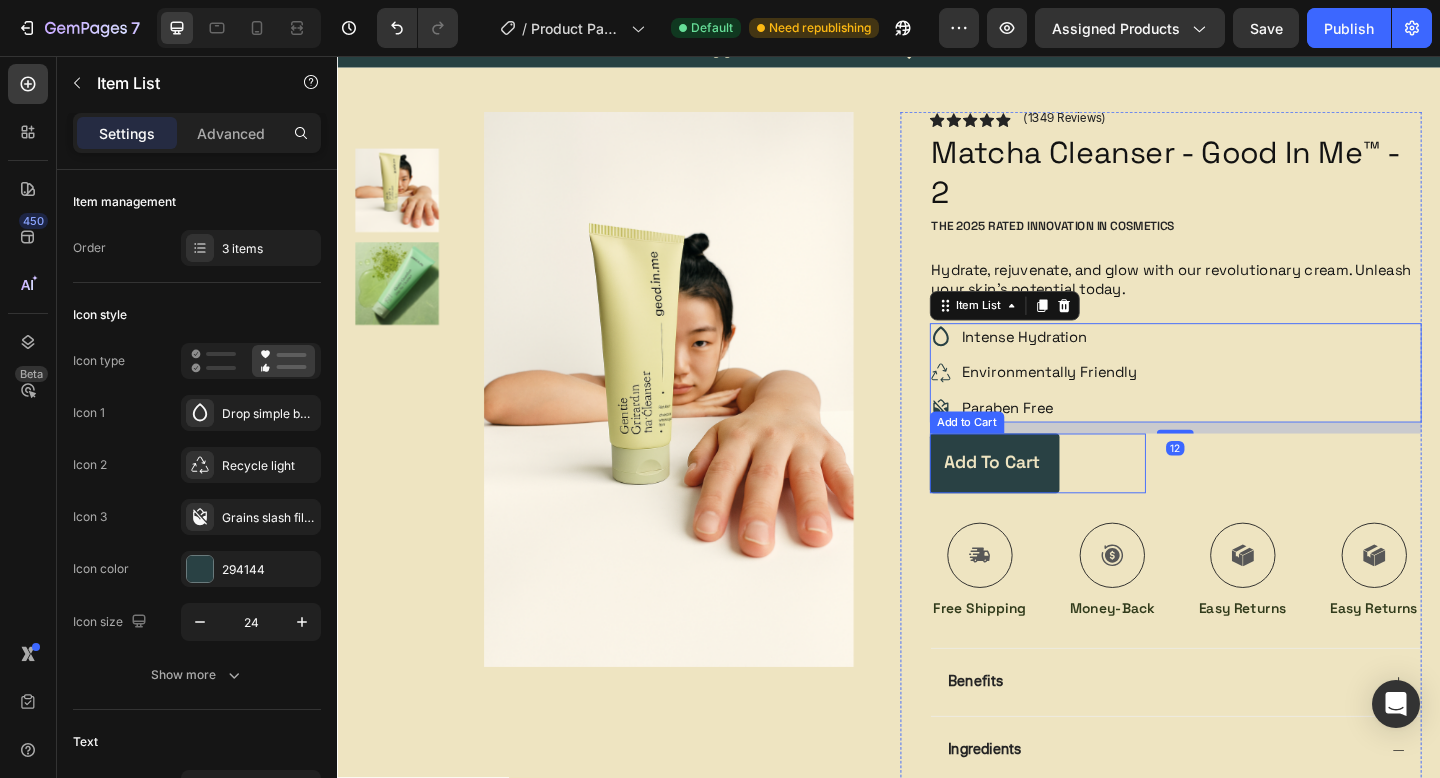 click on "Add to cart Add to Cart" at bounding box center [1100, 499] 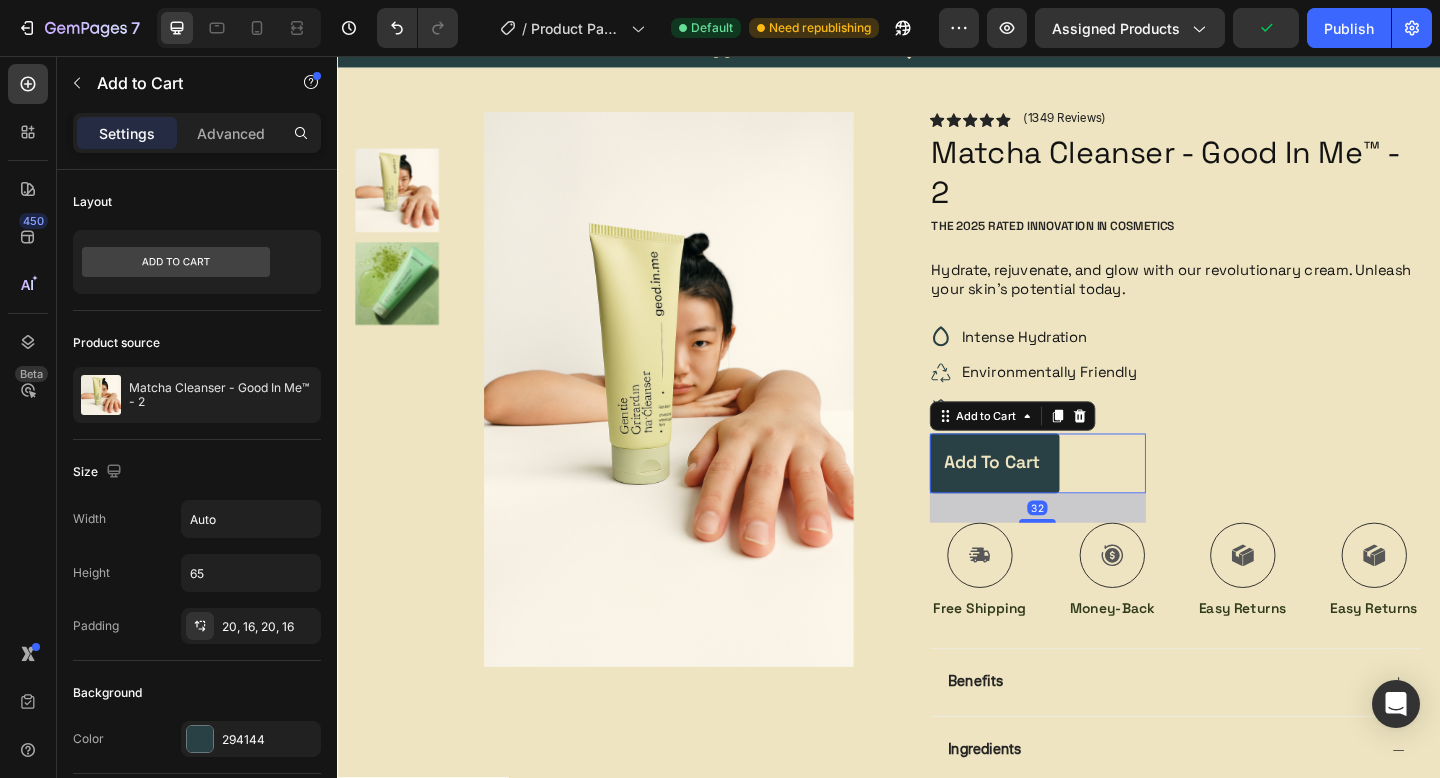 click on "Money-Back" at bounding box center (1181, 657) 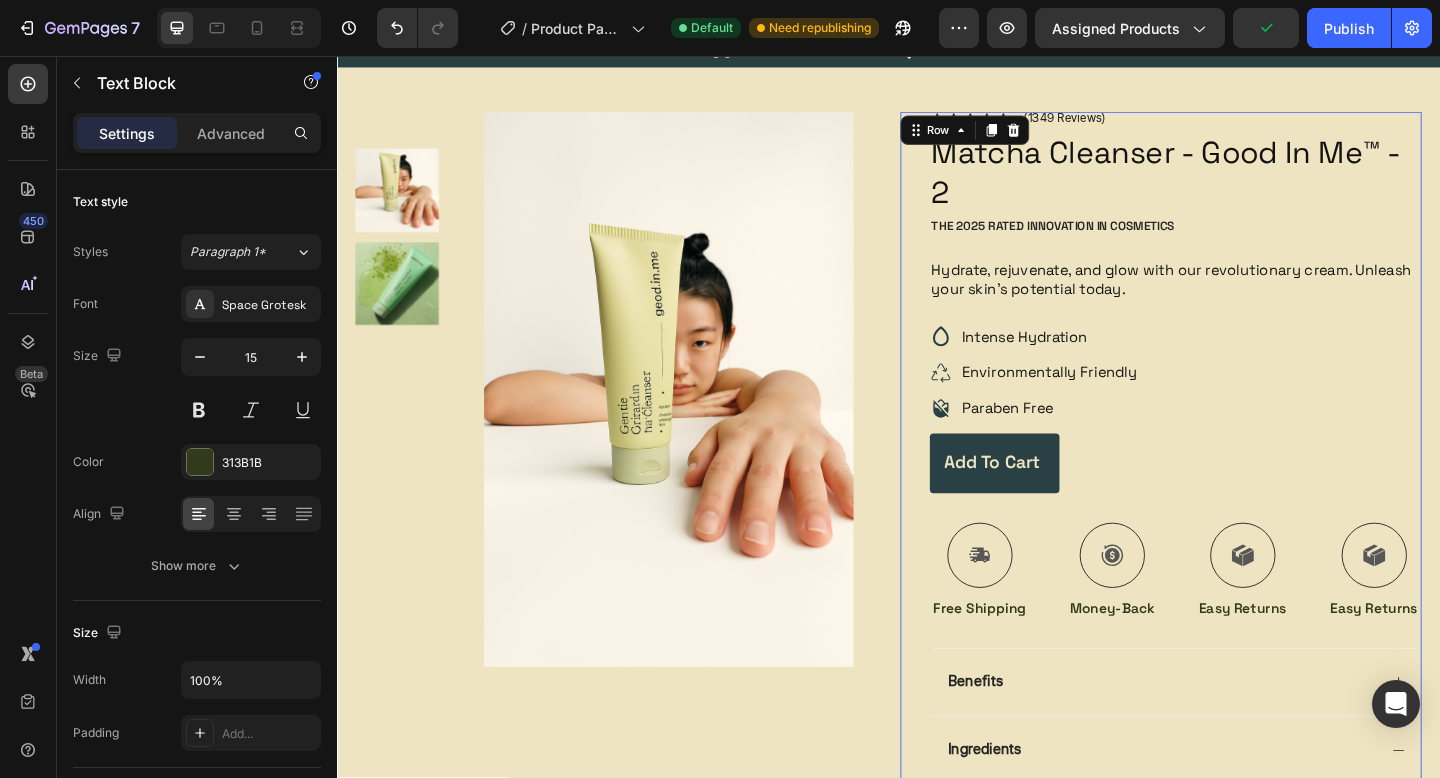 click on "Add to cart Add to Cart" at bounding box center (1250, 515) 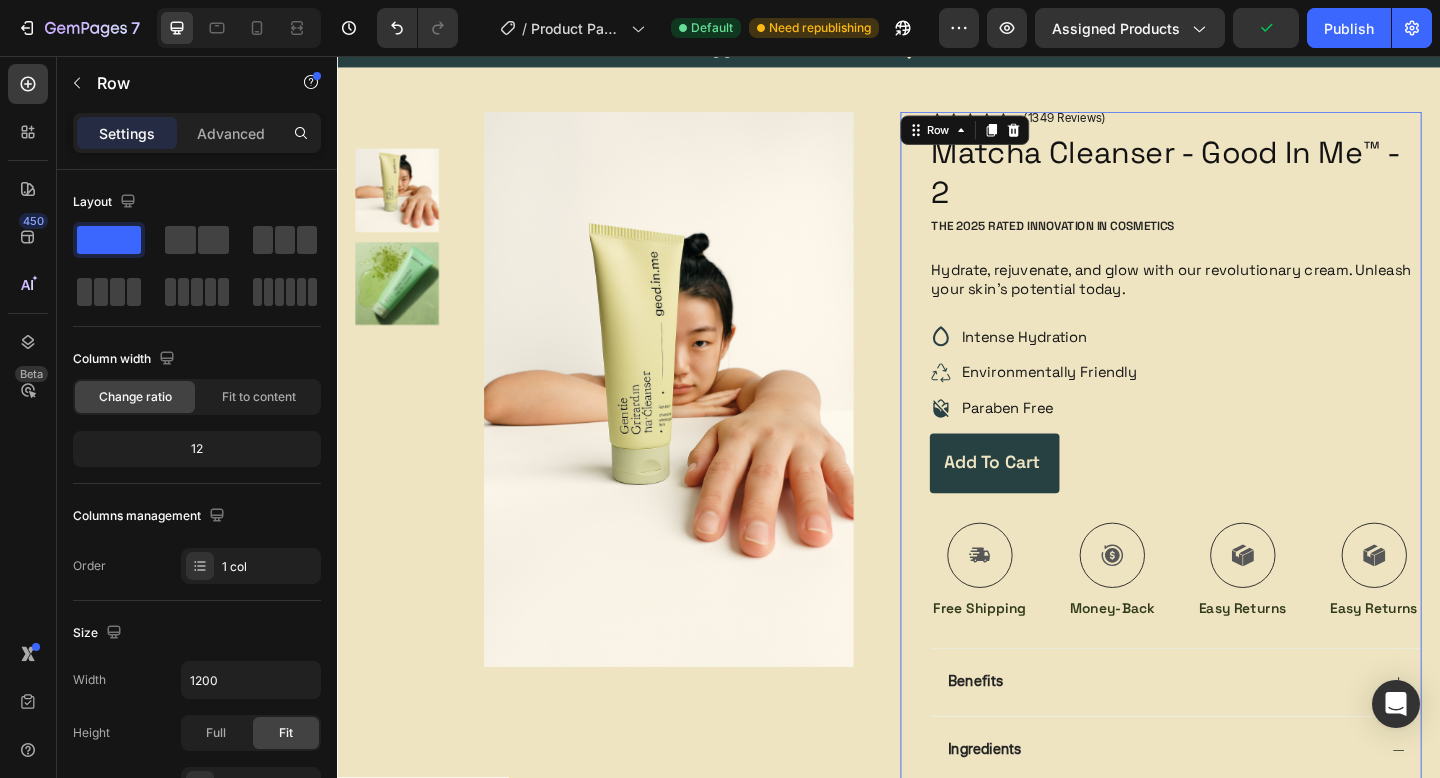 click on "Add to cart" at bounding box center [1052, 499] 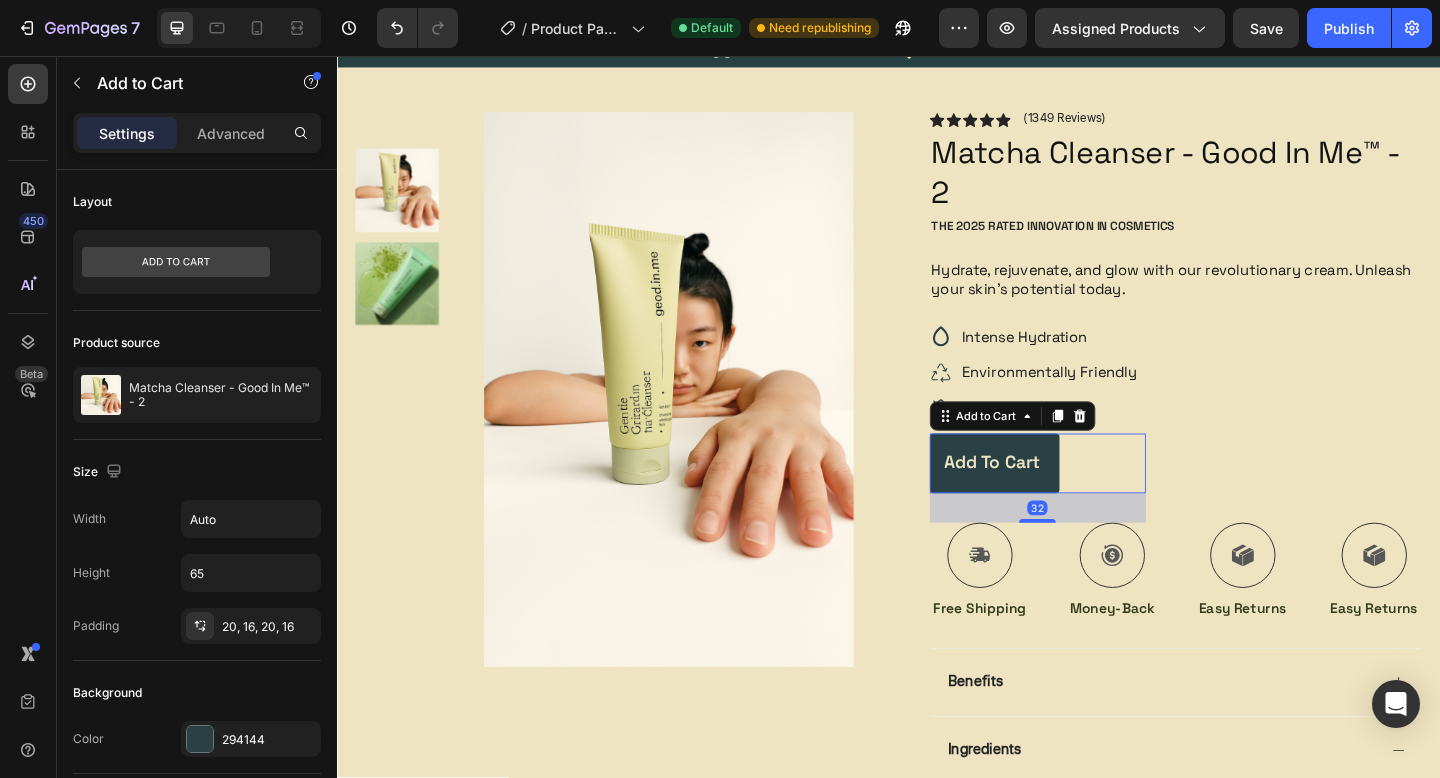 click on "Add to cart Add to Cart   32" at bounding box center (1100, 499) 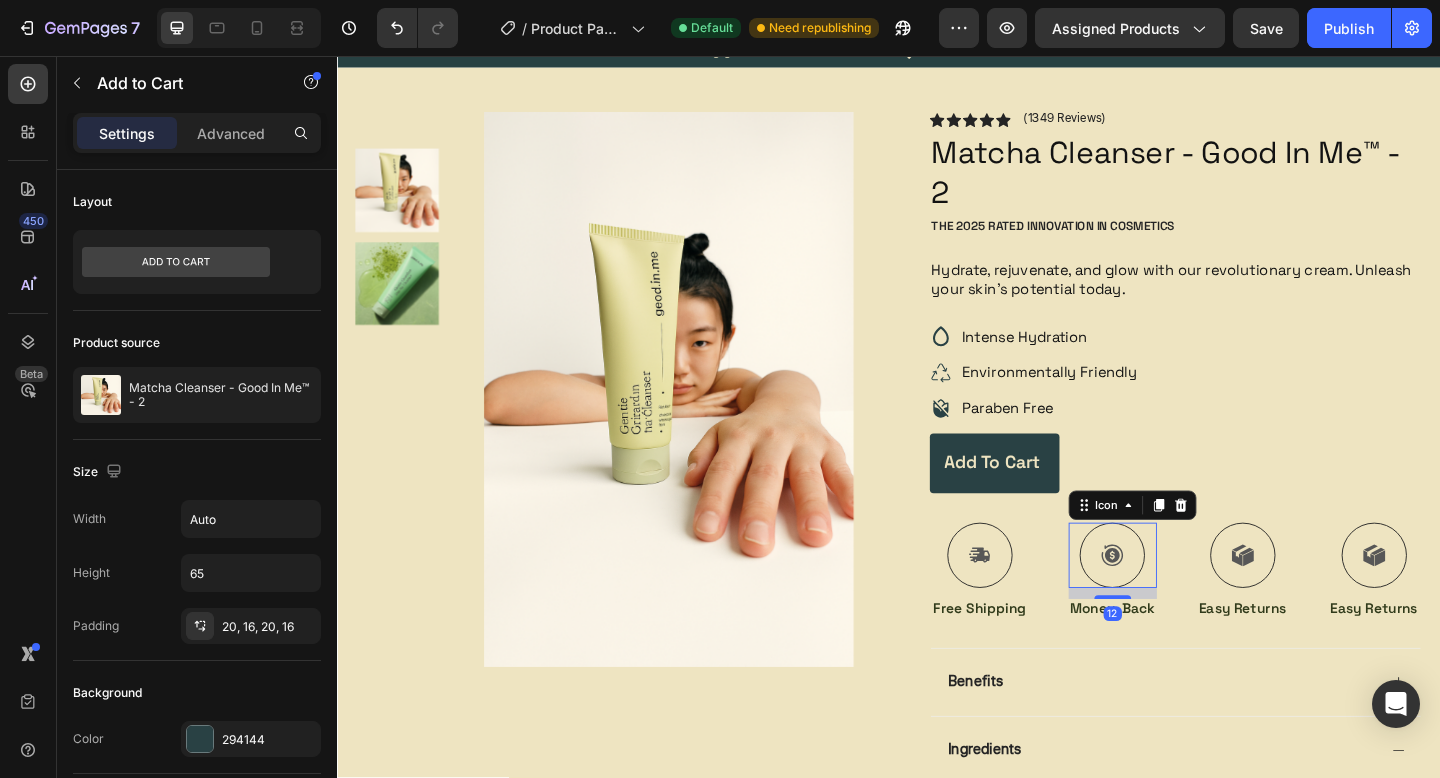 click on "Icon   12" at bounding box center [1181, 599] 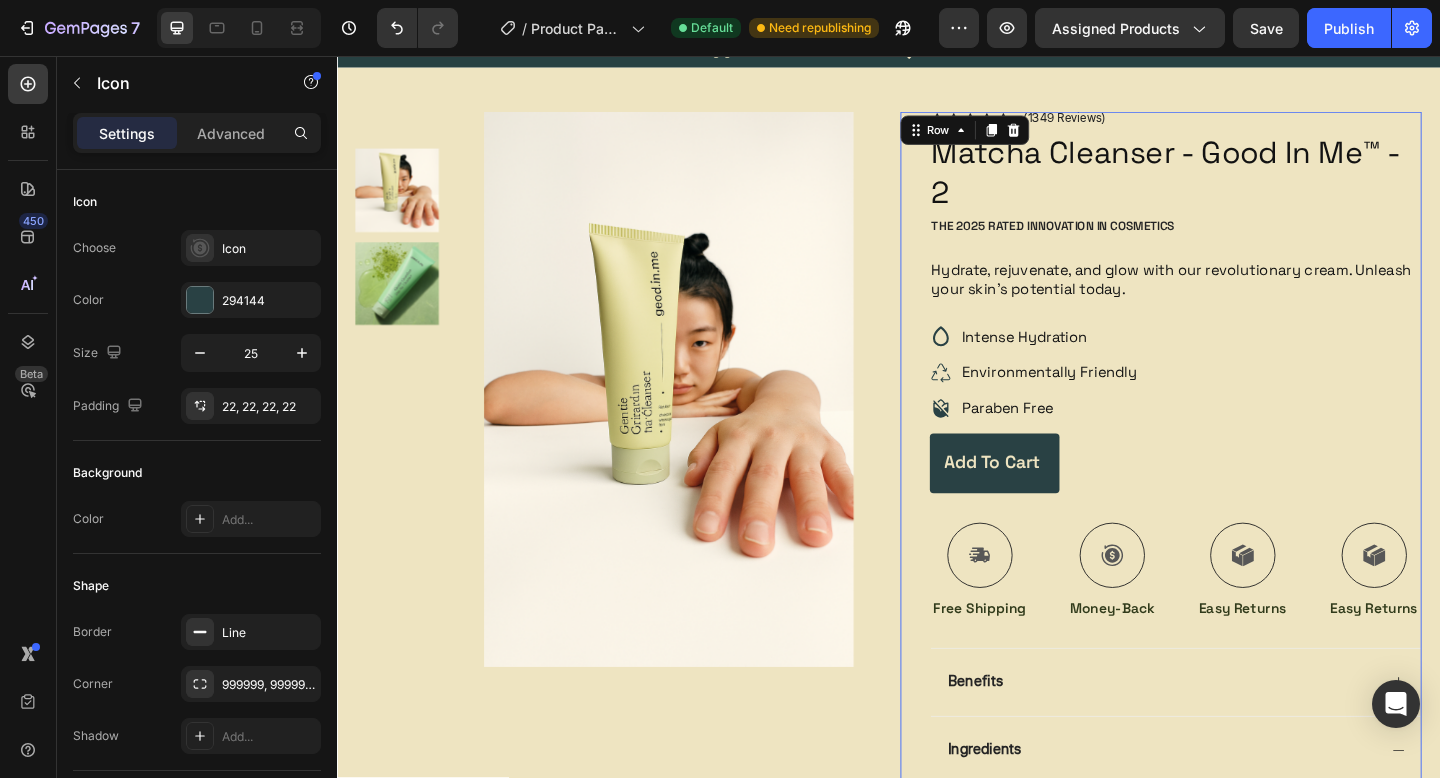 click on "Icon Icon Icon Icon Icon Icon List (1349 Reviews) Text Block Row Matcha Cleanser - Good In Me™ - 2 Product Title The 2025 Rated Innovation in Cosmetics Text Block Hydrate, rejuvenate, and glow with our revolutionary cream. Unleash your skin's potential today. Text Block
Intense Hydration
Environmentally Friendly
Paraben Free Item List Add to cart Add to Cart
Icon Free Shipping Text Block
Icon Money-Back Text Block
Icon Easy Returns Text Block
Icon Easy Returns Text Block Row Image Icon Icon Icon Icon Icon Icon List “this skin cream is a game-changer! it has transformed my dry, lackluster skin into a hydrated and radiant complexion. i love how it absorbs quickly and leaves no greasy residue. highly recommend” Text Block
Icon [FIRST] [LAST] ([CITY], [COUNTRY]) Text Block Row Row
Benefits
Image" at bounding box center (1250, 754) 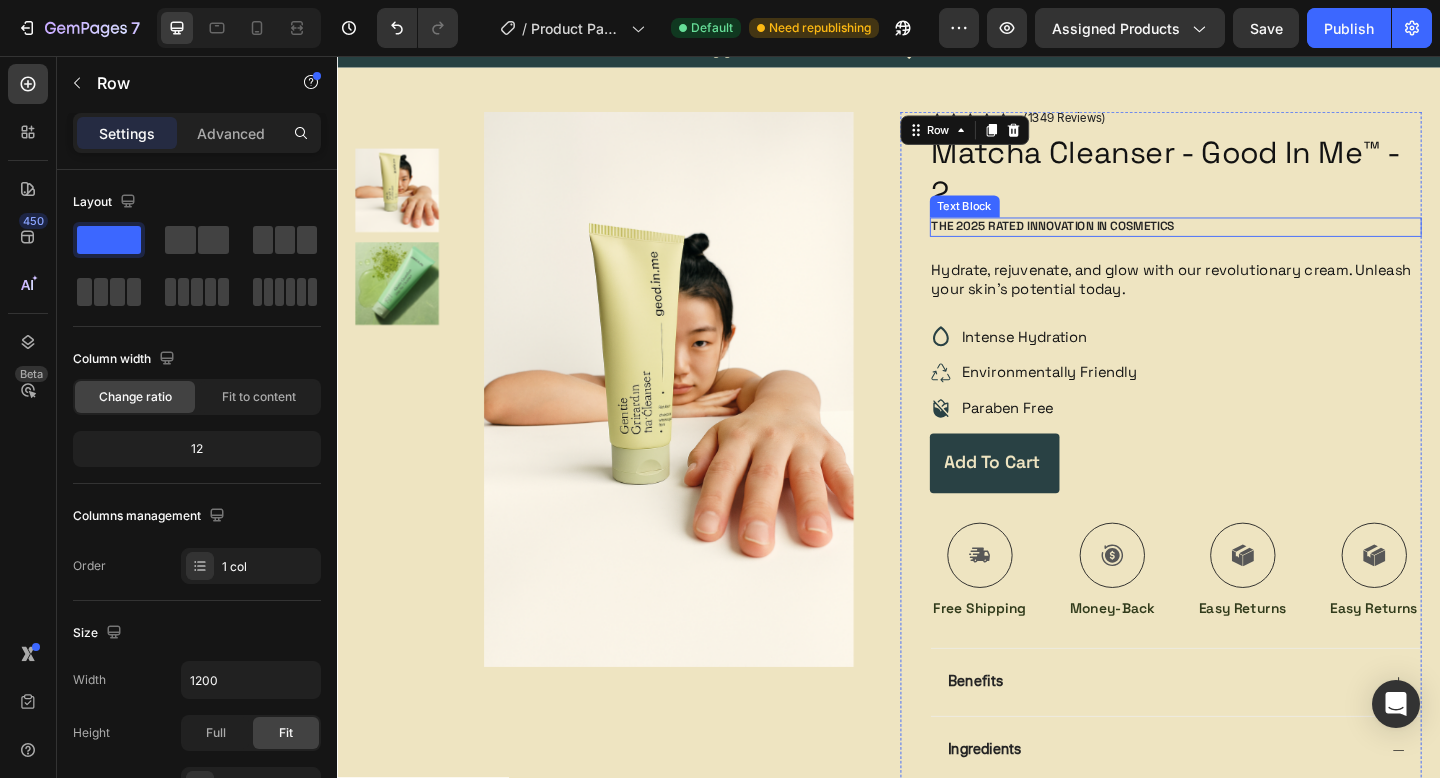 click on "The 2025 Rated Innovation in Cosmetics" at bounding box center [1250, 242] 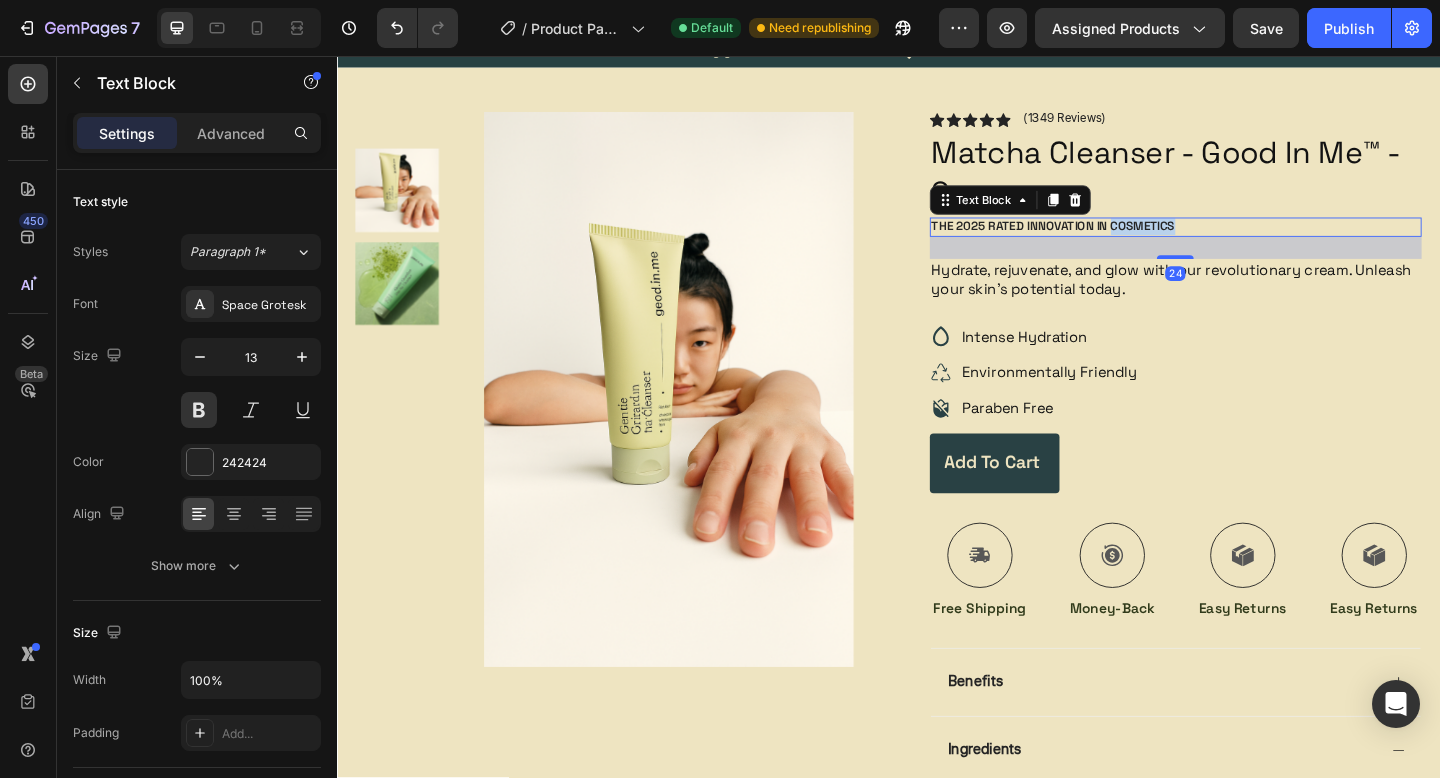 click on "The 2025 Rated Innovation in Cosmetics" at bounding box center [1250, 242] 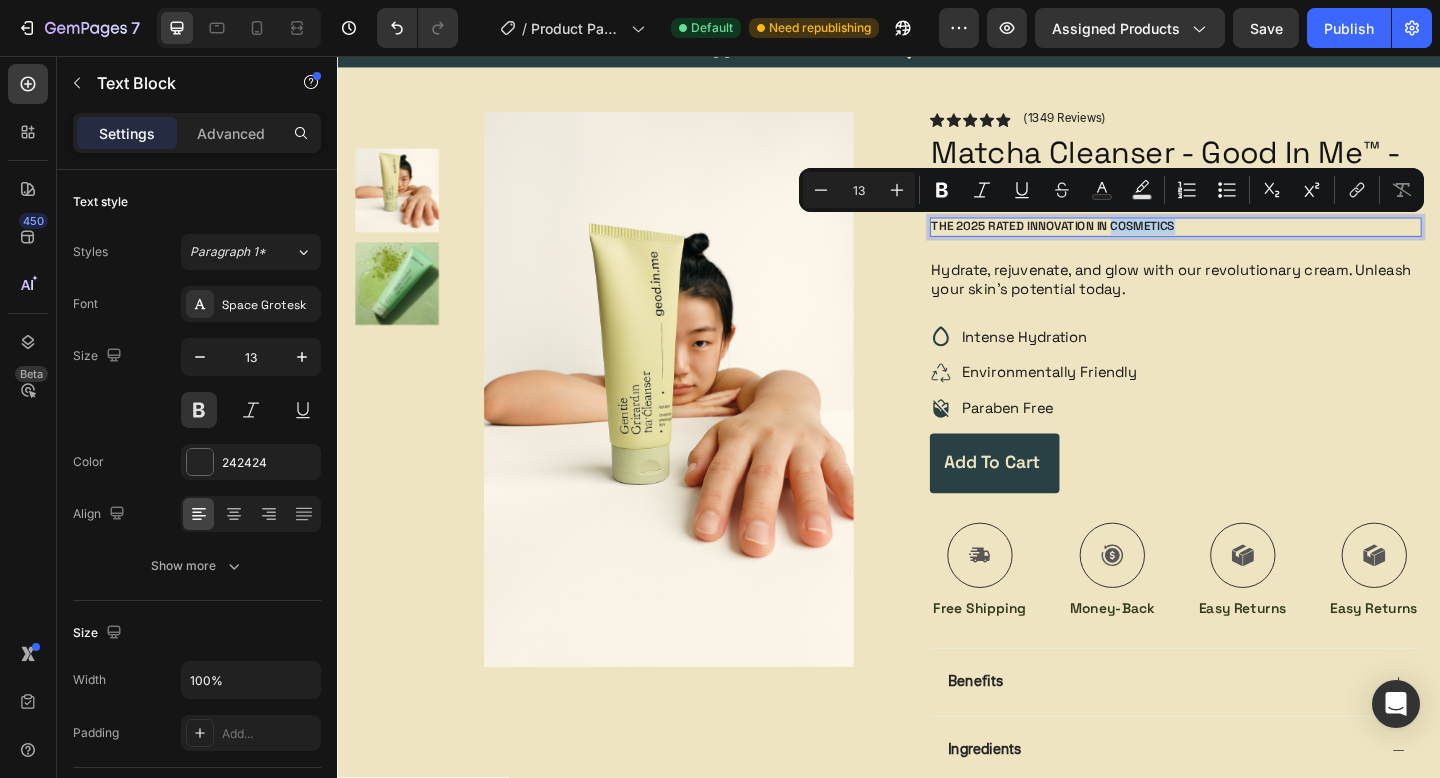 click on "The 2025 Rated Innovation in Cosmetics" at bounding box center (1250, 242) 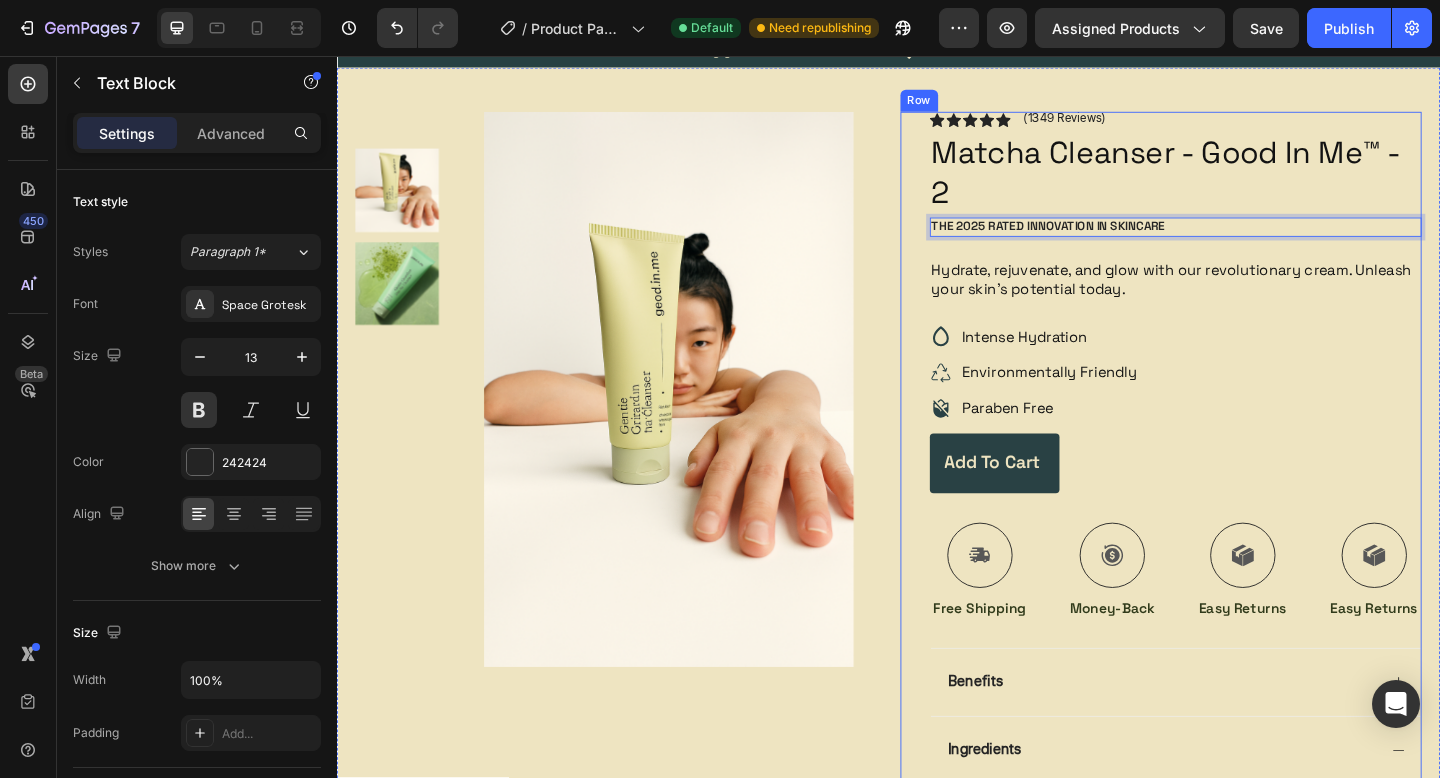click on "Add to cart Add to Cart" at bounding box center [1250, 515] 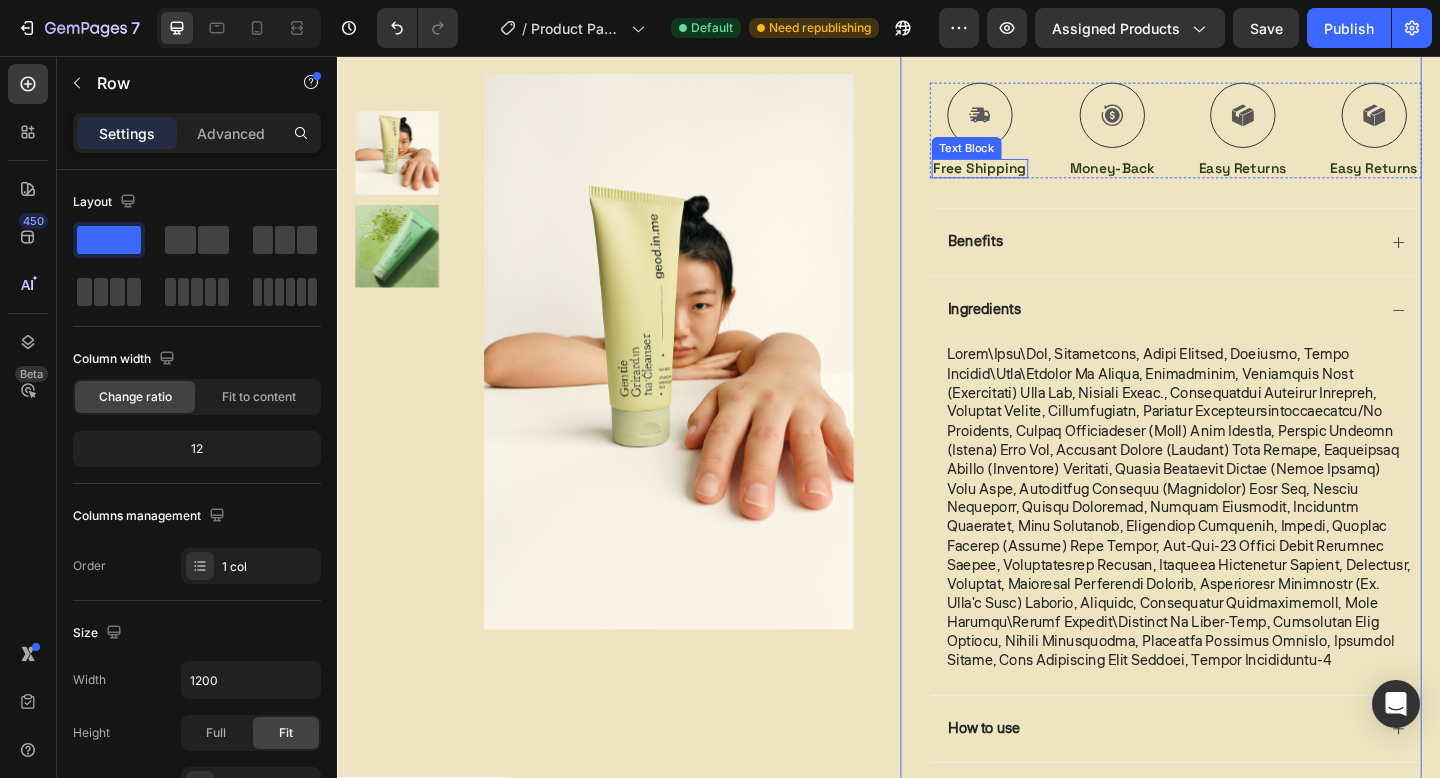 scroll, scrollTop: 556, scrollLeft: 0, axis: vertical 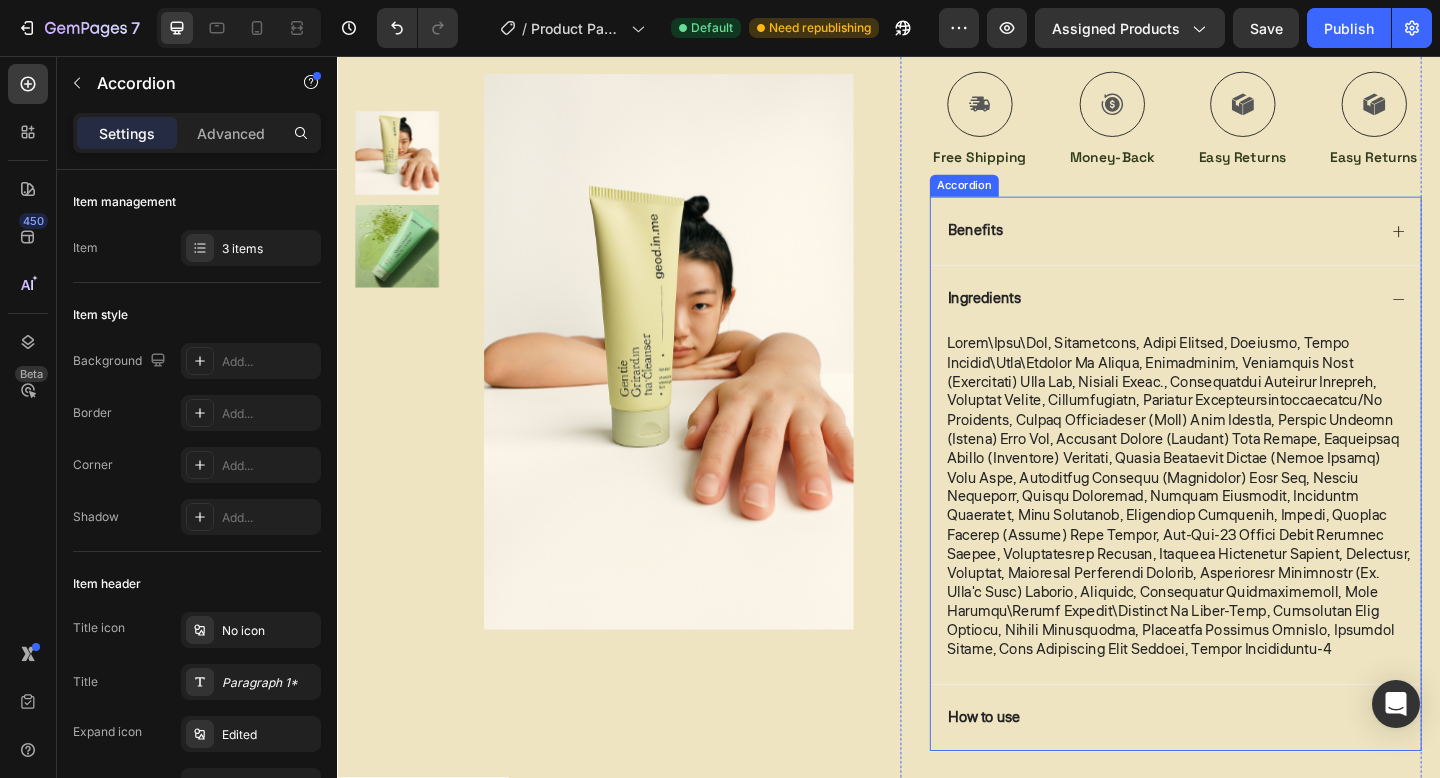click on "Ingredients" at bounding box center [1250, 320] 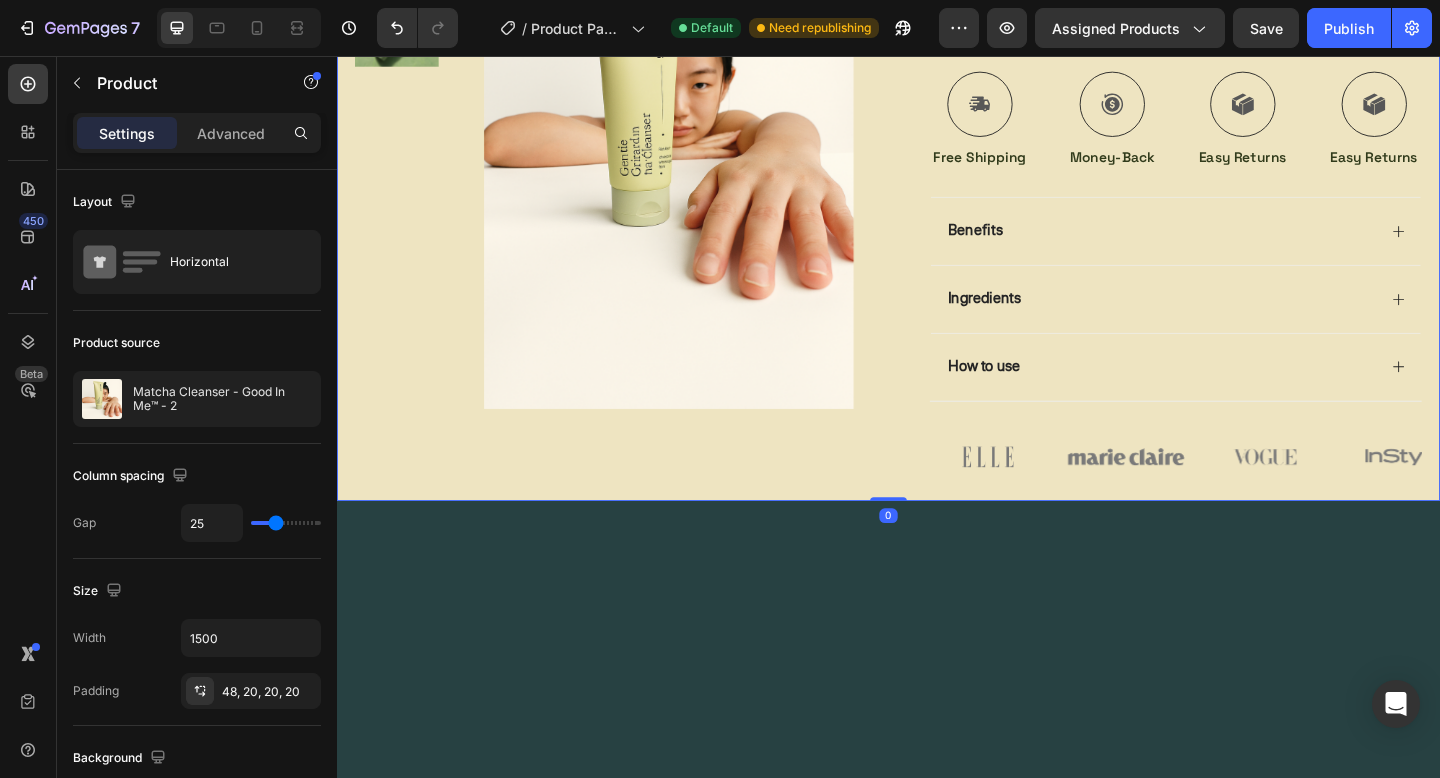 click on "Product Images Row Icon Icon Icon Icon Icon Icon List (1349 Reviews) Text Block Row Matcha Cleanser - Good In Me™ - 2 Product Title The 2025 Rated Innovation in SKINCARE Text Block Hydrate, rejuvenate, and glow with our revolutionary cream. Unleash your skin's potential today. Text Block
Intense Hydration
Environmentally Friendly
Paraben Free Item List Add to cart Add to Cart
Icon Free Shipping Text Block
Icon Money-Back Text Block
Icon Easy Returns Text Block
Icon Easy Returns Text Block Row Image Icon Icon Icon Icon Icon Icon List “this skin cream is a game-changer! it has transformed my dry, lackluster skin into a hydrated and radiant complexion. i love how it absorbs quickly and leaves no greasy residue. highly recommend” Text Block
Icon Hannah N. (Houston, USA) Text Block Row Row
Benefits" at bounding box center (937, 59) 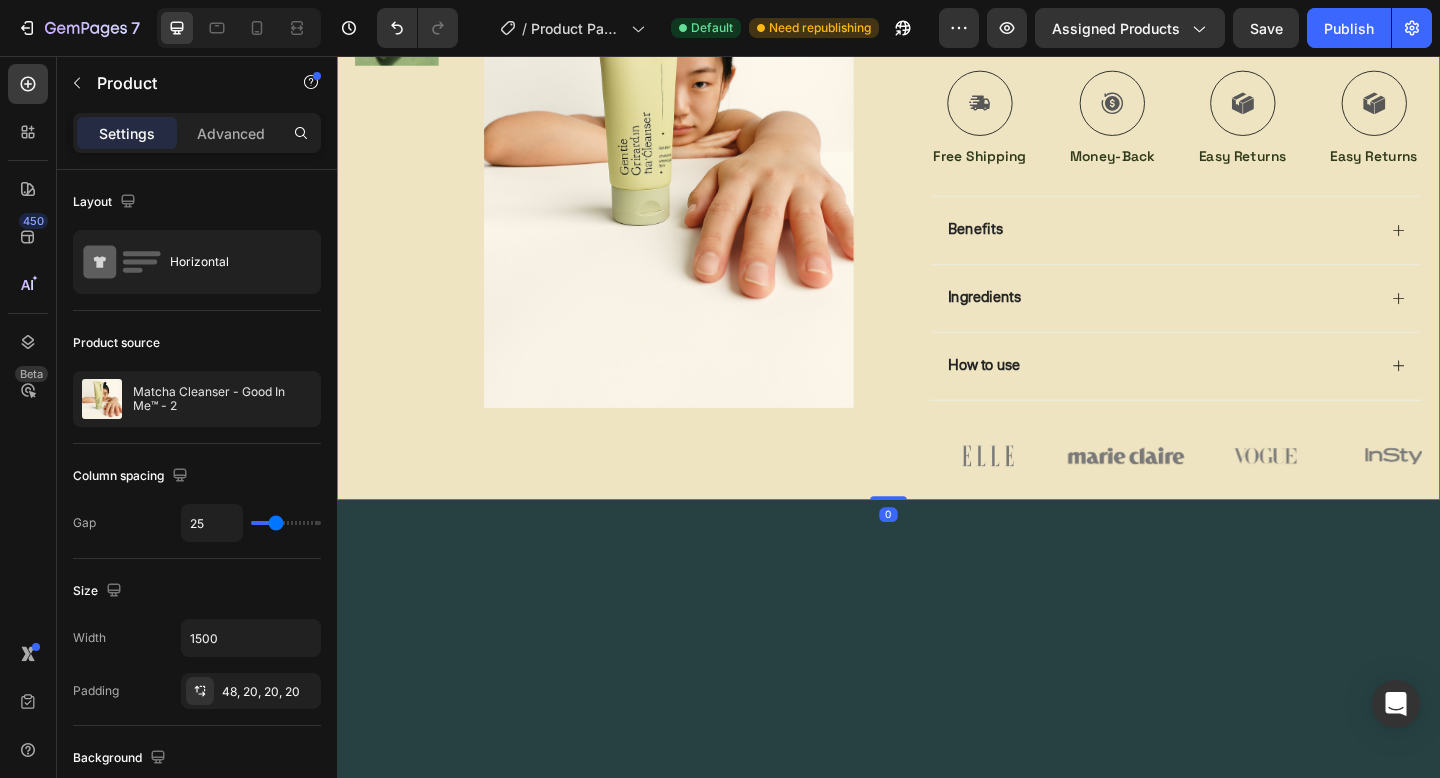 scroll, scrollTop: 872, scrollLeft: 0, axis: vertical 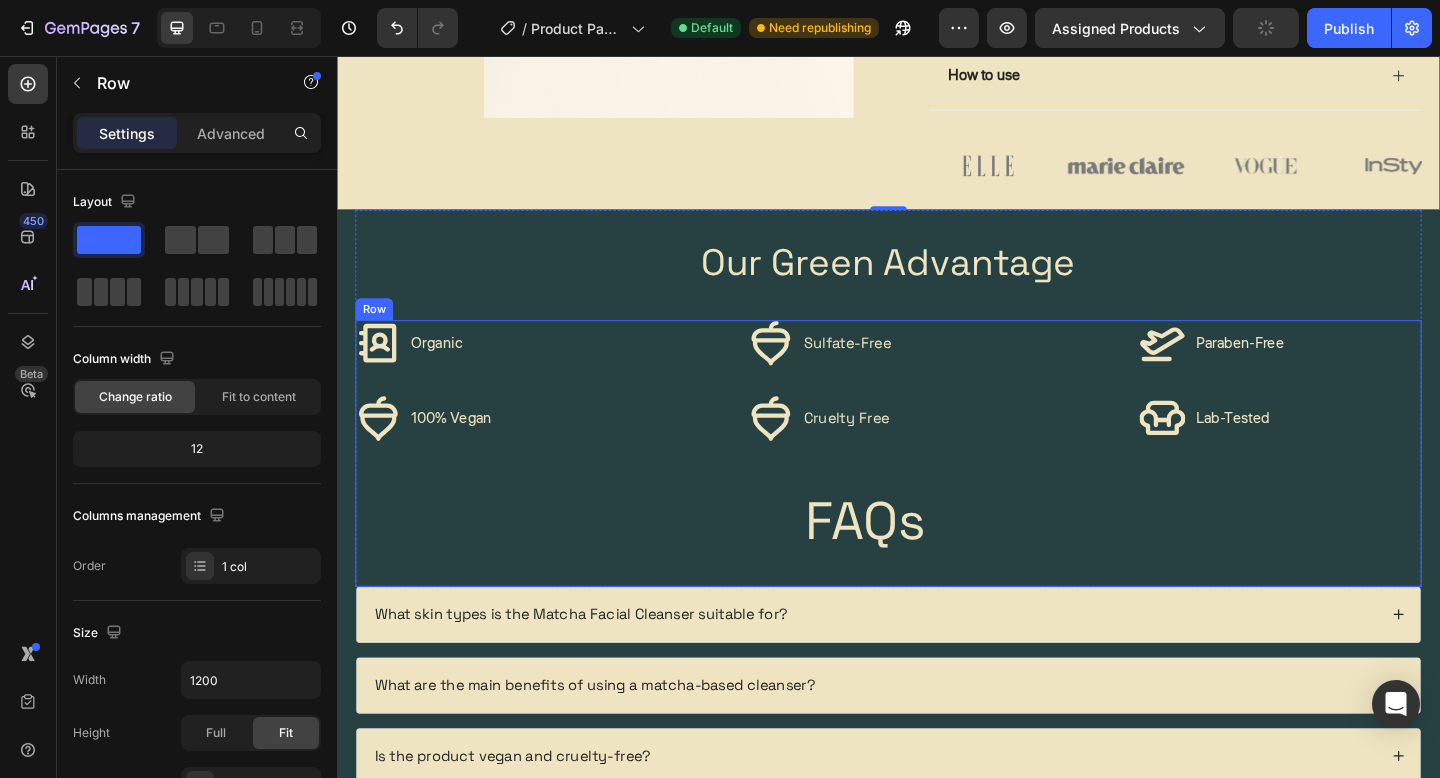 click on "Organic
Sulfate-Free
Paraben-Free Item List
100% Vegan
Cruelty Free
Lab-Tested Item List Row
Organic
100% Vegan Item List
Sulfate-Free
Cruelty Free Item List
Paraben-Free
Lab-Tested Item List Row FAQs Heading" at bounding box center [937, 489] 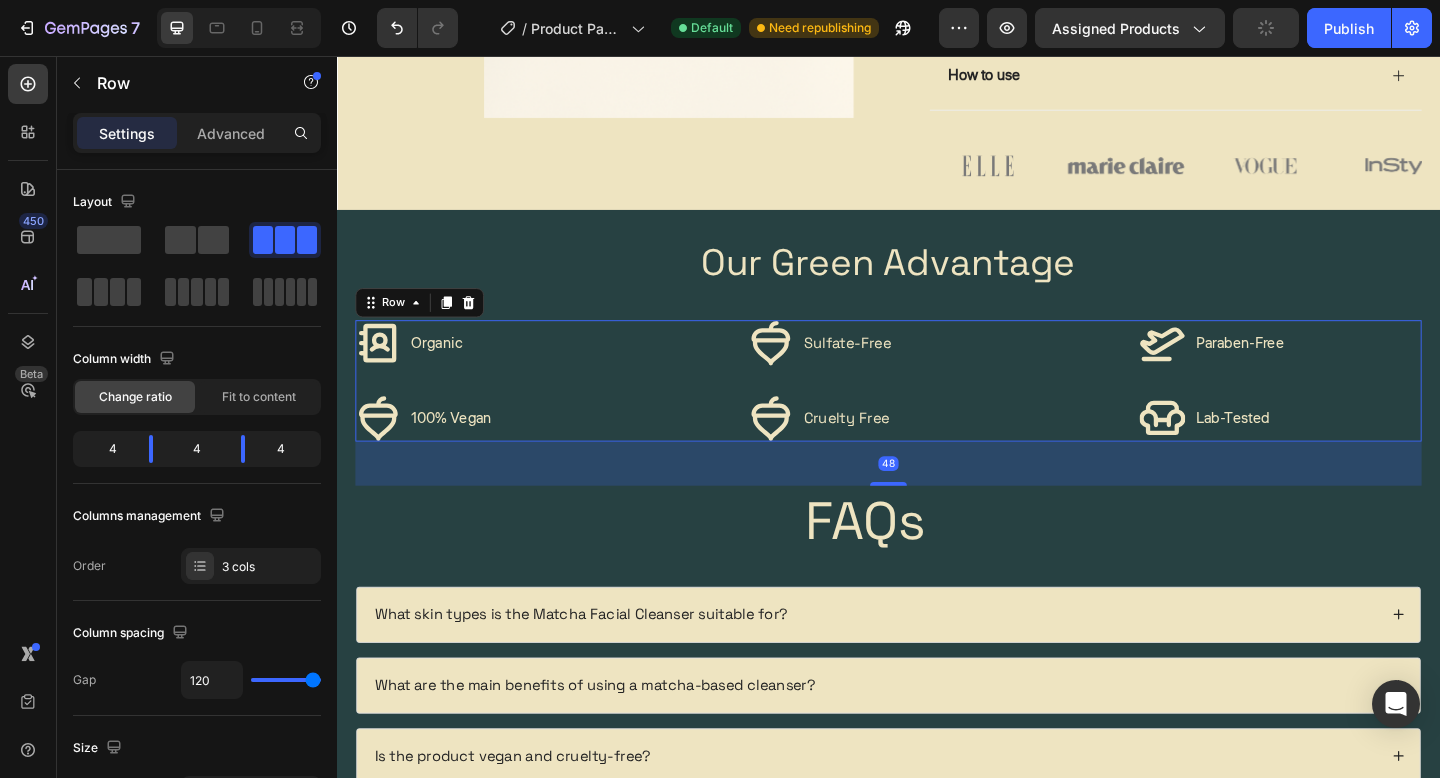 click on "Organic
100% Vegan Item List
Sulfate-Free
Cruelty Free Item List
Paraben-Free
Lab-Tested Item List Row   48" at bounding box center (937, 410) 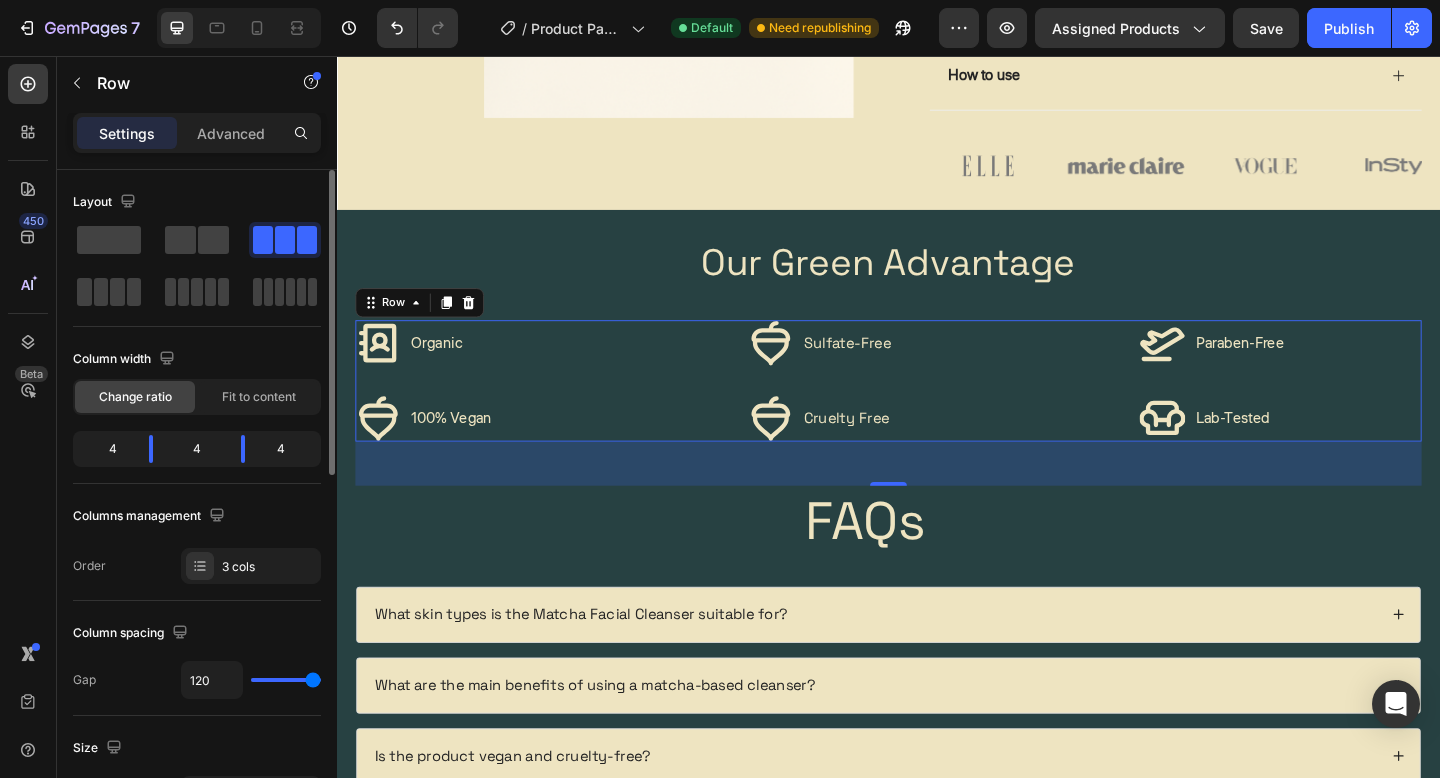 type on "116" 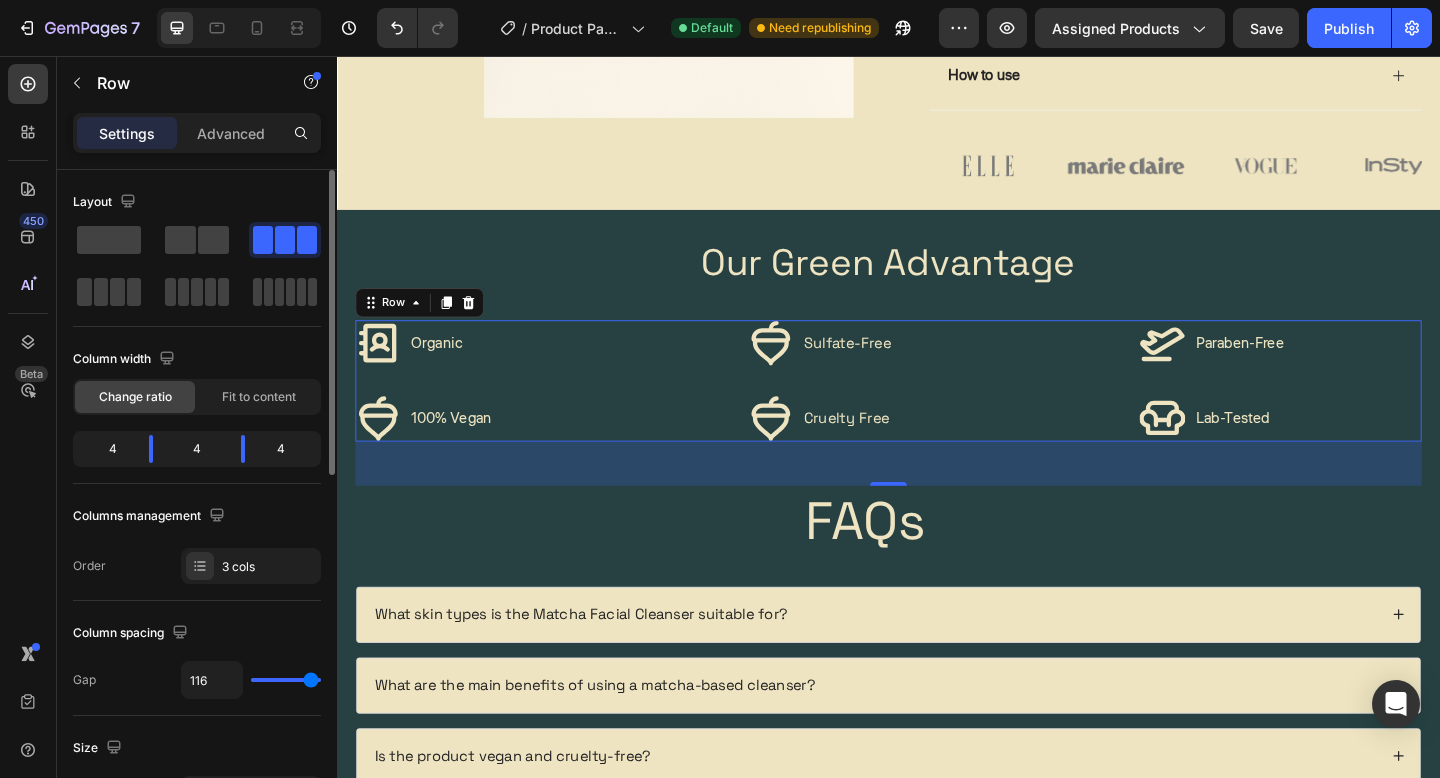 type on "115" 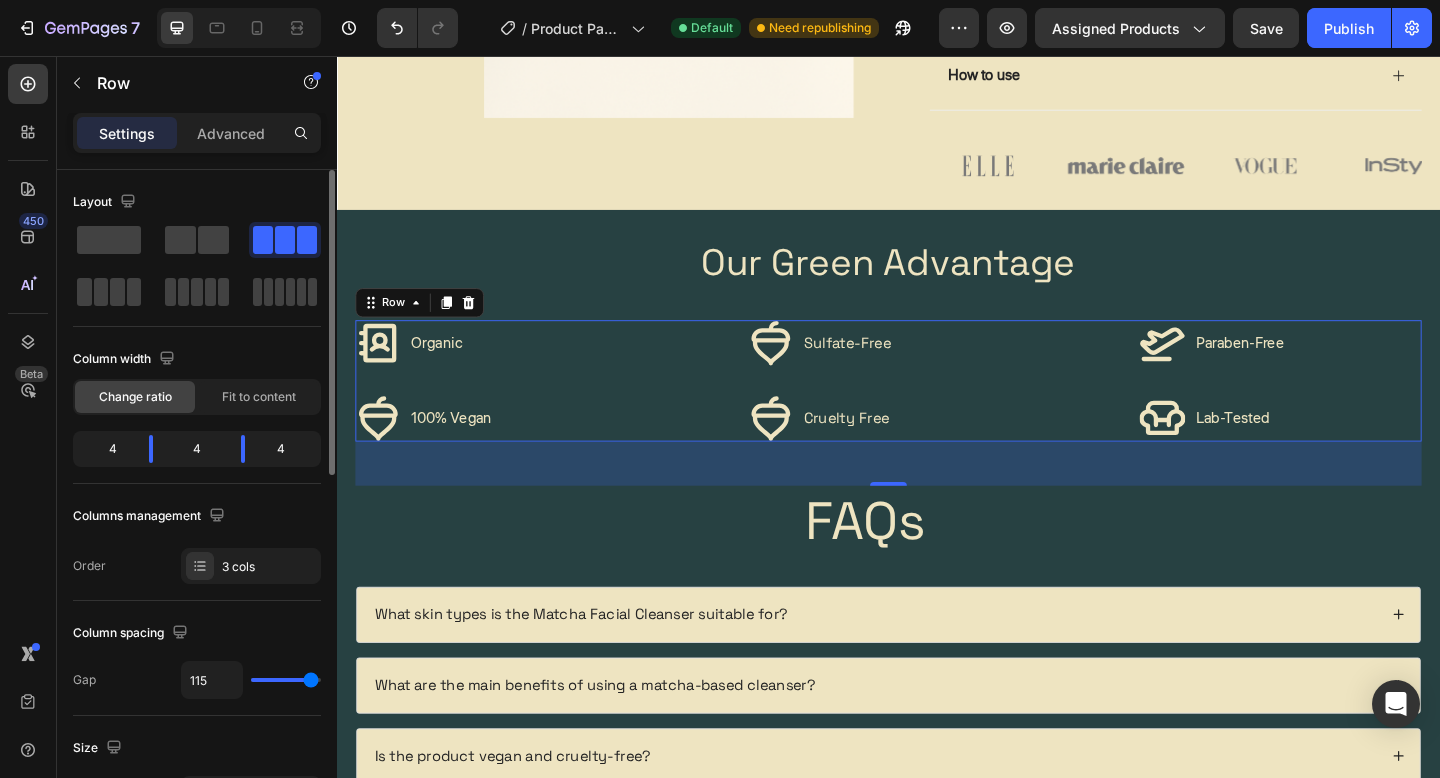 type on "113" 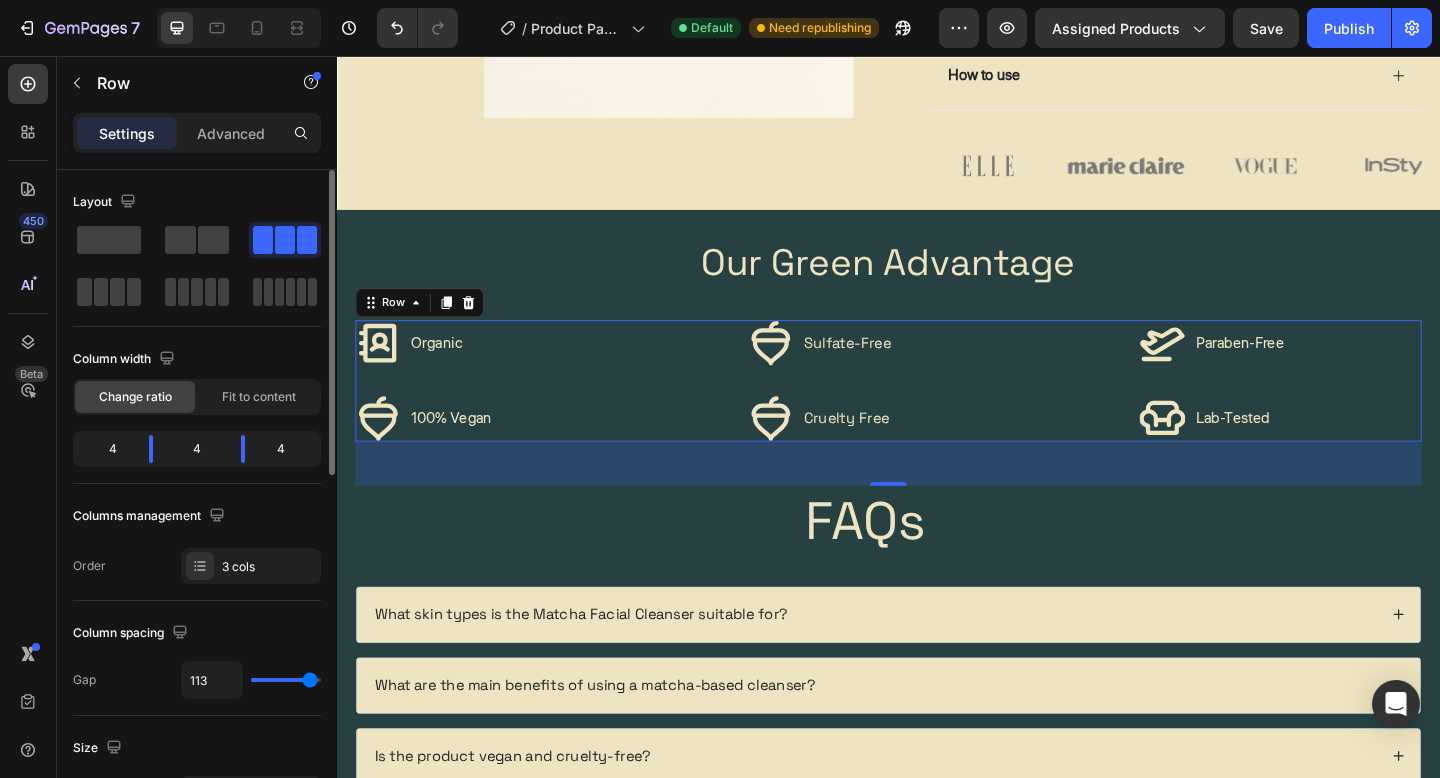 type on "109" 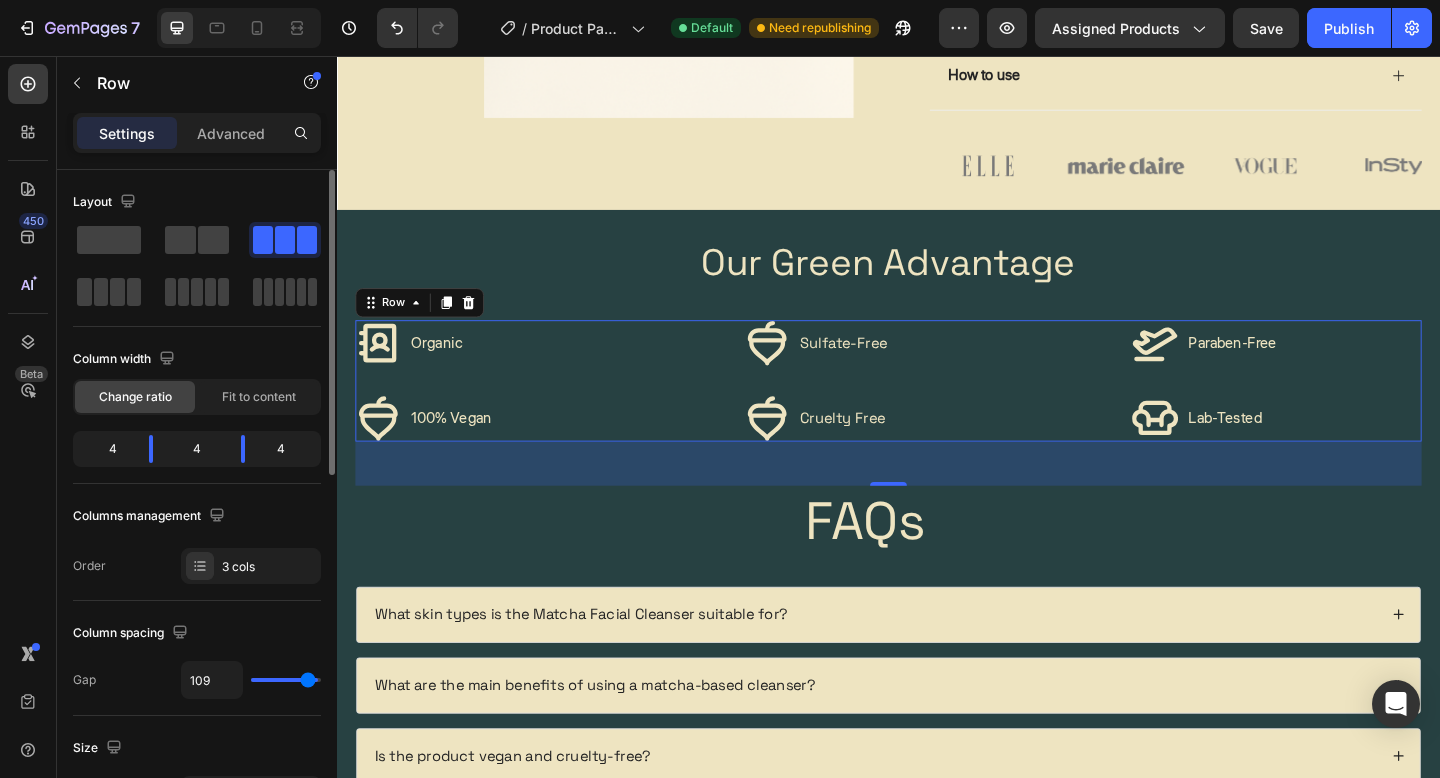 type on "108" 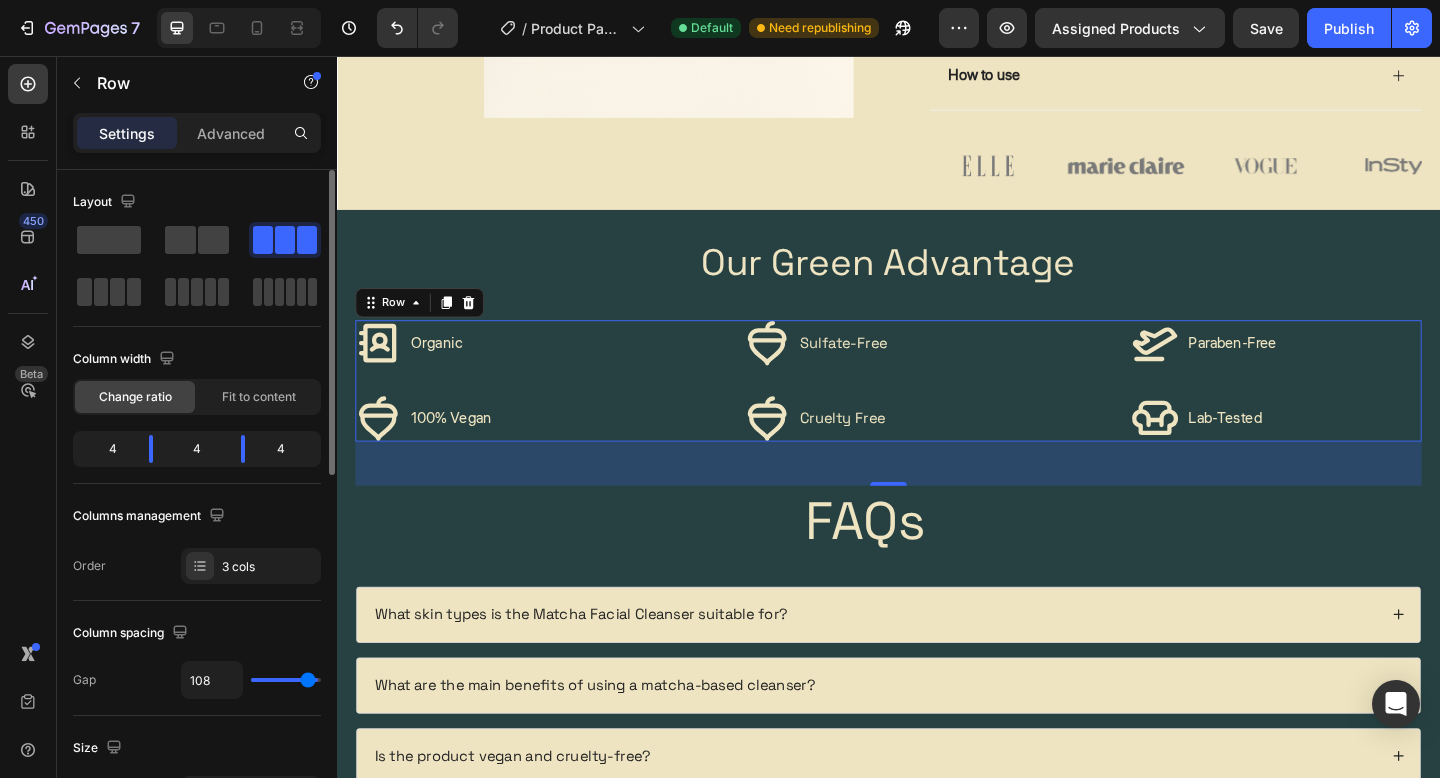 type on "107" 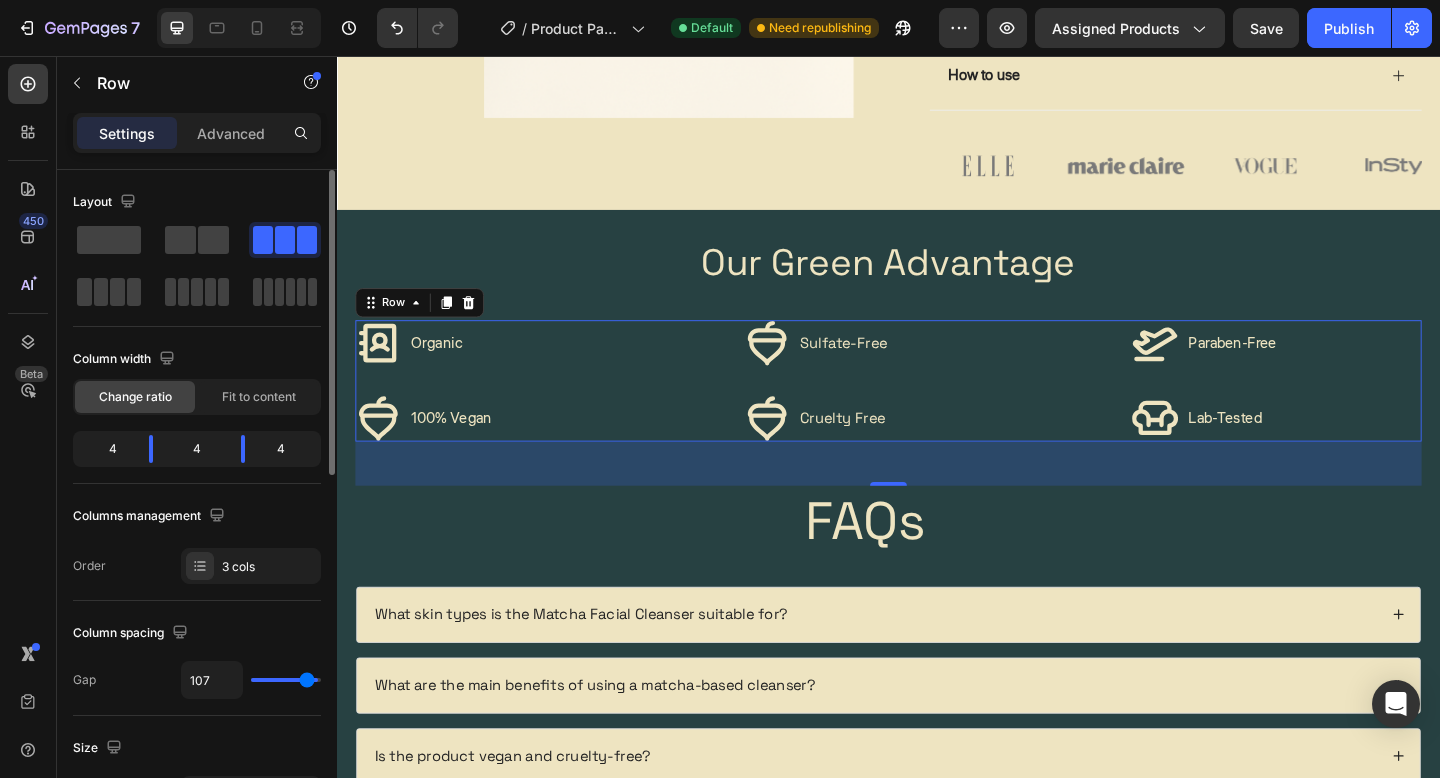 type on "106" 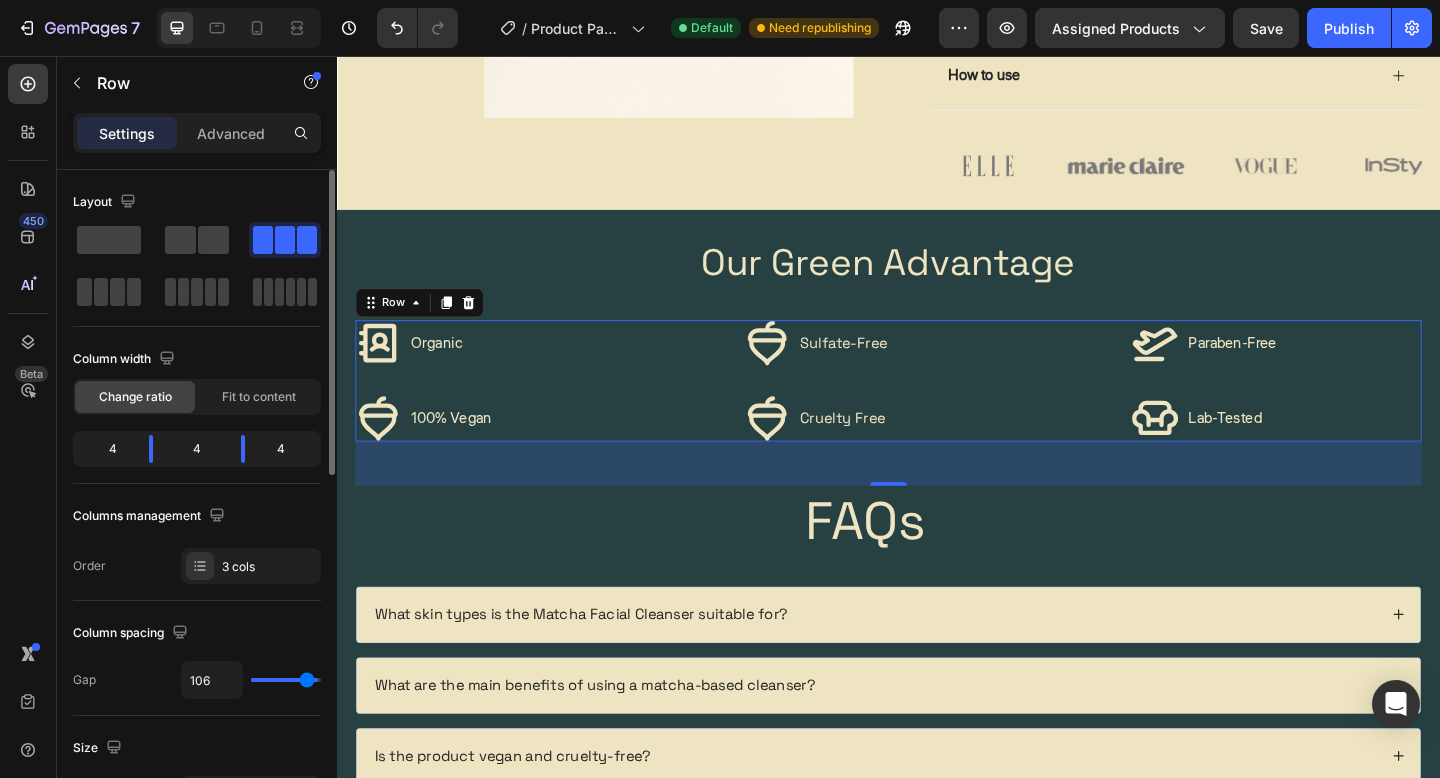 type on "105" 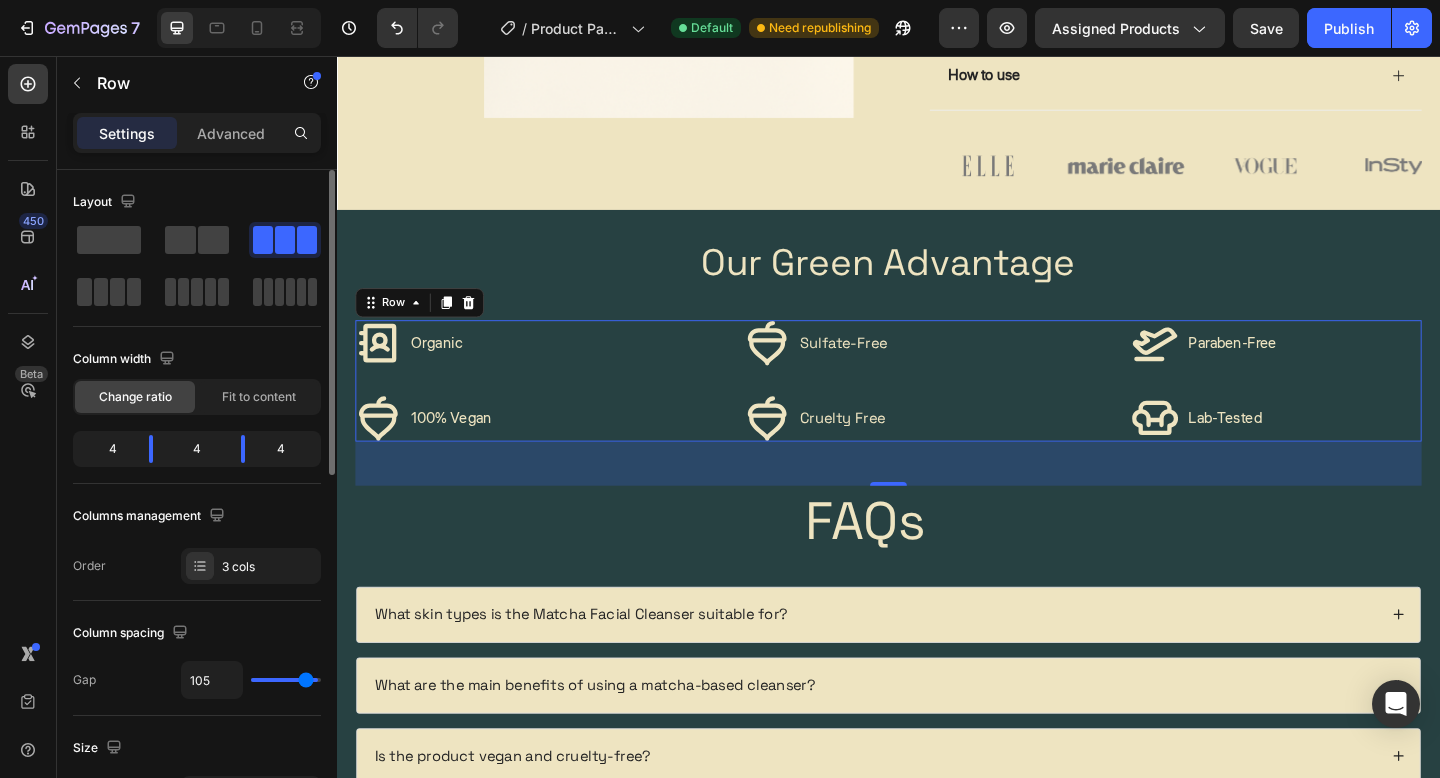 type on "104" 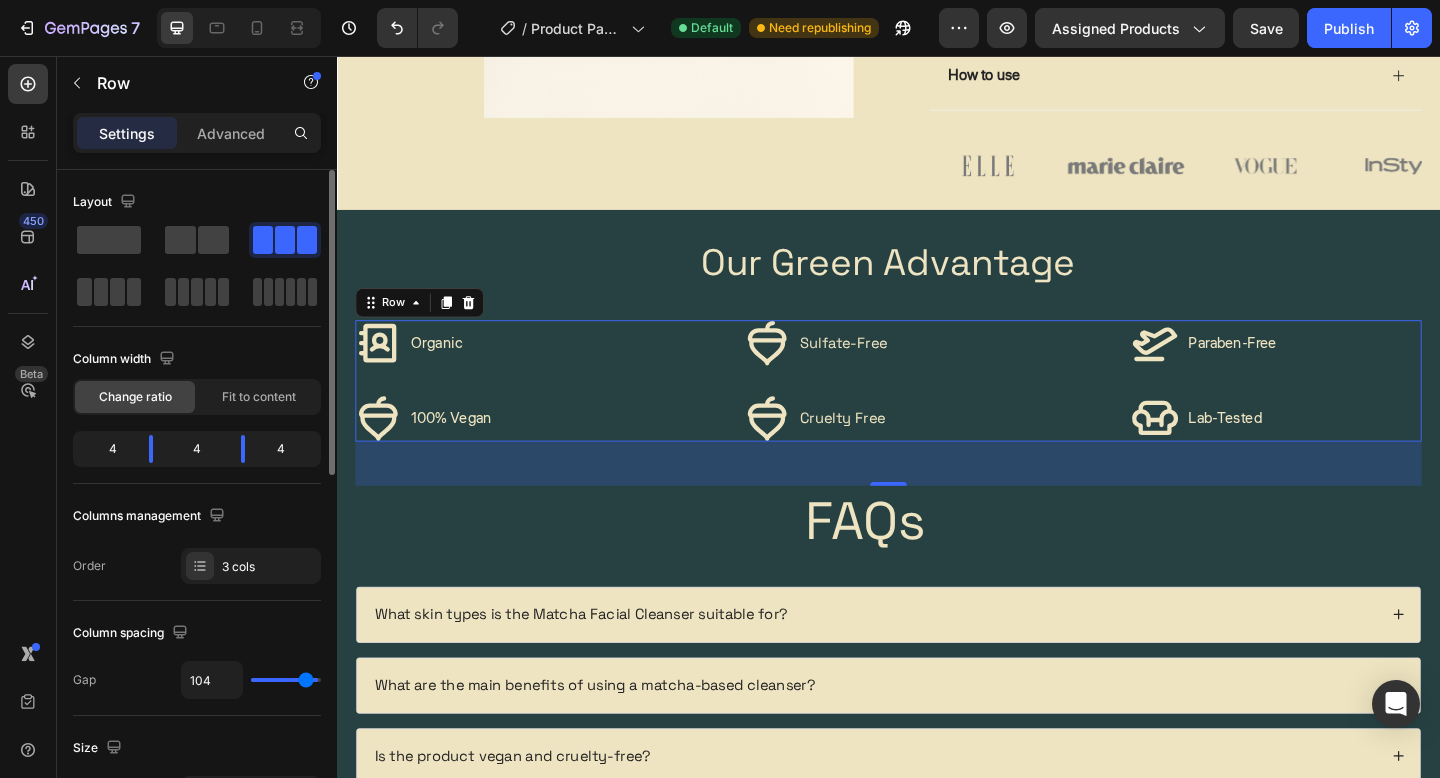 type on "103" 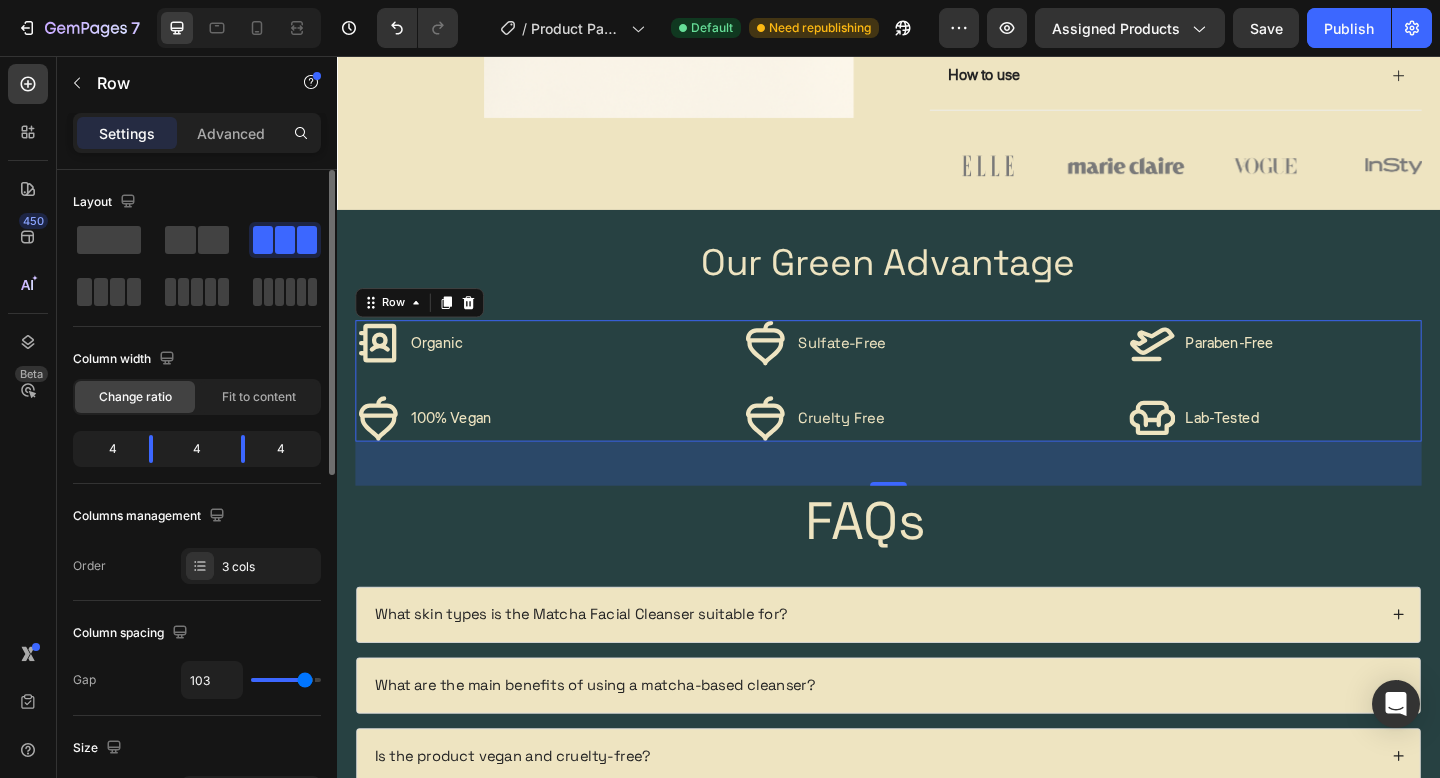 type on "100" 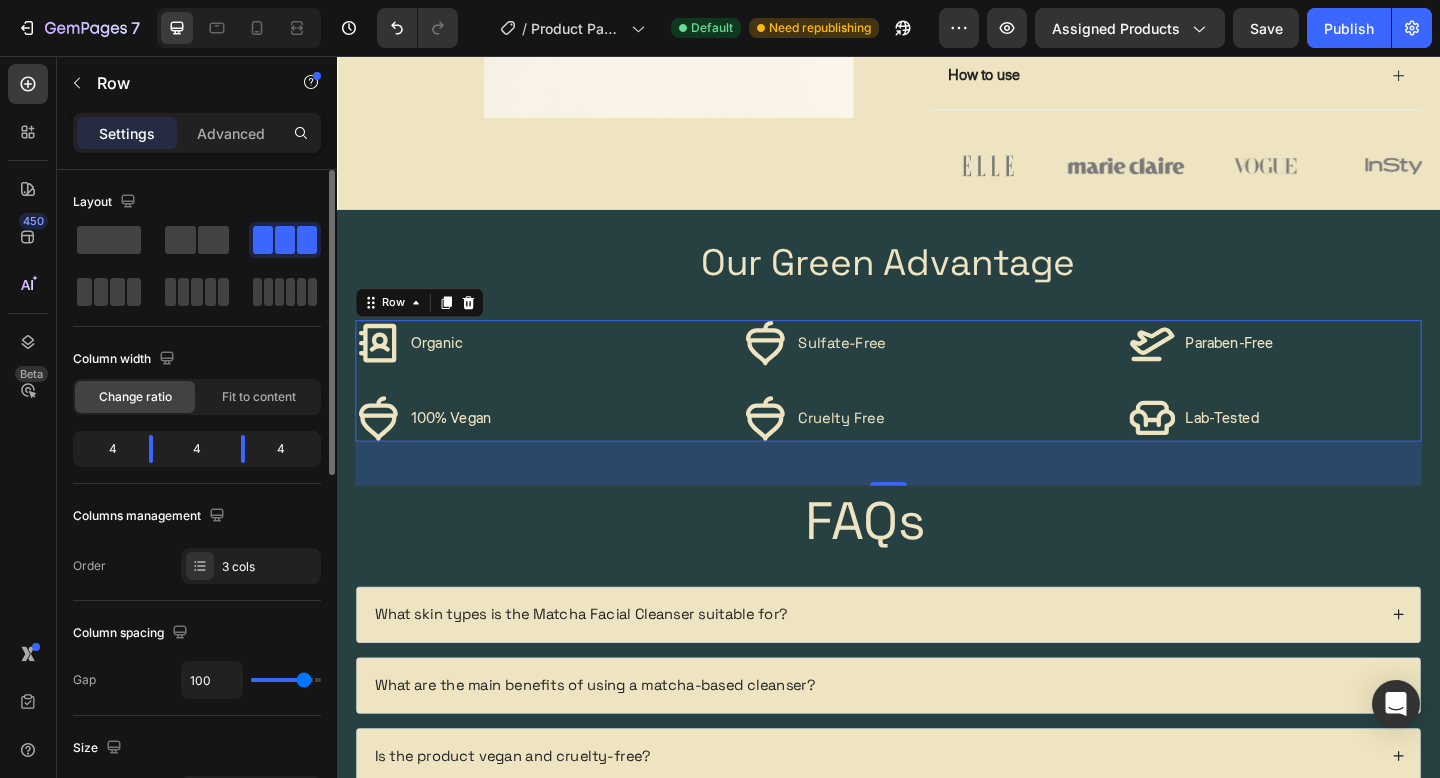 type on "93" 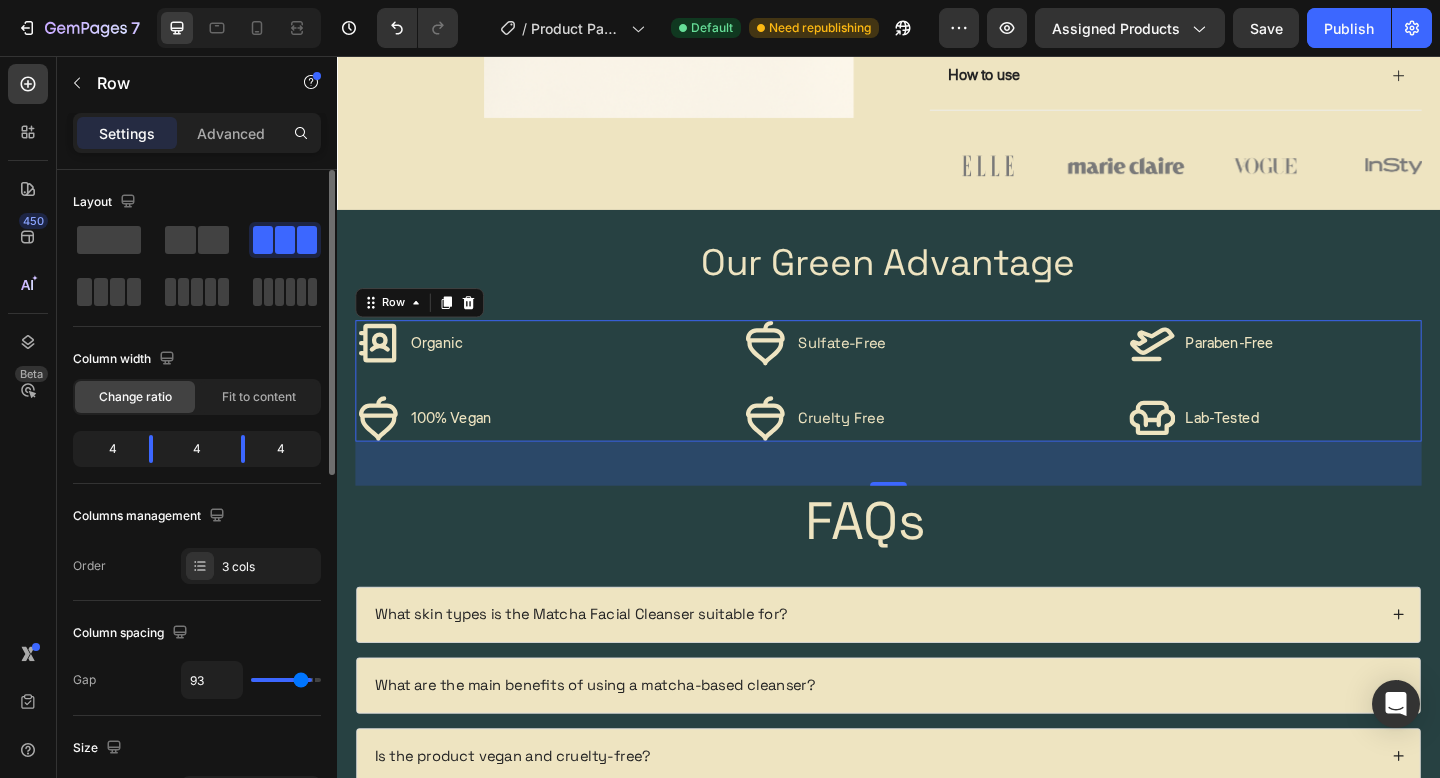 type on "92" 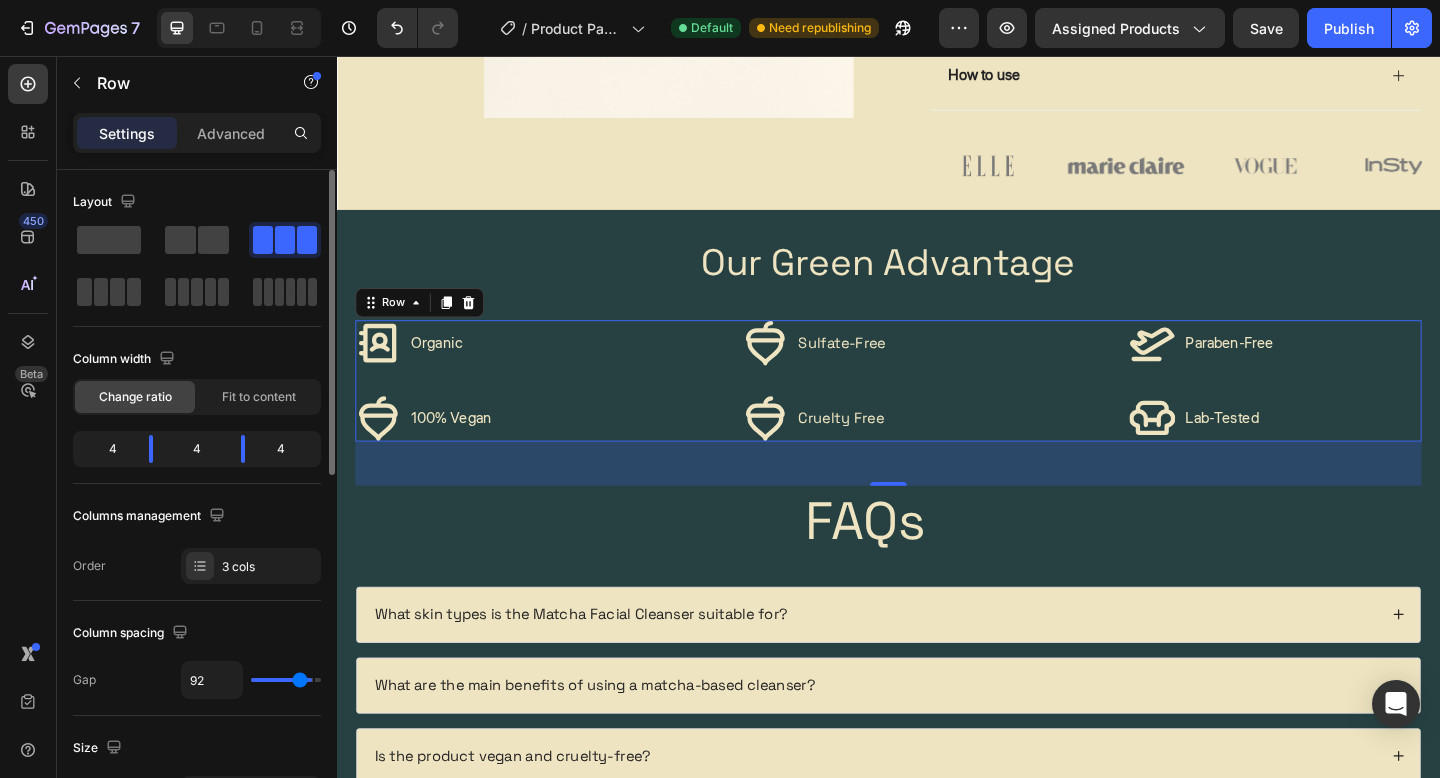 type on "91" 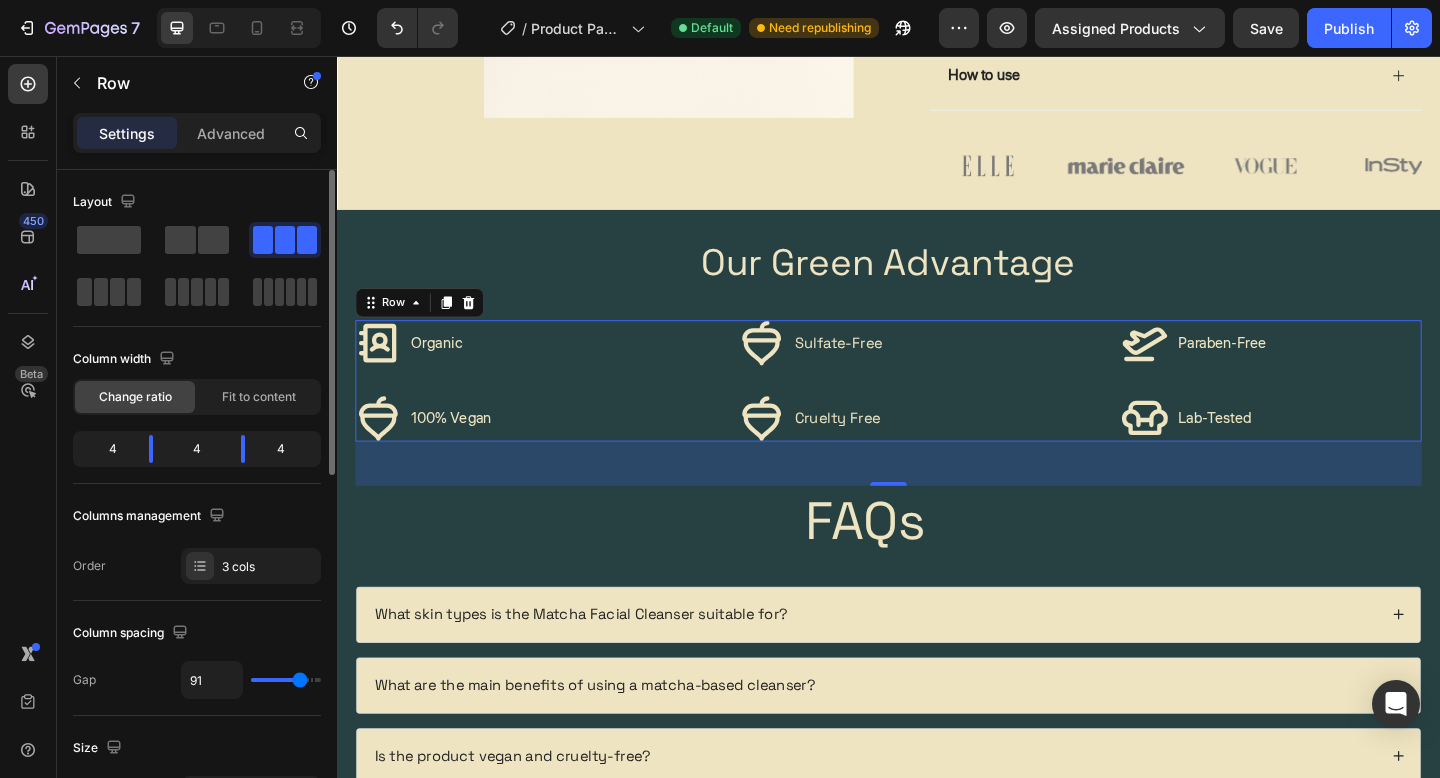 type on "90" 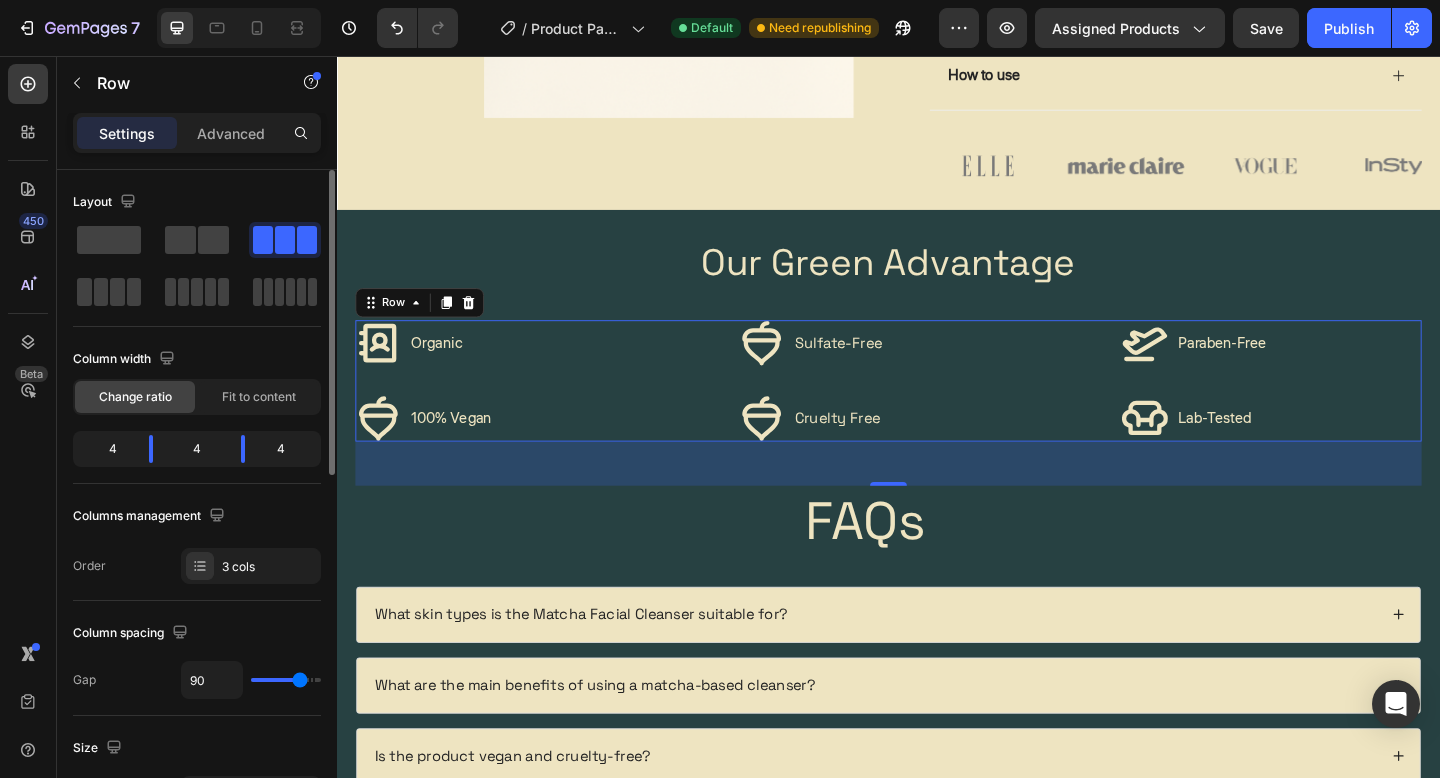 type on "92" 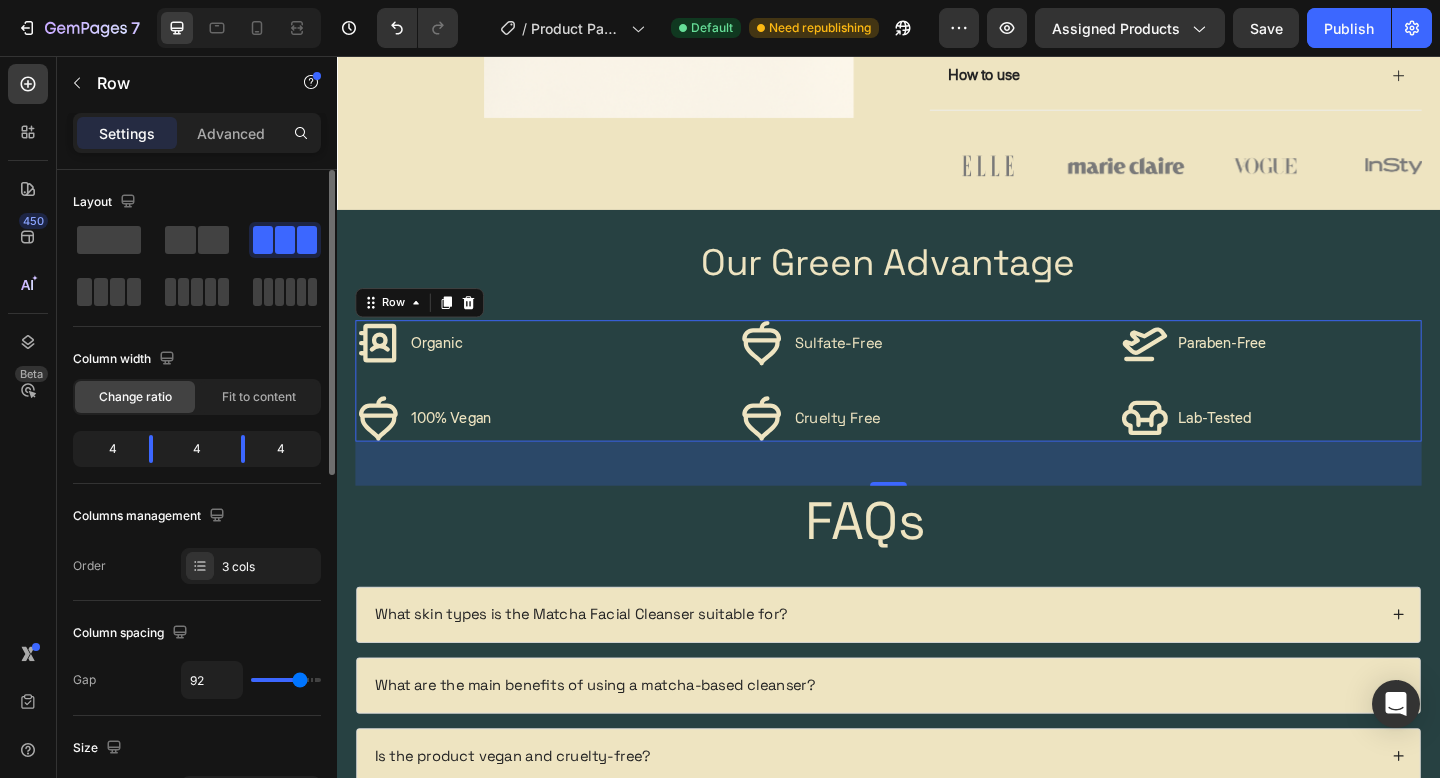 type on "120" 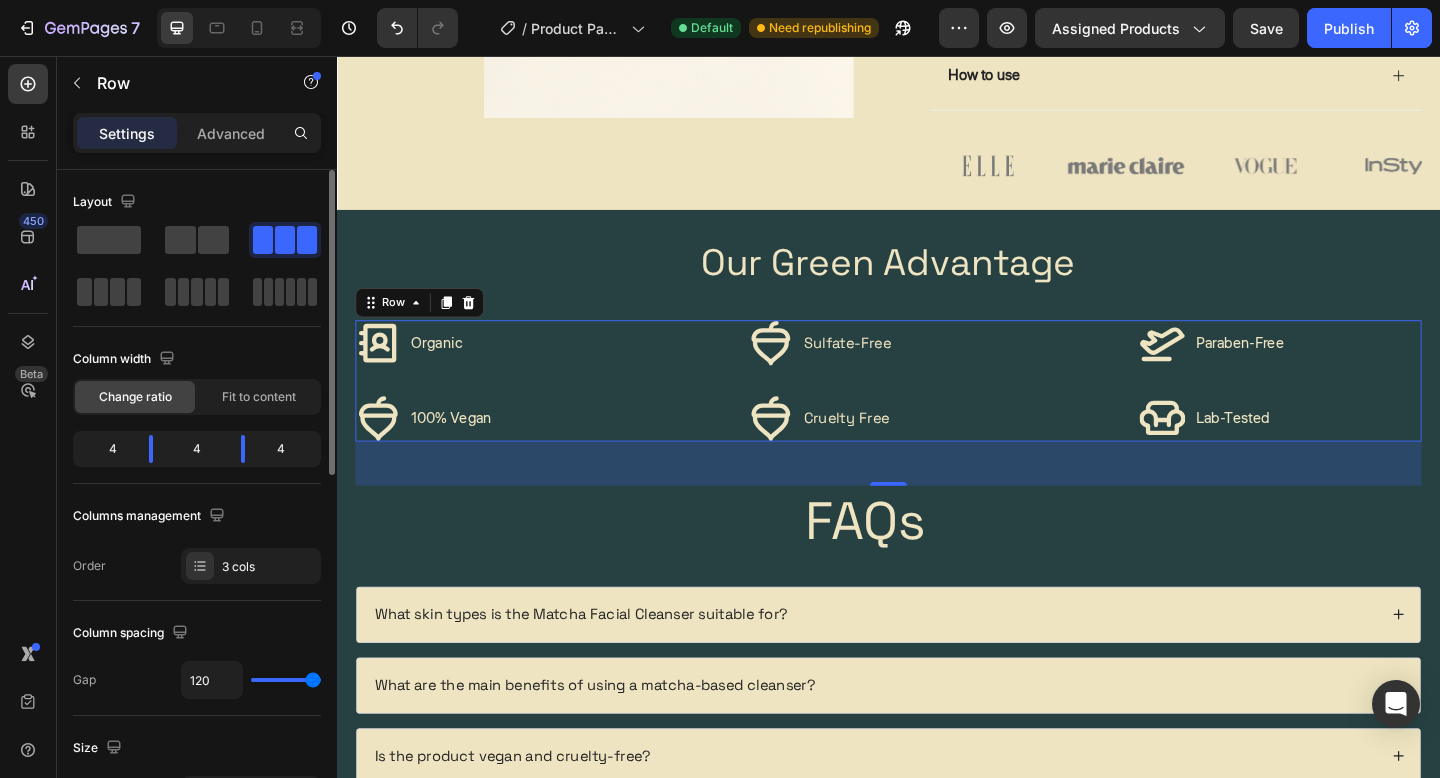 drag, startPoint x: 311, startPoint y: 685, endPoint x: 406, endPoint y: 691, distance: 95.189285 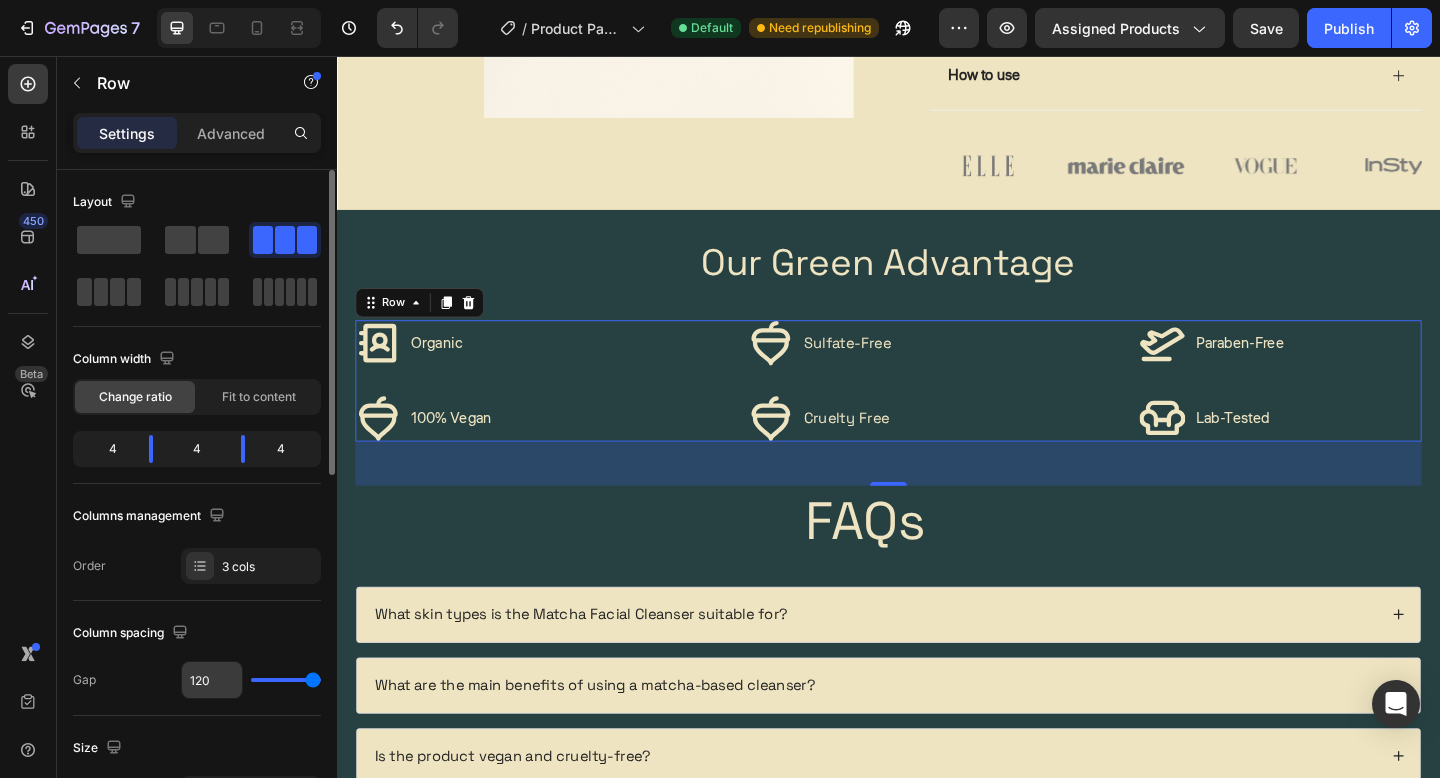 click on "120" at bounding box center (212, 680) 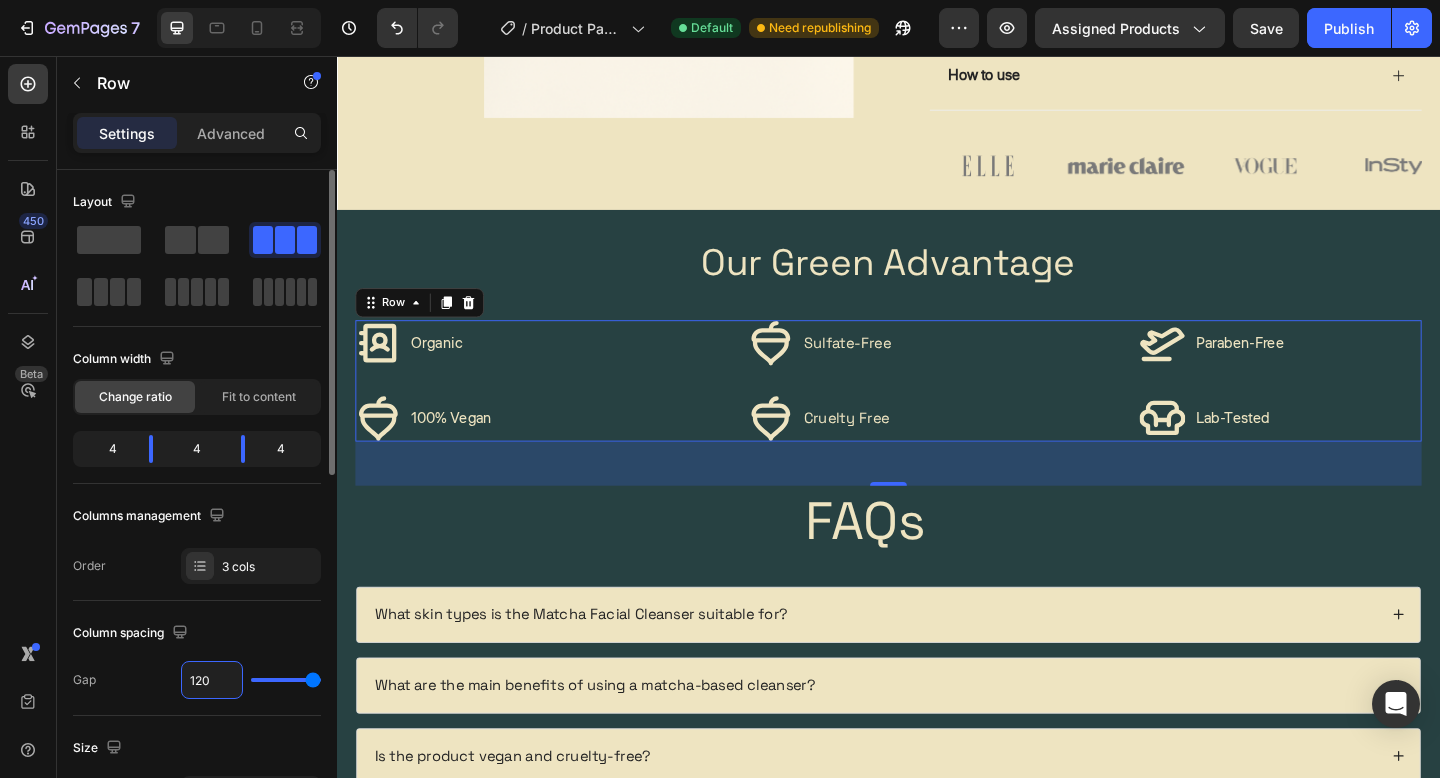 type on "10" 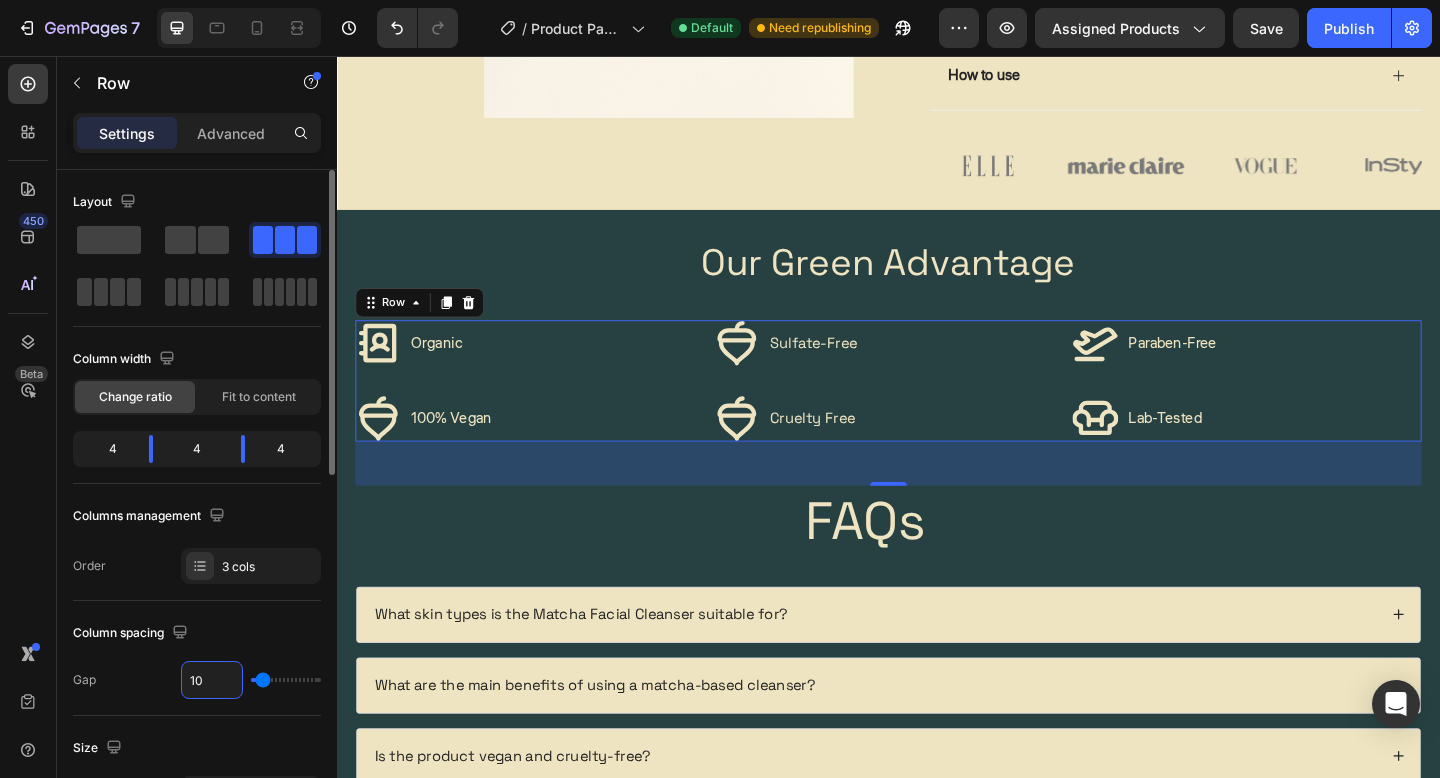 type on "150" 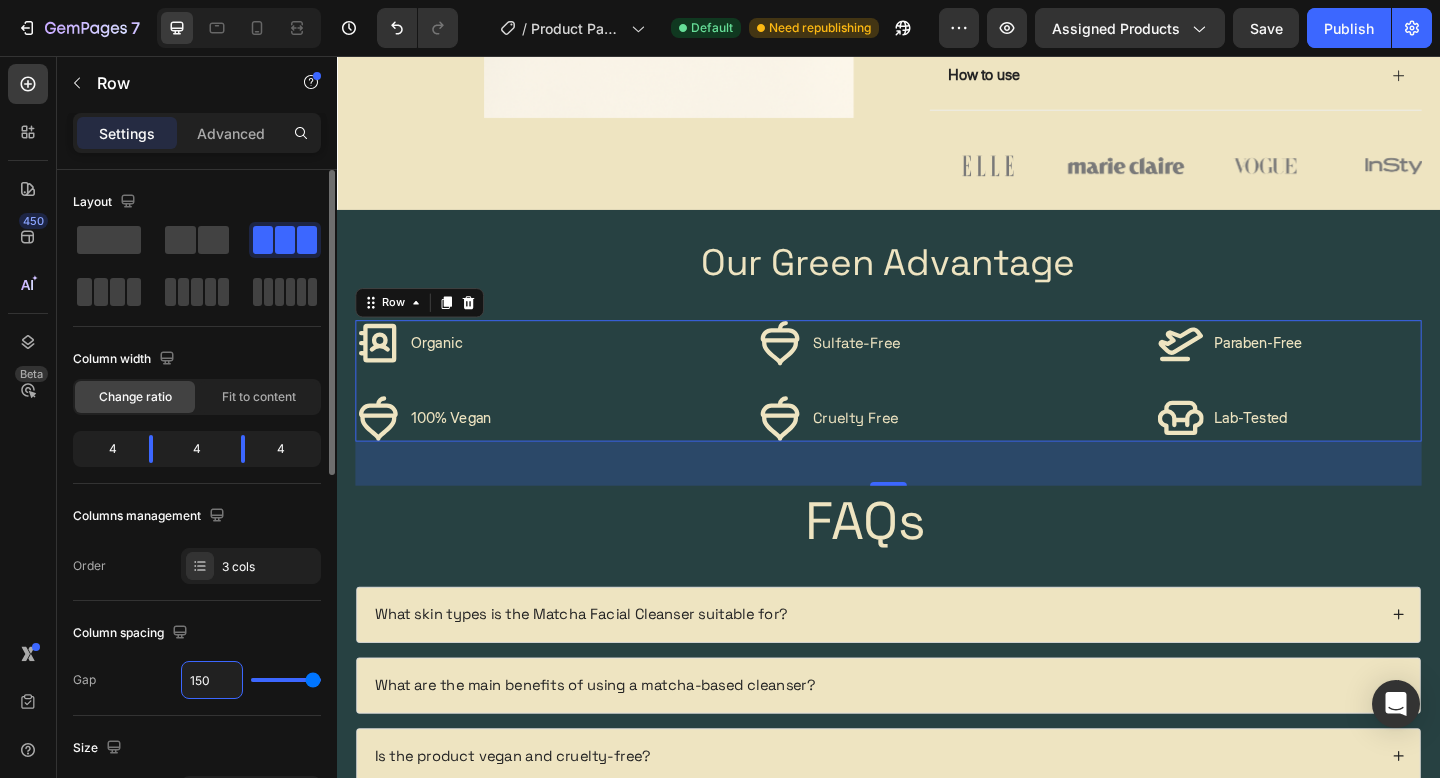click on "Column spacing" at bounding box center (197, 633) 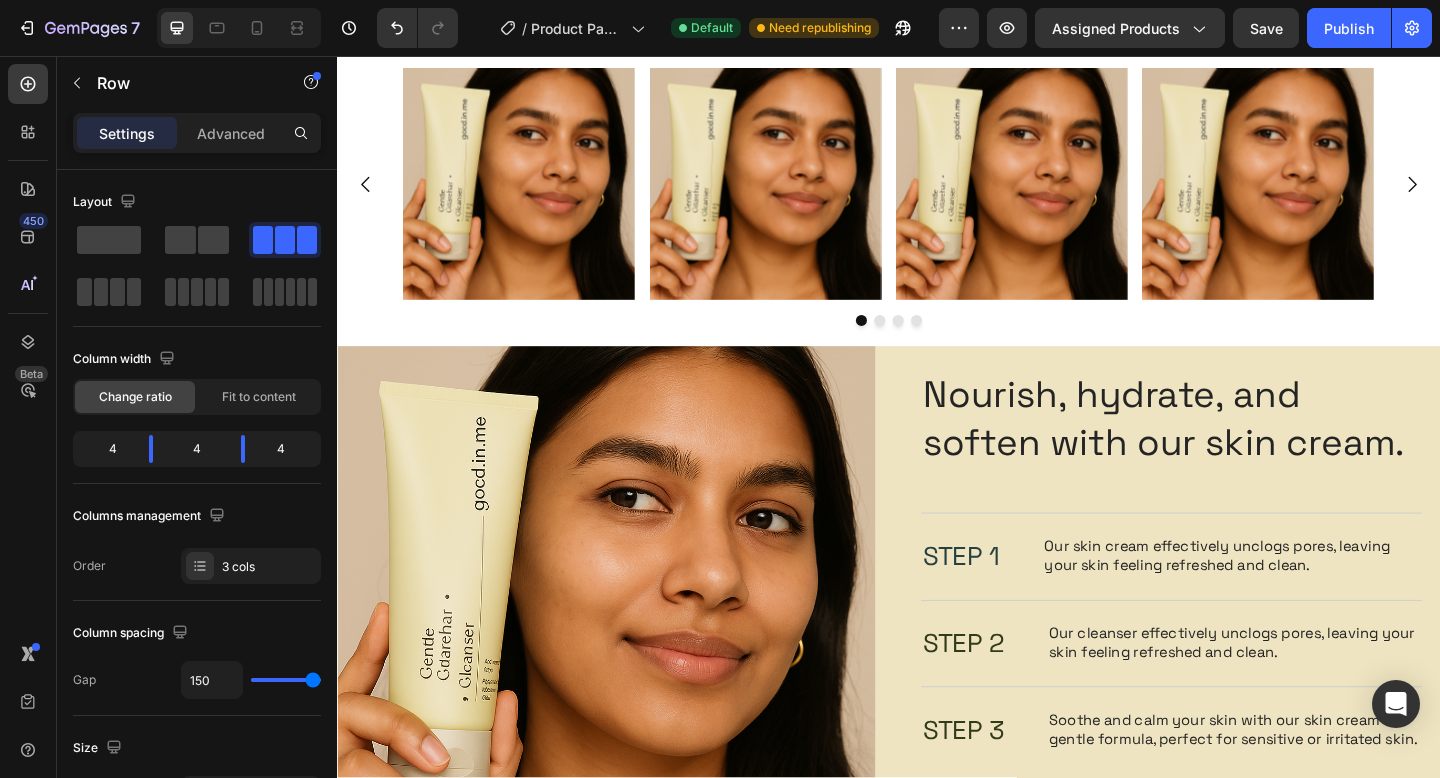 scroll, scrollTop: 2242, scrollLeft: 0, axis: vertical 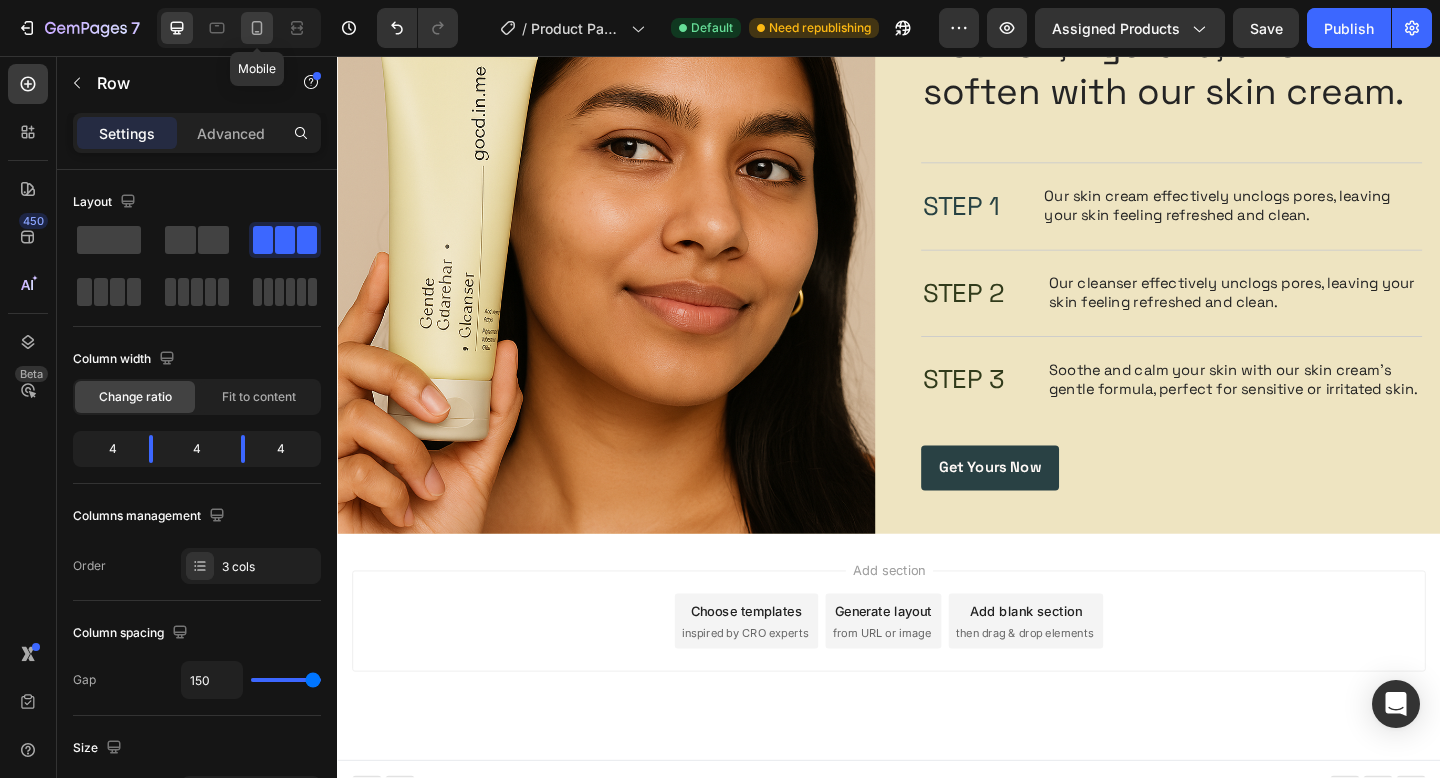 click 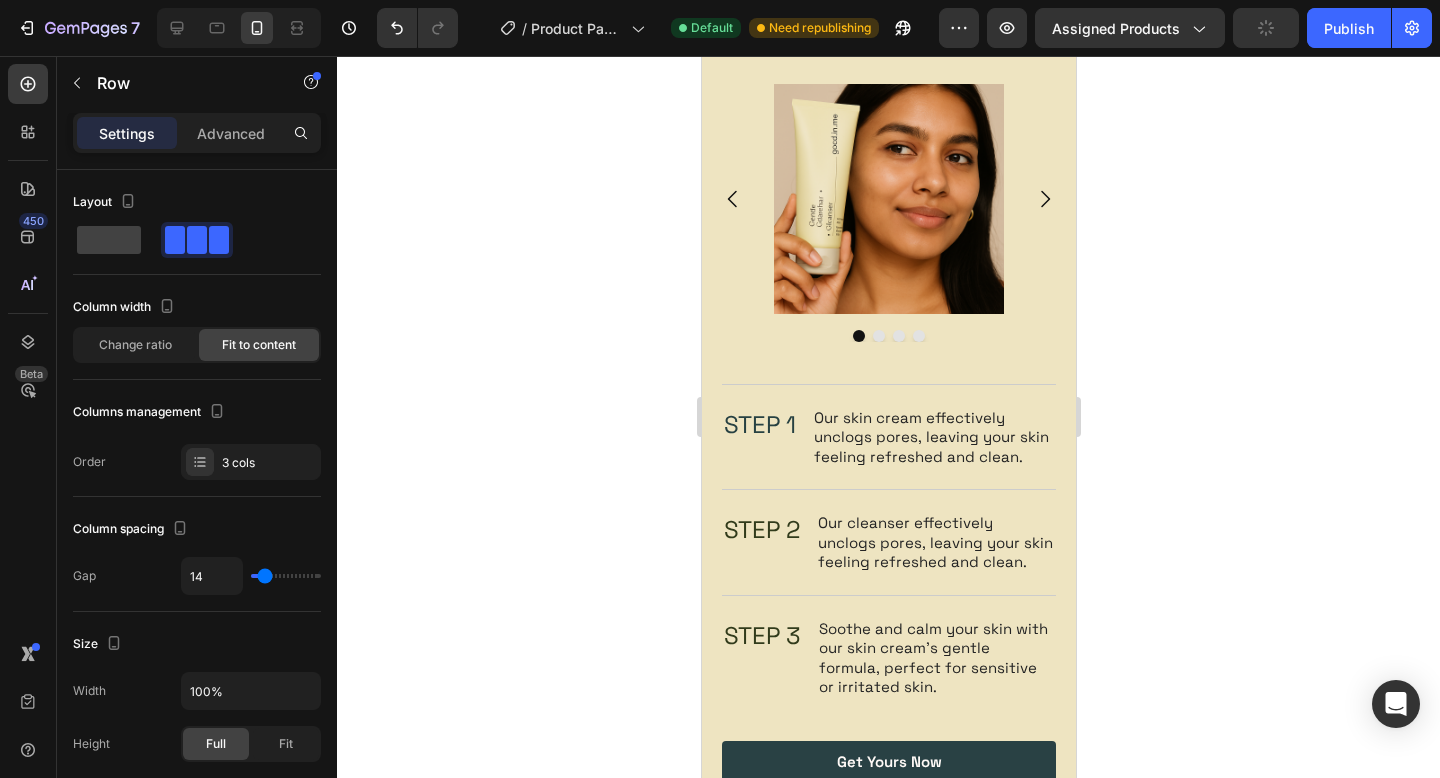 scroll, scrollTop: 1886, scrollLeft: 0, axis: vertical 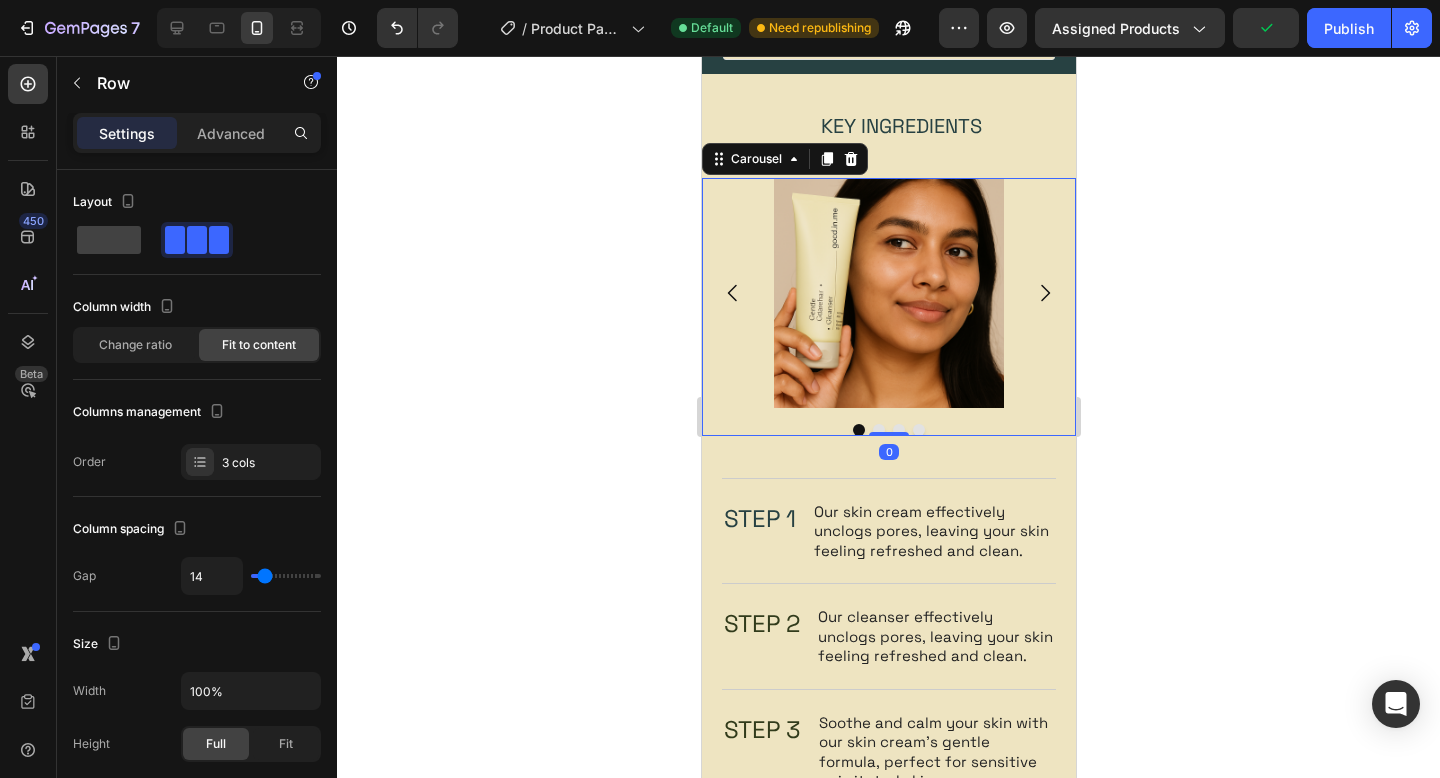 click 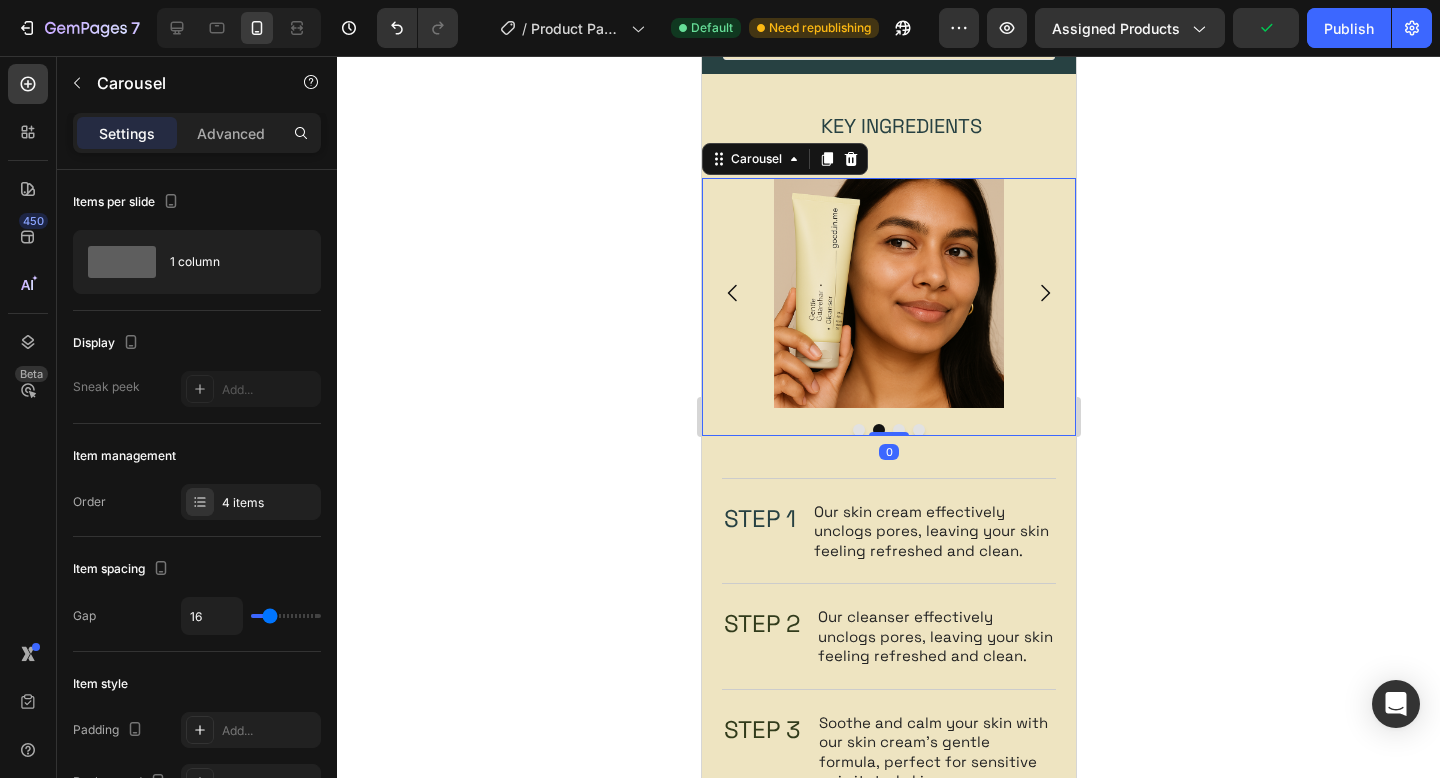 click 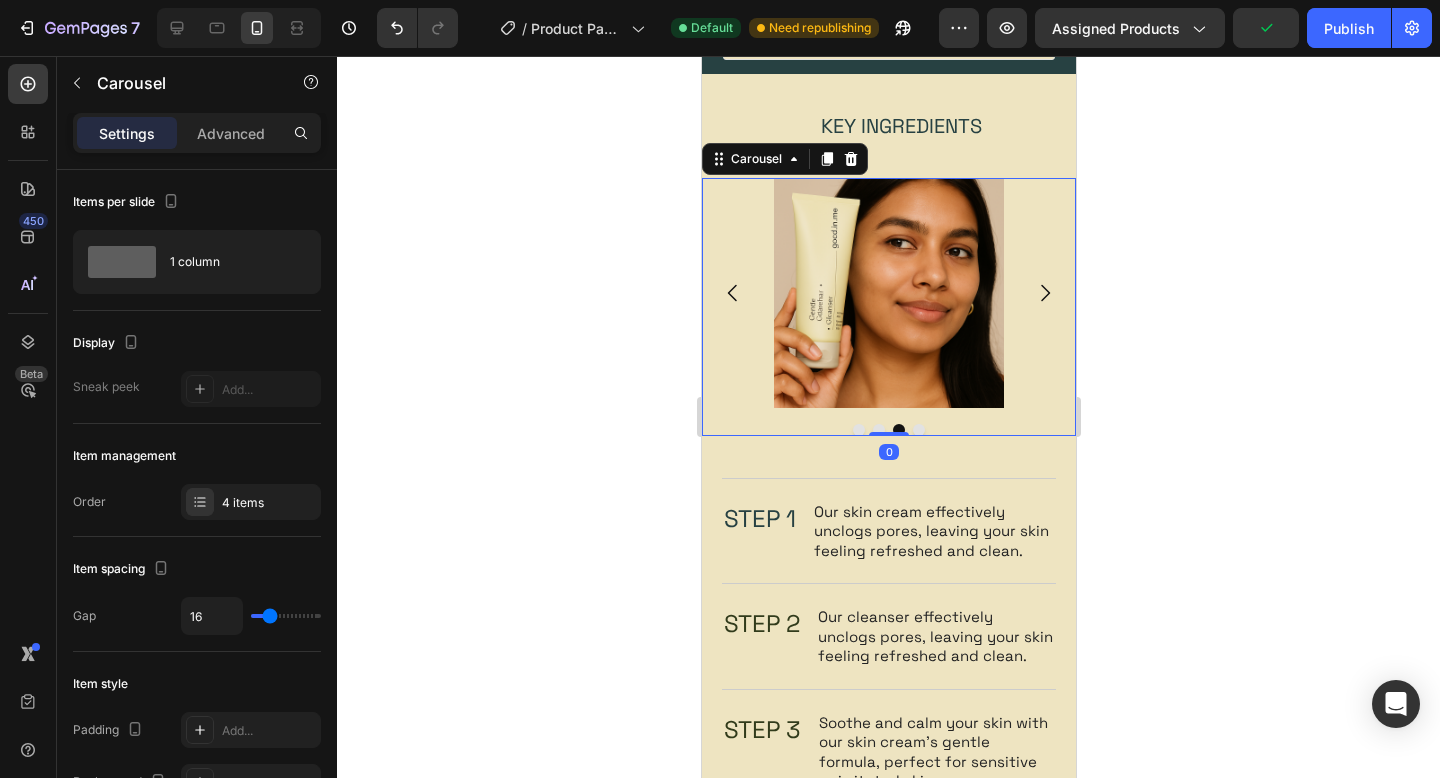 click 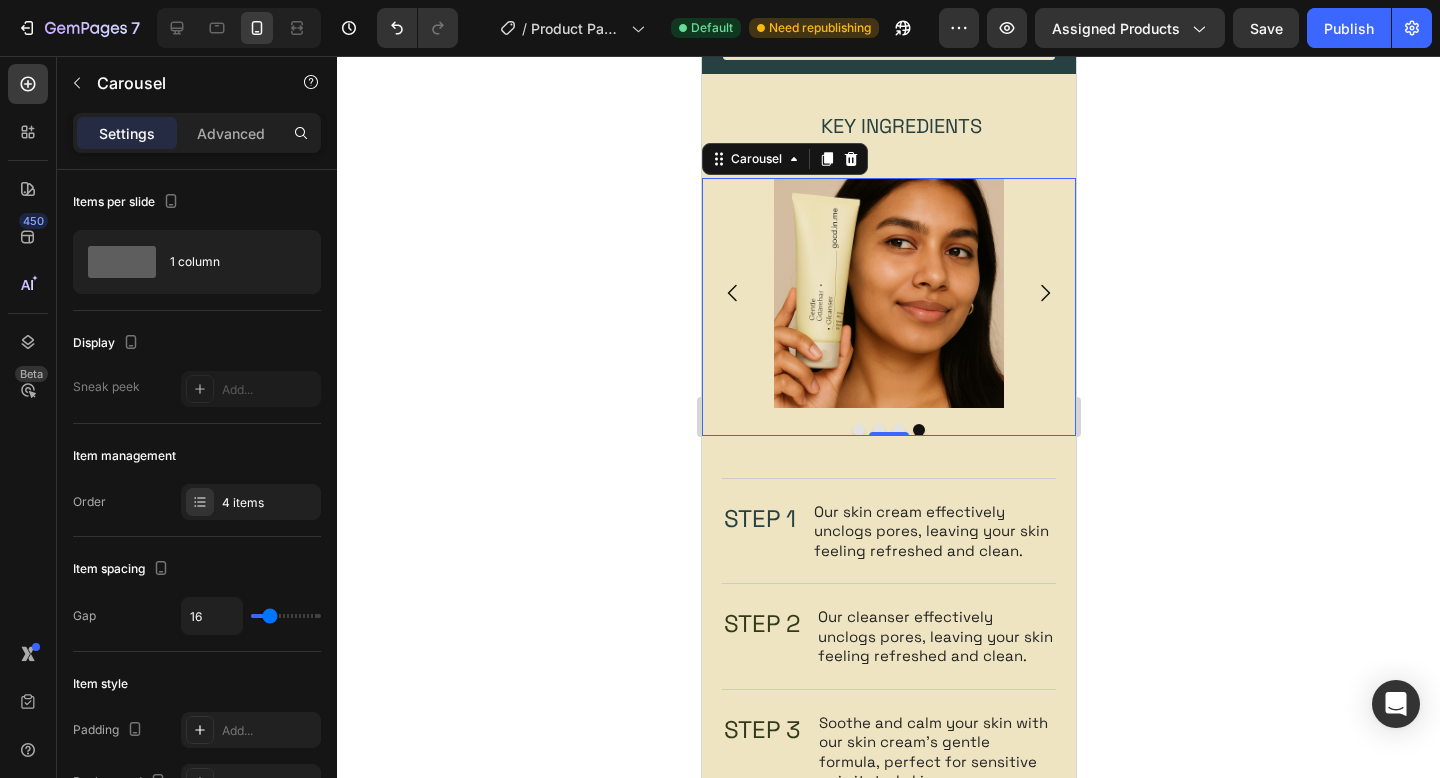 click 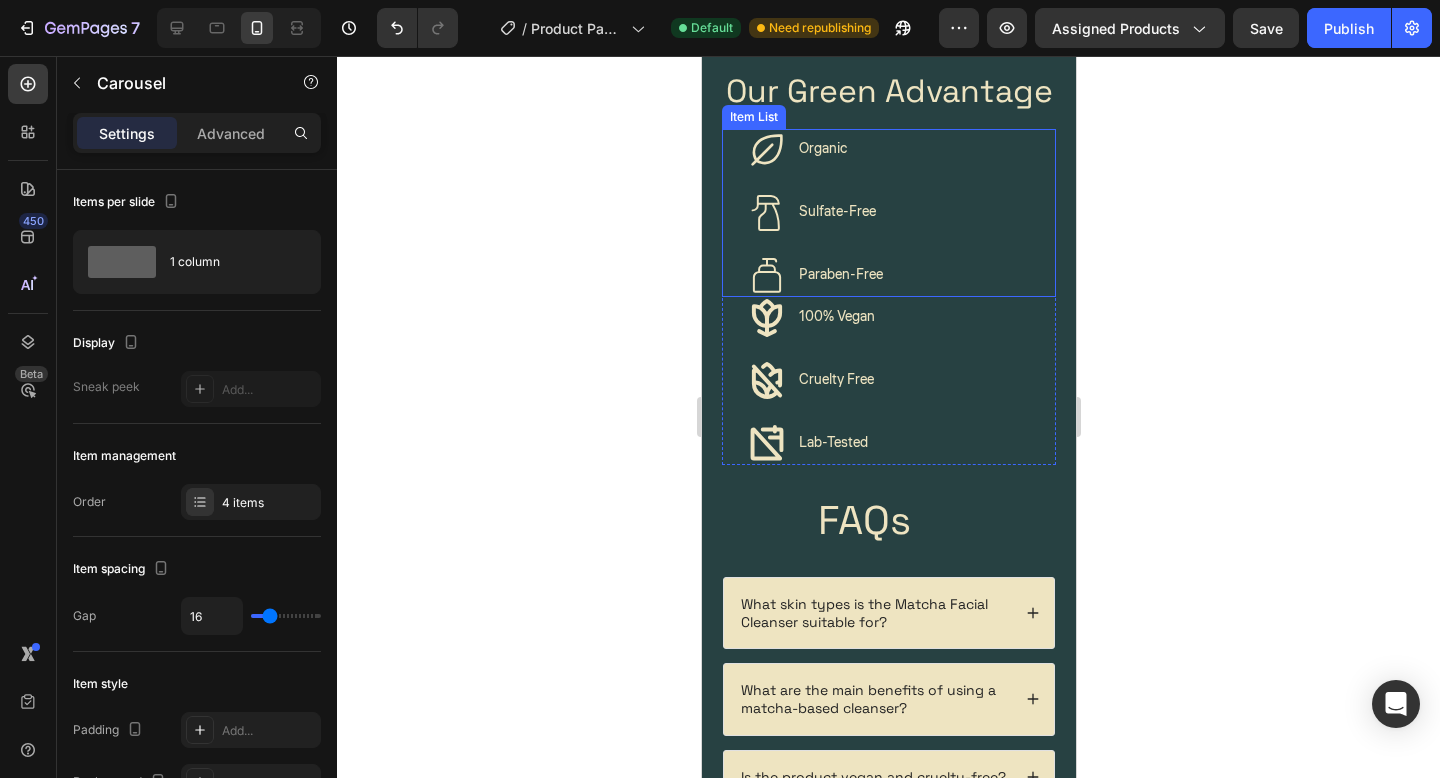 scroll, scrollTop: 1502, scrollLeft: 0, axis: vertical 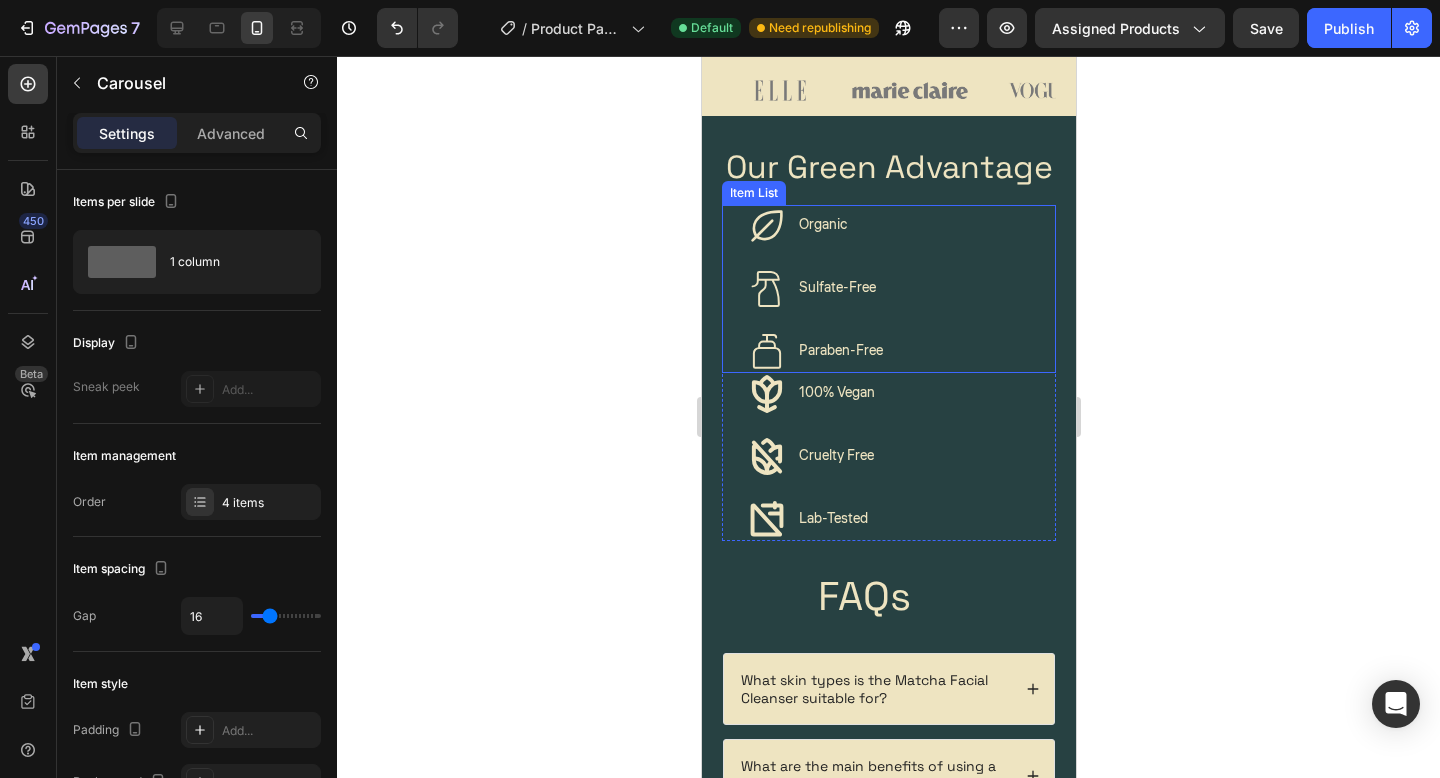 click on "Organic
Sulfate-Free
Paraben-Free" at bounding box center (815, 289) 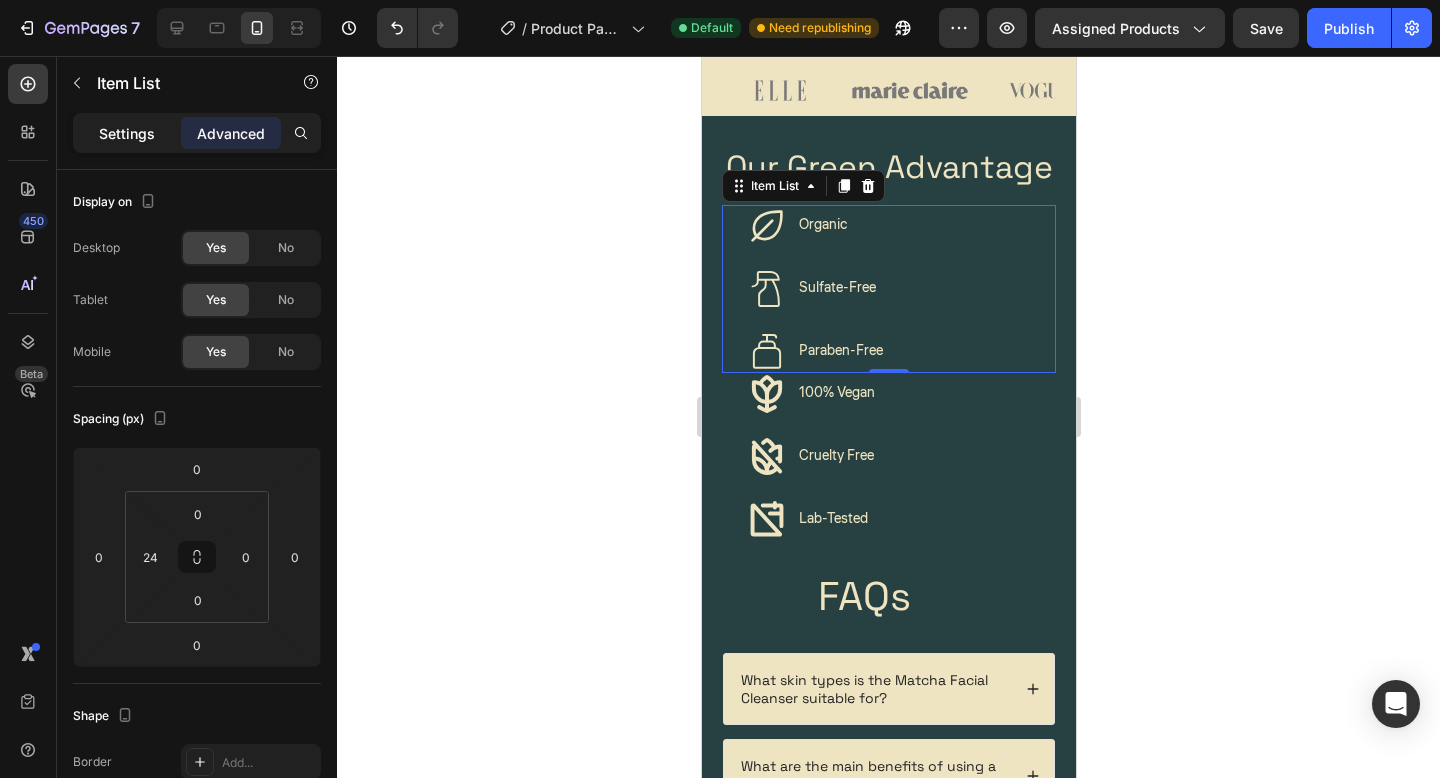 click on "Settings" at bounding box center [127, 133] 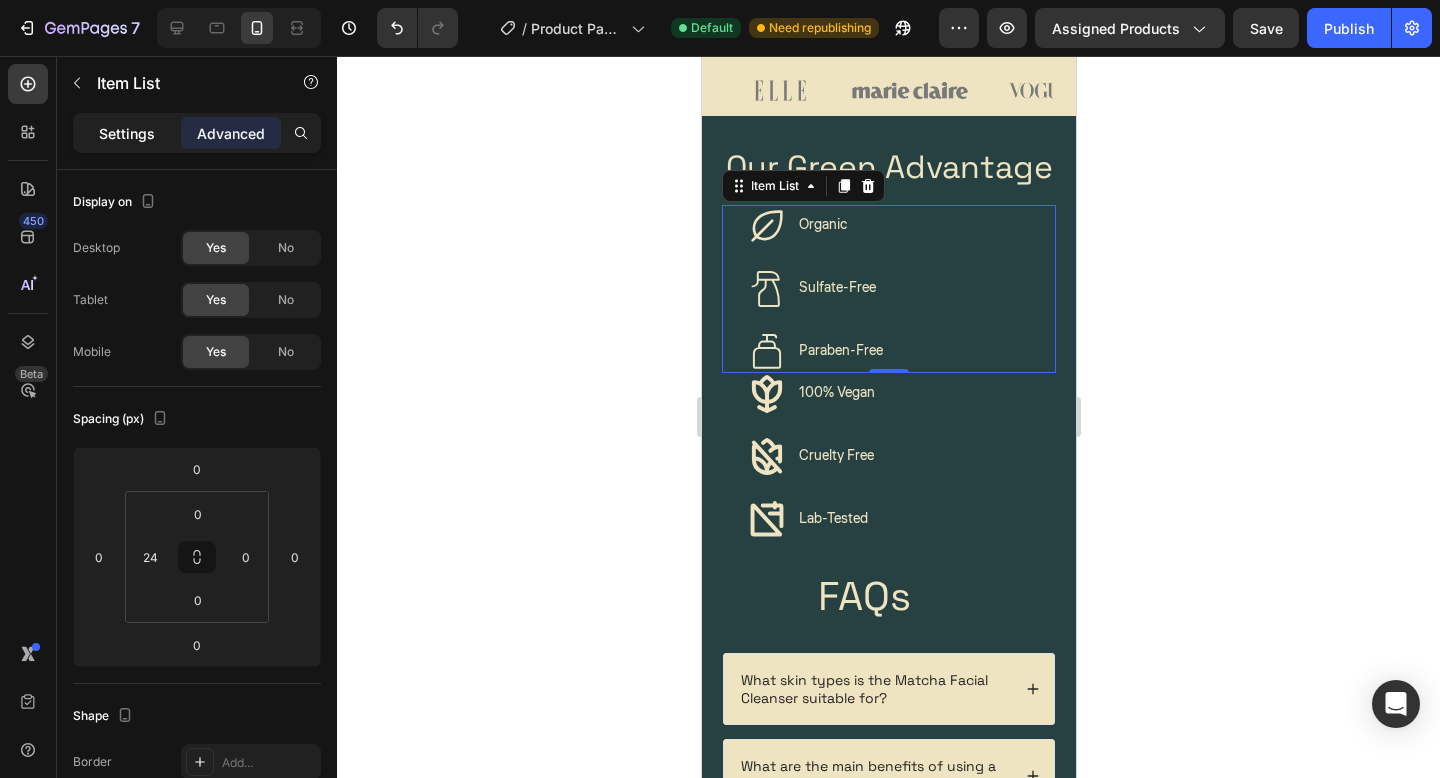 type on "8" 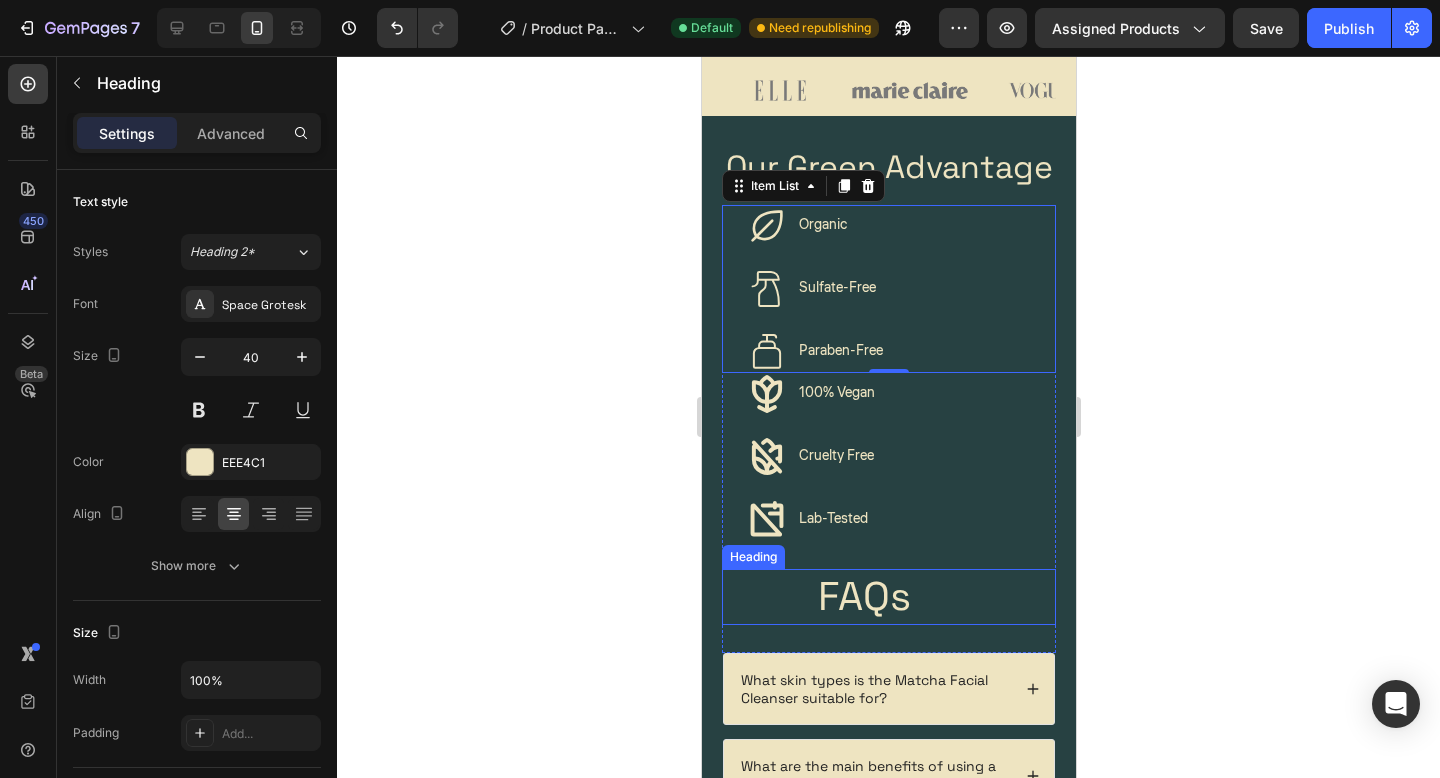 click on "FAQs" at bounding box center (863, 597) 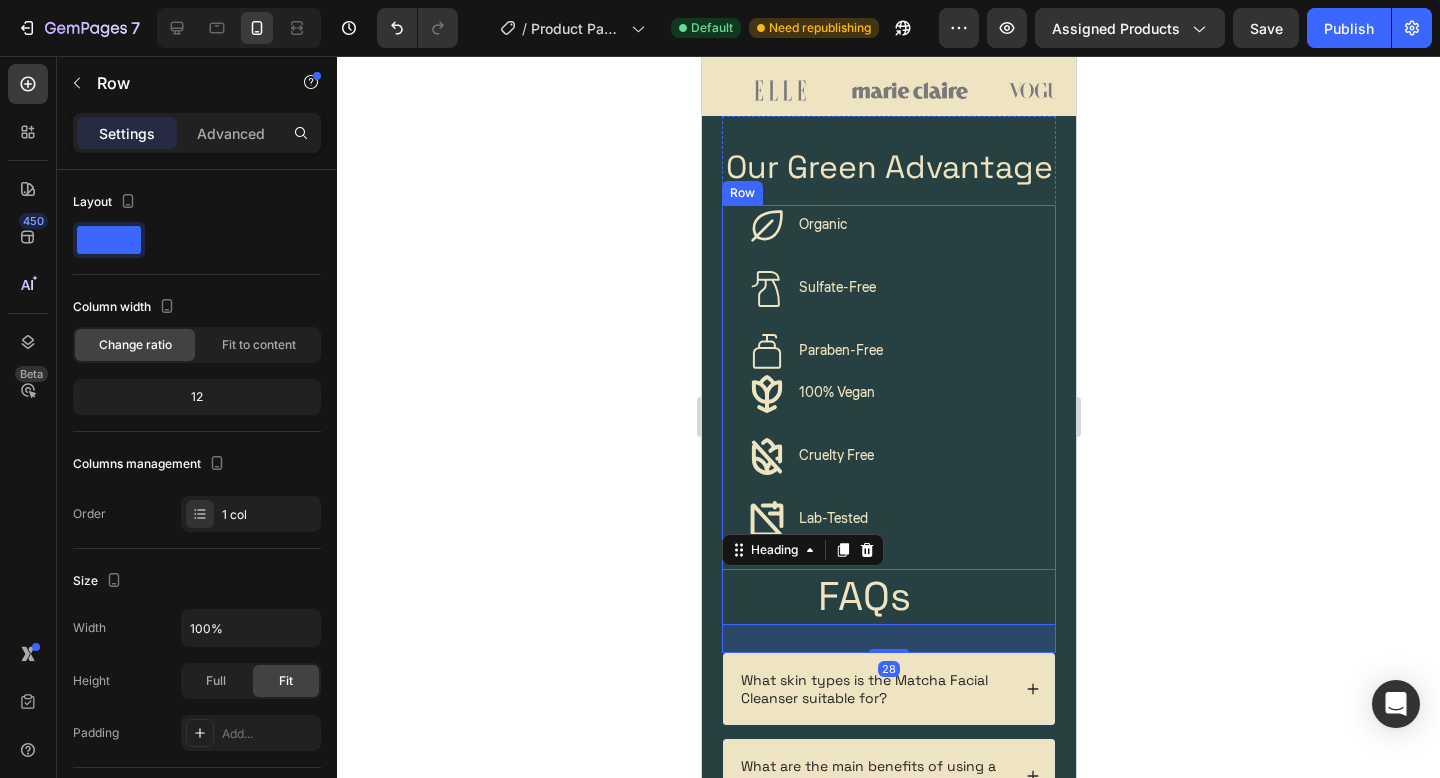 click on "Organic
Sulfate-Free
Paraben-Free Item List
100% Vegan
Cruelty Free
Lab-Tested Item List Row
Organic
100% Vegan Item List
Sulfate-Free
Cruelty Free Item List
Paraben-Free
Lab-Tested Item List Row FAQs Heading   28" at bounding box center (888, 429) 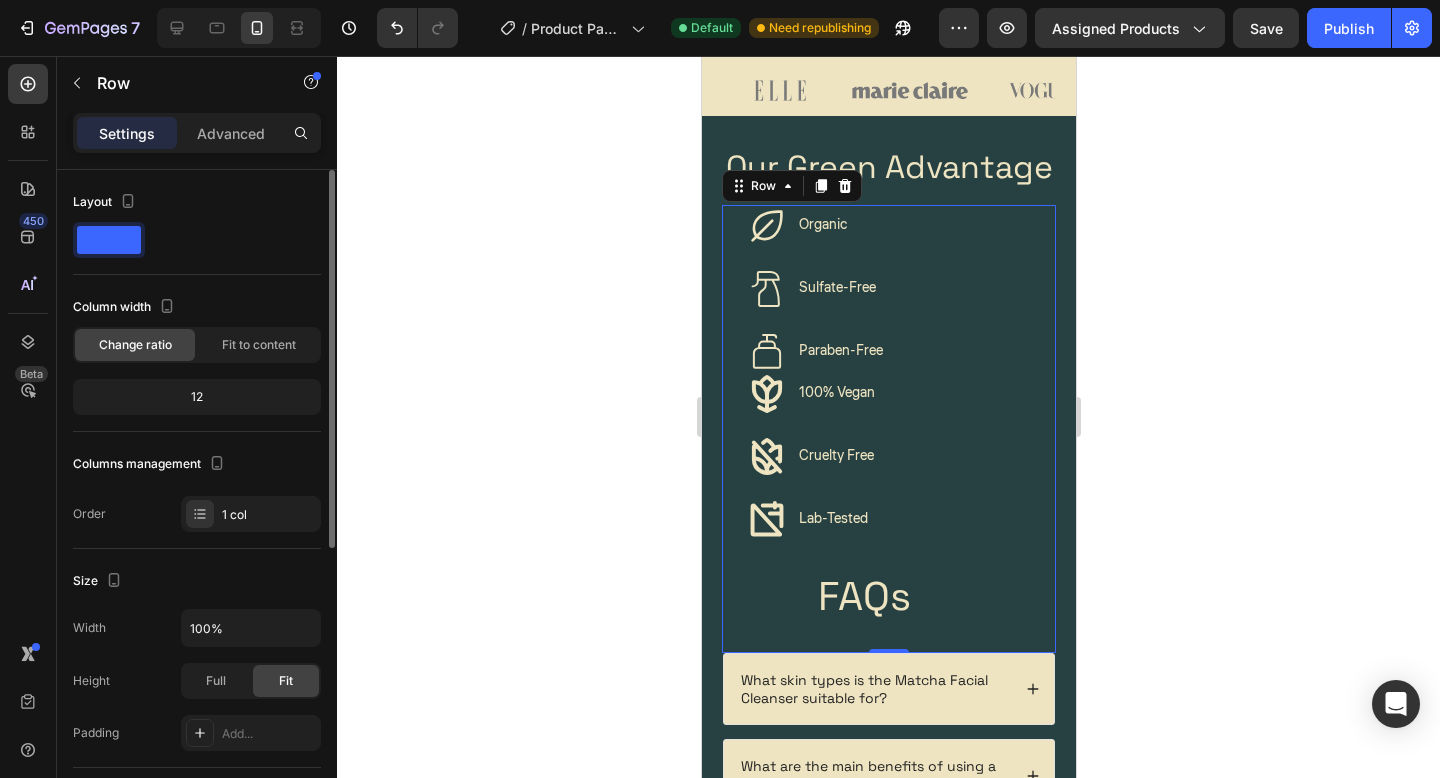 click on "Layout" at bounding box center (106, 202) 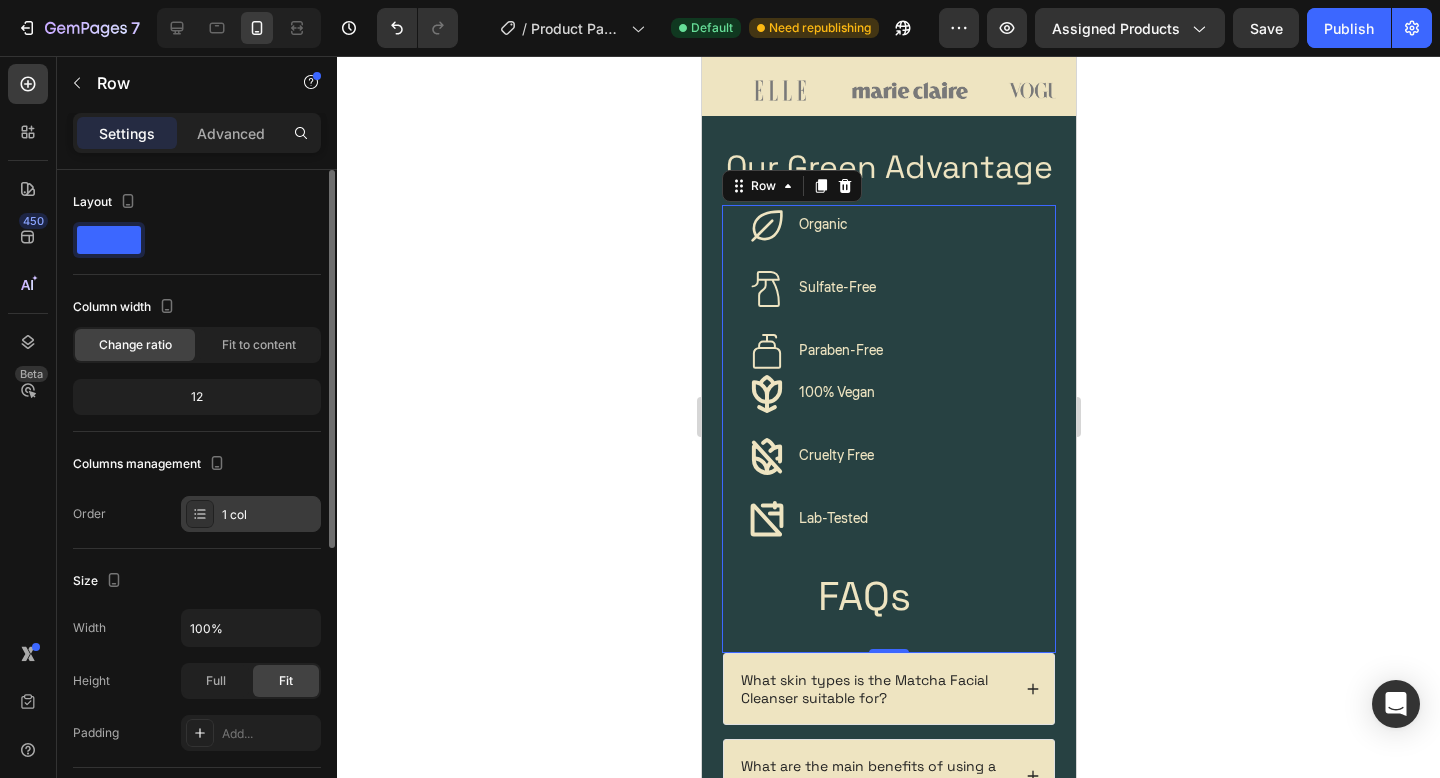 click on "1 col" at bounding box center (269, 515) 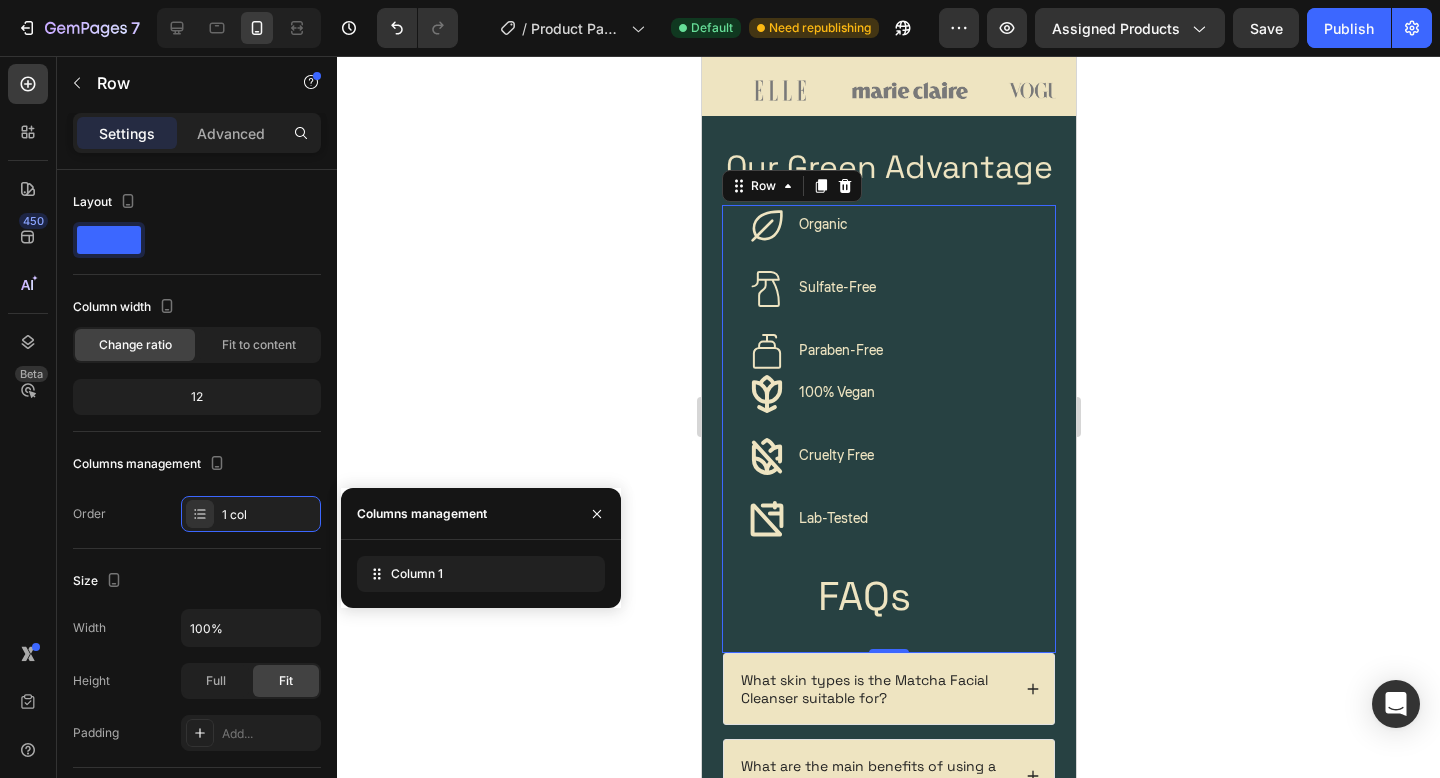 click on "Column 1" at bounding box center [481, 574] 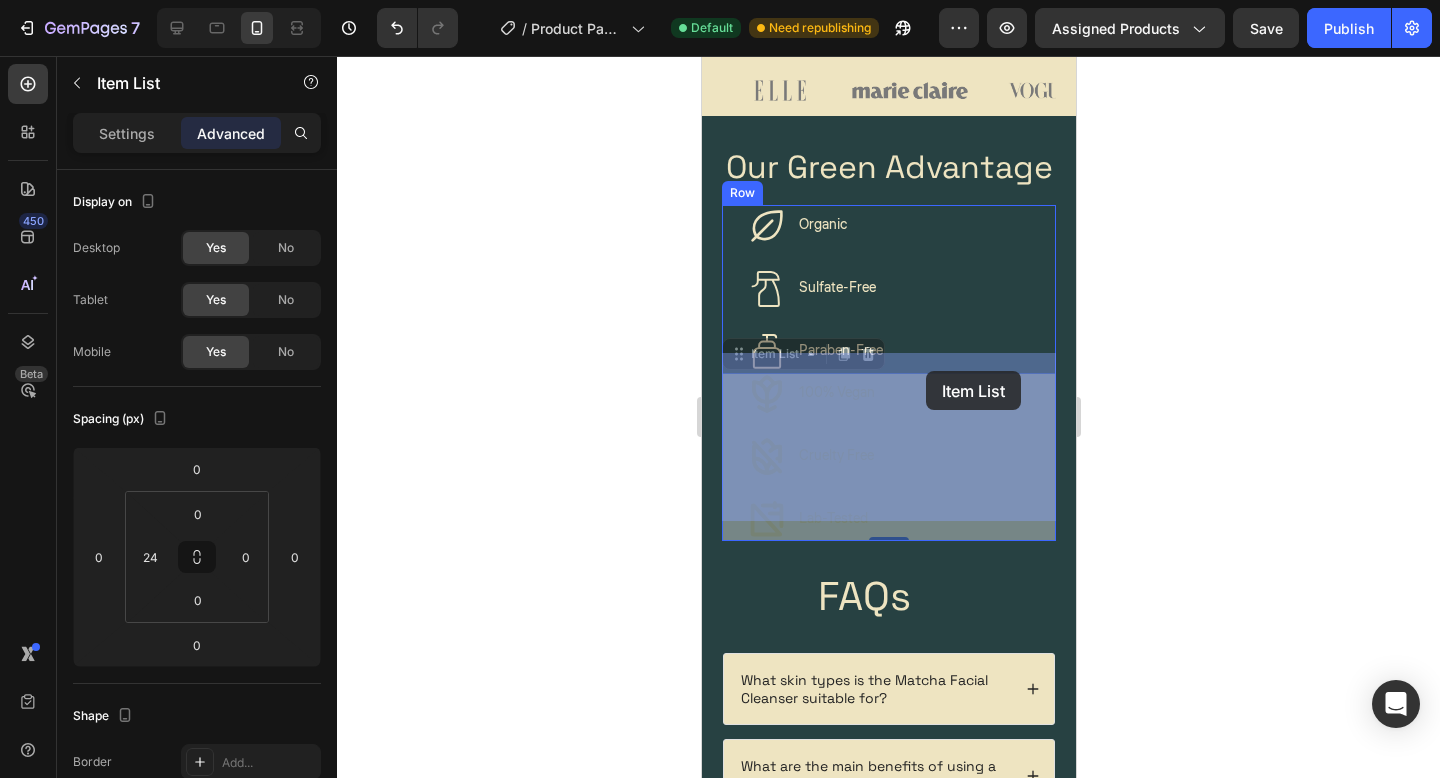 drag, startPoint x: 741, startPoint y: 343, endPoint x: 921, endPoint y: 373, distance: 182.48288 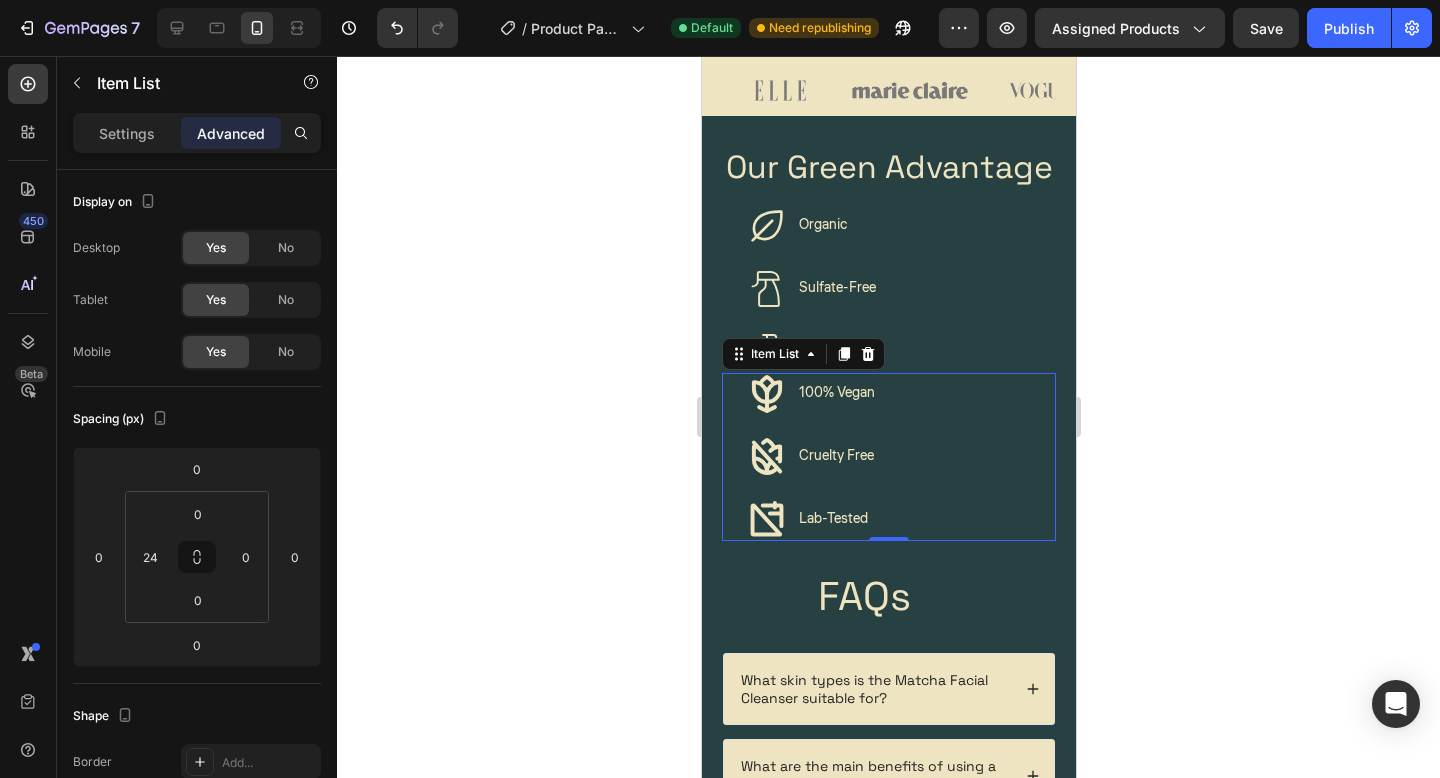 click 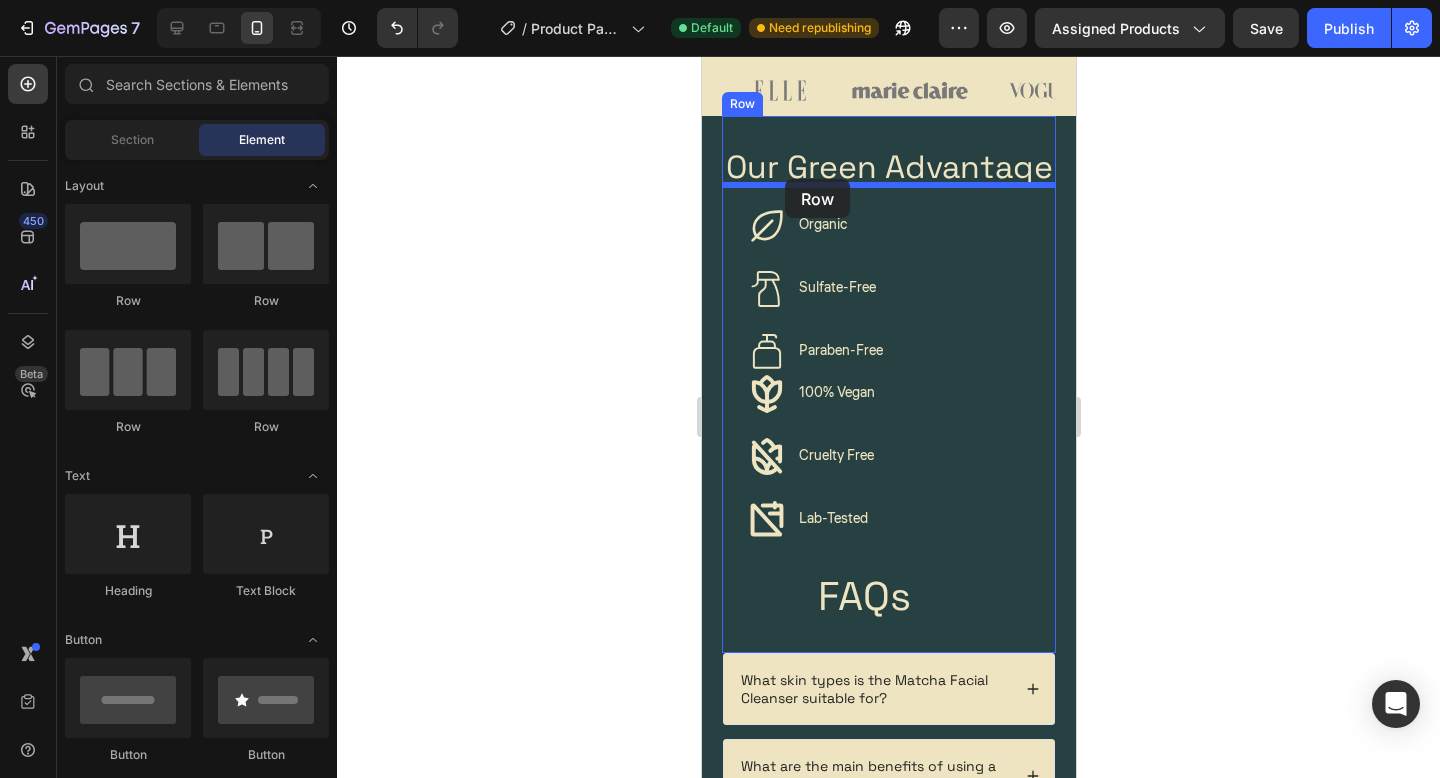 drag, startPoint x: 973, startPoint y: 328, endPoint x: 780, endPoint y: 180, distance: 243.2139 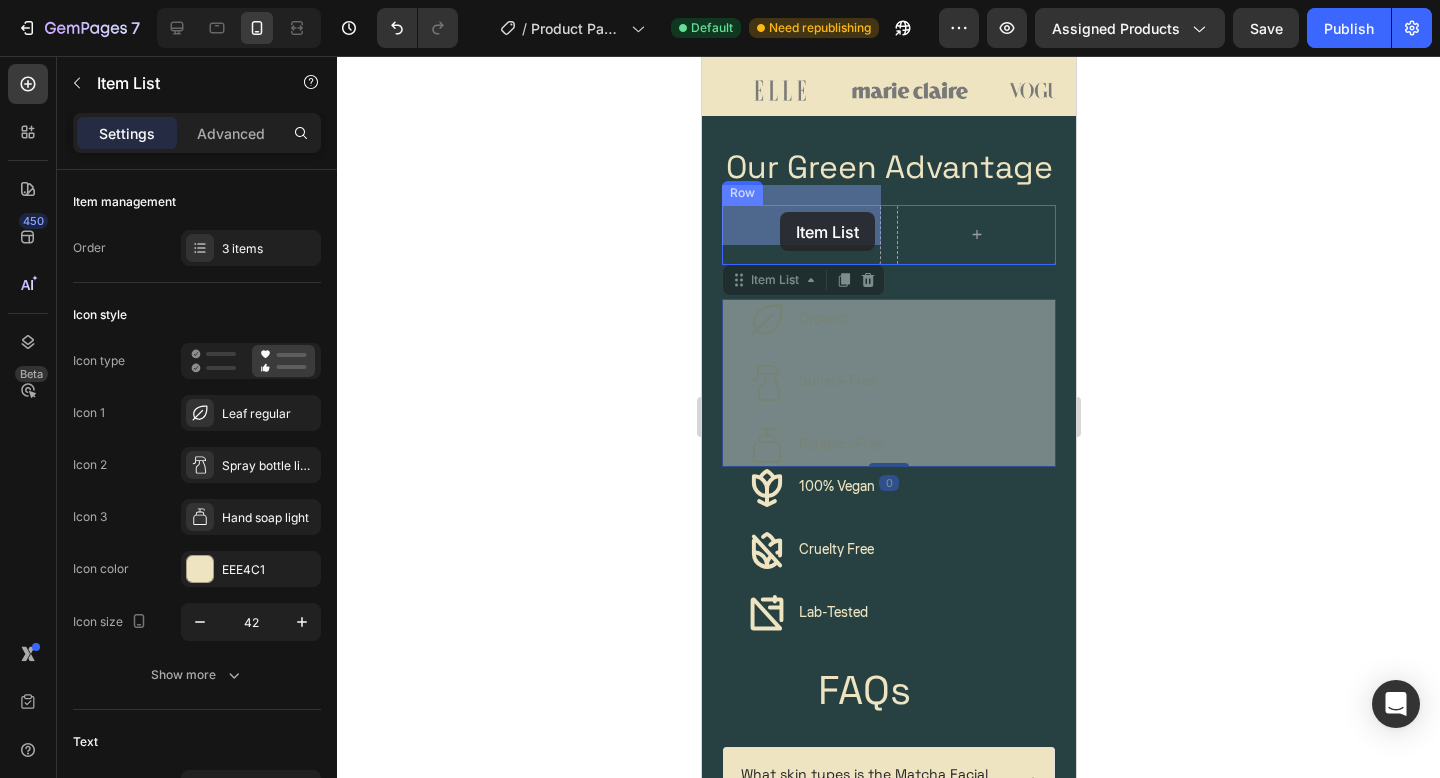 drag, startPoint x: 741, startPoint y: 262, endPoint x: 759, endPoint y: 227, distance: 39.357338 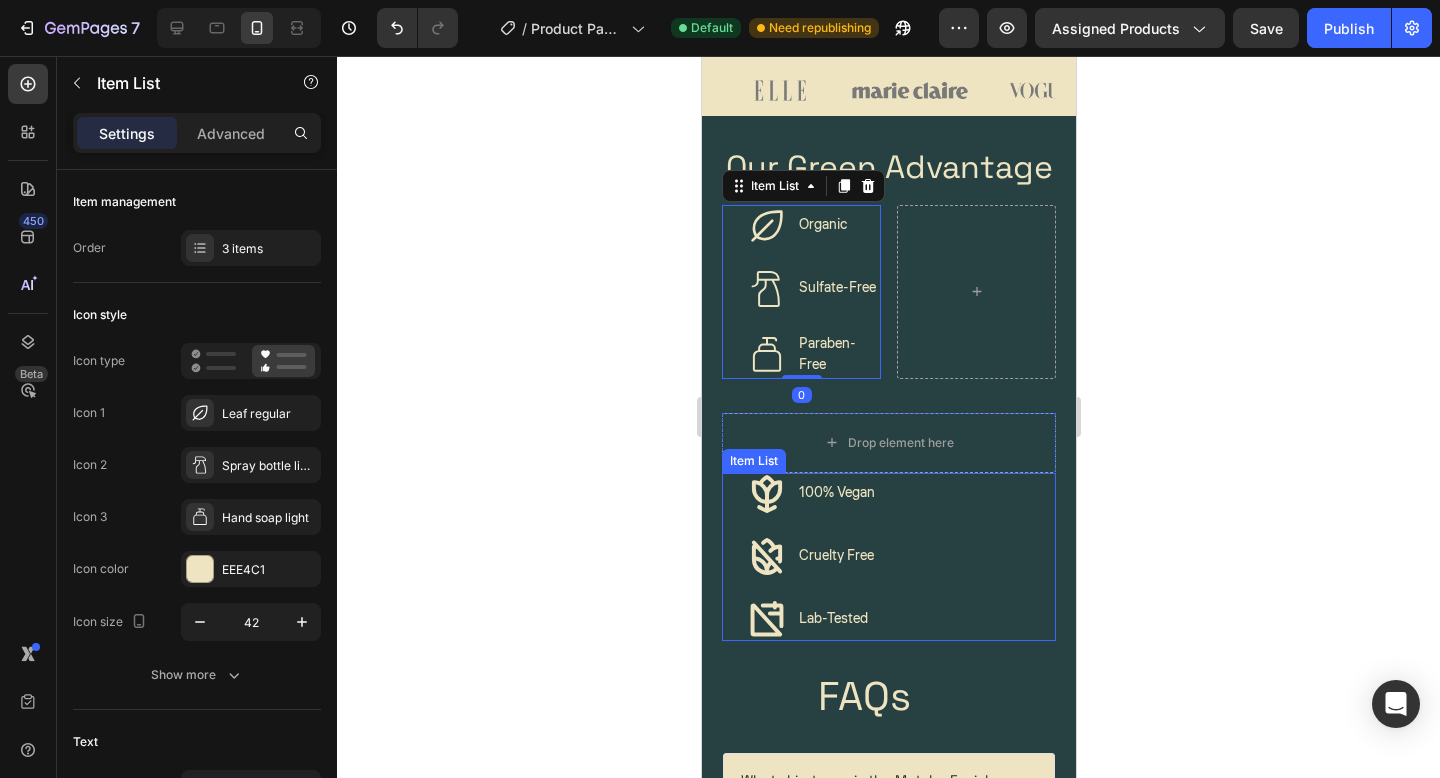 click on "100% Vegan
Cruelty Free
Lab-Tested" at bounding box center (888, 557) 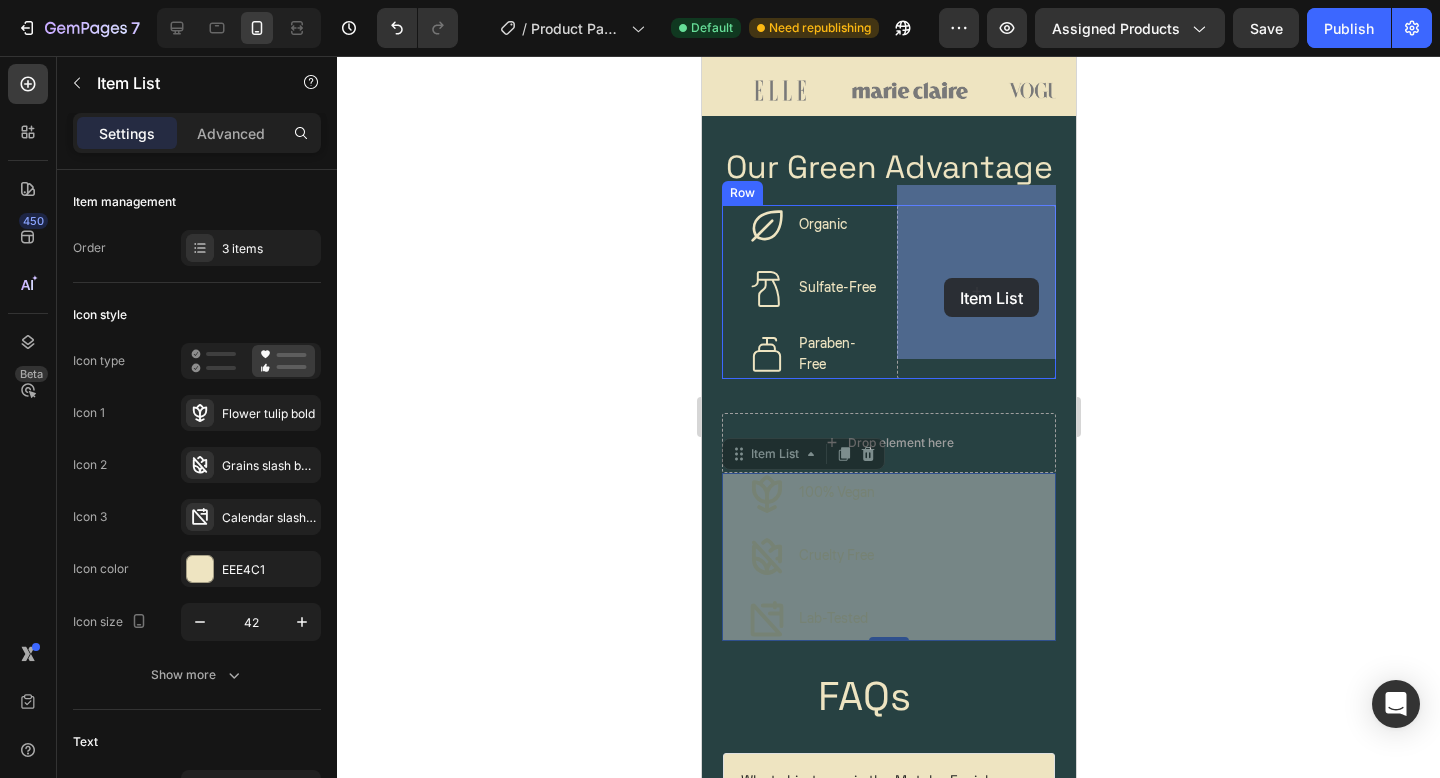 drag, startPoint x: 741, startPoint y: 433, endPoint x: 943, endPoint y: 278, distance: 254.6154 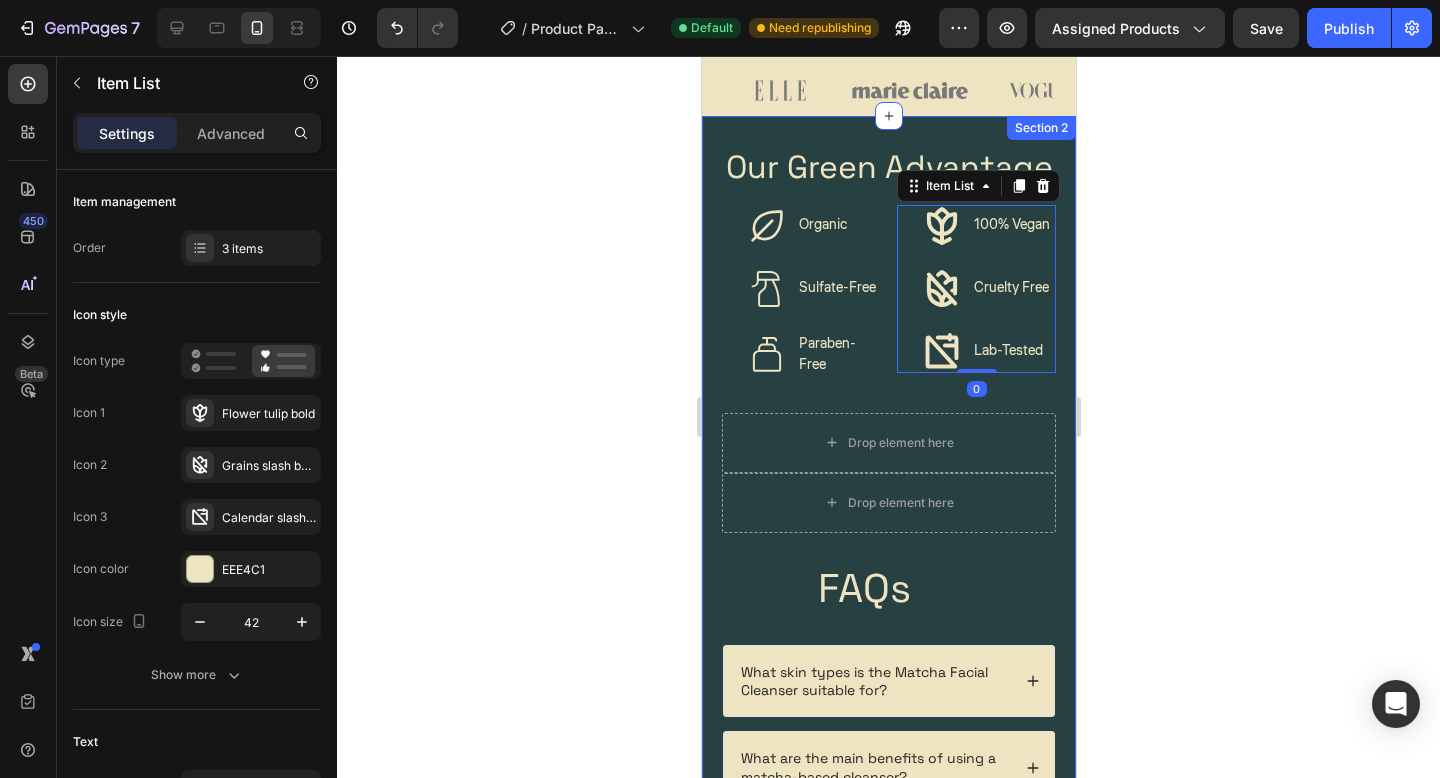 click 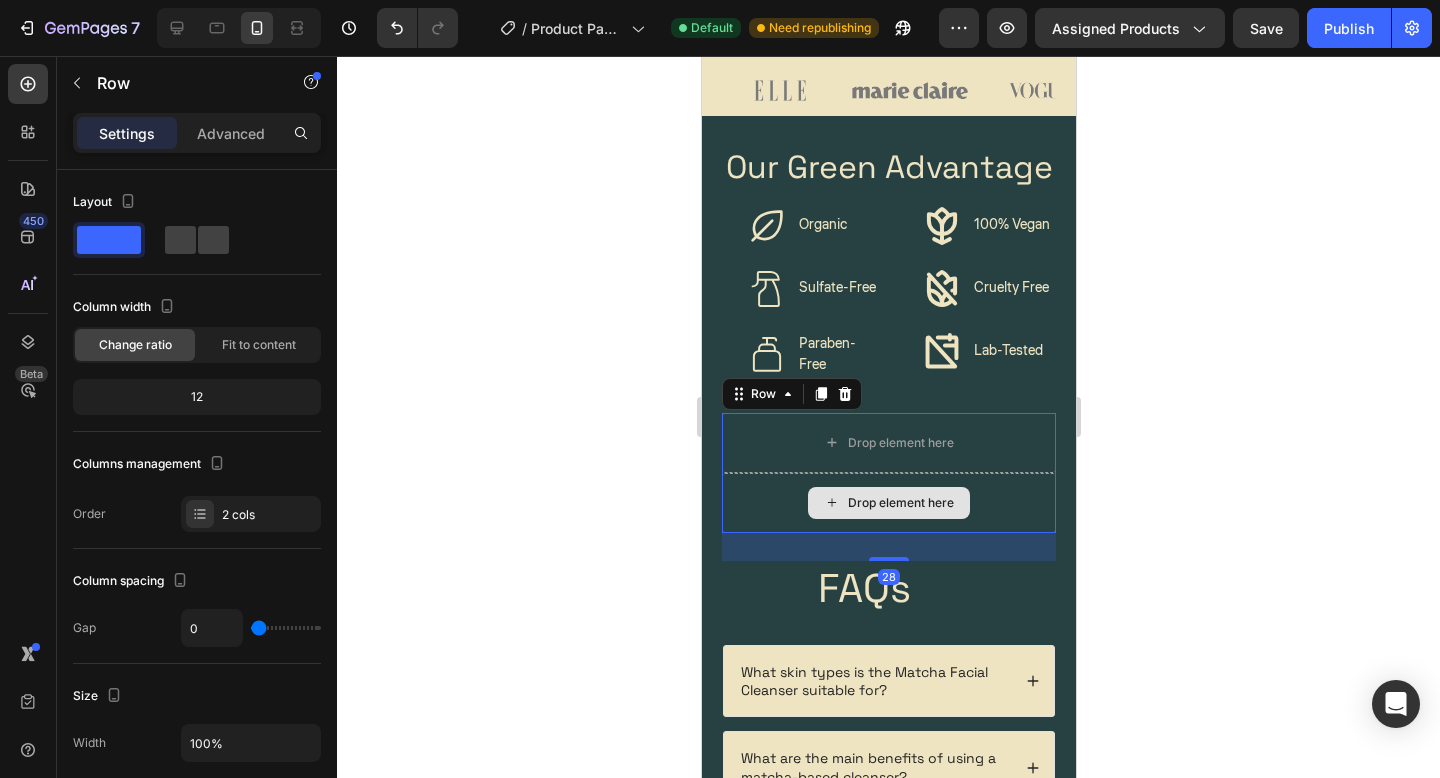 click on "Drop element here" at bounding box center (888, 503) 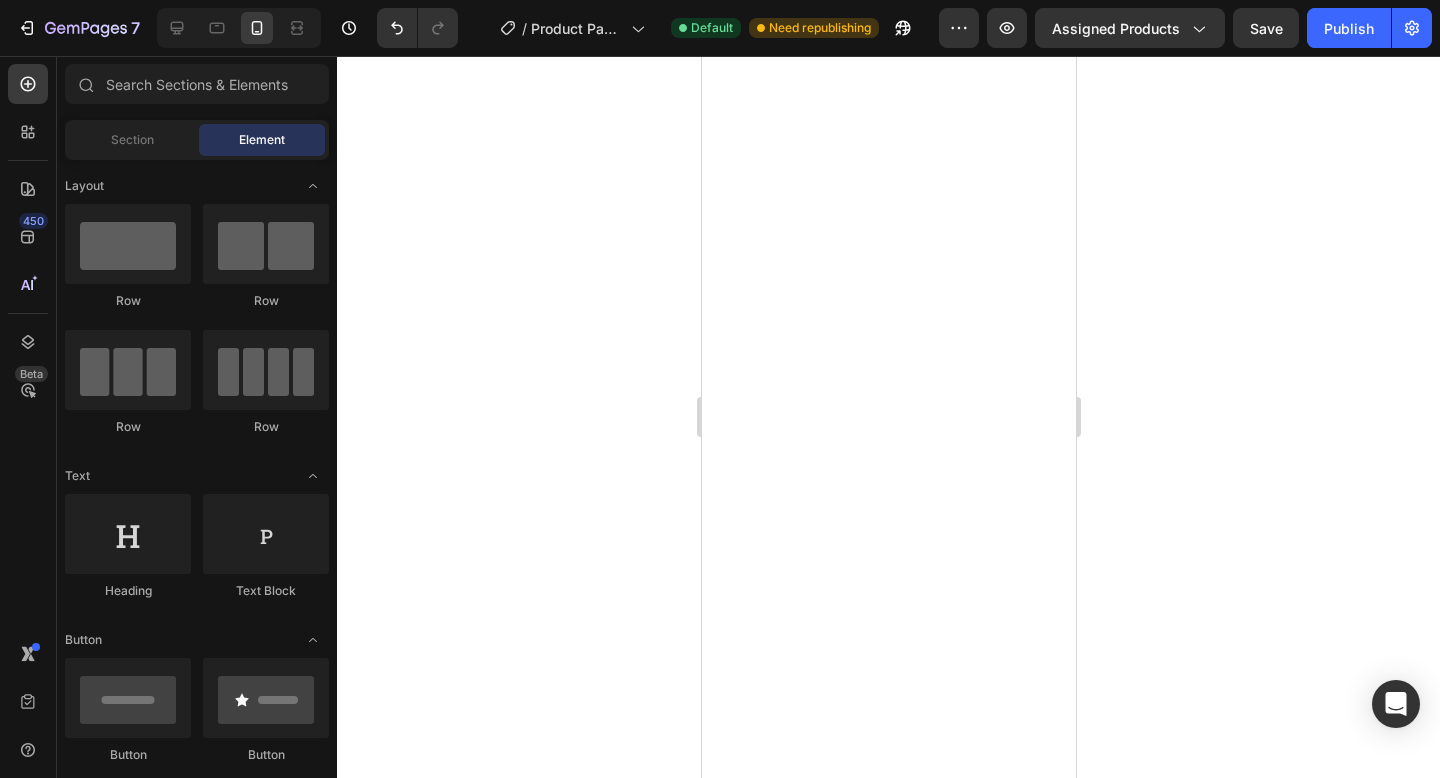 scroll, scrollTop: 0, scrollLeft: 0, axis: both 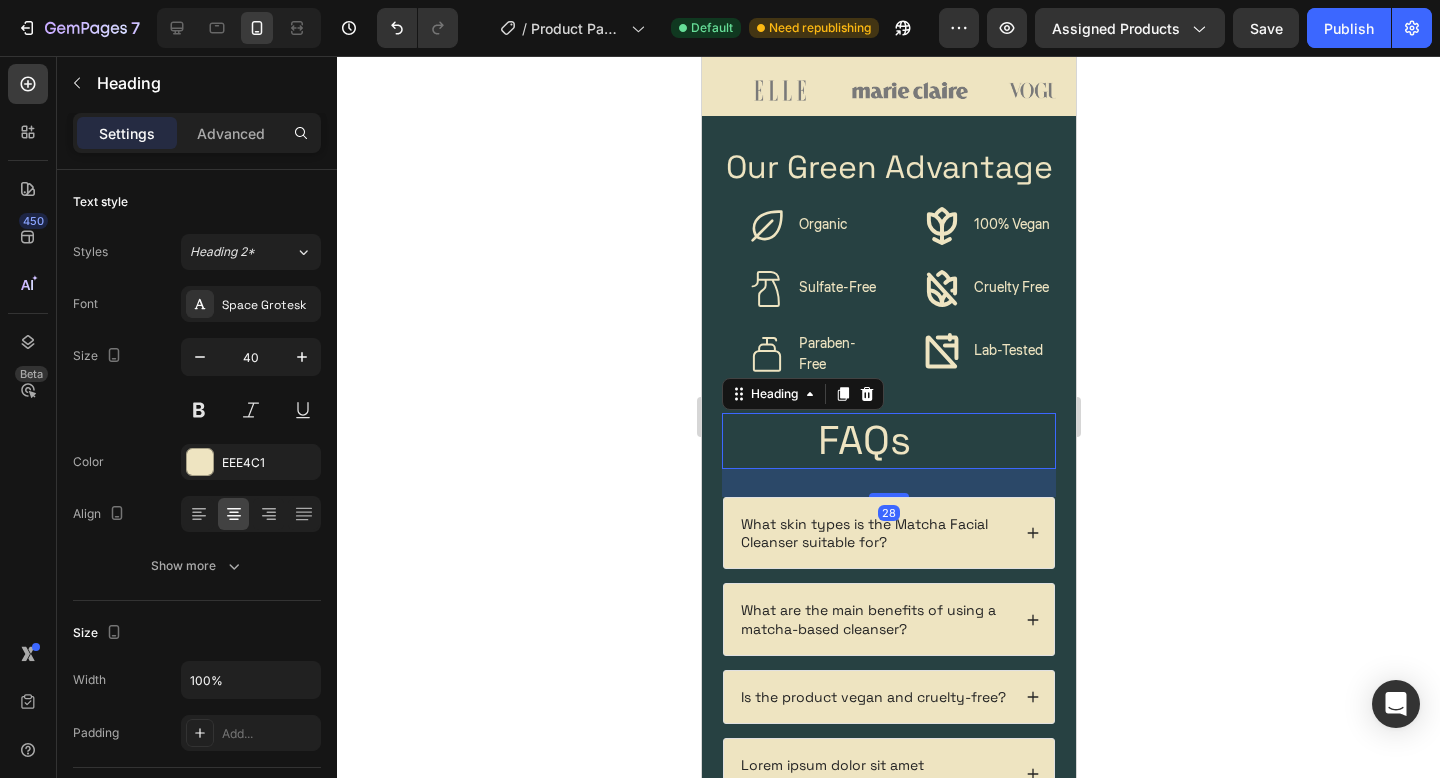 click on "FAQs" at bounding box center (863, 441) 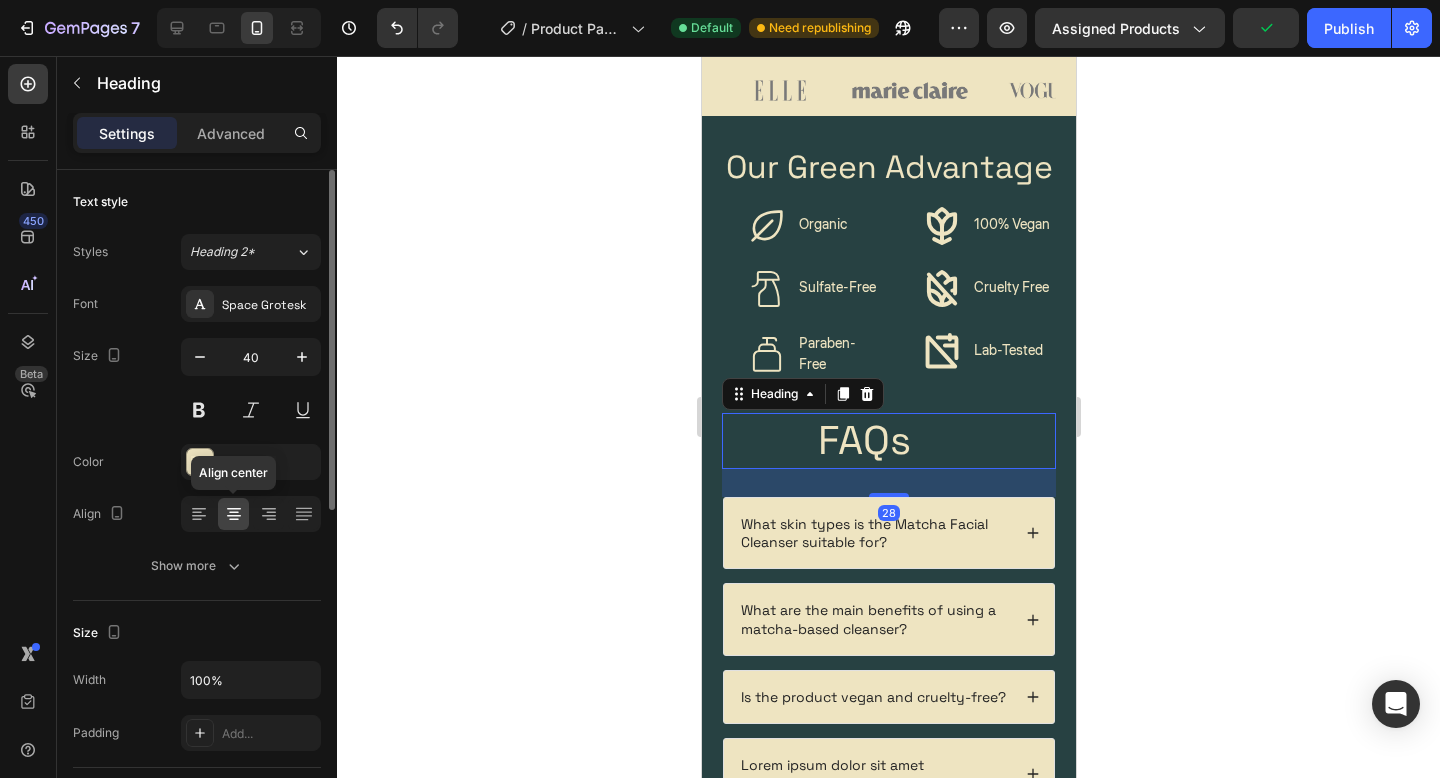 click 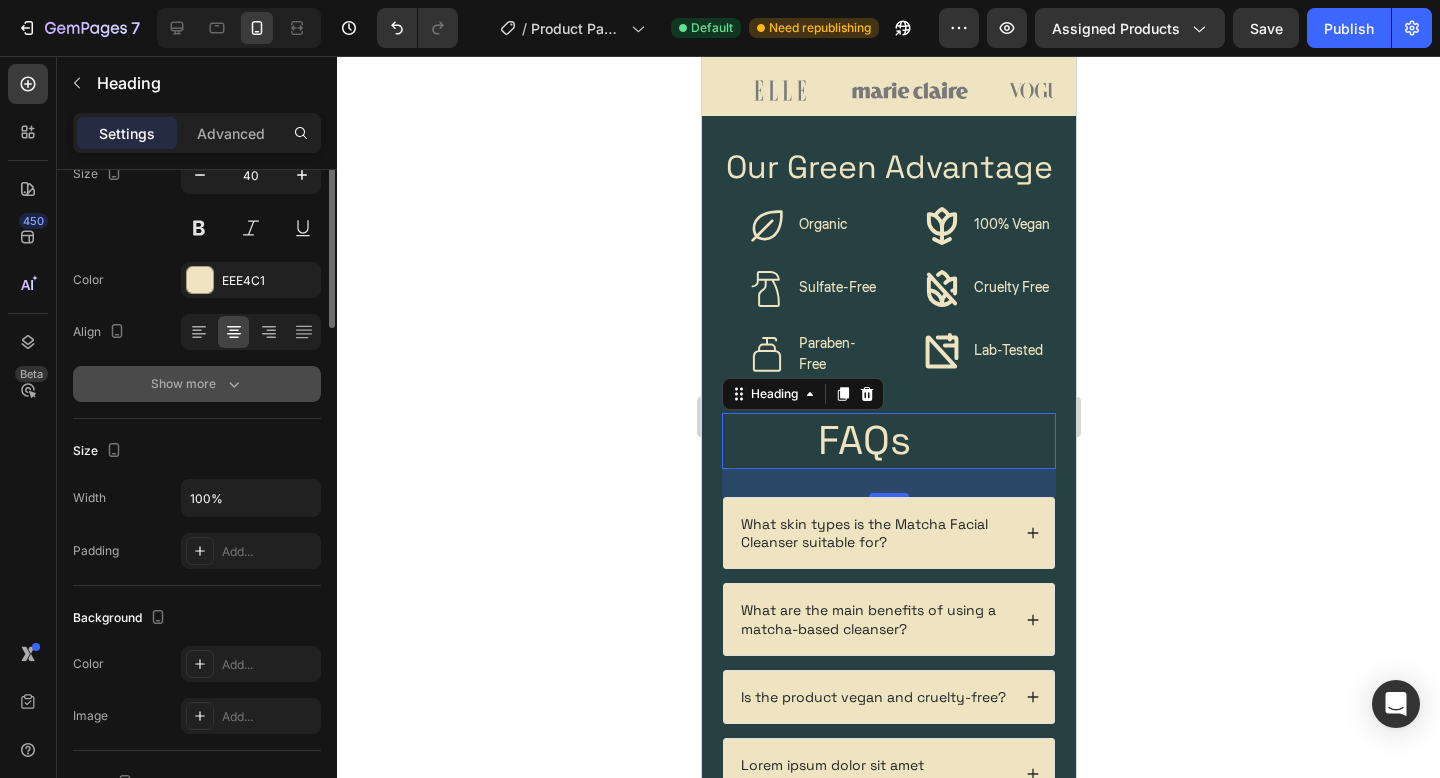 scroll, scrollTop: 0, scrollLeft: 0, axis: both 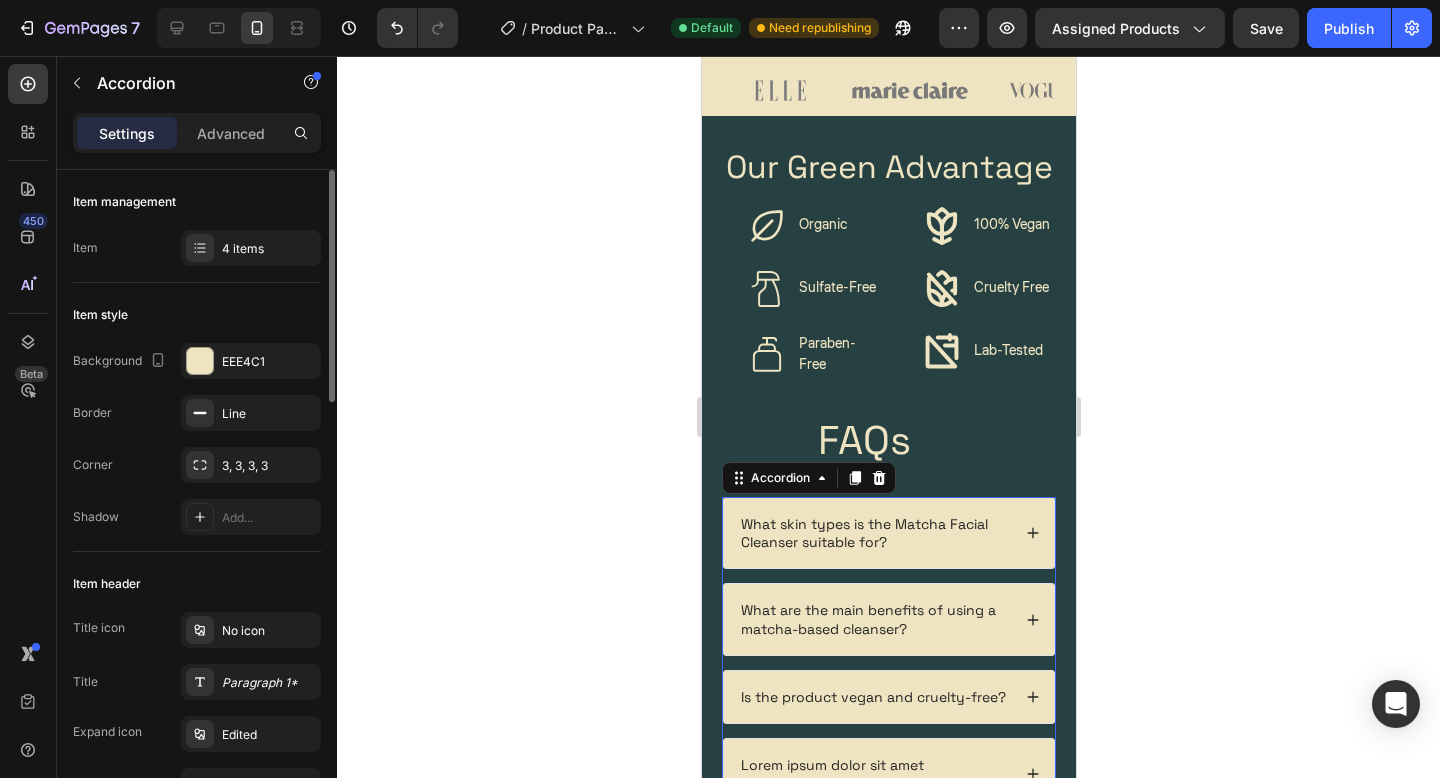 click on "What skin types is the Matcha Facial Cleanser suitable for?
What are the main benefits of using a matcha-based cleanser?
Is the product vegan and cruelty-free?
Lorem ipsum dolor sit amet consectetur adipiscing?" at bounding box center [888, 653] 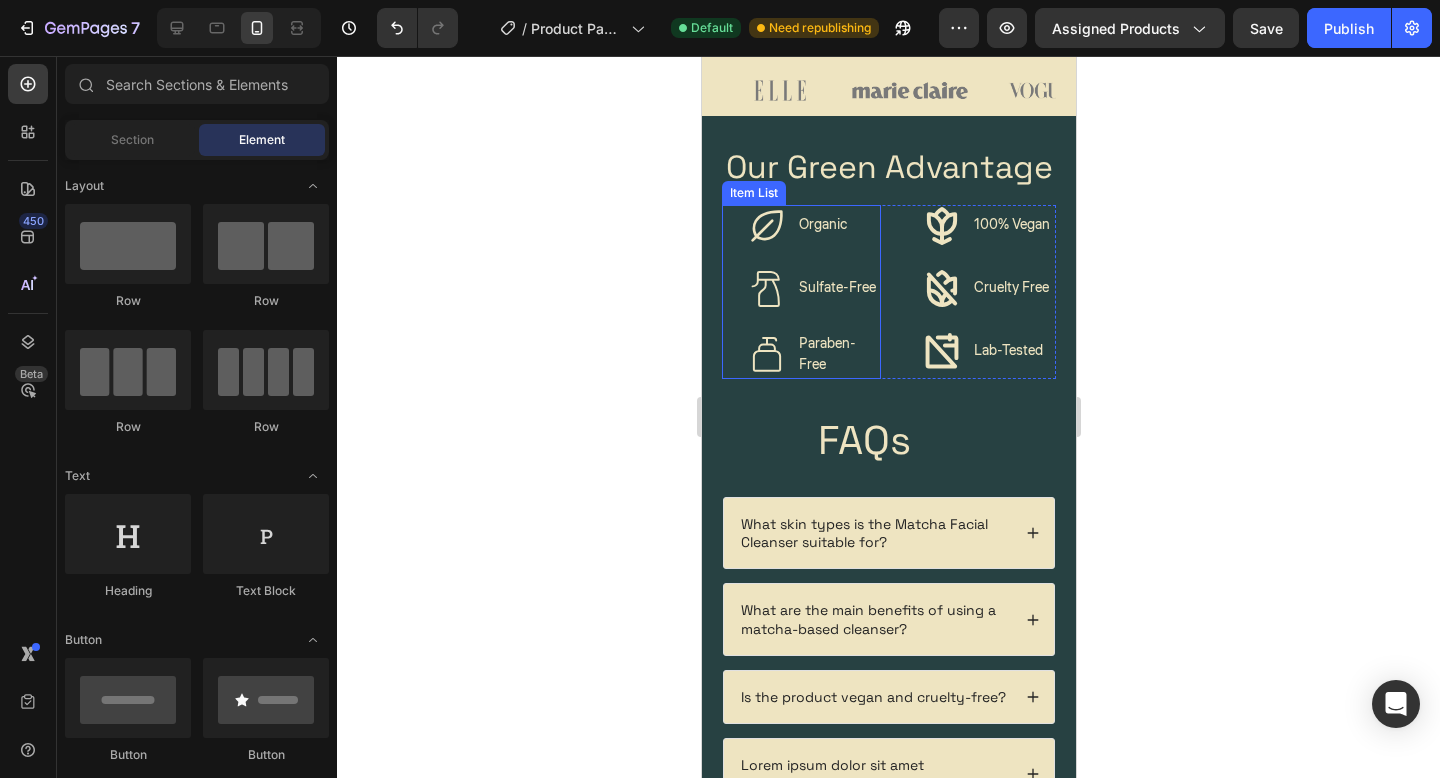 click on "Organic
Sulfate-Free
Paraben-Free" at bounding box center (800, 292) 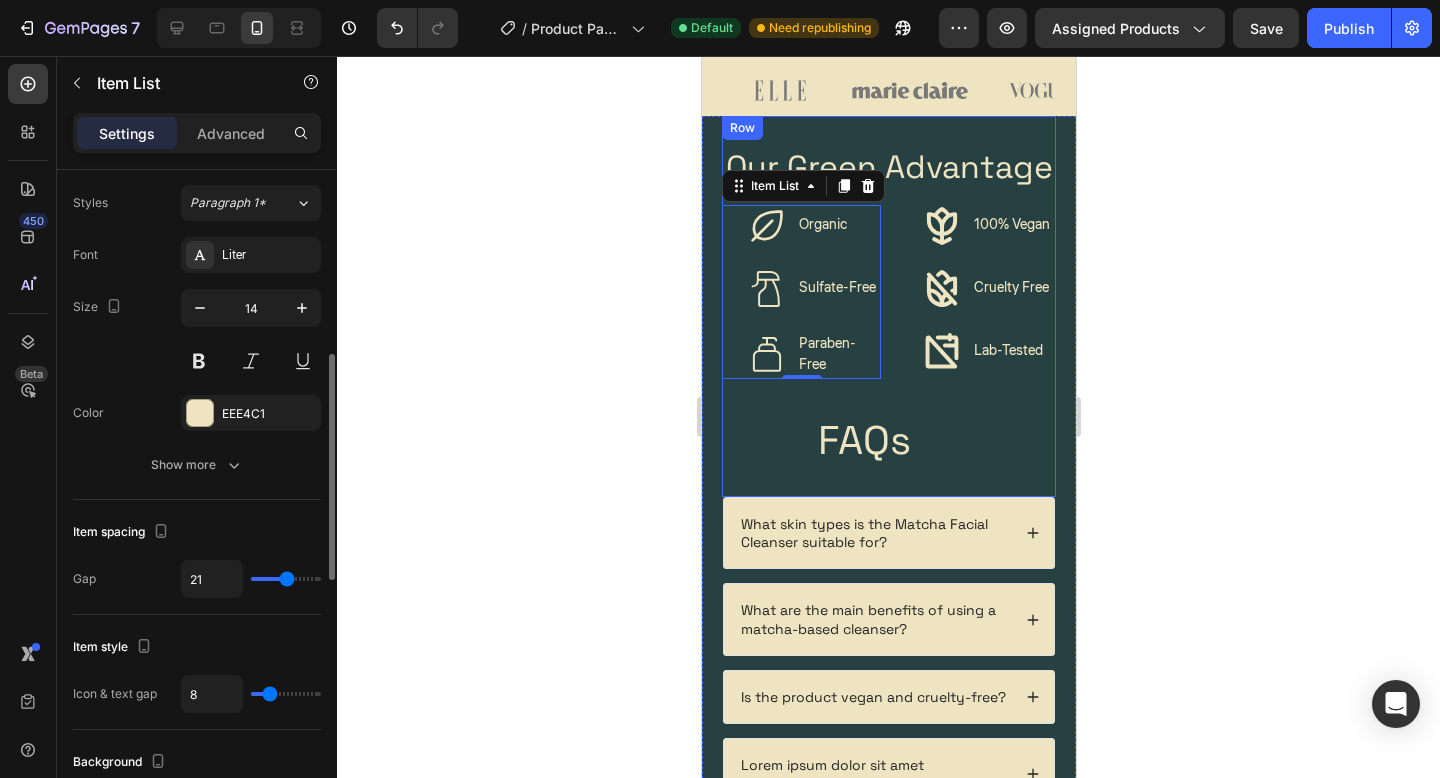 scroll, scrollTop: 554, scrollLeft: 0, axis: vertical 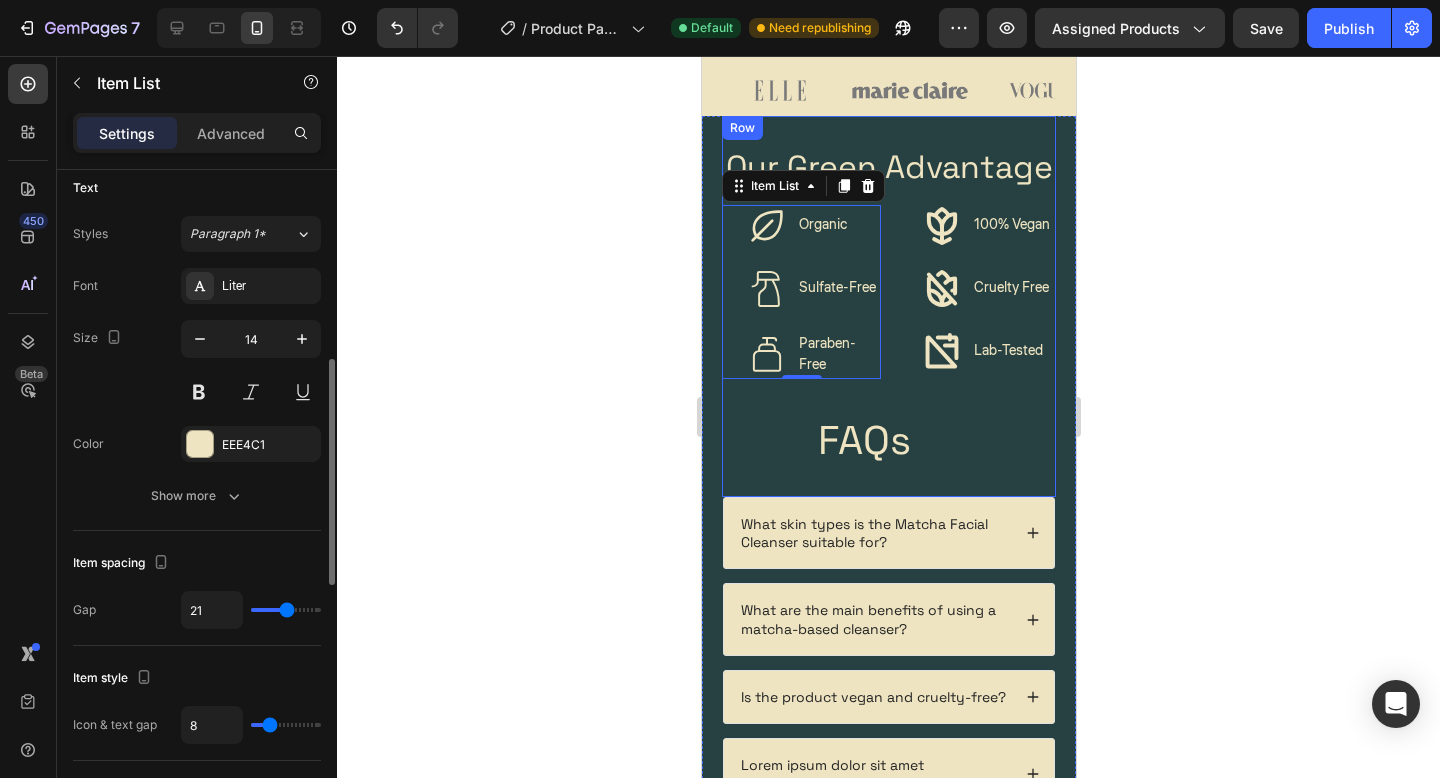 drag, startPoint x: 280, startPoint y: 616, endPoint x: 269, endPoint y: 616, distance: 11 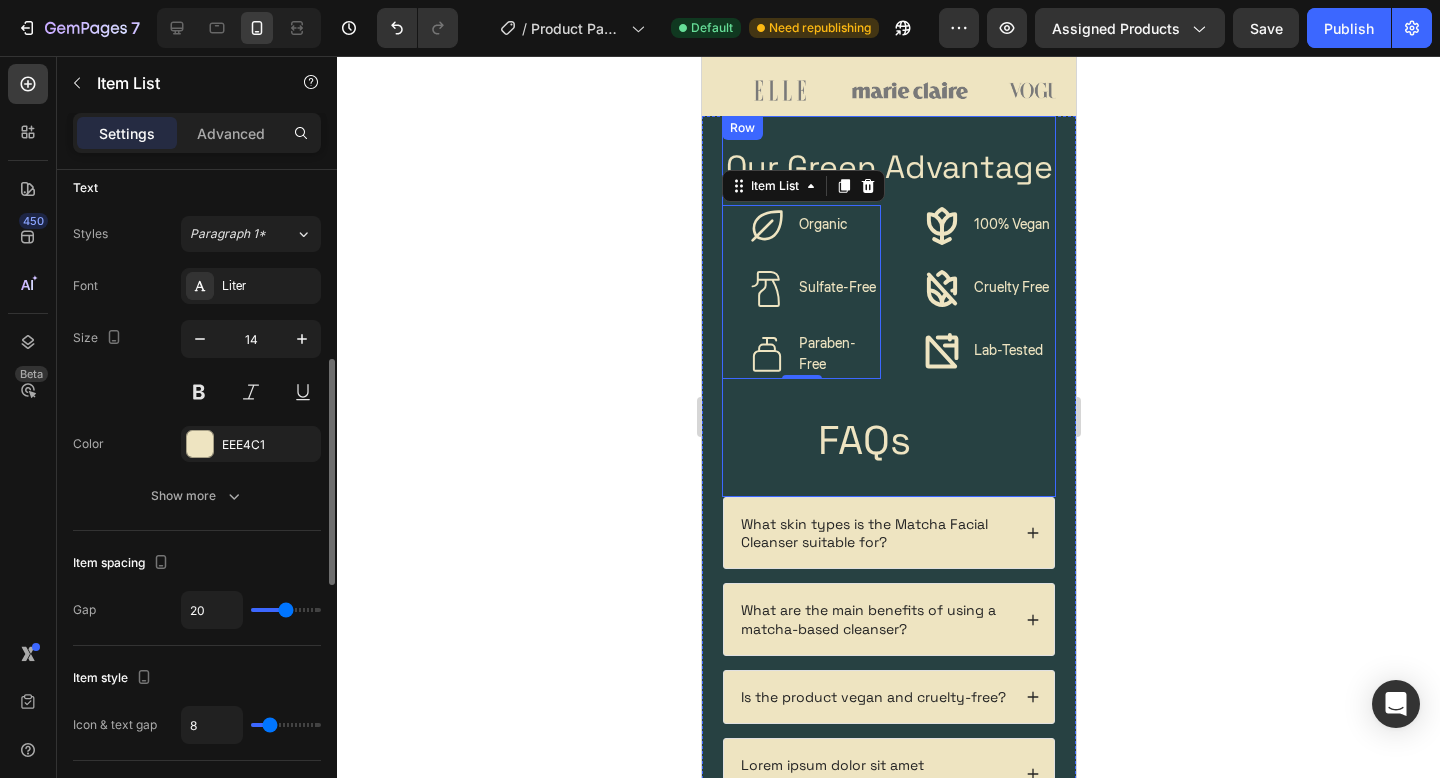 type on "18" 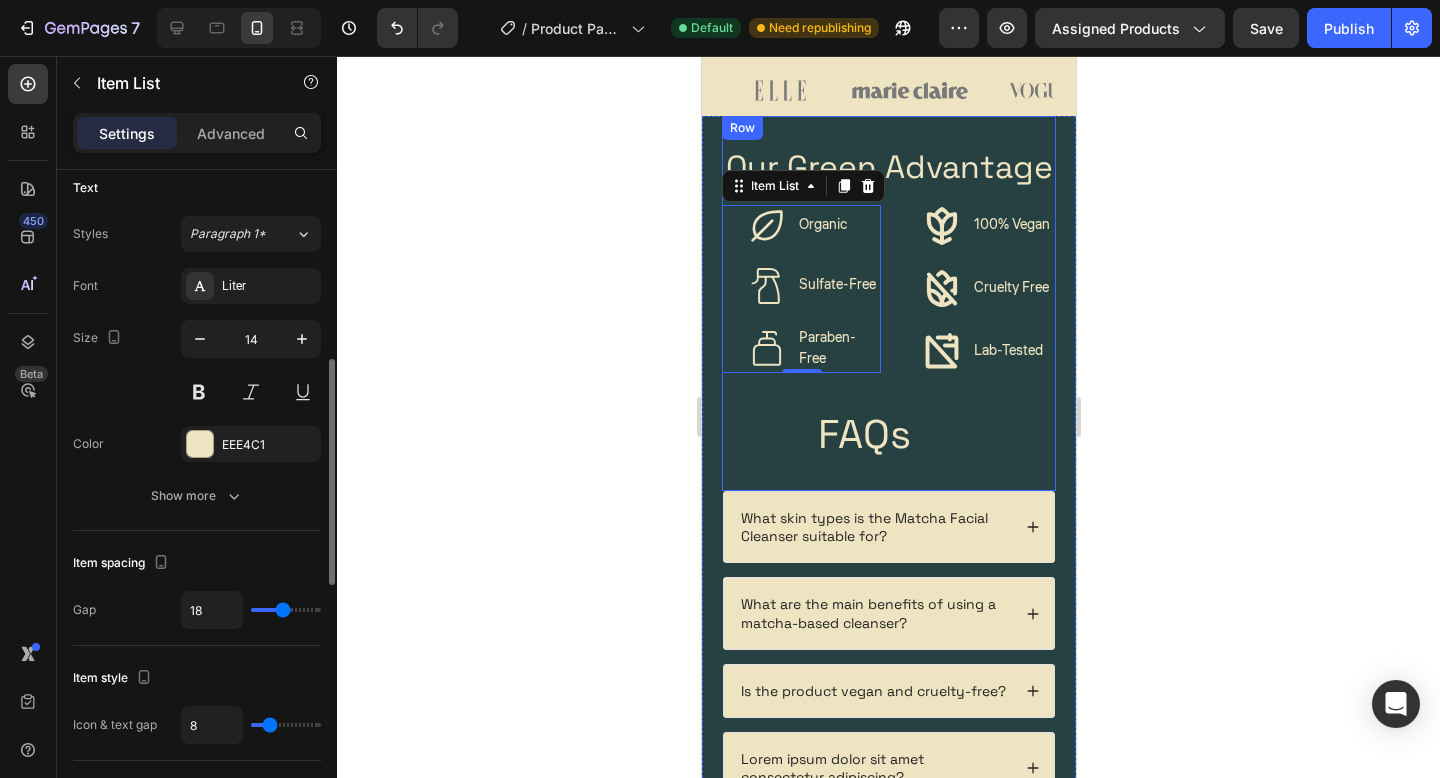 type on "17" 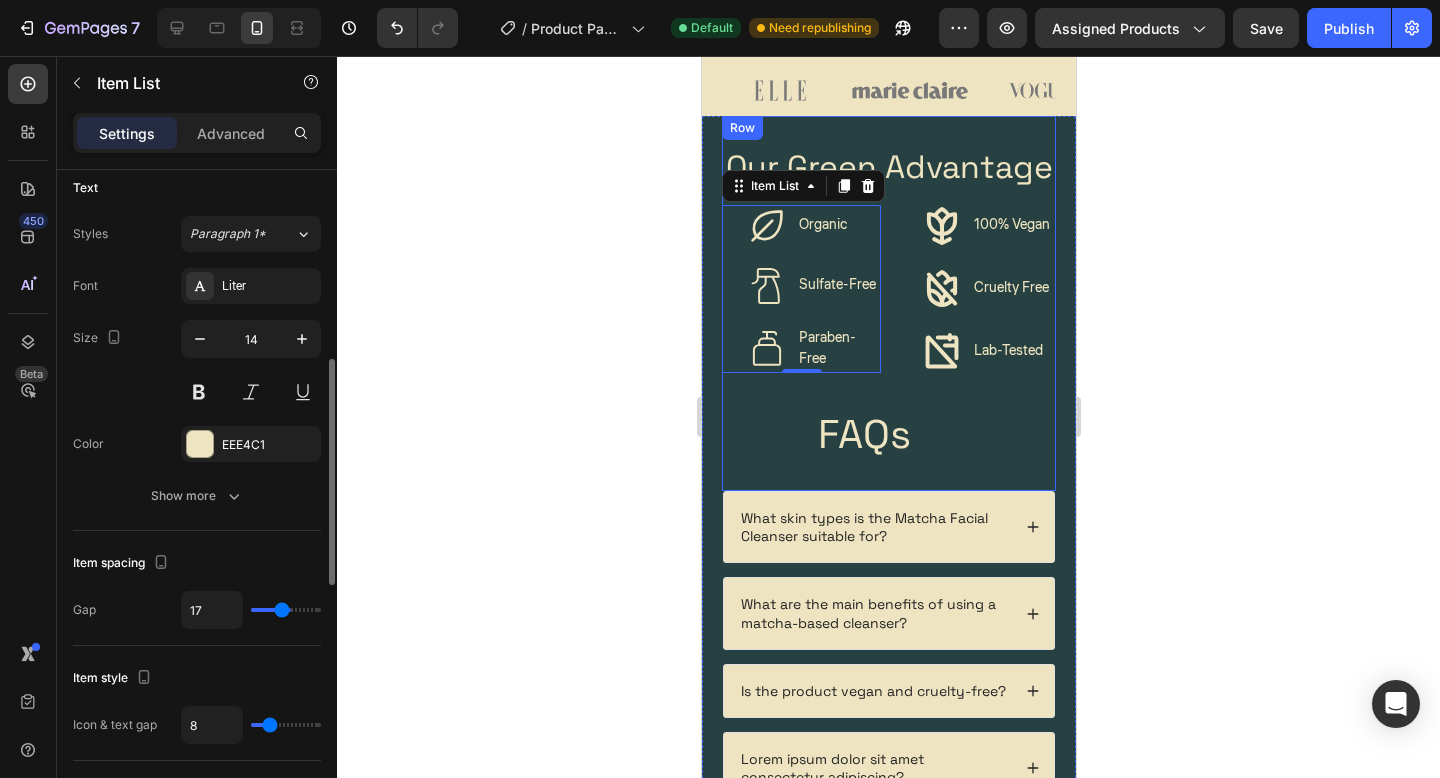 type on "16" 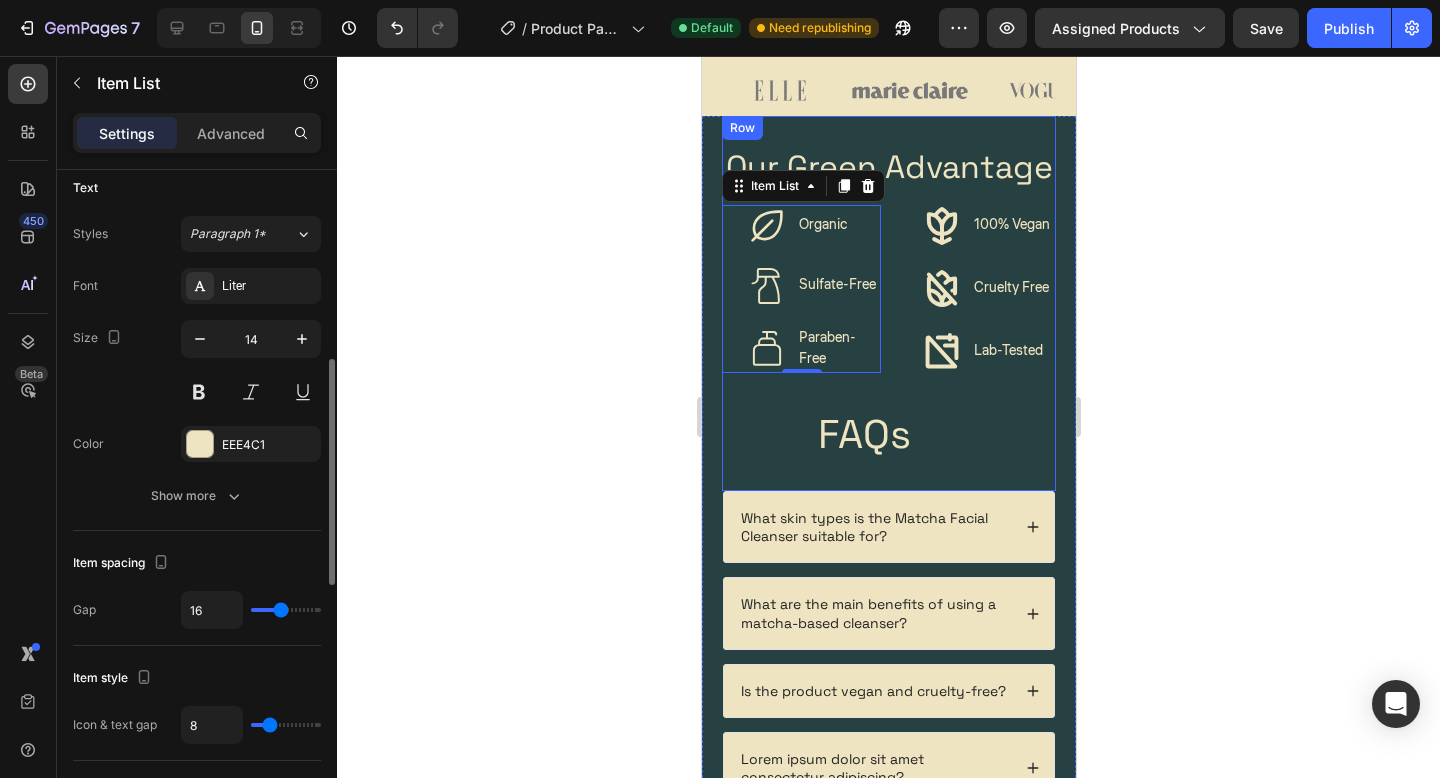 type on "15" 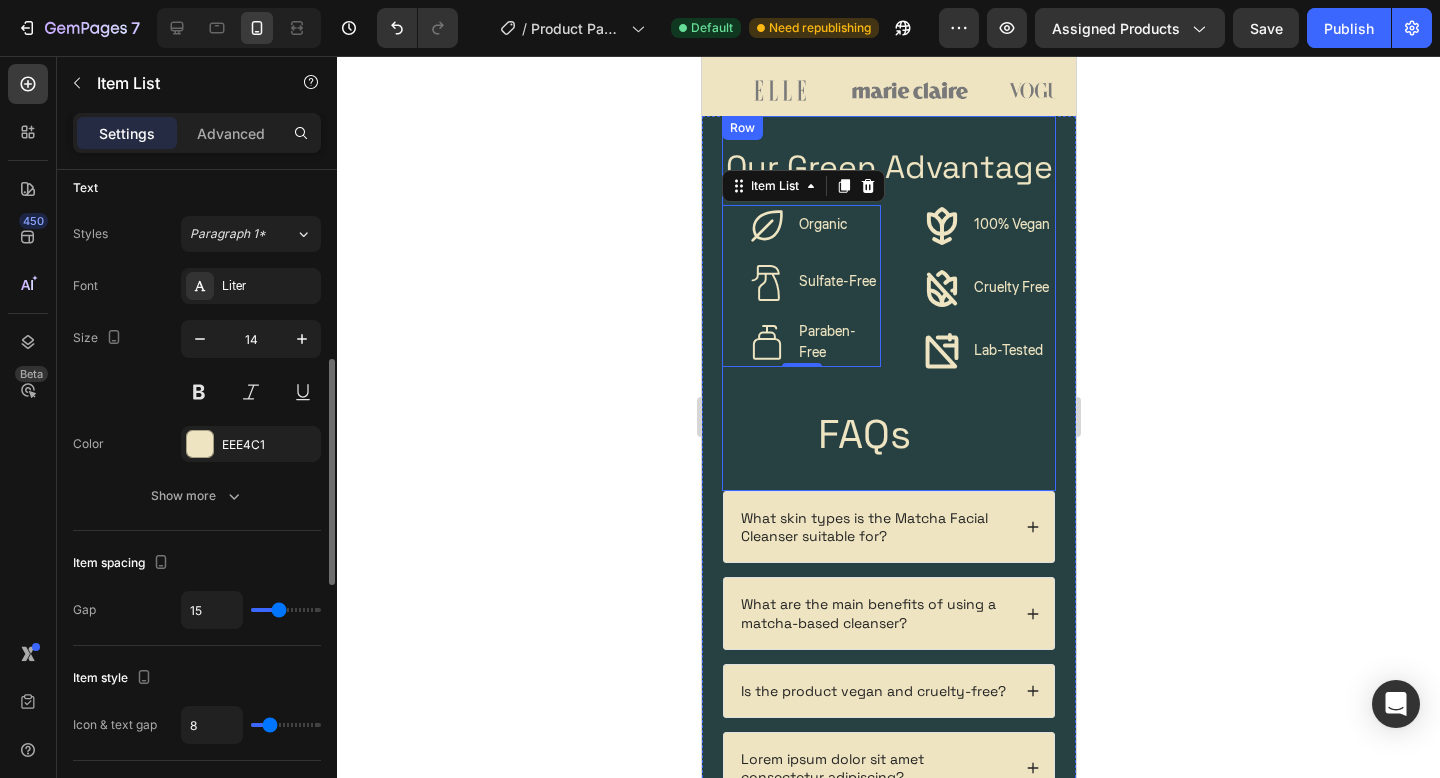 type on "16" 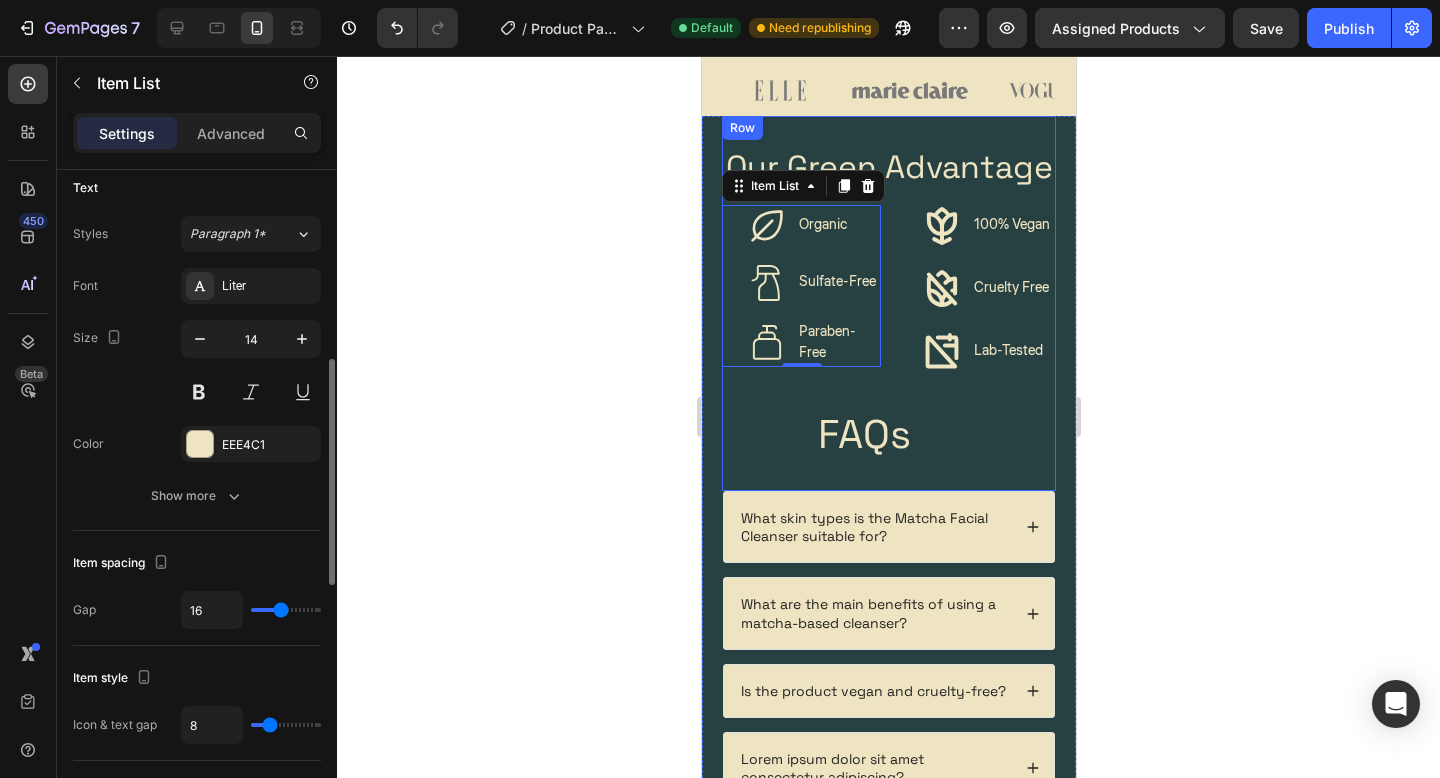 type on "17" 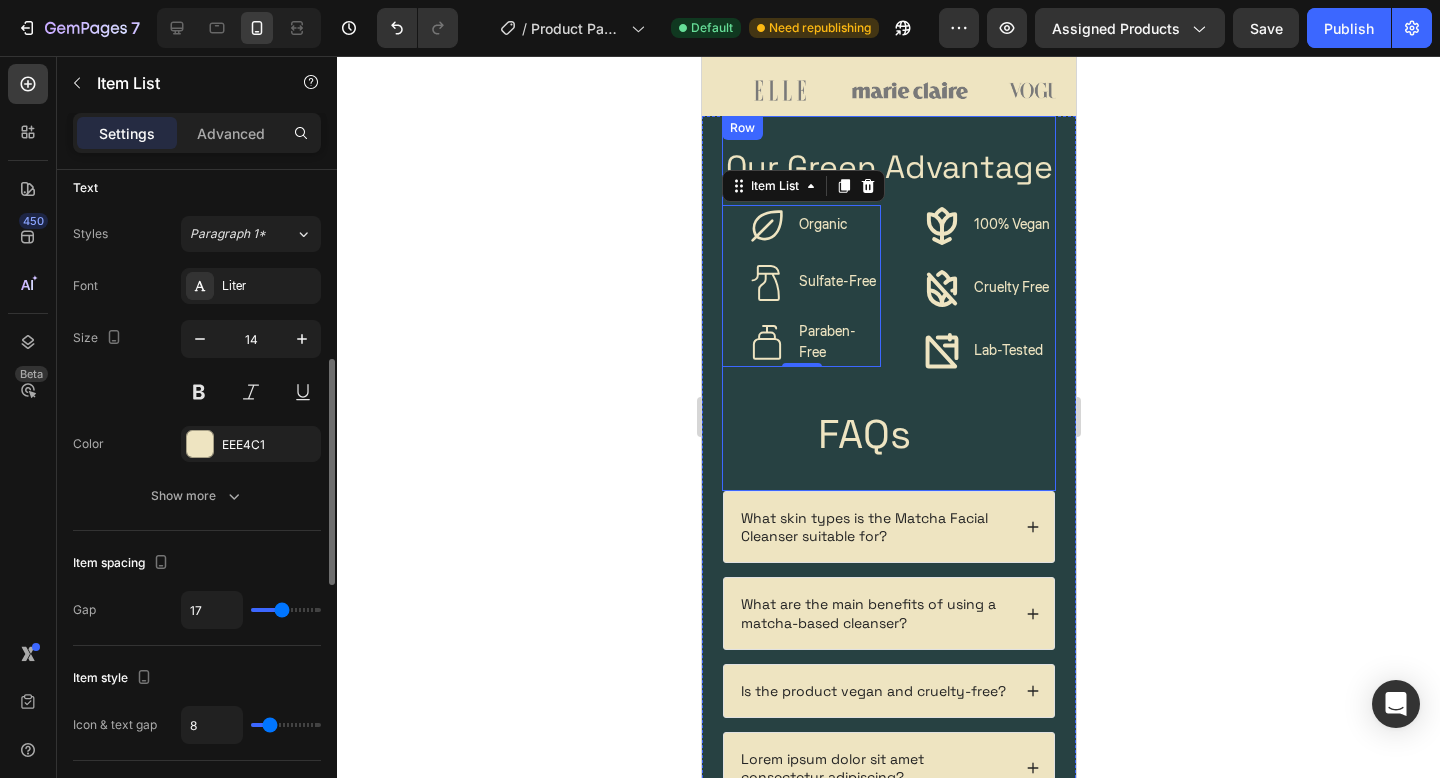 type on "18" 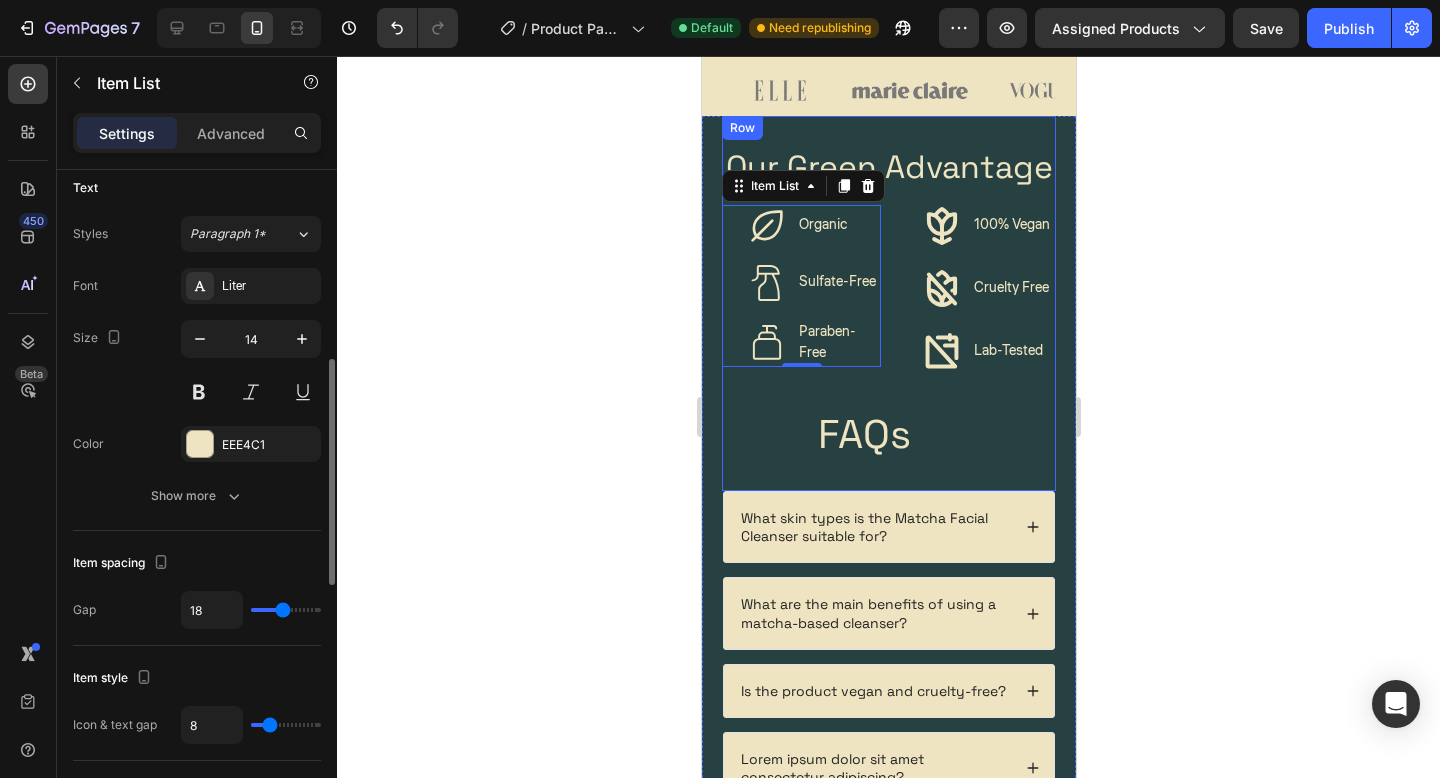 type on "19" 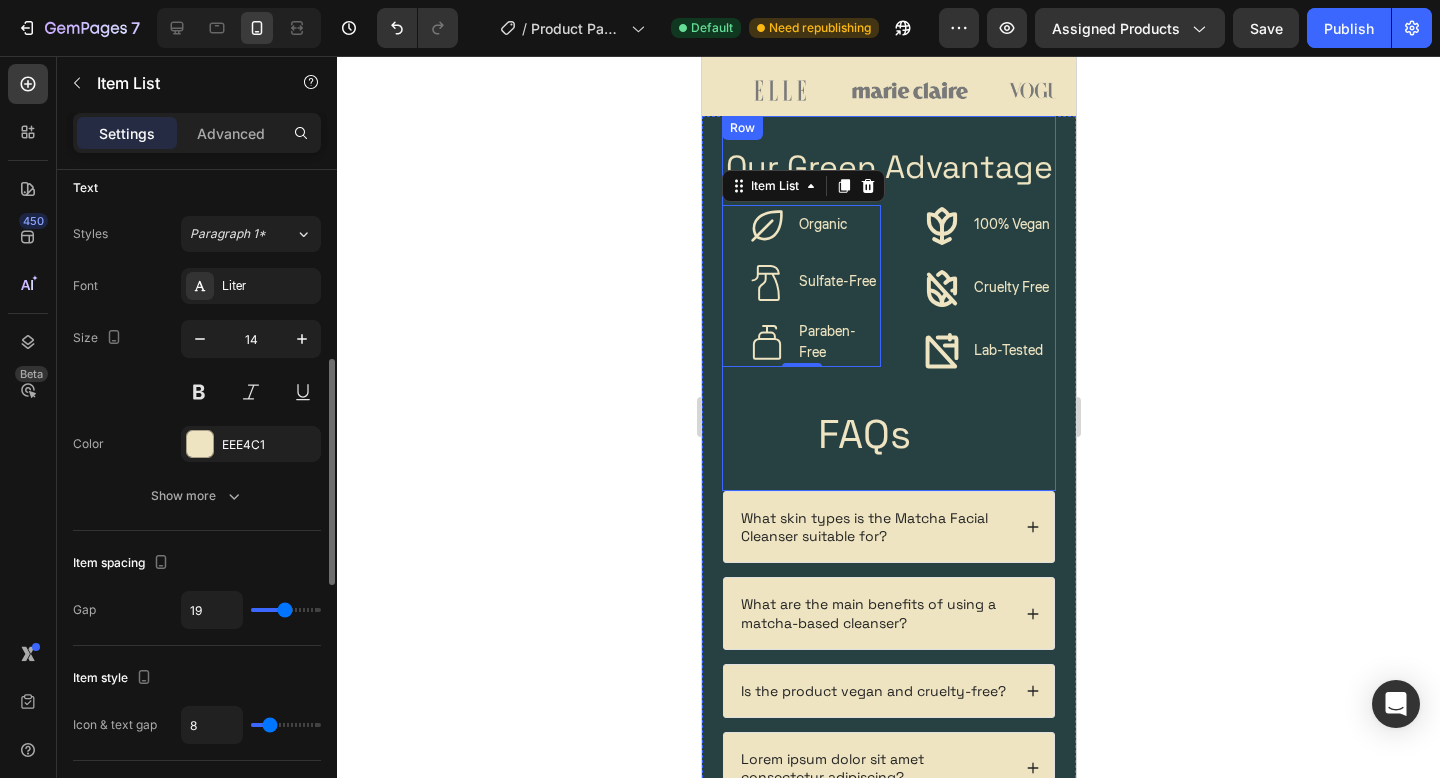 type on "20" 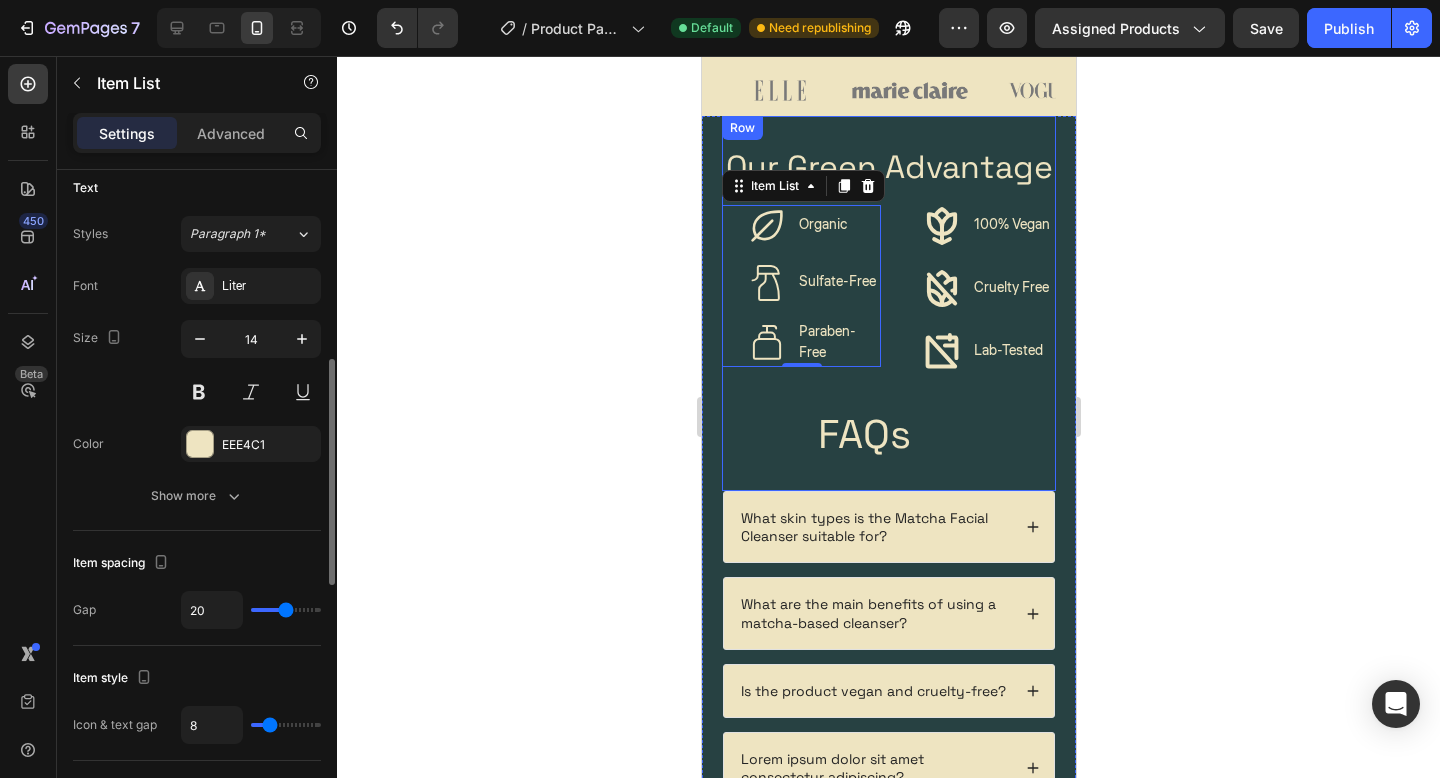 type on "21" 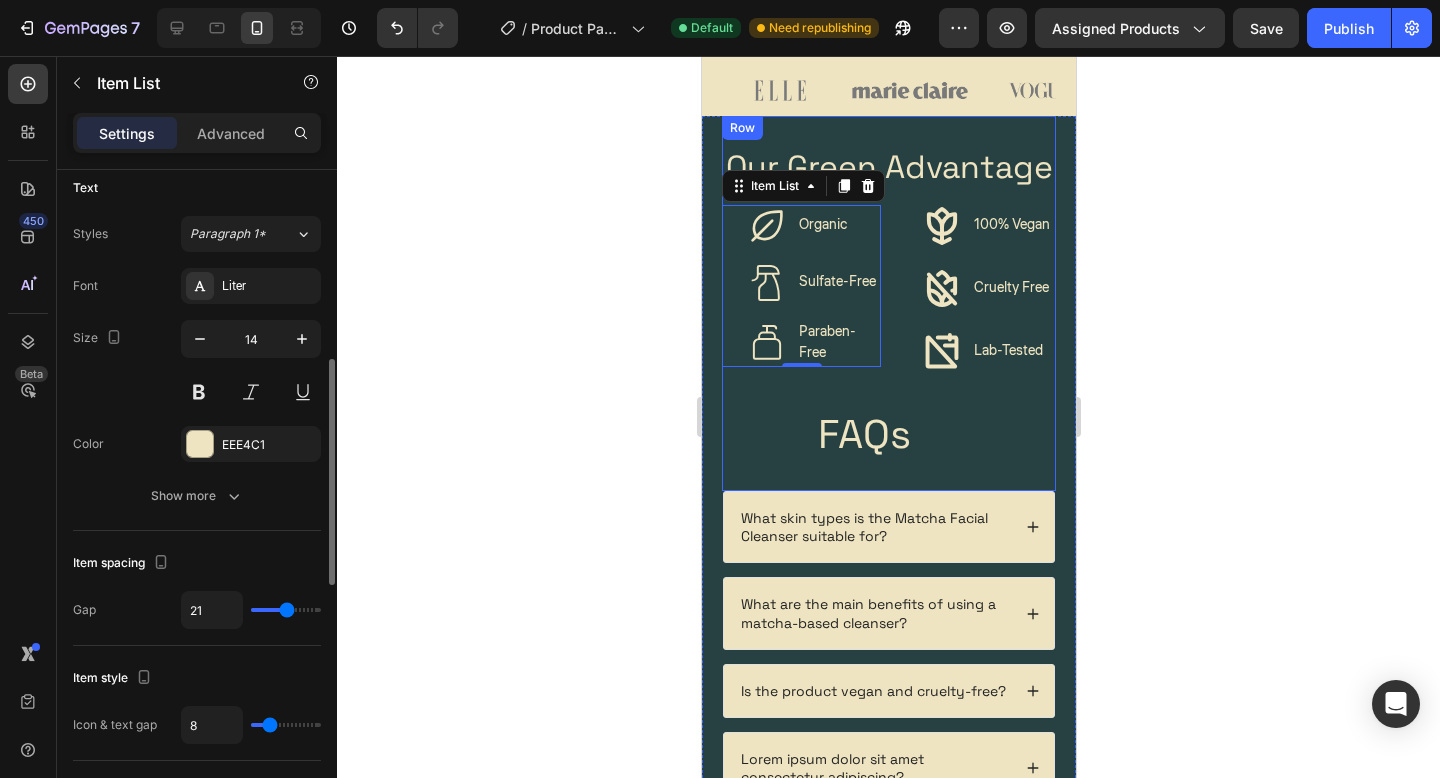 type on "22" 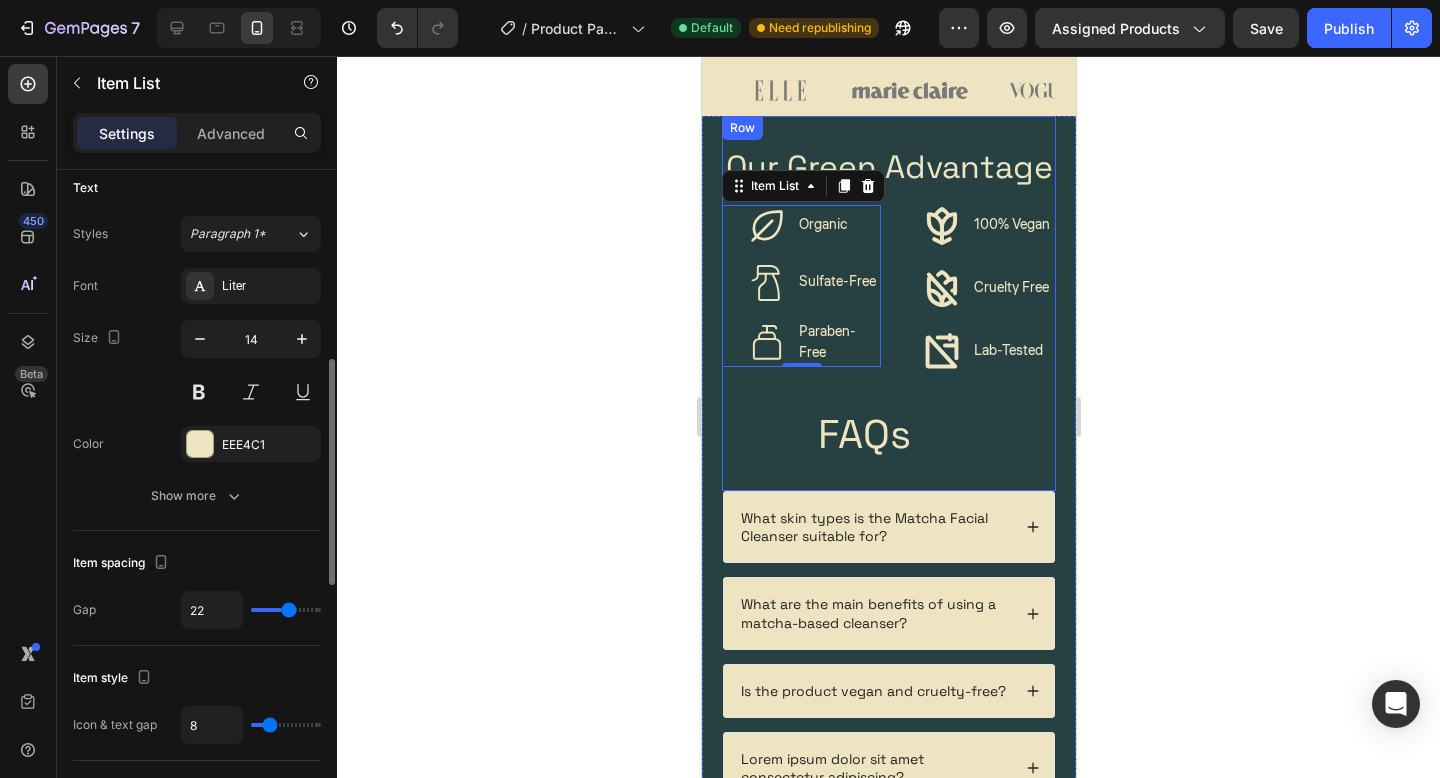 type on "24" 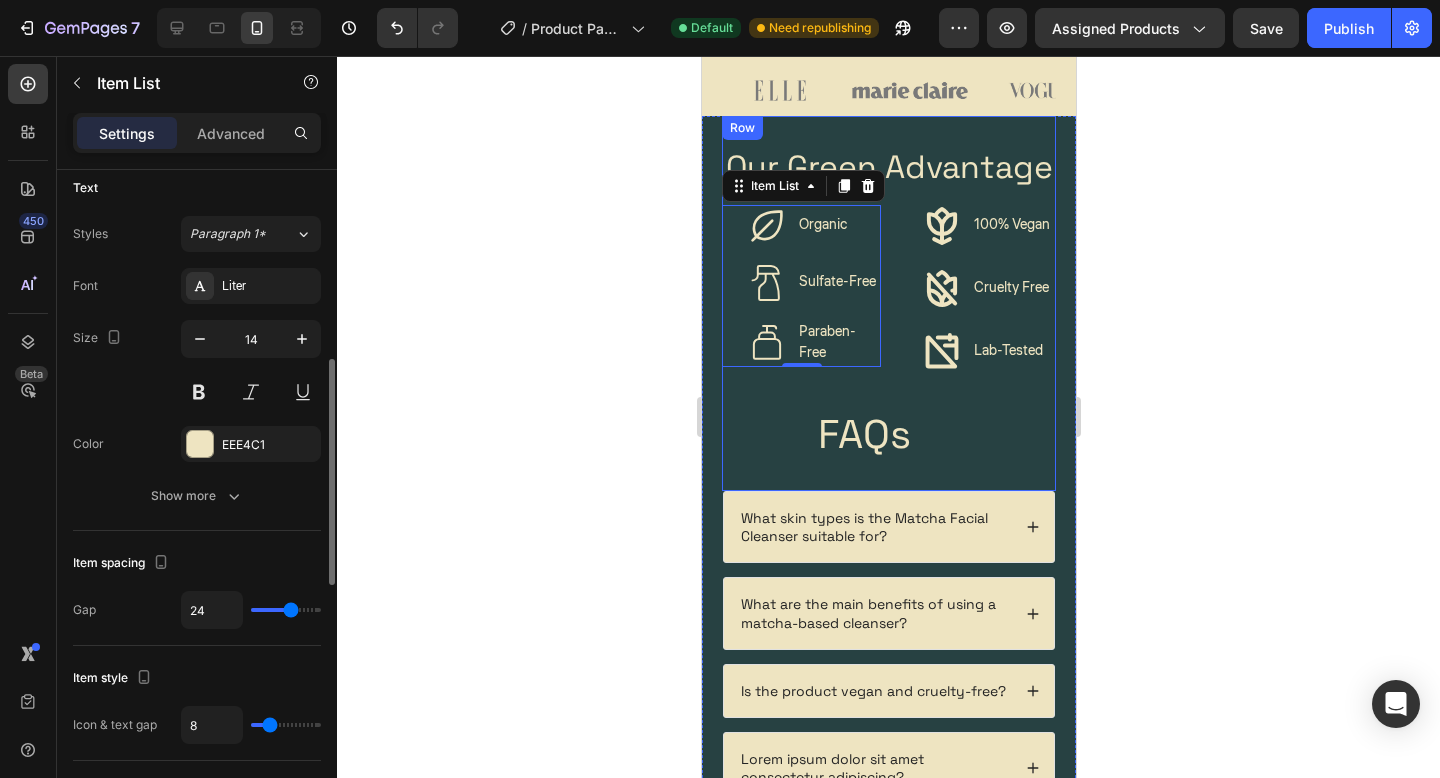 type on "25" 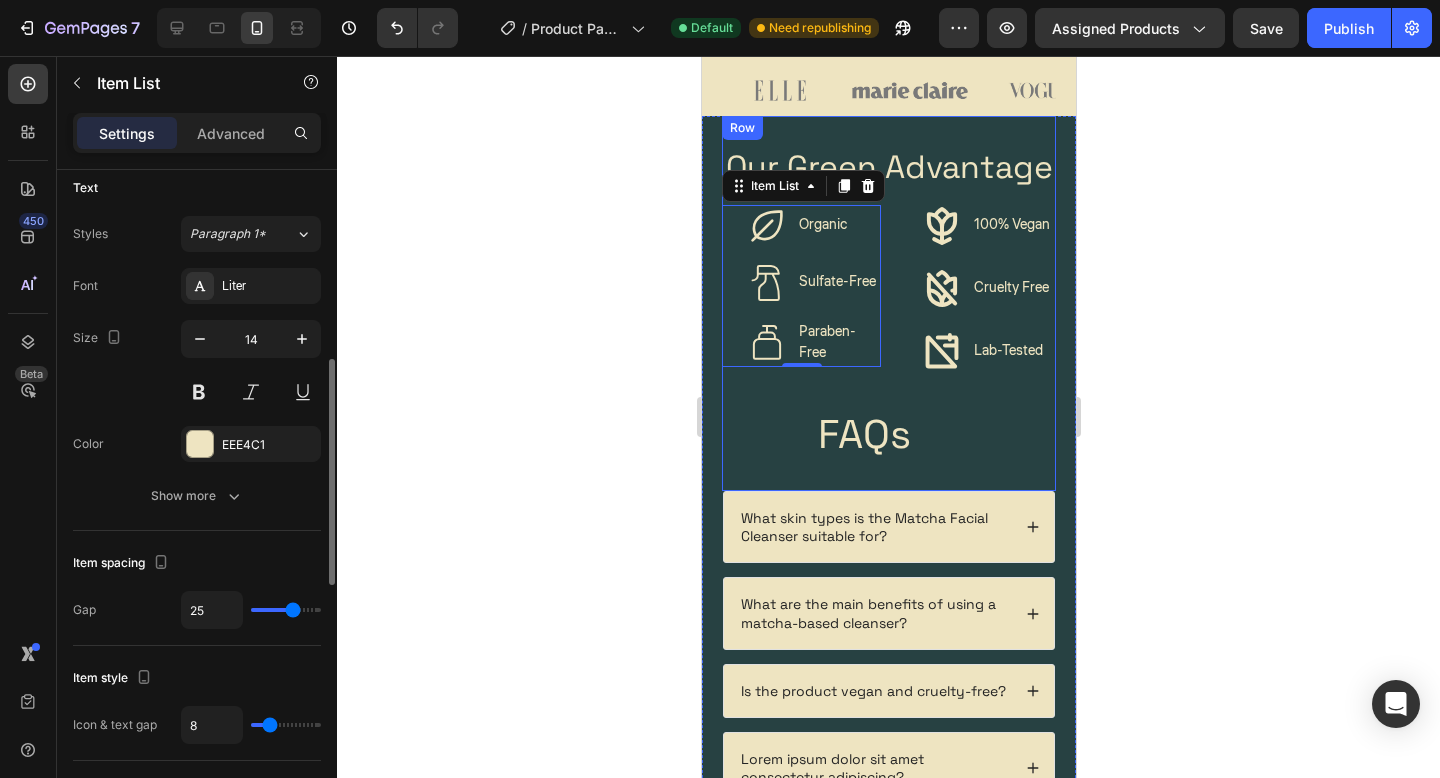 type on "26" 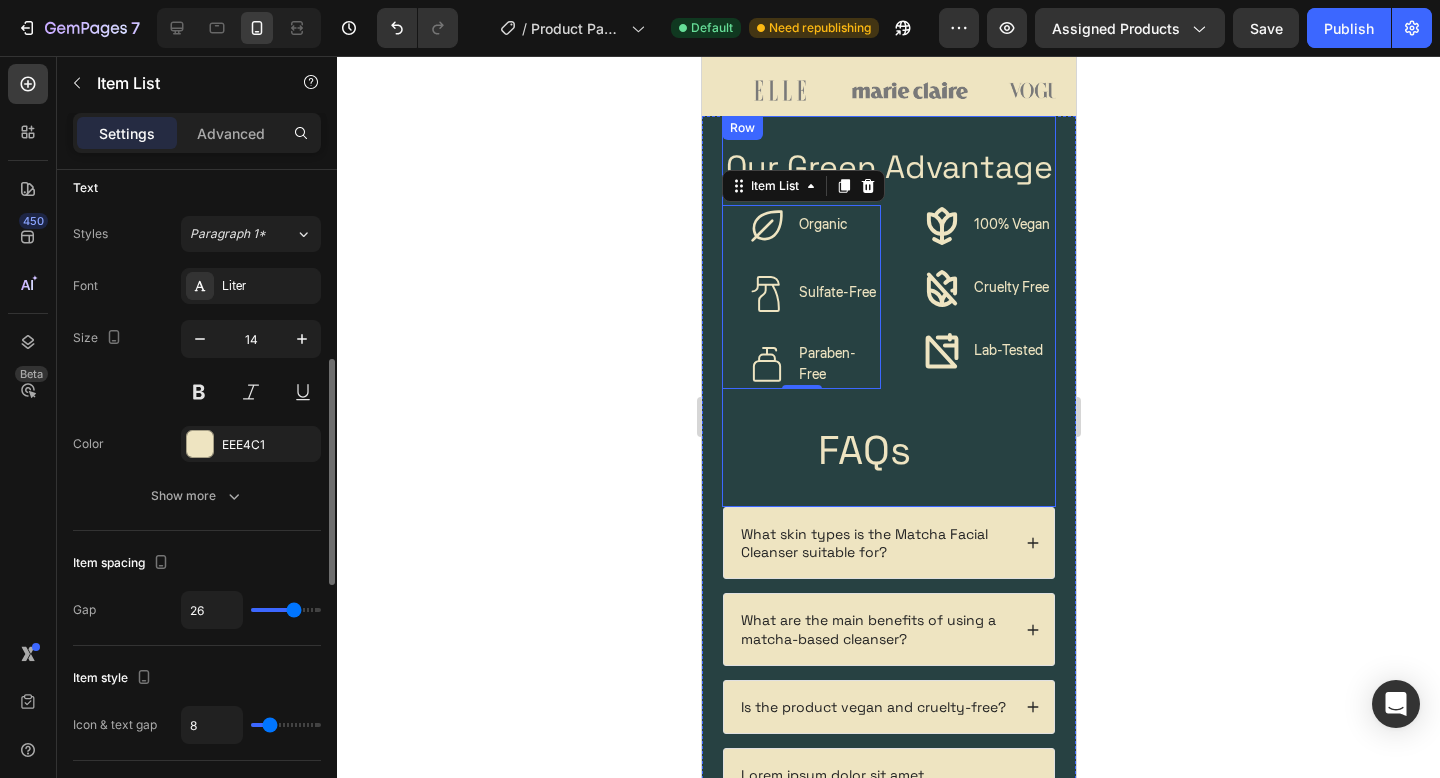 type on "27" 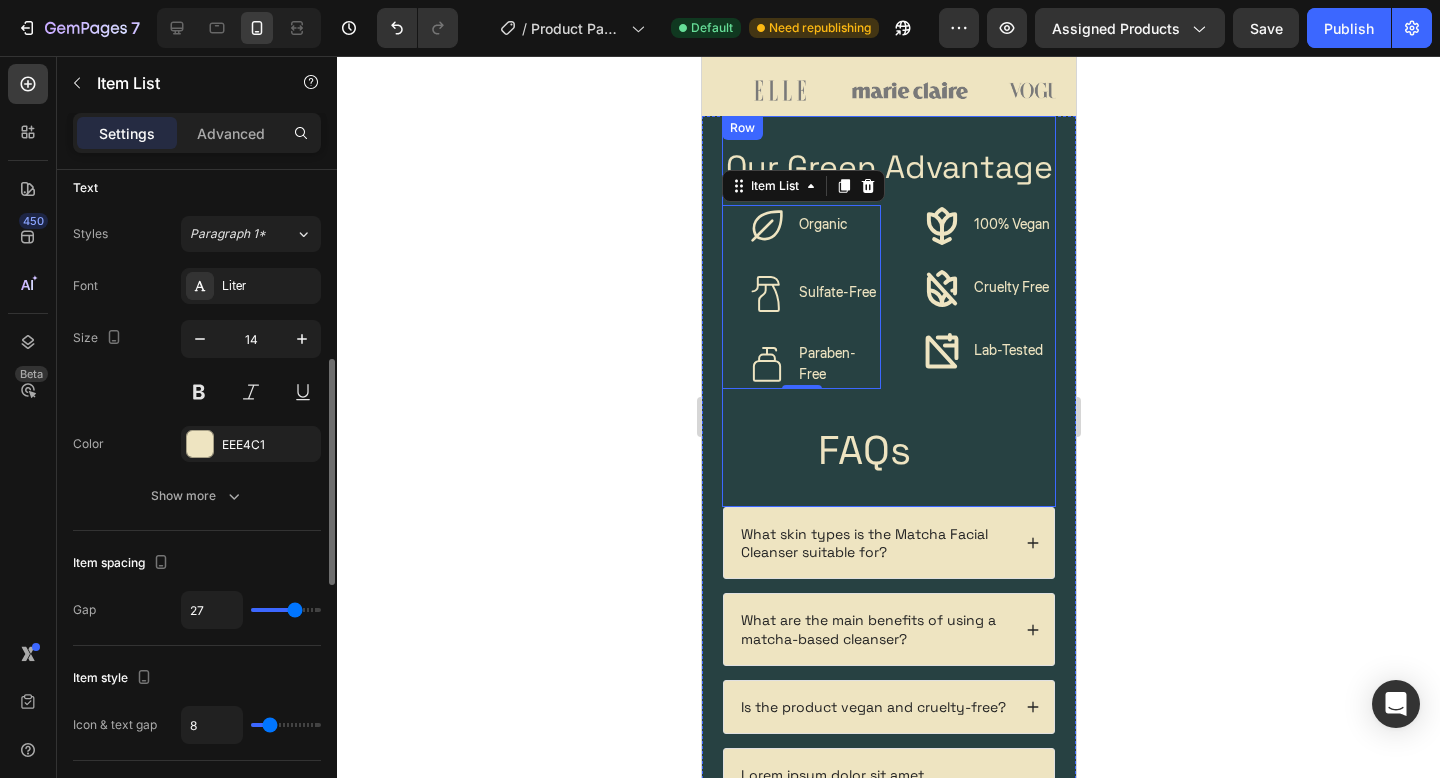 type on "28" 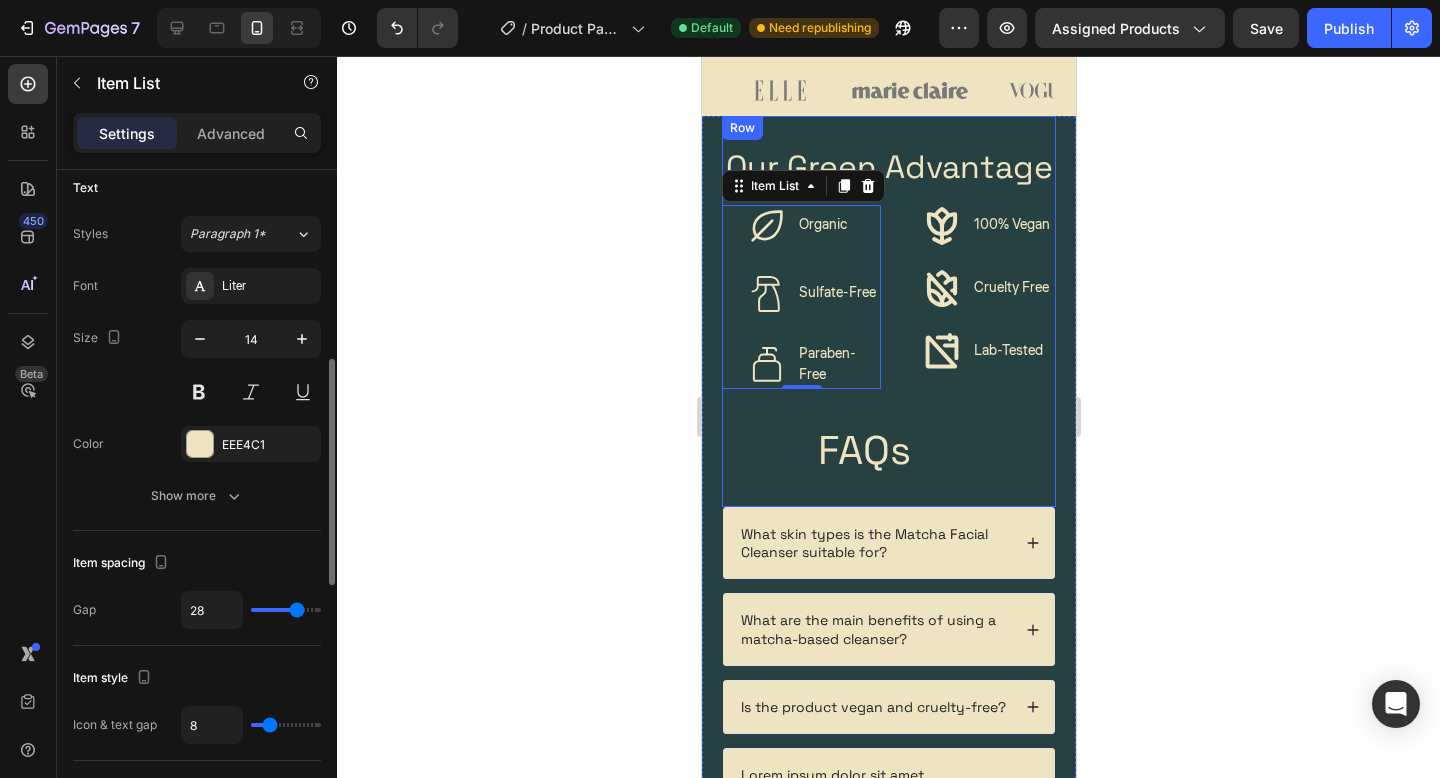 type on "27" 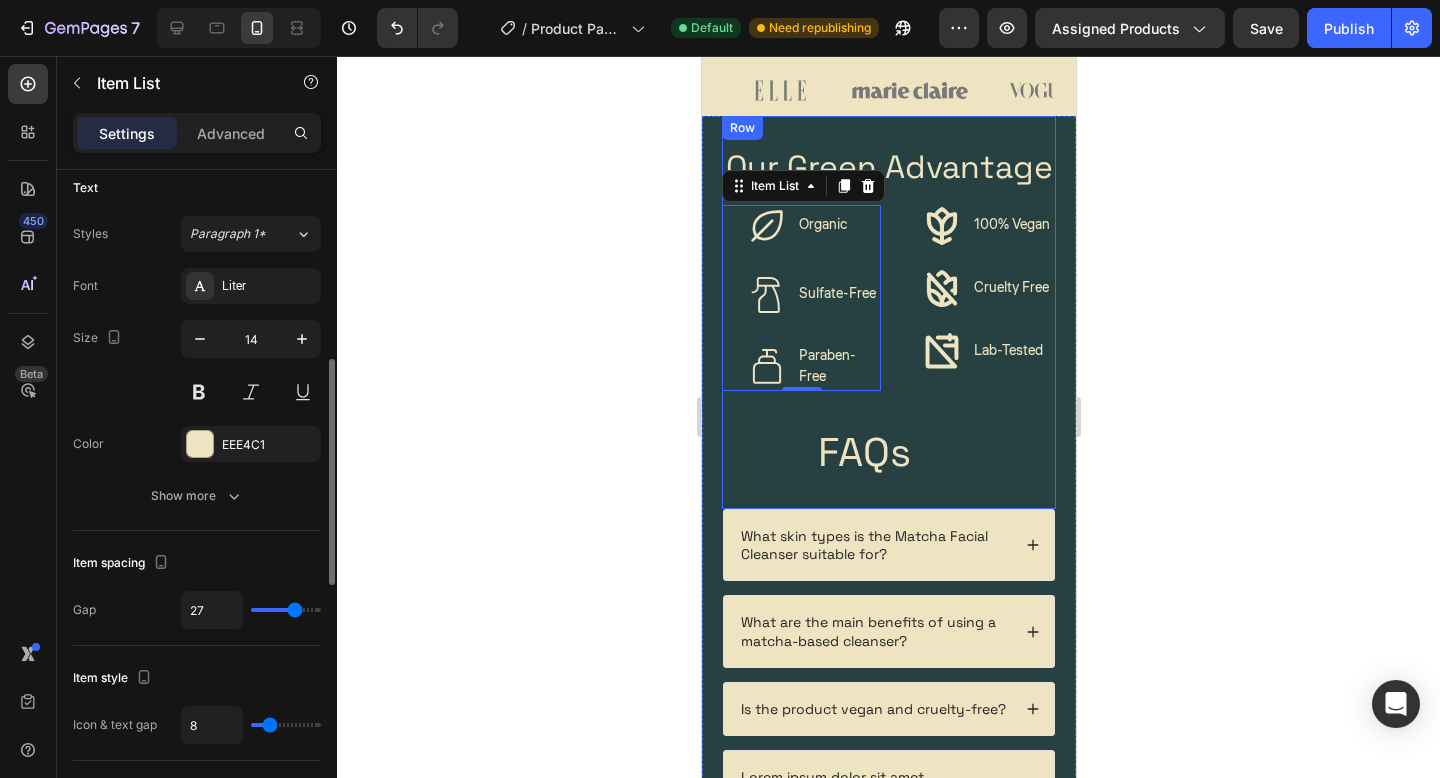 type on "26" 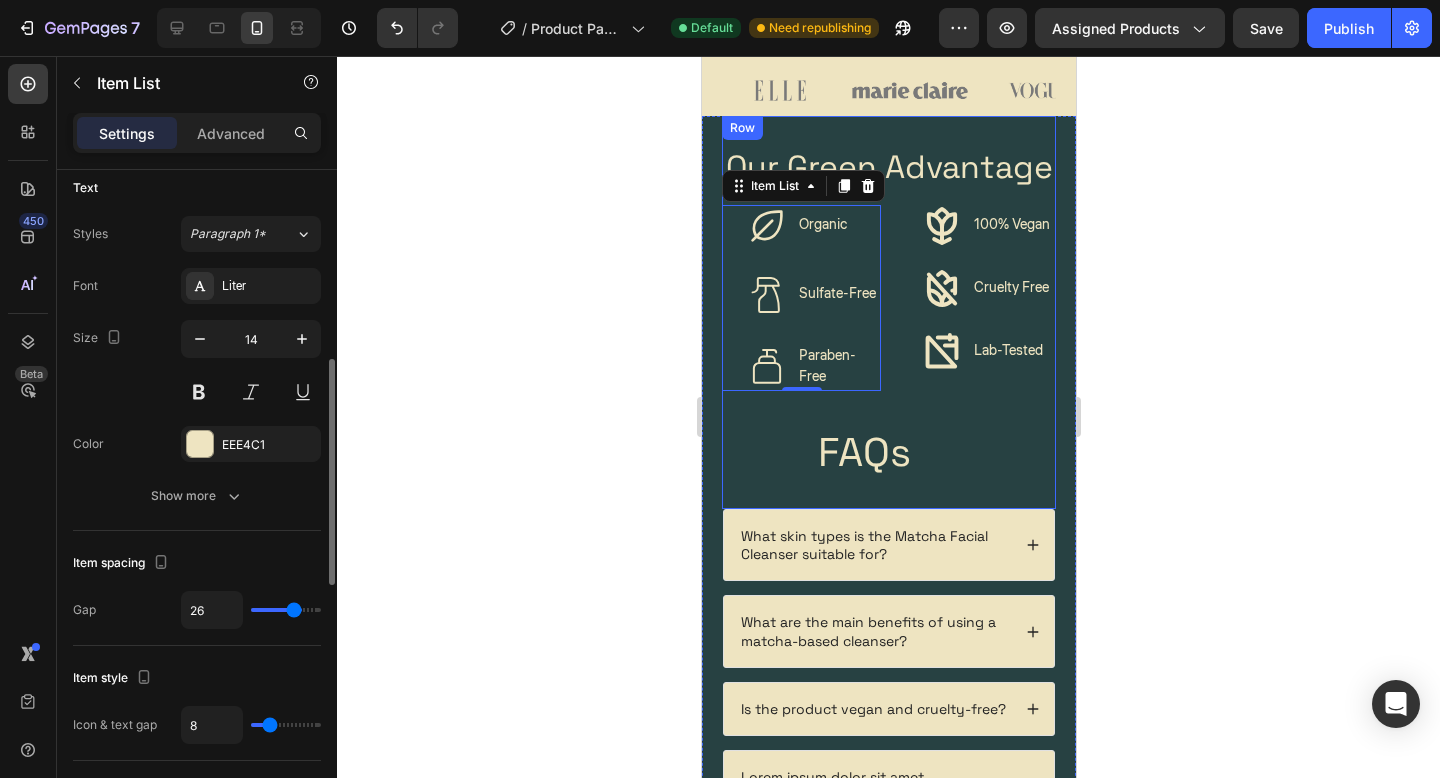 type on "25" 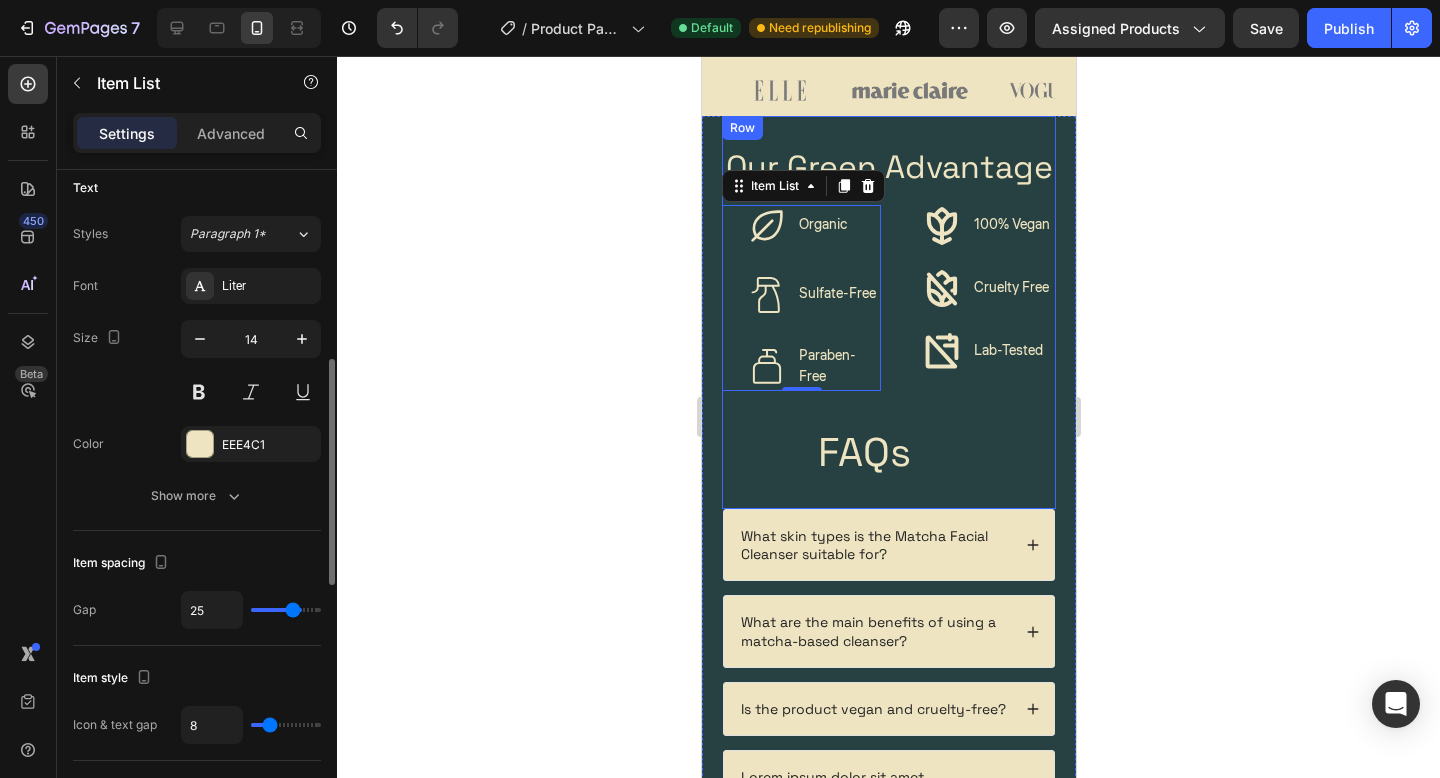 type on "24" 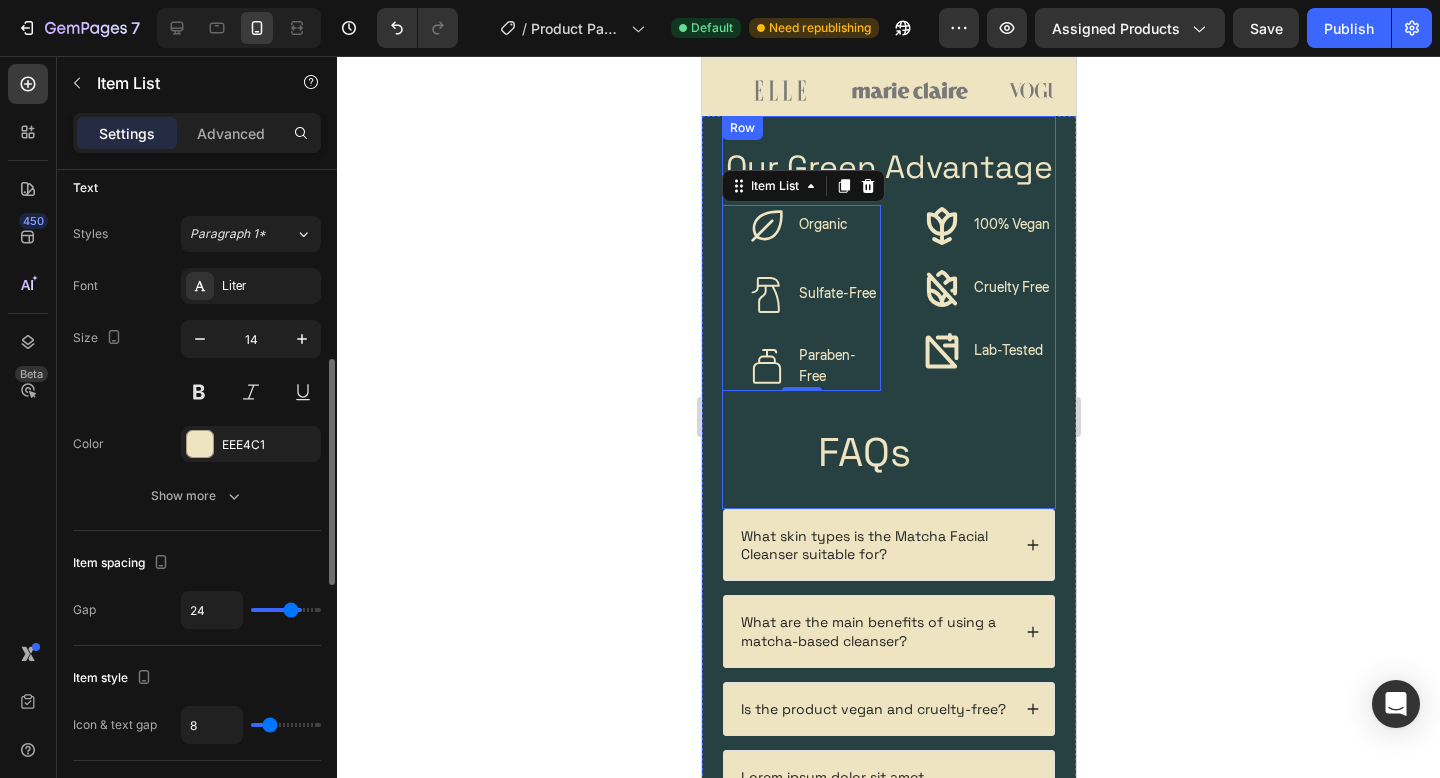 type on "23" 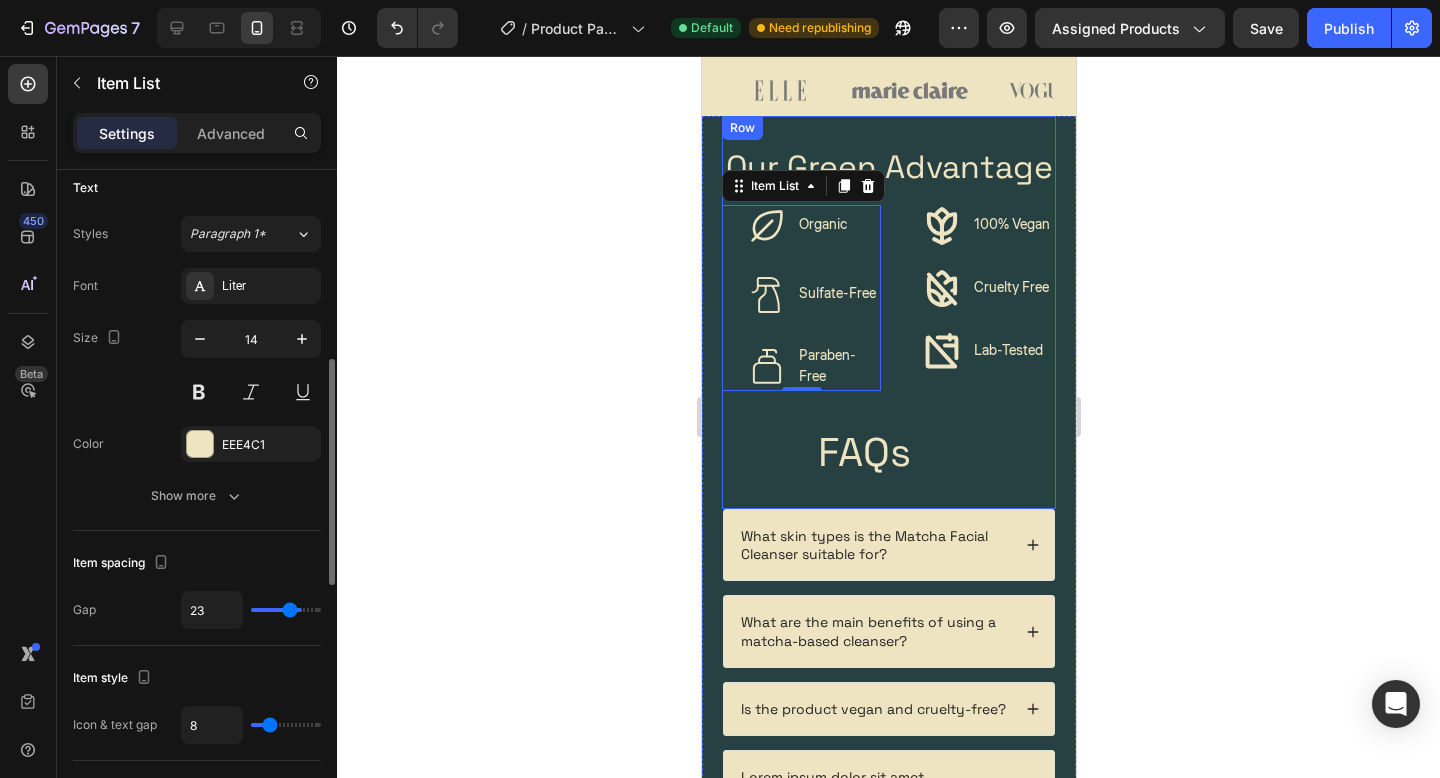 type on "22" 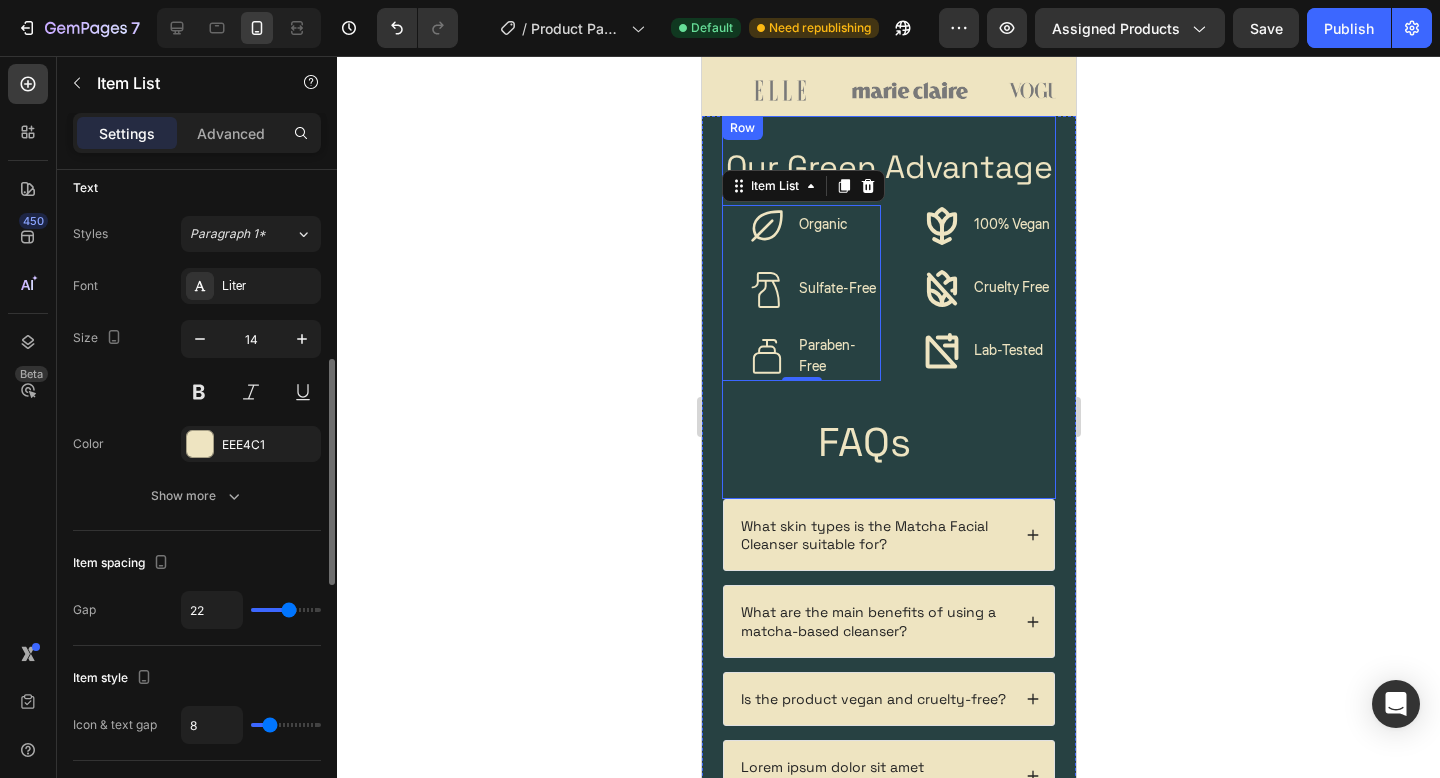 type on "23" 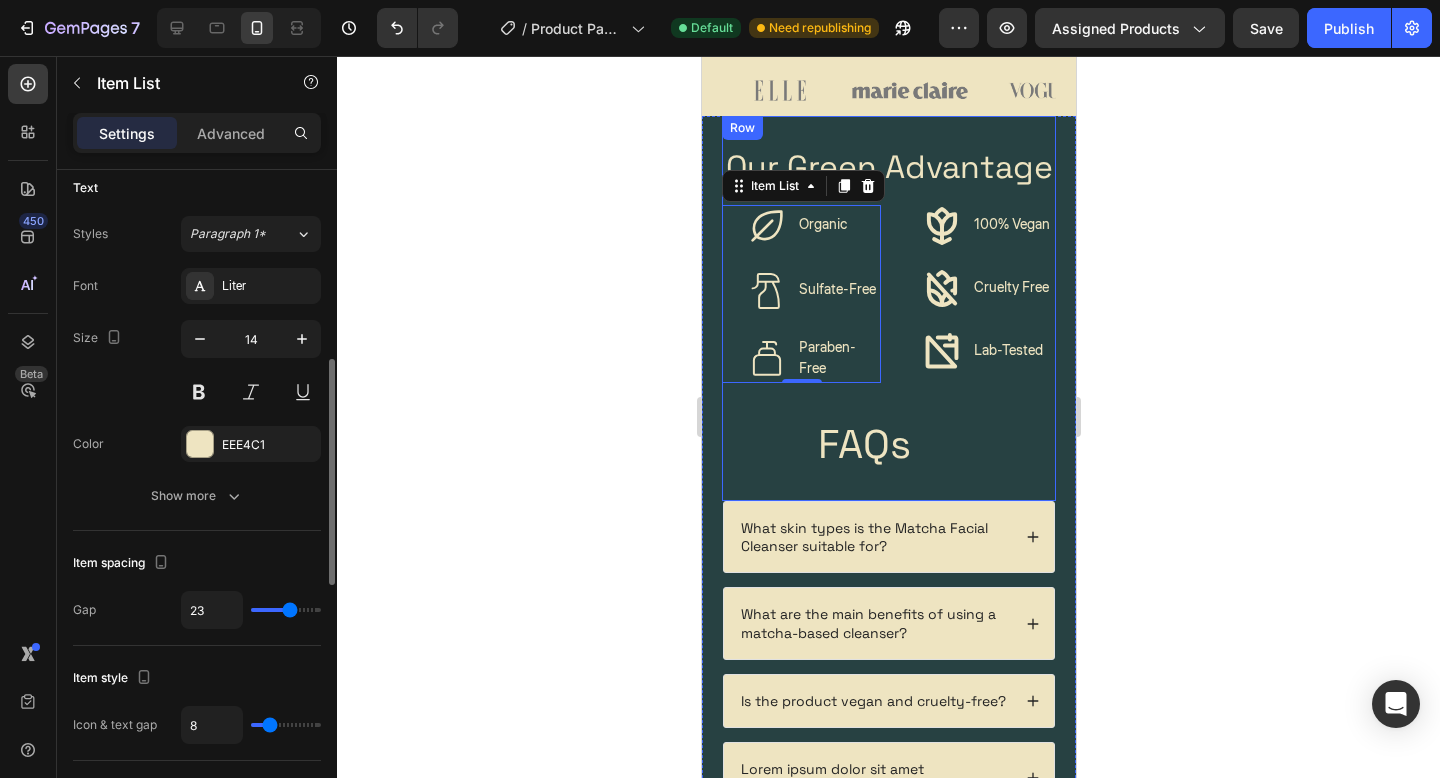 type on "22" 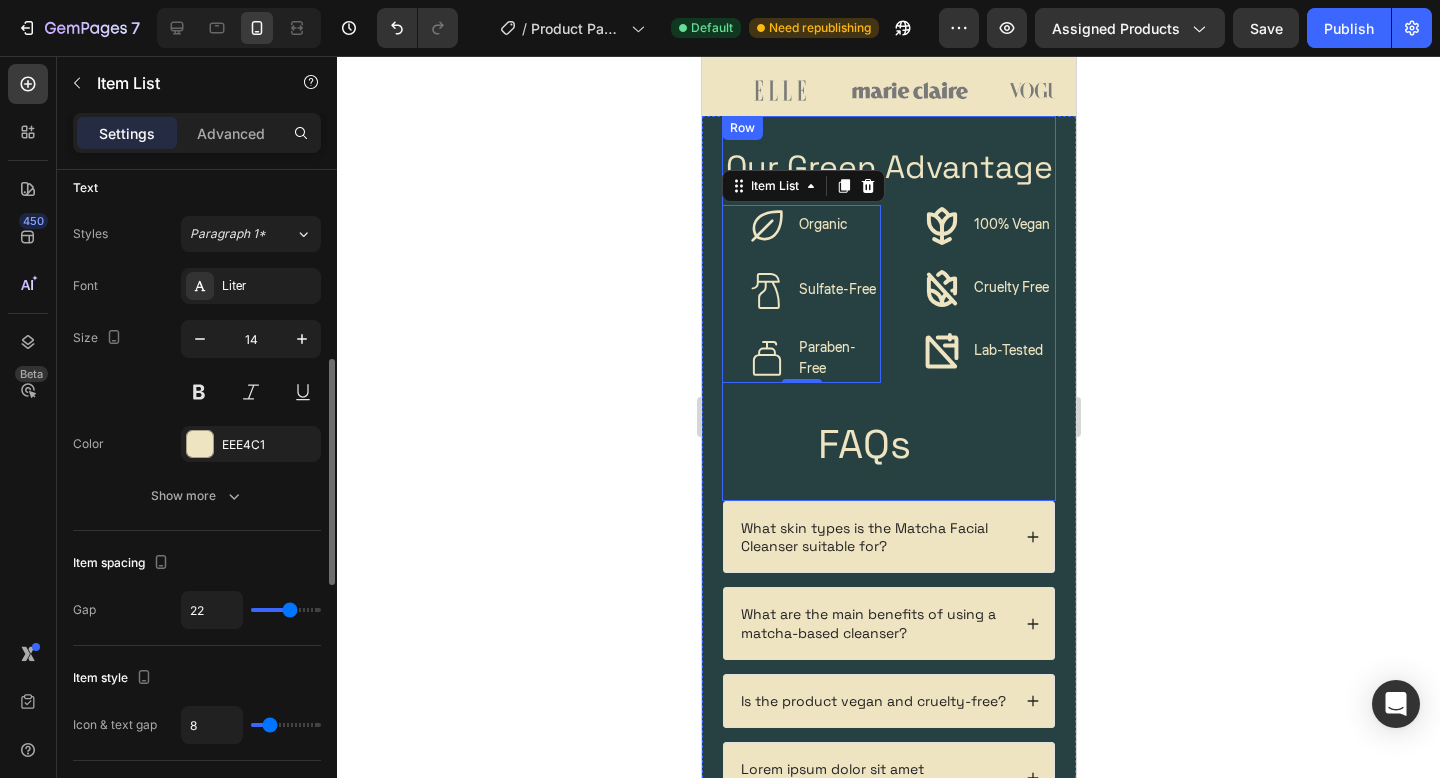 type on "22" 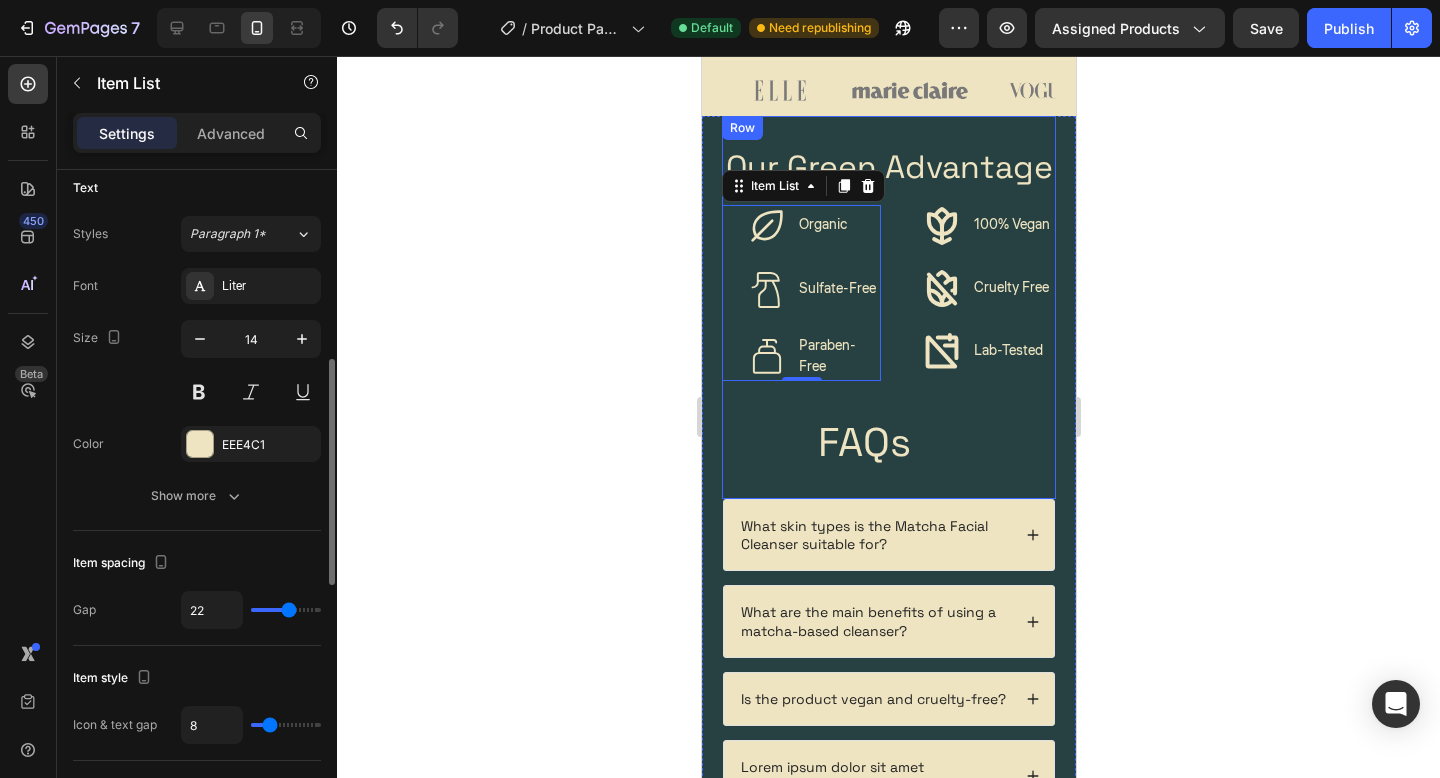 type on "21" 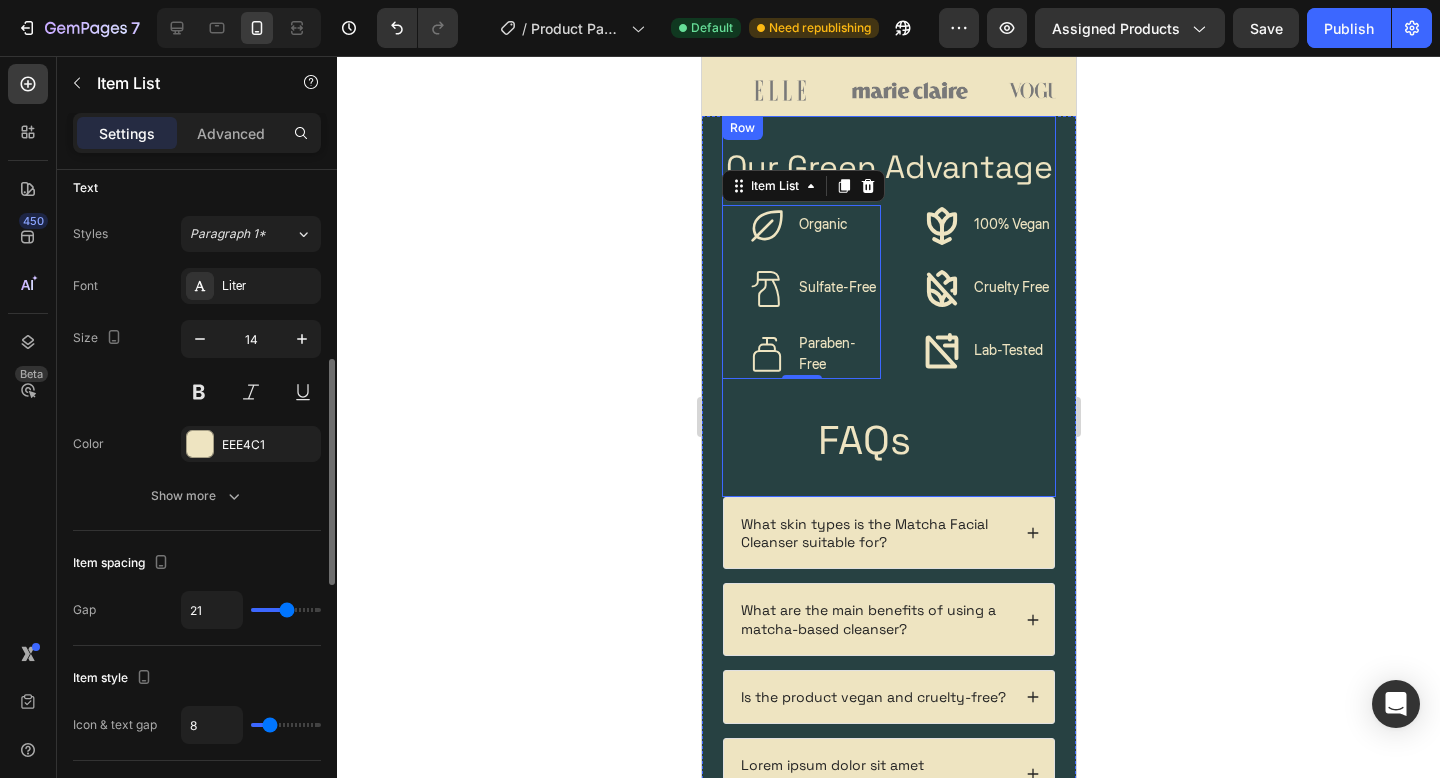 click at bounding box center [286, 610] 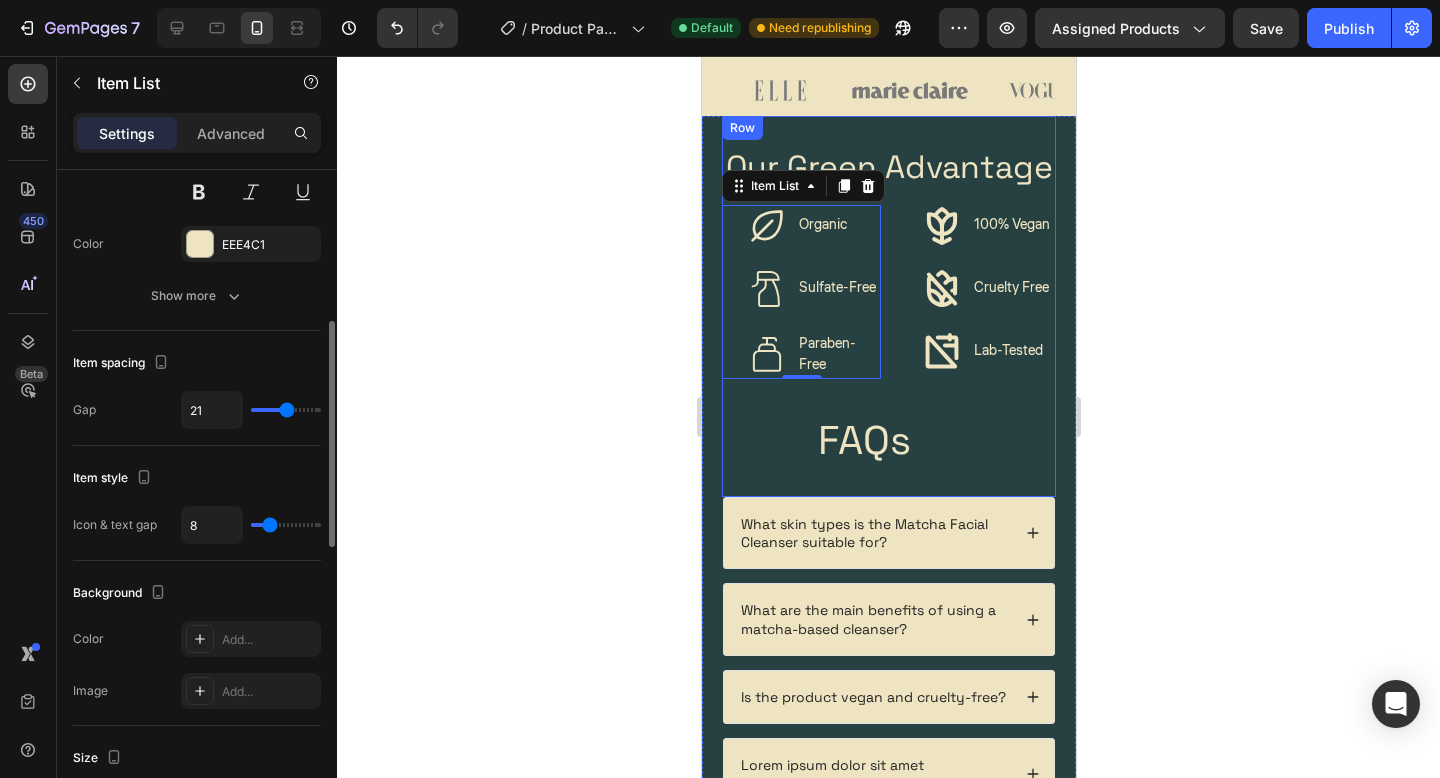scroll, scrollTop: 460, scrollLeft: 0, axis: vertical 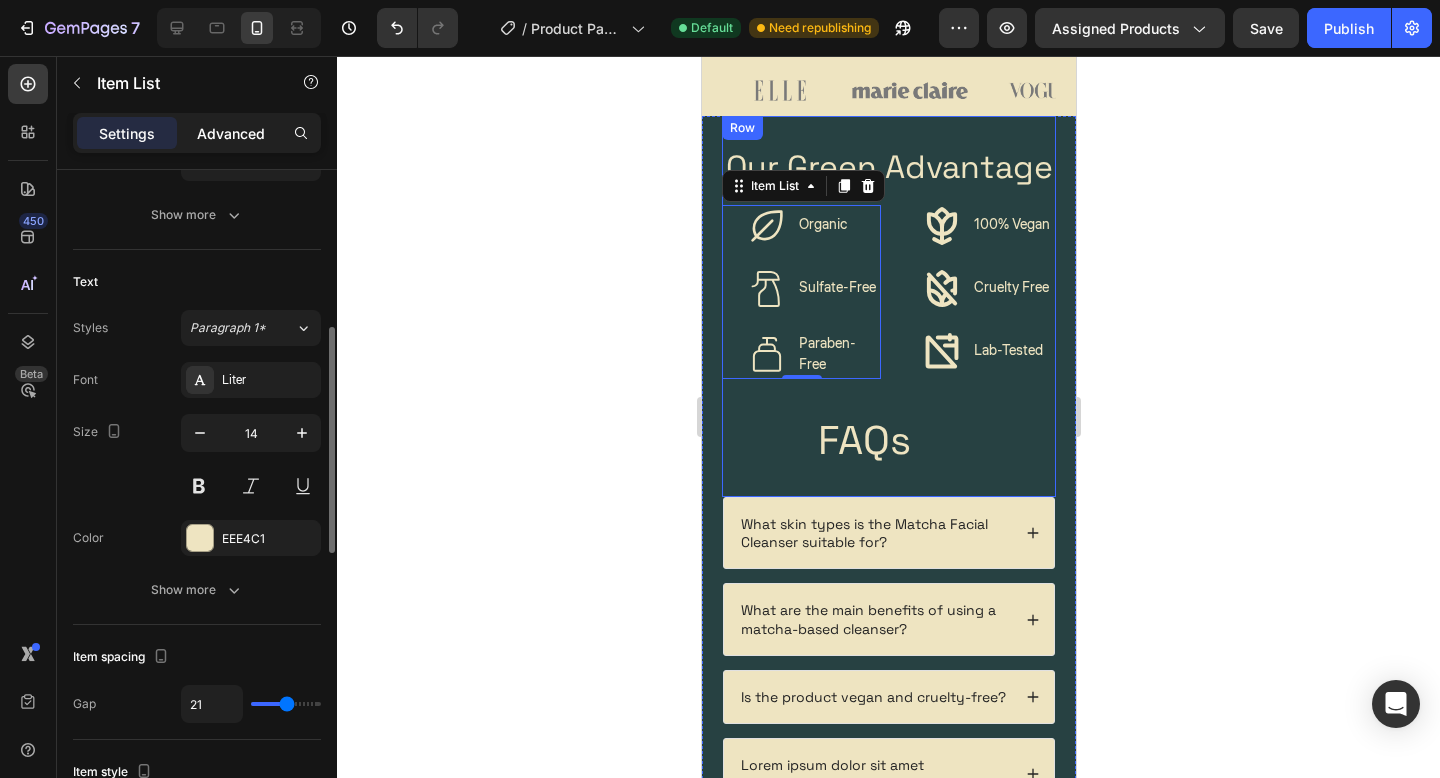 click on "Advanced" at bounding box center (231, 133) 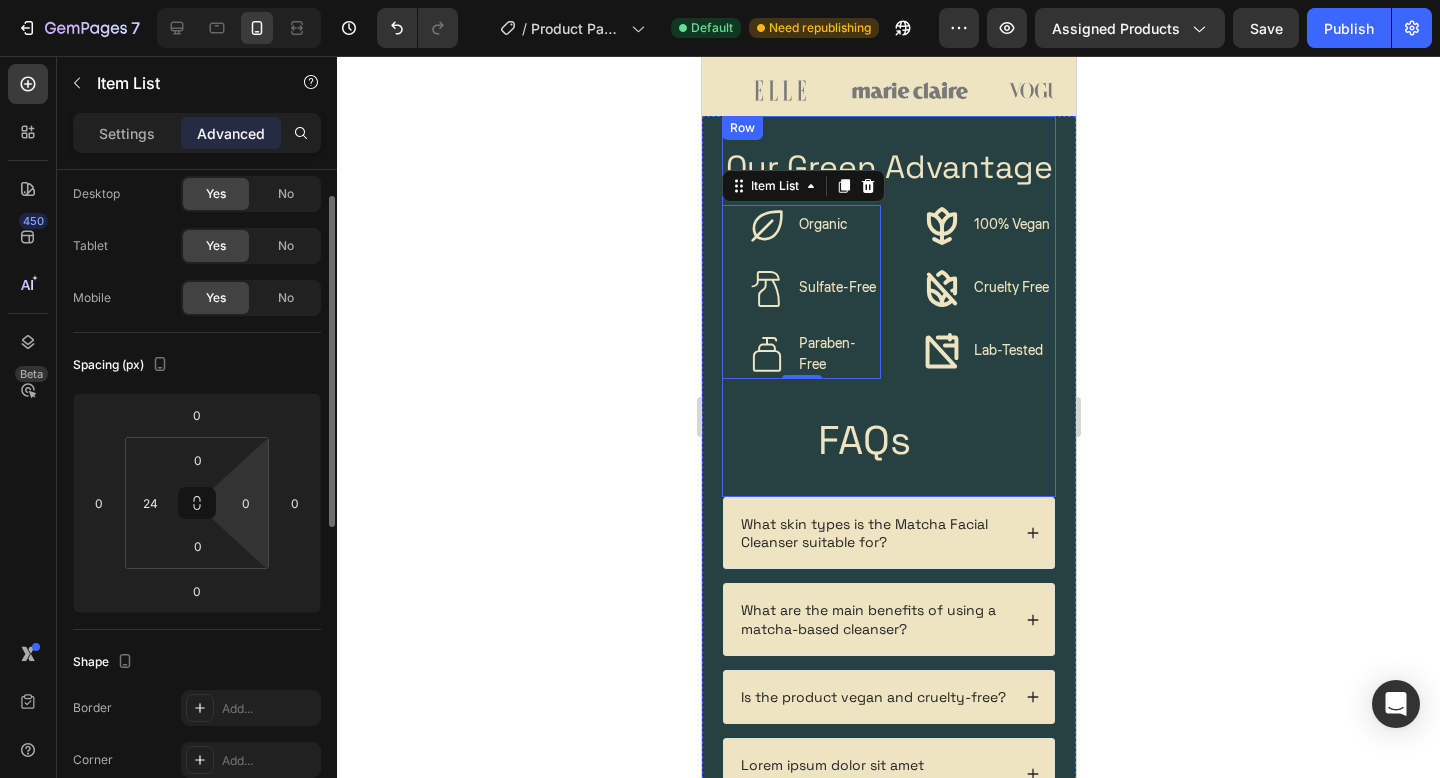 scroll, scrollTop: 0, scrollLeft: 0, axis: both 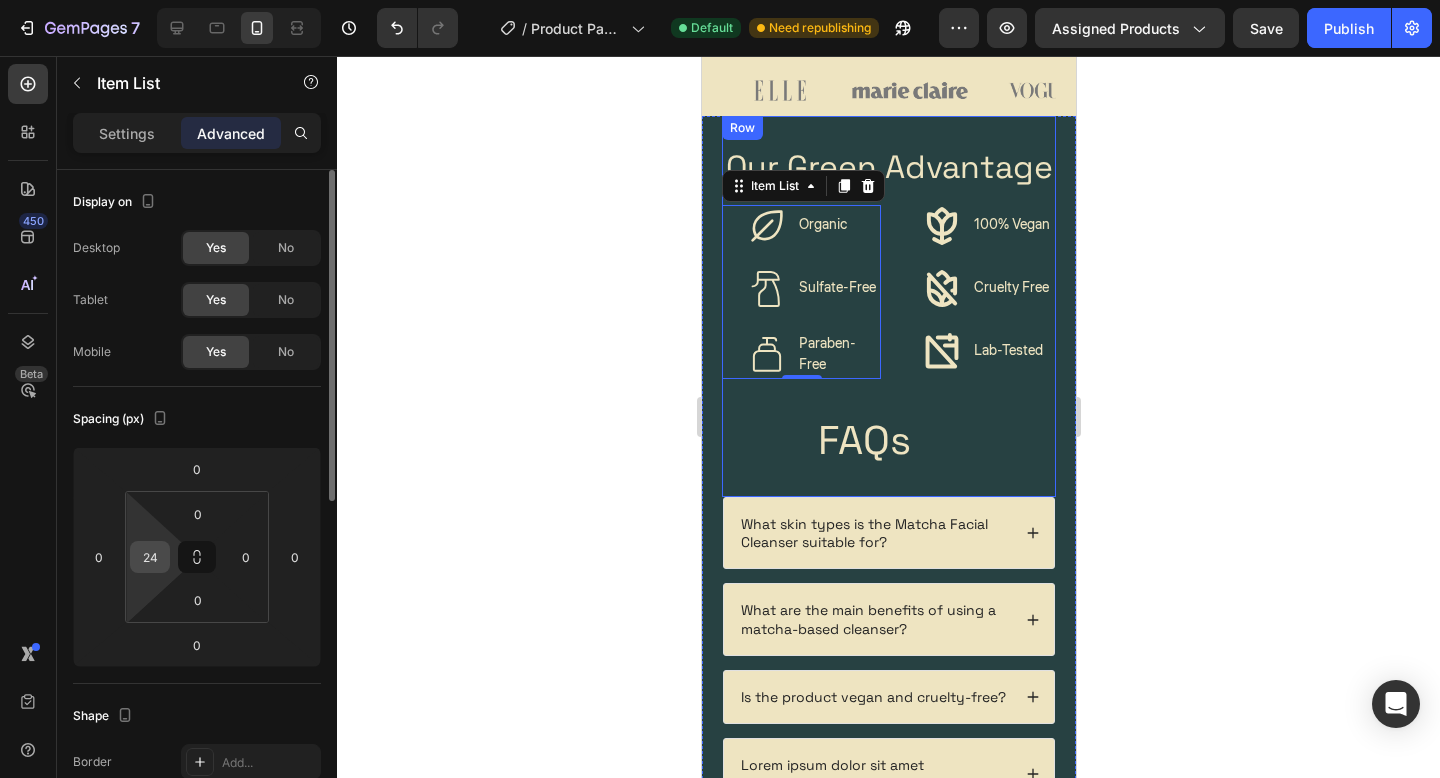 click on "24" at bounding box center (150, 557) 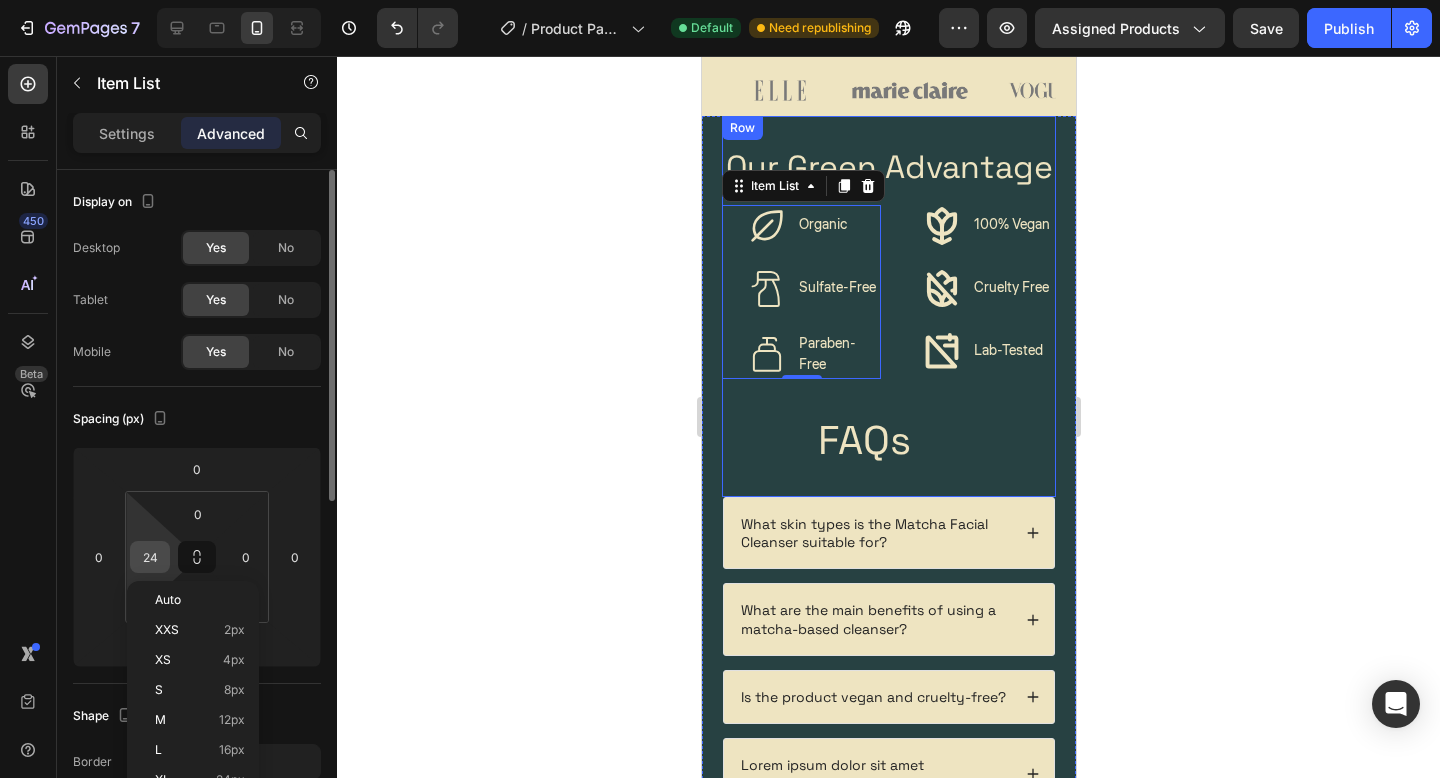 click on "24" at bounding box center (150, 557) 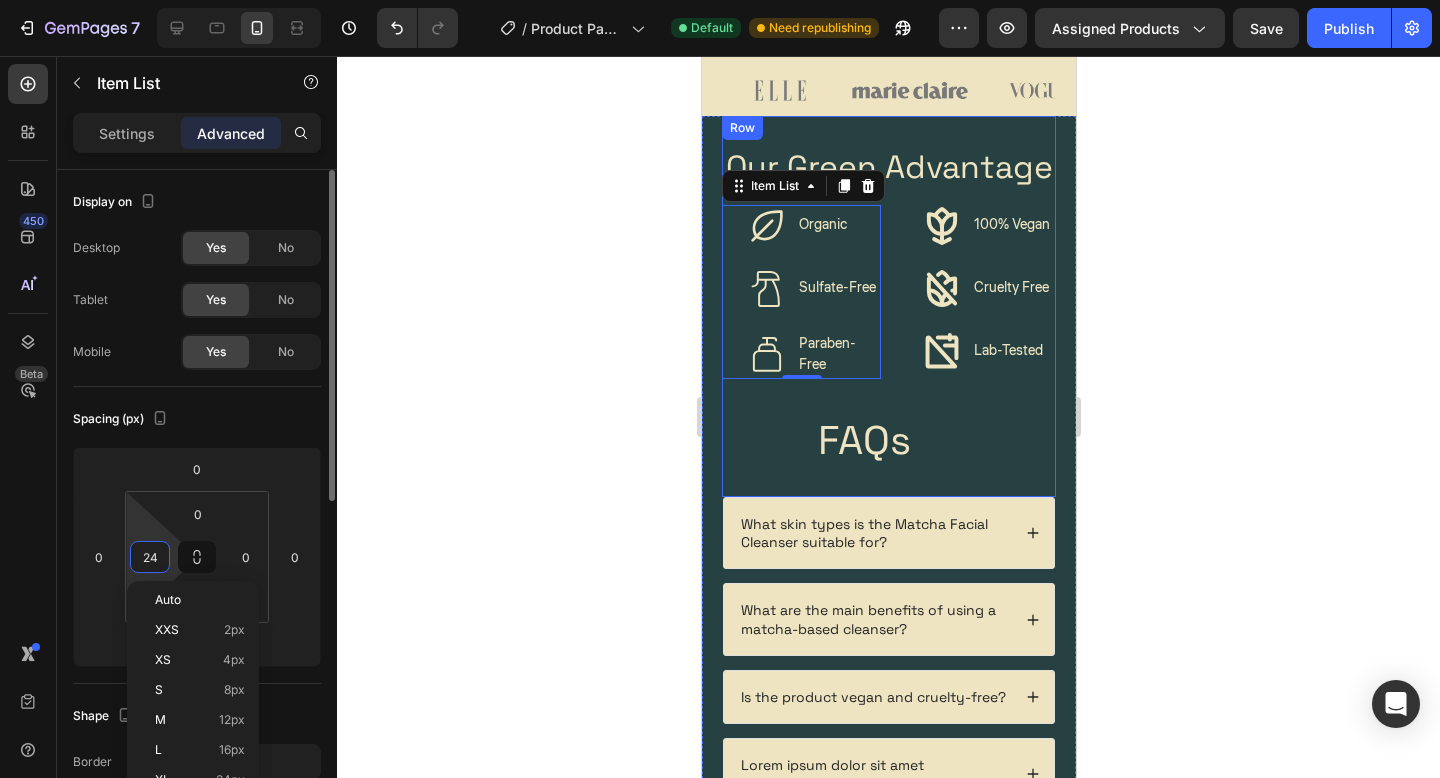 type on "=" 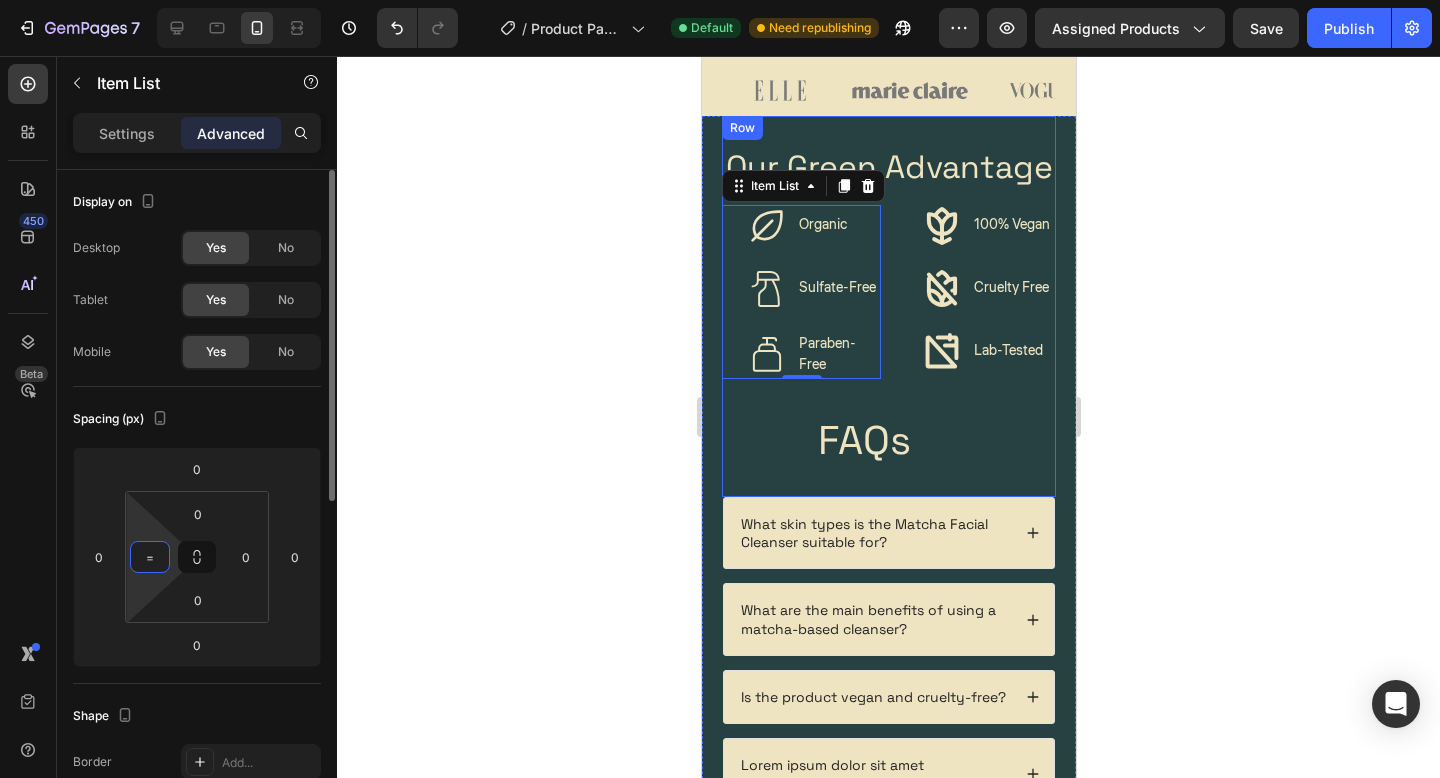 type 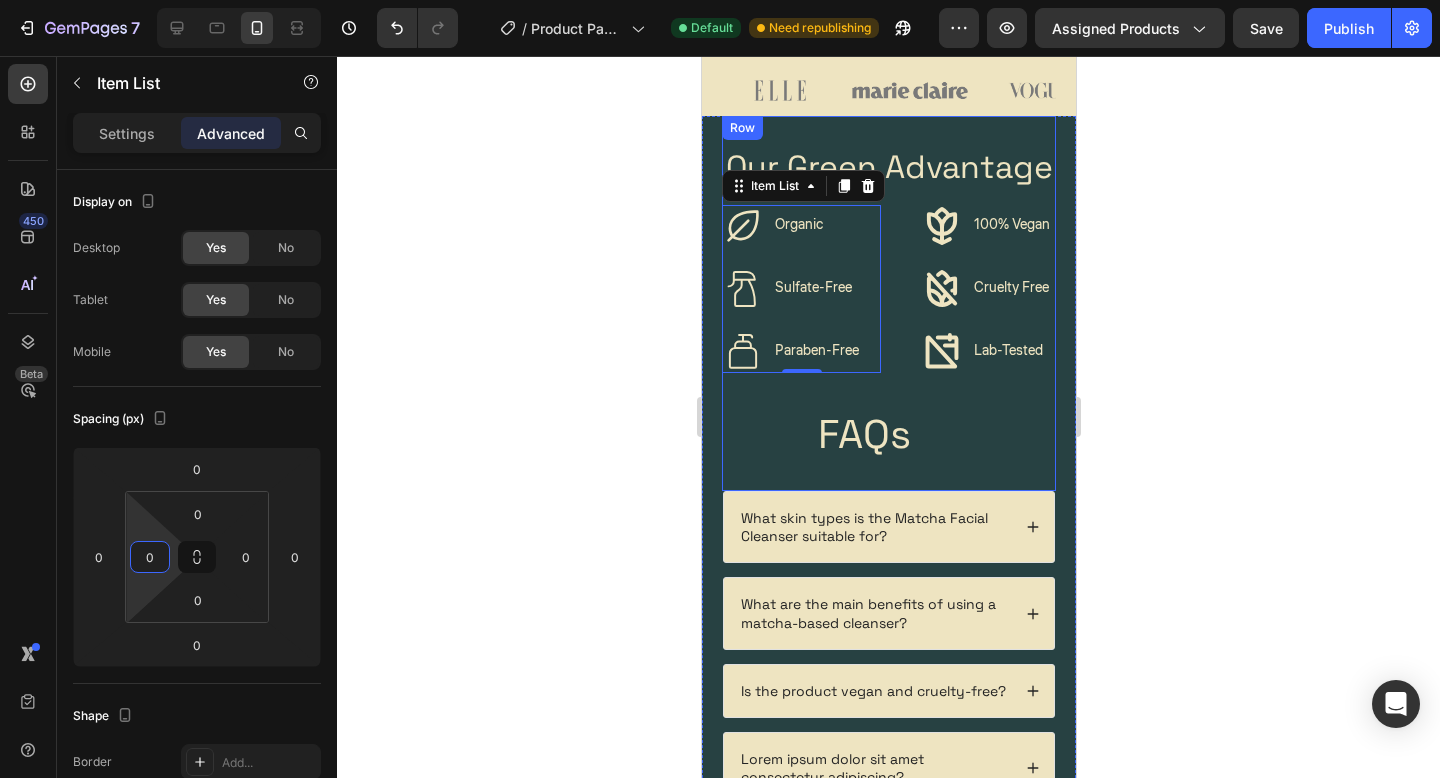click 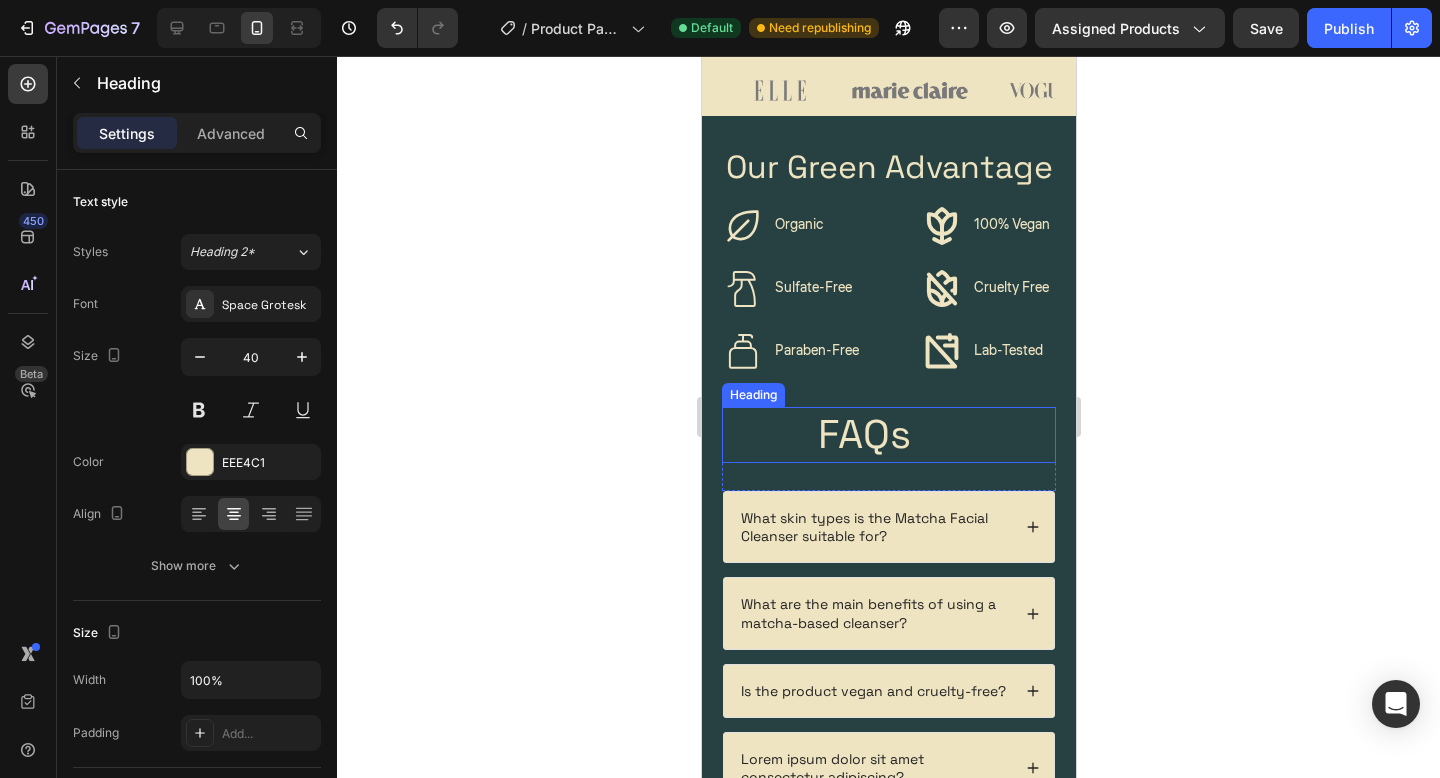click on "FAQs Heading" at bounding box center (888, 435) 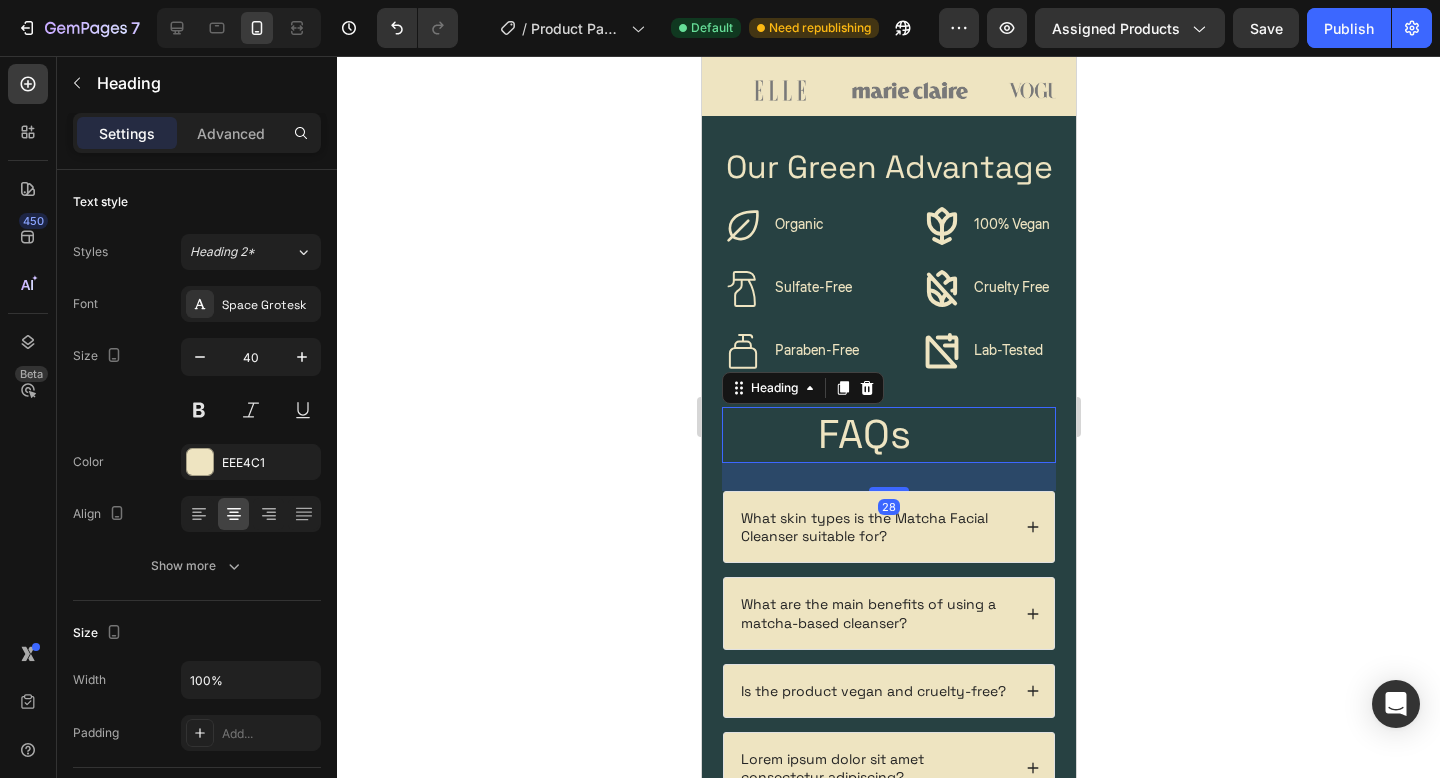 click 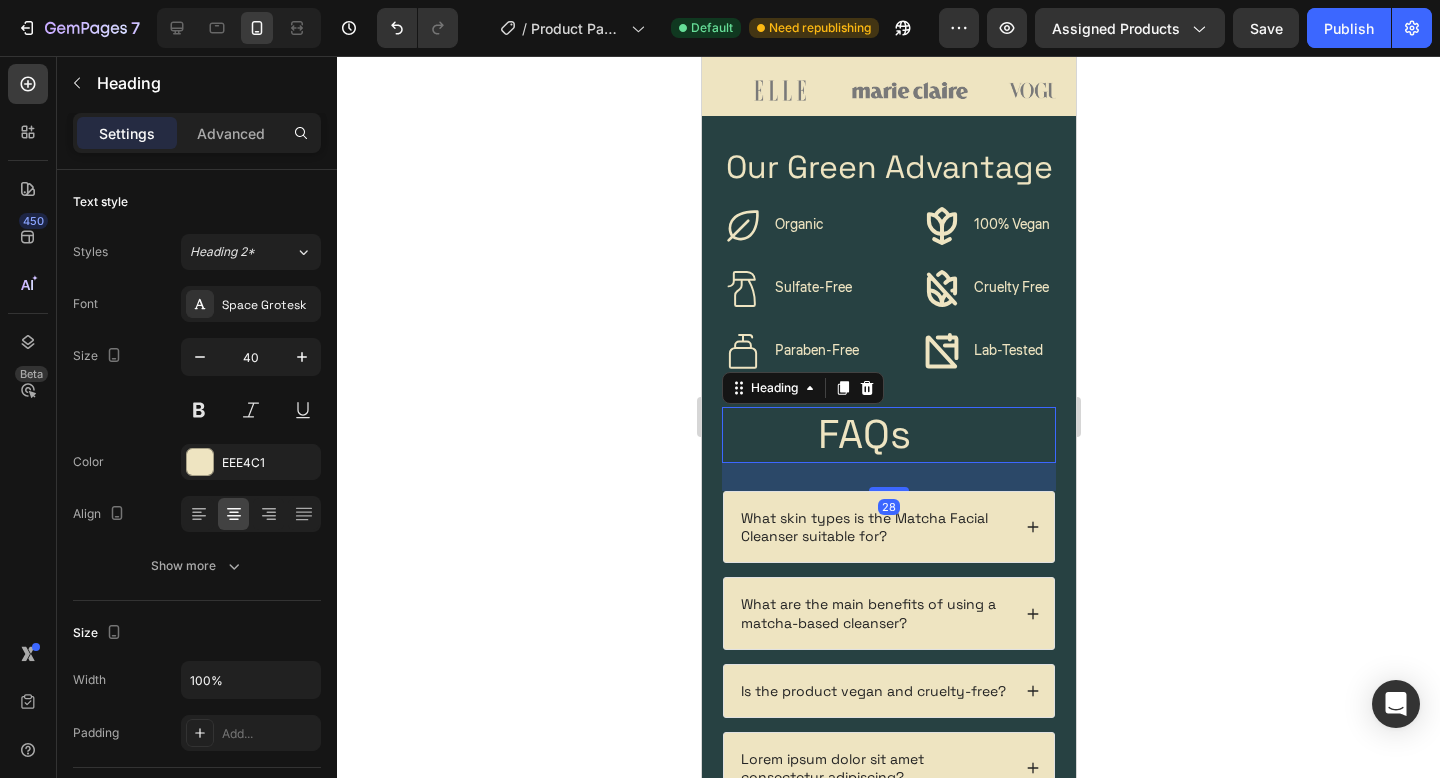 click on "FAQs" at bounding box center (863, 435) 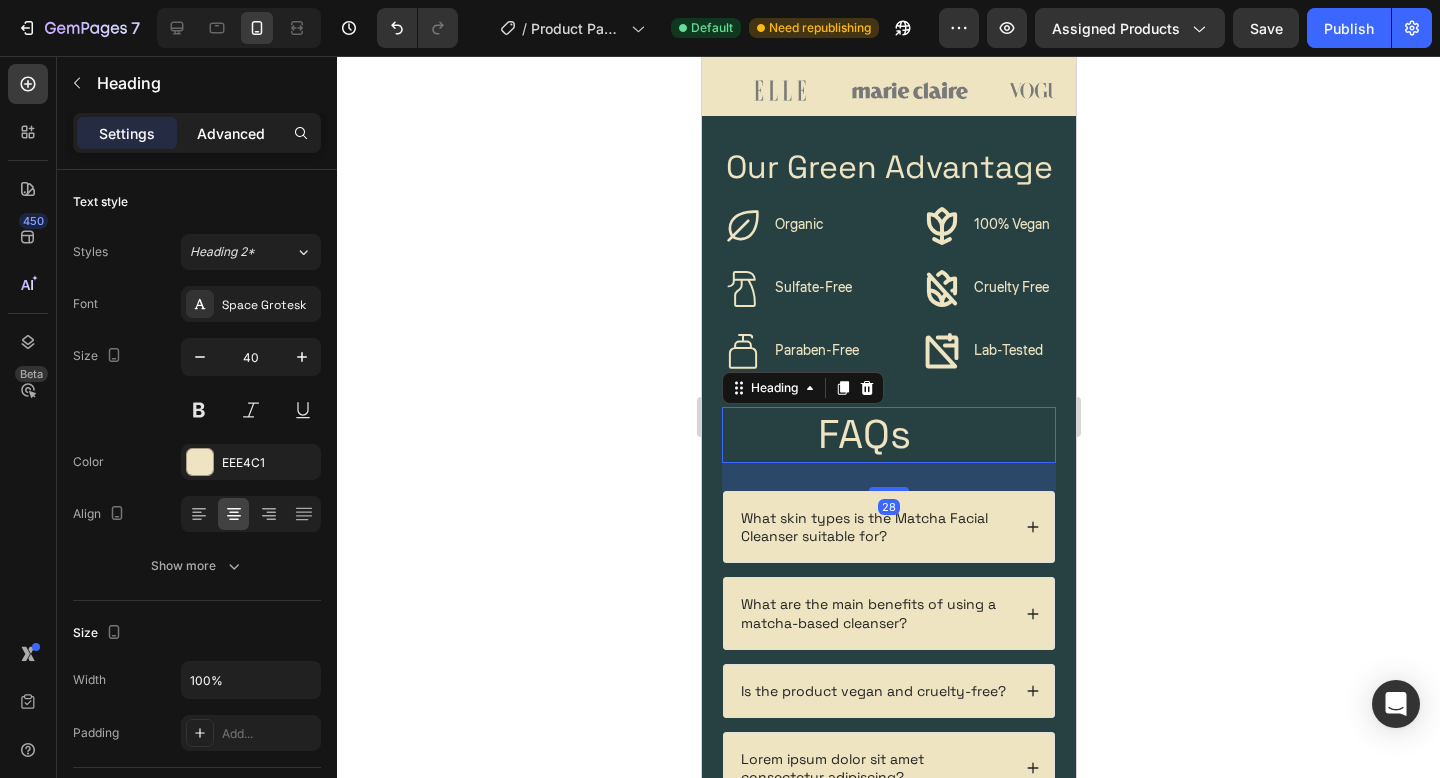 click on "Advanced" at bounding box center (231, 133) 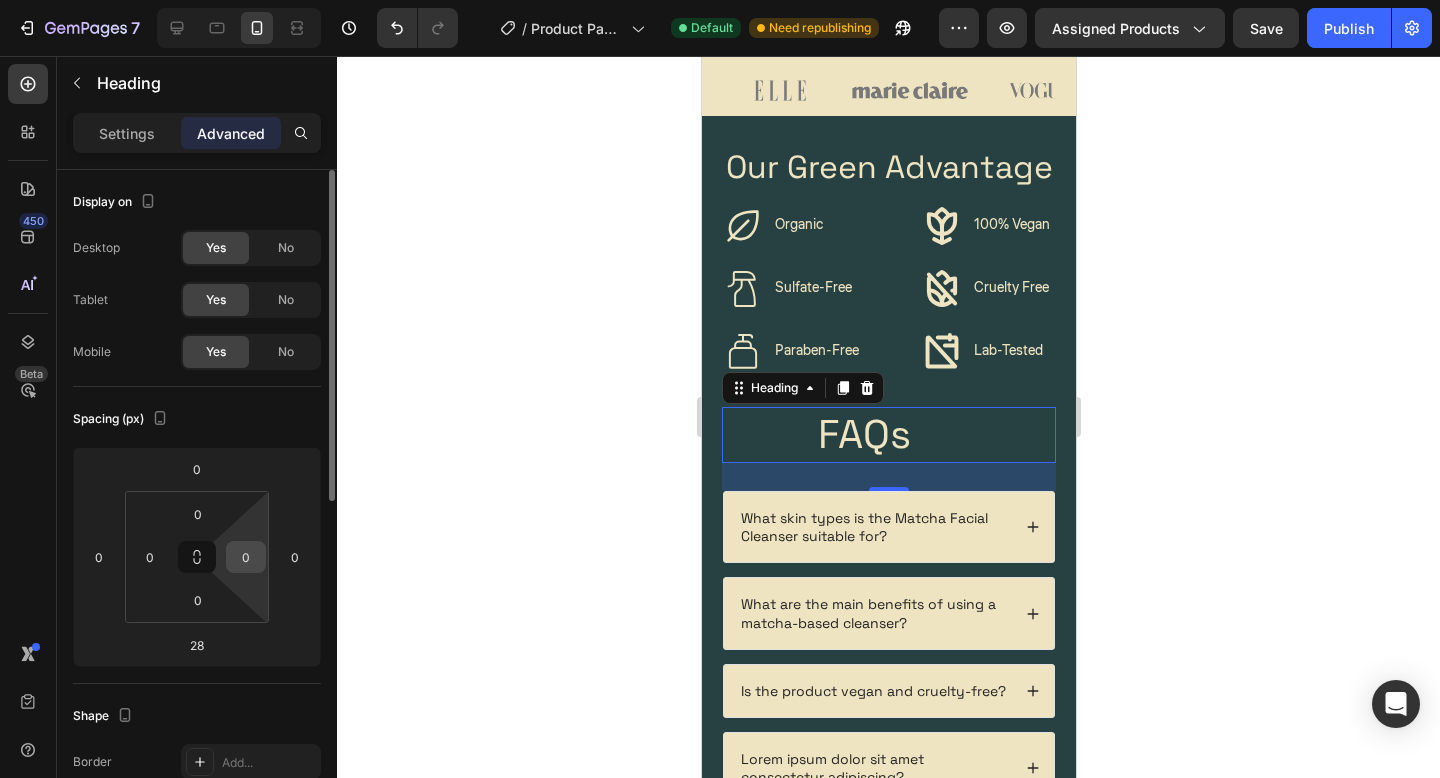 click on "0" at bounding box center (246, 557) 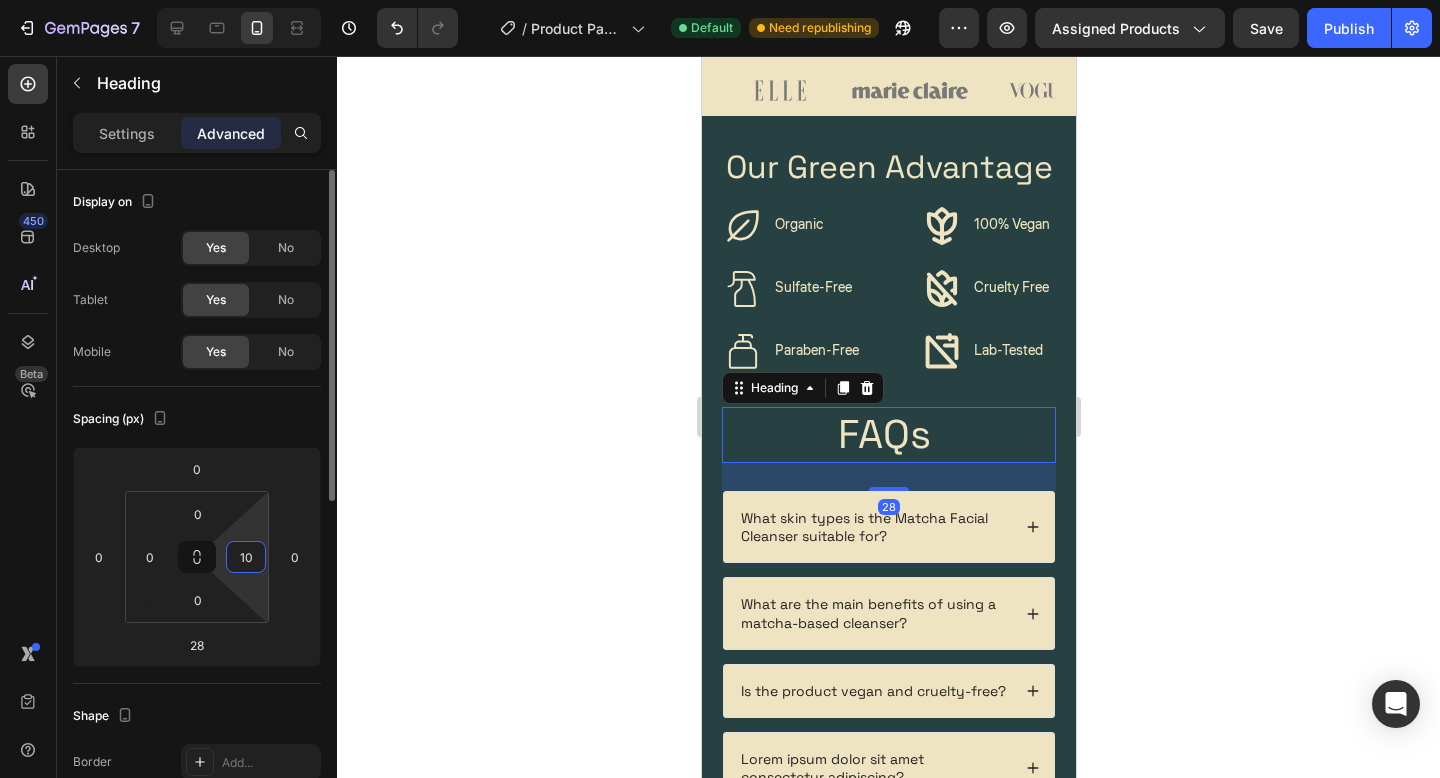 type on "1" 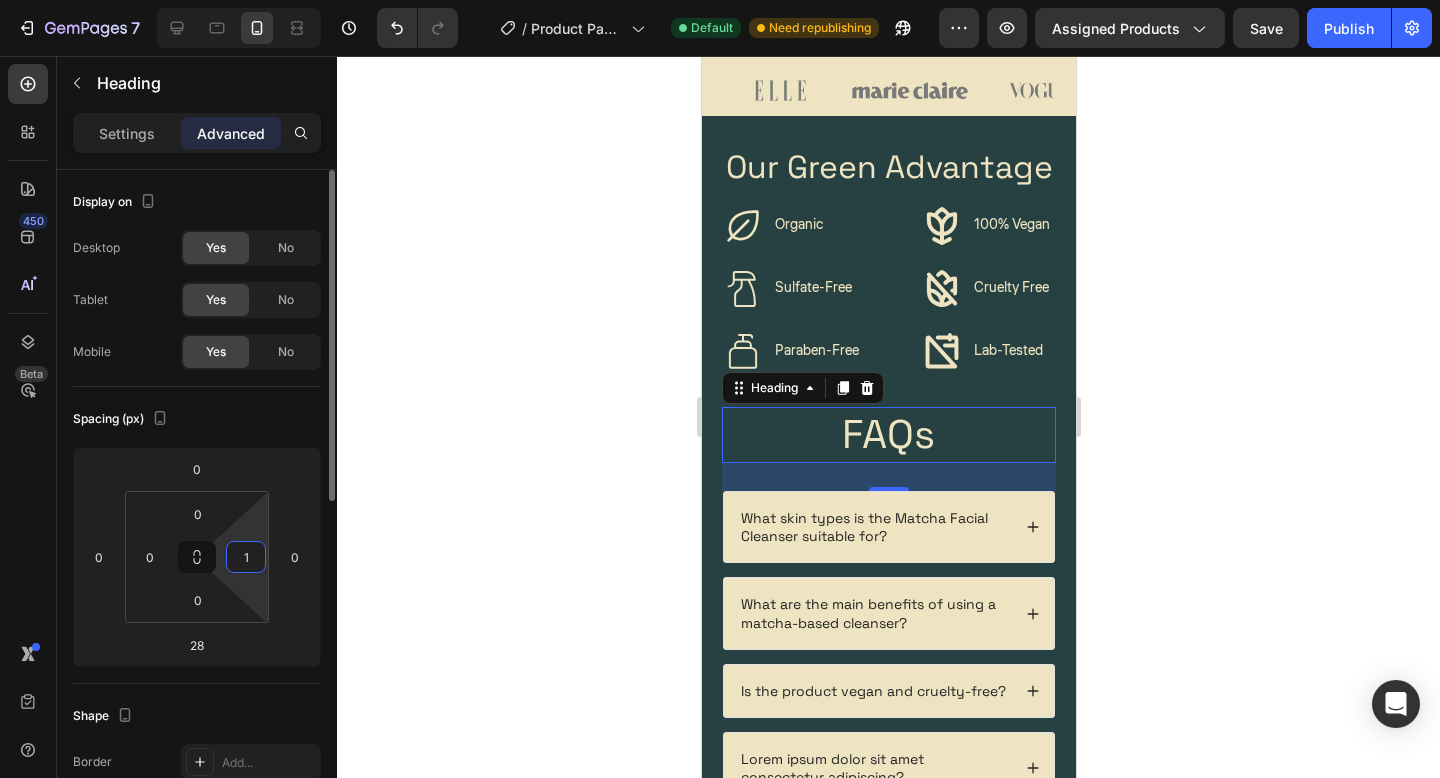 type 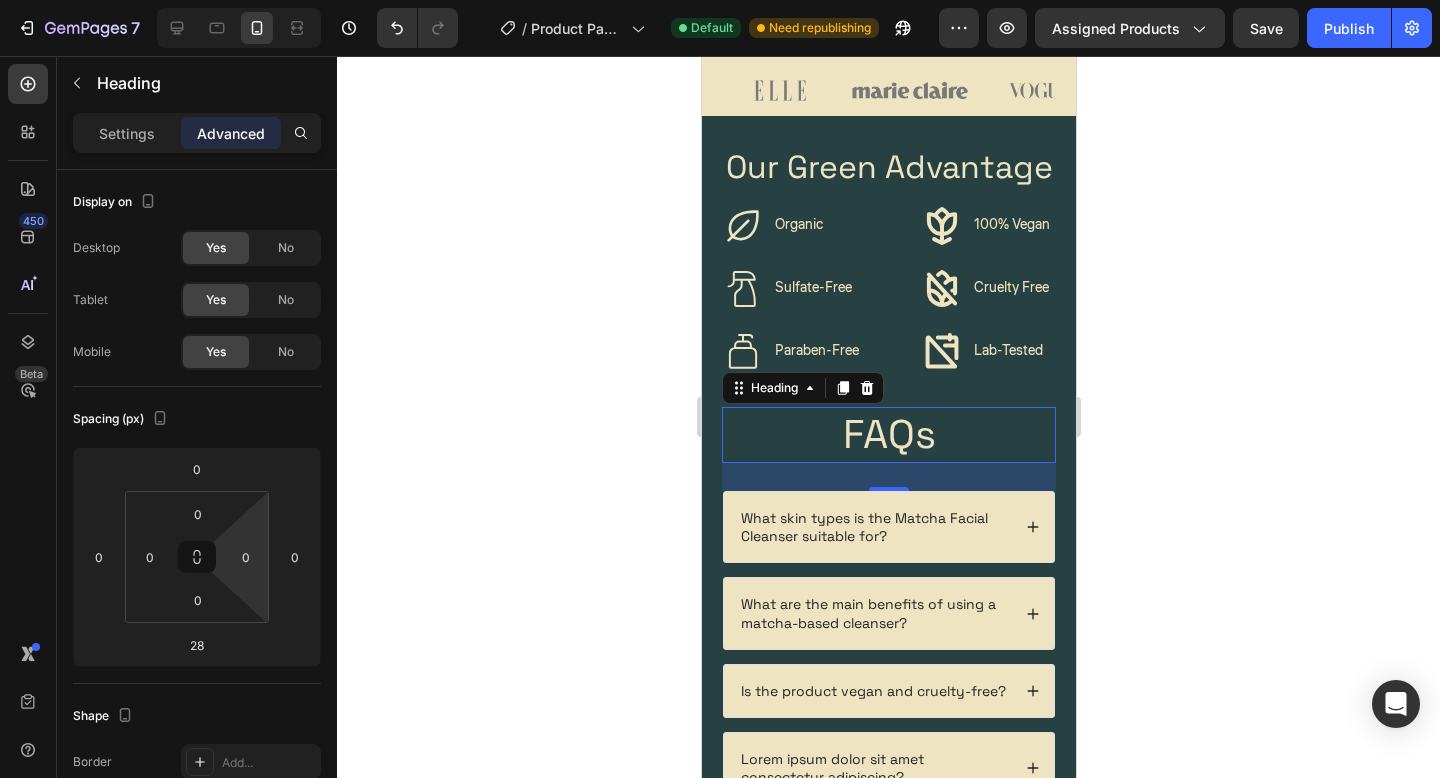 click 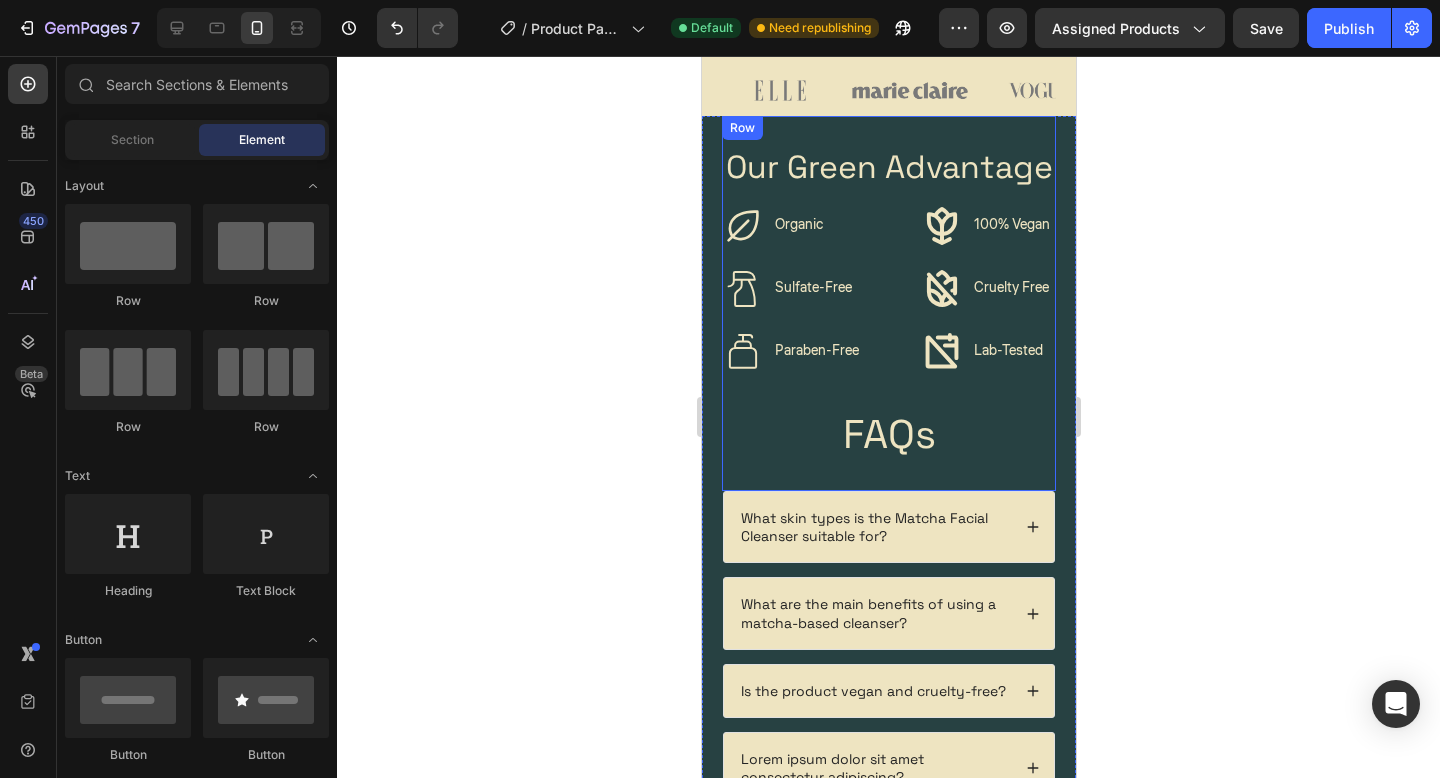 click on "FAQs" at bounding box center [888, 435] 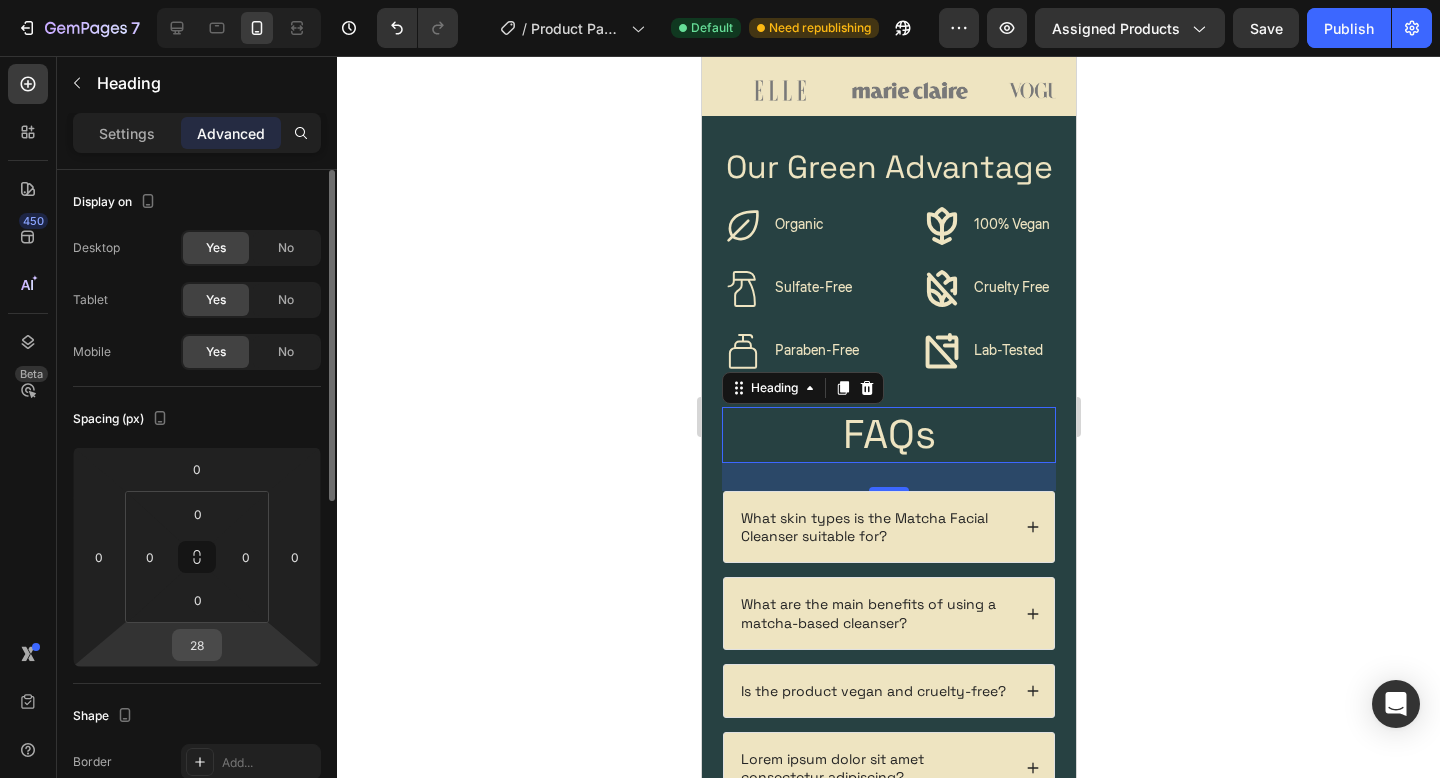 click on "28" at bounding box center (197, 645) 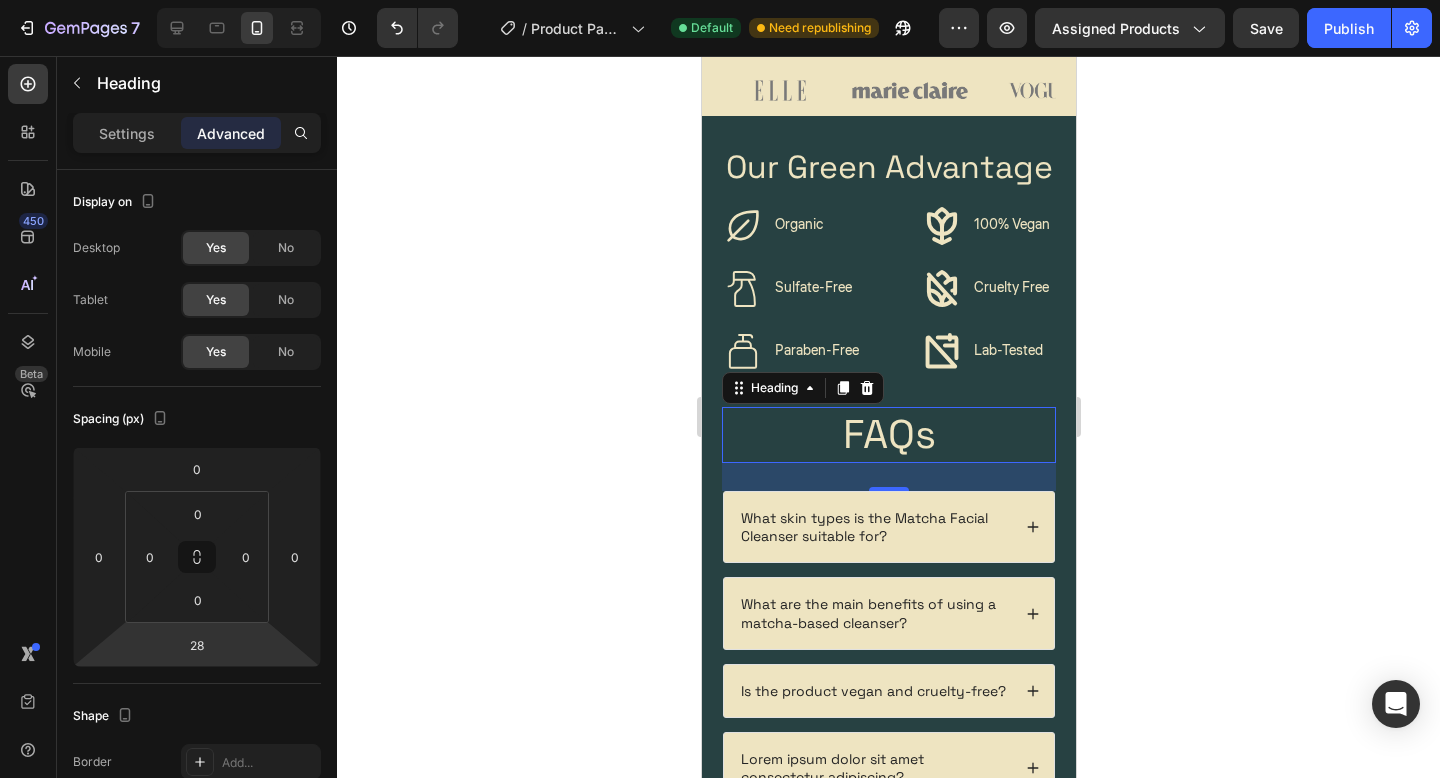 click 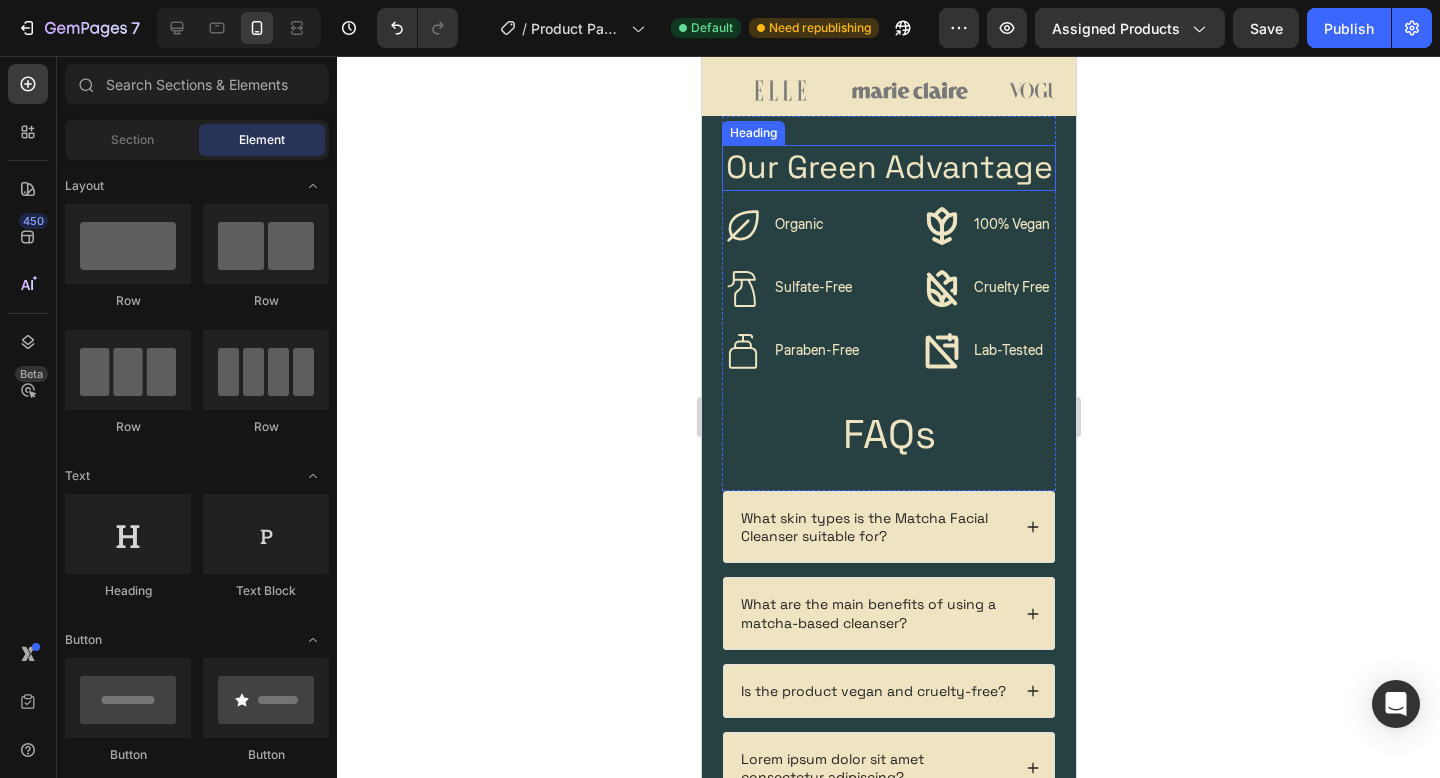 click on "Our Green Advantage" at bounding box center (888, 168) 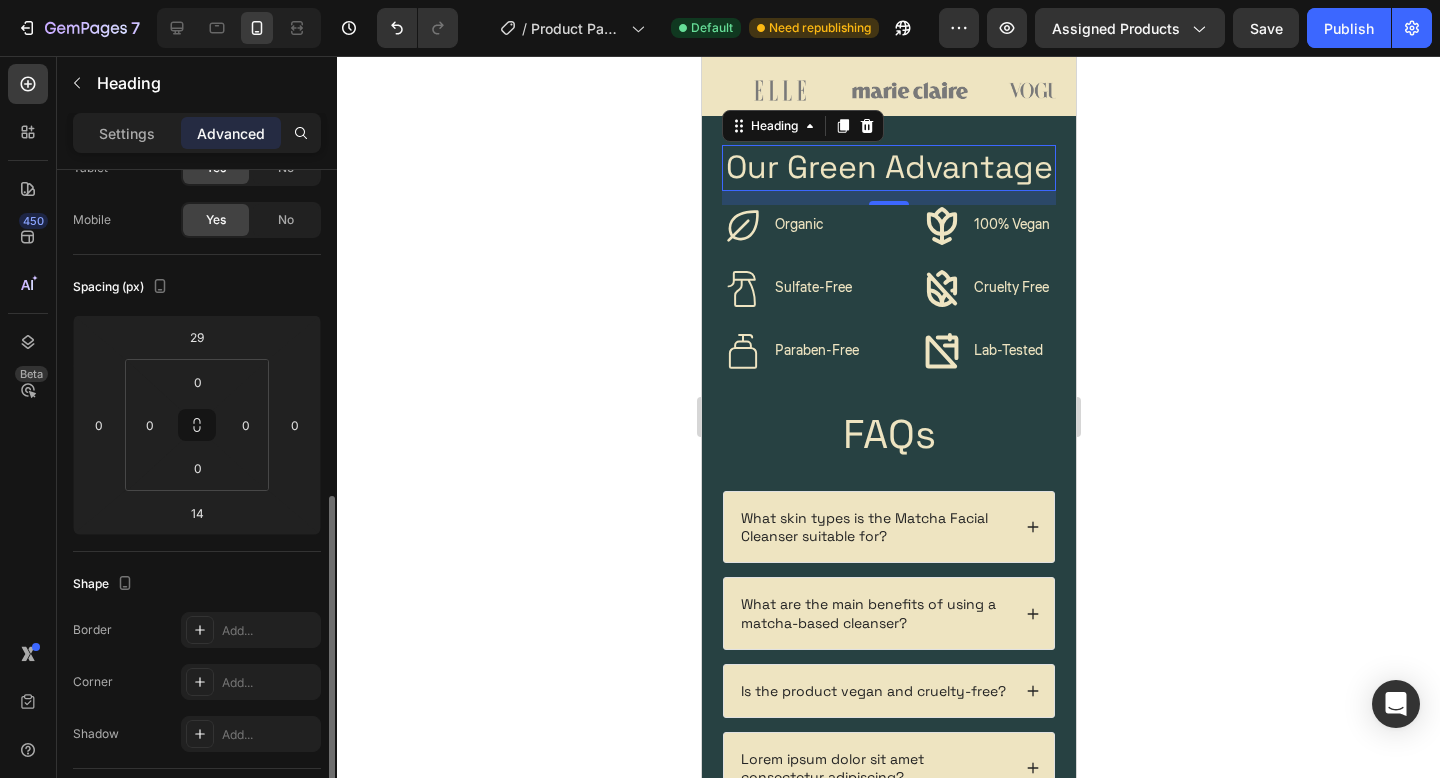 scroll, scrollTop: 0, scrollLeft: 0, axis: both 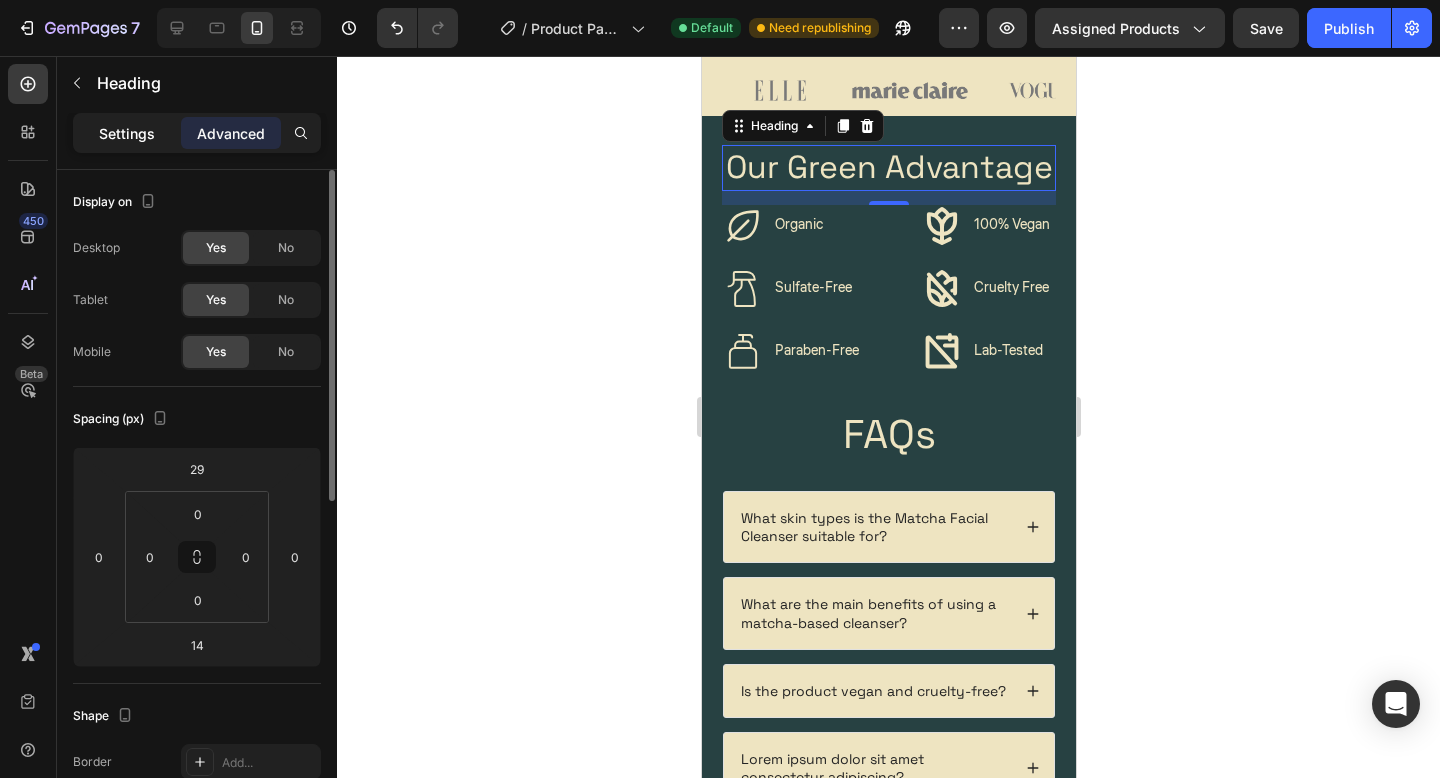 click on "Settings" at bounding box center (127, 133) 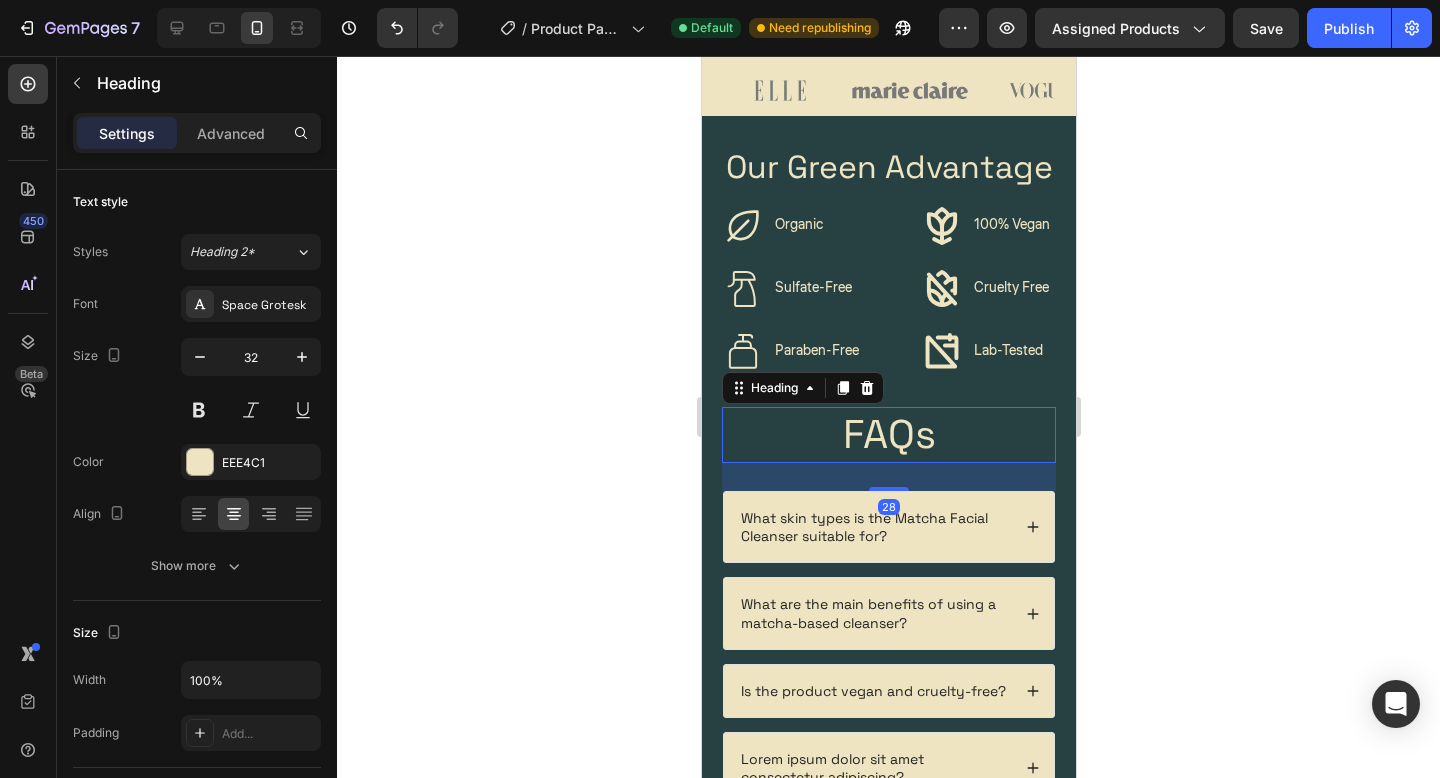 click on "FAQs" at bounding box center [888, 435] 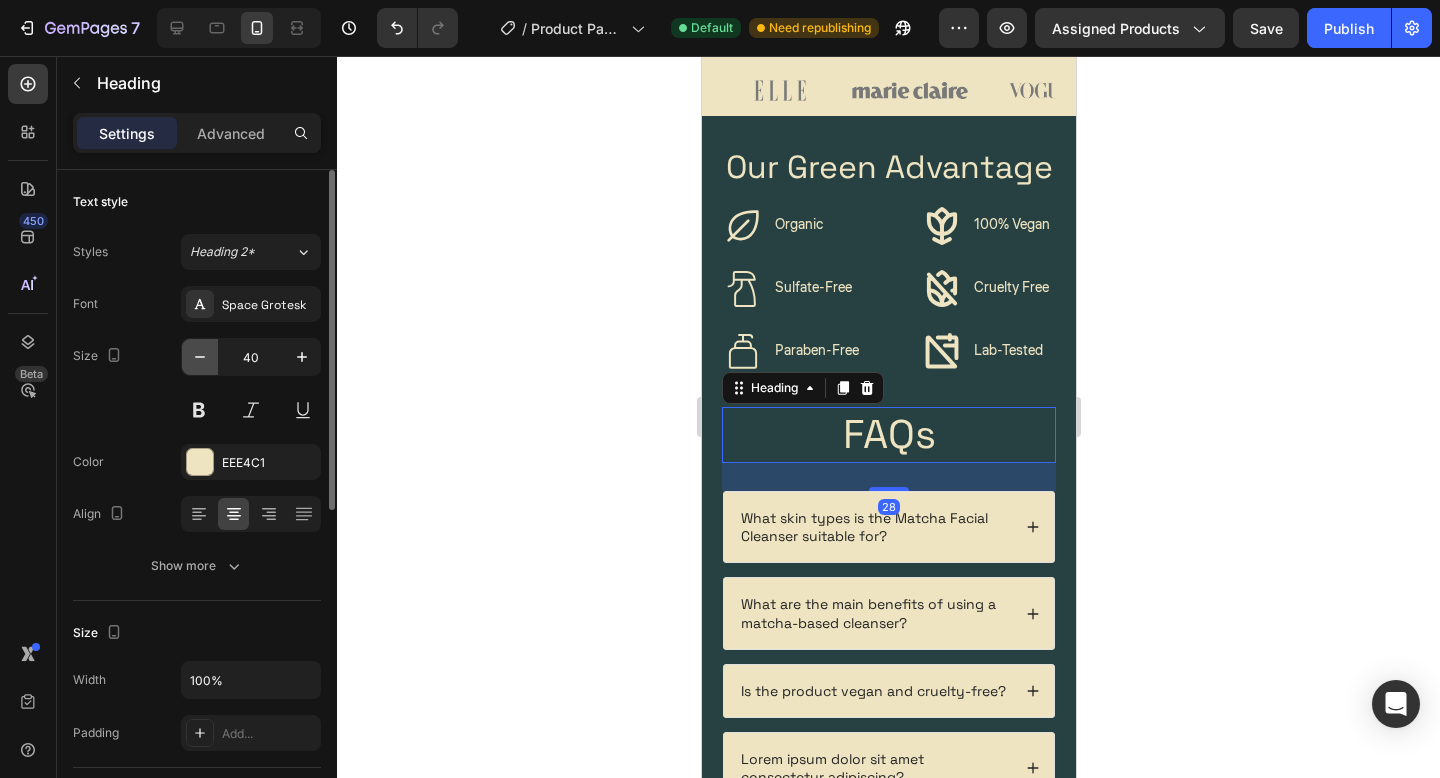 click 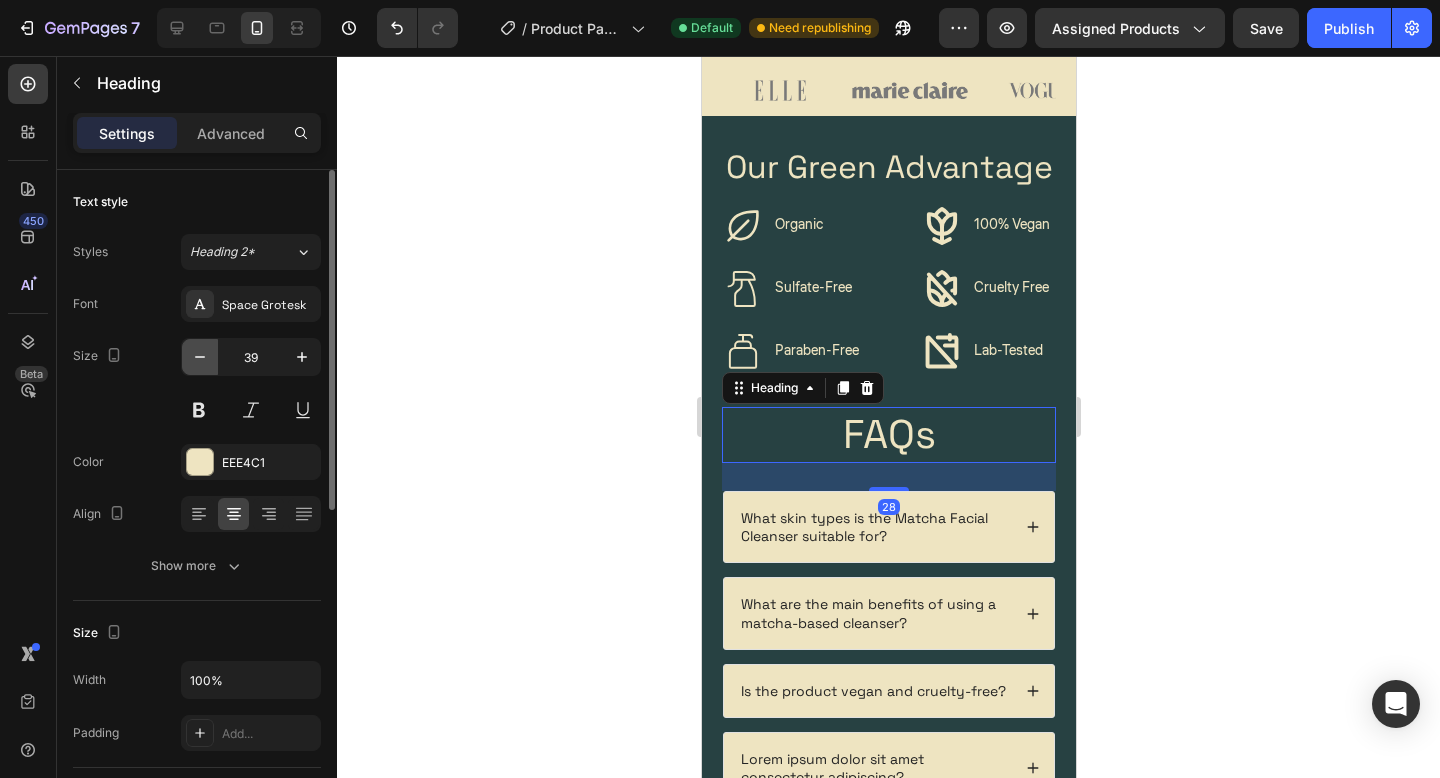 click 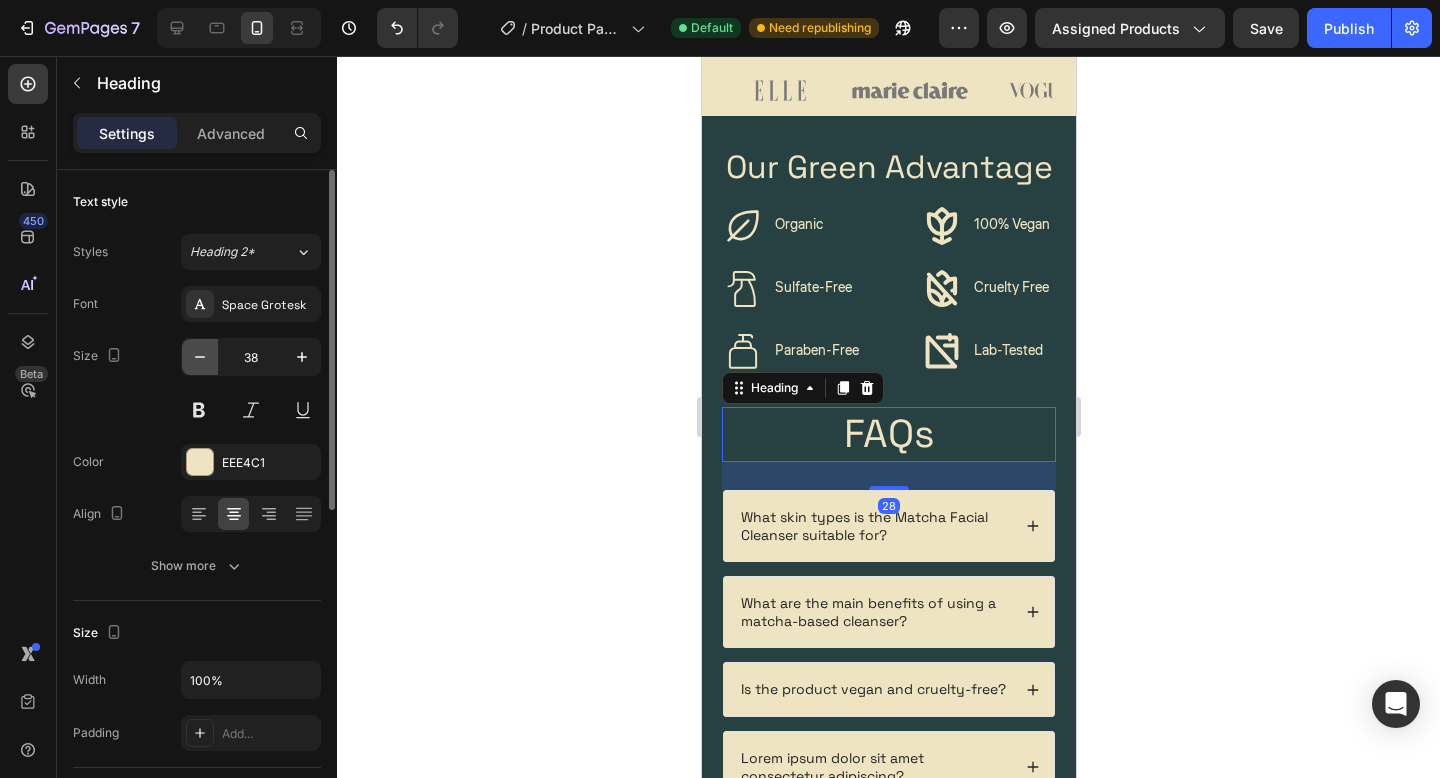 click 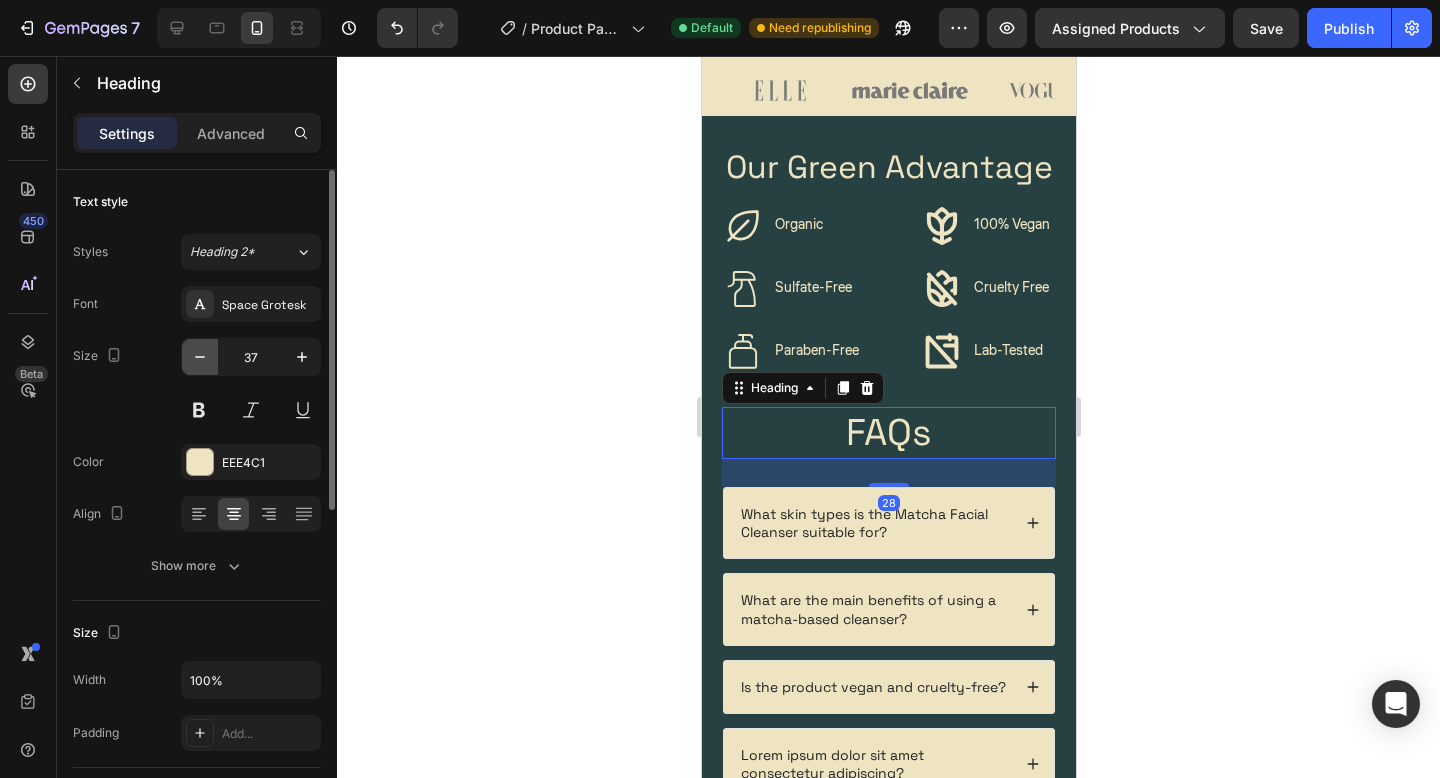 click 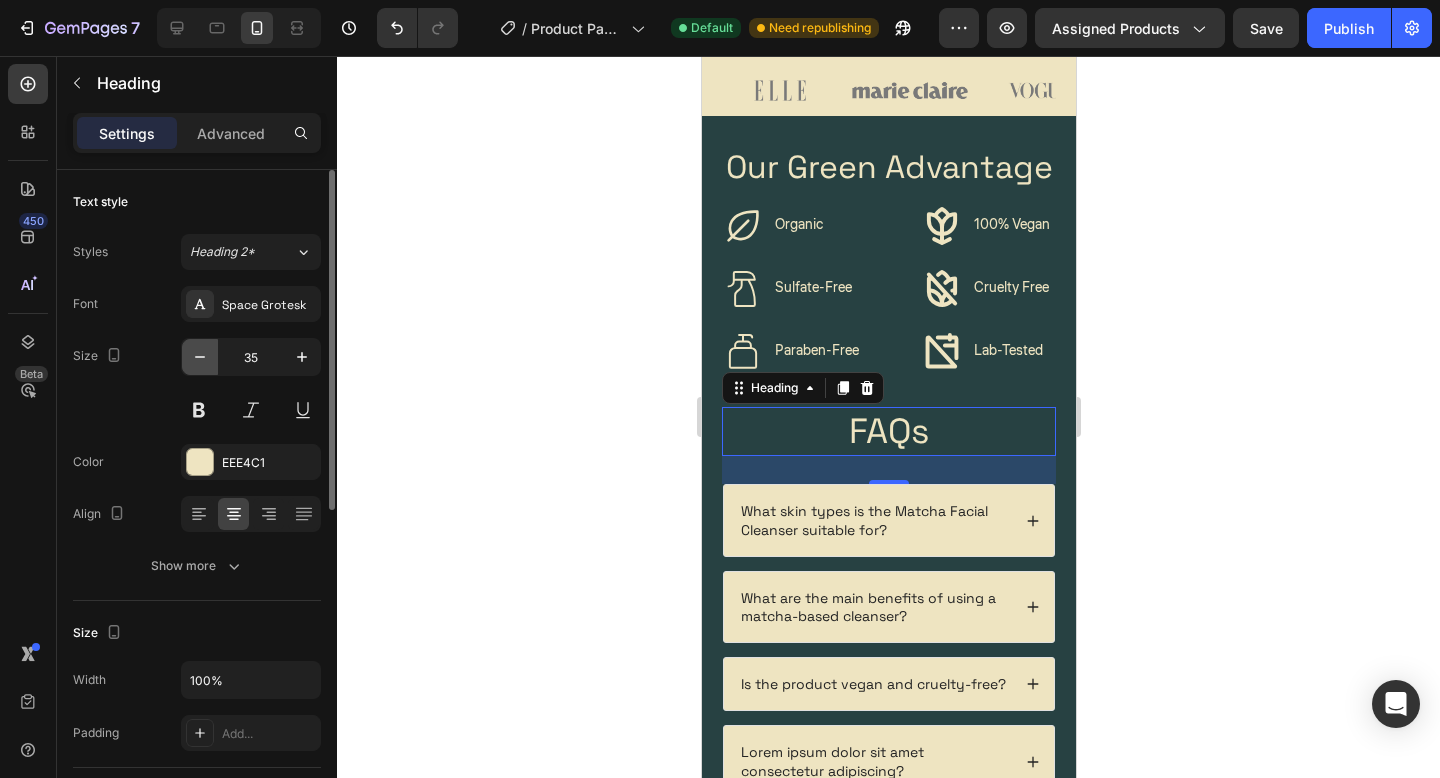 click 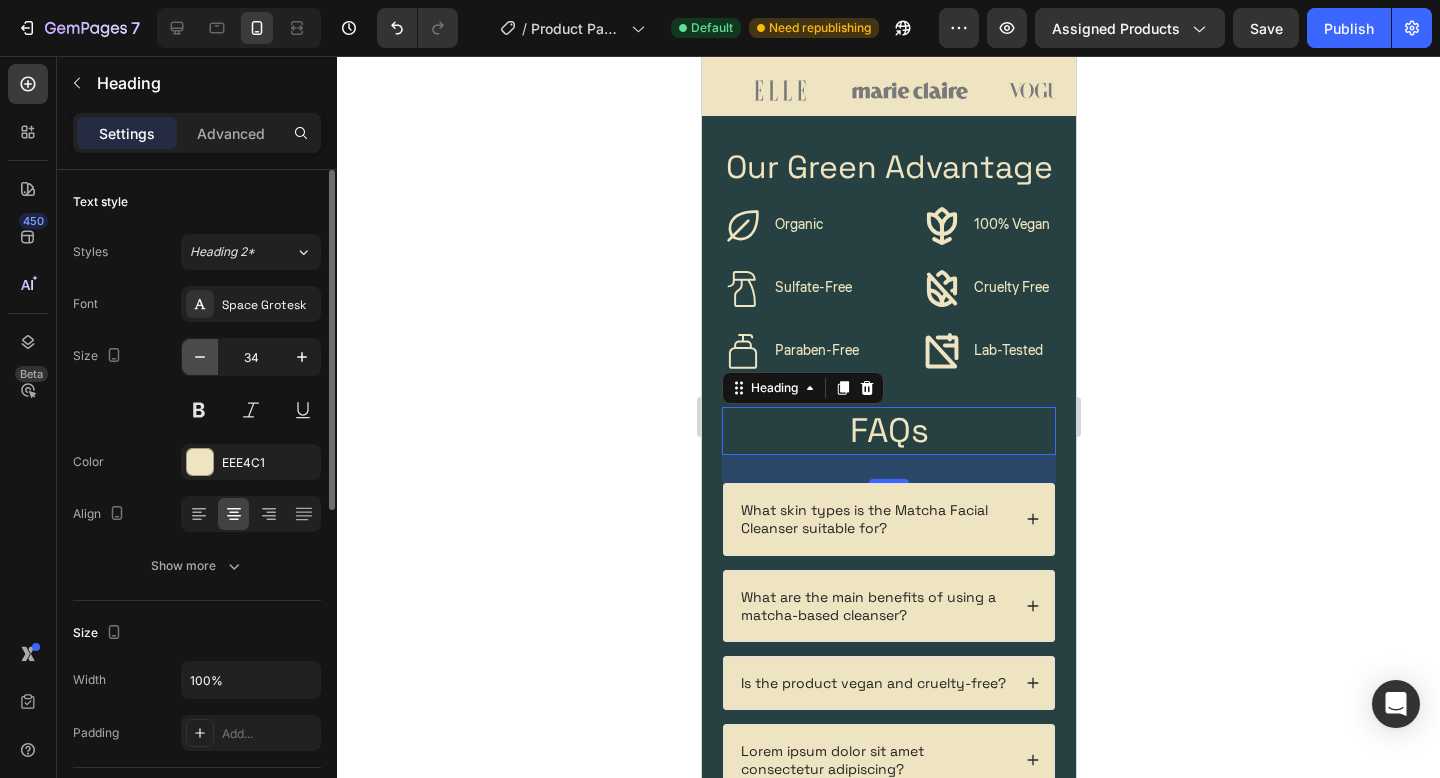 click 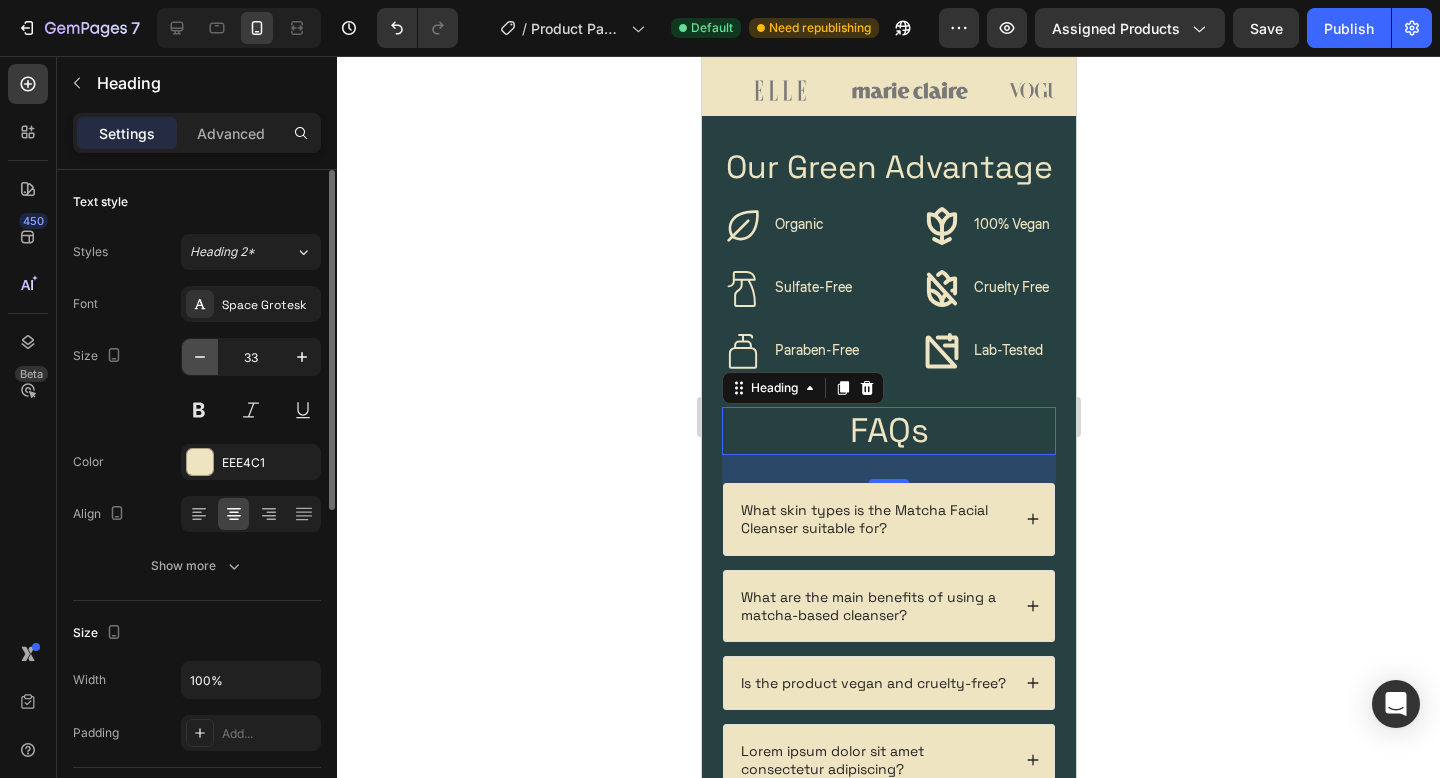 click 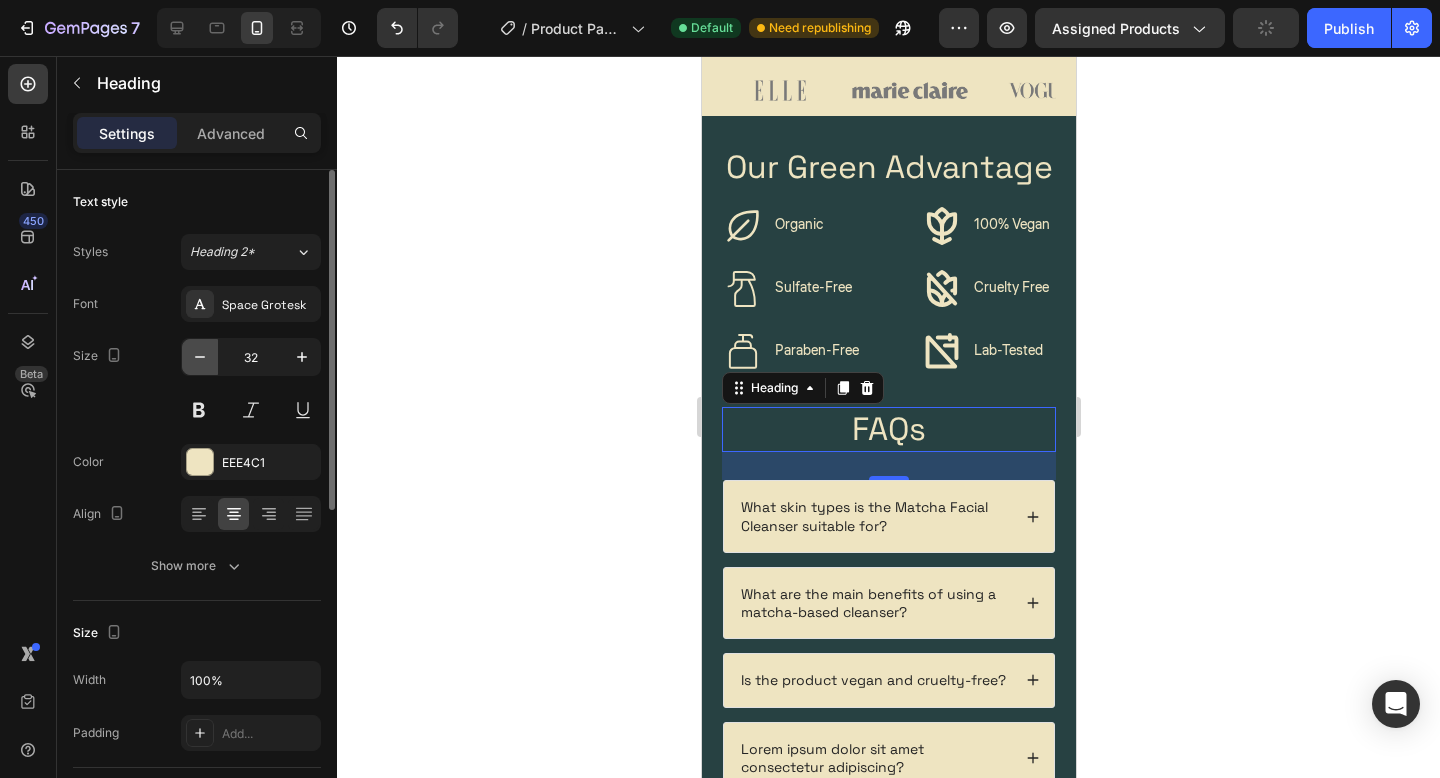 click 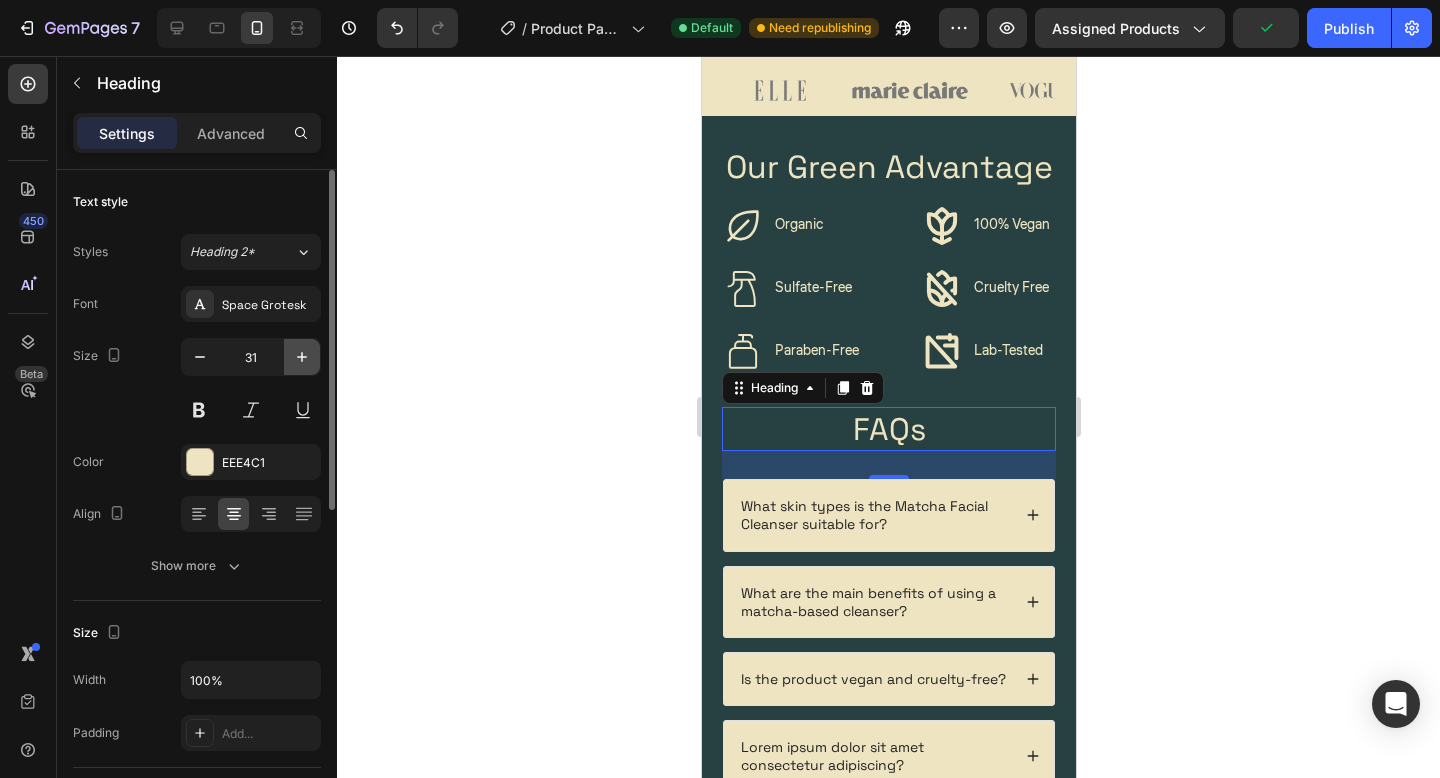 click 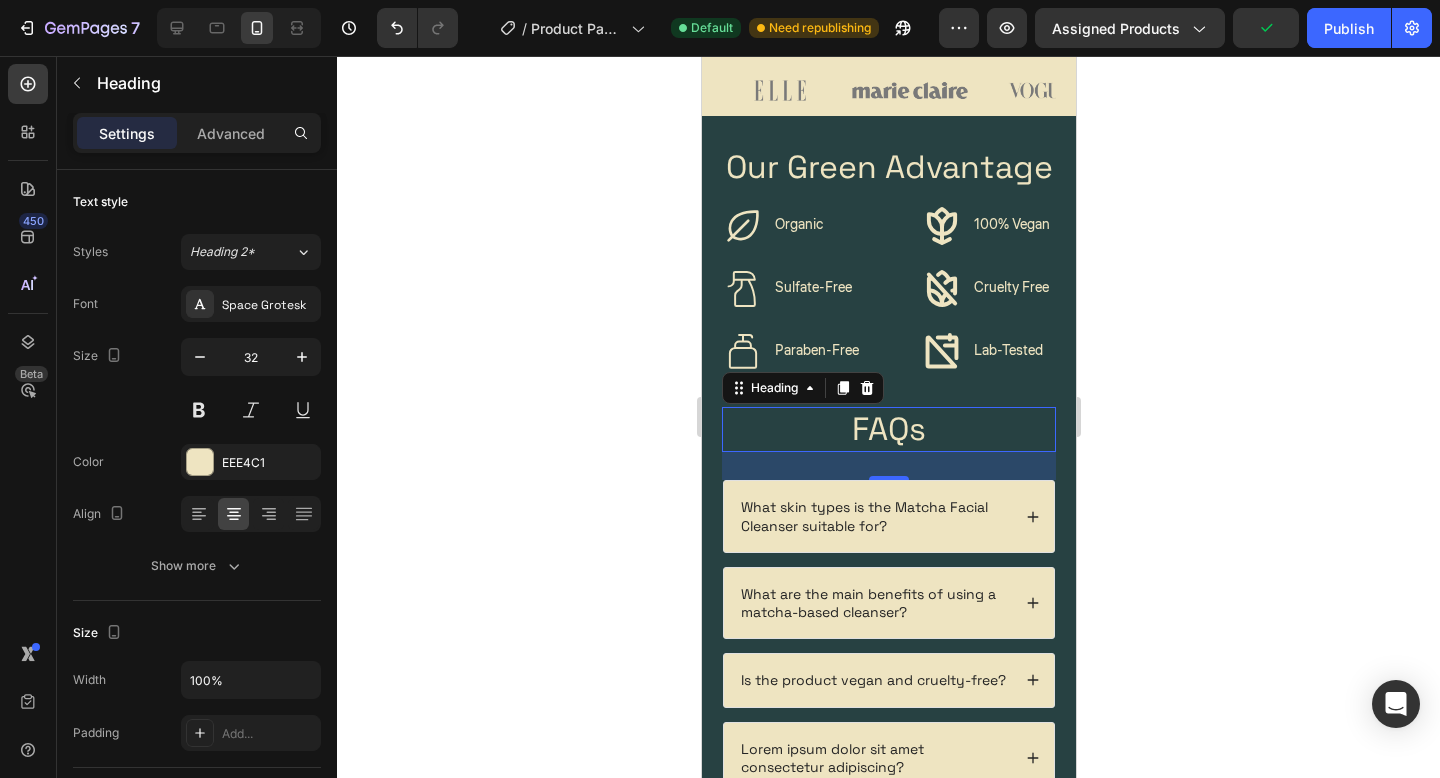 click 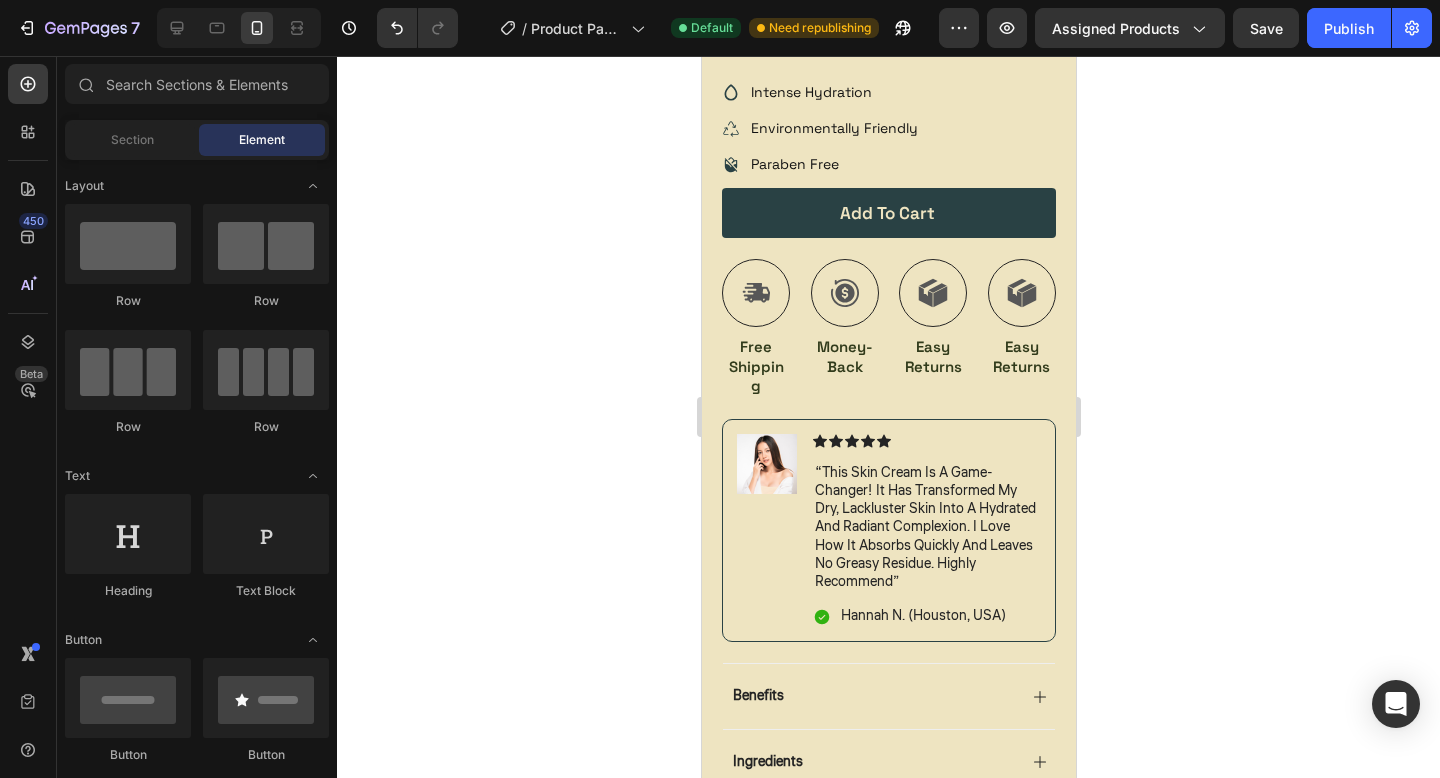 scroll, scrollTop: 682, scrollLeft: 0, axis: vertical 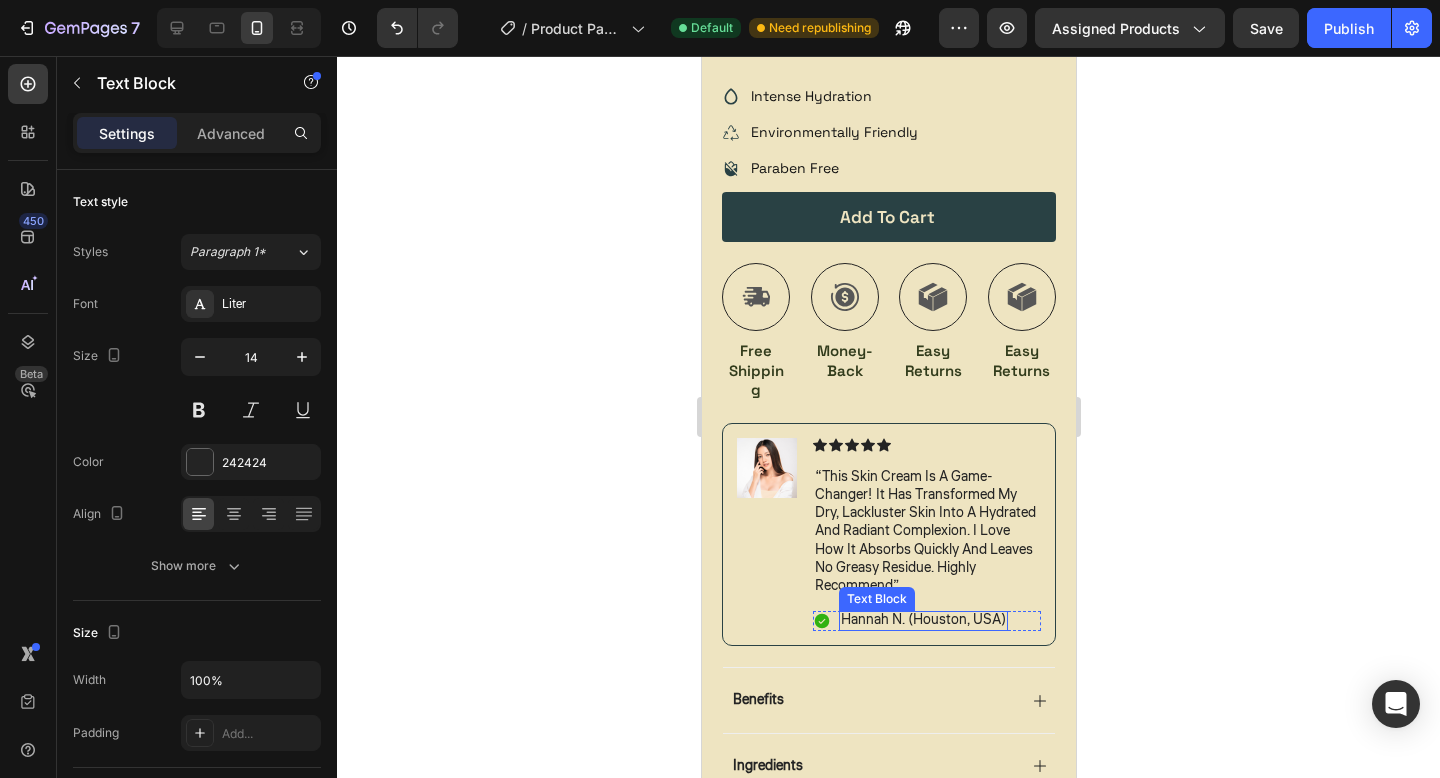 click on "Hannah N. (Houston, USA)" at bounding box center [922, 620] 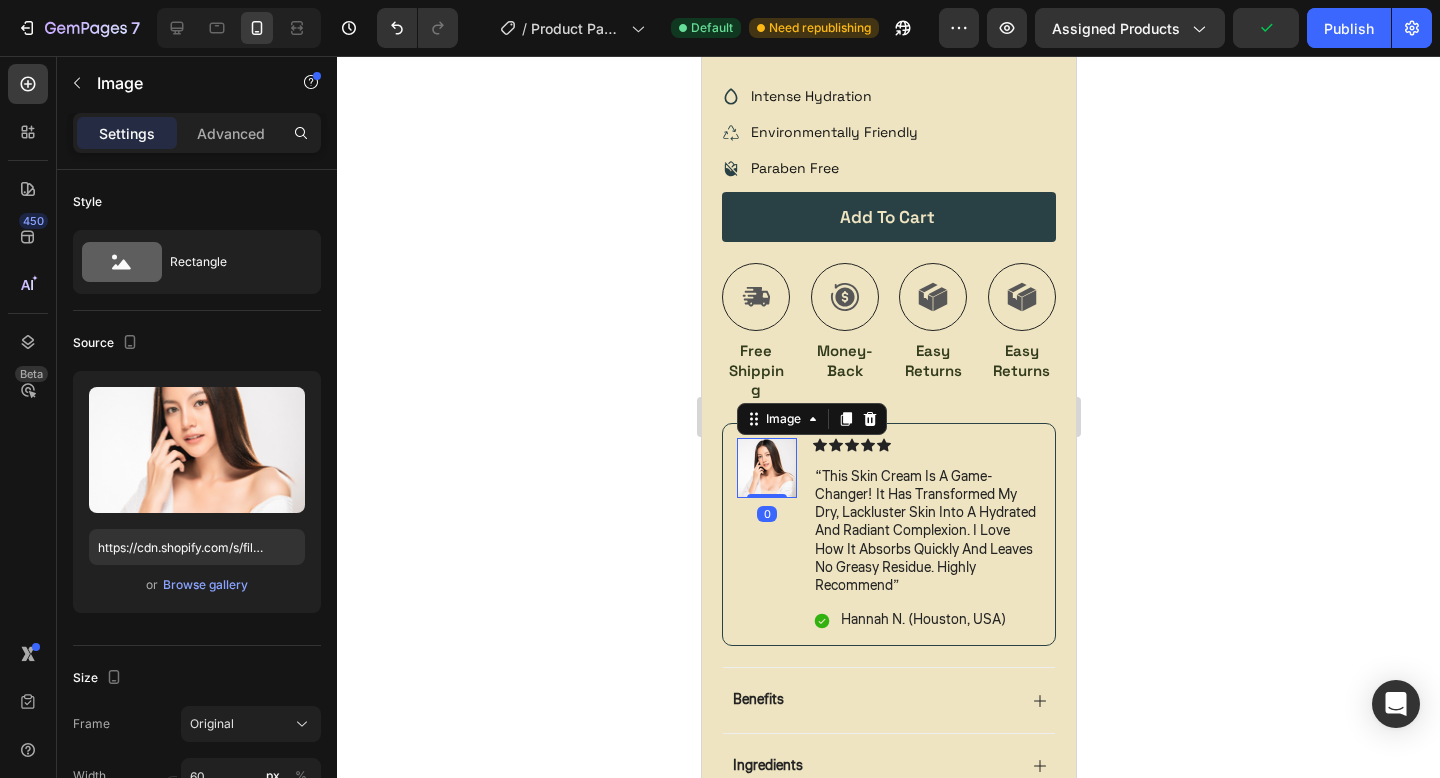 click at bounding box center [766, 468] 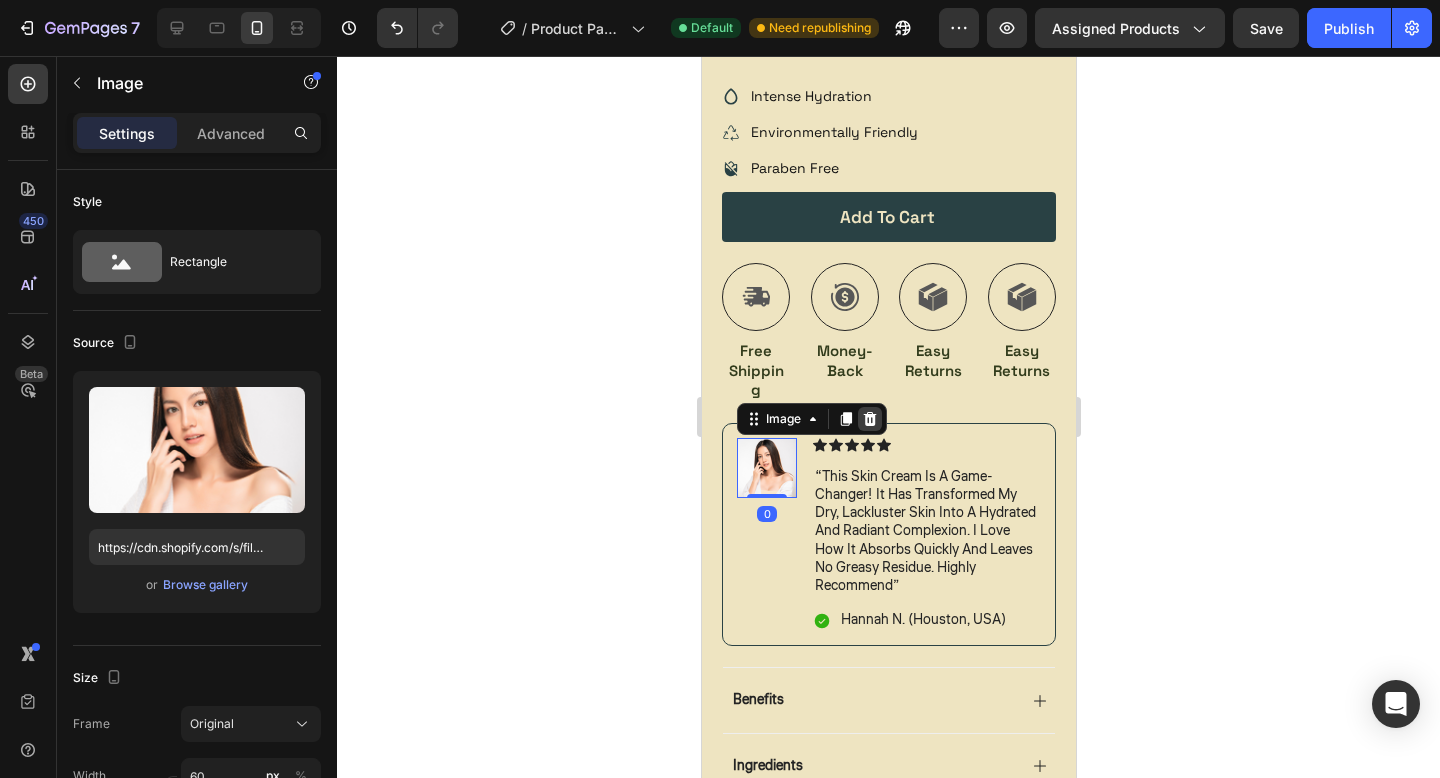 click 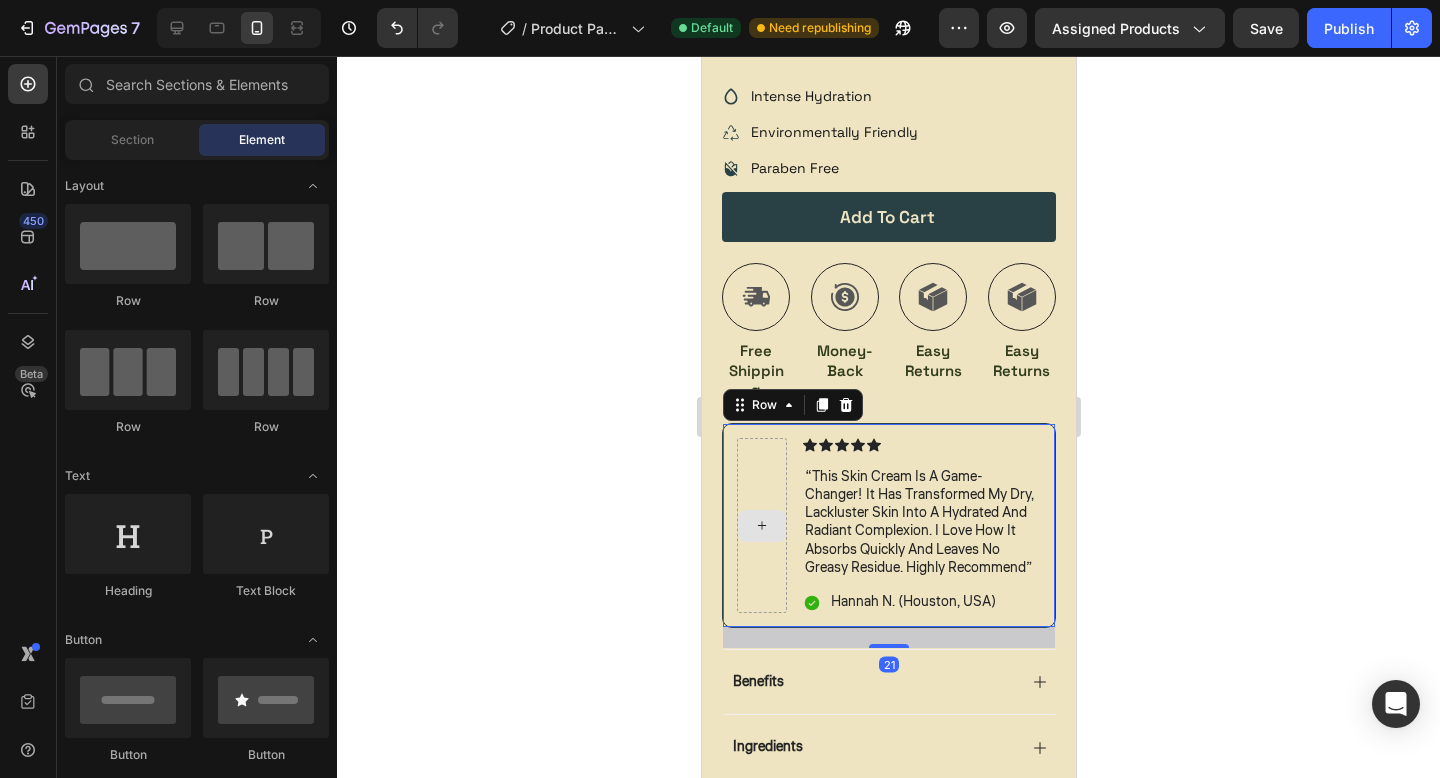 click at bounding box center [761, 525] 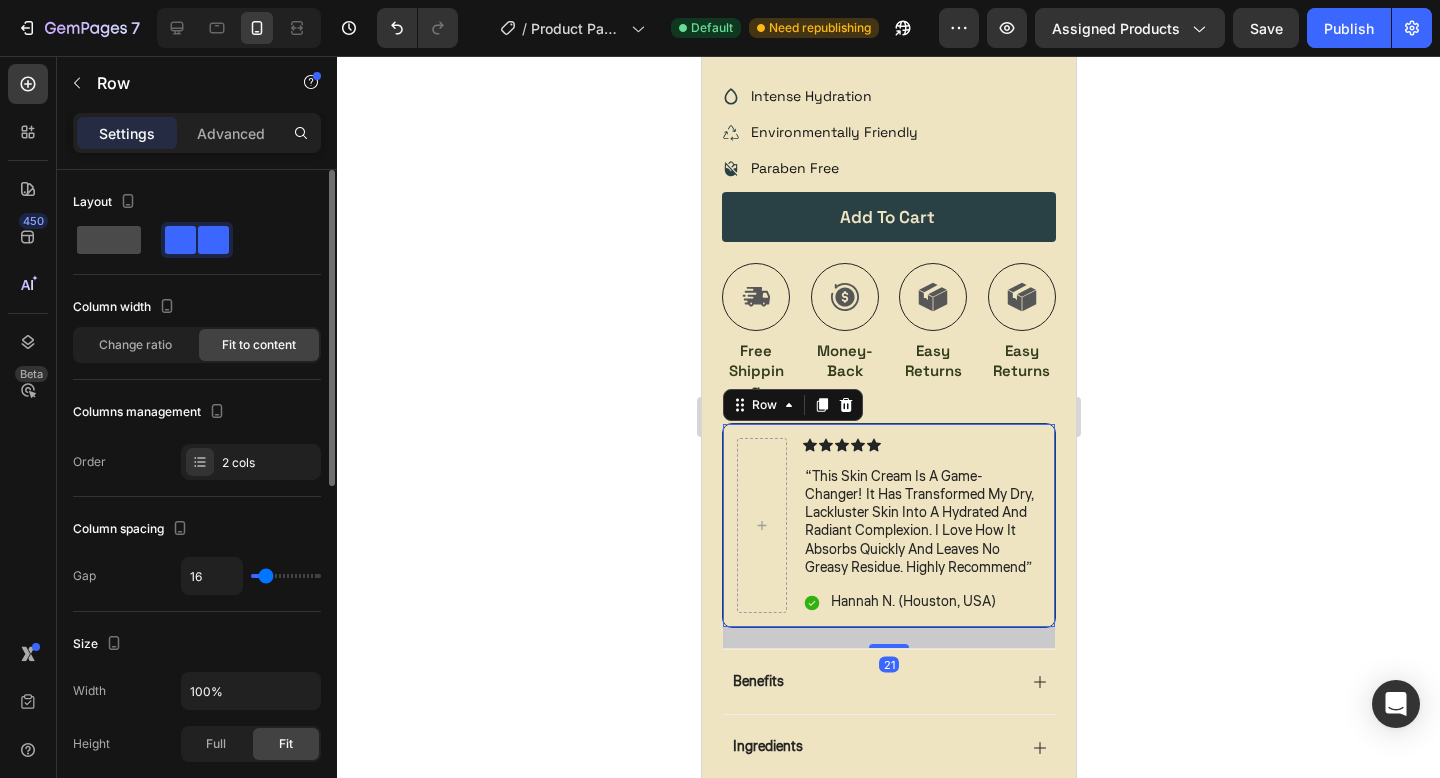 click 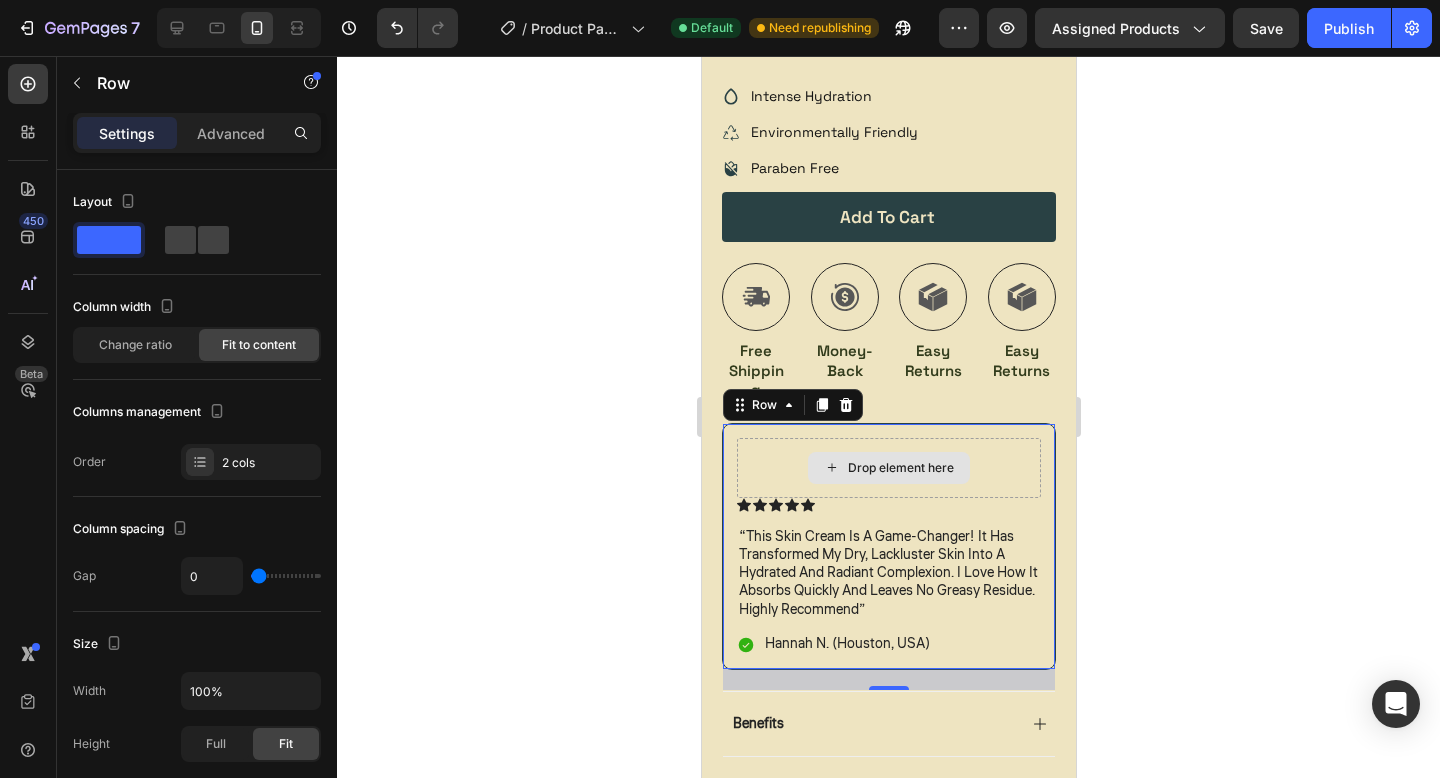 click on "Drop element here" at bounding box center [888, 468] 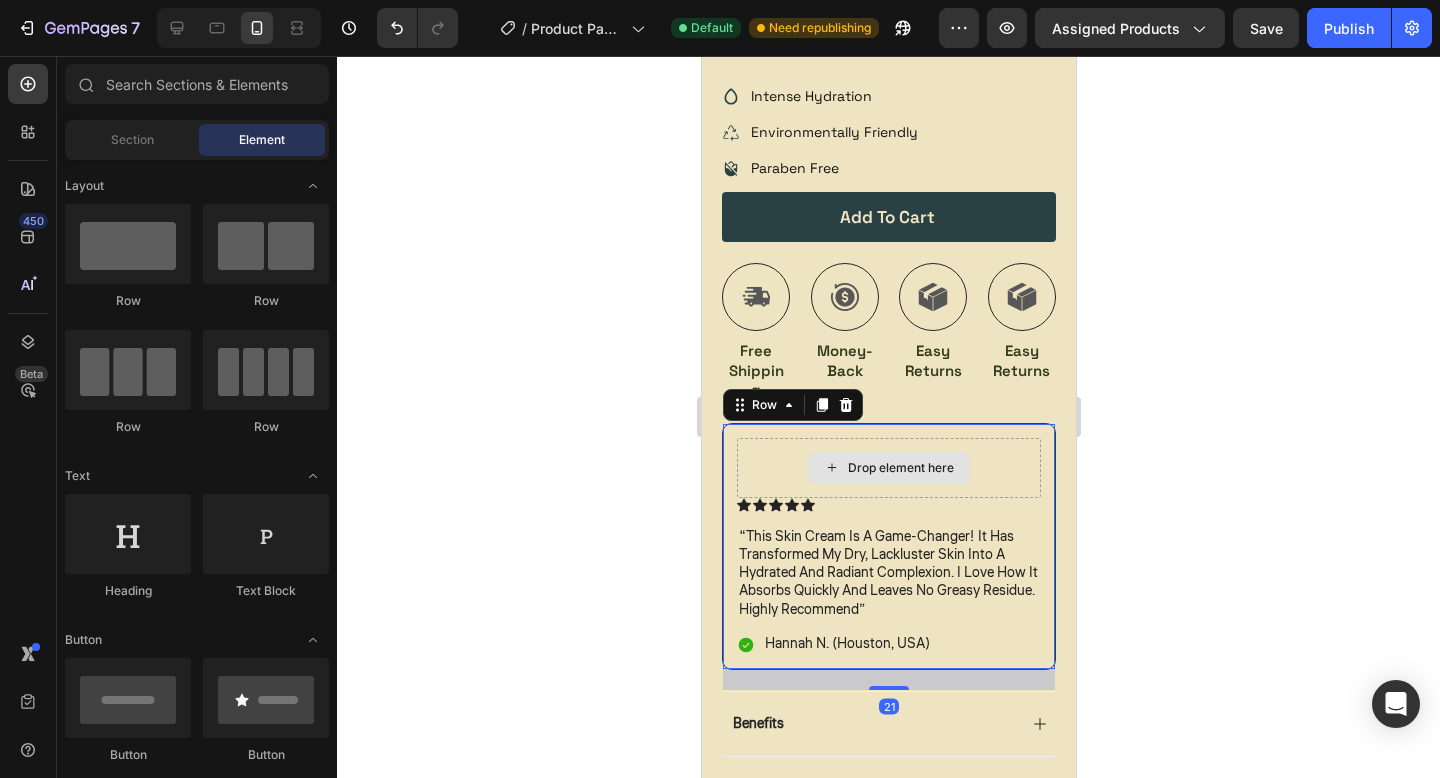 click on "Drop element here" at bounding box center [888, 468] 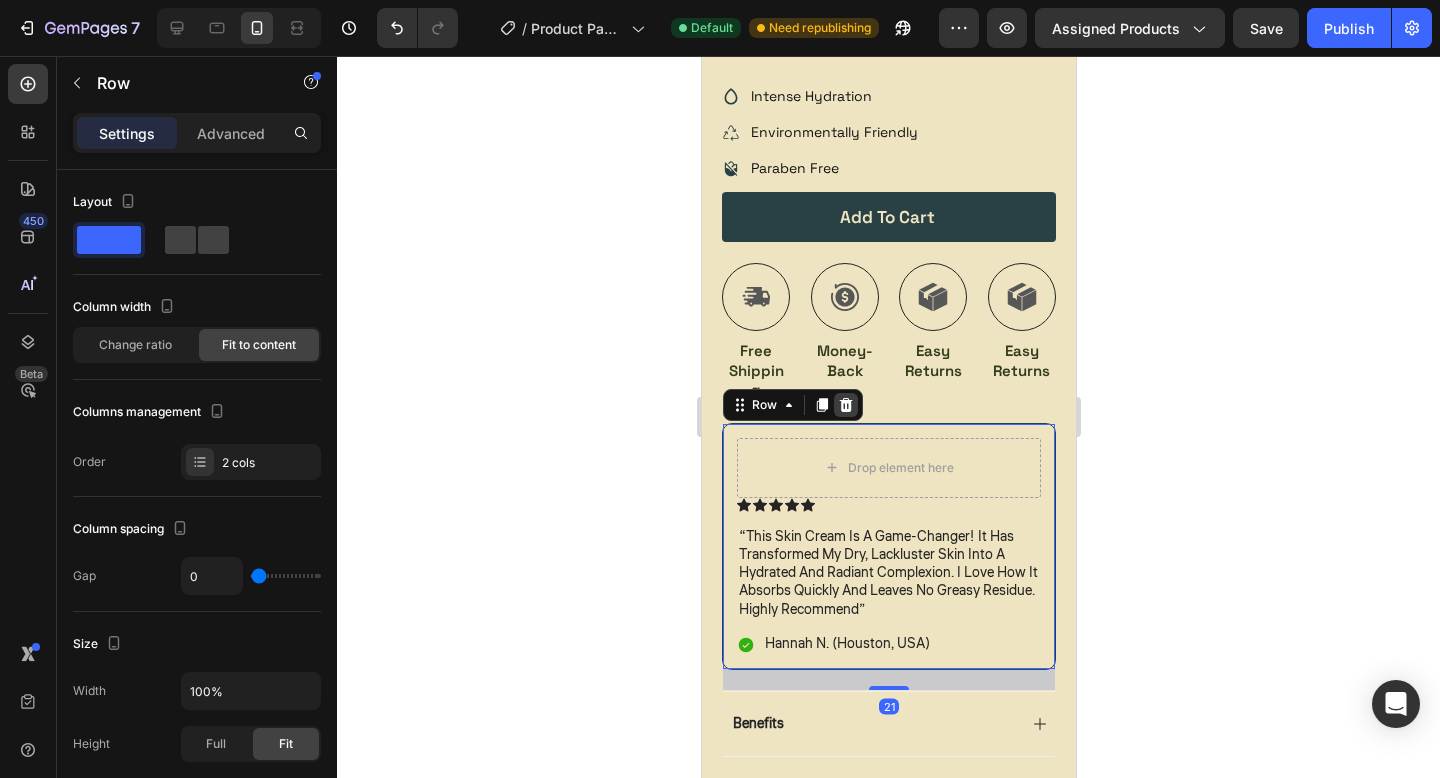 click 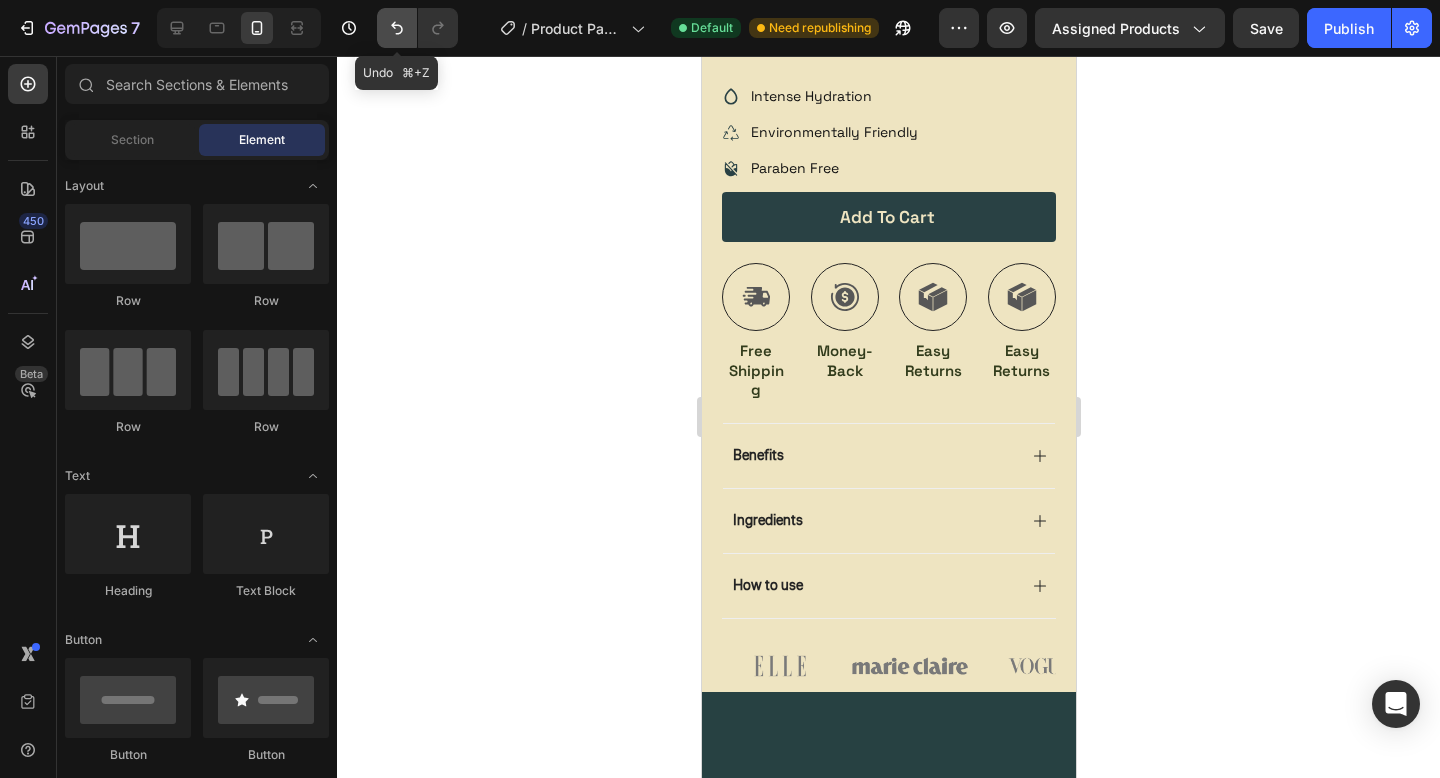 click 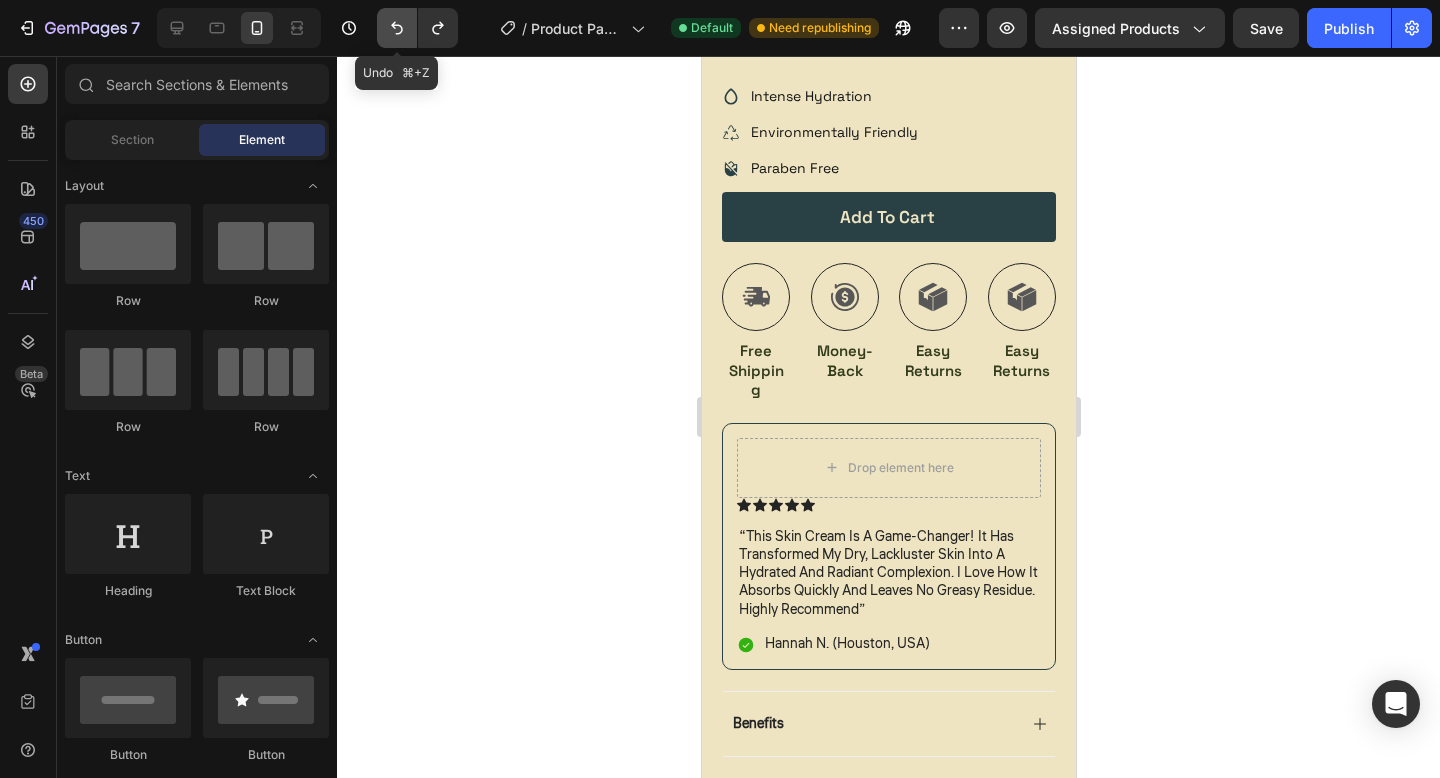 click 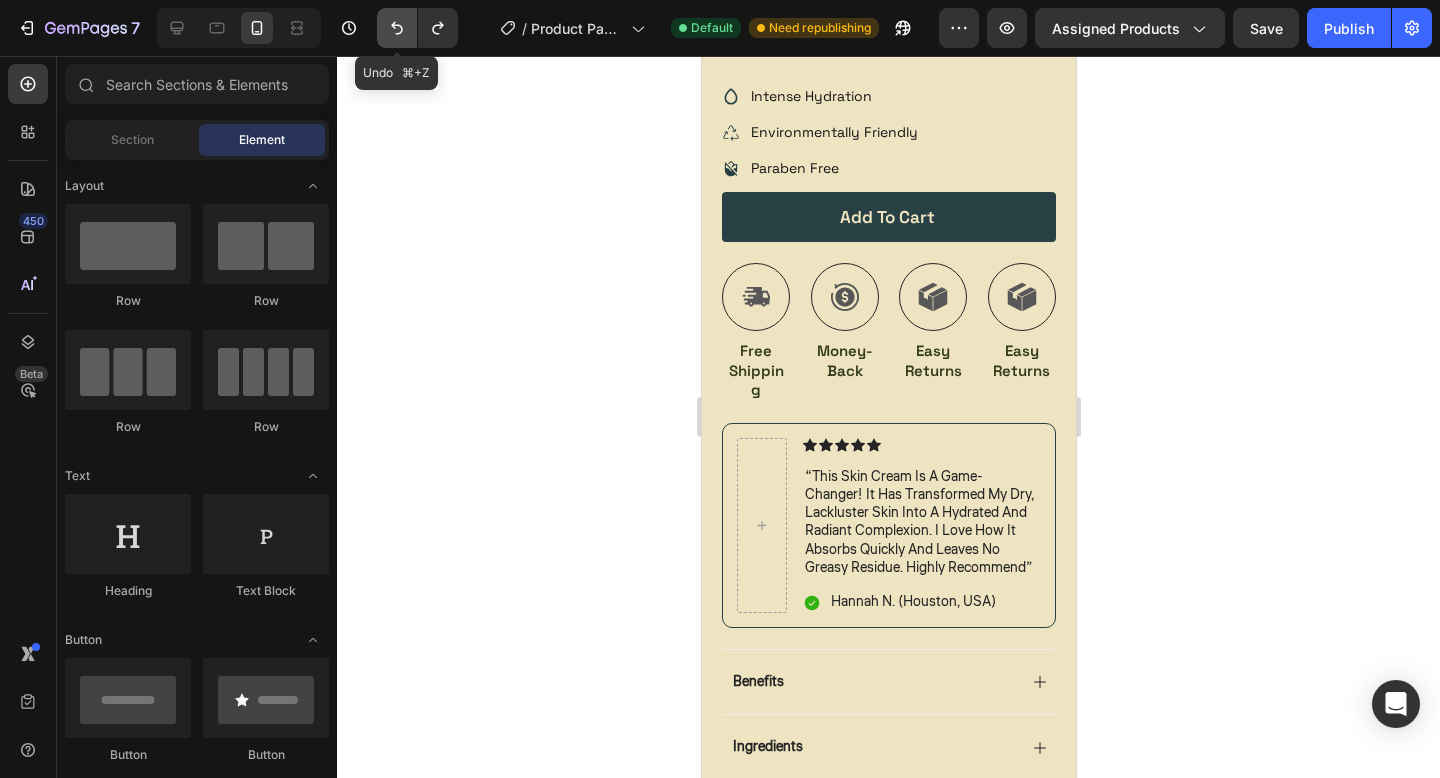 click 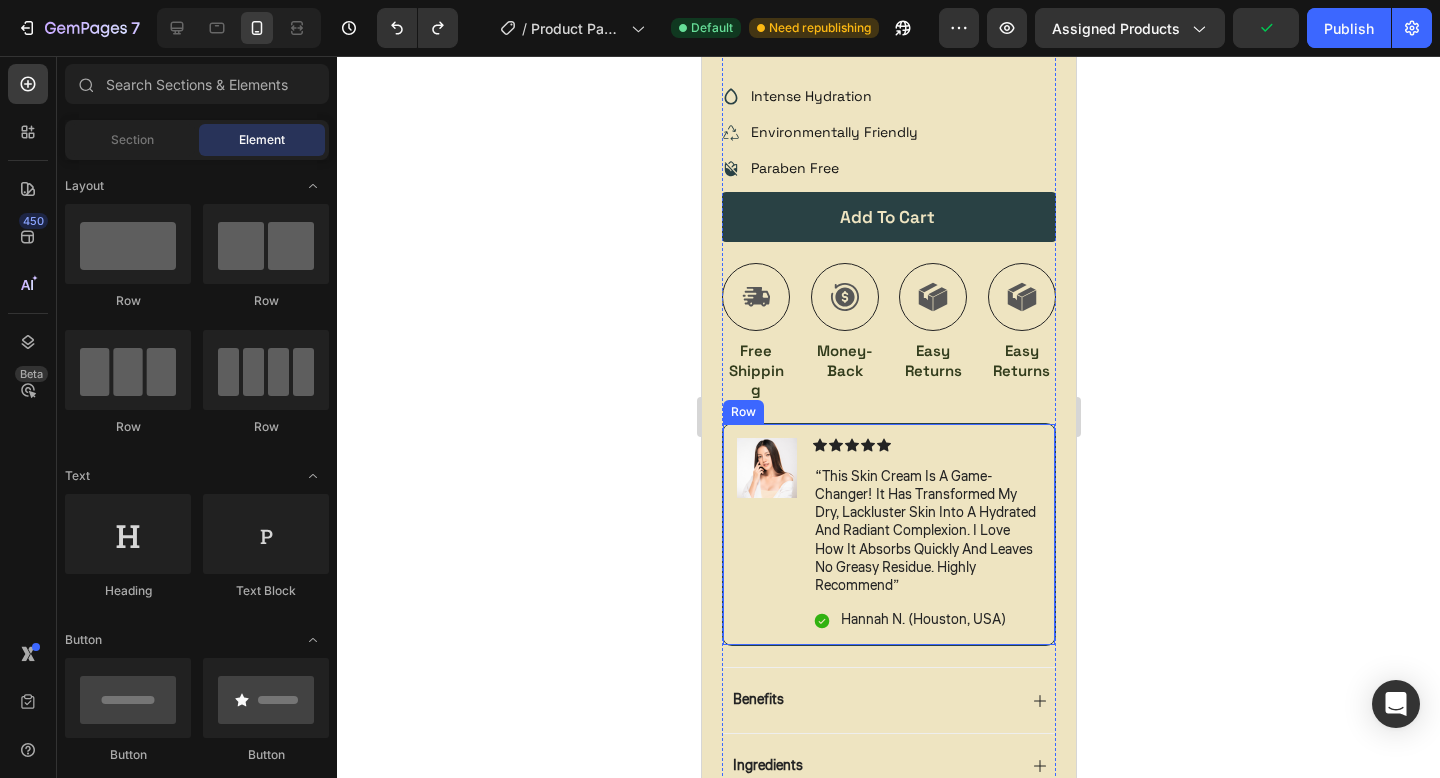 click on "Hannah N. (Houston, USA)" at bounding box center [922, 620] 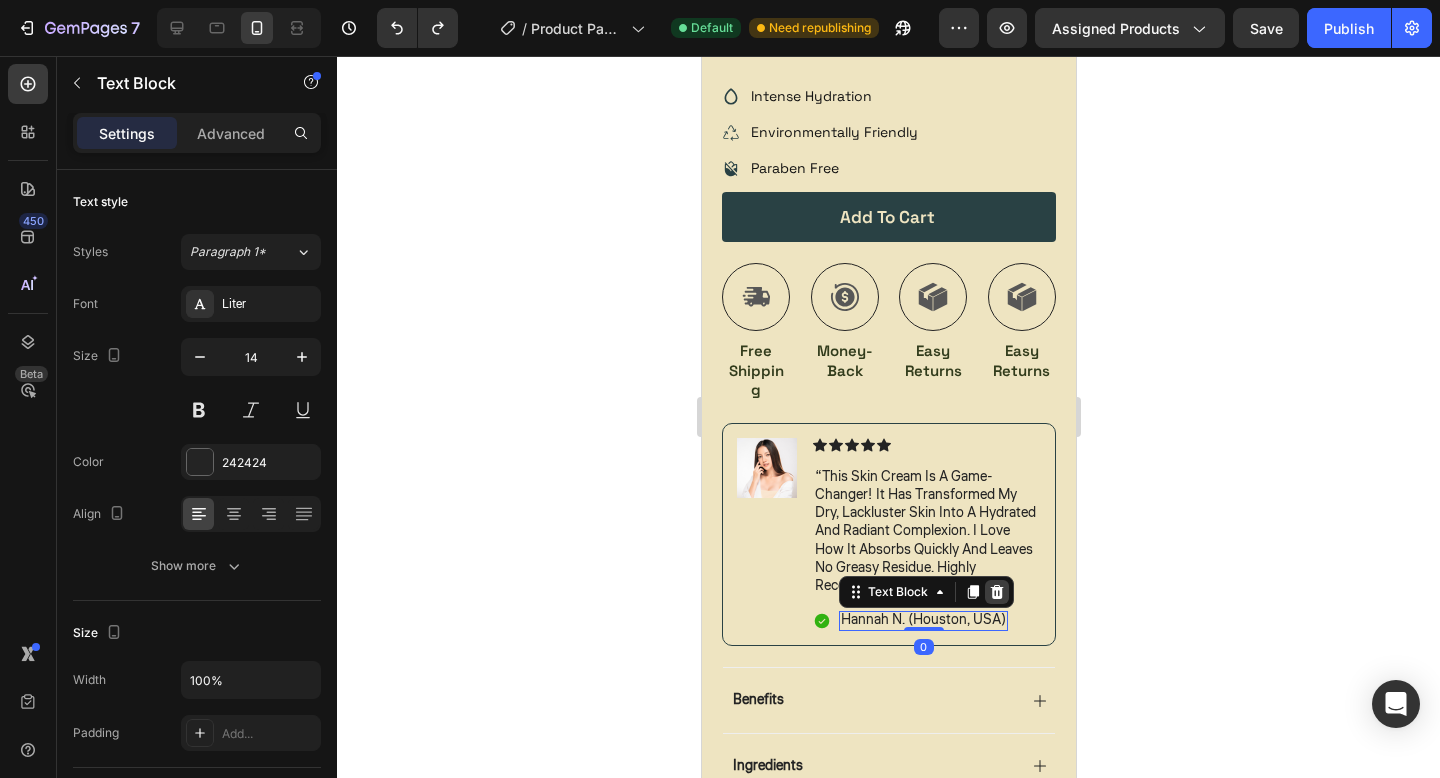 click at bounding box center (996, 592) 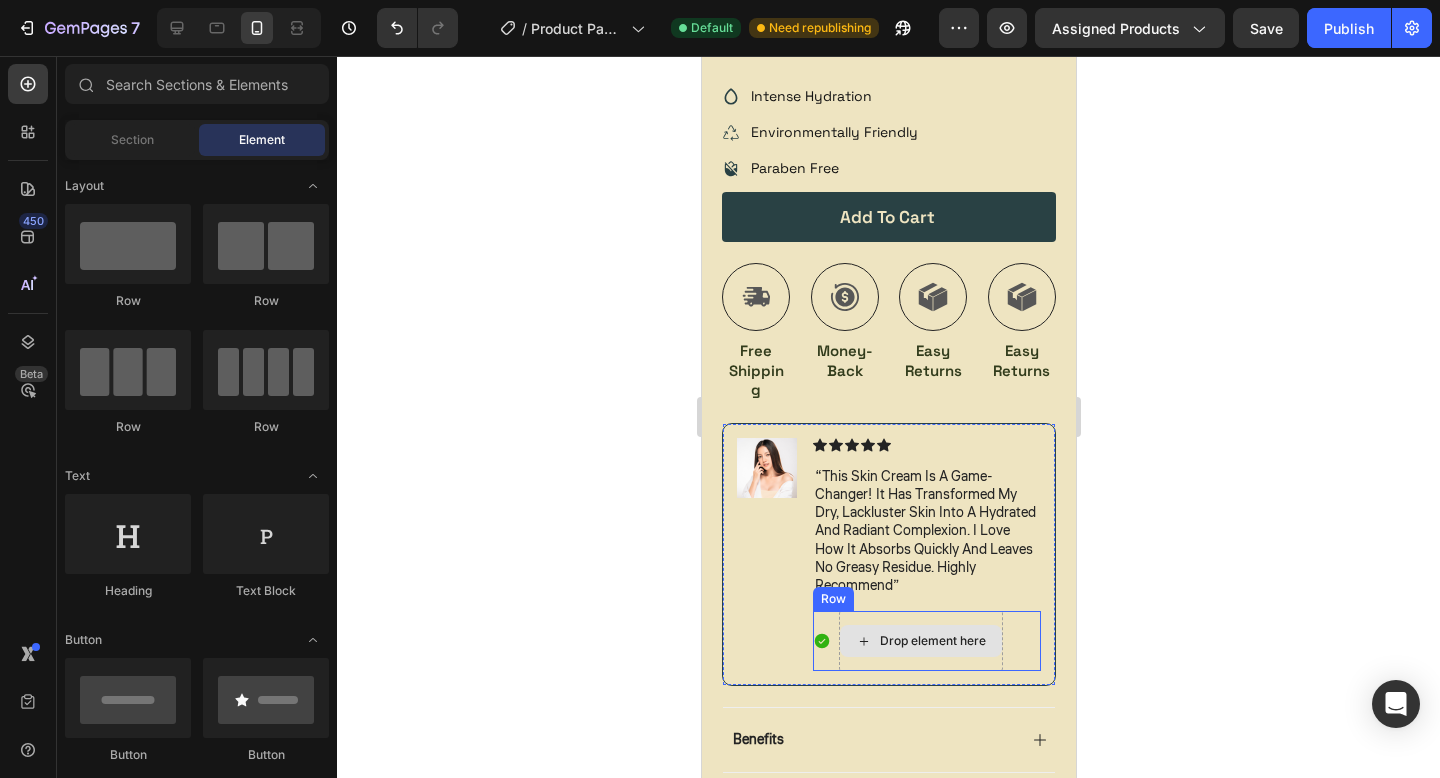 click on "Drop element here" at bounding box center (932, 641) 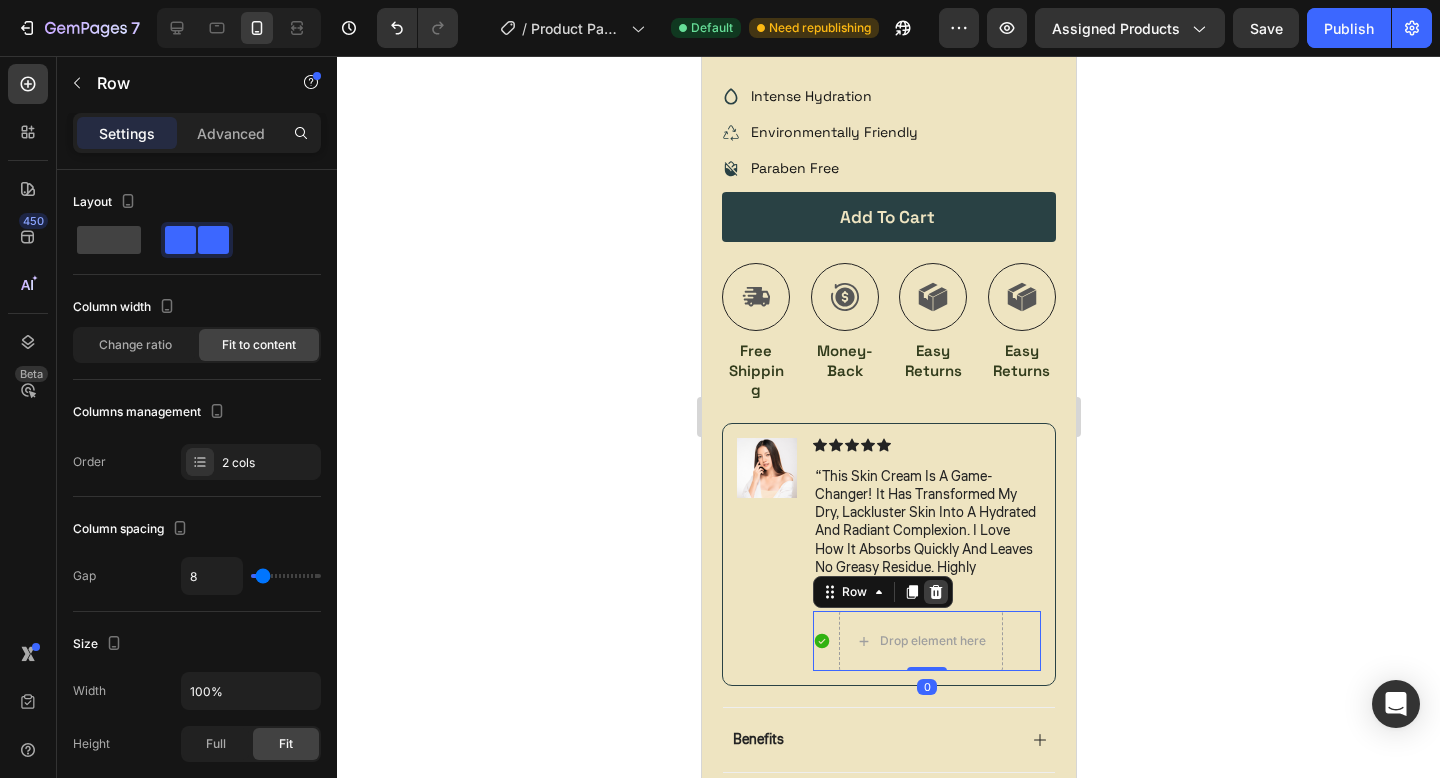 click at bounding box center [935, 592] 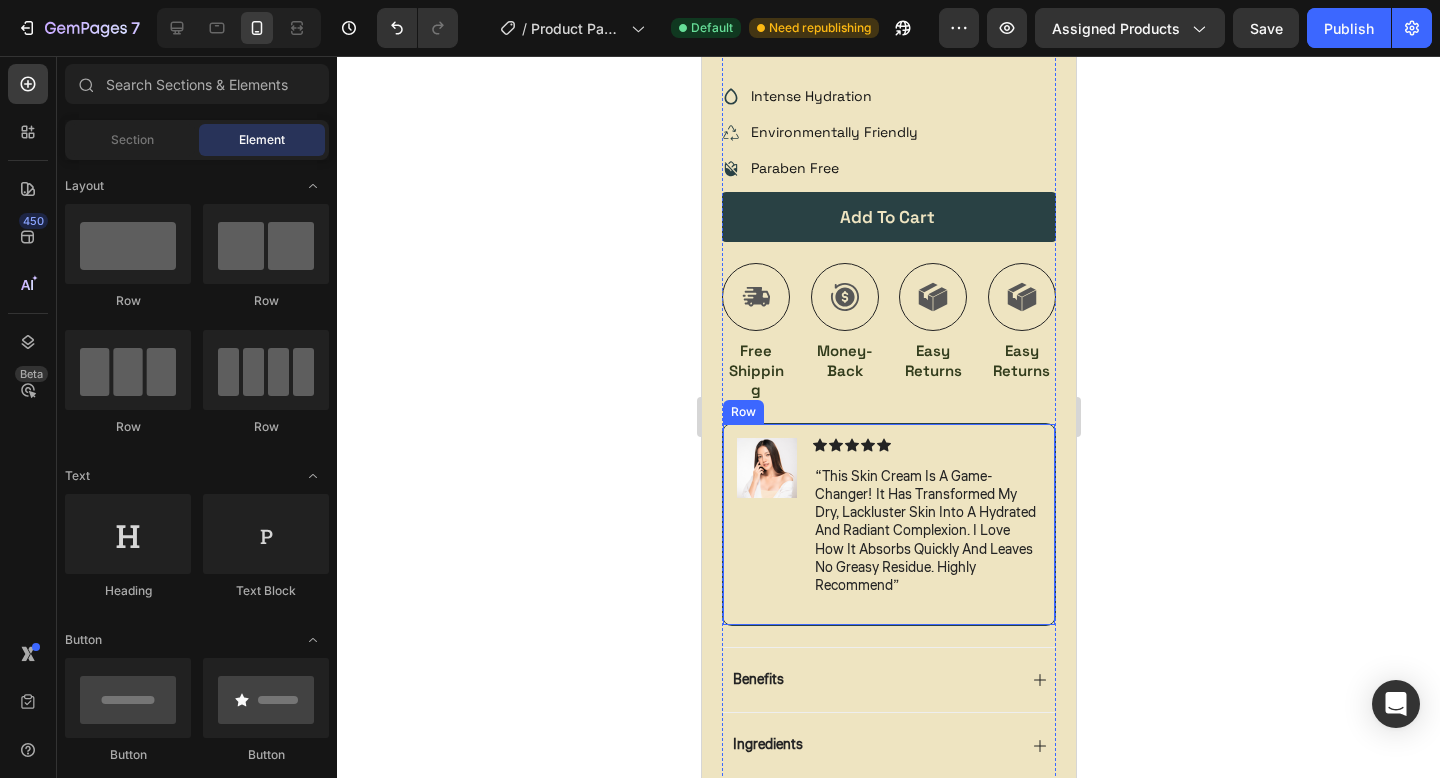 click on "Image Icon Icon Icon Icon Icon Icon List “this skin cream is a game-changer! it has transformed my dry, lackluster skin into a hydrated and radiant complexion. i love how it absorbs quickly and leaves no greasy residue. highly recommend” Text Block Row" at bounding box center (888, 524) 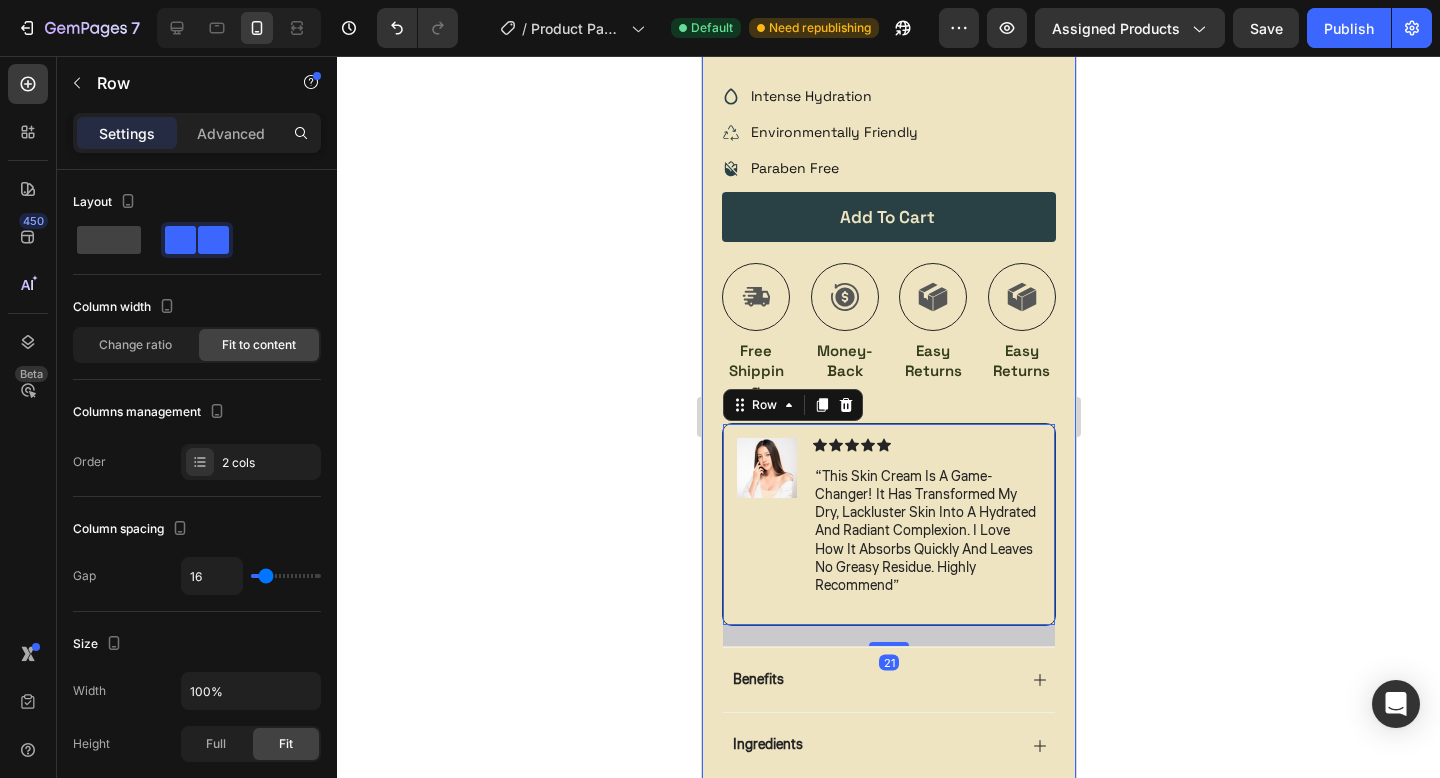 click 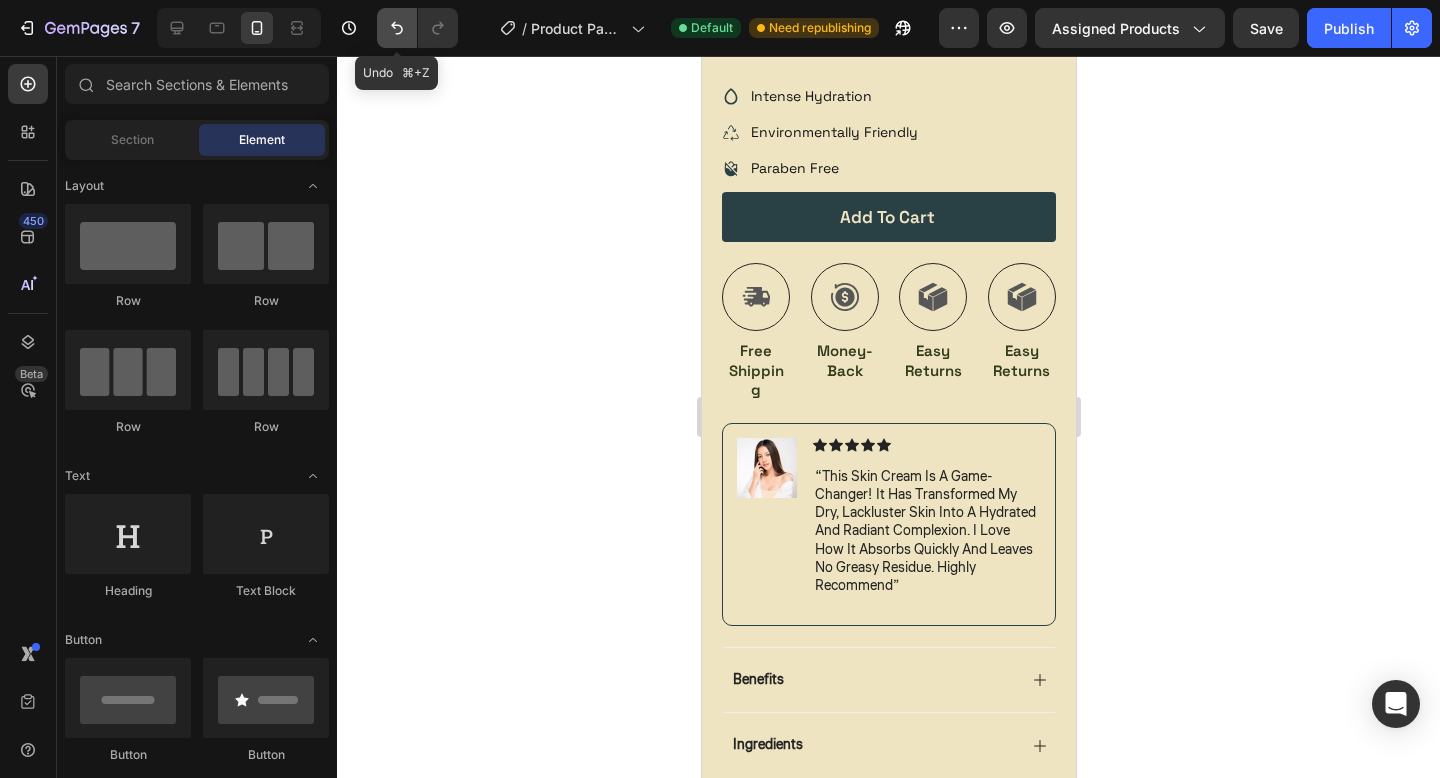 click 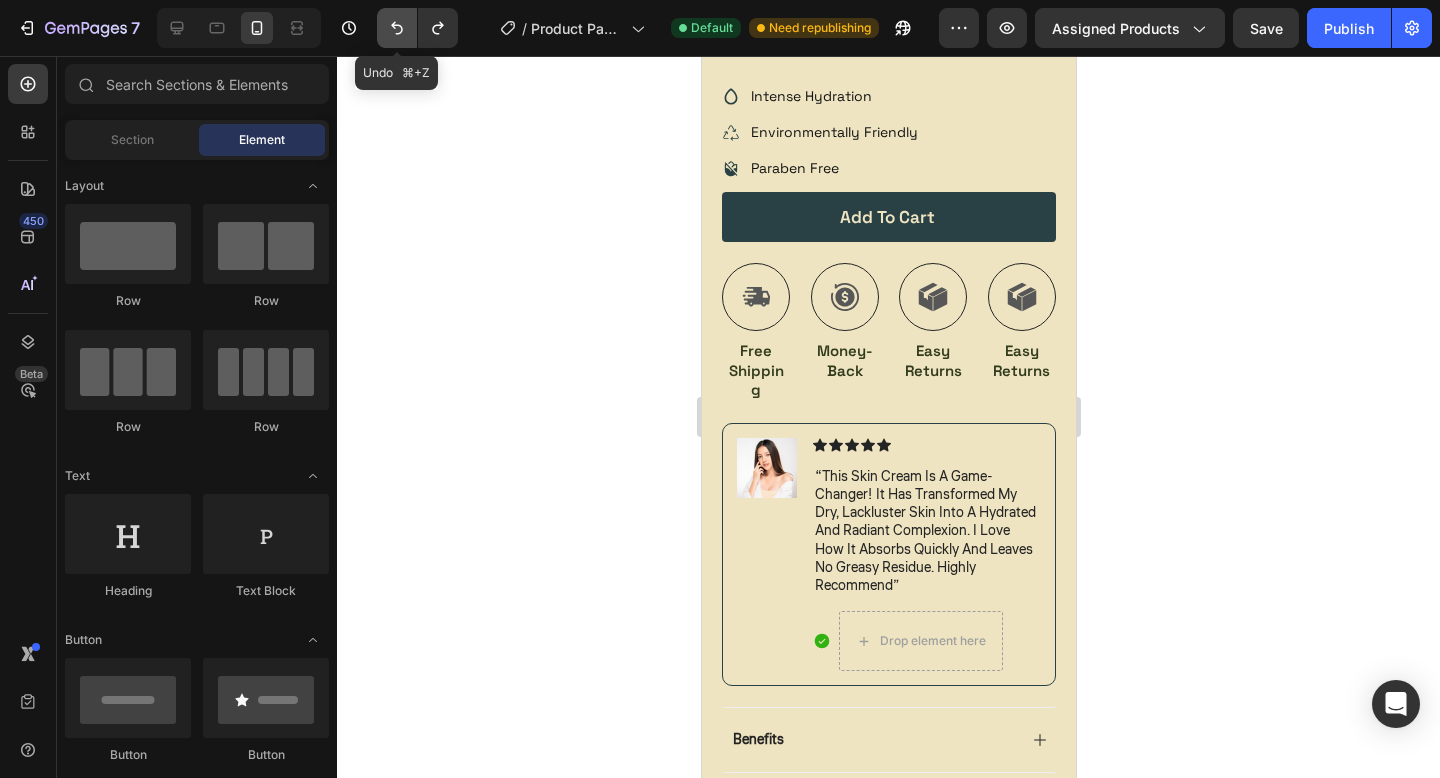 click 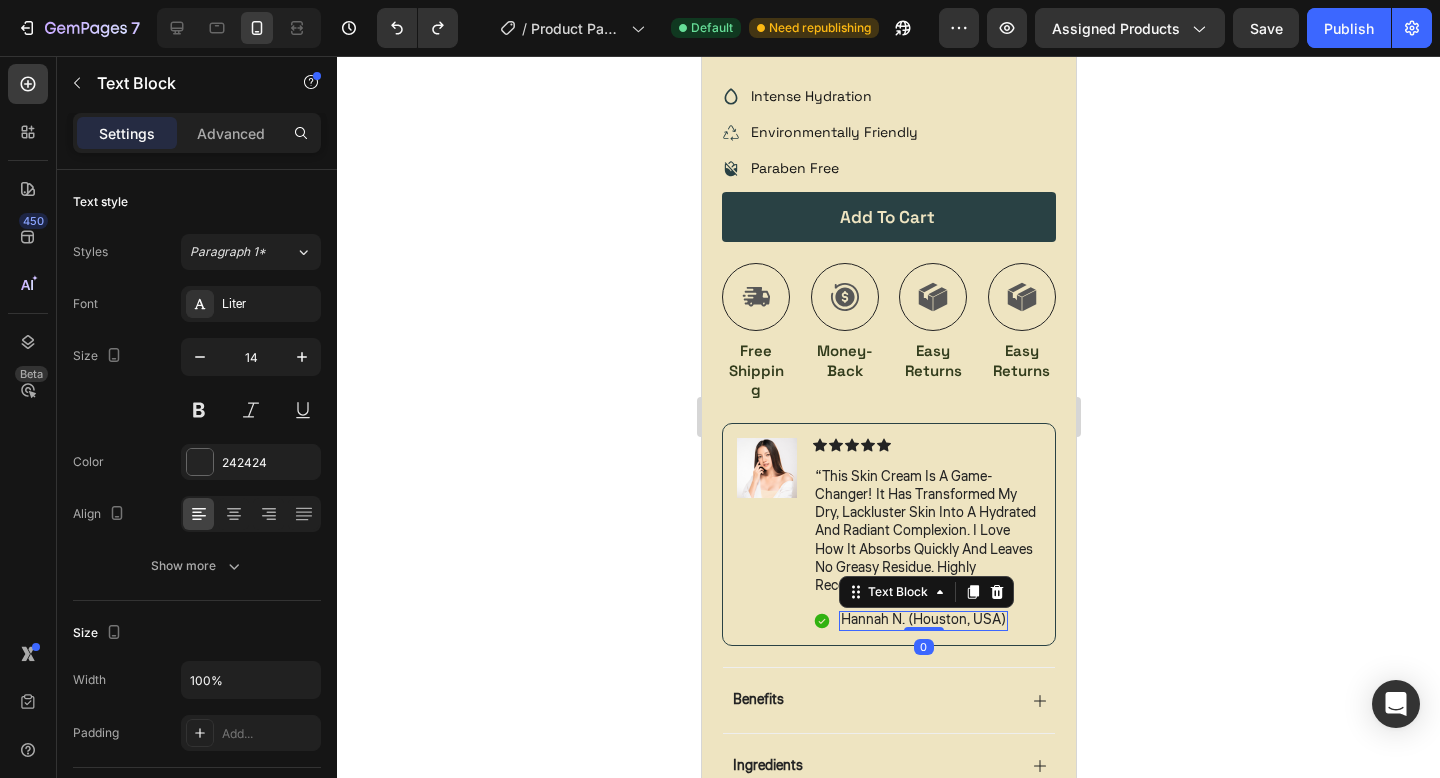 click on "Hannah N. (Houston, USA)" at bounding box center (922, 620) 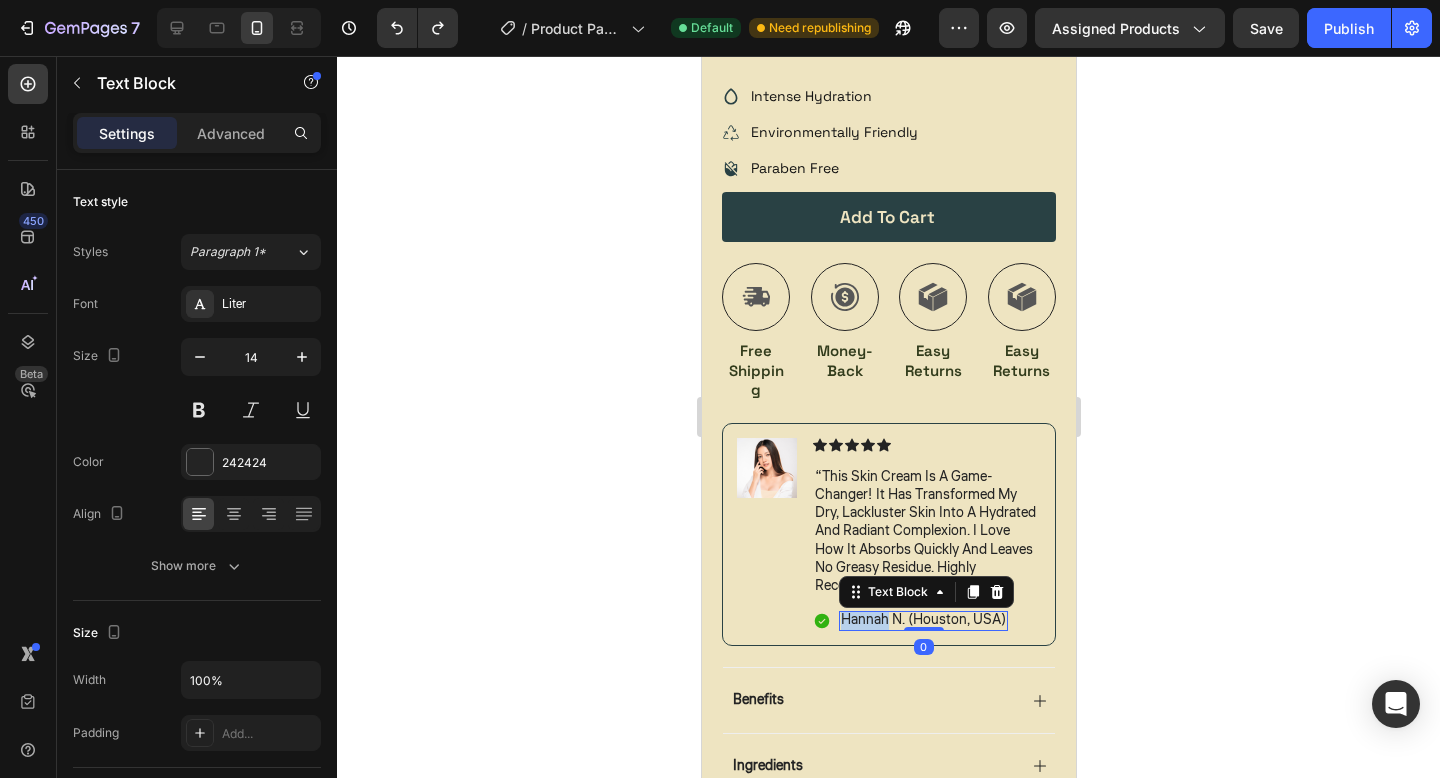 click on "Hannah N. (Houston, USA)" at bounding box center (922, 620) 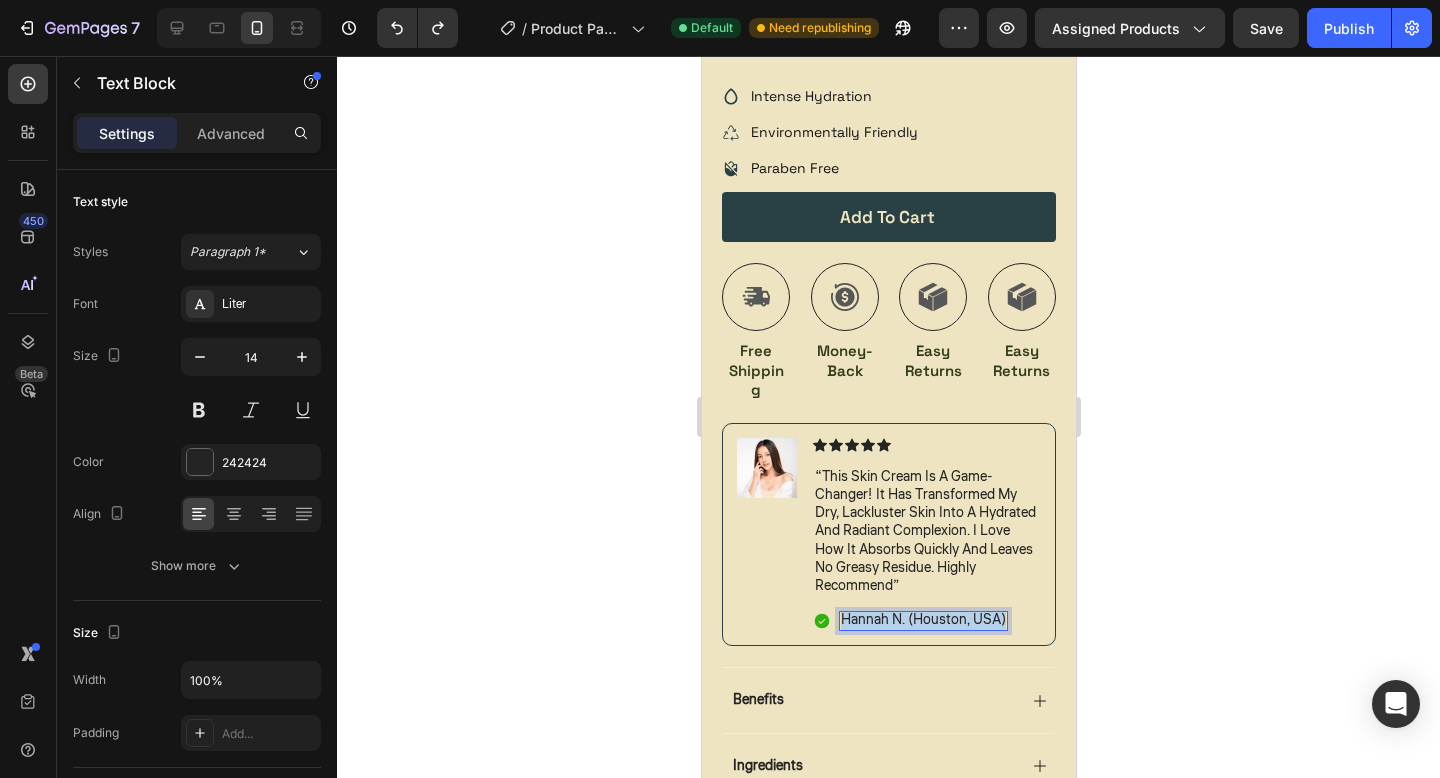 click on "Hannah N. (Houston, USA)" at bounding box center [922, 620] 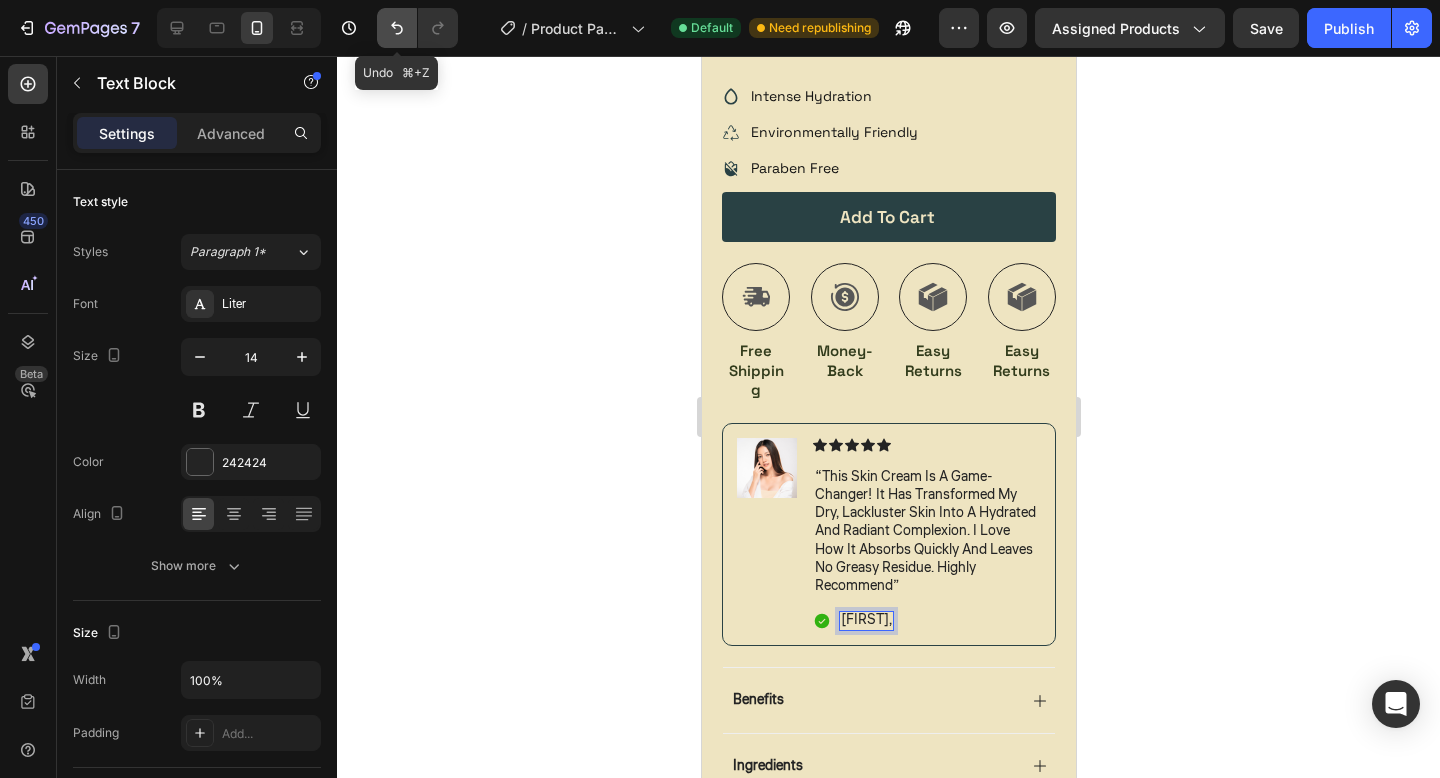 click 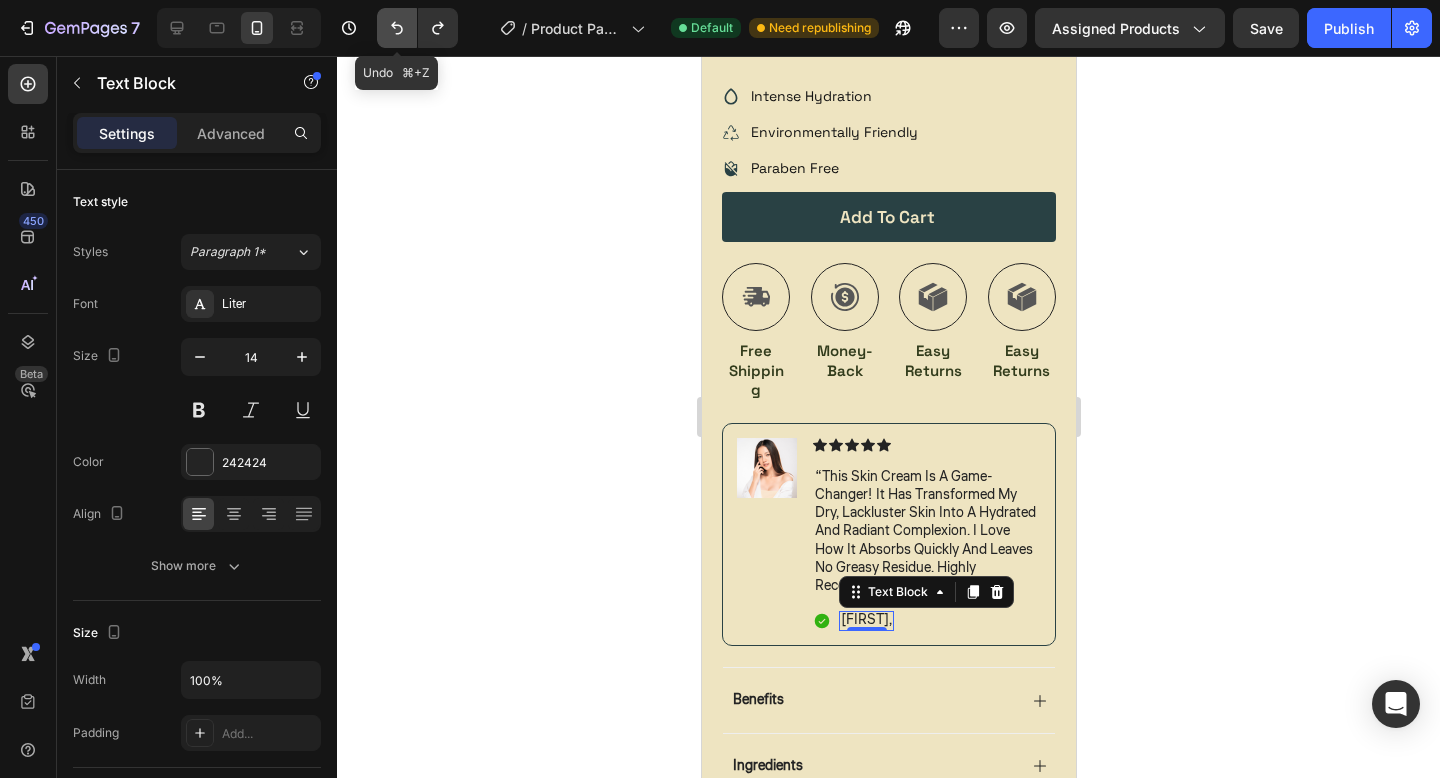 click 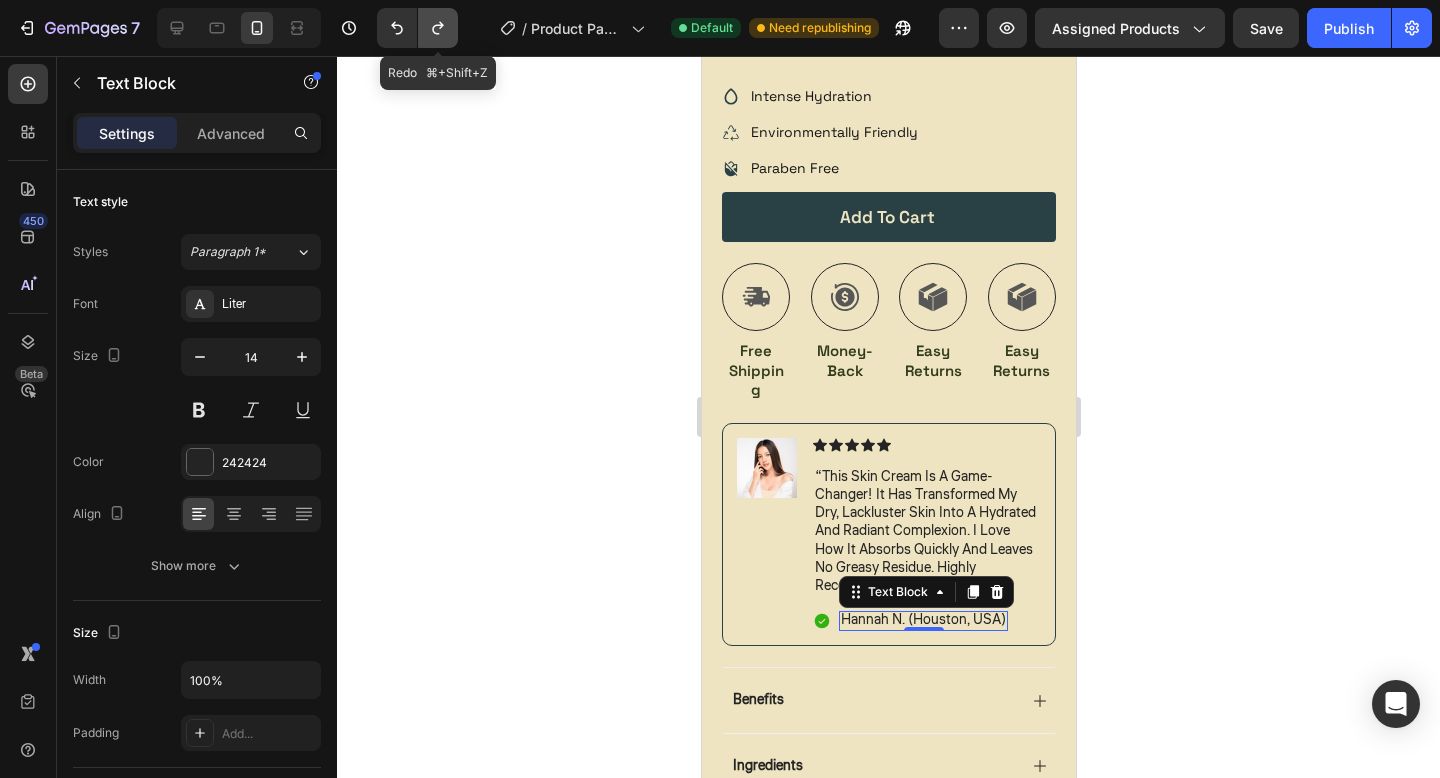 click 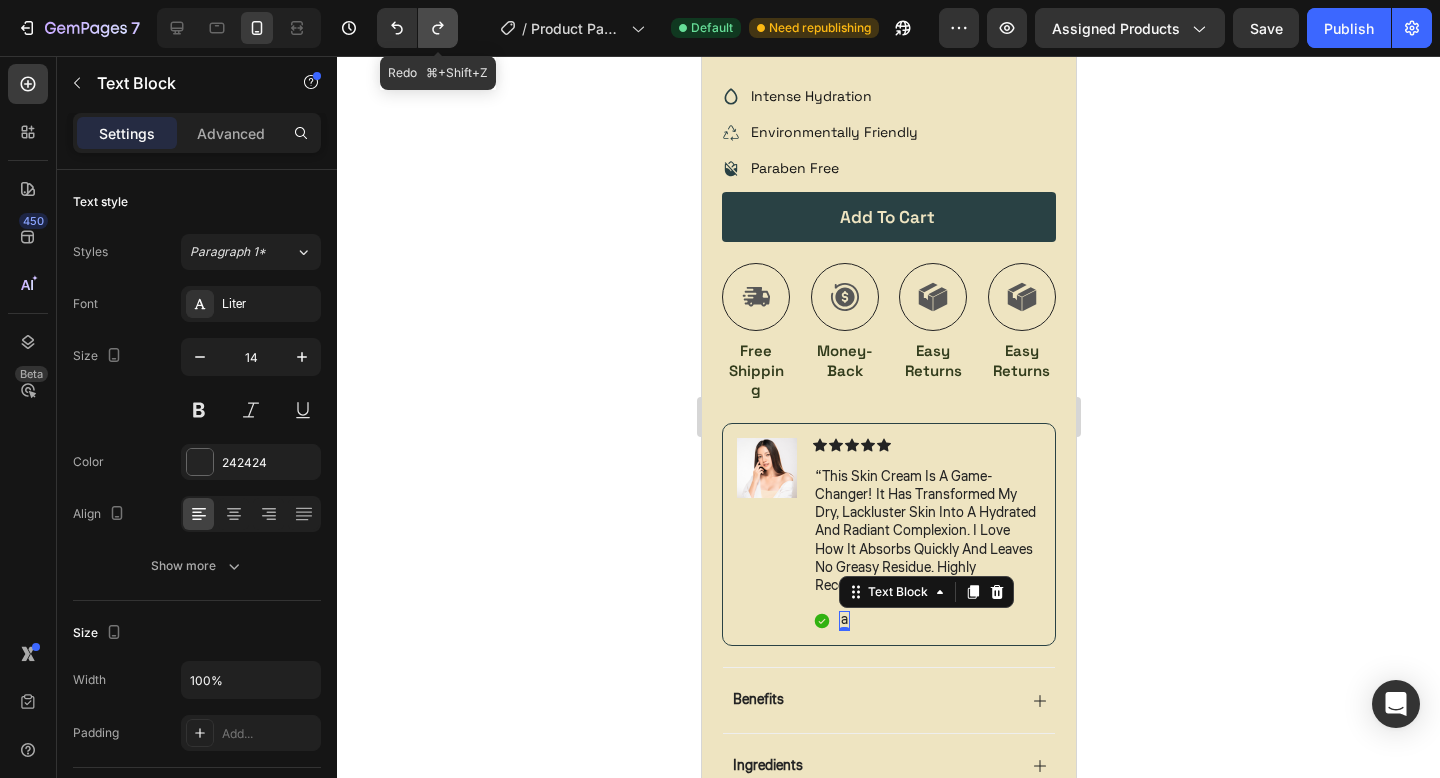 type 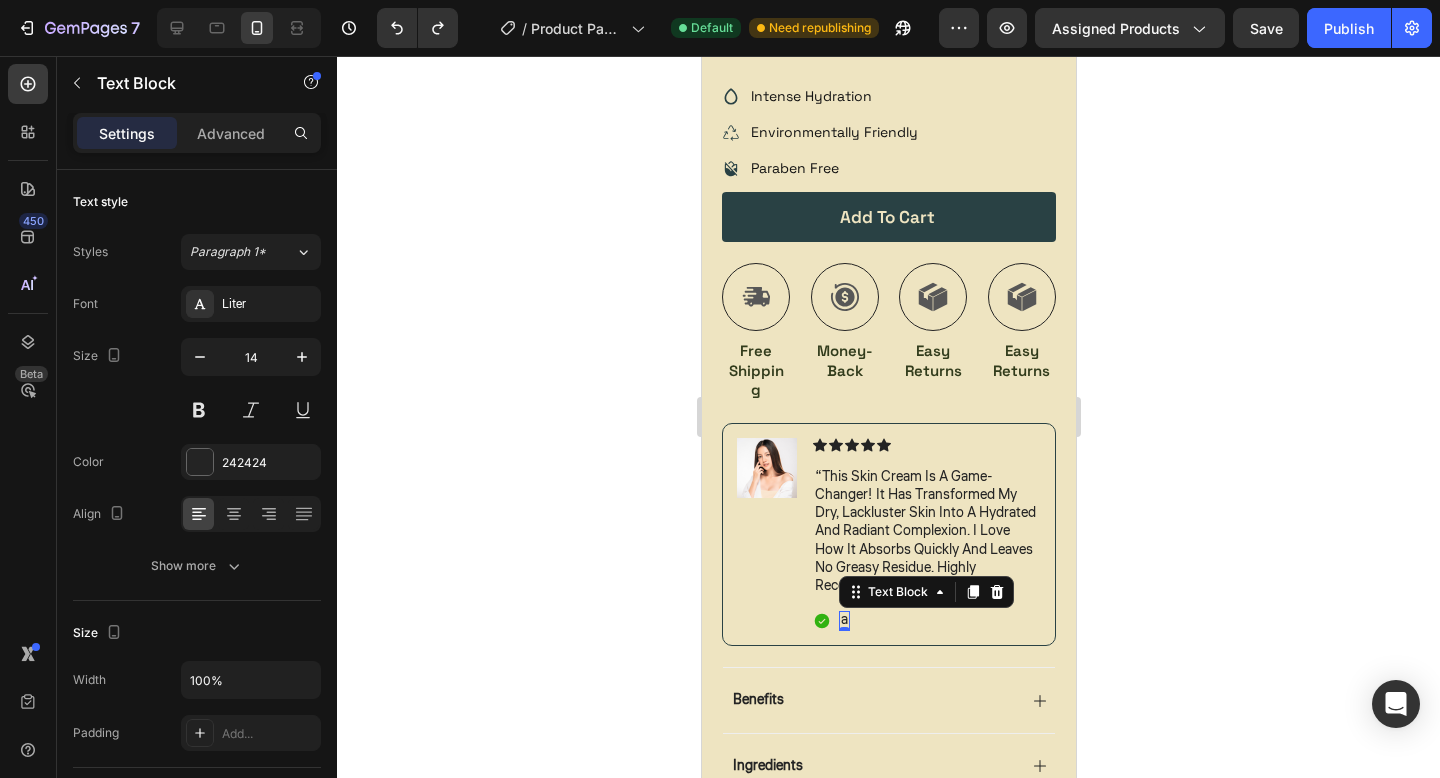 click on "a" at bounding box center [843, 620] 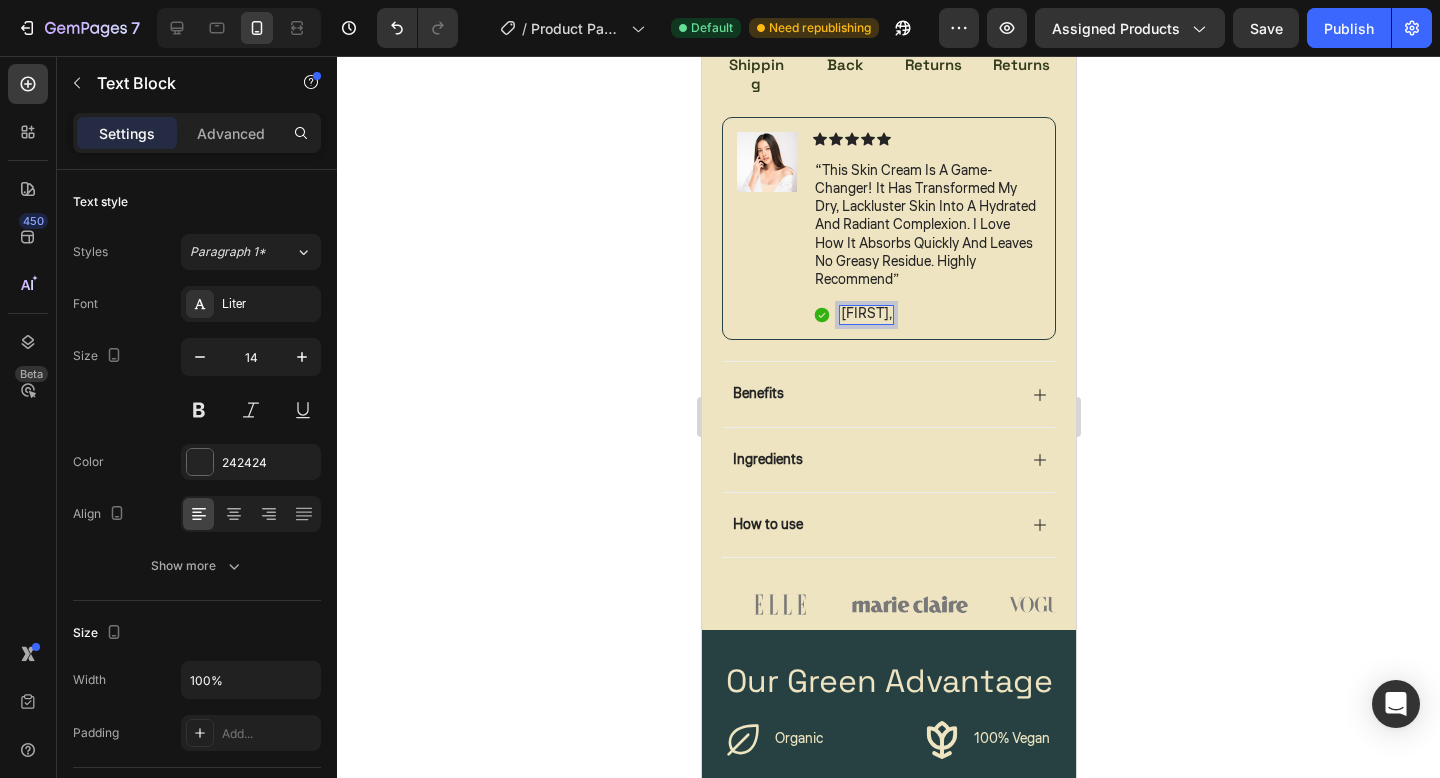 scroll, scrollTop: 975, scrollLeft: 0, axis: vertical 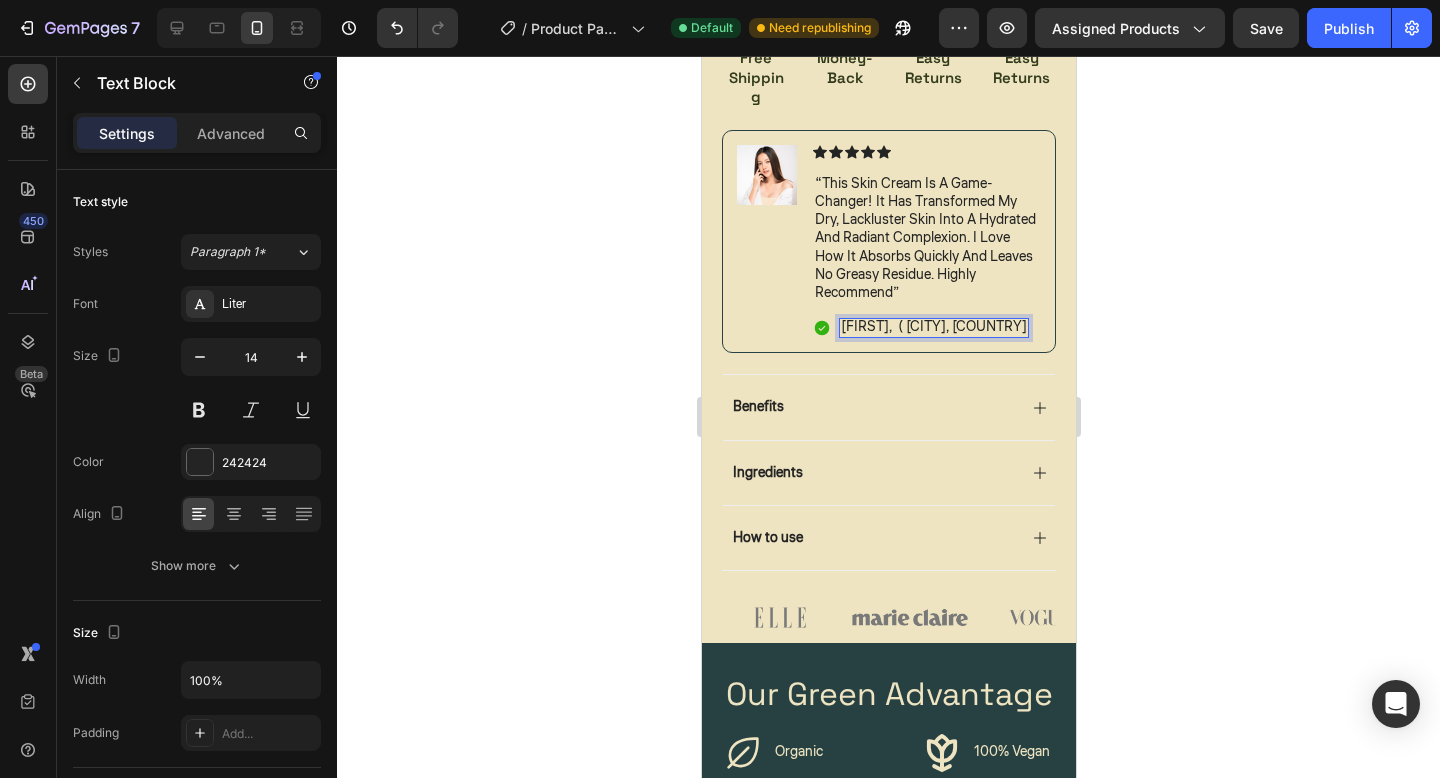 click on "Ananya,  ( Mumbai, India" at bounding box center [933, 327] 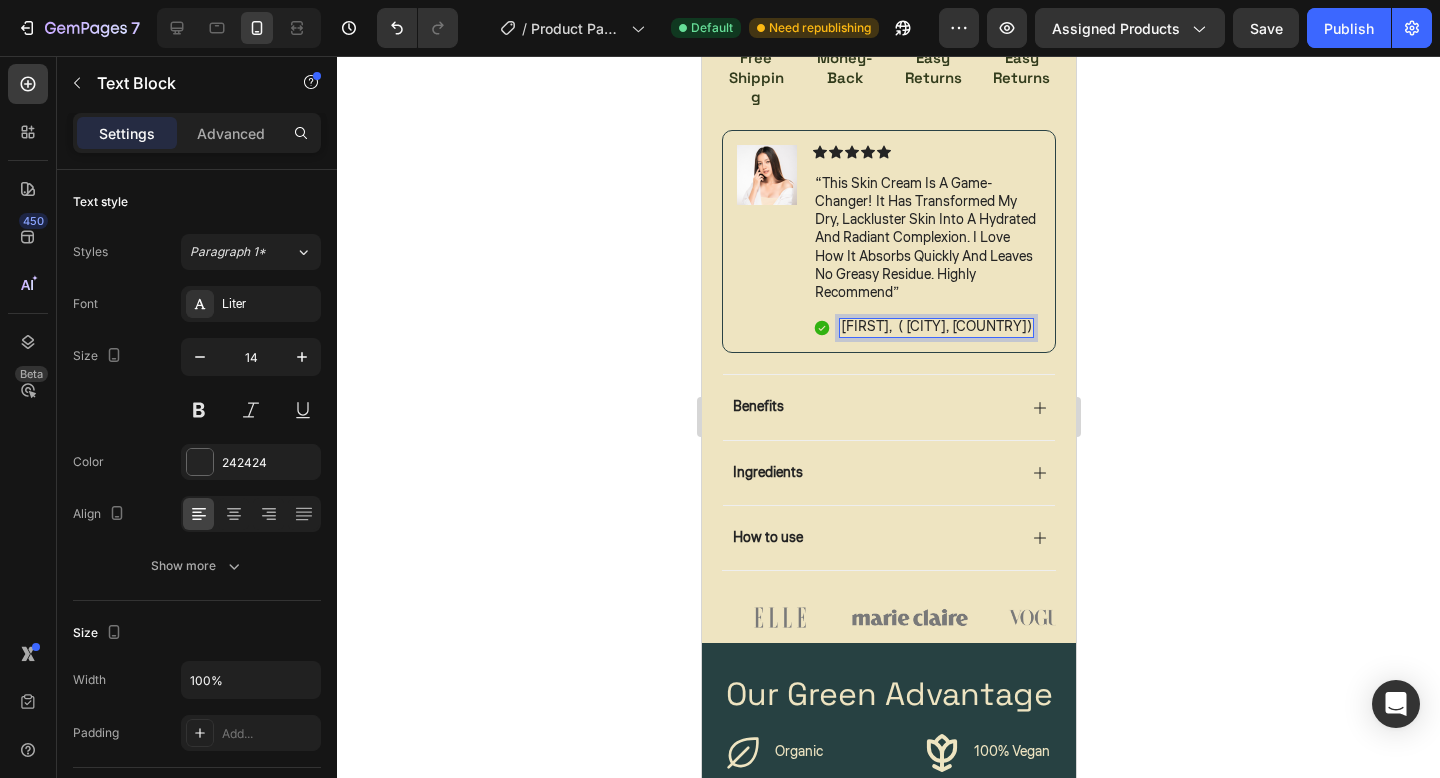 click 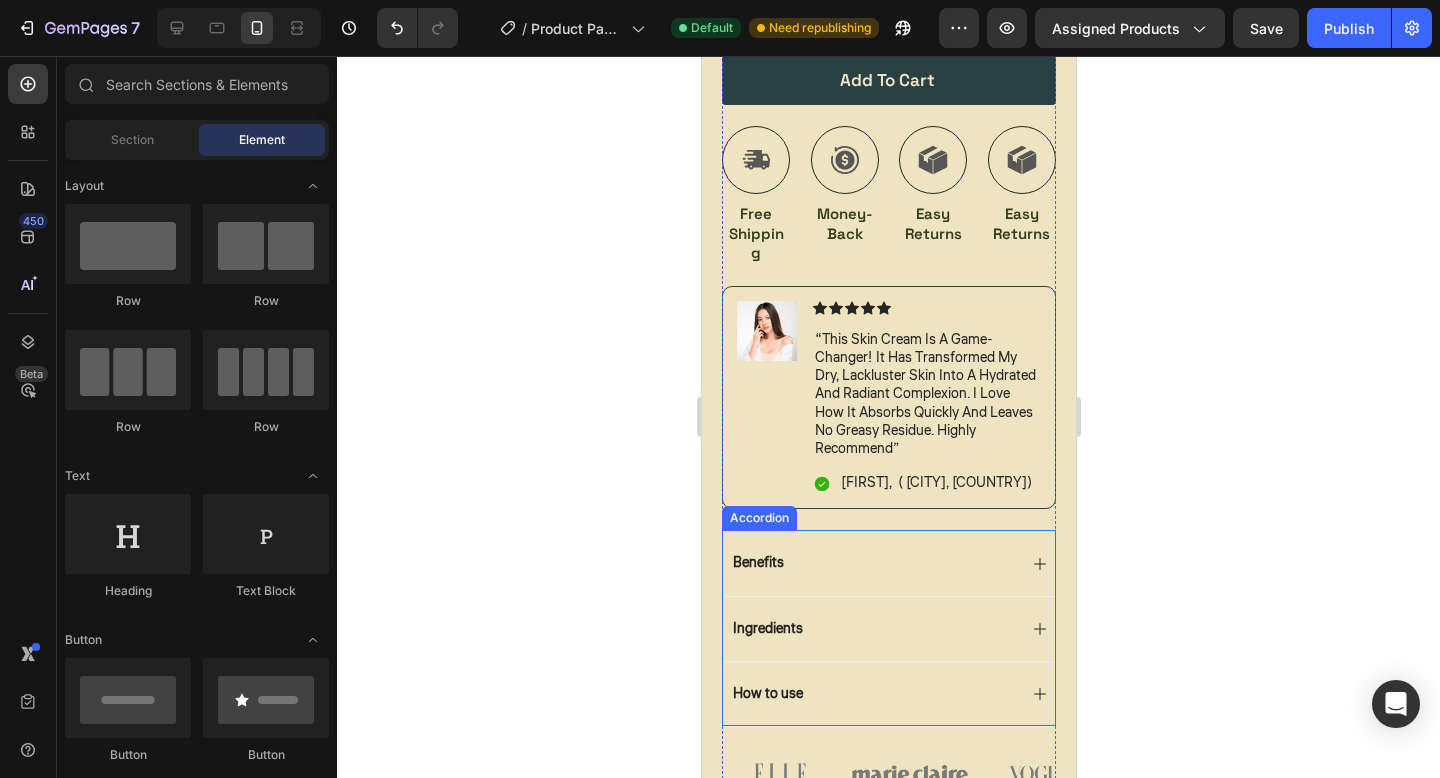 scroll, scrollTop: 840, scrollLeft: 0, axis: vertical 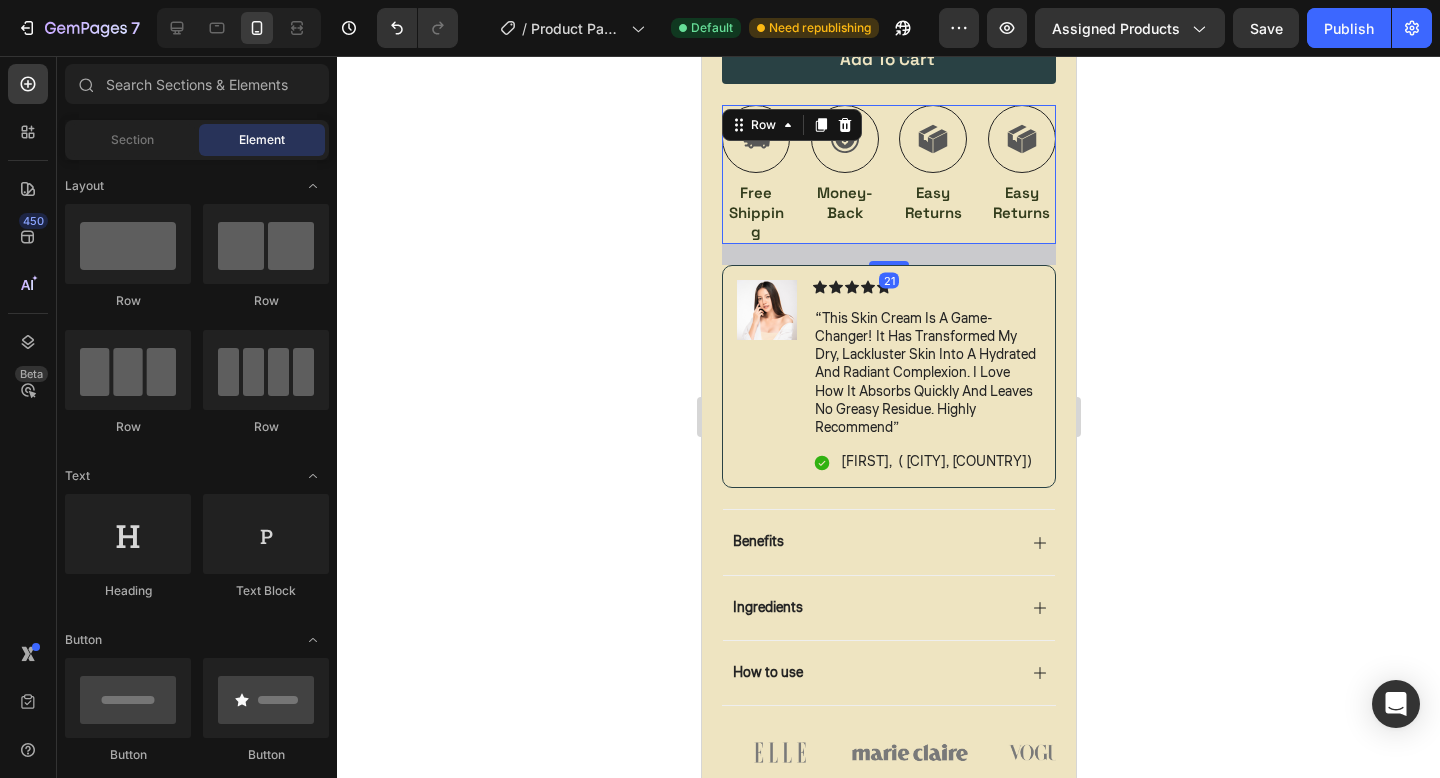 click on "Icon Free Shipping Text Block
Icon Money-Back Text Block
Icon Easy Returns Text Block
Icon Easy Returns Text Block Row   21" at bounding box center [888, 174] 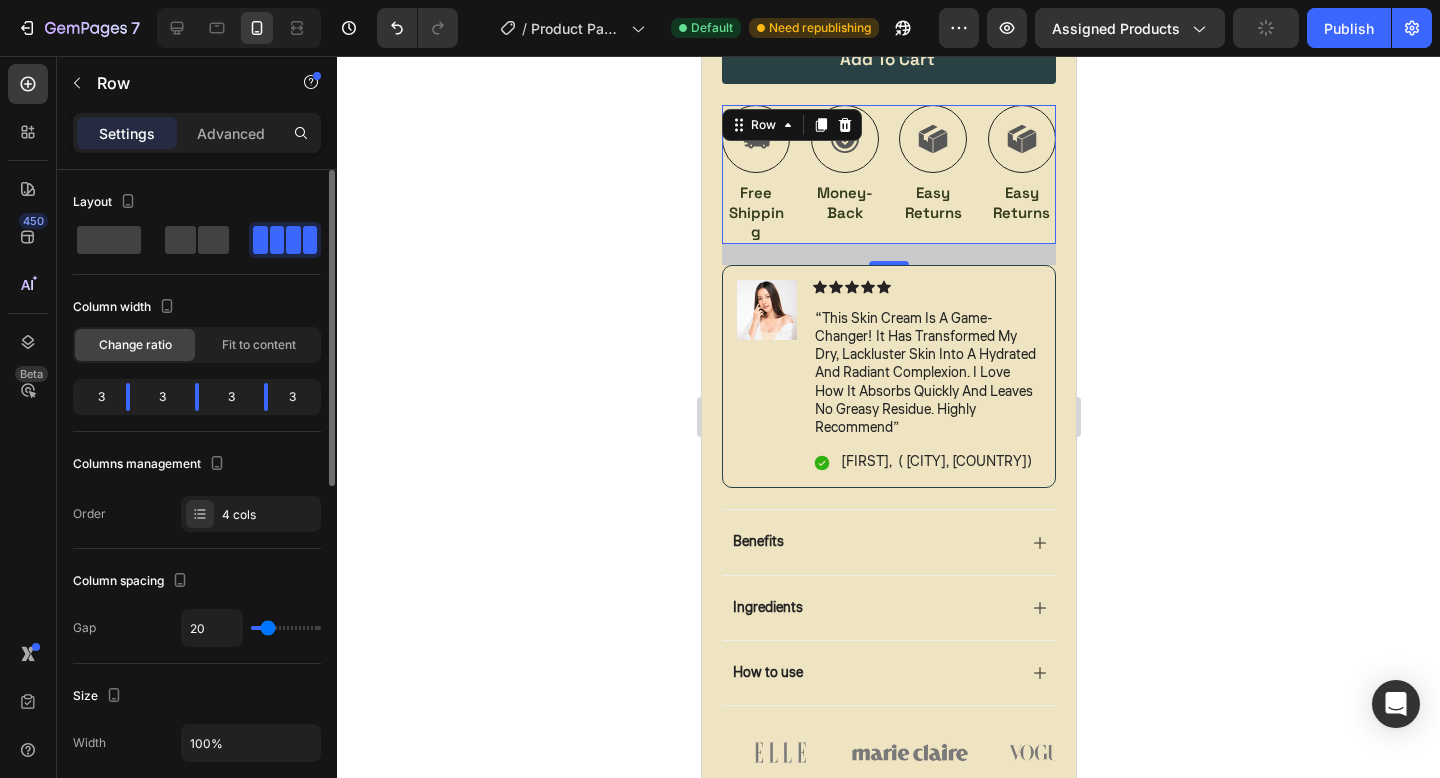 type on "21" 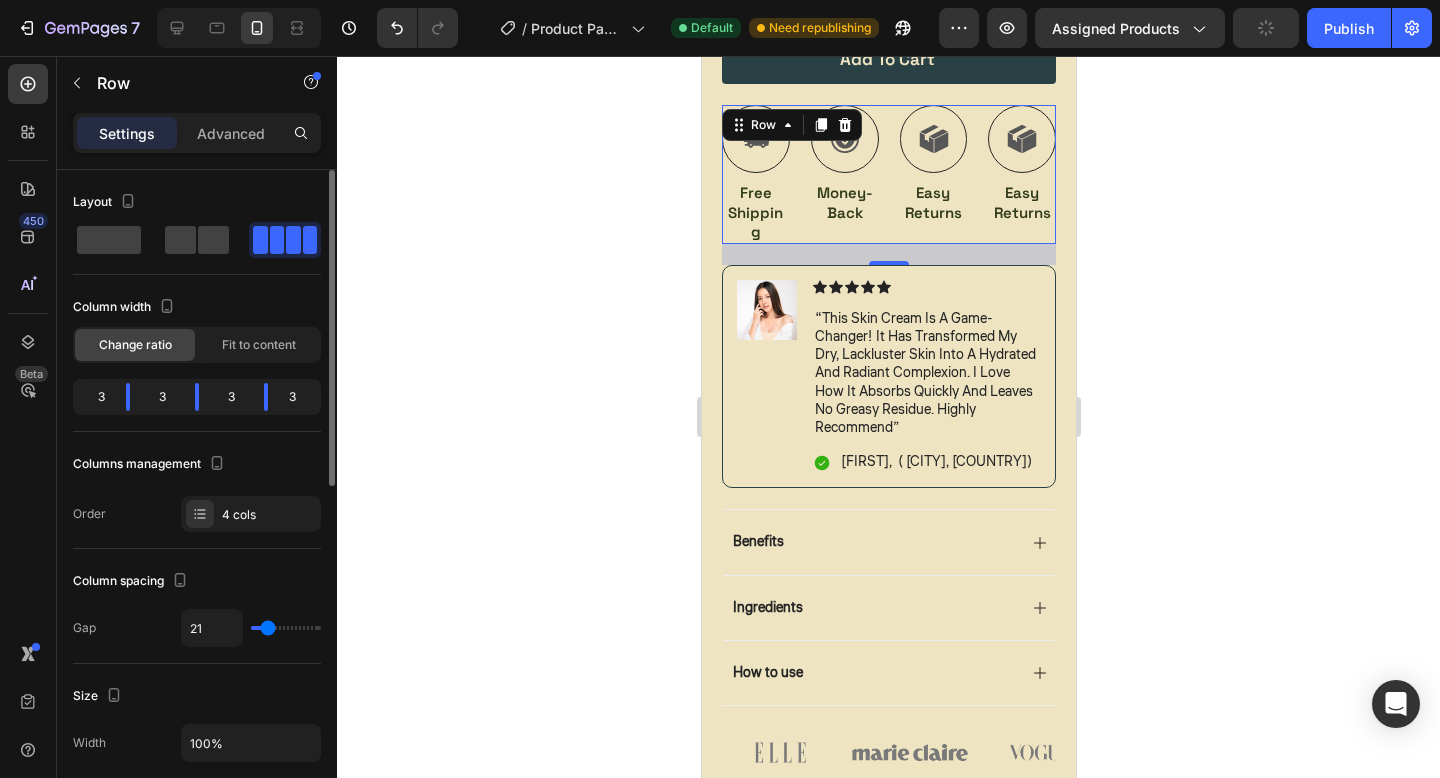 type on "17" 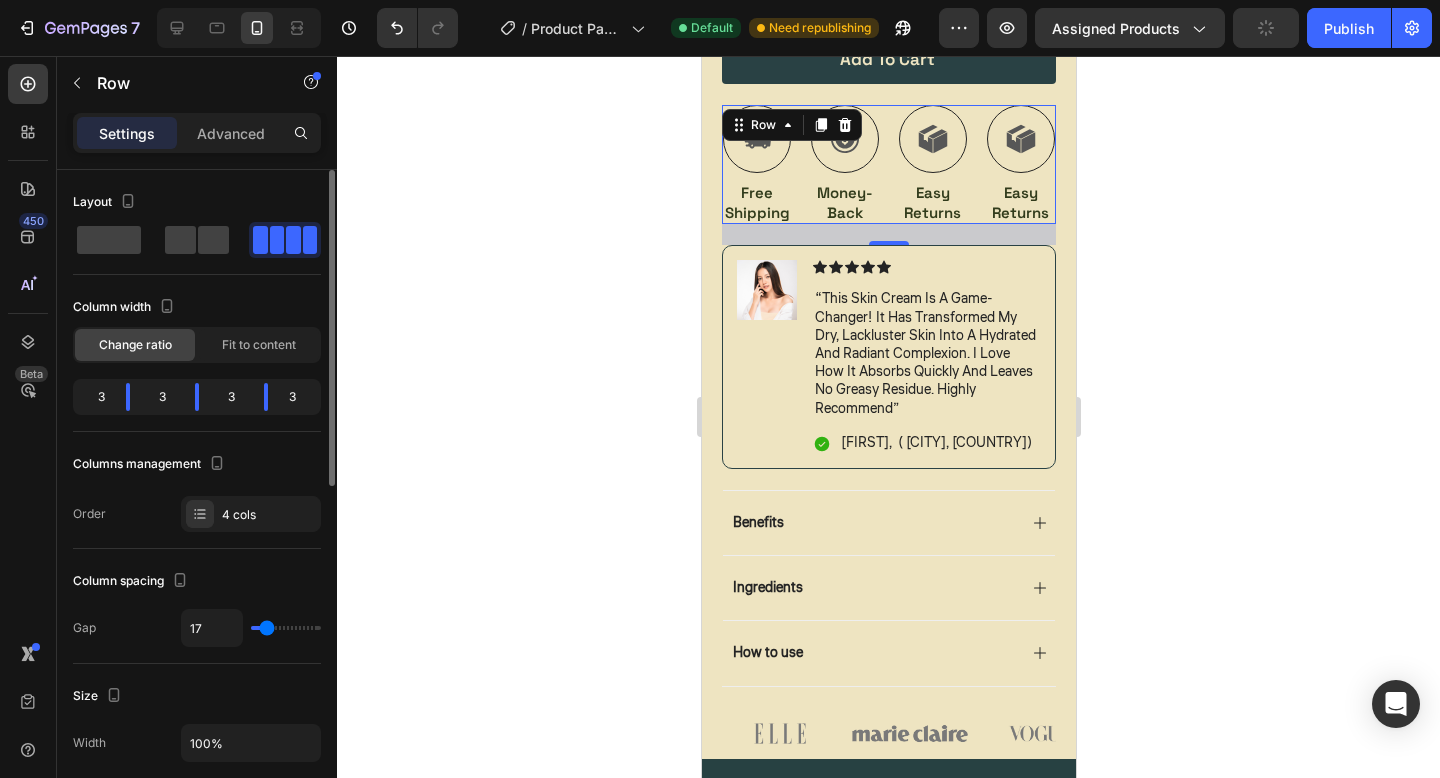 type on "11" 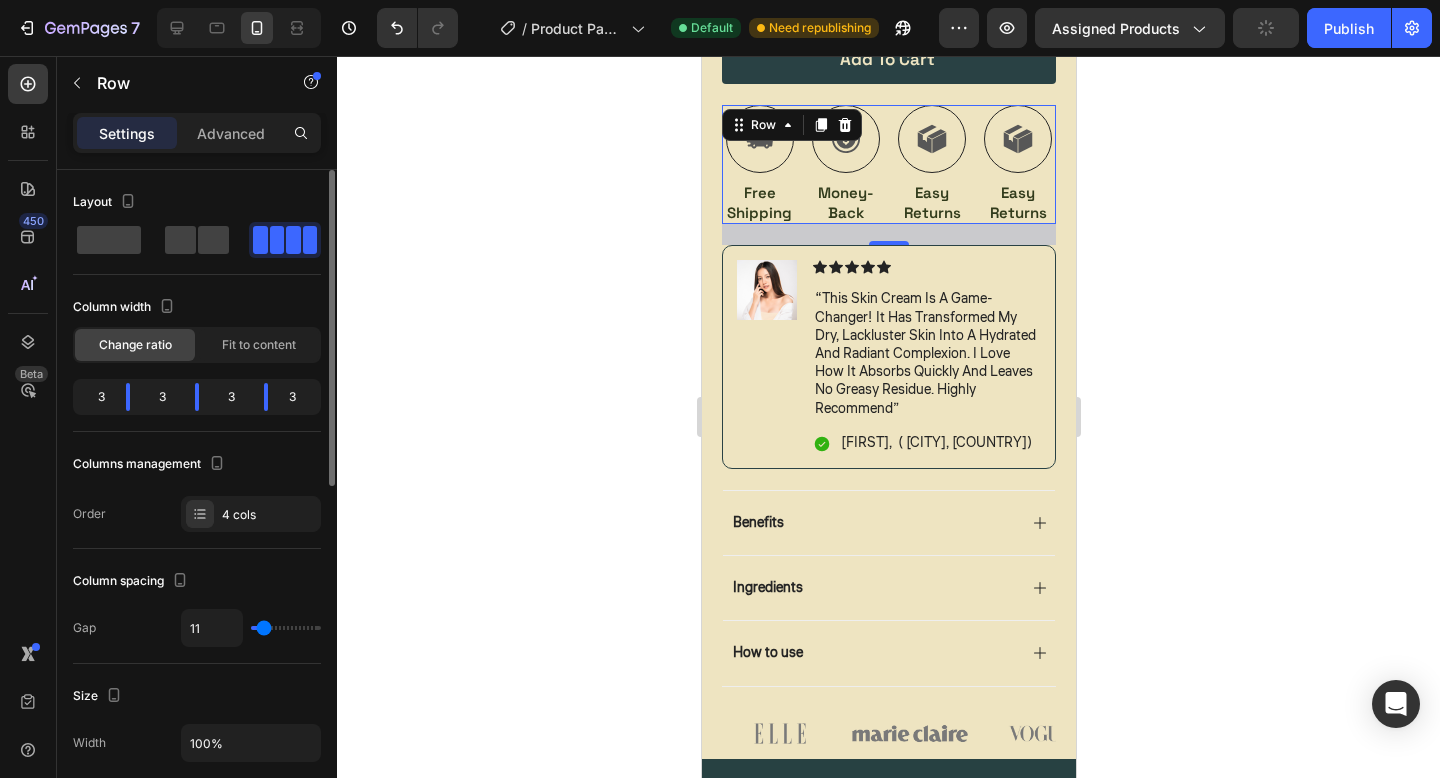 type on "10" 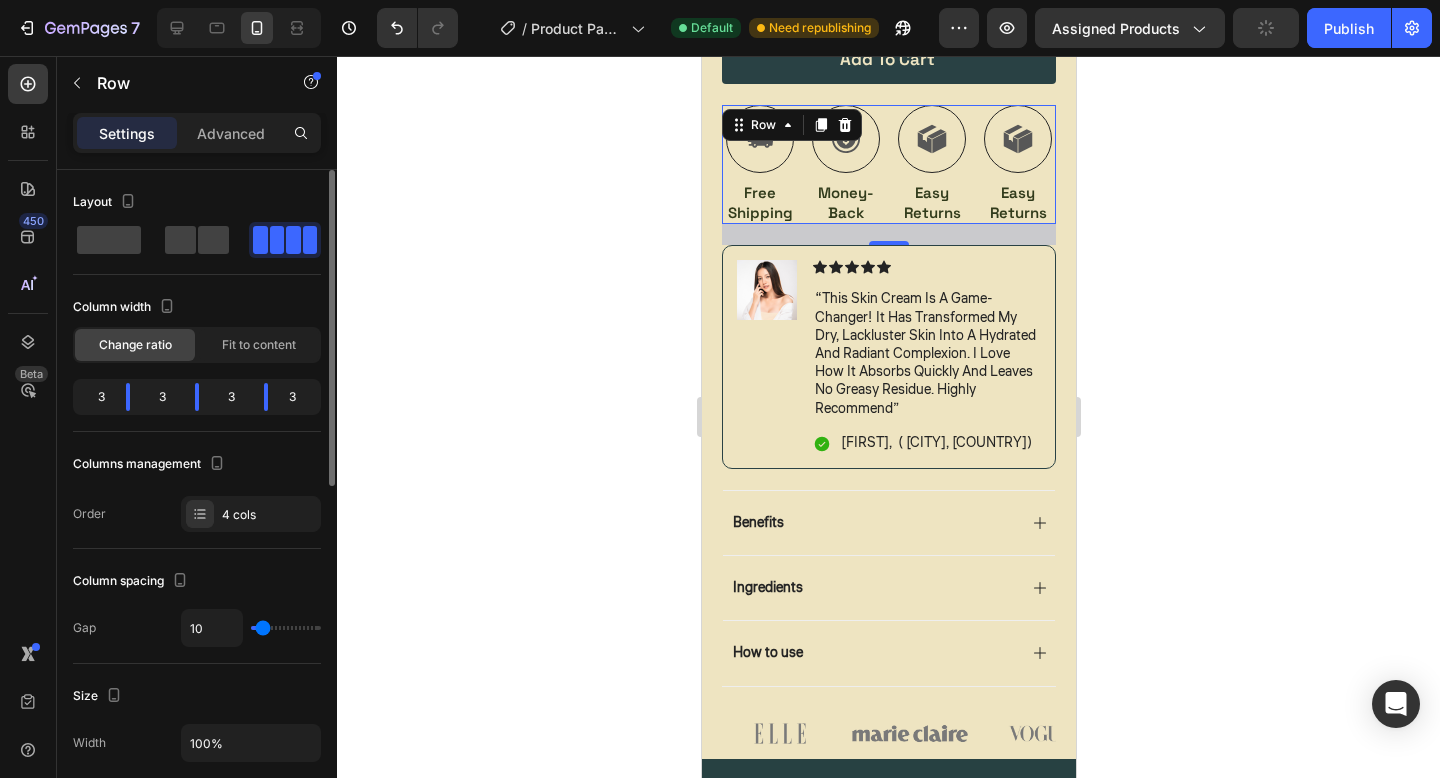 type on "2" 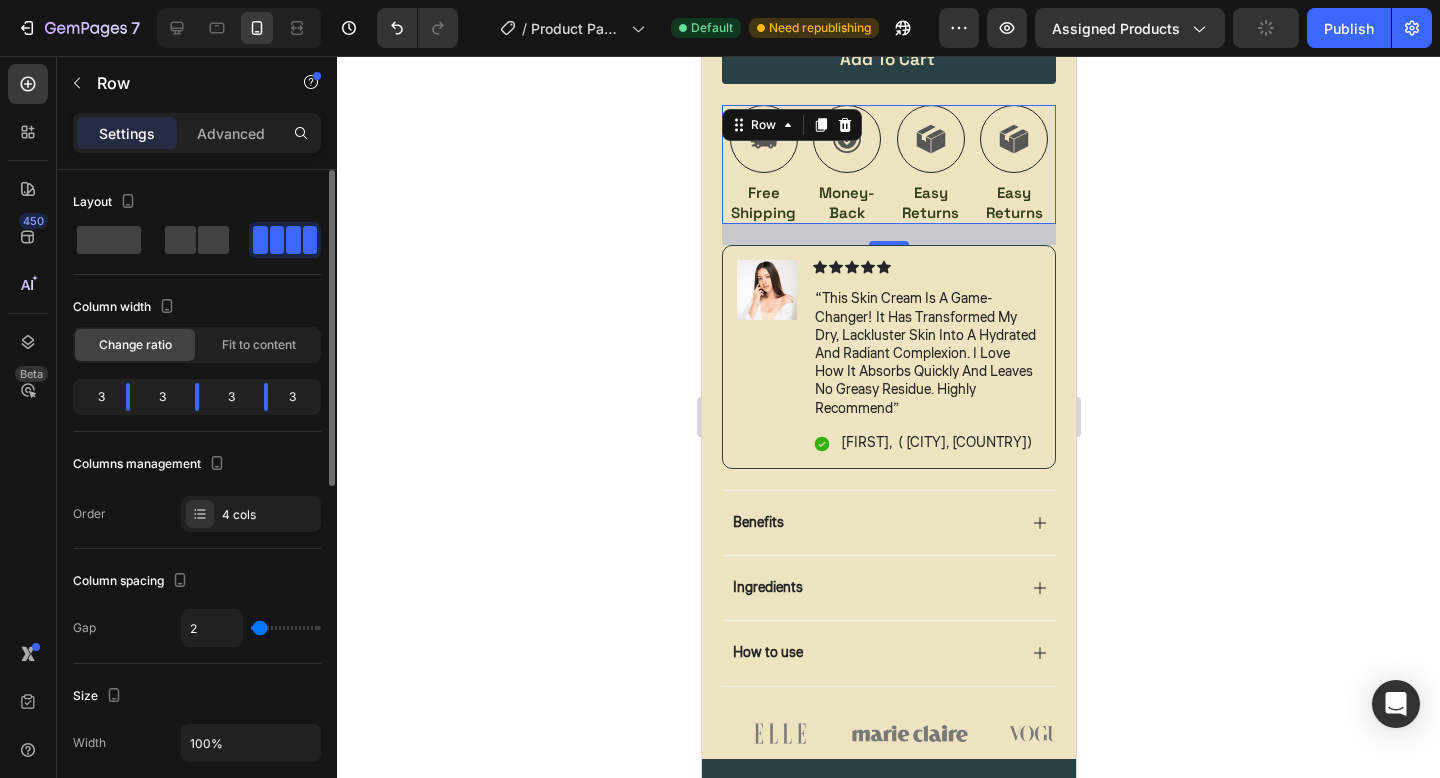 type on "0" 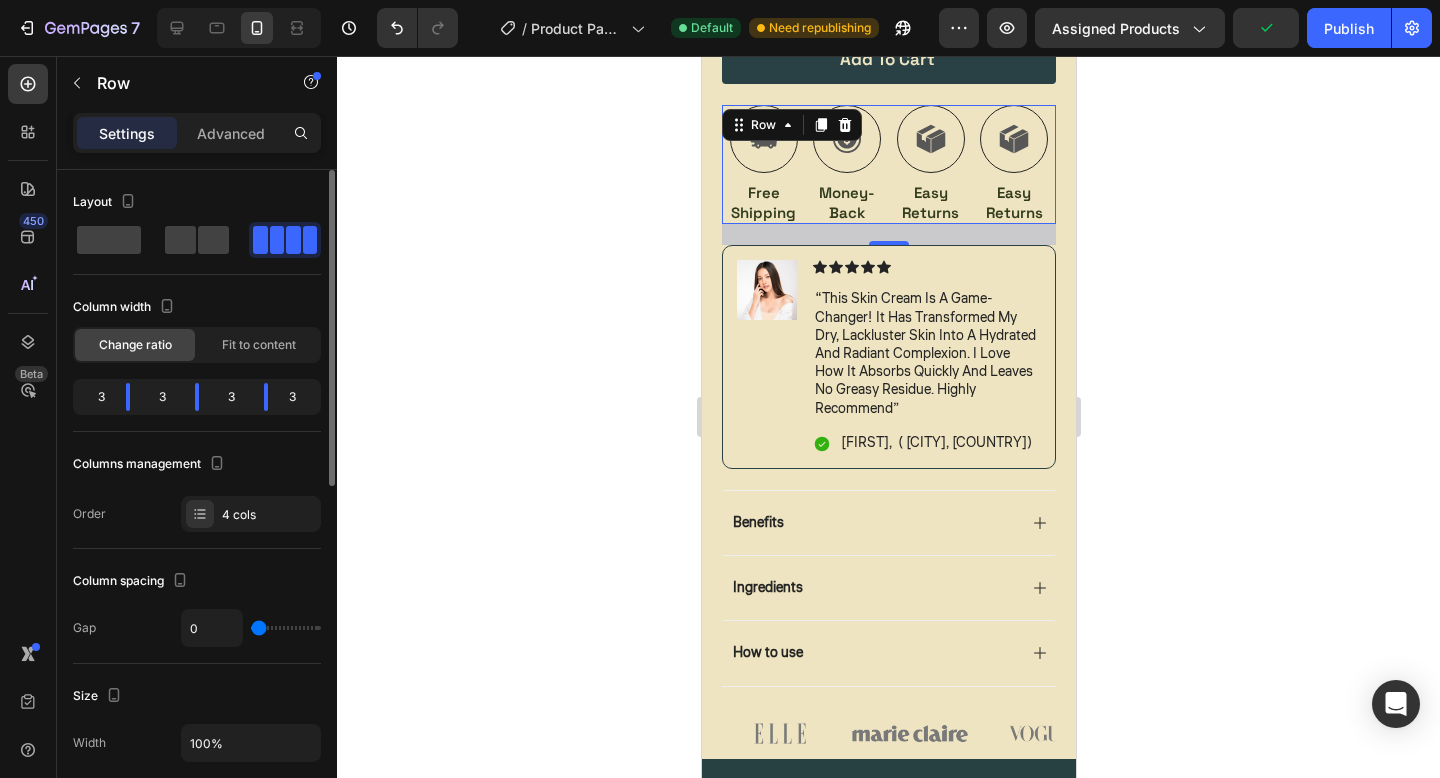 type on "13" 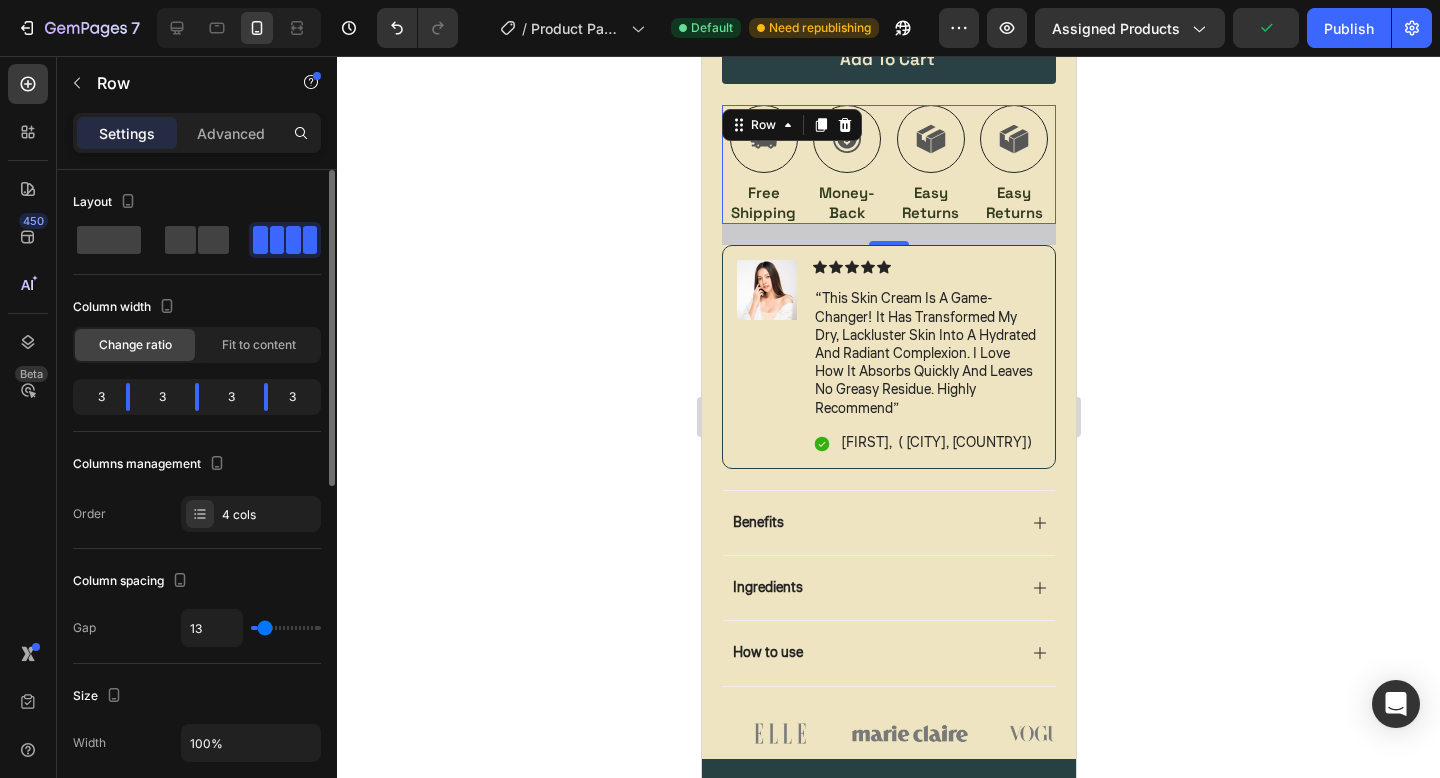 type on "33" 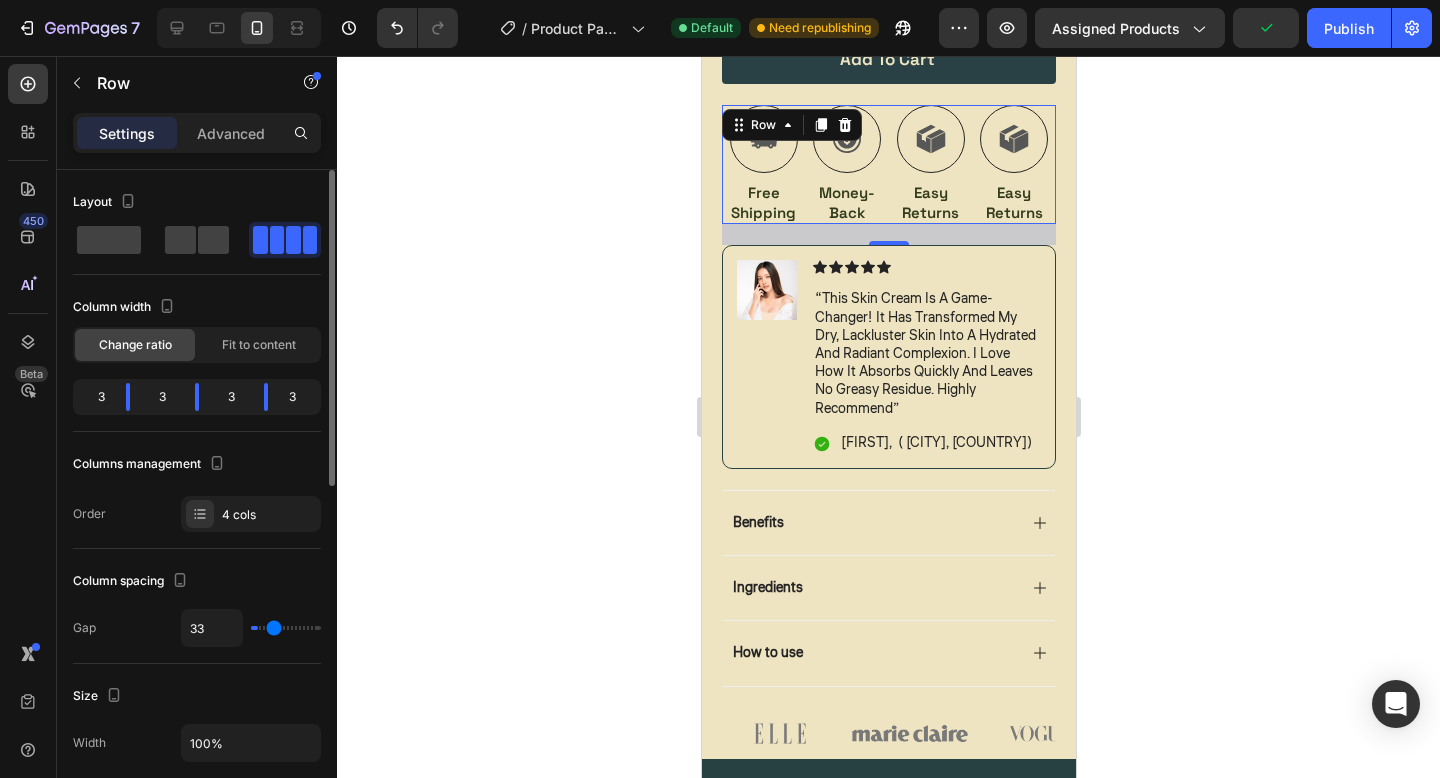 type on "37" 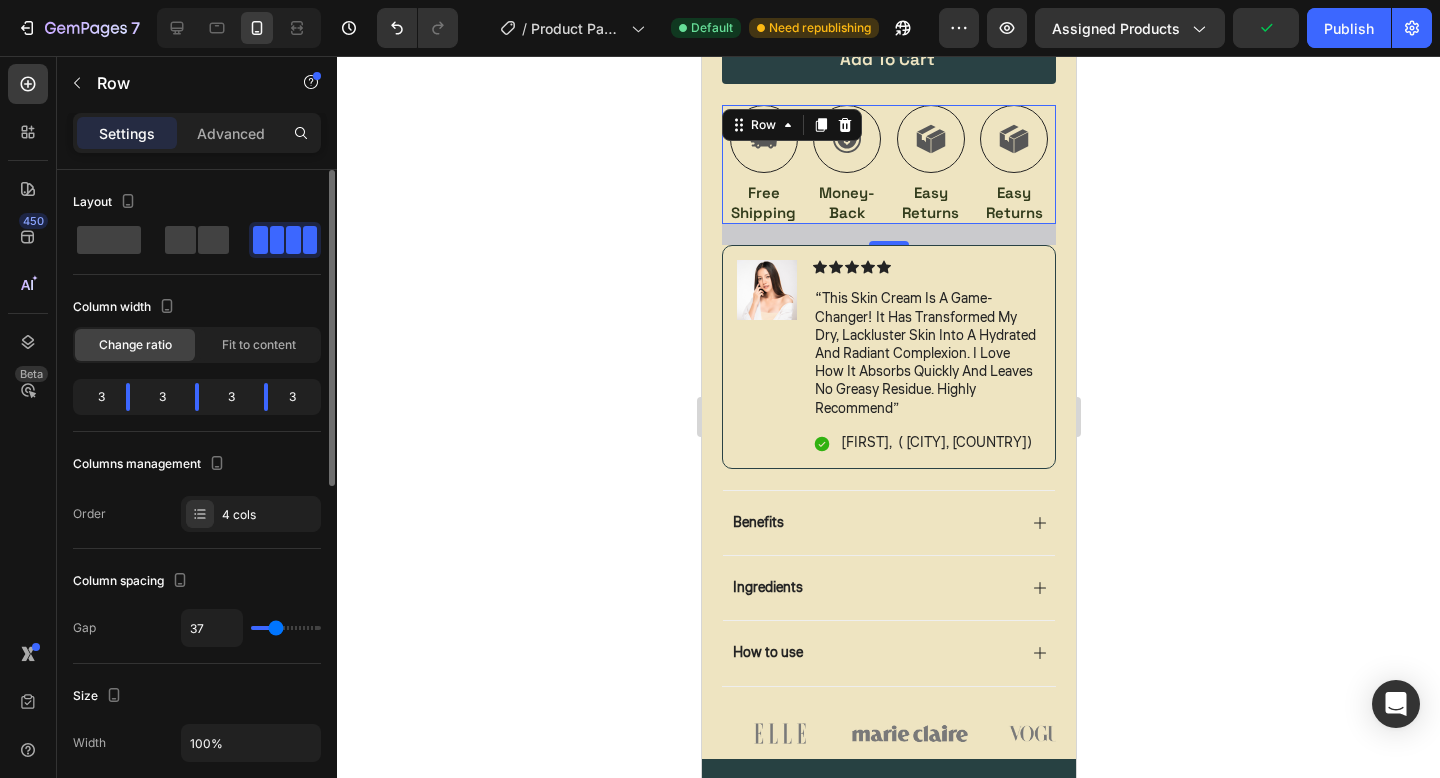 type on "42" 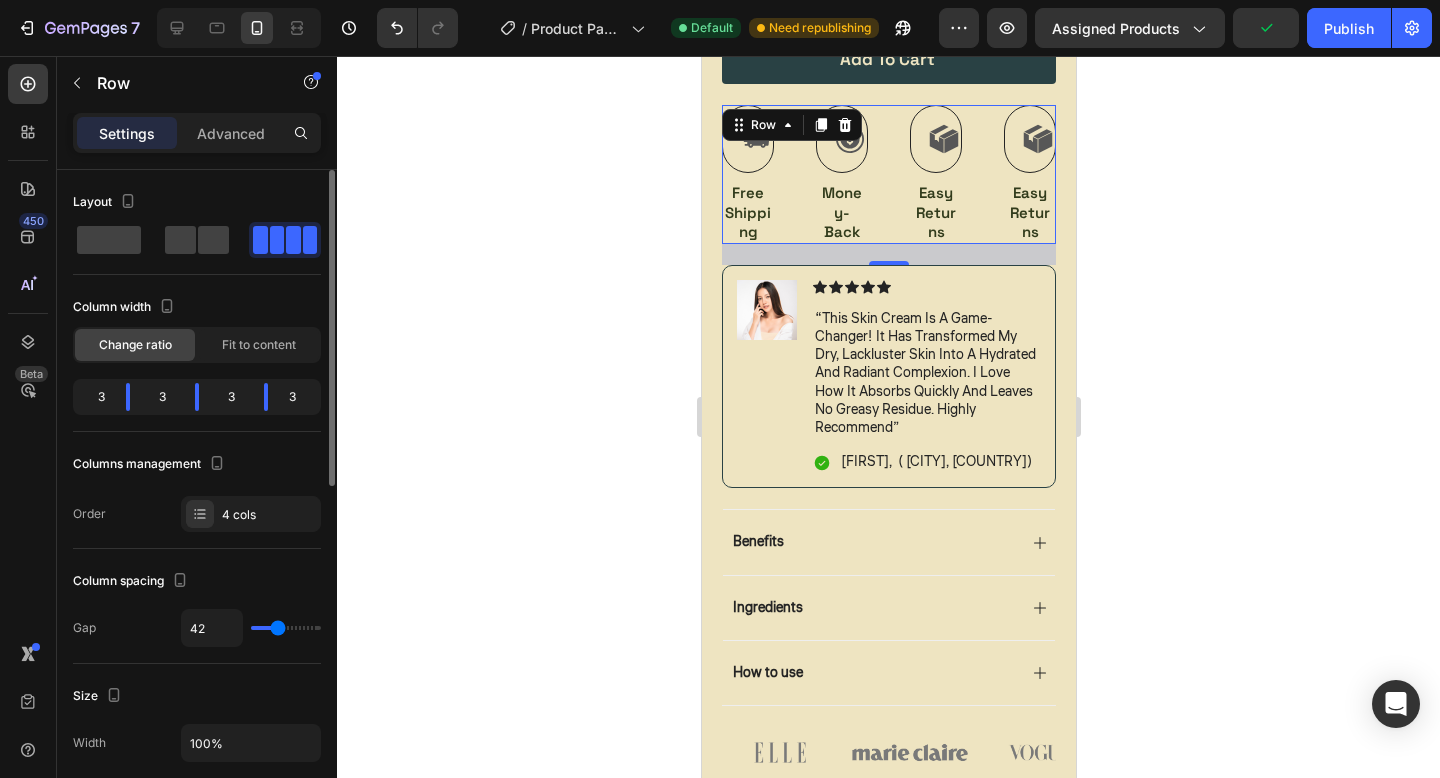 type on "46" 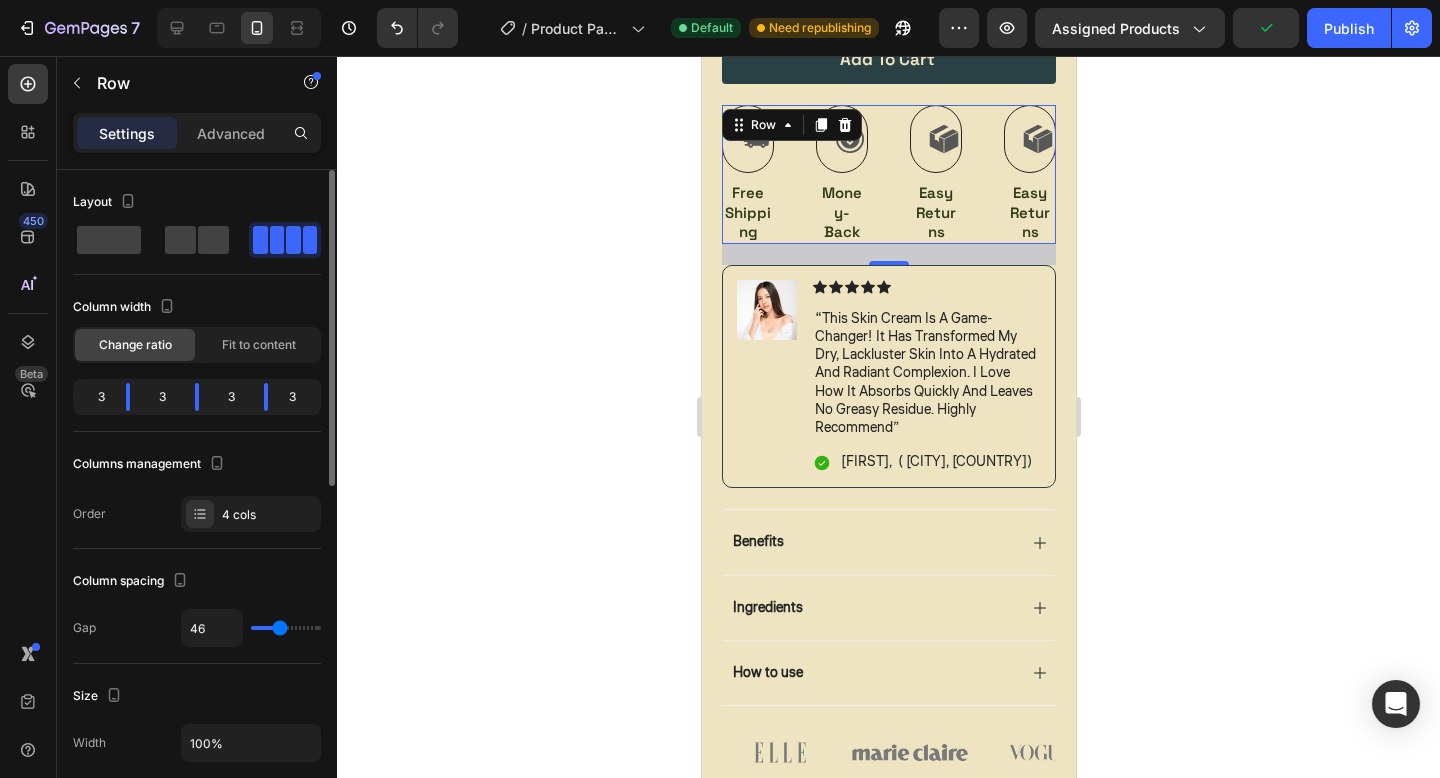 type on "49" 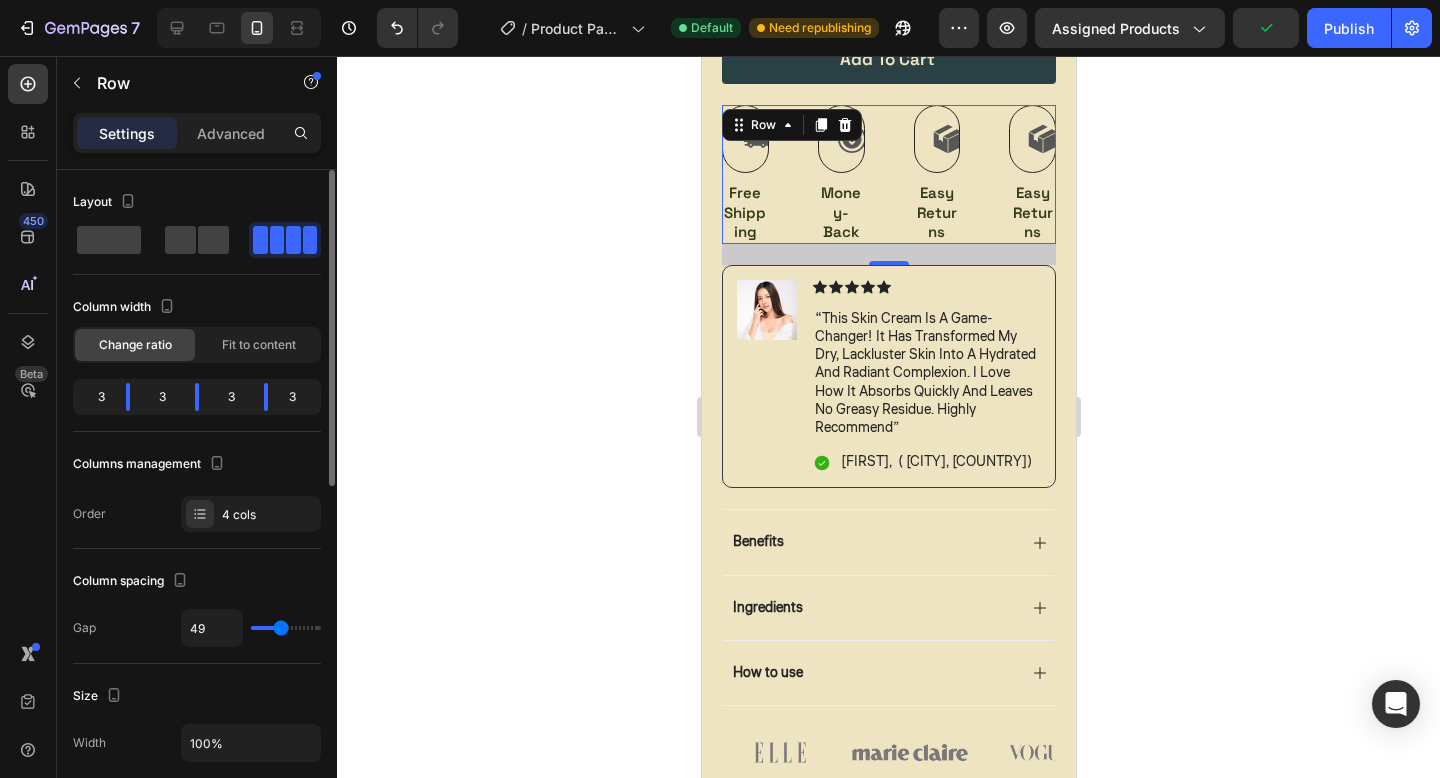 type on "50" 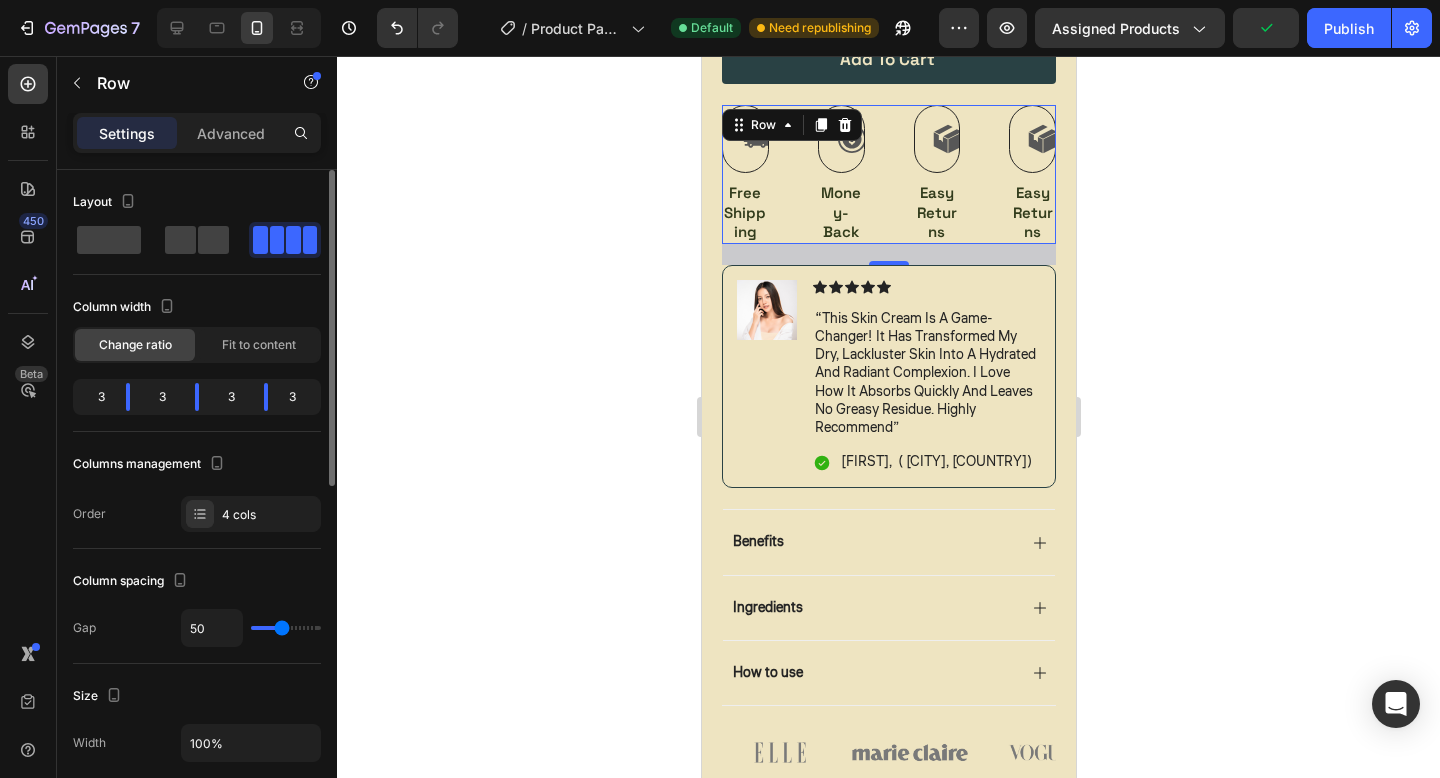 type on "77" 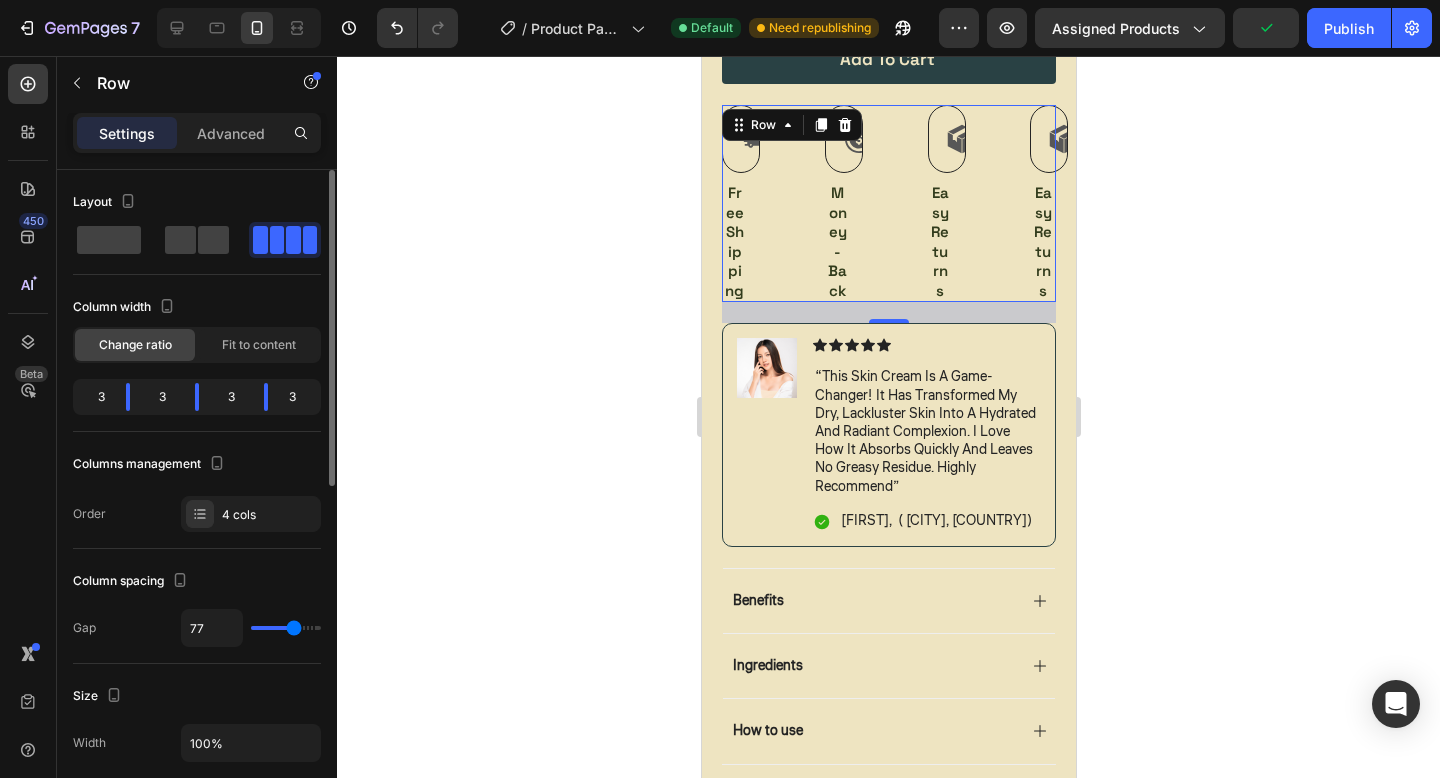 type on "47" 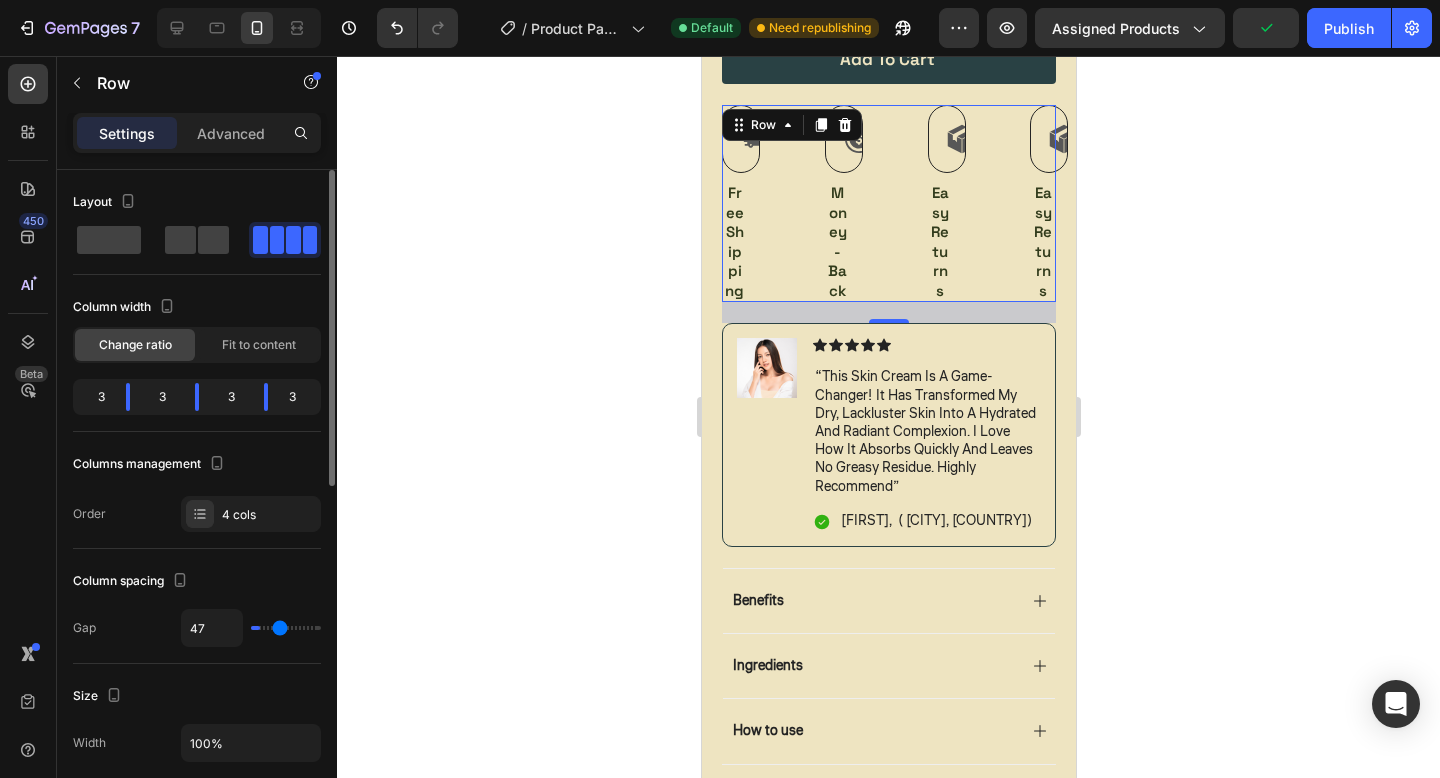type on "4" 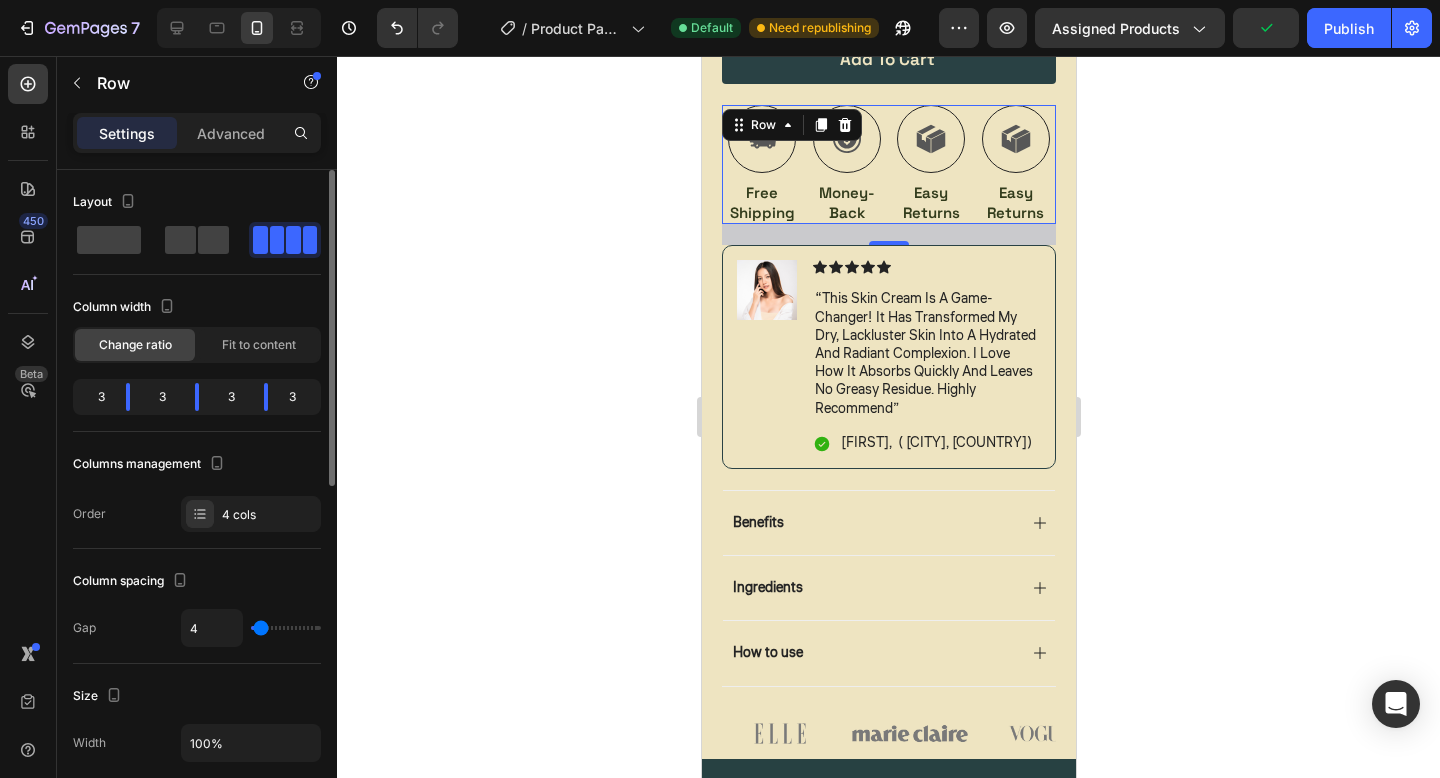 type on "0" 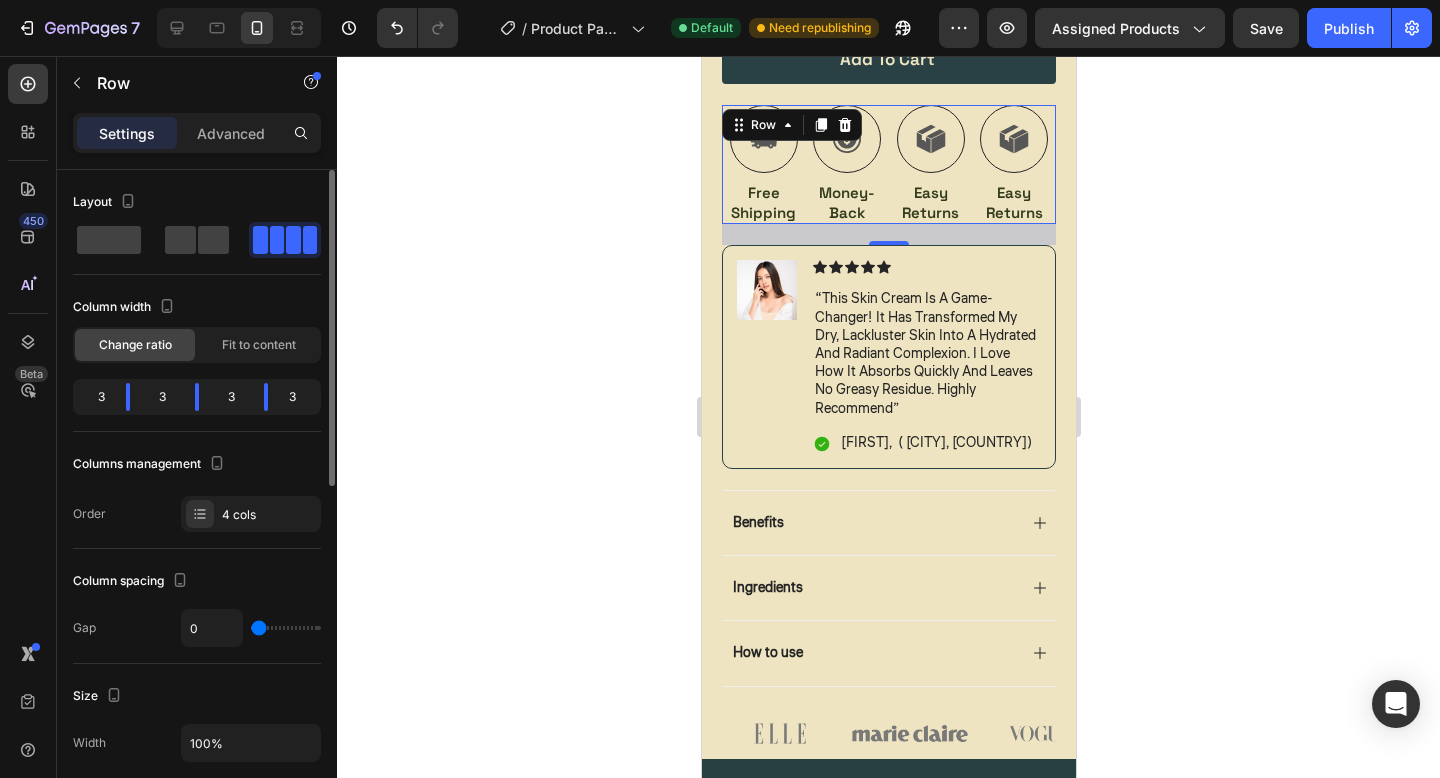 drag, startPoint x: 270, startPoint y: 621, endPoint x: 230, endPoint y: 635, distance: 42.379242 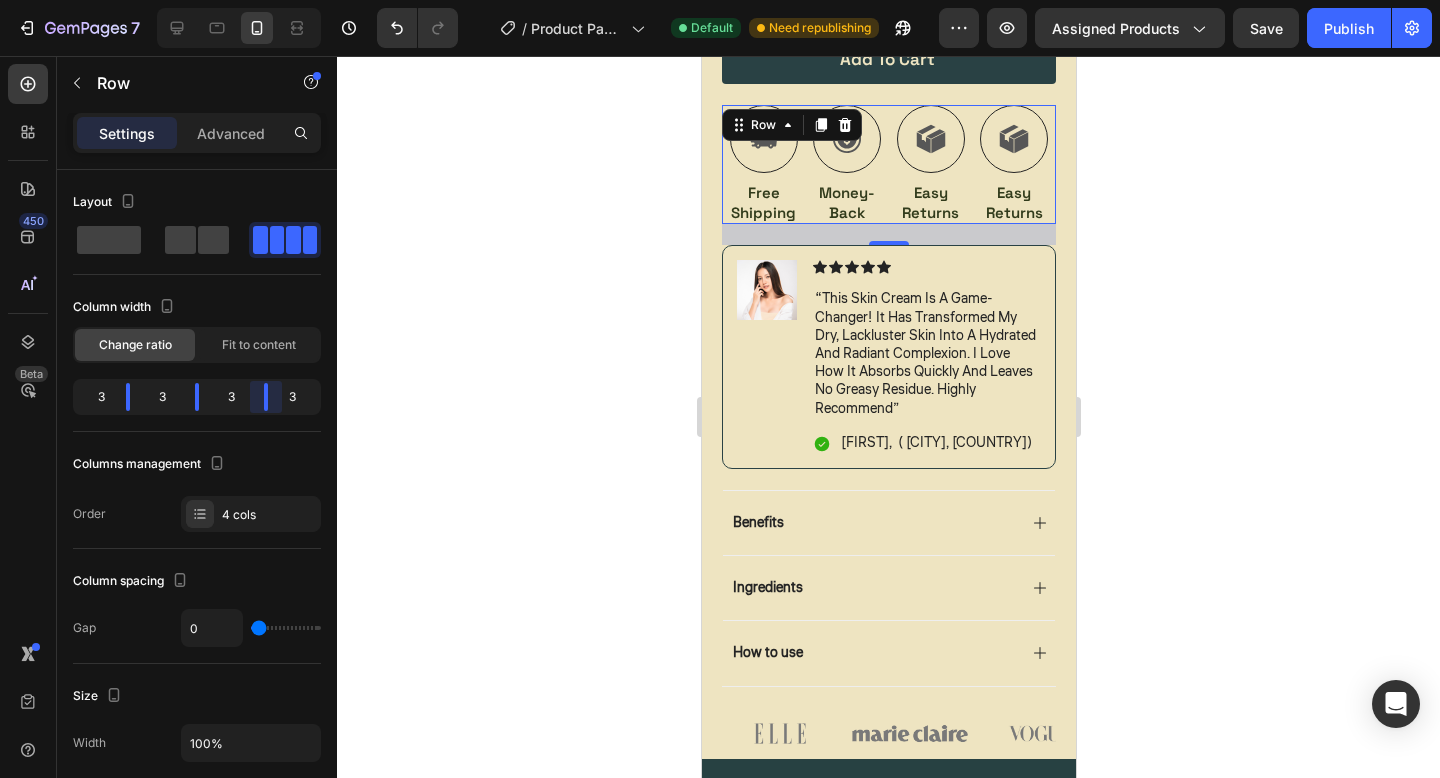 click on "7  Version history  /  Product Page - Jul 29, 08:32:23 Default Need republishing Preview Assigned Products  Save   Publish  450 Beta Sections(18) Elements(84) Section Element Hero Section Product Detail Brands Trusted Badges Guarantee Product Breakdown How to use Testimonials Compare Bundle FAQs Social Proof Brand Story Product List Collection Blog List Contact Sticky Add to Cart Custom Footer Browse Library 450 Layout
Row
Row
Row
Row Text
Heading
Text Block Button
Button
Button Media
Image
Image" at bounding box center (720, 0) 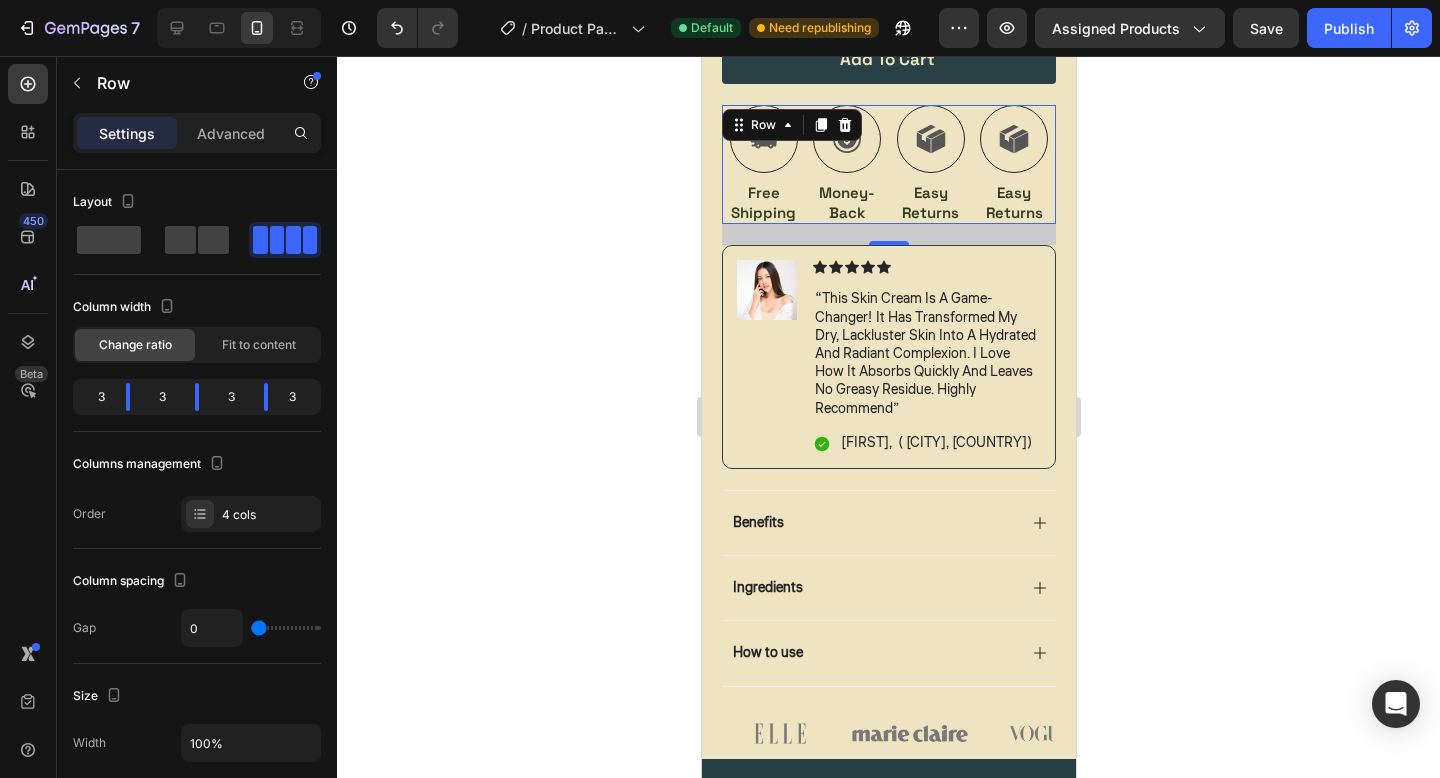 click 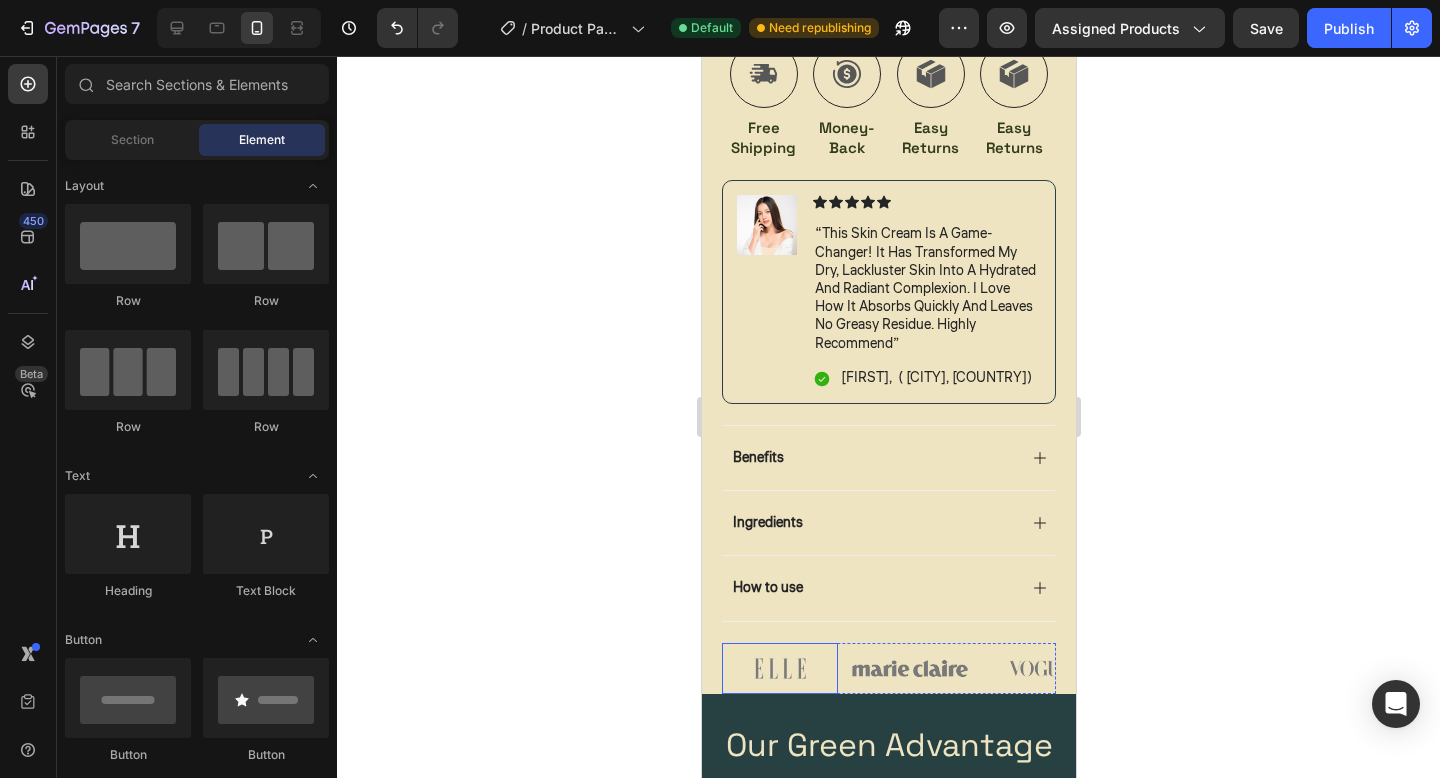scroll, scrollTop: 921, scrollLeft: 0, axis: vertical 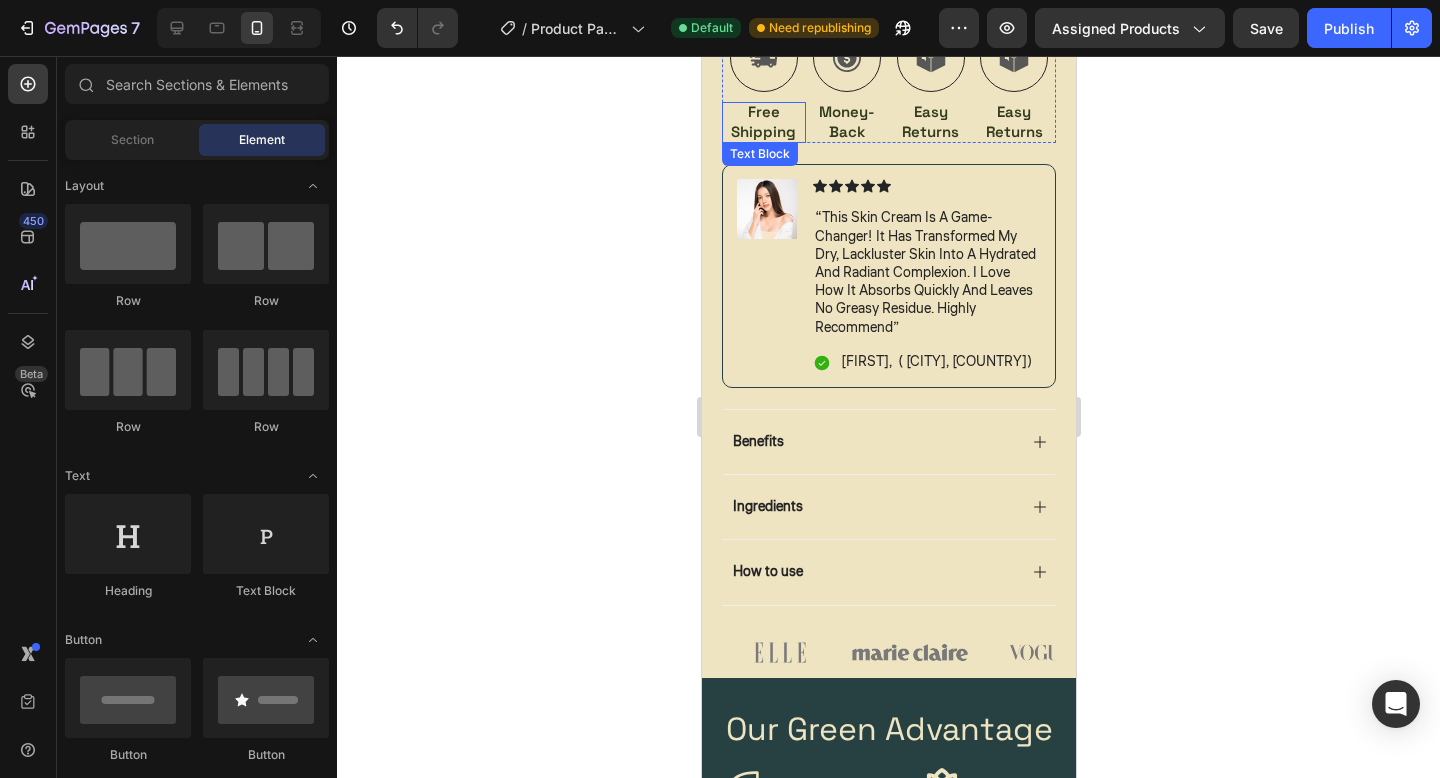 click on "Free Shipping" at bounding box center [763, 121] 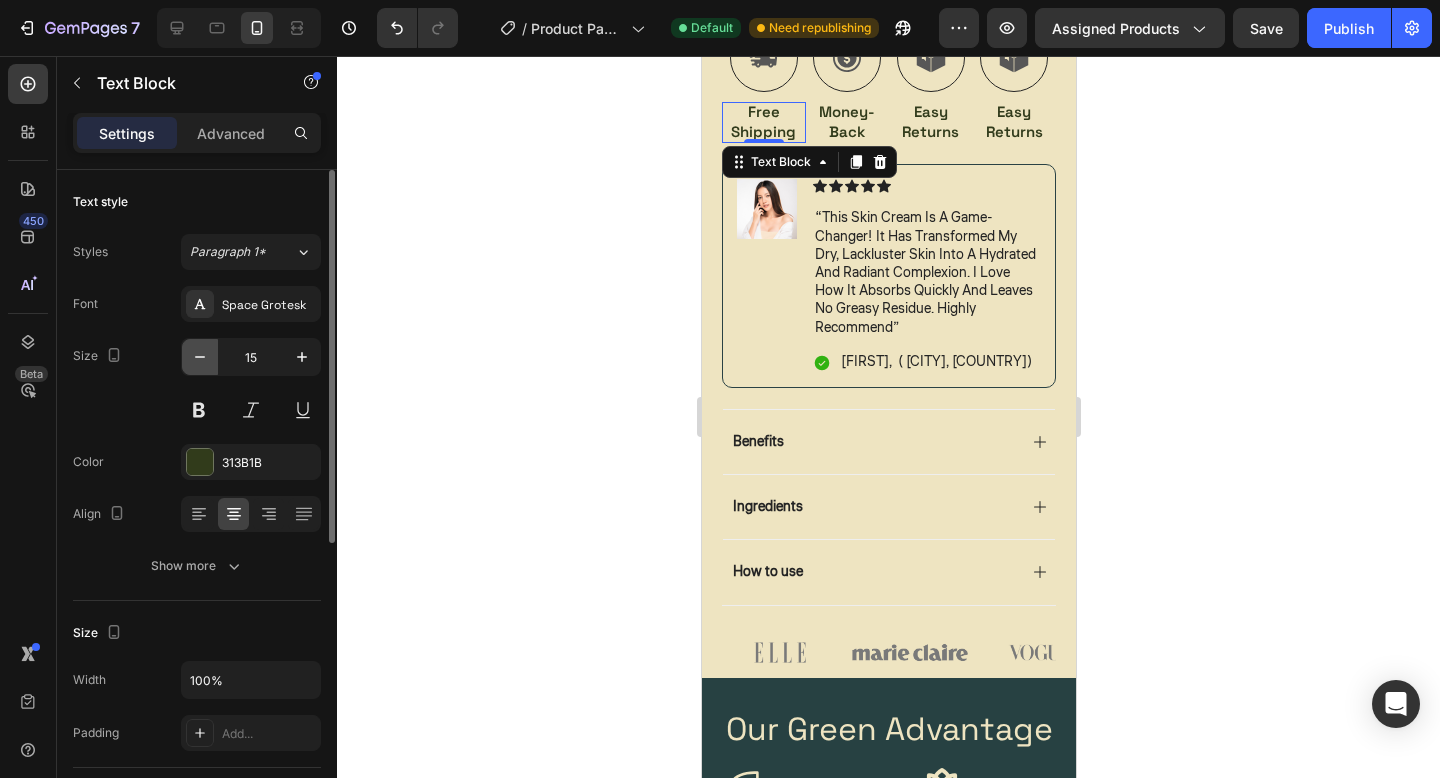 click 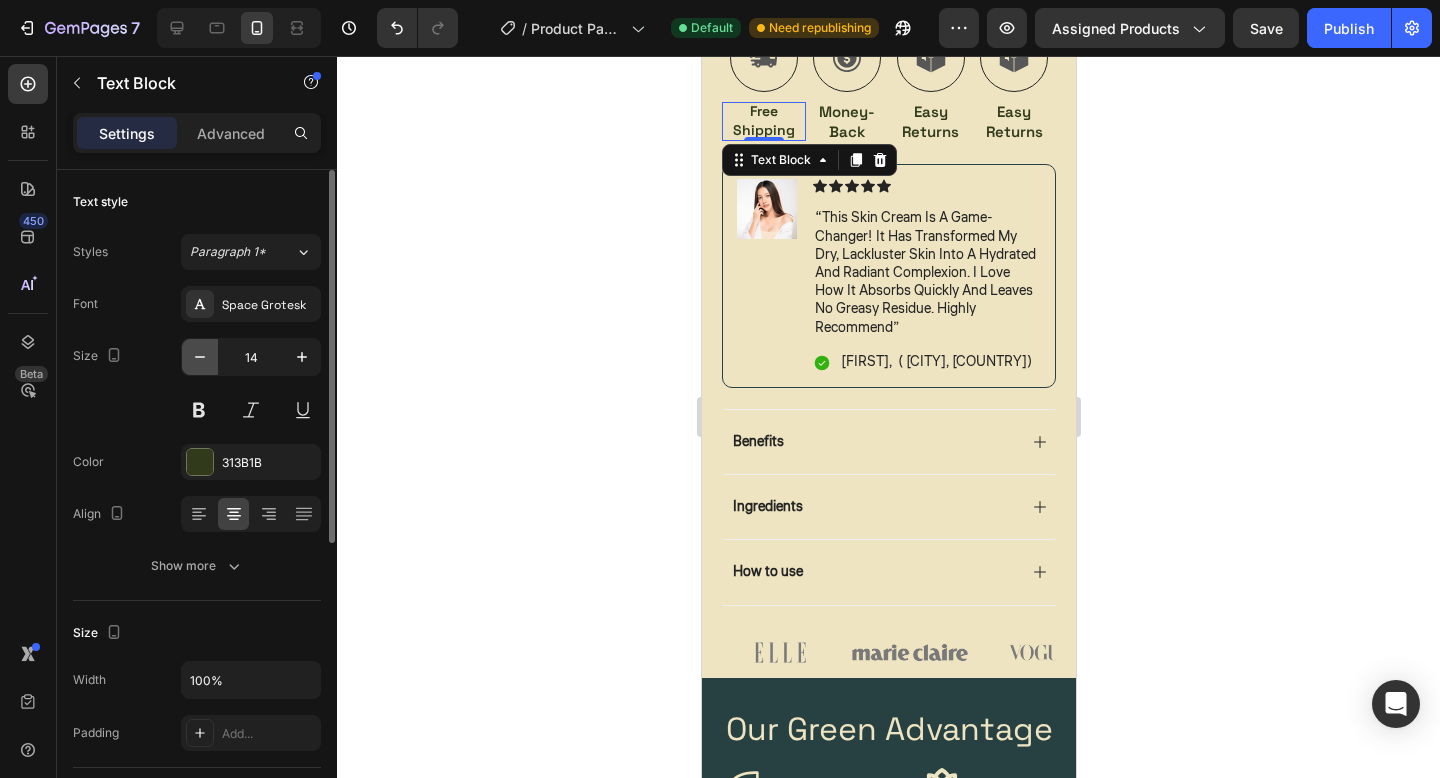 click 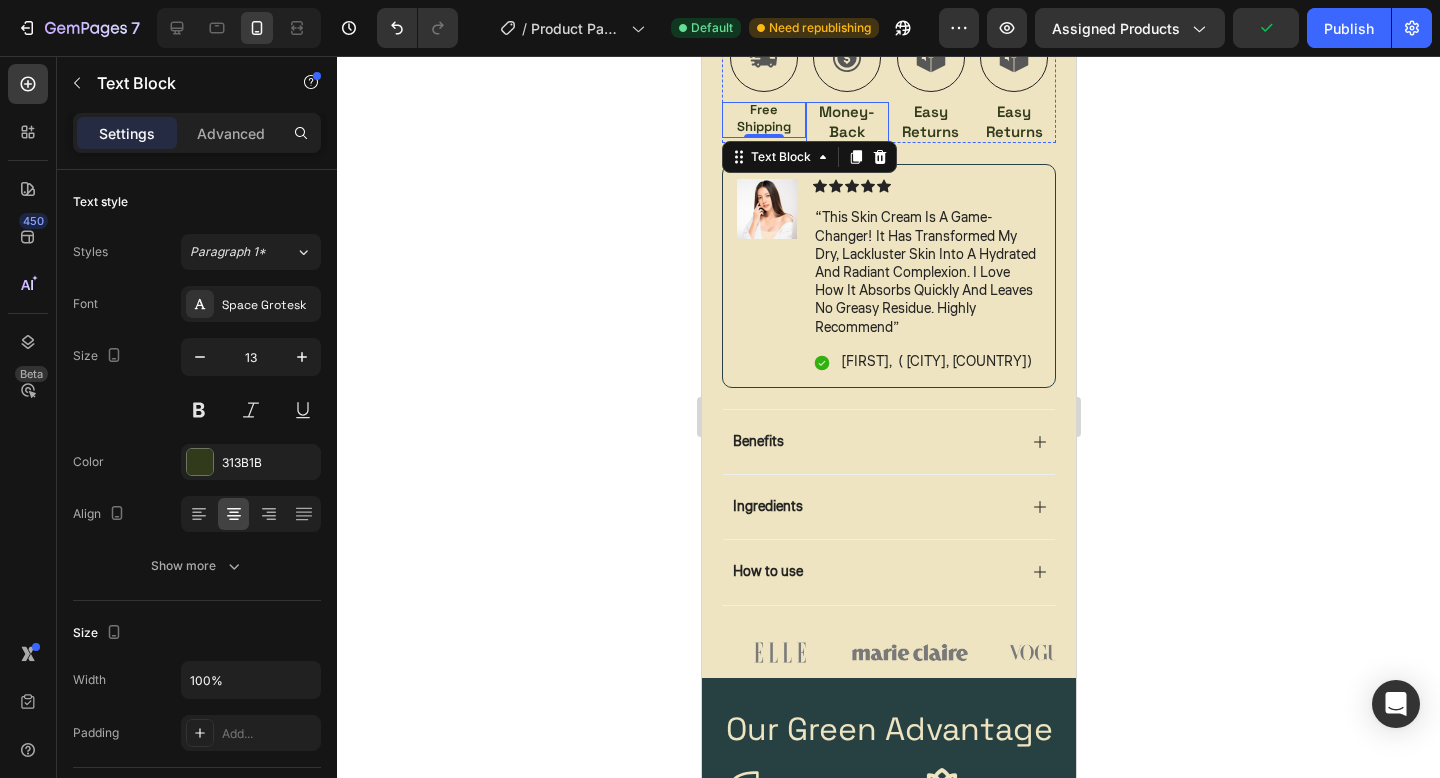 click on "Money-Back" at bounding box center (847, 121) 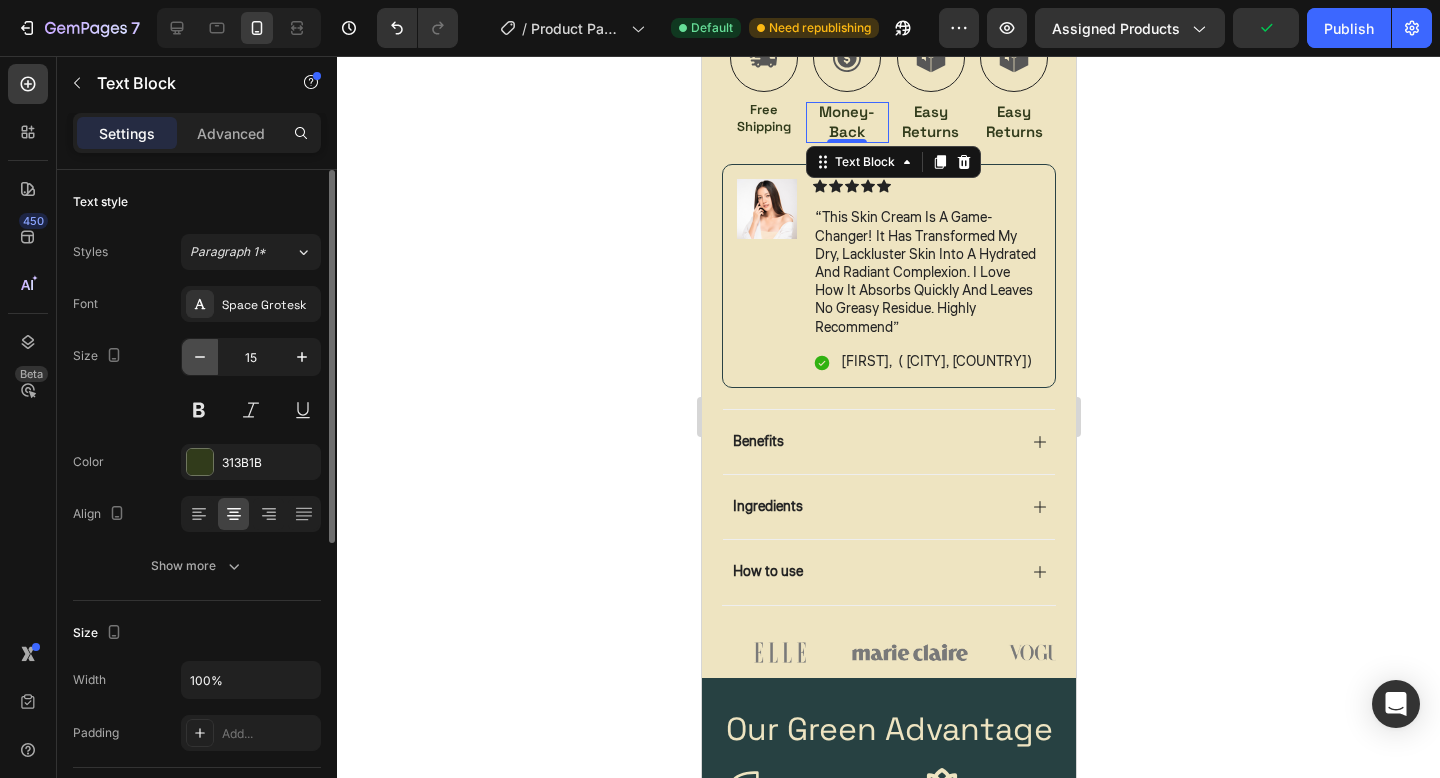 click 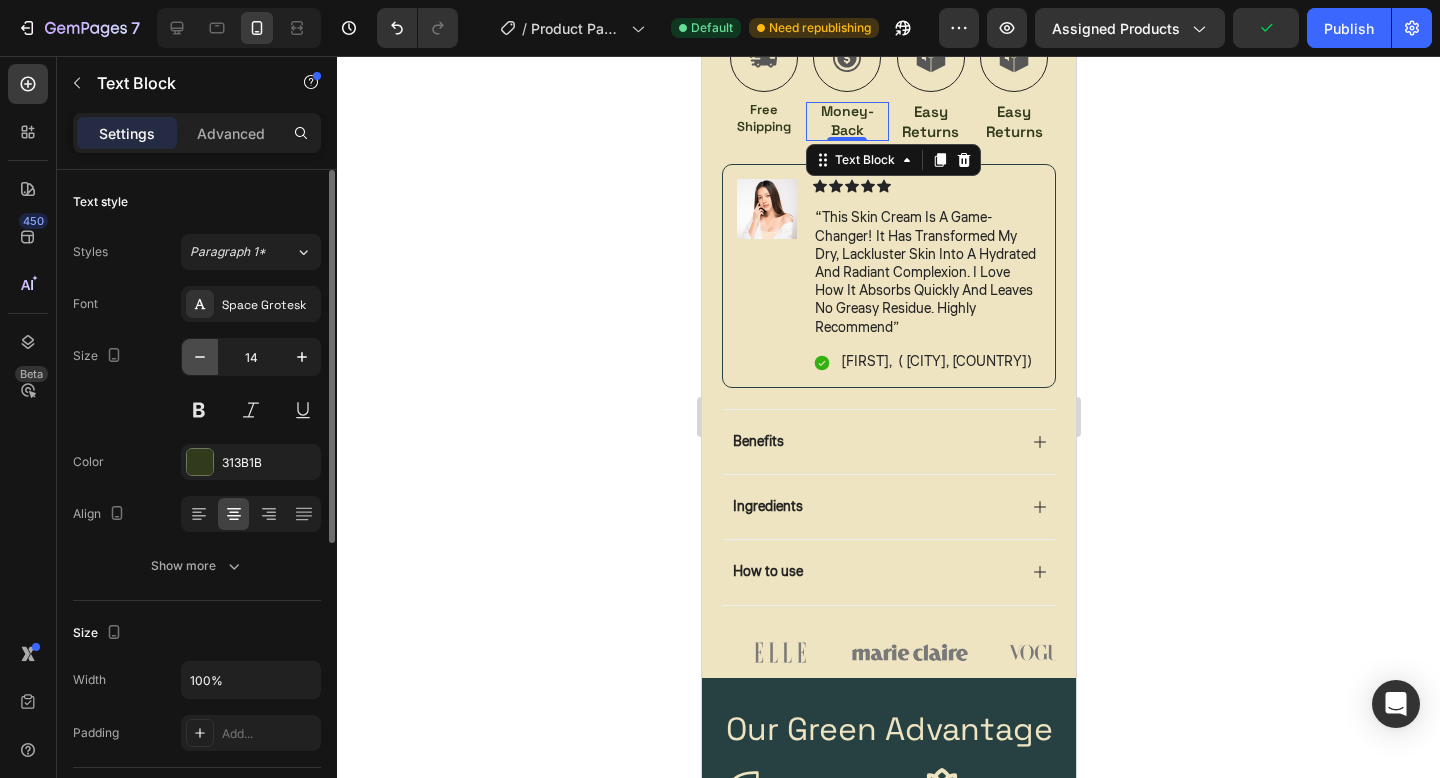 click 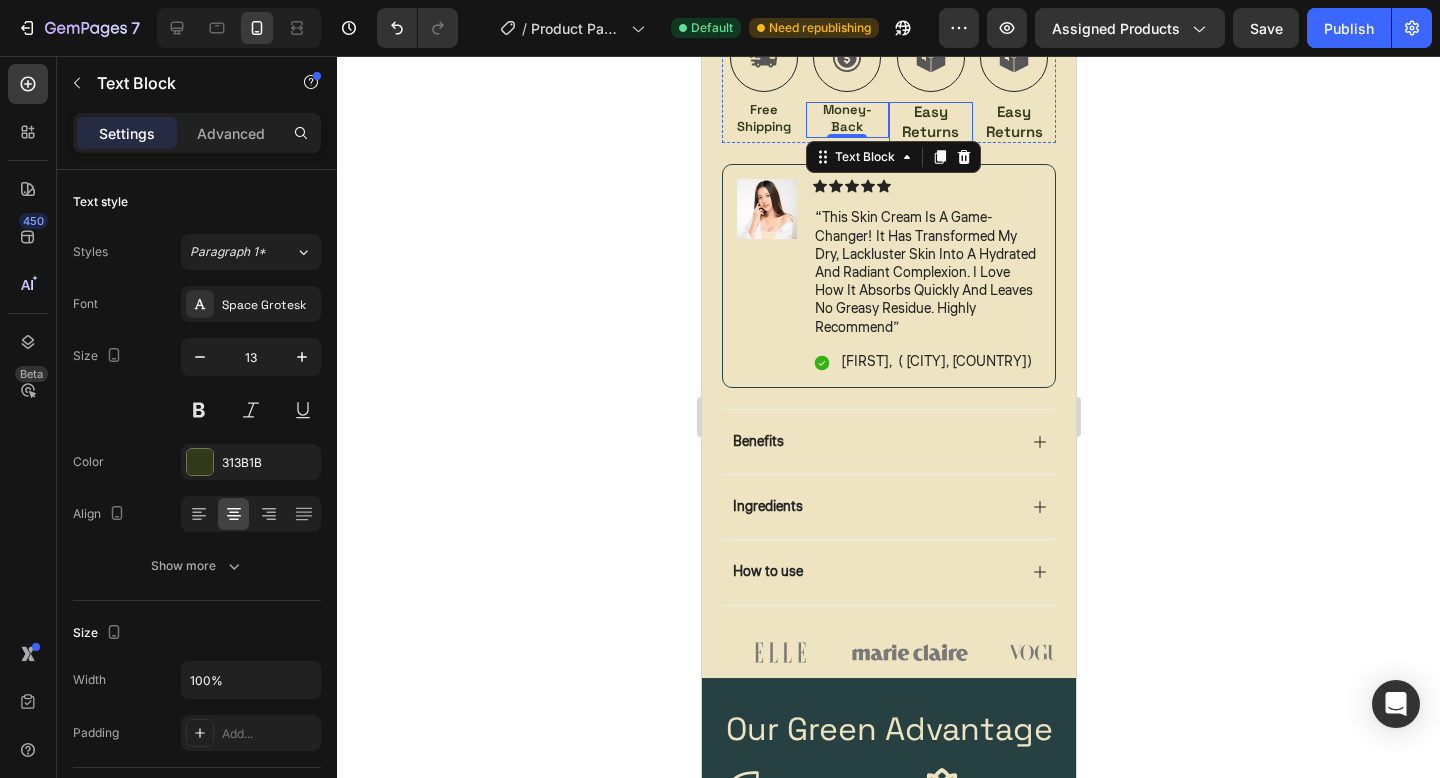 click on "Easy Returns" at bounding box center [930, 121] 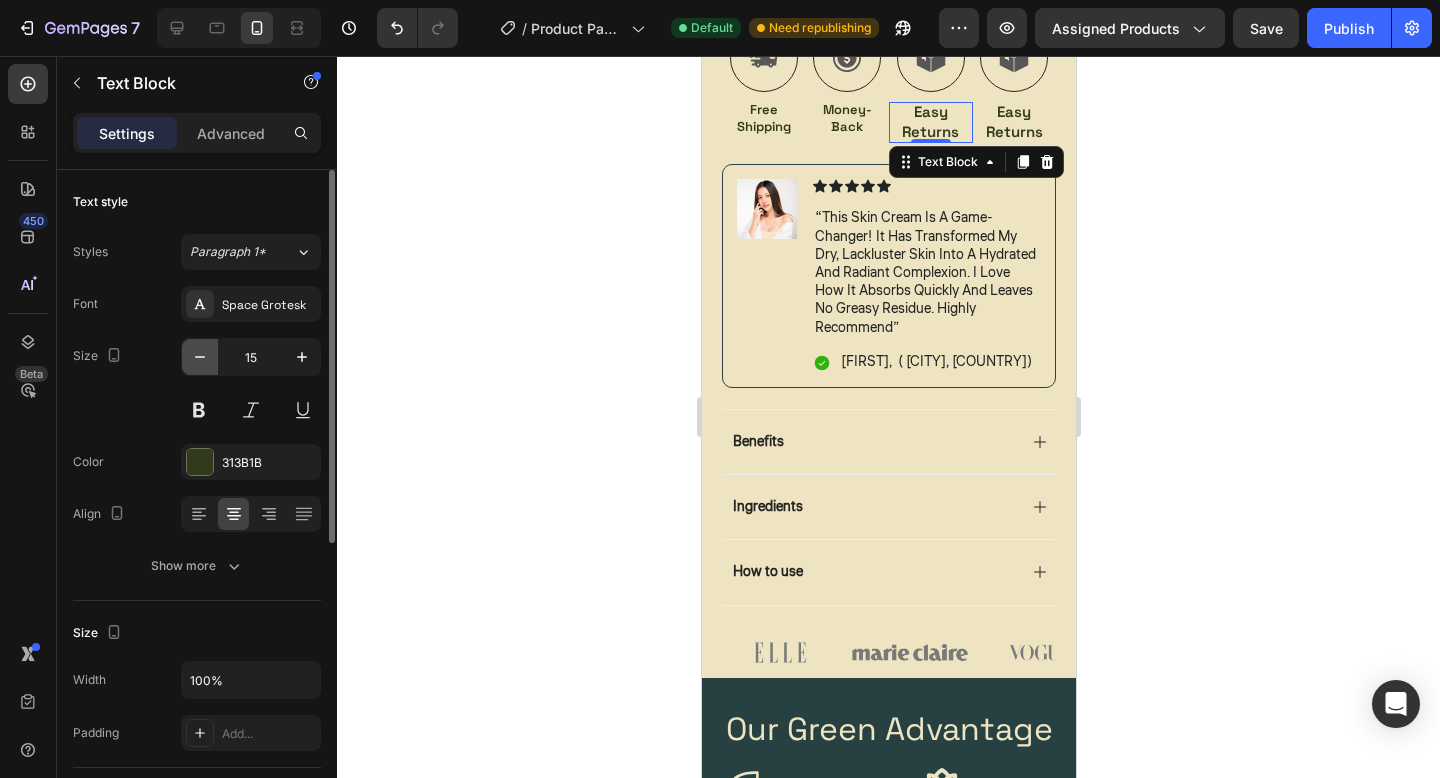 click 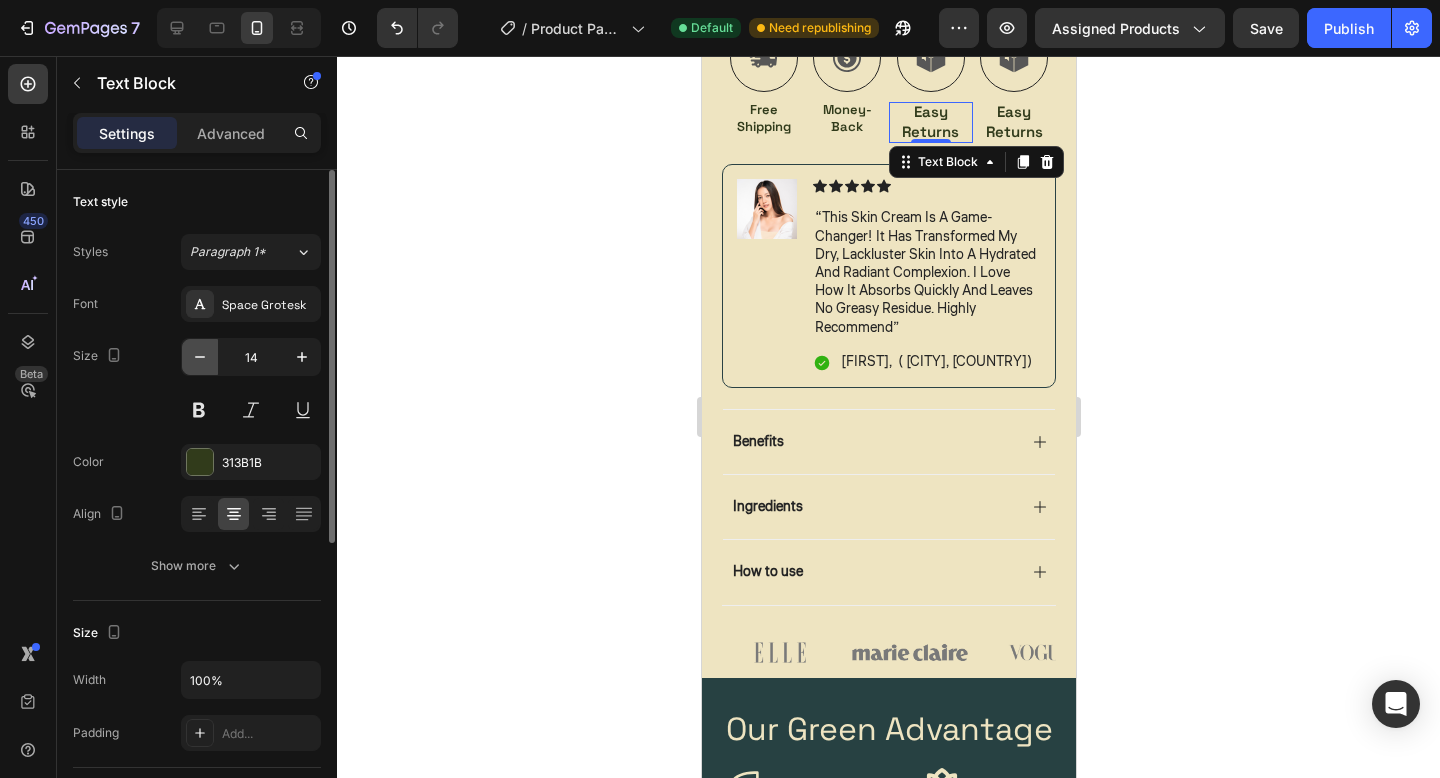 click 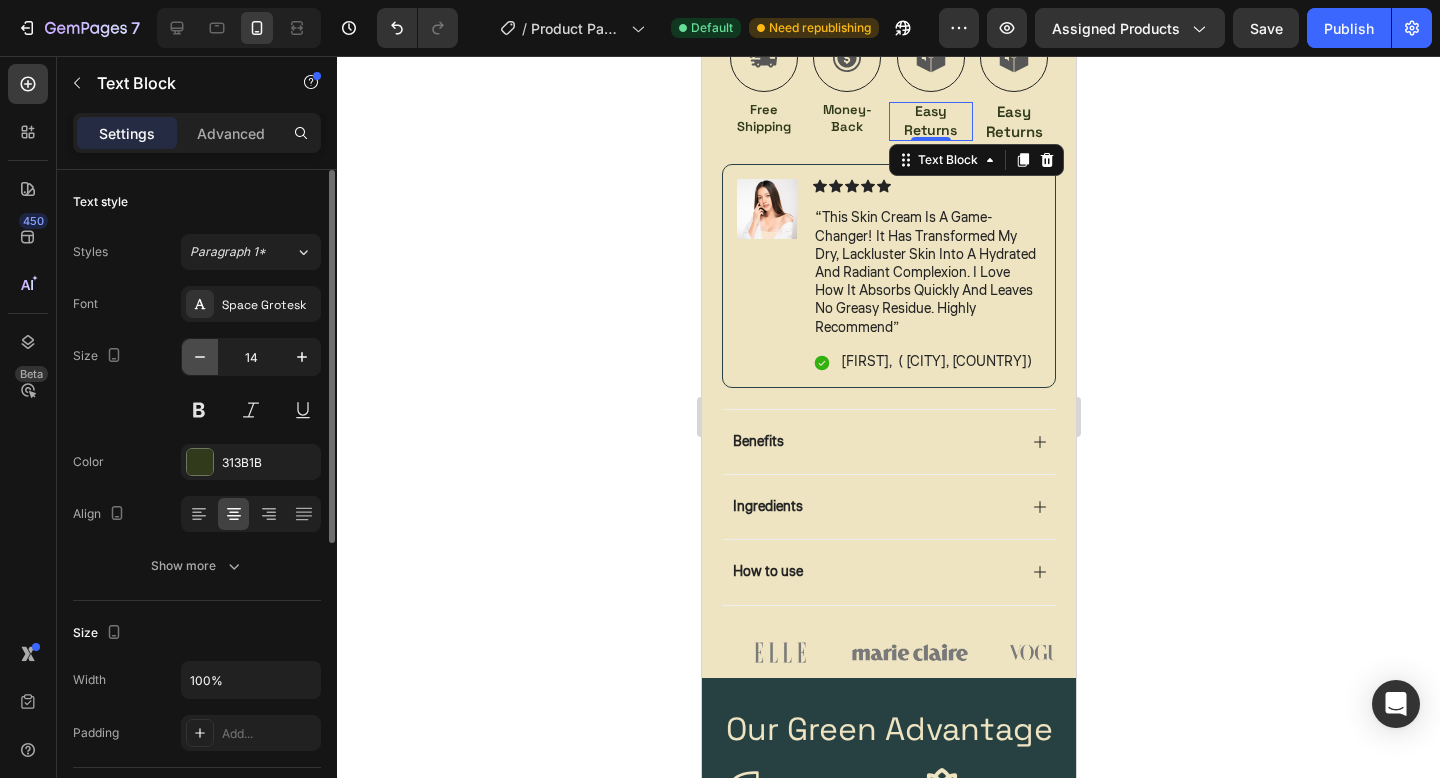 type on "13" 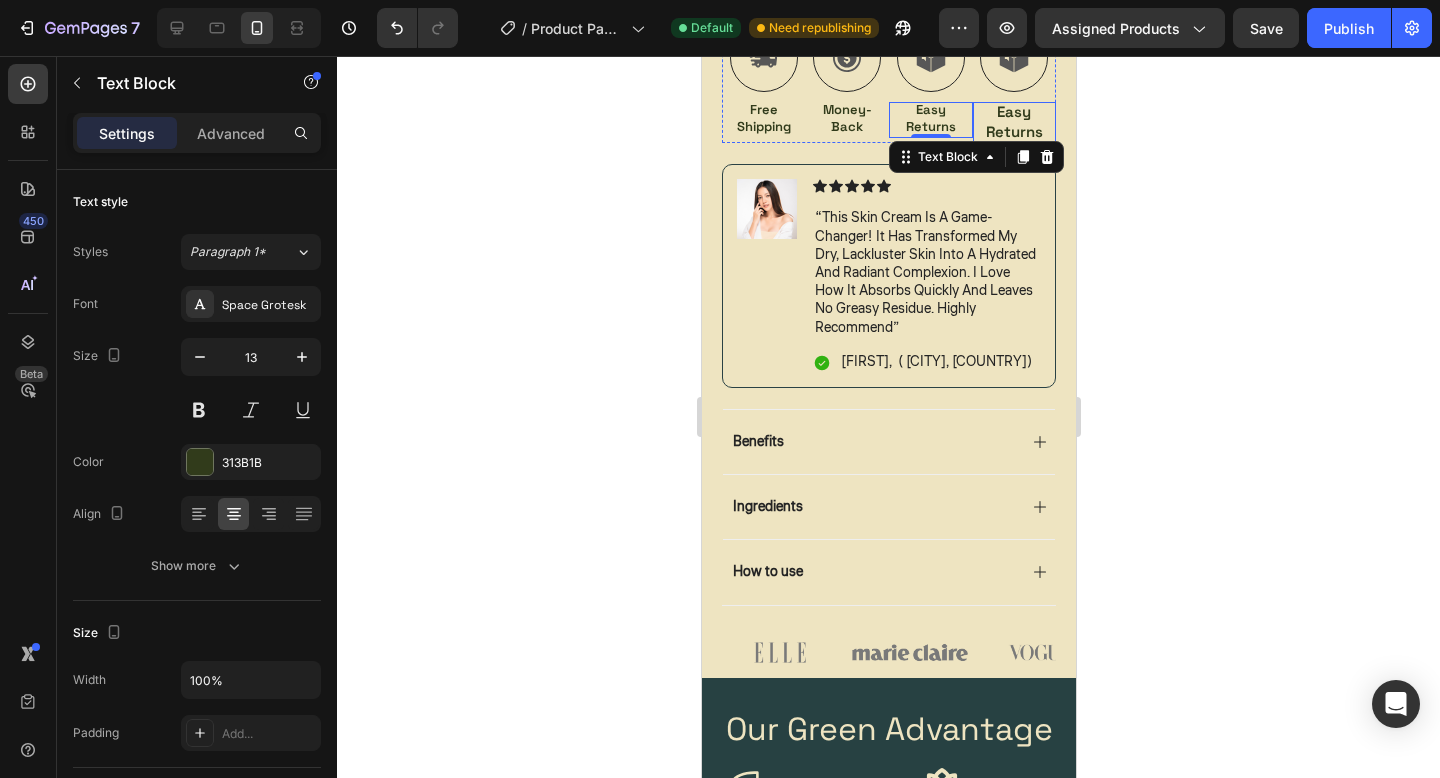 click on "Easy Returns" at bounding box center [1014, 121] 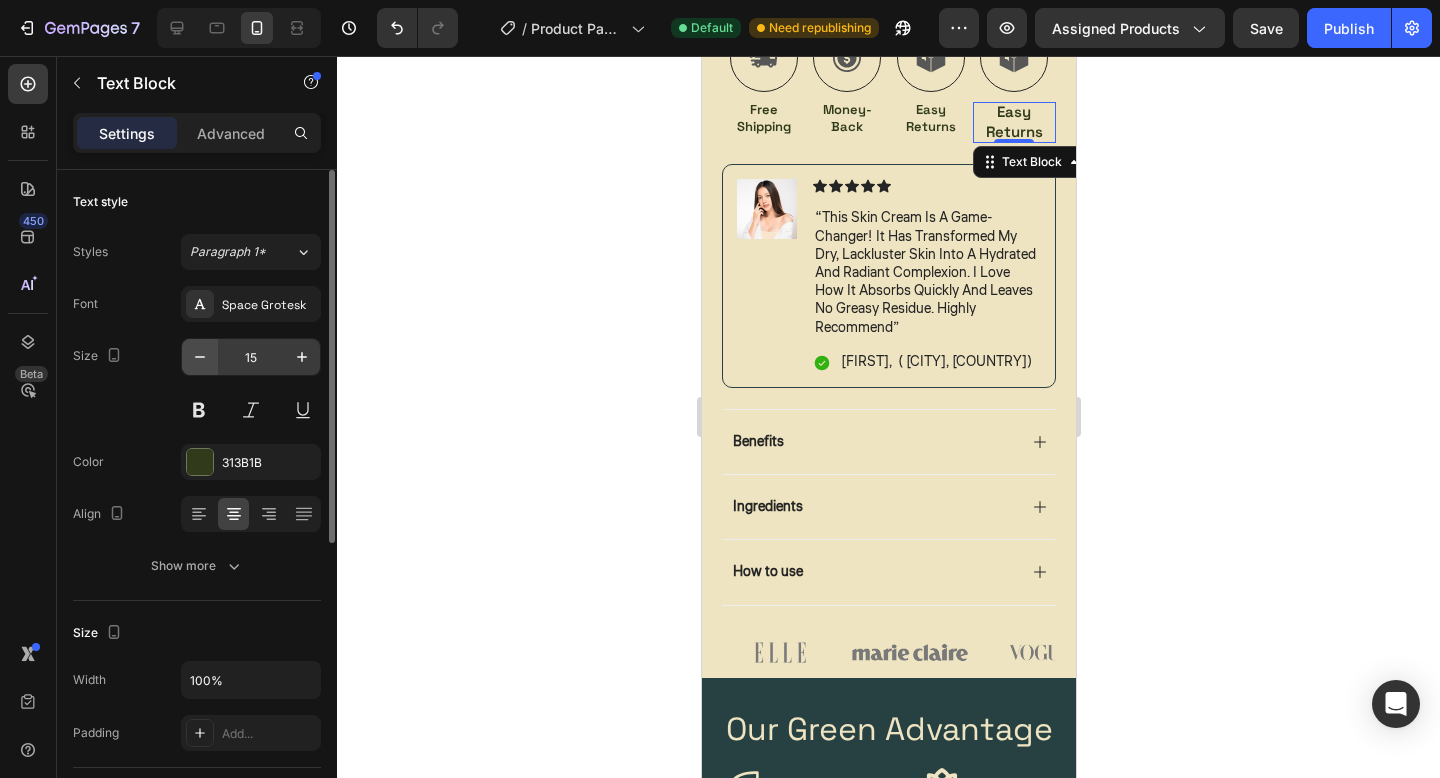 click 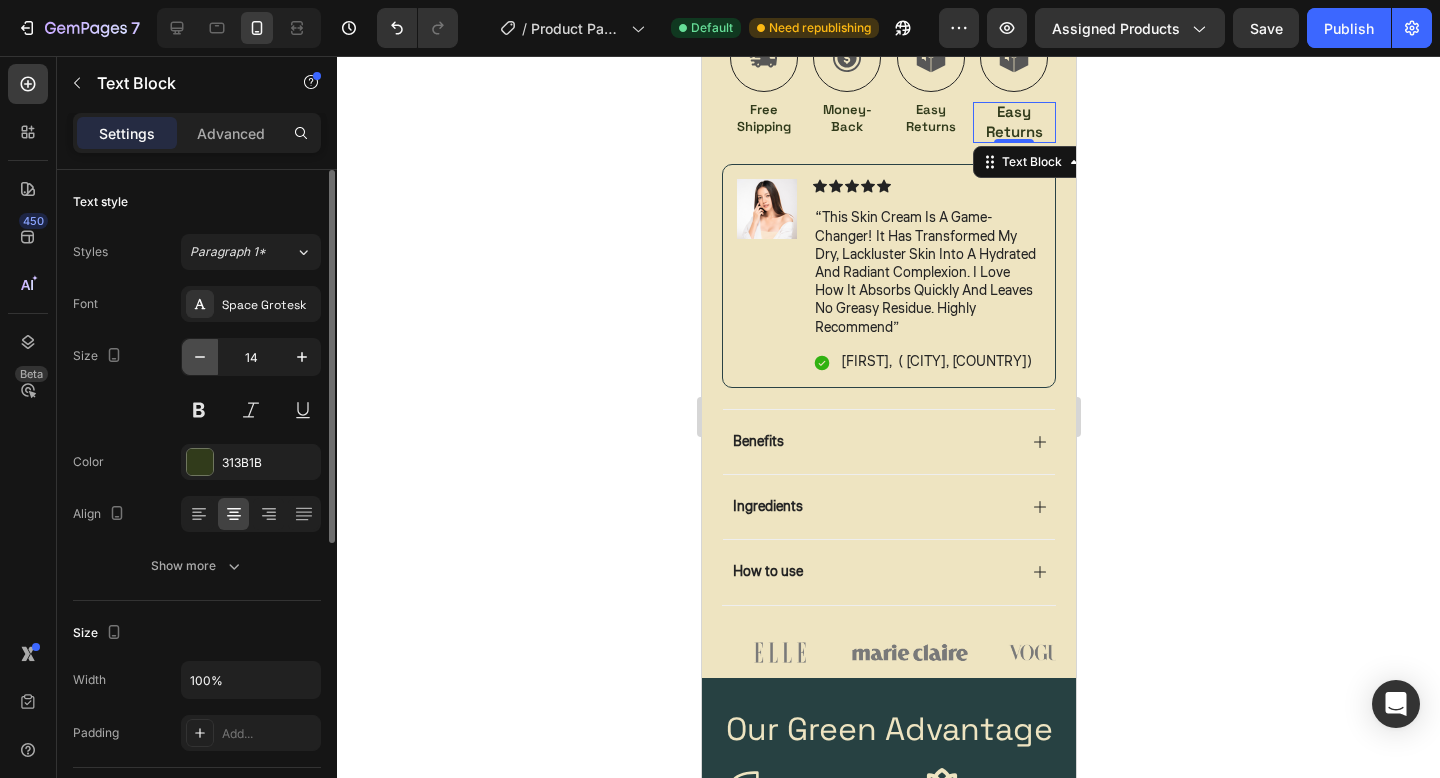 click 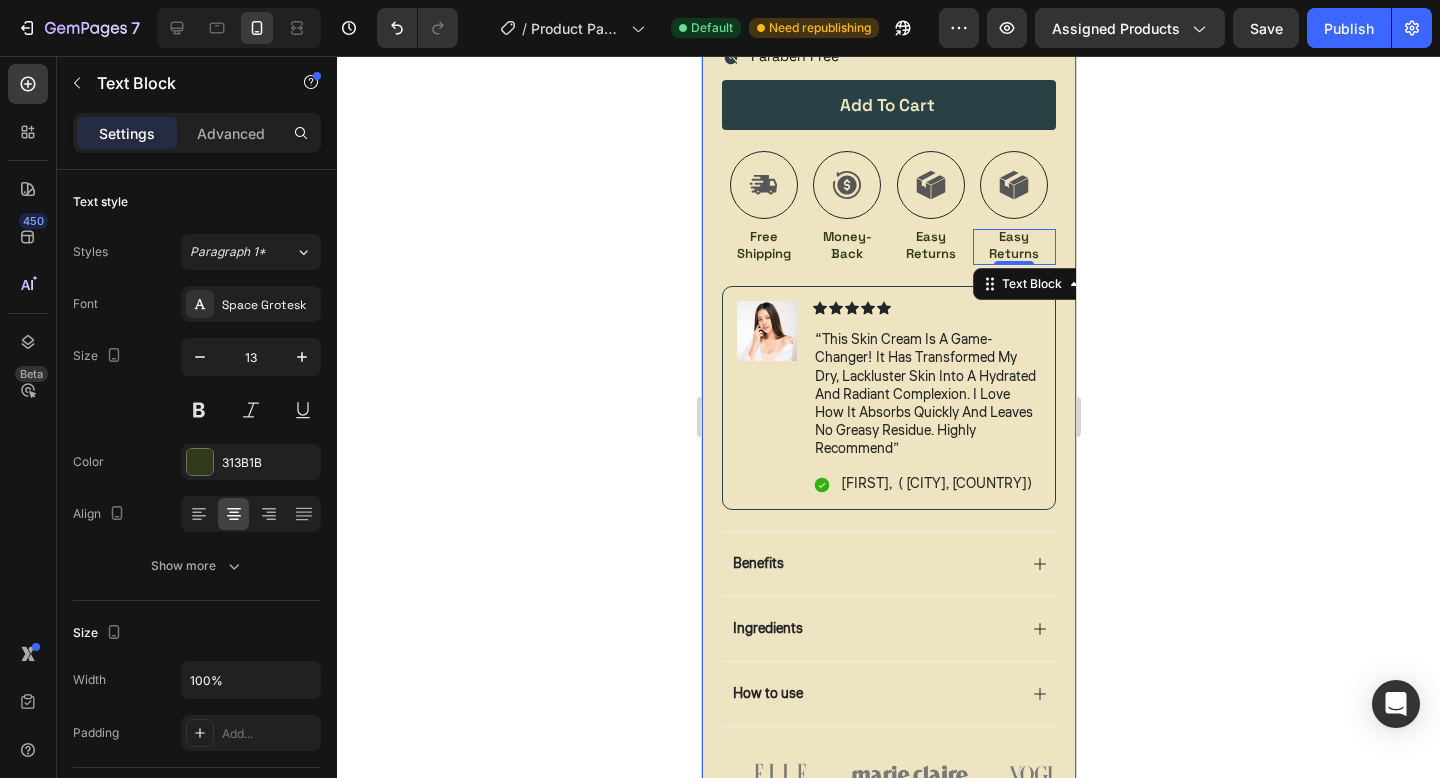 scroll, scrollTop: 662, scrollLeft: 0, axis: vertical 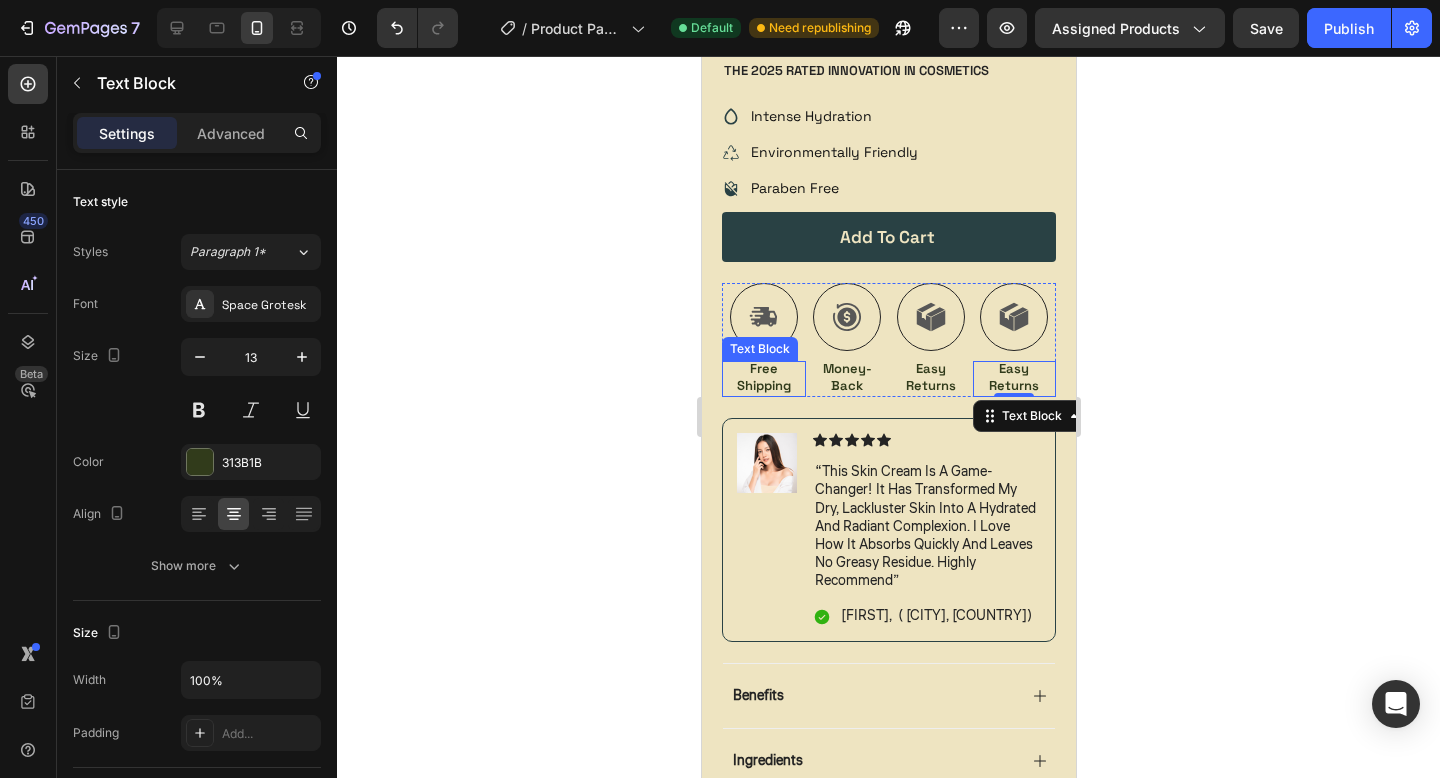 click on "Free Shipping" at bounding box center (763, 378) 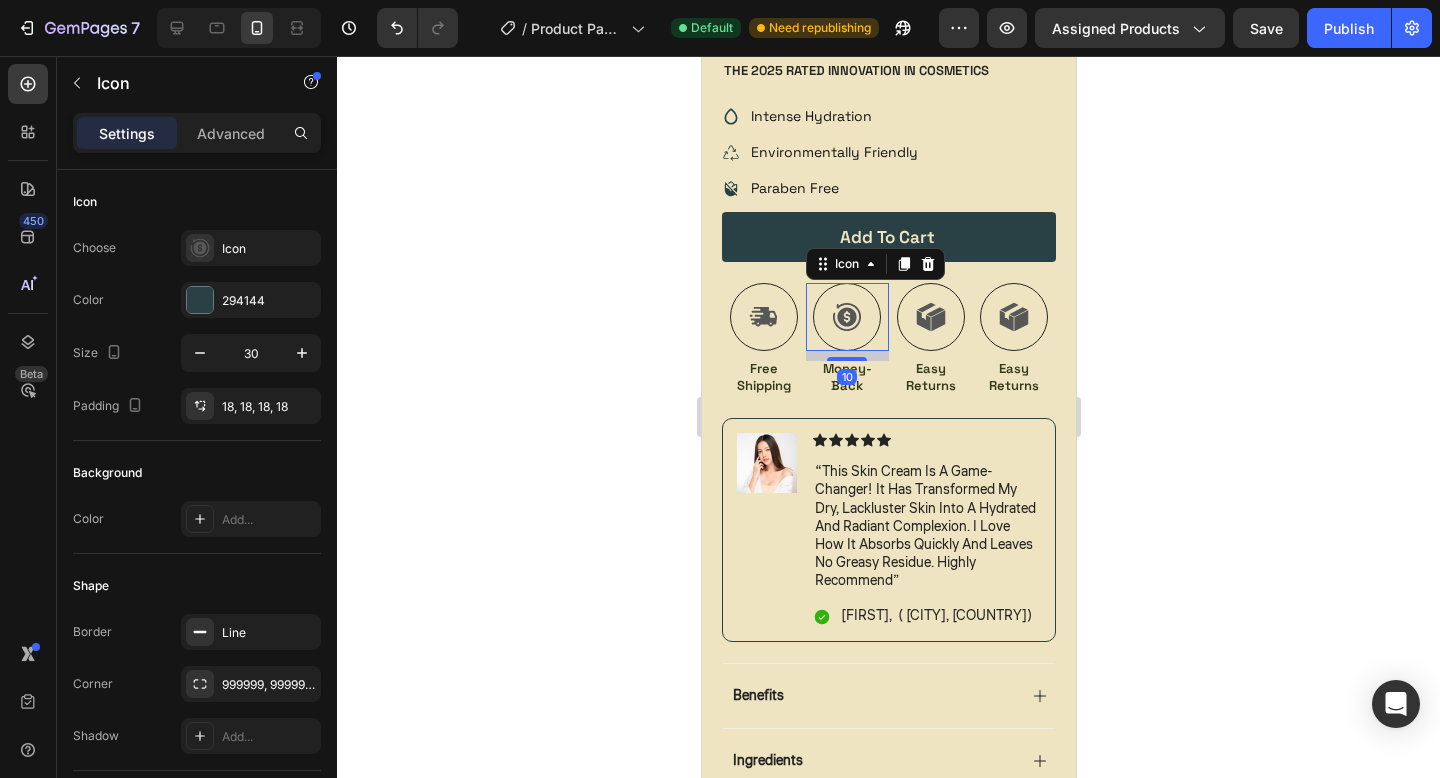 click on "Icon   10" at bounding box center [847, 317] 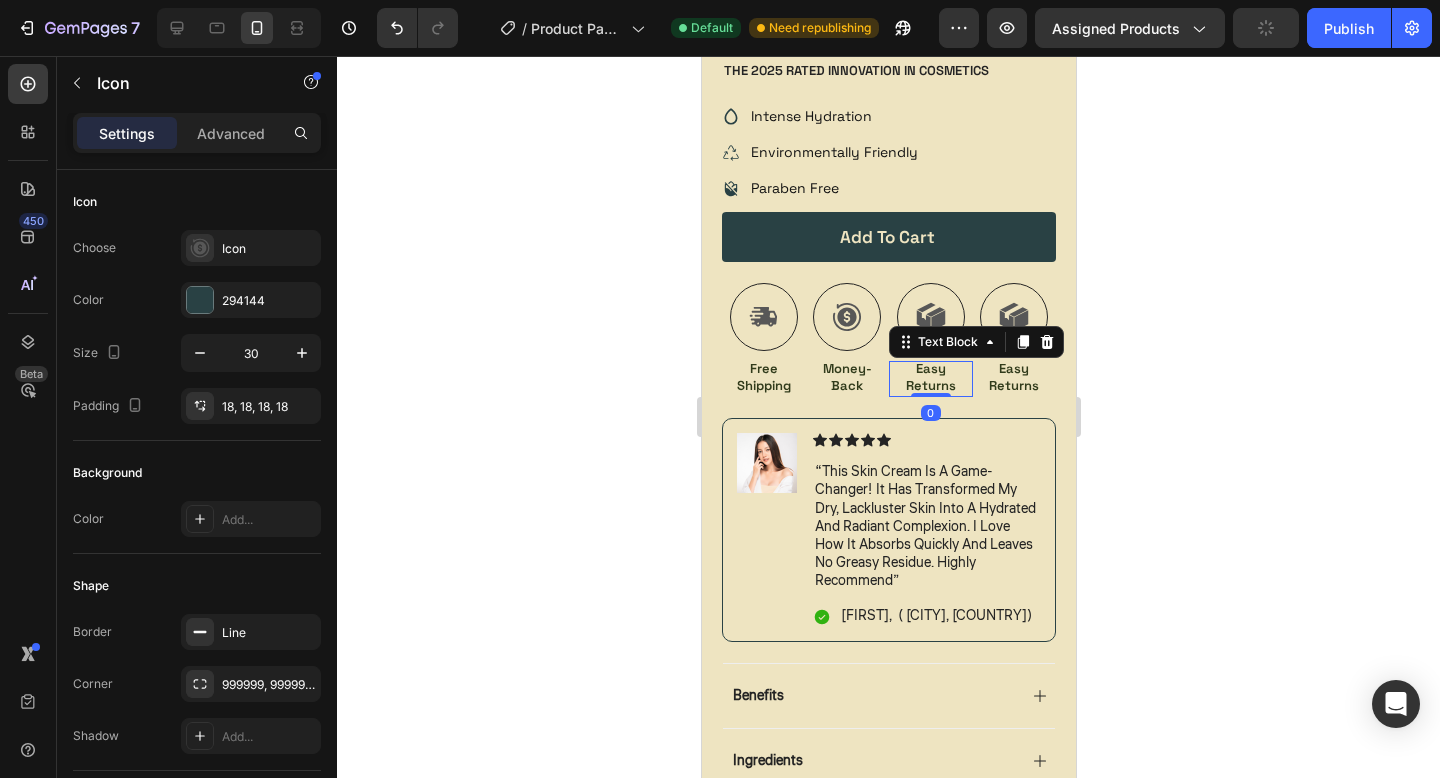 click on "Easy Returns" at bounding box center [930, 379] 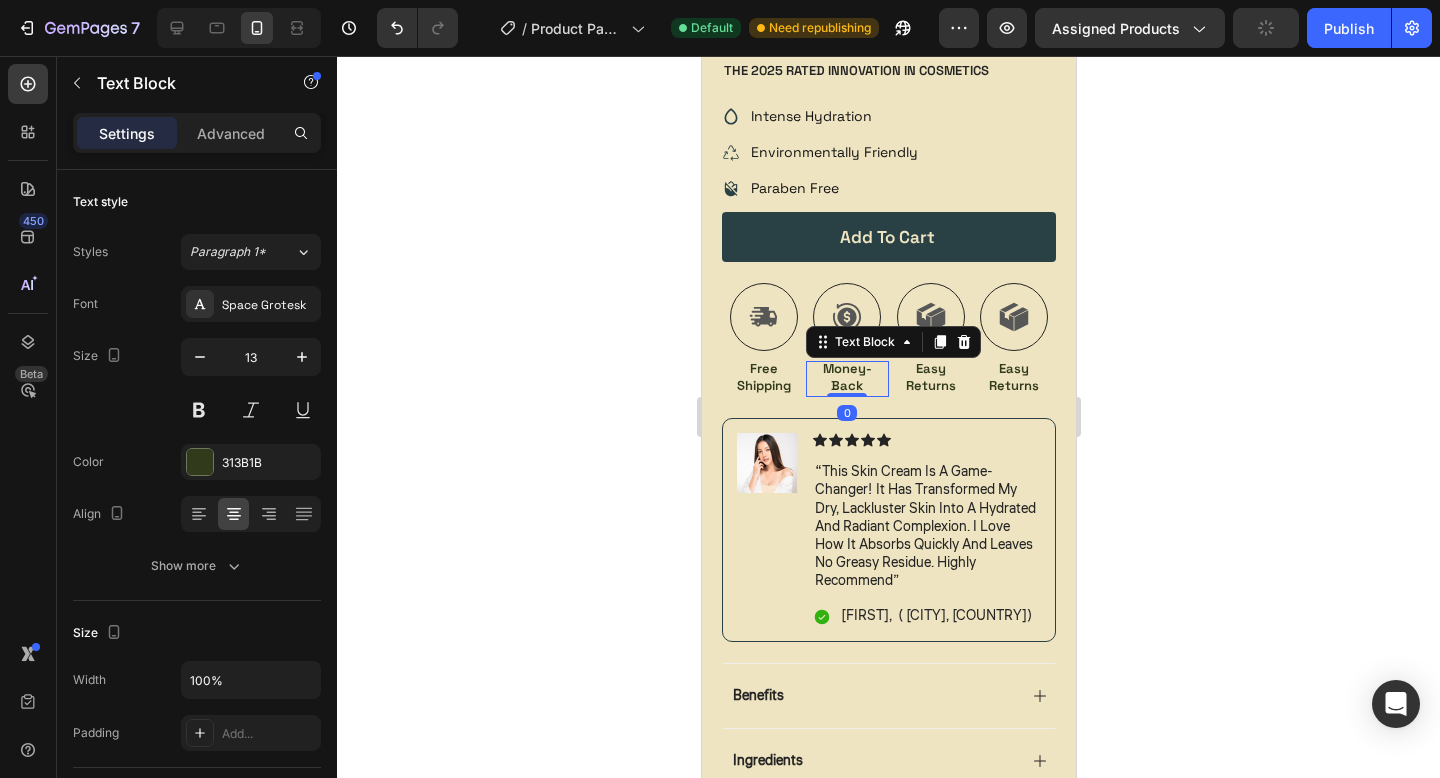 click on "Money-Back" at bounding box center (847, 378) 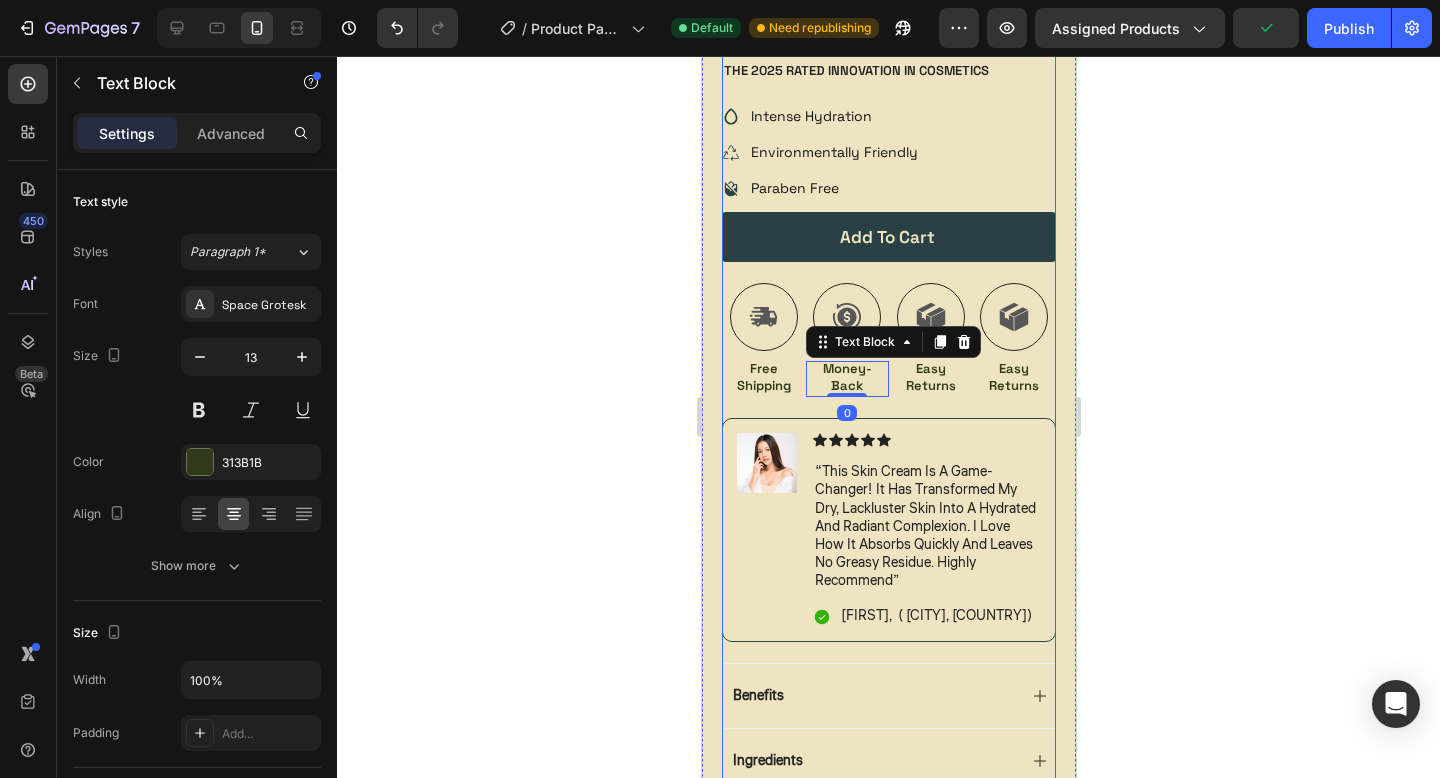 click on "Icon Icon Icon Icon Icon Icon List (1349 Reviews) Text Block Row Matcha Cleanser - Good In Me™ - 2 Product Title The 2025 Rated Innovation in Cosmetics Text Block Hydrate, rejuvenate, and glow with our revolutionary cream. Unleash your skin's potential today. Text Block
Intense Hydration
Environmentally Friendly
Paraben Free Item List Add to cart Add to Cart
Icon Free Shipping Text Block
Icon Money-Back Text Block   0
Icon Easy Returns Text Block
Icon Easy Returns Text Block Row Image Icon Icon Icon Icon Icon Icon List “this skin cream is a game-changer! it has transformed my dry, lackluster skin into a hydrated and radiant complexion. i love how it absorbs quickly and leaves no greasy residue. highly recommend” Text Block
Icon Ananya,  ( Mumbai, India )  Text Block Row Row
Benefits
Ingredients" at bounding box center (888, 444) 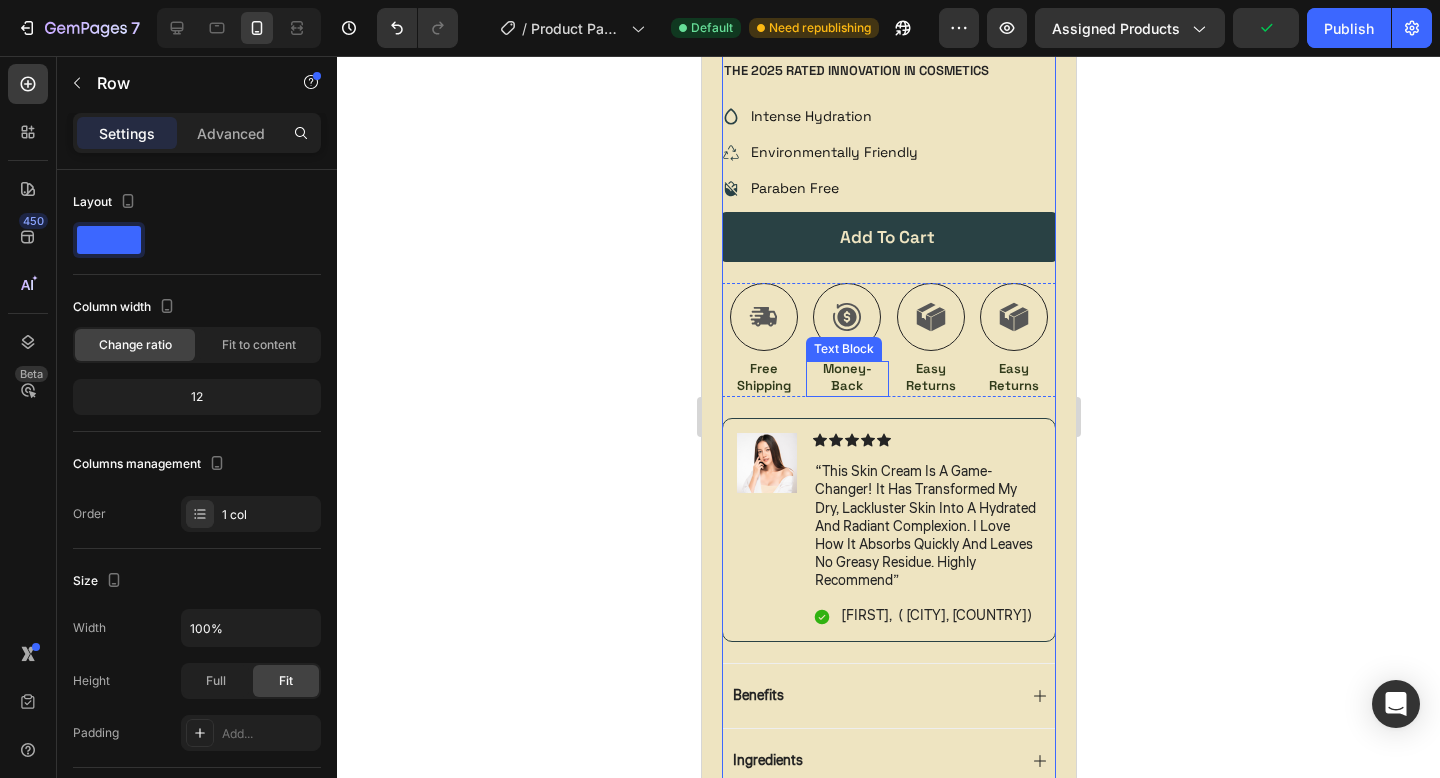 click on "Money-Back" at bounding box center (847, 378) 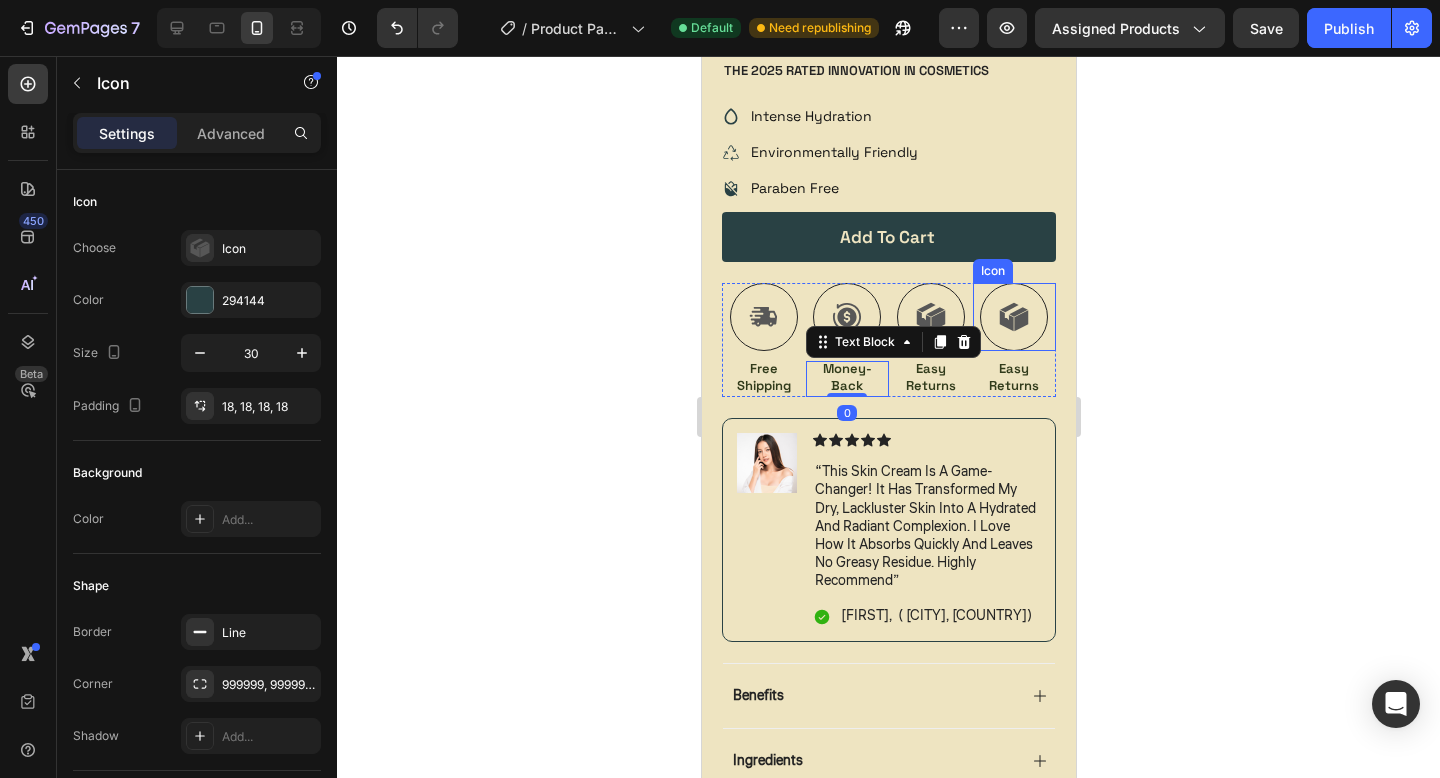 click on "Icon" at bounding box center (930, 317) 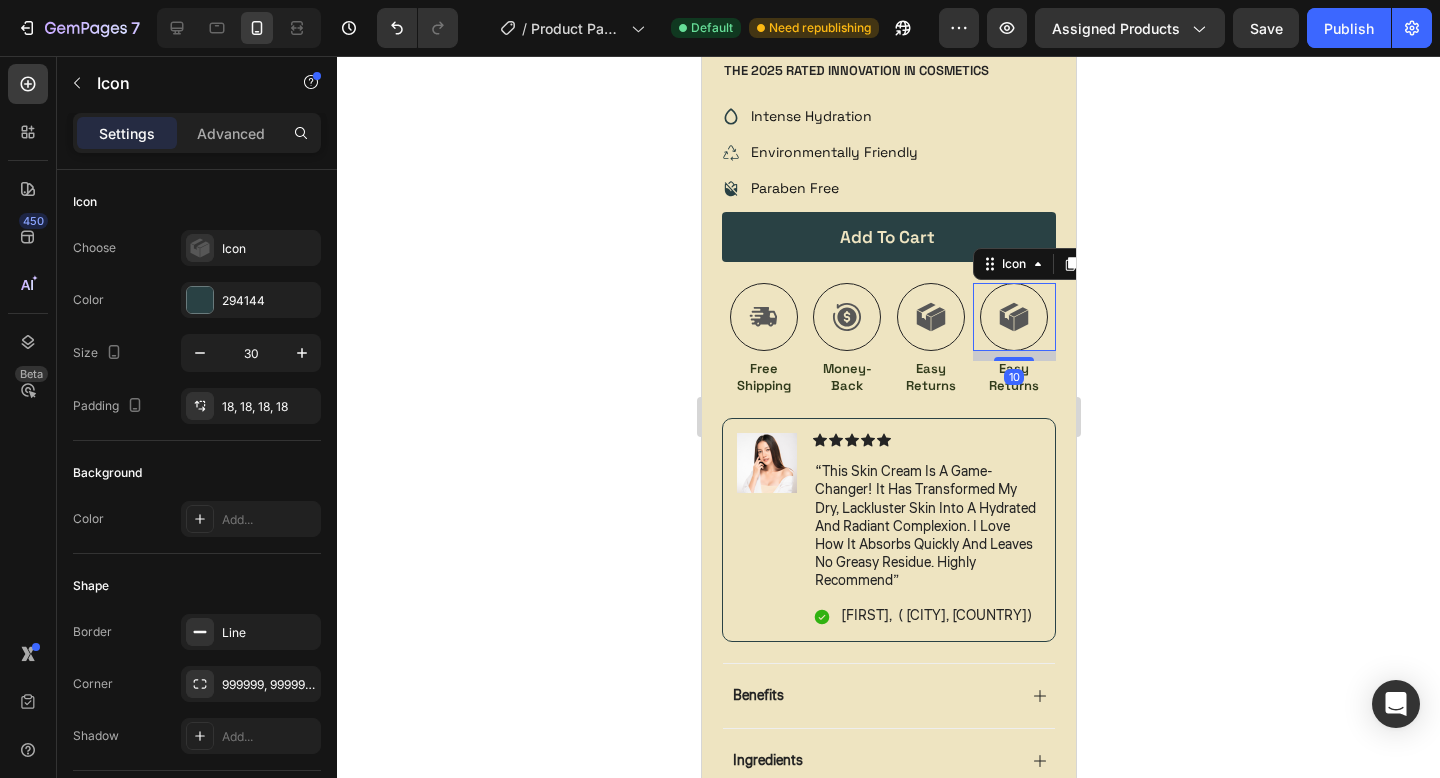 click on "Icon   10" at bounding box center [1014, 317] 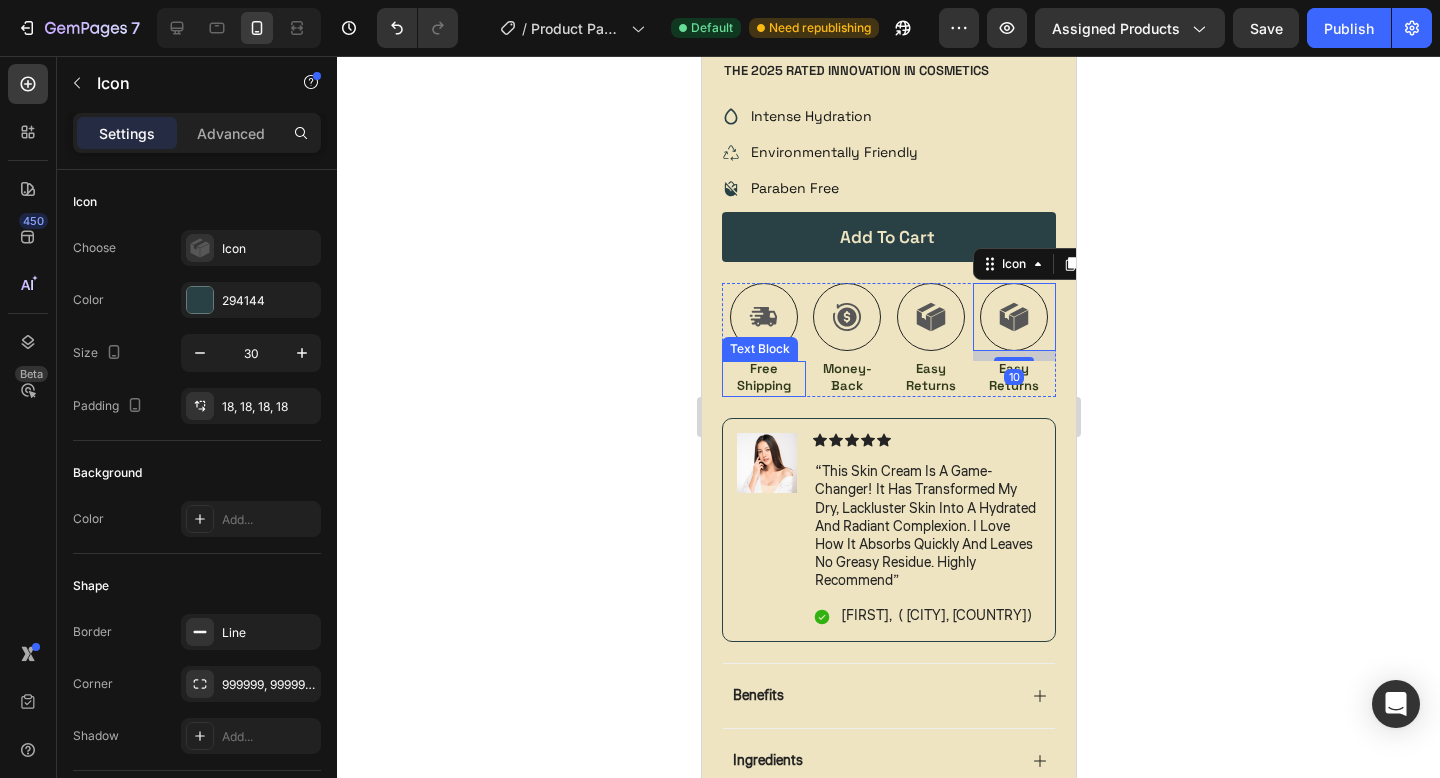click on "Icon Free Shipping Text Block" at bounding box center (763, 340) 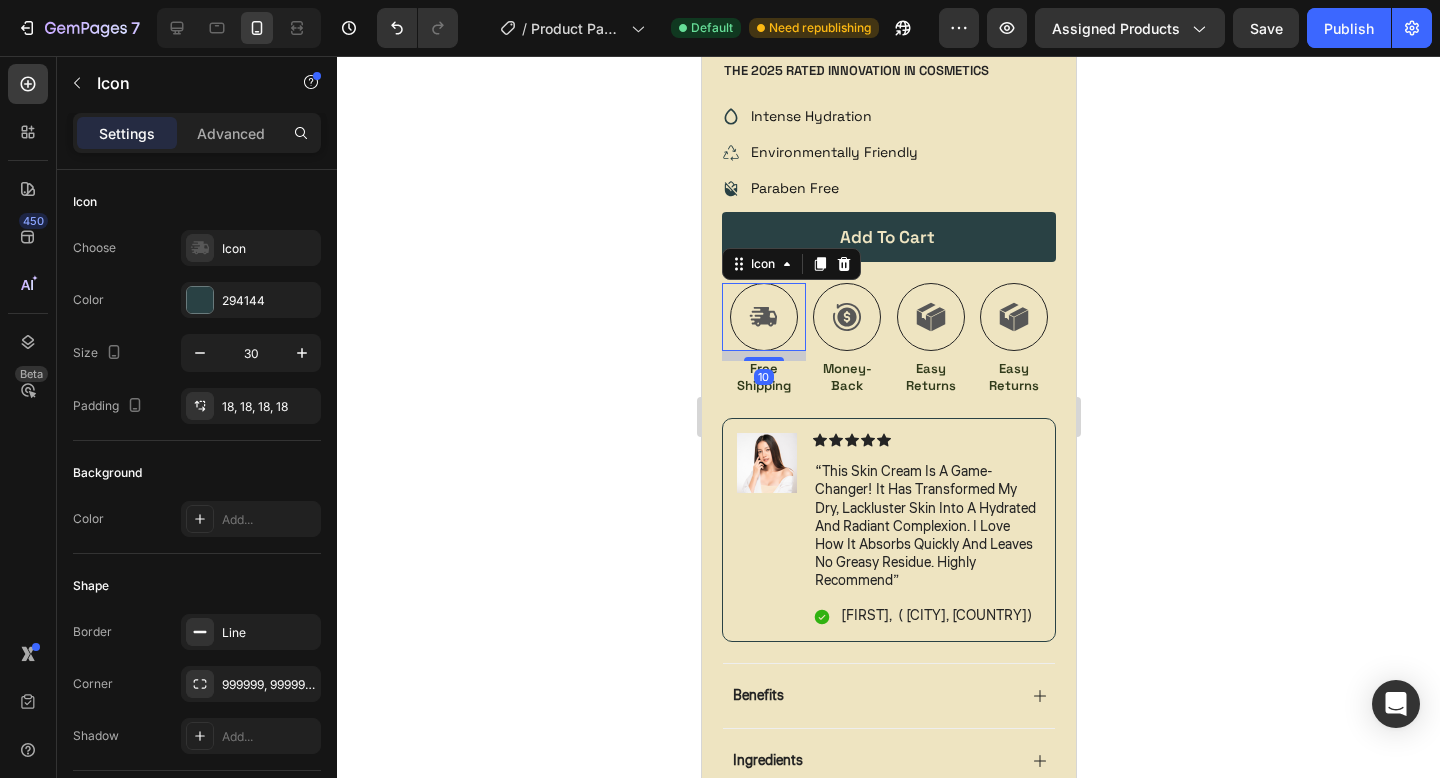 click on "Icon   10" at bounding box center [763, 317] 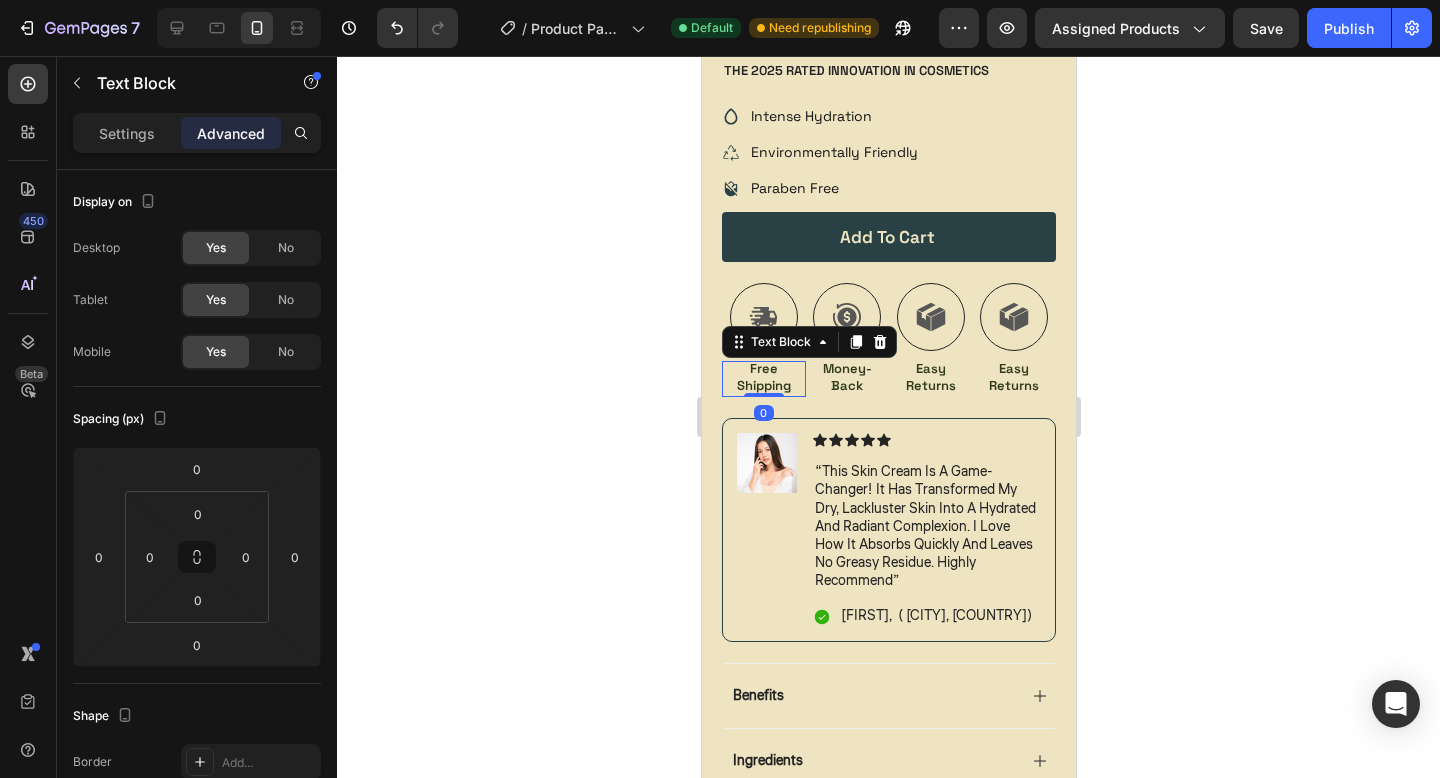 click on "Free Shipping" at bounding box center (763, 378) 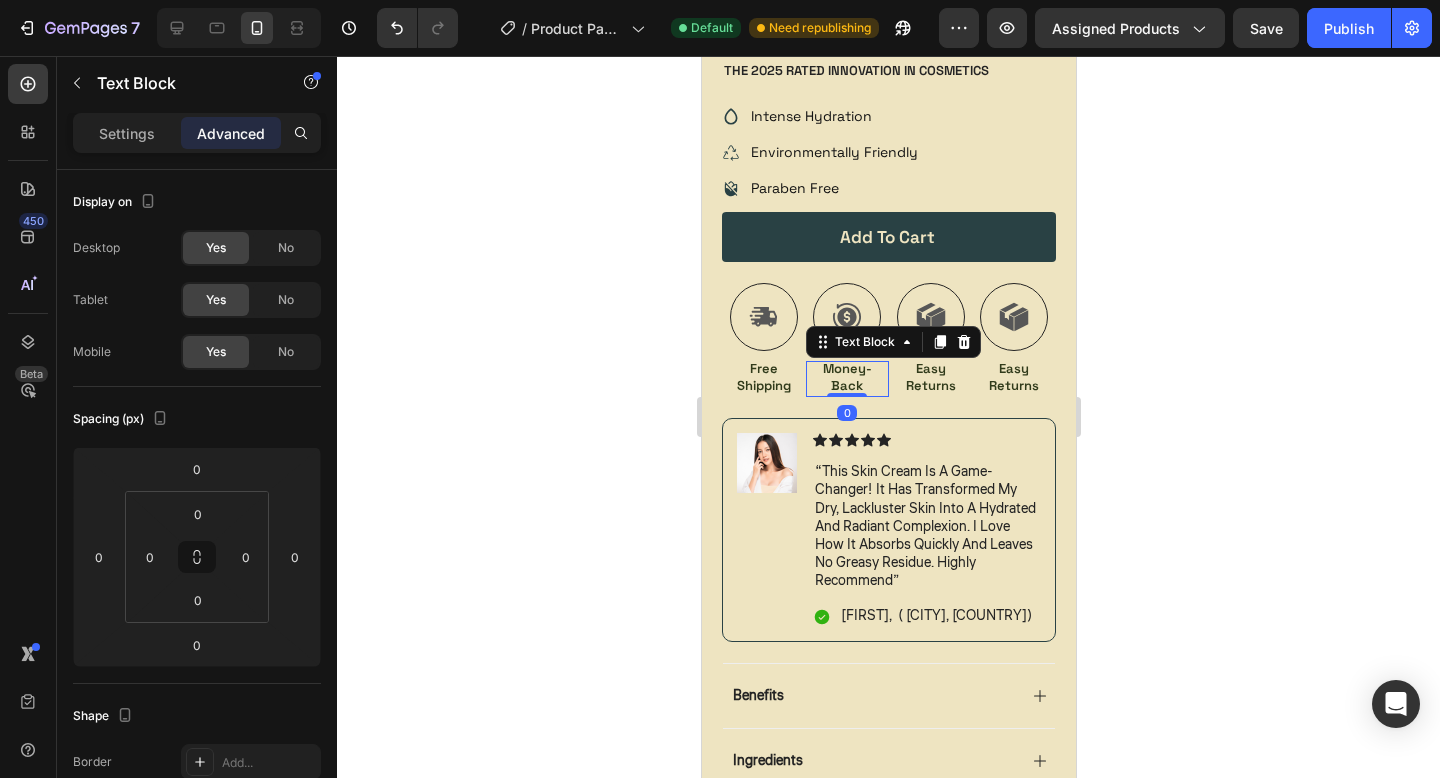 click on "Money-Back" at bounding box center (847, 378) 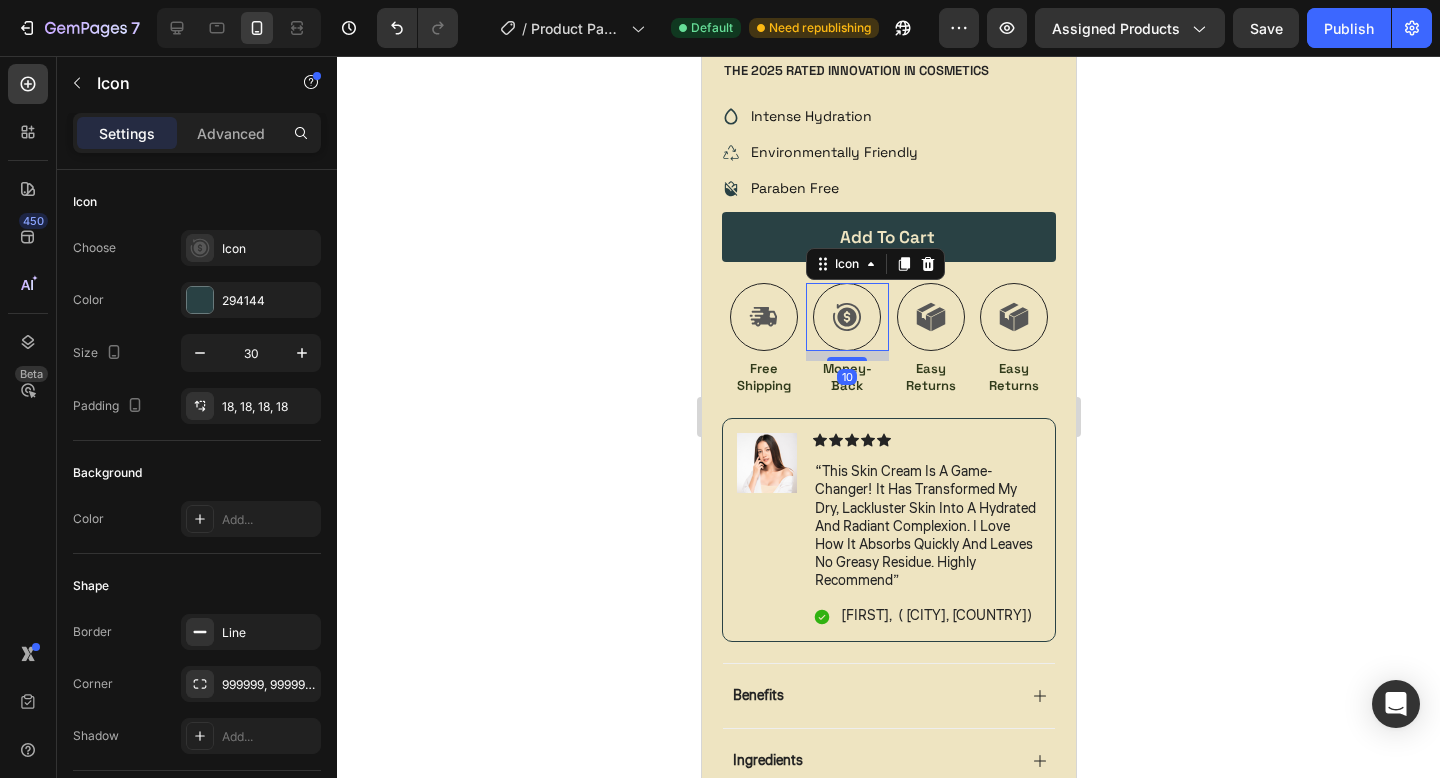 click on "Icon   10" at bounding box center (847, 317) 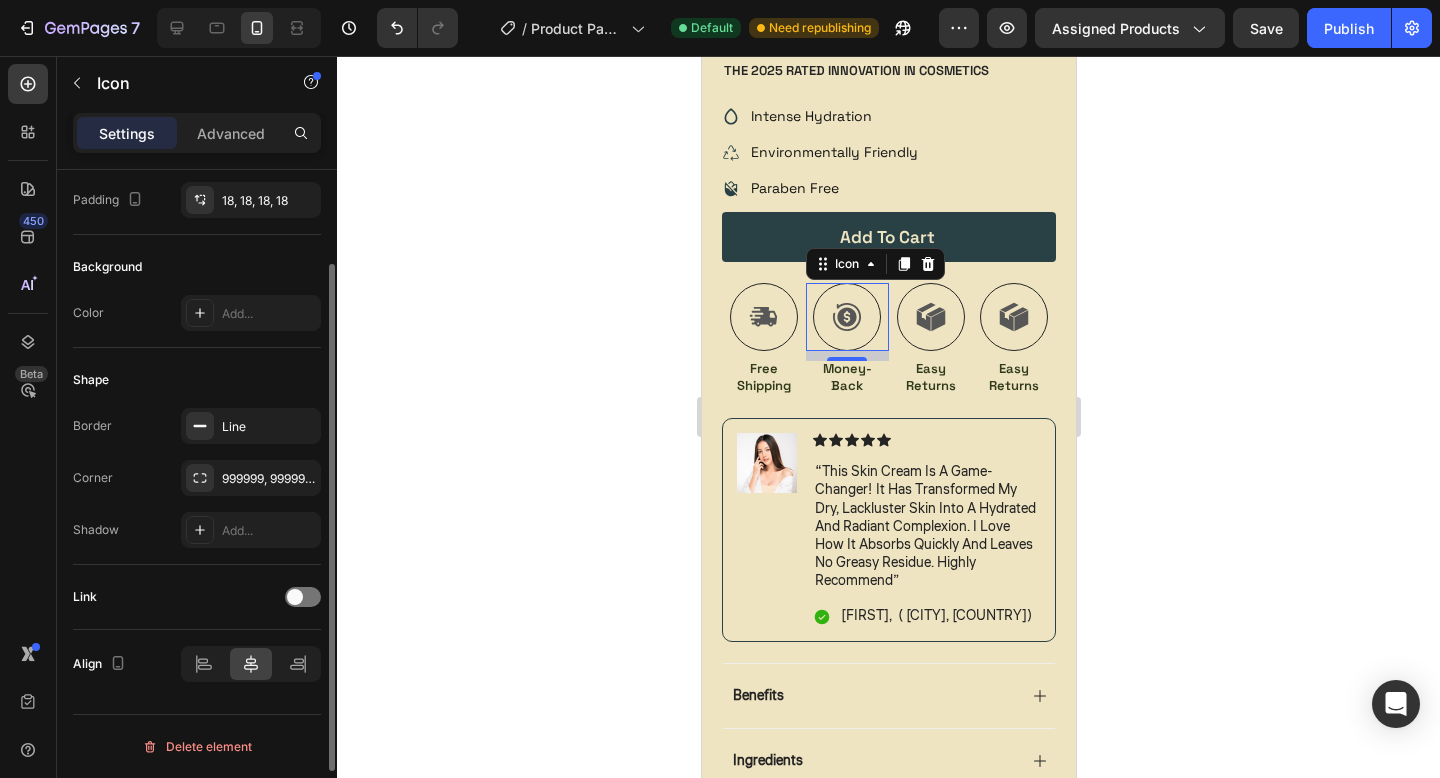 scroll, scrollTop: 0, scrollLeft: 0, axis: both 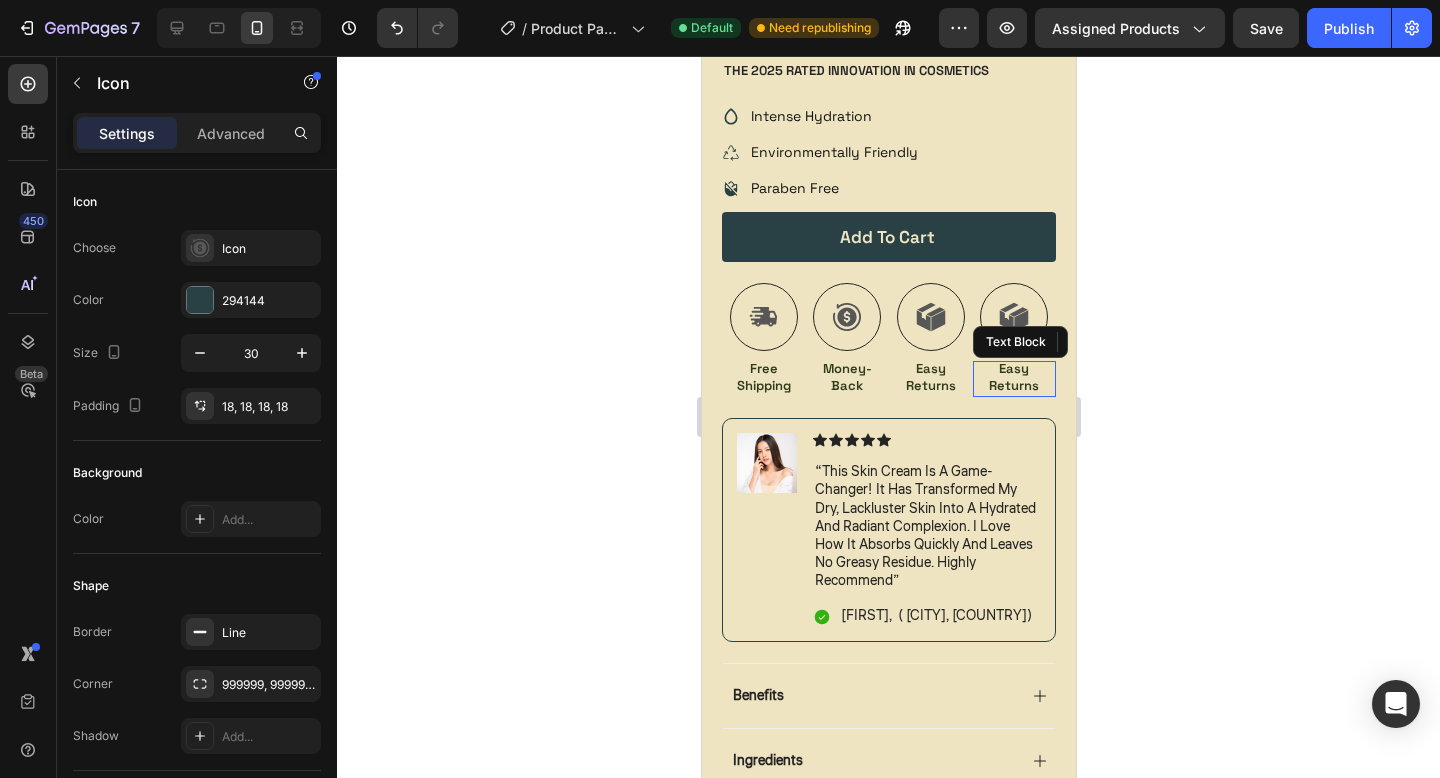 click on "Easy Returns" at bounding box center [1014, 378] 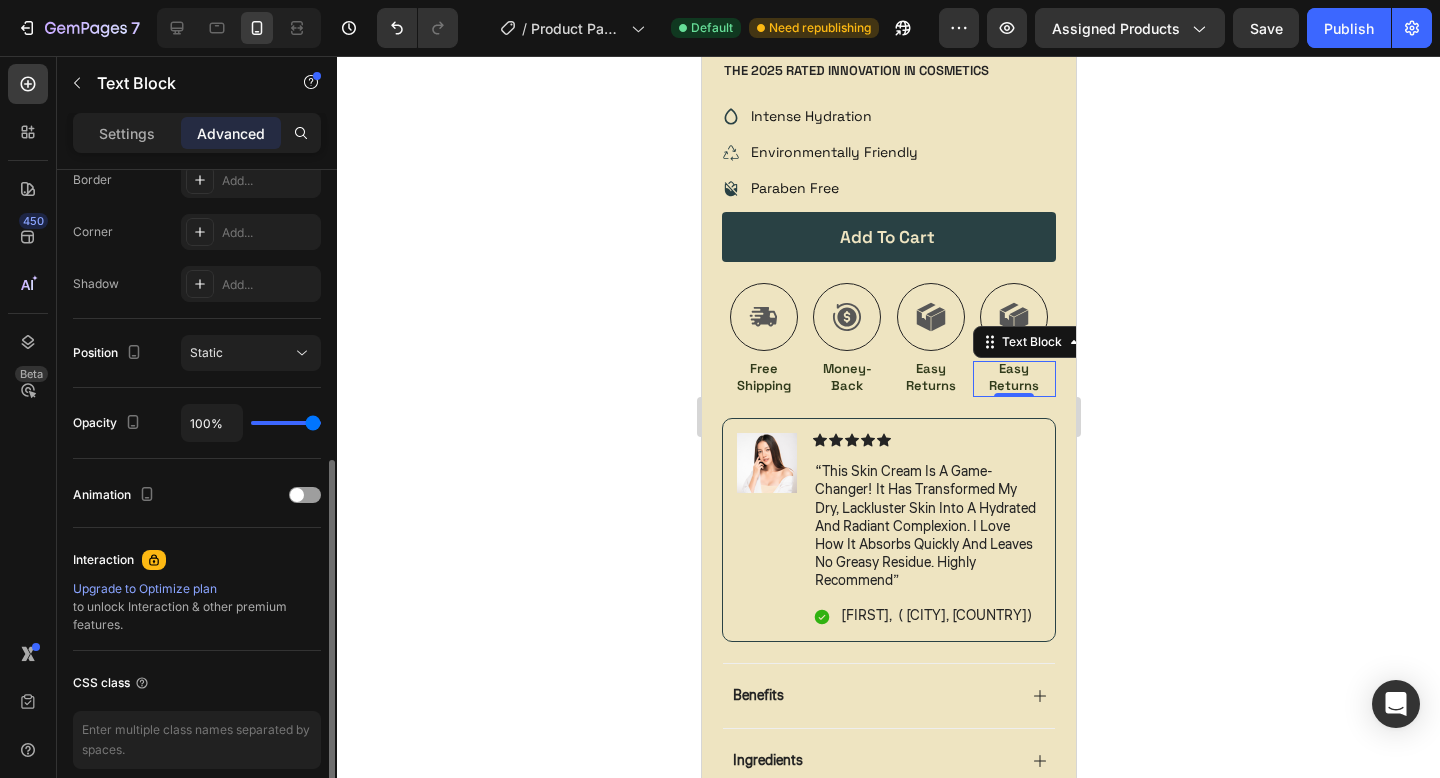 scroll, scrollTop: 0, scrollLeft: 0, axis: both 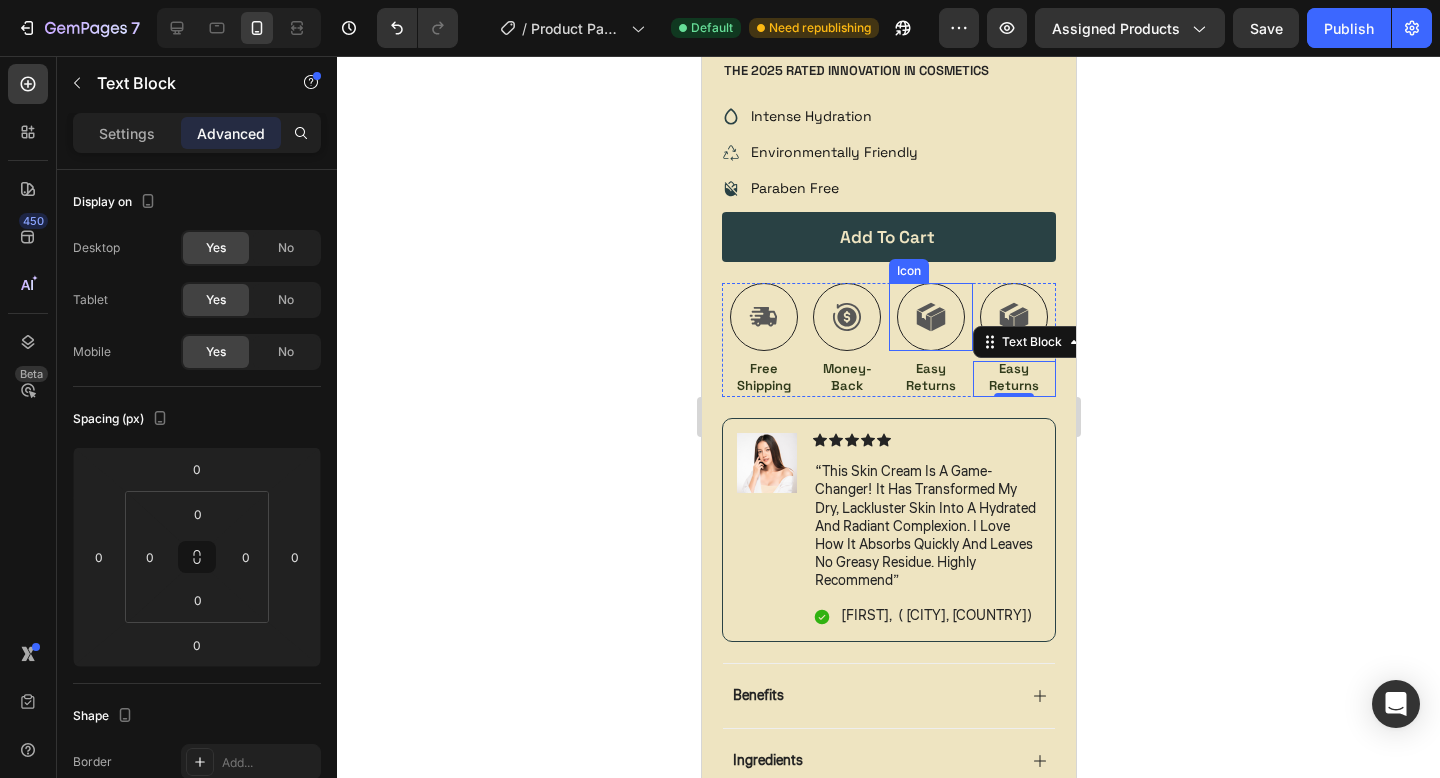 click on "Icon" at bounding box center (930, 317) 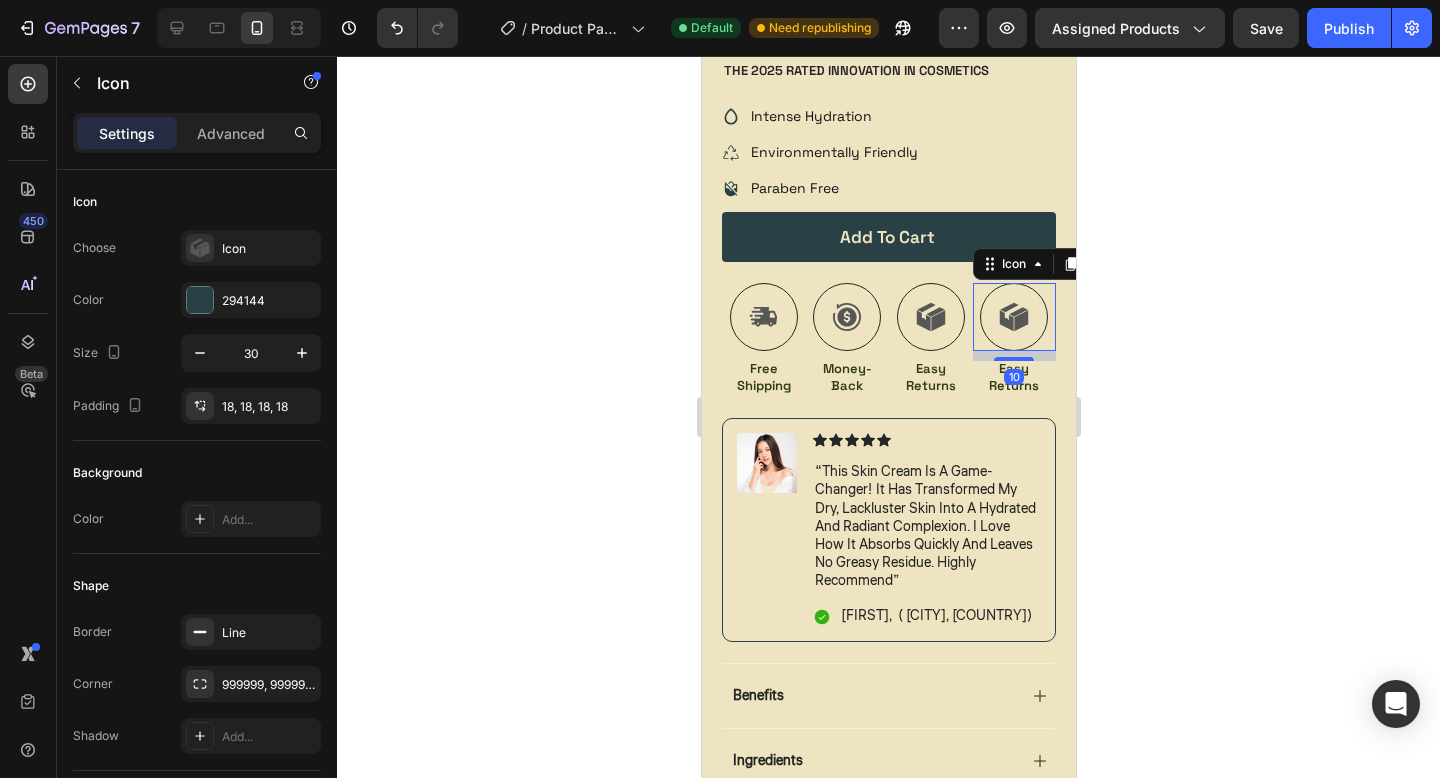 click on "Icon   10" at bounding box center [1014, 317] 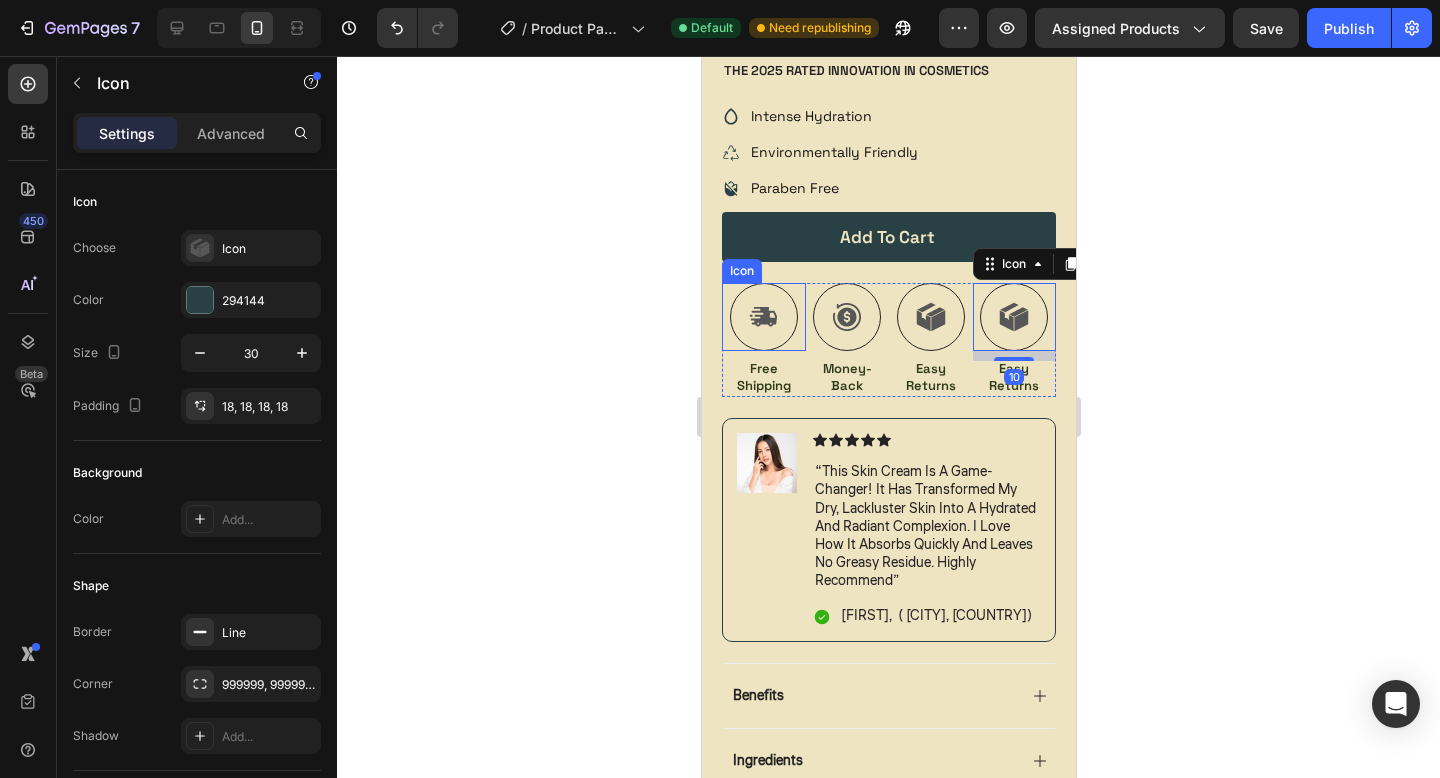 click on "Icon" at bounding box center (763, 317) 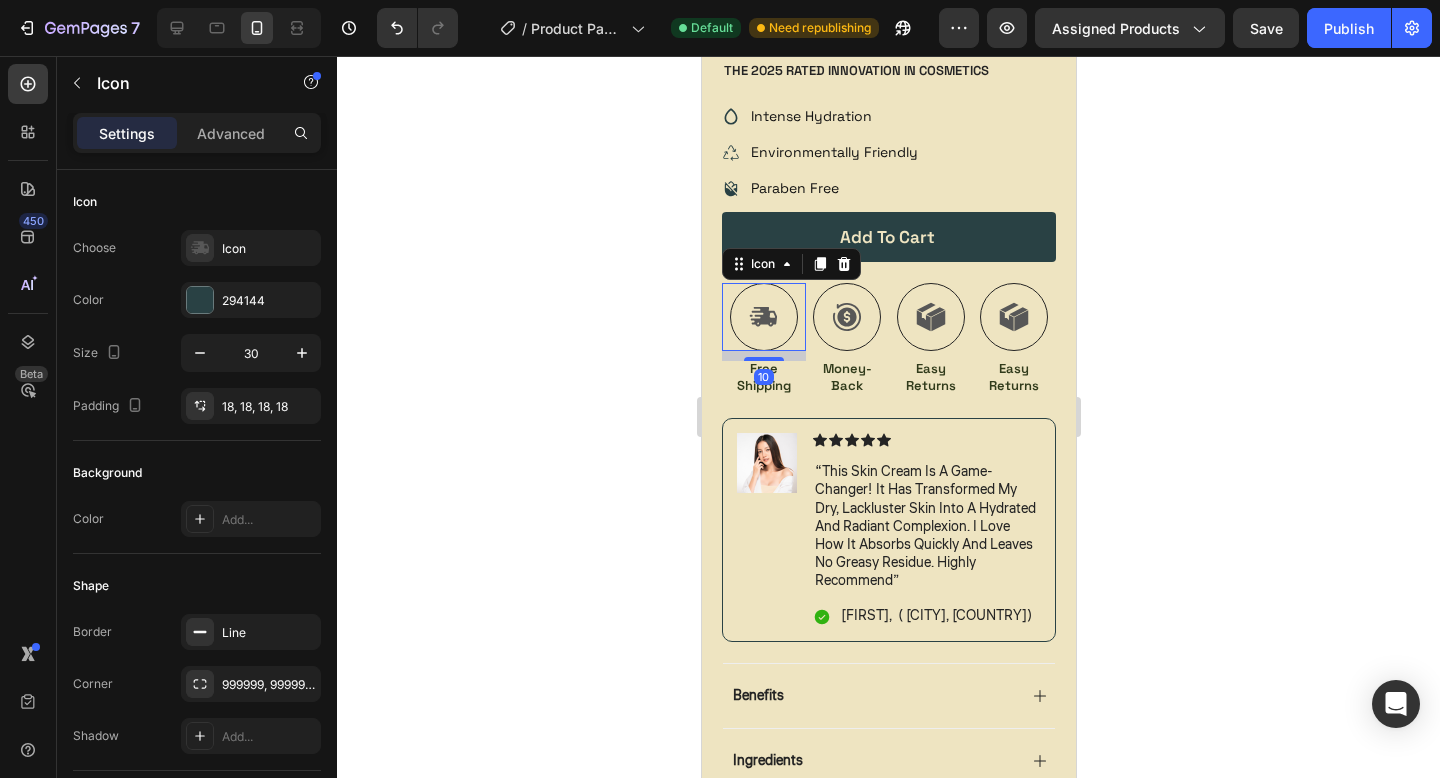click on "Free Shipping" at bounding box center [763, 378] 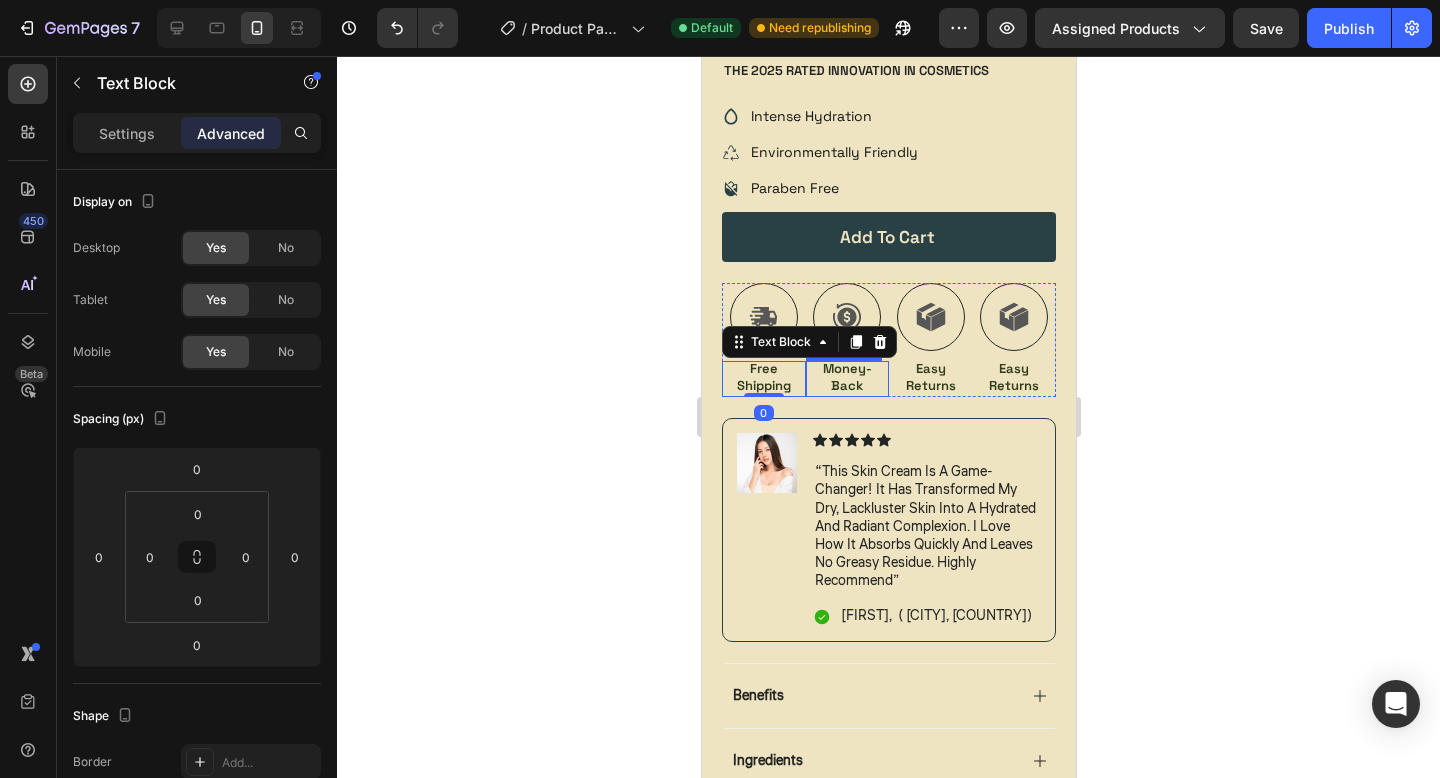 click on "Money-Back Text Block" at bounding box center [847, 379] 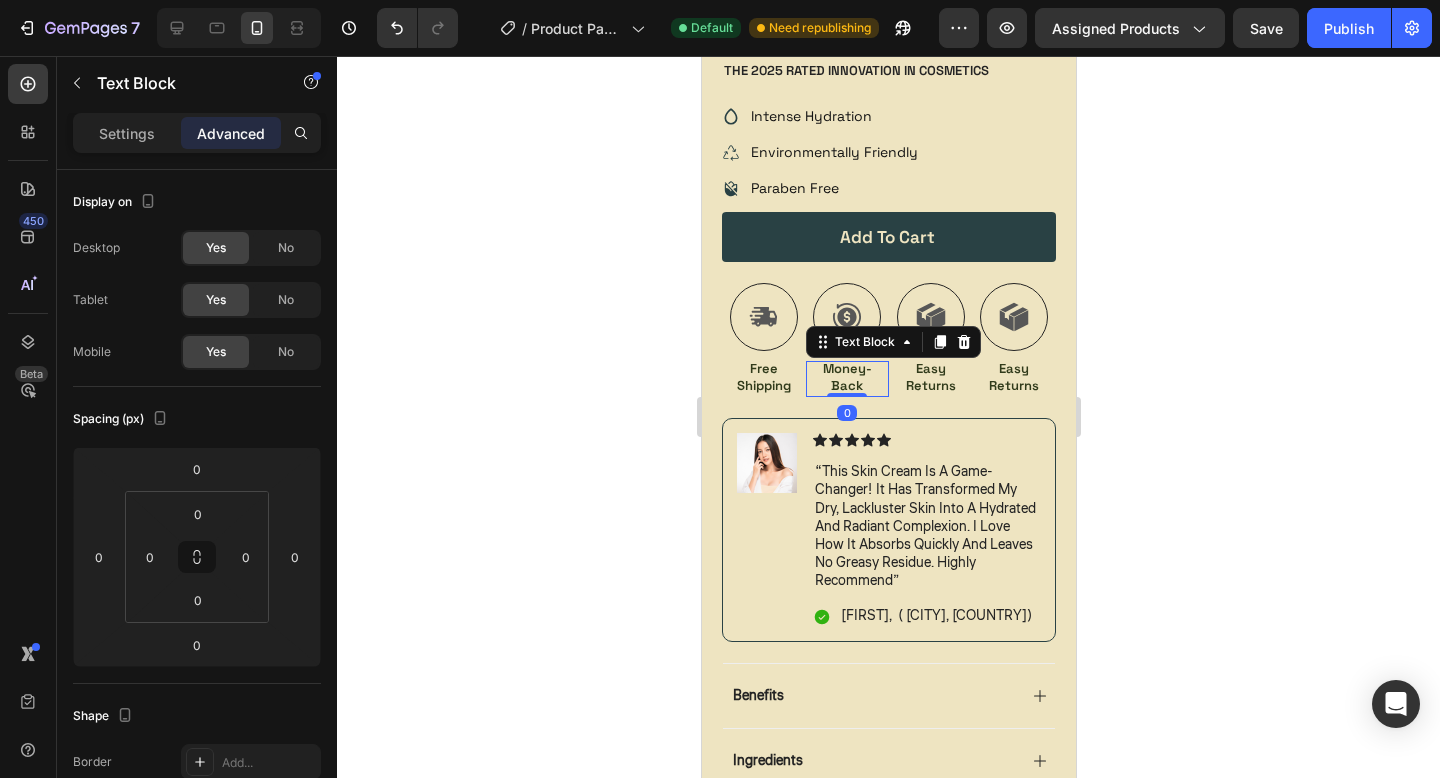 click on "Money-Back" at bounding box center [847, 379] 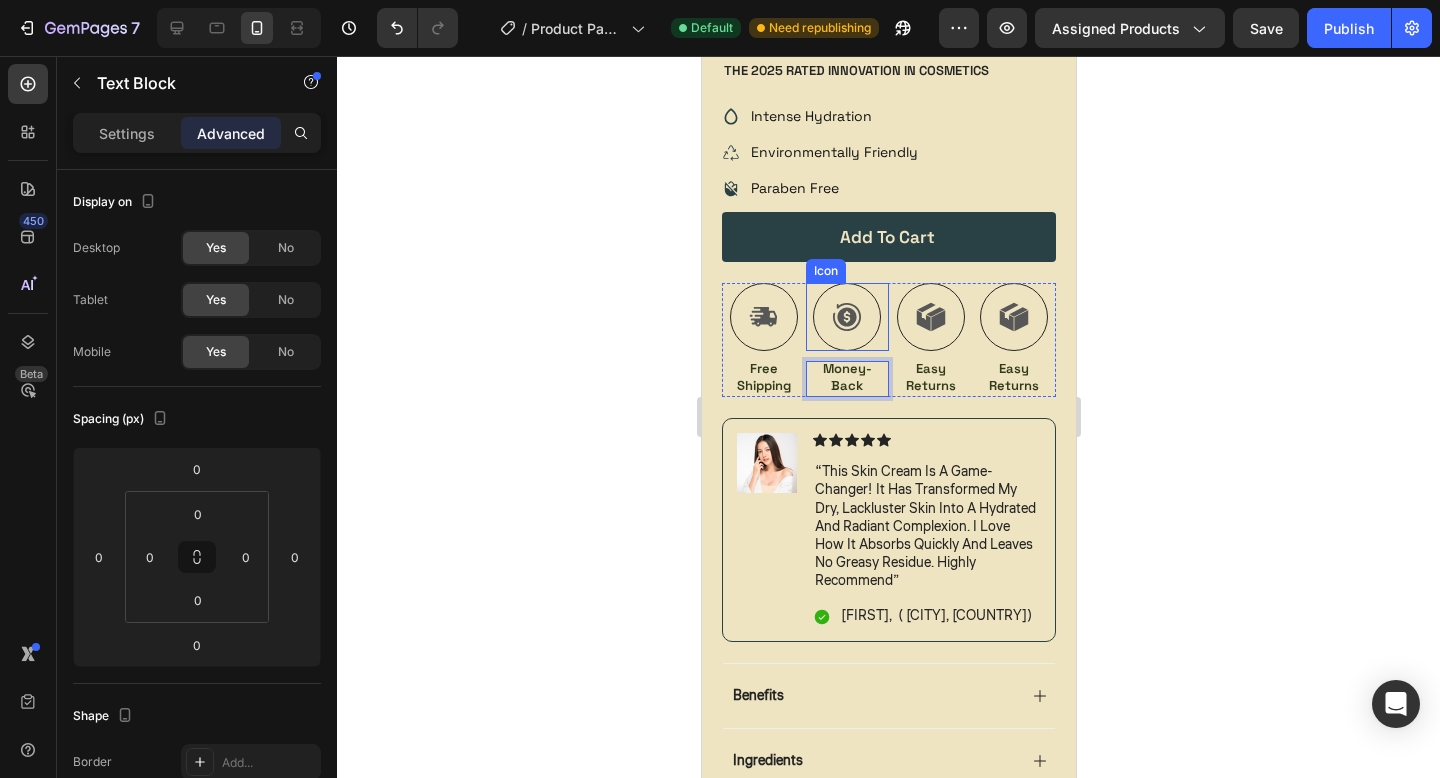 click at bounding box center [846, 317] 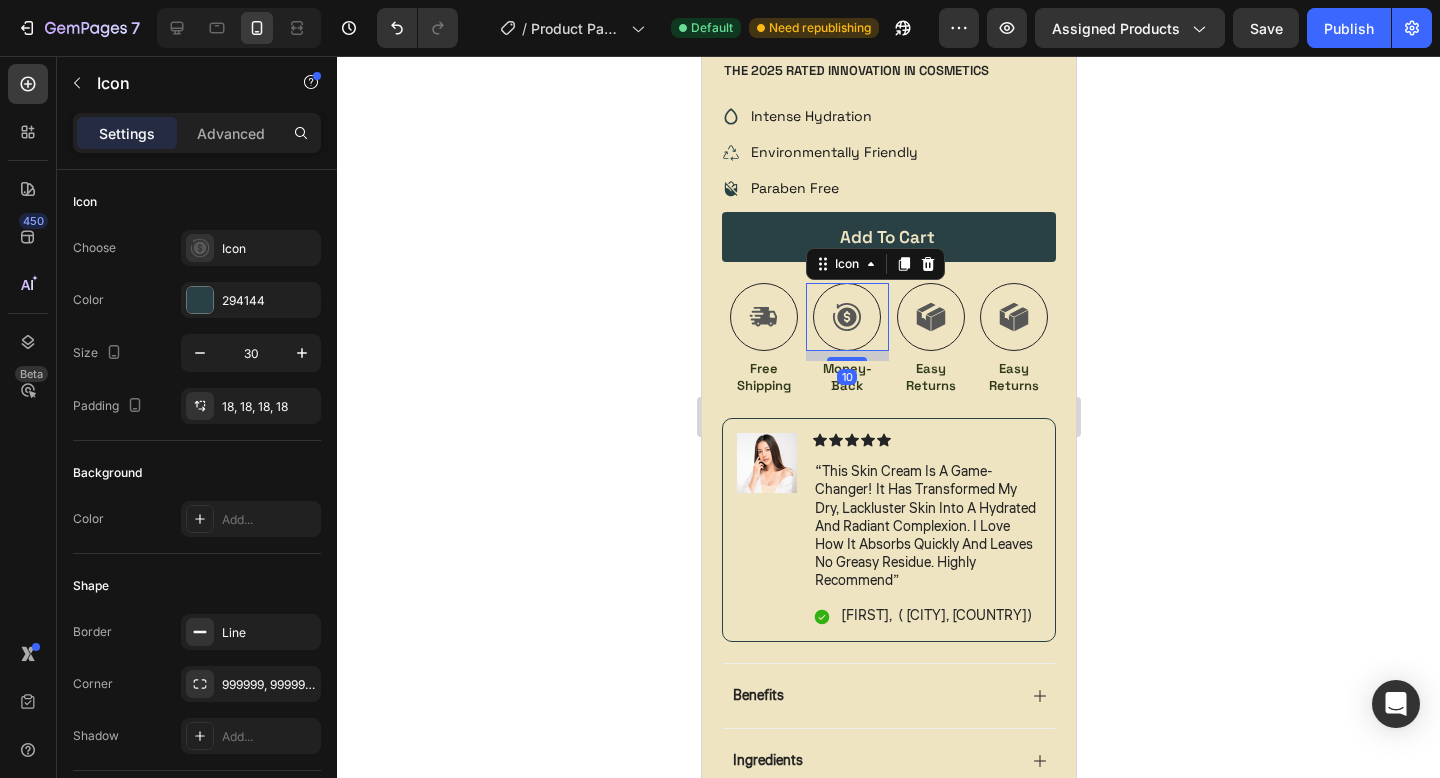 click on "Icon Free Shipping Text Block
Icon   10 Money-Back Text Block
Icon Easy Returns Text Block
Icon Easy Returns Text Block Row" at bounding box center (888, 340) 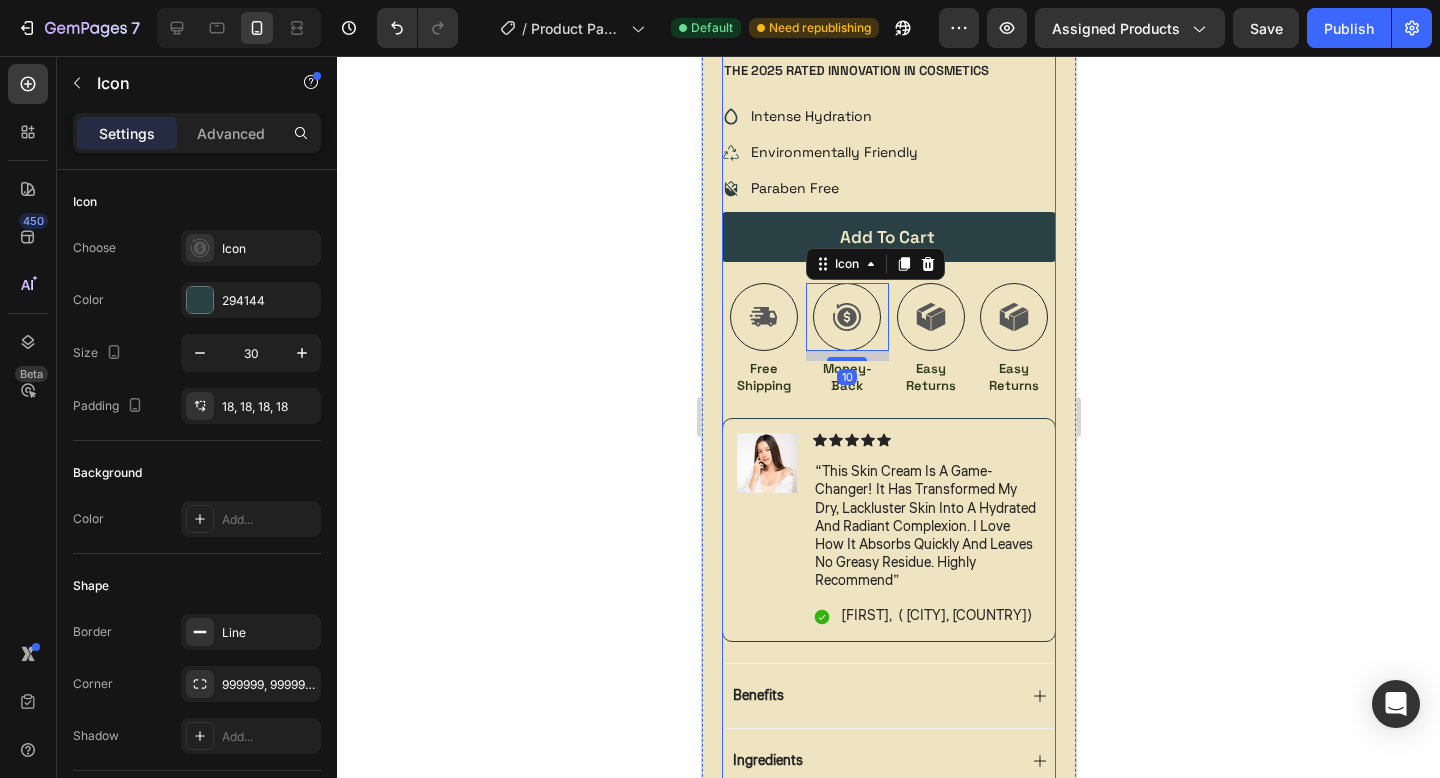 click on "Image Icon Icon Icon Icon Icon Icon List “this skin cream is a game-changer! it has transformed my dry, lackluster skin into a hydrated and radiant complexion. i love how it absorbs quickly and leaves no greasy residue. highly recommend” Text Block
Icon Ananya,  ( Mumbai, India )  Text Block Row Row" at bounding box center [888, 530] 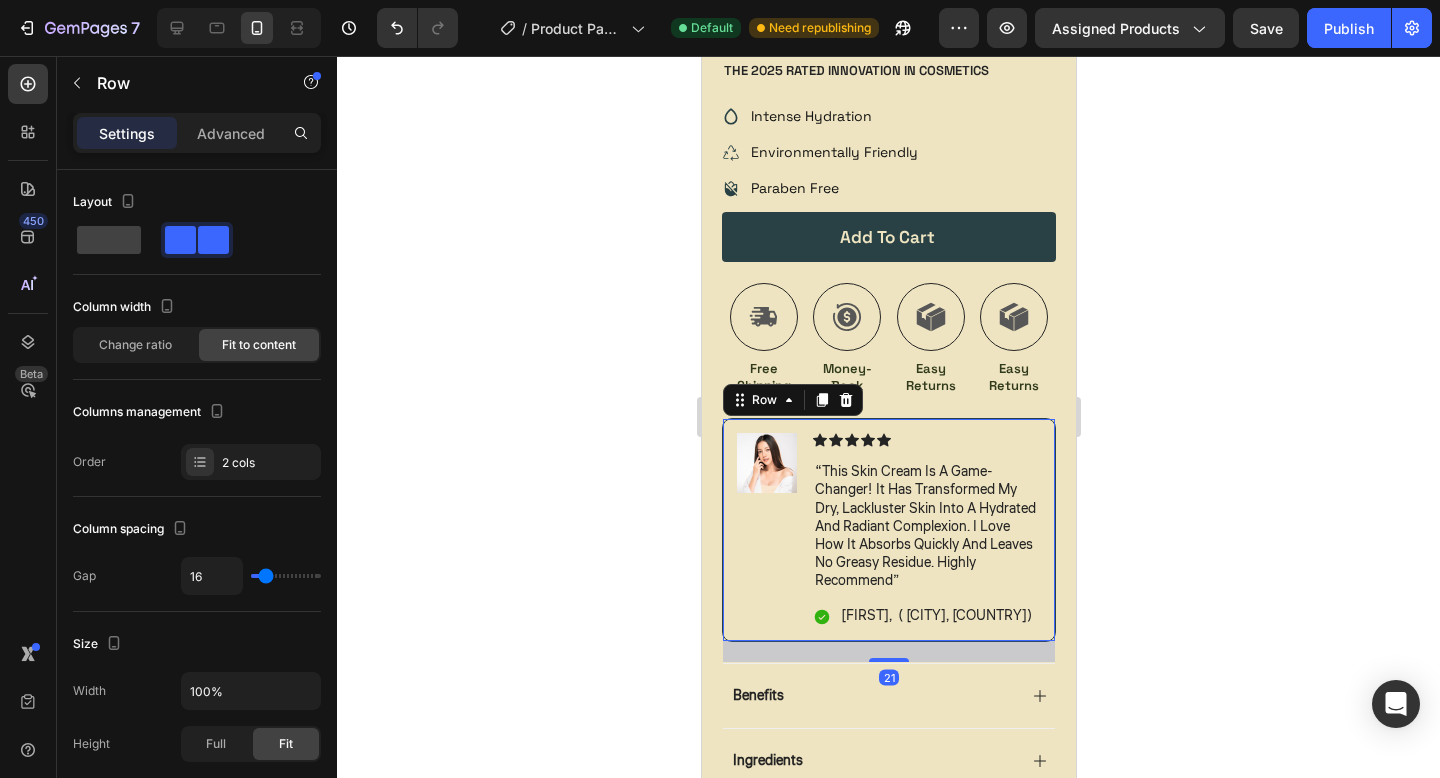 click 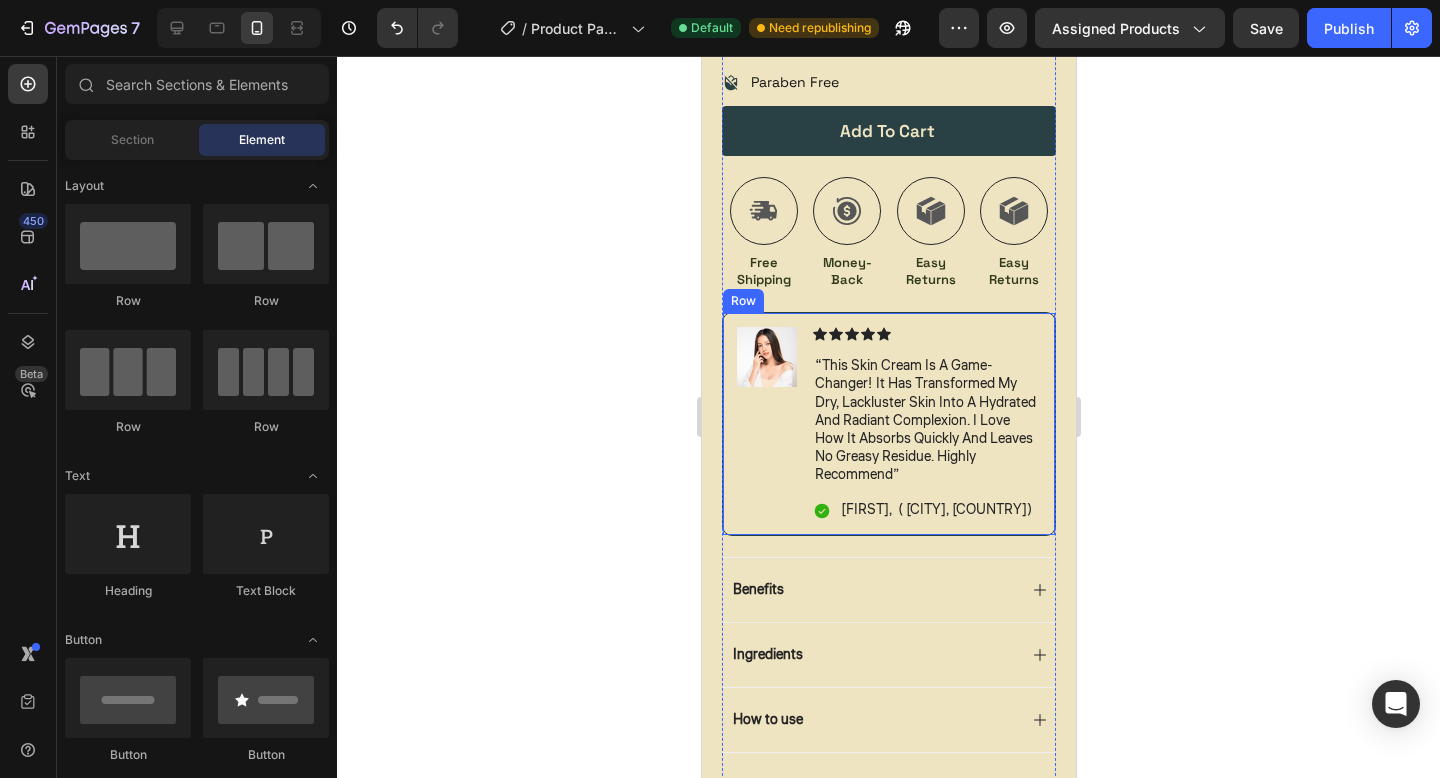 scroll, scrollTop: 1003, scrollLeft: 0, axis: vertical 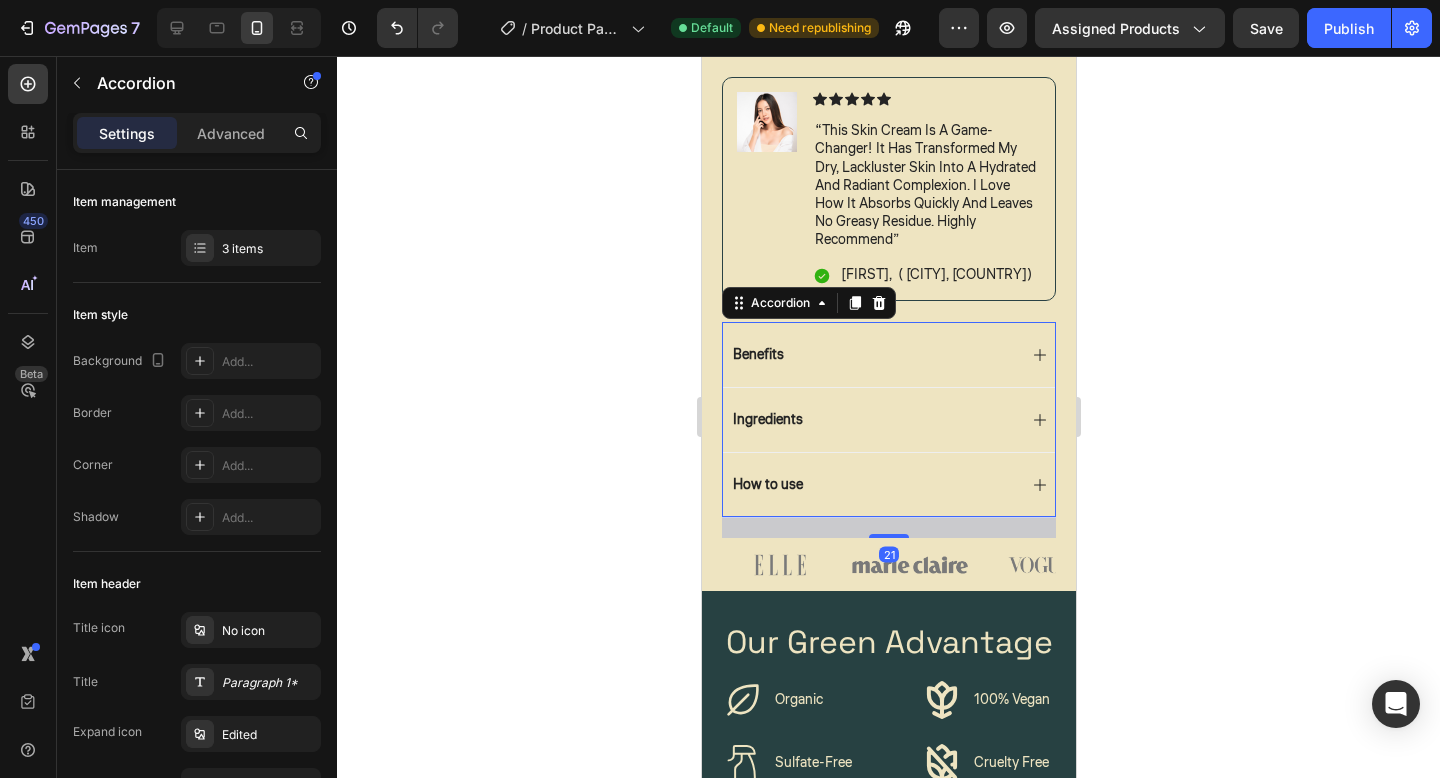 click on "Benefits" at bounding box center [888, 354] 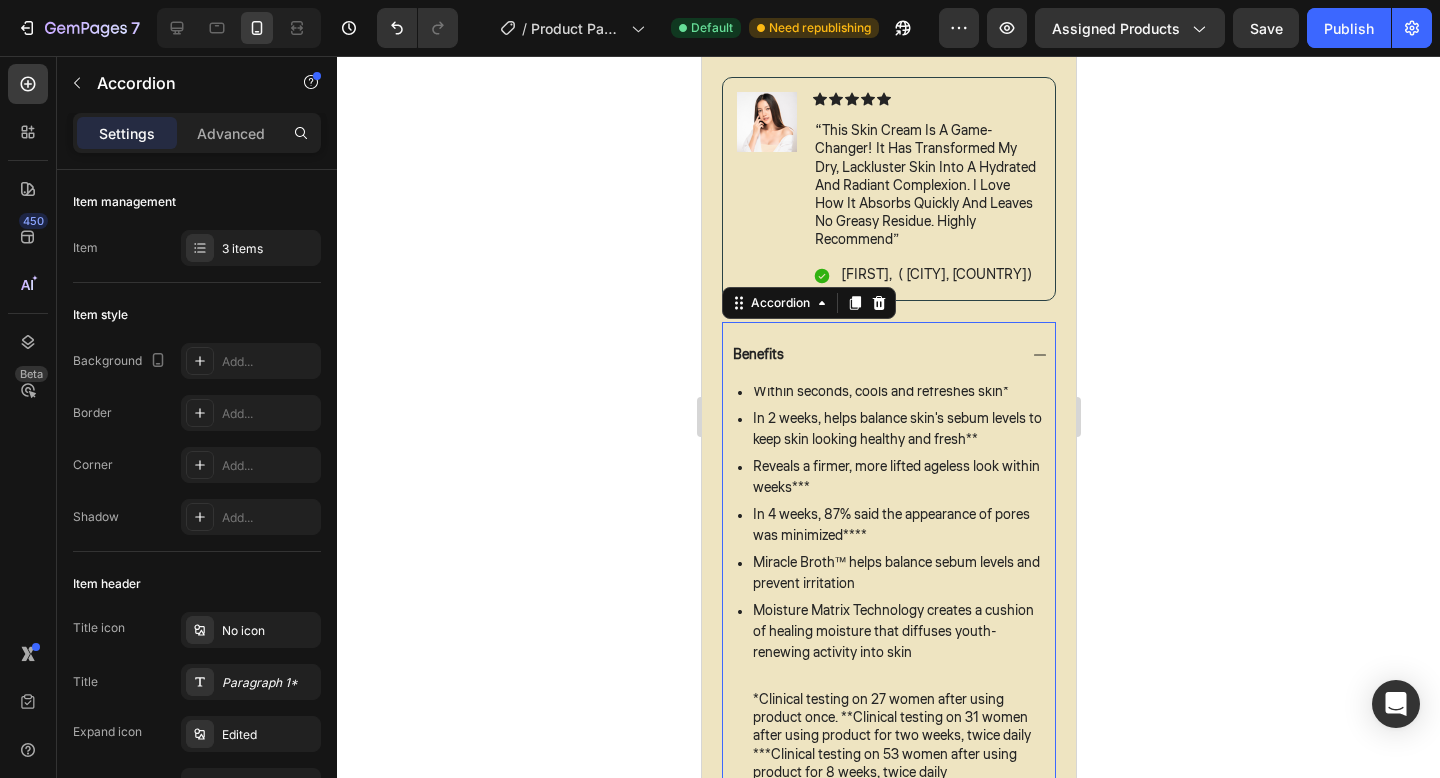 click on "Benefits" at bounding box center [757, 355] 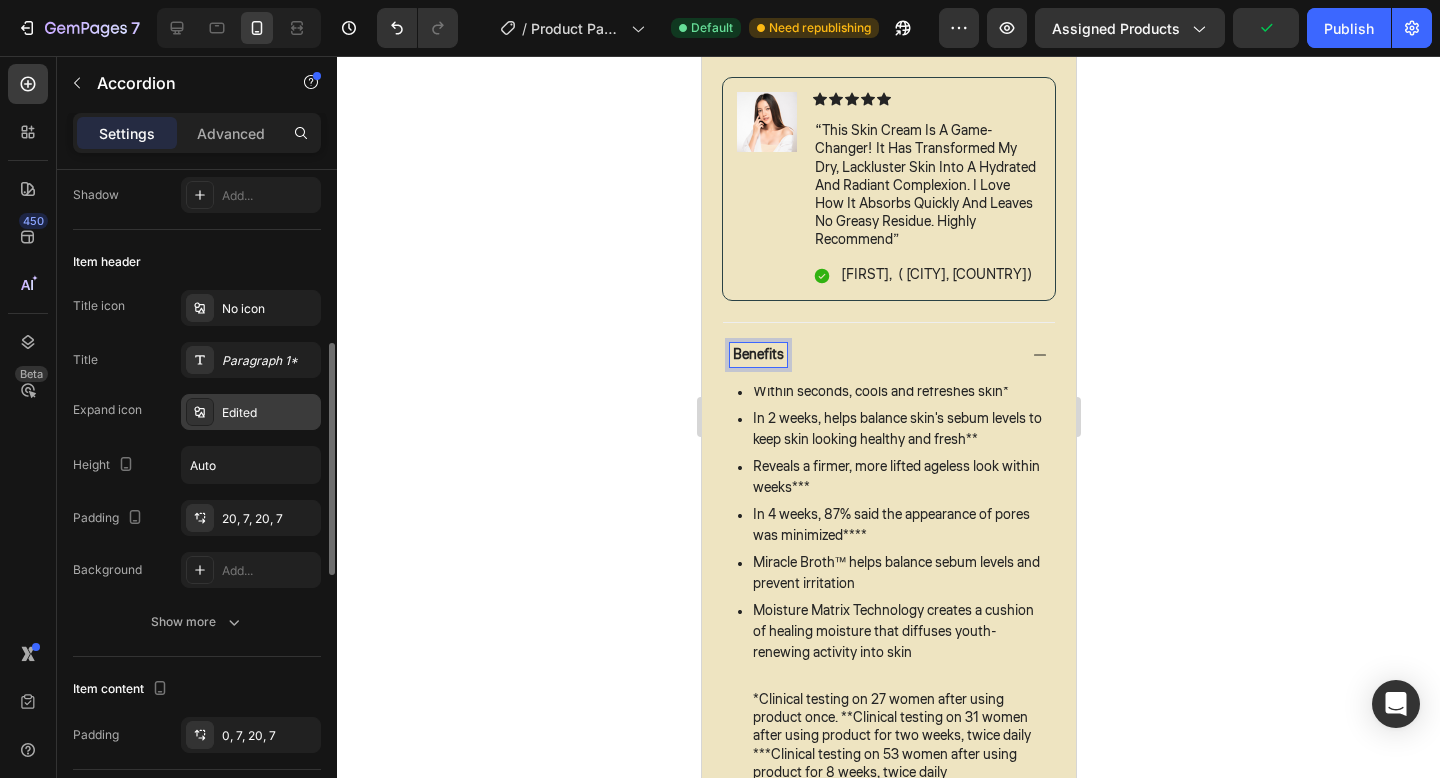 scroll, scrollTop: 279, scrollLeft: 0, axis: vertical 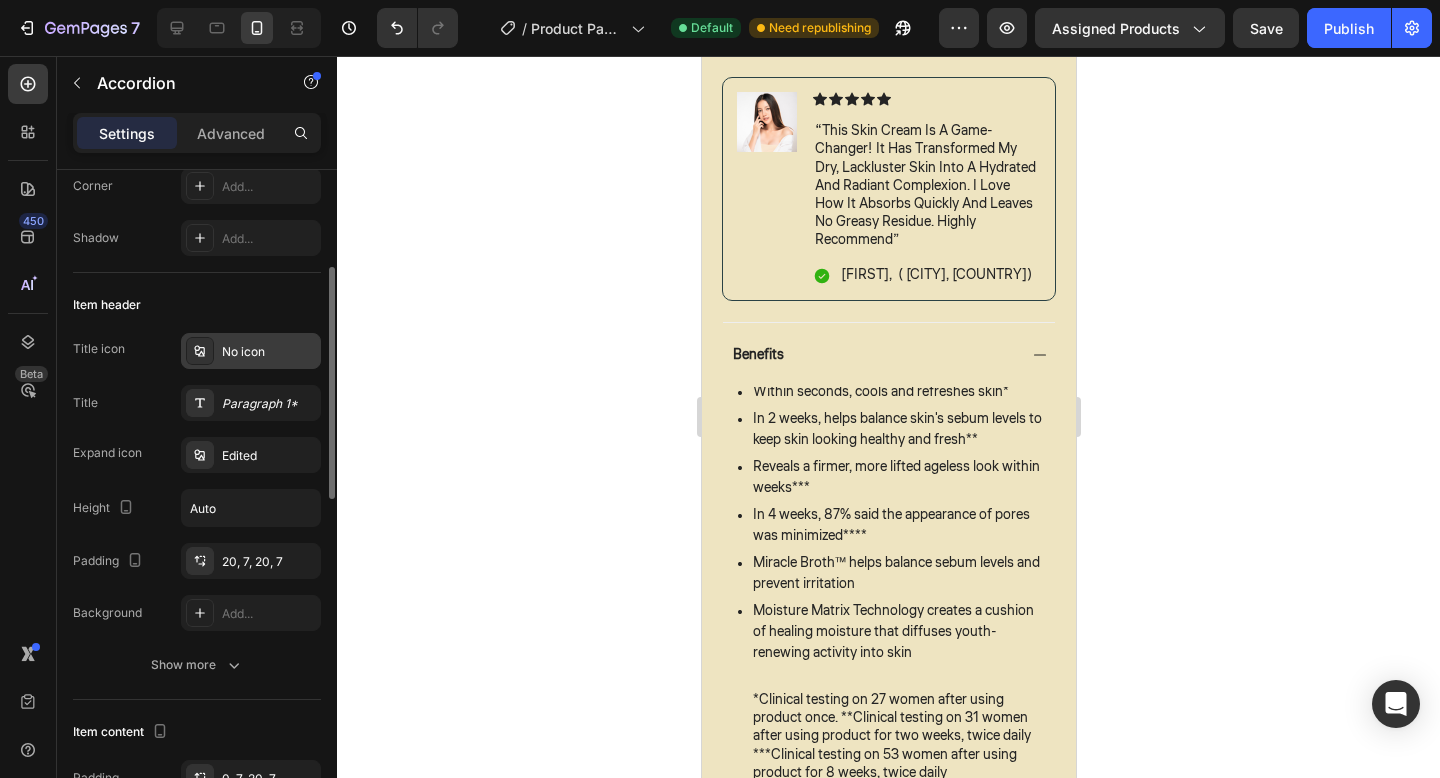 click on "No icon" at bounding box center [269, 352] 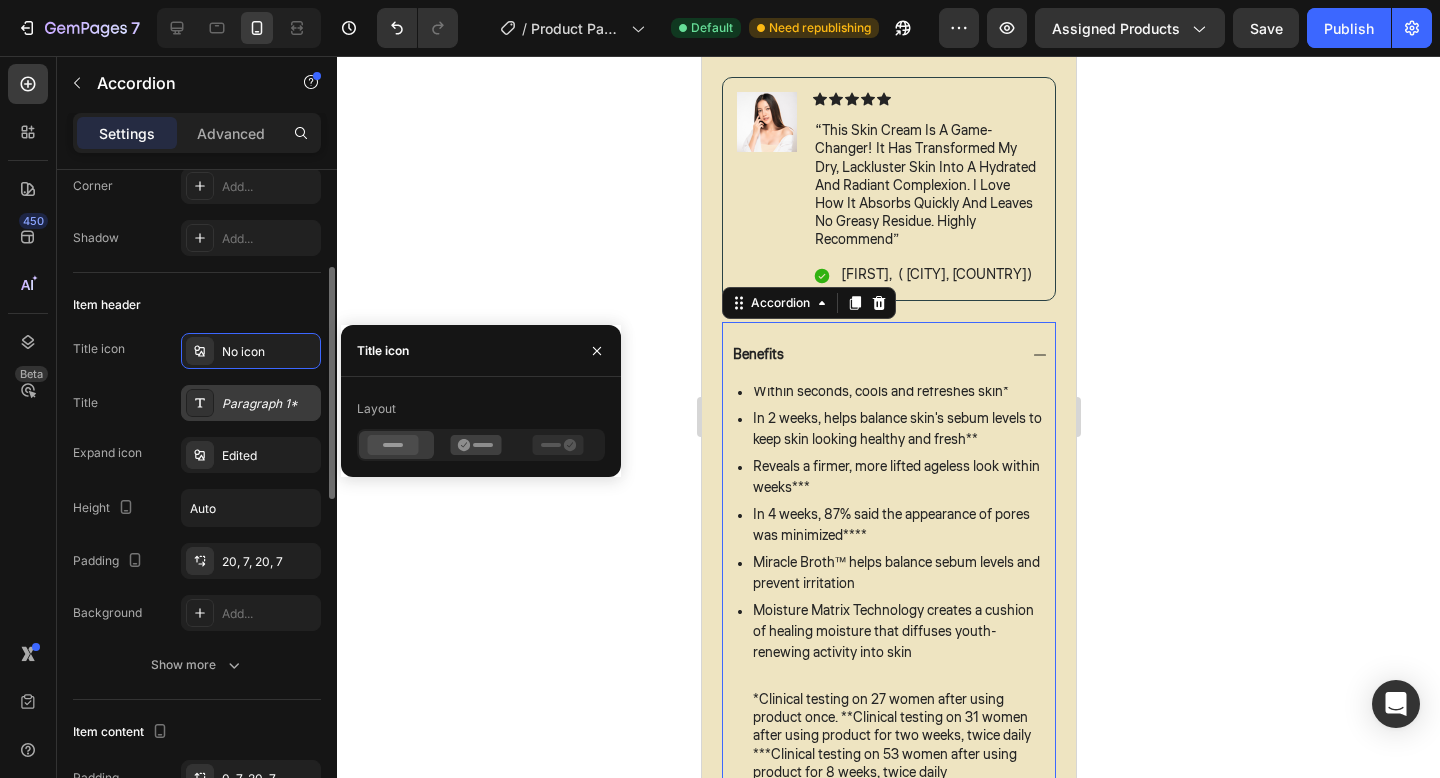 click on "Paragraph 1*" at bounding box center [269, 404] 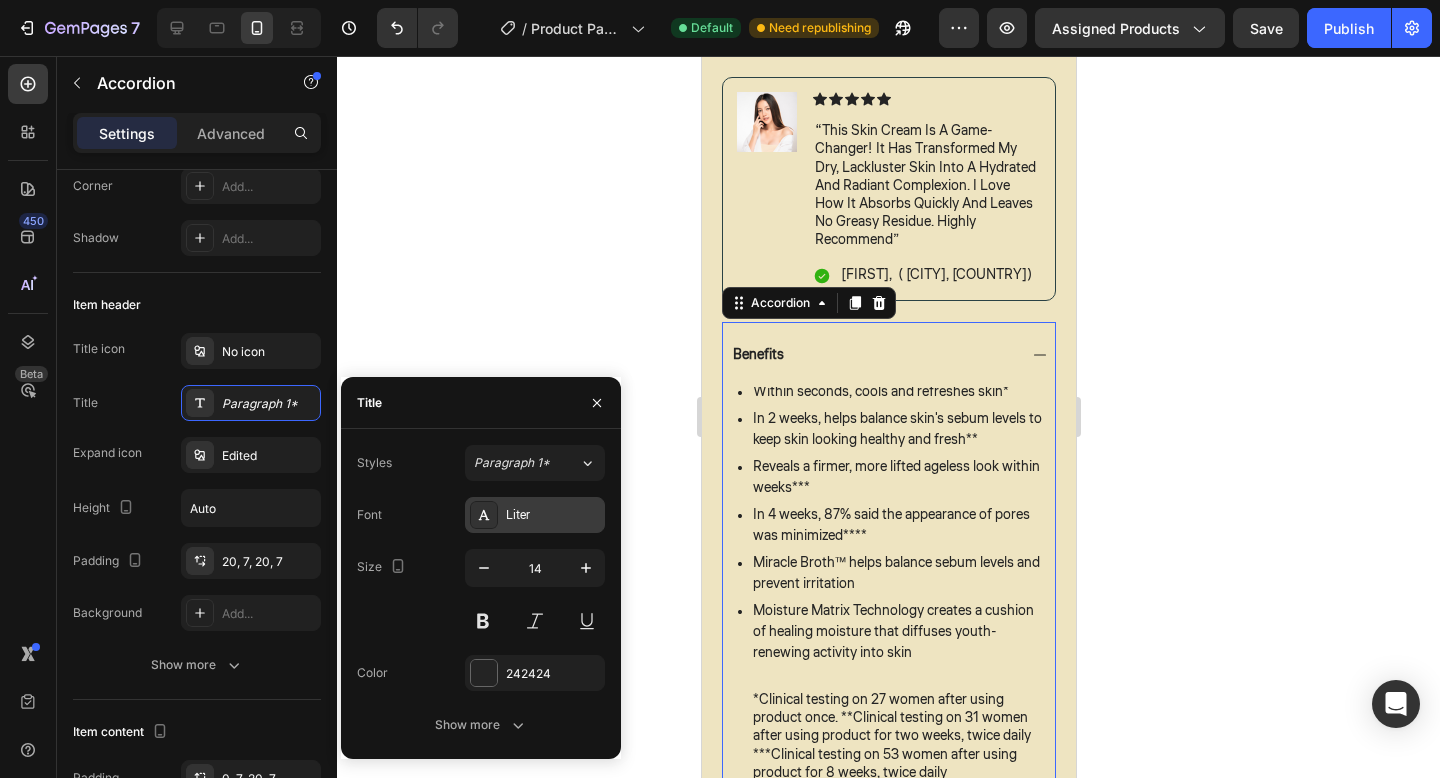 click on "Liter" at bounding box center [553, 516] 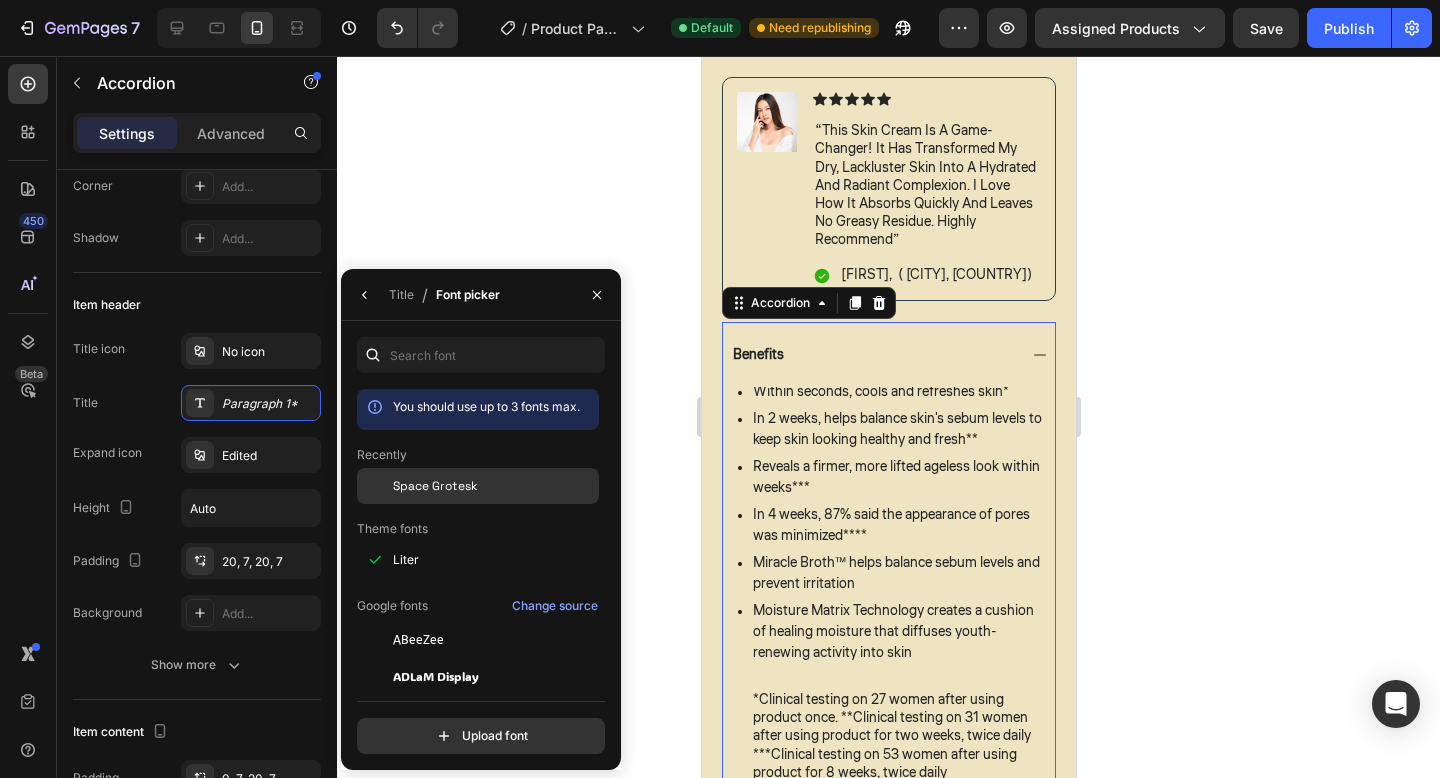 click on "Space Grotesk" 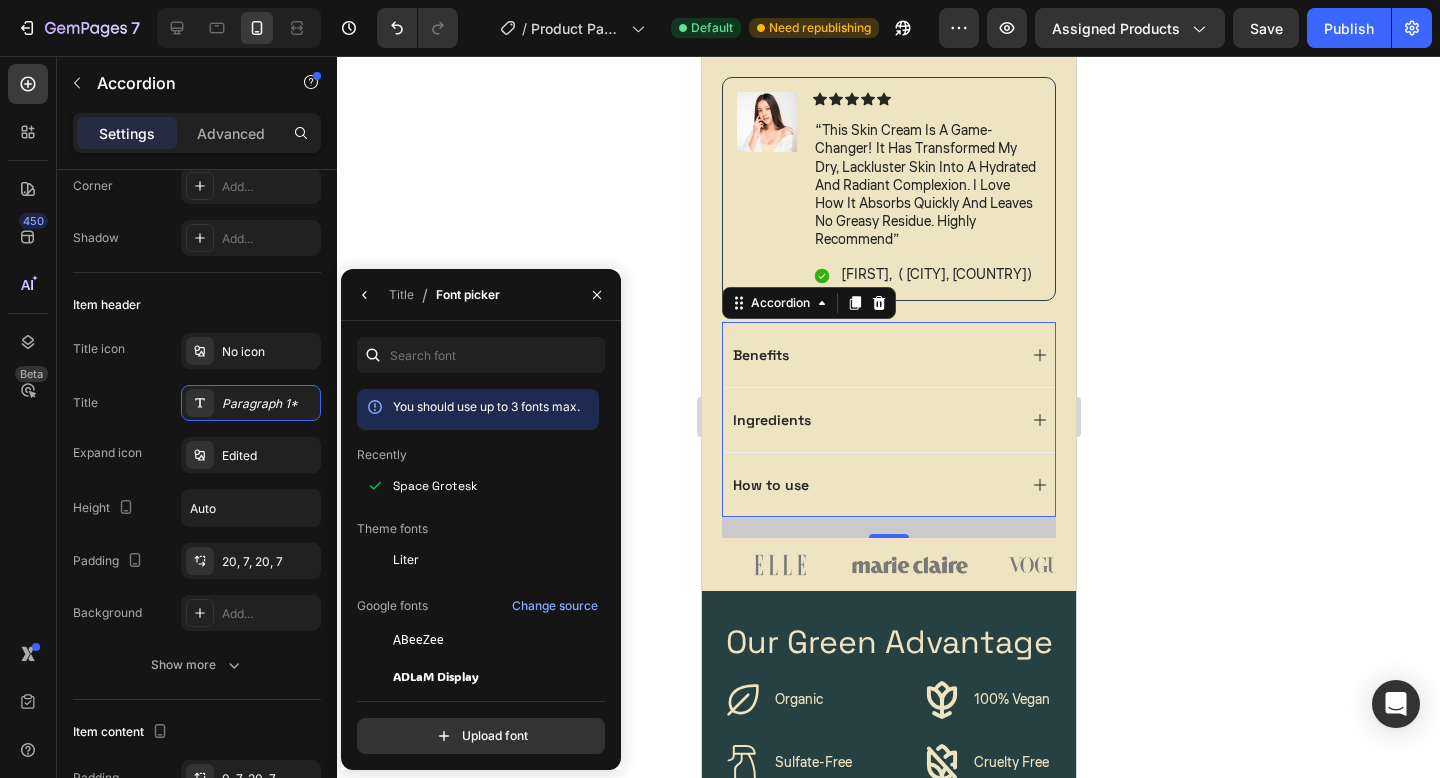 click on "Benefits" at bounding box center [872, 355] 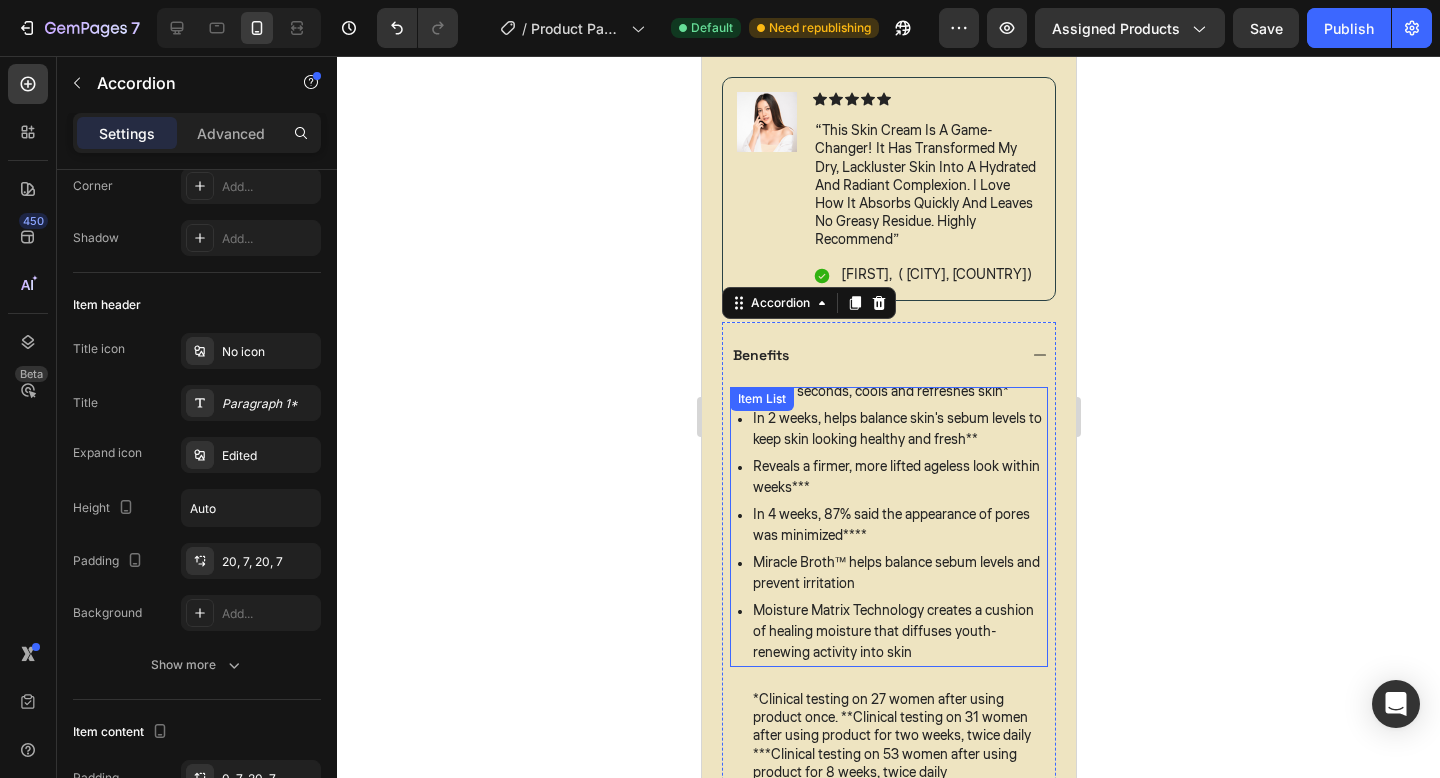 click on "In 2 weeks, helps balance skin's sebum levels to keep skin looking healthy and fresh**" at bounding box center (898, 430) 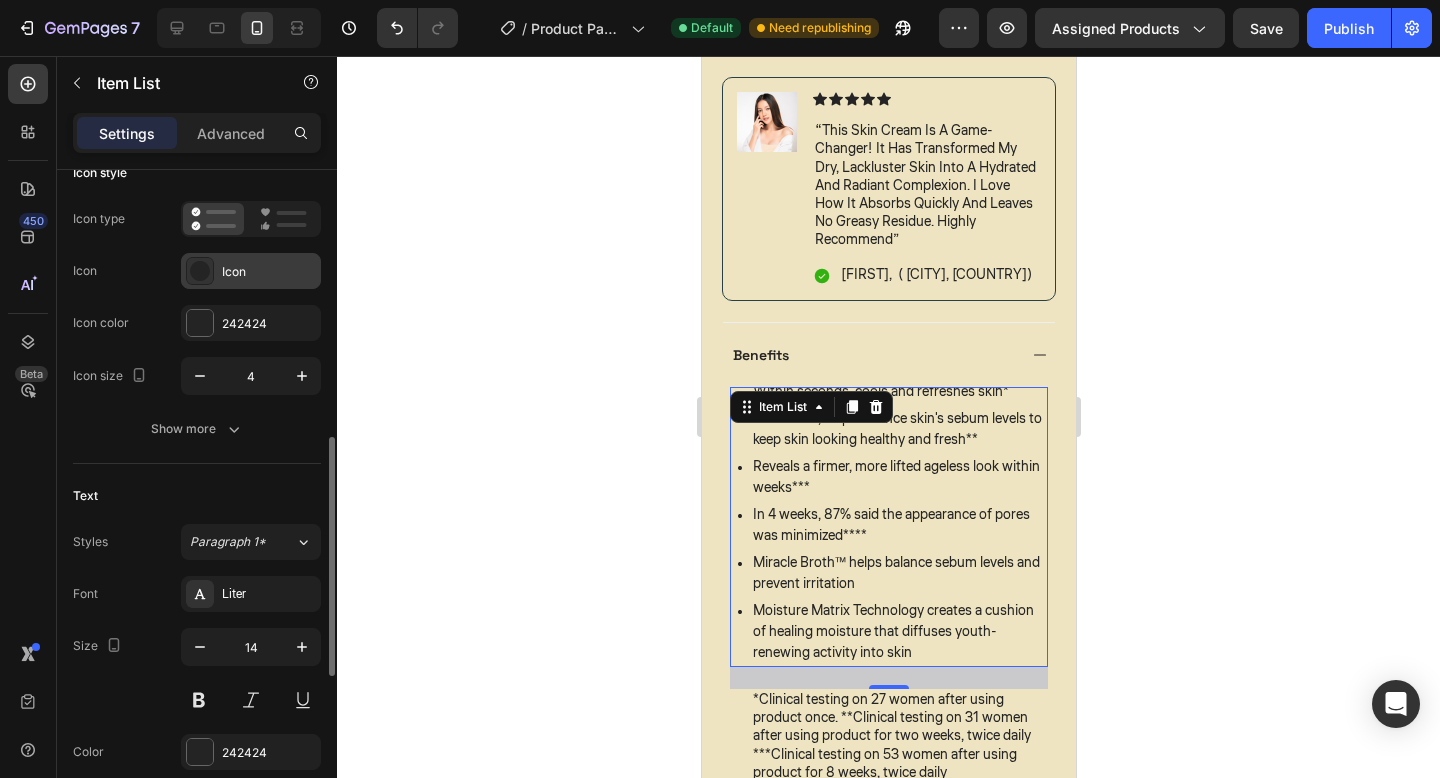 scroll, scrollTop: 301, scrollLeft: 0, axis: vertical 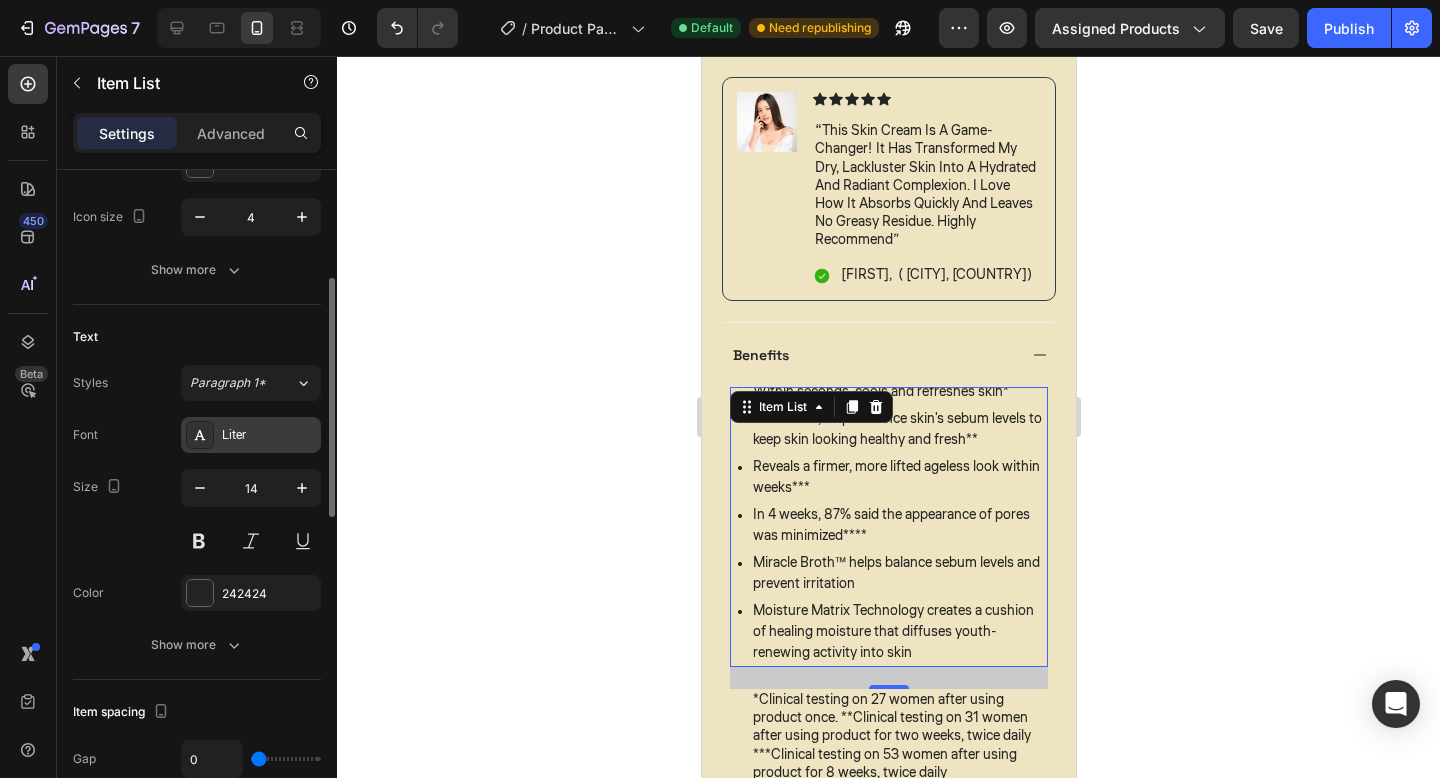 click on "Liter" at bounding box center [269, 436] 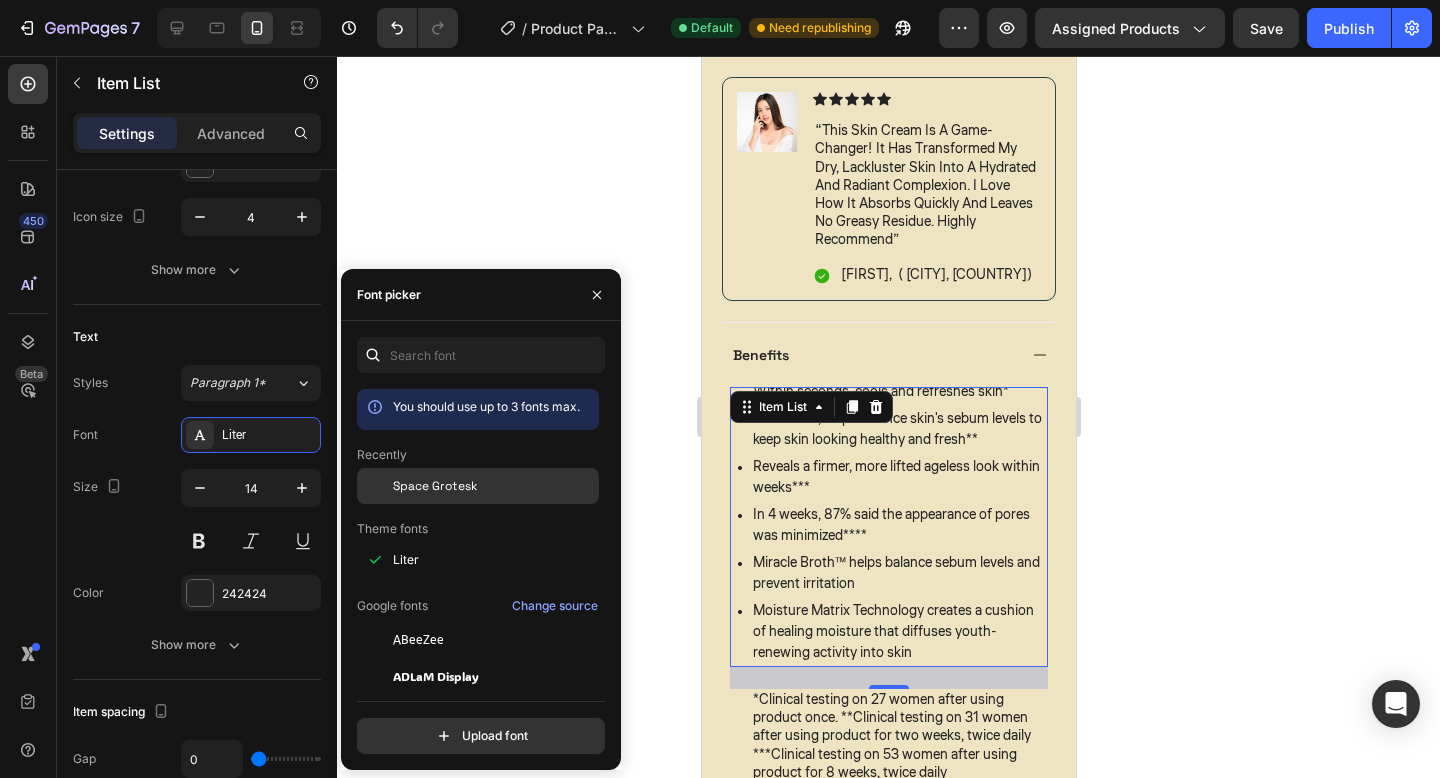 click on "Space Grotesk" at bounding box center (494, 486) 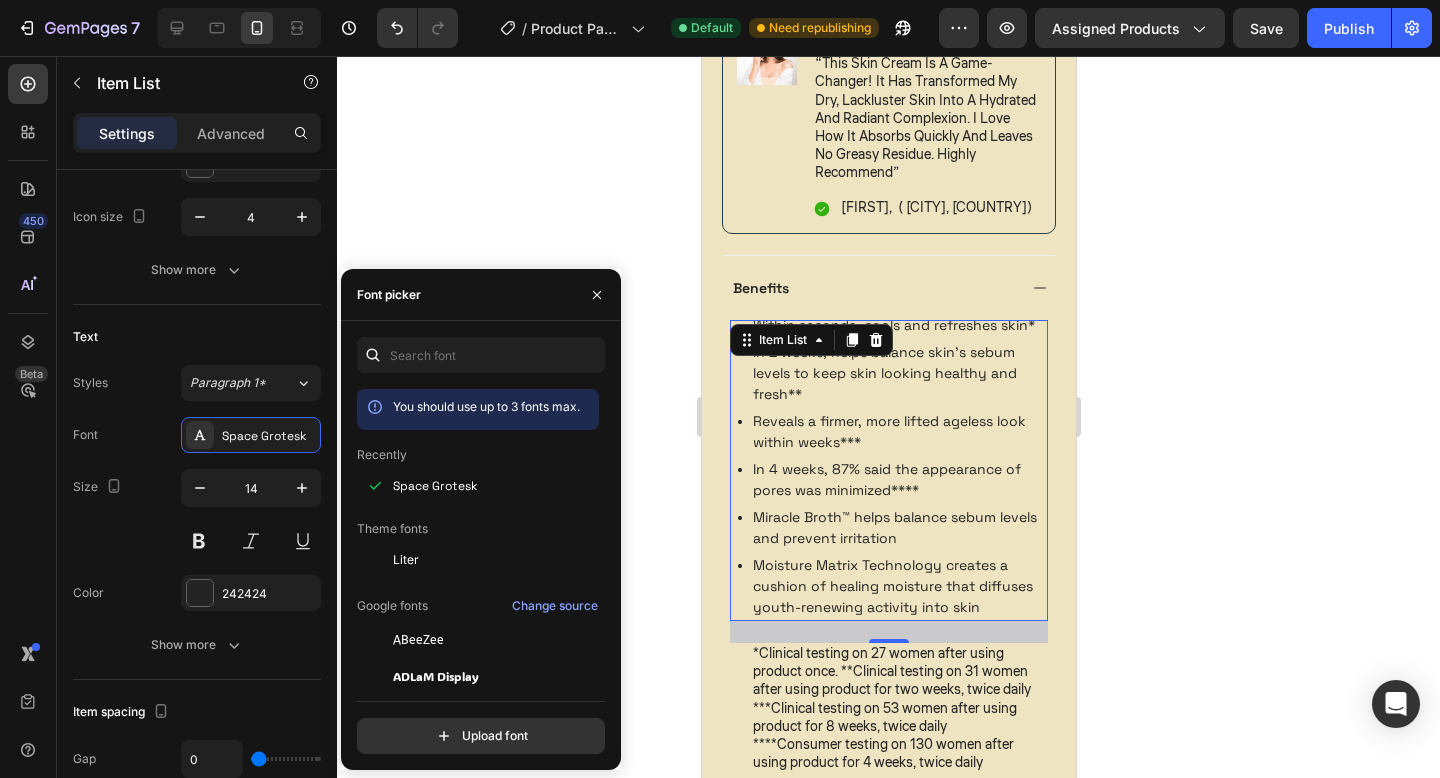 scroll, scrollTop: 1131, scrollLeft: 0, axis: vertical 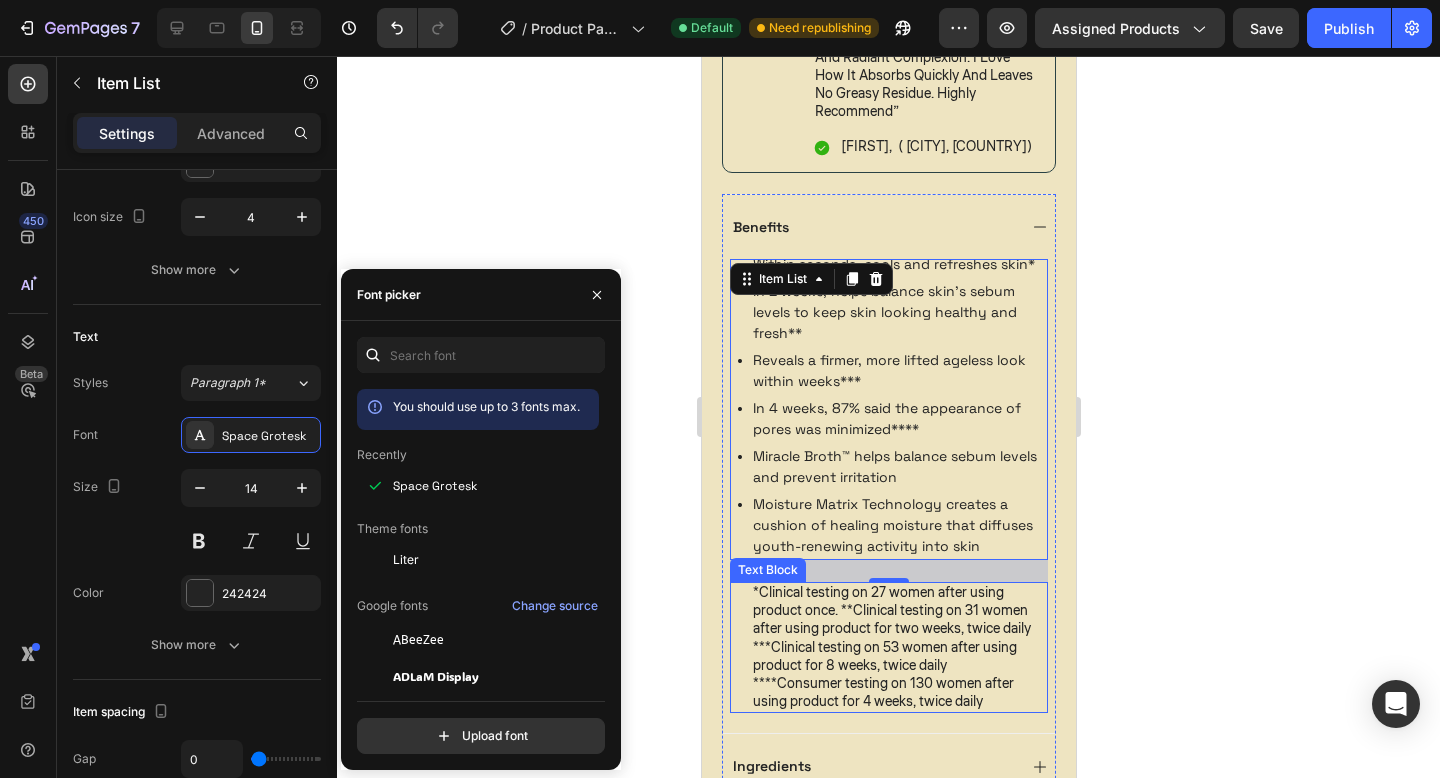 click on "***Clinical testing on 53 women after using product for 8 weeks, twice daily" at bounding box center [898, 657] 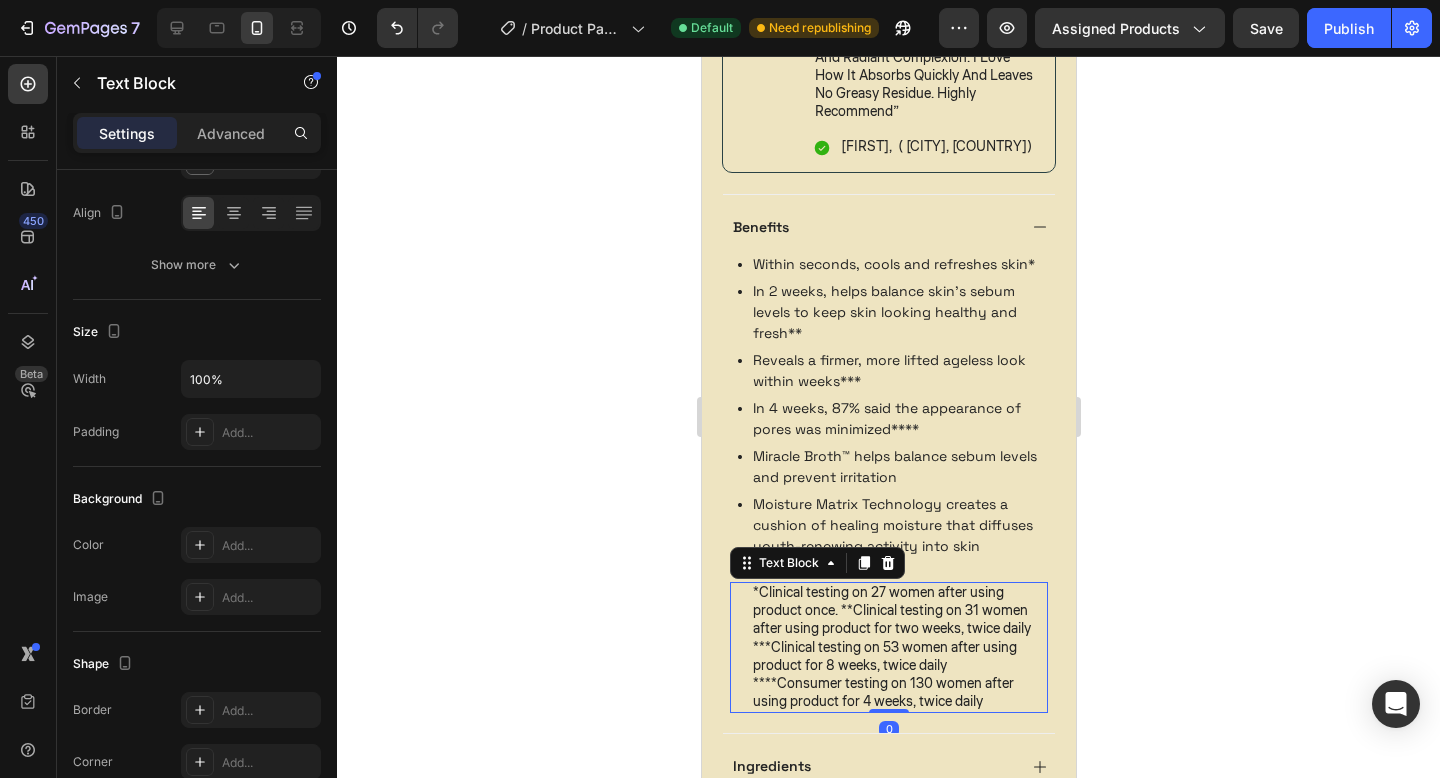 scroll, scrollTop: 0, scrollLeft: 0, axis: both 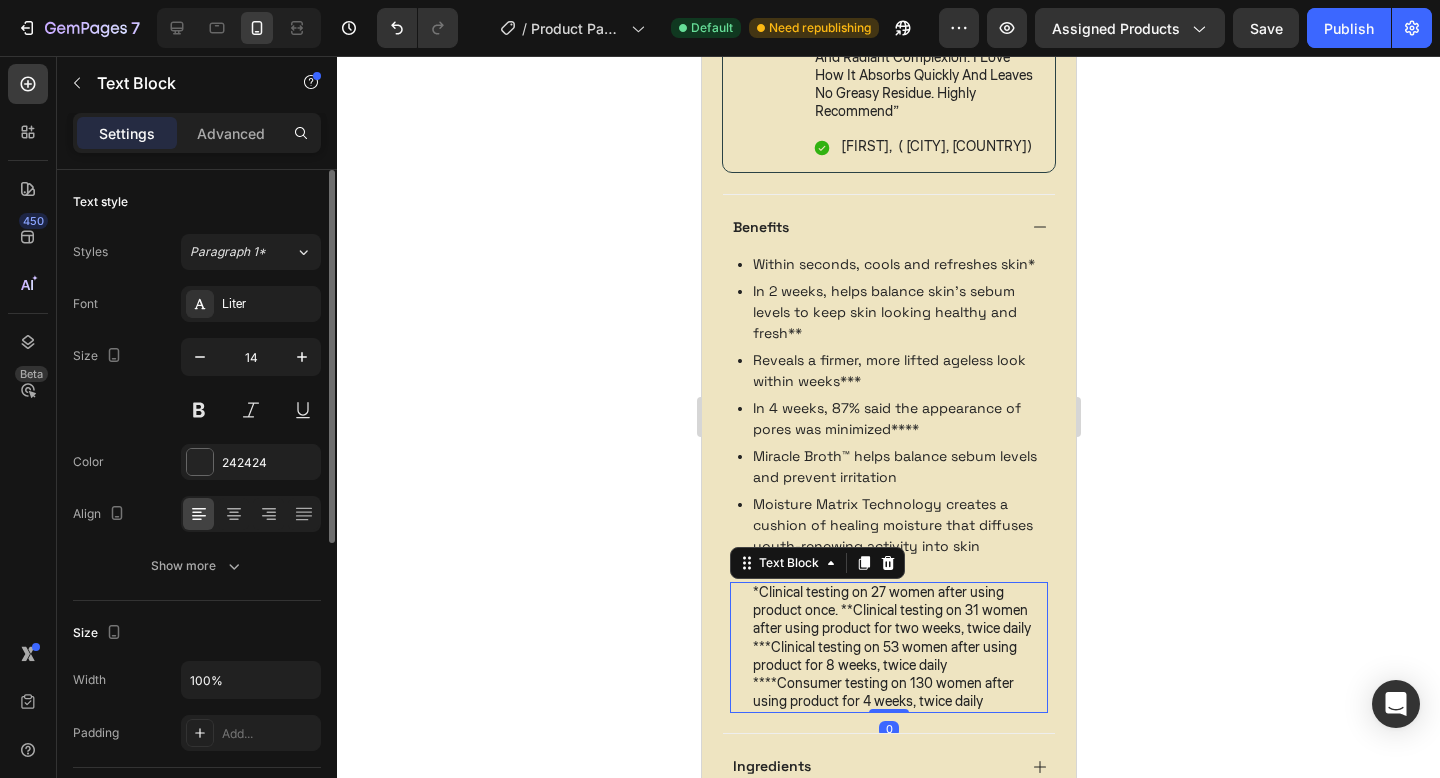 click 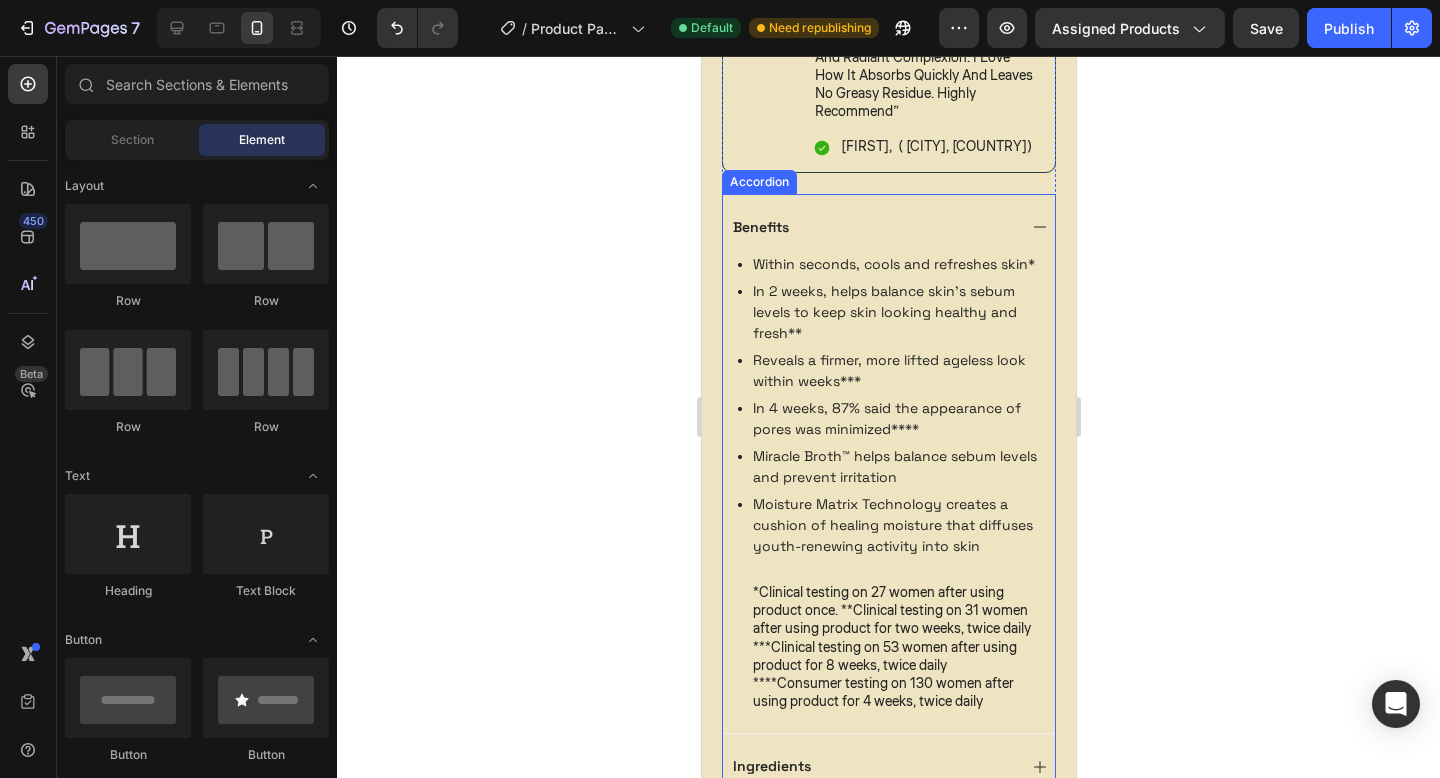 click on "Benefits" at bounding box center [888, 226] 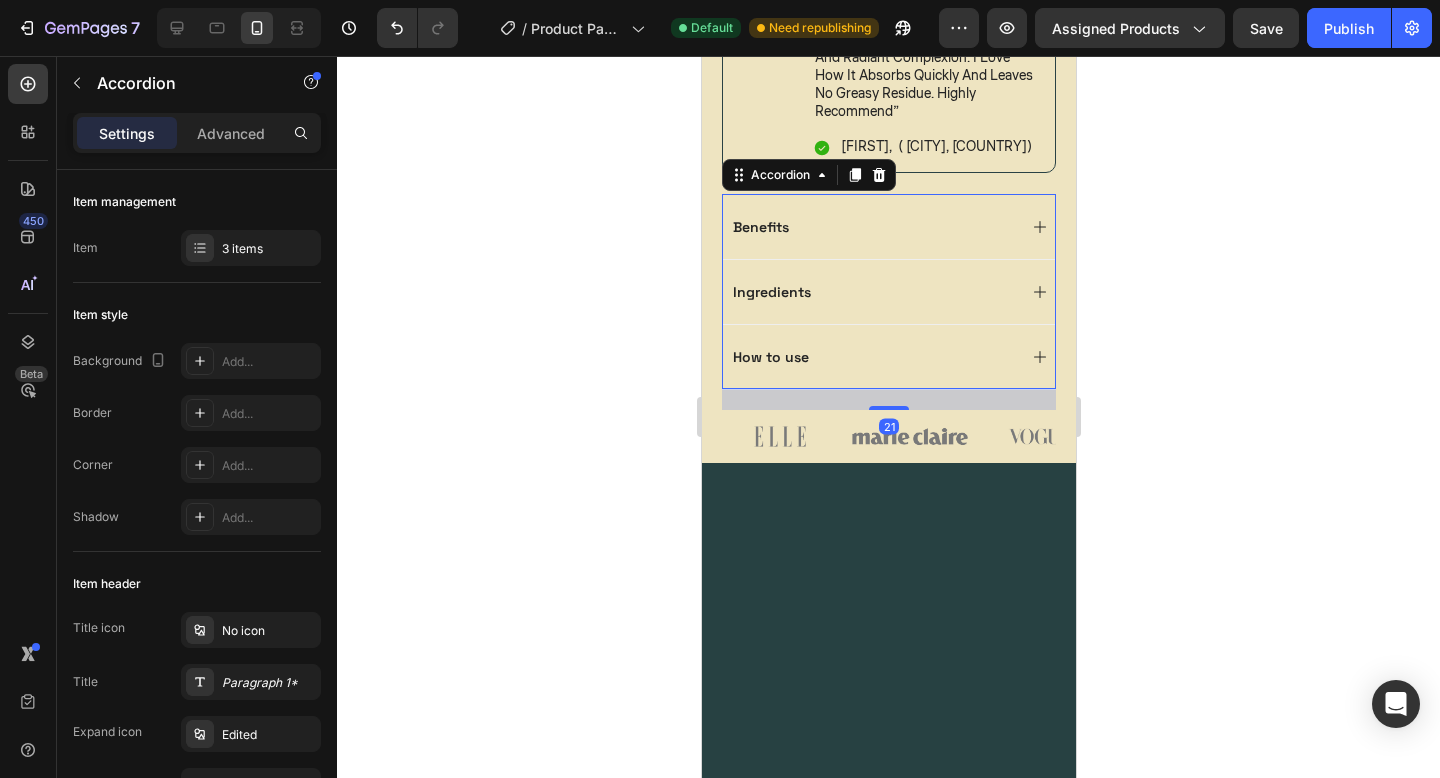 click on "Benefits" at bounding box center [888, 226] 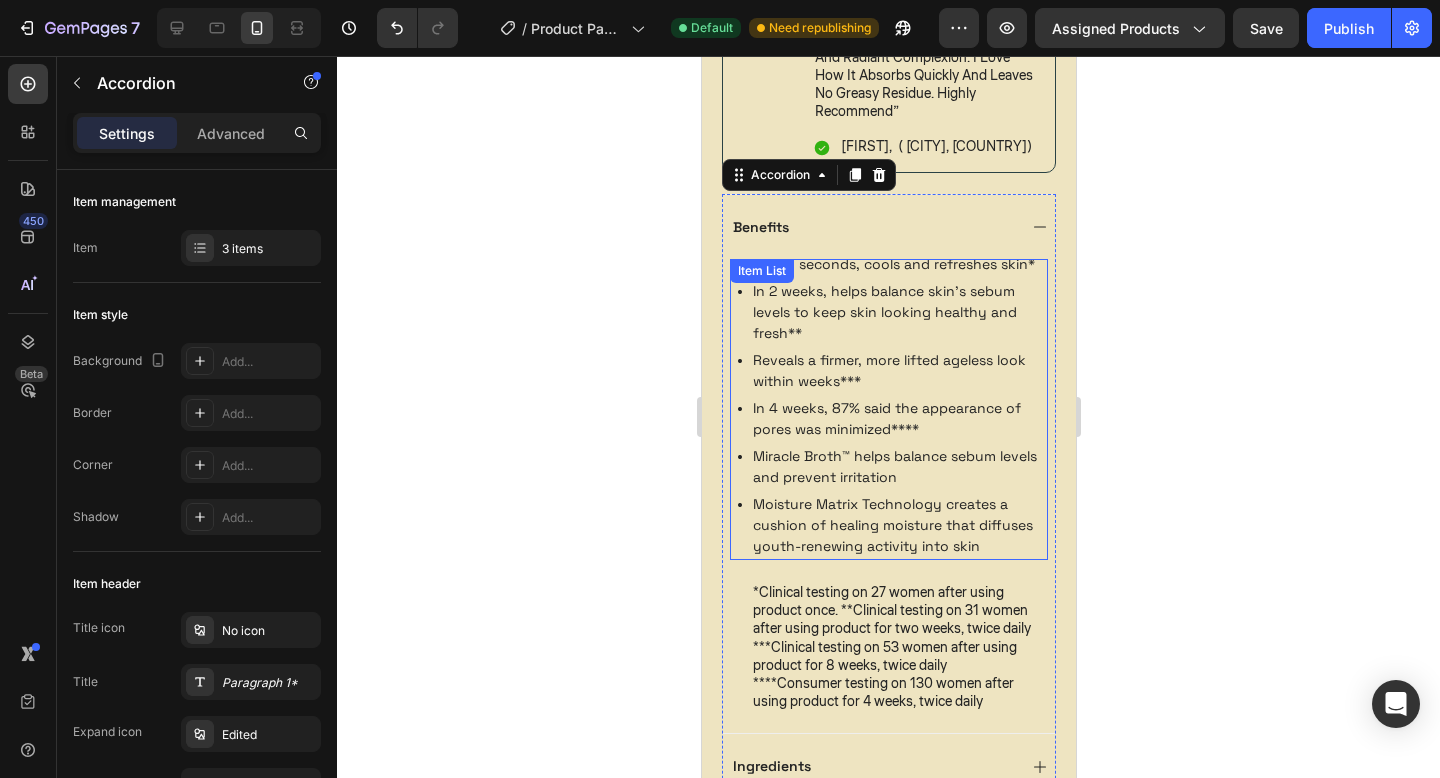 click on "*Clinical testing on 27 women after using product once. **Clinical testing on 31 women after using product for two weeks, twice daily" at bounding box center (898, 611) 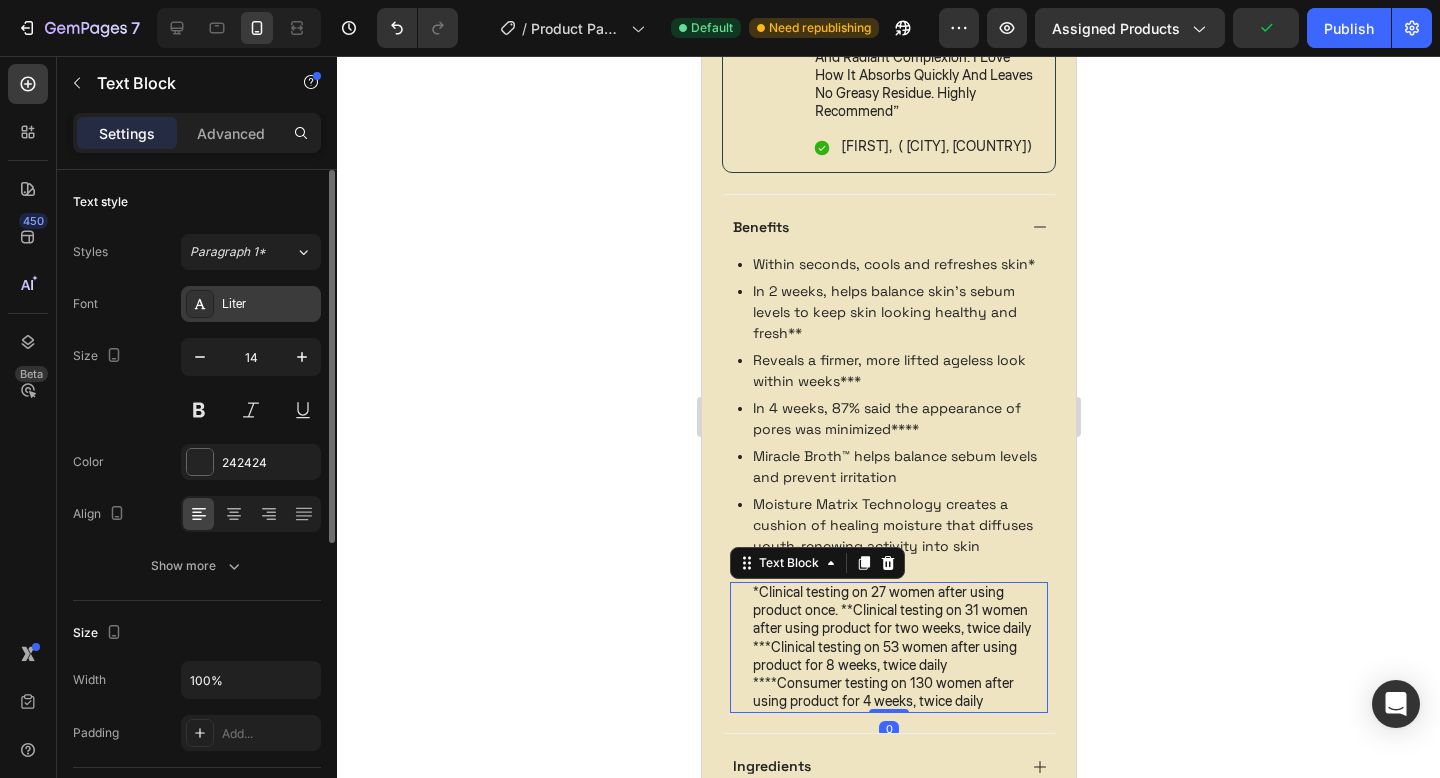 click on "Liter" at bounding box center (269, 305) 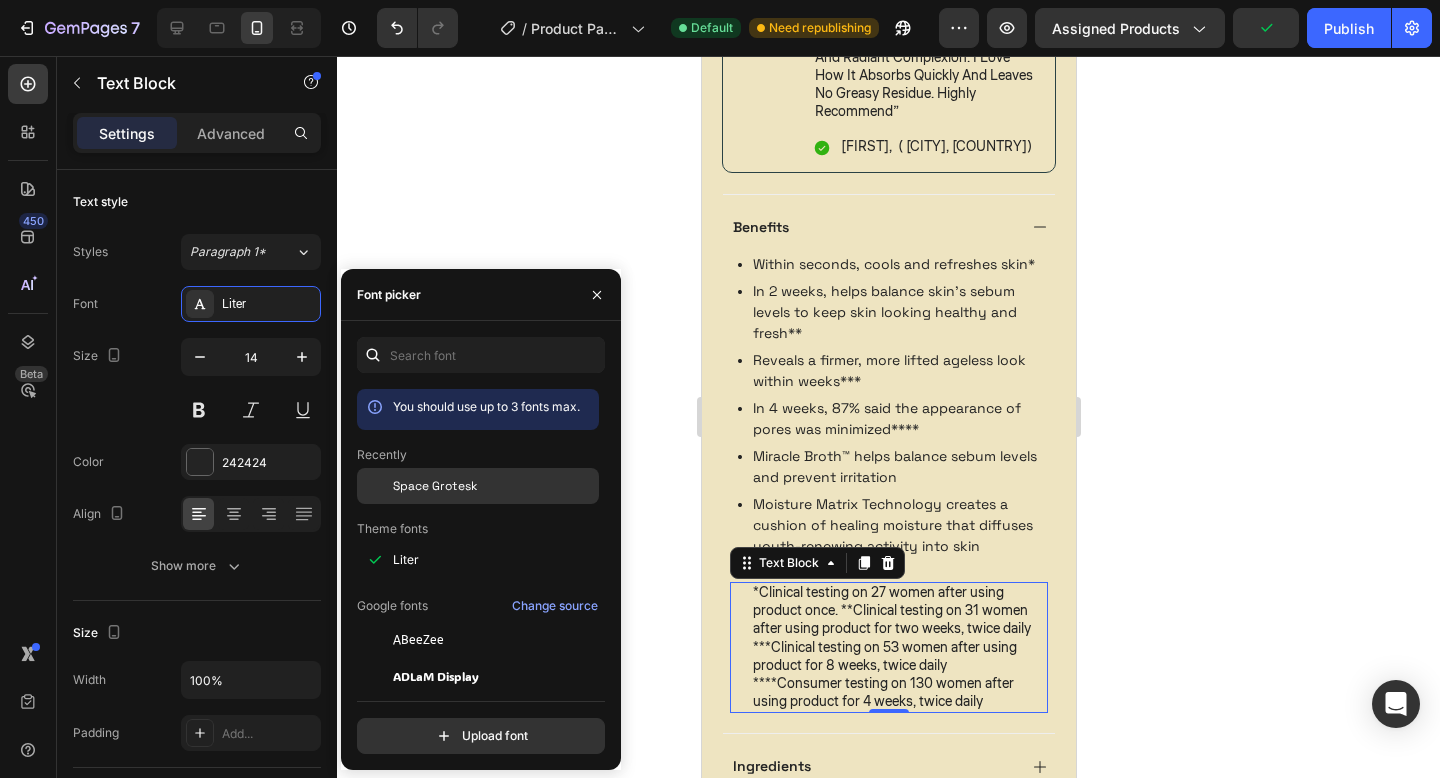 click on "Space Grotesk" at bounding box center (494, 486) 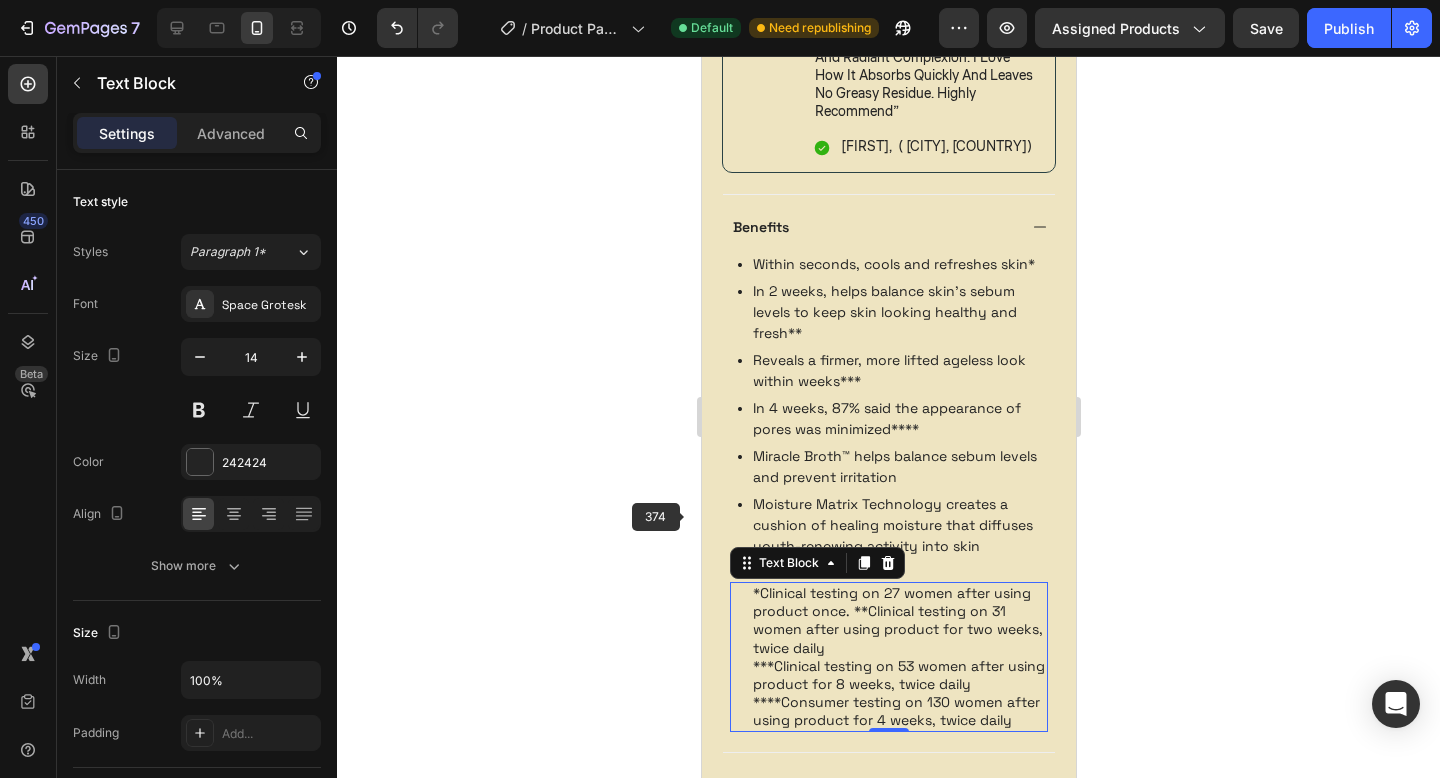 click 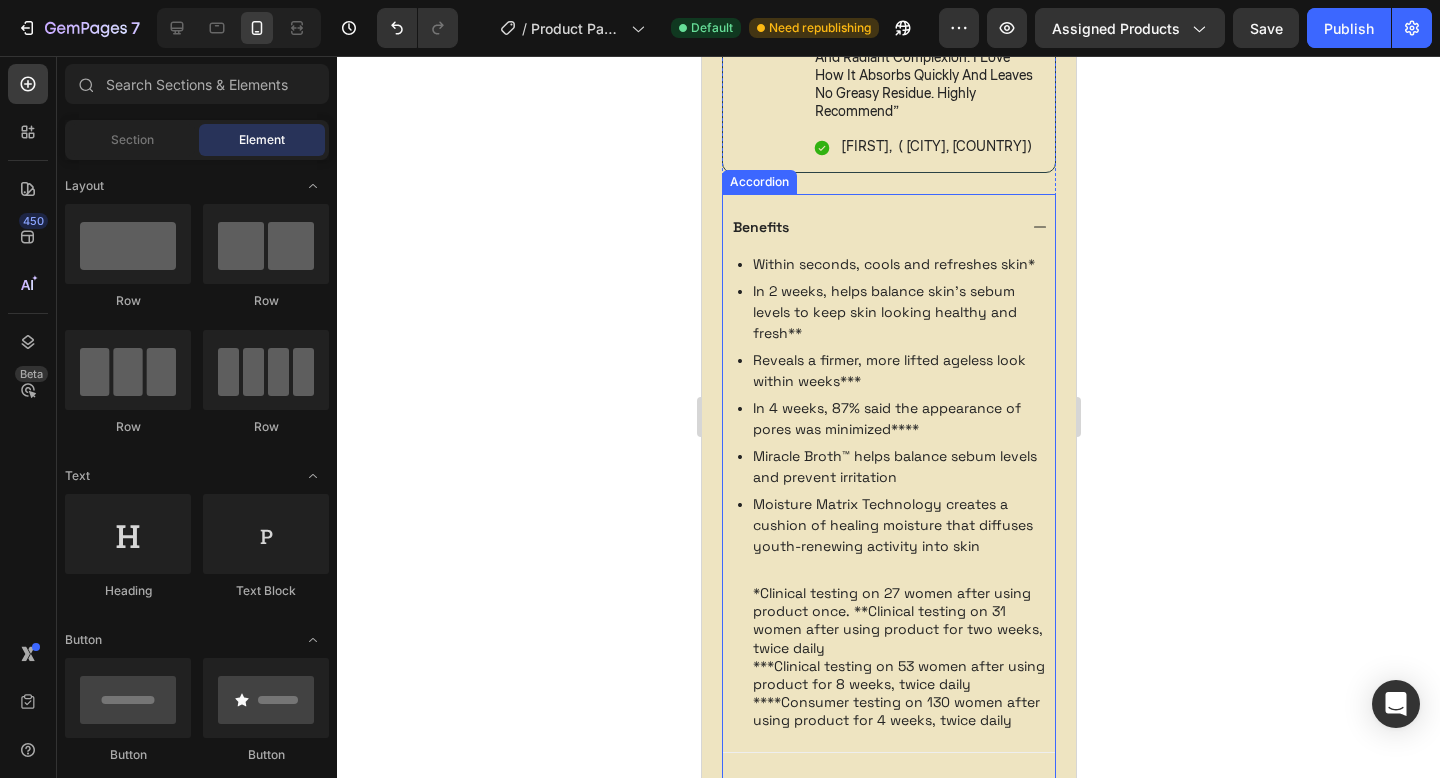 click on "Benefits" at bounding box center (888, 226) 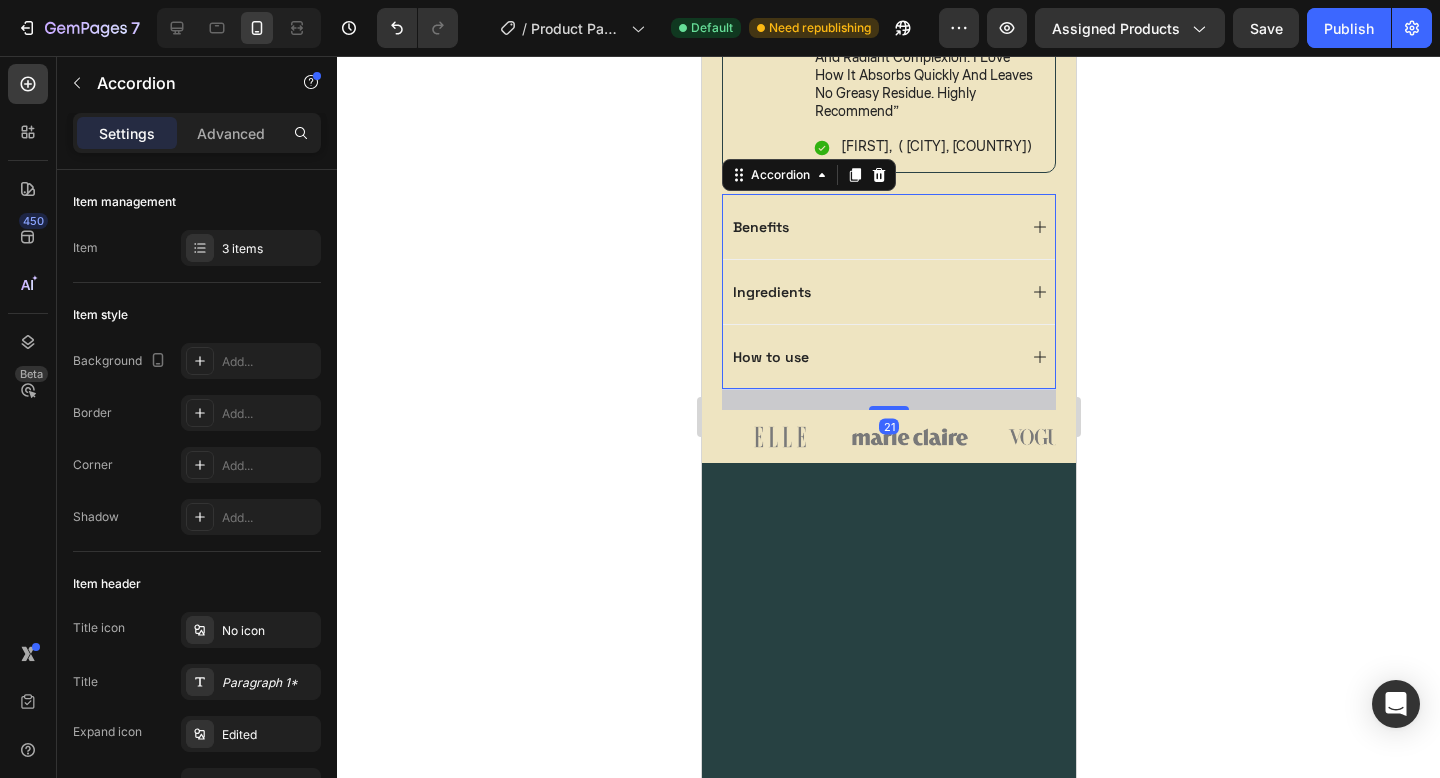 click on "Ingredients" at bounding box center [888, 291] 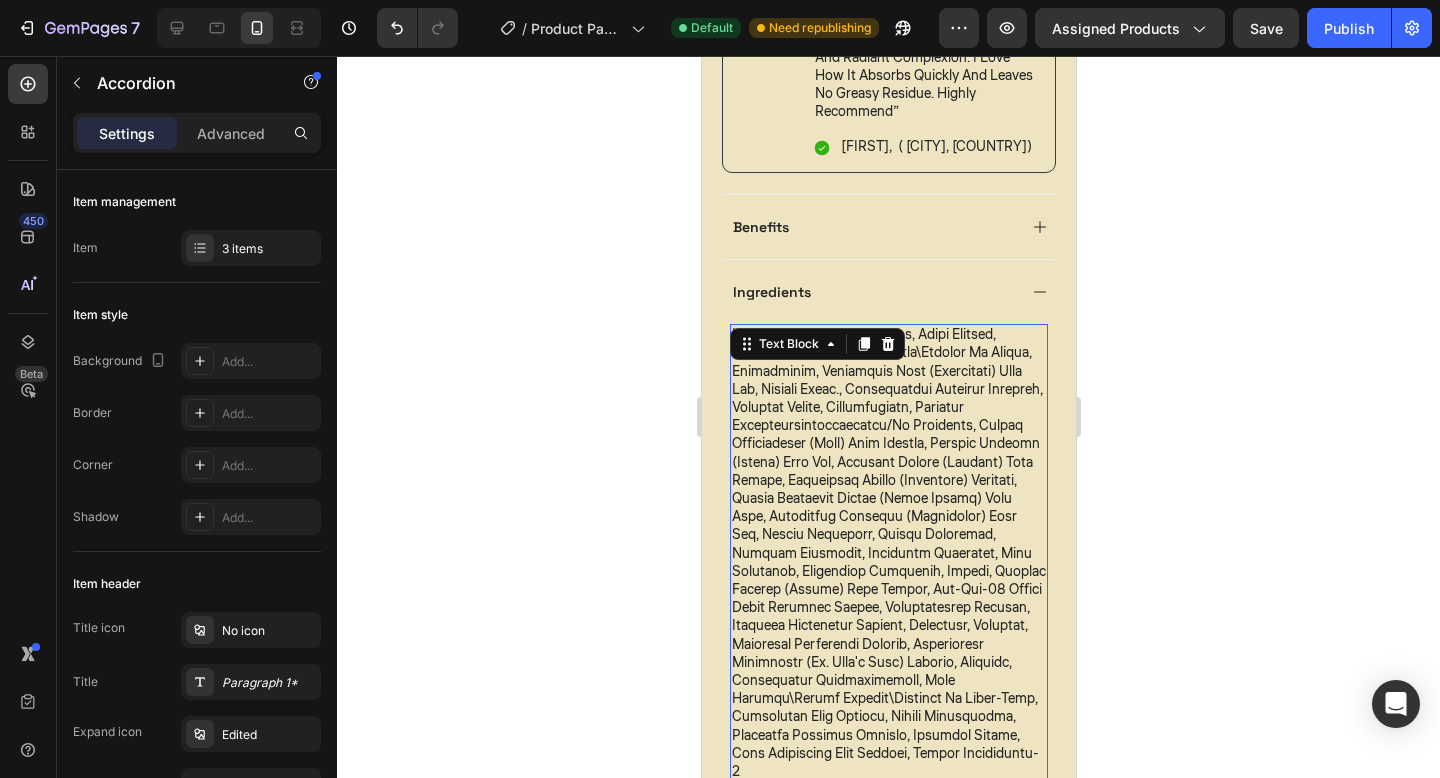 click at bounding box center [888, 553] 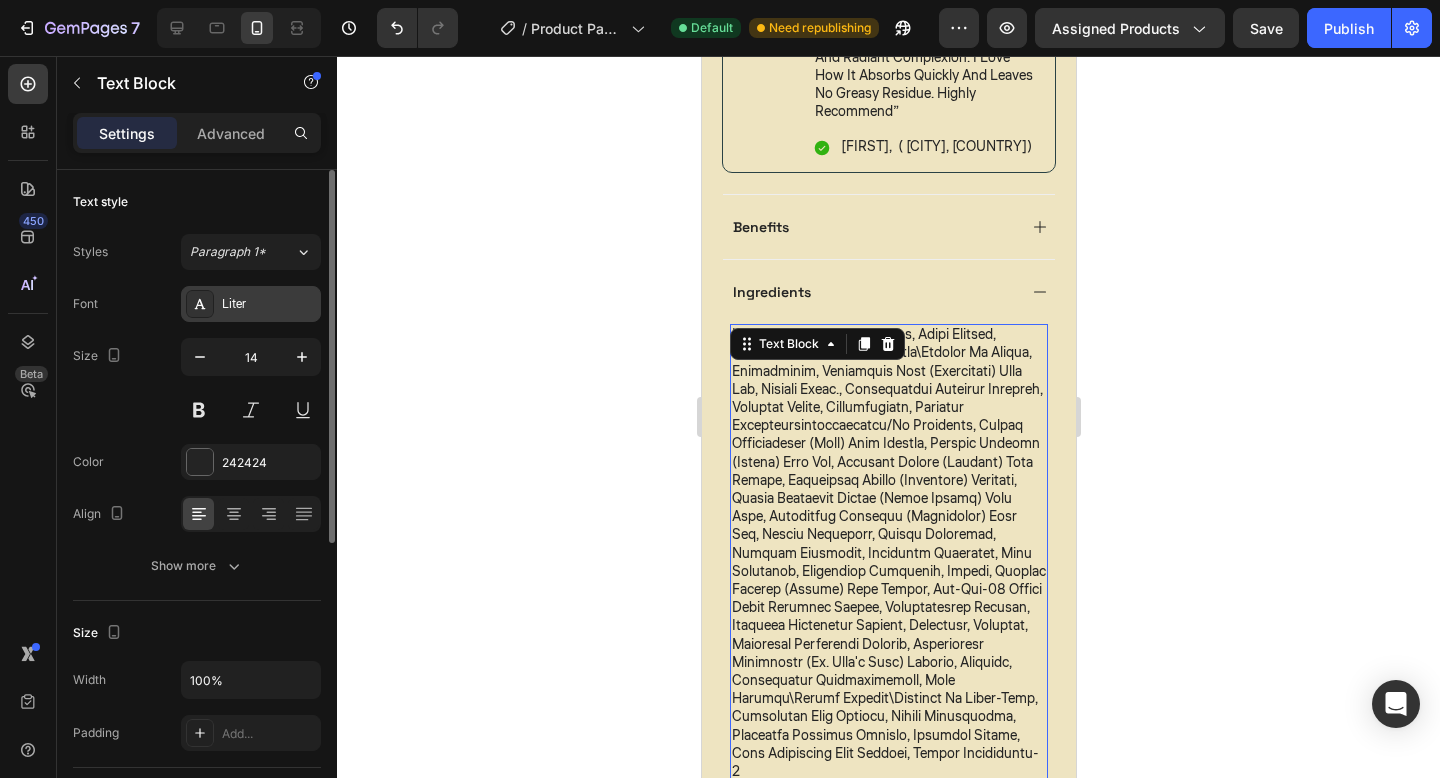 click on "Liter" at bounding box center (269, 305) 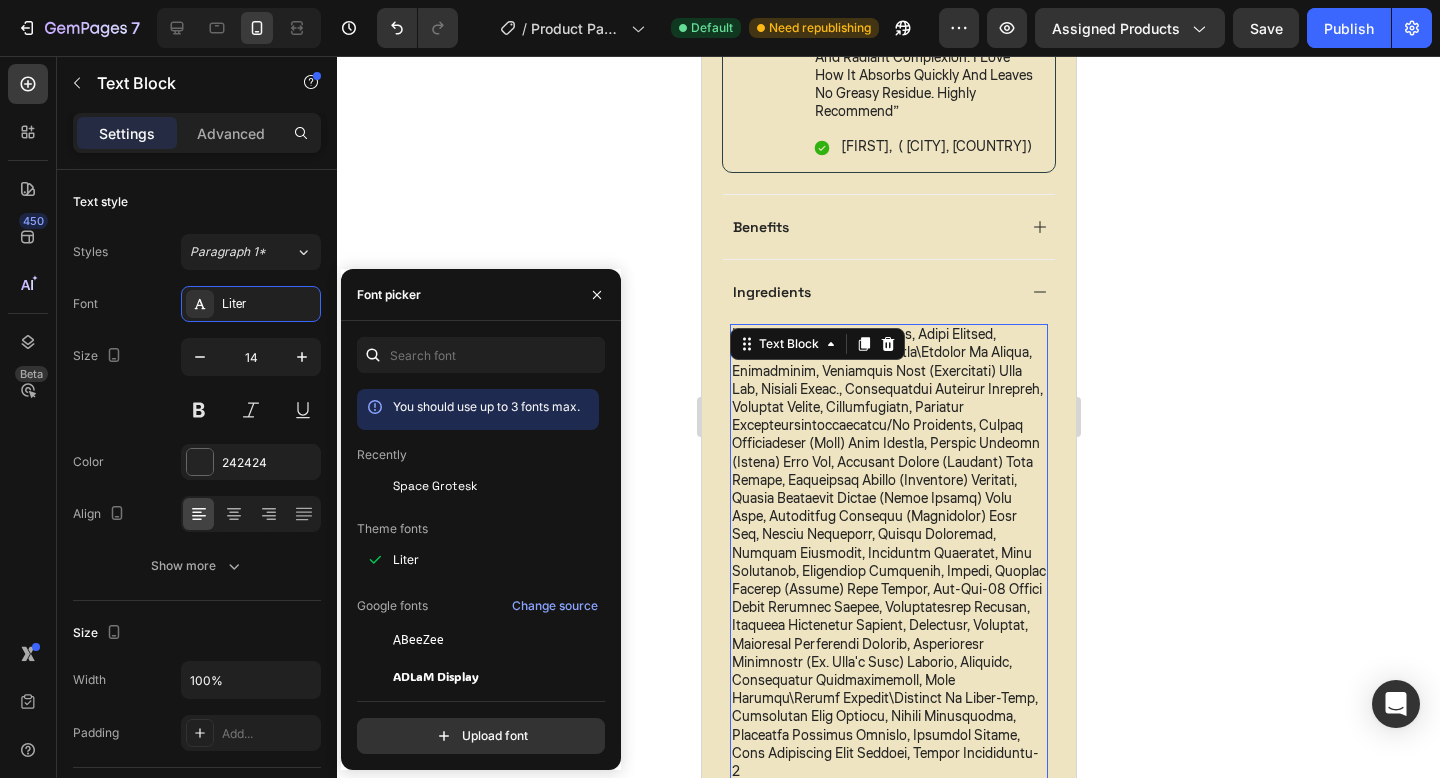 click on "Recently" 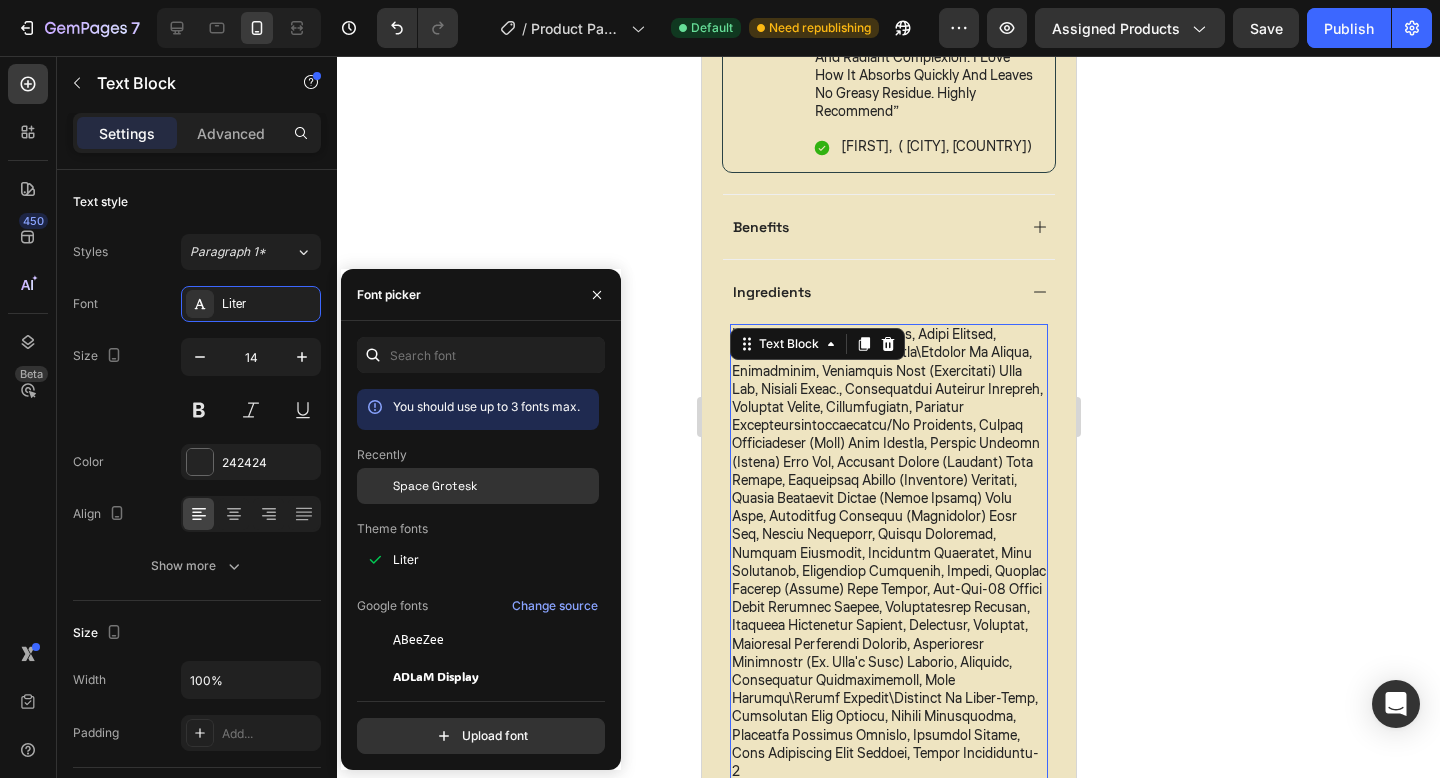 click on "Space Grotesk" at bounding box center [435, 486] 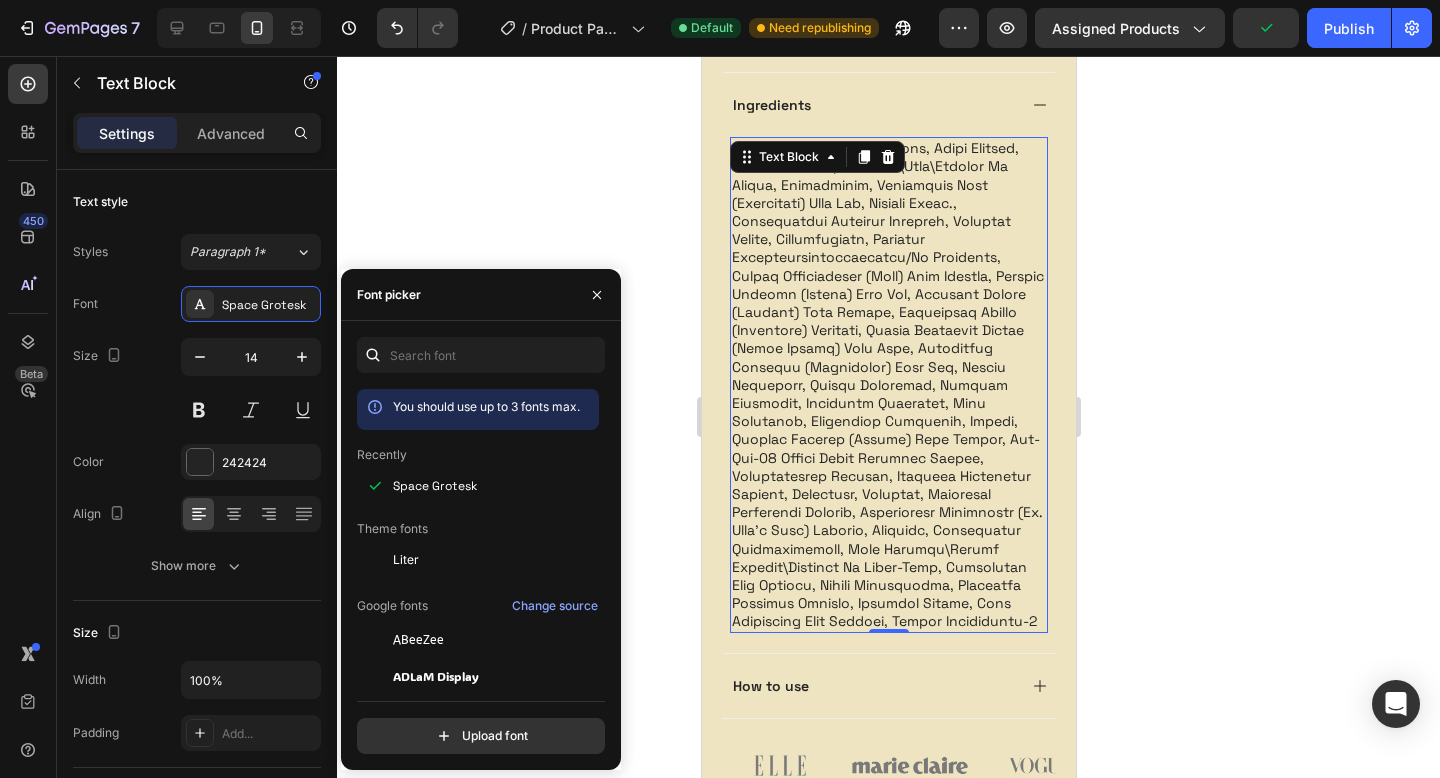 scroll, scrollTop: 1247, scrollLeft: 0, axis: vertical 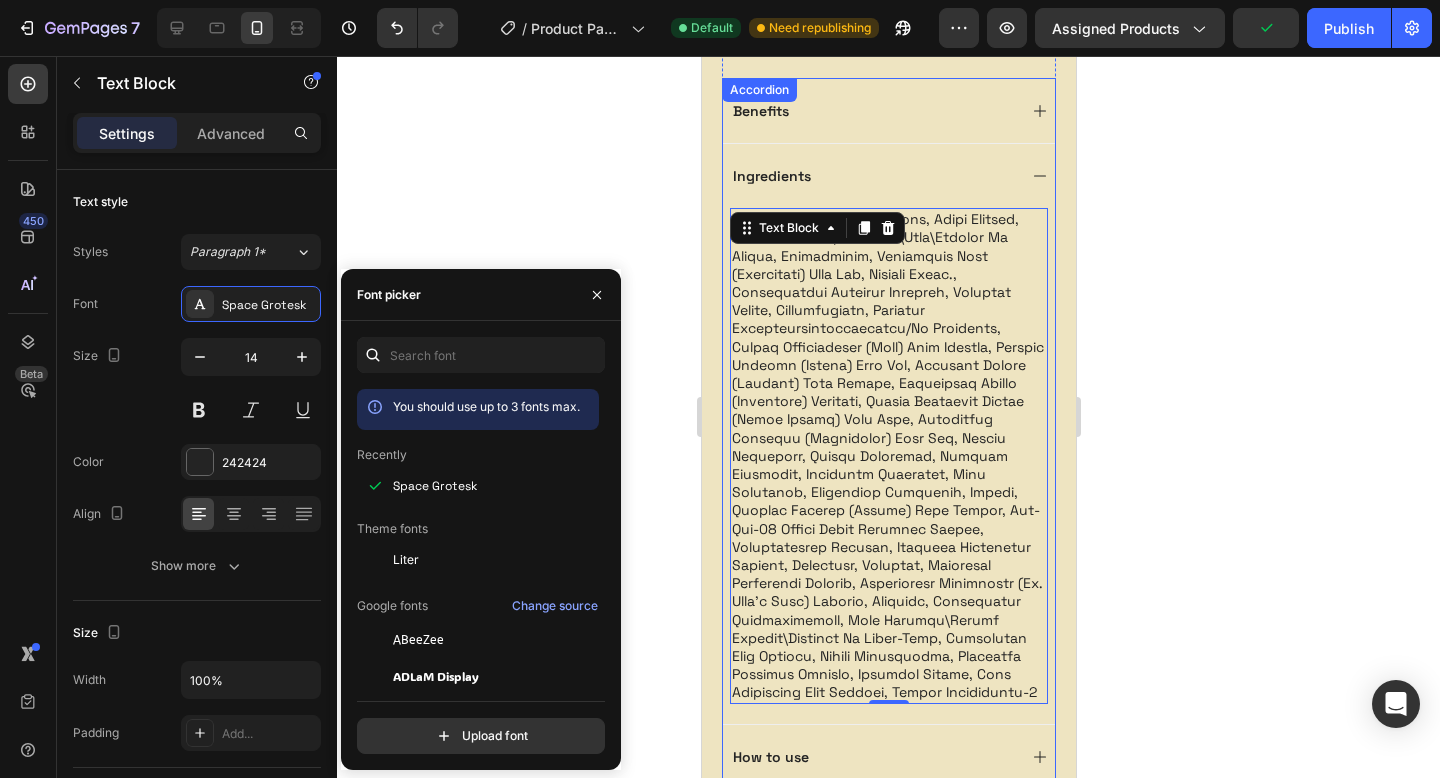click 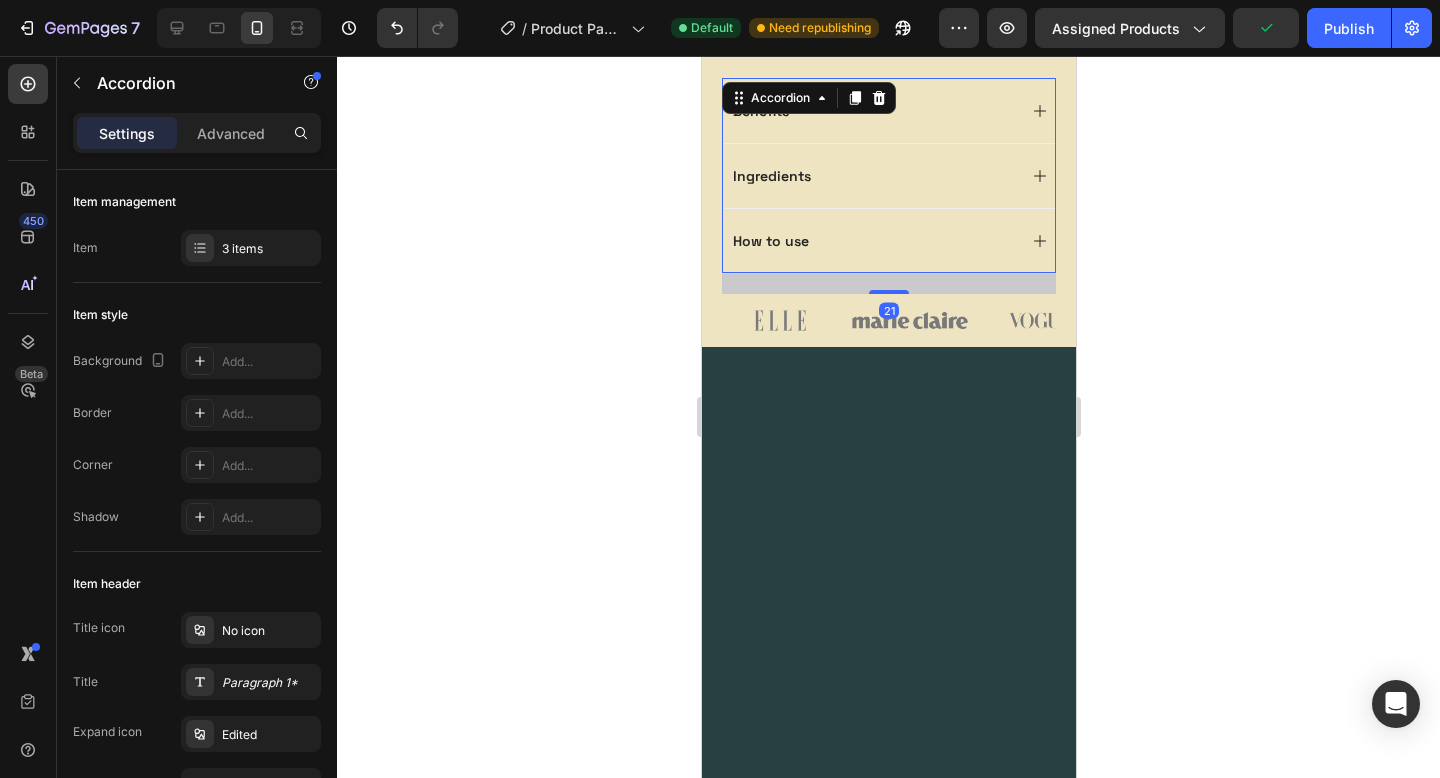 click on "How to use" at bounding box center [872, 241] 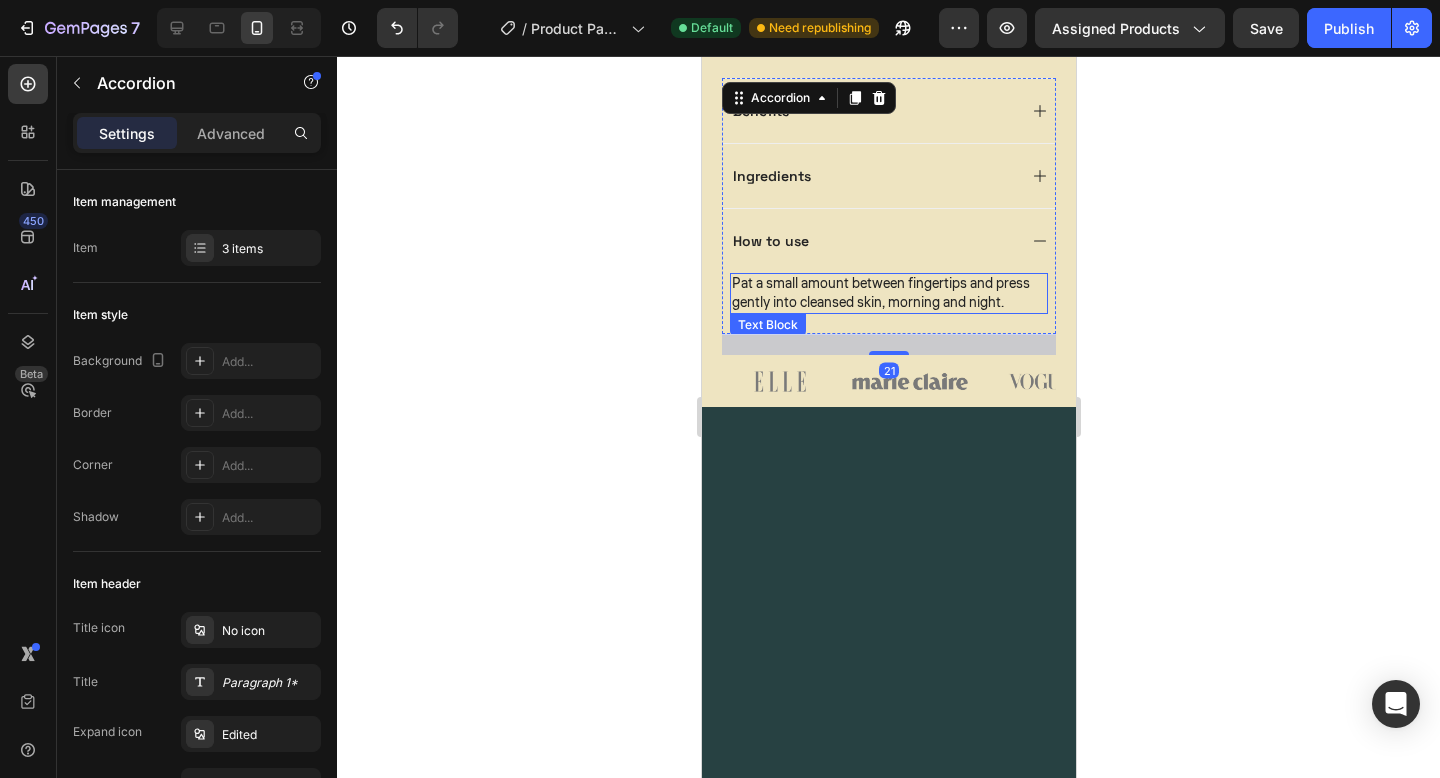 click on "Pat a small amount between fingertips and press gently into cleansed skin, morning and night." at bounding box center [888, 293] 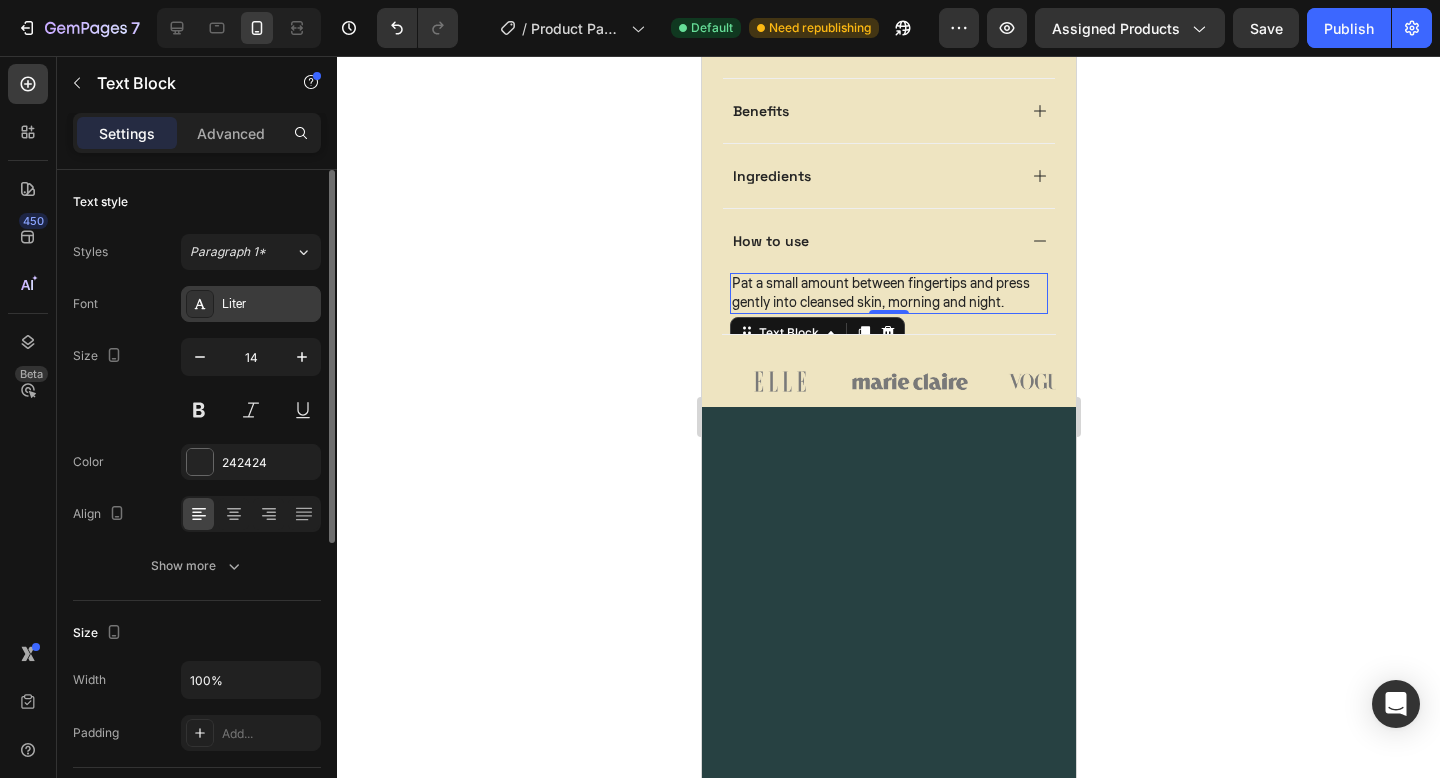 click on "Liter" at bounding box center (269, 305) 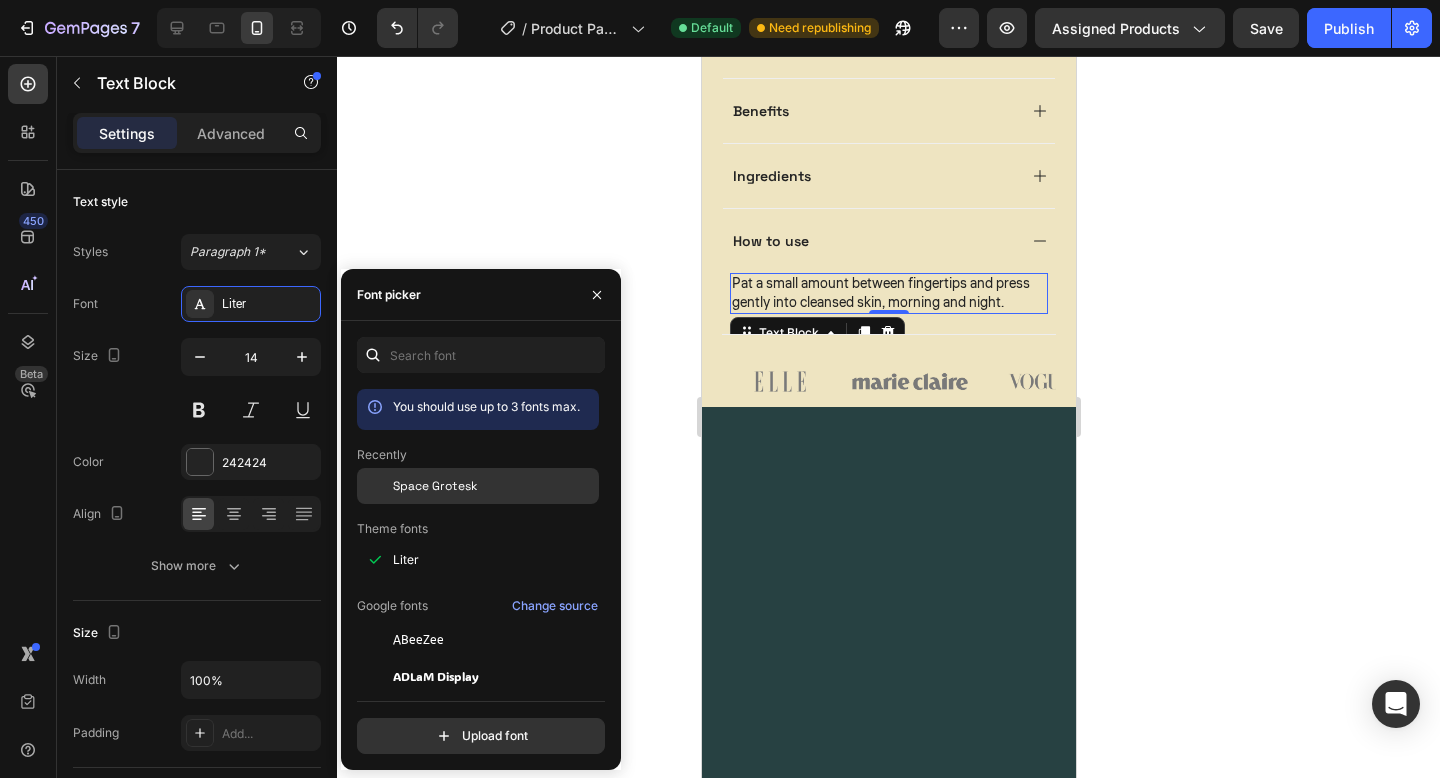 click on "Space Grotesk" at bounding box center [435, 486] 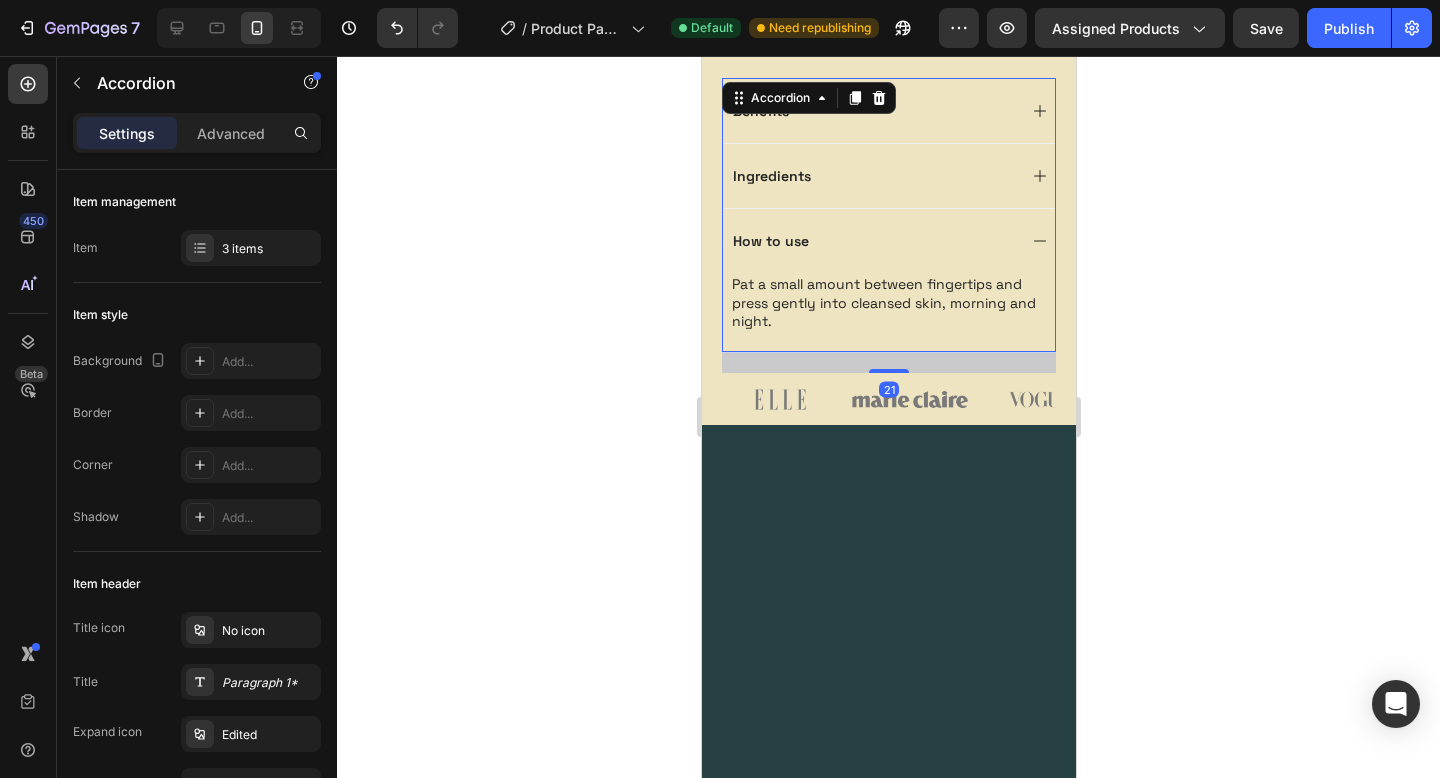 click on "How to use" at bounding box center (770, 241) 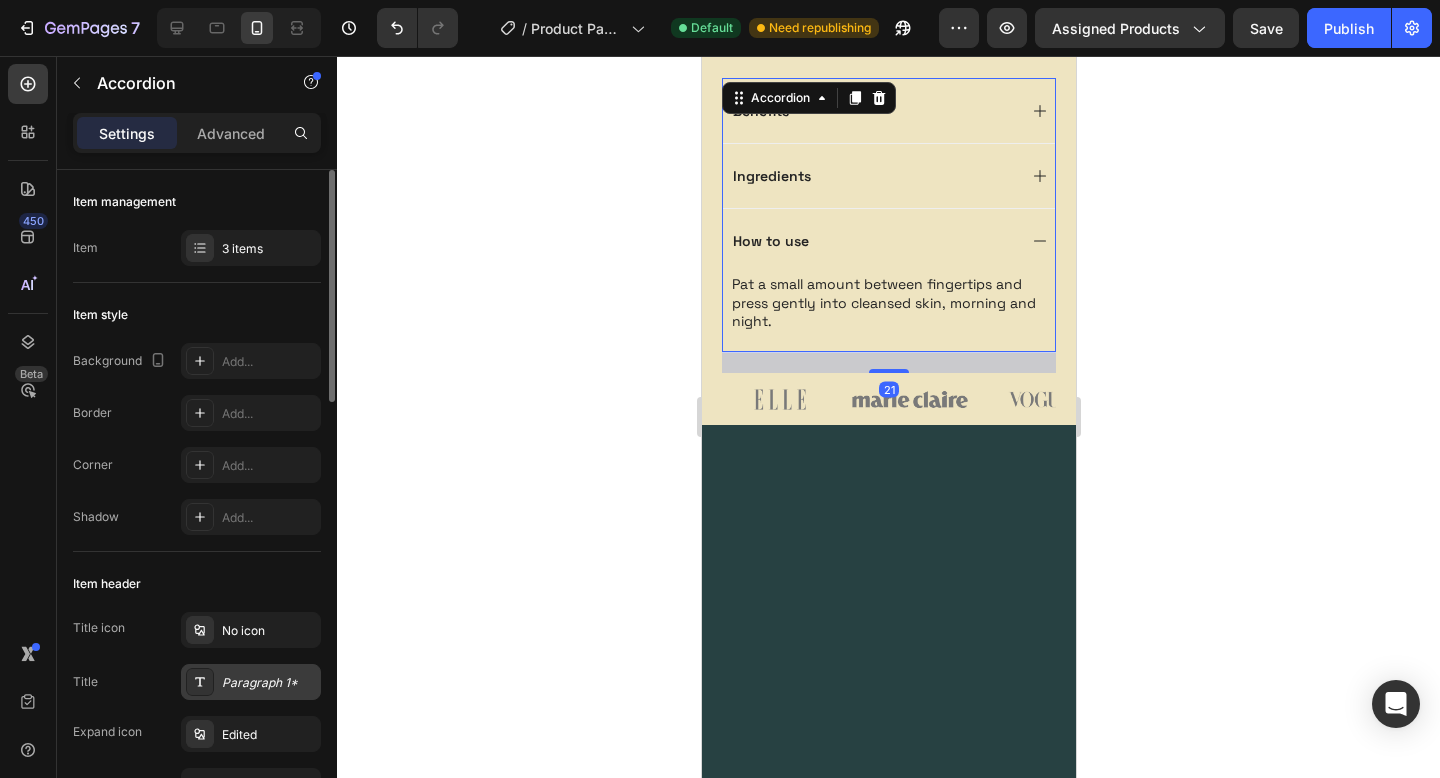 click on "Paragraph 1*" at bounding box center (251, 682) 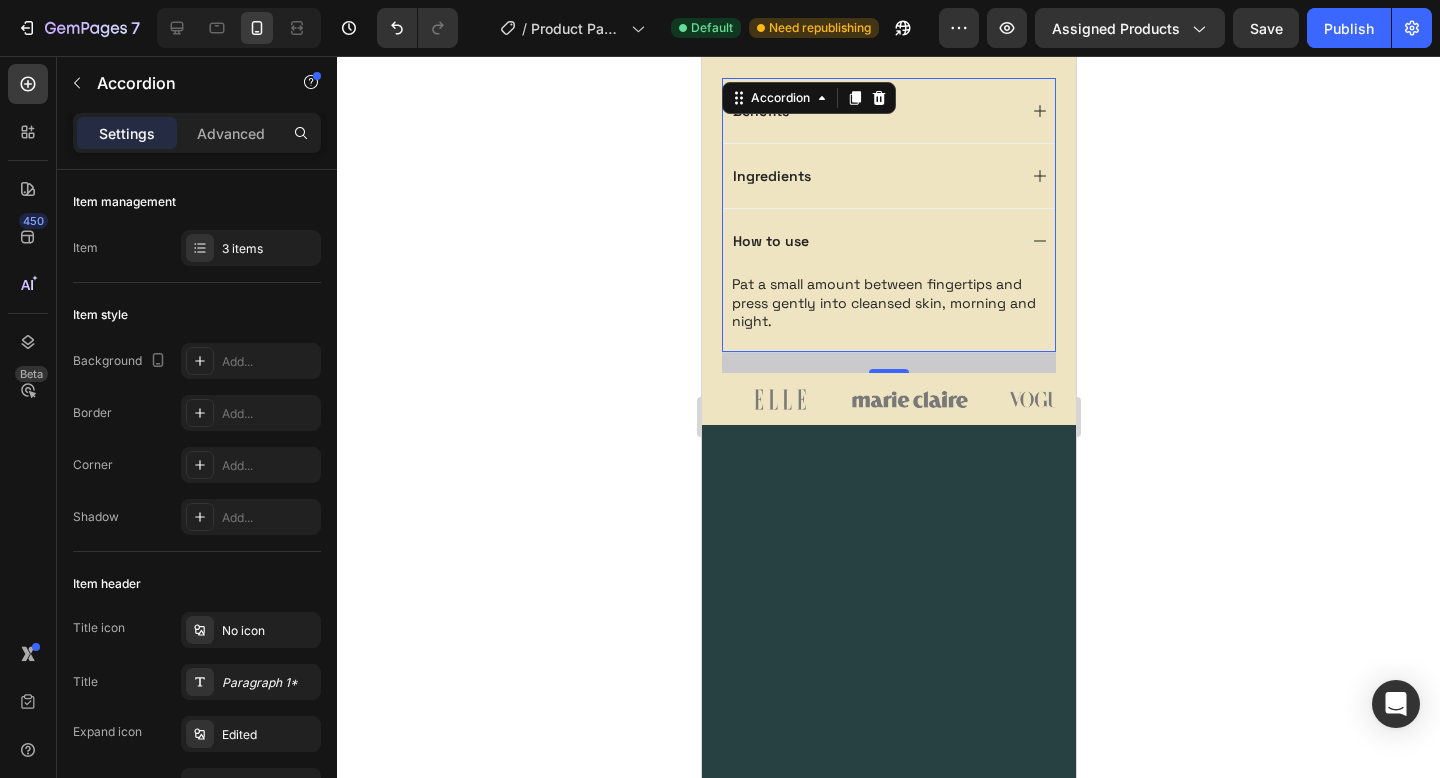 click 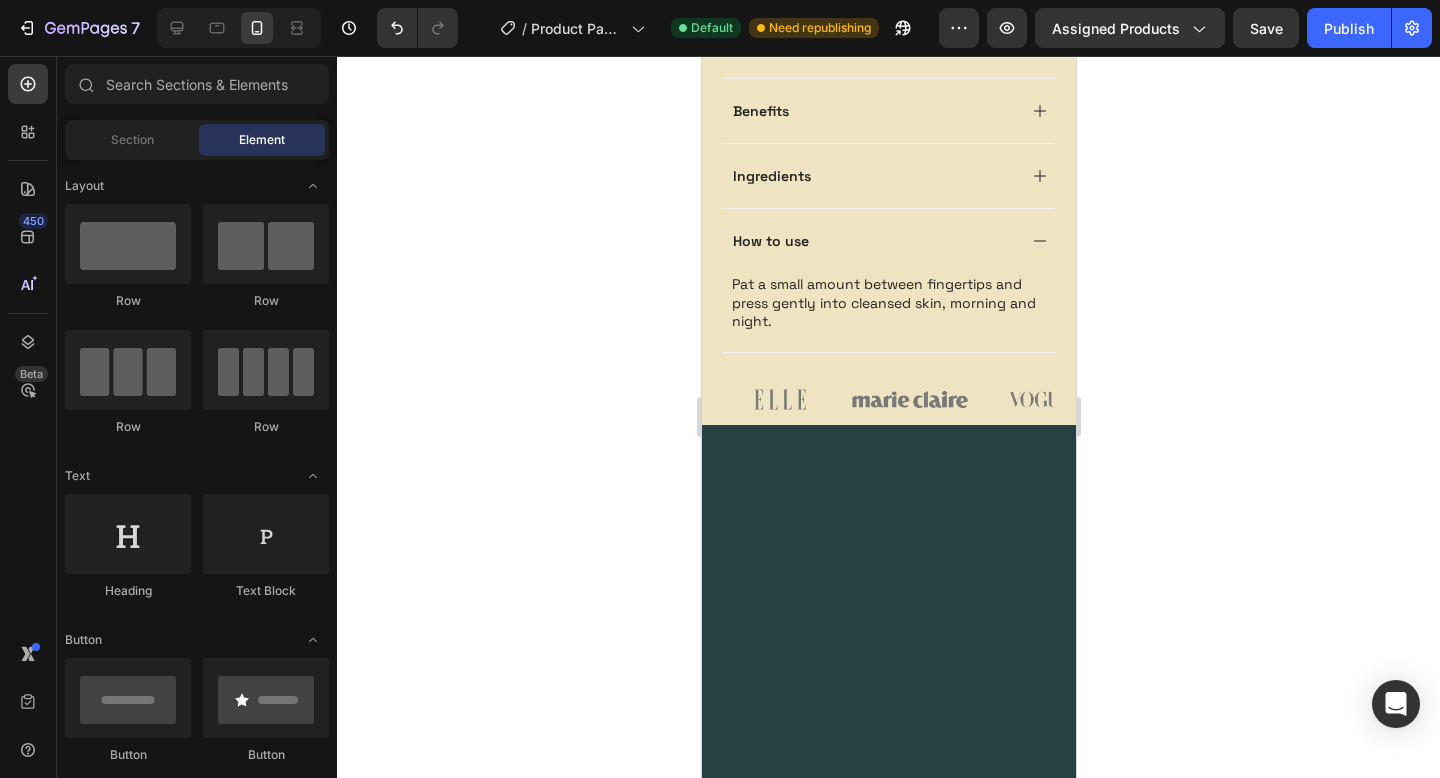 click 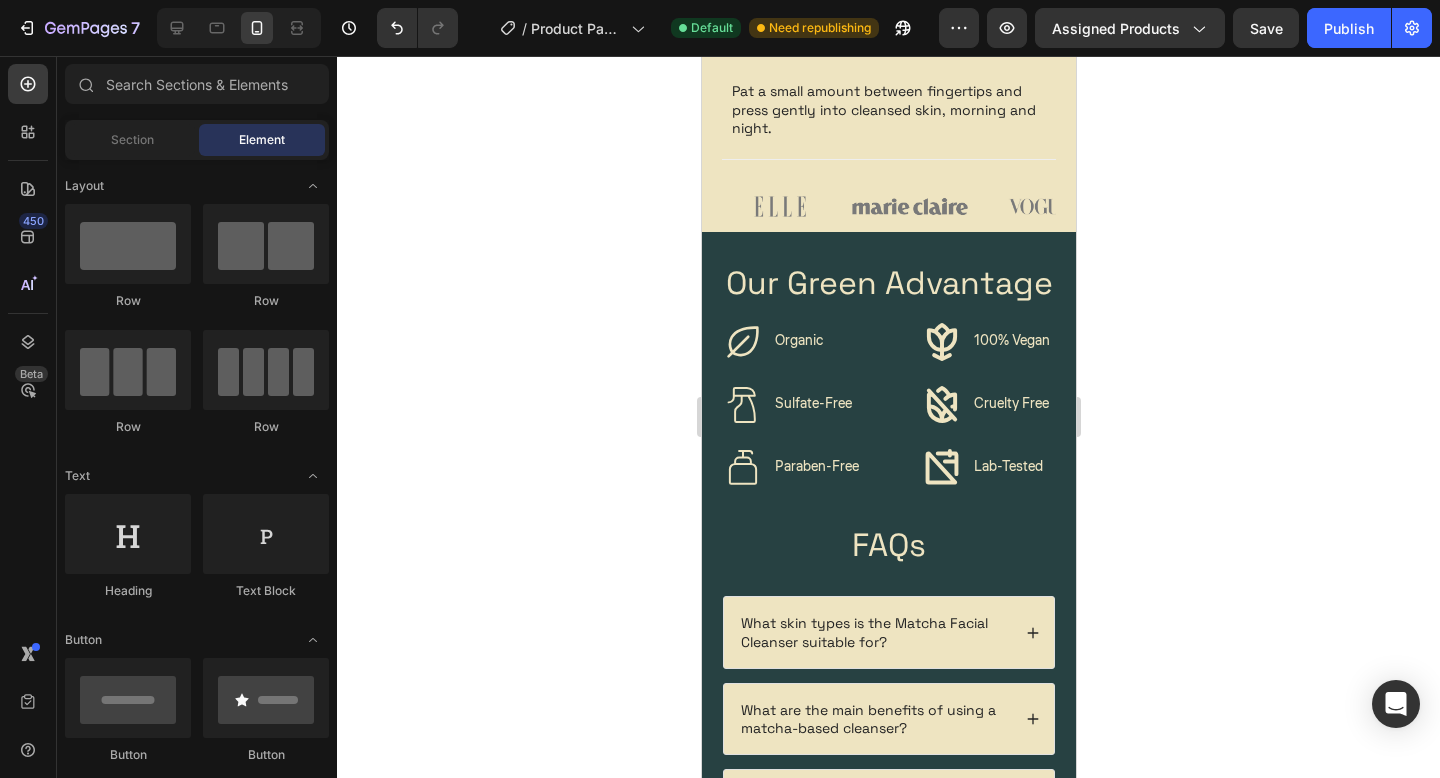 scroll, scrollTop: 1543, scrollLeft: 0, axis: vertical 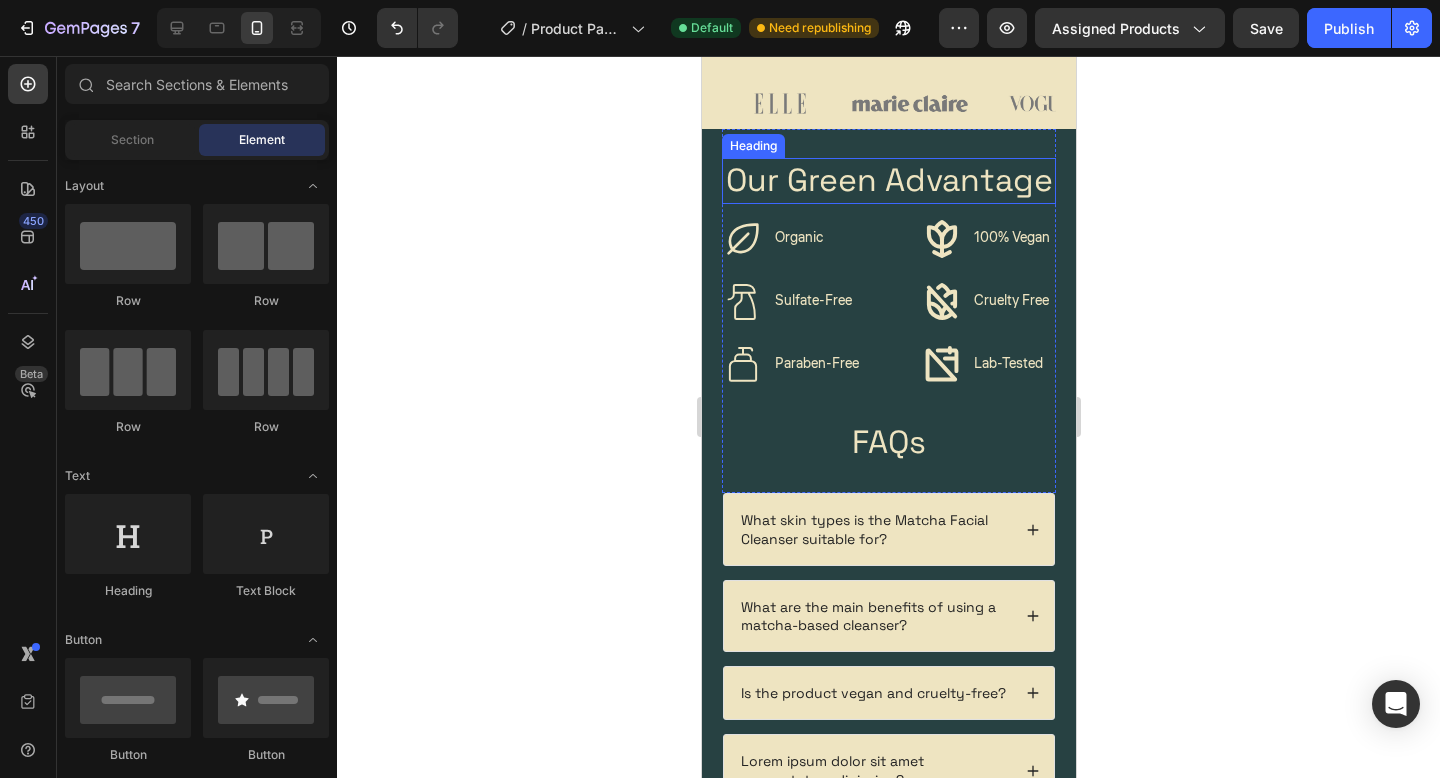 click on "Our Green Advantage" at bounding box center [888, 181] 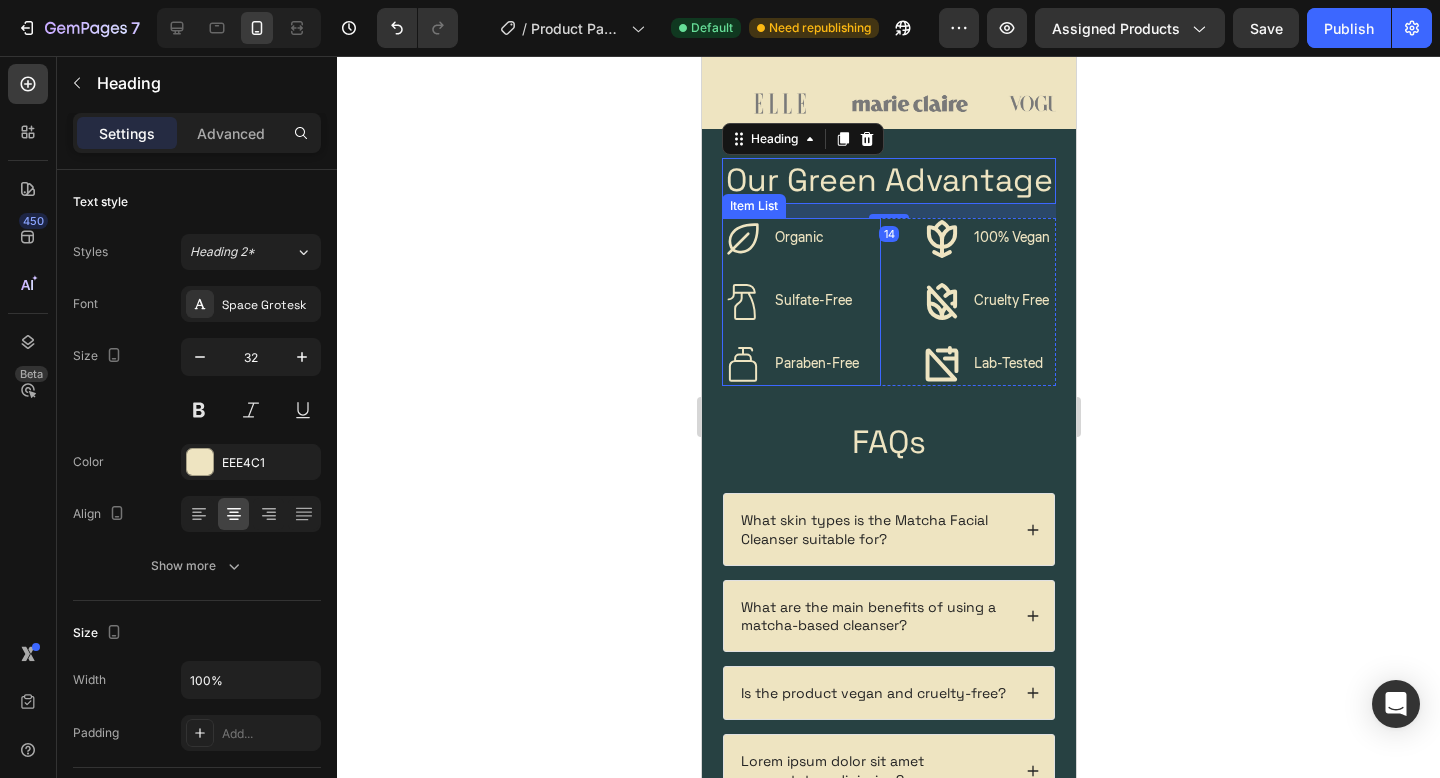 click on "Organic
Sulfate-Free
Paraben-Free" at bounding box center [791, 302] 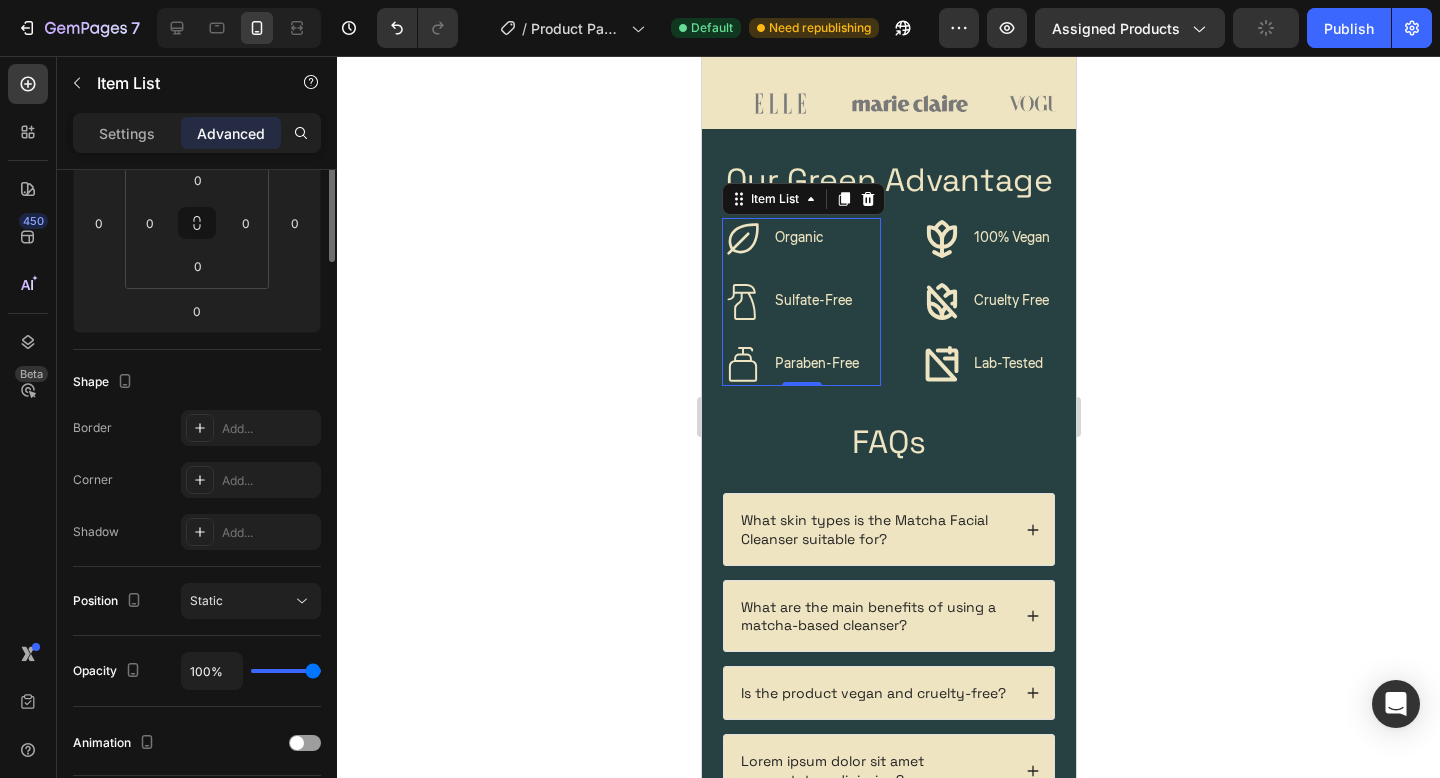 scroll, scrollTop: 0, scrollLeft: 0, axis: both 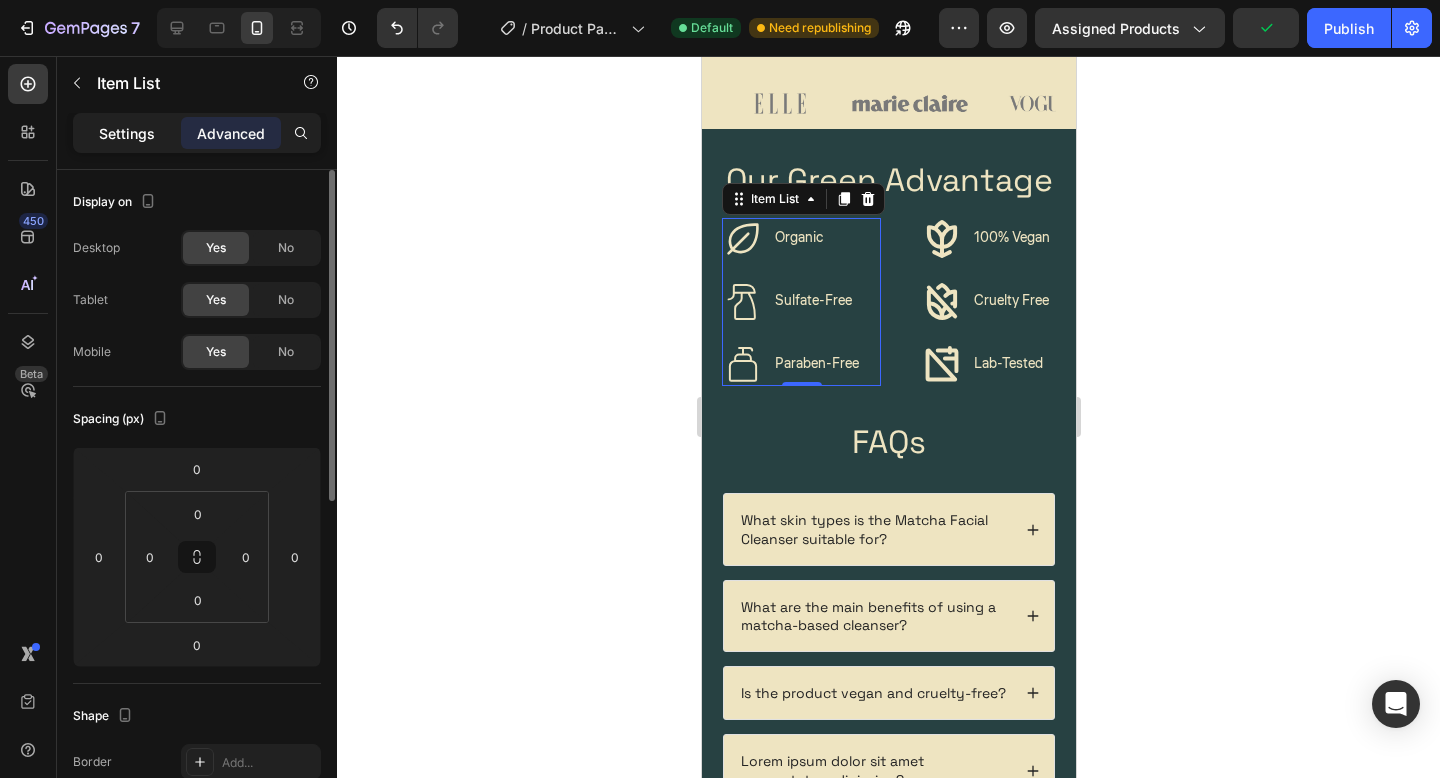 click on "Settings" 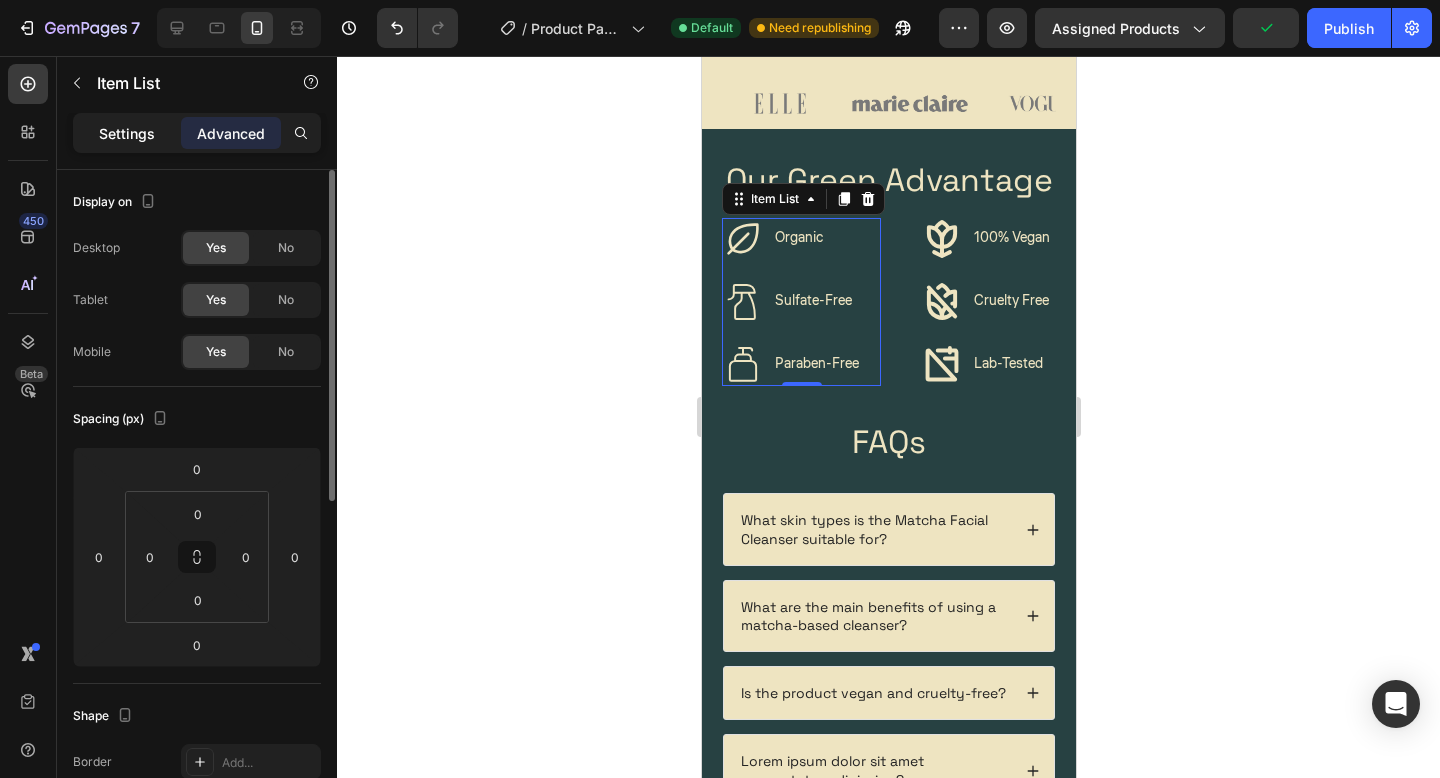 type on "8" 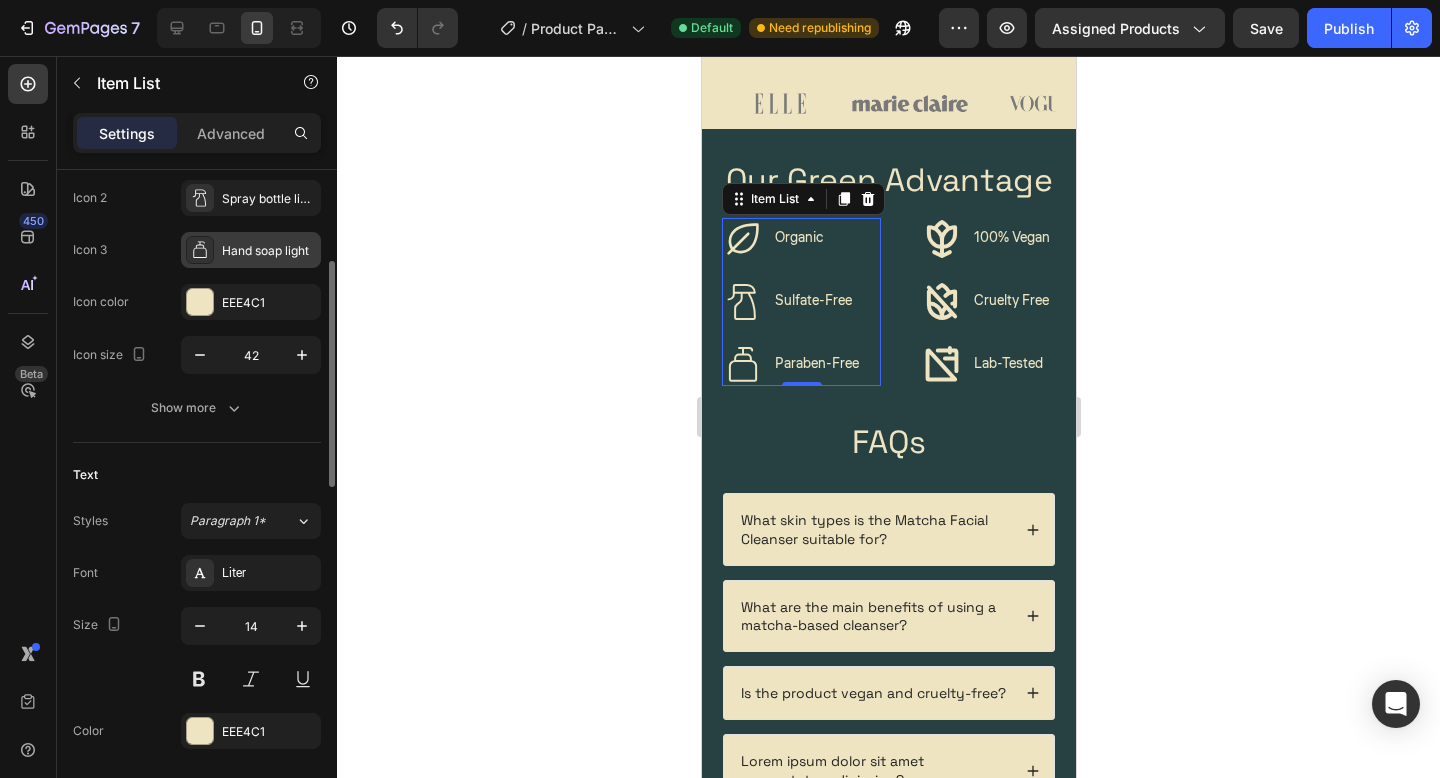 scroll, scrollTop: 345, scrollLeft: 0, axis: vertical 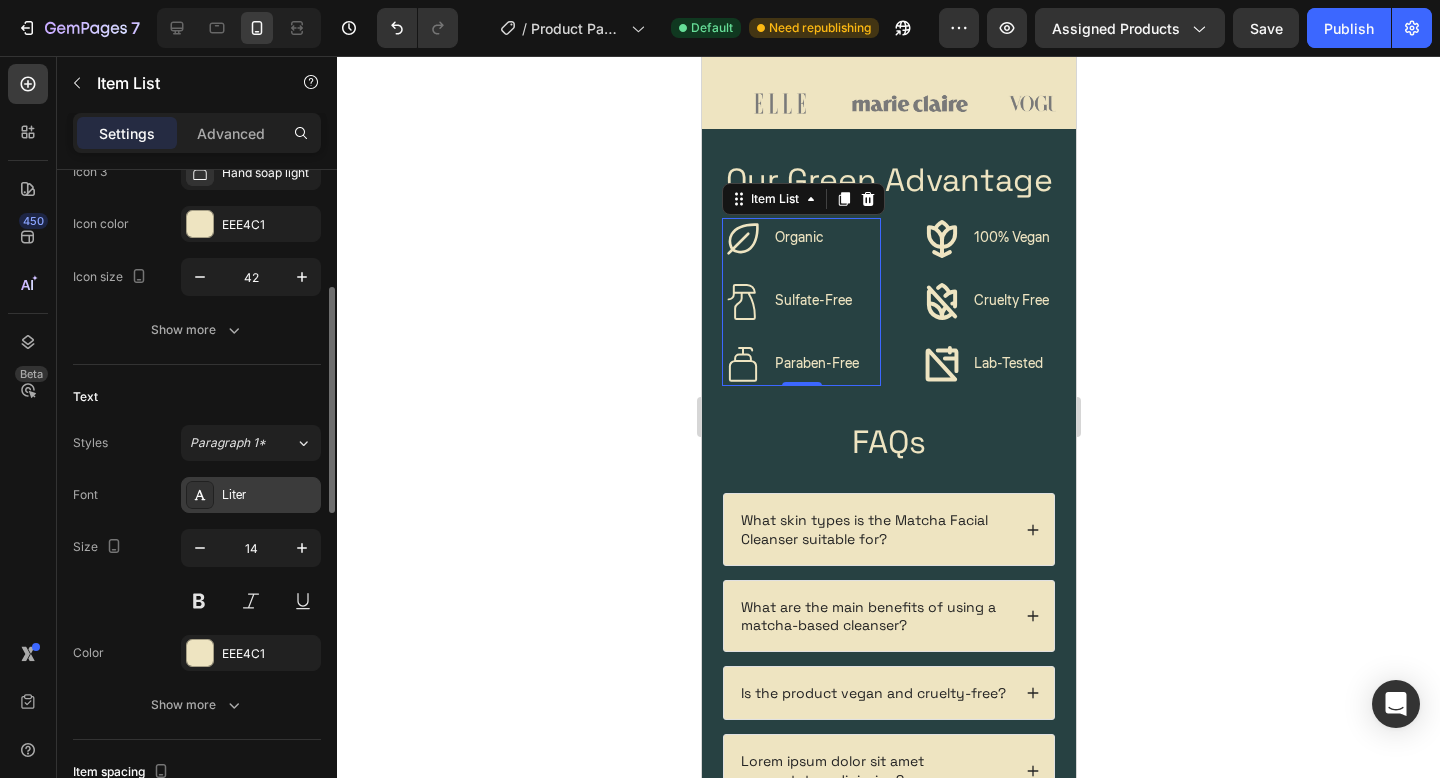 click on "Liter" at bounding box center [269, 496] 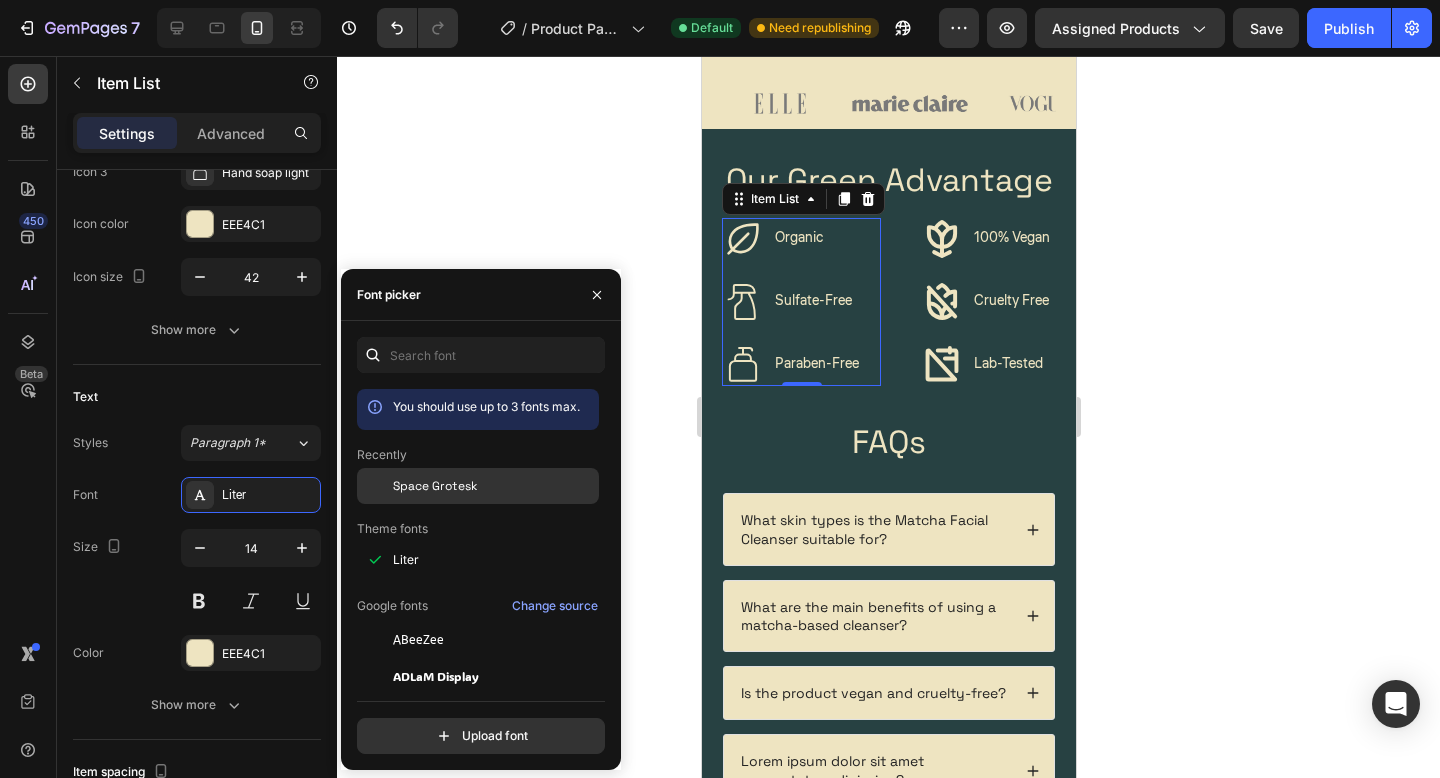 click on "Space Grotesk" 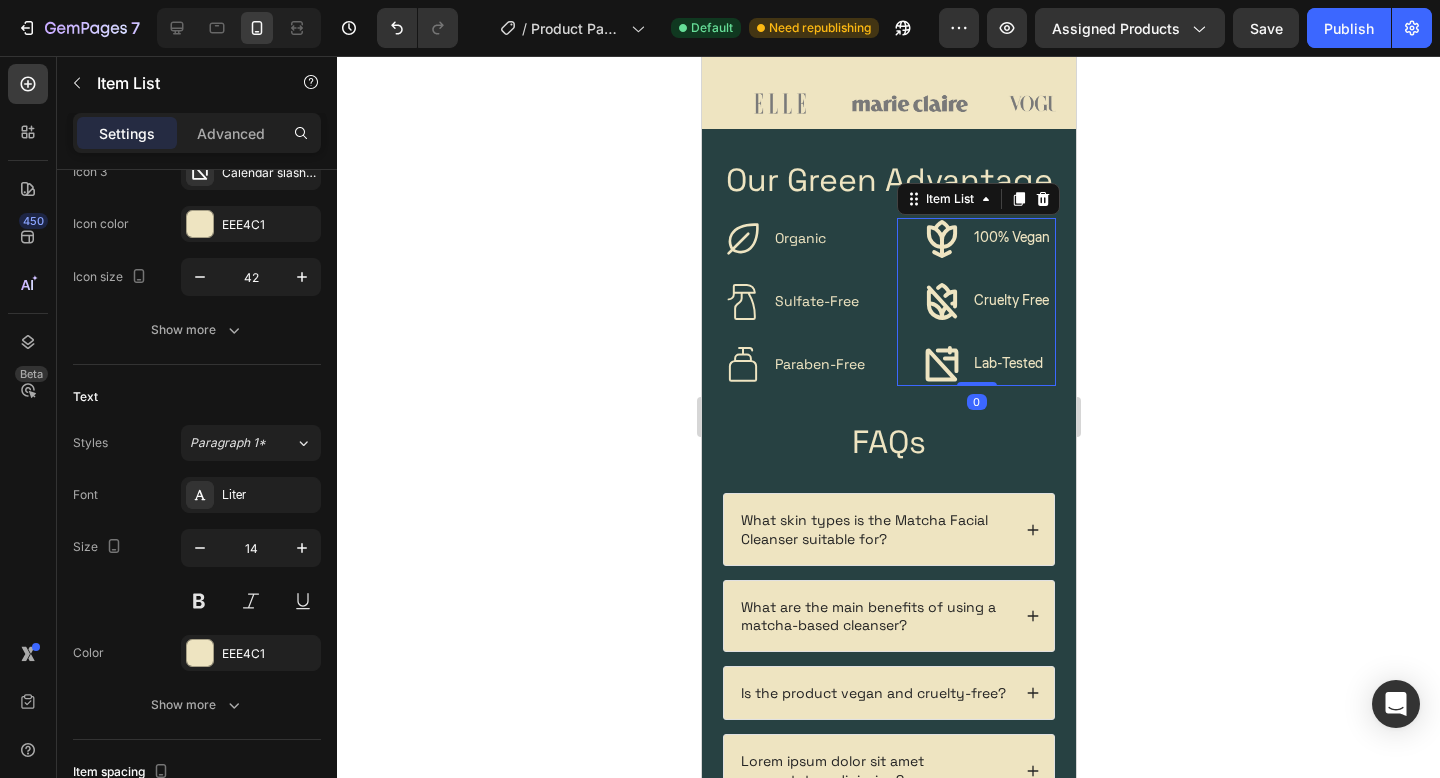 click on "100% Vegan
Cruelty Free
Lab-Tested" at bounding box center [986, 302] 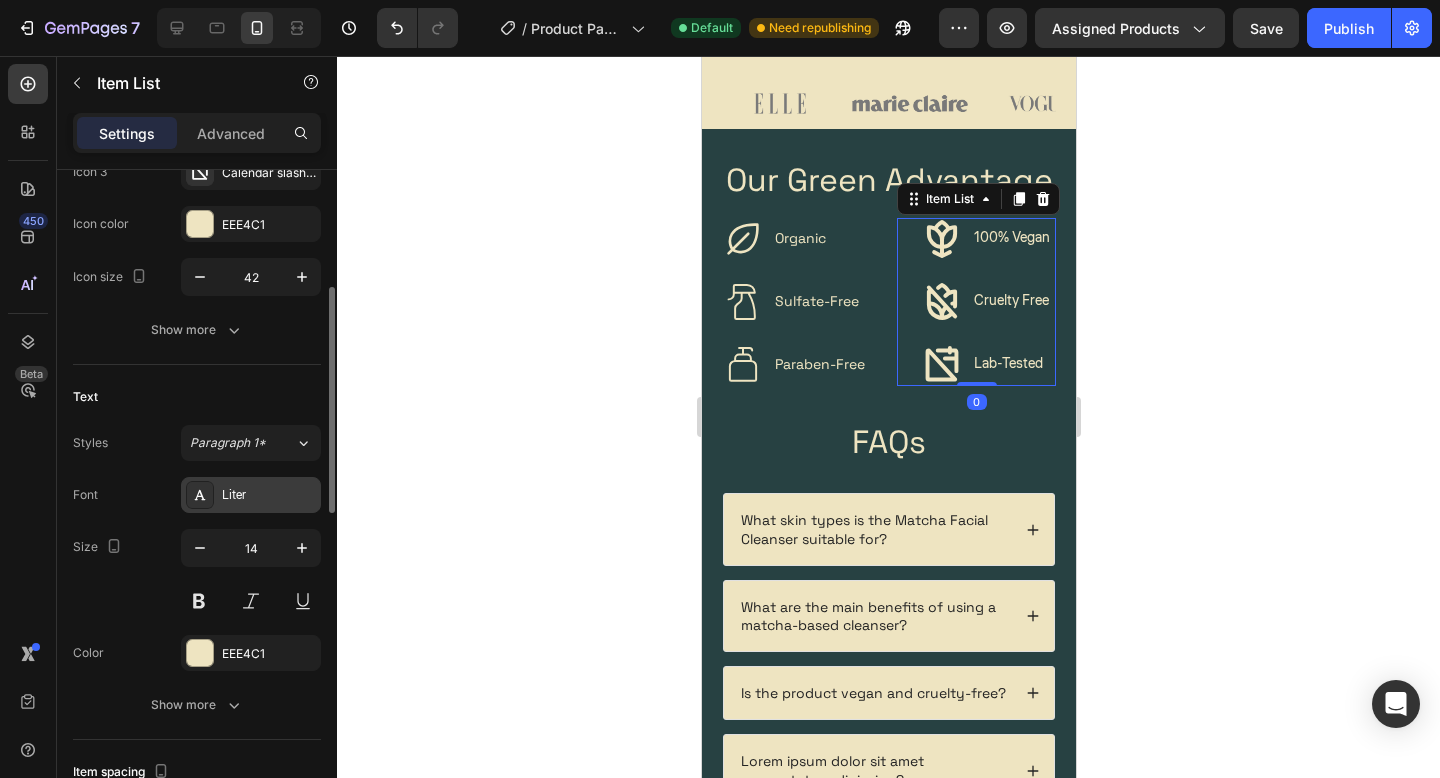 click at bounding box center [200, 495] 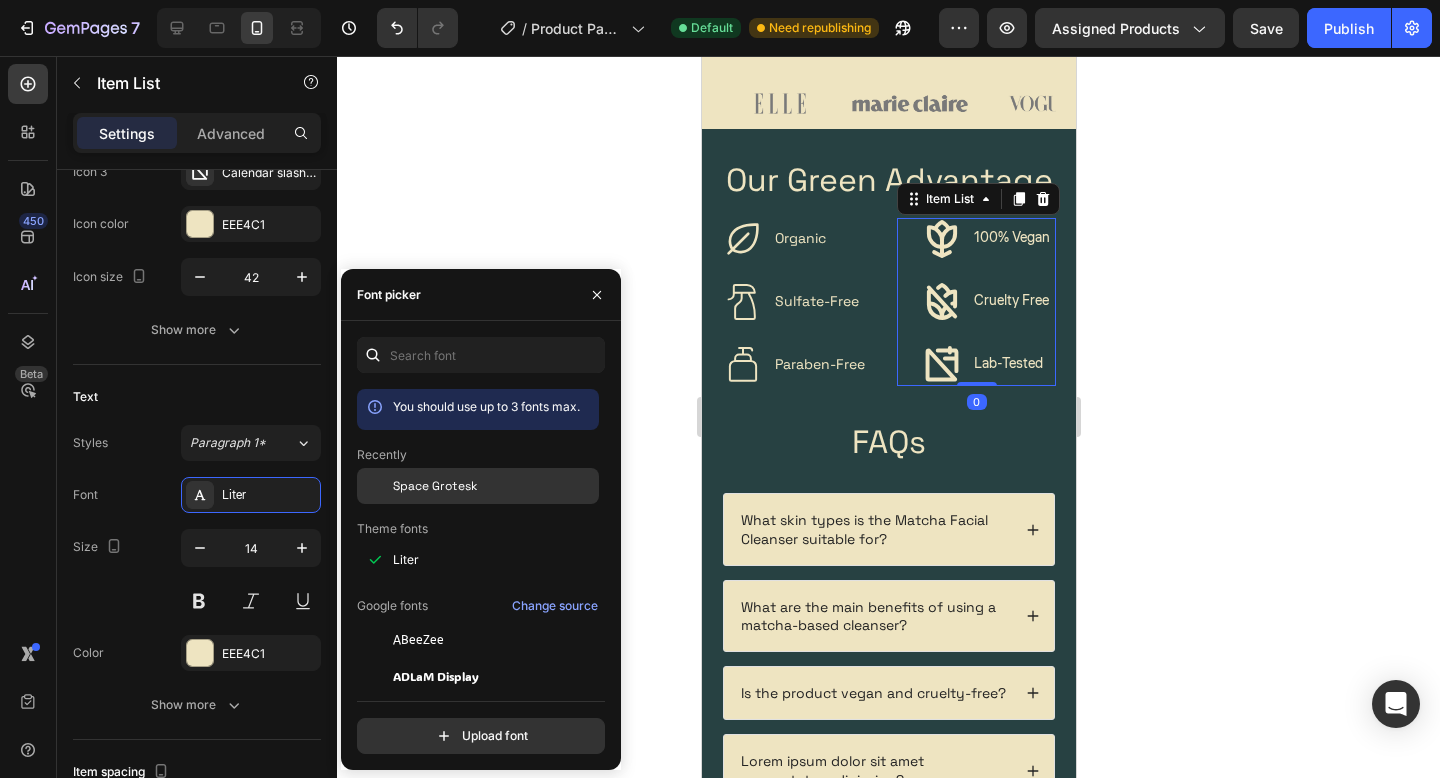 click on "Space Grotesk" at bounding box center [494, 486] 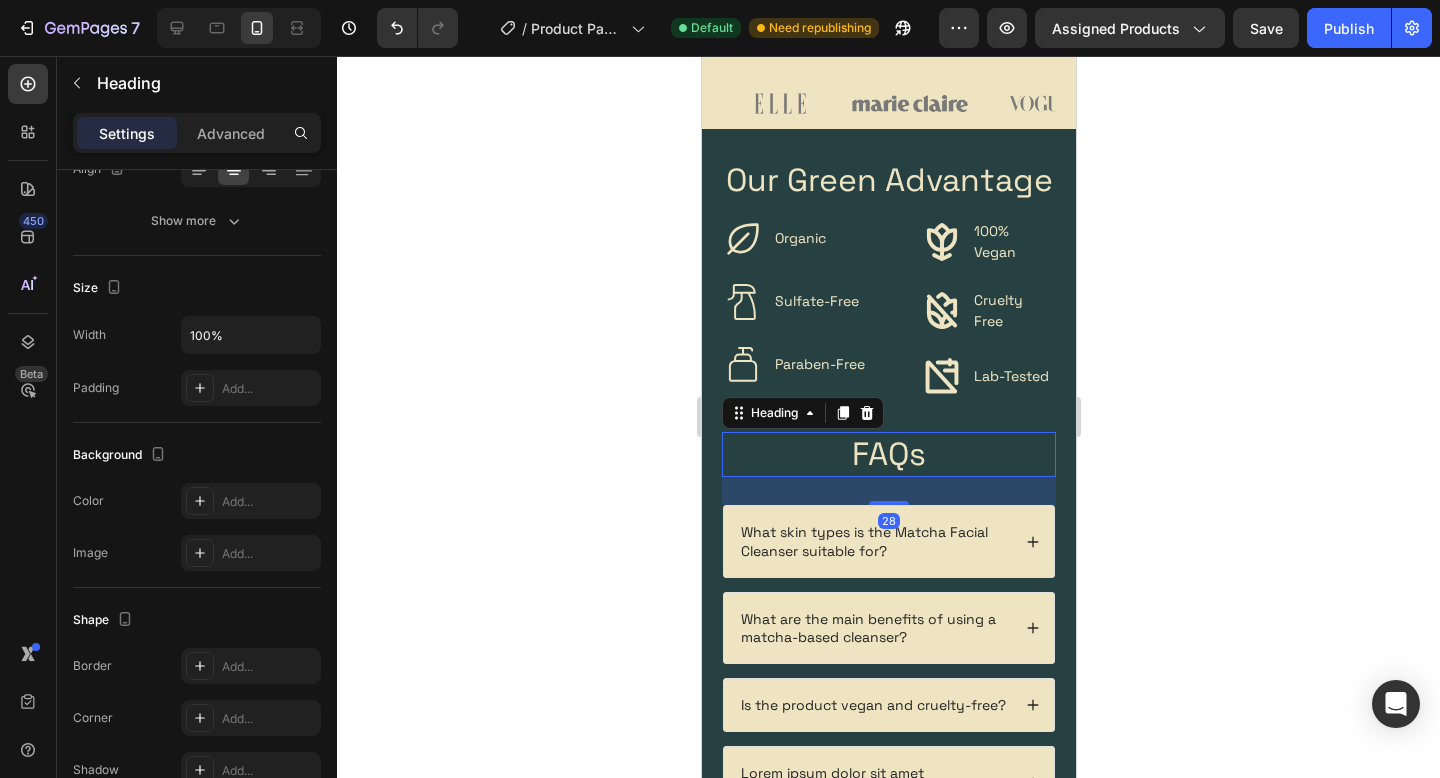 click on "FAQs" at bounding box center (888, 455) 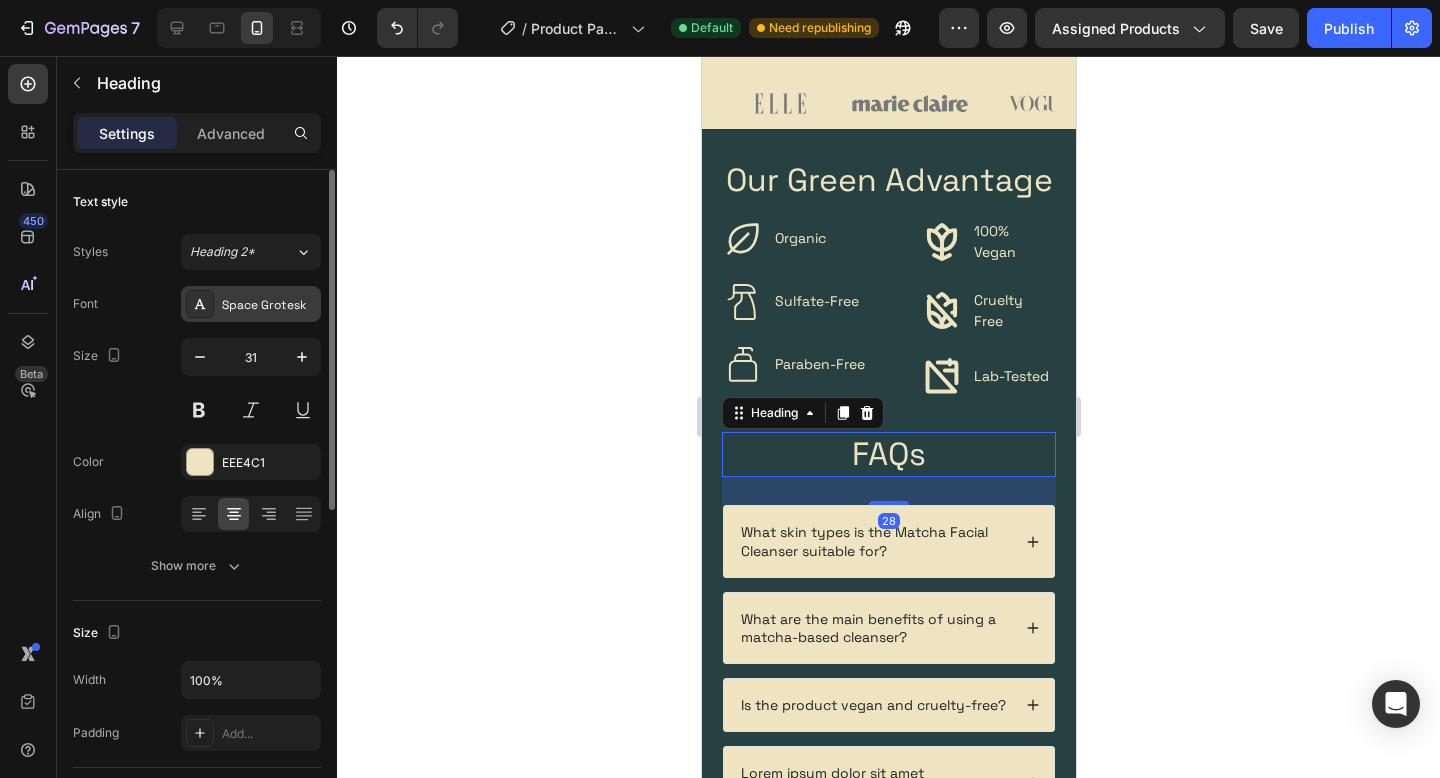 click on "Space Grotesk" at bounding box center [251, 304] 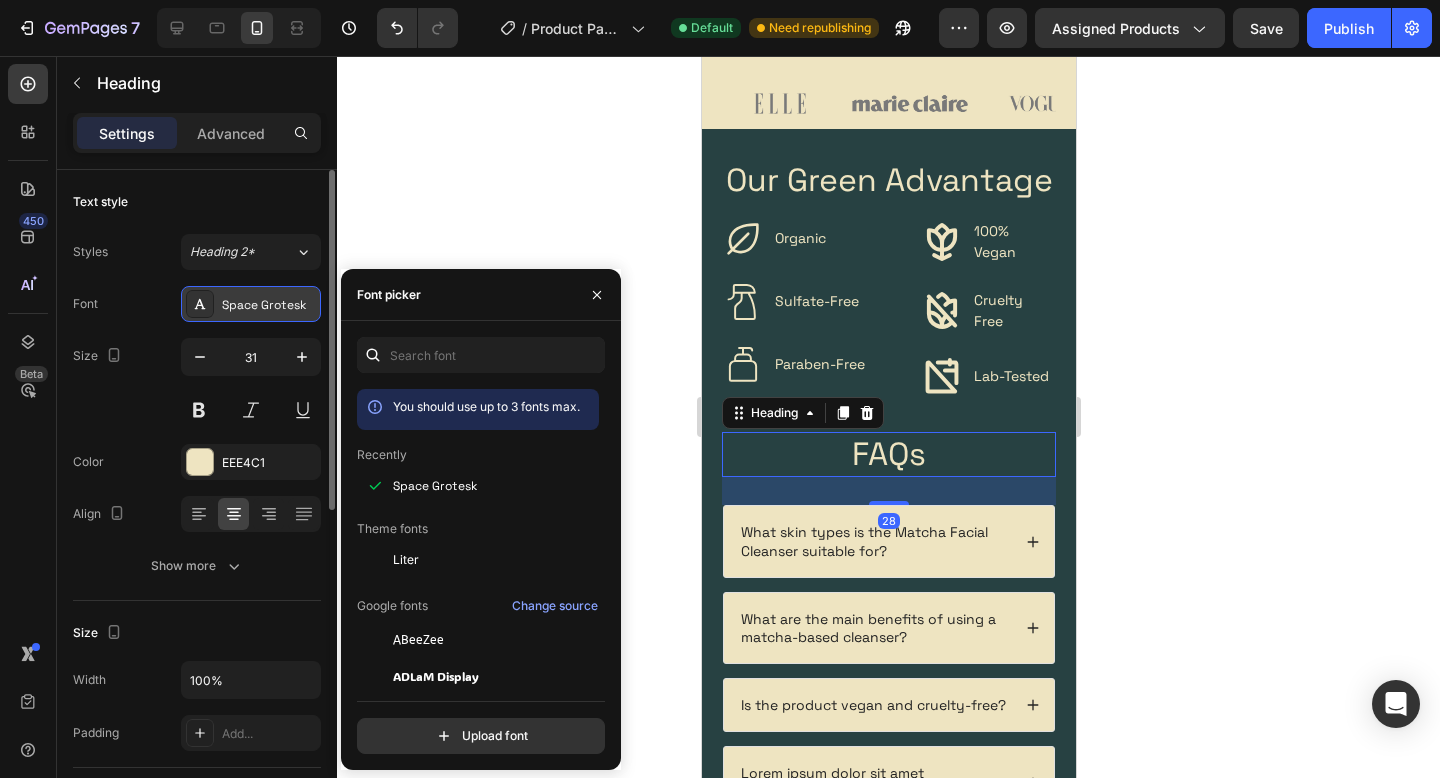 click on "Space Grotesk" at bounding box center (251, 304) 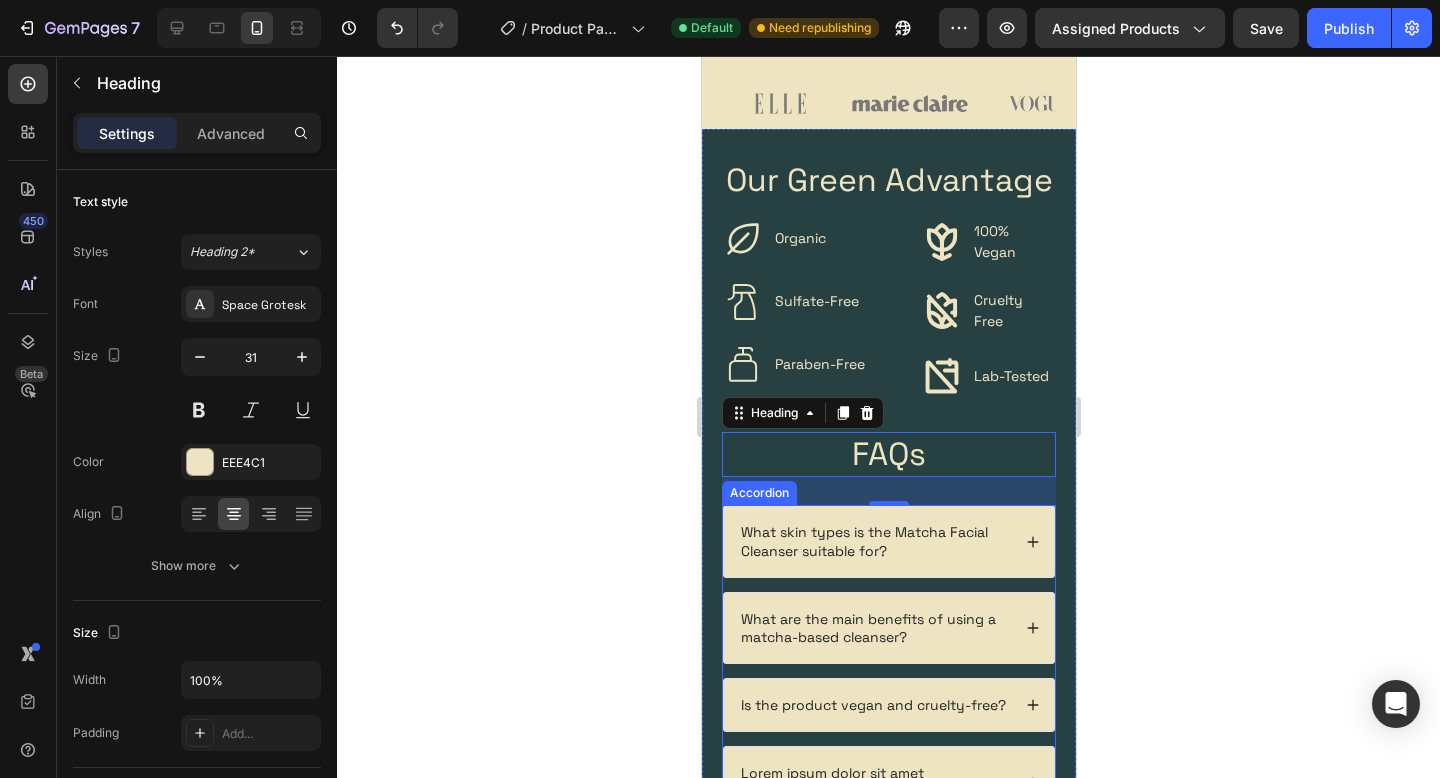 click on "What are the main benefits of using a matcha-based cleanser?" at bounding box center [888, 628] 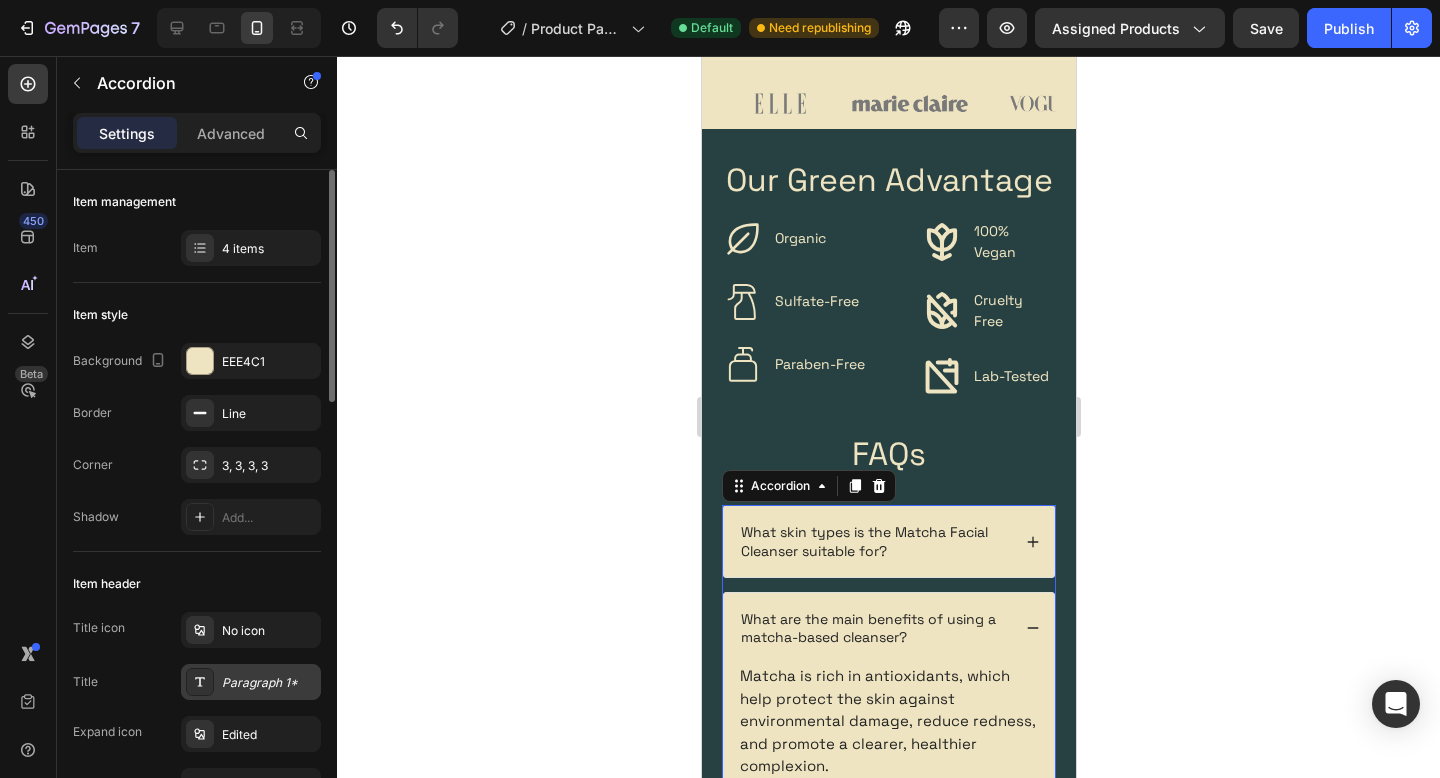 click on "Paragraph 1*" at bounding box center (251, 682) 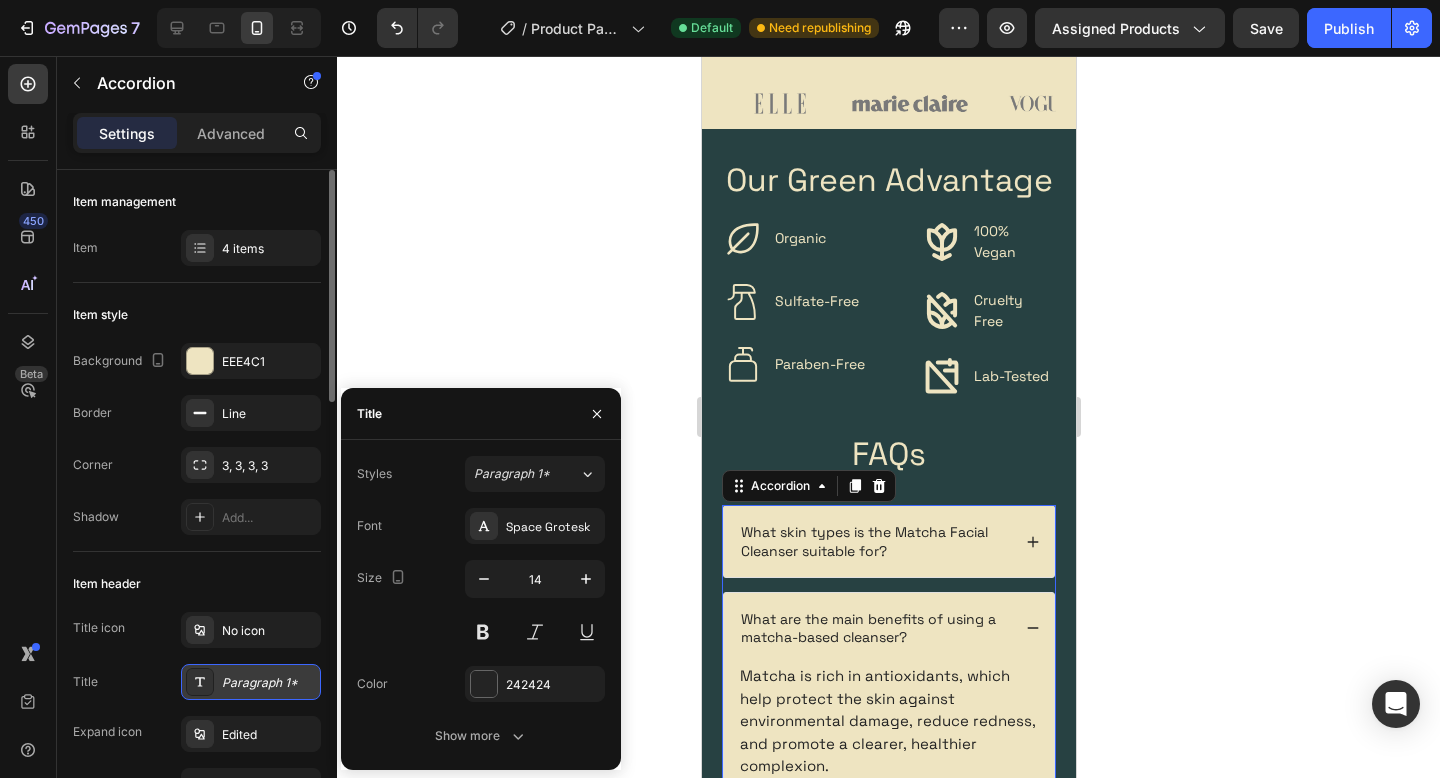 click on "Paragraph 1*" at bounding box center (251, 682) 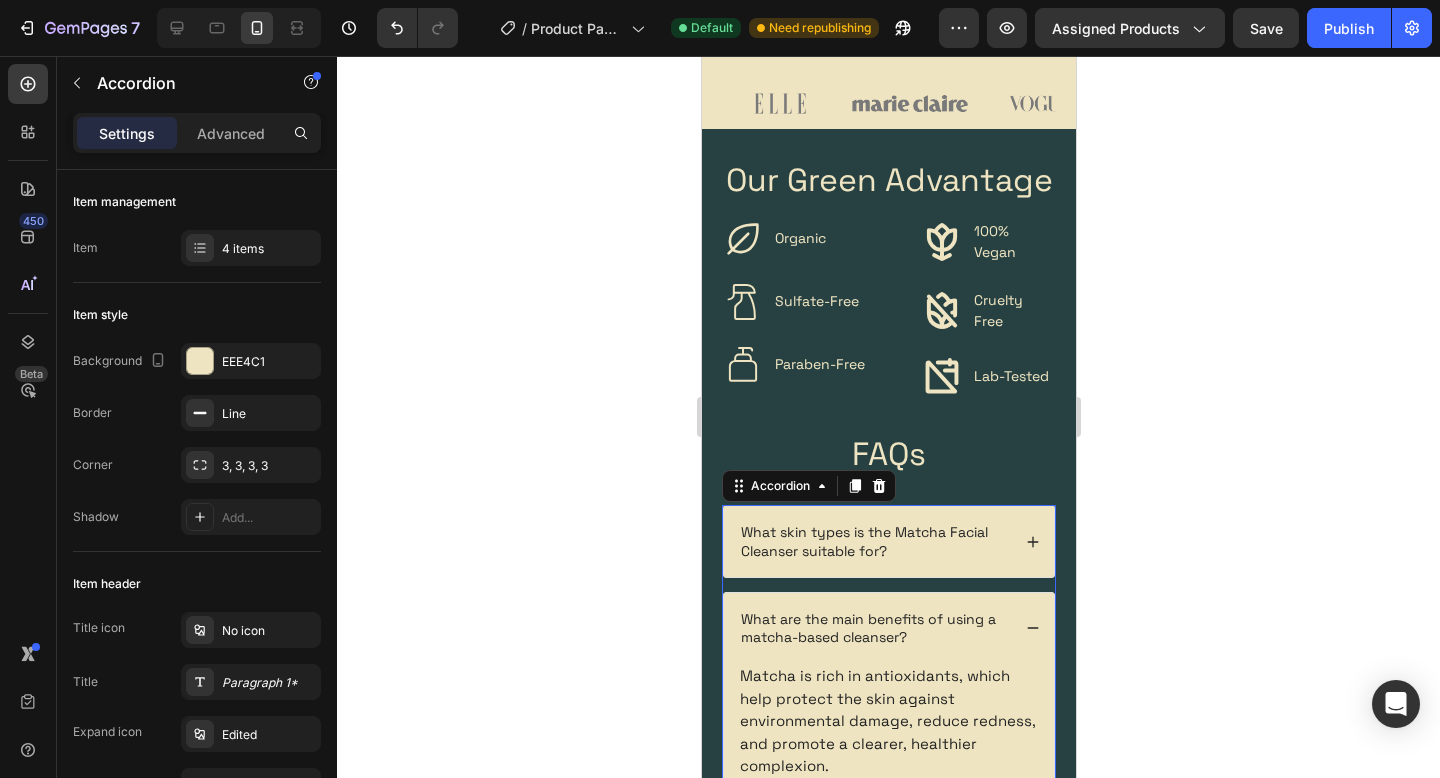 click on "What skin types is the Matcha Facial Cleanser suitable for?" at bounding box center [888, 541] 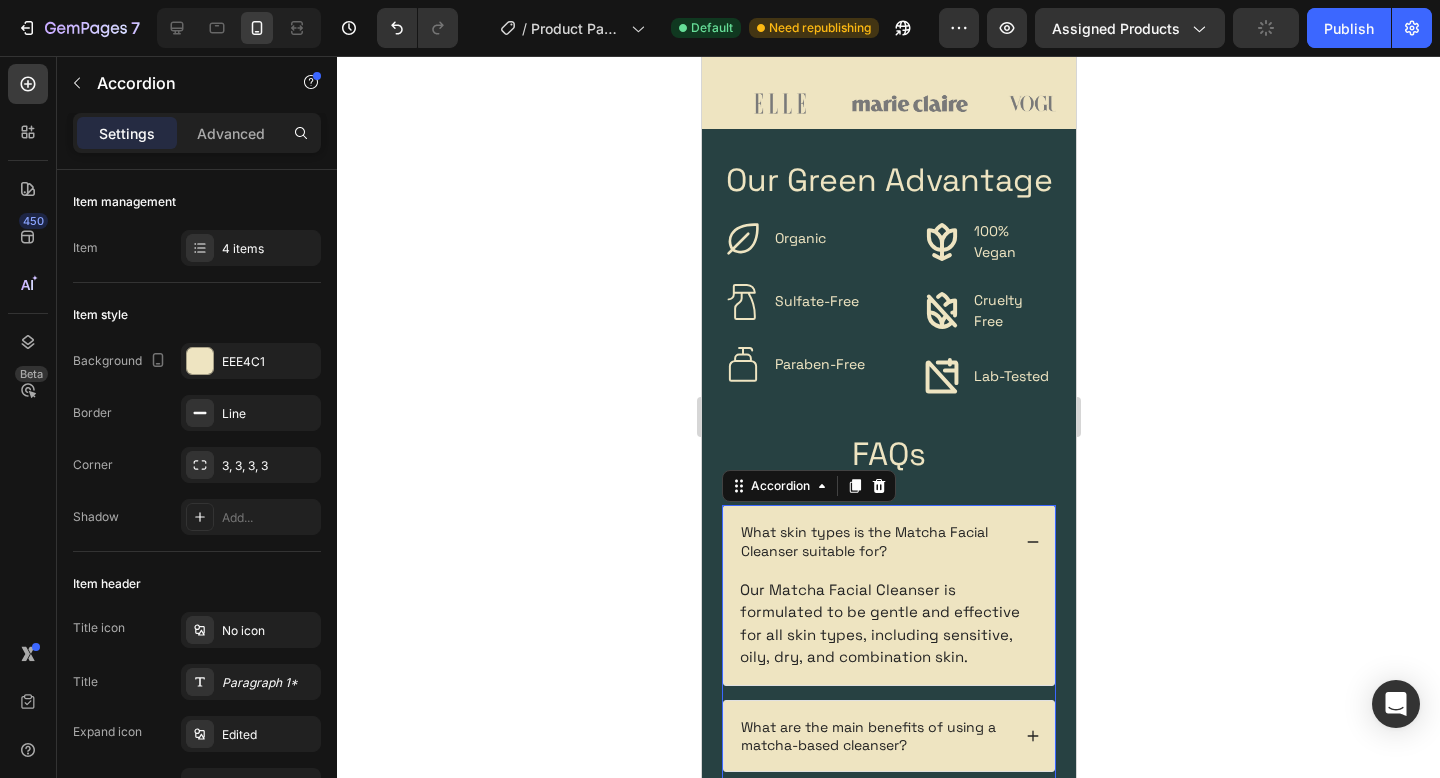 click on "What are the main benefits of using a matcha-based cleanser?" at bounding box center (888, 736) 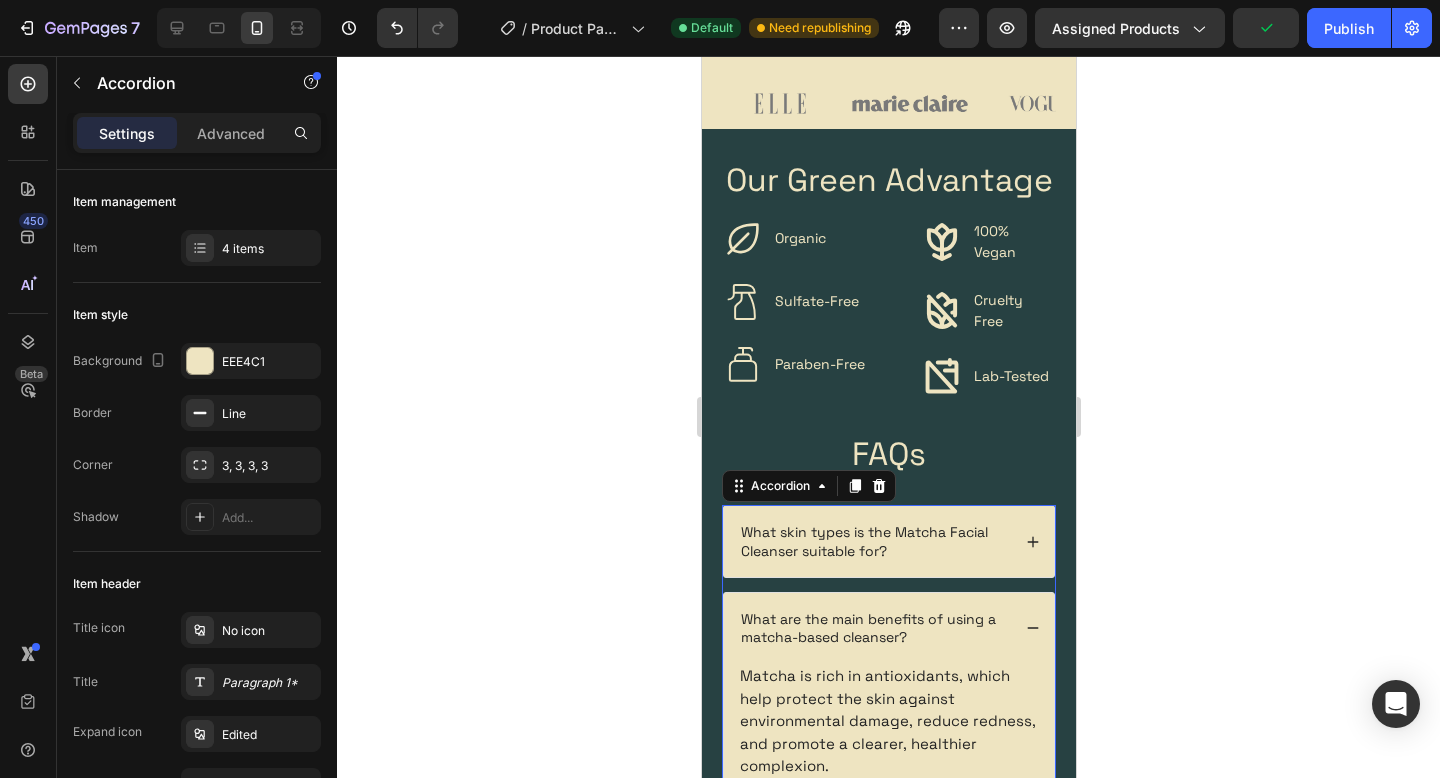 click on "What are the main benefits of using a matcha-based cleanser?" at bounding box center [888, 628] 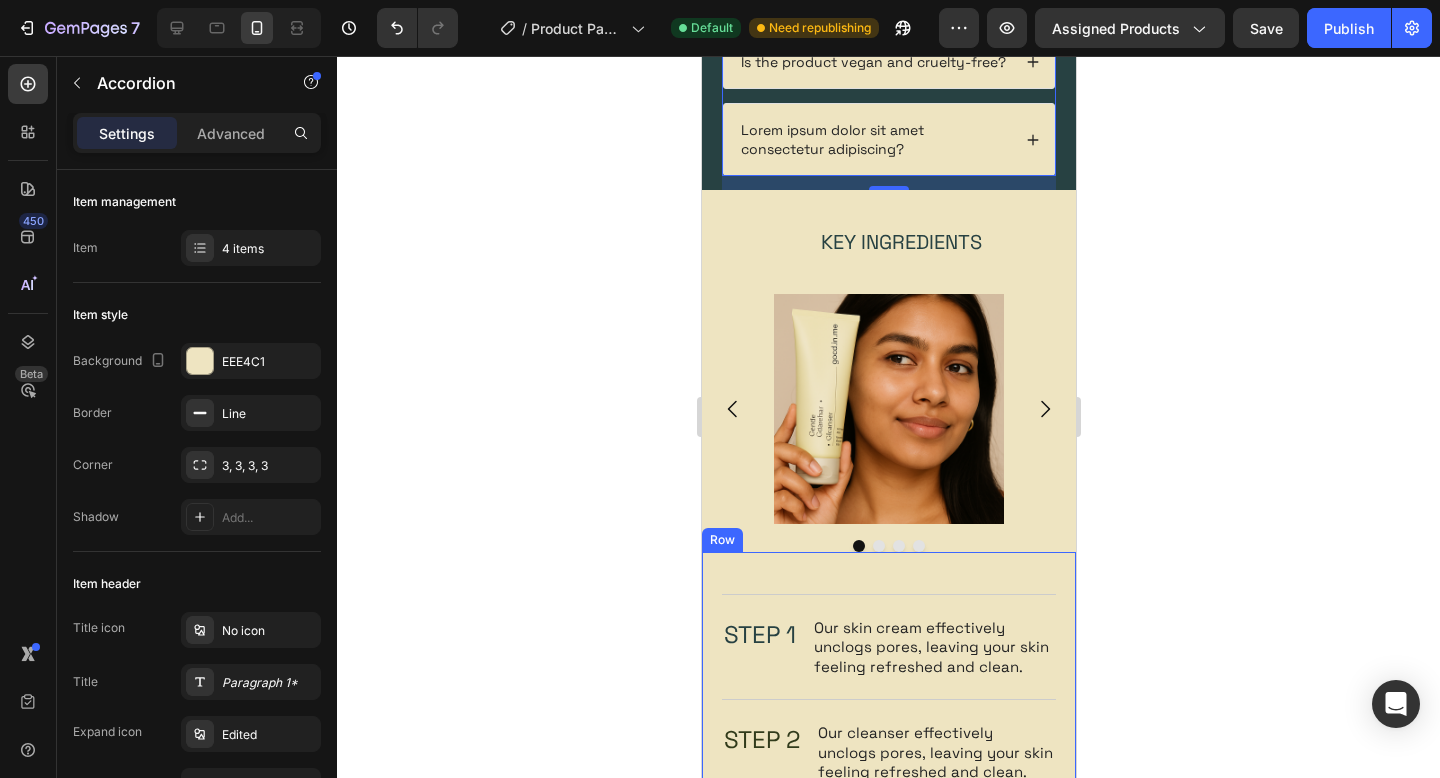 scroll, scrollTop: 2185, scrollLeft: 0, axis: vertical 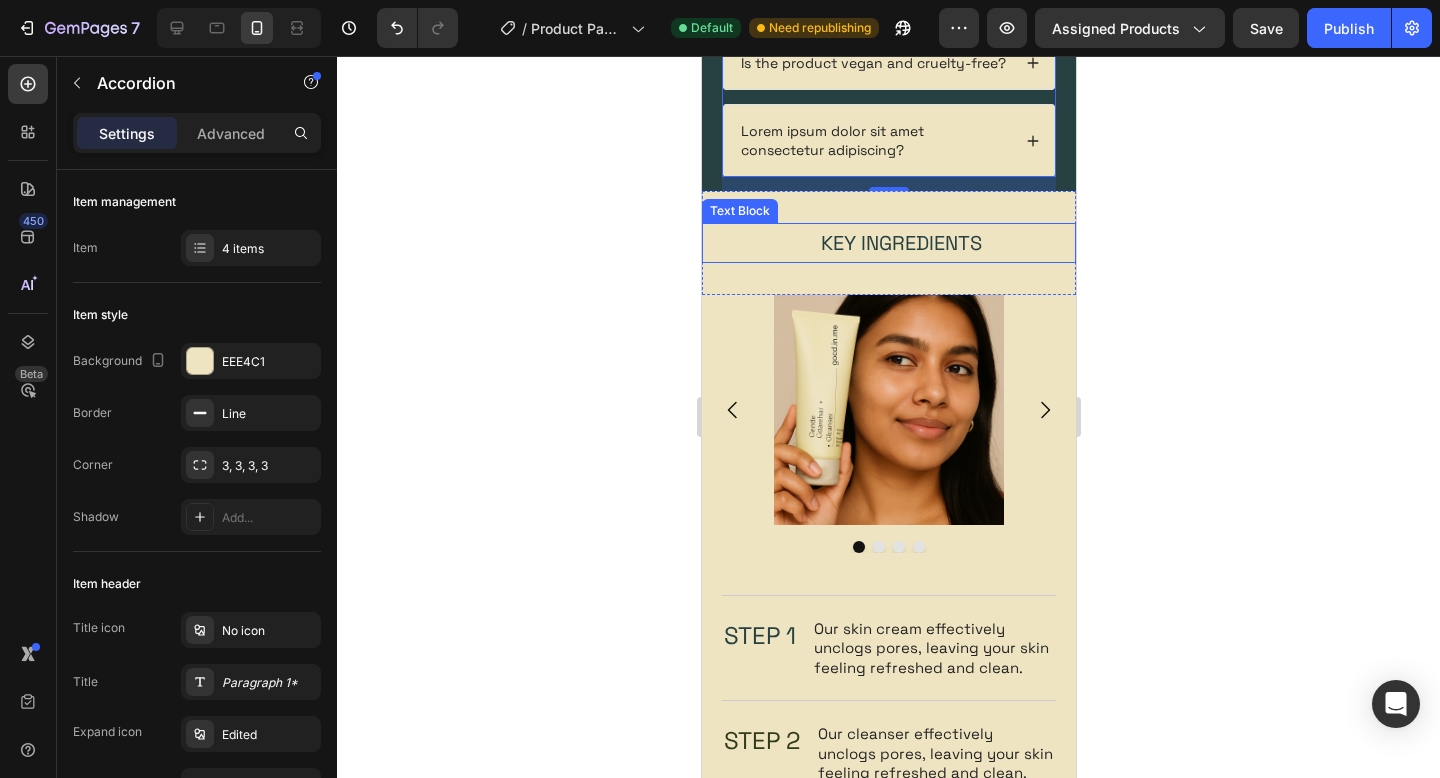 click on "Key Ingredients" at bounding box center (900, 243) 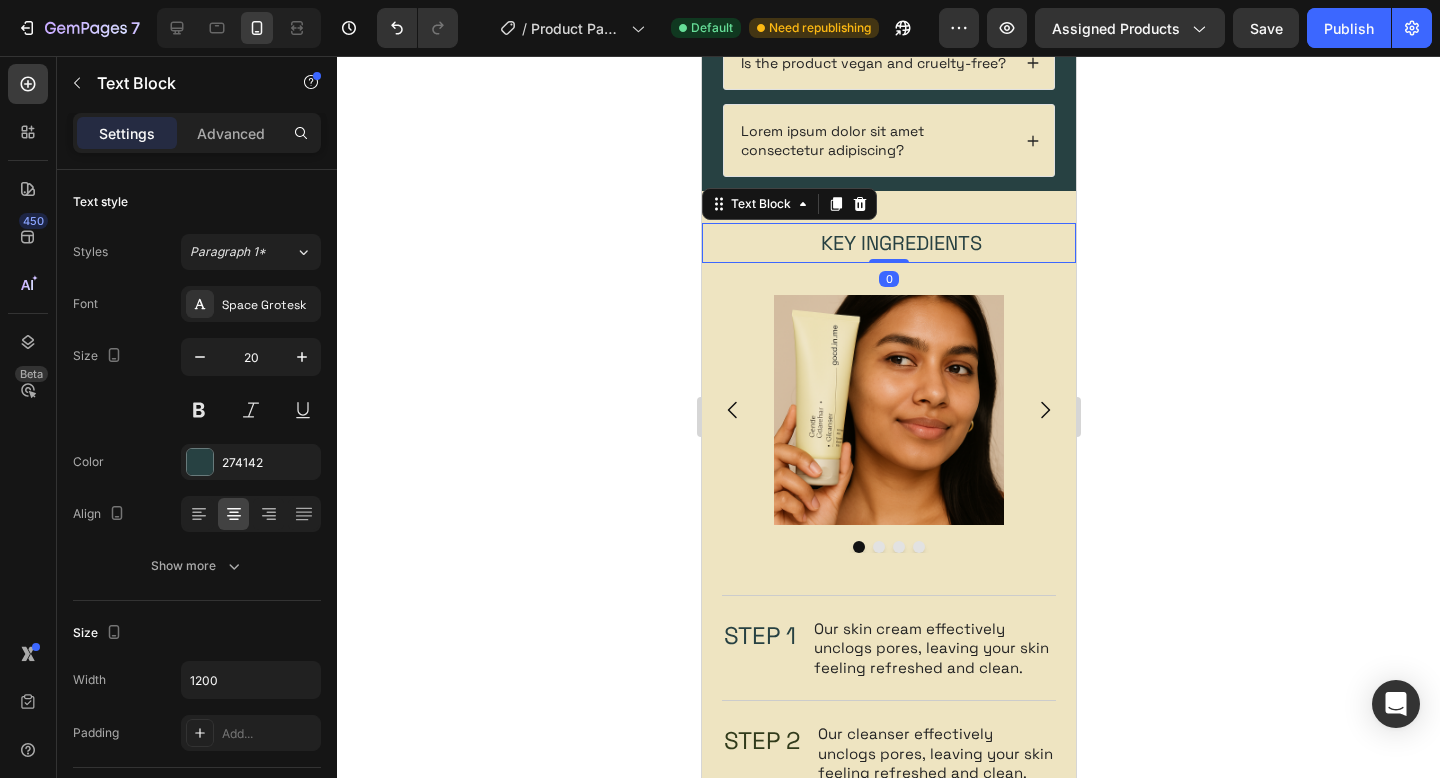 click 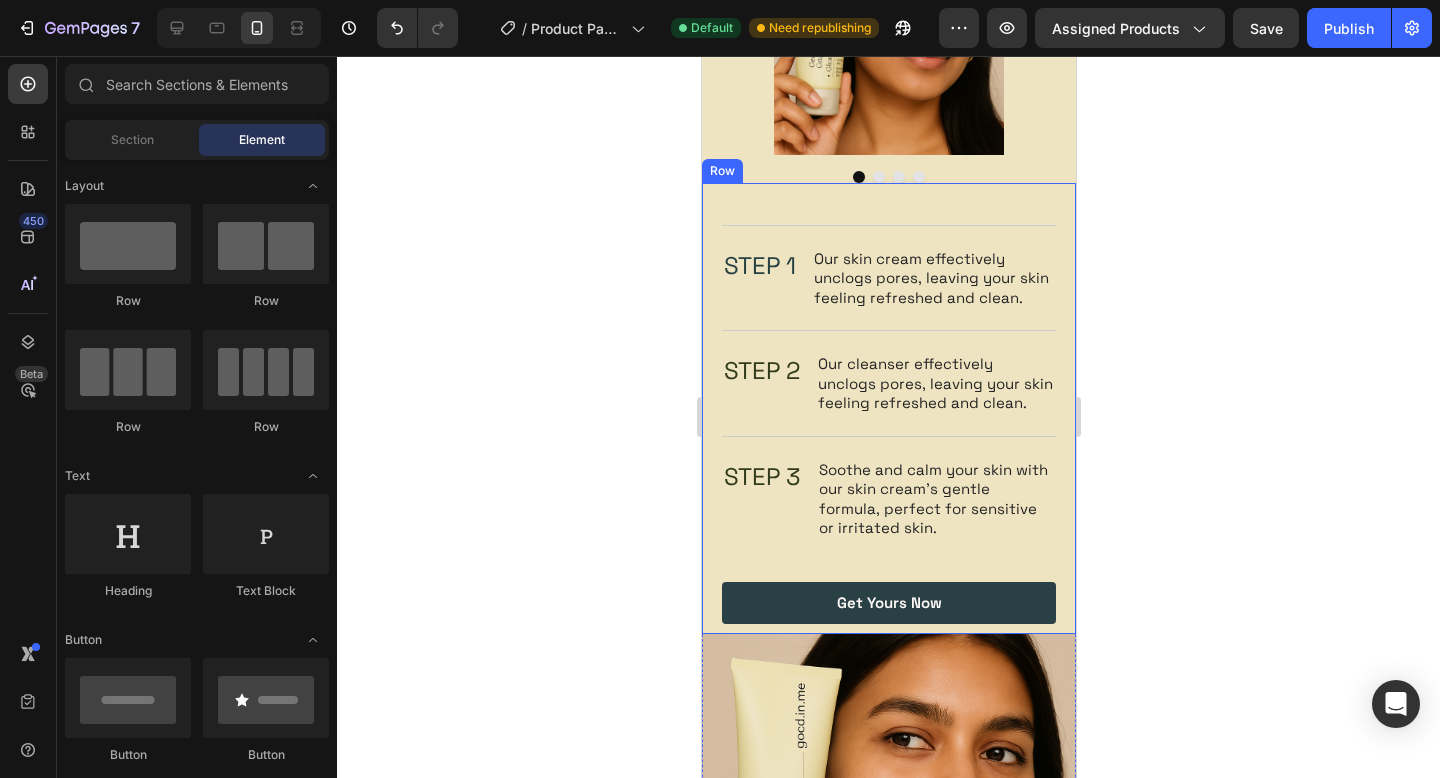 scroll, scrollTop: 2854, scrollLeft: 0, axis: vertical 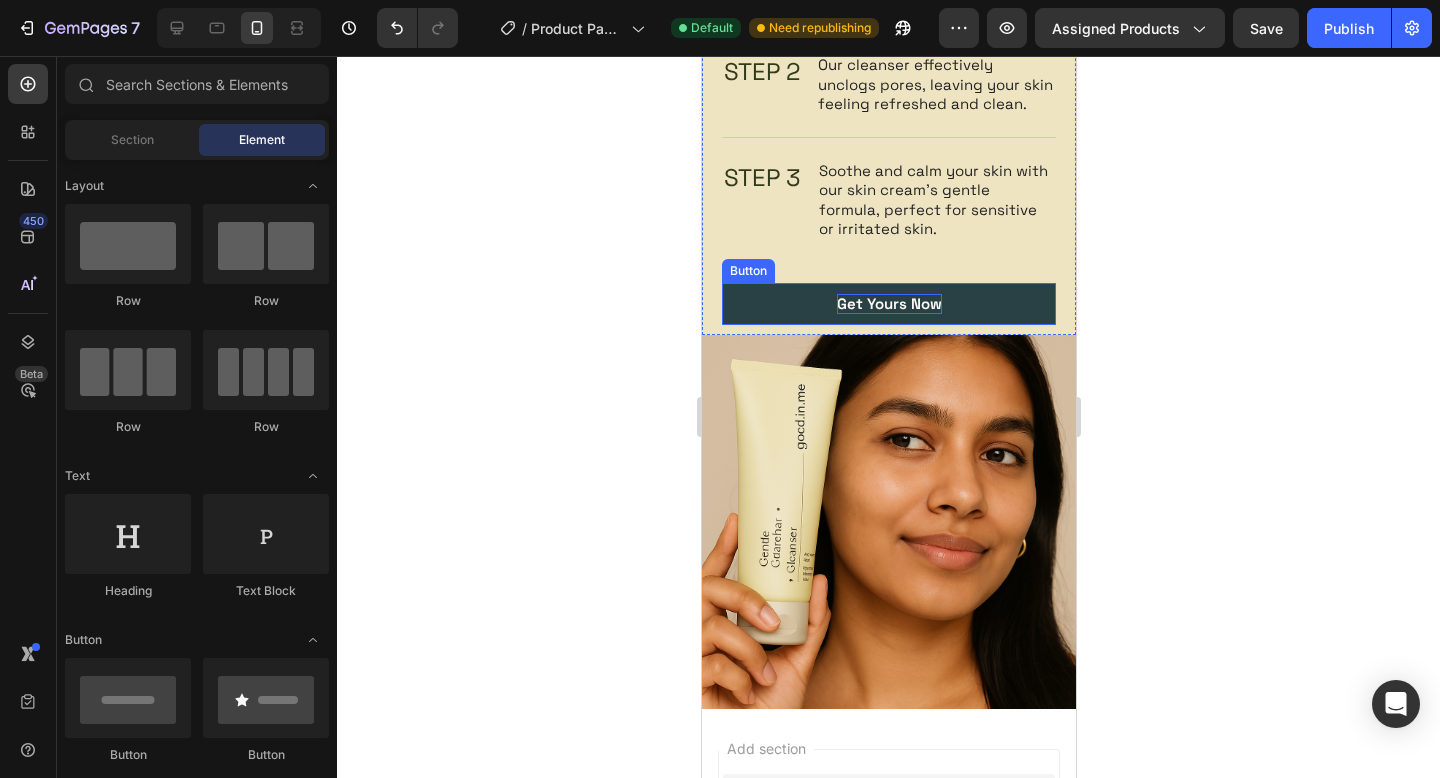 click on "get Yours Now" at bounding box center (888, 304) 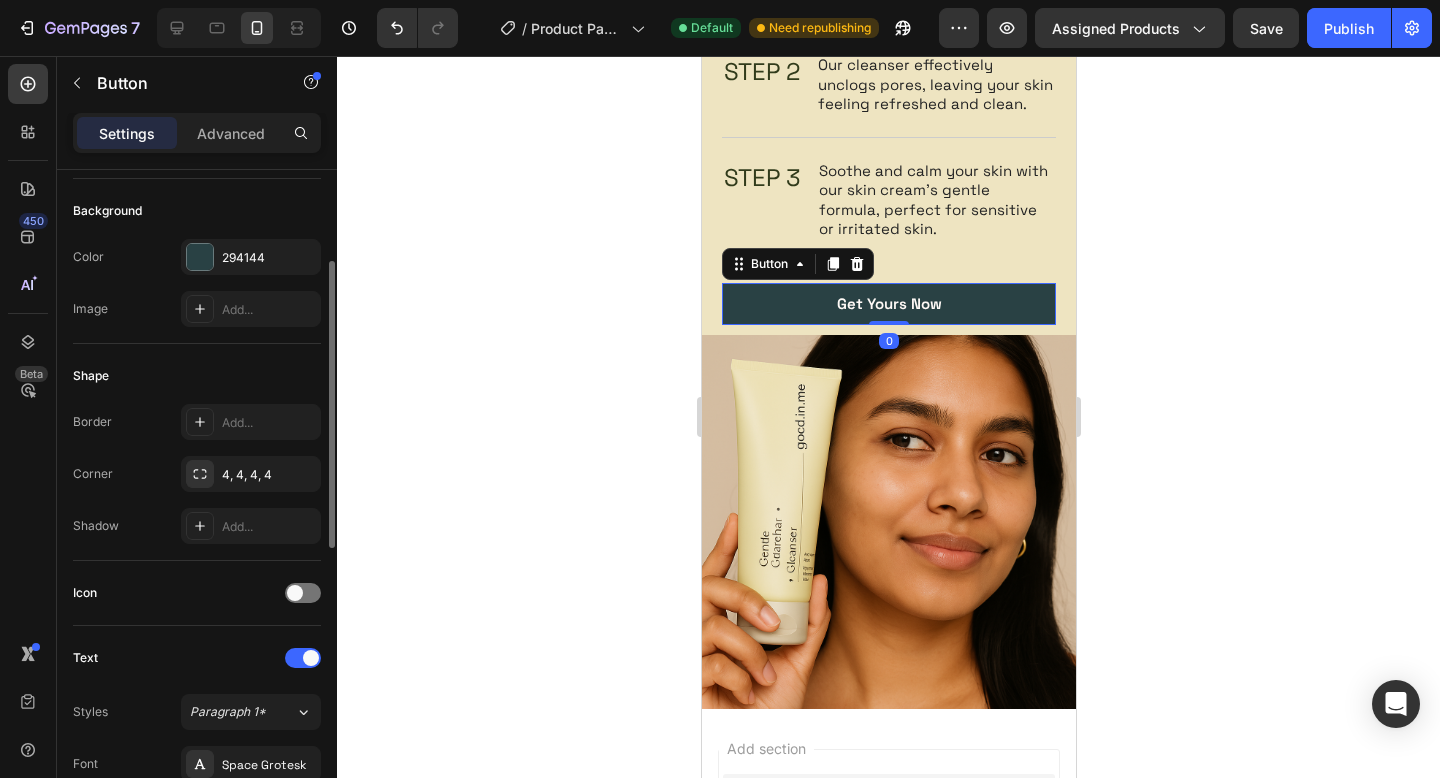 scroll, scrollTop: 311, scrollLeft: 0, axis: vertical 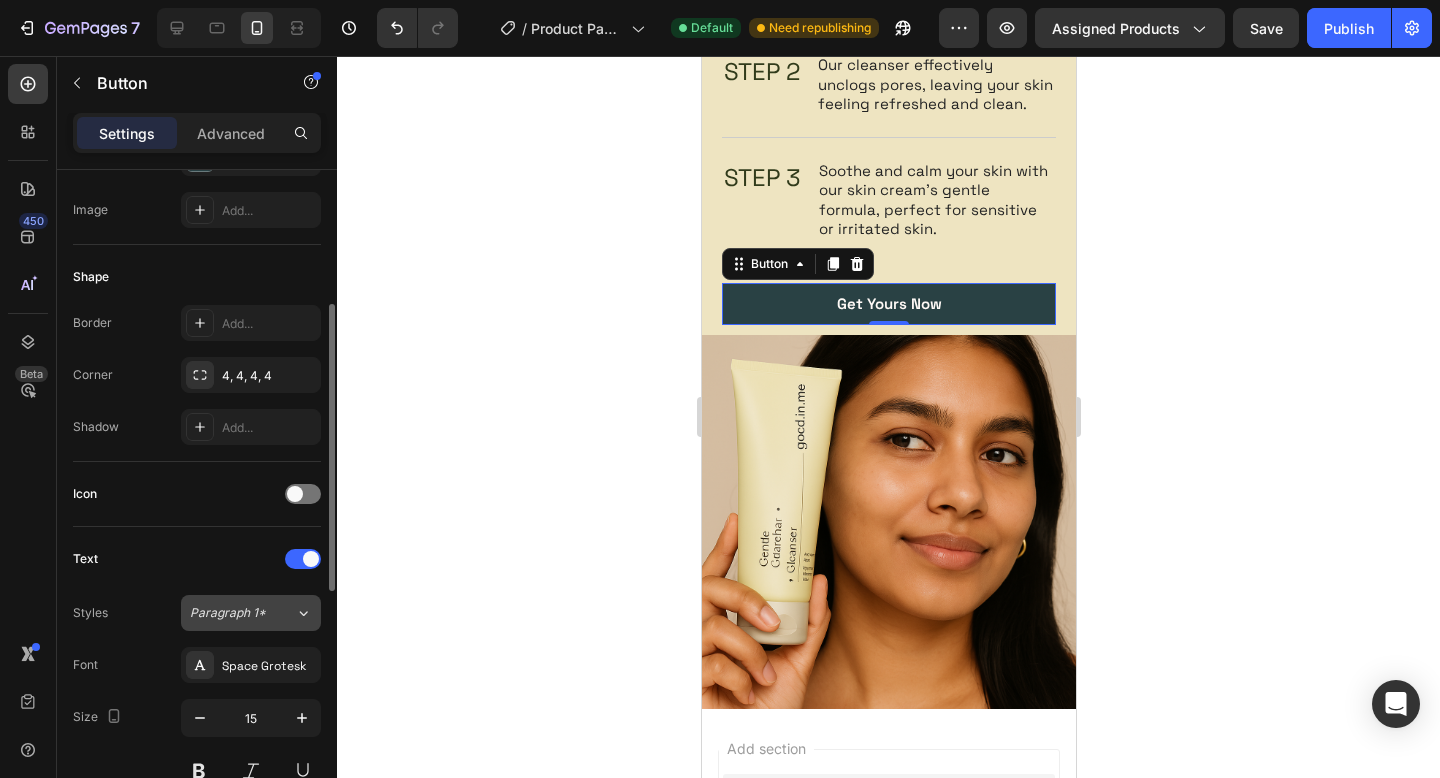 click on "Paragraph 1*" 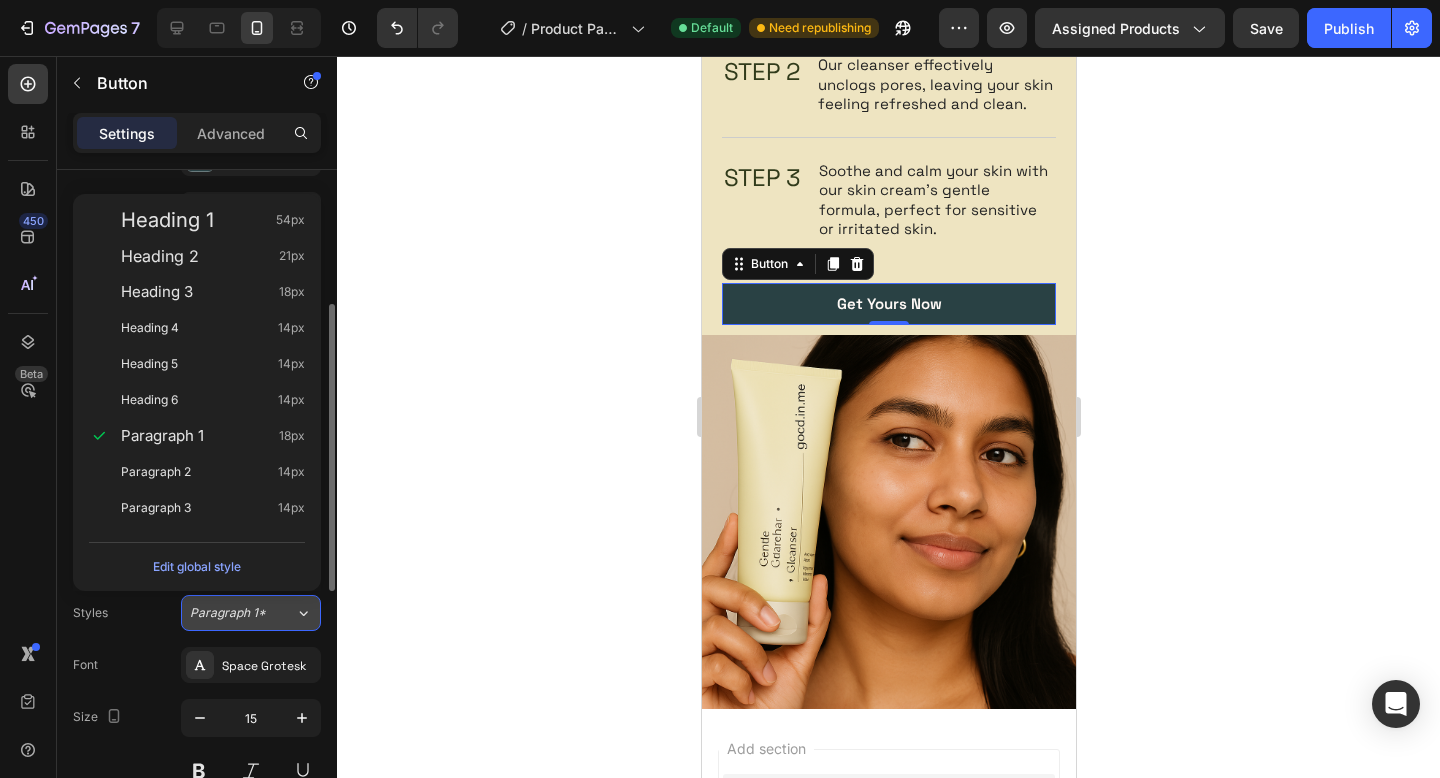 click on "Paragraph 1*" 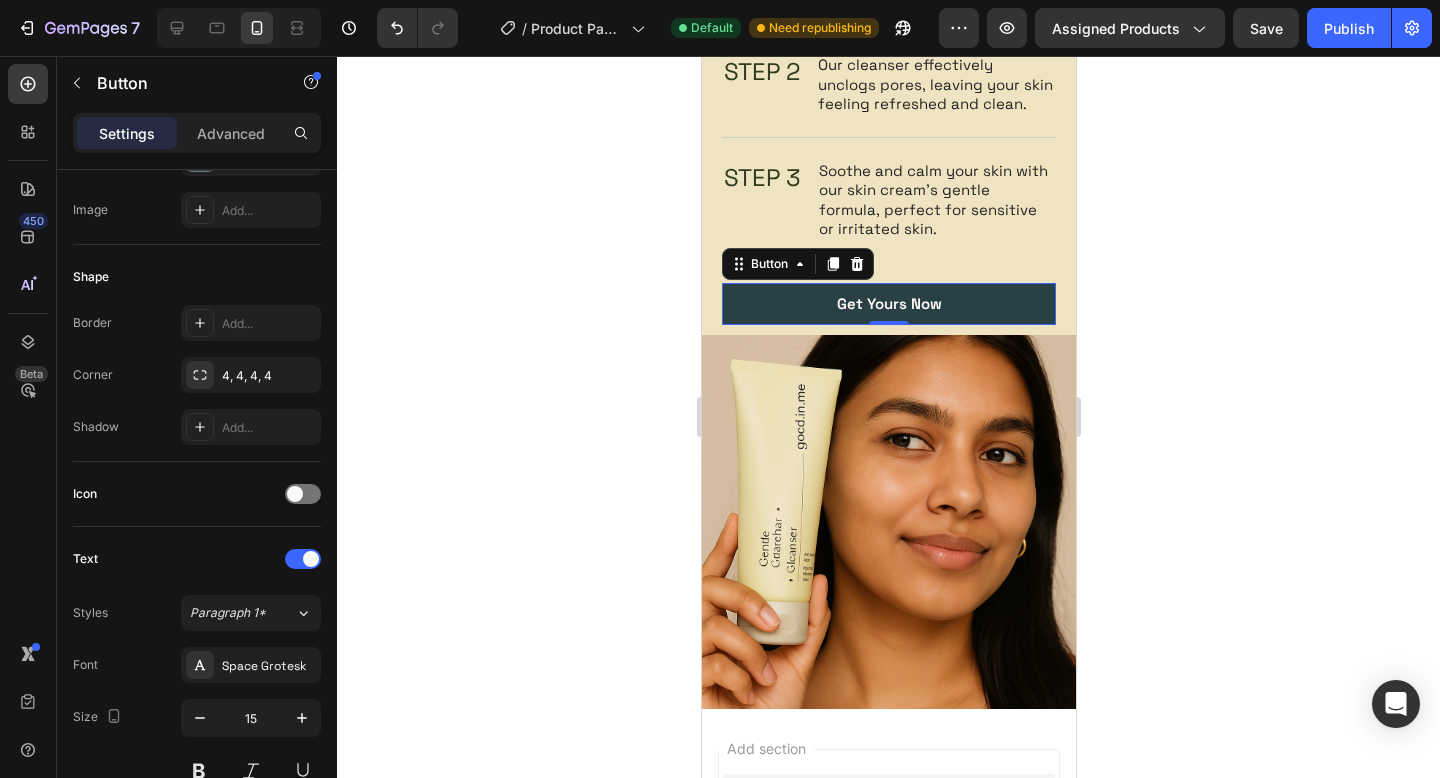 click 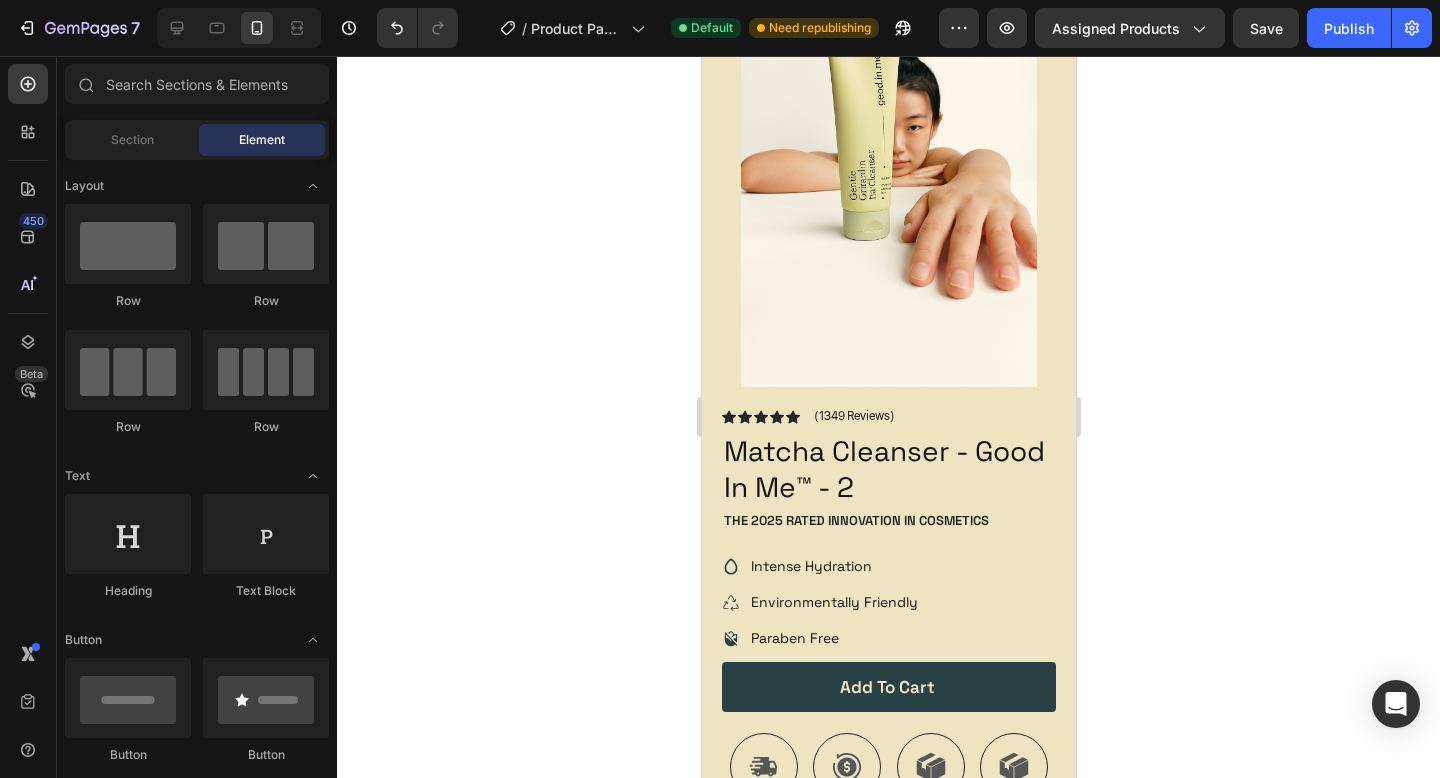 scroll, scrollTop: 0, scrollLeft: 0, axis: both 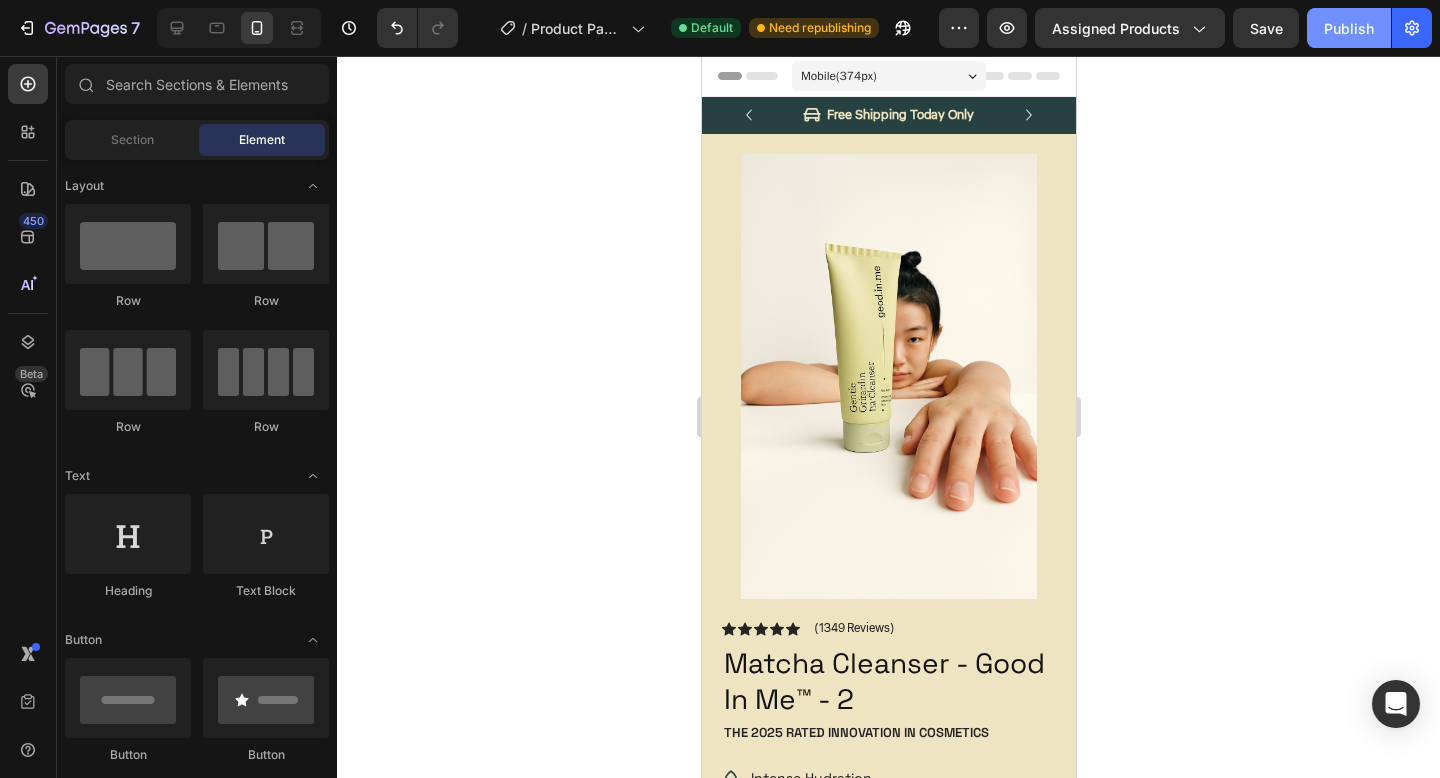 click on "Publish" 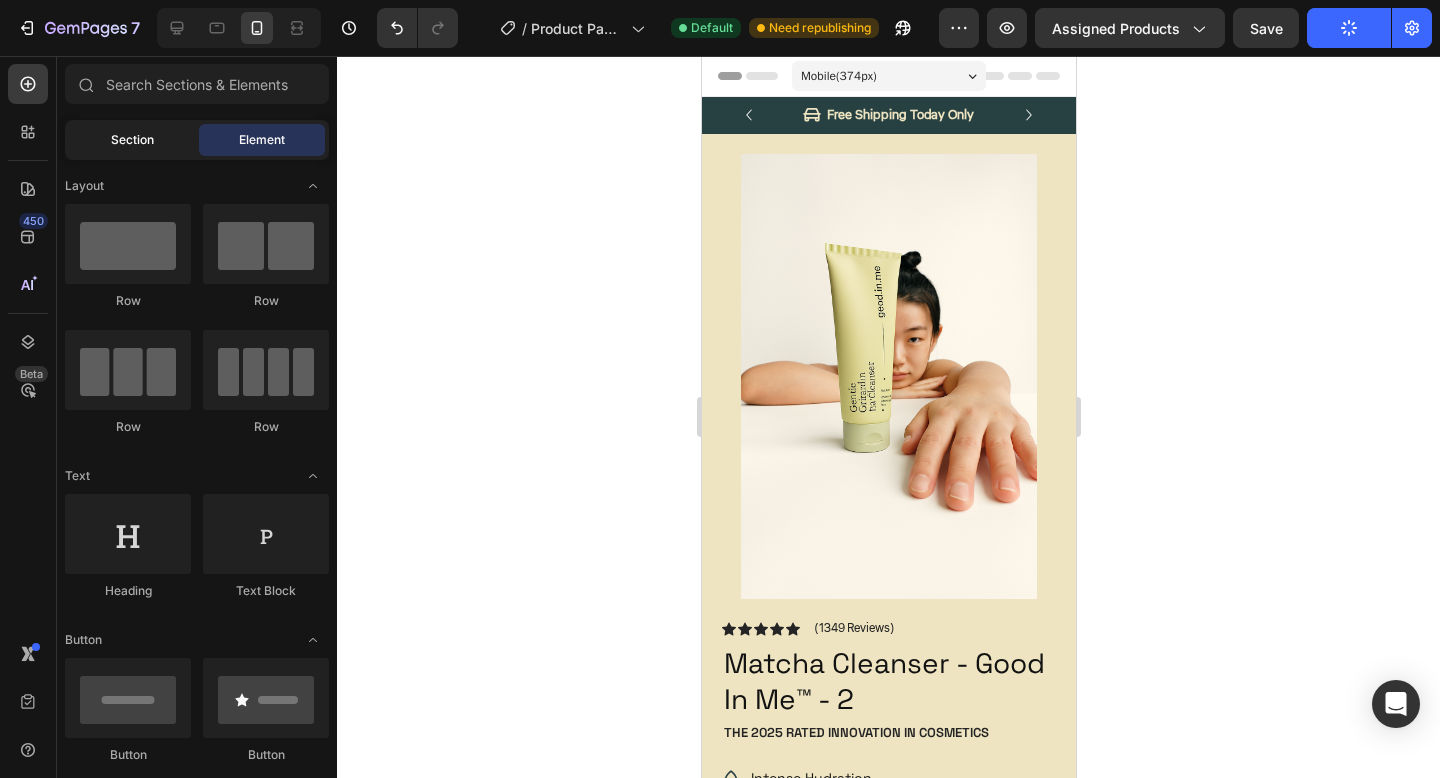 click on "Section" 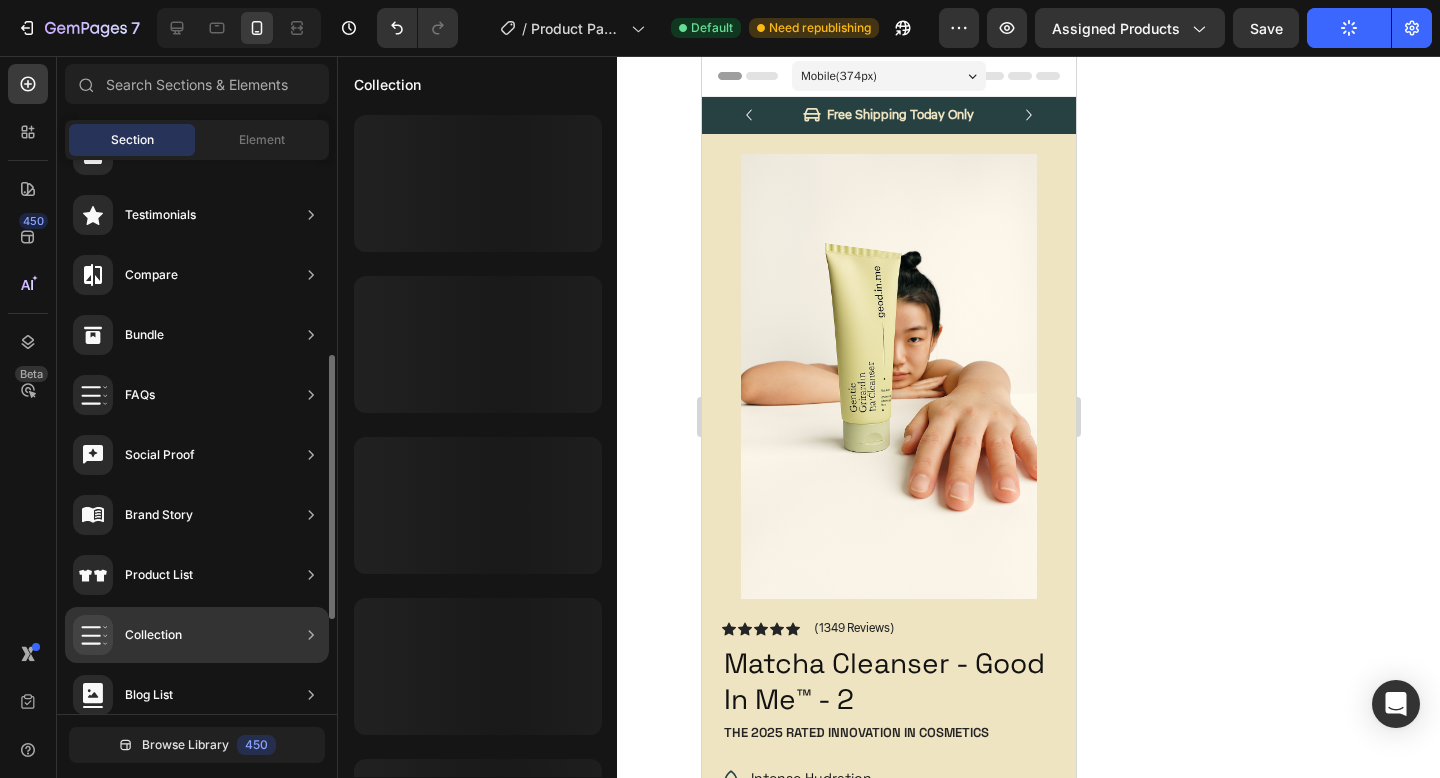 scroll, scrollTop: 349, scrollLeft: 0, axis: vertical 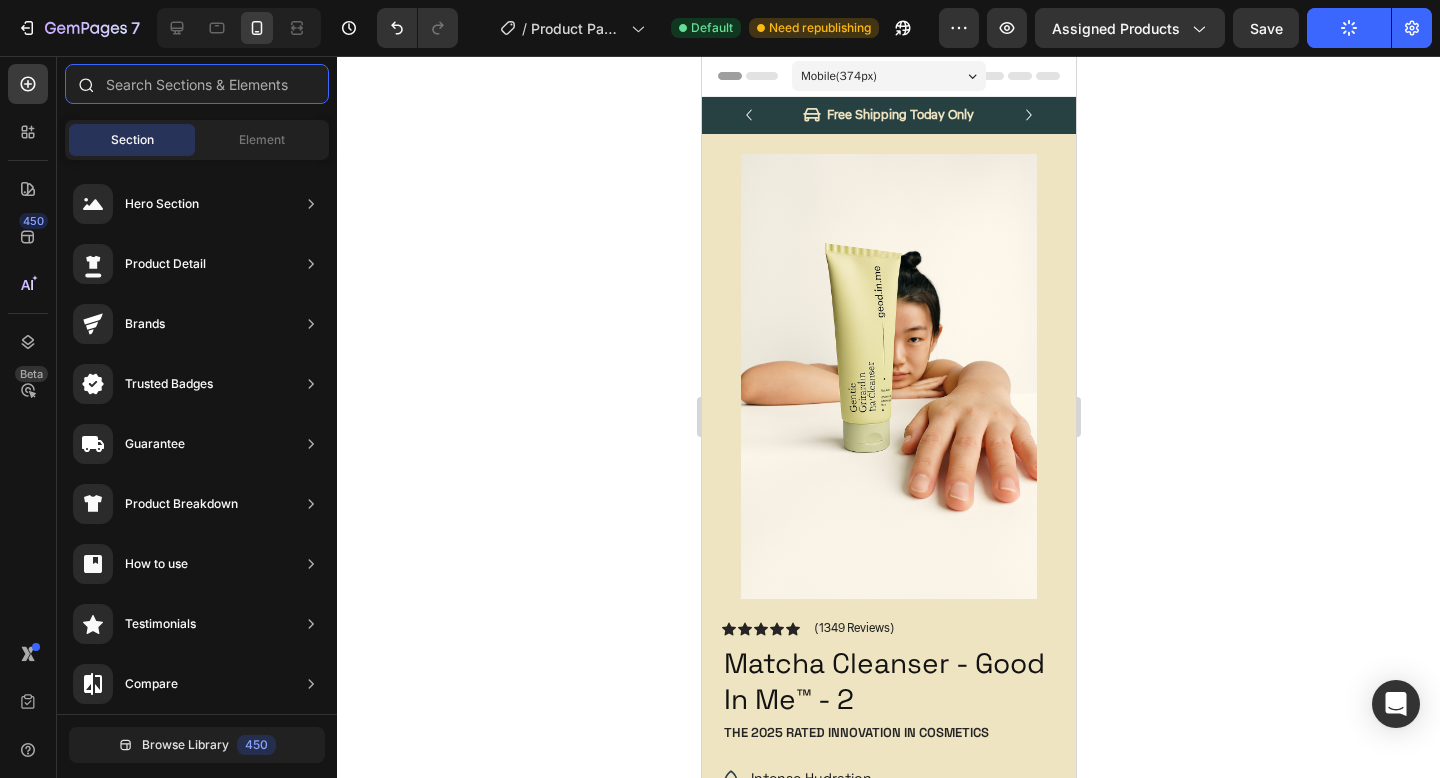 click at bounding box center [197, 84] 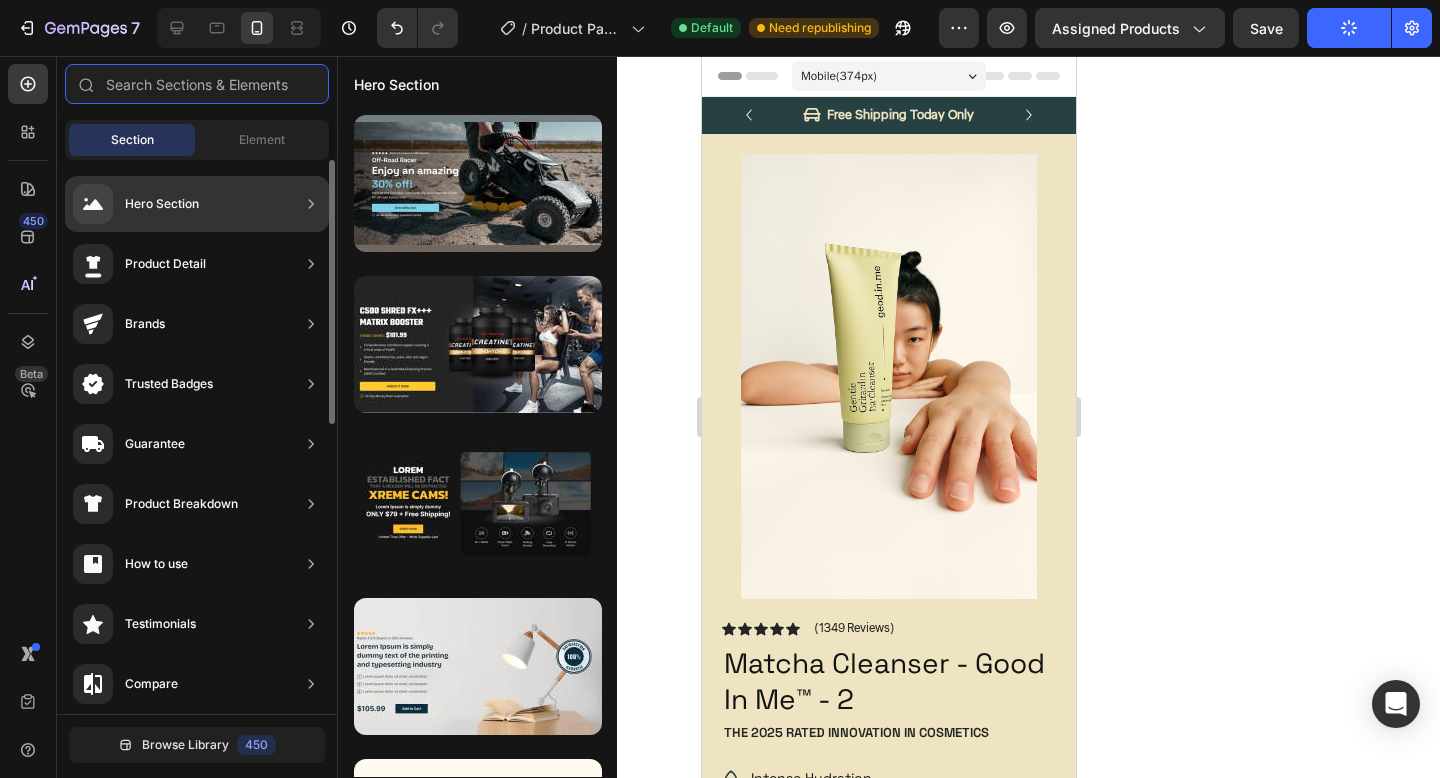 scroll, scrollTop: 274, scrollLeft: 0, axis: vertical 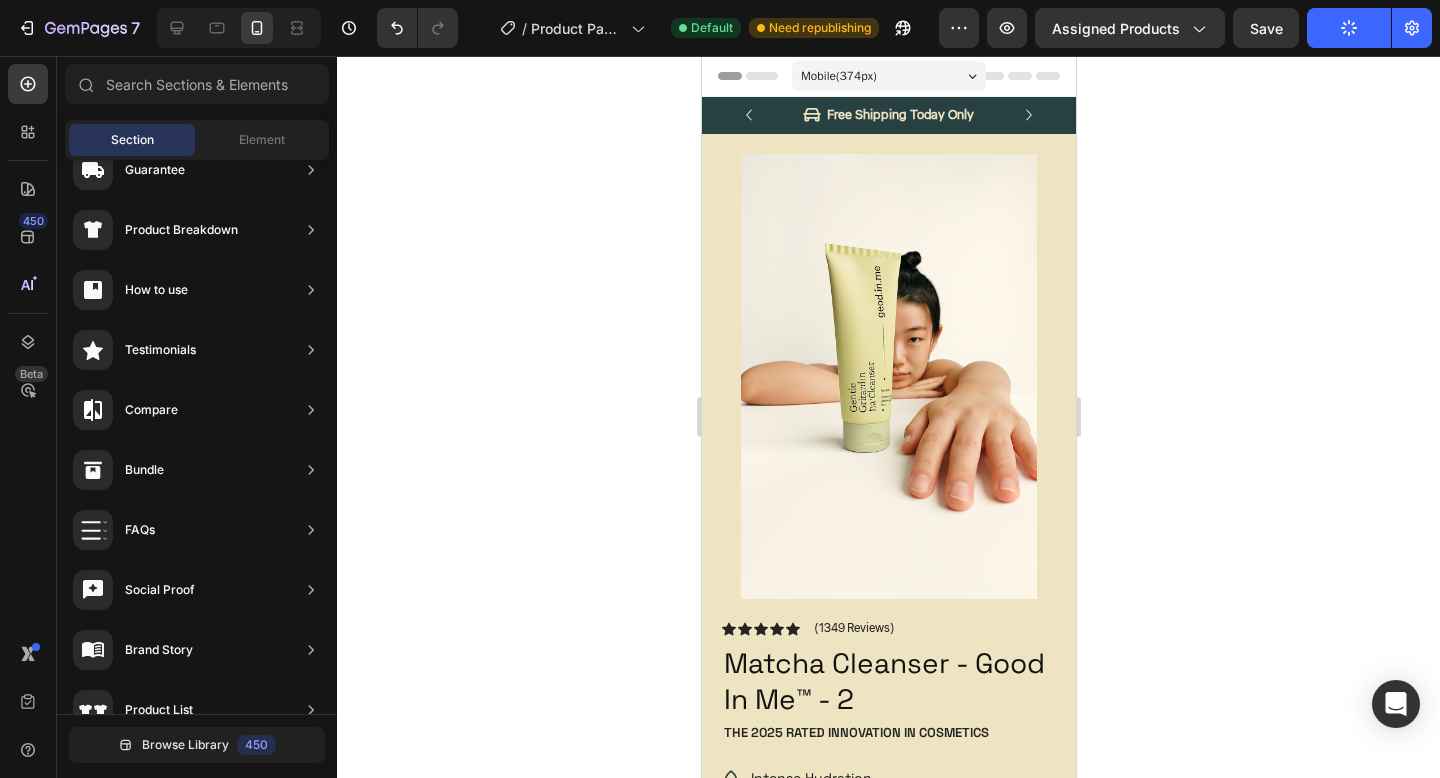 click 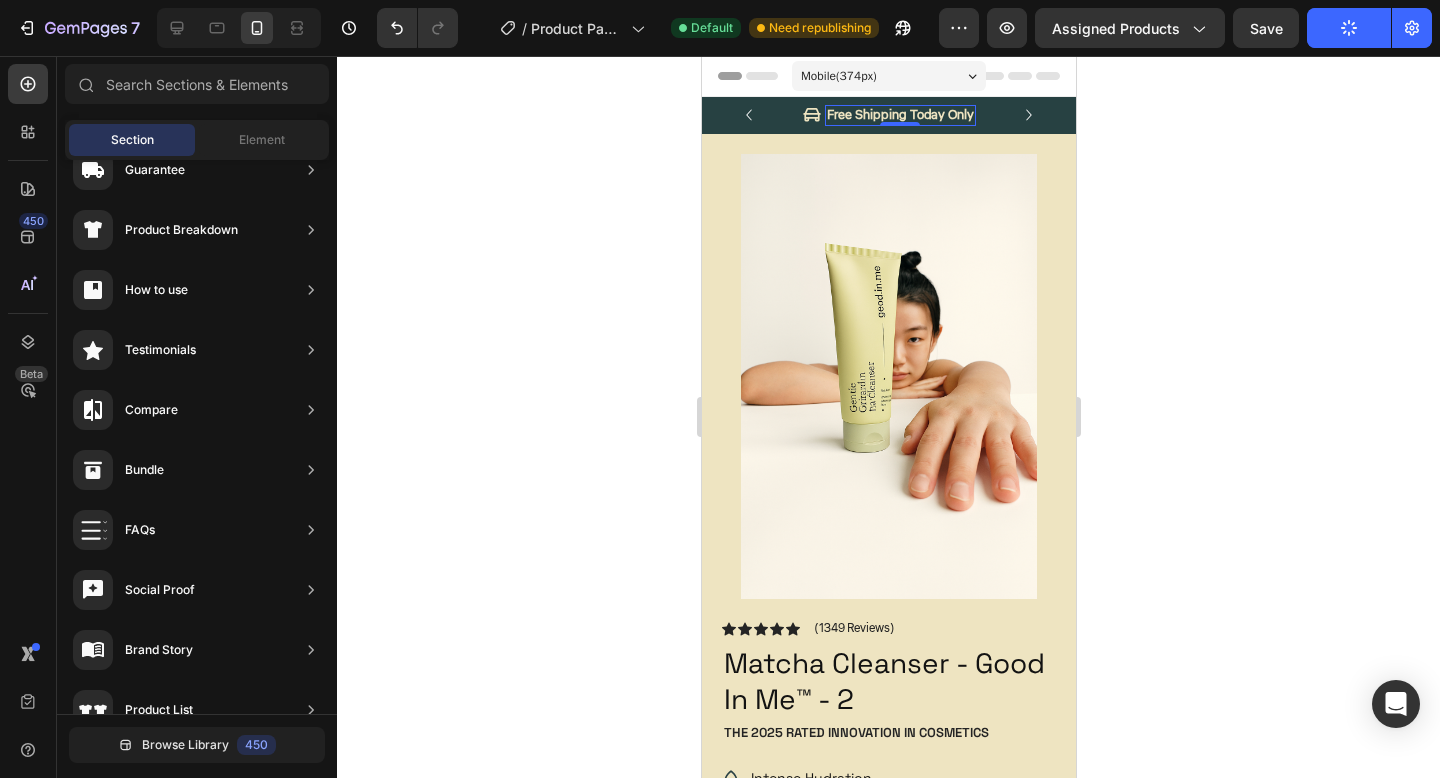 click on "Free Shipping Today Only" at bounding box center (899, 115) 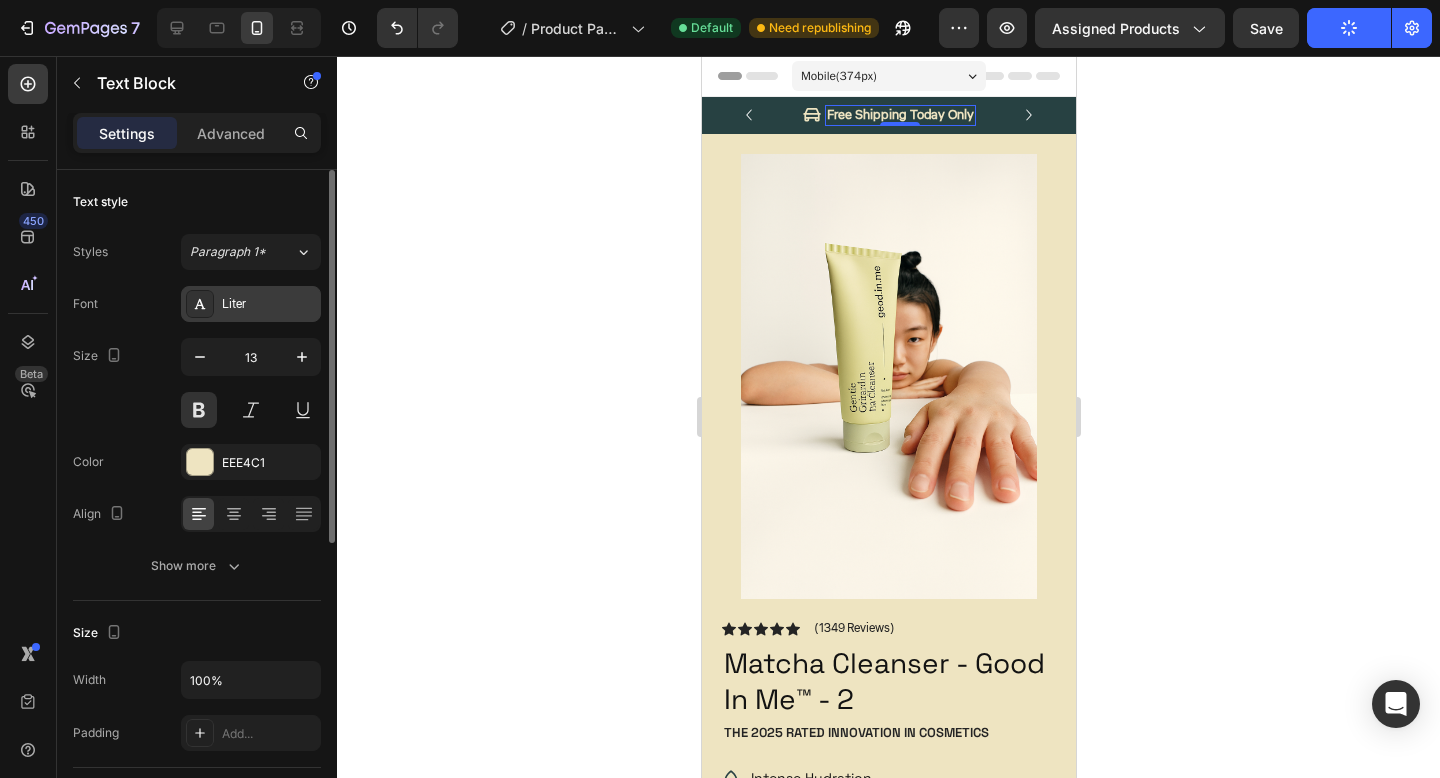 click on "Liter" at bounding box center (269, 305) 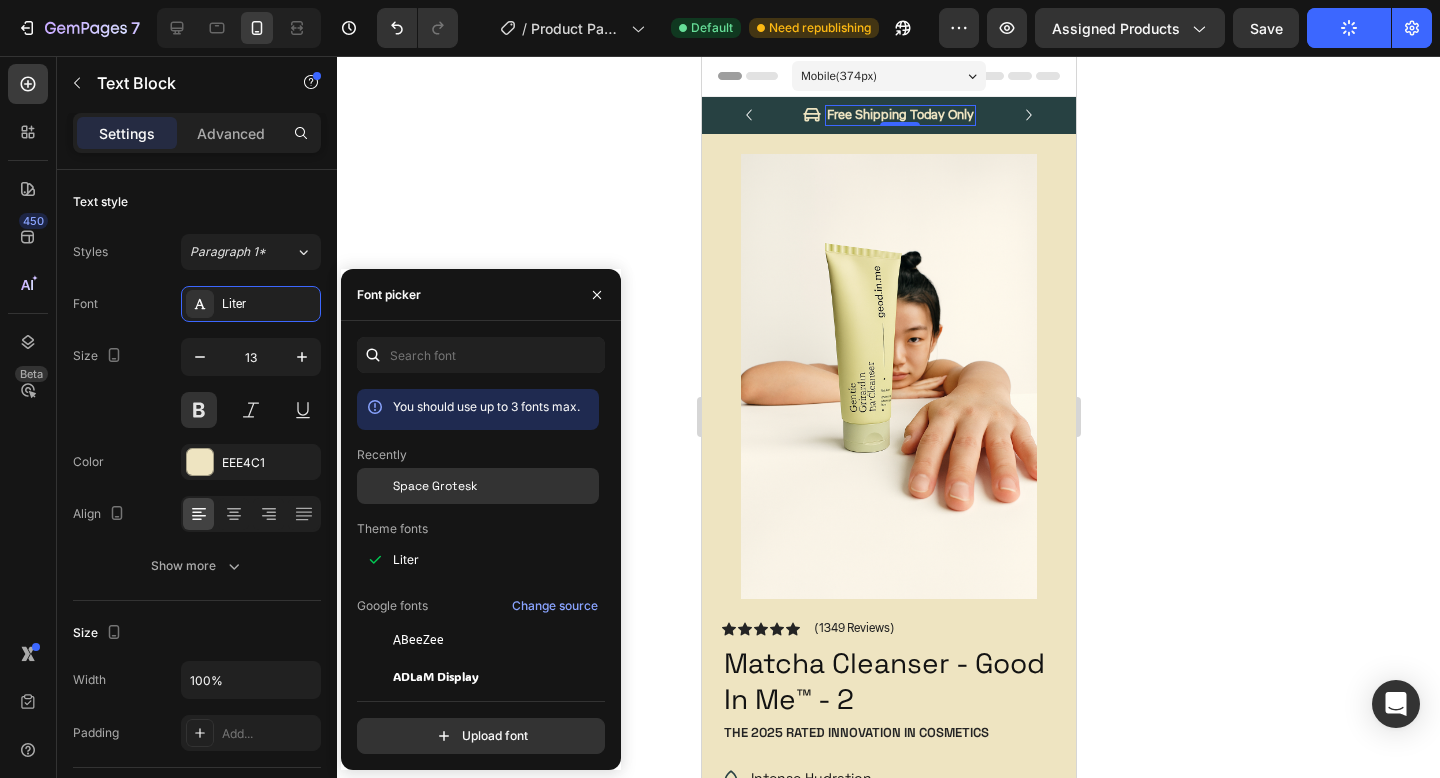 click on "Space Grotesk" at bounding box center [435, 486] 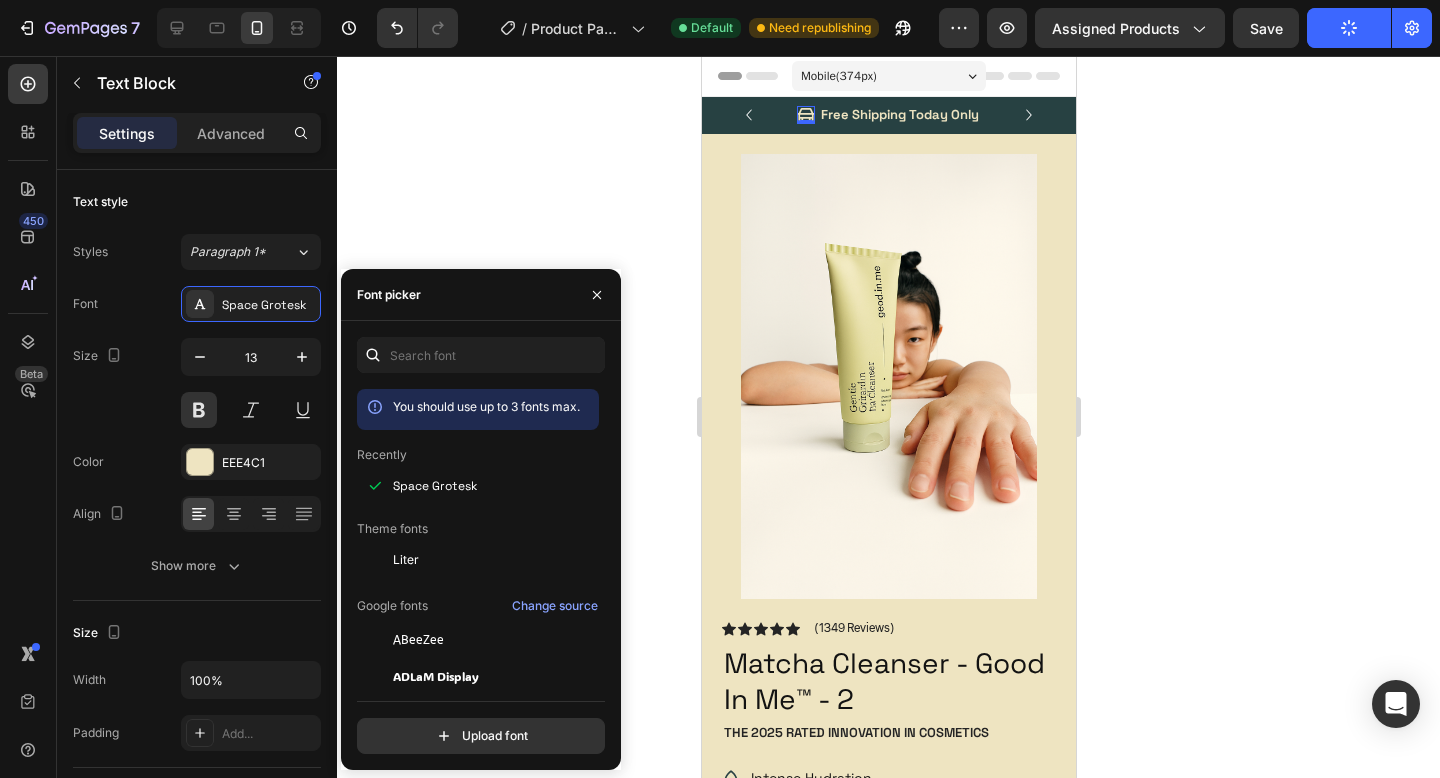 click 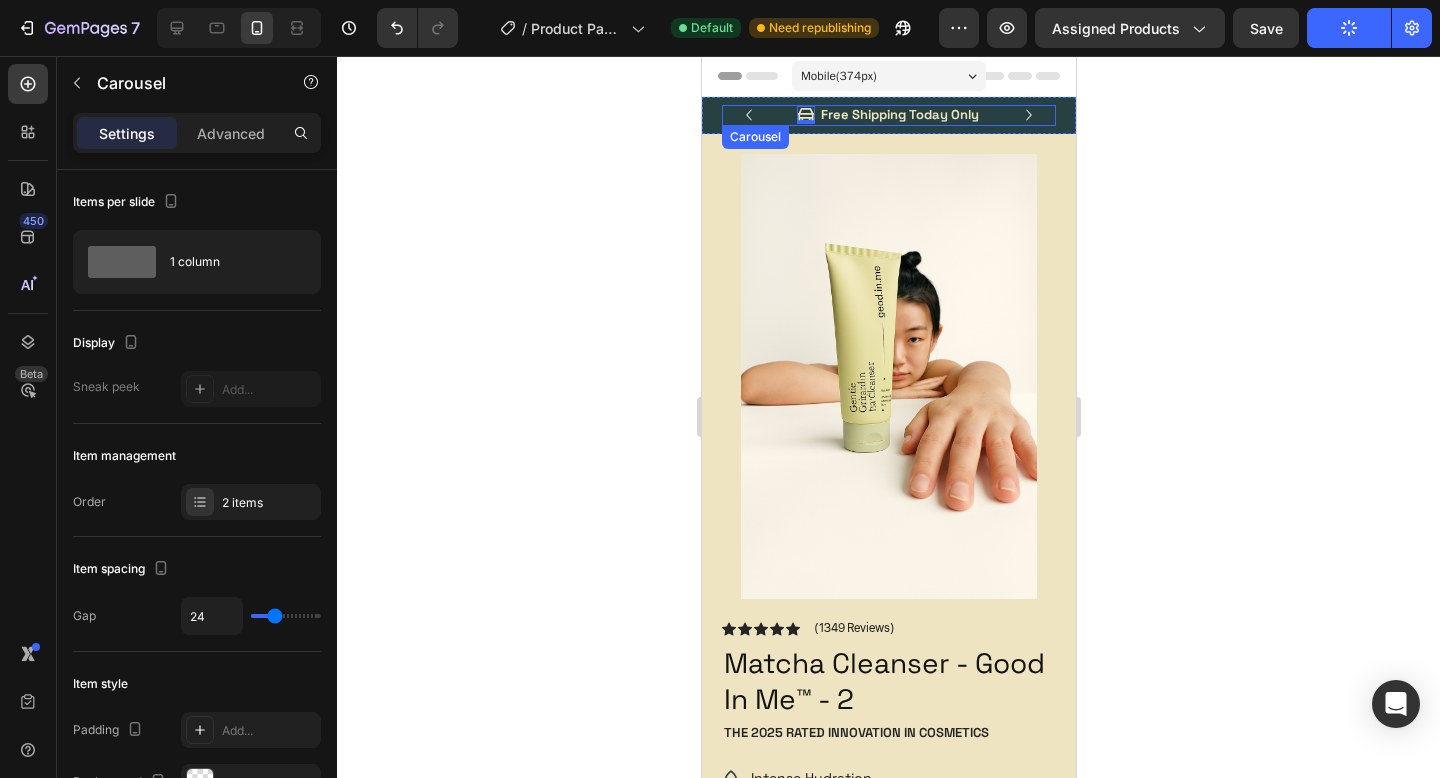 click 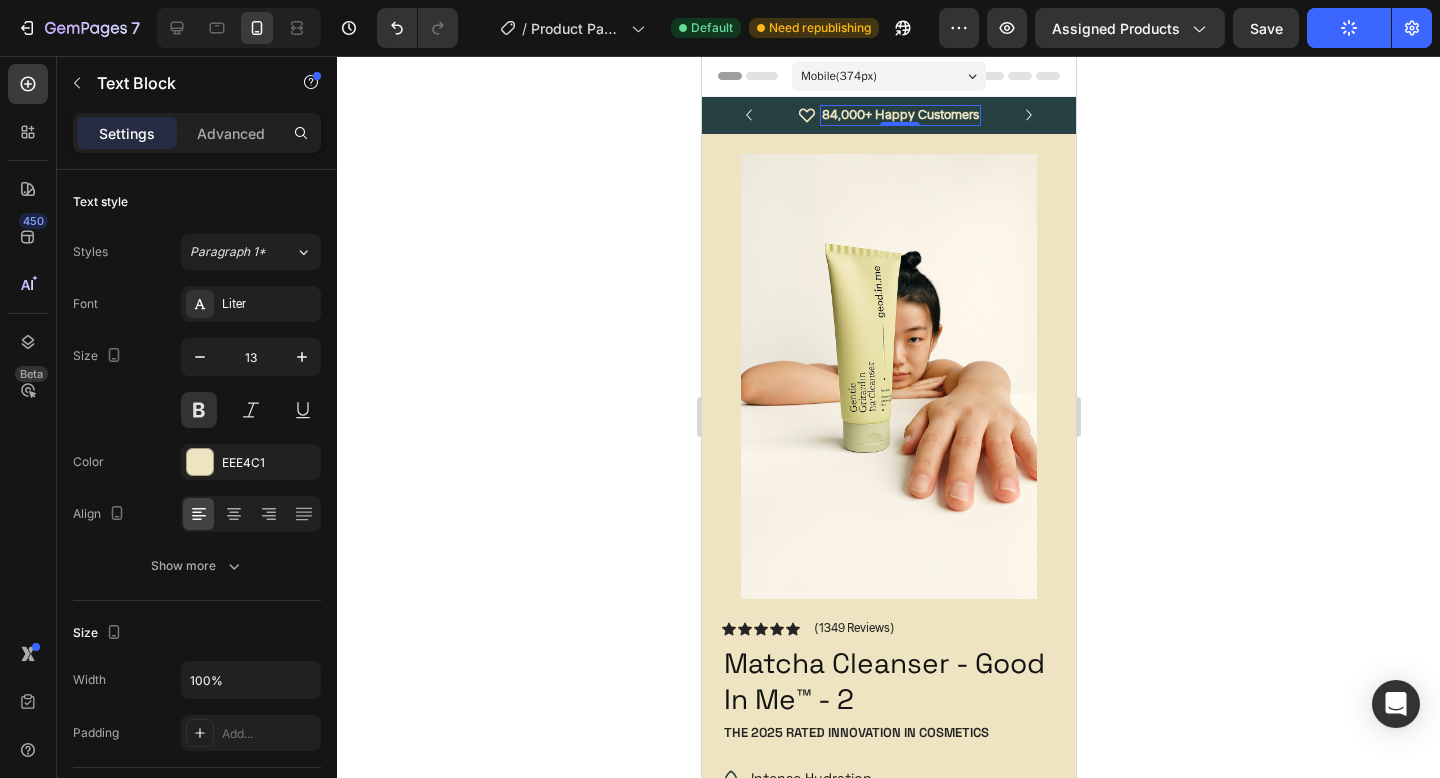 click on "84,000+ Happy Customers" at bounding box center (899, 115) 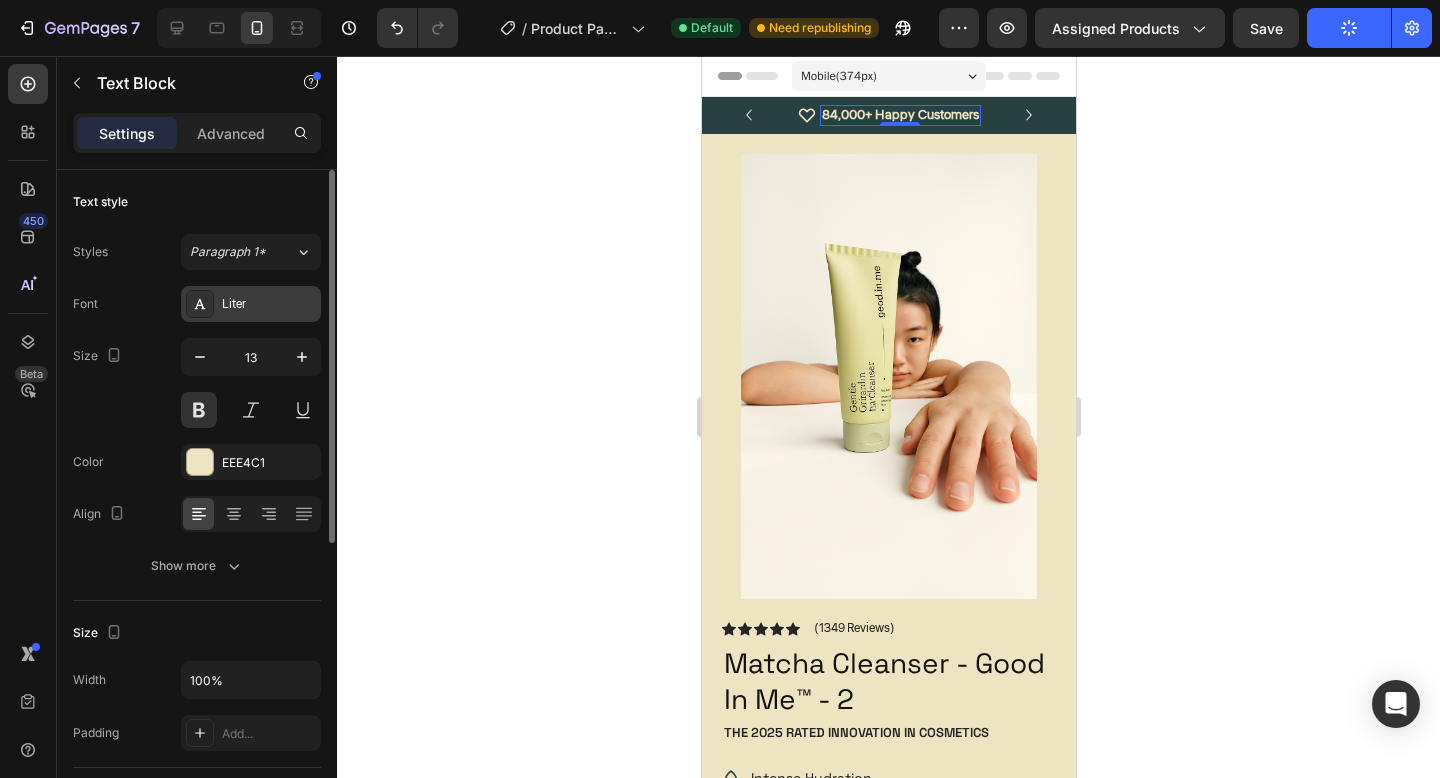 click on "Liter" at bounding box center (251, 304) 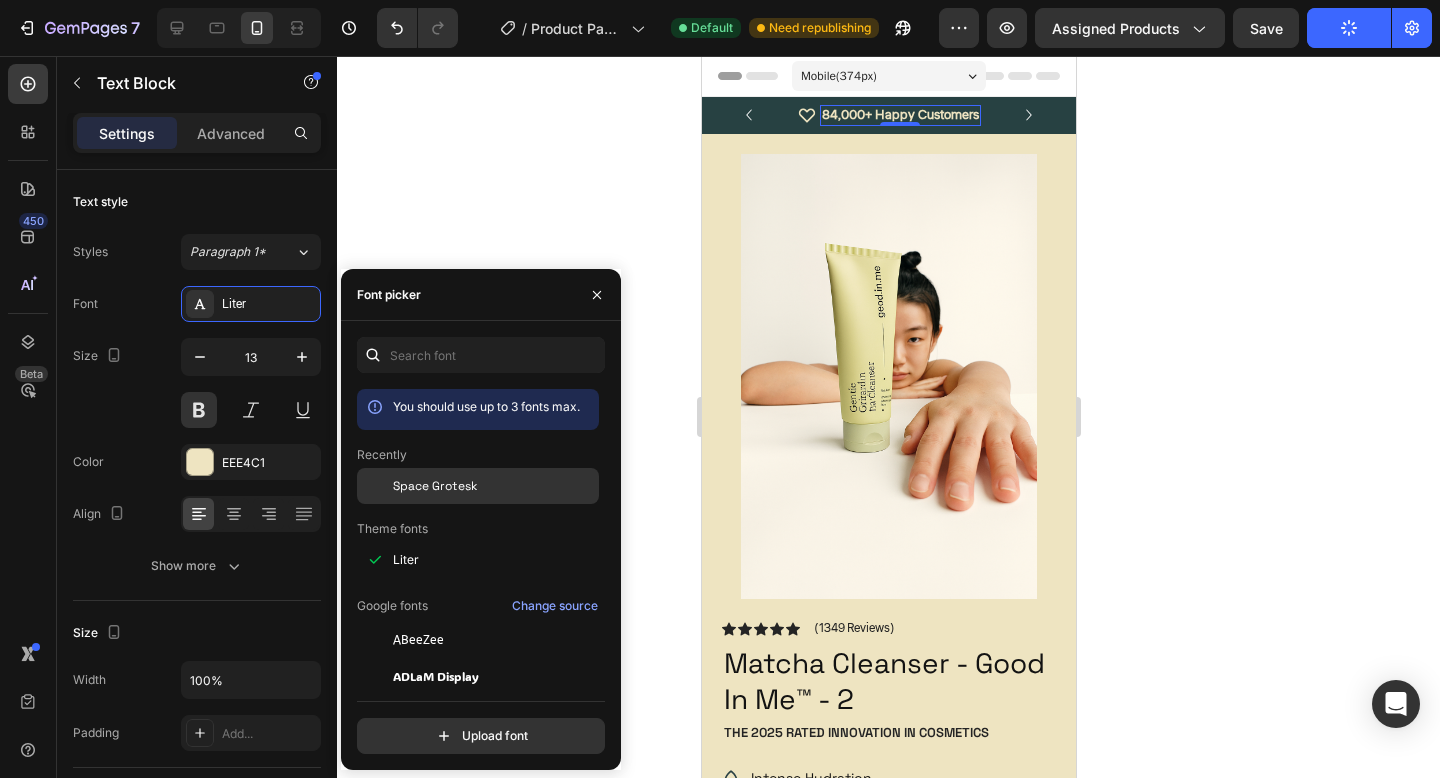 click on "Space Grotesk" at bounding box center (435, 486) 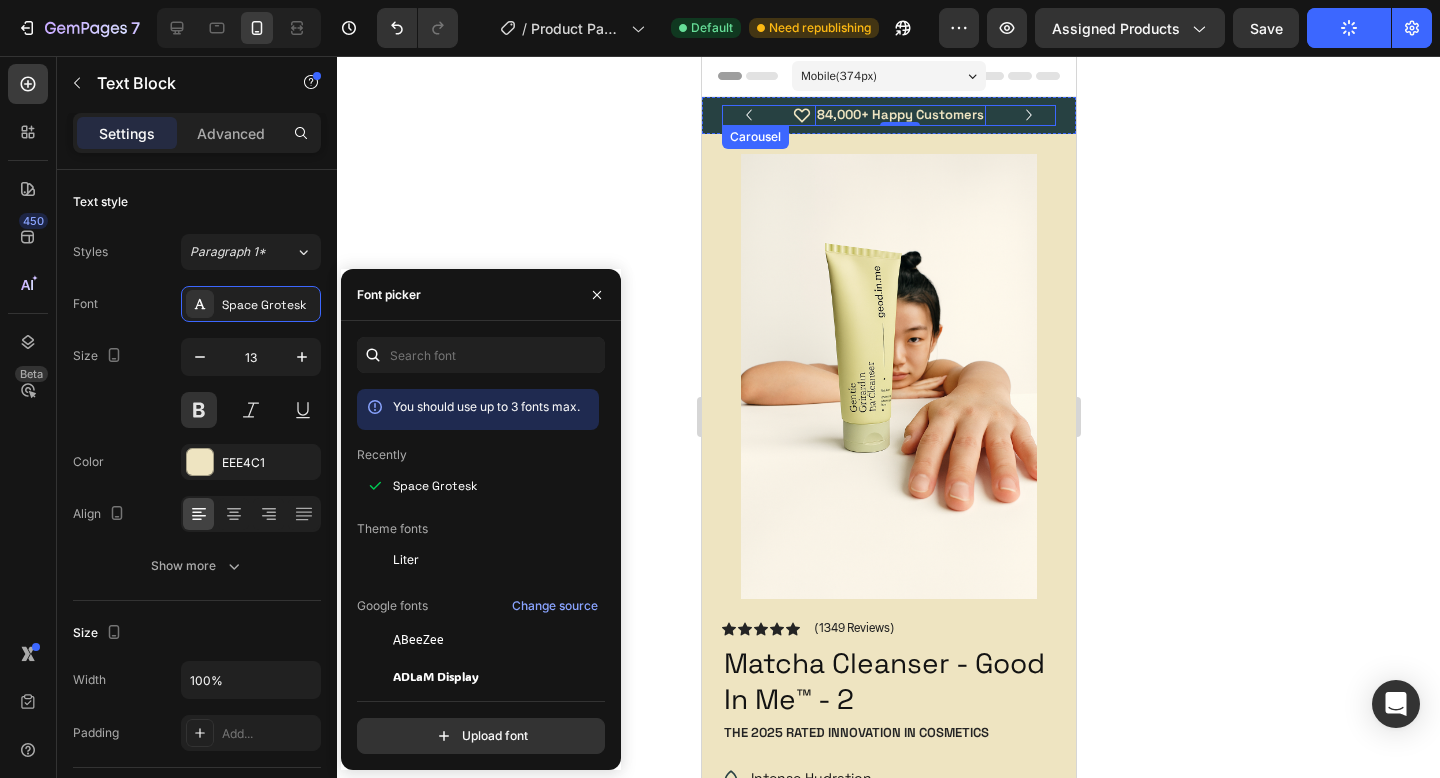 click 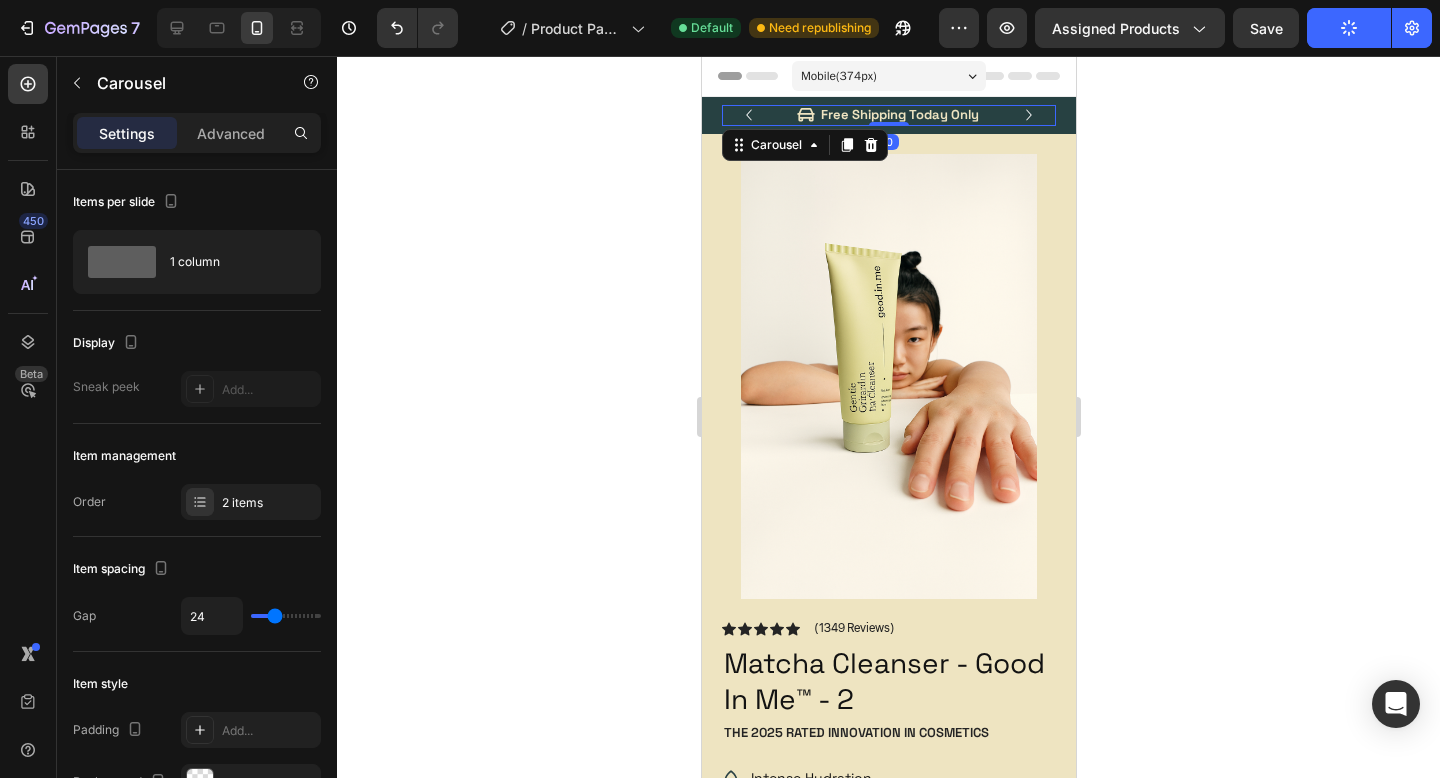 click 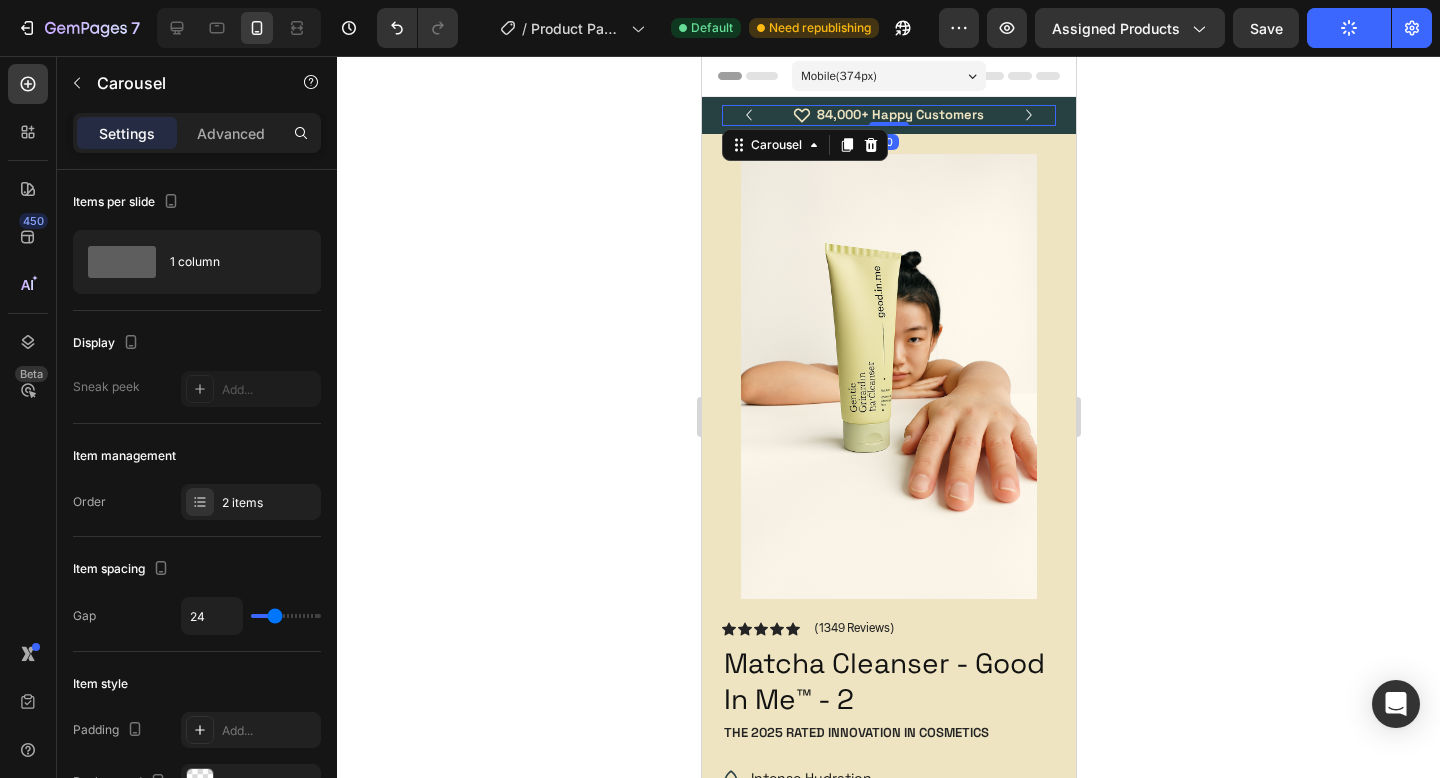 click 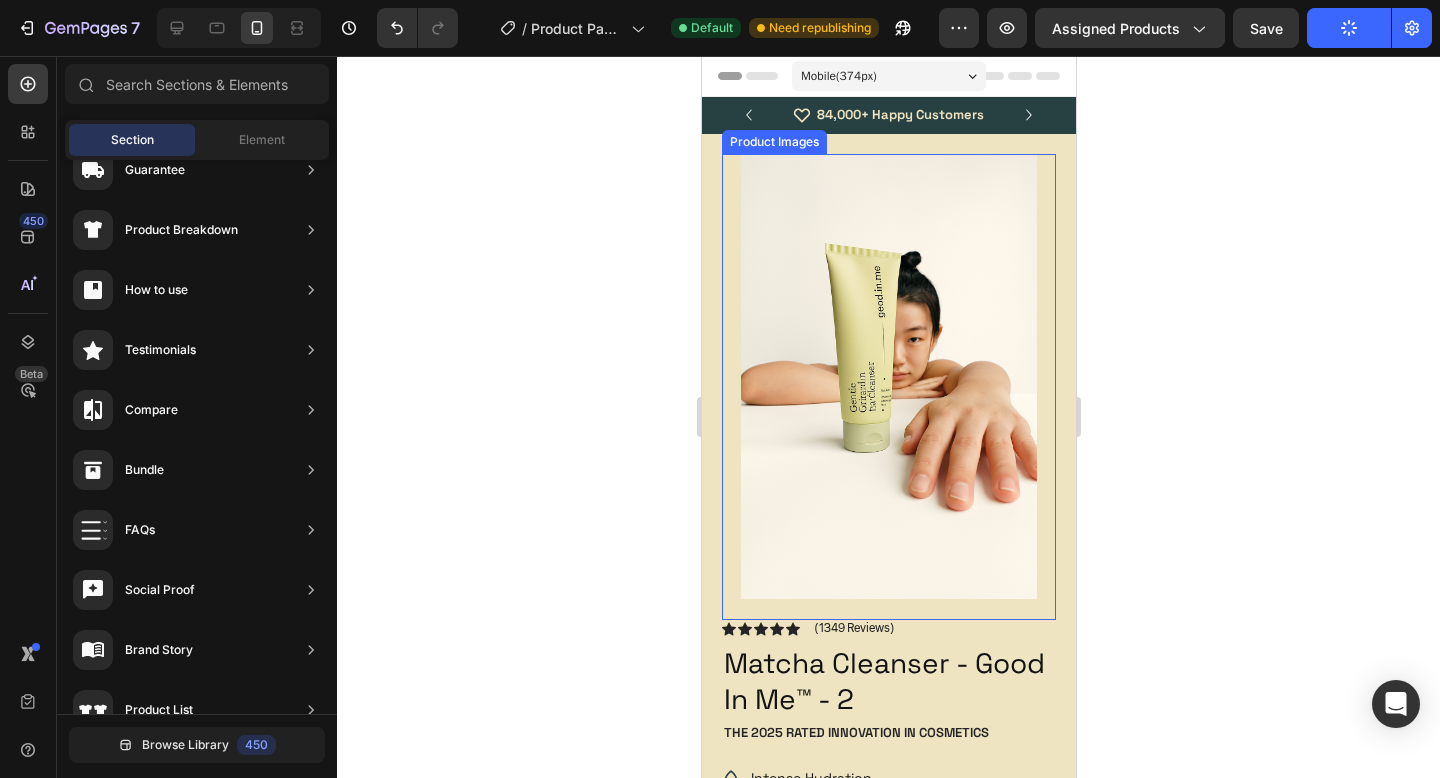 click at bounding box center [888, 376] 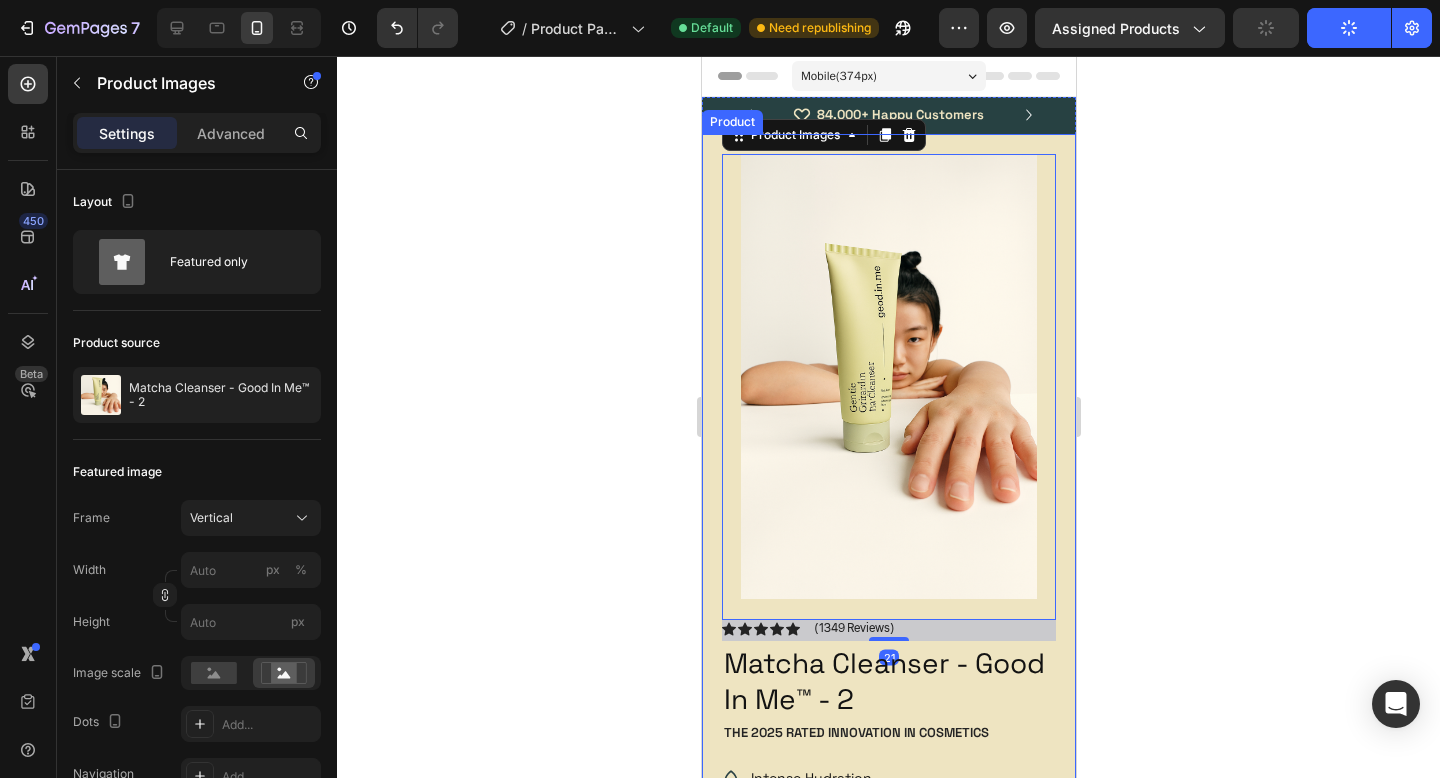 click 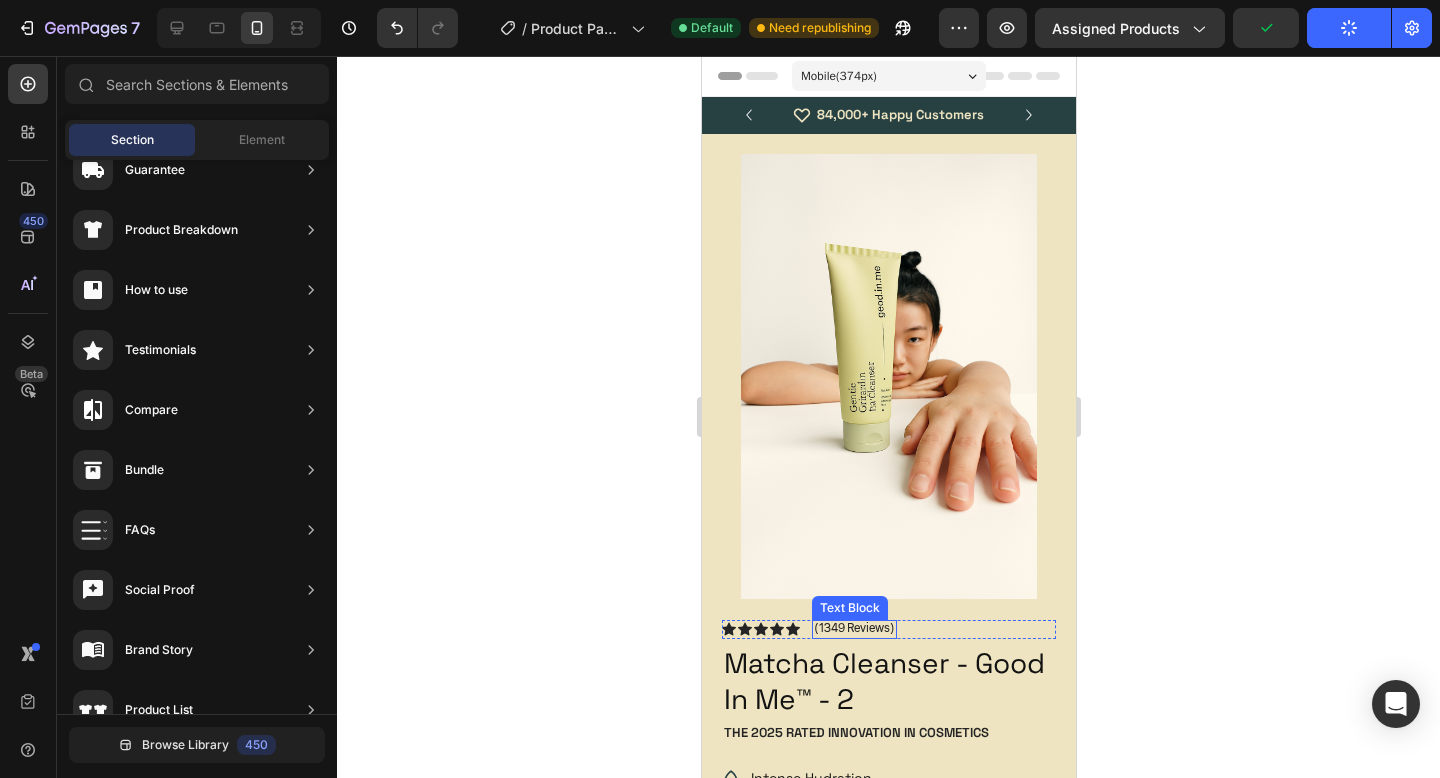 click on "(1349 Reviews)" at bounding box center [853, 629] 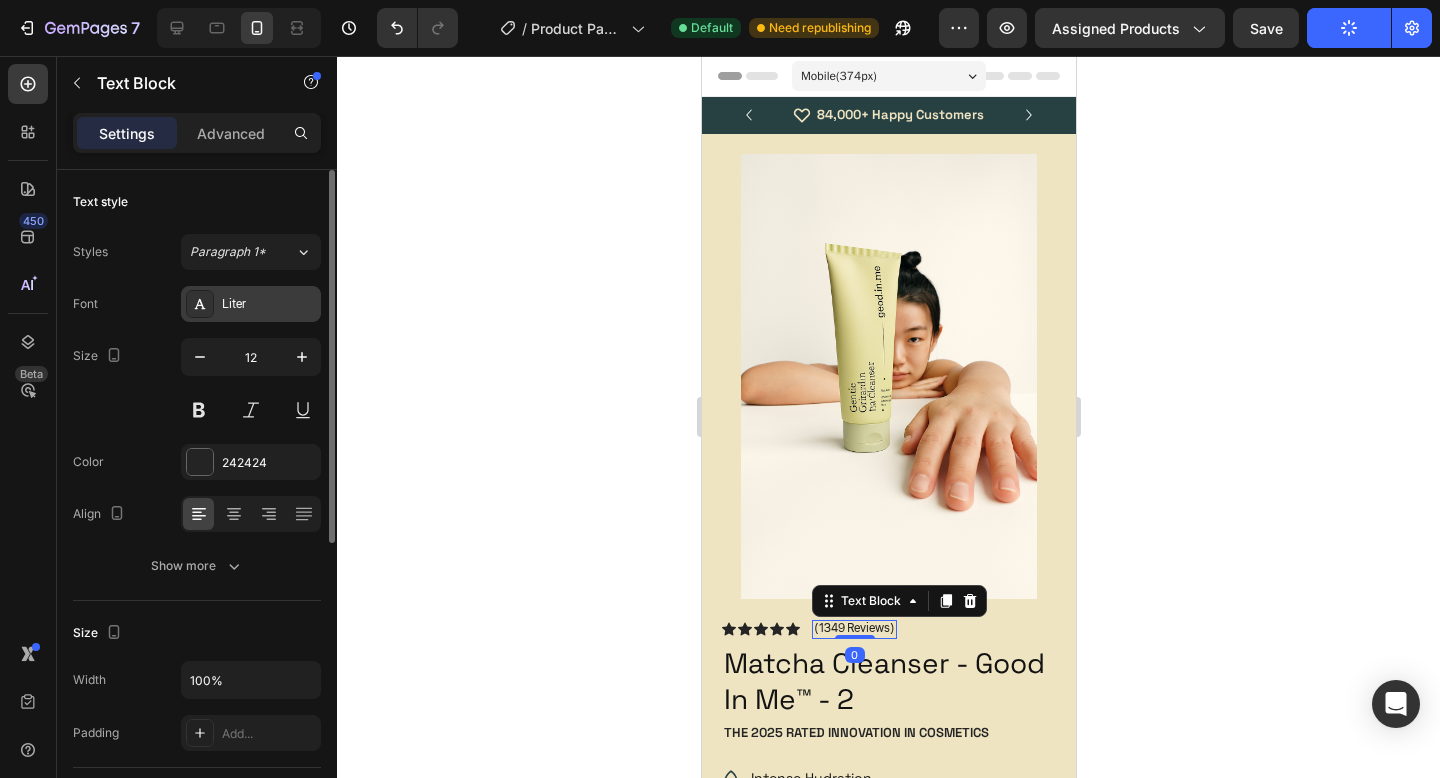 click on "Liter" at bounding box center (269, 305) 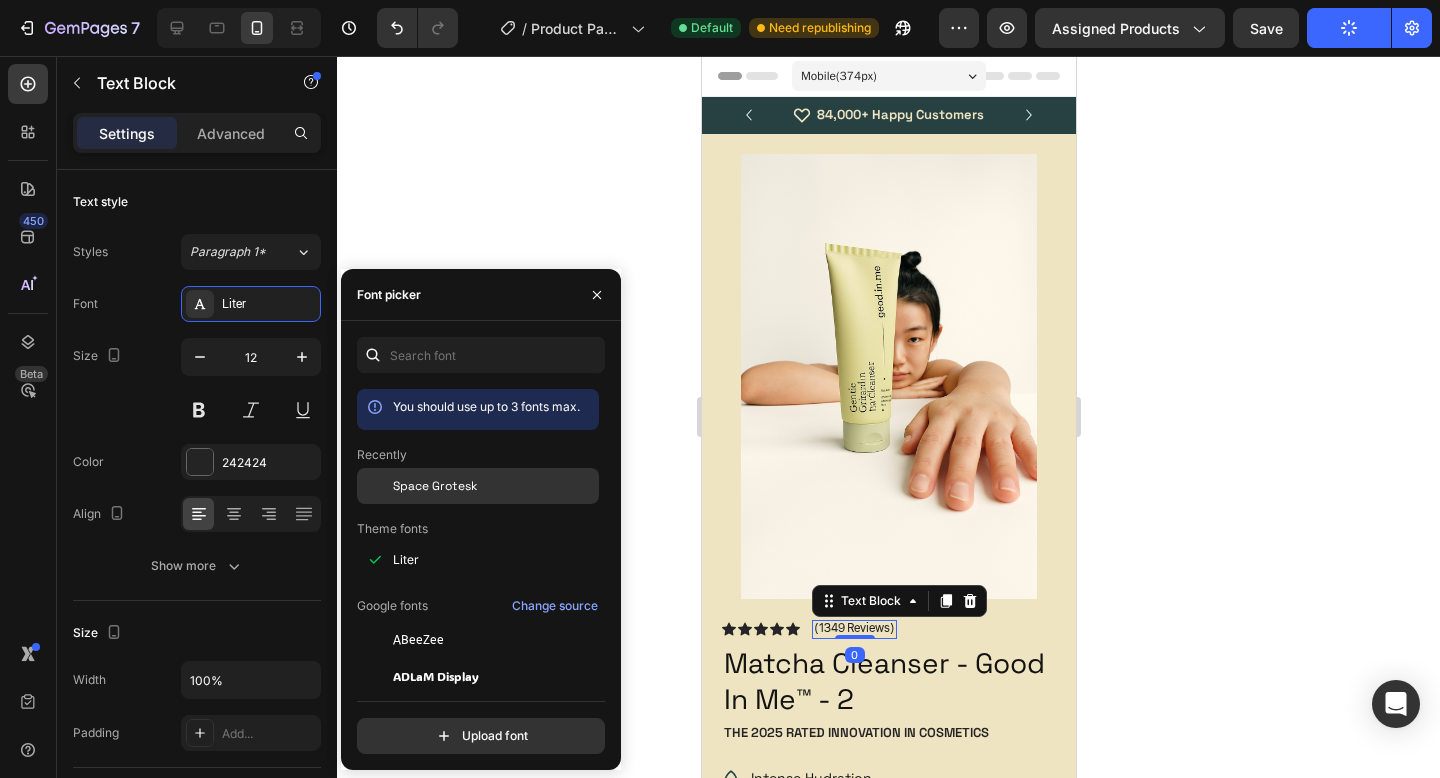 click on "Space Grotesk" at bounding box center (435, 486) 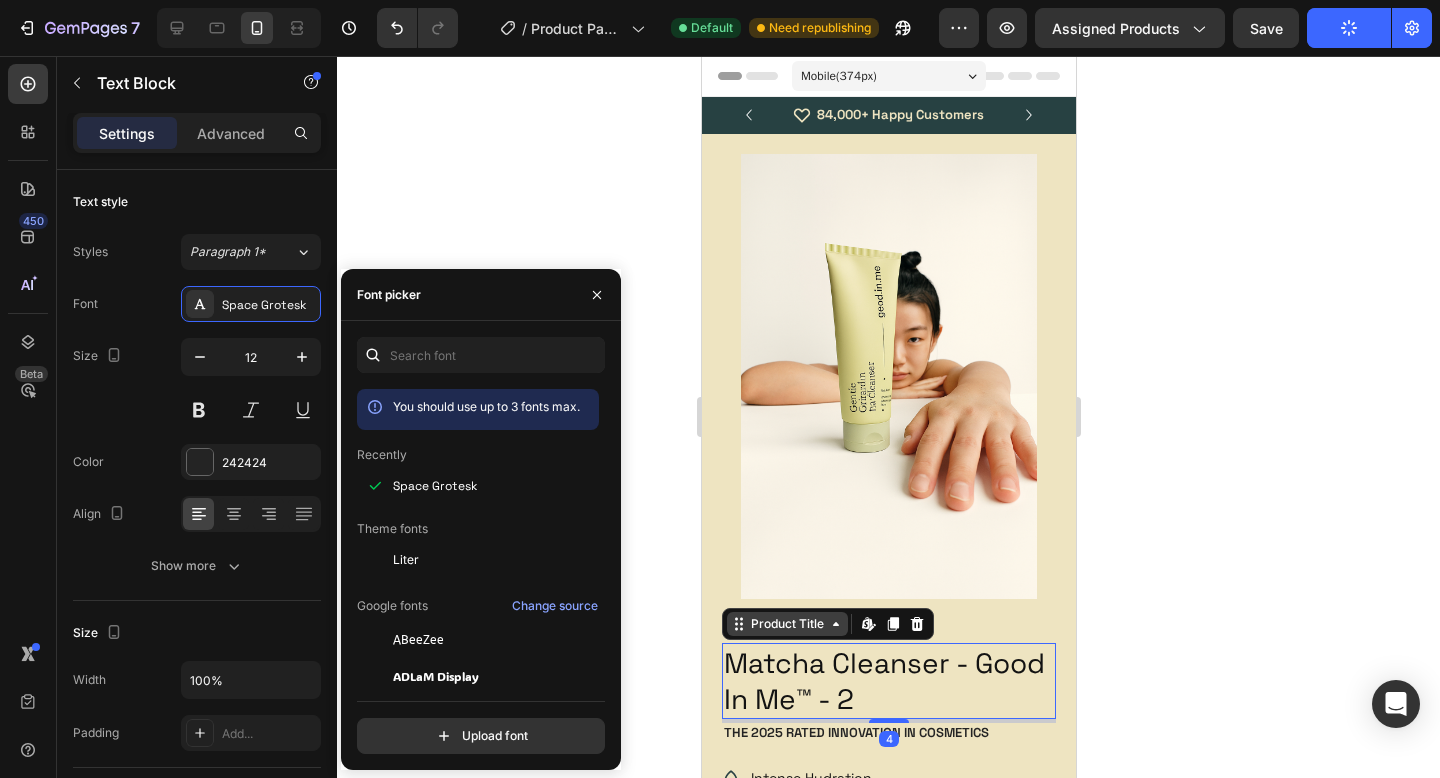 click on "Product Title" at bounding box center (786, 624) 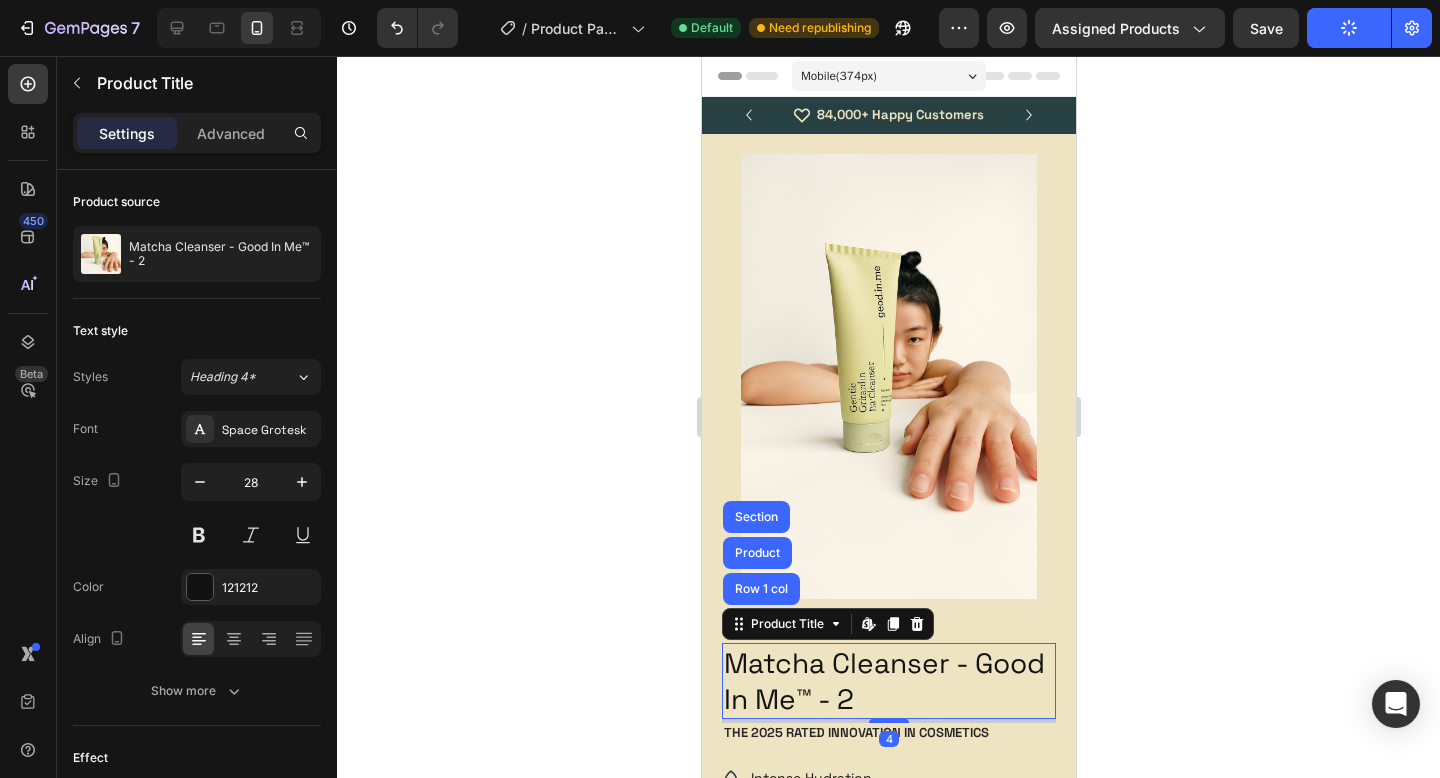 click 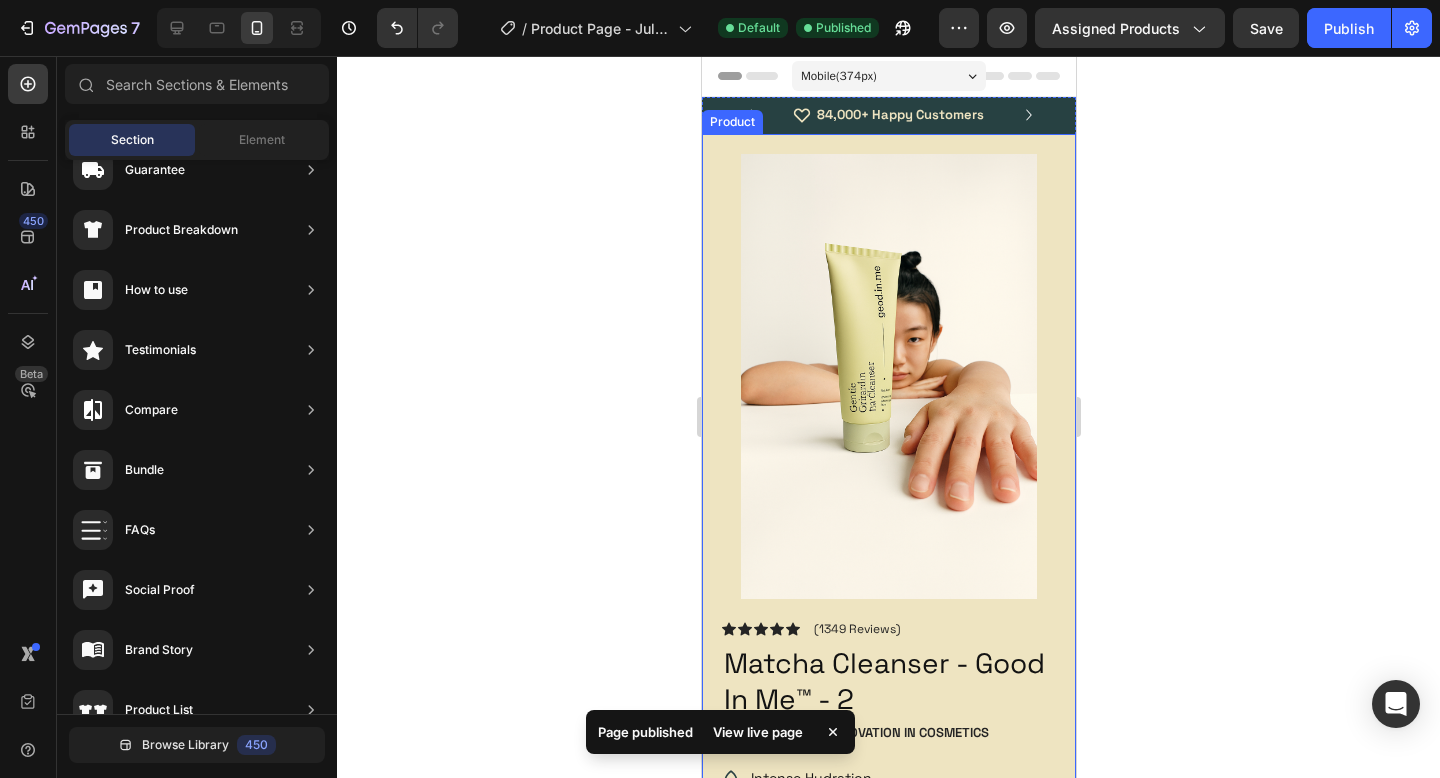 click 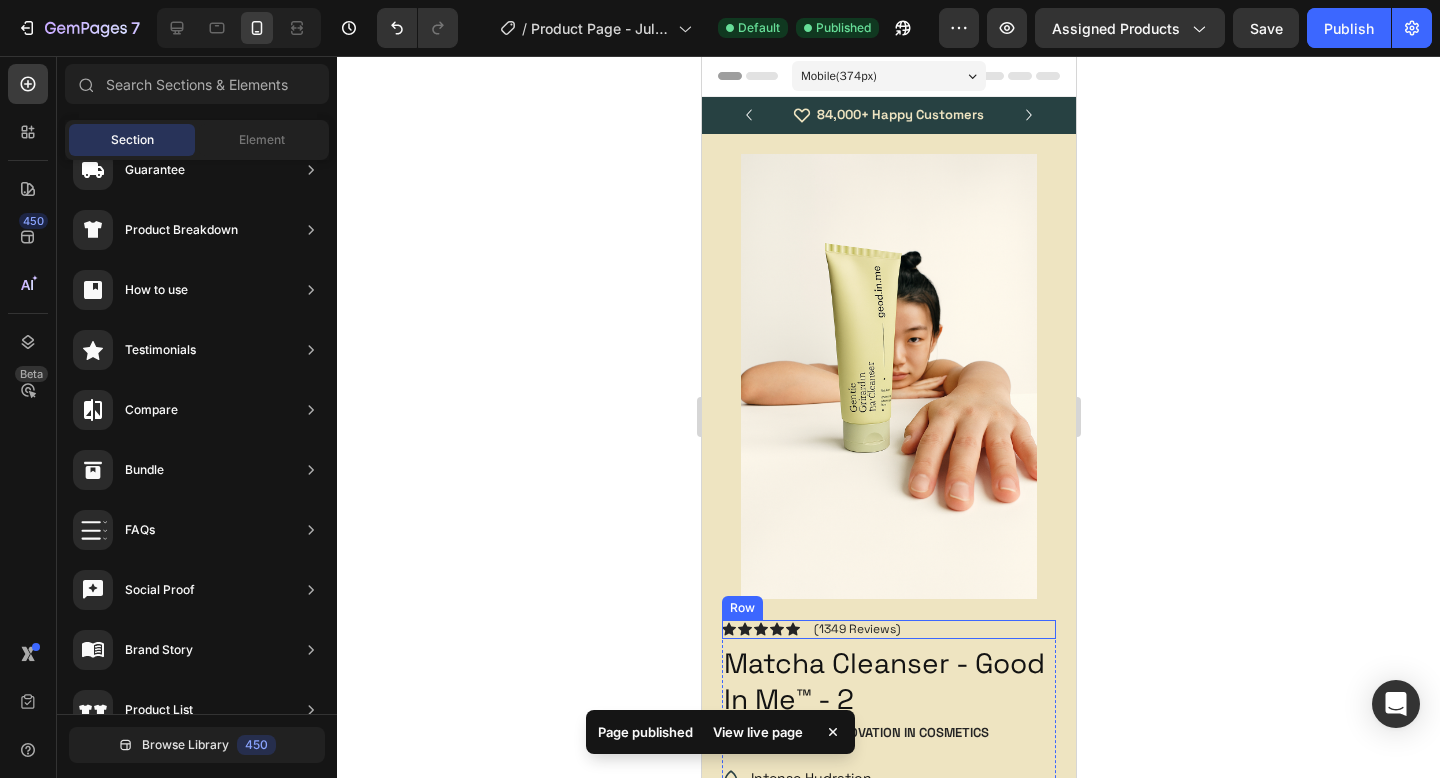click on "Icon Icon Icon Icon Icon Icon List (1349 Reviews) Text Block Row" at bounding box center [888, 629] 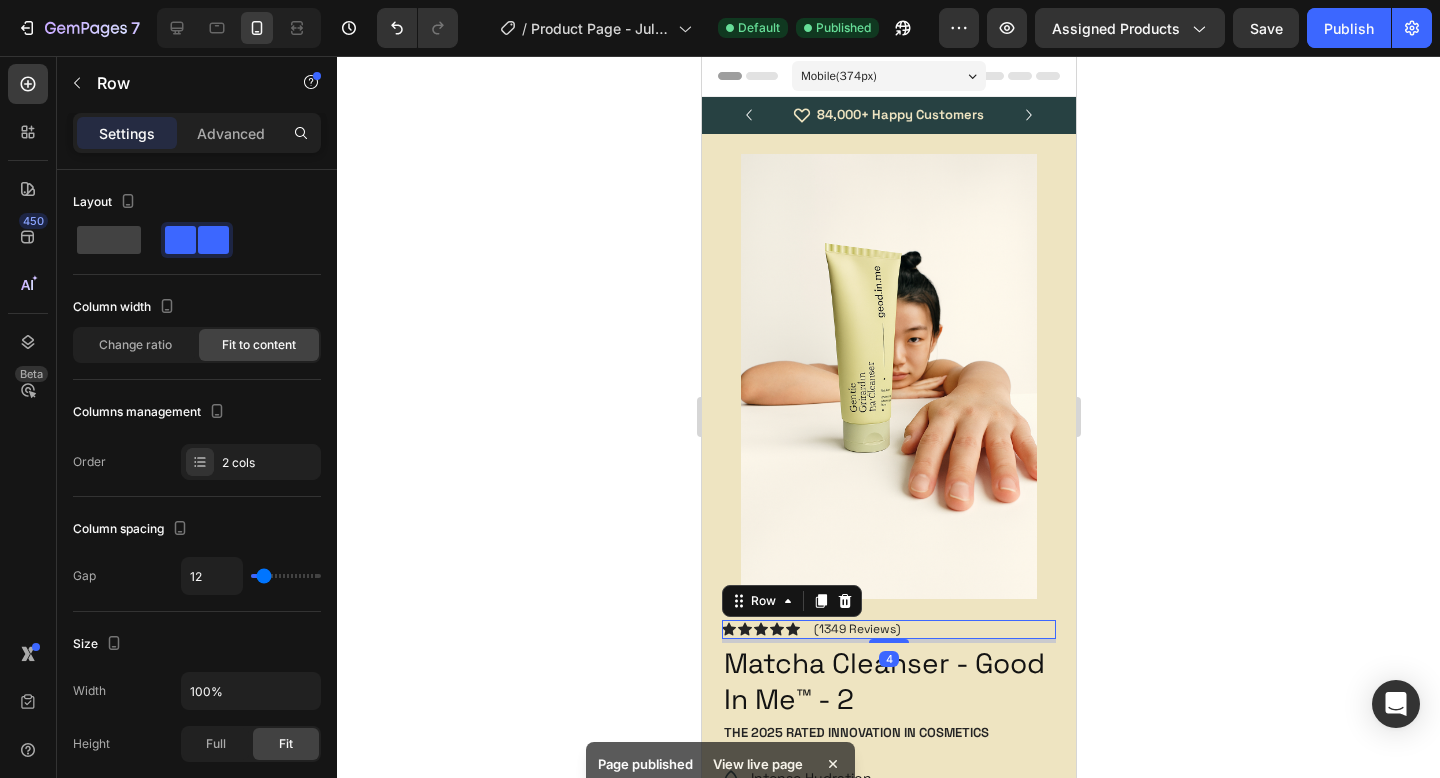 click 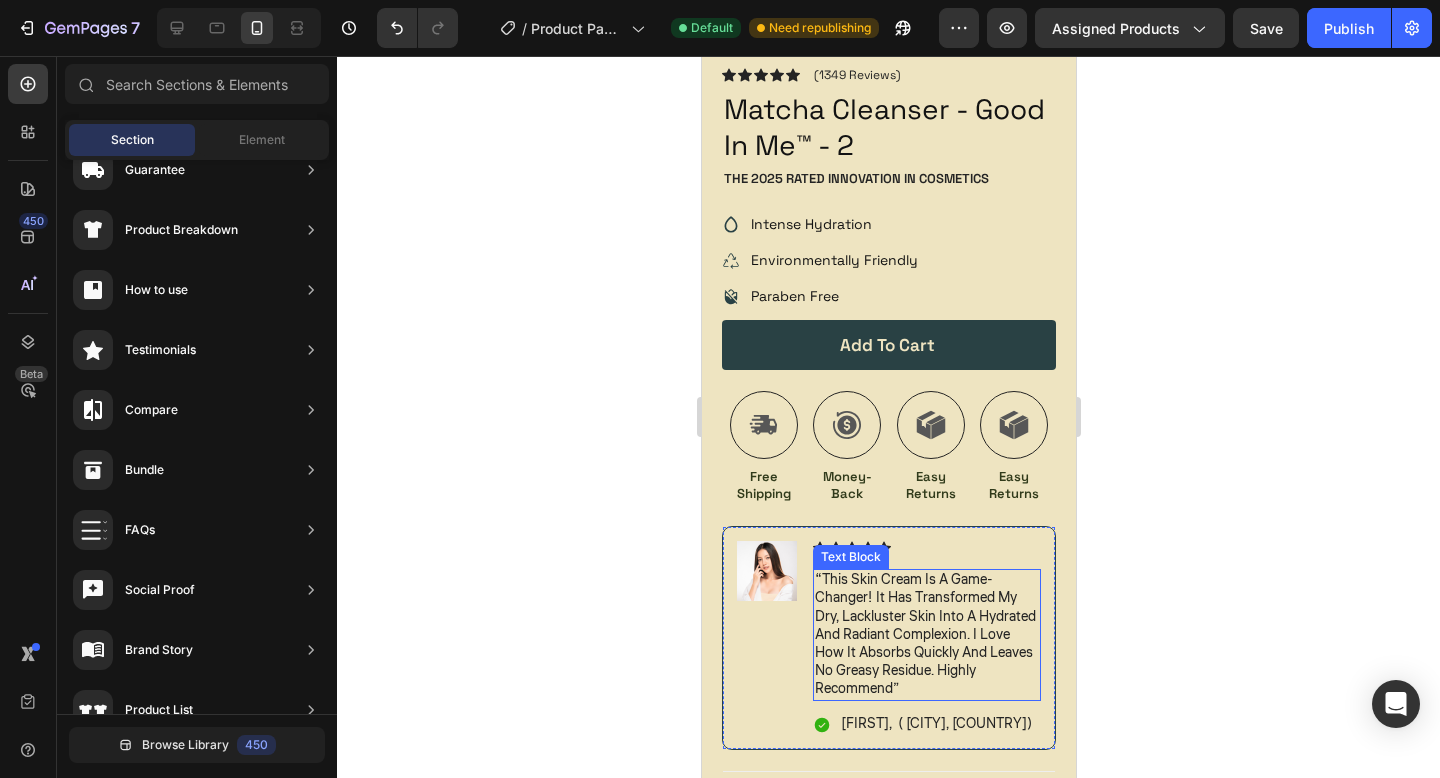 scroll, scrollTop: 588, scrollLeft: 0, axis: vertical 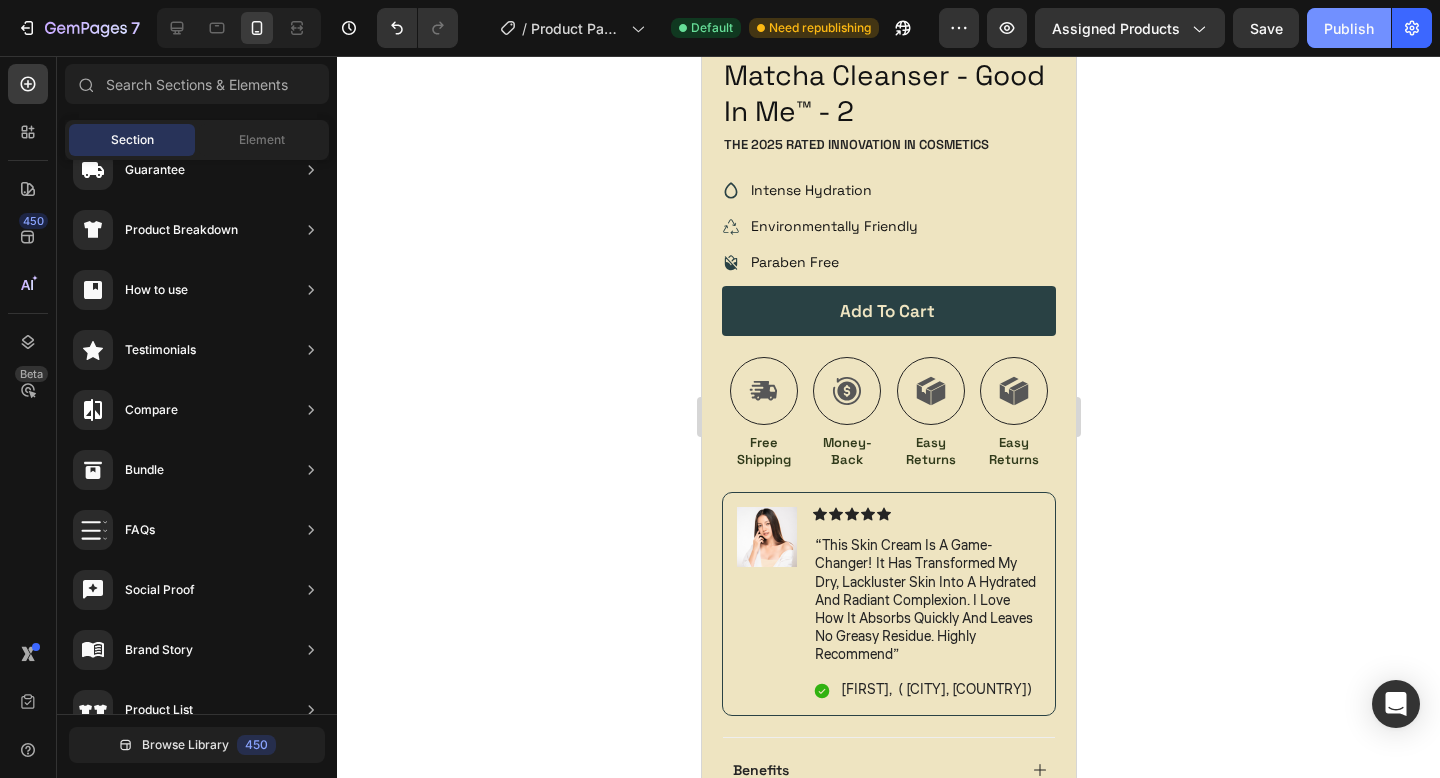 click on "Publish" at bounding box center [1349, 28] 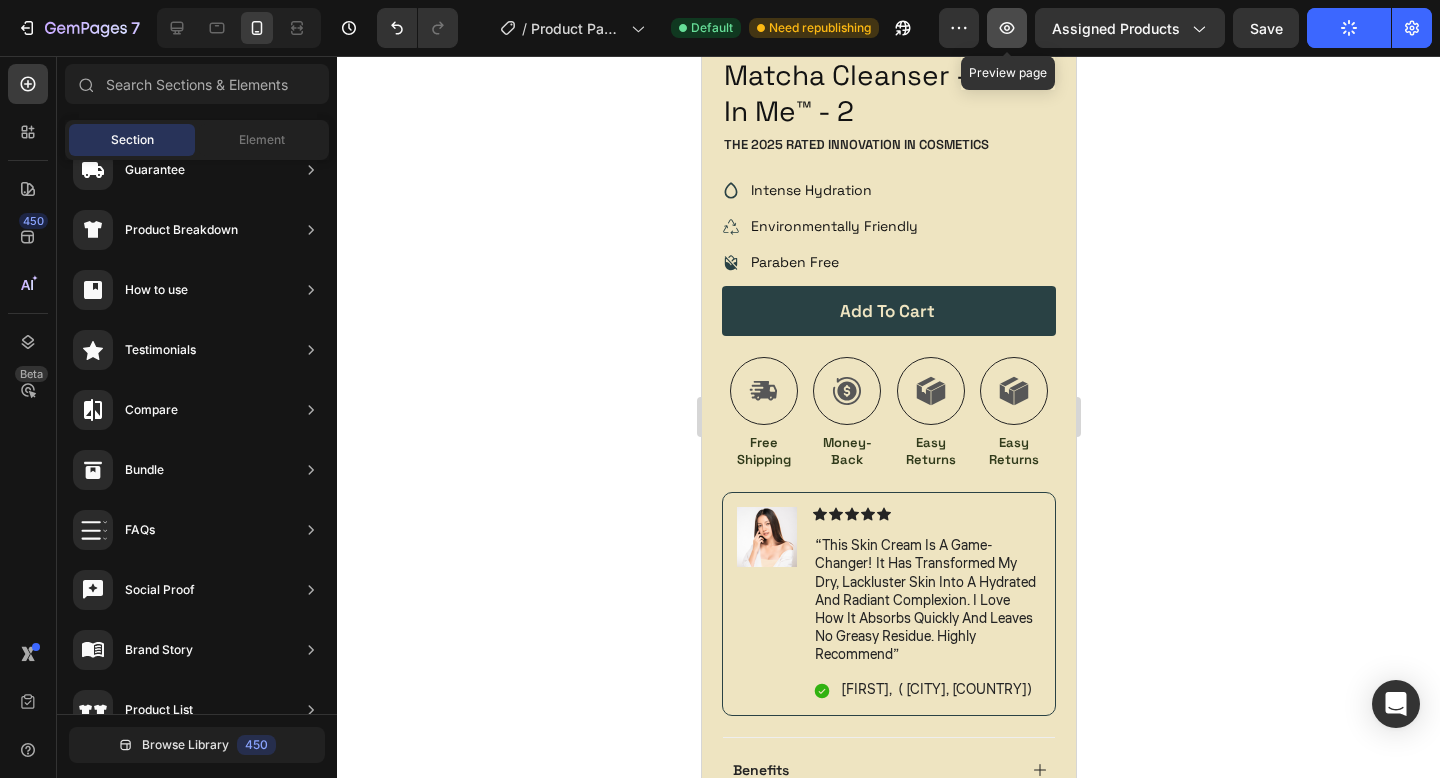 click 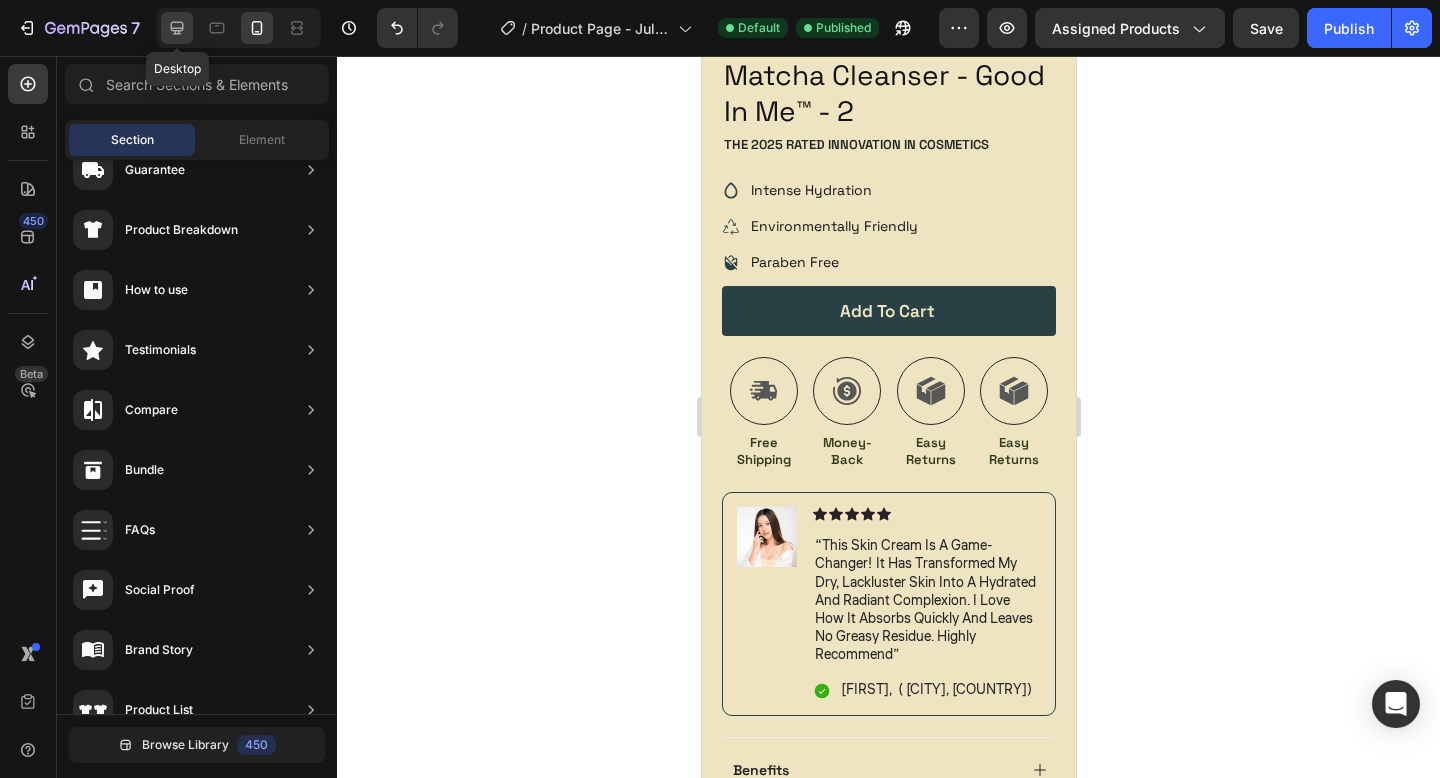 click 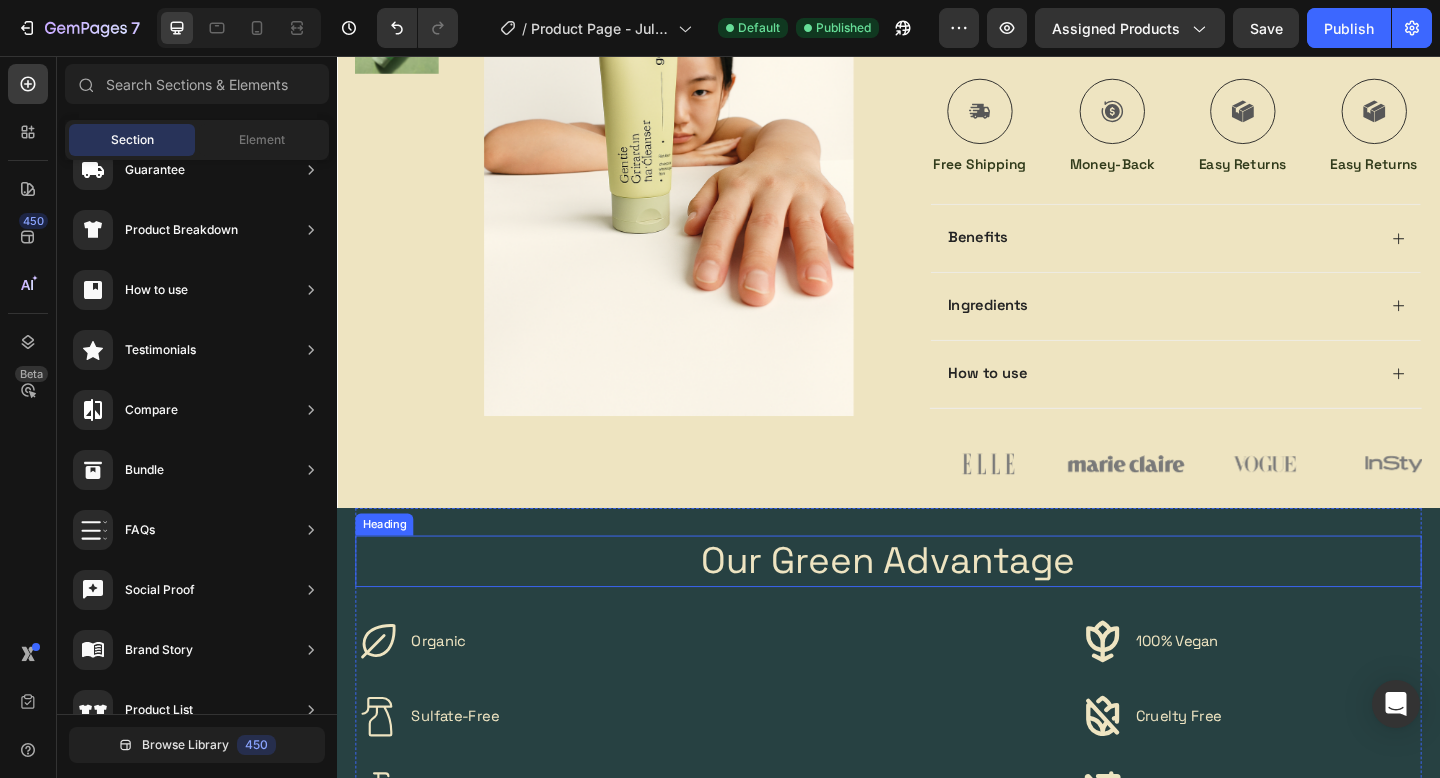 scroll, scrollTop: 246, scrollLeft: 0, axis: vertical 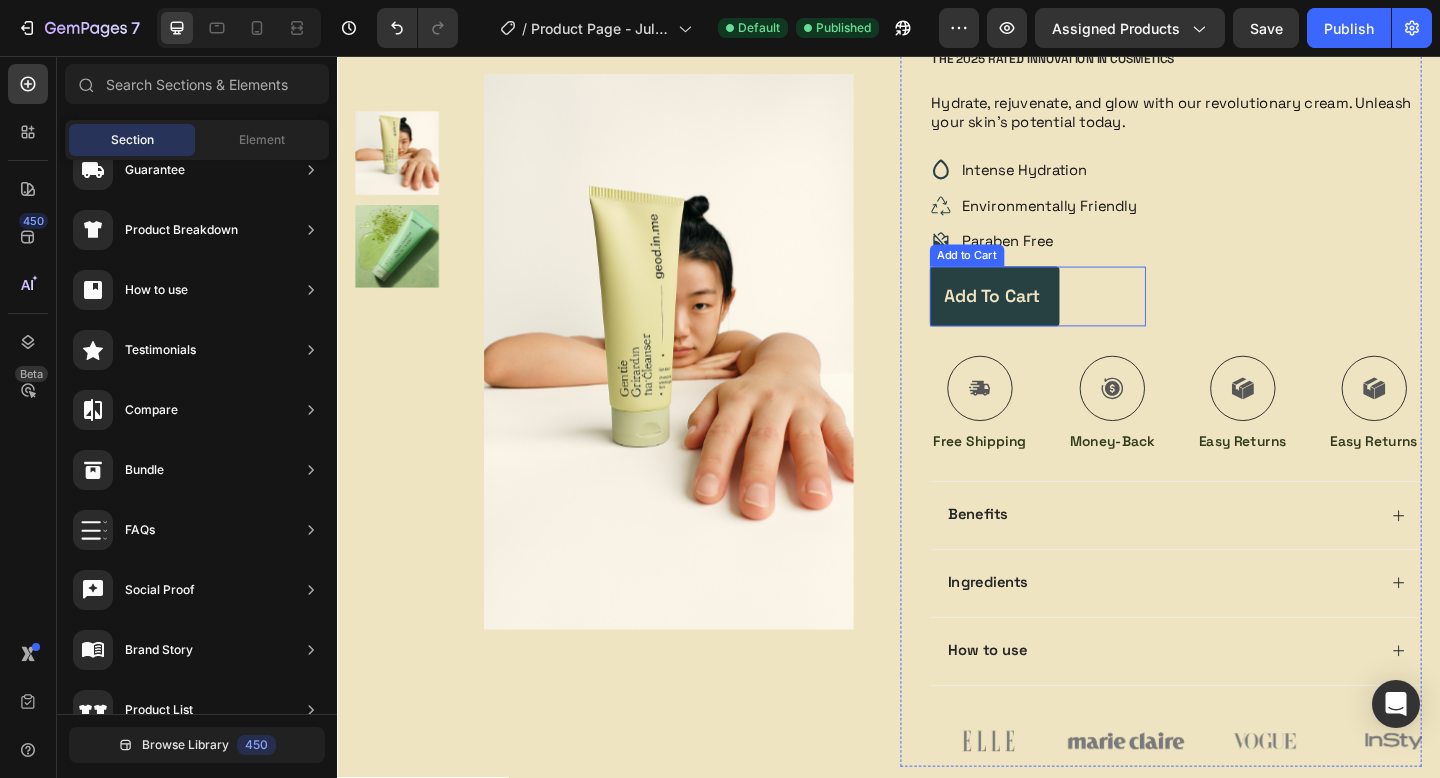 click on "Add to cart" at bounding box center (1052, 317) 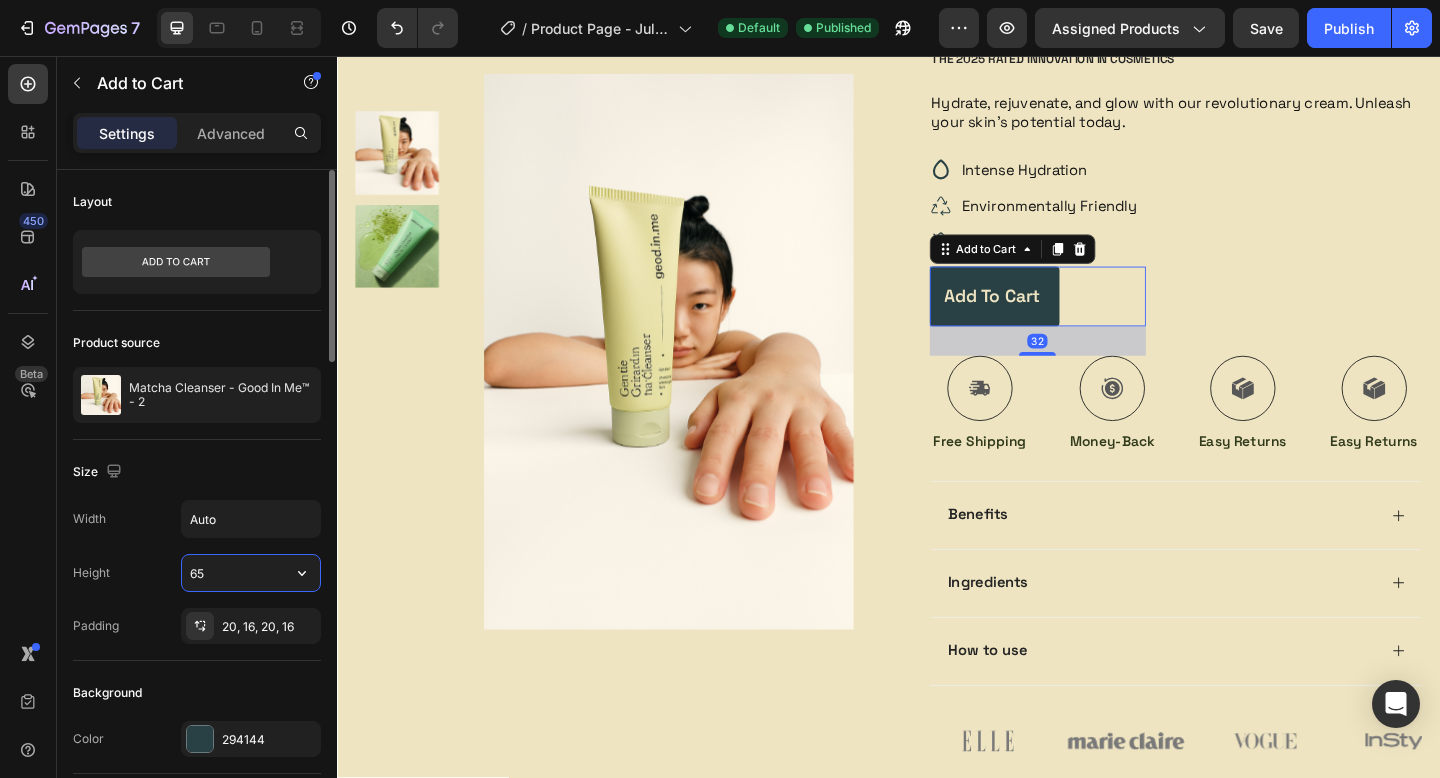 click on "65" at bounding box center (251, 573) 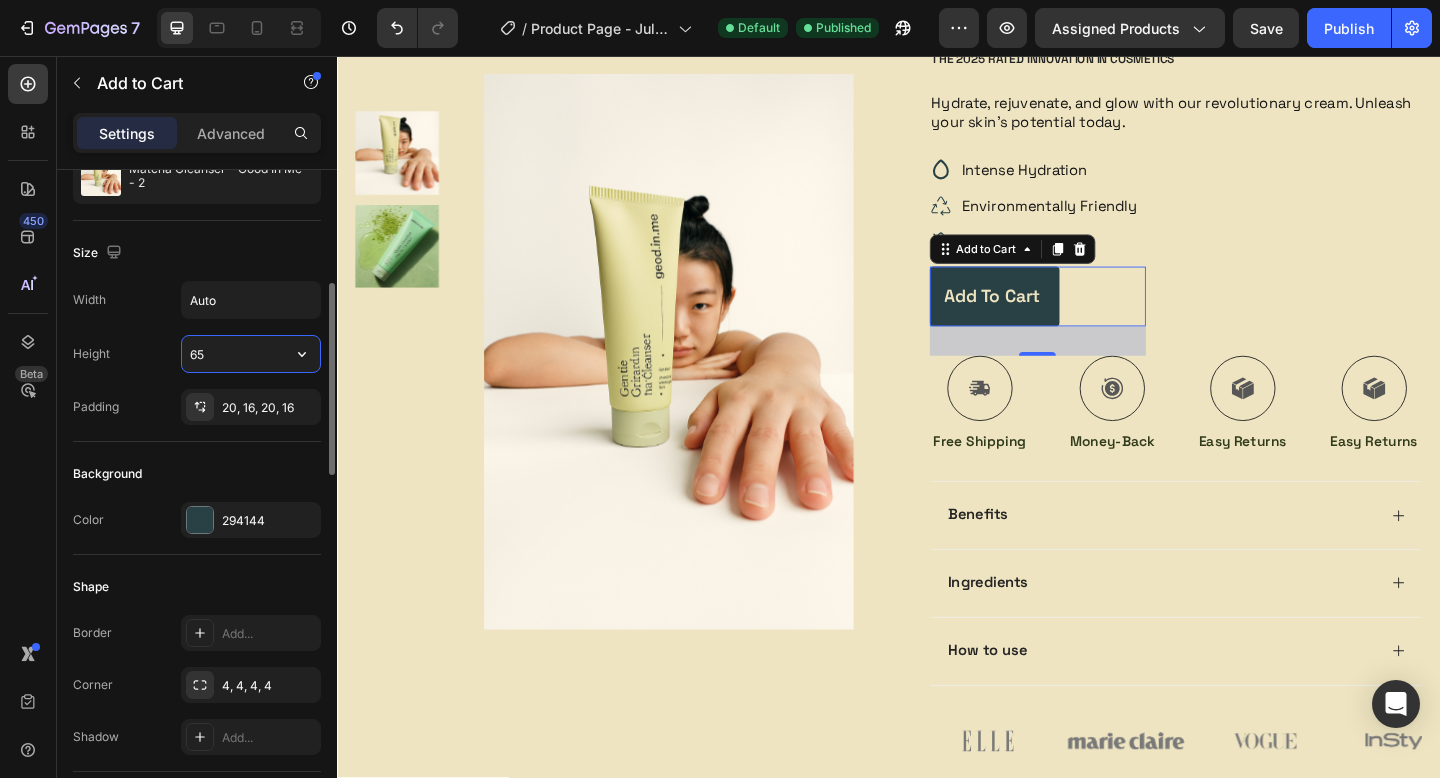 scroll, scrollTop: 206, scrollLeft: 0, axis: vertical 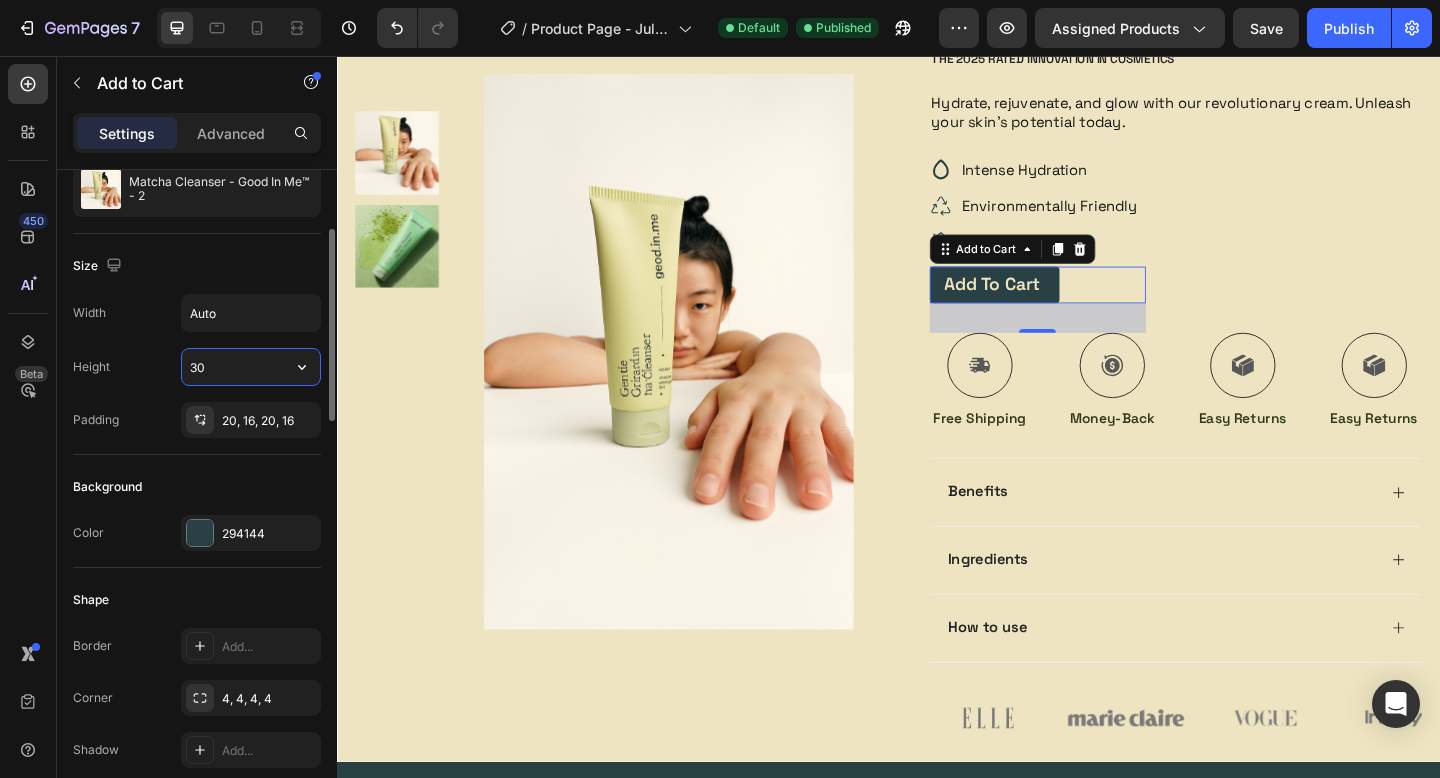 type on "3" 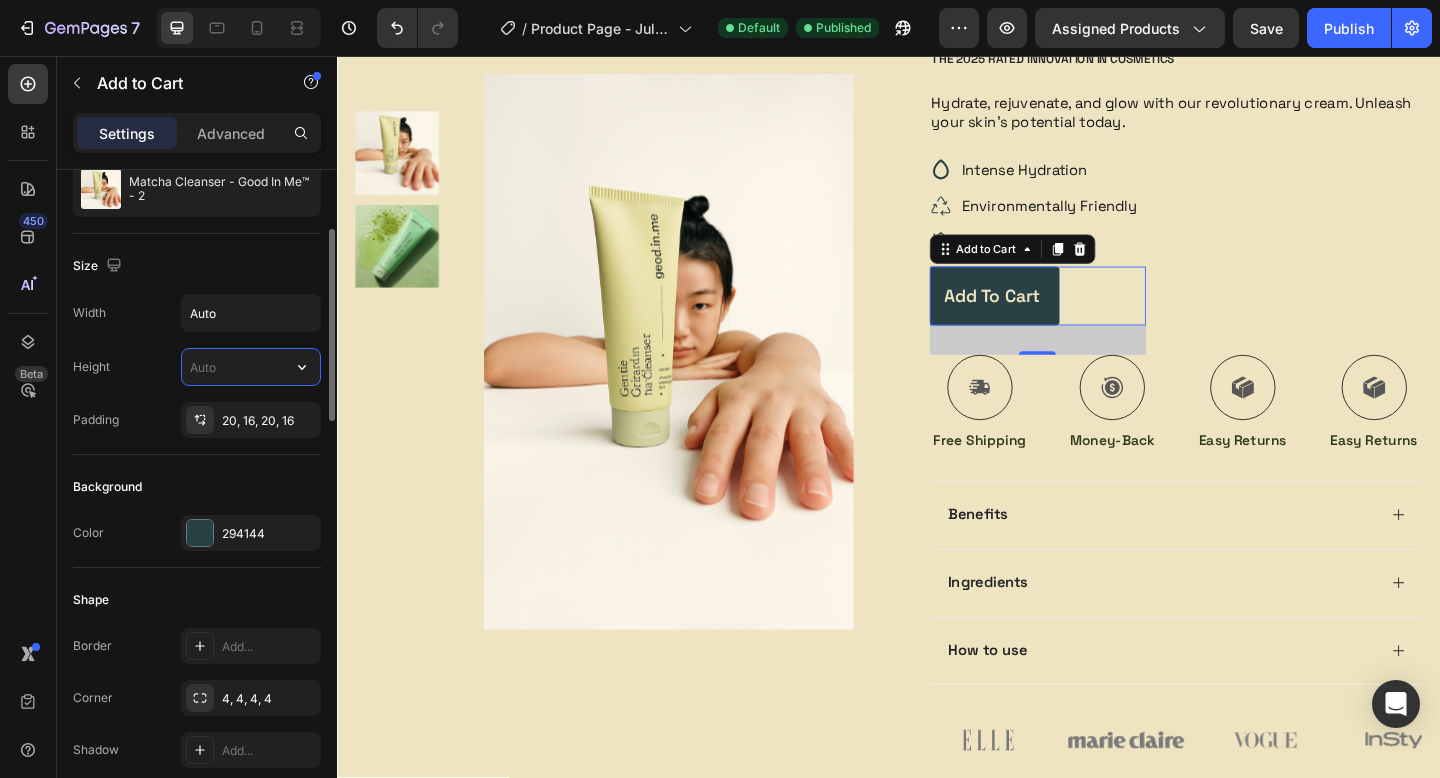 type 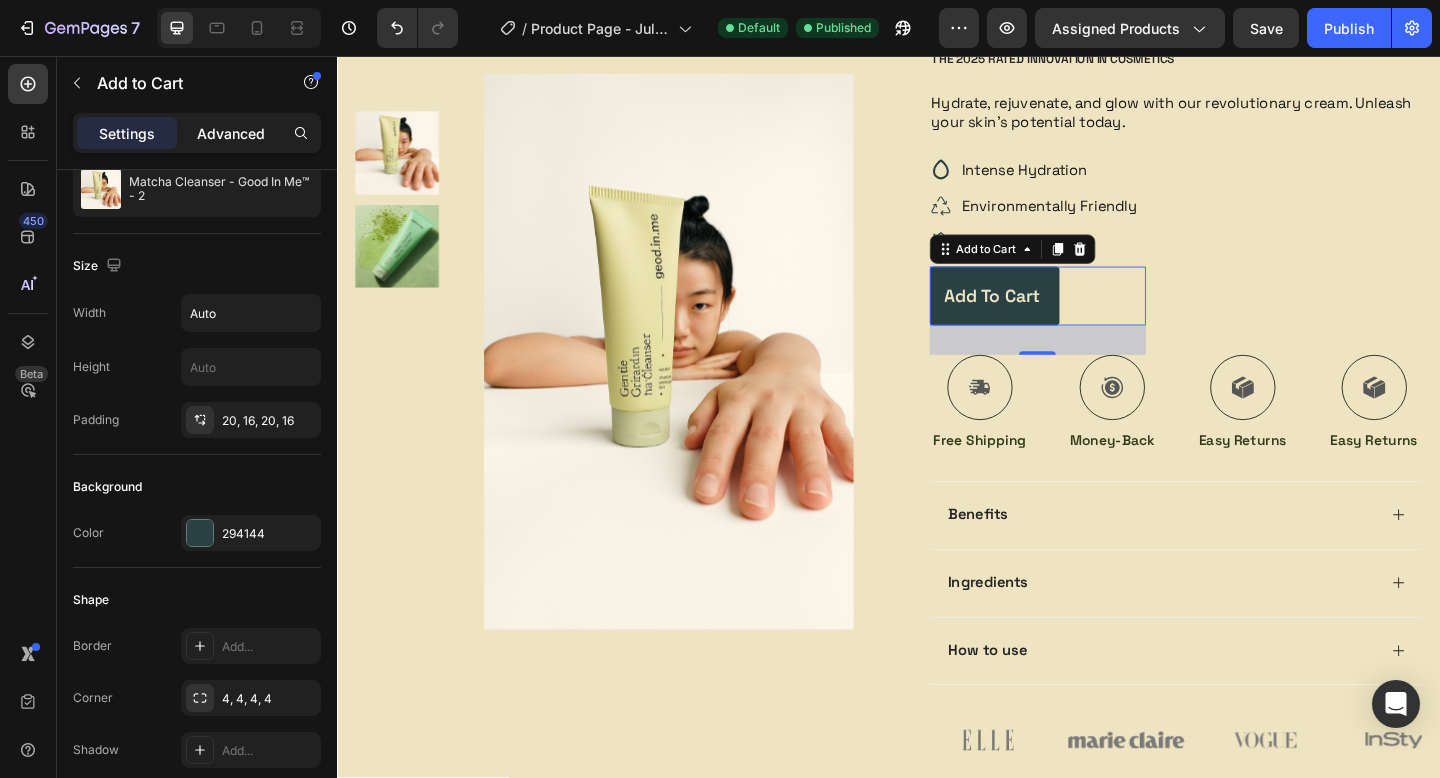 click on "Advanced" at bounding box center [231, 133] 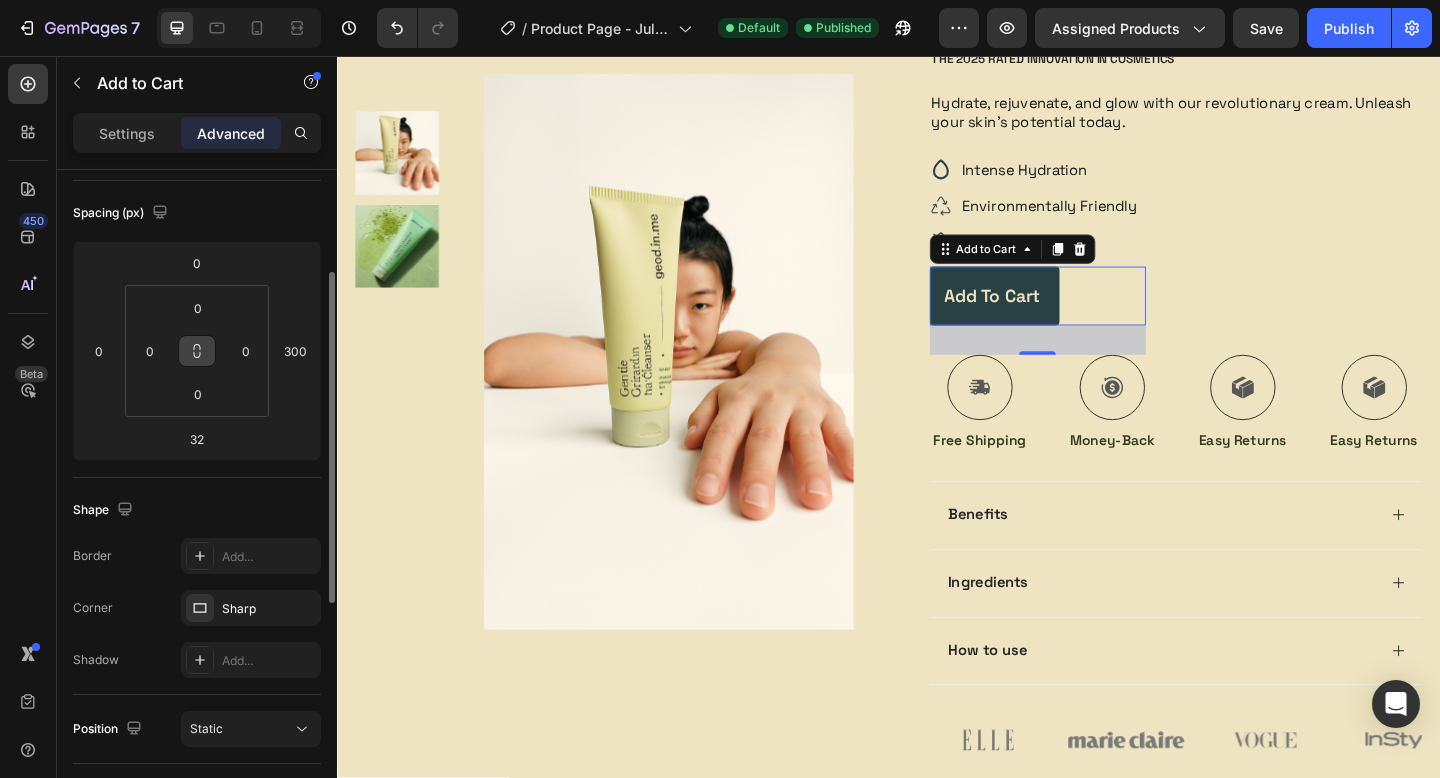 click at bounding box center [197, 351] 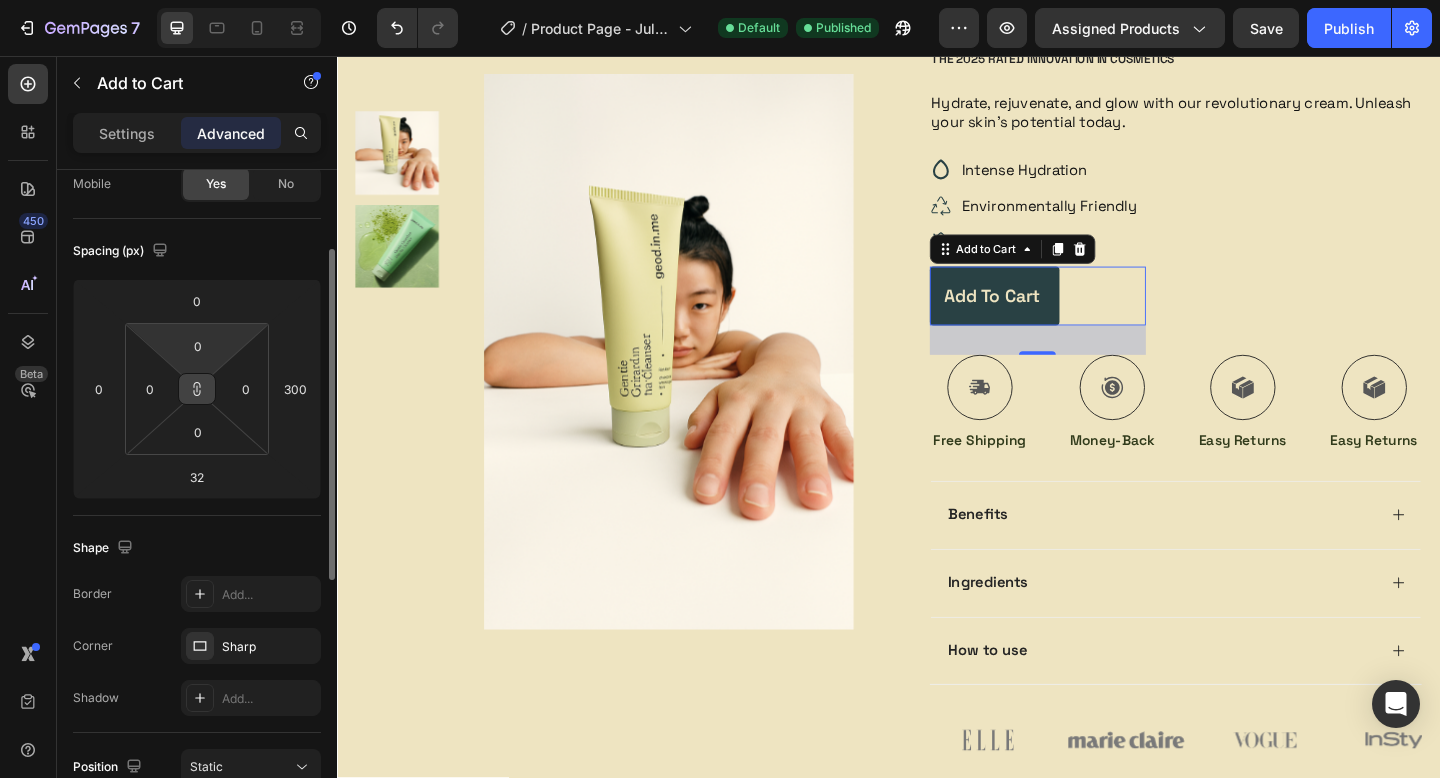 scroll, scrollTop: 165, scrollLeft: 0, axis: vertical 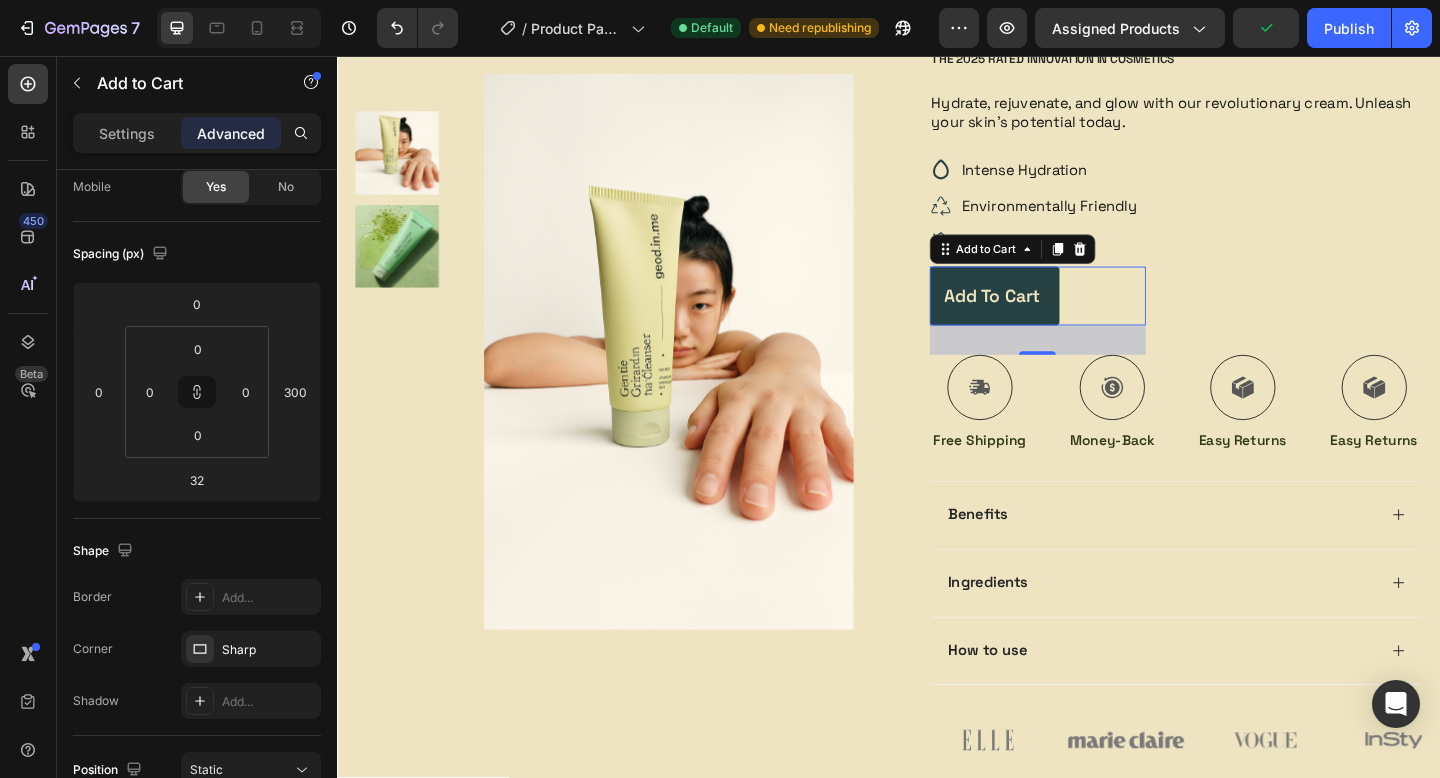 click on "Add to cart" at bounding box center (1052, 317) 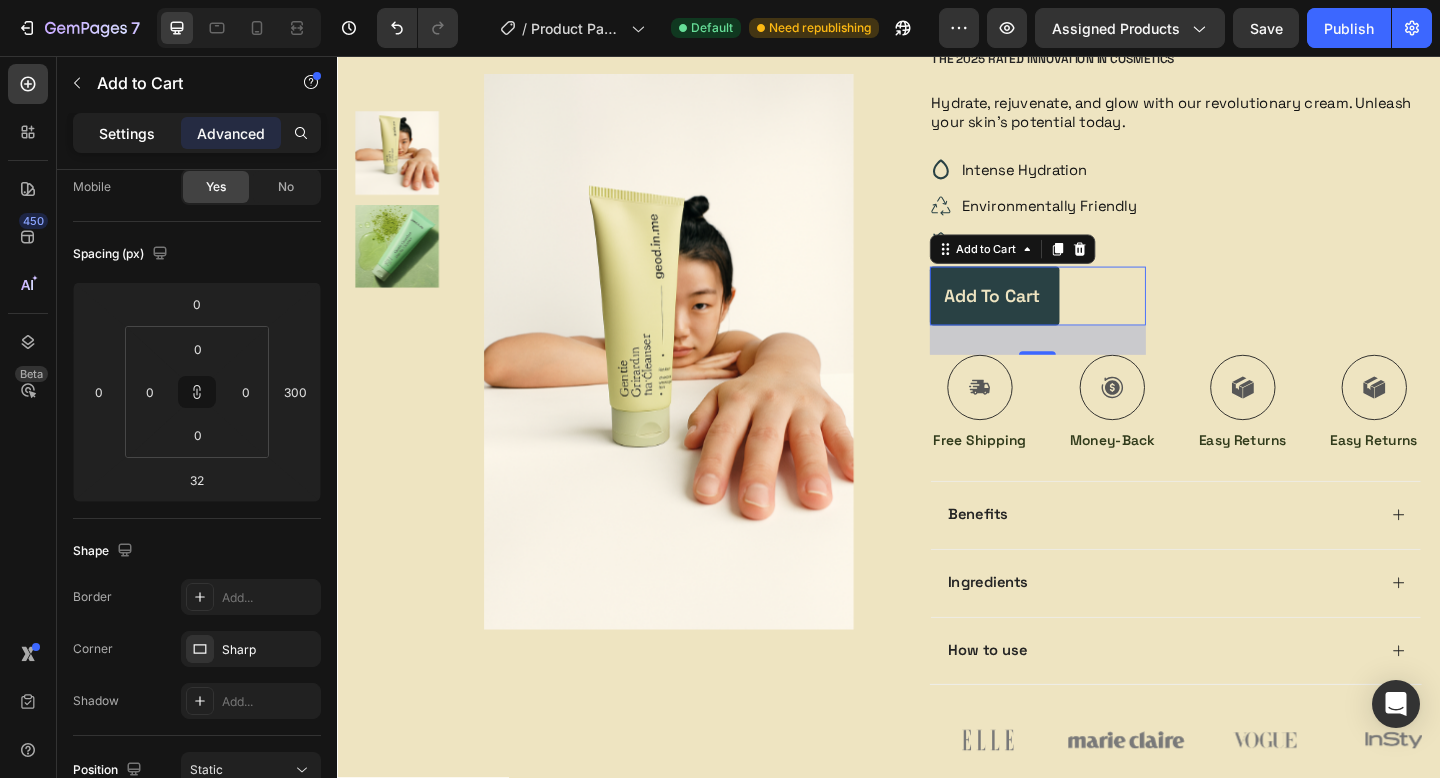 click on "Settings" 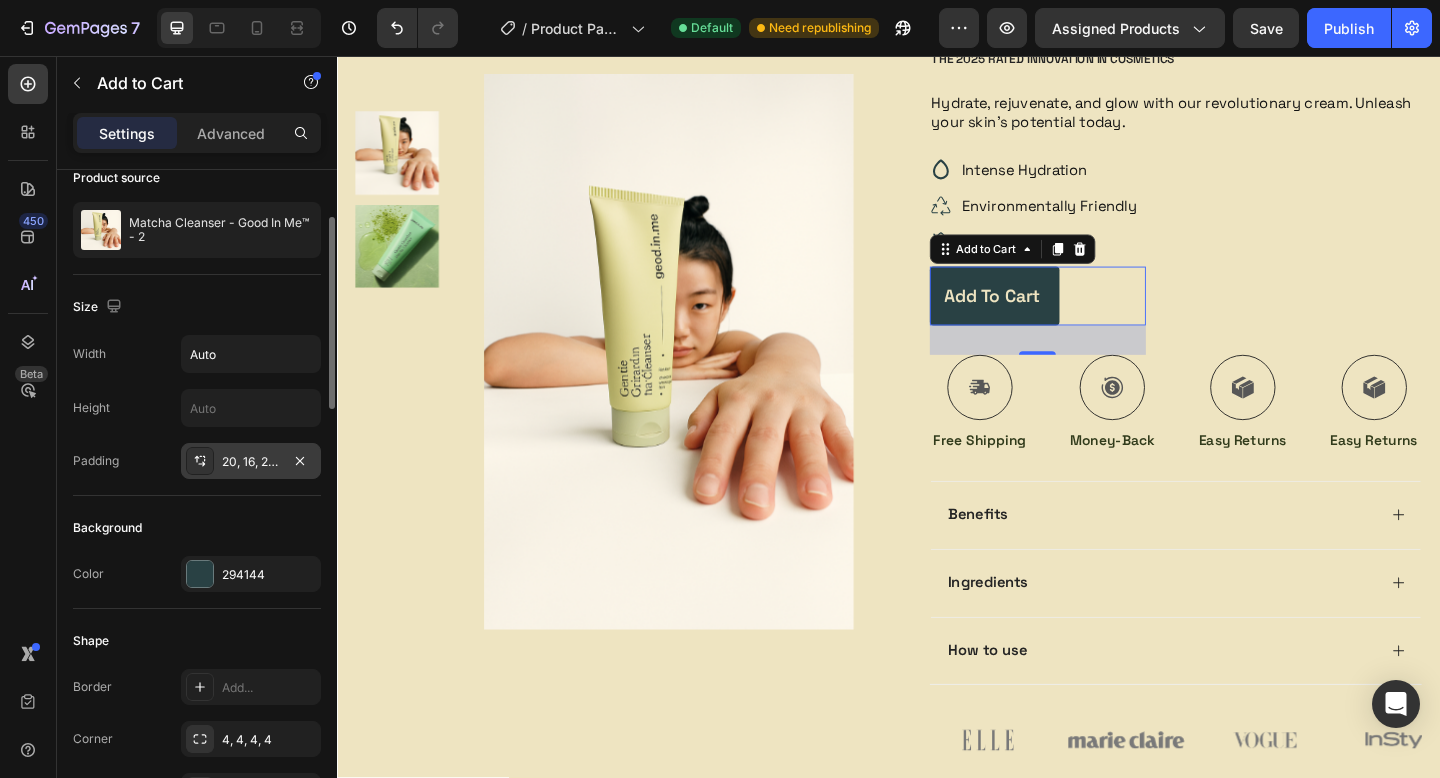 click on "20, 16, 20, 16" at bounding box center [251, 462] 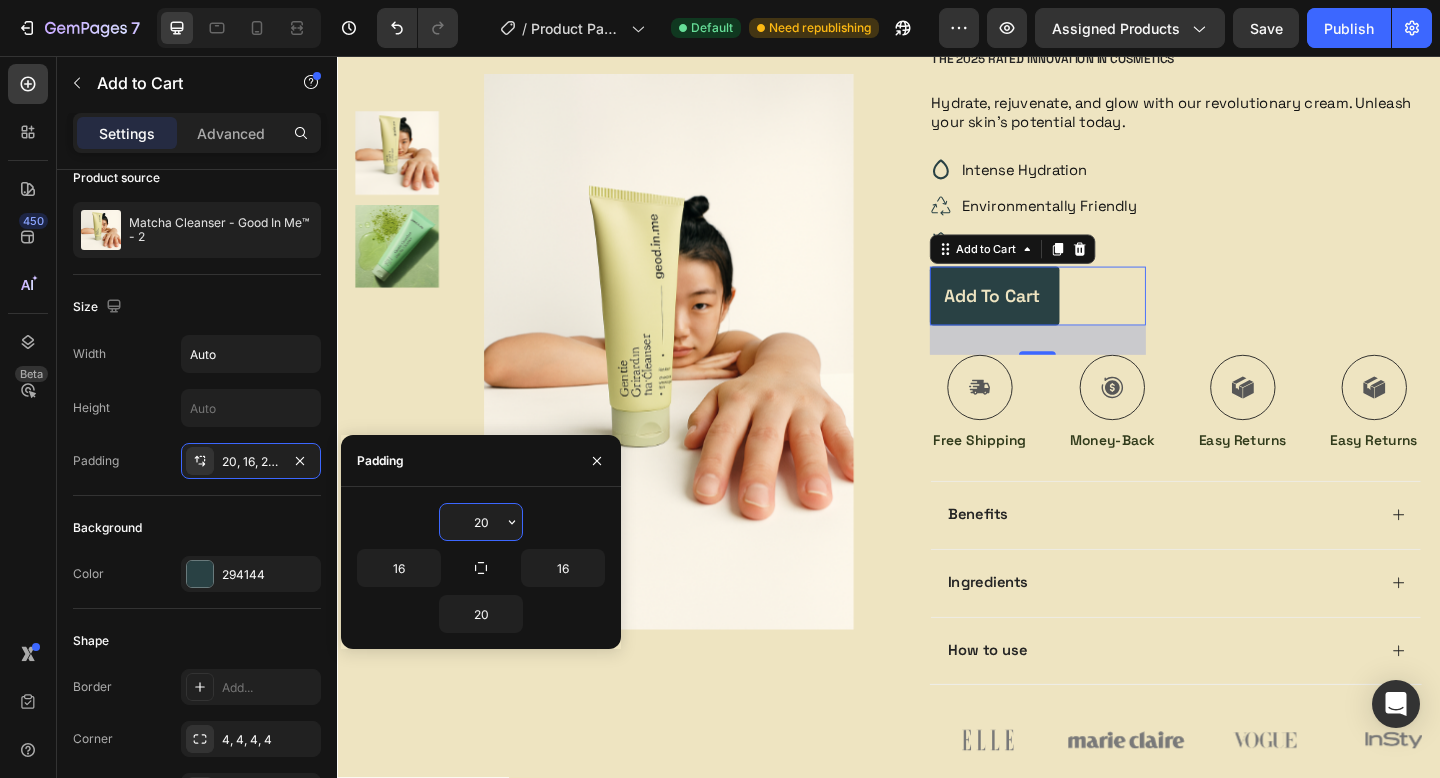click on "20" at bounding box center (481, 522) 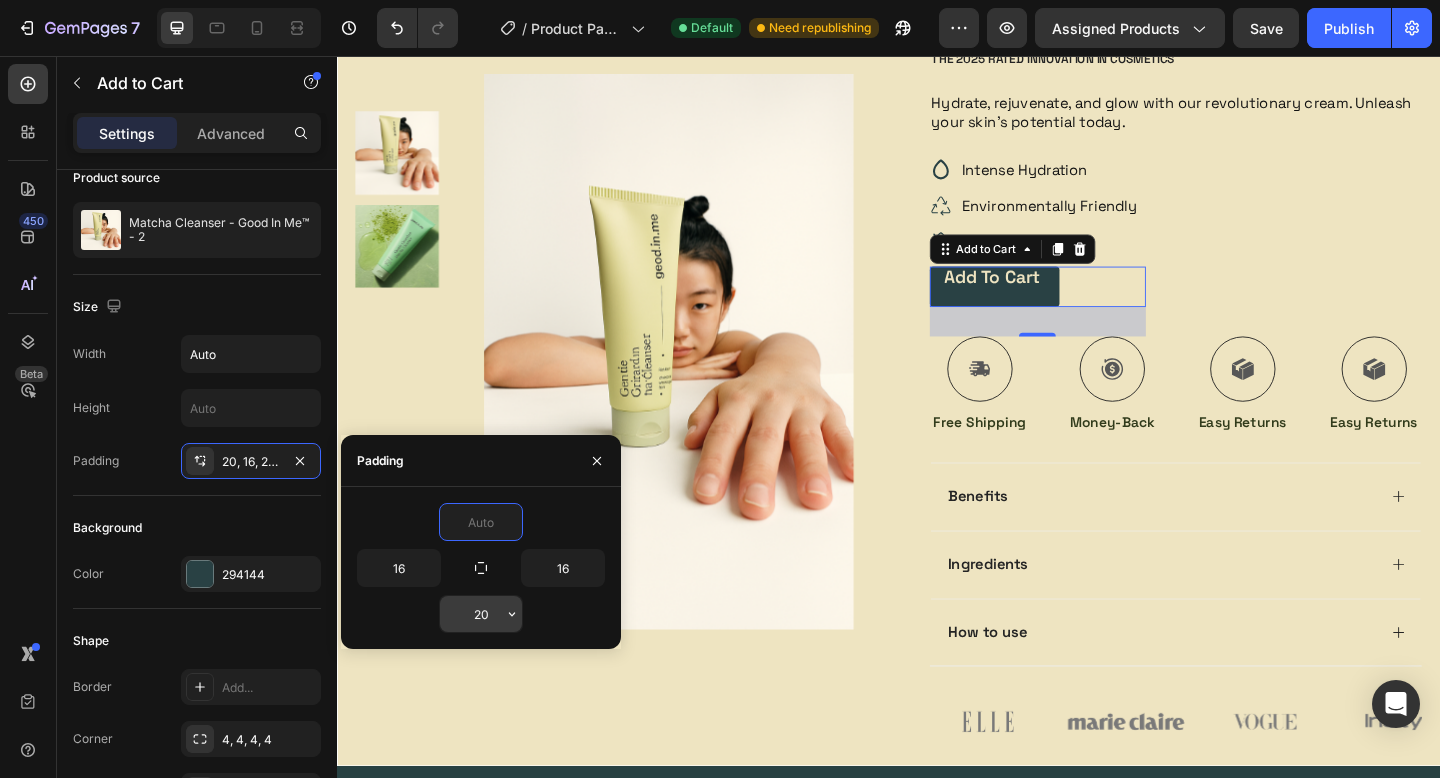 click on "20" at bounding box center (481, 614) 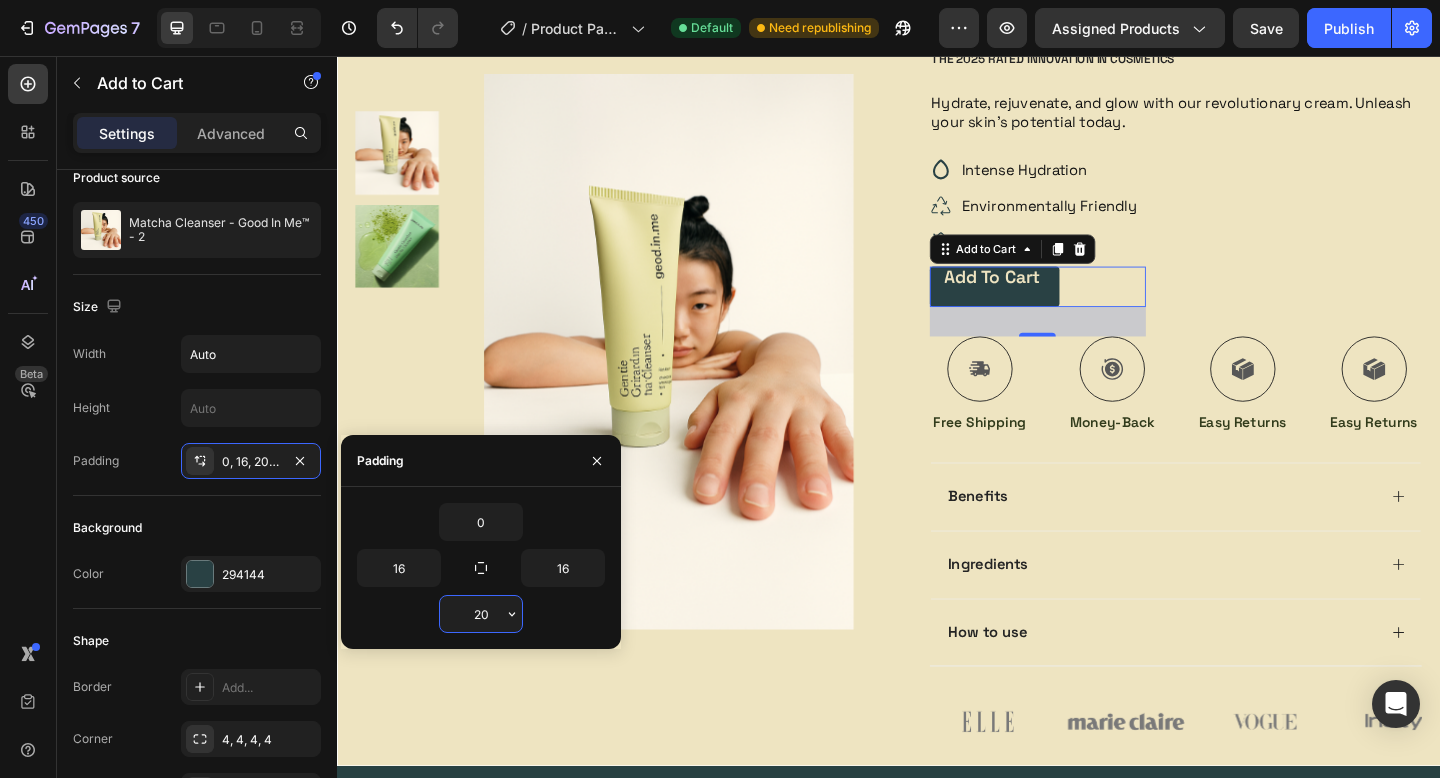 click on "20" at bounding box center (481, 614) 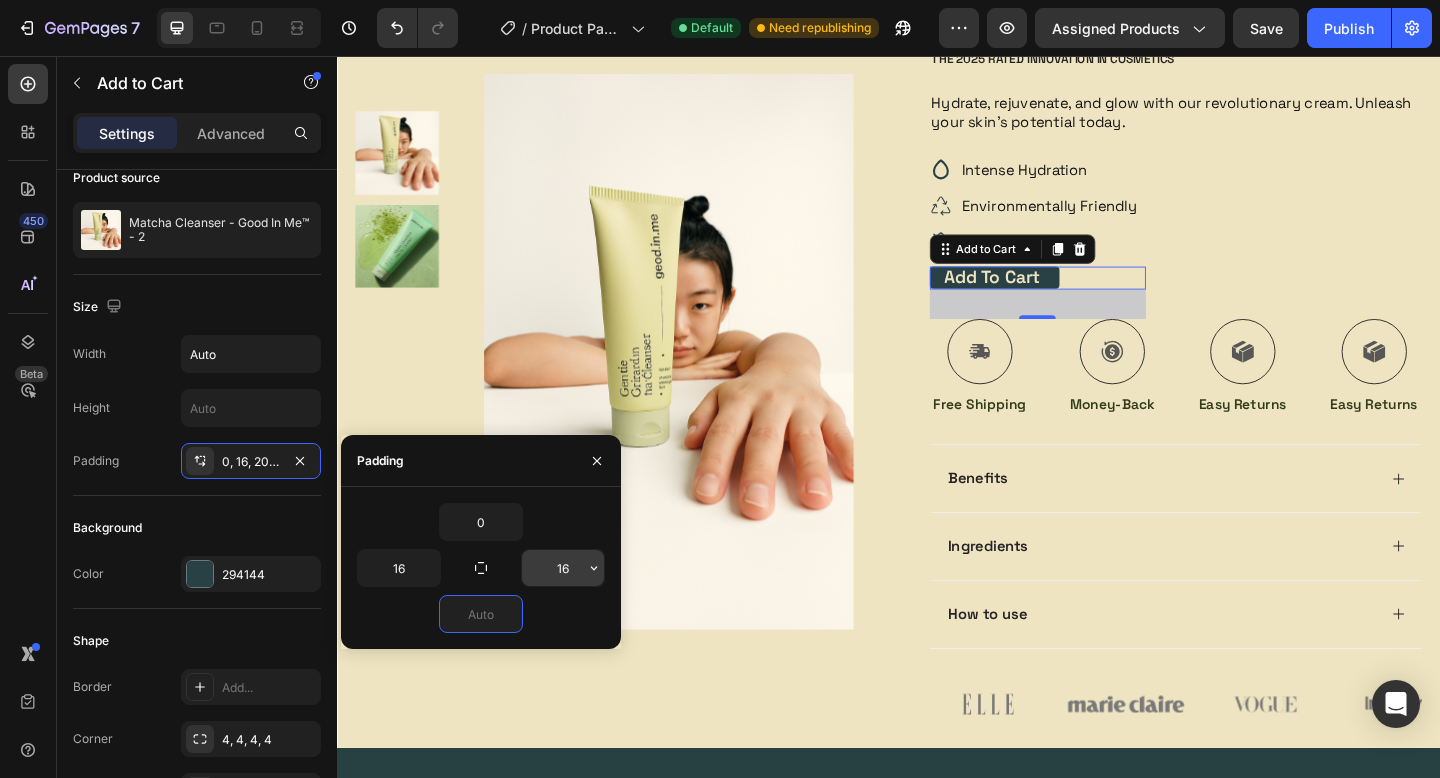 click on "16" at bounding box center [563, 568] 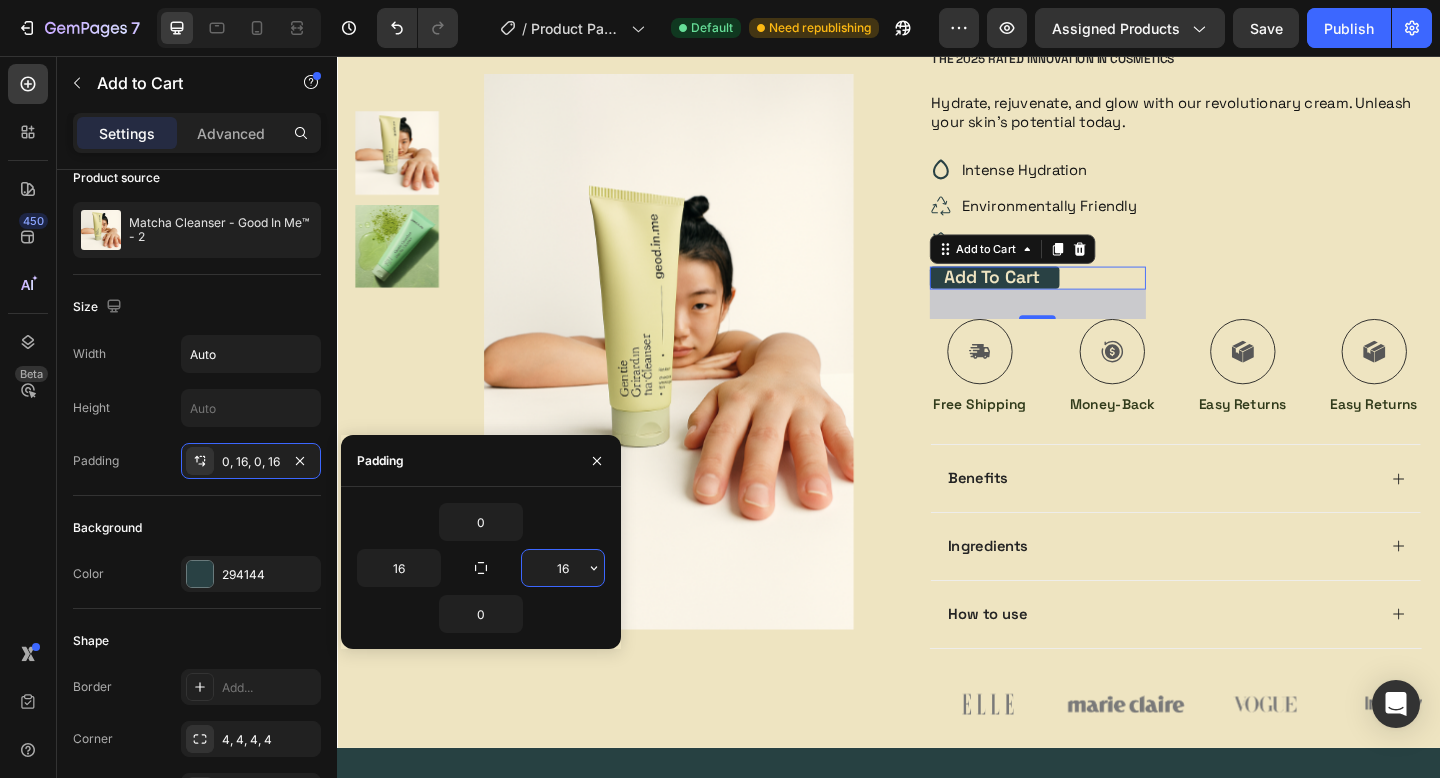 click on "16" at bounding box center (563, 568) 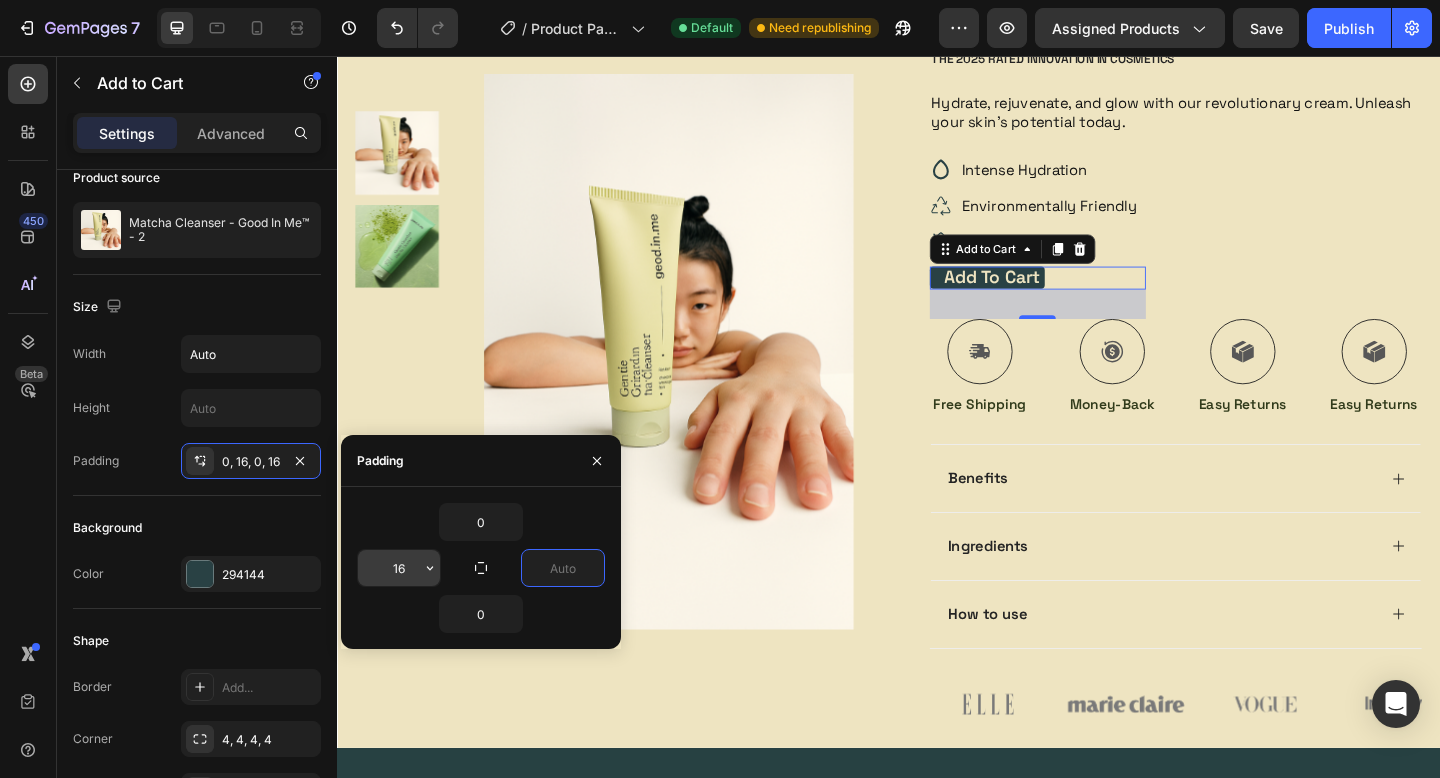 type on "0" 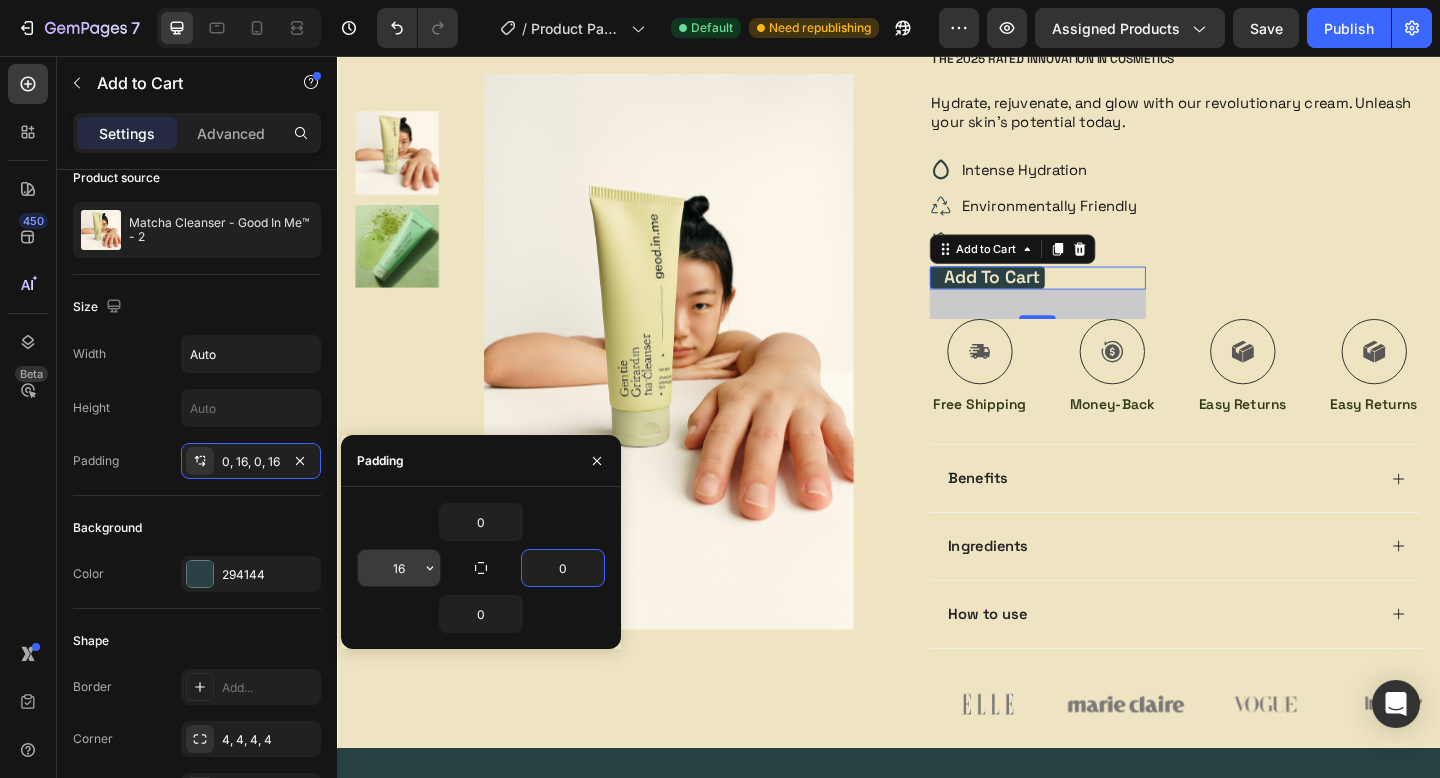 click on "16" at bounding box center (399, 568) 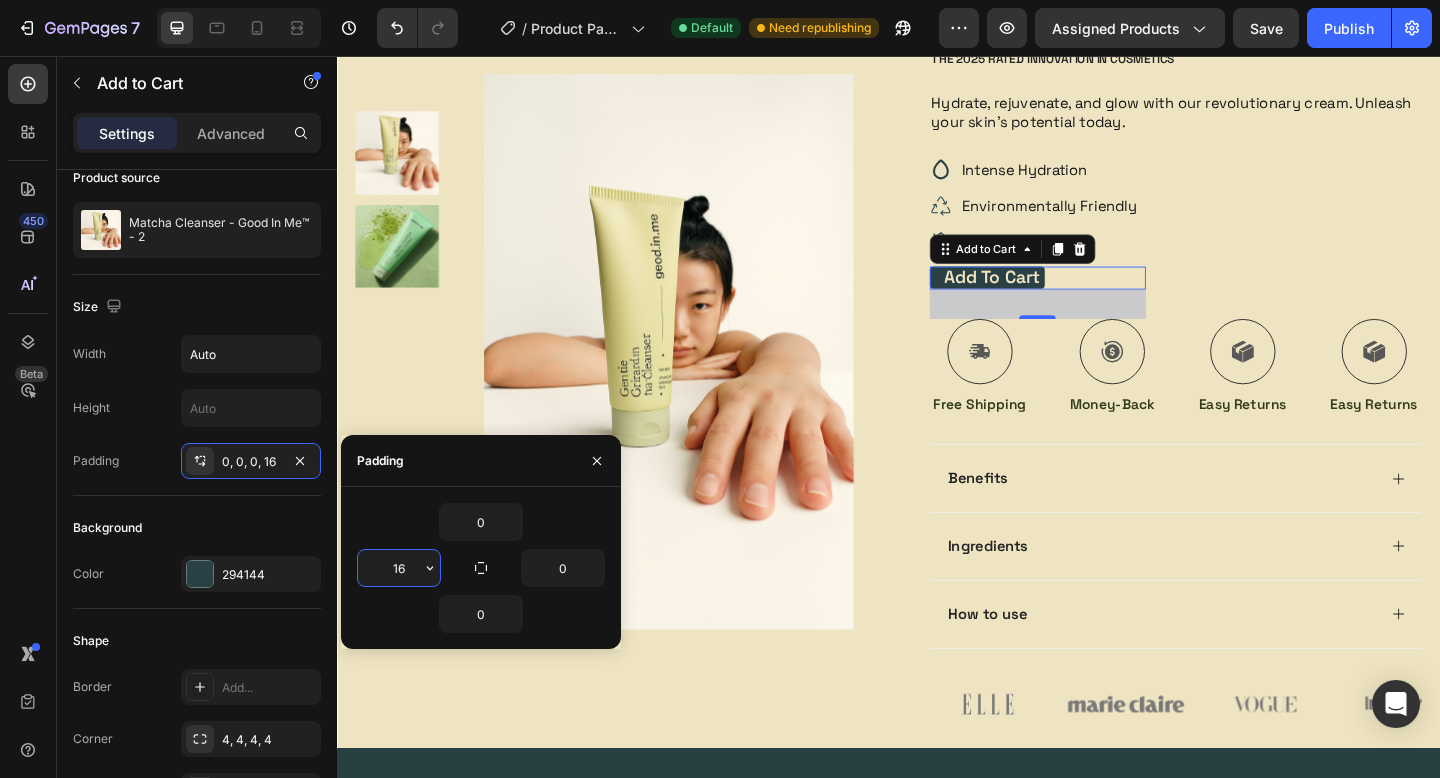 click on "16" at bounding box center [399, 568] 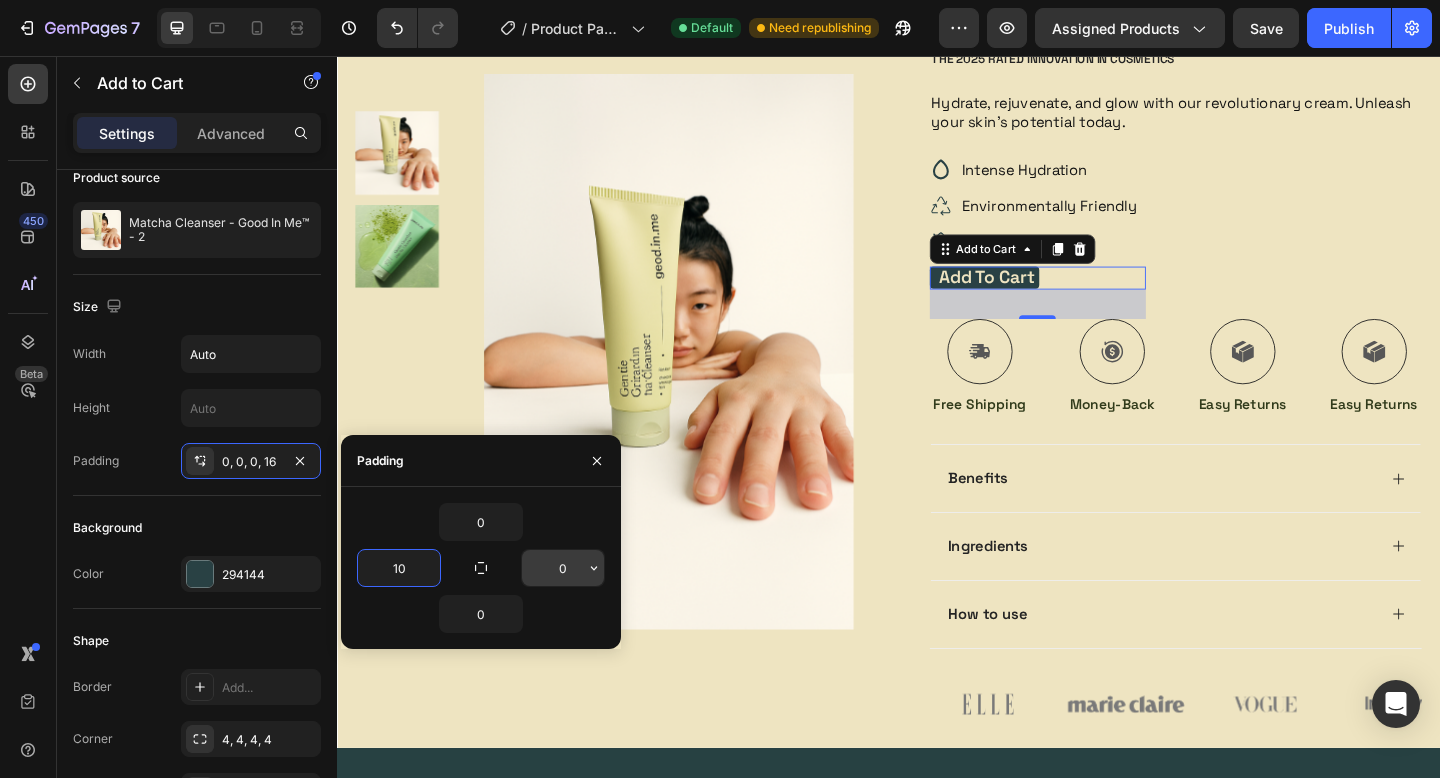 type on "10" 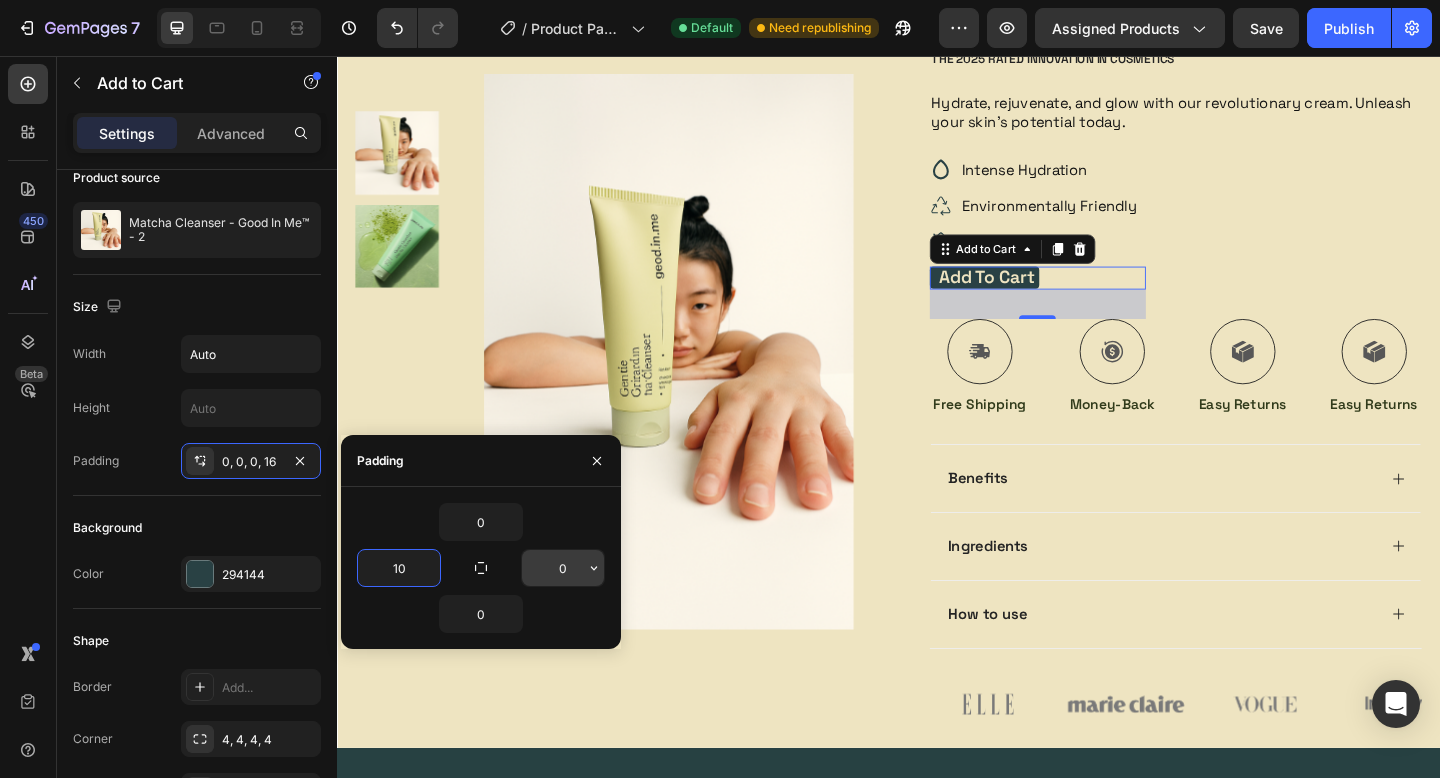 click on "0" at bounding box center [563, 568] 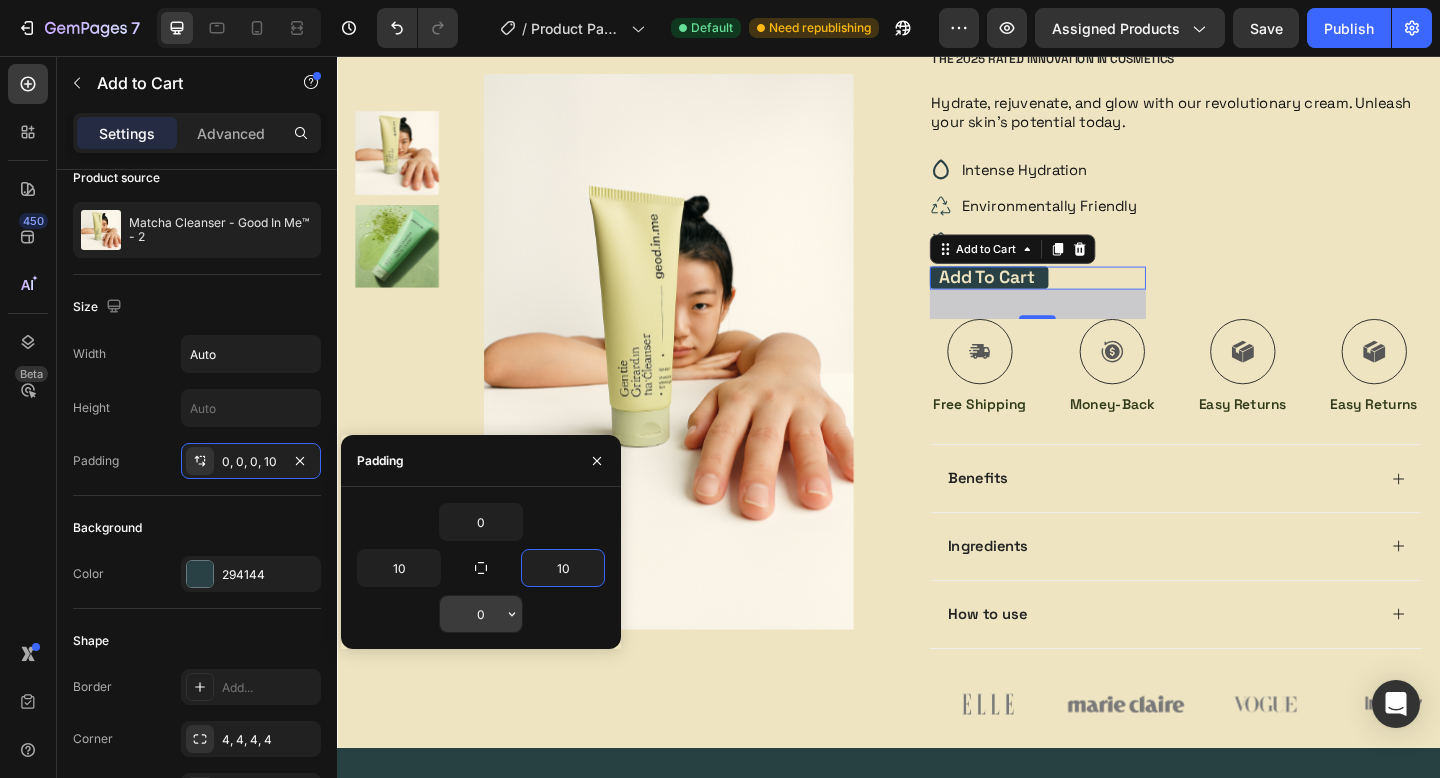 type on "10" 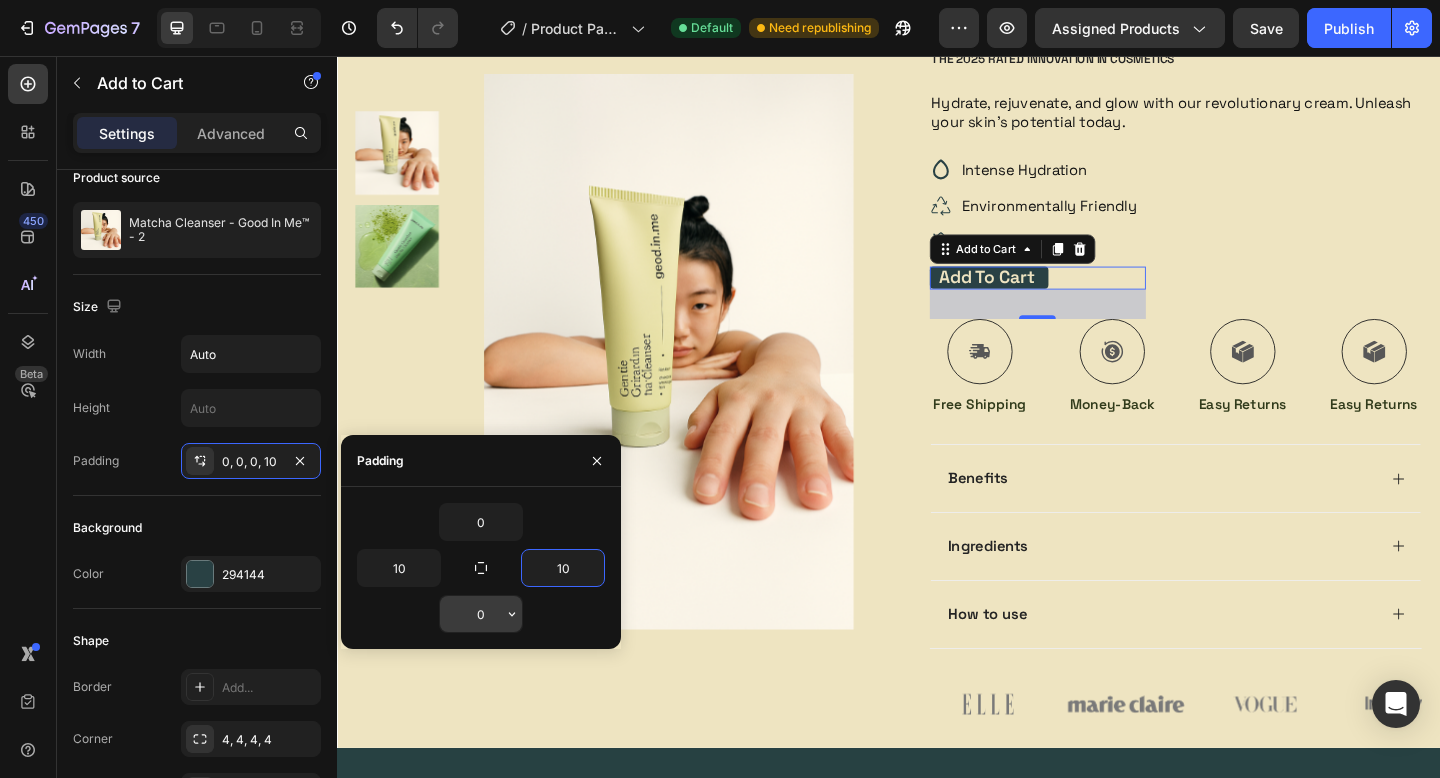 click on "0" at bounding box center [481, 614] 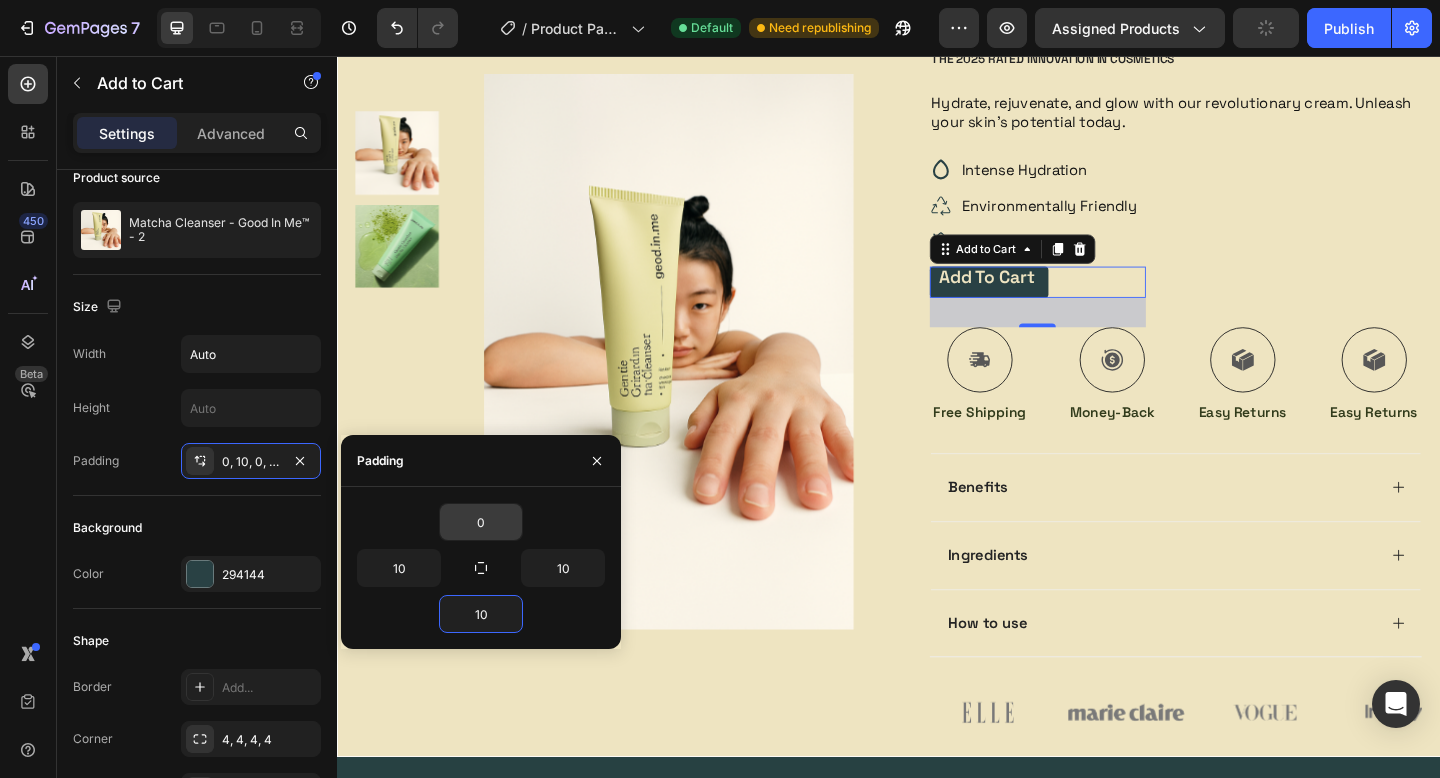 type on "10" 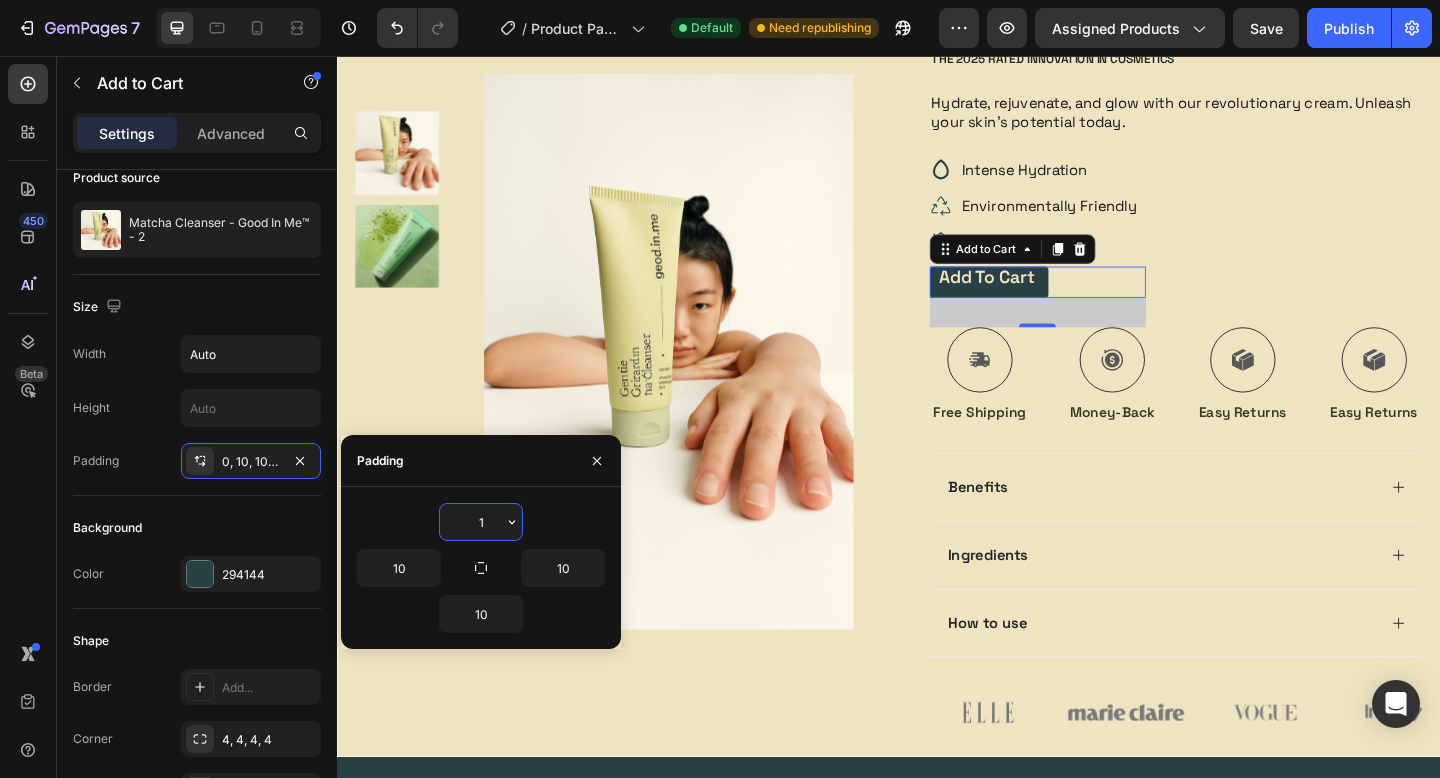 type on "10" 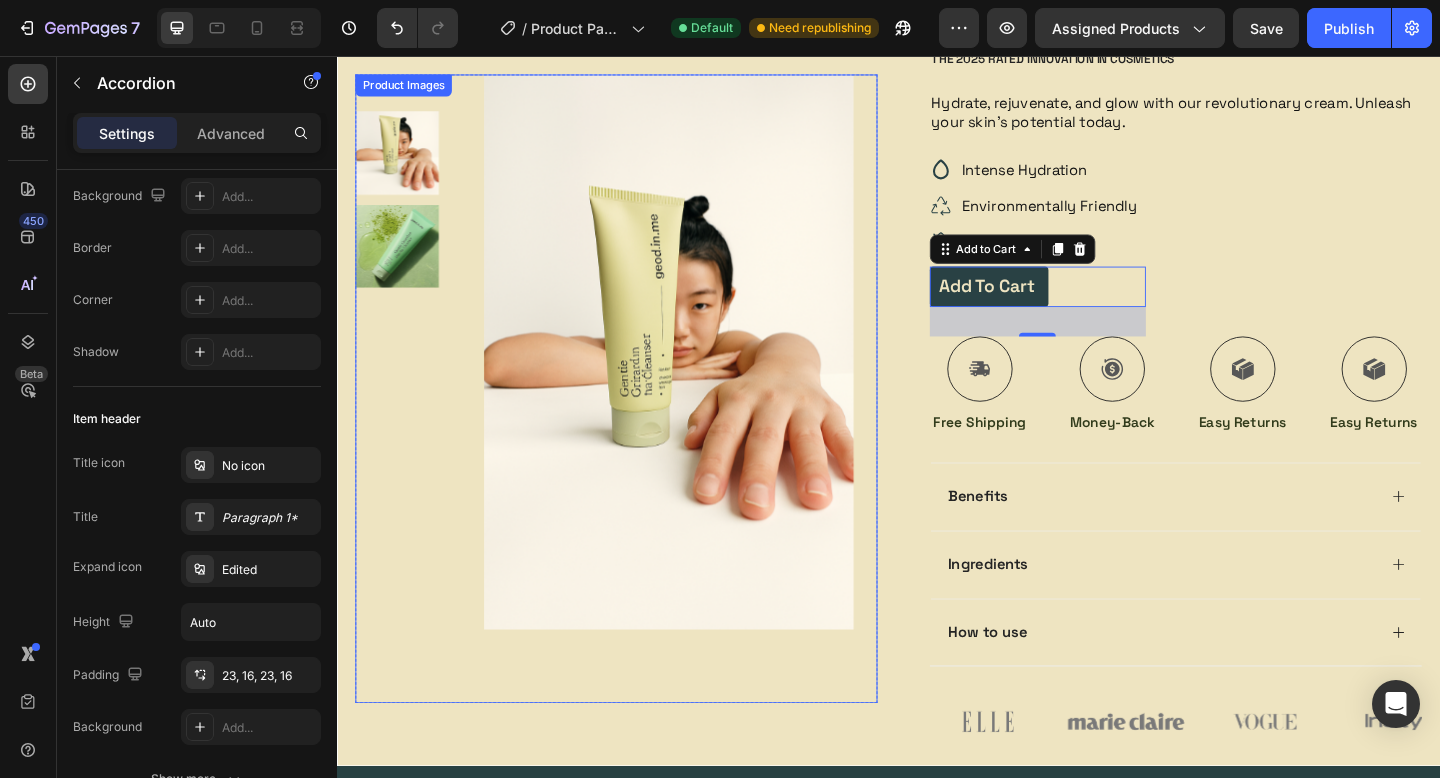 click on "Ingredients" at bounding box center (1250, 609) 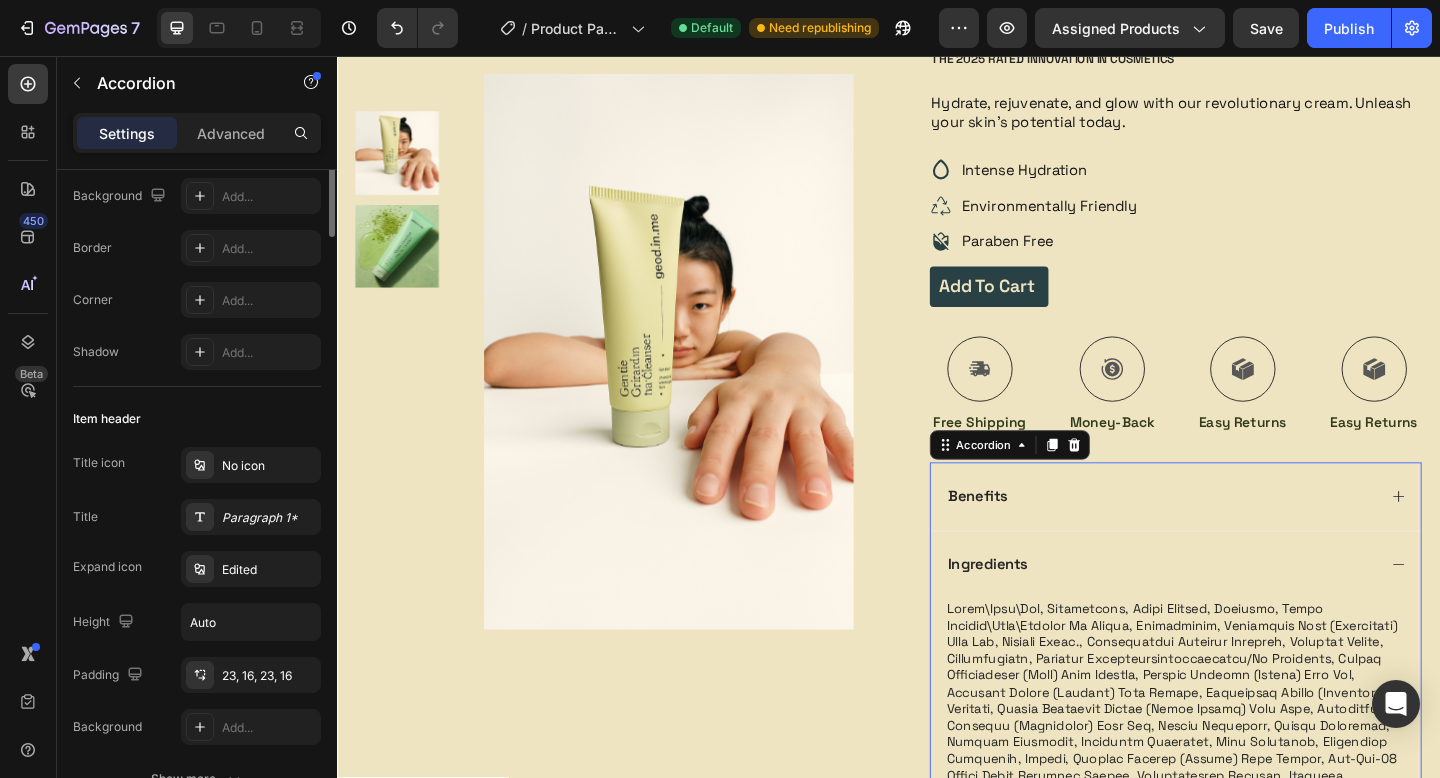scroll, scrollTop: 0, scrollLeft: 0, axis: both 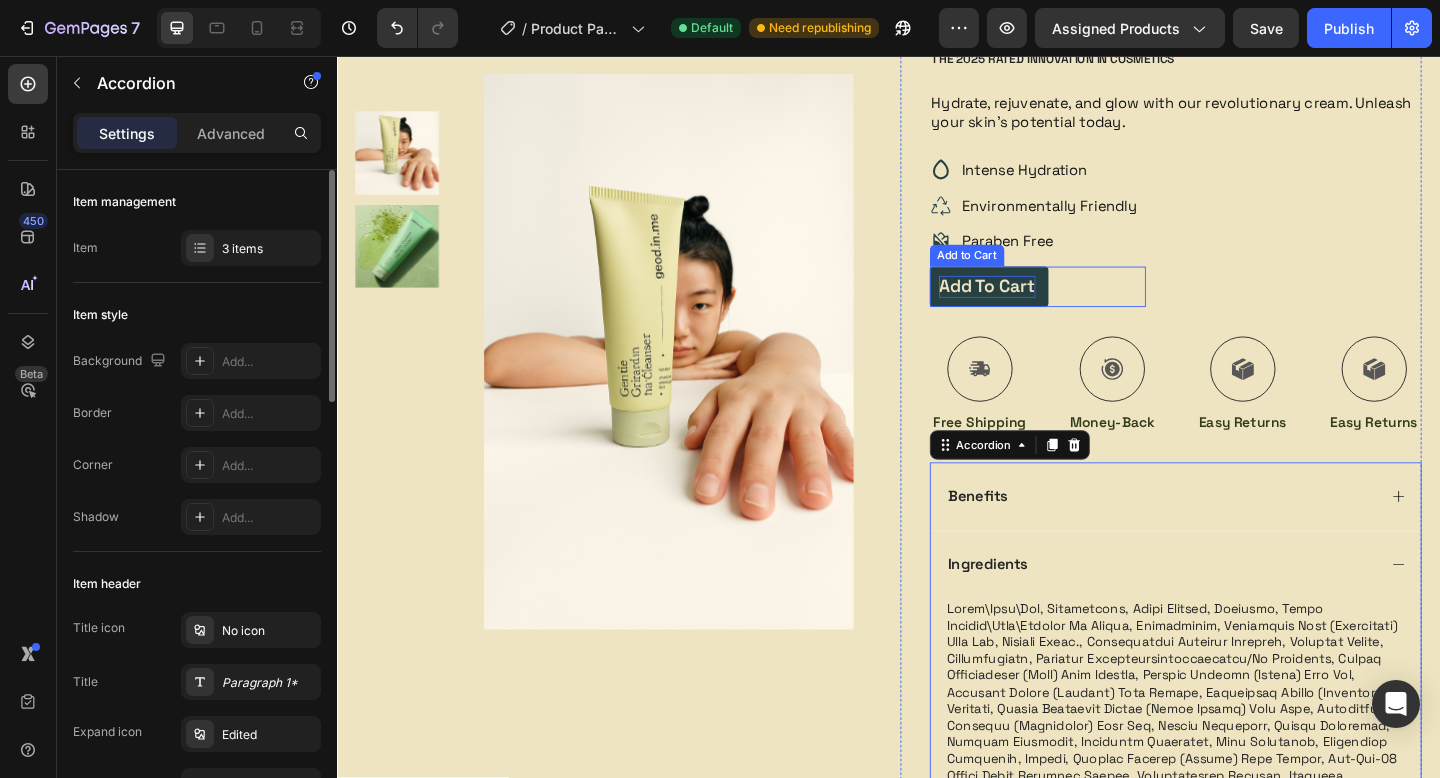 click on "Add to cart" at bounding box center (1044, 307) 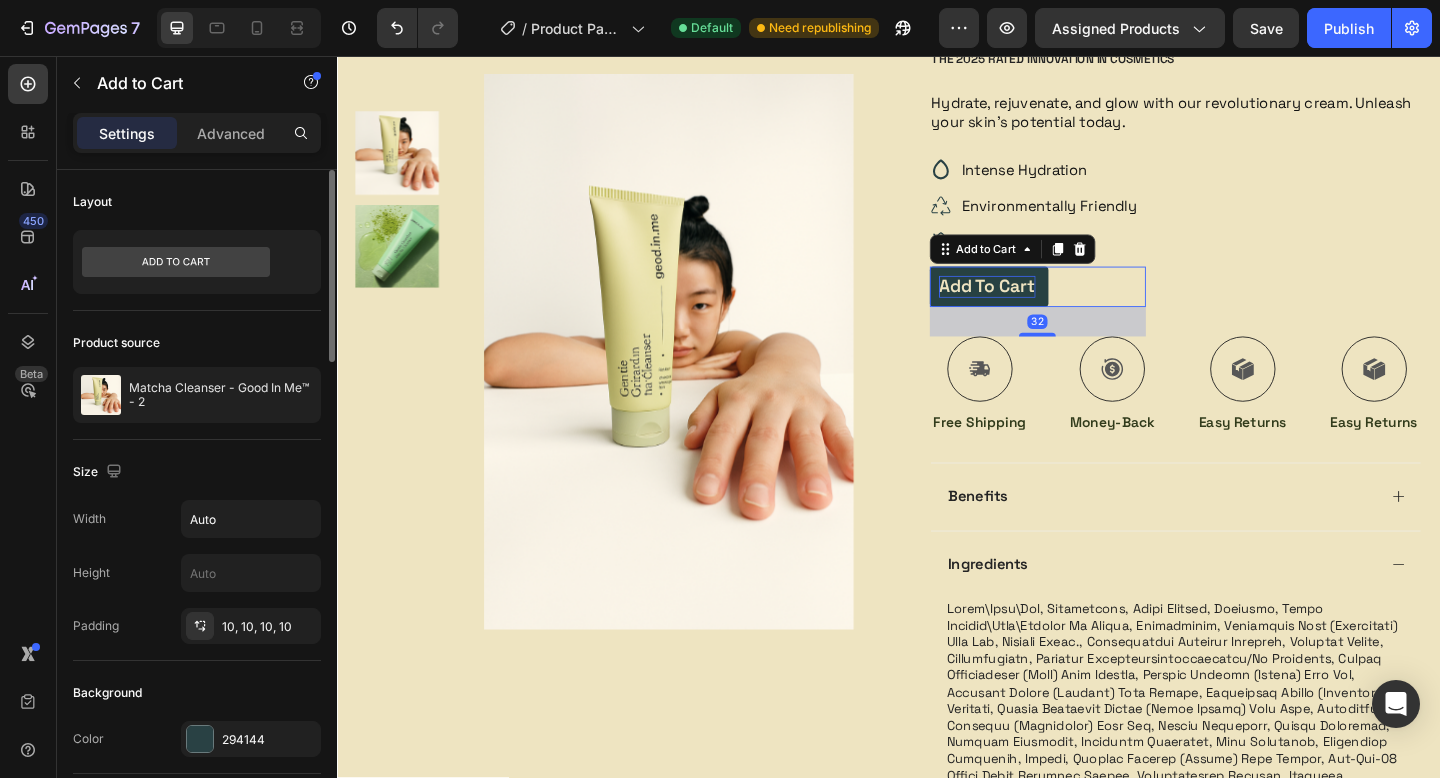 click on "Add to cart" at bounding box center (1044, 307) 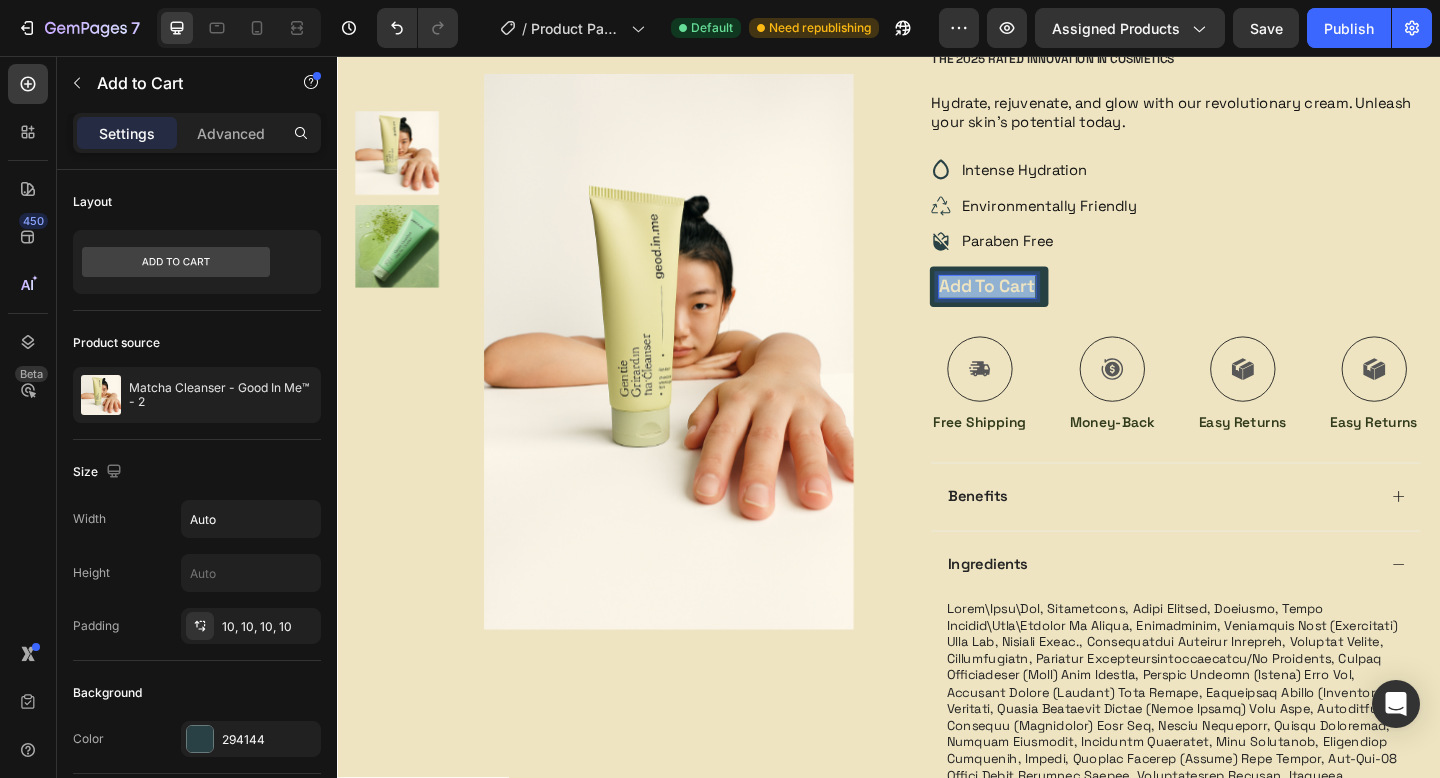 click on "Add to cart" at bounding box center (1044, 307) 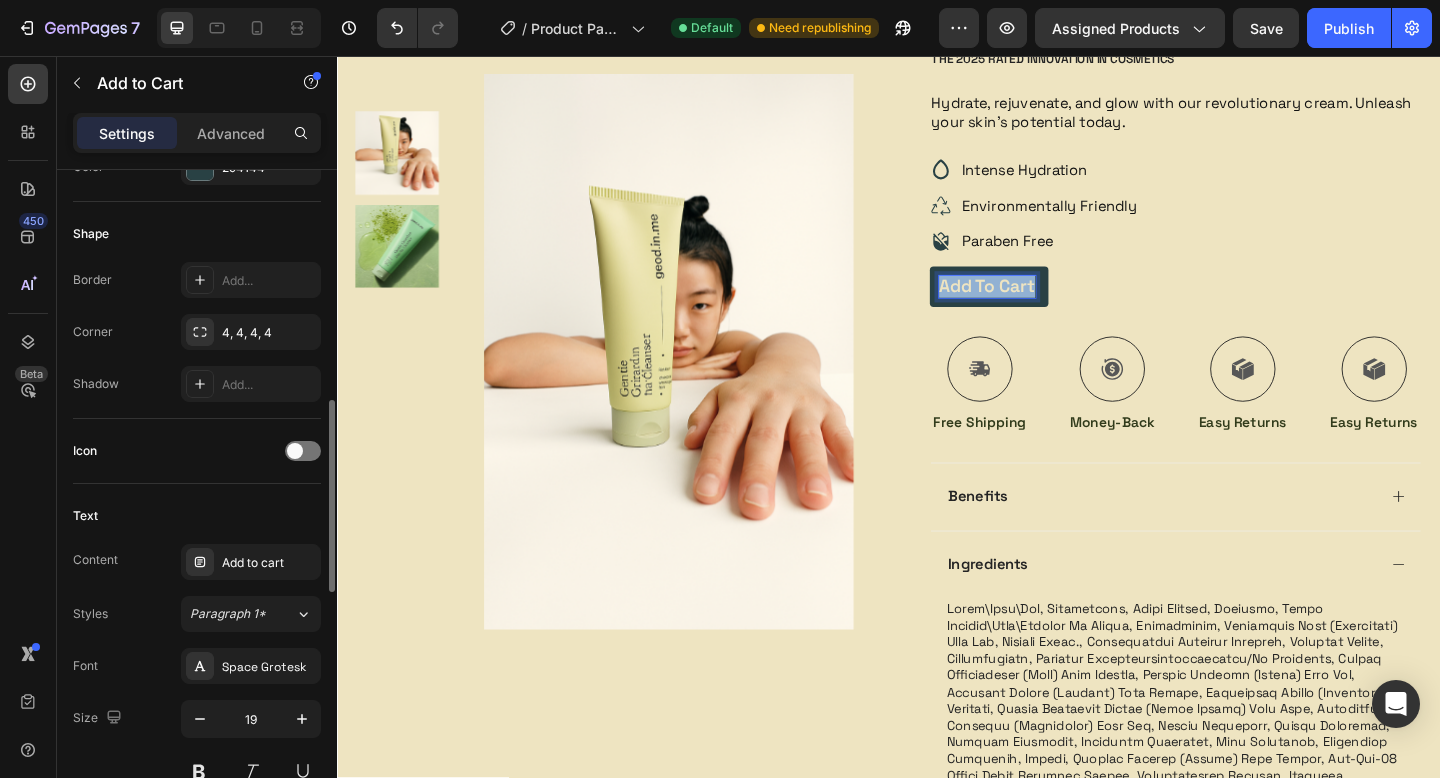 scroll, scrollTop: 622, scrollLeft: 0, axis: vertical 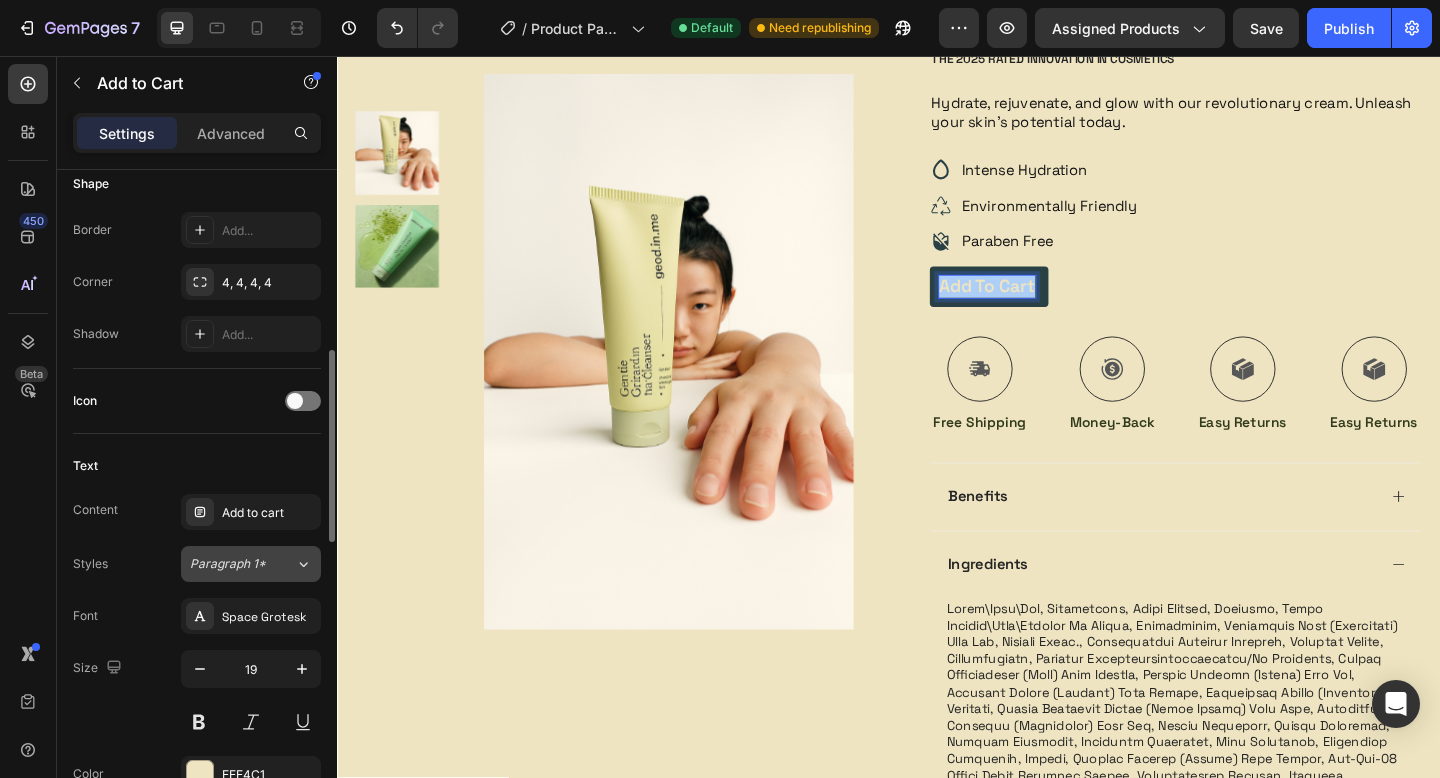 click on "Paragraph 1*" 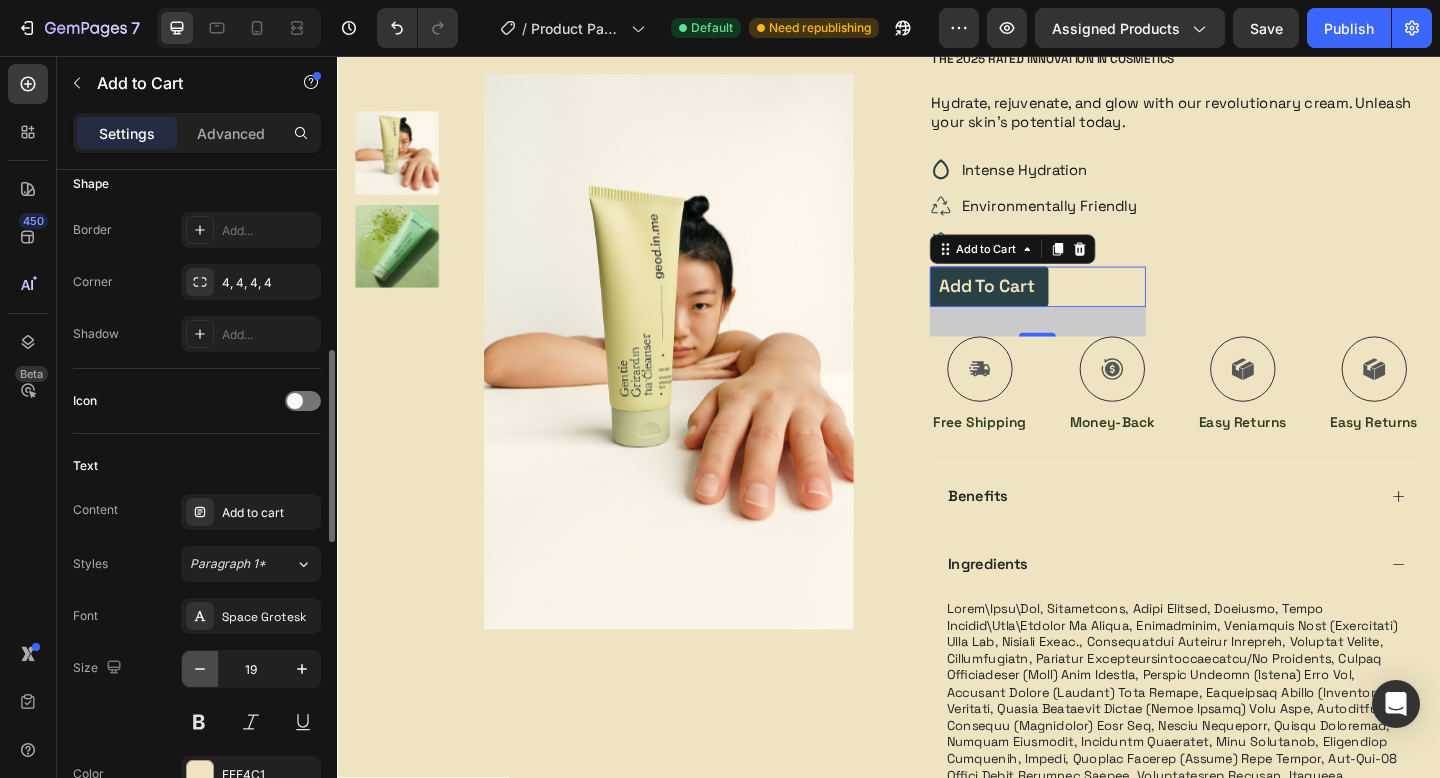 click at bounding box center [200, 669] 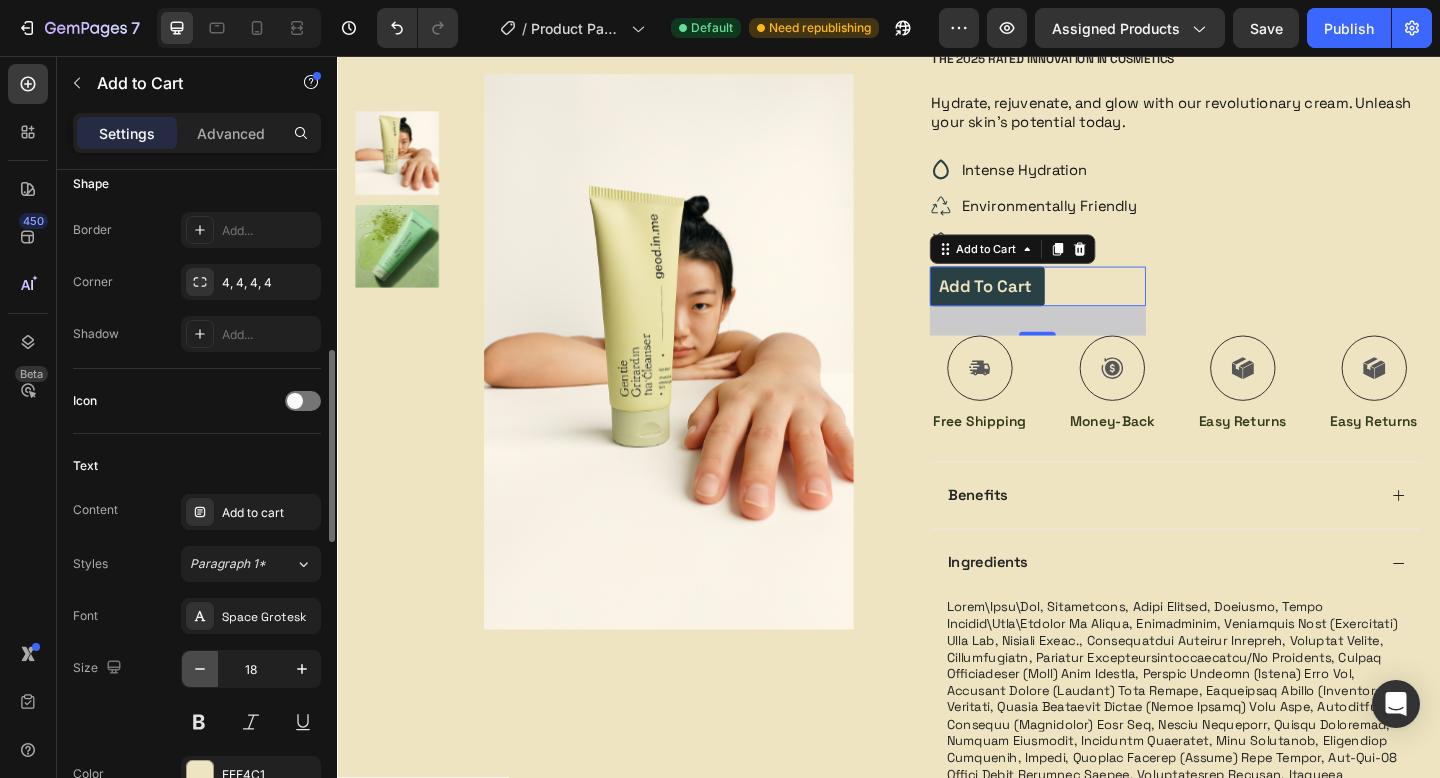 click 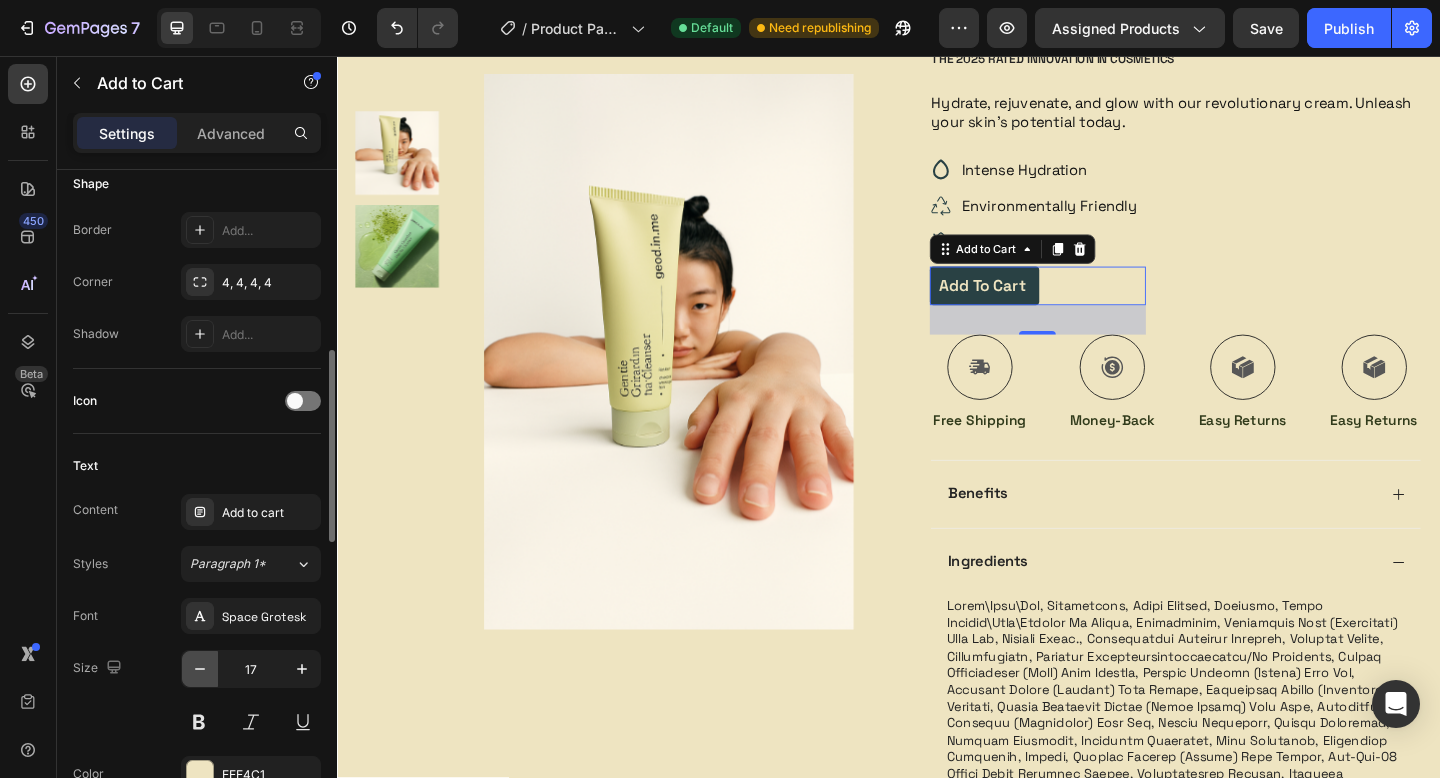 click 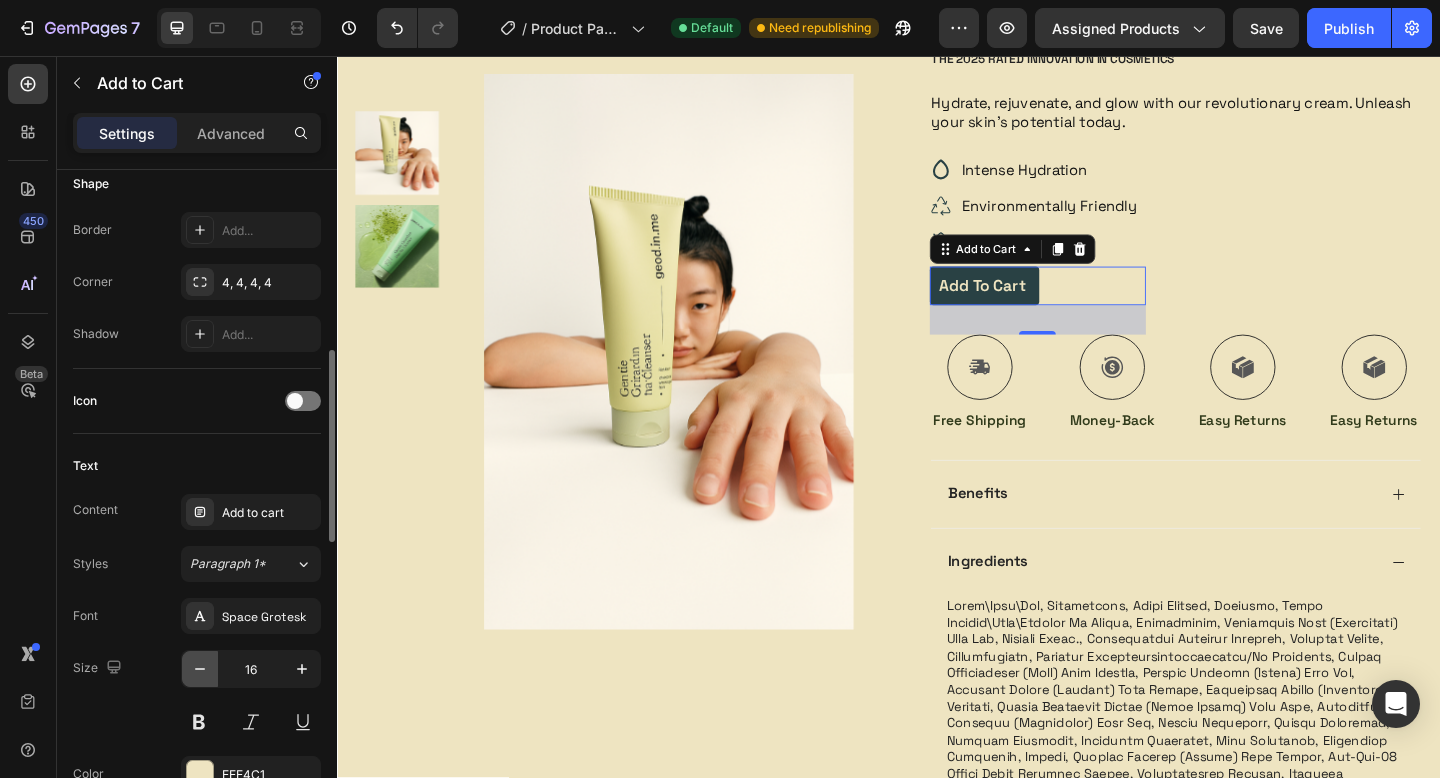 click 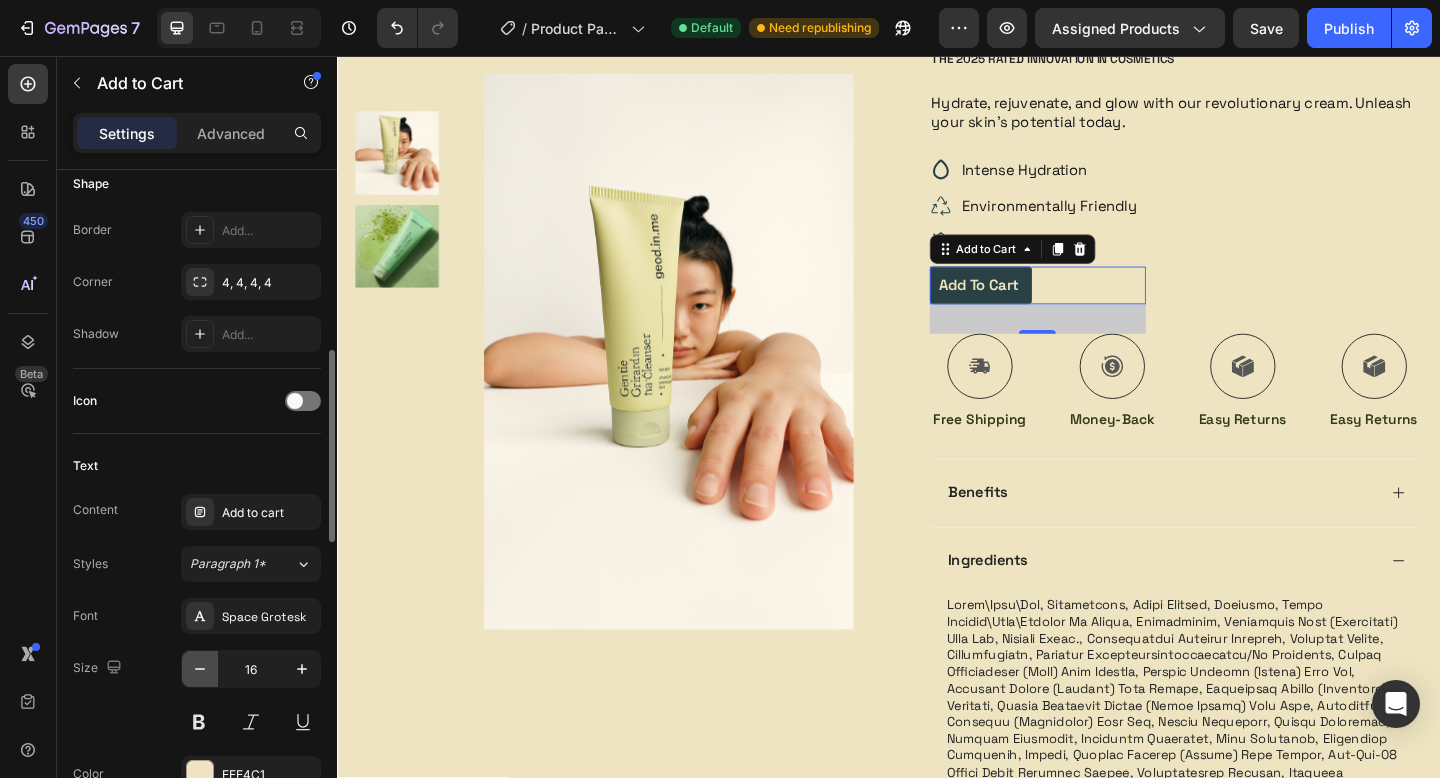 type on "15" 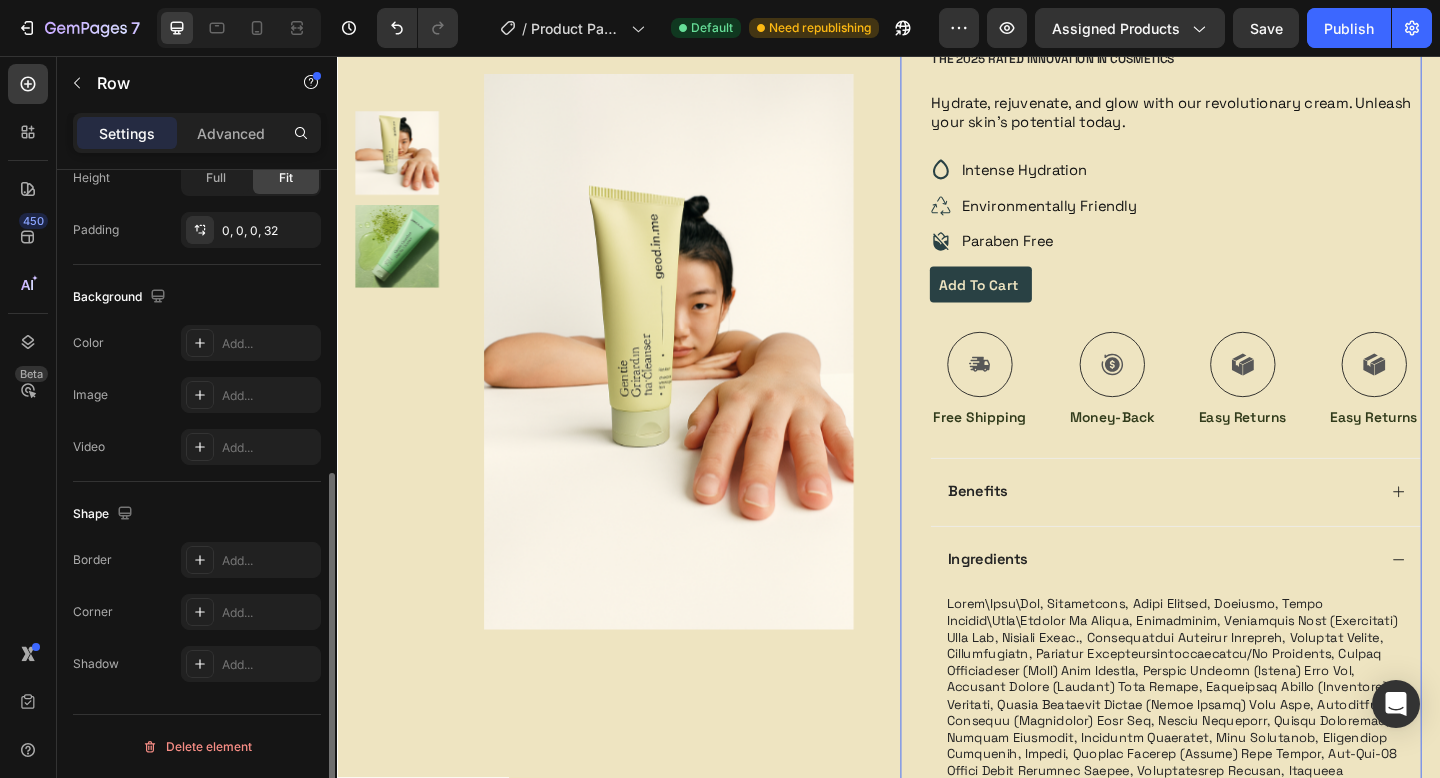 click on "Icon Icon Icon Icon Icon Icon List (1349 Reviews) Text Block Row Matcha Cleanser - Good In Me™ - 2 Product Title The 2025 Rated Innovation in Cosmetics Text Block Hydrate, rejuvenate, and glow with our revolutionary cream. Unleash your skin's potential today. Text Block
Intense Hydration
Environmentally Friendly
Paraben Free Item List Add to cart Add to Cart
Icon Free Shipping Text Block
Icon Money-Back Text Block
Icon Easy Returns Text Block
Icon Easy Returns Text Block Row Image Icon Icon Icon Icon Icon Icon List “this skin cream is a game-changer! it has transformed my dry, lackluster skin into a hydrated and radiant complexion. i love how it absorbs quickly and leaves no greasy residue. highly recommend” Text Block
Icon Ananya,  ( Mumbai, India )  Text Block Row Row
Benefits" at bounding box center (1234, 529) 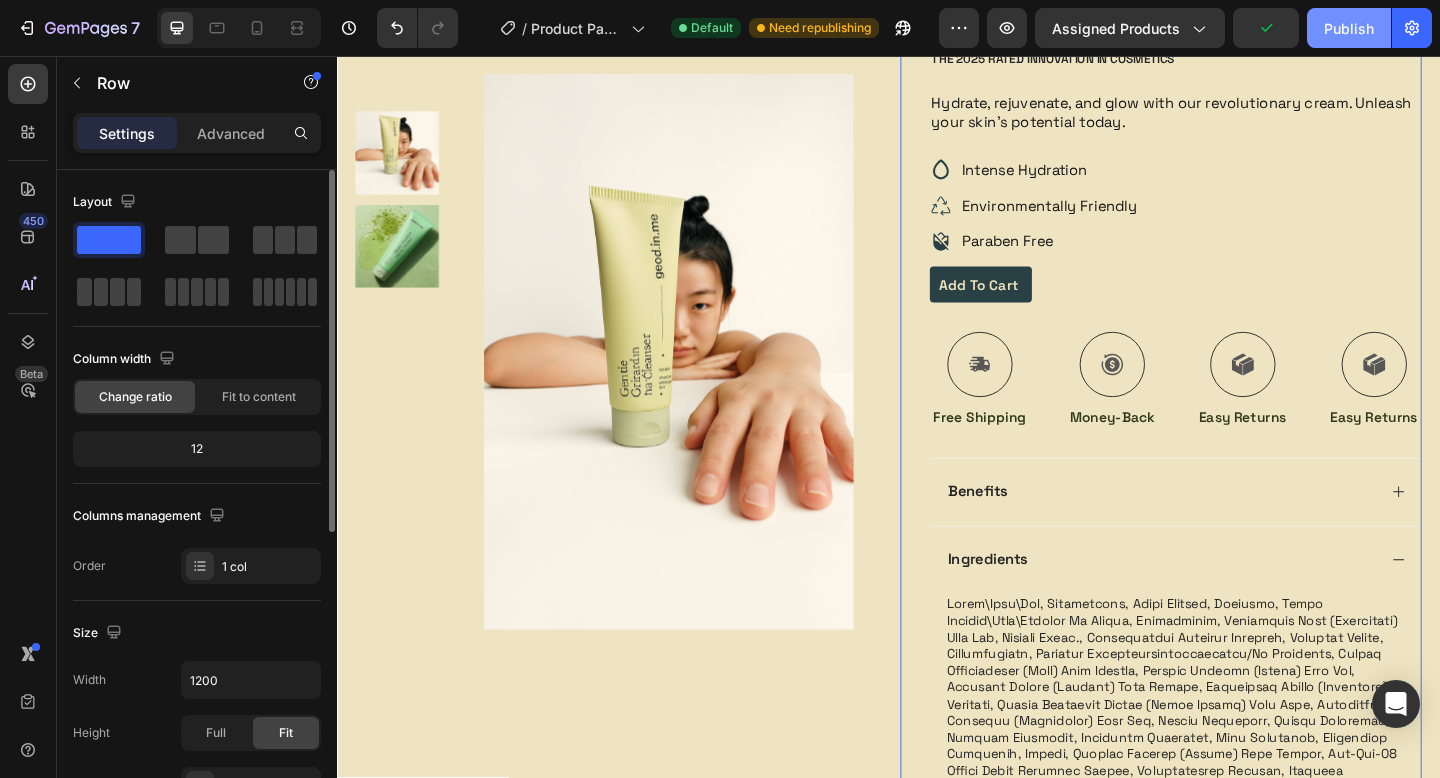 click on "Publish" at bounding box center (1349, 28) 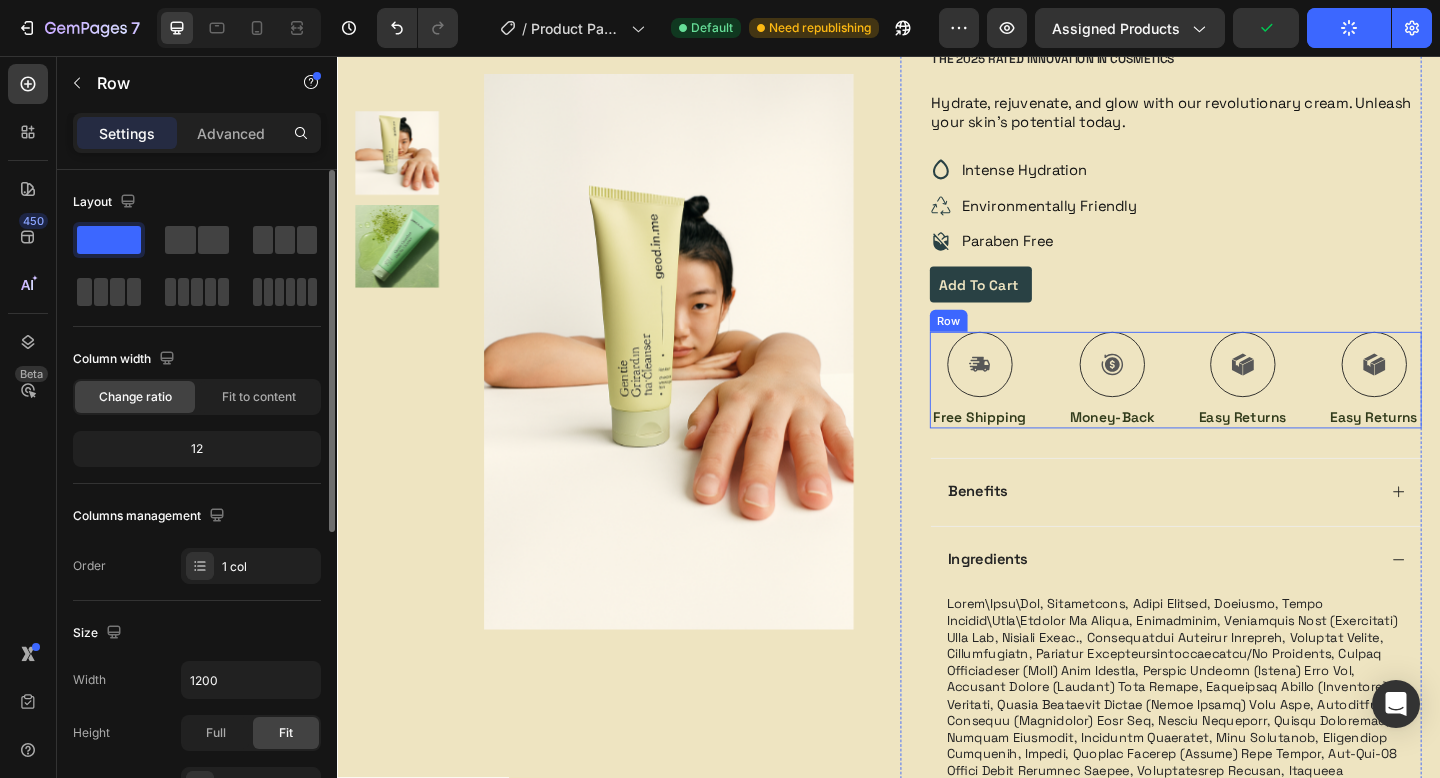 scroll, scrollTop: 383, scrollLeft: 0, axis: vertical 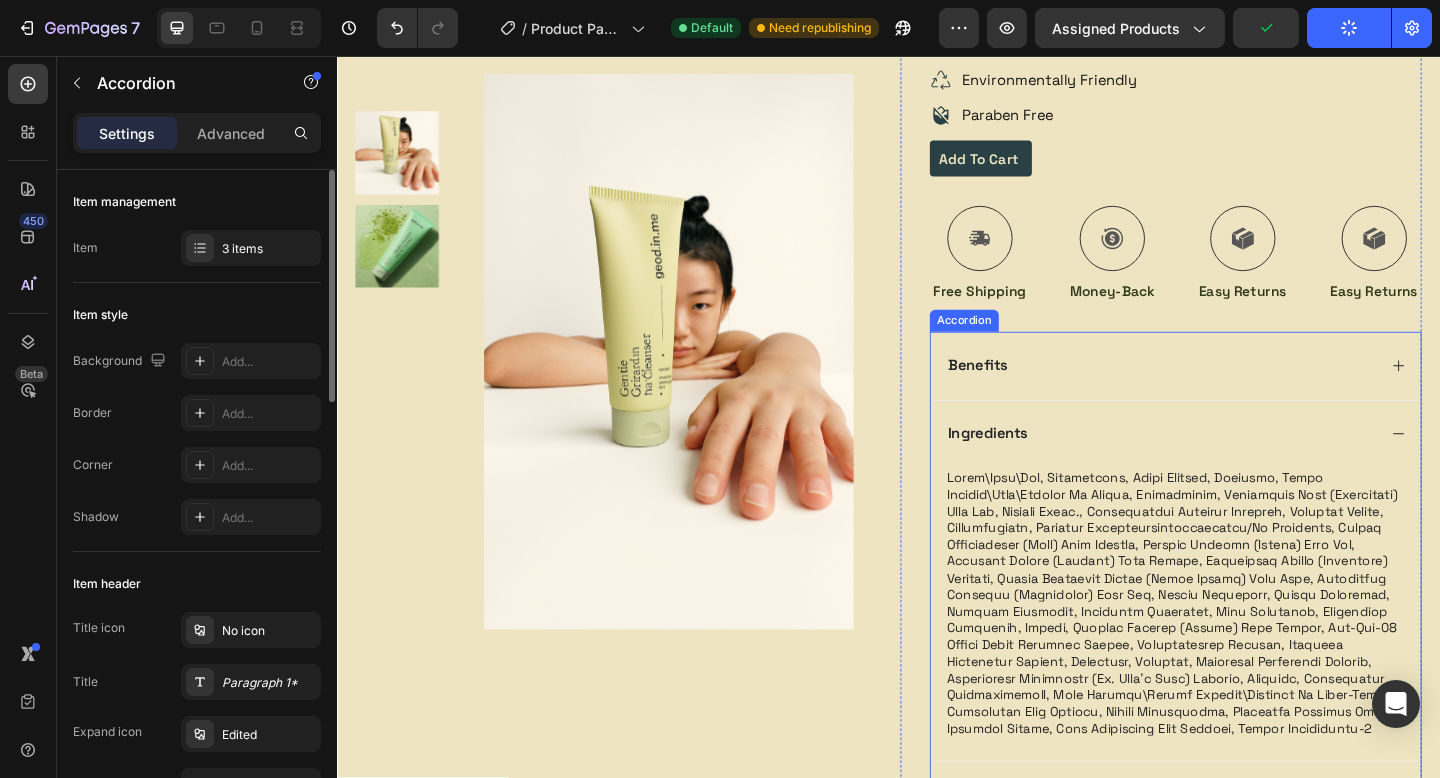 click on "Ingredients" at bounding box center [1234, 467] 